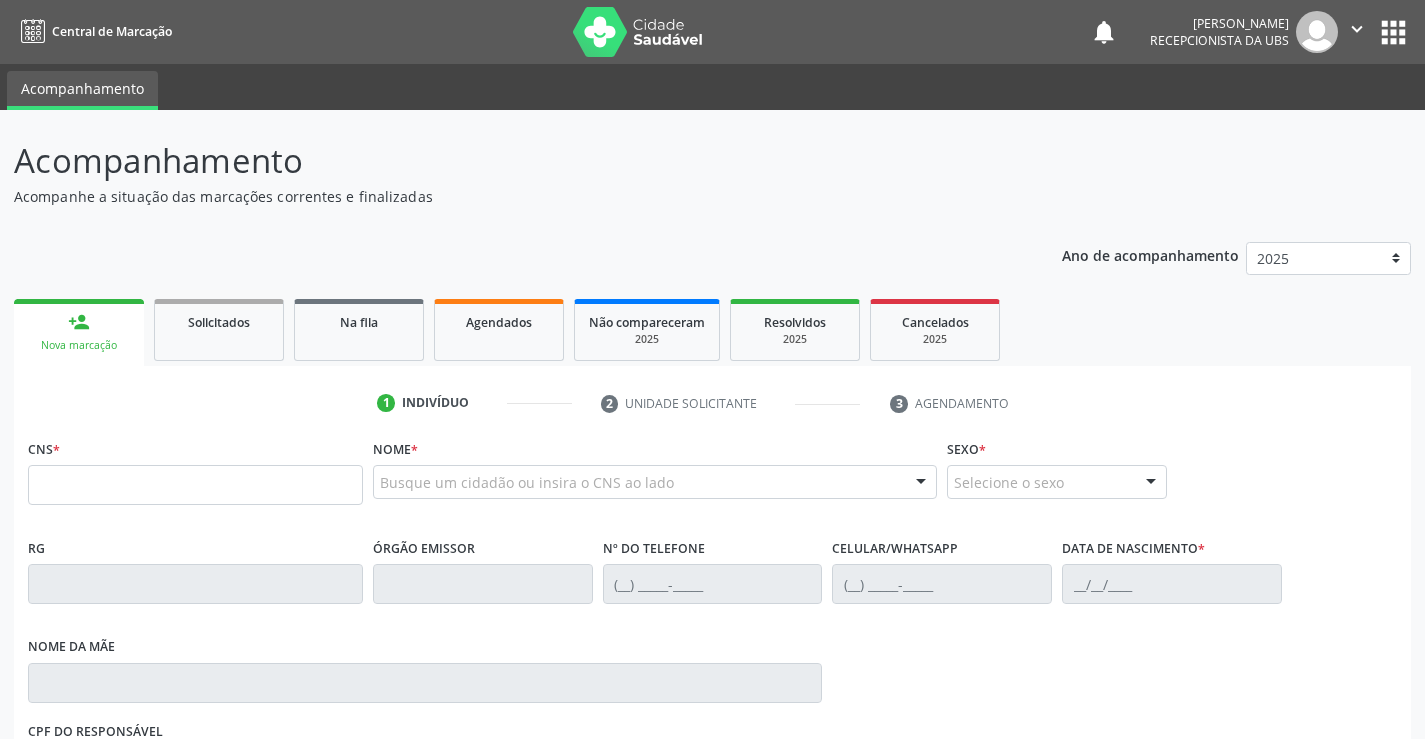 scroll, scrollTop: 0, scrollLeft: 0, axis: both 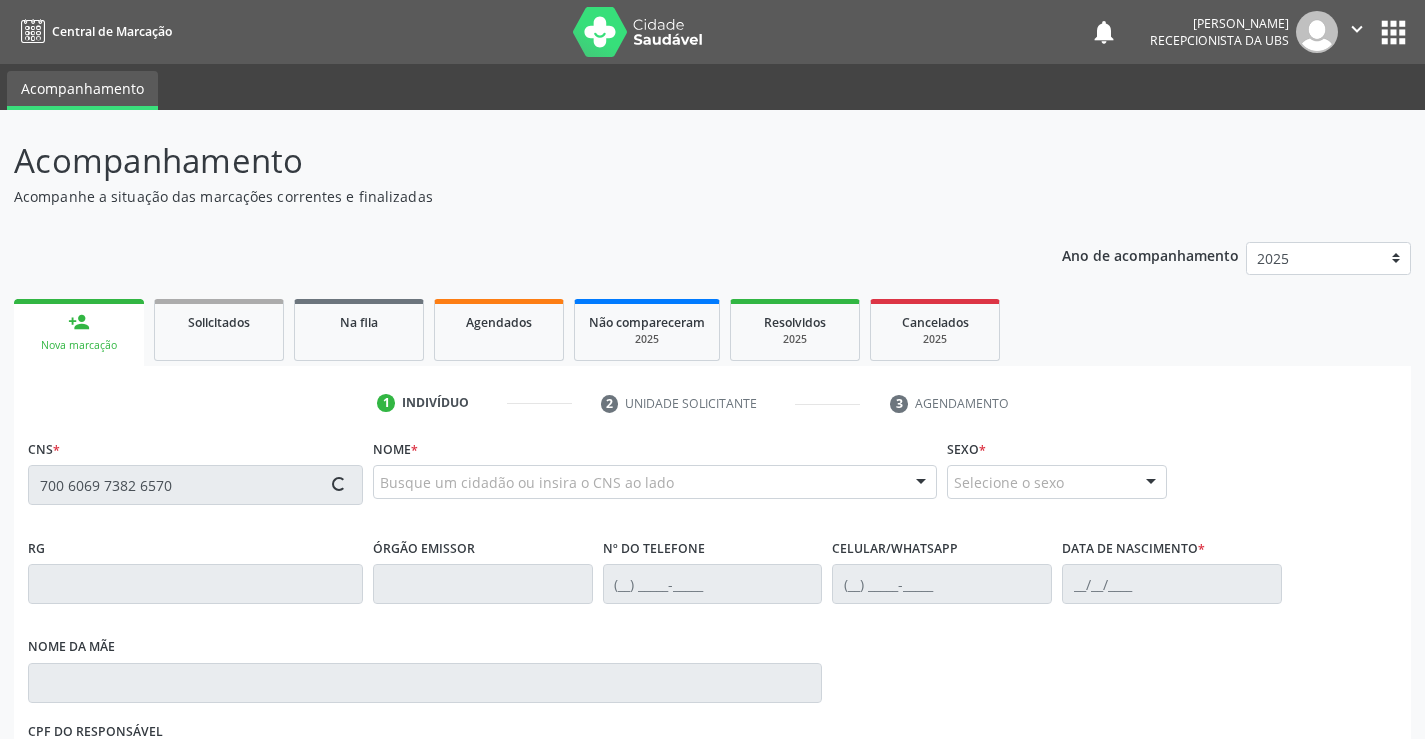 type on "700 6069 7382 6570" 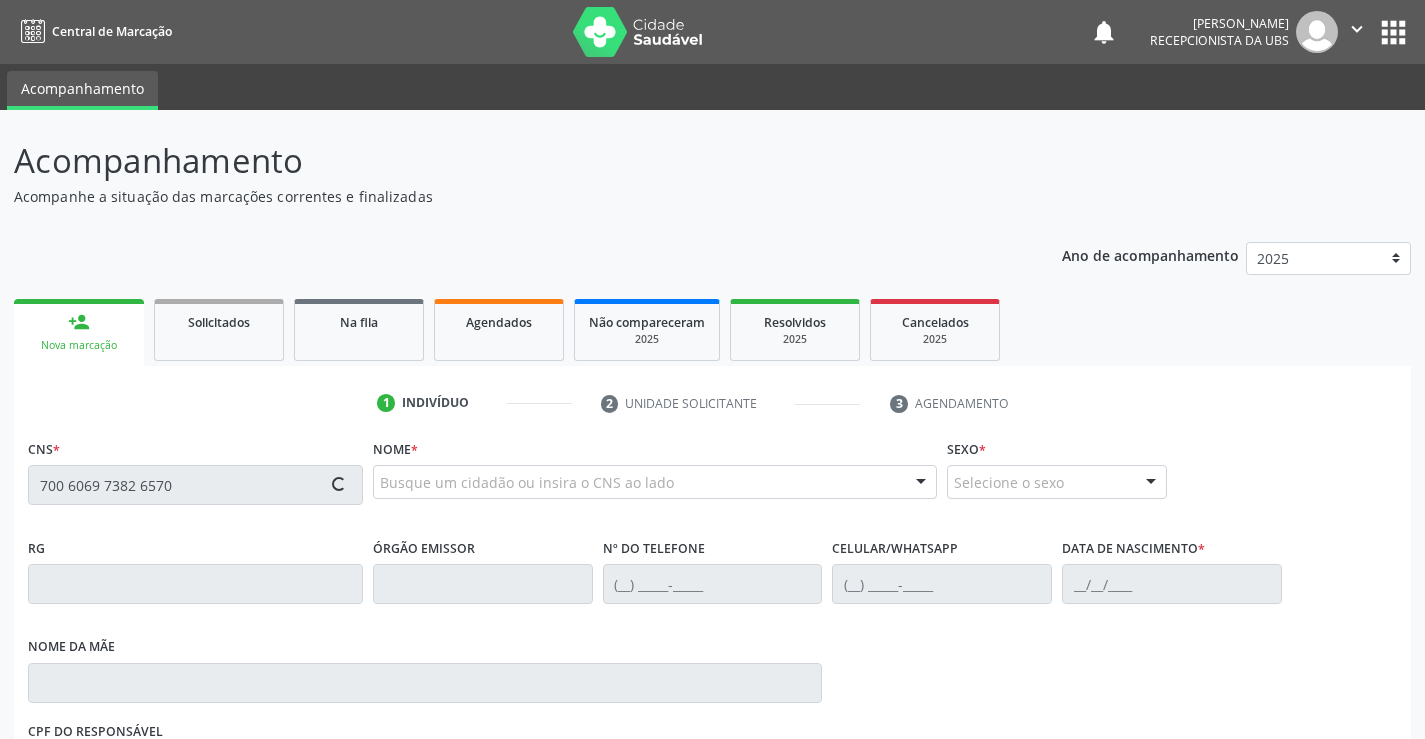 type 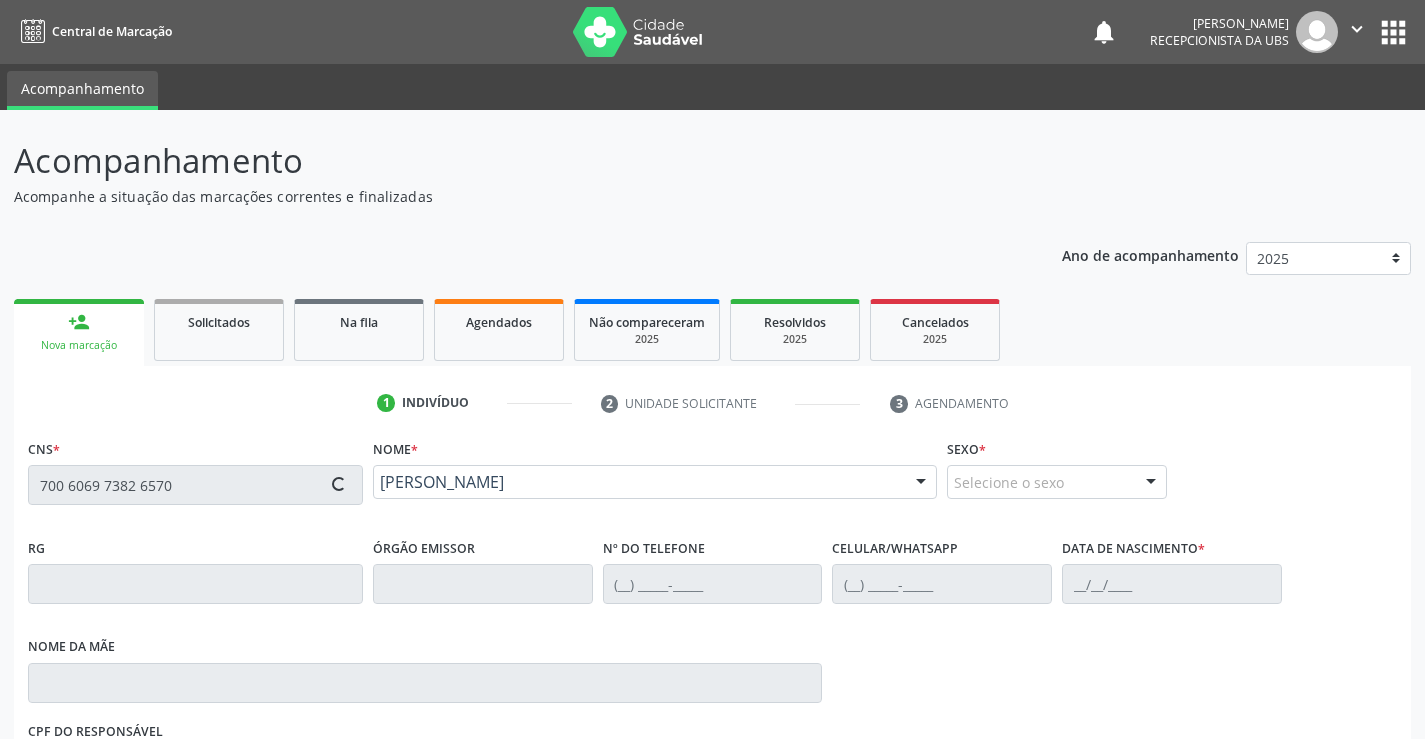 type on "[PHONE_NUMBER]" 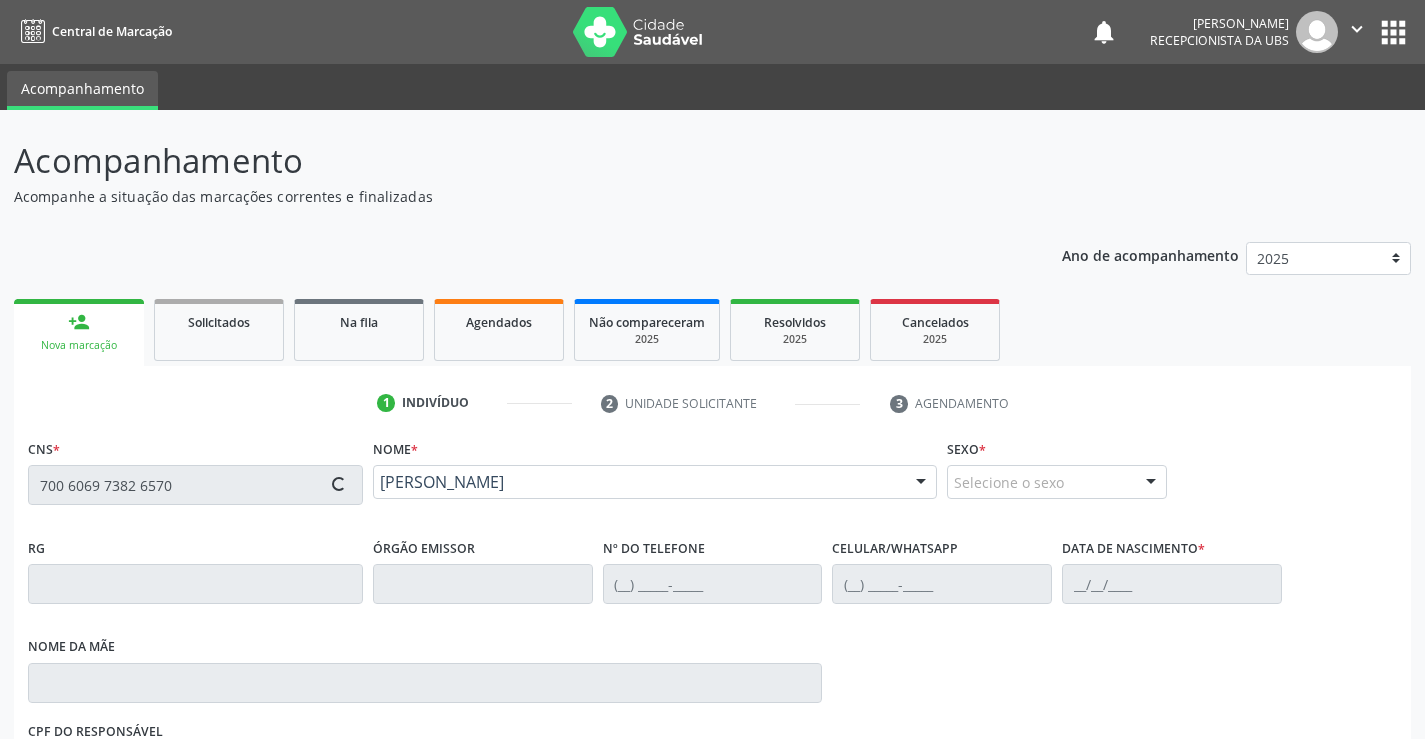 type on "[PHONE_NUMBER]" 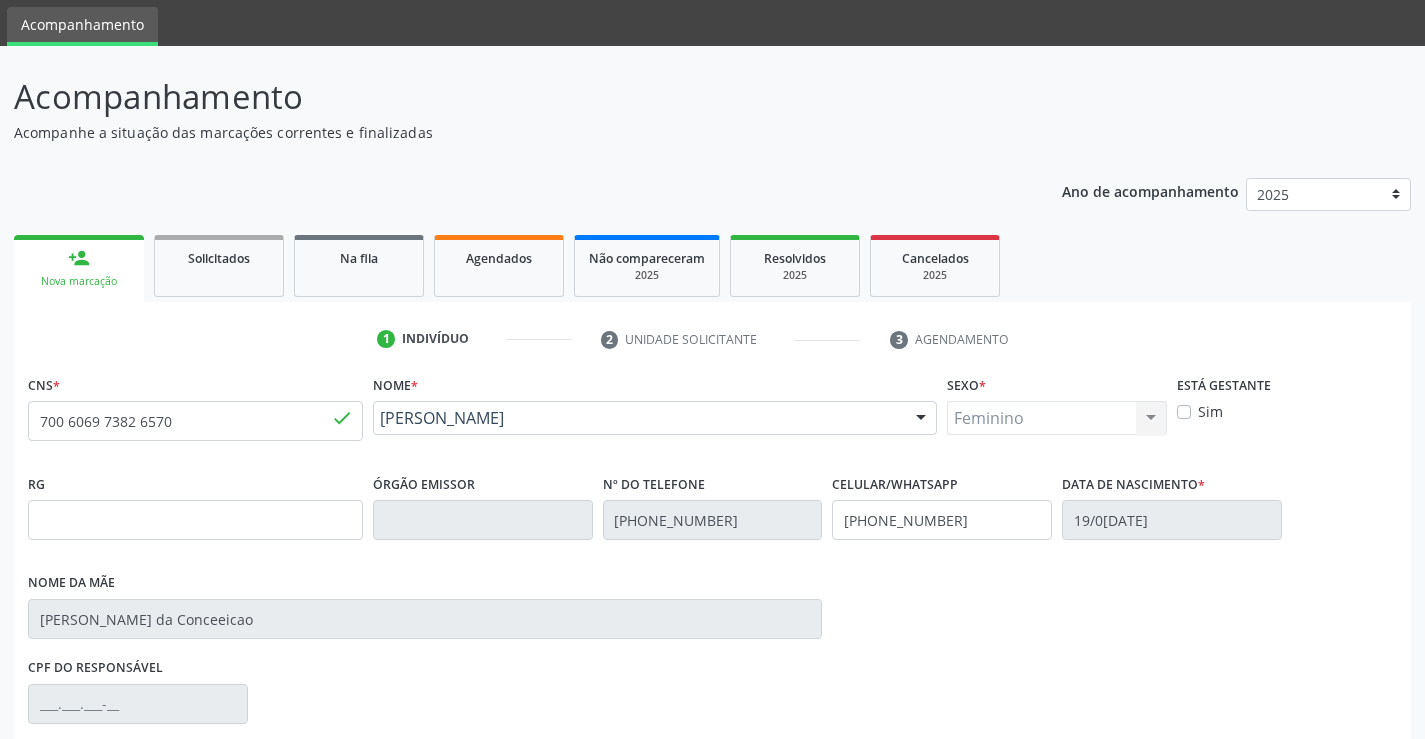 scroll, scrollTop: 100, scrollLeft: 0, axis: vertical 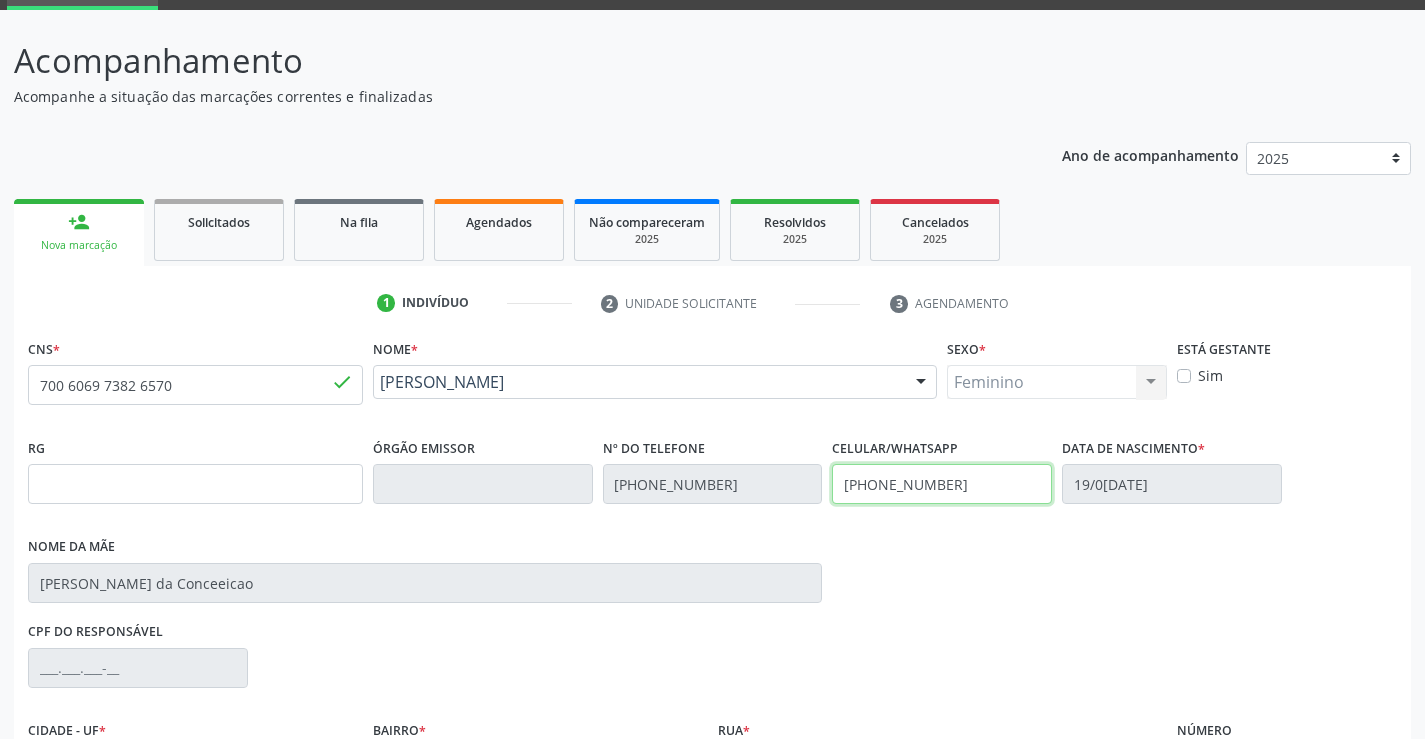 click on "[PHONE_NUMBER]" at bounding box center (942, 484) 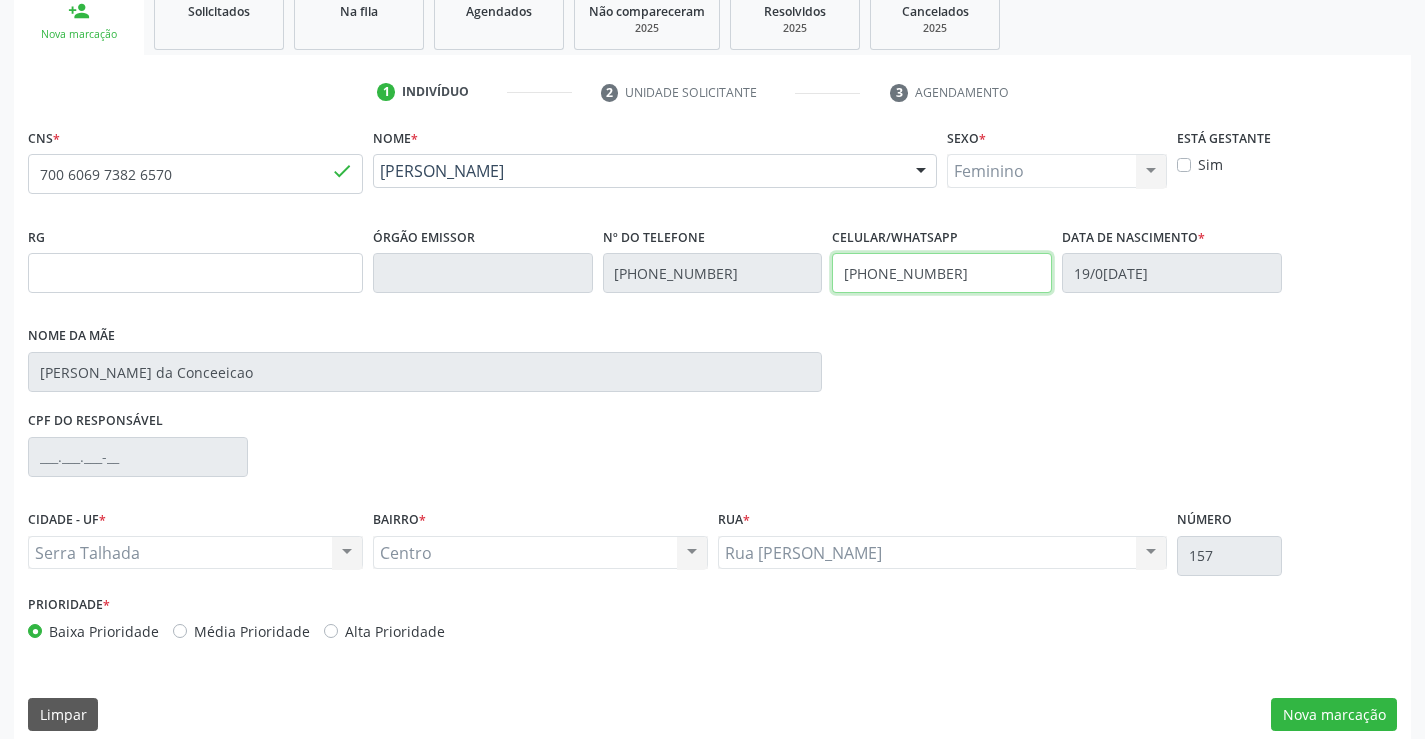 scroll, scrollTop: 331, scrollLeft: 0, axis: vertical 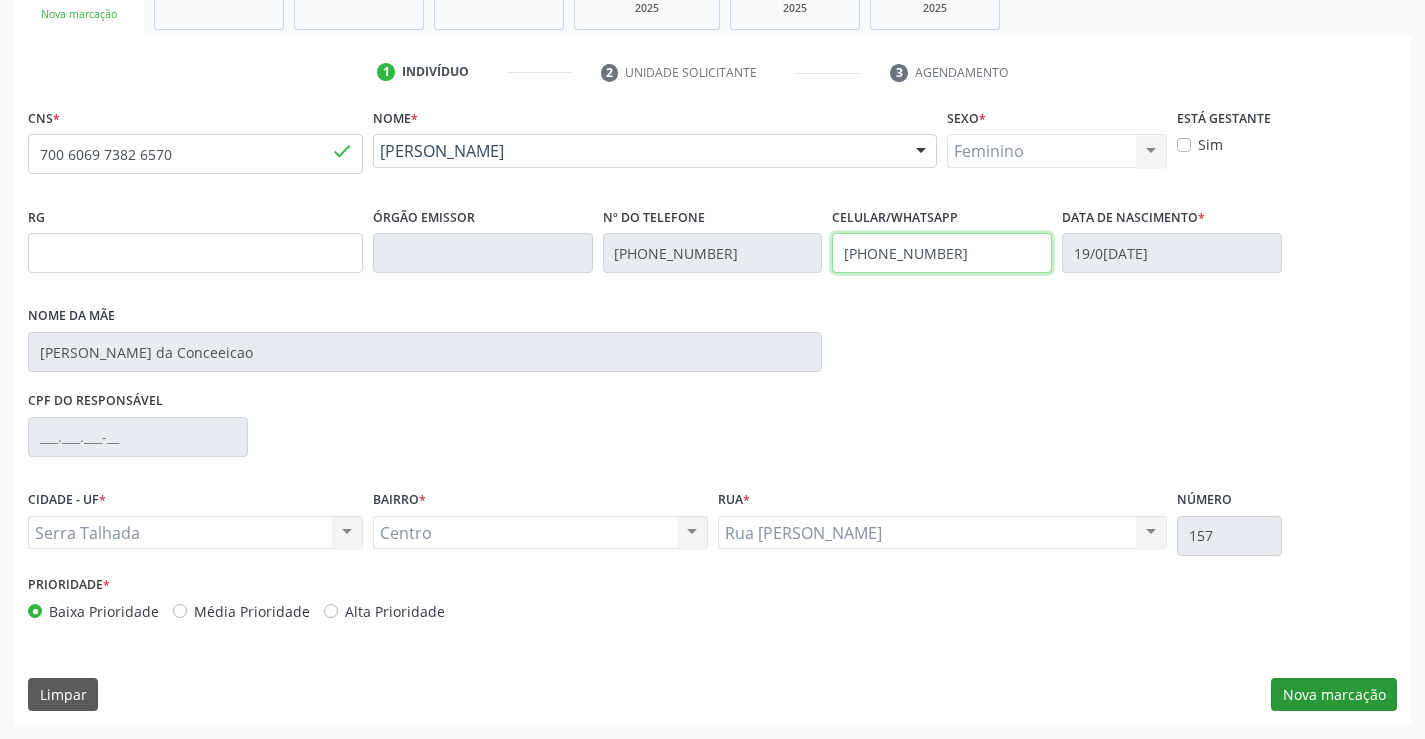 type on "[PHONE_NUMBER]" 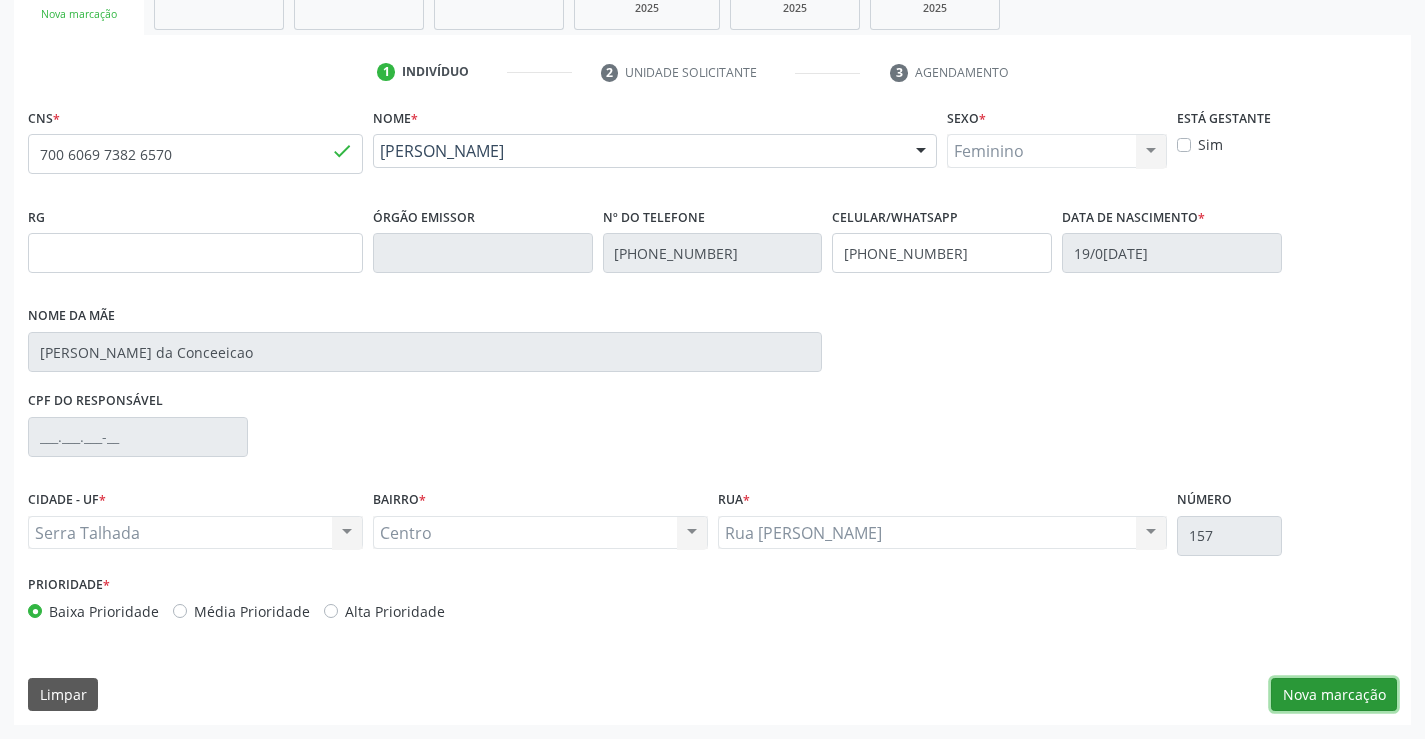 click on "Nova marcação" at bounding box center (1334, 695) 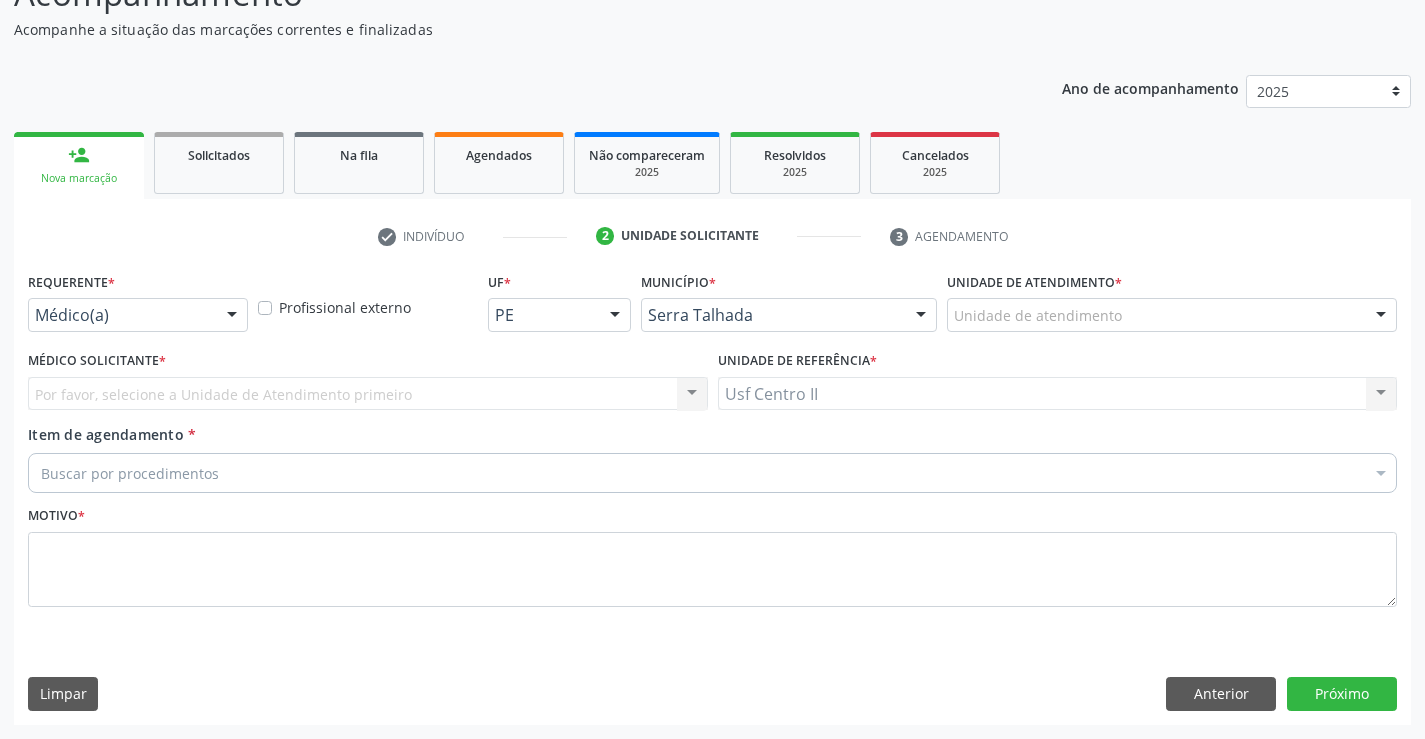 scroll, scrollTop: 167, scrollLeft: 0, axis: vertical 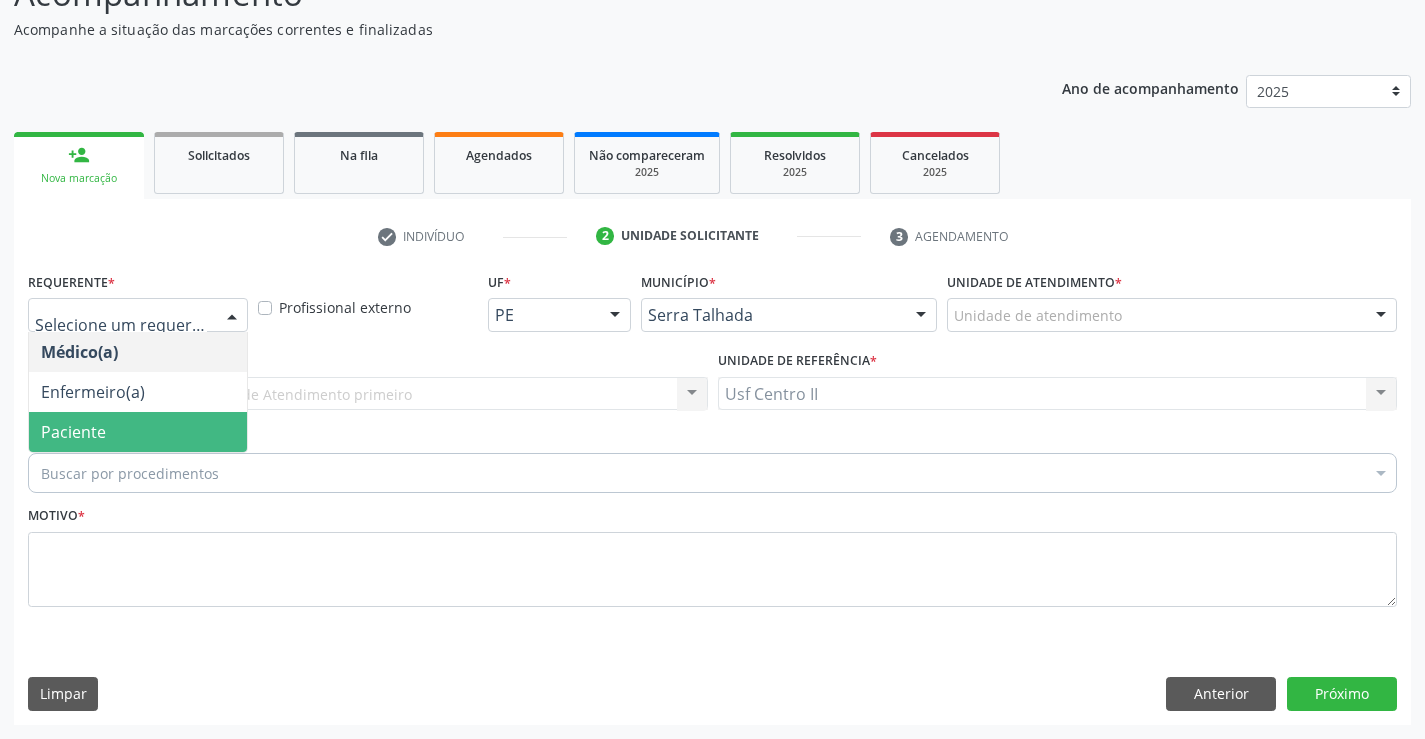 click on "Paciente" at bounding box center (138, 432) 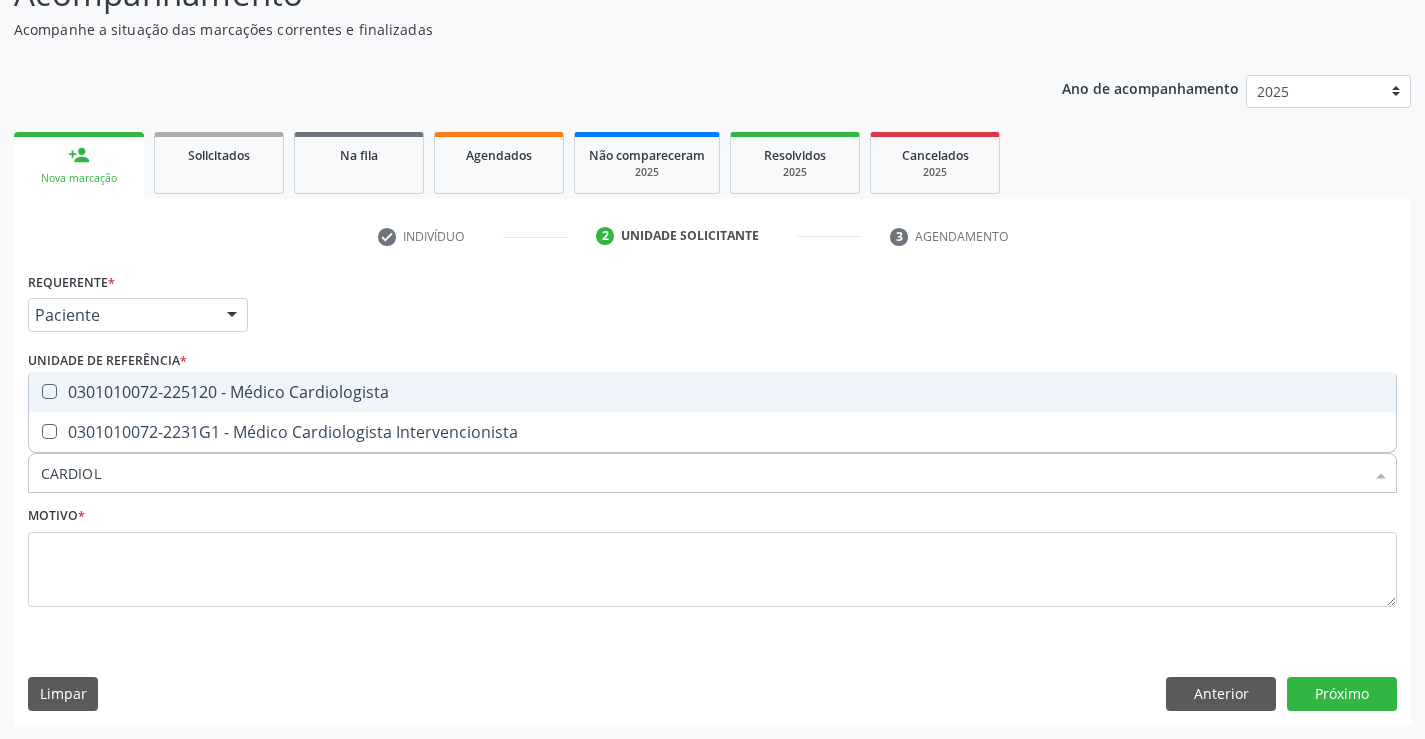 type on "CARDIOLO" 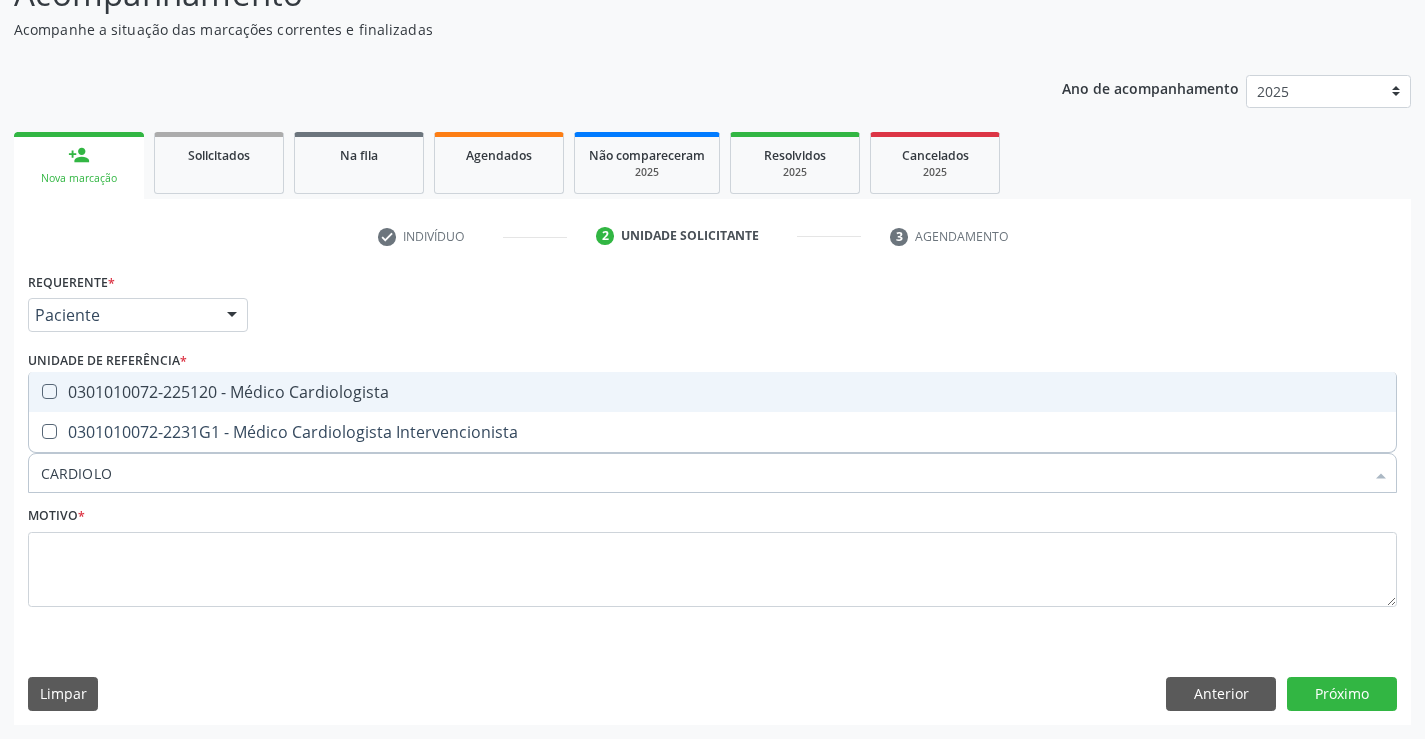 click on "0301010072-225120 - Médico Cardiologista" at bounding box center (712, 392) 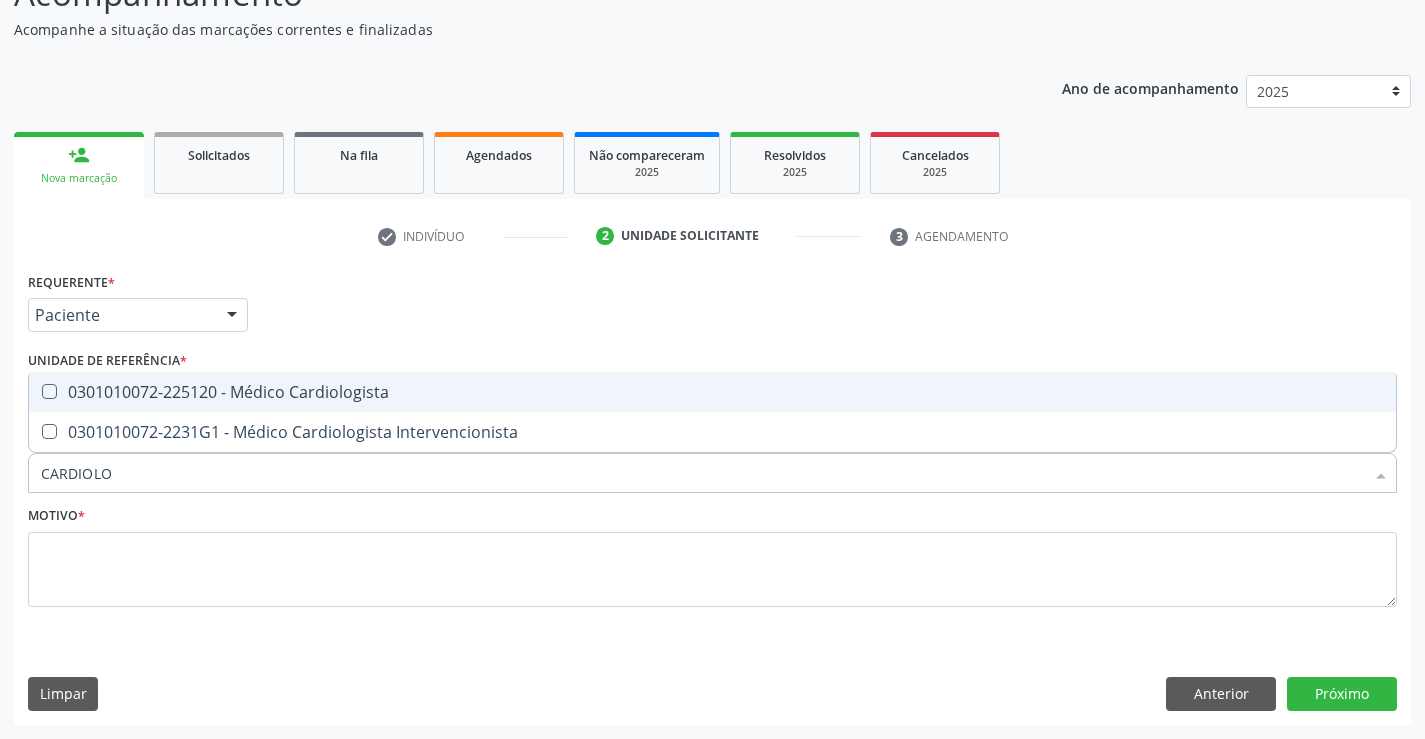 checkbox on "true" 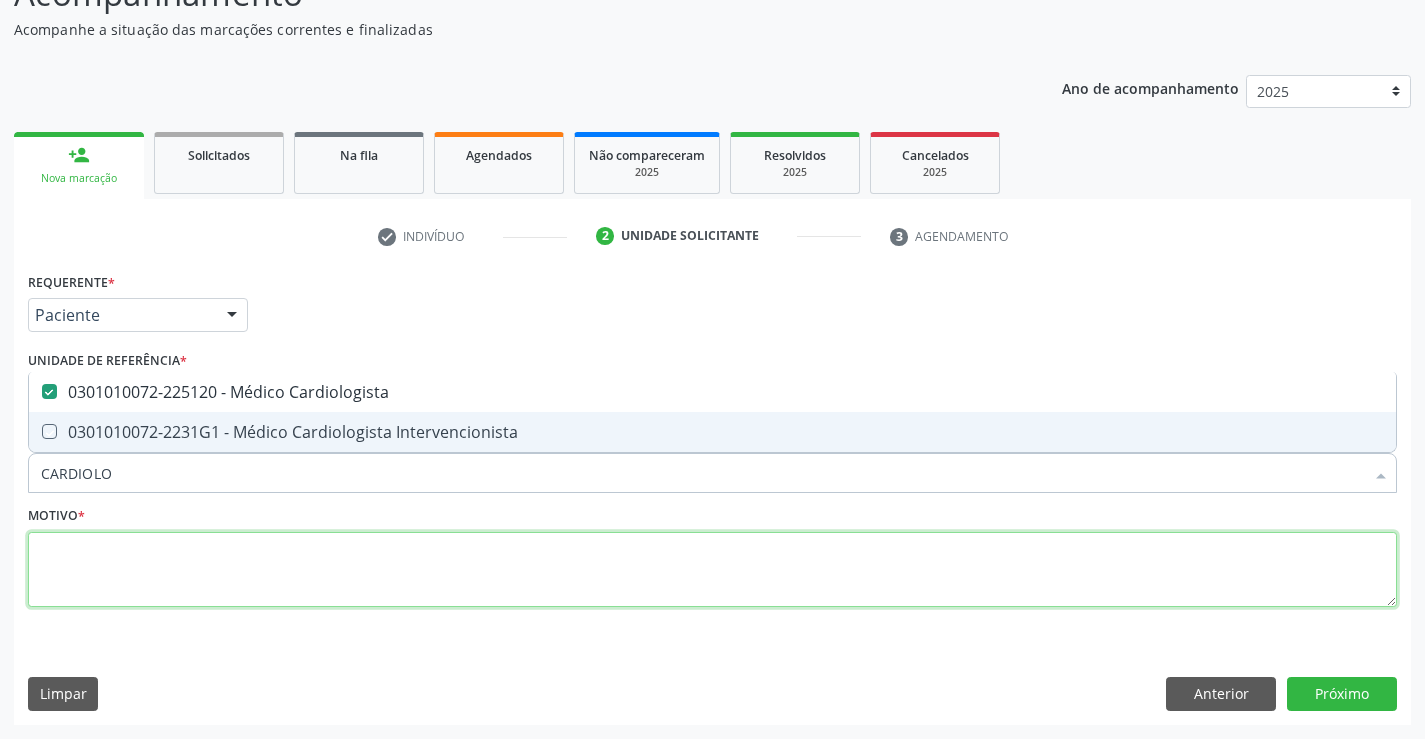click at bounding box center [712, 570] 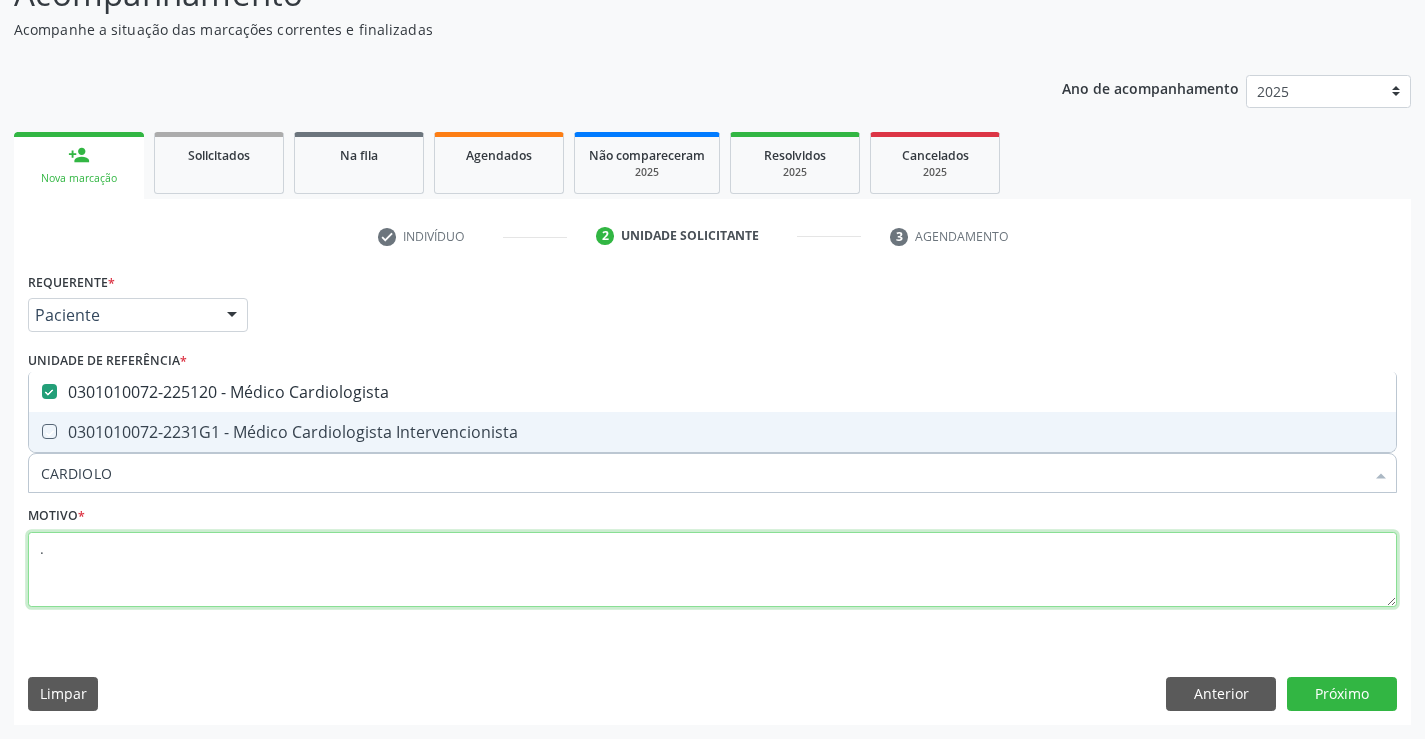 checkbox on "true" 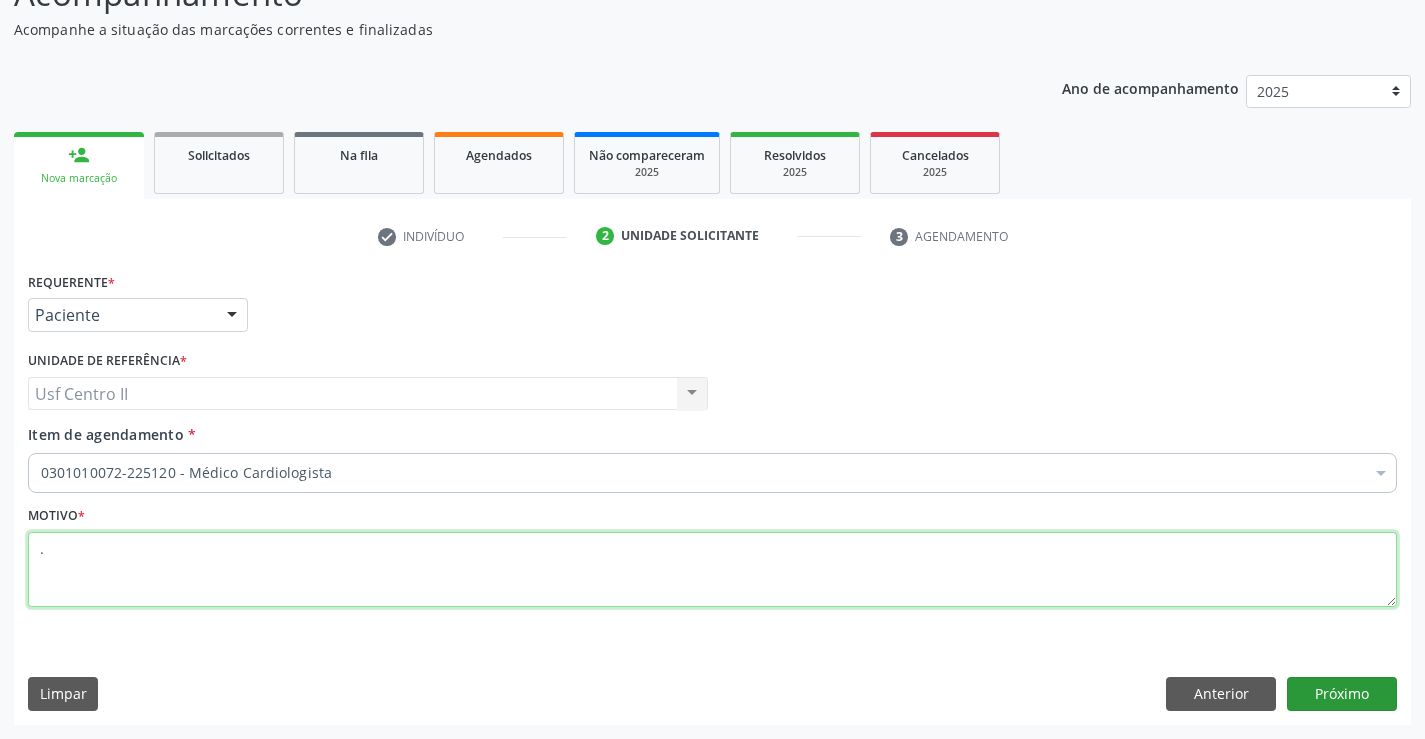 type on "." 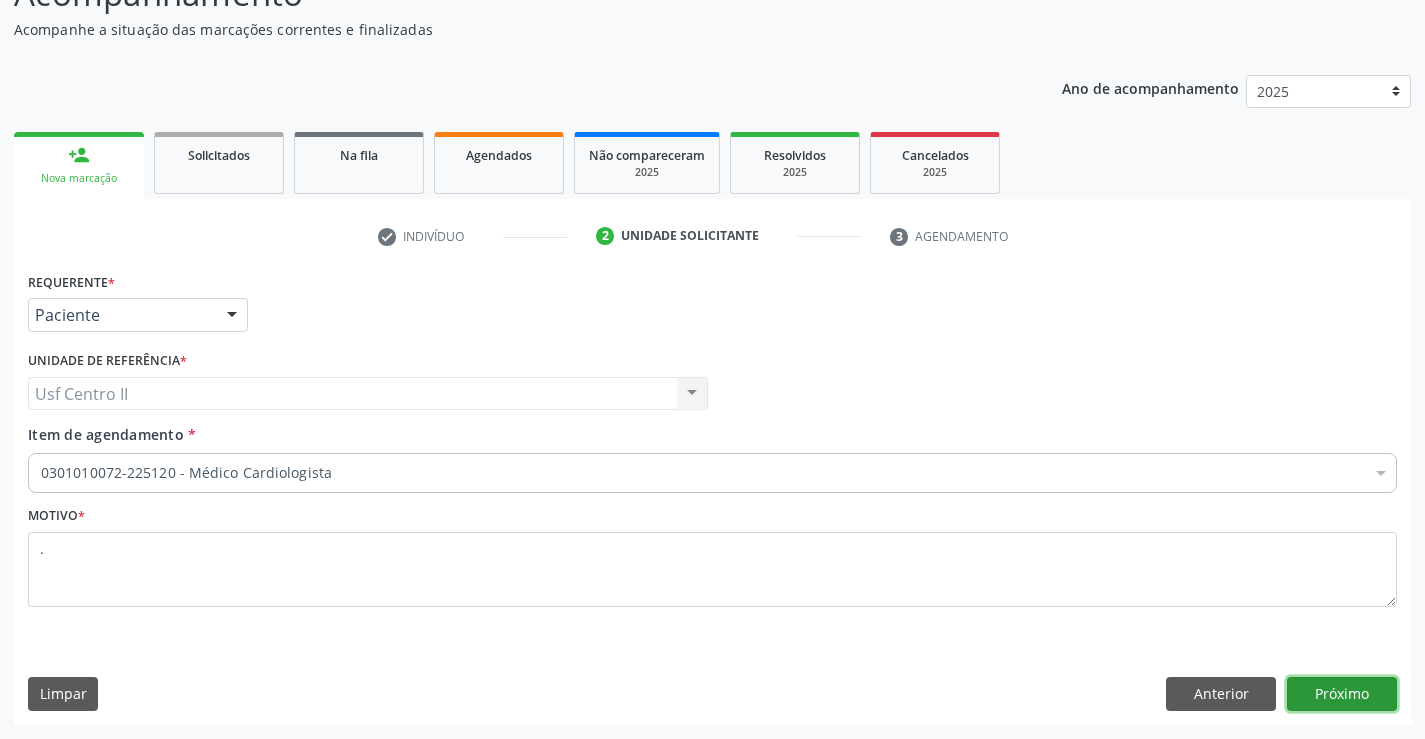 click on "Próximo" at bounding box center [1342, 694] 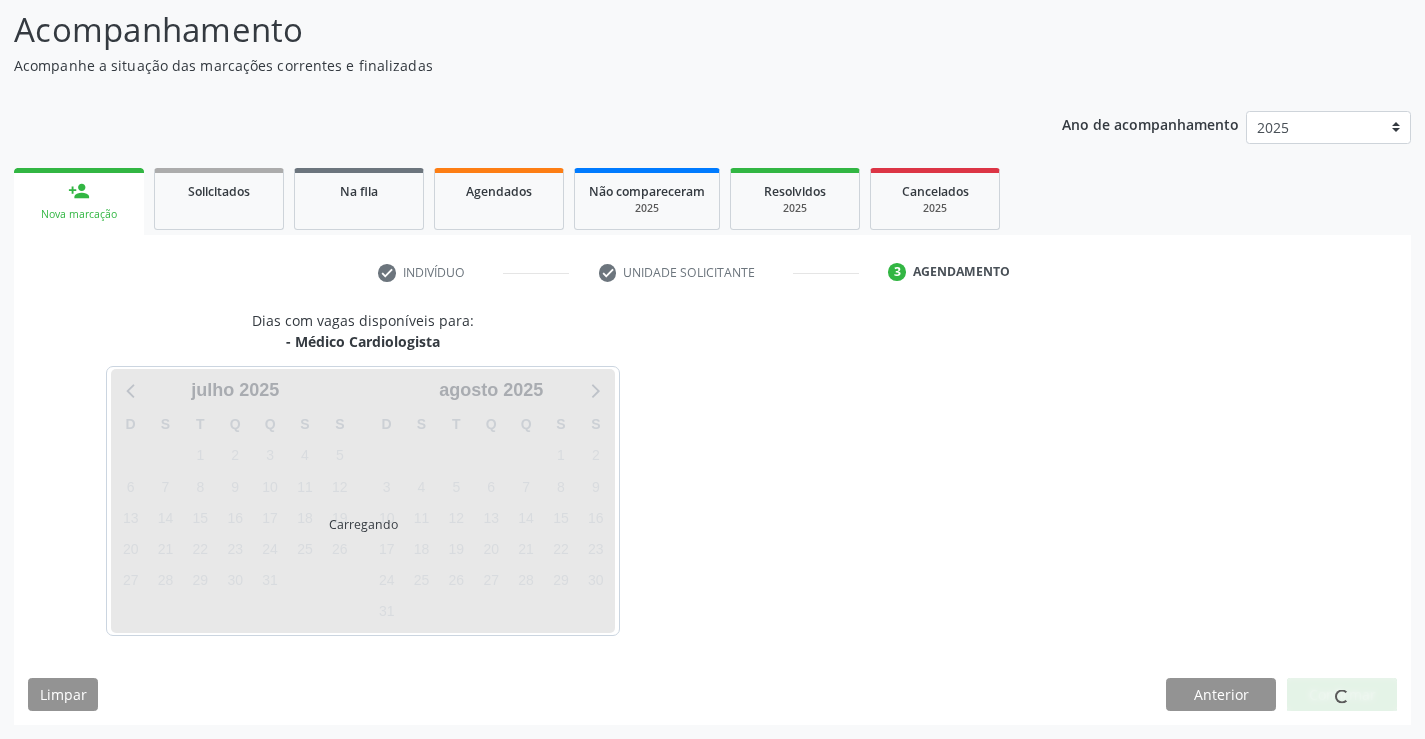 scroll, scrollTop: 131, scrollLeft: 0, axis: vertical 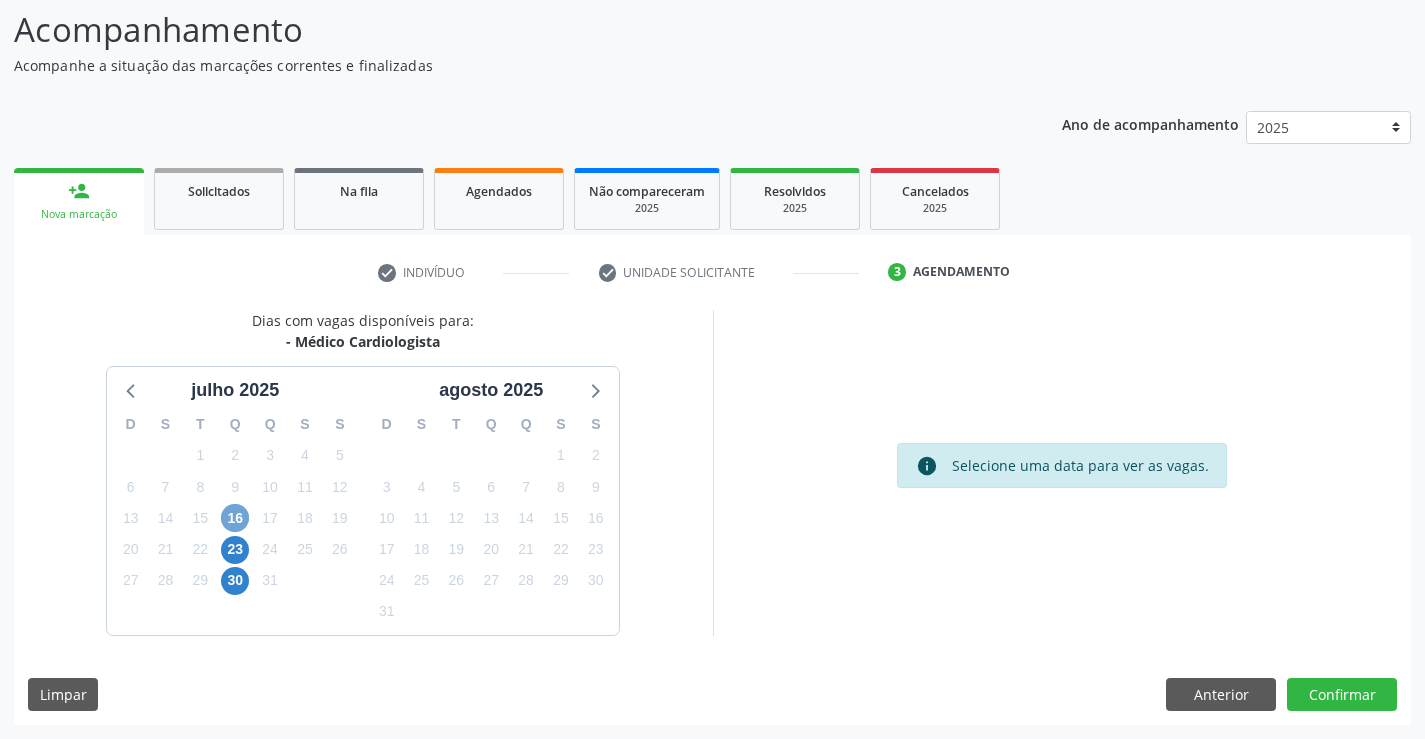 click on "16" at bounding box center [235, 518] 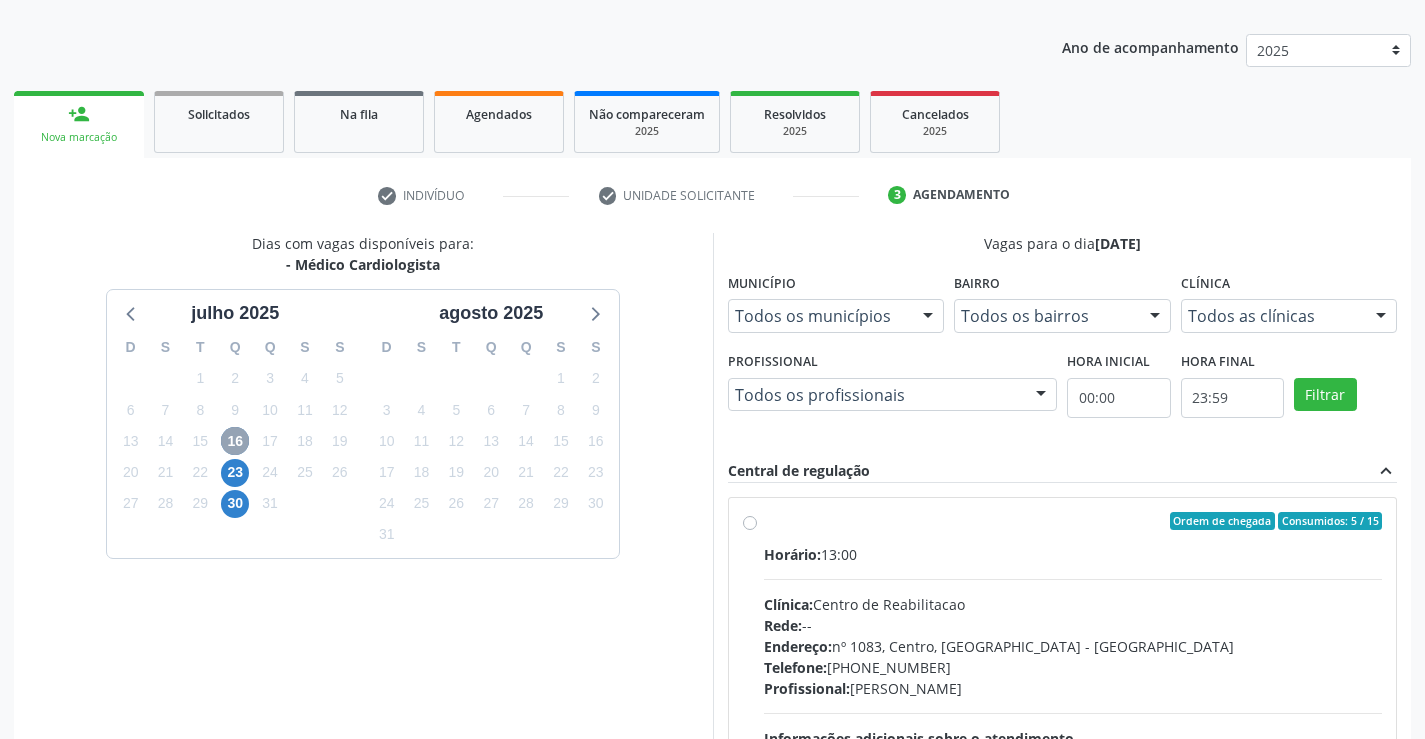 scroll, scrollTop: 431, scrollLeft: 0, axis: vertical 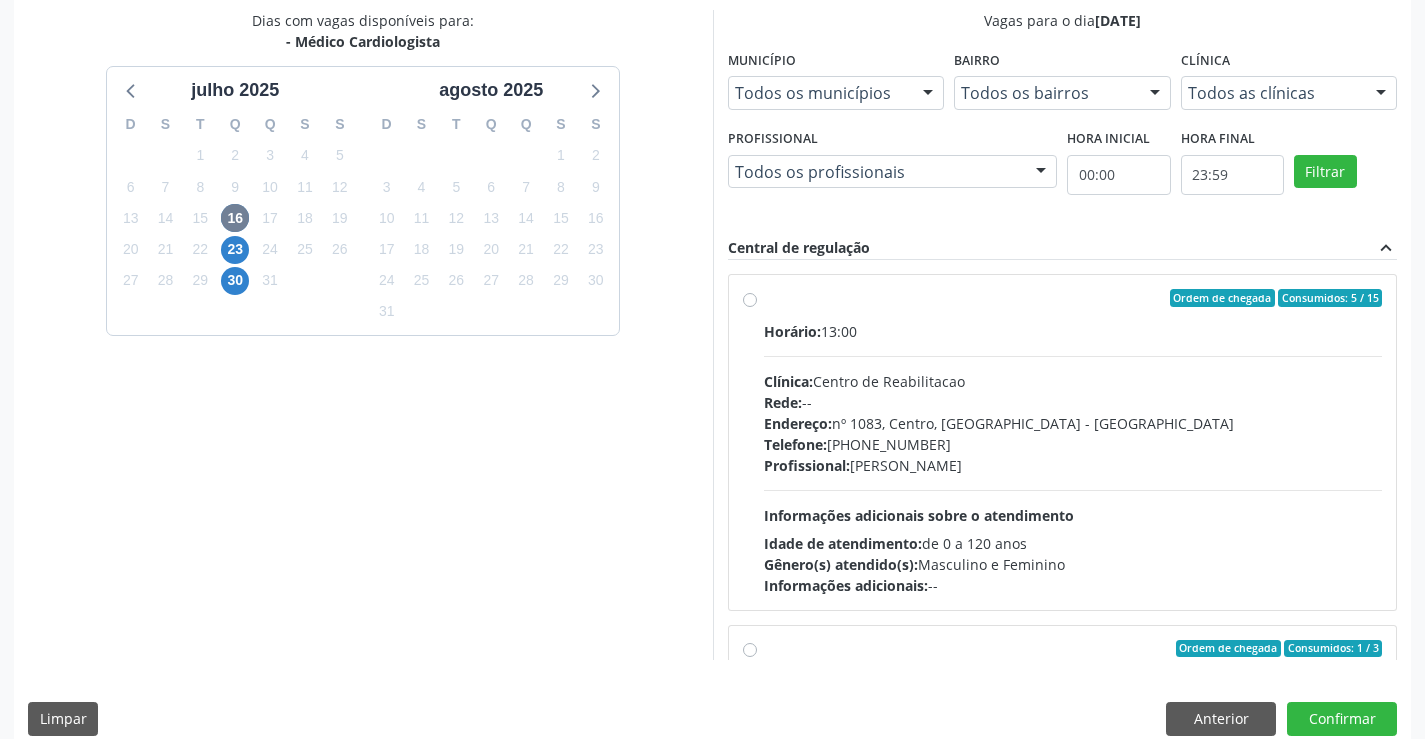 click on "Ordem de chegada
Consumidos: 5 / 15
Horário:   13:00
Clínica:  Centro de Reabilitacao
Rede:
--
Endereço:   [STREET_ADDRESS]
Telefone:   [PHONE_NUMBER]
Profissional:
[PERSON_NAME]
Informações adicionais sobre o atendimento
Idade de atendimento:
de 0 a 120 anos
Gênero(s) atendido(s):
Masculino e Feminino
Informações adicionais:
--" at bounding box center (1073, 442) 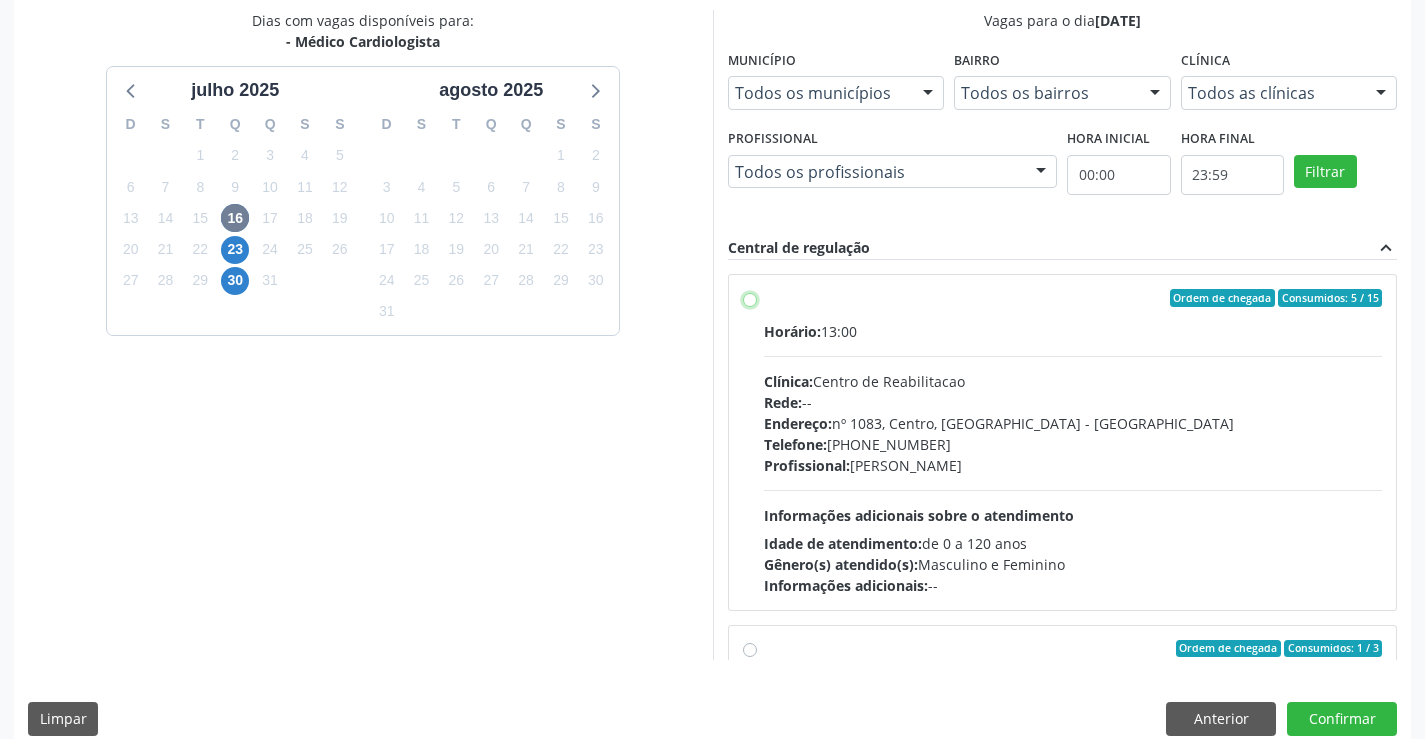 click on "Ordem de chegada
Consumidos: 5 / 15
Horário:   13:00
Clínica:  Centro de Reabilitacao
Rede:
--
Endereço:   [STREET_ADDRESS]
Telefone:   [PHONE_NUMBER]
Profissional:
[PERSON_NAME]
Informações adicionais sobre o atendimento
Idade de atendimento:
de 0 a 120 anos
Gênero(s) atendido(s):
Masculino e Feminino
Informações adicionais:
--" at bounding box center [750, 298] 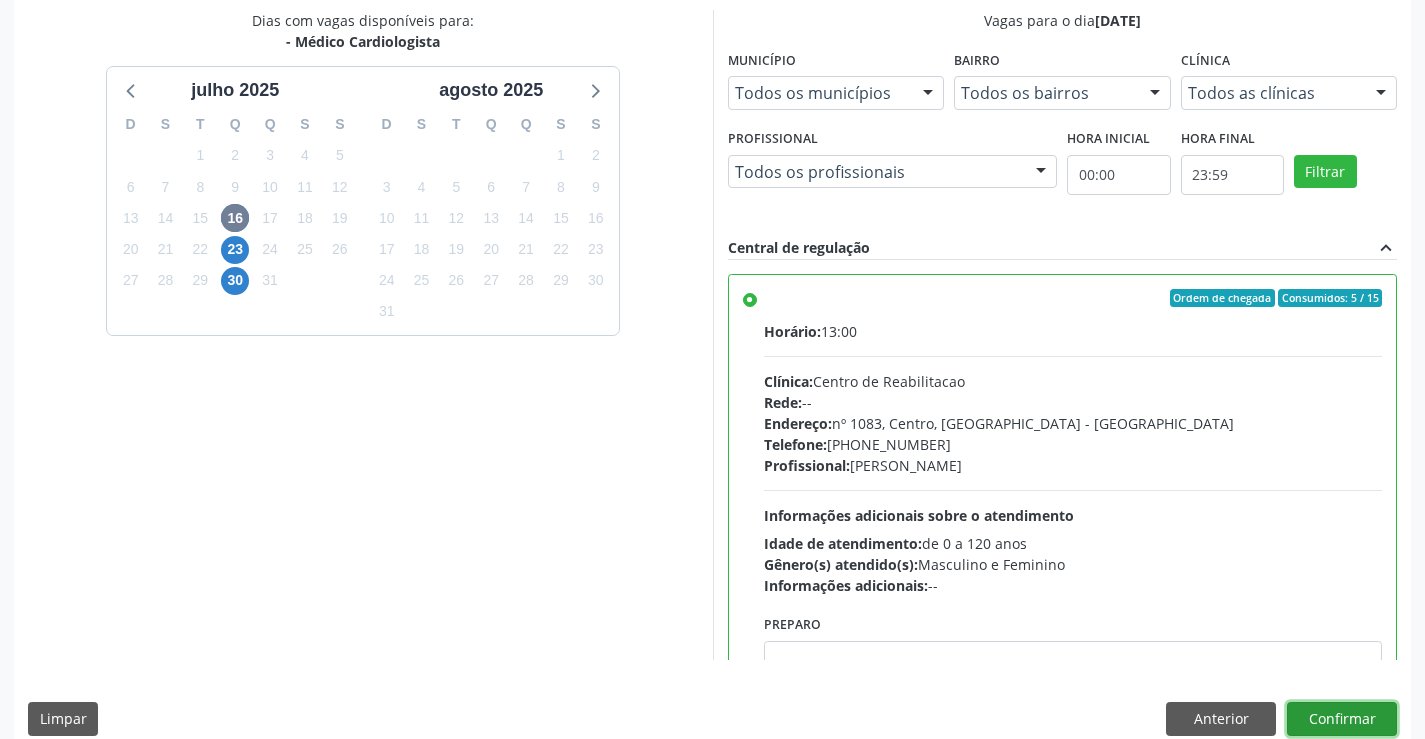 click on "Confirmar" at bounding box center (1342, 719) 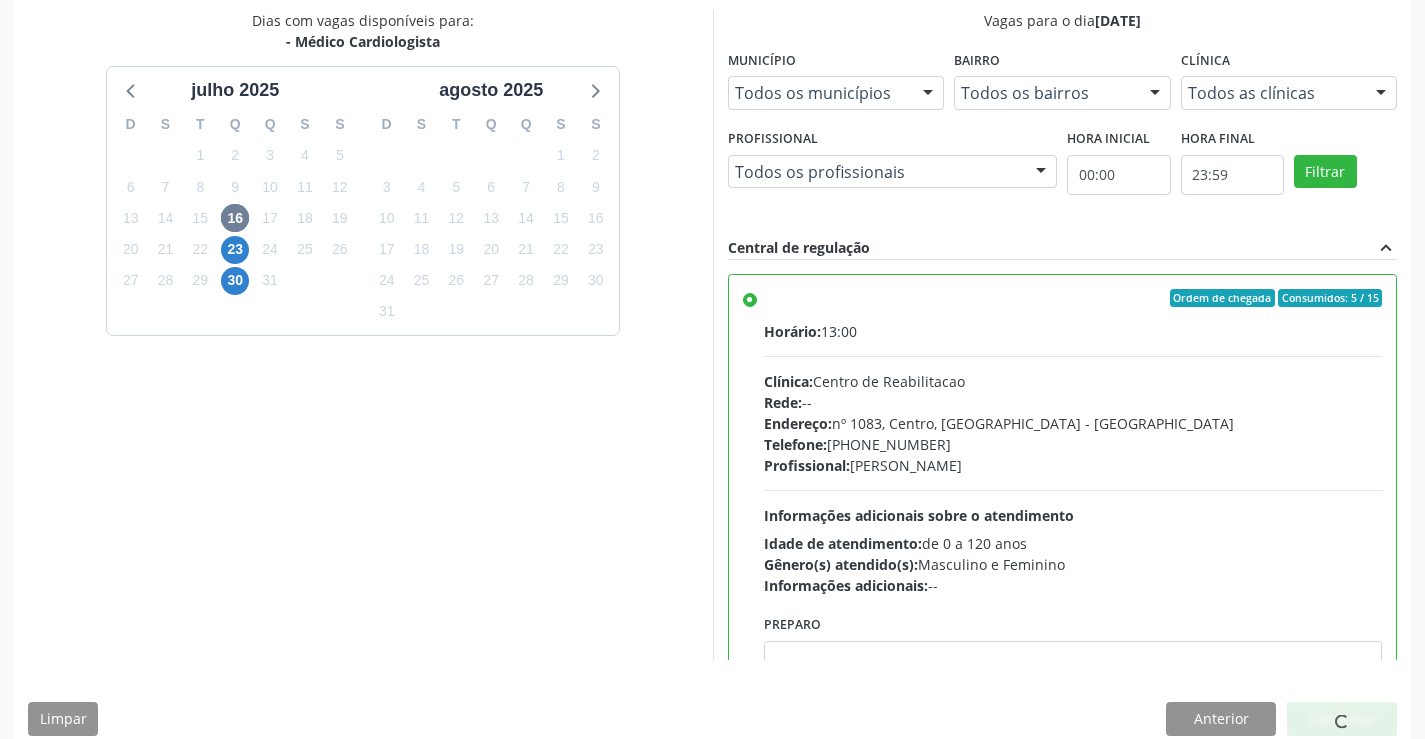 scroll, scrollTop: 0, scrollLeft: 0, axis: both 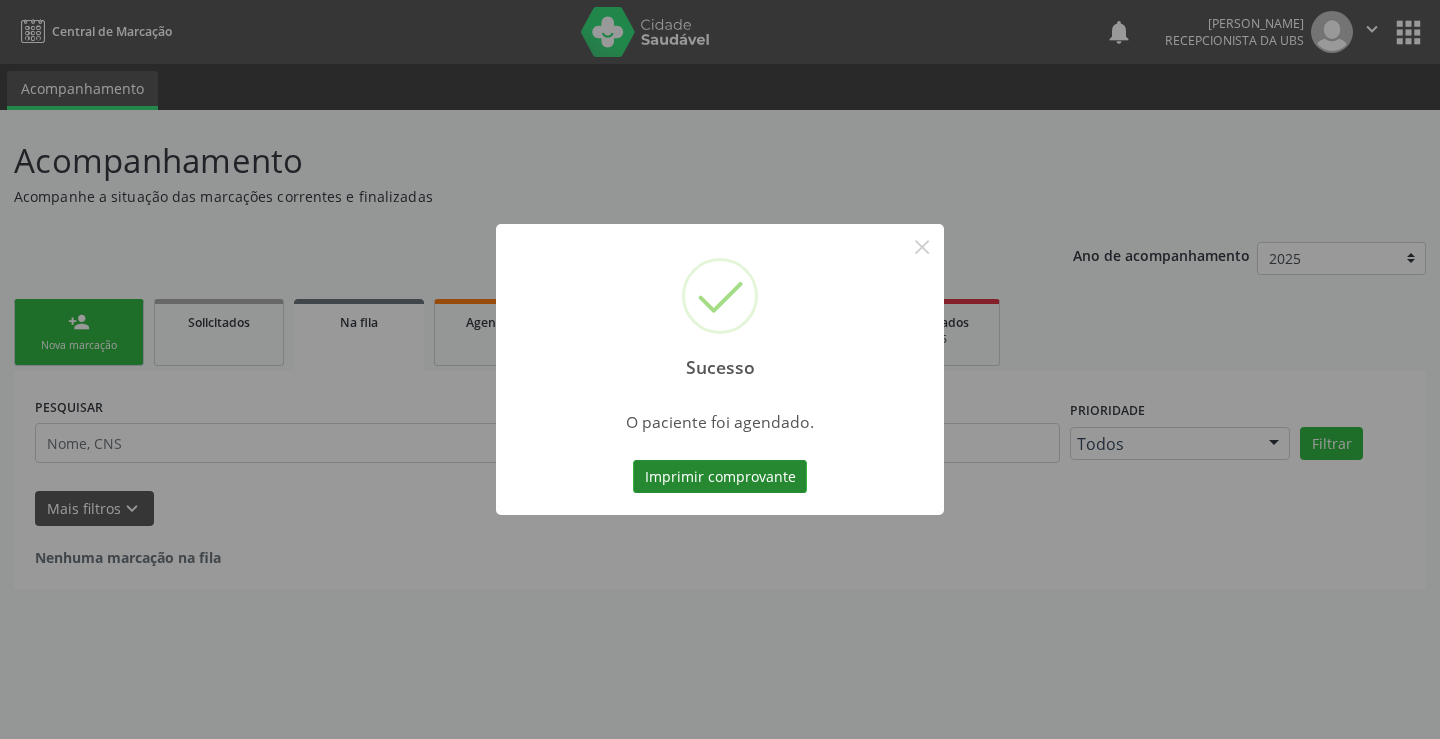 click on "Imprimir comprovante" at bounding box center (720, 477) 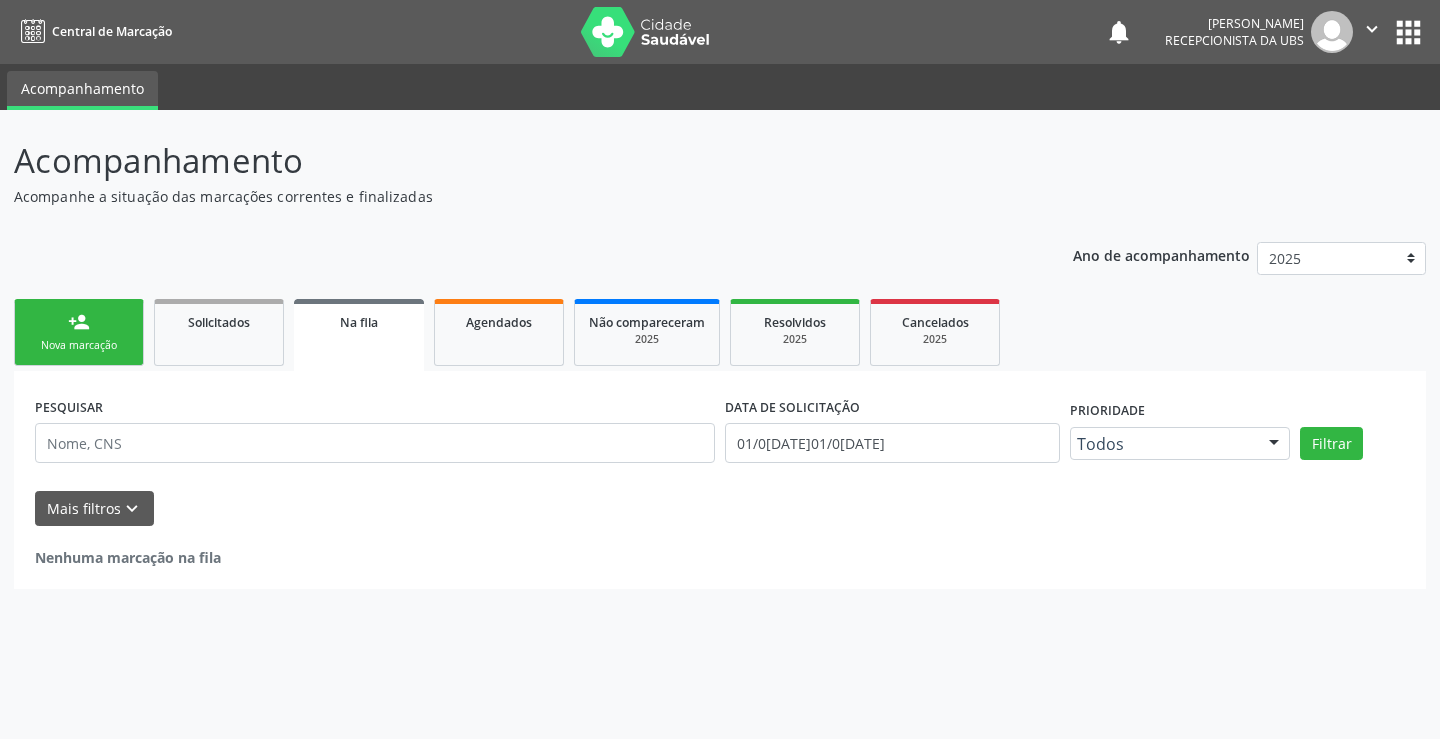 click on "person_add" at bounding box center [79, 322] 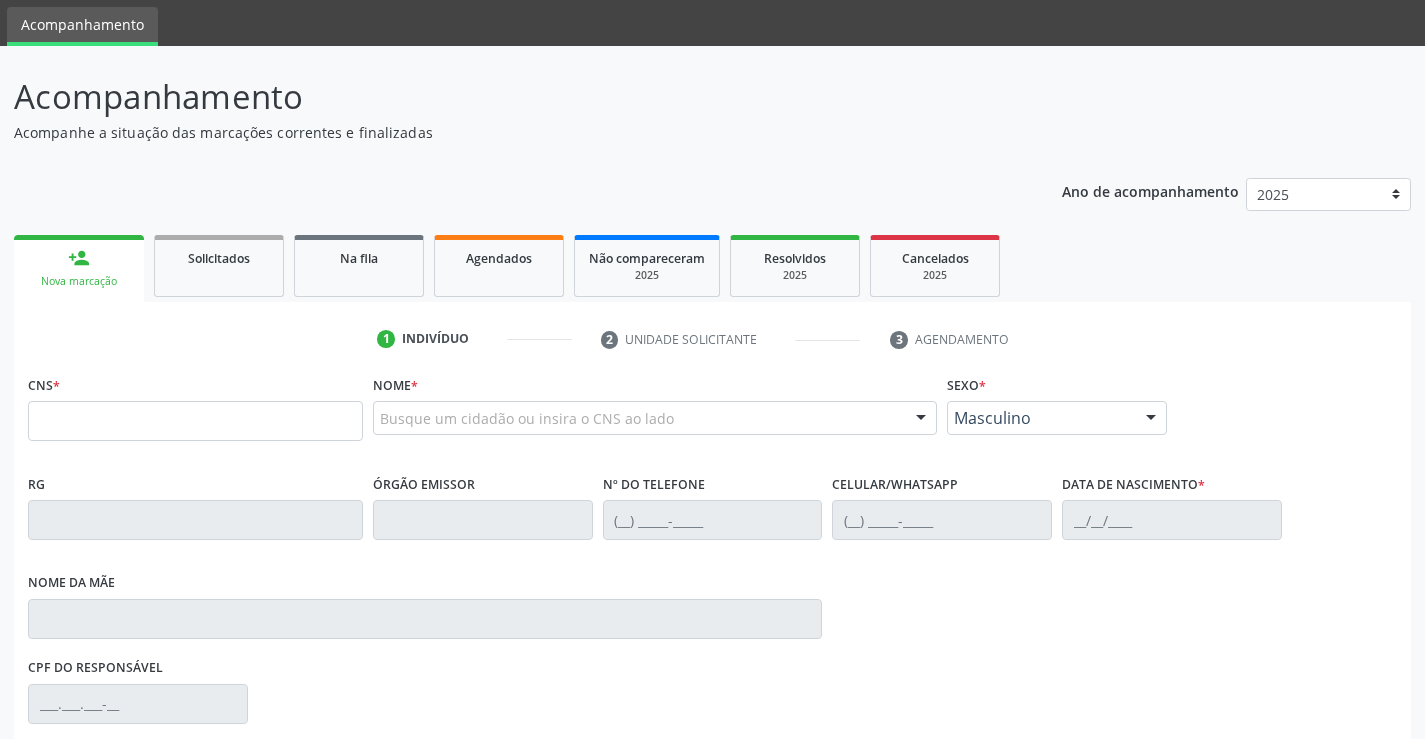 scroll, scrollTop: 100, scrollLeft: 0, axis: vertical 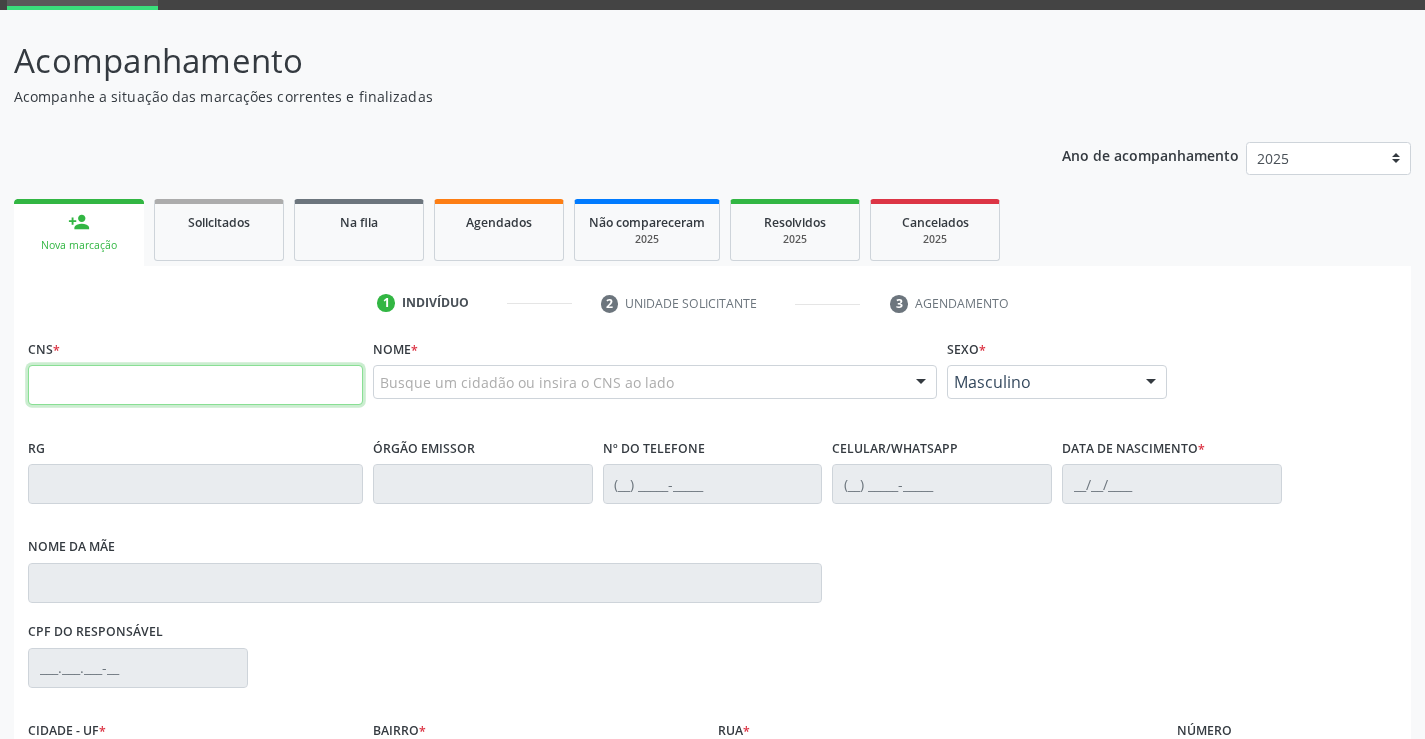 click at bounding box center [195, 385] 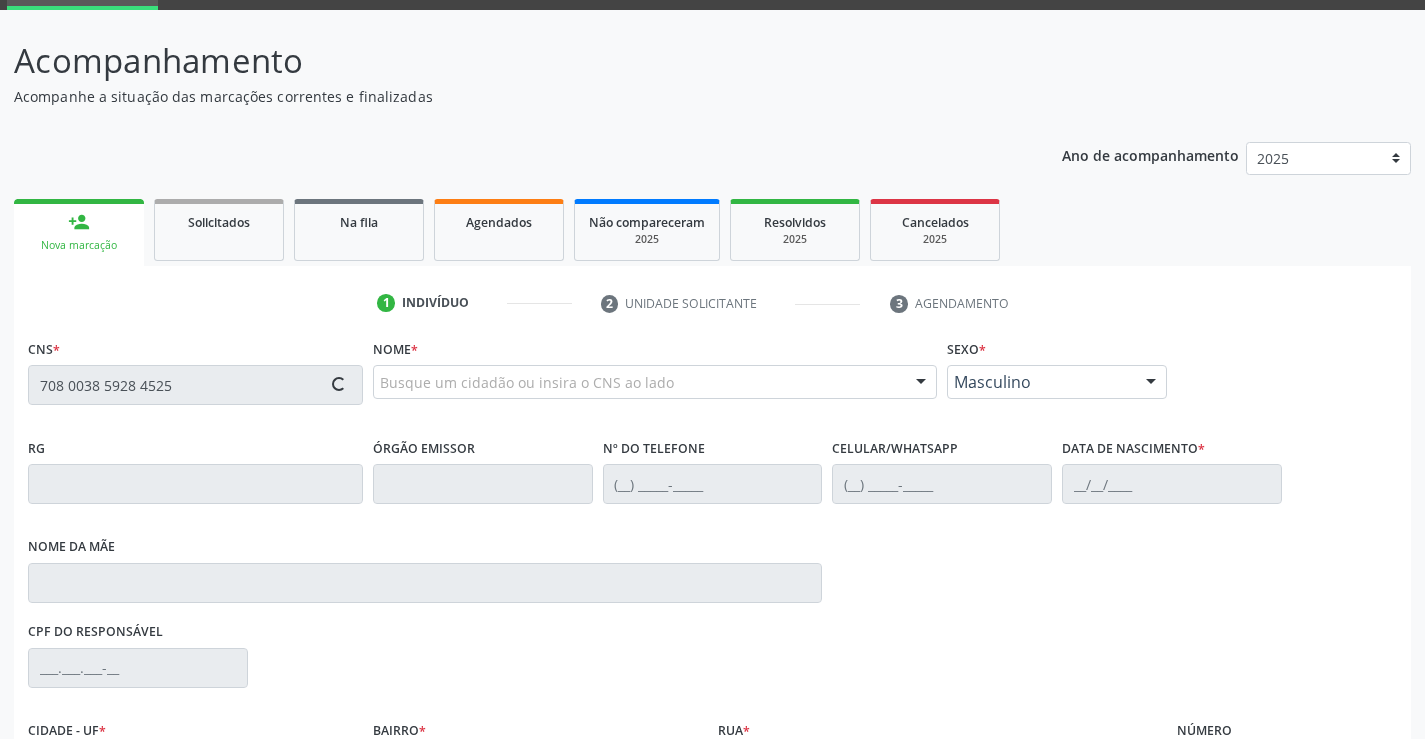 type on "708 0038 5928 4525" 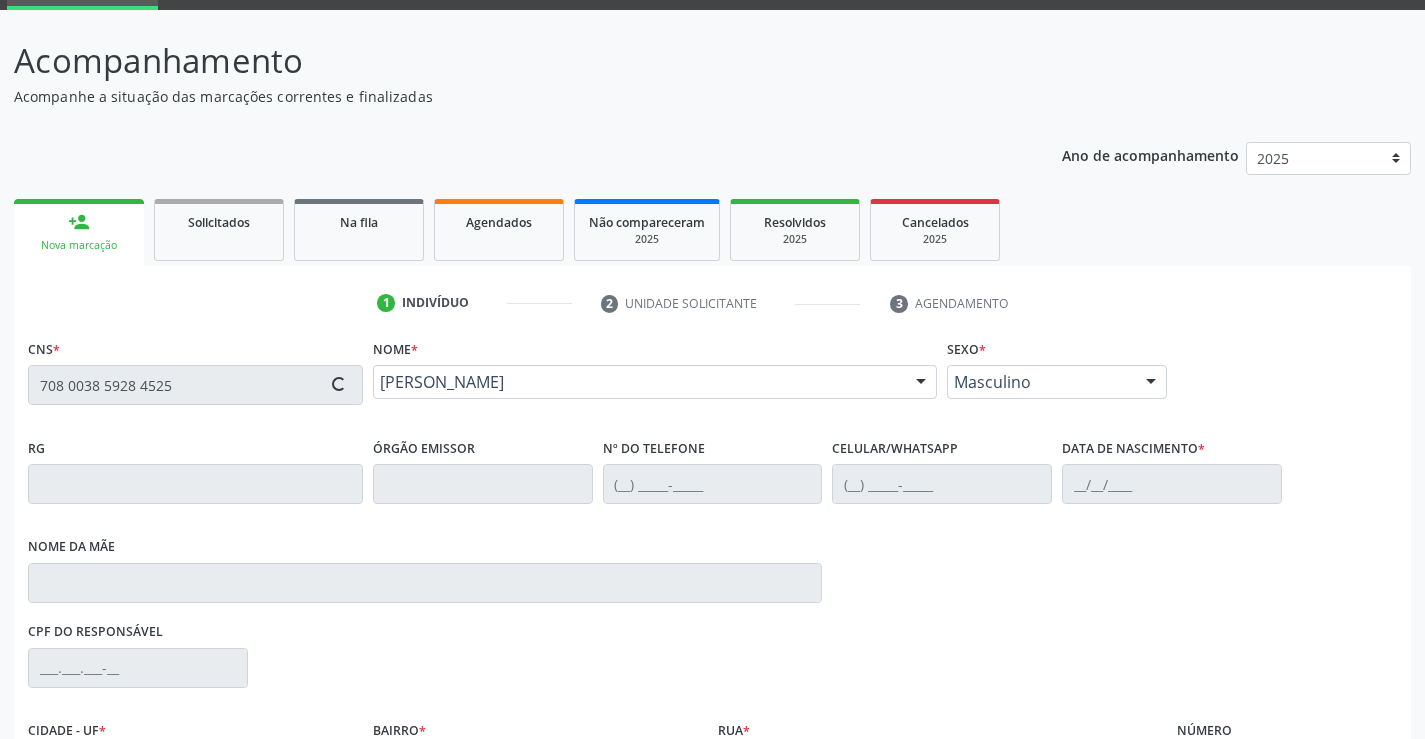 type on "[PHONE_NUMBER]" 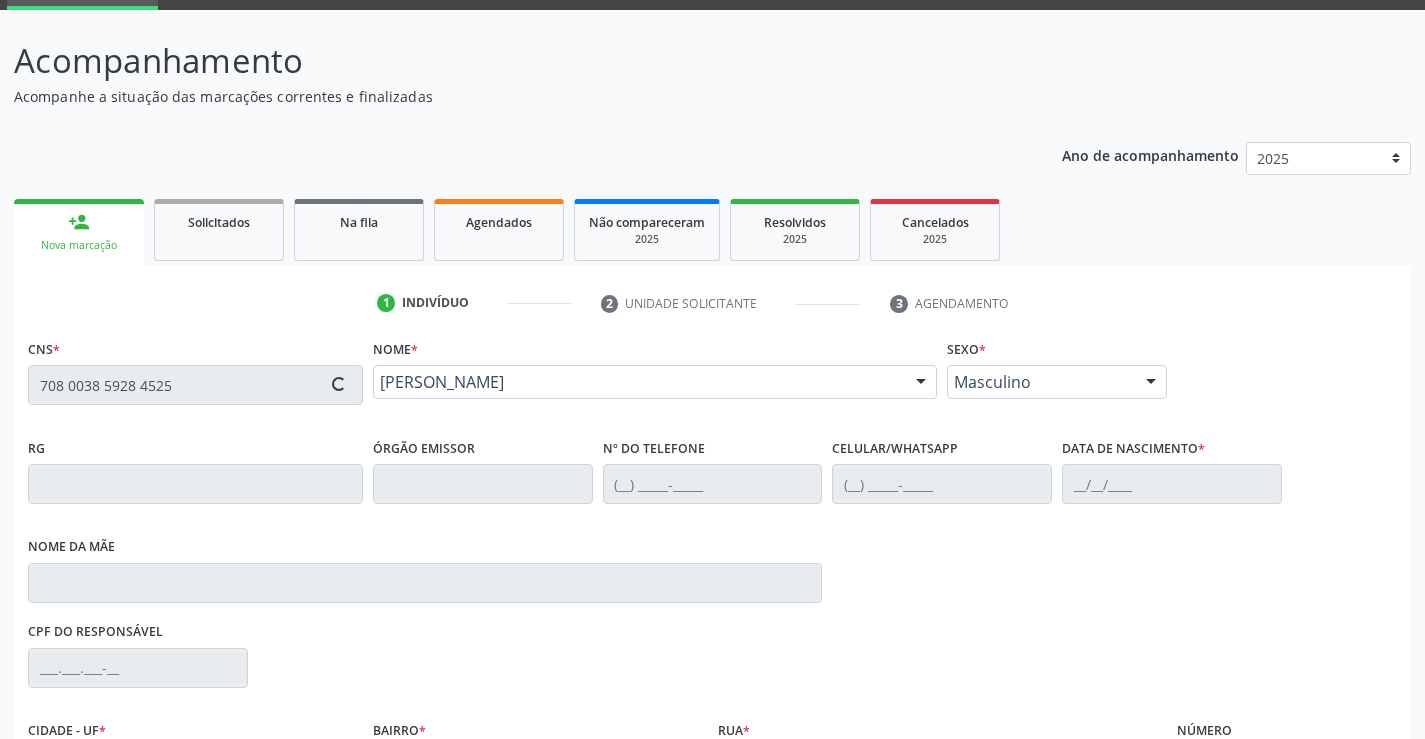 type on "[PHONE_NUMBER]" 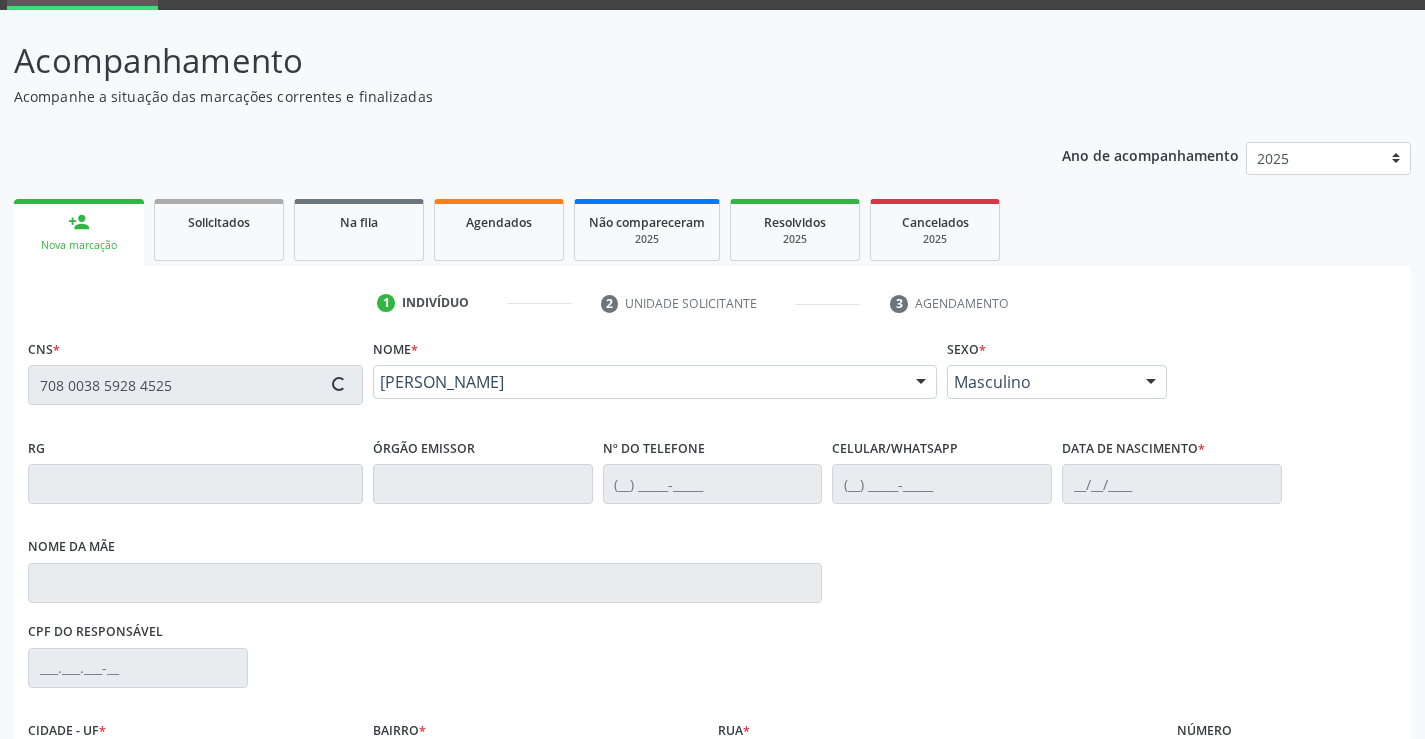 type on "13/[DATE]" 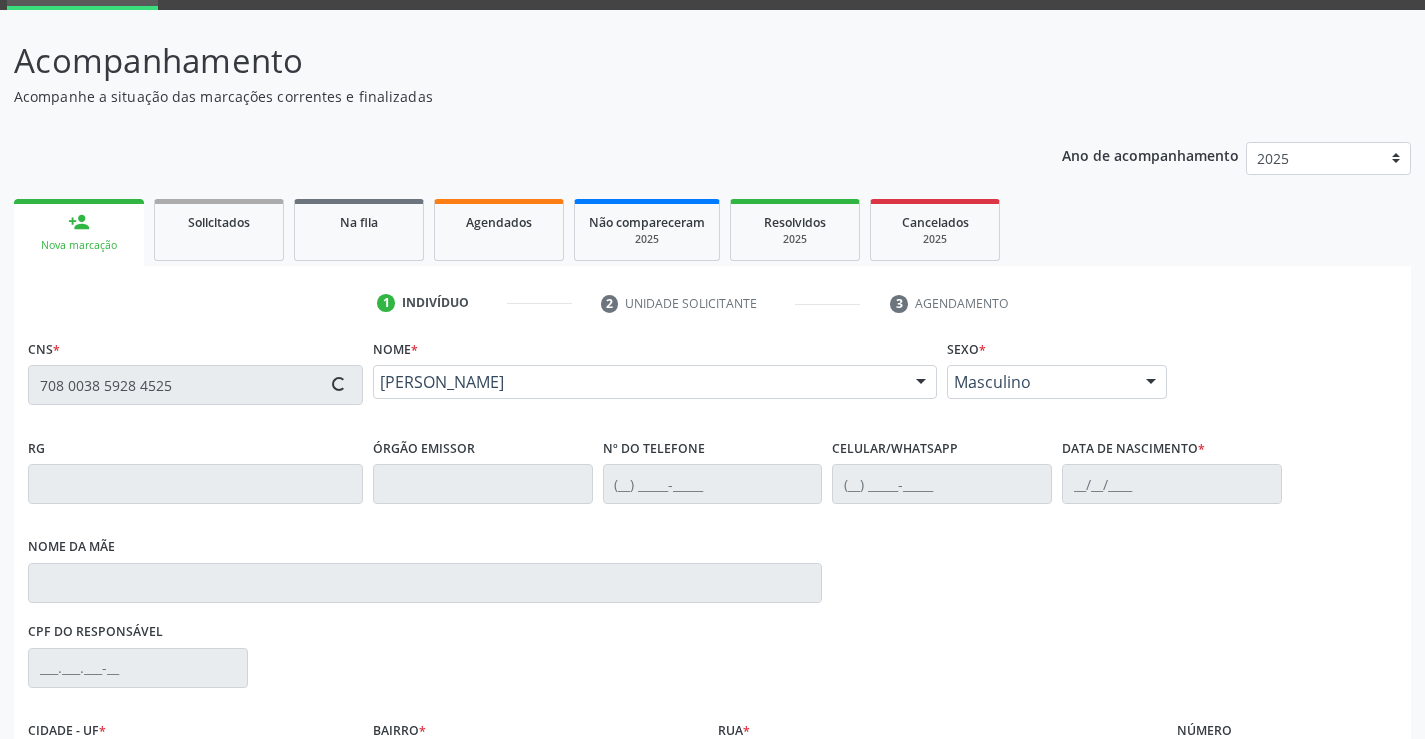 type on "[PERSON_NAME]" 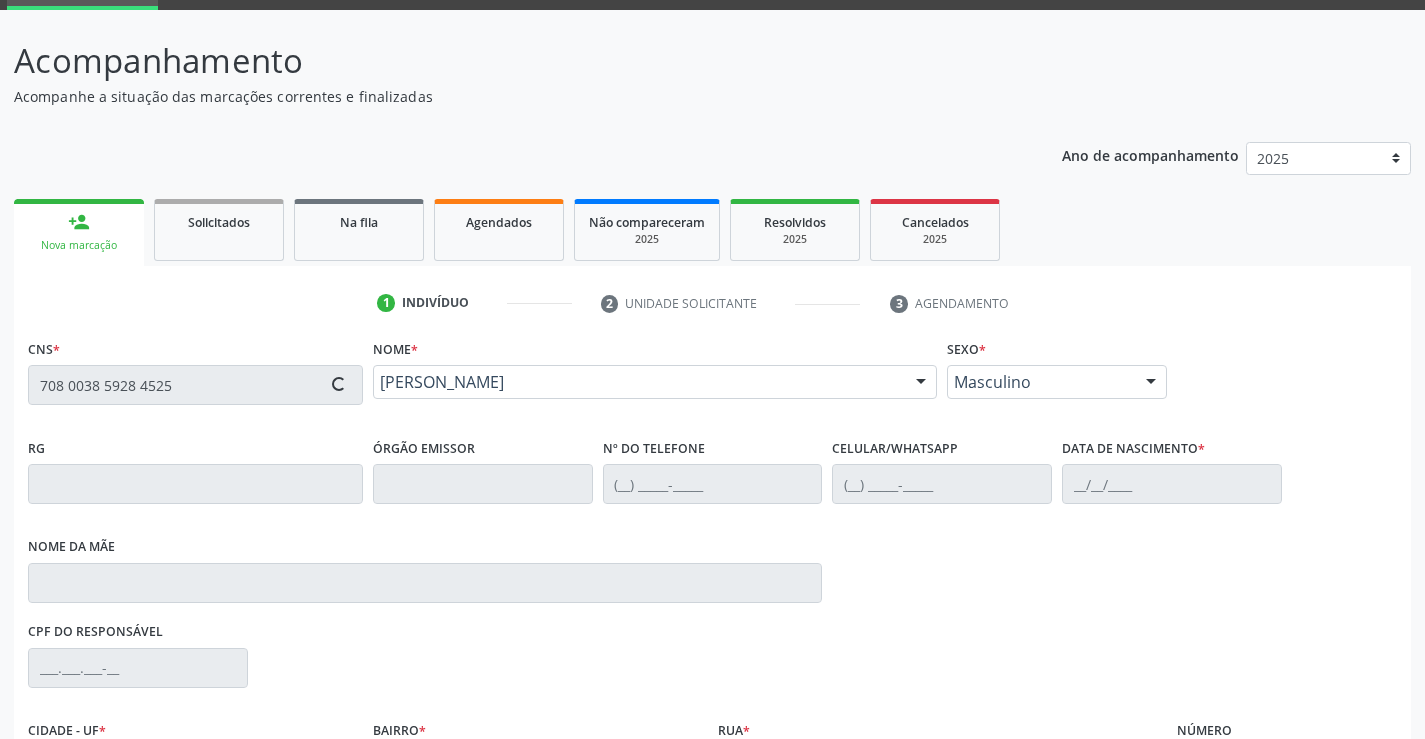type on "444" 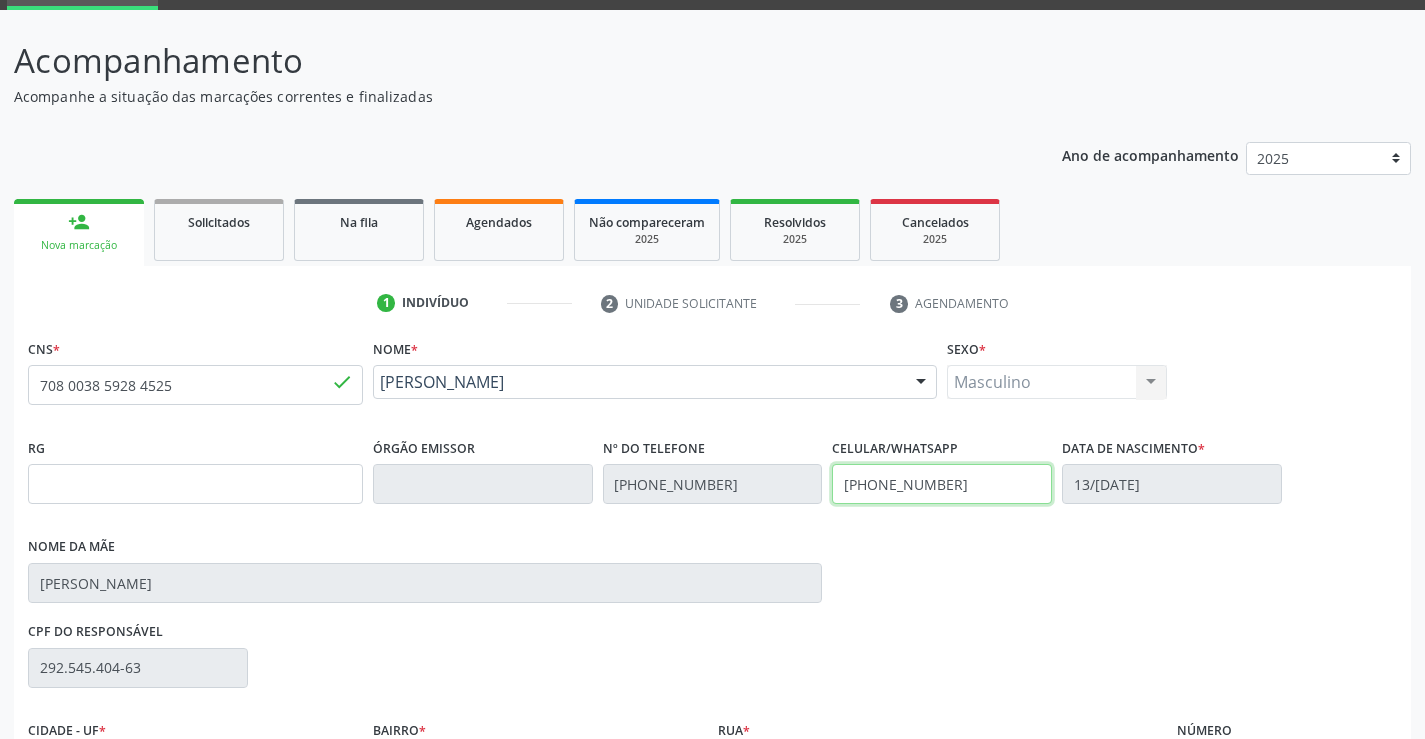 click on "[PHONE_NUMBER]" at bounding box center (942, 484) 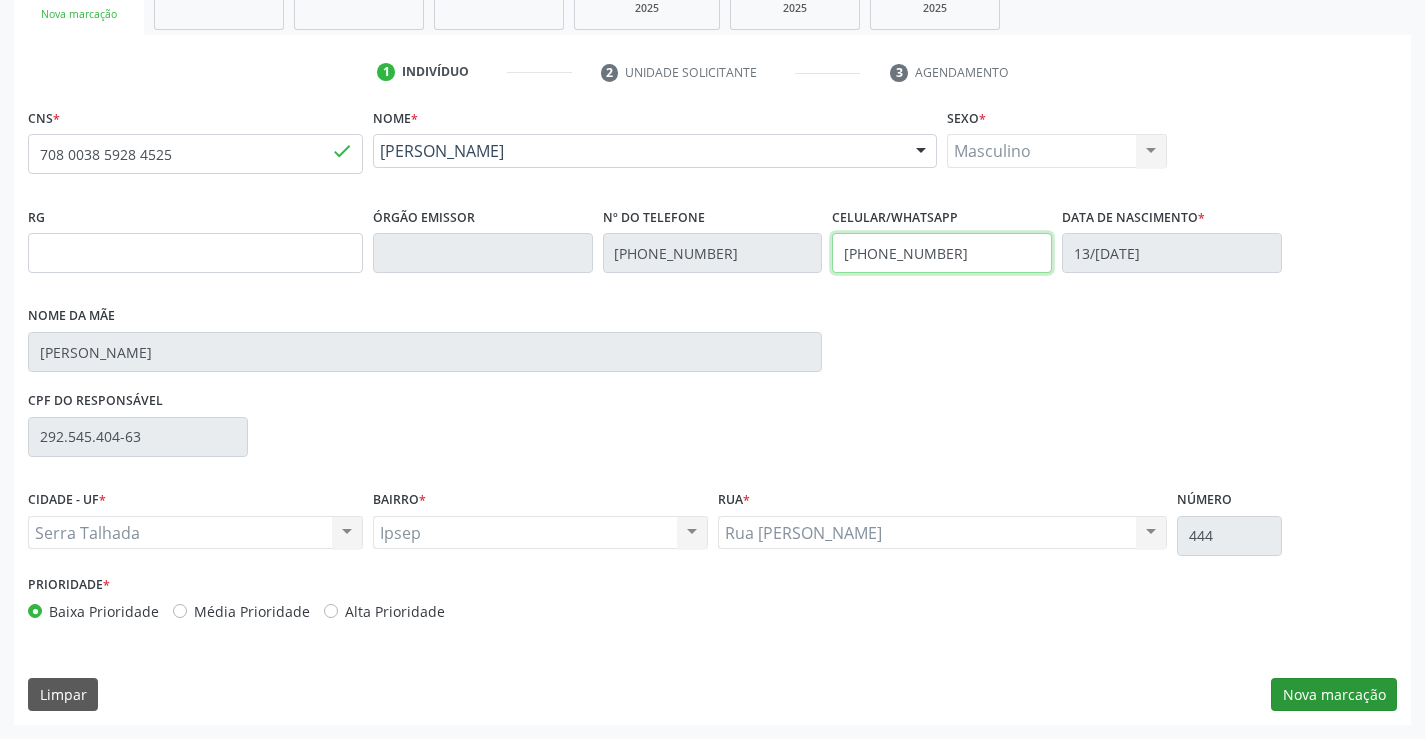 type on "[PHONE_NUMBER]" 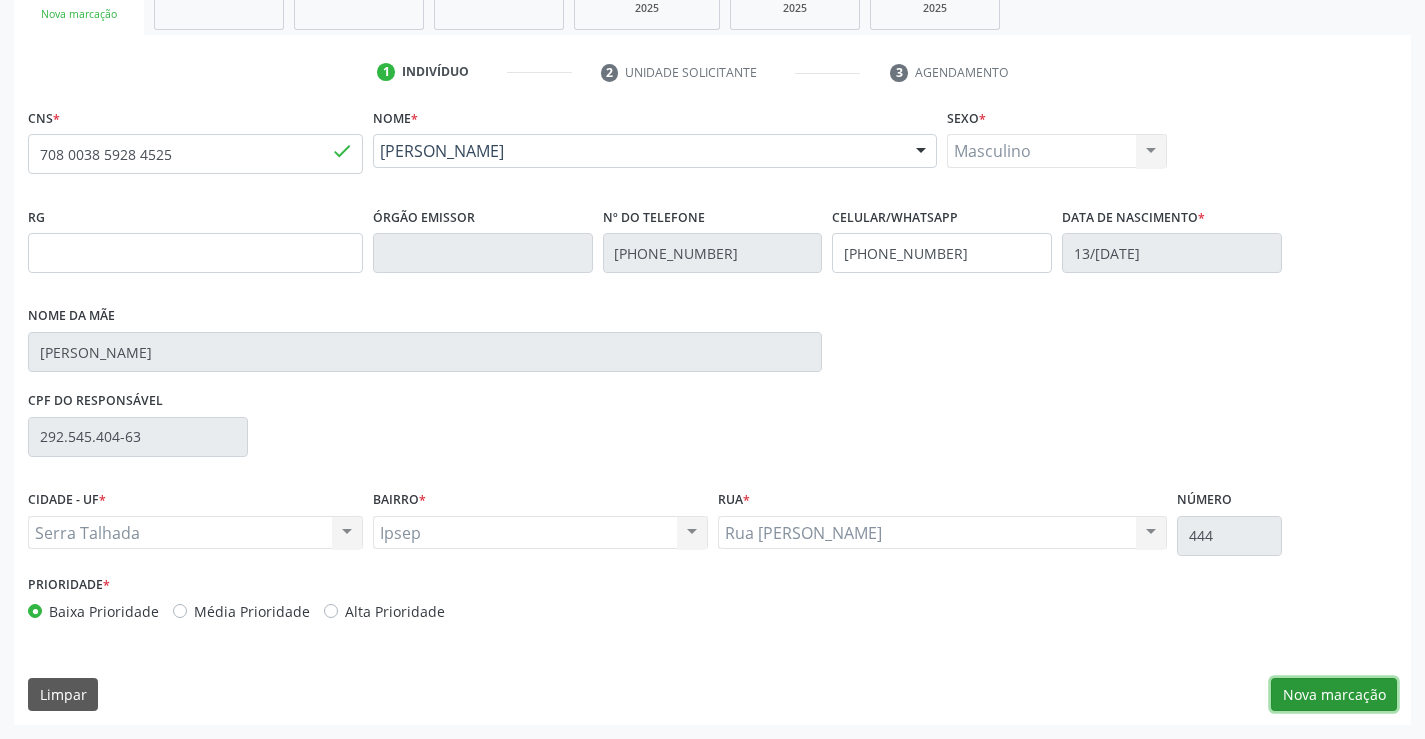 click on "Nova marcação" at bounding box center [1334, 695] 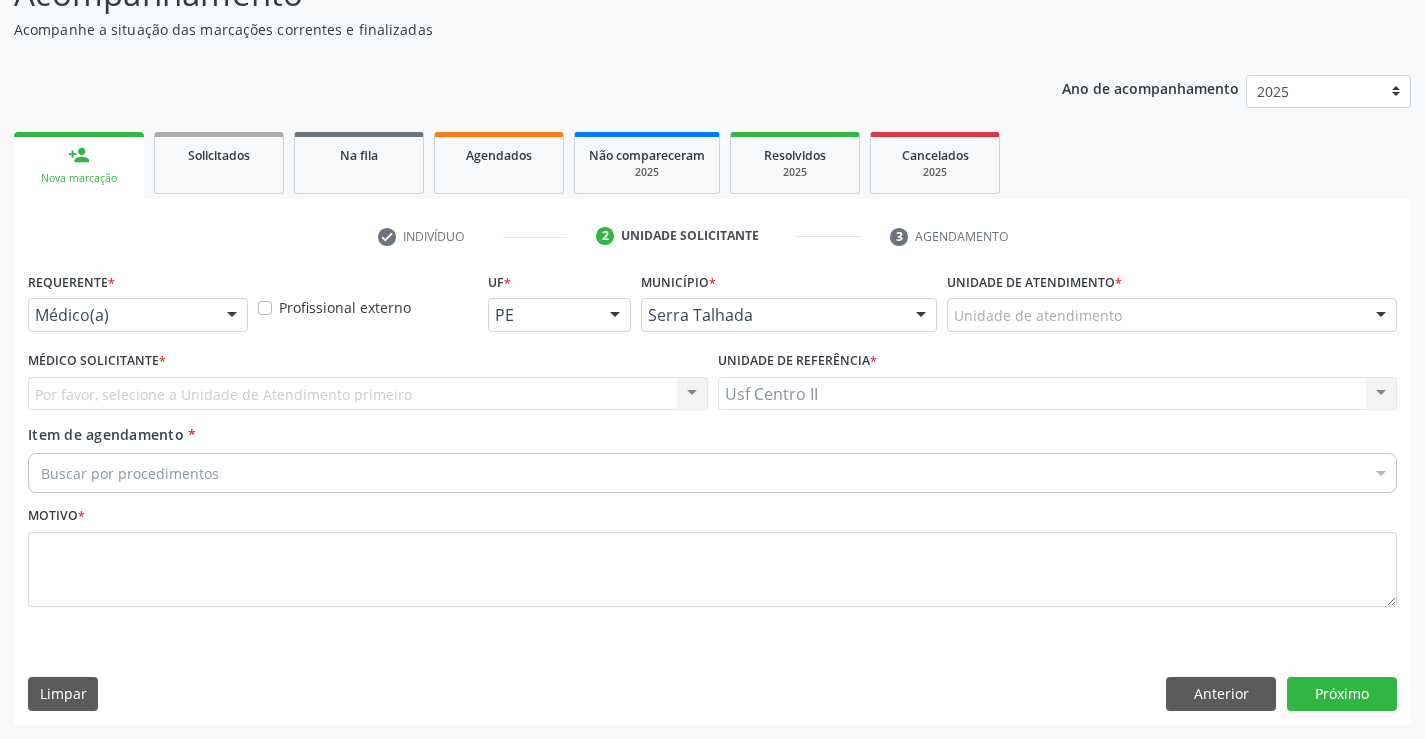 scroll, scrollTop: 167, scrollLeft: 0, axis: vertical 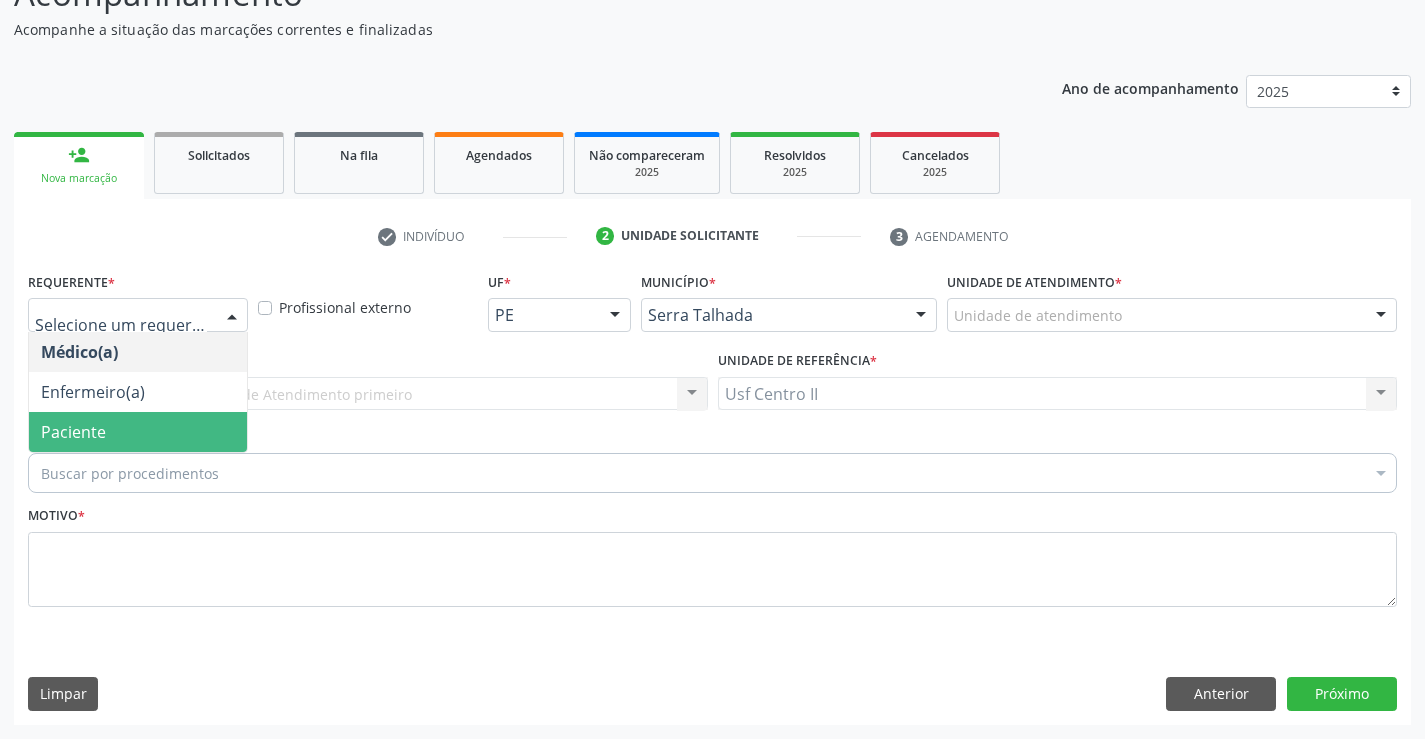 click on "Paciente" at bounding box center (138, 432) 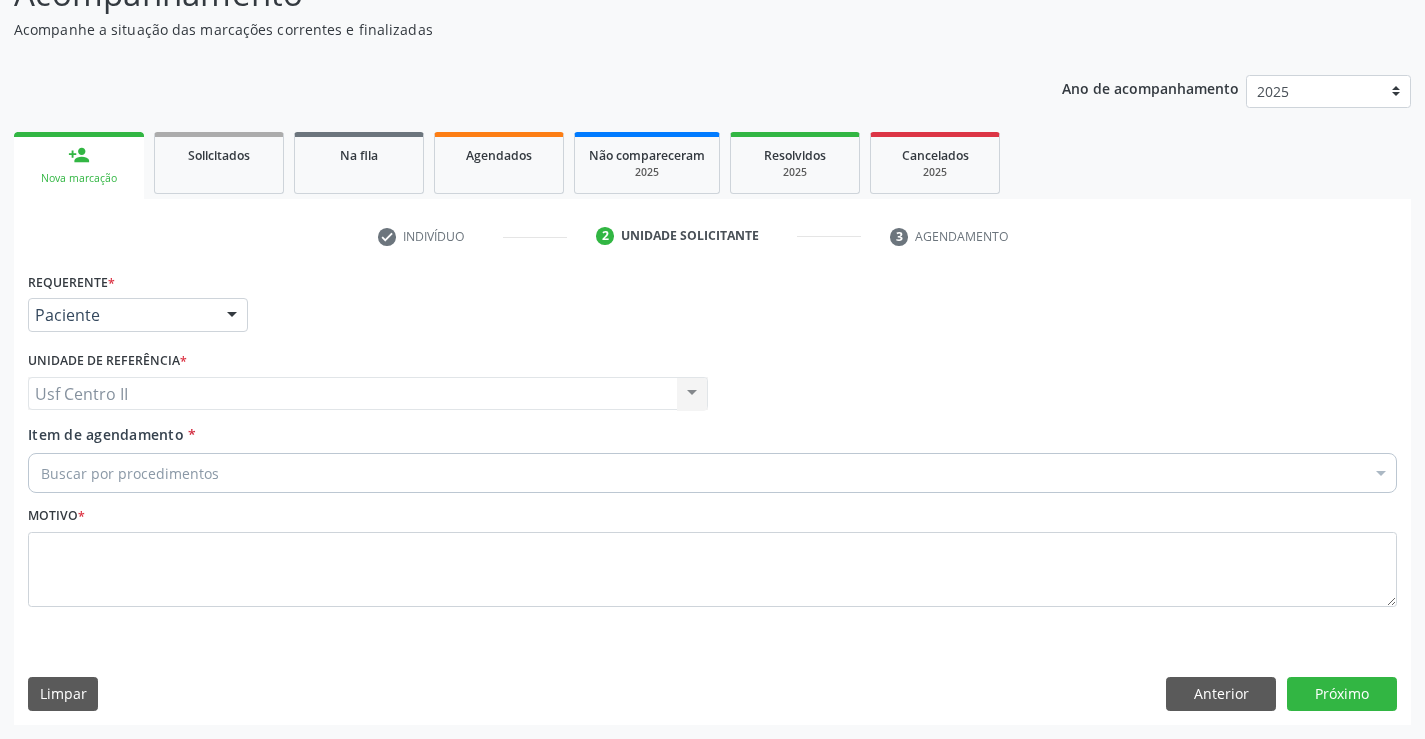 click on "Buscar por procedimentos" at bounding box center [712, 473] 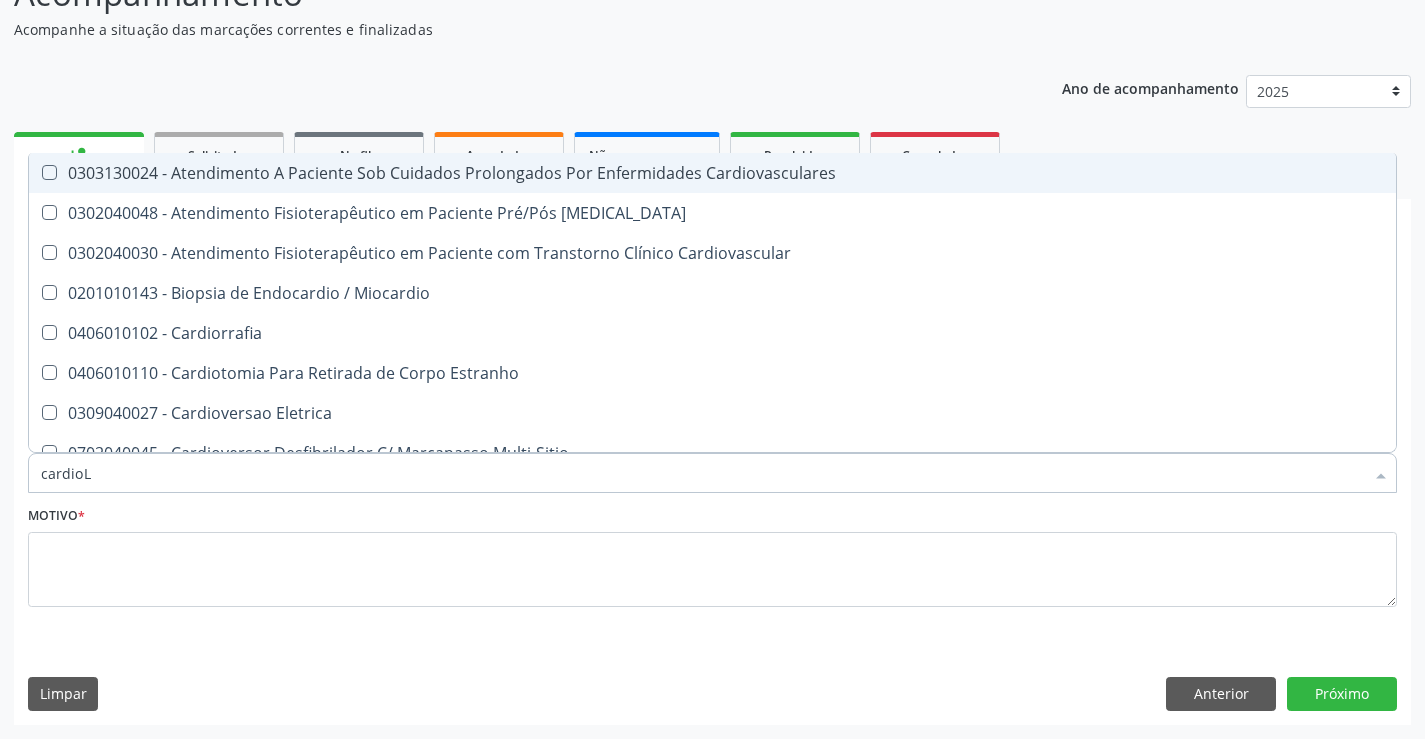 type on "cardioLO" 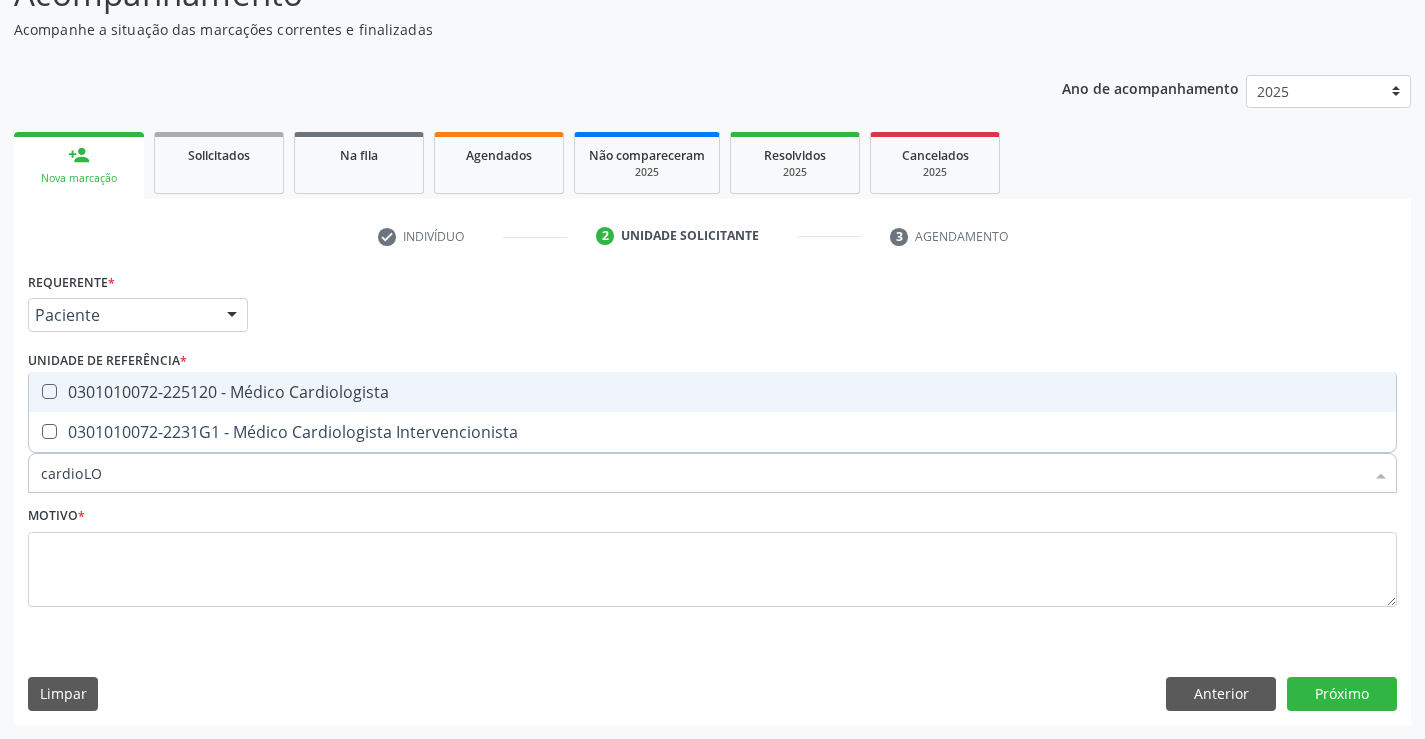 click on "0301010072-225120 - Médico Cardiologista" at bounding box center [712, 392] 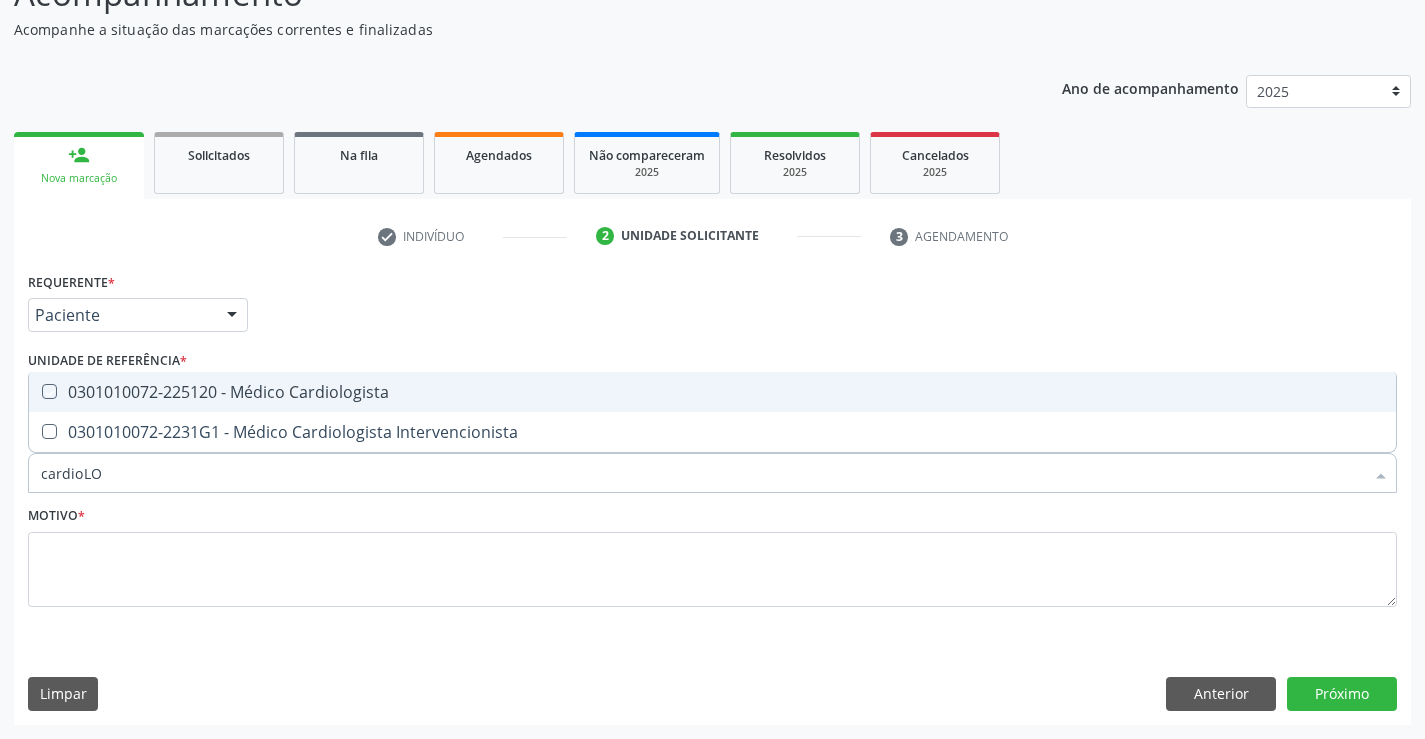 checkbox on "true" 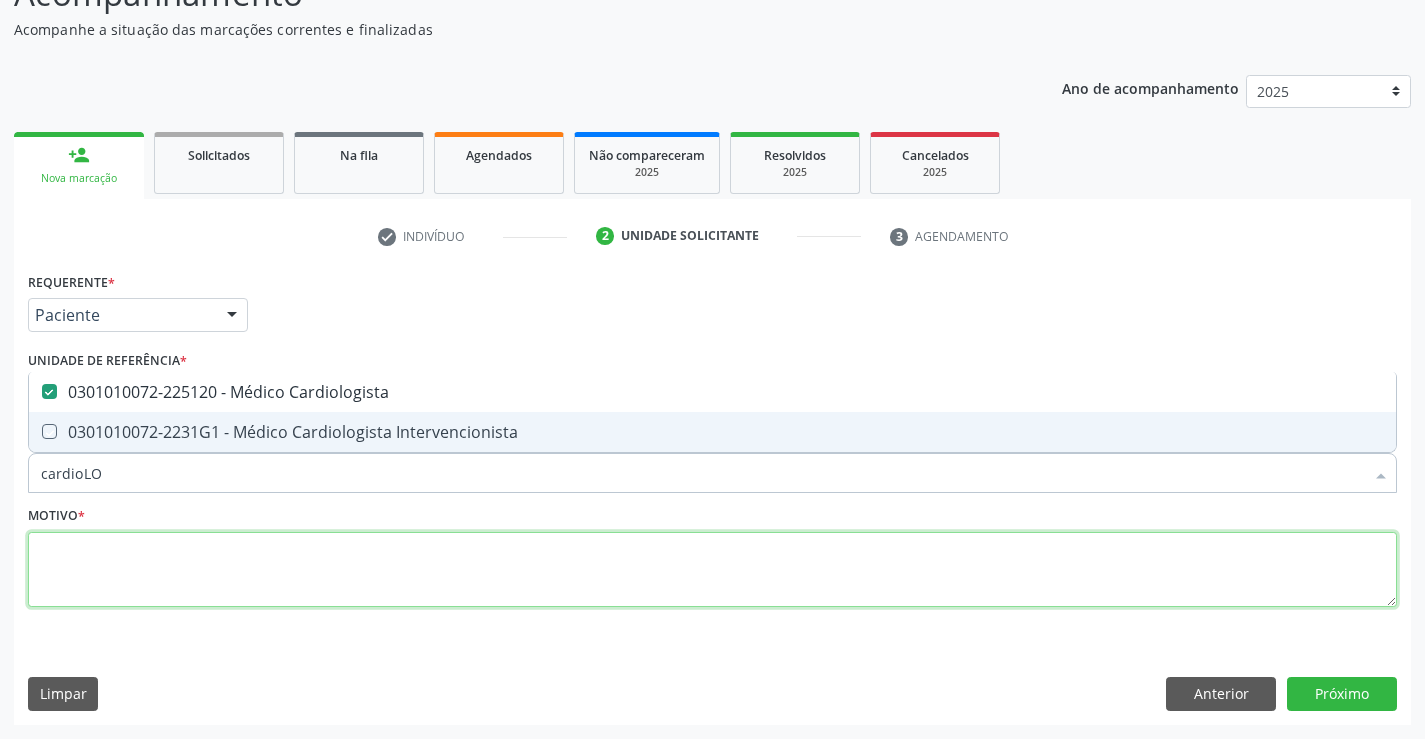 click at bounding box center (712, 570) 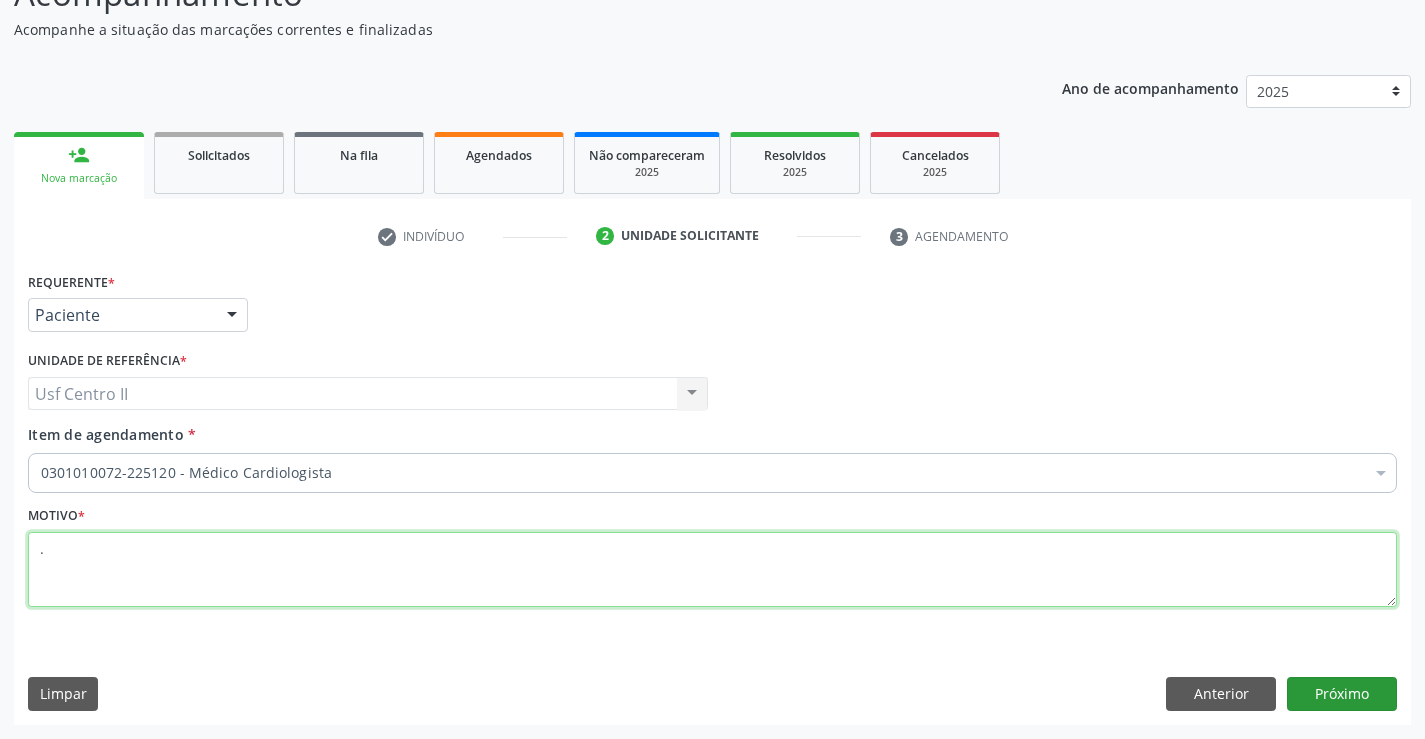 type on "." 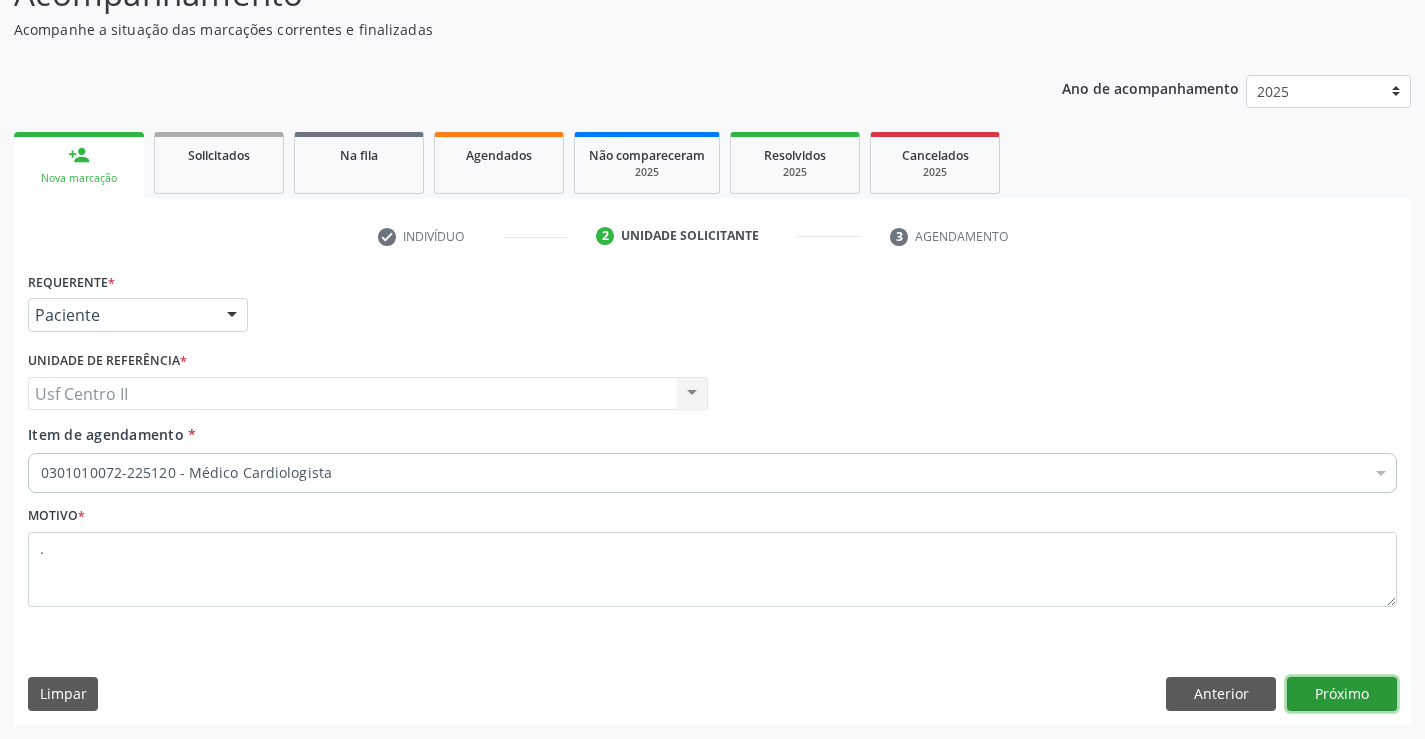 click on "Próximo" at bounding box center [1342, 694] 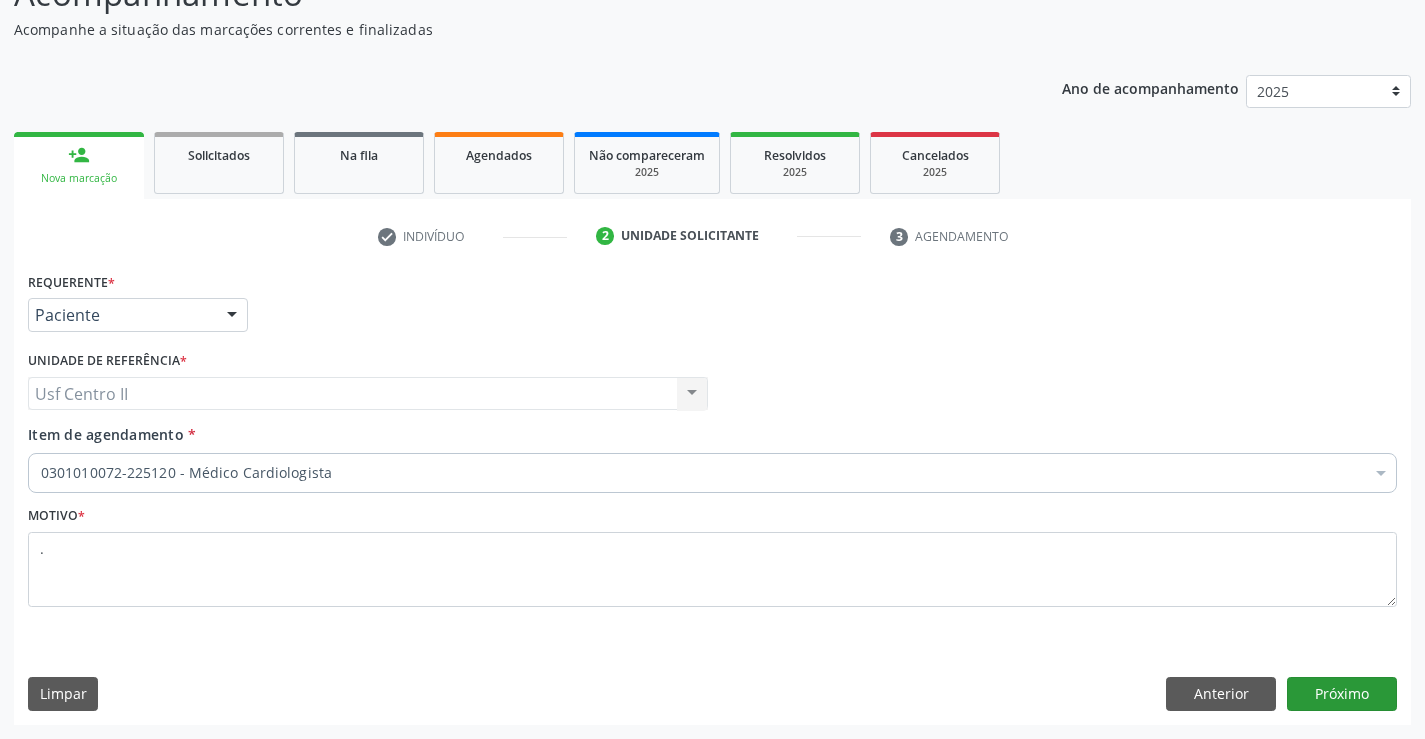 scroll, scrollTop: 131, scrollLeft: 0, axis: vertical 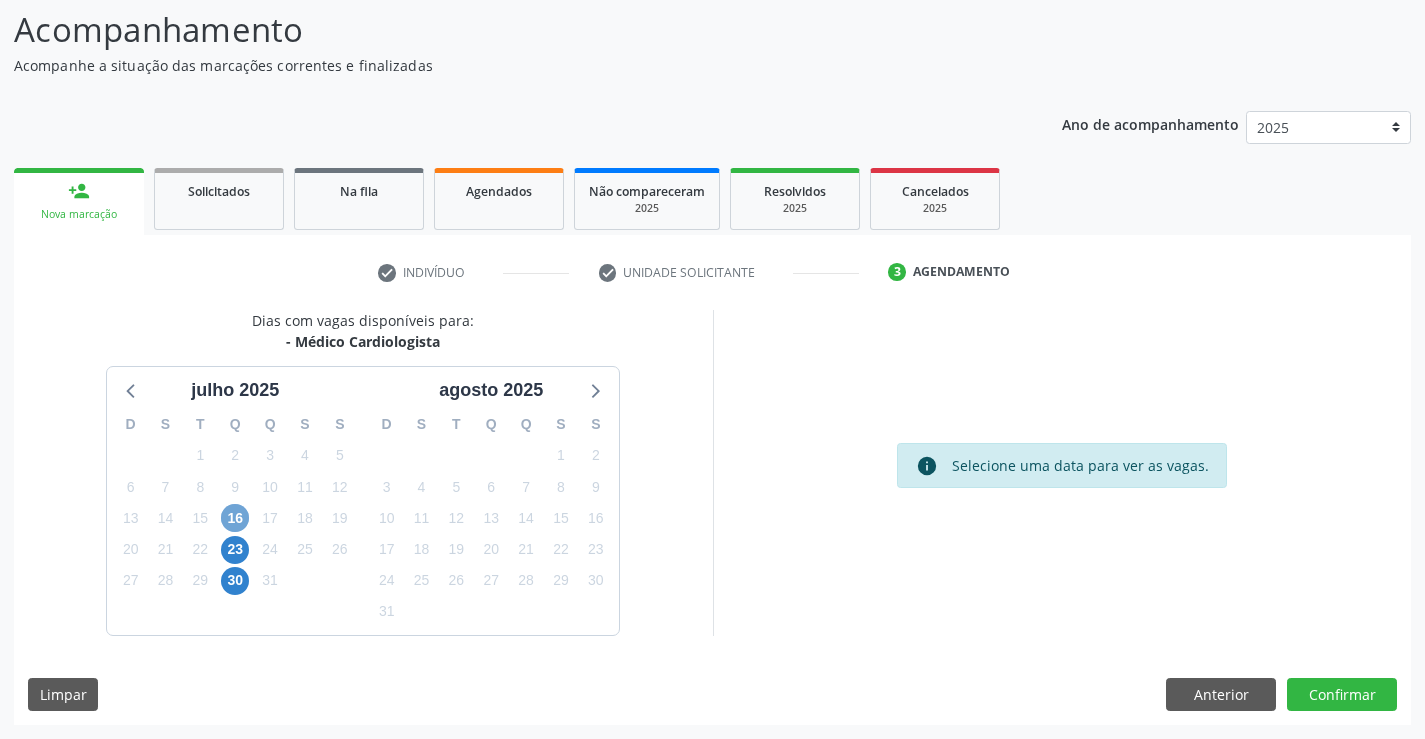 click on "16" at bounding box center [235, 518] 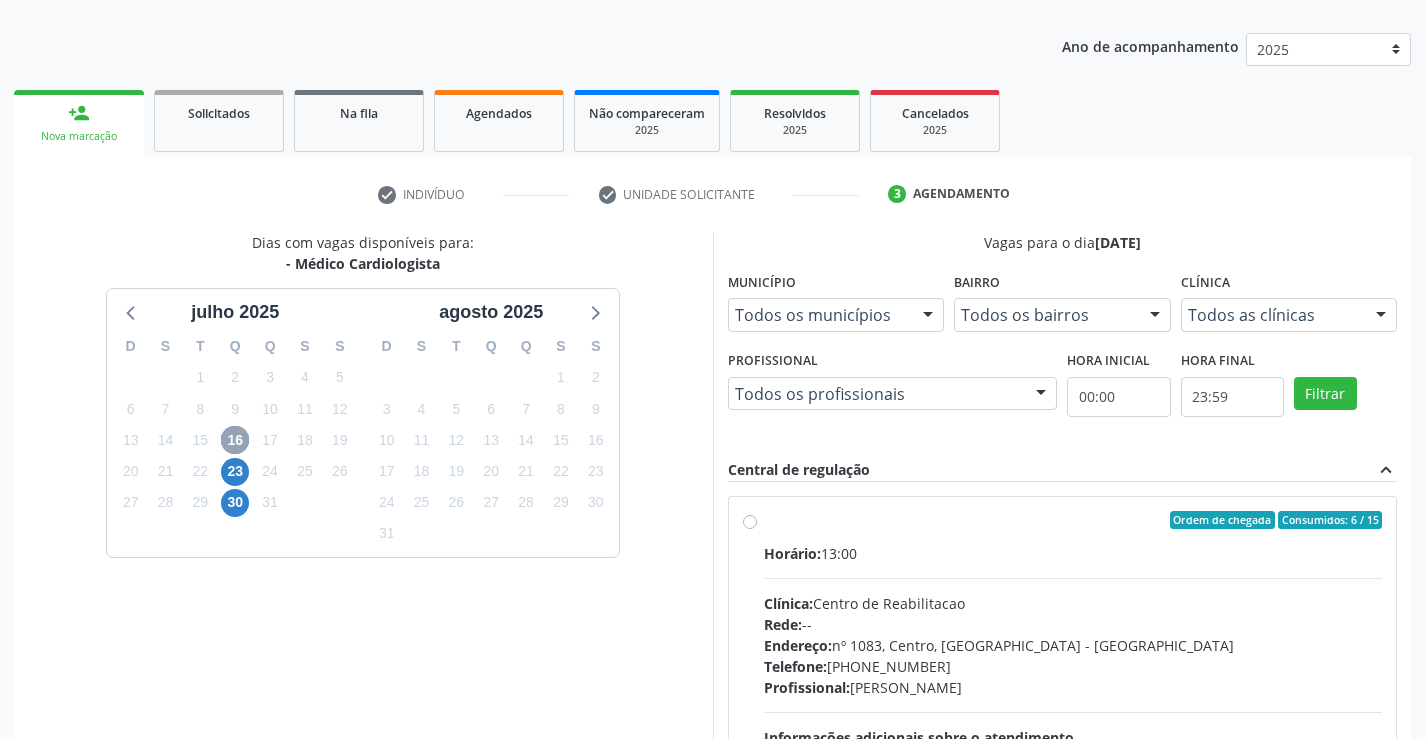 scroll, scrollTop: 331, scrollLeft: 0, axis: vertical 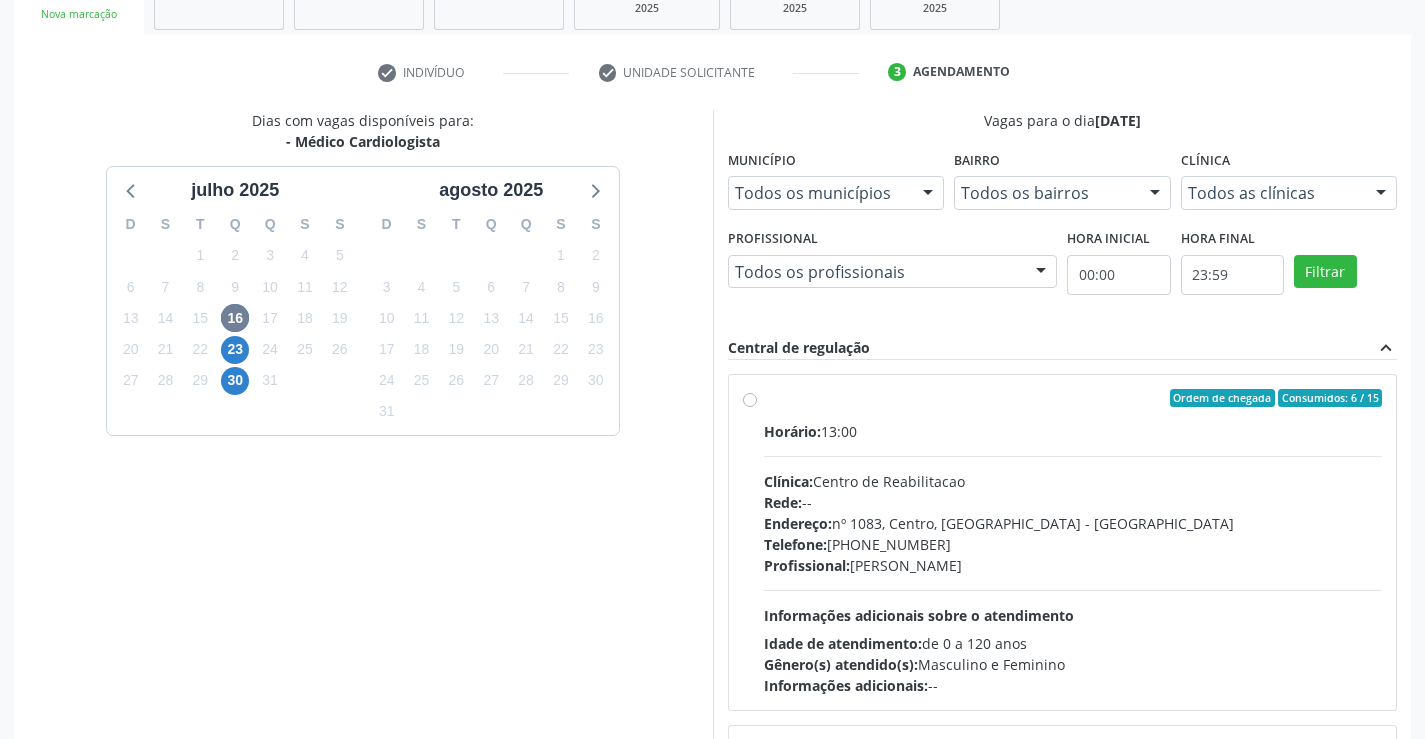 click on "Ordem de chegada
Consumidos: 6 / 15
Horário:   13:00
Clínica:  Centro de Reabilitacao
Rede:
--
Endereço:   [STREET_ADDRESS]
Telefone:   [PHONE_NUMBER]
Profissional:
[PERSON_NAME]
Informações adicionais sobre o atendimento
Idade de atendimento:
de 0 a 120 anos
Gênero(s) atendido(s):
Masculino e Feminino
Informações adicionais:
--" at bounding box center (1073, 542) 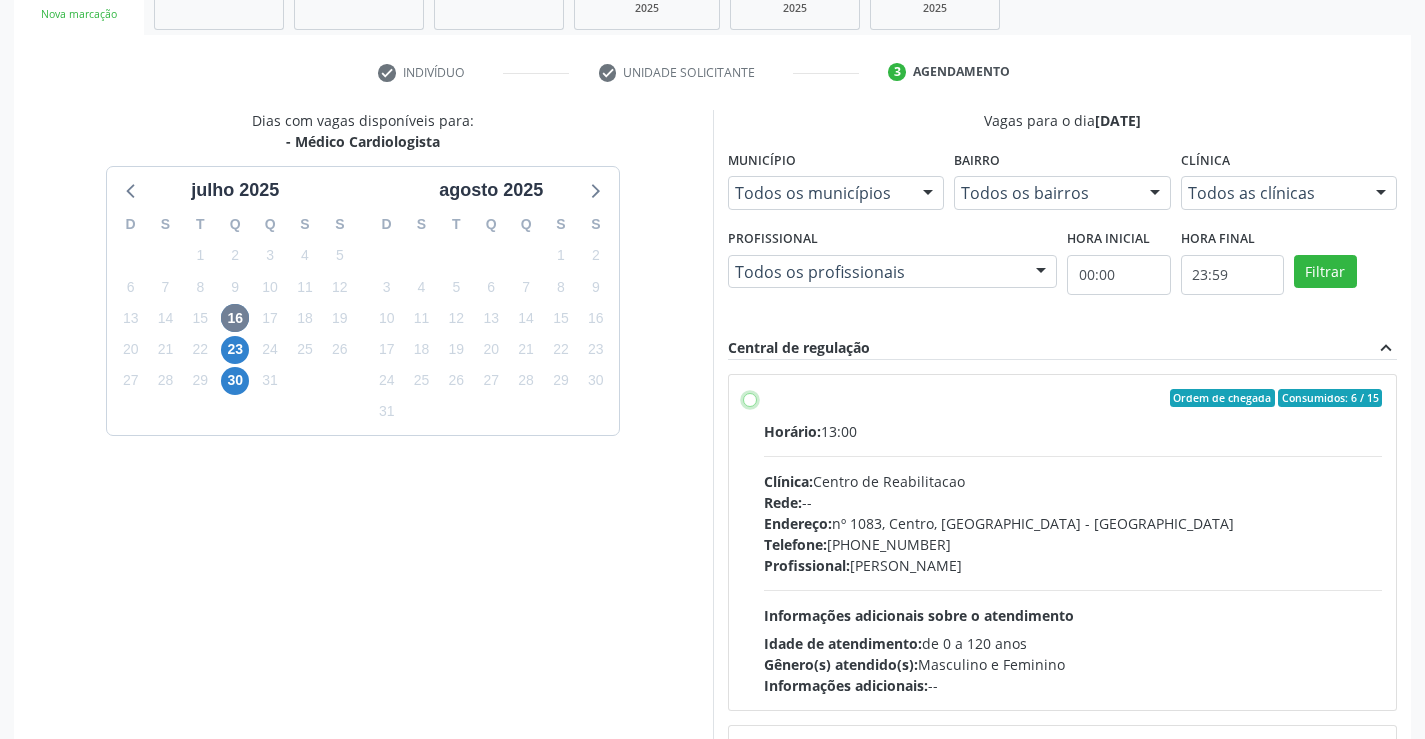 click on "Ordem de chegada
Consumidos: 6 / 15
Horário:   13:00
Clínica:  Centro de Reabilitacao
Rede:
--
Endereço:   [STREET_ADDRESS]
Telefone:   [PHONE_NUMBER]
Profissional:
[PERSON_NAME]
Informações adicionais sobre o atendimento
Idade de atendimento:
de 0 a 120 anos
Gênero(s) atendido(s):
Masculino e Feminino
Informações adicionais:
--" at bounding box center (750, 398) 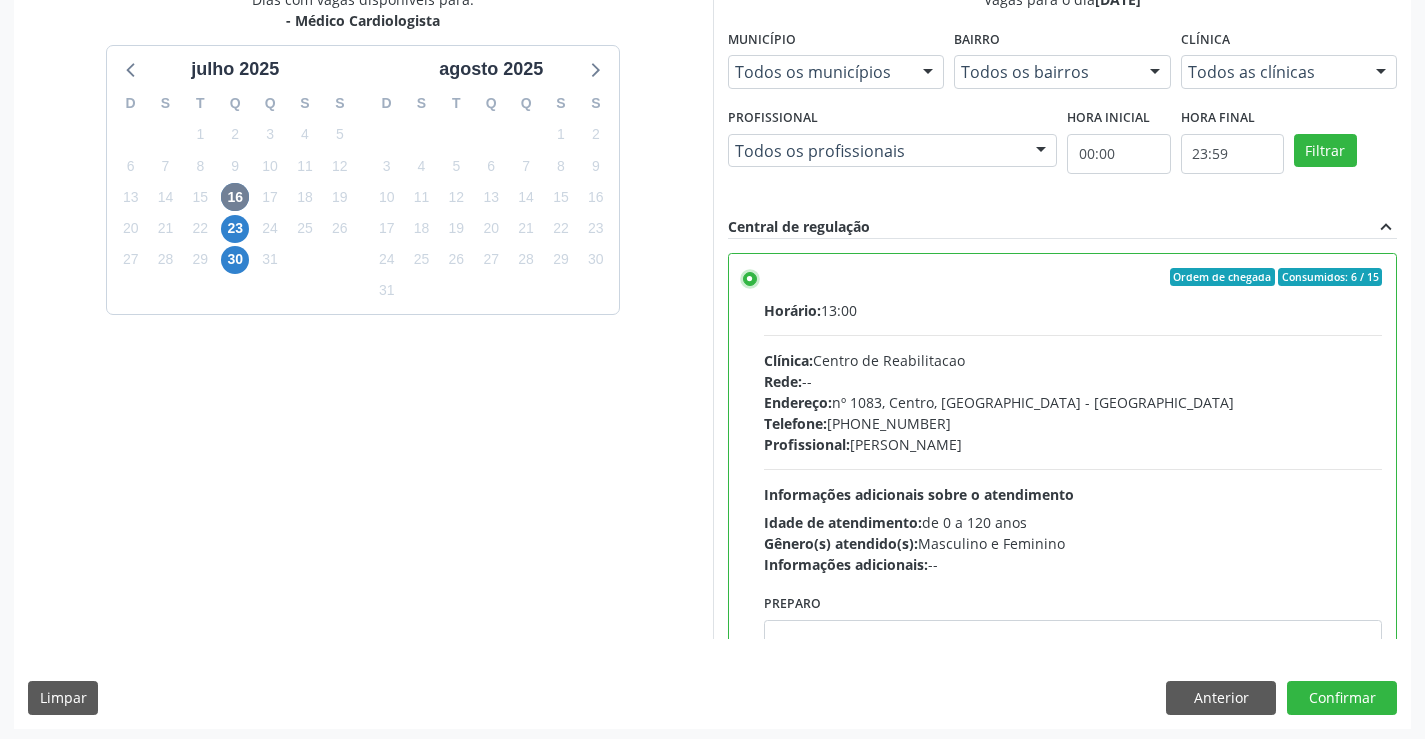 scroll, scrollTop: 456, scrollLeft: 0, axis: vertical 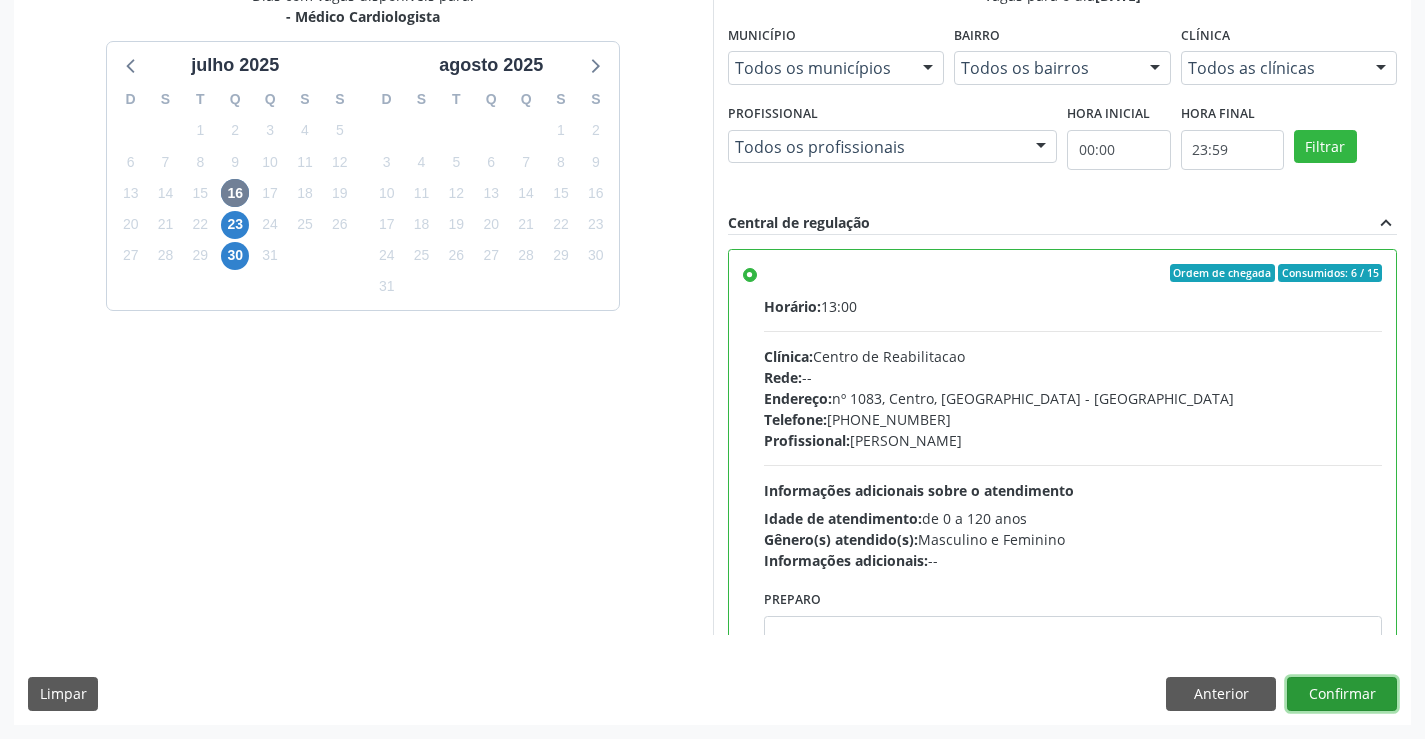 click on "Confirmar" at bounding box center (1342, 694) 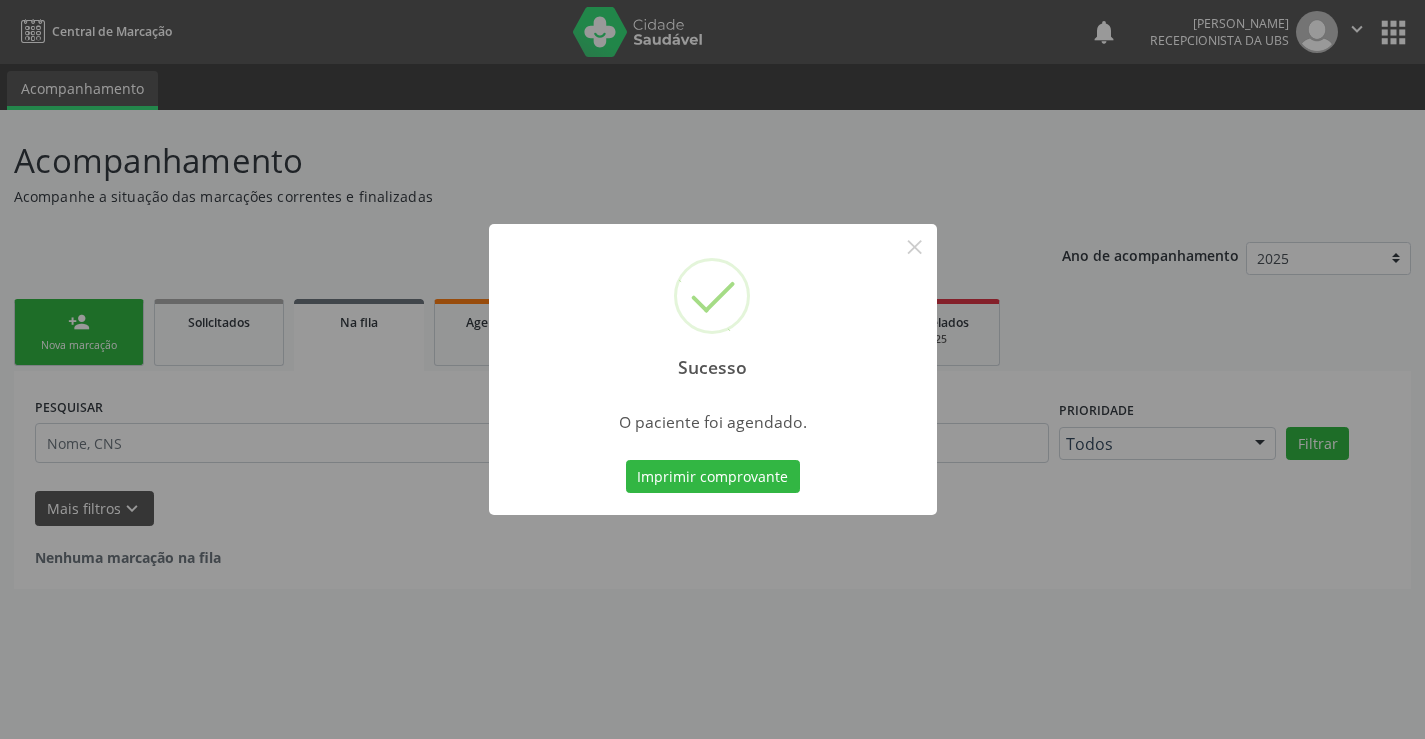 scroll, scrollTop: 0, scrollLeft: 0, axis: both 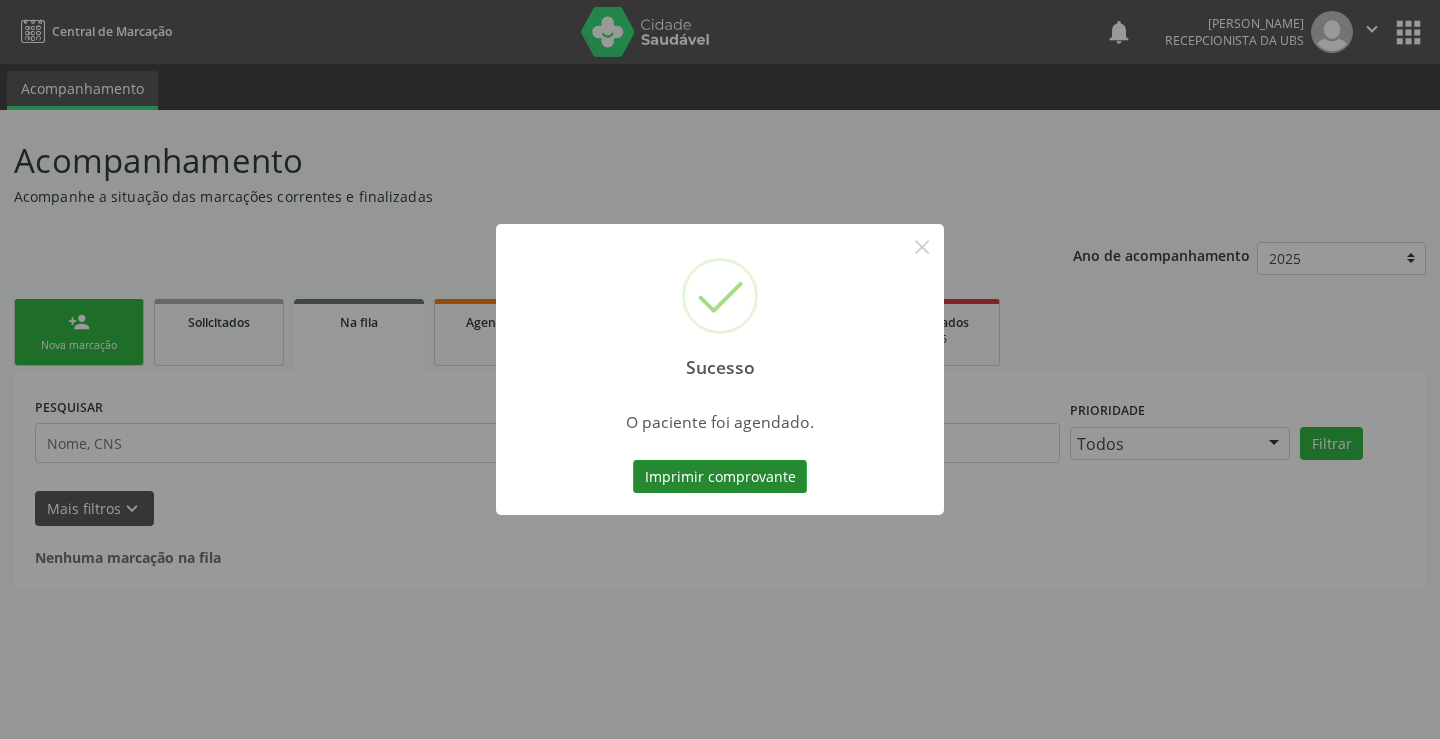 click on "Imprimir comprovante" at bounding box center (720, 477) 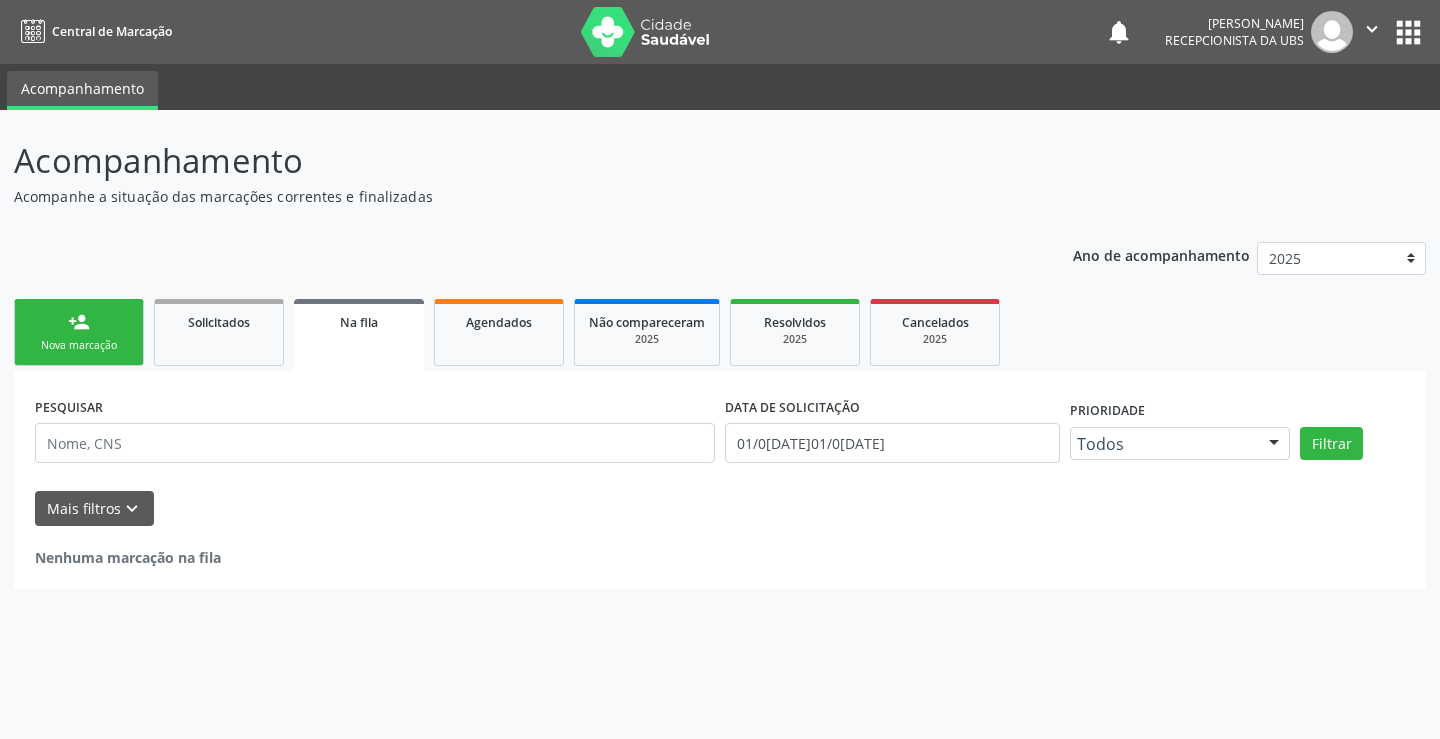 click on "Nova marcação" at bounding box center (79, 345) 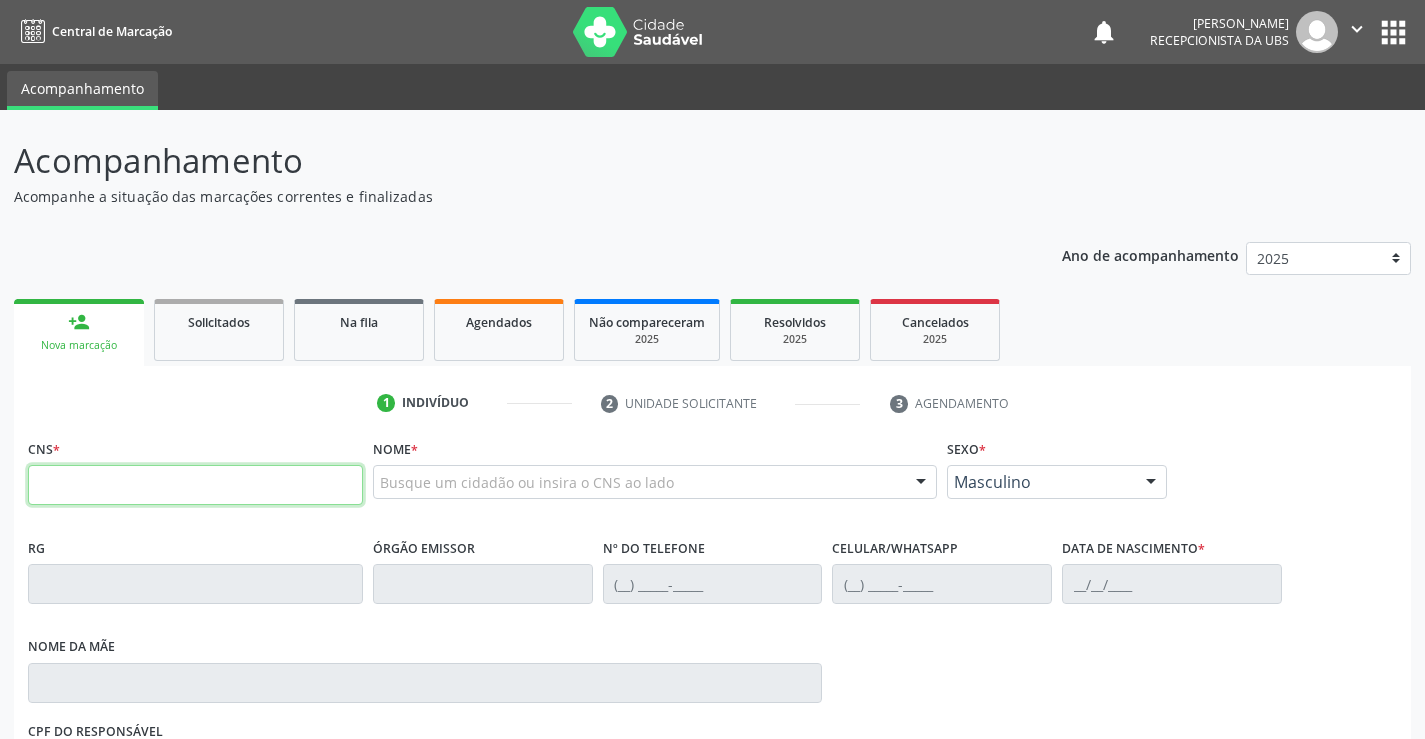 click at bounding box center [195, 485] 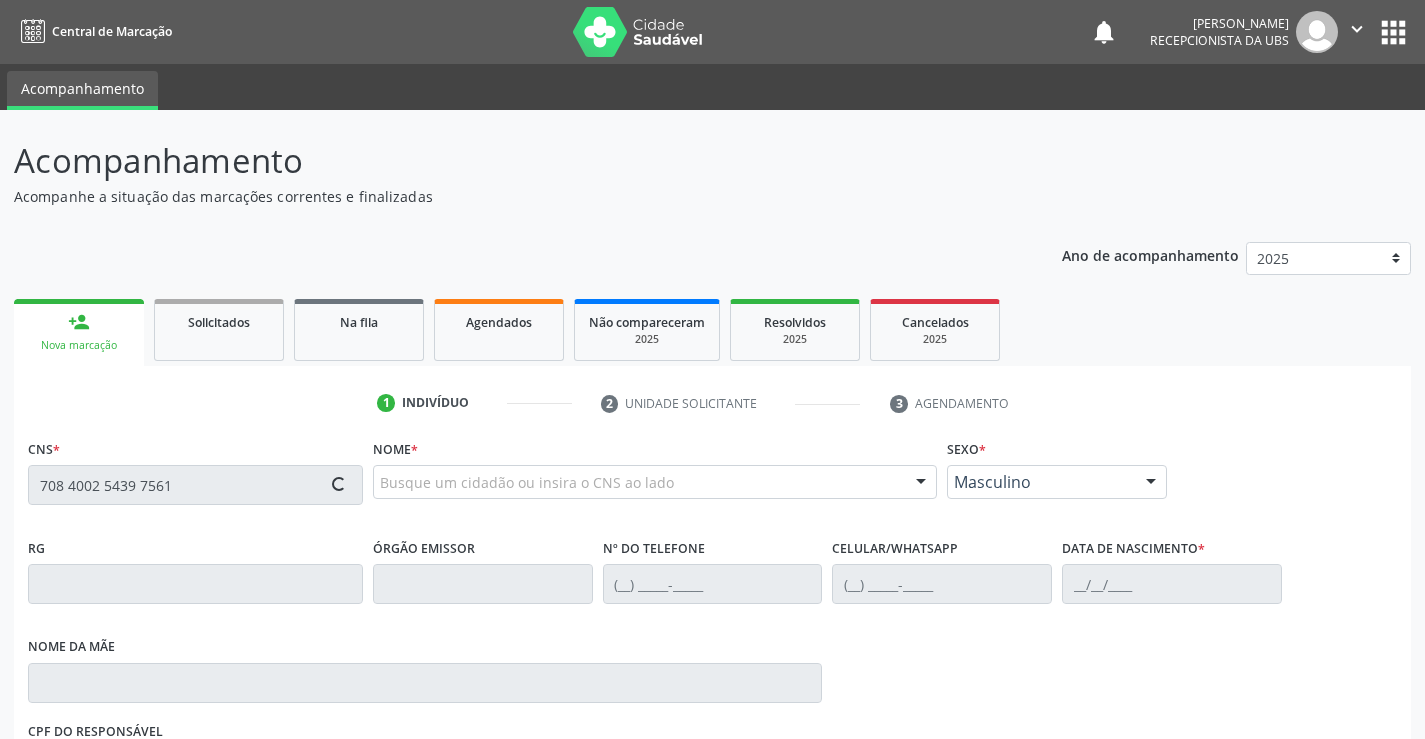 type on "708 4002 5439 7561" 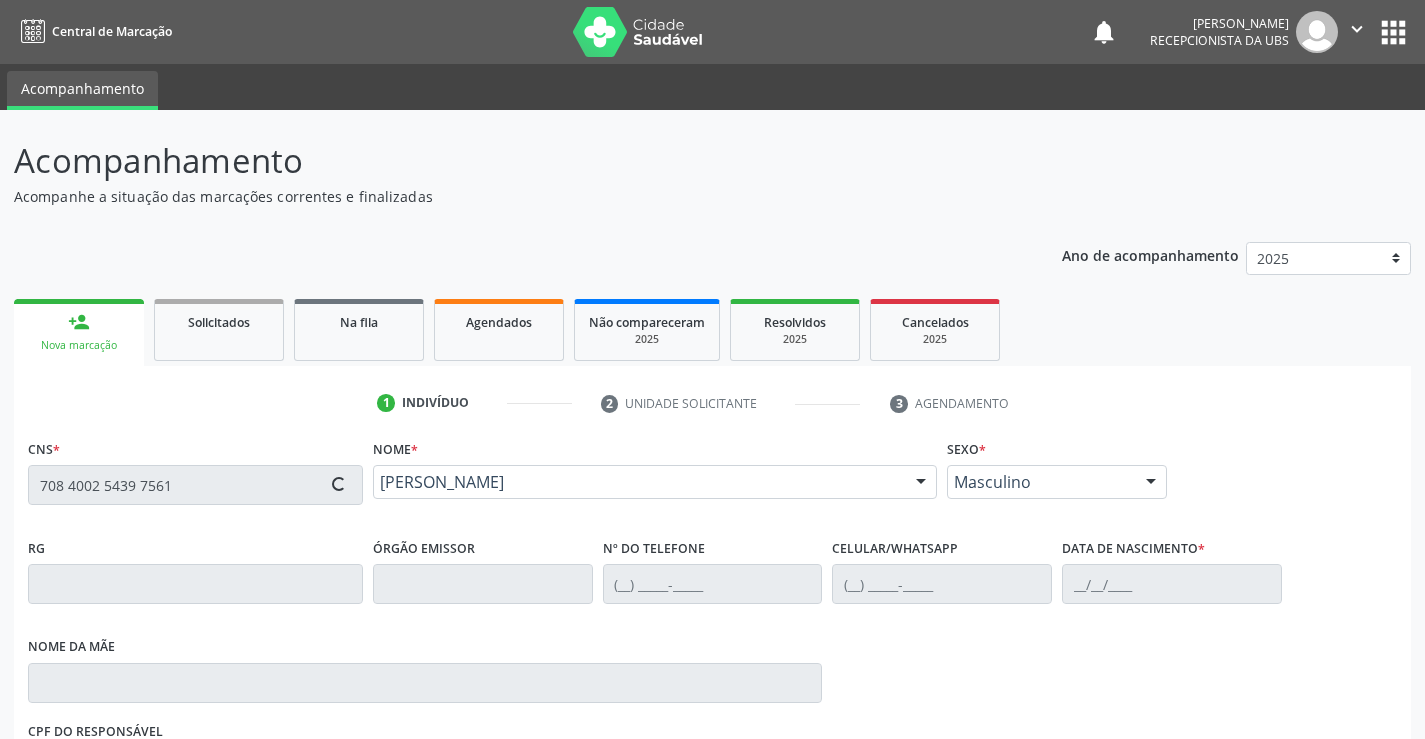 type on "[PHONE_NUMBER]" 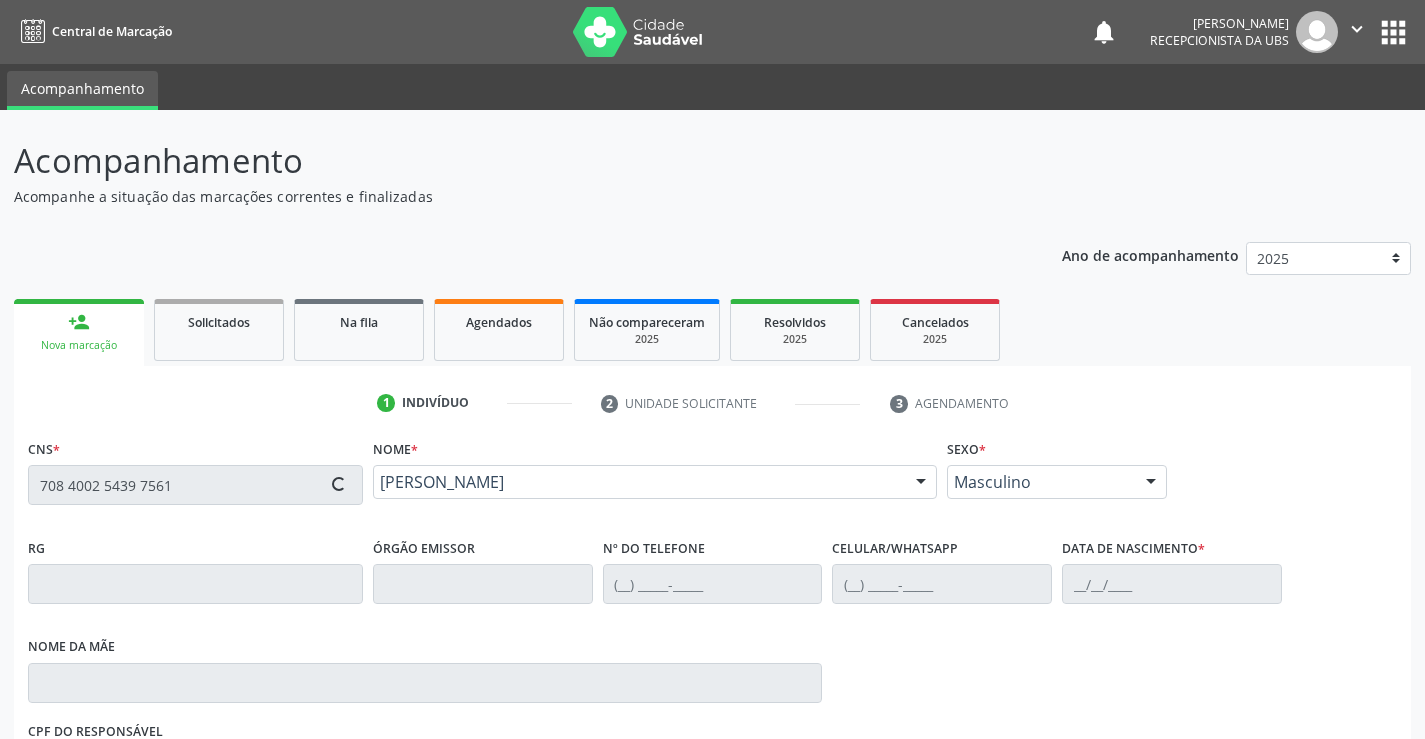 type on "0[DATE]" 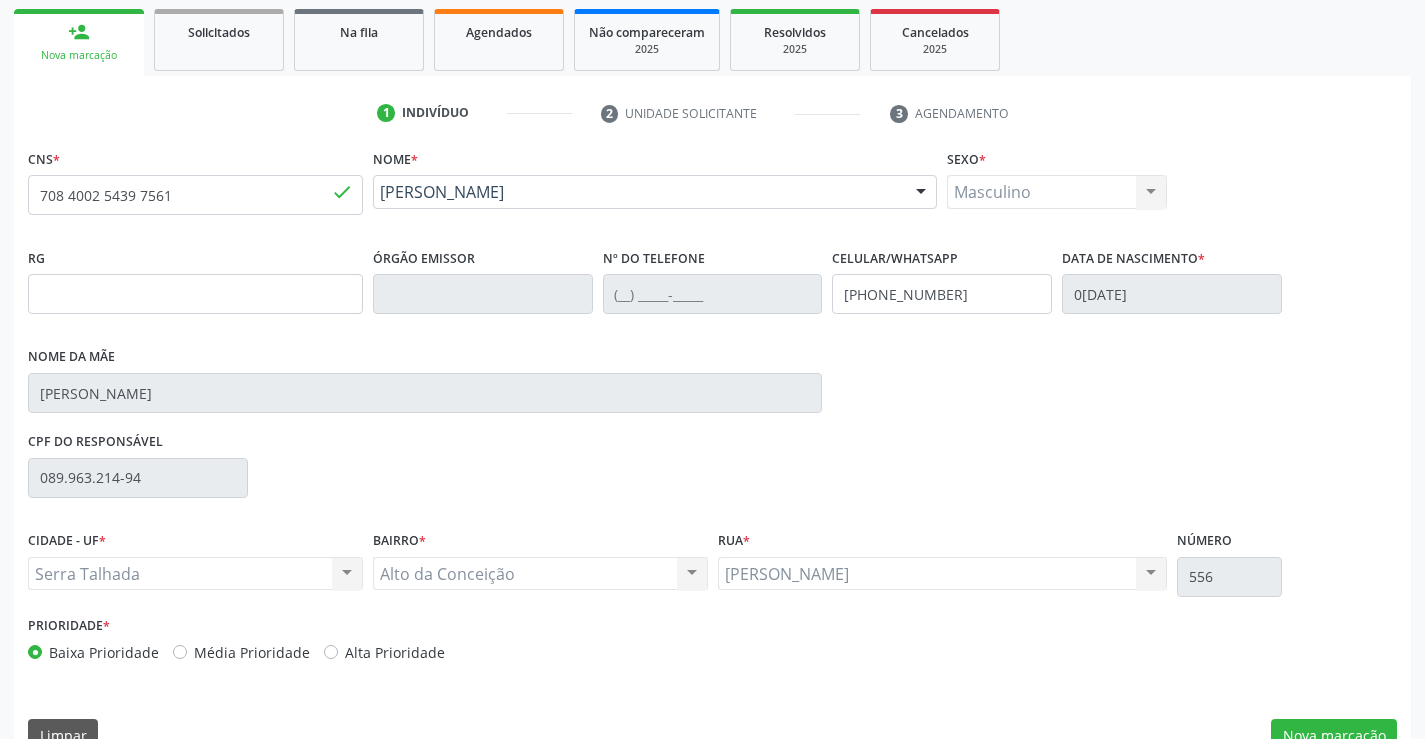 scroll, scrollTop: 300, scrollLeft: 0, axis: vertical 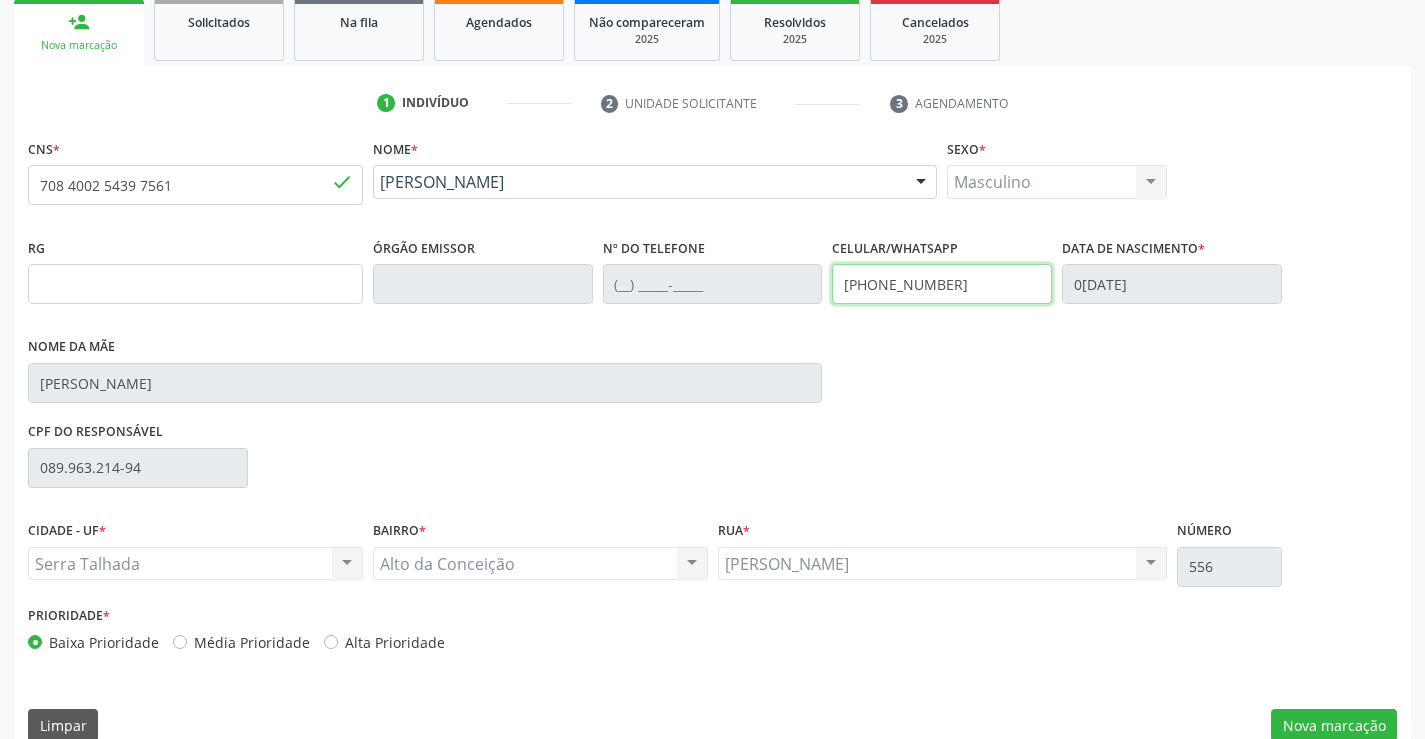 click on "[PHONE_NUMBER]" at bounding box center [942, 284] 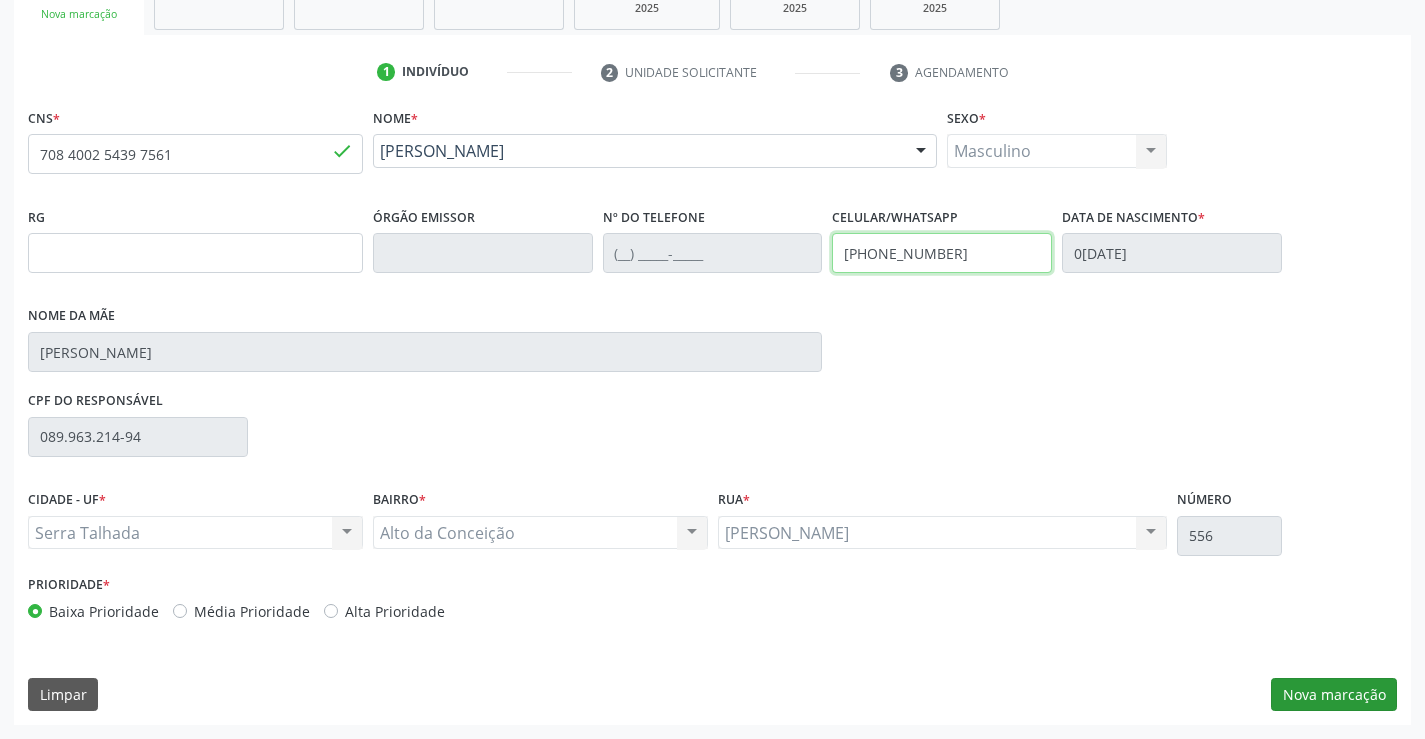 type on "[PHONE_NUMBER]" 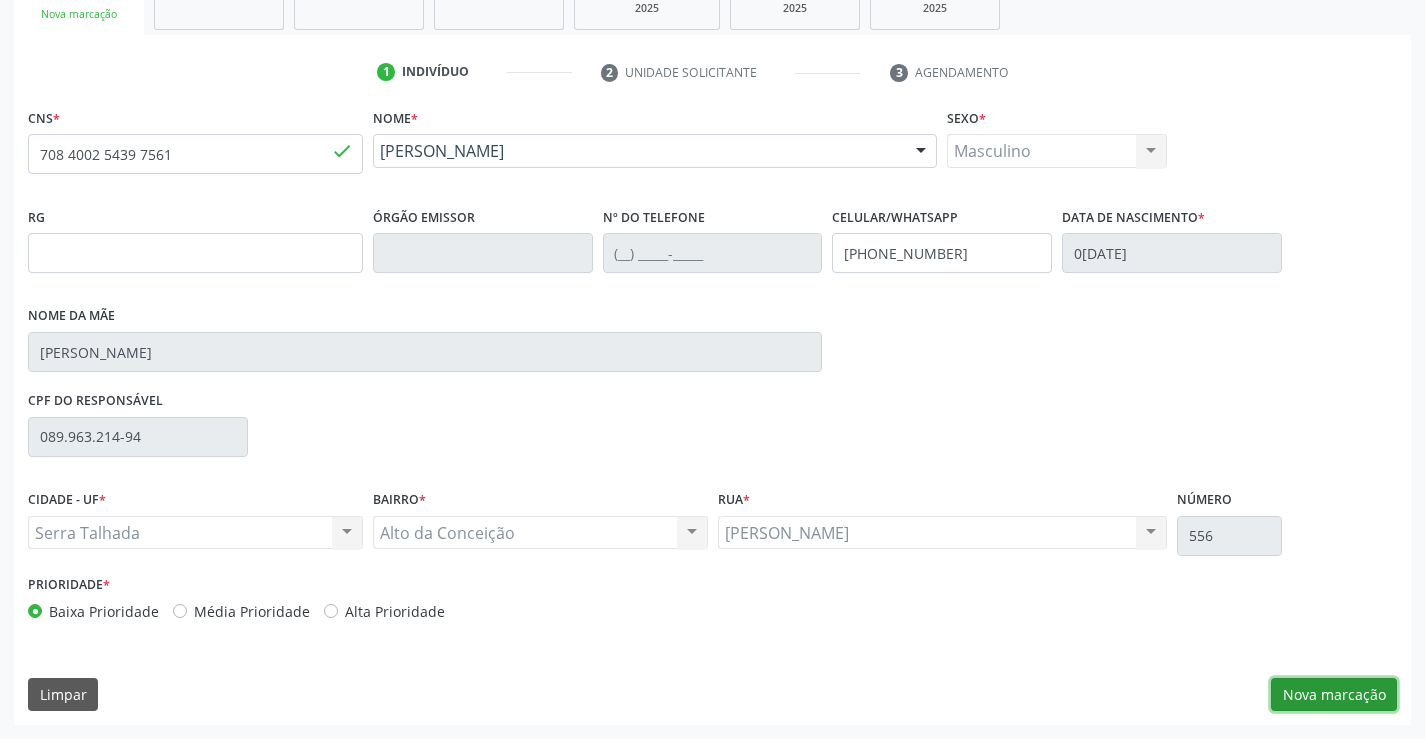 click on "Nova marcação" at bounding box center [1334, 695] 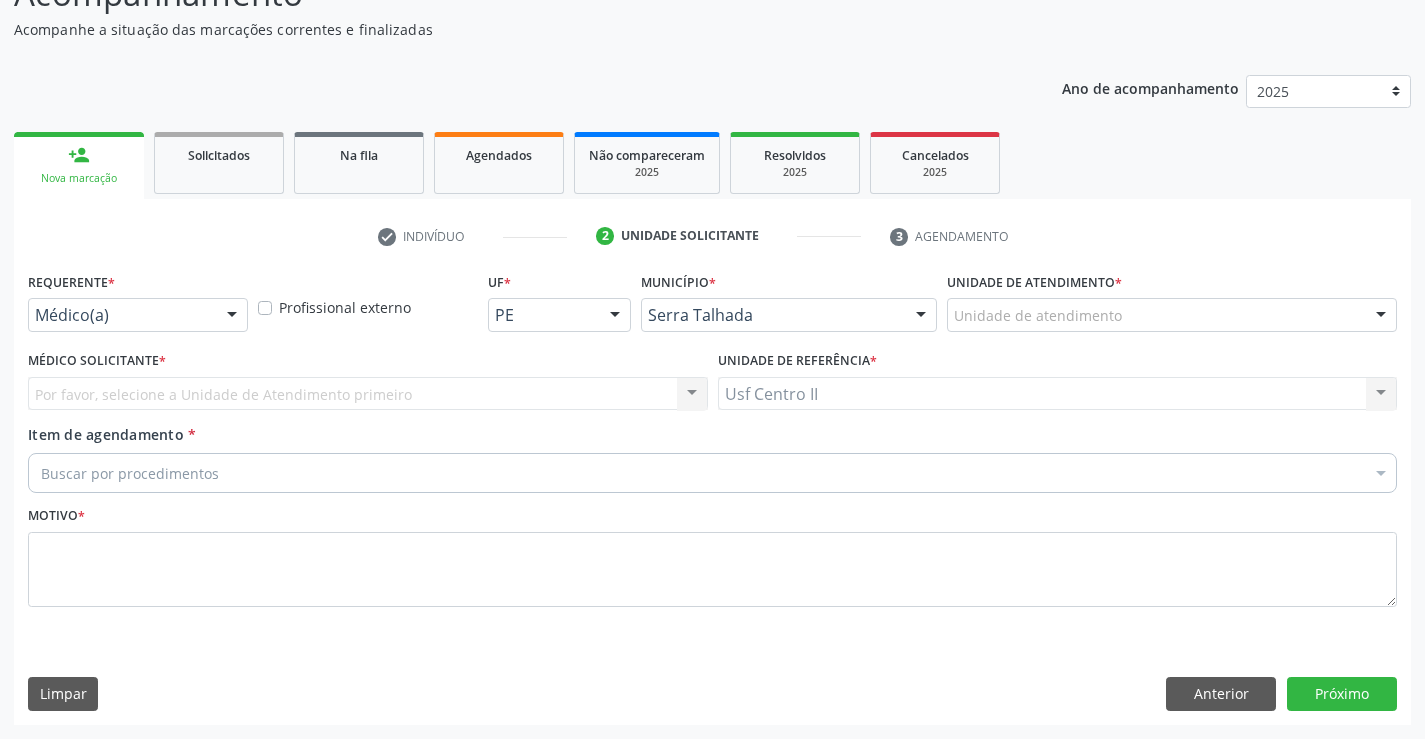 scroll, scrollTop: 167, scrollLeft: 0, axis: vertical 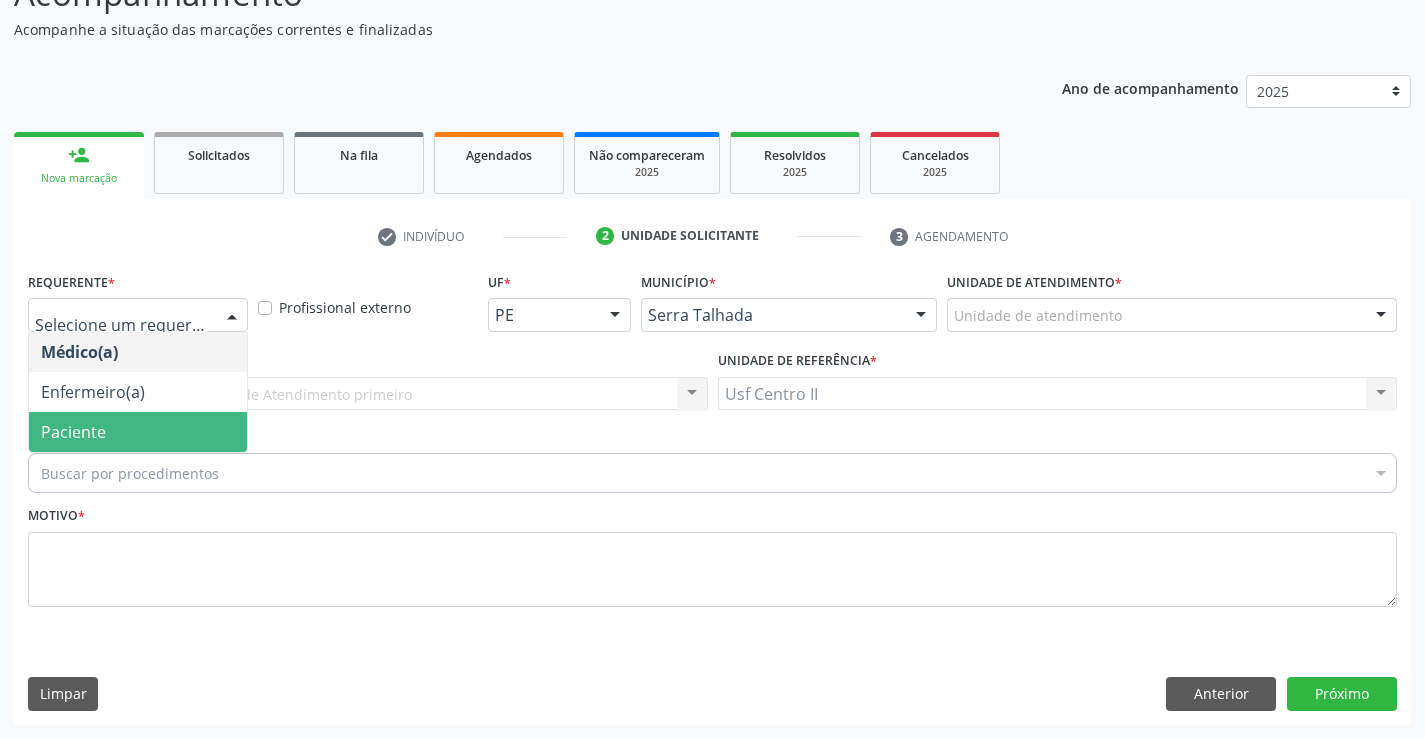 click on "Paciente" at bounding box center (138, 432) 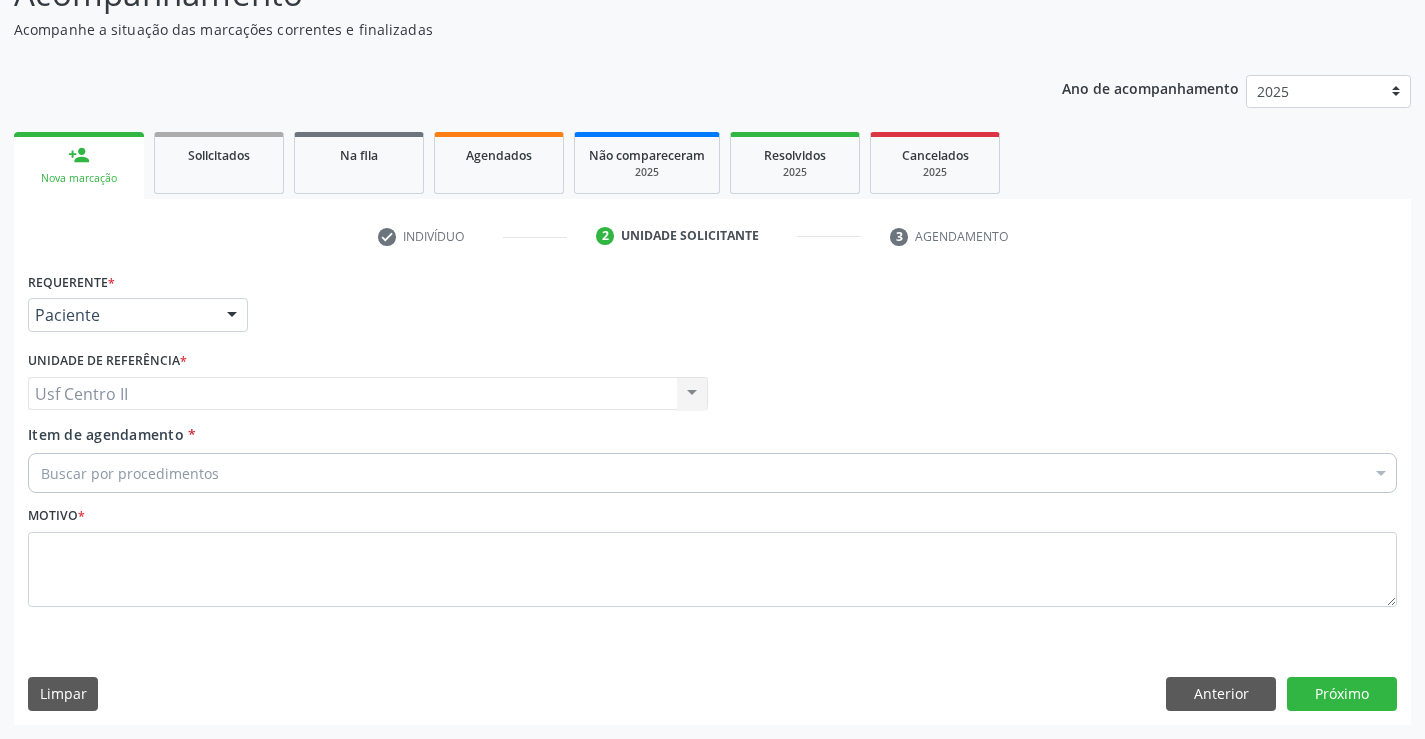 click on "Buscar por procedimentos" at bounding box center (712, 473) 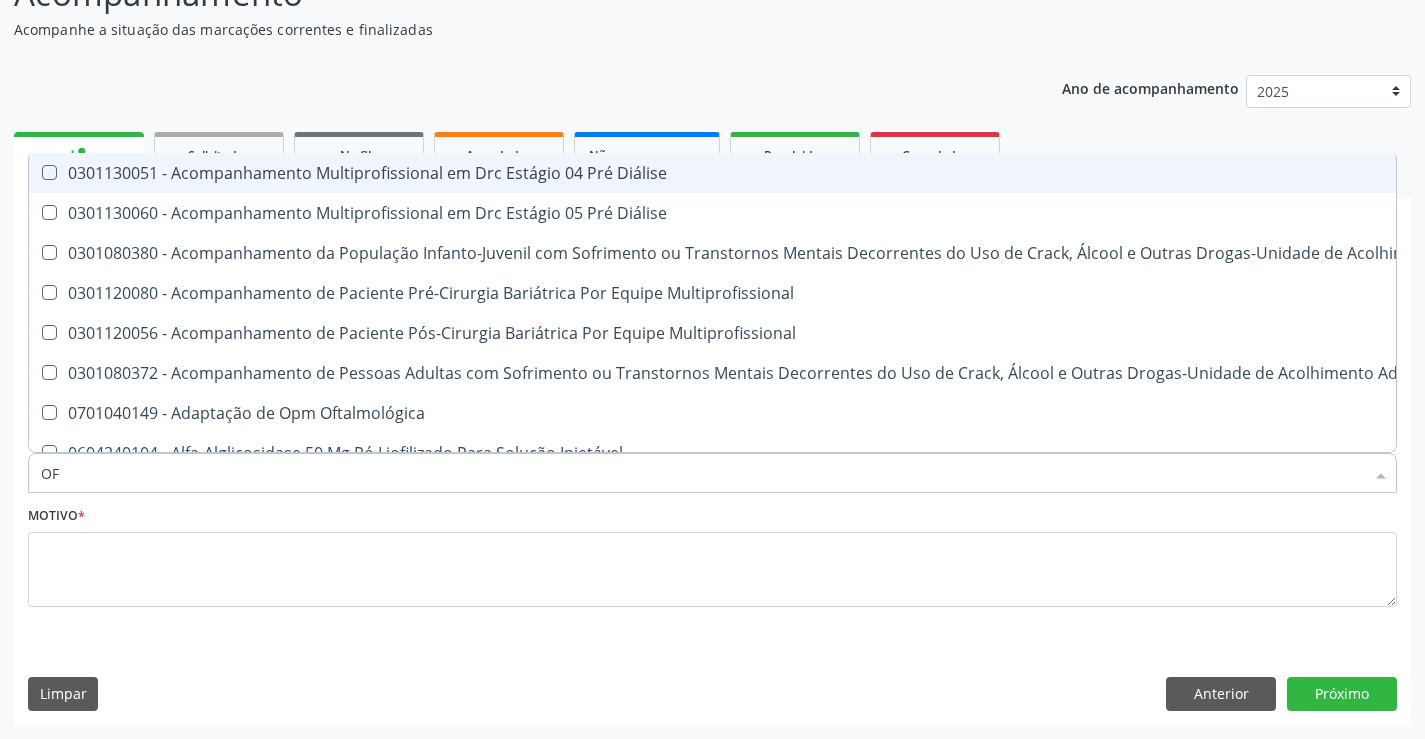 type on "O" 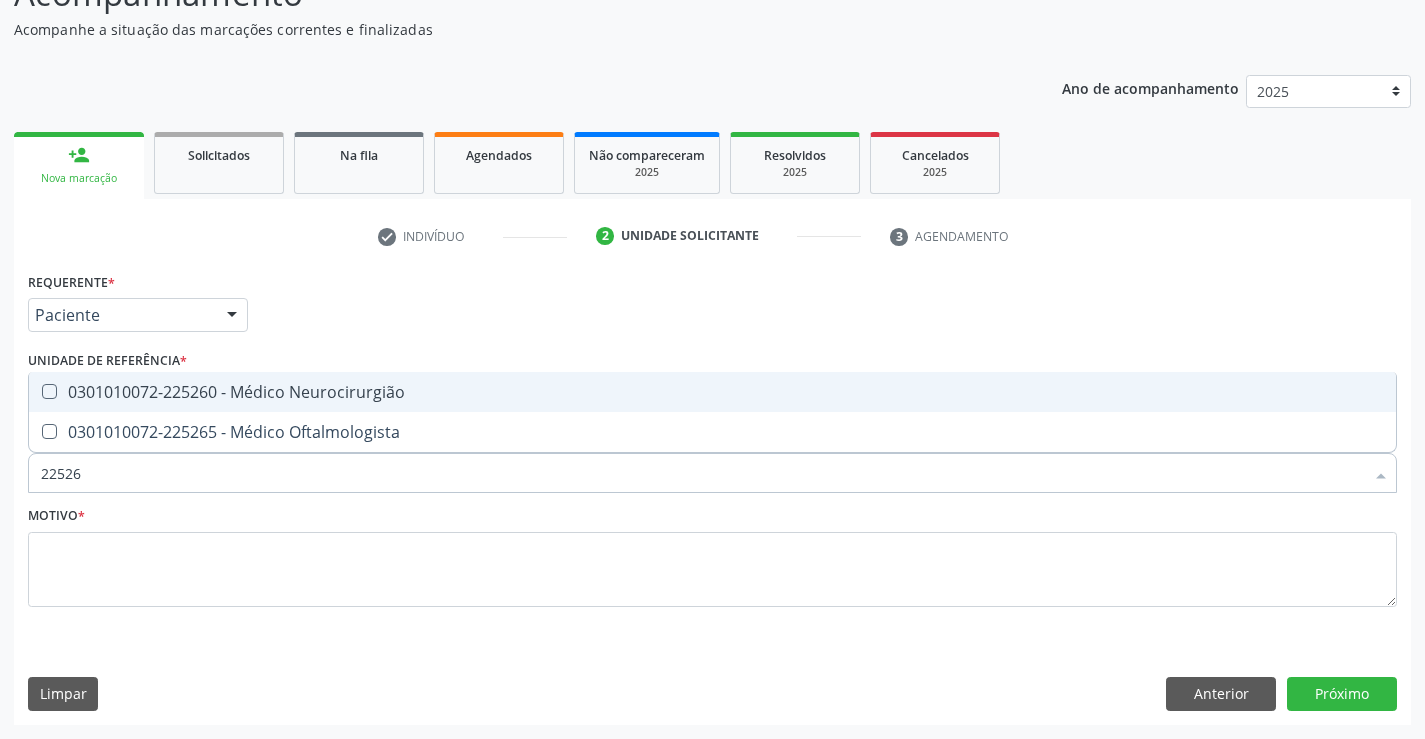 type on "225265" 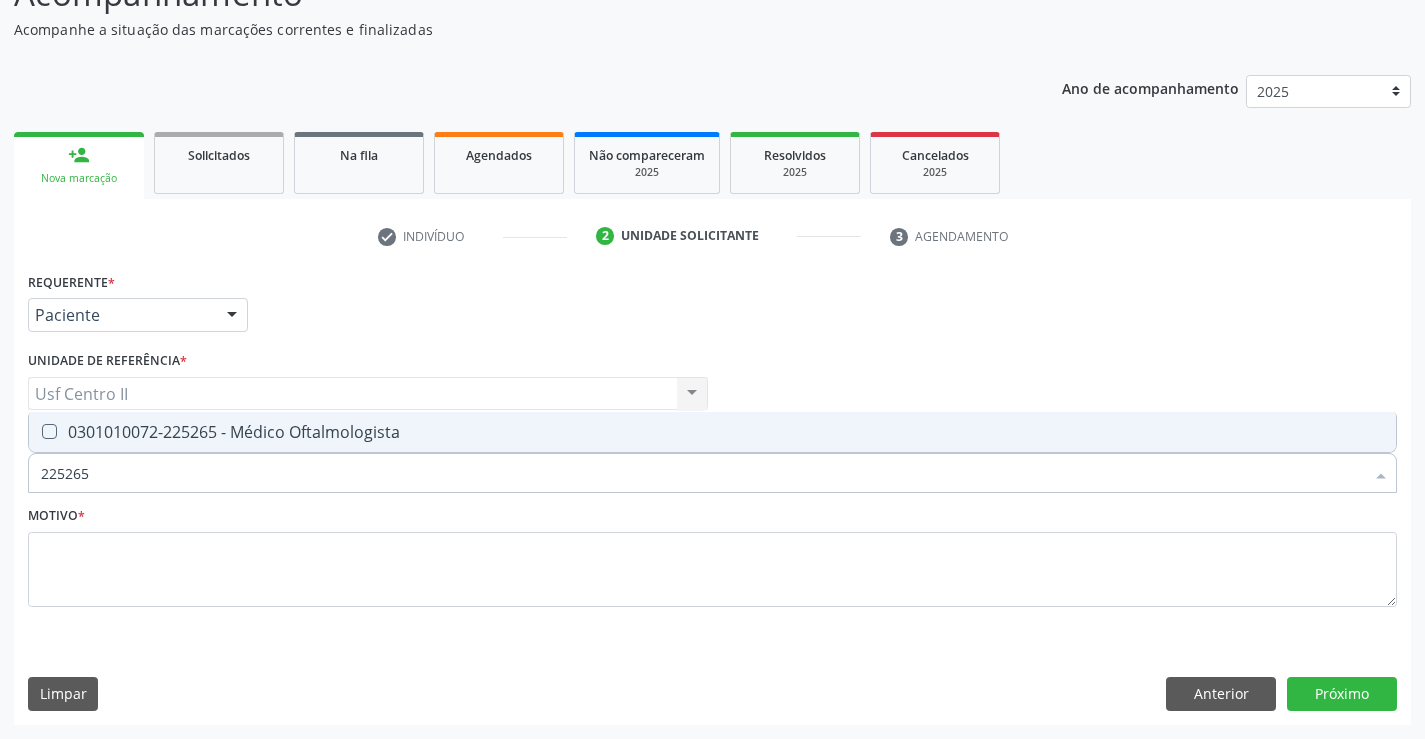 click on "0301010072-225265 - Médico Oftalmologista" at bounding box center [712, 432] 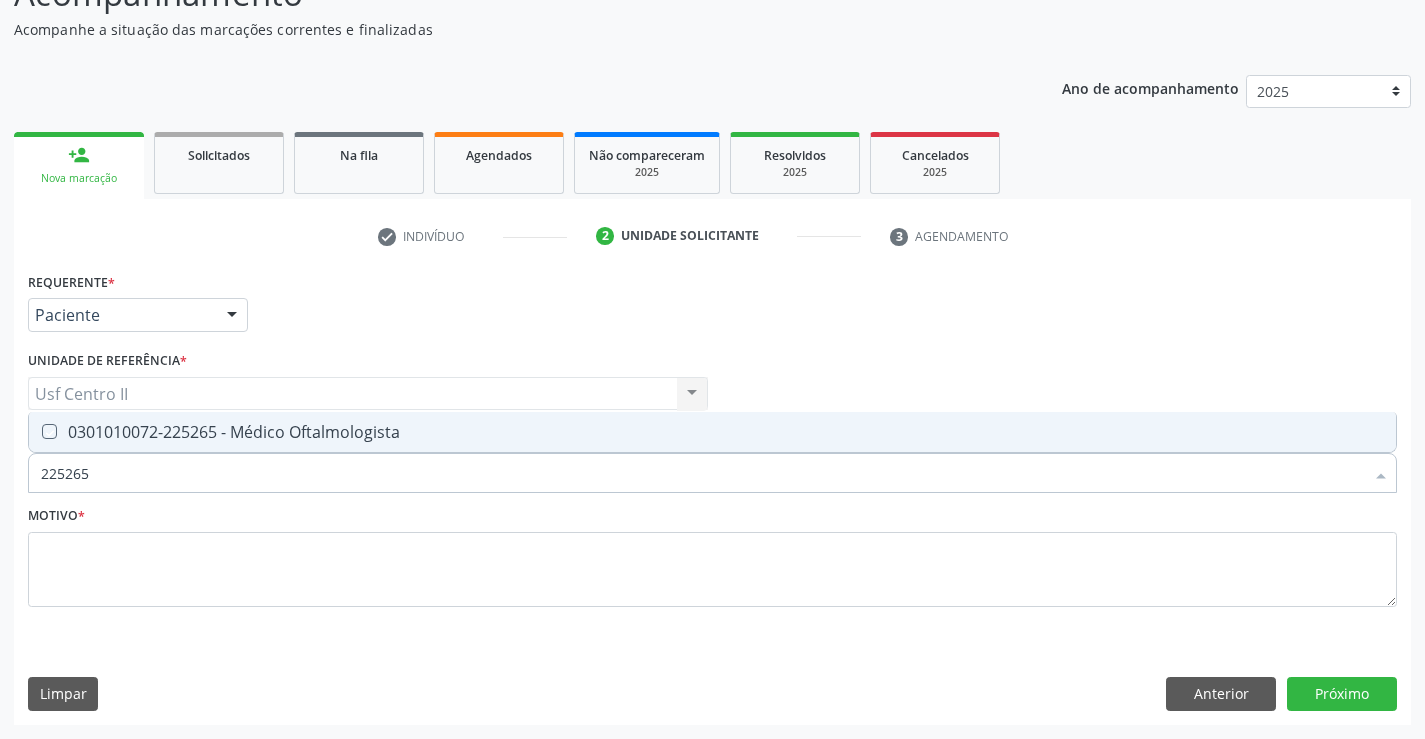 checkbox on "true" 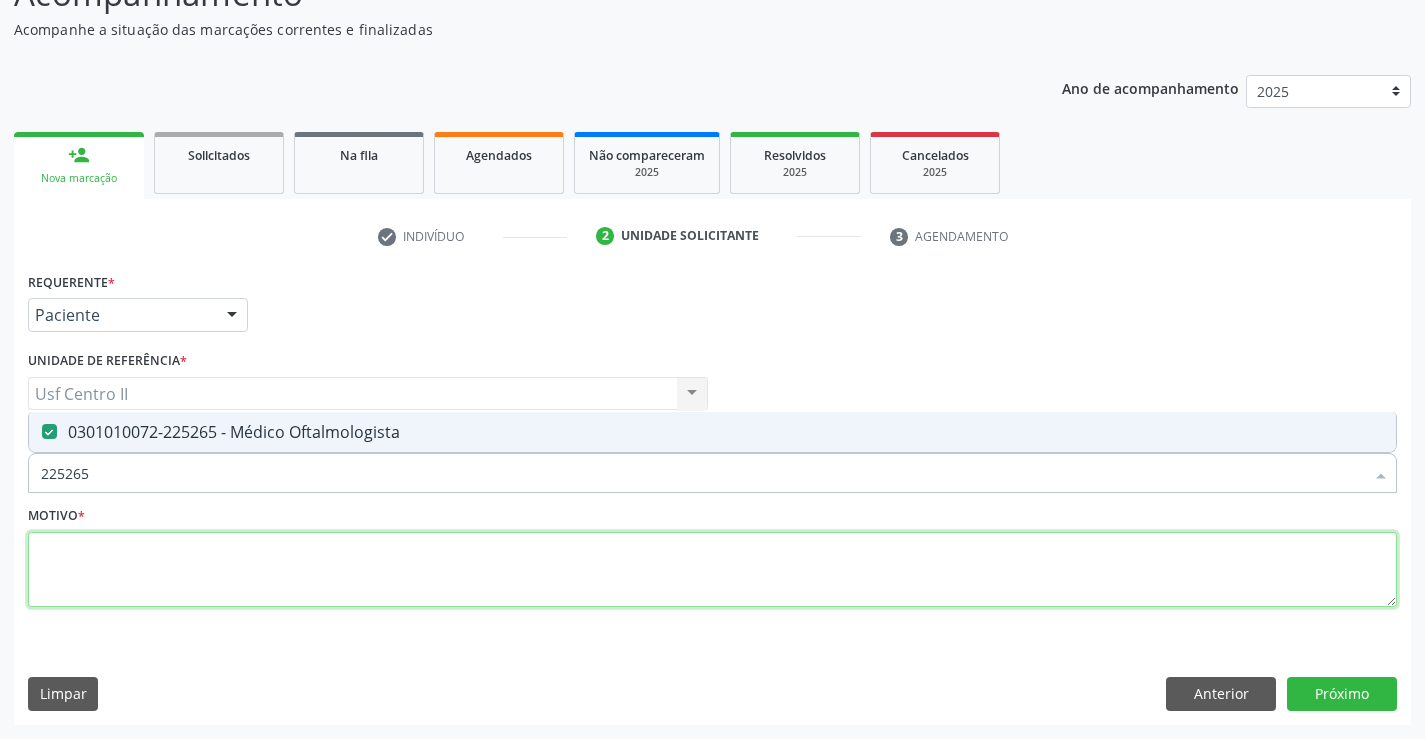 click at bounding box center [712, 570] 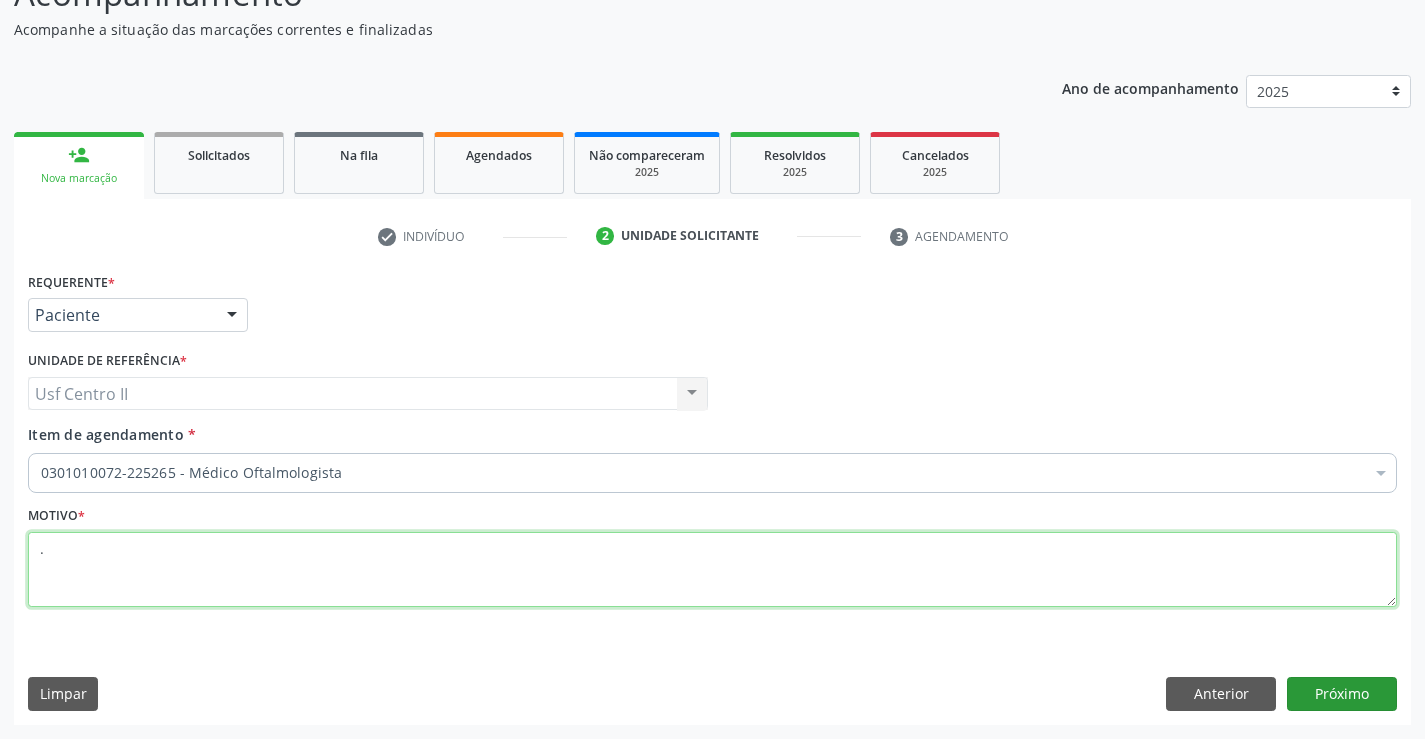 type on "." 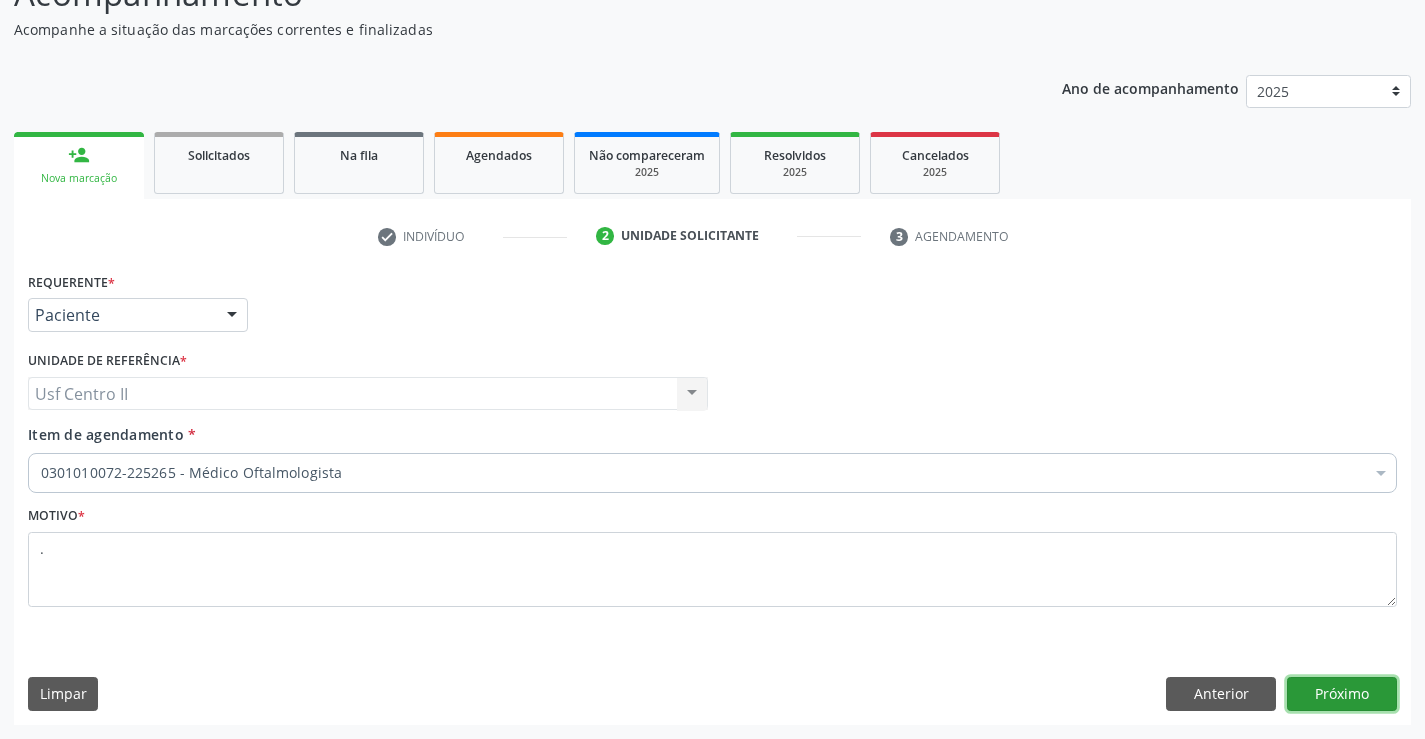 click on "Próximo" at bounding box center [1342, 694] 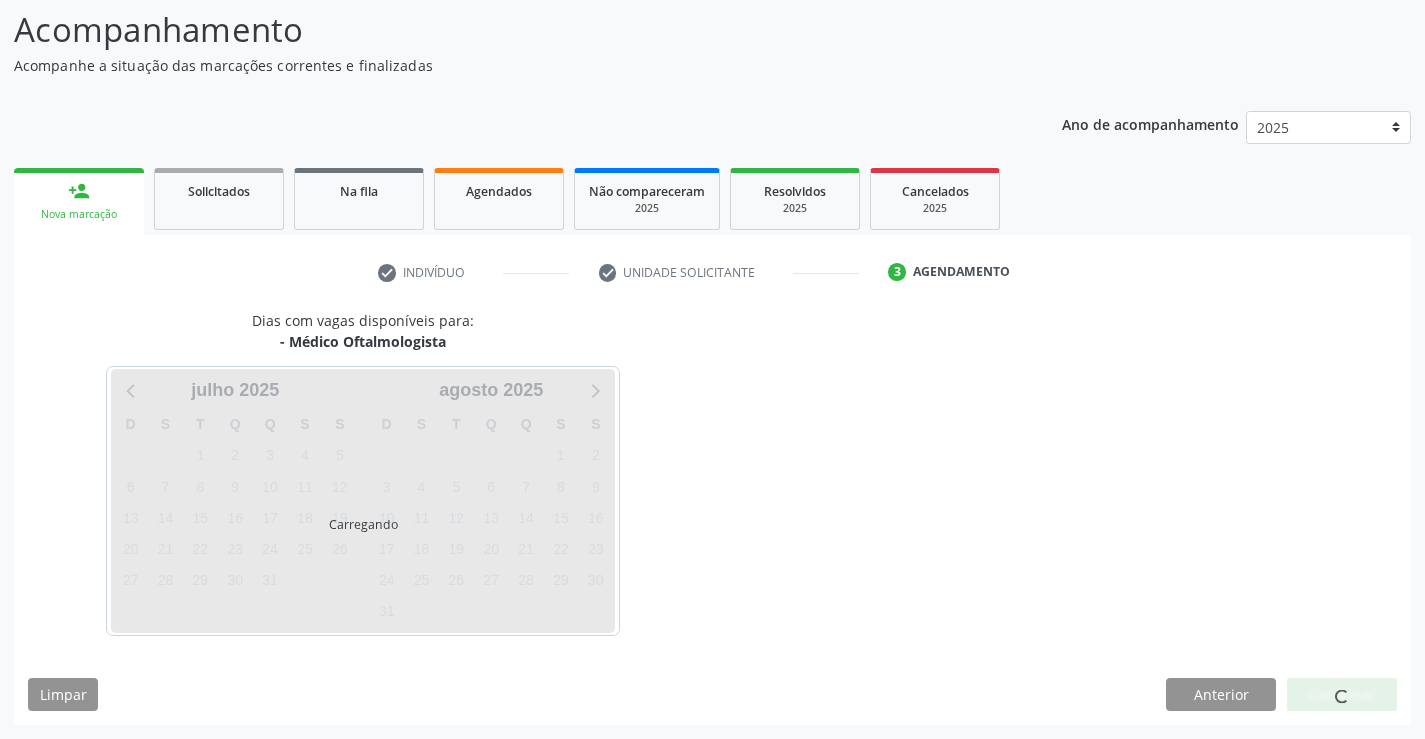 scroll, scrollTop: 131, scrollLeft: 0, axis: vertical 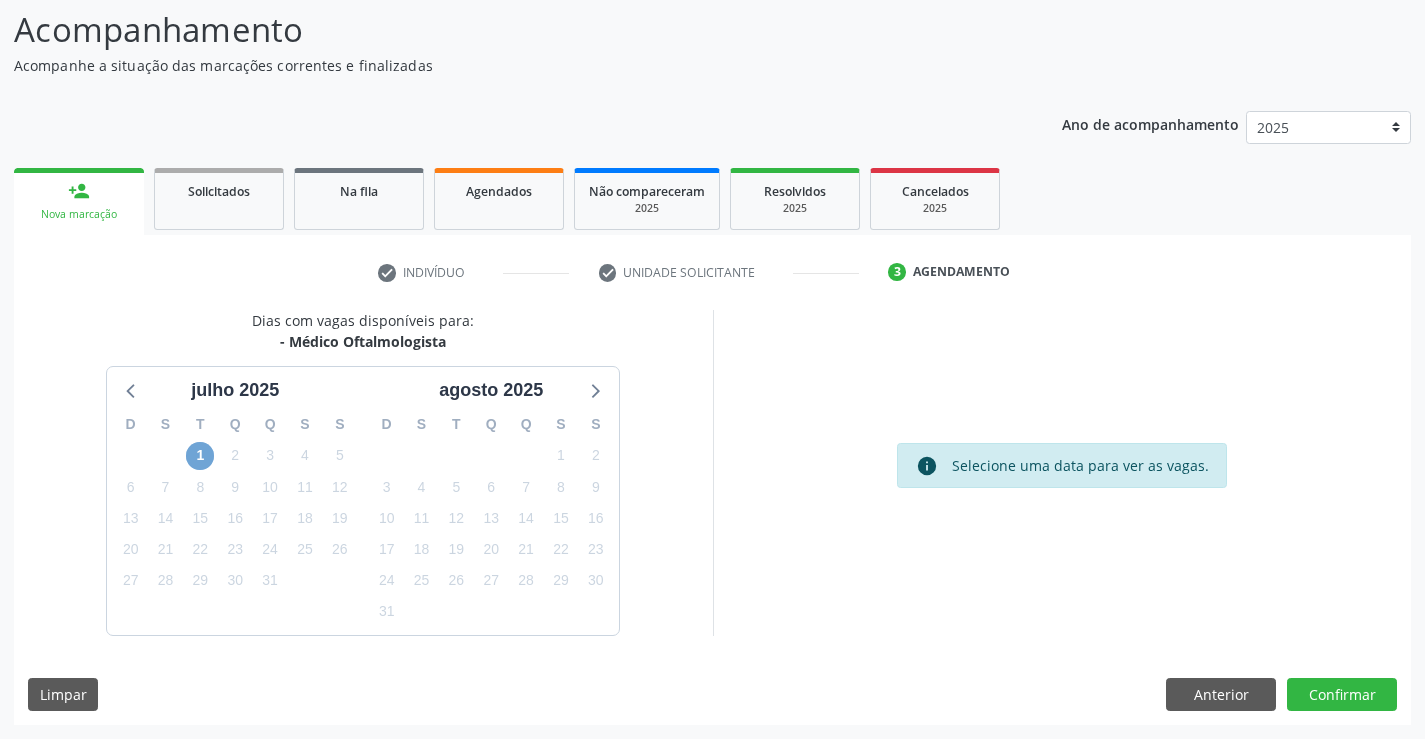 click on "1" at bounding box center [200, 456] 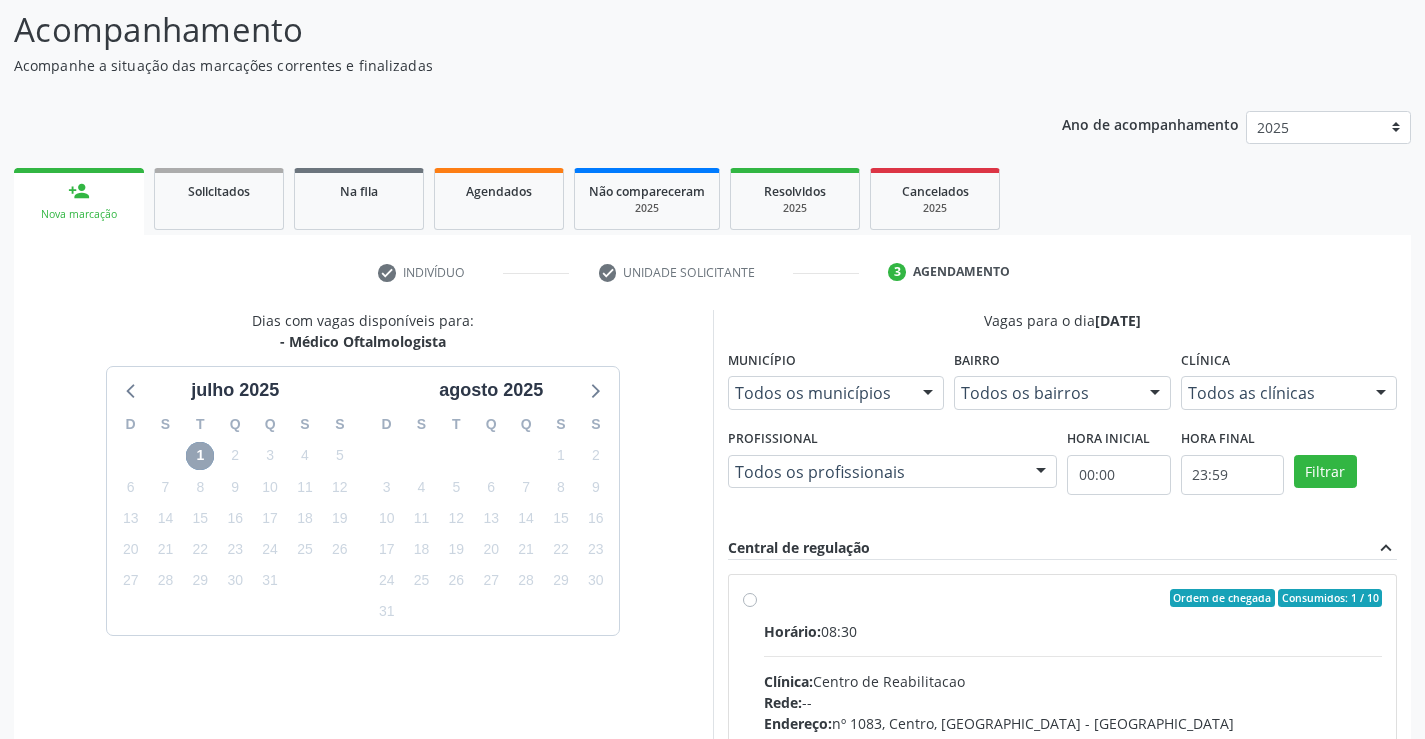 scroll, scrollTop: 100, scrollLeft: 0, axis: vertical 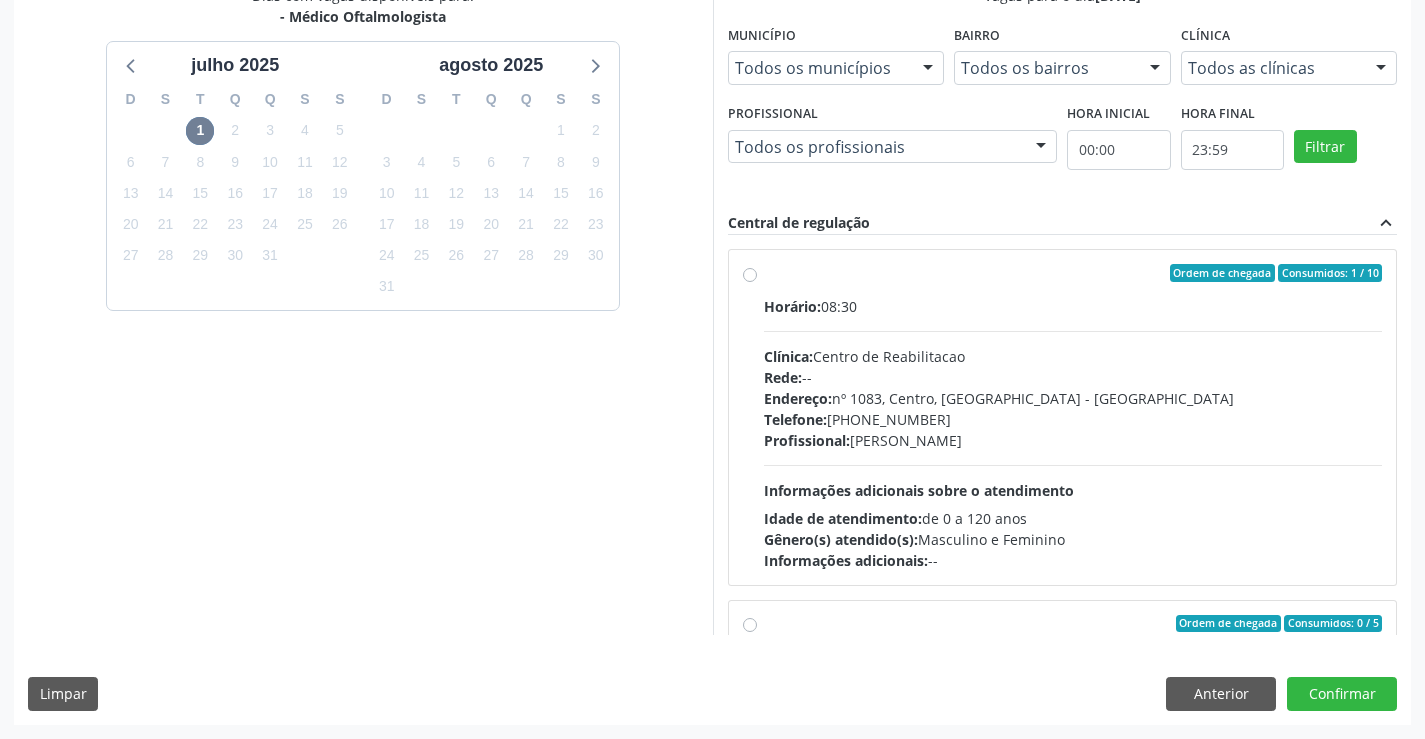 click on "Ordem de chegada
Consumidos: 1 / 10
Horário:   08:30
Clínica:  Centro de Reabilitacao
Rede:
--
Endereço:   [STREET_ADDRESS]
Telefone:   [PHONE_NUMBER]
Profissional:
[PERSON_NAME]
Informações adicionais sobre o atendimento
Idade de atendimento:
de 0 a 120 anos
Gênero(s) atendido(s):
Masculino e Feminino
Informações adicionais:
--" at bounding box center [1073, 417] 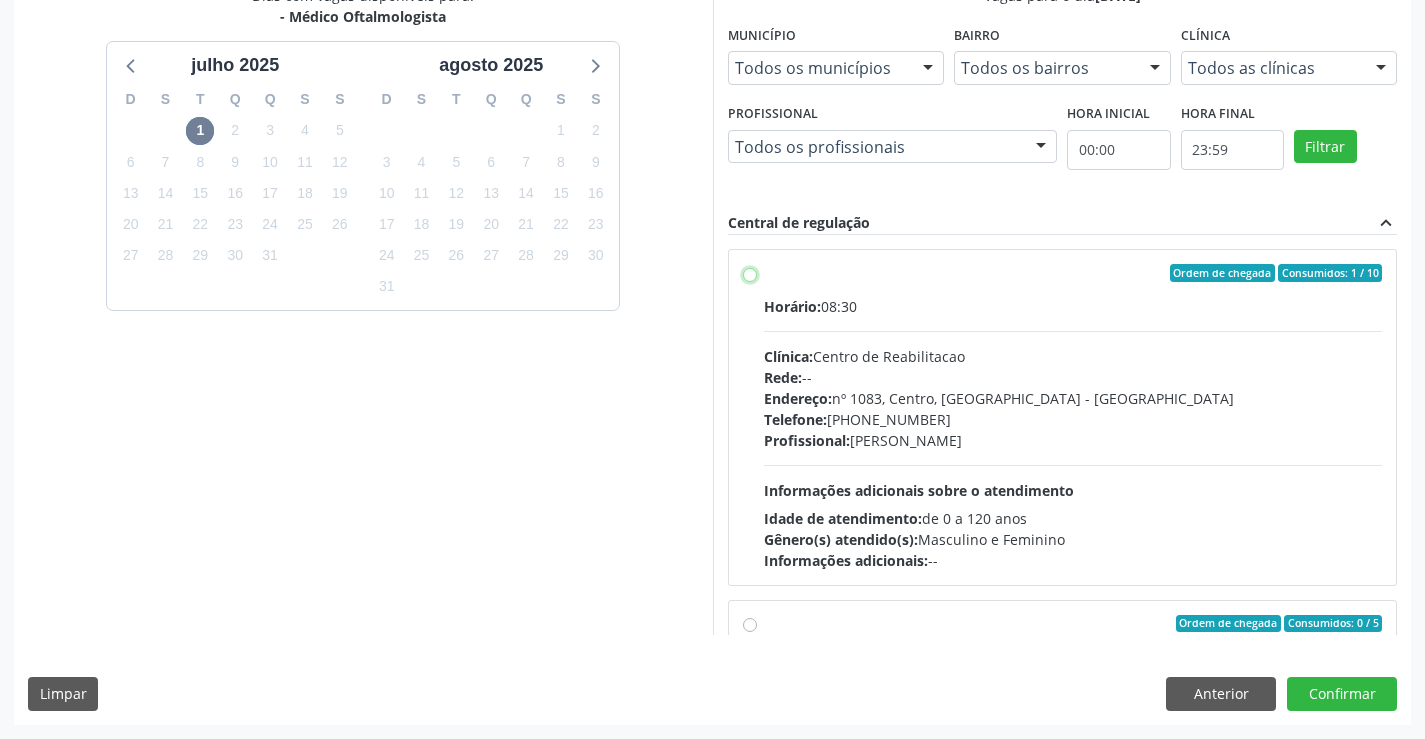 click on "Ordem de chegada
Consumidos: 1 / 10
Horário:   08:30
Clínica:  Centro de Reabilitacao
Rede:
--
Endereço:   [STREET_ADDRESS]
Telefone:   [PHONE_NUMBER]
Profissional:
[PERSON_NAME]
Informações adicionais sobre o atendimento
Idade de atendimento:
de 0 a 120 anos
Gênero(s) atendido(s):
Masculino e Feminino
Informações adicionais:
--" at bounding box center [750, 273] 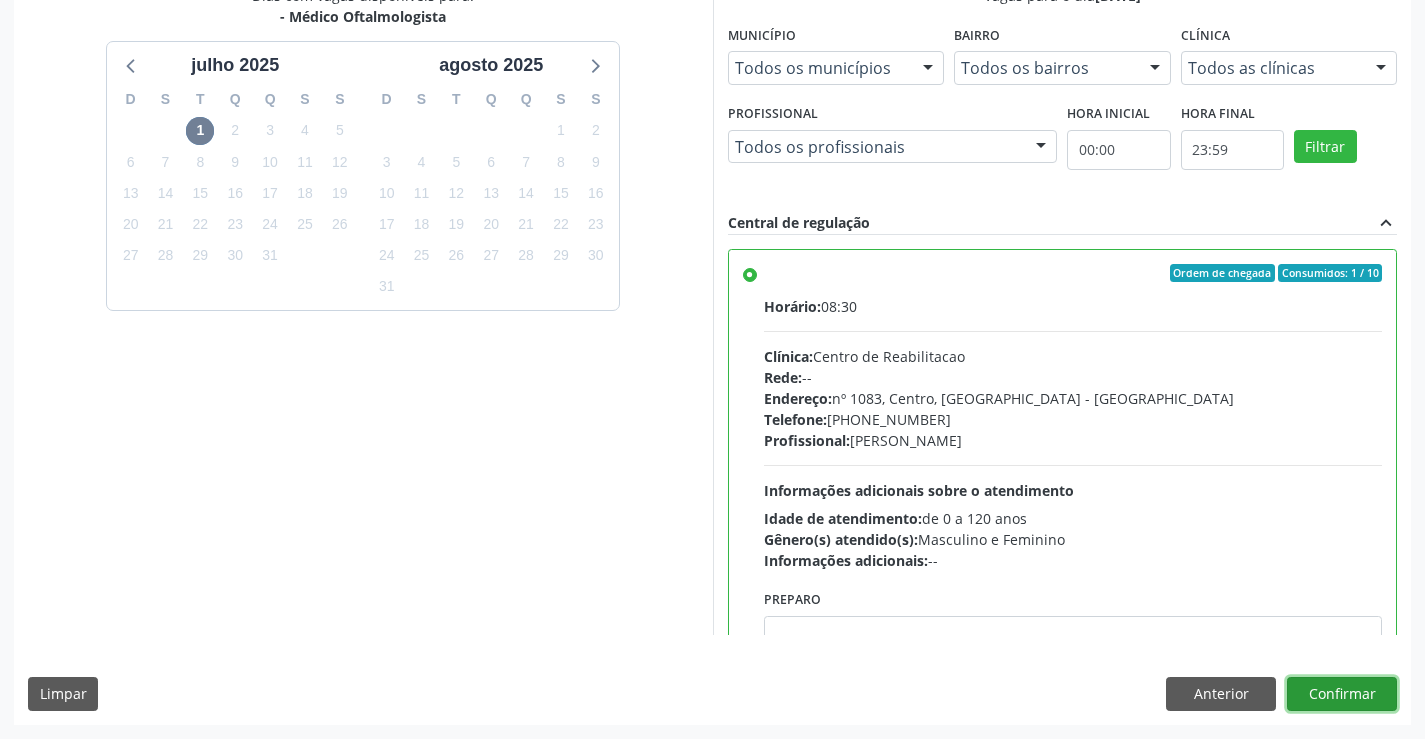 click on "Confirmar" at bounding box center [1342, 694] 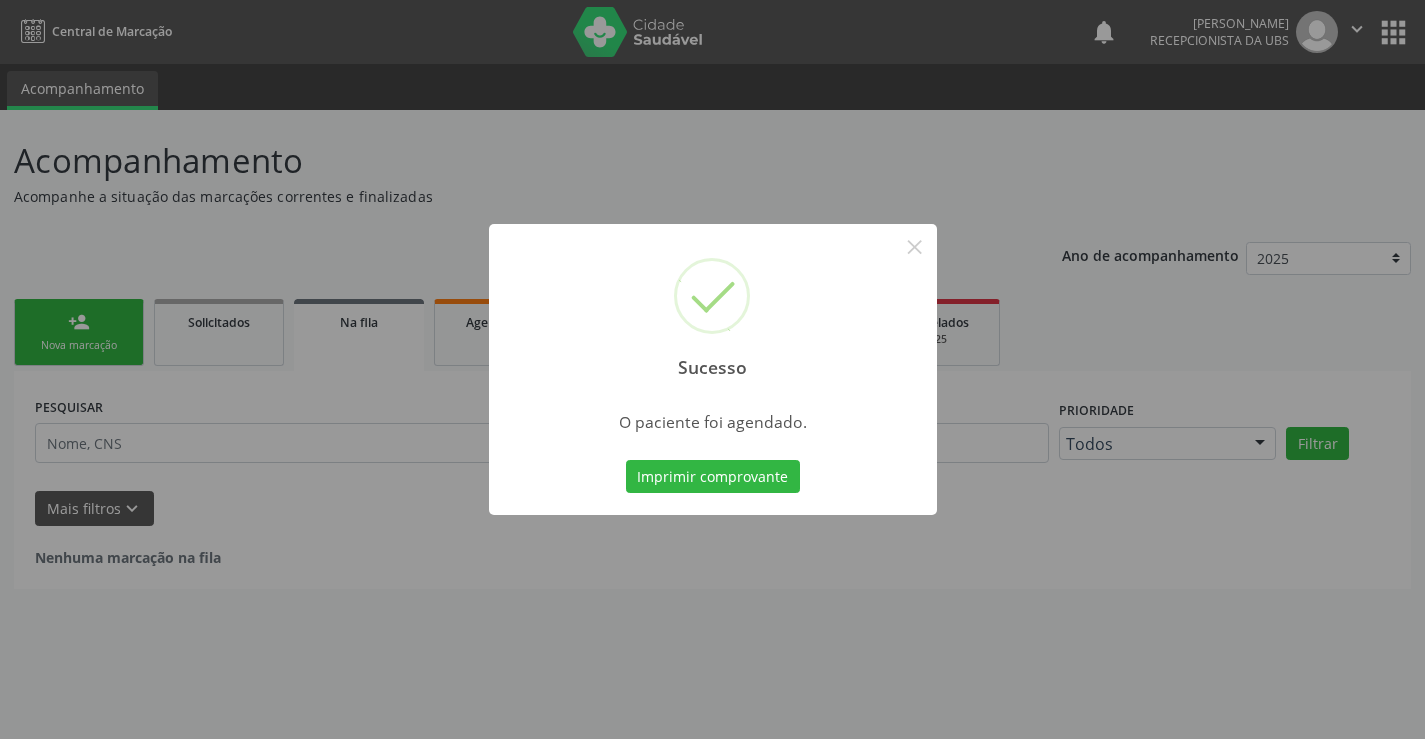 scroll, scrollTop: 0, scrollLeft: 0, axis: both 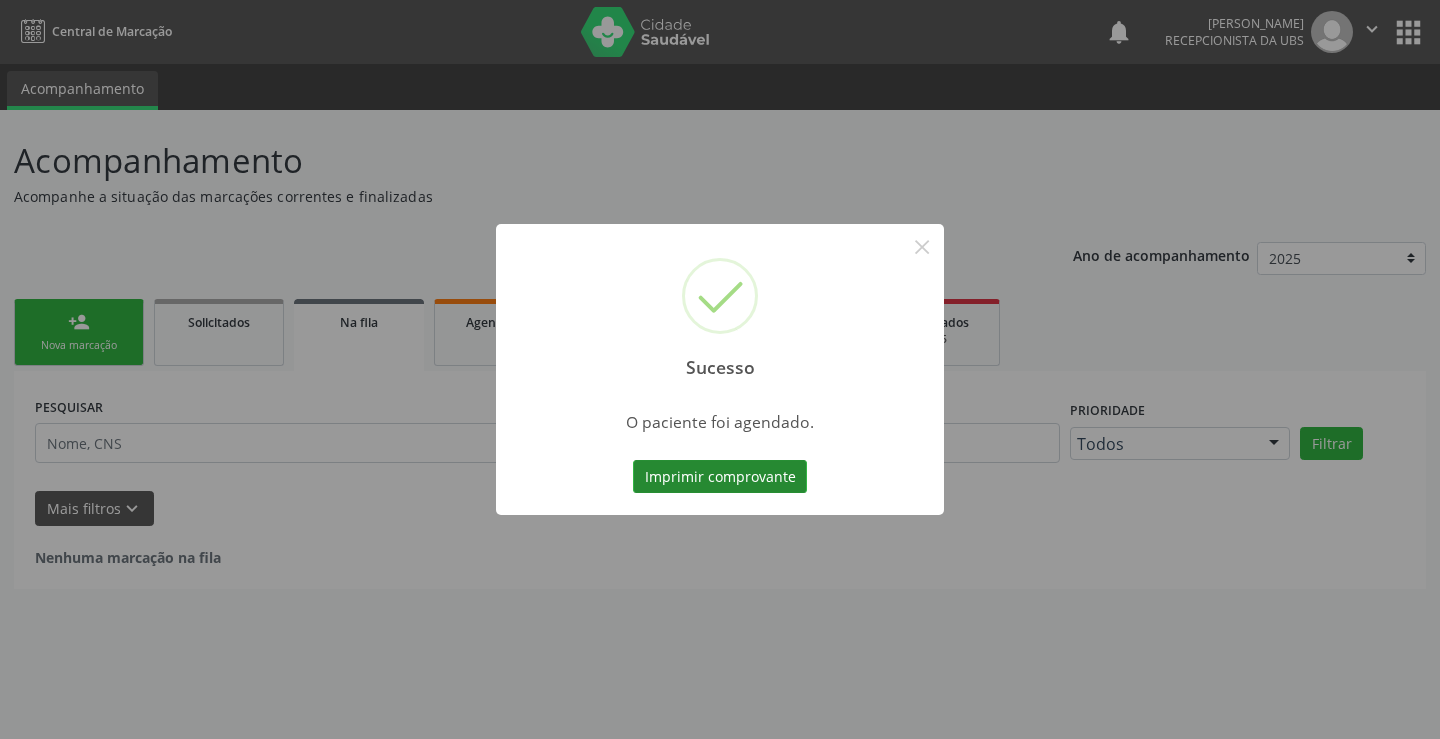 click on "Imprimir comprovante" at bounding box center [720, 477] 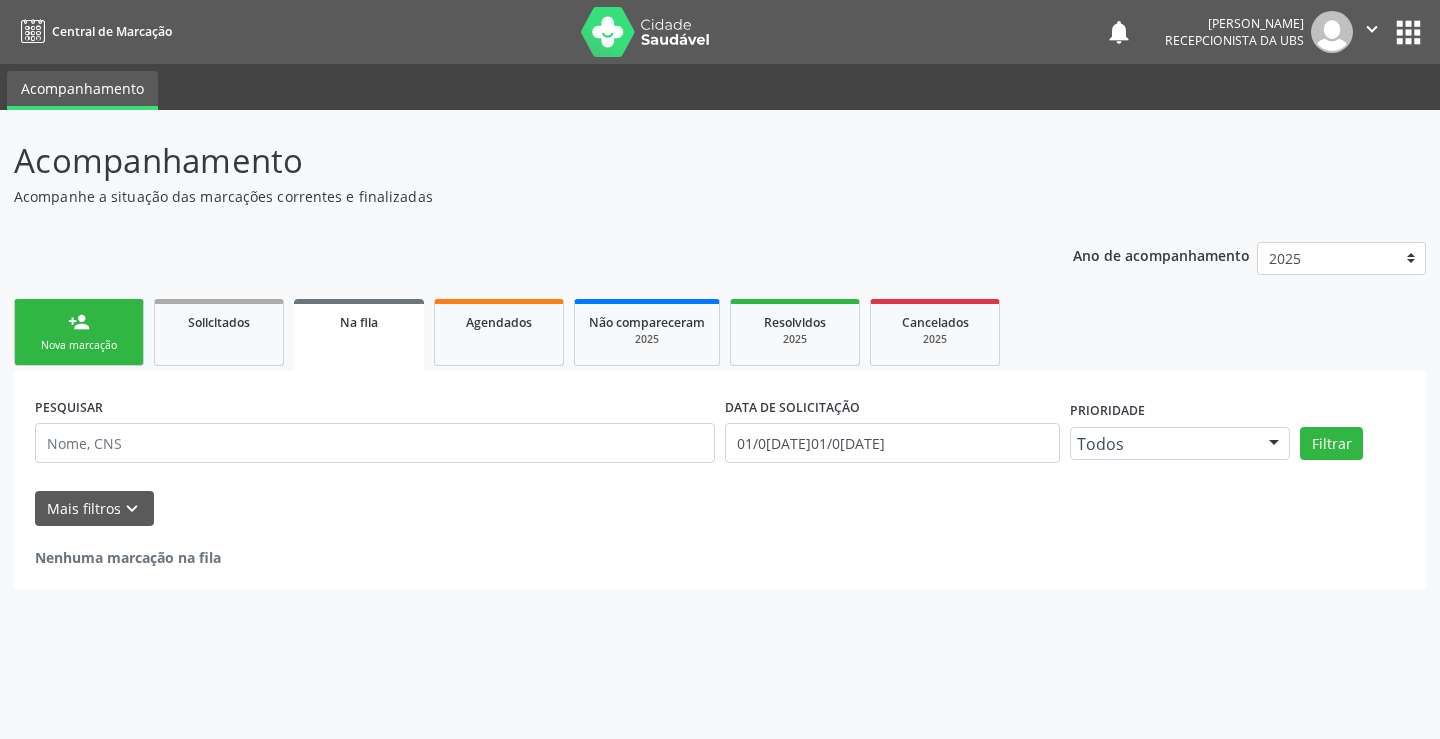 click on "person_add
Nova marcação" at bounding box center [79, 332] 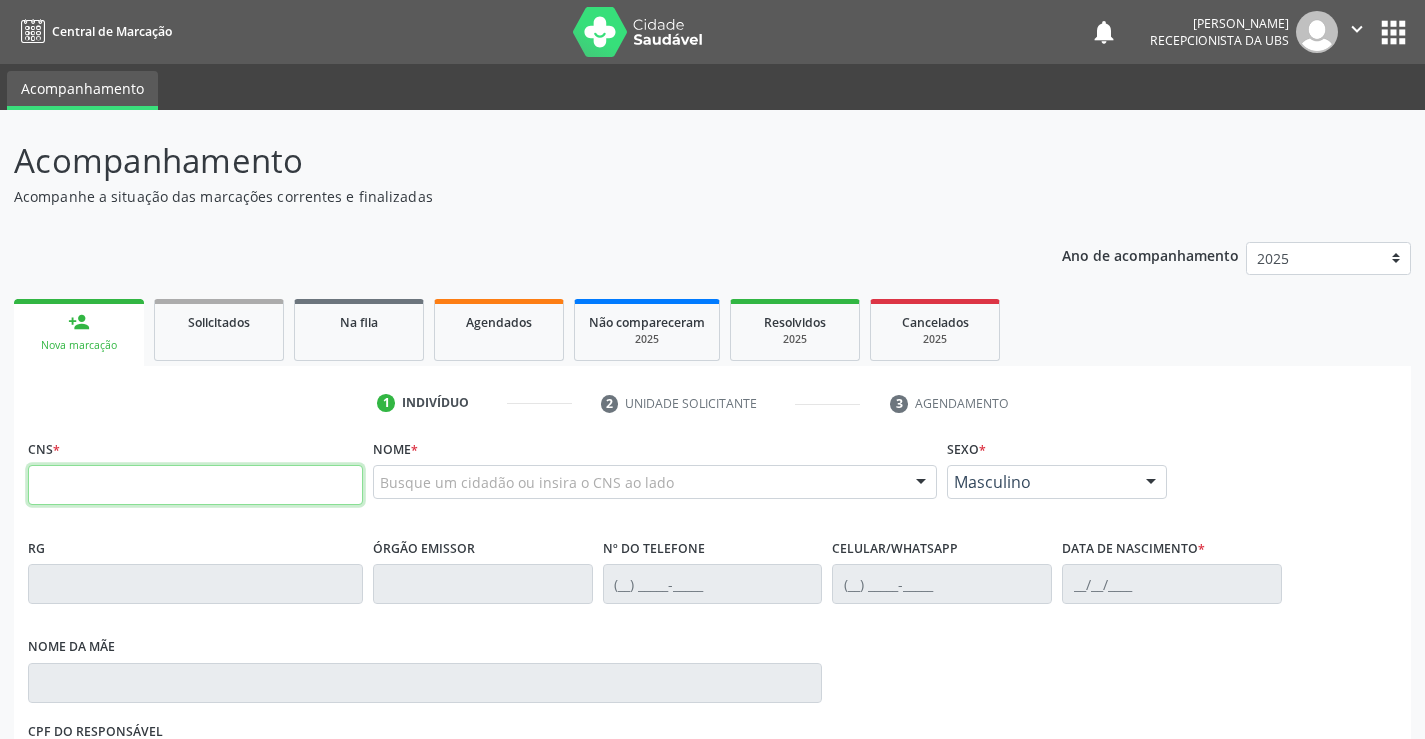 click at bounding box center [195, 485] 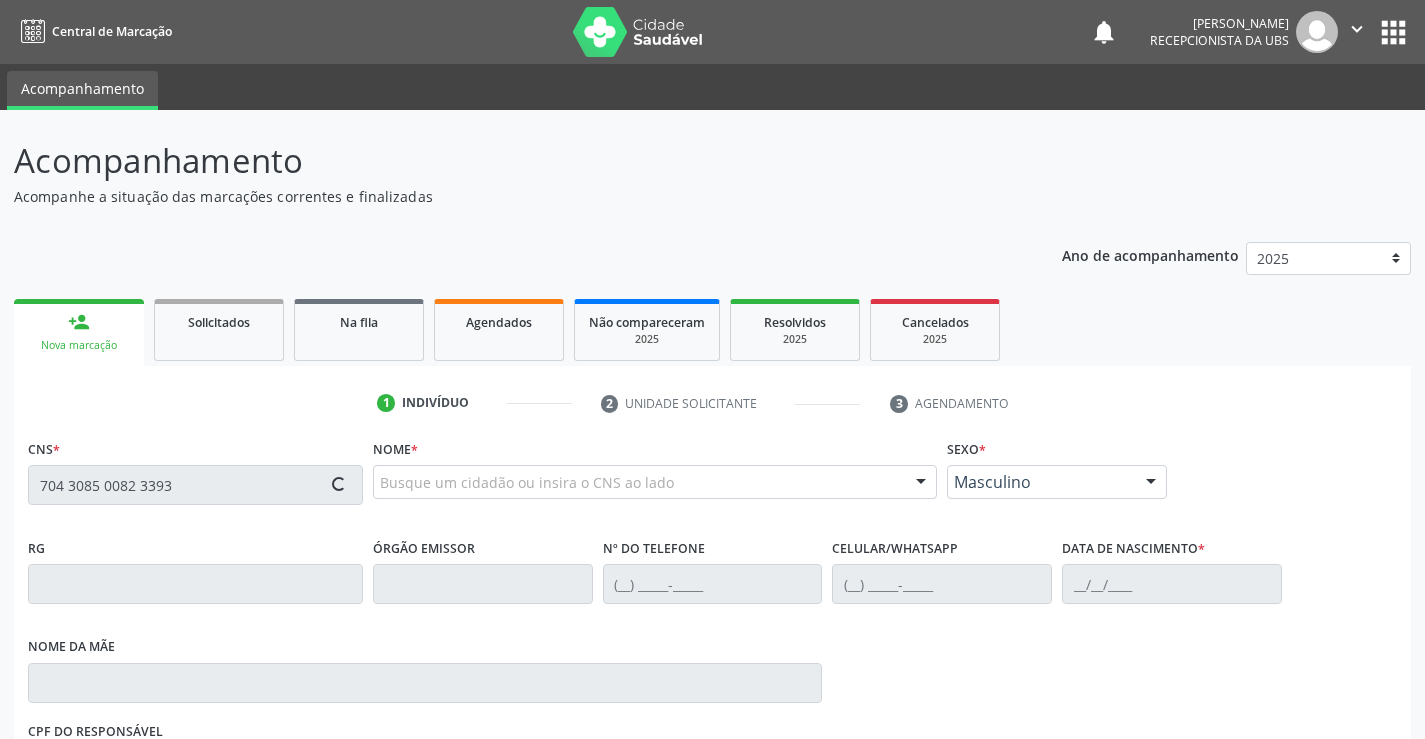 type on "704 3085 0082 3393" 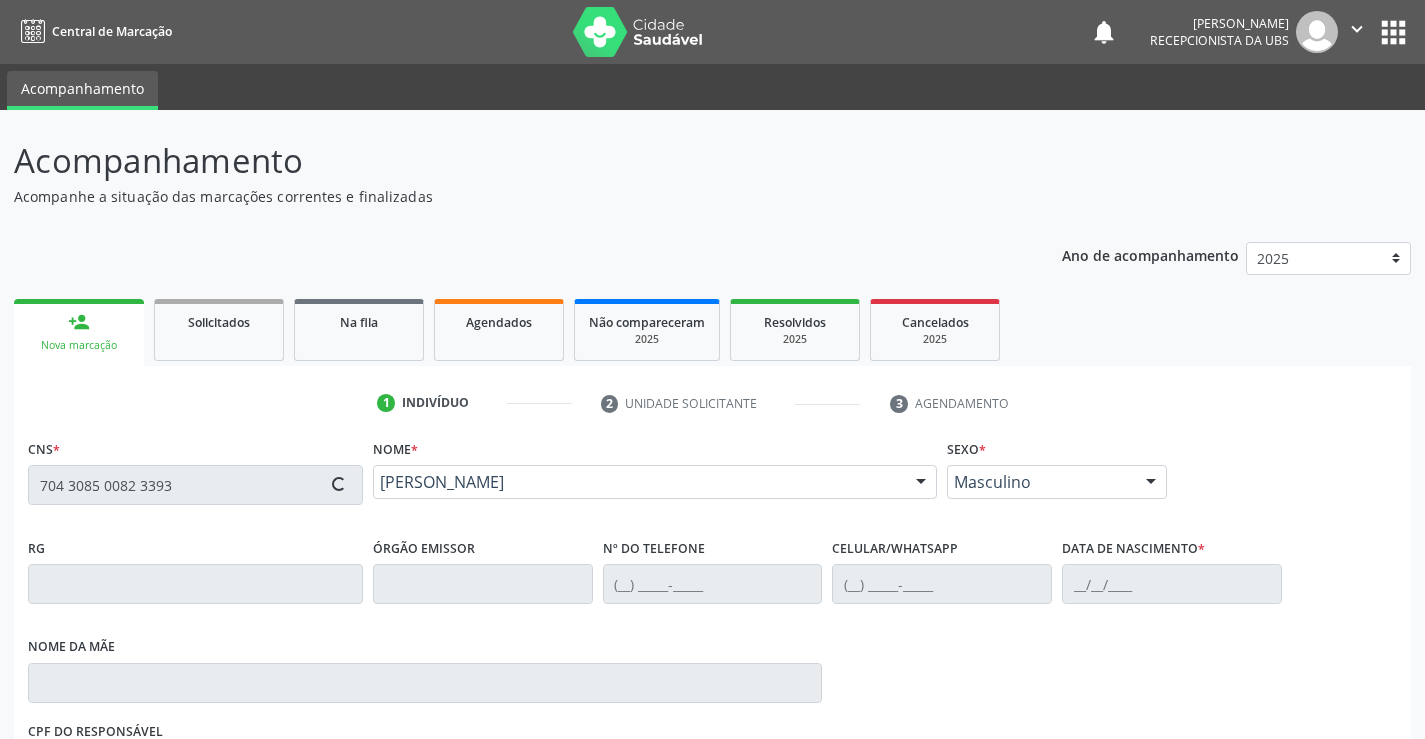 type on "[PHONE_NUMBER]" 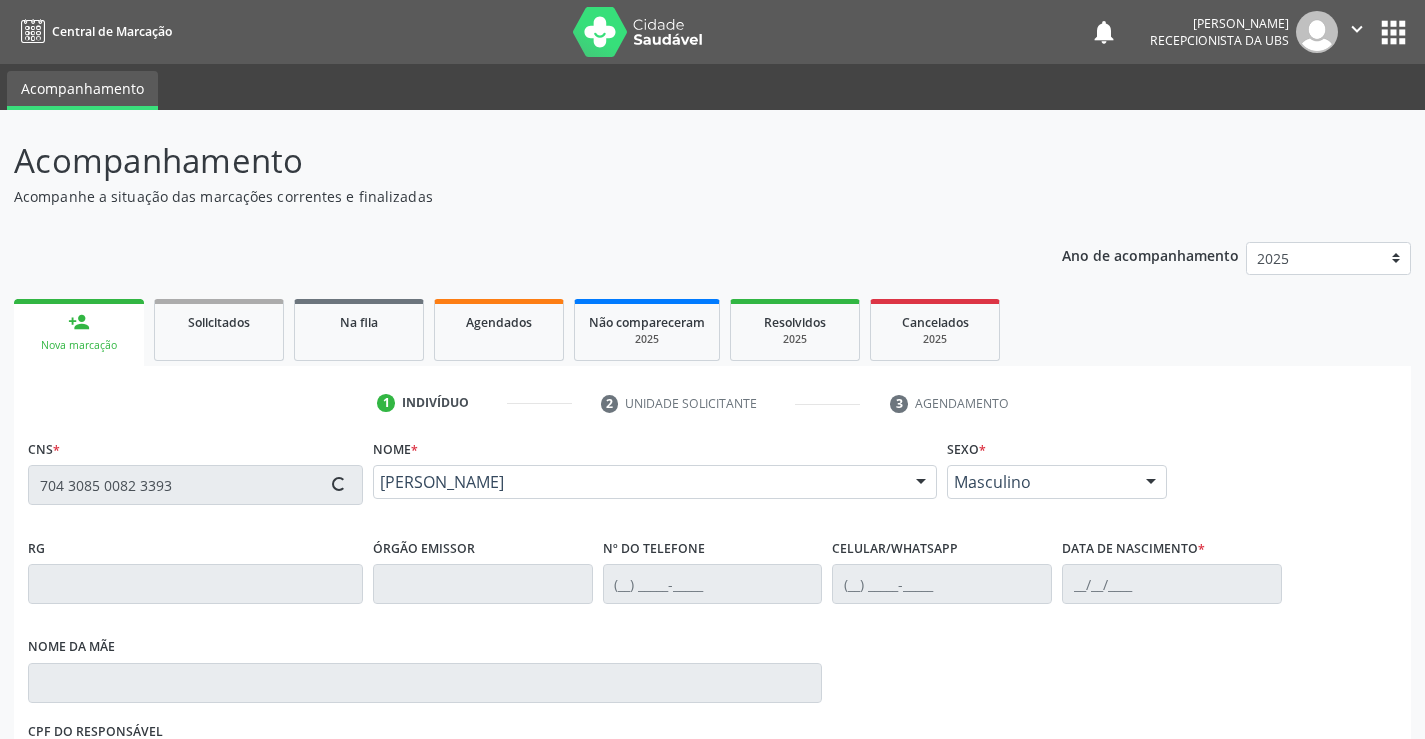 type on "[DATE]" 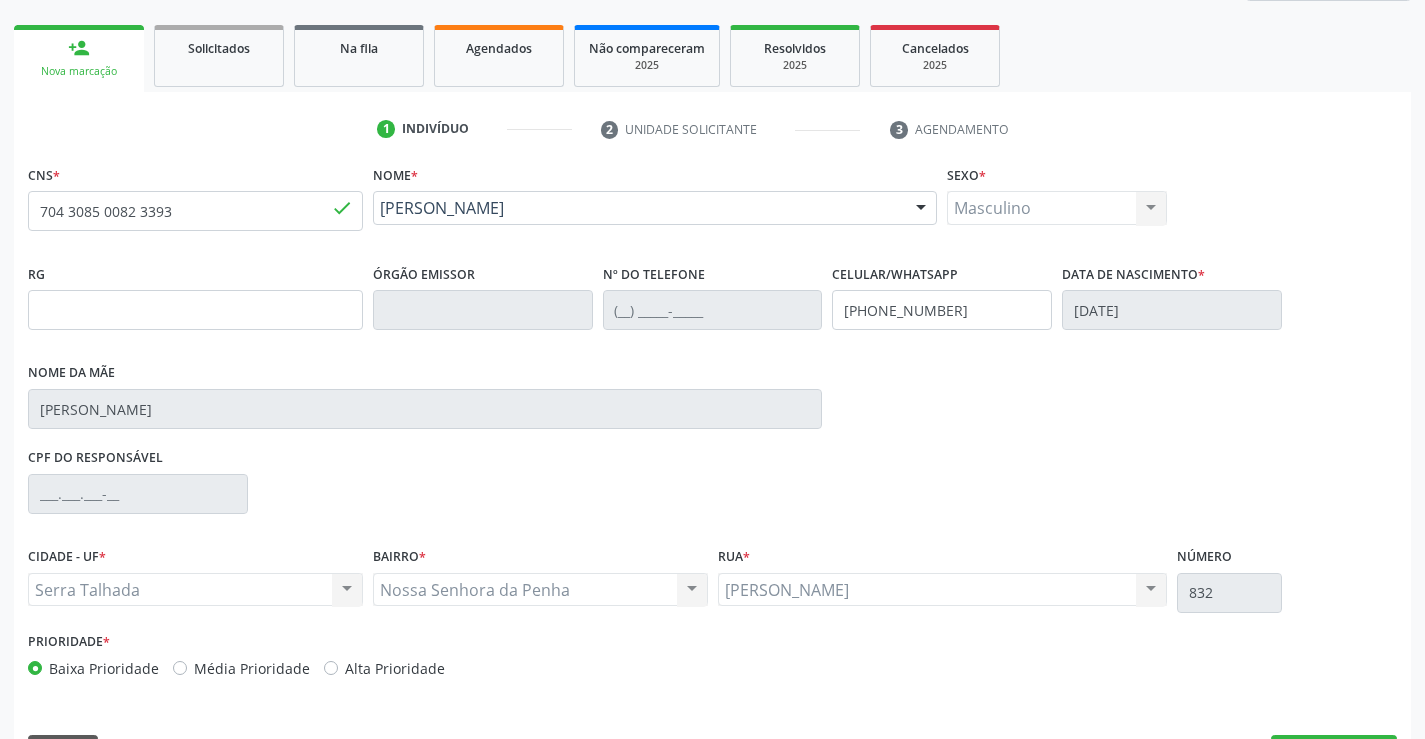 scroll, scrollTop: 331, scrollLeft: 0, axis: vertical 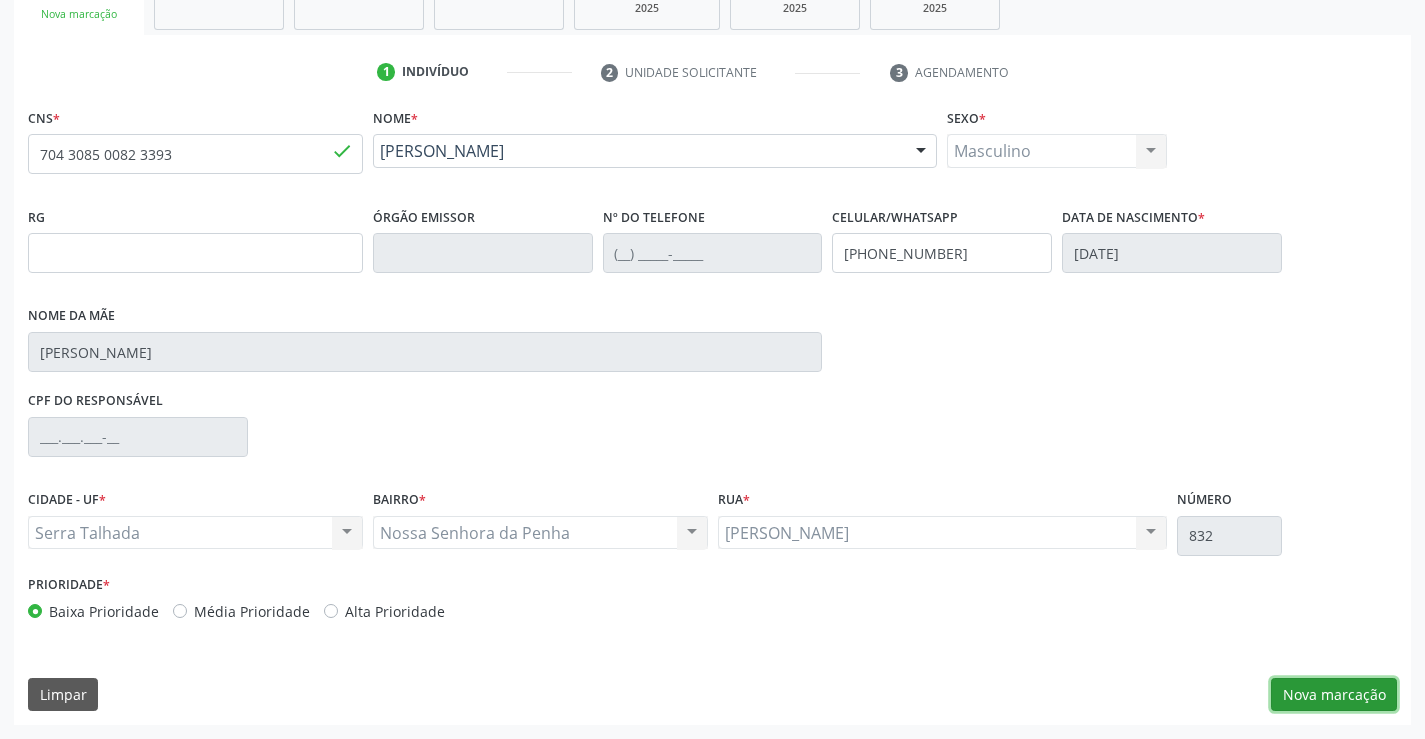 click on "Nova marcação" at bounding box center [1334, 695] 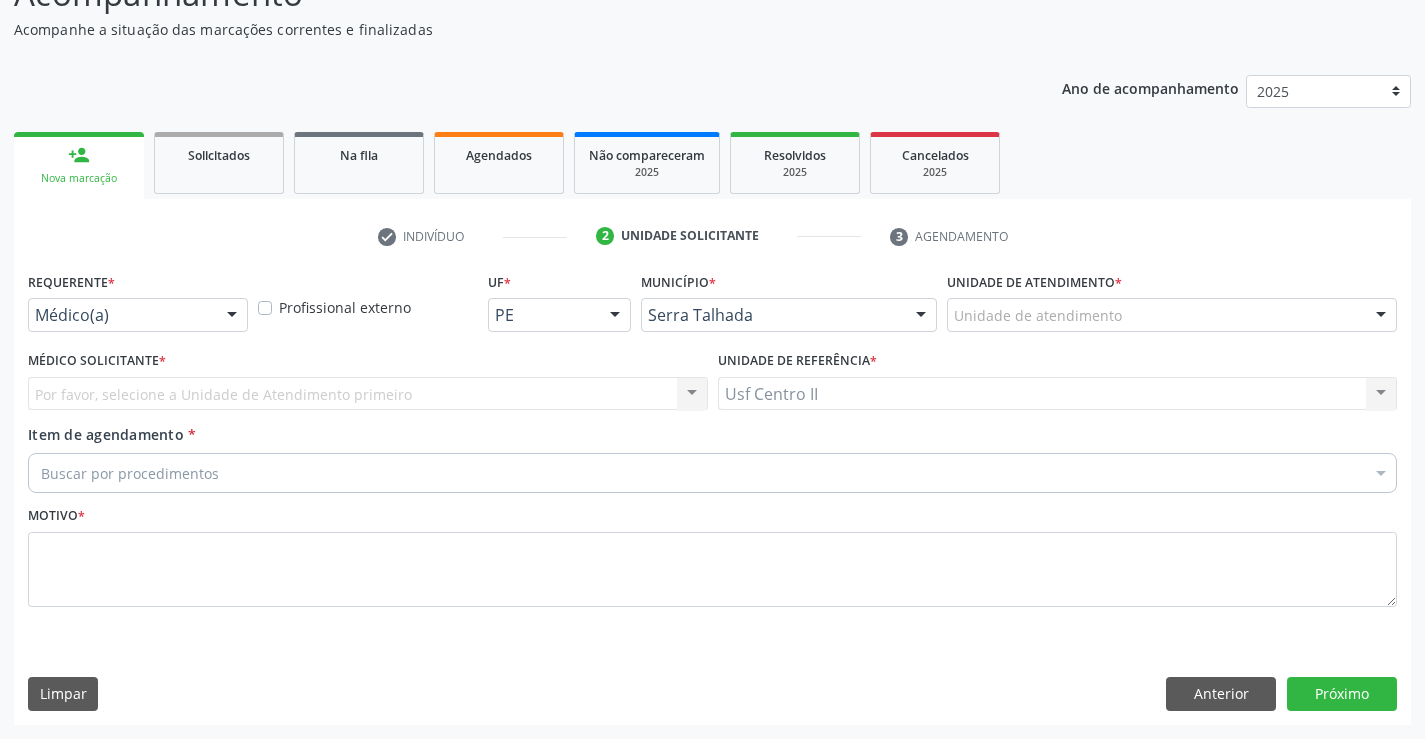 scroll, scrollTop: 167, scrollLeft: 0, axis: vertical 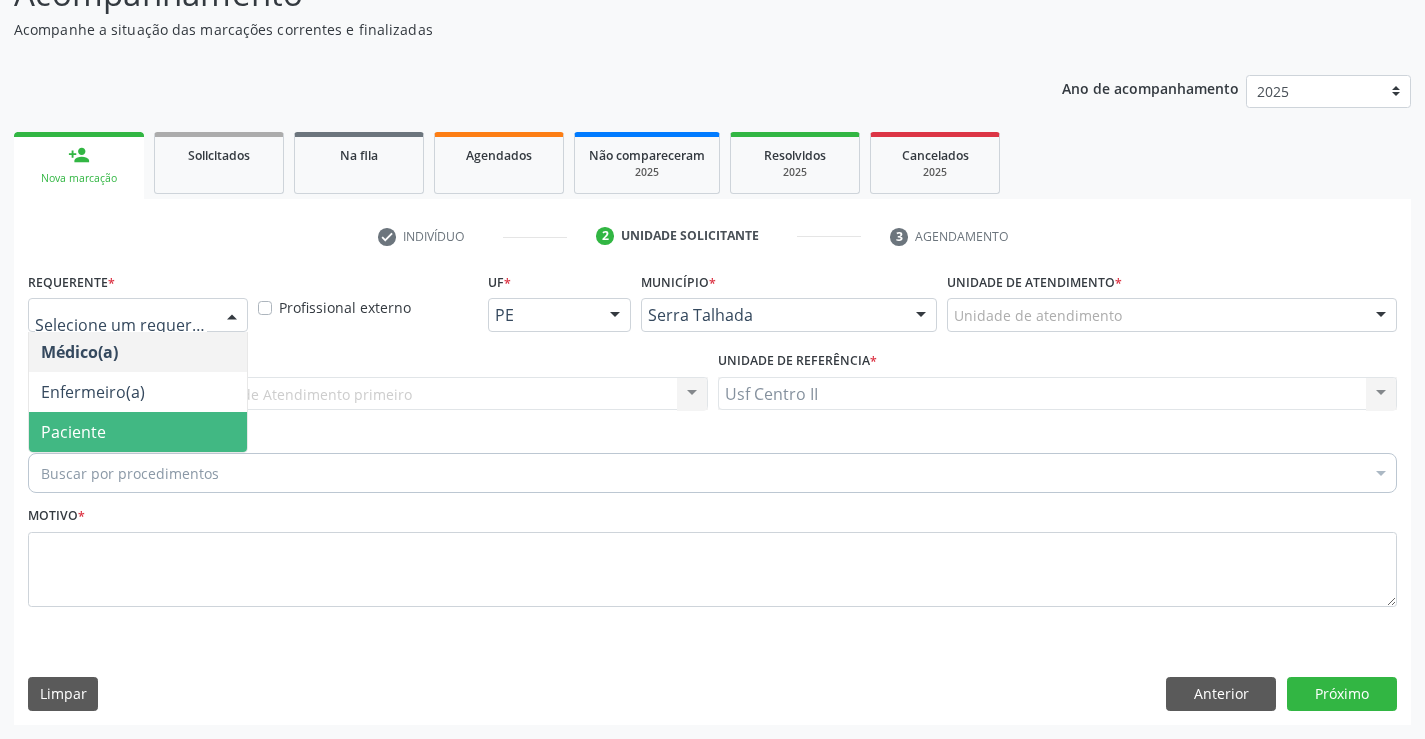 click on "Paciente" at bounding box center [138, 432] 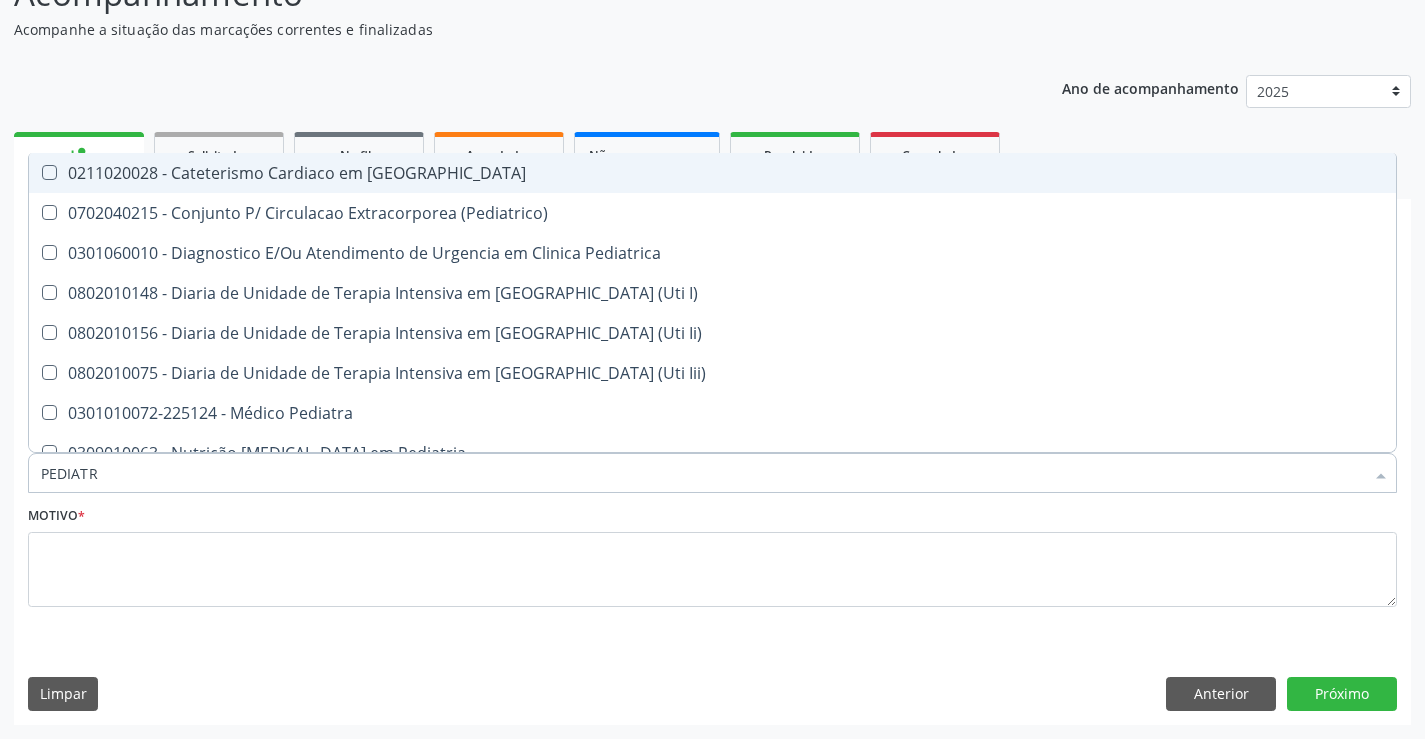type on "PEDIATRA" 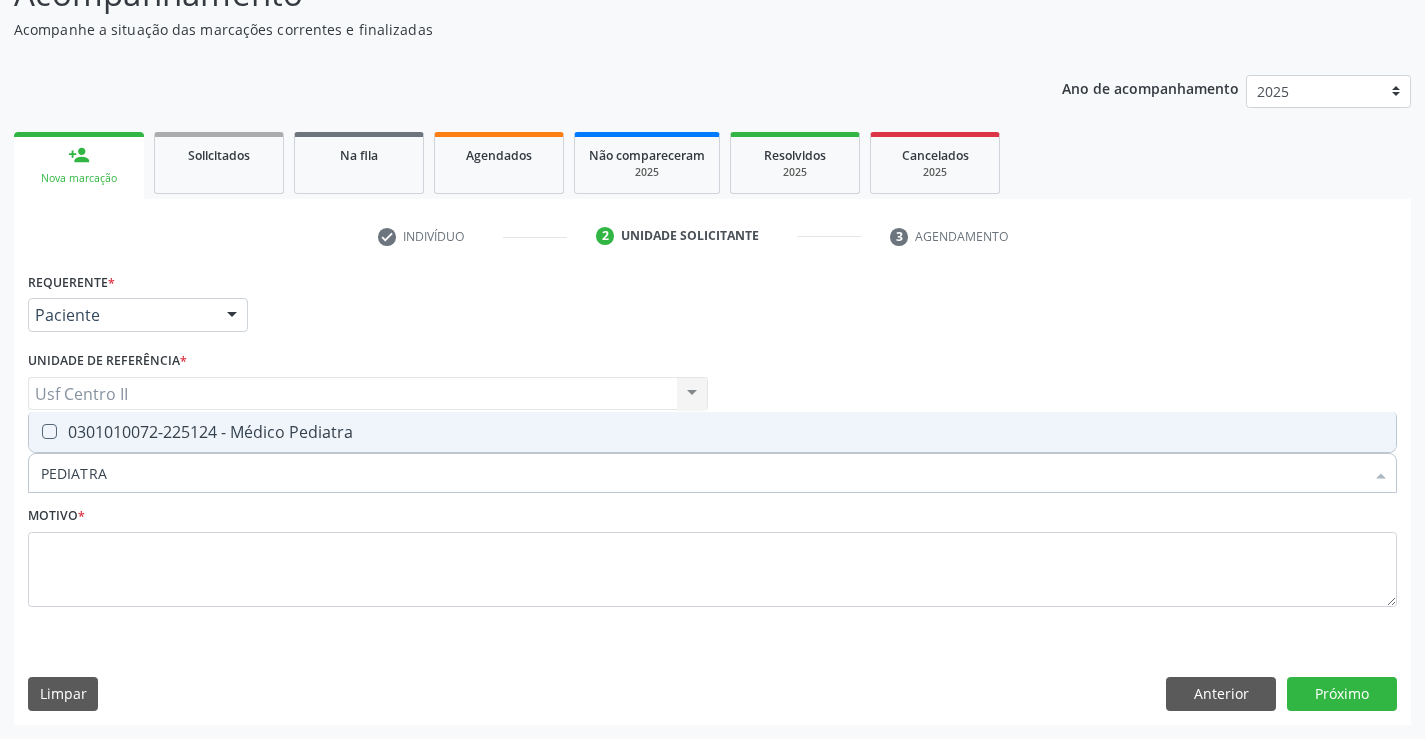 click on "0301010072-225124 - Médico Pediatra" at bounding box center [712, 432] 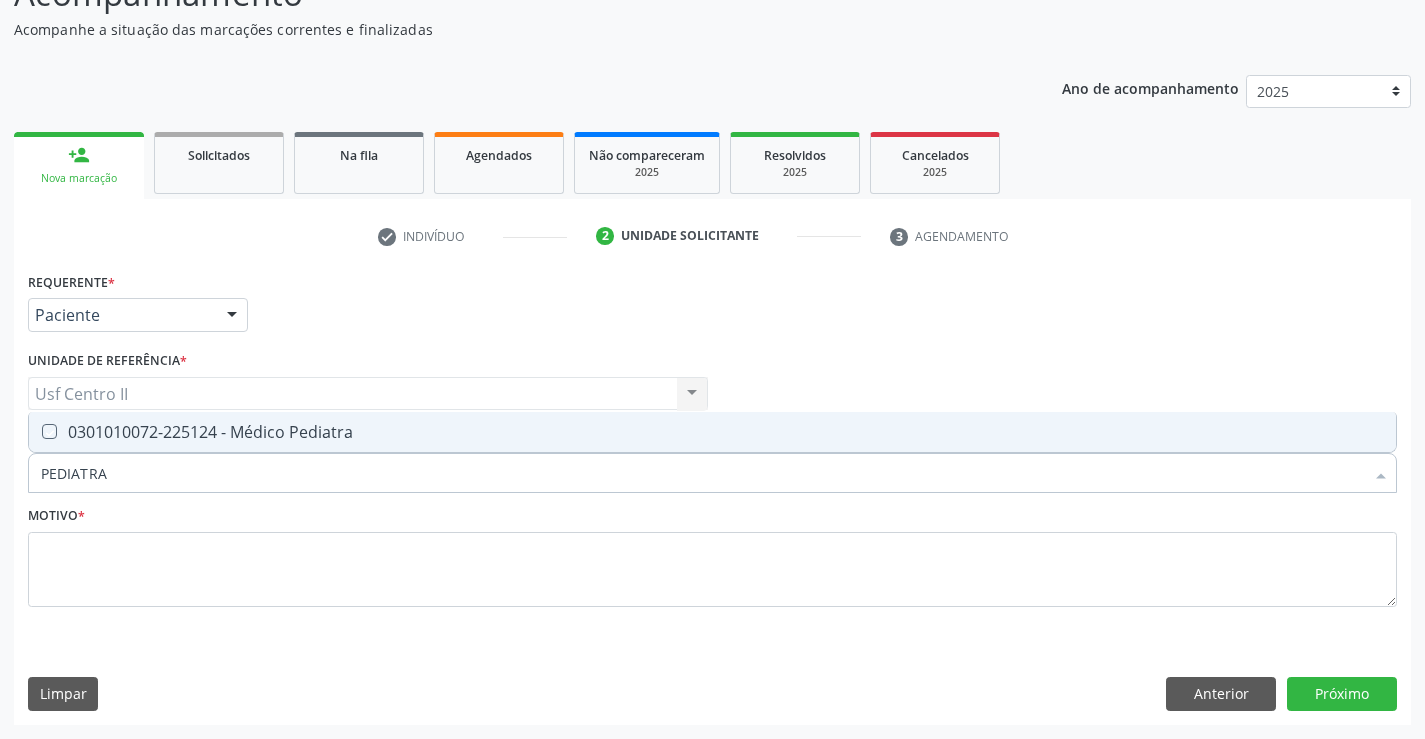 checkbox on "true" 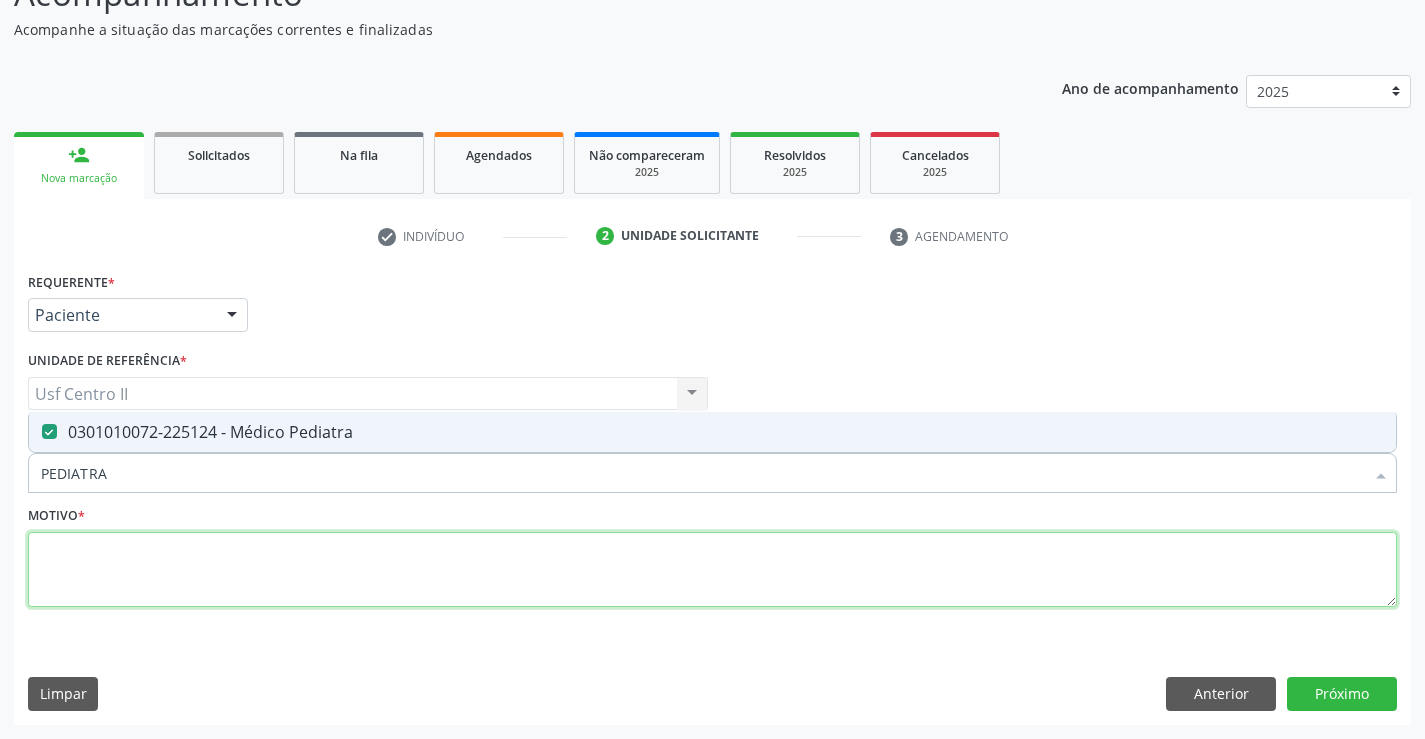 click at bounding box center (712, 570) 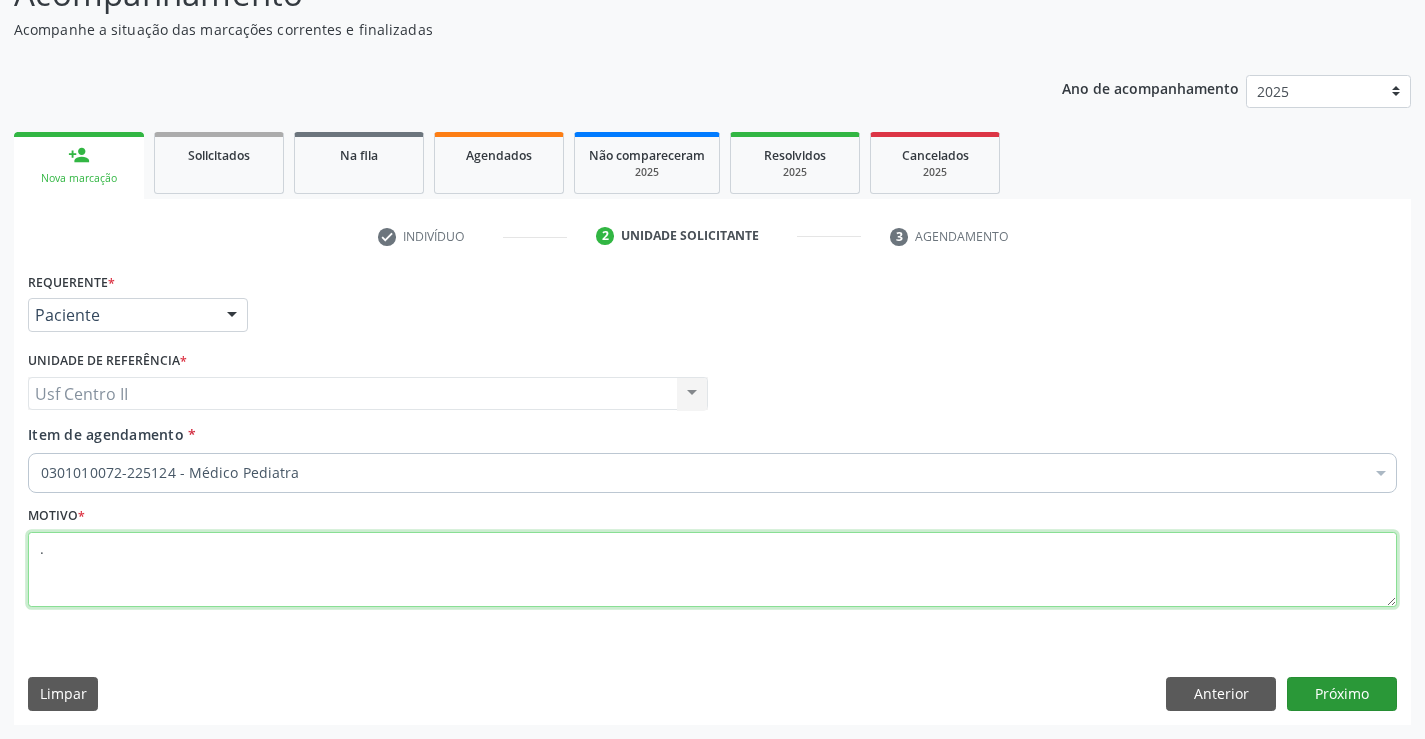 type on "." 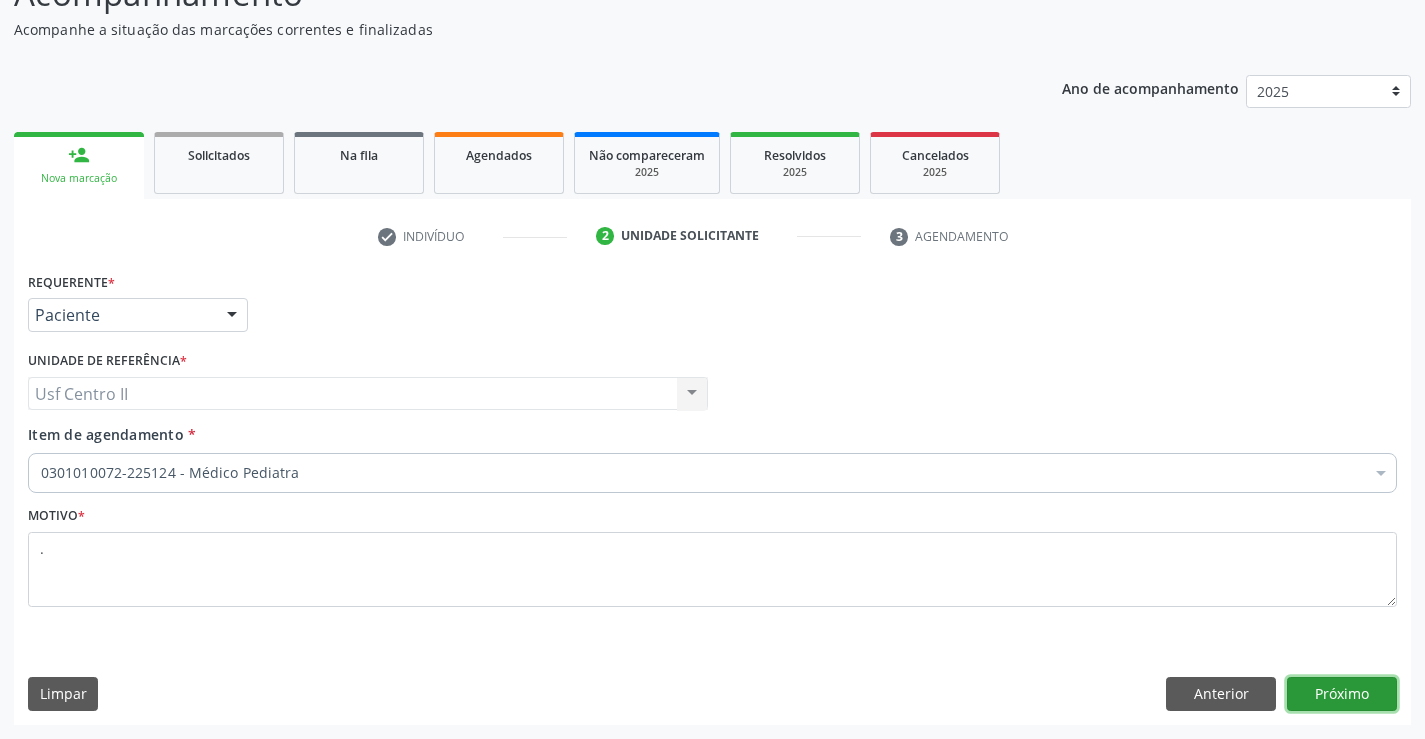 click on "Próximo" at bounding box center (1342, 694) 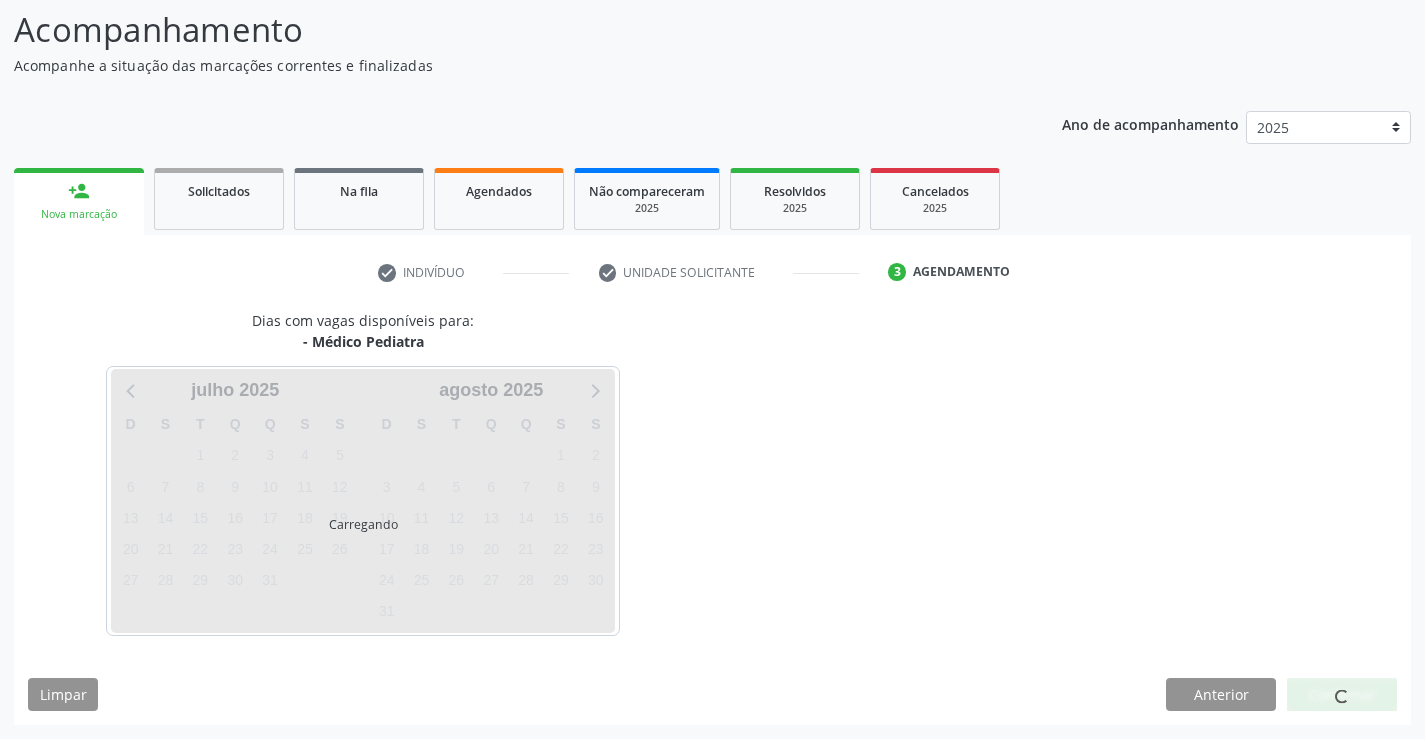 scroll, scrollTop: 131, scrollLeft: 0, axis: vertical 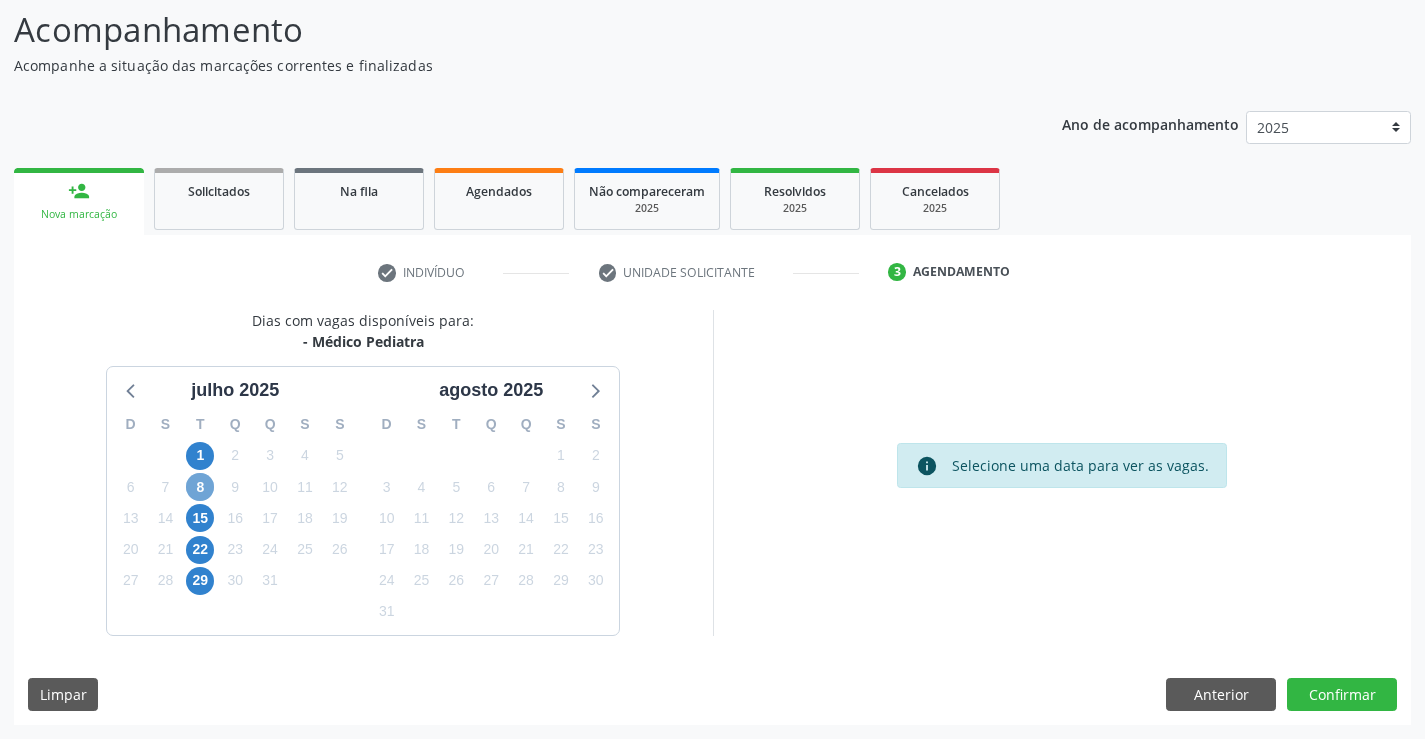 click on "8" at bounding box center (200, 487) 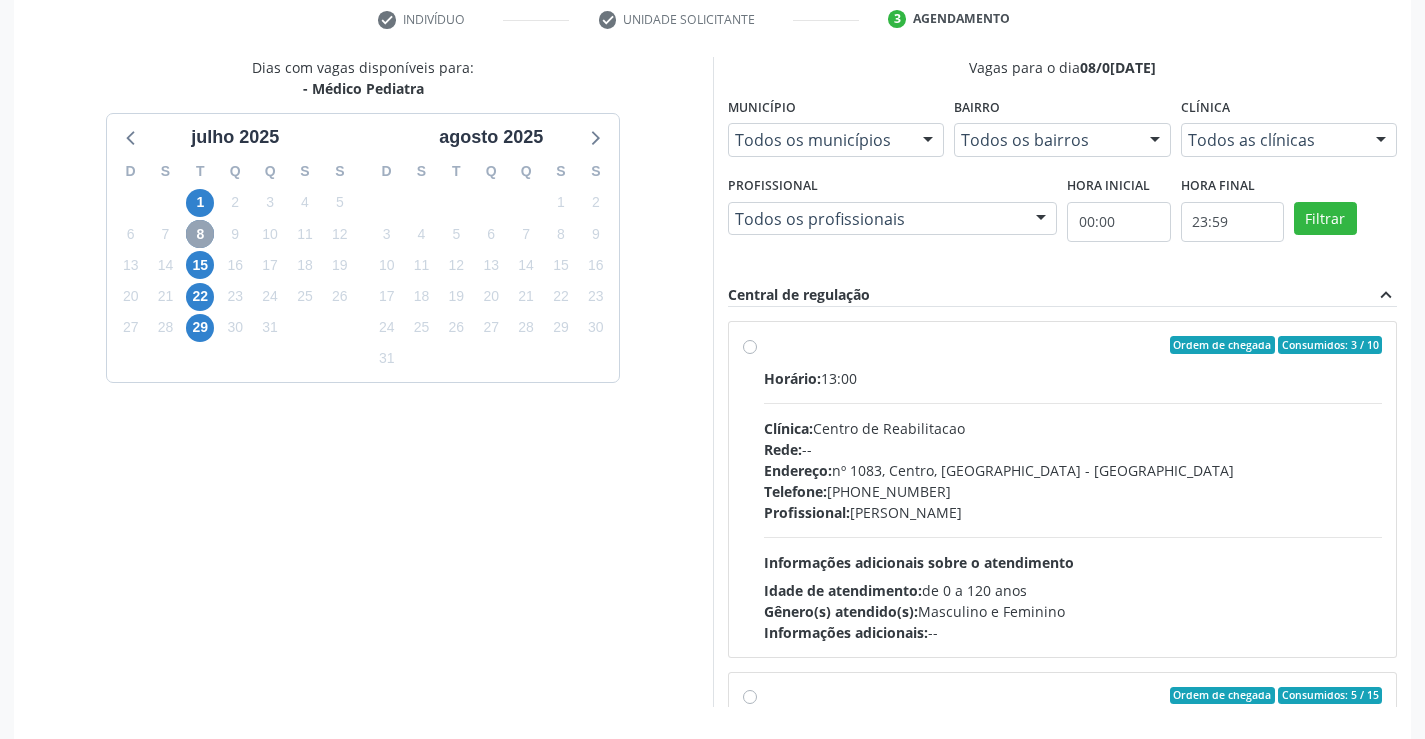 scroll, scrollTop: 431, scrollLeft: 0, axis: vertical 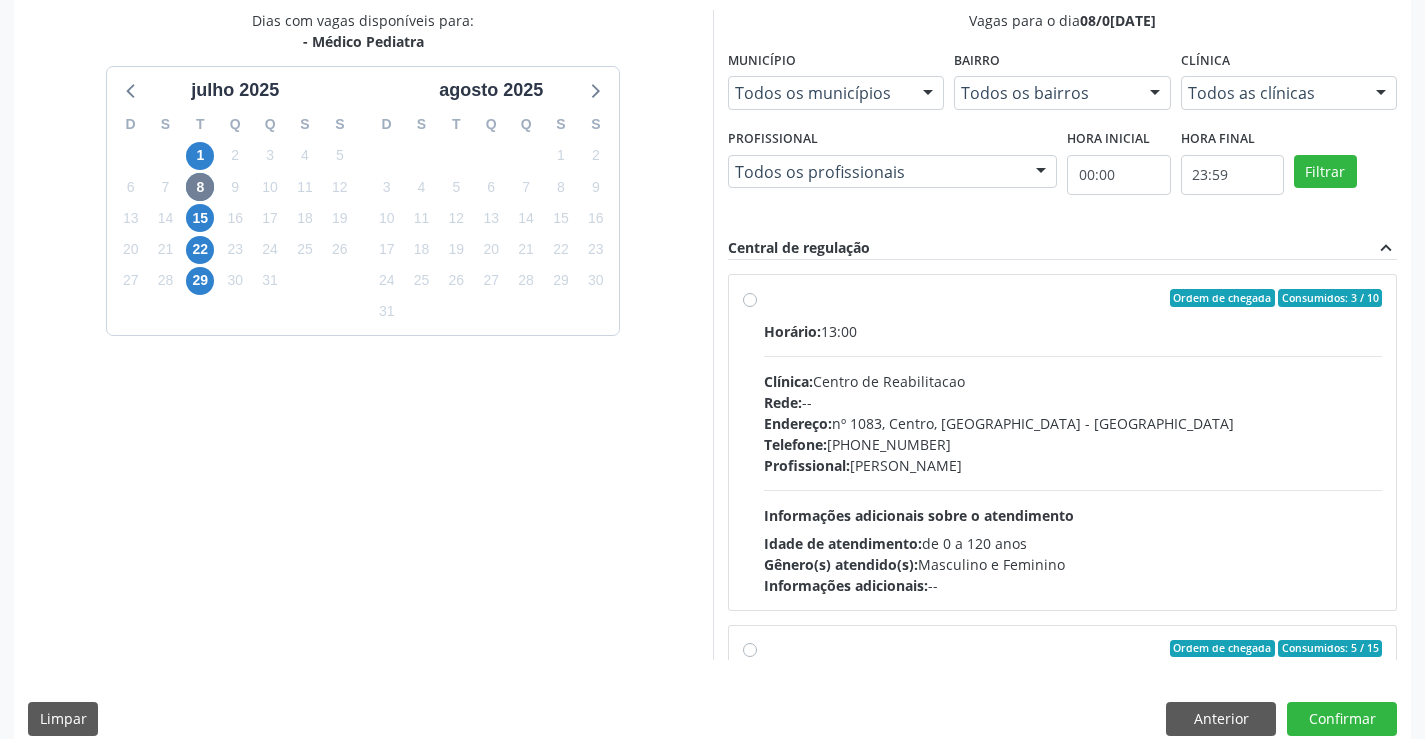 click on "Ordem de chegada
Consumidos: 3 / 10
Horário:   13:00
Clínica:  Centro de Reabilitacao
Rede:
--
Endereço:   nº 1083, Centro, Serra Talhada - PE
Telefone:   (81) 38313112
Profissional:
Joanice Goncalves dos Santos
Informações adicionais sobre o atendimento
Idade de atendimento:
de 0 a 120 anos
Gênero(s) atendido(s):
Masculino e Feminino
Informações adicionais:
--" at bounding box center (1073, 442) 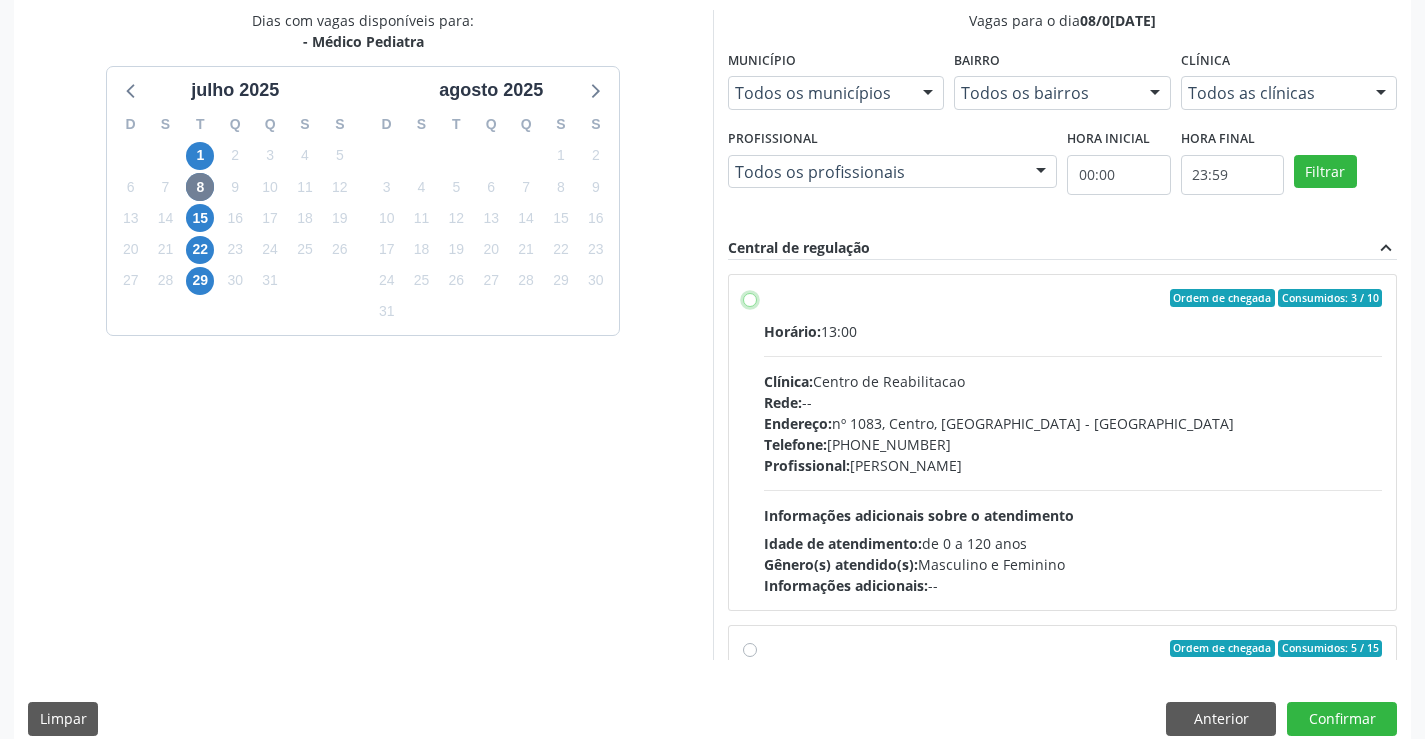 click on "Ordem de chegada
Consumidos: 3 / 10
Horário:   13:00
Clínica:  Centro de Reabilitacao
Rede:
--
Endereço:   nº 1083, Centro, Serra Talhada - PE
Telefone:   (81) 38313112
Profissional:
Joanice Goncalves dos Santos
Informações adicionais sobre o atendimento
Idade de atendimento:
de 0 a 120 anos
Gênero(s) atendido(s):
Masculino e Feminino
Informações adicionais:
--" at bounding box center [750, 298] 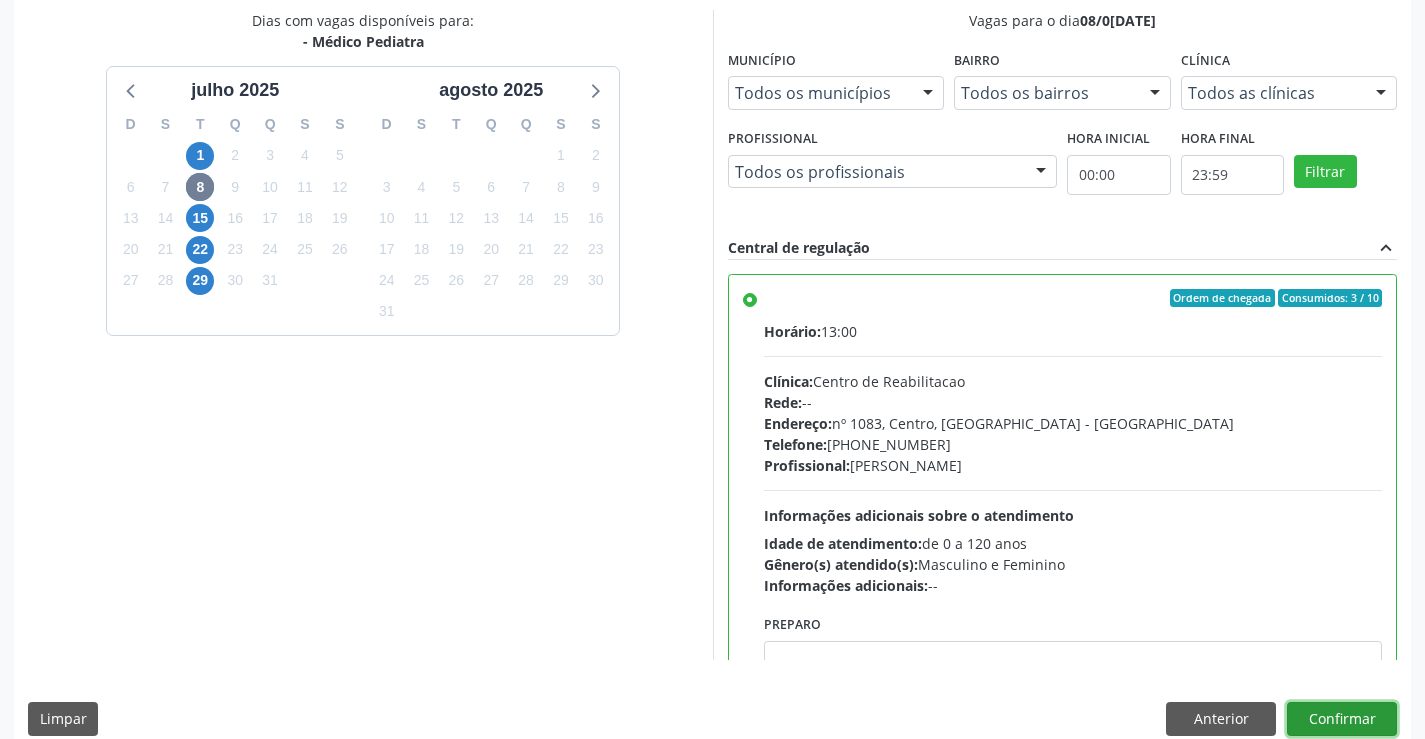 click on "Confirmar" at bounding box center [1342, 719] 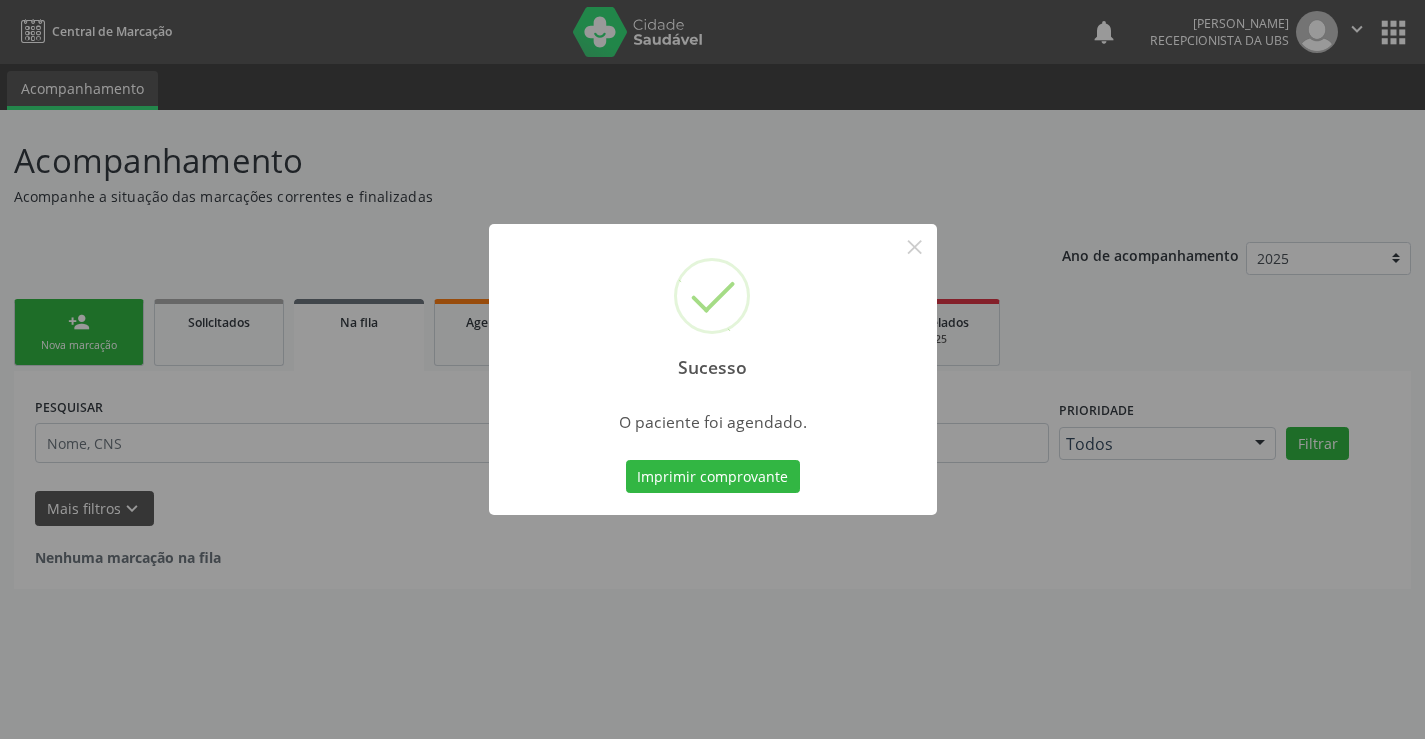 scroll, scrollTop: 0, scrollLeft: 0, axis: both 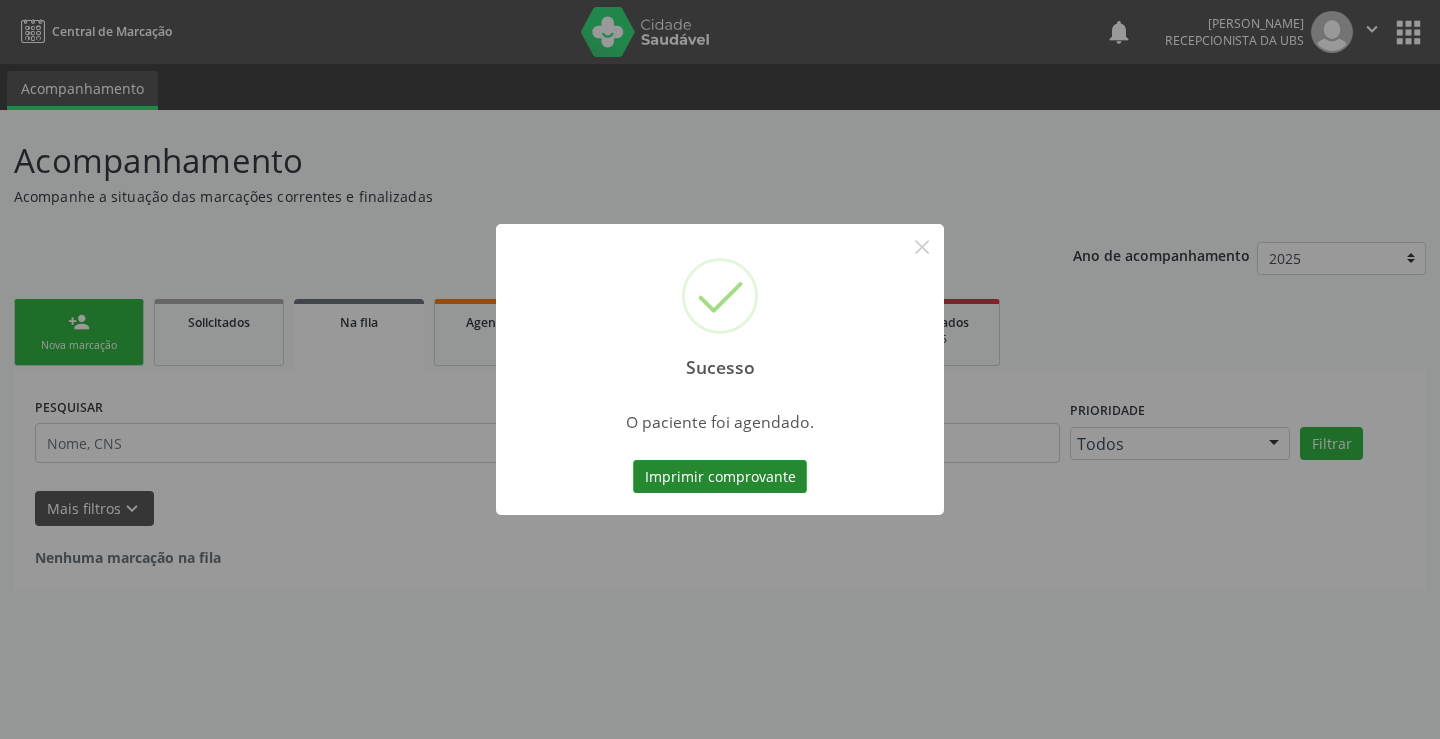 click on "Imprimir comprovante" at bounding box center [720, 477] 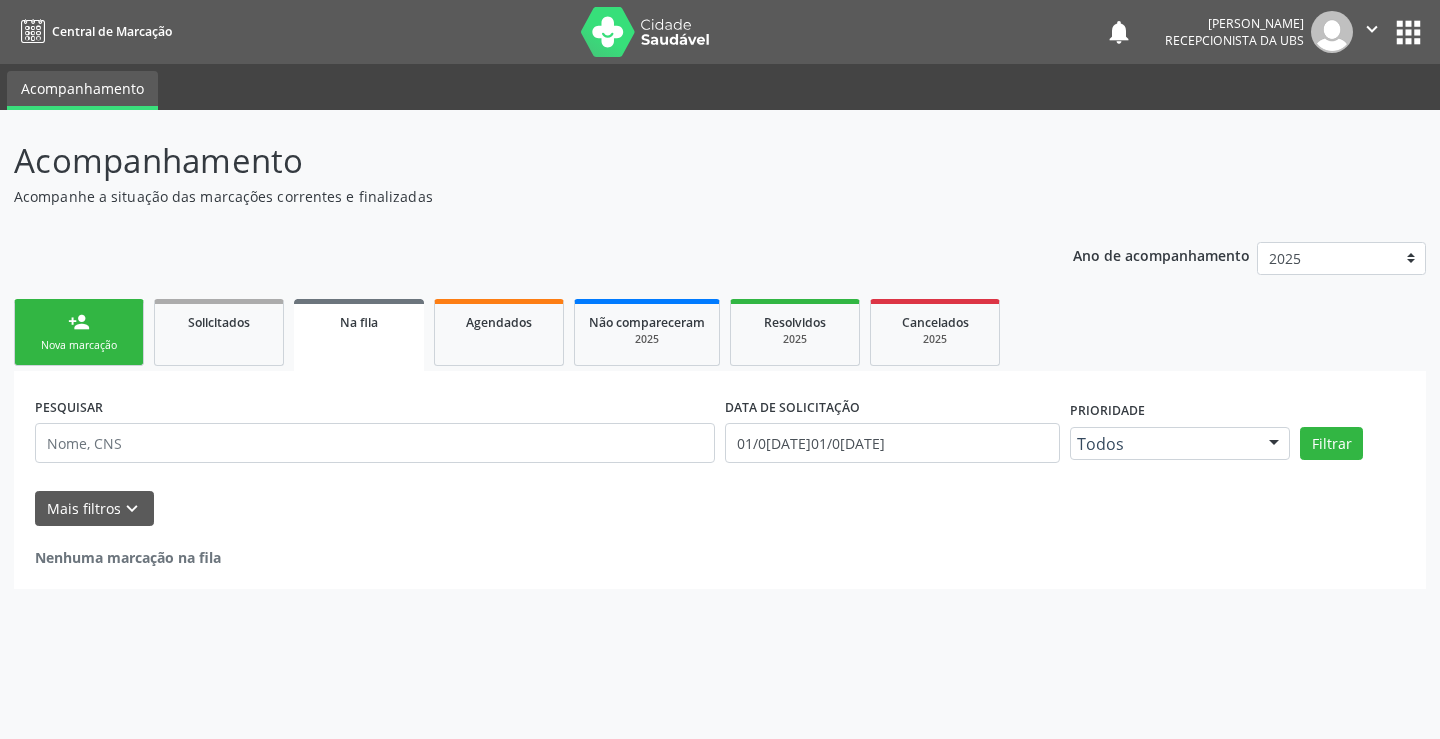 click on "Nova marcação" at bounding box center [79, 345] 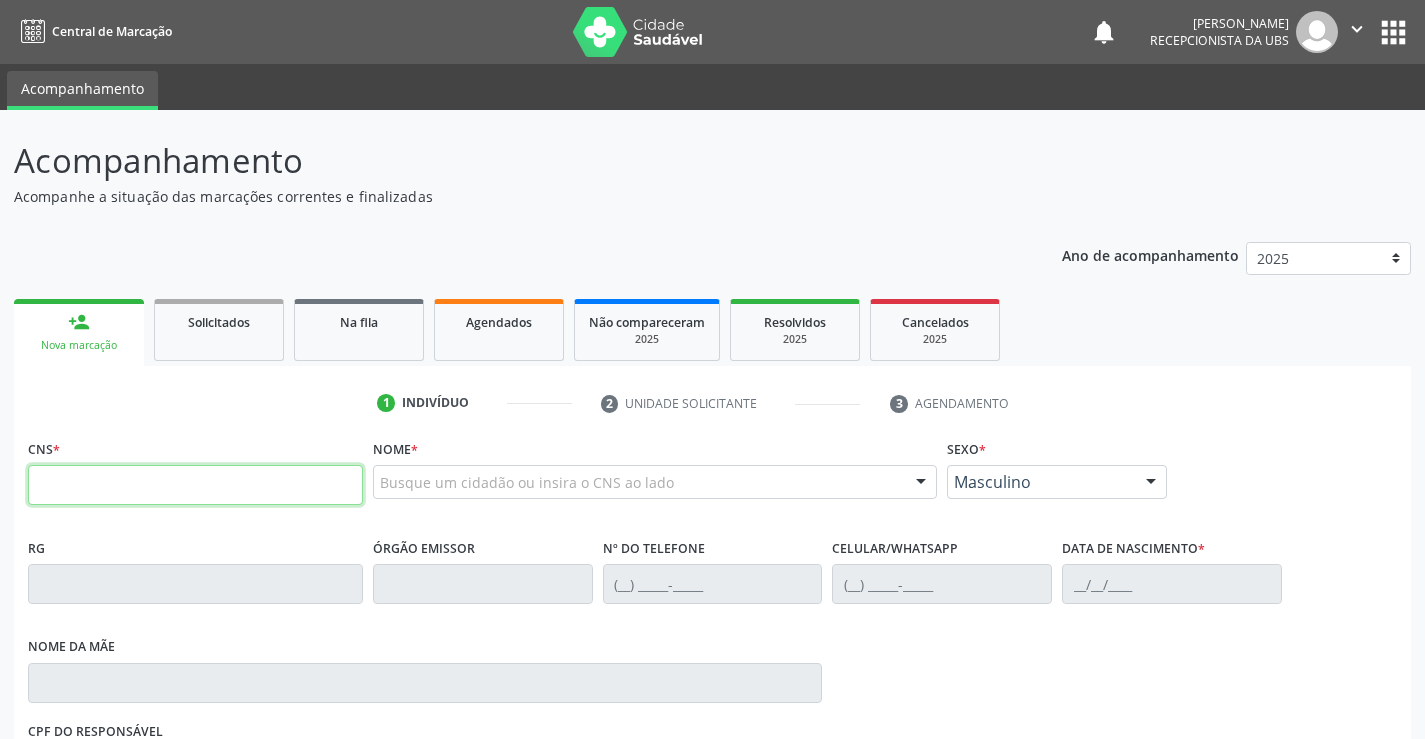 click at bounding box center [195, 485] 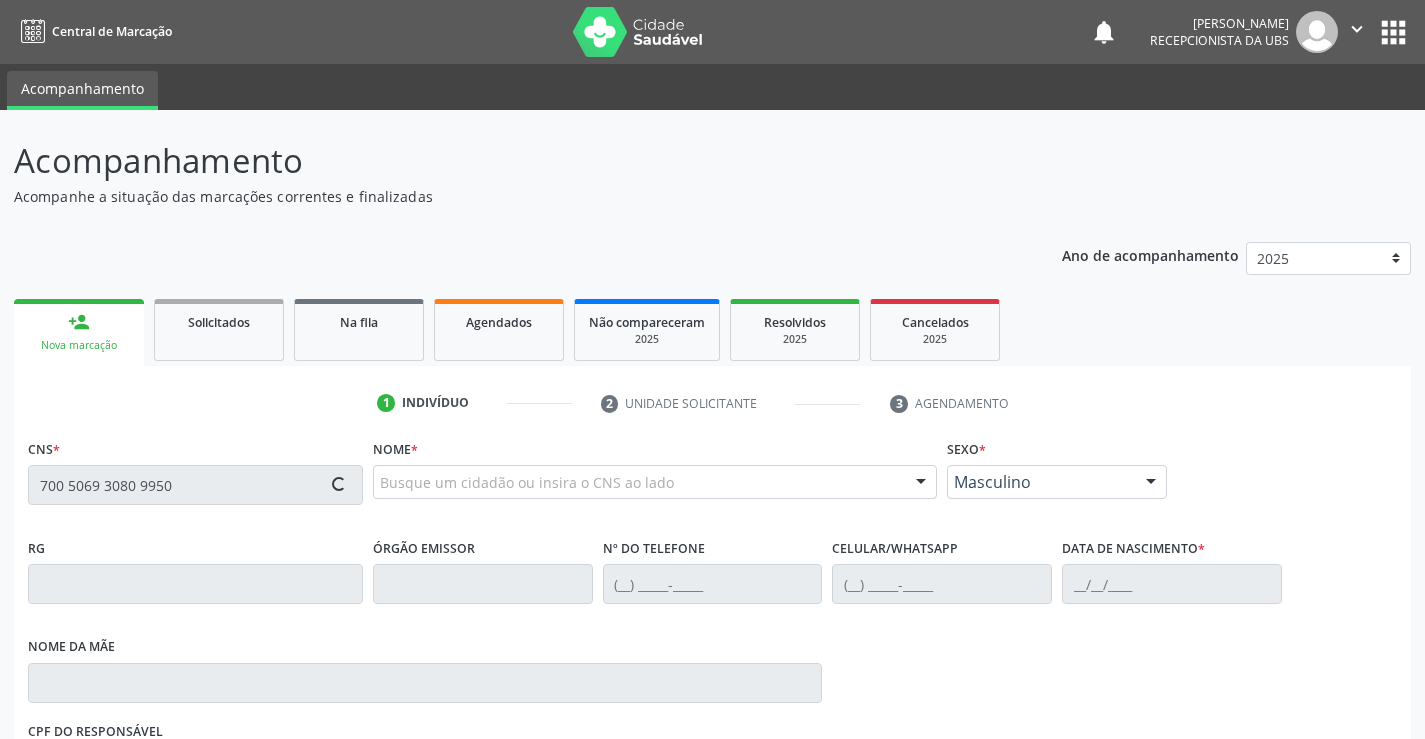 type on "700 5069 3080 9950" 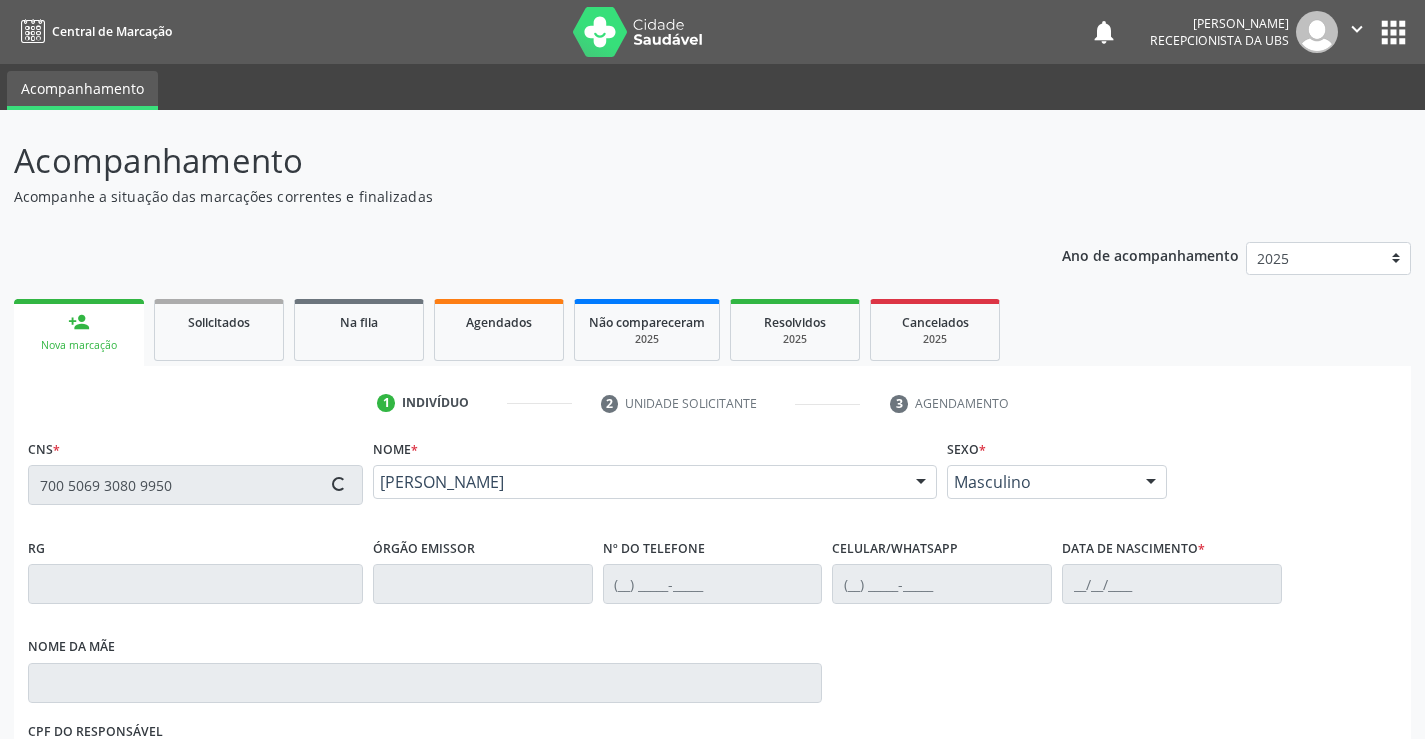 type on "(87) 99615-7067" 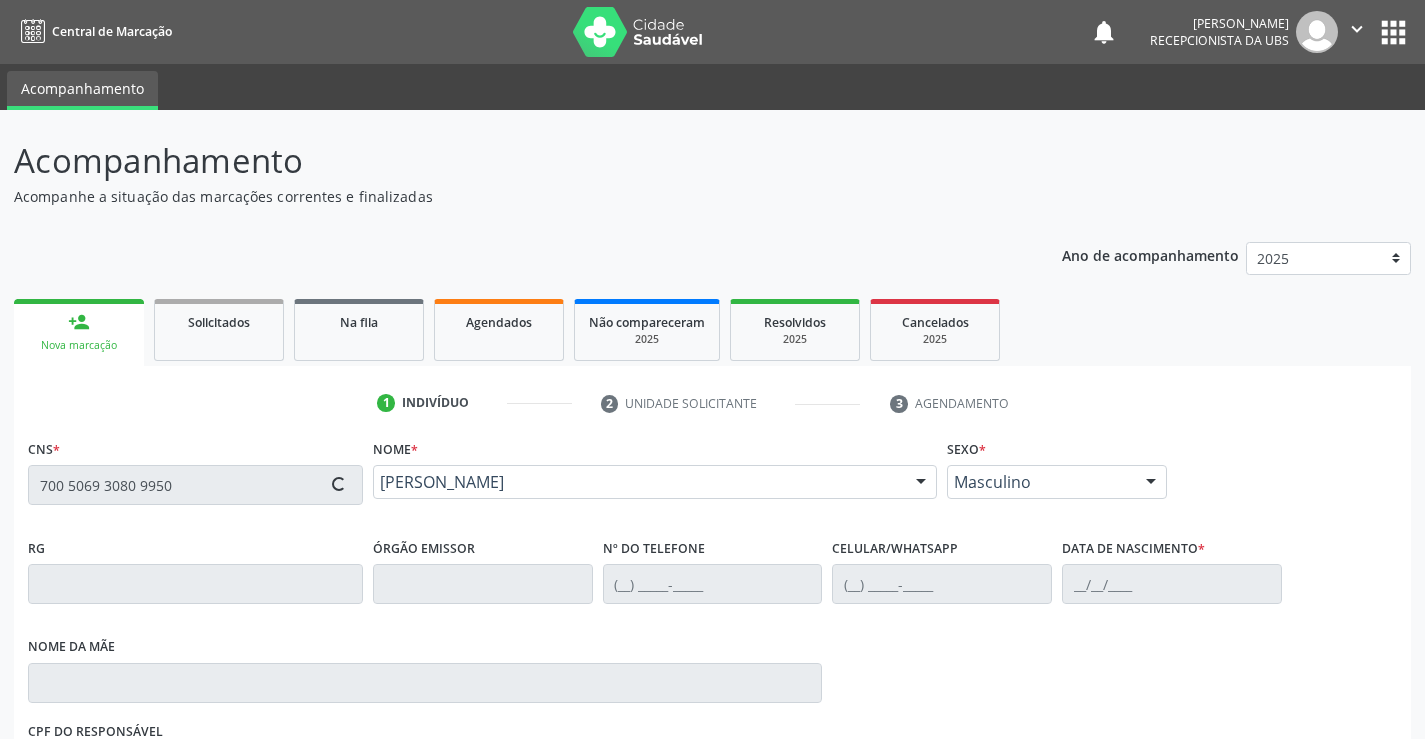 type on "13/04/2021" 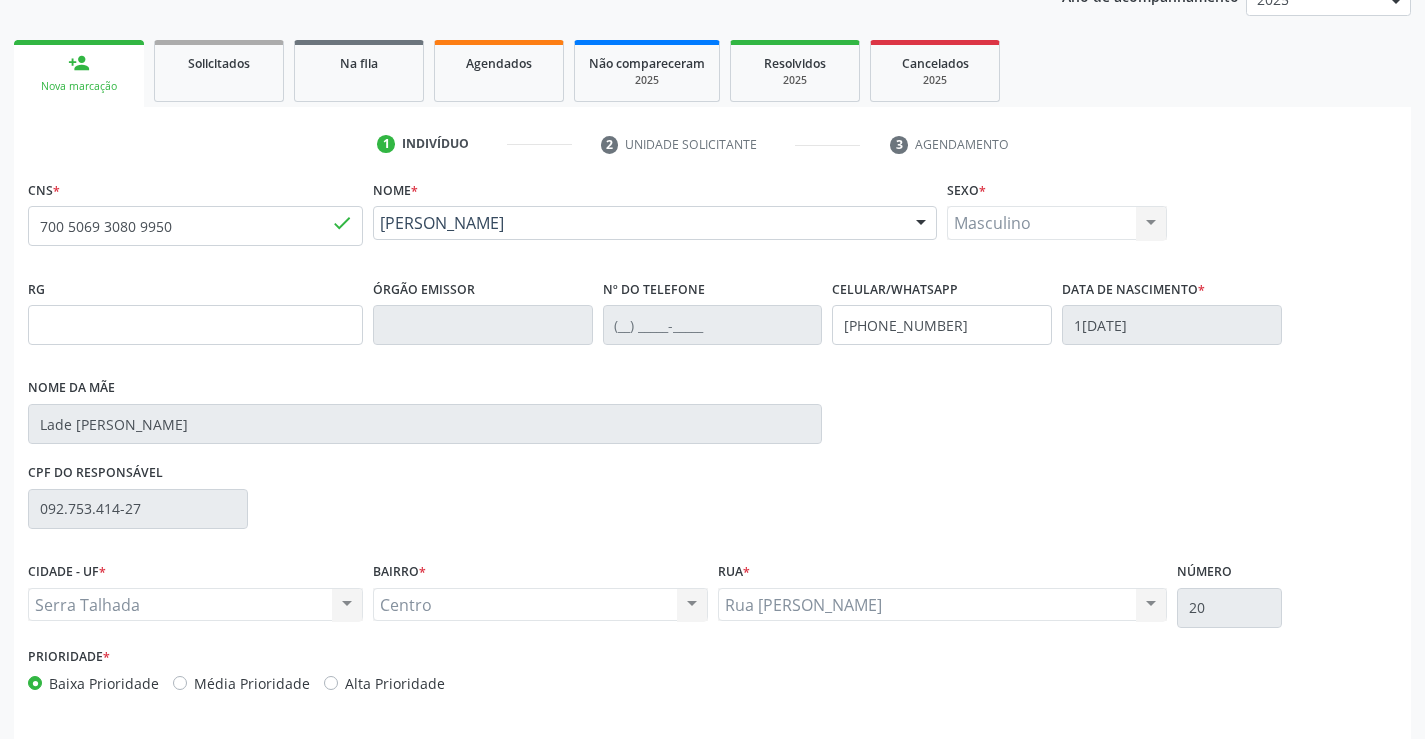 scroll, scrollTop: 300, scrollLeft: 0, axis: vertical 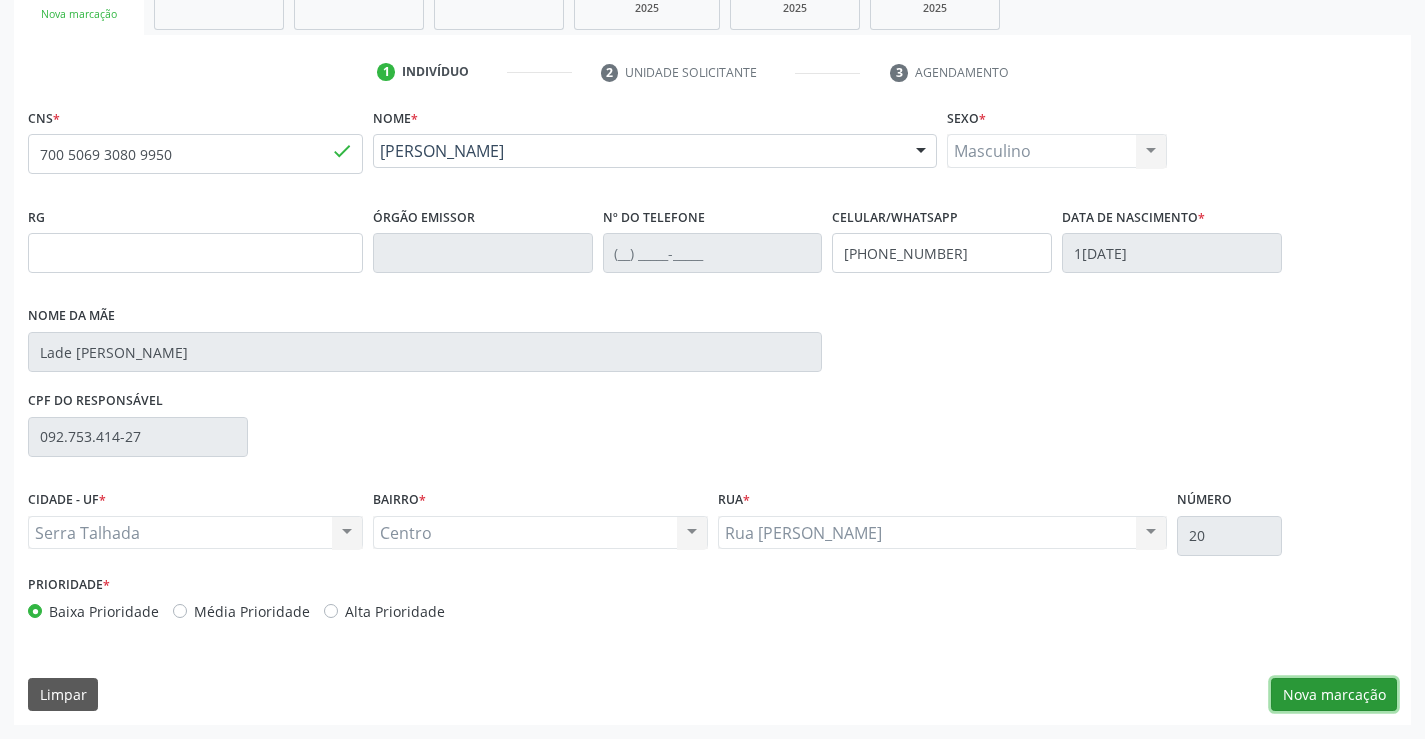 click on "Nova marcação" at bounding box center [1334, 695] 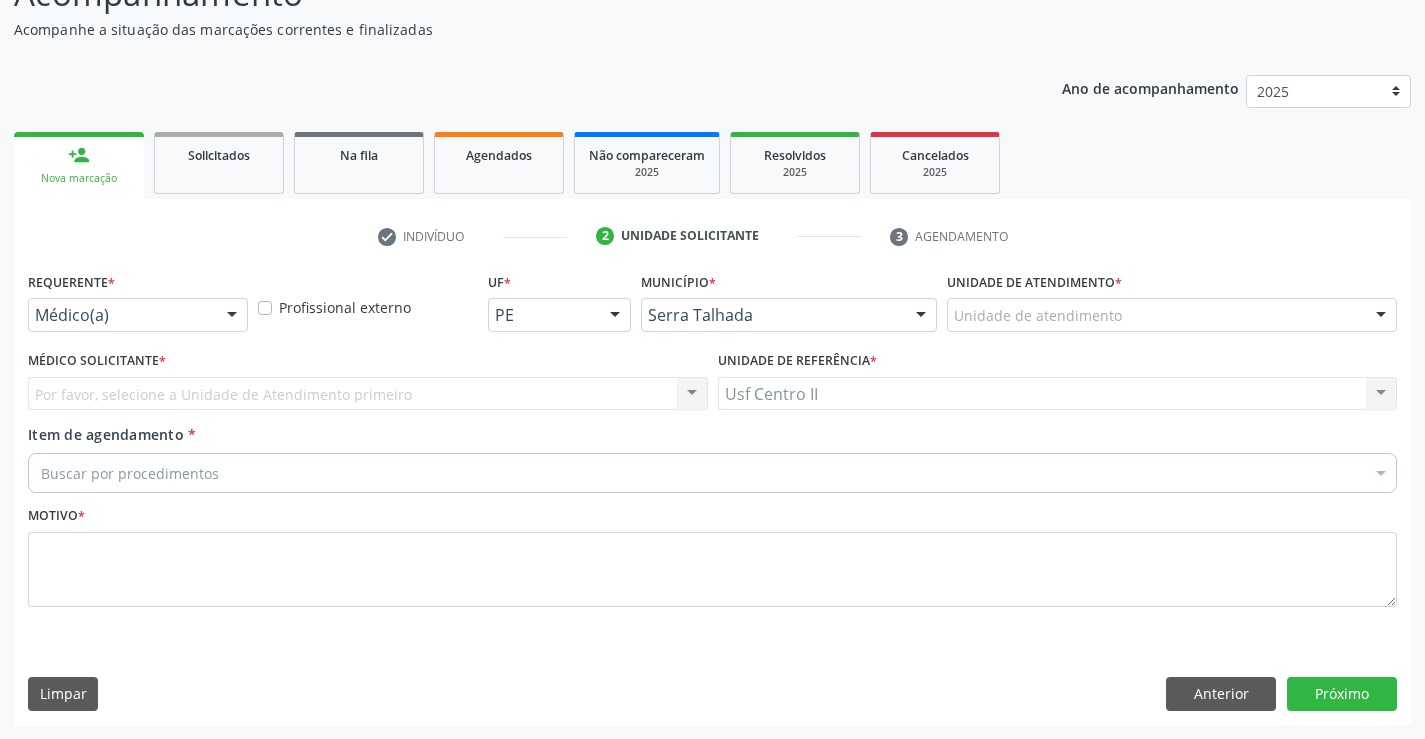 scroll, scrollTop: 167, scrollLeft: 0, axis: vertical 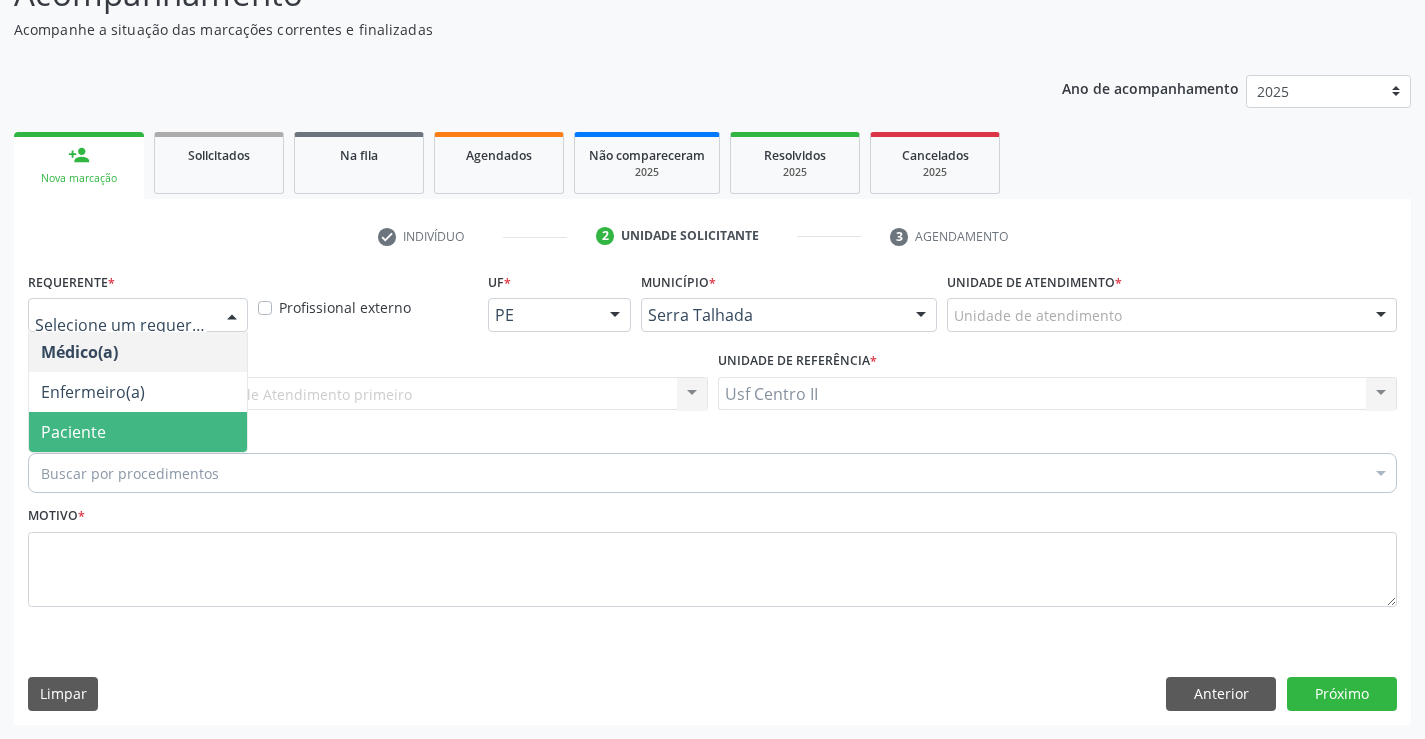 click on "Paciente" at bounding box center [138, 432] 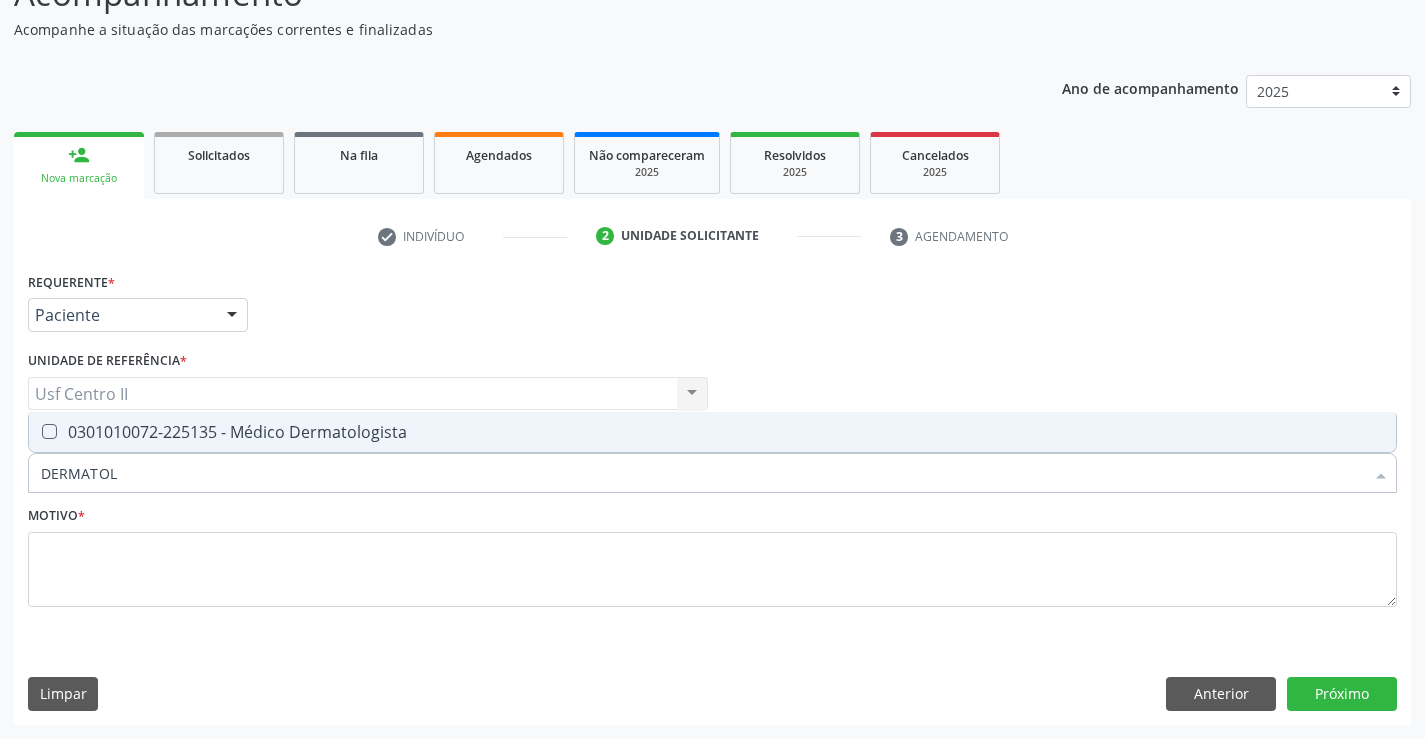type on "DERMATOLO" 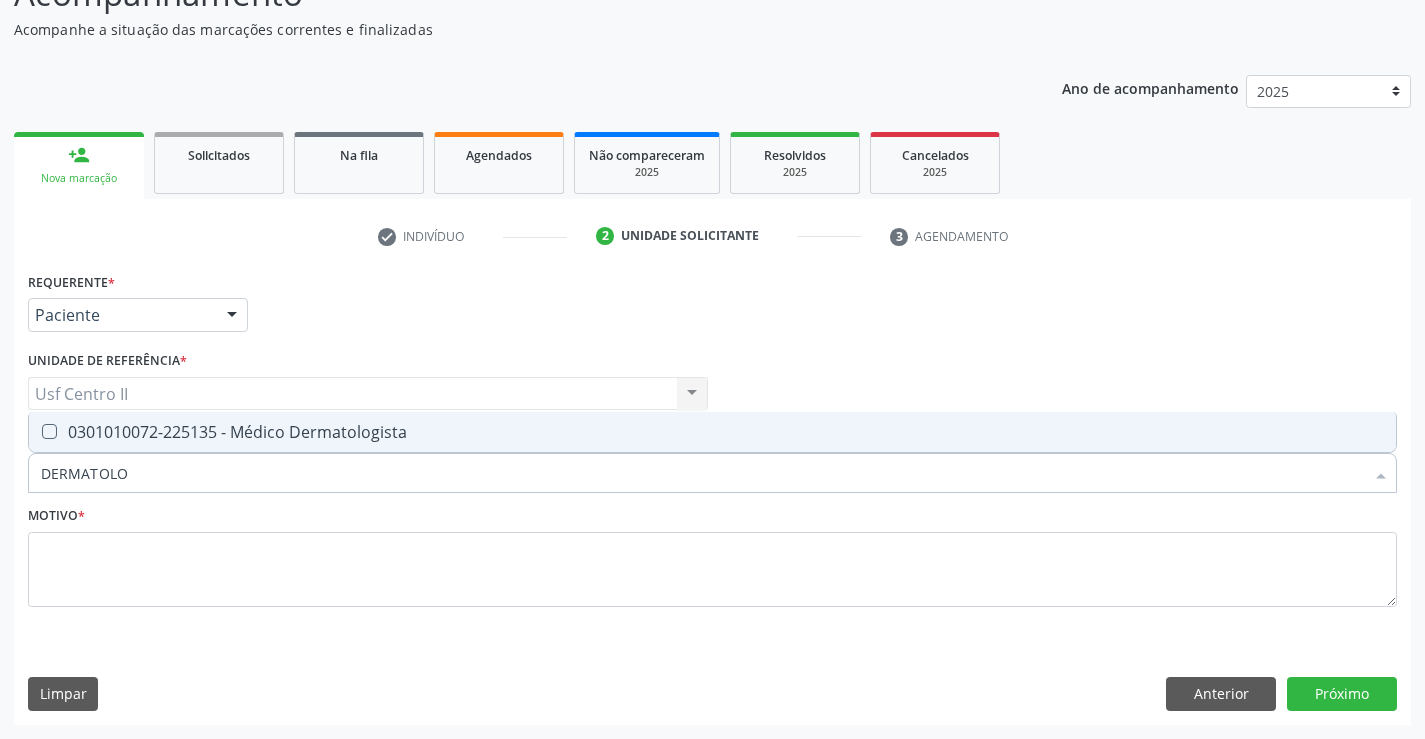 click on "0301010072-225135 - Médico Dermatologista" at bounding box center (712, 432) 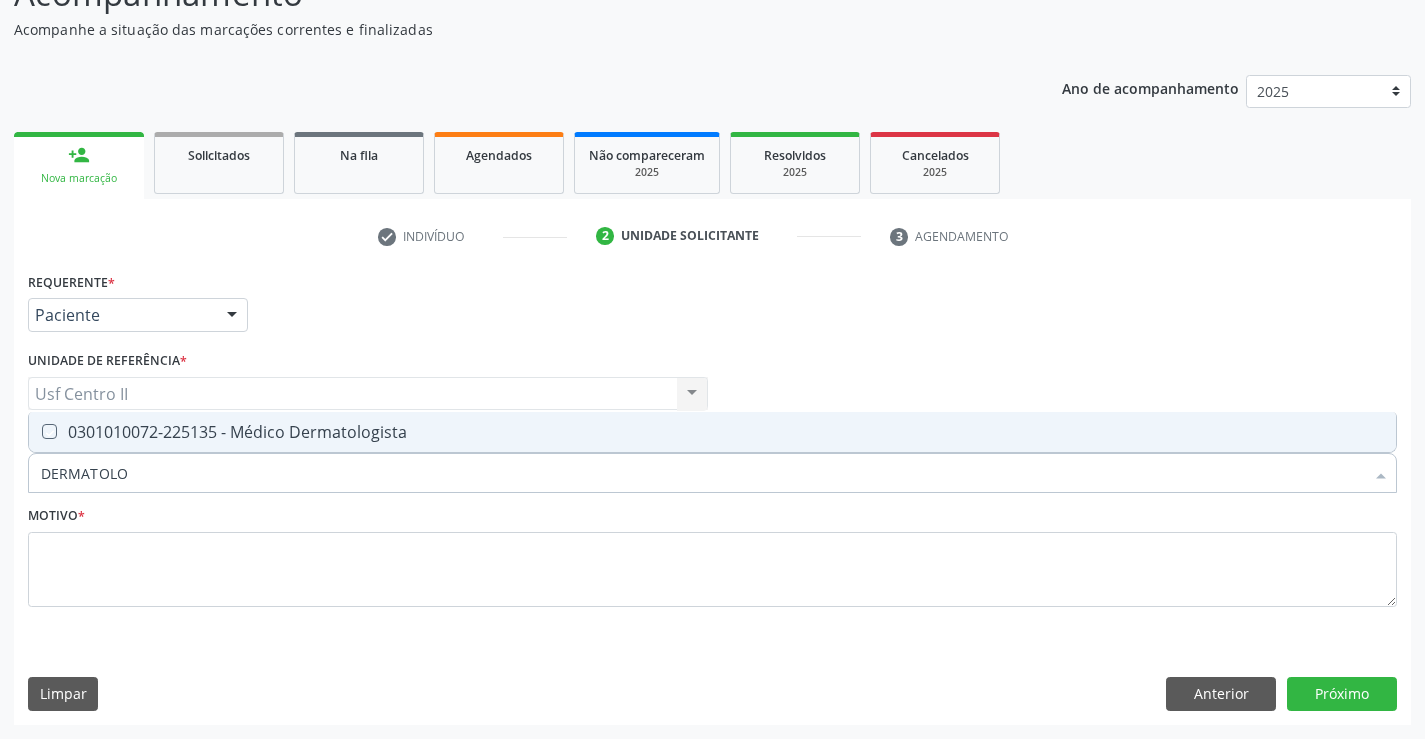 checkbox on "true" 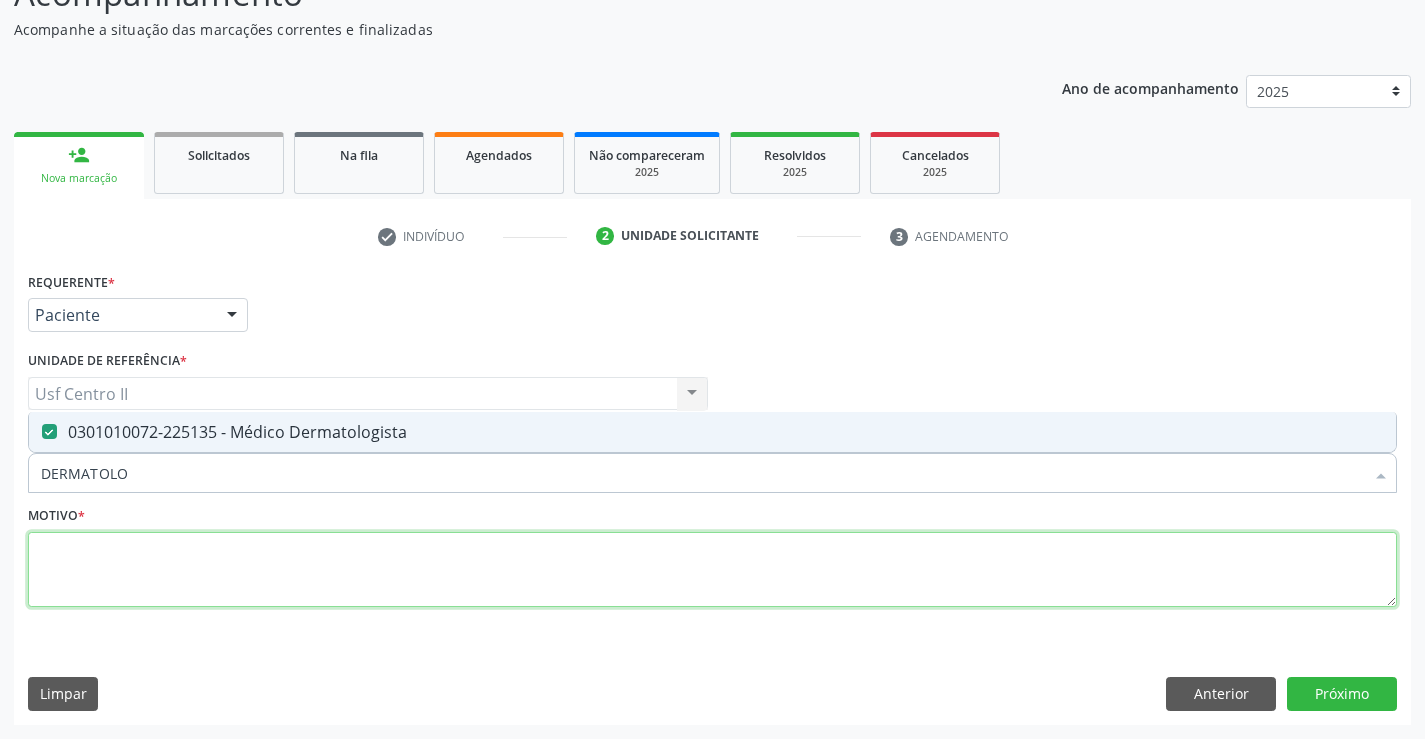 click at bounding box center (712, 570) 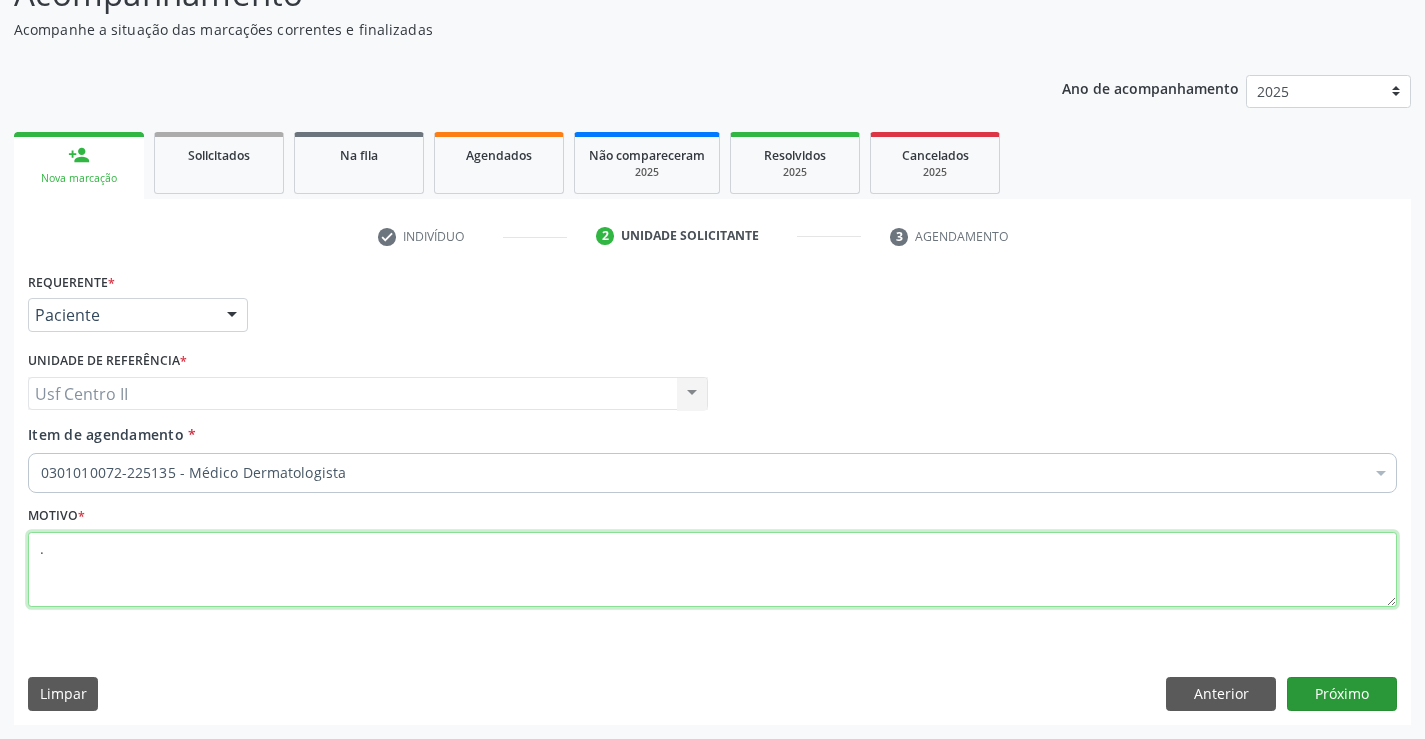type on "." 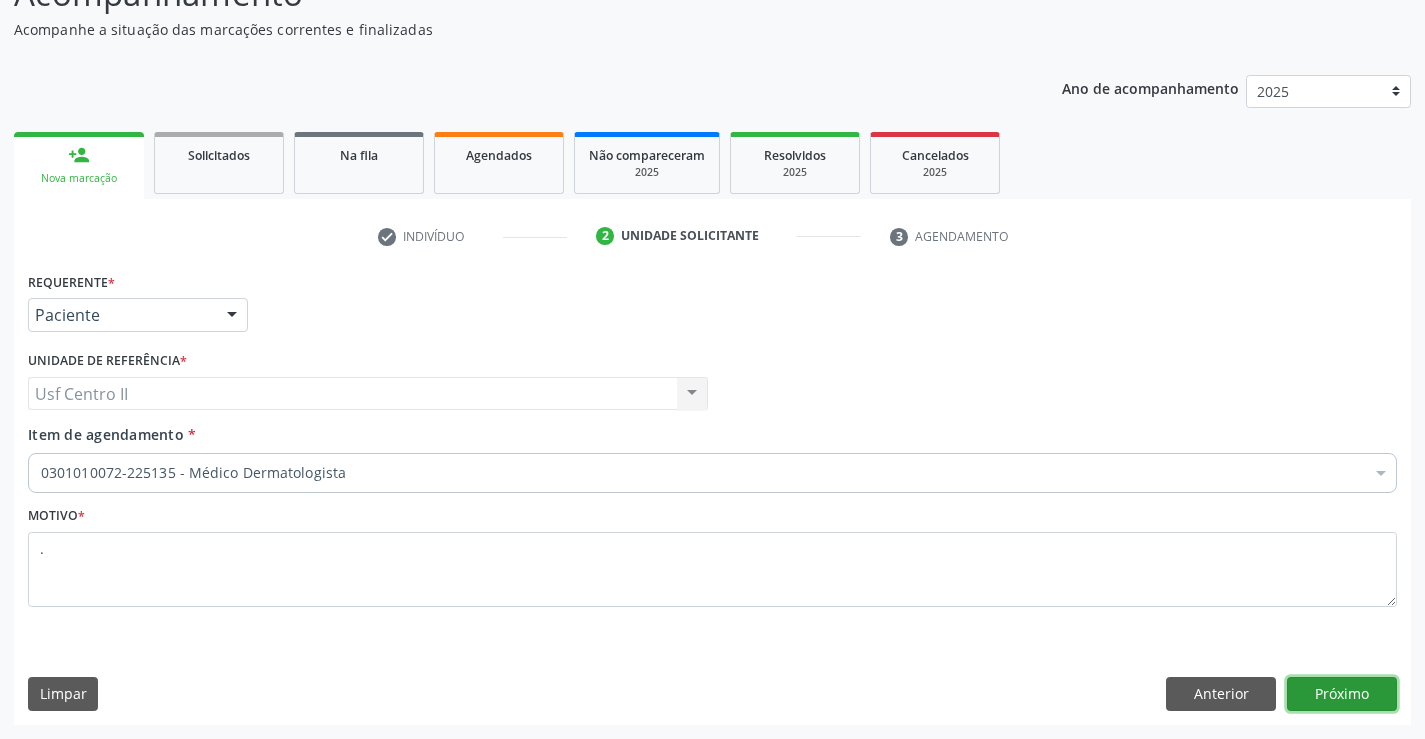 click on "Próximo" at bounding box center [1342, 694] 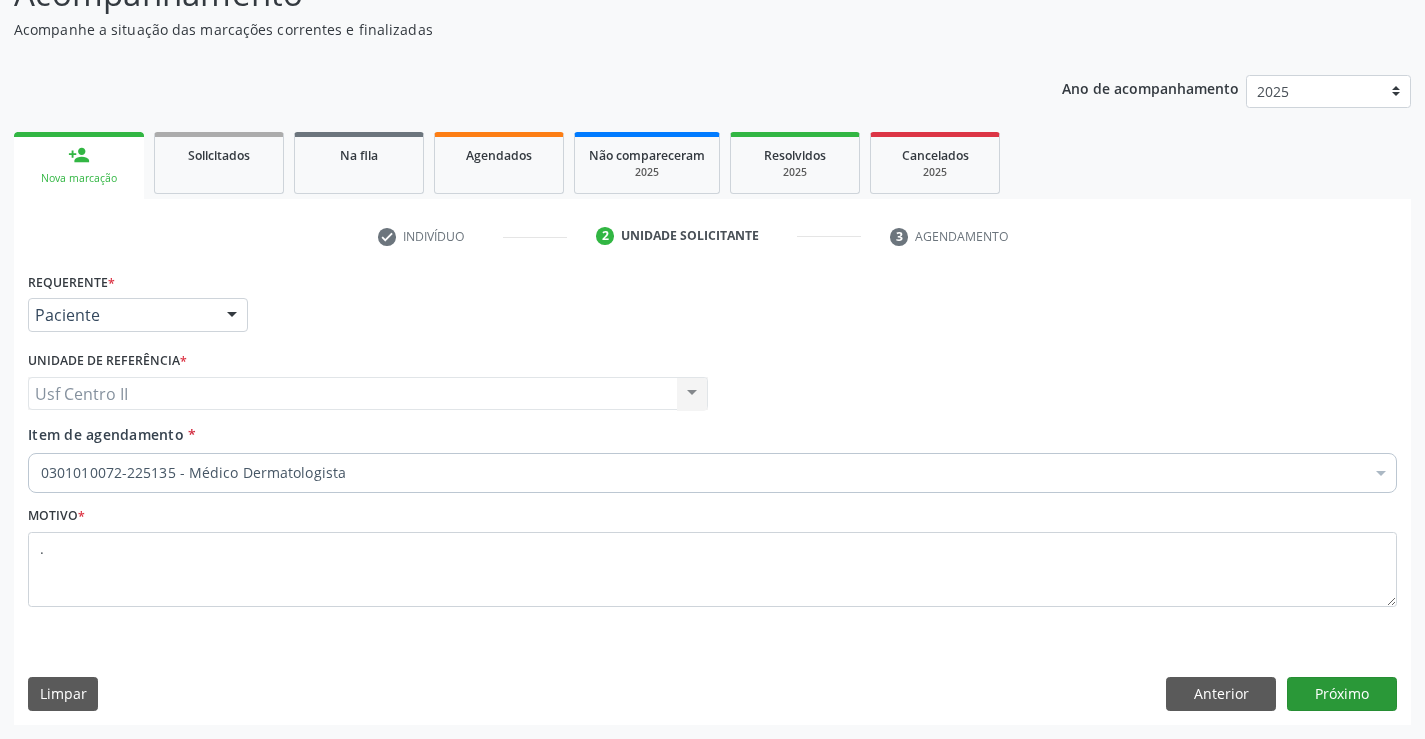 scroll, scrollTop: 131, scrollLeft: 0, axis: vertical 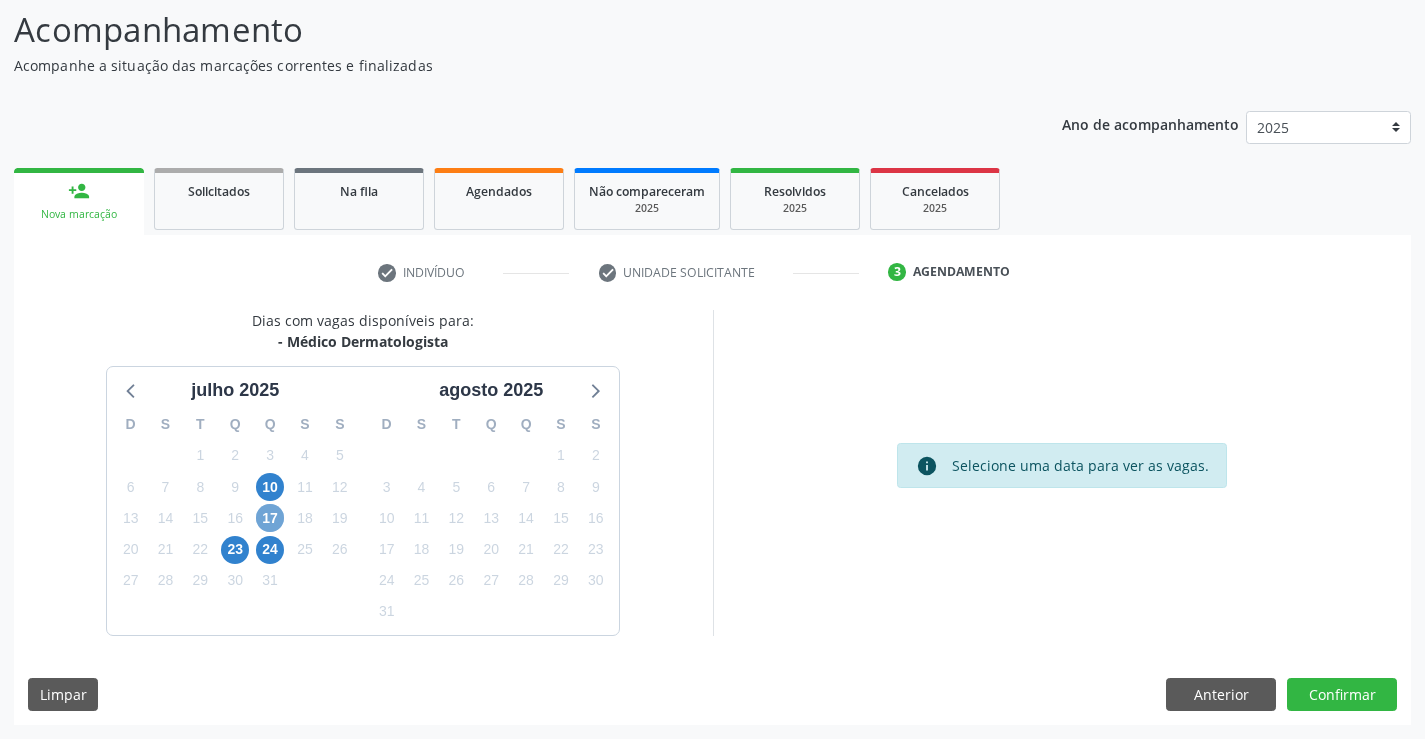 click on "17" at bounding box center [270, 518] 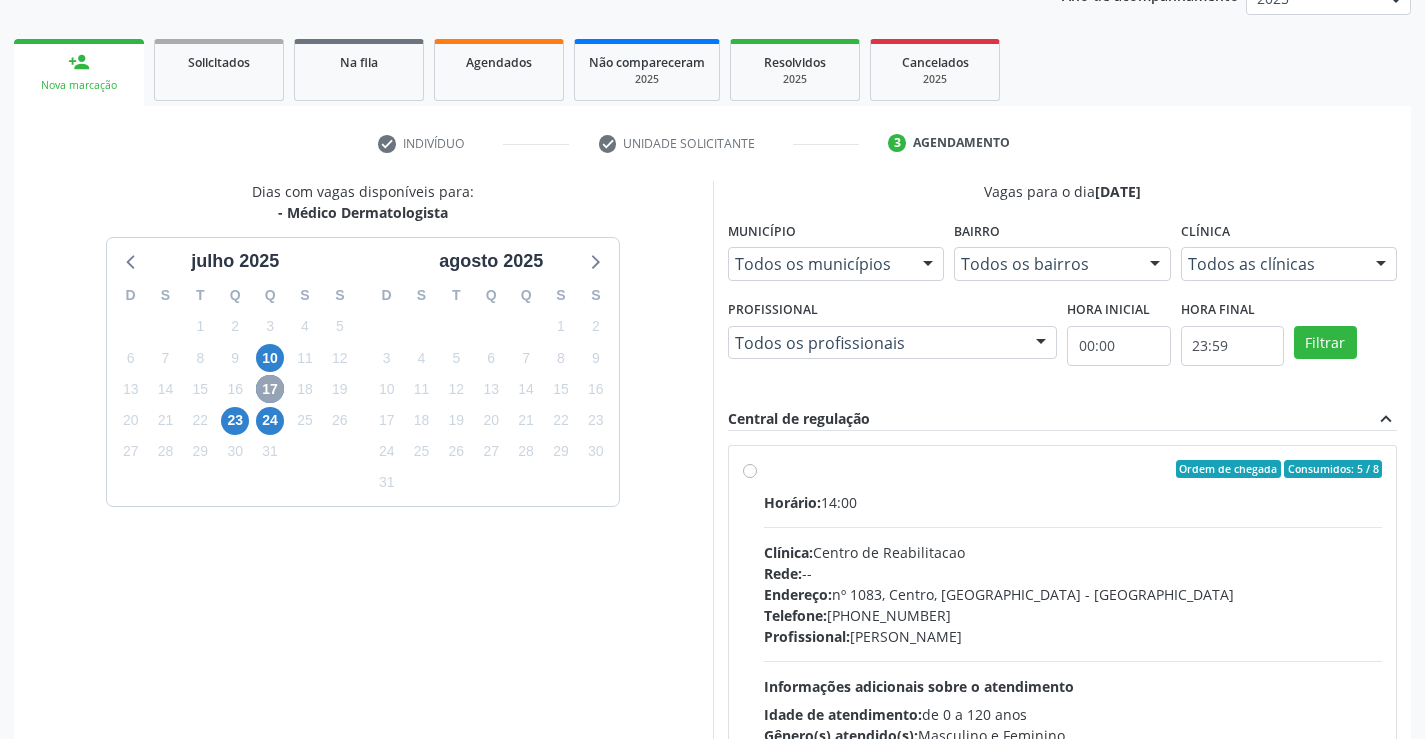 scroll, scrollTop: 431, scrollLeft: 0, axis: vertical 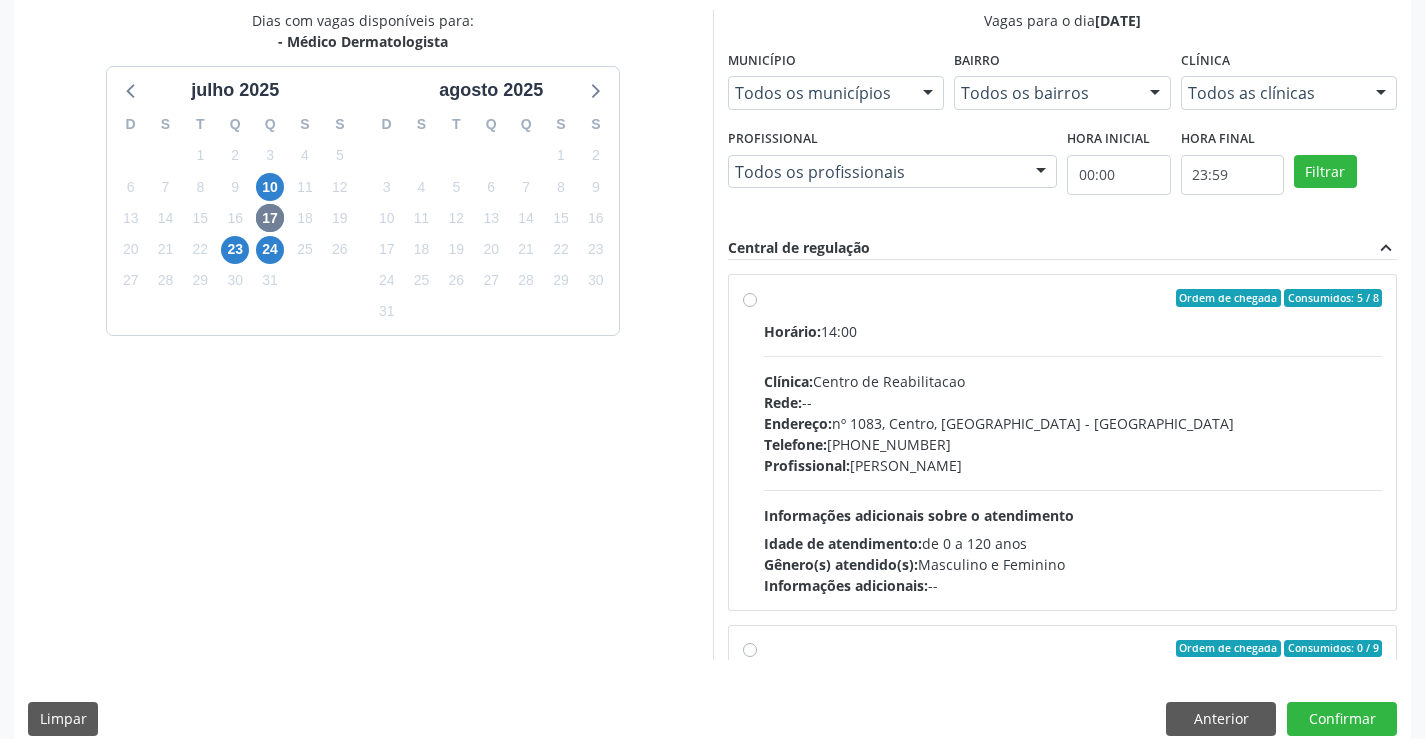 click on "Ordem de chegada
Consumidos: 5 / 8
Horário:   14:00
Clínica:  Centro de Reabilitacao
Rede:
--
Endereço:   nº 1083, Centro, Serra Talhada - PE
Telefone:   (81) 38313112
Profissional:
Catharina Maria Freire de Lucena Pousa
Informações adicionais sobre o atendimento
Idade de atendimento:
de 0 a 120 anos
Gênero(s) atendido(s):
Masculino e Feminino
Informações adicionais:
--" at bounding box center [1073, 442] 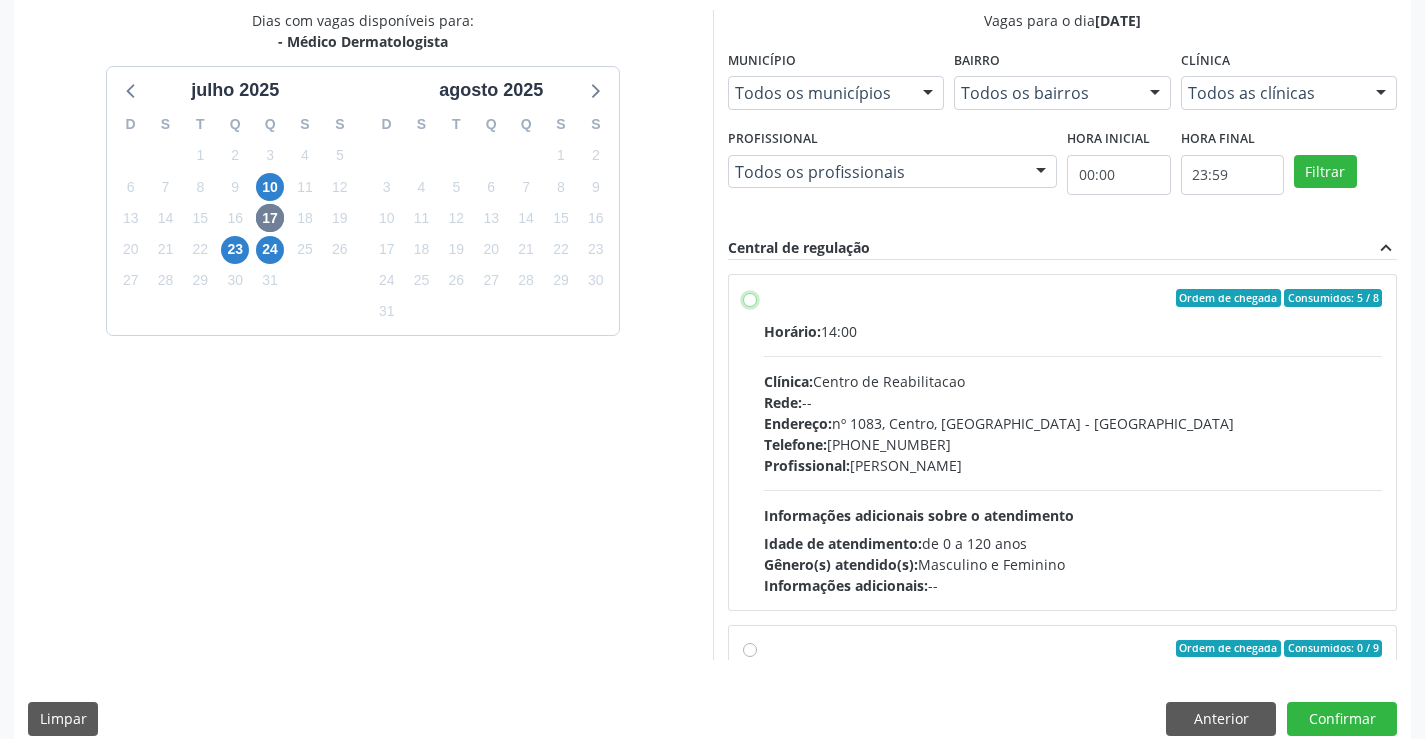 click on "Ordem de chegada
Consumidos: 5 / 8
Horário:   14:00
Clínica:  Centro de Reabilitacao
Rede:
--
Endereço:   nº 1083, Centro, Serra Talhada - PE
Telefone:   (81) 38313112
Profissional:
Catharina Maria Freire de Lucena Pousa
Informações adicionais sobre o atendimento
Idade de atendimento:
de 0 a 120 anos
Gênero(s) atendido(s):
Masculino e Feminino
Informações adicionais:
--" at bounding box center (750, 298) 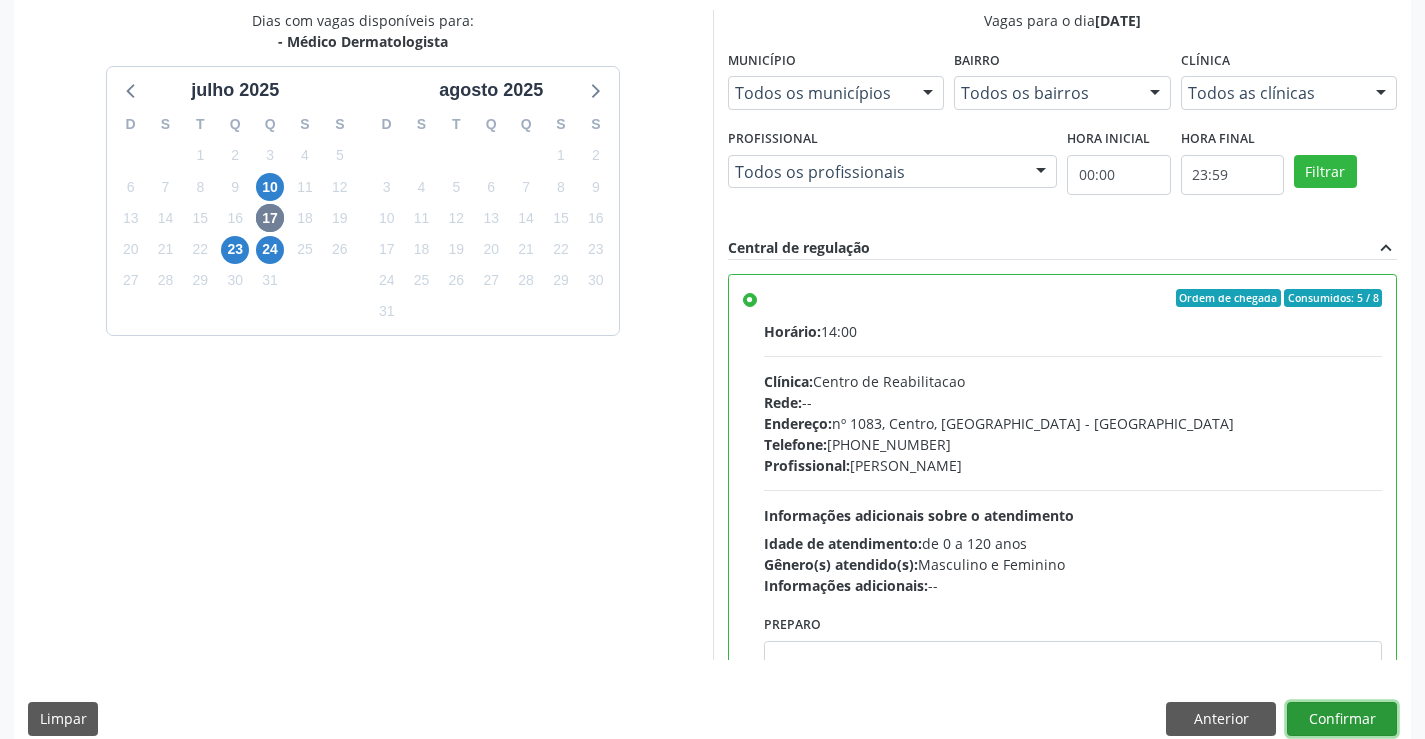 click on "Confirmar" at bounding box center [1342, 719] 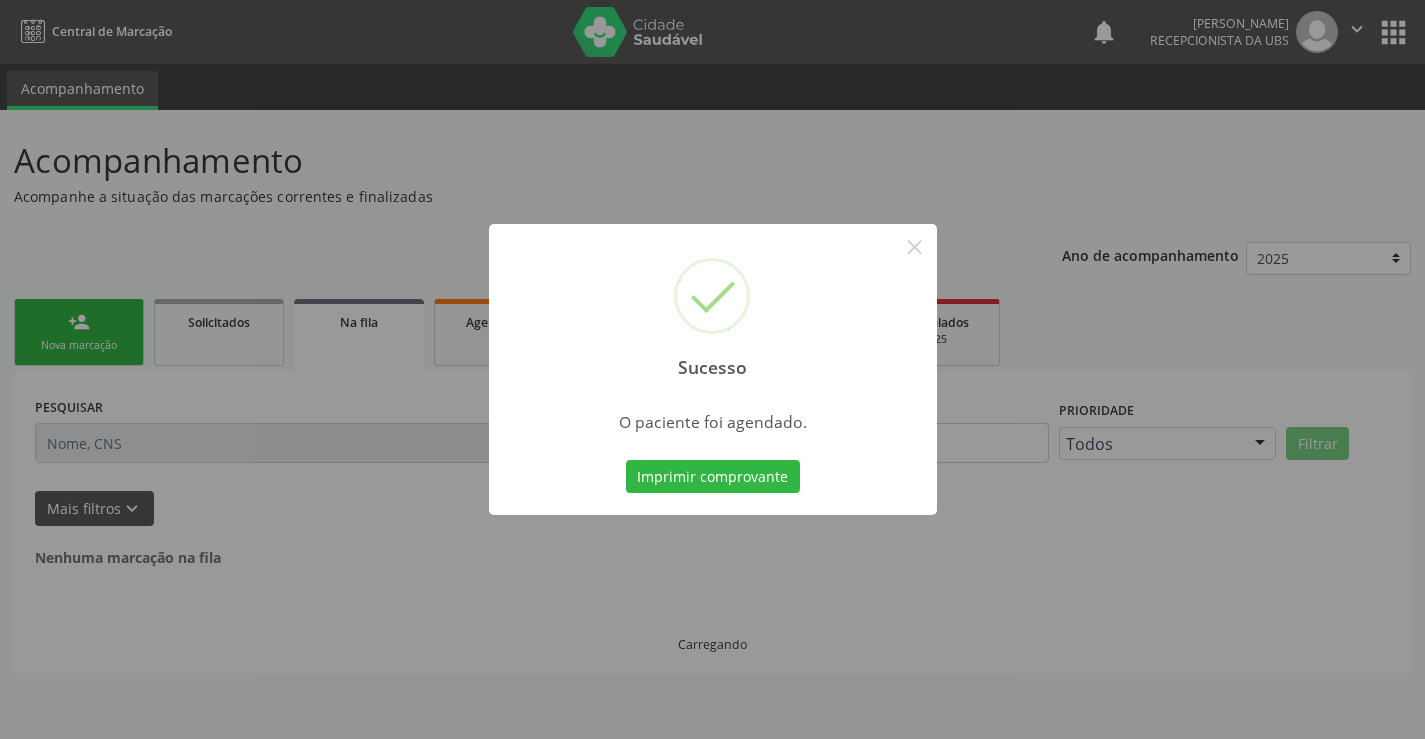 scroll, scrollTop: 0, scrollLeft: 0, axis: both 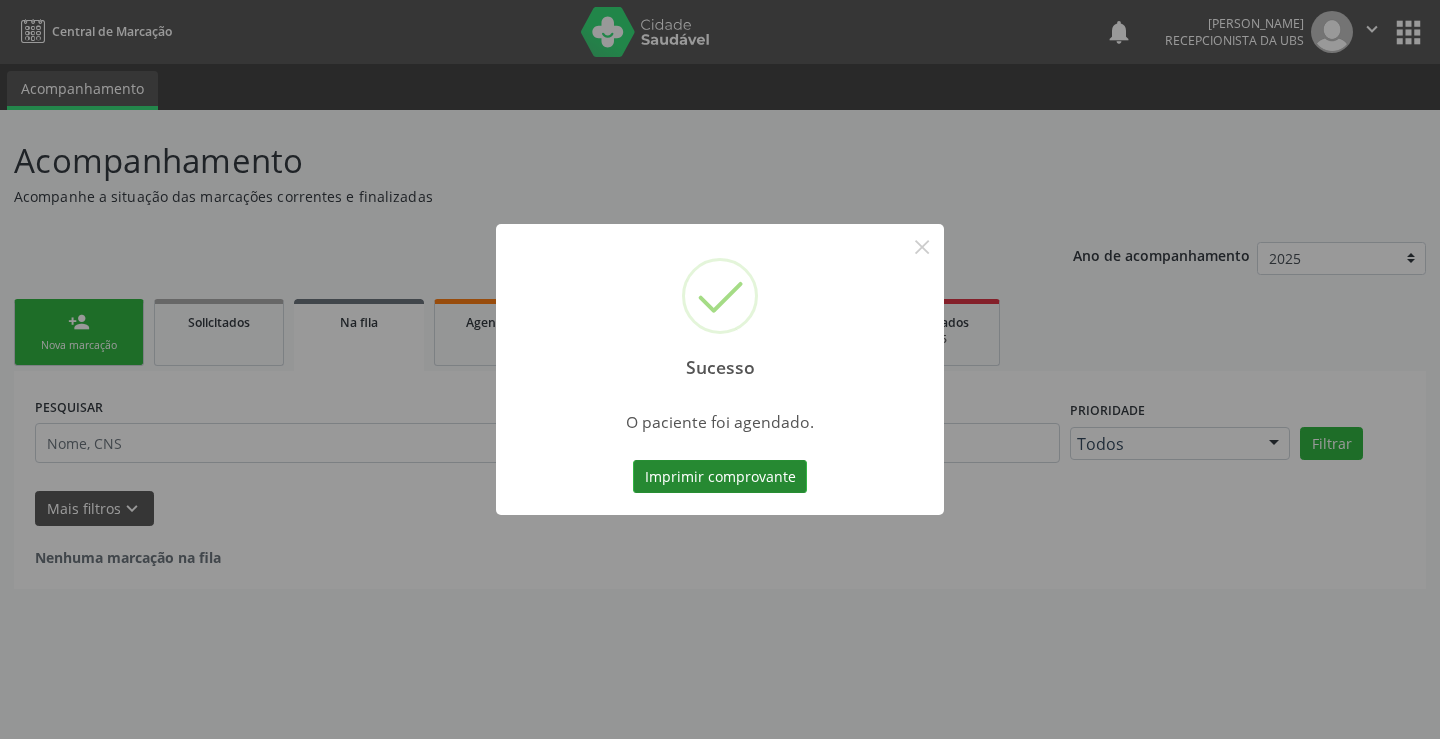 click on "Imprimir comprovante" at bounding box center [720, 477] 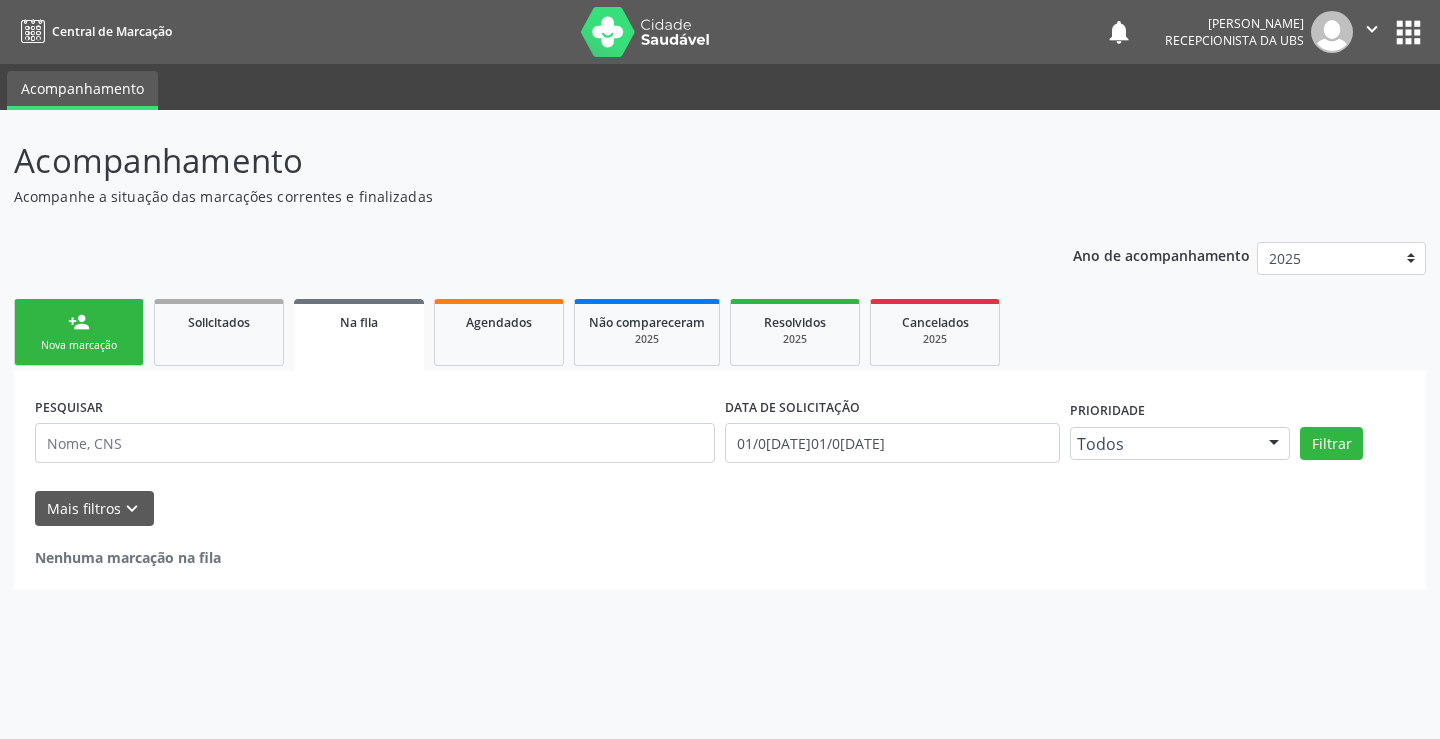 click on "person_add
Nova marcação" at bounding box center [79, 332] 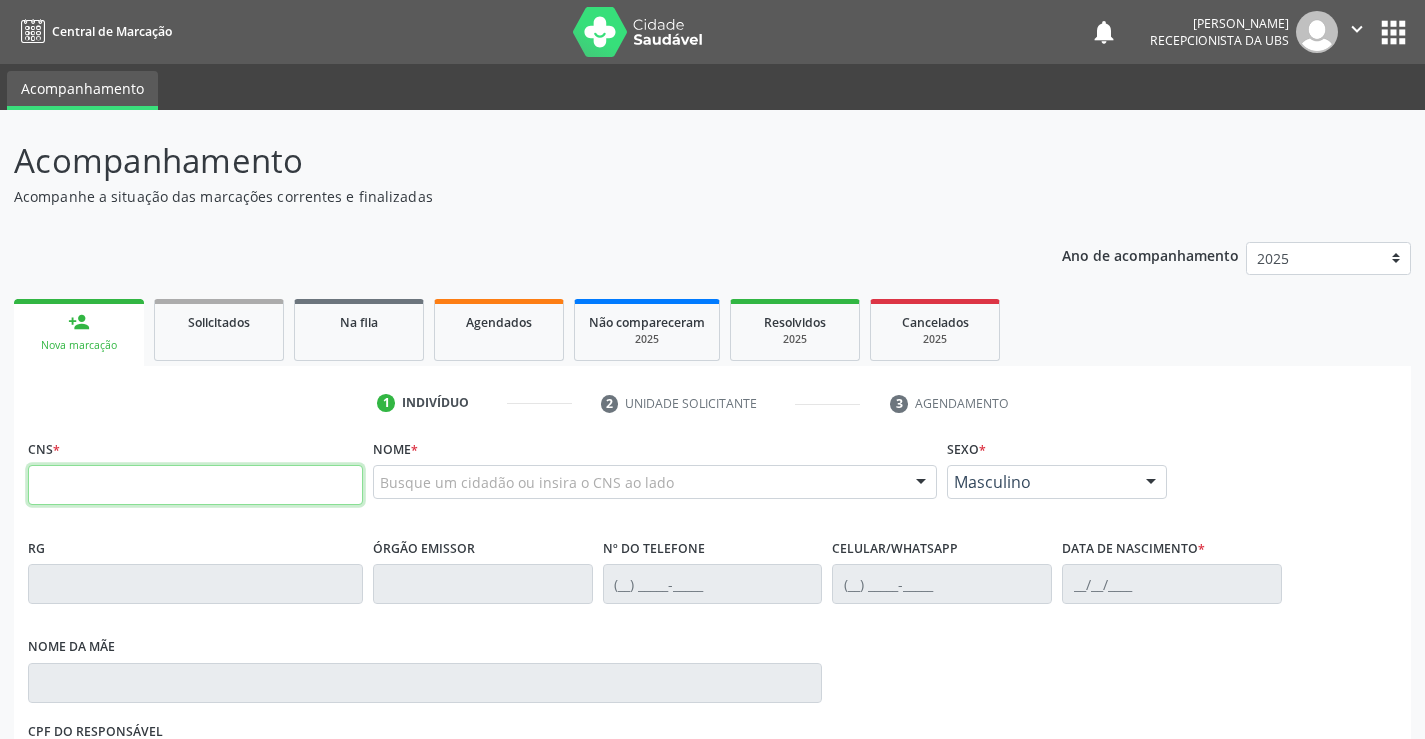 click at bounding box center (195, 485) 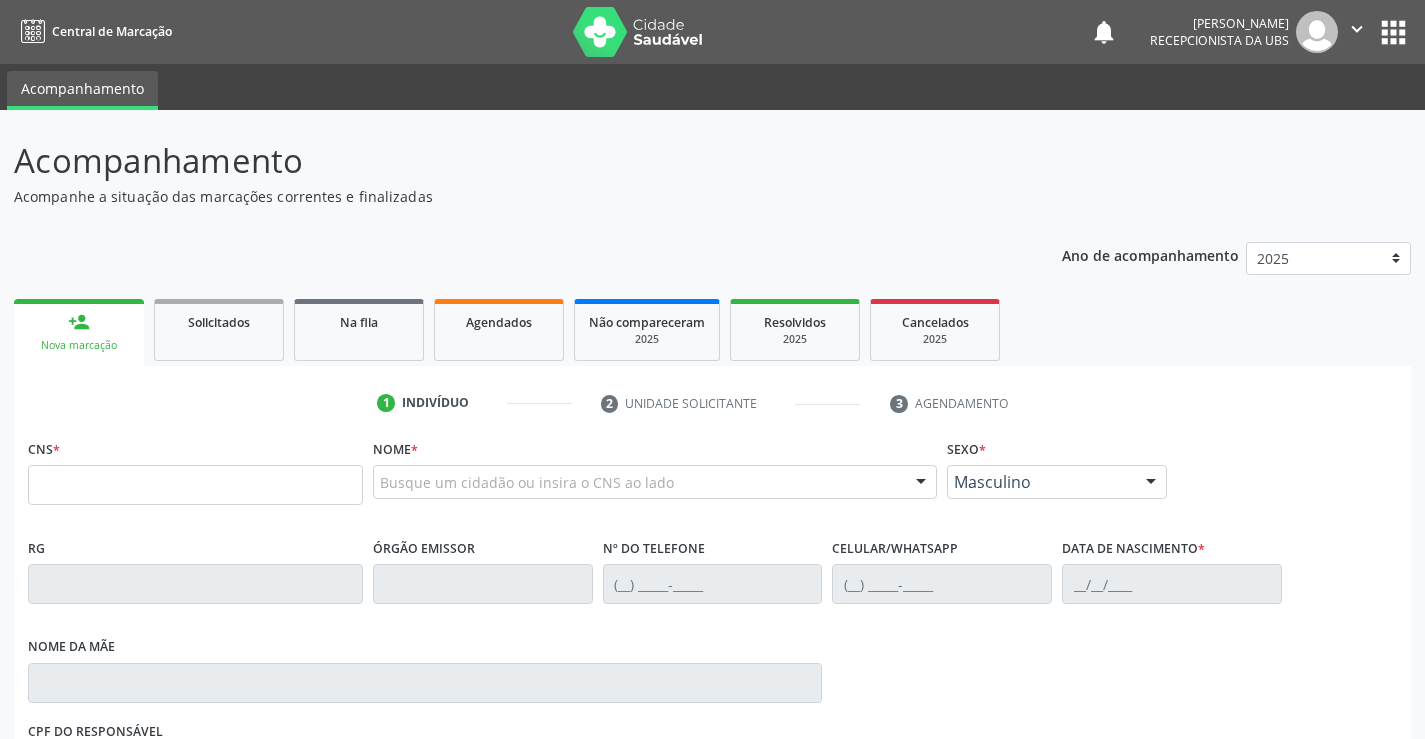 scroll, scrollTop: 0, scrollLeft: 0, axis: both 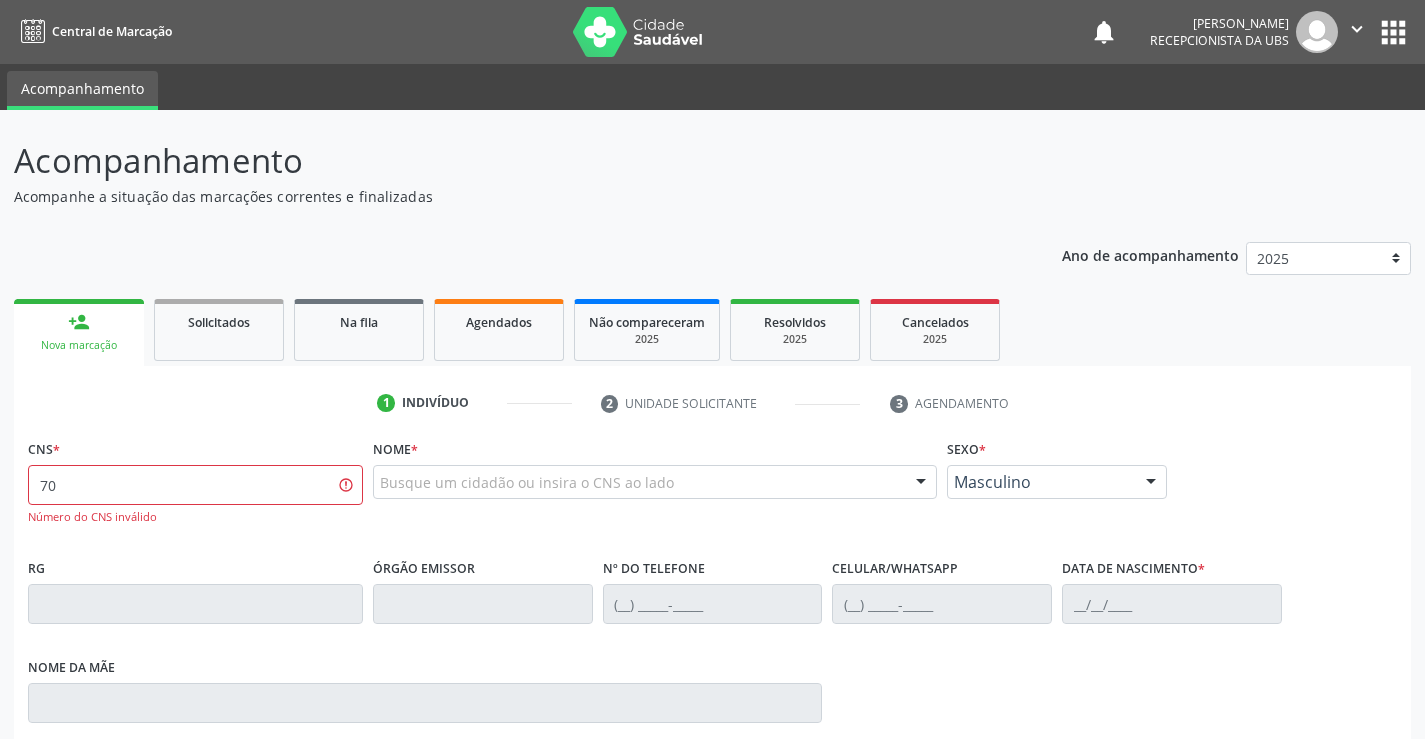 type on "7" 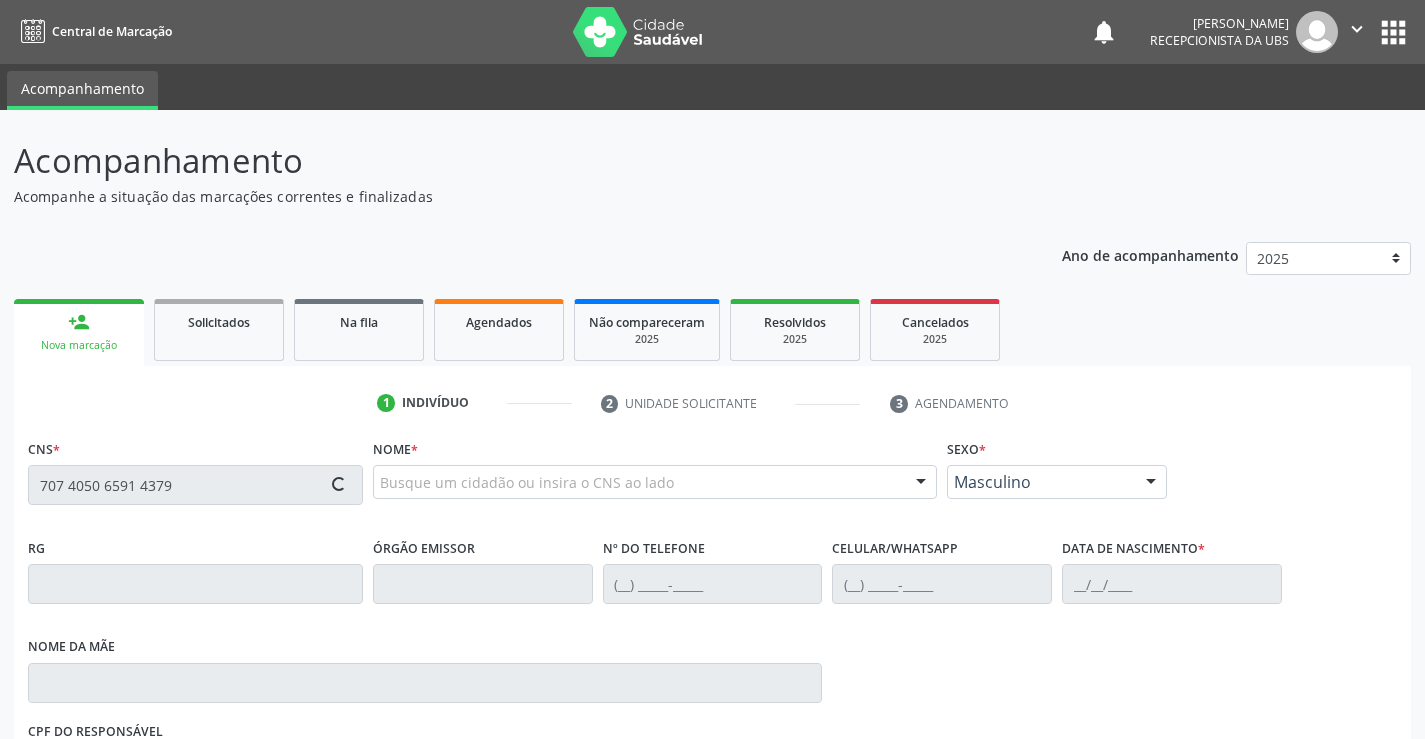 type on "707 4050 6591 4379" 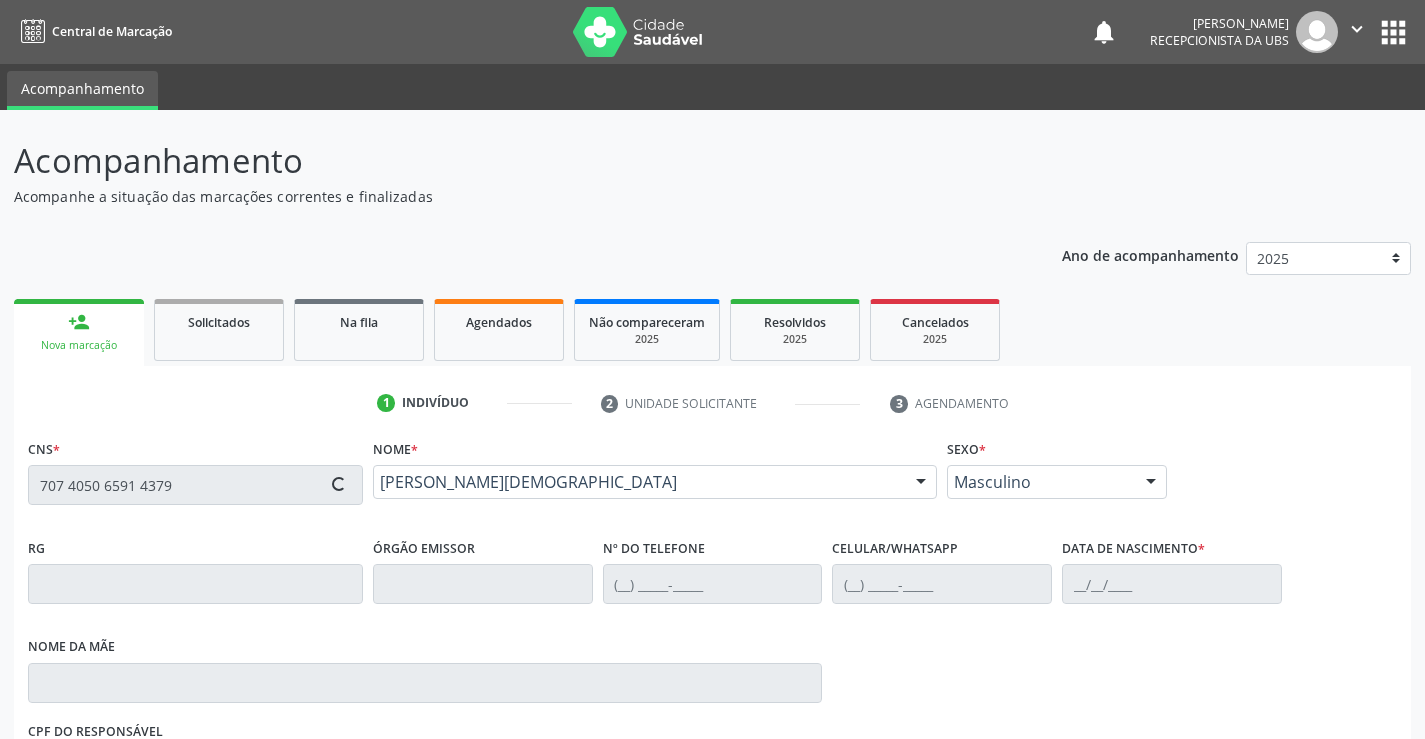 type on "(87) 99917-5605" 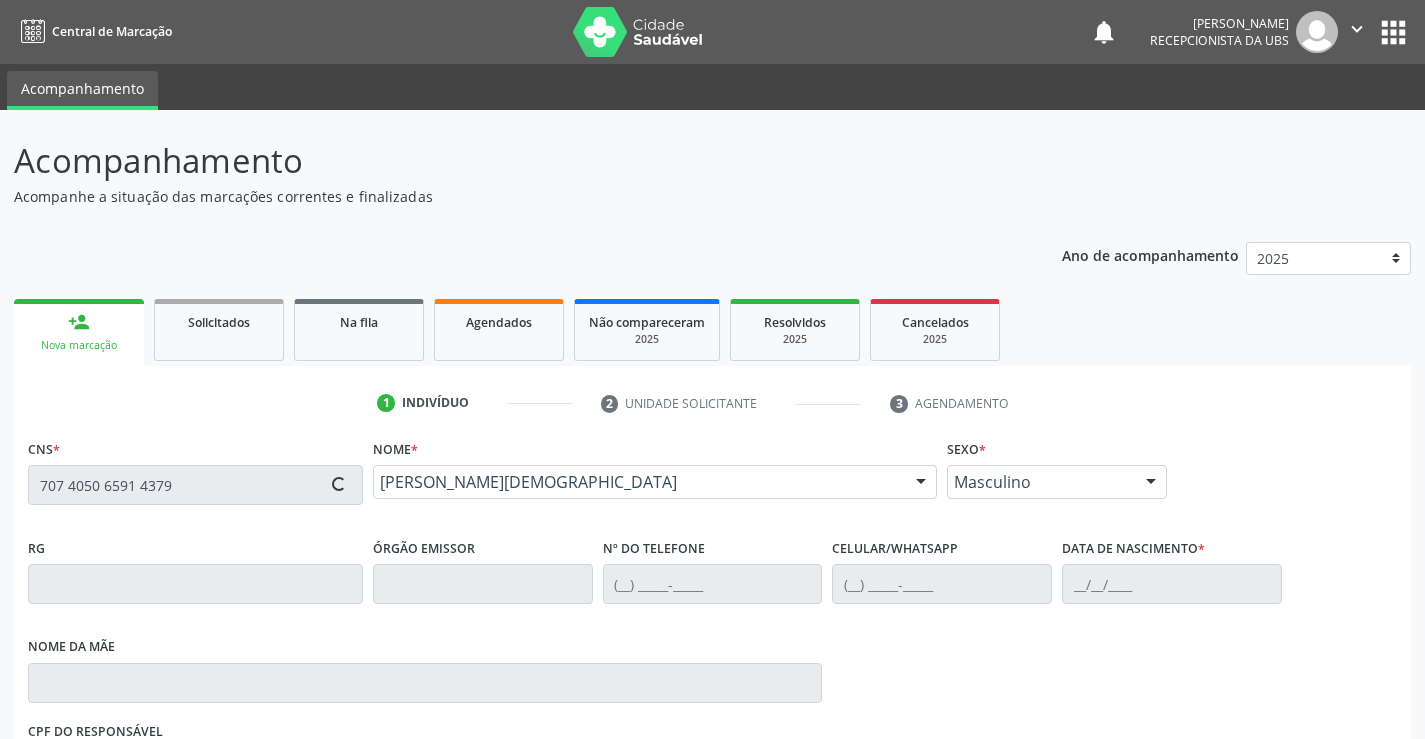 type on "27/08/1955" 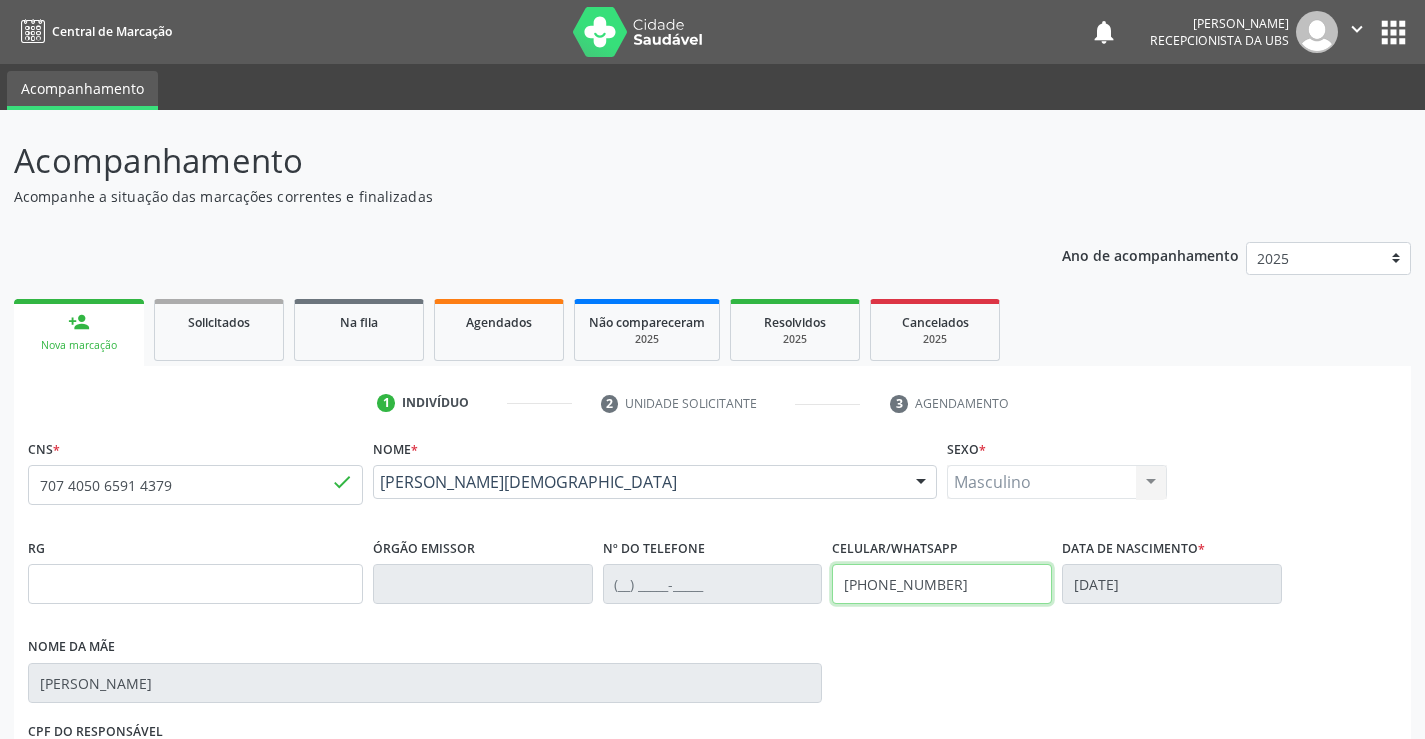 click on "(87) 99917-5605" at bounding box center [942, 584] 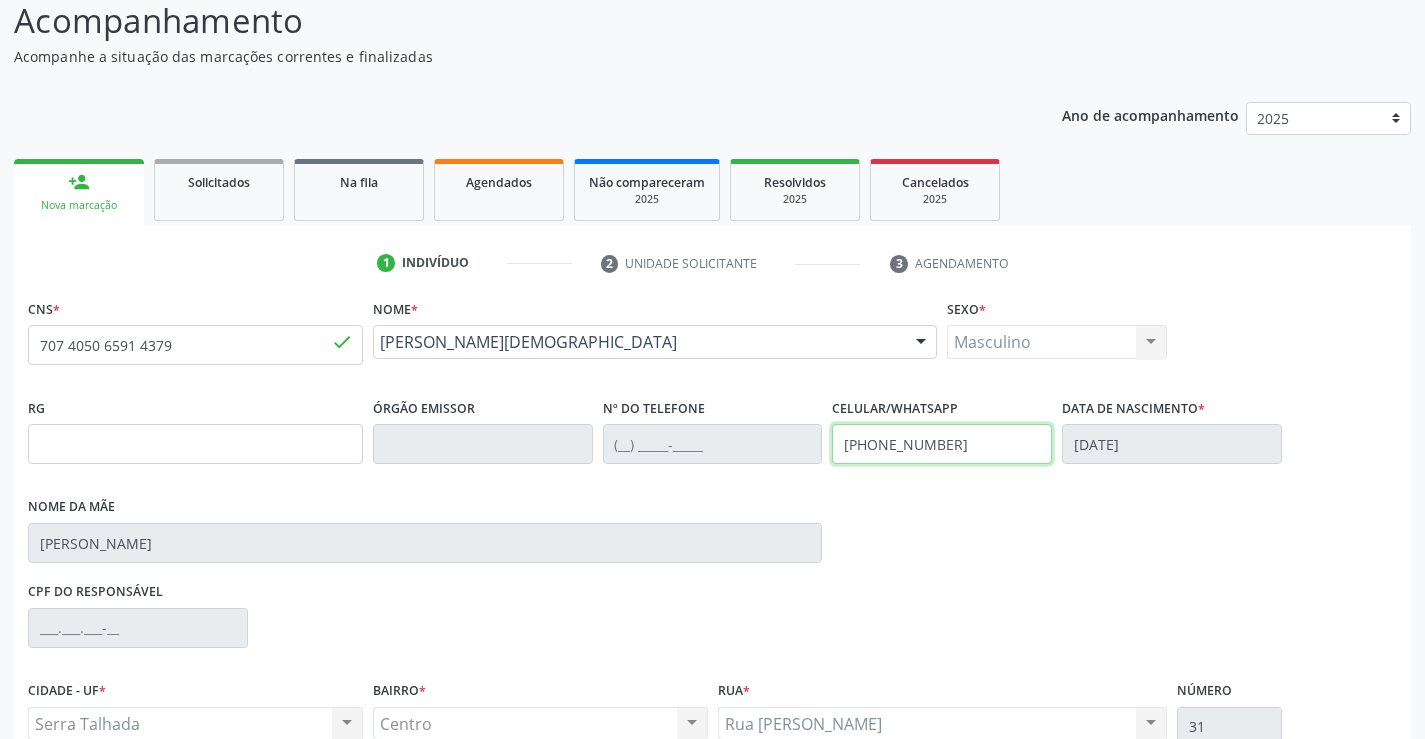 scroll, scrollTop: 331, scrollLeft: 0, axis: vertical 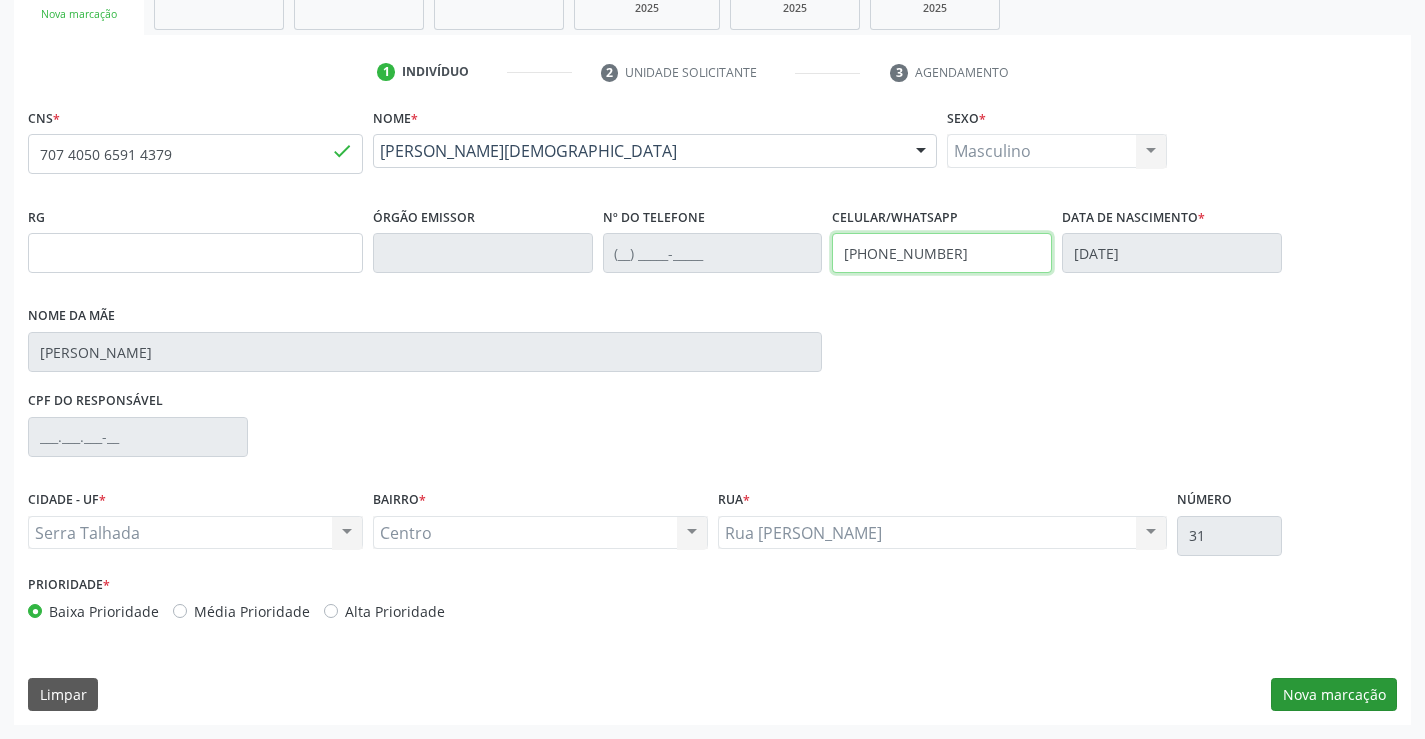 type on "(87) 98159-6898" 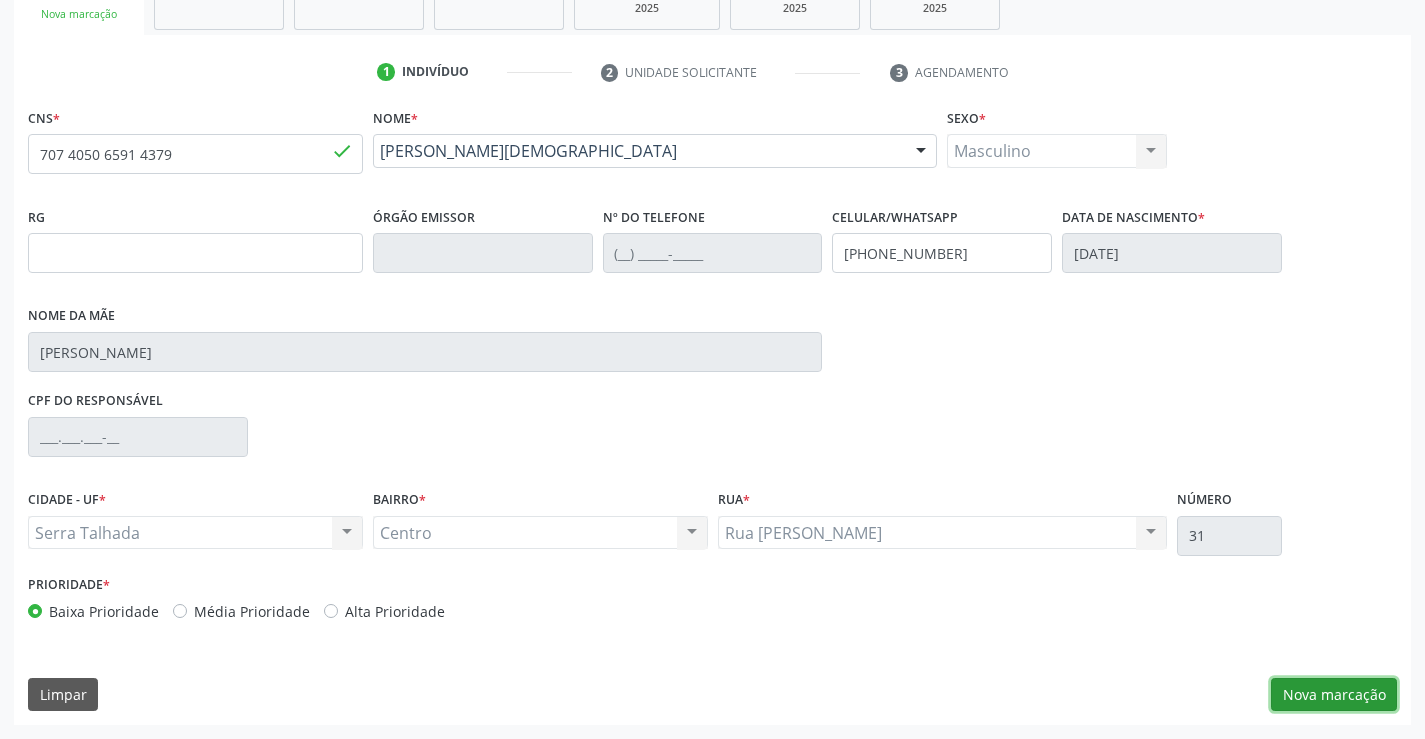 click on "Nova marcação" at bounding box center (1334, 695) 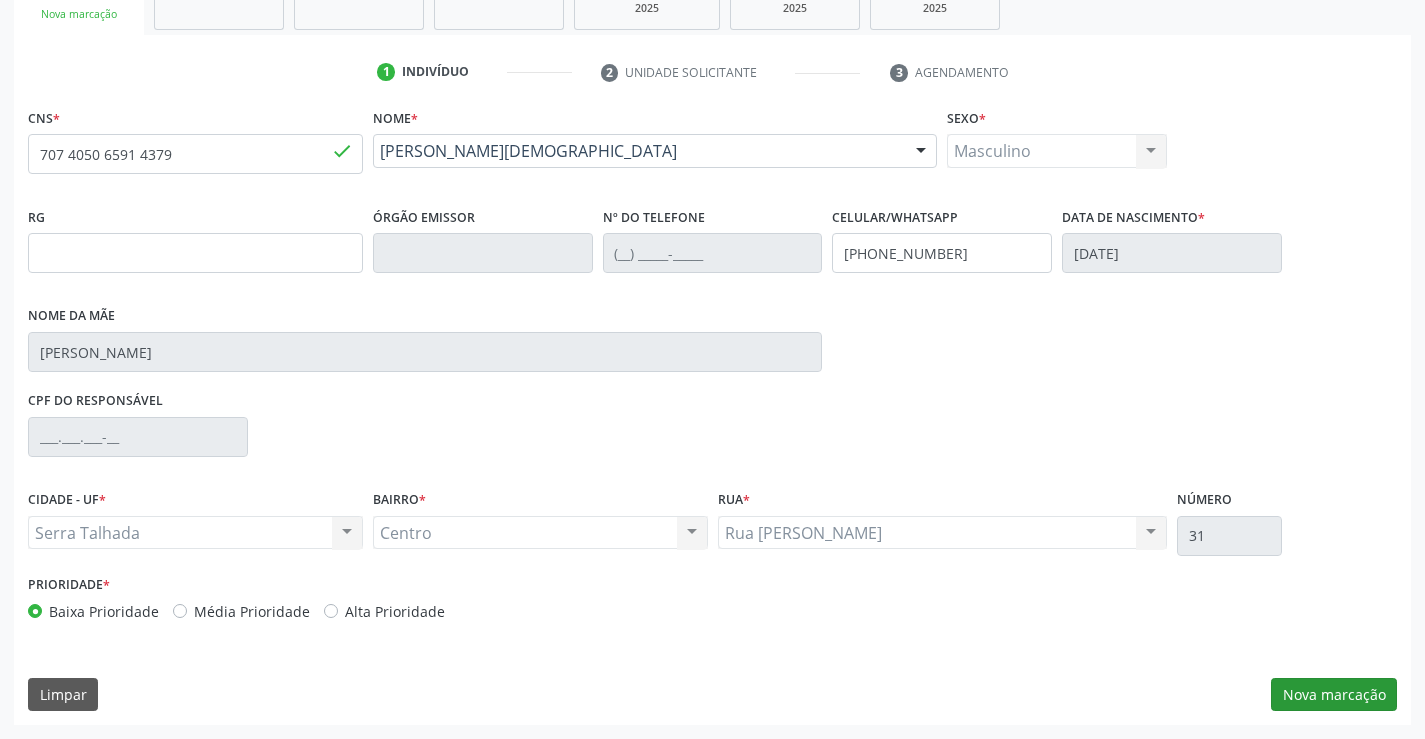 scroll, scrollTop: 167, scrollLeft: 0, axis: vertical 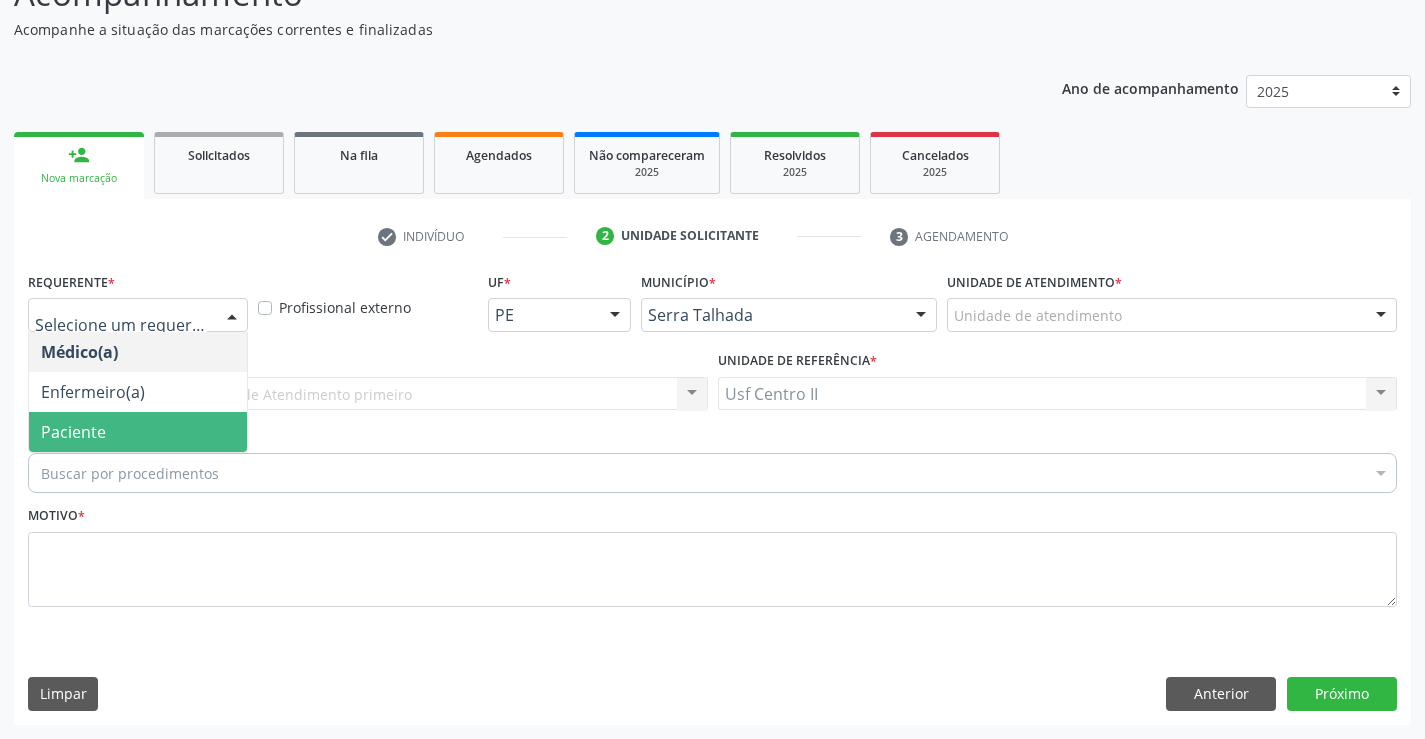 click on "Paciente" at bounding box center (138, 432) 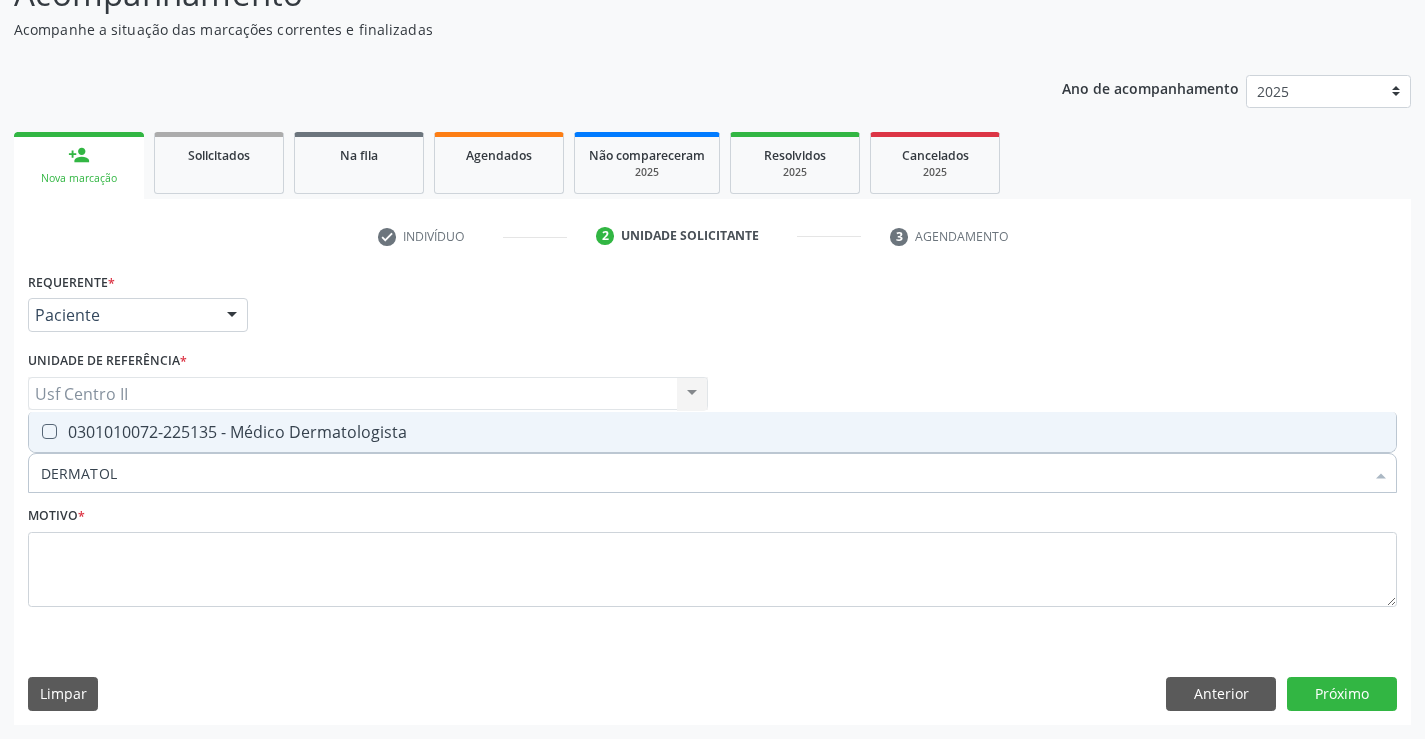 type on "DERMATOLO" 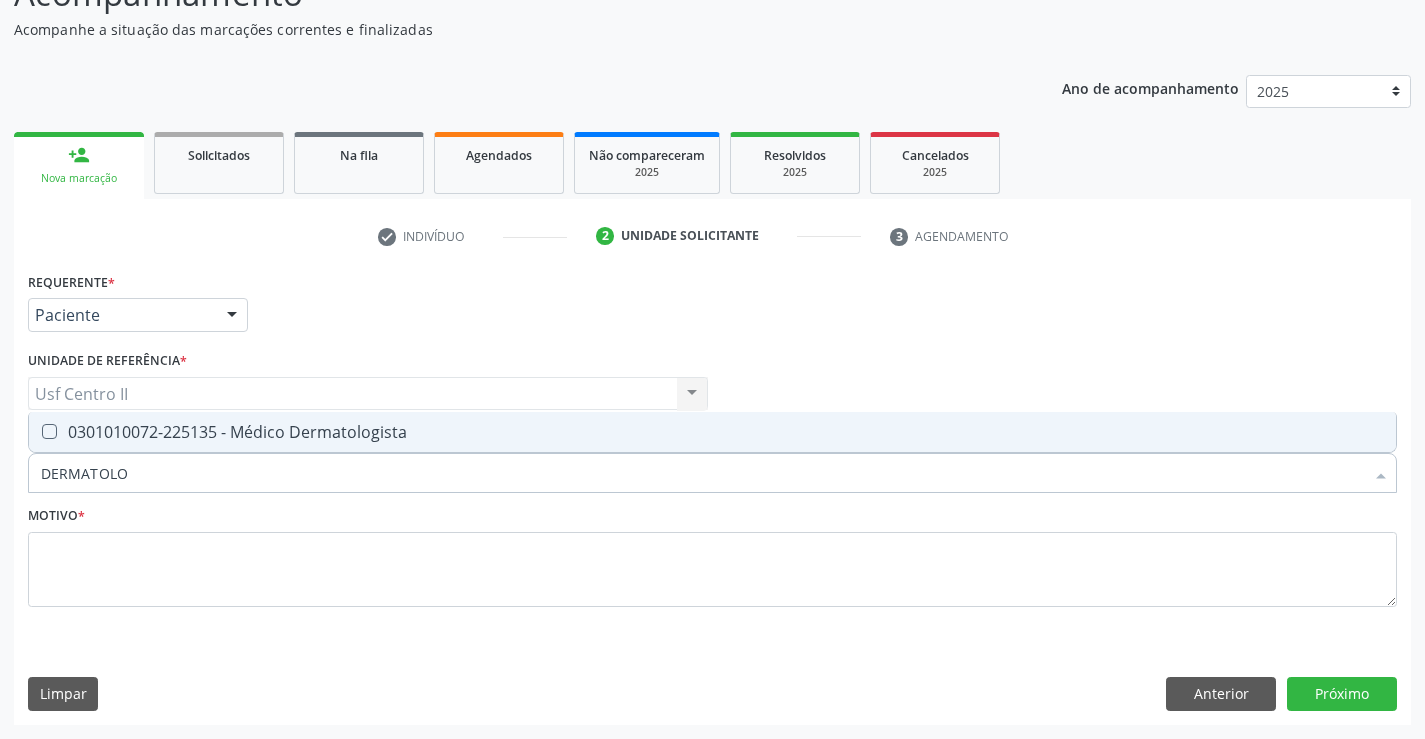 click on "0301010072-225135 - Médico Dermatologista" at bounding box center [712, 432] 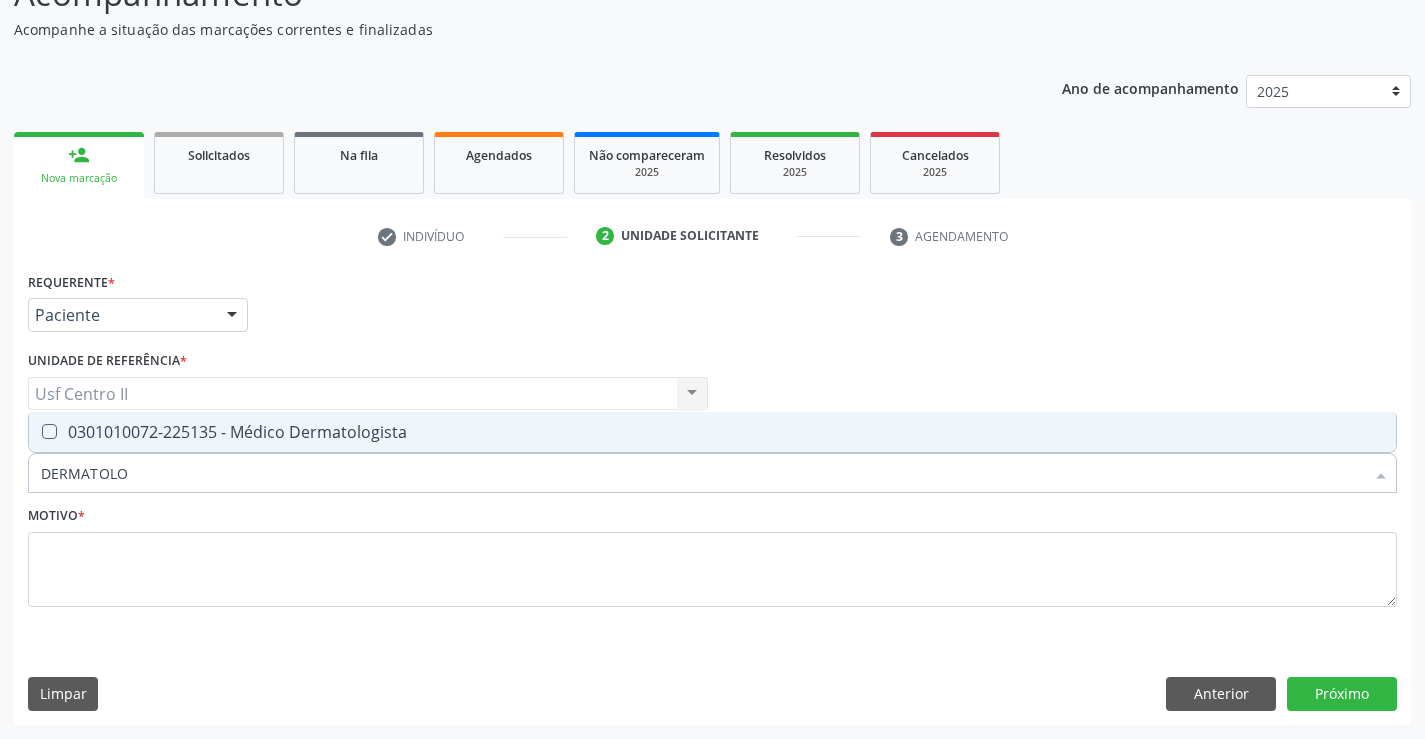 checkbox on "true" 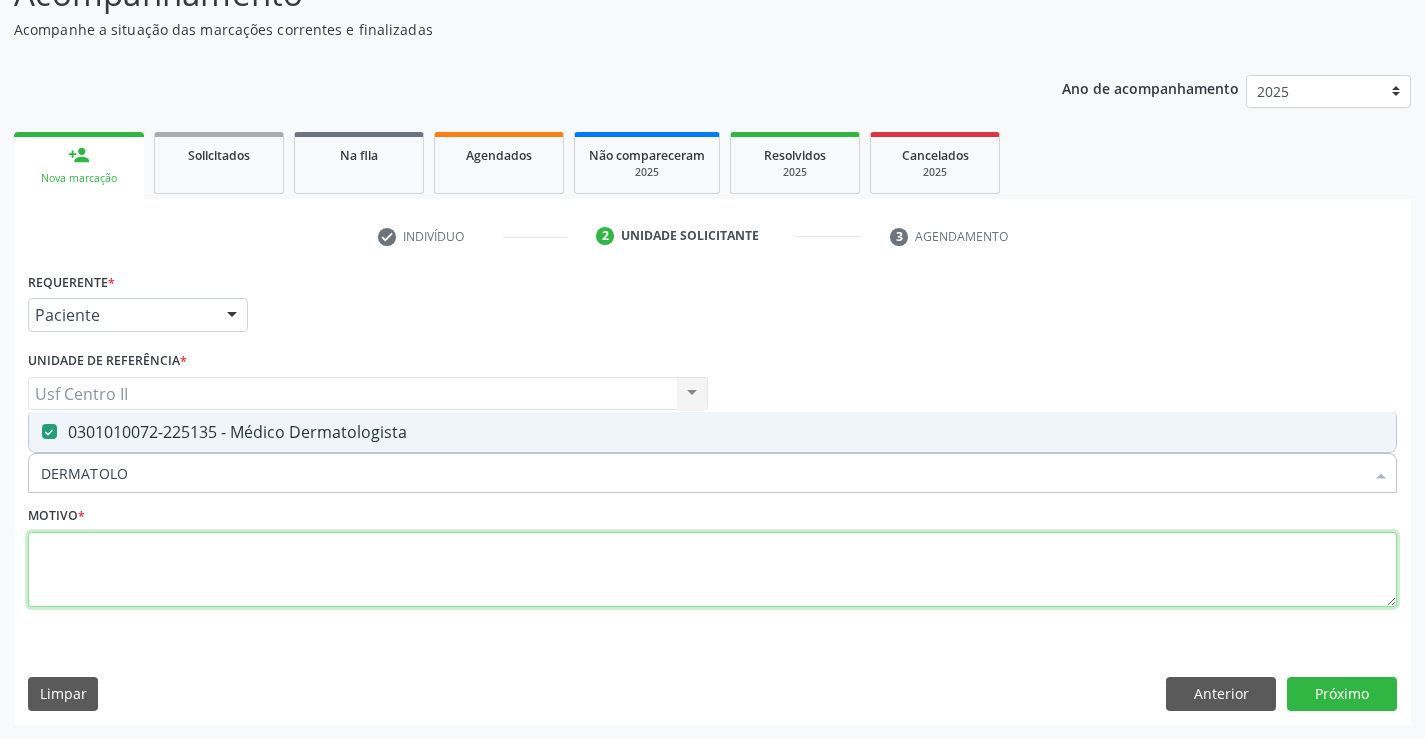 click at bounding box center (712, 570) 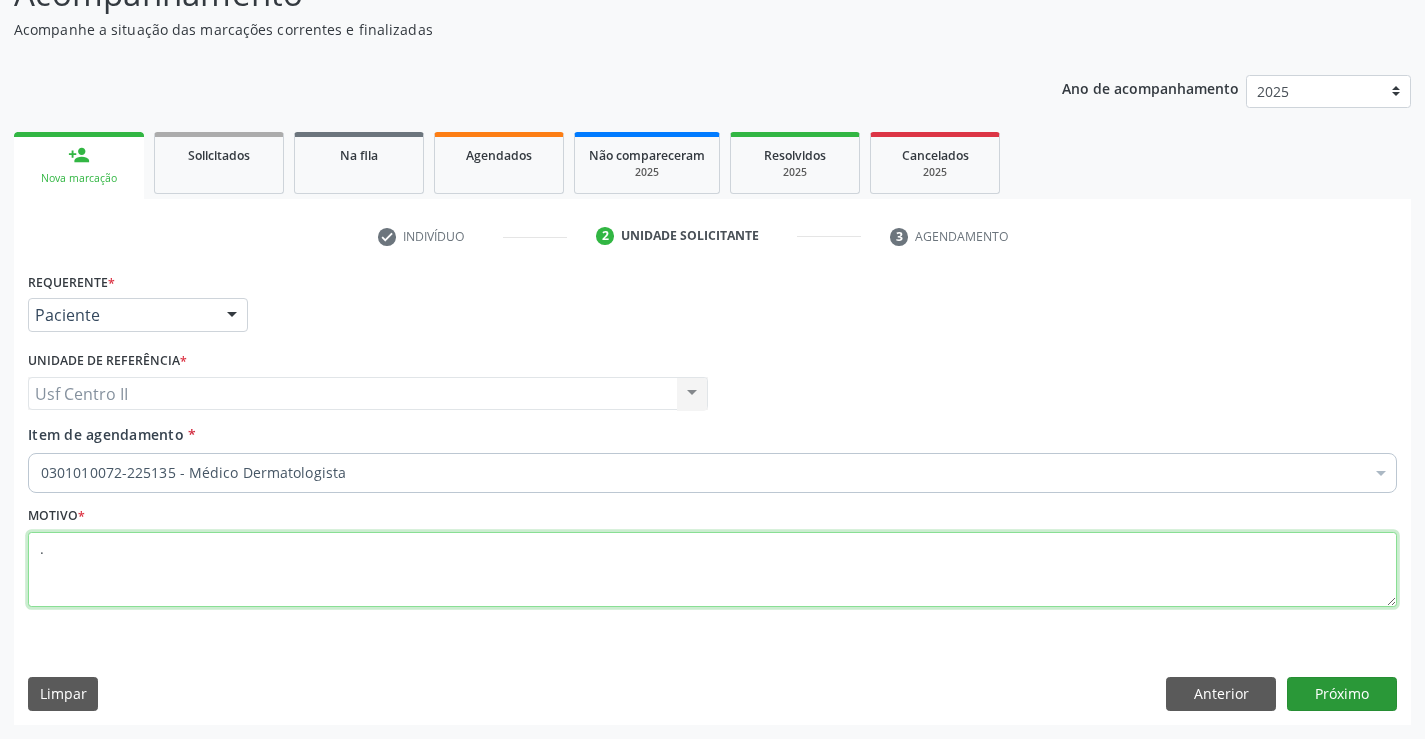 type on "." 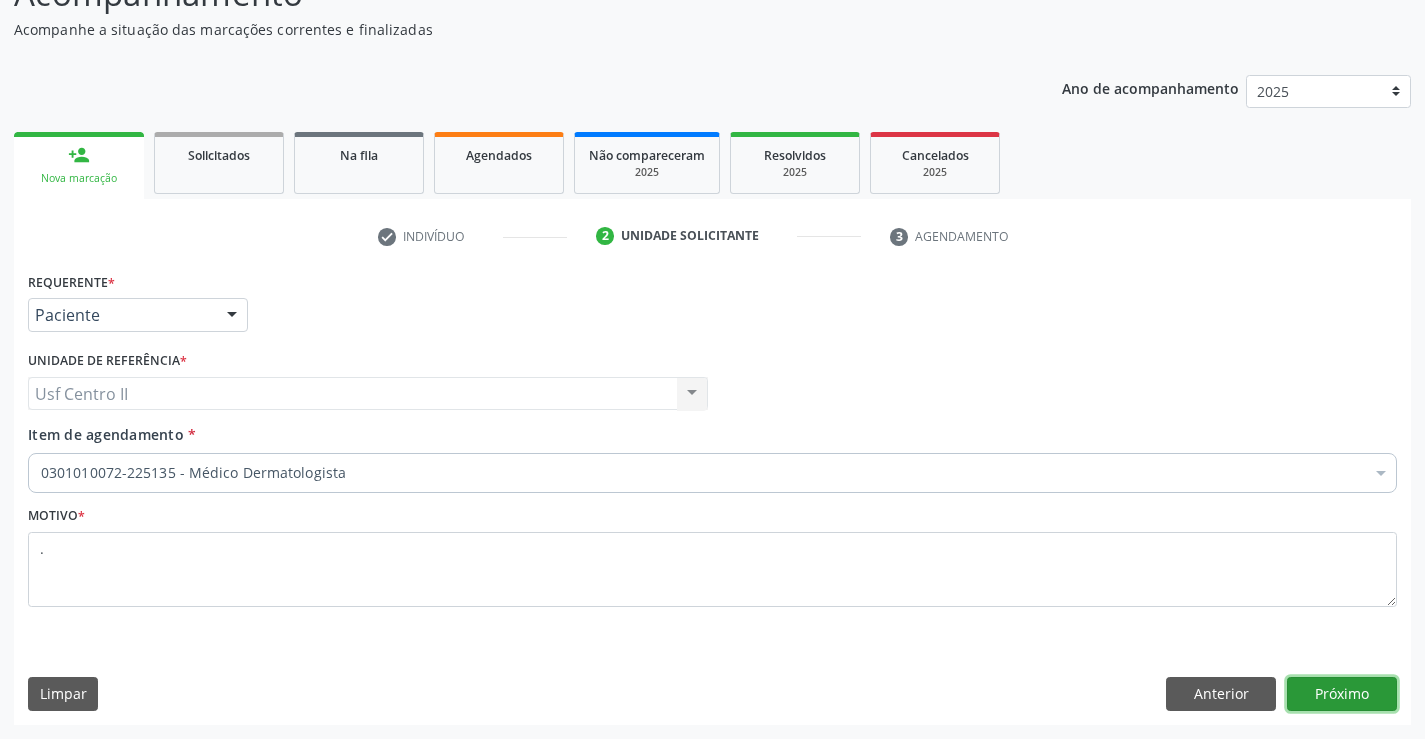 click on "Próximo" at bounding box center [1342, 694] 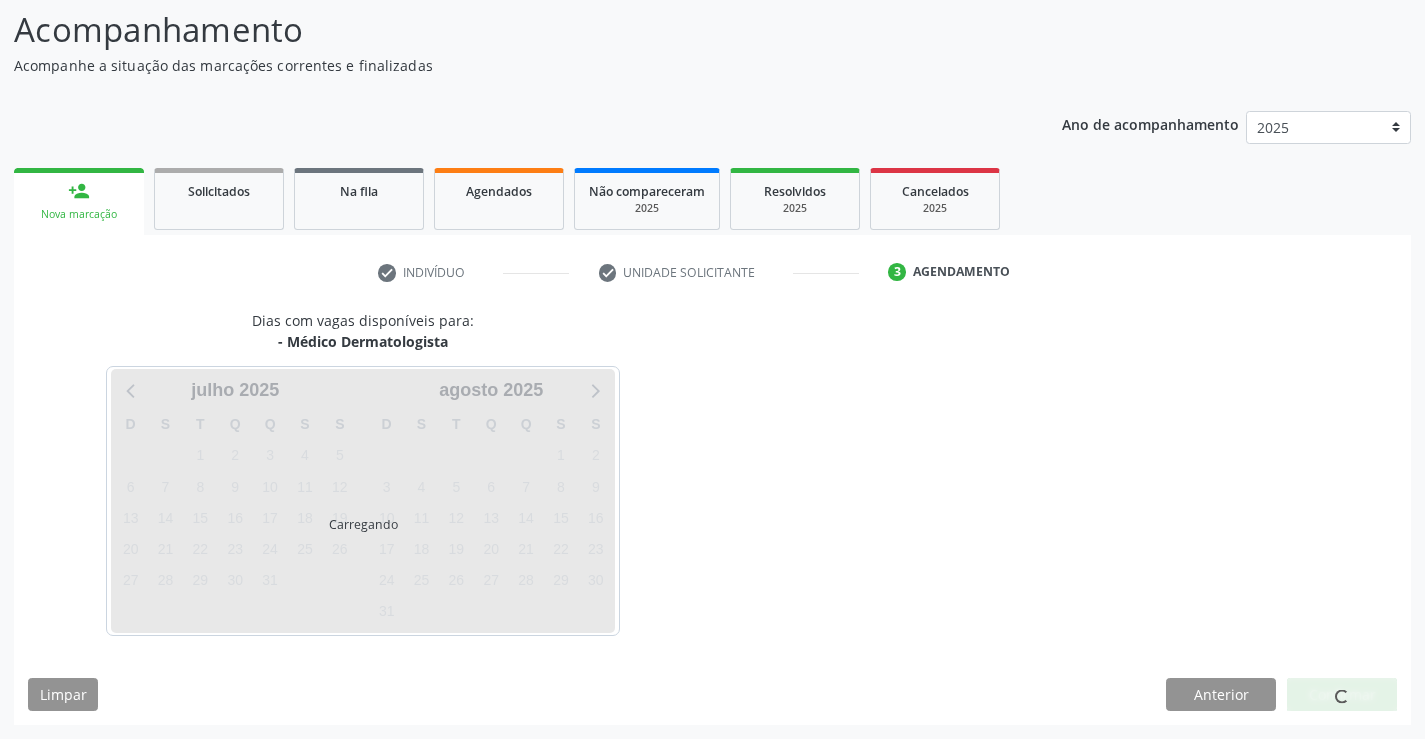 scroll, scrollTop: 131, scrollLeft: 0, axis: vertical 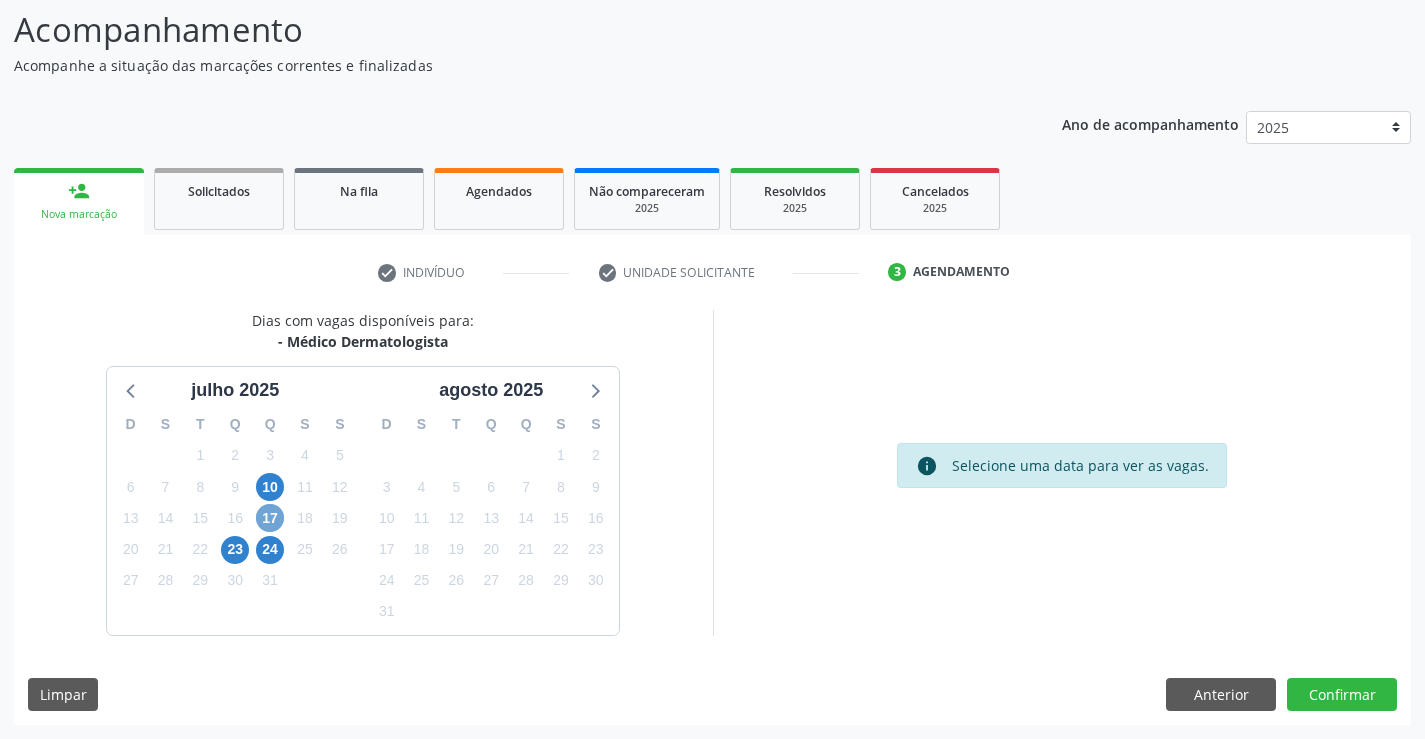 click on "17" at bounding box center [270, 518] 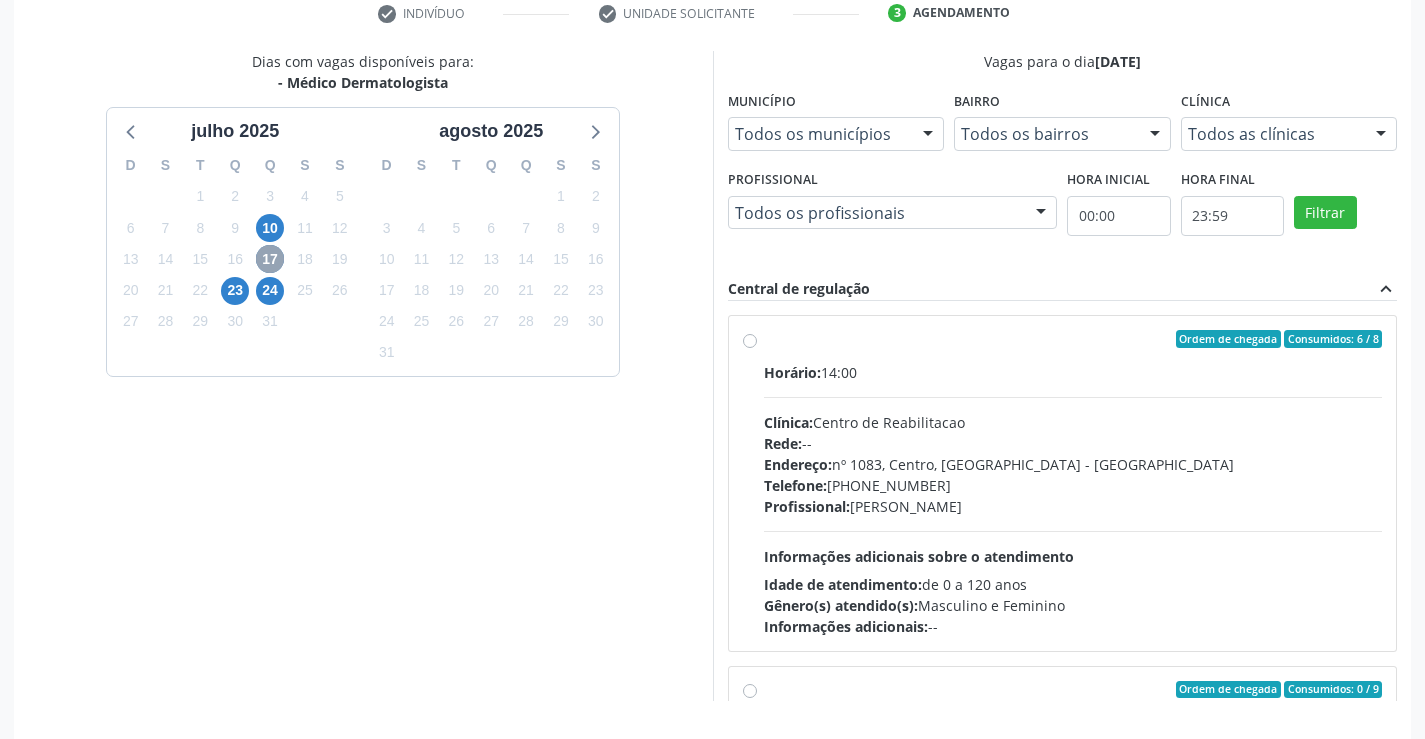 scroll, scrollTop: 431, scrollLeft: 0, axis: vertical 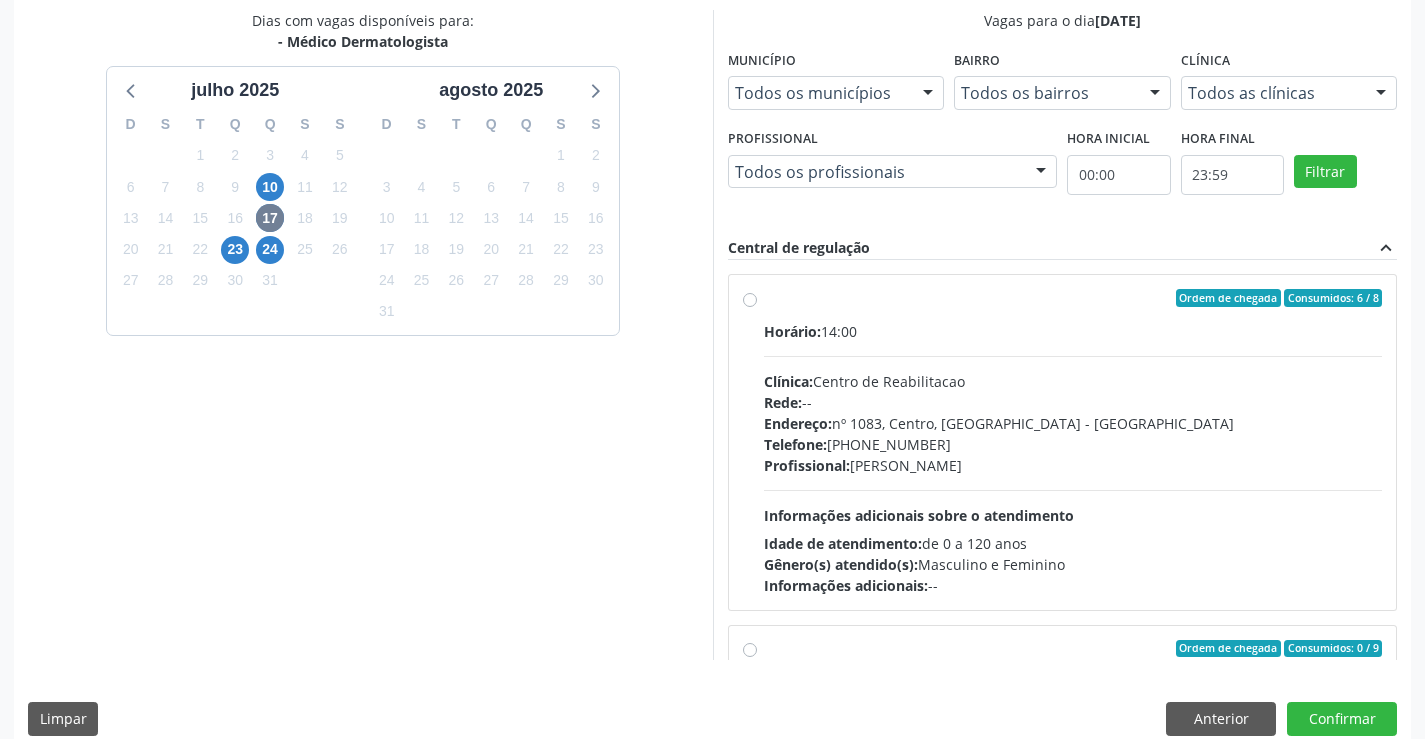 click on "Ordem de chegada
Consumidos: 6 / 8
Horário:   14:00
Clínica:  Centro de Reabilitacao
Rede:
--
Endereço:   nº 1083, Centro, Serra Talhada - PE
Telefone:   (81) 38313112
Profissional:
Catharina Maria Freire de Lucena Pousa
Informações adicionais sobre o atendimento
Idade de atendimento:
de 0 a 120 anos
Gênero(s) atendido(s):
Masculino e Feminino
Informações adicionais:
--" at bounding box center [1073, 442] 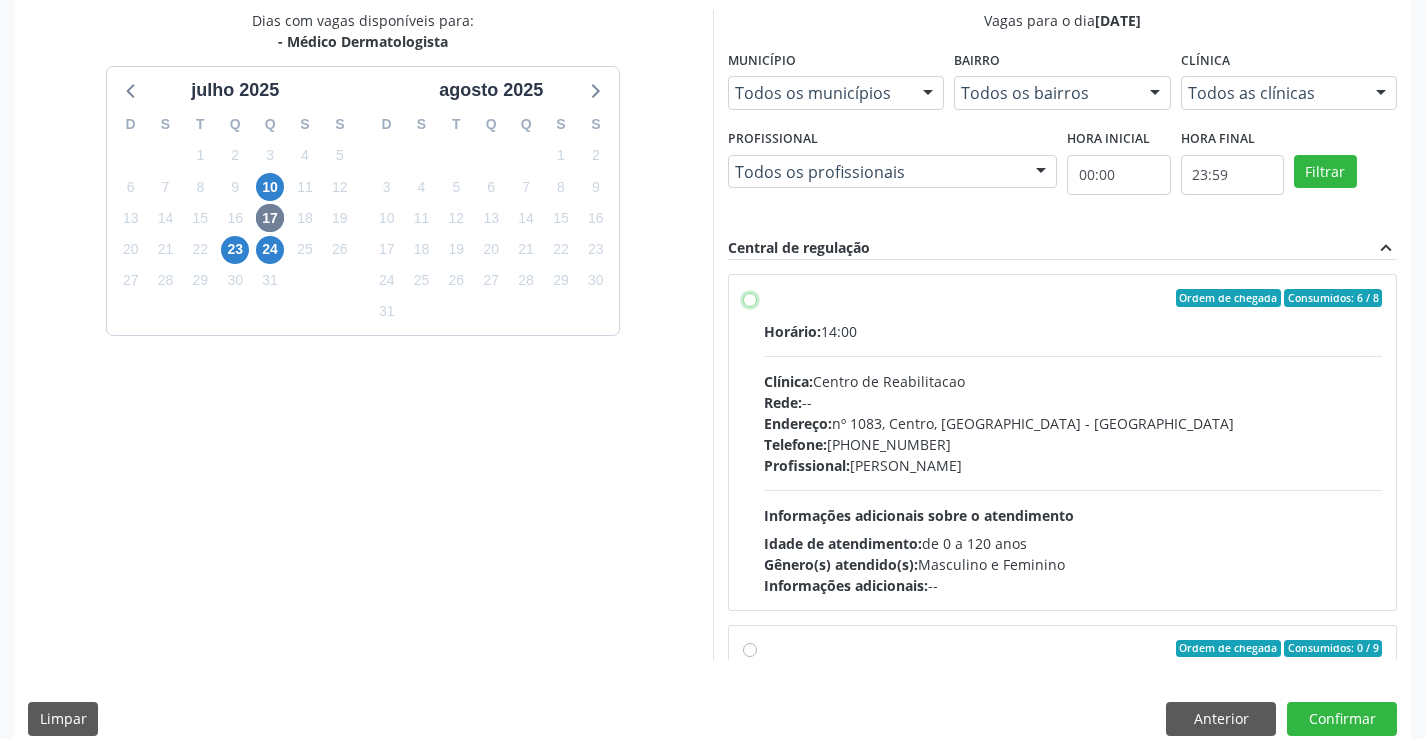 click on "Ordem de chegada
Consumidos: 6 / 8
Horário:   14:00
Clínica:  Centro de Reabilitacao
Rede:
--
Endereço:   nº 1083, Centro, Serra Talhada - PE
Telefone:   (81) 38313112
Profissional:
Catharina Maria Freire de Lucena Pousa
Informações adicionais sobre o atendimento
Idade de atendimento:
de 0 a 120 anos
Gênero(s) atendido(s):
Masculino e Feminino
Informações adicionais:
--" at bounding box center (750, 298) 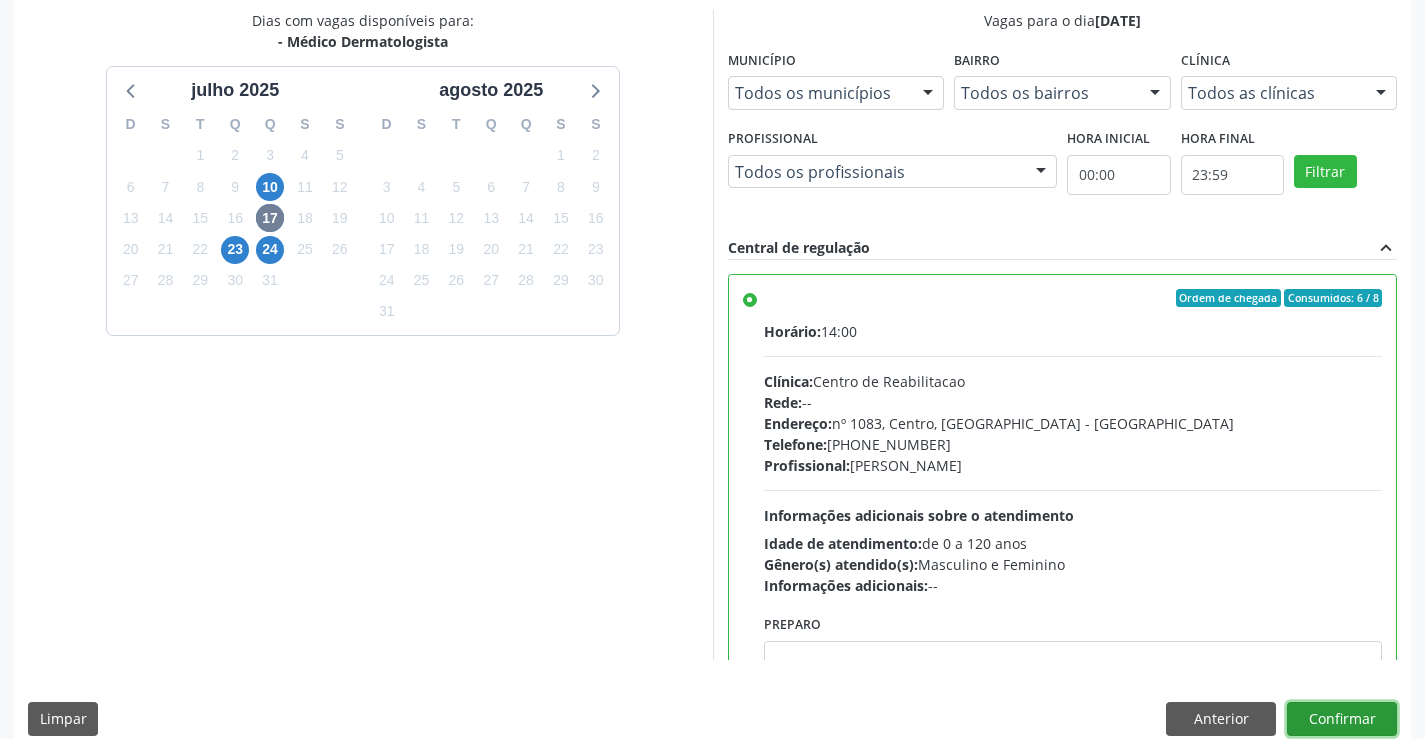 click on "Confirmar" at bounding box center (1342, 719) 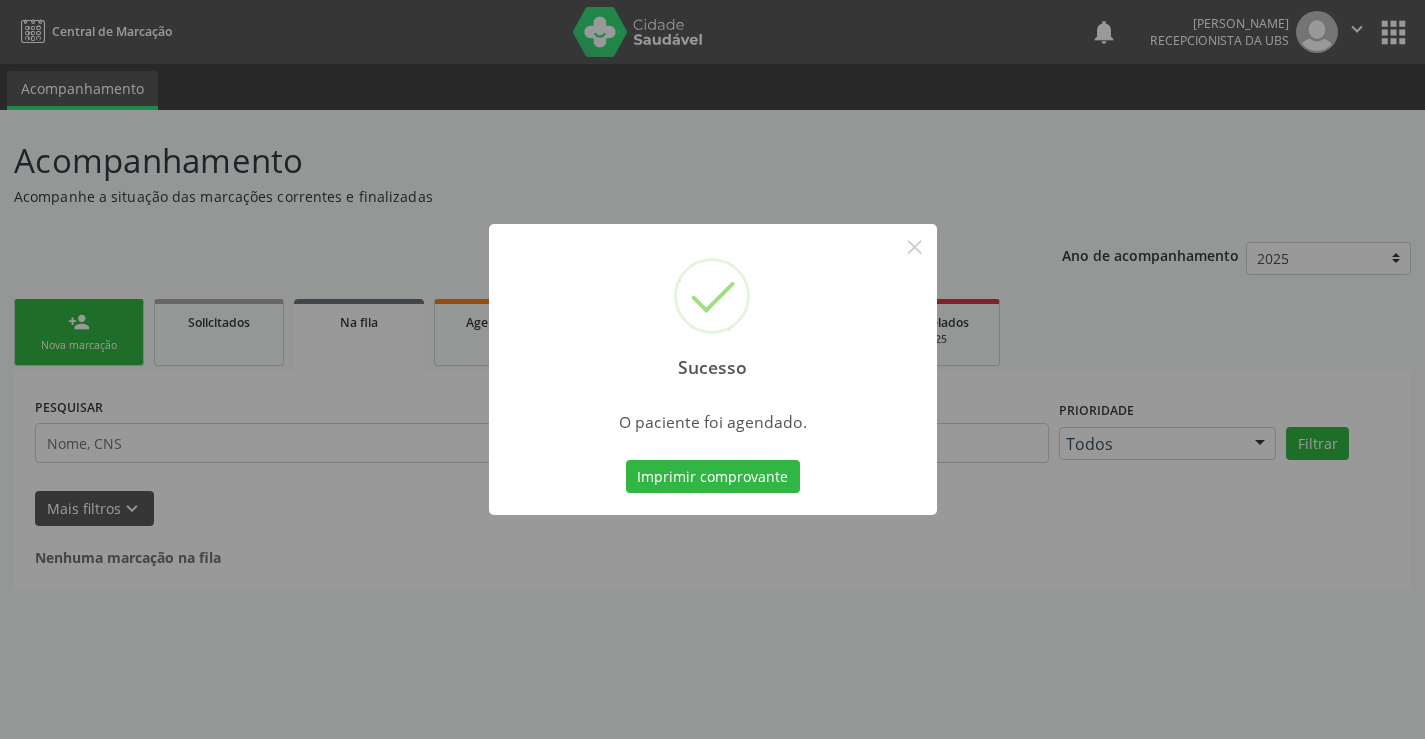 scroll, scrollTop: 0, scrollLeft: 0, axis: both 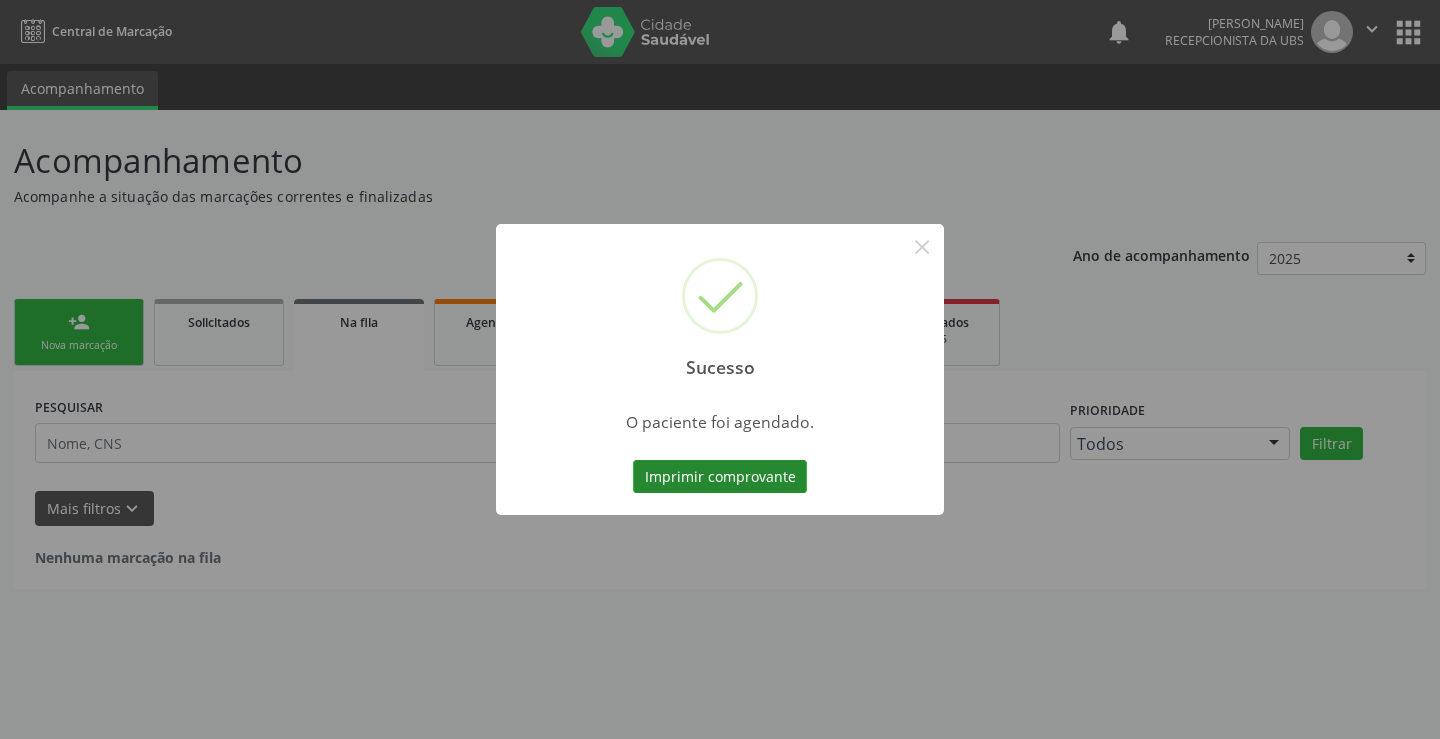 click on "Imprimir comprovante" at bounding box center [720, 477] 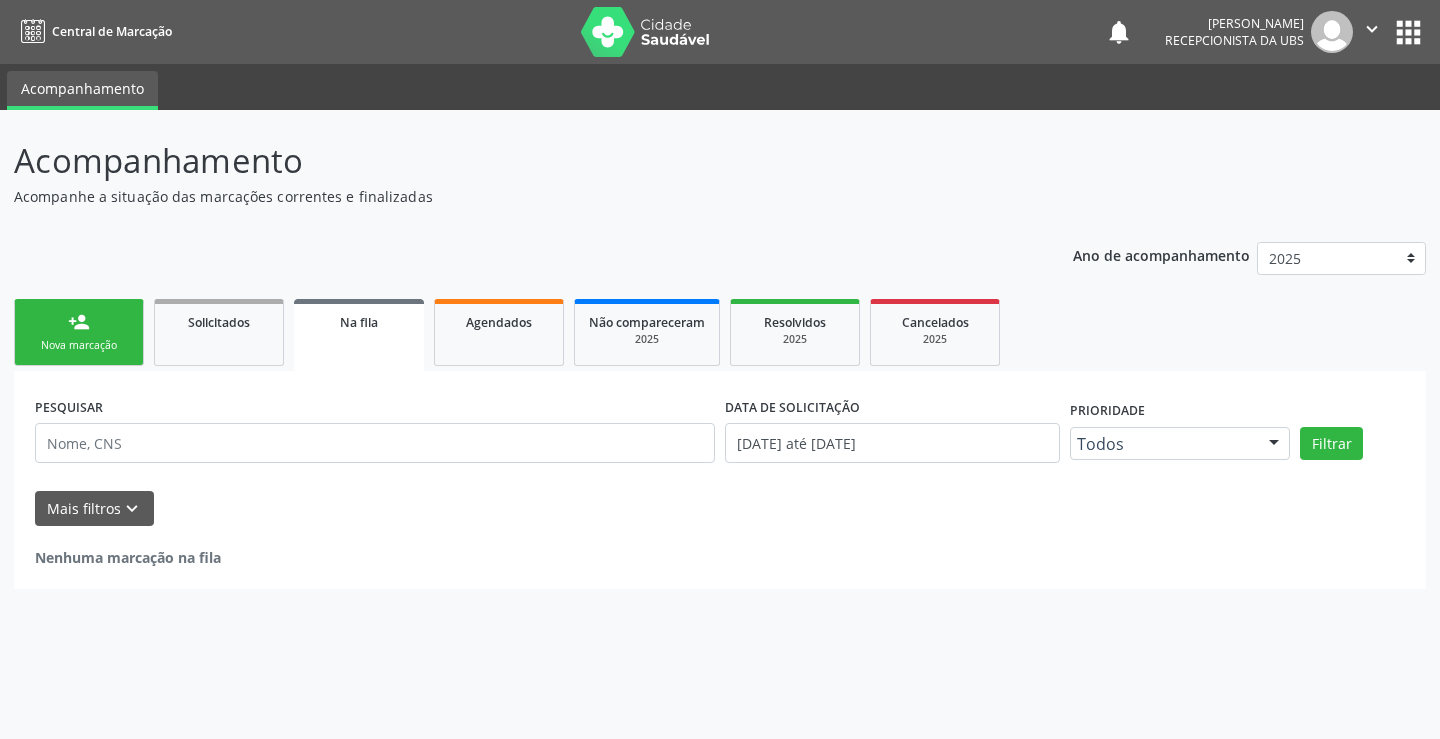 click on "person_add" at bounding box center (79, 322) 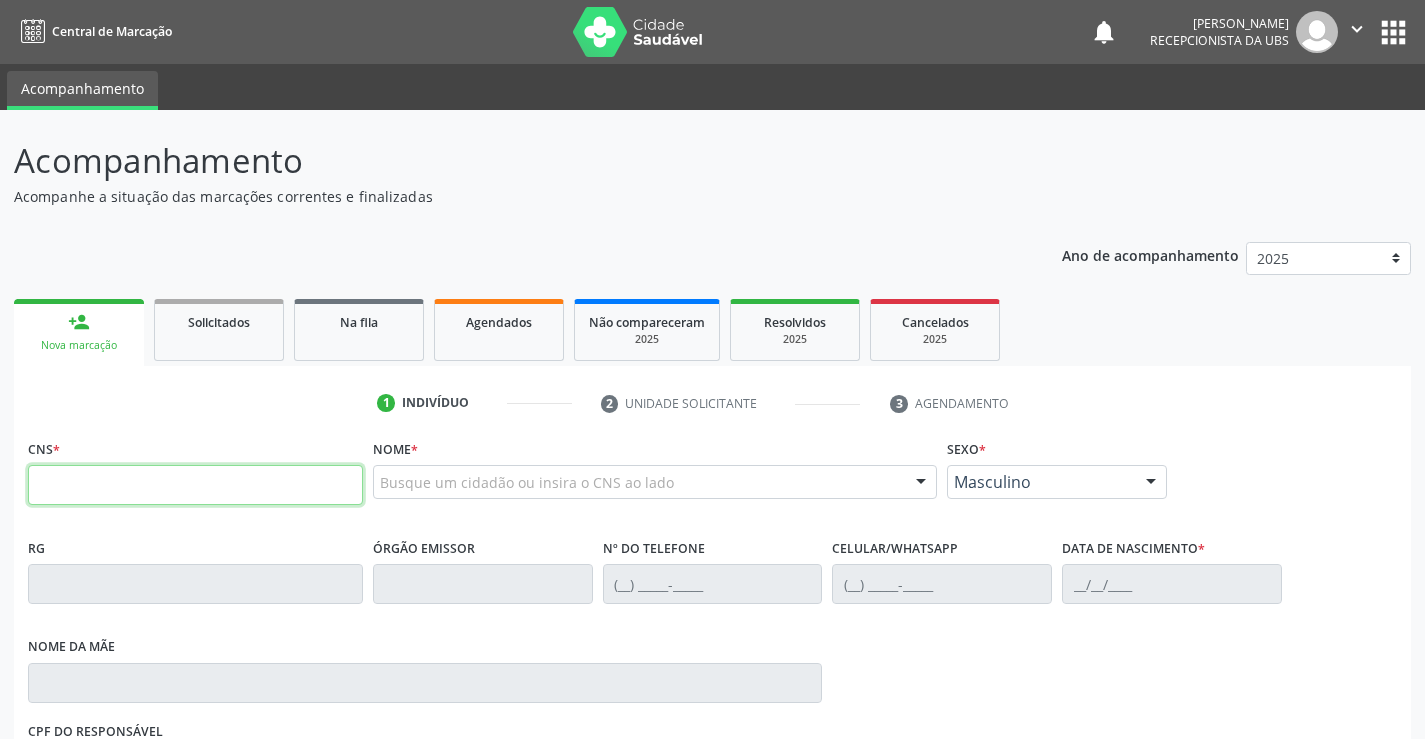 click at bounding box center [195, 485] 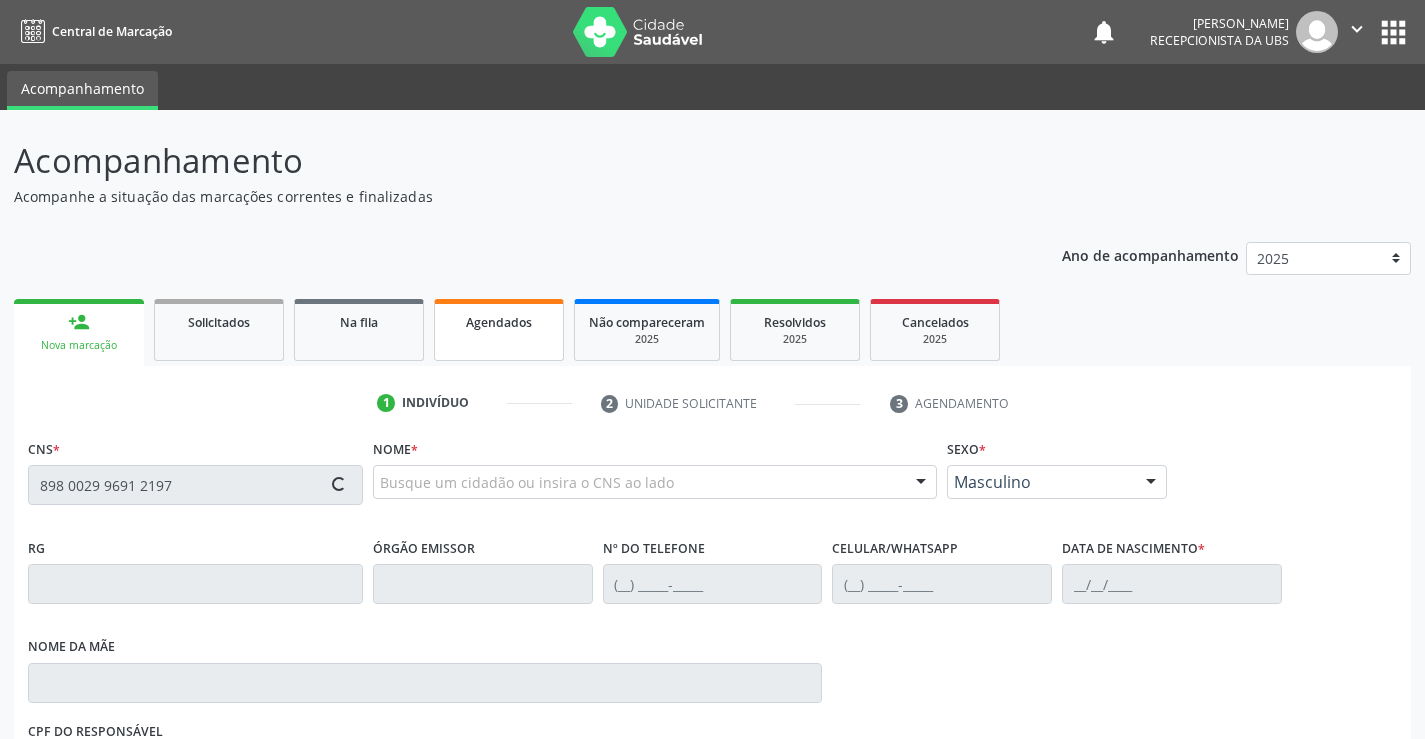 type on "898 0029 9691 2197" 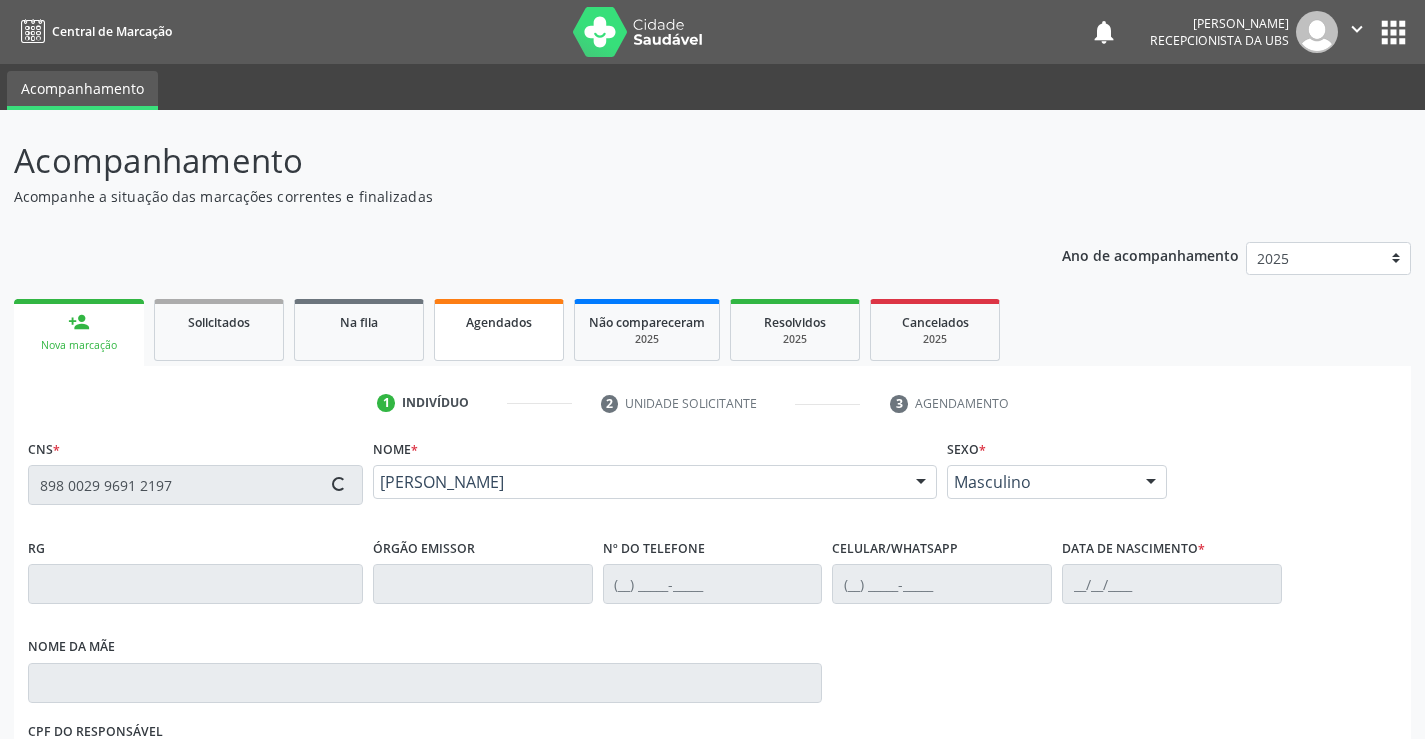 type on "(87) 99605-2390" 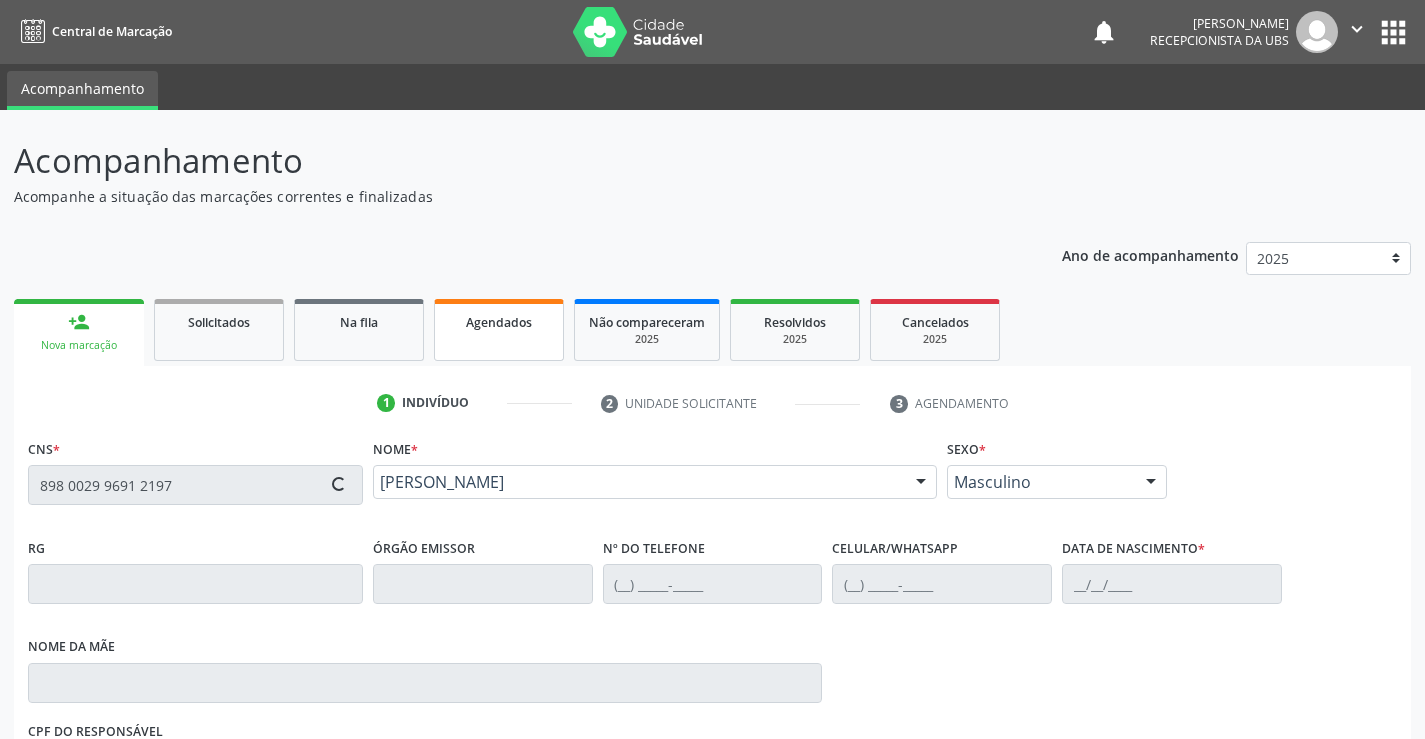 type on "06/05/1968" 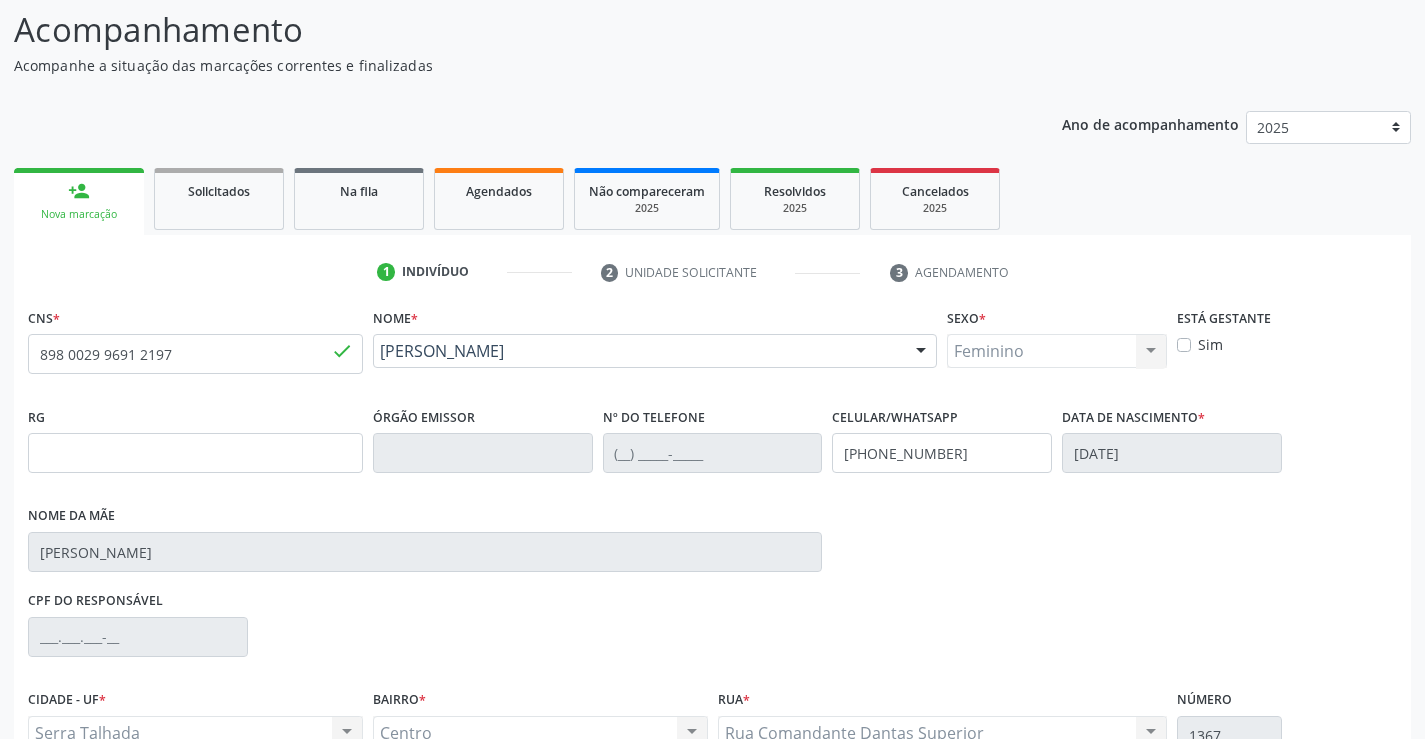 scroll, scrollTop: 331, scrollLeft: 0, axis: vertical 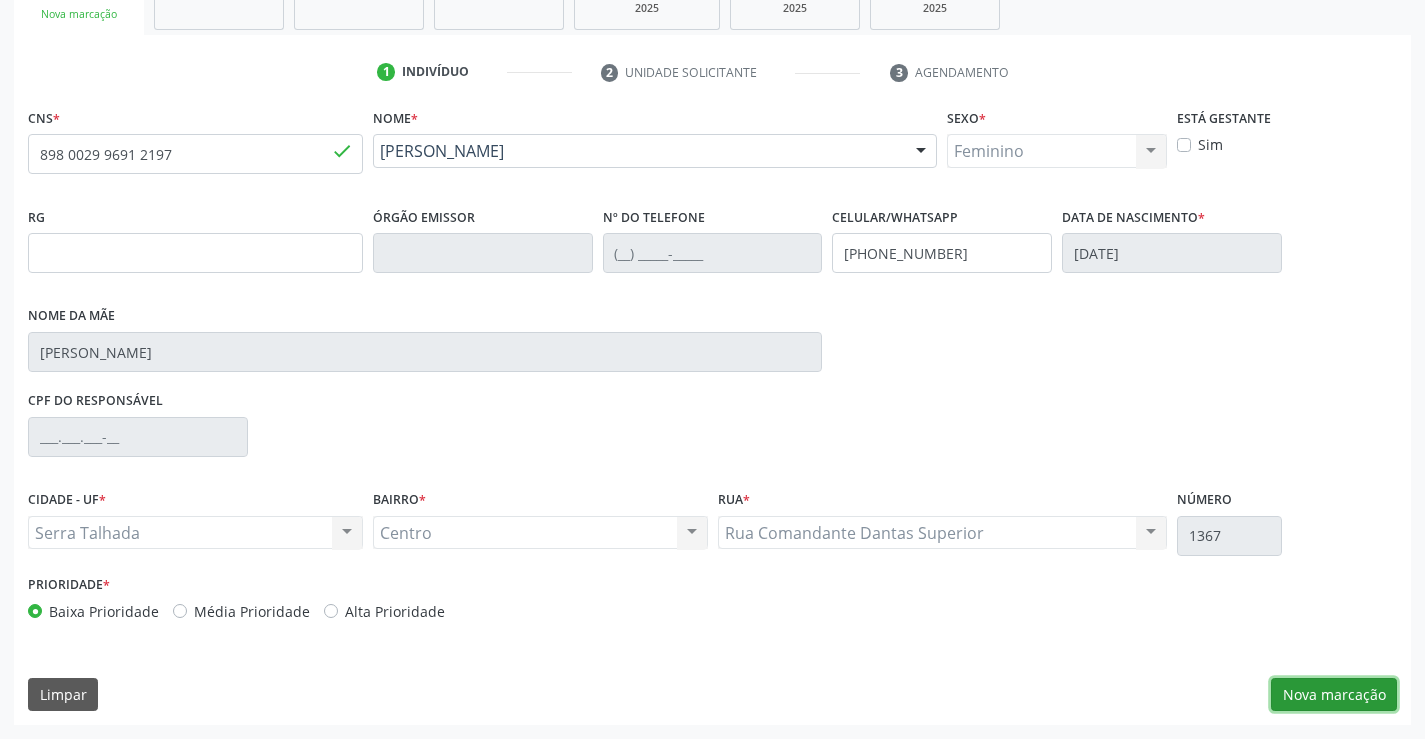 click on "Nova marcação" at bounding box center [1334, 695] 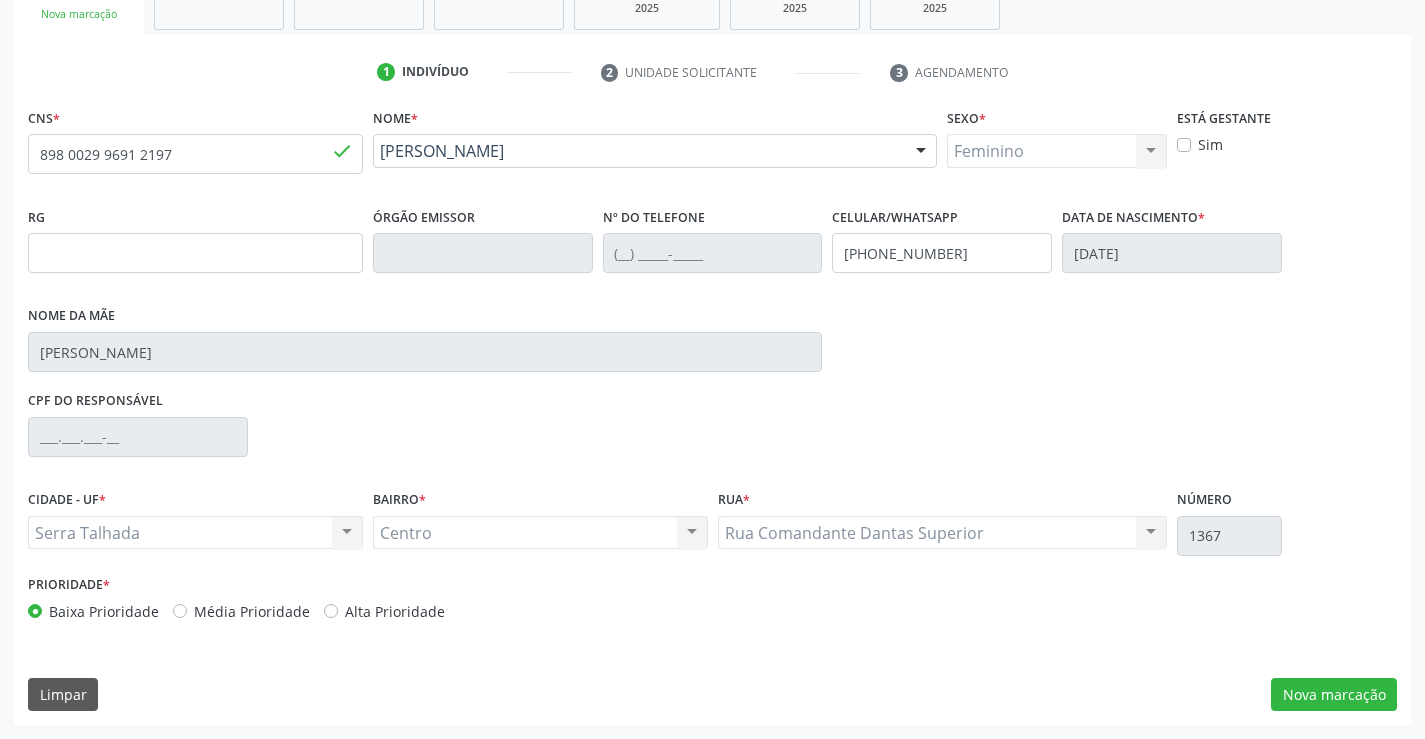 scroll, scrollTop: 167, scrollLeft: 0, axis: vertical 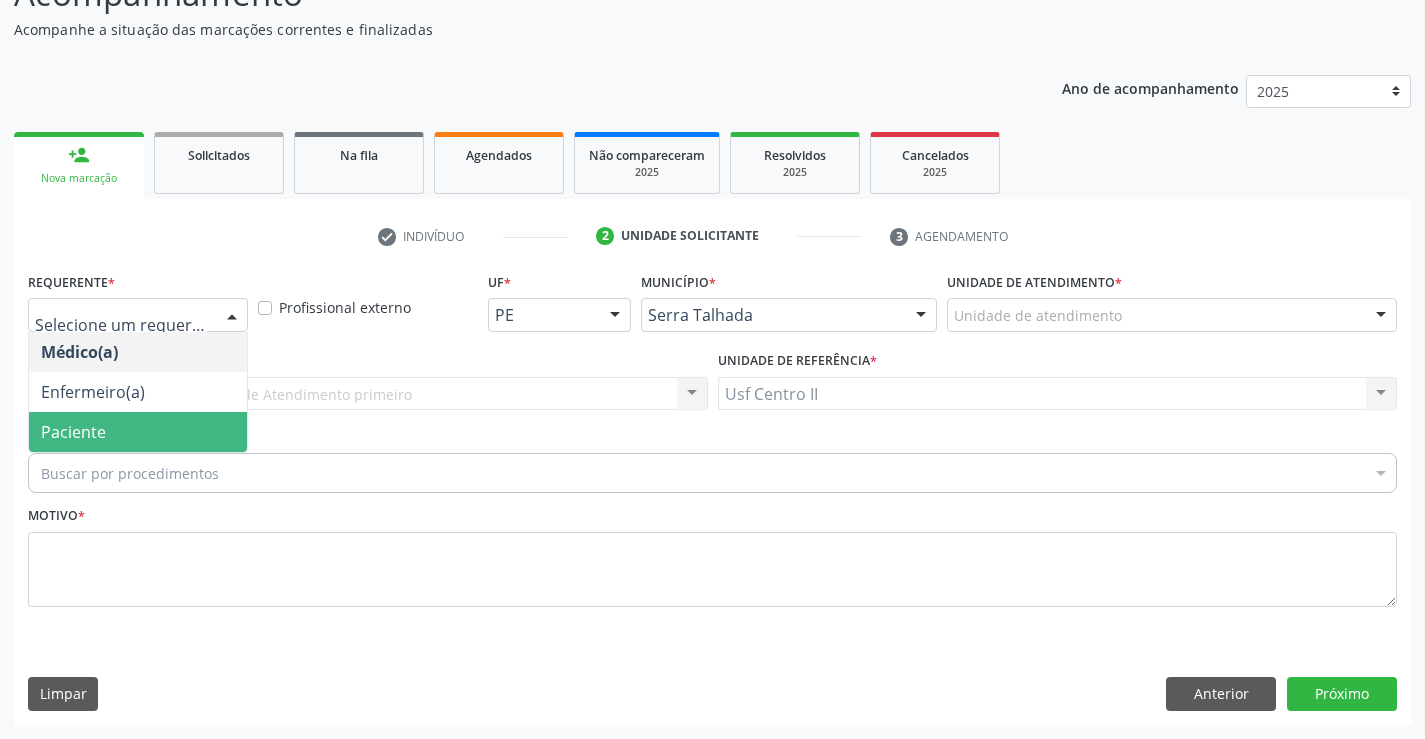 click on "Paciente" at bounding box center [138, 432] 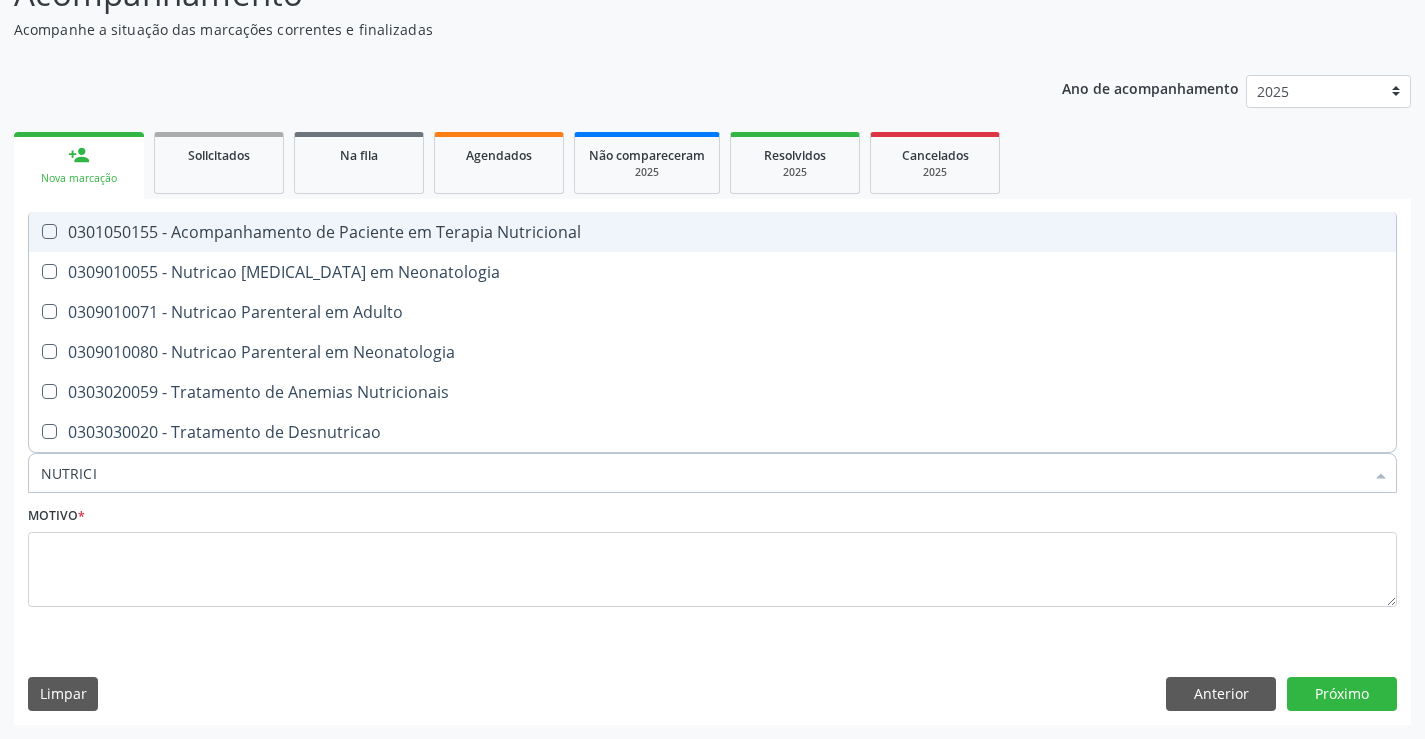 type on "NUTRICIO" 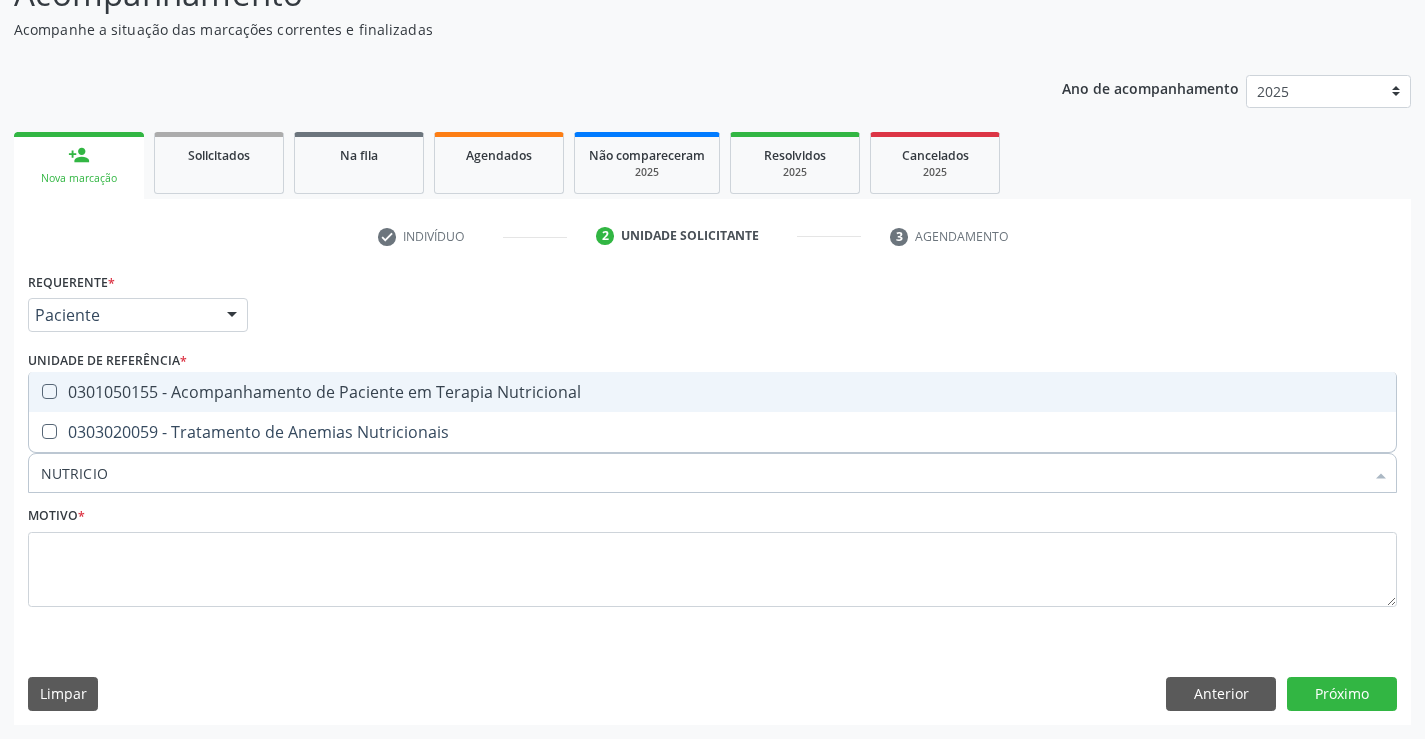 click on "0301050155 - Acompanhamento de Paciente em Terapia Nutricional" at bounding box center [712, 392] 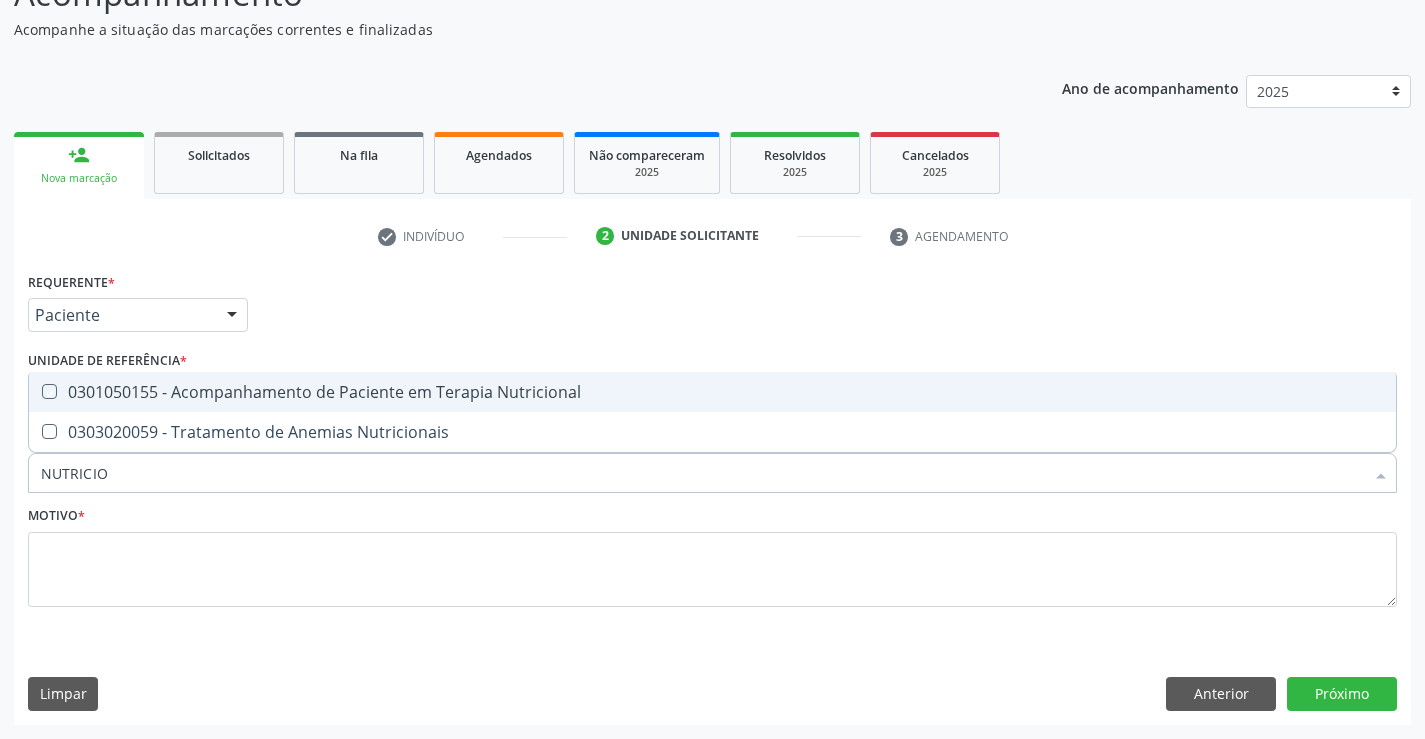 checkbox on "true" 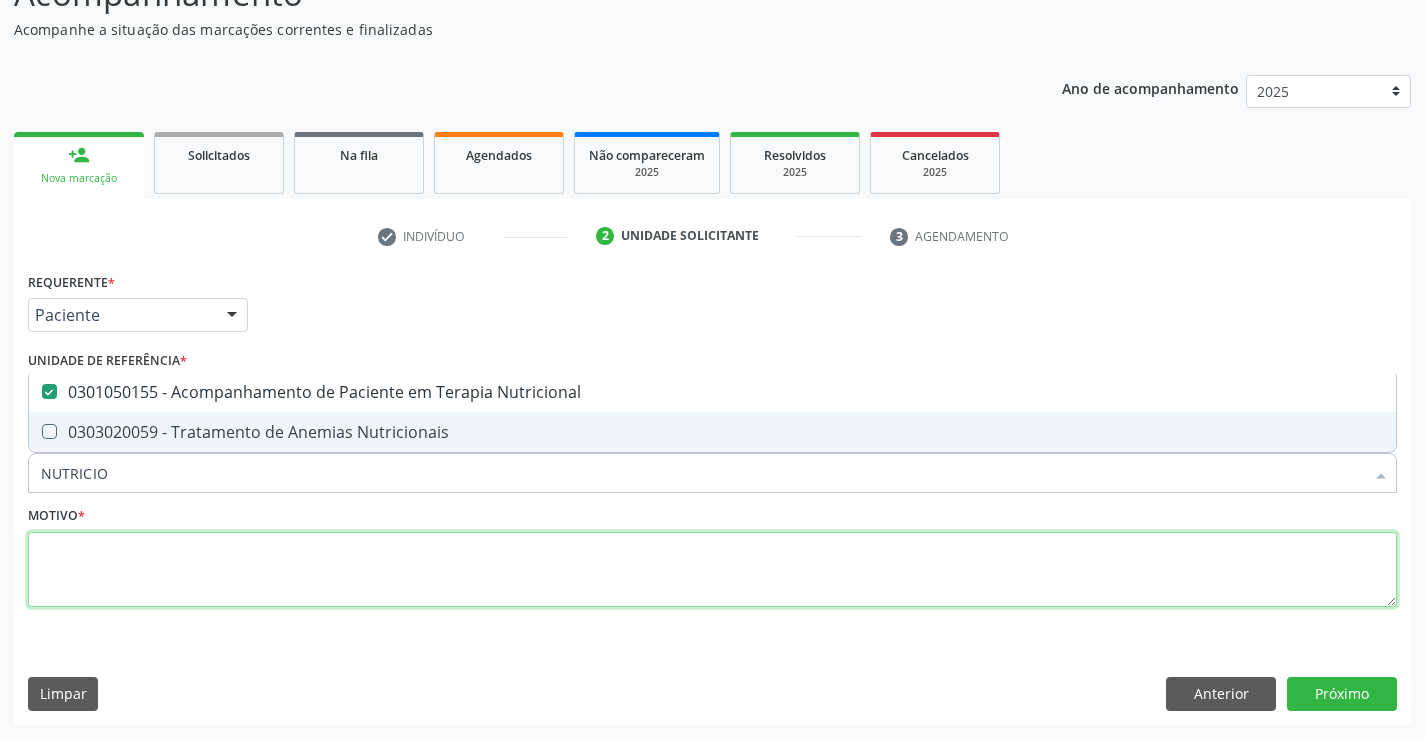click at bounding box center (712, 570) 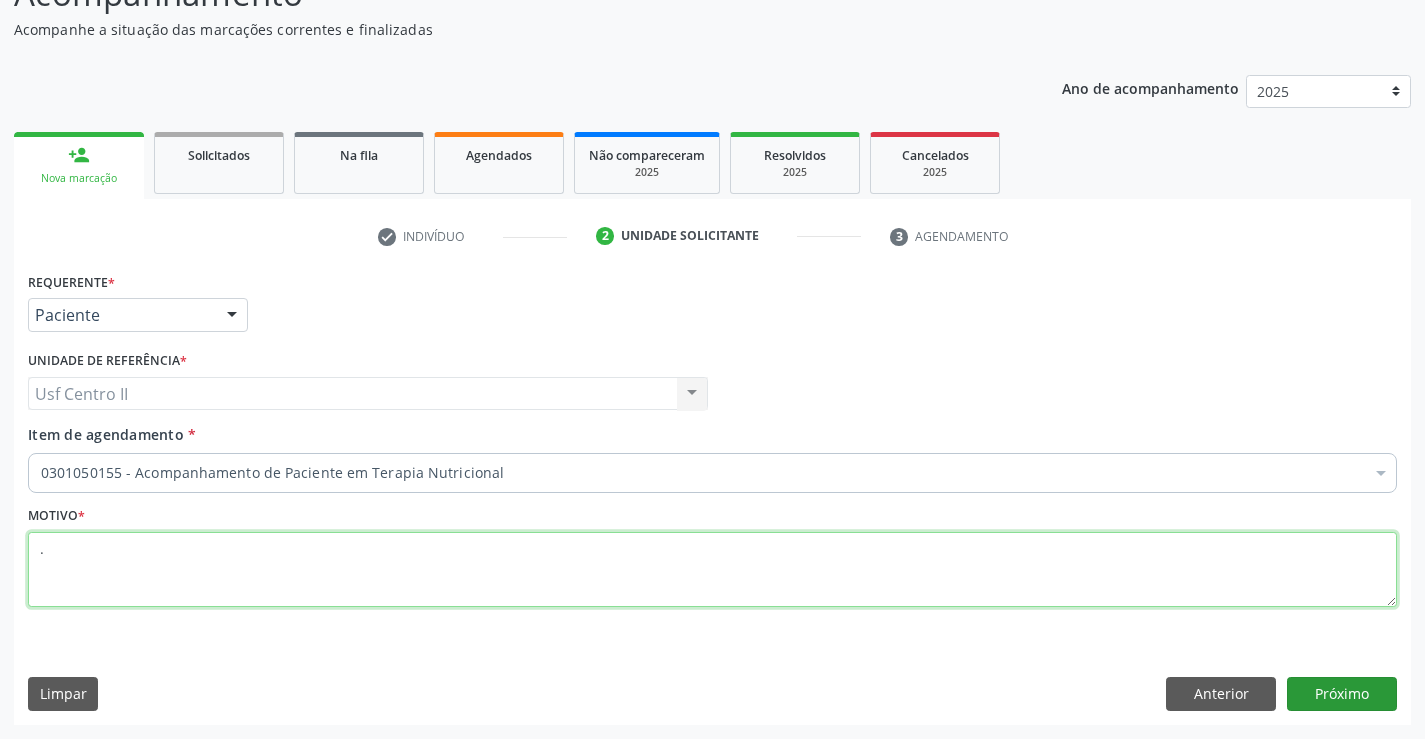 type on "." 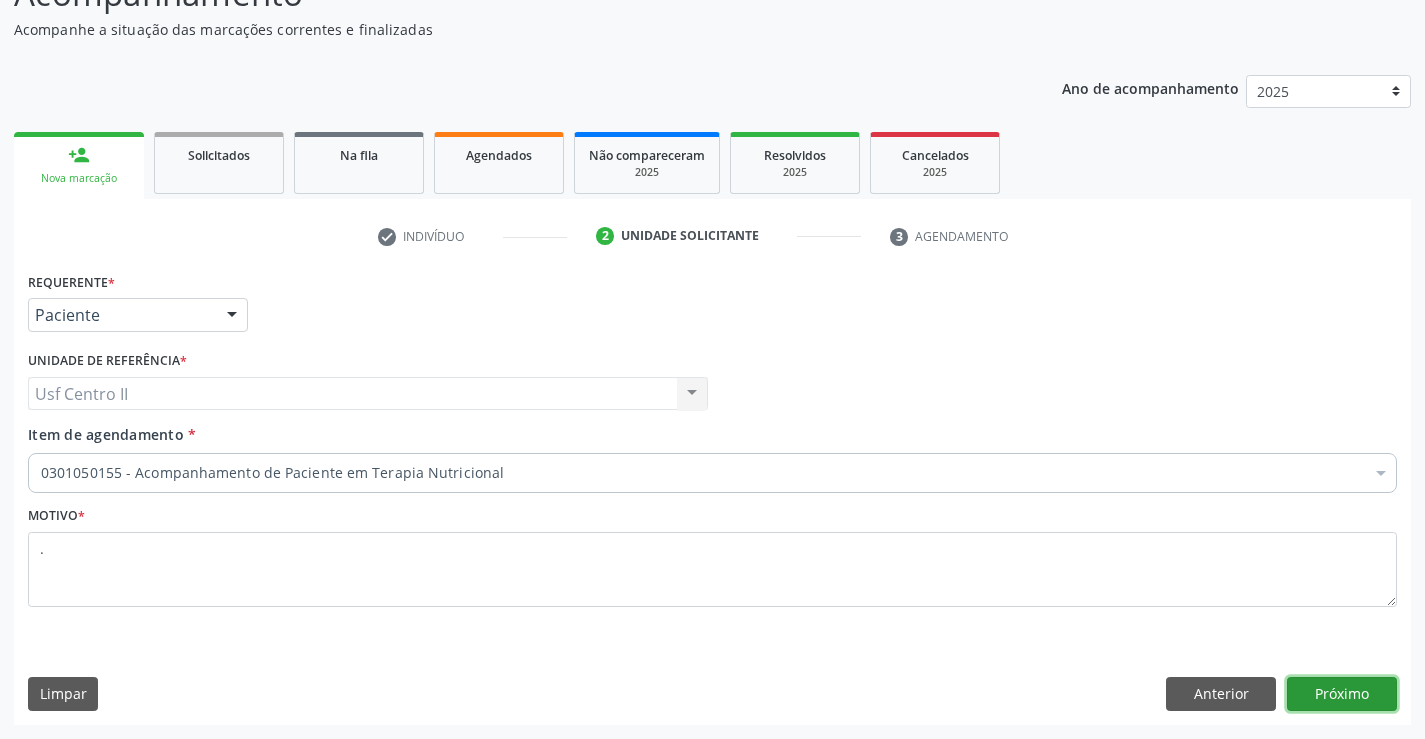 click on "Próximo" at bounding box center [1342, 694] 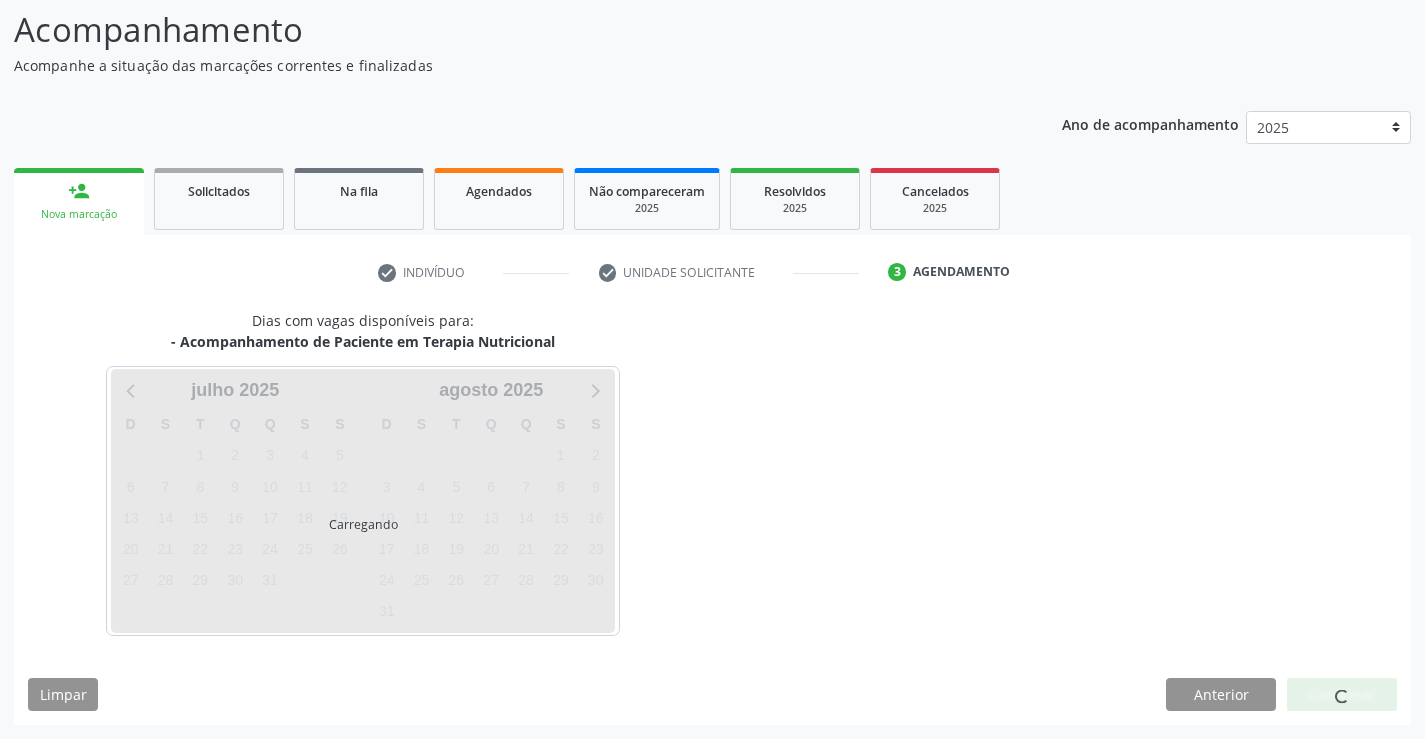 scroll, scrollTop: 131, scrollLeft: 0, axis: vertical 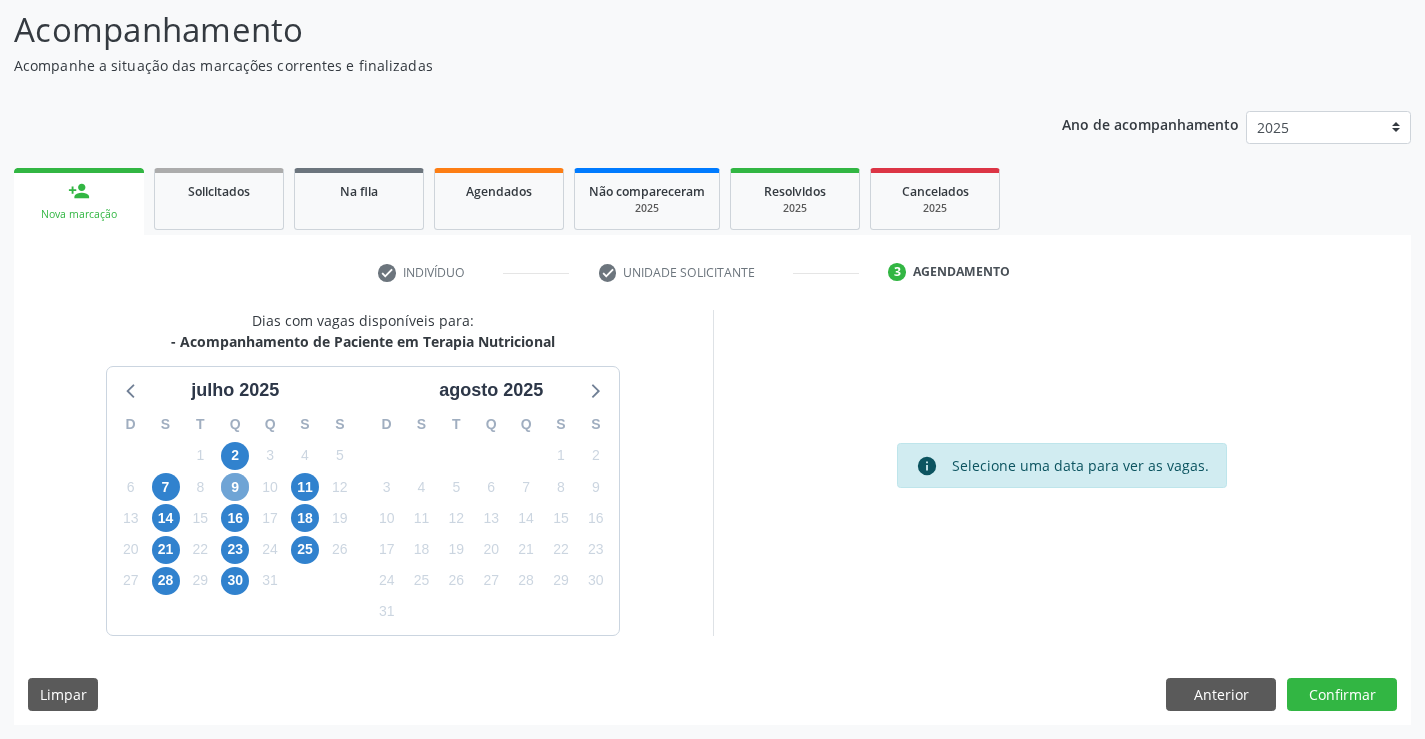 click on "9" at bounding box center (235, 487) 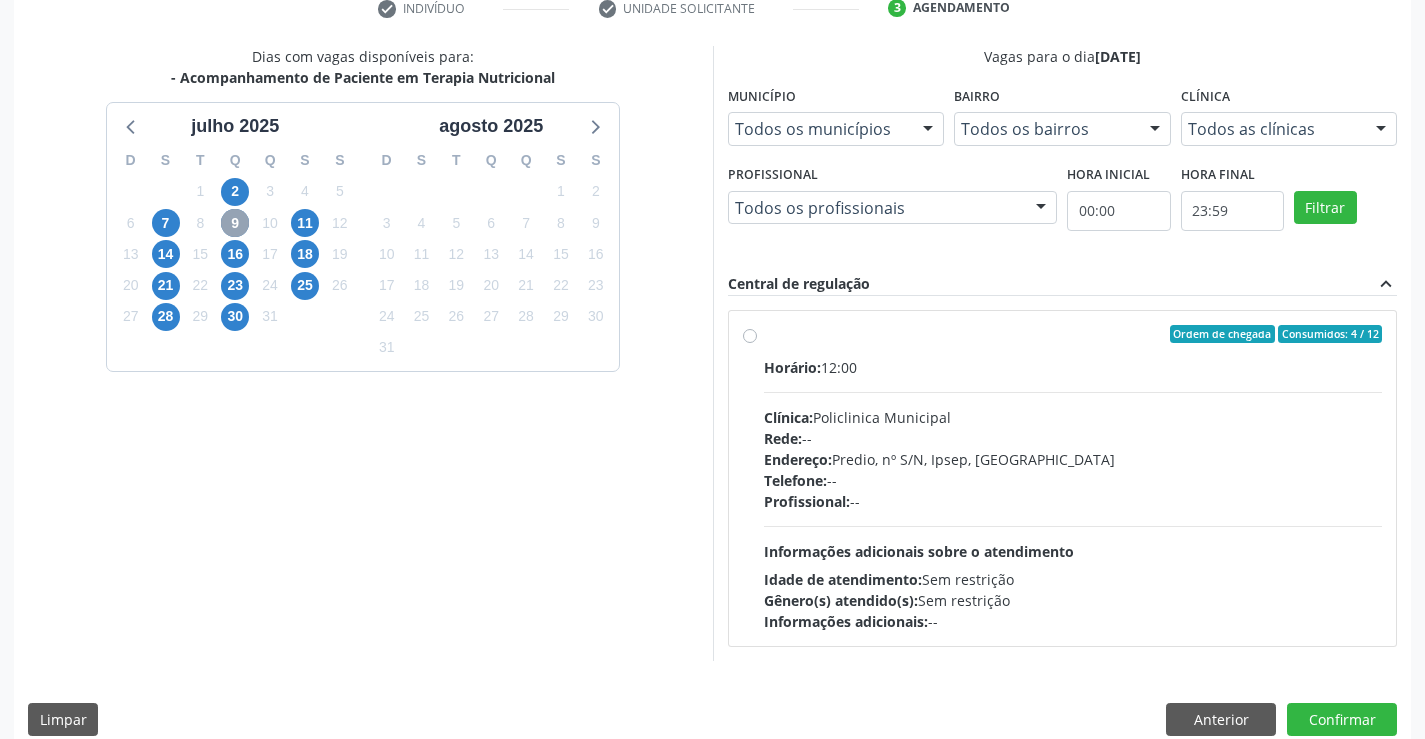 scroll, scrollTop: 420, scrollLeft: 0, axis: vertical 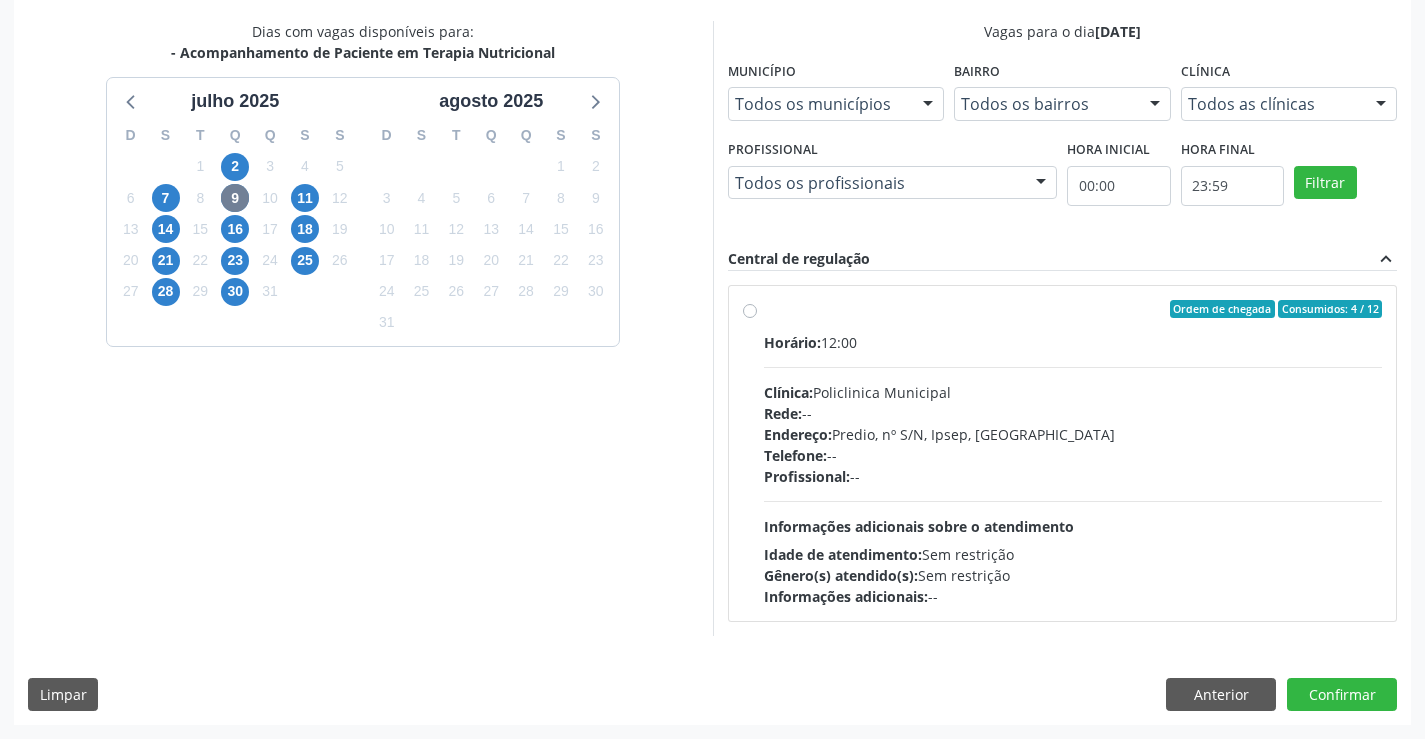 click on "Ordem de chegada
Consumidos: 4 / 12
Horário:   12:00
Clínica:  Policlinica Municipal
Rede:
--
Endereço:   Predio, nº S/N, Ipsep, Serra Talhada - PE
Telefone:   --
Profissional:
--
Informações adicionais sobre o atendimento
Idade de atendimento:
Sem restrição
Gênero(s) atendido(s):
Sem restrição
Informações adicionais:
--" at bounding box center [1073, 453] 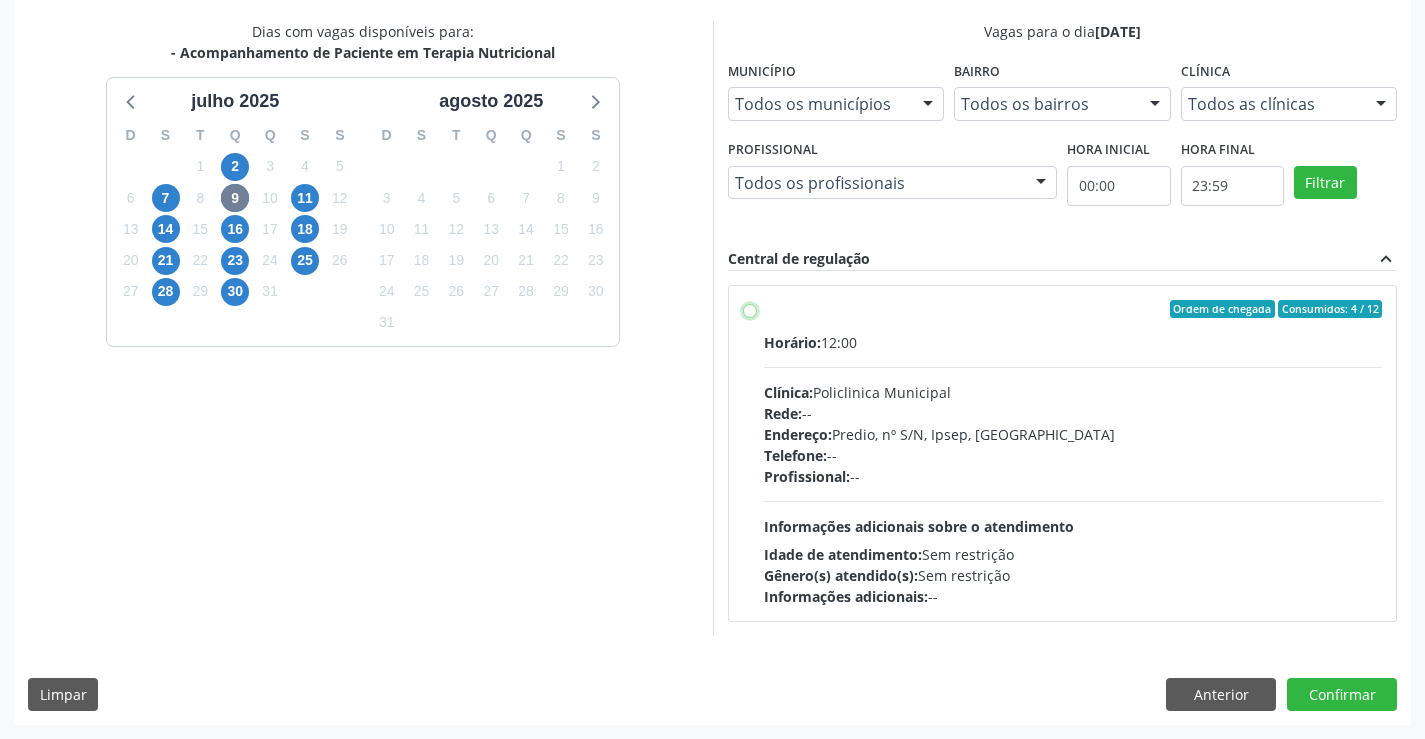 click on "Ordem de chegada
Consumidos: 4 / 12
Horário:   12:00
Clínica:  Policlinica Municipal
Rede:
--
Endereço:   Predio, nº S/N, Ipsep, Serra Talhada - PE
Telefone:   --
Profissional:
--
Informações adicionais sobre o atendimento
Idade de atendimento:
Sem restrição
Gênero(s) atendido(s):
Sem restrição
Informações adicionais:
--" at bounding box center [750, 309] 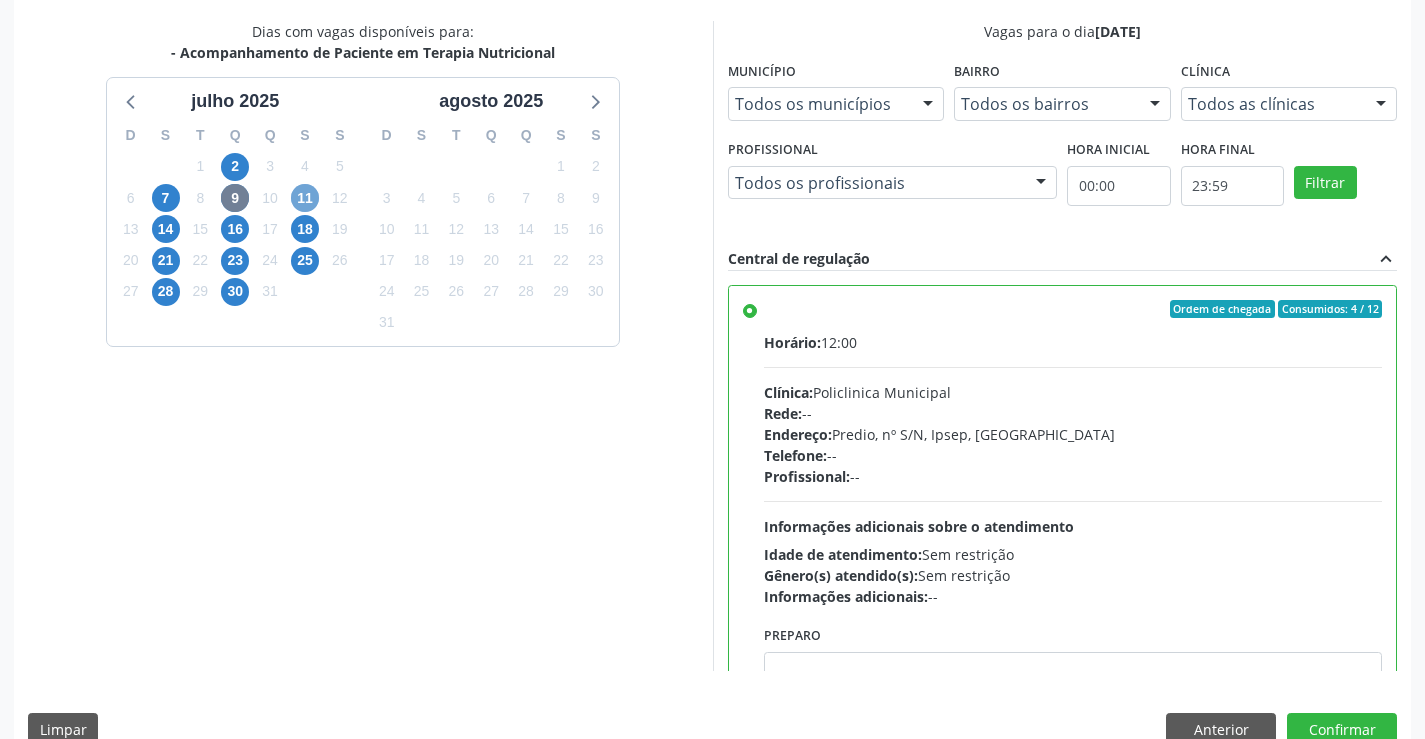 click on "11" at bounding box center (305, 198) 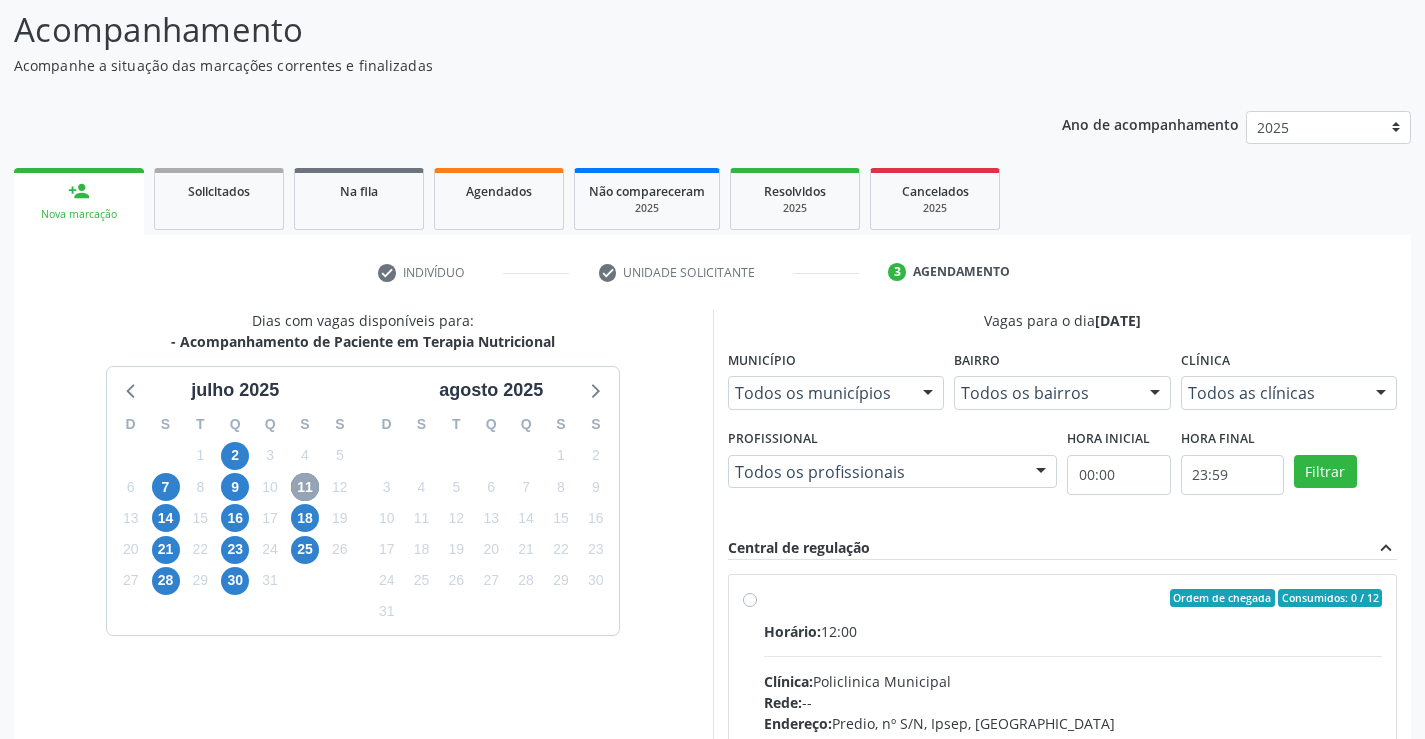 scroll, scrollTop: 420, scrollLeft: 0, axis: vertical 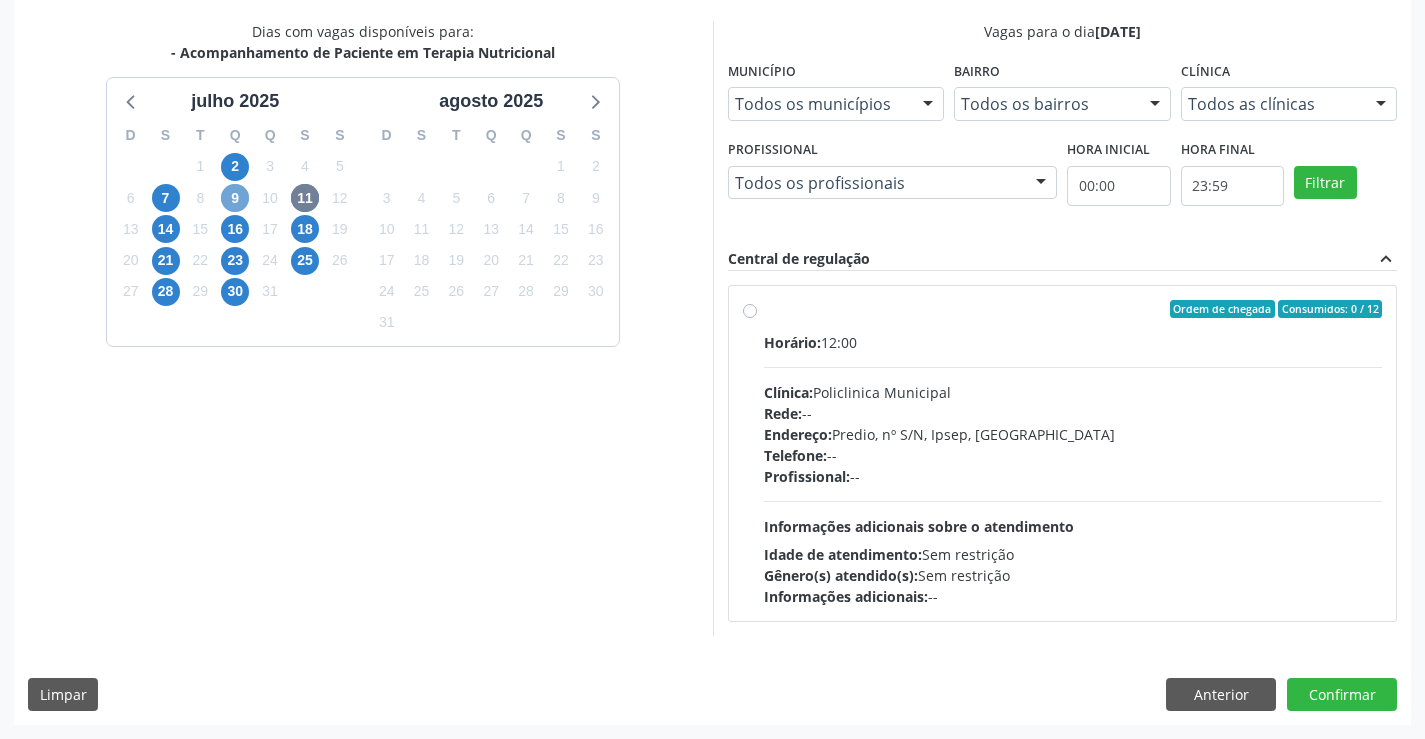 click on "9" at bounding box center (235, 198) 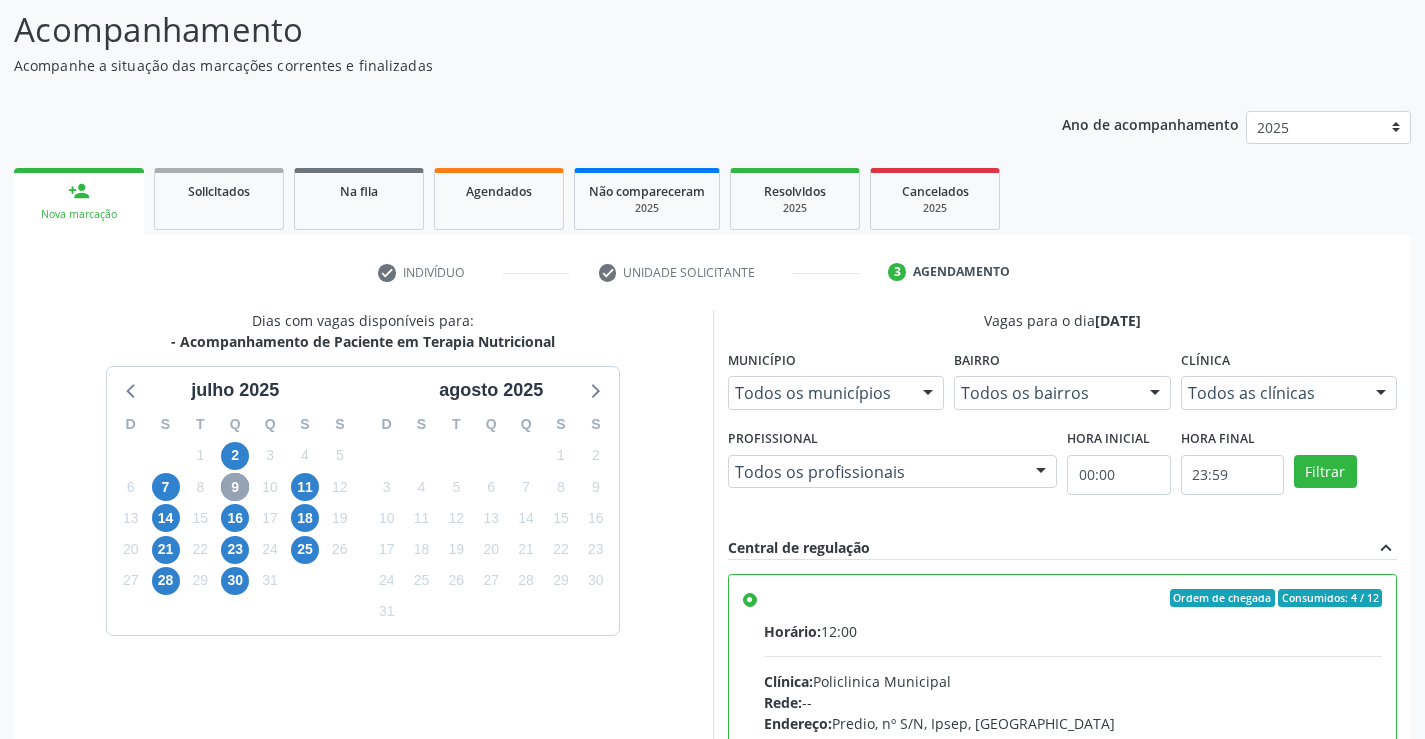 scroll, scrollTop: 420, scrollLeft: 0, axis: vertical 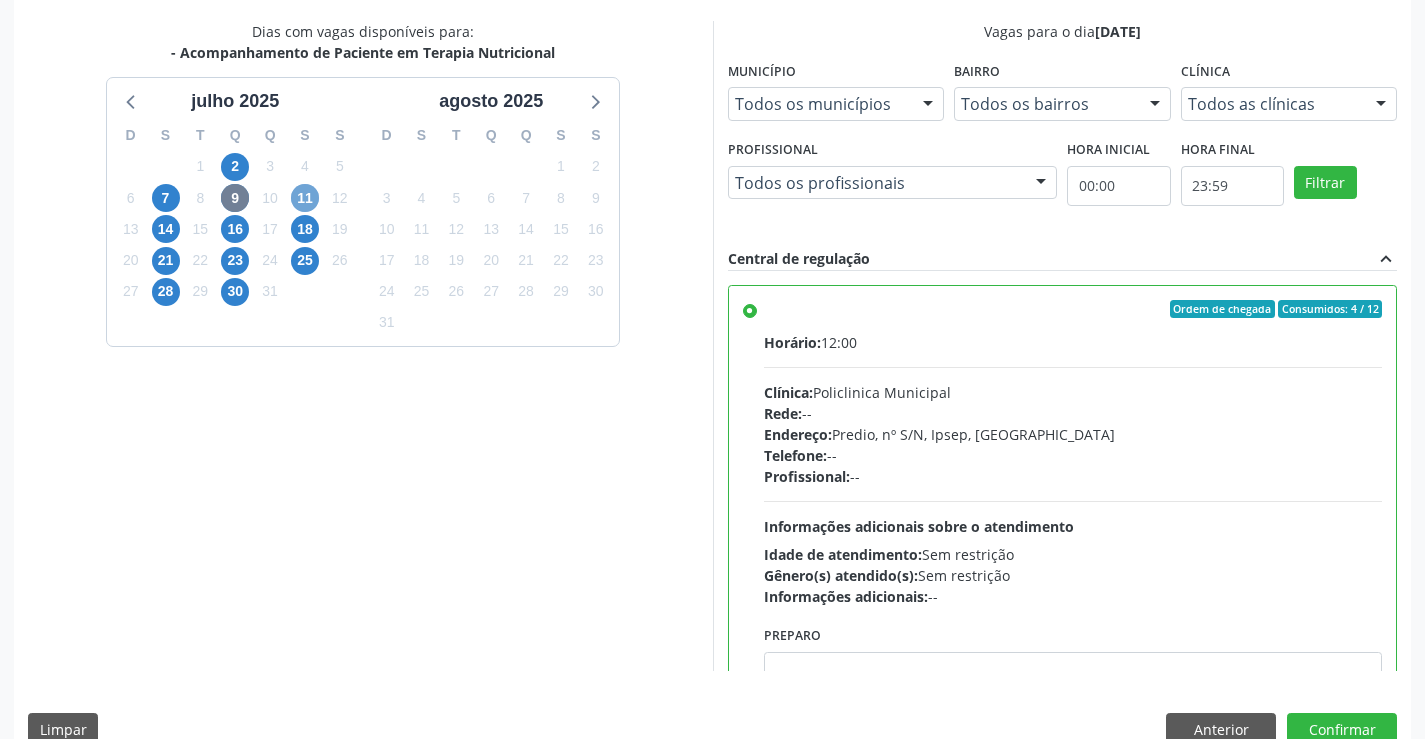 click on "11" at bounding box center (305, 198) 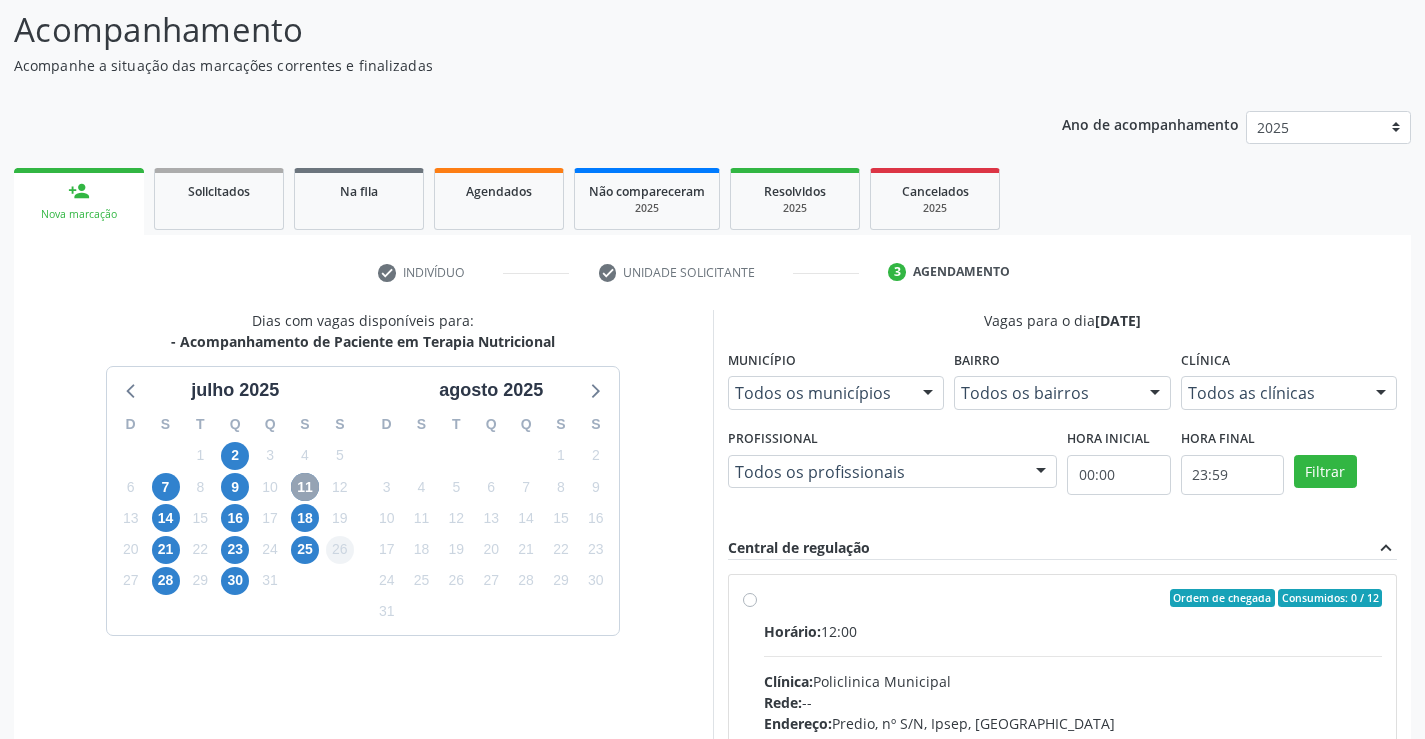scroll, scrollTop: 420, scrollLeft: 0, axis: vertical 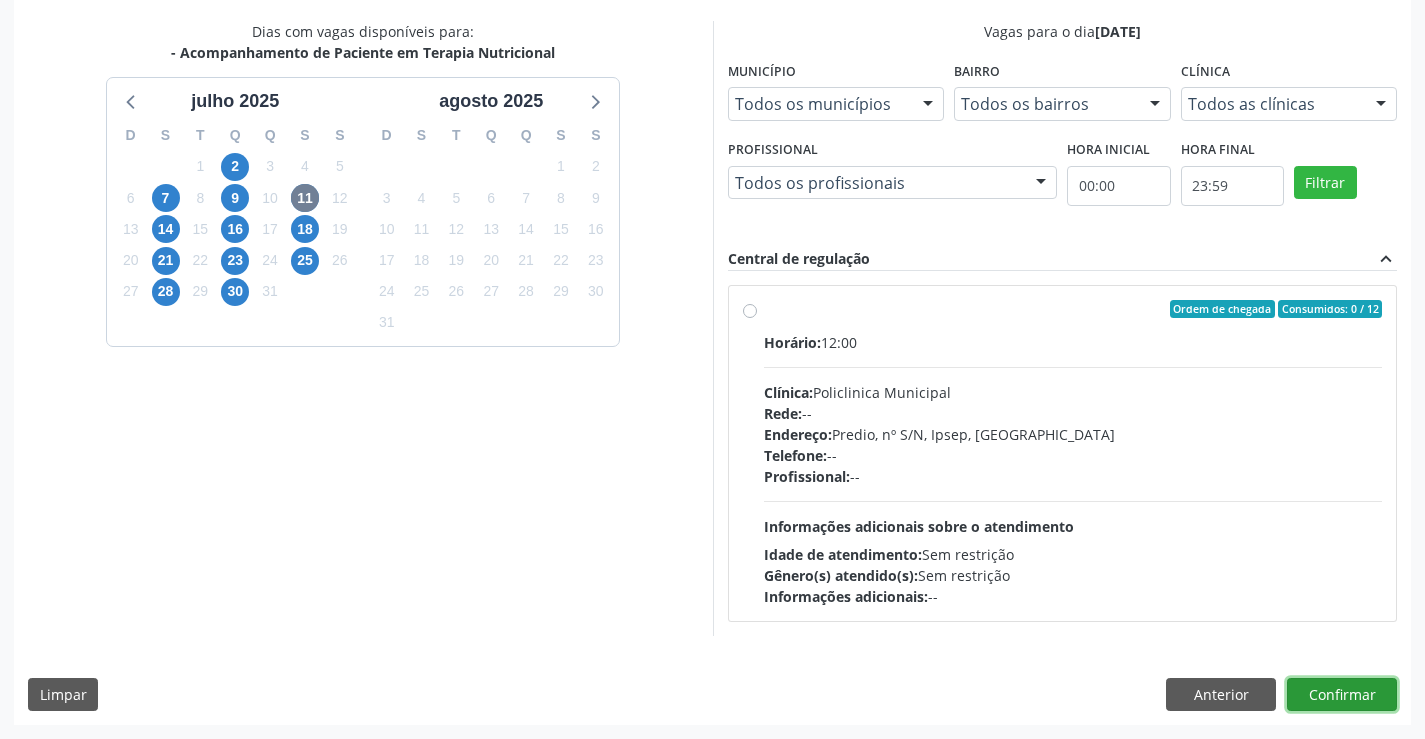 click on "Confirmar" at bounding box center [1342, 695] 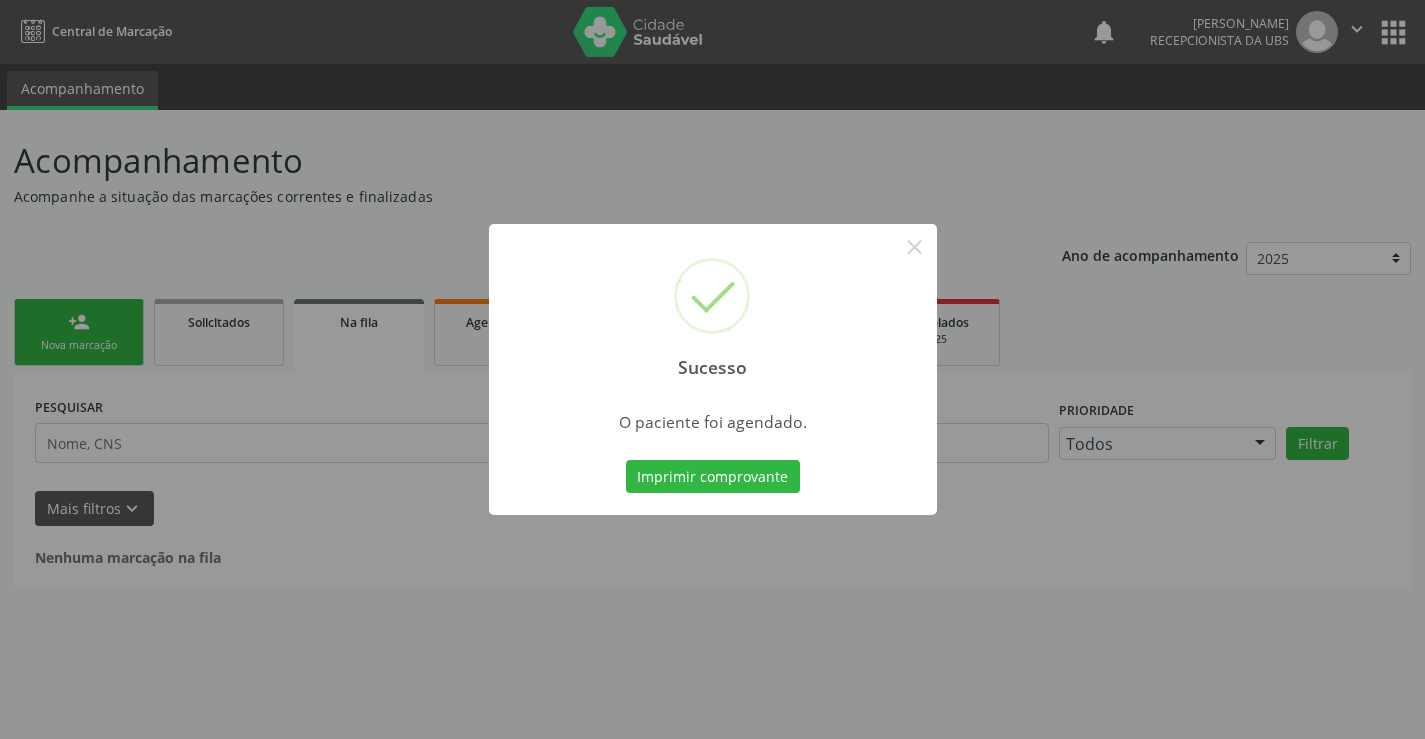 scroll, scrollTop: 0, scrollLeft: 0, axis: both 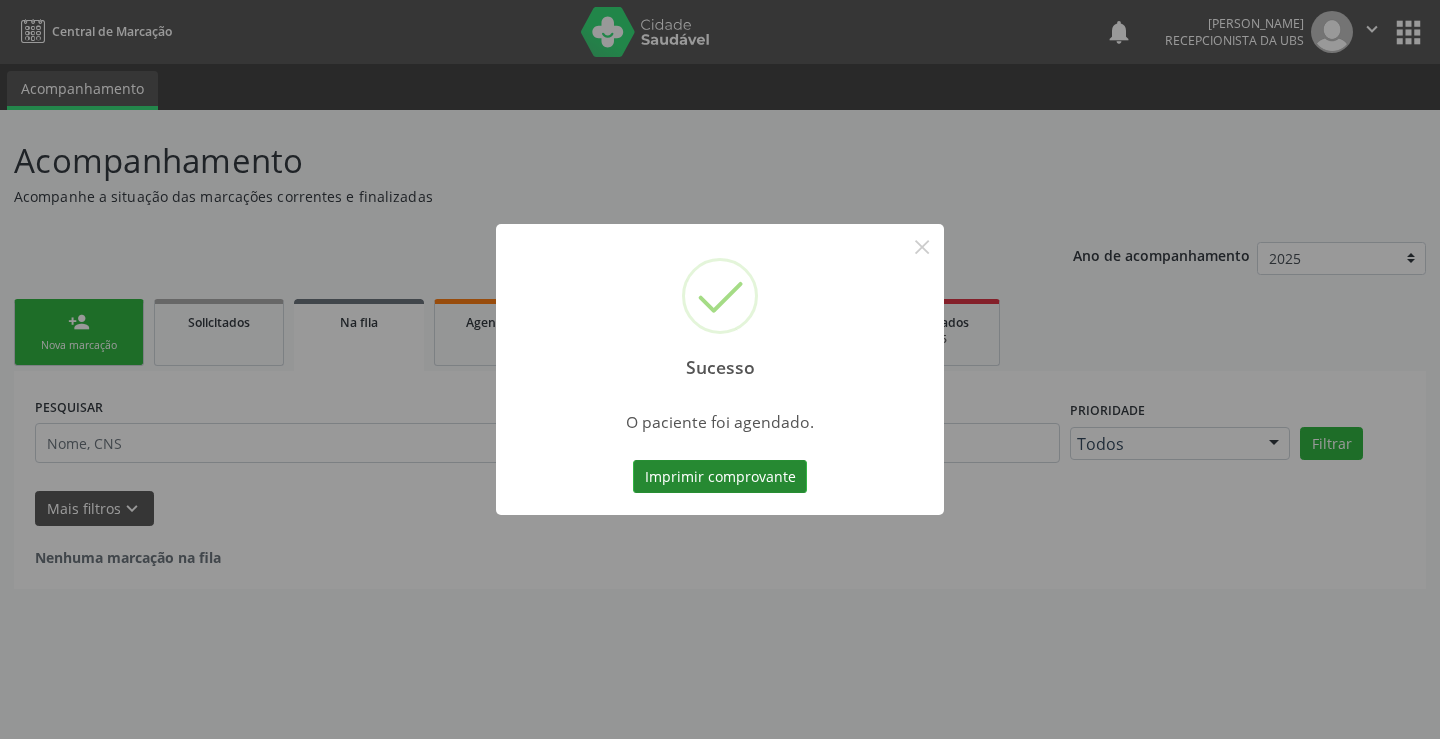 click on "Imprimir comprovante" at bounding box center [720, 477] 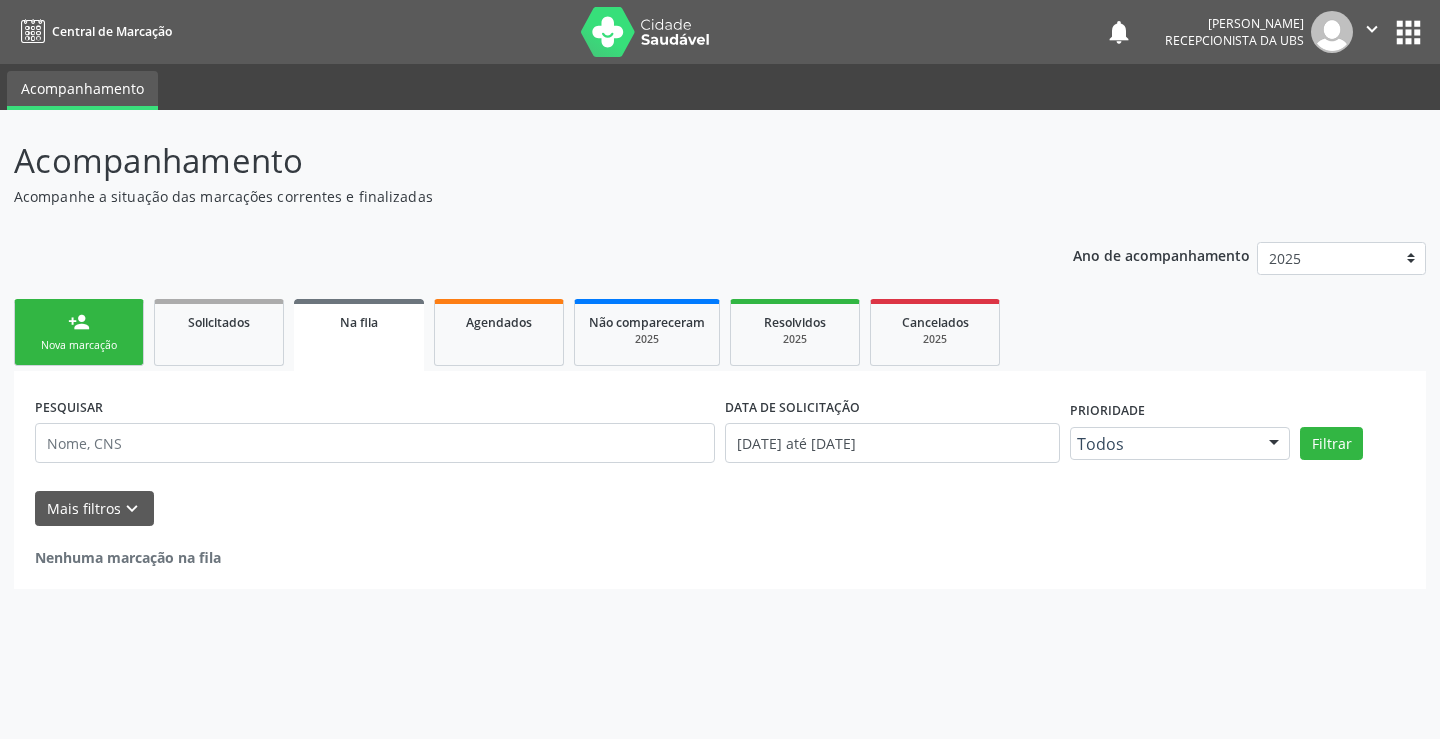 click on "person_add" at bounding box center [79, 322] 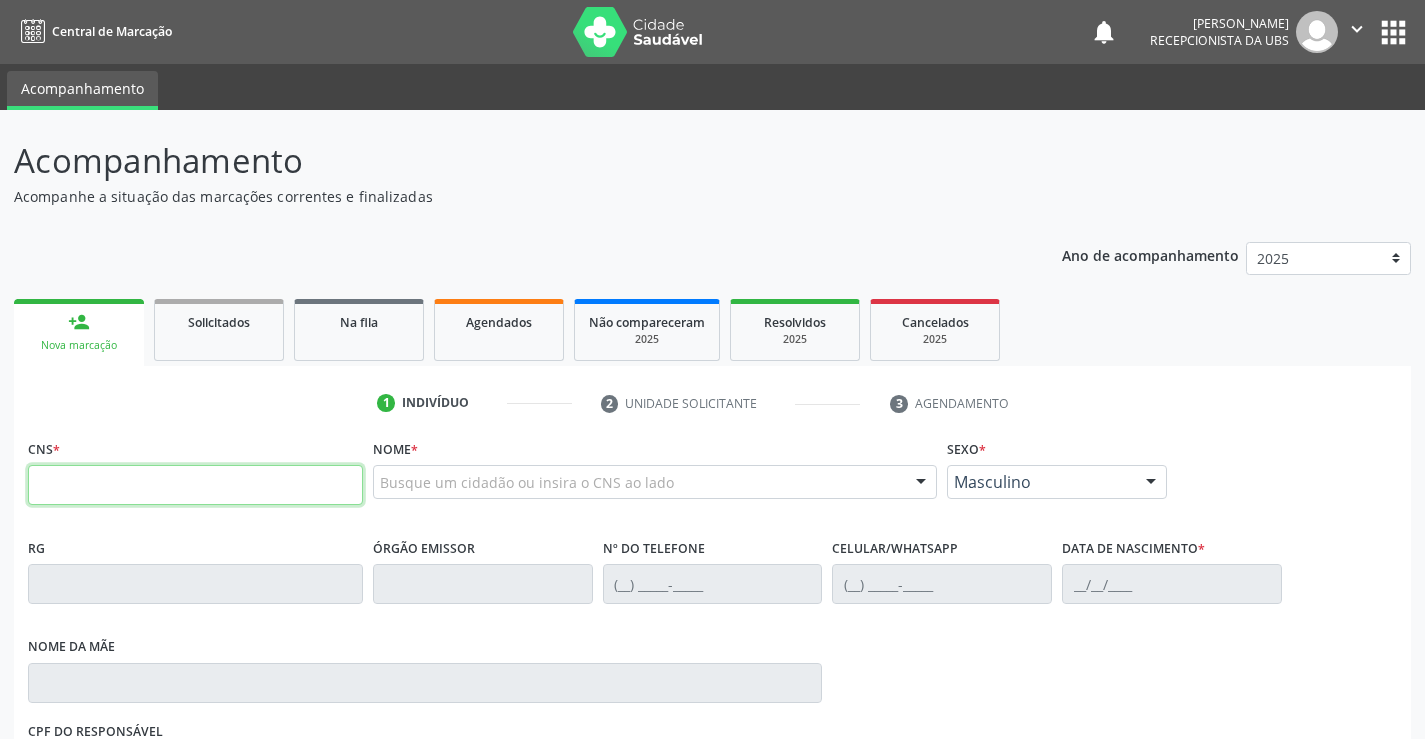 click at bounding box center (195, 485) 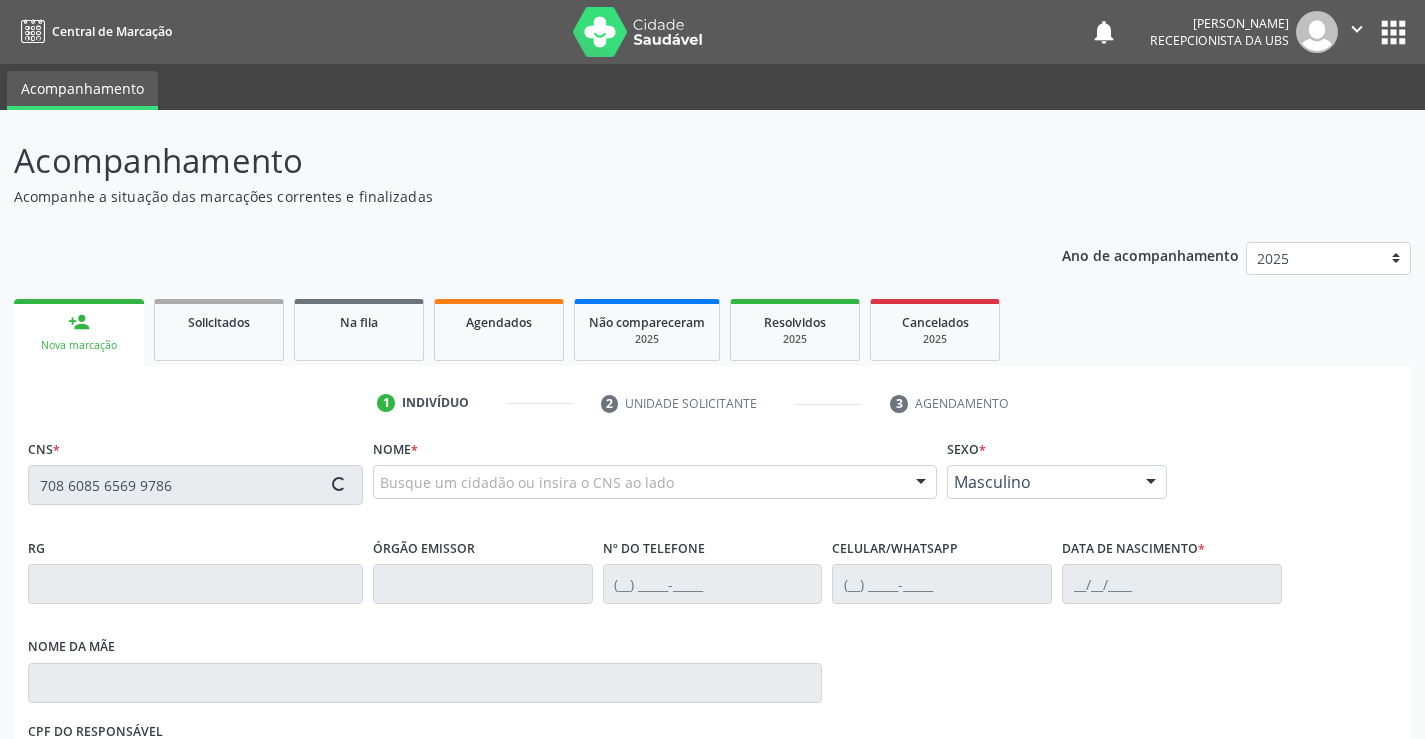 type on "708 6085 6569 9786" 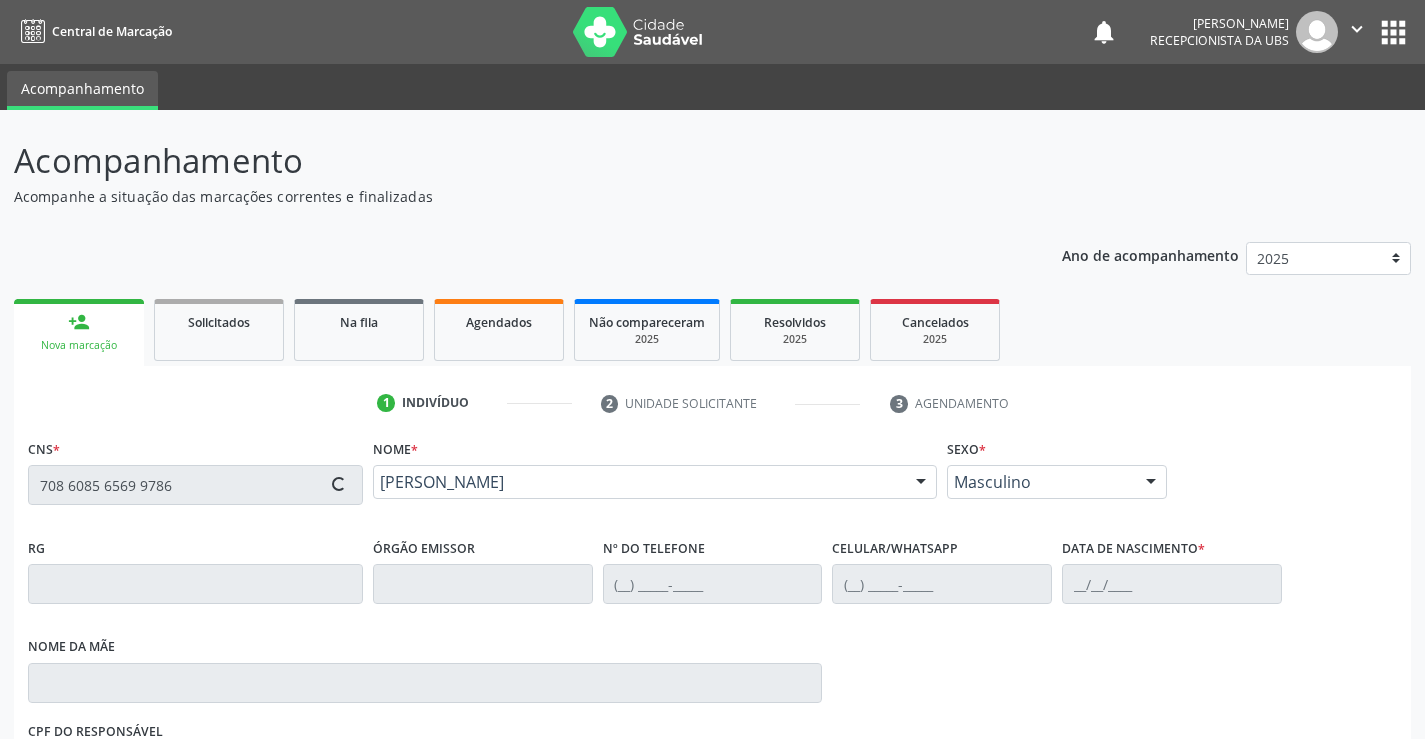 type on "(87) 99822-4703" 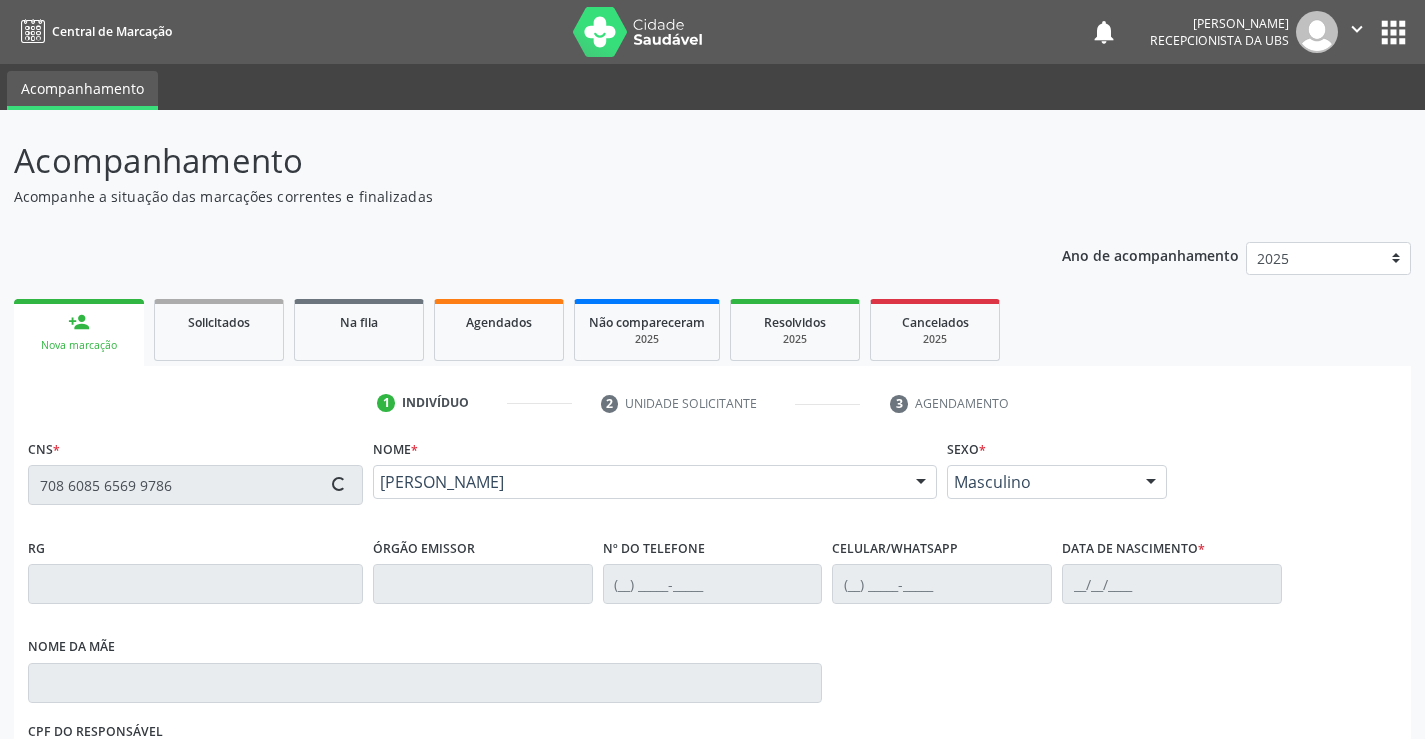 type on "(87) 99822-4703" 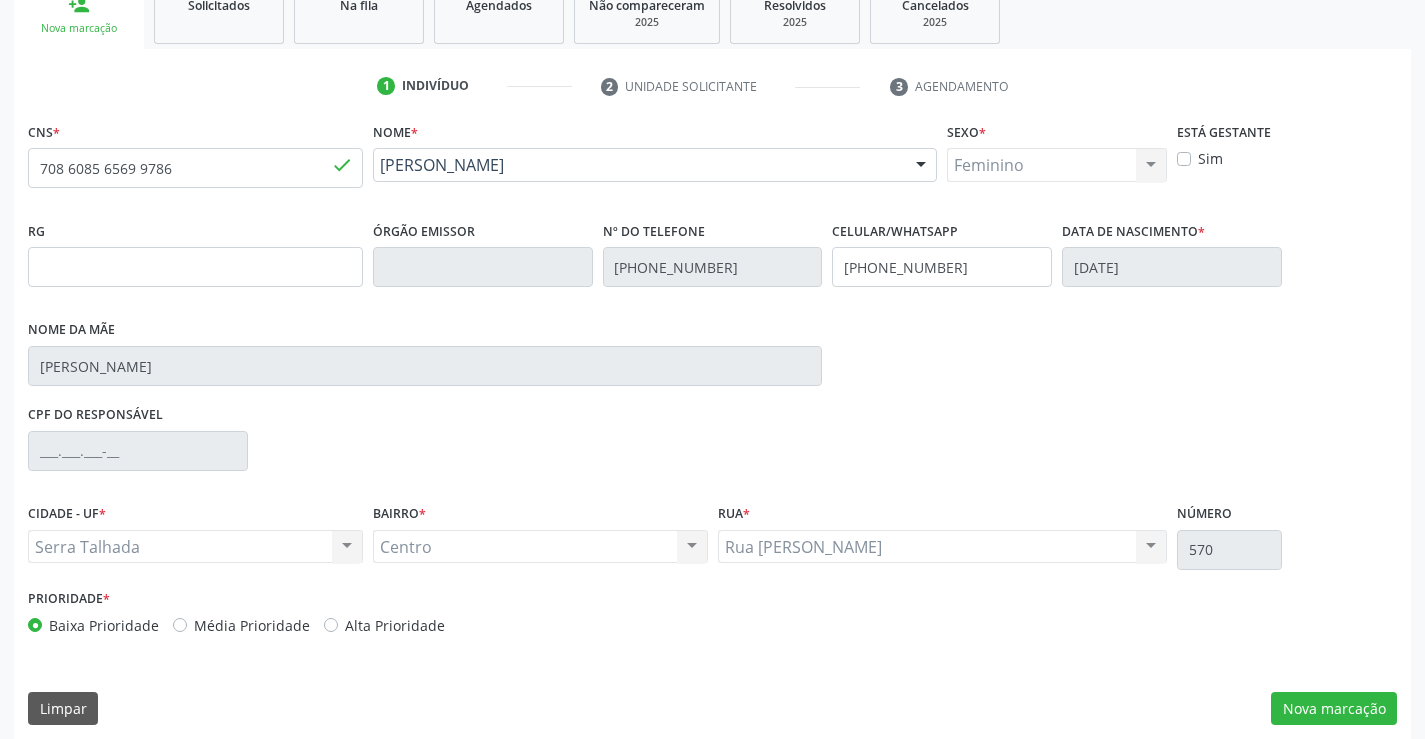 scroll, scrollTop: 331, scrollLeft: 0, axis: vertical 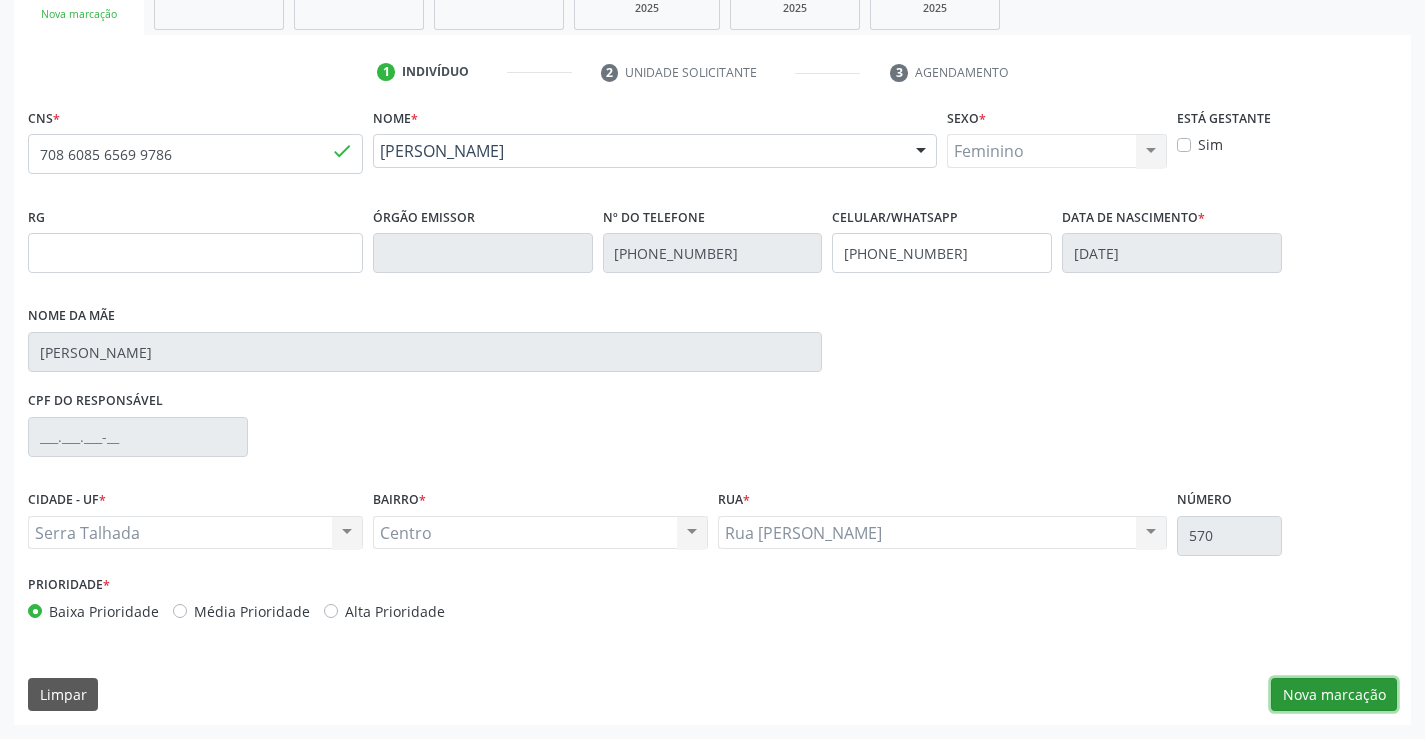 click on "Nova marcação" at bounding box center (1334, 695) 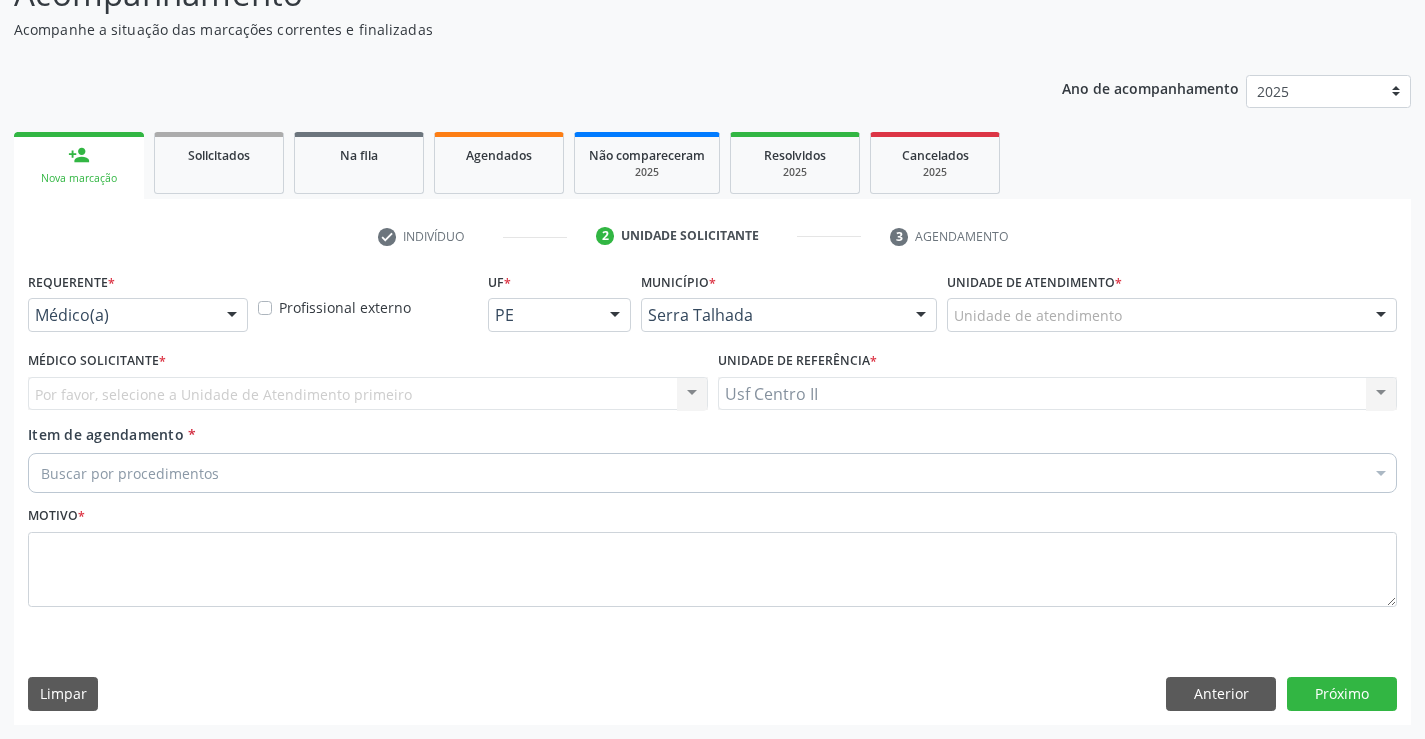 scroll, scrollTop: 167, scrollLeft: 0, axis: vertical 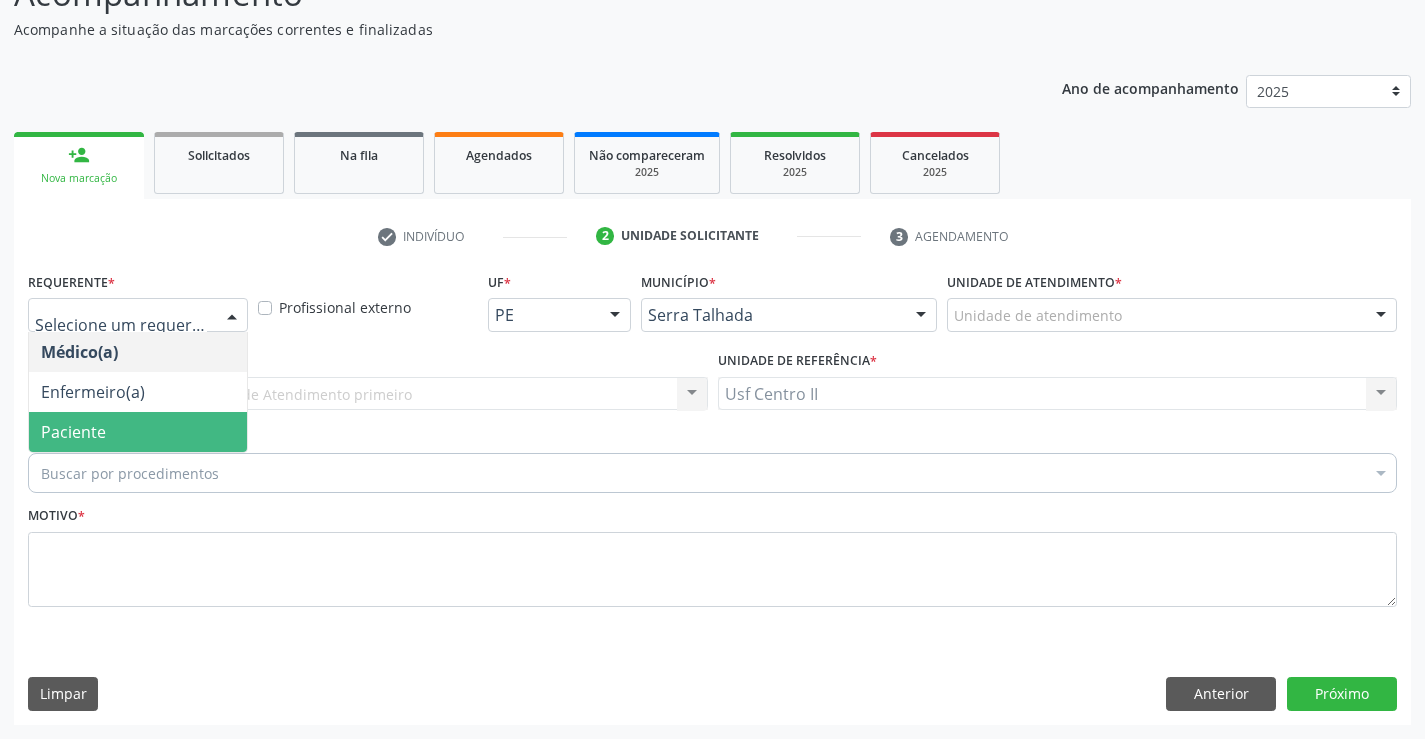 click on "Paciente" at bounding box center (138, 432) 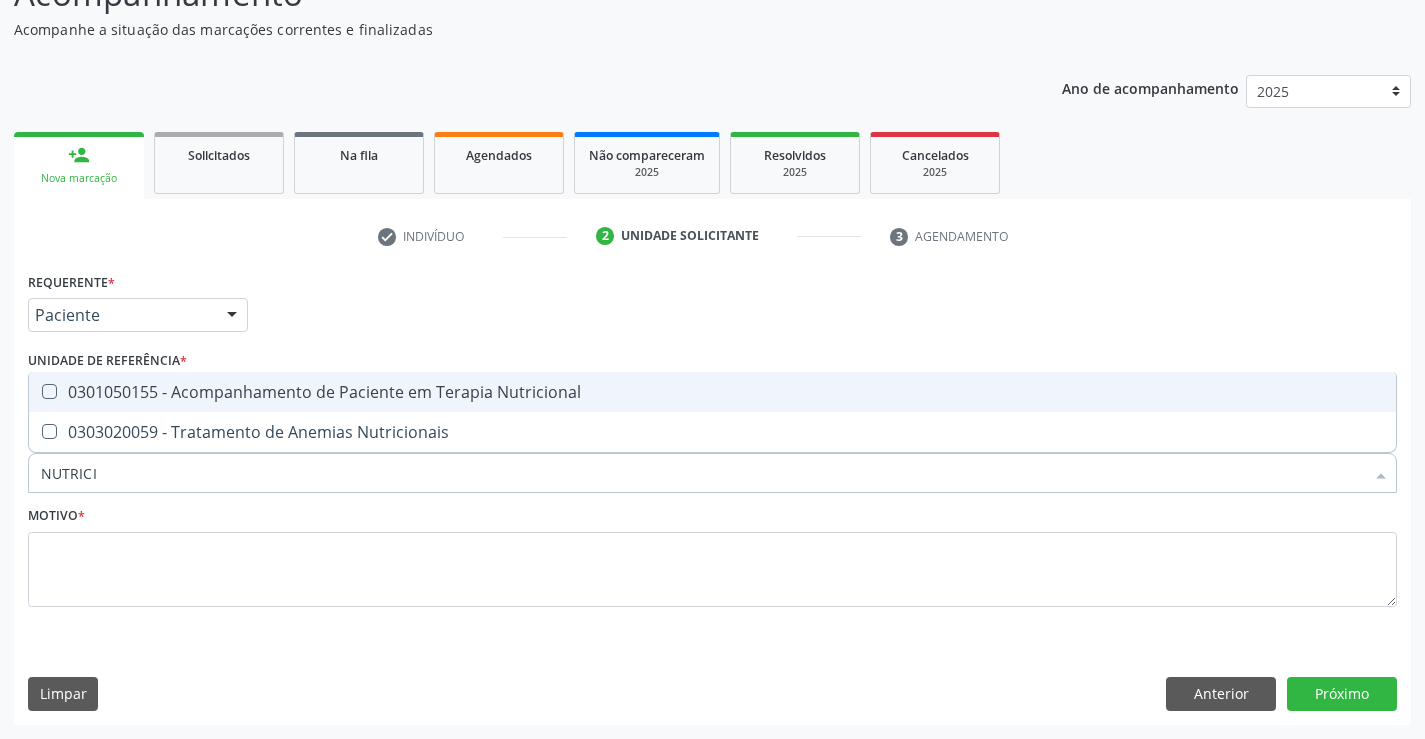type on "NUTRICIO" 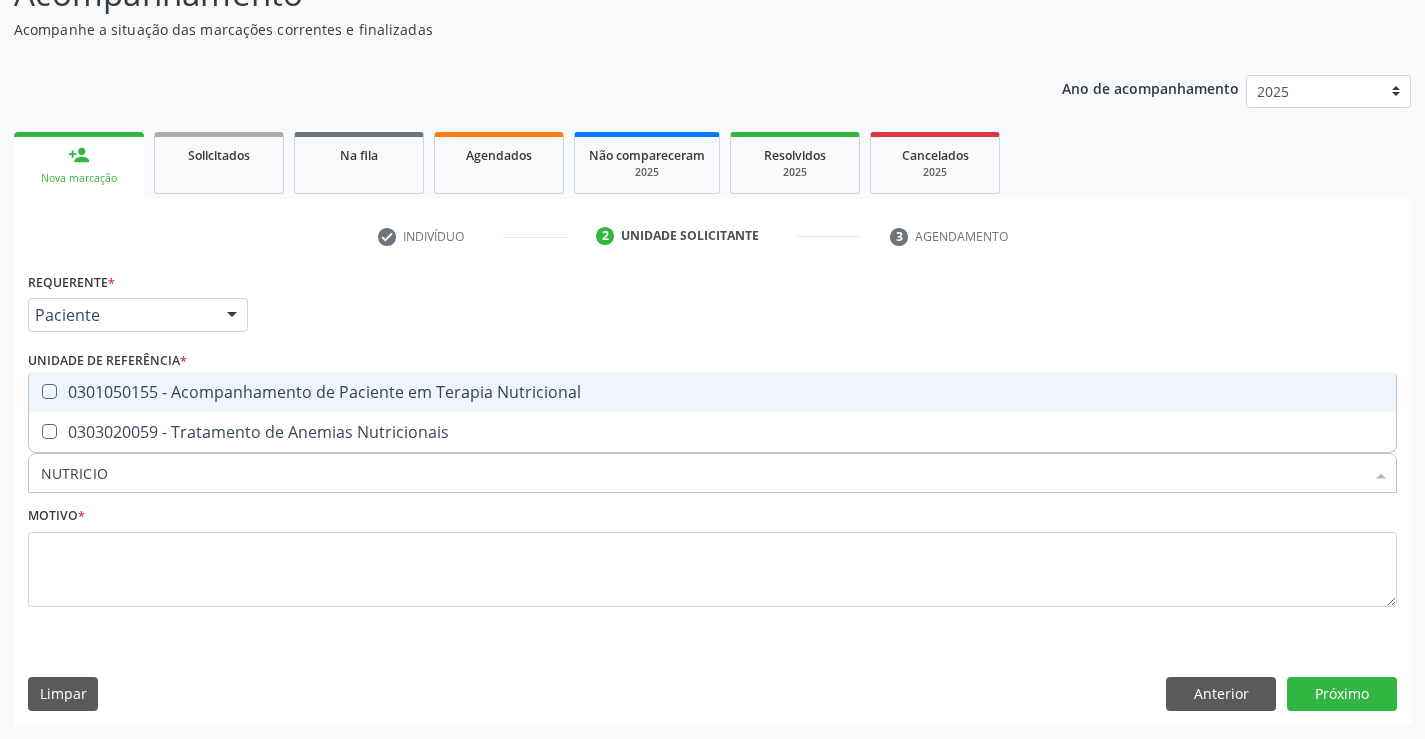click on "0301050155 - Acompanhamento de Paciente em Terapia Nutricional" at bounding box center (712, 392) 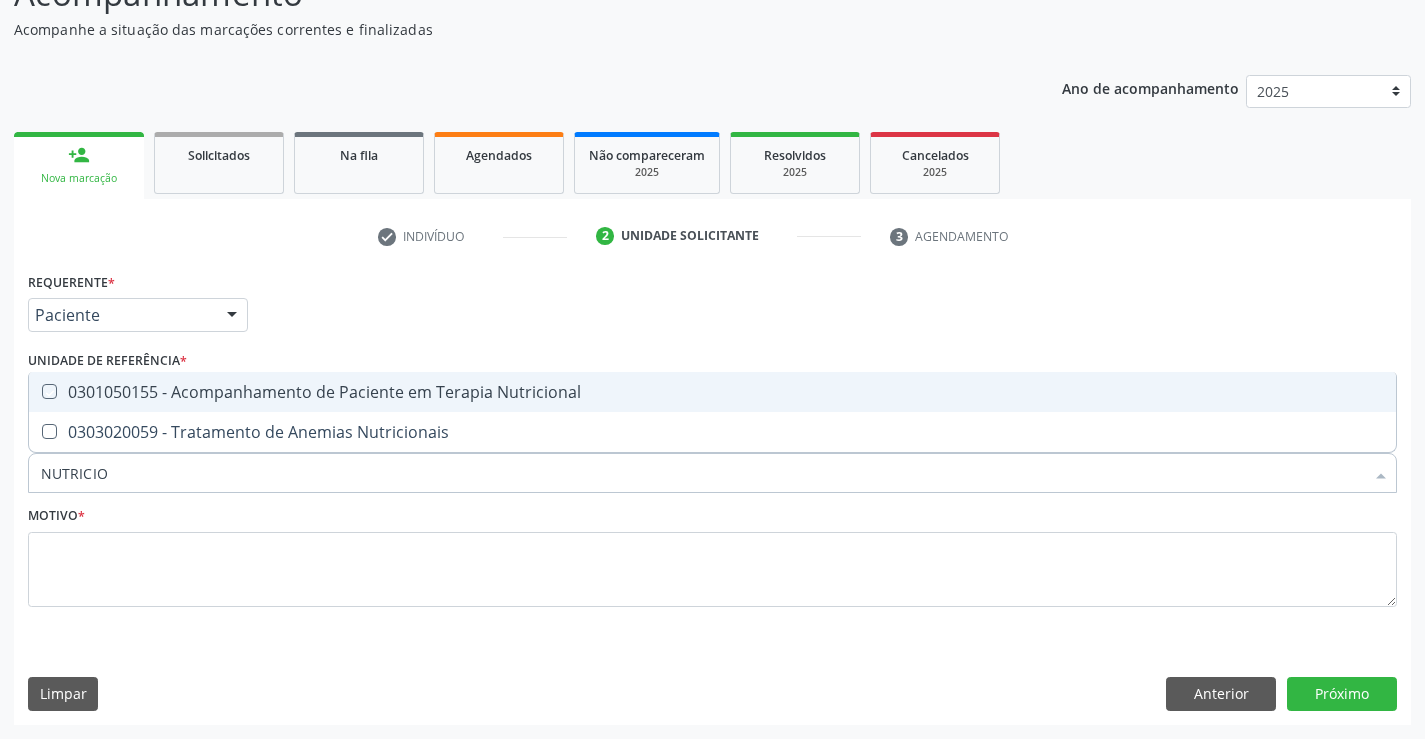 checkbox on "true" 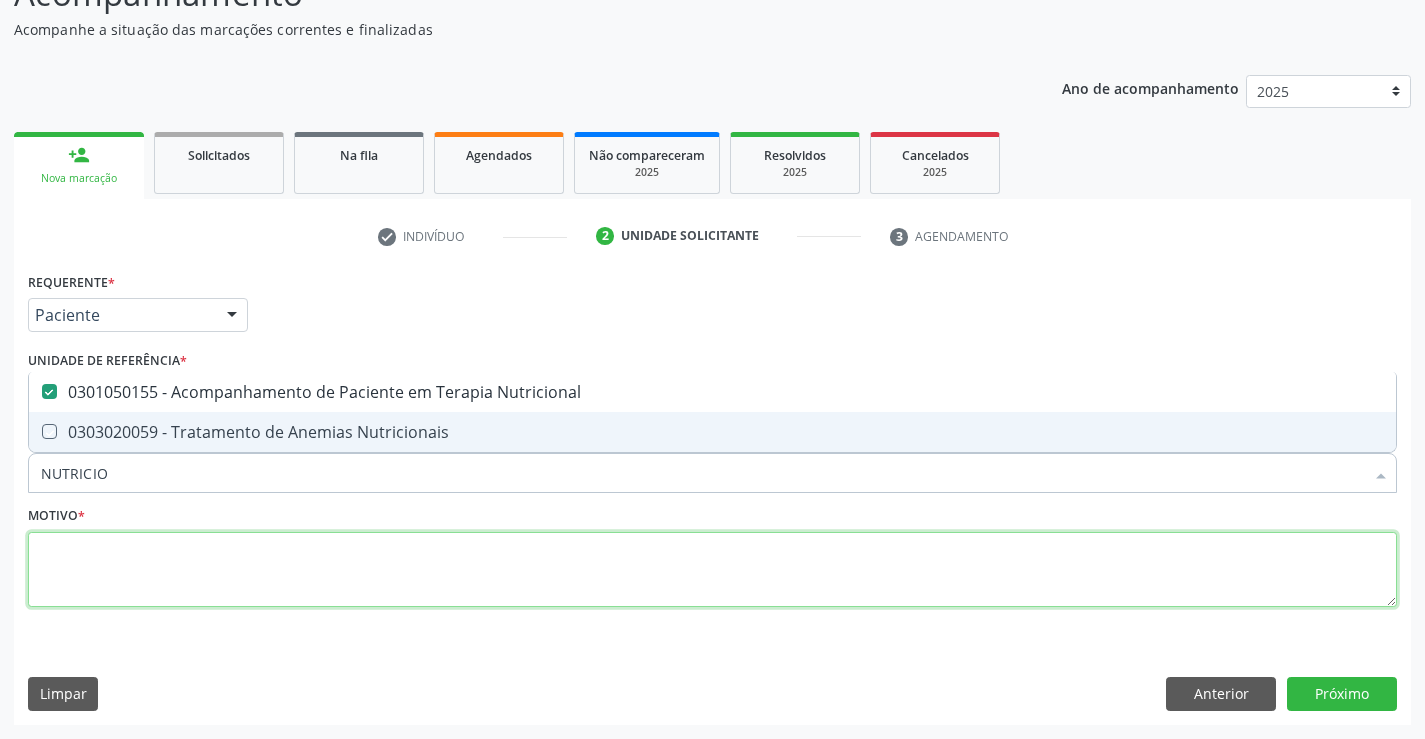 click at bounding box center (712, 570) 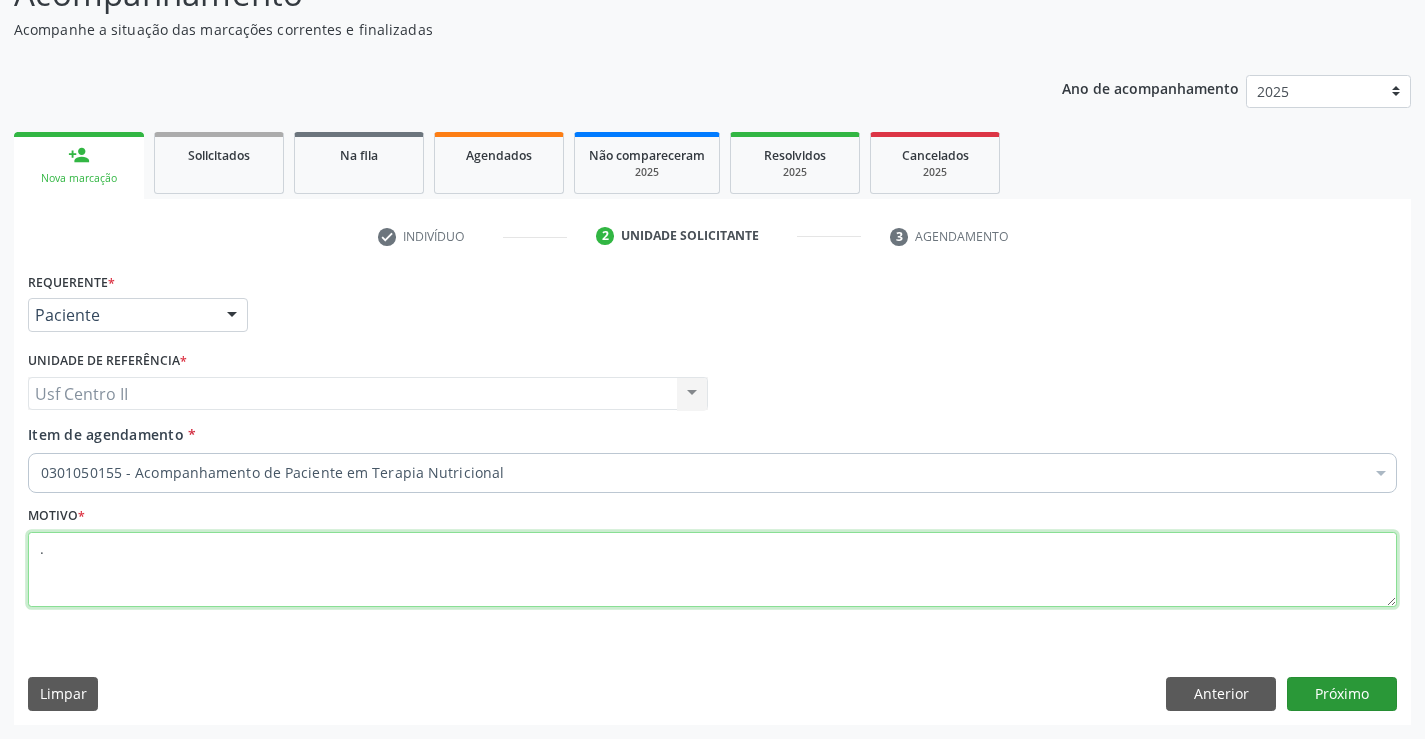 type on "." 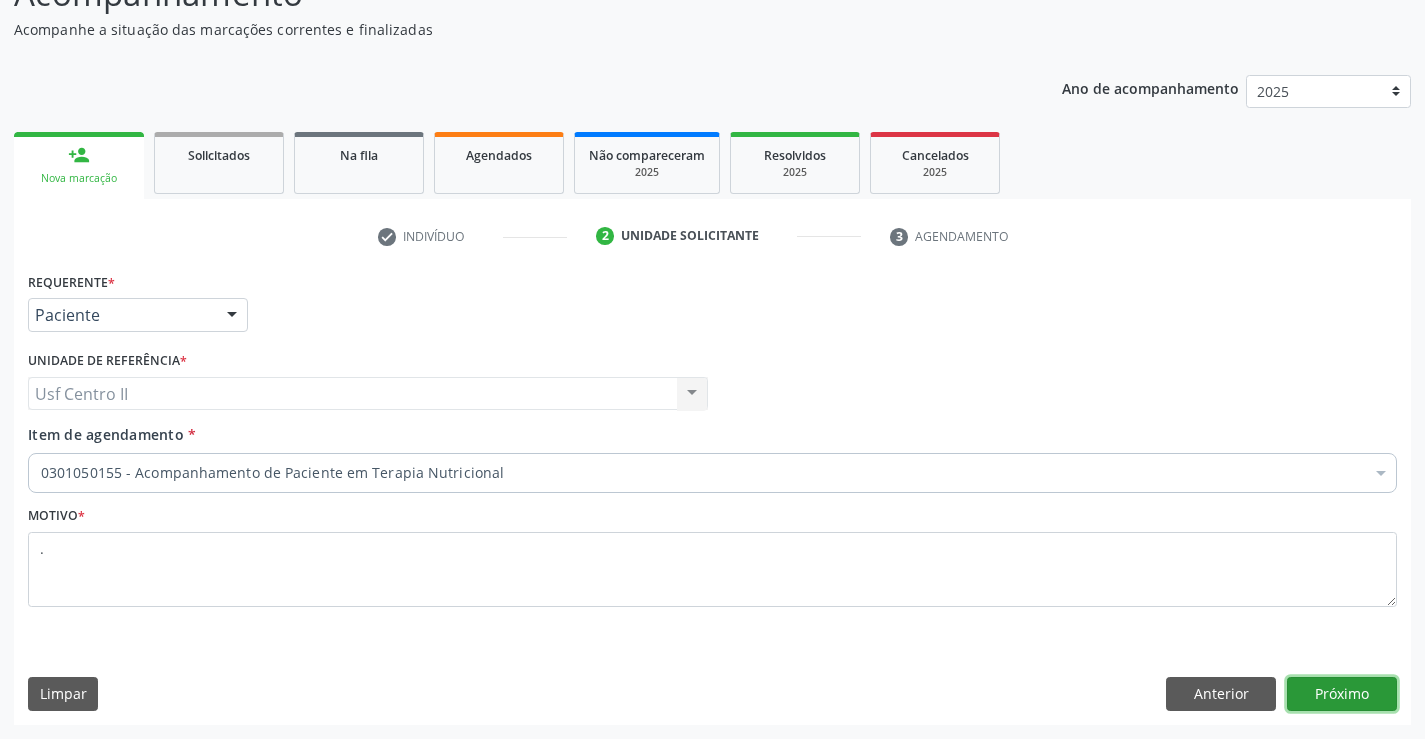 click on "Próximo" at bounding box center [1342, 694] 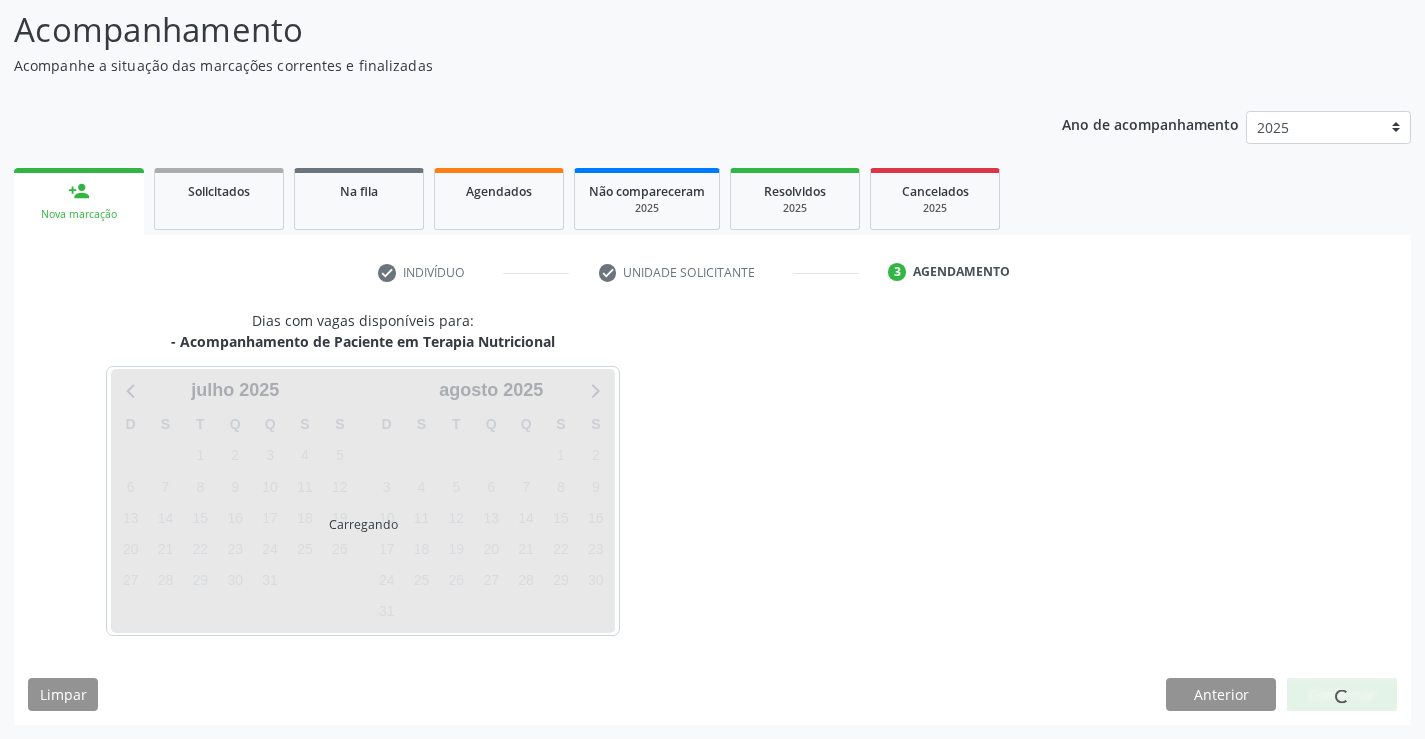scroll, scrollTop: 131, scrollLeft: 0, axis: vertical 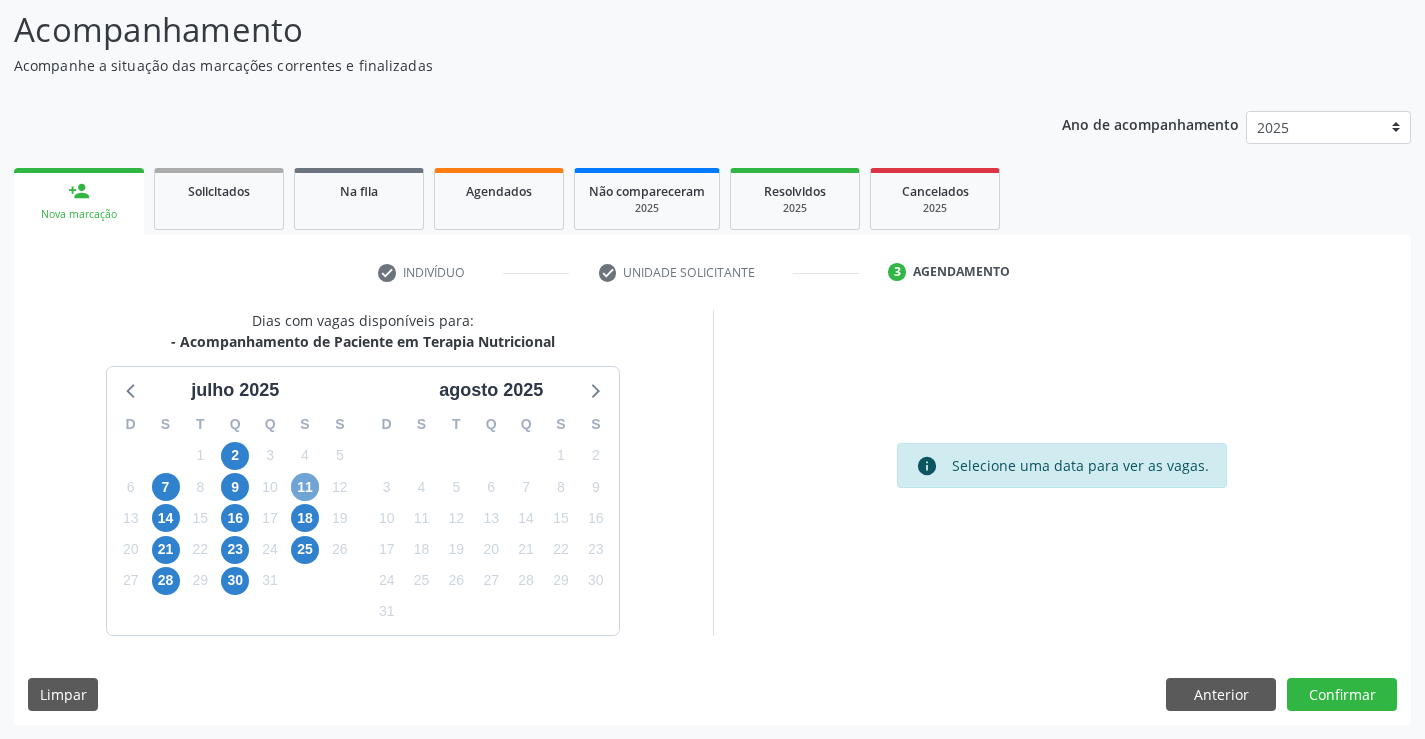 click on "11" at bounding box center (305, 487) 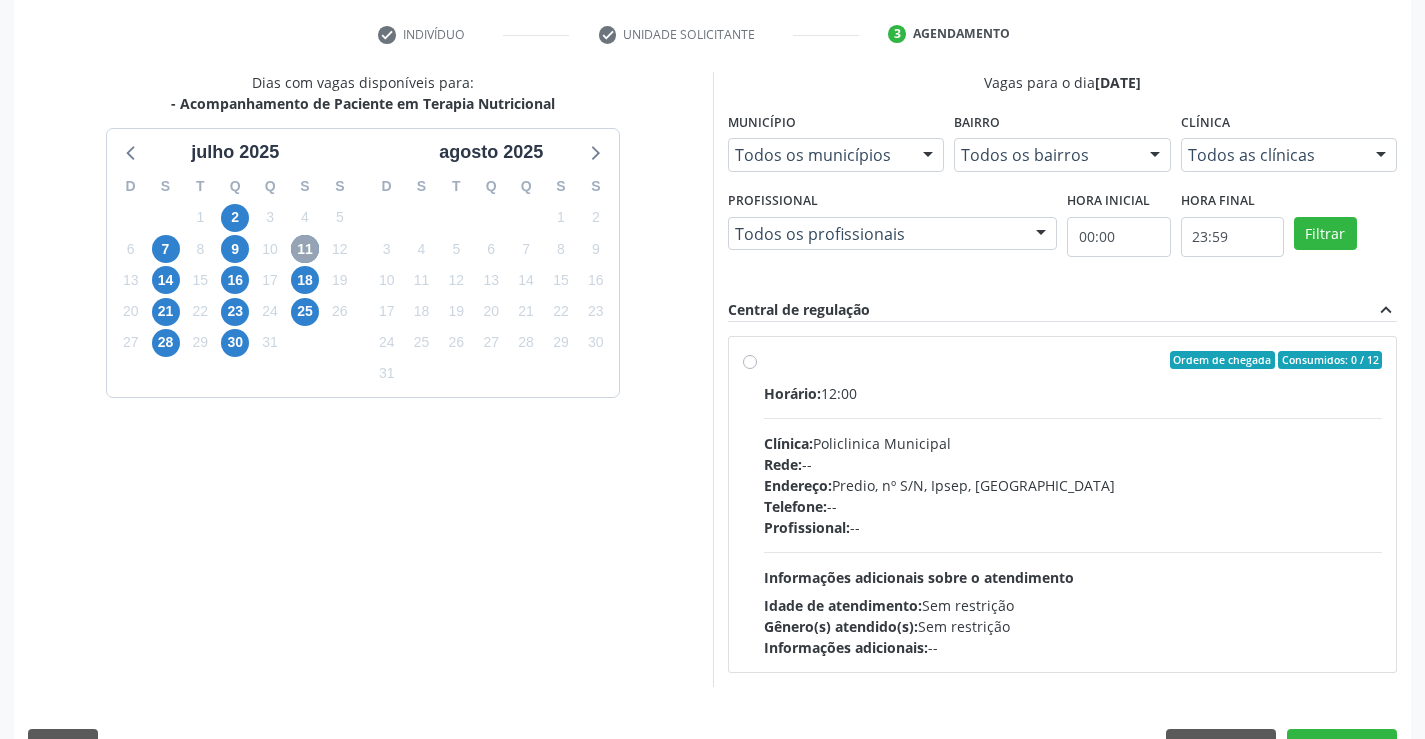 scroll, scrollTop: 420, scrollLeft: 0, axis: vertical 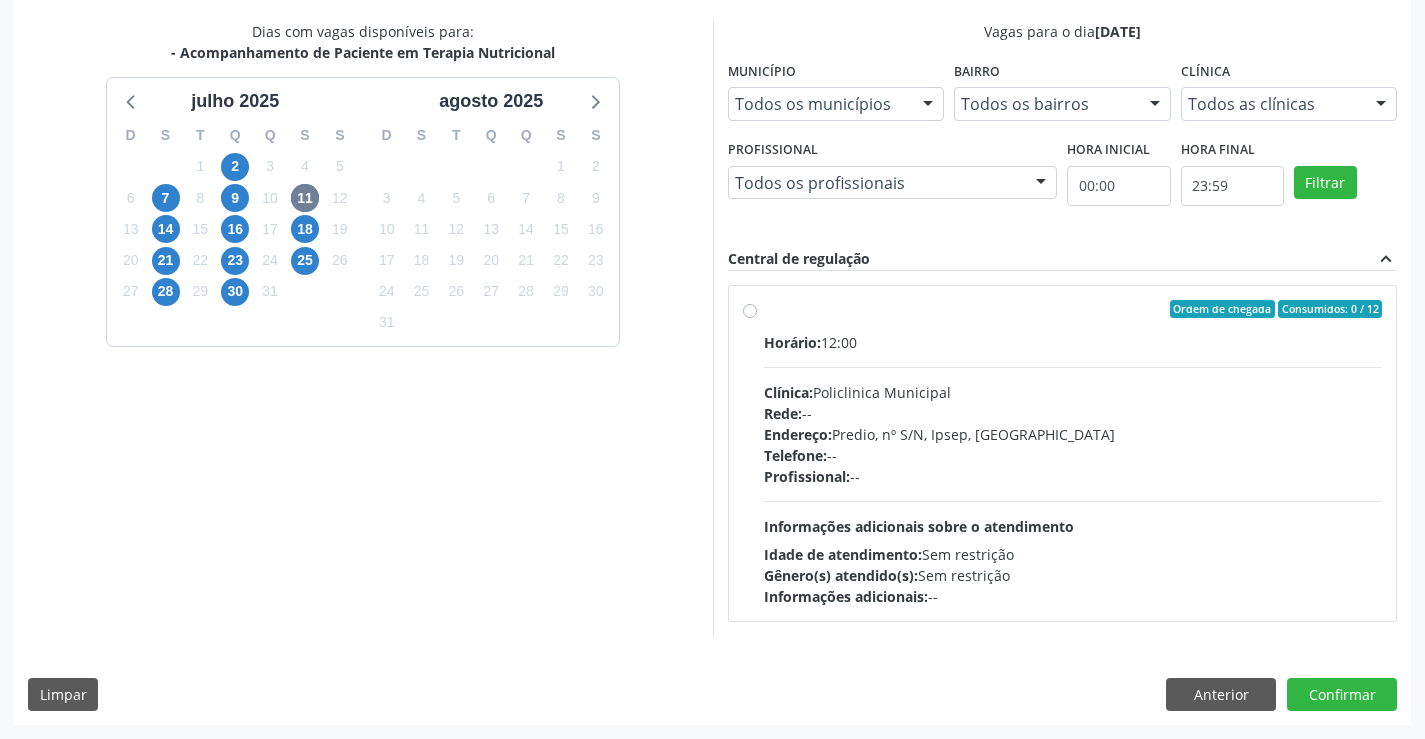 click on "Ordem de chegada
Consumidos: 0 / 12
Horário:   12:00
Clínica:  Policlinica Municipal
Rede:
--
Endereço:   Predio, nº S/N, Ipsep, Serra Talhada - PE
Telefone:   --
Profissional:
--
Informações adicionais sobre o atendimento
Idade de atendimento:
Sem restrição
Gênero(s) atendido(s):
Sem restrição
Informações adicionais:
--" at bounding box center [1073, 453] 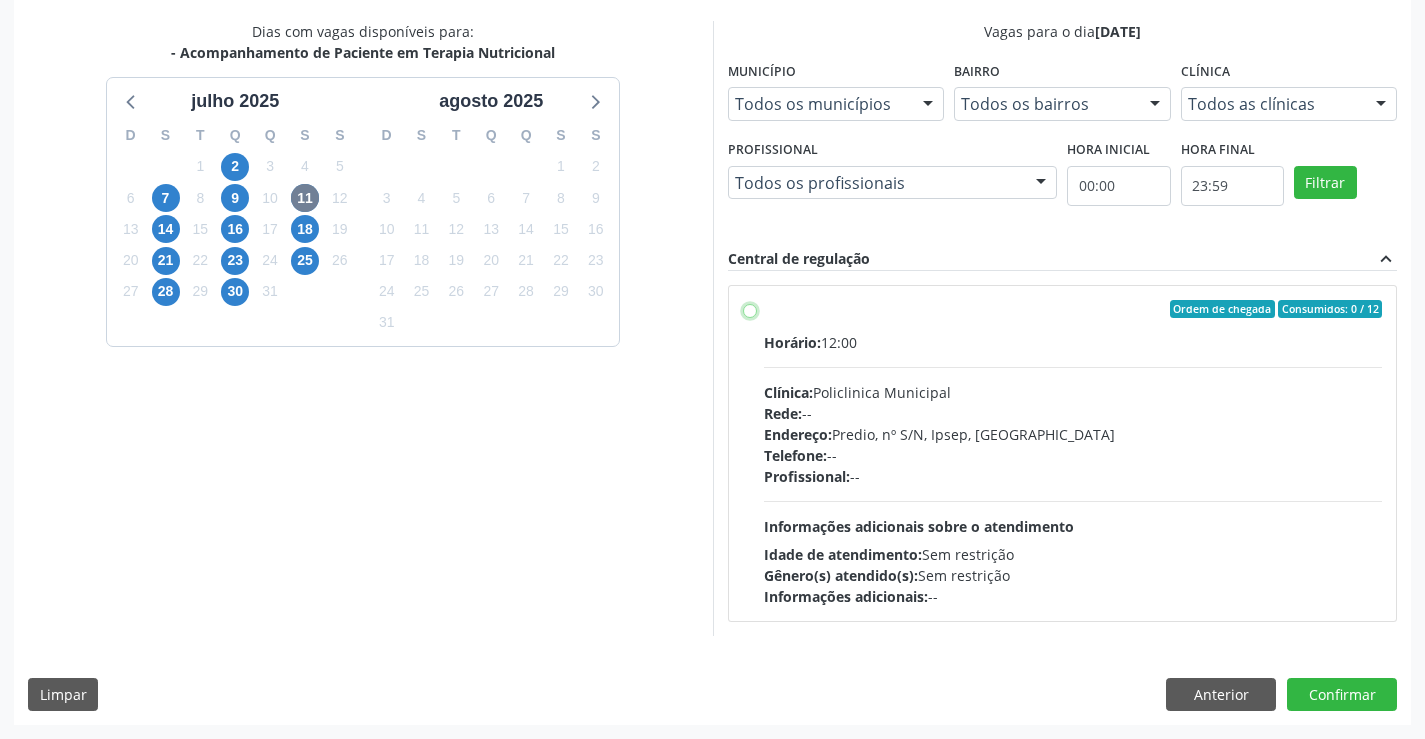 click on "Ordem de chegada
Consumidos: 0 / 12
Horário:   12:00
Clínica:  Policlinica Municipal
Rede:
--
Endereço:   Predio, nº S/N, Ipsep, Serra Talhada - PE
Telefone:   --
Profissional:
--
Informações adicionais sobre o atendimento
Idade de atendimento:
Sem restrição
Gênero(s) atendido(s):
Sem restrição
Informações adicionais:
--" at bounding box center (750, 309) 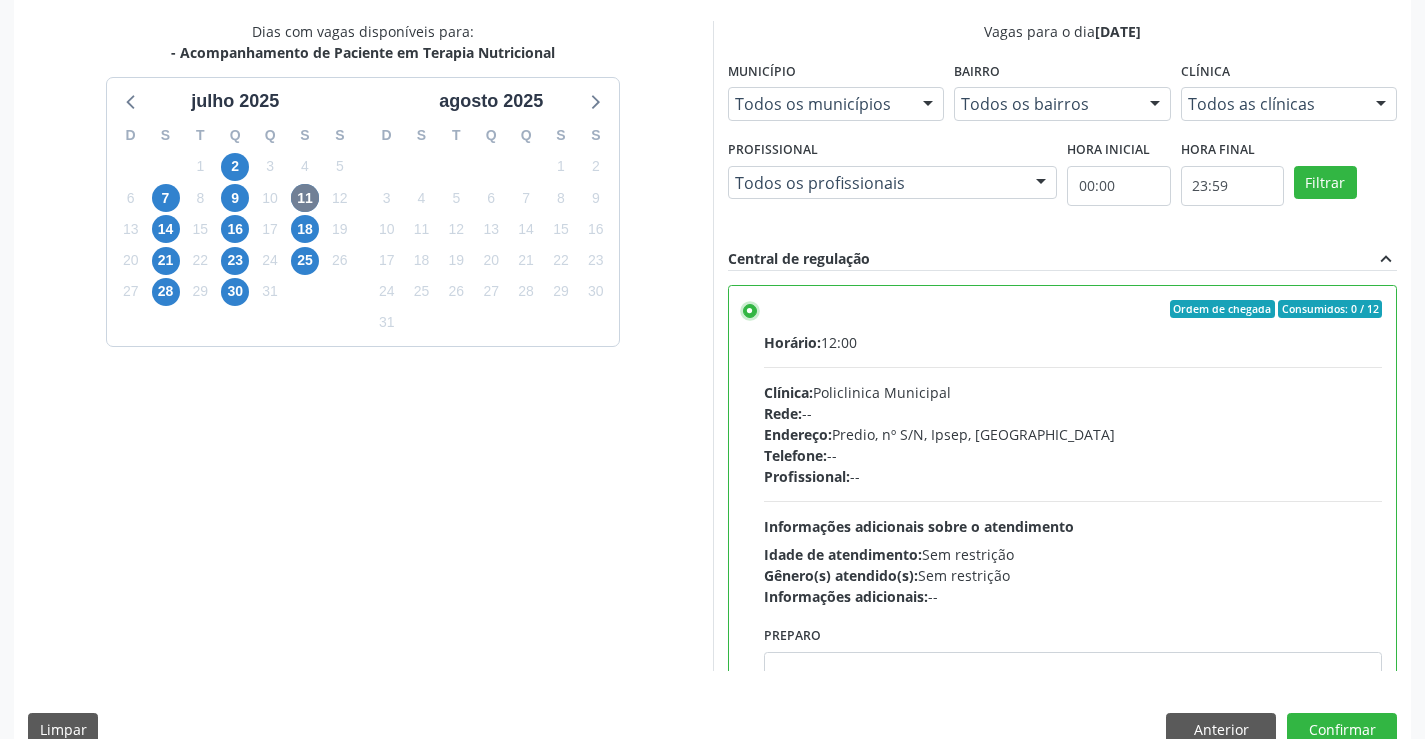 scroll, scrollTop: 99, scrollLeft: 0, axis: vertical 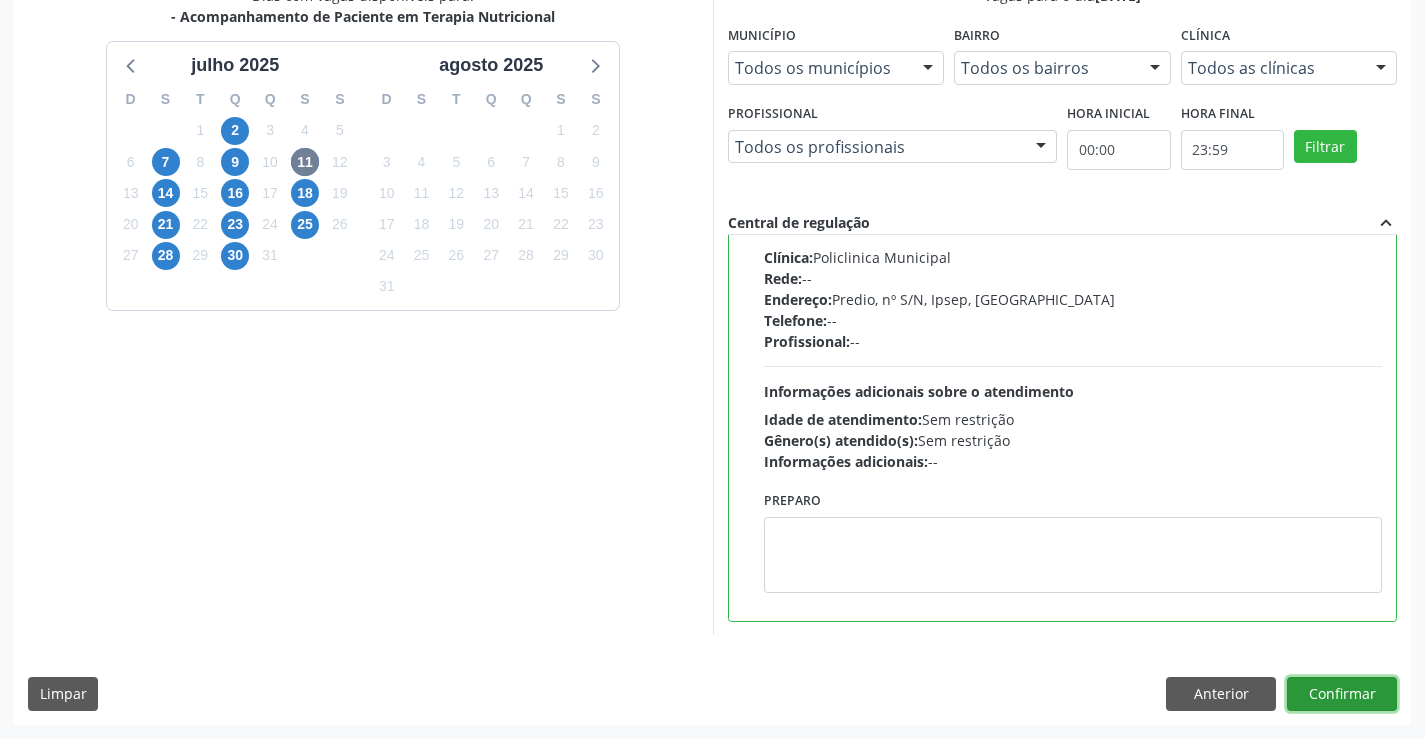 click on "Confirmar" at bounding box center (1342, 694) 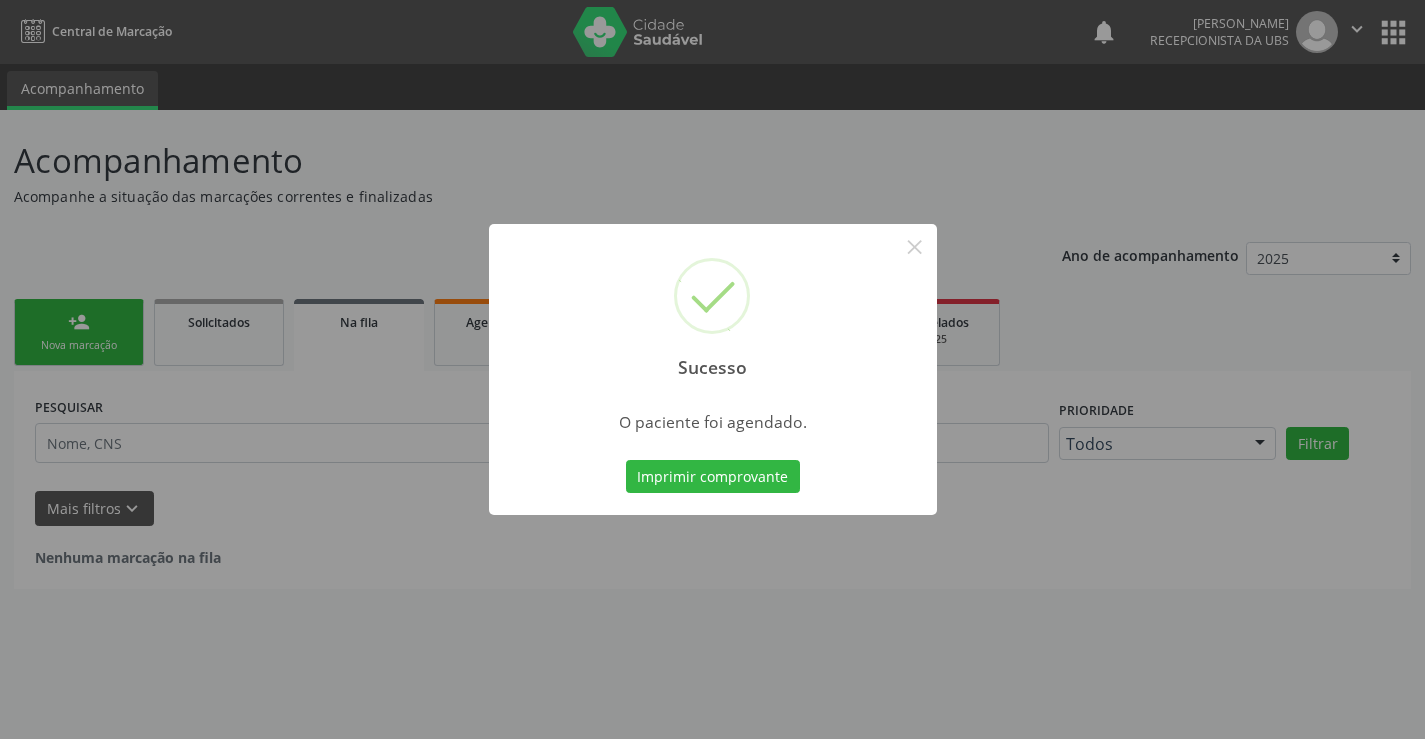 scroll, scrollTop: 0, scrollLeft: 0, axis: both 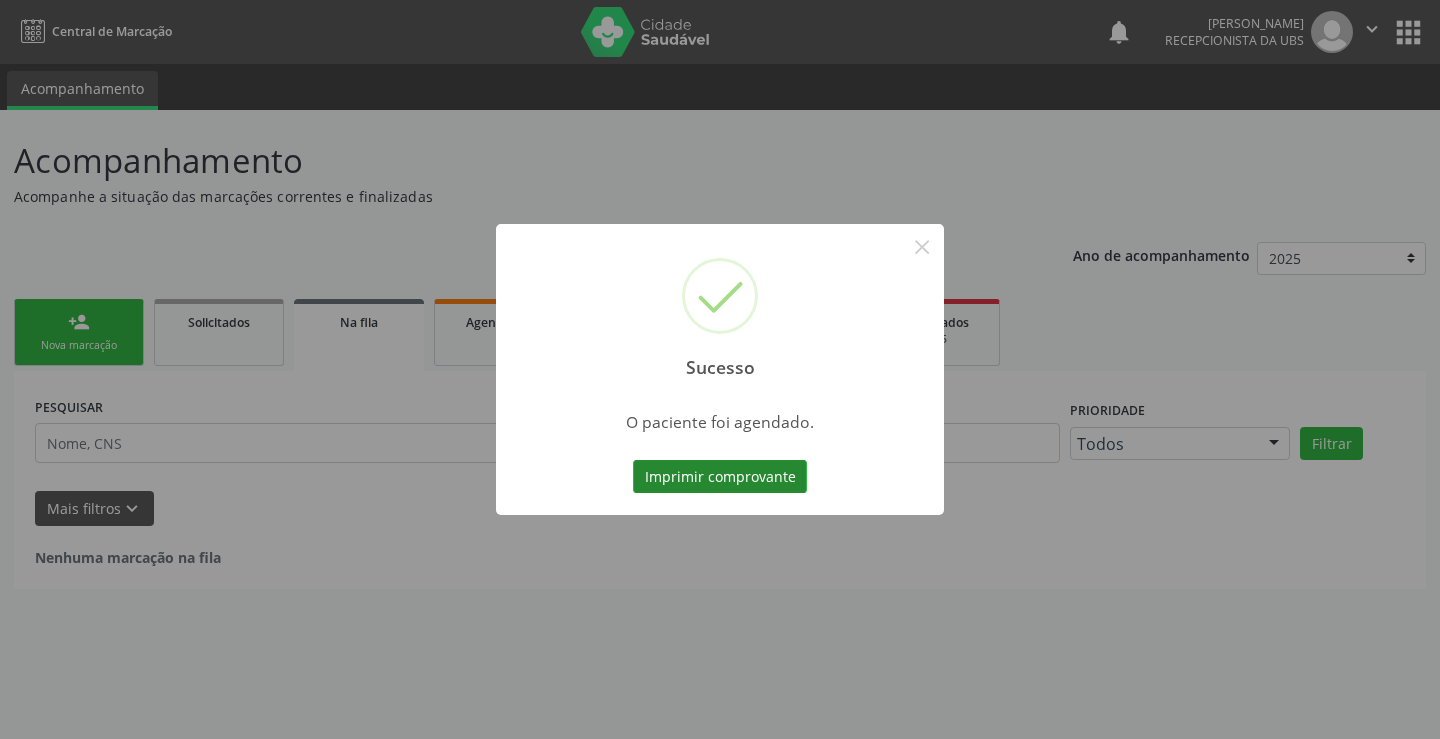 click on "Imprimir comprovante" at bounding box center [720, 477] 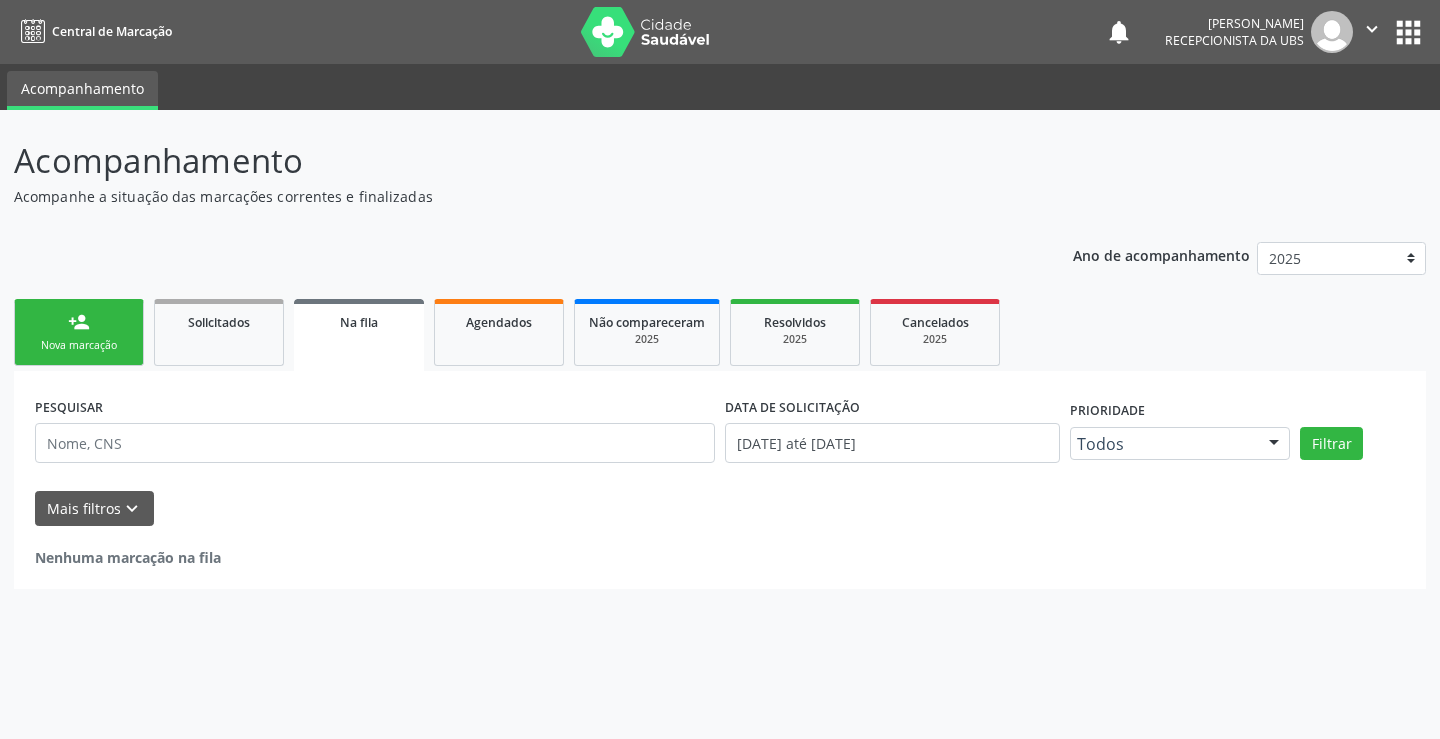 click on "Nova marcação" at bounding box center (79, 345) 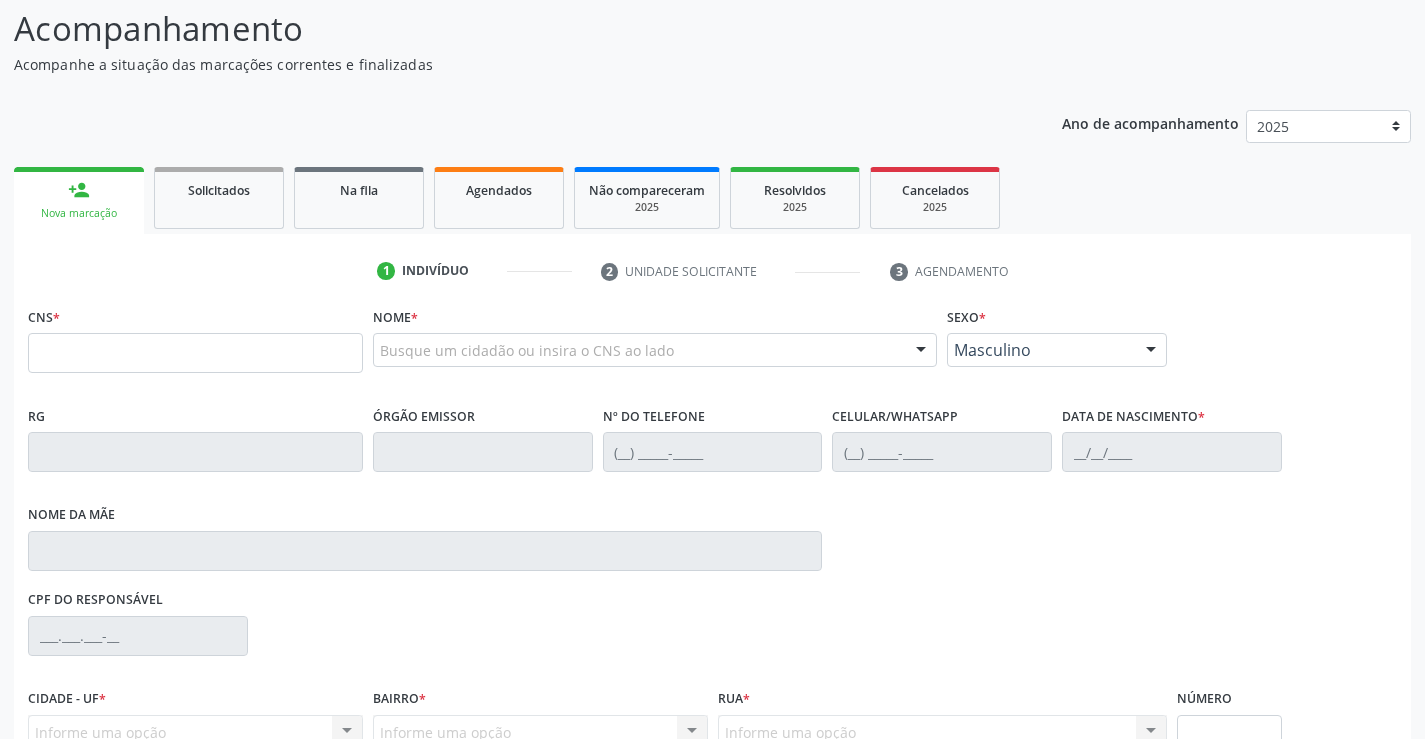 scroll, scrollTop: 200, scrollLeft: 0, axis: vertical 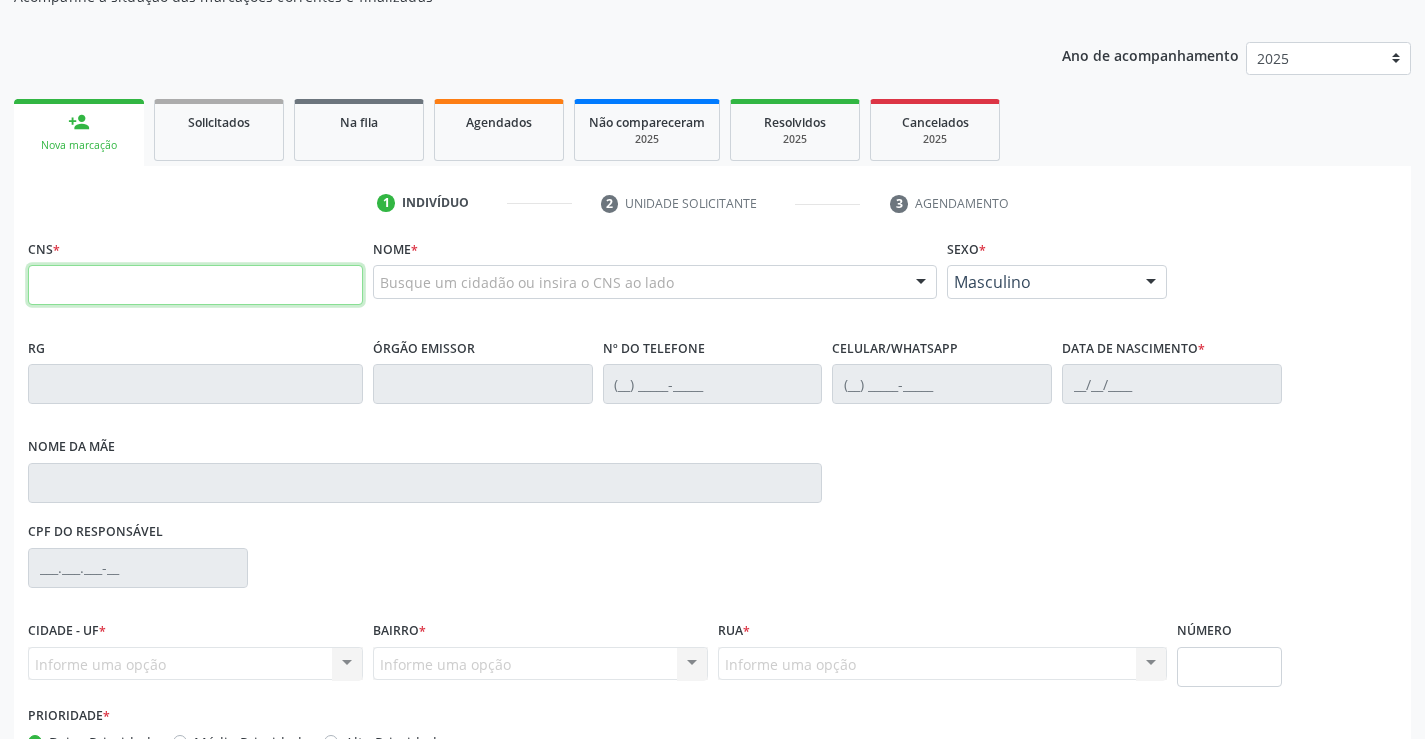 click at bounding box center (195, 285) 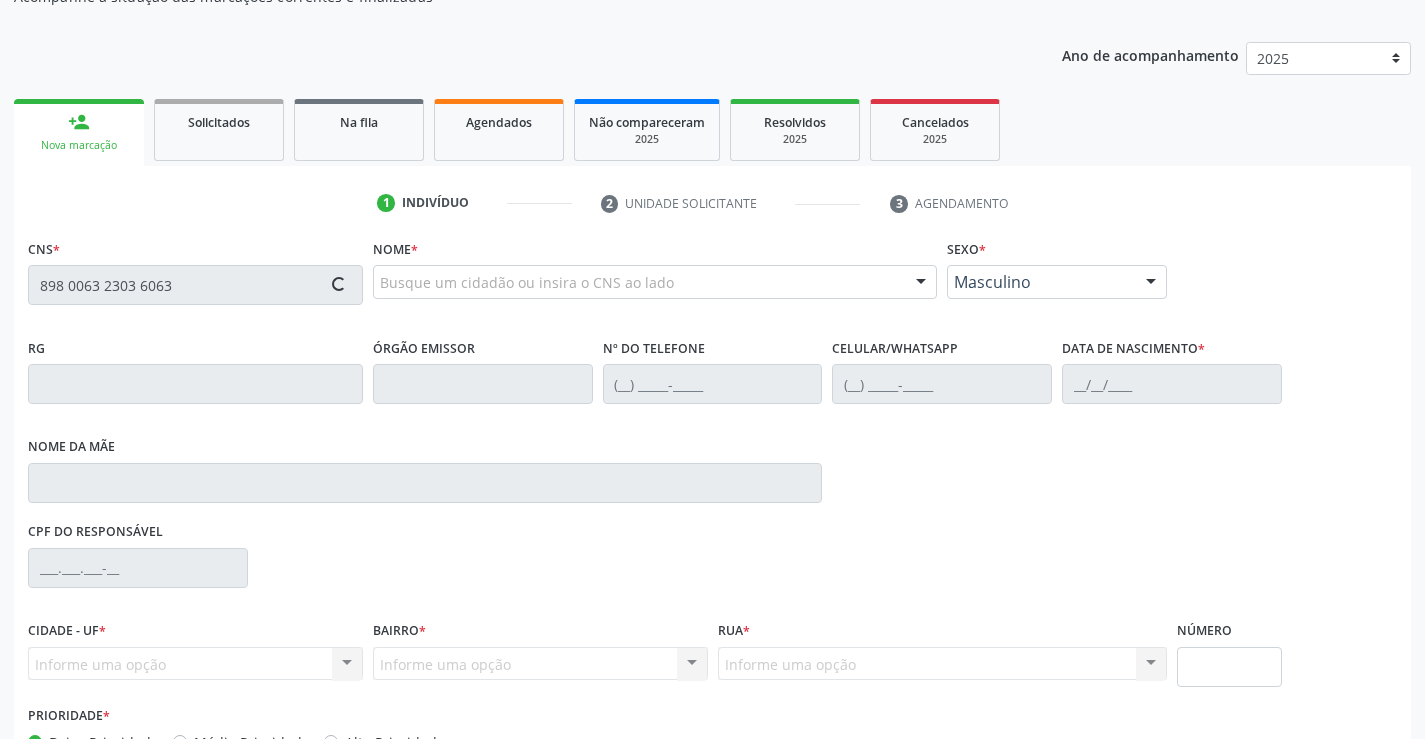 type on "898 0063 2303 6063" 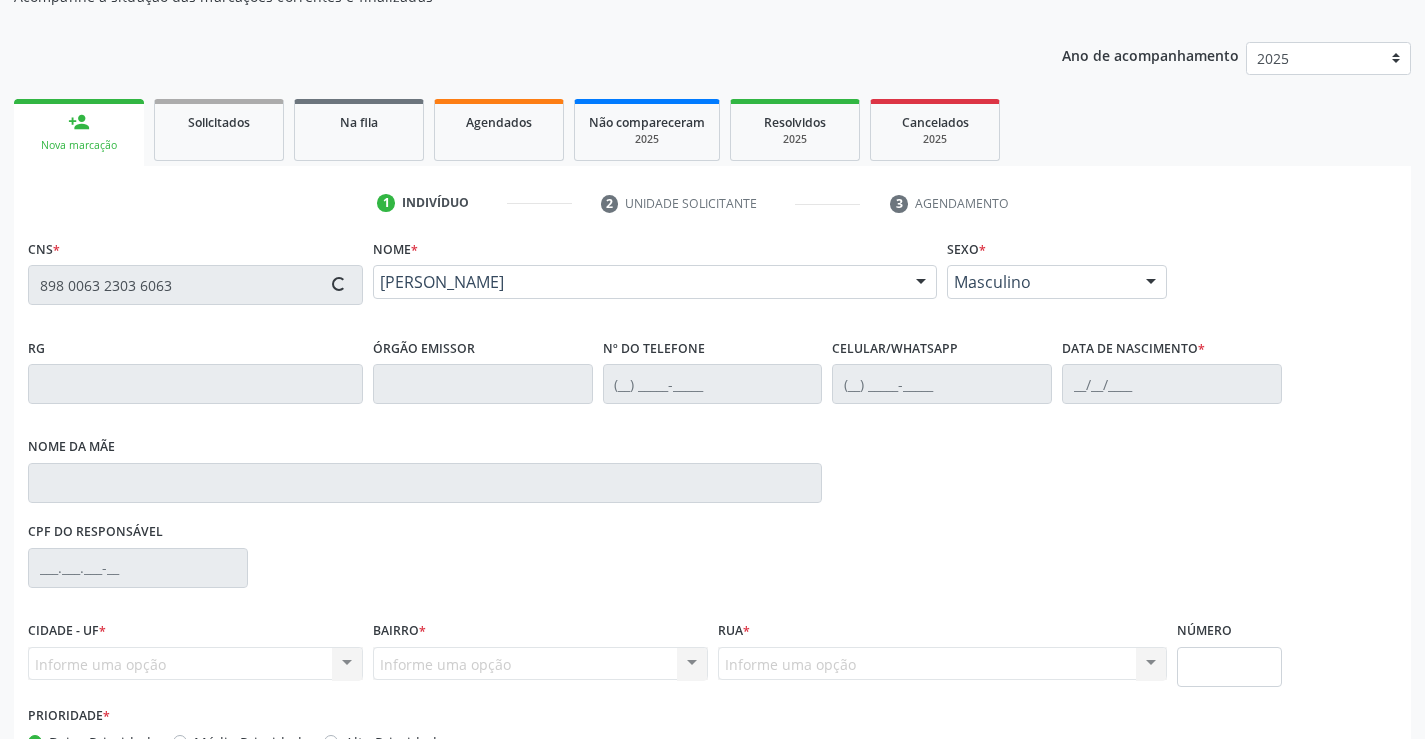 type on "(87) 99630-8269" 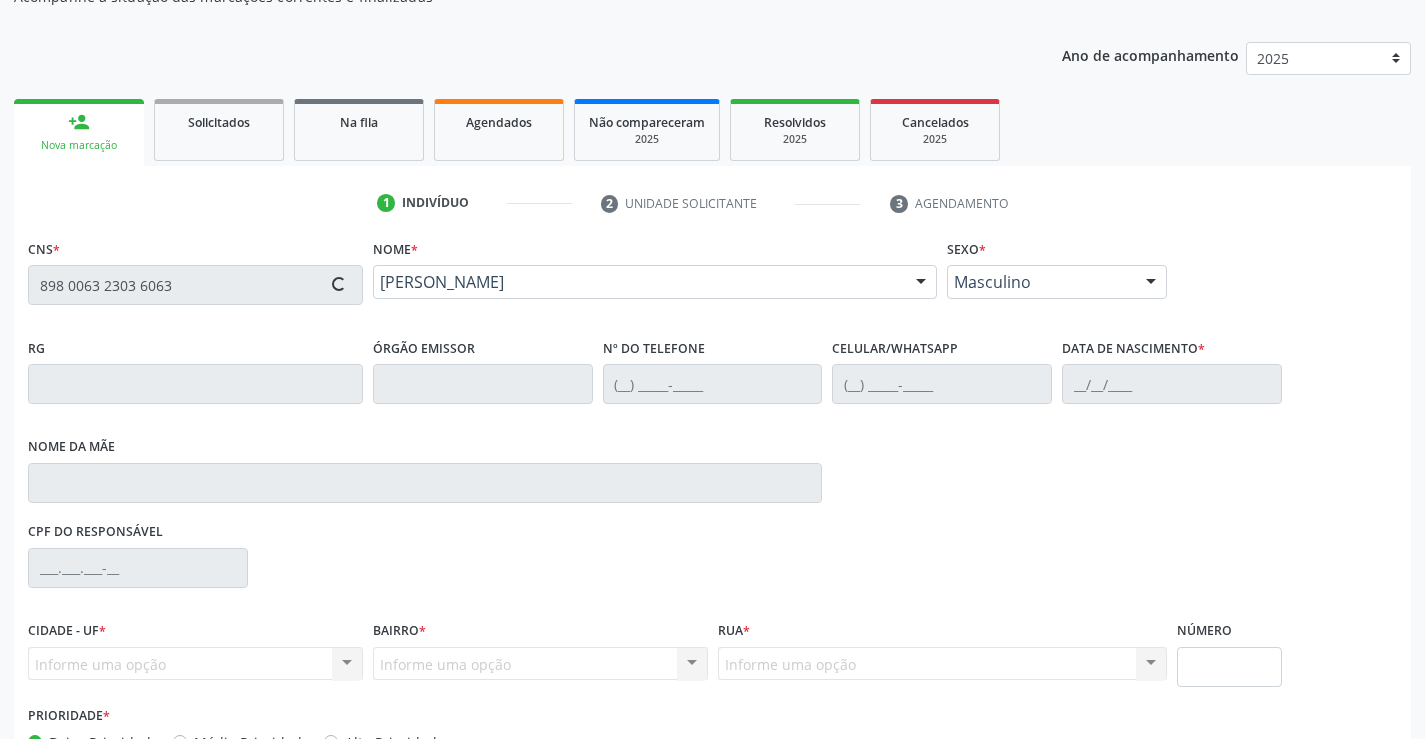 type on "02/05/2023" 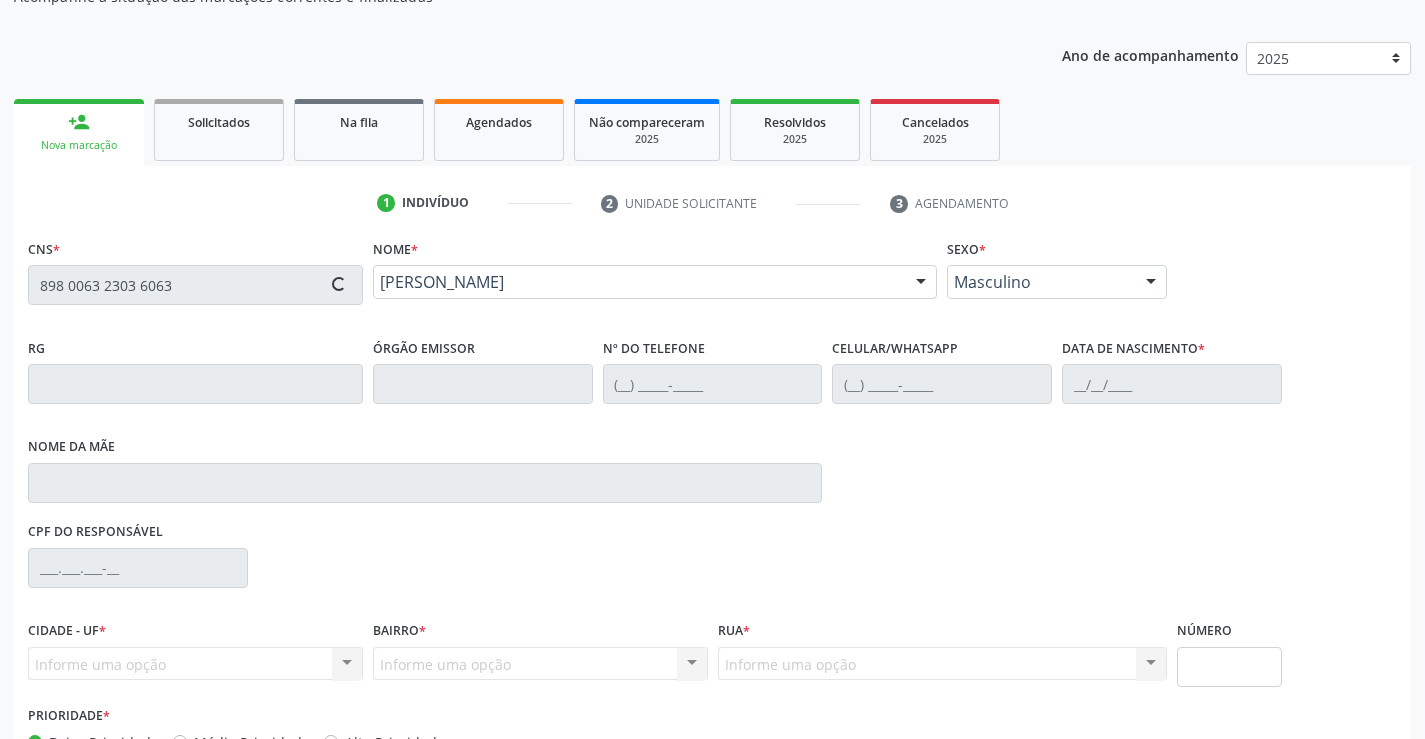 type on "117.096.134-75" 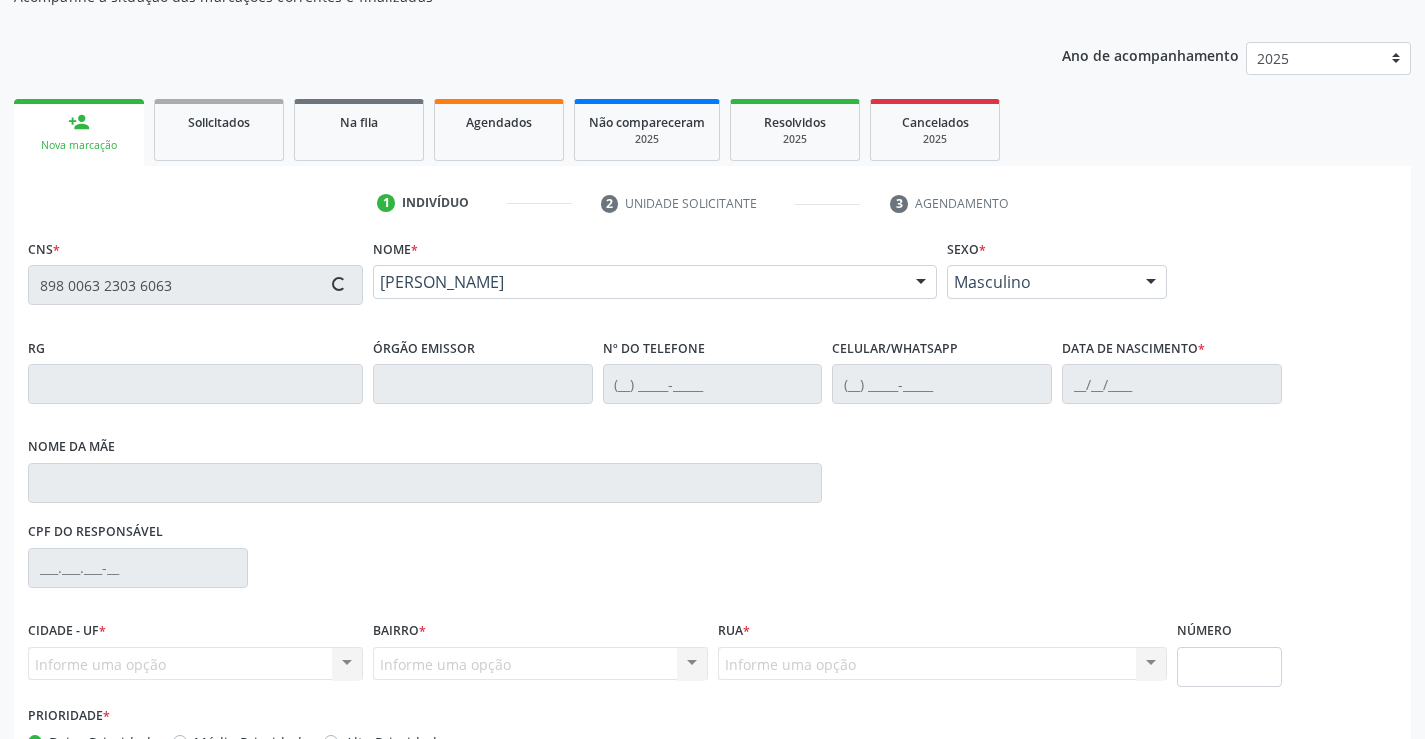 type on "190" 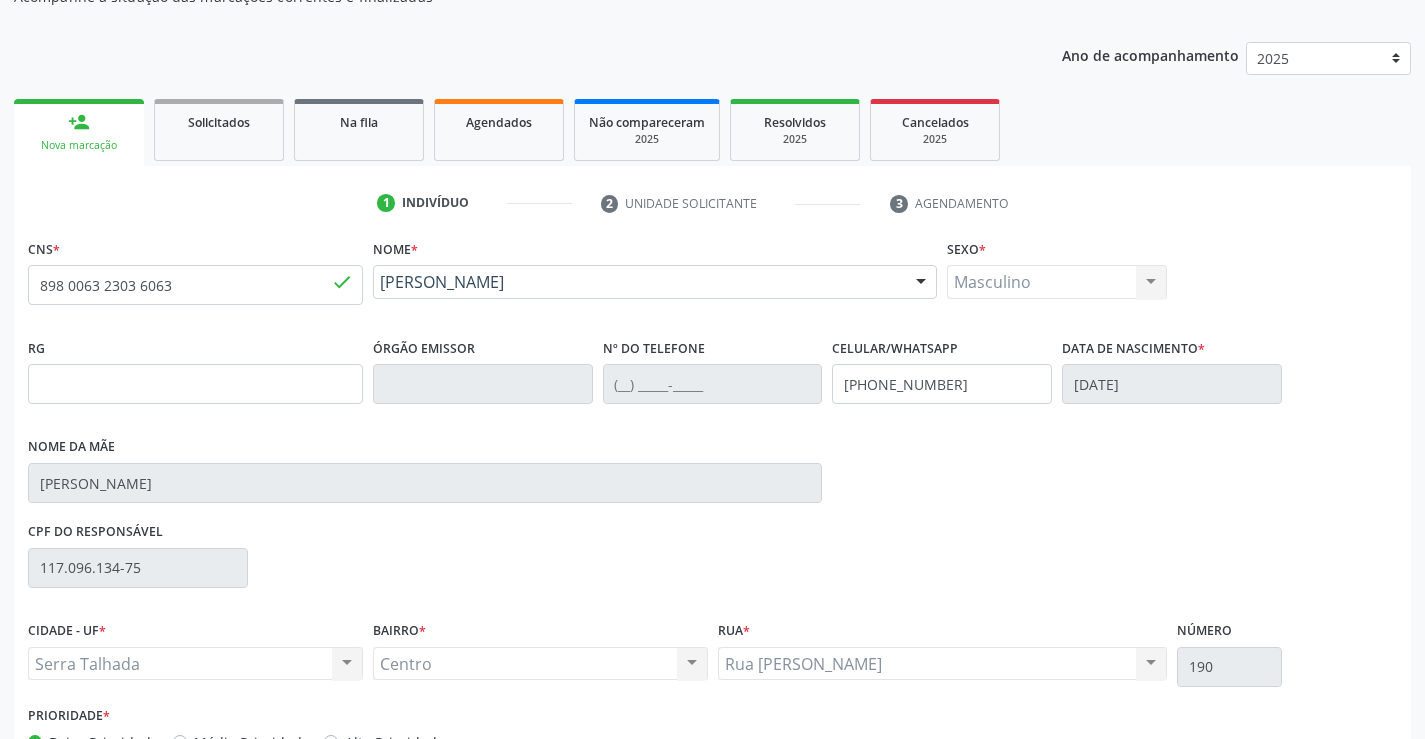 click on "done" at bounding box center [342, 282] 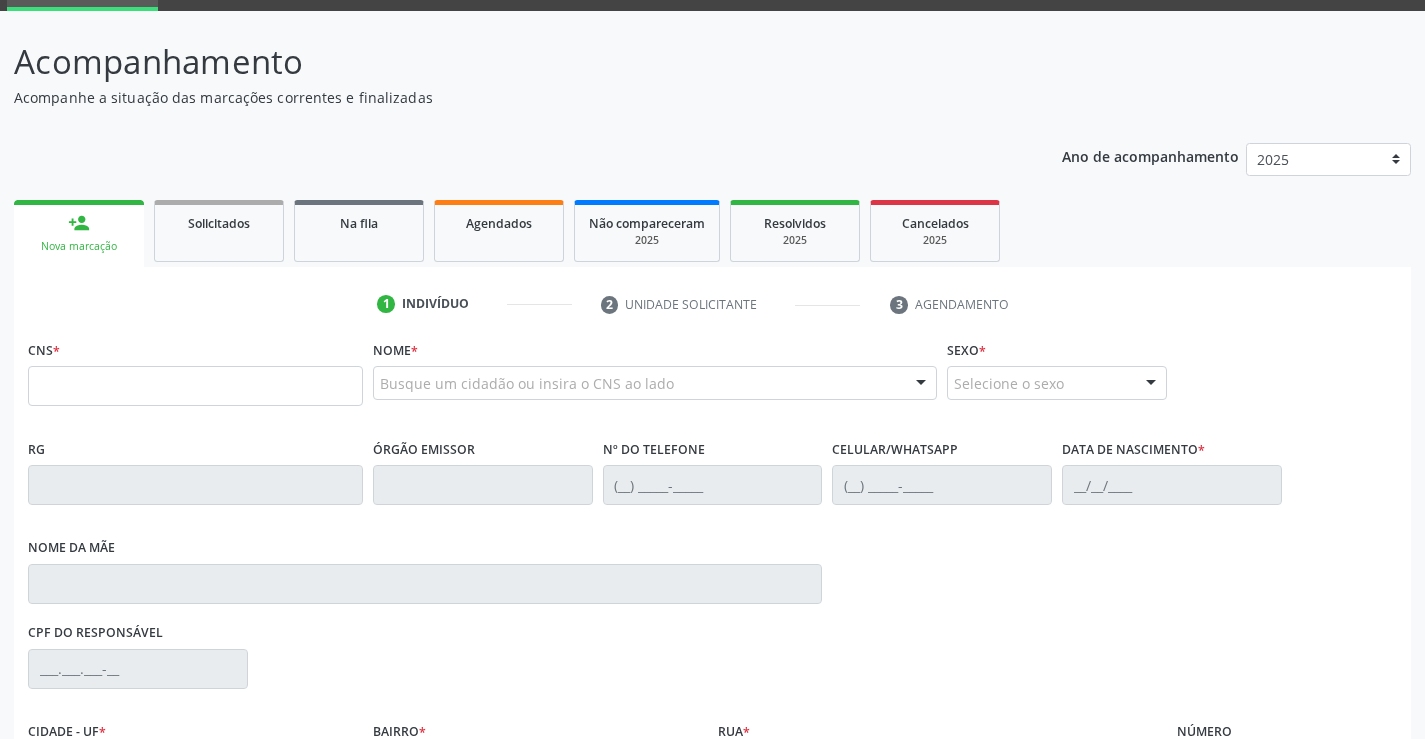 scroll, scrollTop: 99, scrollLeft: 0, axis: vertical 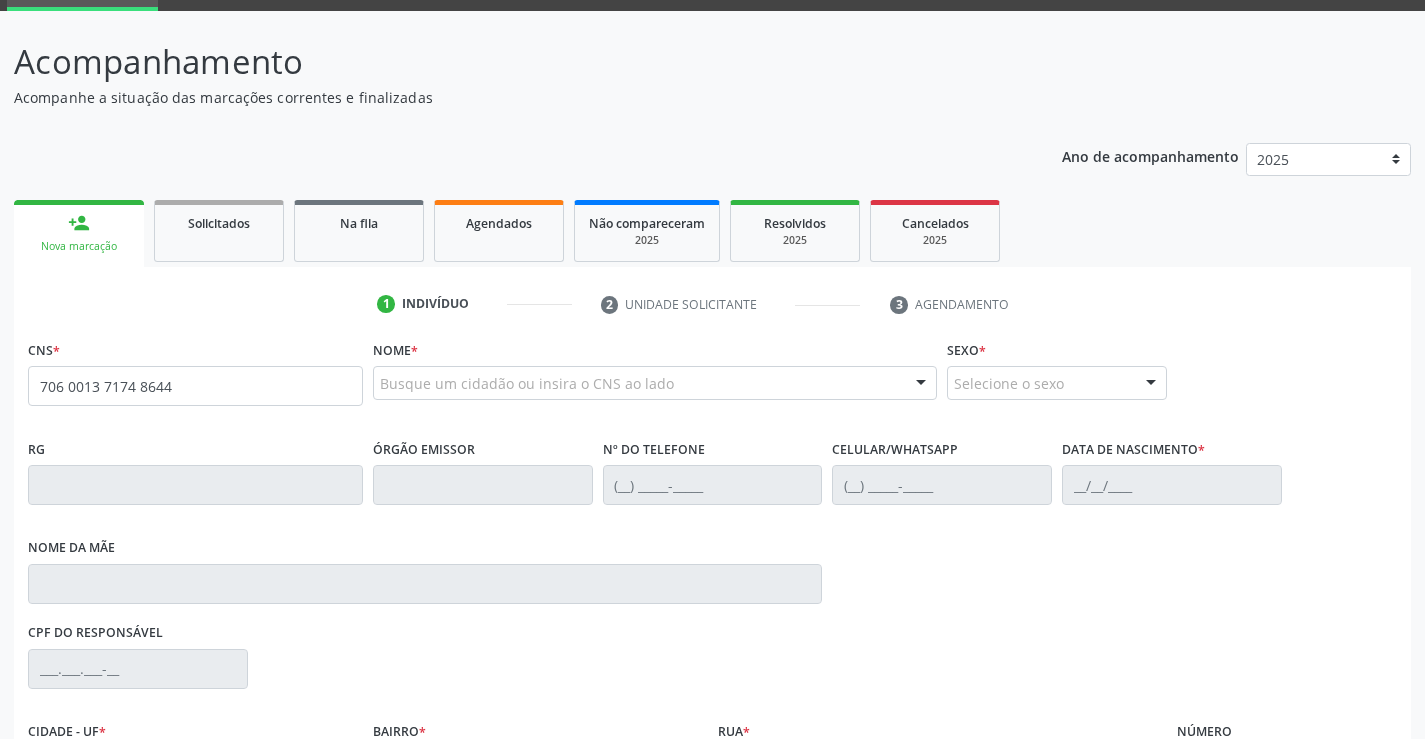 click on "706 0013 7174 8644" at bounding box center (195, 386) 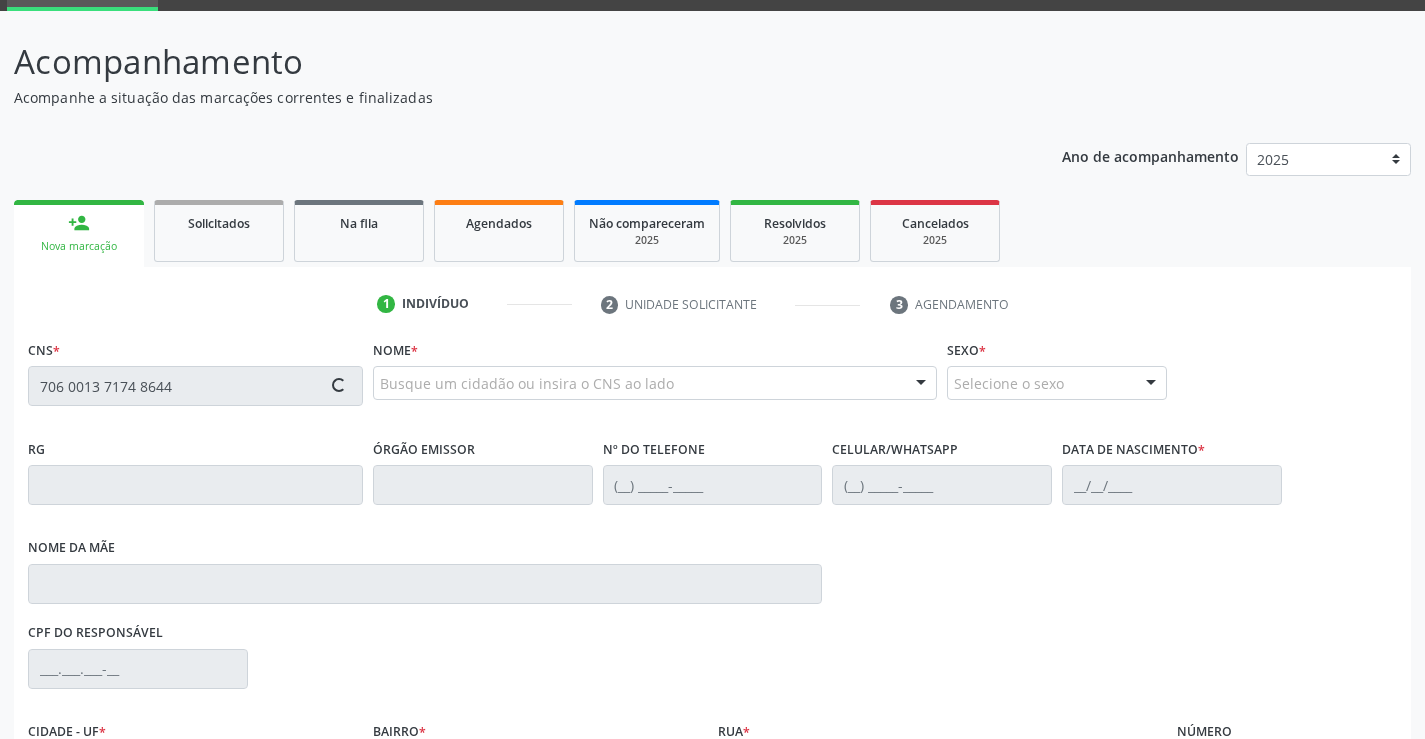 type on "706 0013 7174 8644" 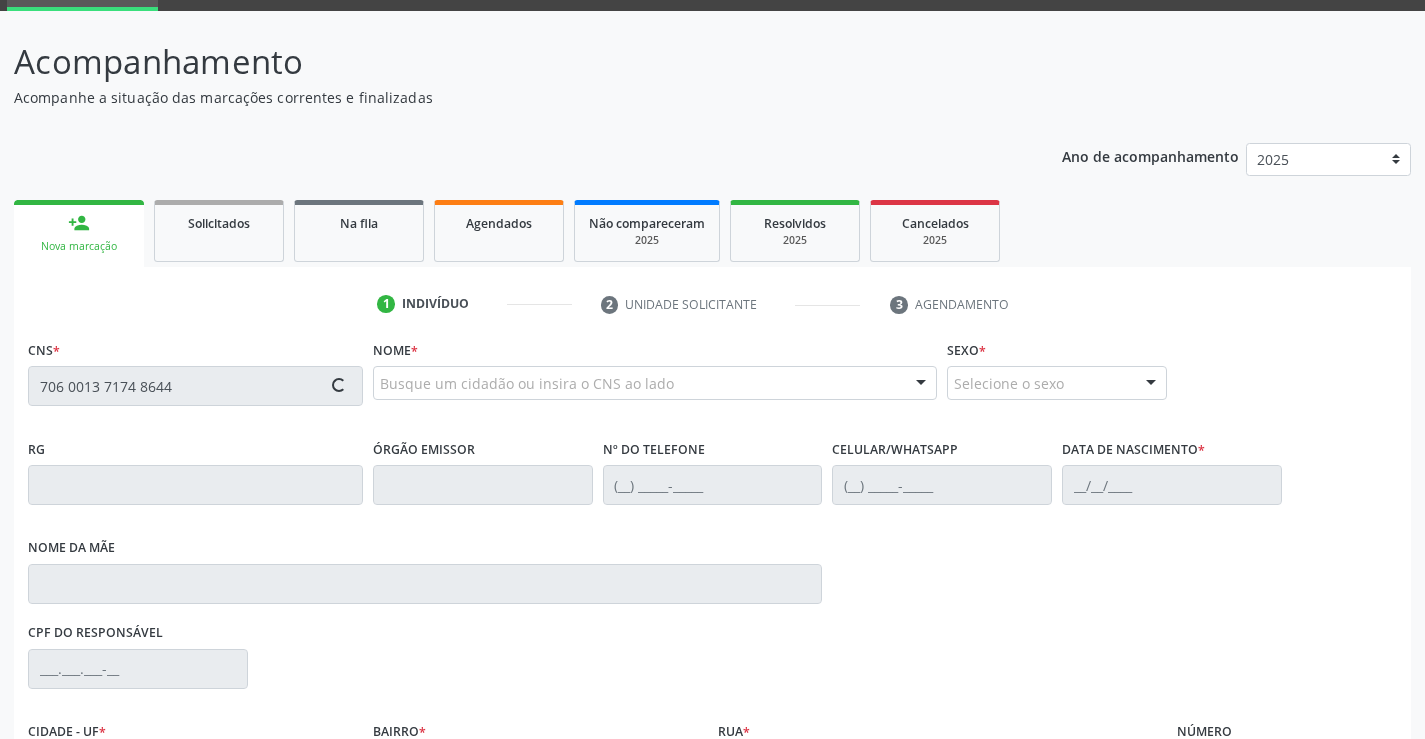 type 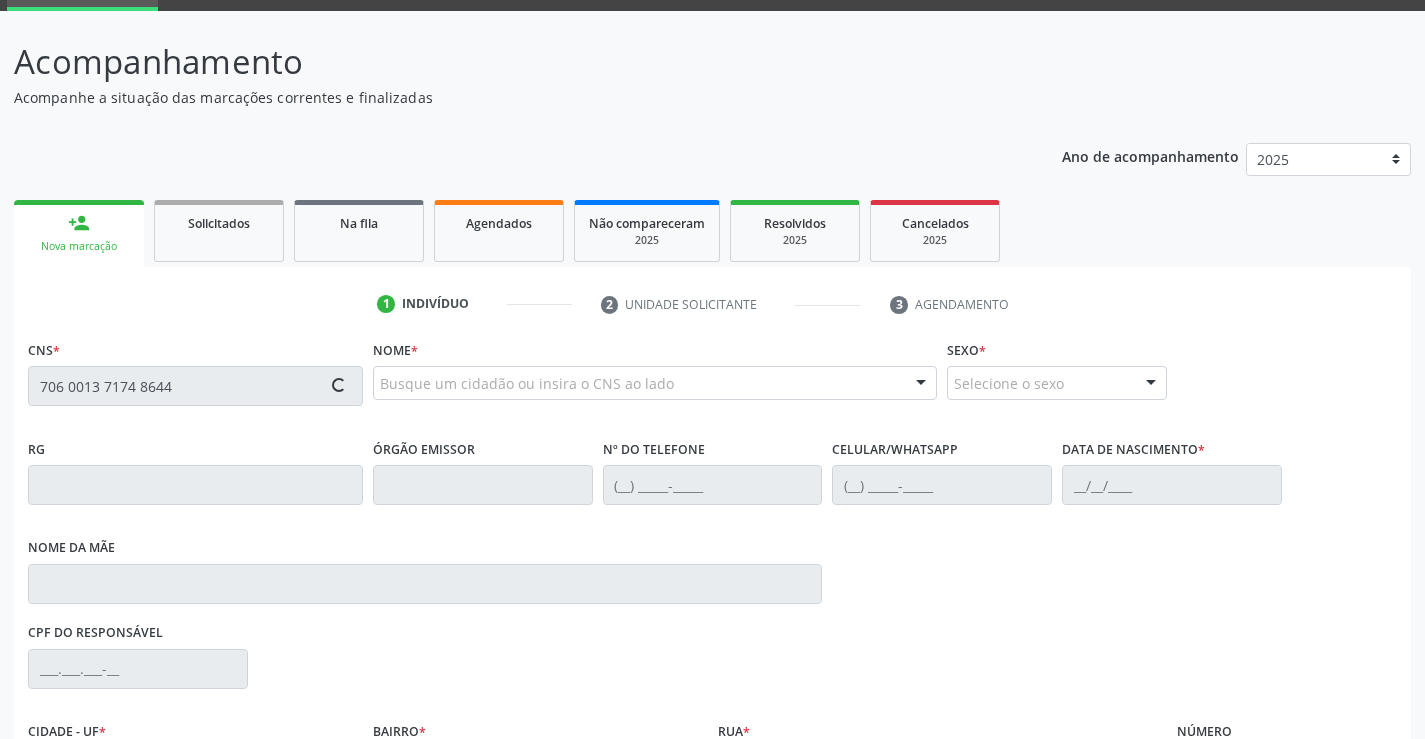 type 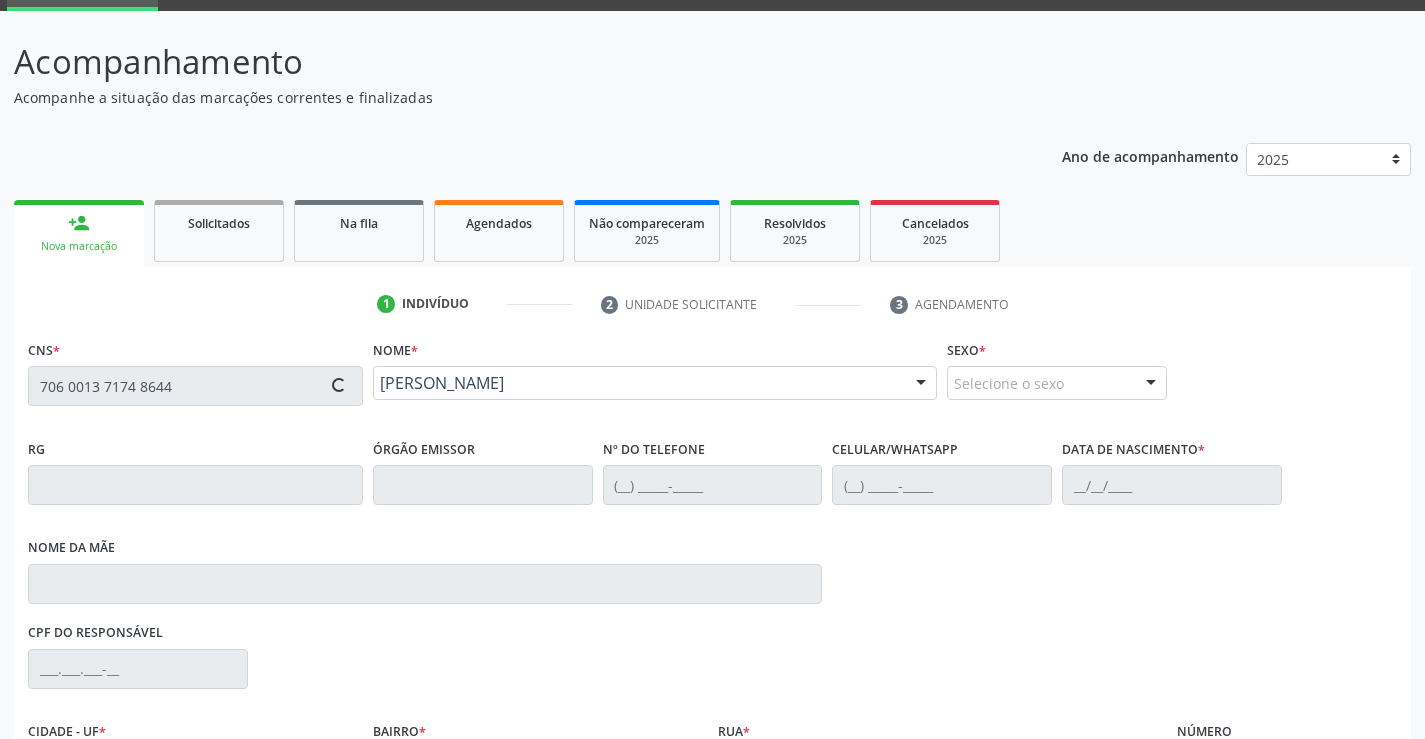 type on "(87) 99613-8299" 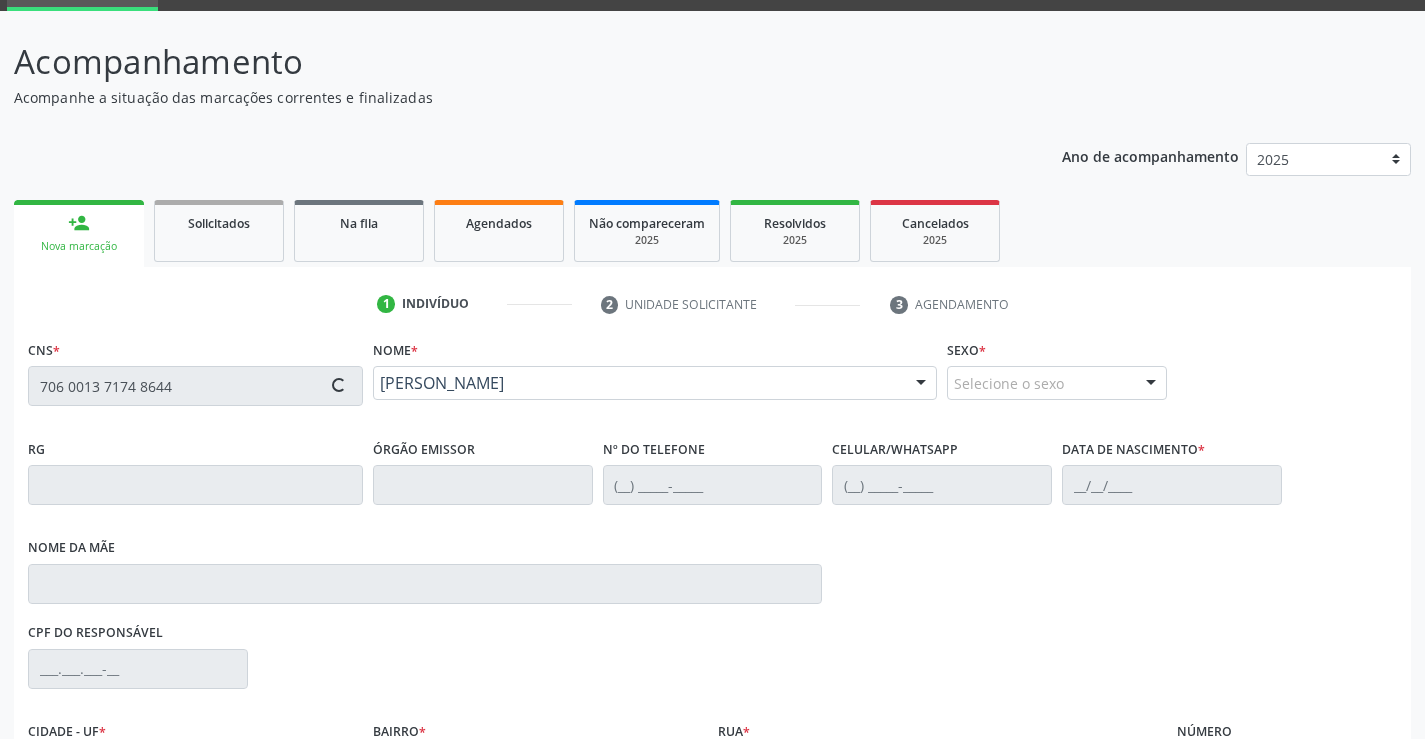 type on "23/12/1992" 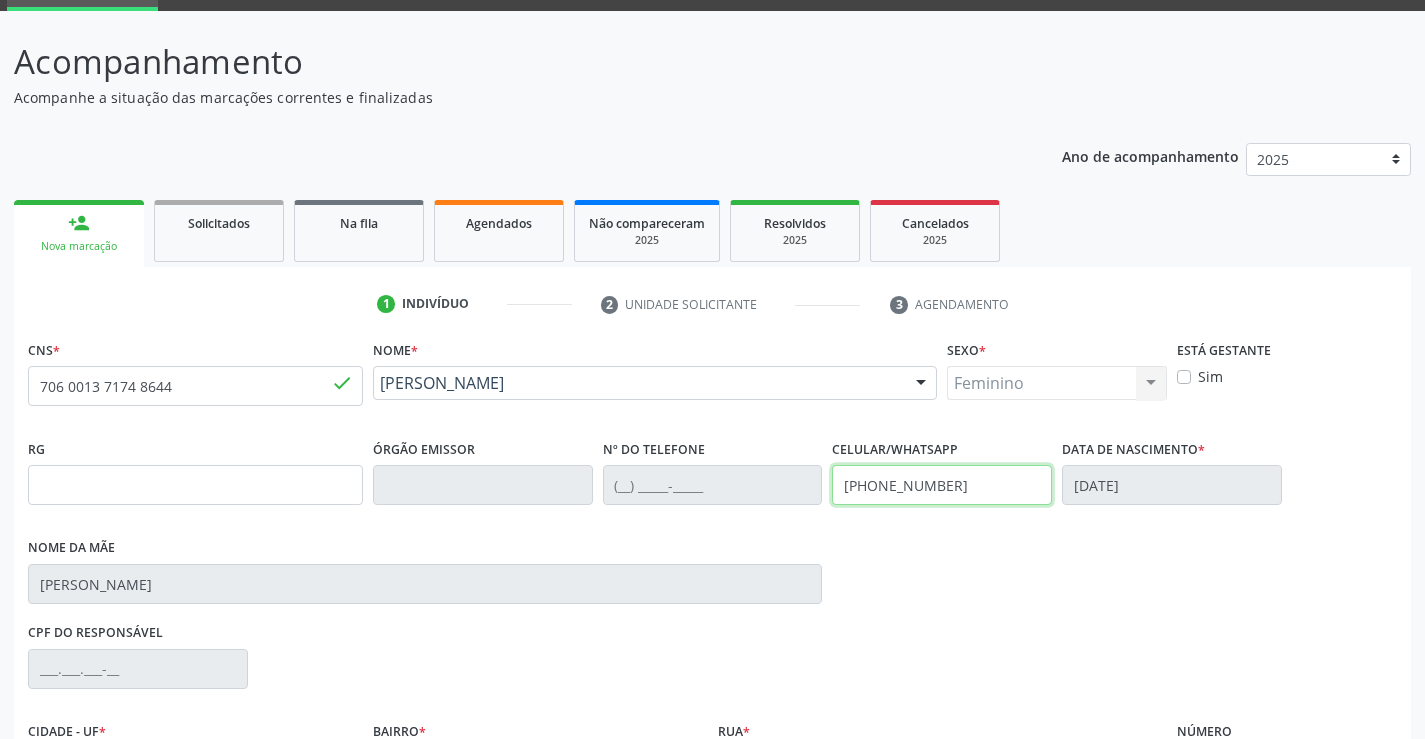 click on "(87) 99613-8299" at bounding box center (942, 485) 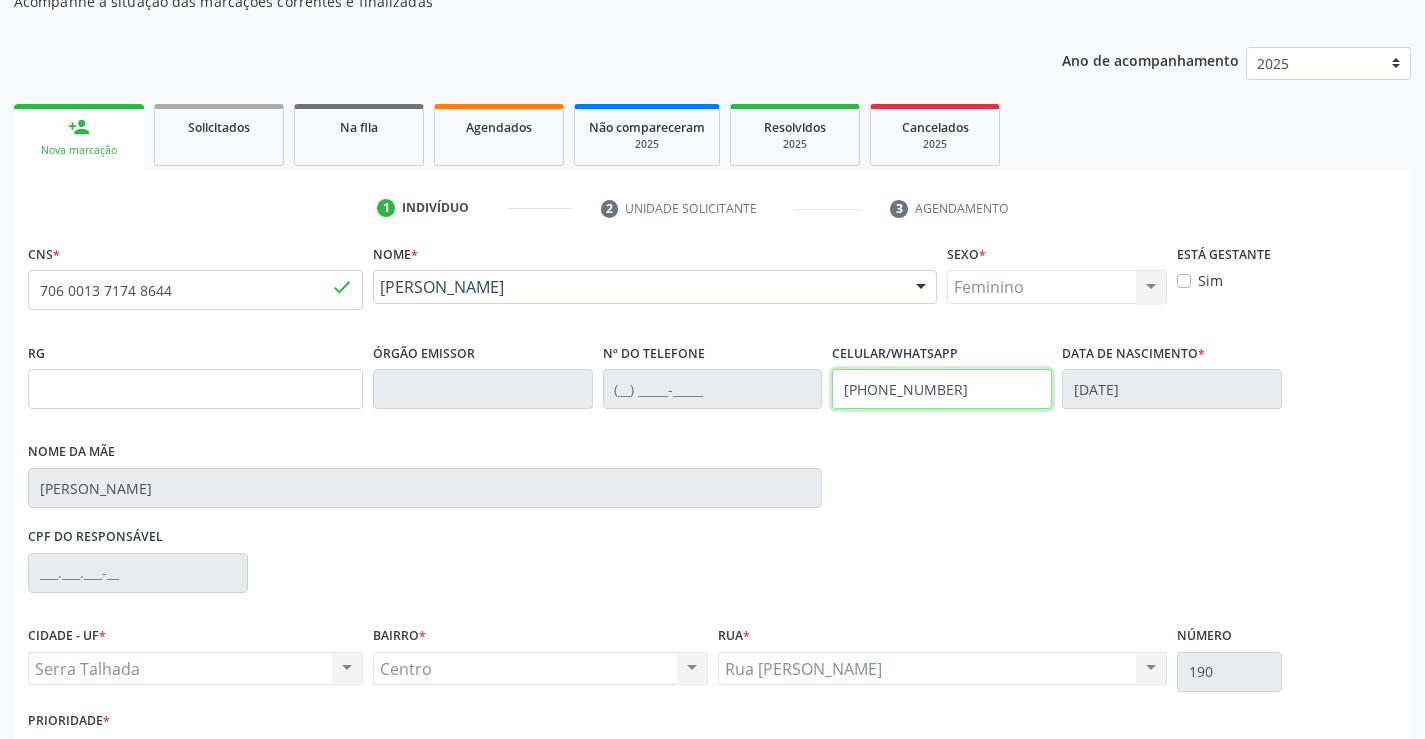 scroll, scrollTop: 331, scrollLeft: 0, axis: vertical 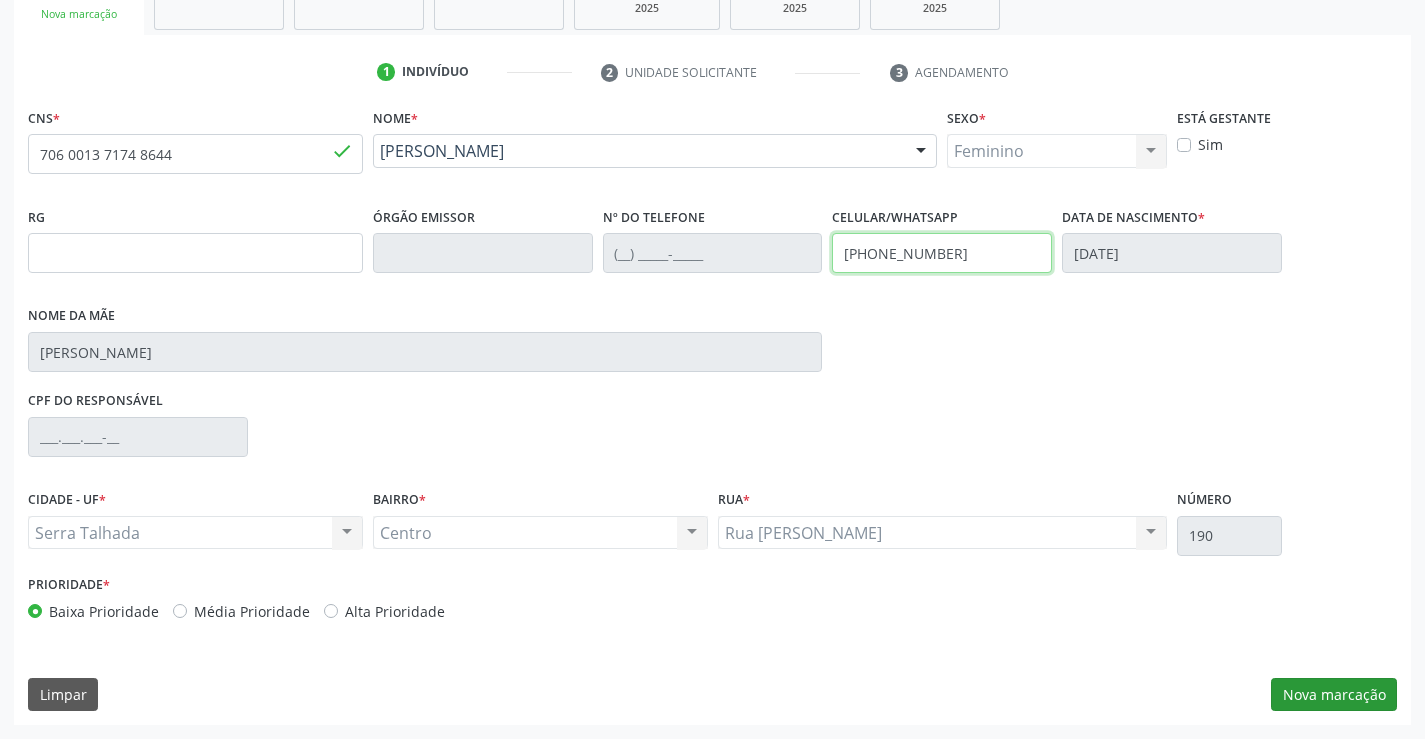 type on "(87) 98129-8134" 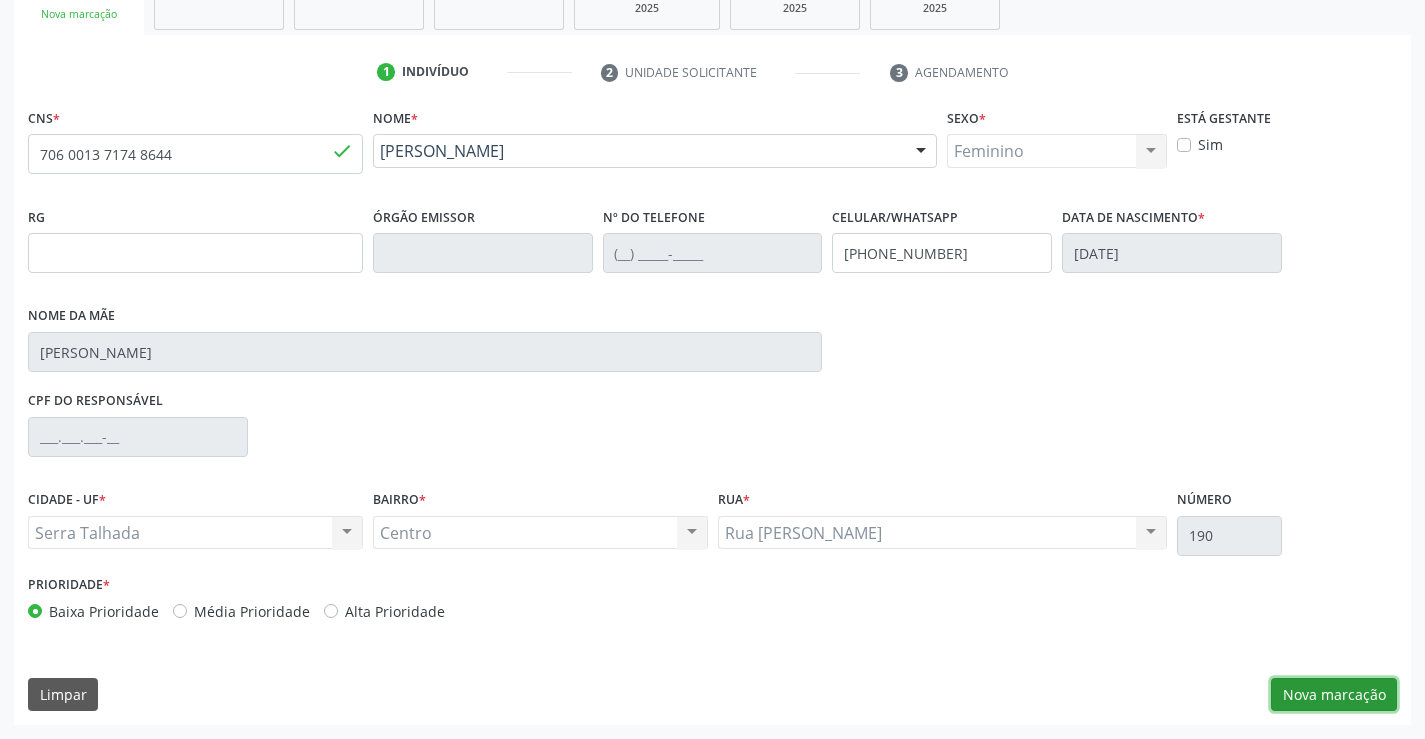 click on "Nova marcação" at bounding box center [1334, 695] 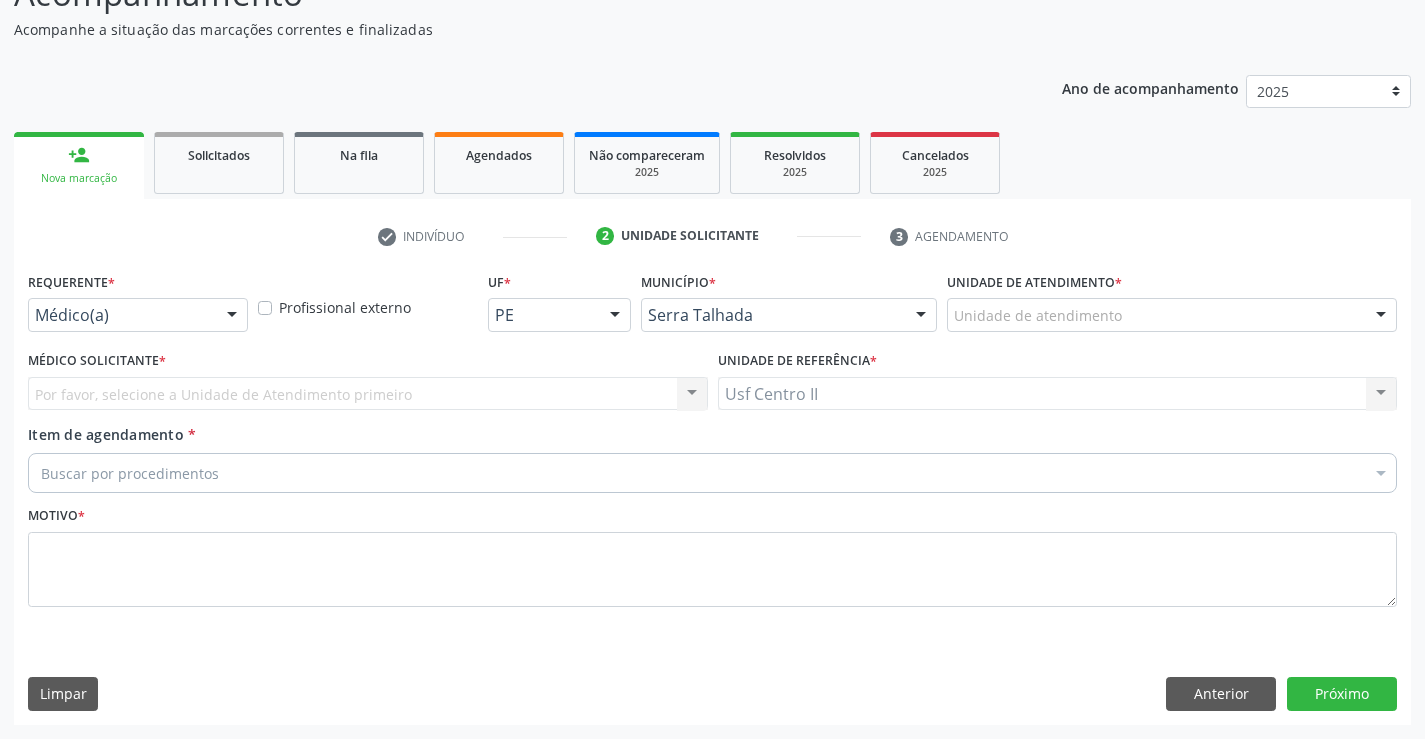 scroll, scrollTop: 167, scrollLeft: 0, axis: vertical 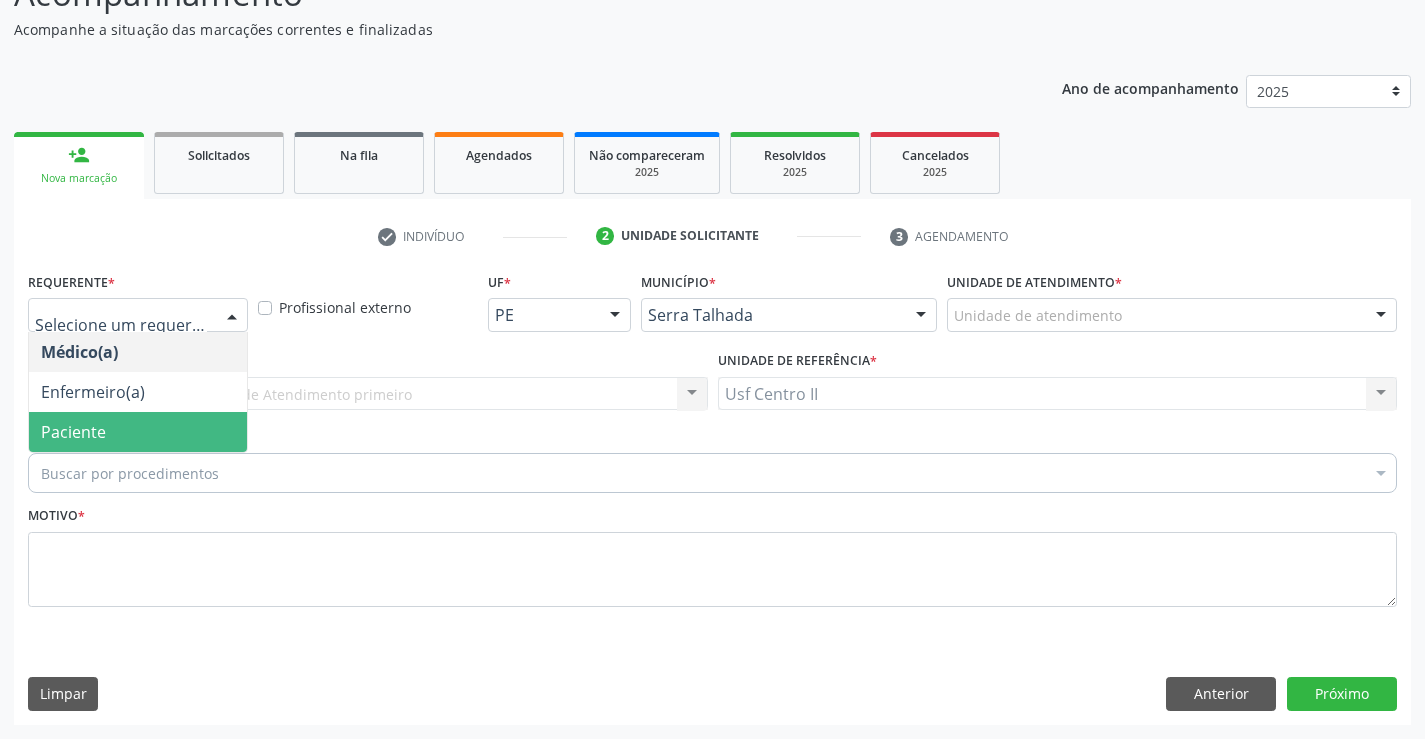 click on "Paciente" at bounding box center [73, 432] 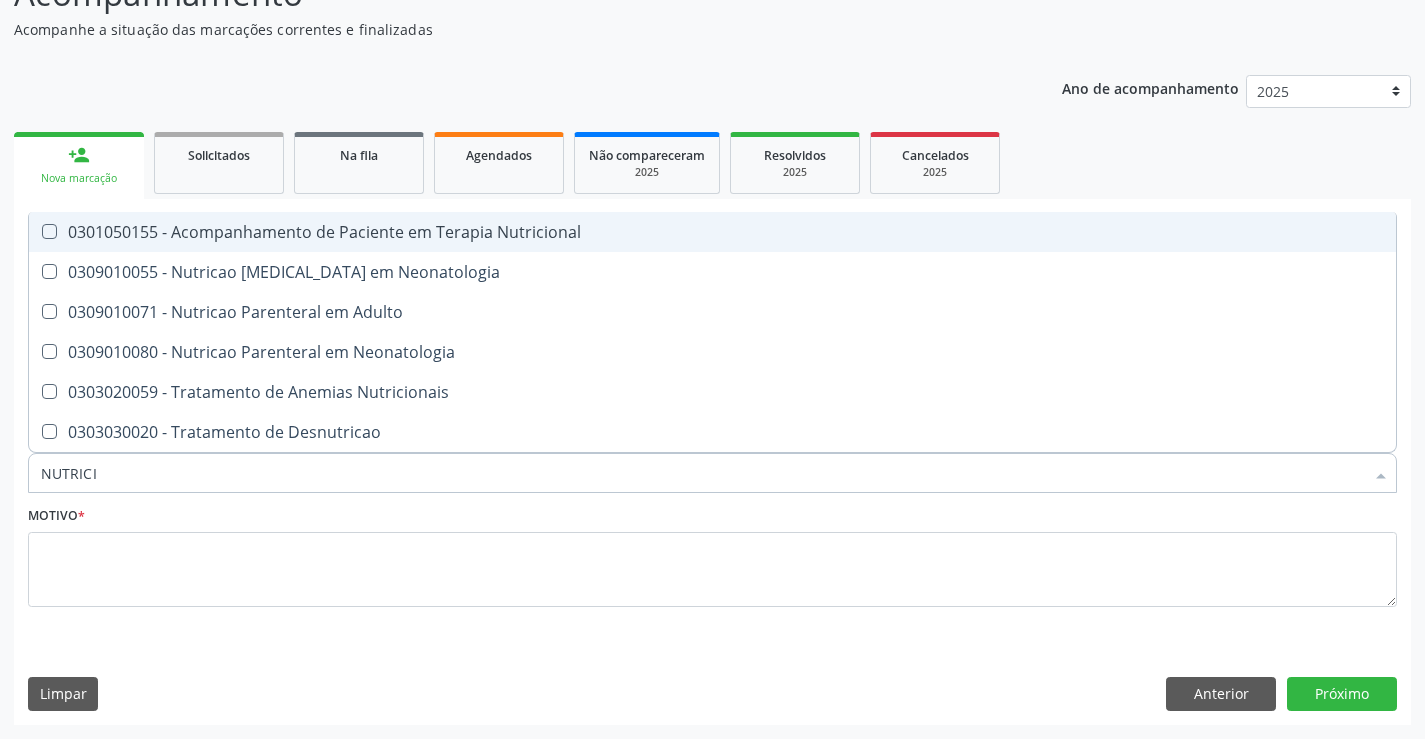 type on "NUTRICIO" 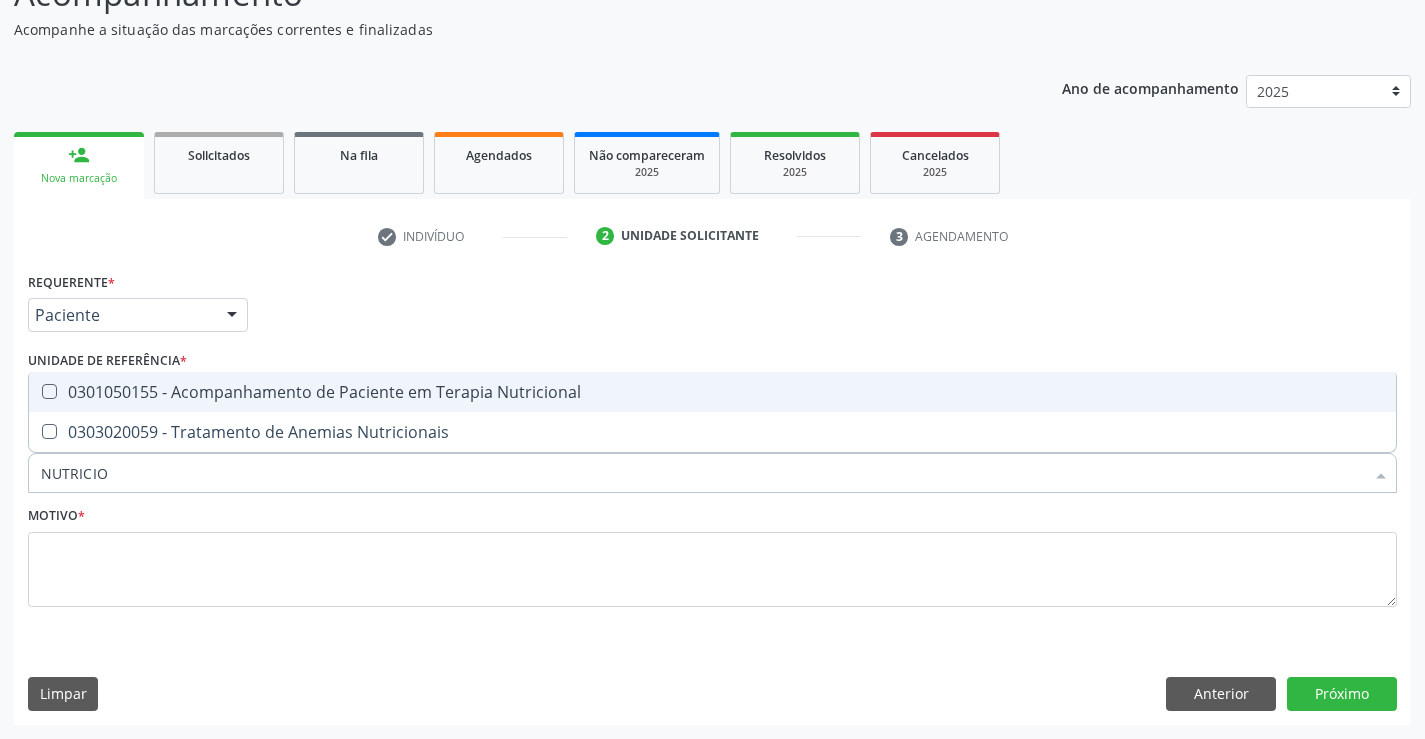 click on "0301050155 - Acompanhamento de Paciente em Terapia Nutricional" at bounding box center [712, 392] 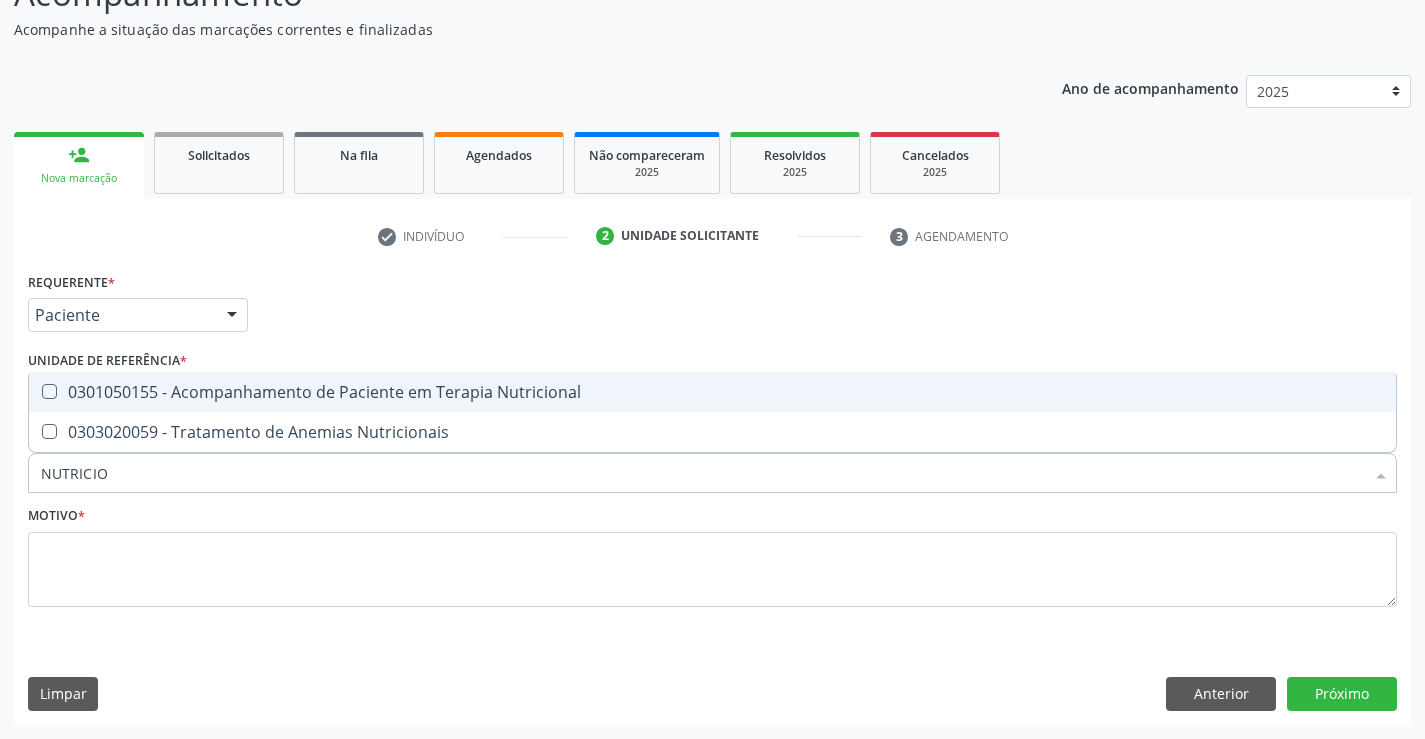 checkbox on "true" 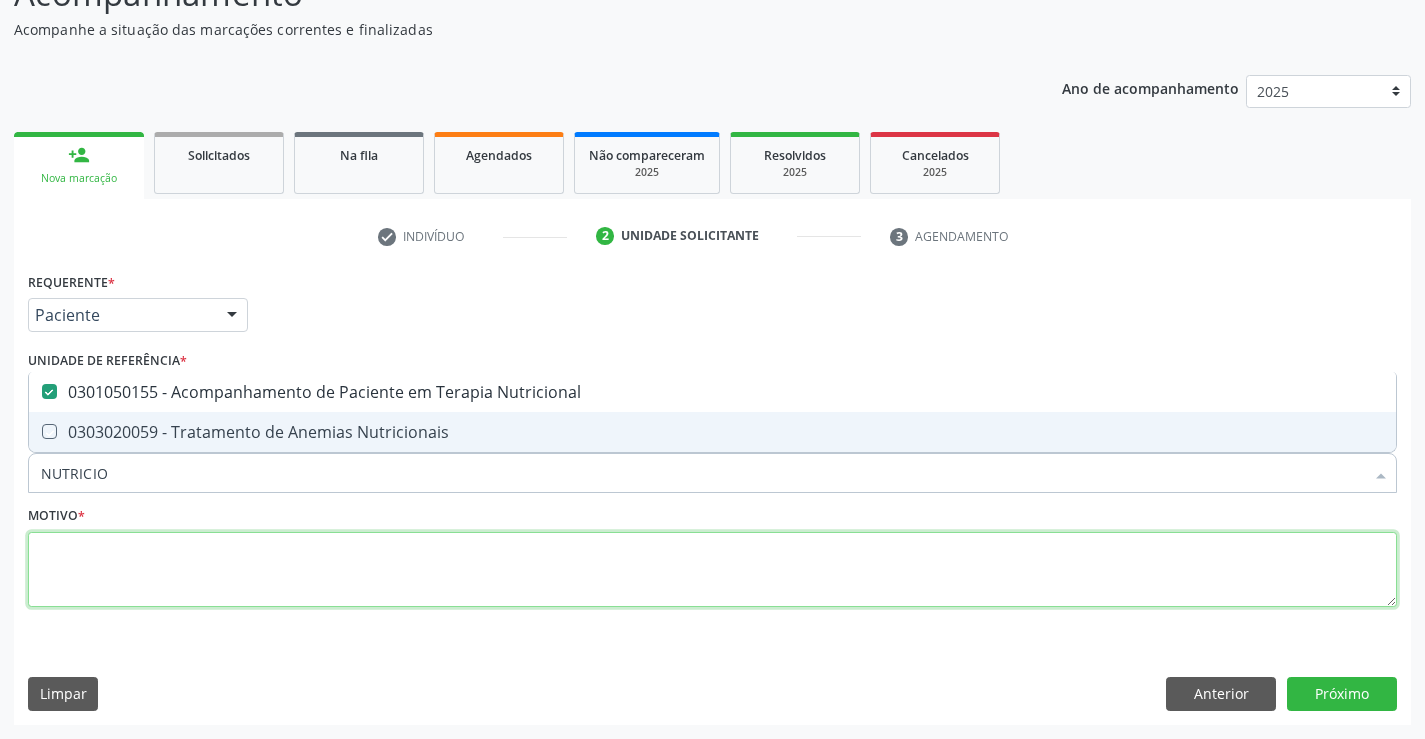 click at bounding box center (712, 570) 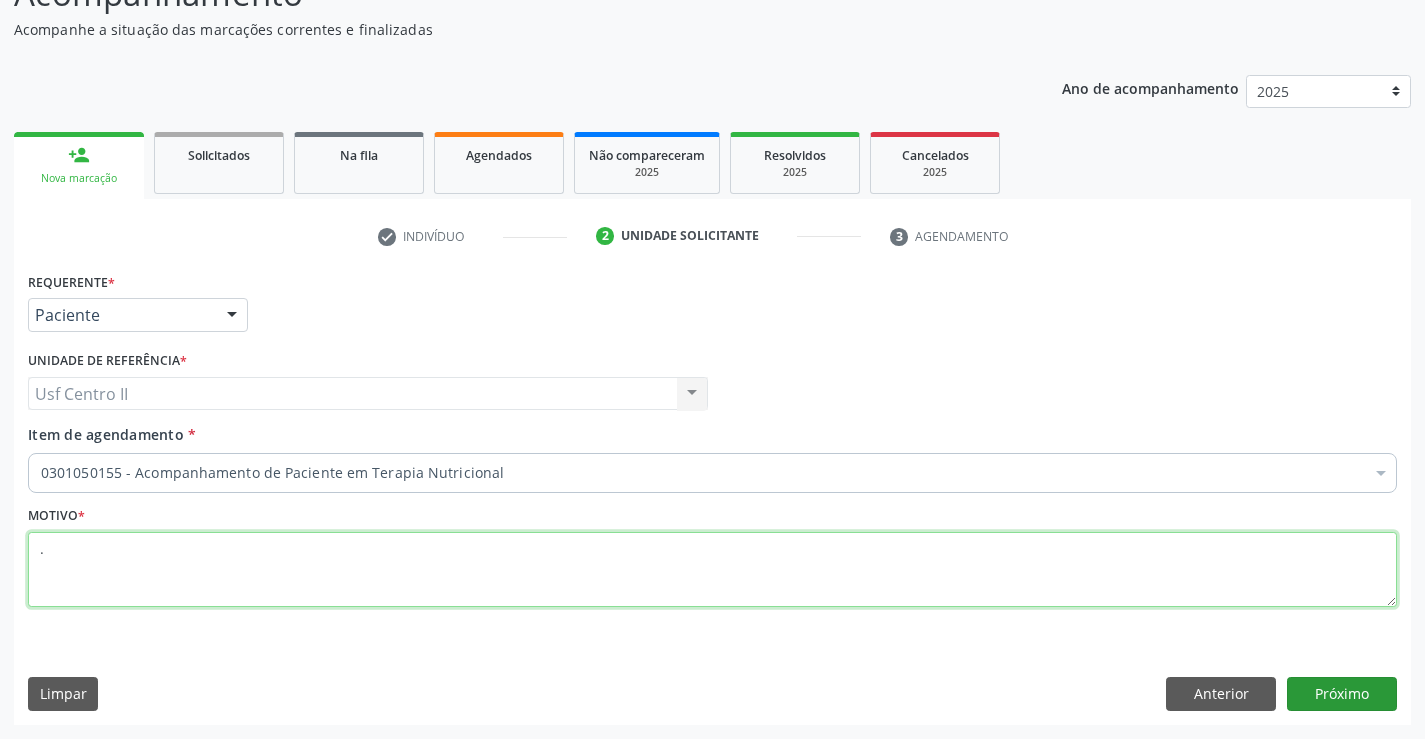type on "." 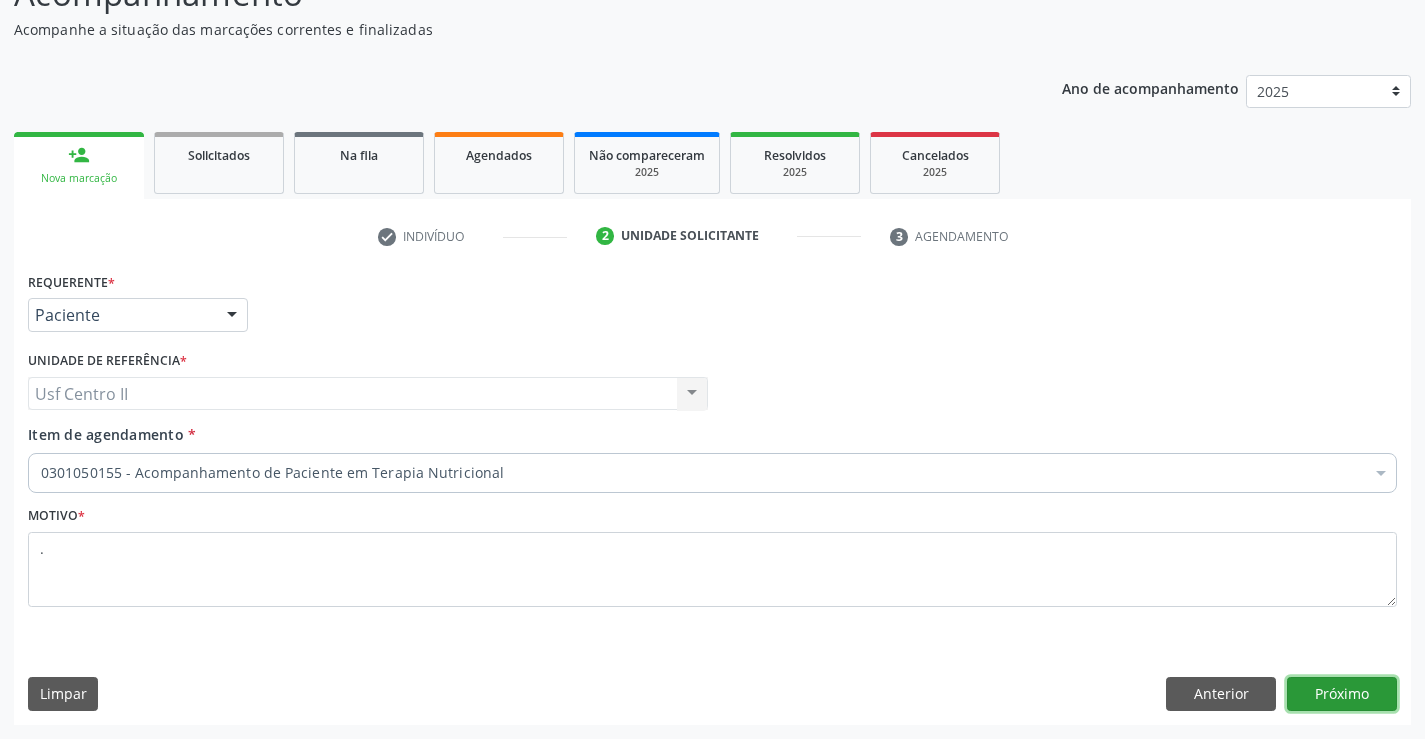 click on "Próximo" at bounding box center [1342, 694] 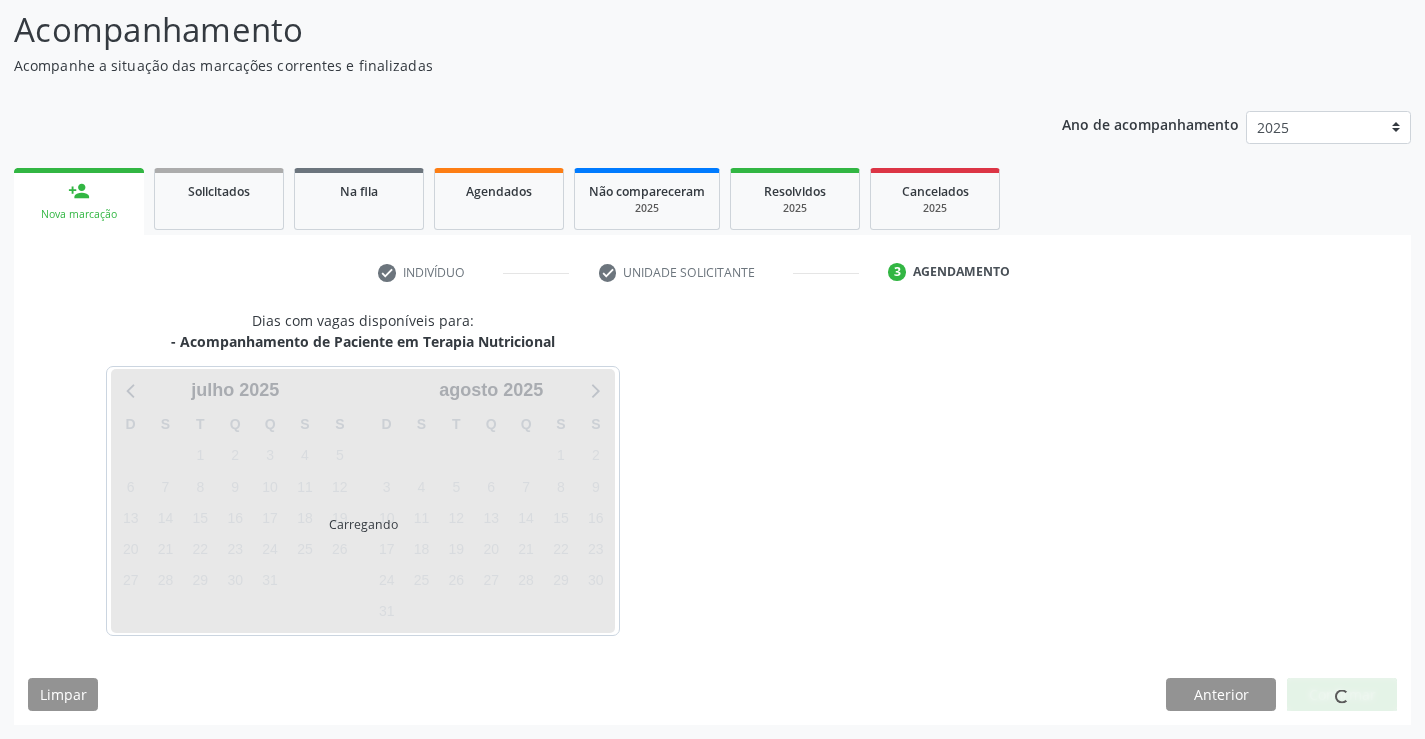 scroll, scrollTop: 131, scrollLeft: 0, axis: vertical 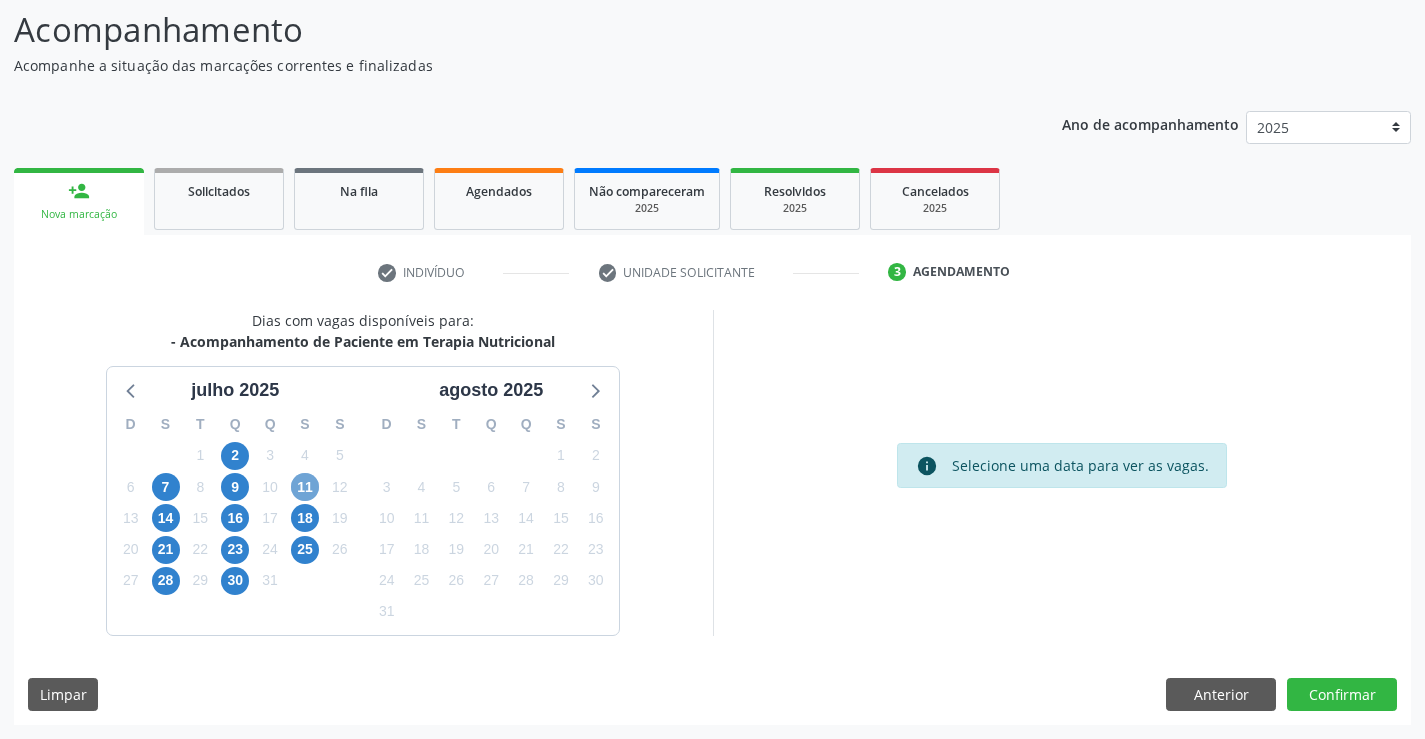click on "11" at bounding box center (305, 487) 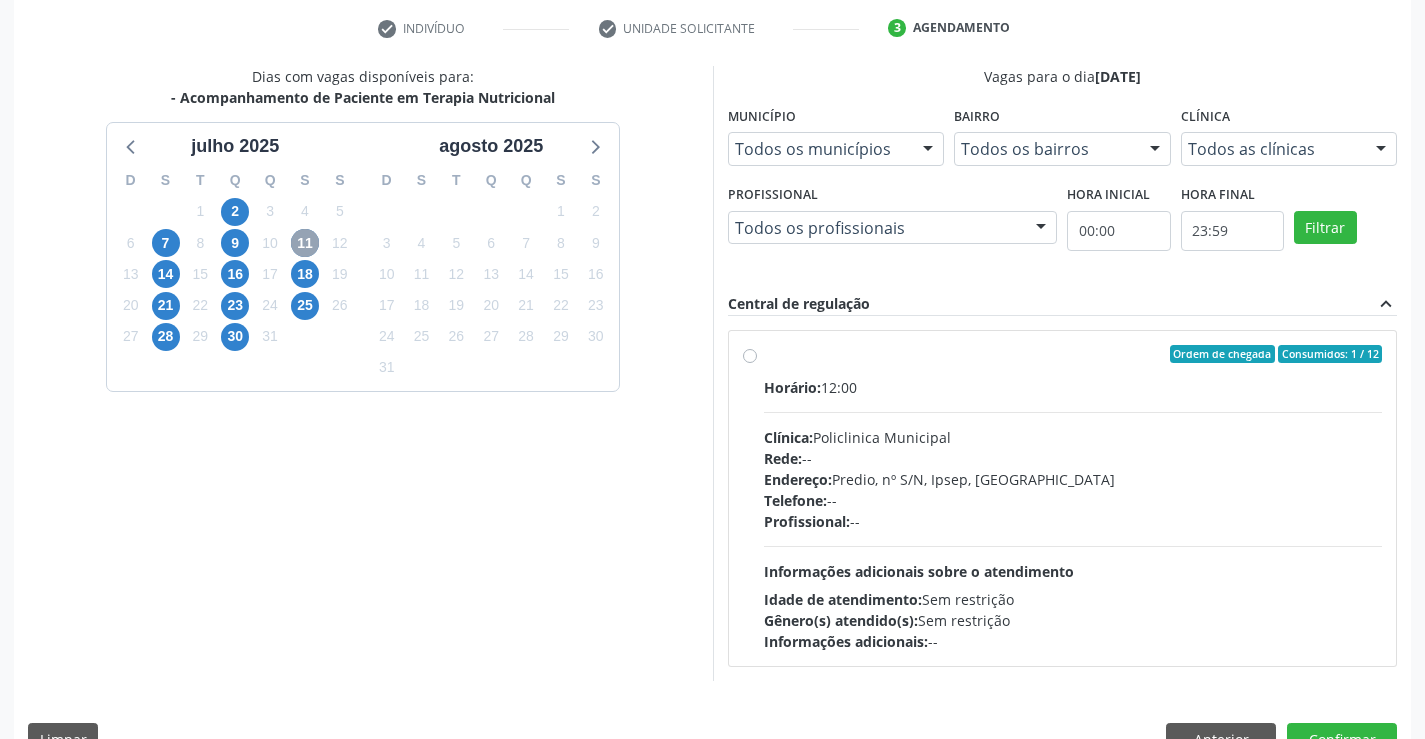 scroll, scrollTop: 420, scrollLeft: 0, axis: vertical 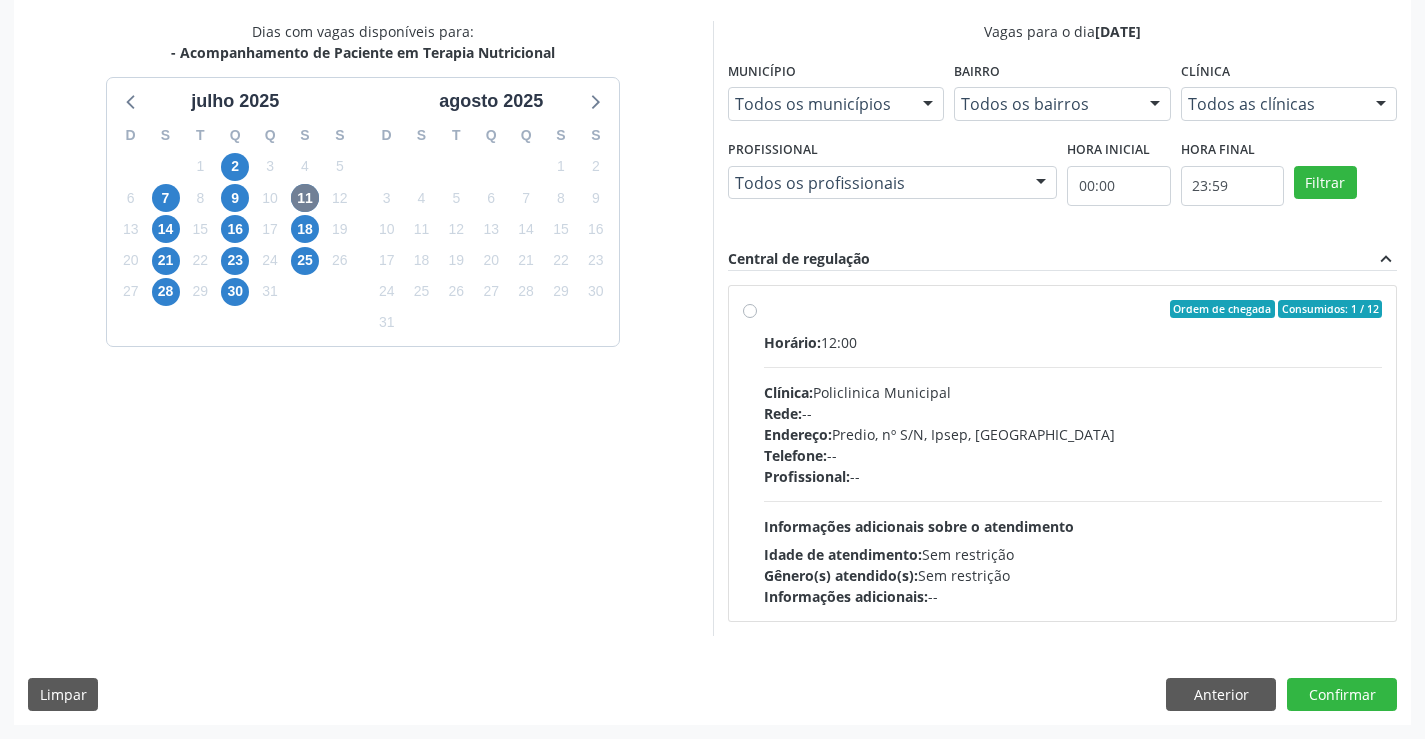 click on "Ordem de chegada
Consumidos: 1 / 12
Horário:   12:00
Clínica:  Policlinica Municipal
Rede:
--
Endereço:   Predio, nº S/N, Ipsep, Serra Talhada - PE
Telefone:   --
Profissional:
--
Informações adicionais sobre o atendimento
Idade de atendimento:
Sem restrição
Gênero(s) atendido(s):
Sem restrição
Informações adicionais:
--" at bounding box center [1073, 453] 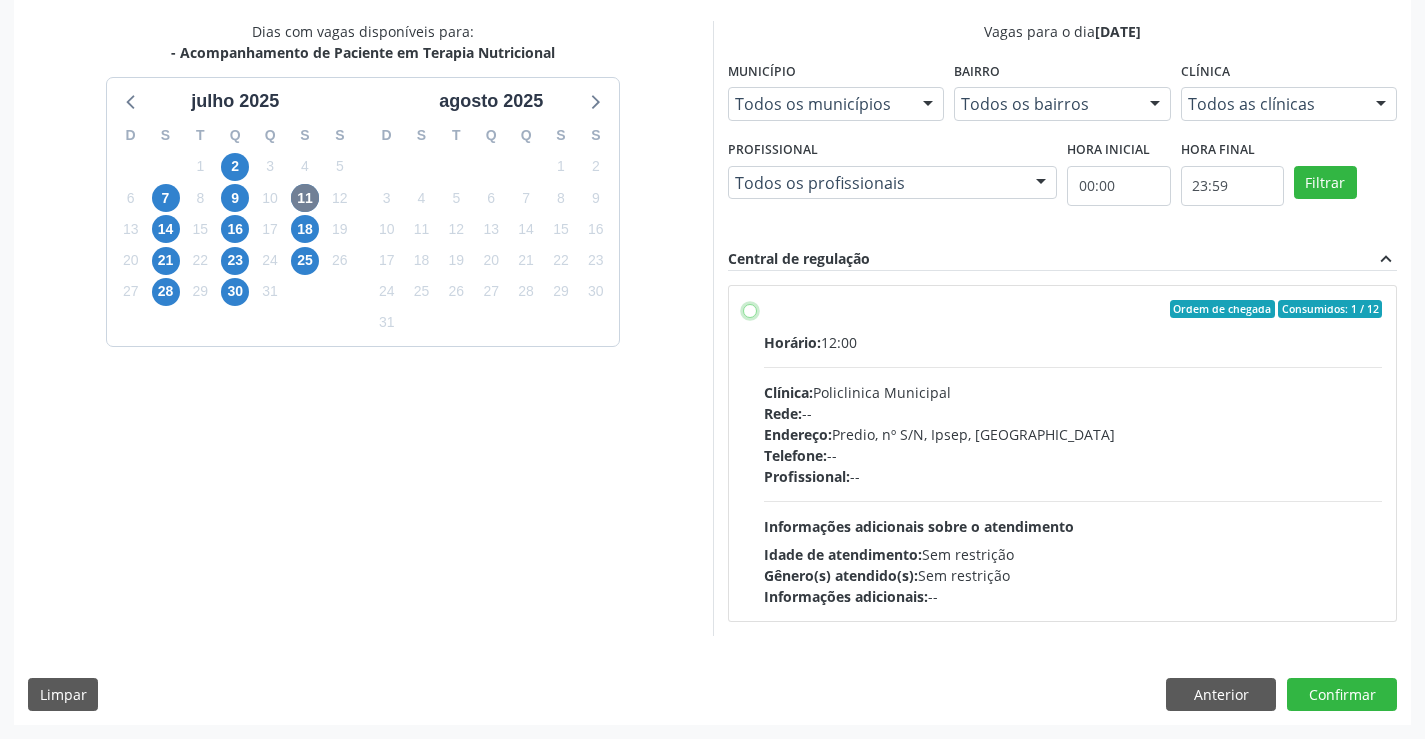 click on "Ordem de chegada
Consumidos: 1 / 12
Horário:   12:00
Clínica:  Policlinica Municipal
Rede:
--
Endereço:   Predio, nº S/N, Ipsep, Serra Talhada - PE
Telefone:   --
Profissional:
--
Informações adicionais sobre o atendimento
Idade de atendimento:
Sem restrição
Gênero(s) atendido(s):
Sem restrição
Informações adicionais:
--" at bounding box center [750, 309] 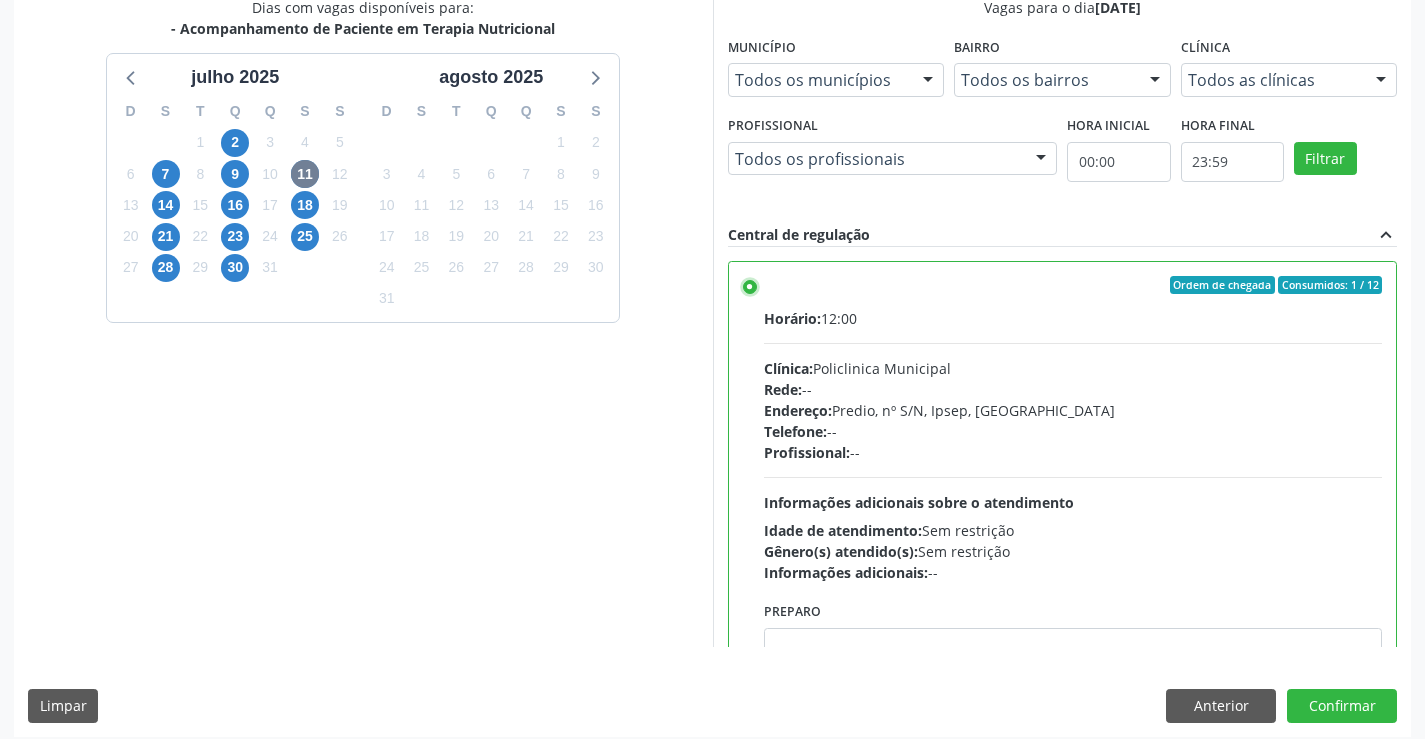 scroll, scrollTop: 456, scrollLeft: 0, axis: vertical 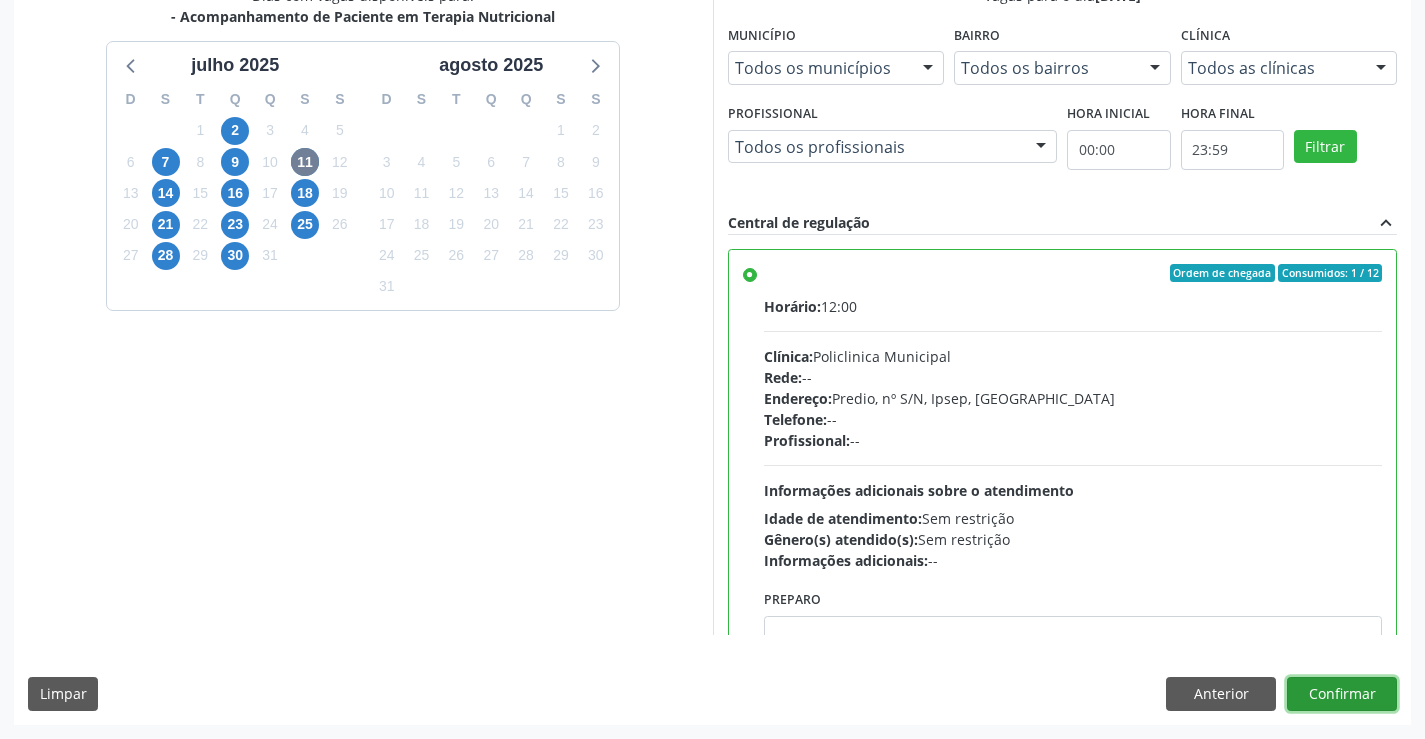 click on "Confirmar" at bounding box center [1342, 694] 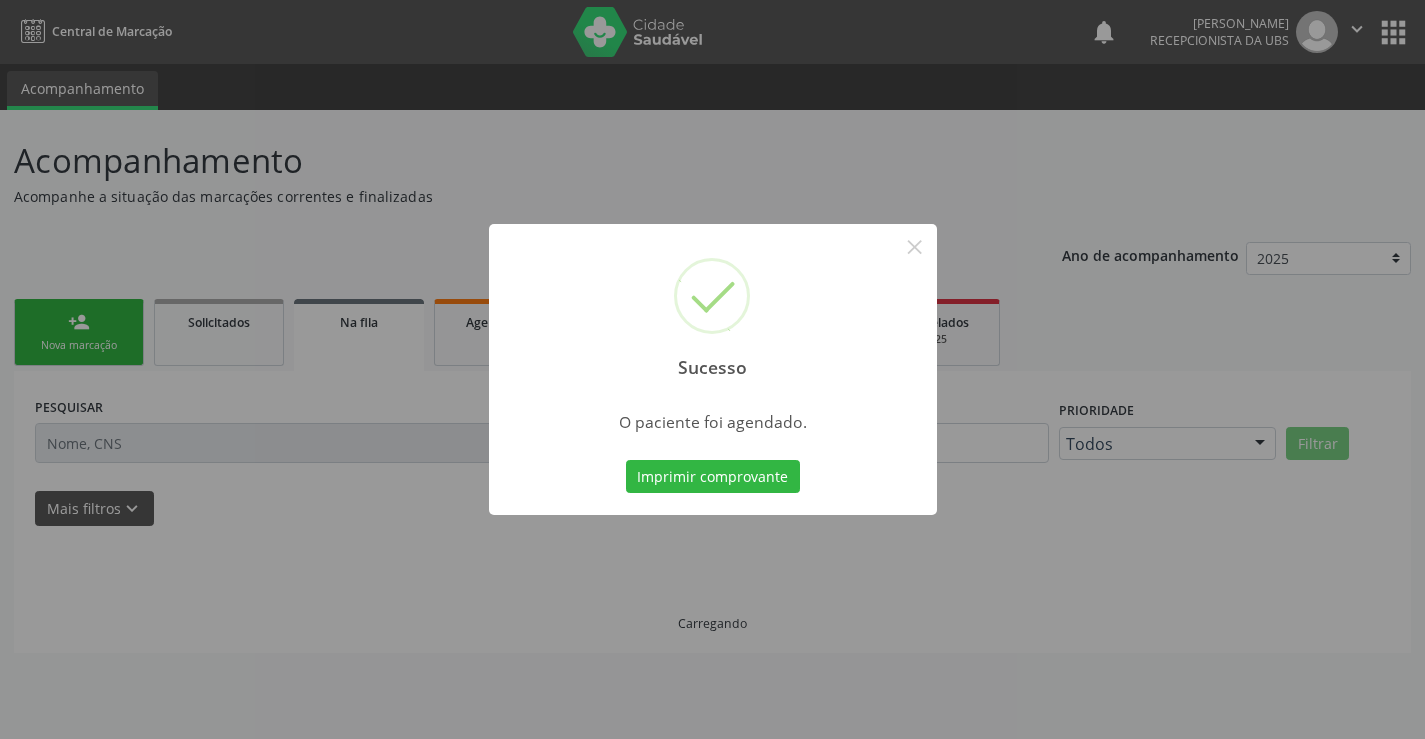 scroll, scrollTop: 0, scrollLeft: 0, axis: both 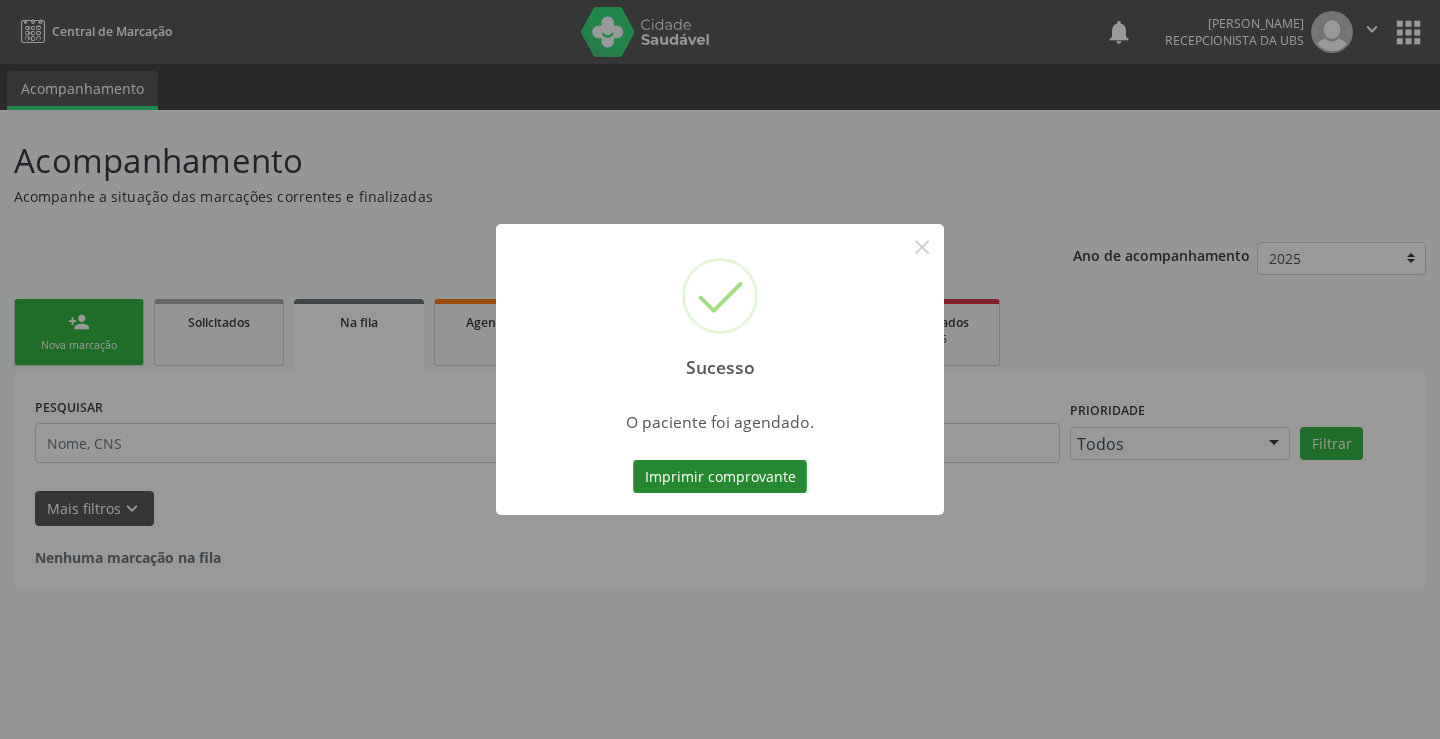 click on "Imprimir comprovante" at bounding box center (720, 477) 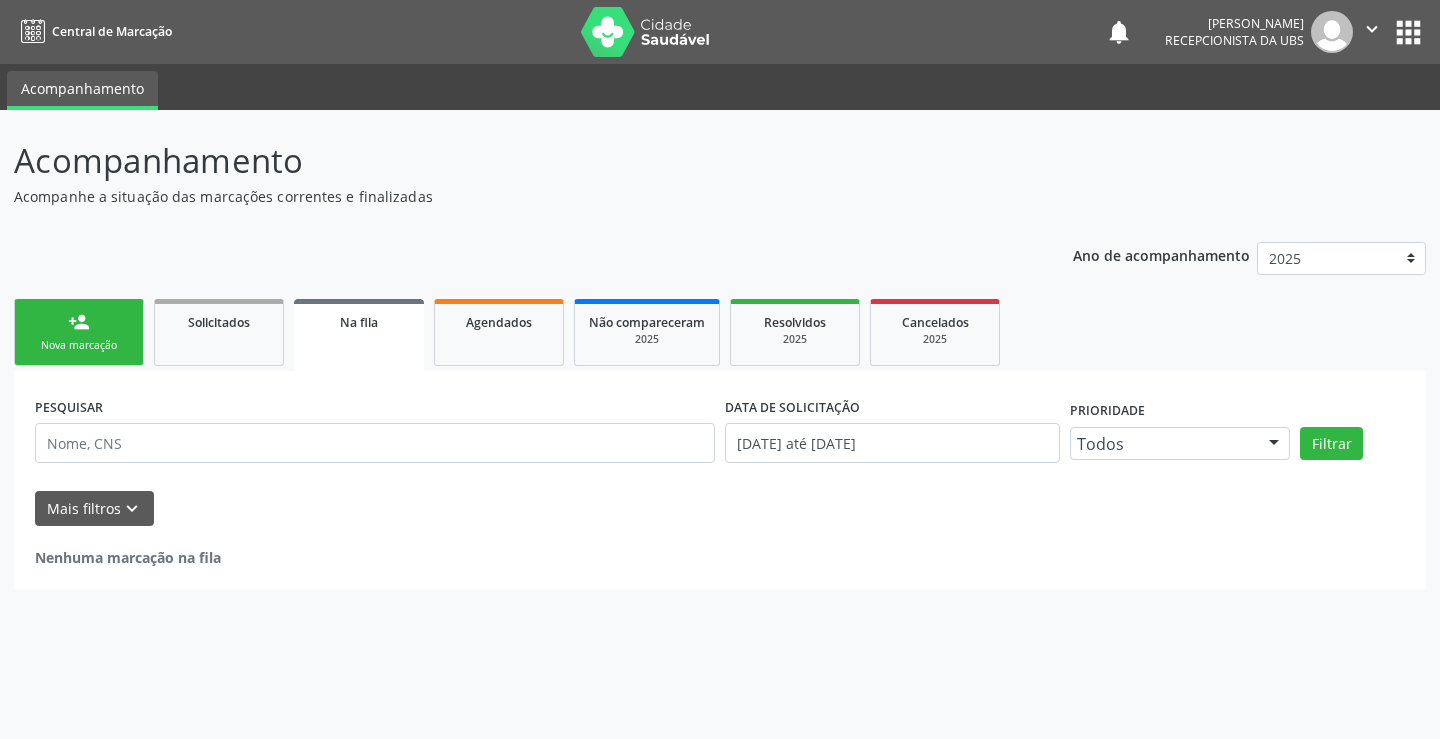 click on "person_add
Nova marcação" at bounding box center (79, 332) 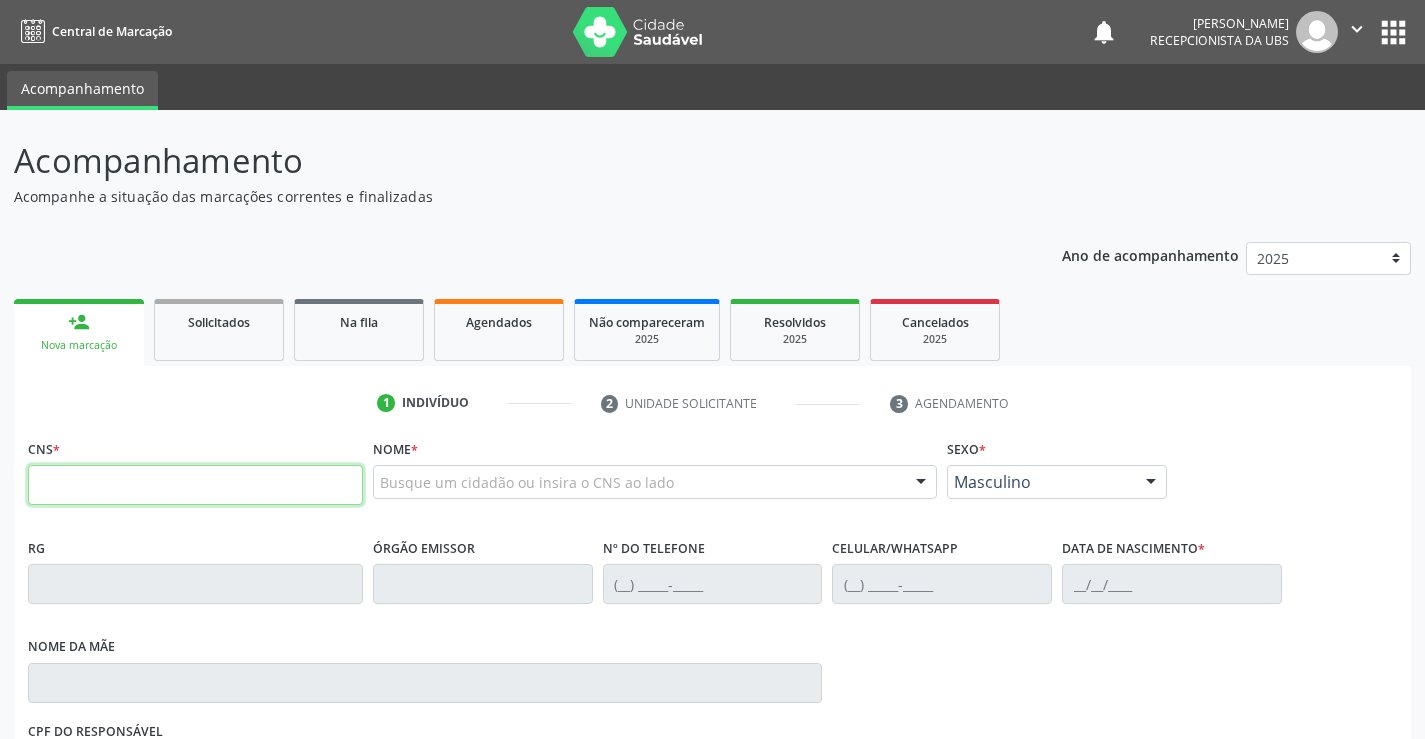 click at bounding box center [195, 485] 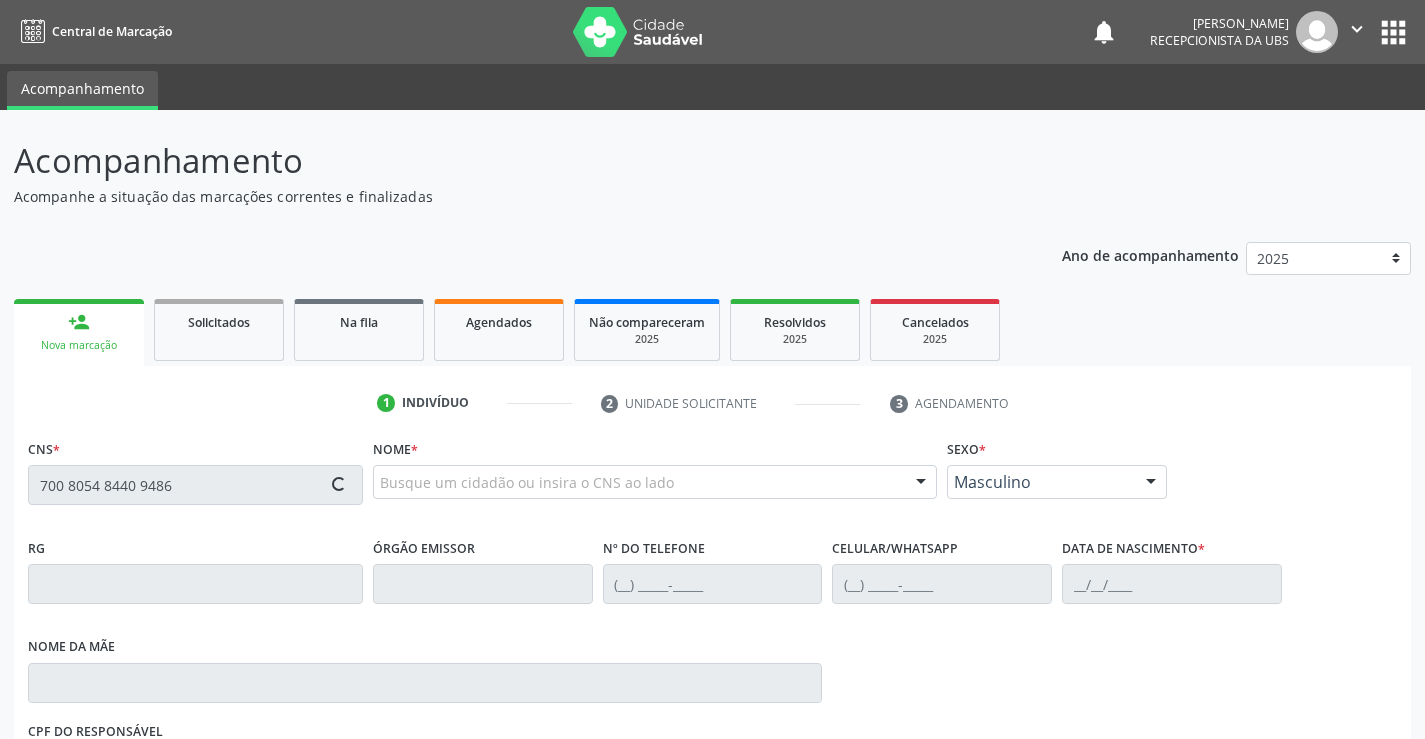 type on "700 8054 8440 9486" 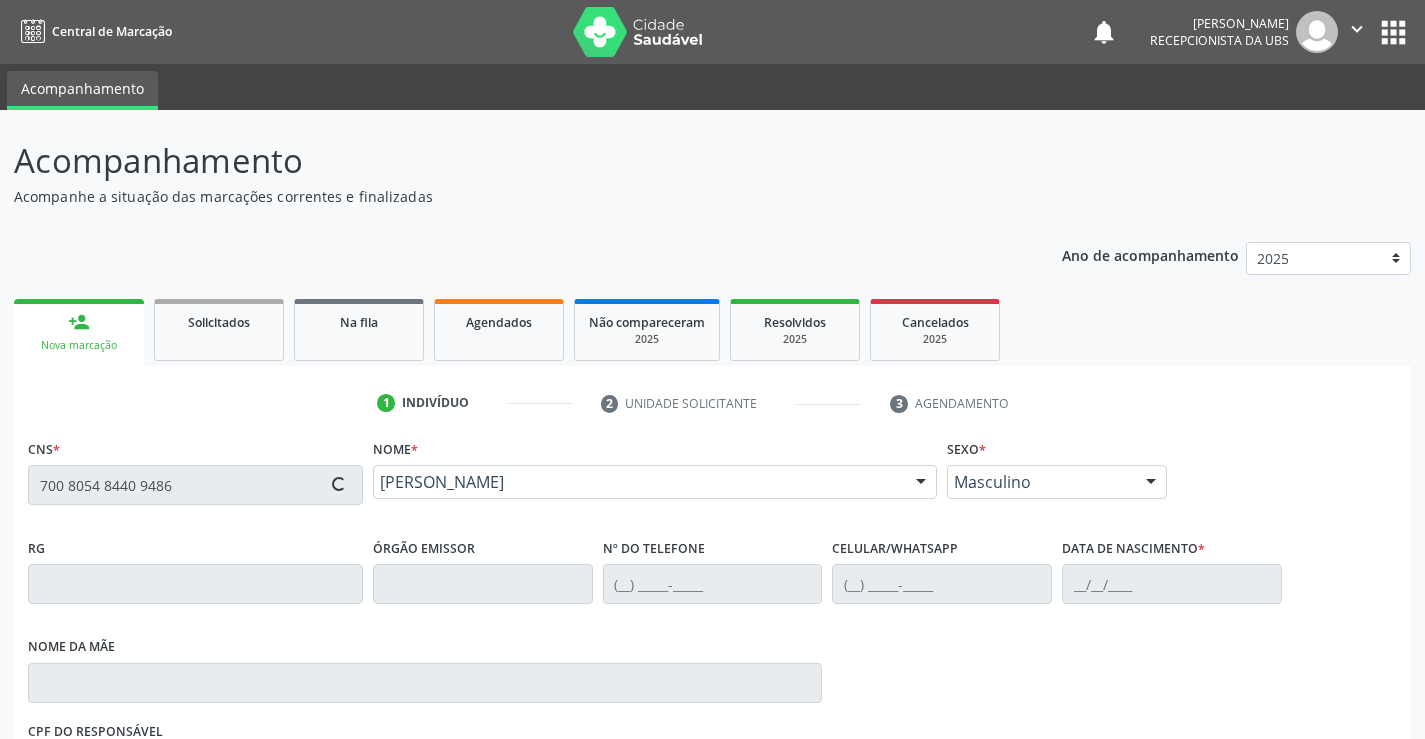 type on "(87) 99954-7677" 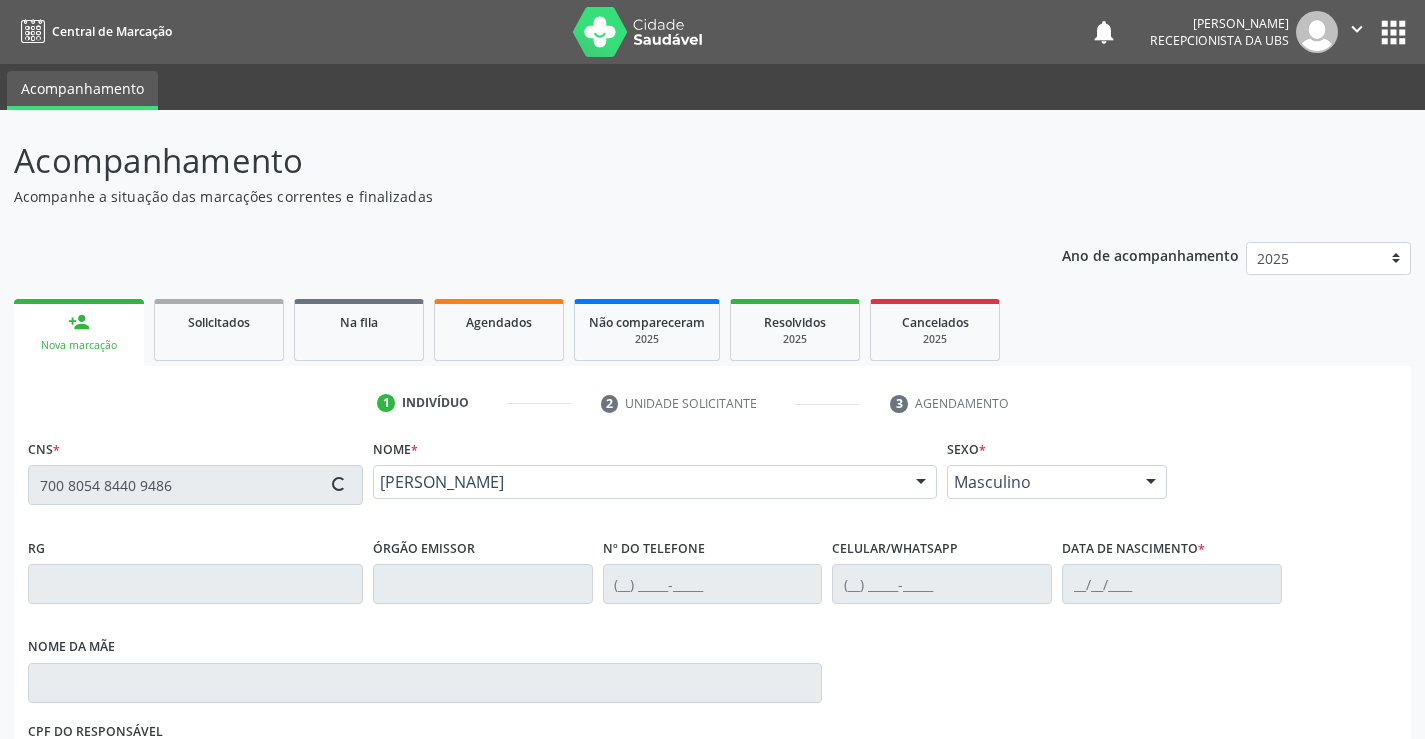 type on "13/09/1972" 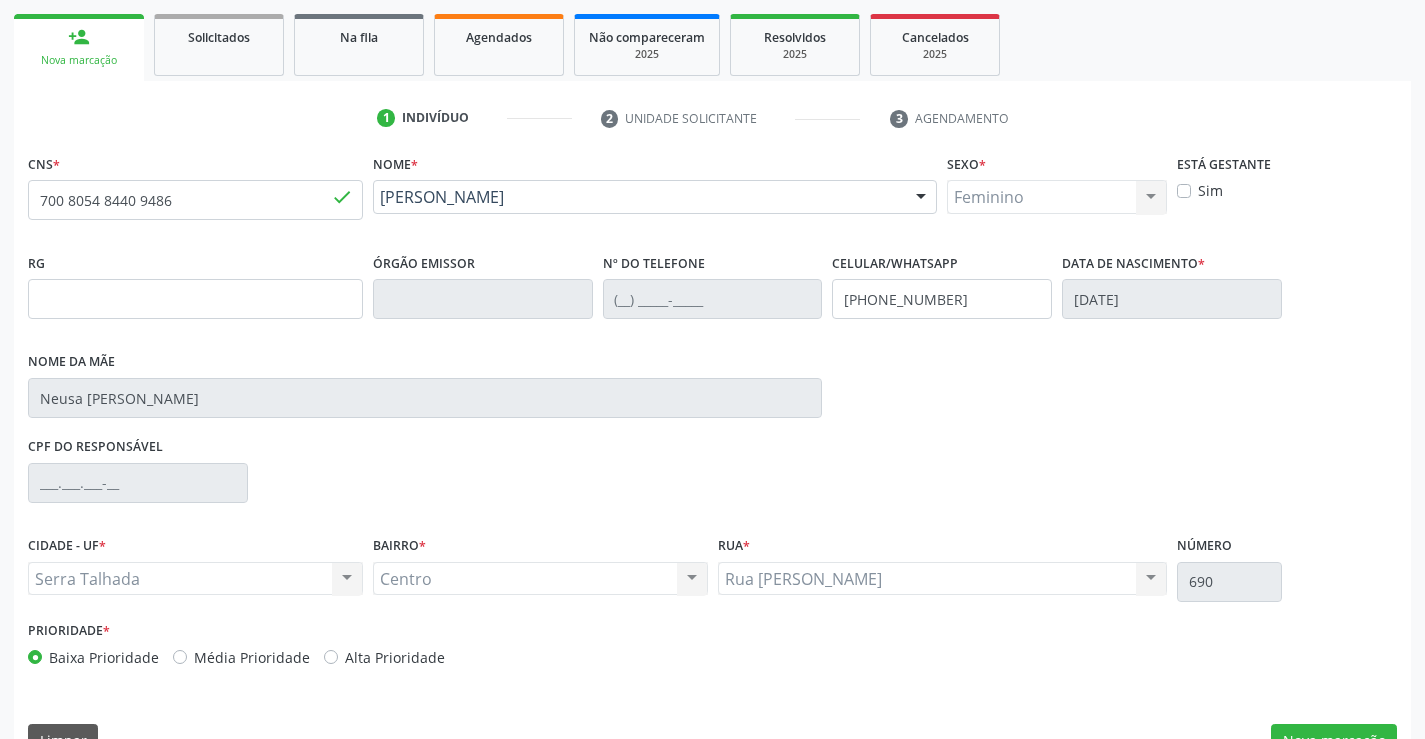 scroll, scrollTop: 331, scrollLeft: 0, axis: vertical 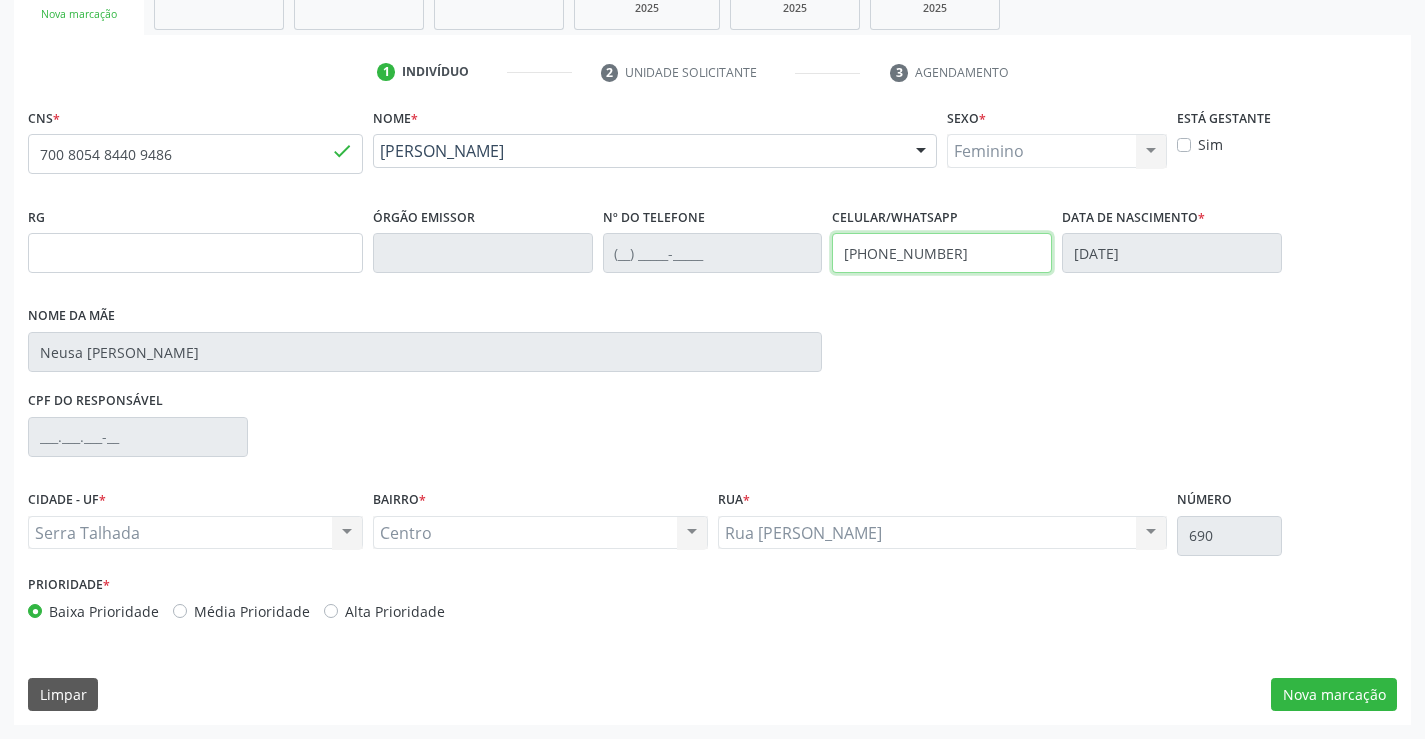 click on "(87) 99954-7677" at bounding box center (942, 253) 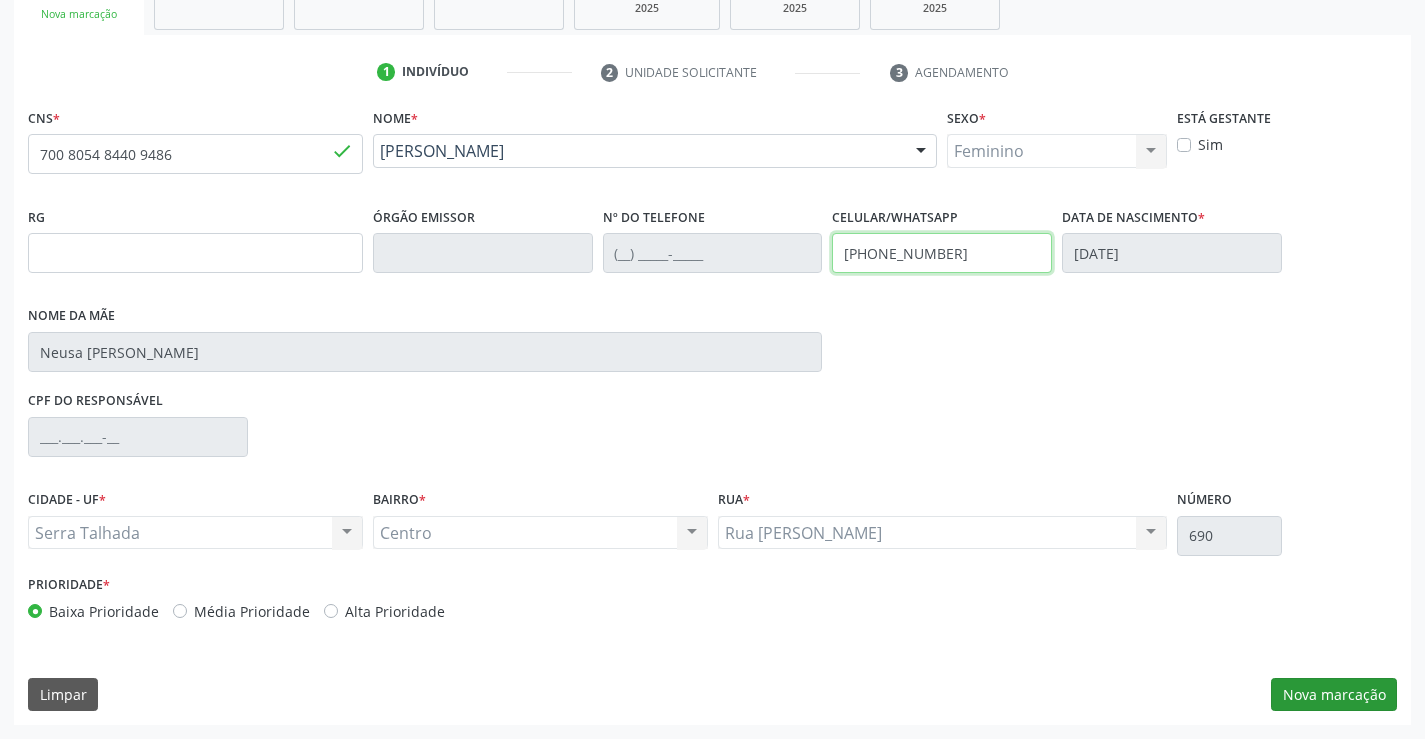 type on "(87) 98841-9493" 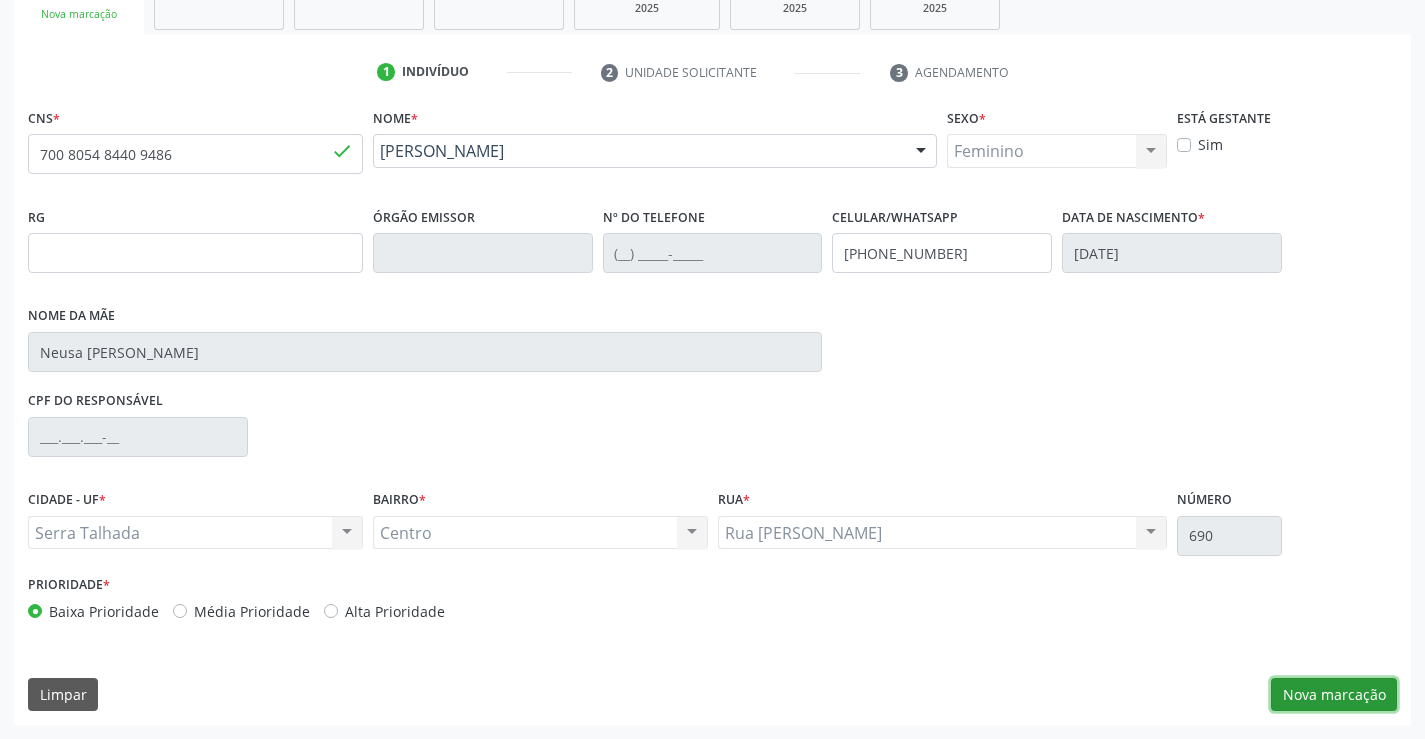 click on "Nova marcação" at bounding box center (1334, 695) 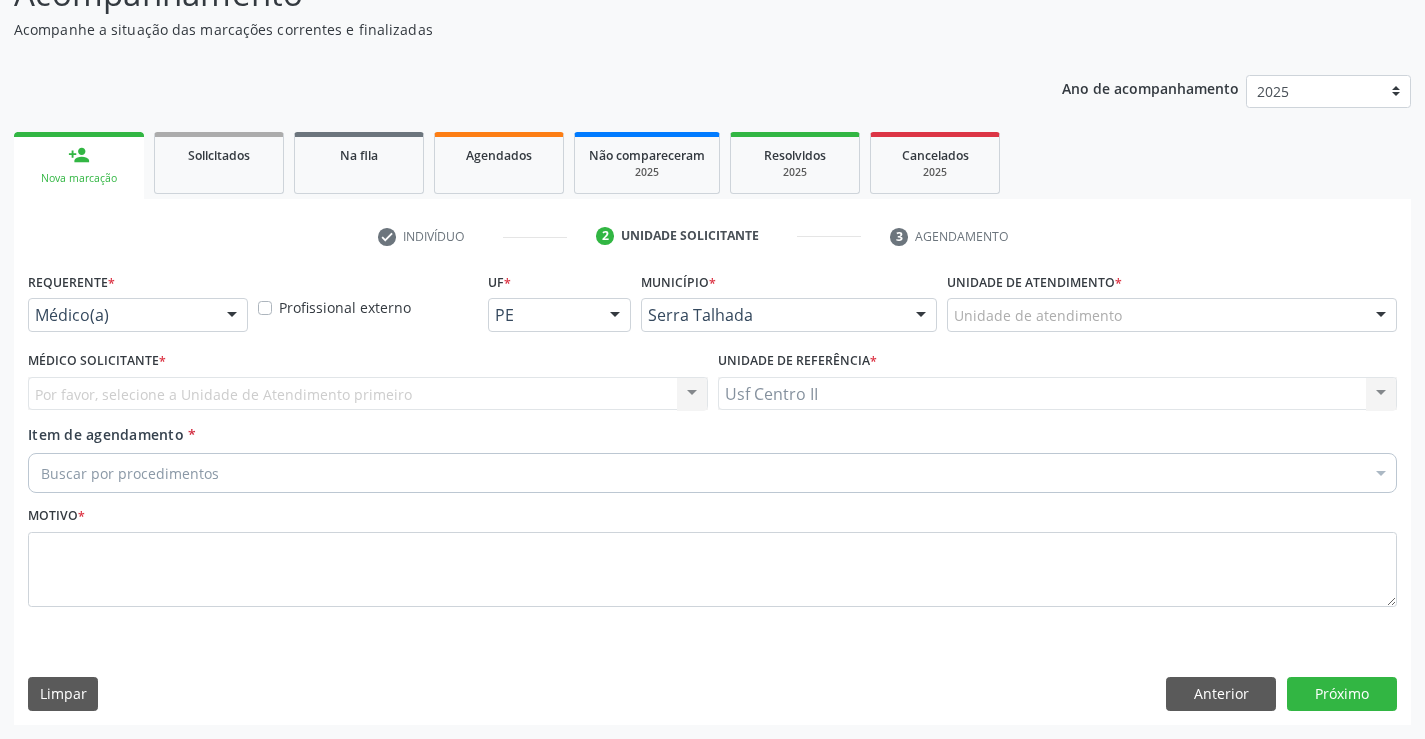 scroll, scrollTop: 167, scrollLeft: 0, axis: vertical 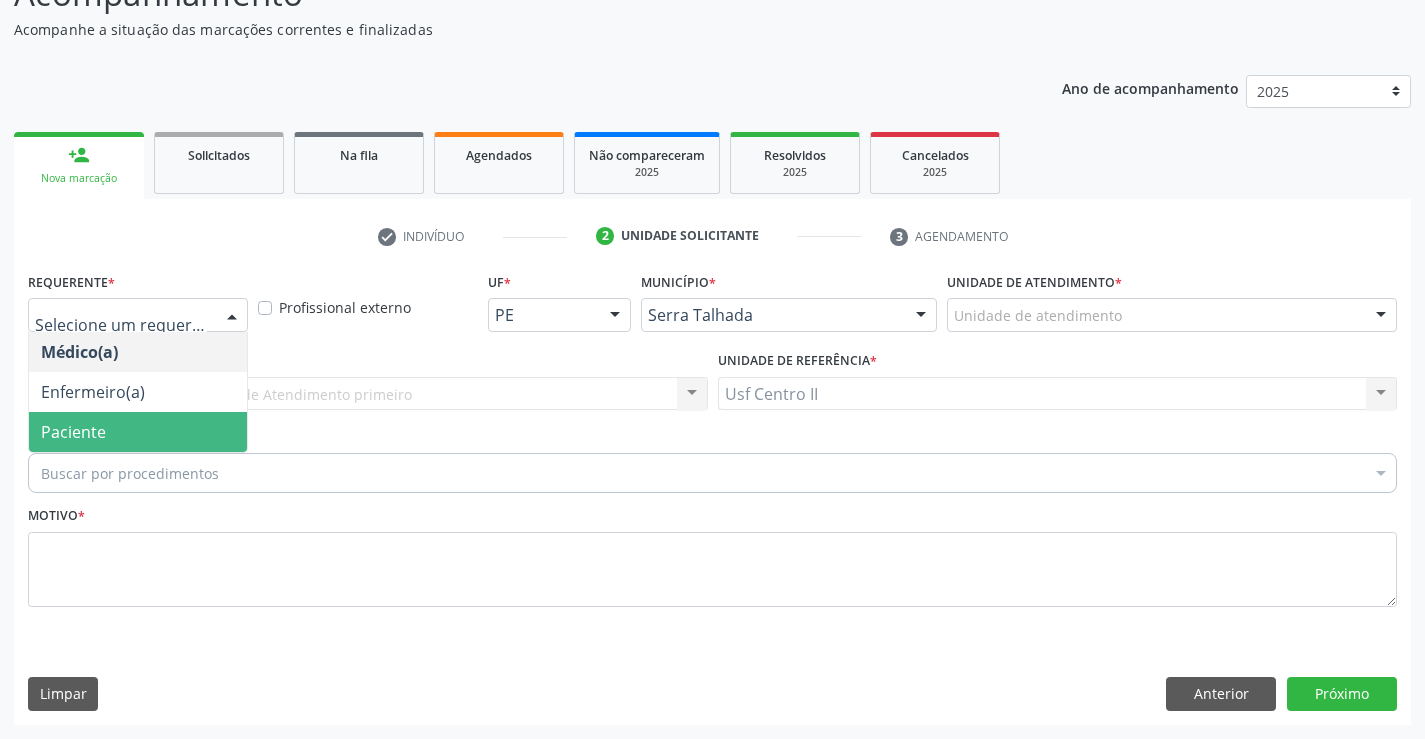 click on "Paciente" at bounding box center (138, 432) 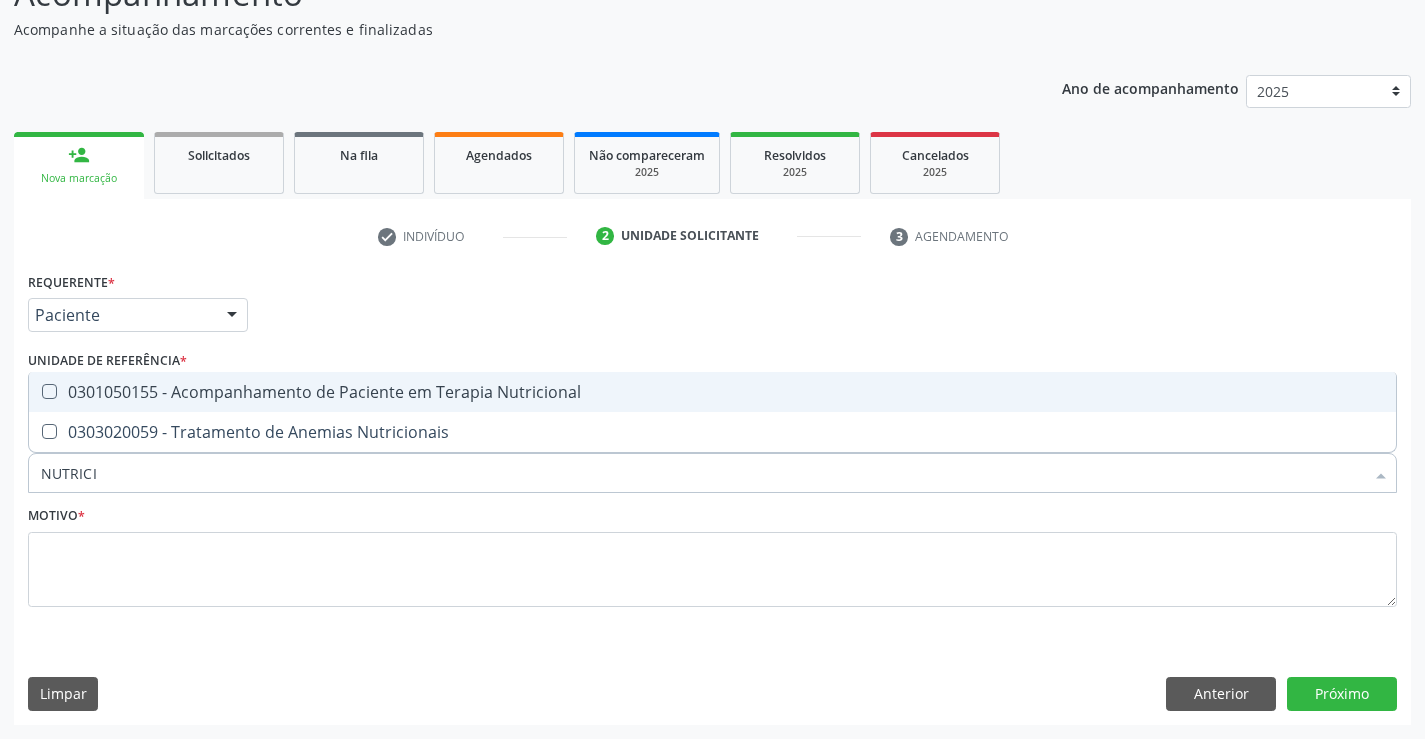 type on "NUTRICIO" 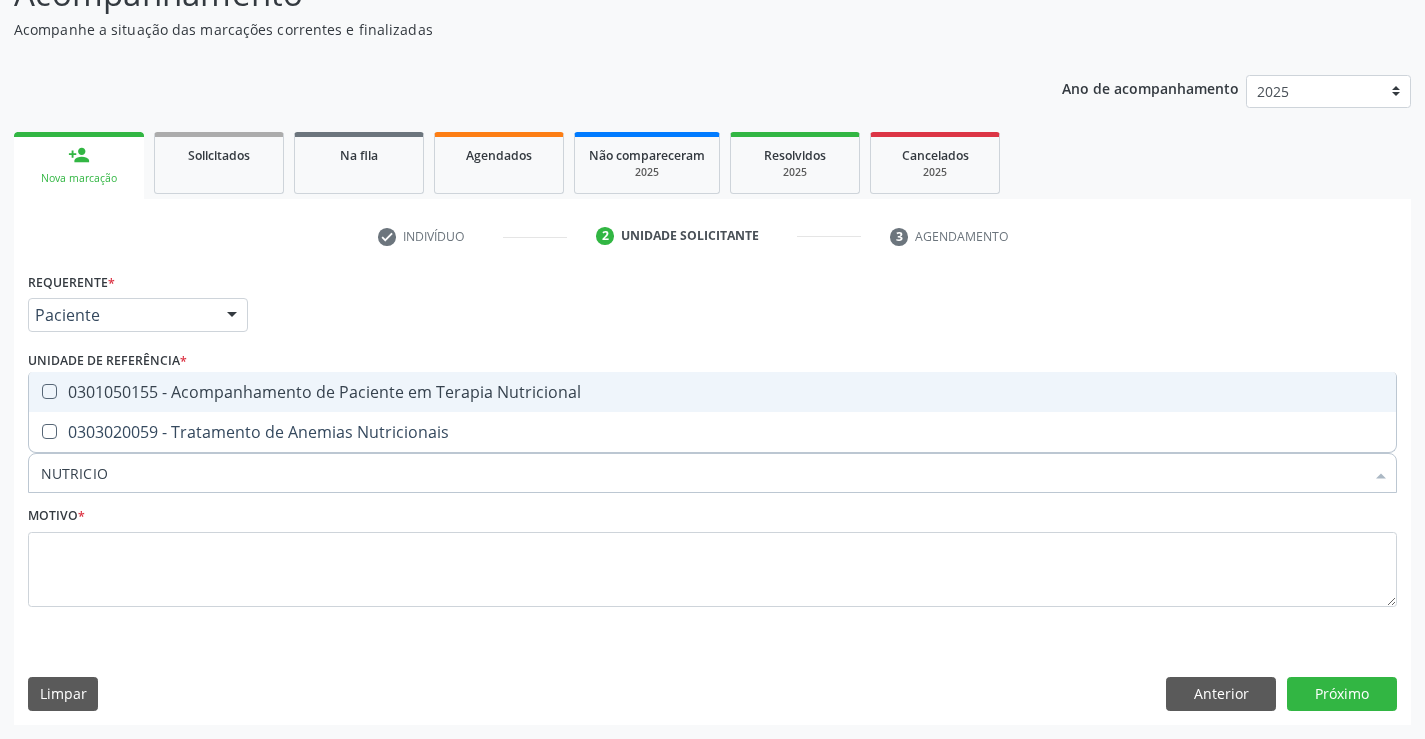 click on "0301050155 - Acompanhamento de Paciente em Terapia Nutricional" at bounding box center (712, 392) 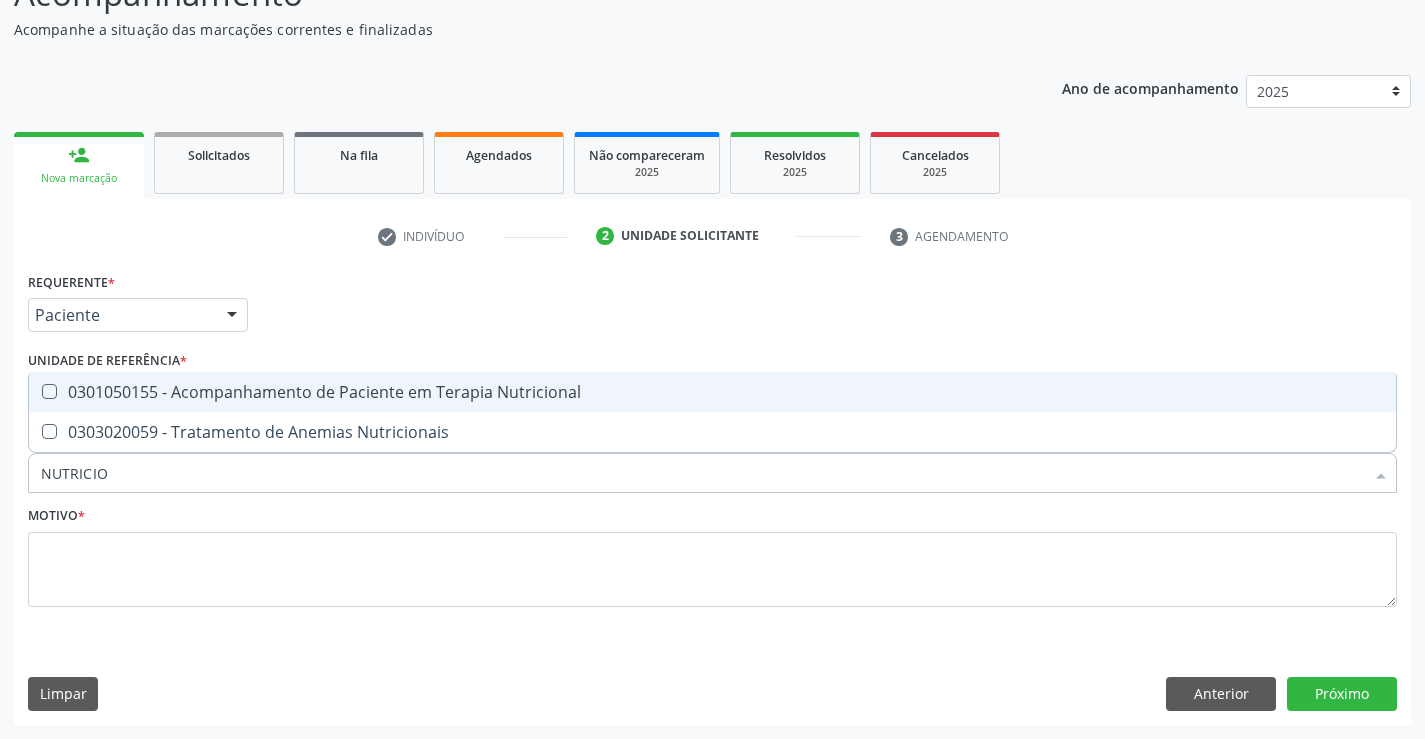 checkbox on "true" 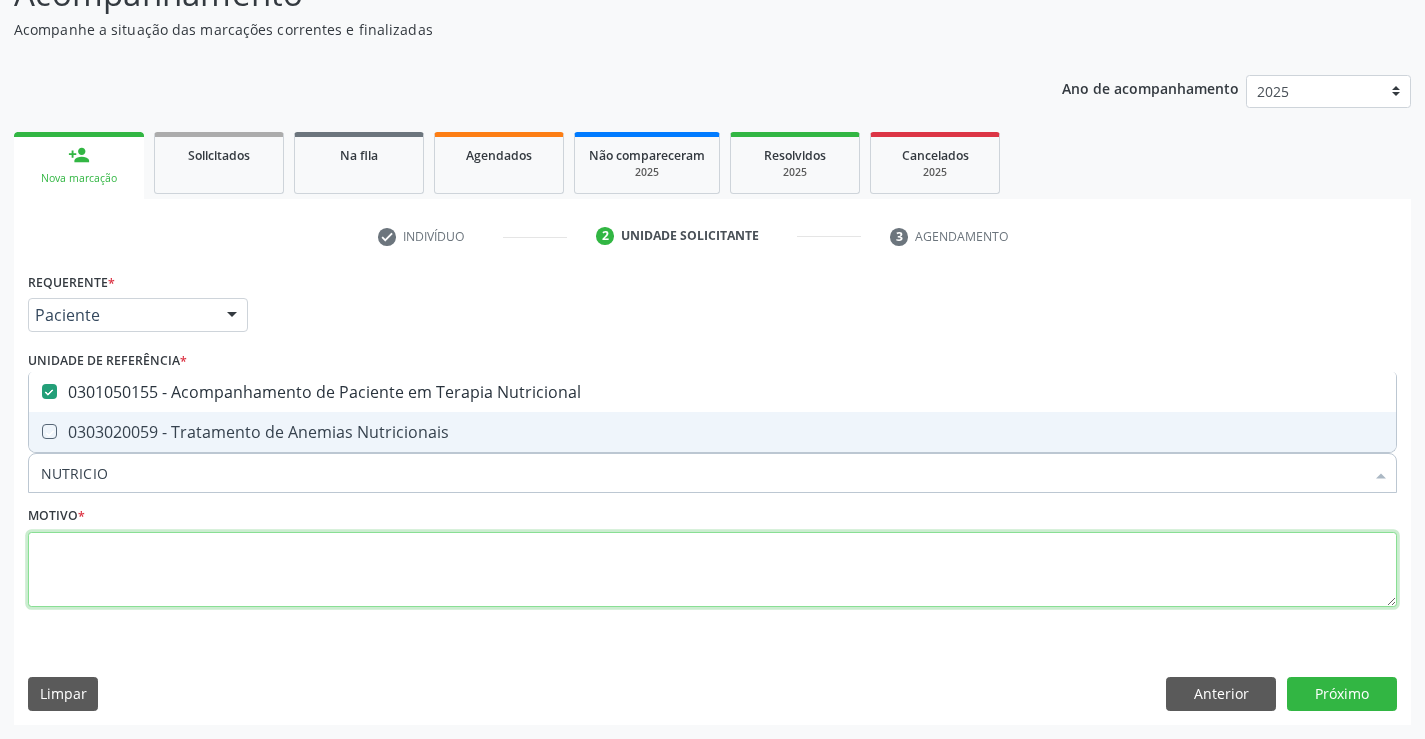 click at bounding box center (712, 570) 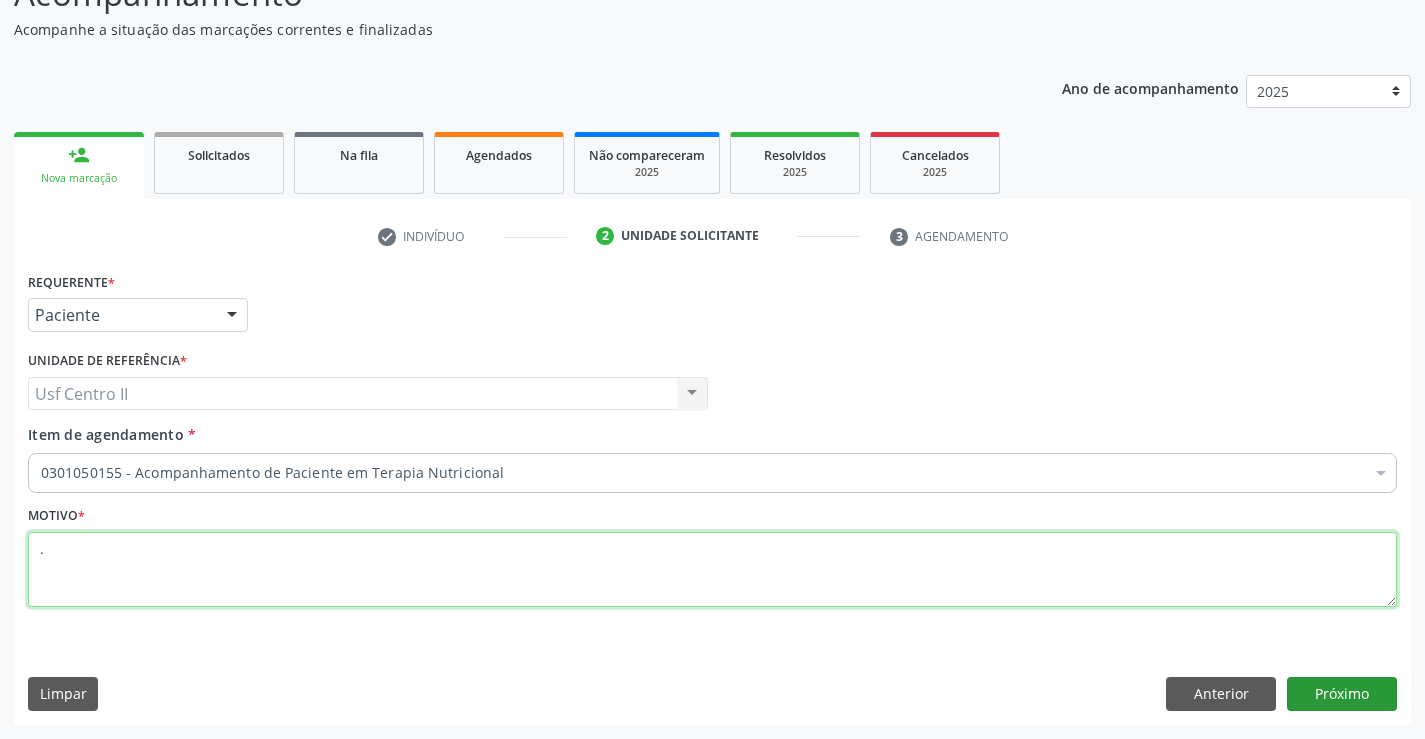 type on "." 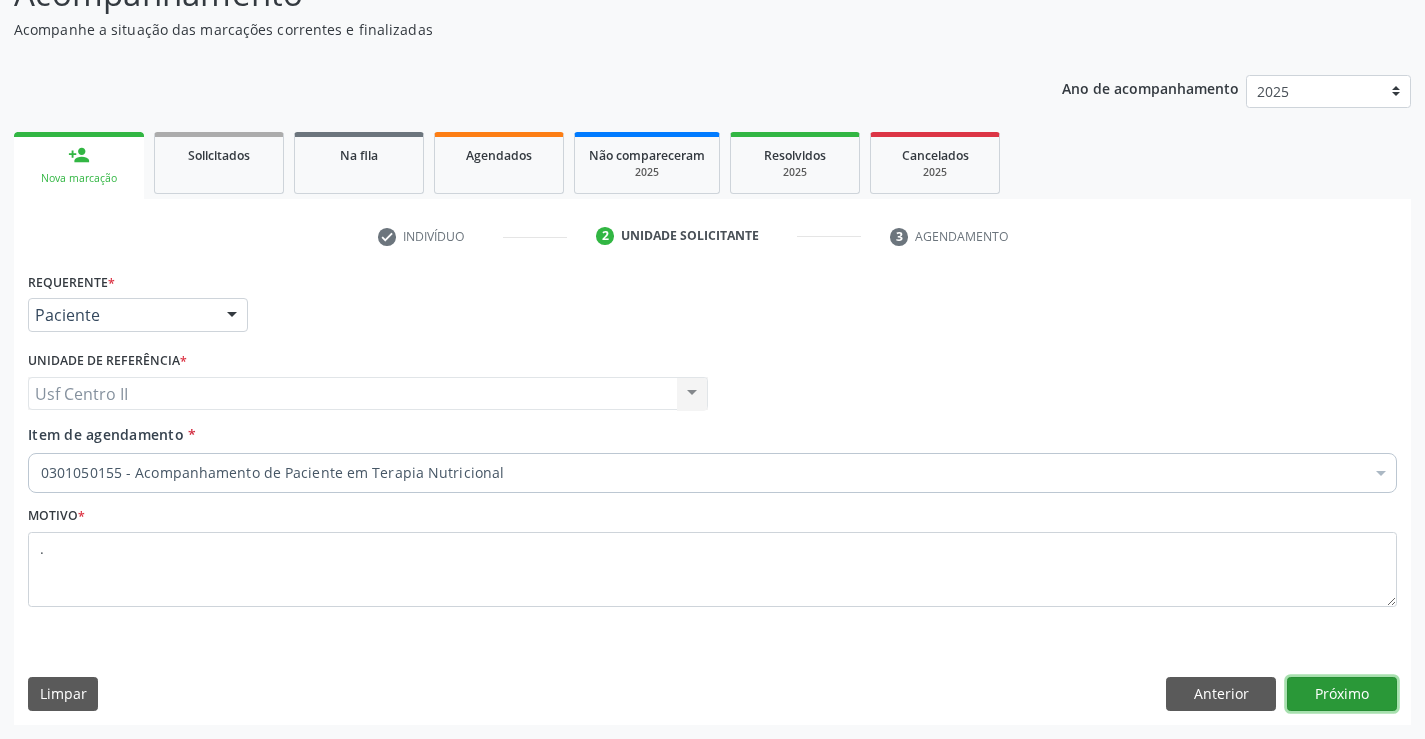 click on "Próximo" at bounding box center [1342, 694] 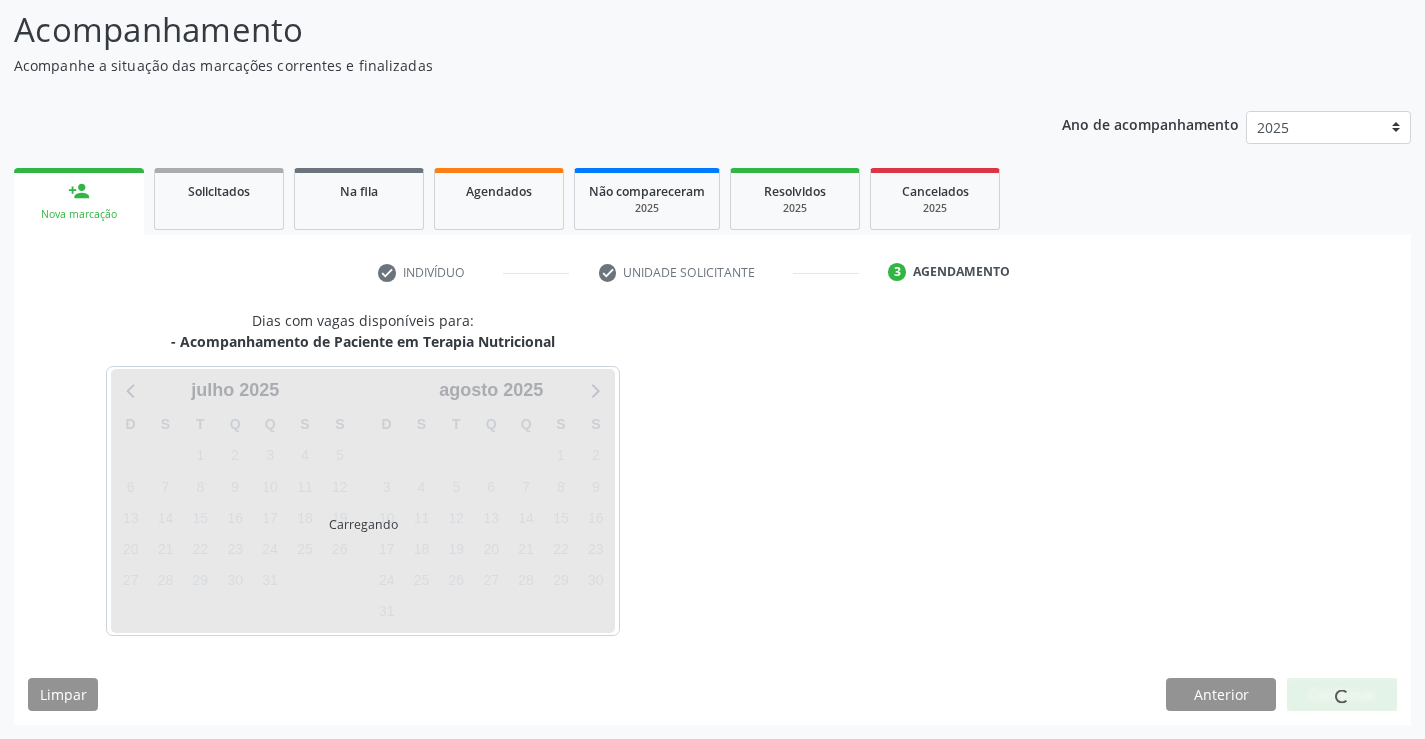 scroll, scrollTop: 131, scrollLeft: 0, axis: vertical 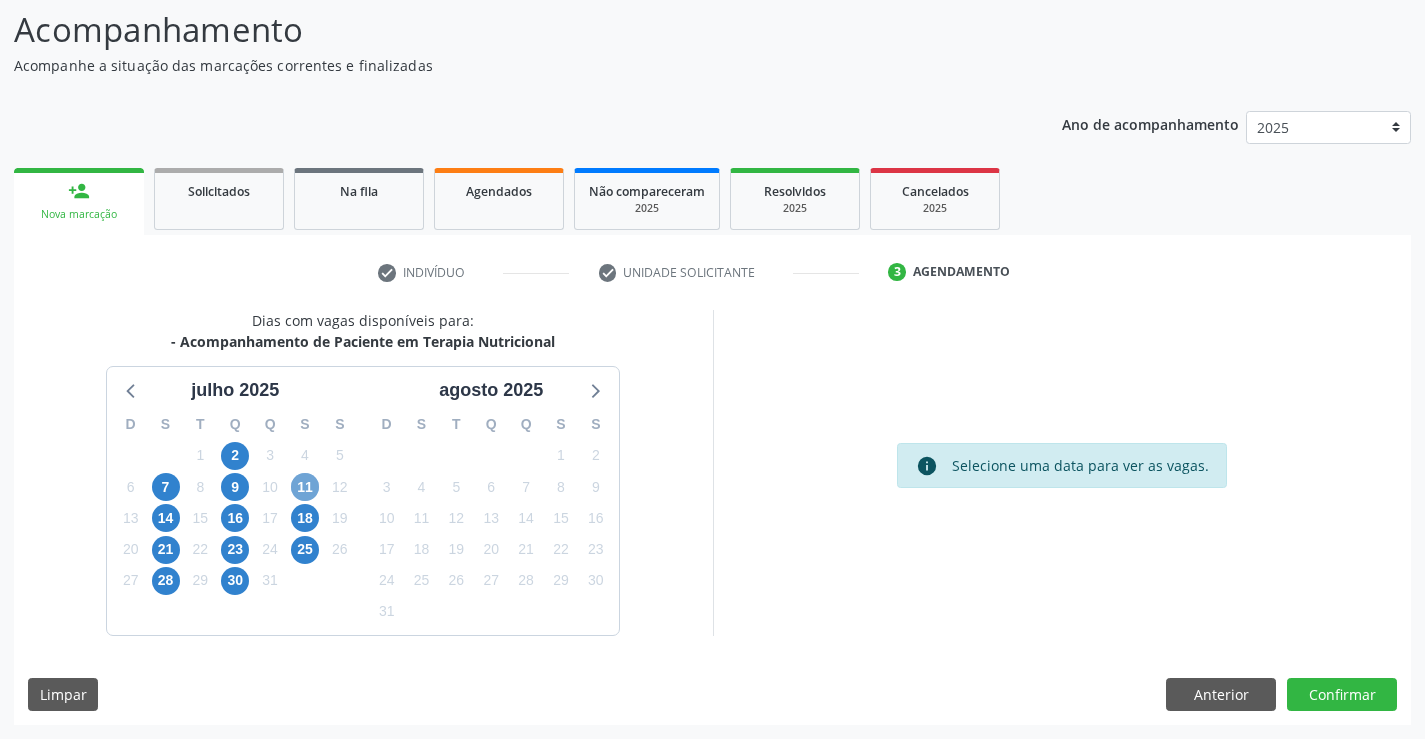 click on "11" at bounding box center (305, 487) 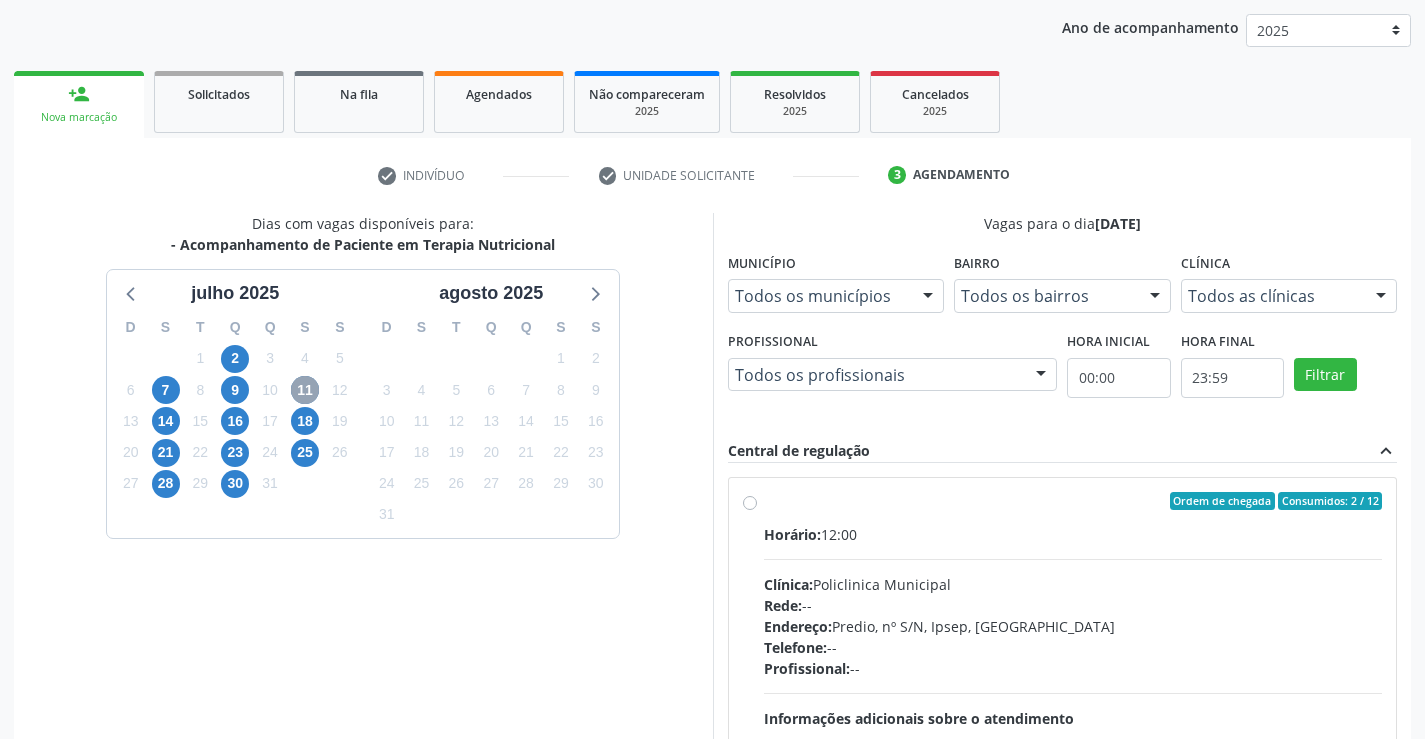 scroll, scrollTop: 420, scrollLeft: 0, axis: vertical 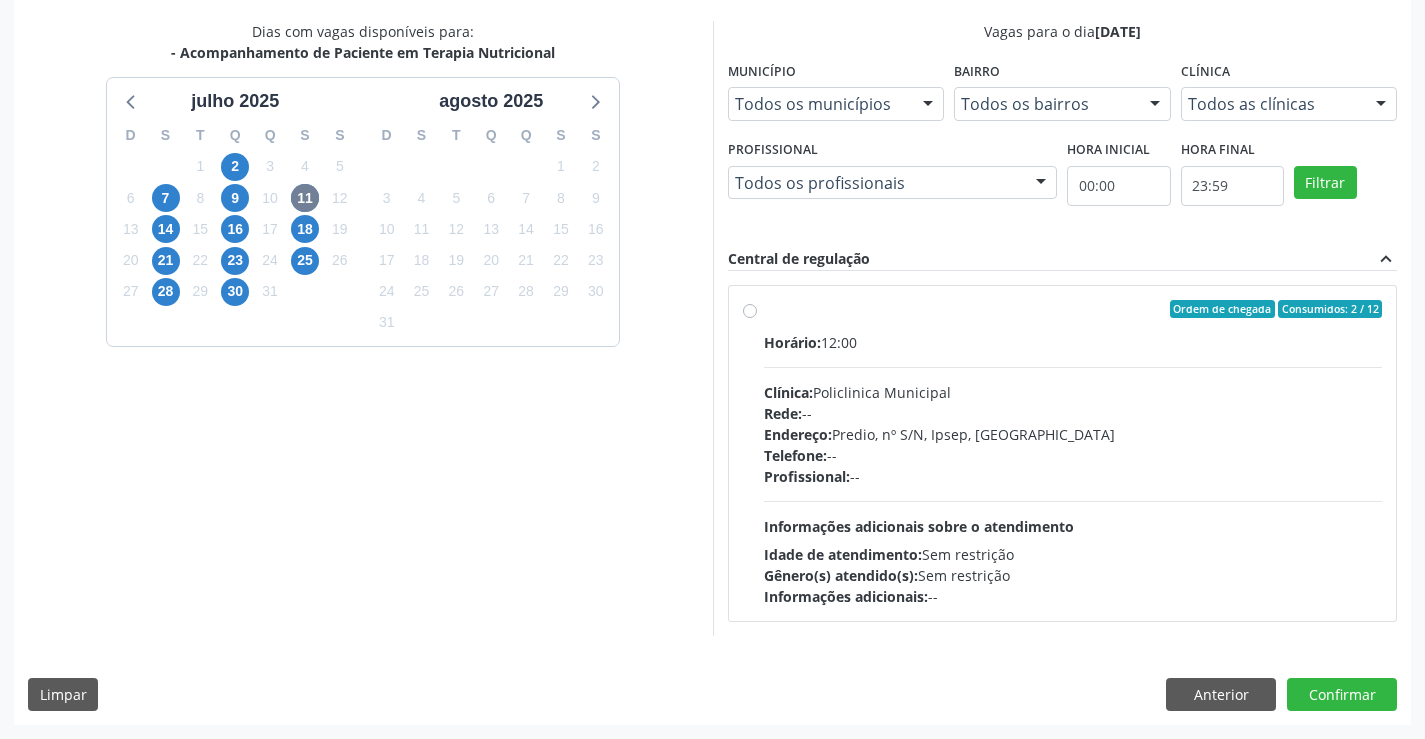click on "Ordem de chegada
Consumidos: 2 / 12
Horário:   12:00
Clínica:  Policlinica Municipal
Rede:
--
Endereço:   Predio, nº S/N, Ipsep, Serra Talhada - PE
Telefone:   --
Profissional:
--
Informações adicionais sobre o atendimento
Idade de atendimento:
Sem restrição
Gênero(s) atendido(s):
Sem restrição
Informações adicionais:
--" at bounding box center (1073, 453) 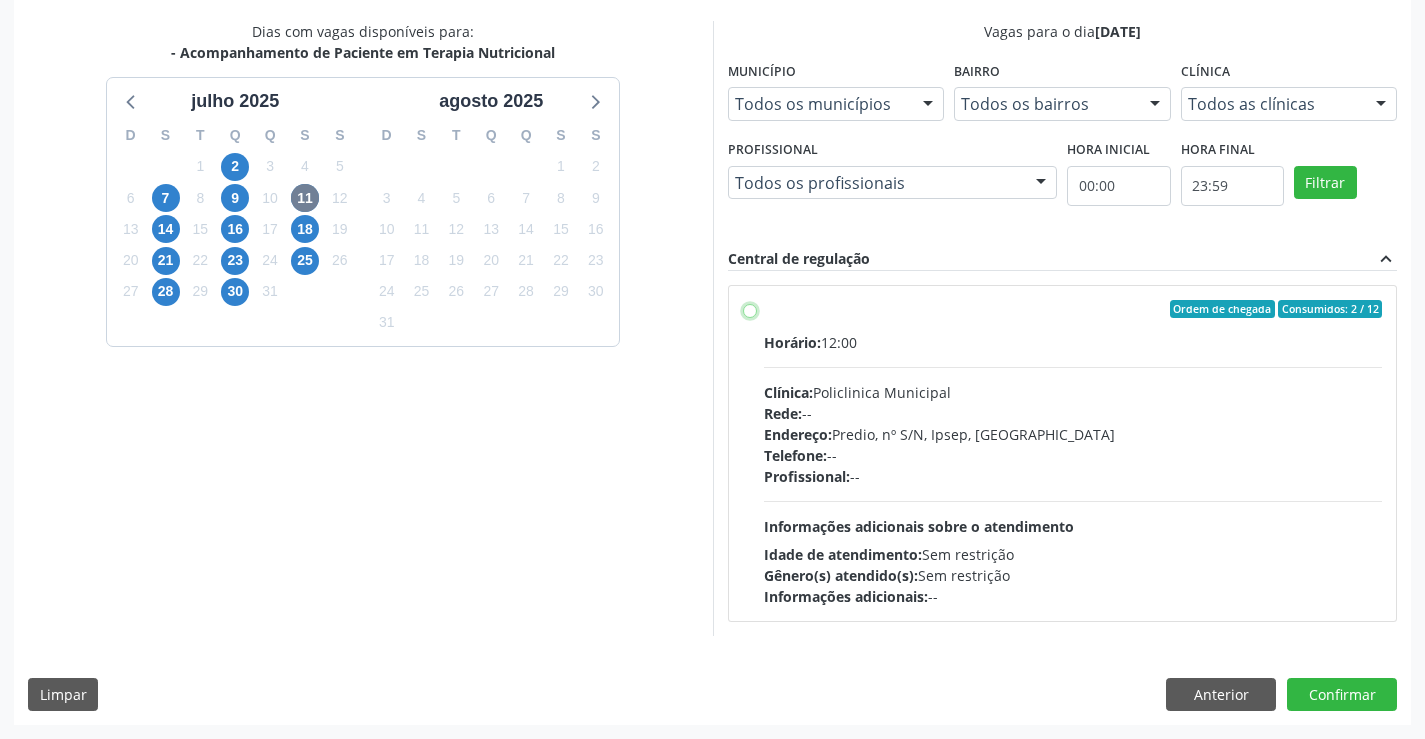 click on "Ordem de chegada
Consumidos: 2 / 12
Horário:   12:00
Clínica:  Policlinica Municipal
Rede:
--
Endereço:   Predio, nº S/N, Ipsep, Serra Talhada - PE
Telefone:   --
Profissional:
--
Informações adicionais sobre o atendimento
Idade de atendimento:
Sem restrição
Gênero(s) atendido(s):
Sem restrição
Informações adicionais:
--" at bounding box center [750, 309] 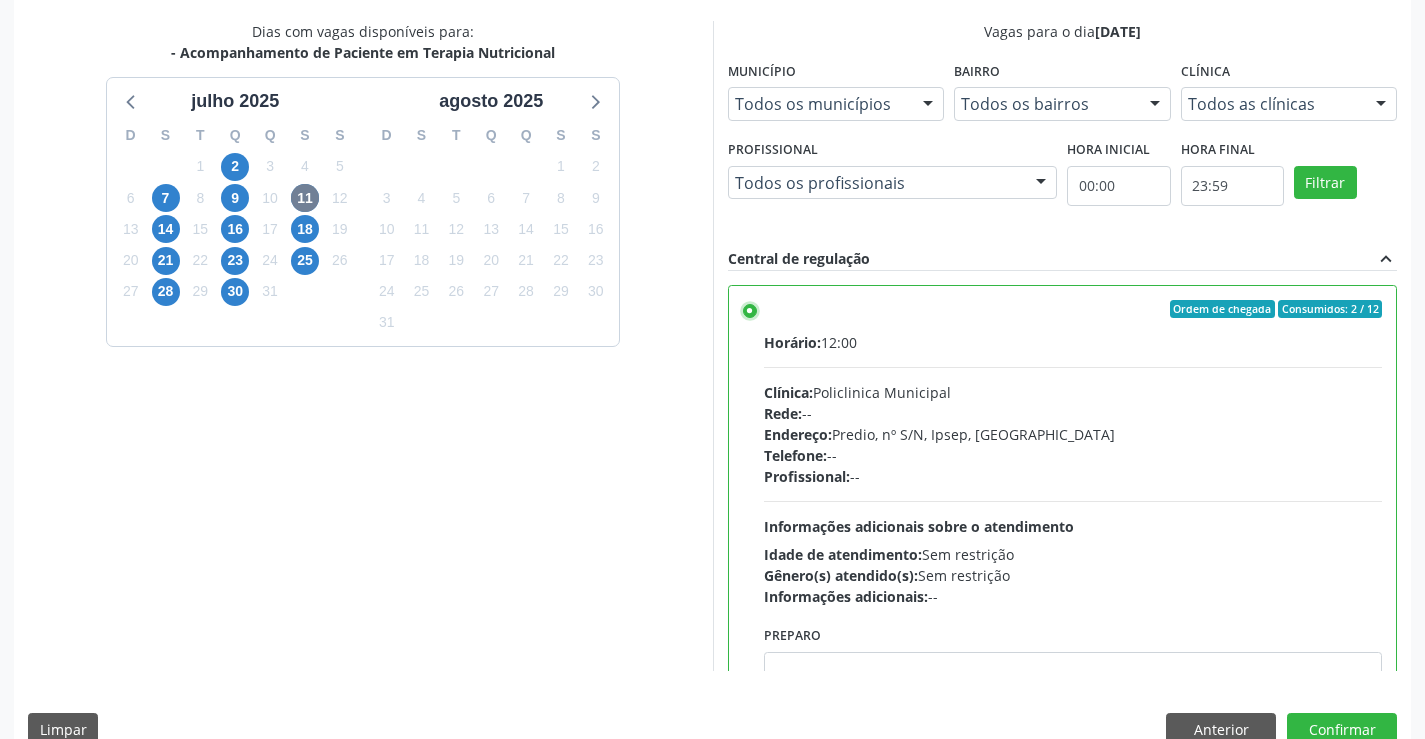 scroll, scrollTop: 456, scrollLeft: 0, axis: vertical 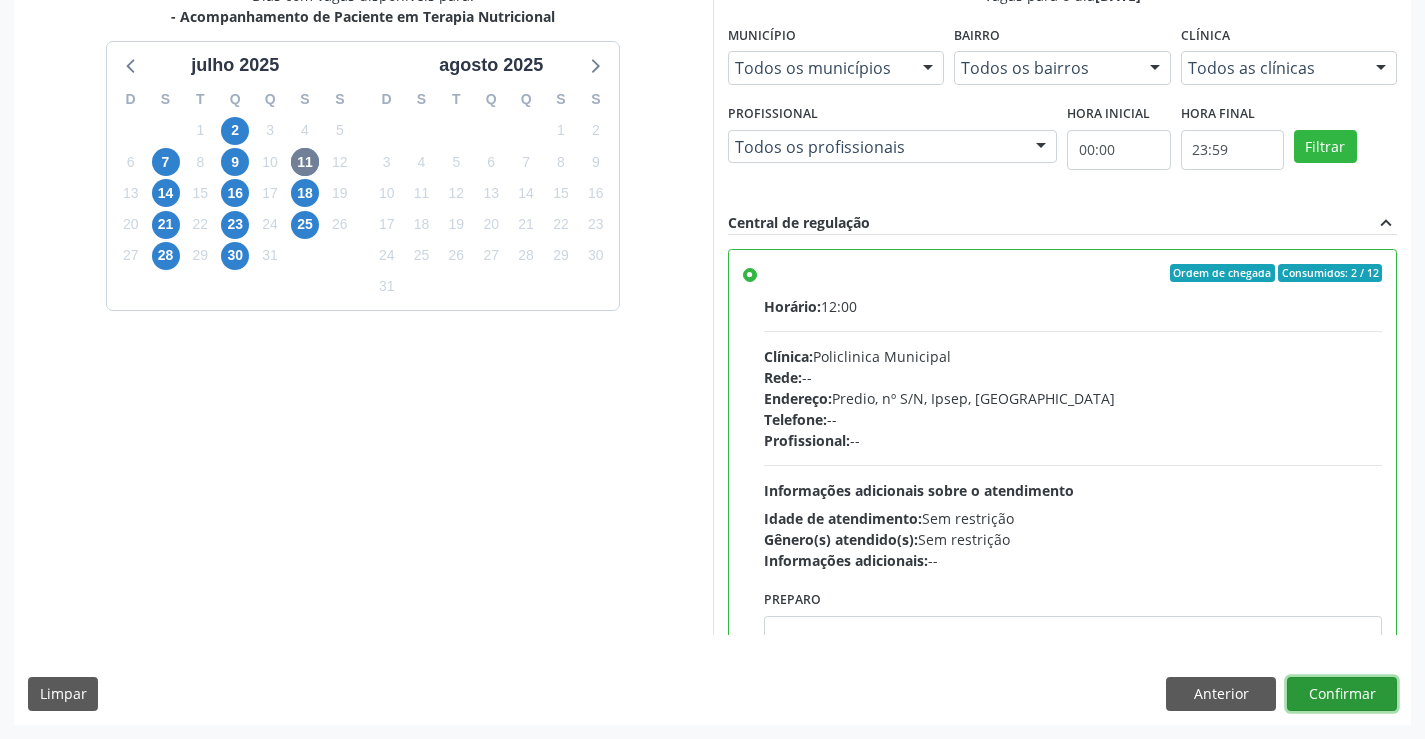 click on "Confirmar" at bounding box center (1342, 694) 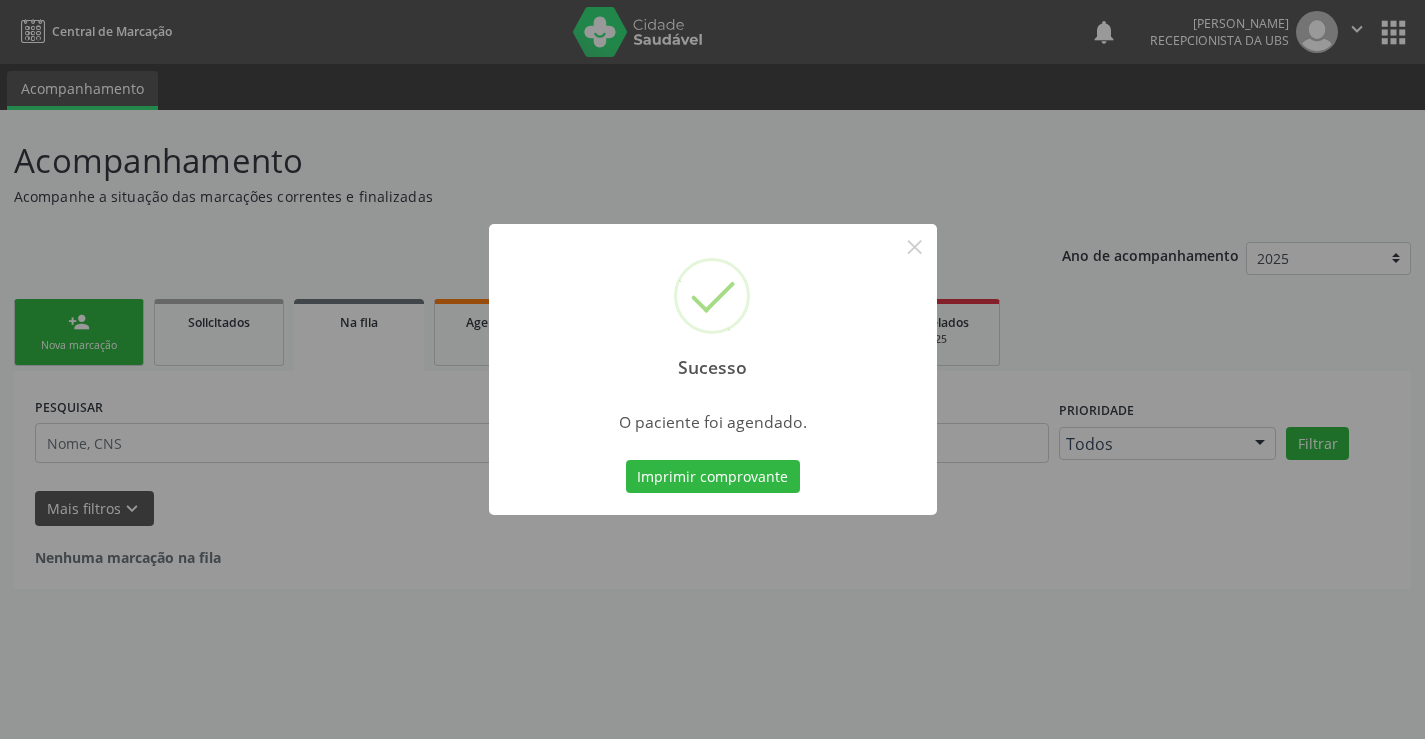 scroll, scrollTop: 0, scrollLeft: 0, axis: both 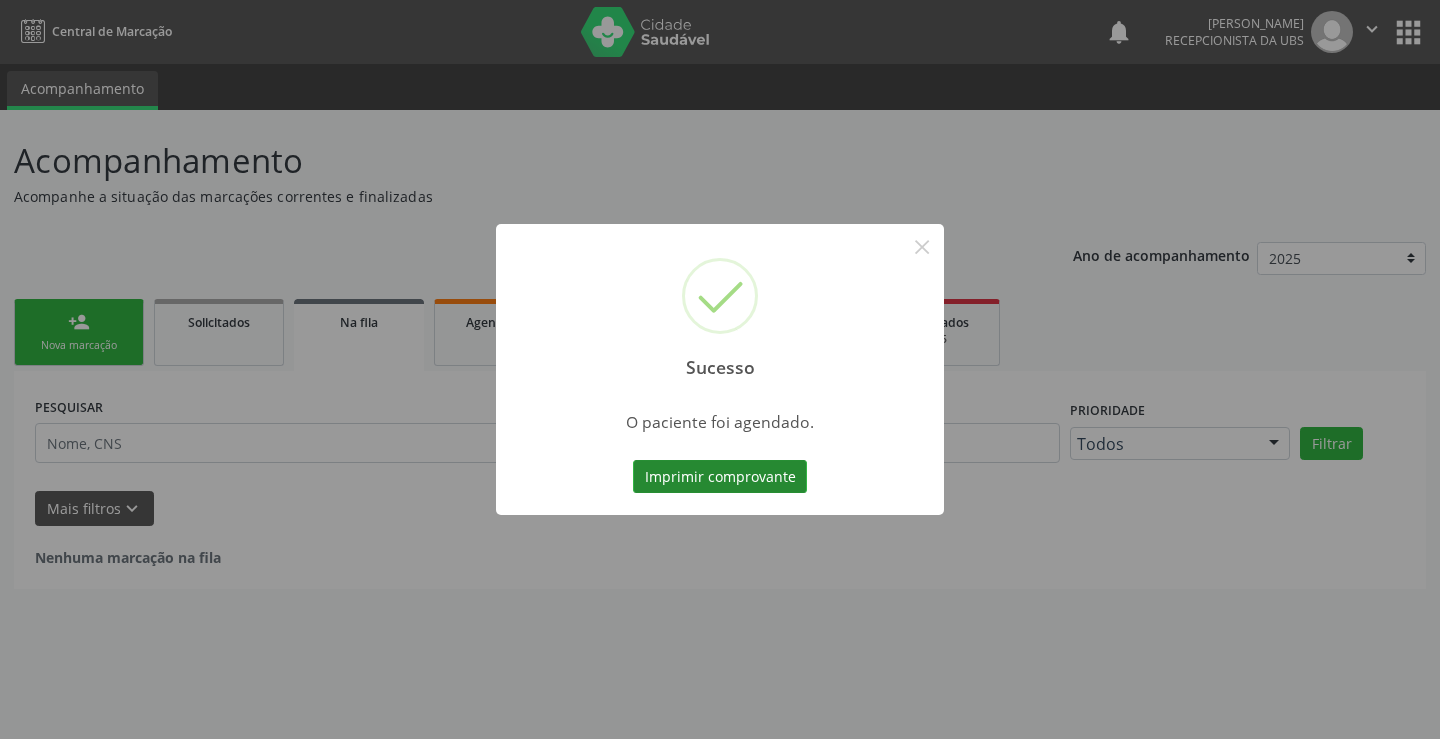 click on "Imprimir comprovante" at bounding box center (720, 477) 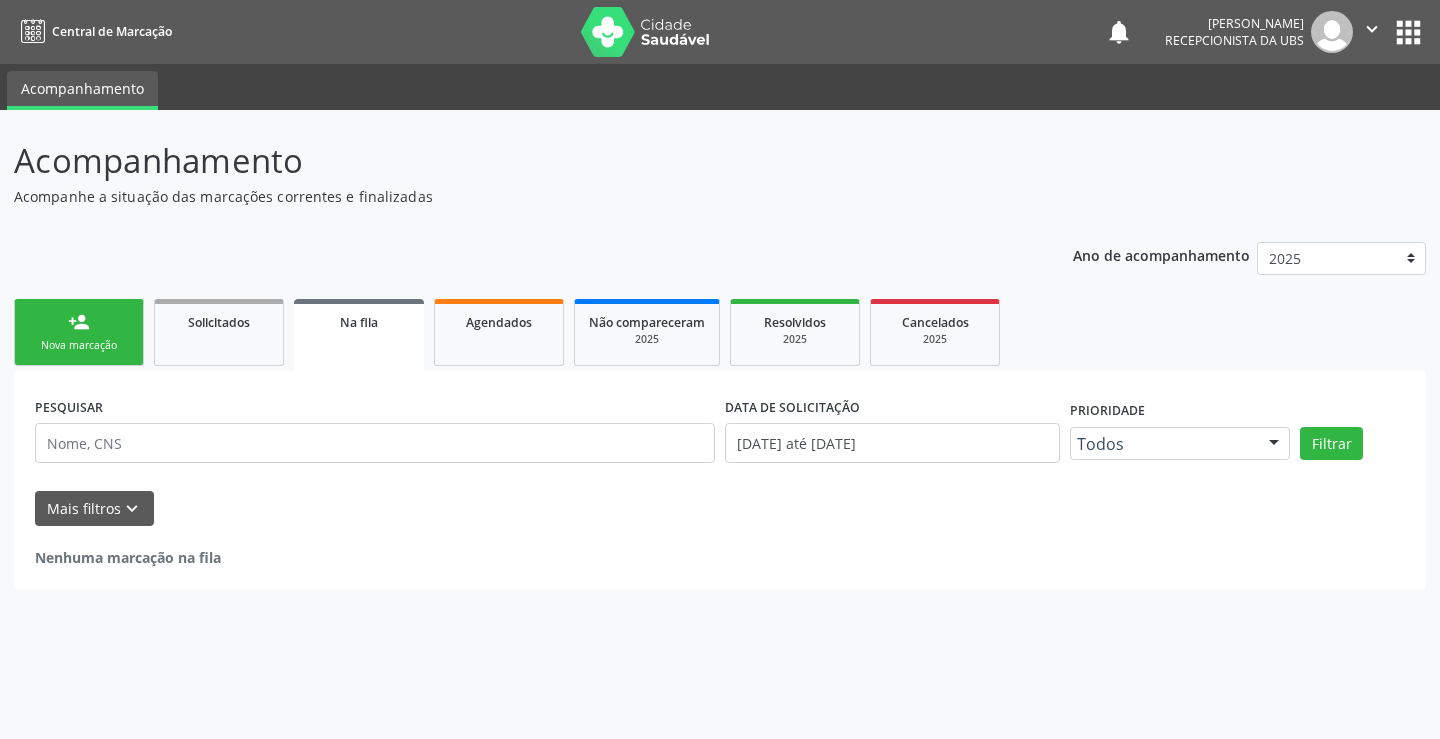 click on "Nova marcação" at bounding box center (79, 345) 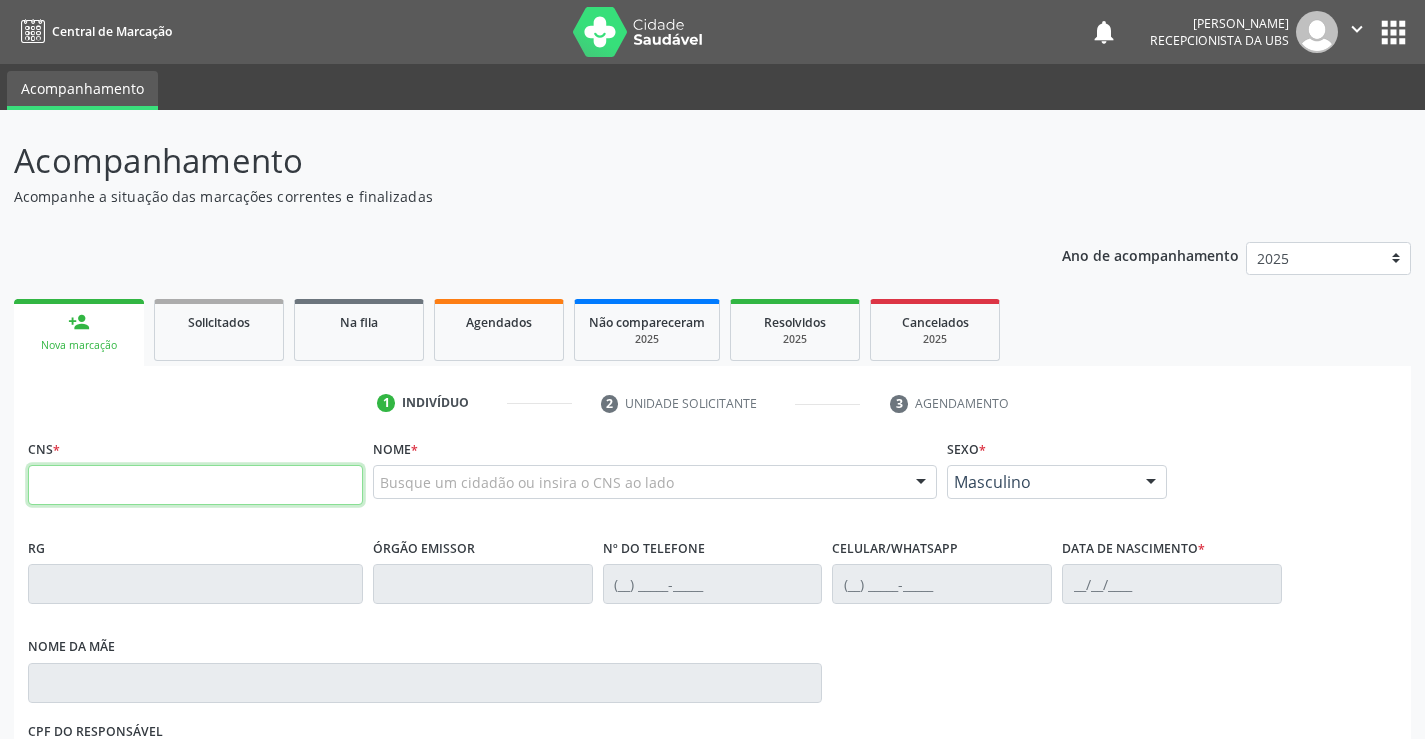 click at bounding box center (195, 485) 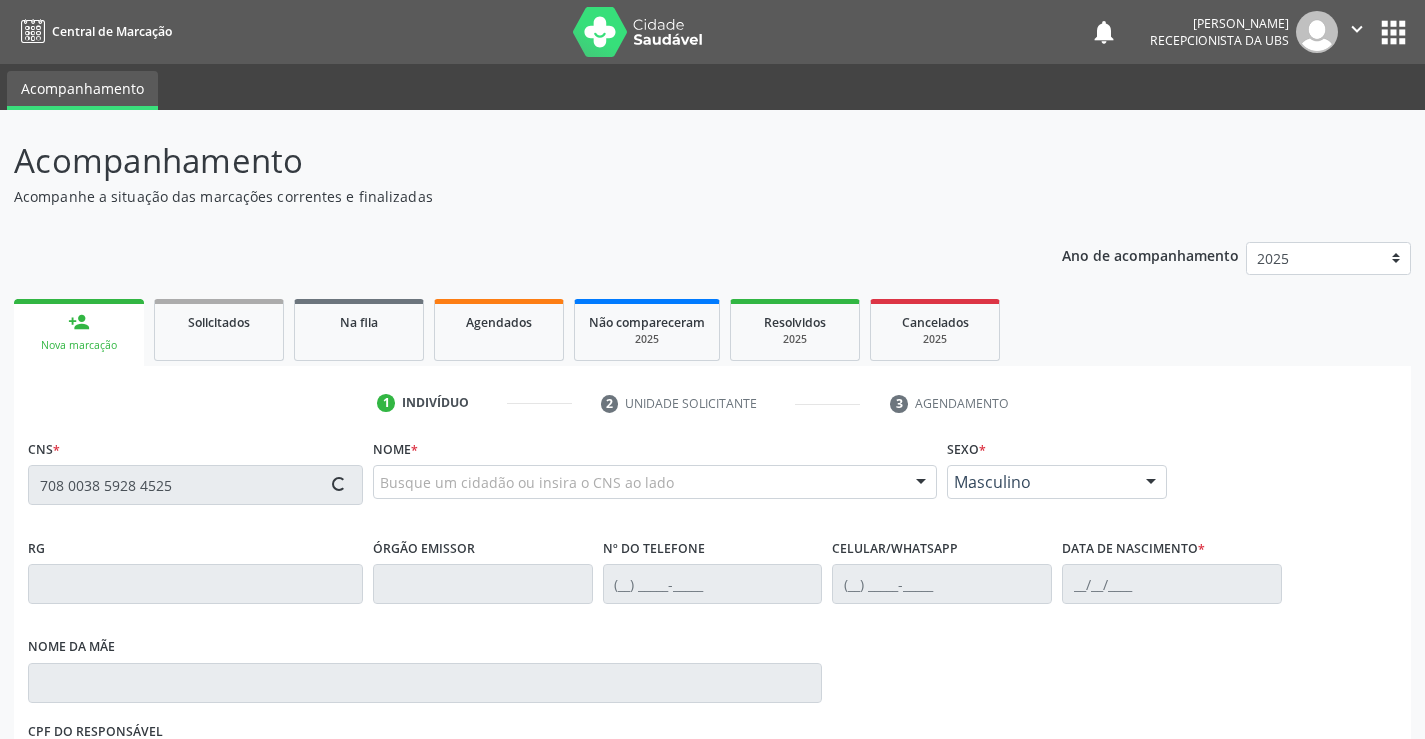 type on "708 0038 5928 4525" 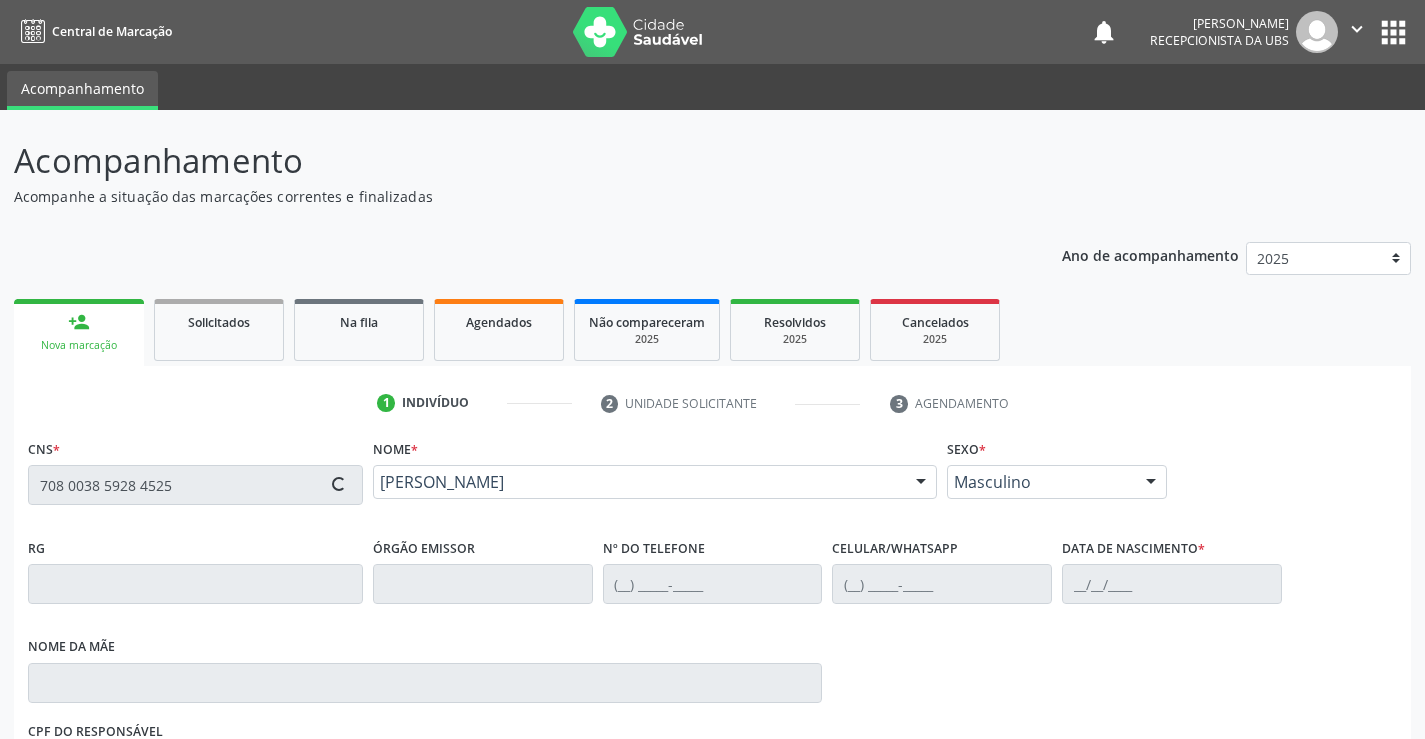 type on "[PHONE_NUMBER]" 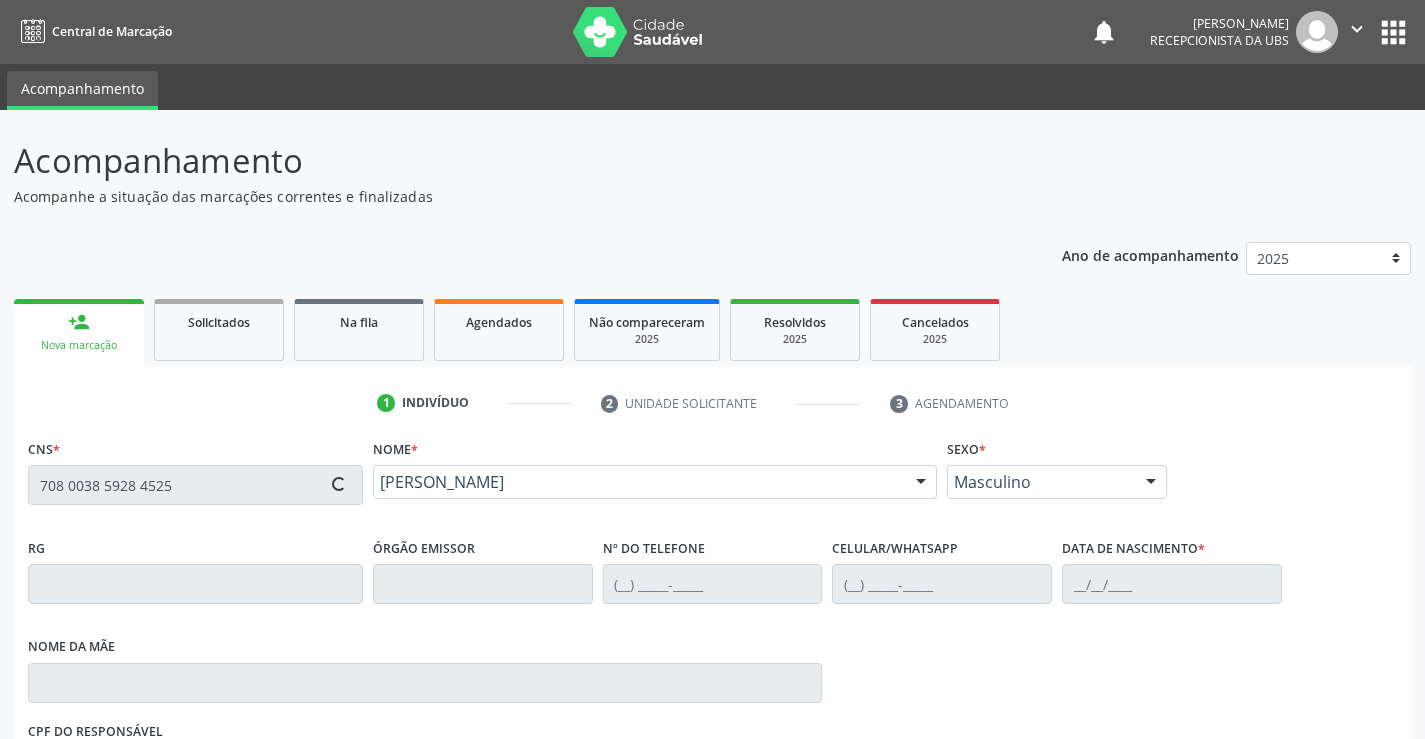 type on "[PHONE_NUMBER]" 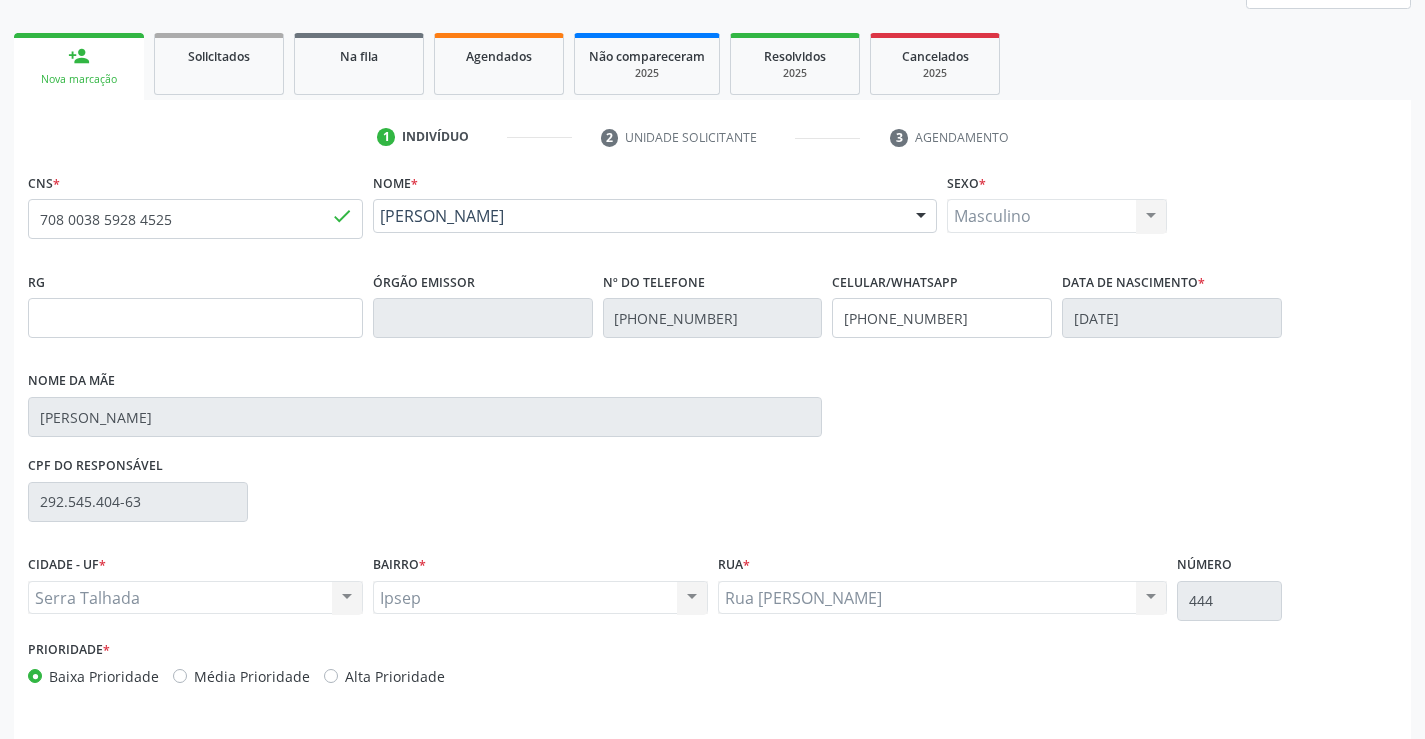 scroll, scrollTop: 331, scrollLeft: 0, axis: vertical 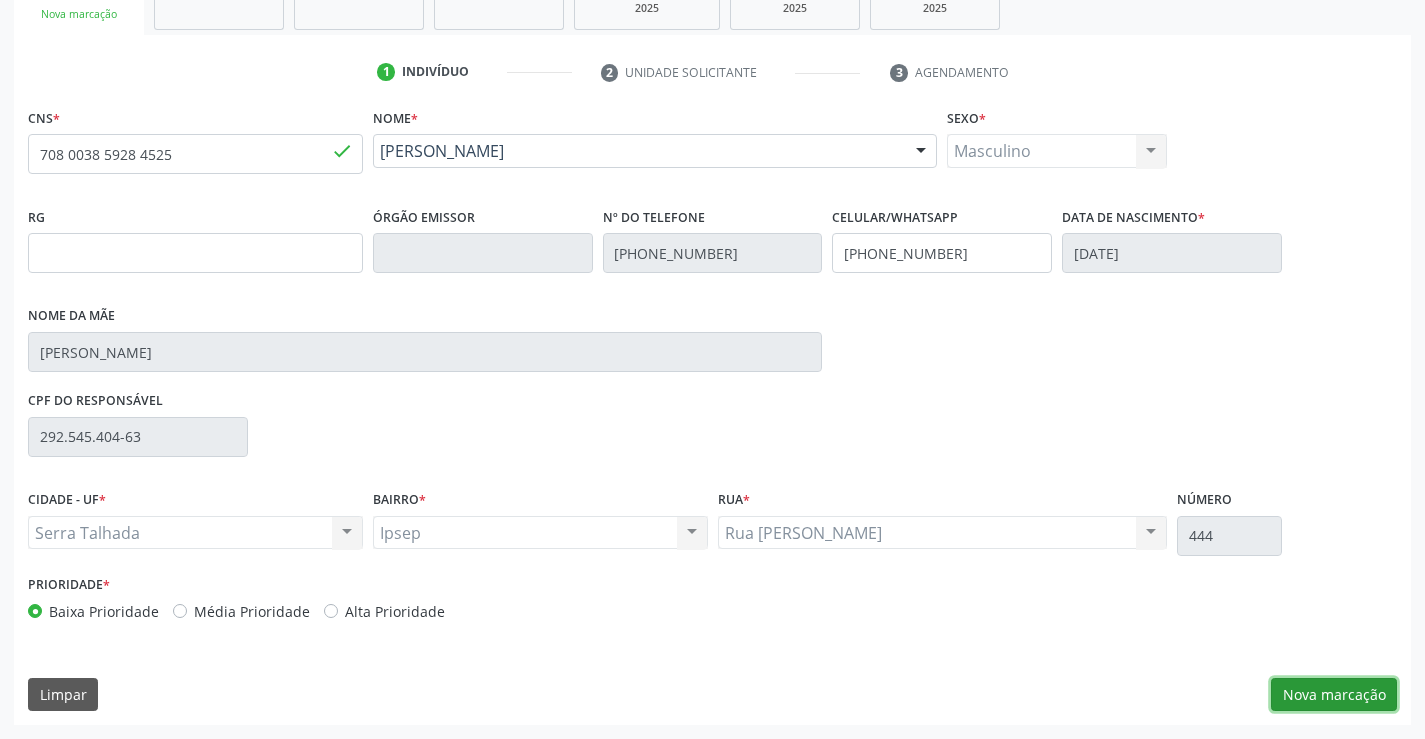 click on "Nova marcação" at bounding box center (1334, 695) 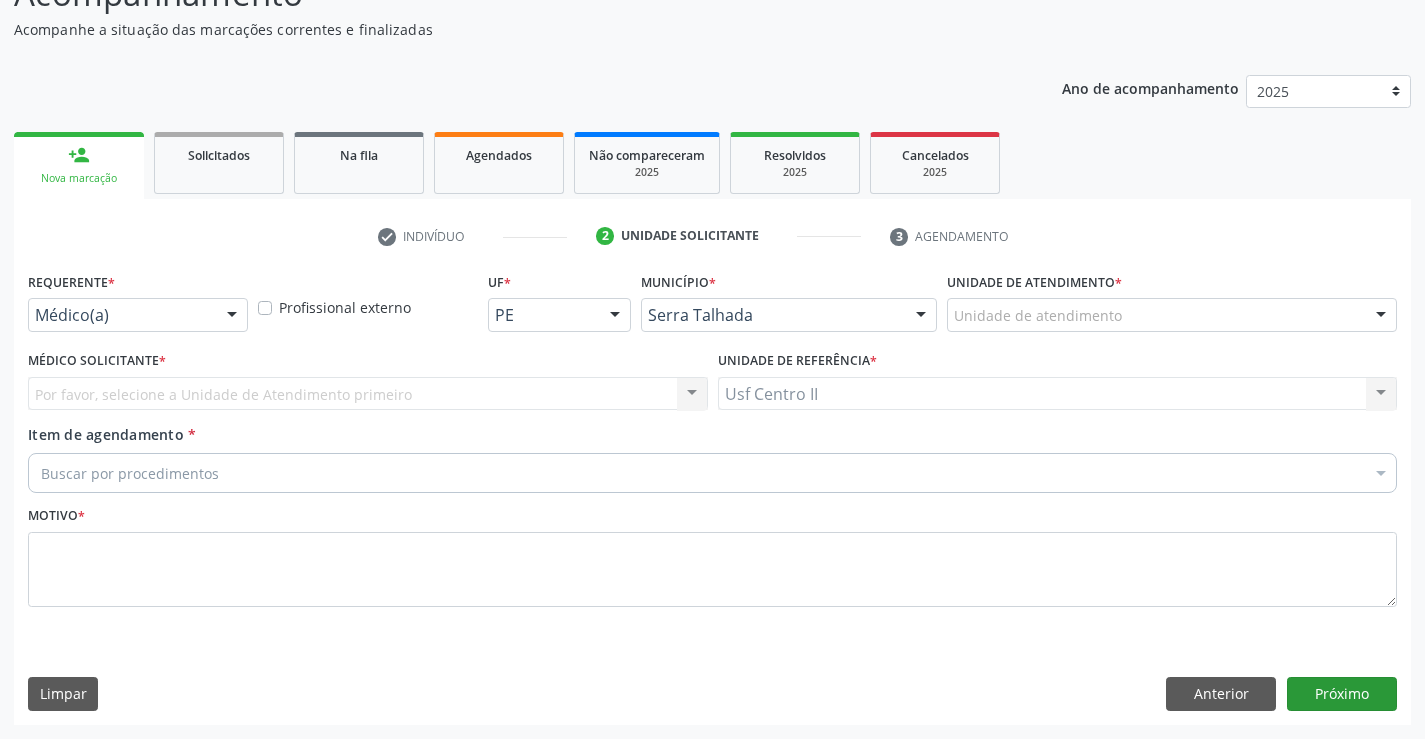 scroll, scrollTop: 167, scrollLeft: 0, axis: vertical 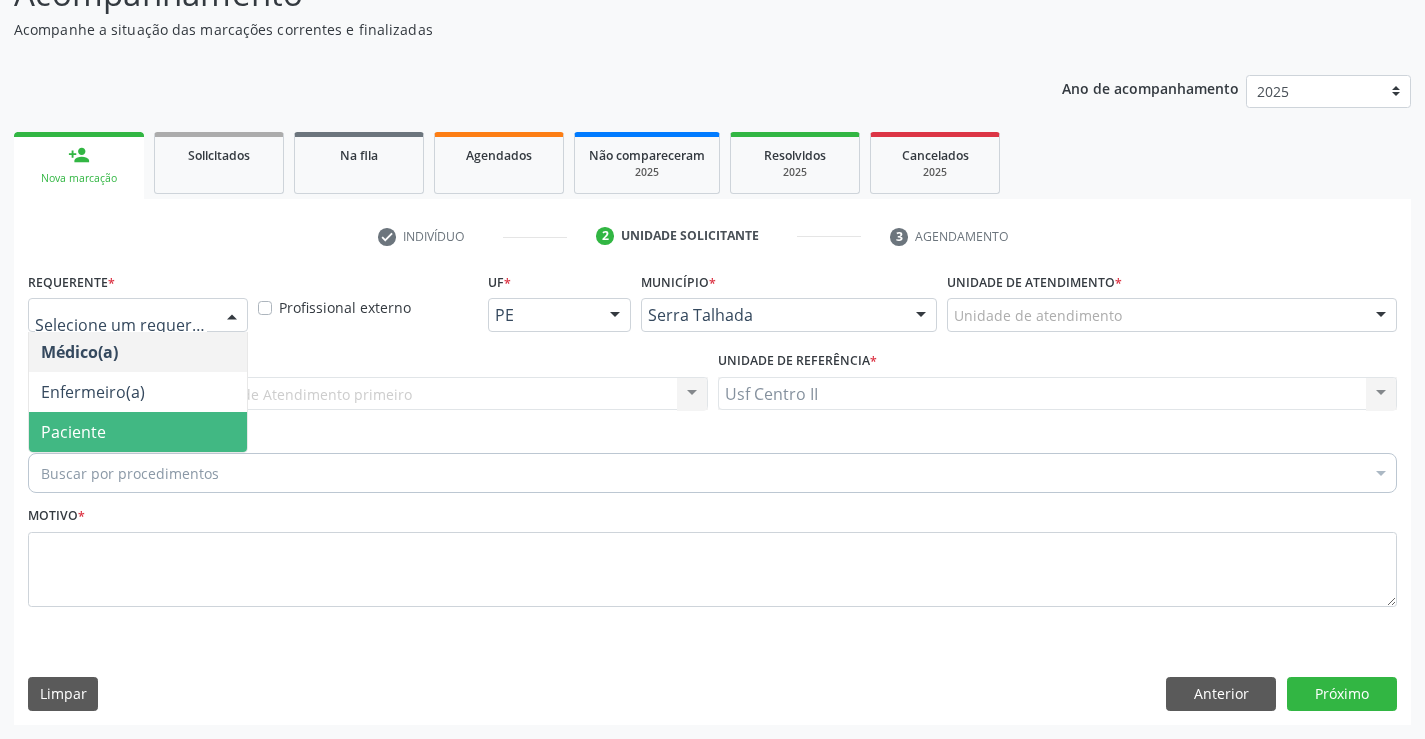 click on "Paciente" at bounding box center [138, 432] 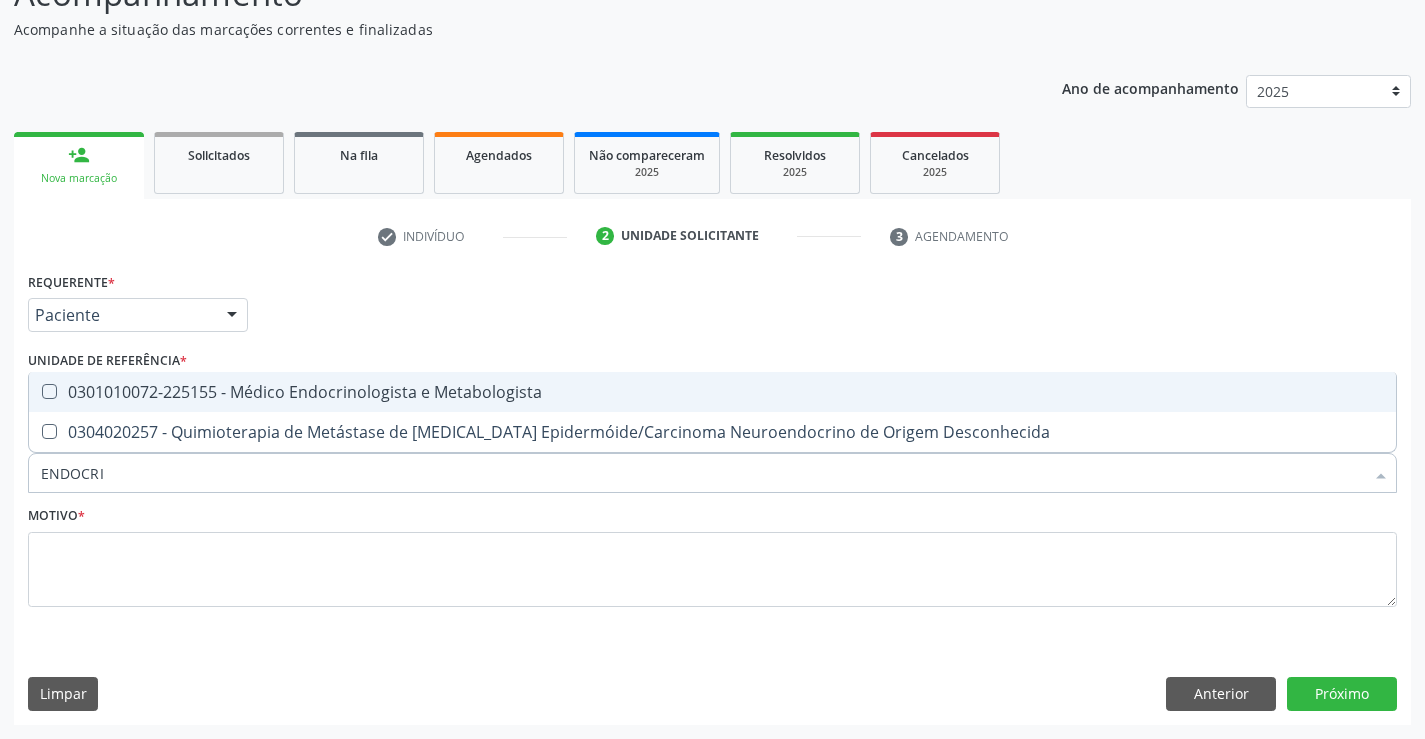 type on "ENDOCRIN" 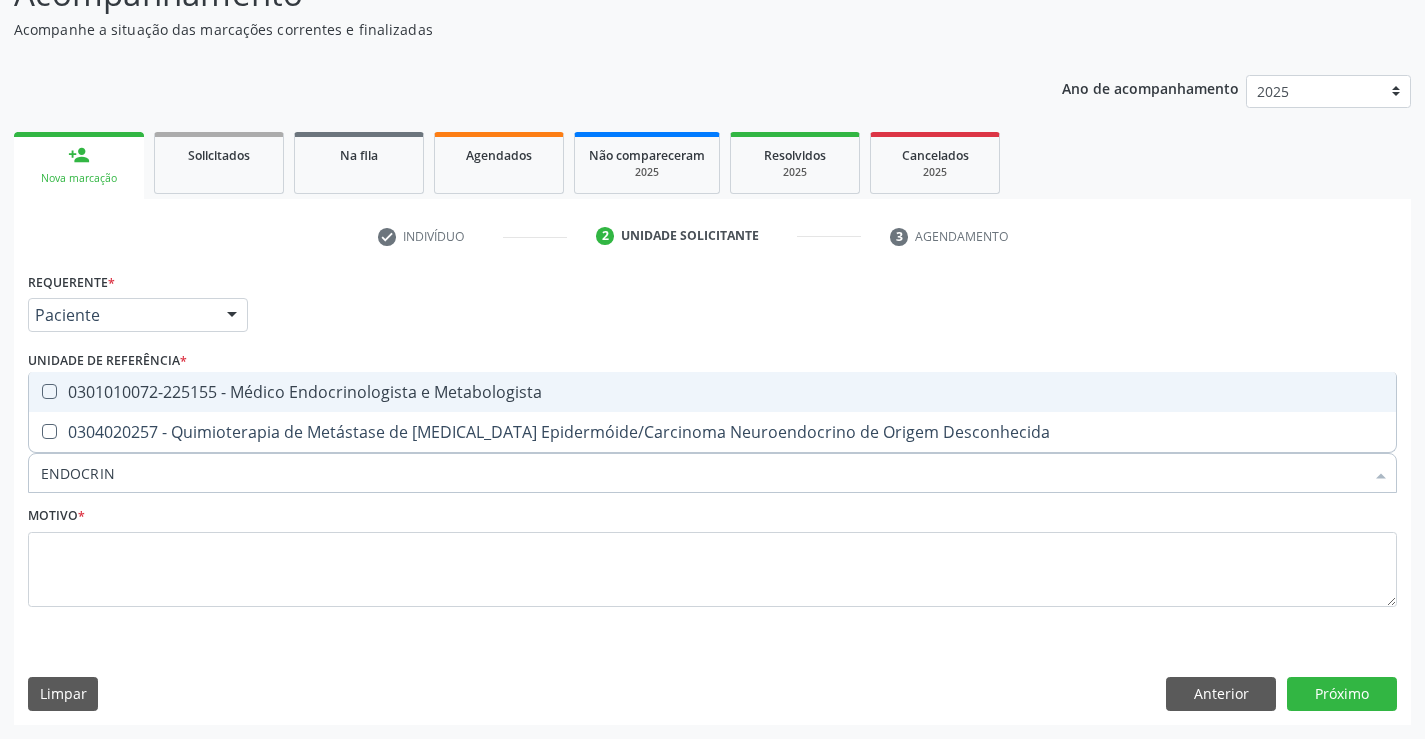 click on "0301010072-225155 - Médico Endocrinologista e Metabologista" at bounding box center (712, 392) 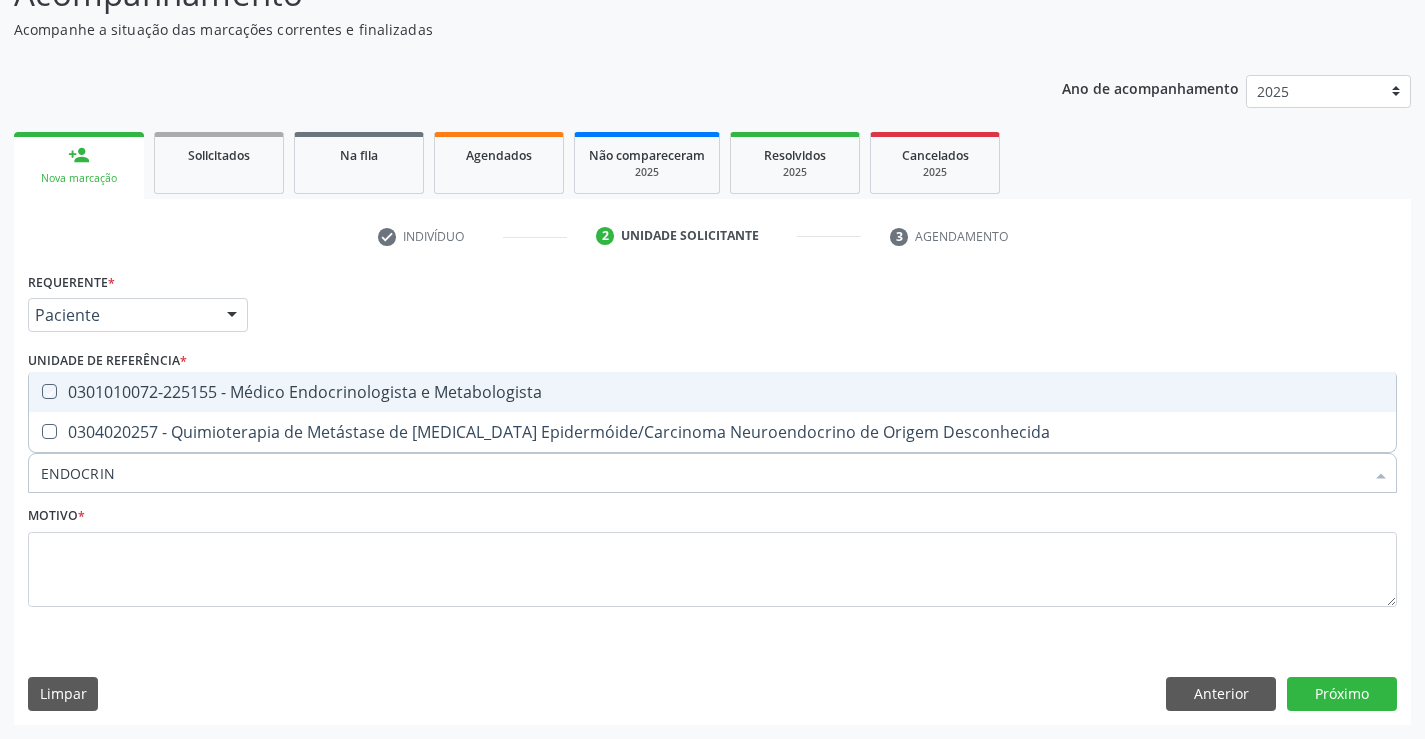 checkbox on "true" 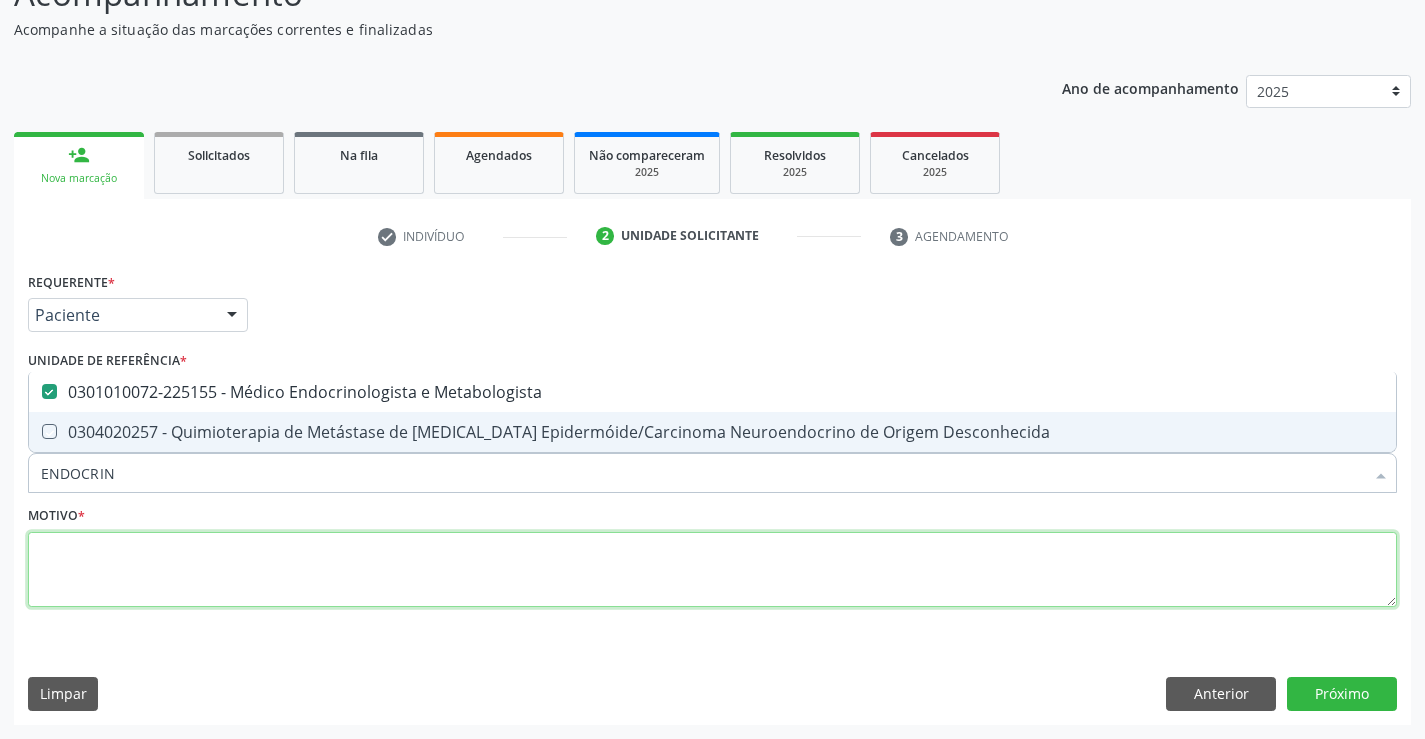 click at bounding box center (712, 570) 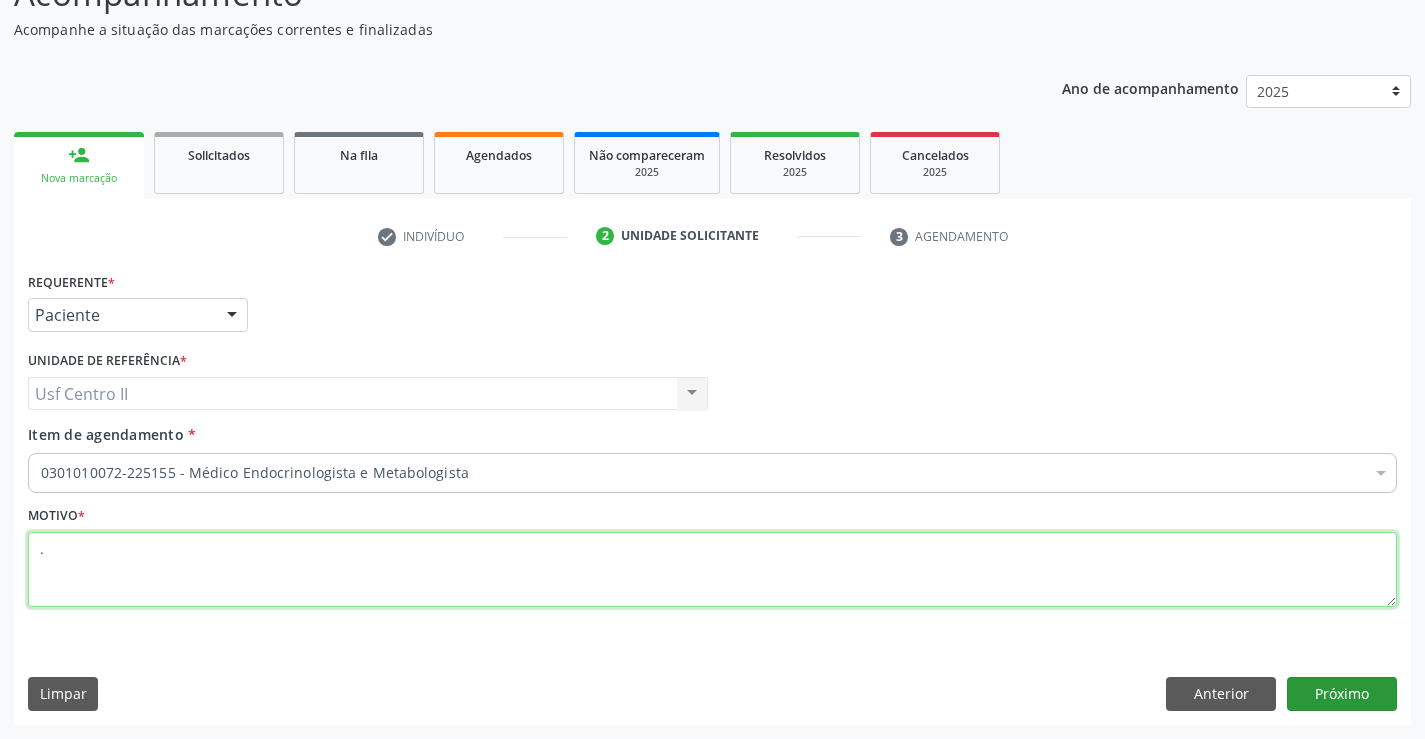 type on "." 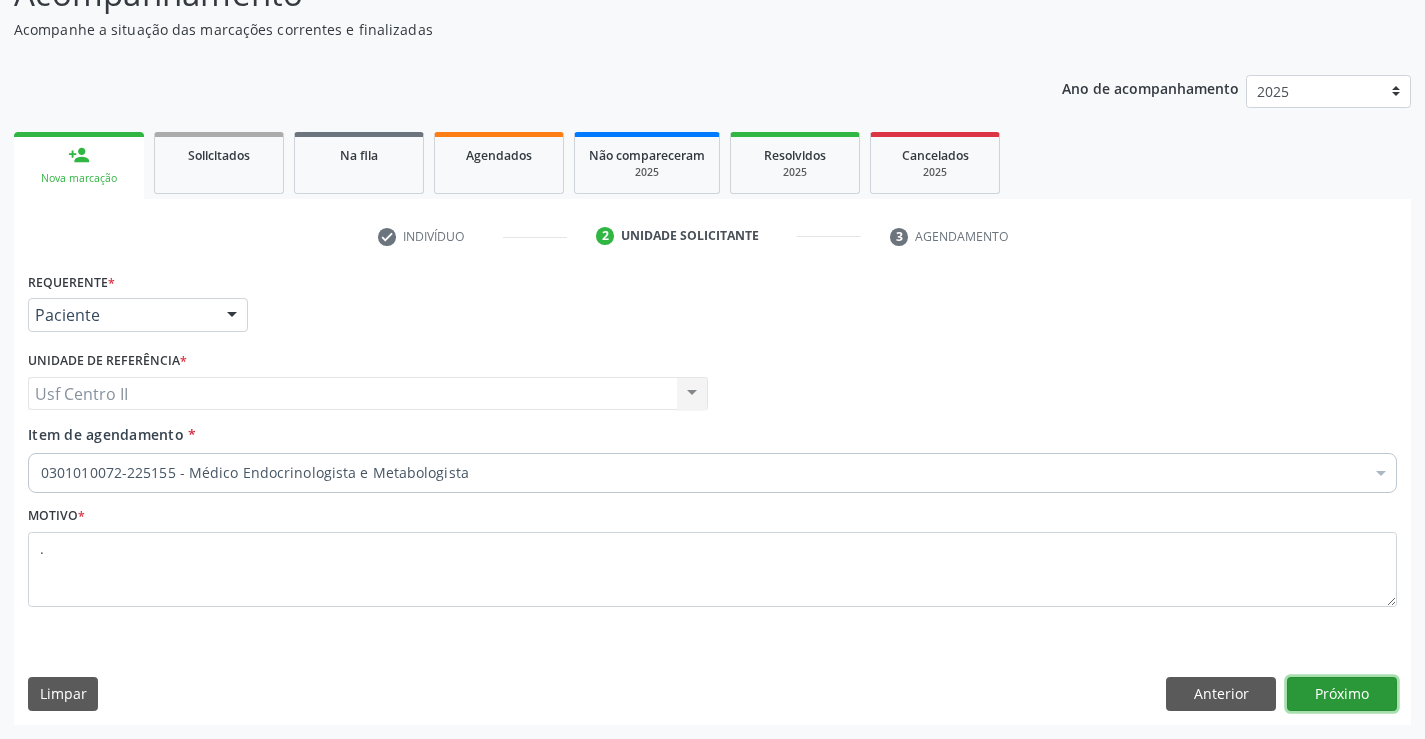 click on "Próximo" at bounding box center (1342, 694) 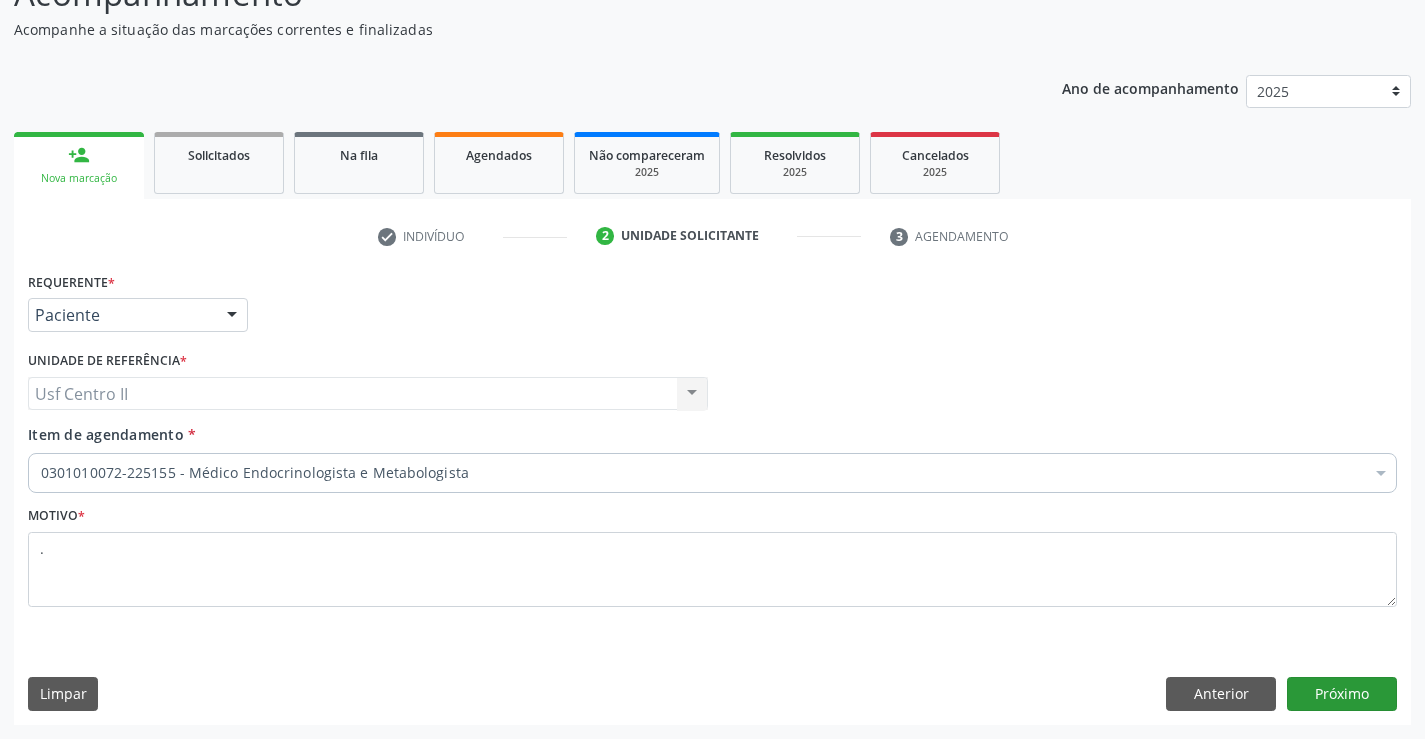 scroll, scrollTop: 131, scrollLeft: 0, axis: vertical 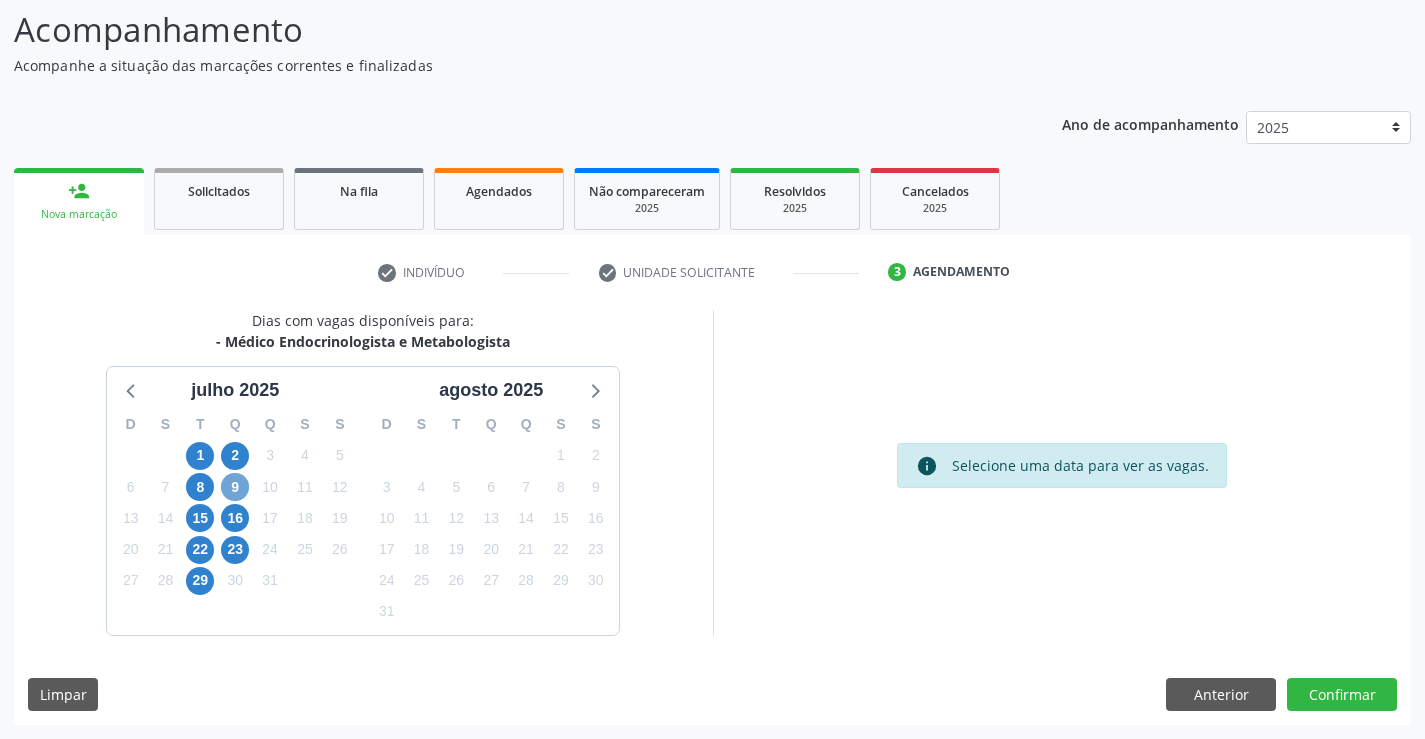 click on "9" at bounding box center [235, 487] 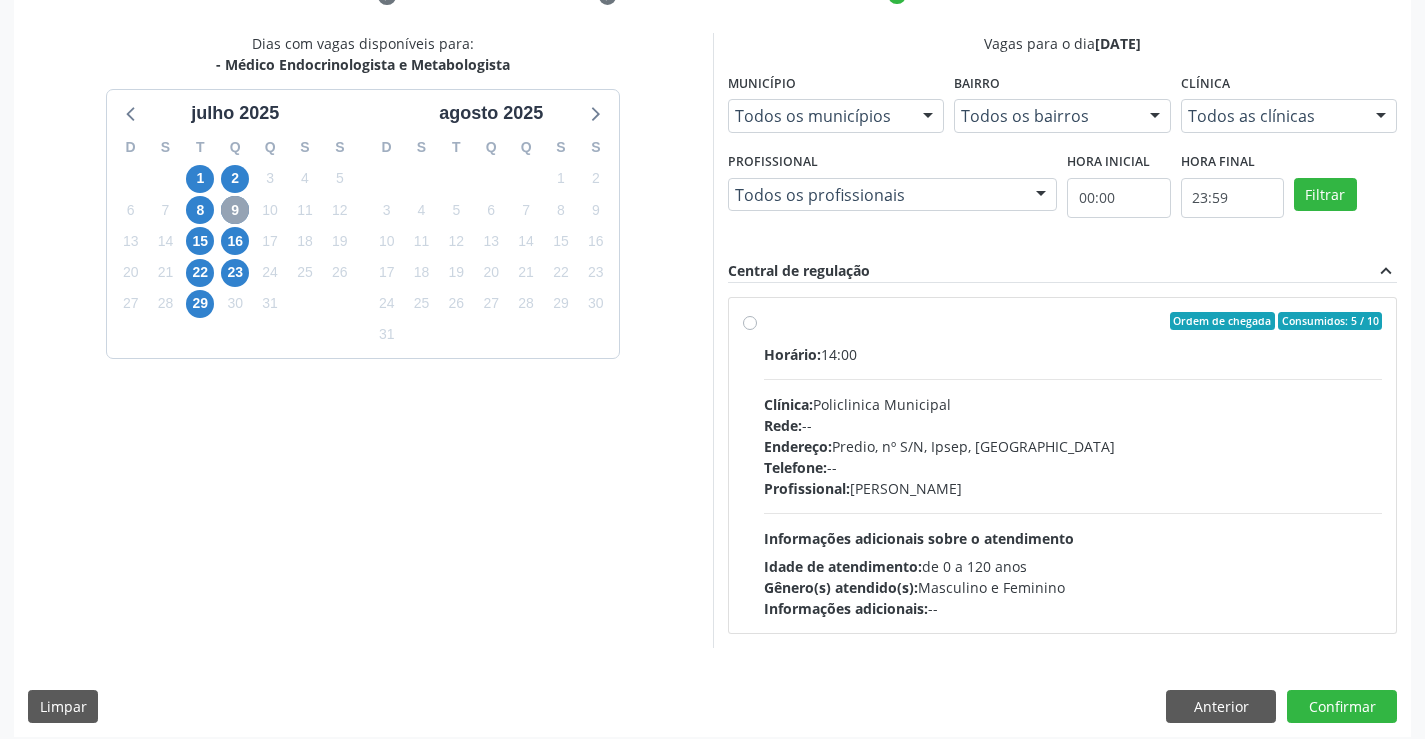 scroll, scrollTop: 420, scrollLeft: 0, axis: vertical 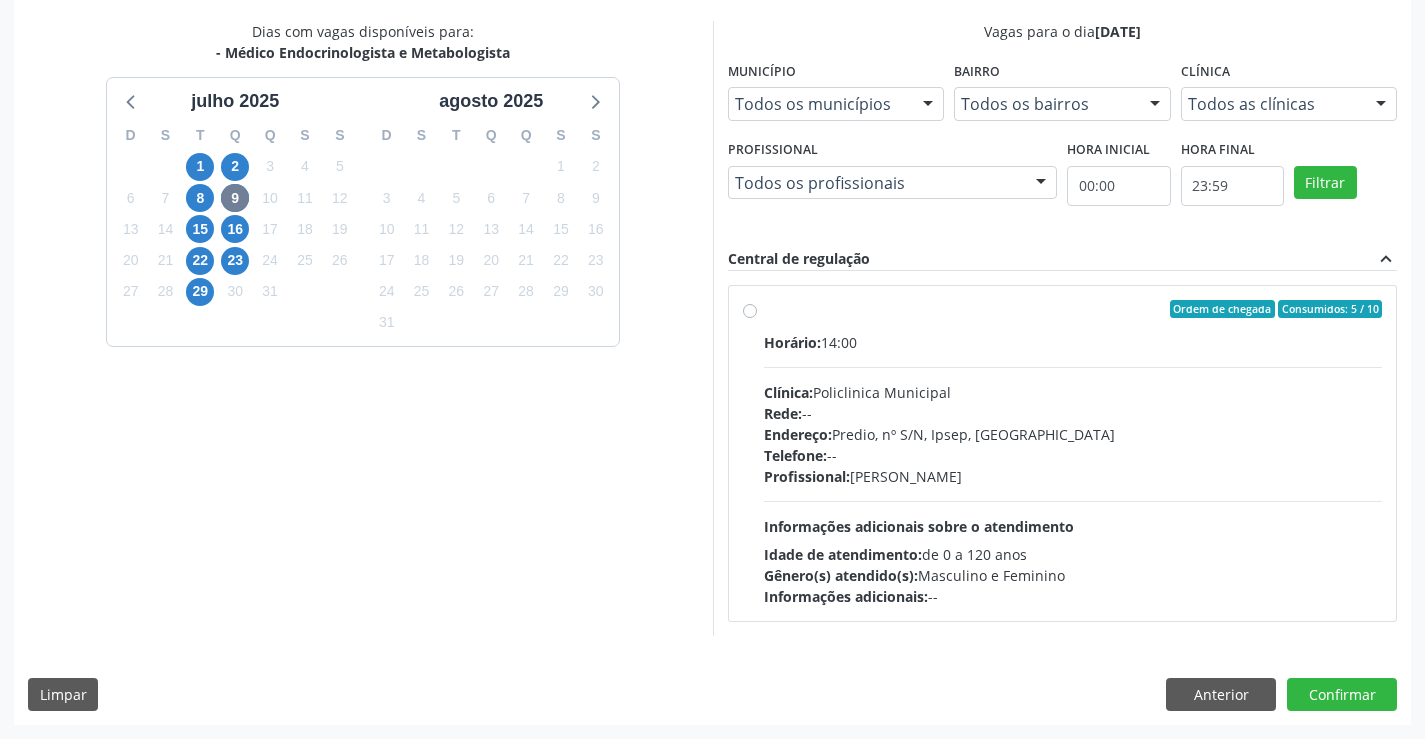click on "Ordem de chegada
Consumidos: 5 / 10
Horário:   14:00
Clínica:  Policlinica Municipal
Rede:
--
Endereço:   Predio, nº S/N, Ipsep, Serra Talhada - PE
Telefone:   --
Profissional:
Antonio Carlos Brito Pereira de Meneses
Informações adicionais sobre o atendimento
Idade de atendimento:
de 0 a 120 anos
Gênero(s) atendido(s):
Masculino e Feminino
Informações adicionais:
--" at bounding box center (1073, 453) 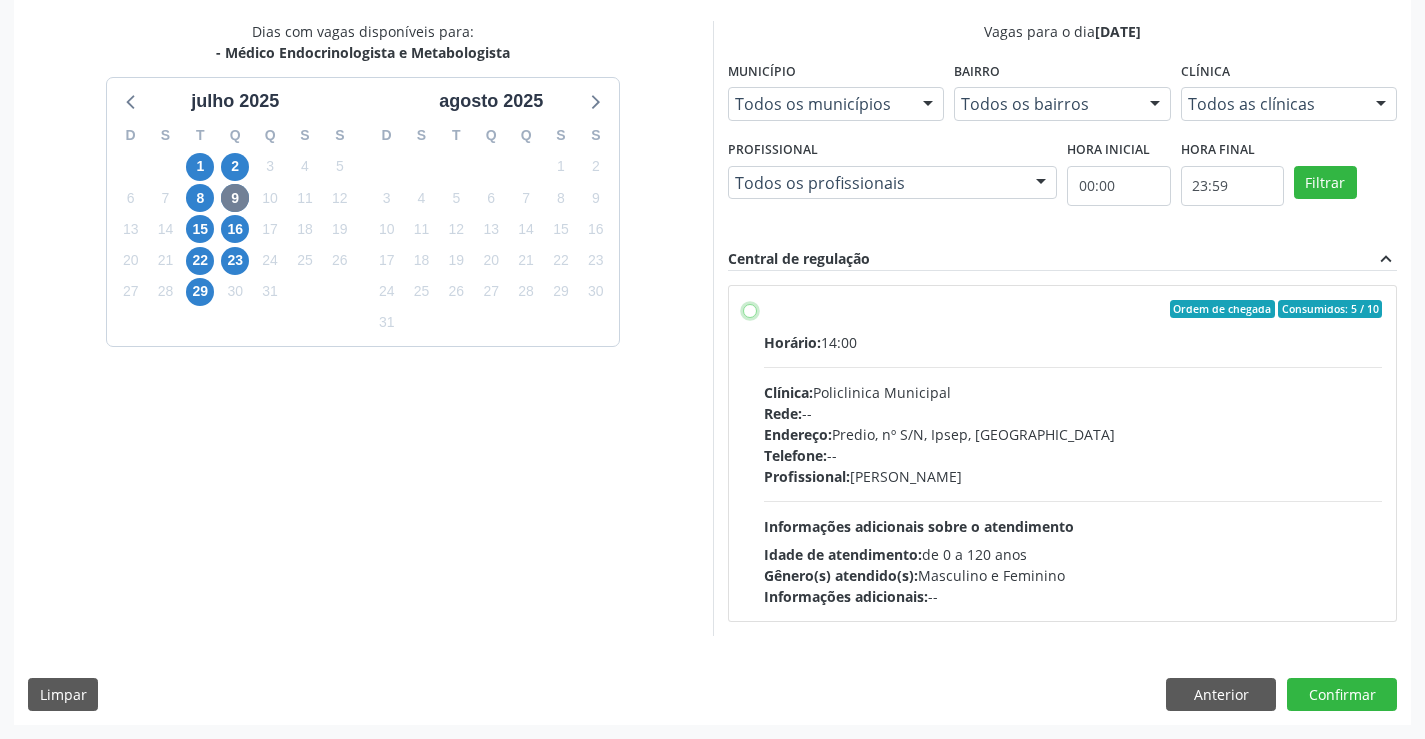 click on "Ordem de chegada
Consumidos: 5 / 10
Horário:   14:00
Clínica:  Policlinica Municipal
Rede:
--
Endereço:   Predio, nº S/N, Ipsep, Serra Talhada - PE
Telefone:   --
Profissional:
Antonio Carlos Brito Pereira de Meneses
Informações adicionais sobre o atendimento
Idade de atendimento:
de 0 a 120 anos
Gênero(s) atendido(s):
Masculino e Feminino
Informações adicionais:
--" at bounding box center (750, 309) 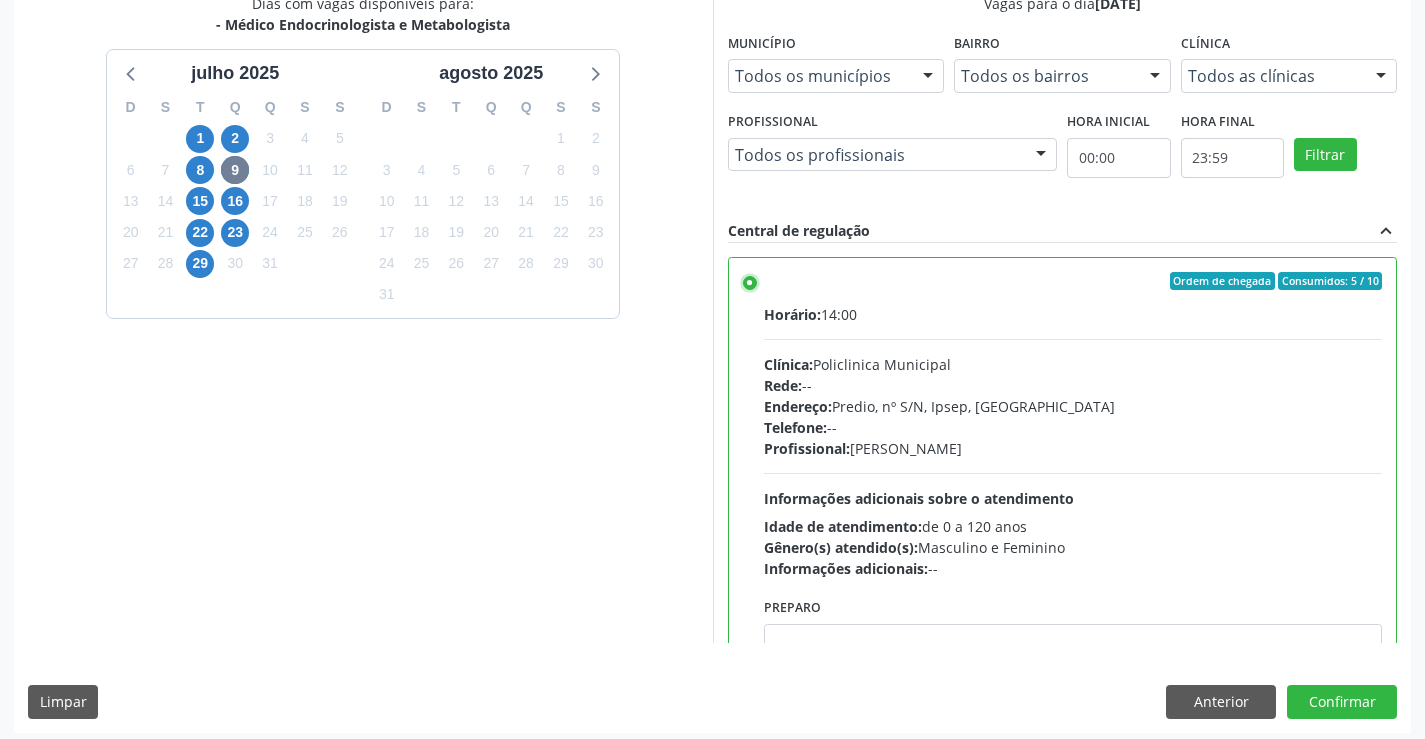 scroll, scrollTop: 456, scrollLeft: 0, axis: vertical 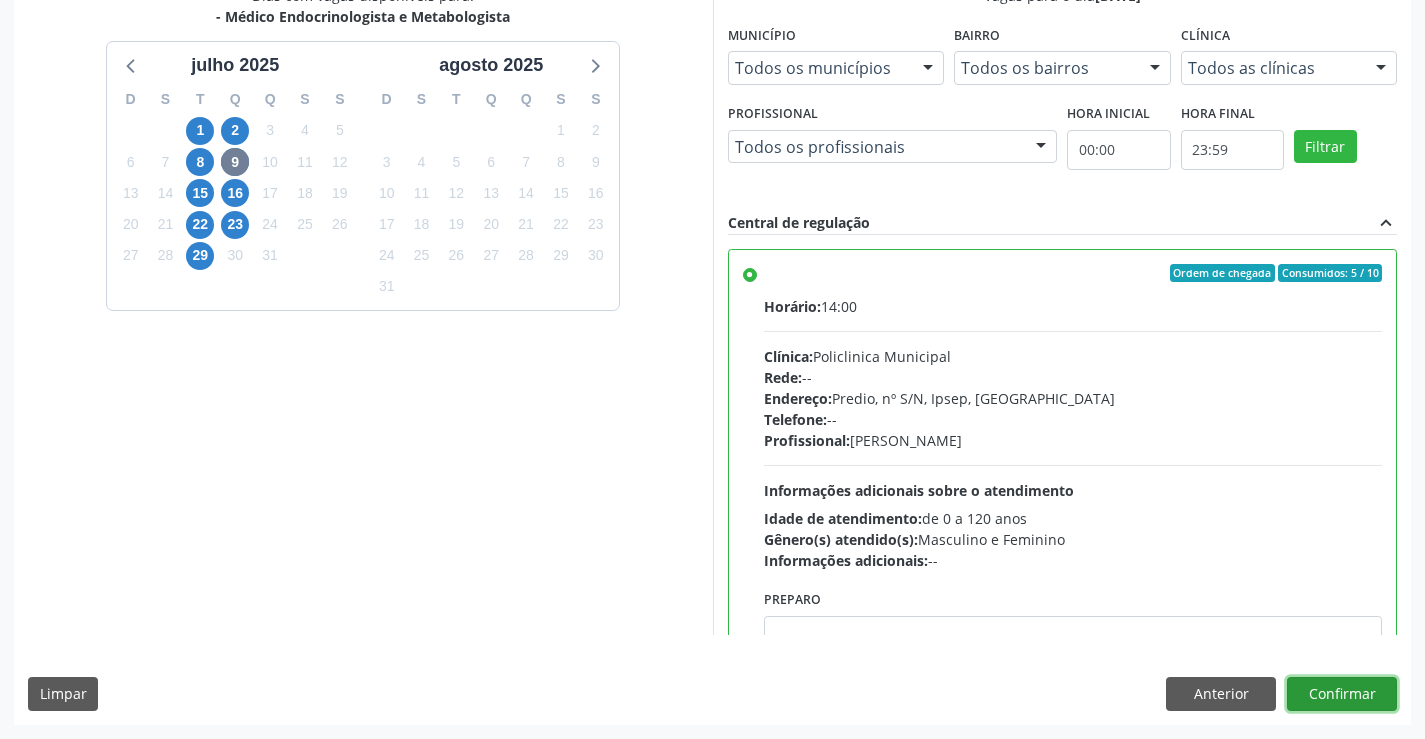 click on "Confirmar" at bounding box center [1342, 694] 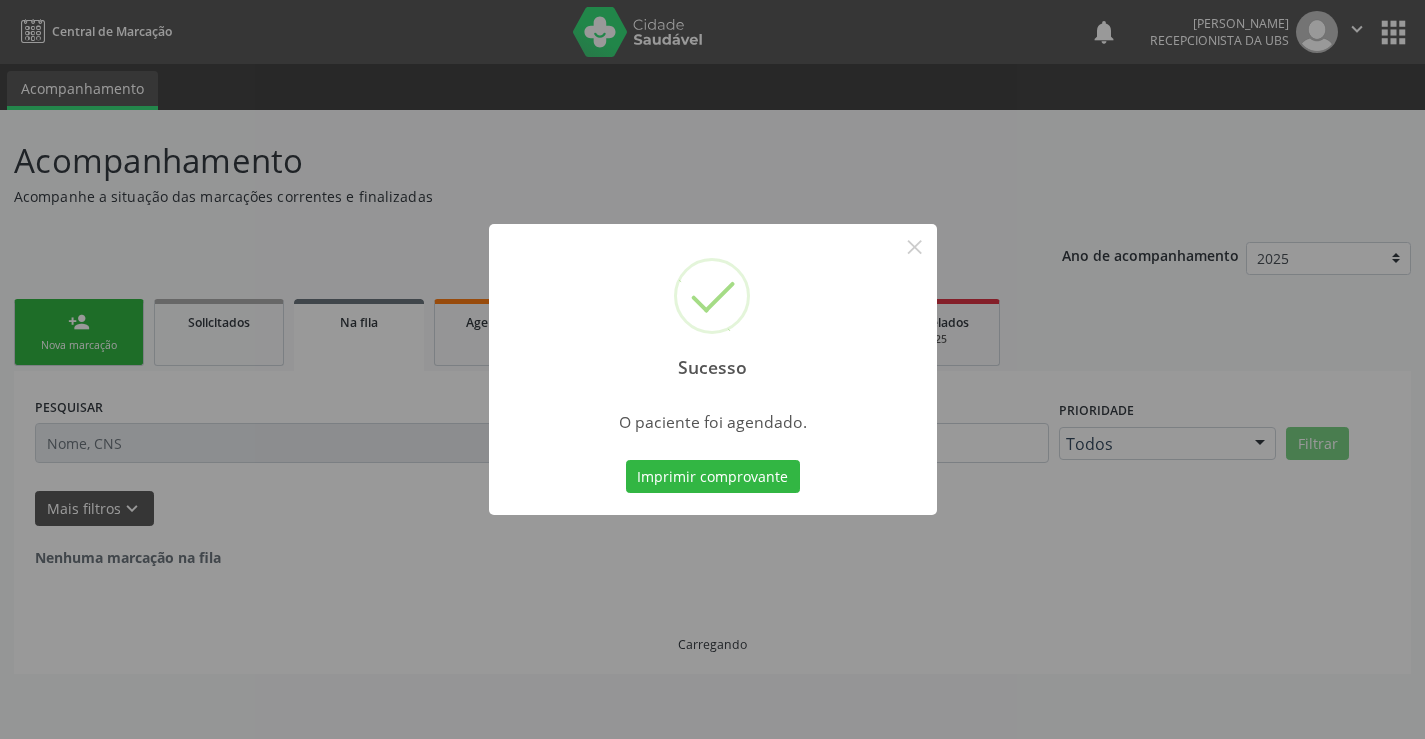 scroll, scrollTop: 0, scrollLeft: 0, axis: both 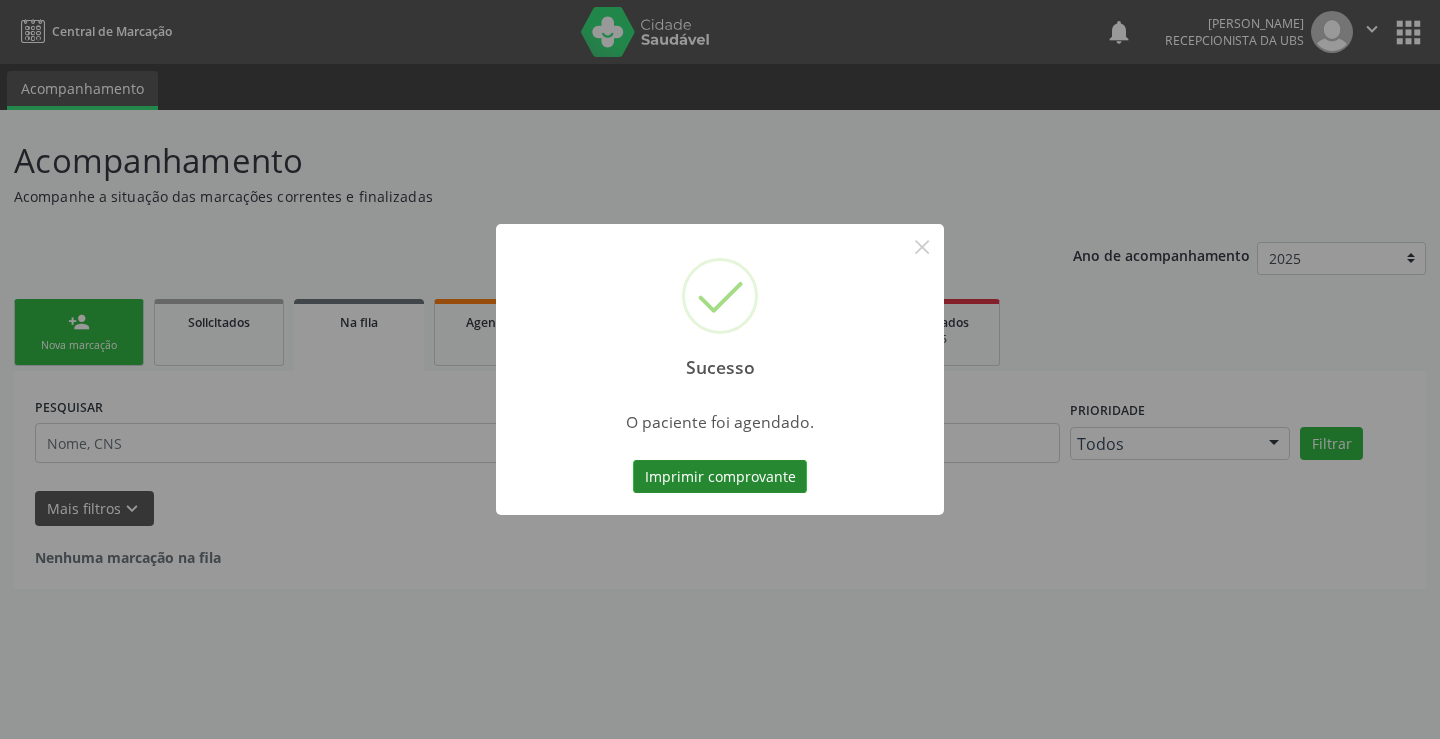 click on "Imprimir comprovante" at bounding box center [720, 477] 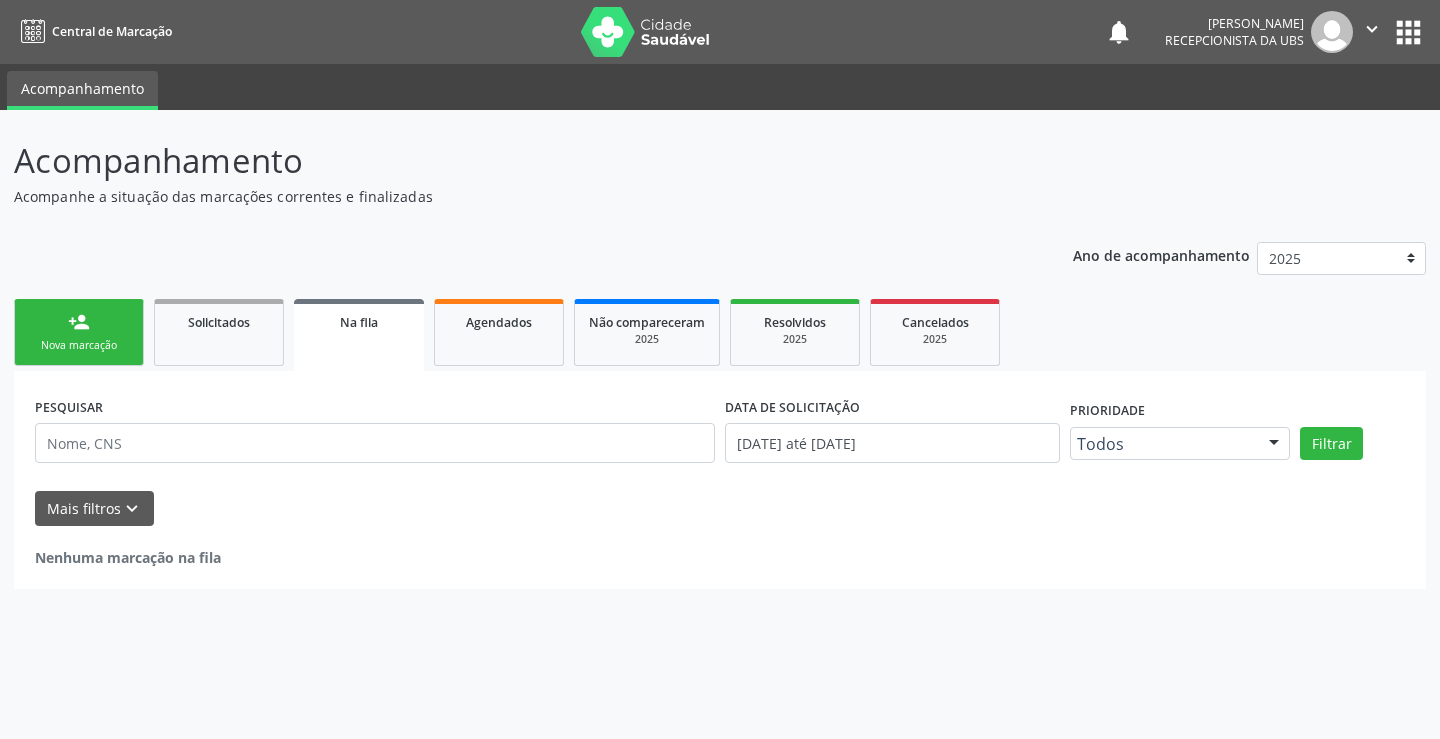 click on "person_add" at bounding box center [79, 322] 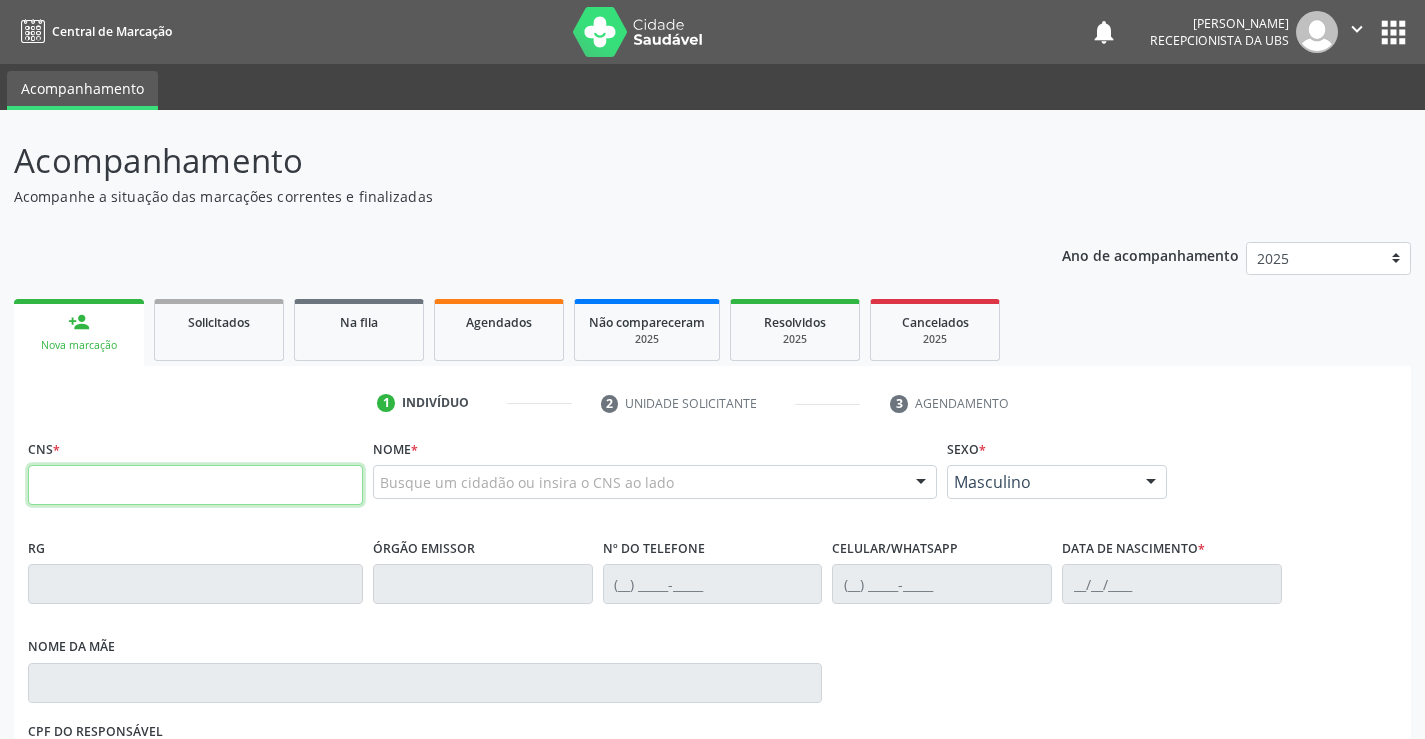 click at bounding box center [195, 485] 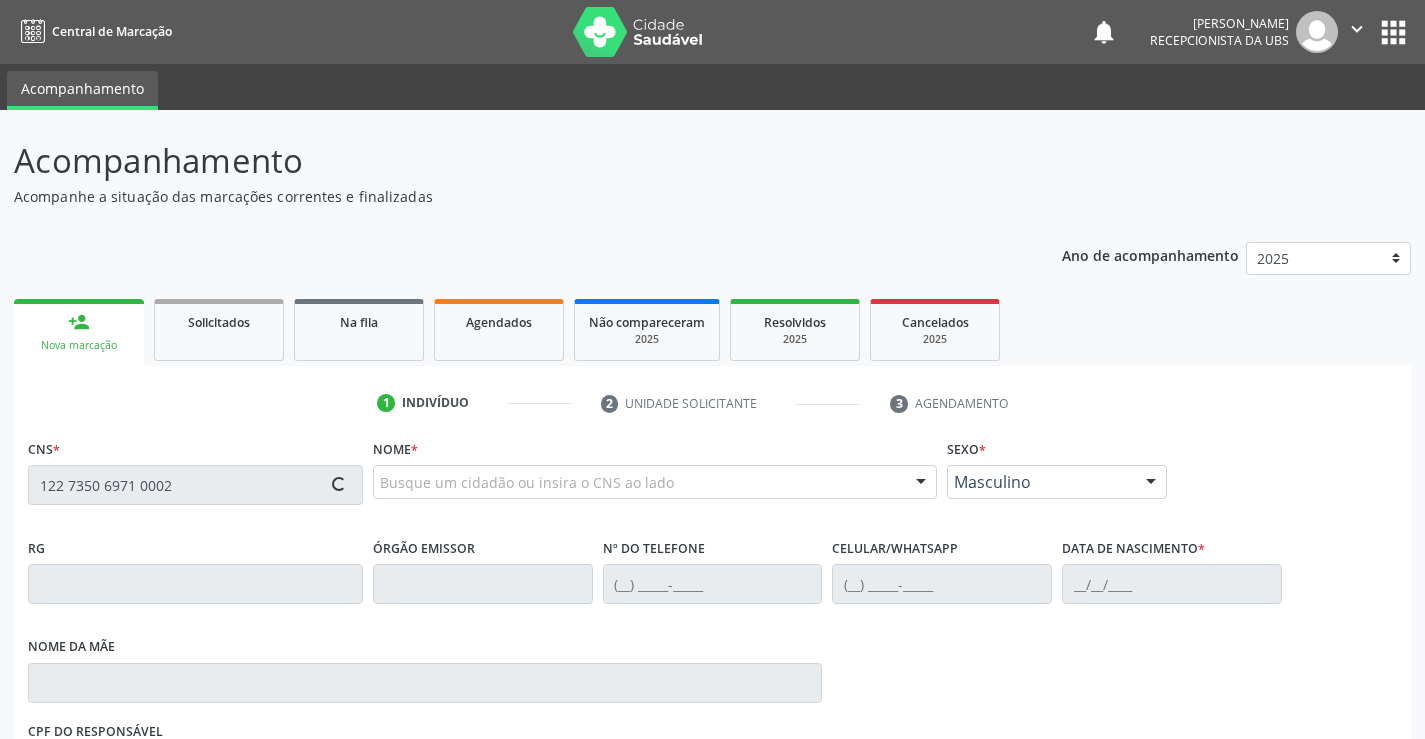 type on "122 7350 6971 0002" 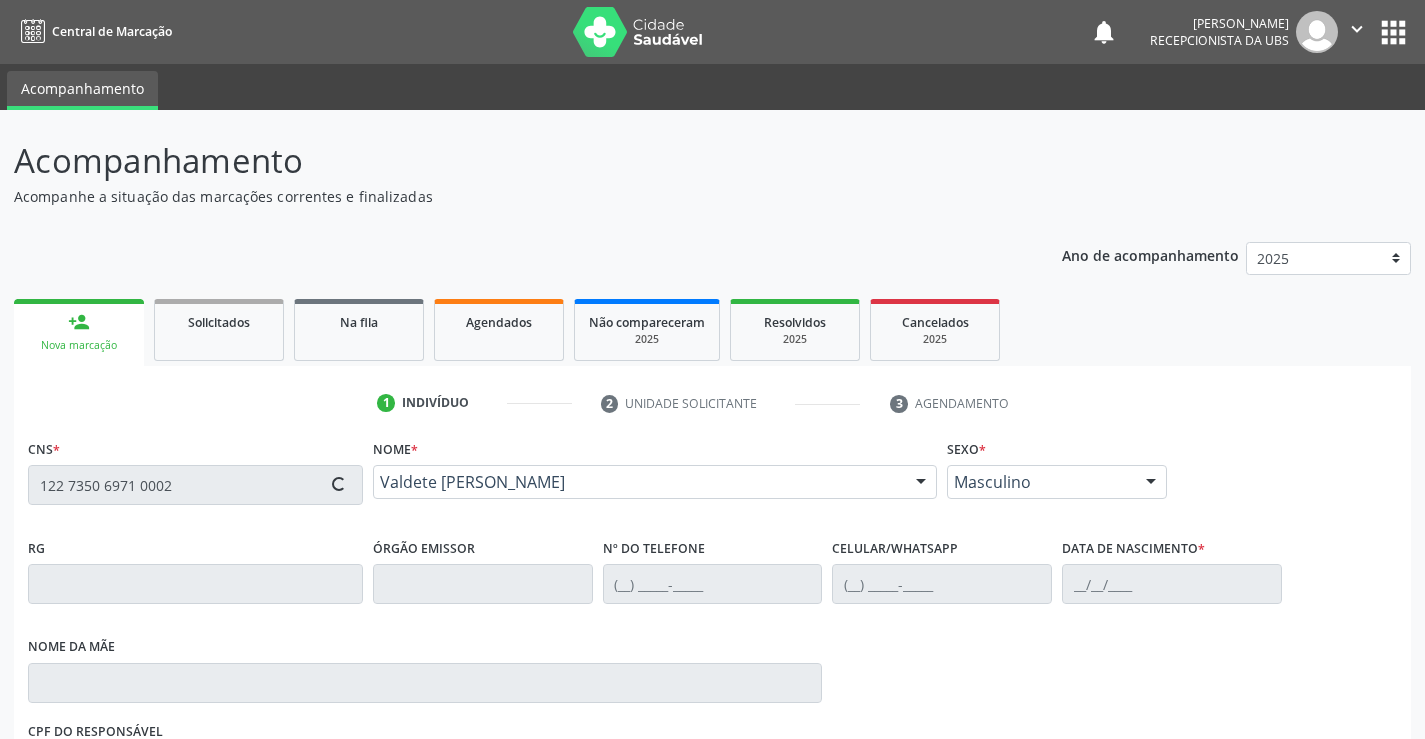 type on "(87) 99659-3544" 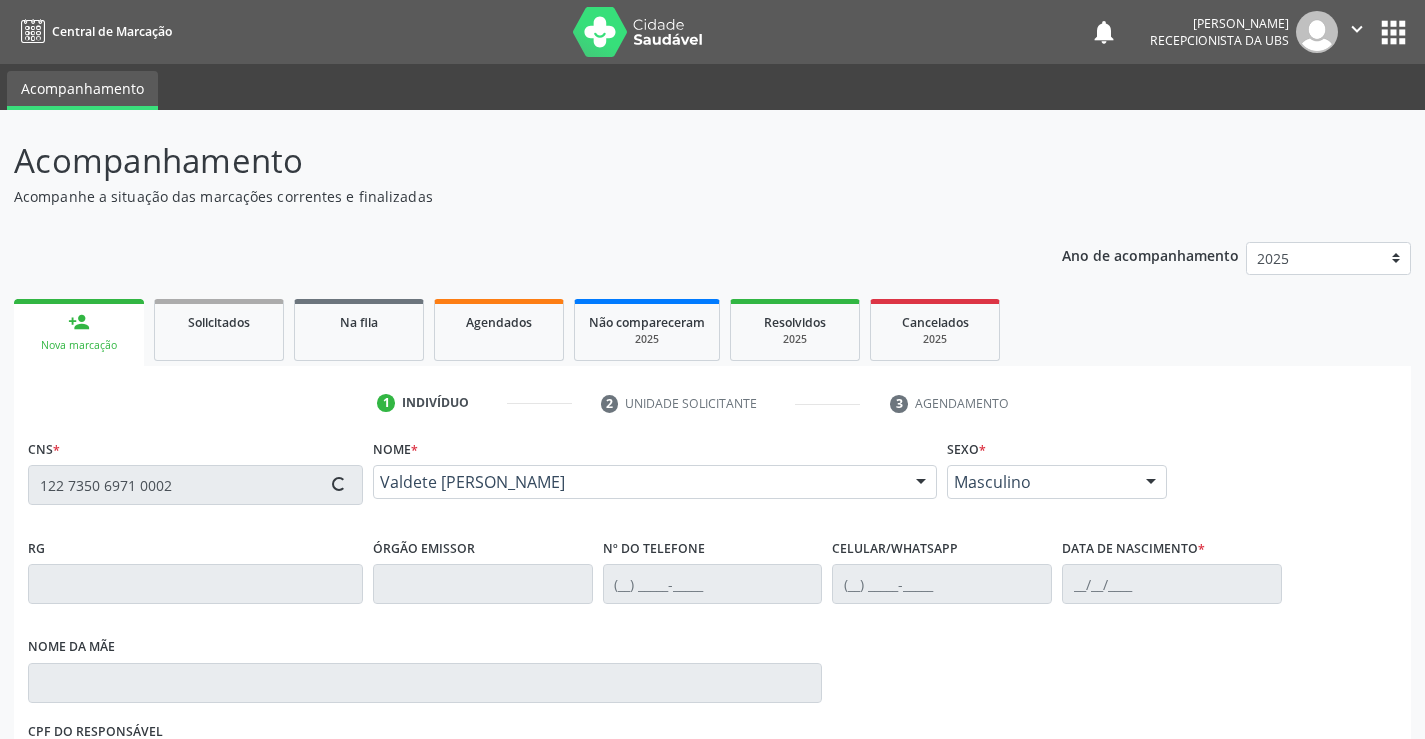 type on "20/03/1967" 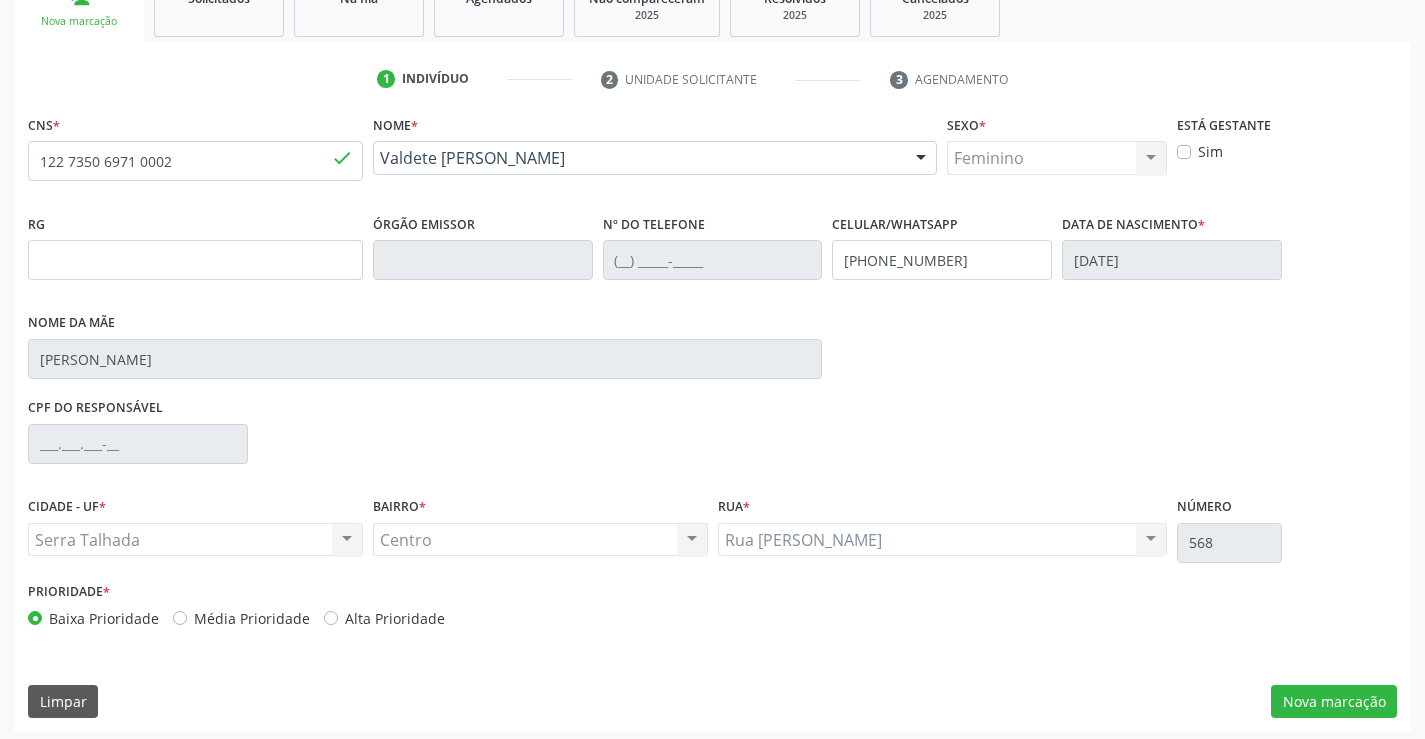 scroll, scrollTop: 331, scrollLeft: 0, axis: vertical 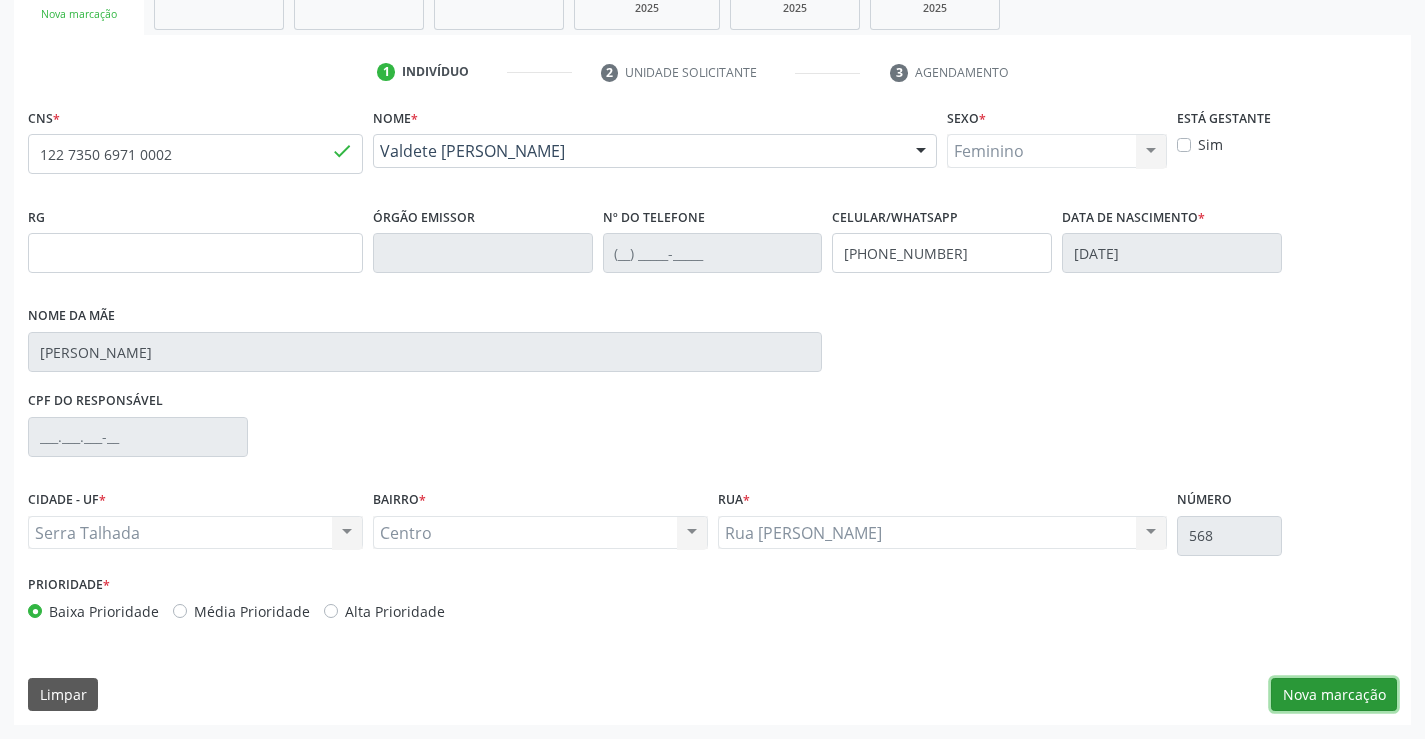 click on "Nova marcação" at bounding box center (1334, 695) 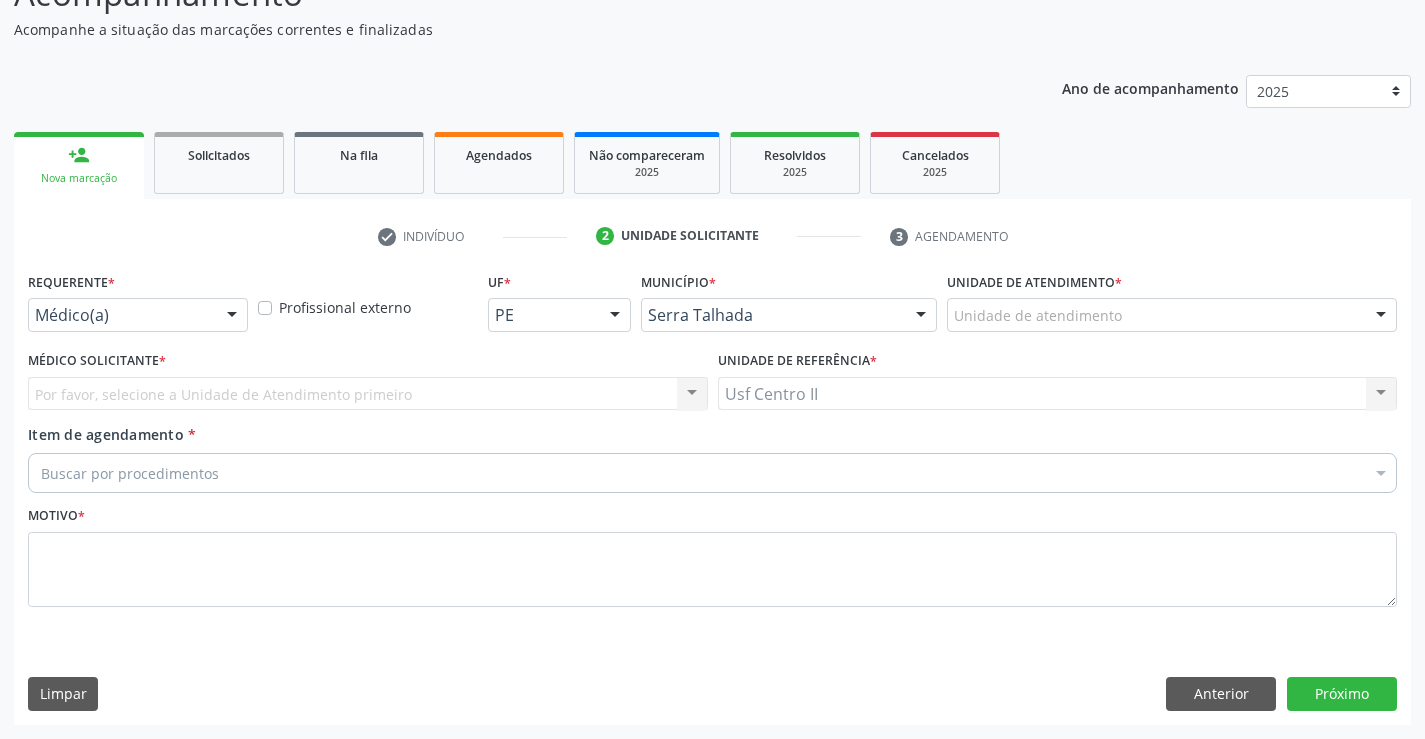 scroll, scrollTop: 167, scrollLeft: 0, axis: vertical 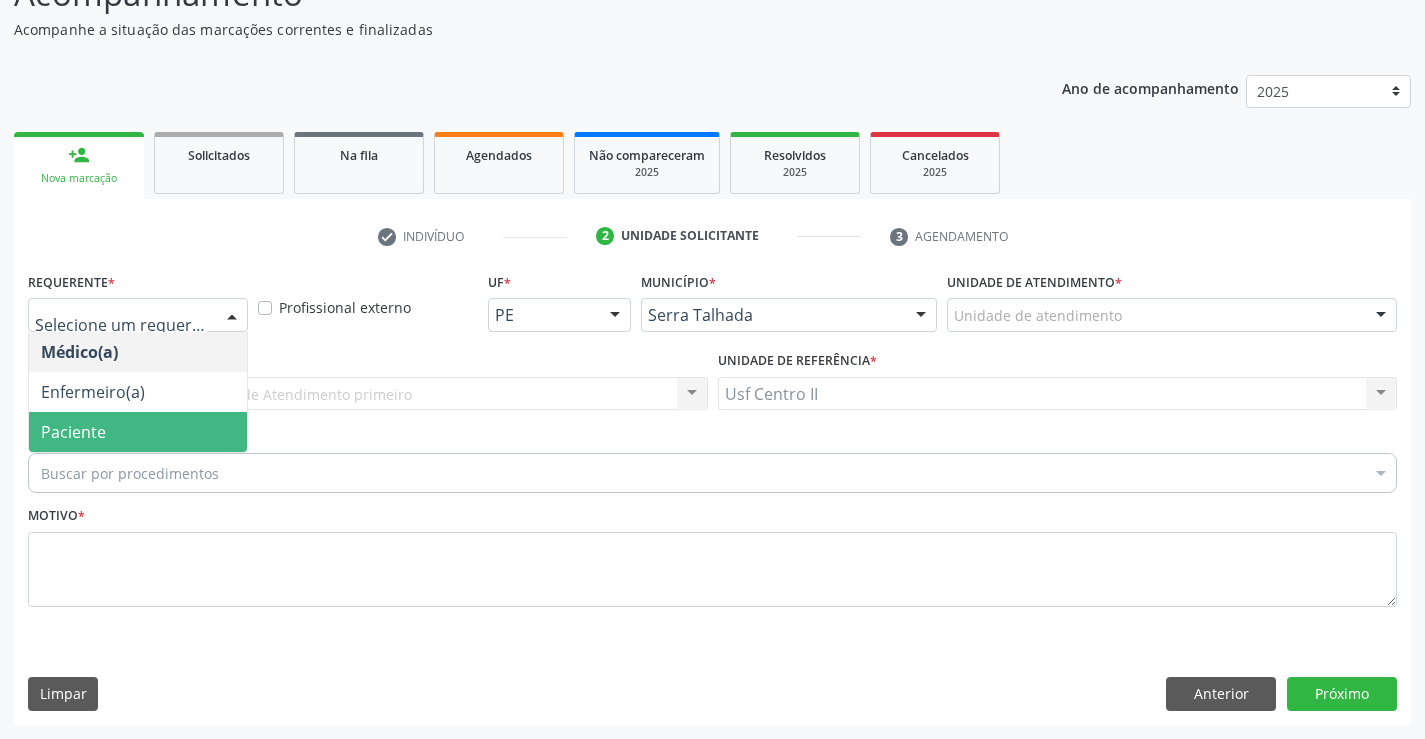 click on "Paciente" at bounding box center [138, 432] 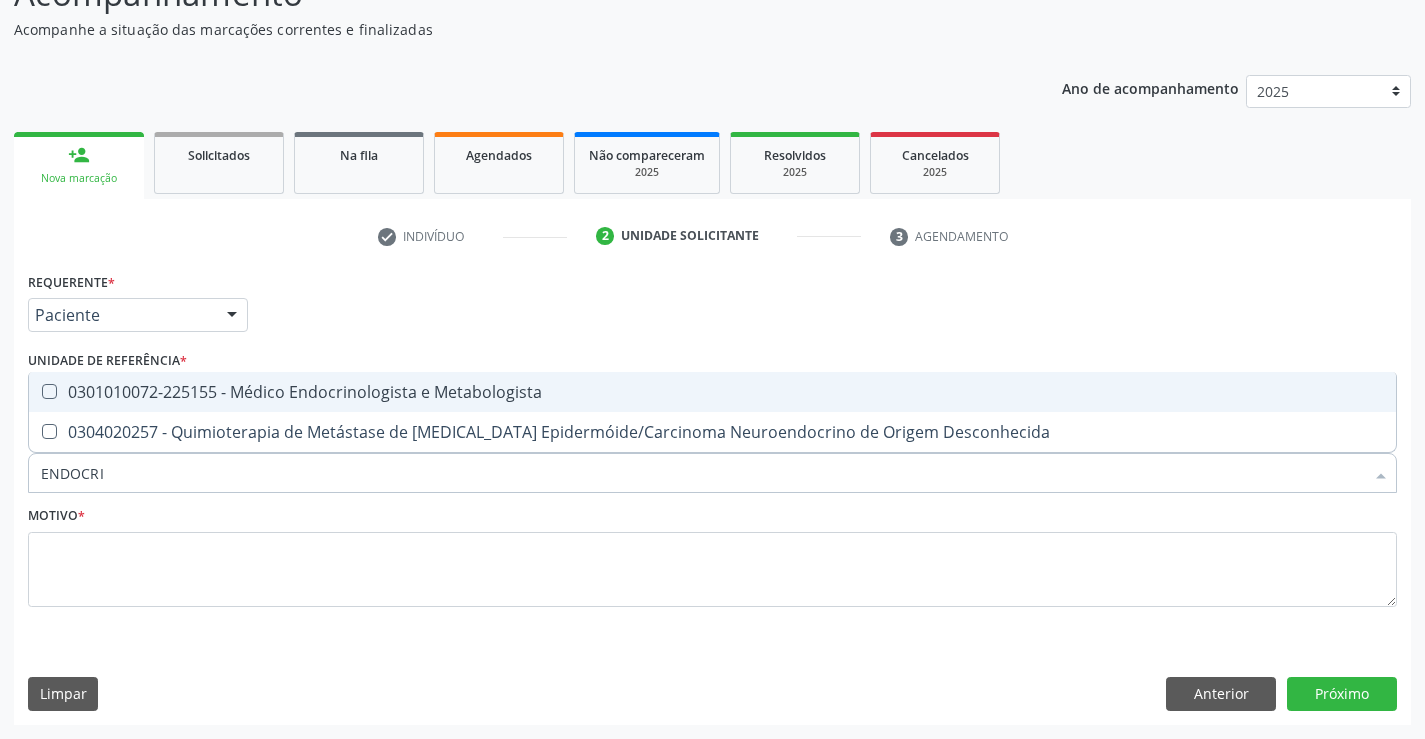 type on "ENDOCRIN" 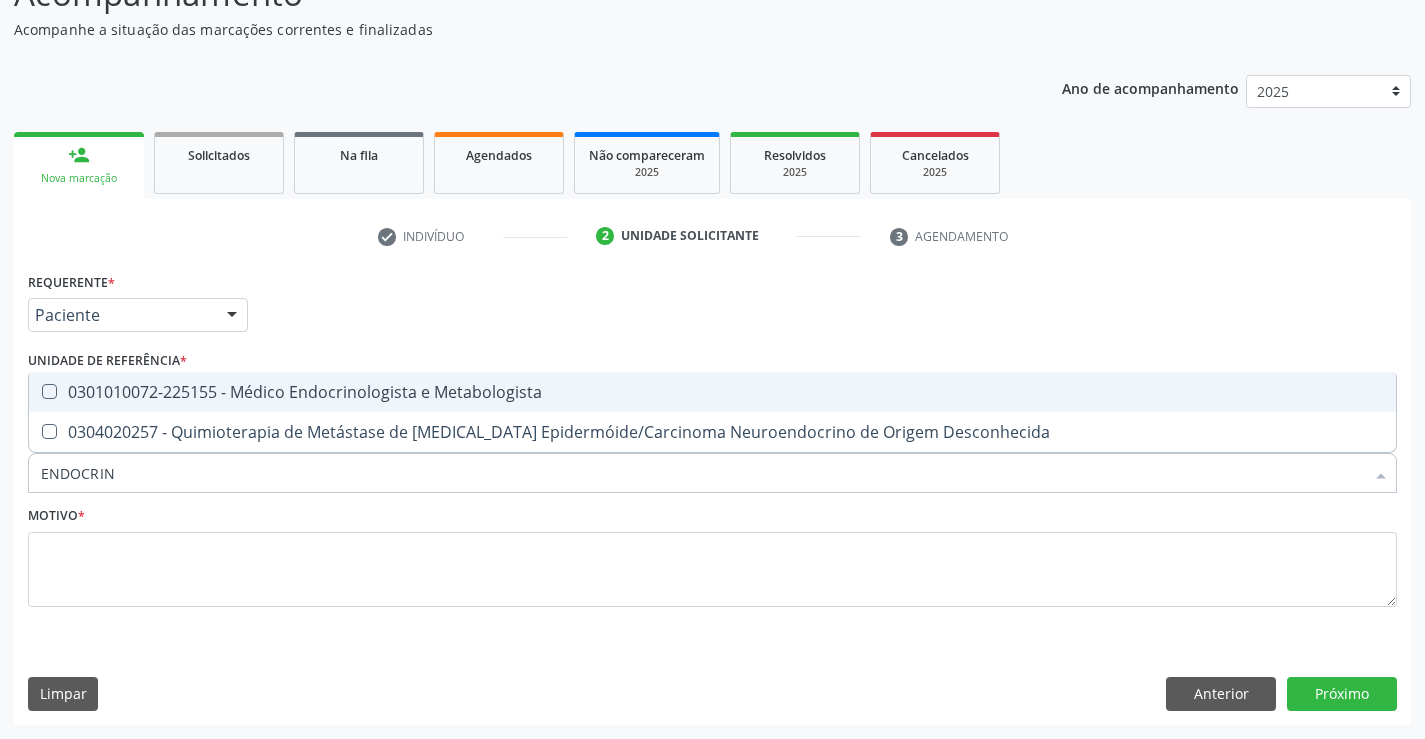 click on "0301010072-225155 - Médico Endocrinologista e Metabologista" at bounding box center [712, 392] 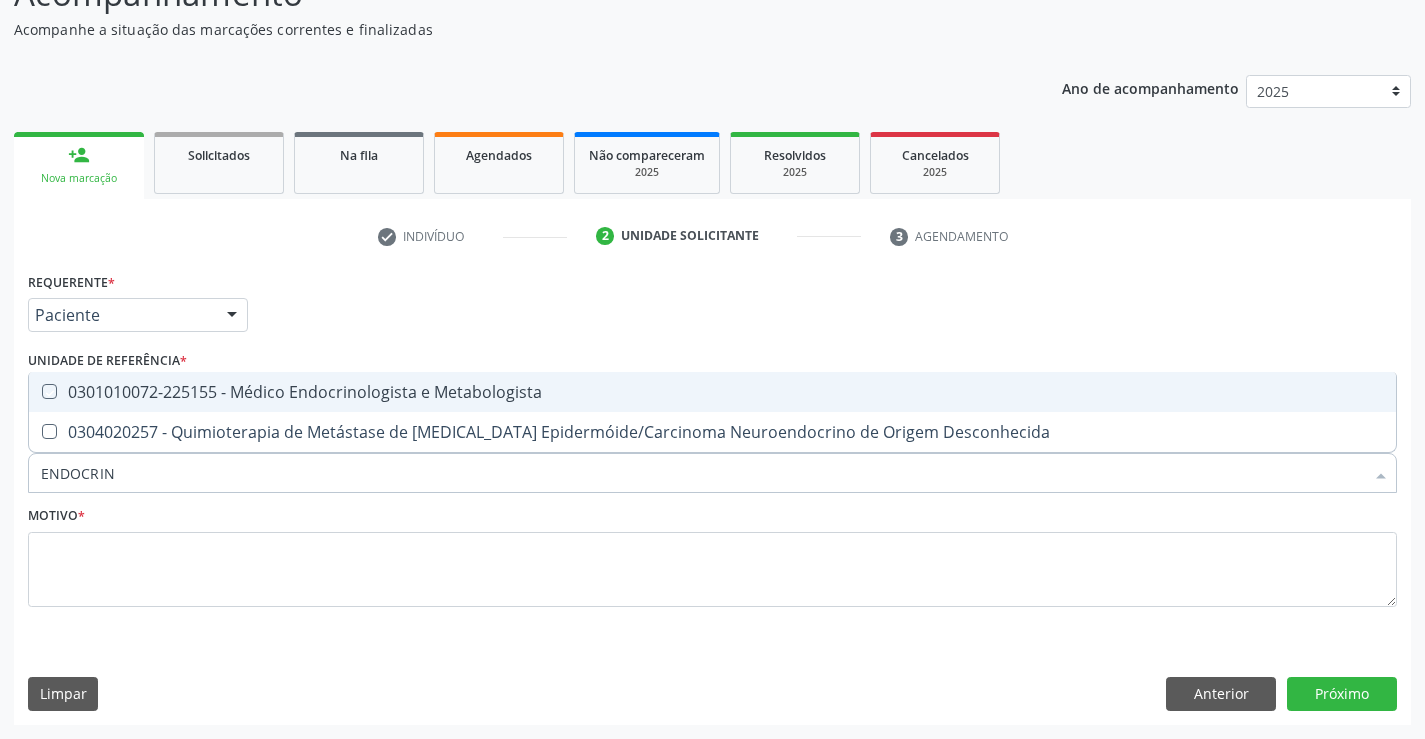 checkbox on "true" 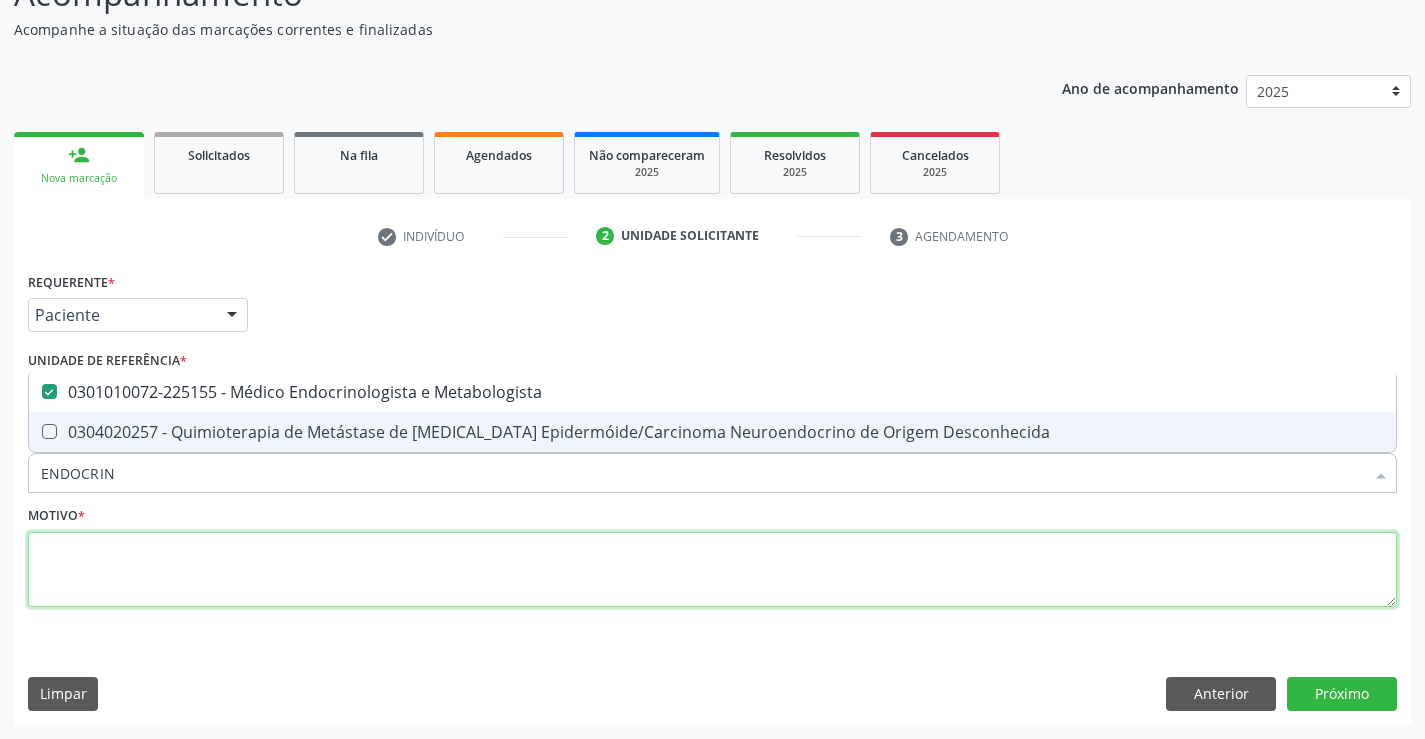 click at bounding box center [712, 570] 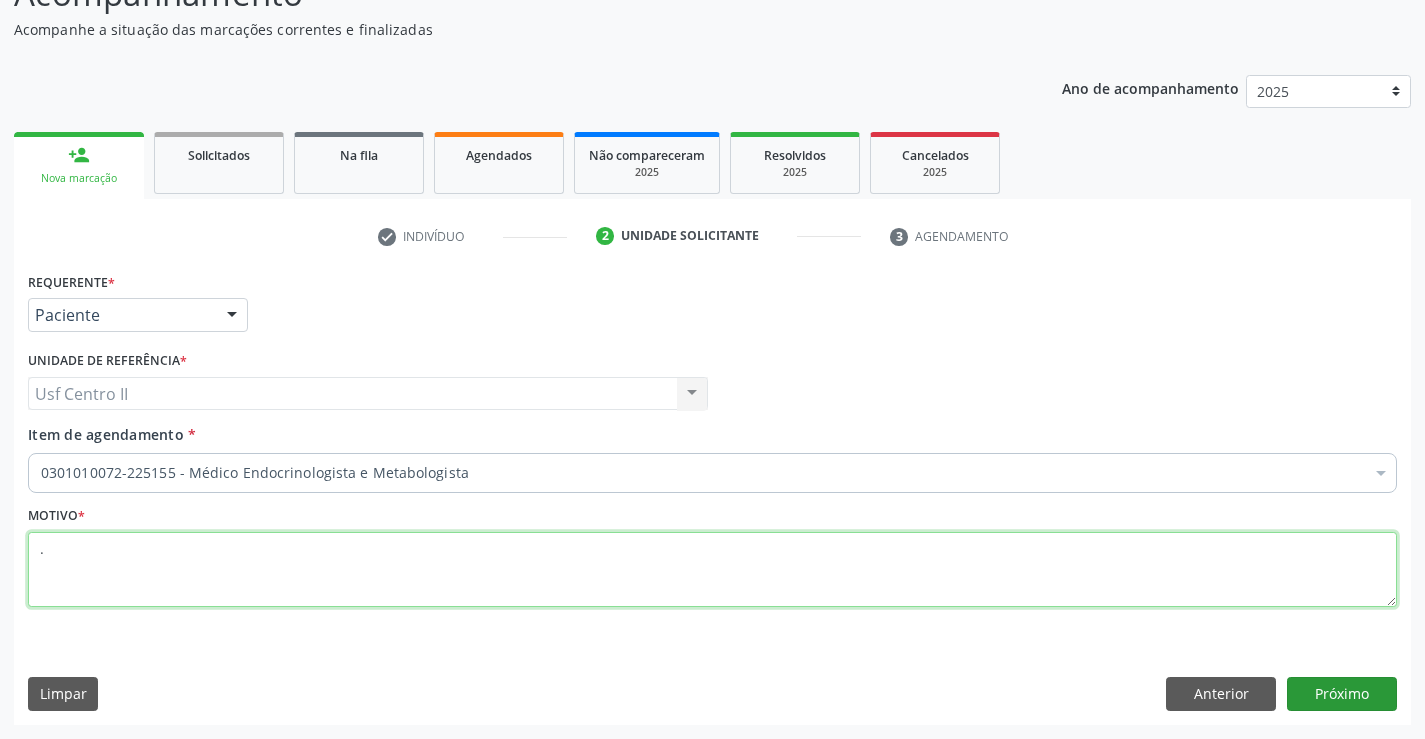 type on "." 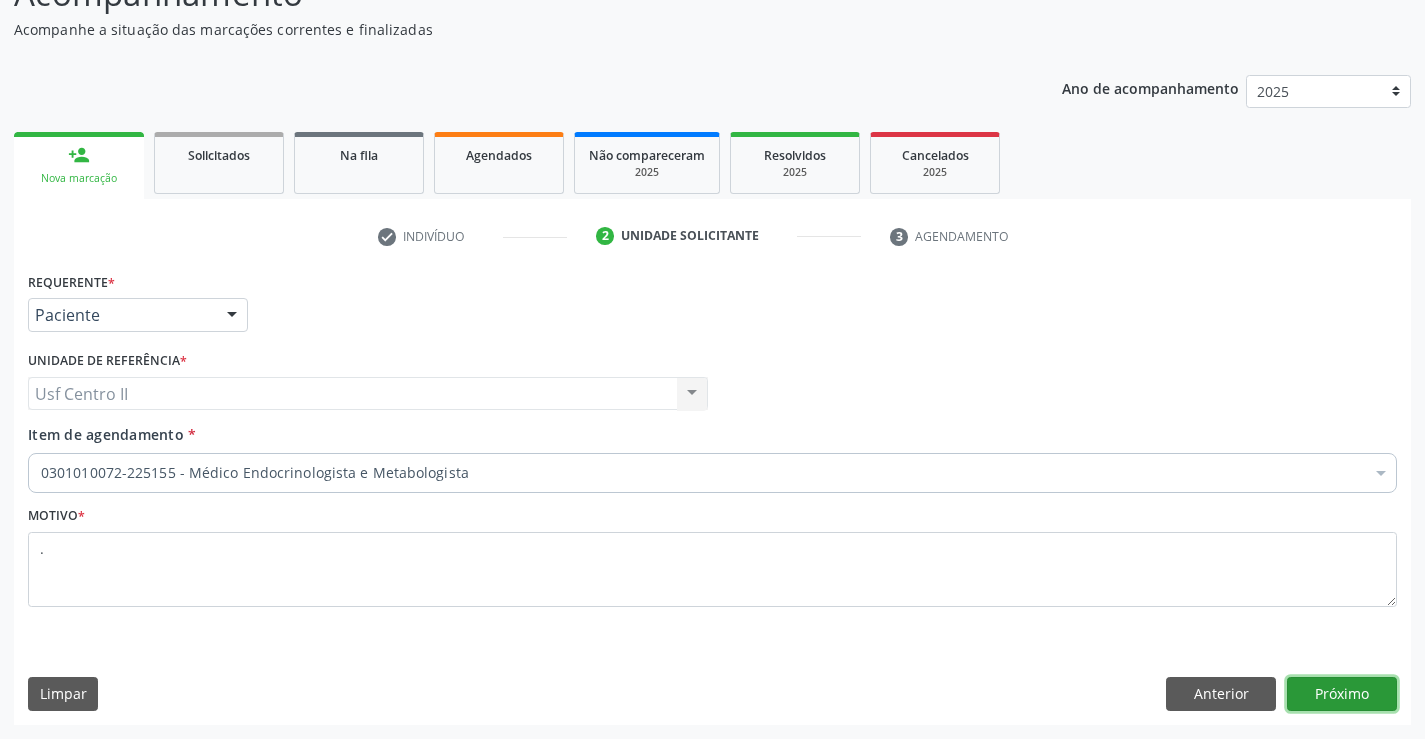 click on "Próximo" at bounding box center [1342, 694] 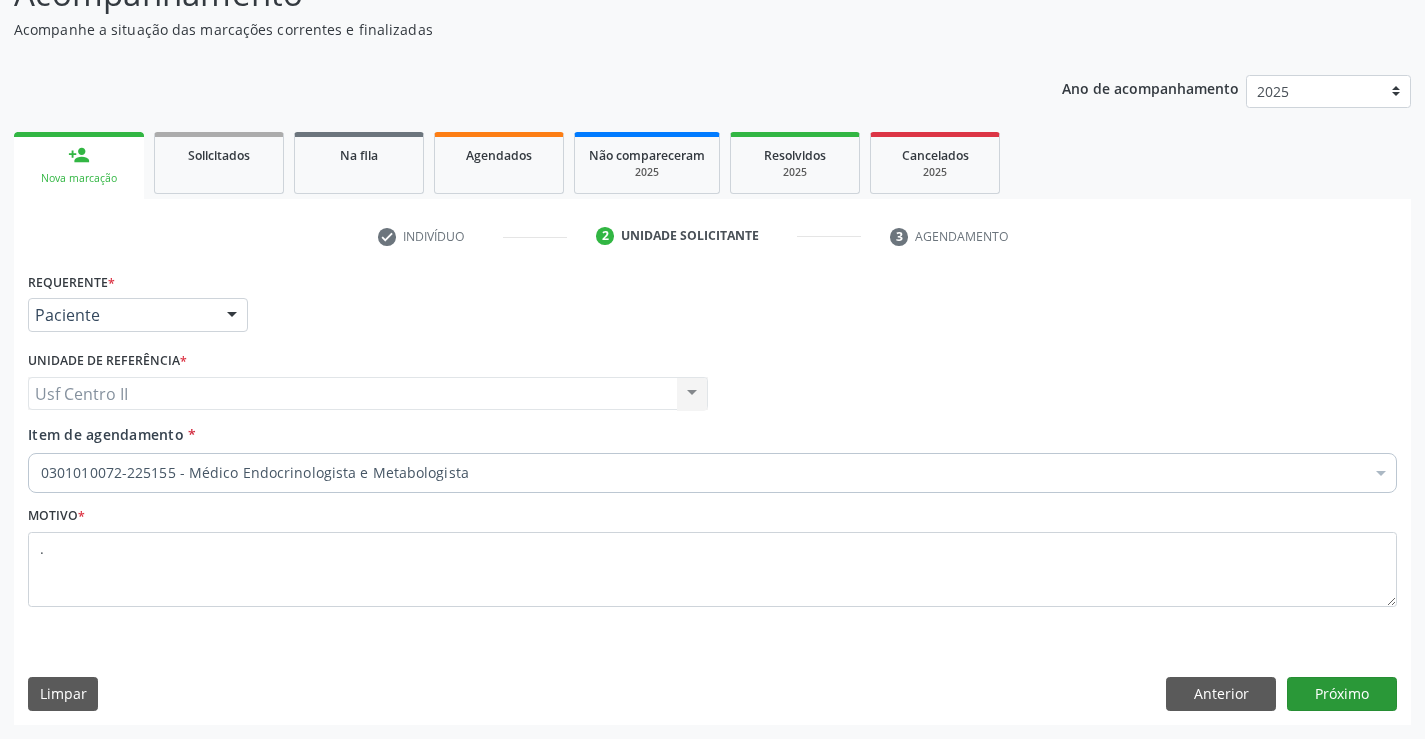 scroll, scrollTop: 131, scrollLeft: 0, axis: vertical 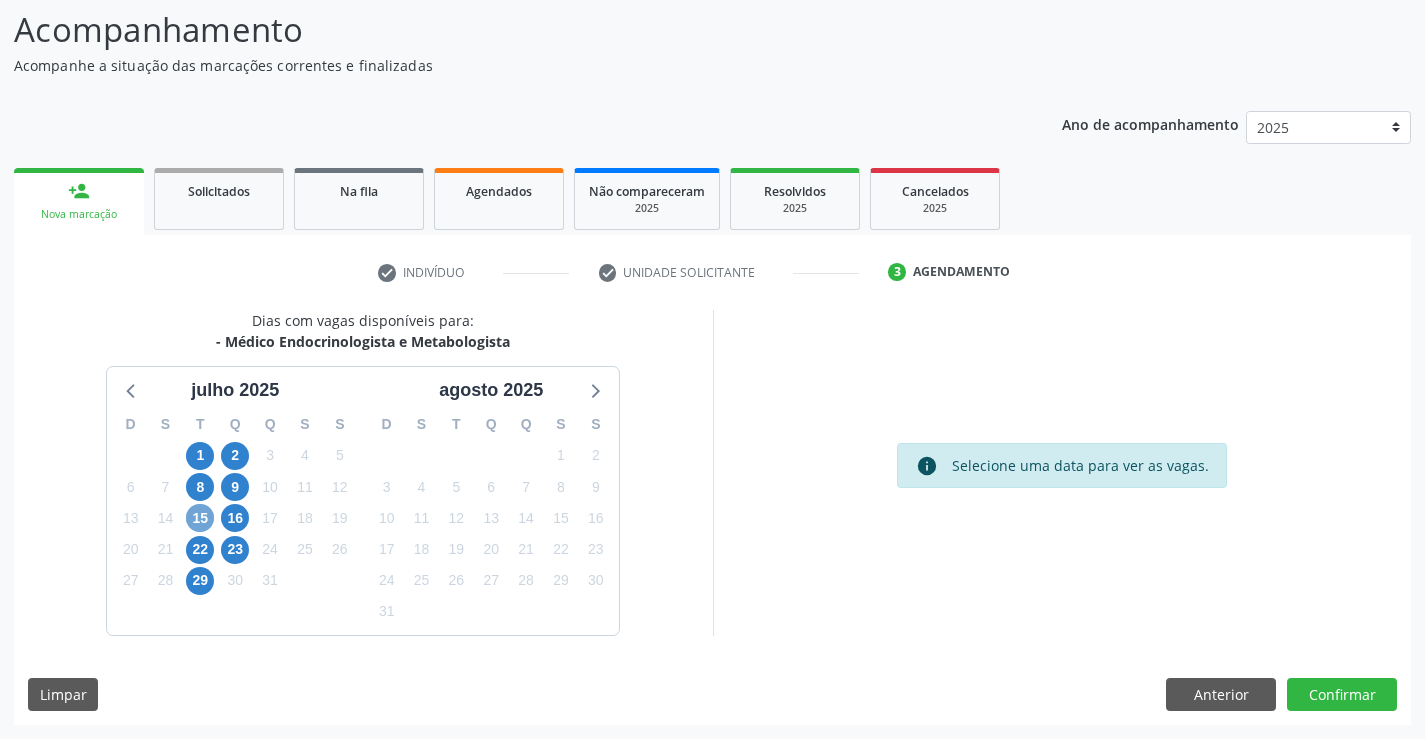 click on "15" at bounding box center (200, 518) 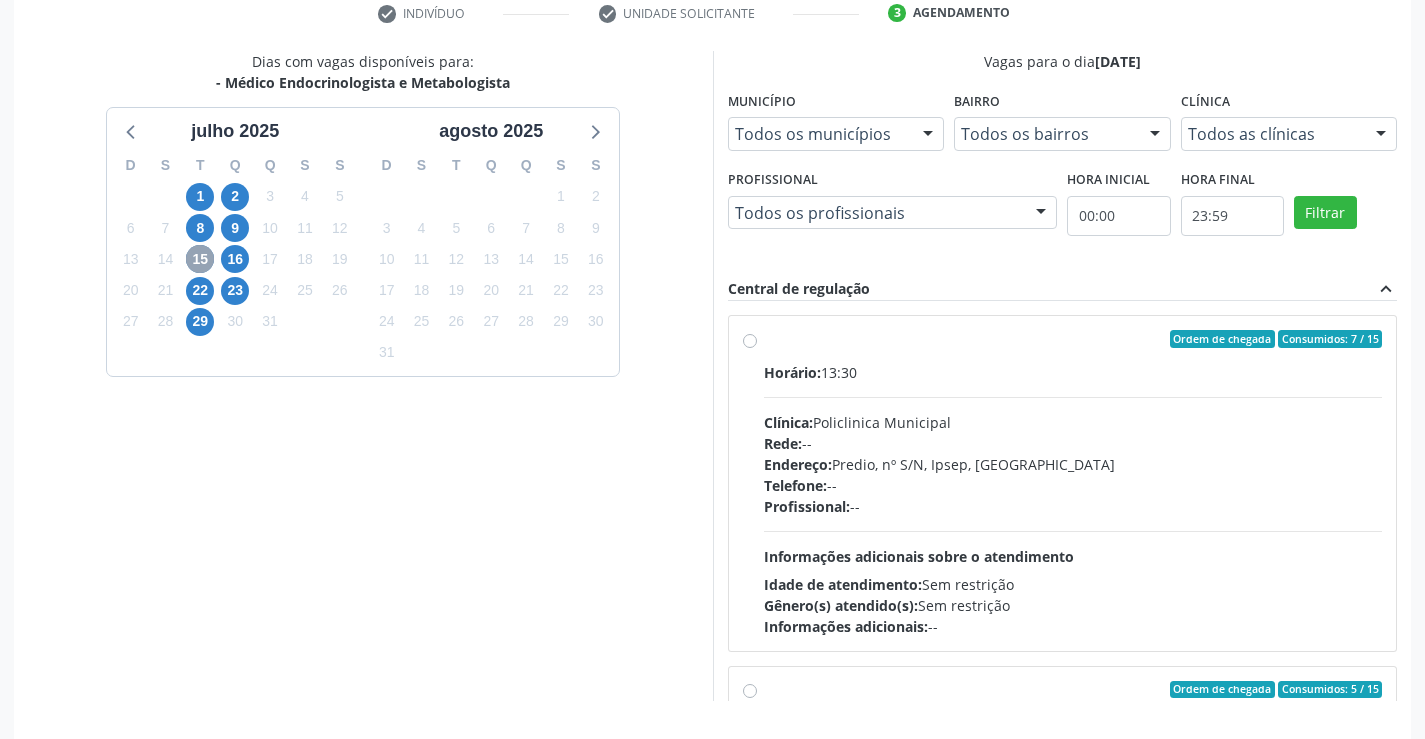 scroll, scrollTop: 456, scrollLeft: 0, axis: vertical 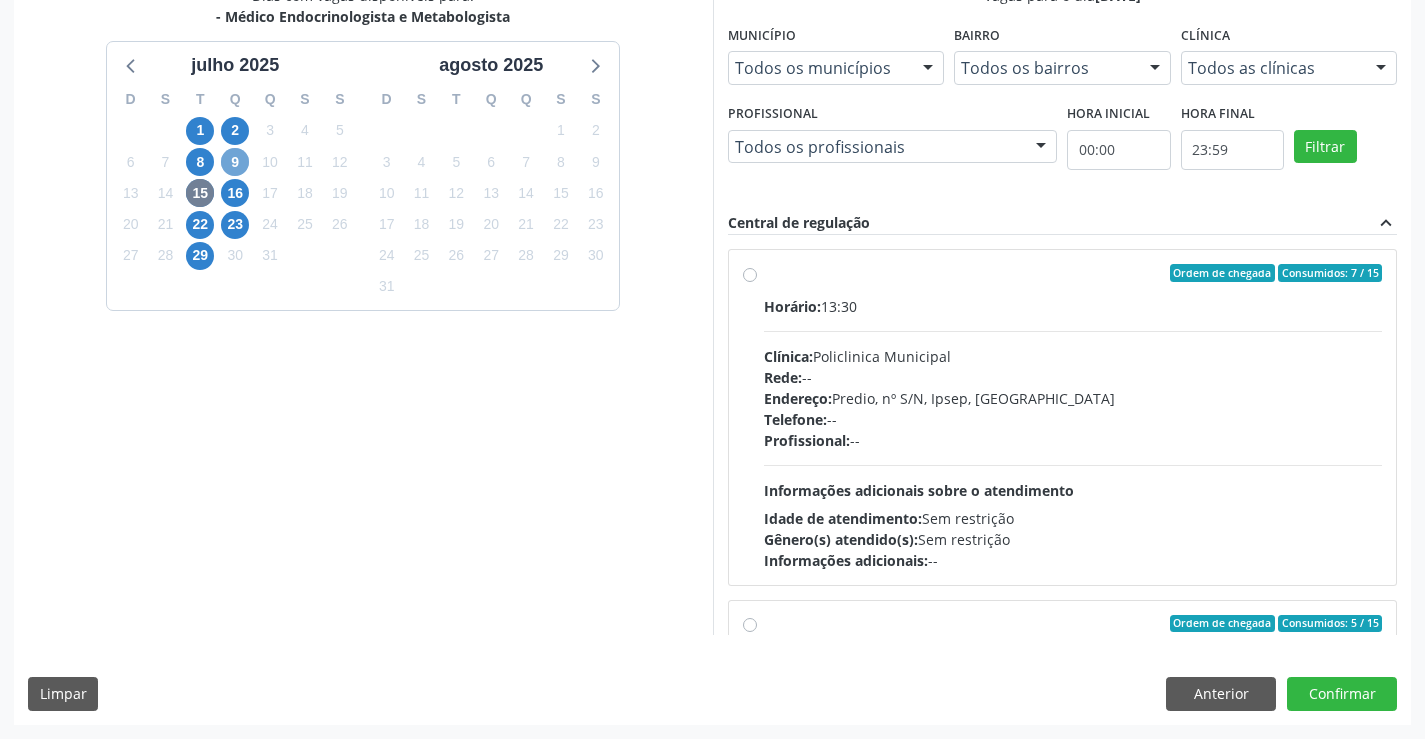 click on "9" at bounding box center (235, 162) 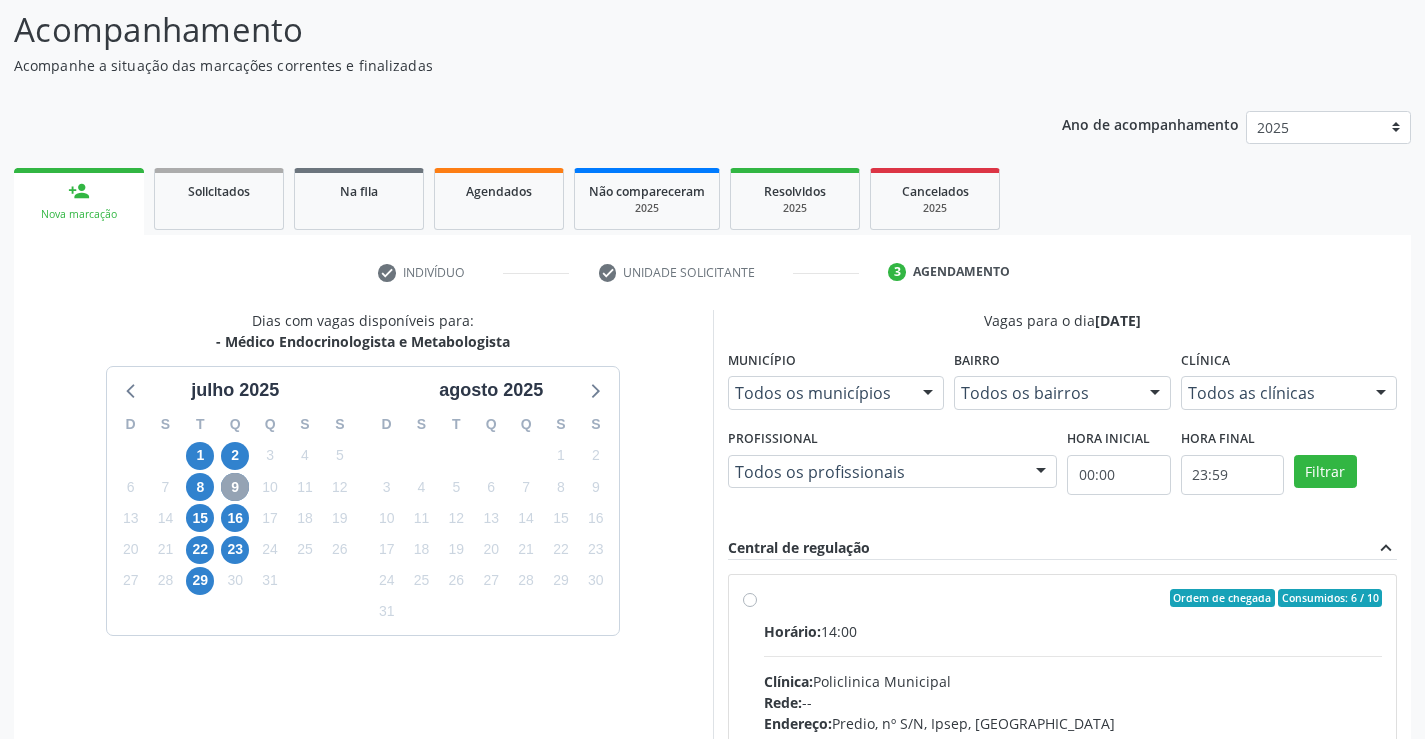 scroll, scrollTop: 420, scrollLeft: 0, axis: vertical 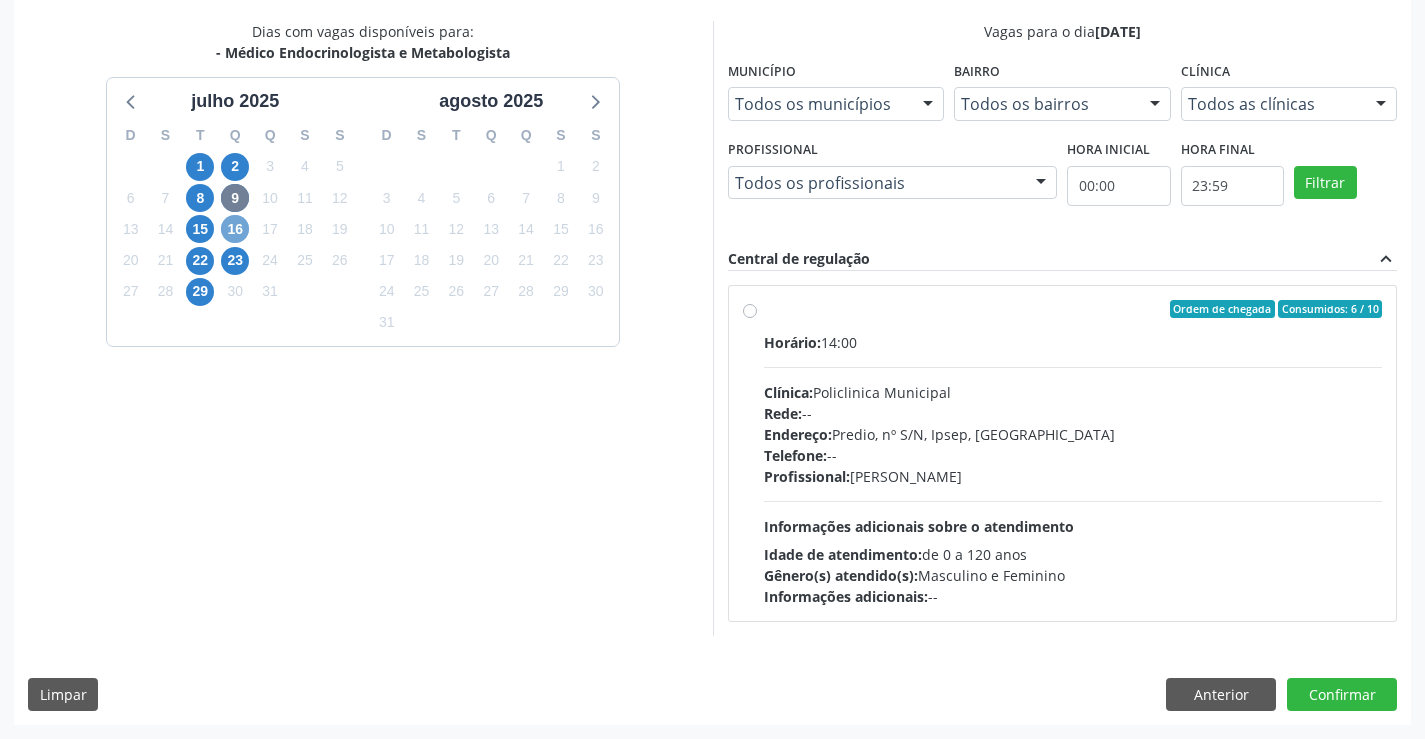 click on "16" at bounding box center (235, 229) 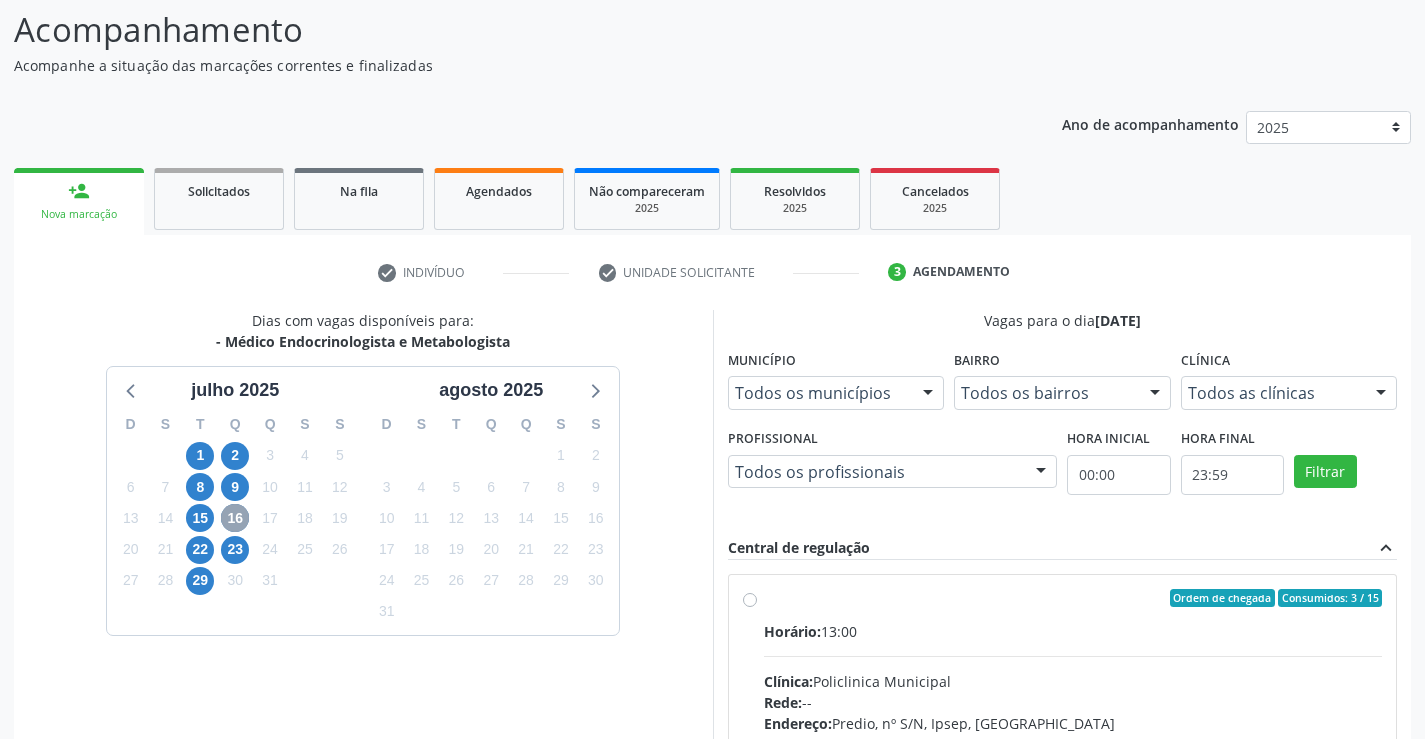 scroll, scrollTop: 420, scrollLeft: 0, axis: vertical 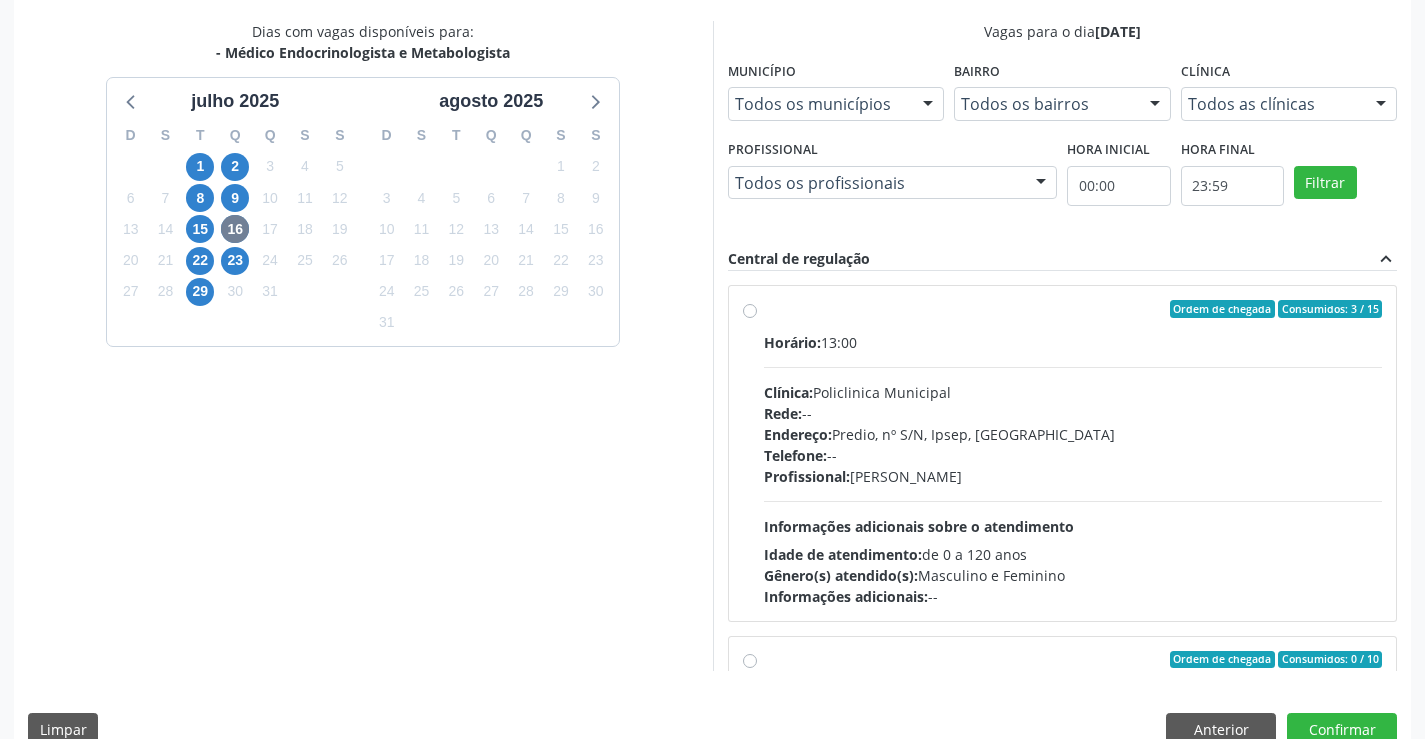 click on "Ordem de chegada
Consumidos: 3 / 15
Horário:   13:00
Clínica:  Policlinica Municipal
Rede:
--
Endereço:   Predio, nº S/N, Ipsep, Serra Talhada - PE
Telefone:   --
Profissional:
Antonio Carlos Brito Pereira de Meneses
Informações adicionais sobre o atendimento
Idade de atendimento:
de 0 a 120 anos
Gênero(s) atendido(s):
Masculino e Feminino
Informações adicionais:
--" at bounding box center [1073, 453] 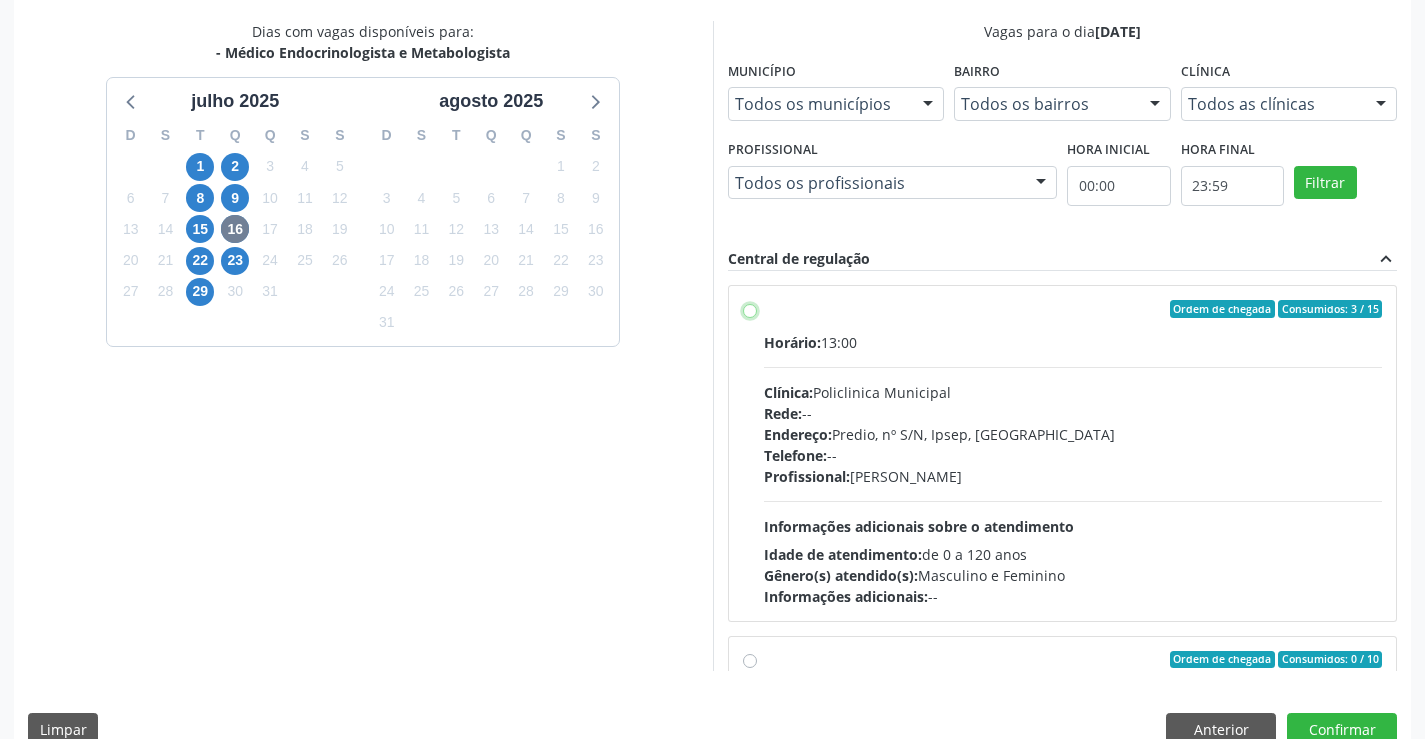 click on "Ordem de chegada
Consumidos: 3 / 15
Horário:   13:00
Clínica:  Policlinica Municipal
Rede:
--
Endereço:   Predio, nº S/N, Ipsep, Serra Talhada - PE
Telefone:   --
Profissional:
Antonio Carlos Brito Pereira de Meneses
Informações adicionais sobre o atendimento
Idade de atendimento:
de 0 a 120 anos
Gênero(s) atendido(s):
Masculino e Feminino
Informações adicionais:
--" at bounding box center [750, 309] 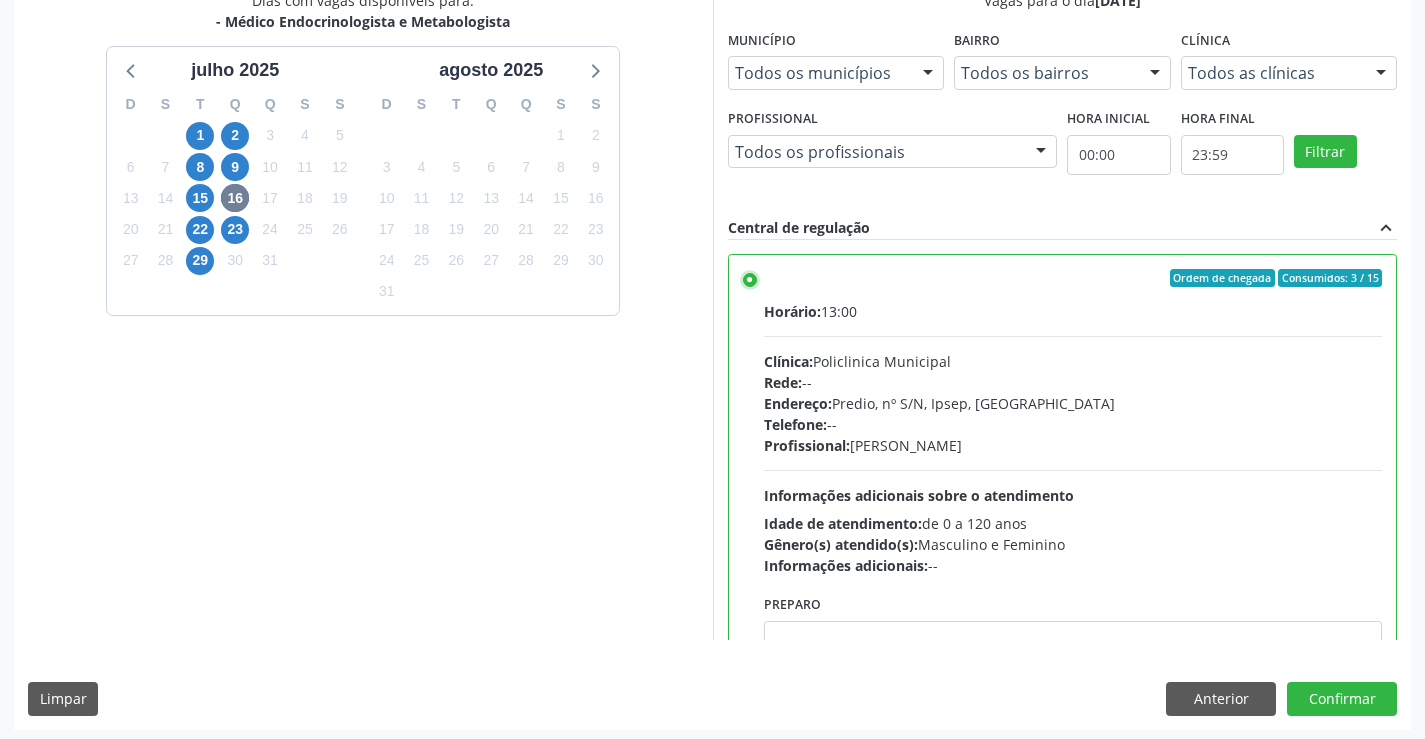 scroll, scrollTop: 456, scrollLeft: 0, axis: vertical 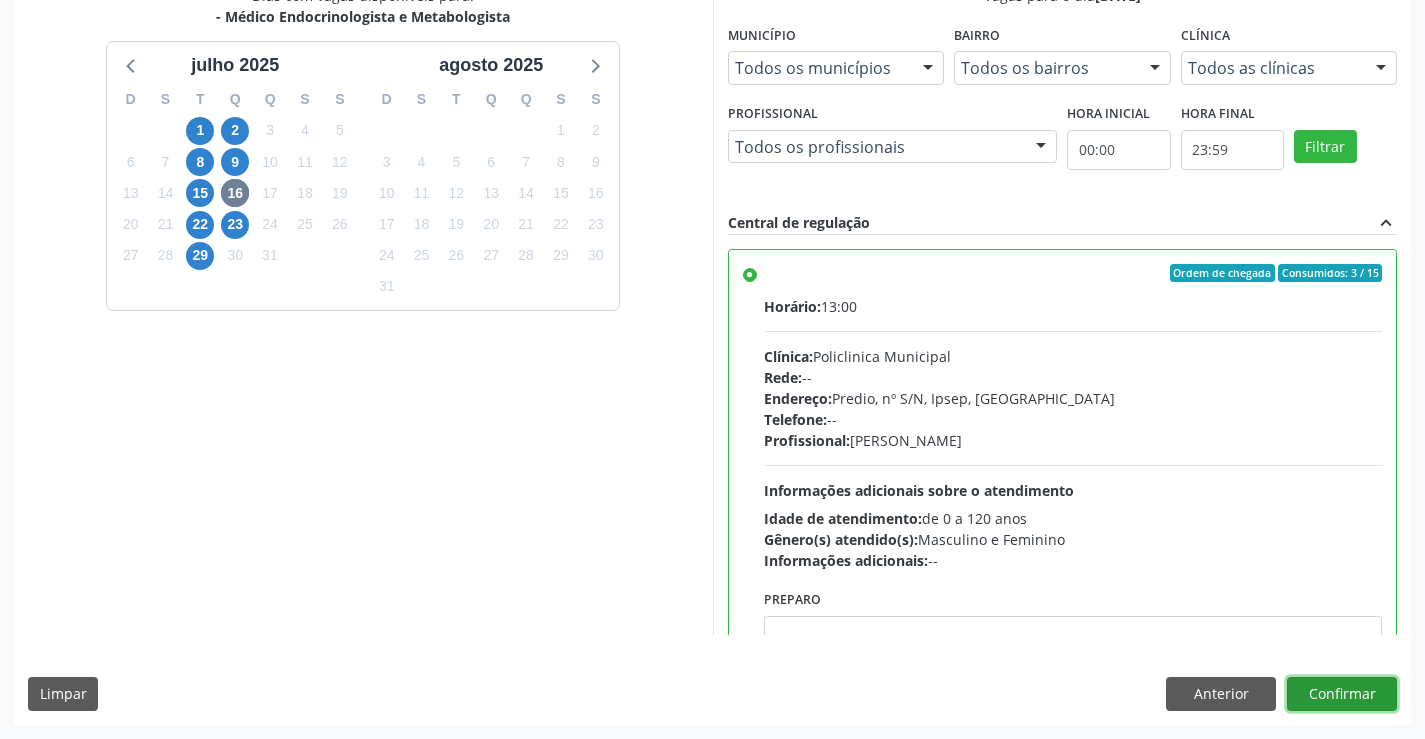 click on "Confirmar" at bounding box center [1342, 694] 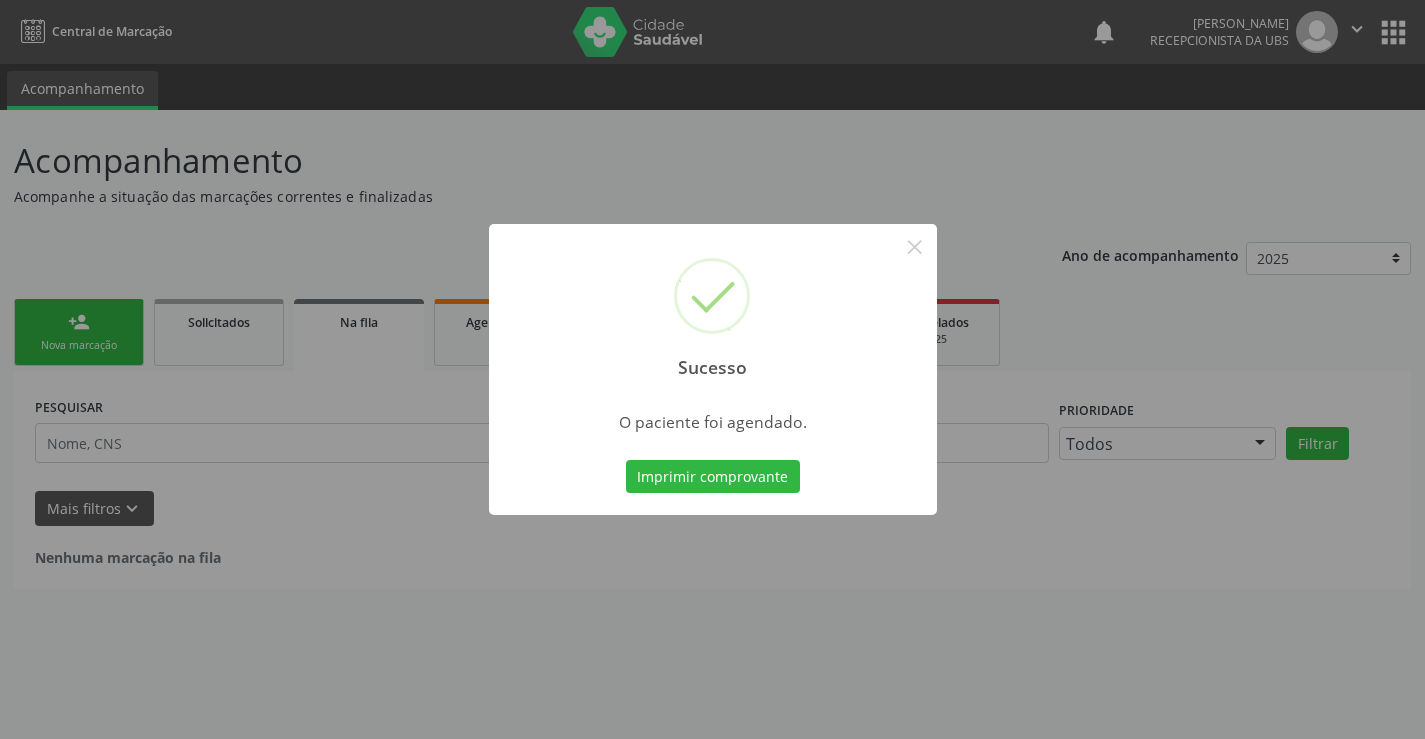 scroll, scrollTop: 0, scrollLeft: 0, axis: both 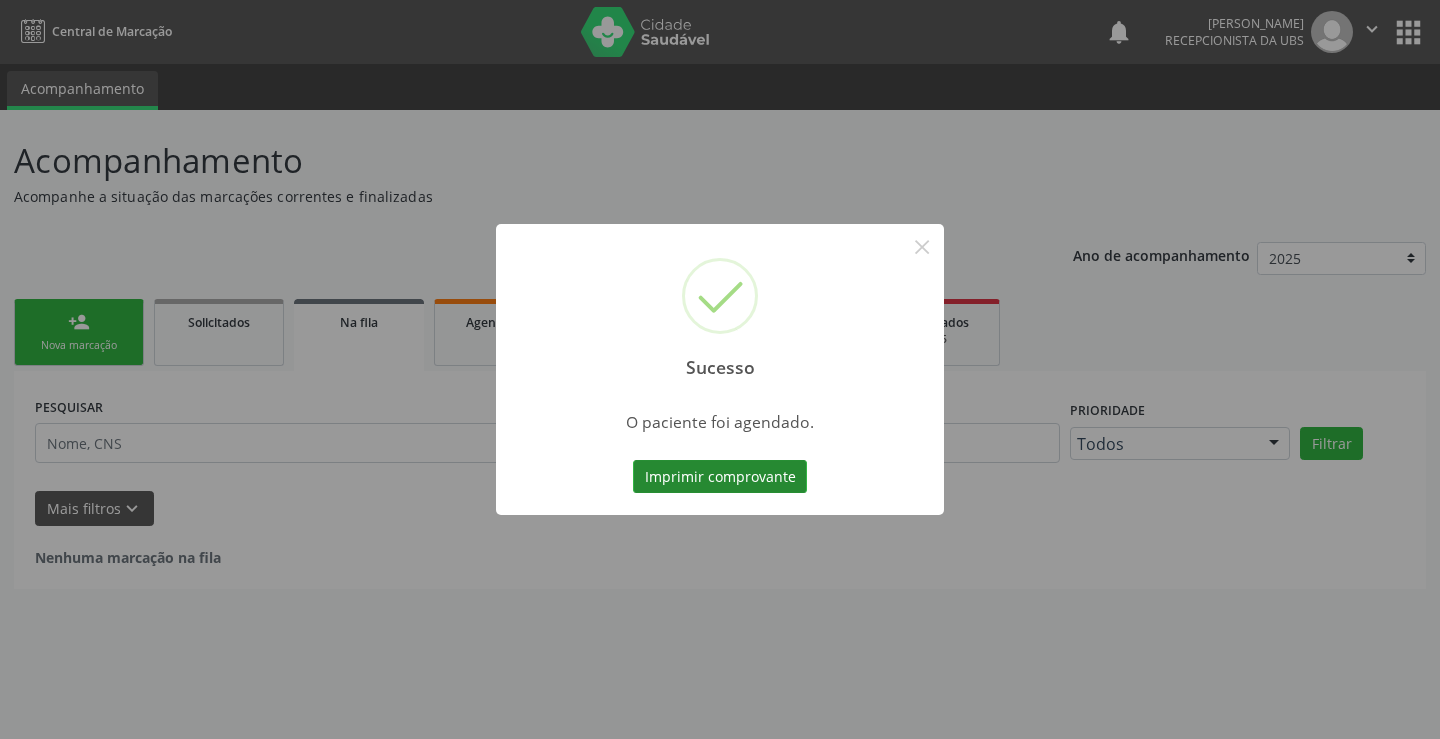 click on "Imprimir comprovante" at bounding box center (720, 477) 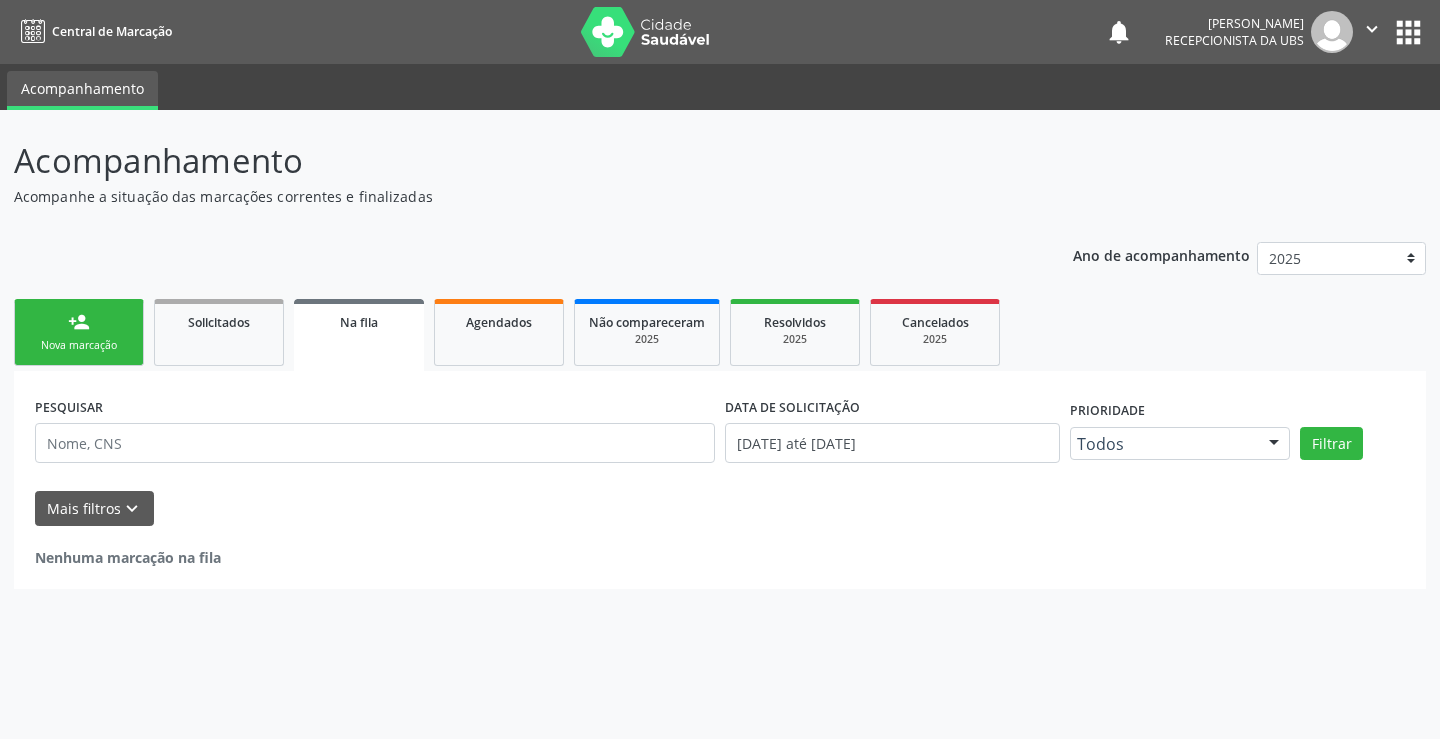 click on "person_add
Nova marcação" at bounding box center (79, 332) 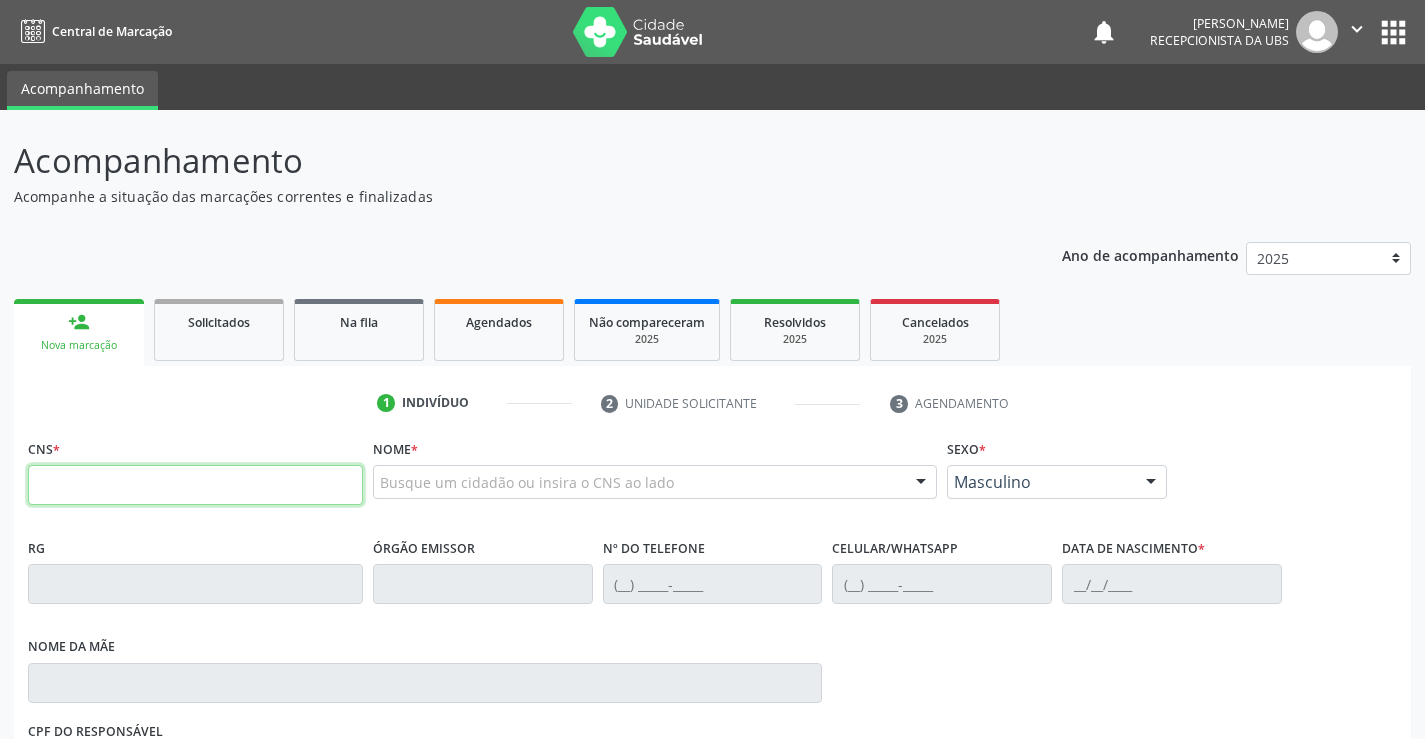 click at bounding box center (195, 485) 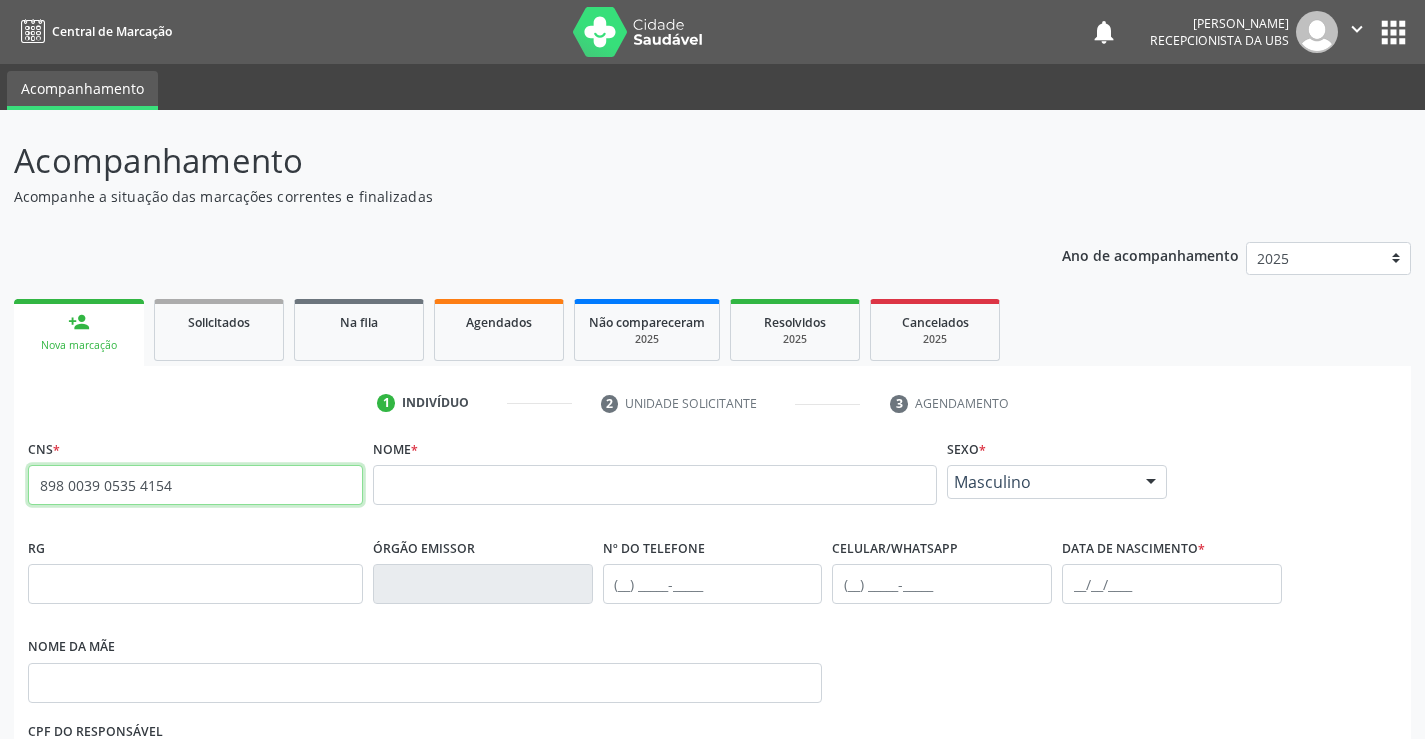 click on "898 0039 0535 4154" at bounding box center (195, 485) 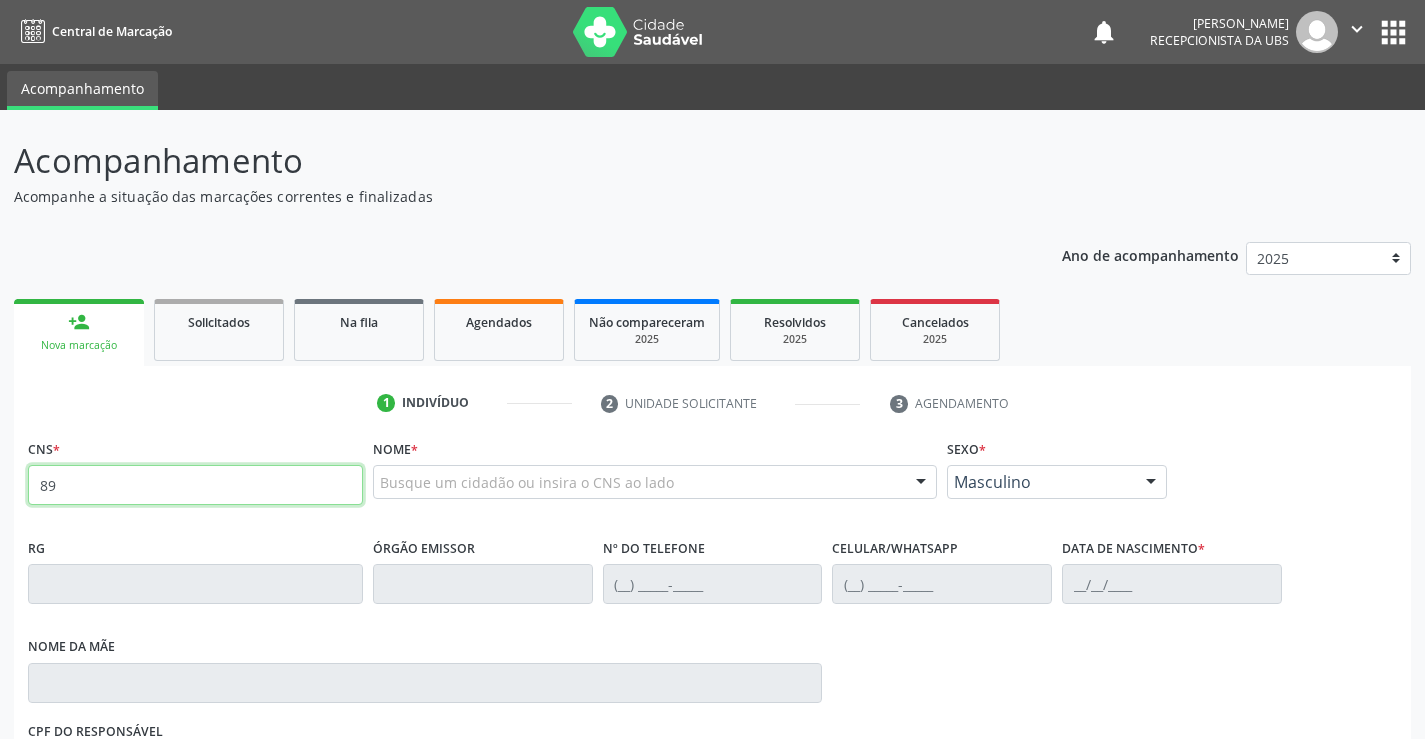 type on "8" 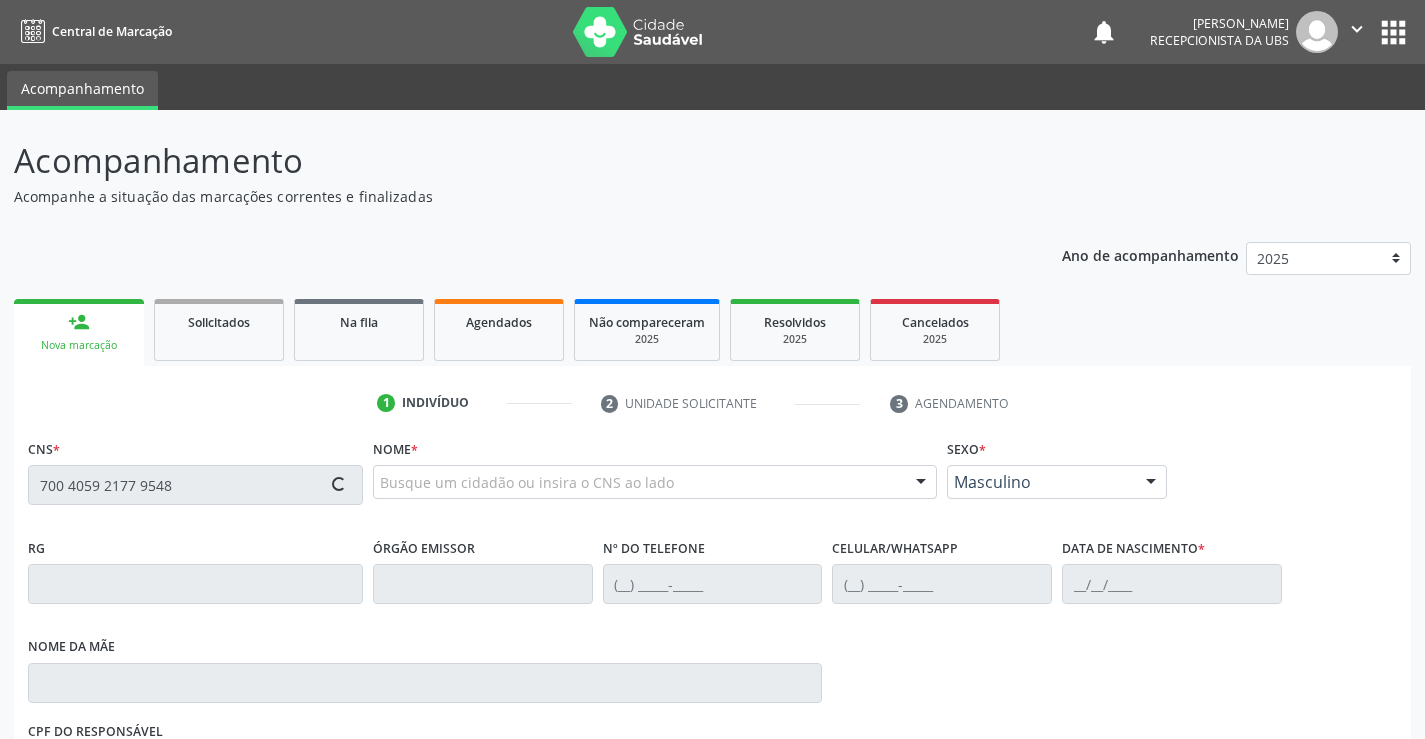 type on "700 4059 2177 9548" 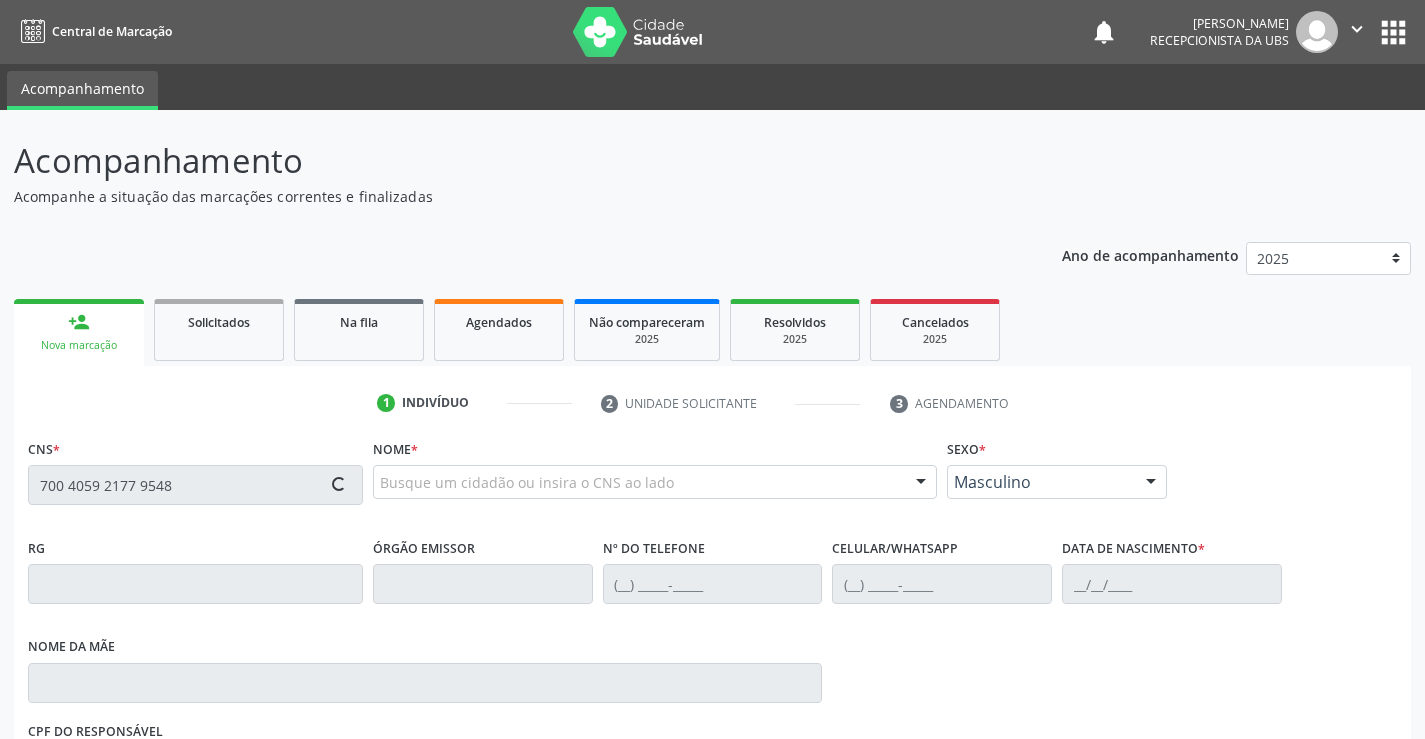 type 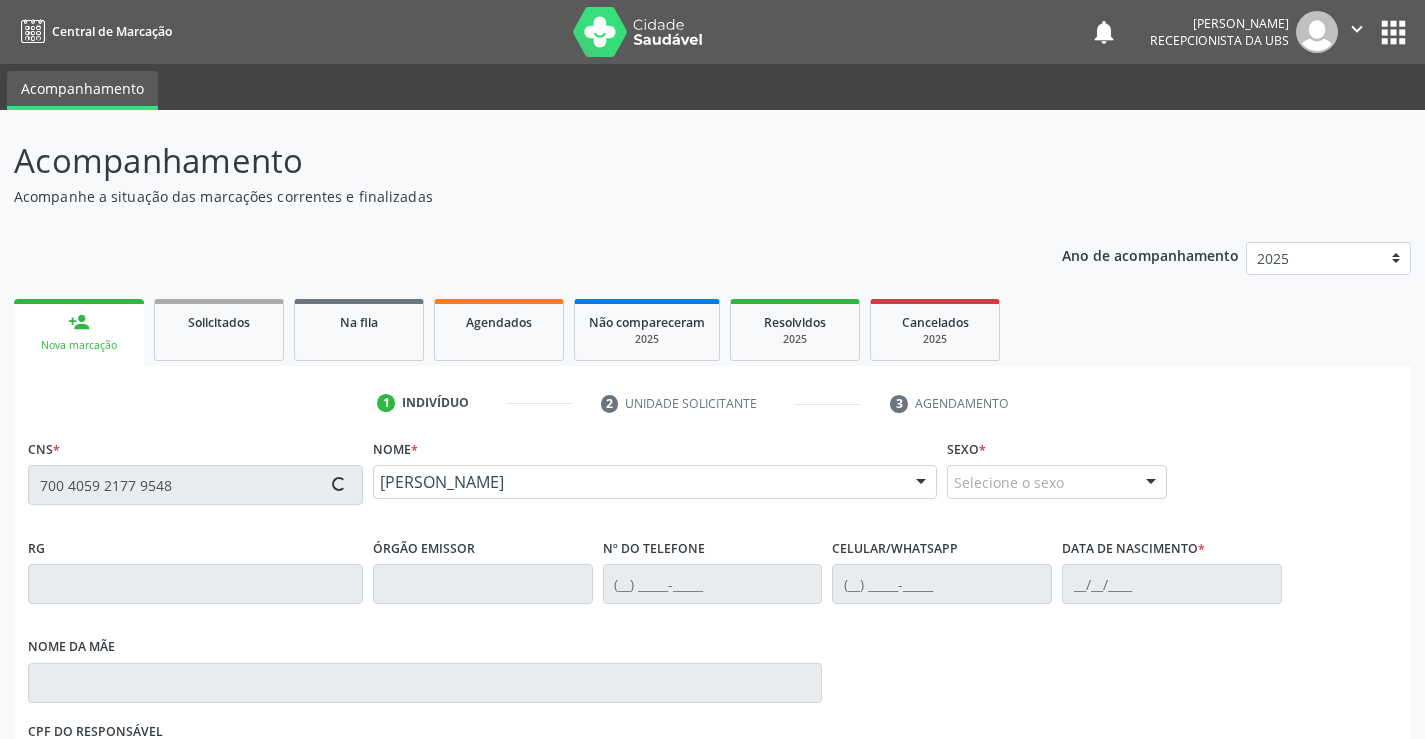type on "(87) 99939-4342" 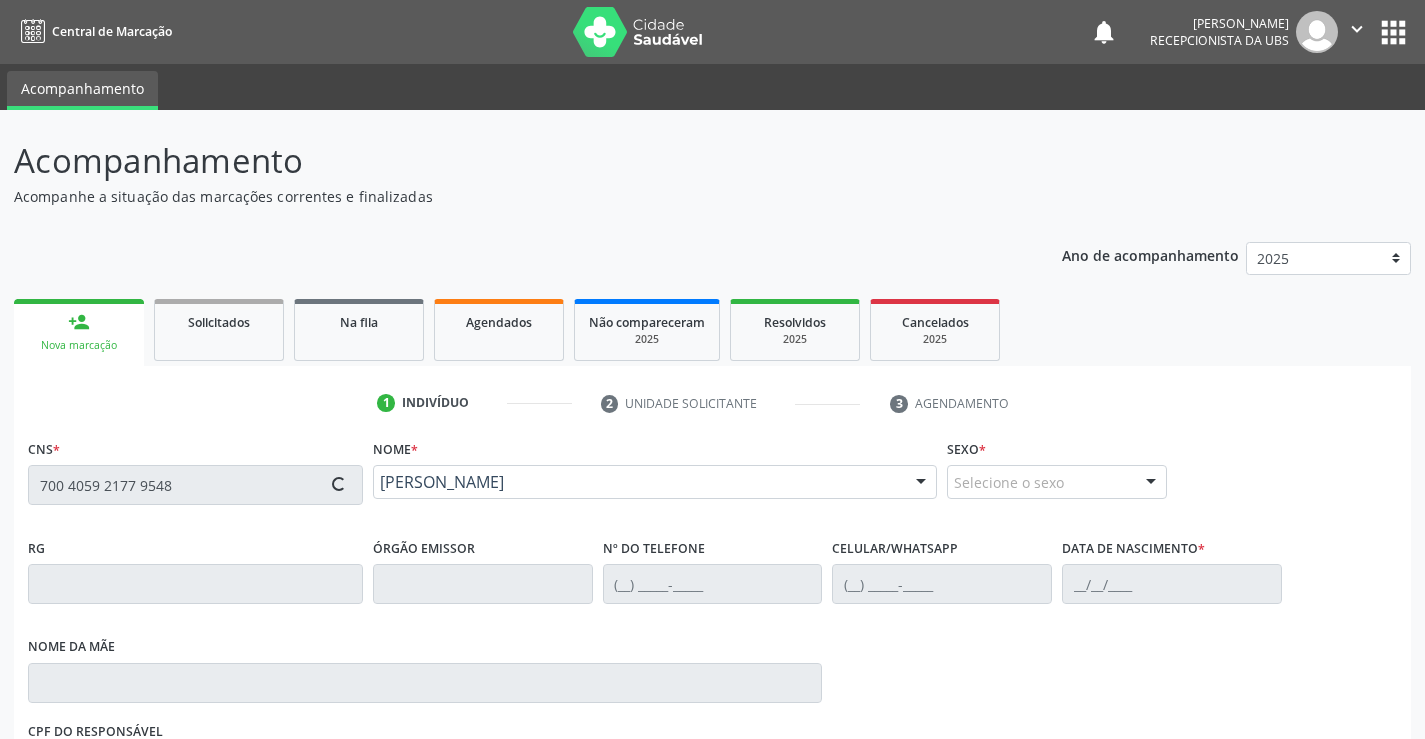 type on "20/06/1959" 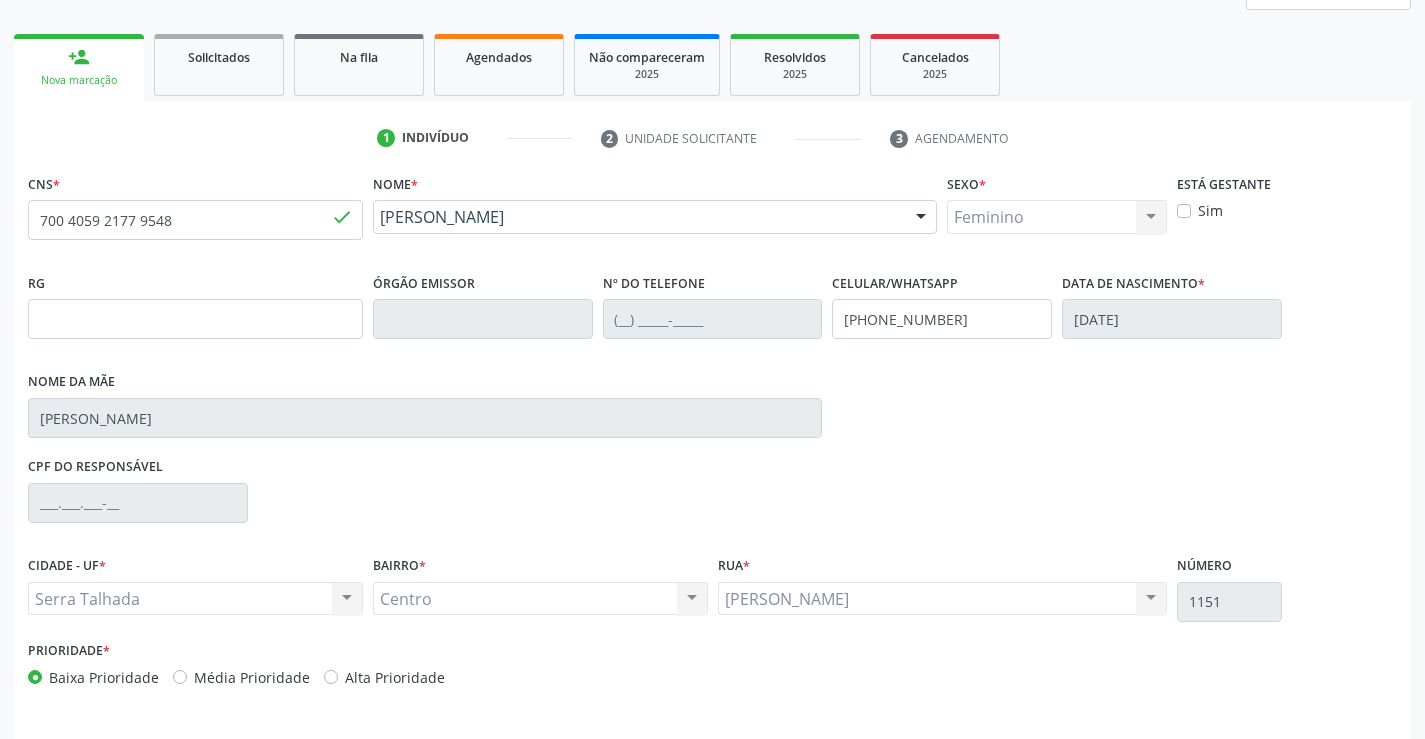scroll, scrollTop: 331, scrollLeft: 0, axis: vertical 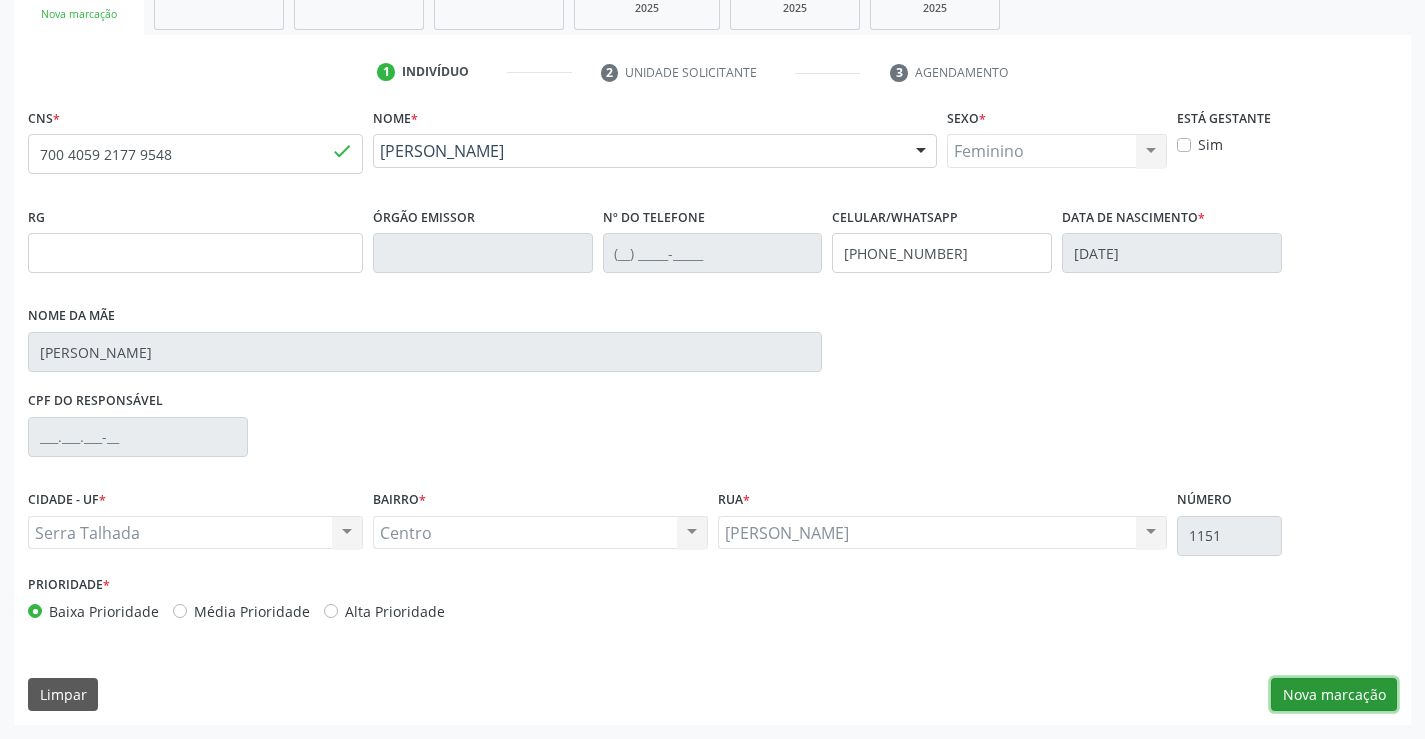 click on "Nova marcação" at bounding box center [1334, 695] 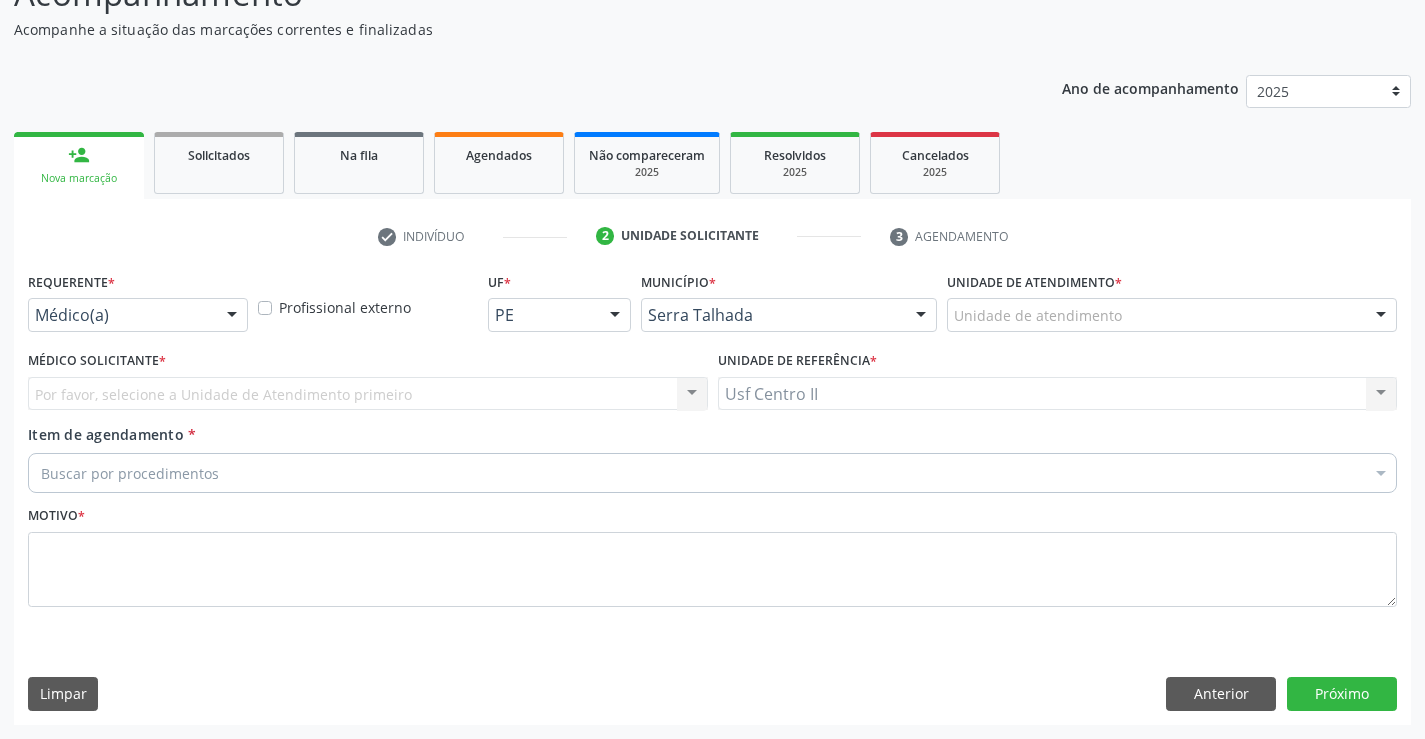 scroll, scrollTop: 167, scrollLeft: 0, axis: vertical 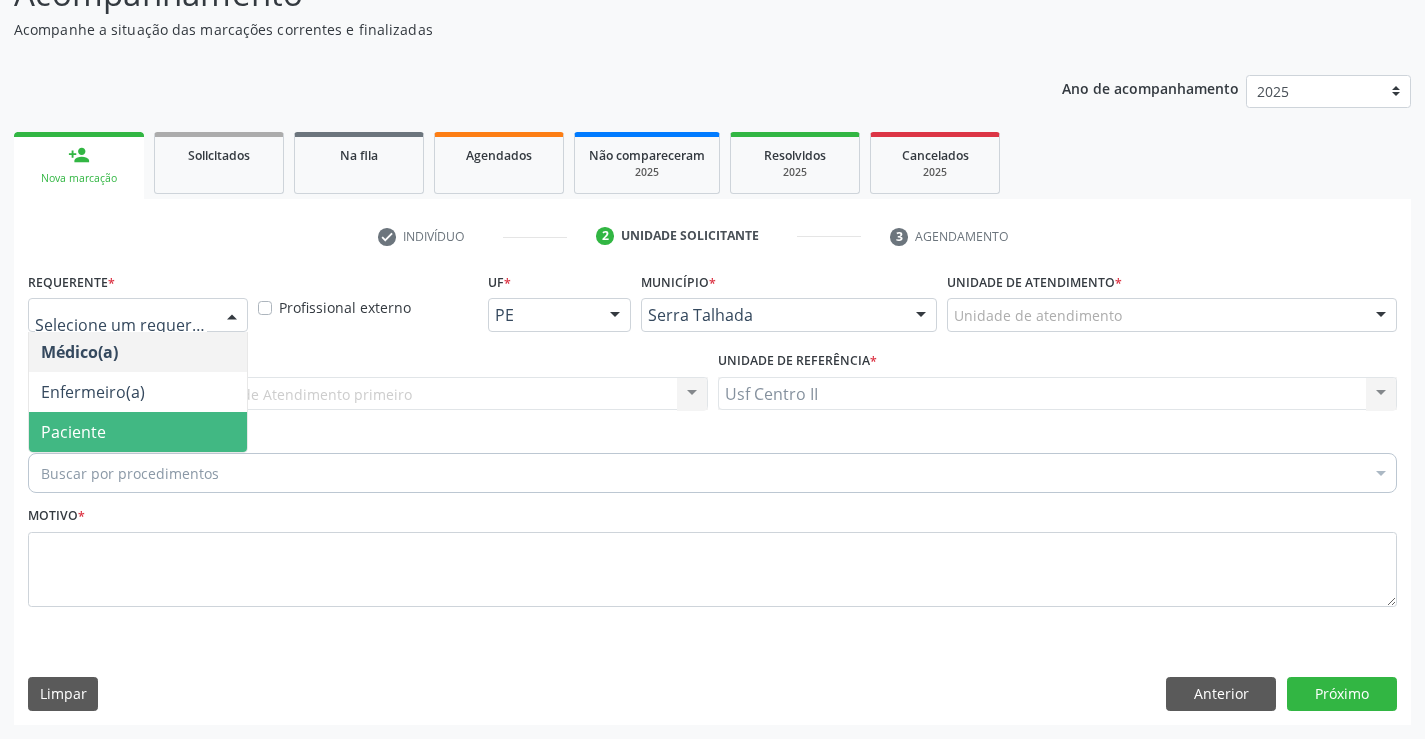 click on "Paciente" at bounding box center (138, 432) 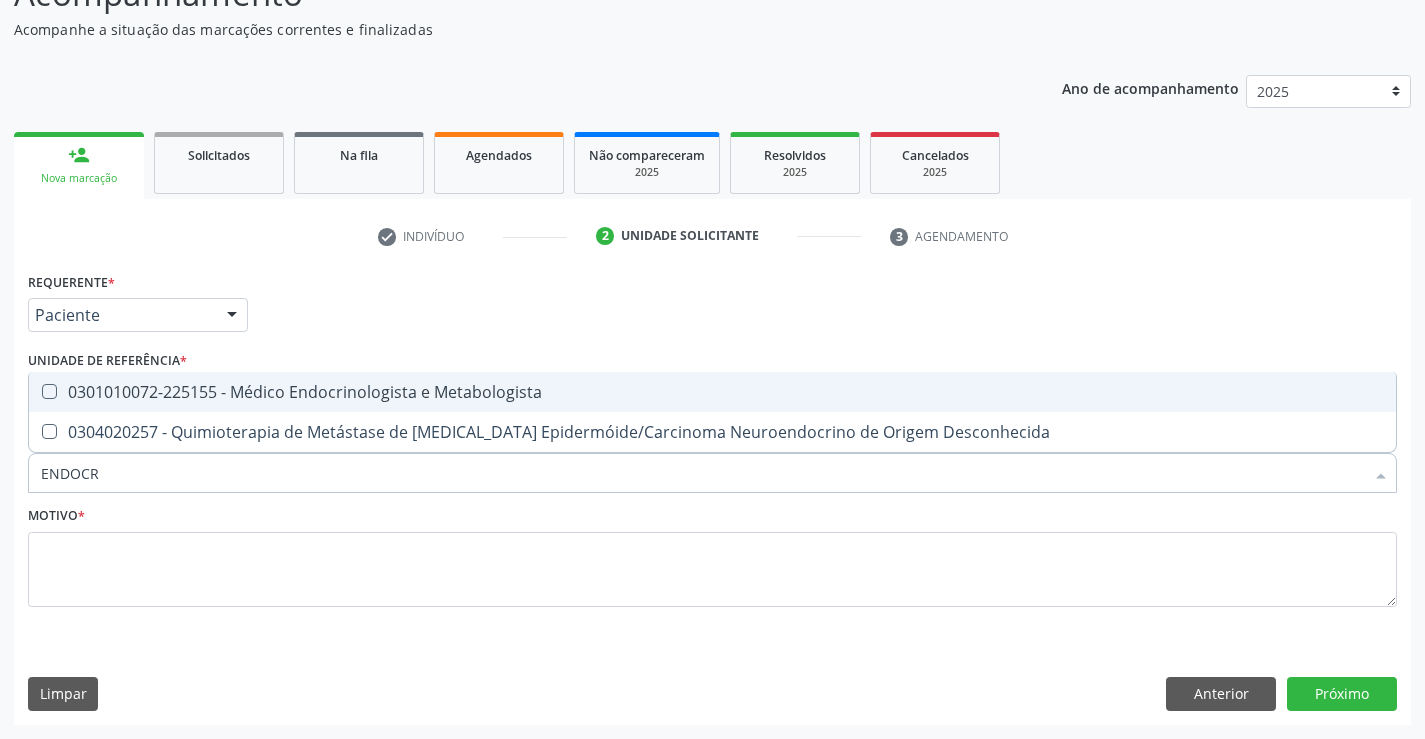 type on "ENDOCRI" 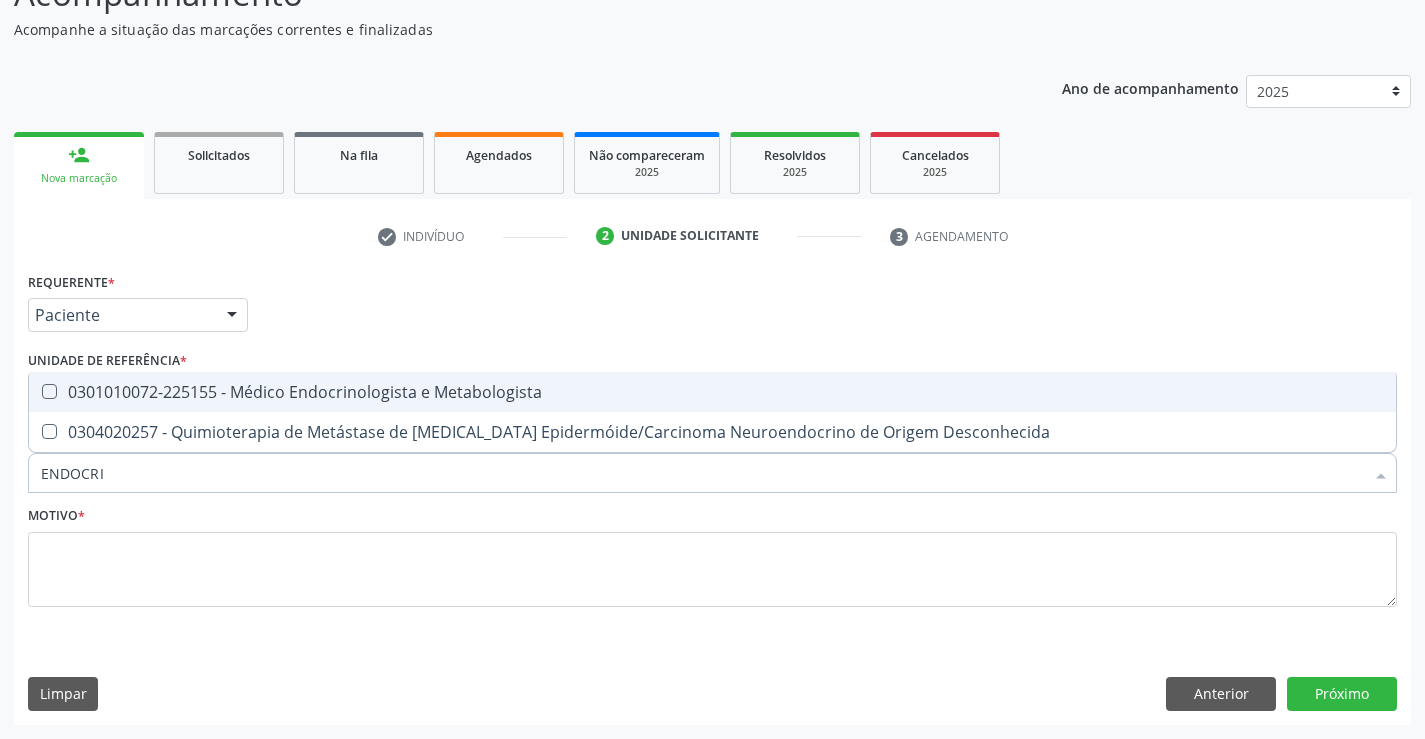click on "0301010072-225155 - Médico Endocrinologista e Metabologista" at bounding box center [712, 392] 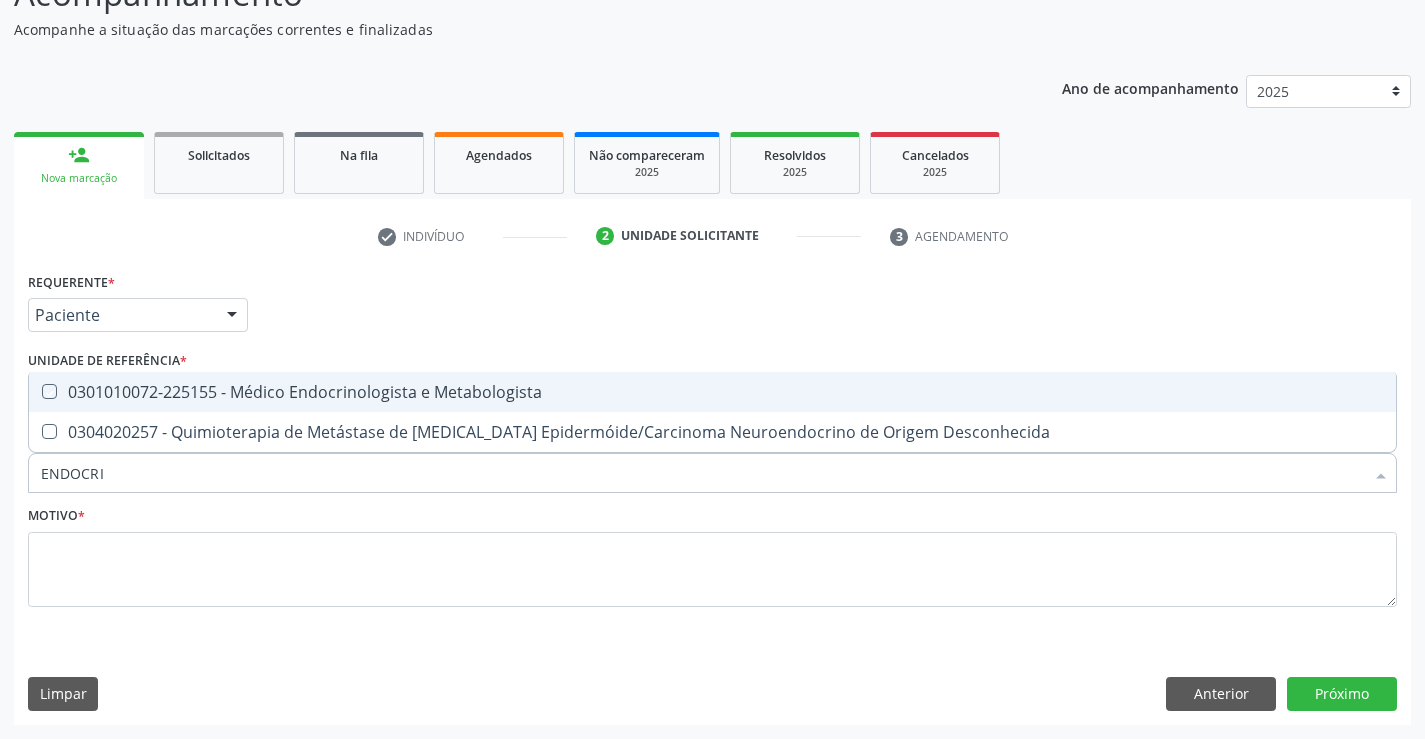 checkbox on "true" 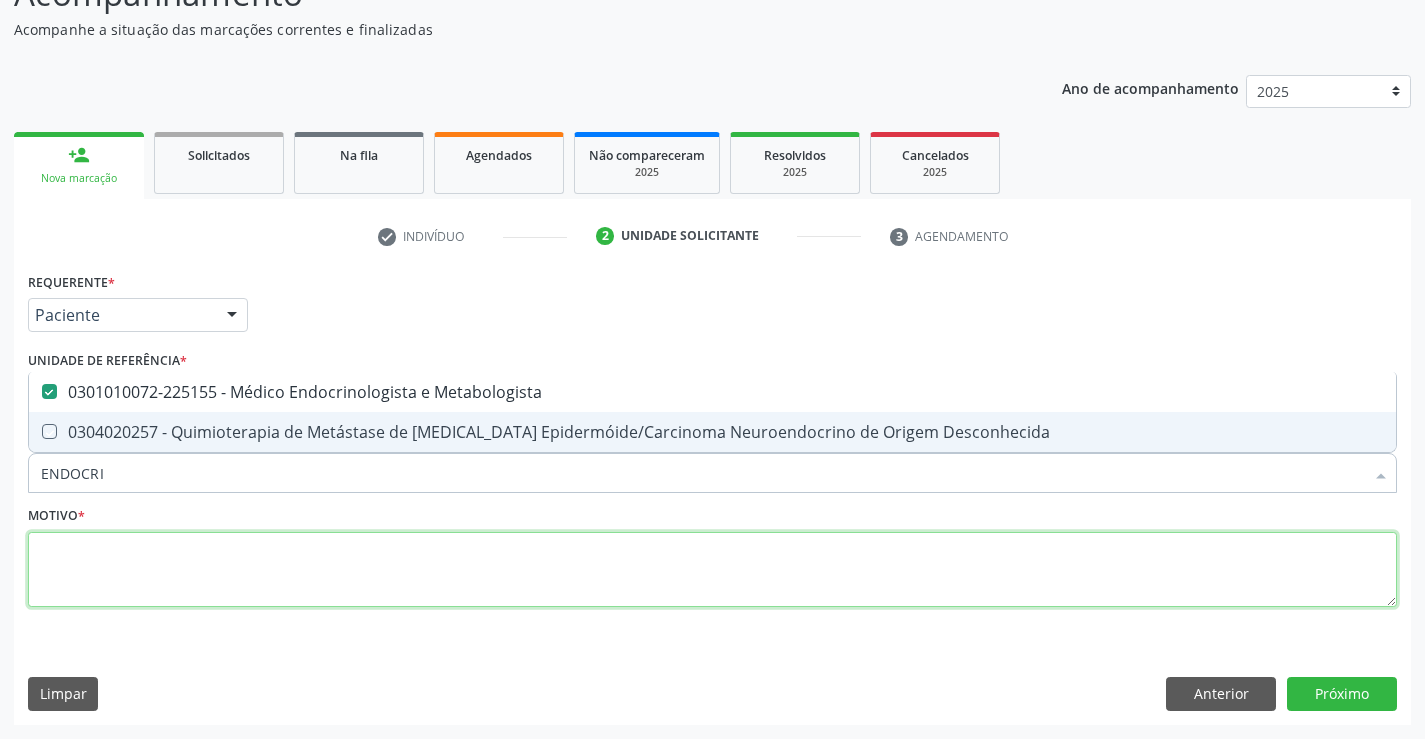 click at bounding box center (712, 570) 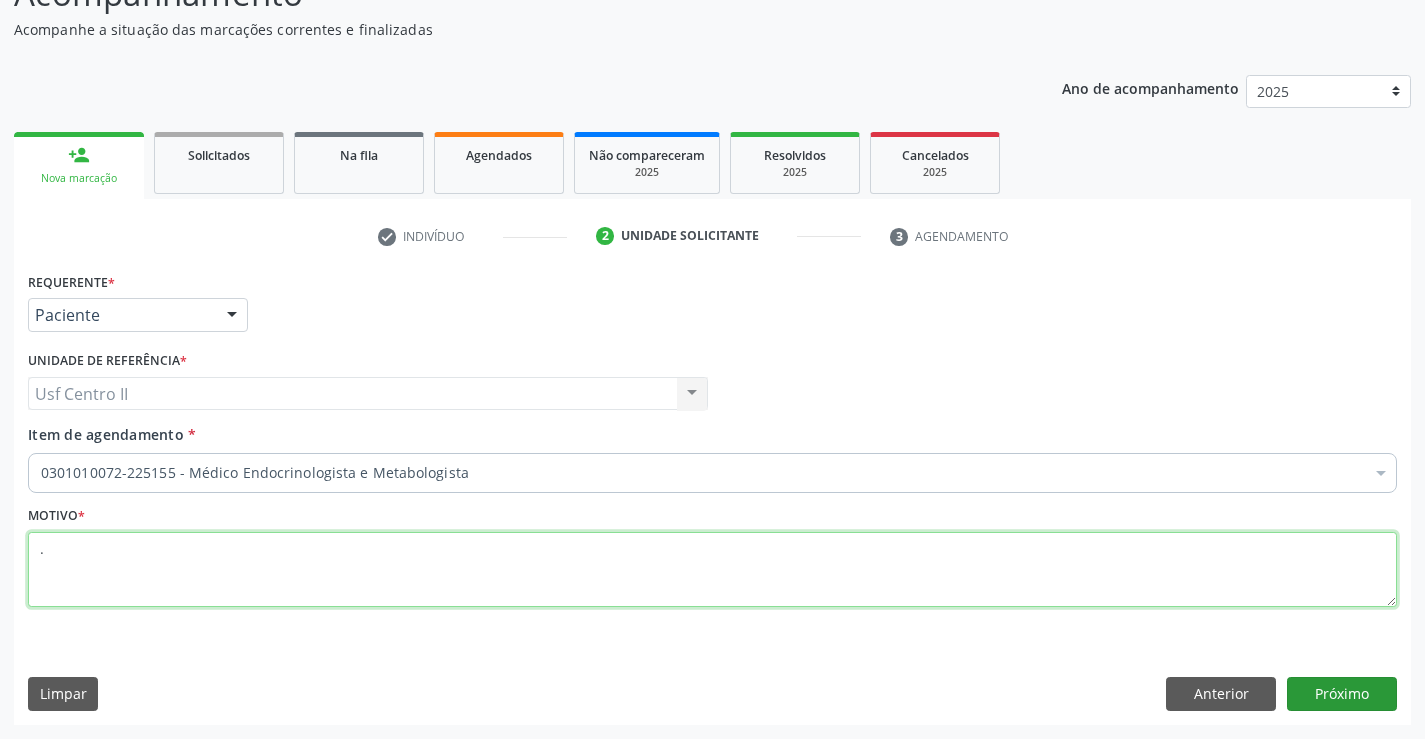 type on "." 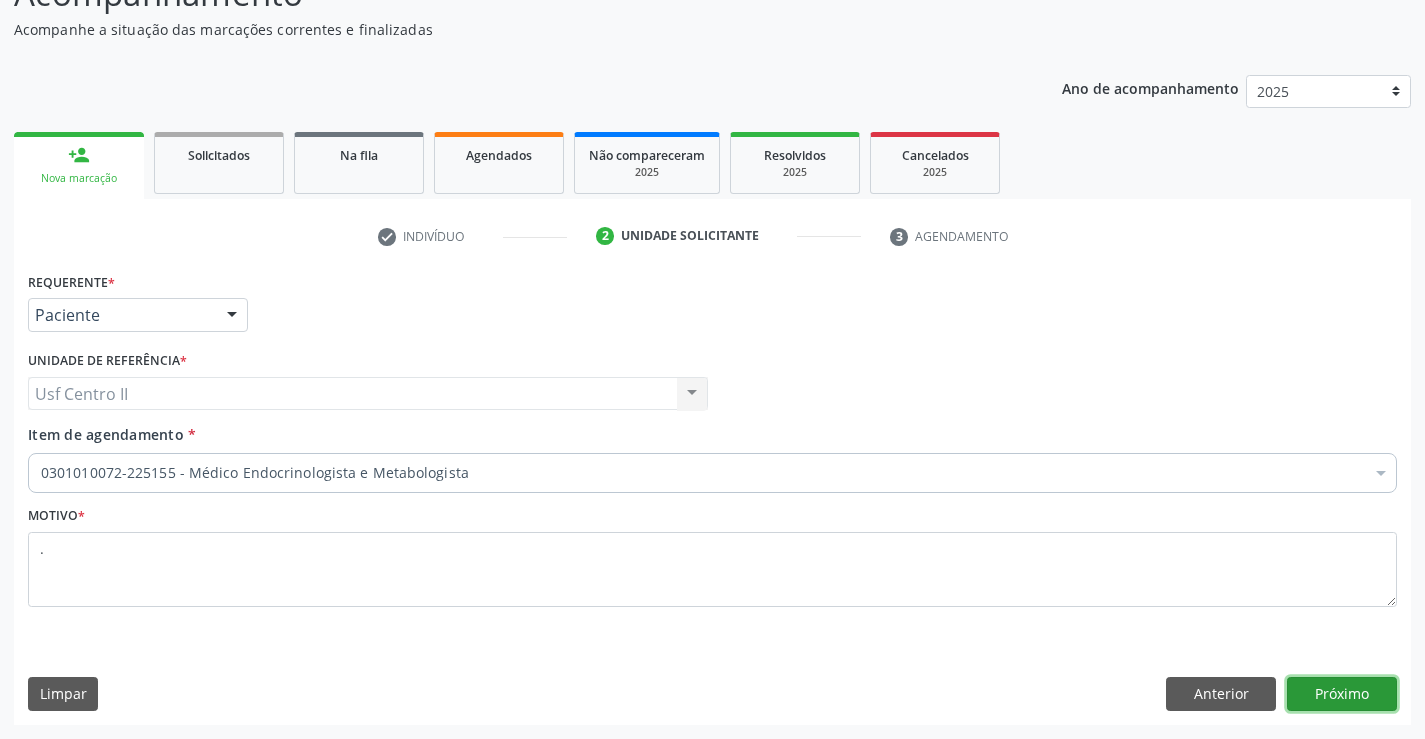 click on "Próximo" at bounding box center (1342, 694) 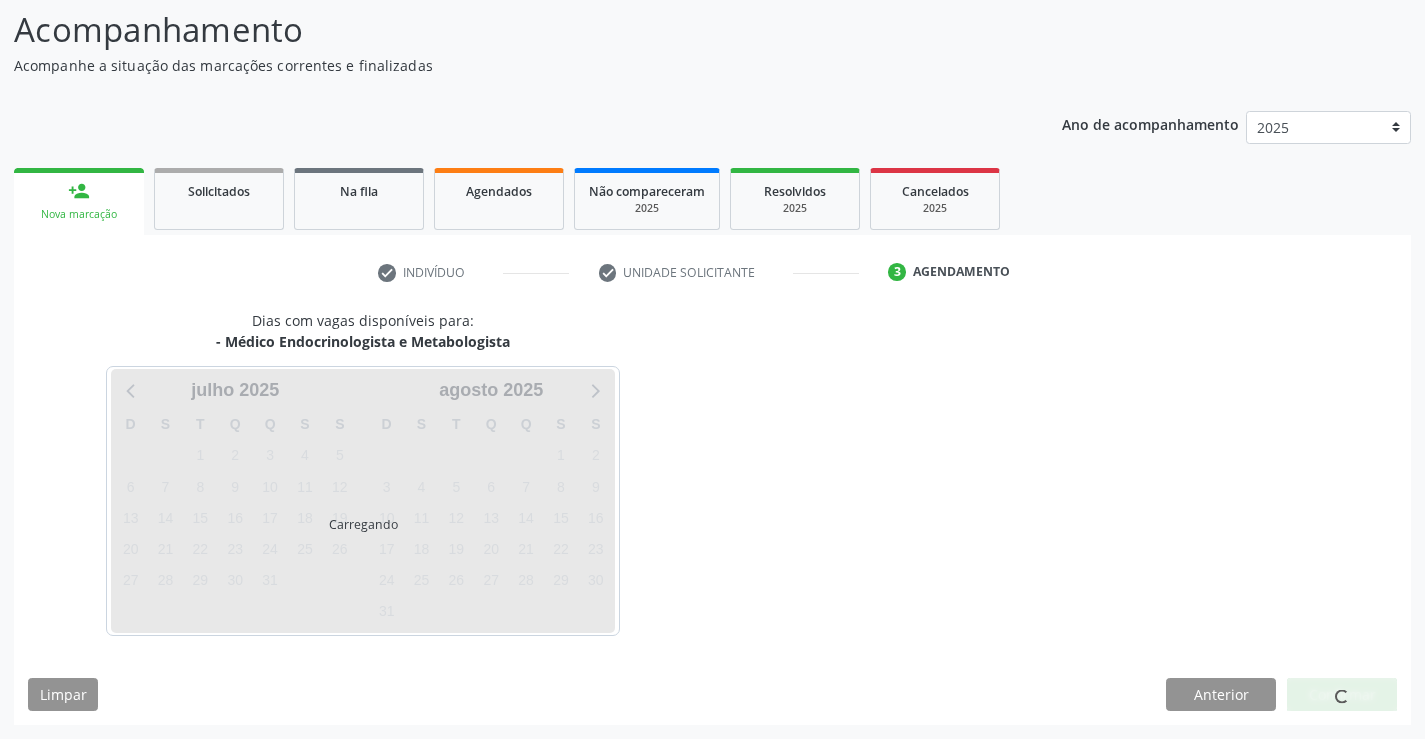 scroll, scrollTop: 131, scrollLeft: 0, axis: vertical 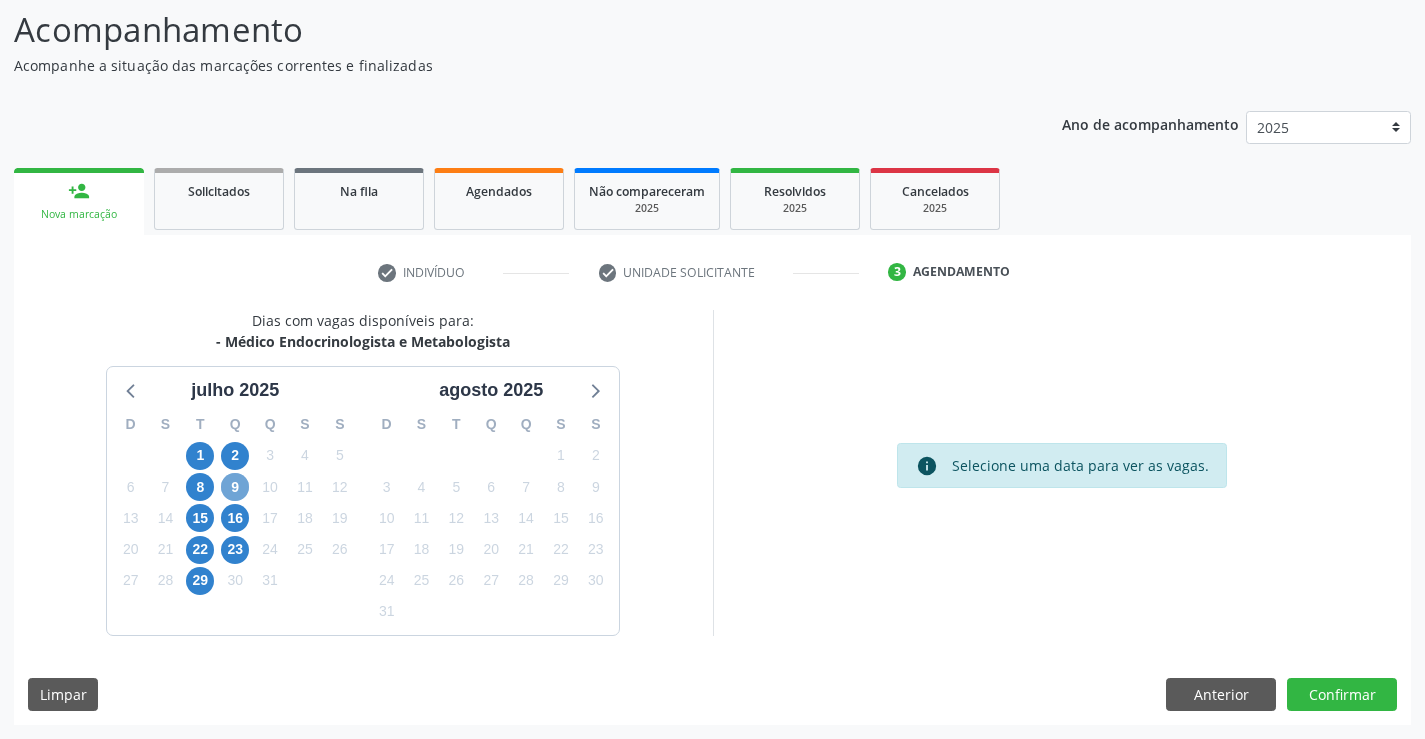 click on "9" at bounding box center (235, 487) 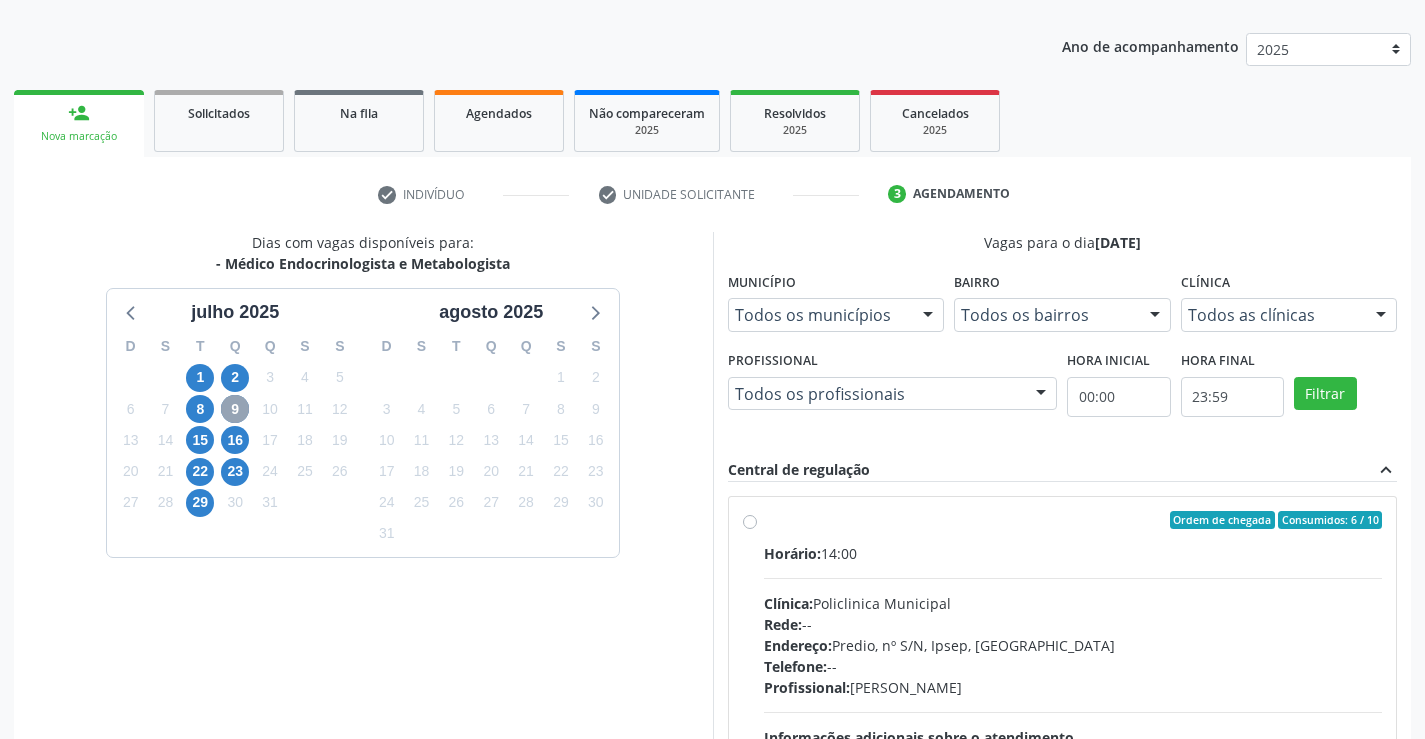 scroll, scrollTop: 420, scrollLeft: 0, axis: vertical 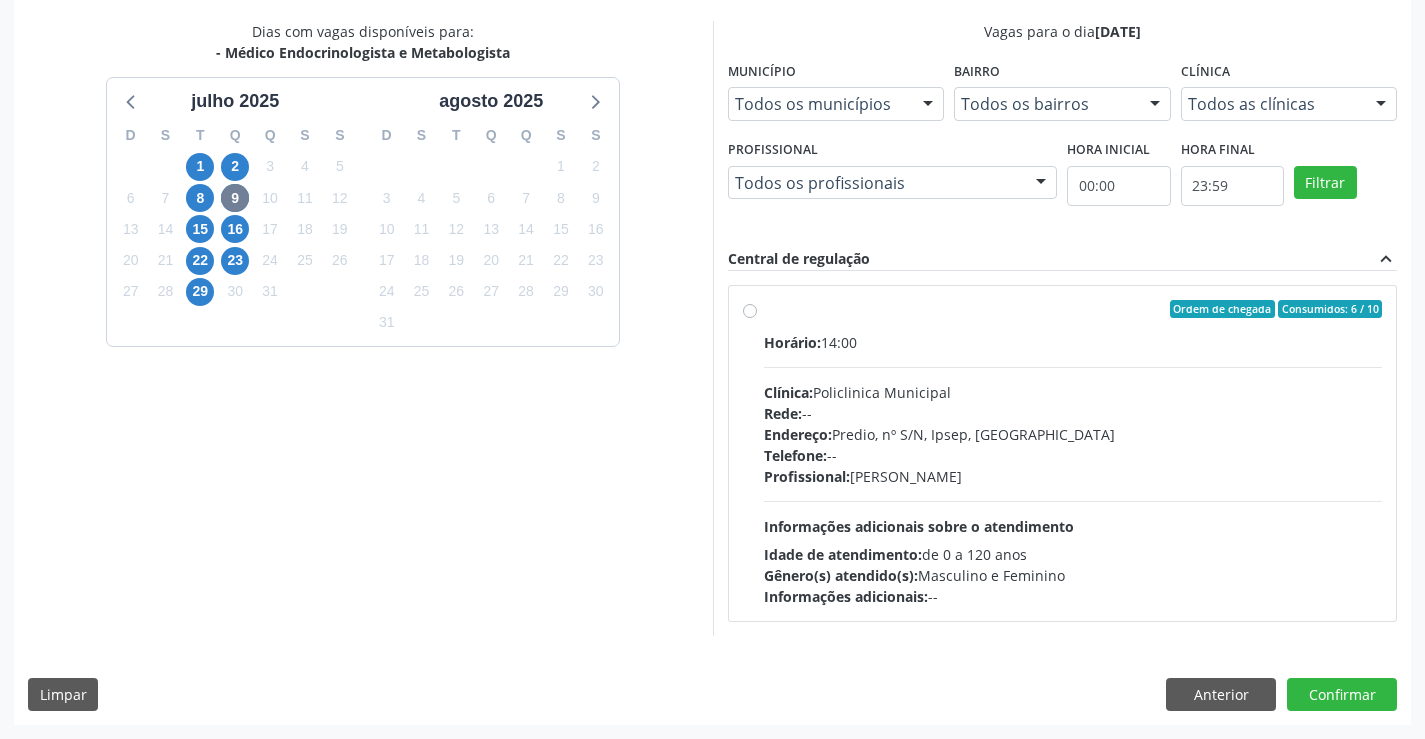 click on "Ordem de chegada
Consumidos: 6 / 10
Horário:   14:00
Clínica:  Policlinica Municipal
Rede:
--
Endereço:   Predio, nº S/N, Ipsep, Serra Talhada - PE
Telefone:   --
Profissional:
Antonio Carlos Brito Pereira de Meneses
Informações adicionais sobre o atendimento
Idade de atendimento:
de 0 a 120 anos
Gênero(s) atendido(s):
Masculino e Feminino
Informações adicionais:
--" at bounding box center (1073, 453) 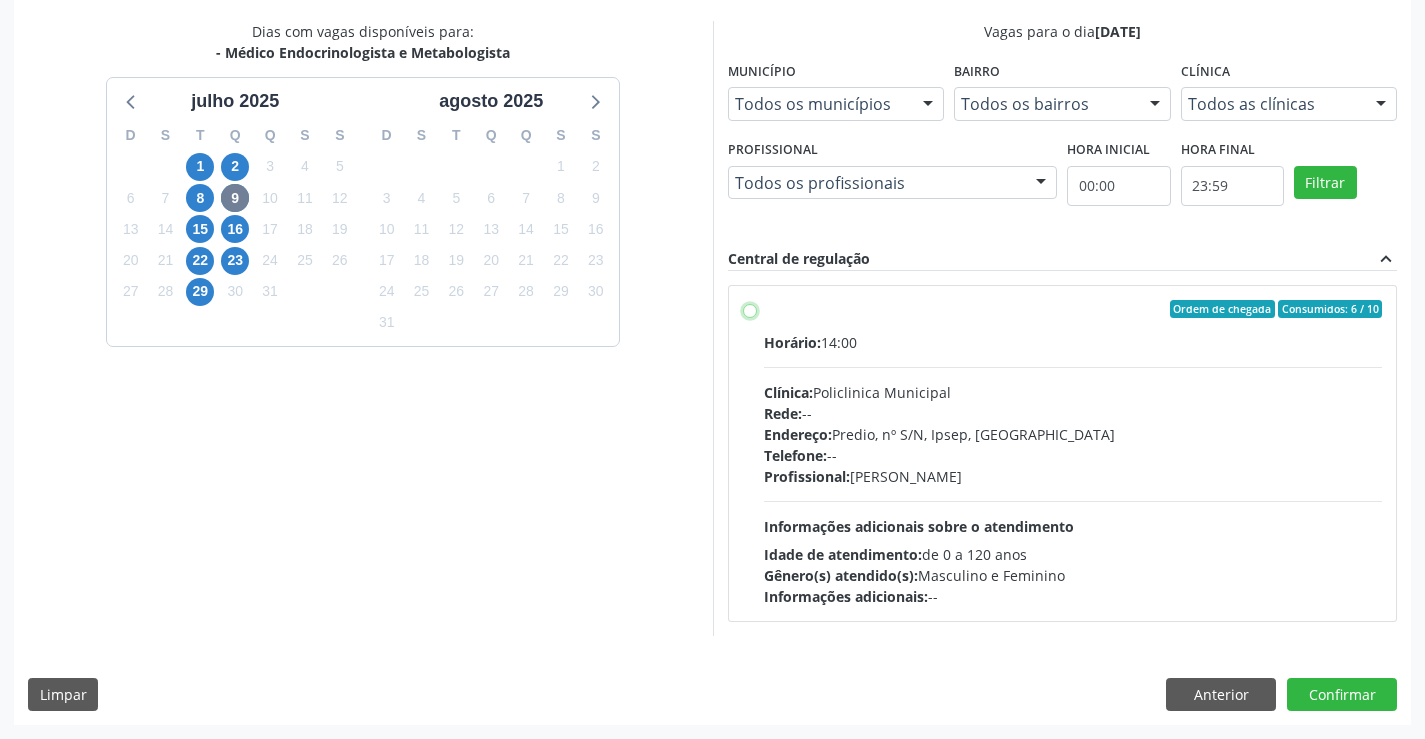 click on "Ordem de chegada
Consumidos: 6 / 10
Horário:   14:00
Clínica:  Policlinica Municipal
Rede:
--
Endereço:   Predio, nº S/N, Ipsep, Serra Talhada - PE
Telefone:   --
Profissional:
Antonio Carlos Brito Pereira de Meneses
Informações adicionais sobre o atendimento
Idade de atendimento:
de 0 a 120 anos
Gênero(s) atendido(s):
Masculino e Feminino
Informações adicionais:
--" at bounding box center (750, 309) 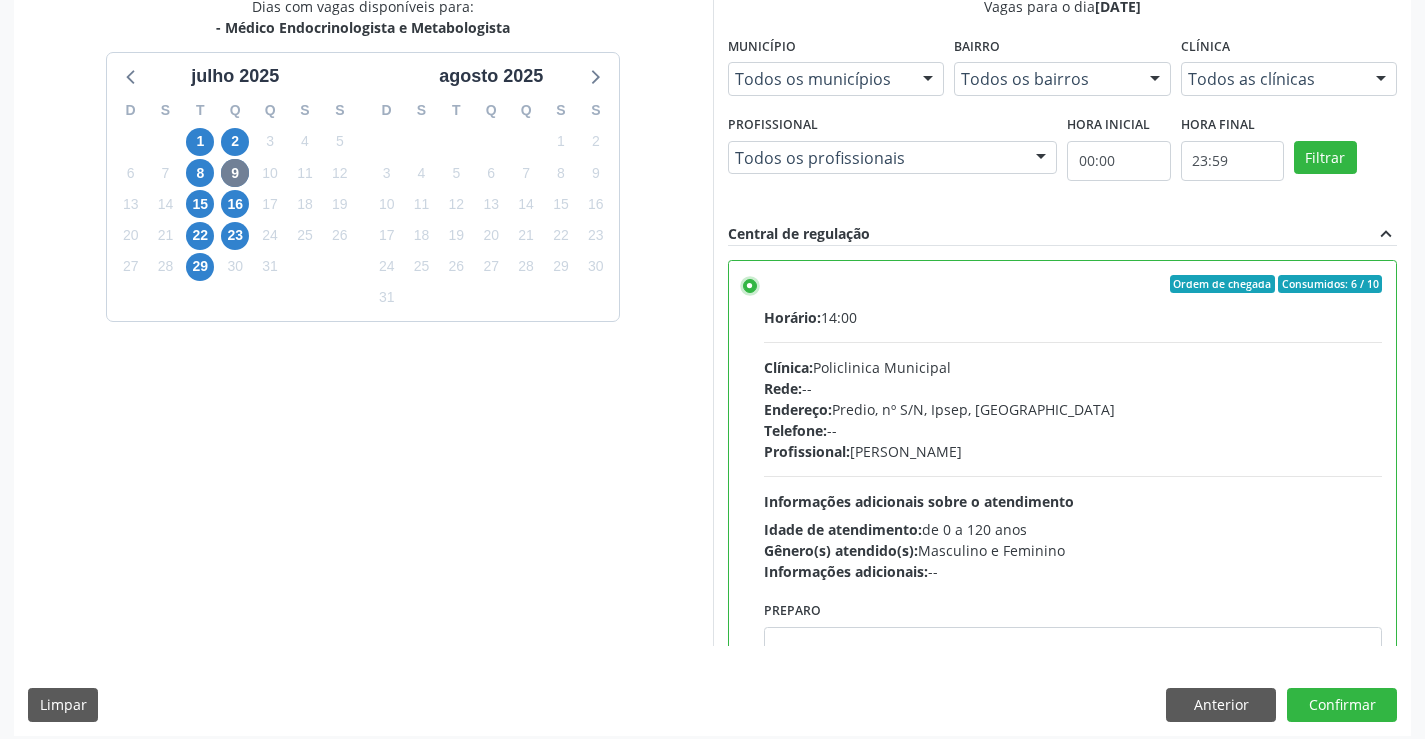 scroll, scrollTop: 456, scrollLeft: 0, axis: vertical 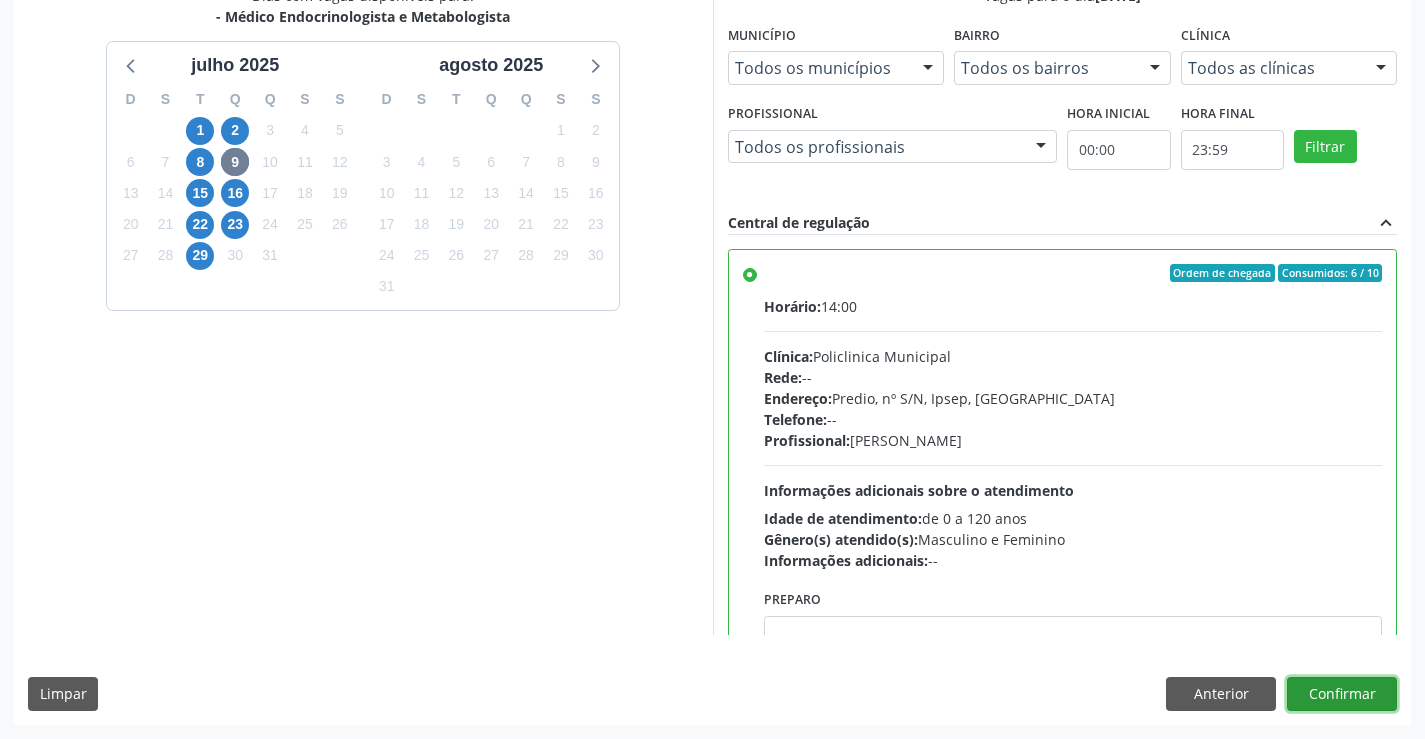 click on "Confirmar" at bounding box center [1342, 694] 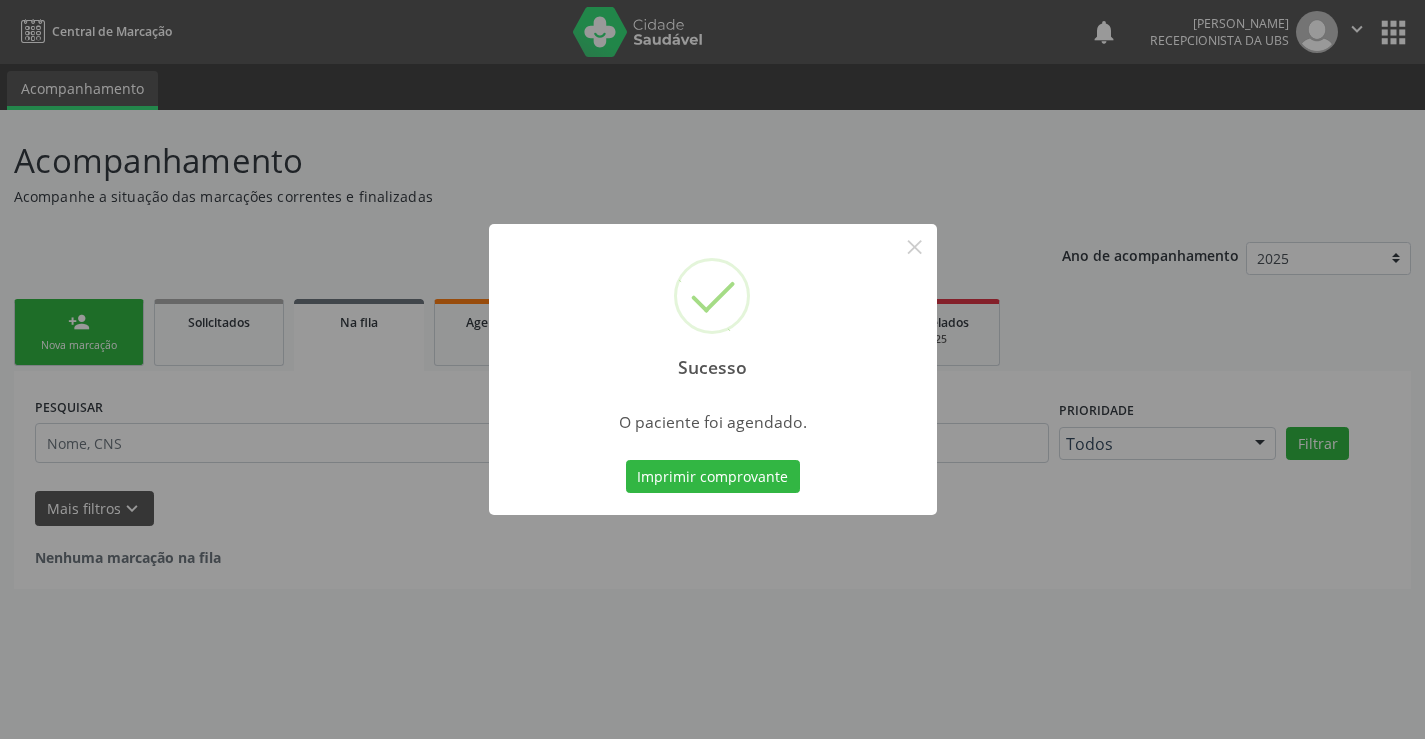 scroll, scrollTop: 0, scrollLeft: 0, axis: both 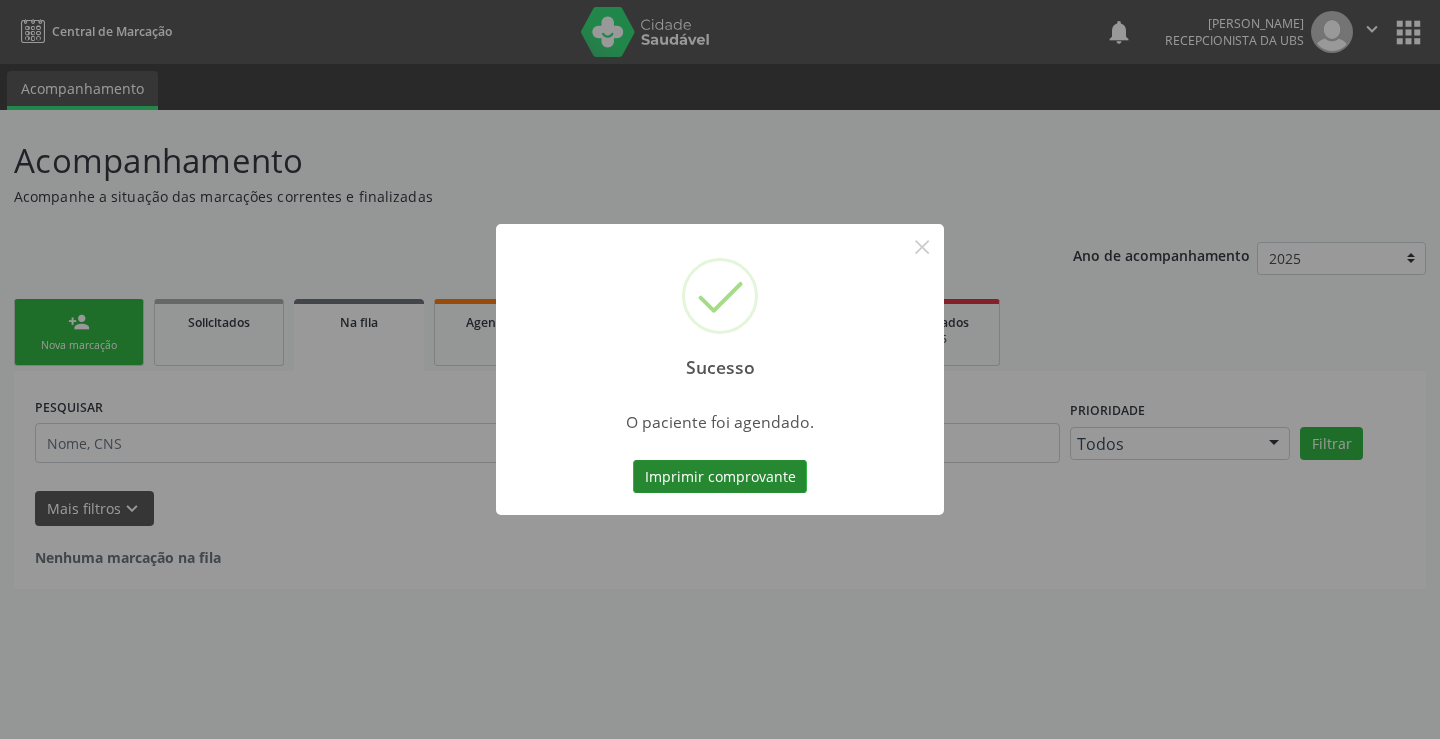 click on "Imprimir comprovante" at bounding box center [720, 477] 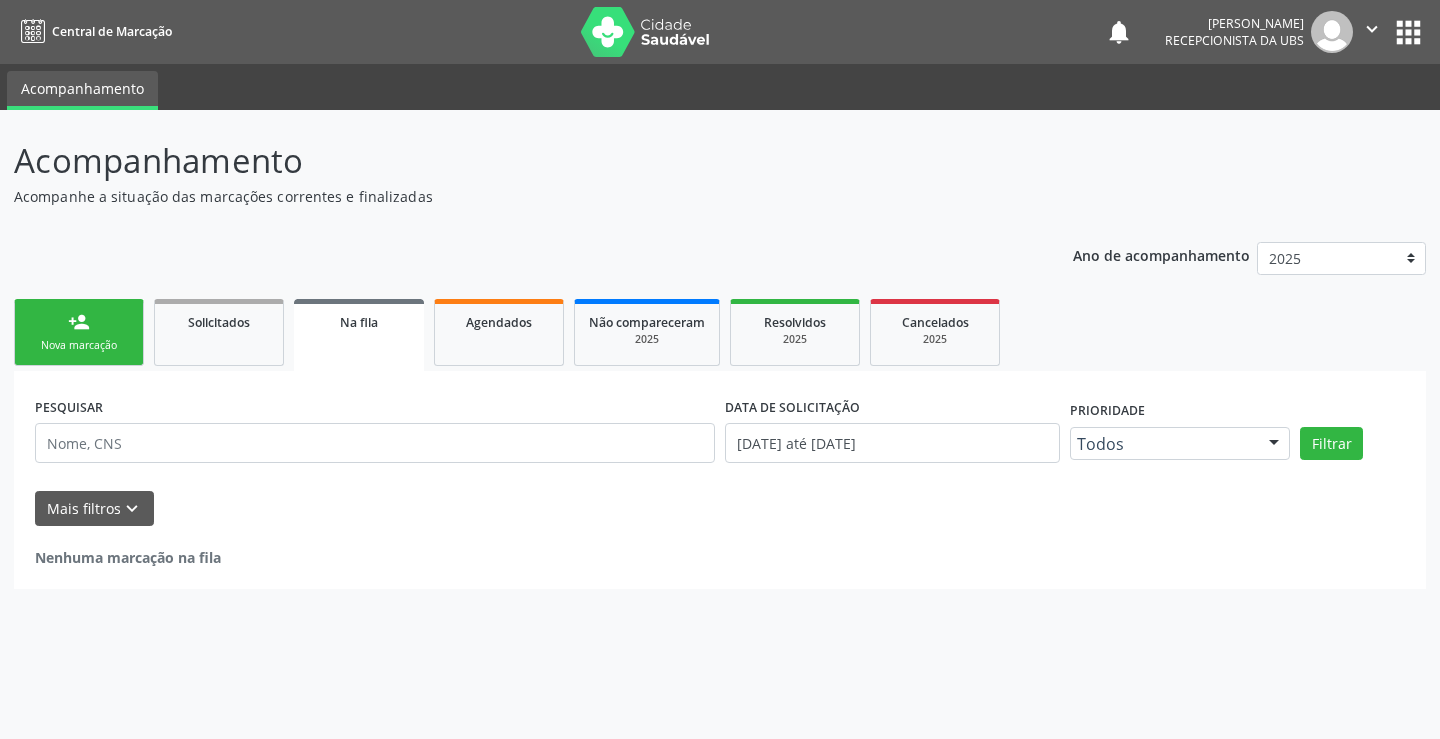 click on "Nova marcação" at bounding box center (79, 345) 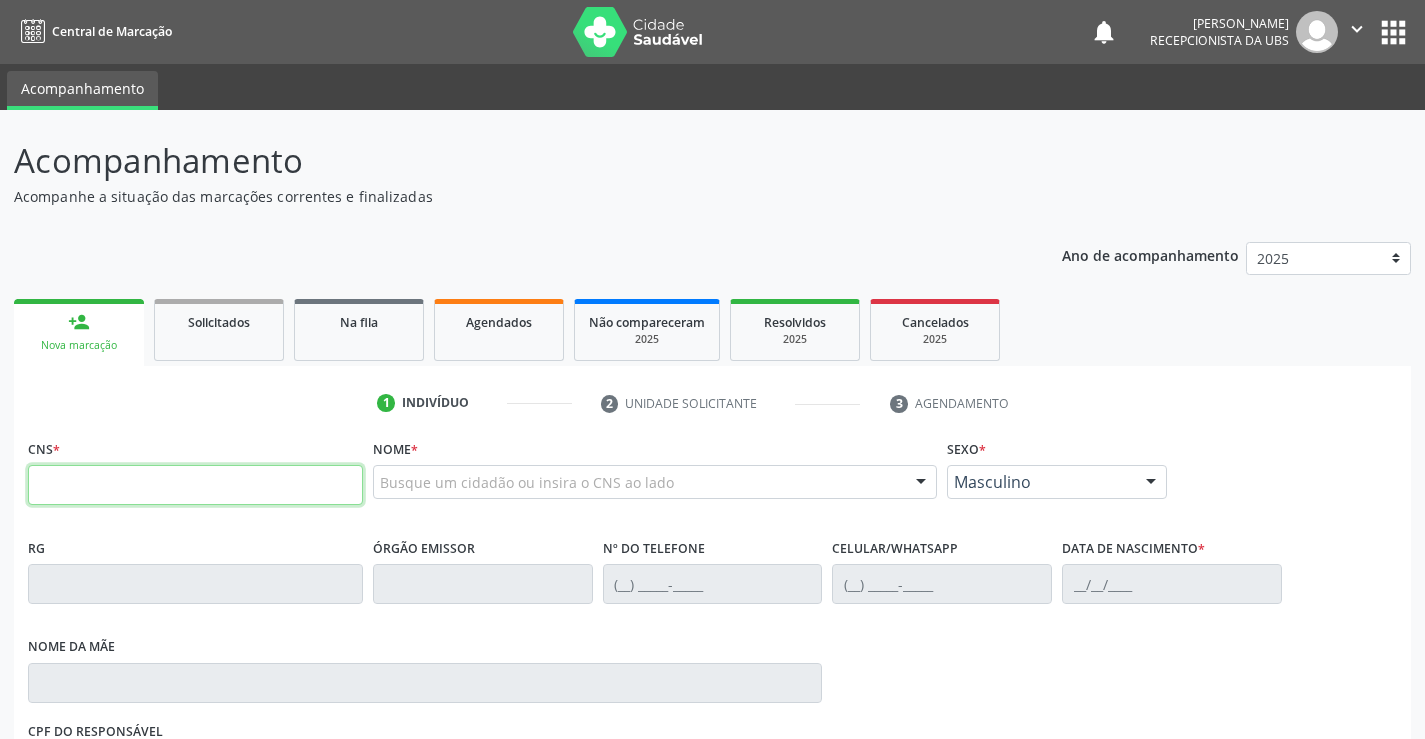 click at bounding box center [195, 485] 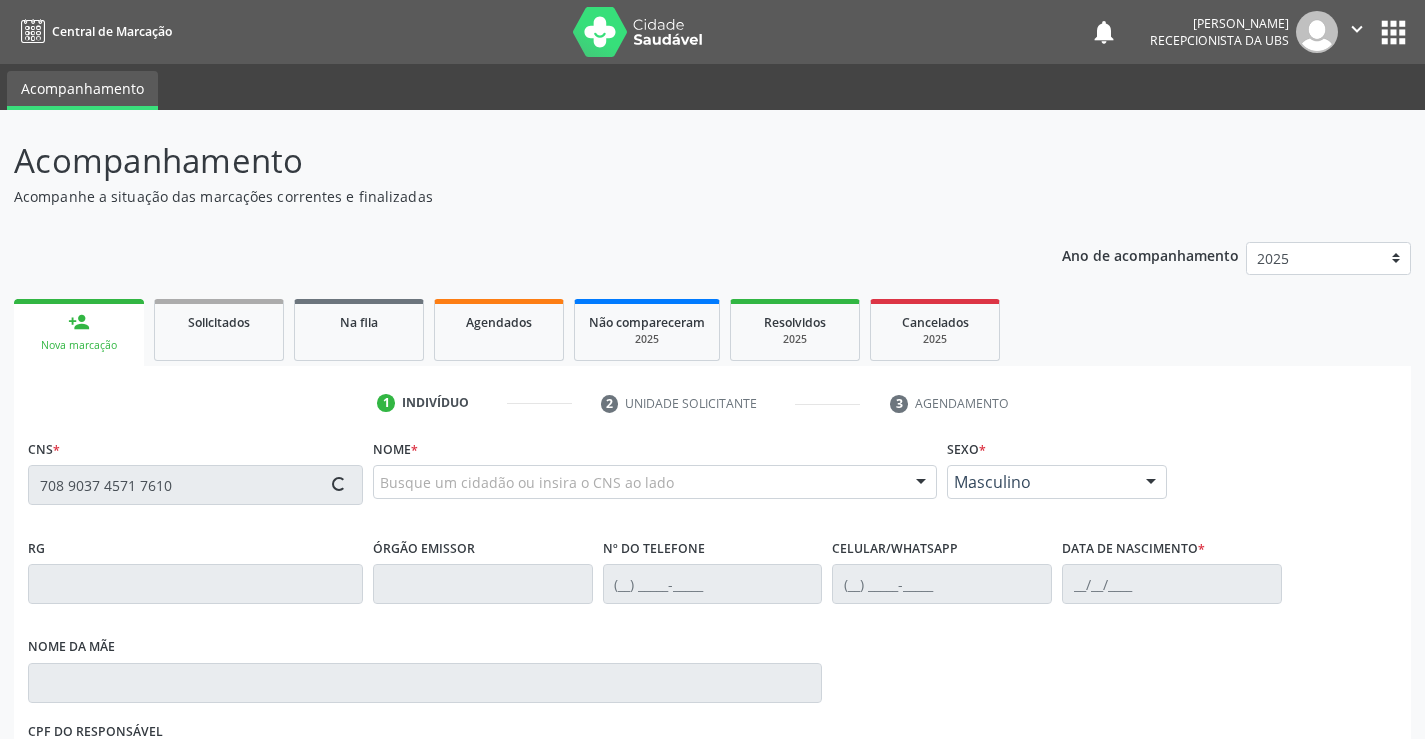type on "708 9037 4571 7610" 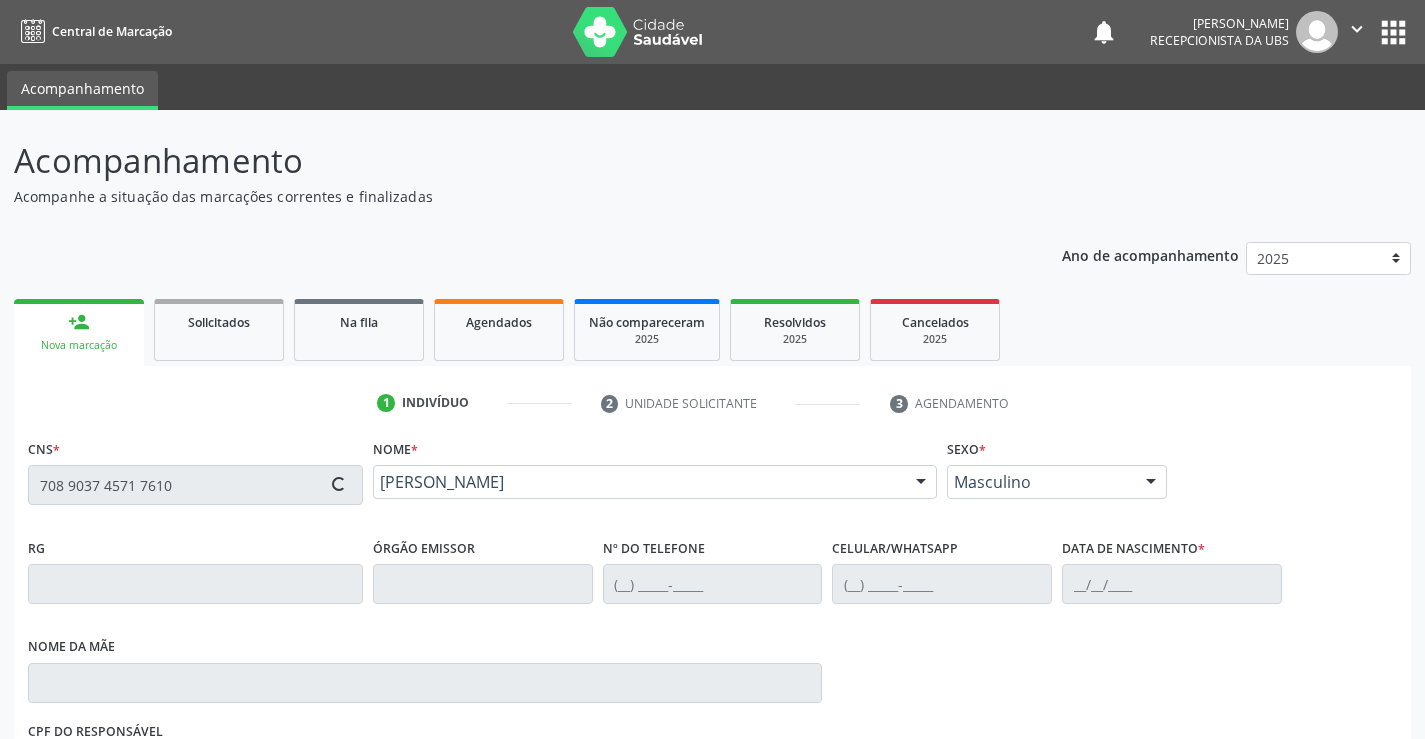 type on "(87) 99625-3788" 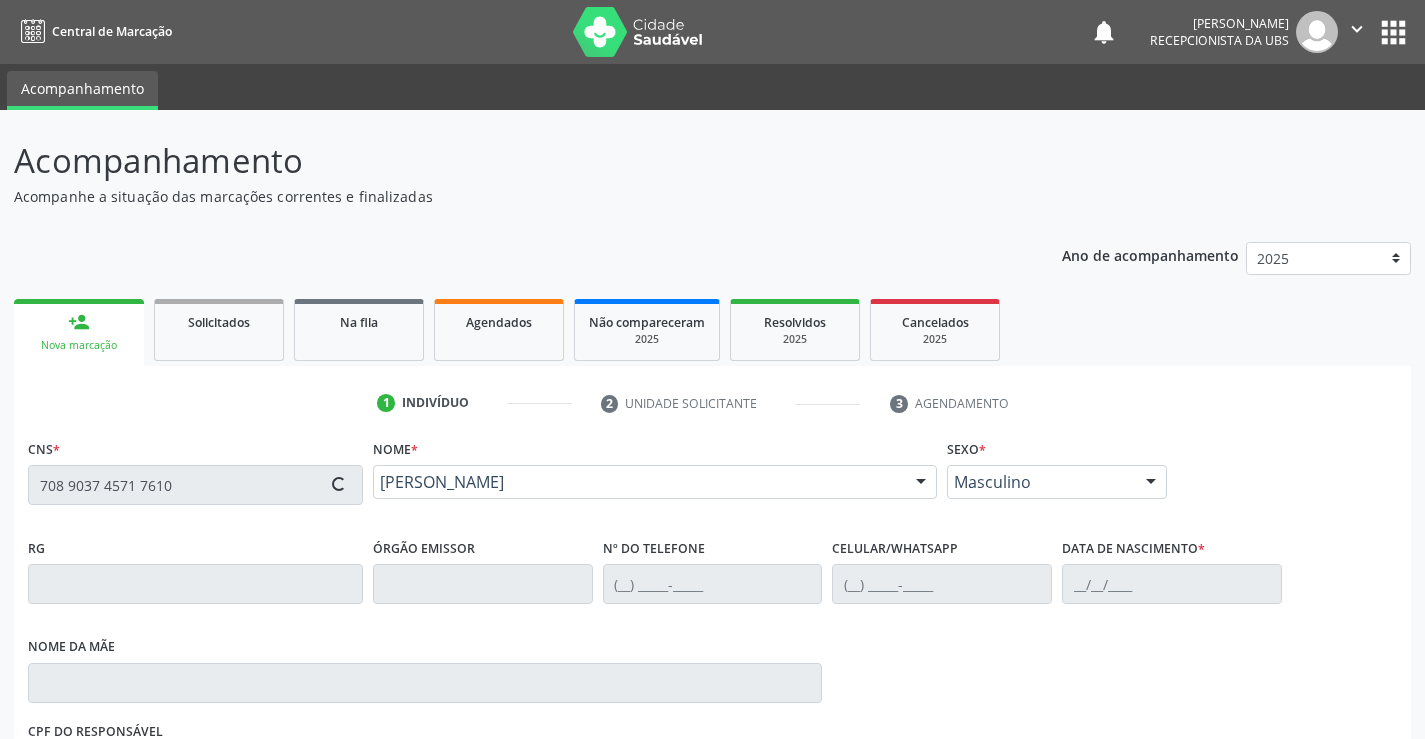 type on "01/09/1953" 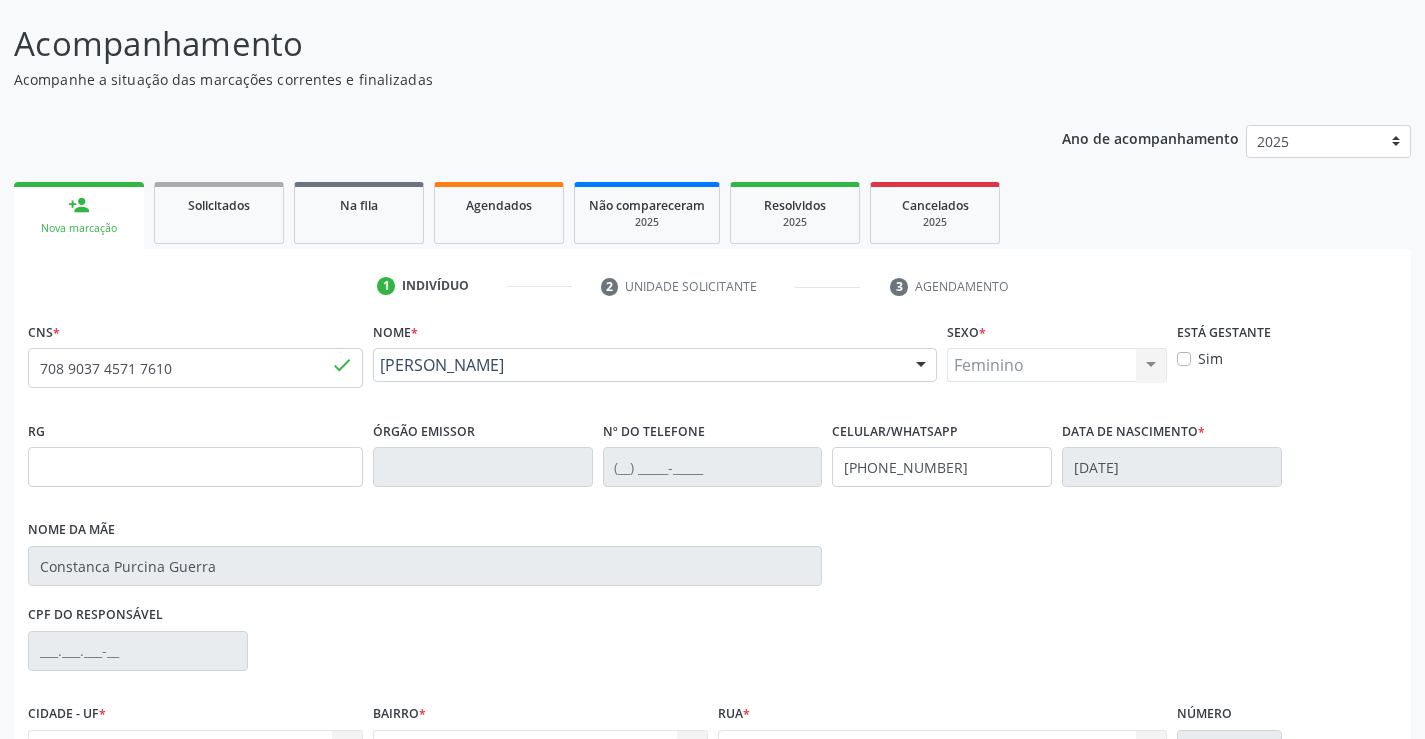 scroll, scrollTop: 300, scrollLeft: 0, axis: vertical 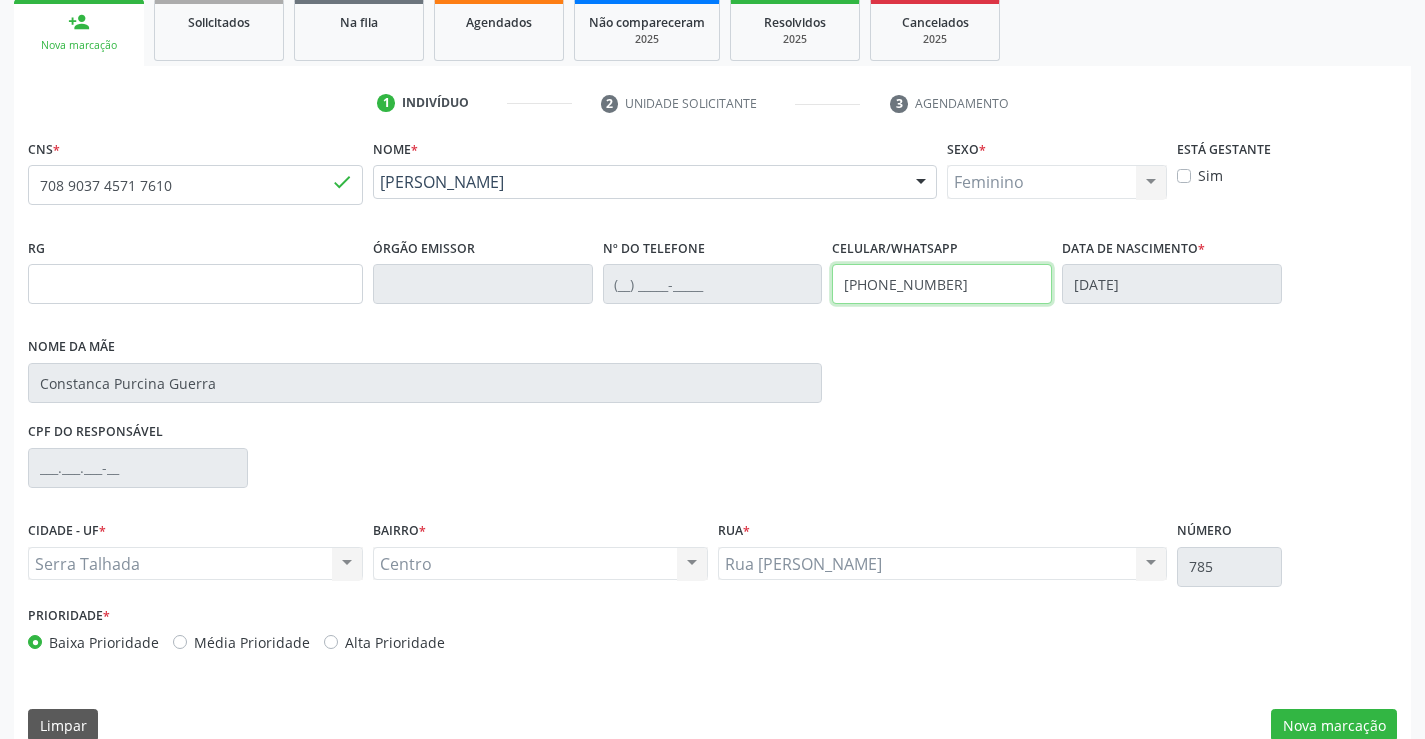 click on "(87) 99625-3788" at bounding box center [942, 284] 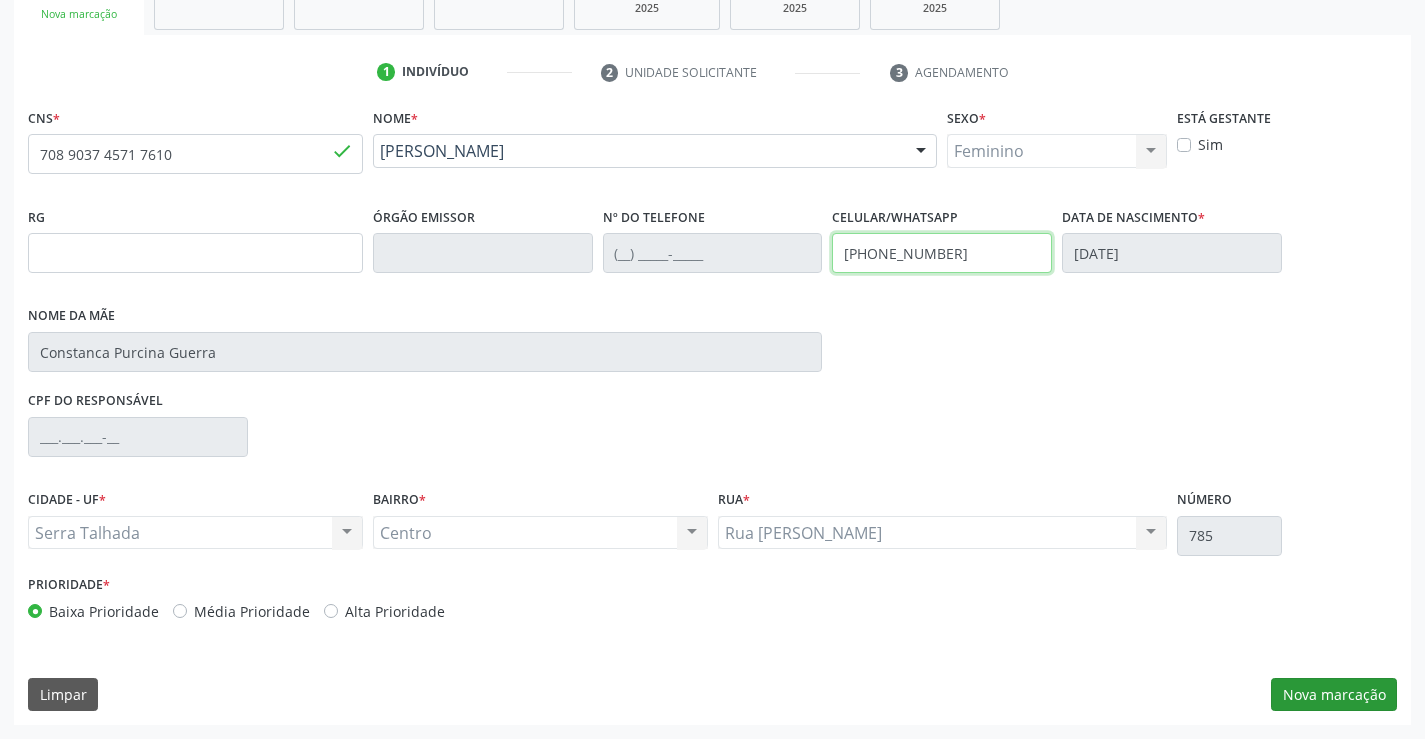 type on "(87) 98802-9111" 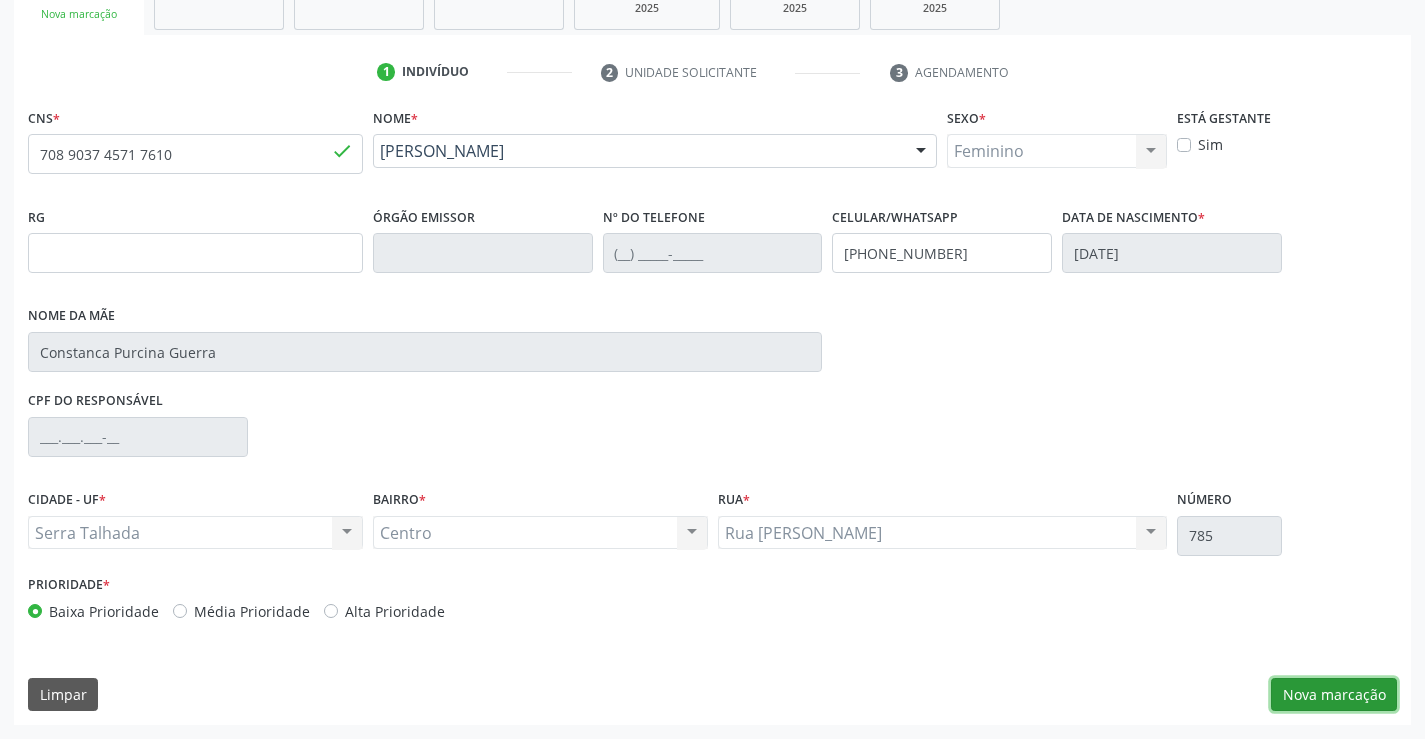 click on "Nova marcação" at bounding box center (1334, 695) 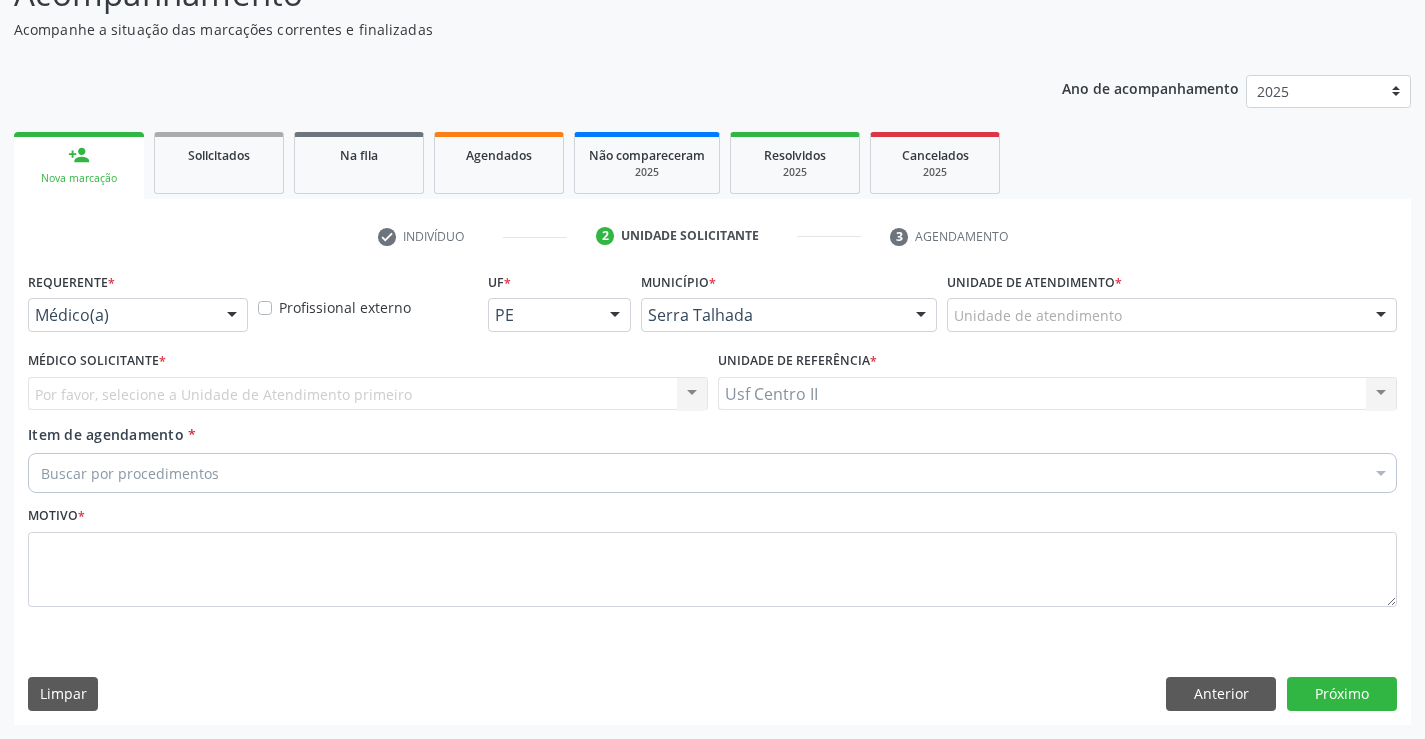 scroll, scrollTop: 167, scrollLeft: 0, axis: vertical 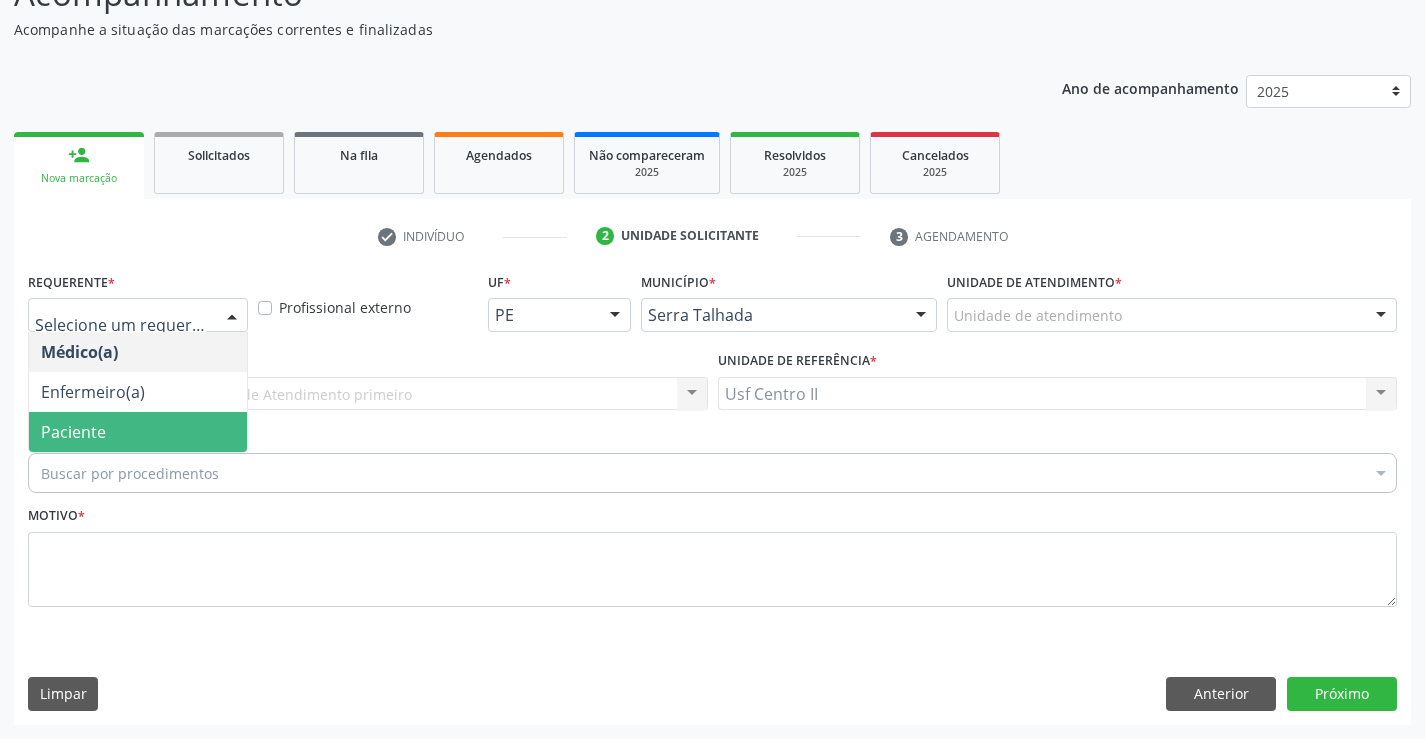 click on "Paciente" at bounding box center [138, 432] 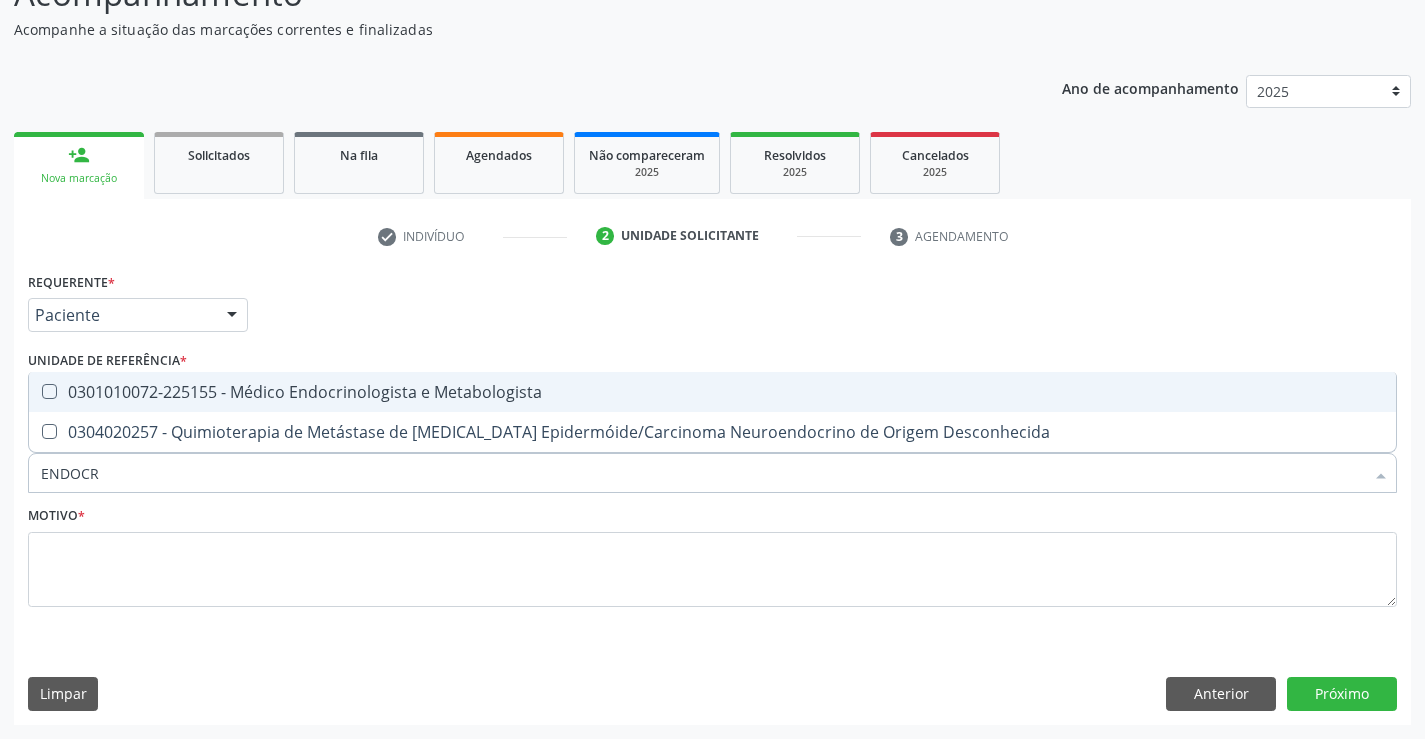 type on "ENDOCRI" 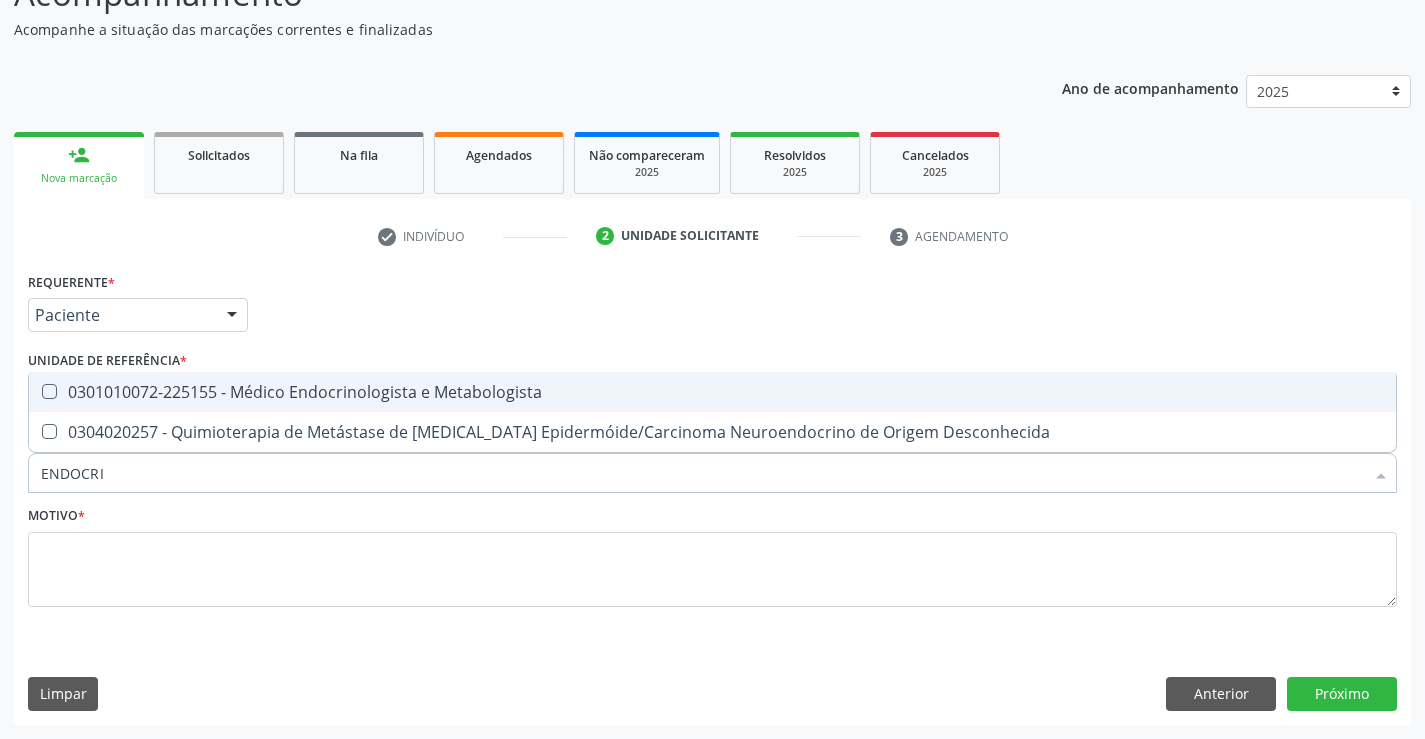 click on "0301010072-225155 - Médico Endocrinologista e Metabologista" at bounding box center [712, 392] 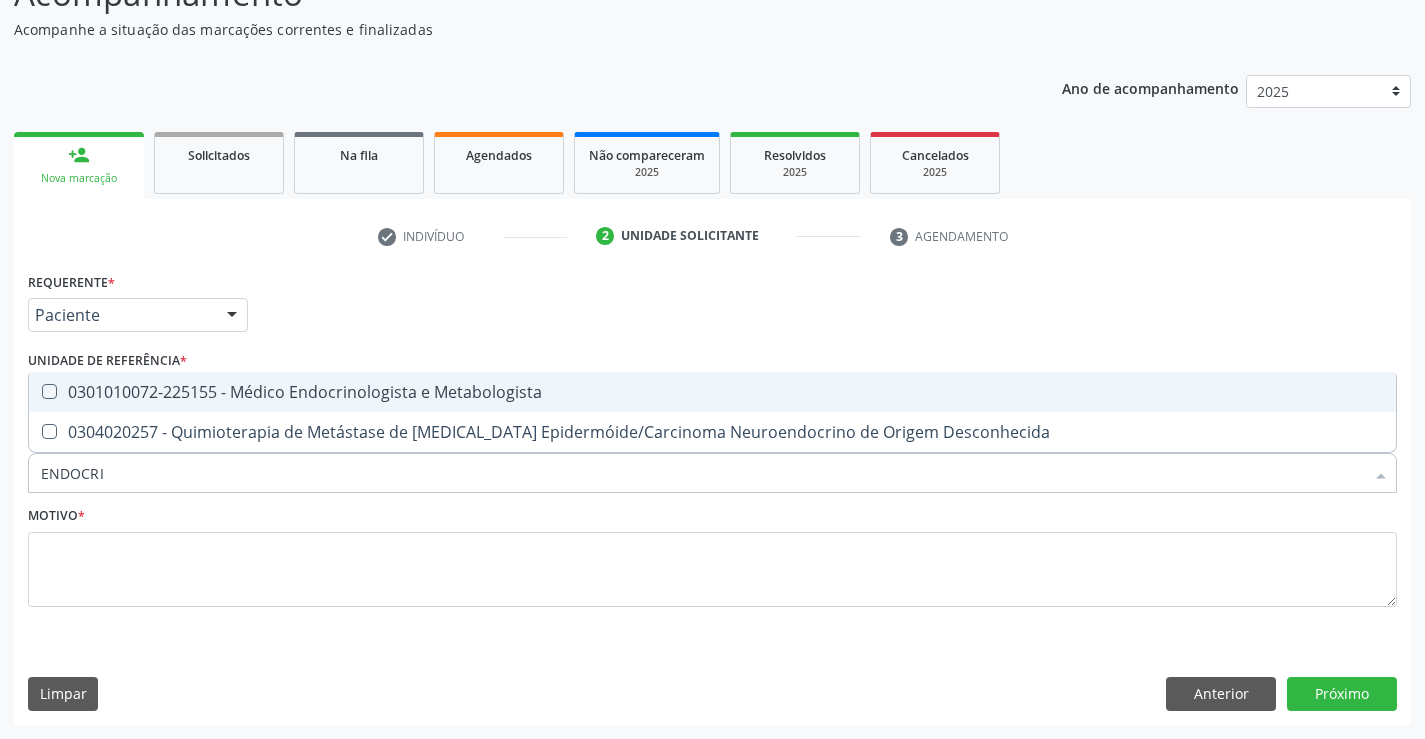 checkbox on "true" 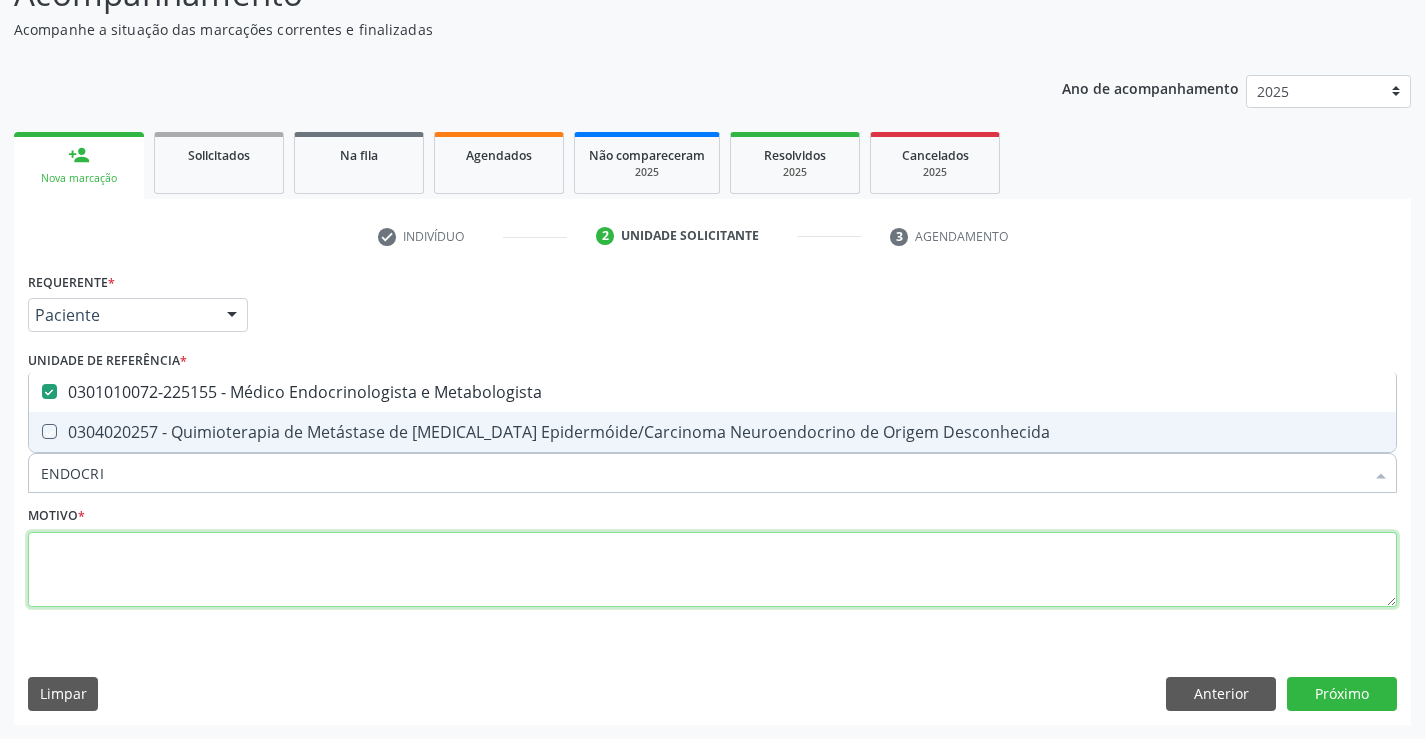click at bounding box center [712, 570] 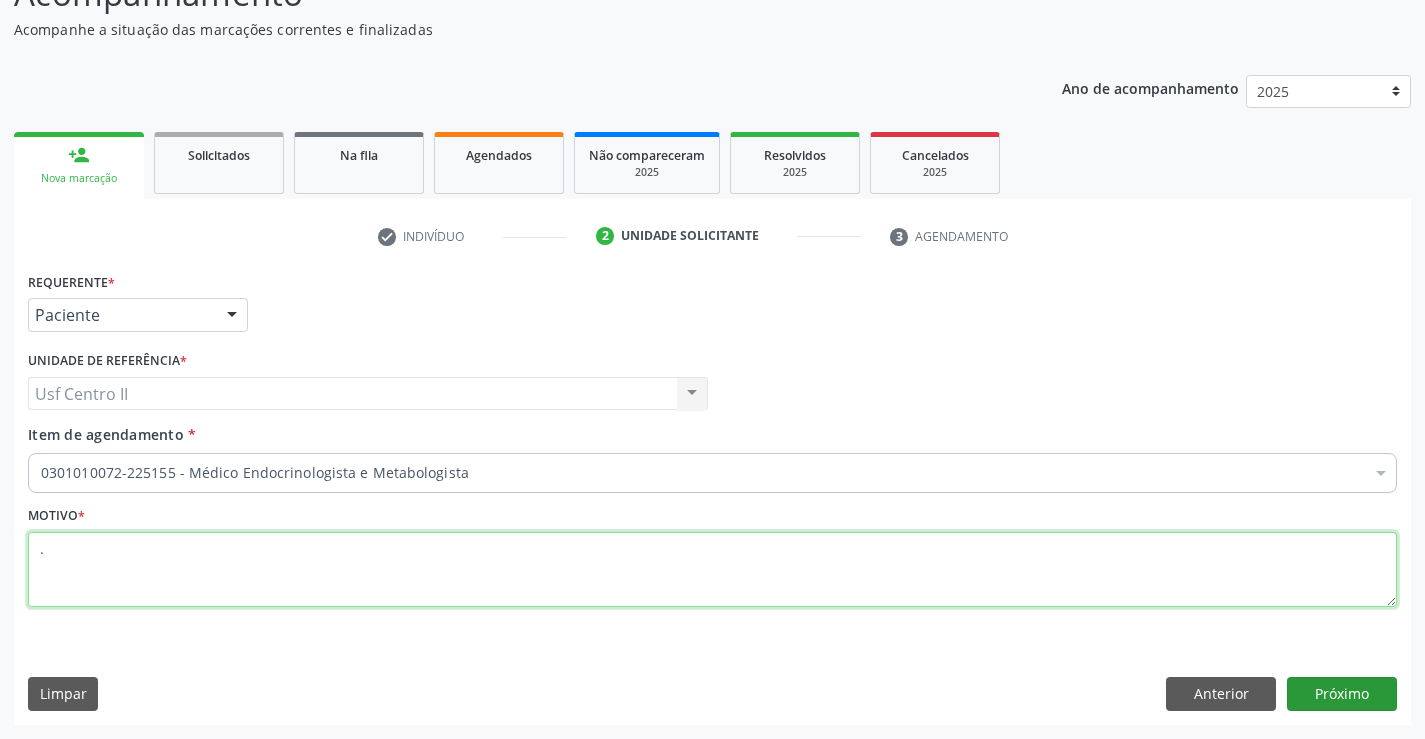 type on "." 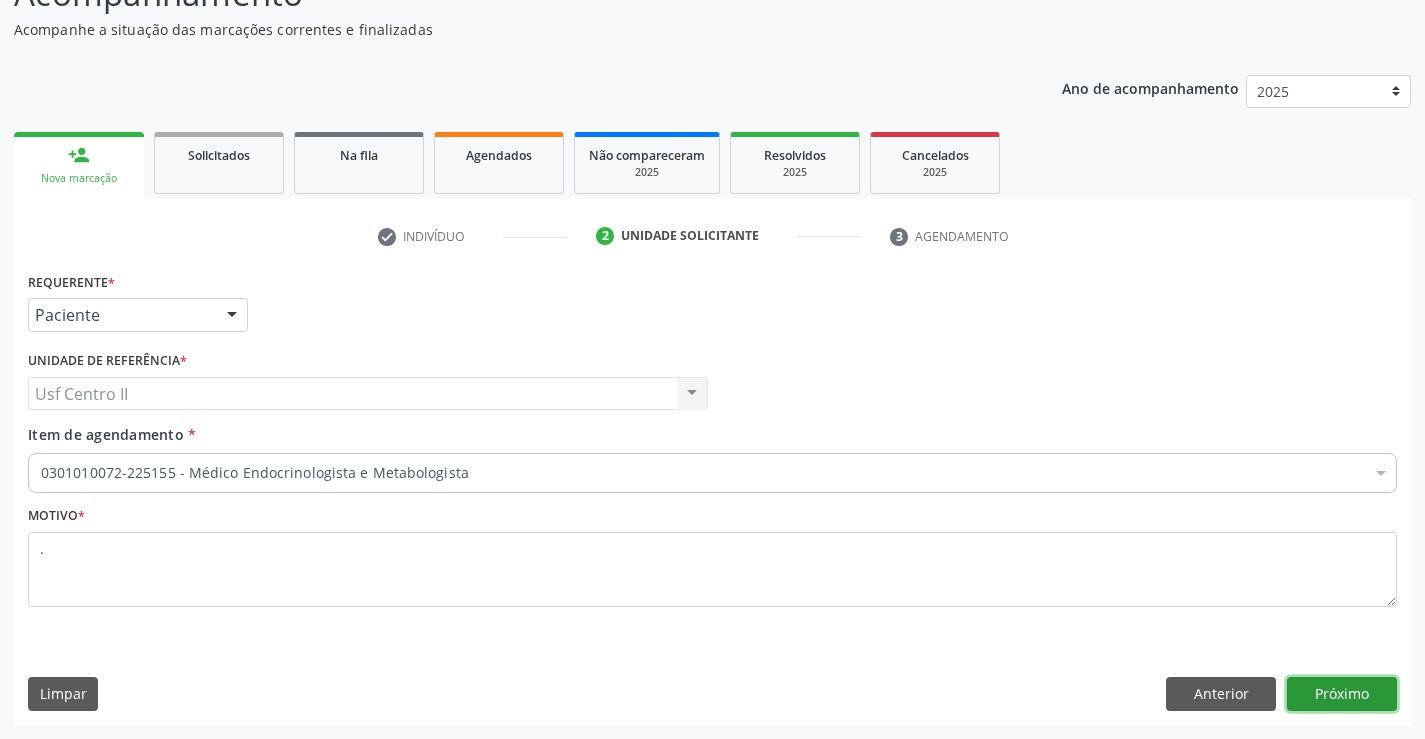 click on "Próximo" at bounding box center [1342, 694] 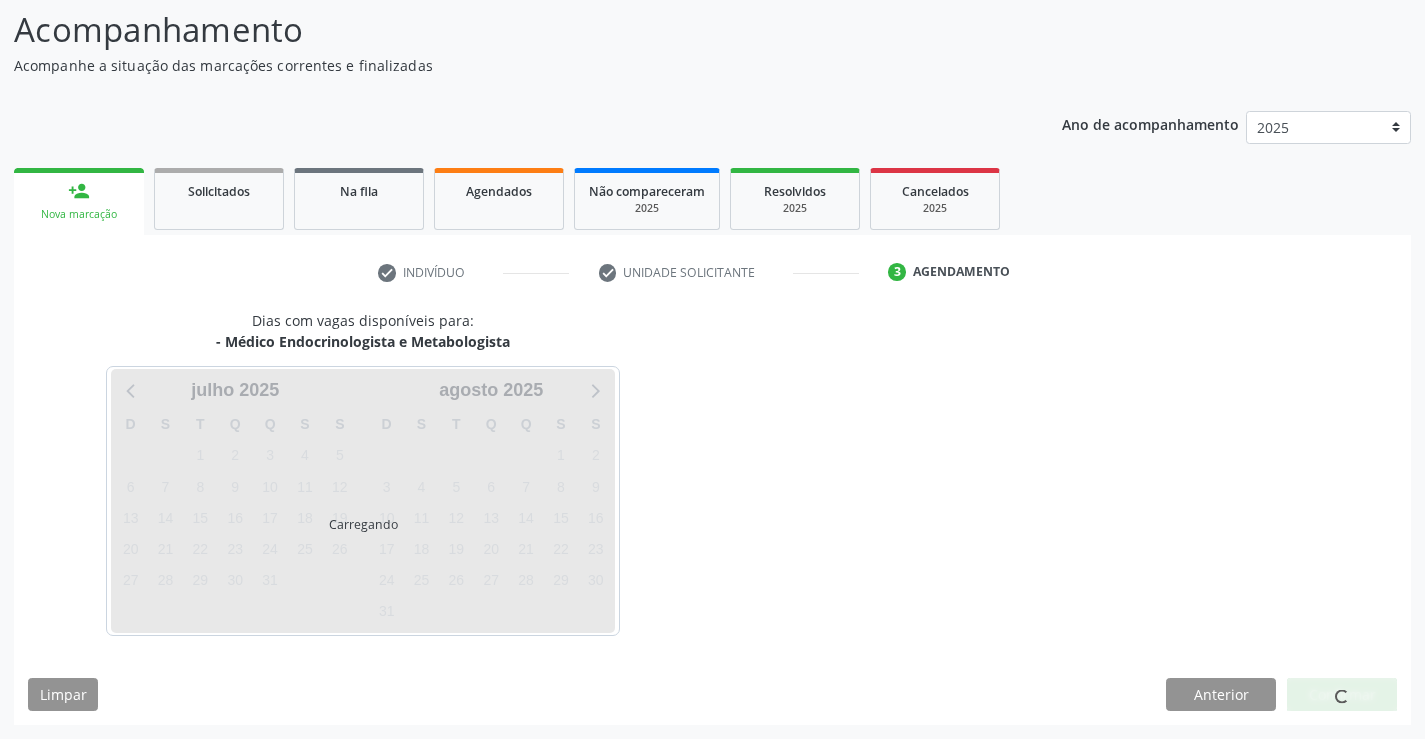 scroll, scrollTop: 131, scrollLeft: 0, axis: vertical 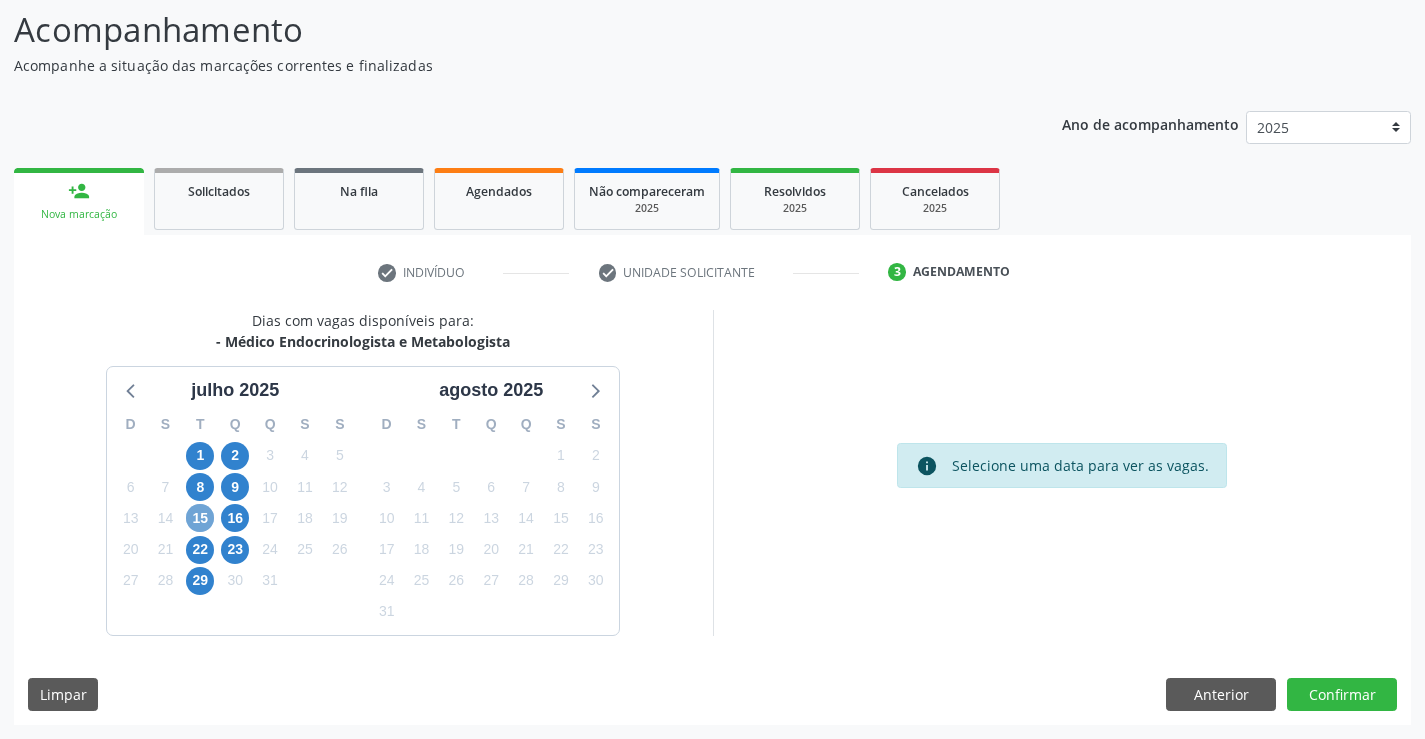 click on "15" at bounding box center (200, 518) 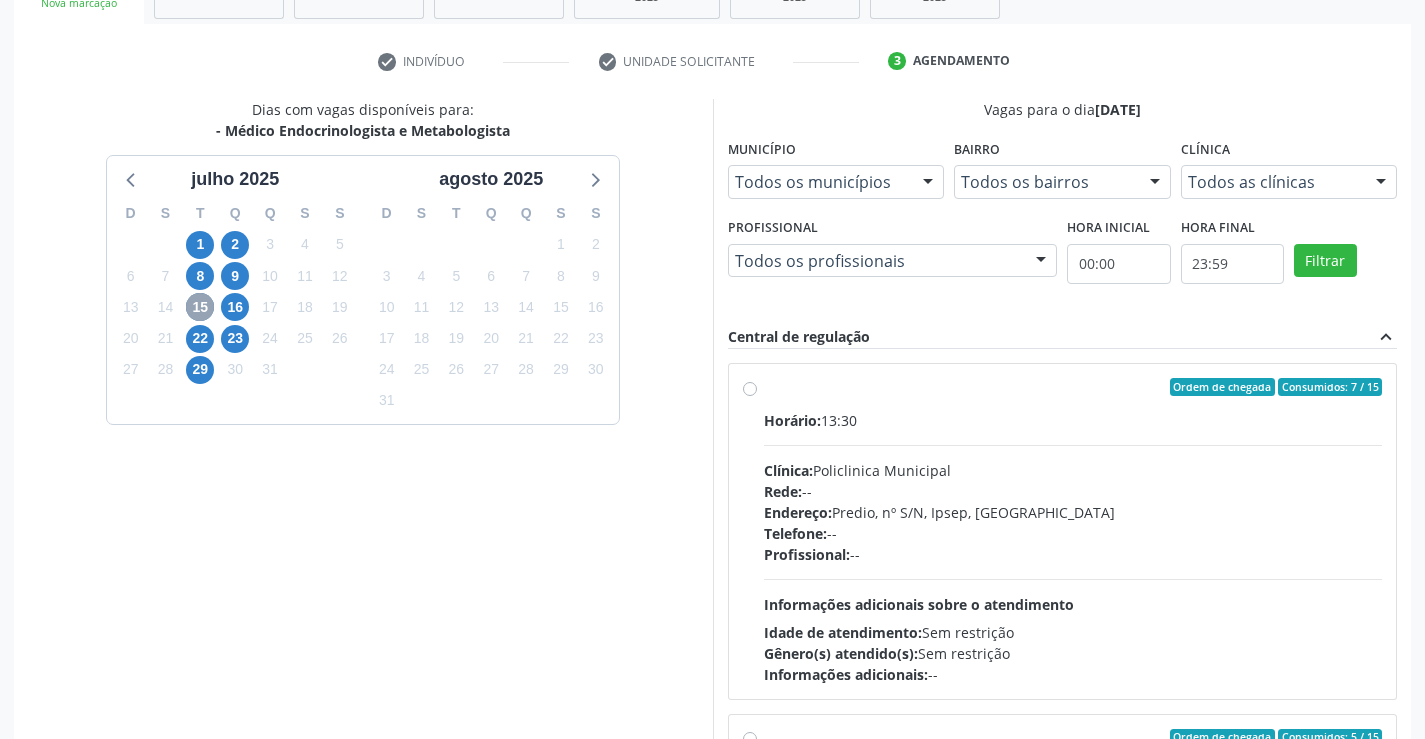 scroll, scrollTop: 456, scrollLeft: 0, axis: vertical 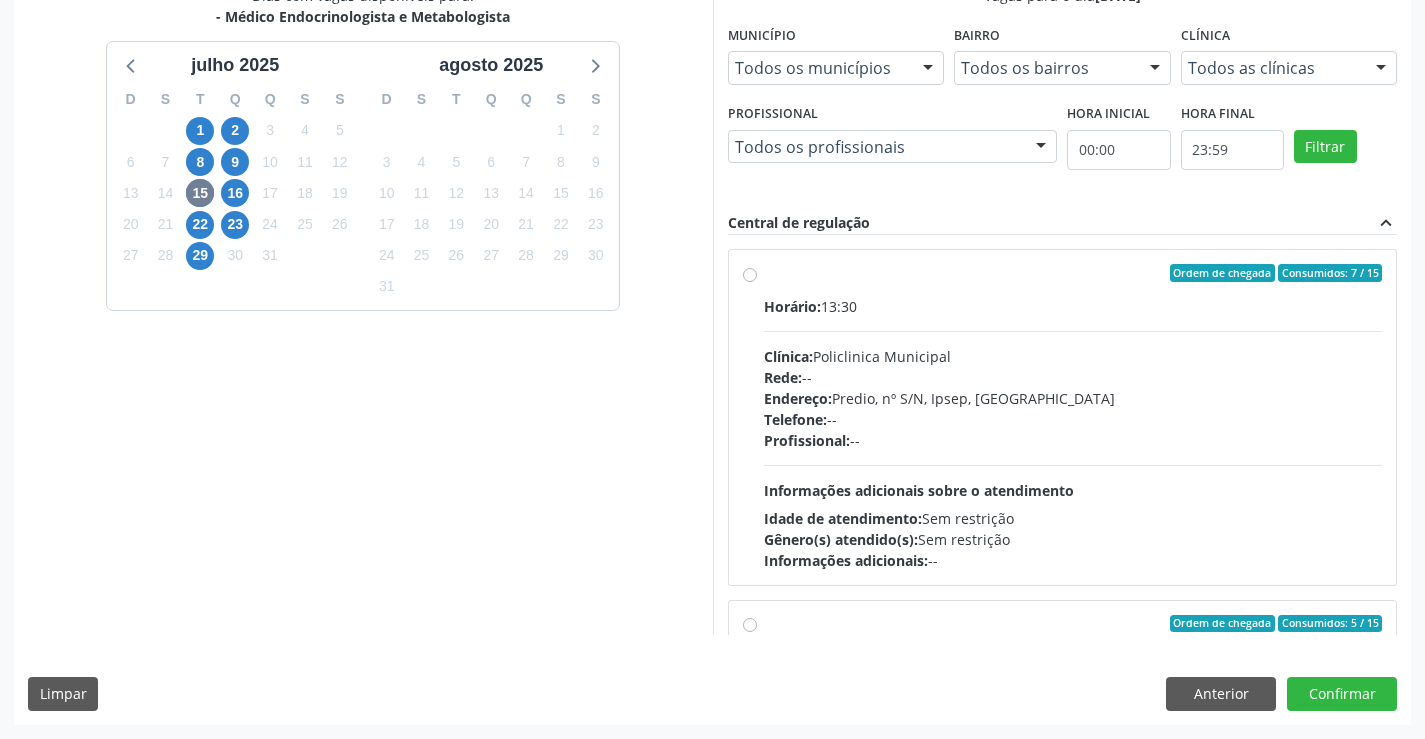 click on "Ordem de chegada
Consumidos: 7 / 15
Horário:   13:30
Clínica:  Policlinica Municipal
Rede:
--
Endereço:   Predio, nº S/N, Ipsep, Serra Talhada - PE
Telefone:   --
Profissional:
--
Informações adicionais sobre o atendimento
Idade de atendimento:
Sem restrição
Gênero(s) atendido(s):
Sem restrição
Informações adicionais:
--" at bounding box center (1073, 417) 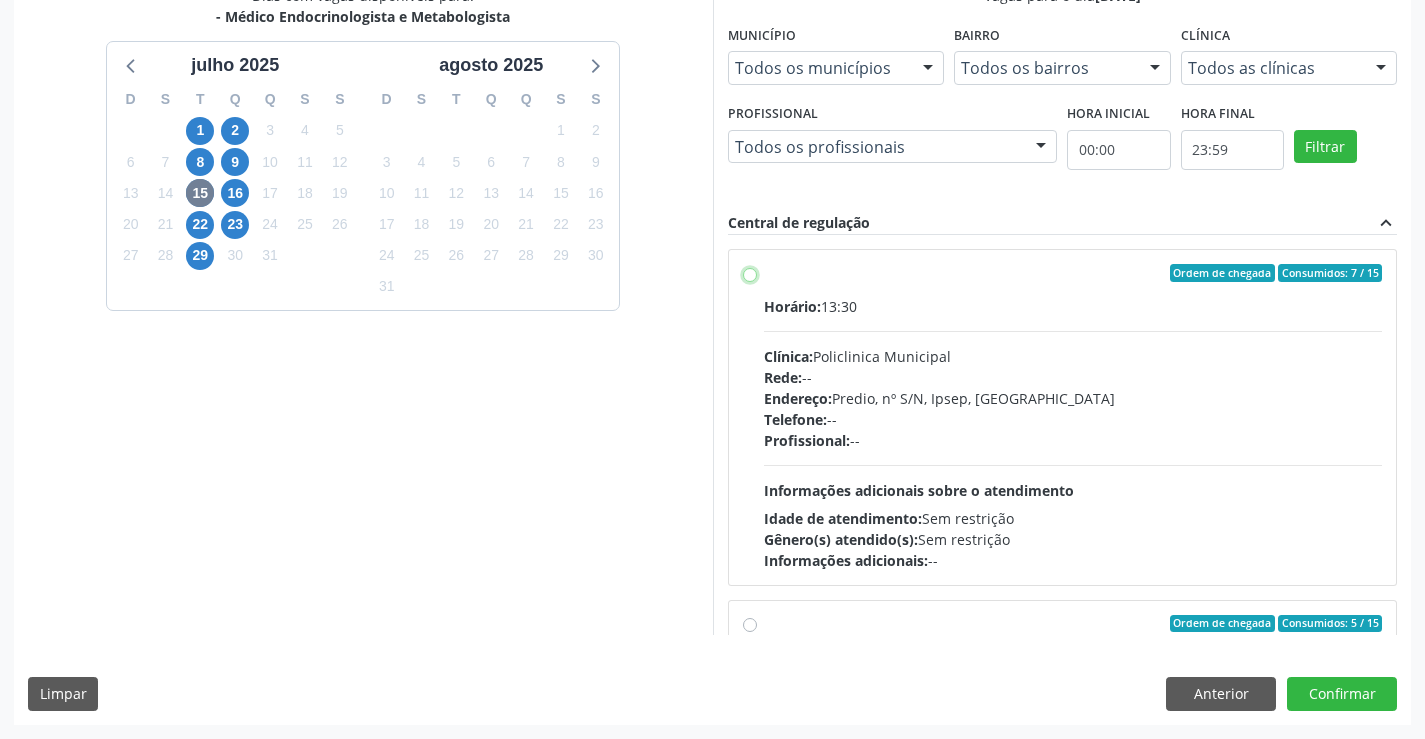 click on "Ordem de chegada
Consumidos: 7 / 15
Horário:   13:30
Clínica:  Policlinica Municipal
Rede:
--
Endereço:   Predio, nº S/N, Ipsep, Serra Talhada - PE
Telefone:   --
Profissional:
--
Informações adicionais sobre o atendimento
Idade de atendimento:
Sem restrição
Gênero(s) atendido(s):
Sem restrição
Informações adicionais:
--" at bounding box center (750, 273) 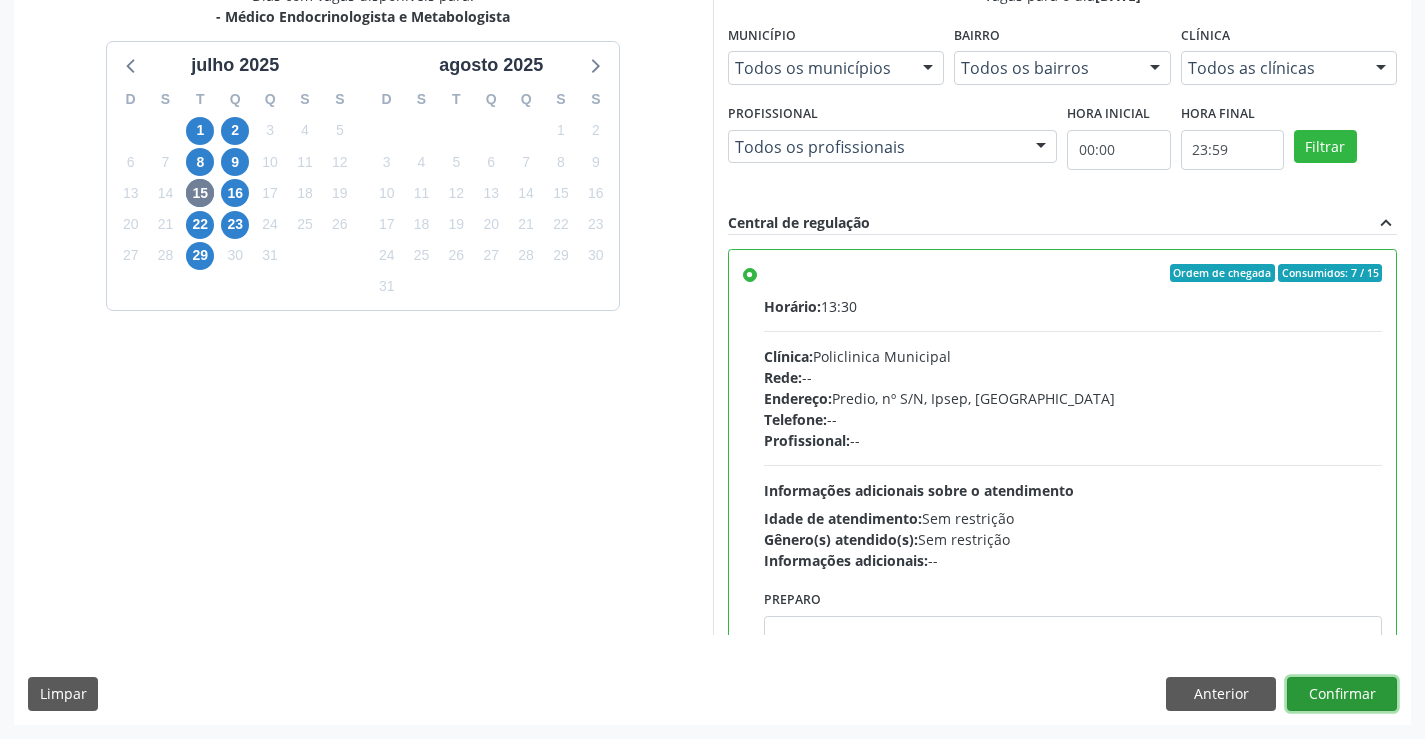 click on "Confirmar" at bounding box center [1342, 694] 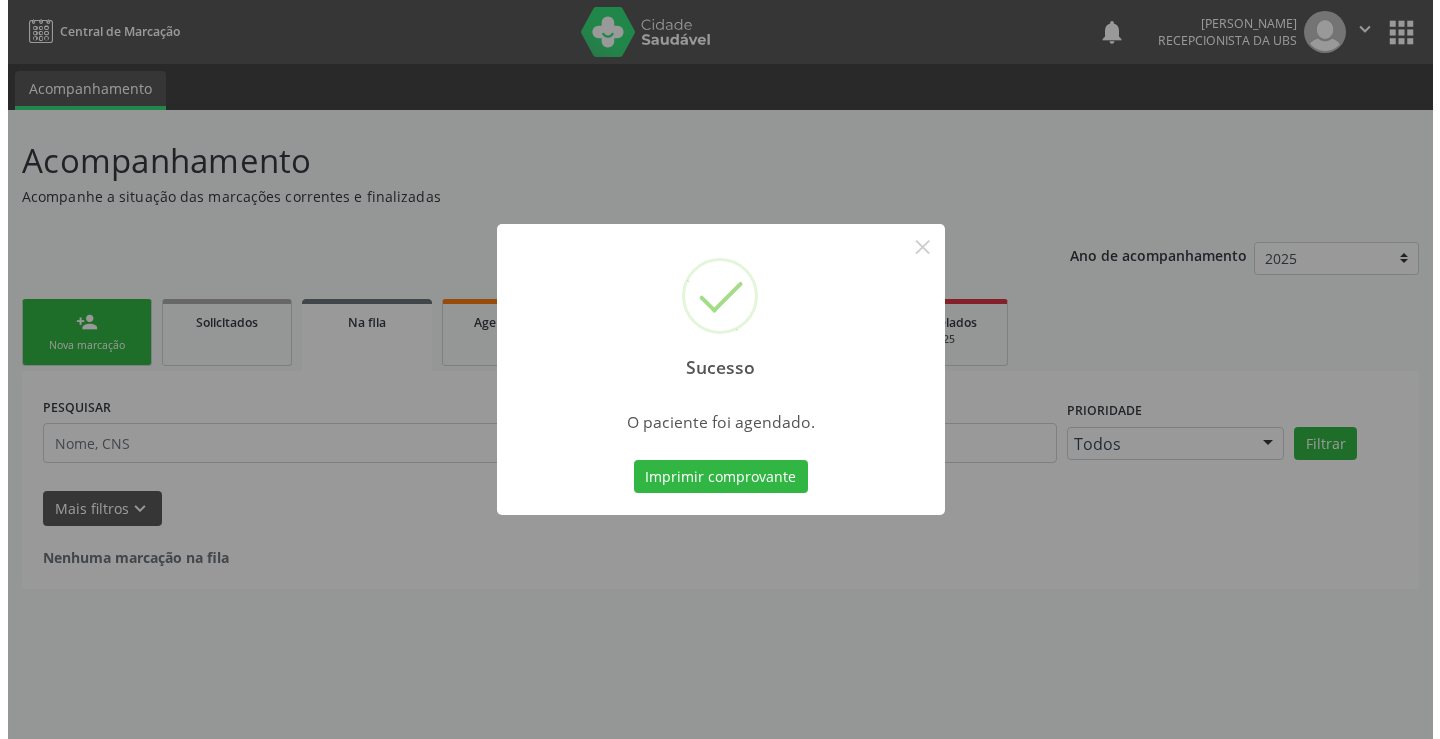 scroll, scrollTop: 0, scrollLeft: 0, axis: both 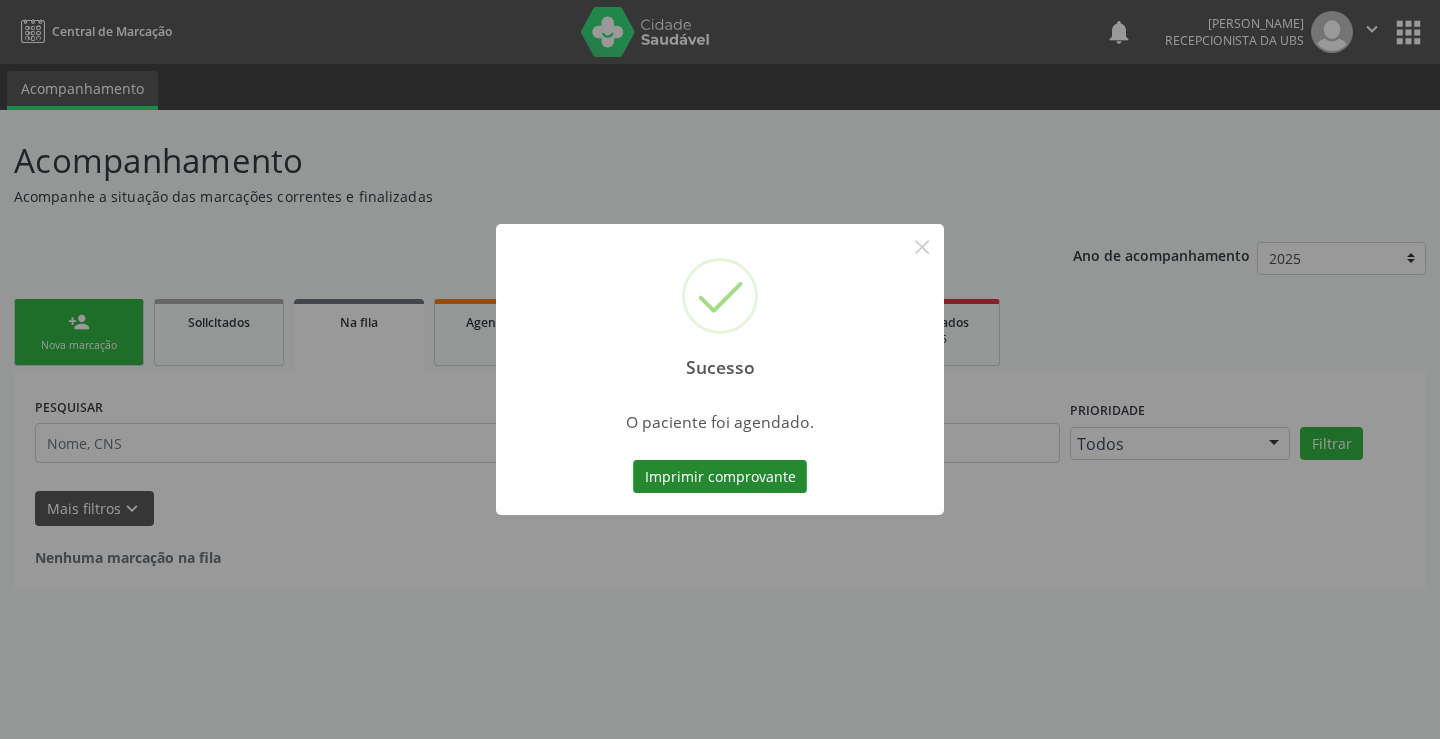 click on "Imprimir comprovante" at bounding box center (720, 477) 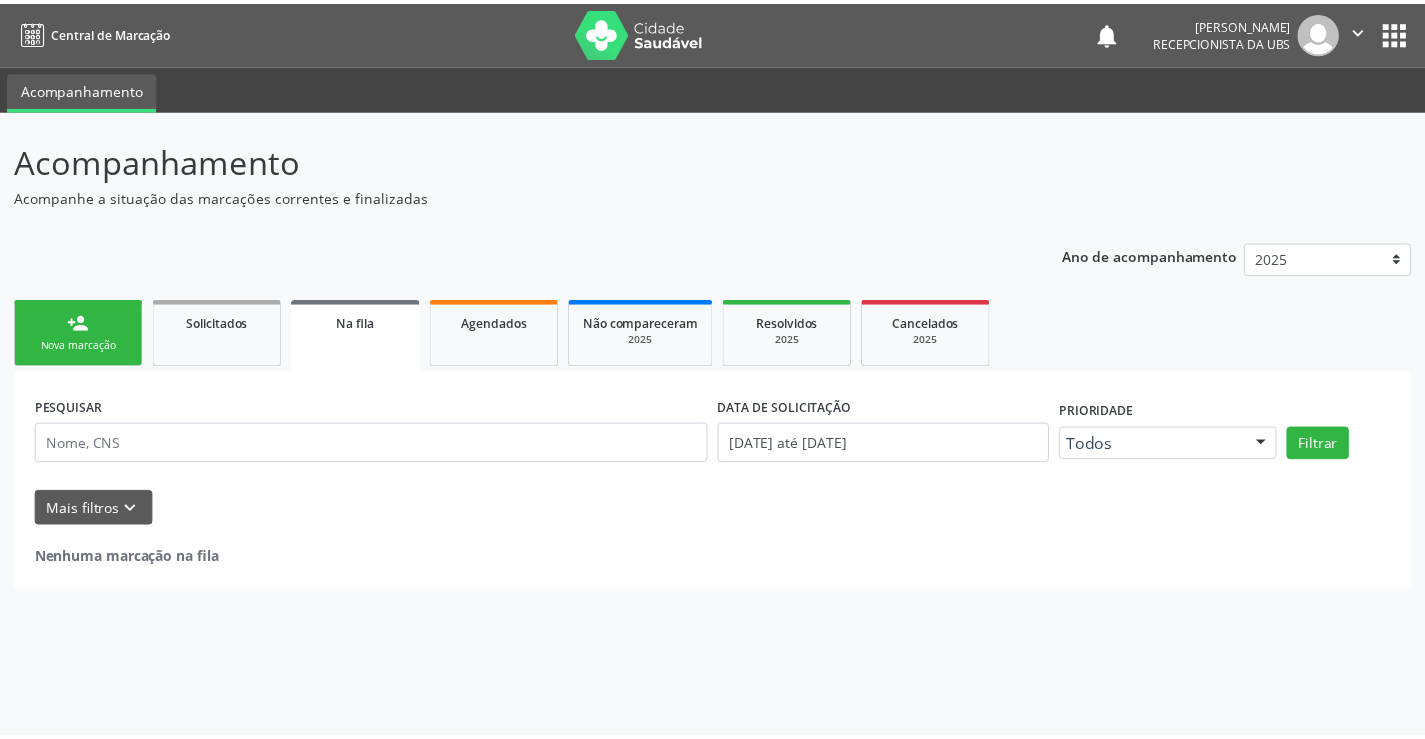 scroll, scrollTop: 0, scrollLeft: 0, axis: both 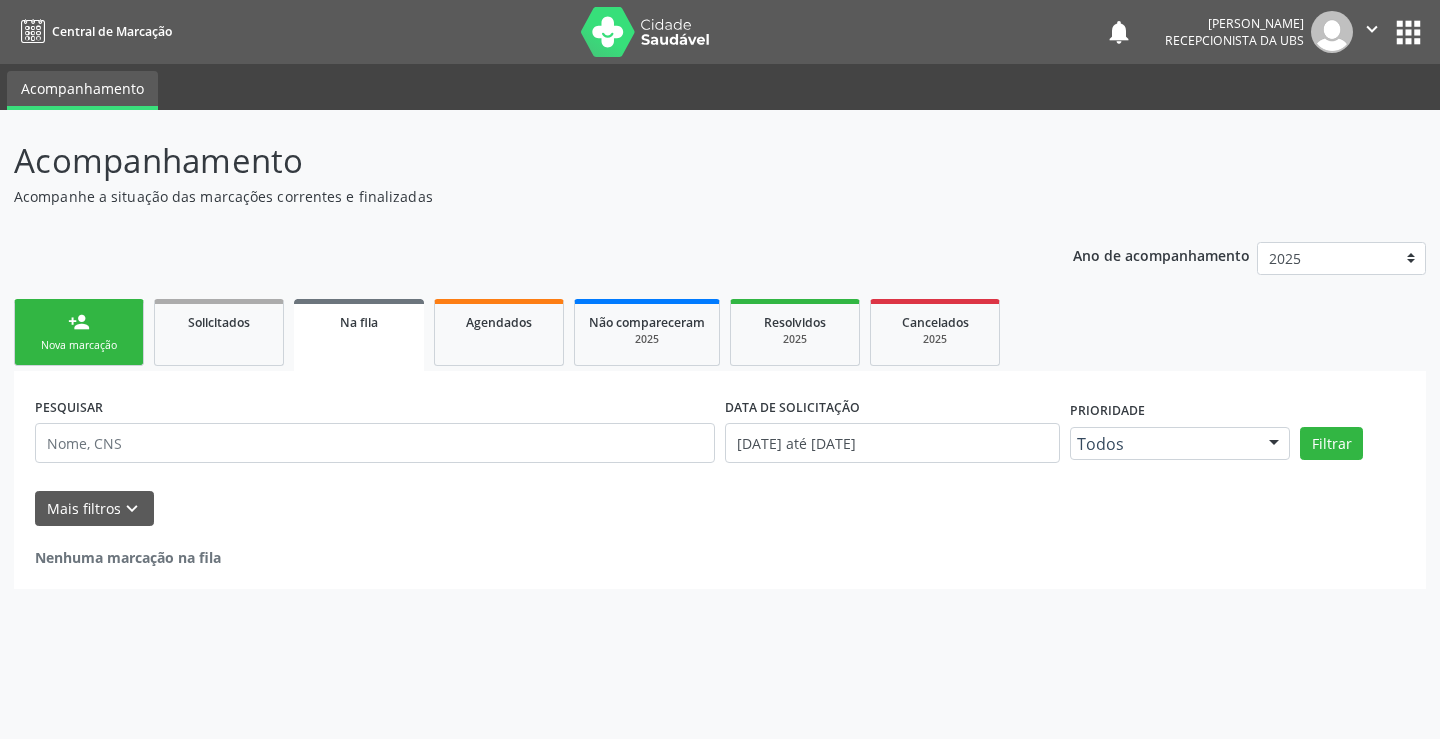 click on "person_add
Nova marcação" at bounding box center [79, 332] 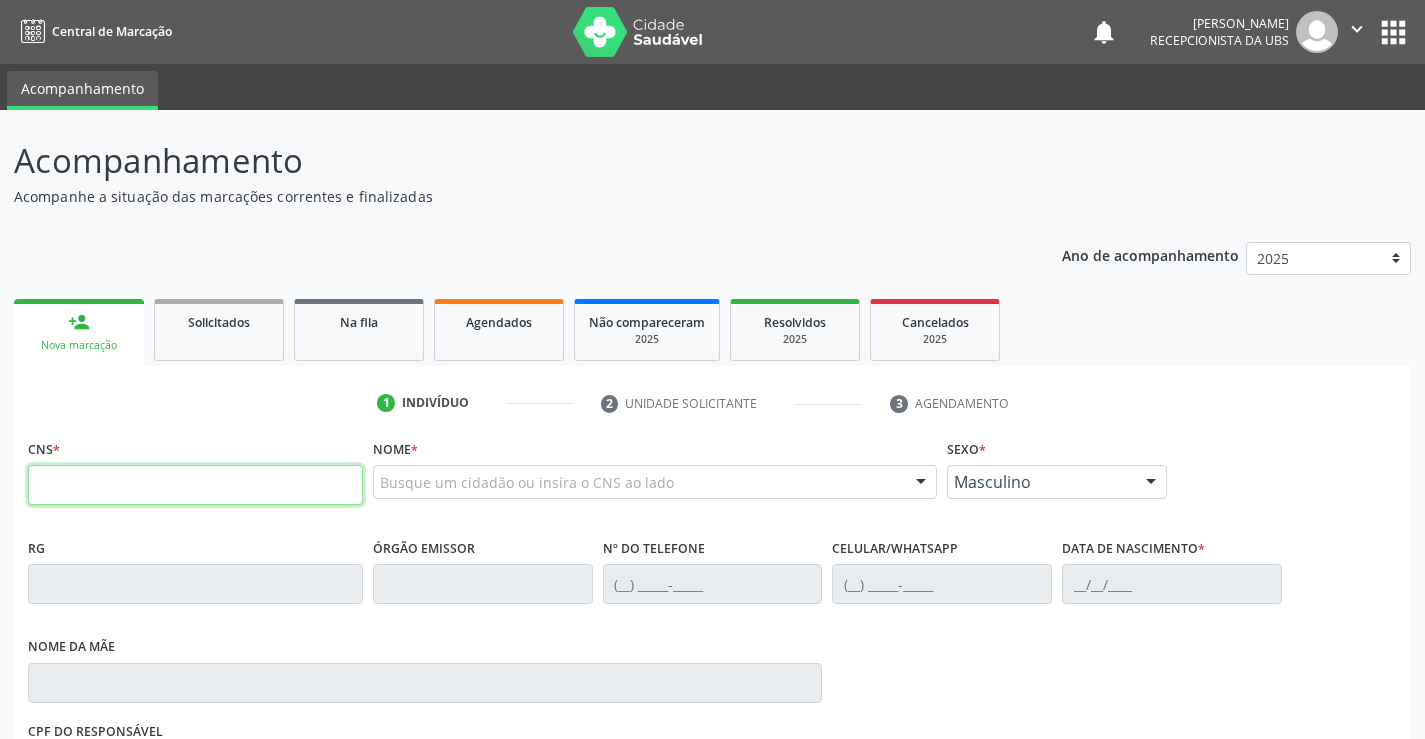 click at bounding box center [195, 485] 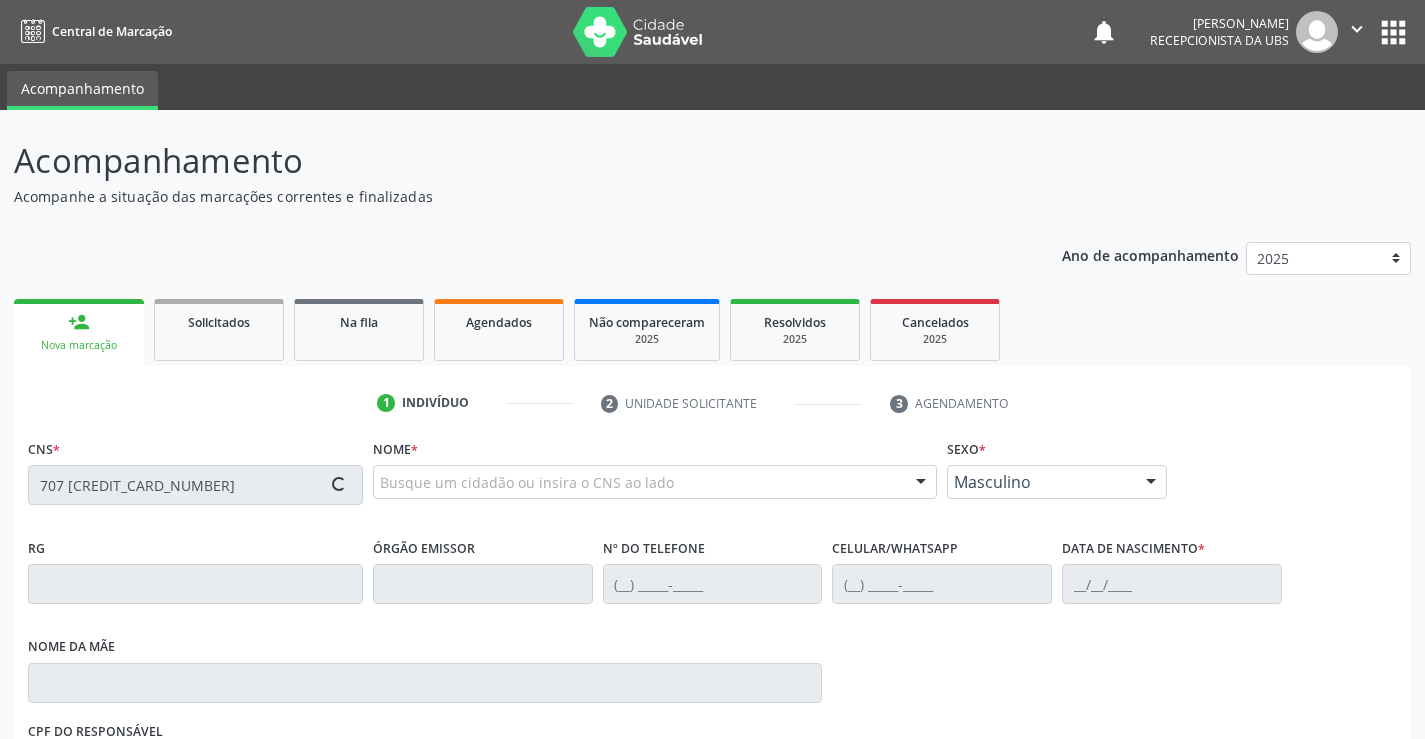 type on "707 6082 0091 8498" 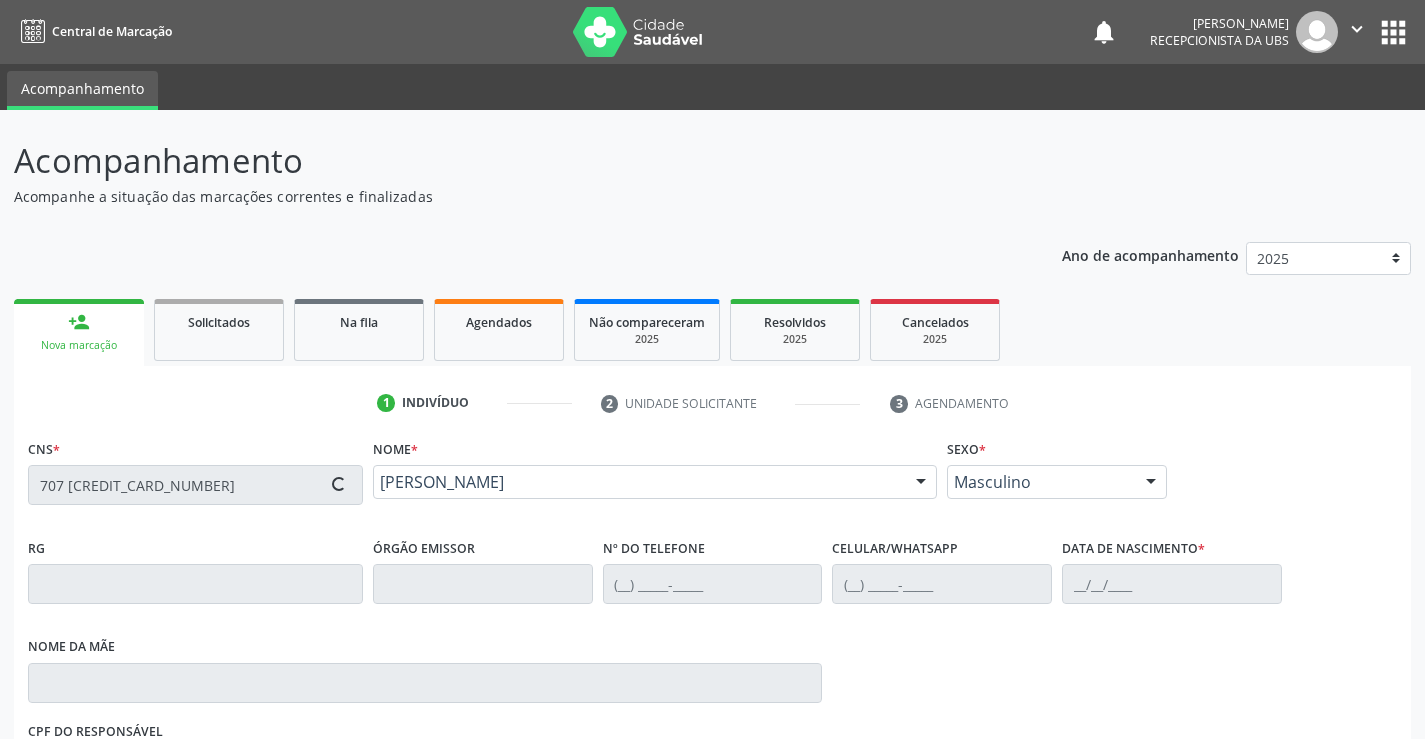 type on "(87) 98156-6953" 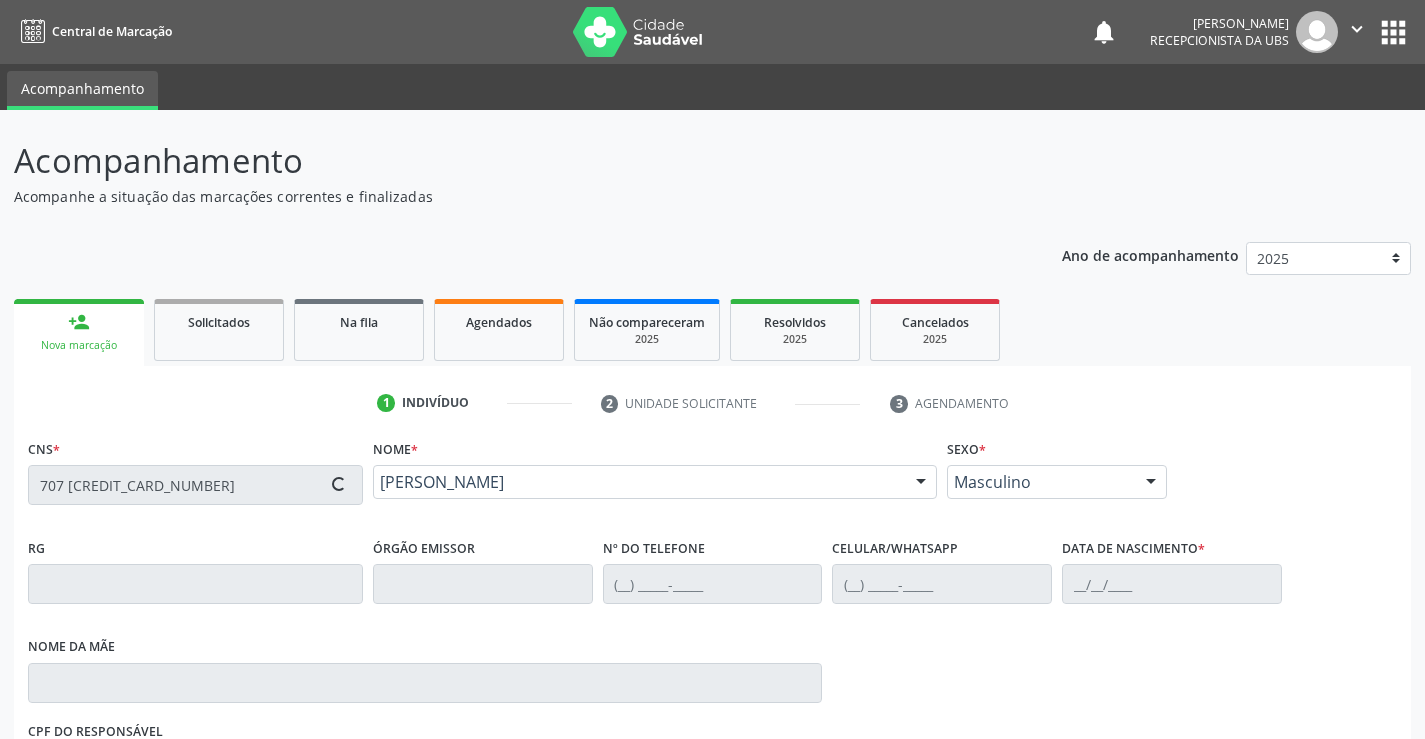 type on "19/07/1960" 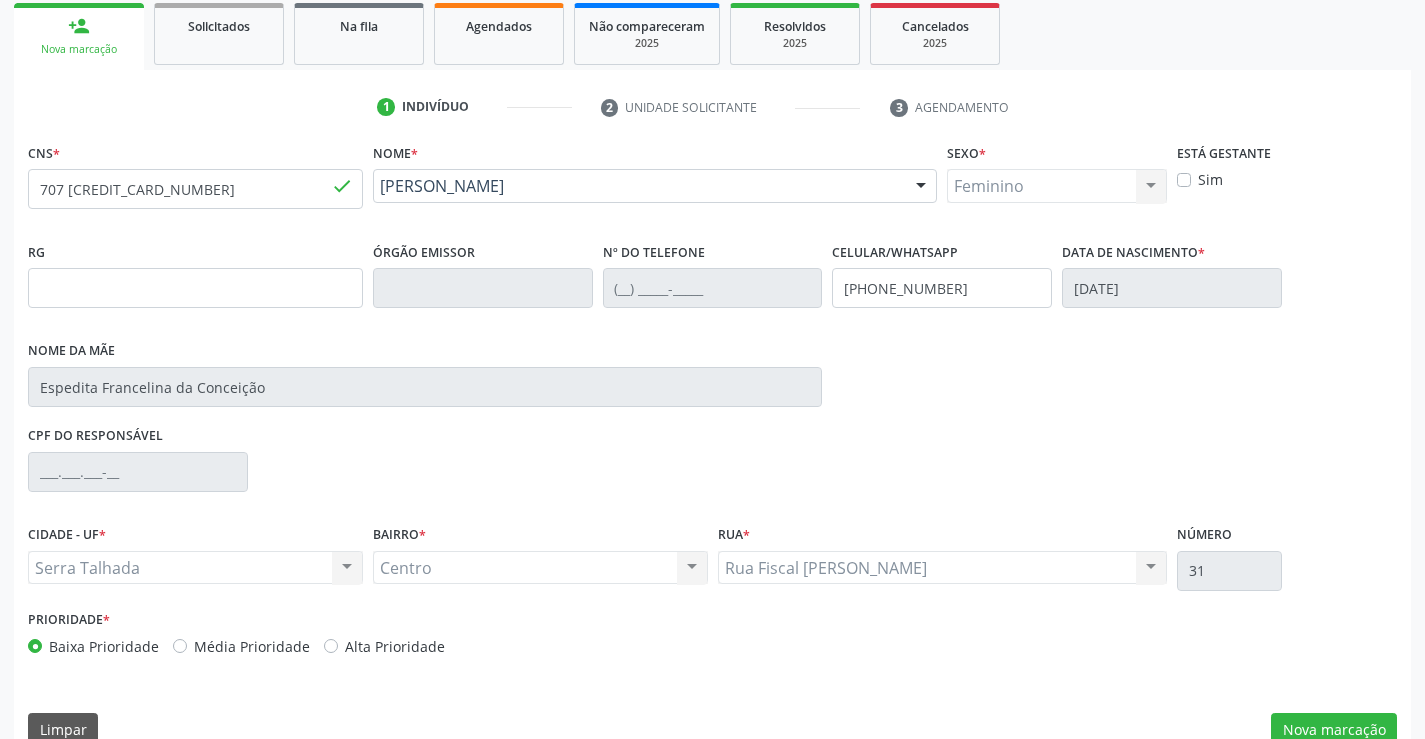scroll, scrollTop: 300, scrollLeft: 0, axis: vertical 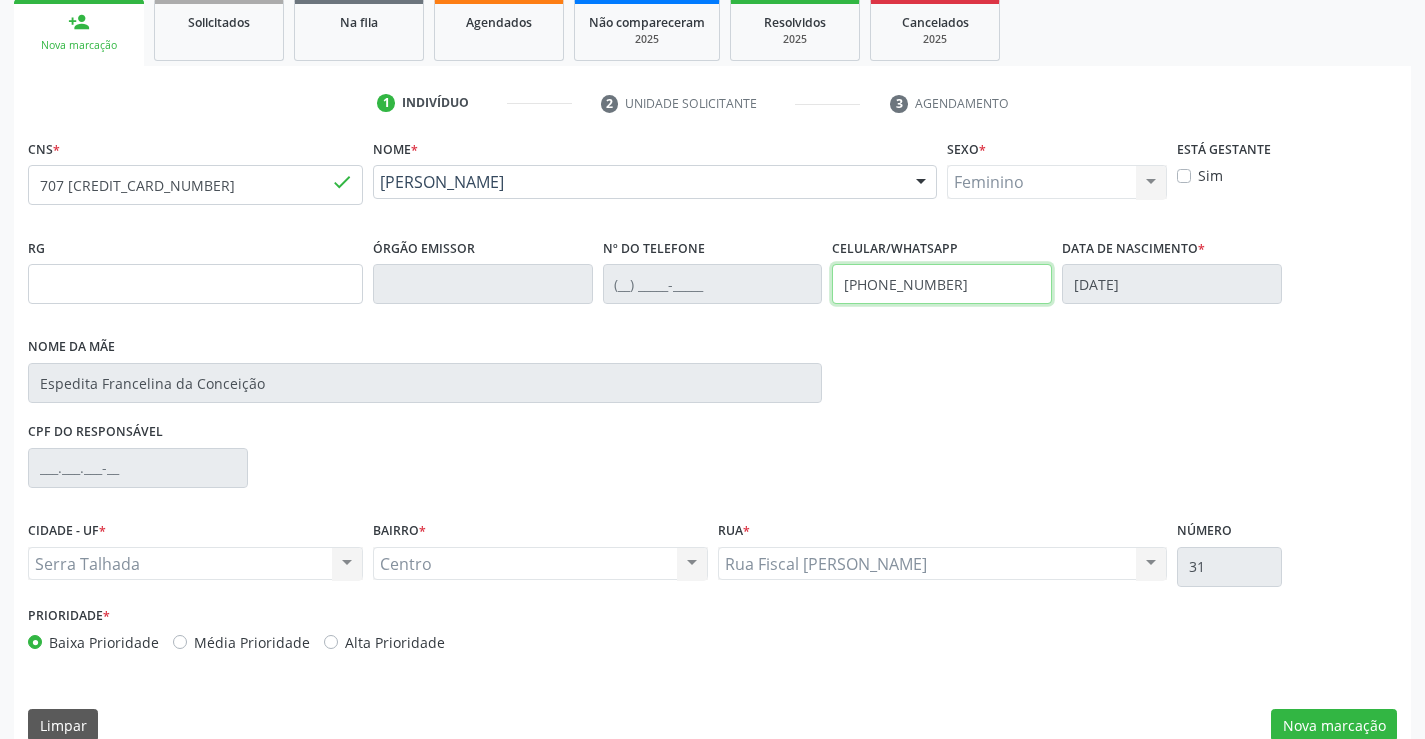 click on "(87) 98156-6953" at bounding box center [942, 284] 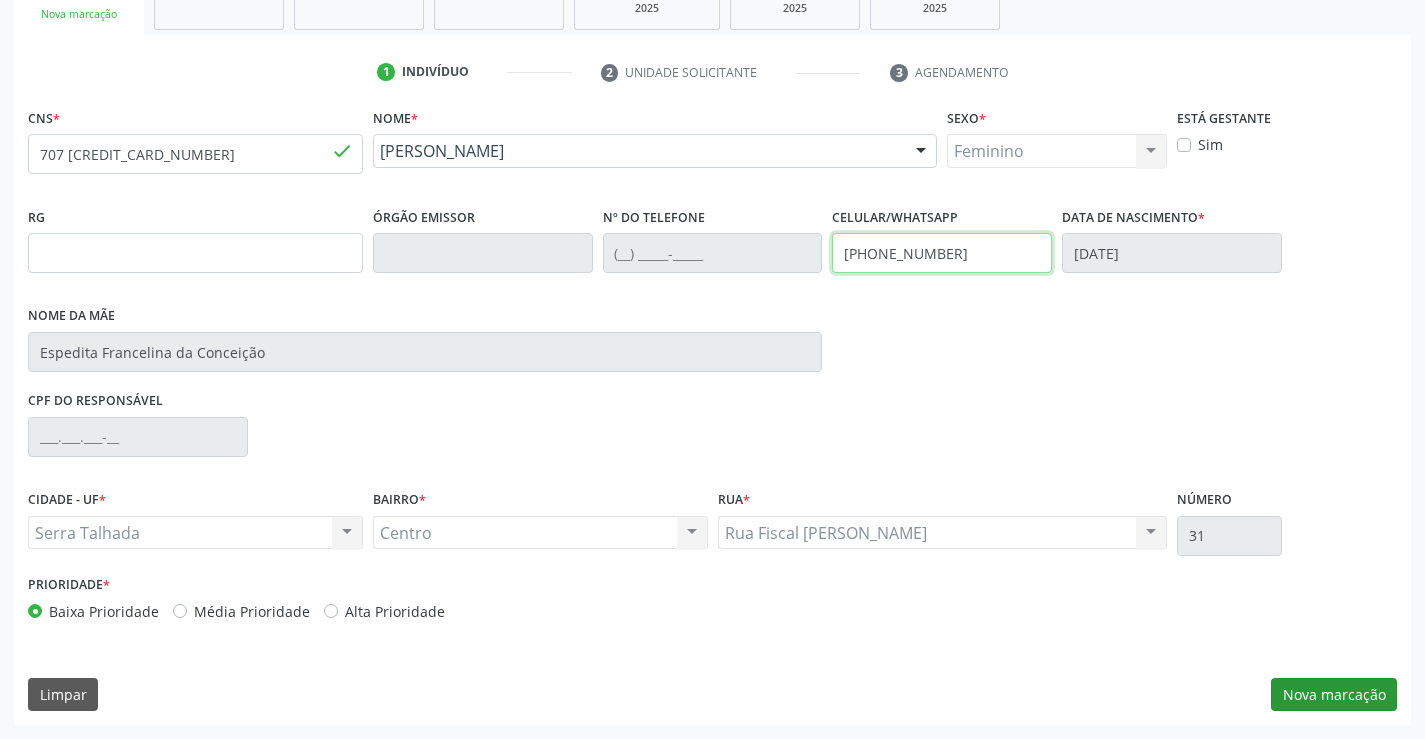 type on "(11) 99611-8031" 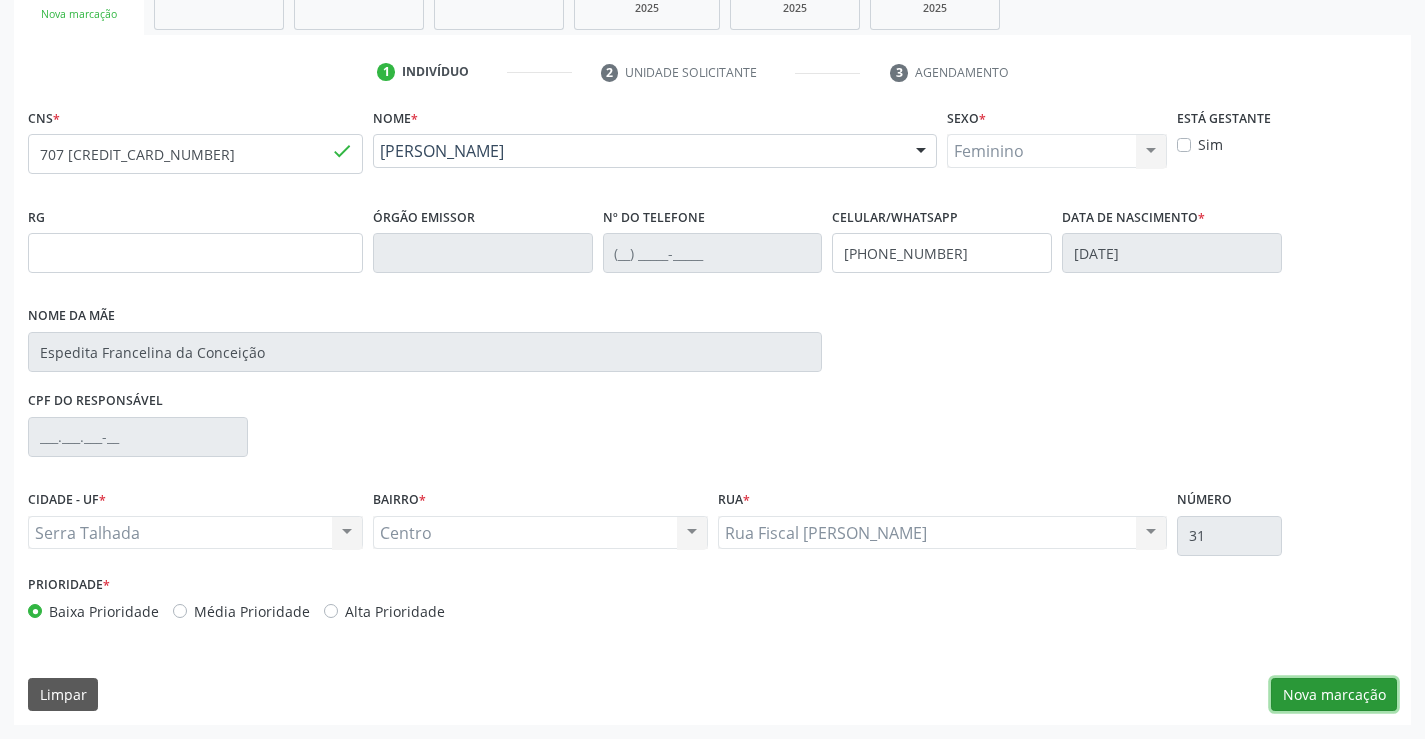 click on "Nova marcação" at bounding box center (1334, 695) 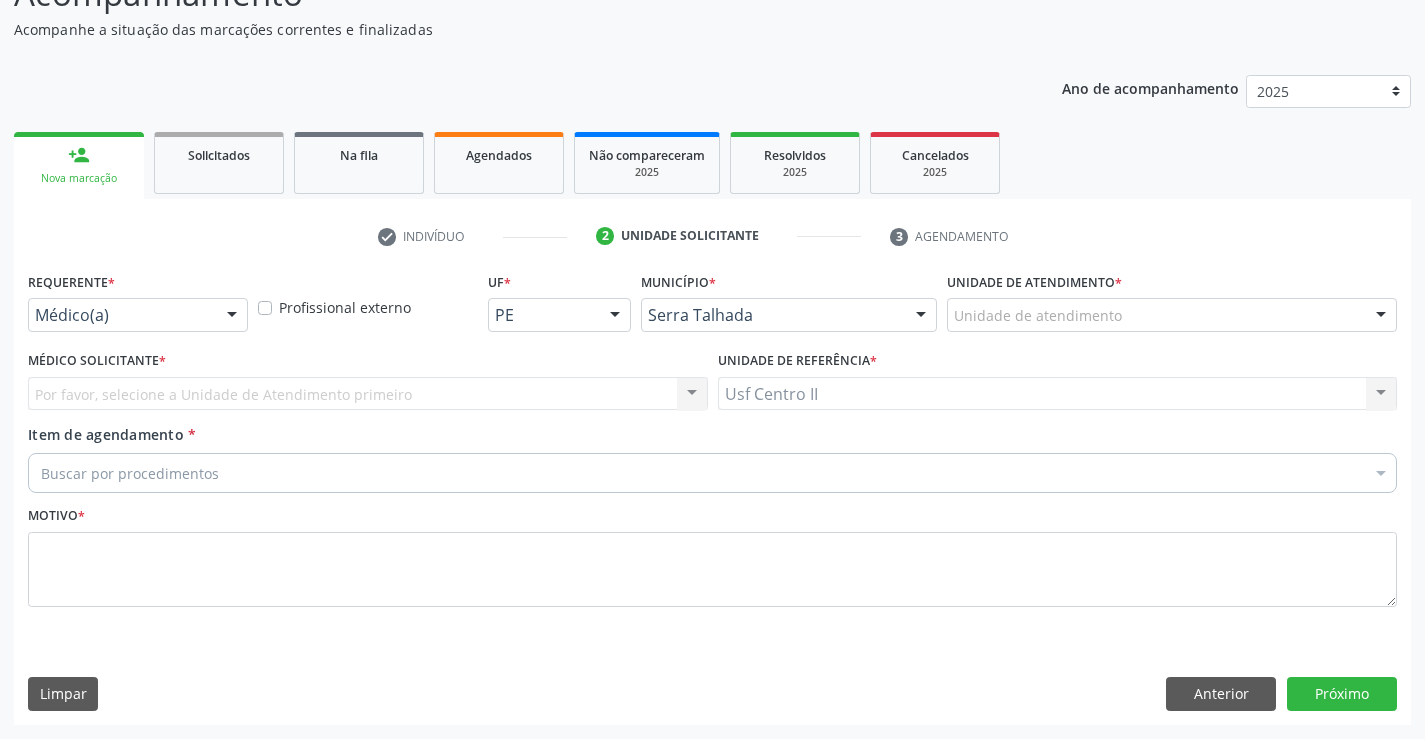 scroll, scrollTop: 167, scrollLeft: 0, axis: vertical 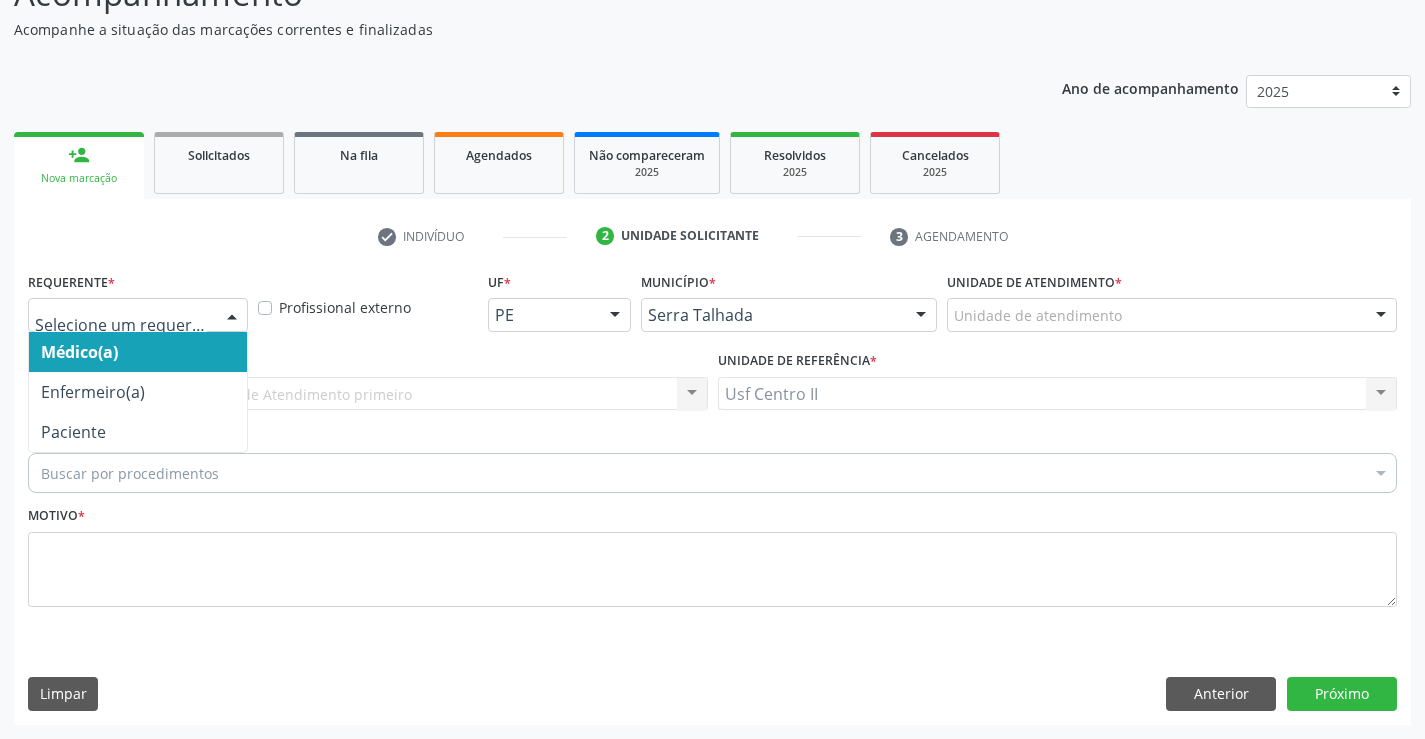 click at bounding box center [138, 315] 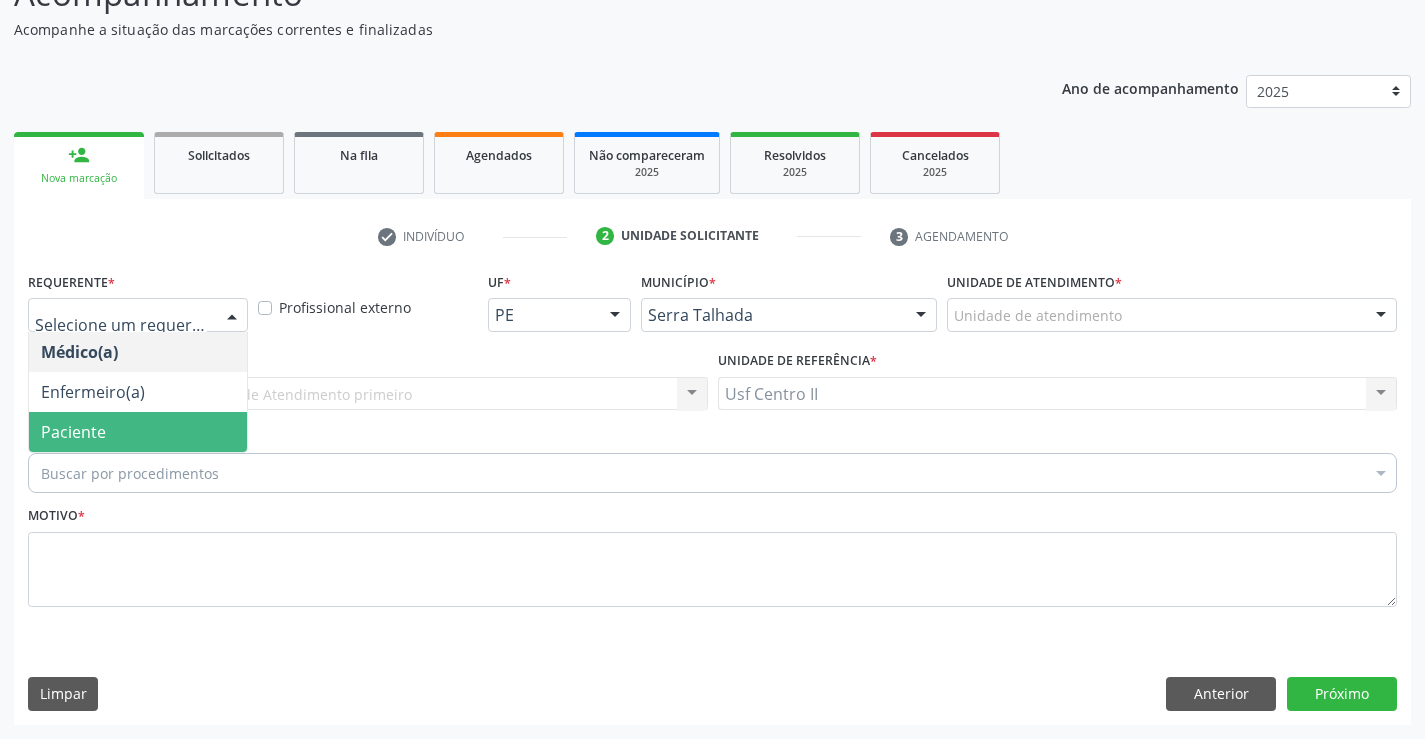 click on "Paciente" at bounding box center [138, 432] 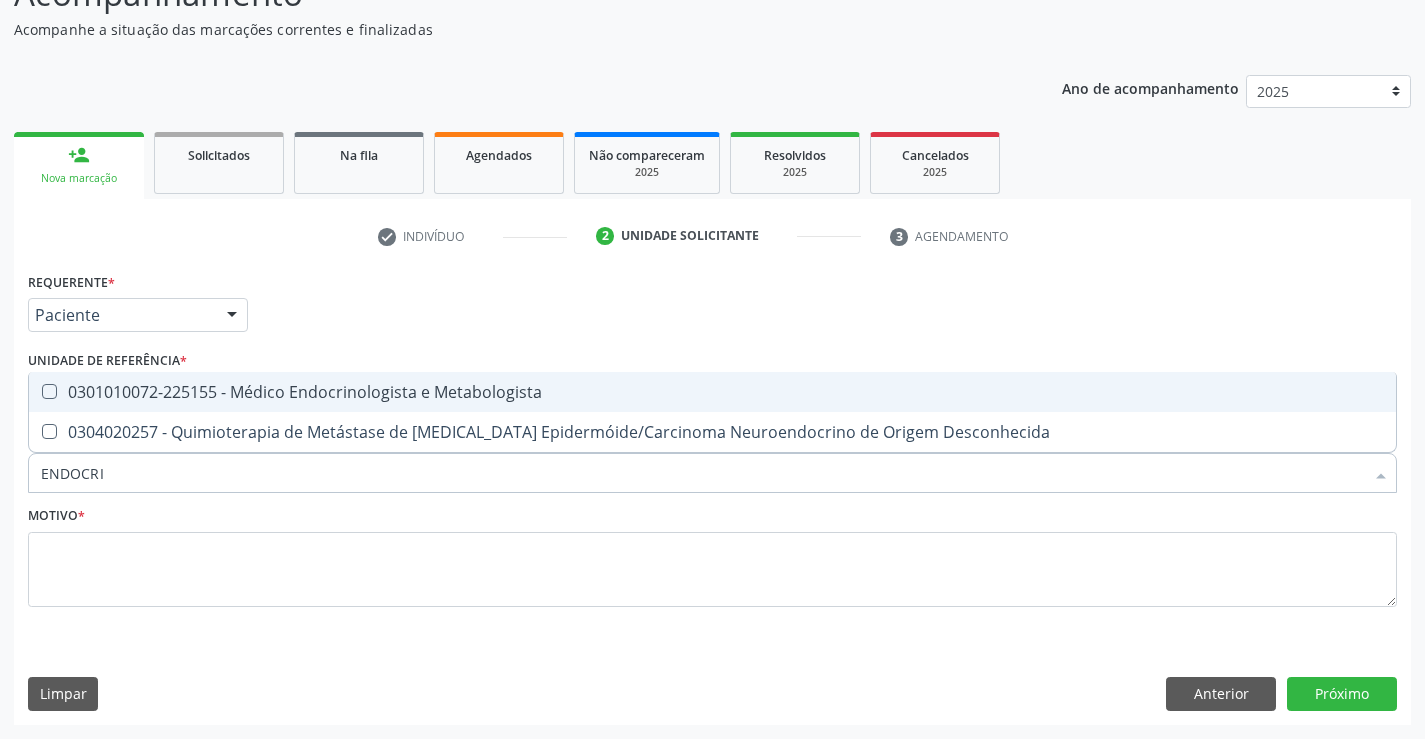 type on "ENDOCRIN" 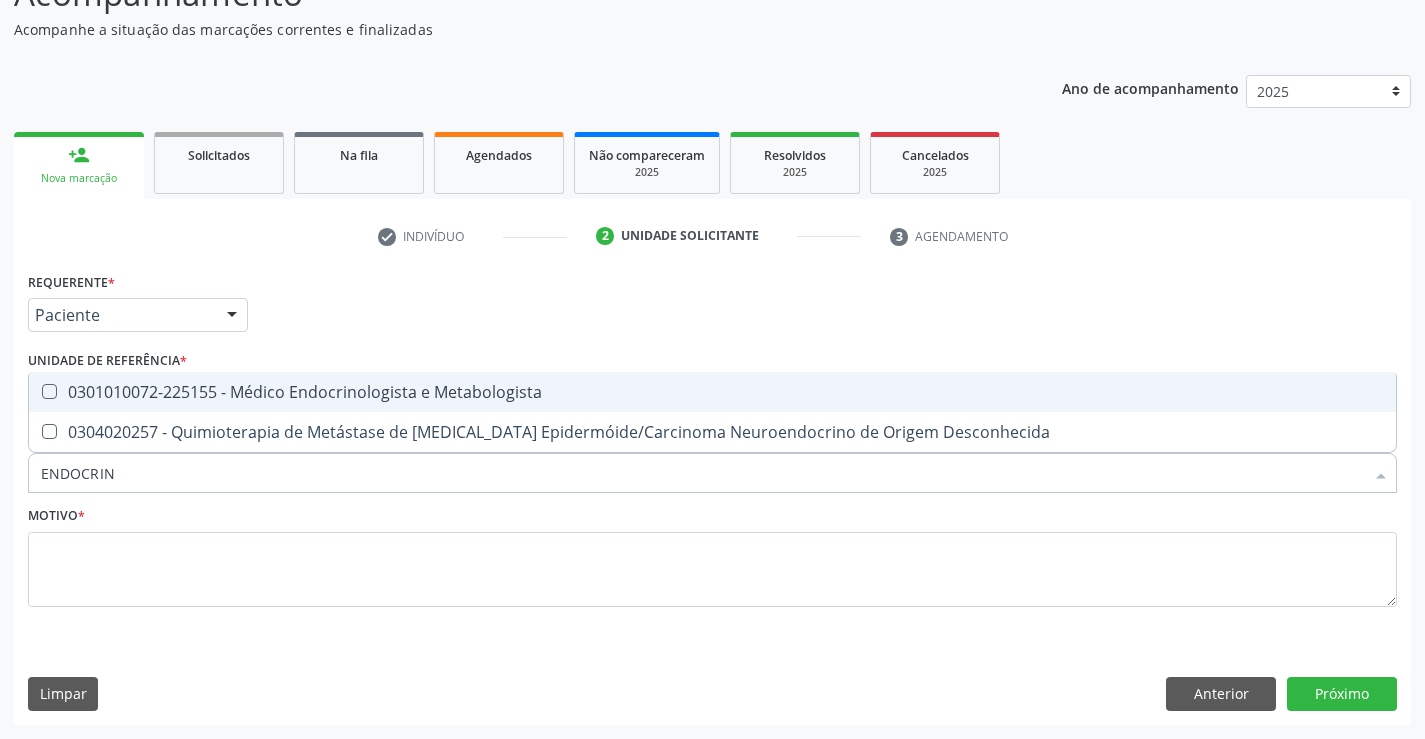 click on "0301010072-225155 - Médico Endocrinologista e Metabologista" at bounding box center [712, 392] 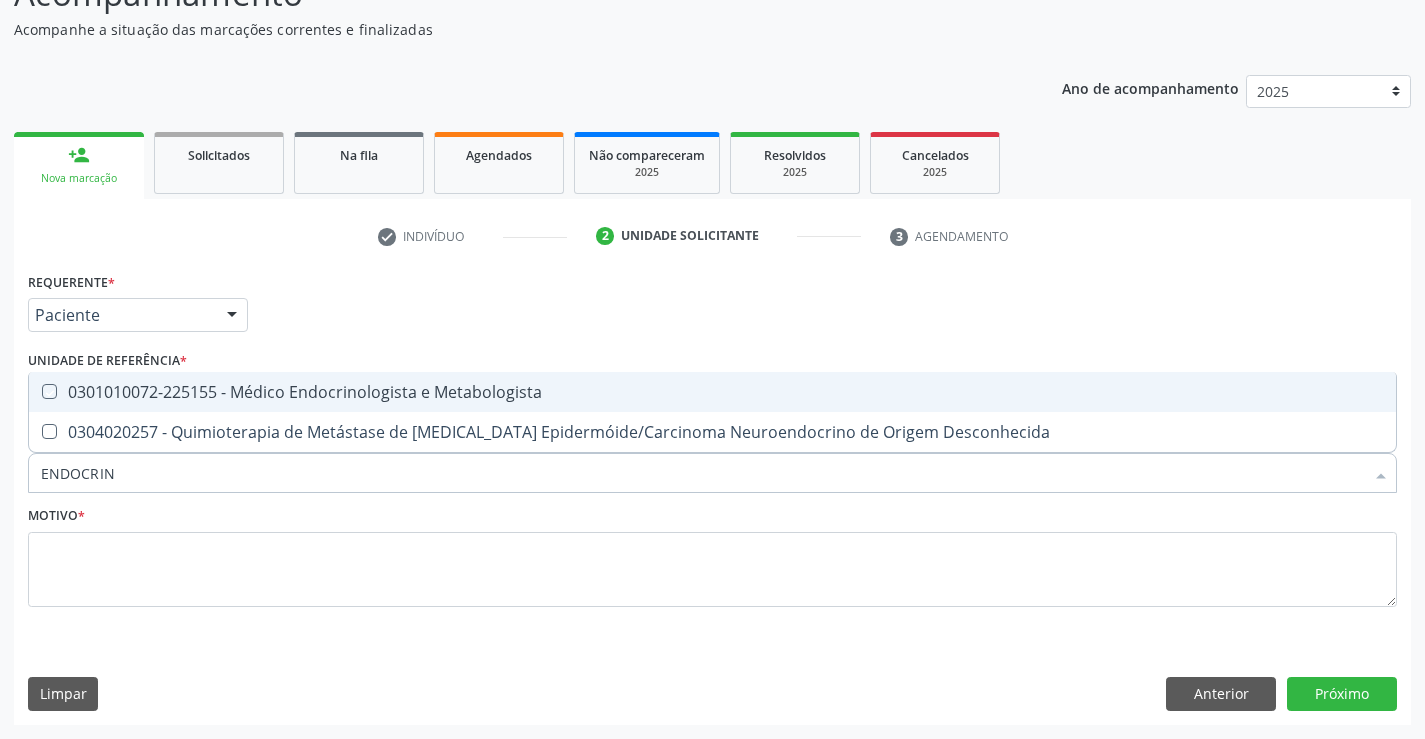 checkbox on "true" 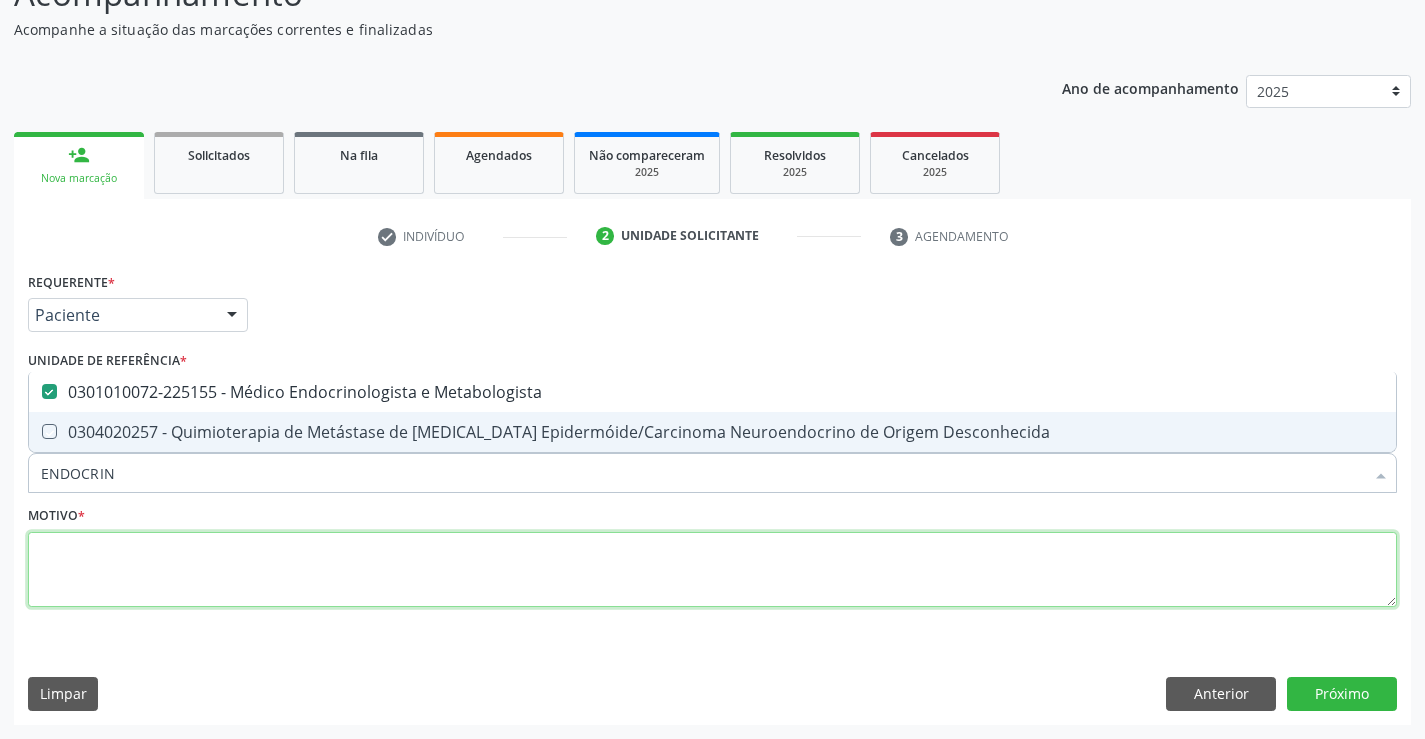 click at bounding box center [712, 570] 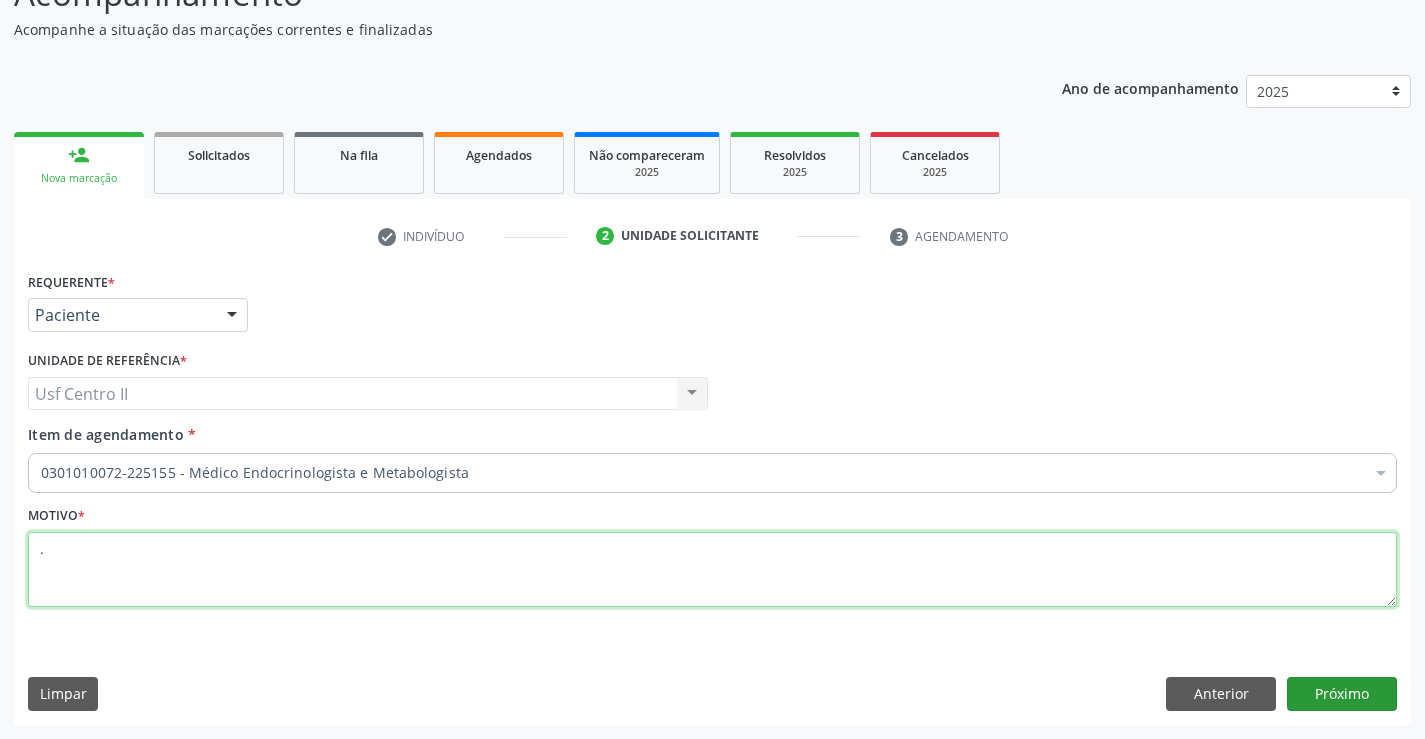 type on "." 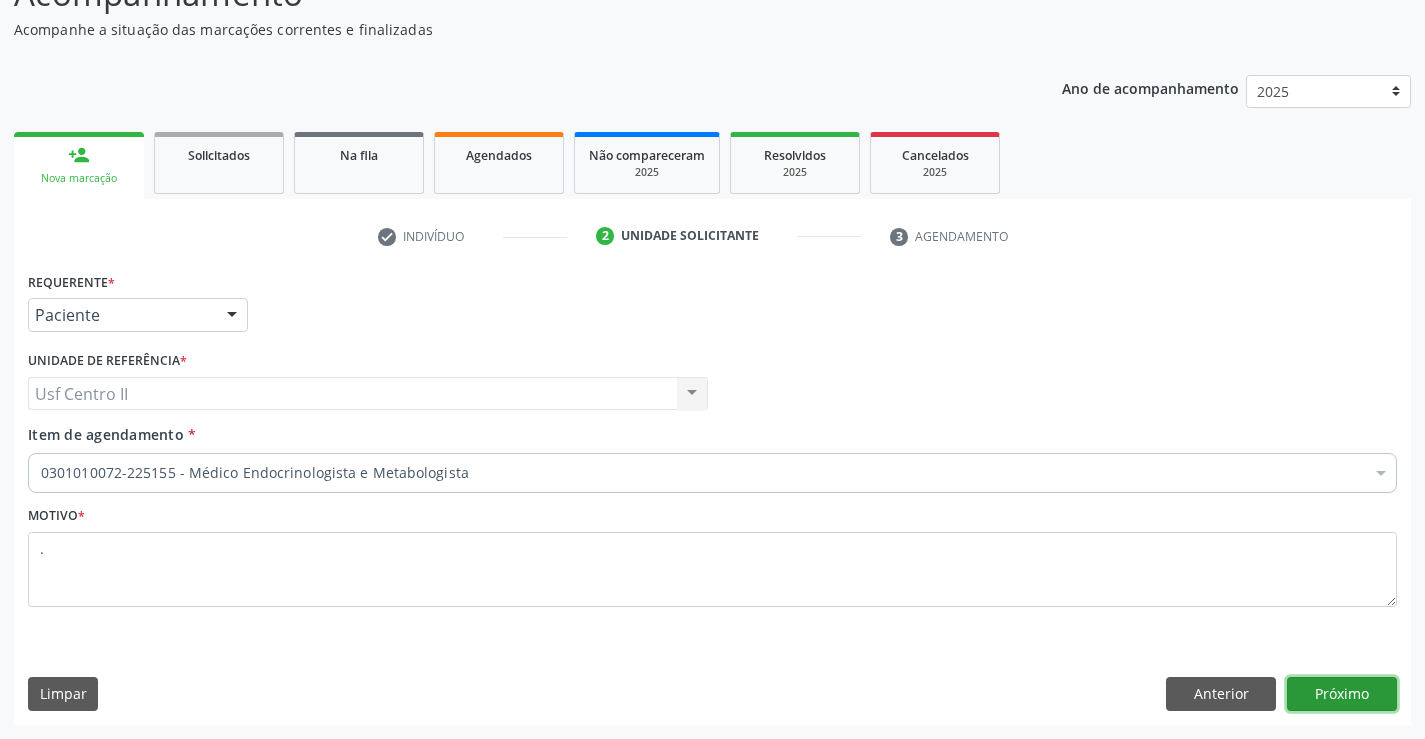 click on "Próximo" at bounding box center [1342, 694] 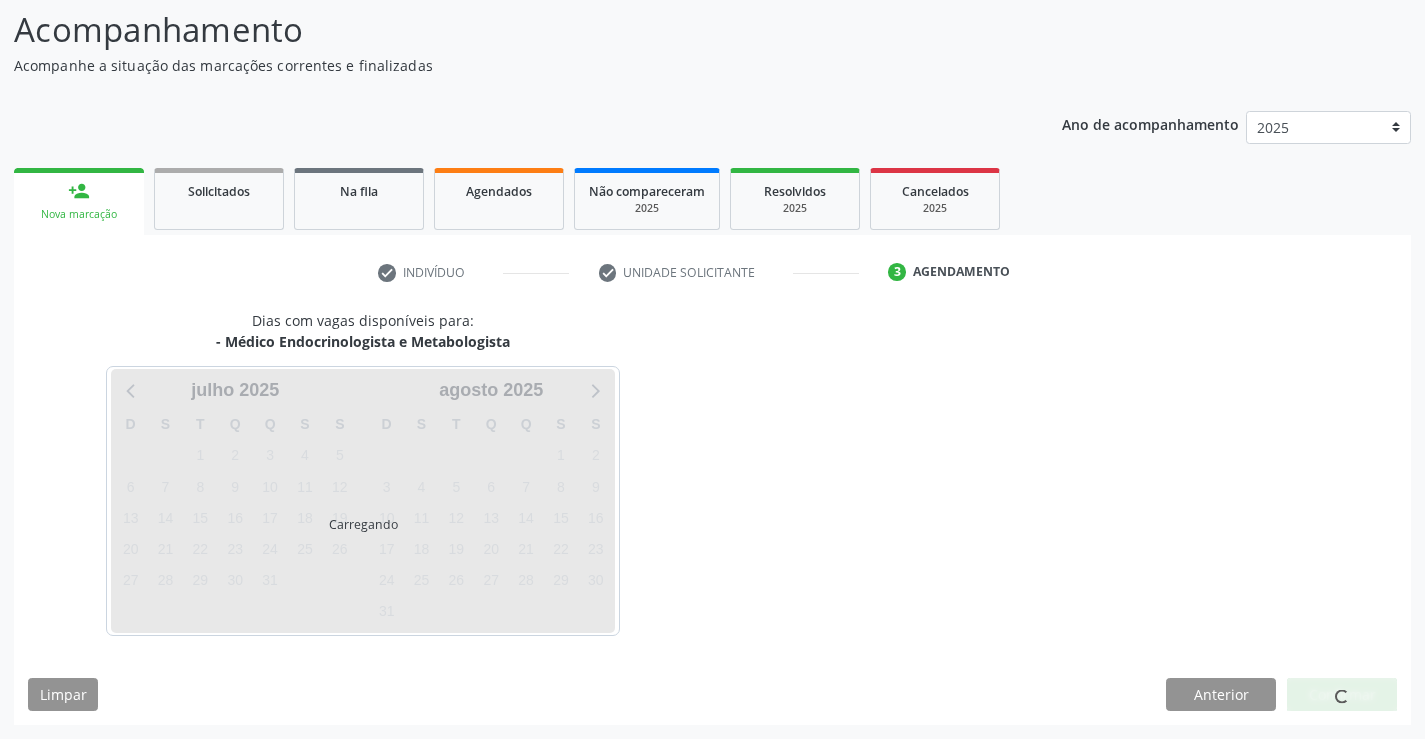 scroll, scrollTop: 131, scrollLeft: 0, axis: vertical 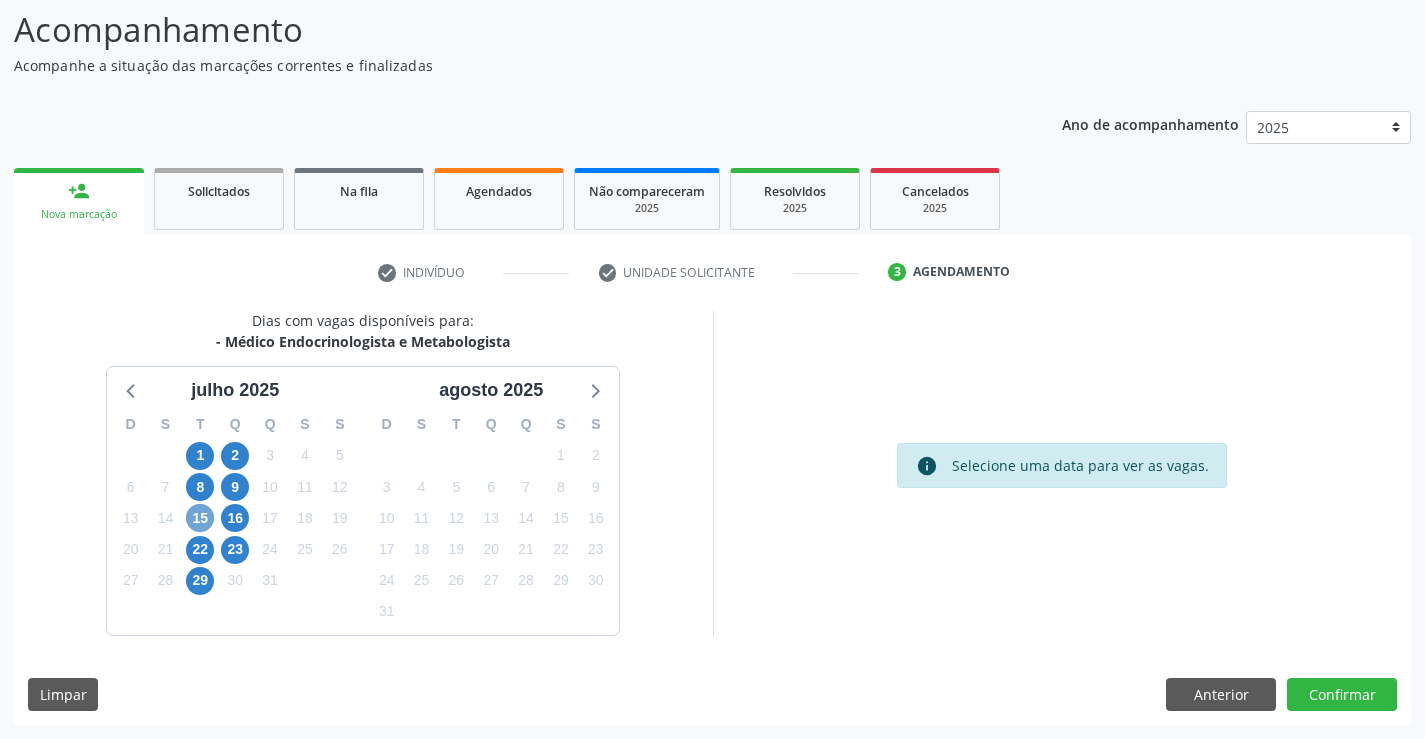 click on "15" at bounding box center (200, 518) 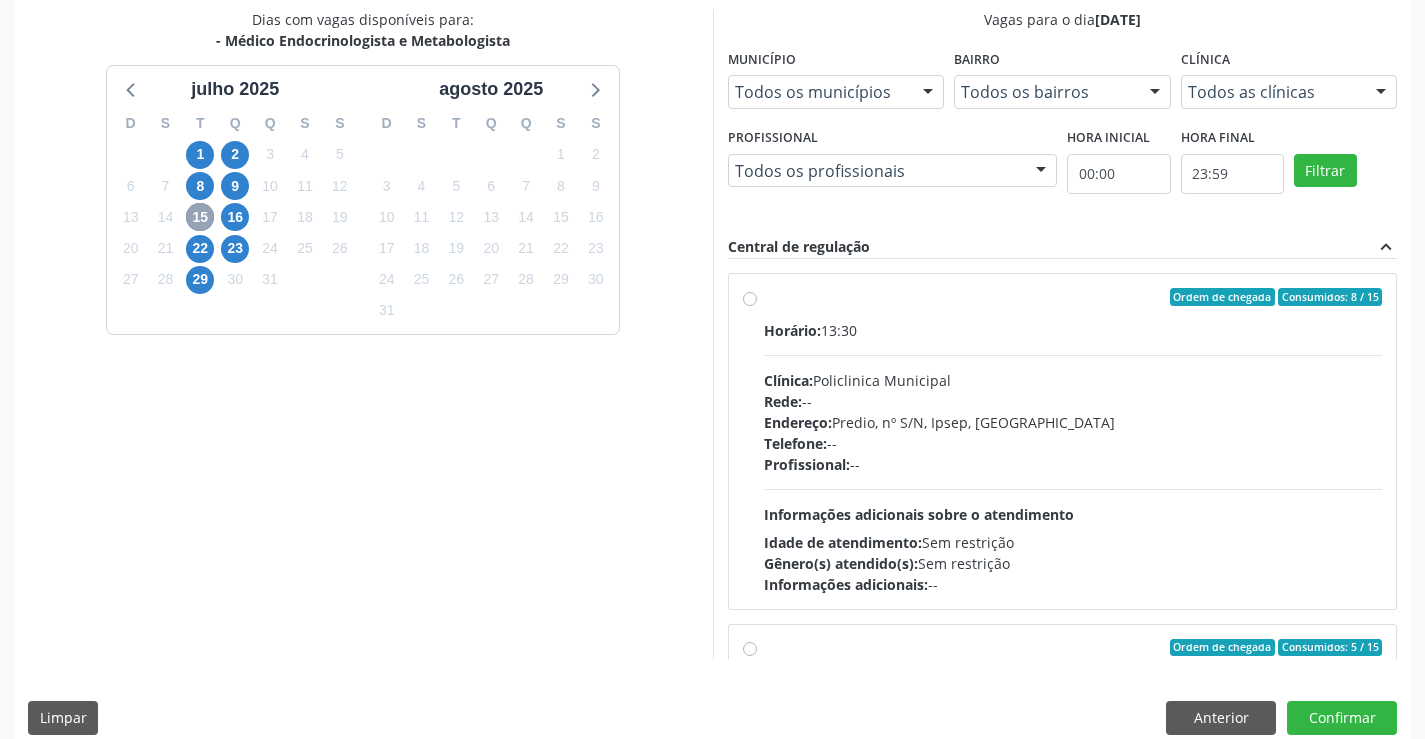 scroll, scrollTop: 456, scrollLeft: 0, axis: vertical 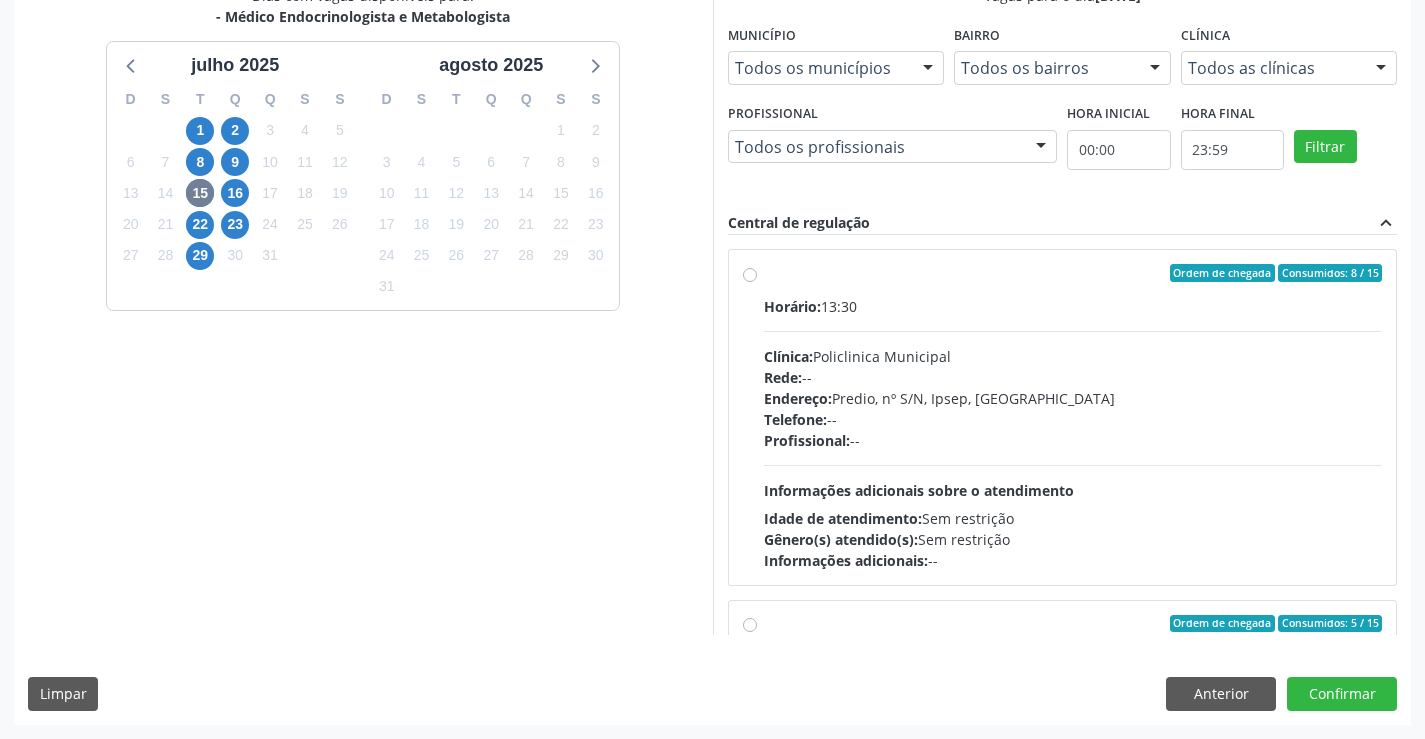 click on "Ordem de chegada
Consumidos: 8 / 15
Horário:   13:30
Clínica:  Policlinica Municipal
Rede:
--
Endereço:   Predio, nº S/N, Ipsep, Serra Talhada - PE
Telefone:   --
Profissional:
--
Informações adicionais sobre o atendimento
Idade de atendimento:
Sem restrição
Gênero(s) atendido(s):
Sem restrição
Informações adicionais:
--" at bounding box center (1063, 417) 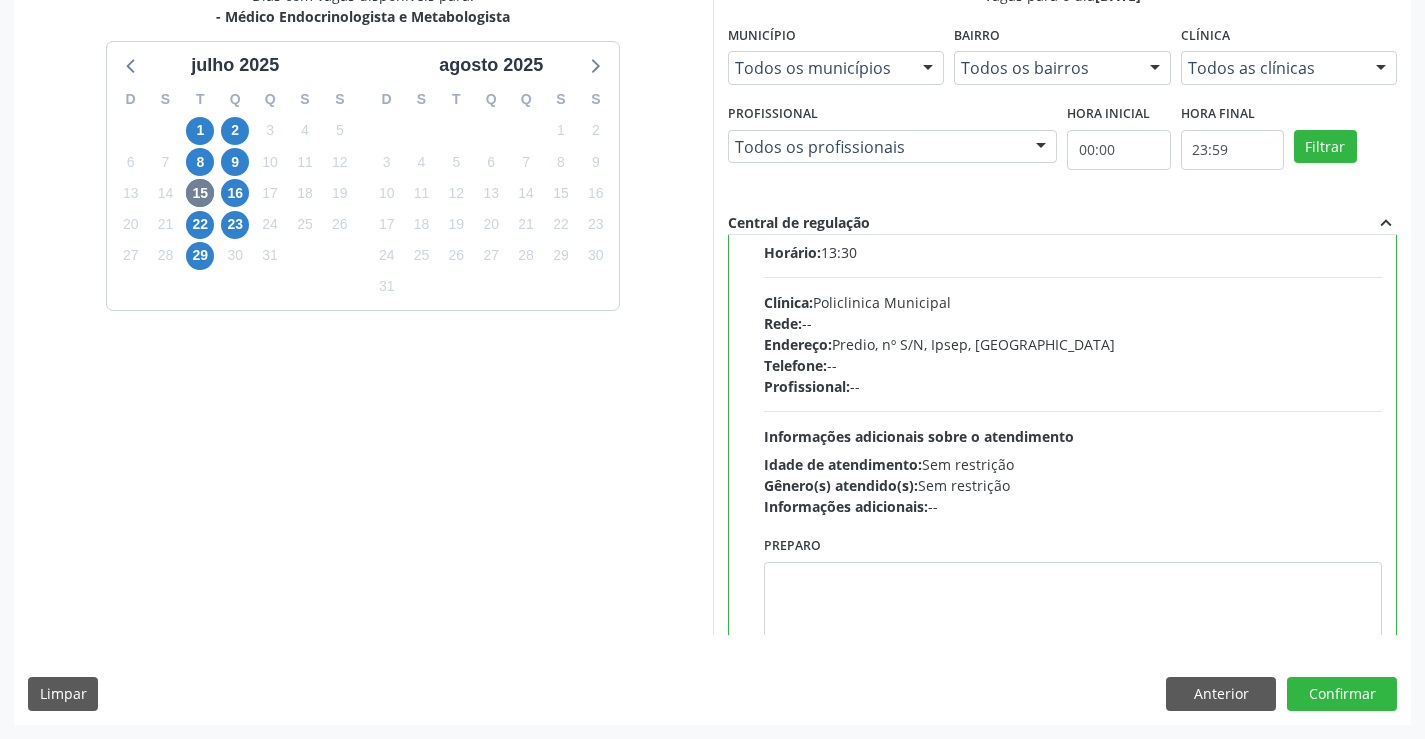 scroll, scrollTop: 100, scrollLeft: 0, axis: vertical 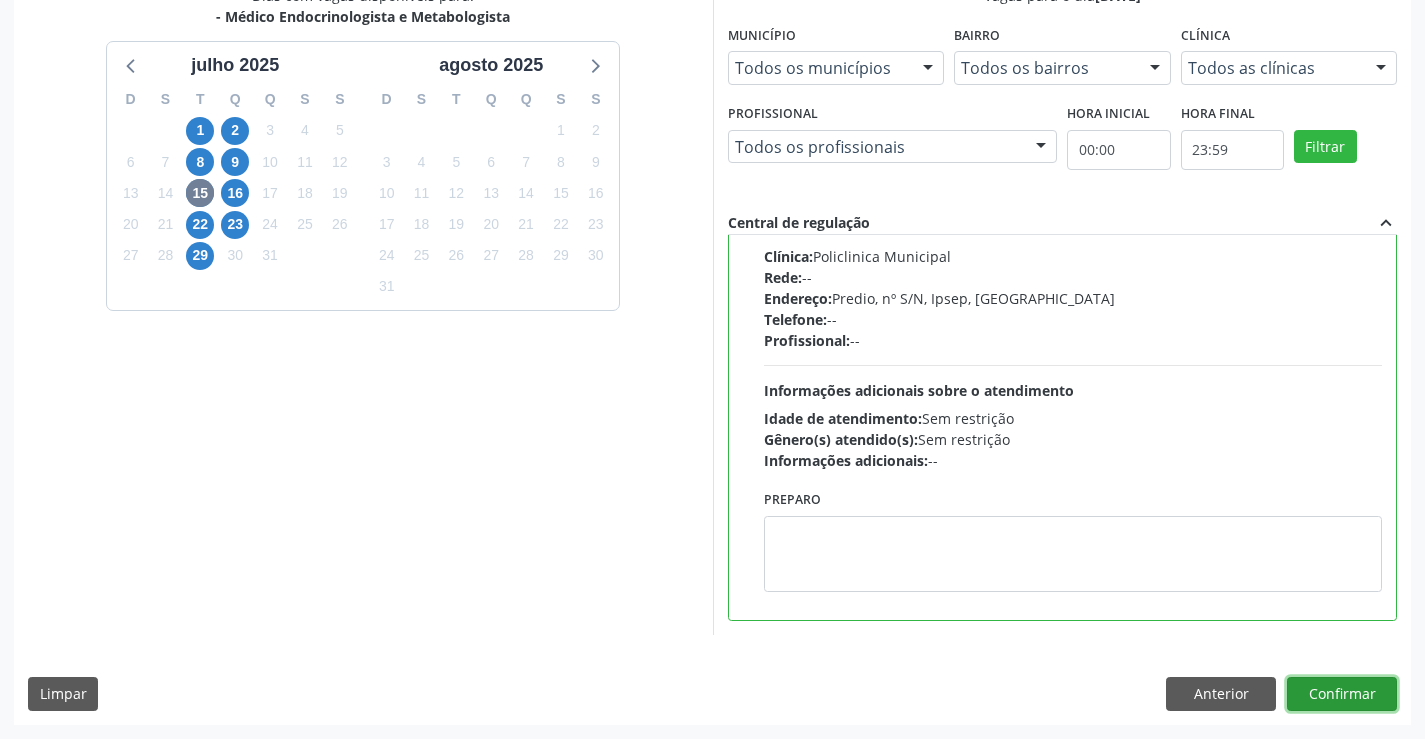 click on "Confirmar" at bounding box center (1342, 694) 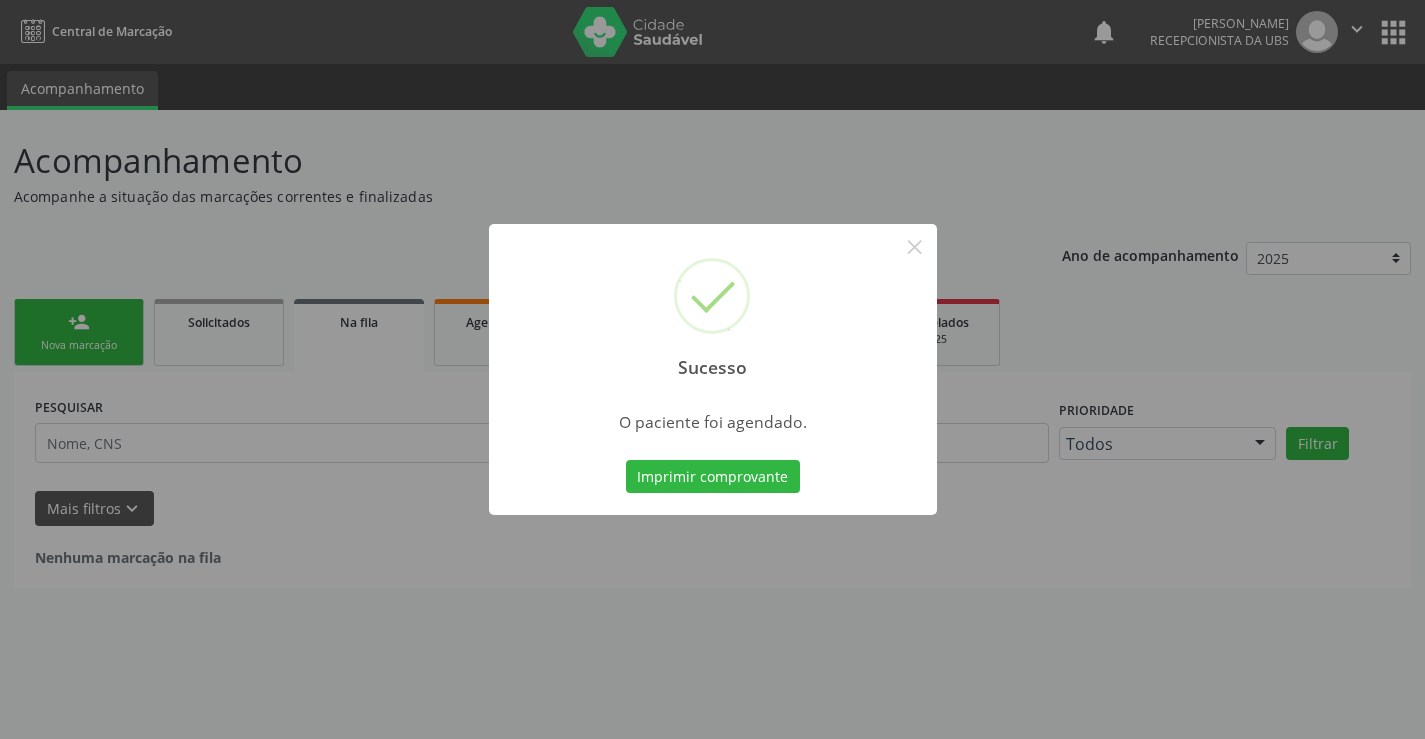 scroll, scrollTop: 0, scrollLeft: 0, axis: both 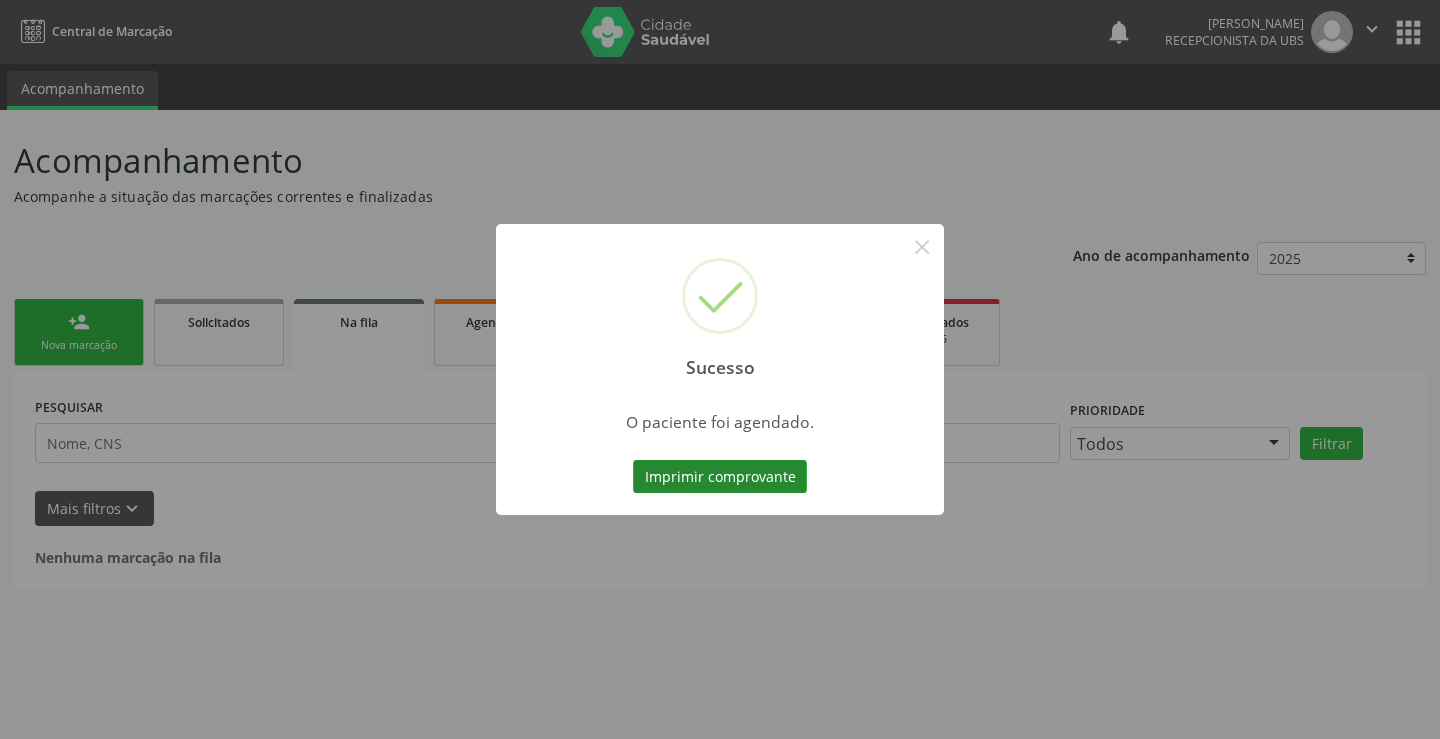 click on "Imprimir comprovante" at bounding box center (720, 477) 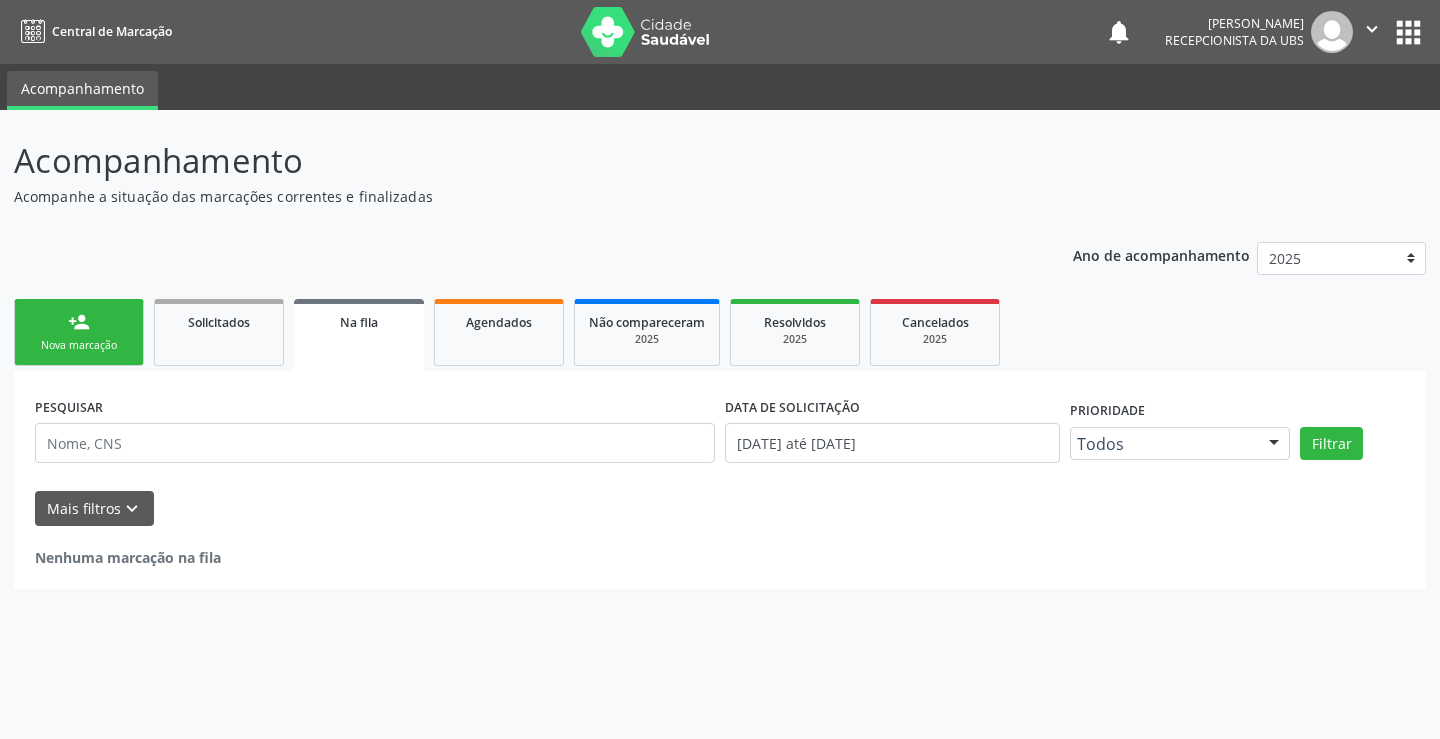 click on "person_add
Nova marcação" at bounding box center [79, 332] 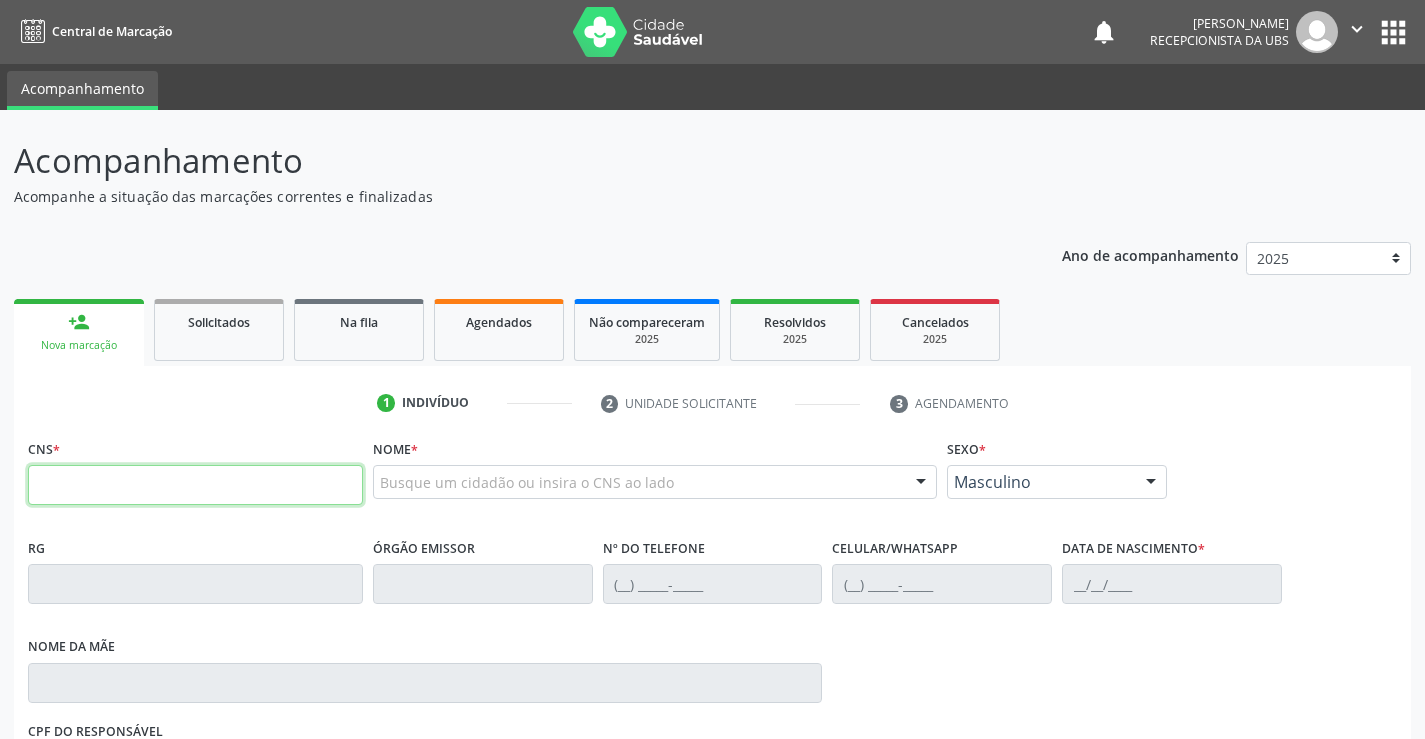 click at bounding box center (195, 485) 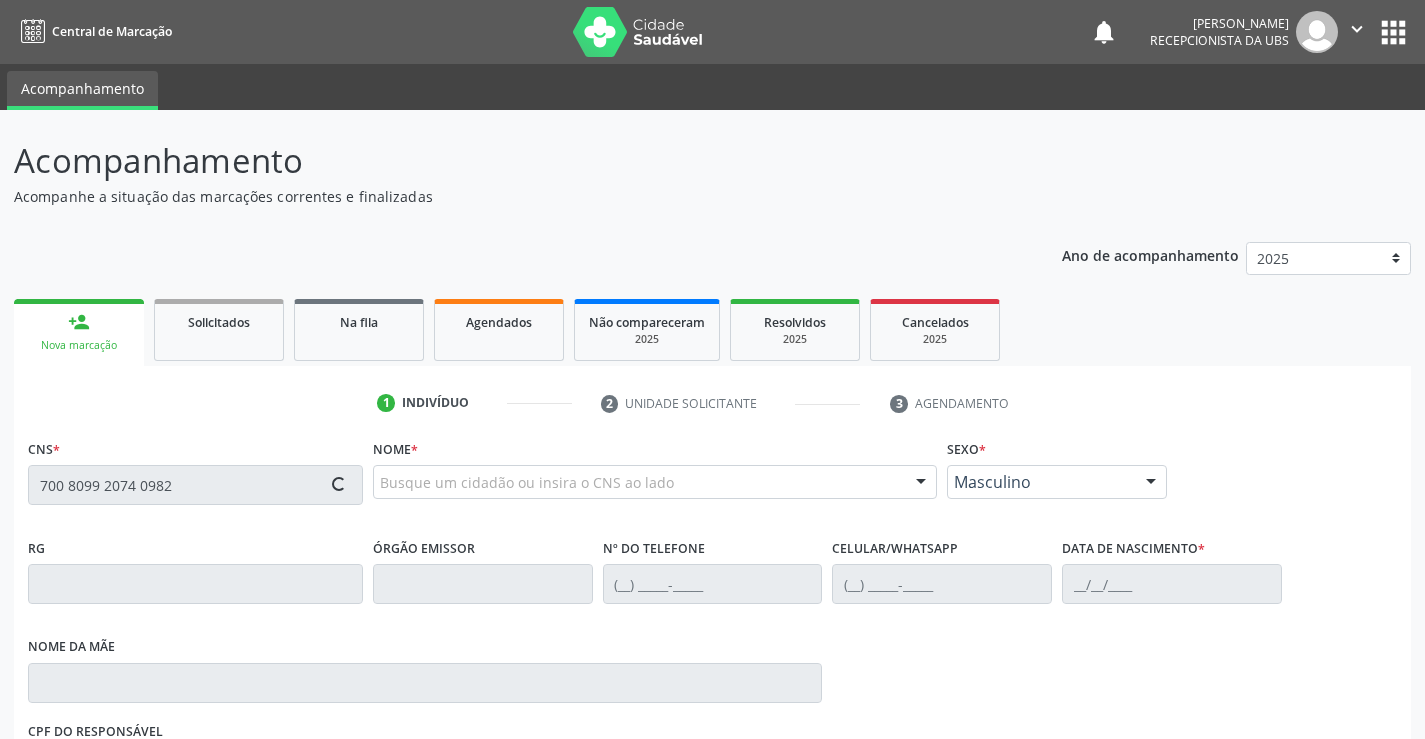 type on "700 8099 2074 0982" 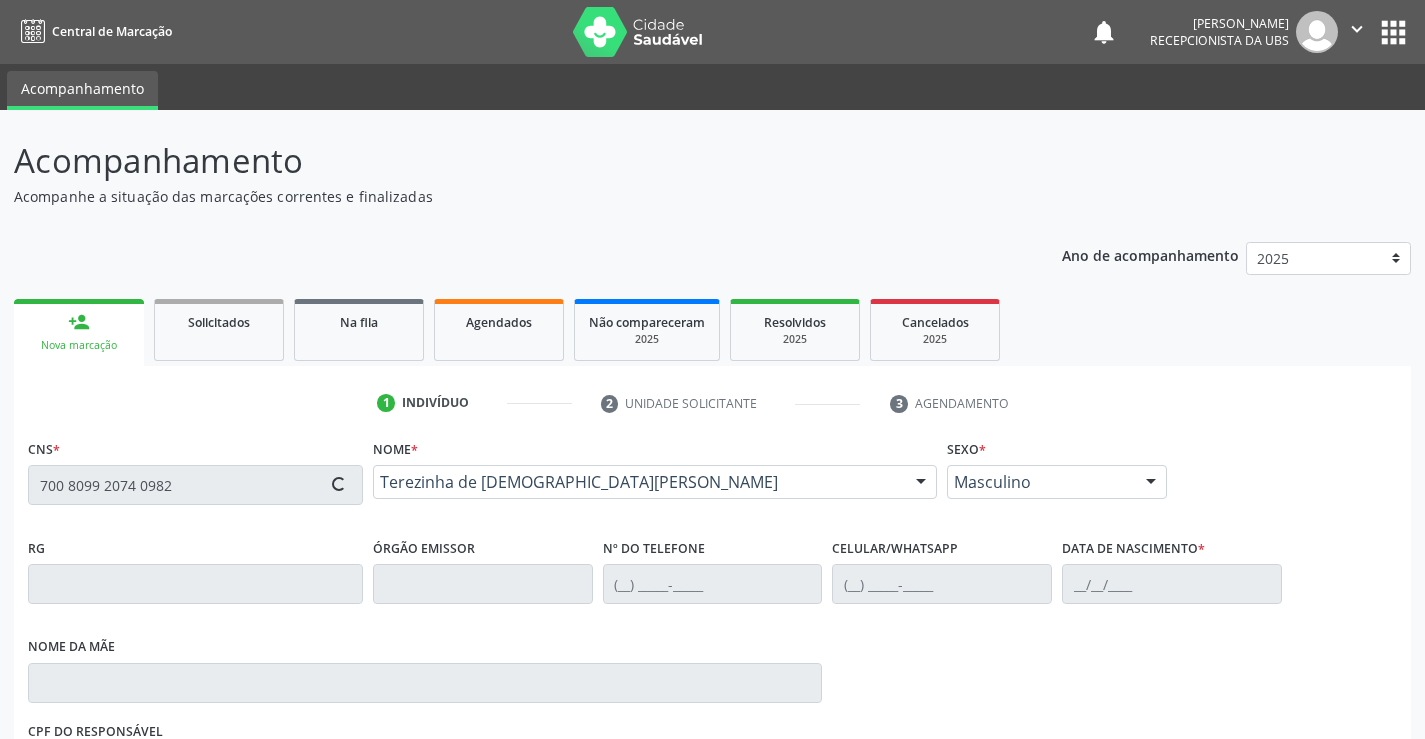 type on "[PHONE_NUMBER]" 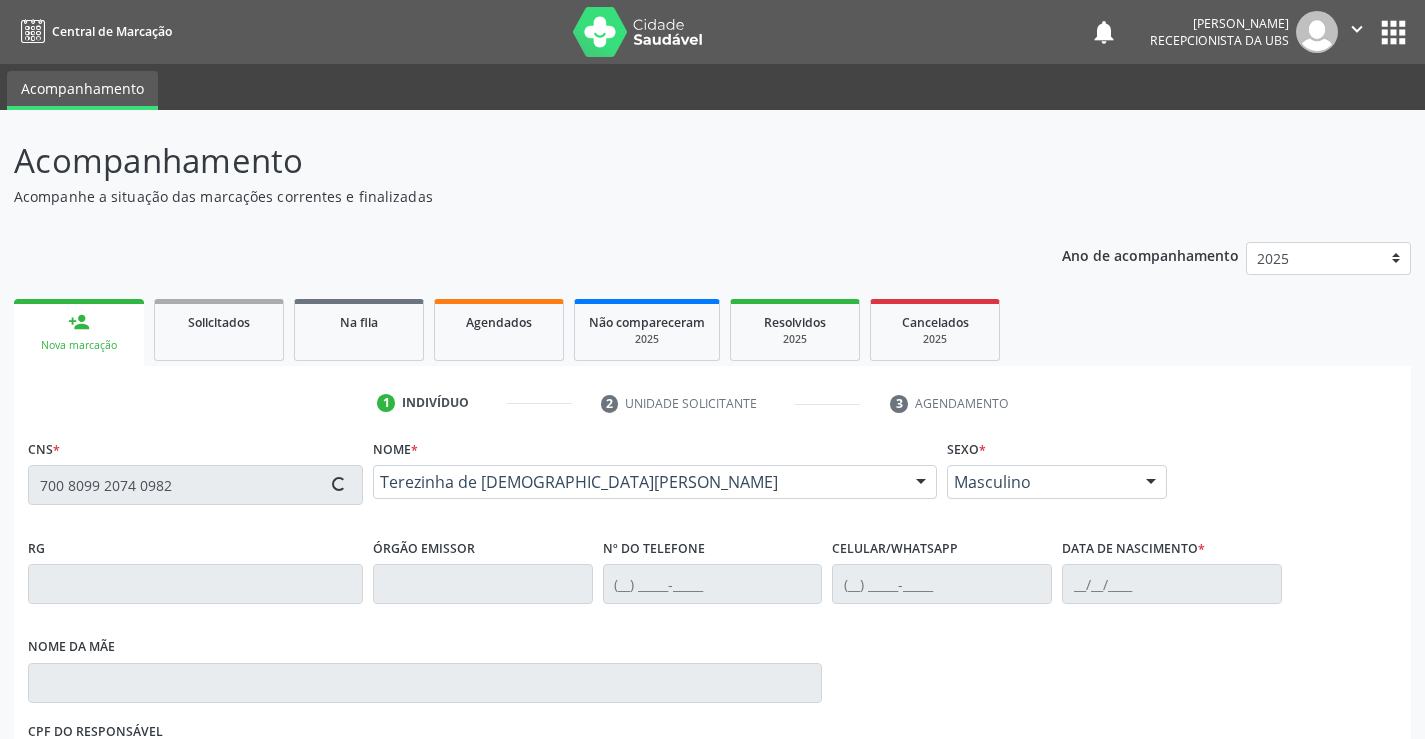 type on "[PHONE_NUMBER]" 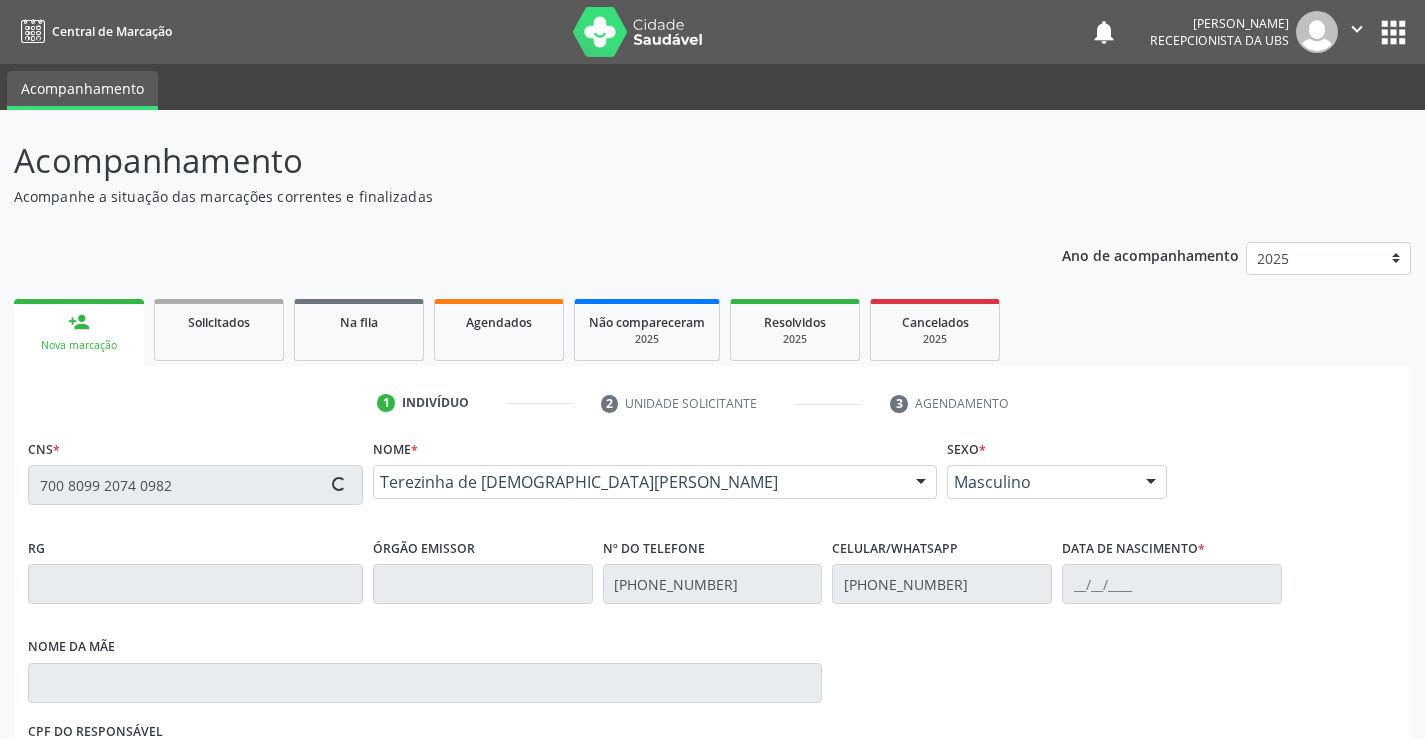 type on "29/06/1947" 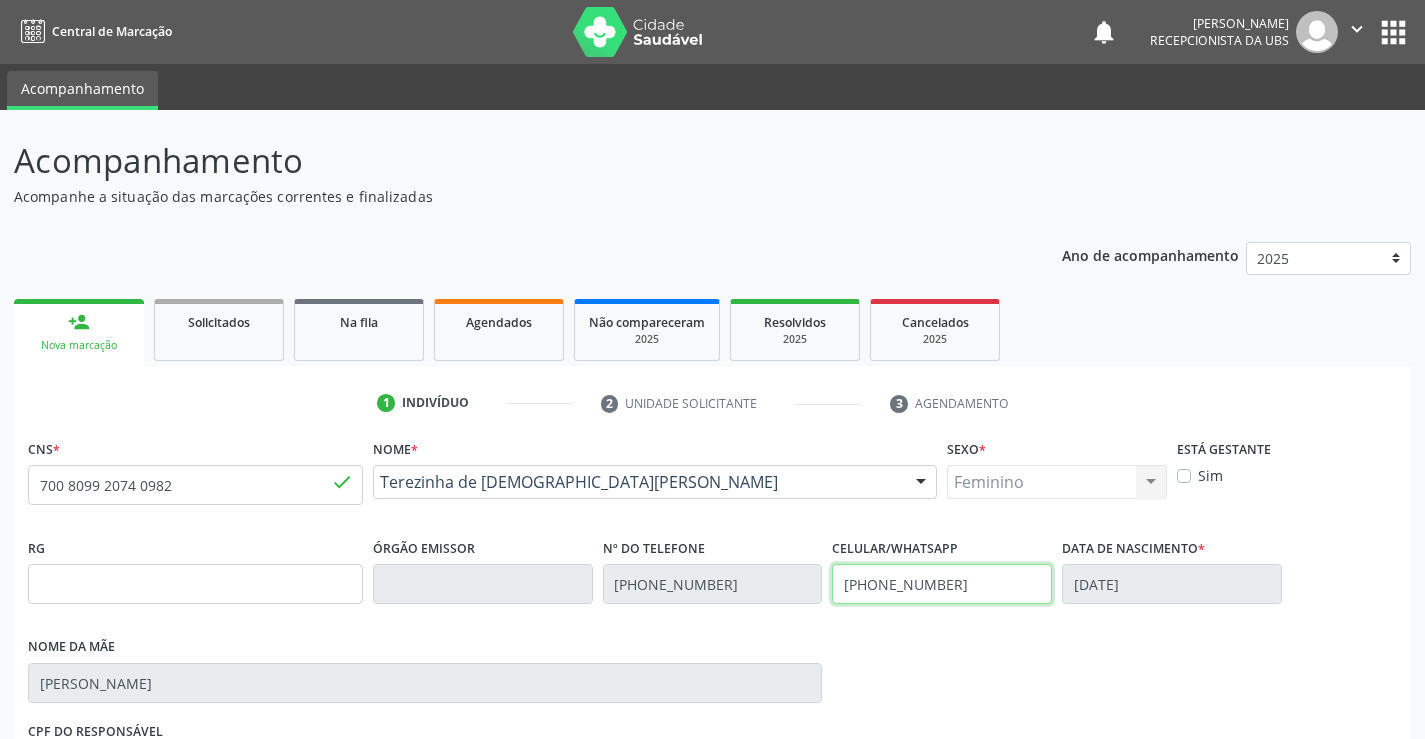 click on "[PHONE_NUMBER]" at bounding box center (942, 584) 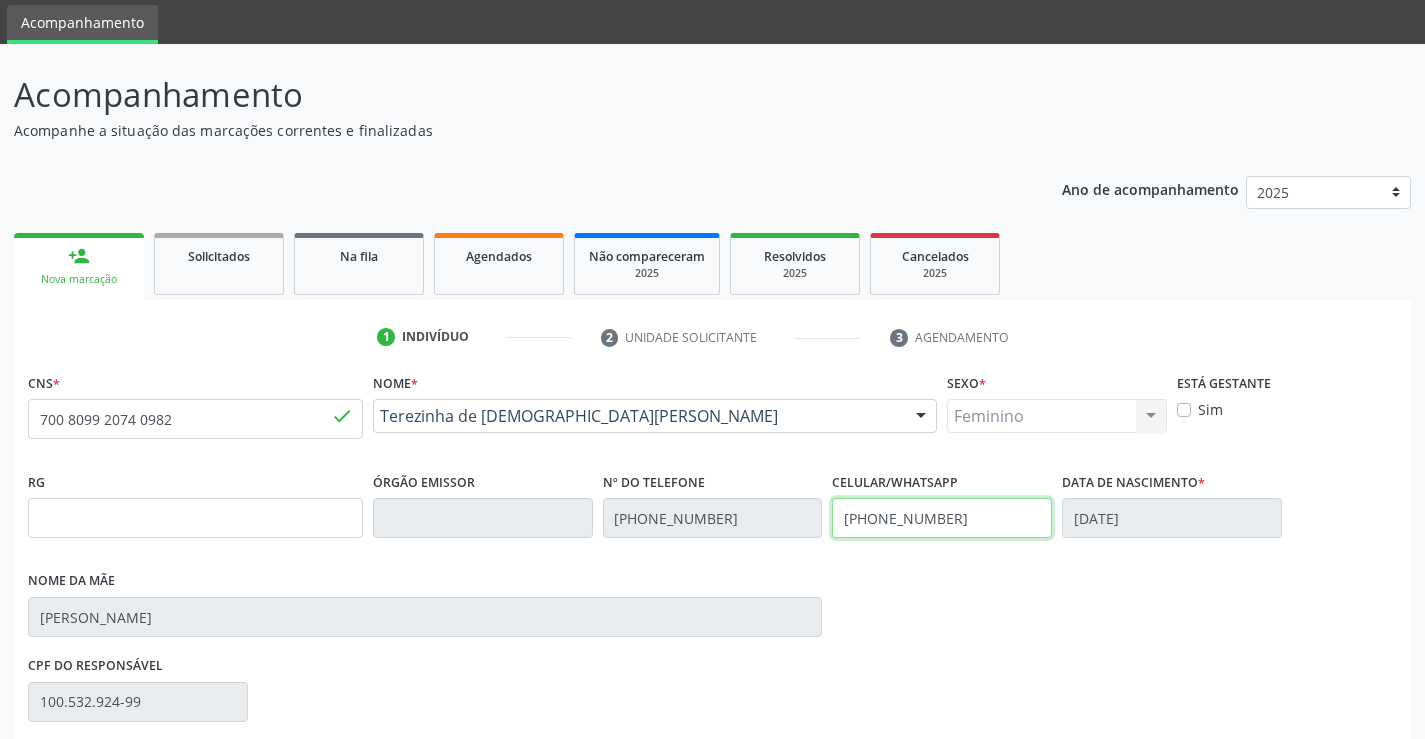 scroll, scrollTop: 331, scrollLeft: 0, axis: vertical 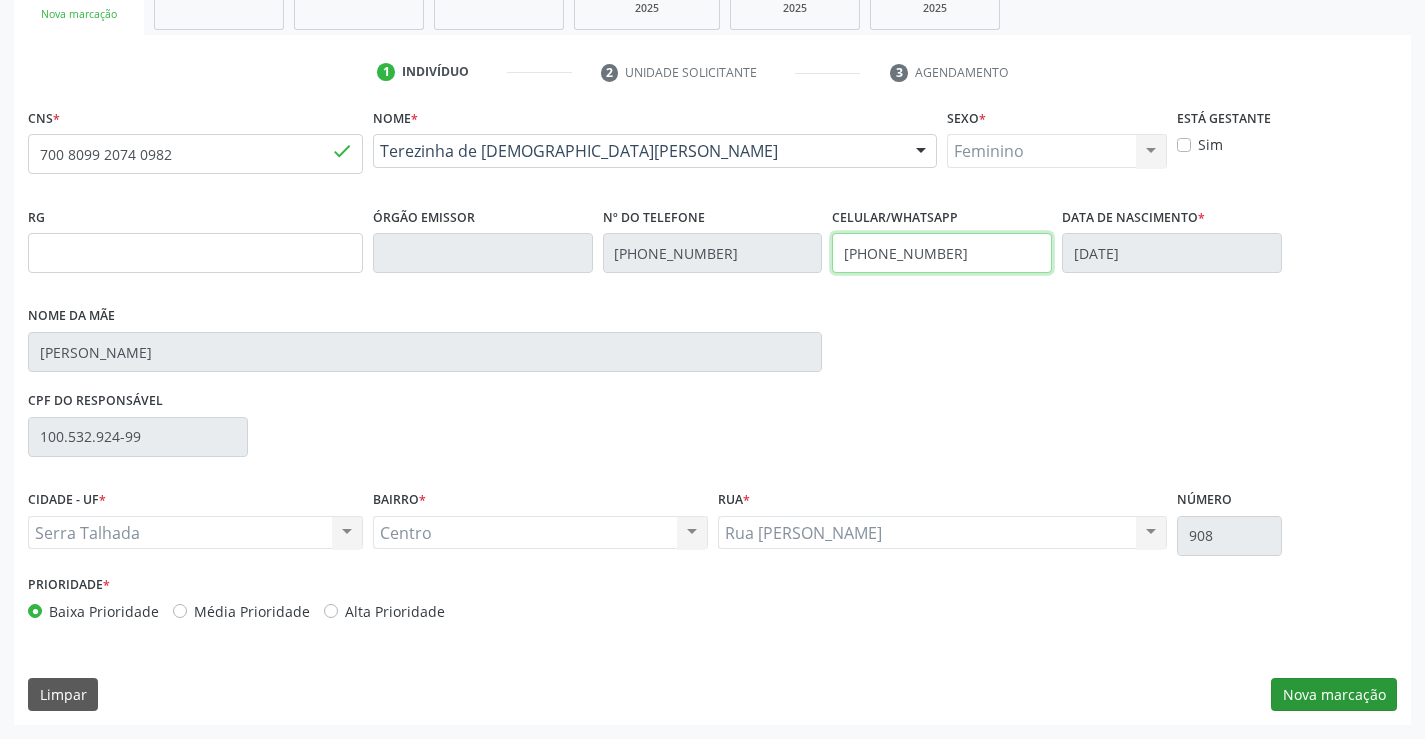 type on "(87) 99925-7282" 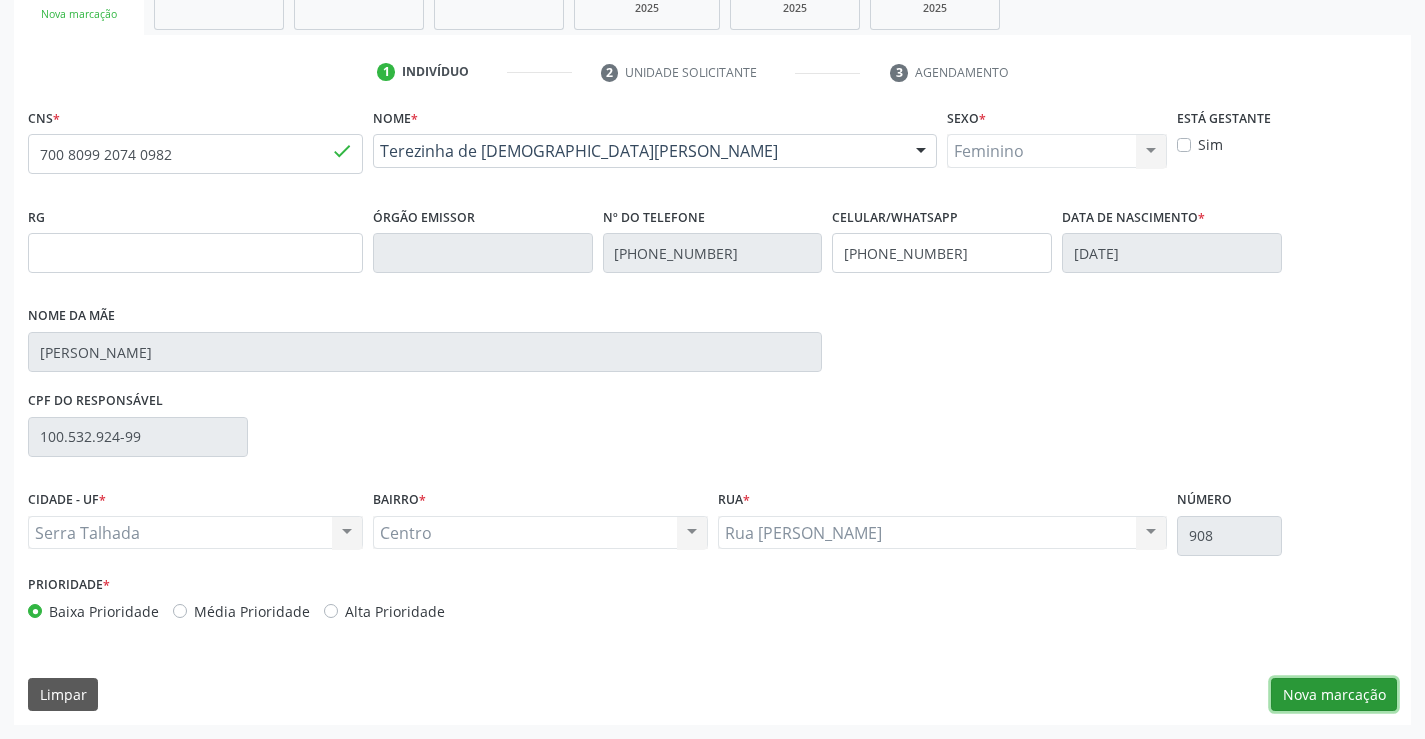 click on "Nova marcação" at bounding box center (1334, 695) 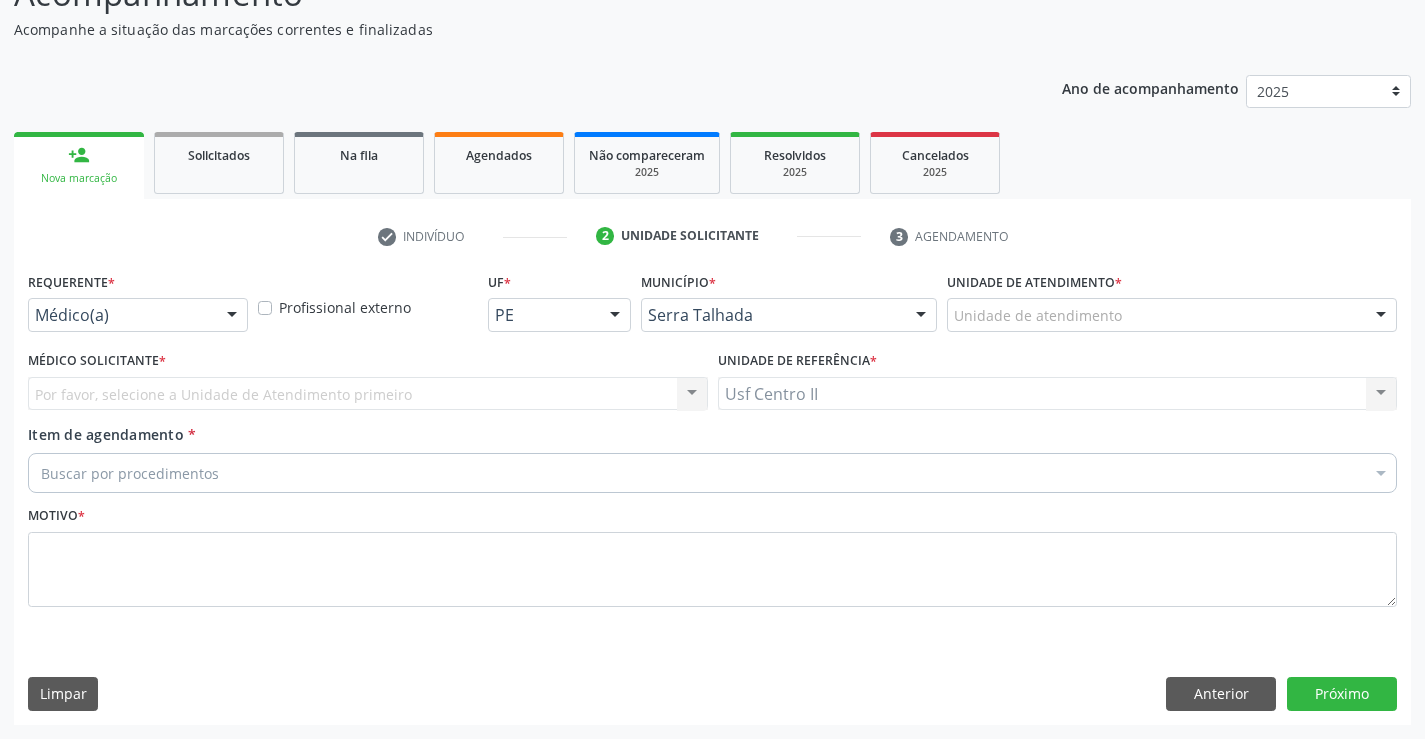 scroll, scrollTop: 167, scrollLeft: 0, axis: vertical 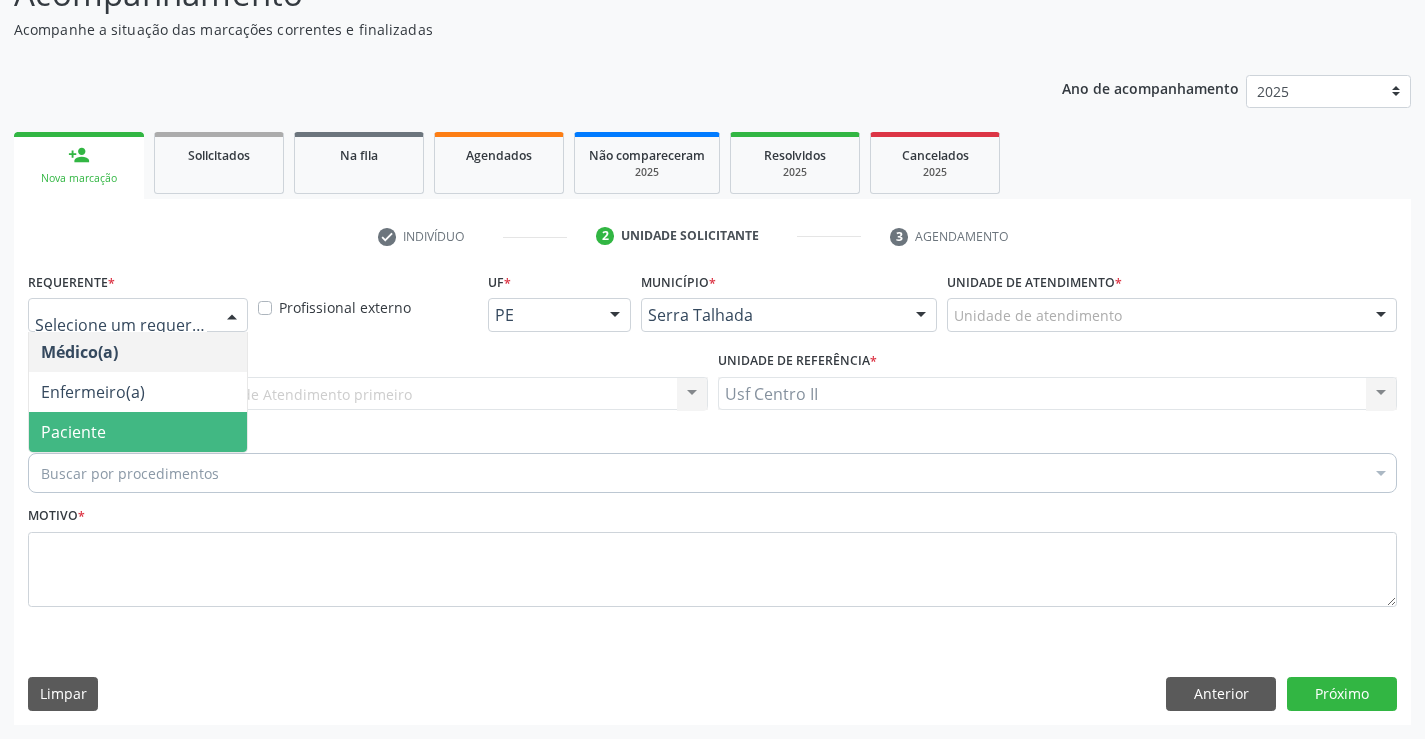 click on "Paciente" at bounding box center (73, 432) 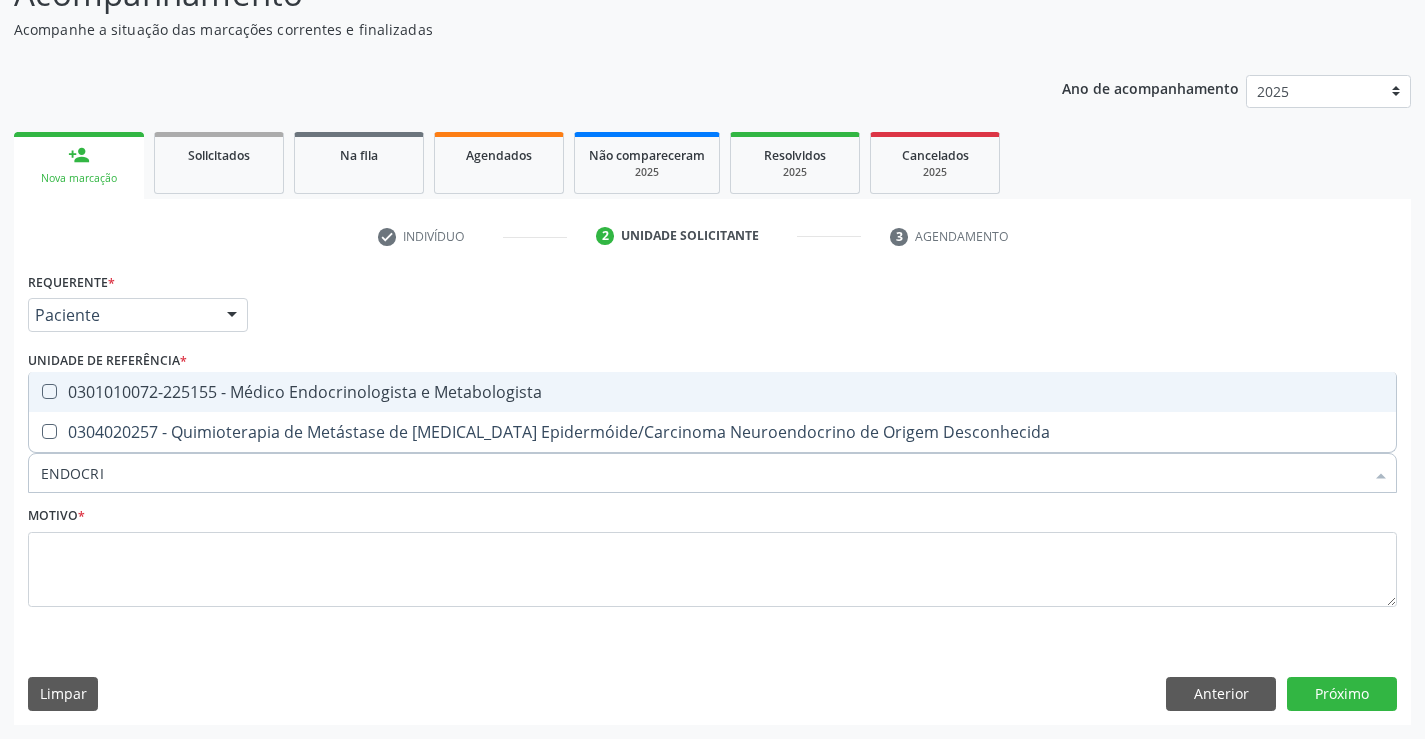 type on "ENDOCRIN" 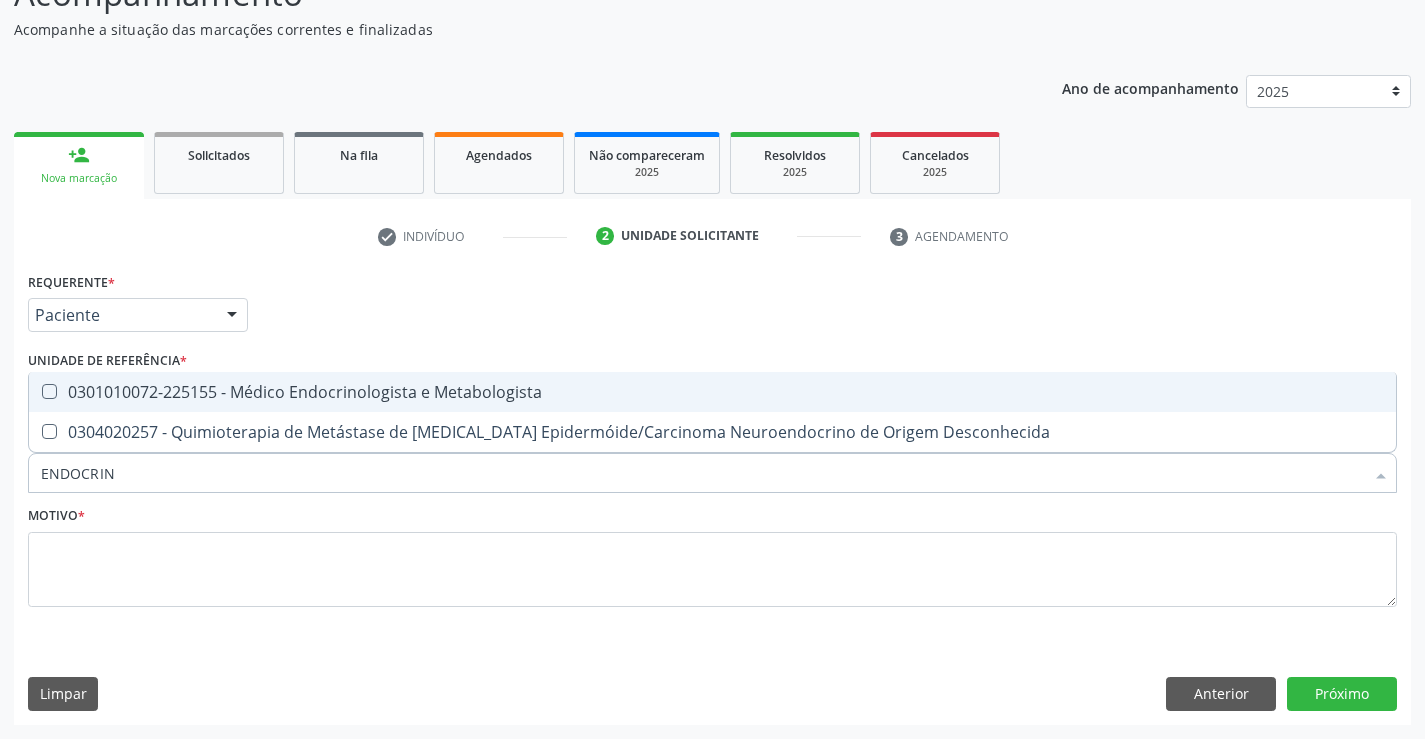 click on "0301010072-225155 - Médico Endocrinologista e Metabologista" at bounding box center (712, 392) 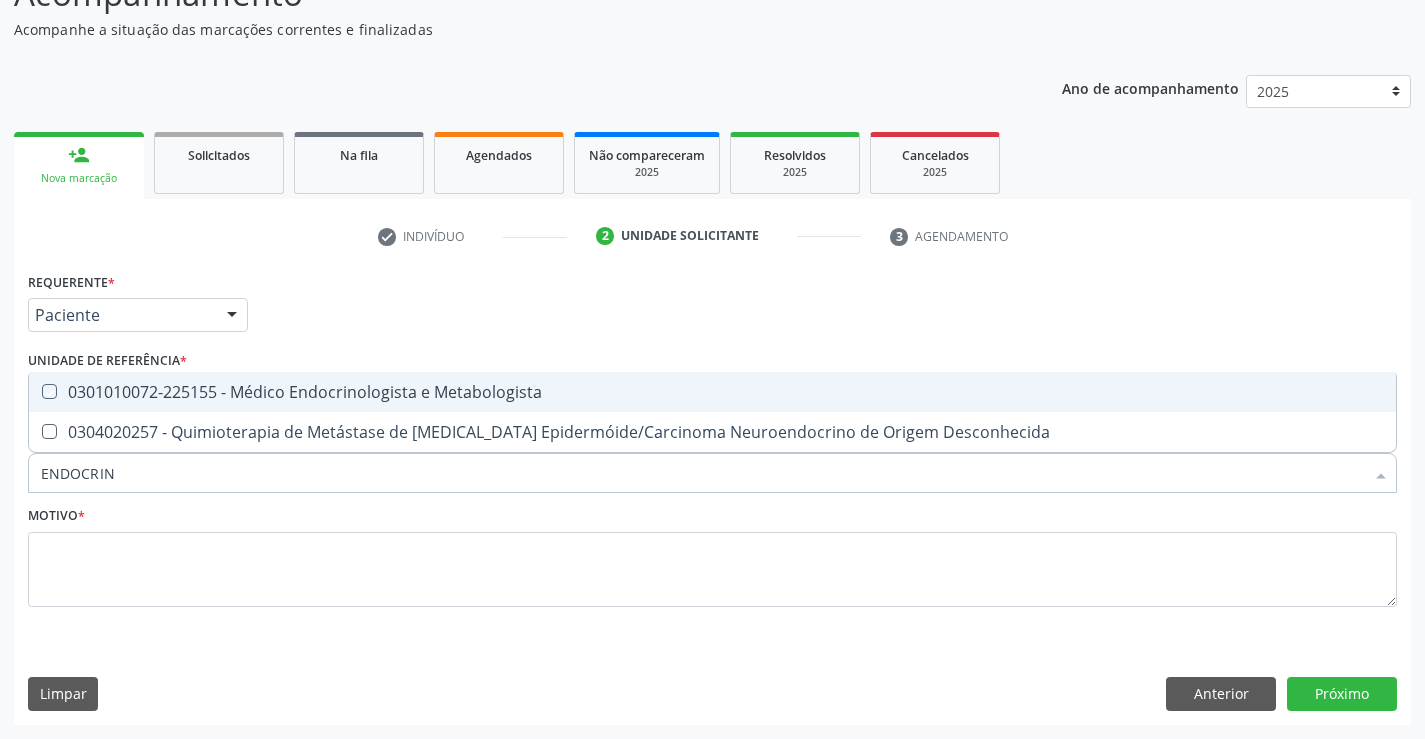 checkbox on "true" 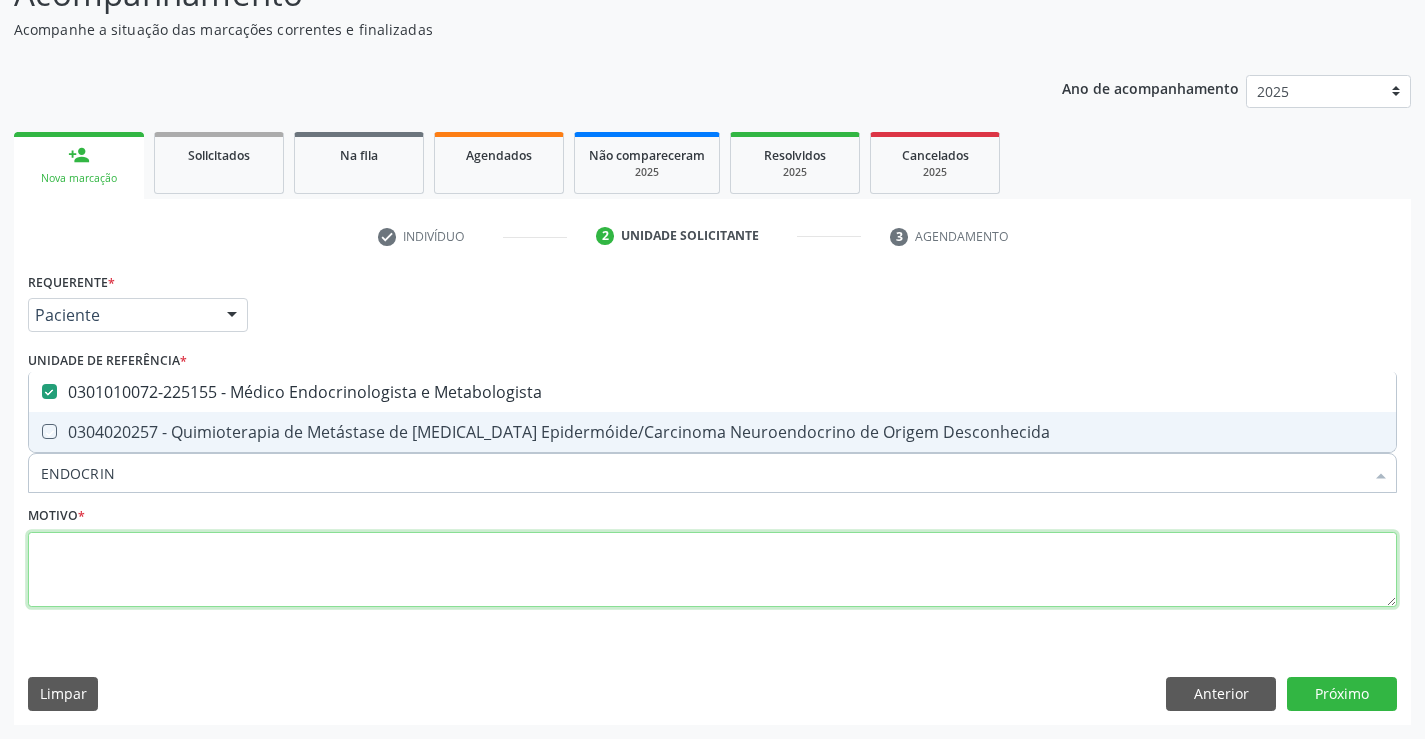 click at bounding box center [712, 570] 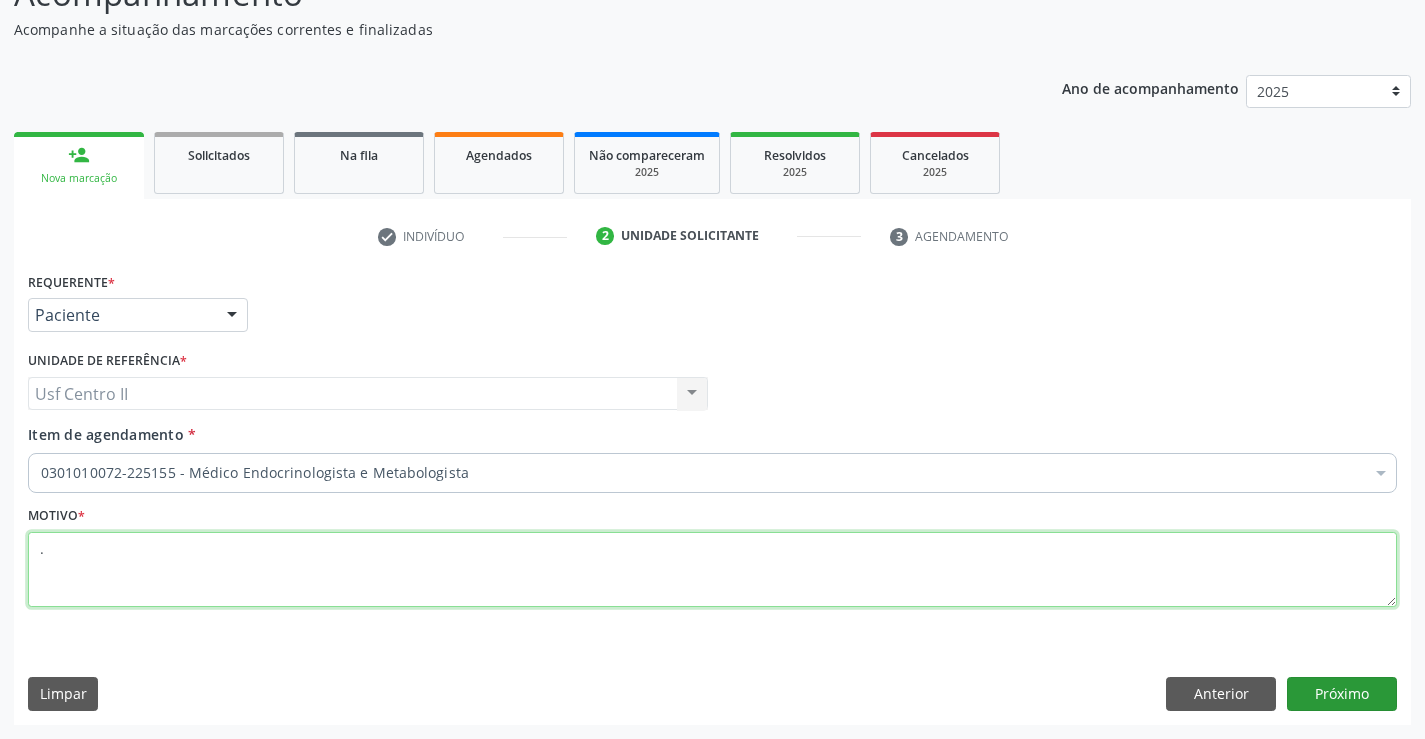 type on "." 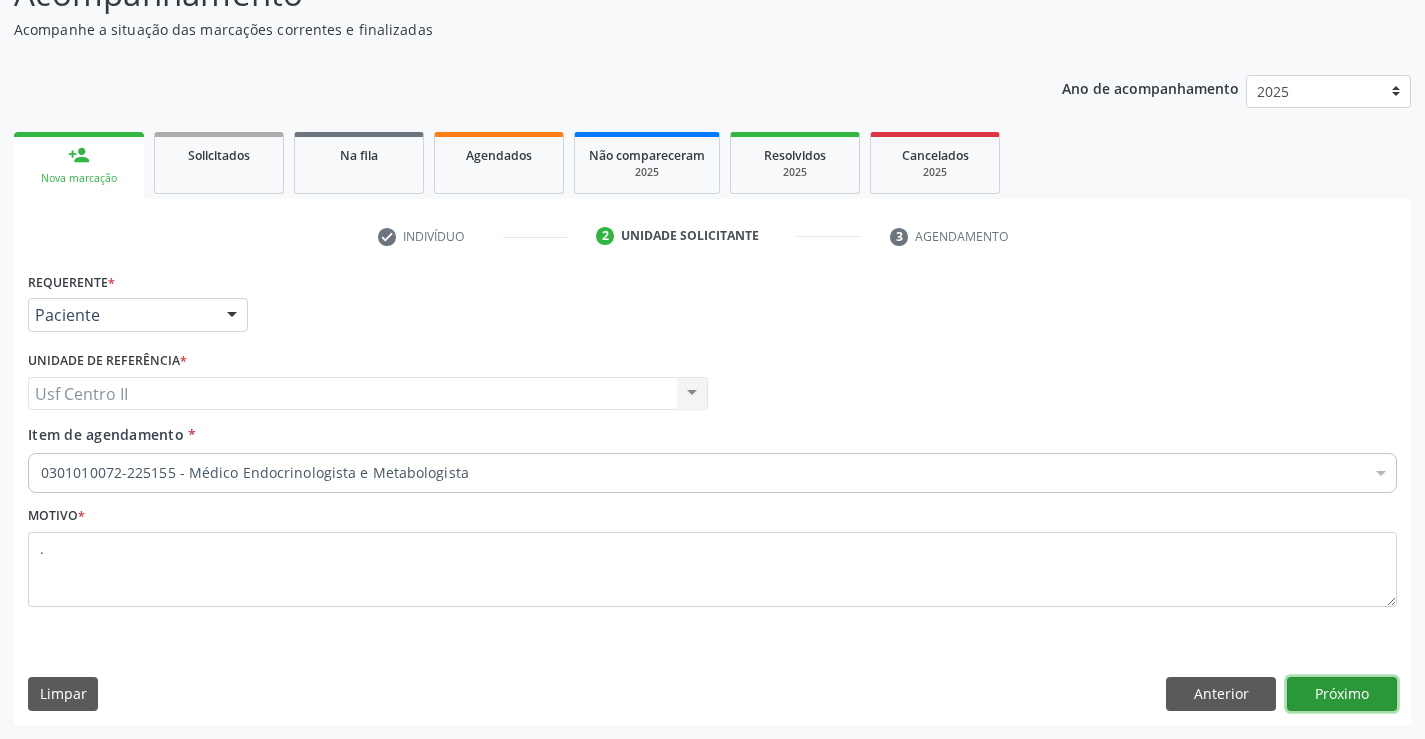 click on "Próximo" at bounding box center [1342, 694] 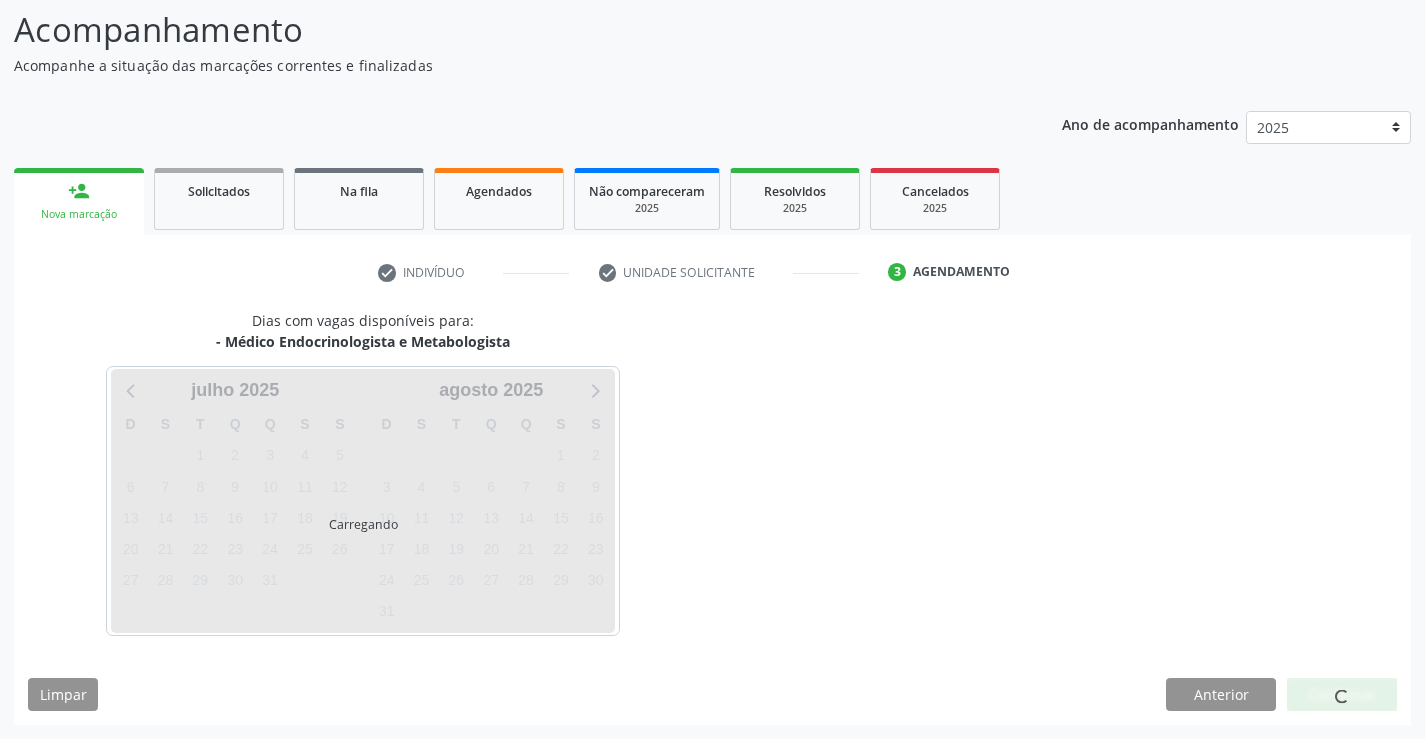 scroll, scrollTop: 131, scrollLeft: 0, axis: vertical 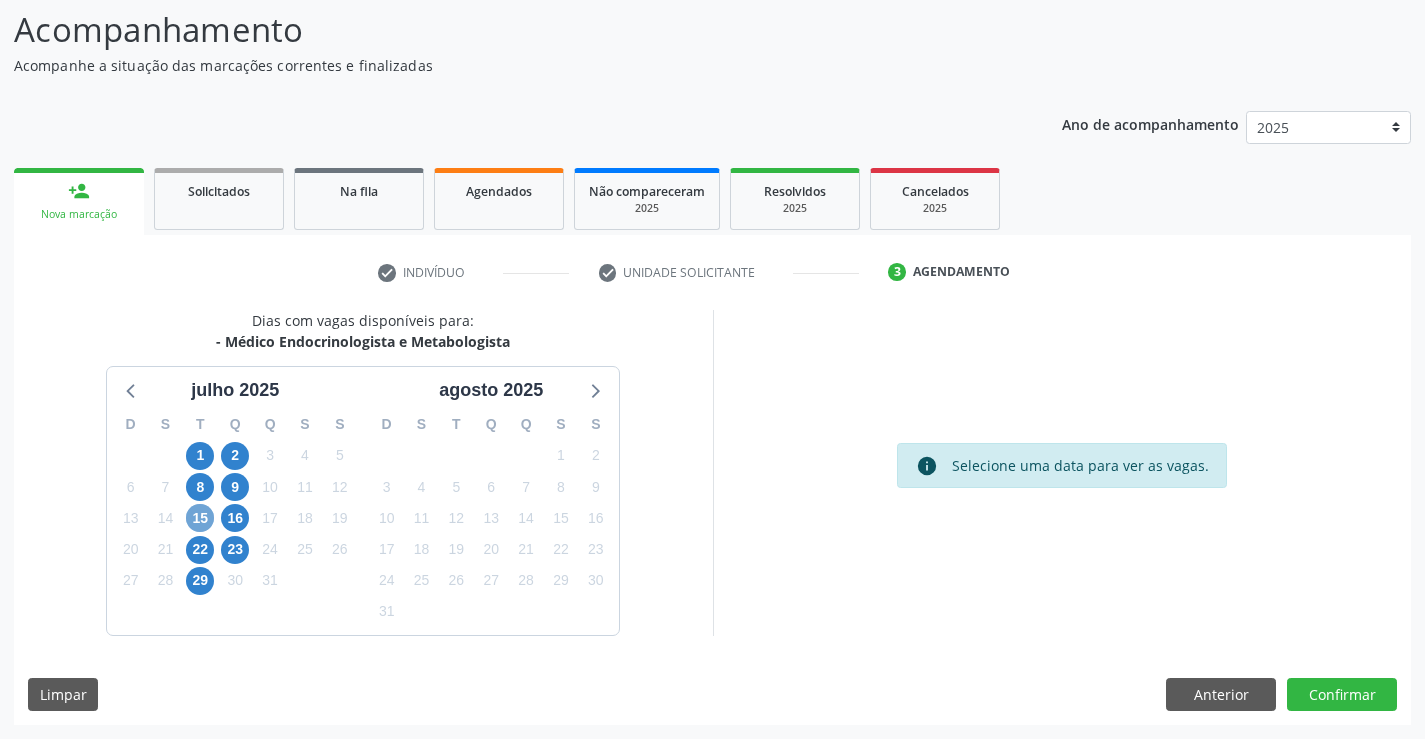 click on "15" at bounding box center (200, 518) 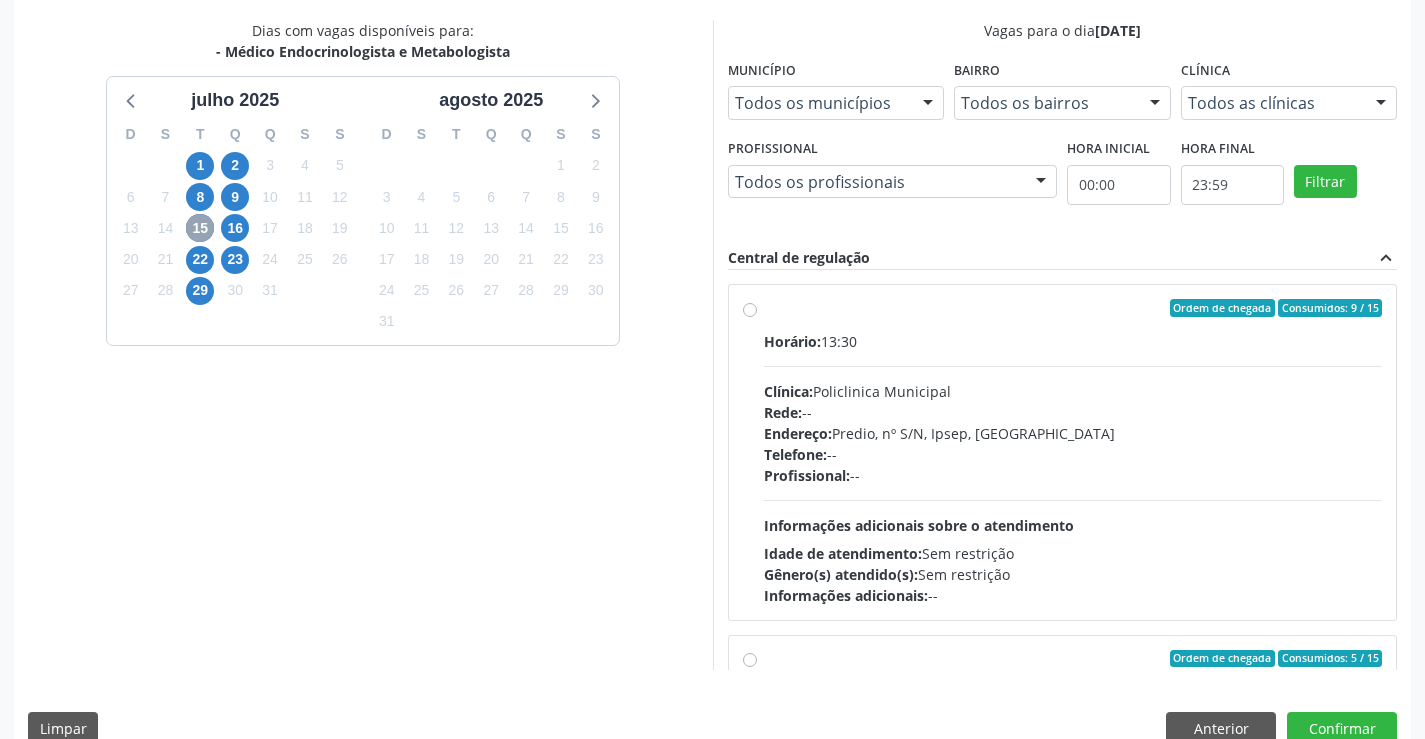 scroll, scrollTop: 431, scrollLeft: 0, axis: vertical 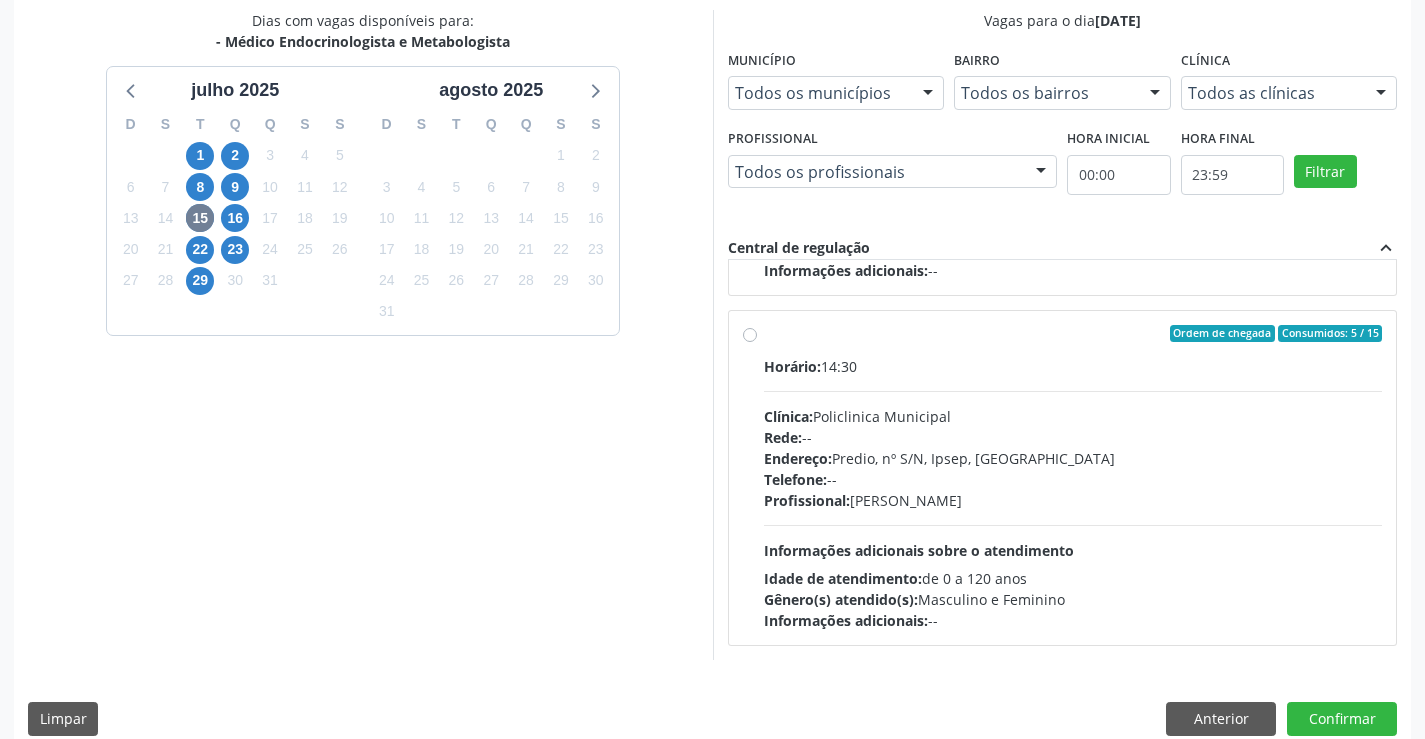 click on "Ordem de chegada
Consumidos: 5 / 15
Horário:   14:30
Clínica:  Policlinica Municipal
Rede:
--
Endereço:   Predio, nº S/N, Ipsep, Serra Talhada - PE
Telefone:   --
Profissional:
Livya Susany Bezerra de Lima
Informações adicionais sobre o atendimento
Idade de atendimento:
de 0 a 120 anos
Gênero(s) atendido(s):
Masculino e Feminino
Informações adicionais:
--" at bounding box center (1073, 478) 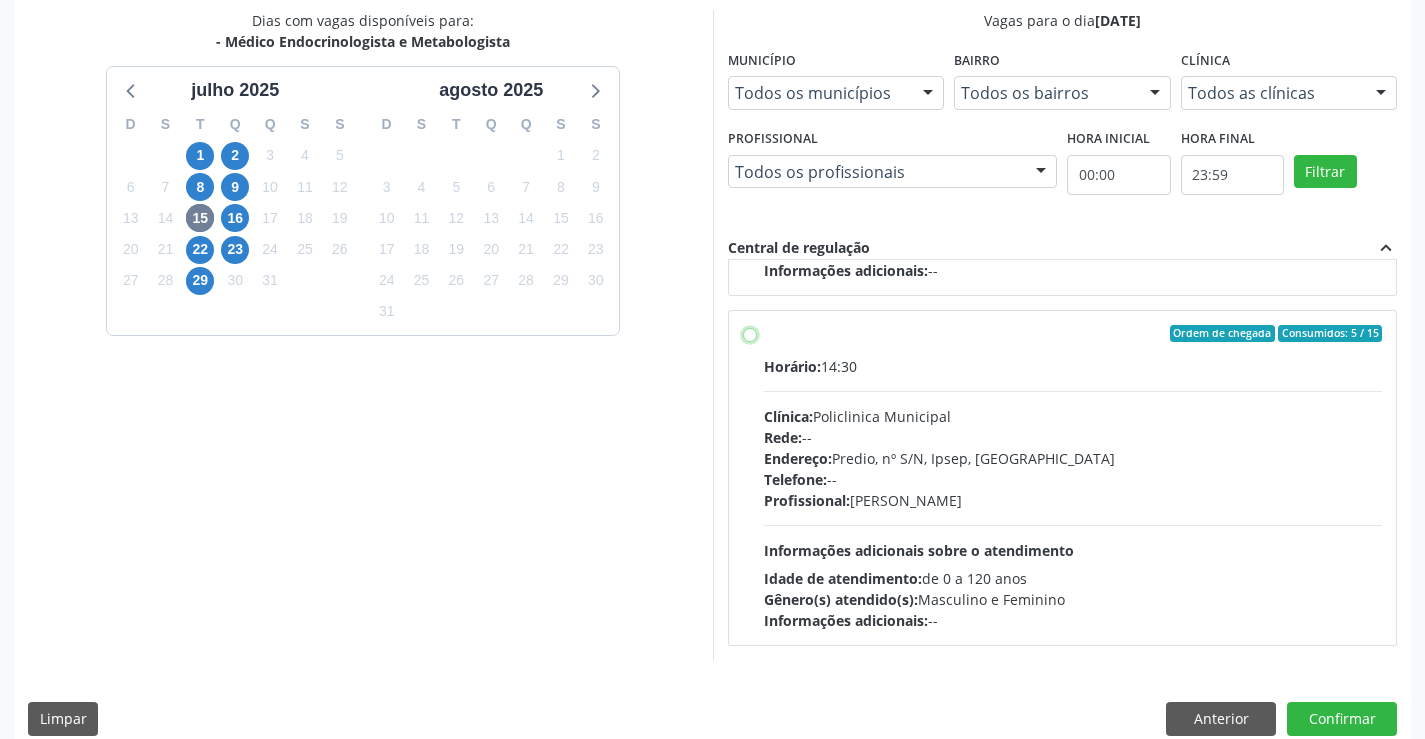 click on "Ordem de chegada
Consumidos: 5 / 15
Horário:   14:30
Clínica:  Policlinica Municipal
Rede:
--
Endereço:   Predio, nº S/N, Ipsep, Serra Talhada - PE
Telefone:   --
Profissional:
Livya Susany Bezerra de Lima
Informações adicionais sobre o atendimento
Idade de atendimento:
de 0 a 120 anos
Gênero(s) atendido(s):
Masculino e Feminino
Informações adicionais:
--" at bounding box center [750, 334] 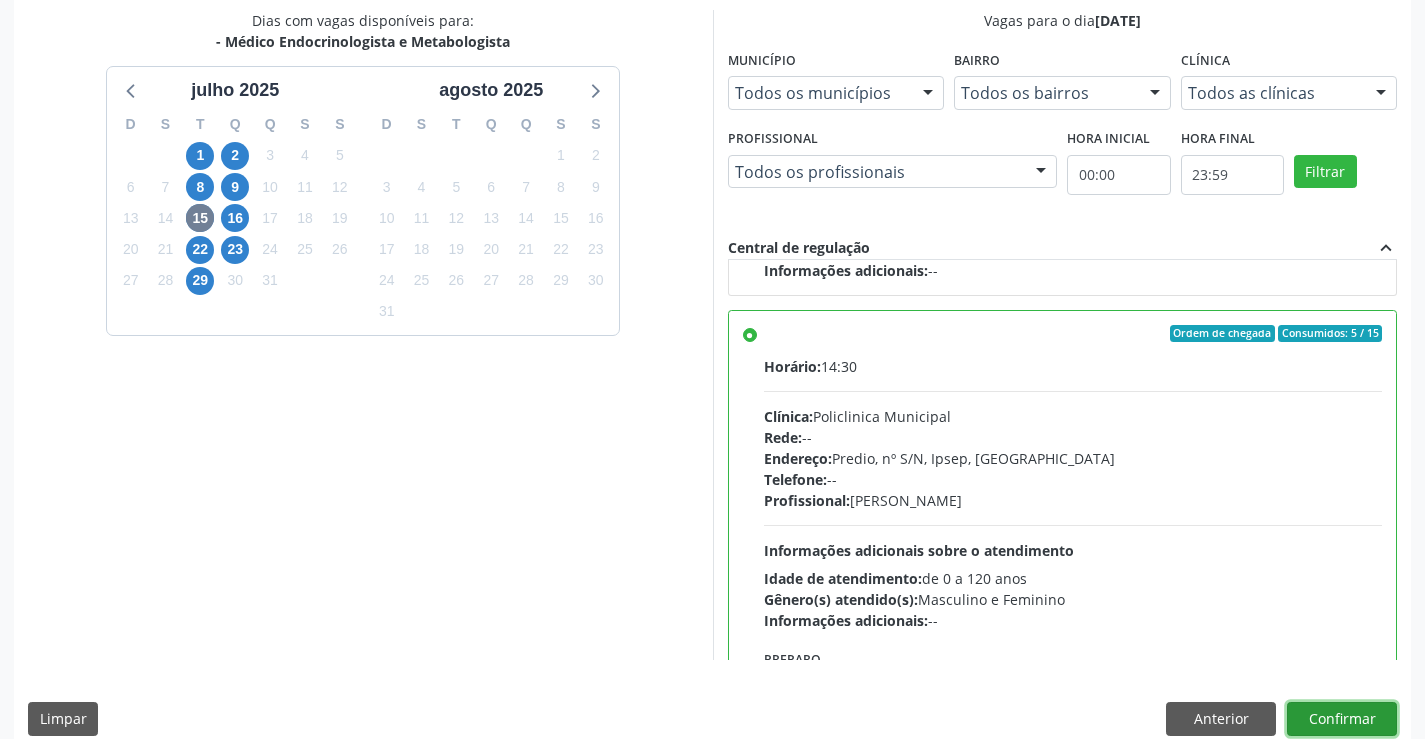 click on "Confirmar" at bounding box center [1342, 719] 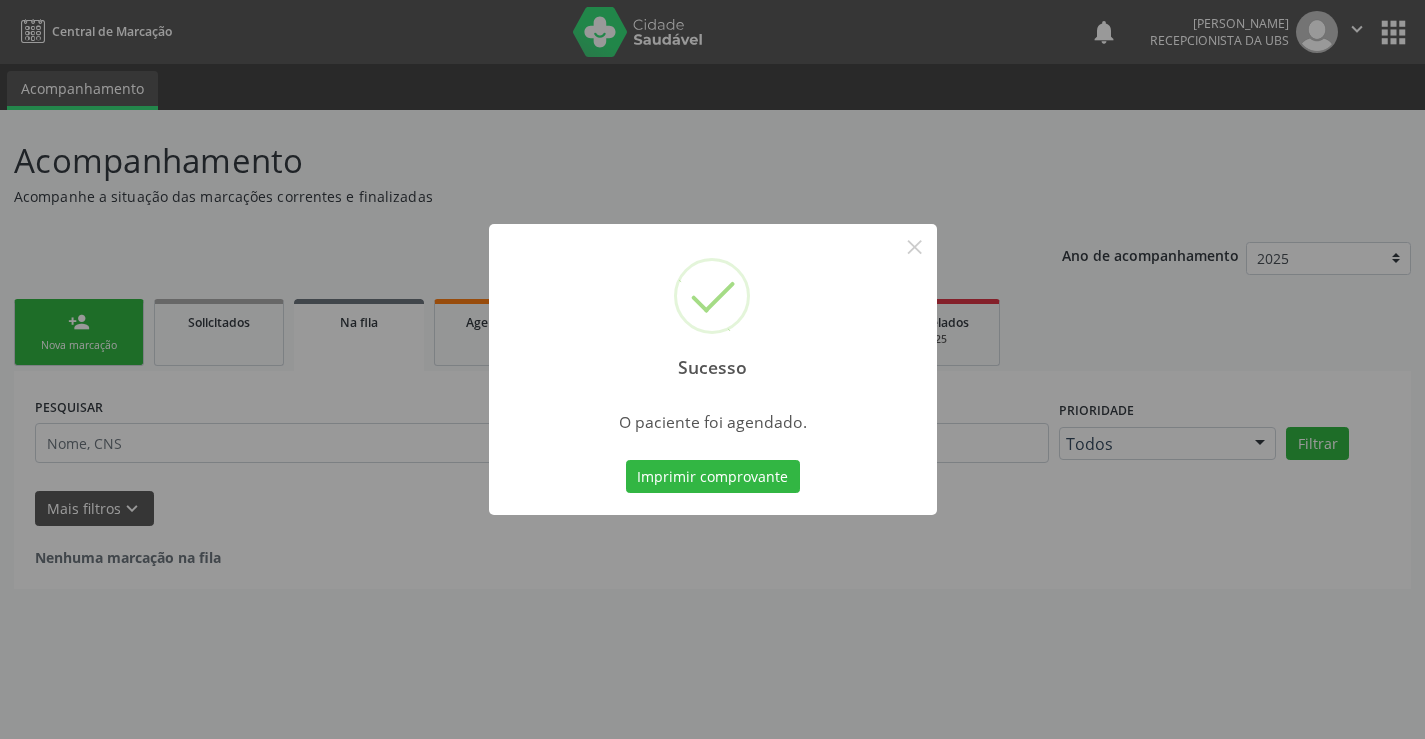 scroll, scrollTop: 0, scrollLeft: 0, axis: both 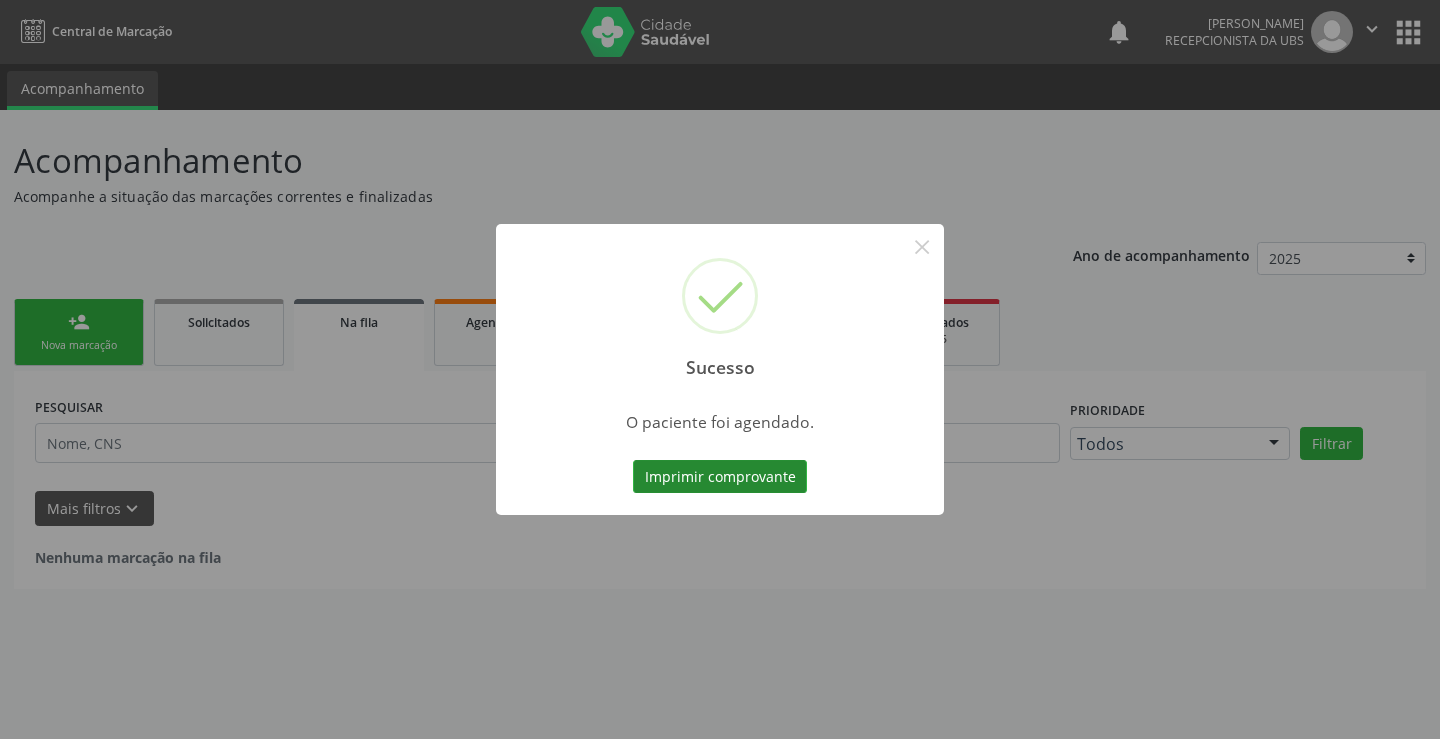 click on "Imprimir comprovante" at bounding box center [720, 477] 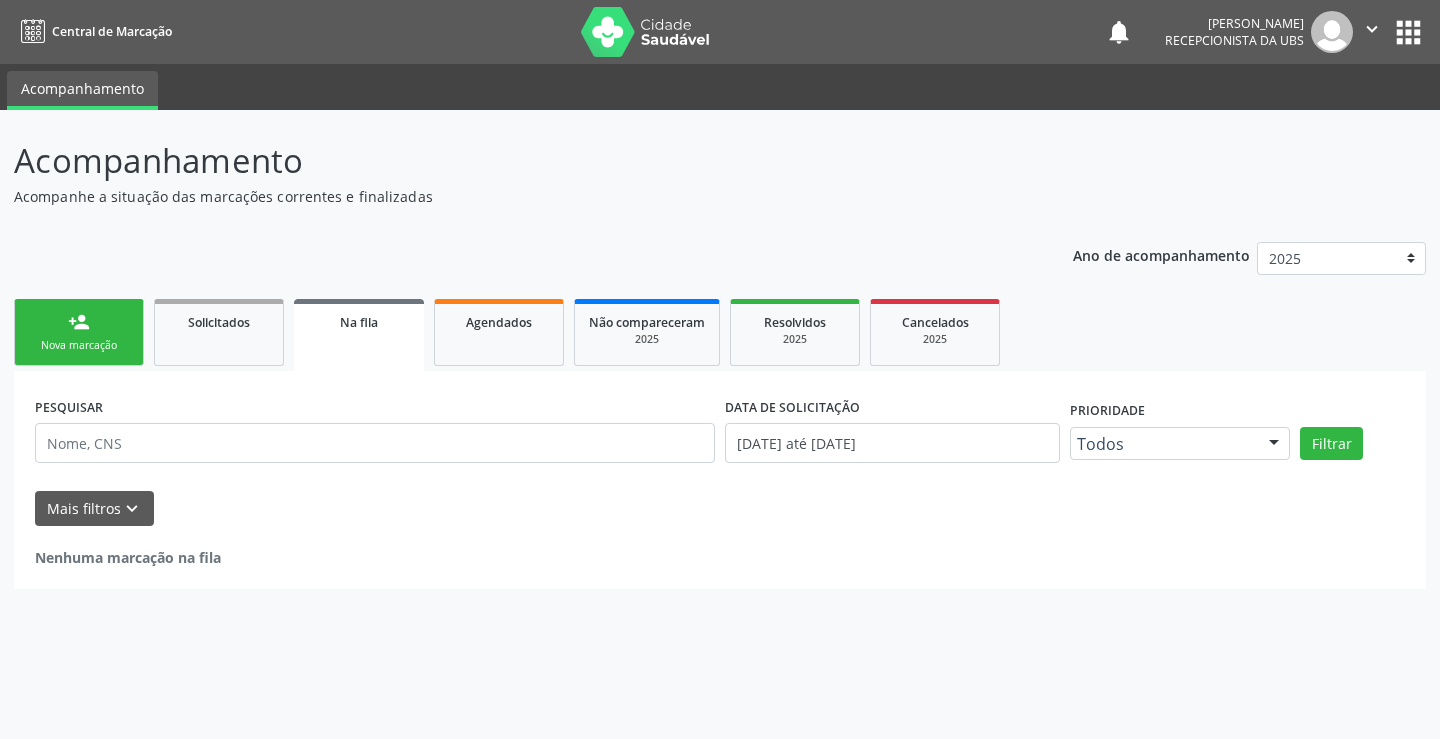 click on "person_add
Nova marcação" at bounding box center (79, 332) 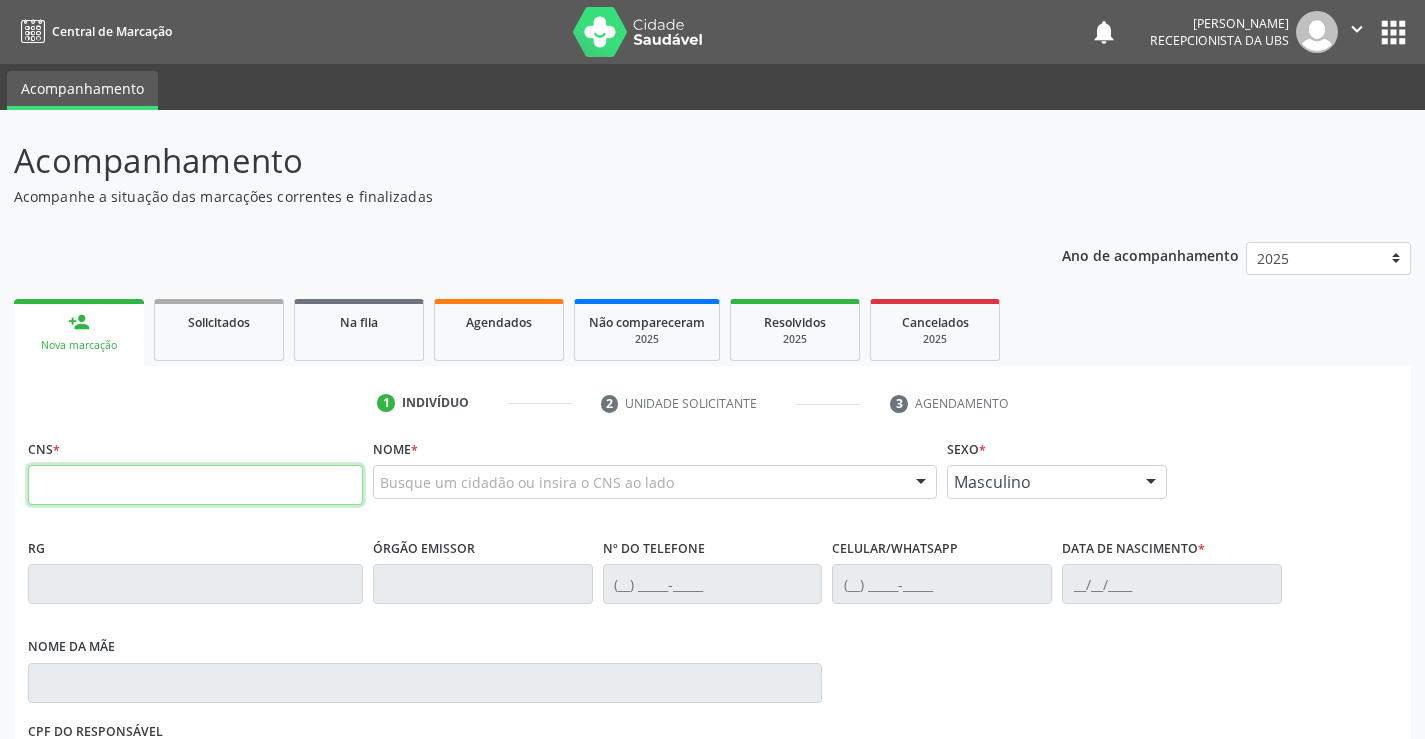 click at bounding box center [195, 485] 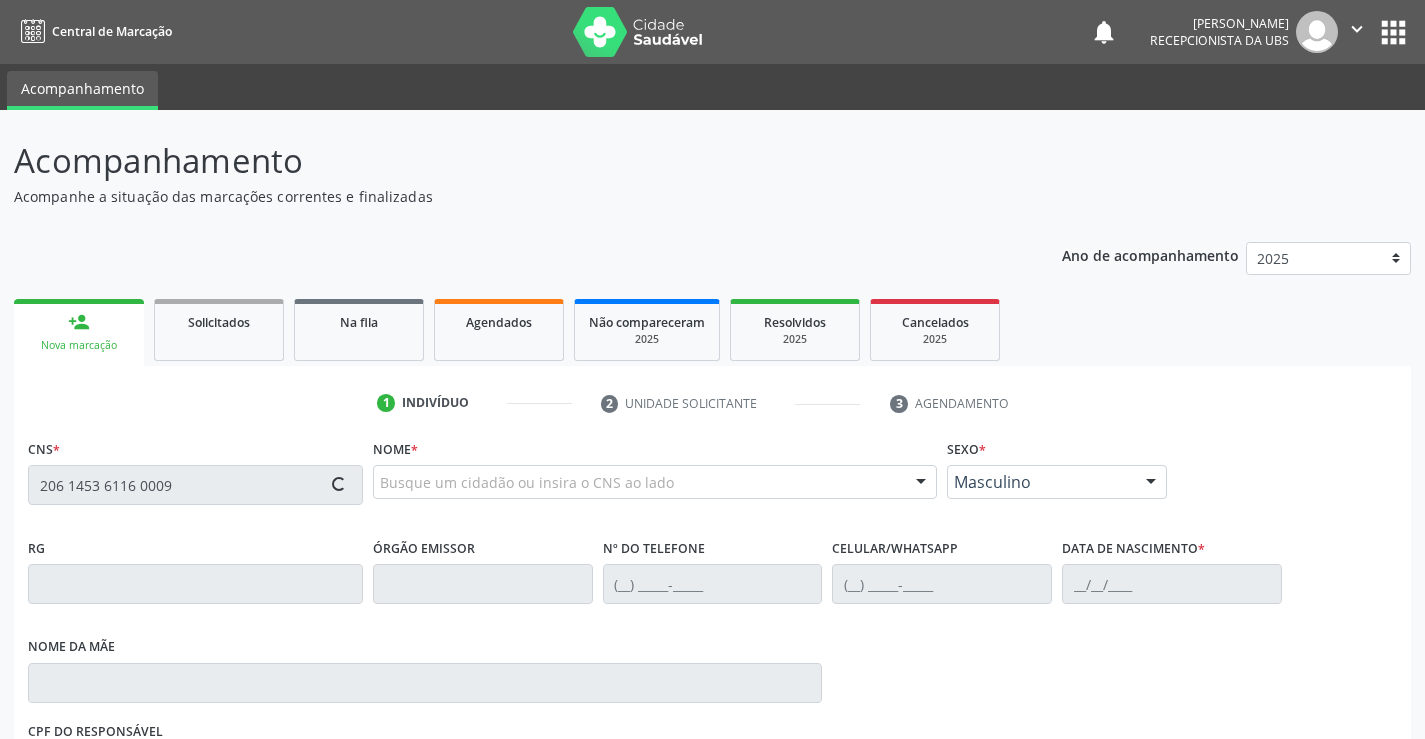 type on "206 1453 6116 0009" 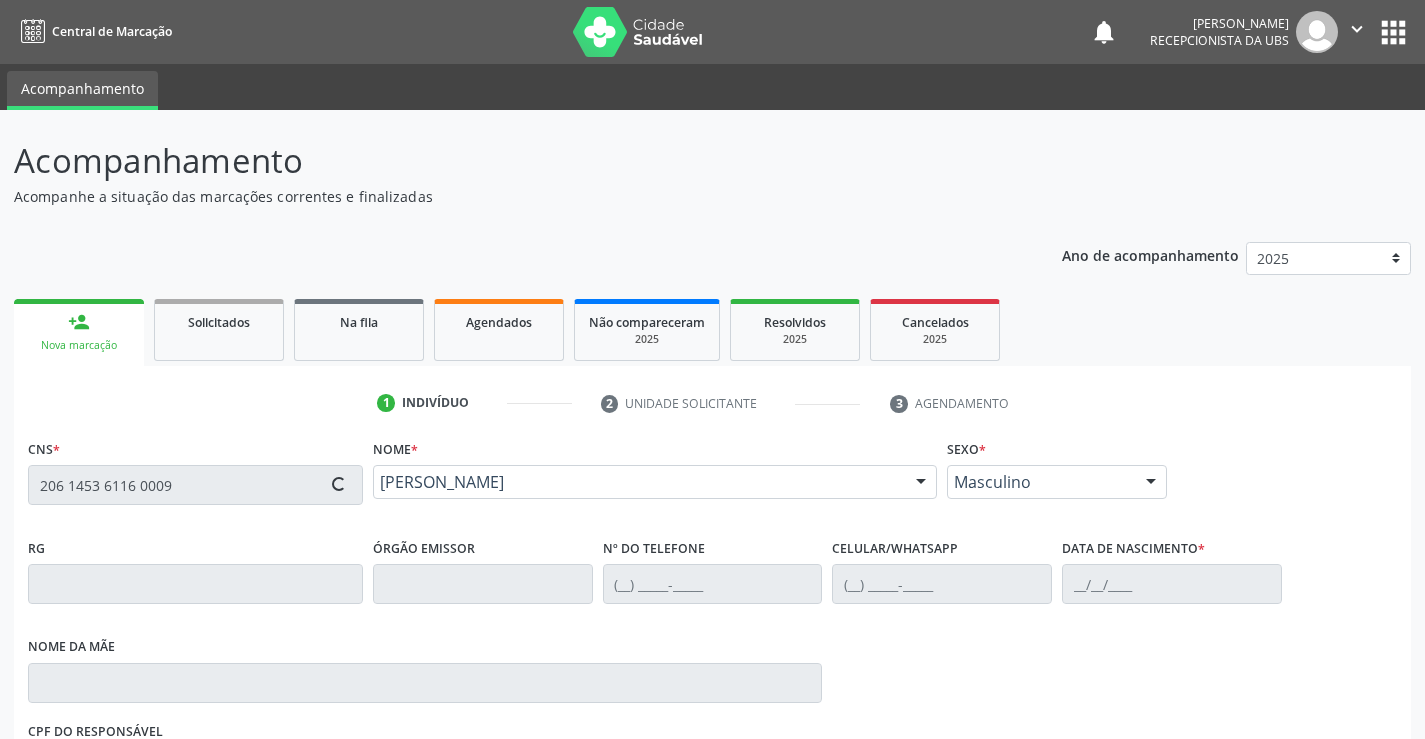 type on "(87) 99621-0816" 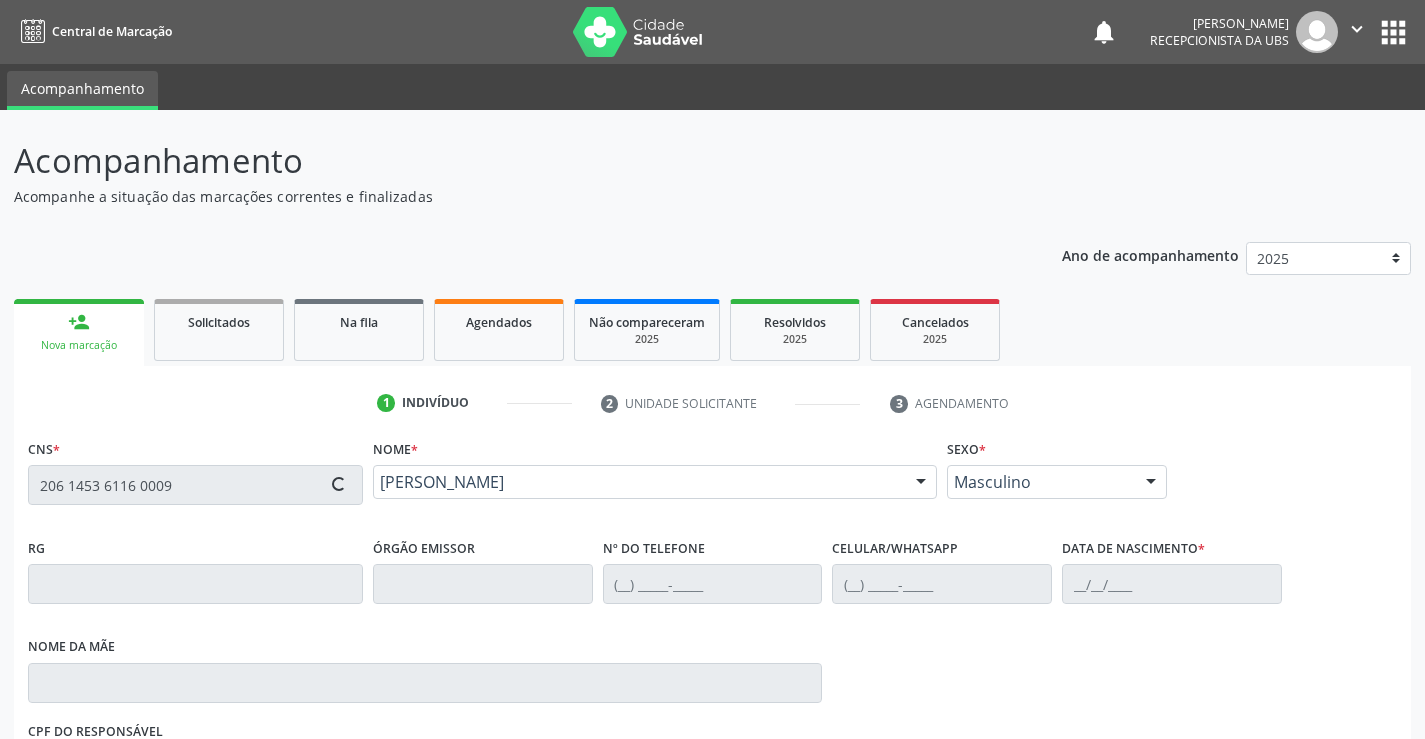 type on "(87) 99621-0816" 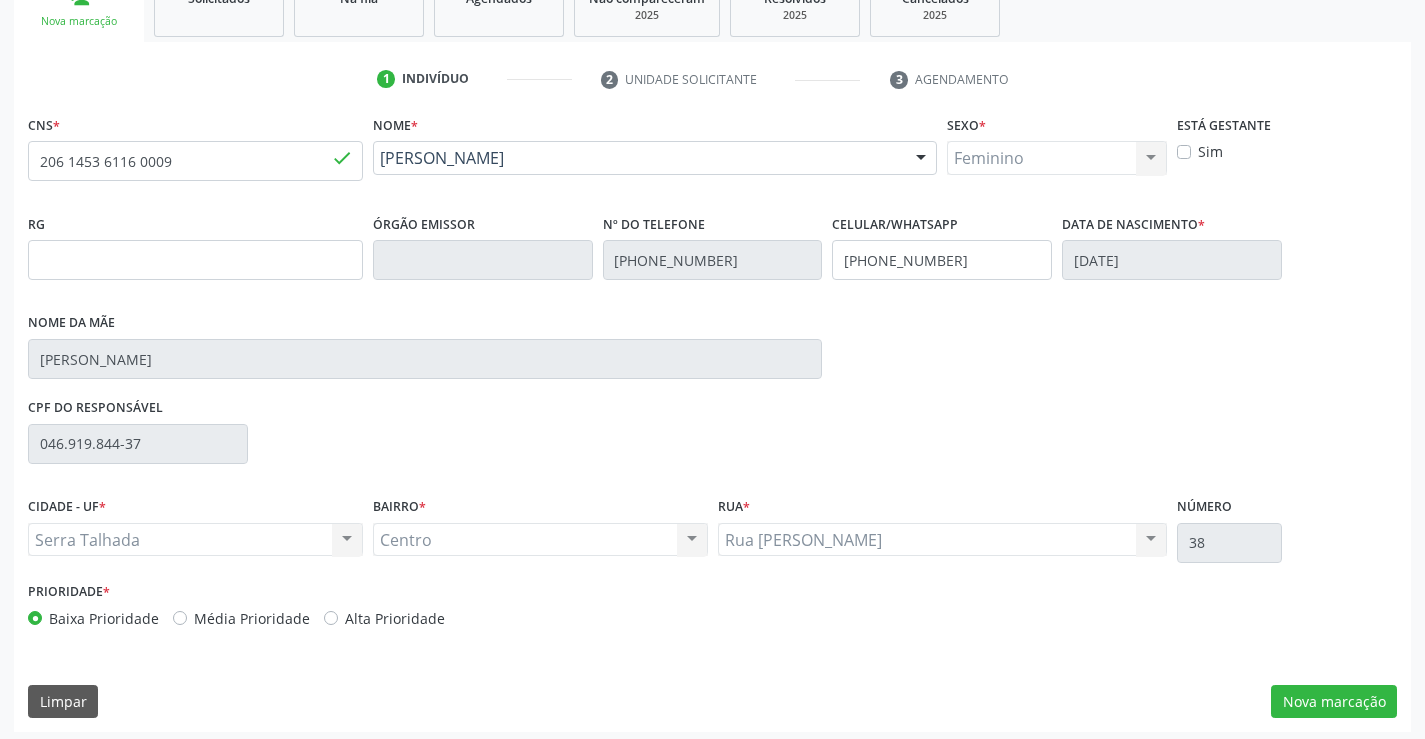 scroll, scrollTop: 331, scrollLeft: 0, axis: vertical 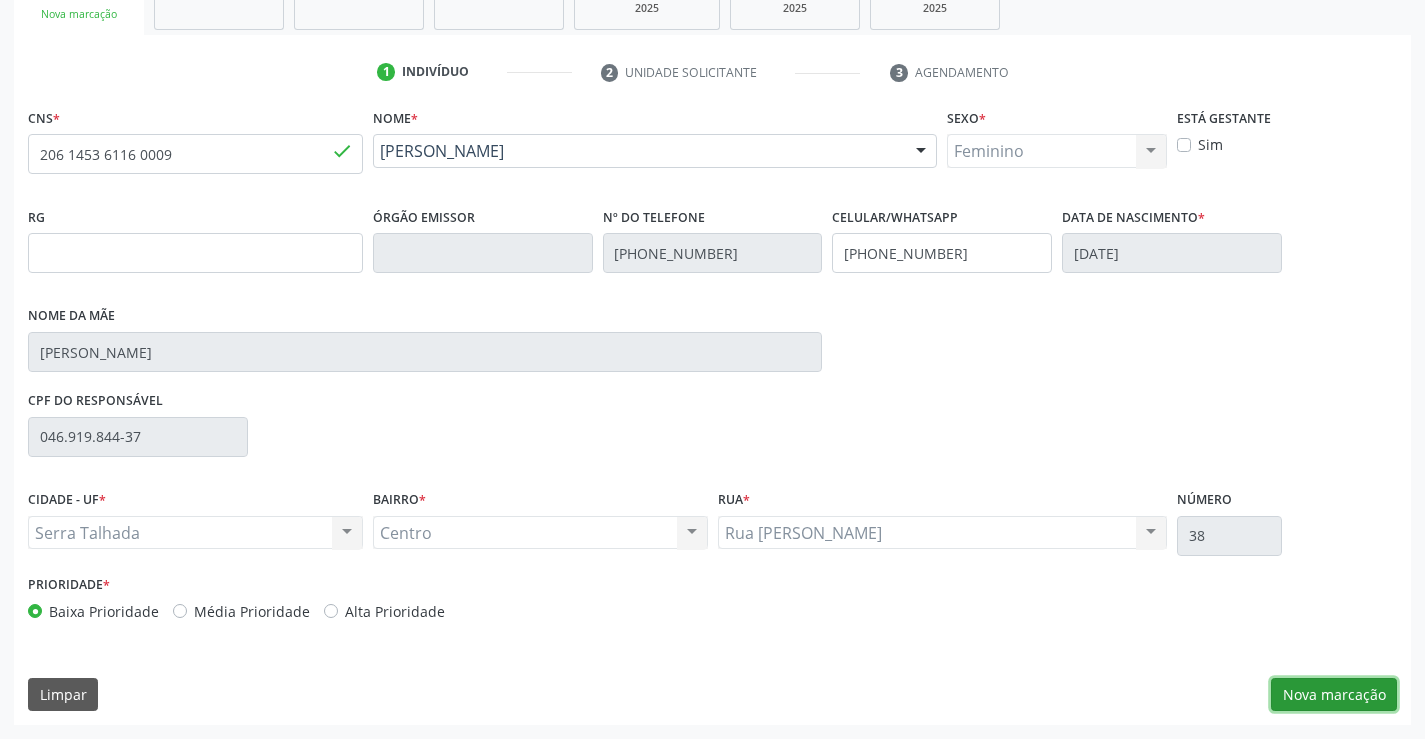 click on "Nova marcação" at bounding box center (1334, 695) 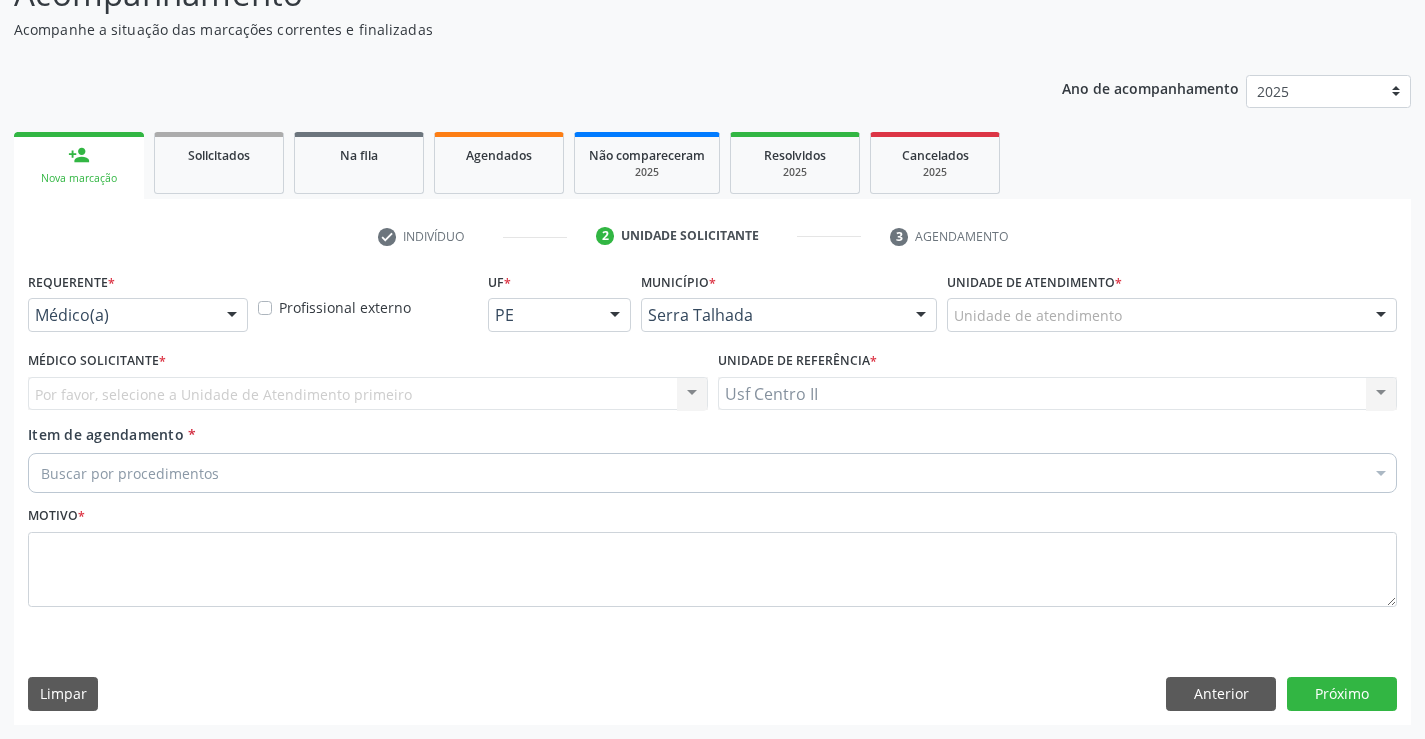 scroll, scrollTop: 167, scrollLeft: 0, axis: vertical 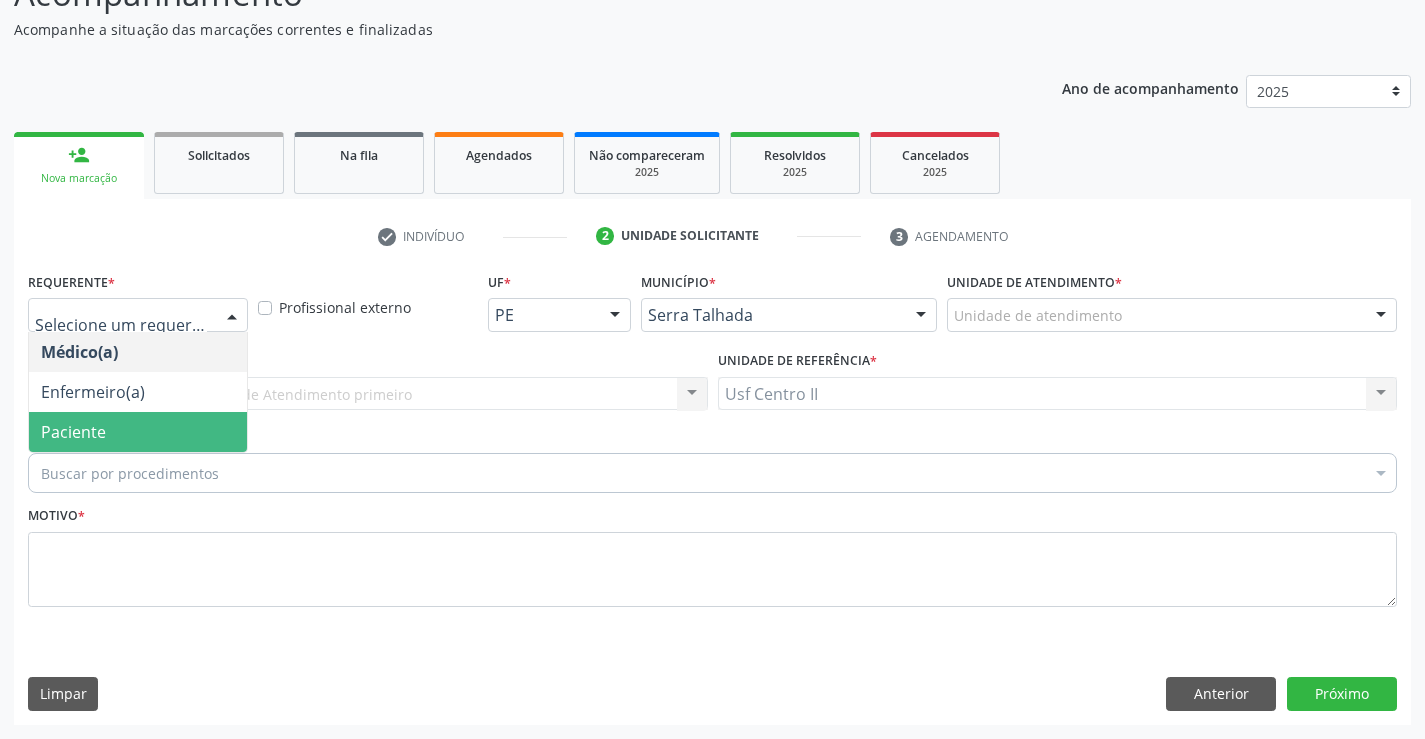click on "Paciente" at bounding box center [138, 432] 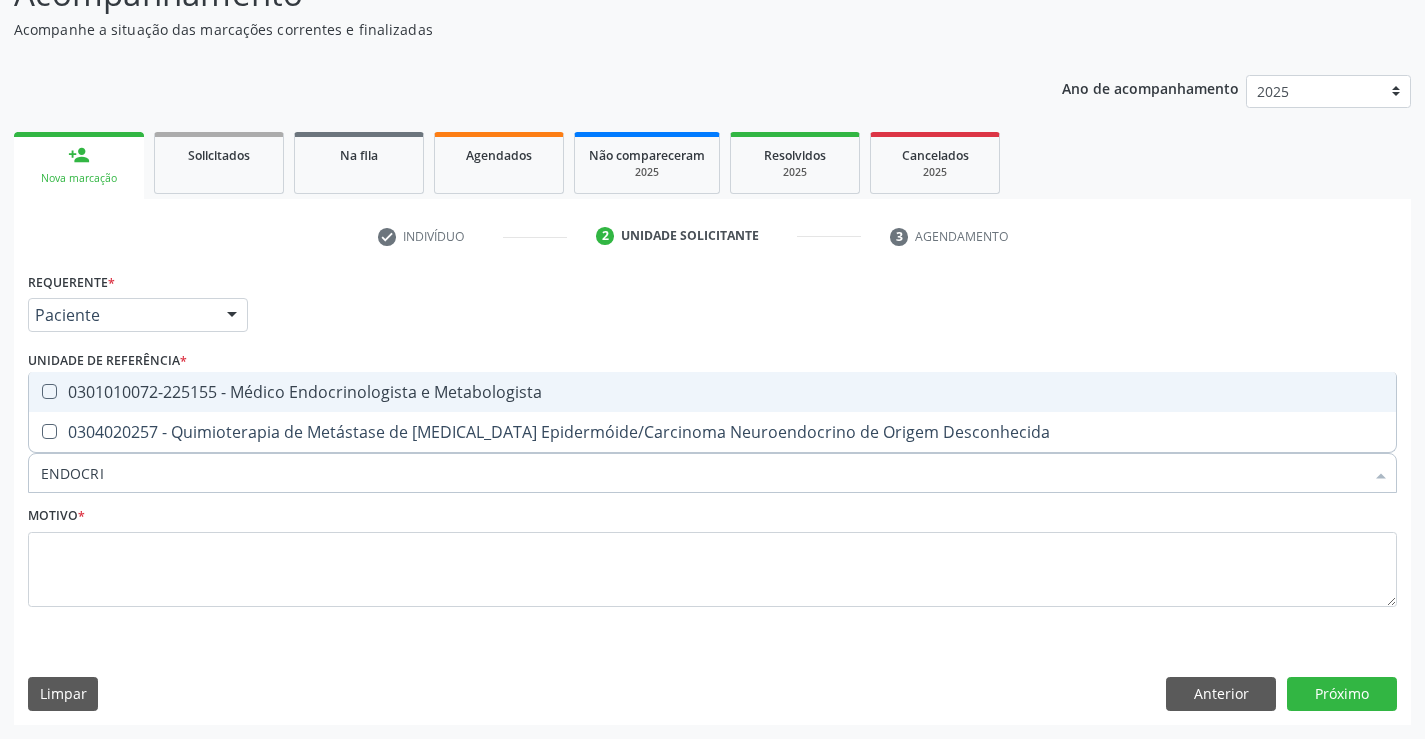 type on "ENDOCRIN" 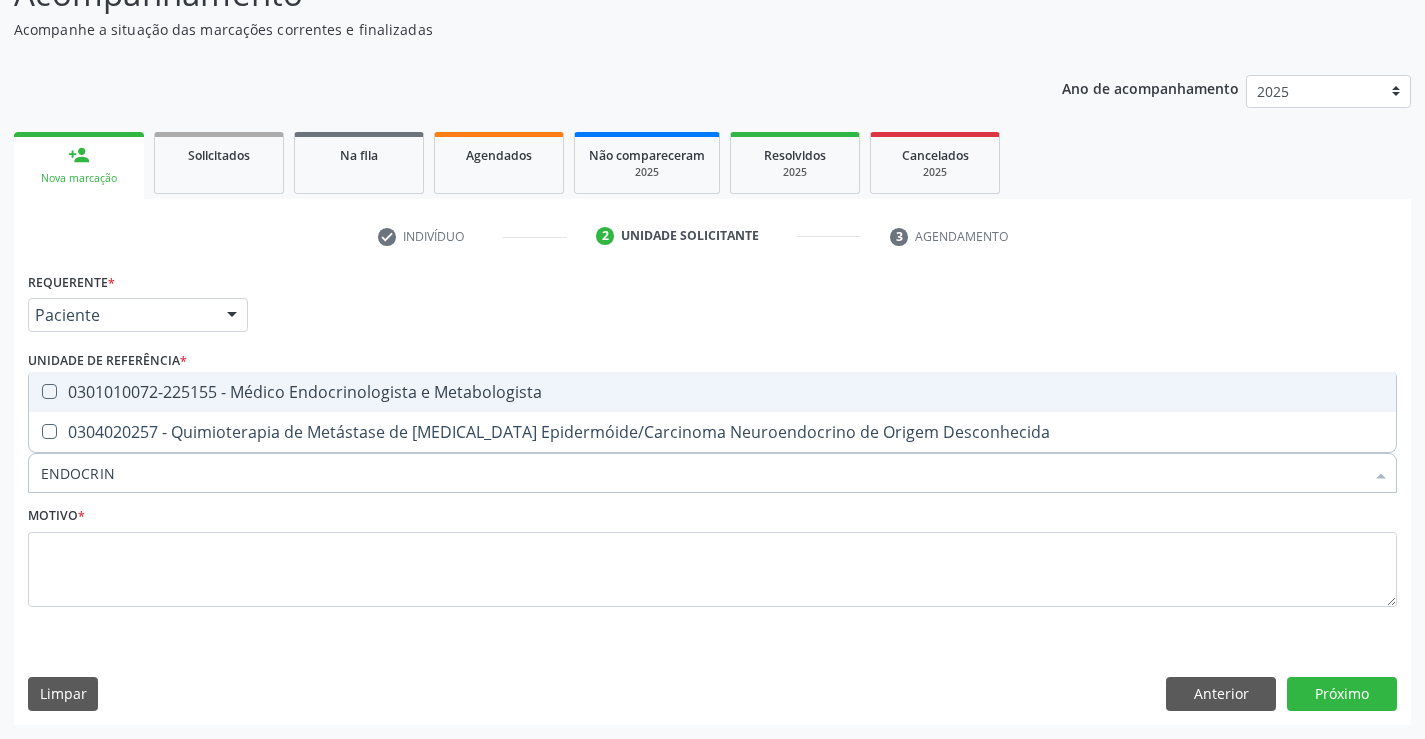 click on "0301010072-225155 - Médico Endocrinologista e Metabologista" at bounding box center [712, 392] 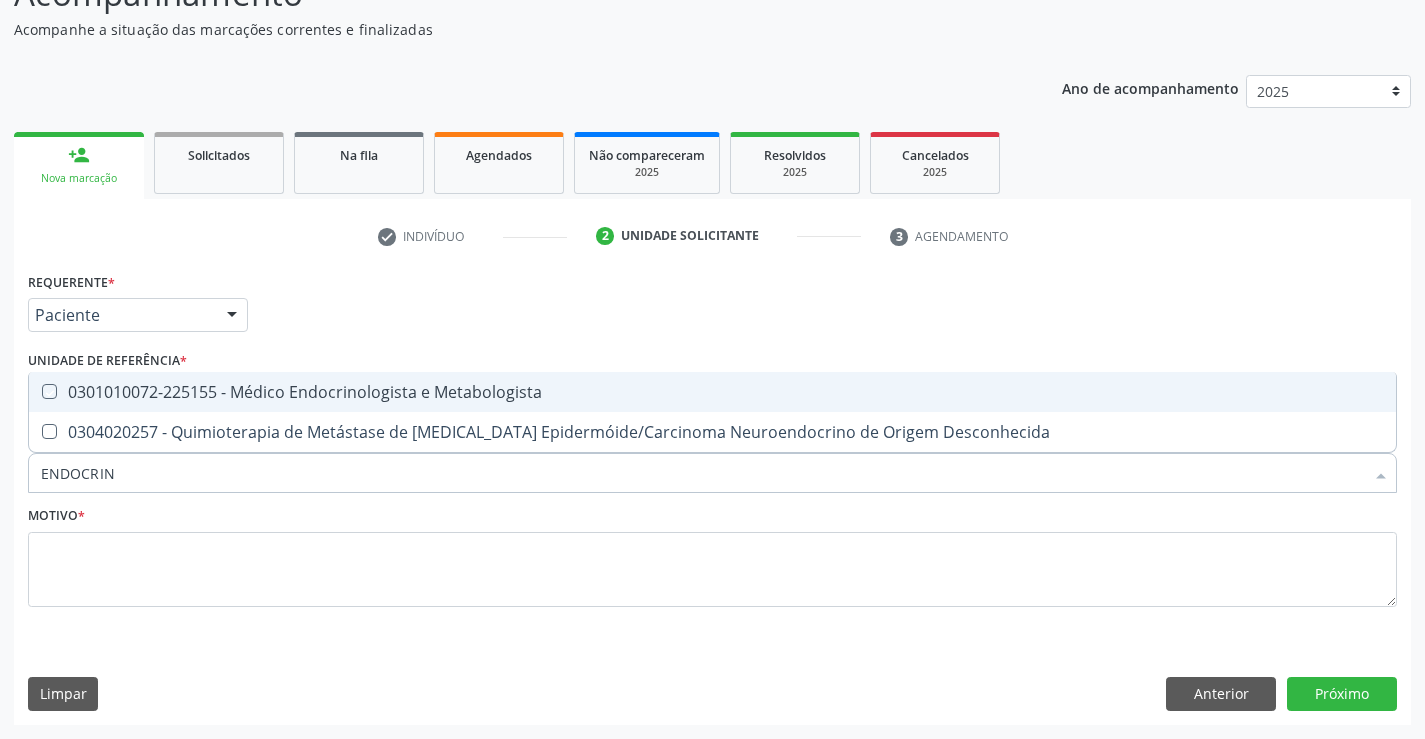 checkbox on "true" 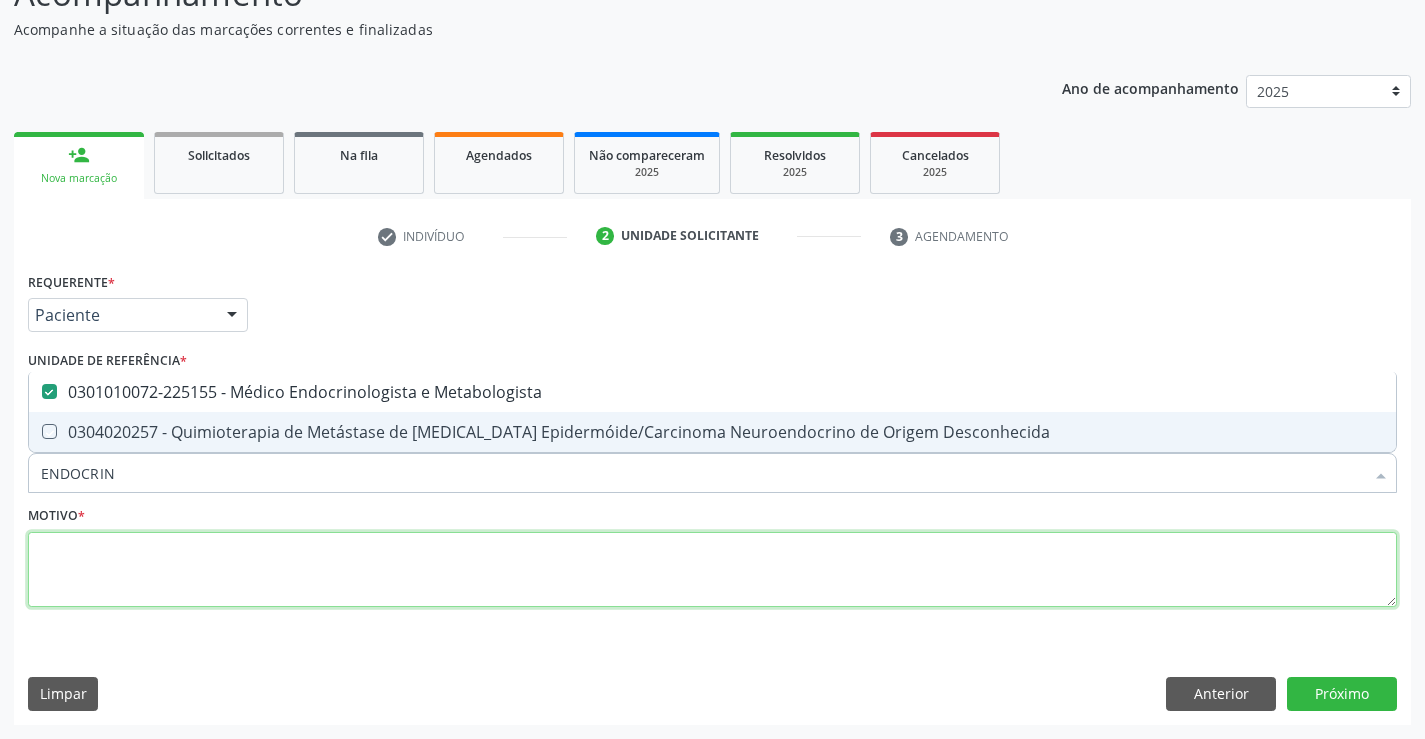 click at bounding box center [712, 570] 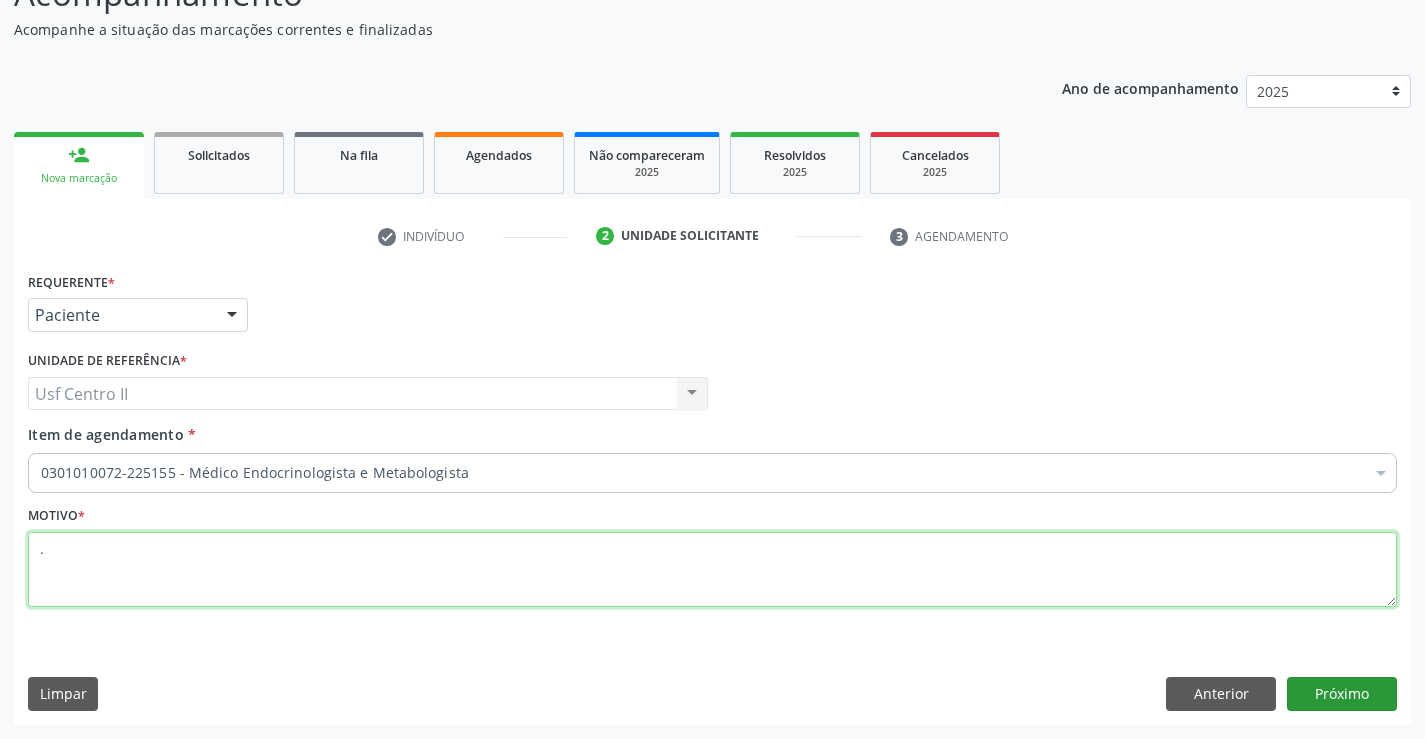 type on "." 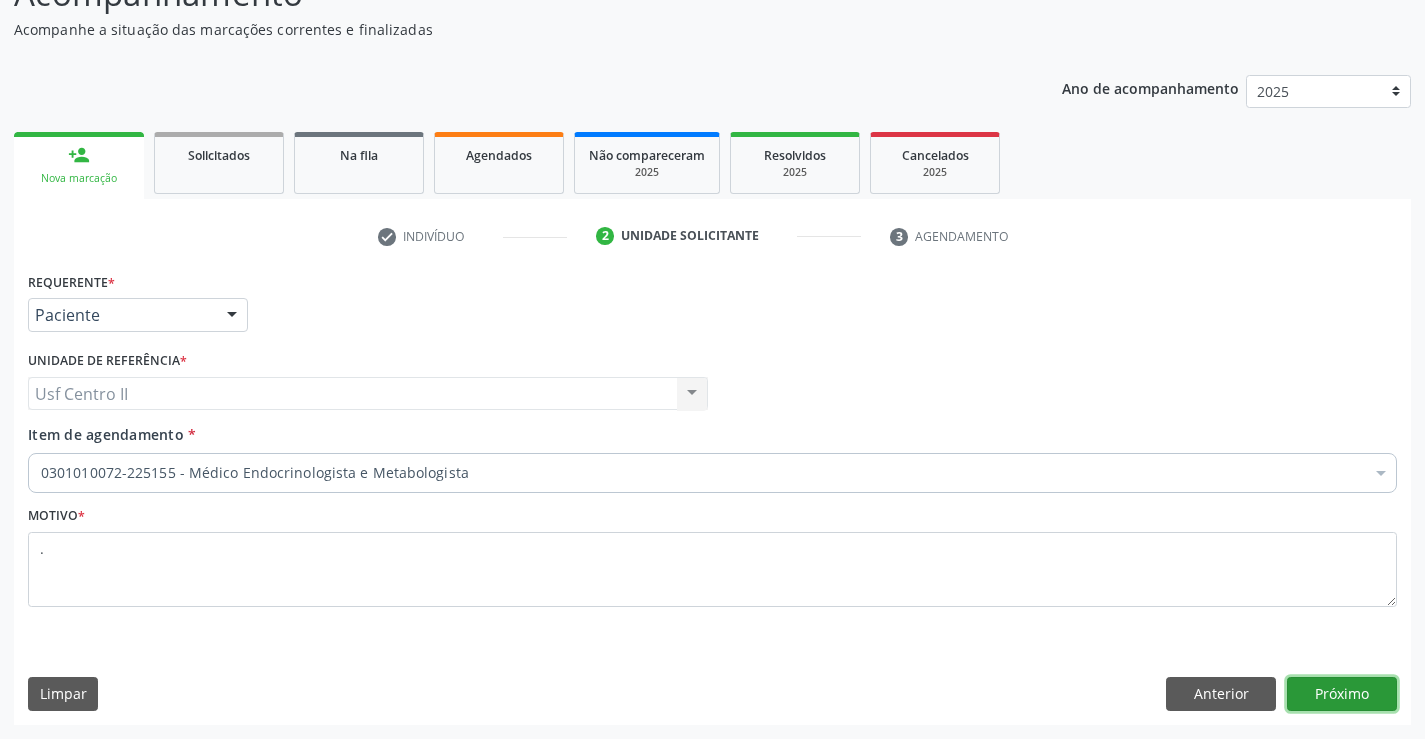 click on "Próximo" at bounding box center [1342, 694] 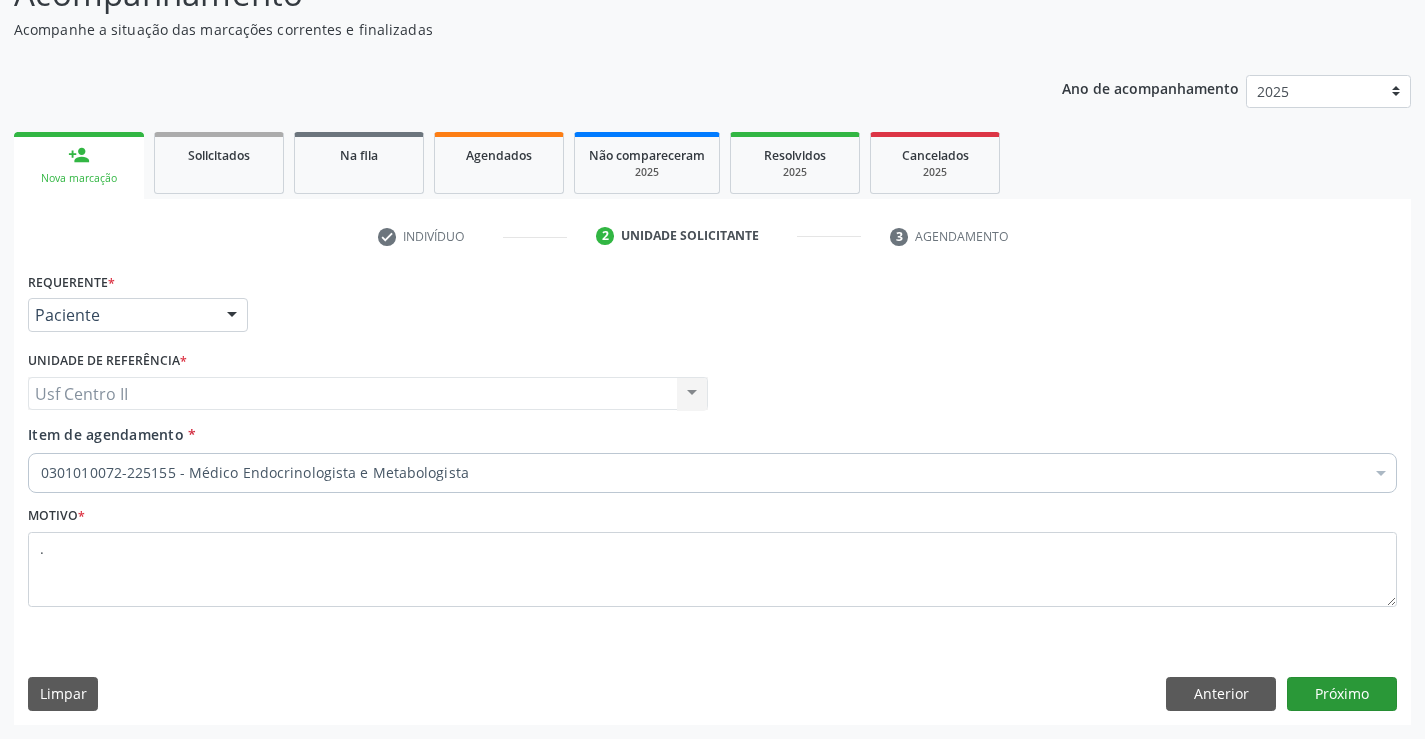 scroll, scrollTop: 131, scrollLeft: 0, axis: vertical 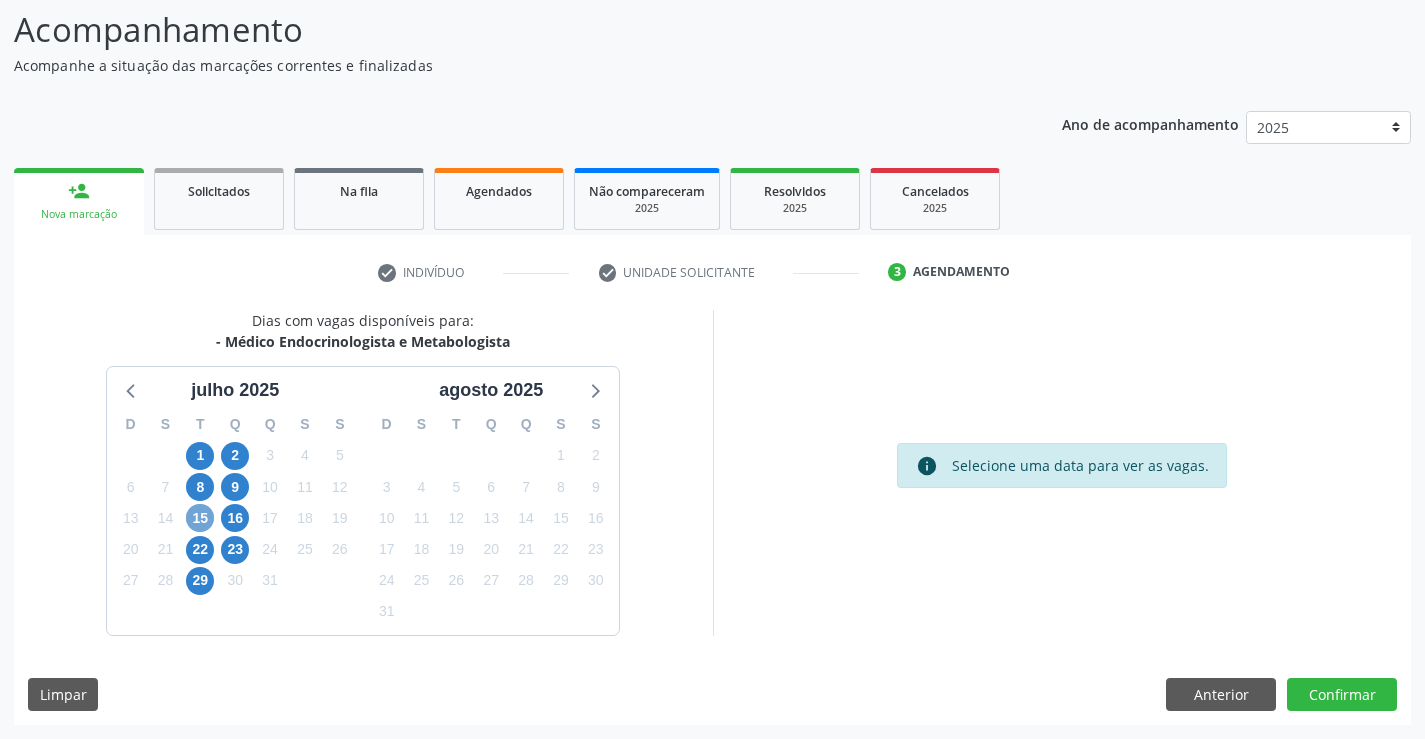 click on "15" at bounding box center (200, 518) 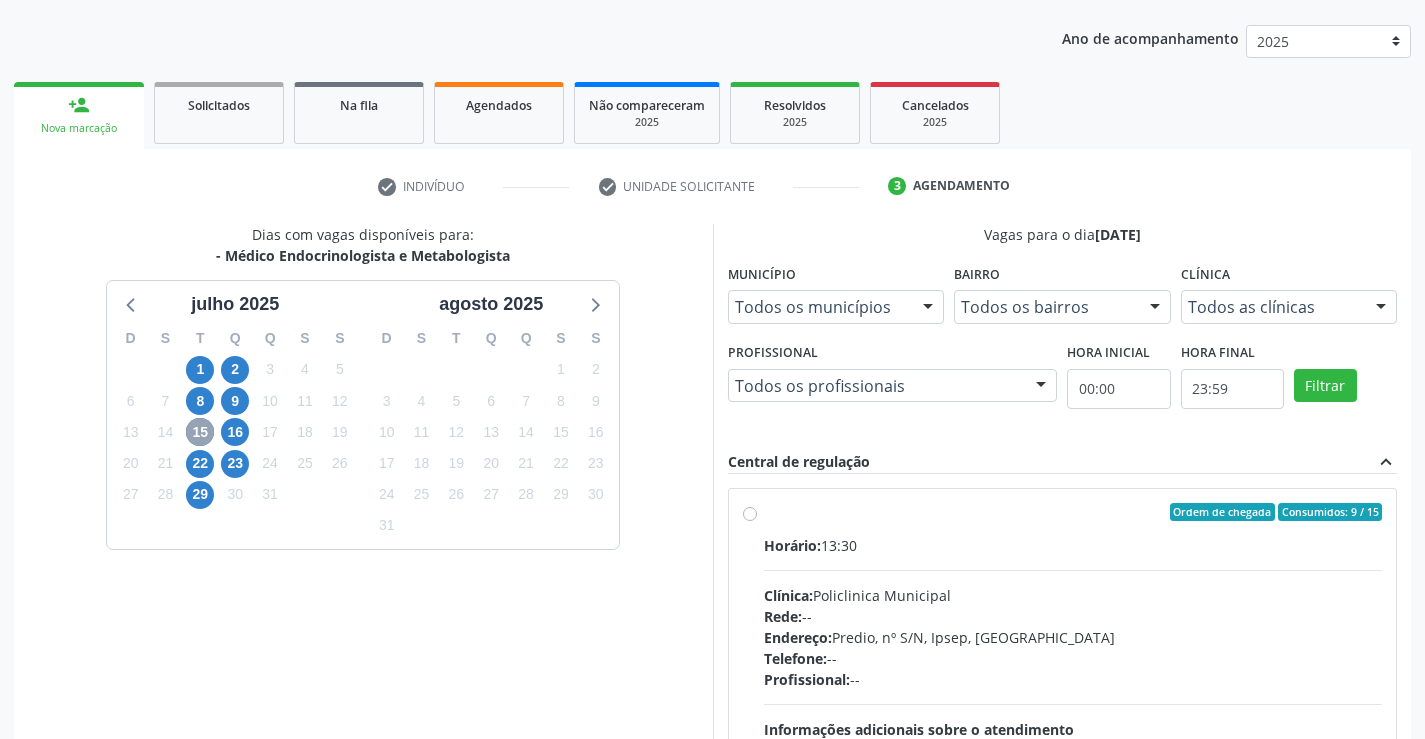 scroll, scrollTop: 456, scrollLeft: 0, axis: vertical 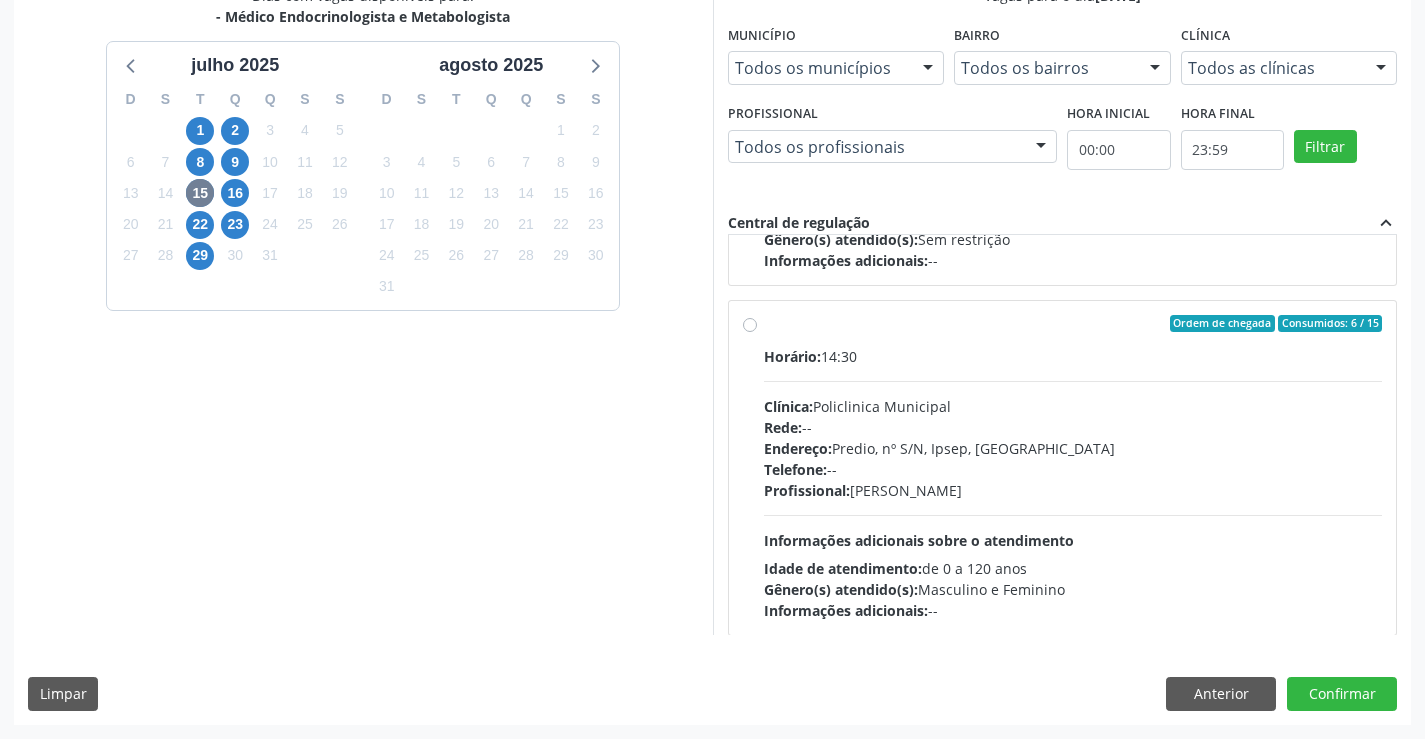 click on "Ordem de chegada
Consumidos: 6 / 15
Horário:   14:30
Clínica:  Policlinica Municipal
Rede:
--
Endereço:   Predio, nº S/N, Ipsep, Serra Talhada - PE
Telefone:   --
Profissional:
Livya Susany Bezerra de Lima
Informações adicionais sobre o atendimento
Idade de atendimento:
de 0 a 120 anos
Gênero(s) atendido(s):
Masculino e Feminino
Informações adicionais:
--" at bounding box center (1073, 468) 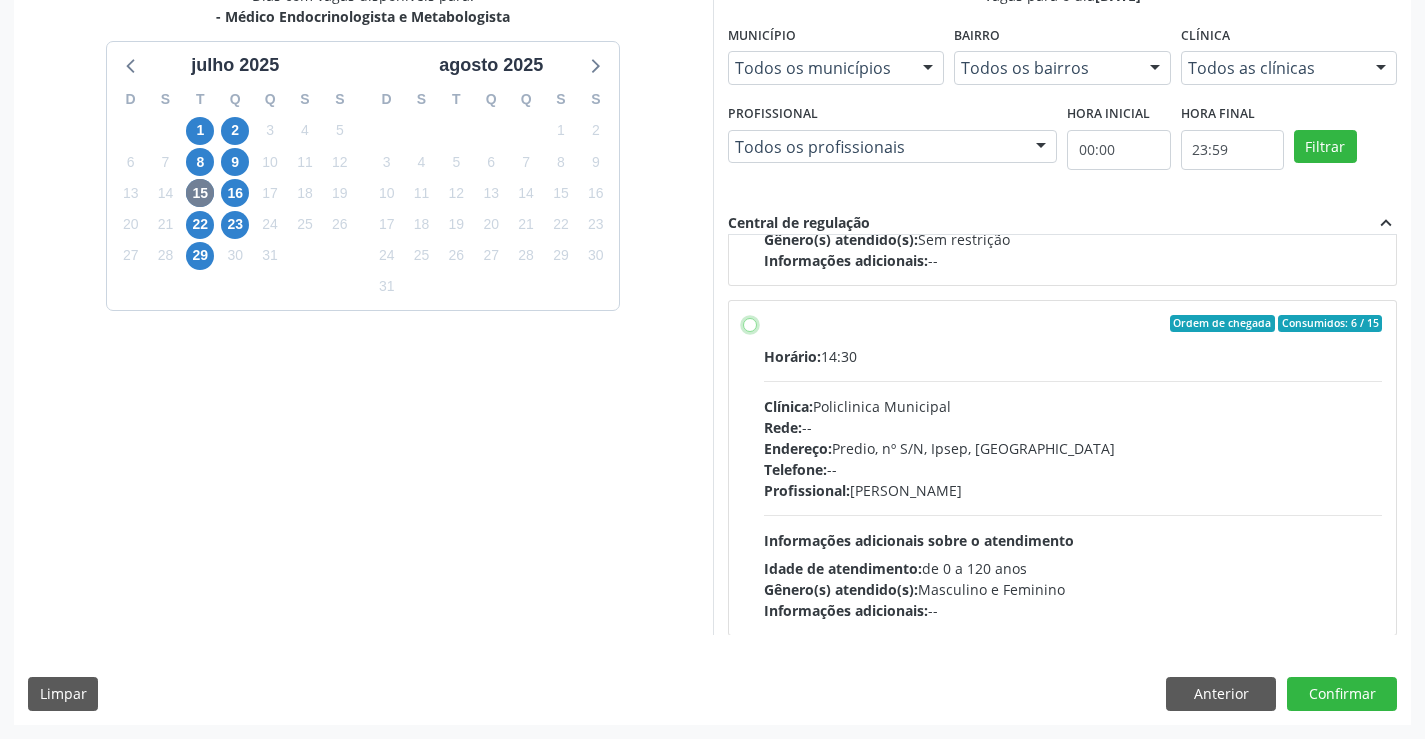 click on "Ordem de chegada
Consumidos: 6 / 15
Horário:   14:30
Clínica:  Policlinica Municipal
Rede:
--
Endereço:   Predio, nº S/N, Ipsep, Serra Talhada - PE
Telefone:   --
Profissional:
Livya Susany Bezerra de Lima
Informações adicionais sobre o atendimento
Idade de atendimento:
de 0 a 120 anos
Gênero(s) atendido(s):
Masculino e Feminino
Informações adicionais:
--" at bounding box center (750, 324) 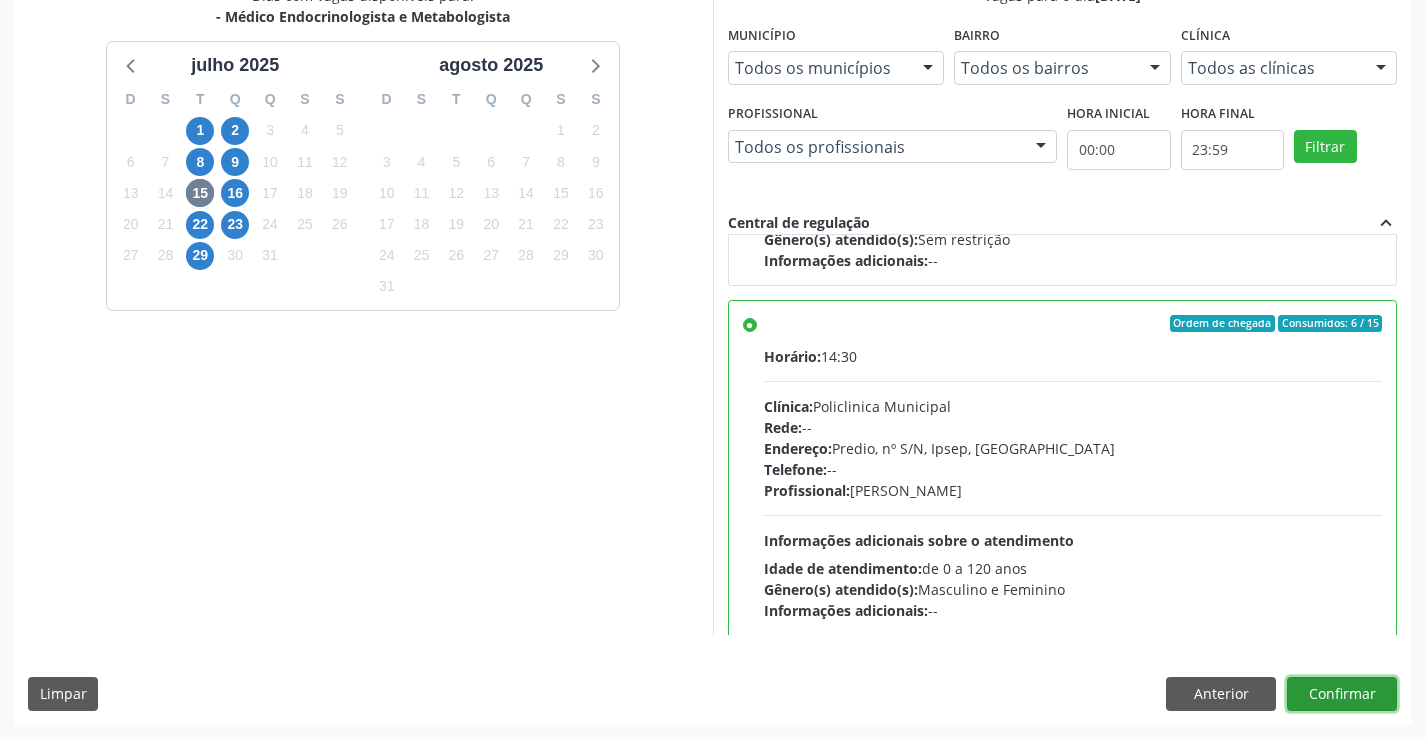 click on "Confirmar" at bounding box center (1342, 694) 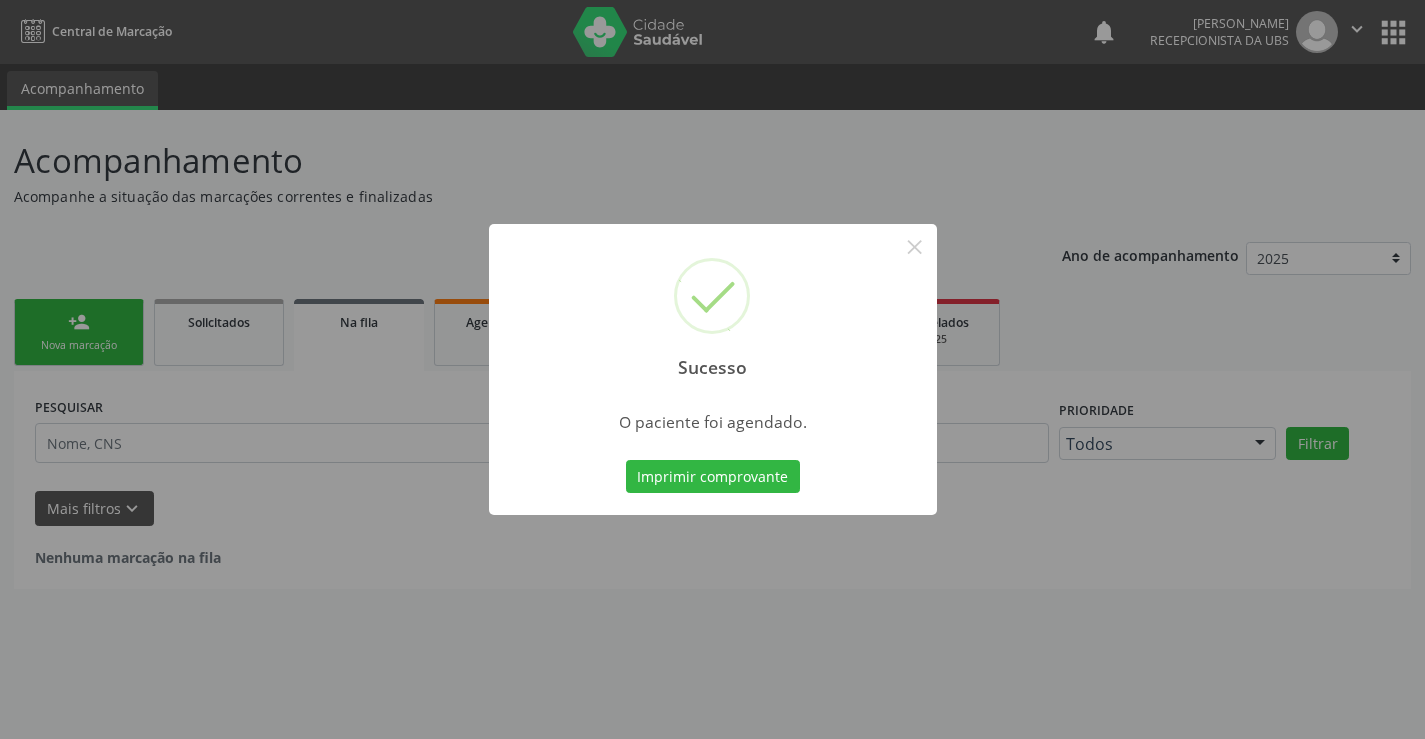 scroll, scrollTop: 0, scrollLeft: 0, axis: both 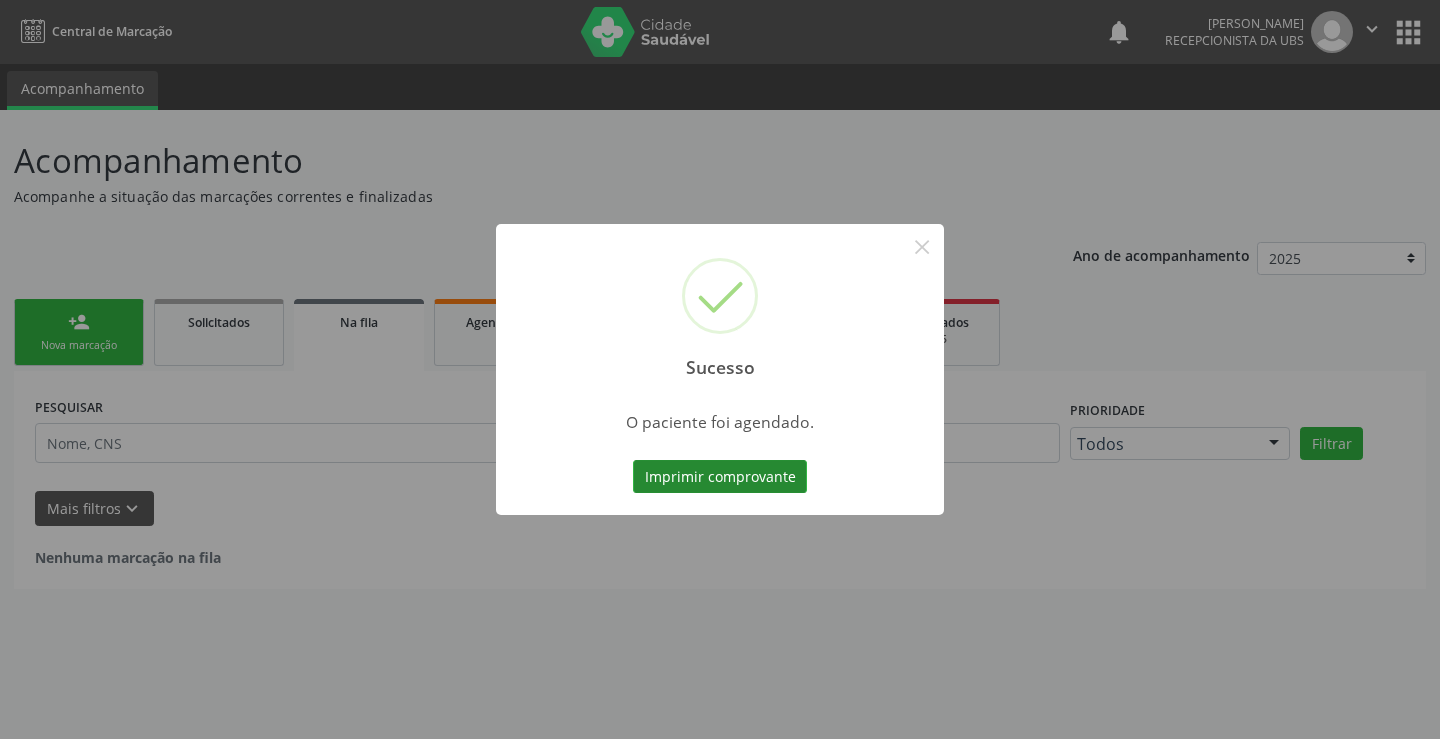 click on "Imprimir comprovante" at bounding box center [720, 477] 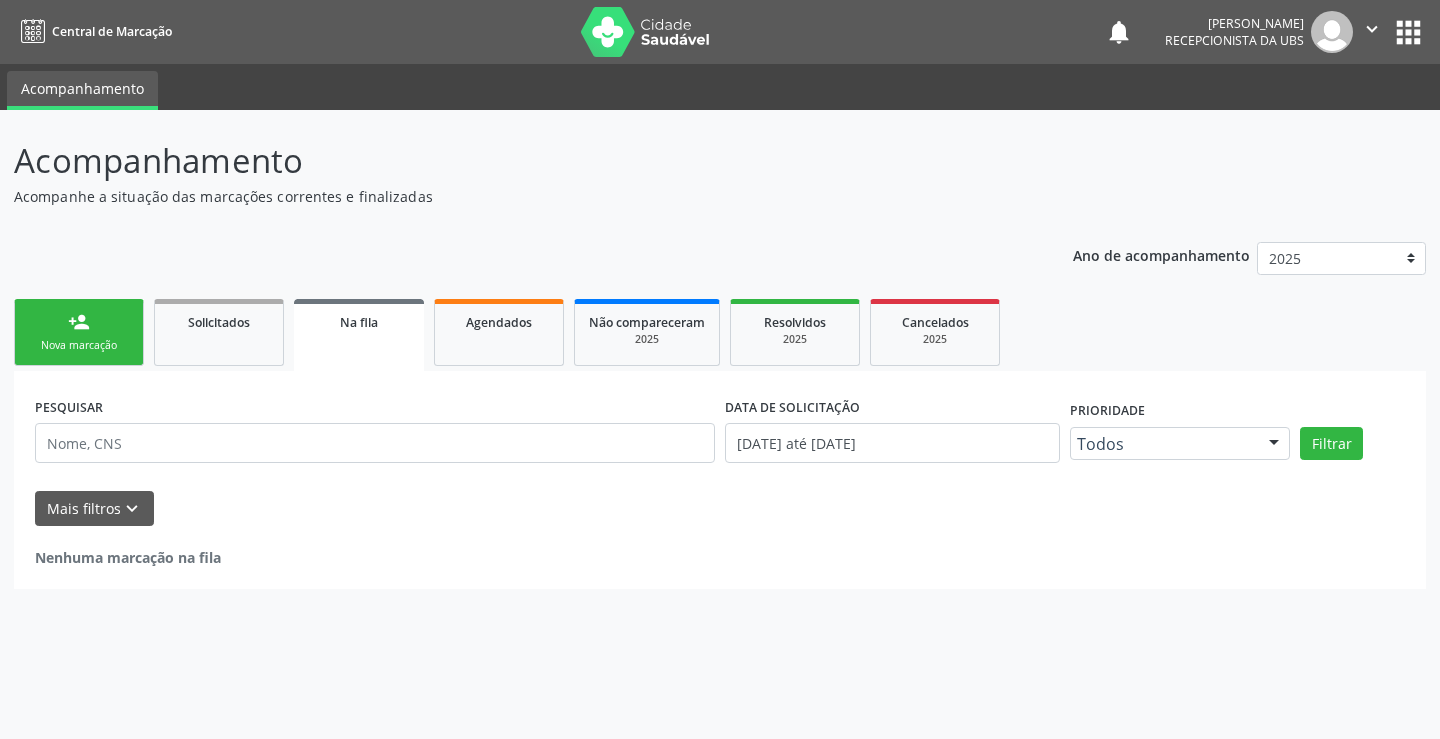 click on "Nova marcação" at bounding box center (79, 345) 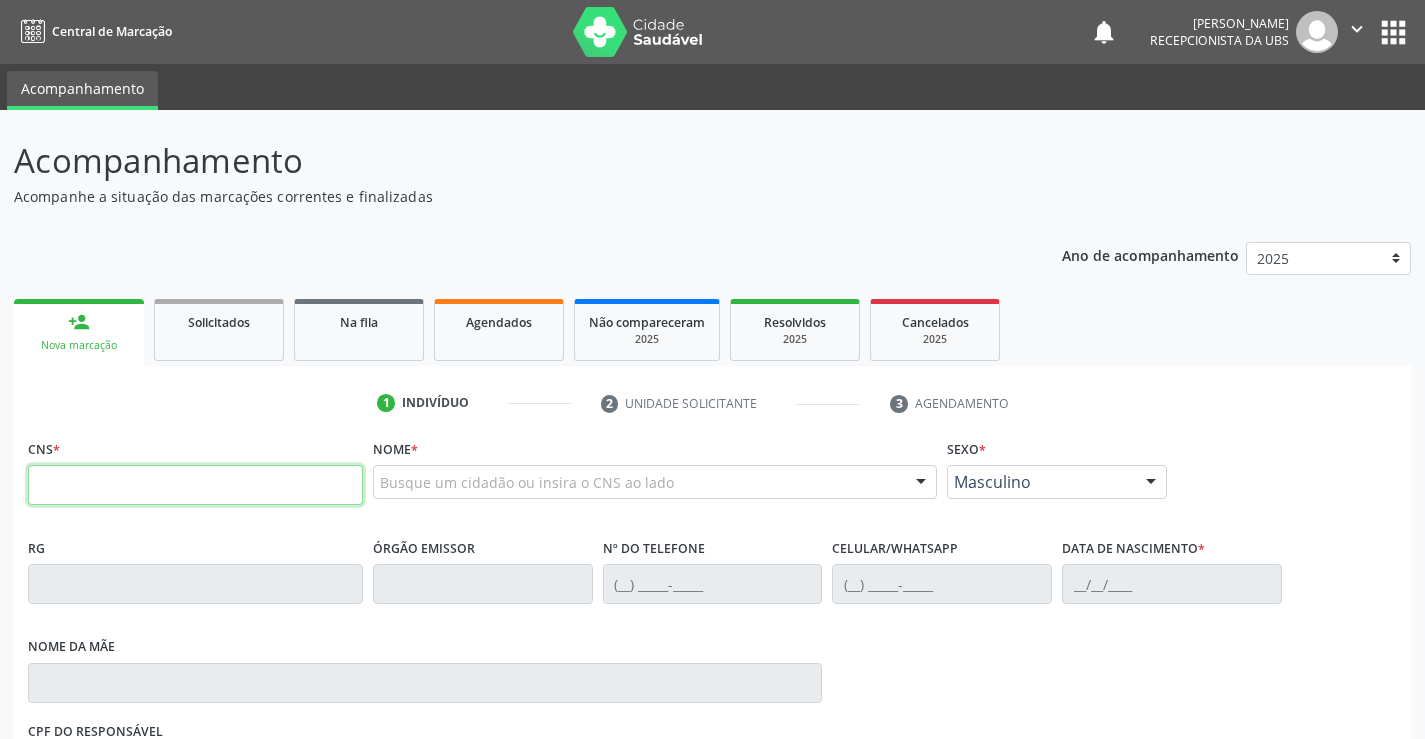 click at bounding box center (195, 485) 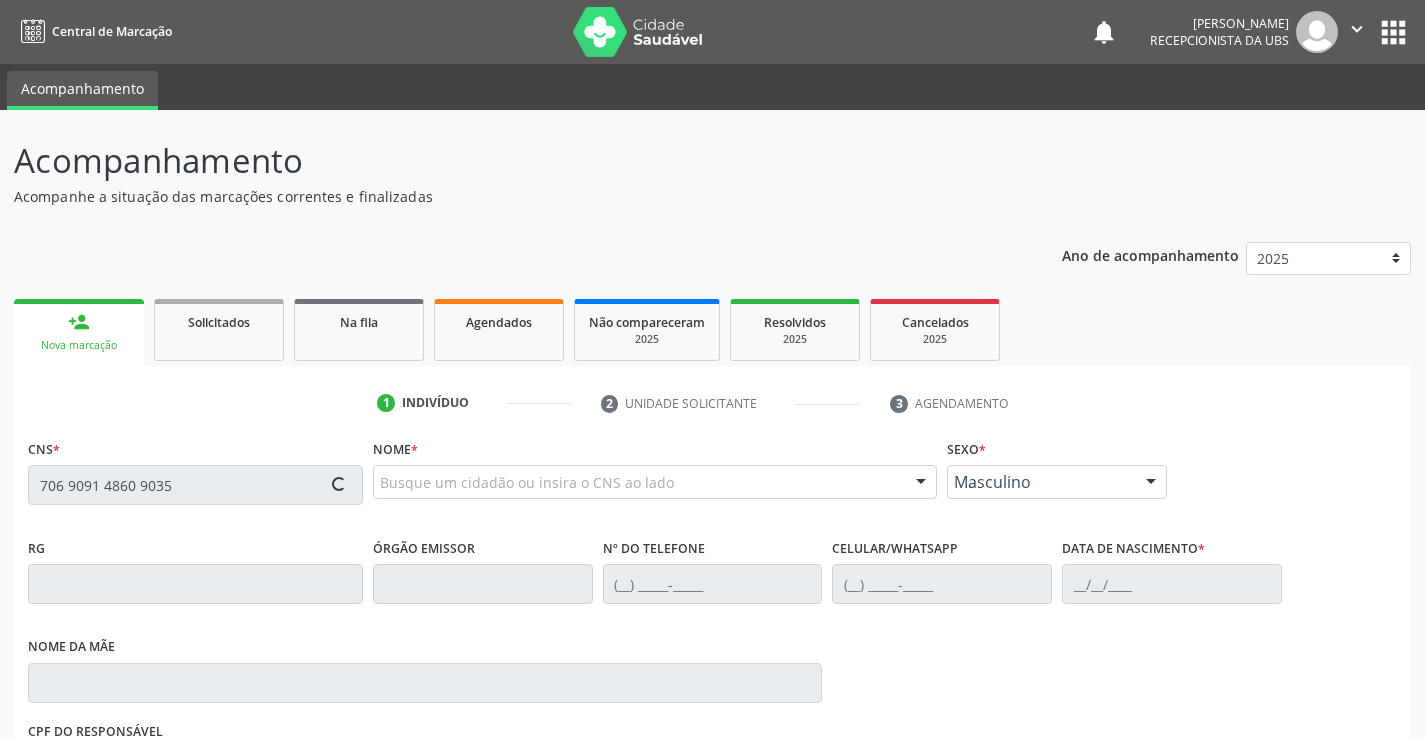 type on "706 9091 4860 9035" 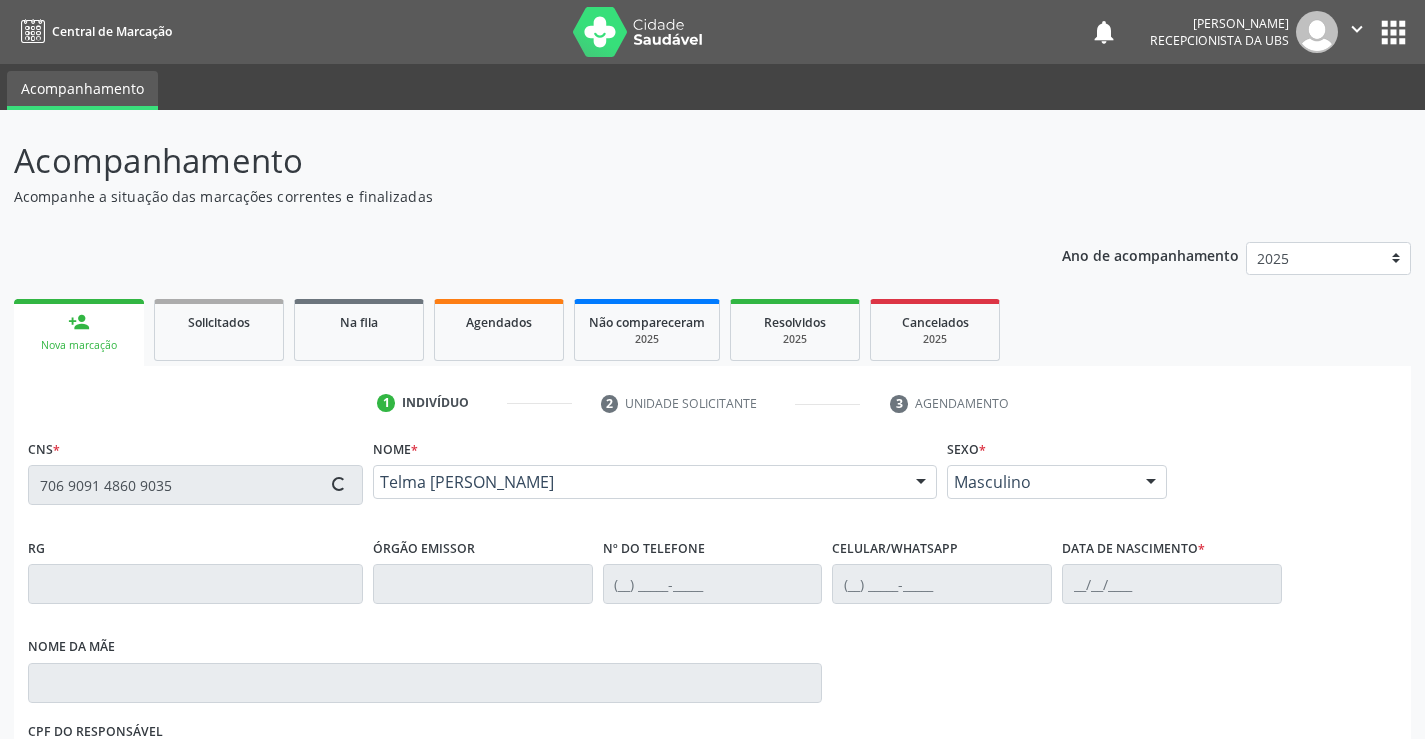 type on "(87) 96164-8609" 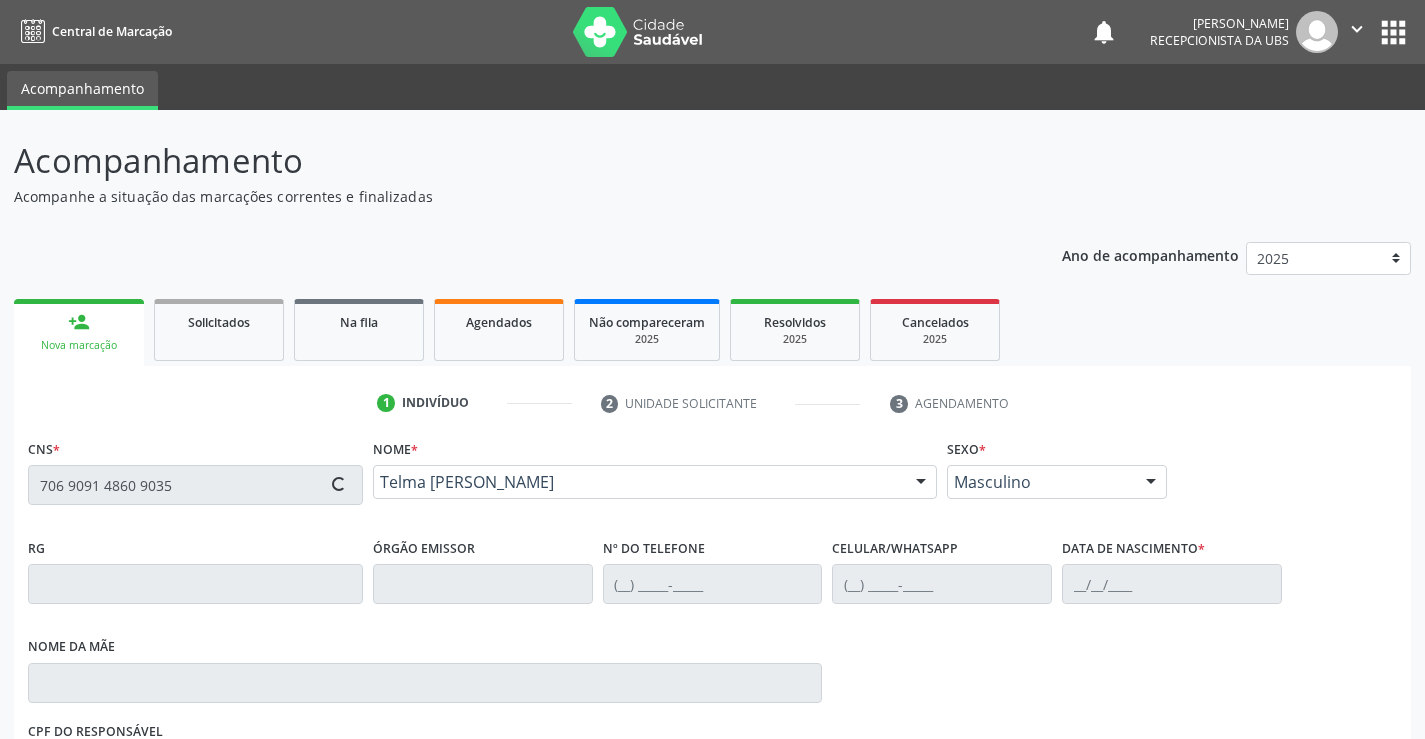 type on "25/03/1968" 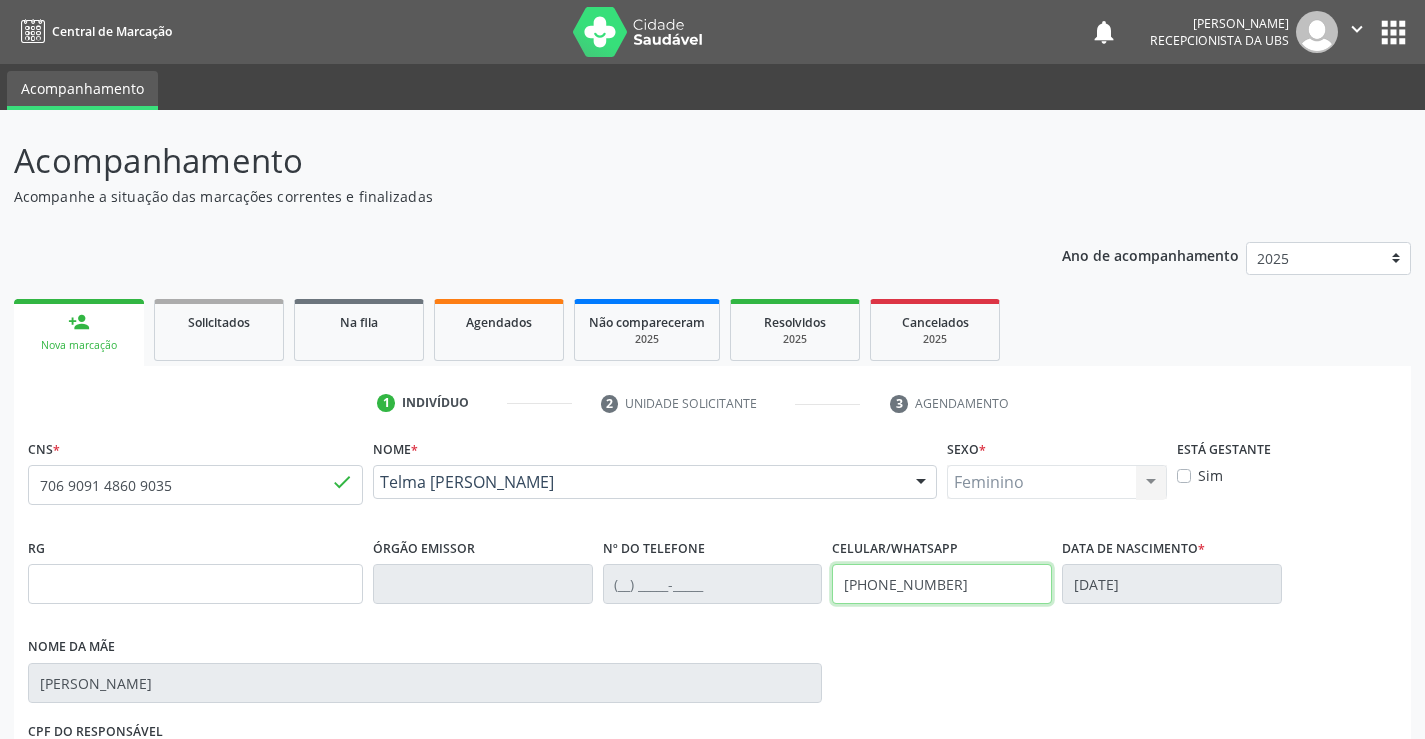 click on "(87) 96164-8609" at bounding box center (942, 584) 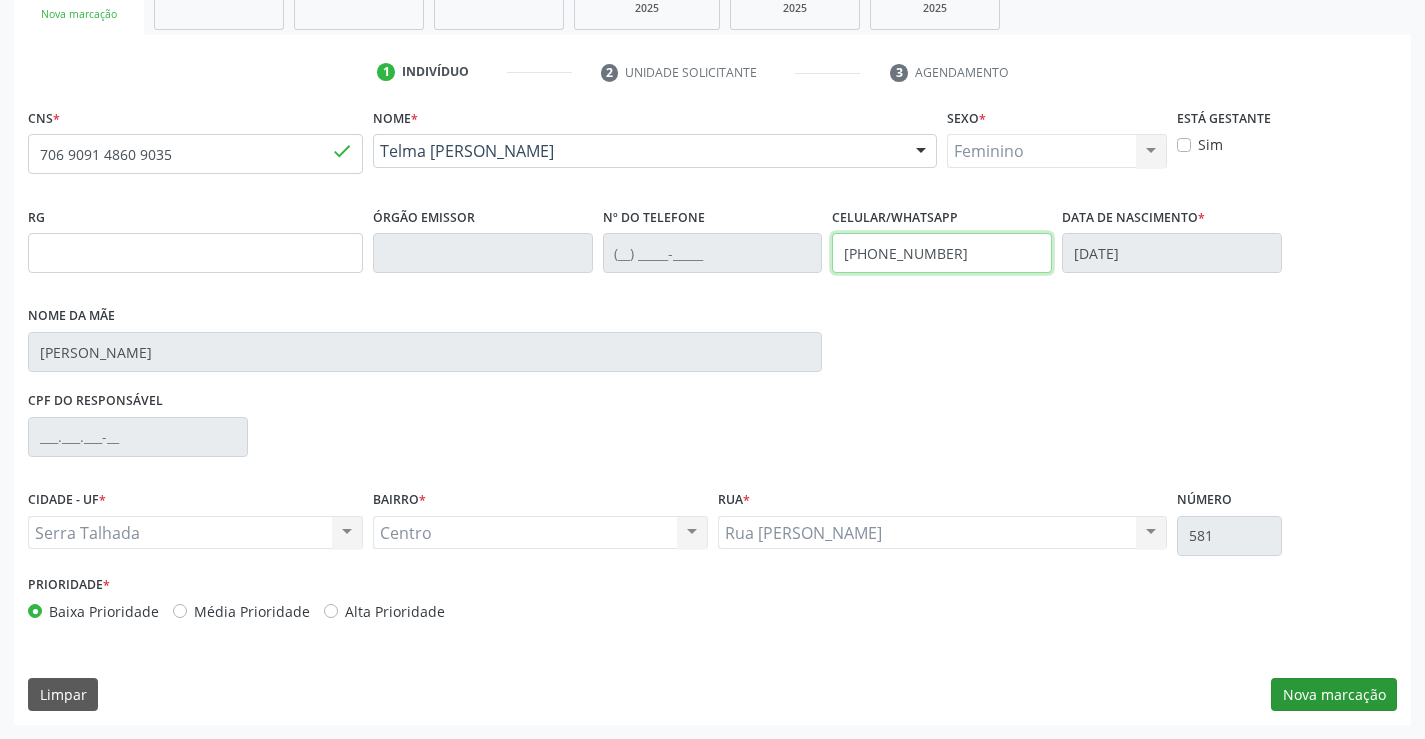 type on "(87) 99616-8899" 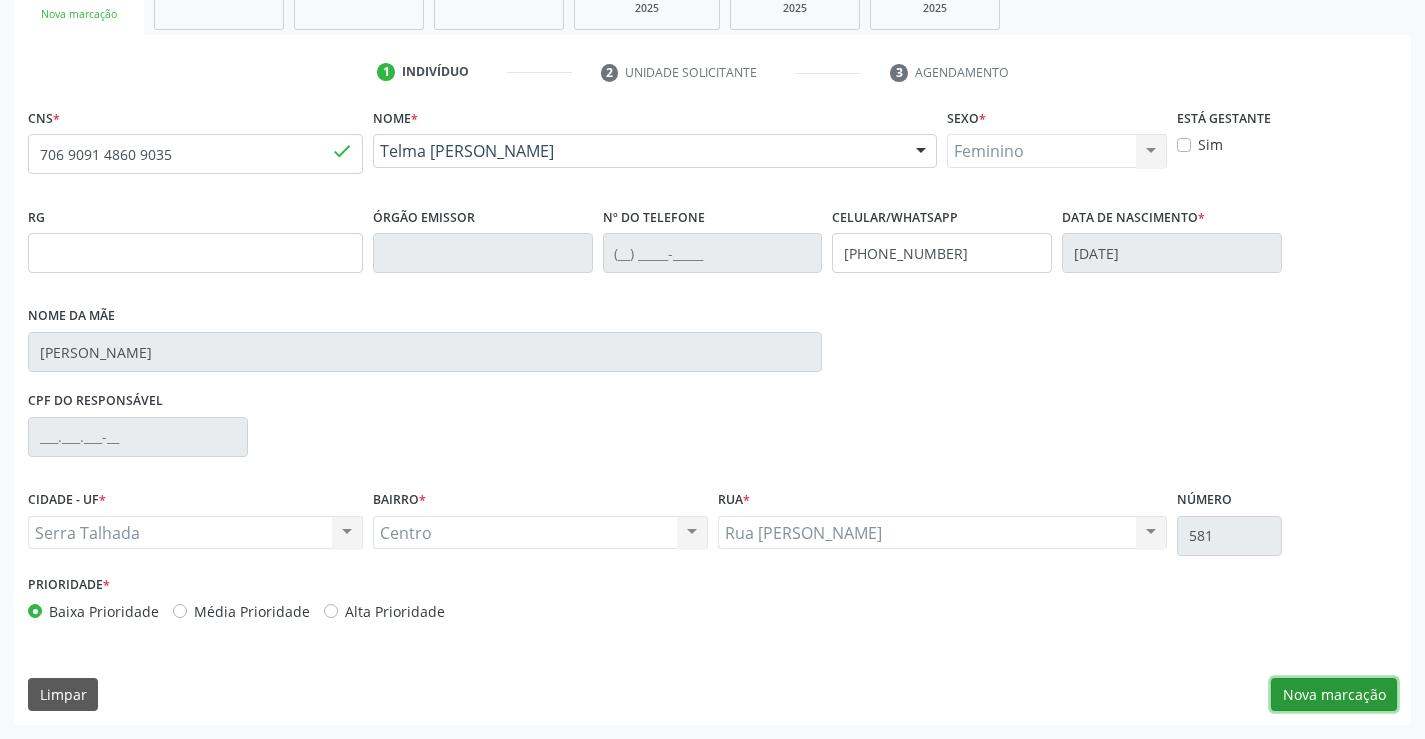 click on "Nova marcação" at bounding box center [1334, 695] 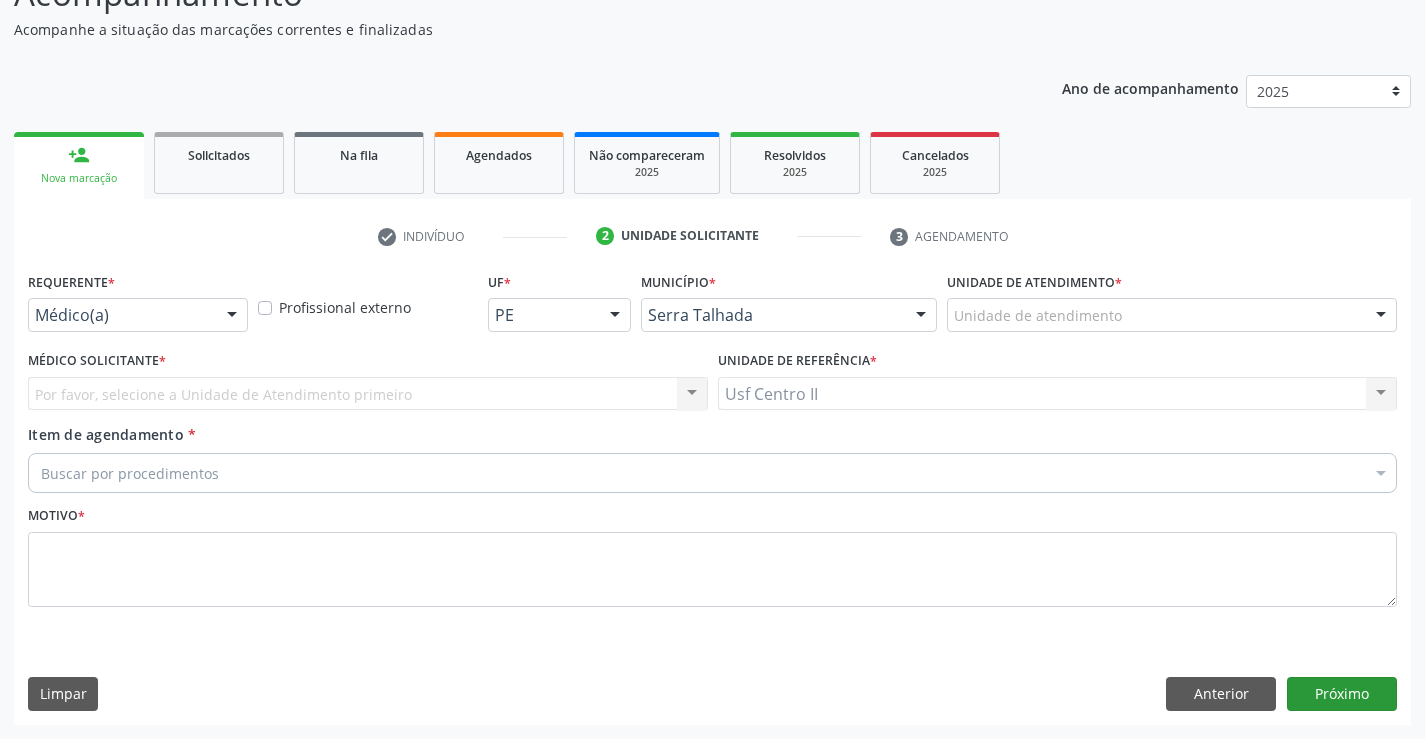 scroll, scrollTop: 167, scrollLeft: 0, axis: vertical 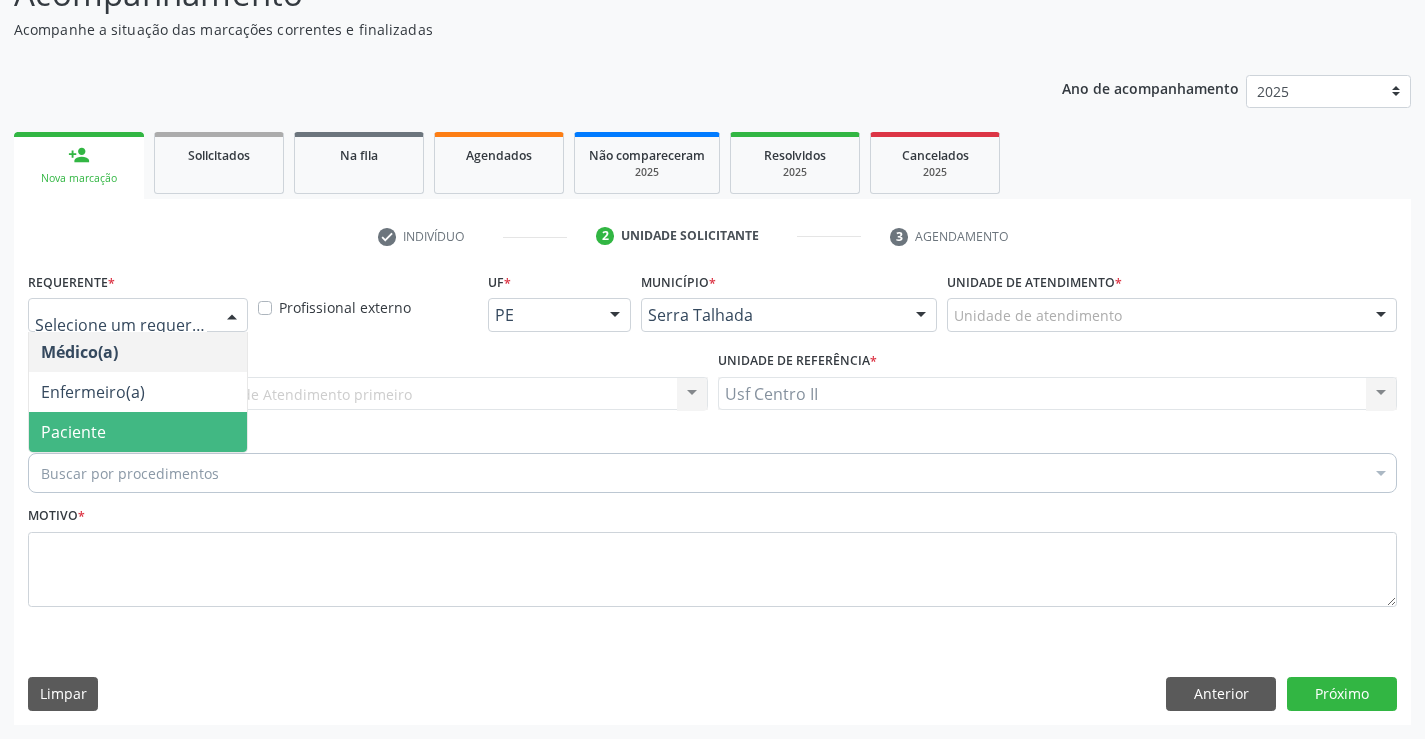 click on "Paciente" at bounding box center [138, 432] 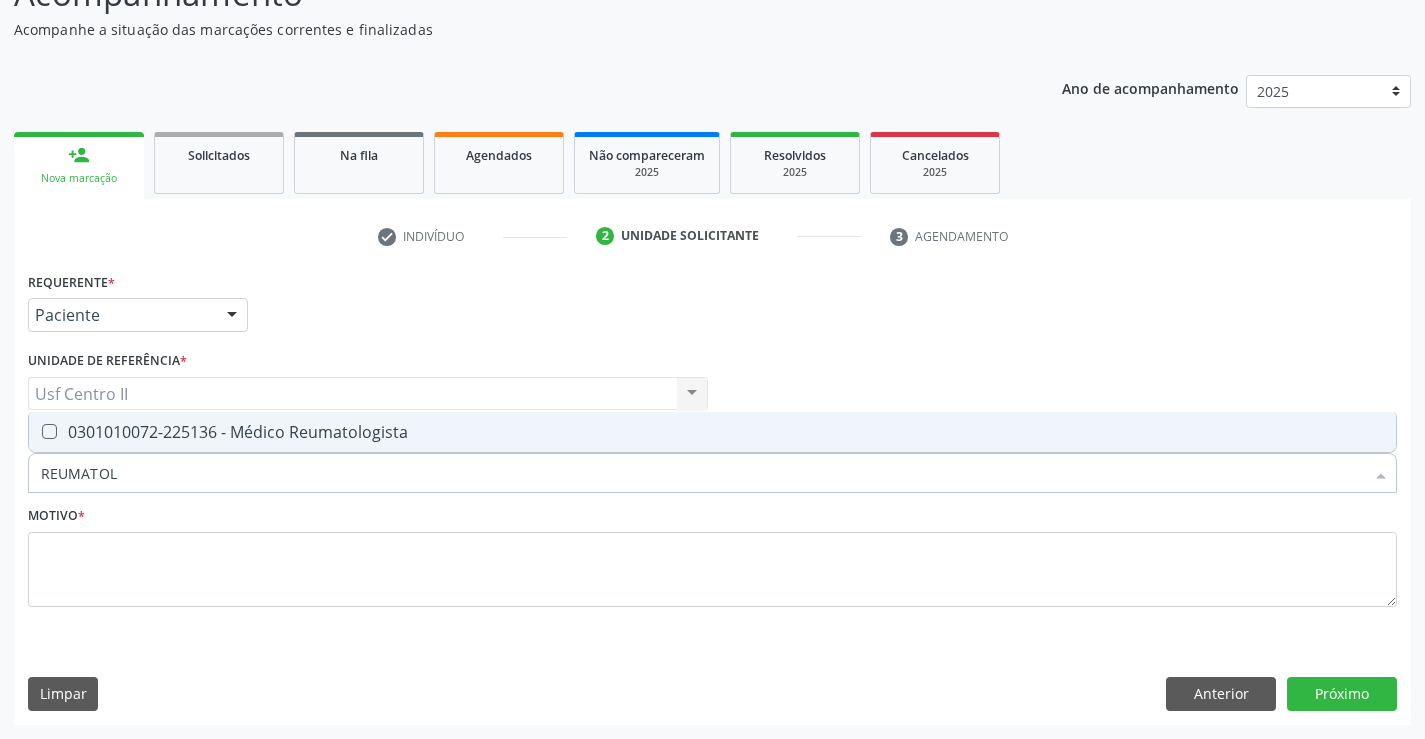 type on "REUMATOLO" 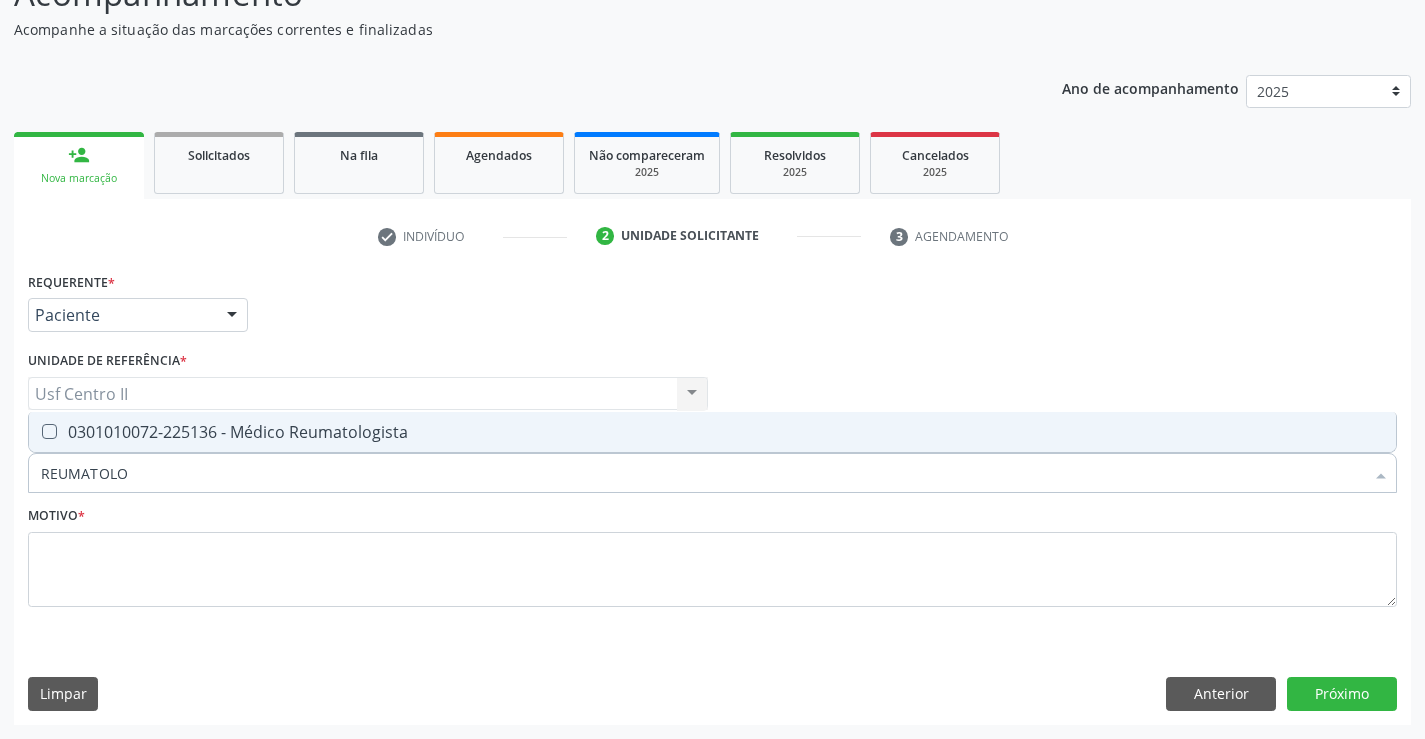 click on "0301010072-225136 - Médico Reumatologista" at bounding box center (712, 432) 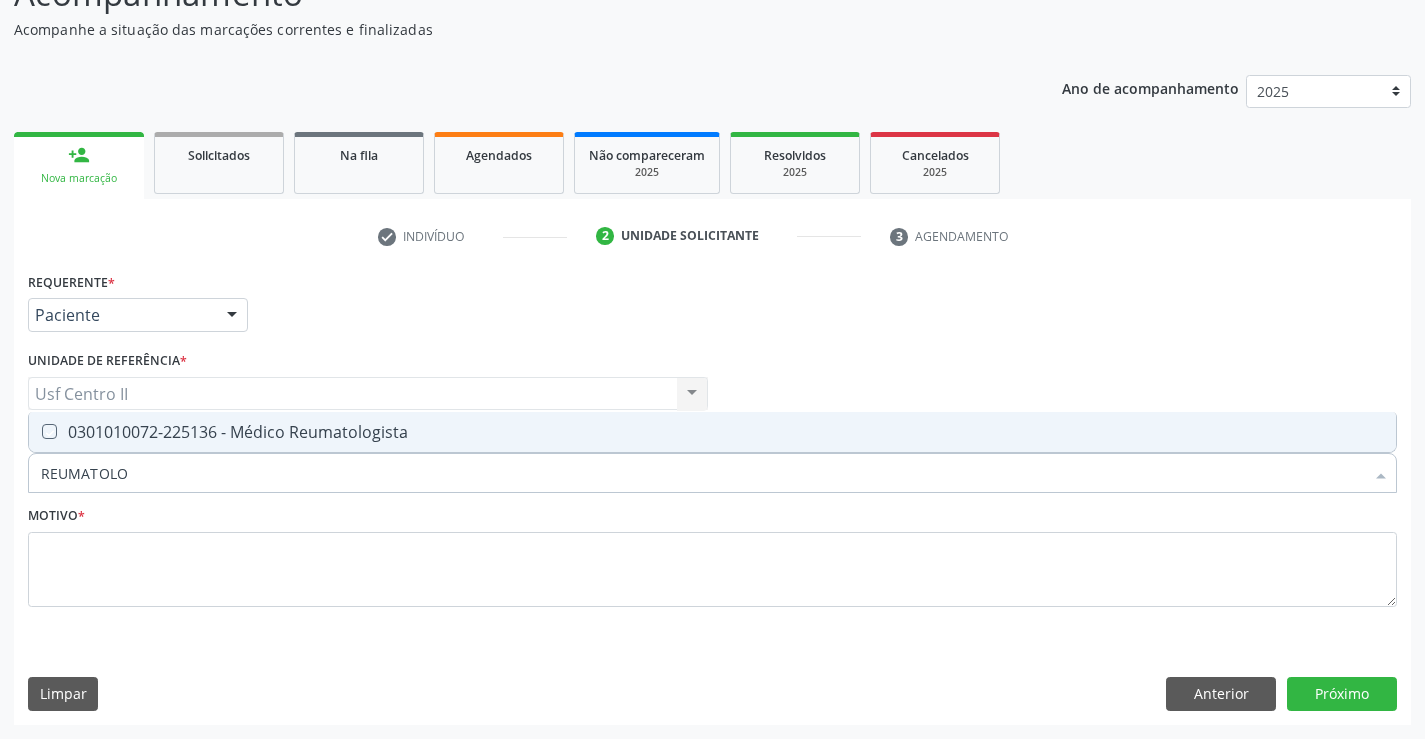 checkbox on "true" 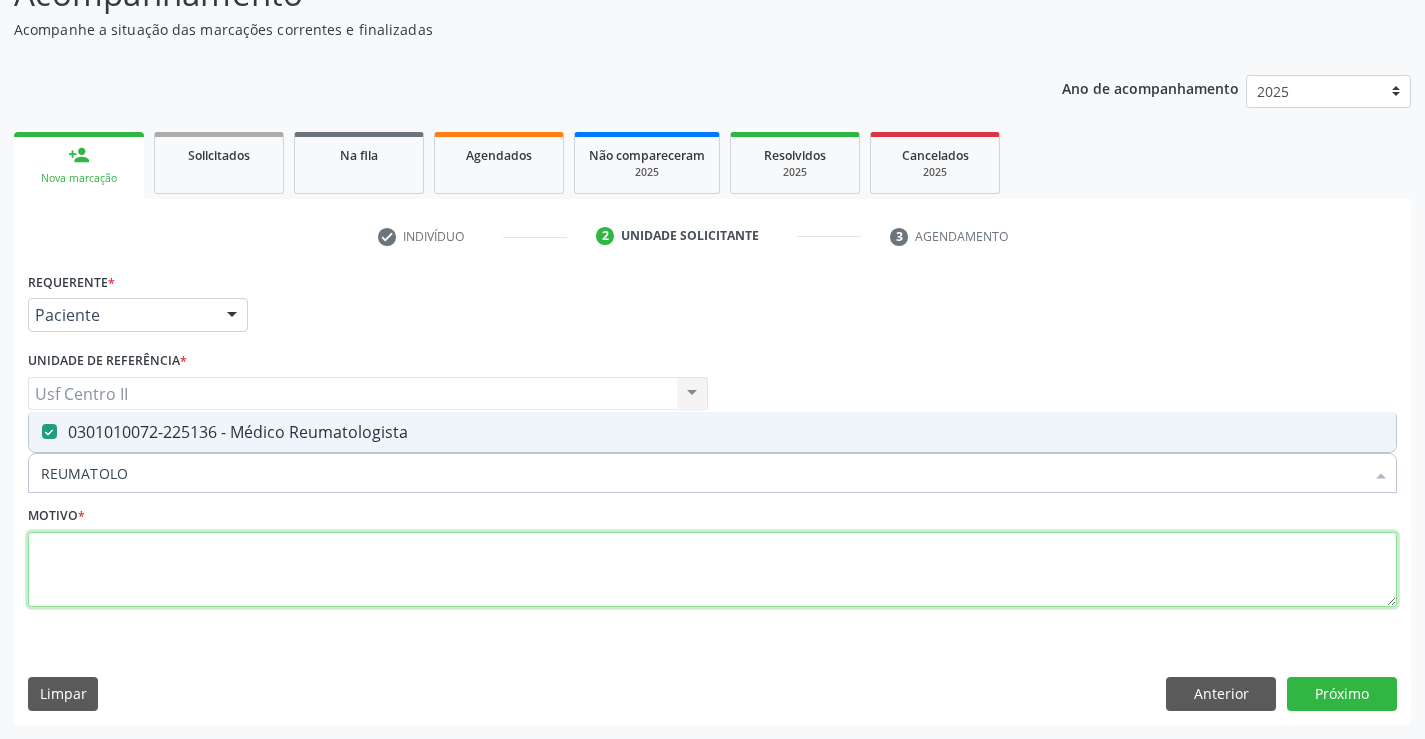 click at bounding box center [712, 570] 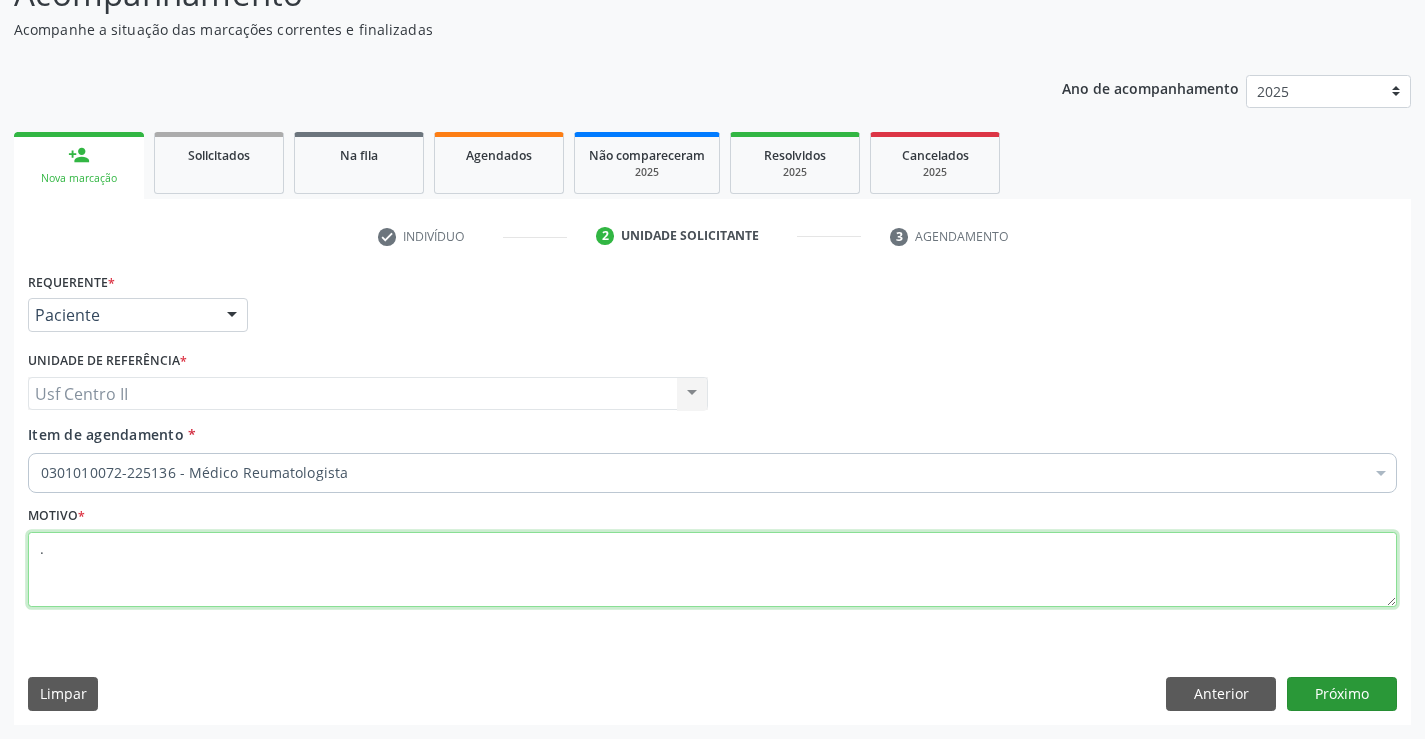 type on "." 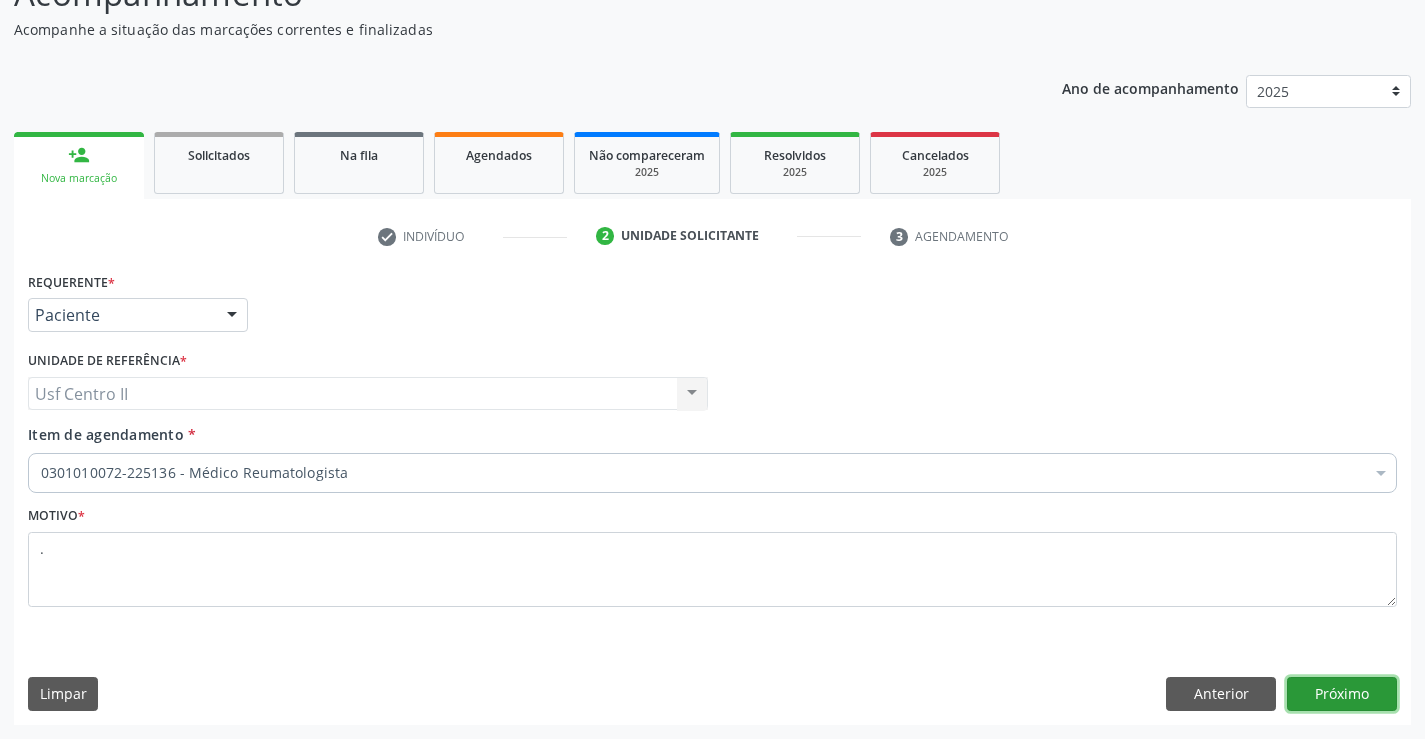 click on "Próximo" at bounding box center (1342, 694) 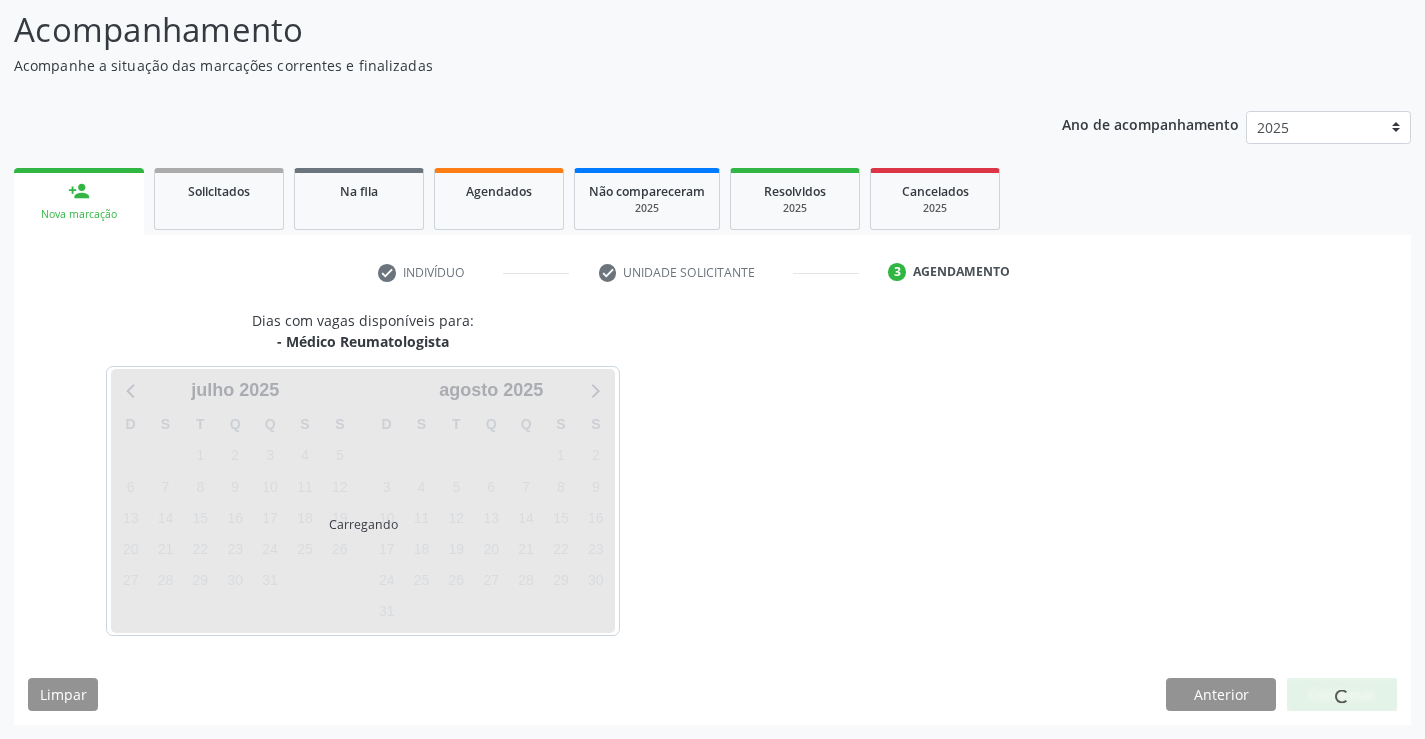 scroll, scrollTop: 131, scrollLeft: 0, axis: vertical 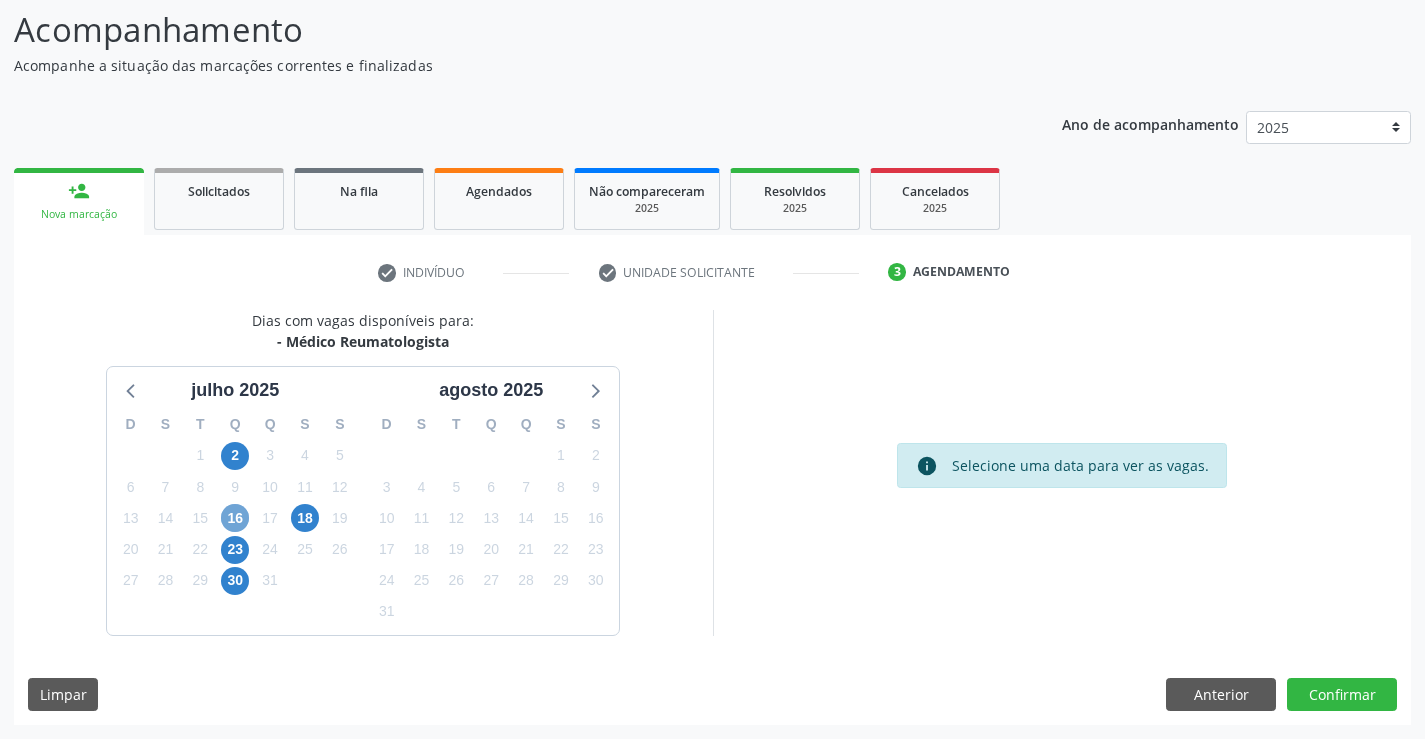 click on "16" at bounding box center [235, 518] 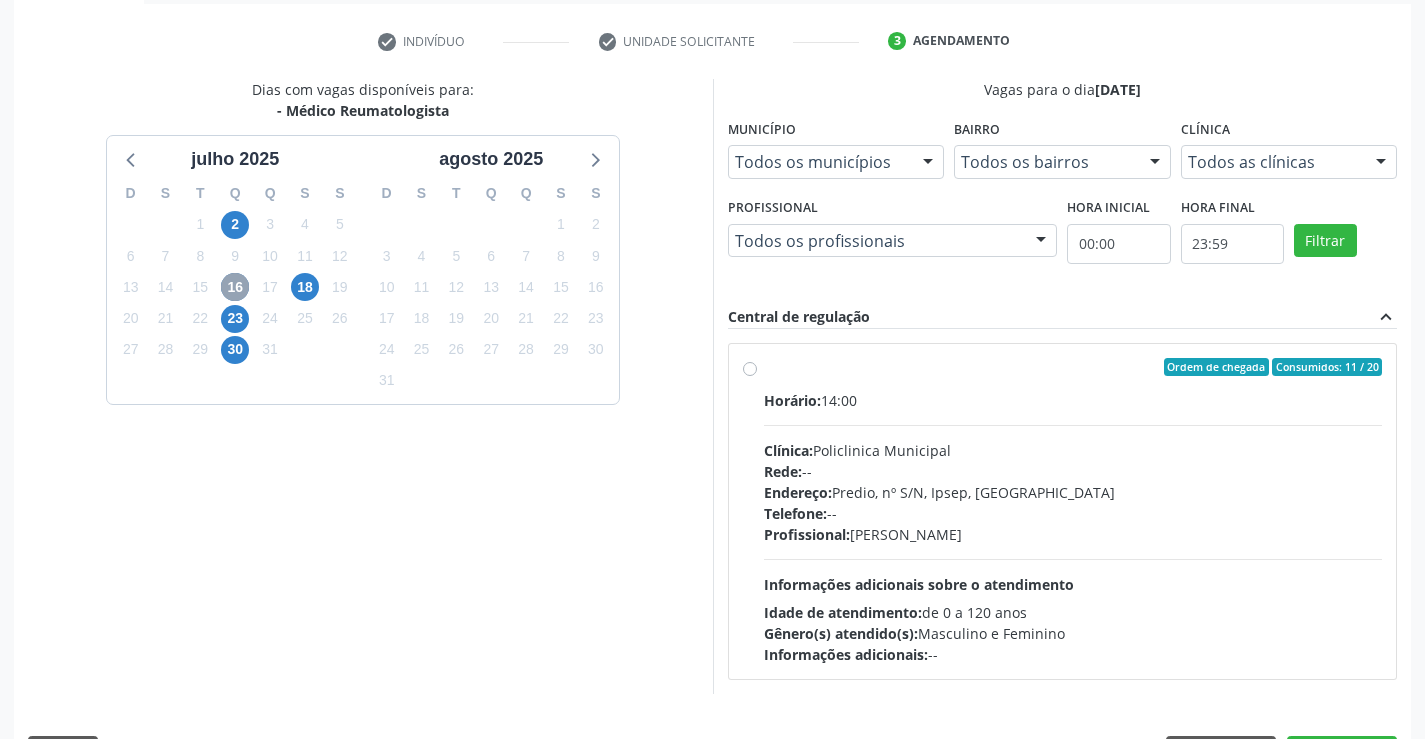scroll, scrollTop: 420, scrollLeft: 0, axis: vertical 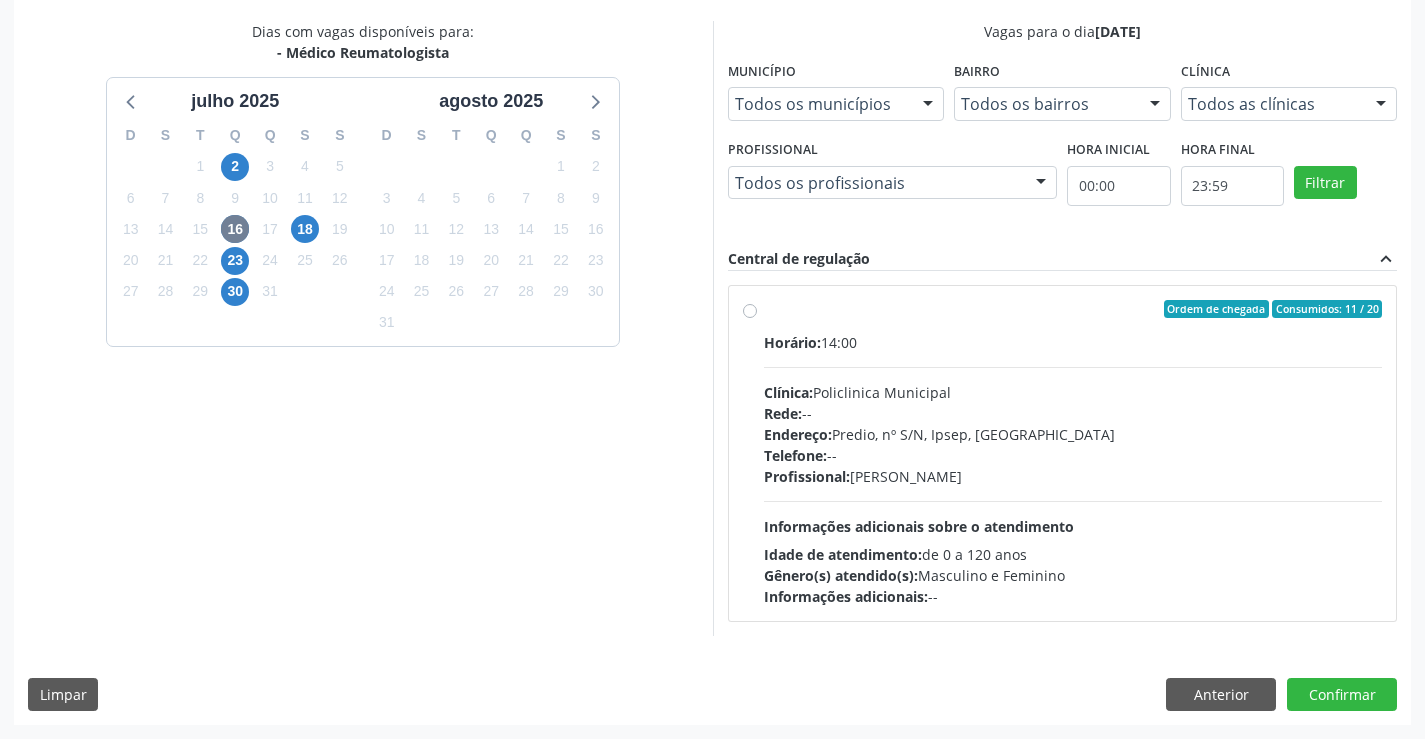click on "Ordem de chegada
Consumidos: 11 / 20
Horário:   14:00
Clínica:  Policlinica Municipal
Rede:
--
Endereço:   Predio, nº S/N, Ipsep, Serra Talhada - PE
Telefone:   --
Profissional:
Felipe Pereira Guimaraes
Informações adicionais sobre o atendimento
Idade de atendimento:
de 0 a 120 anos
Gênero(s) atendido(s):
Masculino e Feminino
Informações adicionais:
--" at bounding box center [1073, 453] 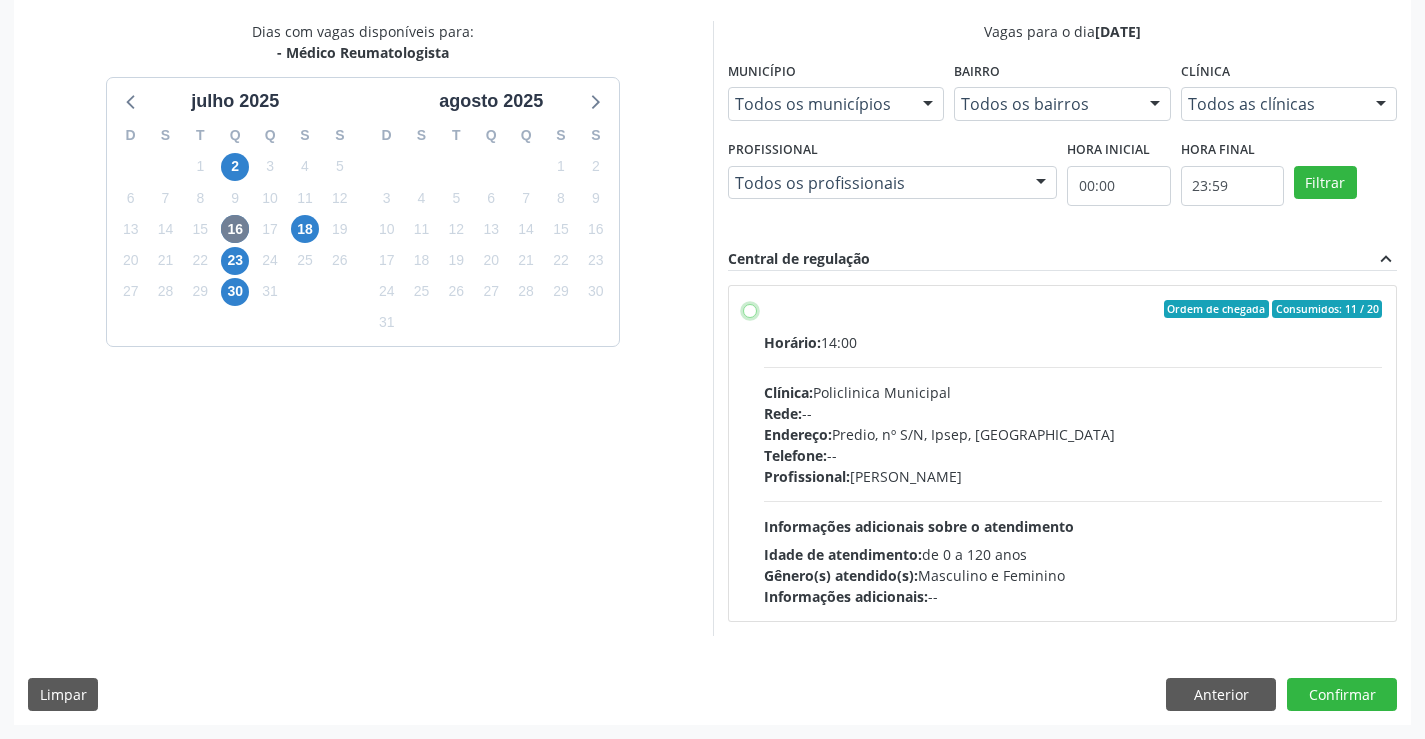 click on "Ordem de chegada
Consumidos: 11 / 20
Horário:   14:00
Clínica:  Policlinica Municipal
Rede:
--
Endereço:   Predio, nº S/N, Ipsep, Serra Talhada - PE
Telefone:   --
Profissional:
Felipe Pereira Guimaraes
Informações adicionais sobre o atendimento
Idade de atendimento:
de 0 a 120 anos
Gênero(s) atendido(s):
Masculino e Feminino
Informações adicionais:
--" at bounding box center (750, 309) 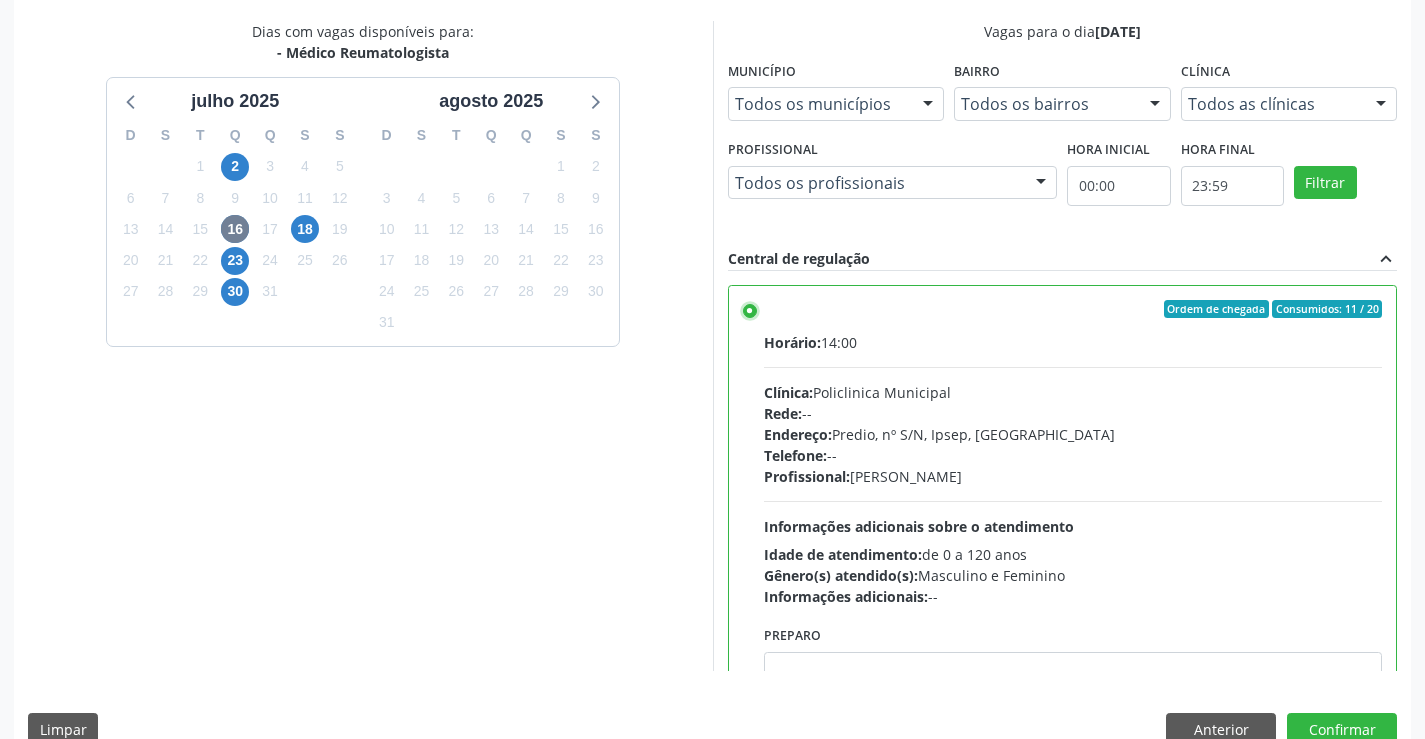 scroll, scrollTop: 456, scrollLeft: 0, axis: vertical 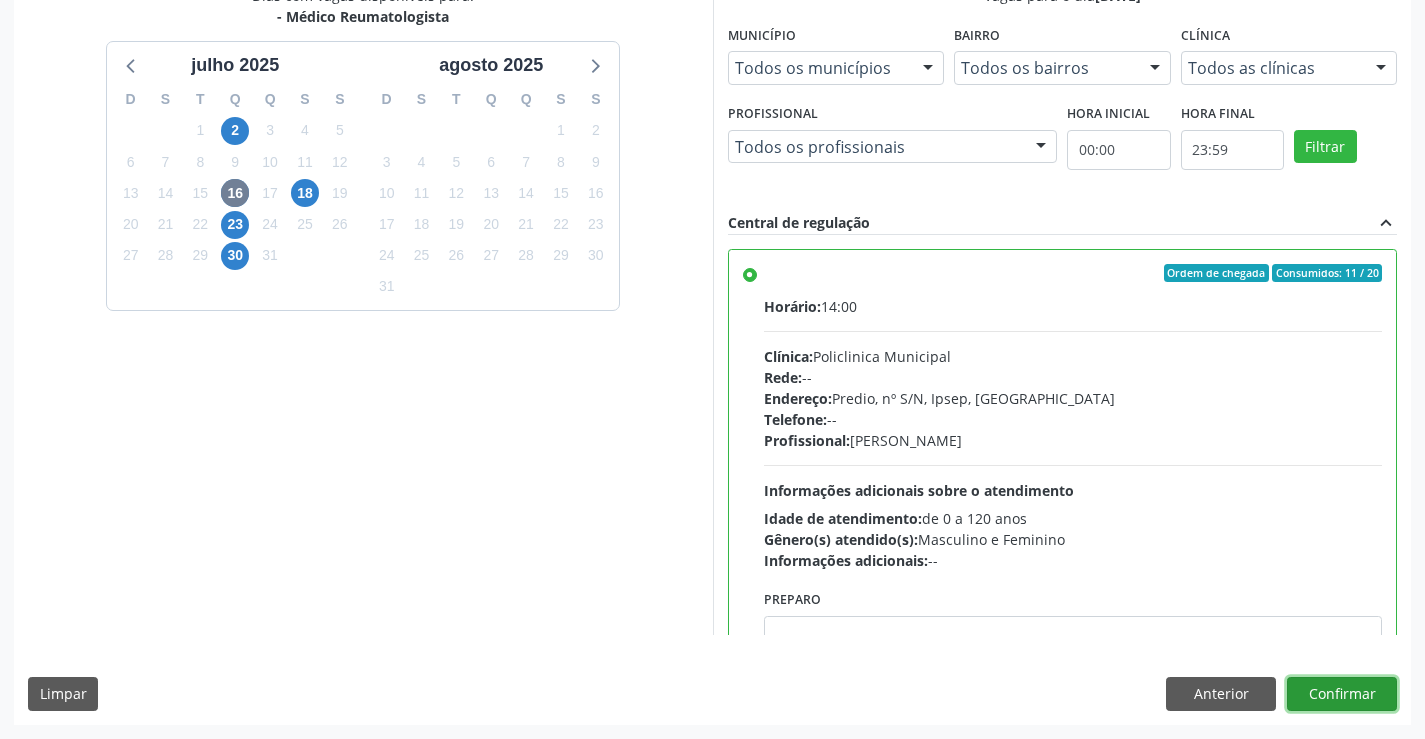 click on "Confirmar" at bounding box center (1342, 694) 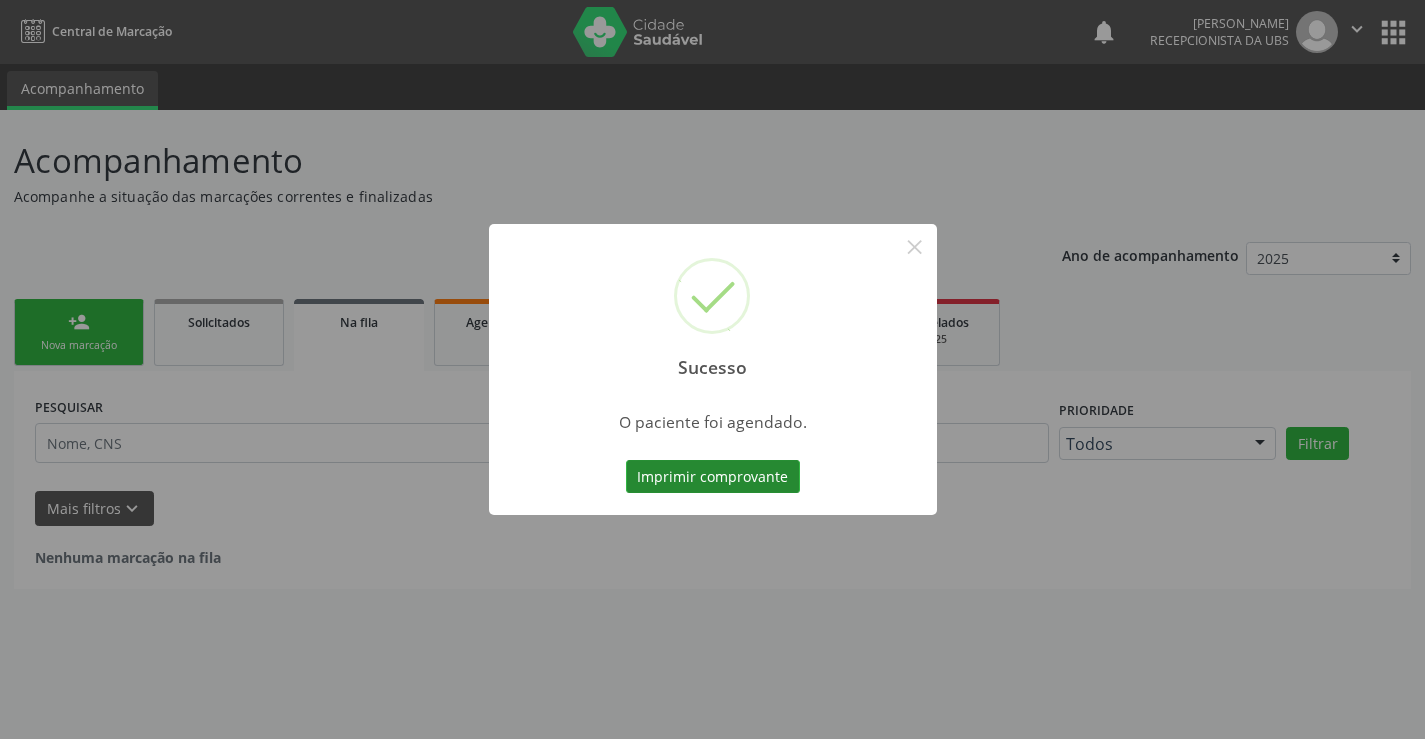 scroll, scrollTop: 0, scrollLeft: 0, axis: both 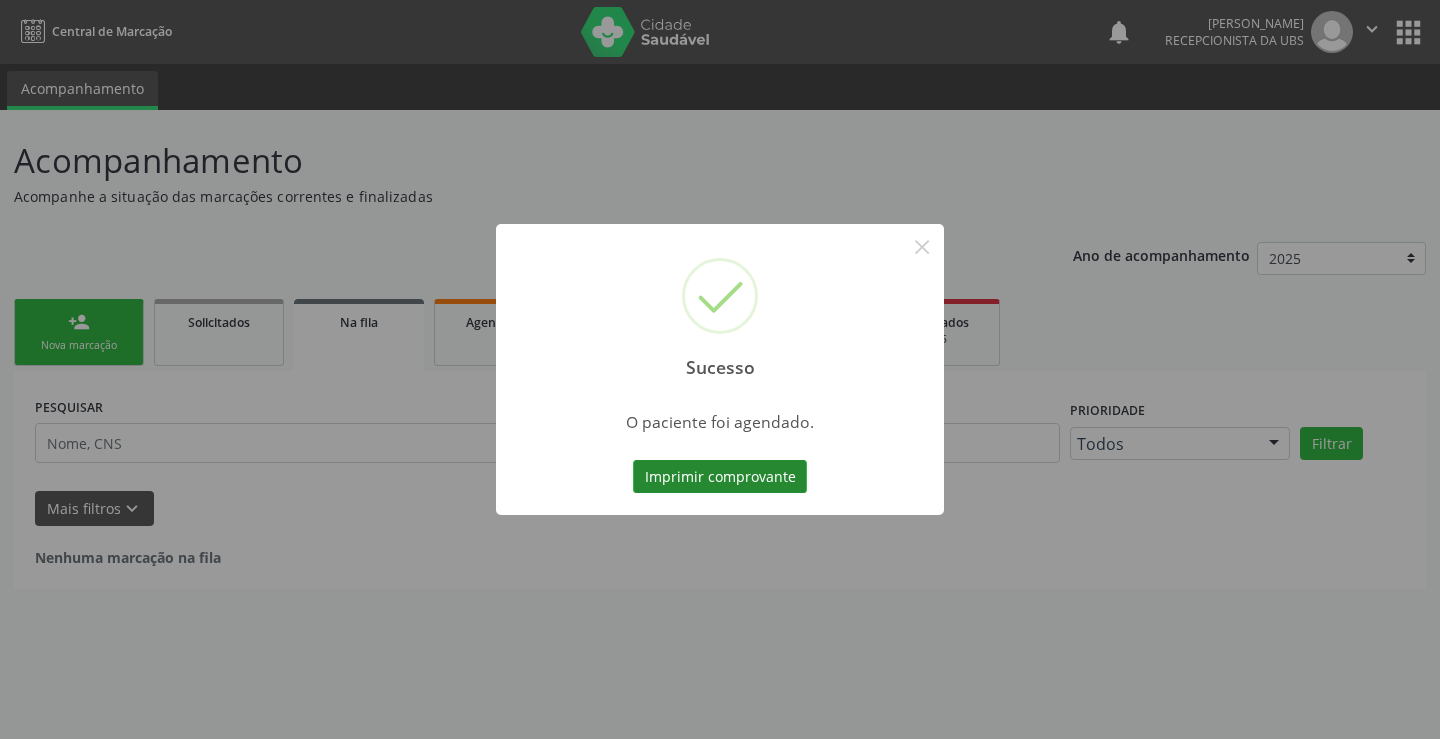 click on "Imprimir comprovante" at bounding box center [720, 477] 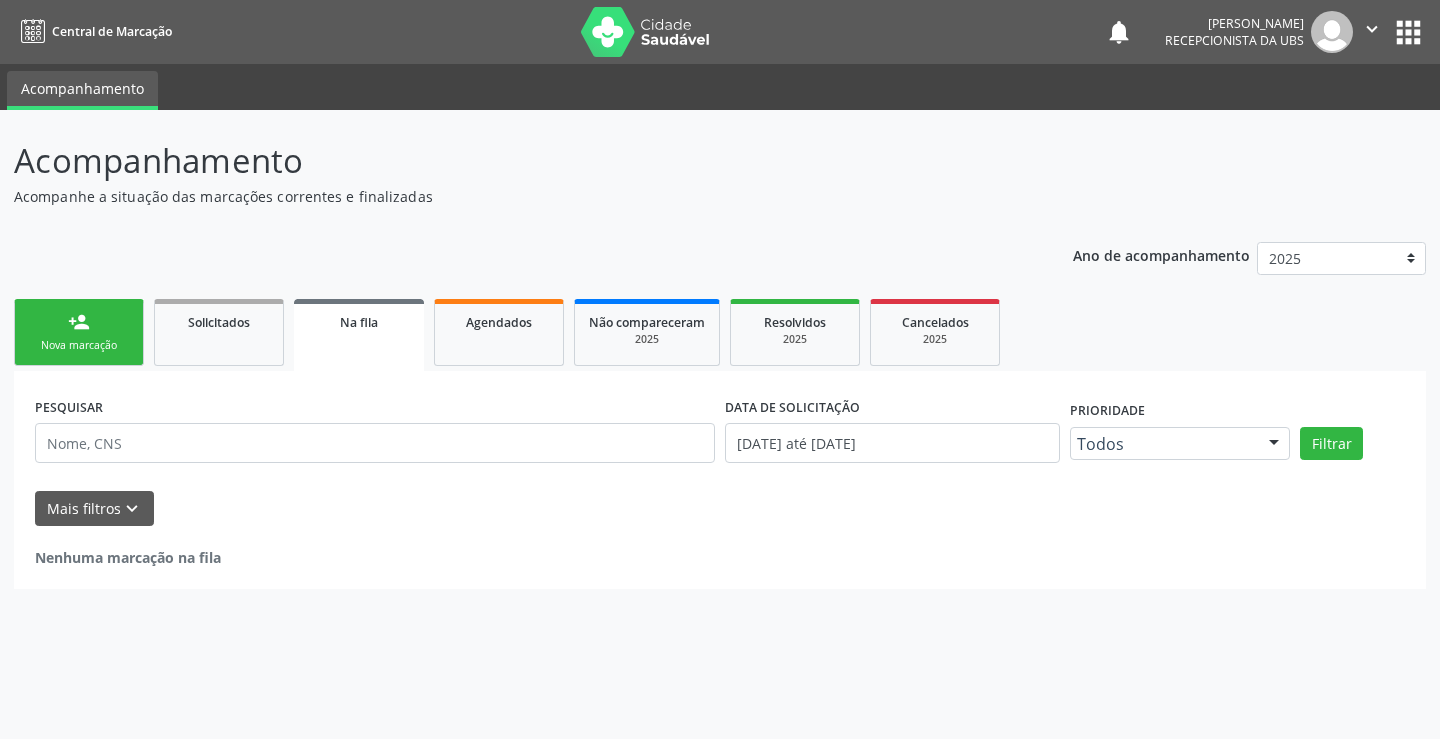 click on "Nova marcação" at bounding box center [79, 345] 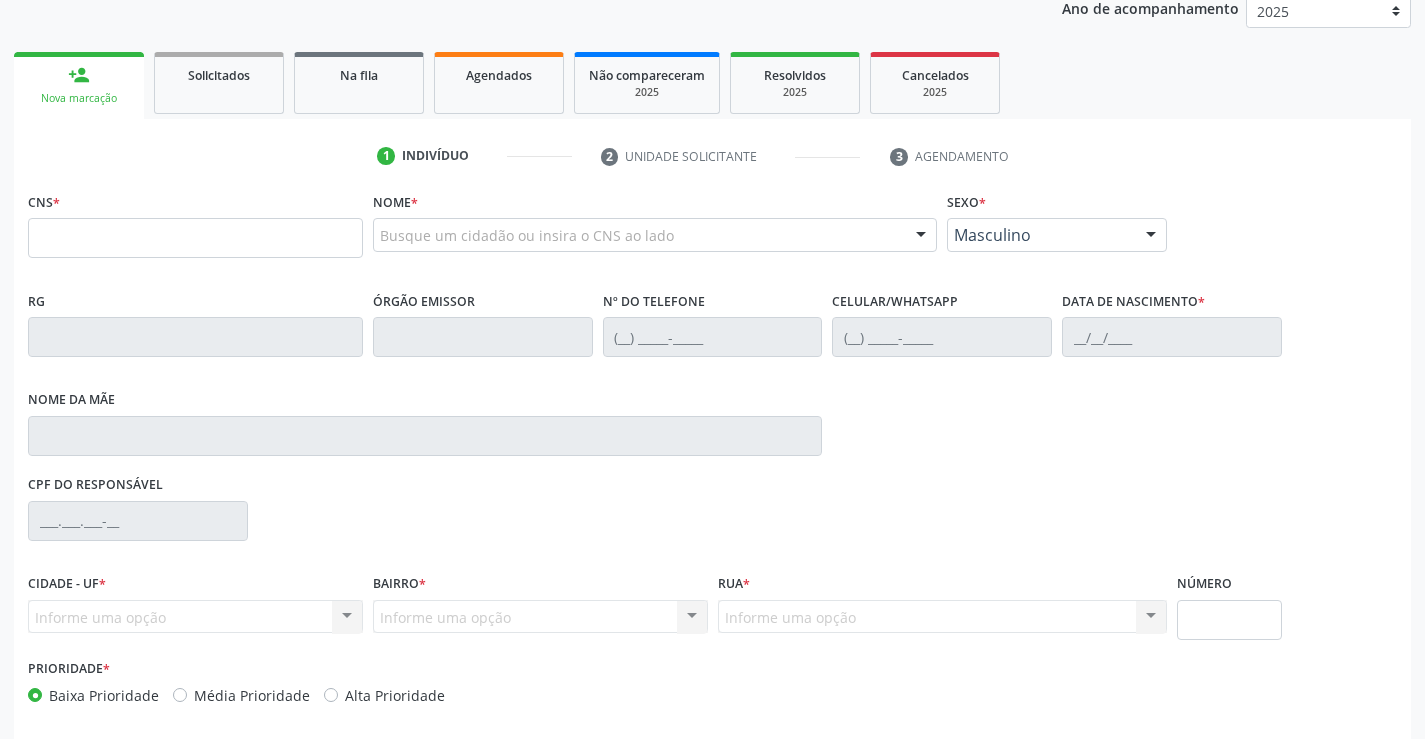 scroll, scrollTop: 300, scrollLeft: 0, axis: vertical 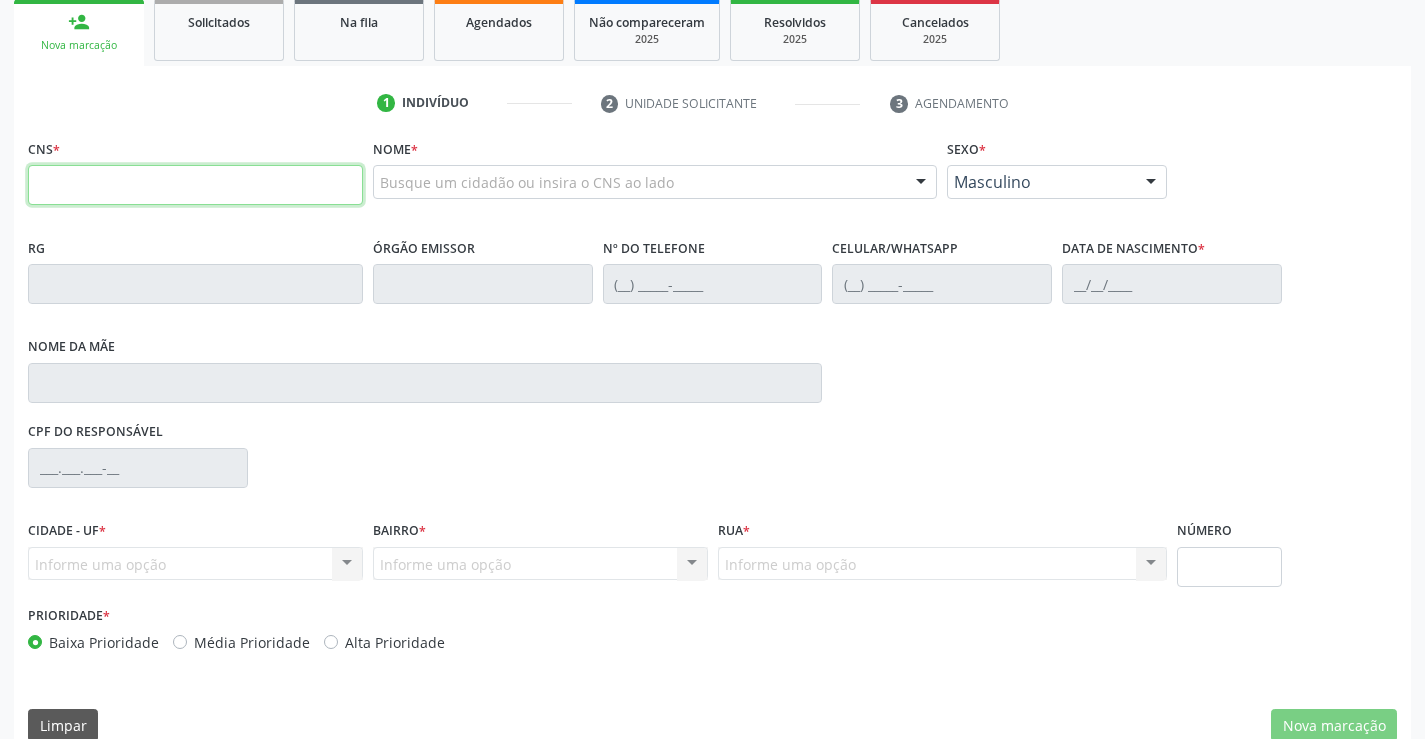 click at bounding box center [195, 185] 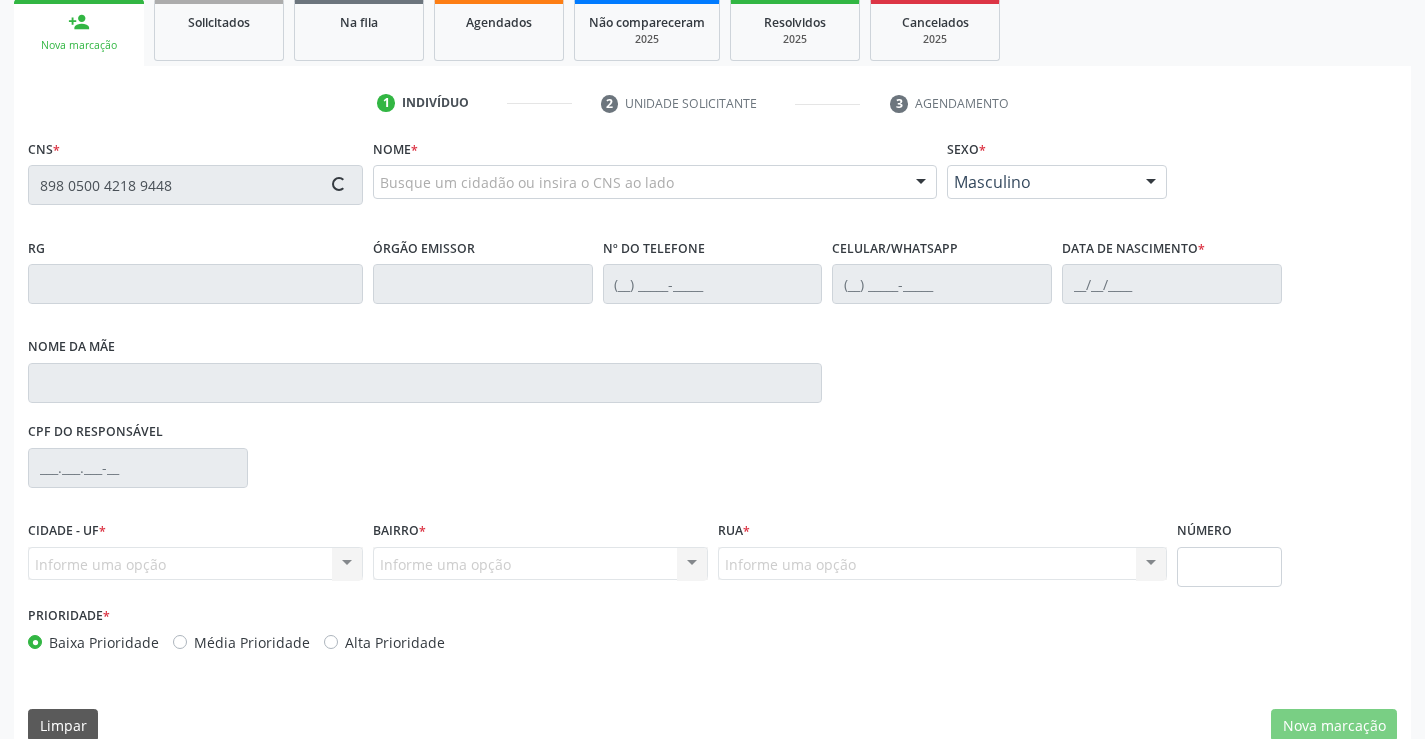 type on "898 0500 4218 9448" 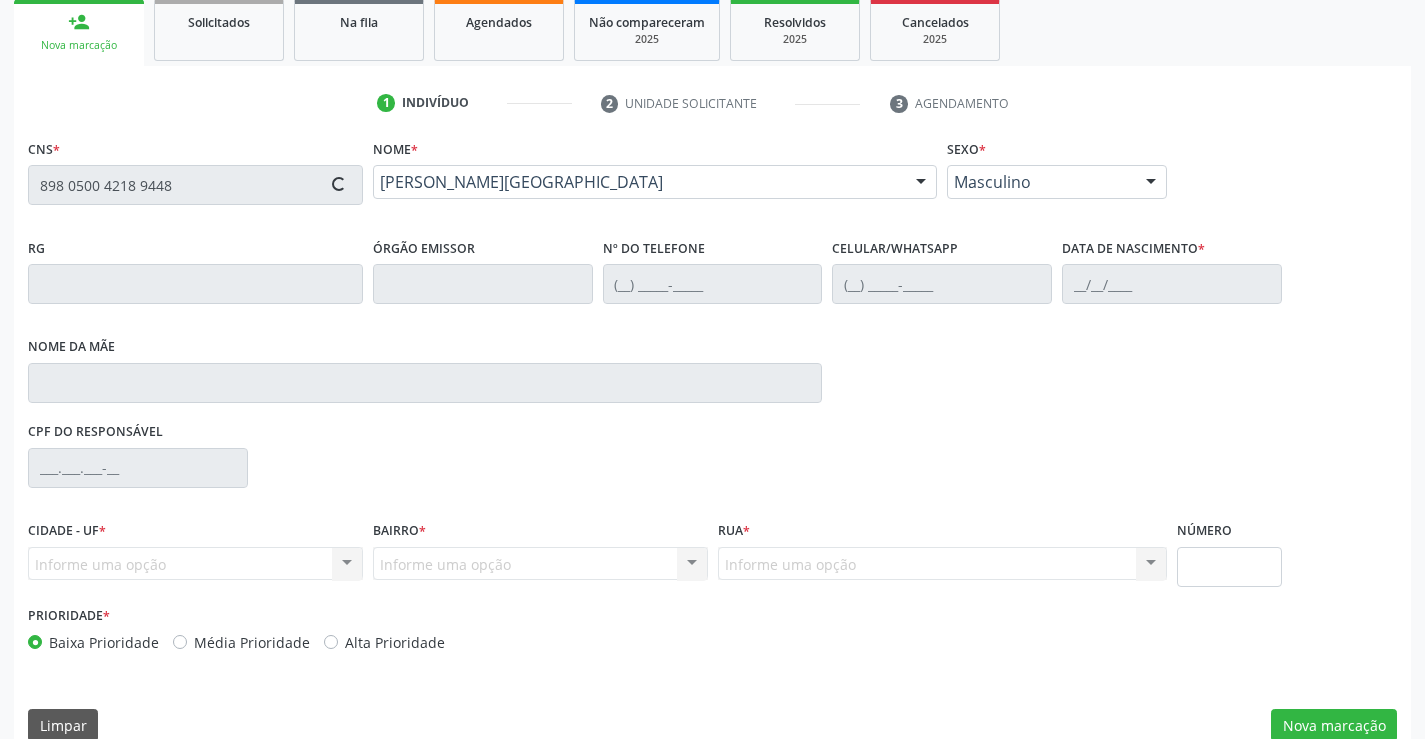 type on "(87) 99638-1596" 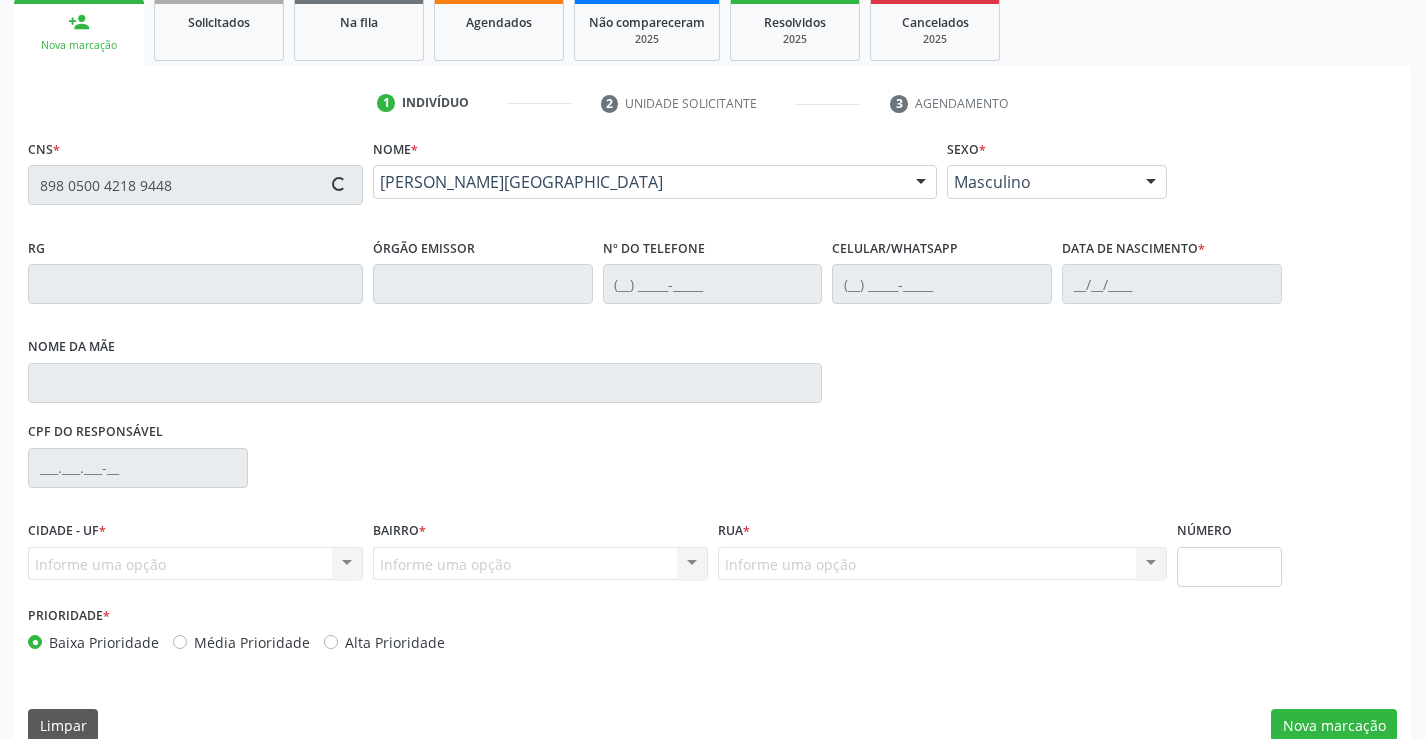 type on "(87) 99638-1596" 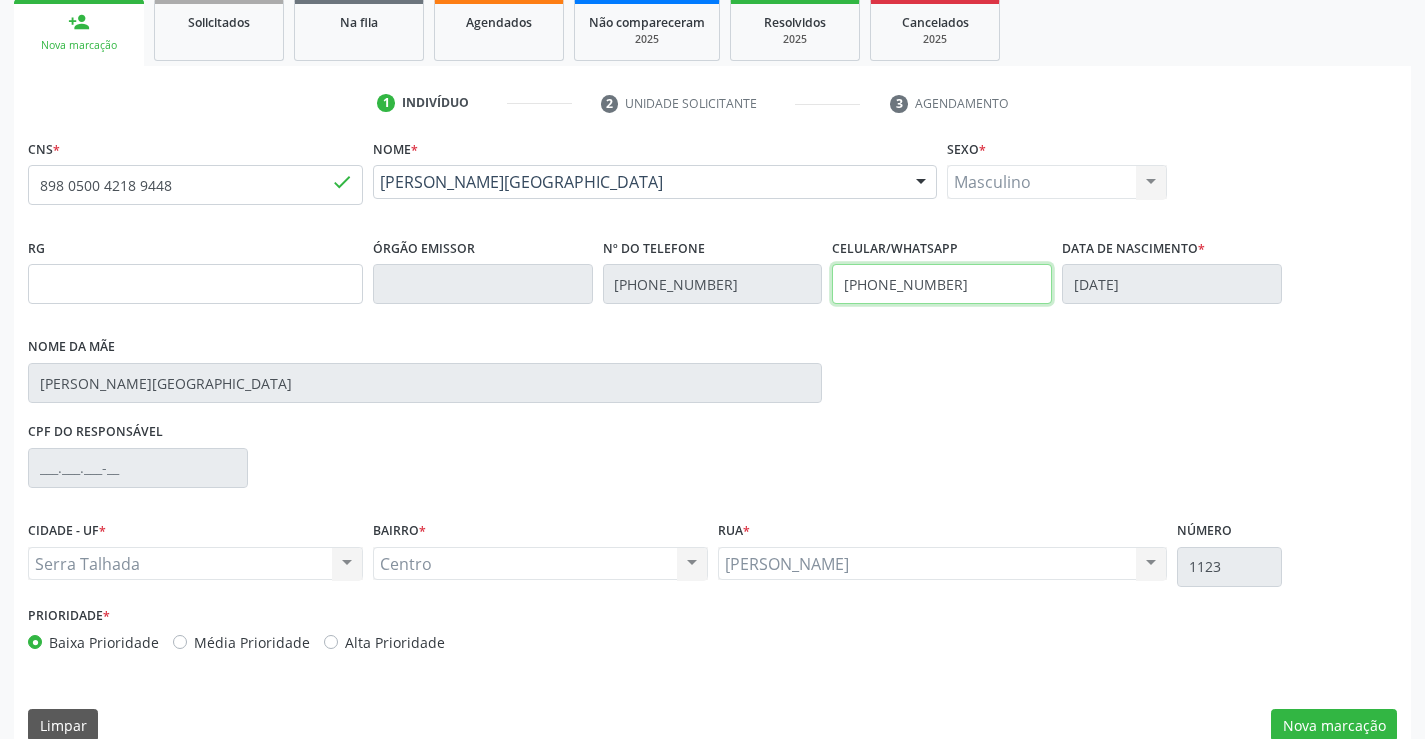 click on "(87) 99638-1596" at bounding box center (942, 284) 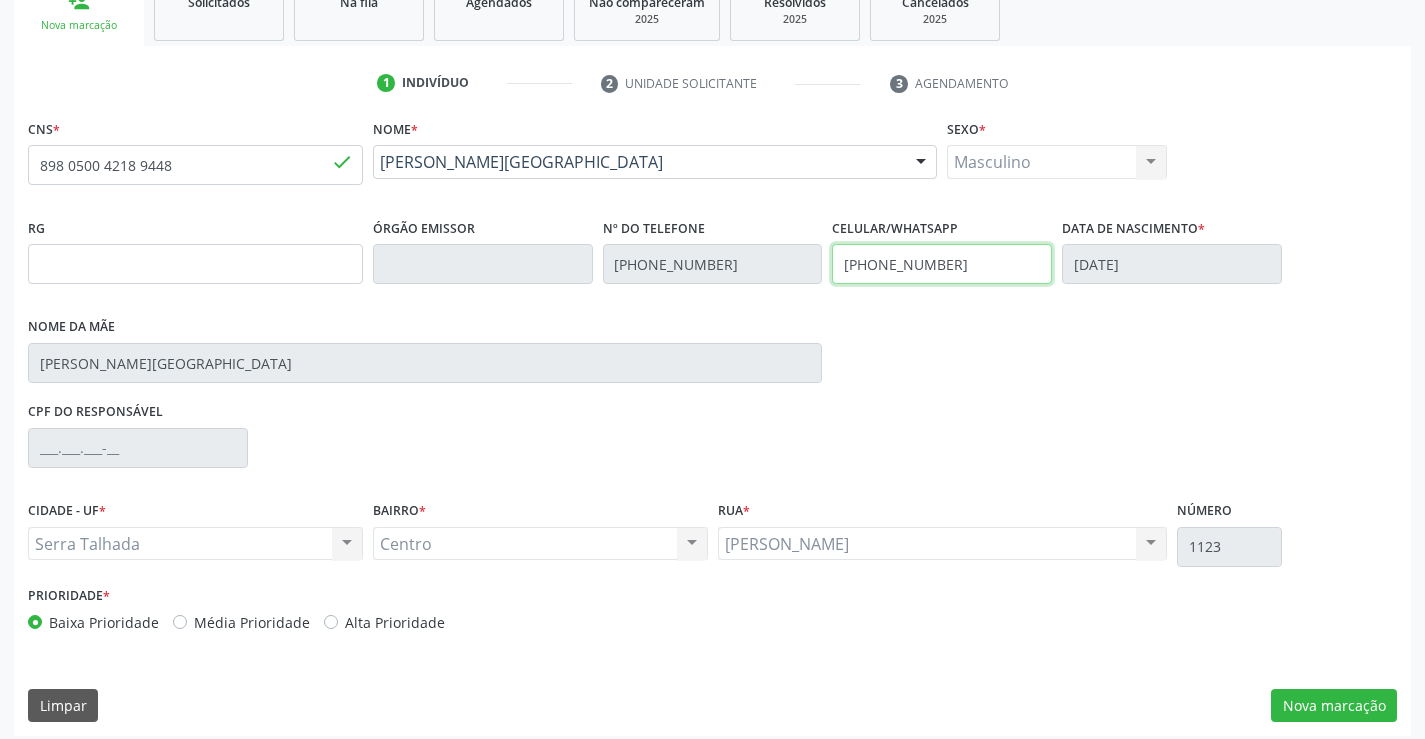 scroll, scrollTop: 331, scrollLeft: 0, axis: vertical 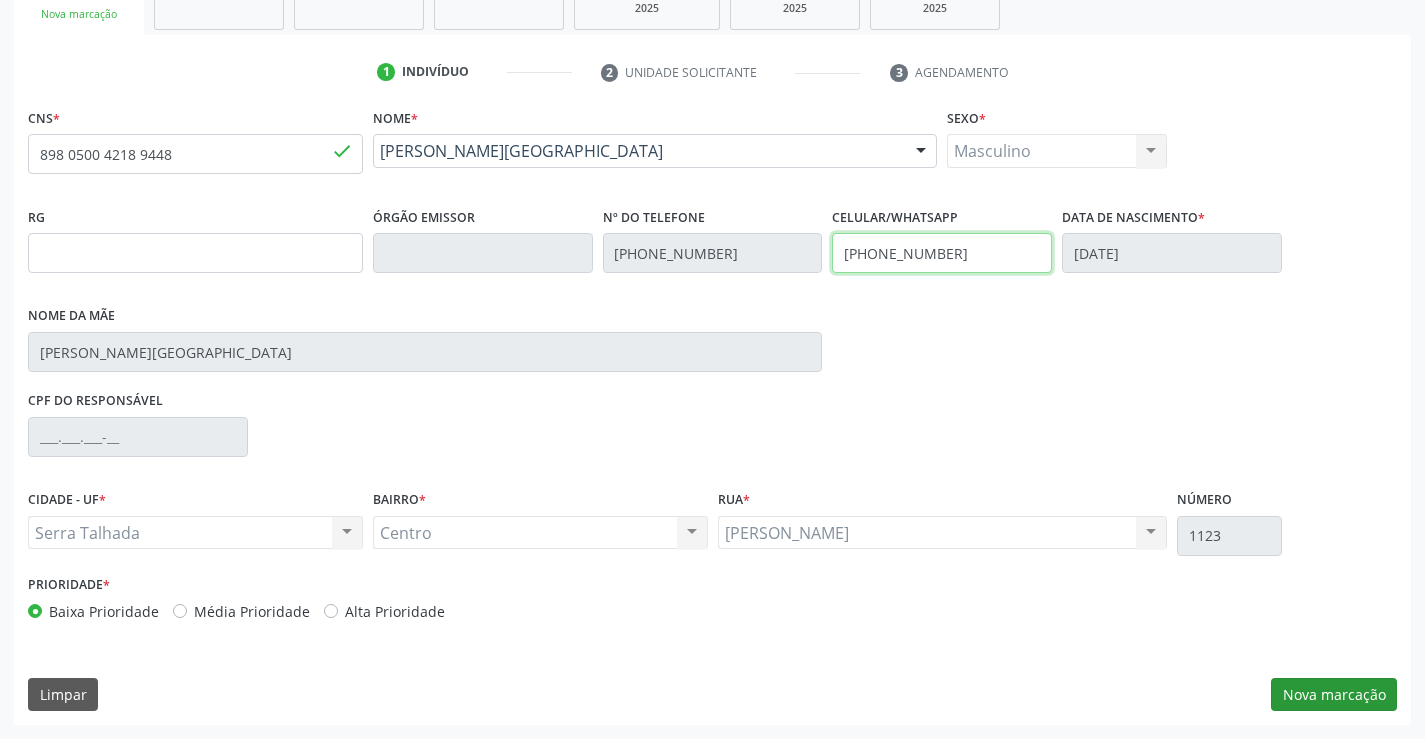 type on "(87) 99648-6677" 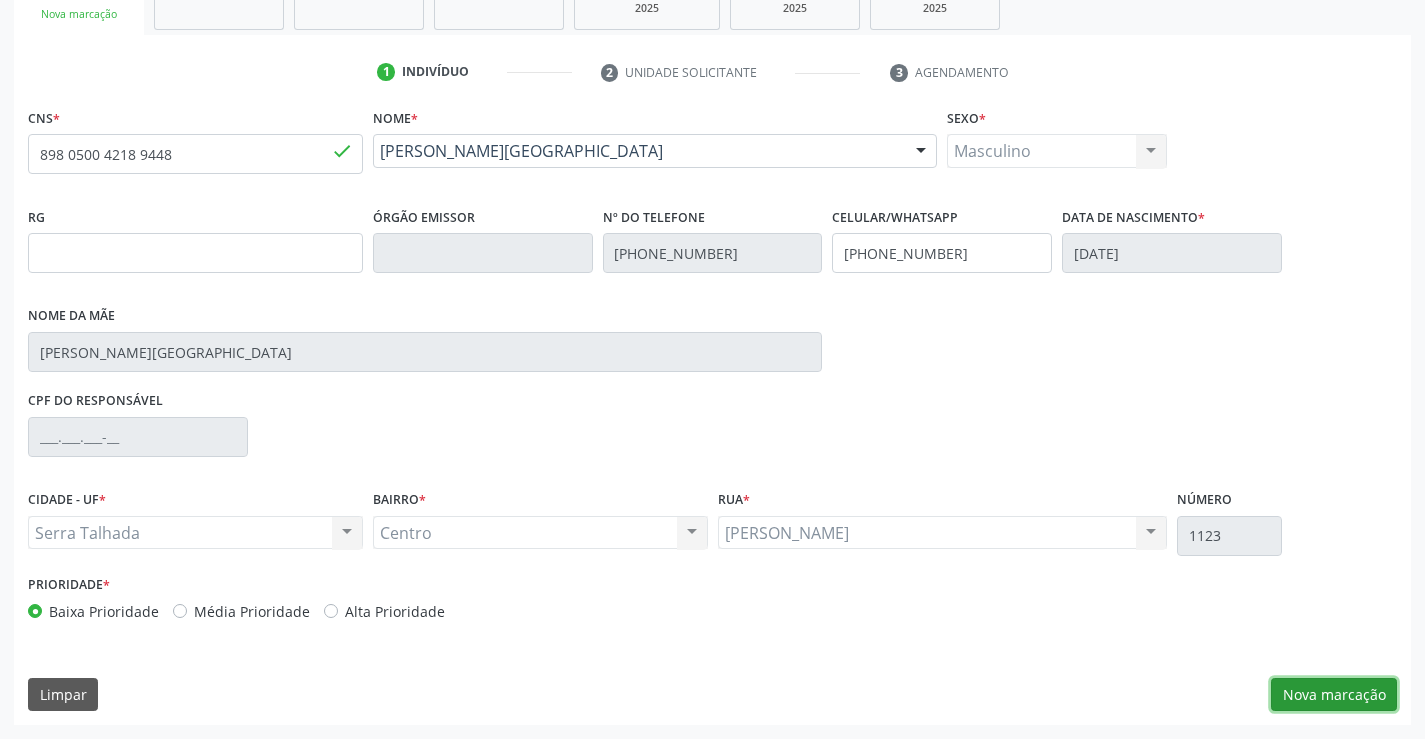 click on "Nova marcação" at bounding box center (1334, 695) 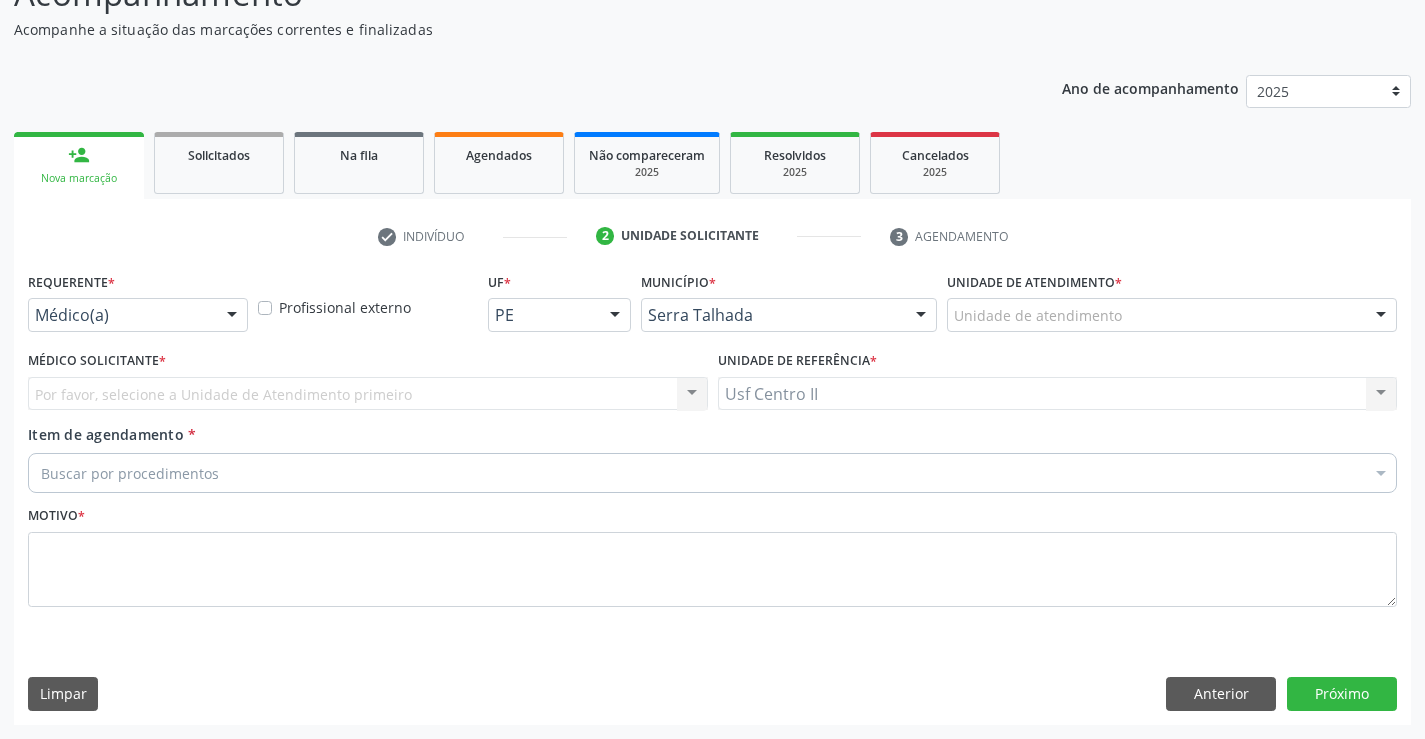 scroll, scrollTop: 167, scrollLeft: 0, axis: vertical 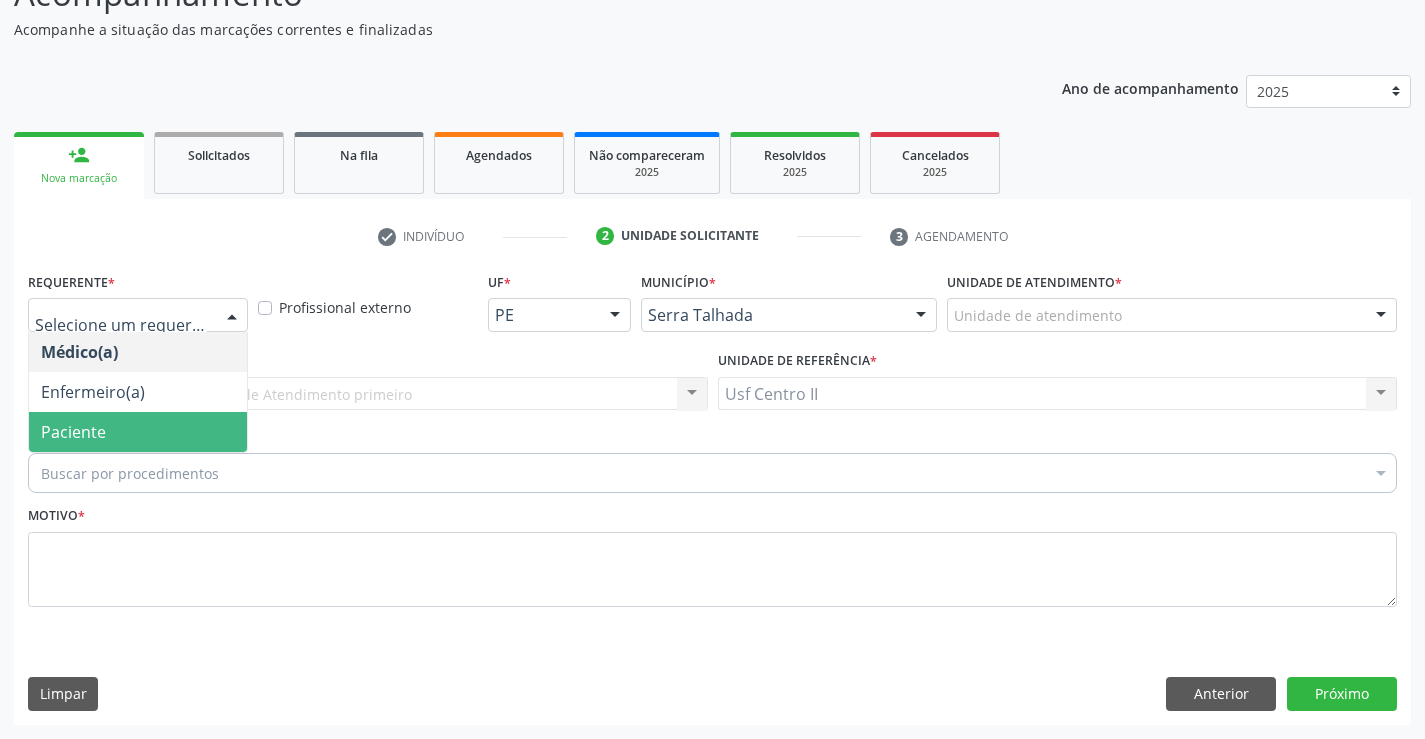 click on "Paciente" at bounding box center (73, 432) 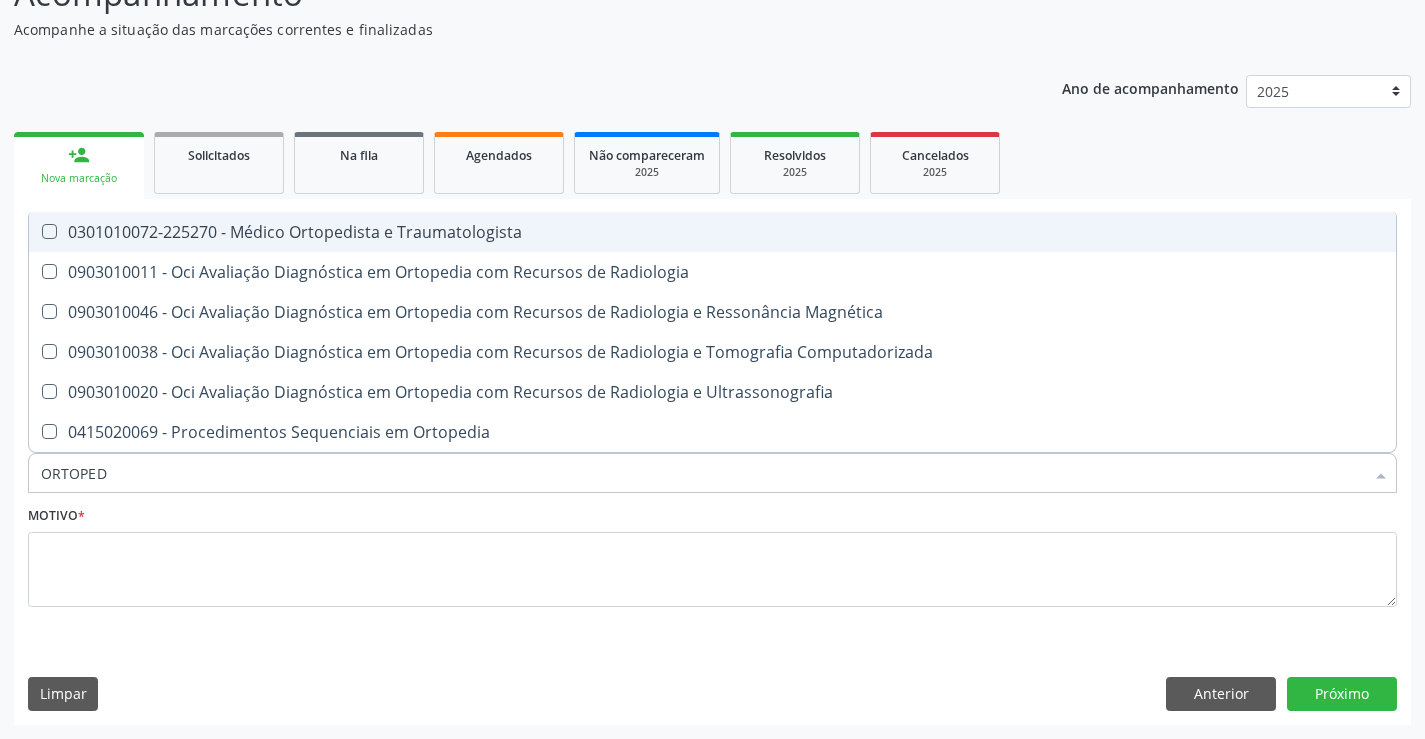 type on "ORTOPEDI" 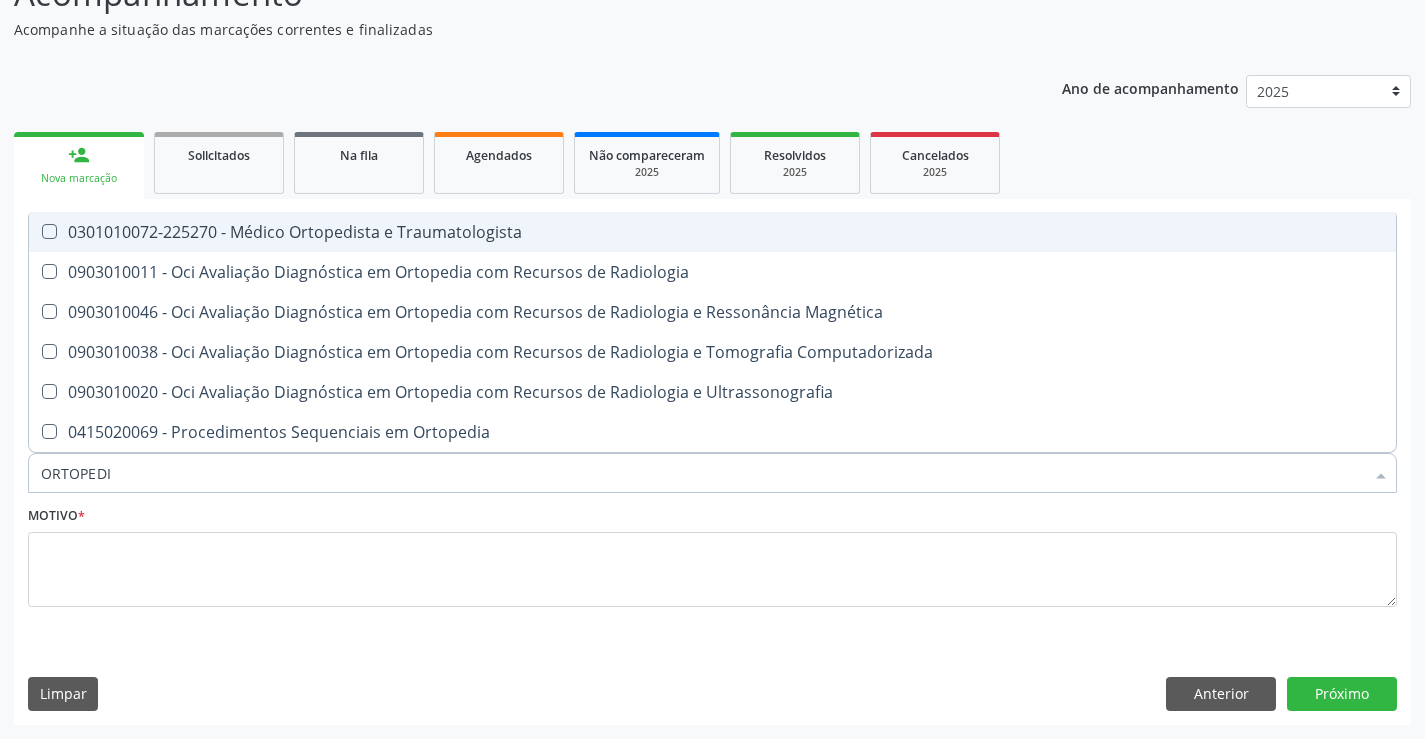 click on "0301010072-225270 - Médico Ortopedista e Traumatologista" at bounding box center [712, 232] 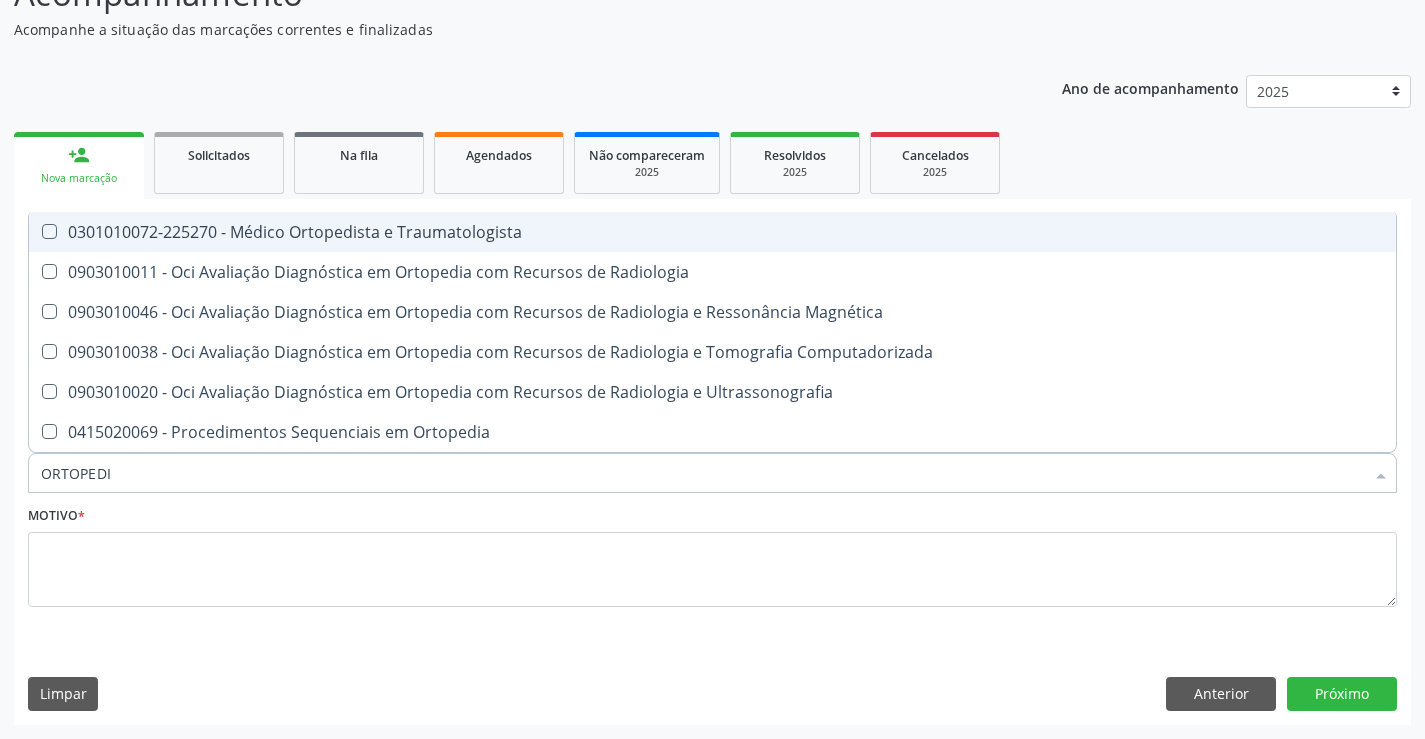checkbox on "true" 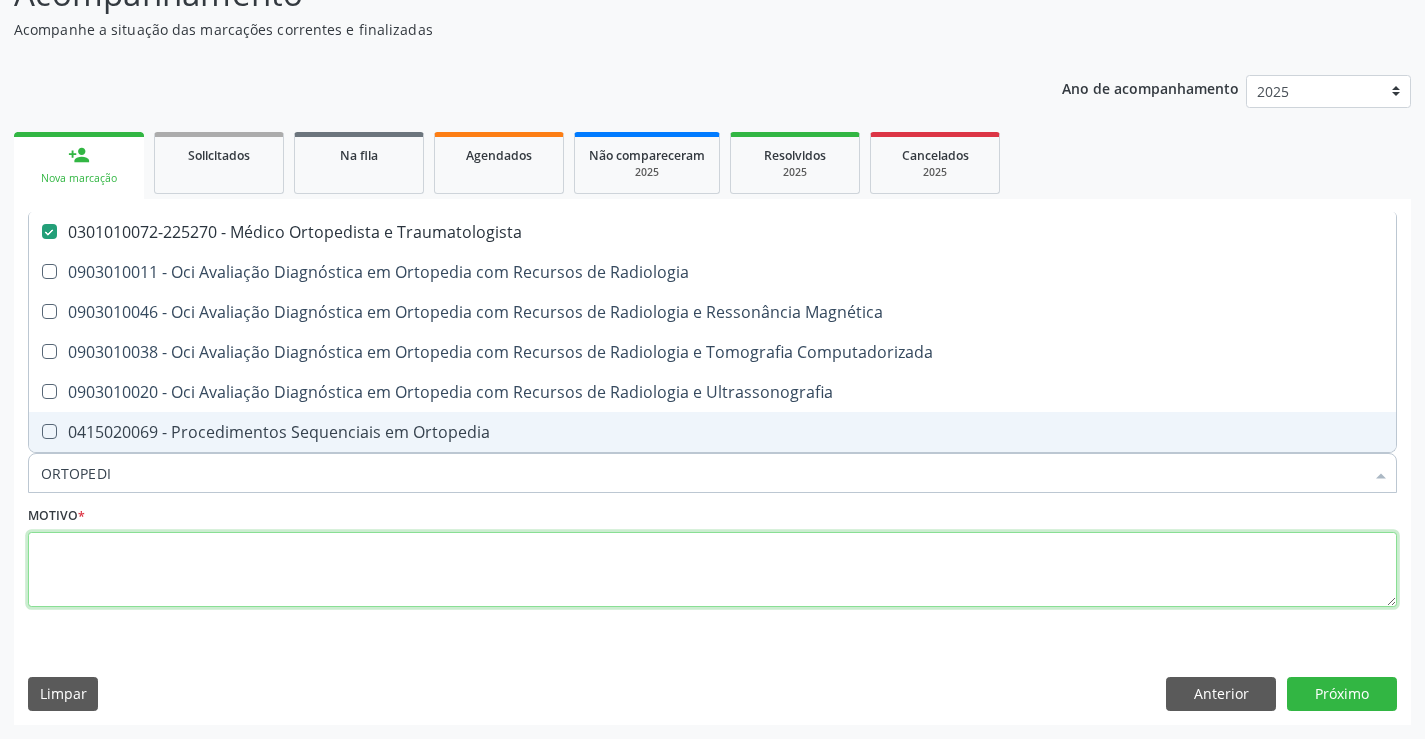 click at bounding box center [712, 570] 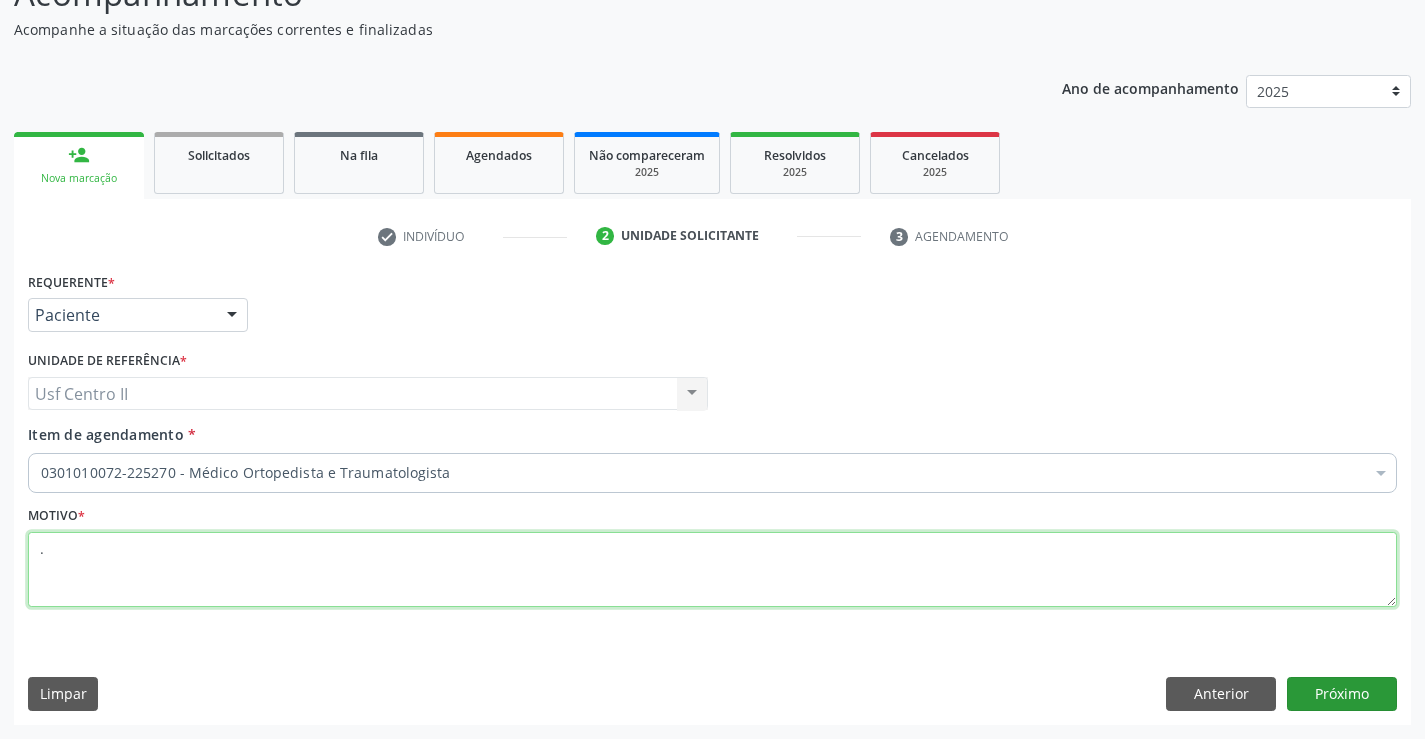 type on "." 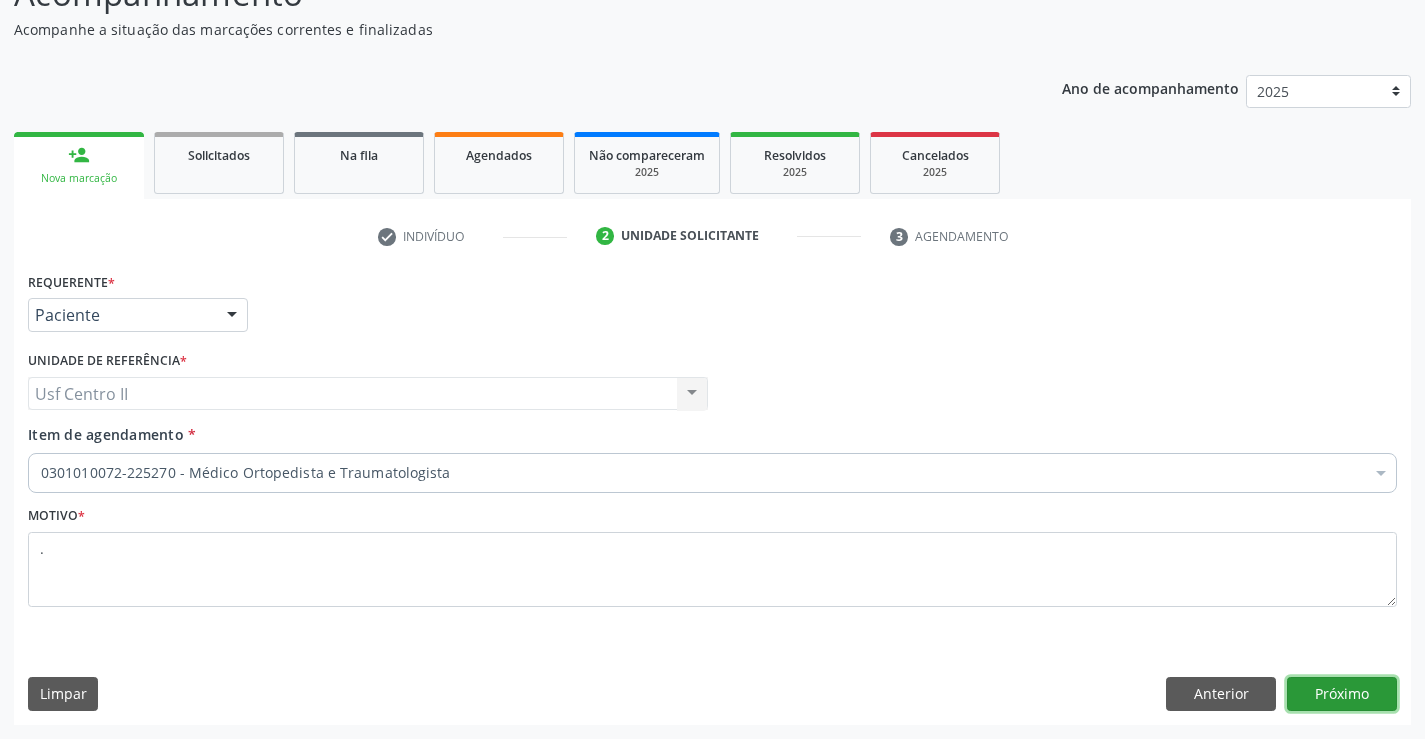 click on "Próximo" at bounding box center (1342, 694) 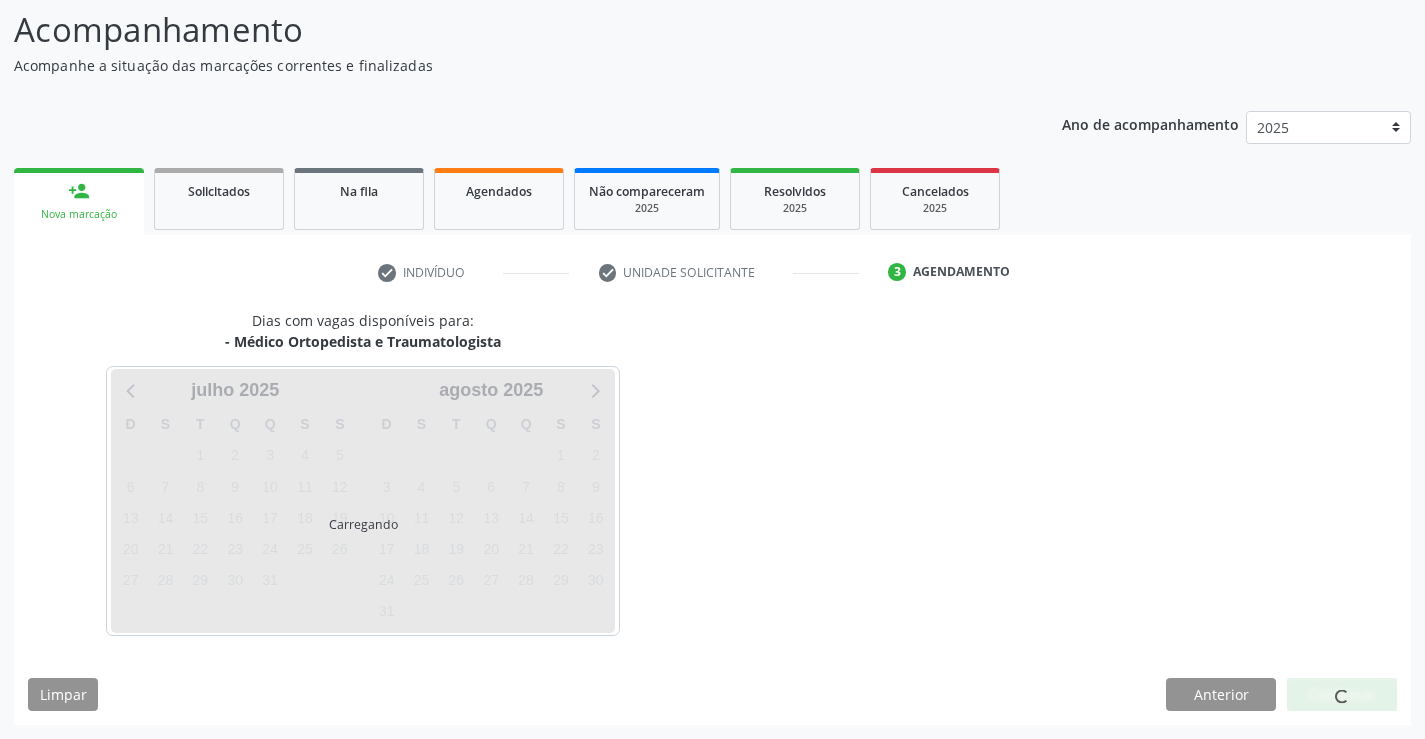 scroll, scrollTop: 131, scrollLeft: 0, axis: vertical 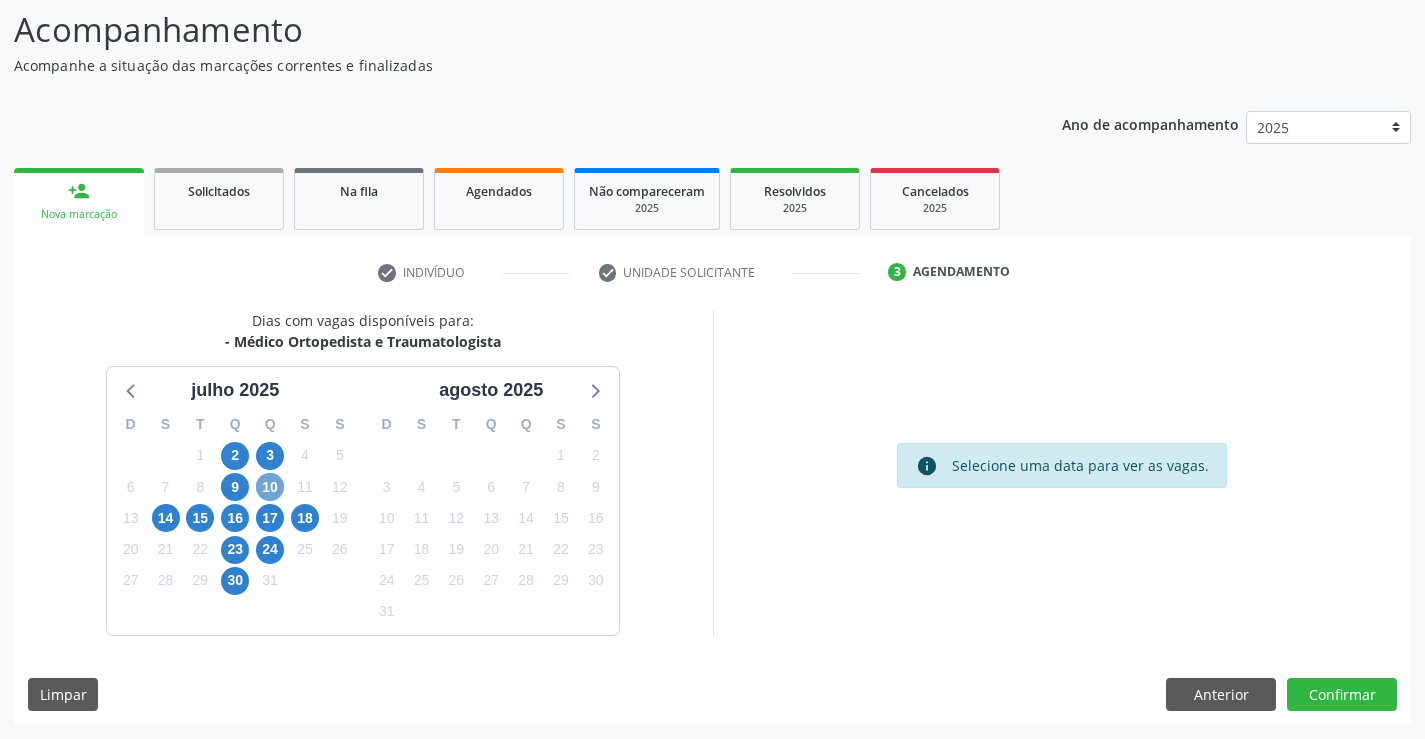 click on "10" at bounding box center (270, 487) 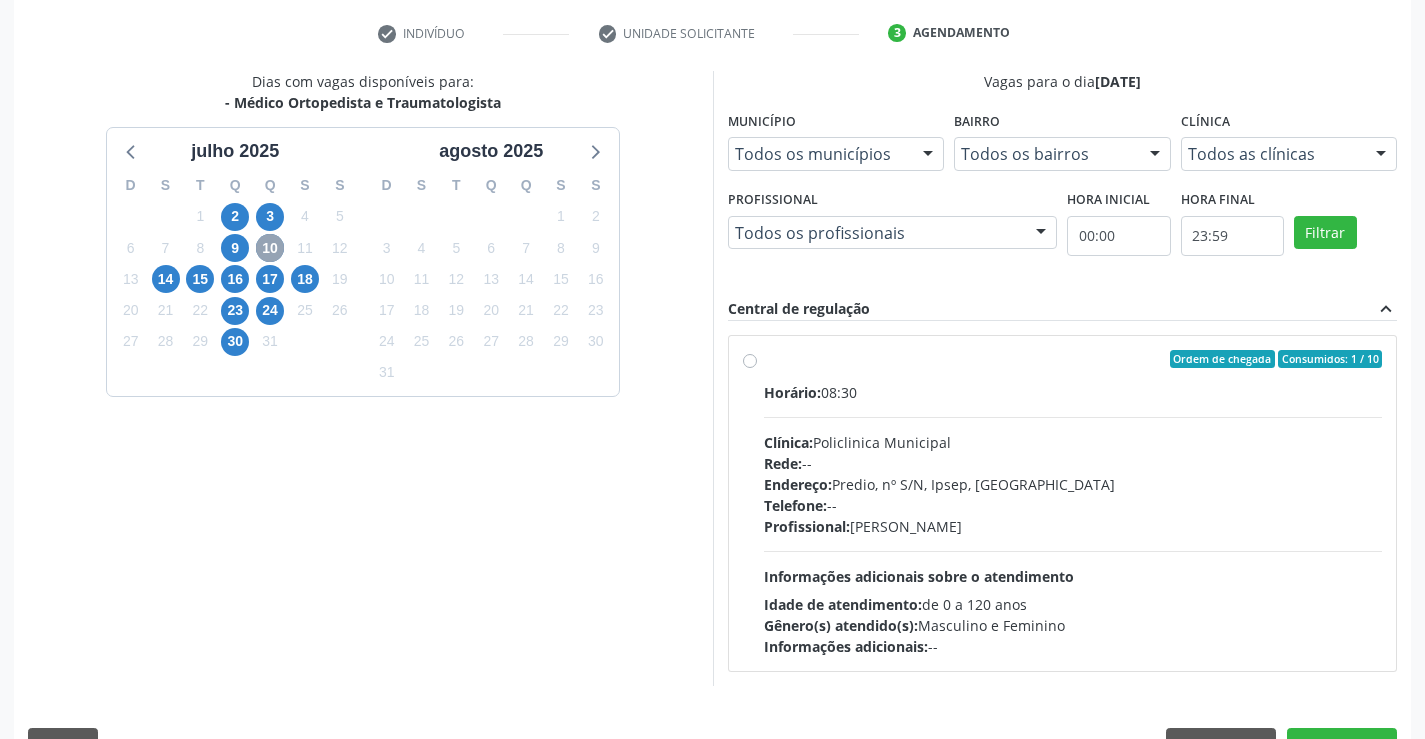 scroll, scrollTop: 420, scrollLeft: 0, axis: vertical 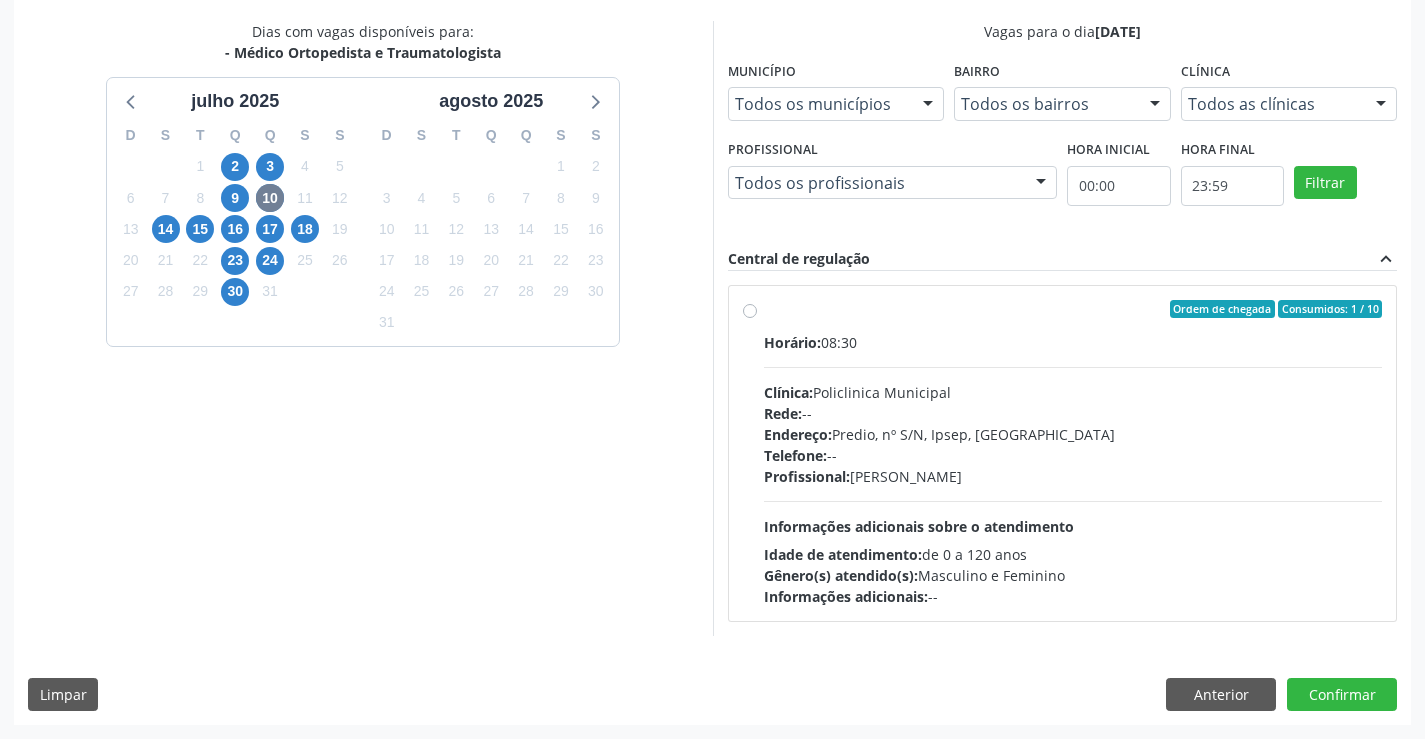 click on "Ordem de chegada
Consumidos: 1 / 10
Horário:   08:30
Clínica:  Policlinica Municipal
Rede:
--
Endereço:   Predio, nº S/N, Ipsep, Serra Talhada - PE
Telefone:   --
Profissional:
Eugenio Pericles Muniz Ferreira
Informações adicionais sobre o atendimento
Idade de atendimento:
de 0 a 120 anos
Gênero(s) atendido(s):
Masculino e Feminino
Informações adicionais:
--" at bounding box center (1073, 453) 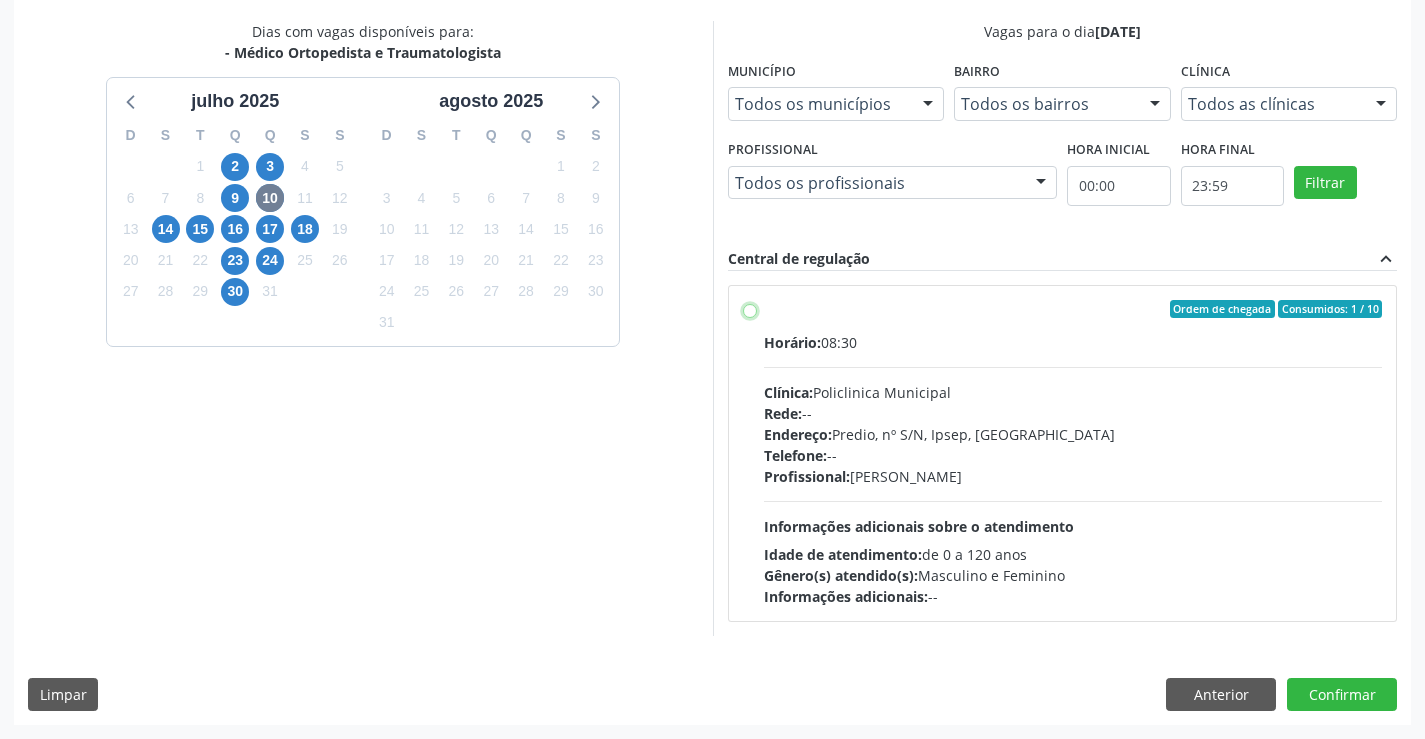 click on "Ordem de chegada
Consumidos: 1 / 10
Horário:   08:30
Clínica:  Policlinica Municipal
Rede:
--
Endereço:   Predio, nº S/N, Ipsep, Serra Talhada - PE
Telefone:   --
Profissional:
Eugenio Pericles Muniz Ferreira
Informações adicionais sobre o atendimento
Idade de atendimento:
de 0 a 120 anos
Gênero(s) atendido(s):
Masculino e Feminino
Informações adicionais:
--" at bounding box center [750, 309] 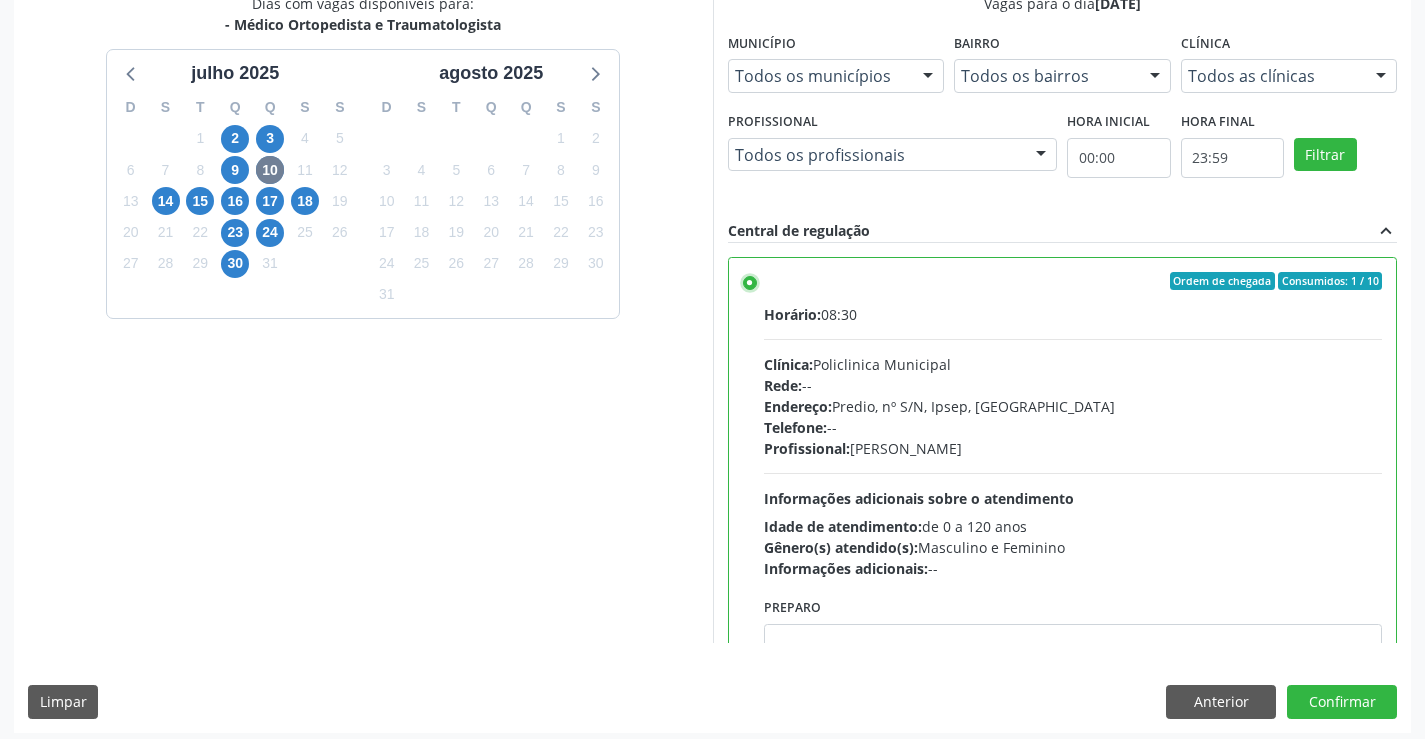 scroll, scrollTop: 456, scrollLeft: 0, axis: vertical 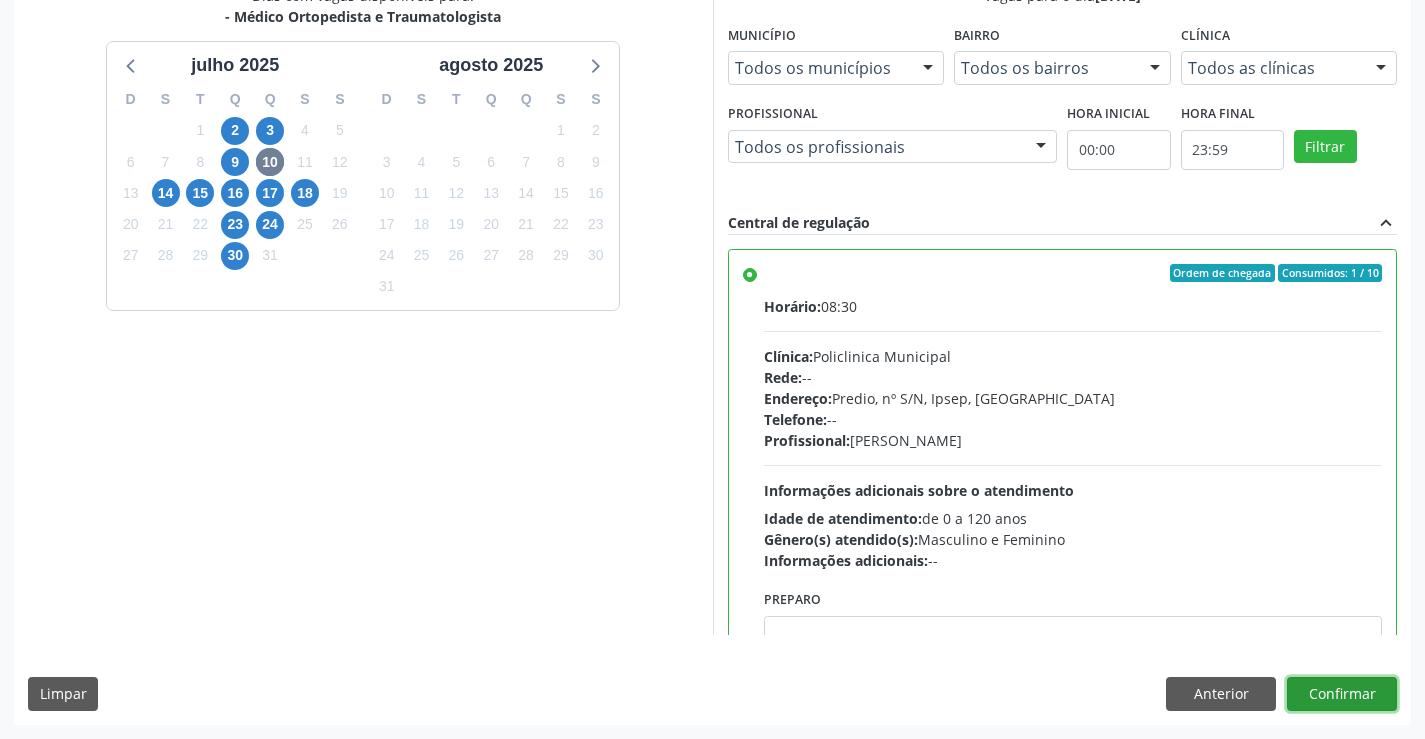 click on "Confirmar" at bounding box center [1342, 694] 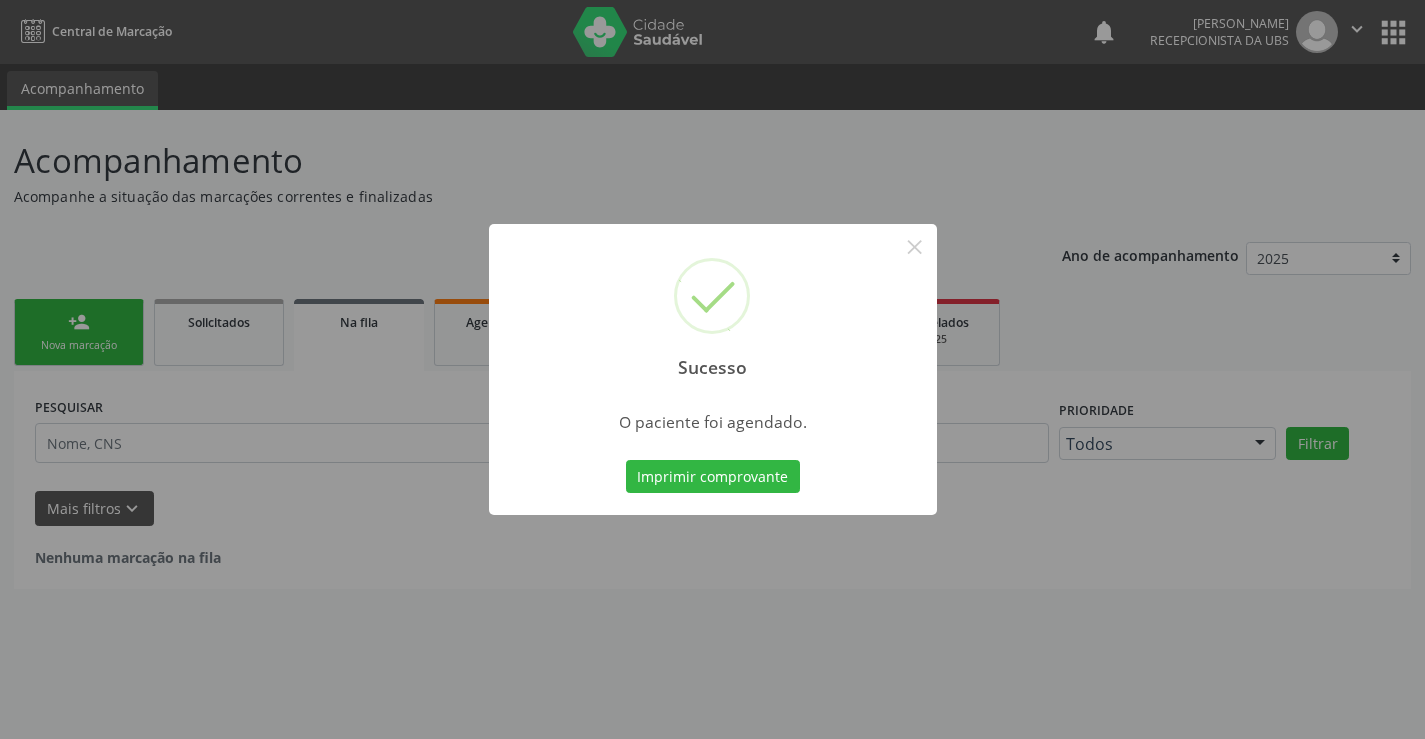 scroll, scrollTop: 0, scrollLeft: 0, axis: both 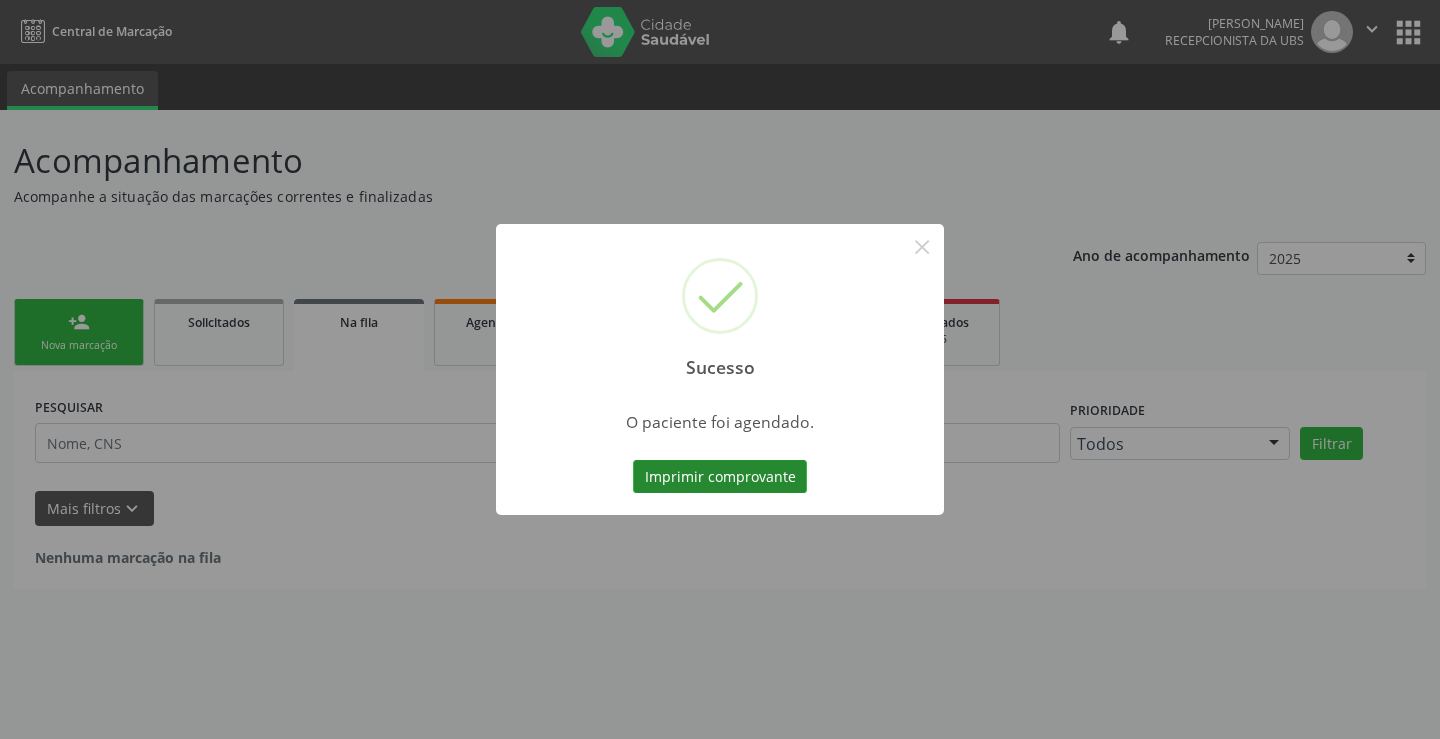click on "Imprimir comprovante" at bounding box center (720, 477) 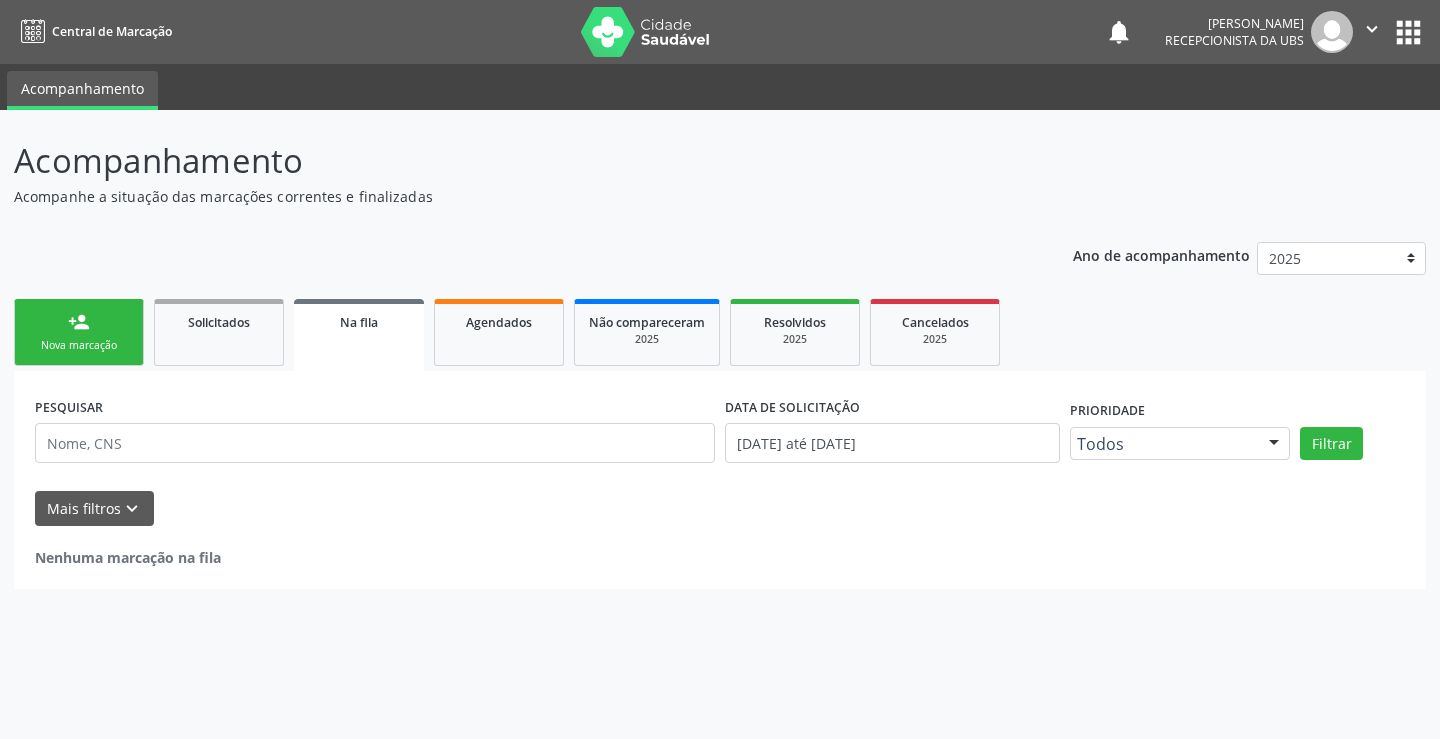 click on "person_add" at bounding box center [79, 322] 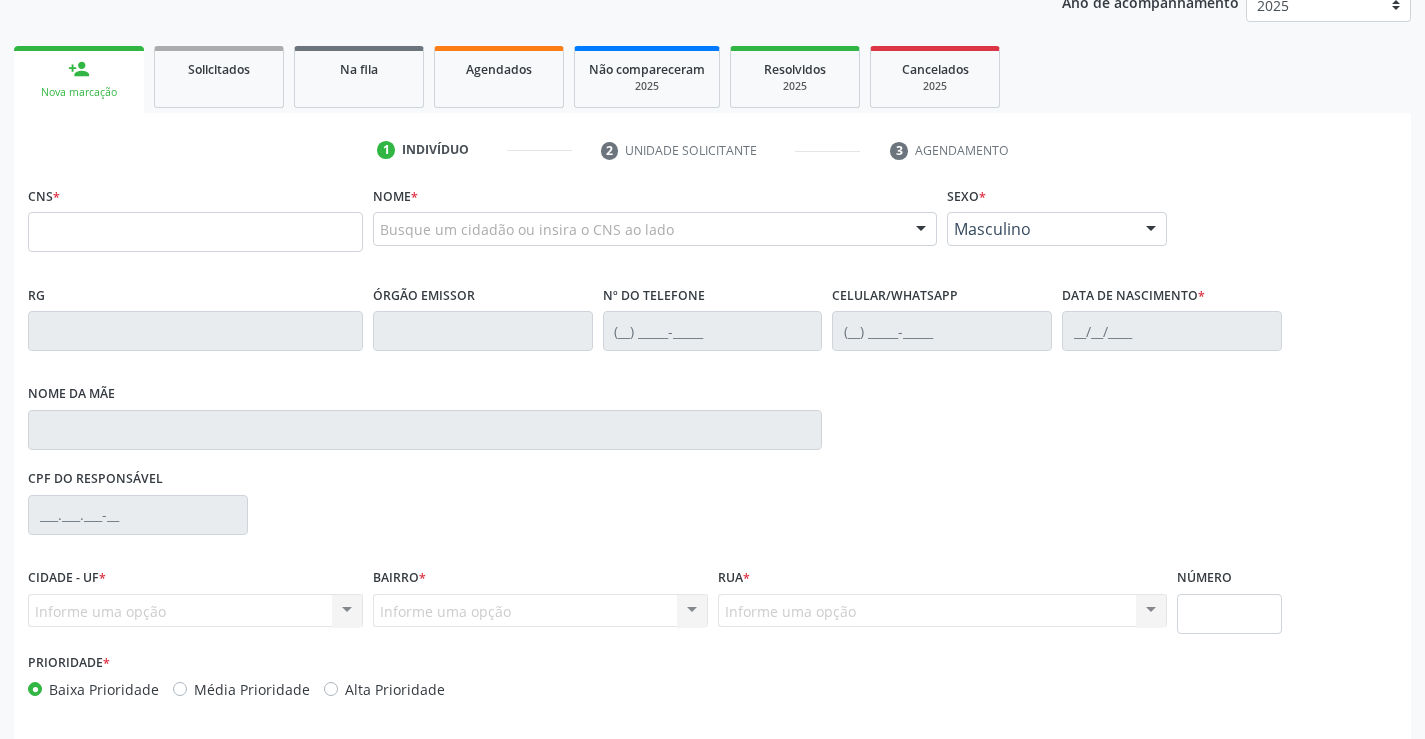scroll, scrollTop: 300, scrollLeft: 0, axis: vertical 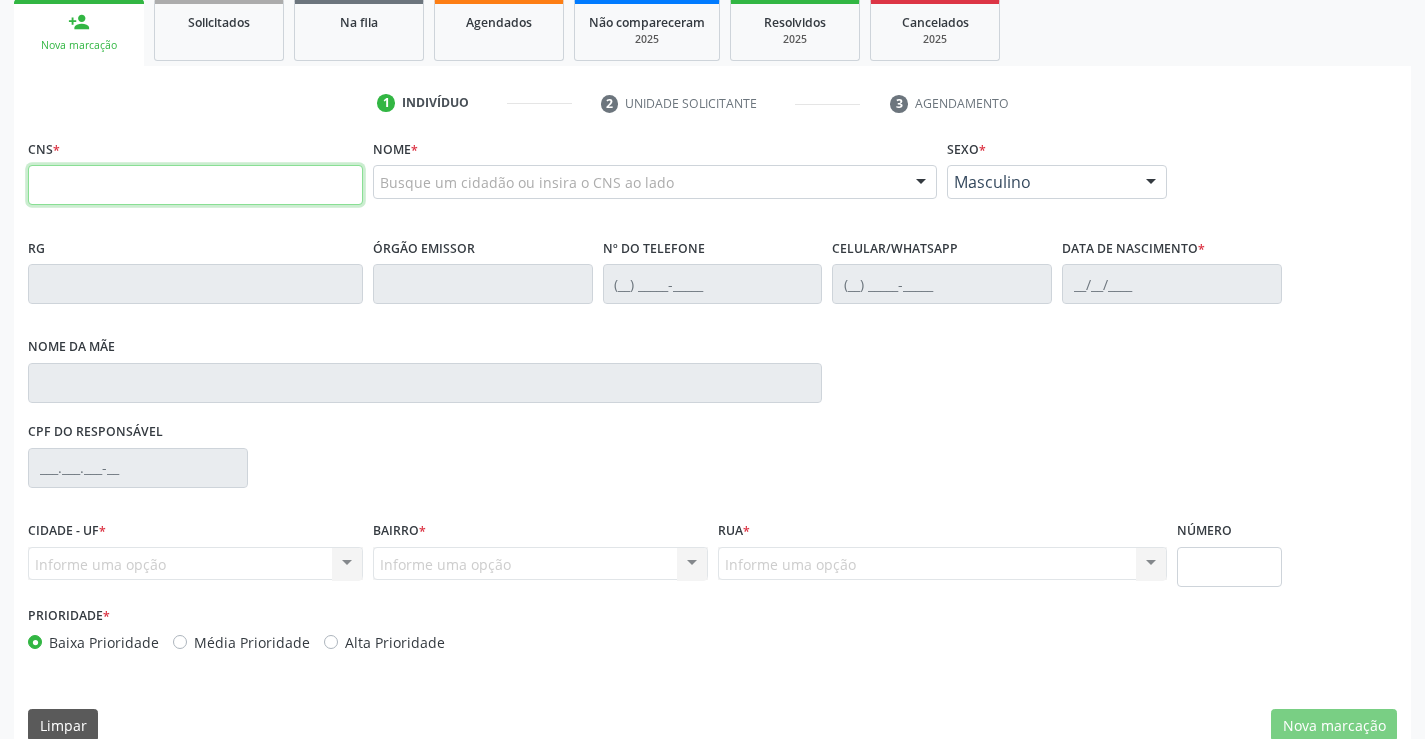 click at bounding box center (195, 185) 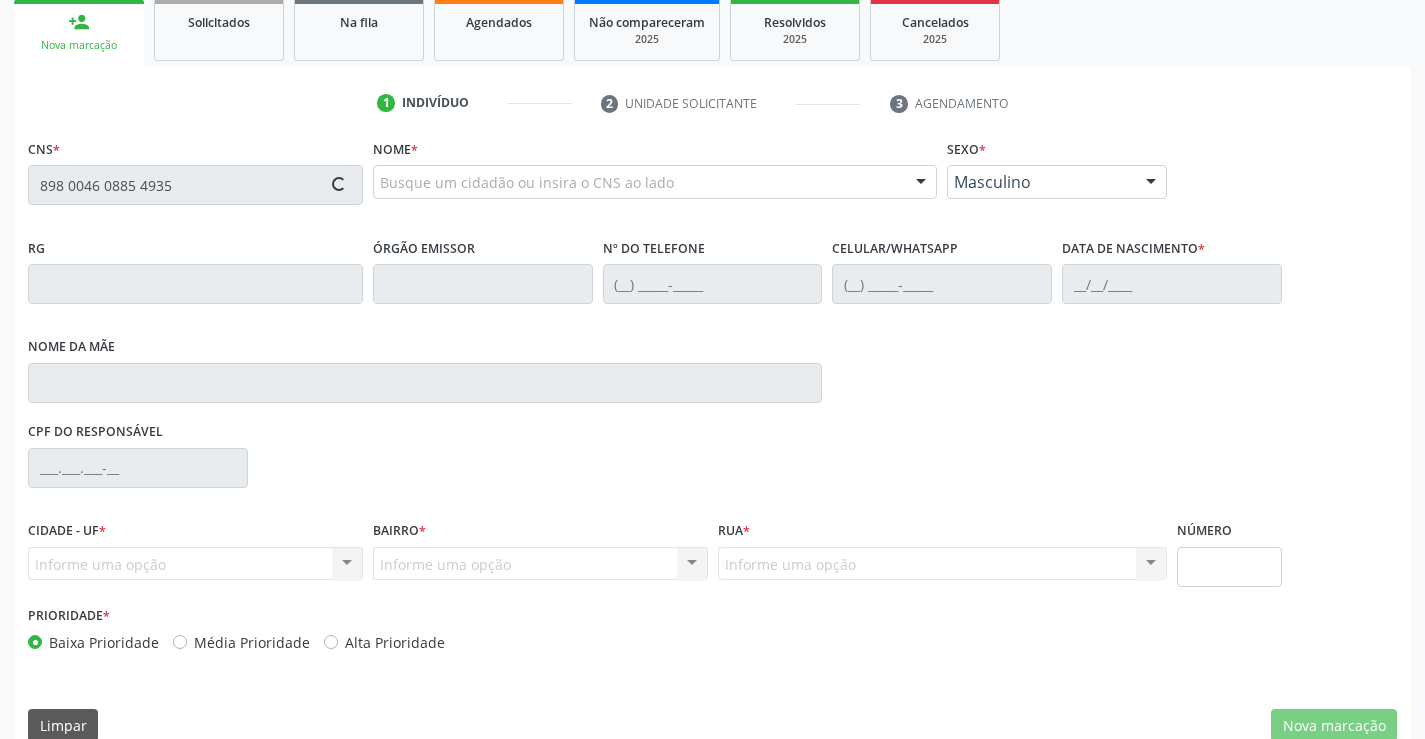 type on "898 0046 0885 4935" 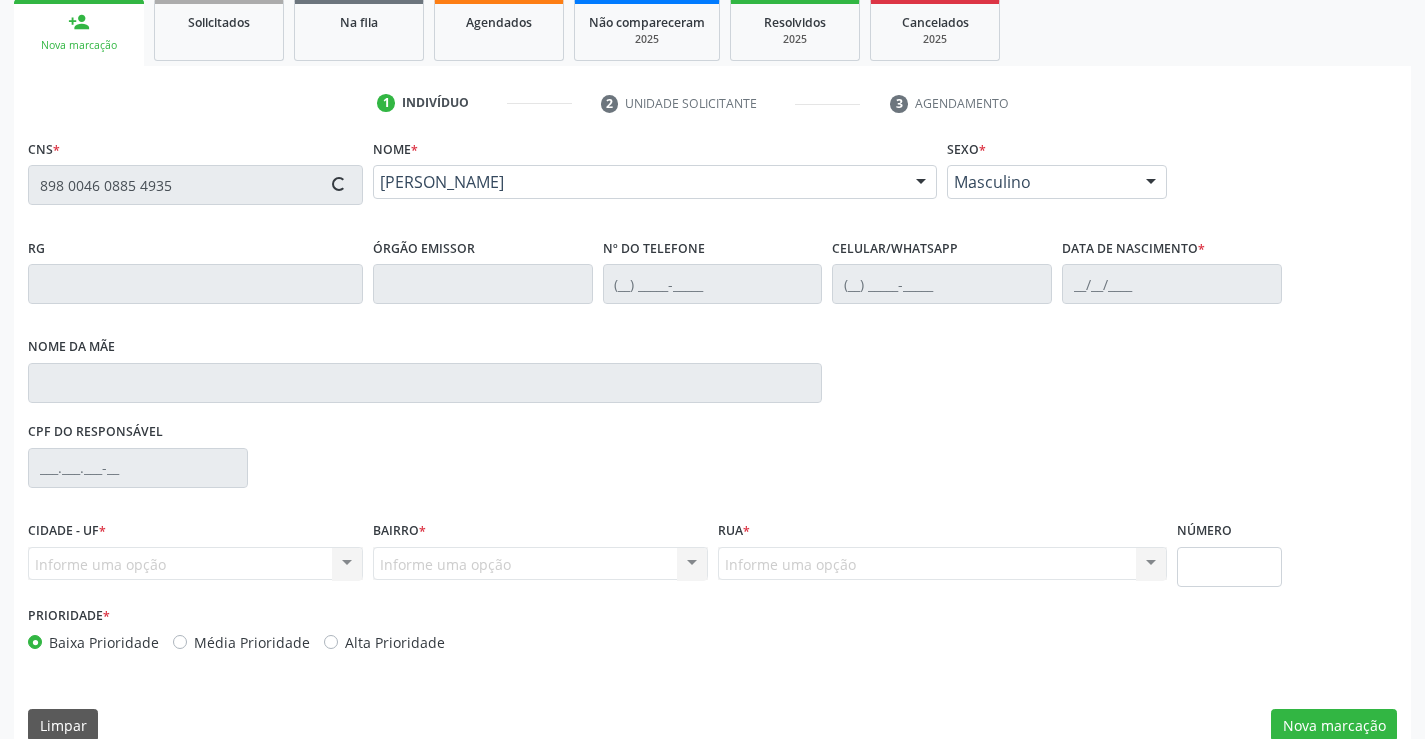 type on "(87) 99612-8028" 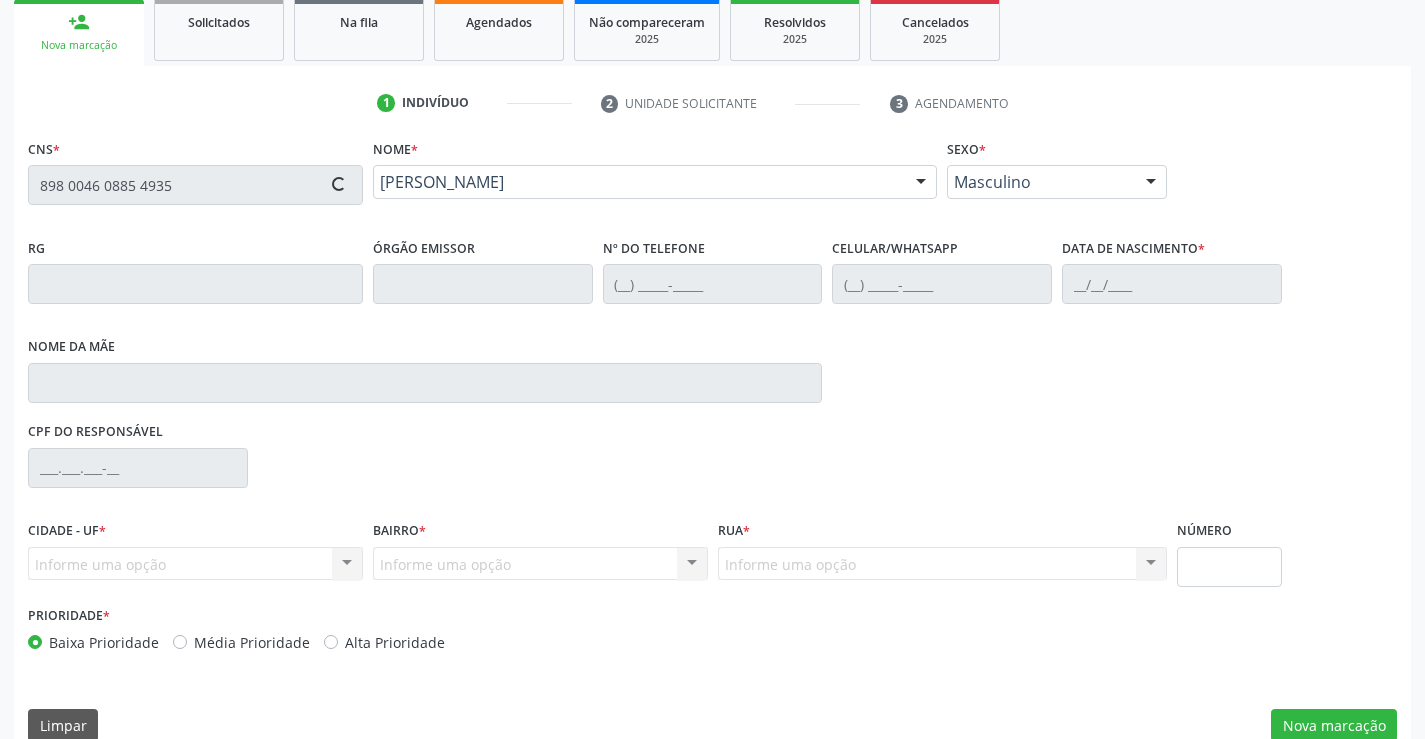 type on "14/02/1975" 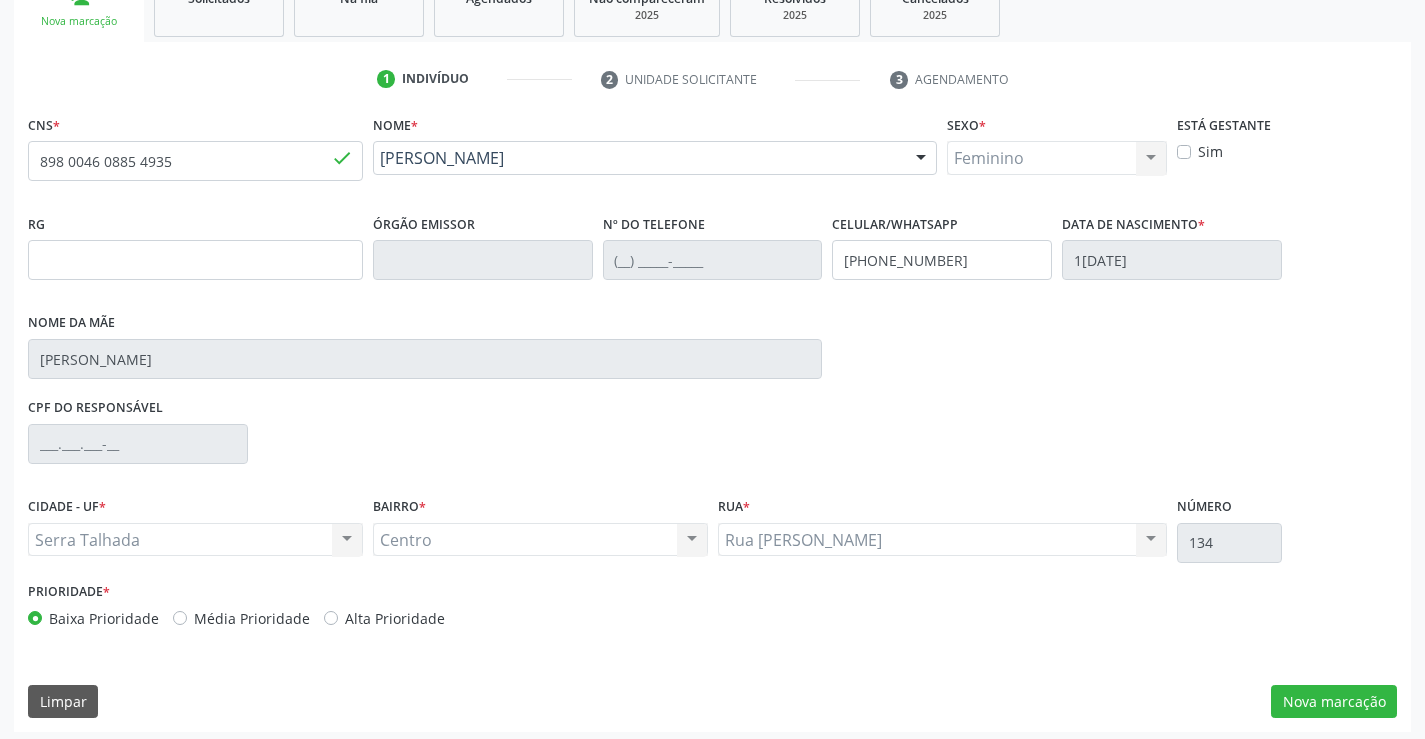 scroll, scrollTop: 331, scrollLeft: 0, axis: vertical 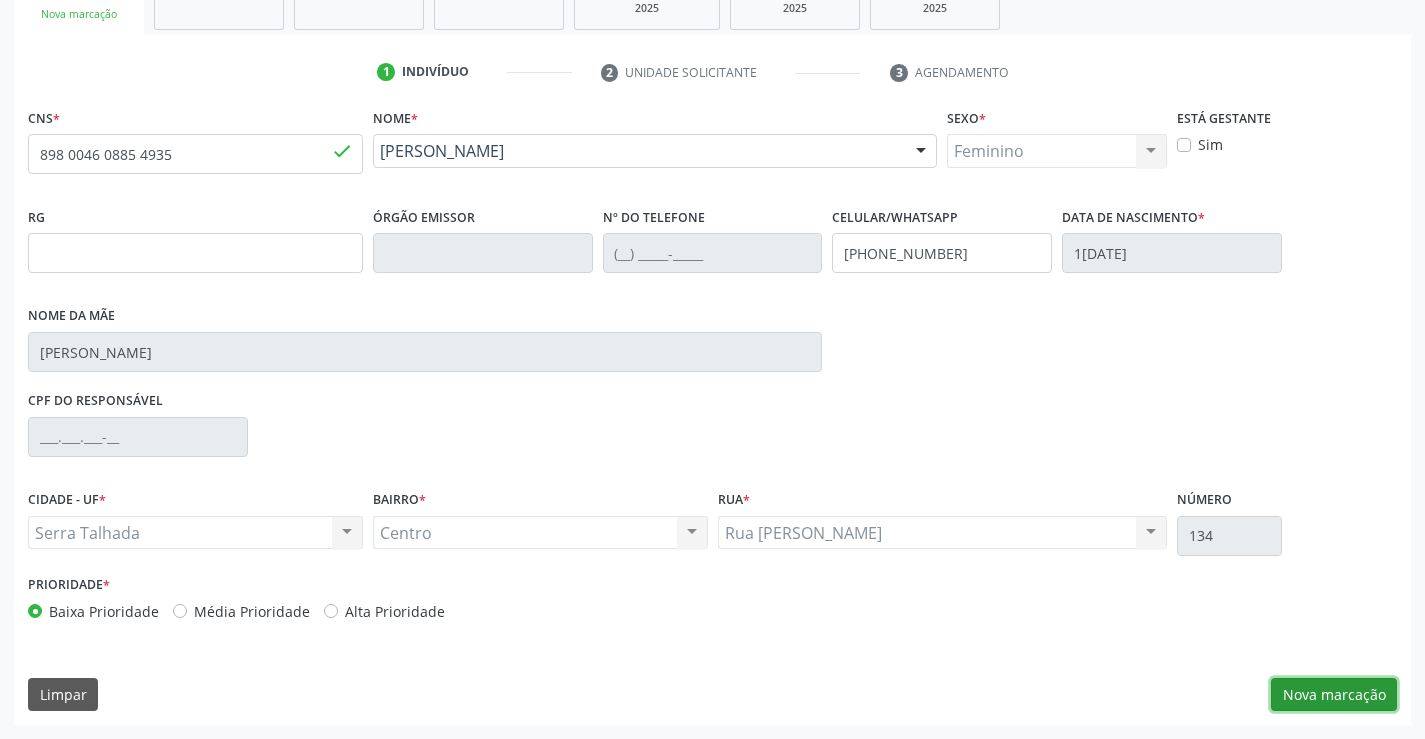 click on "Nova marcação" at bounding box center (1334, 695) 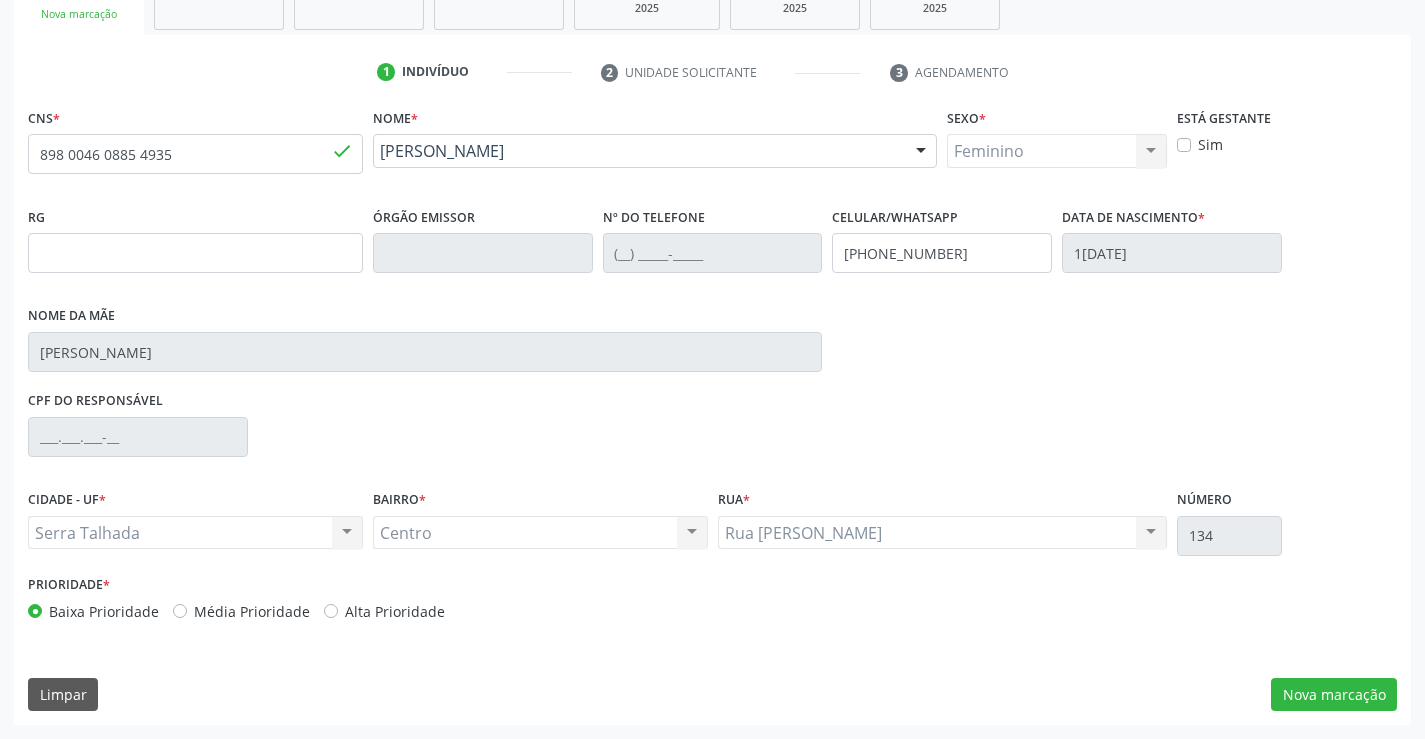 scroll, scrollTop: 167, scrollLeft: 0, axis: vertical 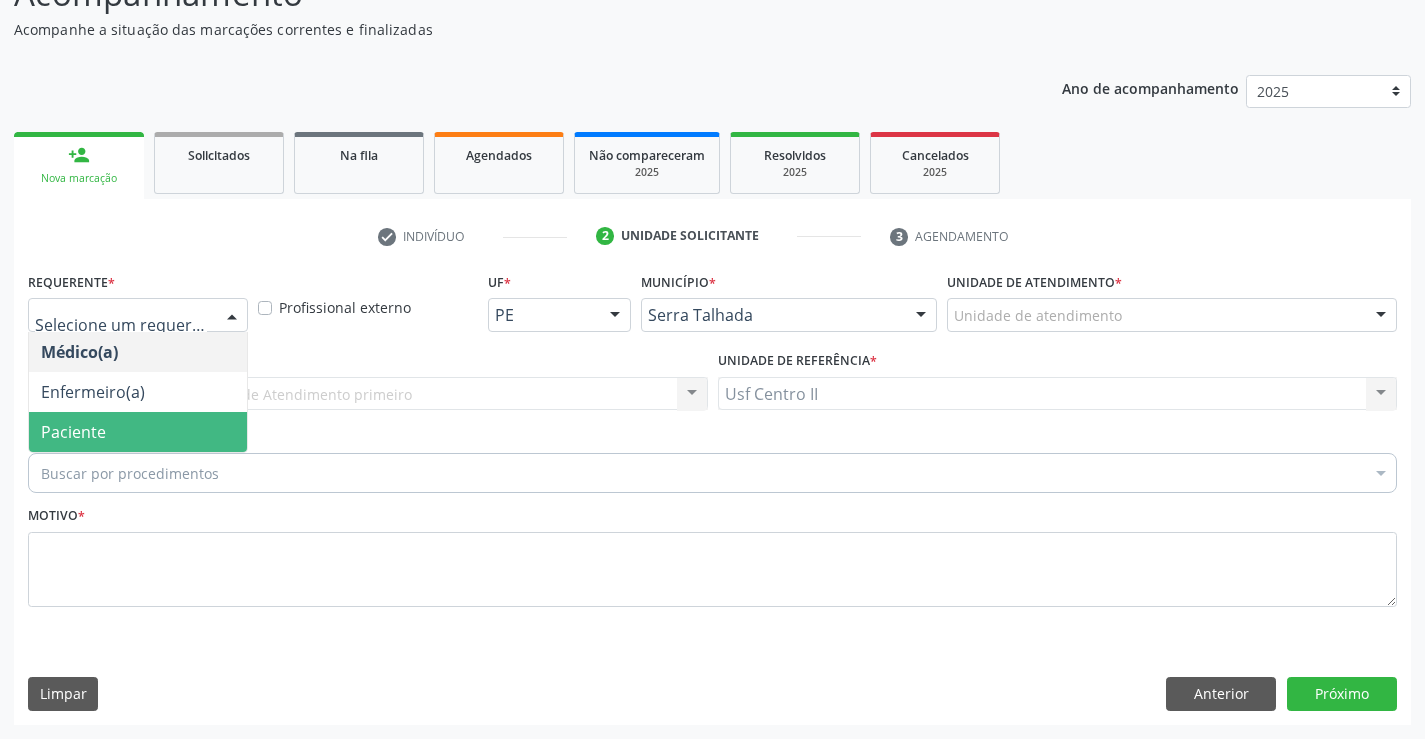 click on "Paciente" at bounding box center (73, 432) 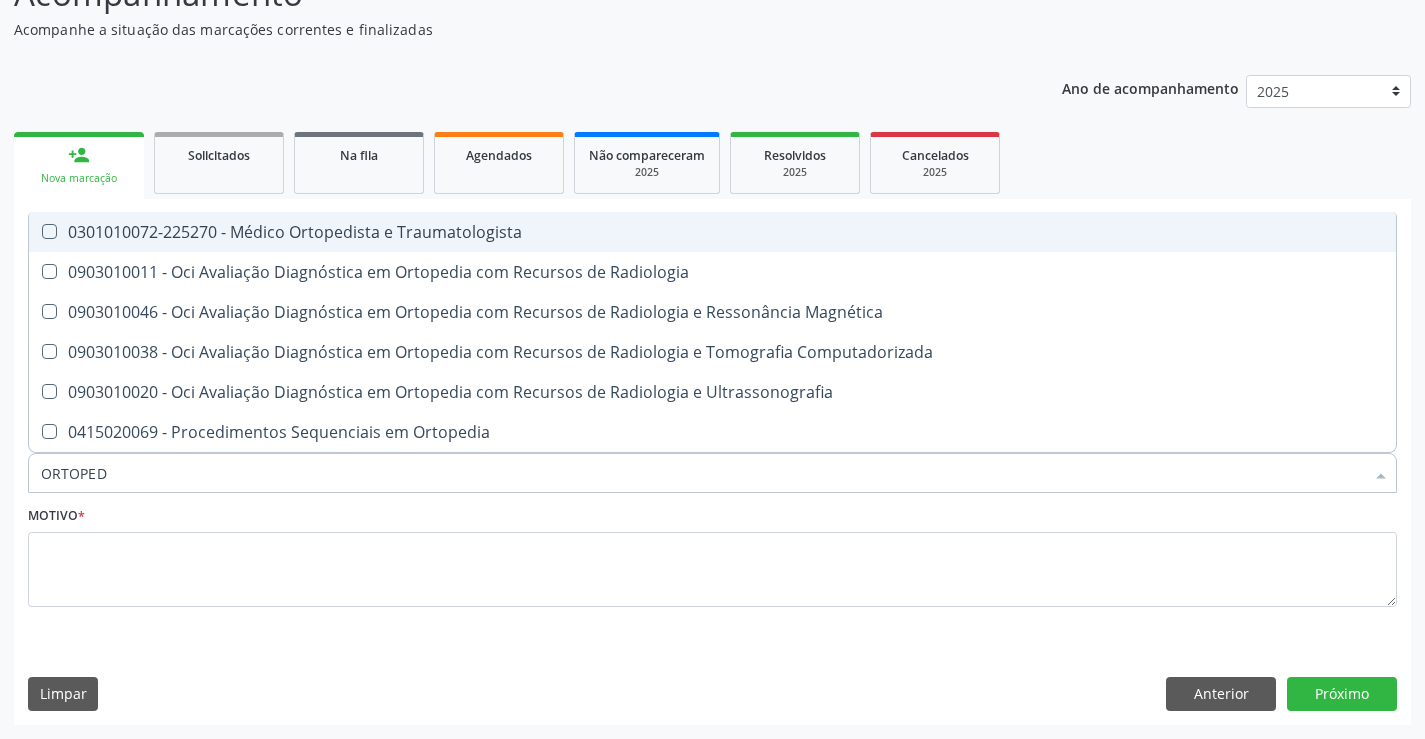 type on "ORTOPEDI" 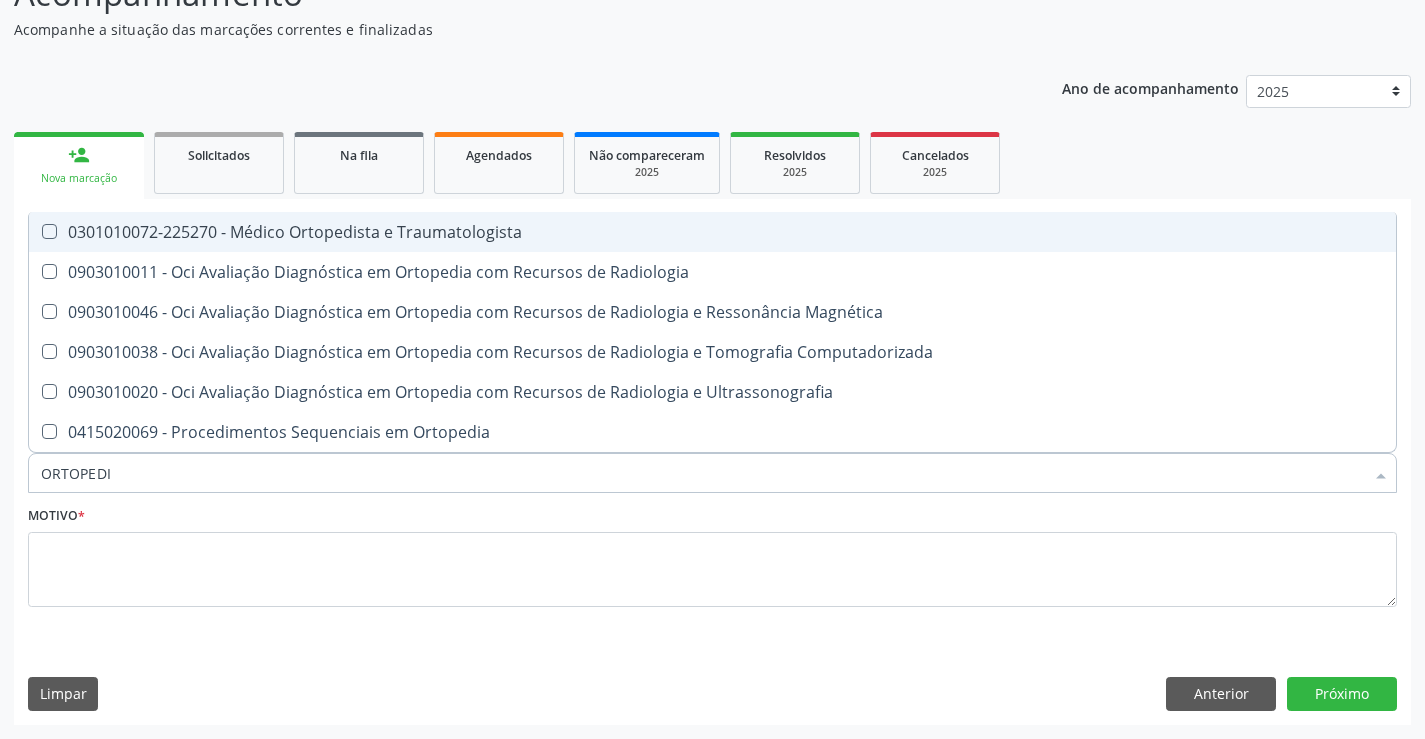 click on "0301010072-225270 - Médico Ortopedista e Traumatologista" at bounding box center [712, 232] 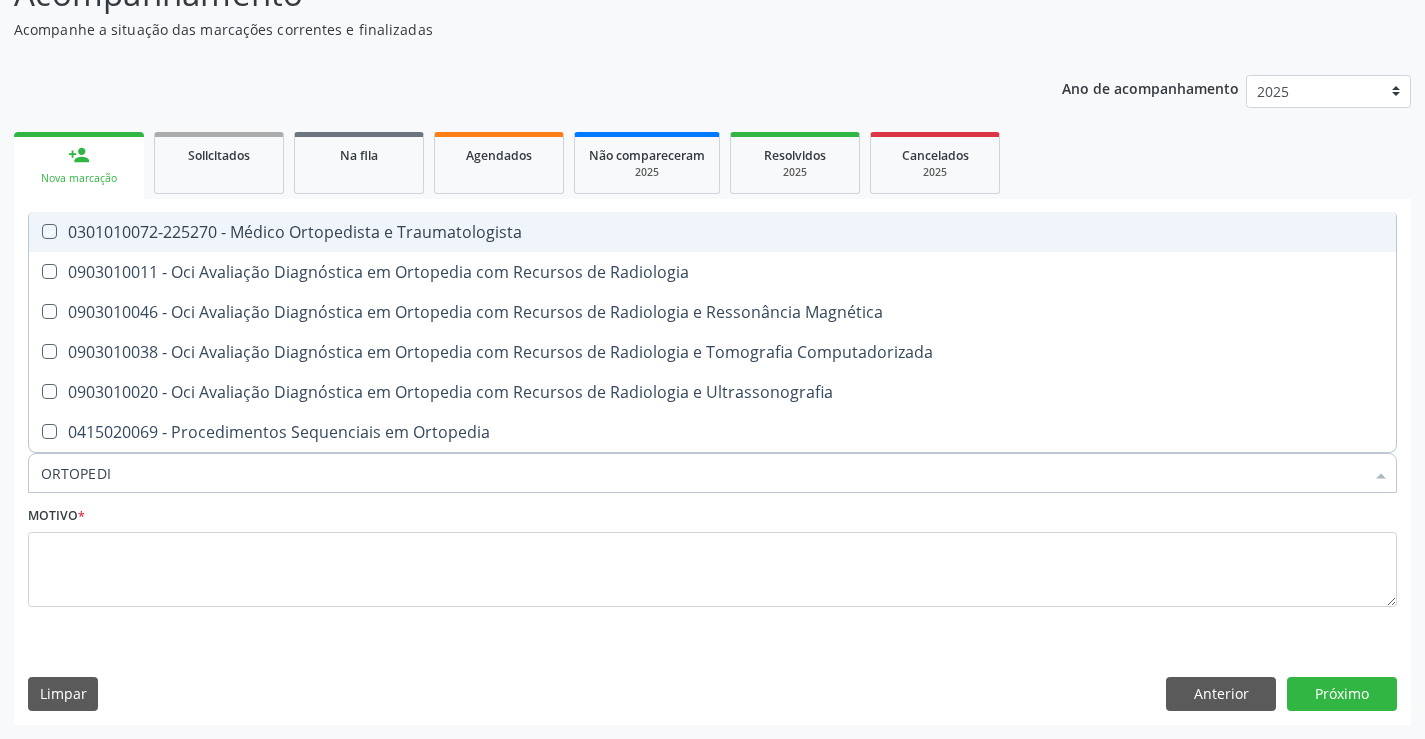 checkbox on "true" 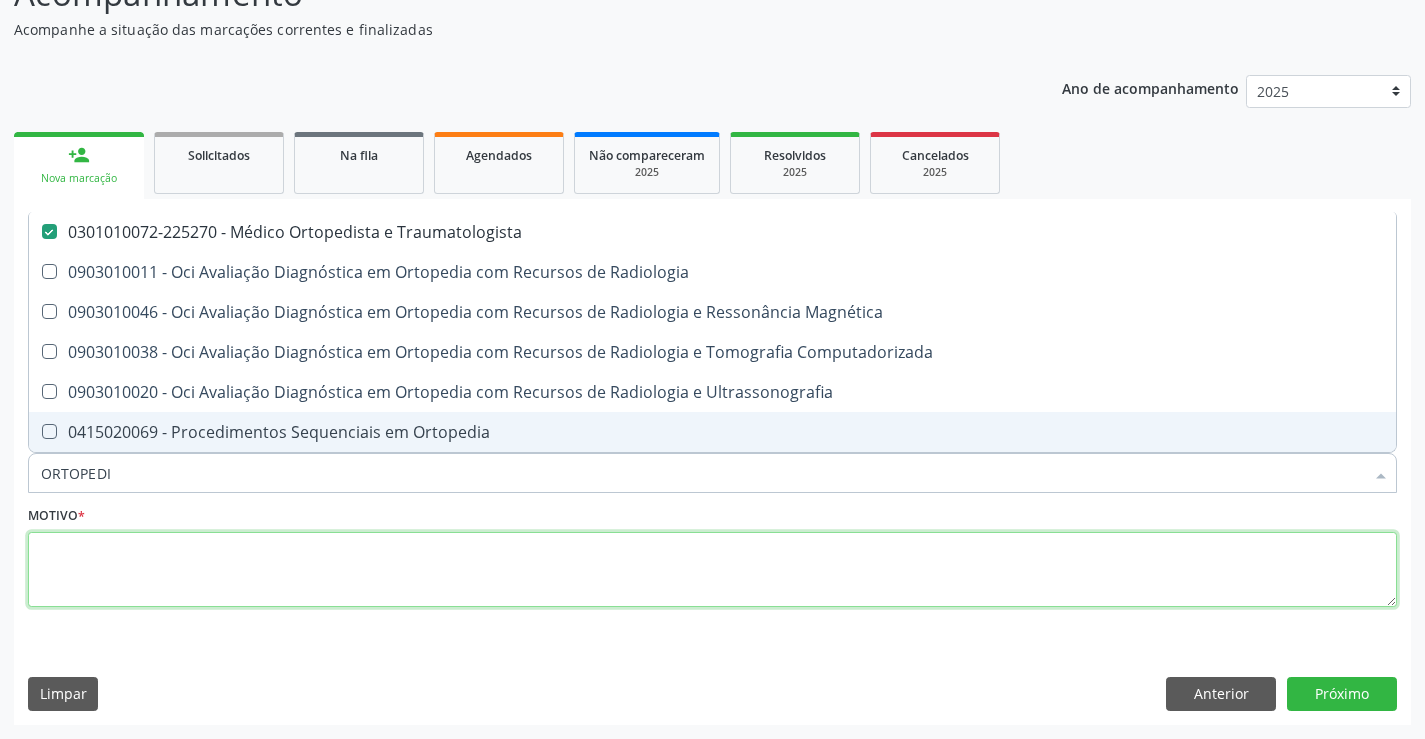 click at bounding box center [712, 570] 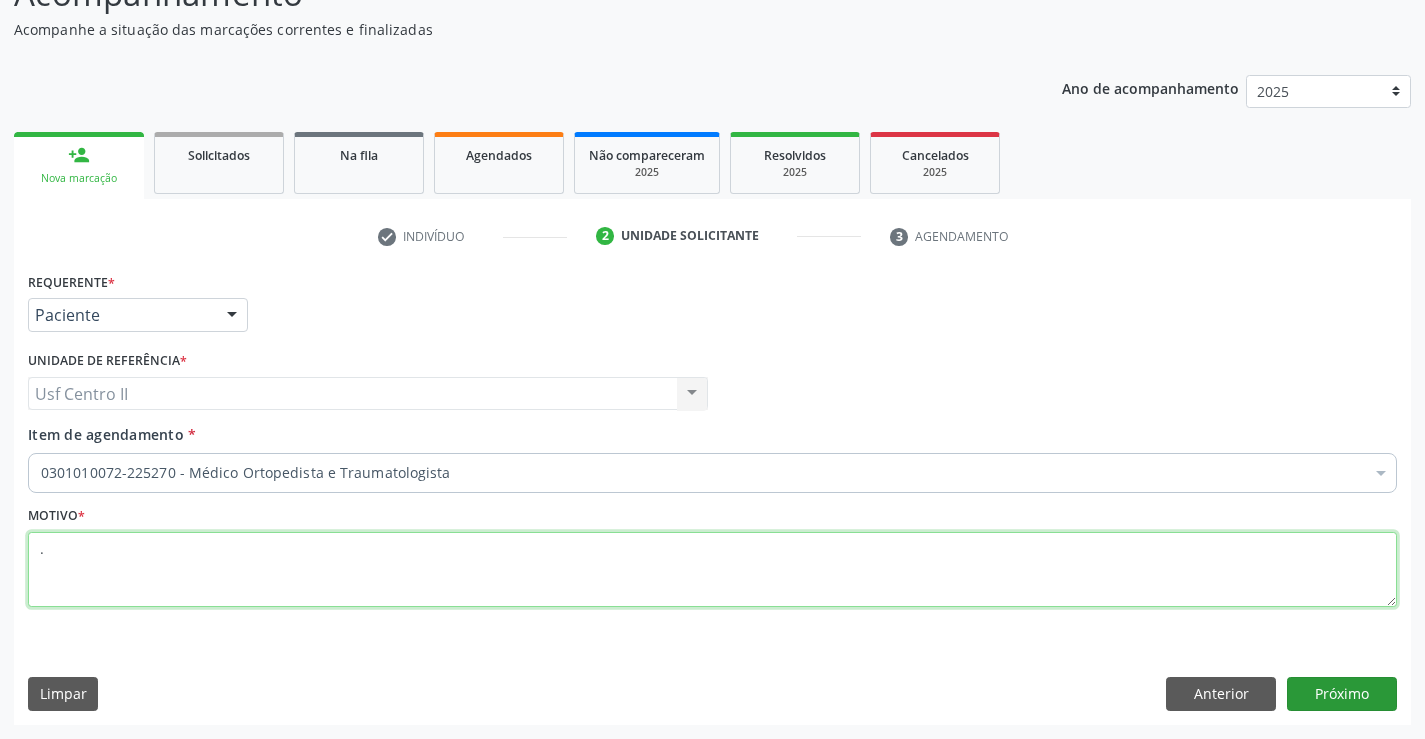 type on "." 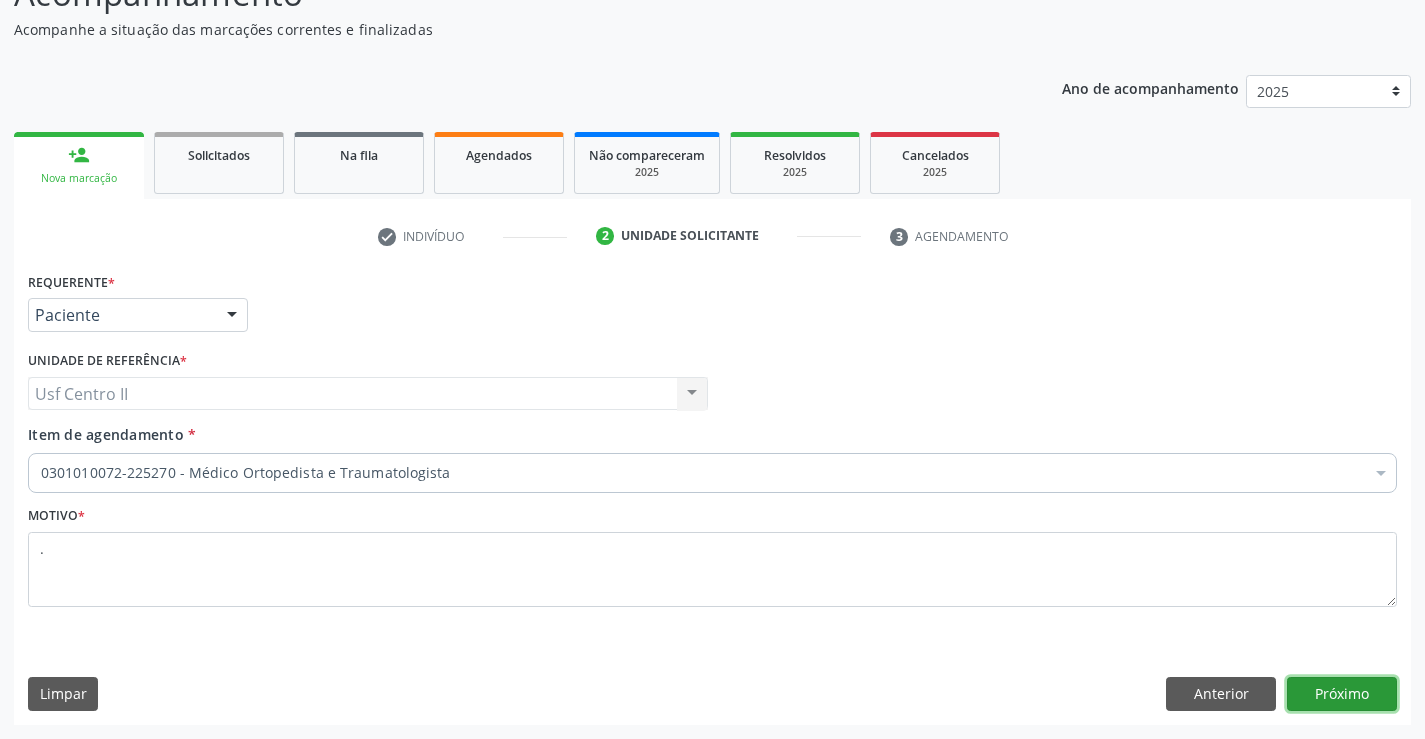click on "Próximo" at bounding box center (1342, 694) 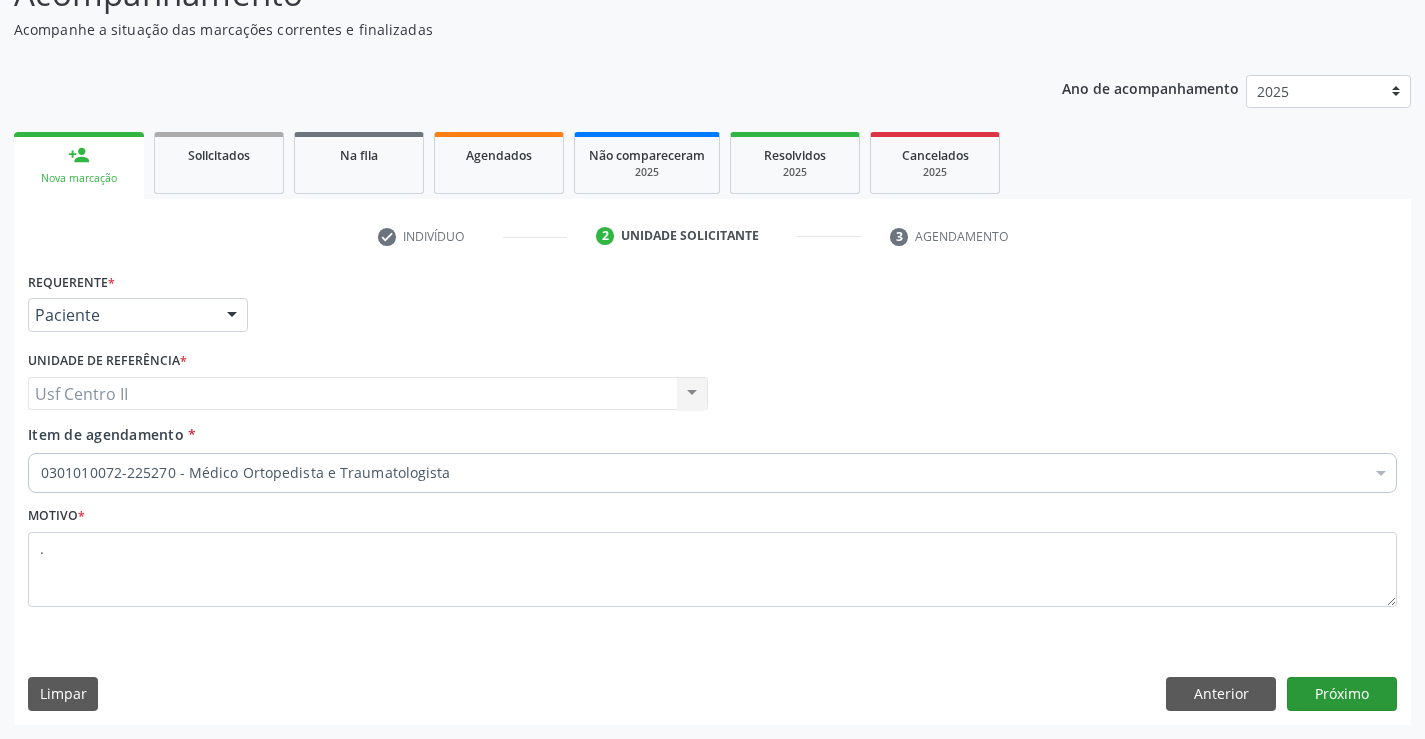 scroll, scrollTop: 131, scrollLeft: 0, axis: vertical 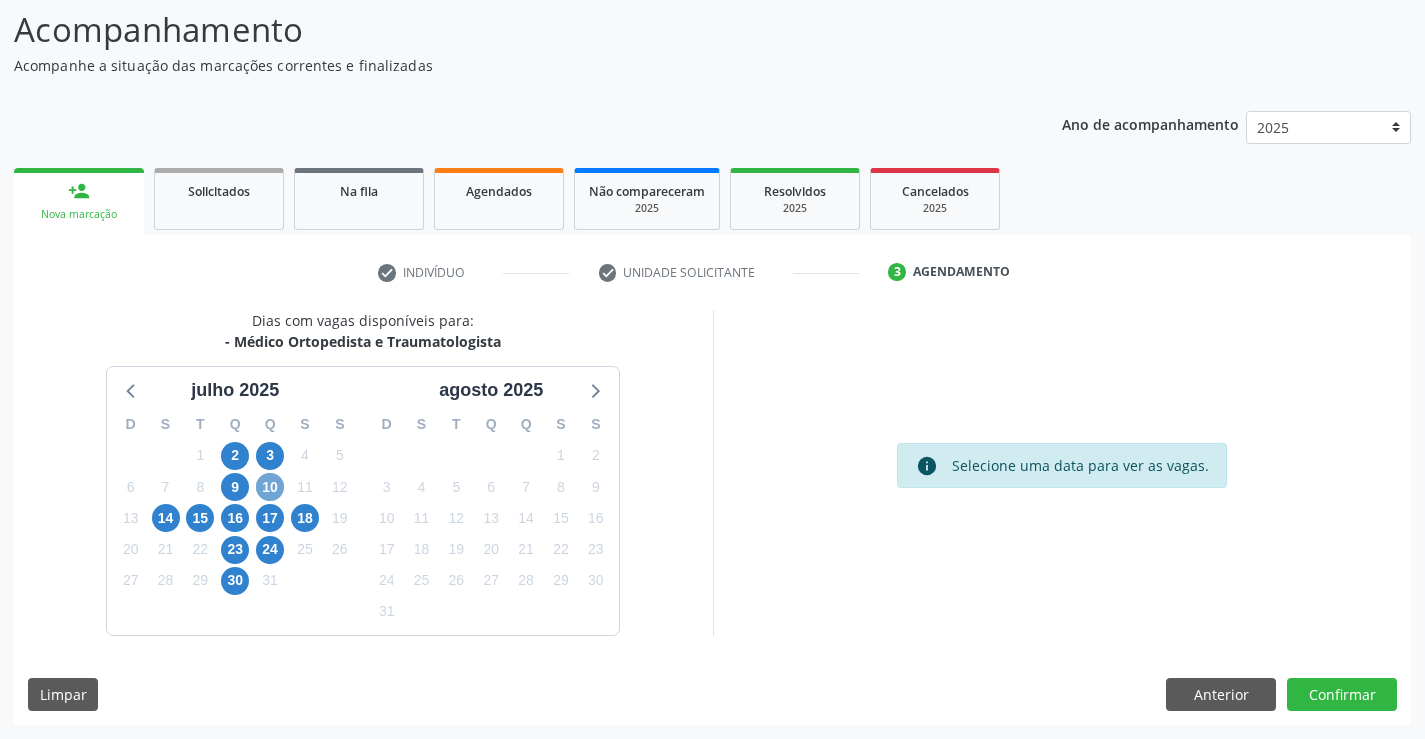 click on "10" at bounding box center [270, 487] 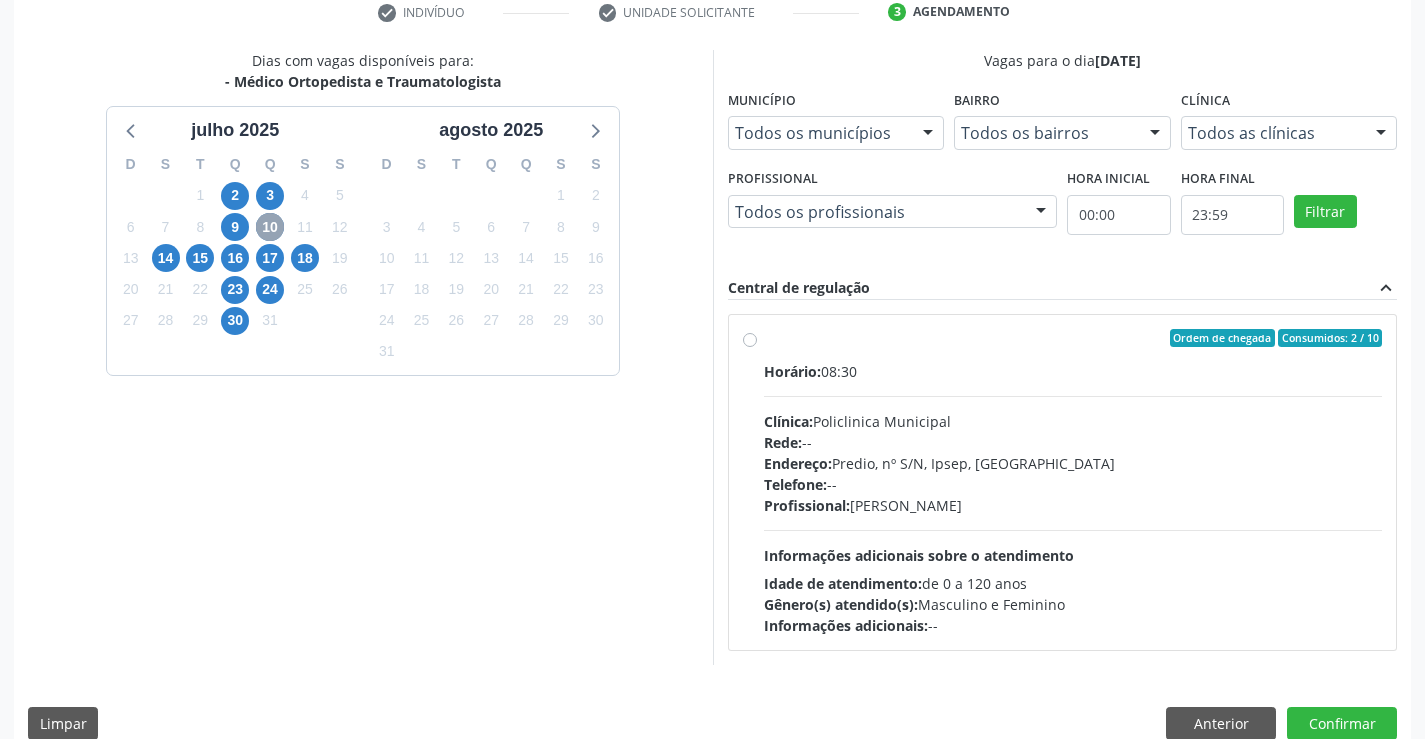 scroll, scrollTop: 420, scrollLeft: 0, axis: vertical 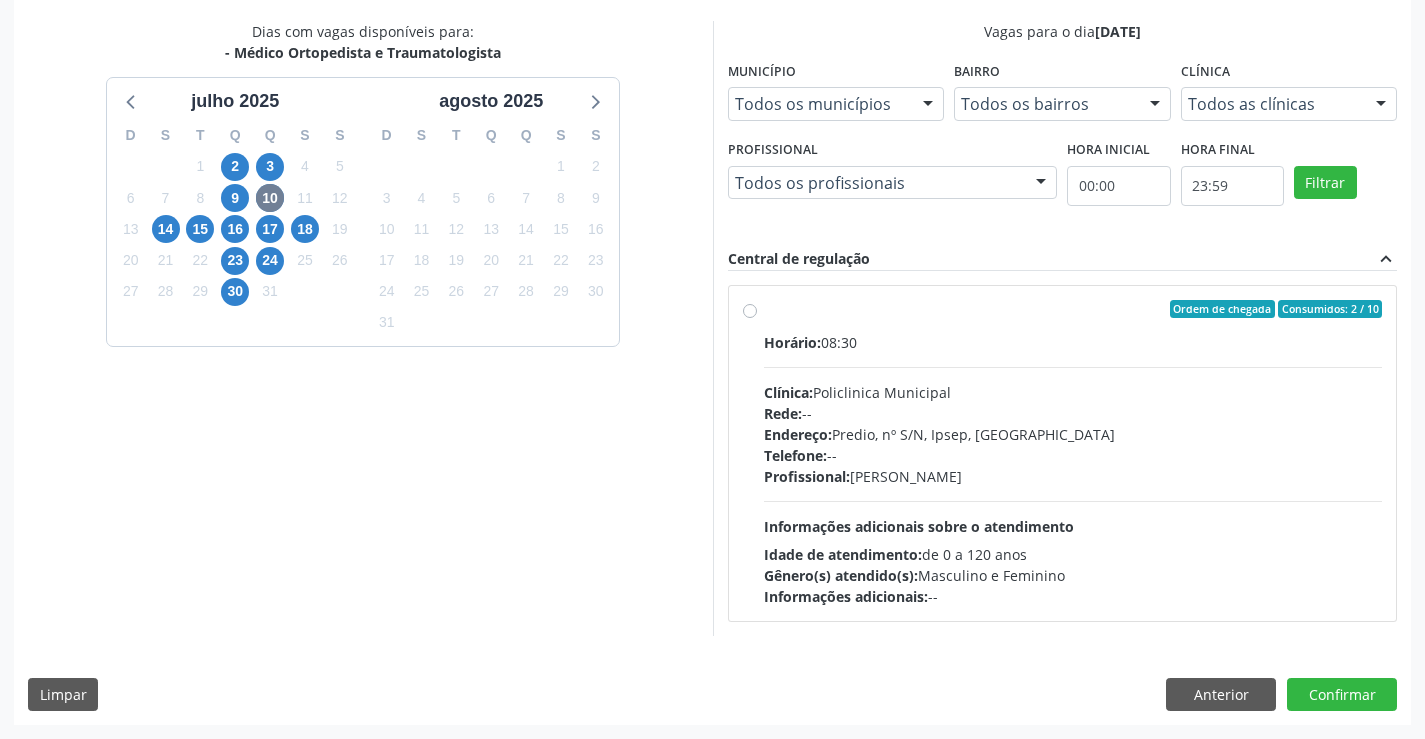 click on "Ordem de chegada
Consumidos: 2 / 10
Horário:   08:30
Clínica:  Policlinica Municipal
Rede:
--
Endereço:   Predio, nº S/N, Ipsep, [GEOGRAPHIC_DATA] - PE
Telefone:   --
Profissional:
[PERSON_NAME]
Informações adicionais sobre o atendimento
Idade de atendimento:
de 0 a 120 anos
Gênero(s) atendido(s):
Masculino e Feminino
Informações adicionais:
--" at bounding box center (1073, 453) 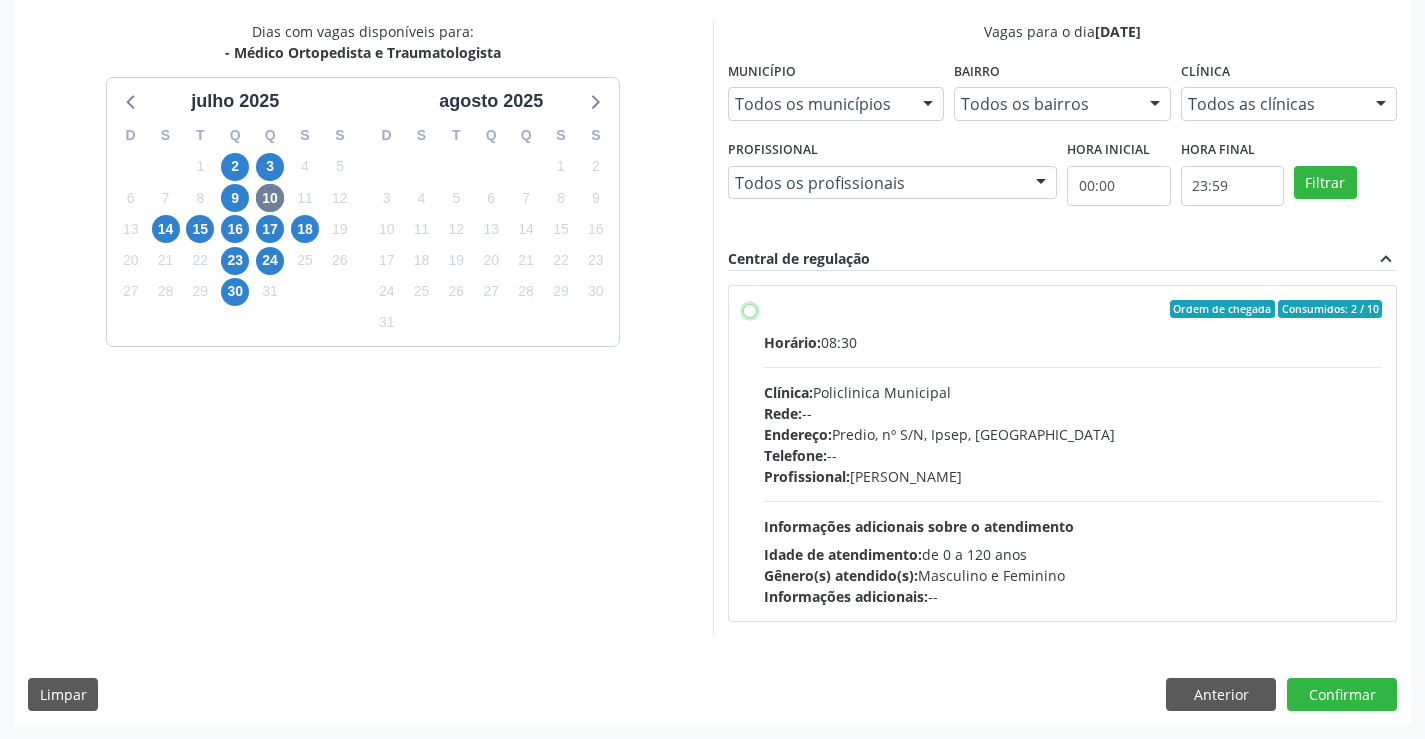 click on "Ordem de chegada
Consumidos: 2 / 10
Horário:   08:30
Clínica:  Policlinica Municipal
Rede:
--
Endereço:   Predio, nº S/N, Ipsep, [GEOGRAPHIC_DATA] - PE
Telefone:   --
Profissional:
[PERSON_NAME]
Informações adicionais sobre o atendimento
Idade de atendimento:
de 0 a 120 anos
Gênero(s) atendido(s):
Masculino e Feminino
Informações adicionais:
--" at bounding box center [750, 309] 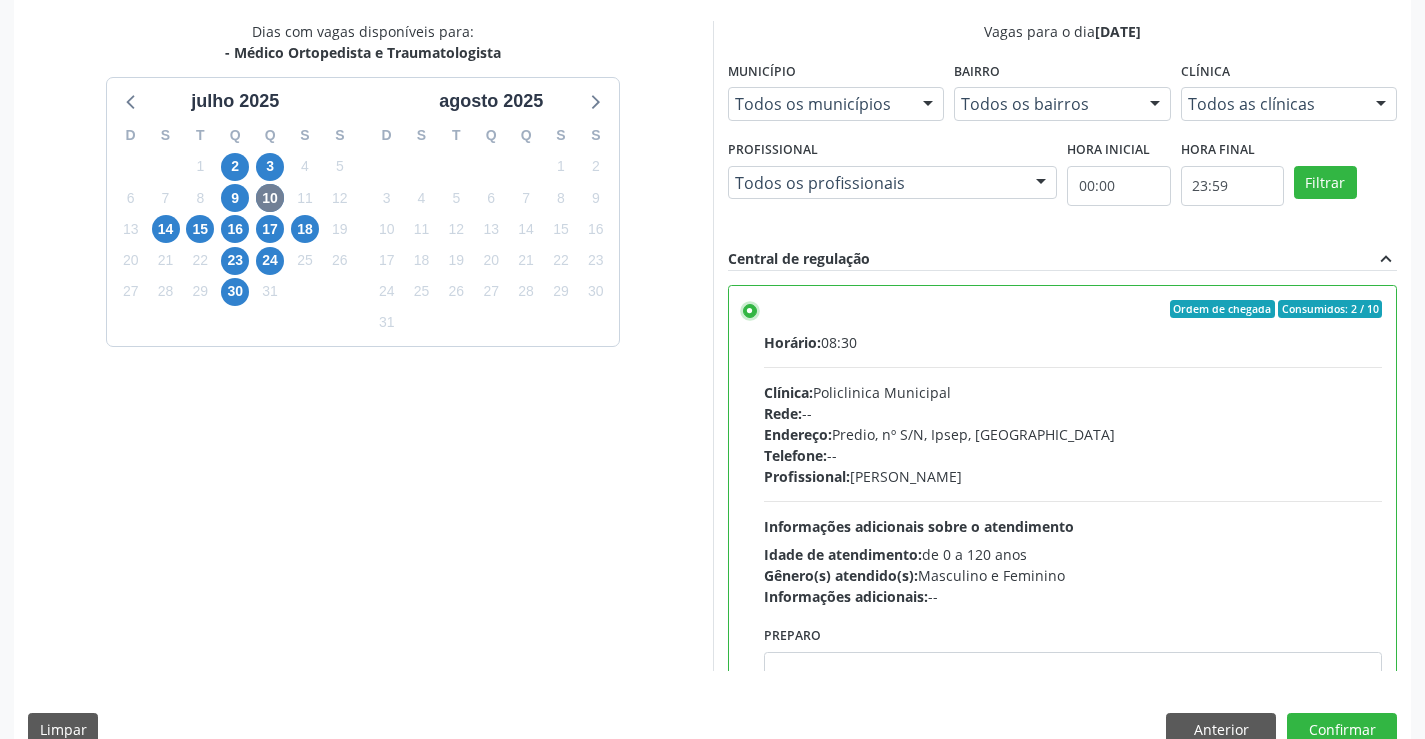 scroll, scrollTop: 456, scrollLeft: 0, axis: vertical 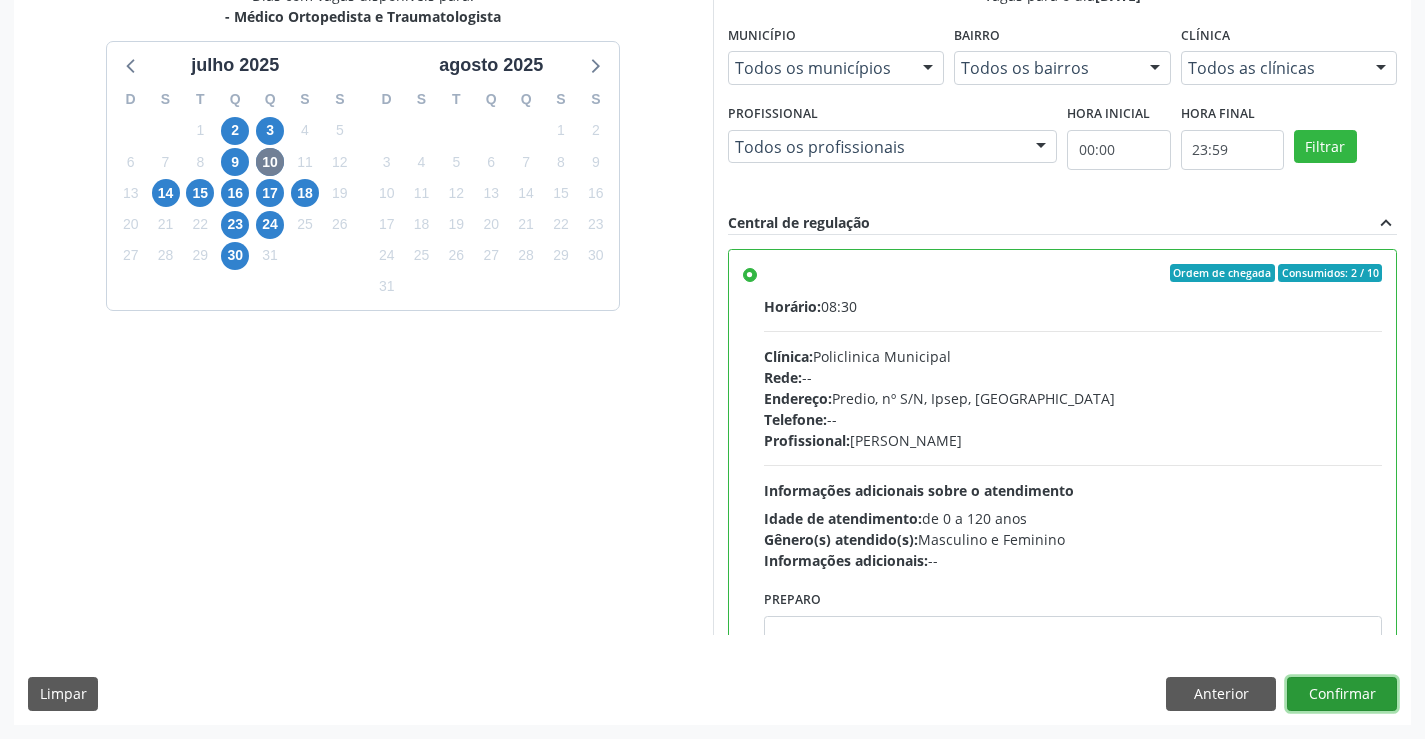 click on "Confirmar" at bounding box center (1342, 694) 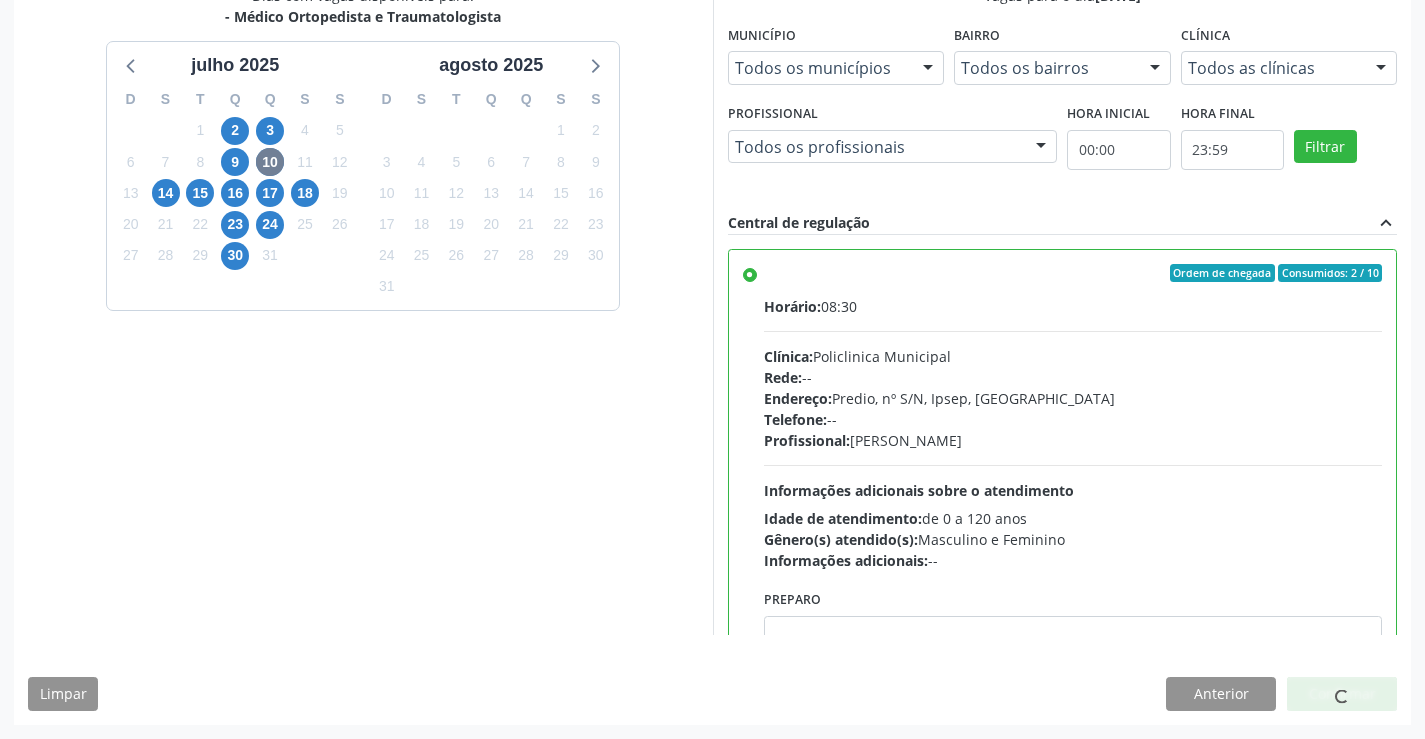 scroll, scrollTop: 0, scrollLeft: 0, axis: both 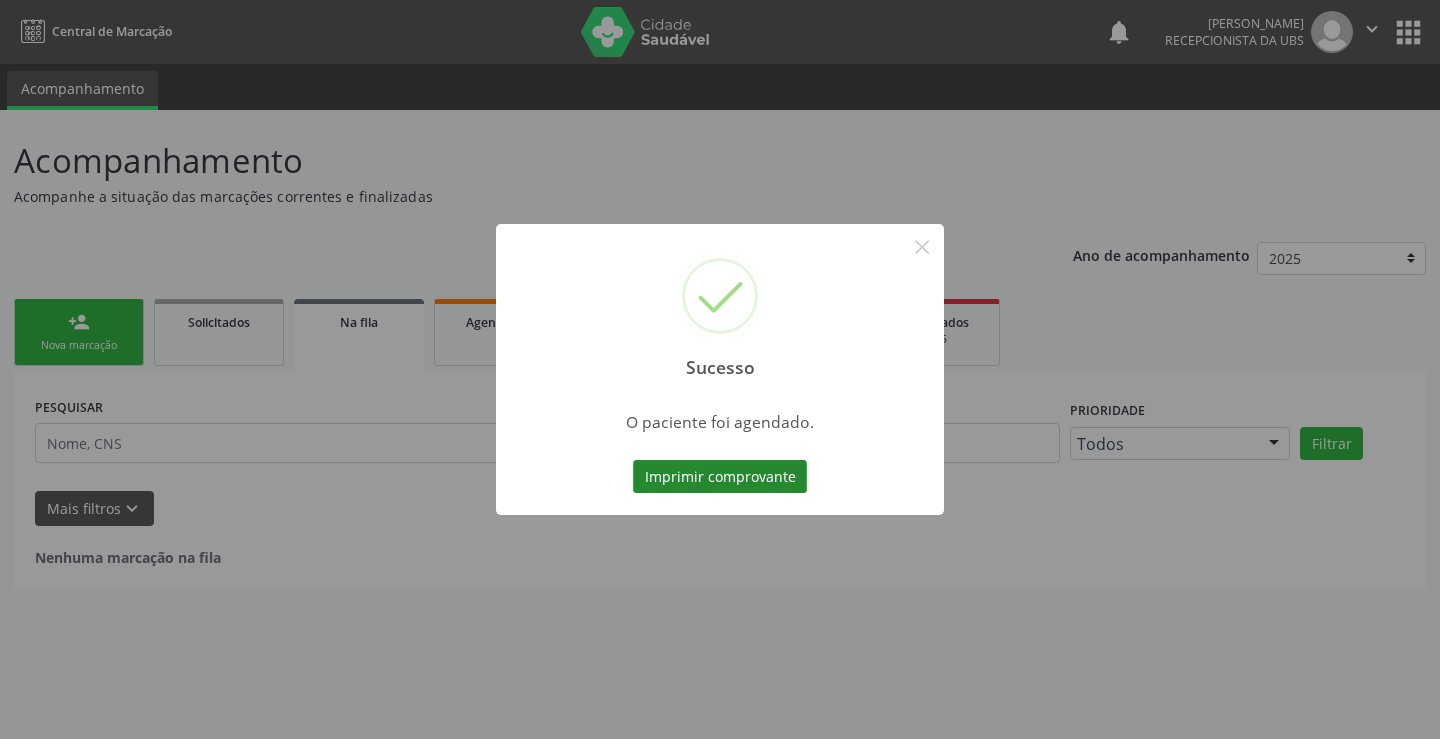 click on "Imprimir comprovante" at bounding box center (720, 477) 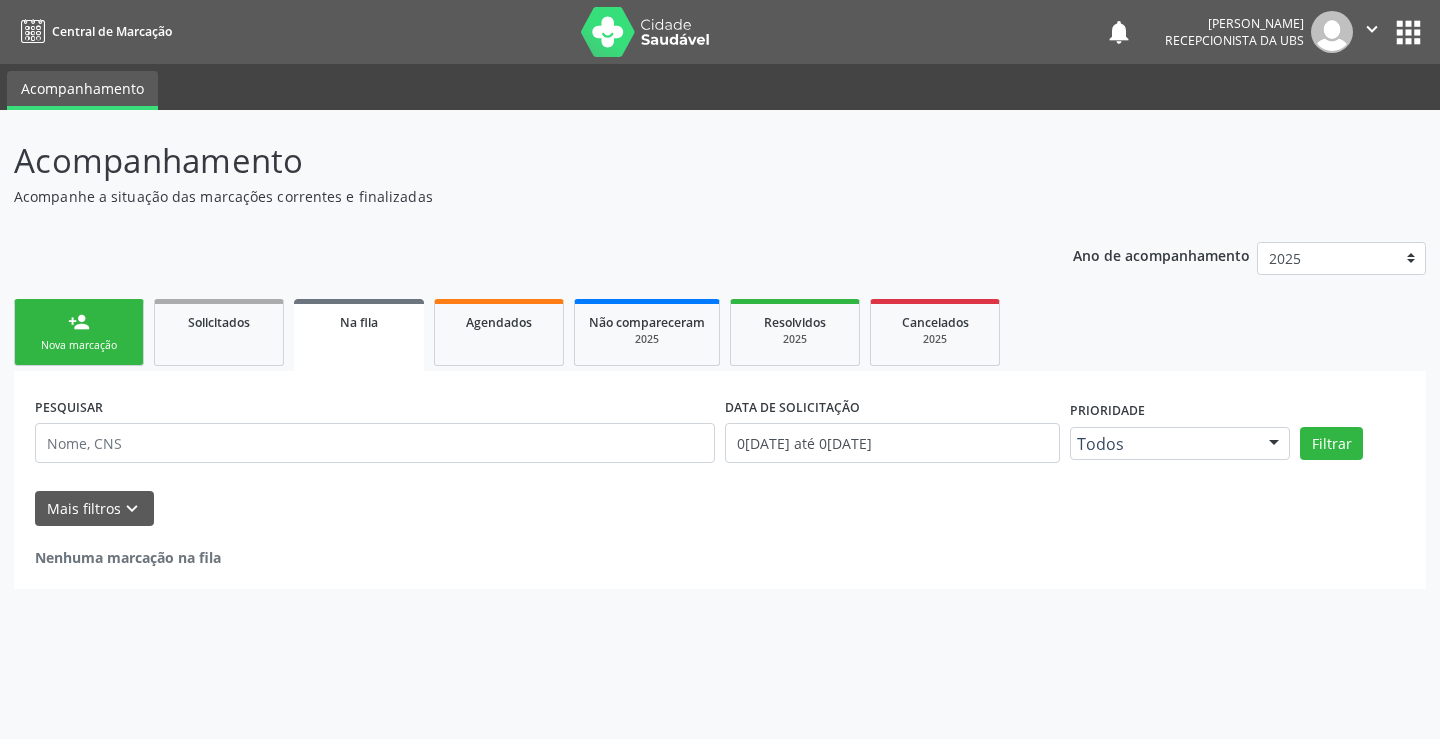 click on "Sucesso × O paciente foi agendado. Imprimir comprovante Cancel" at bounding box center [720, 369] 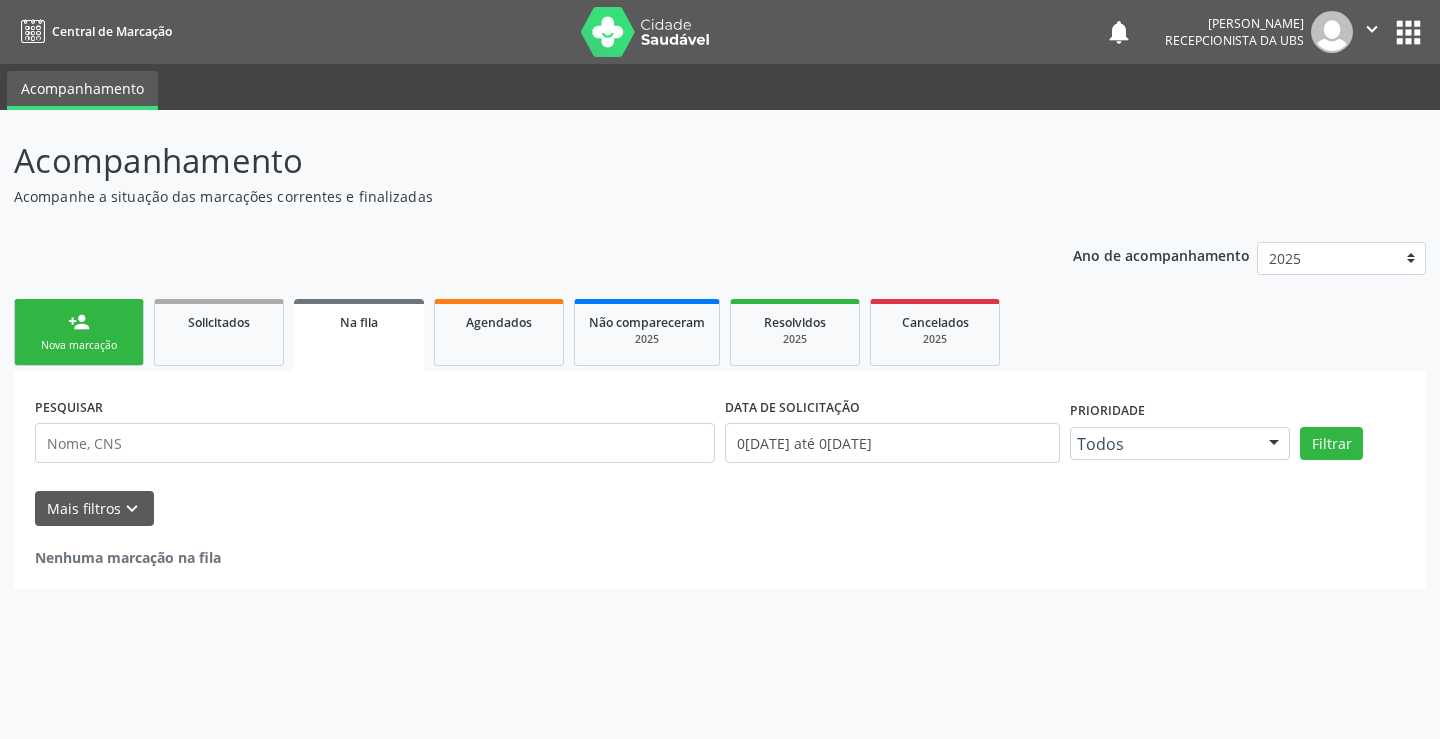 click on "Nova marcação" at bounding box center [79, 345] 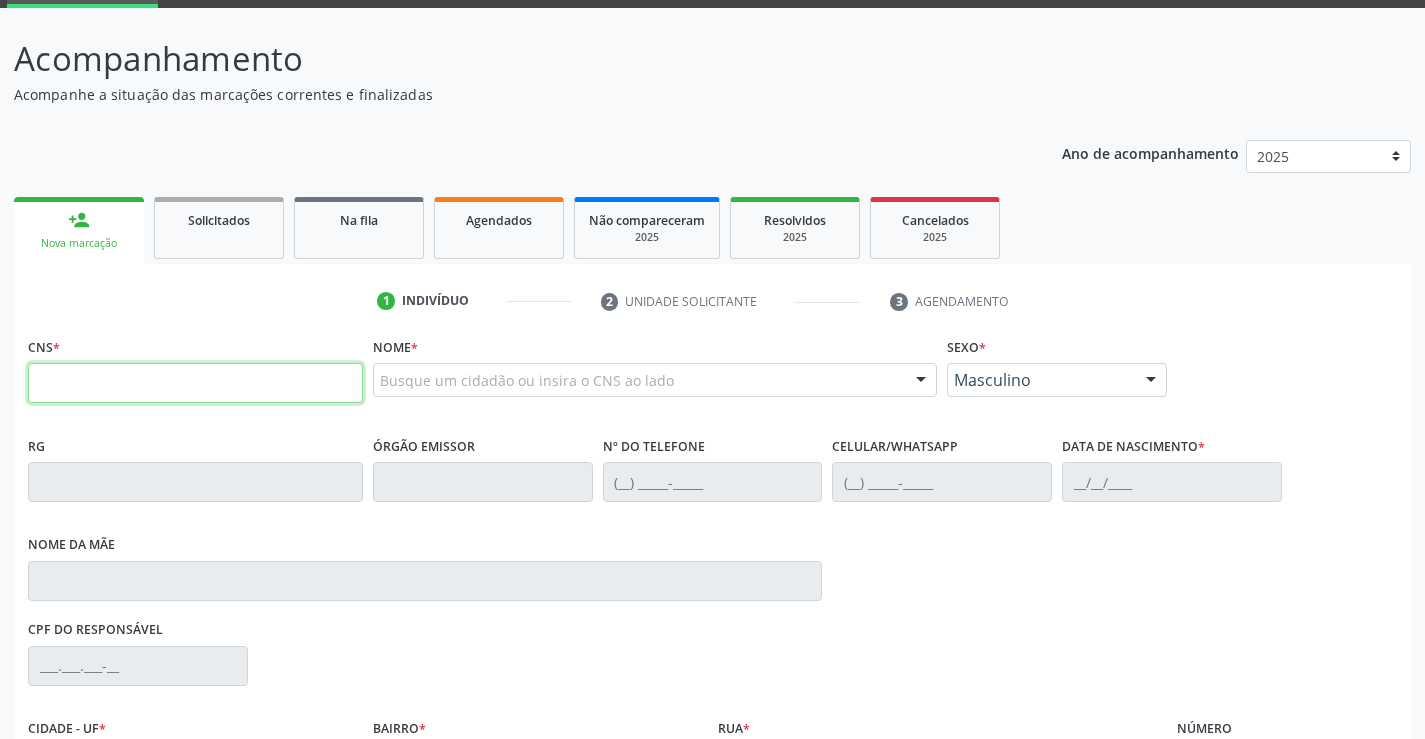 scroll, scrollTop: 200, scrollLeft: 0, axis: vertical 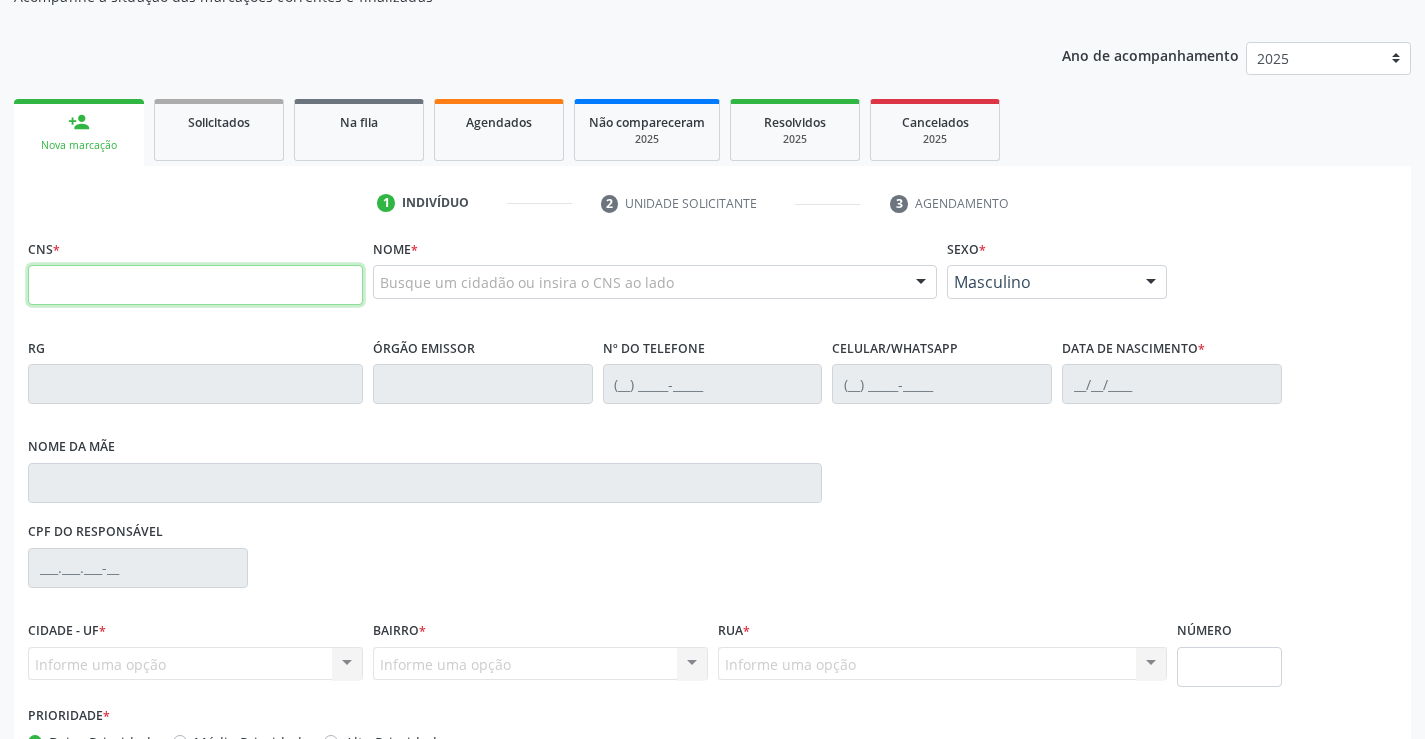 click at bounding box center (195, 285) 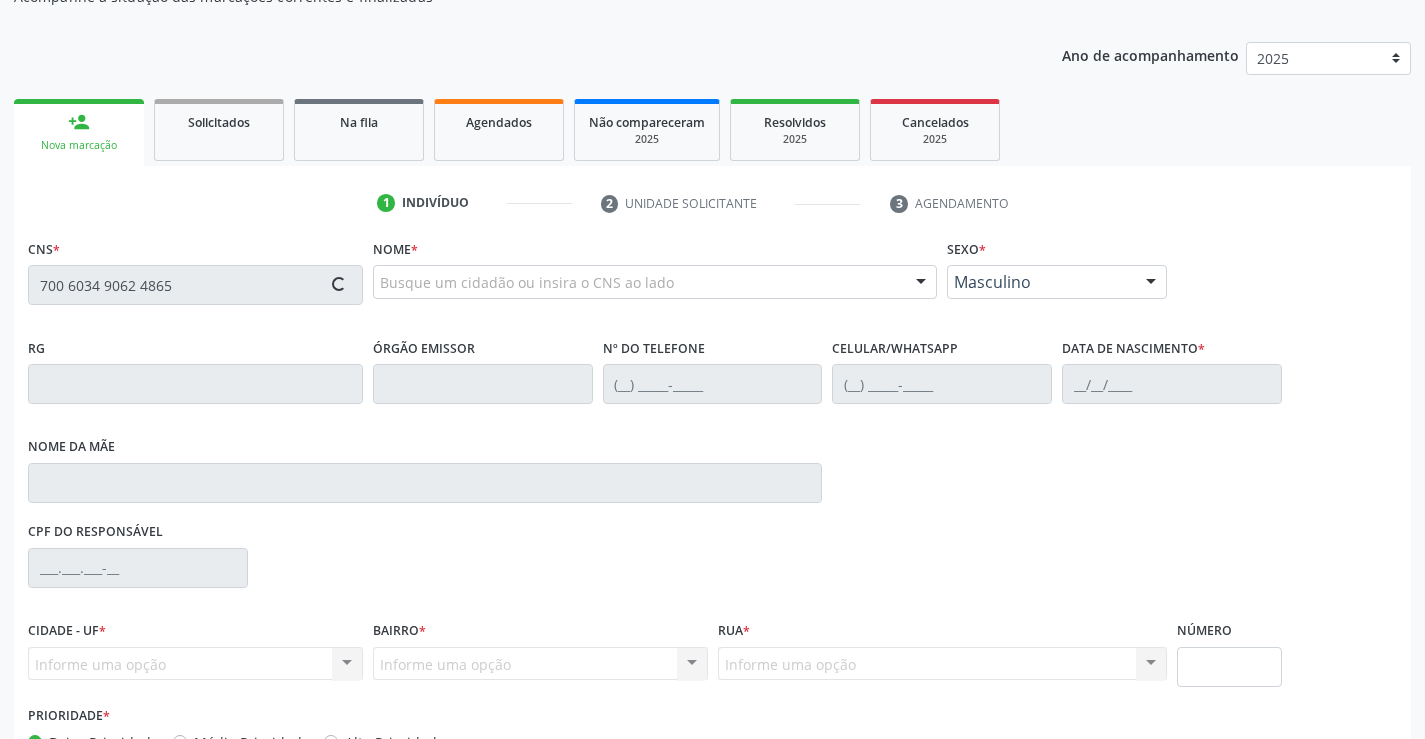 type on "700 6034 9062 4865" 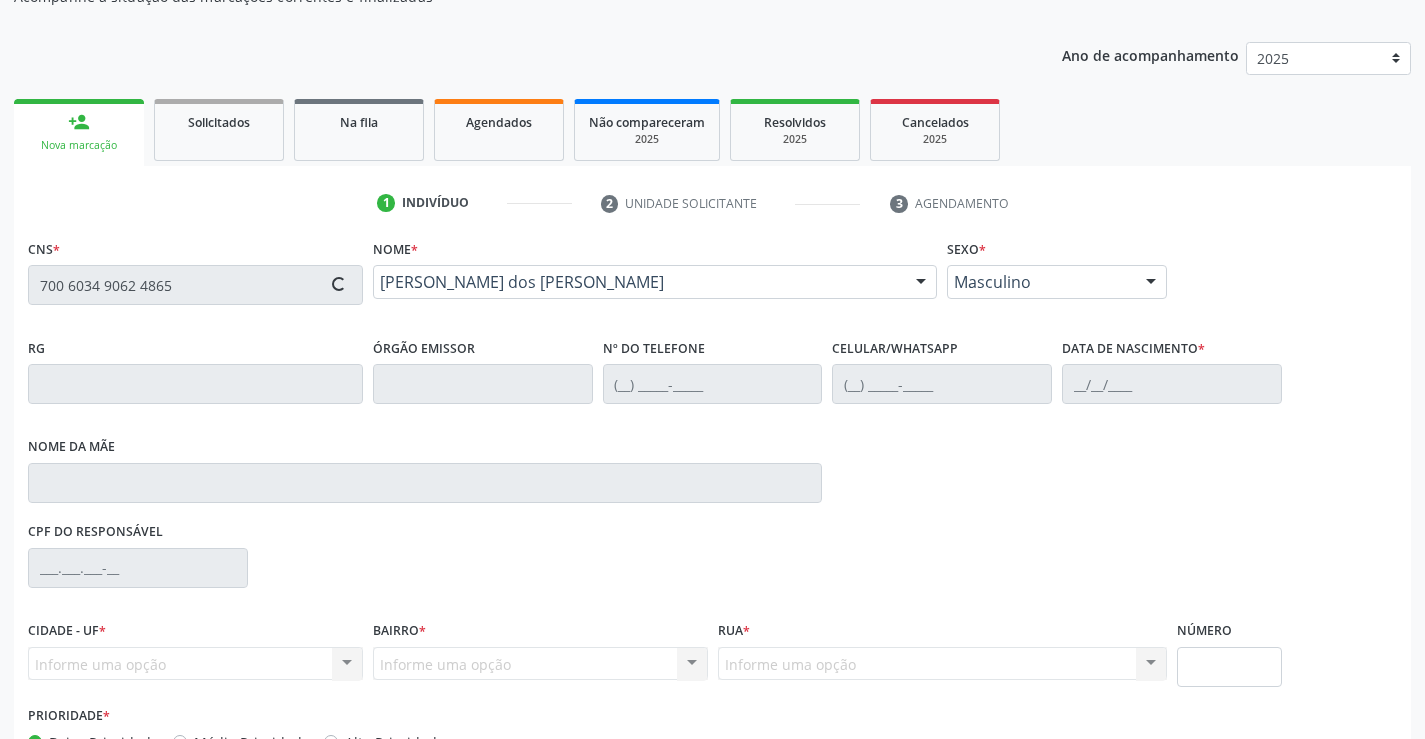 type on "[PHONE_NUMBER]" 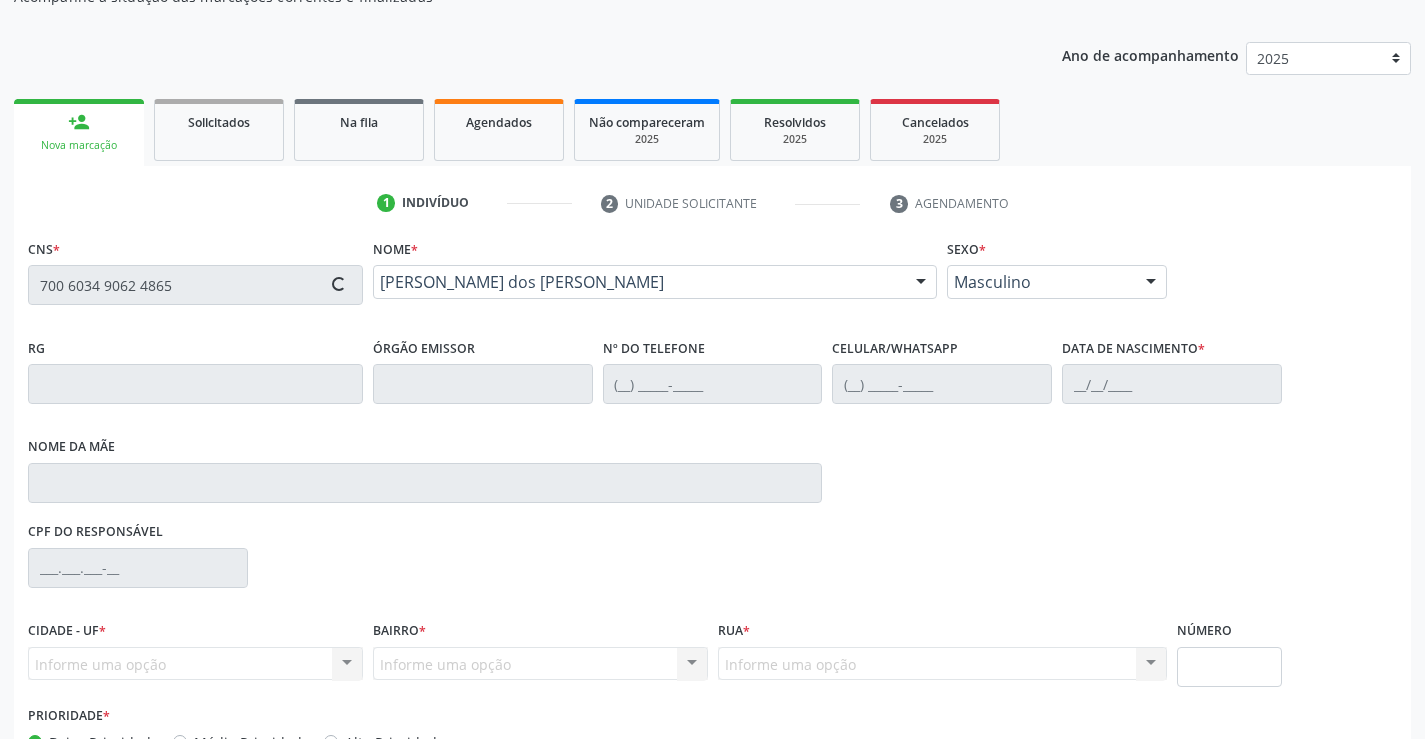 type on "[DATE]" 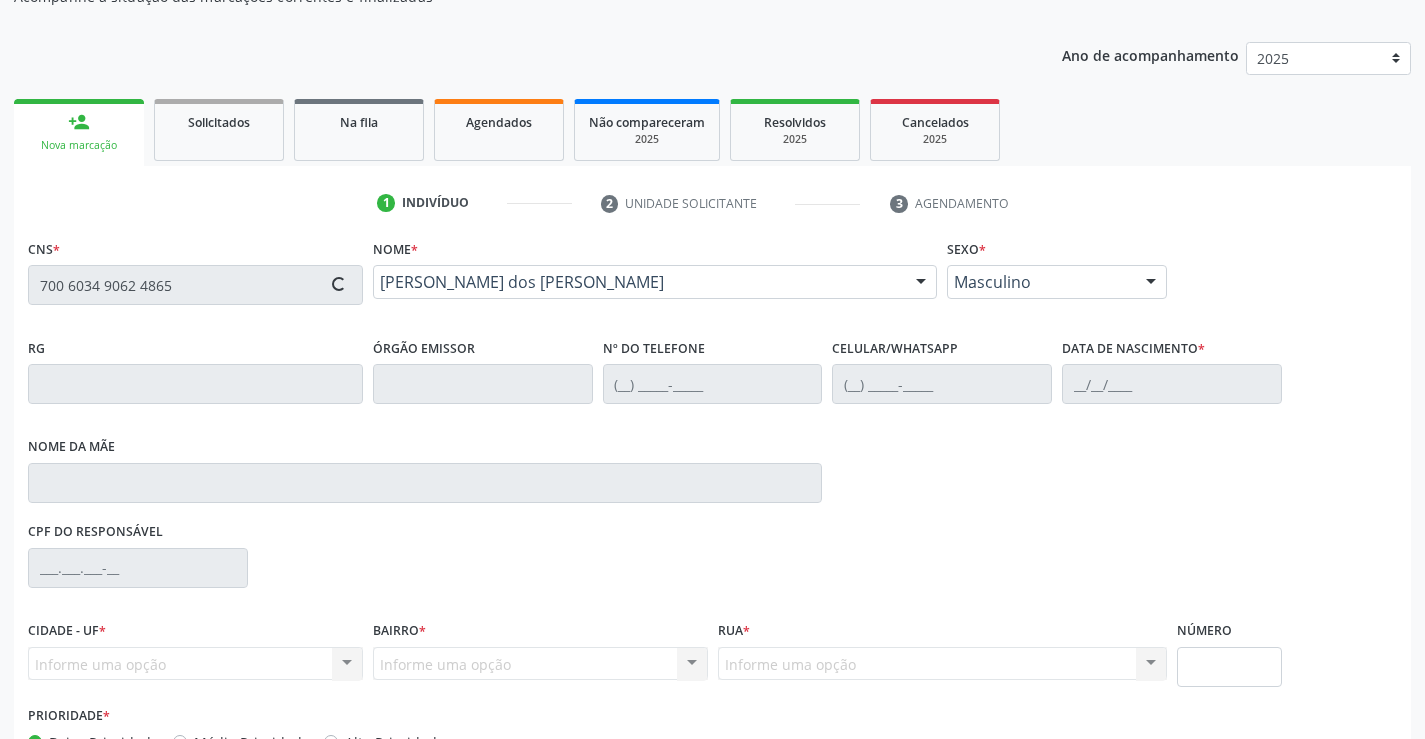 type on "[PERSON_NAME] das Merces dos Santos" 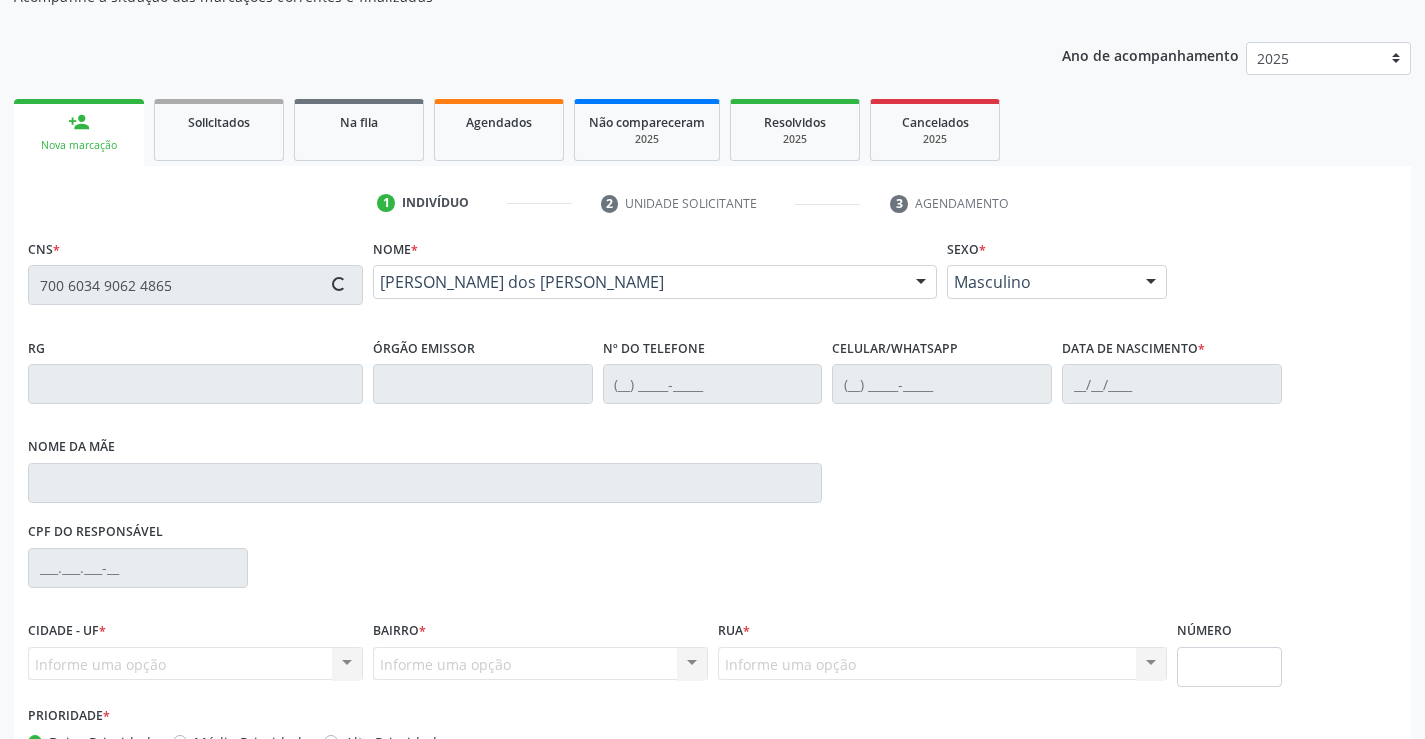type on "454.686.054-49" 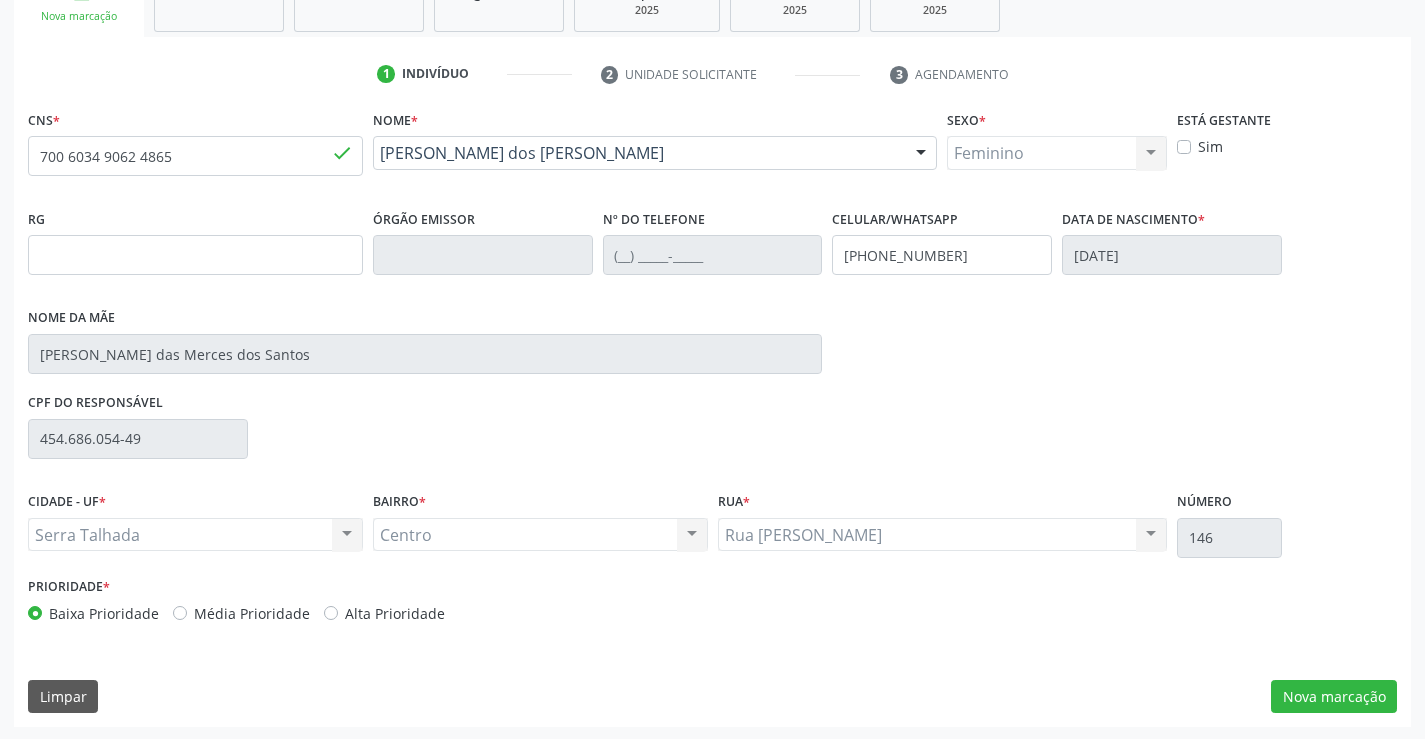 scroll, scrollTop: 331, scrollLeft: 0, axis: vertical 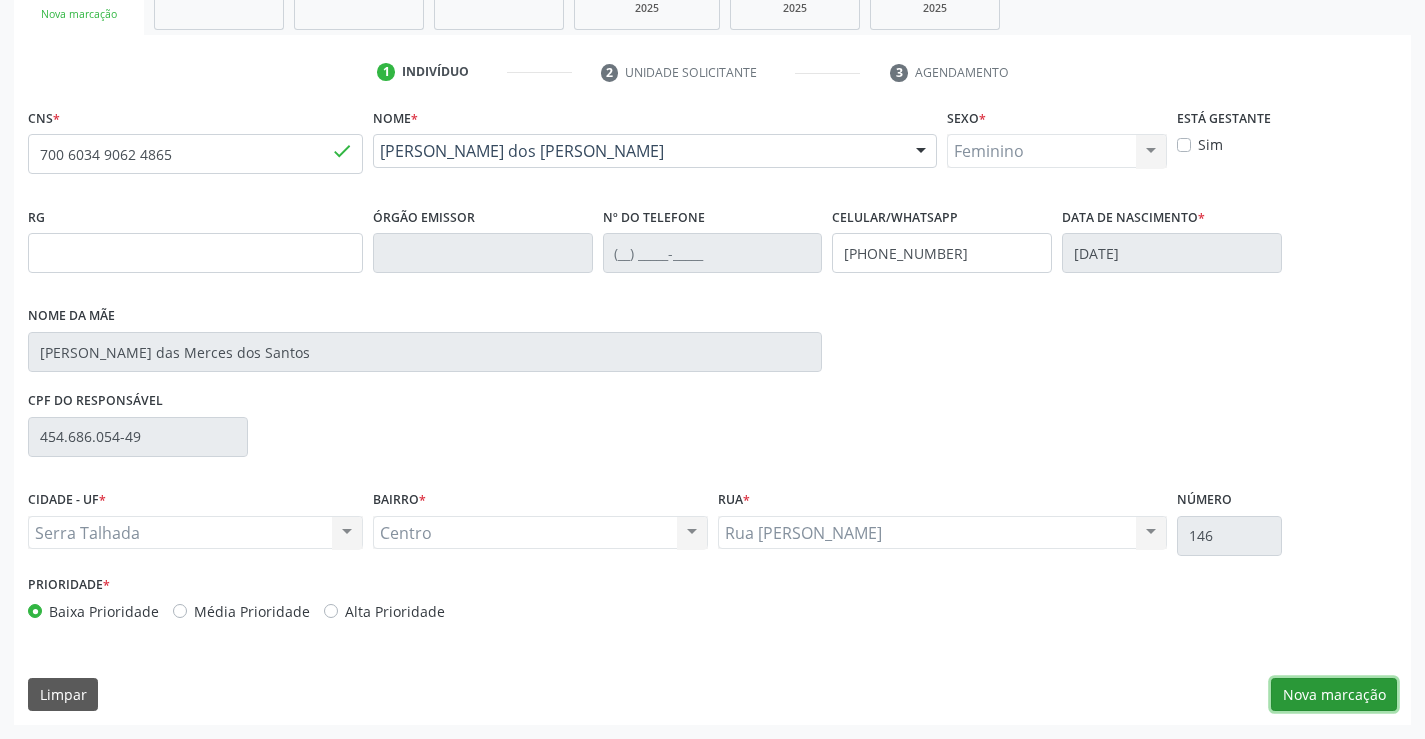 click on "Nova marcação" at bounding box center (1334, 695) 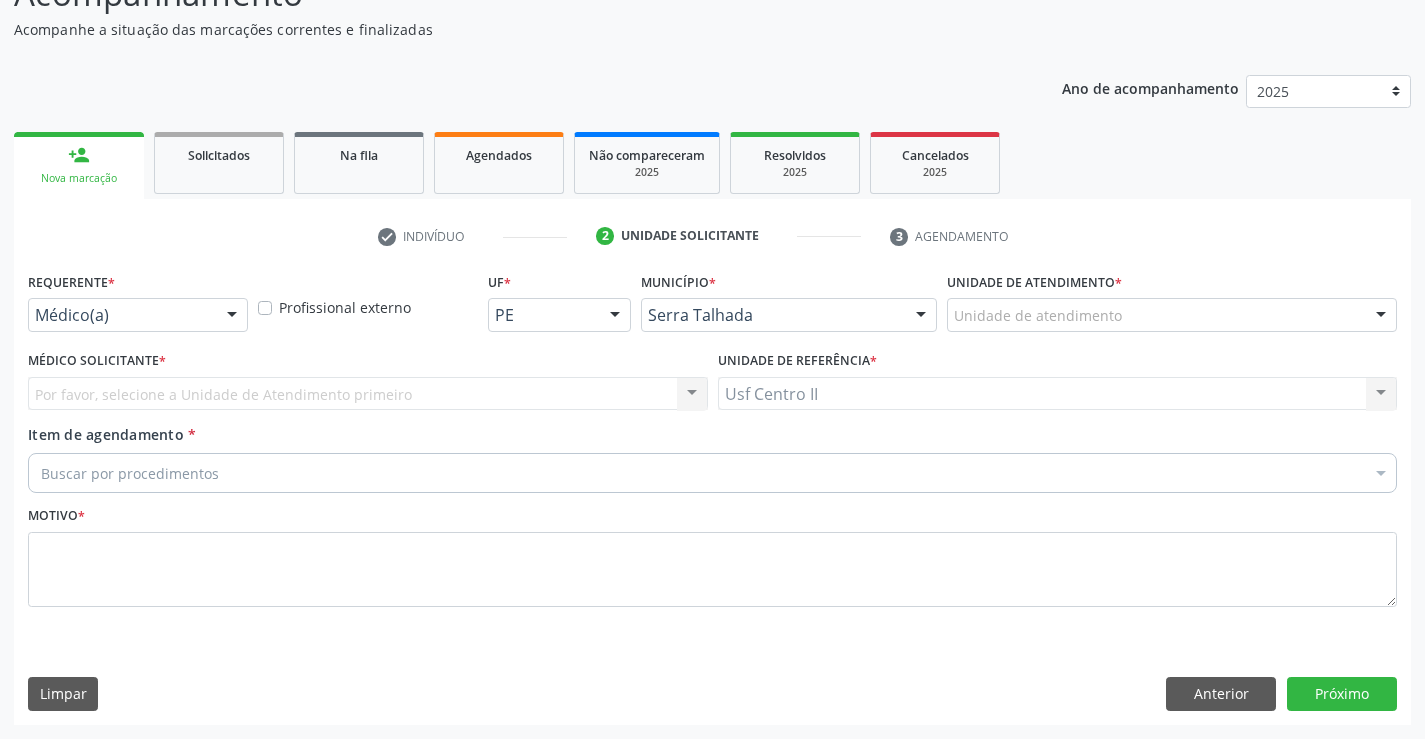 scroll, scrollTop: 167, scrollLeft: 0, axis: vertical 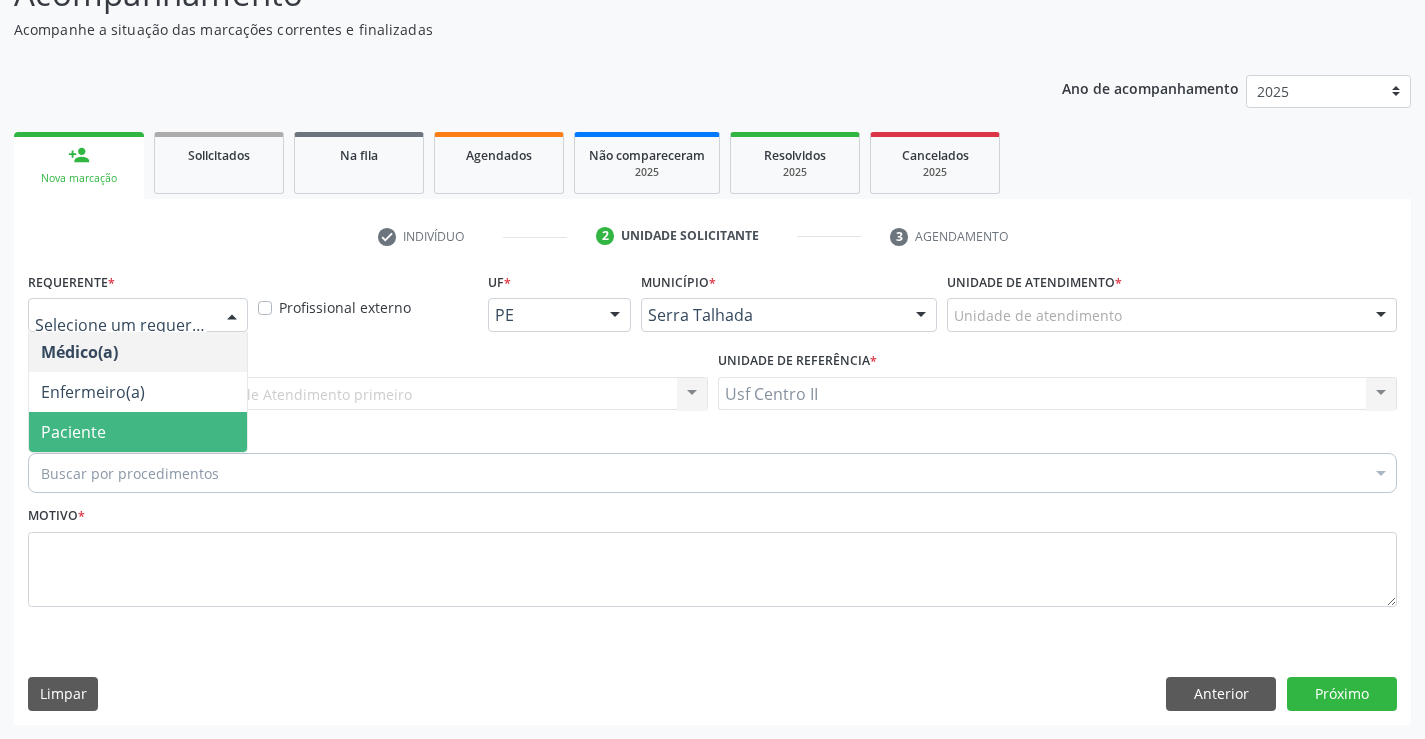 click on "Paciente" at bounding box center [138, 432] 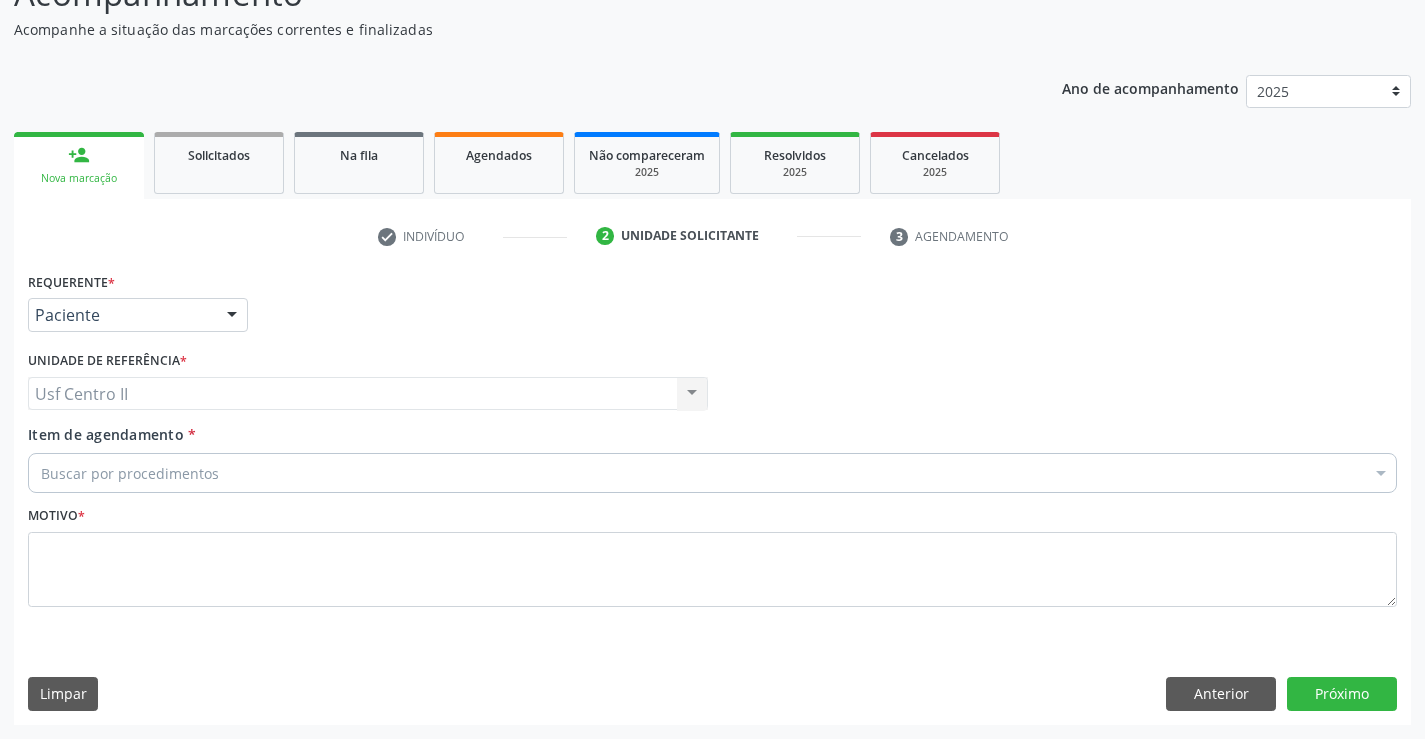 click on "Buscar por procedimentos" at bounding box center (712, 473) 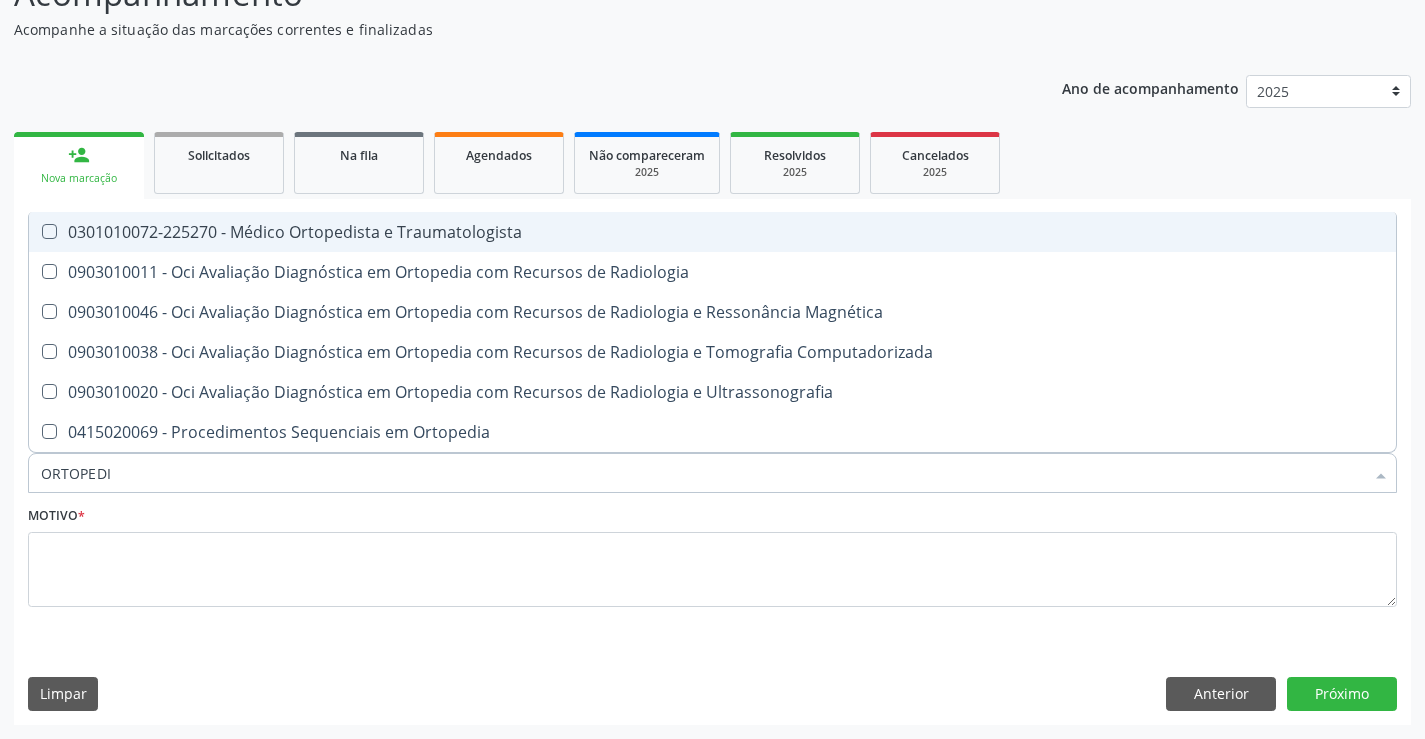 type on "ORTOPEDIS" 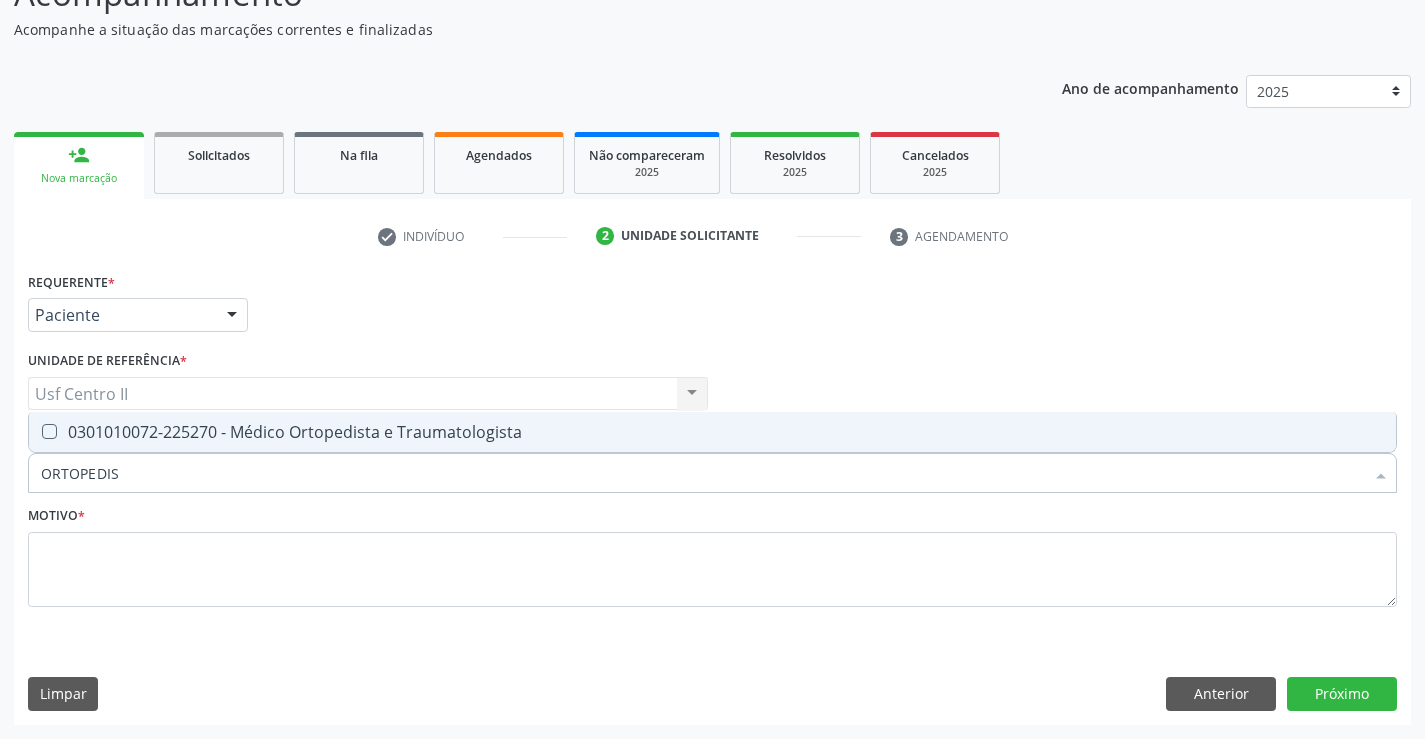 click on "0301010072-225270 - Médico Ortopedista e Traumatologista" at bounding box center [712, 432] 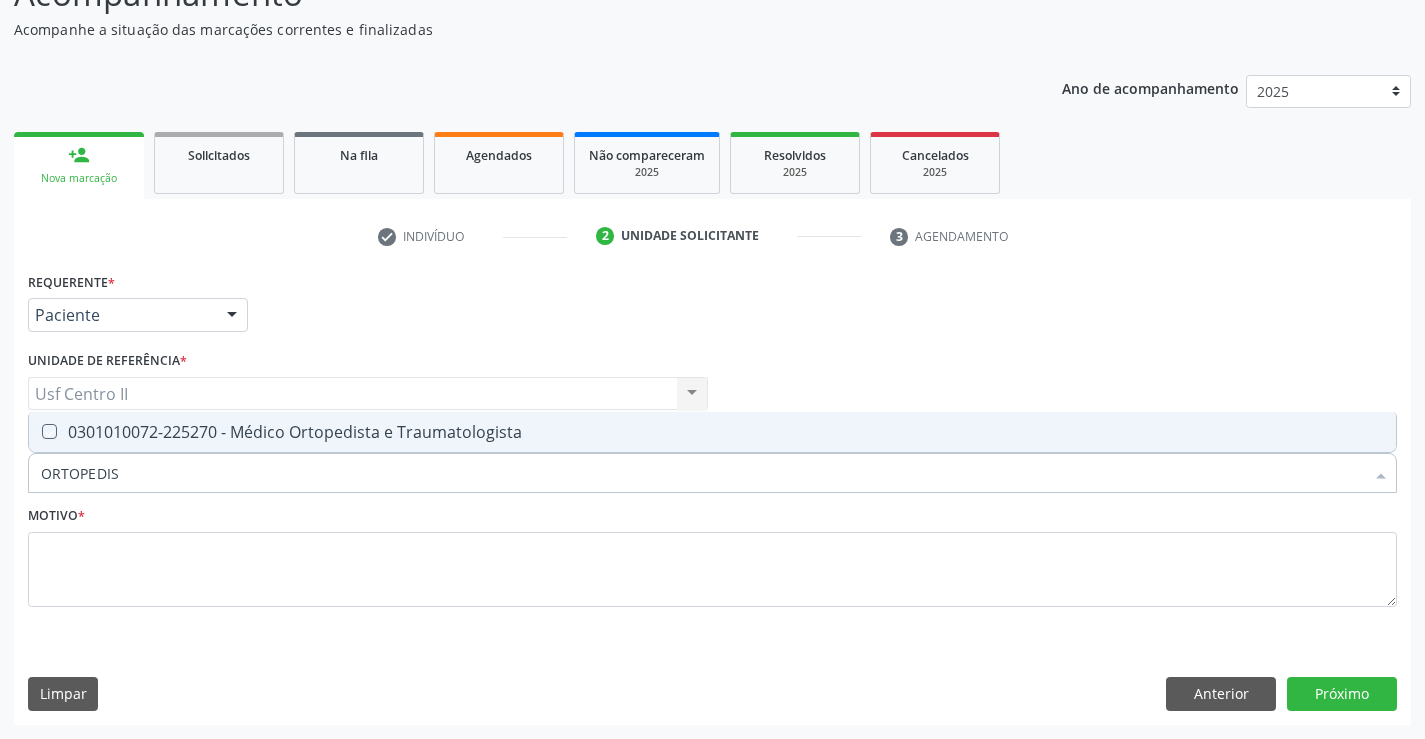 checkbox on "true" 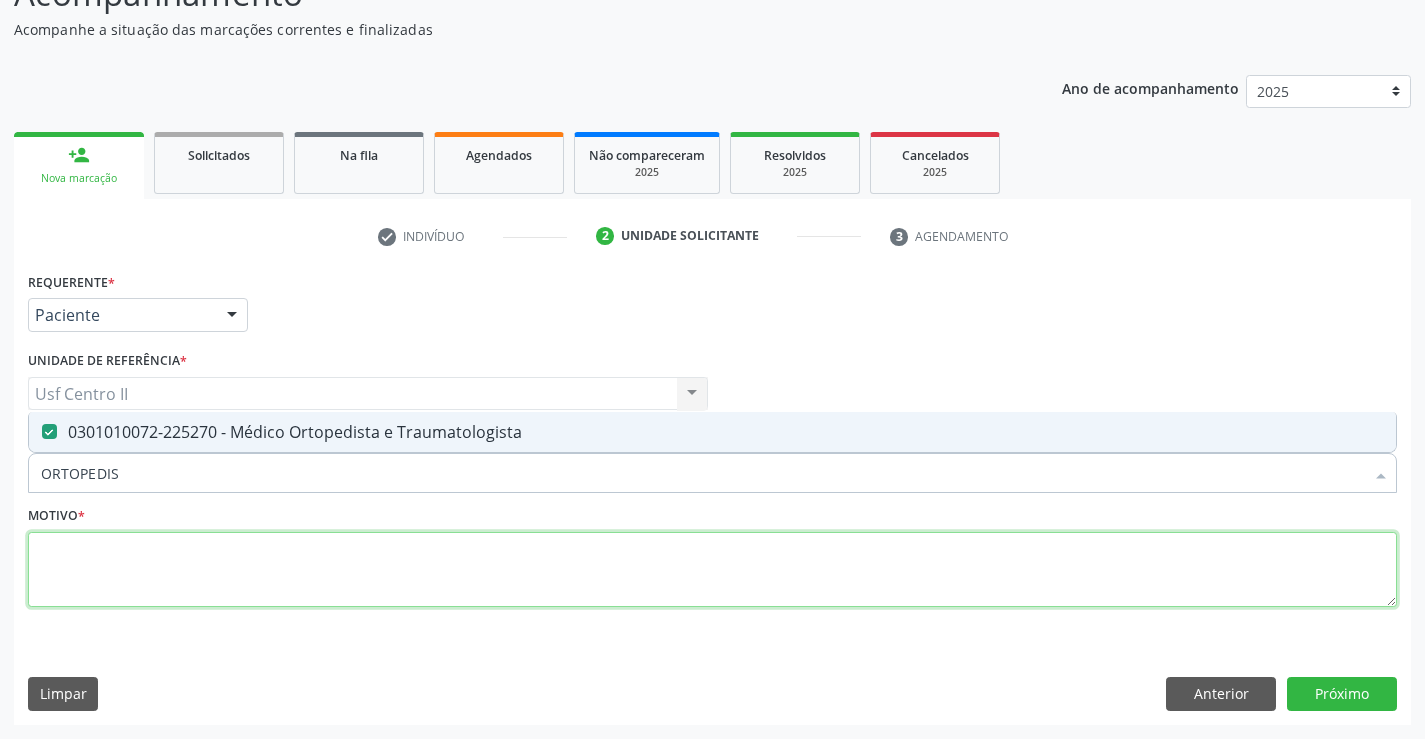click at bounding box center [712, 570] 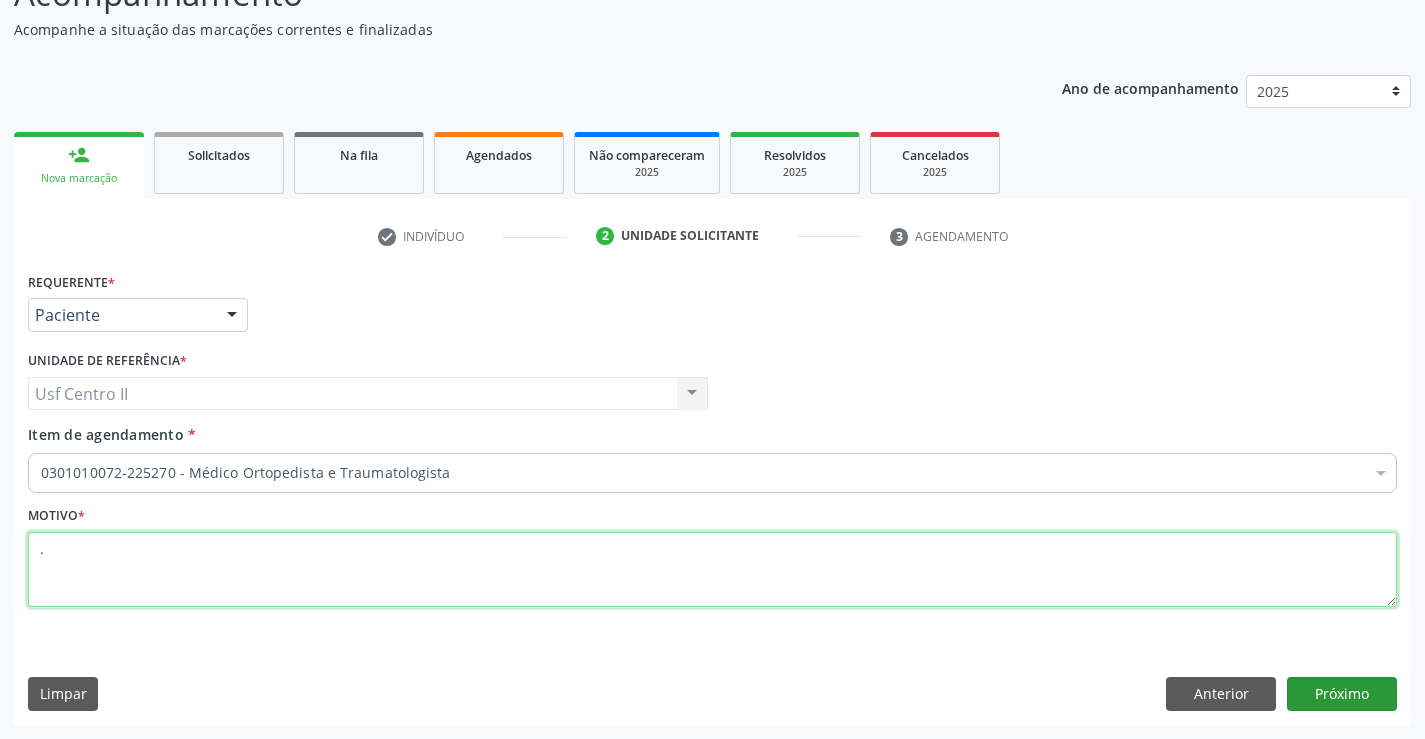 type on "." 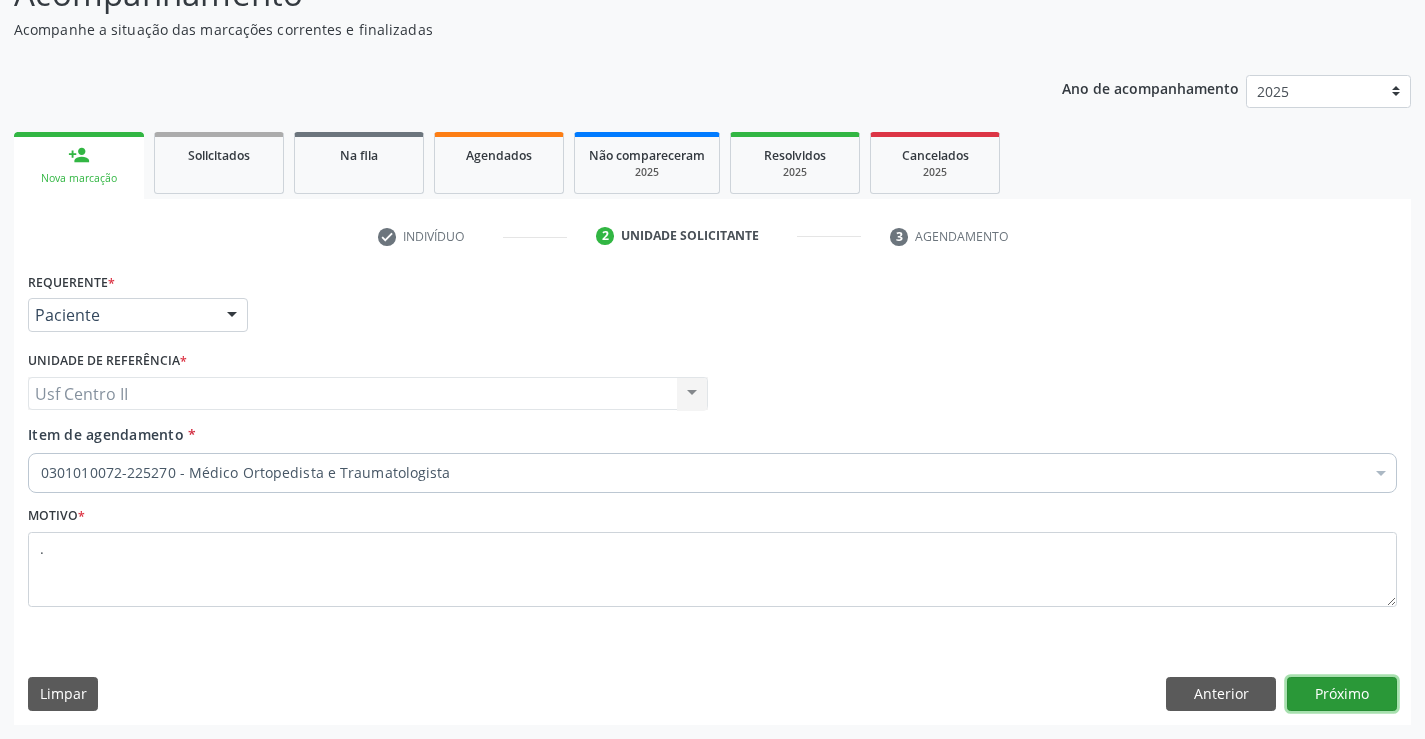 click on "Próximo" at bounding box center [1342, 694] 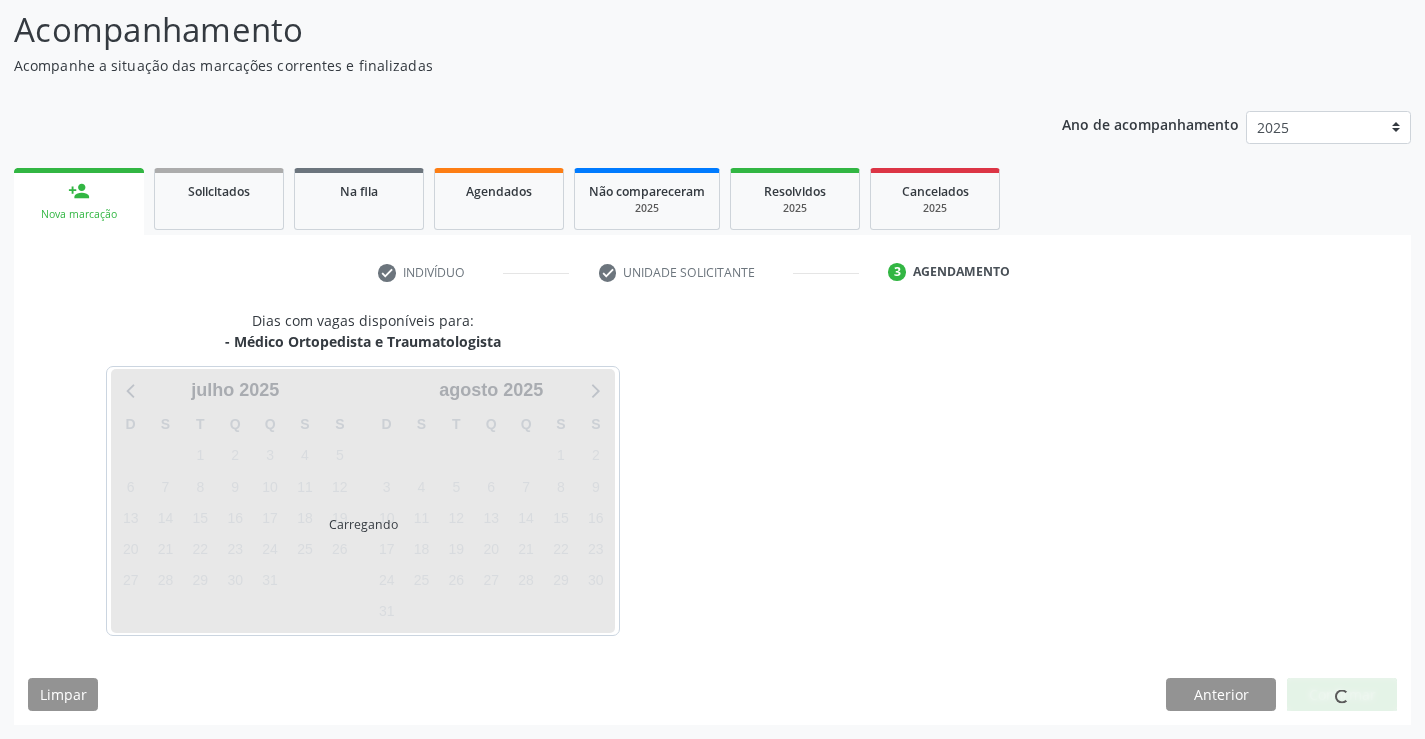 scroll, scrollTop: 131, scrollLeft: 0, axis: vertical 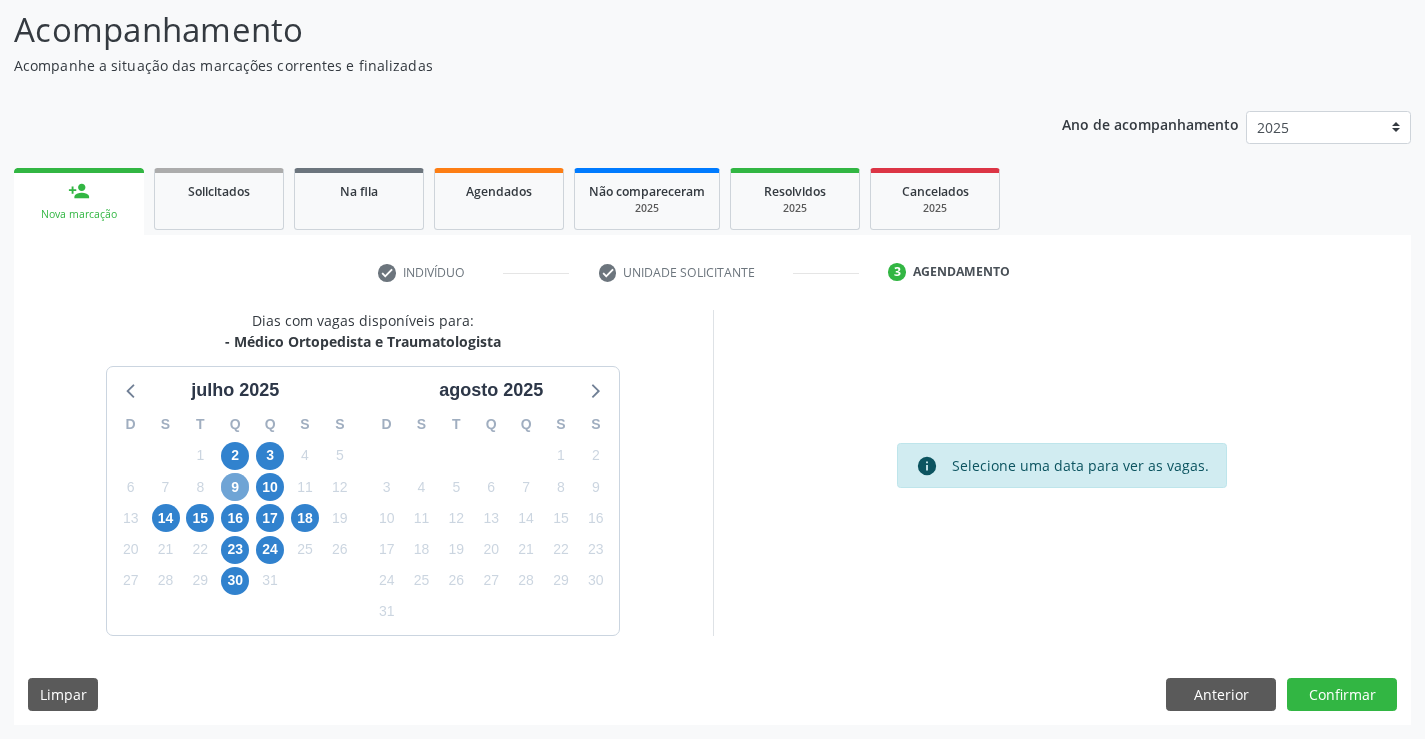 click on "9" at bounding box center [235, 487] 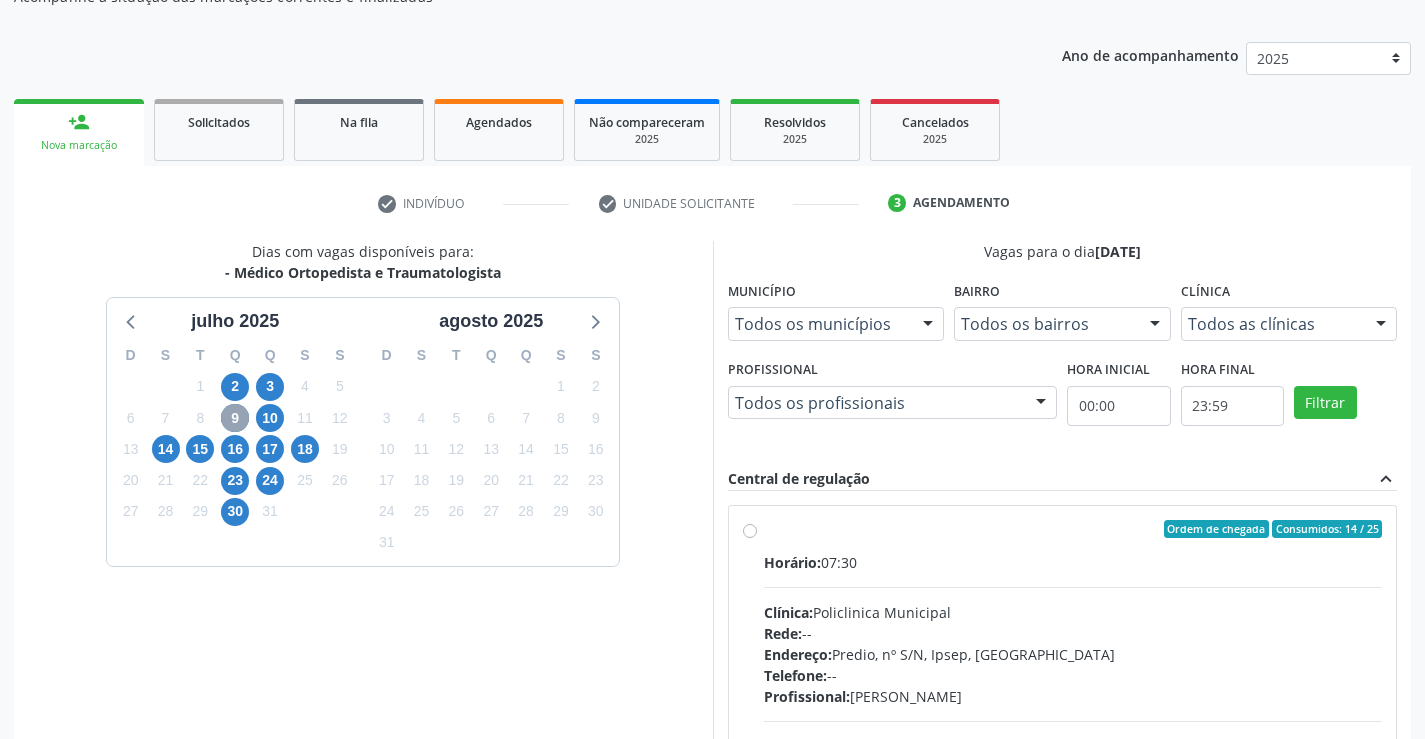 scroll, scrollTop: 420, scrollLeft: 0, axis: vertical 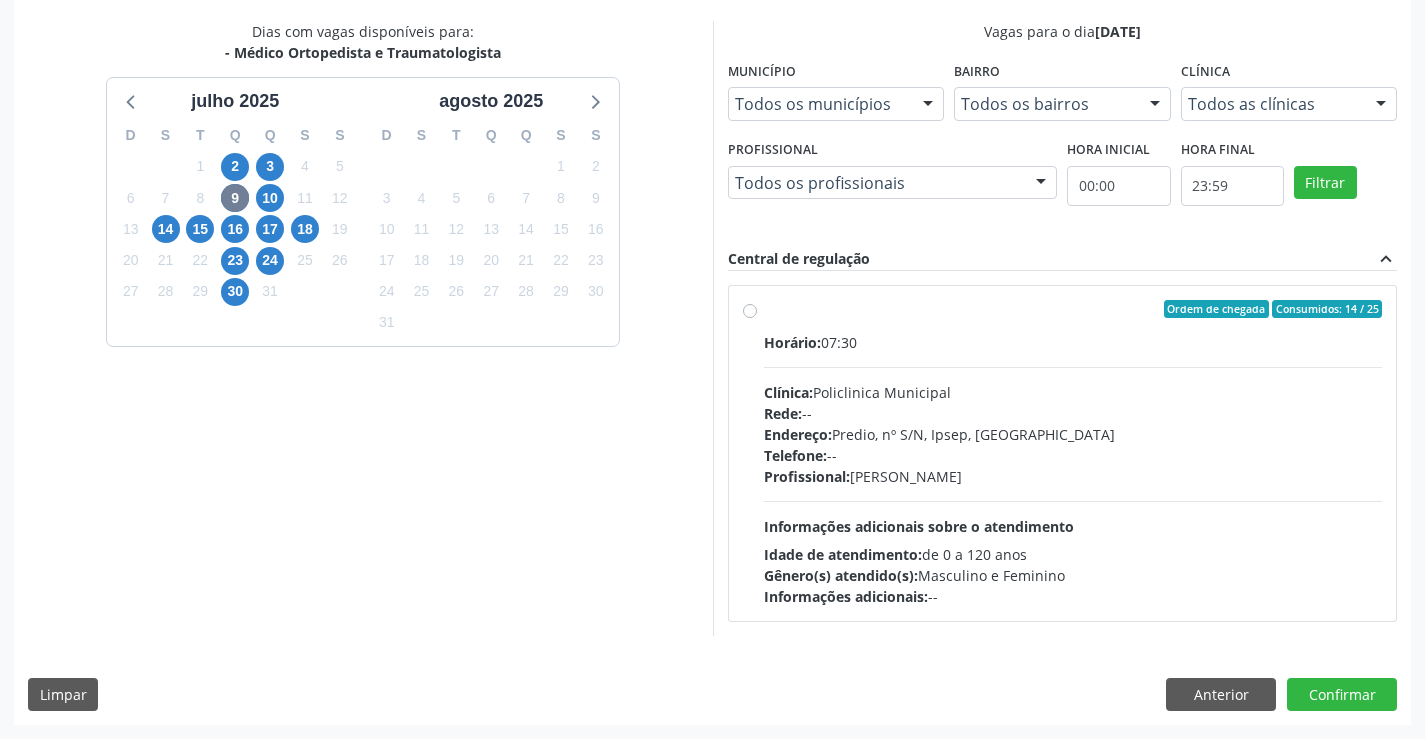 click on "Ordem de chegada
Consumidos: 14 / 25
Horário:   07:30
Clínica:  Policlinica Municipal
Rede:
--
Endereço:   Predio, nº S/N, Ipsep, Serra Talhada - PE
Telefone:   --
Profissional:
Joao Bosco Barreto Couto Neto
Informações adicionais sobre o atendimento
Idade de atendimento:
de 0 a 120 anos
Gênero(s) atendido(s):
Masculino e Feminino
Informações adicionais:
--" at bounding box center [1073, 453] 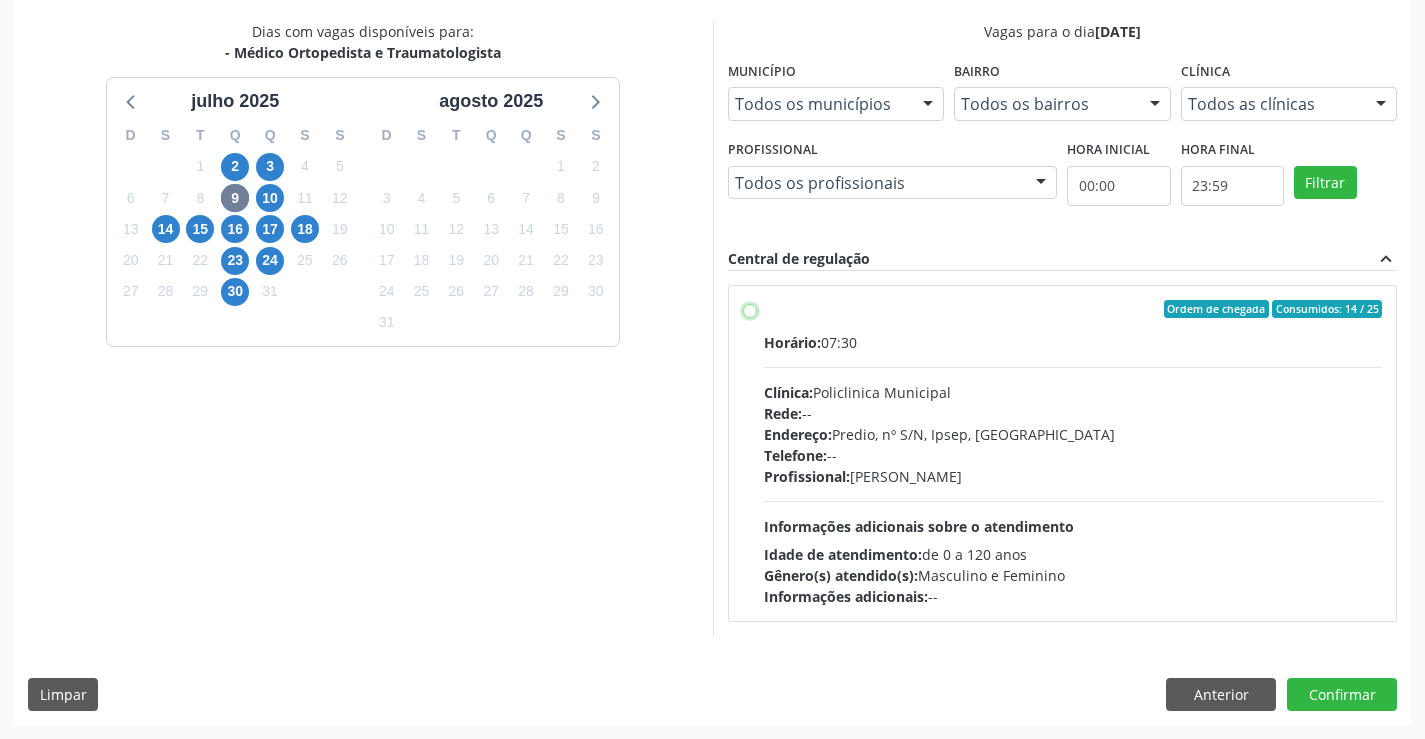 click on "Ordem de chegada
Consumidos: 14 / 25
Horário:   07:30
Clínica:  Policlinica Municipal
Rede:
--
Endereço:   Predio, nº S/N, Ipsep, Serra Talhada - PE
Telefone:   --
Profissional:
Joao Bosco Barreto Couto Neto
Informações adicionais sobre o atendimento
Idade de atendimento:
de 0 a 120 anos
Gênero(s) atendido(s):
Masculino e Feminino
Informações adicionais:
--" at bounding box center (750, 309) 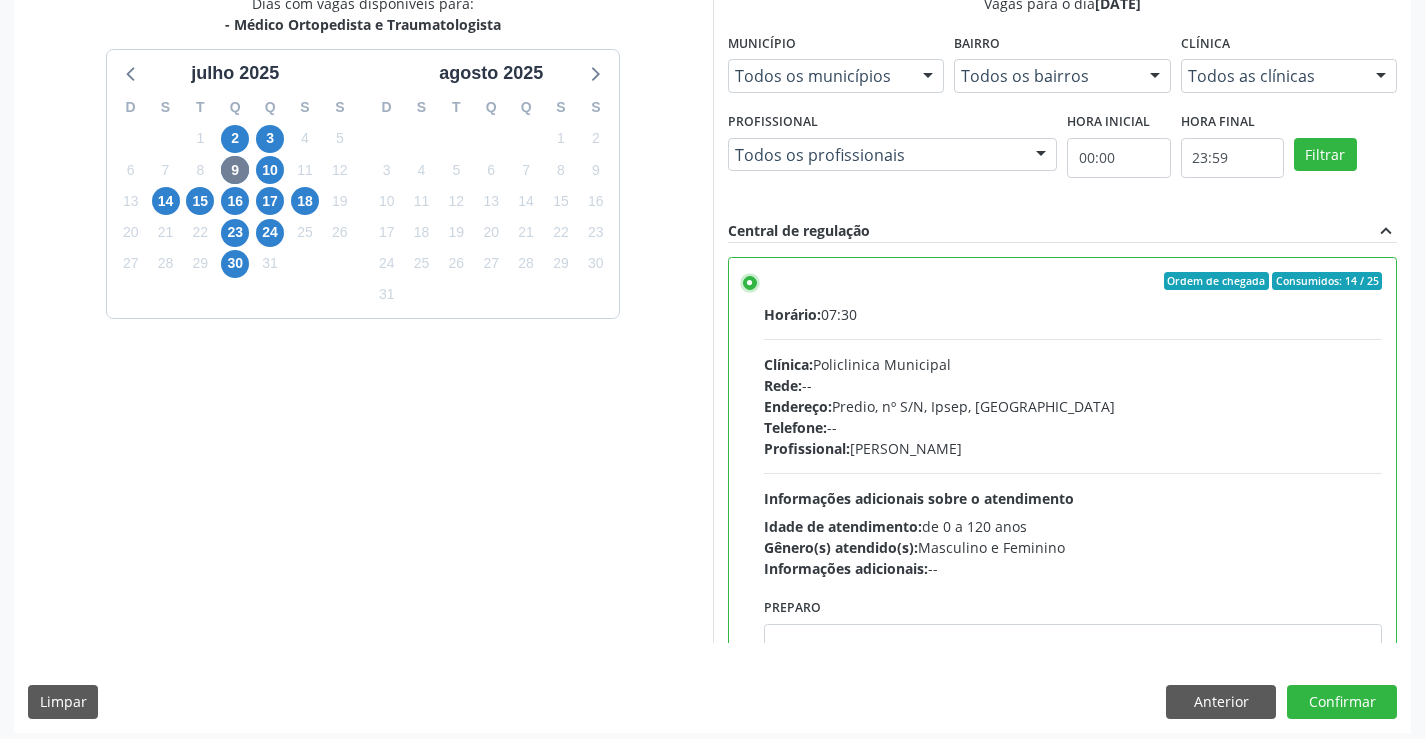 scroll, scrollTop: 456, scrollLeft: 0, axis: vertical 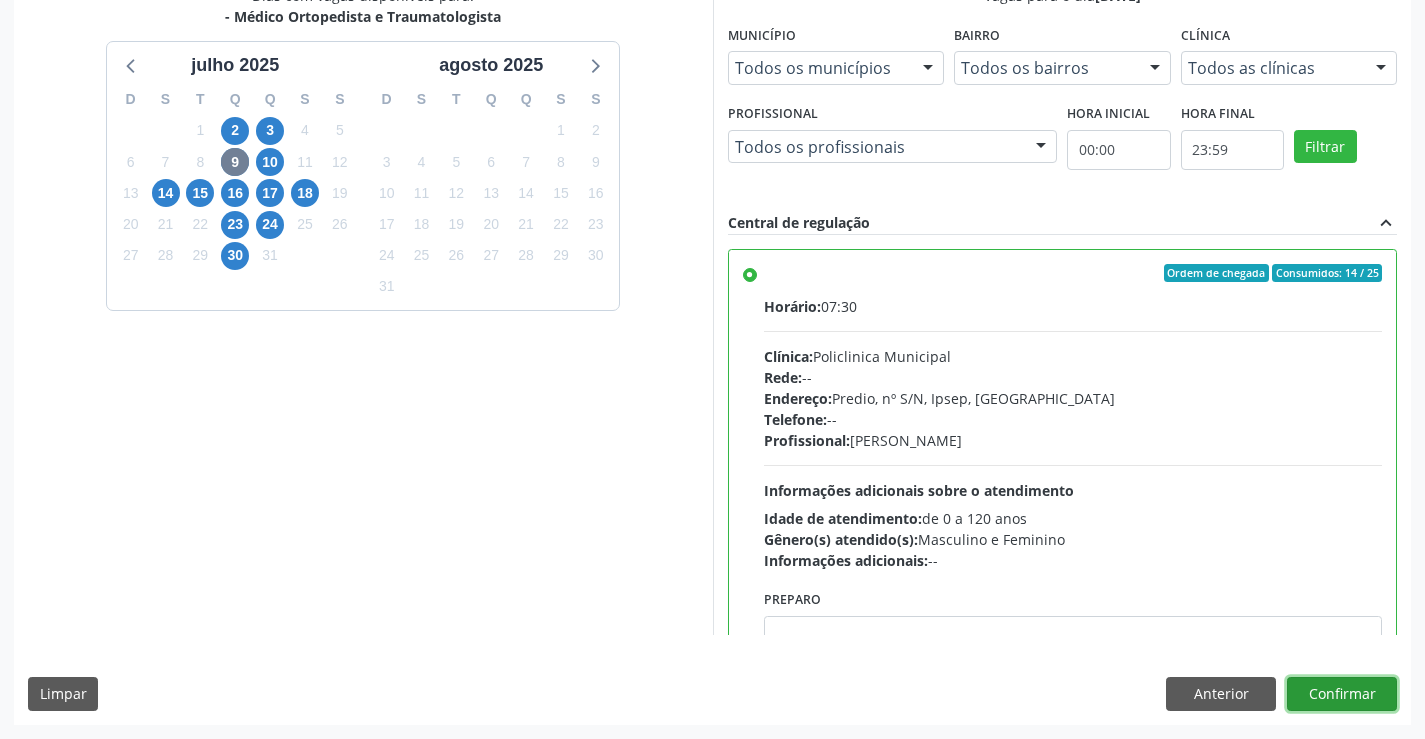 click on "Confirmar" at bounding box center (1342, 694) 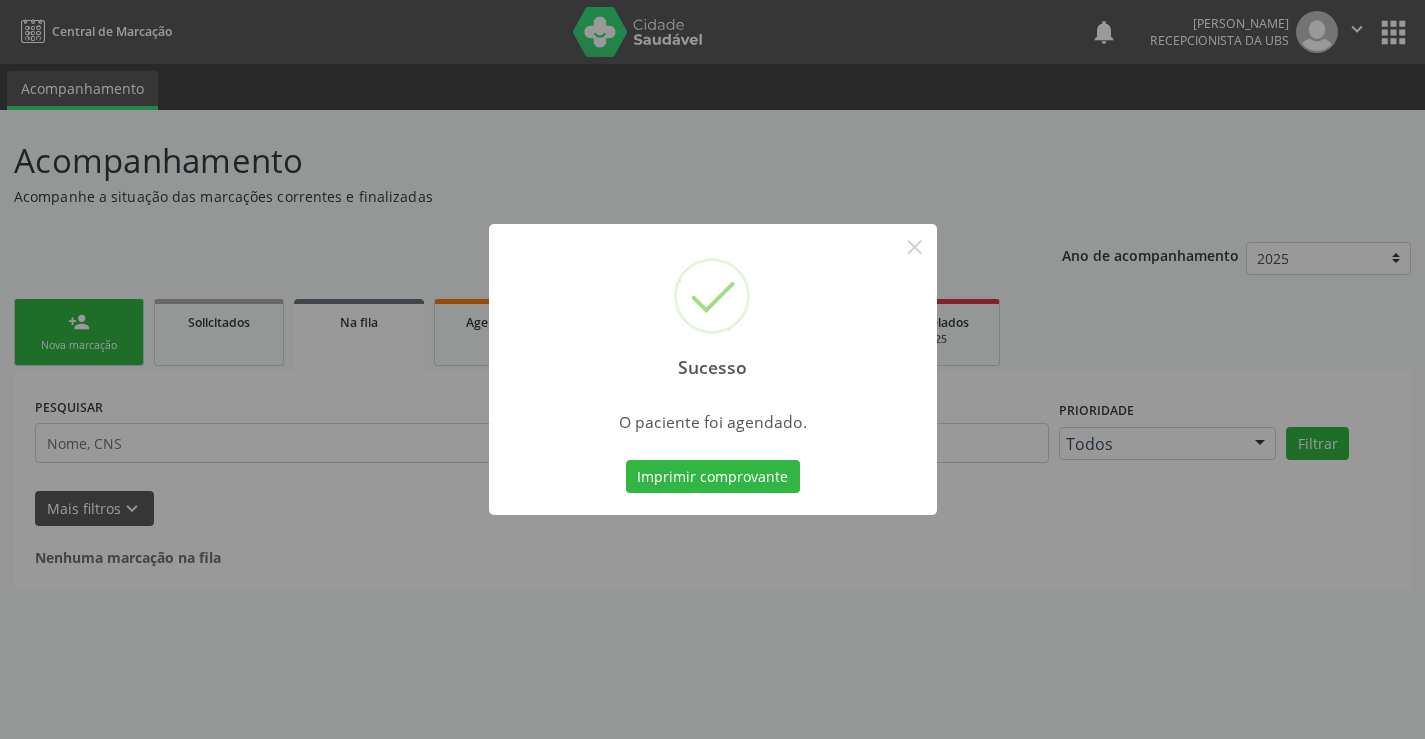 scroll, scrollTop: 0, scrollLeft: 0, axis: both 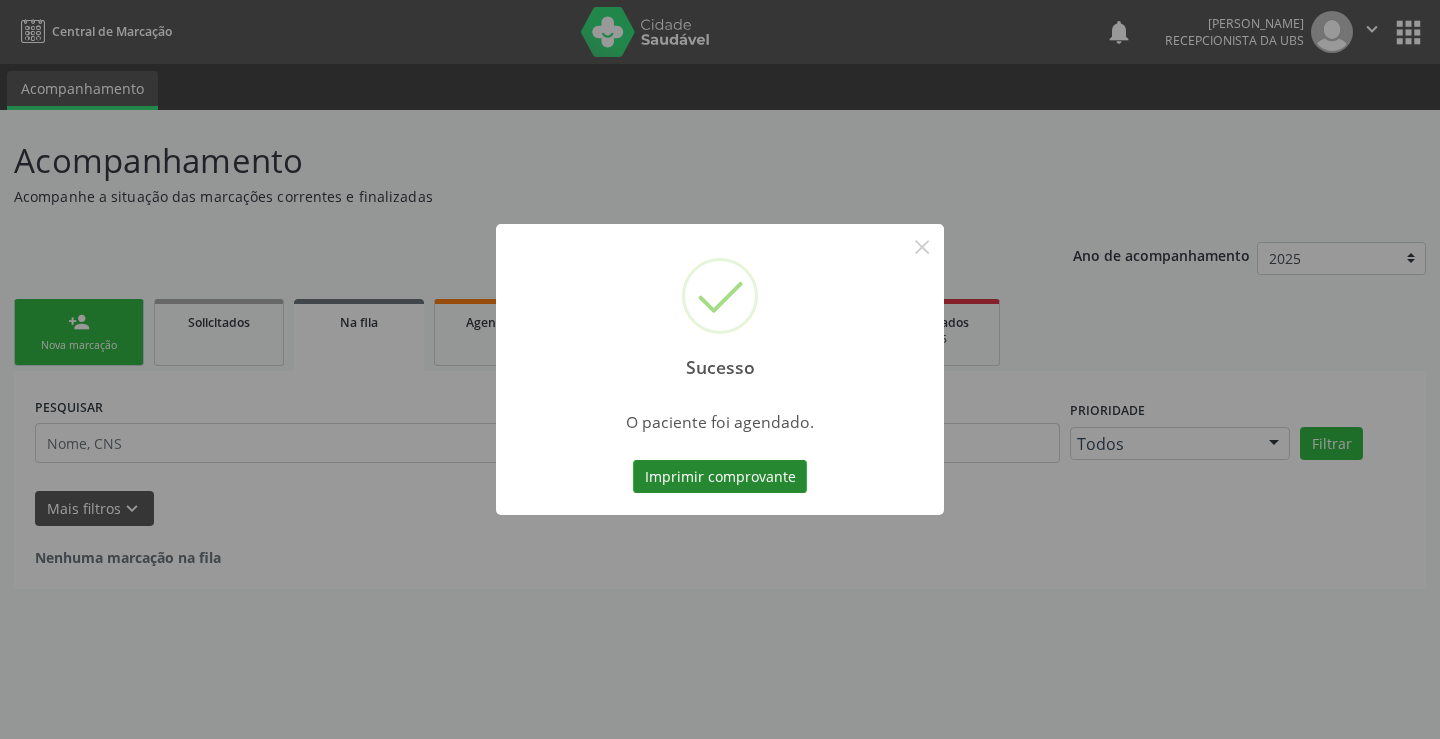 click on "Imprimir comprovante" at bounding box center (720, 477) 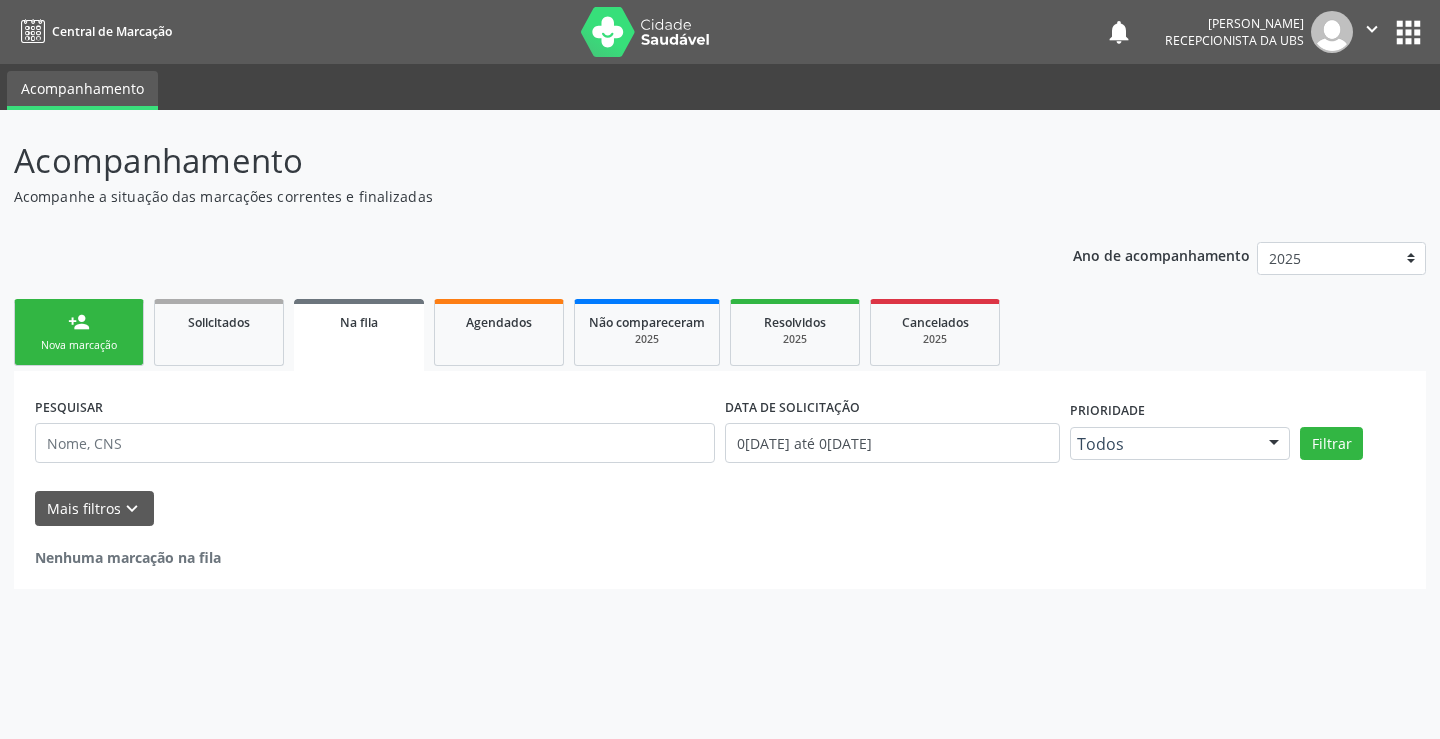 click on "Sucesso × O paciente foi agendado. Imprimir comprovante Cancel" at bounding box center [720, 369] 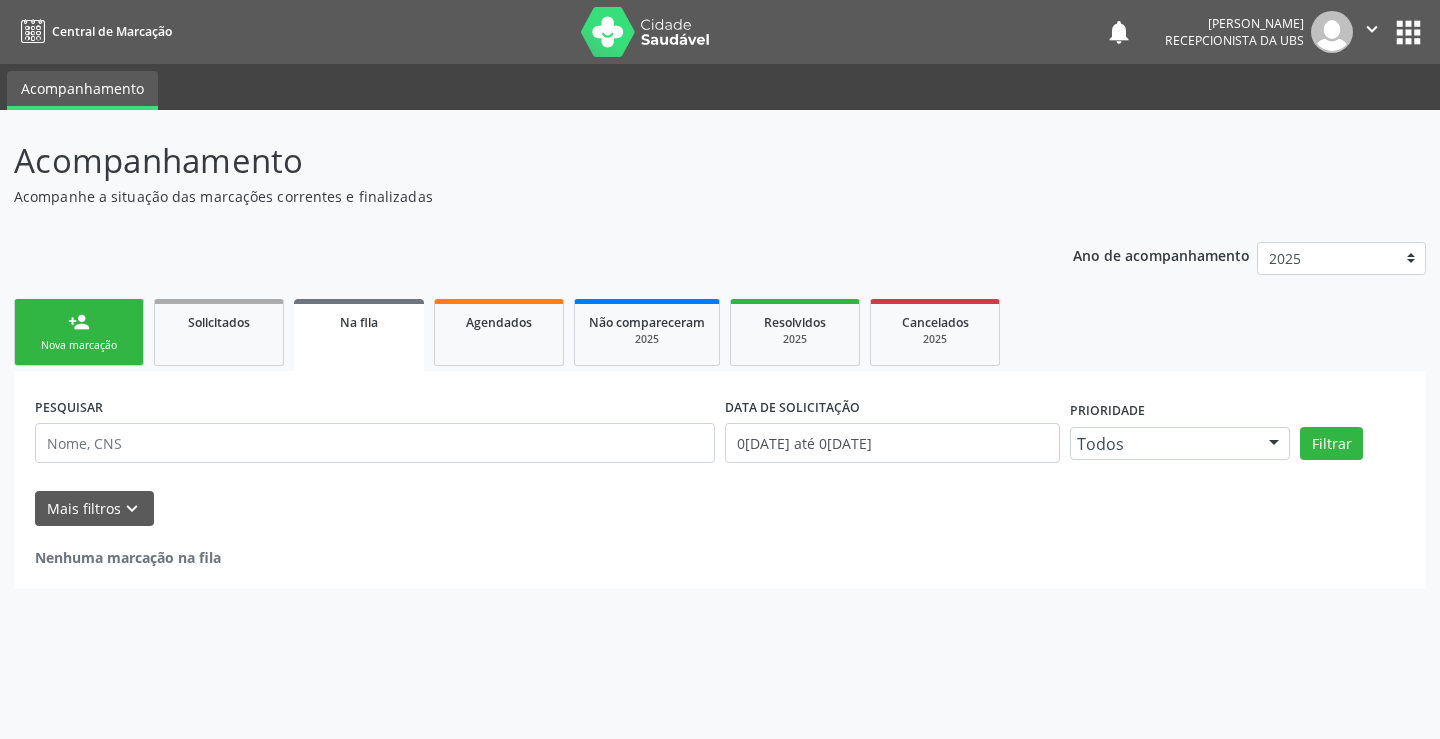 click on "Nova marcação" at bounding box center [79, 345] 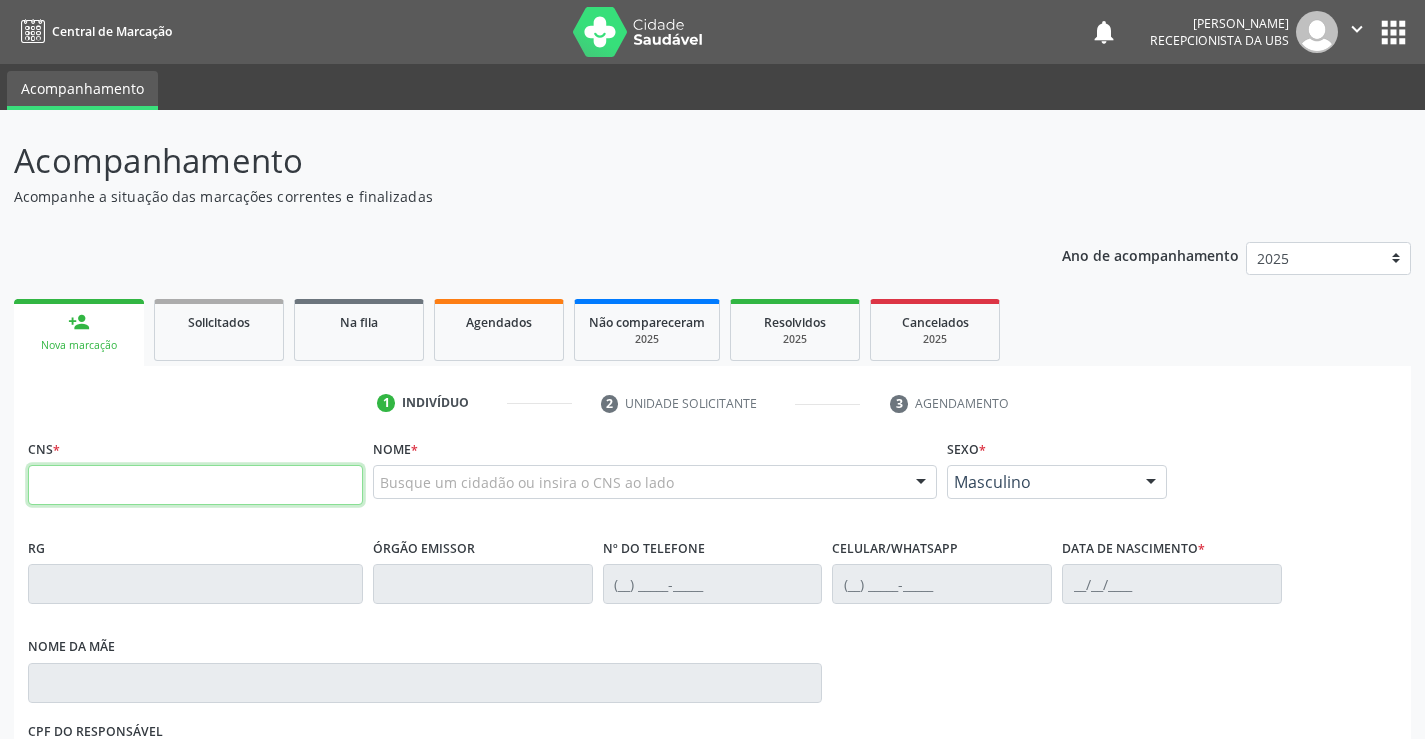 click at bounding box center [195, 485] 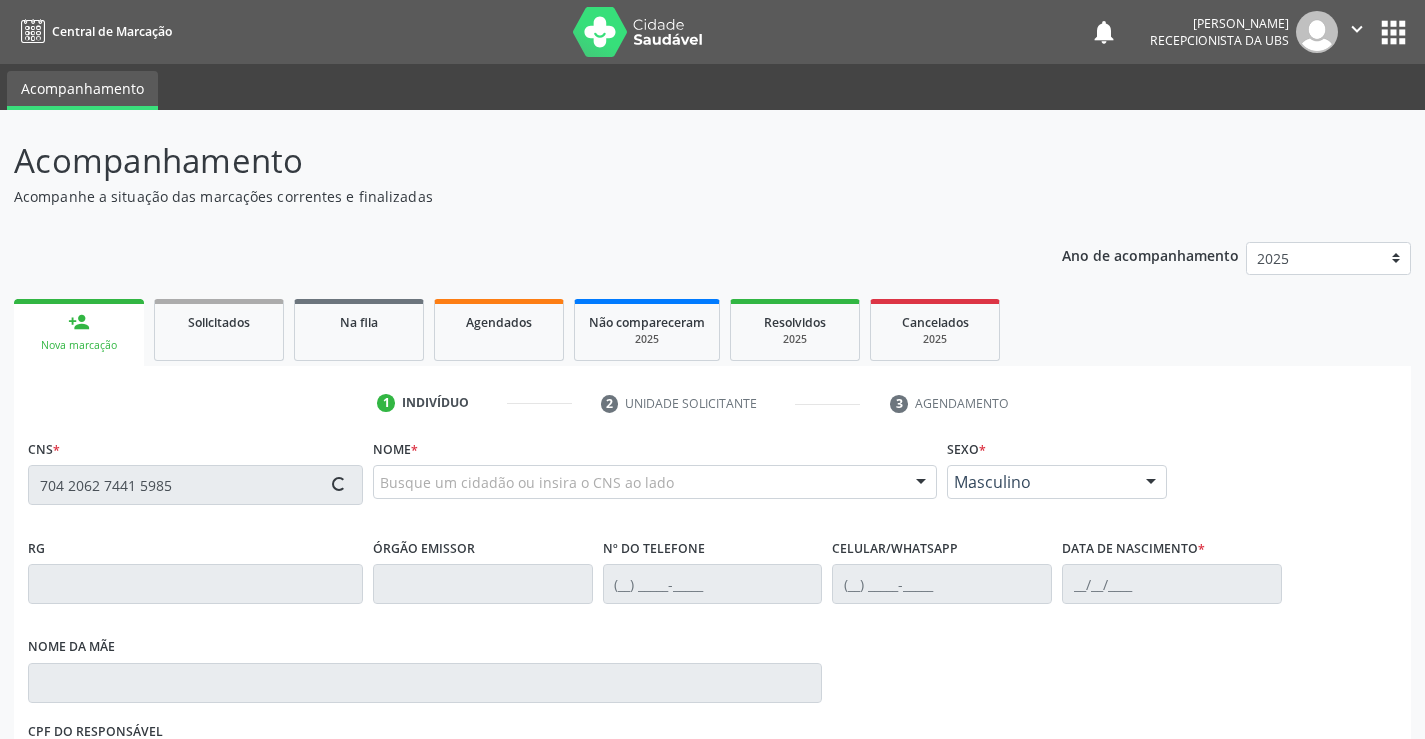 type on "704 2062 7441 5985" 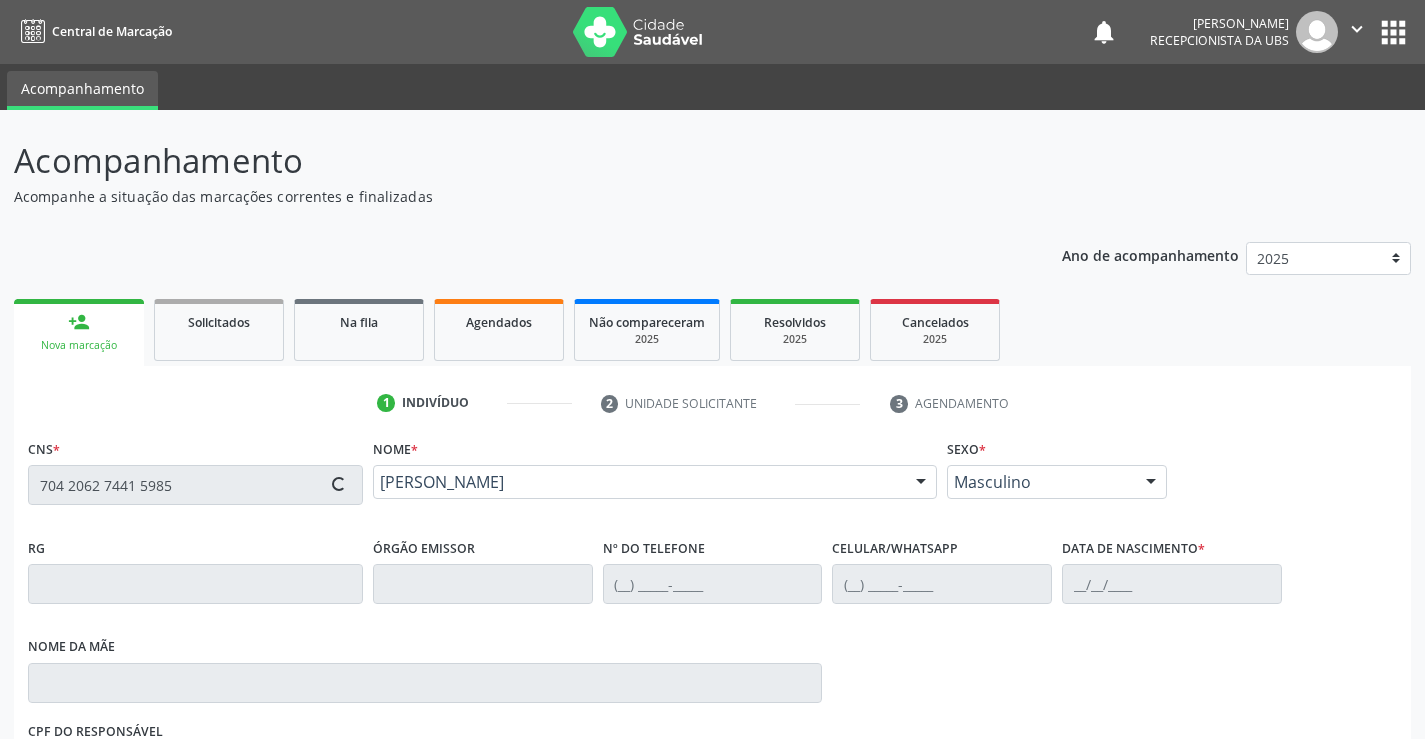 type on "(99) 99999-9999" 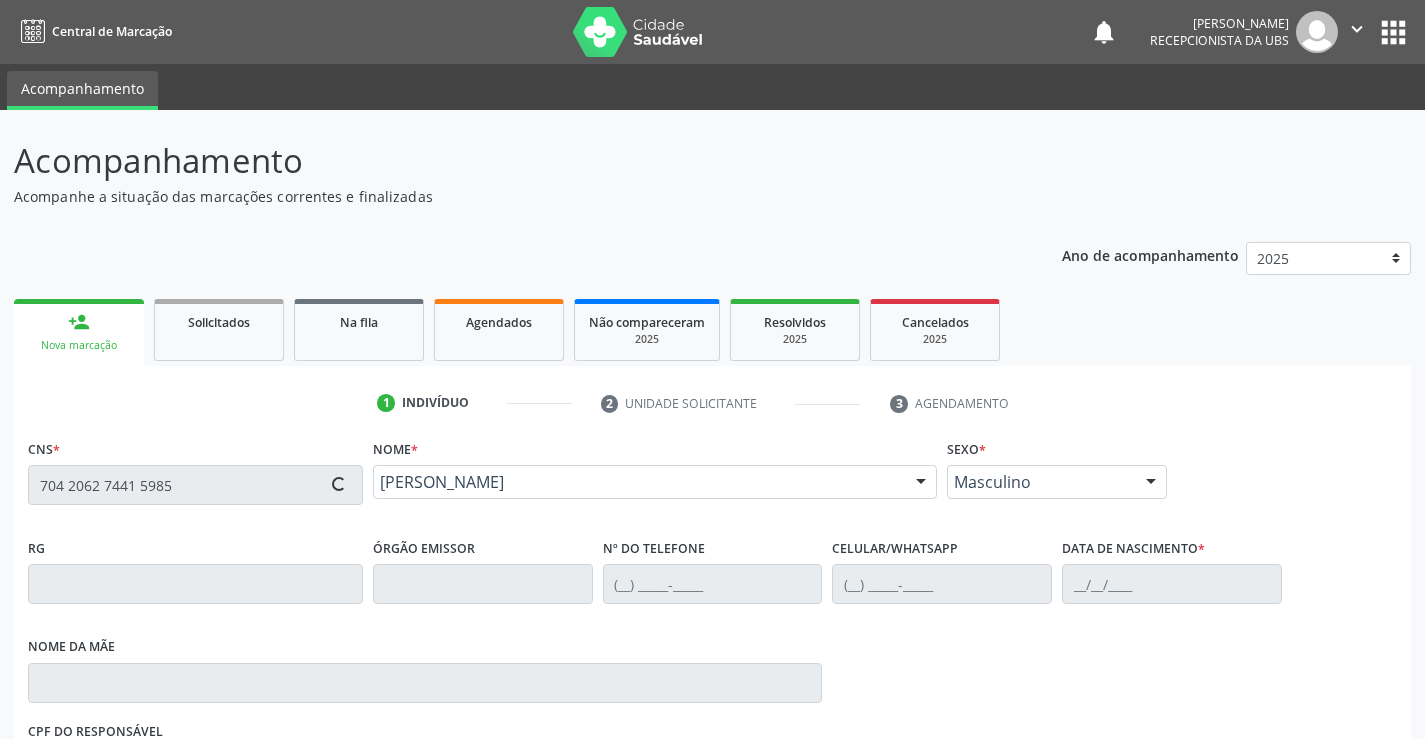 type on "29/01/1969" 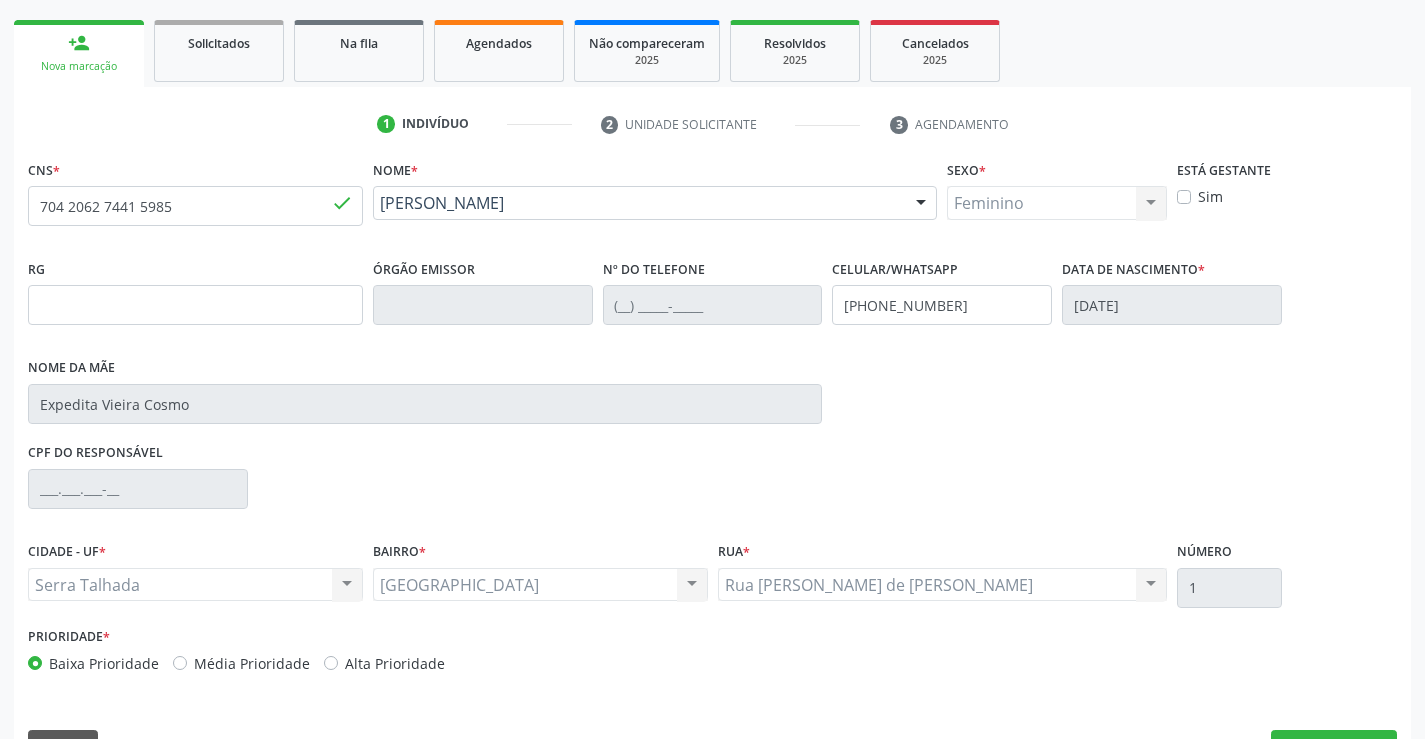 scroll, scrollTop: 300, scrollLeft: 0, axis: vertical 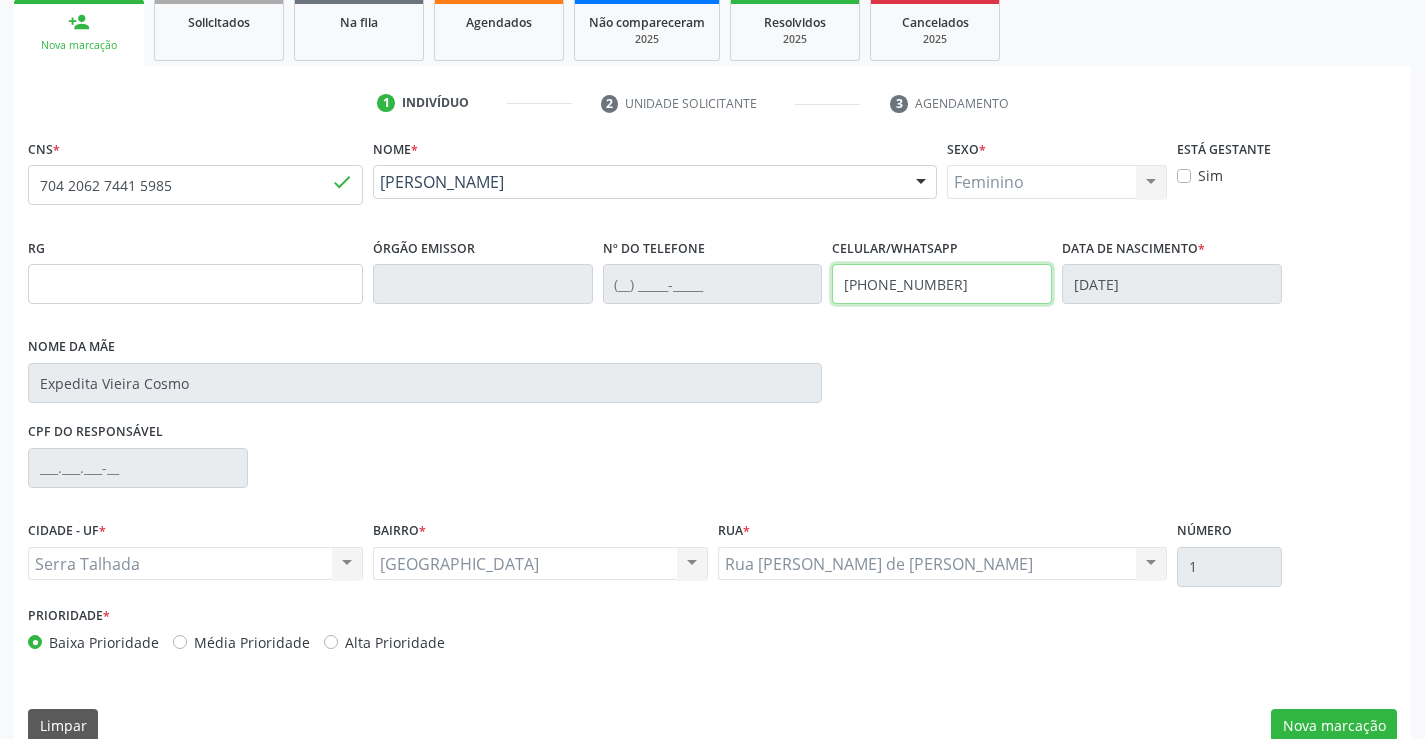 click on "(99) 99999-9999" at bounding box center (942, 284) 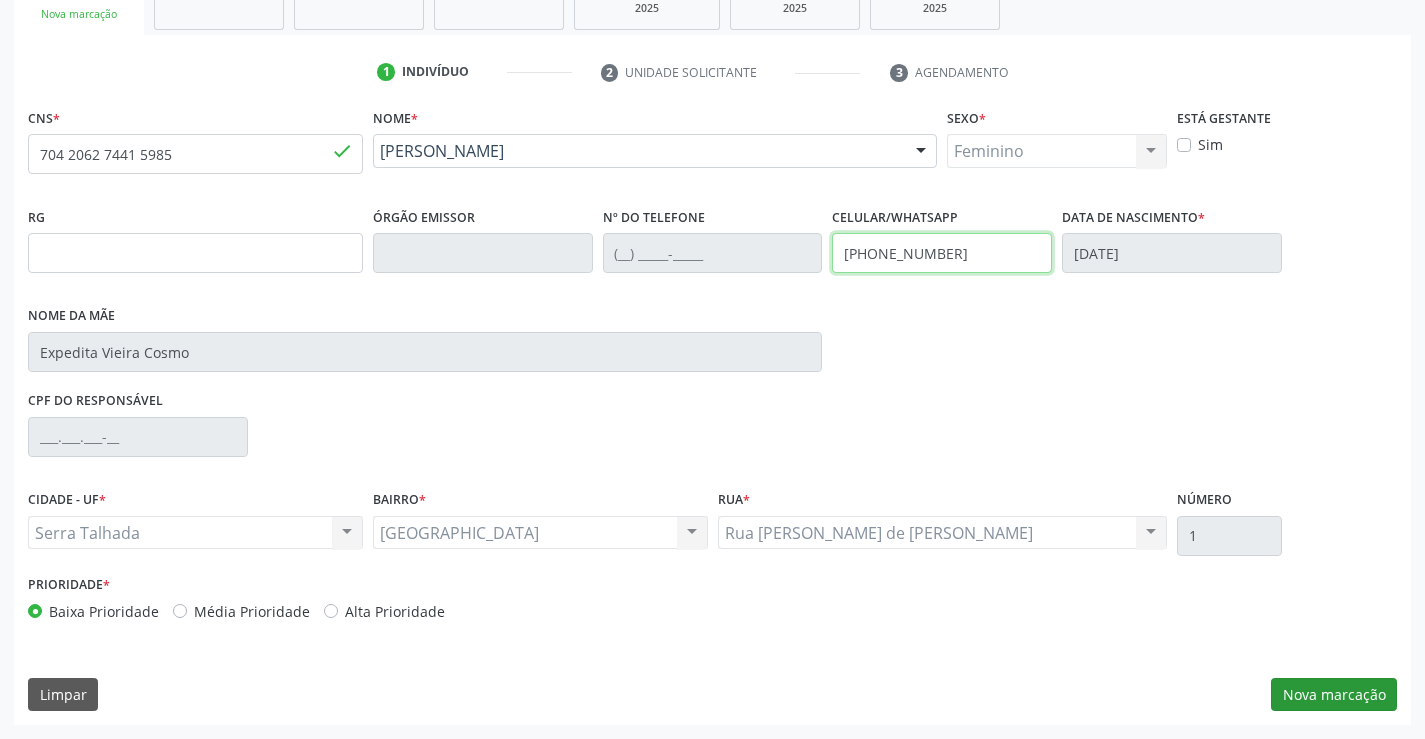 type on "(87) 98858-5371" 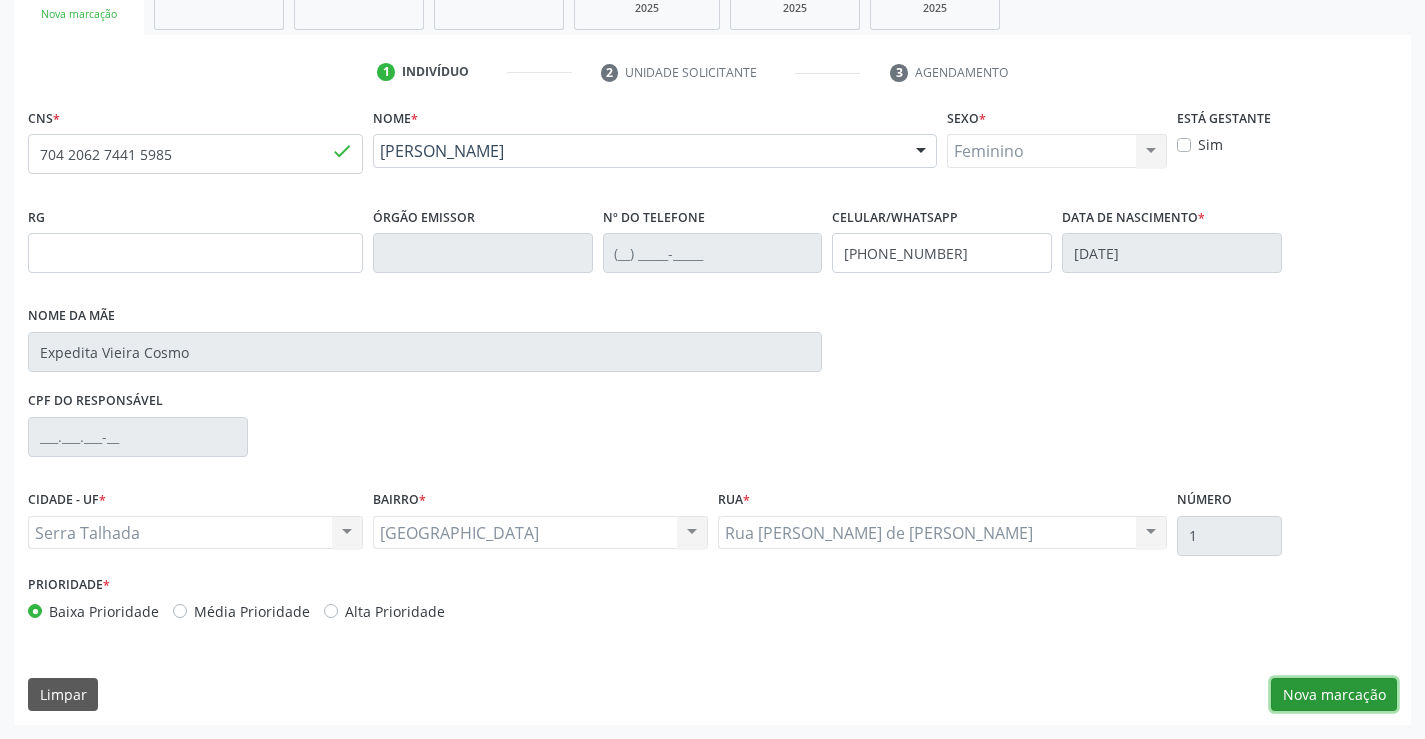 click on "Nova marcação" at bounding box center (1334, 695) 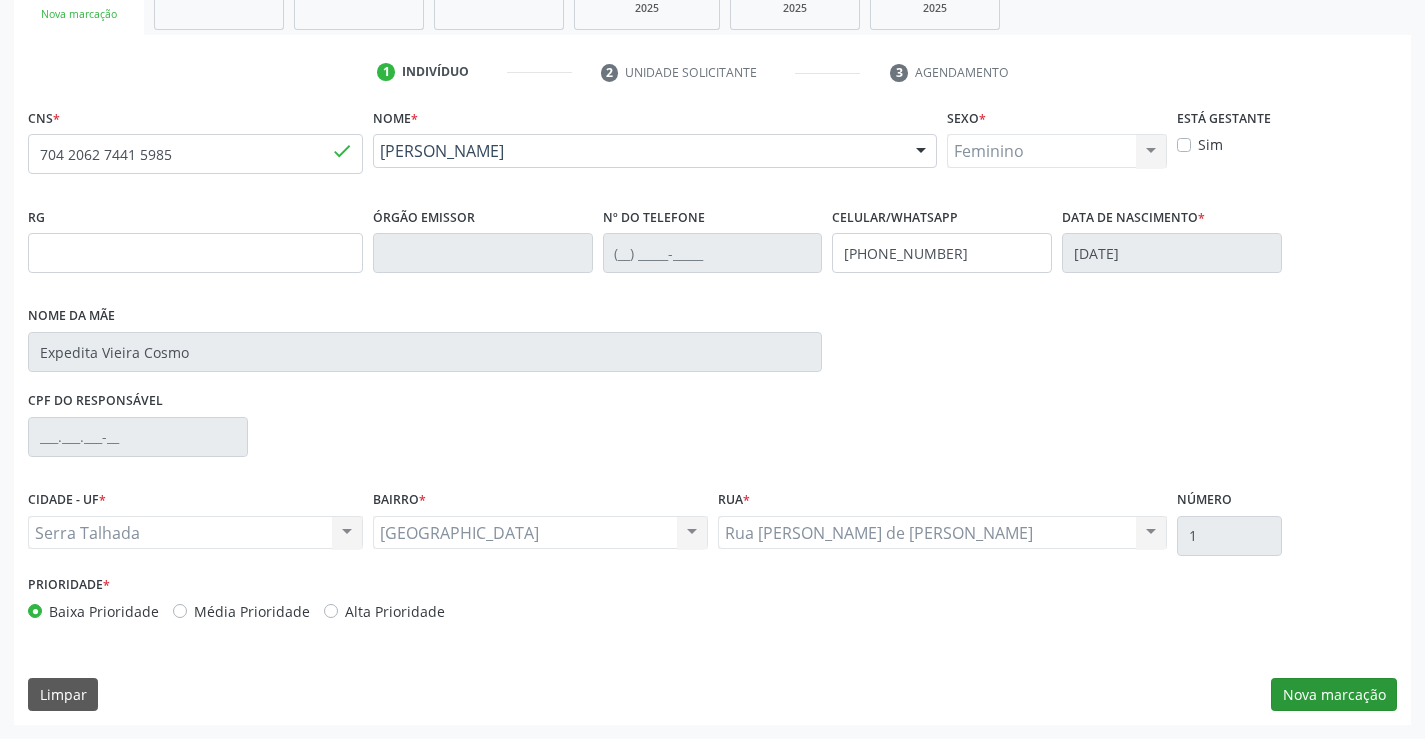 scroll, scrollTop: 167, scrollLeft: 0, axis: vertical 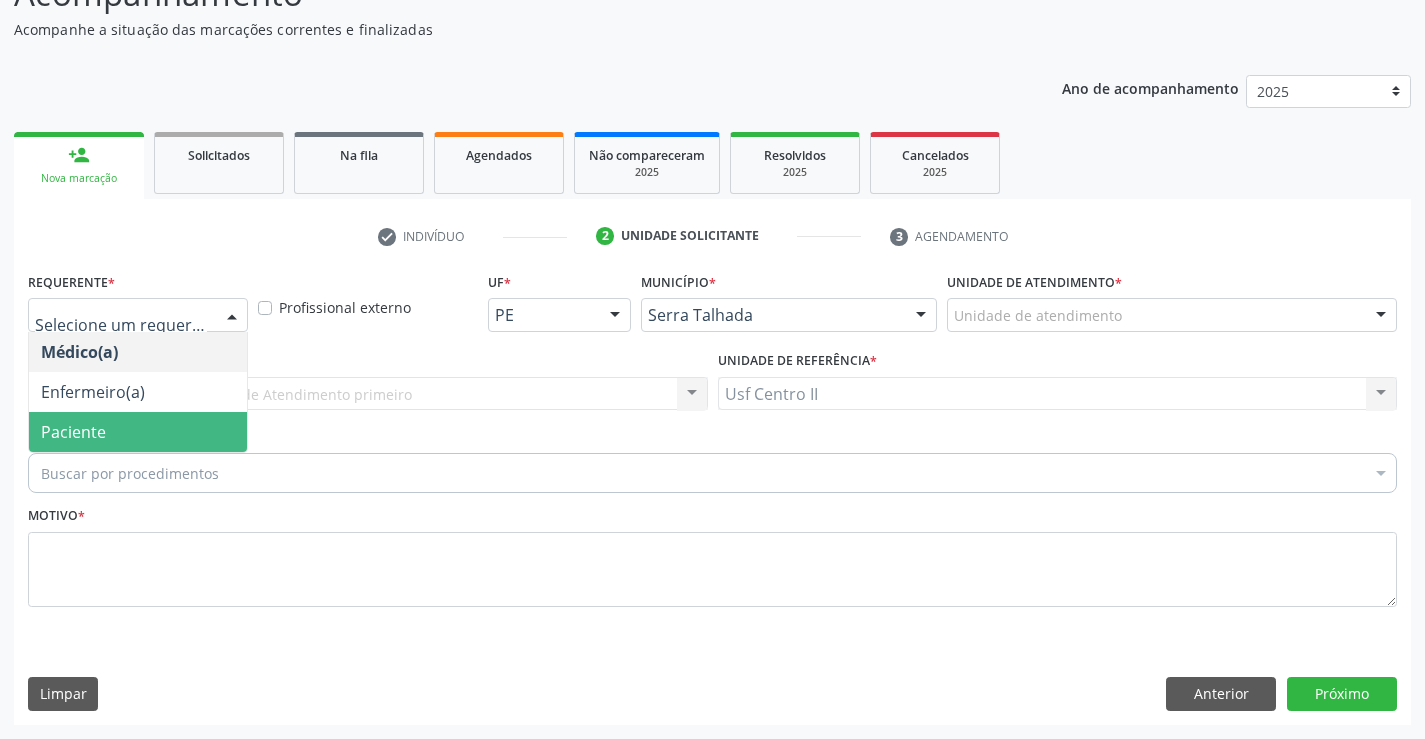 click on "Paciente" at bounding box center (138, 432) 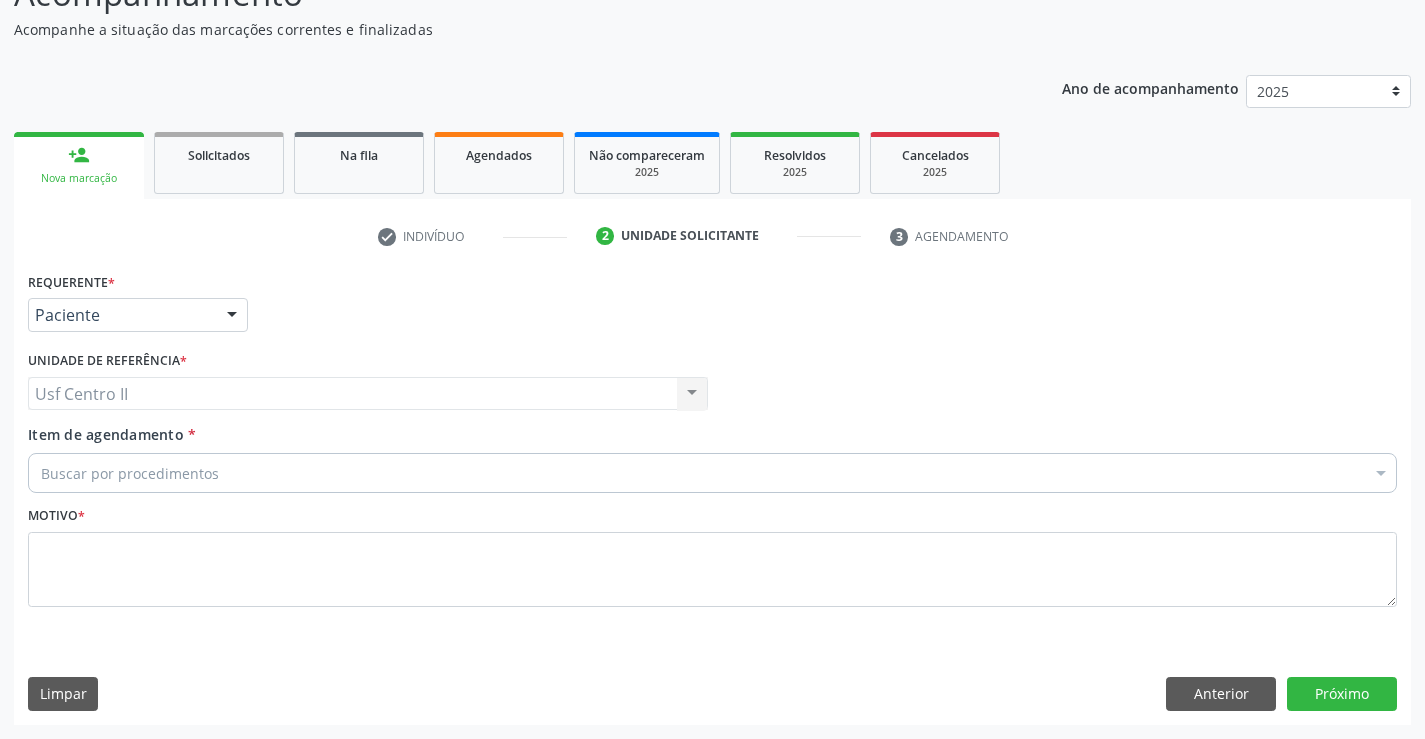 click on "Buscar por procedimentos" at bounding box center (712, 473) 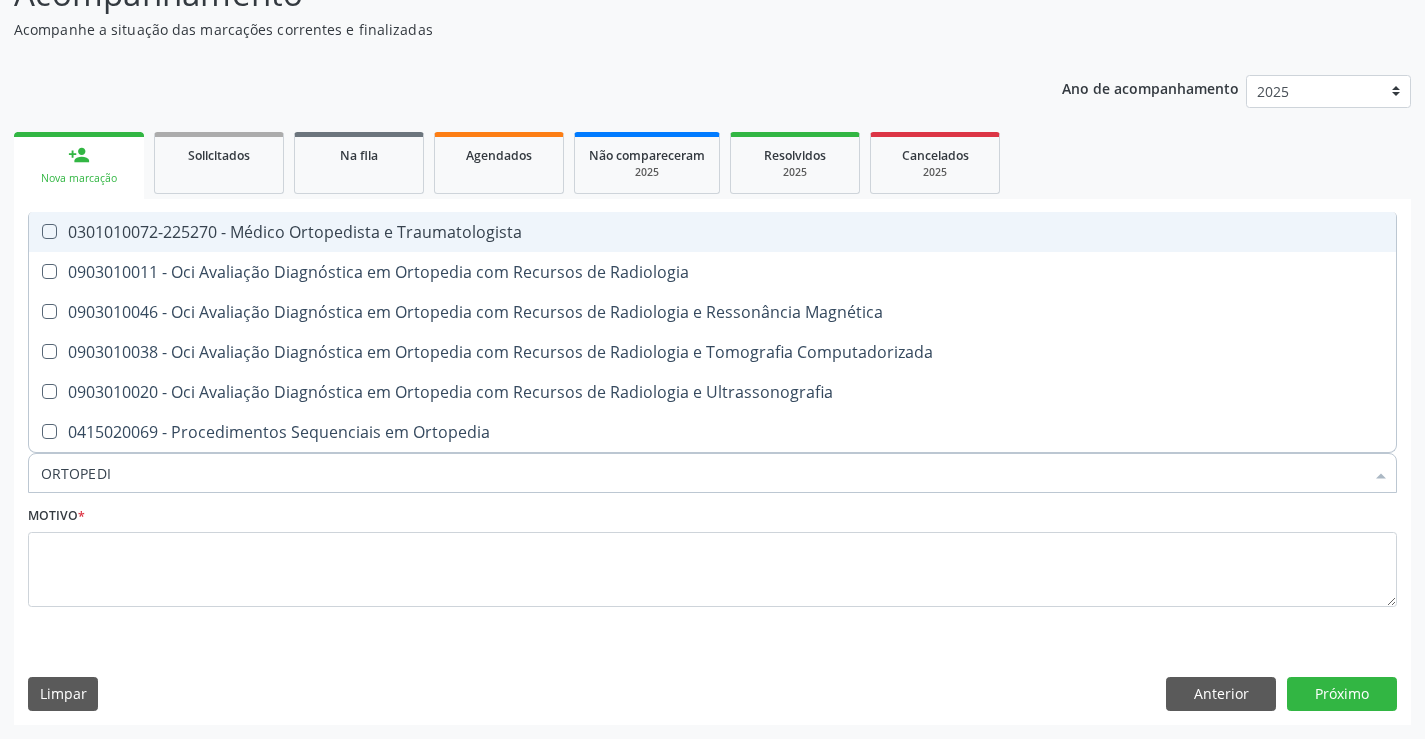 type on "ORTOPEDIS" 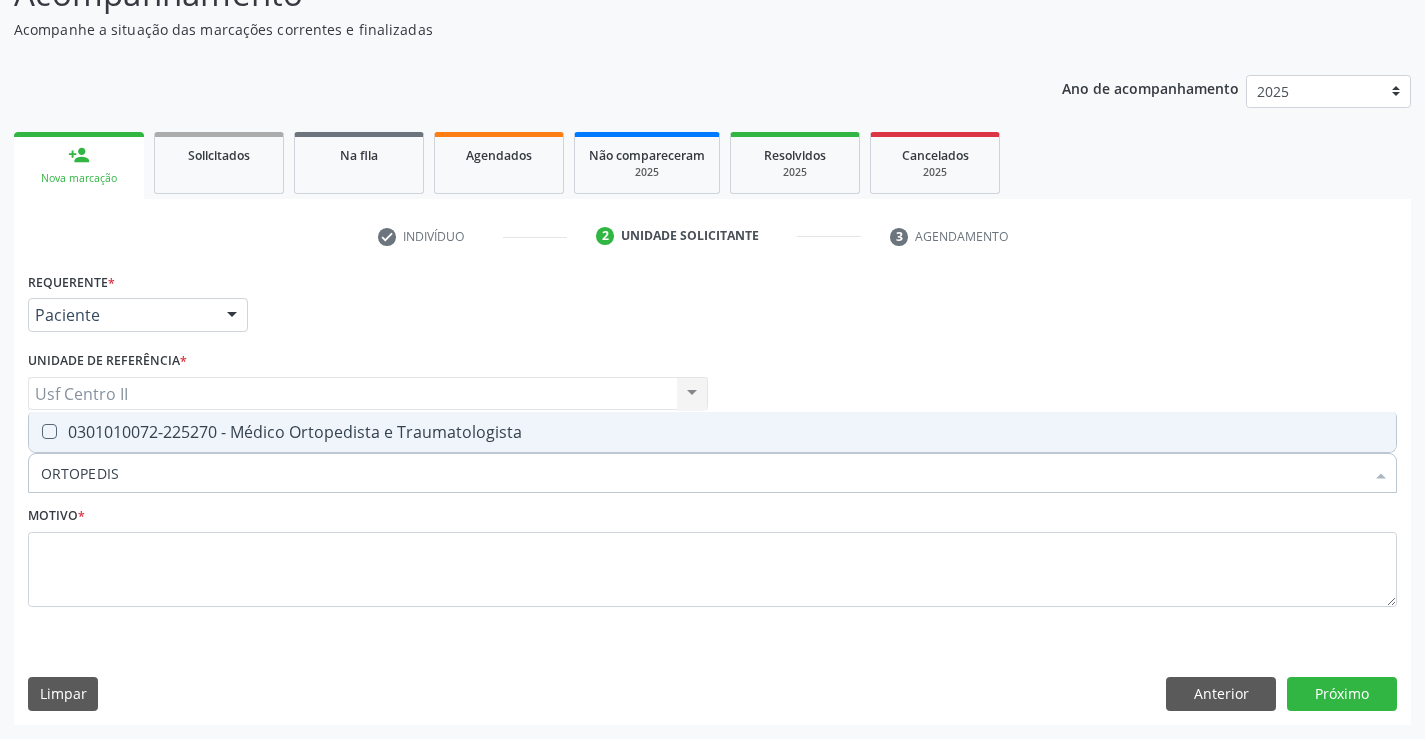 click on "0301010072-225270 - Médico Ortopedista e Traumatologista" at bounding box center (712, 432) 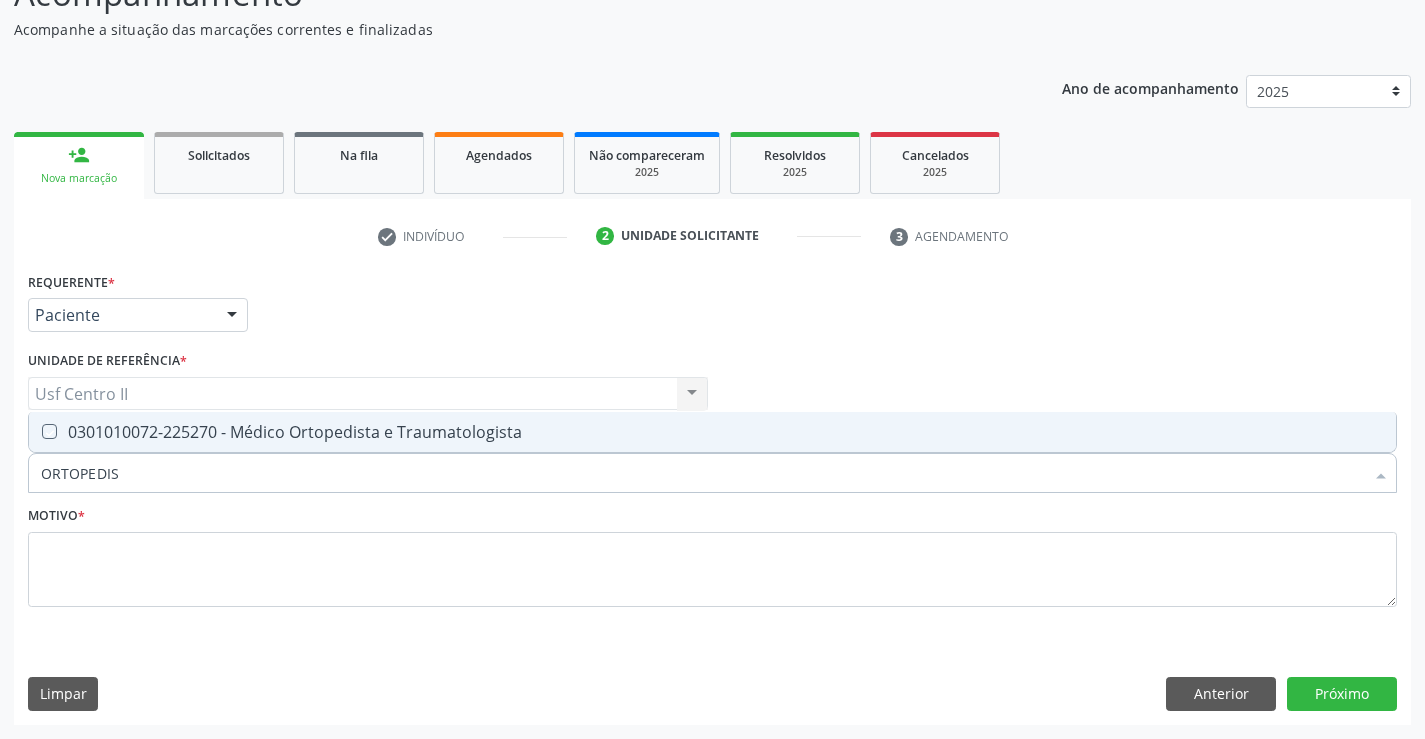 checkbox on "true" 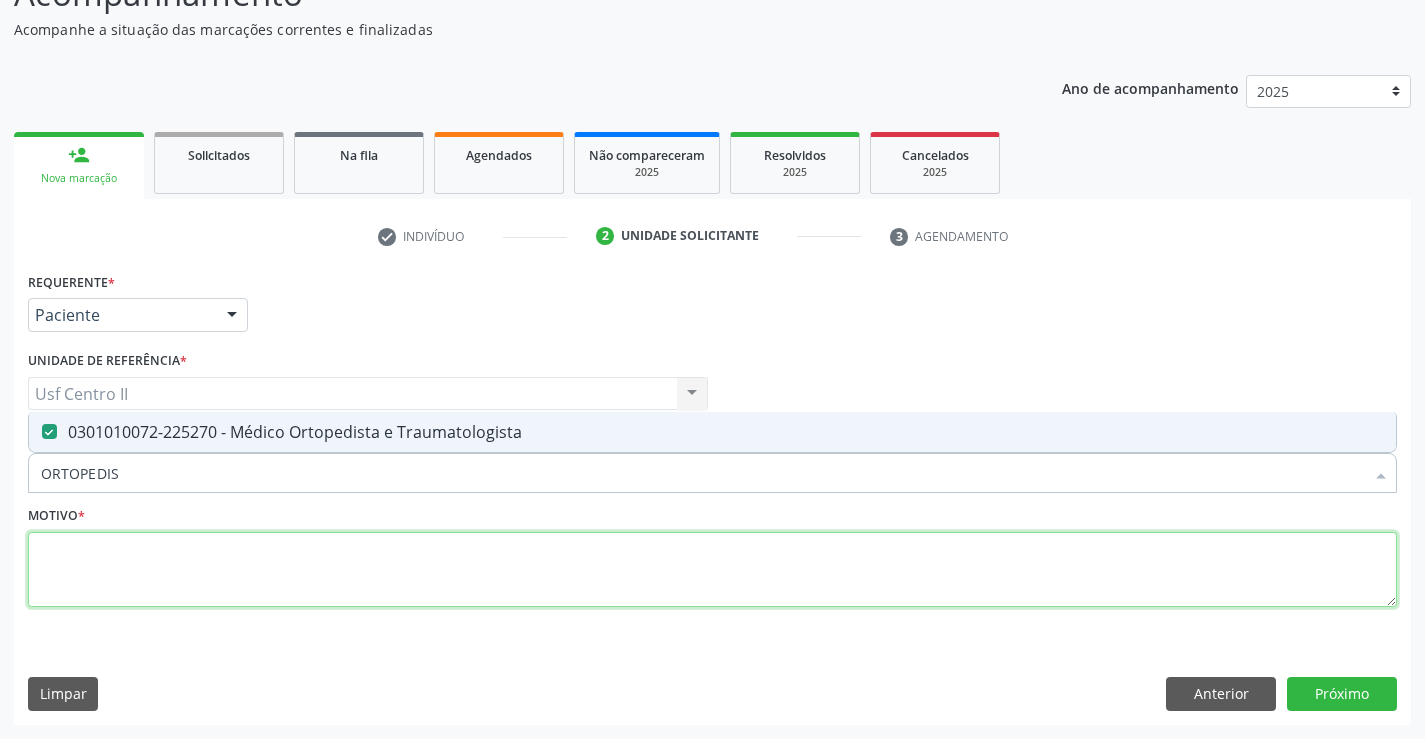 click at bounding box center [712, 570] 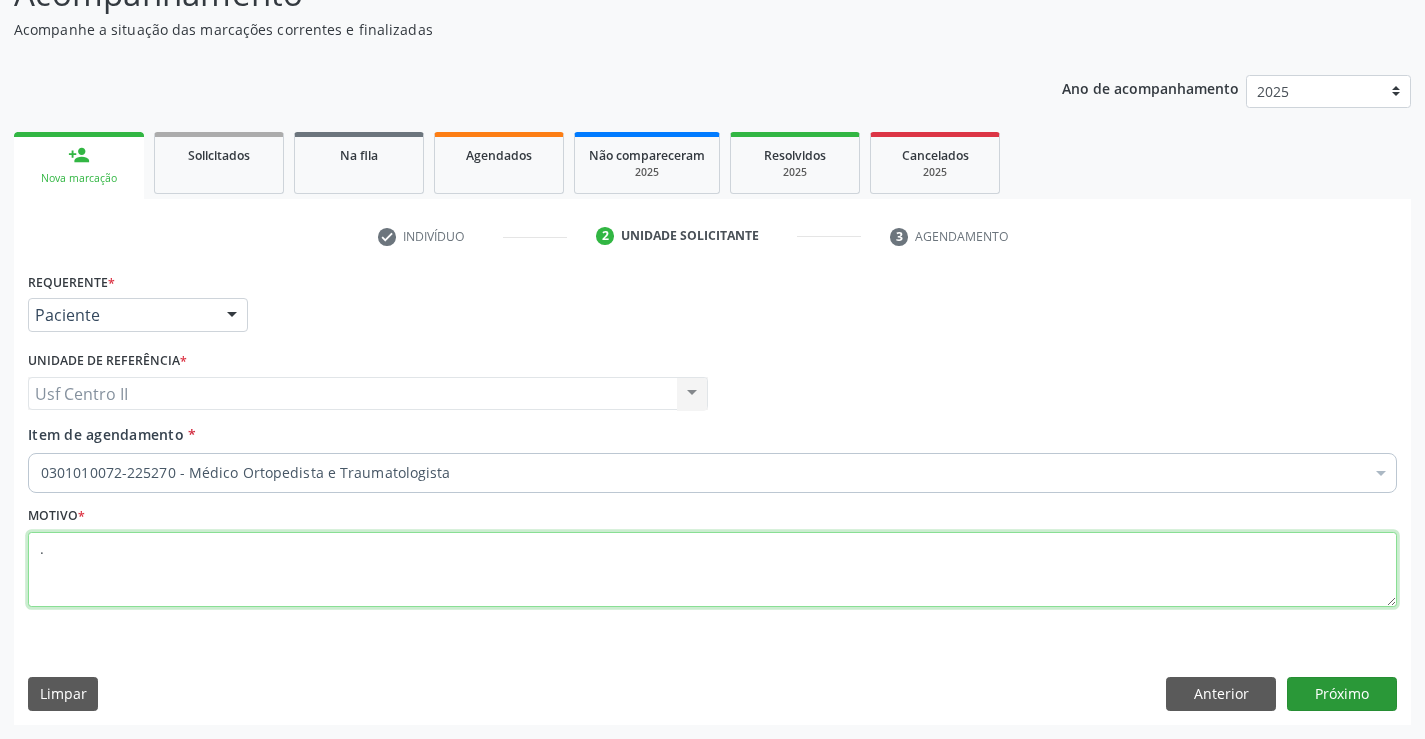 type on "." 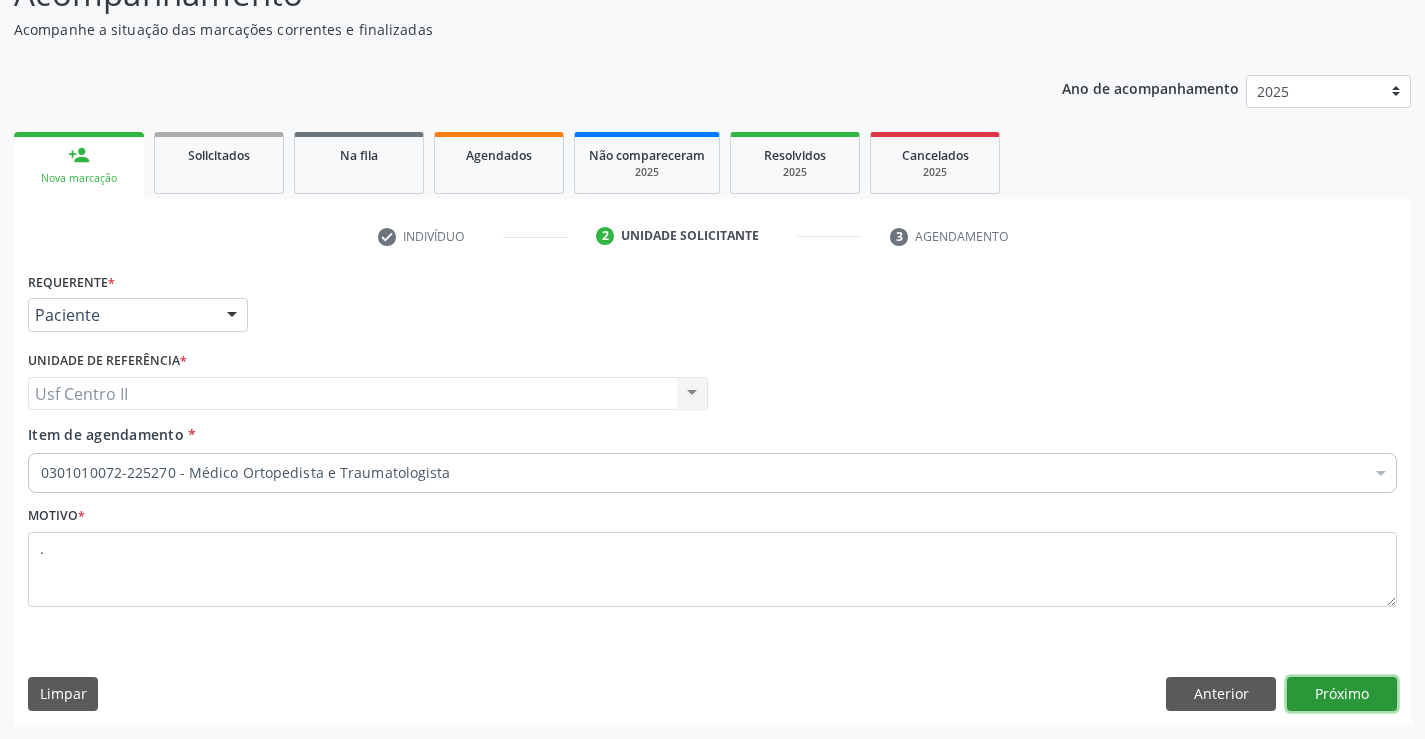 click on "Próximo" at bounding box center (1342, 694) 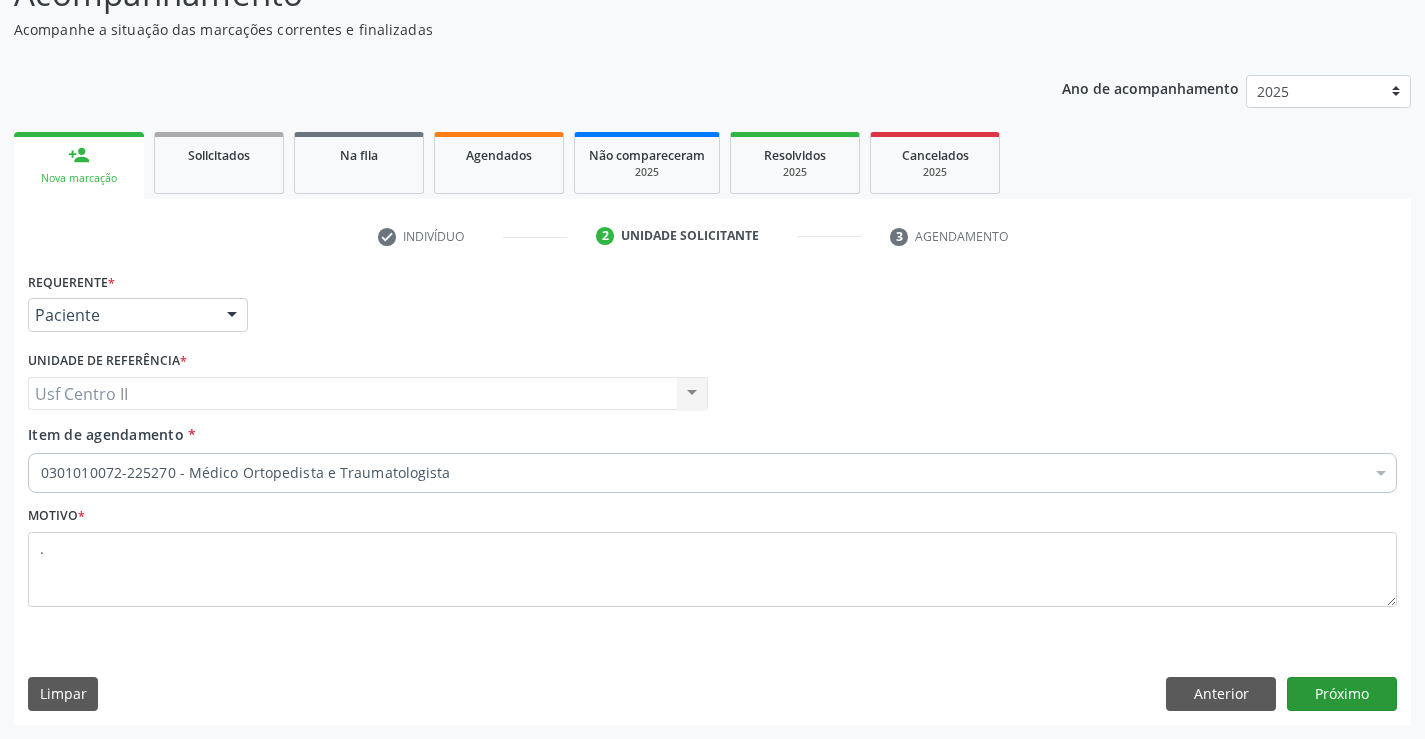 scroll, scrollTop: 131, scrollLeft: 0, axis: vertical 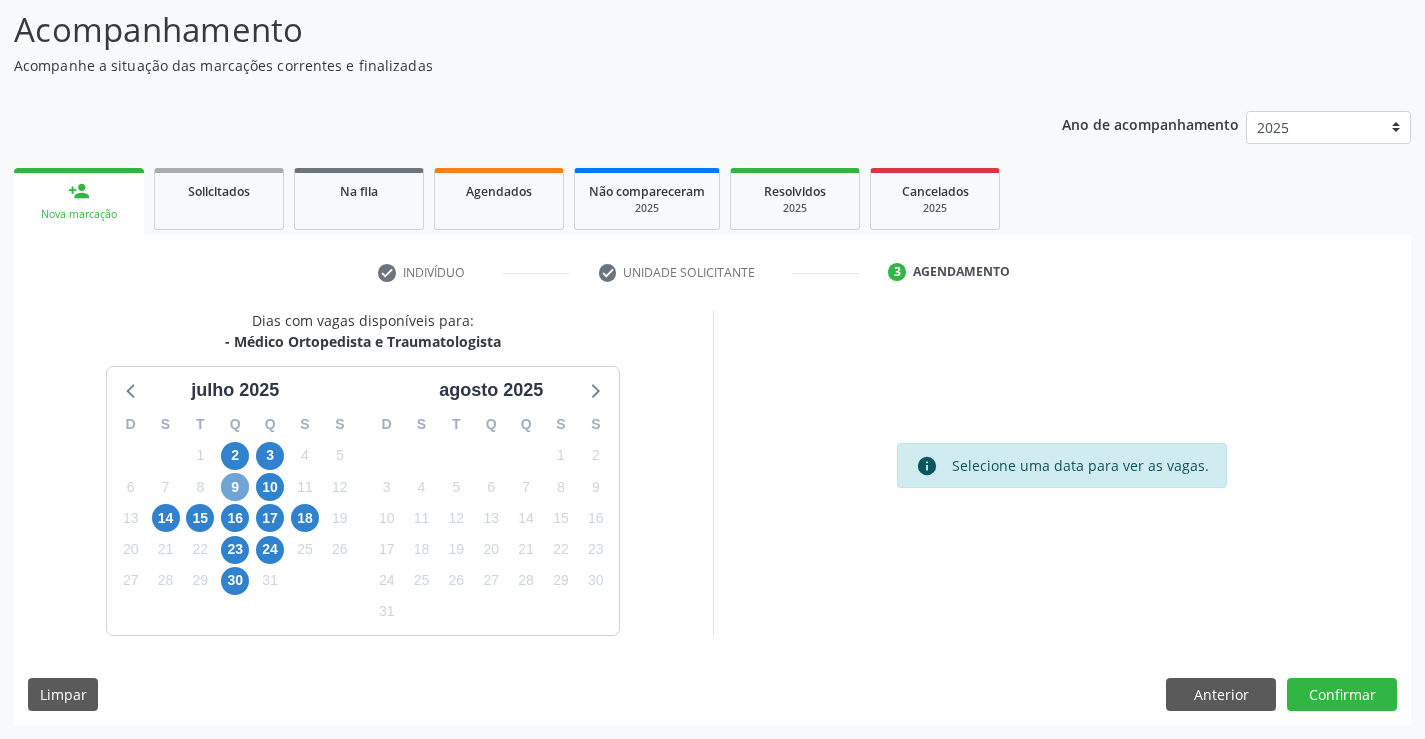 click on "9" at bounding box center [235, 487] 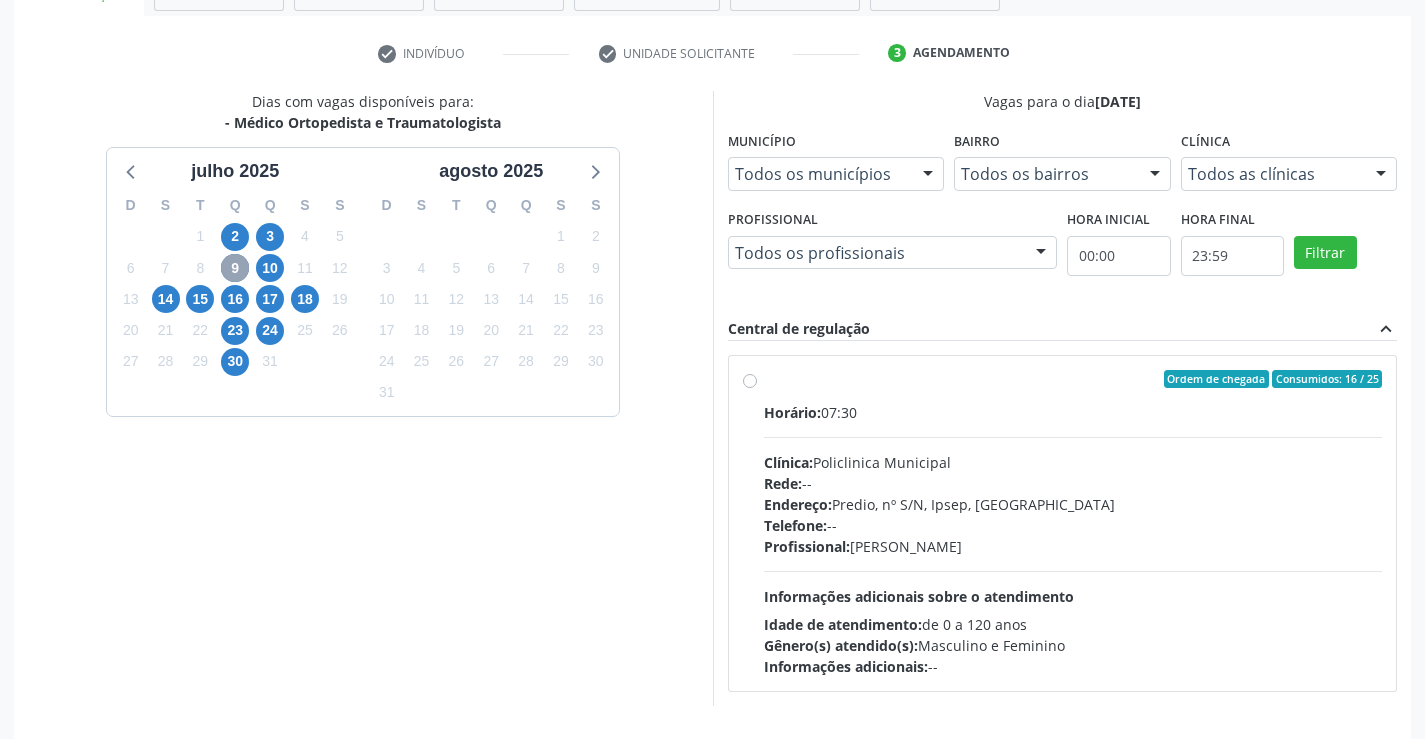 scroll, scrollTop: 420, scrollLeft: 0, axis: vertical 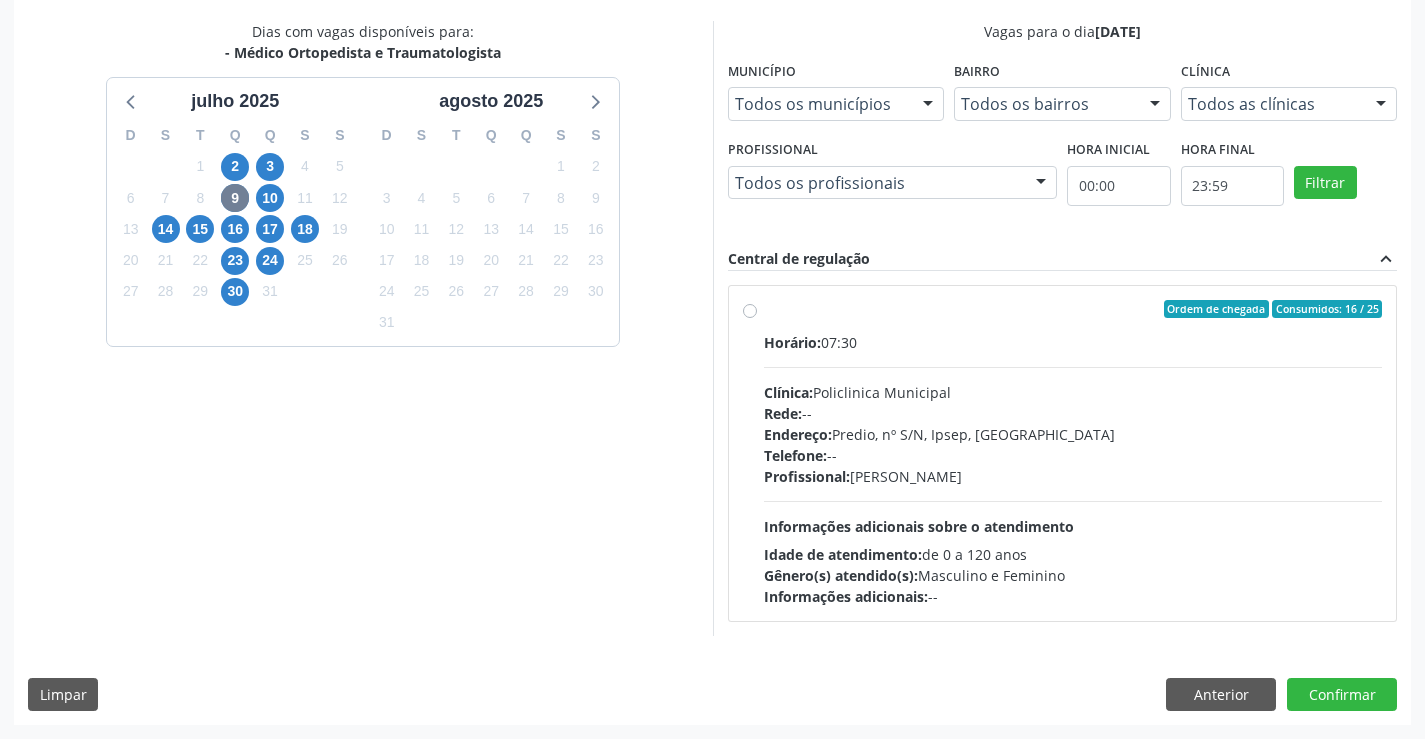 click on "Ordem de chegada
Consumidos: 16 / 25
Horário:   07:30
Clínica:  Policlinica Municipal
Rede:
--
Endereço:   Predio, nº S/N, Ipsep, Serra Talhada - PE
Telefone:   --
Profissional:
Joao Bosco Barreto Couto Neto
Informações adicionais sobre o atendimento
Idade de atendimento:
de 0 a 120 anos
Gênero(s) atendido(s):
Masculino e Feminino
Informações adicionais:
--" at bounding box center (1073, 453) 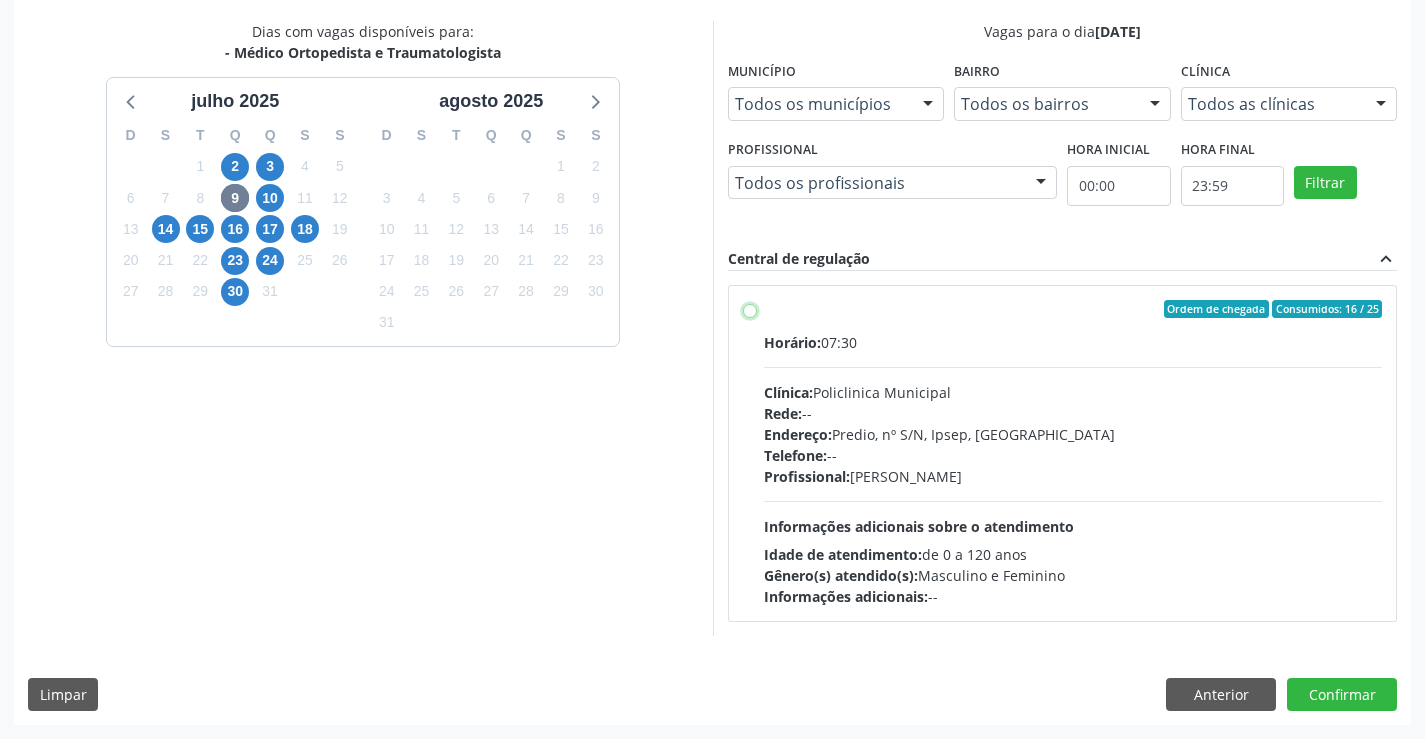 click on "Ordem de chegada
Consumidos: 16 / 25
Horário:   07:30
Clínica:  Policlinica Municipal
Rede:
--
Endereço:   Predio, nº S/N, Ipsep, Serra Talhada - PE
Telefone:   --
Profissional:
Joao Bosco Barreto Couto Neto
Informações adicionais sobre o atendimento
Idade de atendimento:
de 0 a 120 anos
Gênero(s) atendido(s):
Masculino e Feminino
Informações adicionais:
--" at bounding box center [750, 309] 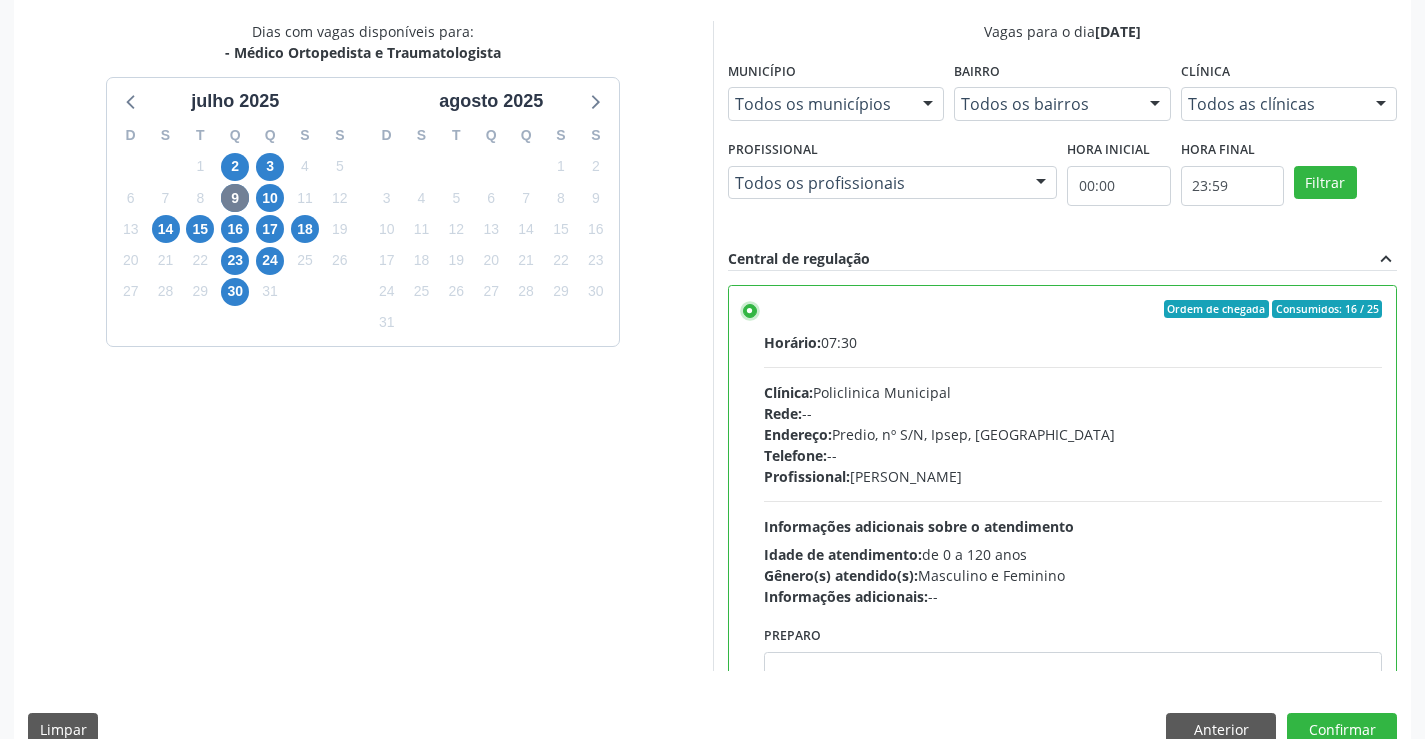scroll, scrollTop: 456, scrollLeft: 0, axis: vertical 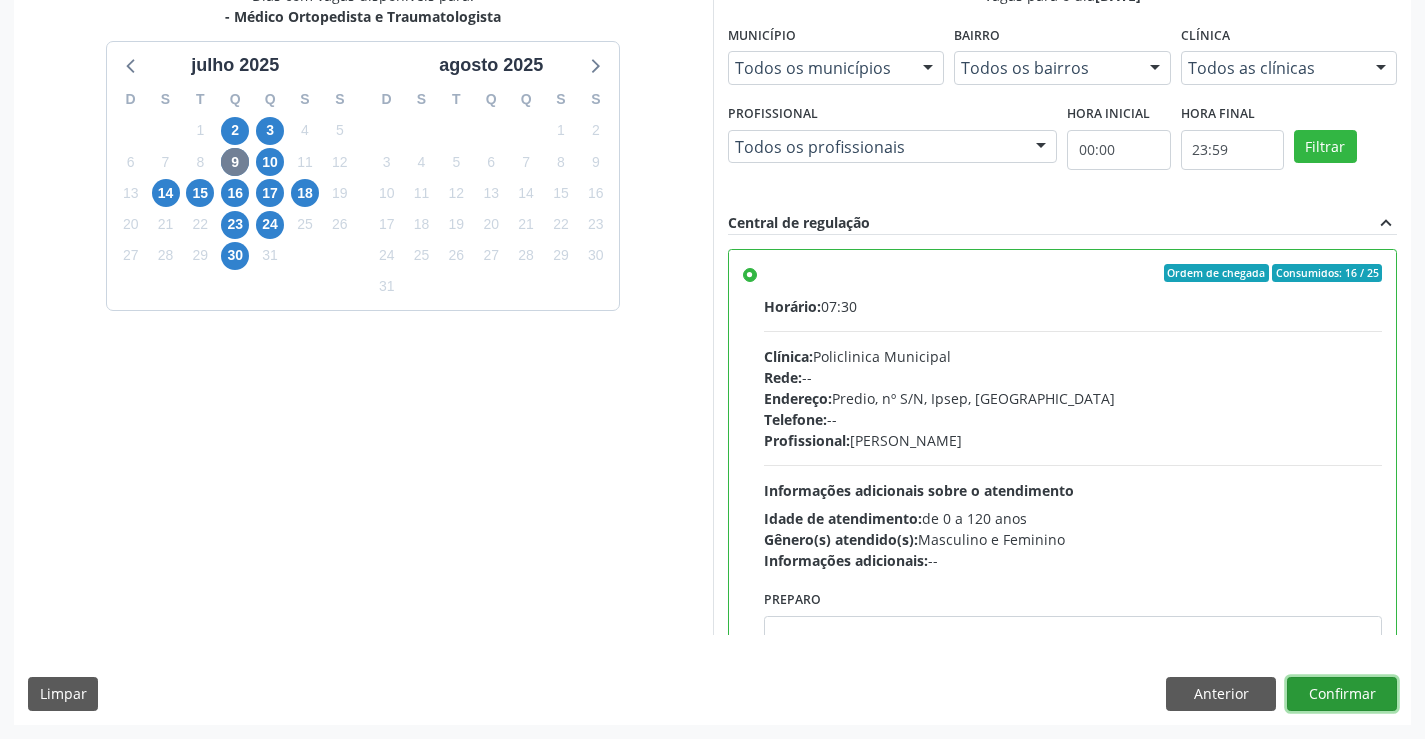 click on "Confirmar" at bounding box center (1342, 694) 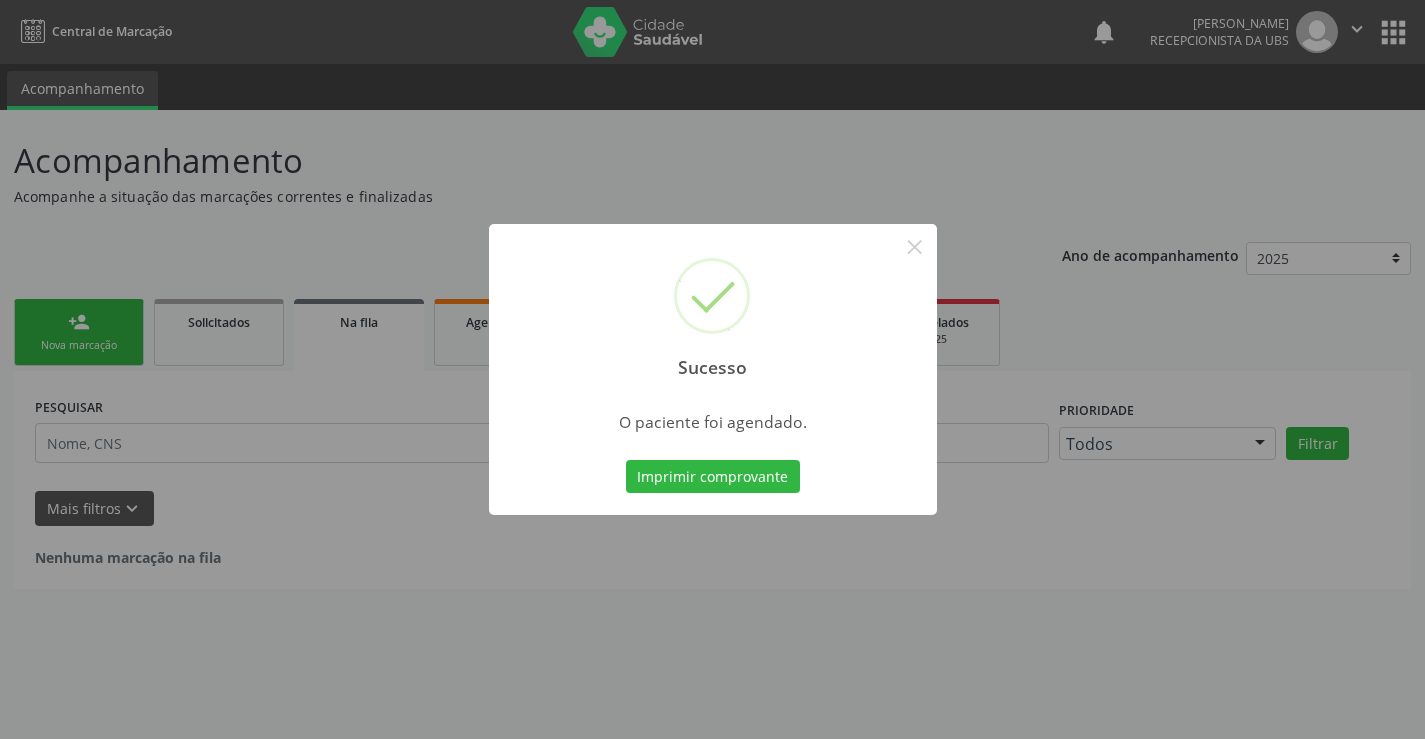 scroll, scrollTop: 0, scrollLeft: 0, axis: both 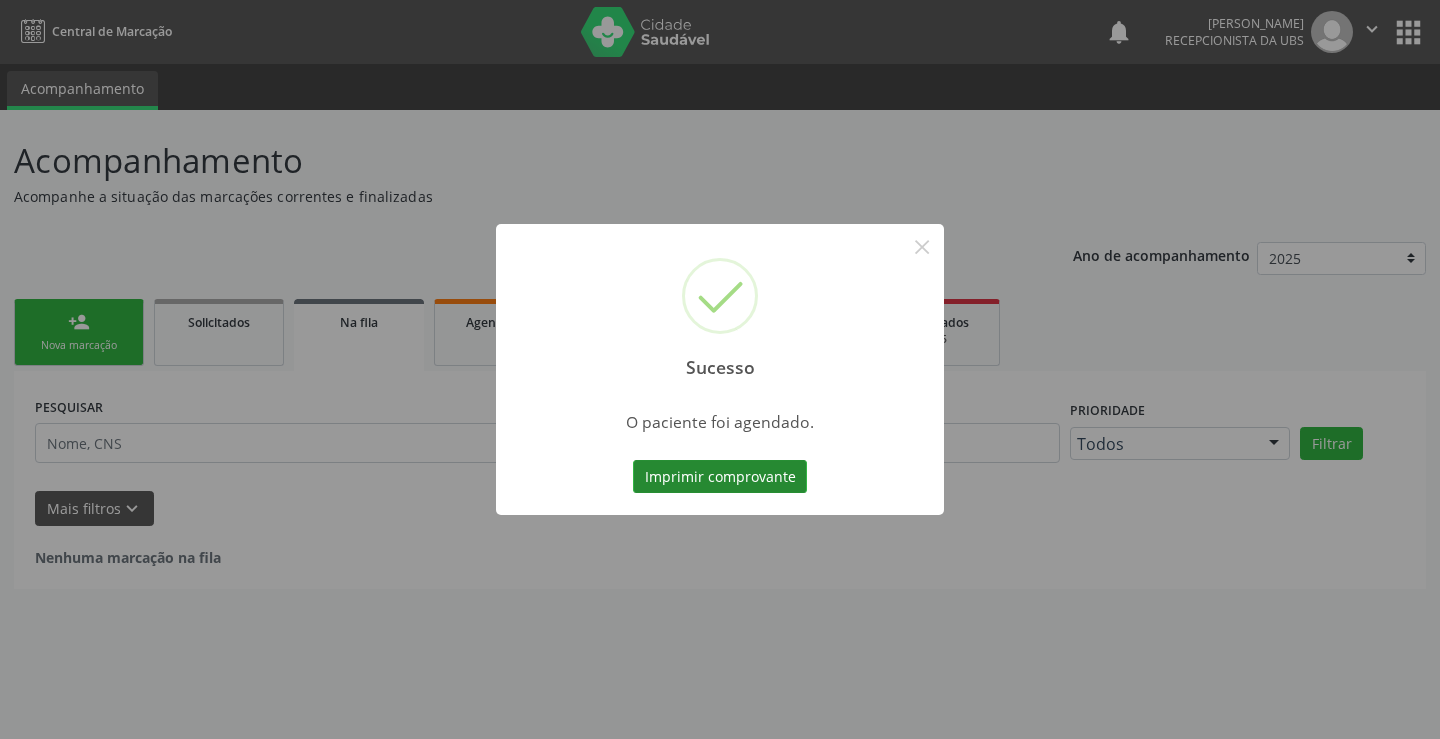 click on "Imprimir comprovante" at bounding box center [720, 477] 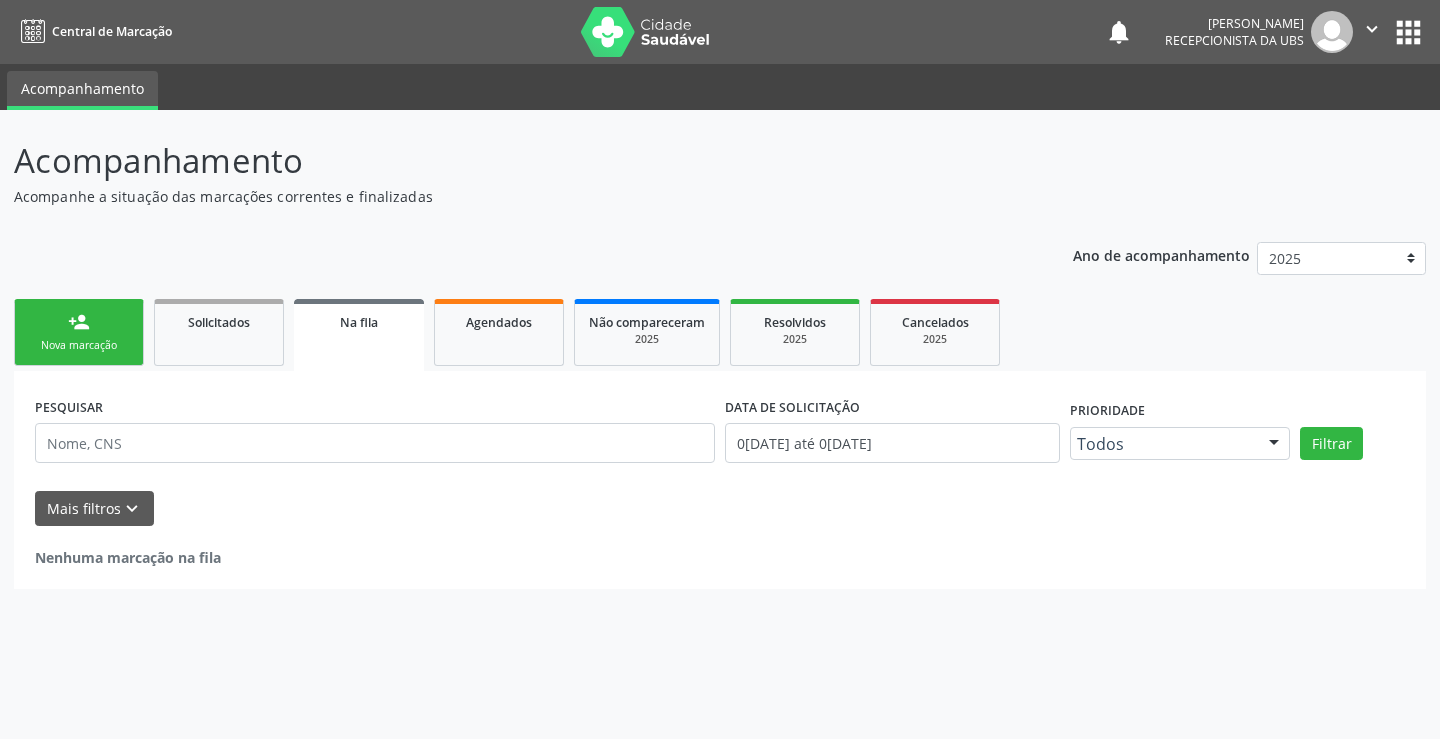 click on "person_add" at bounding box center (79, 322) 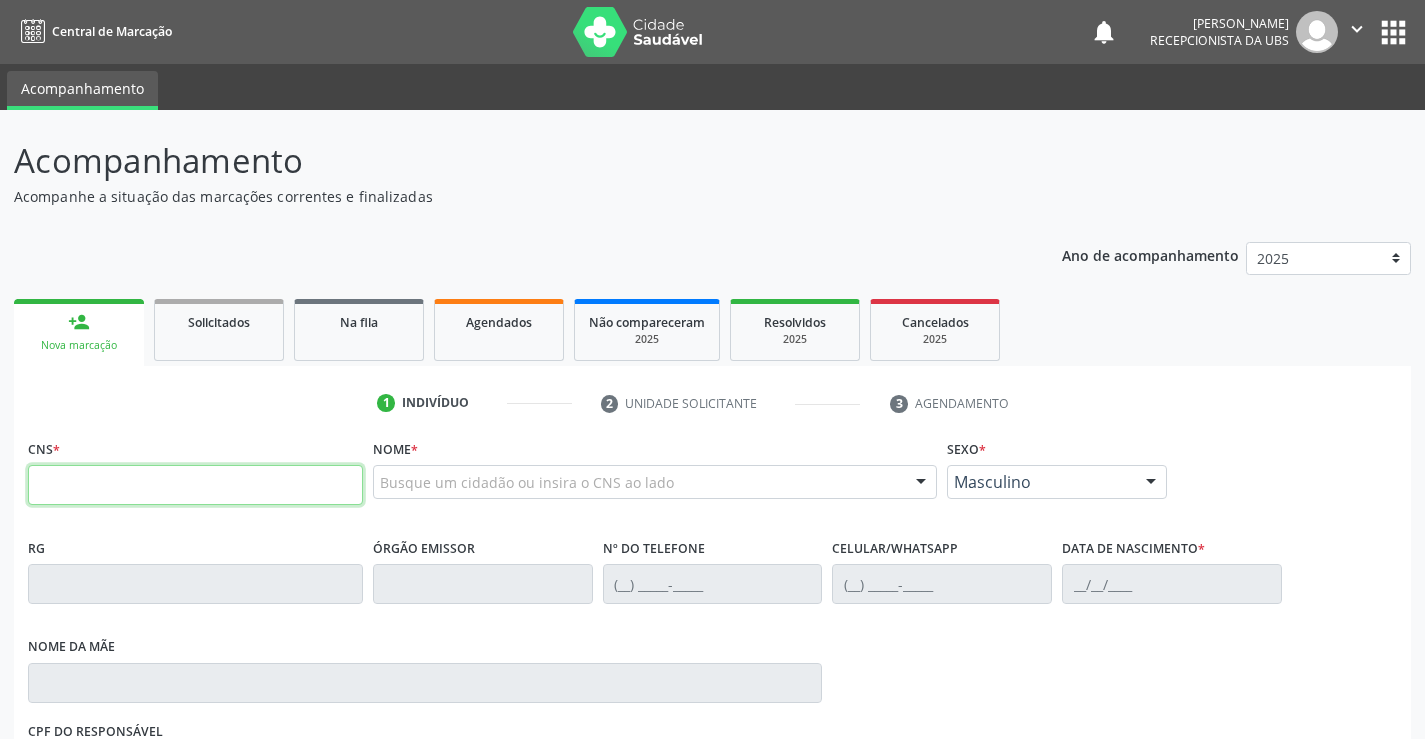 click at bounding box center (195, 485) 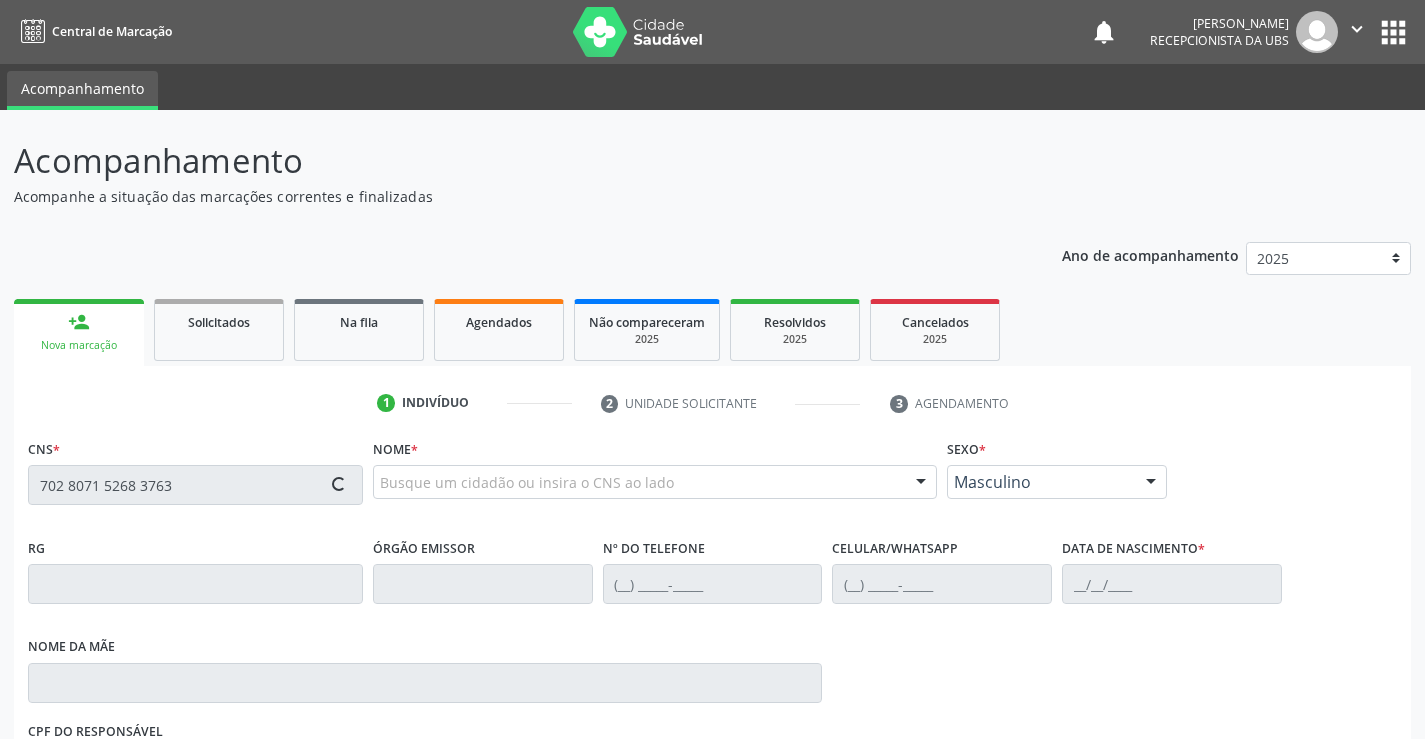 type on "702 8071 5268 3763" 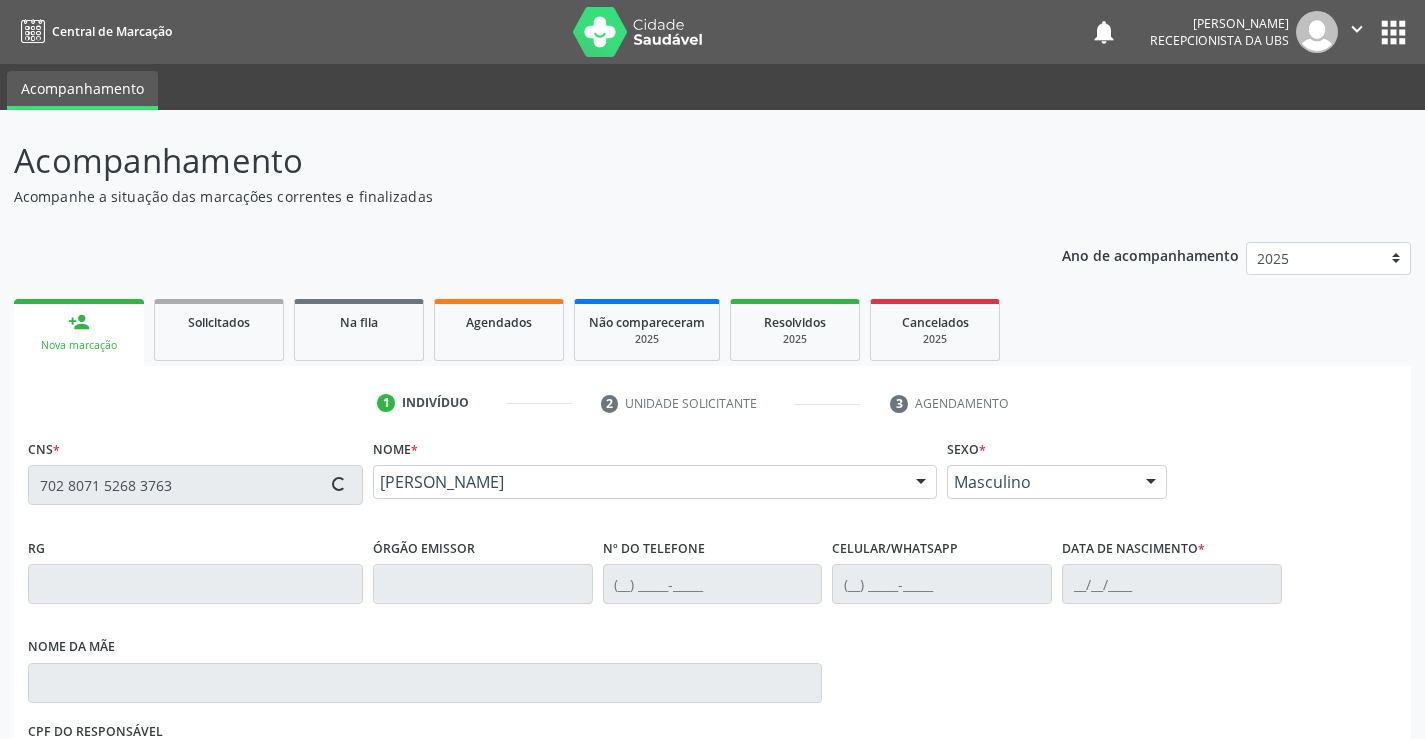type on "(87) 98824-5187" 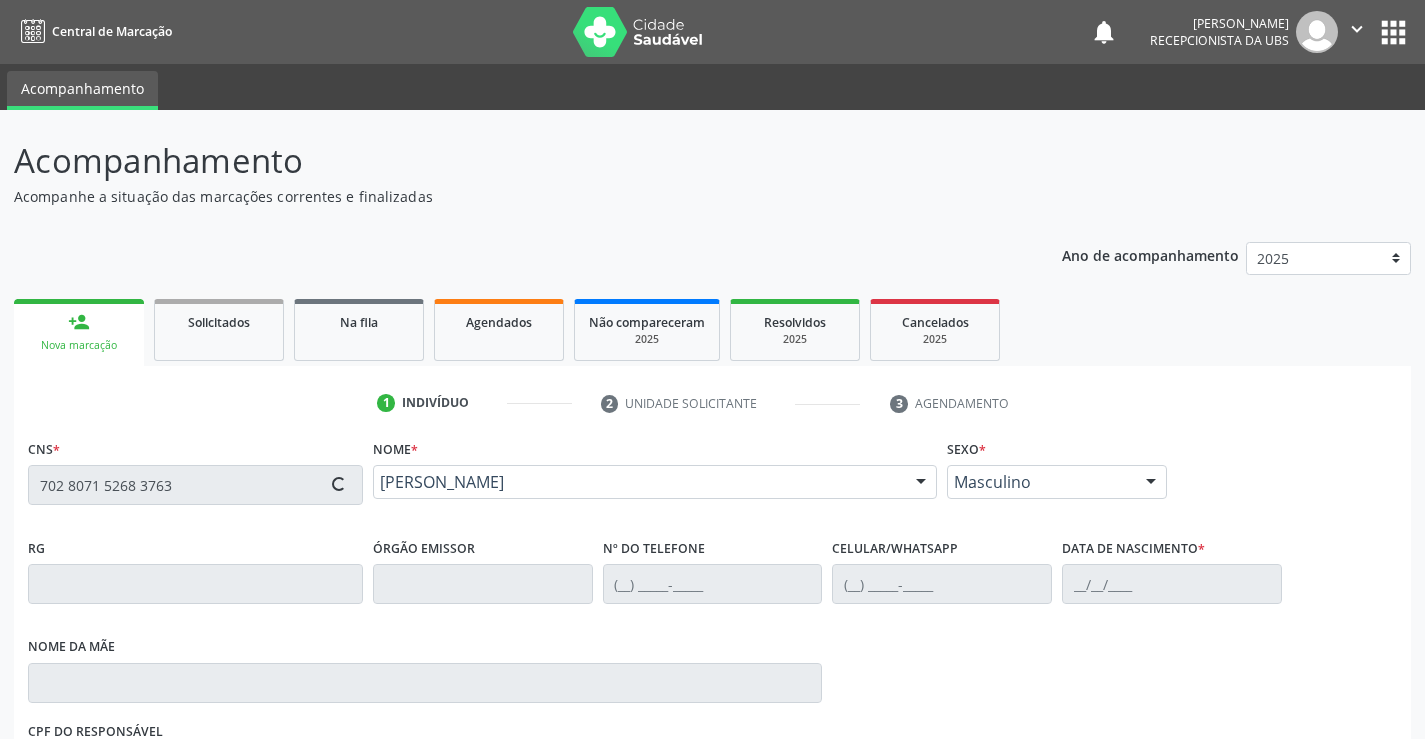 type on "26/11/1975" 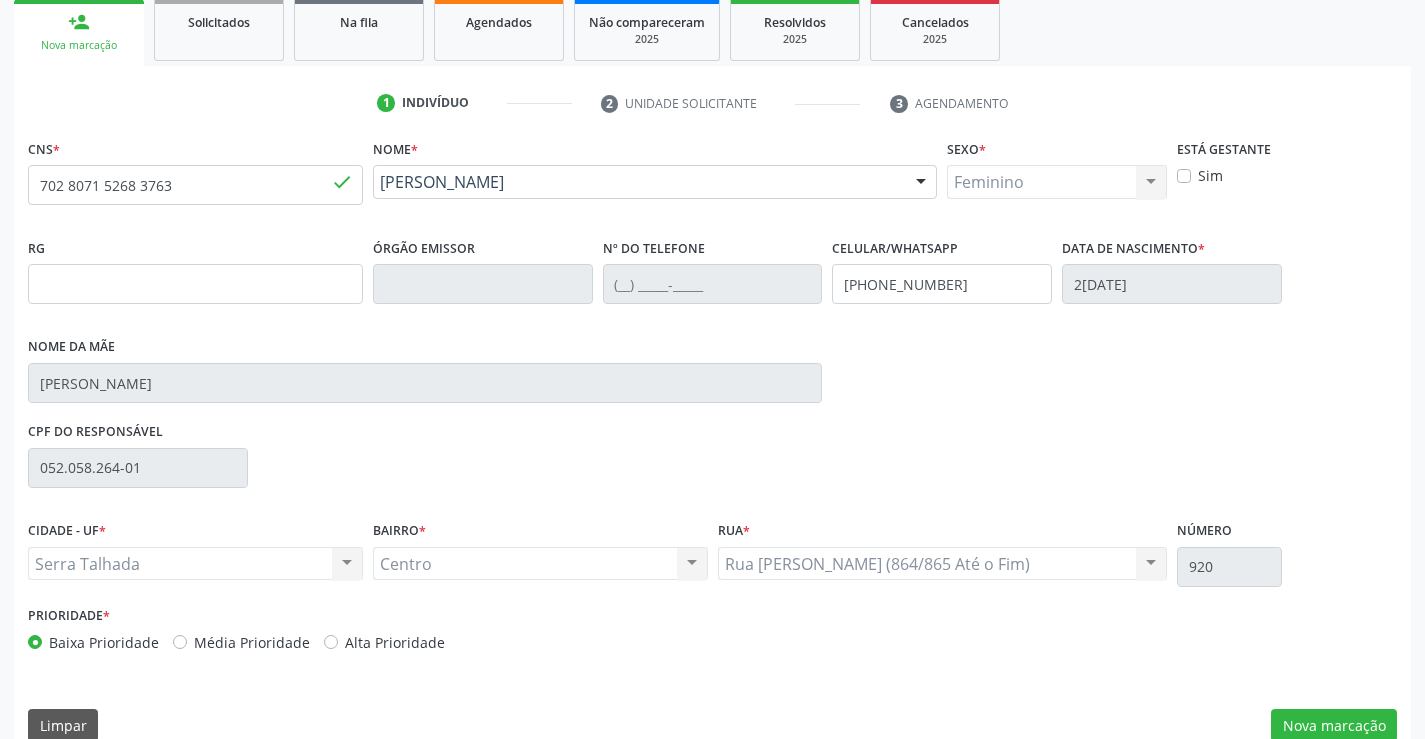 scroll, scrollTop: 331, scrollLeft: 0, axis: vertical 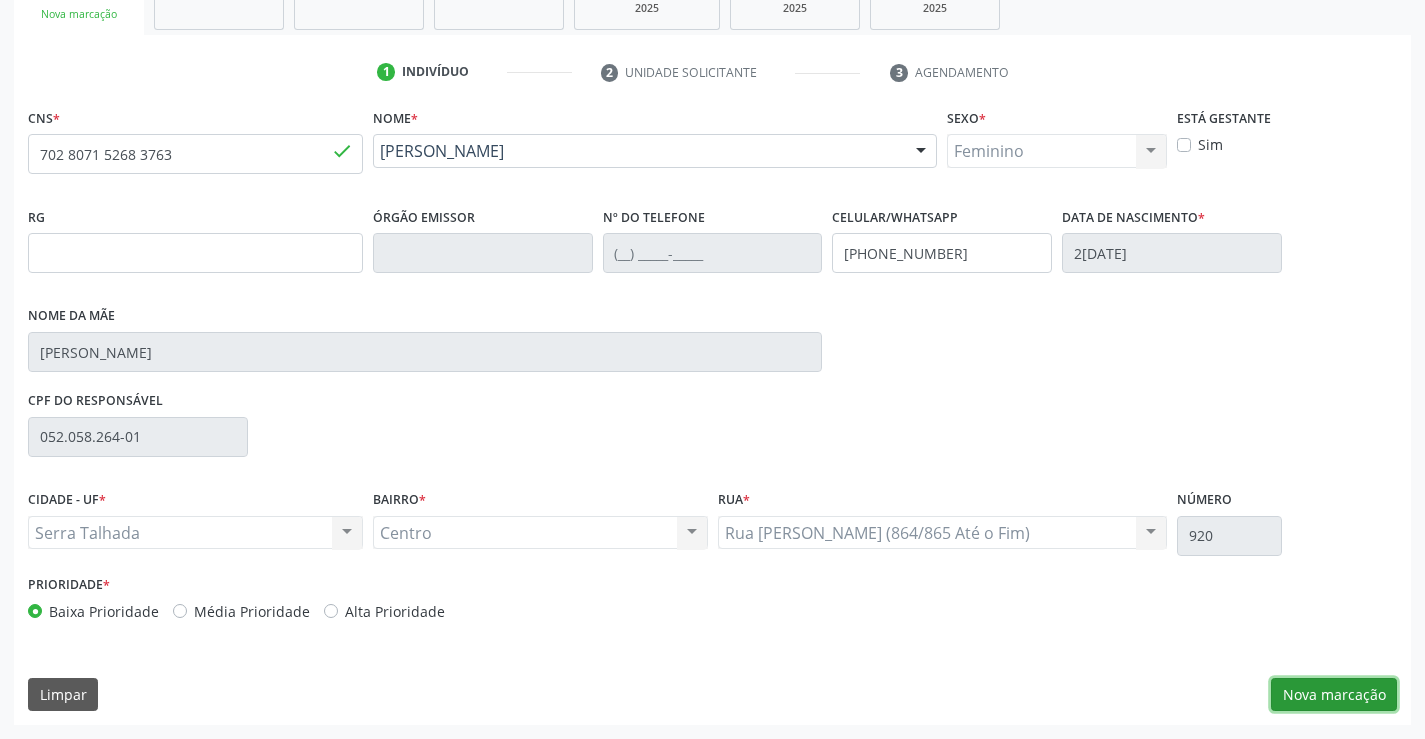 click on "Nova marcação" at bounding box center (1334, 695) 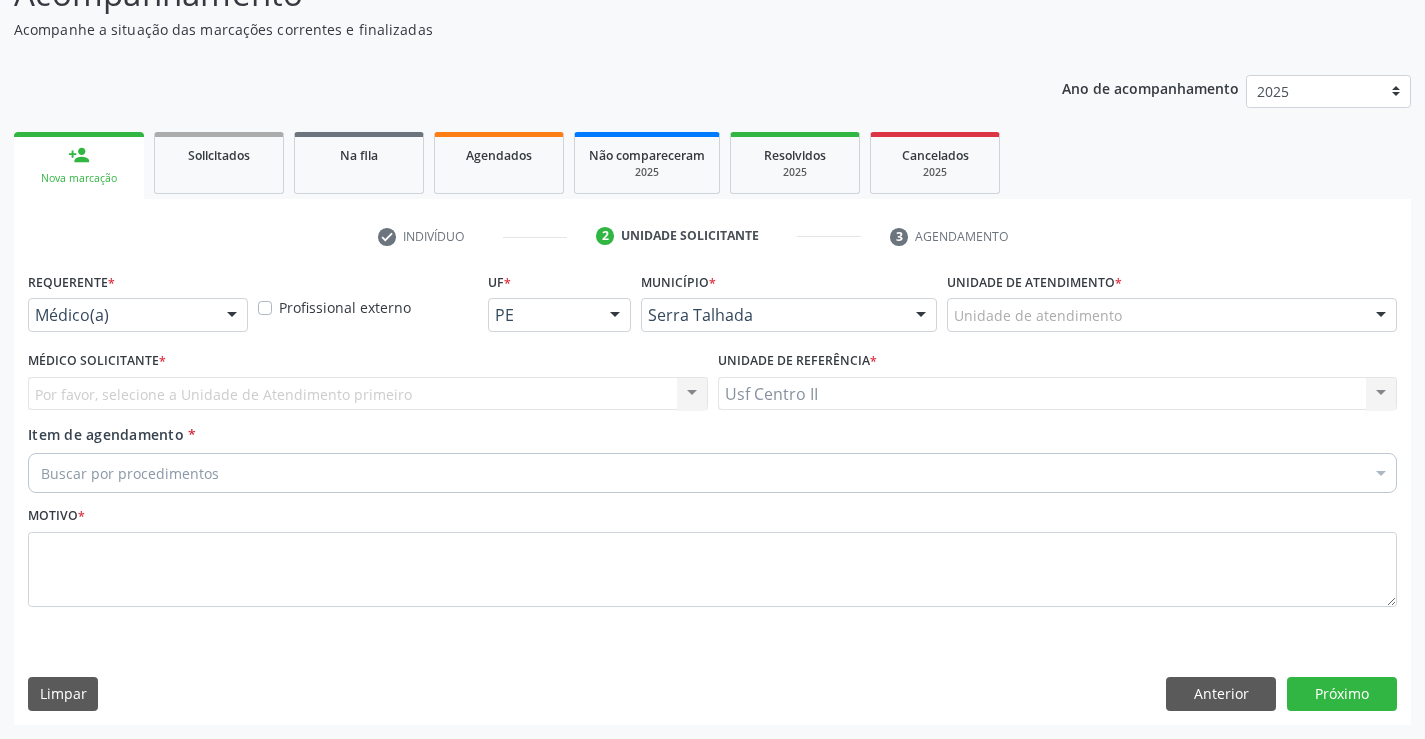 scroll, scrollTop: 167, scrollLeft: 0, axis: vertical 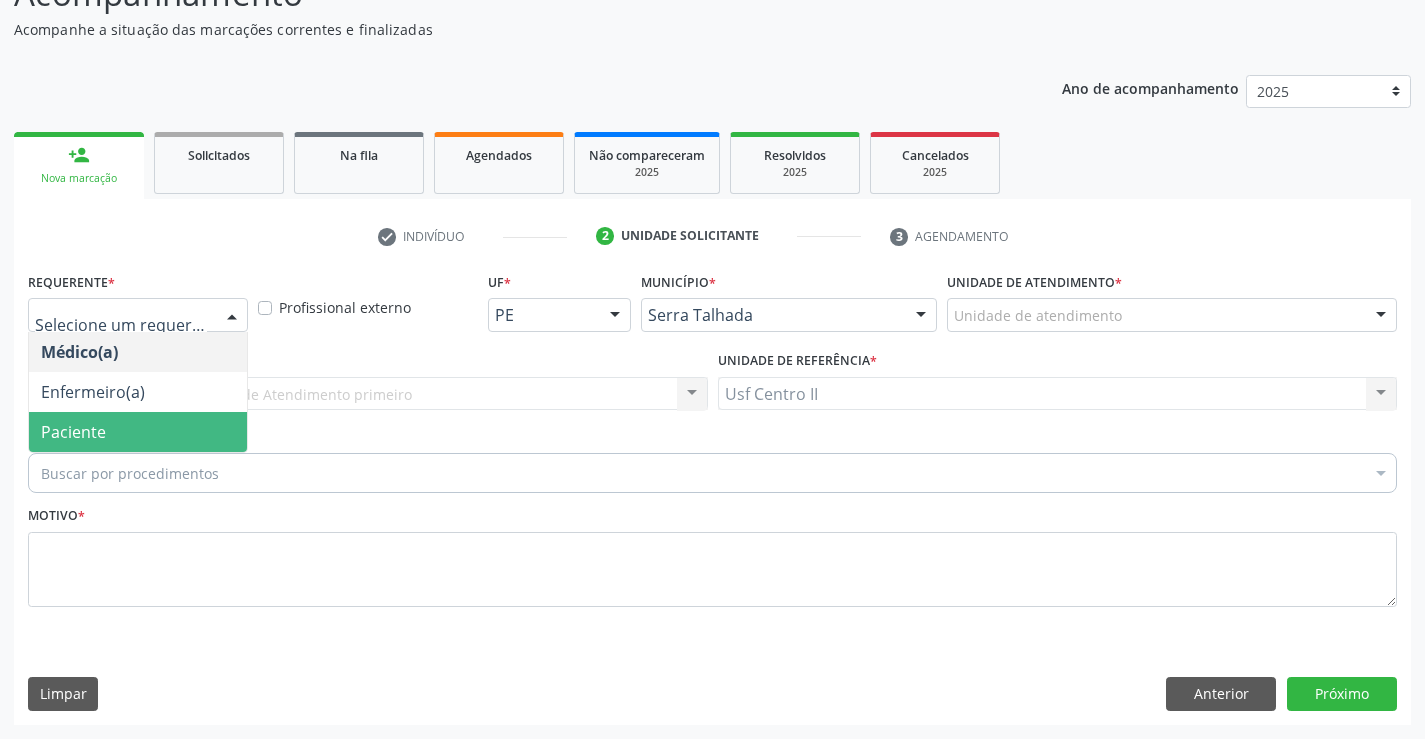 click on "Paciente" at bounding box center [138, 432] 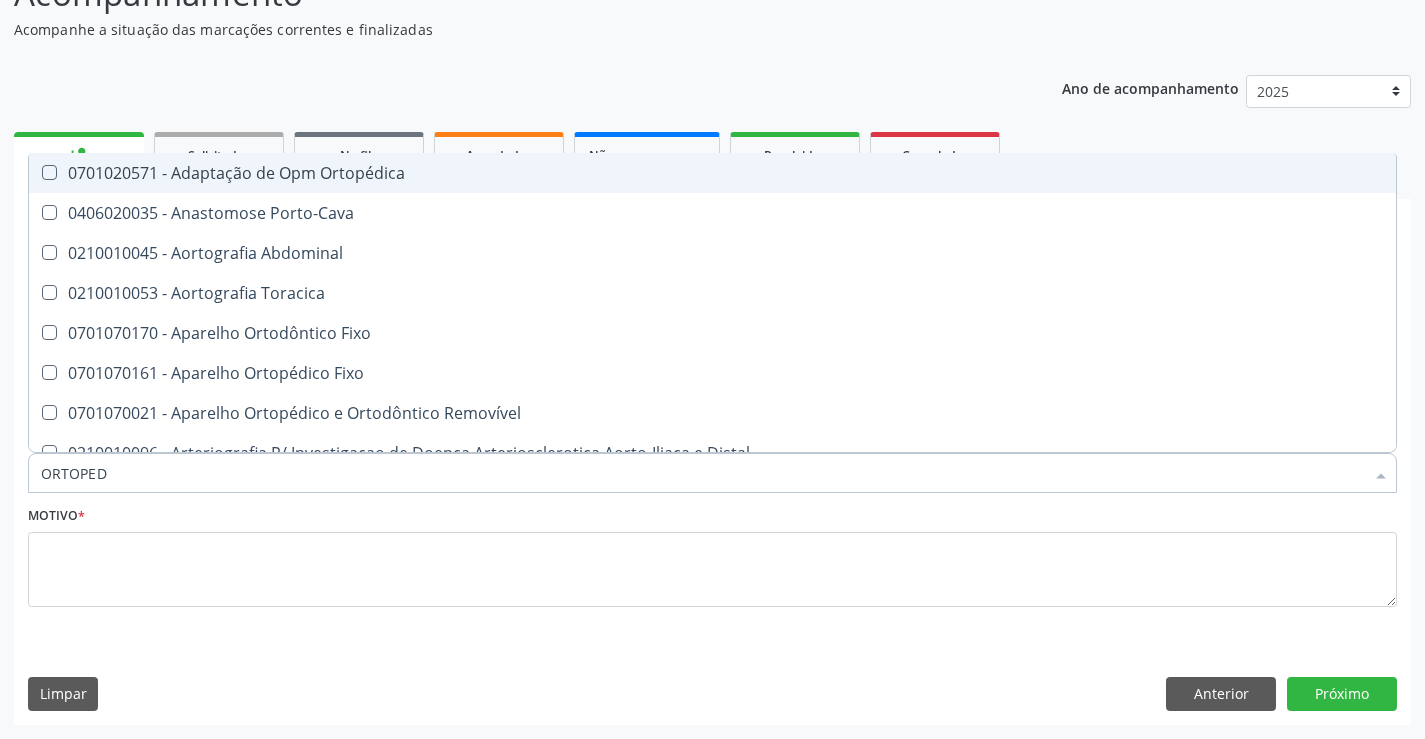 type on "ORTOPEDI" 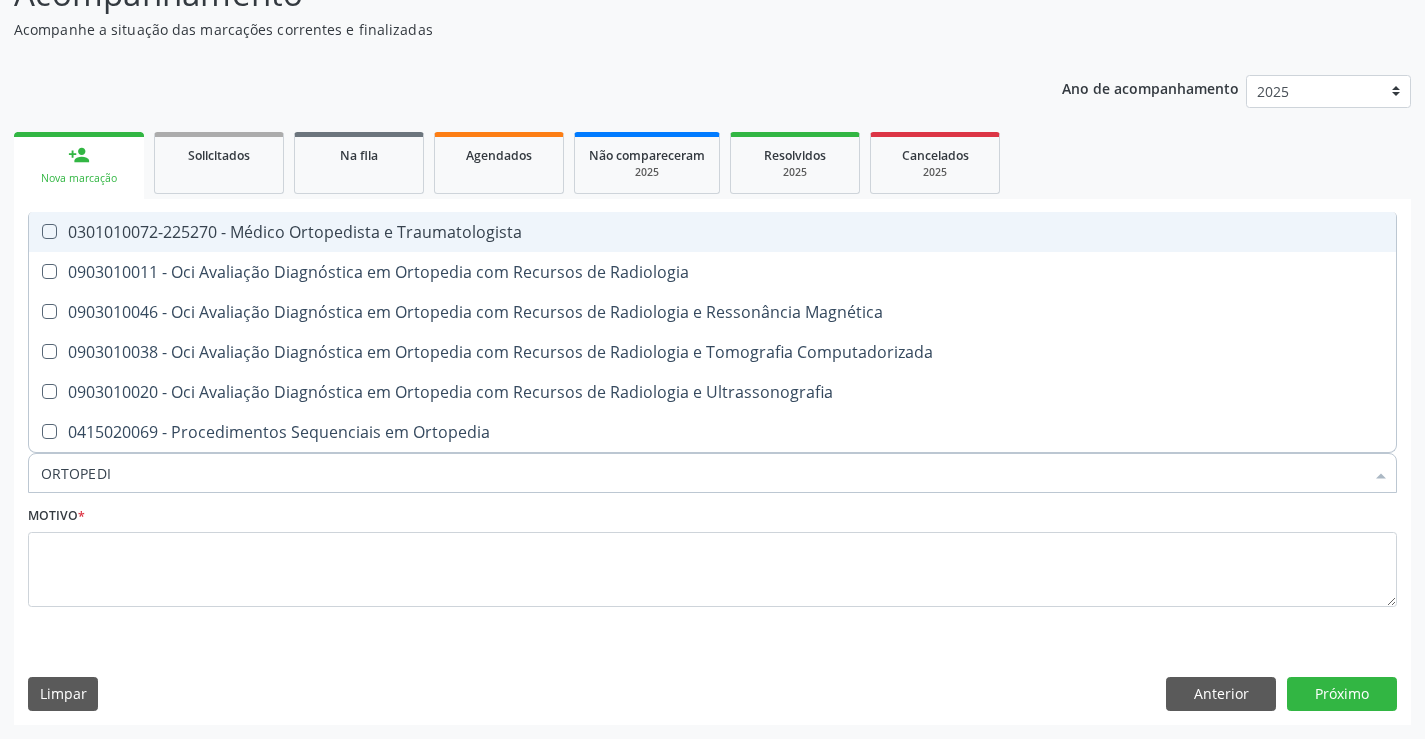 click on "0301010072-225270 - Médico Ortopedista e Traumatologista" at bounding box center (712, 232) 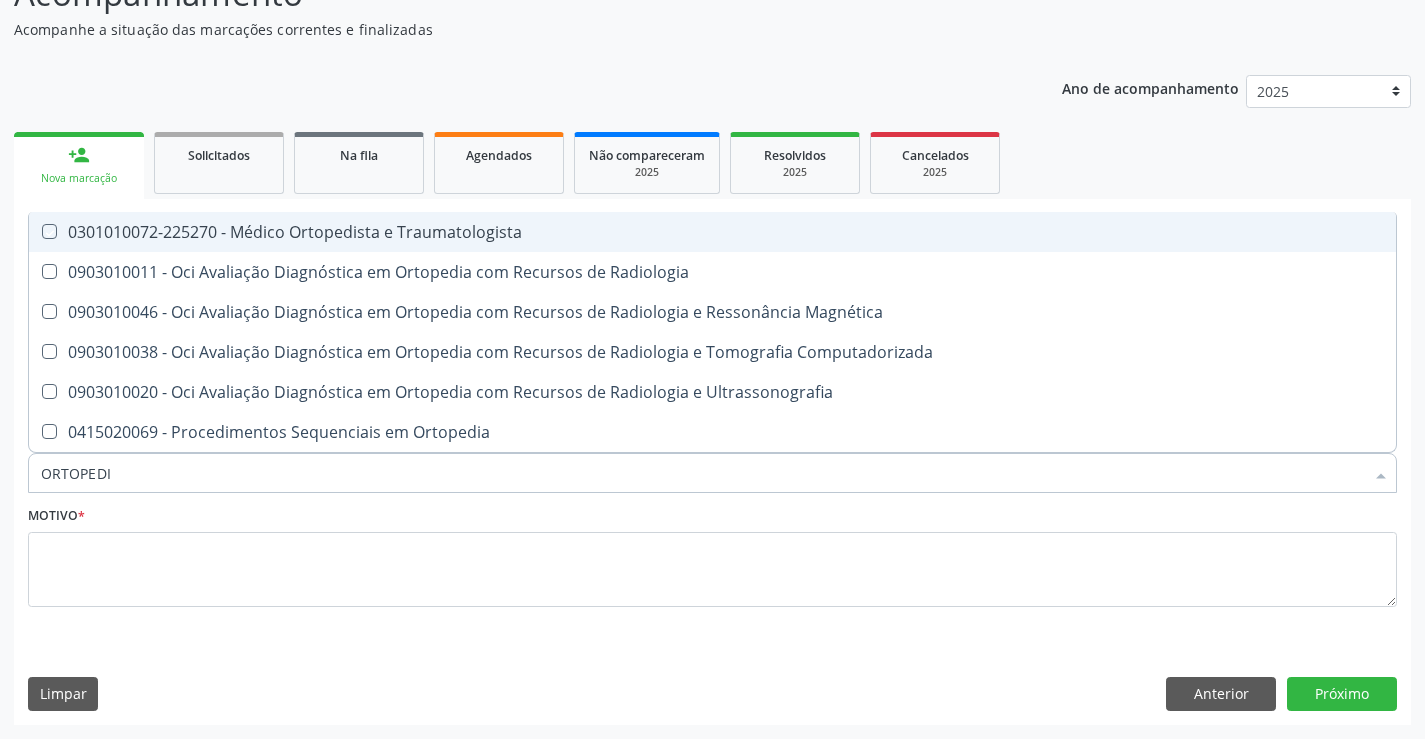 checkbox on "true" 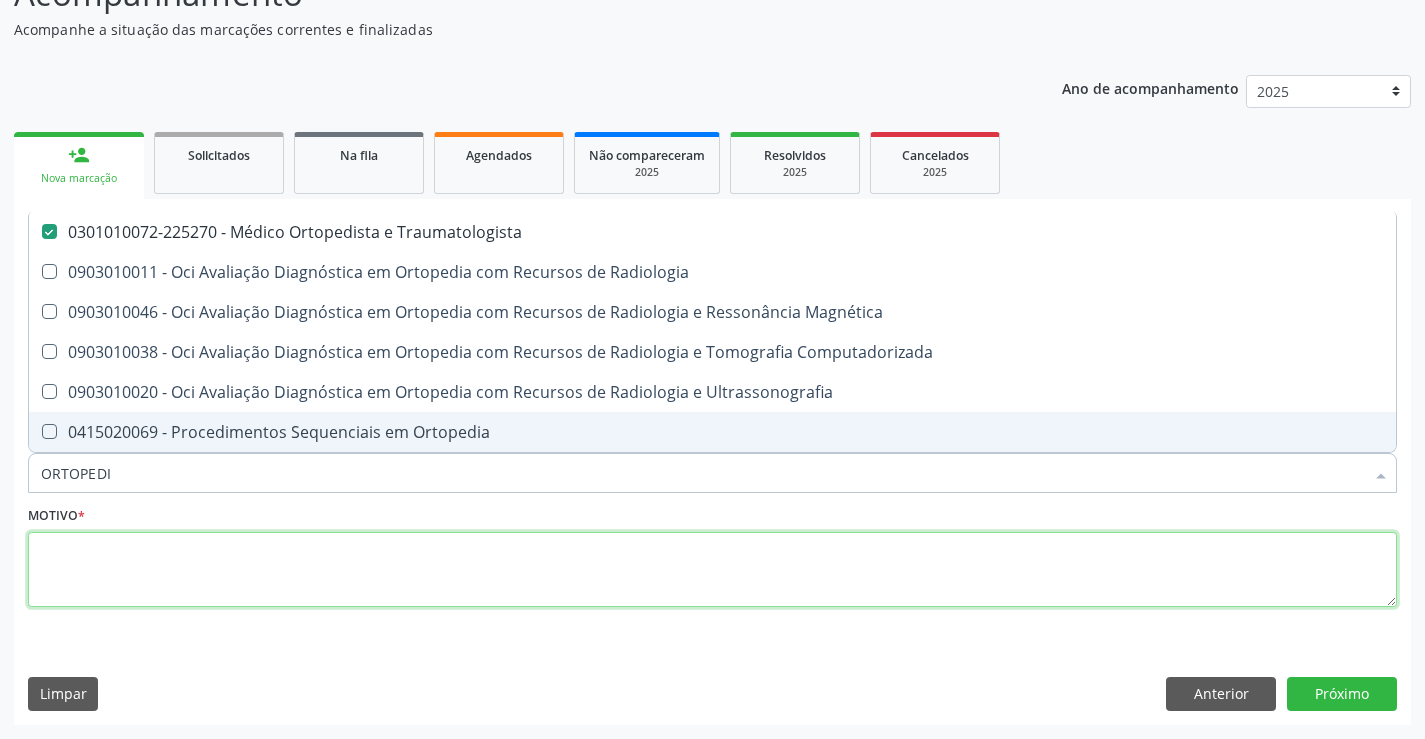 click at bounding box center [712, 570] 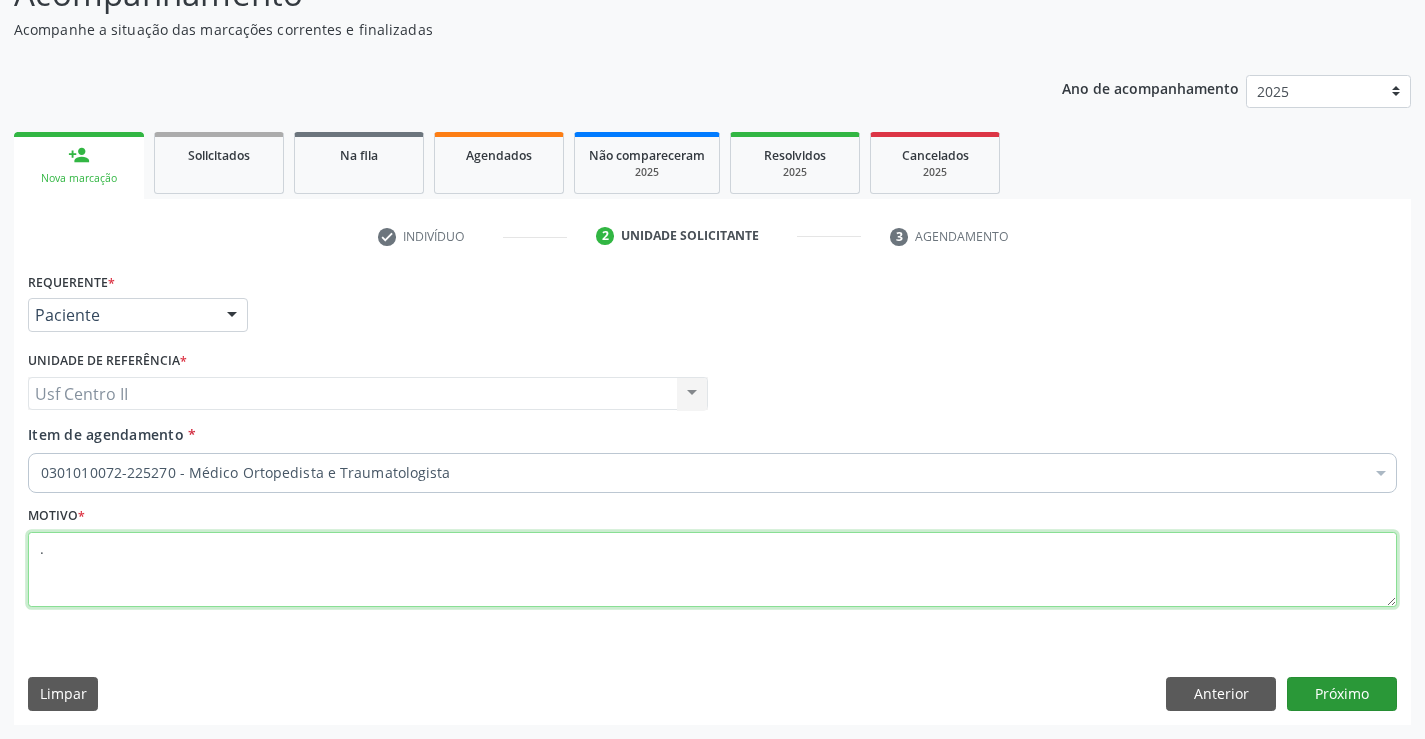 type on "." 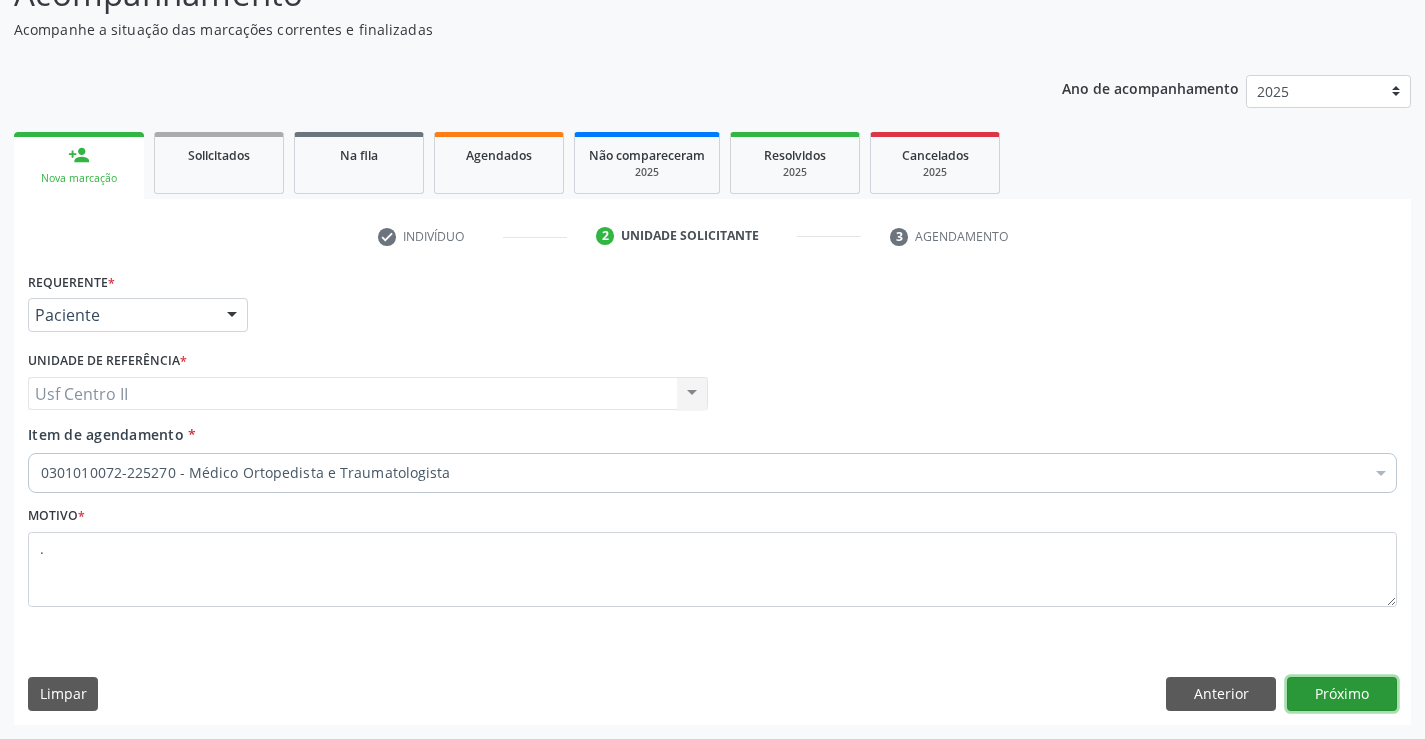 click on "Próximo" at bounding box center (1342, 694) 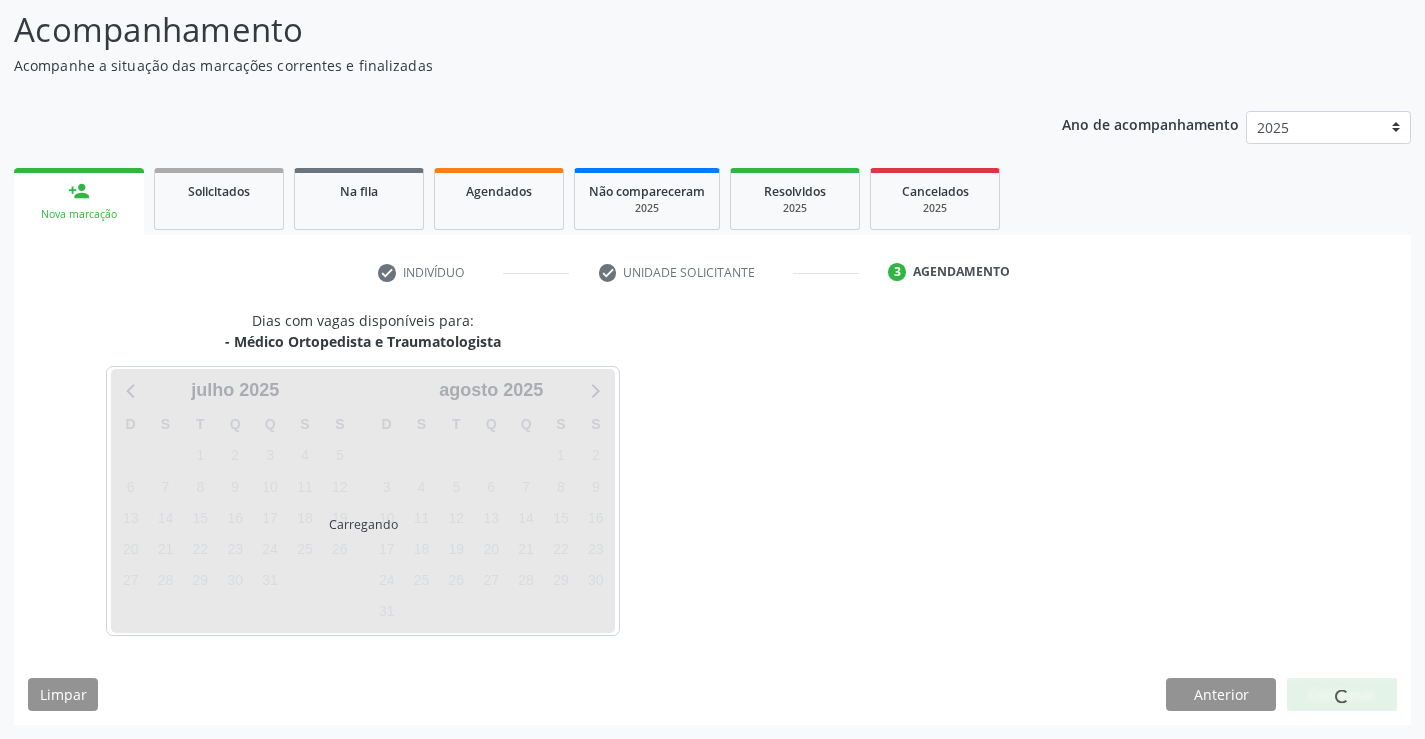 scroll, scrollTop: 131, scrollLeft: 0, axis: vertical 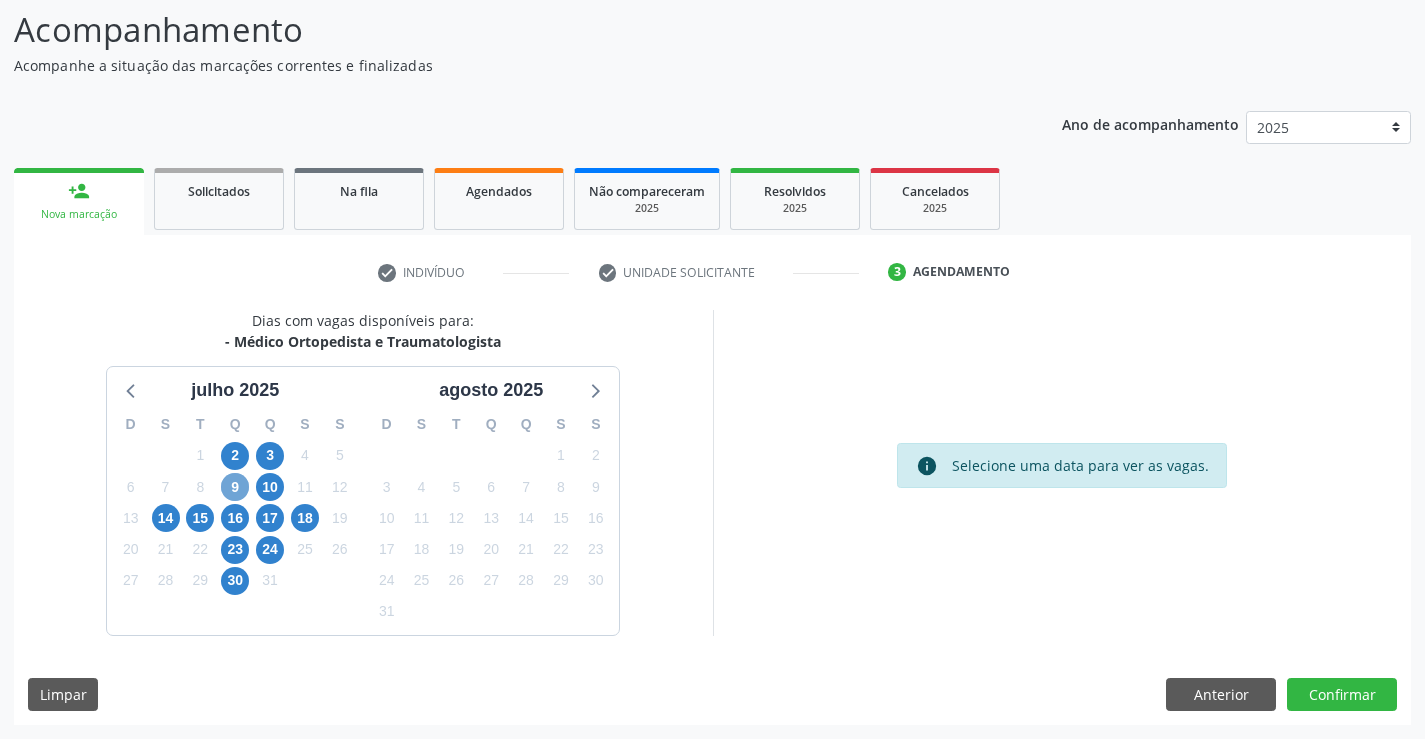 click on "9" at bounding box center (235, 487) 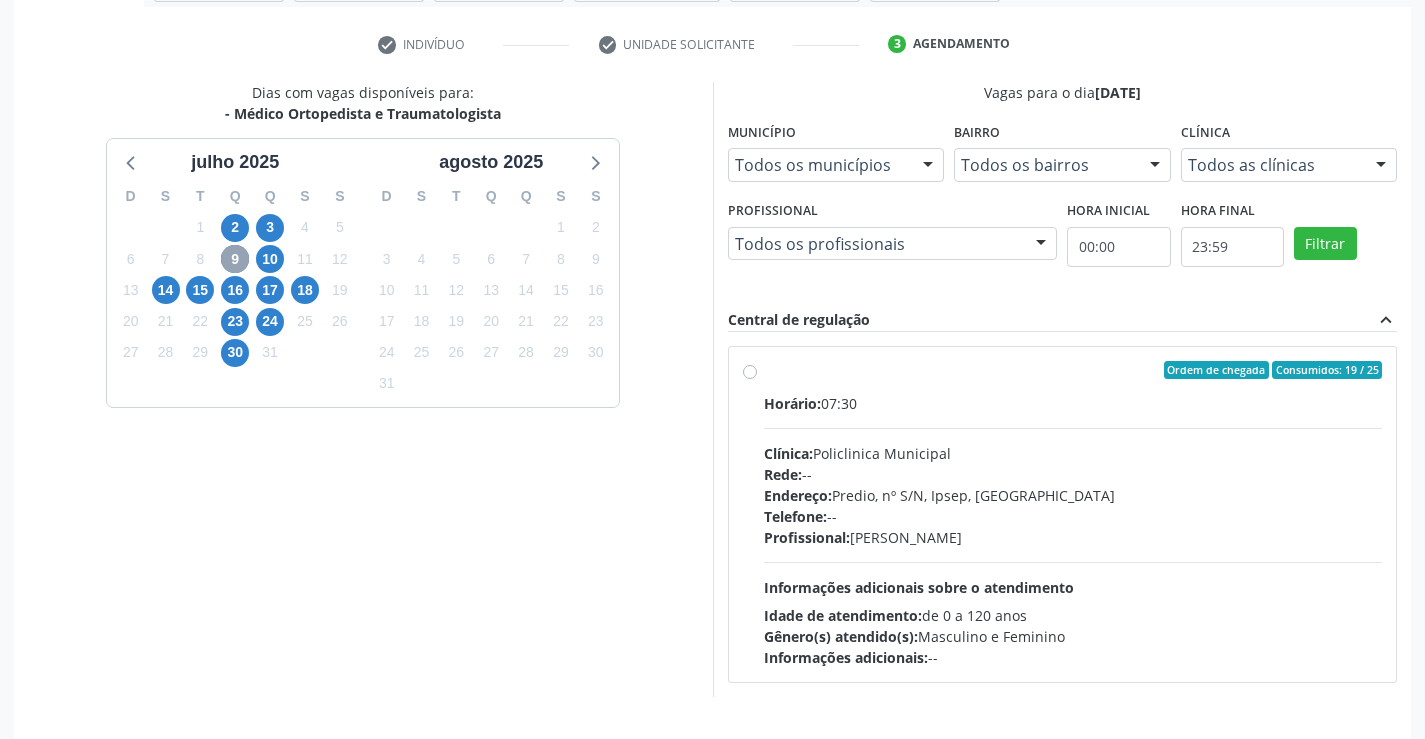 scroll, scrollTop: 420, scrollLeft: 0, axis: vertical 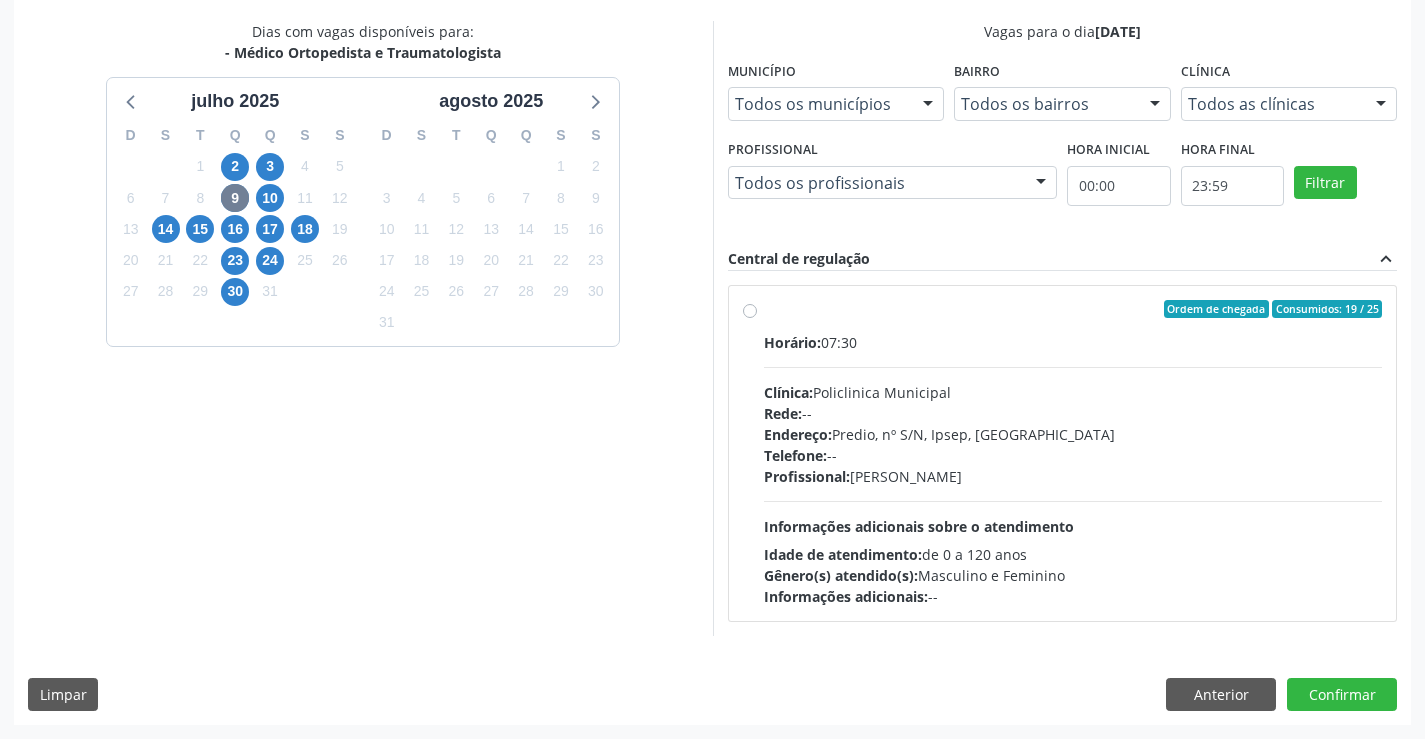 click on "Ordem de chegada
Consumidos: 19 / 25
Horário:   07:30
Clínica:  Policlinica Municipal
Rede:
--
Endereço:   Predio, nº S/N, Ipsep, Serra Talhada - PE
Telefone:   --
Profissional:
Joao Bosco Barreto Couto Neto
Informações adicionais sobre o atendimento
Idade de atendimento:
de 0 a 120 anos
Gênero(s) atendido(s):
Masculino e Feminino
Informações adicionais:
--" at bounding box center (1073, 453) 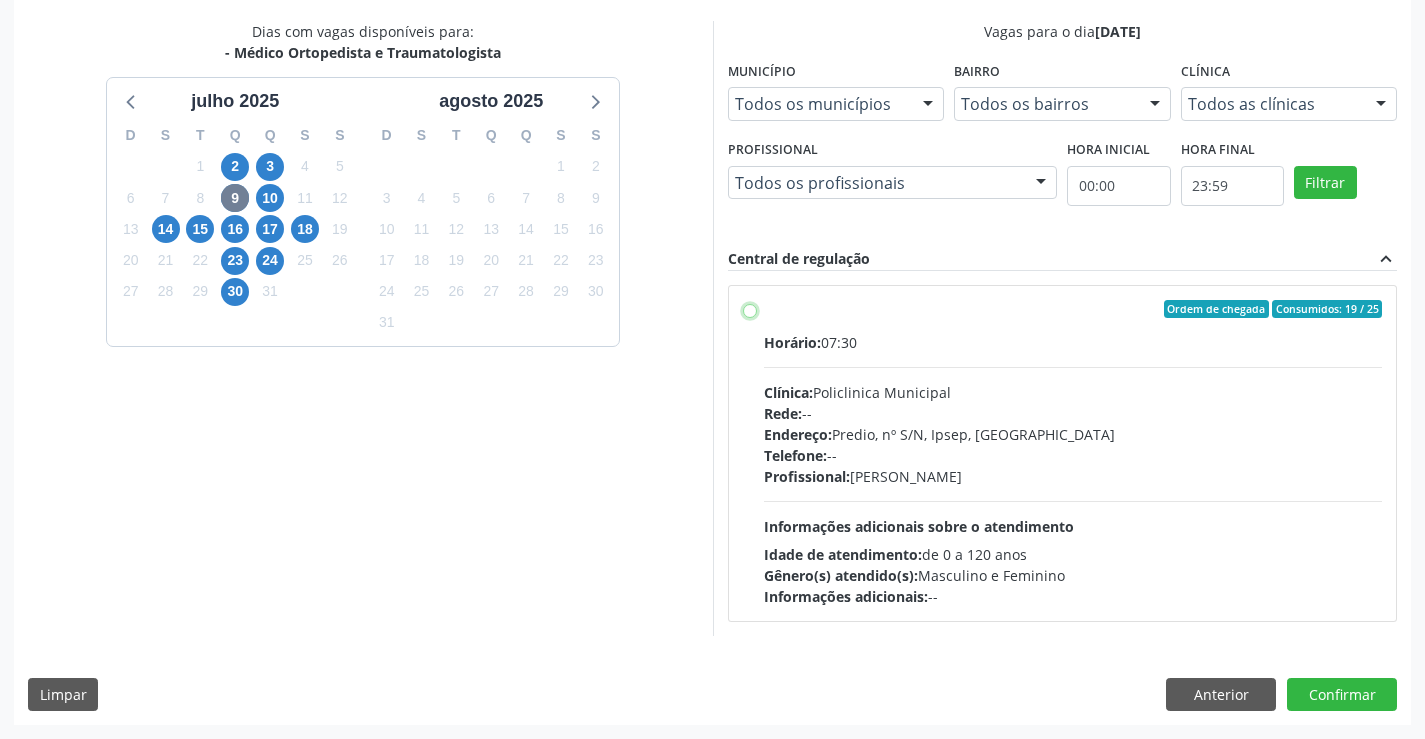 click on "Ordem de chegada
Consumidos: 19 / 25
Horário:   07:30
Clínica:  Policlinica Municipal
Rede:
--
Endereço:   Predio, nº S/N, Ipsep, Serra Talhada - PE
Telefone:   --
Profissional:
Joao Bosco Barreto Couto Neto
Informações adicionais sobre o atendimento
Idade de atendimento:
de 0 a 120 anos
Gênero(s) atendido(s):
Masculino e Feminino
Informações adicionais:
--" at bounding box center (750, 309) 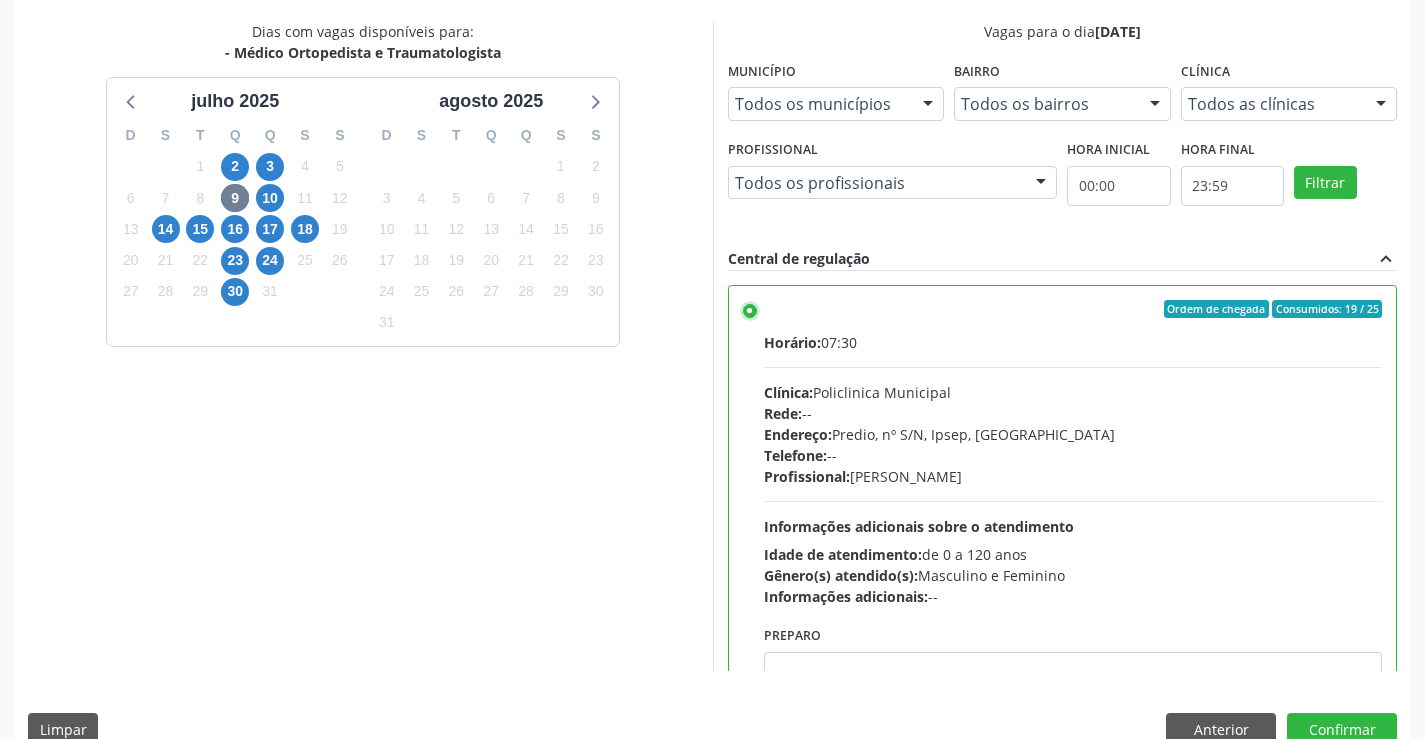 scroll, scrollTop: 456, scrollLeft: 0, axis: vertical 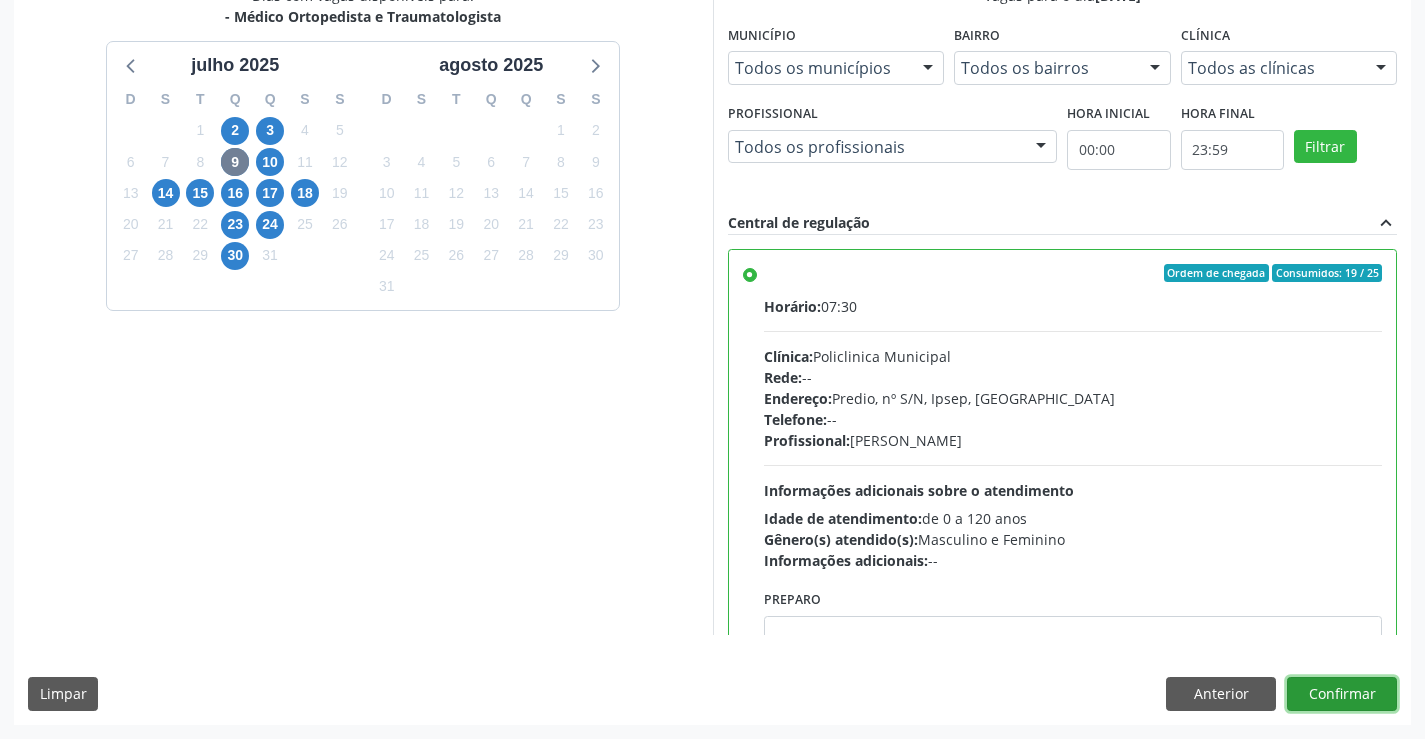 click on "Confirmar" at bounding box center (1342, 694) 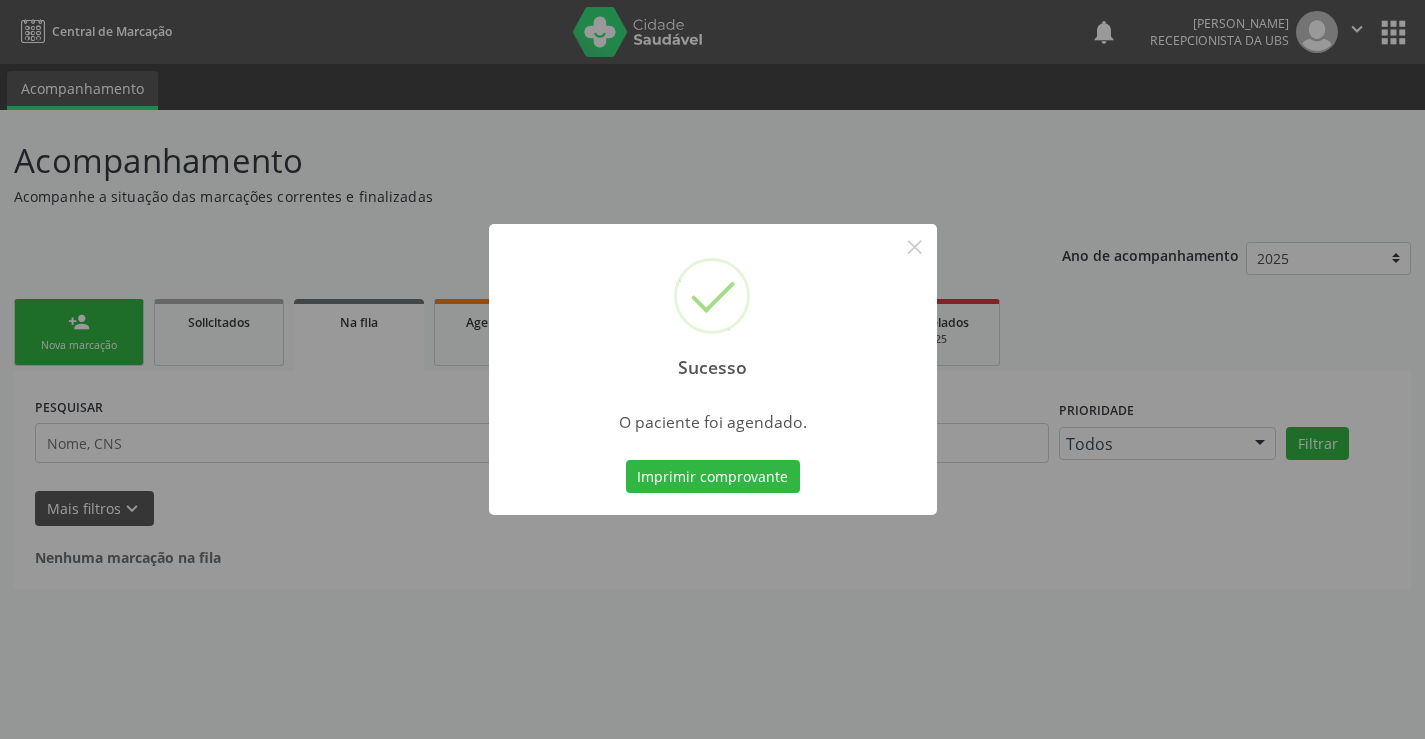 scroll, scrollTop: 0, scrollLeft: 0, axis: both 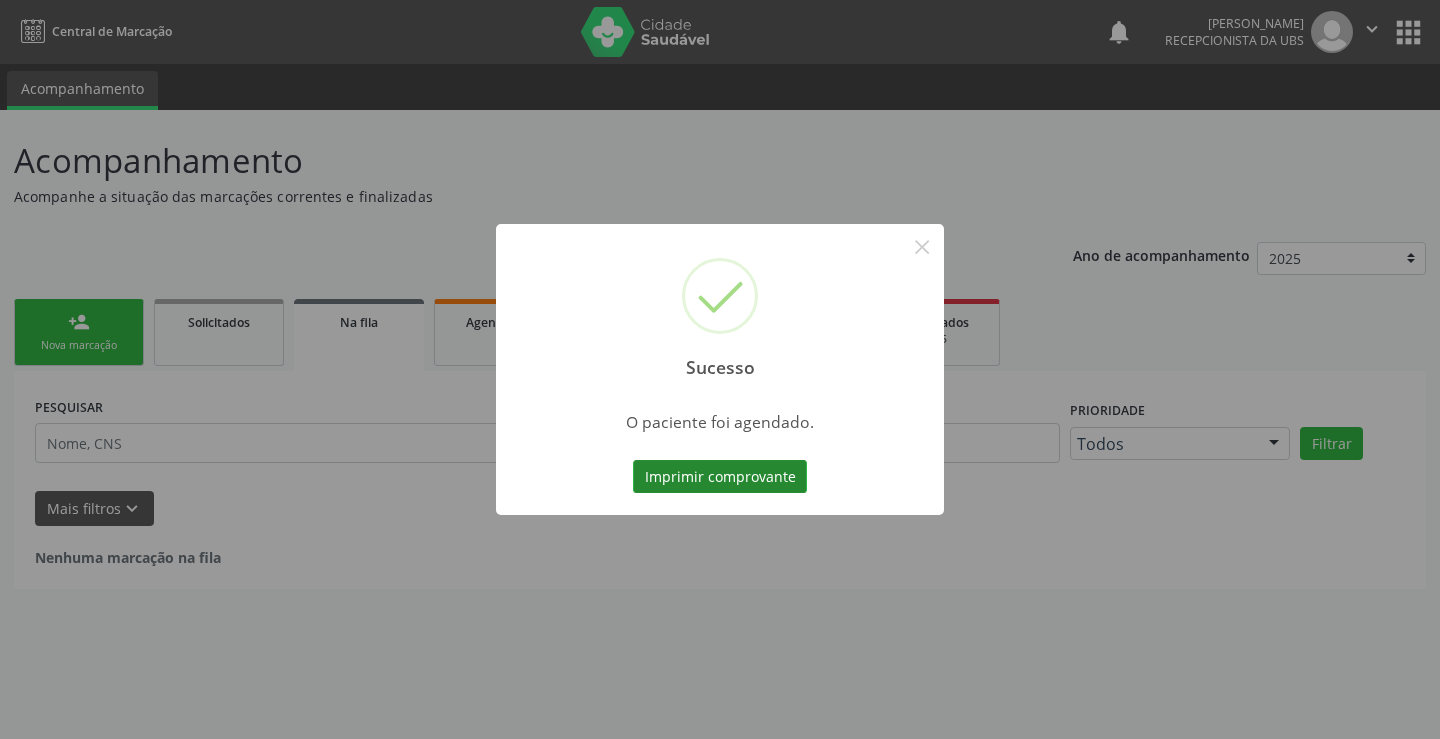 click on "Imprimir comprovante" at bounding box center [720, 477] 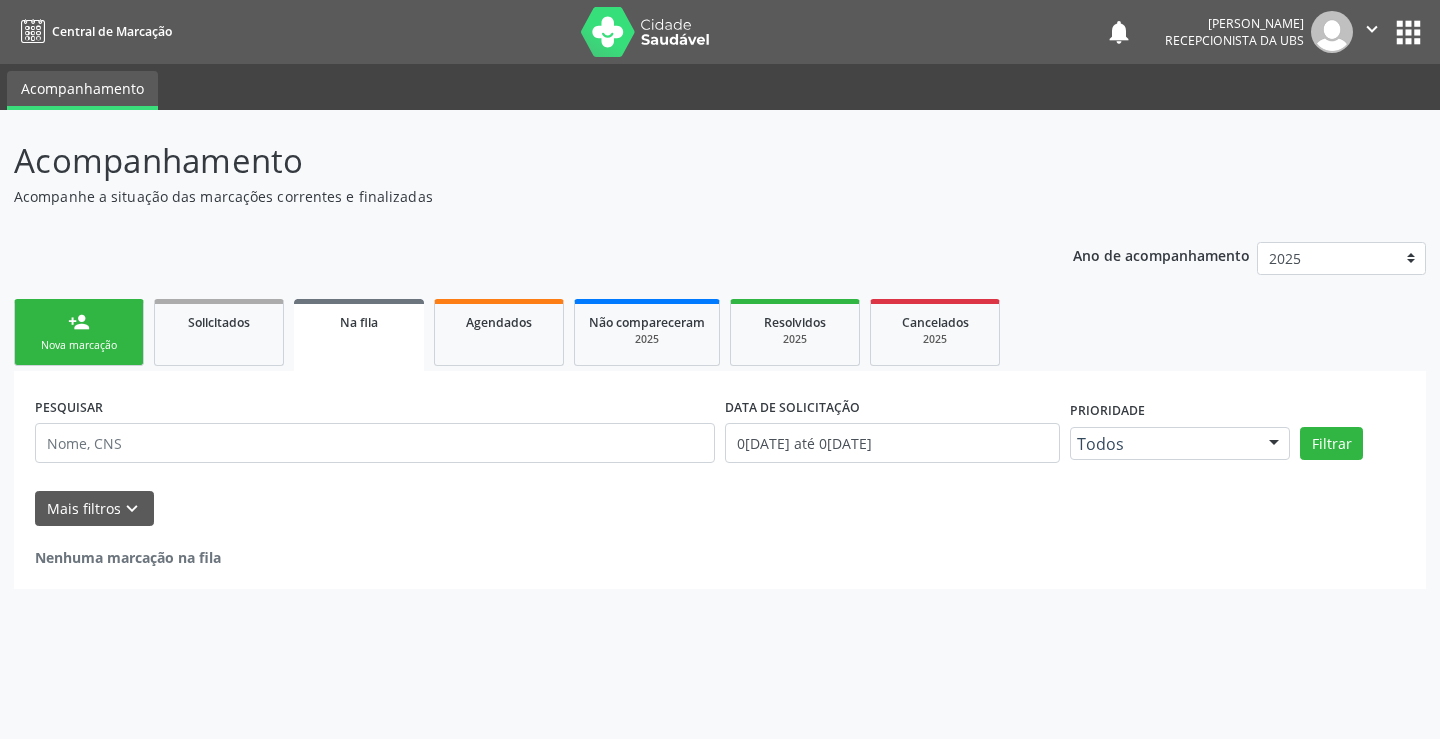click on "person_add
Nova marcação" at bounding box center (79, 332) 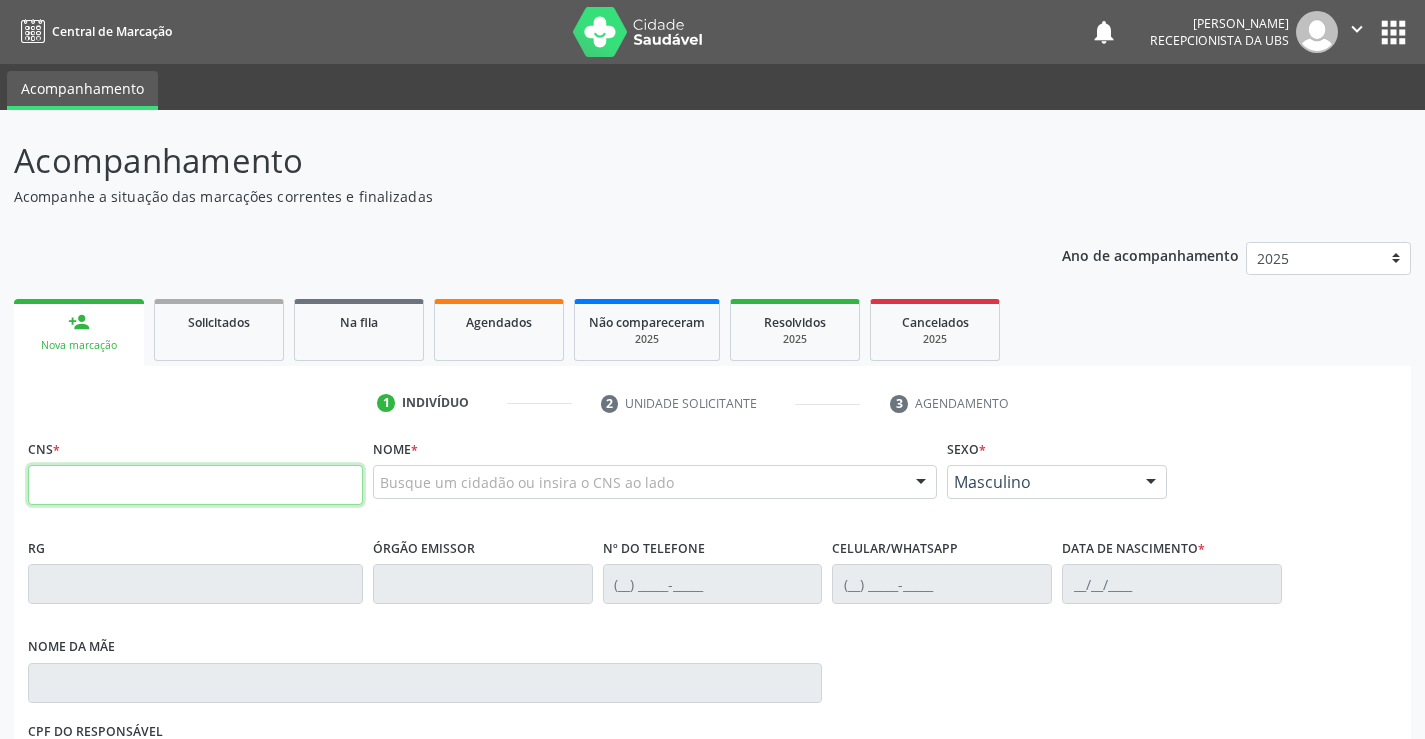 click at bounding box center [195, 485] 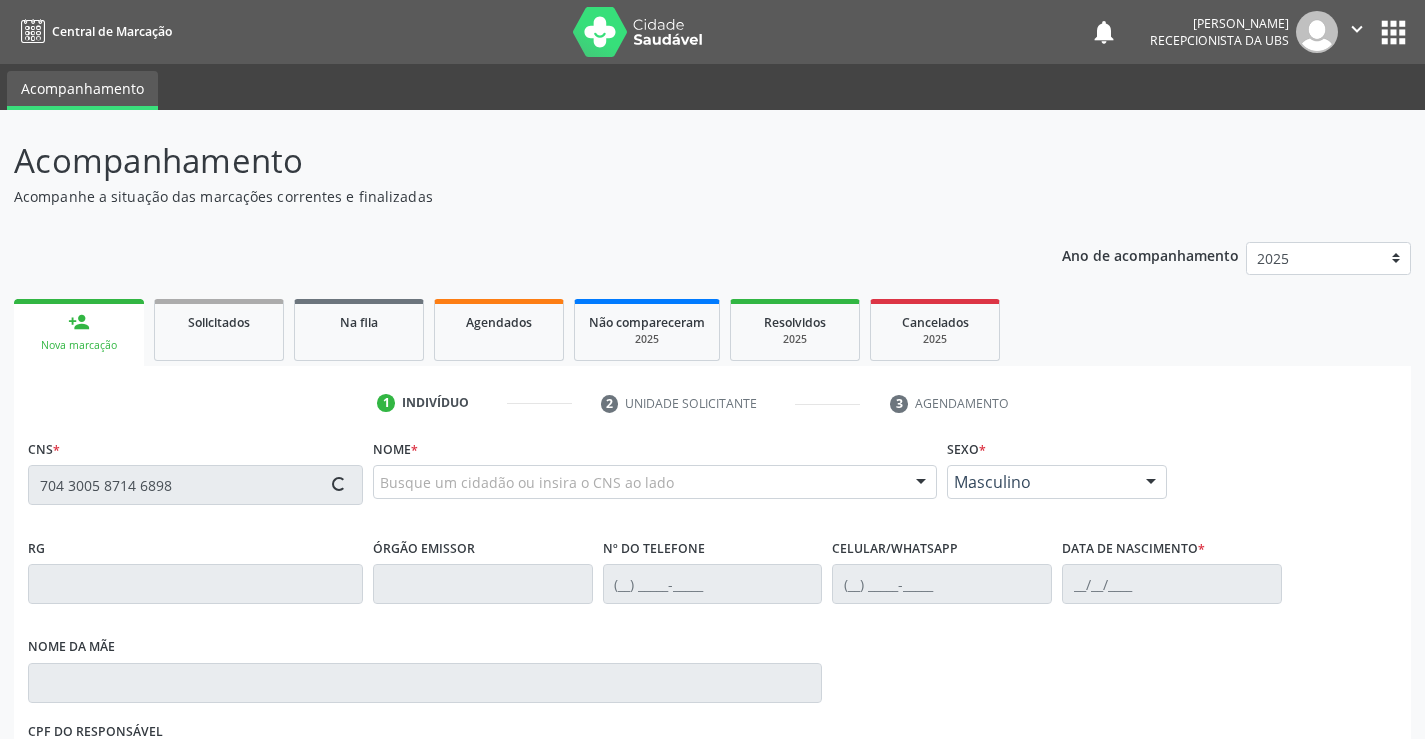 type on "704 3005 8714 6898" 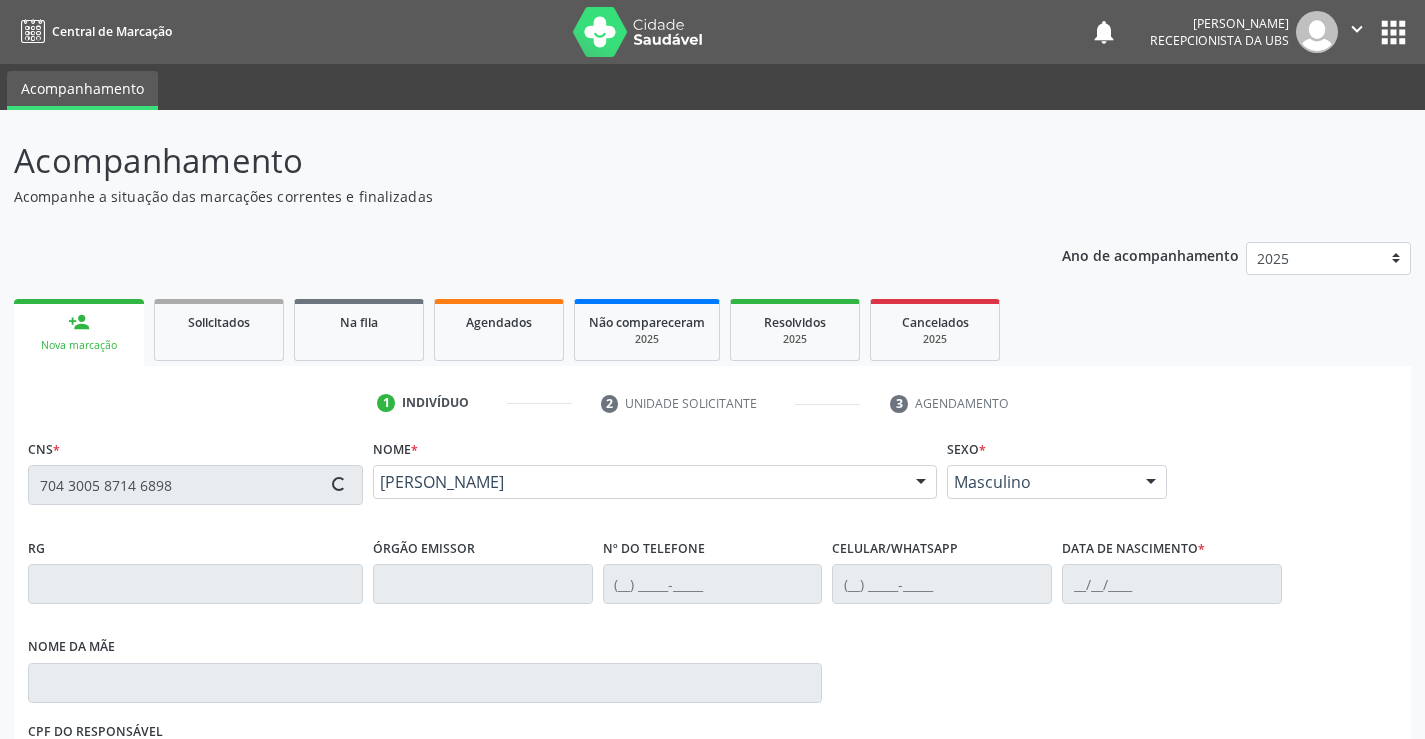 type on "[PHONE_NUMBER]" 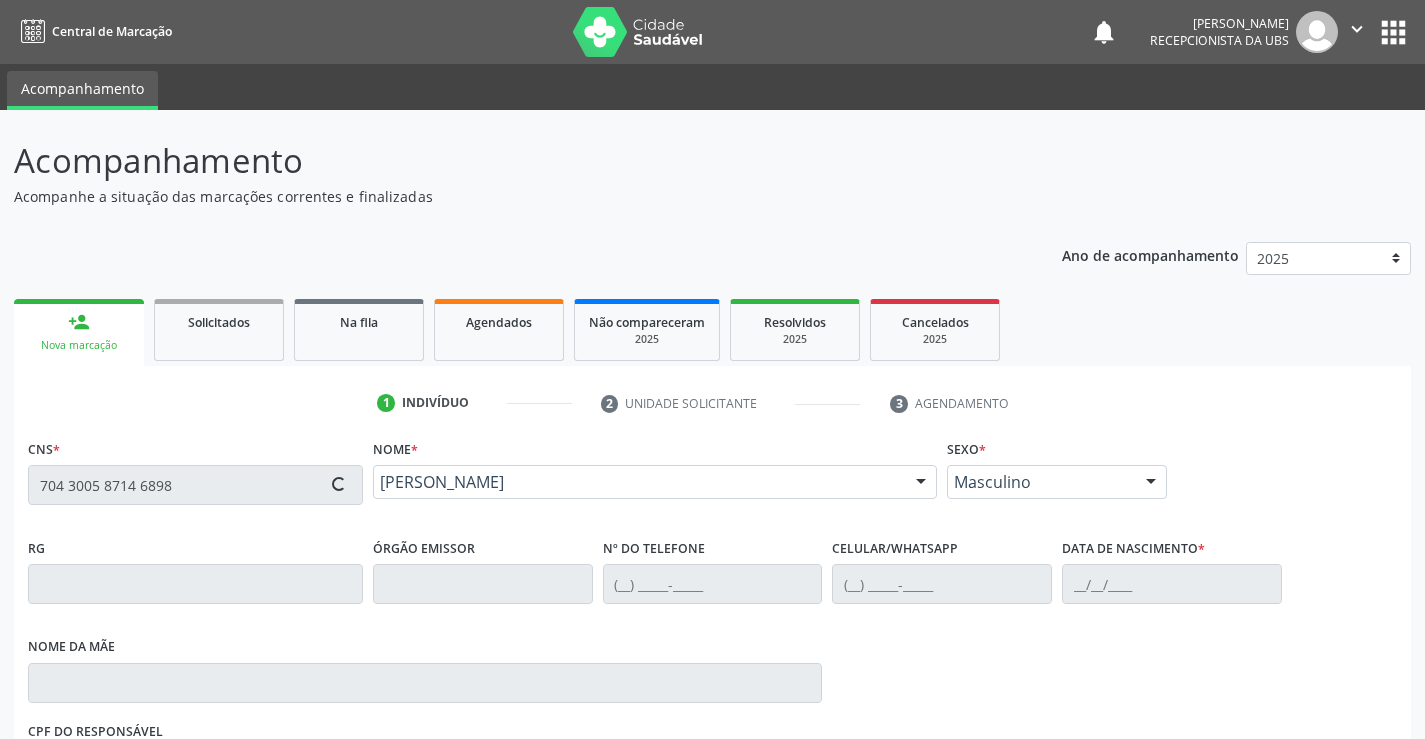 type on "08/11/1949" 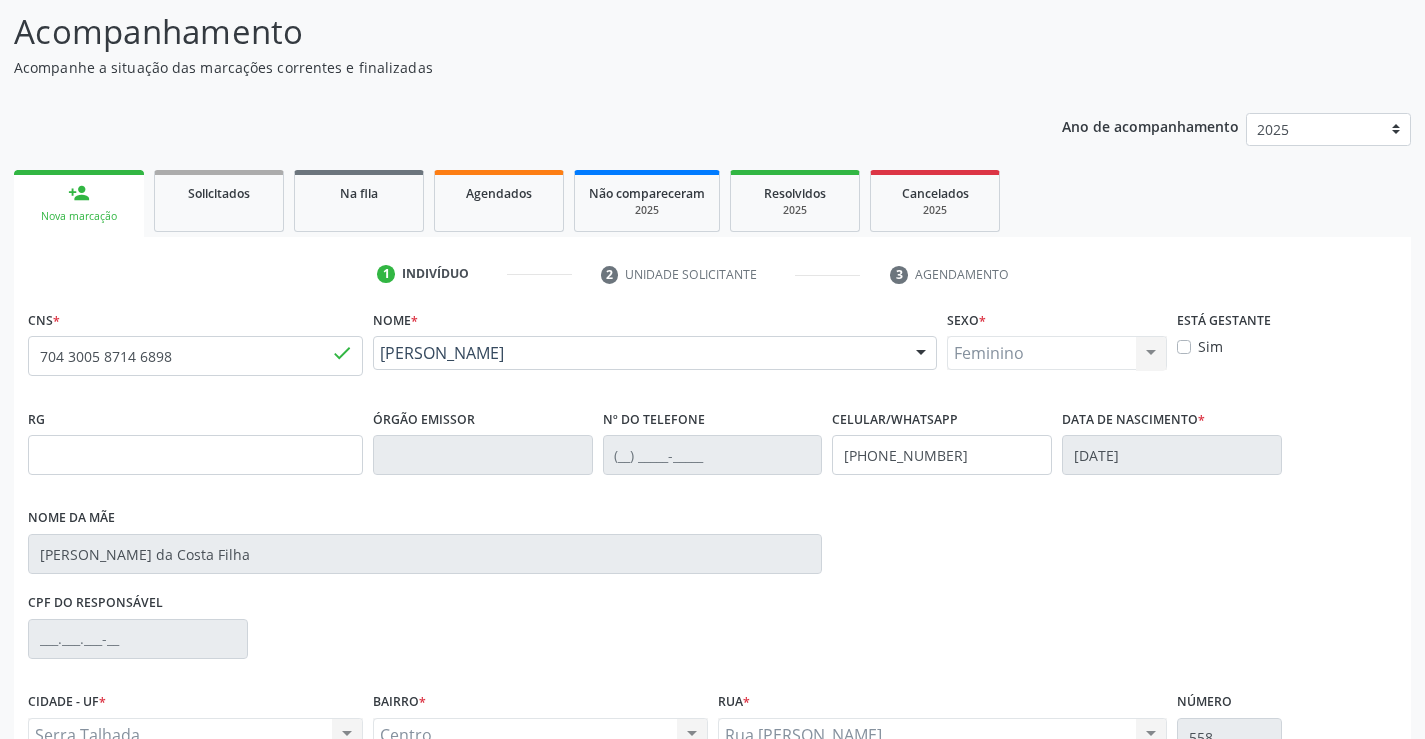 scroll, scrollTop: 300, scrollLeft: 0, axis: vertical 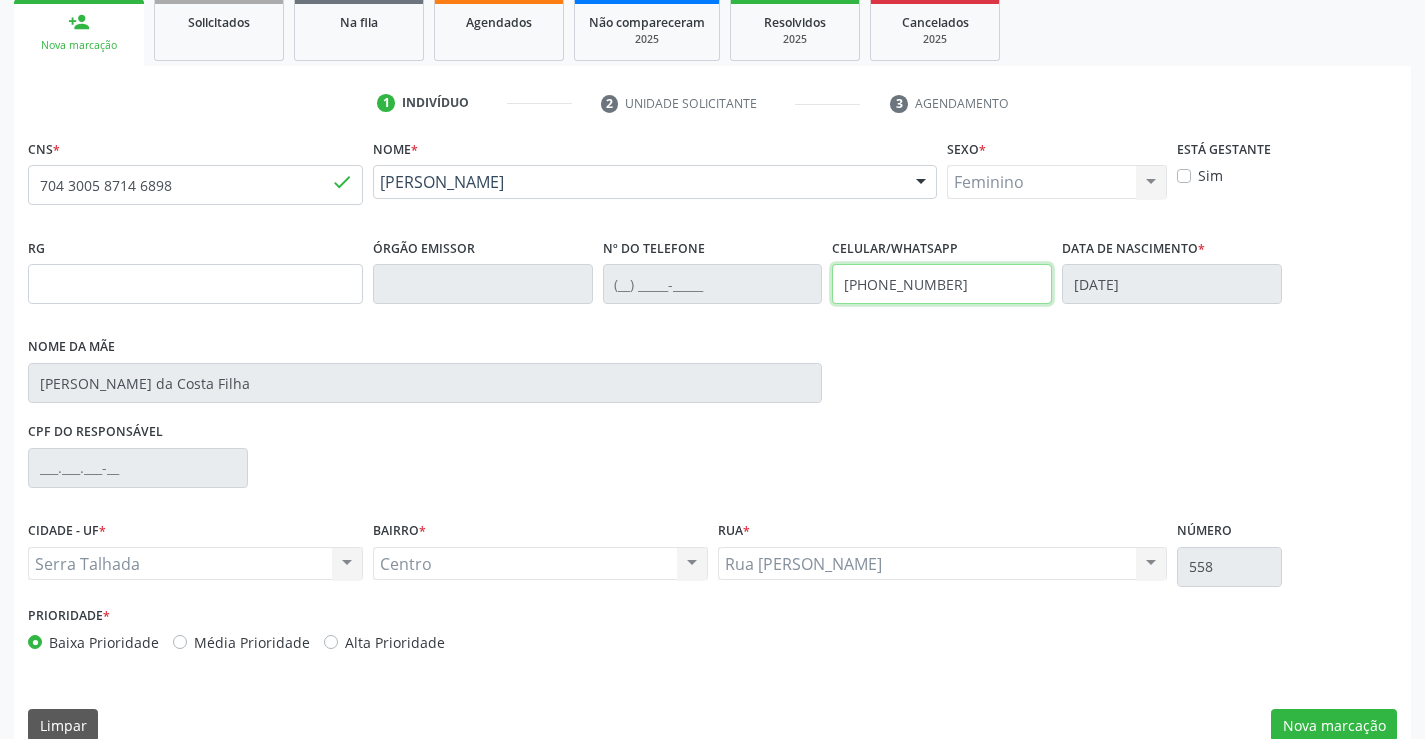 click on "[PHONE_NUMBER]" at bounding box center (942, 284) 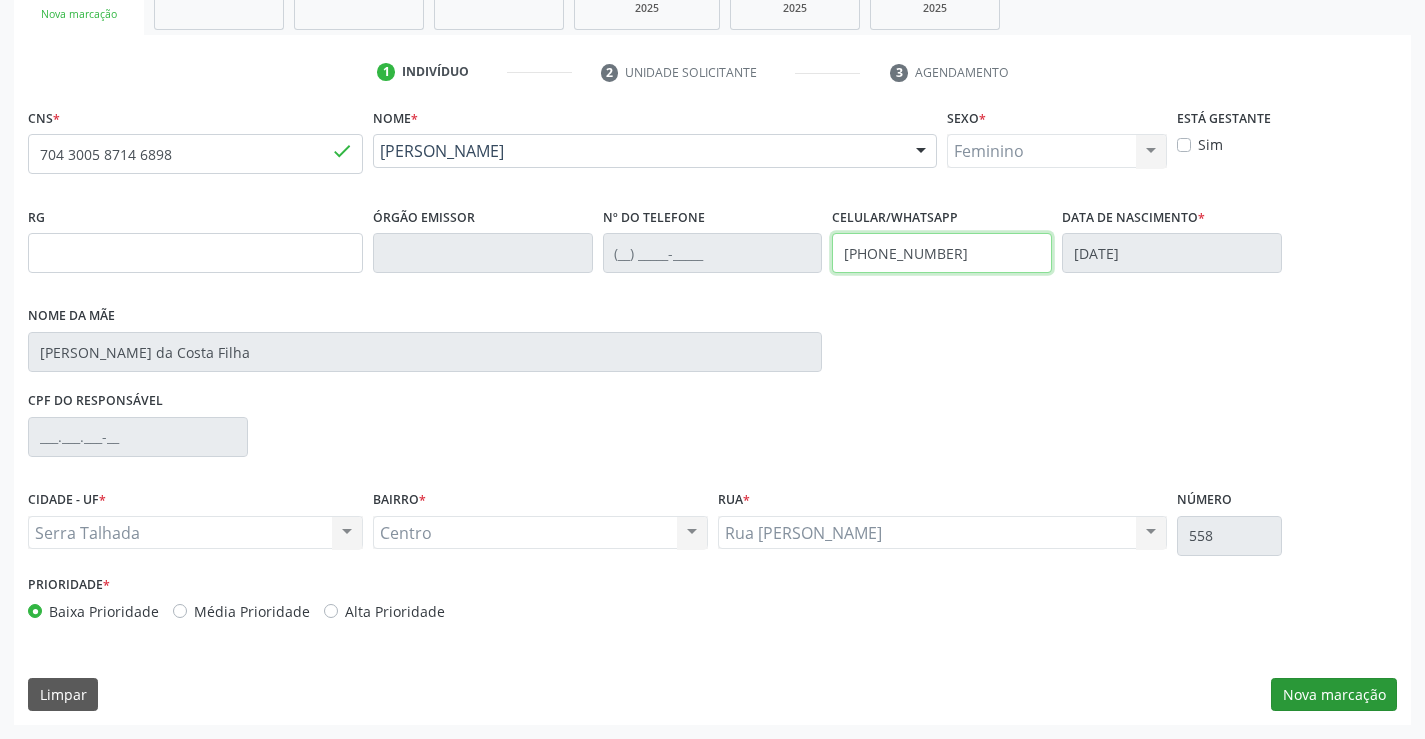 type on "(87) 99905-7919" 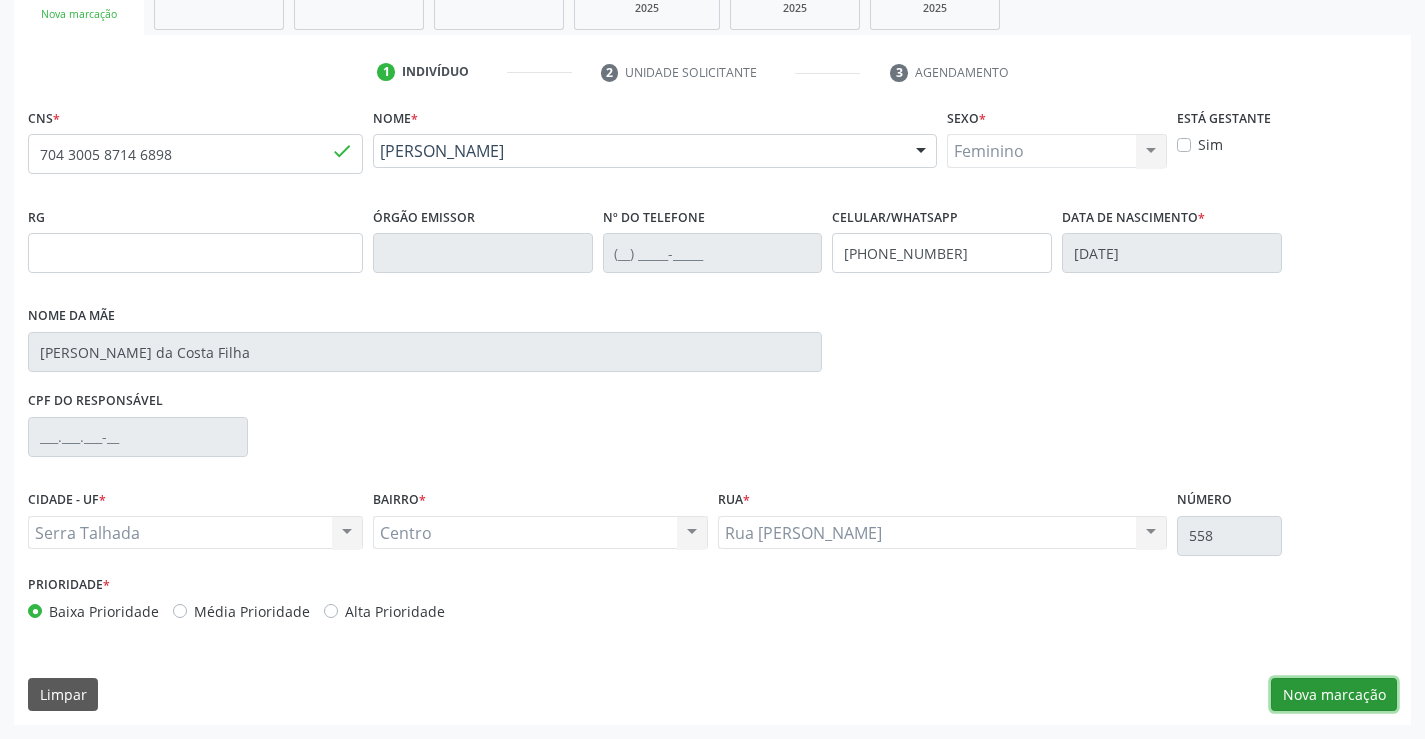 click on "Nova marcação" at bounding box center (1334, 695) 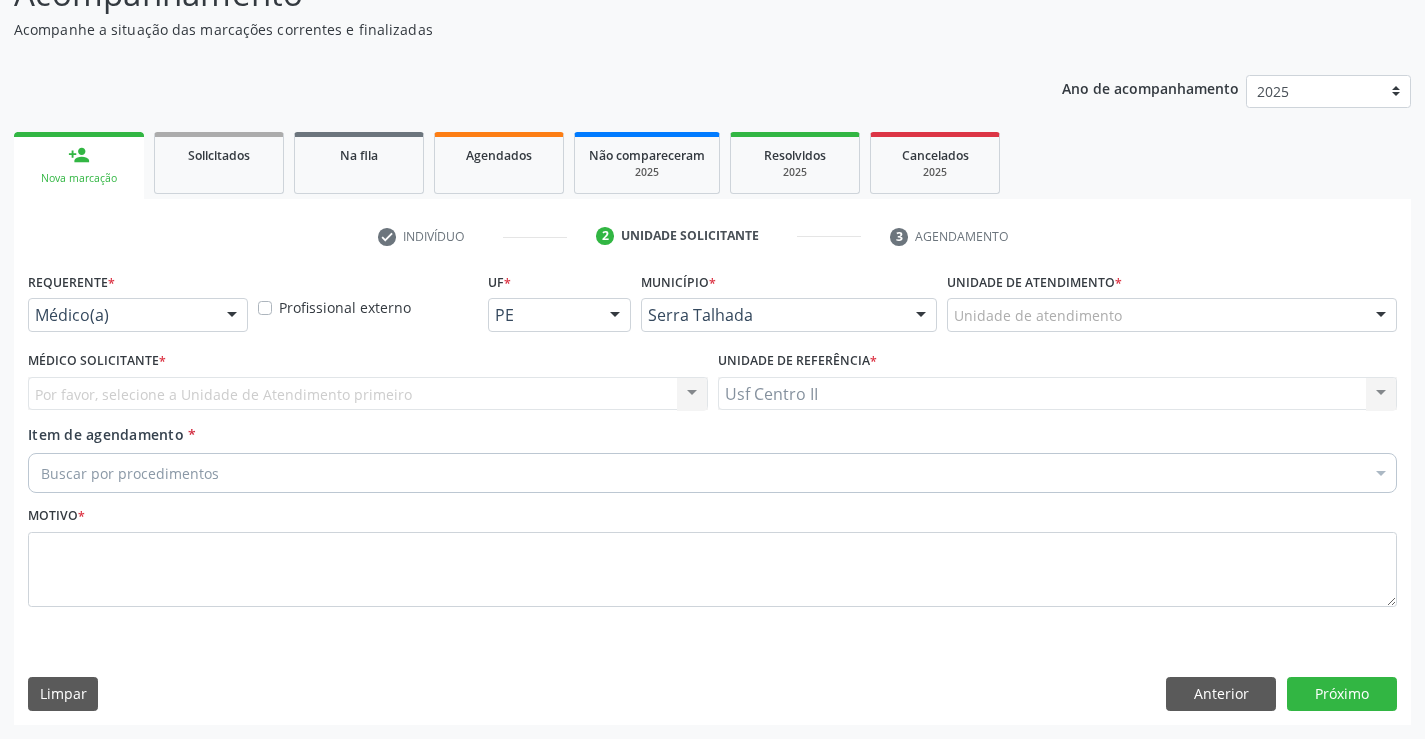scroll, scrollTop: 167, scrollLeft: 0, axis: vertical 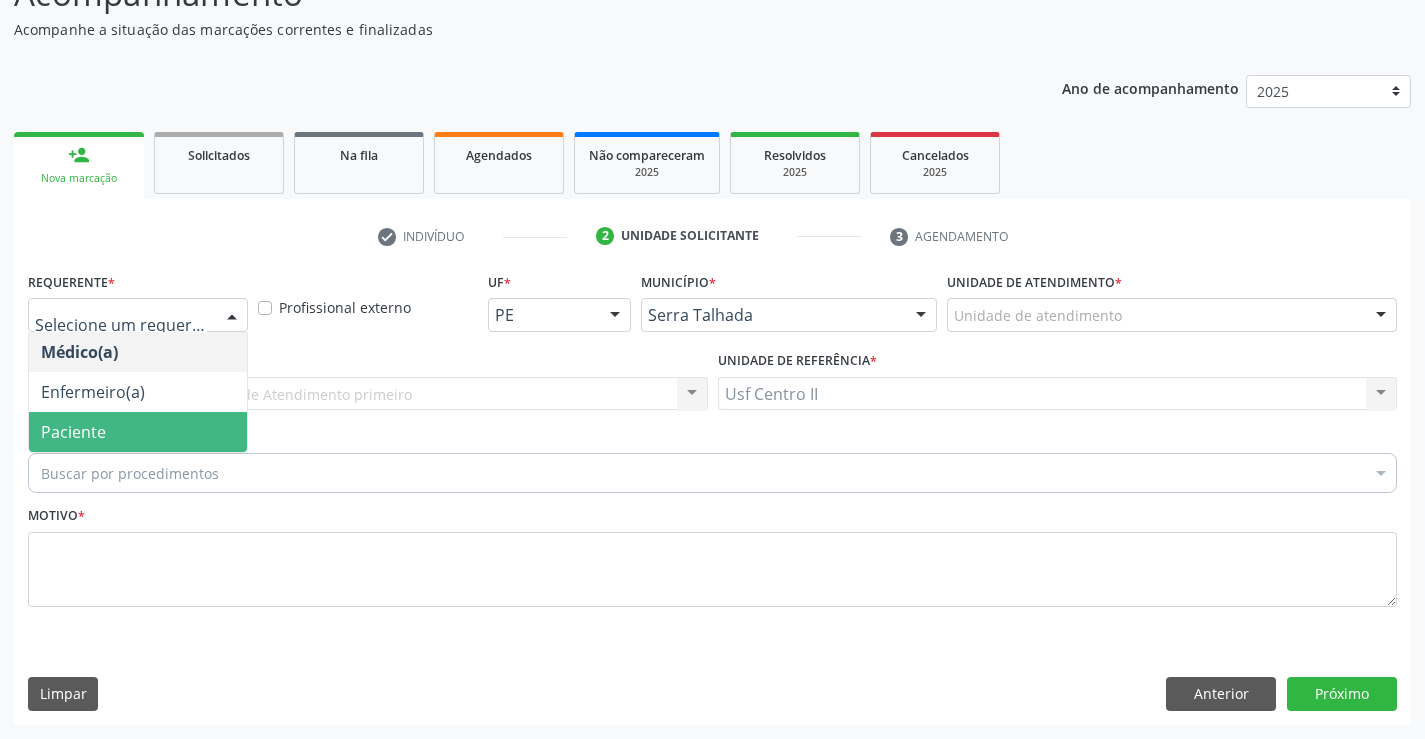 click on "Paciente" at bounding box center (138, 432) 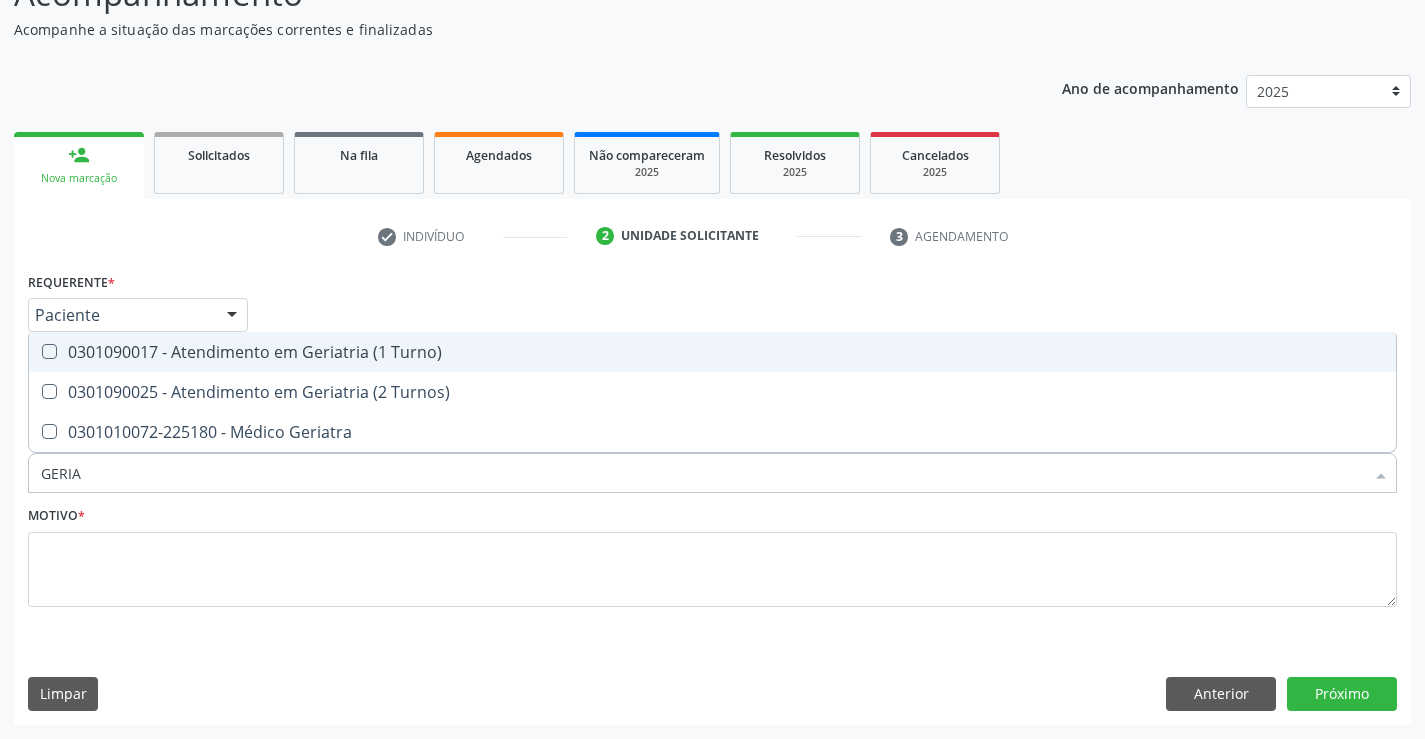 type on "GERIAT" 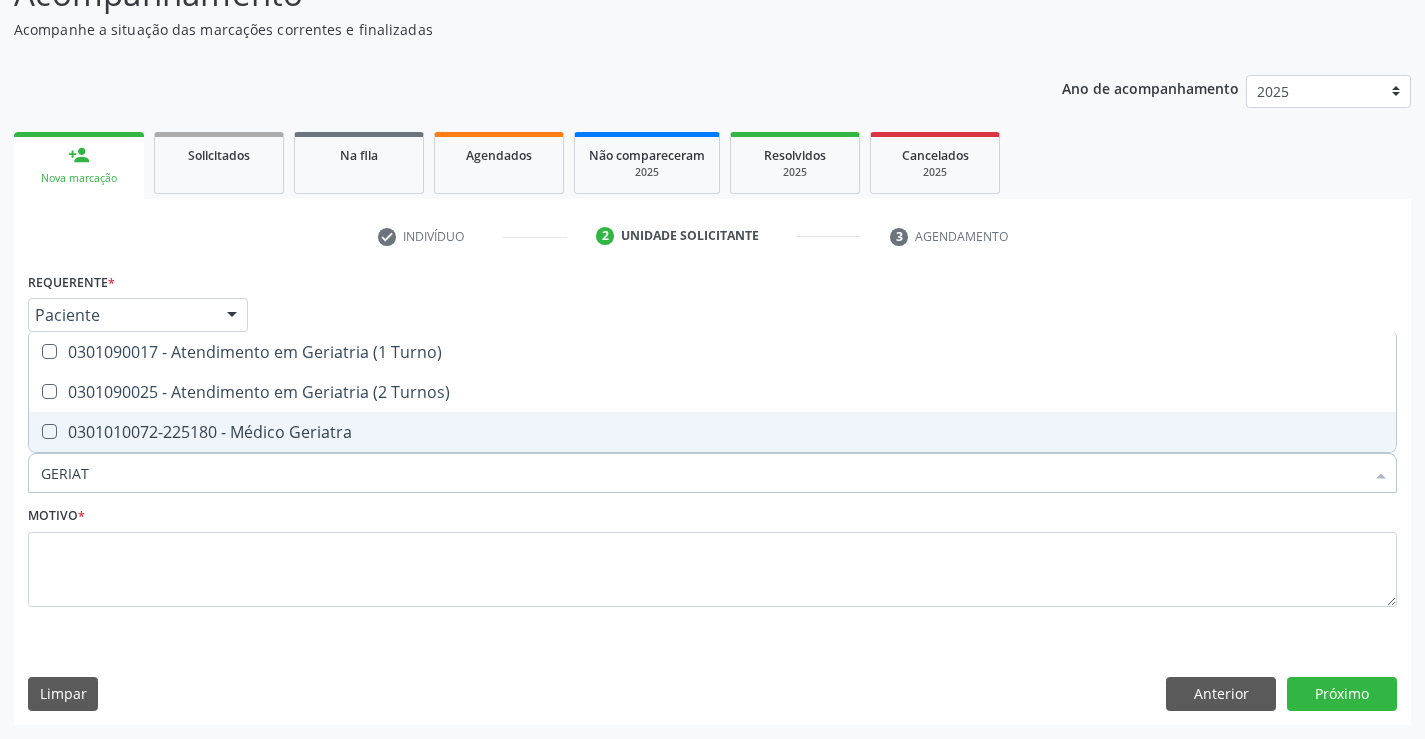 click on "0301010072-225180 - Médico Geriatra" at bounding box center (712, 432) 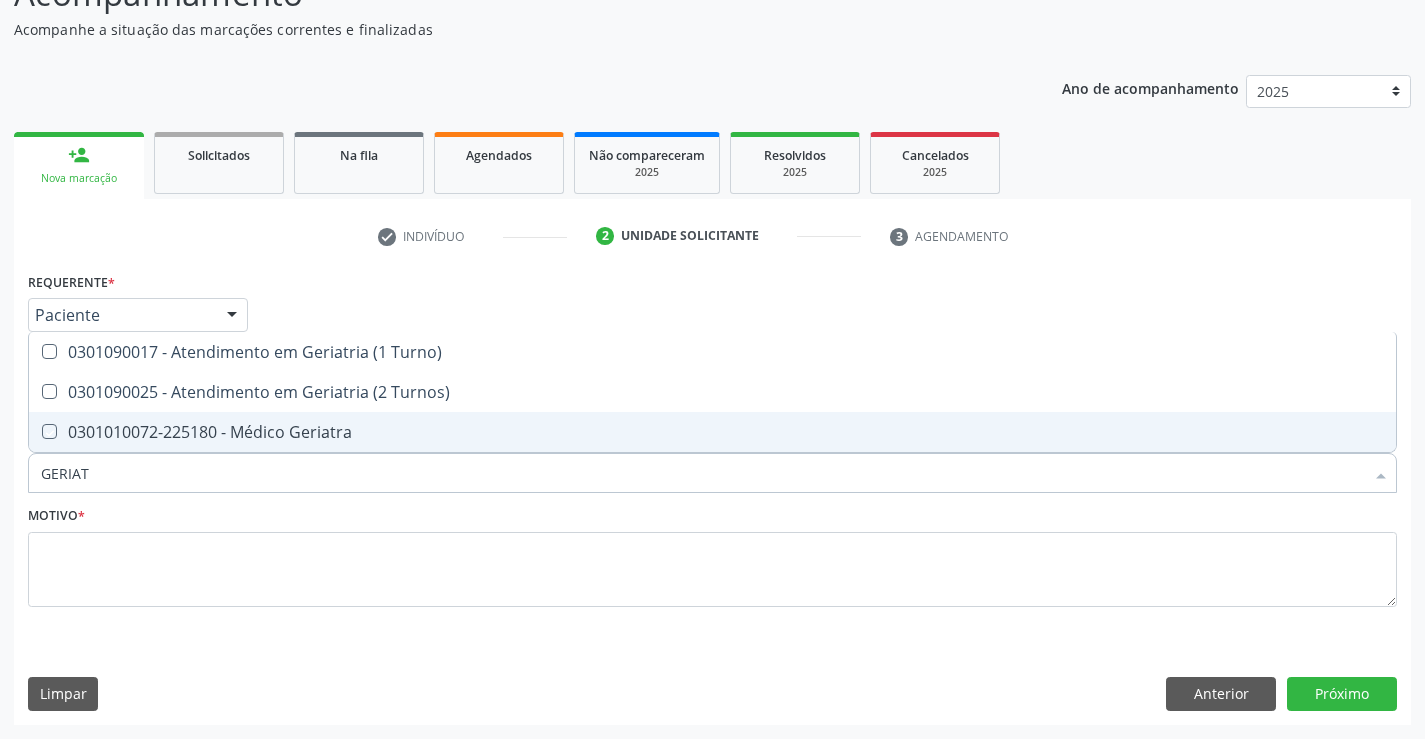 checkbox on "true" 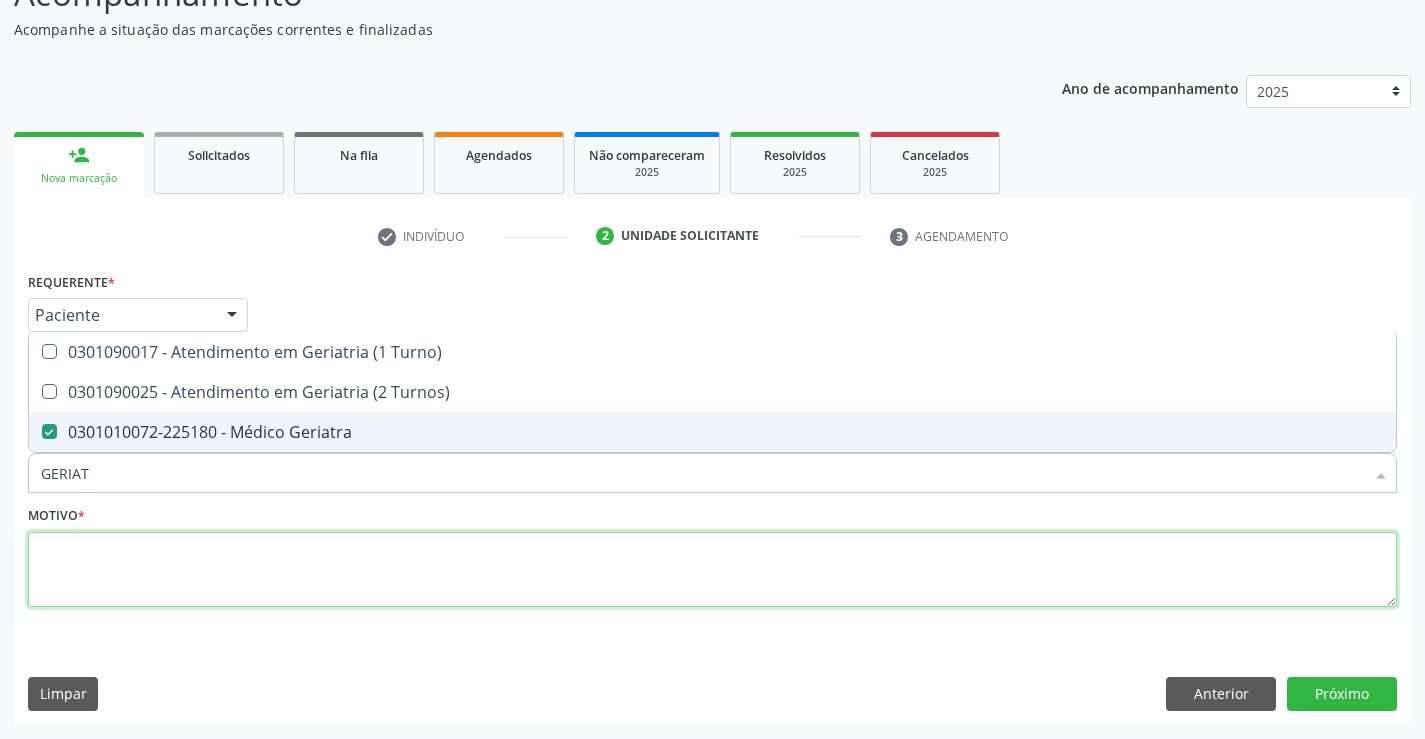 click at bounding box center [712, 570] 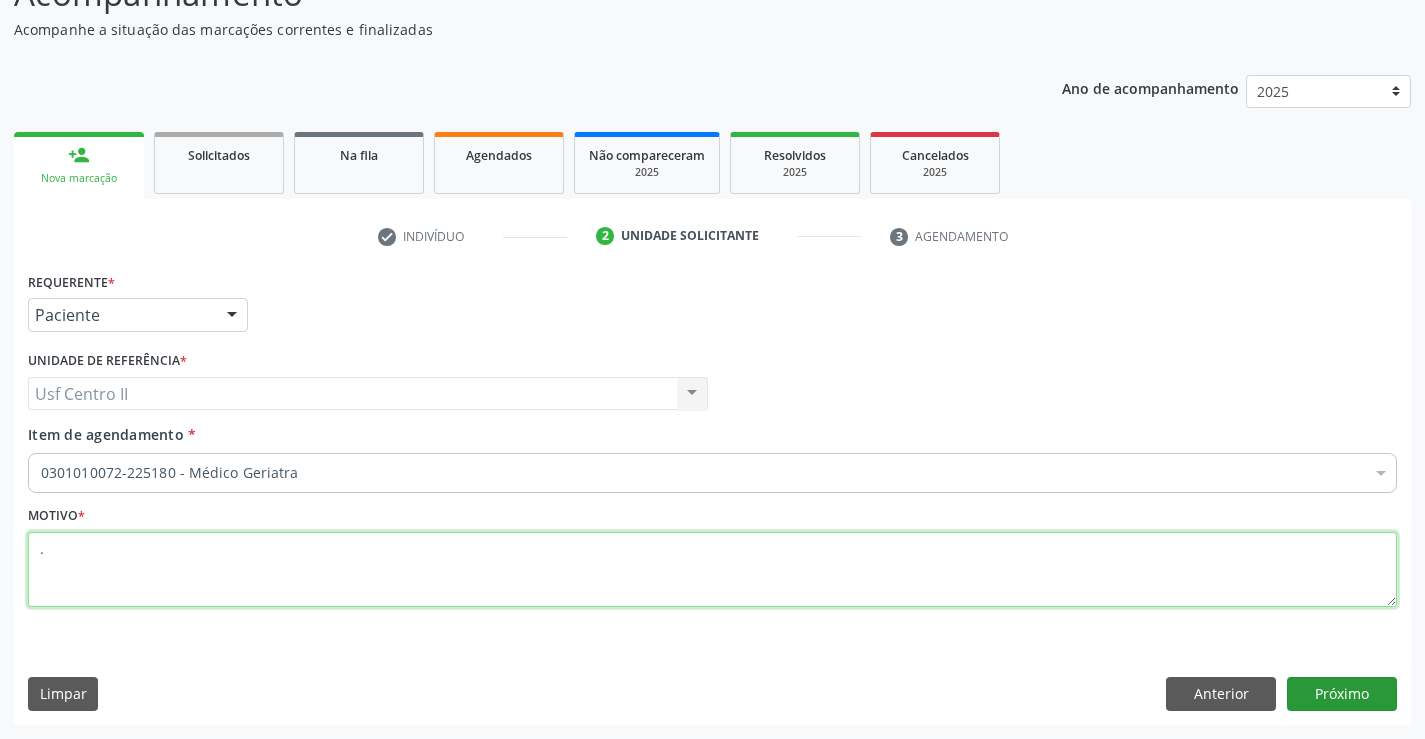type on "." 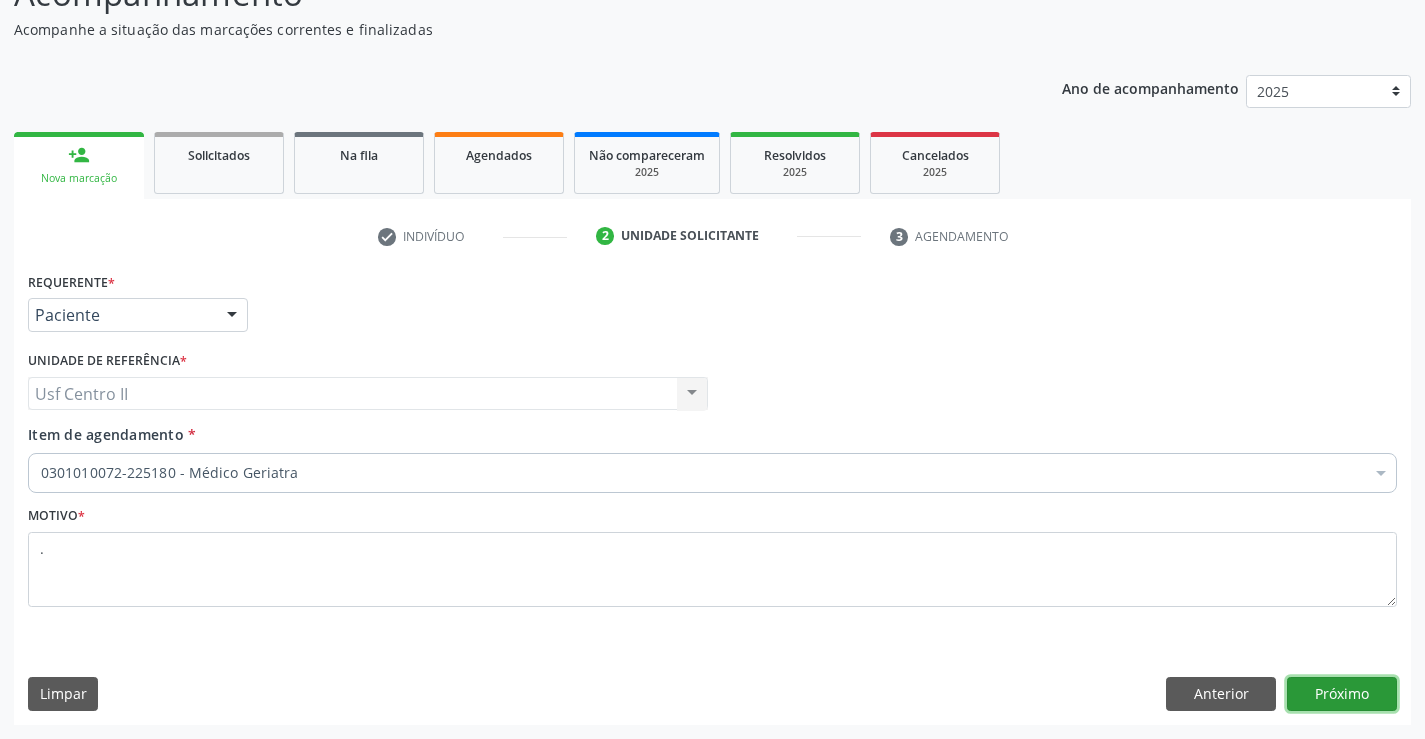 click on "Próximo" at bounding box center [1342, 694] 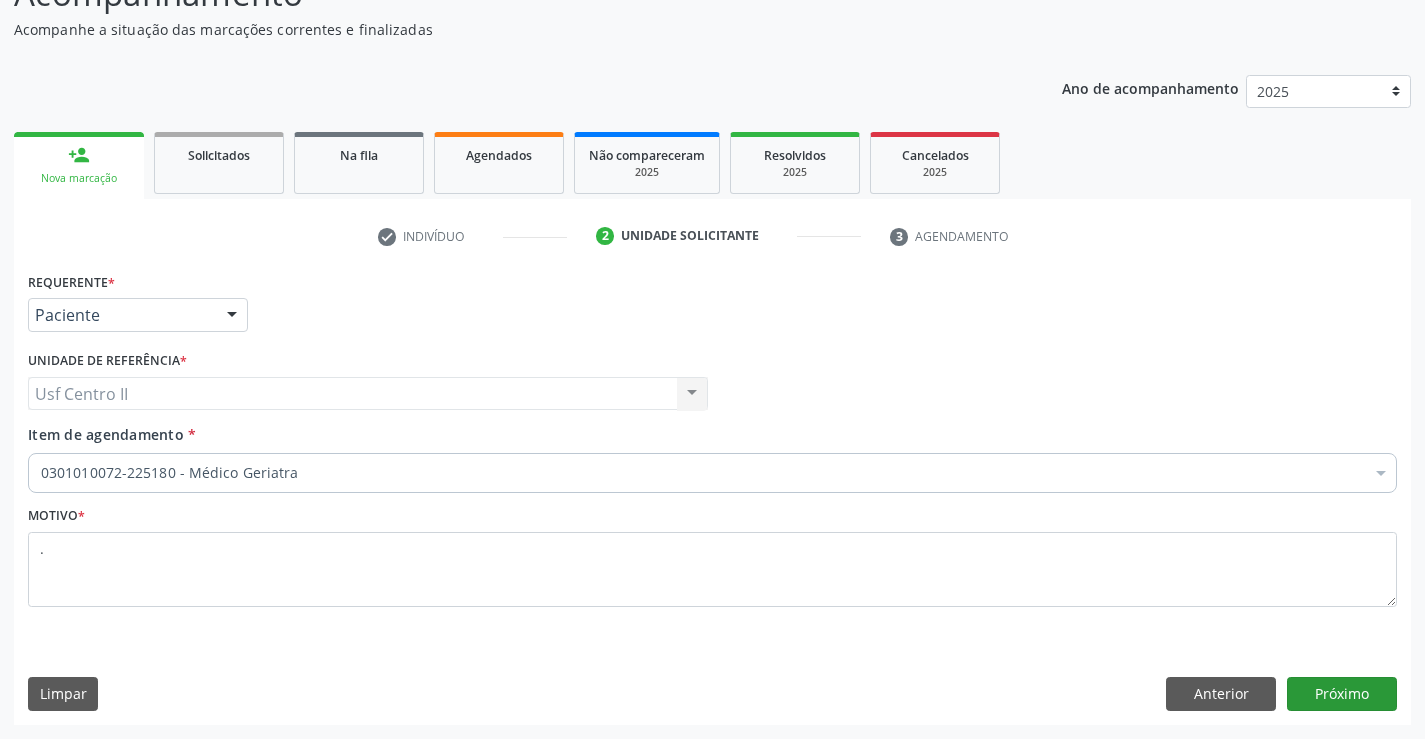 scroll, scrollTop: 131, scrollLeft: 0, axis: vertical 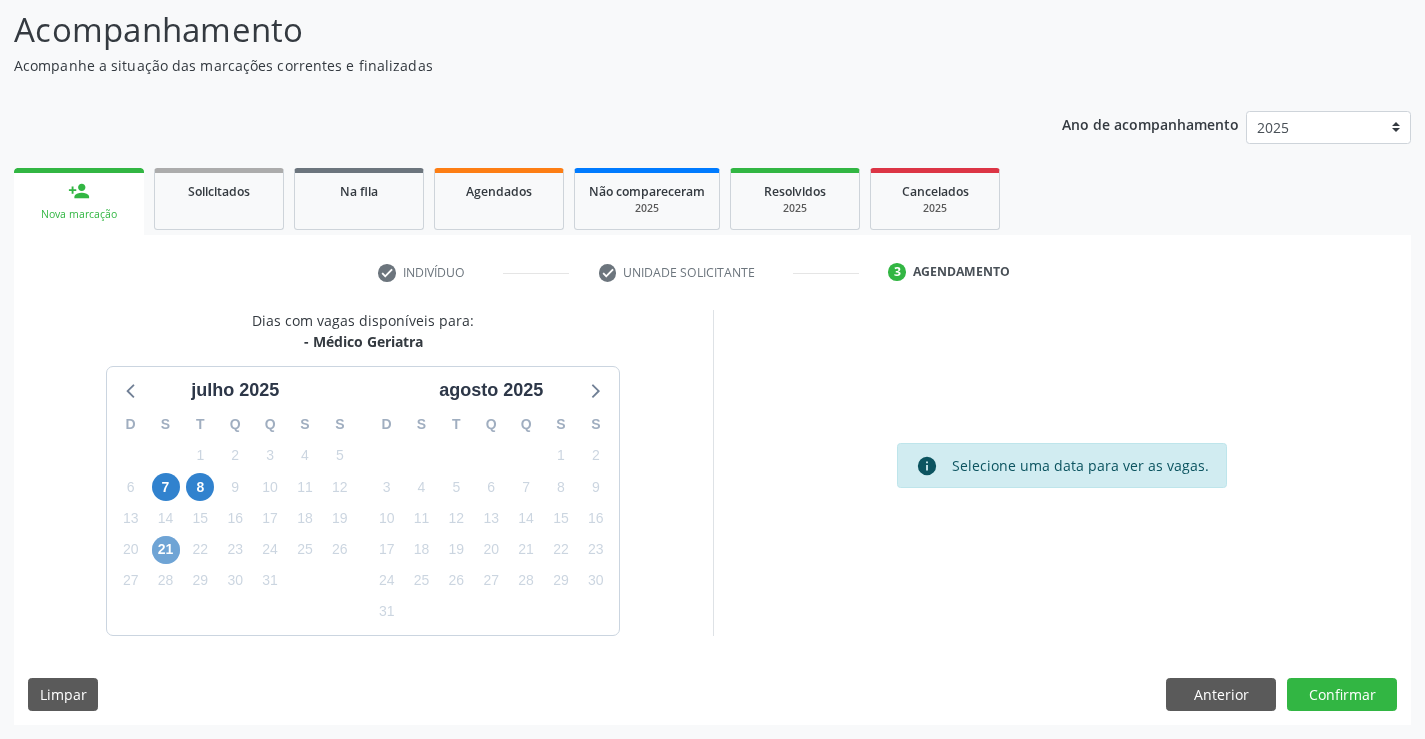 click on "21" at bounding box center [166, 550] 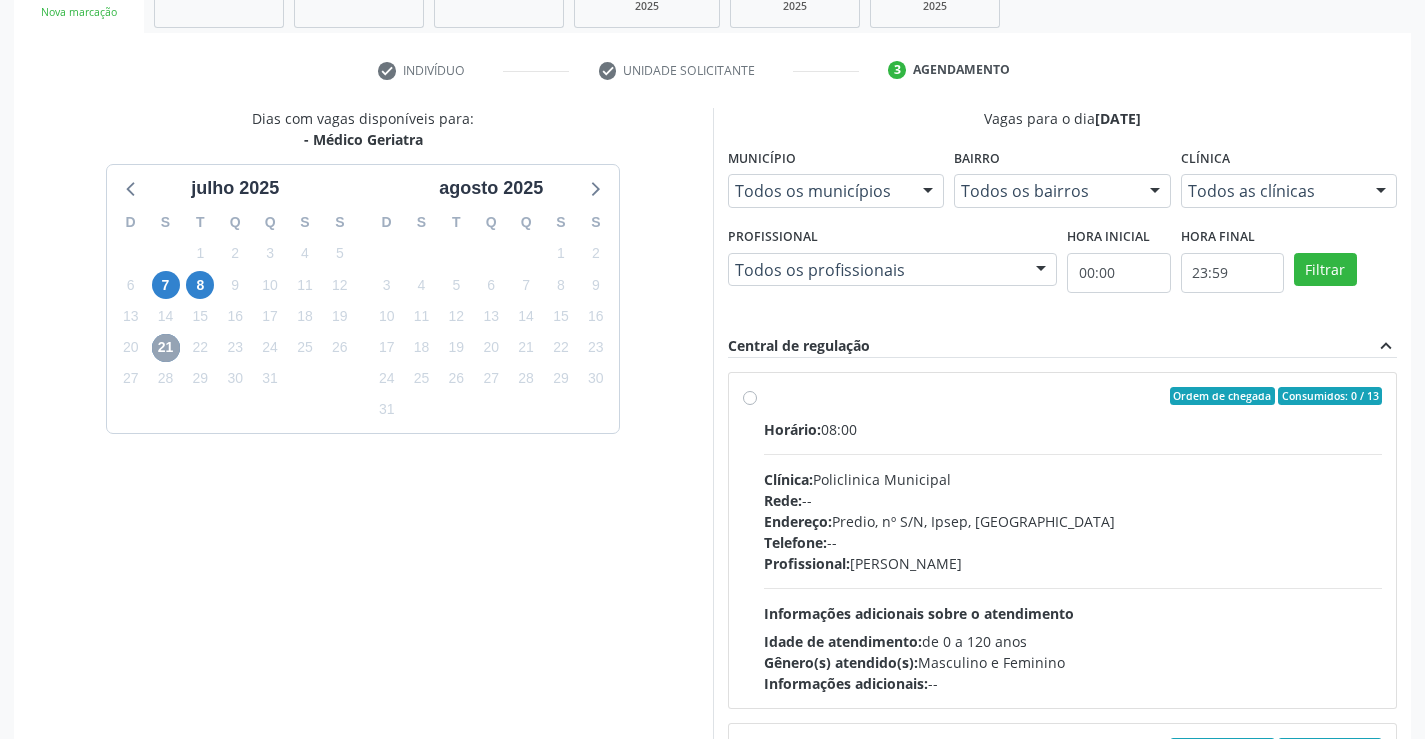 scroll, scrollTop: 431, scrollLeft: 0, axis: vertical 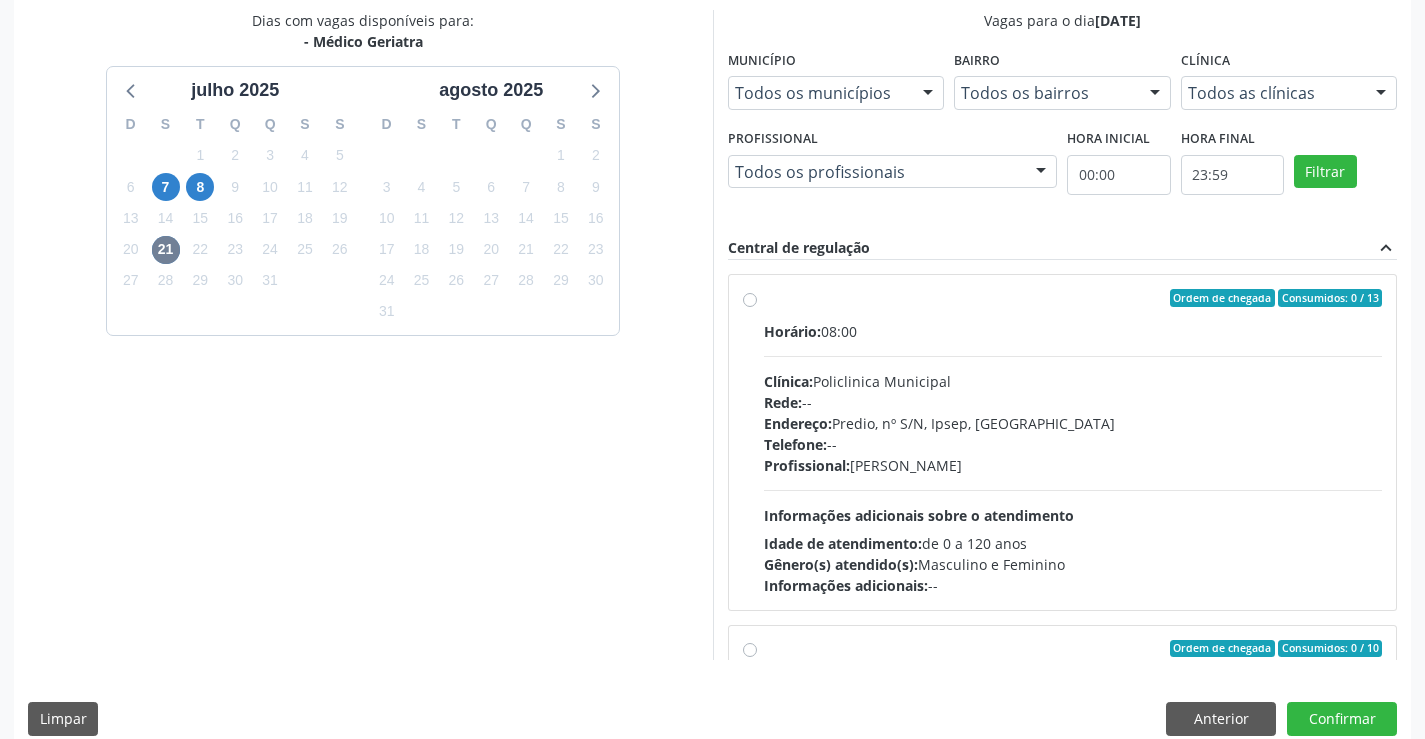 click on "Ordem de chegada
Consumidos: 0 / 13
Horário:   08:00
Clínica:  Policlinica Municipal
Rede:
--
Endereço:   Predio, nº S/N, Ipsep, Serra Talhada - PE
Telefone:   --
Profissional:
Stella Miriam do Nascimento Rodrigues
Informações adicionais sobre o atendimento
Idade de atendimento:
de 0 a 120 anos
Gênero(s) atendido(s):
Masculino e Feminino
Informações adicionais:
--" at bounding box center (1073, 442) 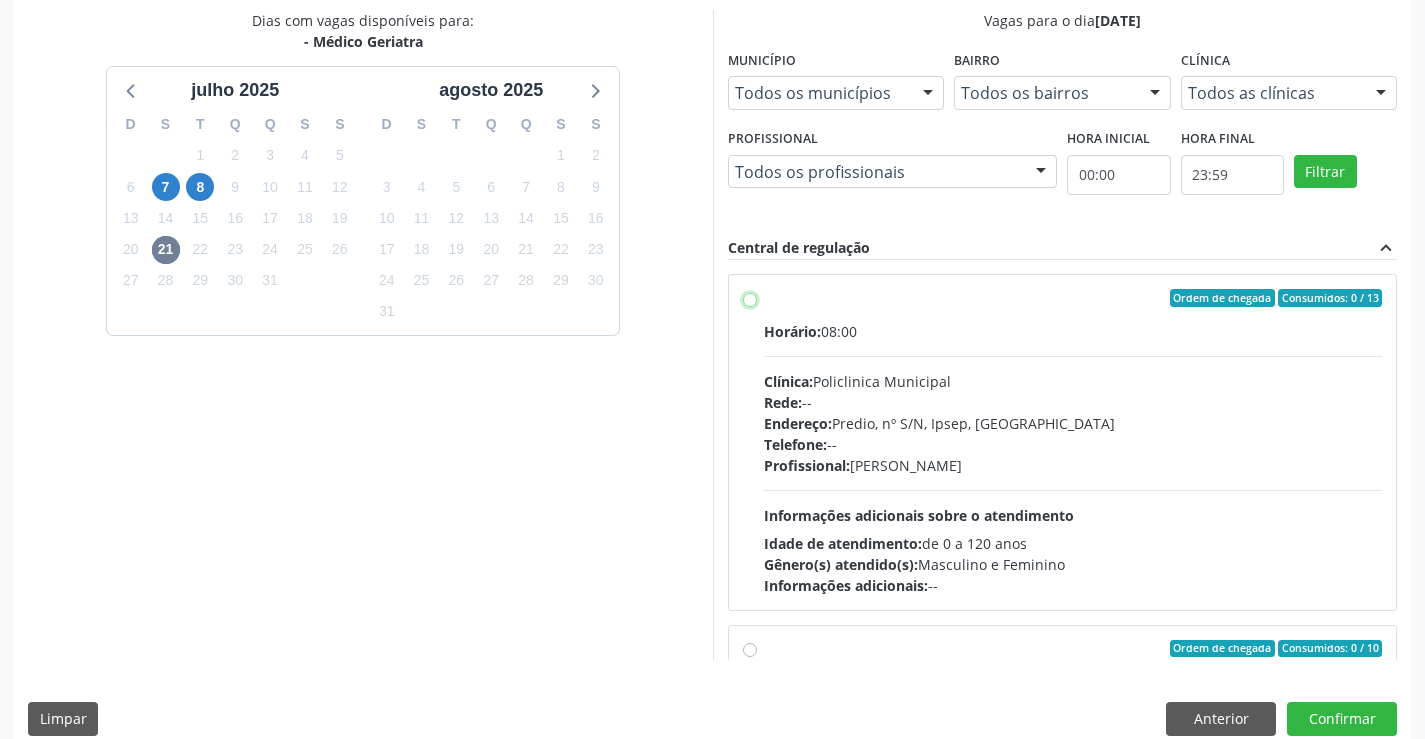 click on "Ordem de chegada
Consumidos: 0 / 13
Horário:   08:00
Clínica:  Policlinica Municipal
Rede:
--
Endereço:   Predio, nº S/N, Ipsep, Serra Talhada - PE
Telefone:   --
Profissional:
Stella Miriam do Nascimento Rodrigues
Informações adicionais sobre o atendimento
Idade de atendimento:
de 0 a 120 anos
Gênero(s) atendido(s):
Masculino e Feminino
Informações adicionais:
--" at bounding box center (750, 298) 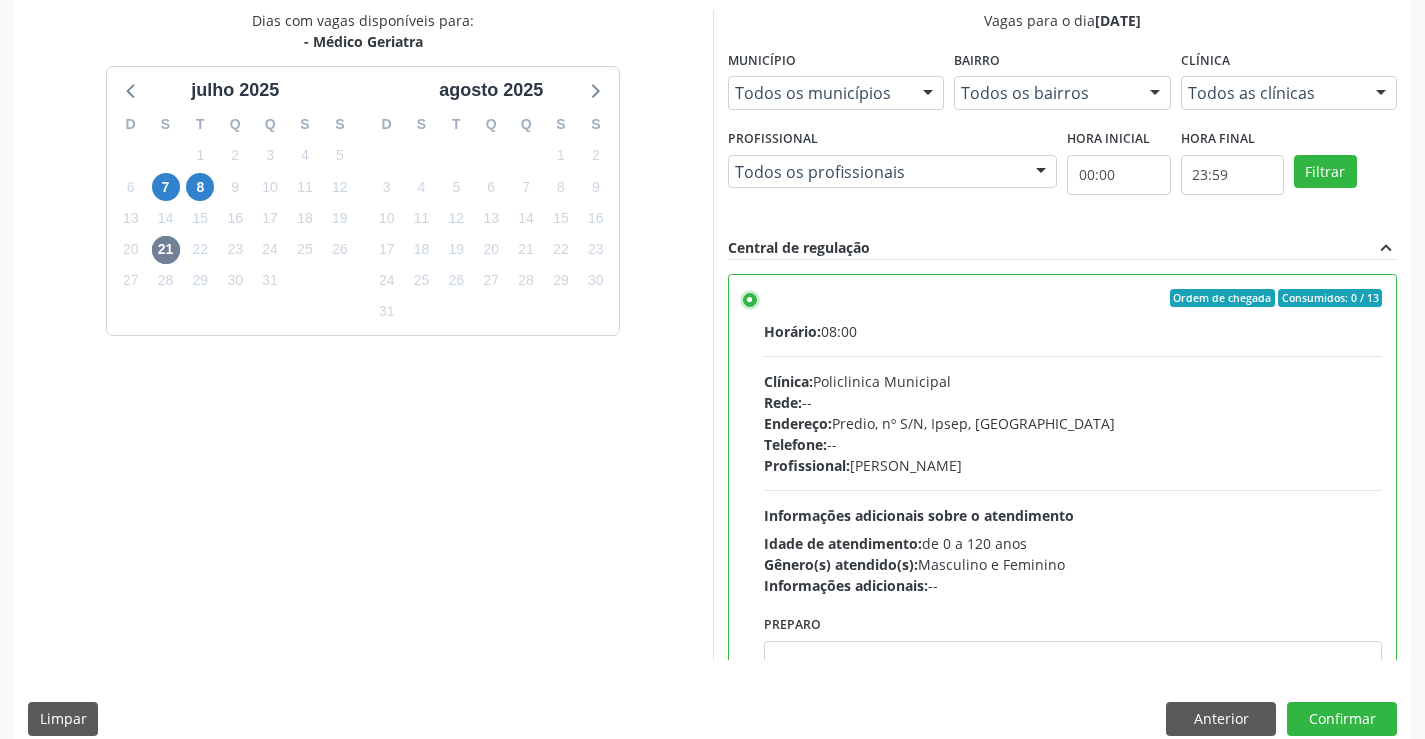 scroll, scrollTop: 100, scrollLeft: 0, axis: vertical 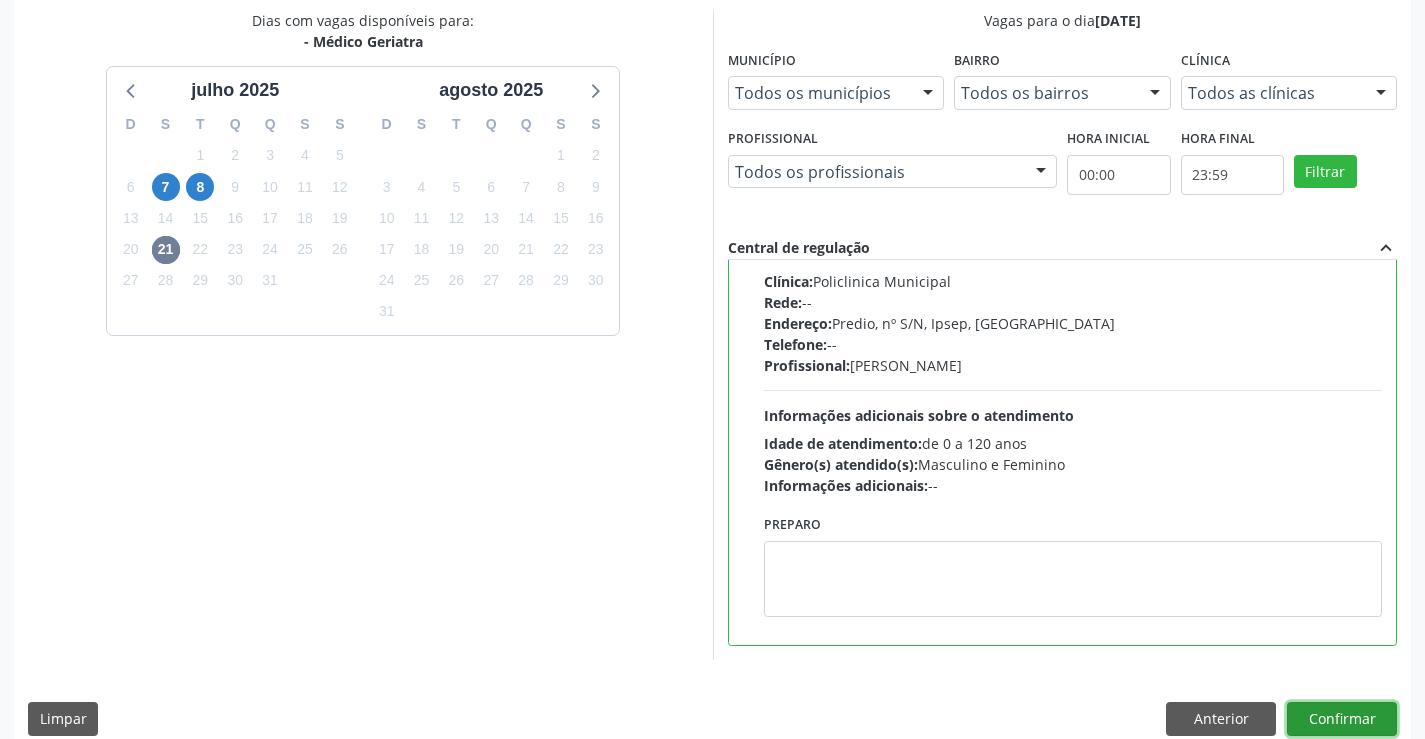 click on "Confirmar" at bounding box center (1342, 719) 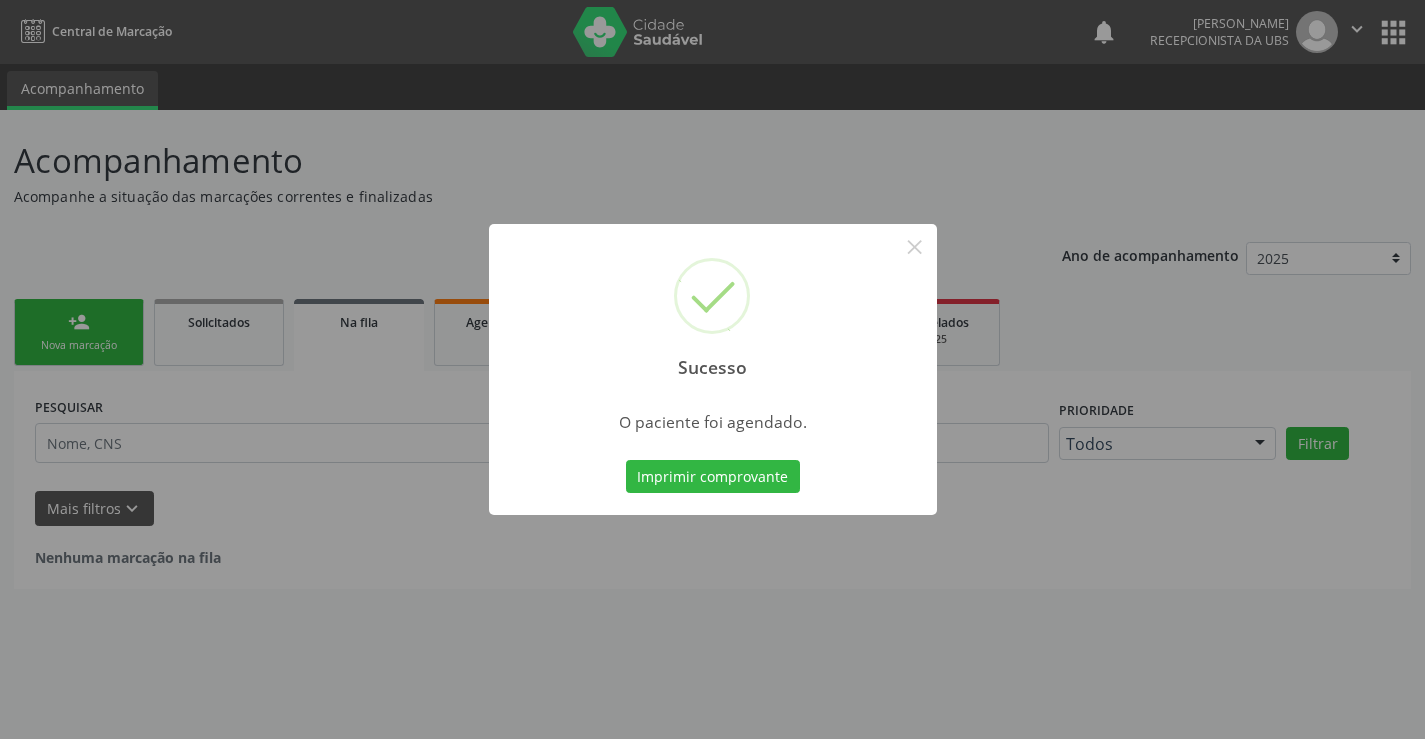scroll, scrollTop: 0, scrollLeft: 0, axis: both 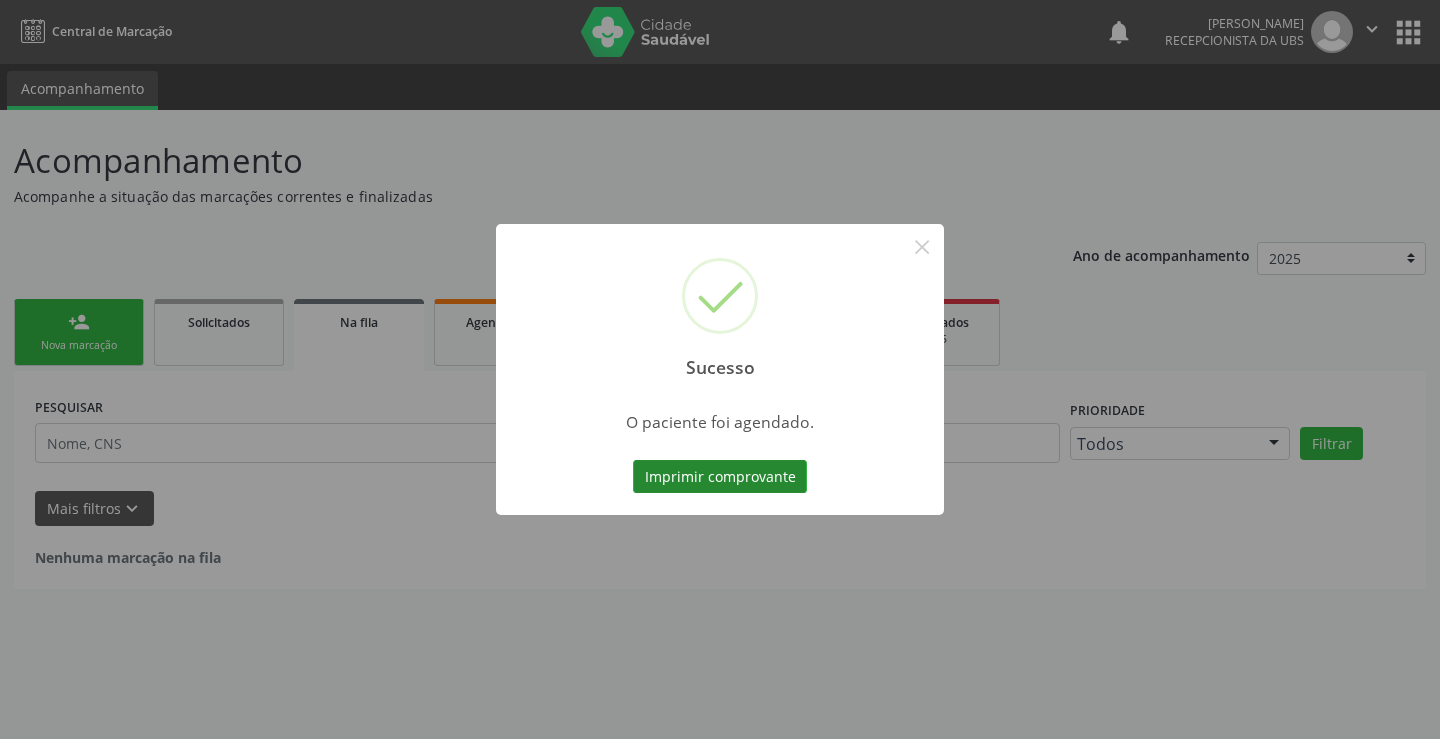 click on "Imprimir comprovante" at bounding box center [720, 477] 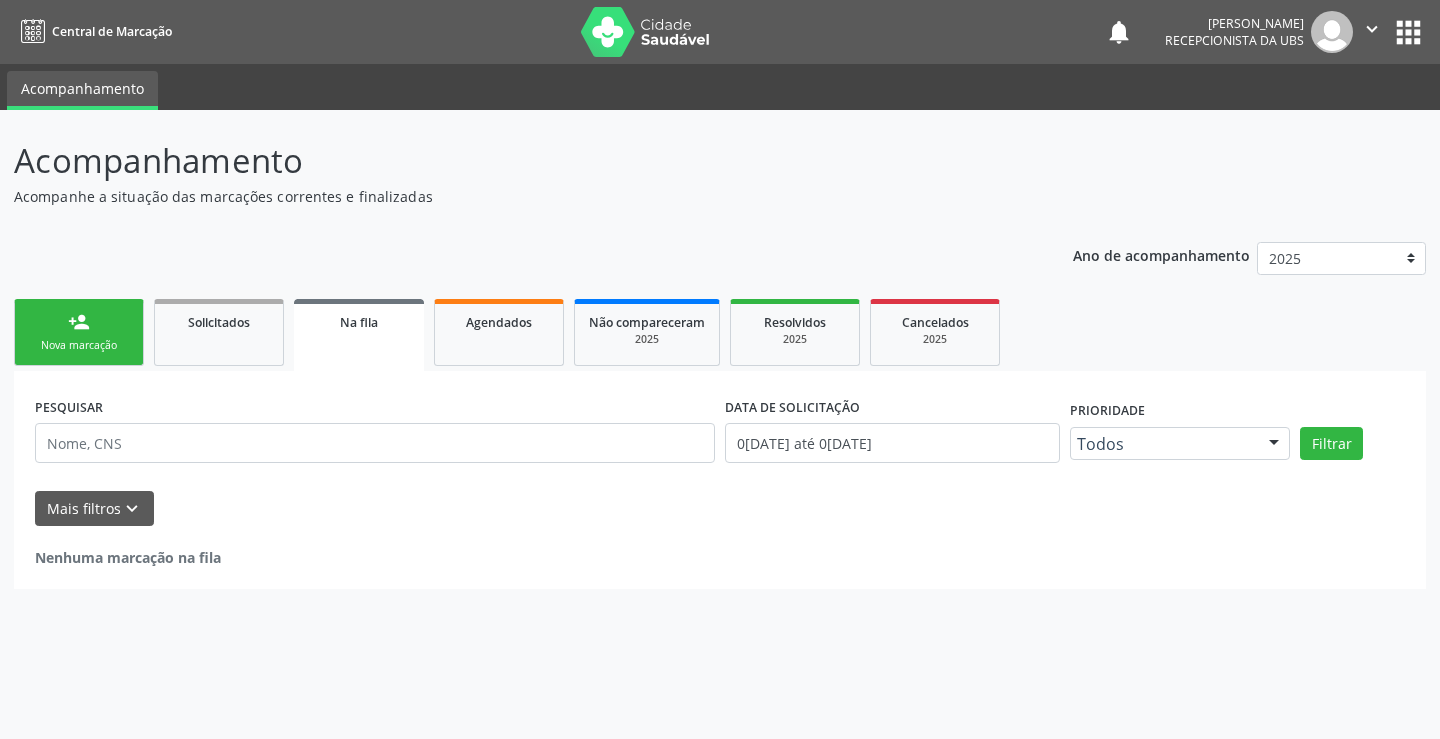 click on "Sucesso × O paciente foi agendado. Imprimir comprovante Cancel" at bounding box center [720, 369] 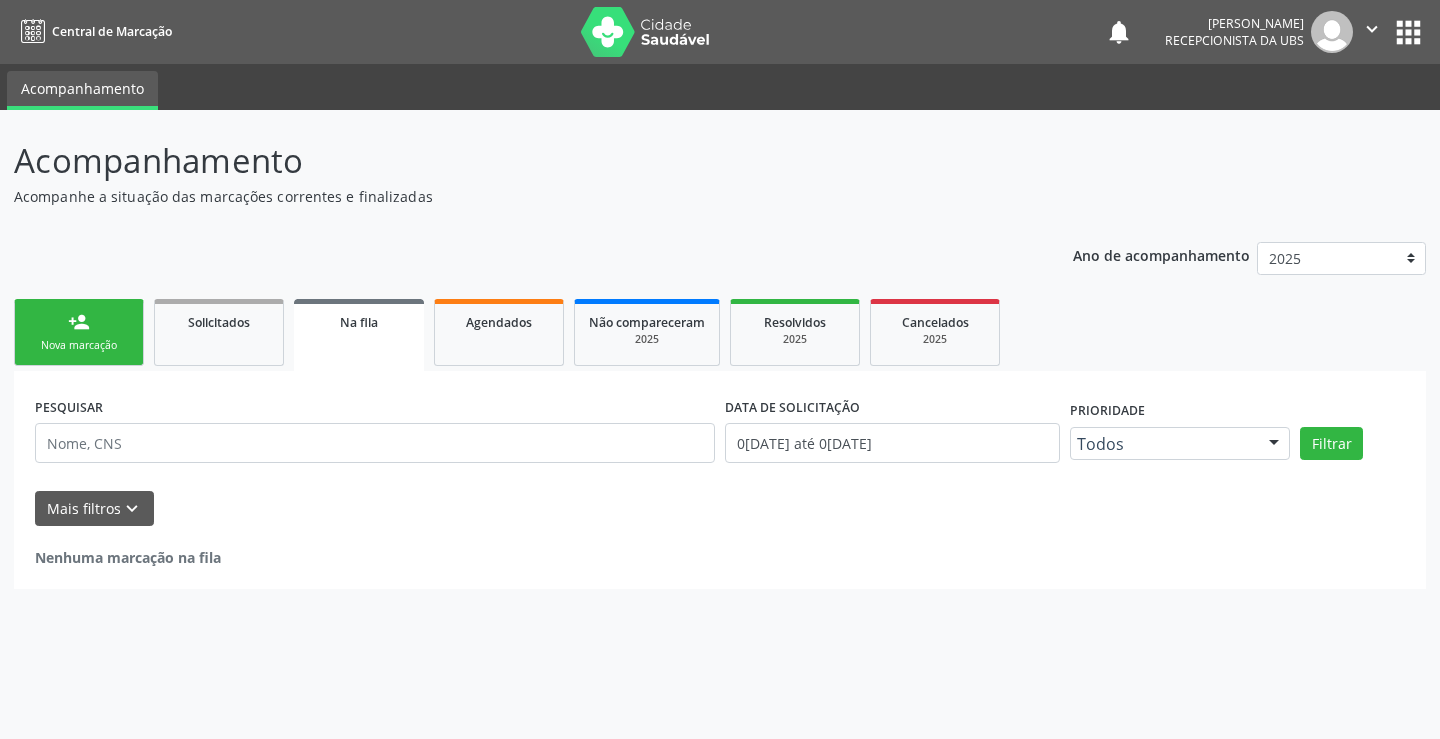 click on "person_add
Nova marcação" at bounding box center (79, 332) 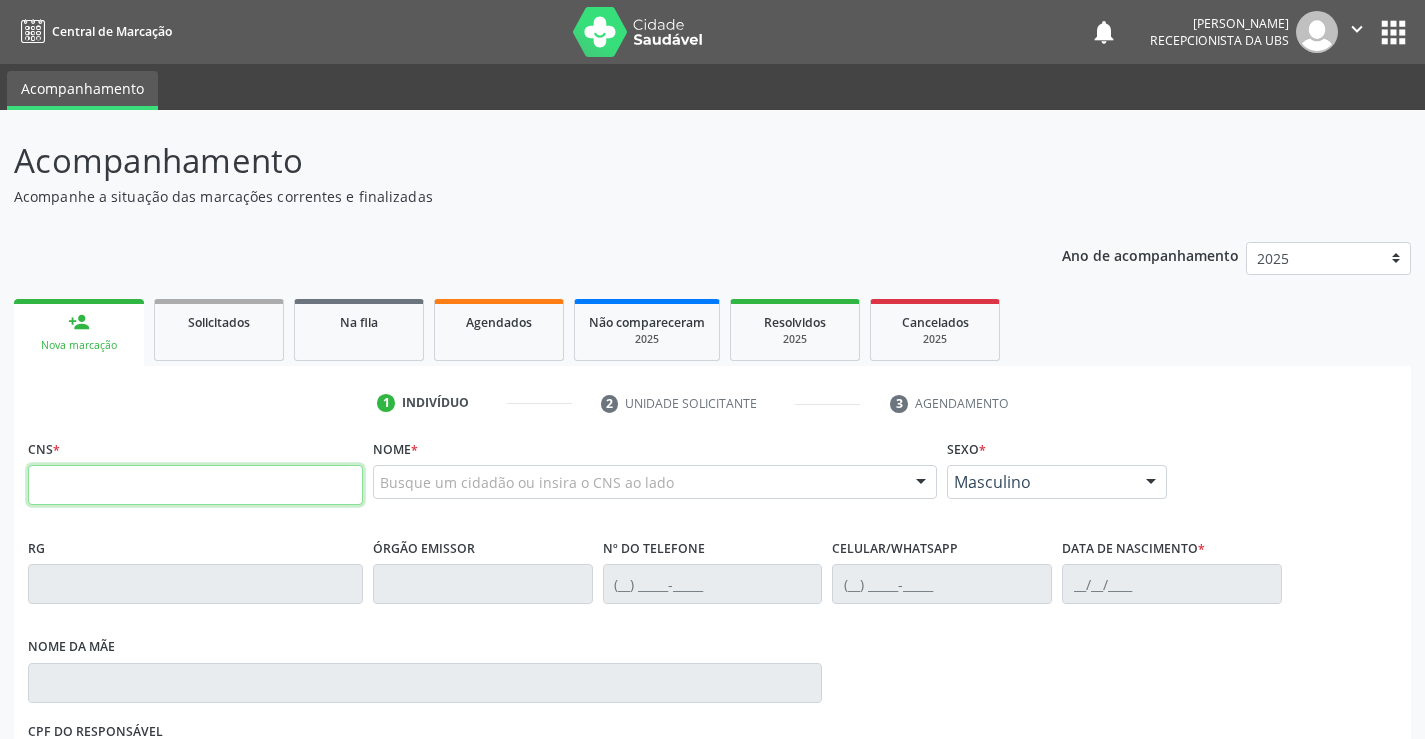 click at bounding box center [195, 485] 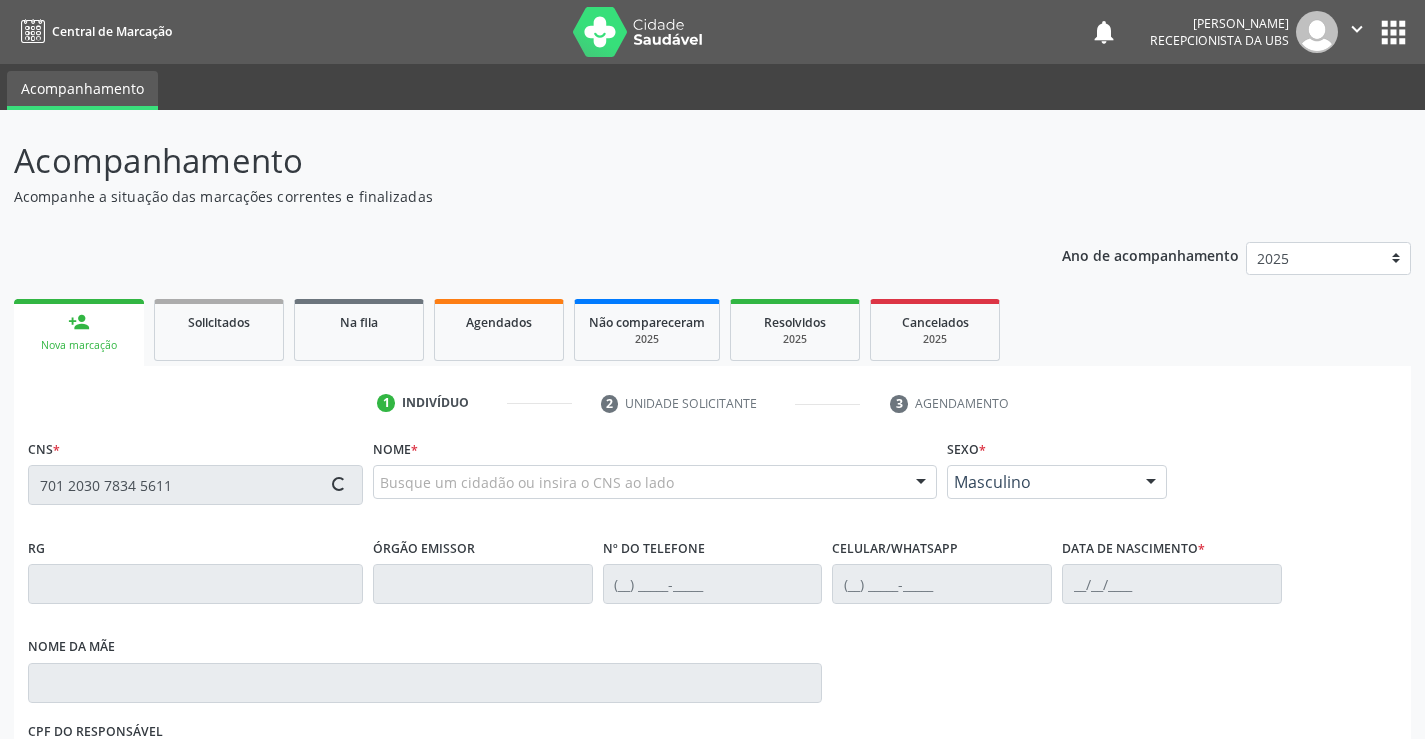 type on "701 2030 7834 5611" 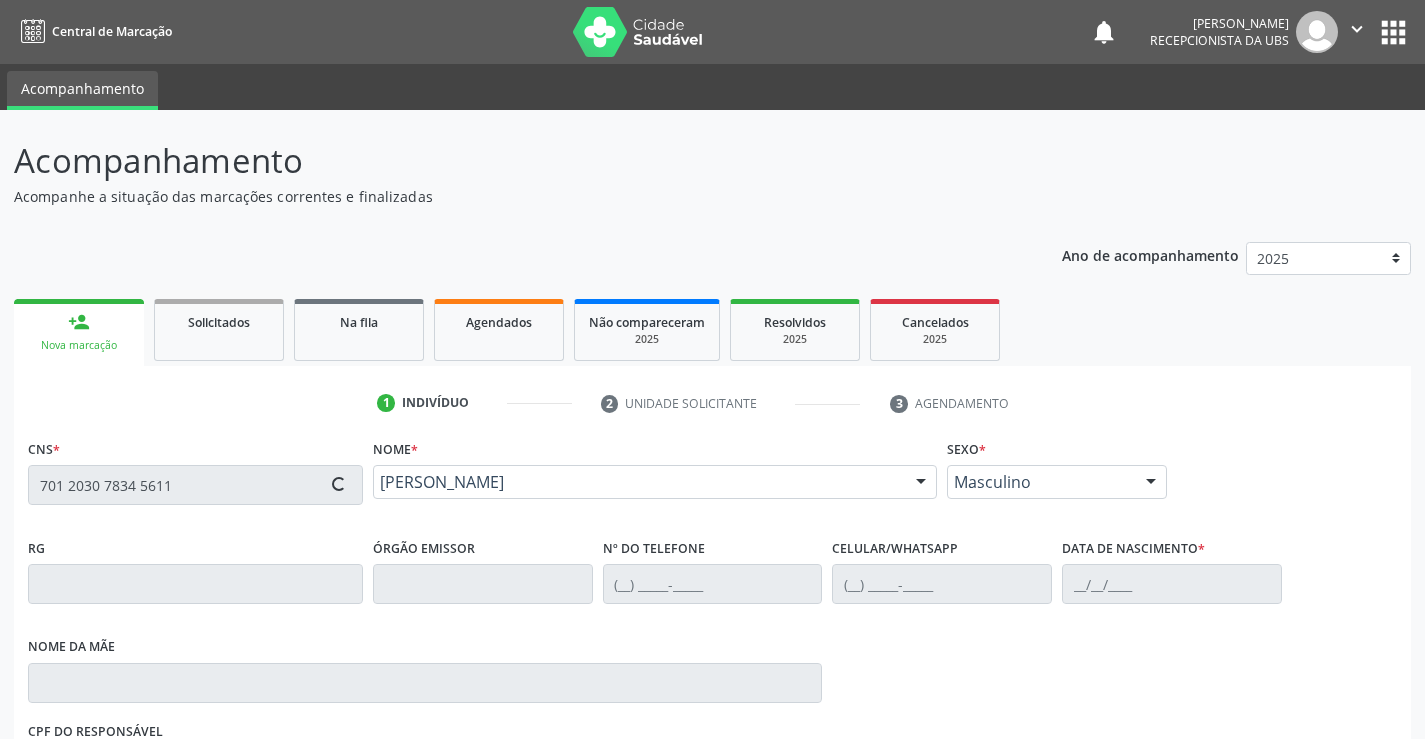 type on "(87) 98167-5888" 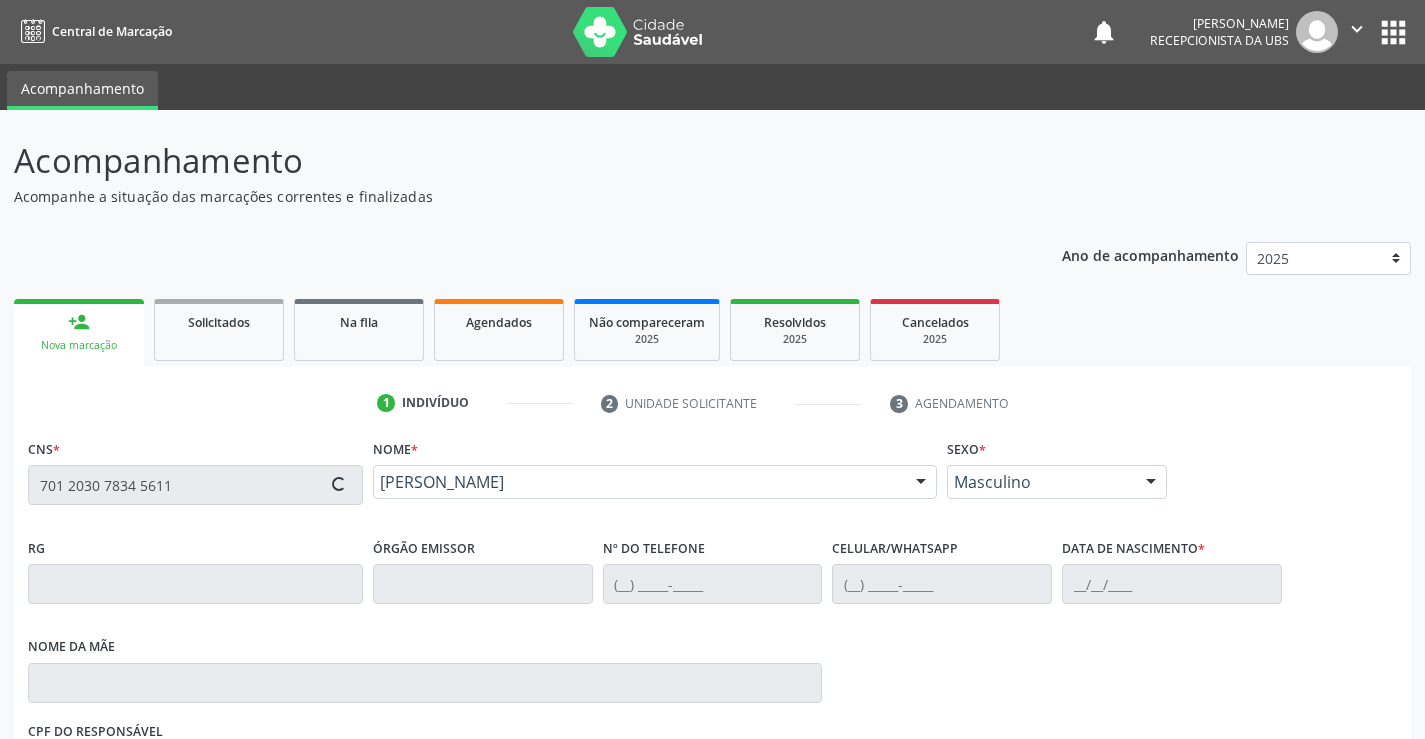 type on "(87) 98167-5888" 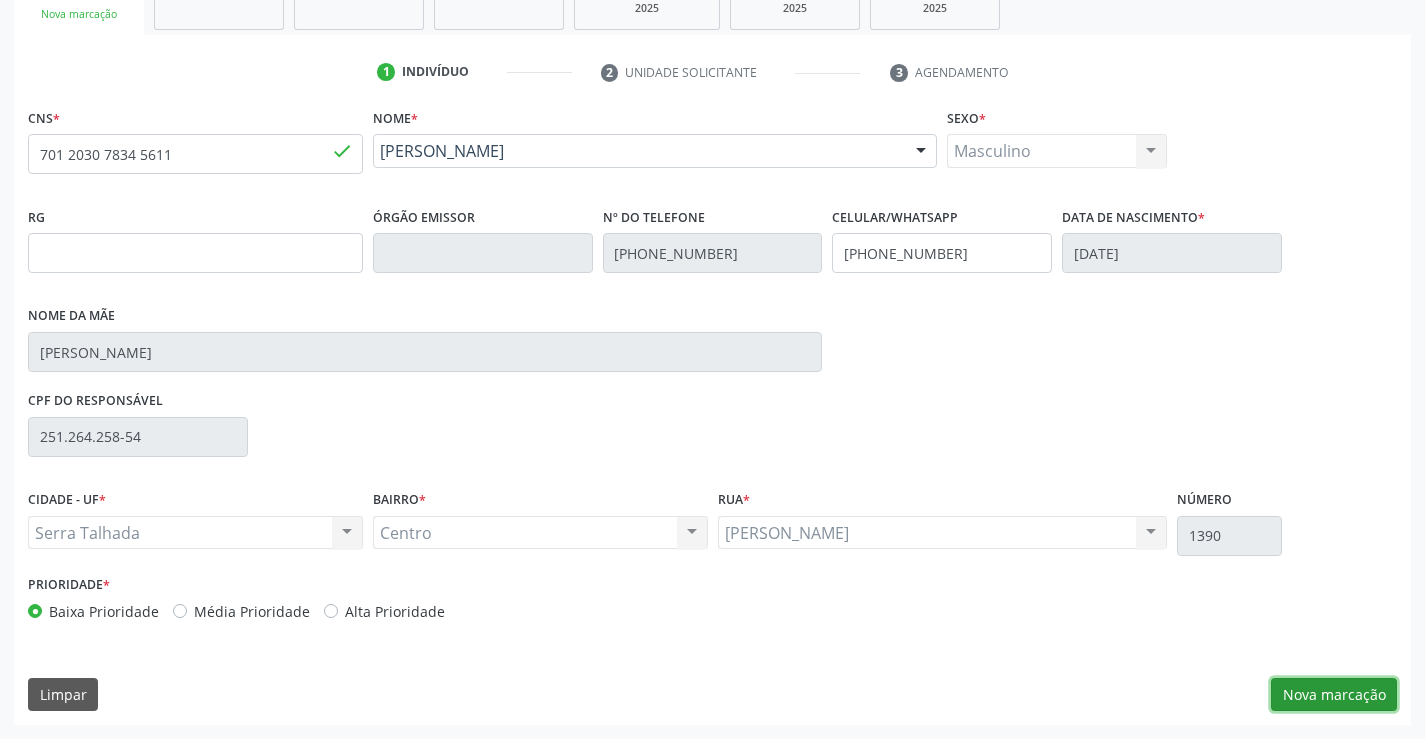 click on "Nova marcação" at bounding box center (1334, 695) 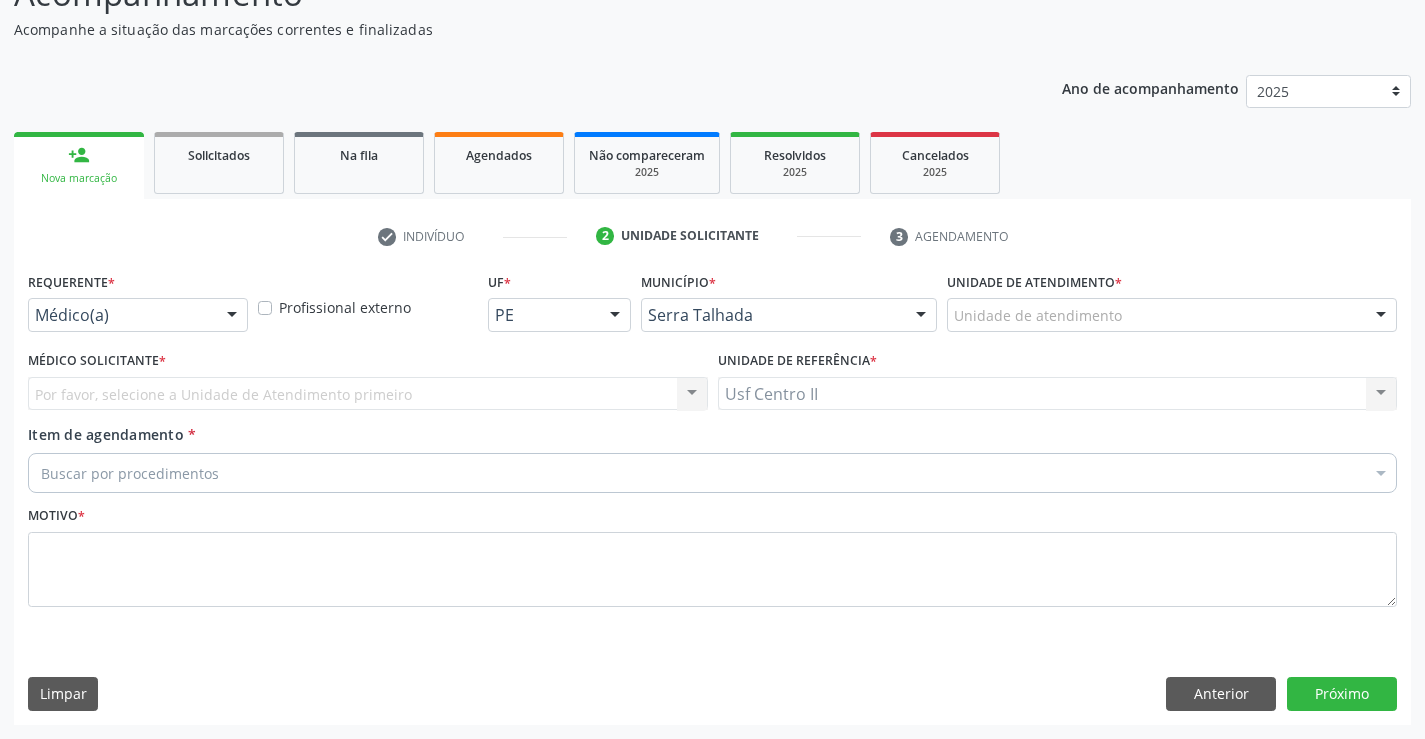 scroll, scrollTop: 167, scrollLeft: 0, axis: vertical 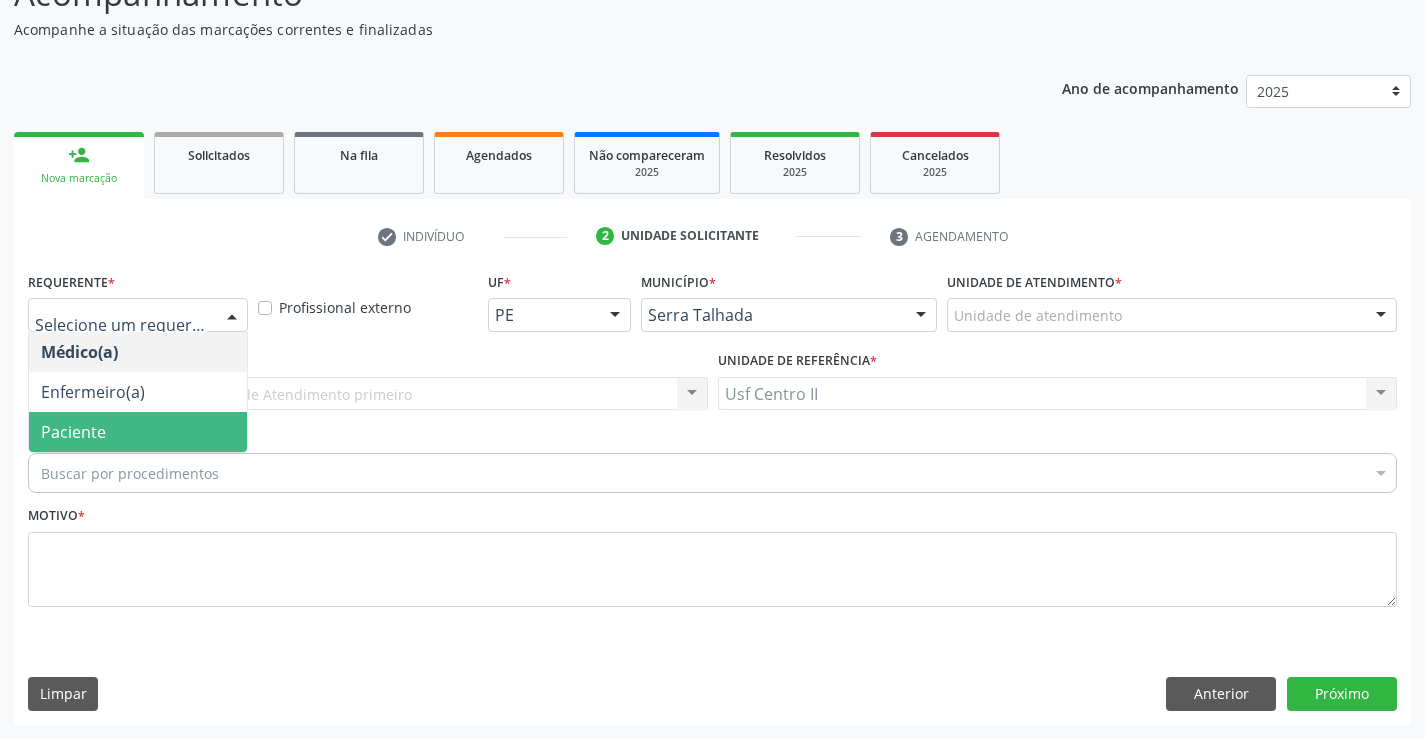 click on "Paciente" at bounding box center [138, 432] 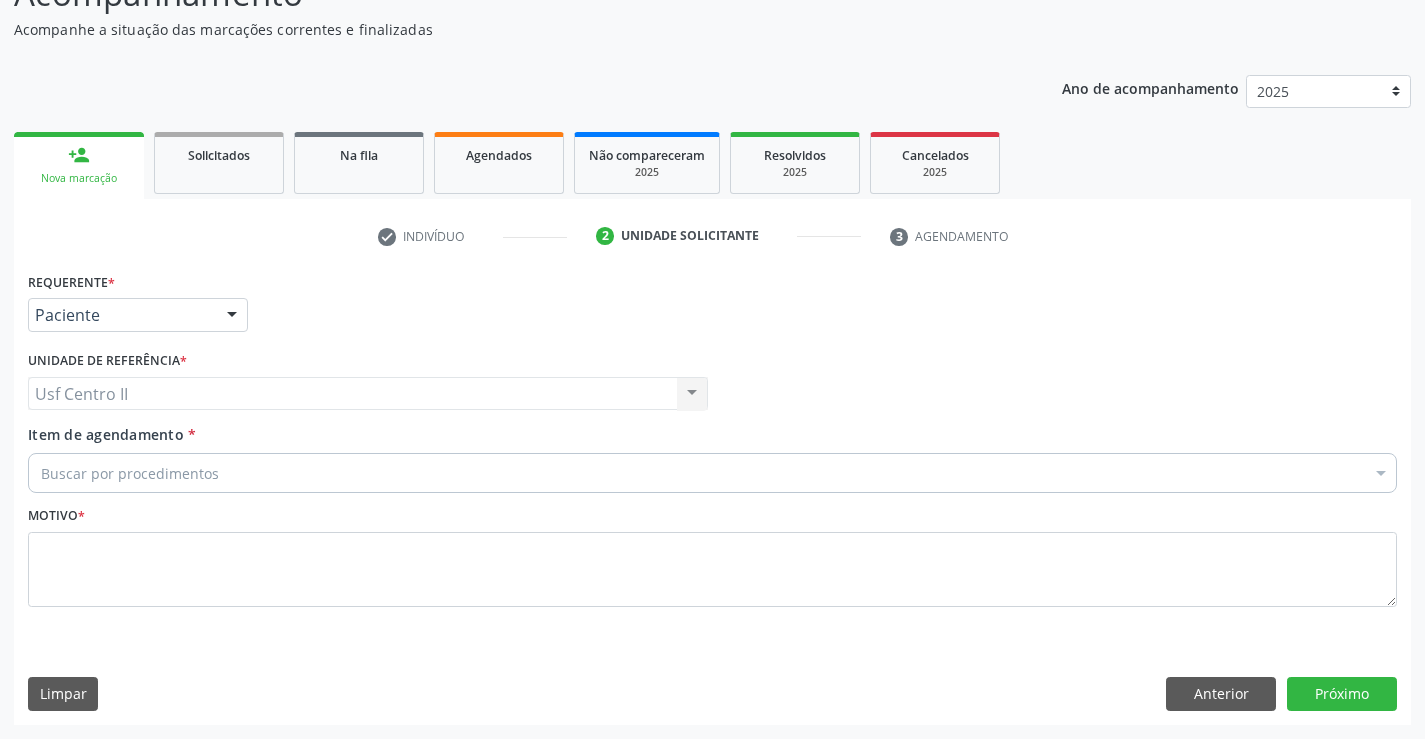 click on "Buscar por procedimentos" at bounding box center (712, 473) 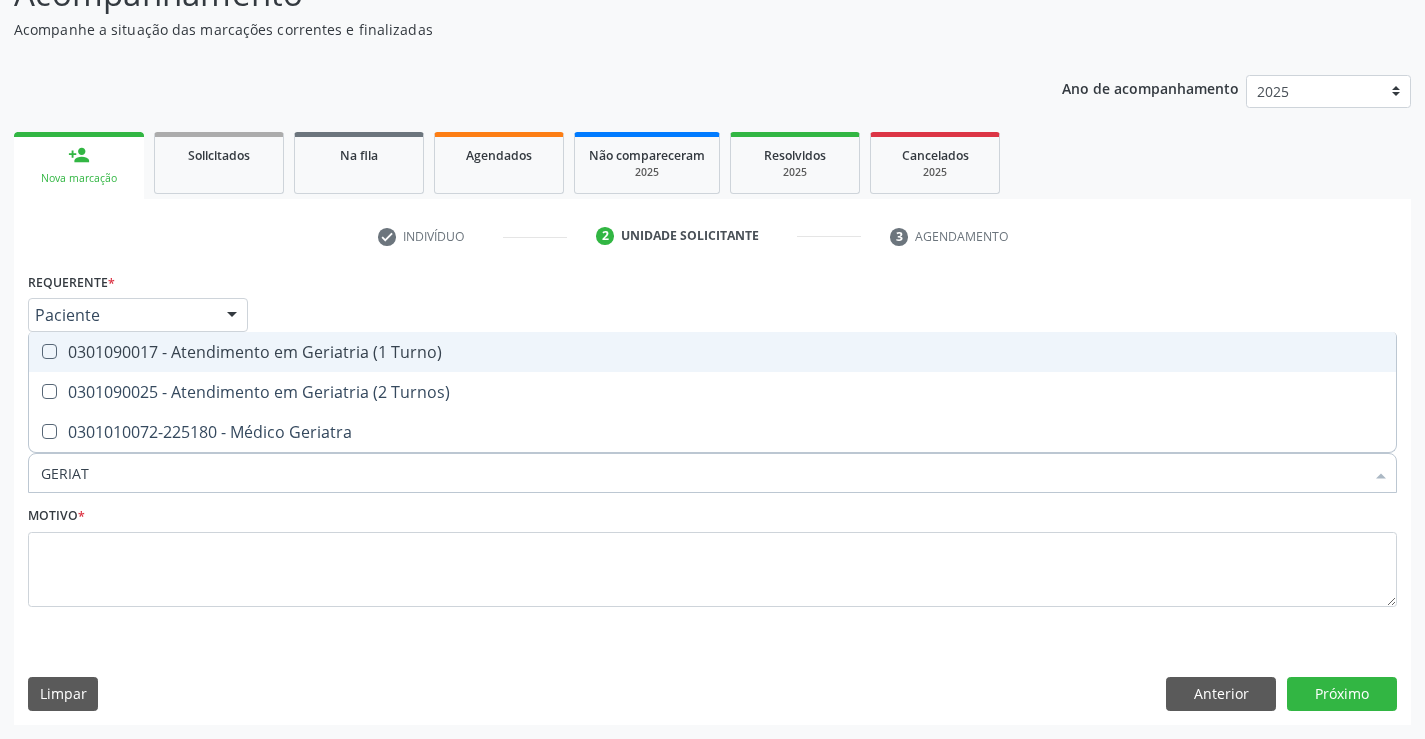type on "GERIATR" 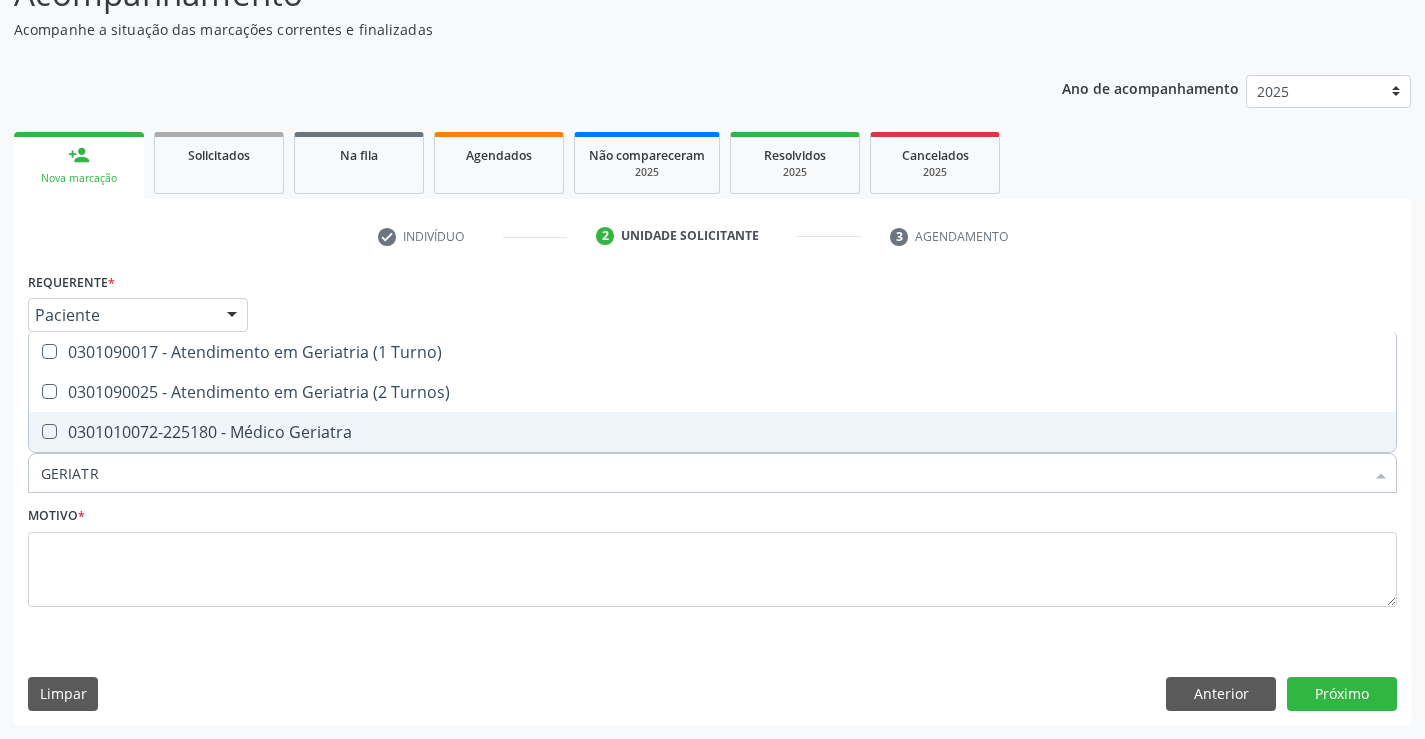 click on "0301010072-225180 - Médico Geriatra" at bounding box center (712, 432) 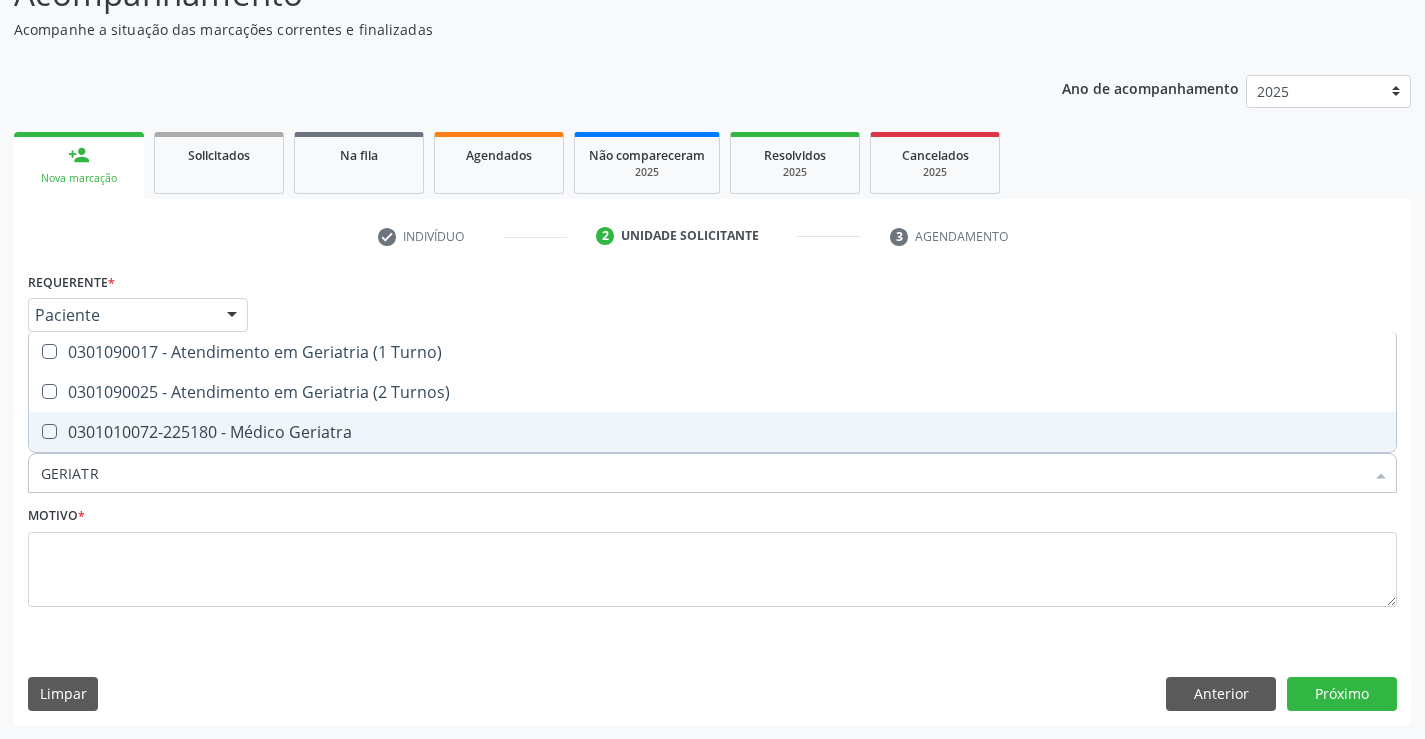 checkbox on "true" 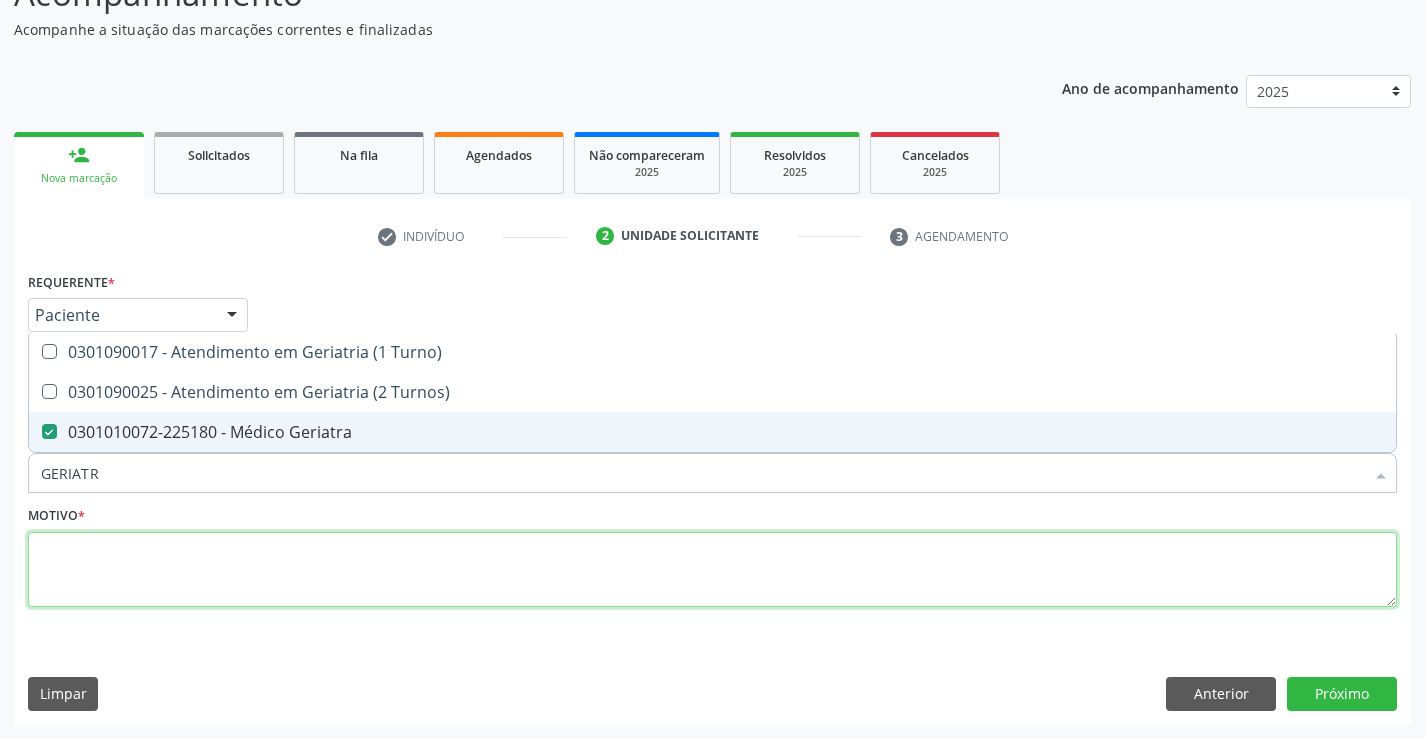 click at bounding box center [712, 570] 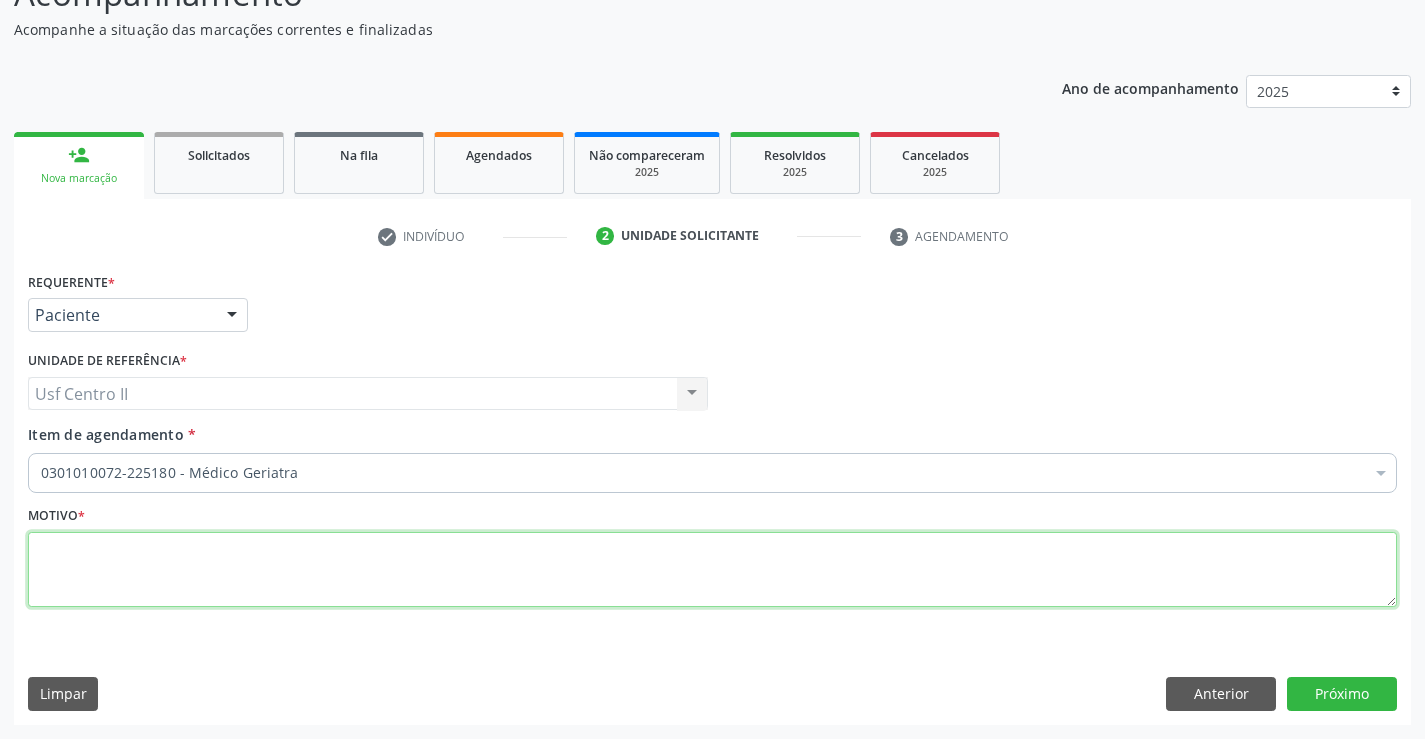 type on "." 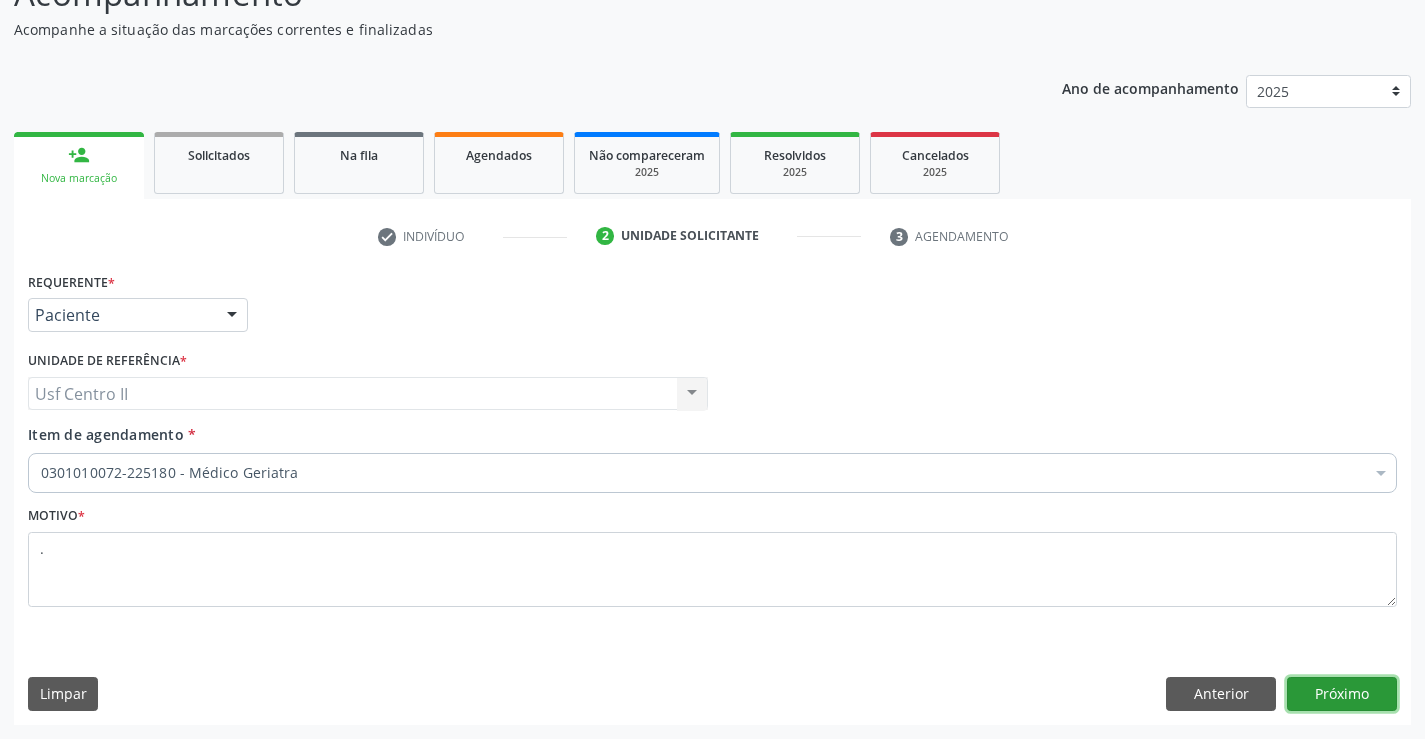 click on "Próximo" at bounding box center [1342, 694] 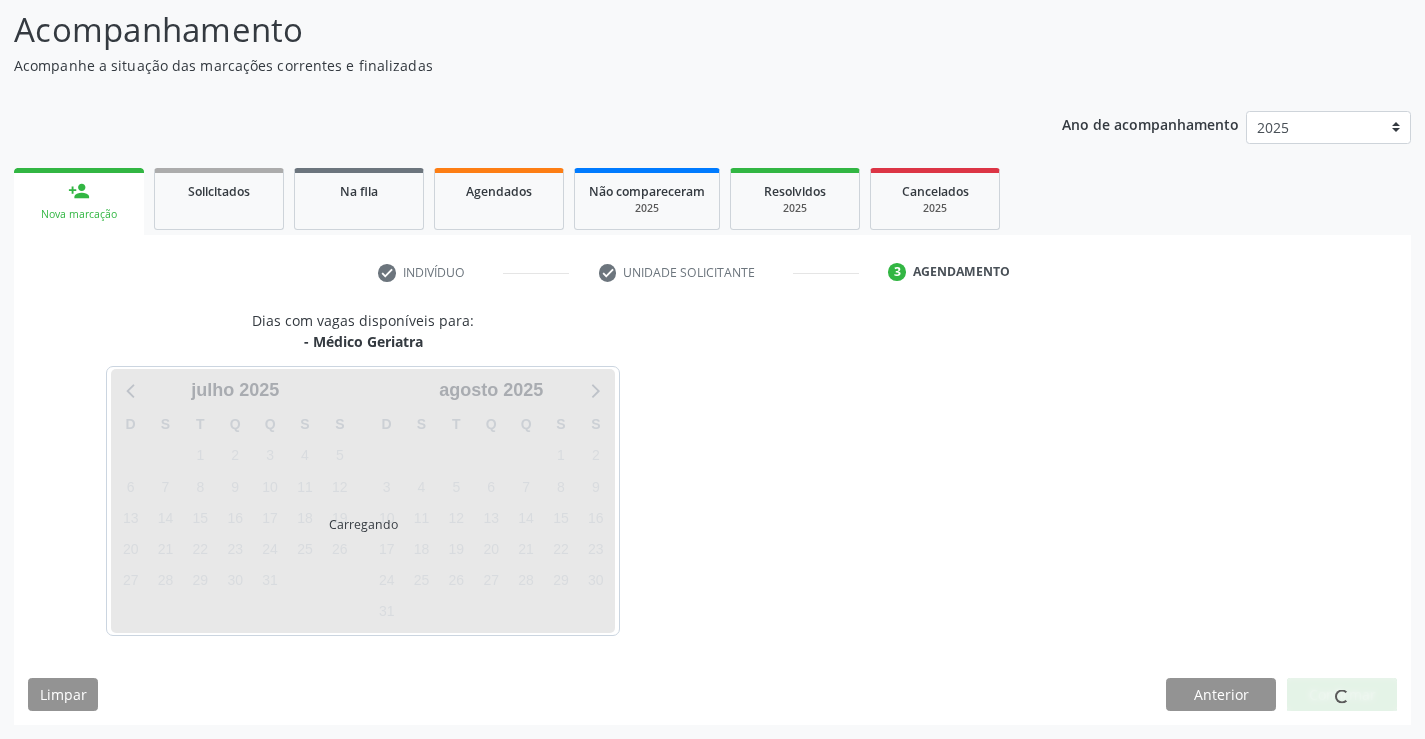 scroll, scrollTop: 131, scrollLeft: 0, axis: vertical 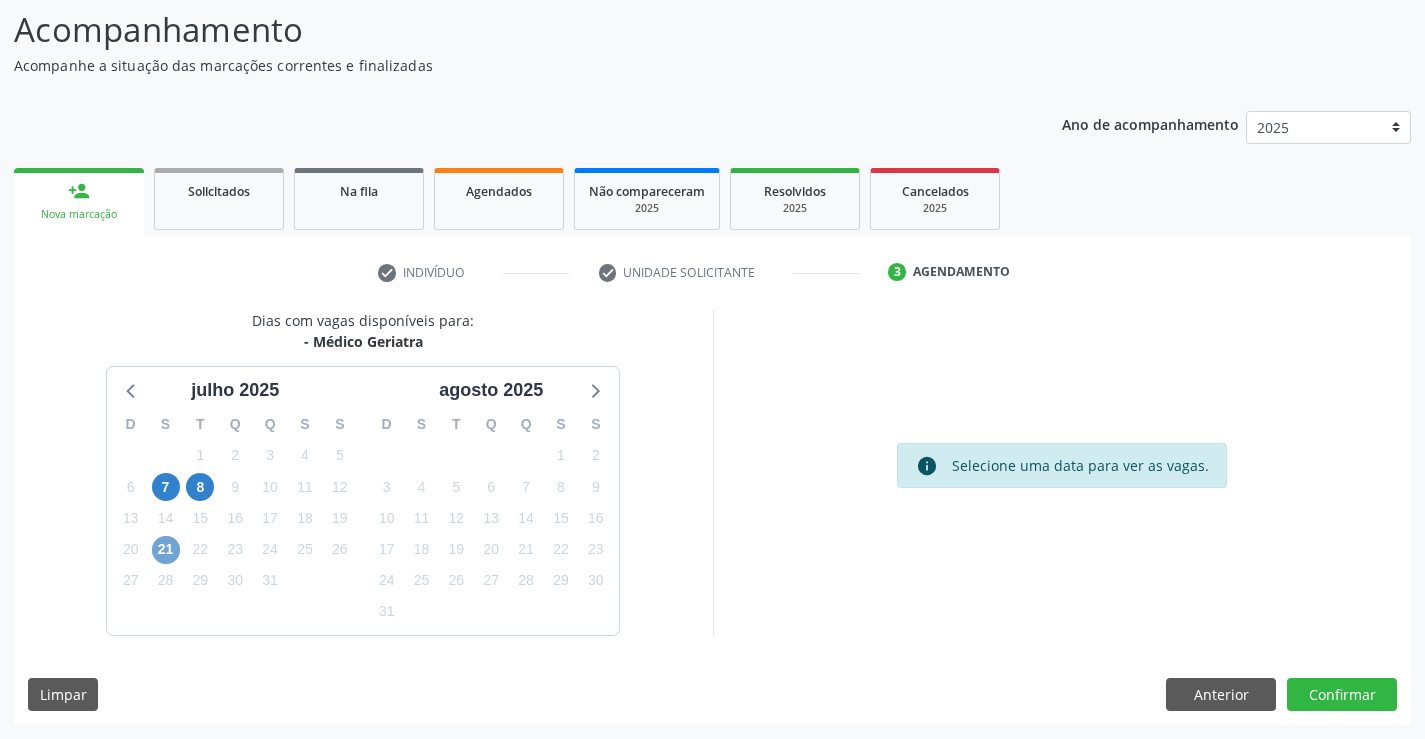 click on "21" at bounding box center [166, 550] 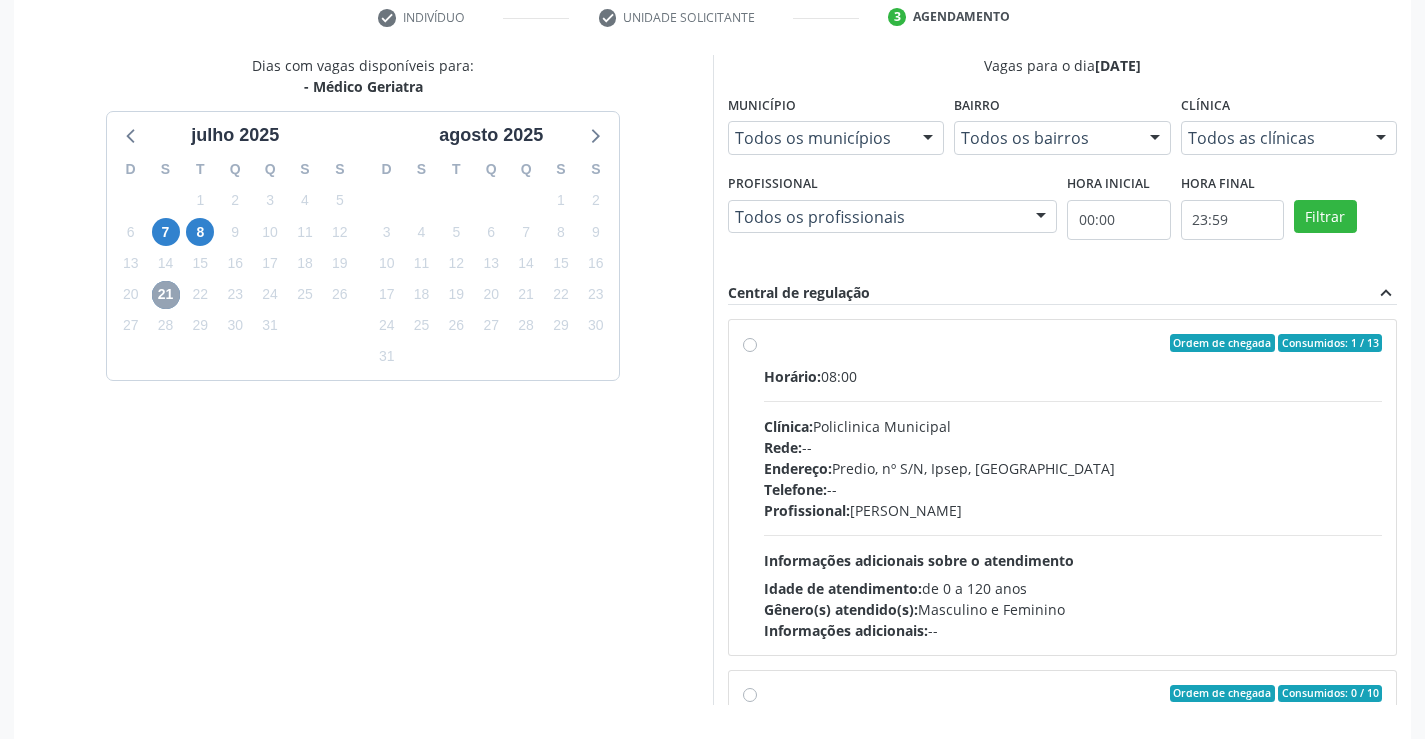 scroll, scrollTop: 456, scrollLeft: 0, axis: vertical 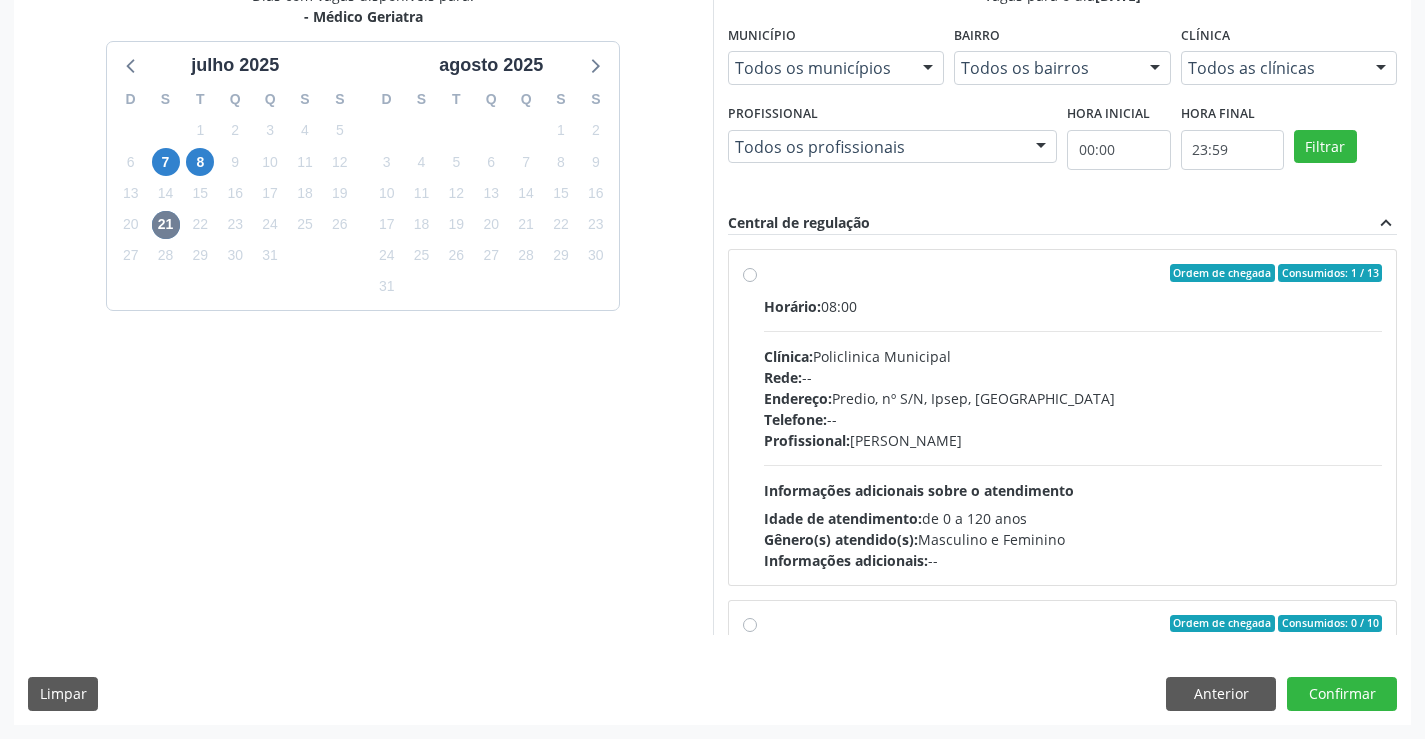 click on "Ordem de chegada
Consumidos: 1 / 13
Horário:   08:00
Clínica:  Policlinica Municipal
Rede:
--
Endereço:   Predio, nº S/N, Ipsep, Serra Talhada - PE
Telefone:   --
Profissional:
Stella Miriam do Nascimento Rodrigues
Informações adicionais sobre o atendimento
Idade de atendimento:
de 0 a 120 anos
Gênero(s) atendido(s):
Masculino e Feminino
Informações adicionais:
--" at bounding box center [1073, 417] 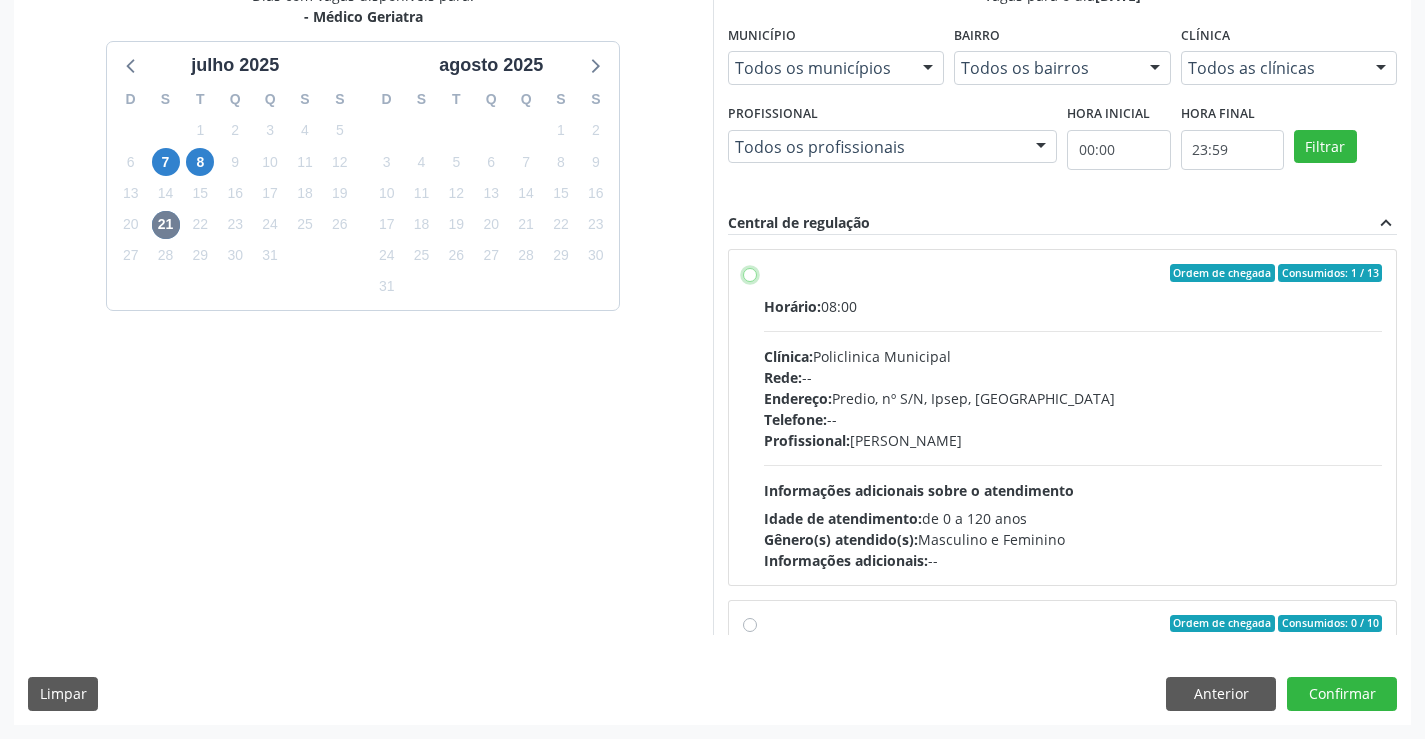 click on "Ordem de chegada
Consumidos: 1 / 13
Horário:   08:00
Clínica:  Policlinica Municipal
Rede:
--
Endereço:   Predio, nº S/N, Ipsep, Serra Talhada - PE
Telefone:   --
Profissional:
Stella Miriam do Nascimento Rodrigues
Informações adicionais sobre o atendimento
Idade de atendimento:
de 0 a 120 anos
Gênero(s) atendido(s):
Masculino e Feminino
Informações adicionais:
--" at bounding box center [750, 273] 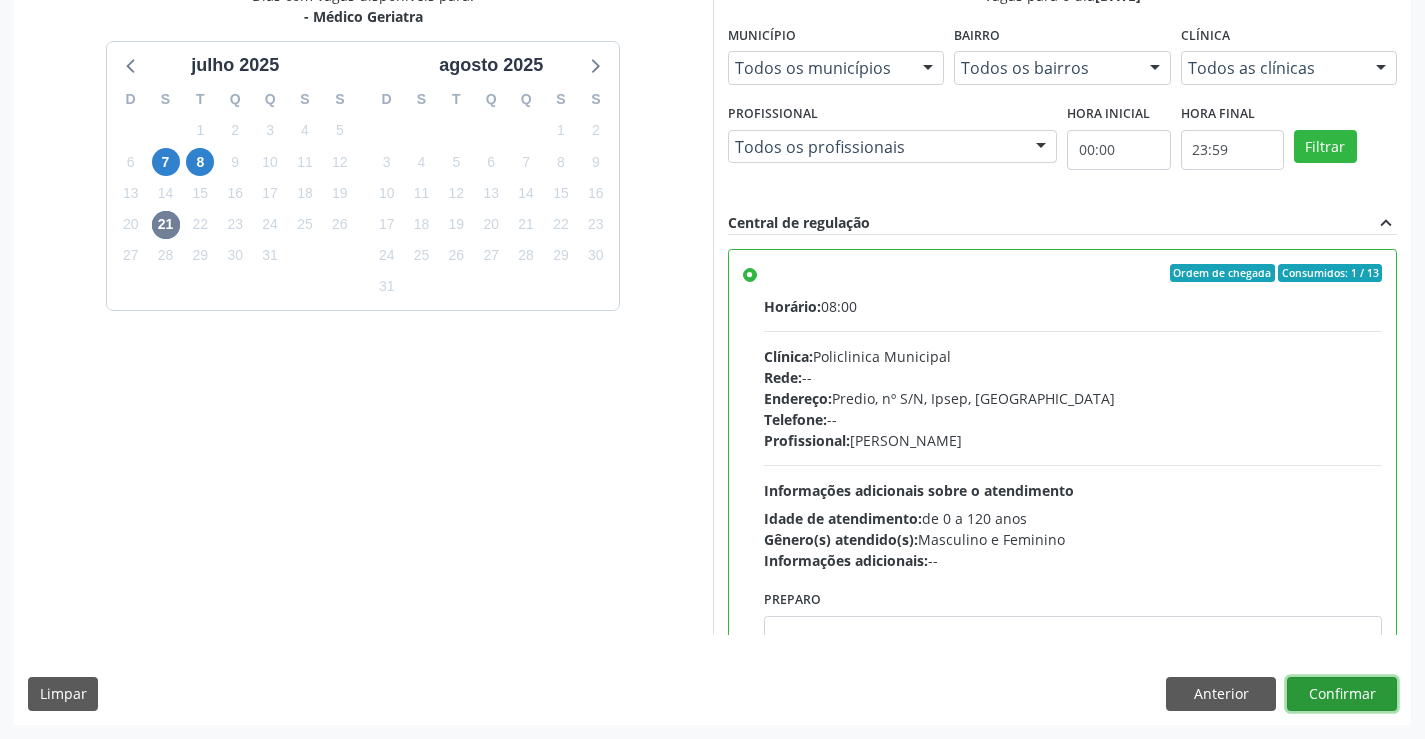 click on "Confirmar" at bounding box center (1342, 694) 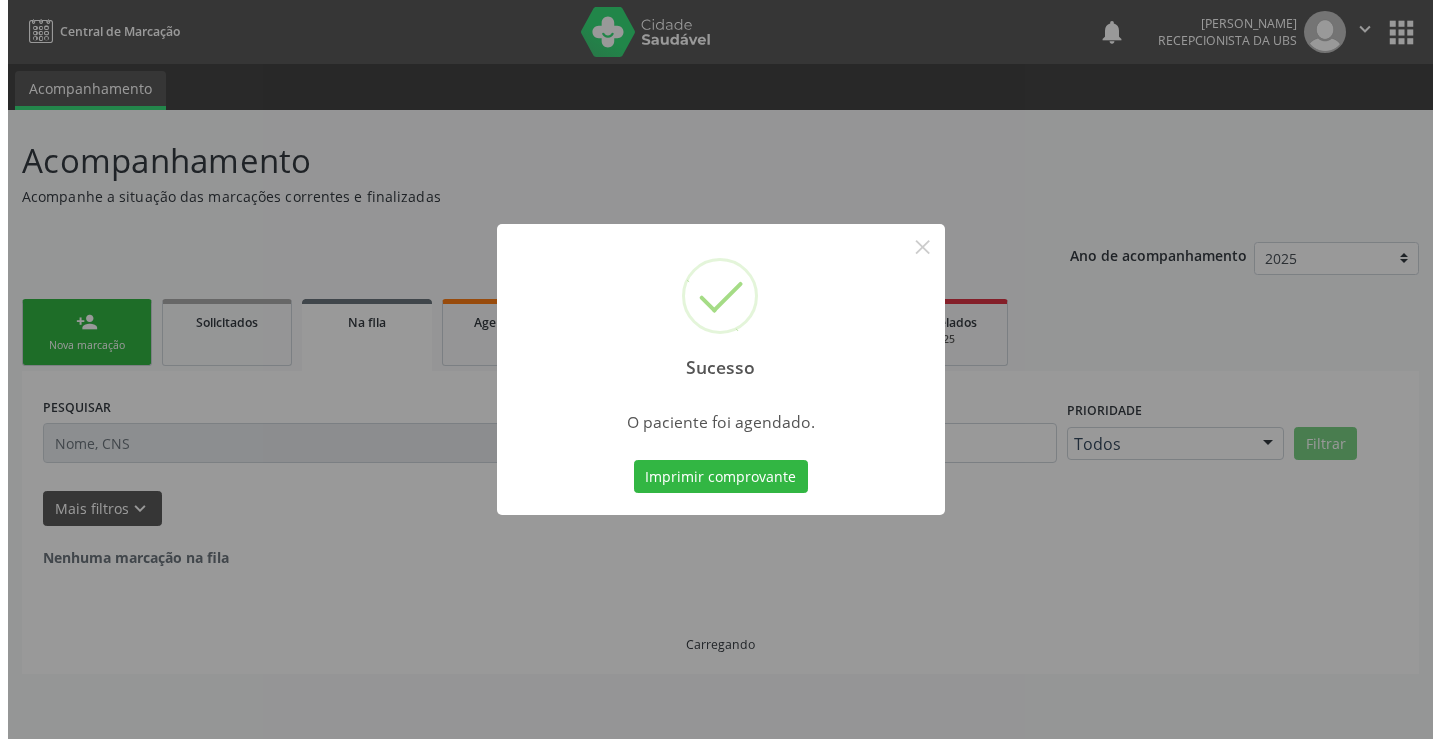 scroll, scrollTop: 0, scrollLeft: 0, axis: both 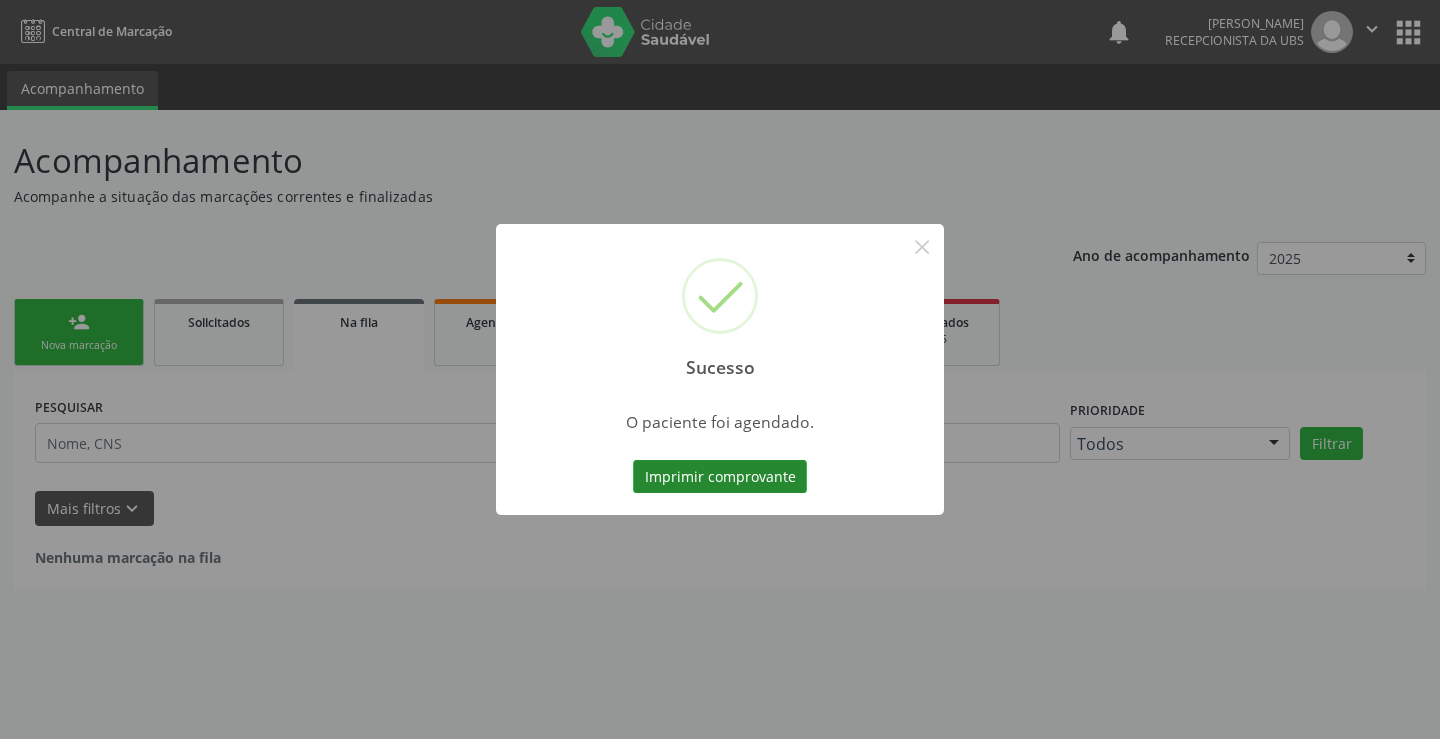 click on "Imprimir comprovante" at bounding box center [720, 477] 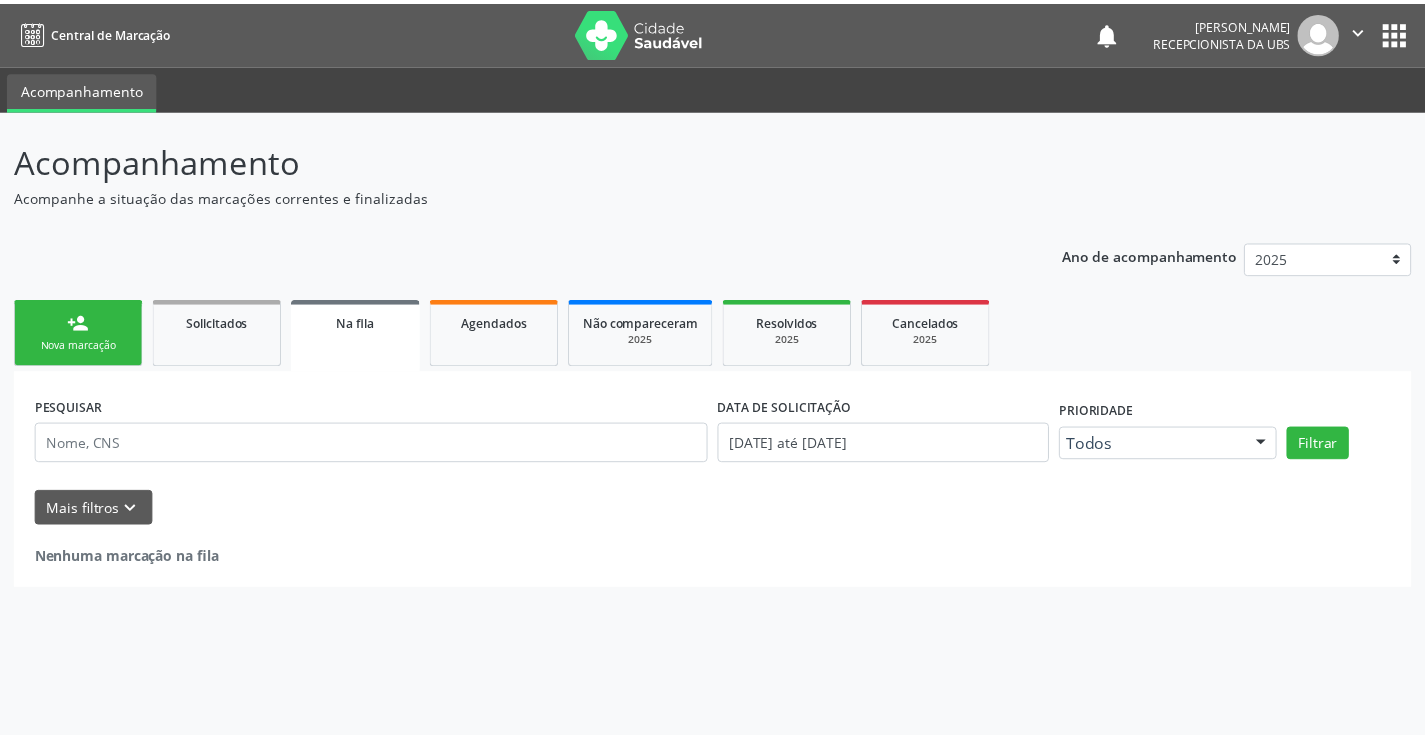 scroll, scrollTop: 0, scrollLeft: 0, axis: both 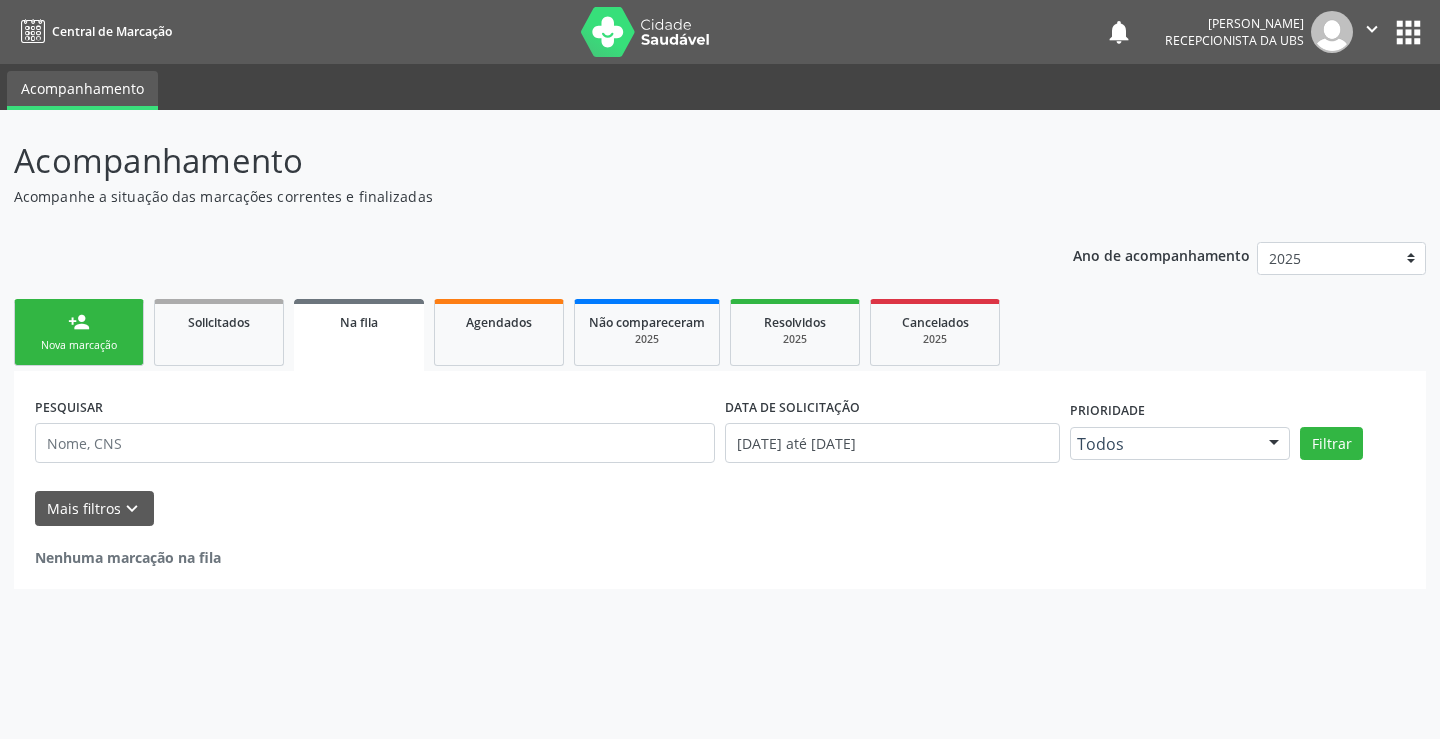 click on "Nova marcação" at bounding box center [79, 345] 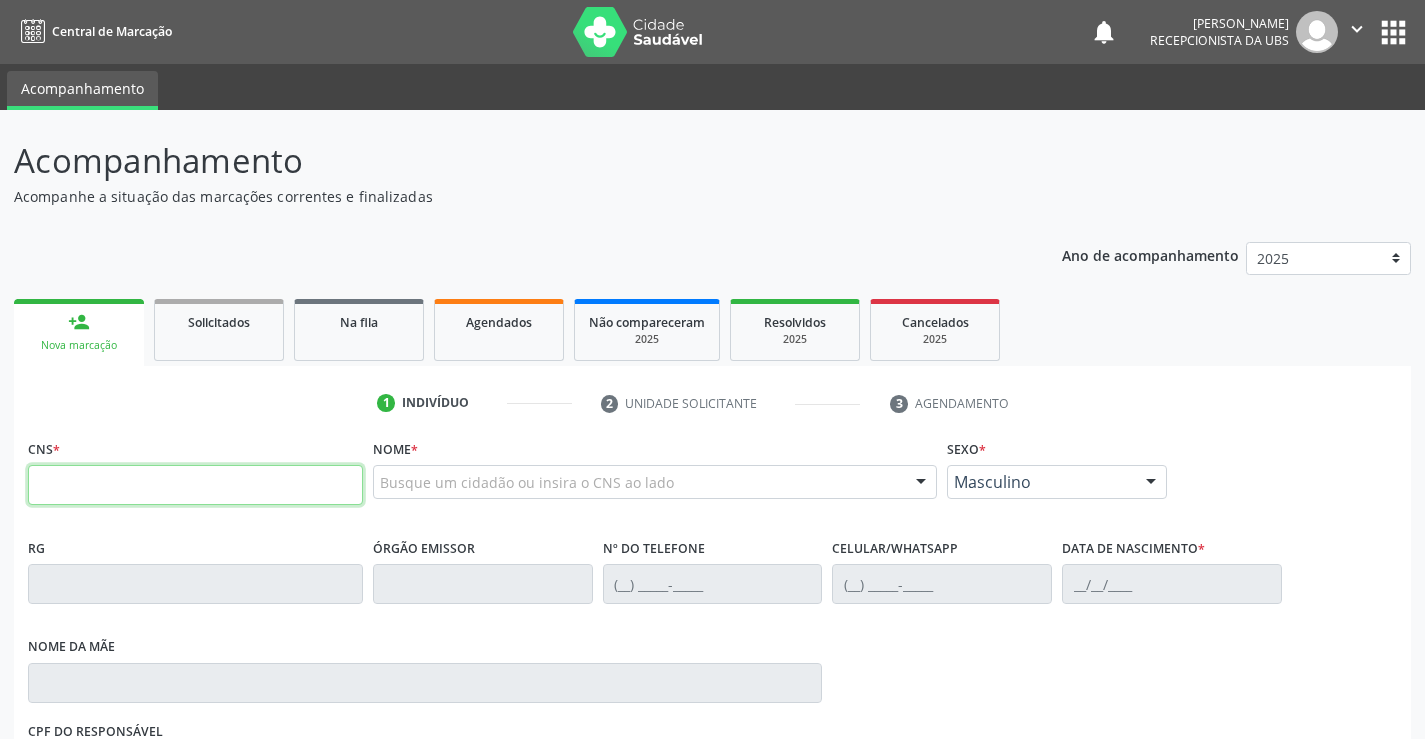 click at bounding box center (195, 485) 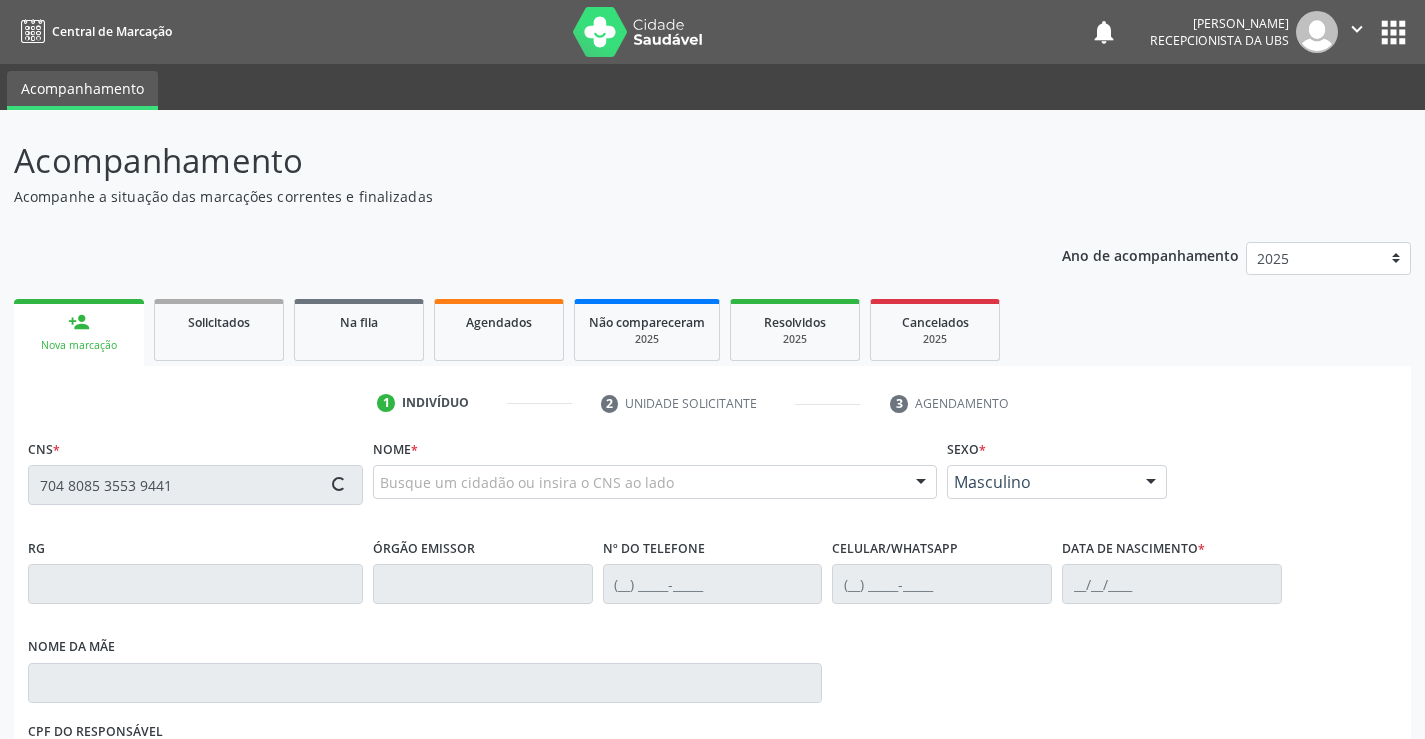 type on "704 8085 3553 9441" 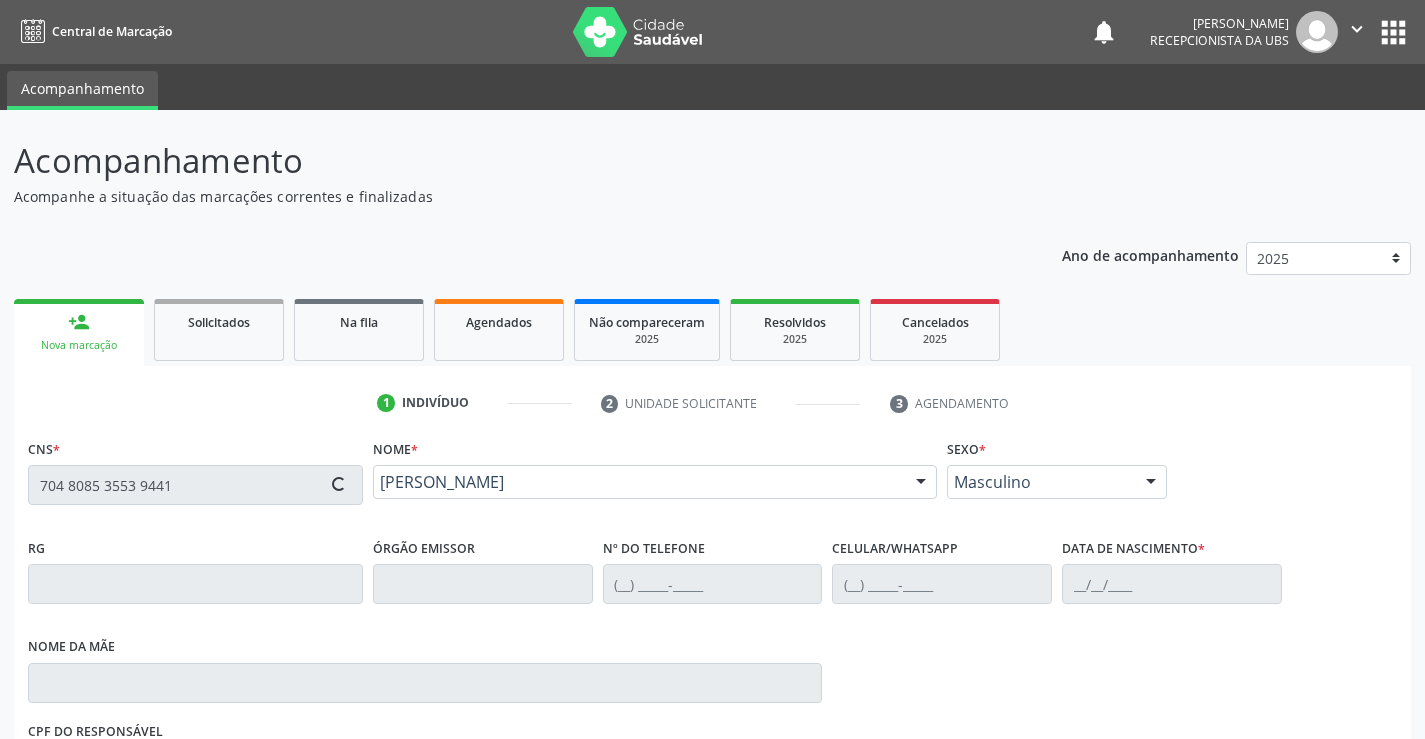 type on "[PHONE_NUMBER]" 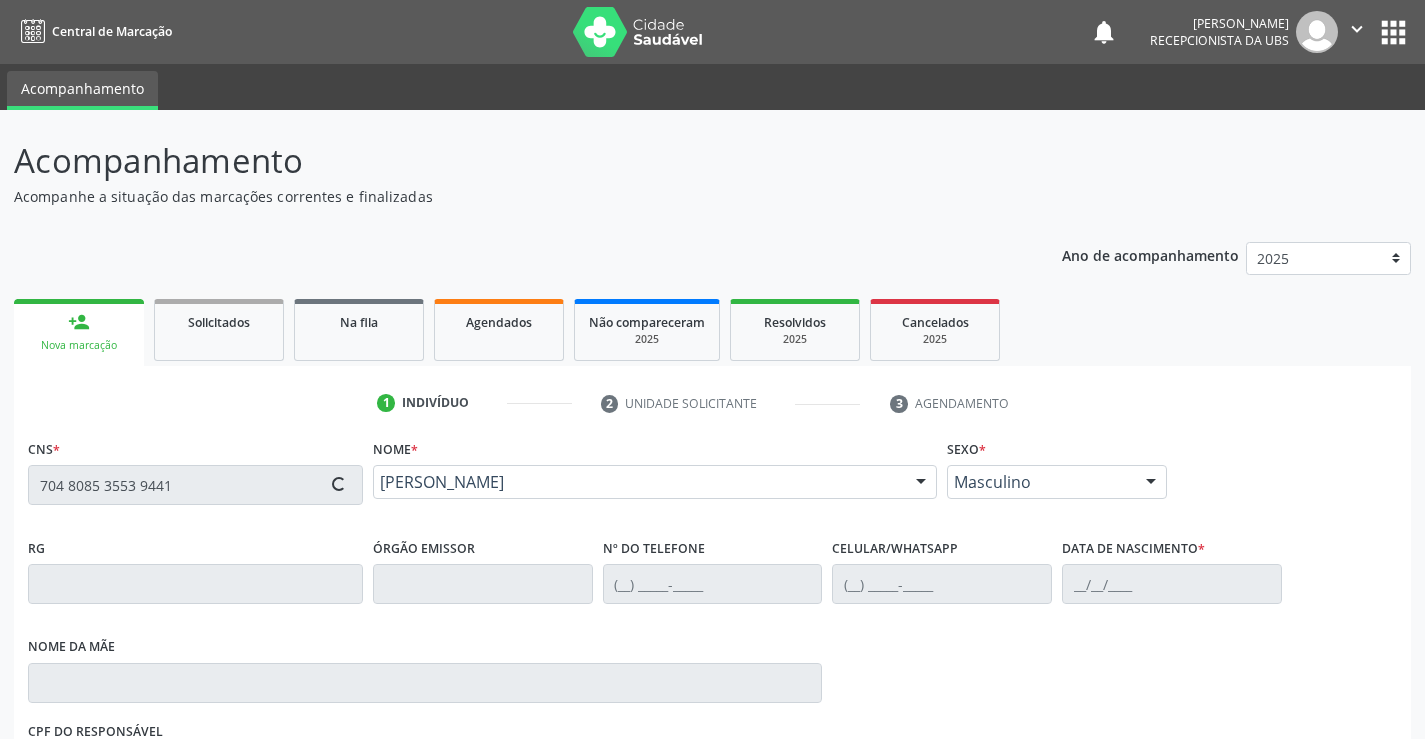 type on "[DATE]" 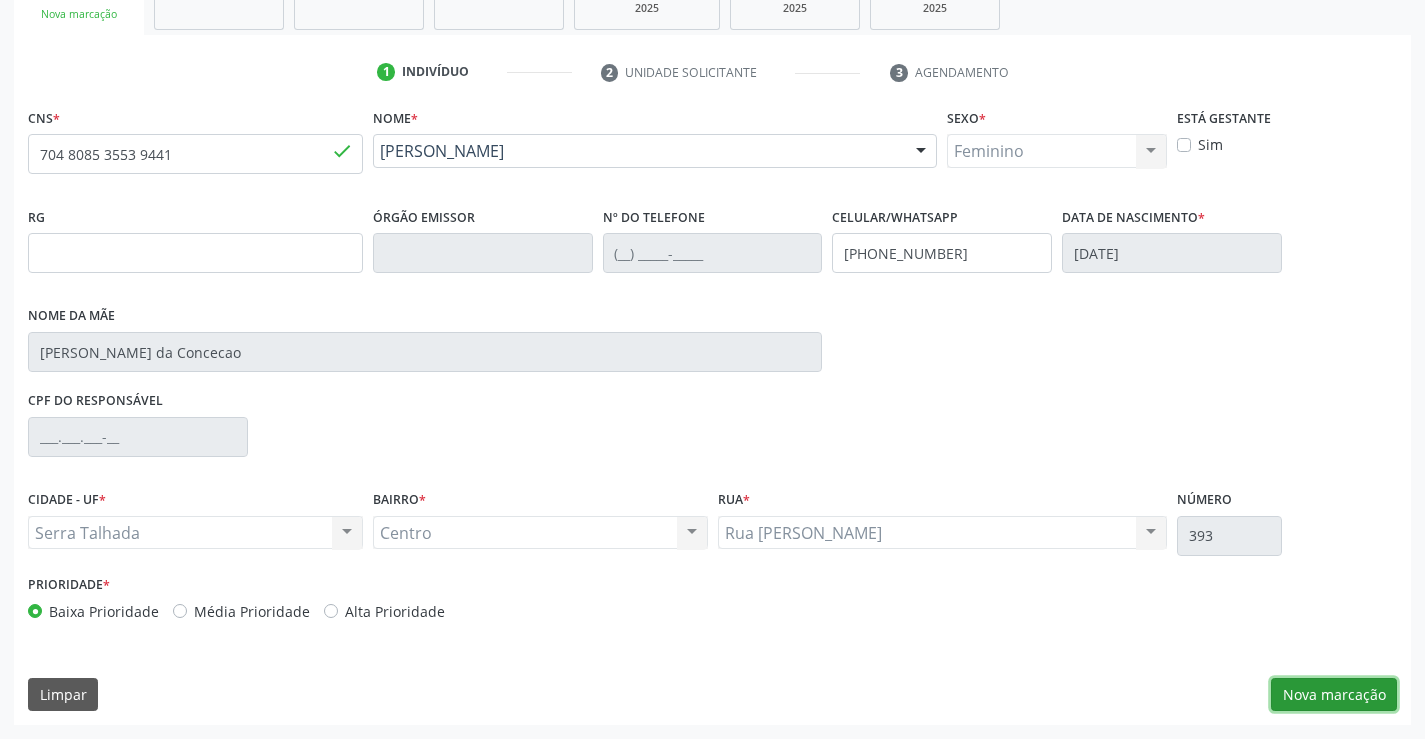 click on "Nova marcação" at bounding box center [1334, 695] 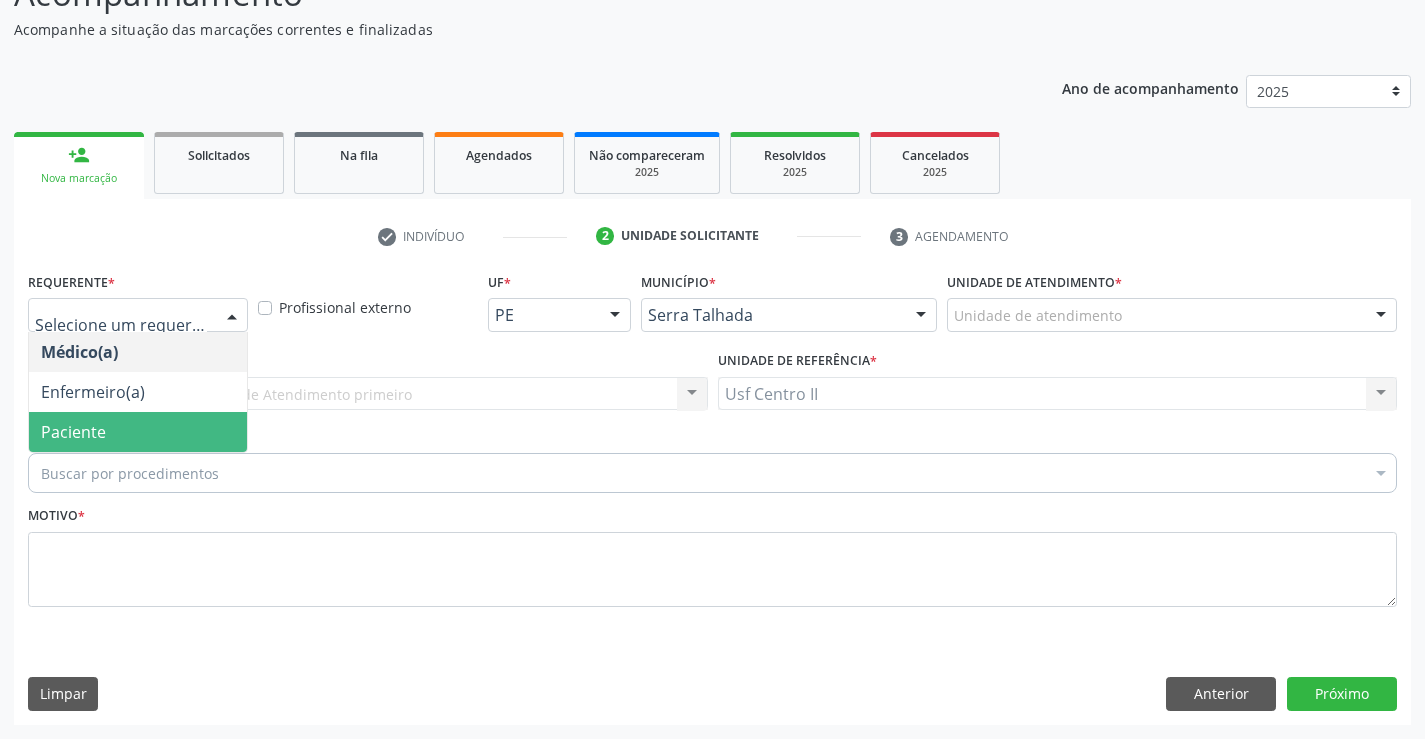 click on "Paciente" at bounding box center [138, 432] 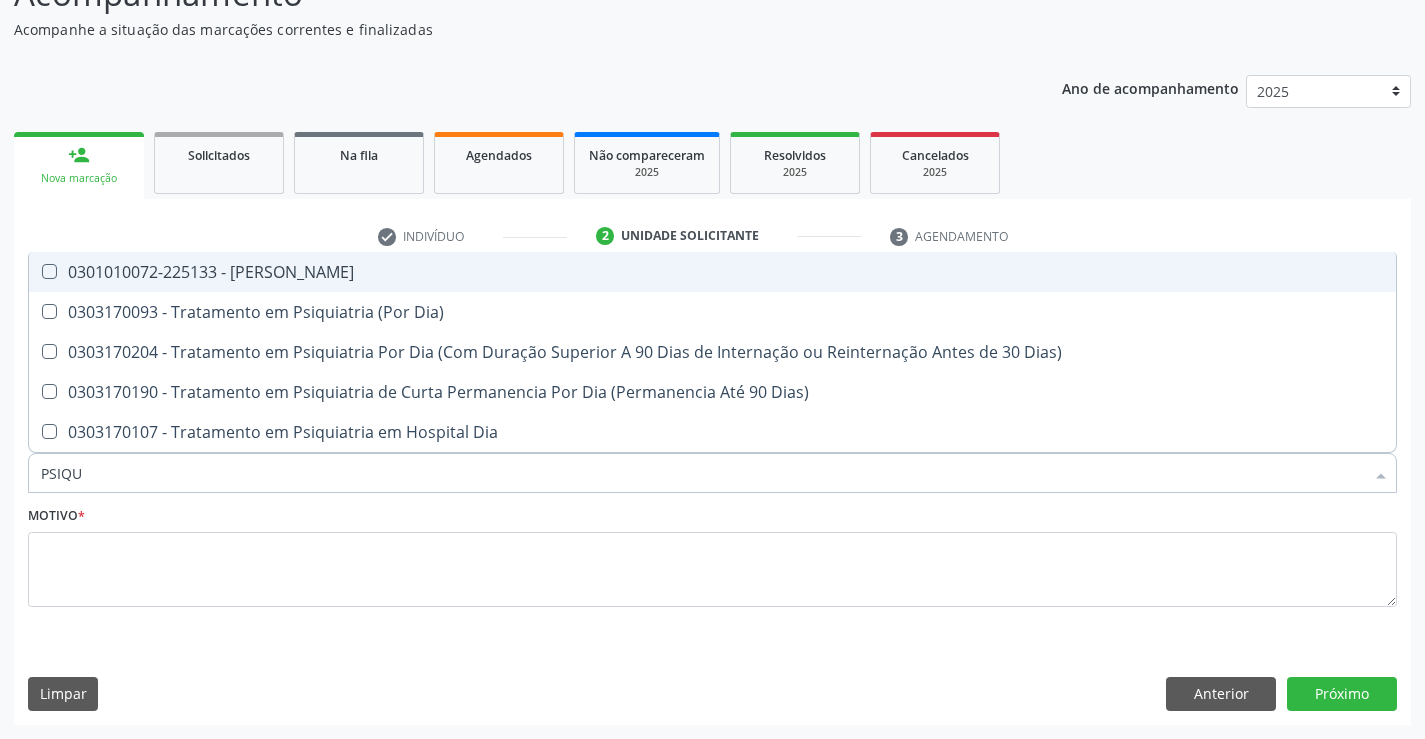 type on "PSIQUI" 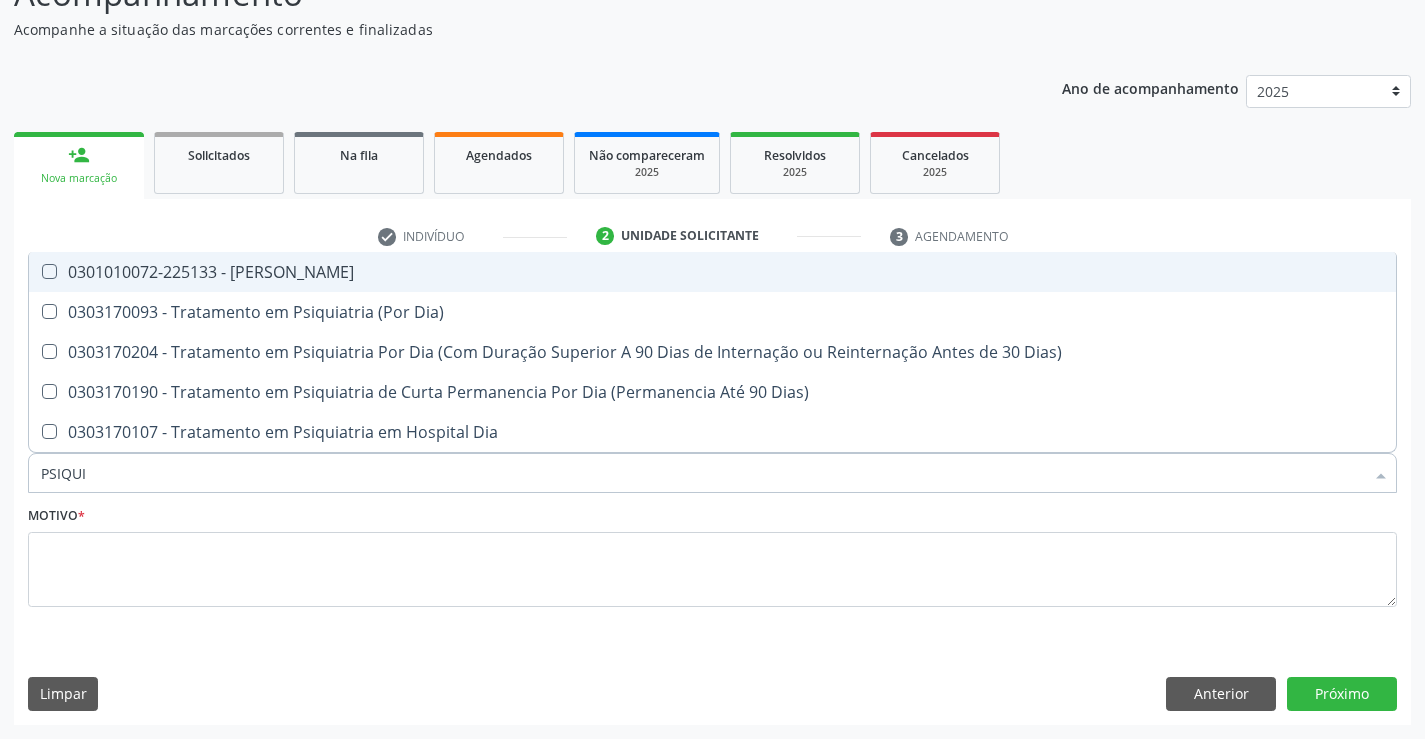 click on "0301010072-225133 - [PERSON_NAME]" at bounding box center [712, 272] 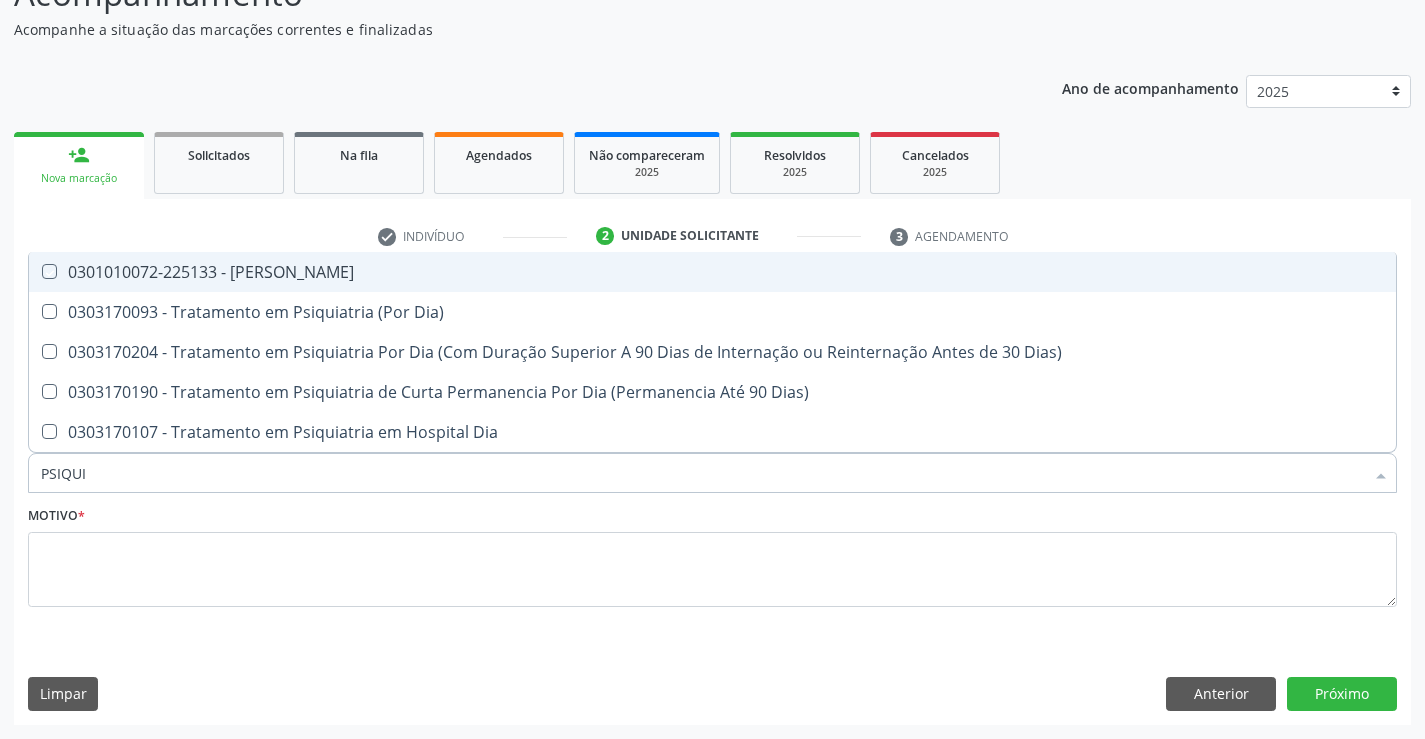 checkbox on "true" 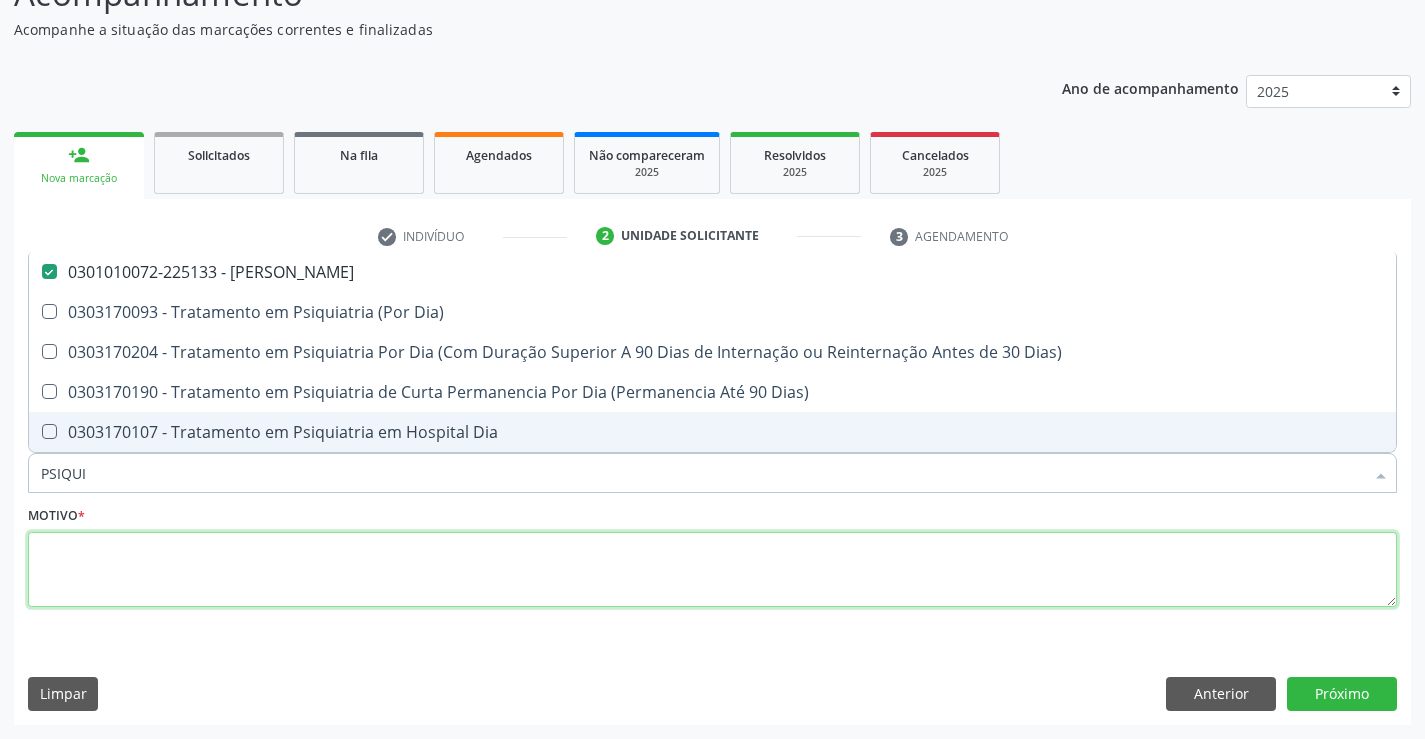 click at bounding box center (712, 570) 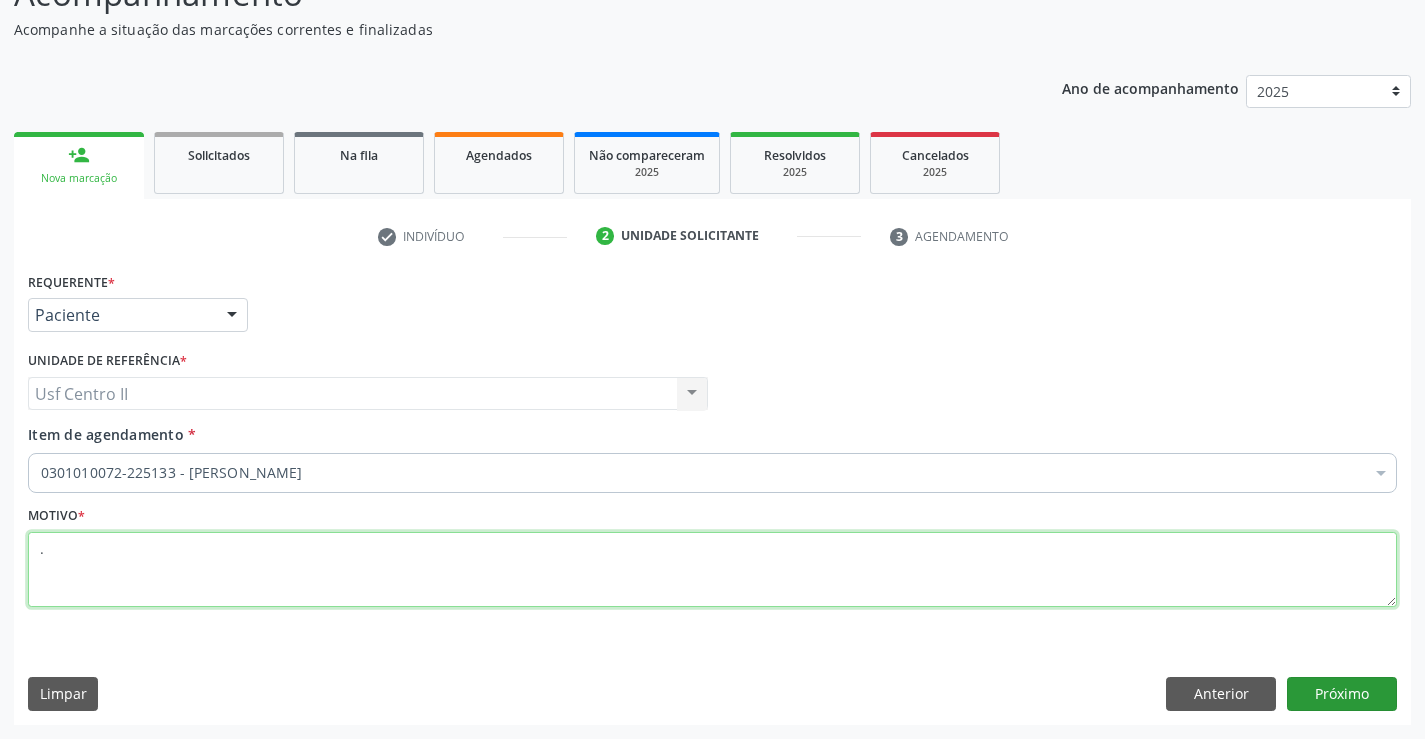 type on "." 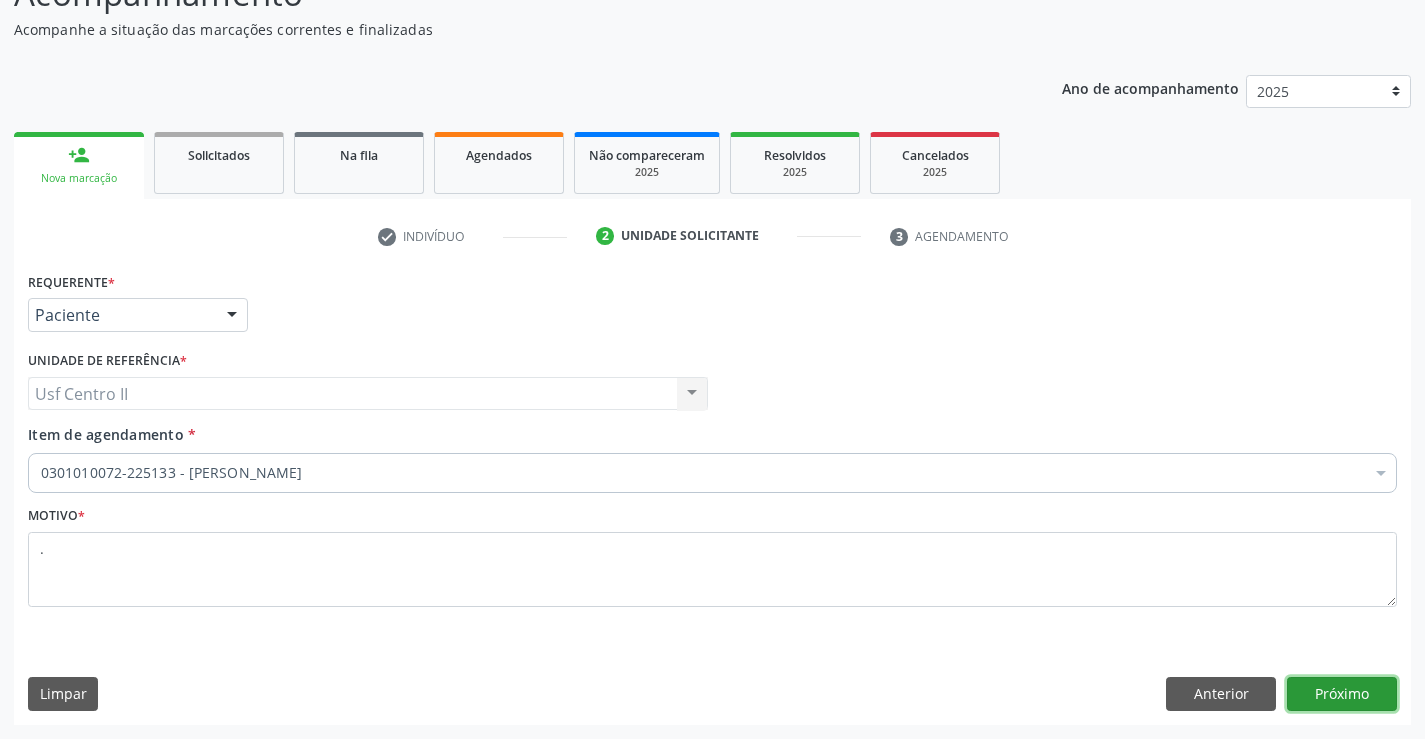 click on "Próximo" at bounding box center (1342, 694) 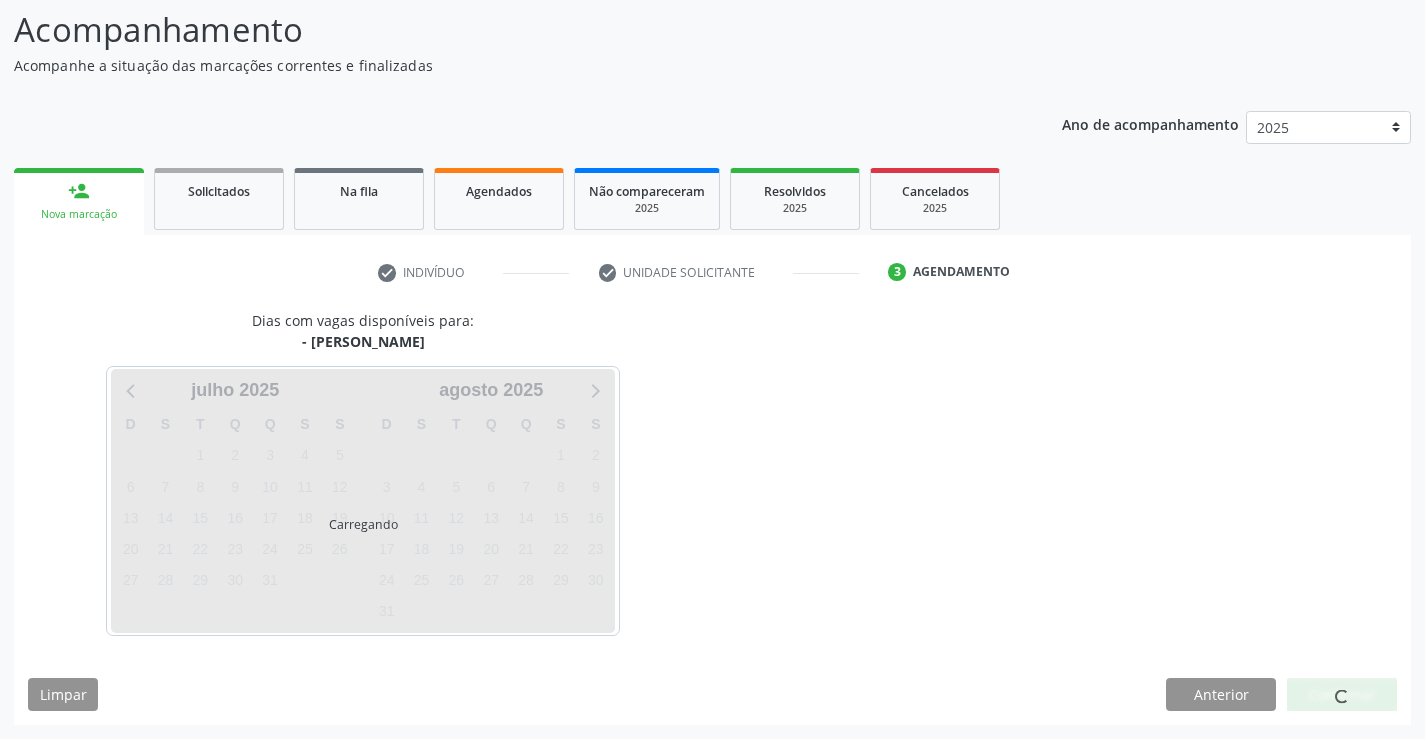 scroll, scrollTop: 131, scrollLeft: 0, axis: vertical 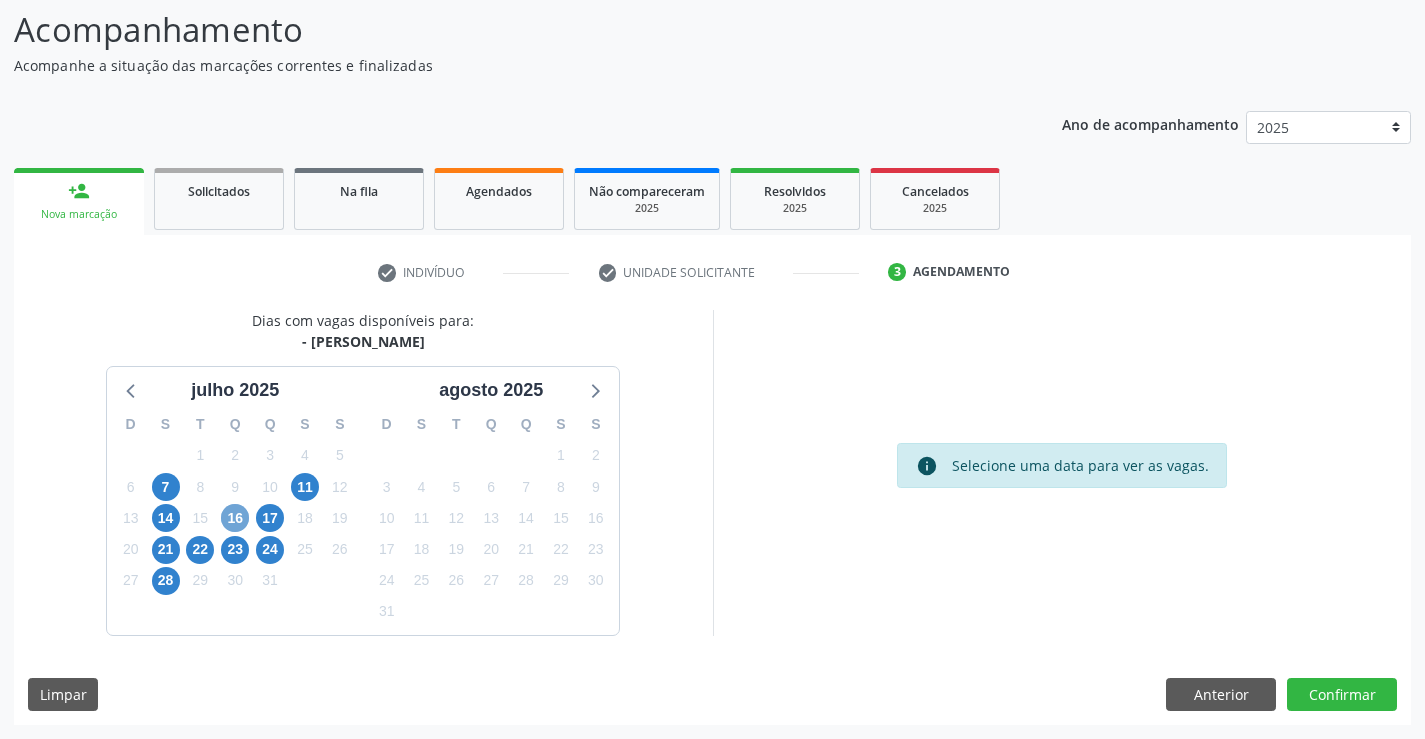 click on "16" at bounding box center [235, 518] 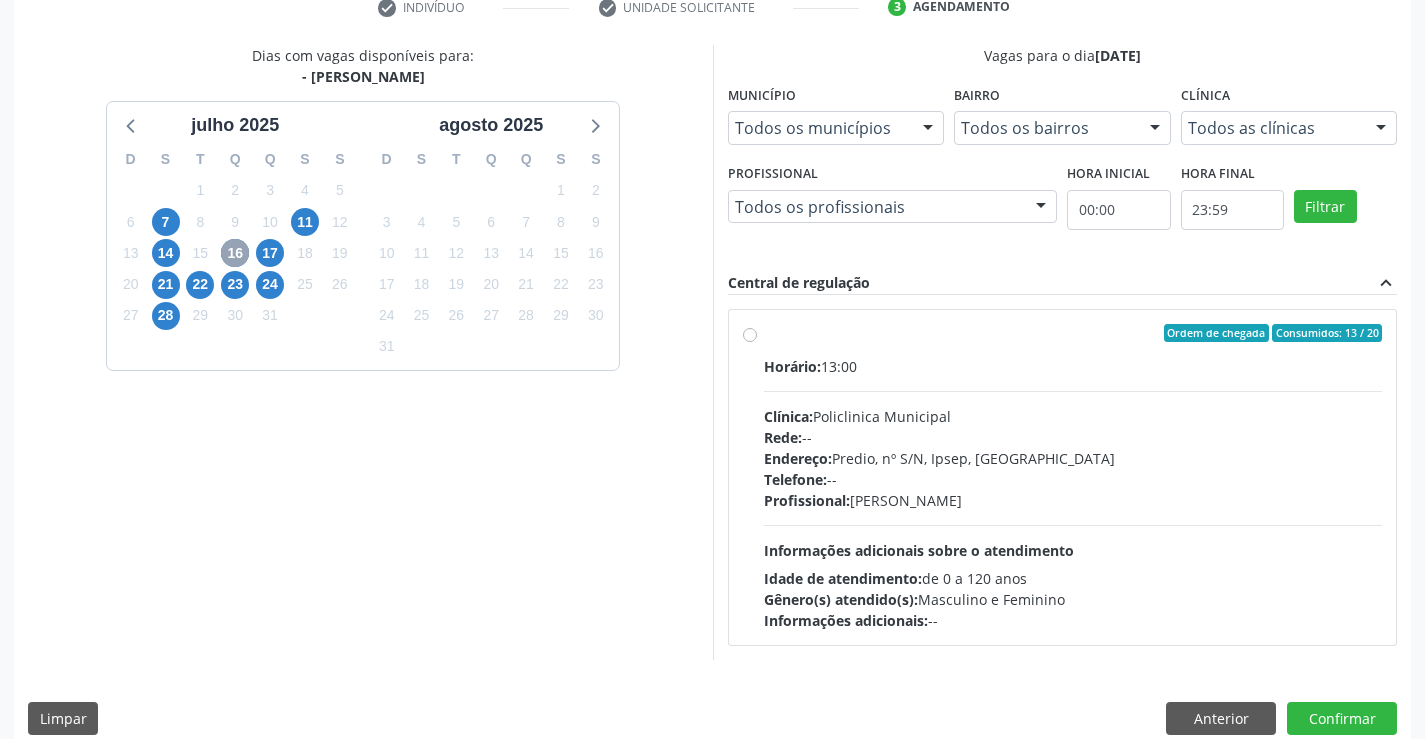 scroll, scrollTop: 420, scrollLeft: 0, axis: vertical 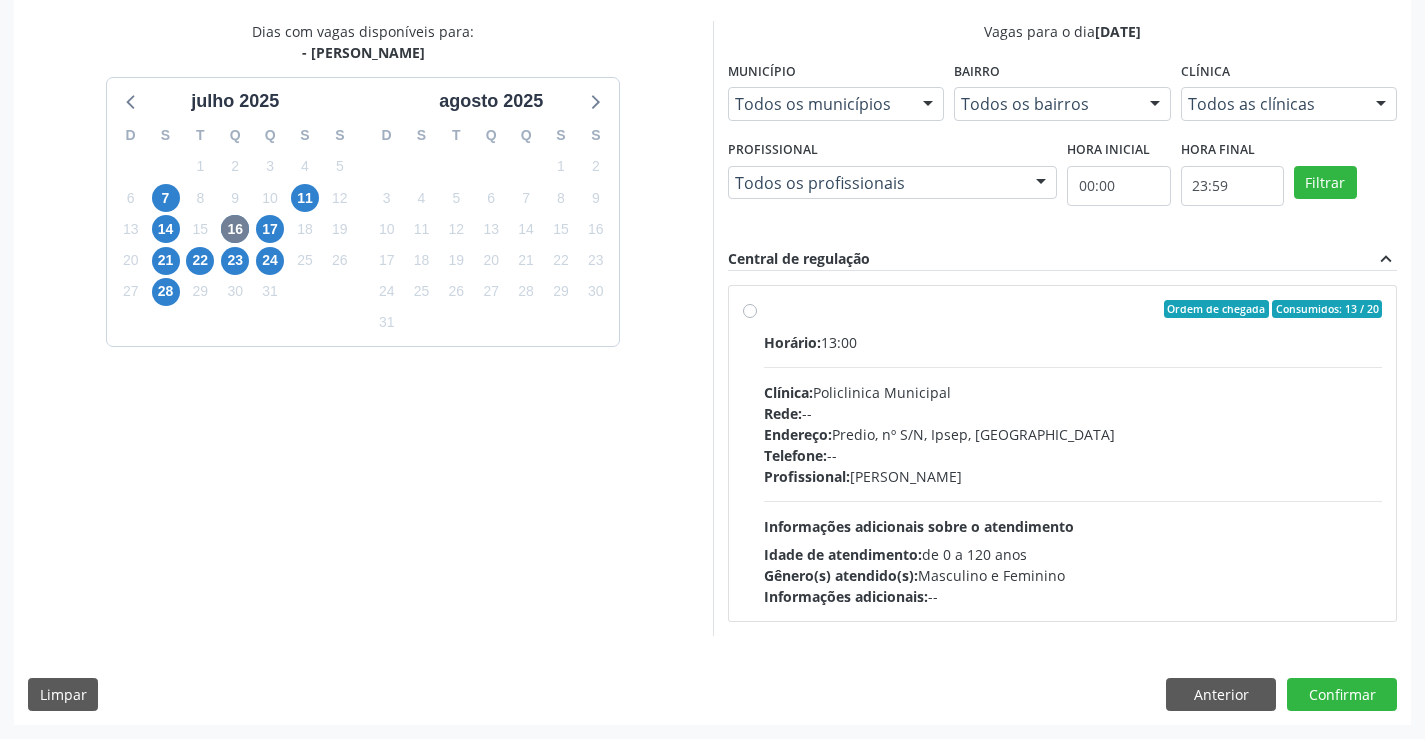 click on "Ordem de chegada
Consumidos: 13 / 20
Horário:   13:00
Clínica:  Policlinica Municipal
Rede:
--
Endereço:   Predio, nº S/N, Ipsep, [GEOGRAPHIC_DATA] - PE
Telefone:   --
Profissional:
[PERSON_NAME]
Informações adicionais sobre o atendimento
Idade de atendimento:
de 0 a 120 anos
Gênero(s) atendido(s):
Masculino e Feminino
Informações adicionais:
--" at bounding box center (1073, 453) 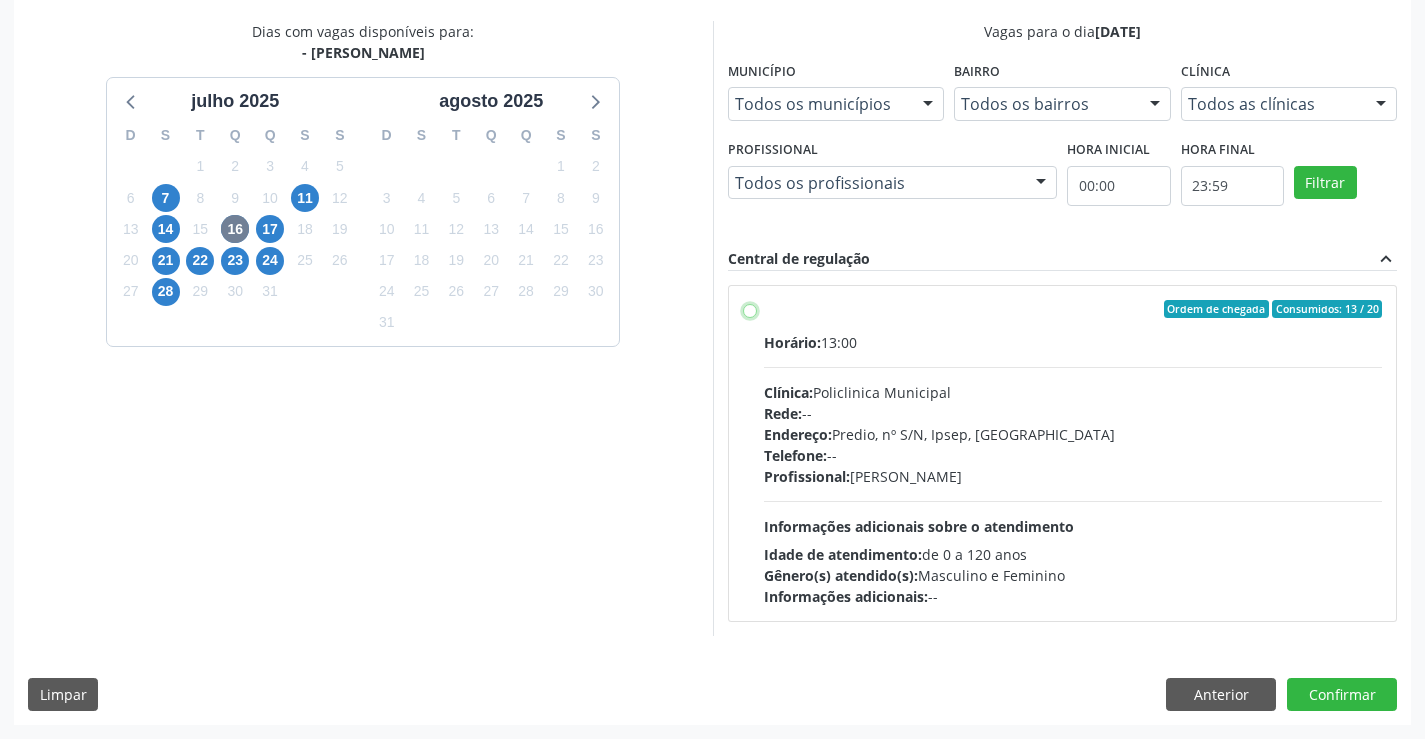 click on "Ordem de chegada
Consumidos: 13 / 20
Horário:   13:00
Clínica:  Policlinica Municipal
Rede:
--
Endereço:   Predio, nº S/N, Ipsep, [GEOGRAPHIC_DATA] - PE
Telefone:   --
Profissional:
[PERSON_NAME]
Informações adicionais sobre o atendimento
Idade de atendimento:
de 0 a 120 anos
Gênero(s) atendido(s):
Masculino e Feminino
Informações adicionais:
--" at bounding box center (750, 309) 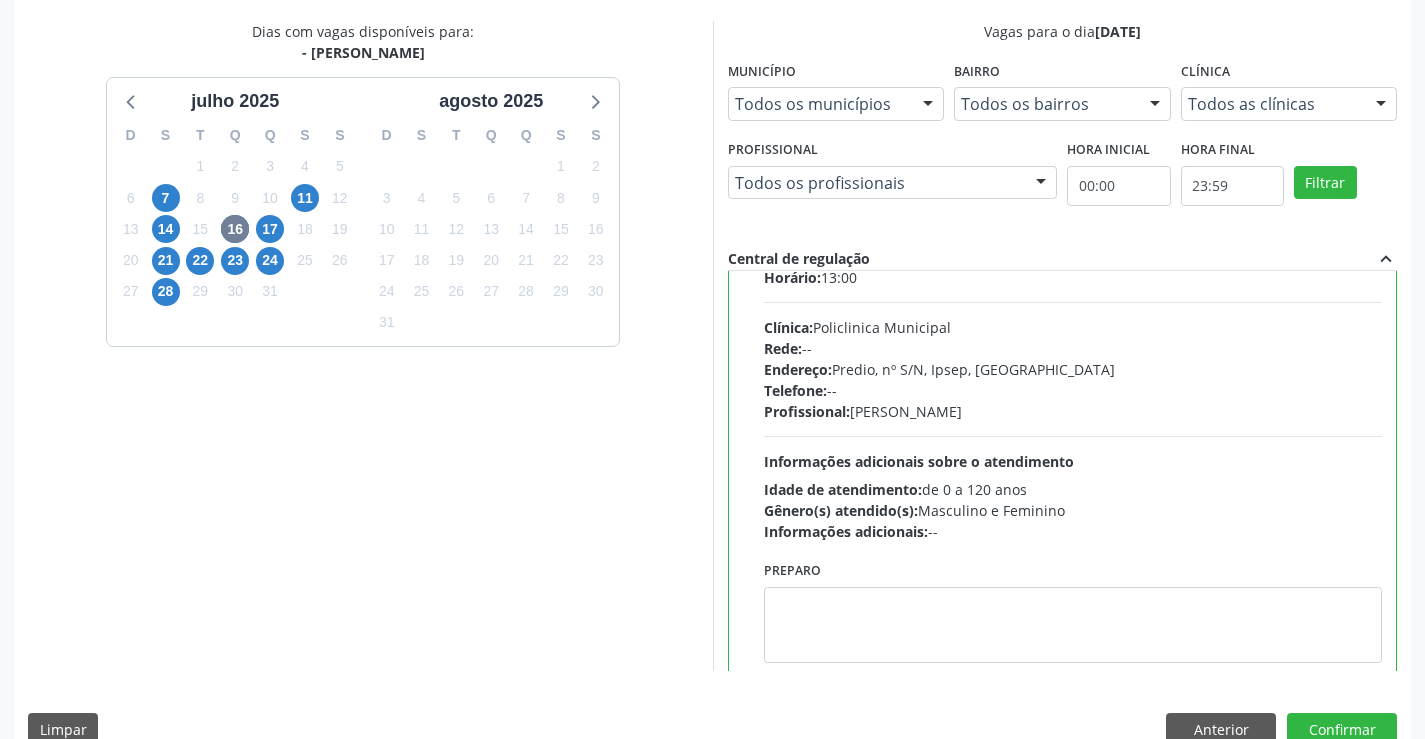 scroll, scrollTop: 99, scrollLeft: 0, axis: vertical 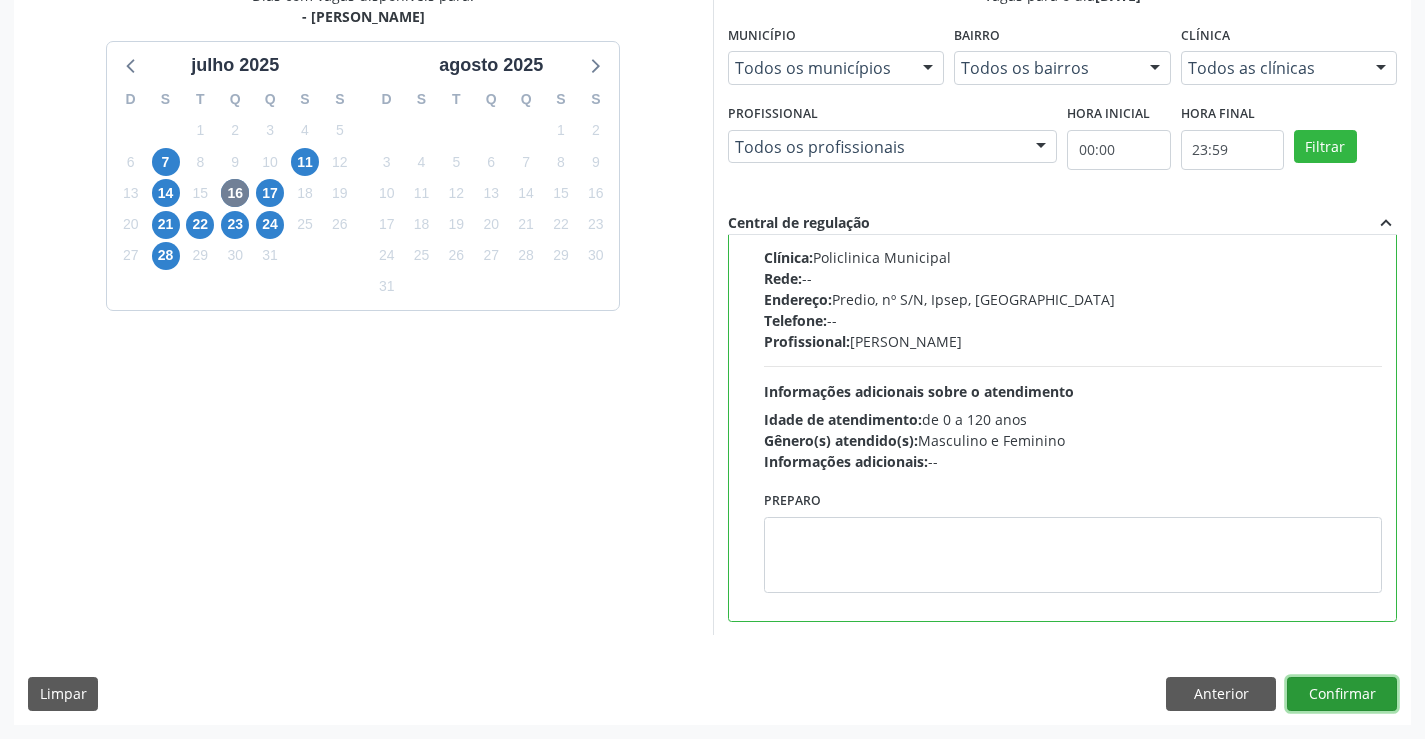 click on "Confirmar" at bounding box center [1342, 694] 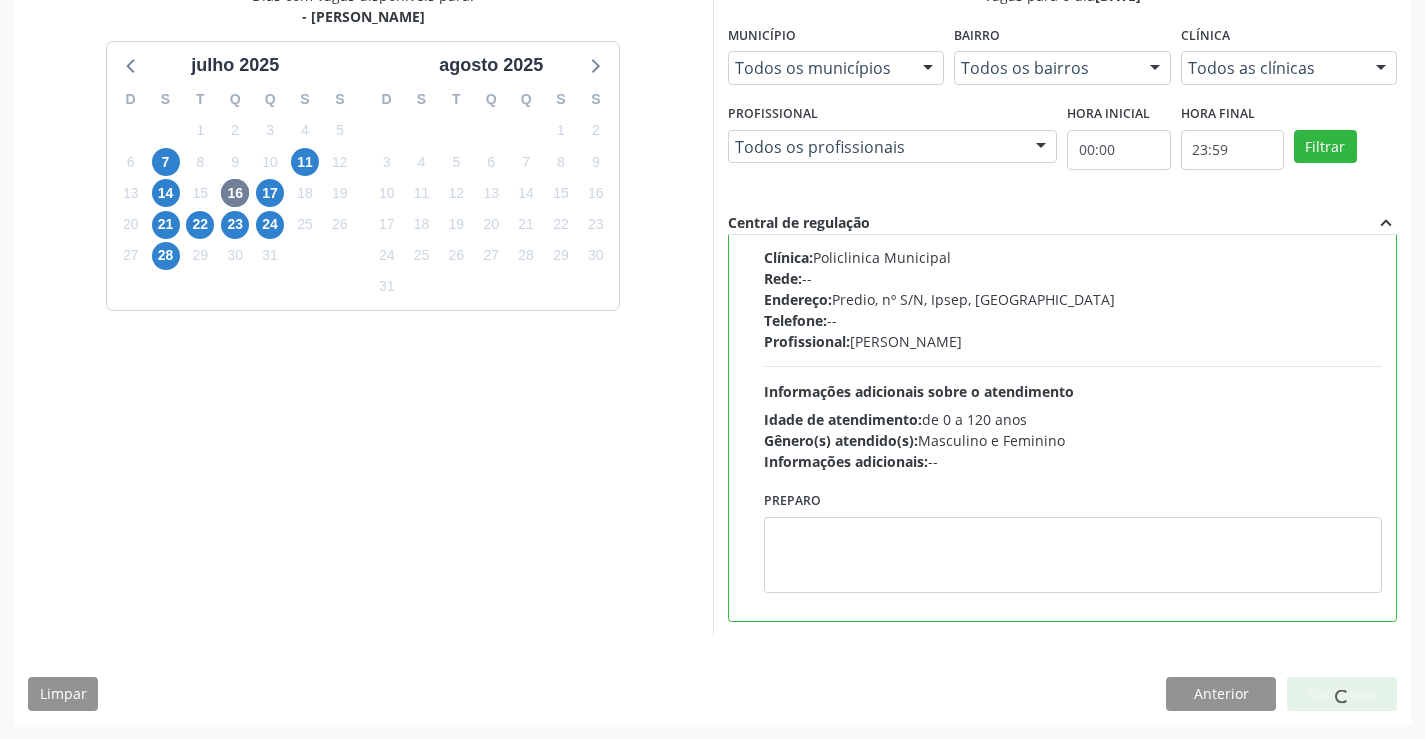 scroll, scrollTop: 0, scrollLeft: 0, axis: both 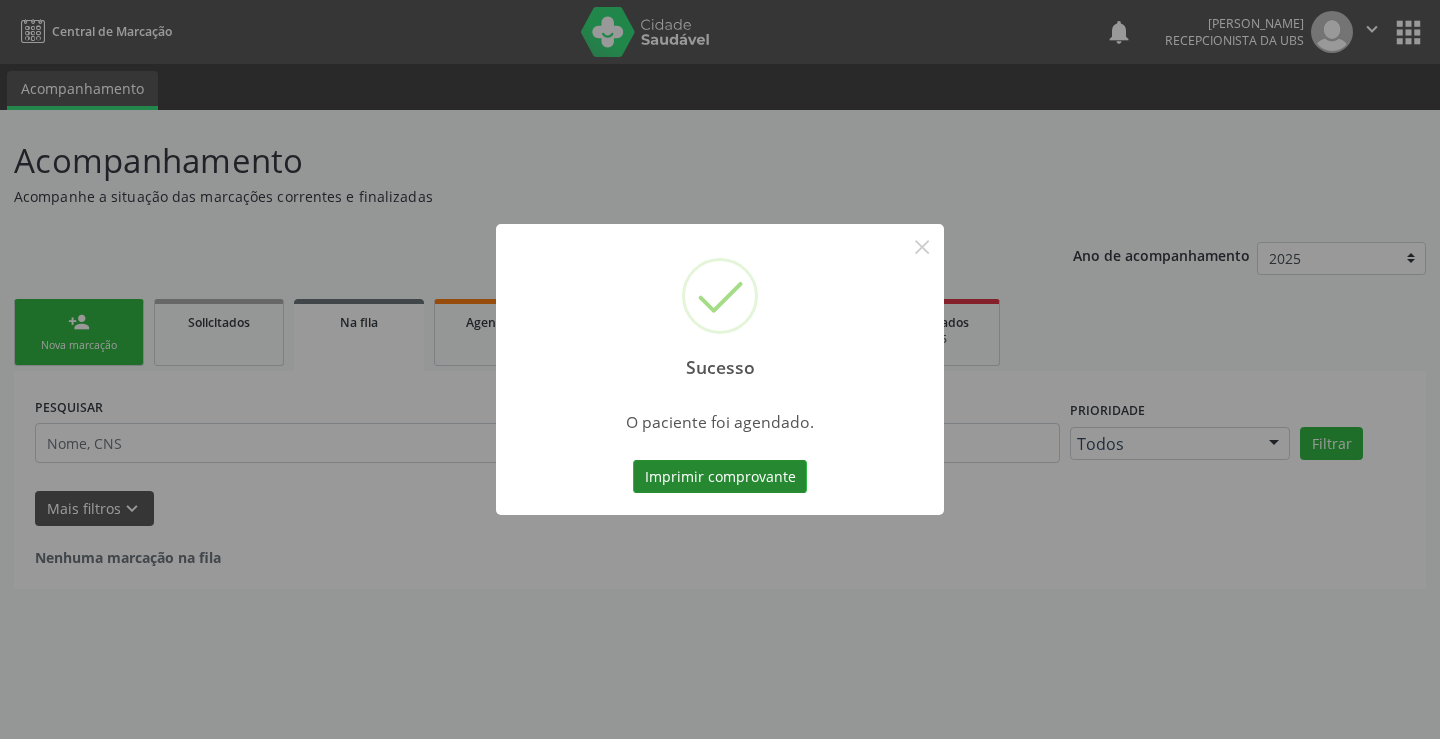 click on "Imprimir comprovante" at bounding box center (720, 477) 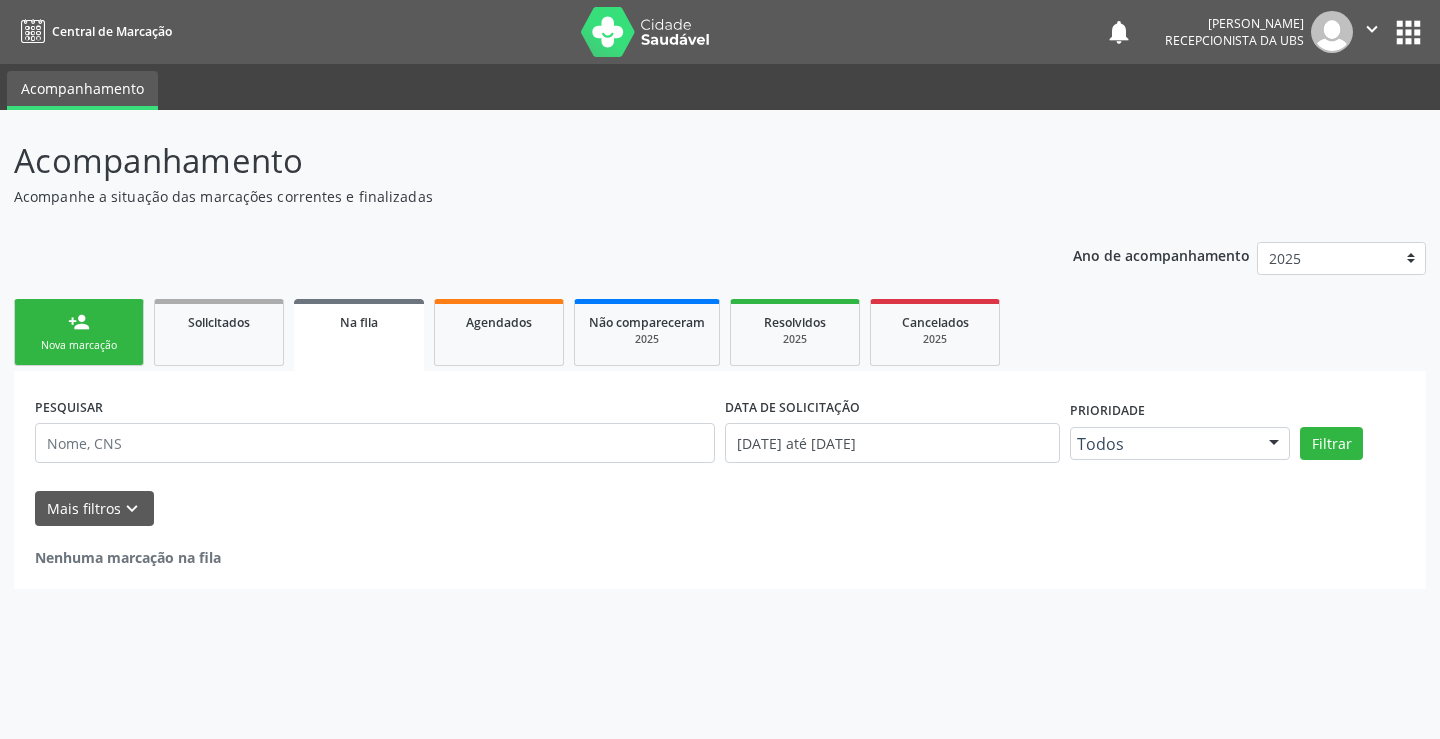 click on "Sucesso × O paciente foi agendado. Imprimir comprovante Cancel" at bounding box center [720, 369] 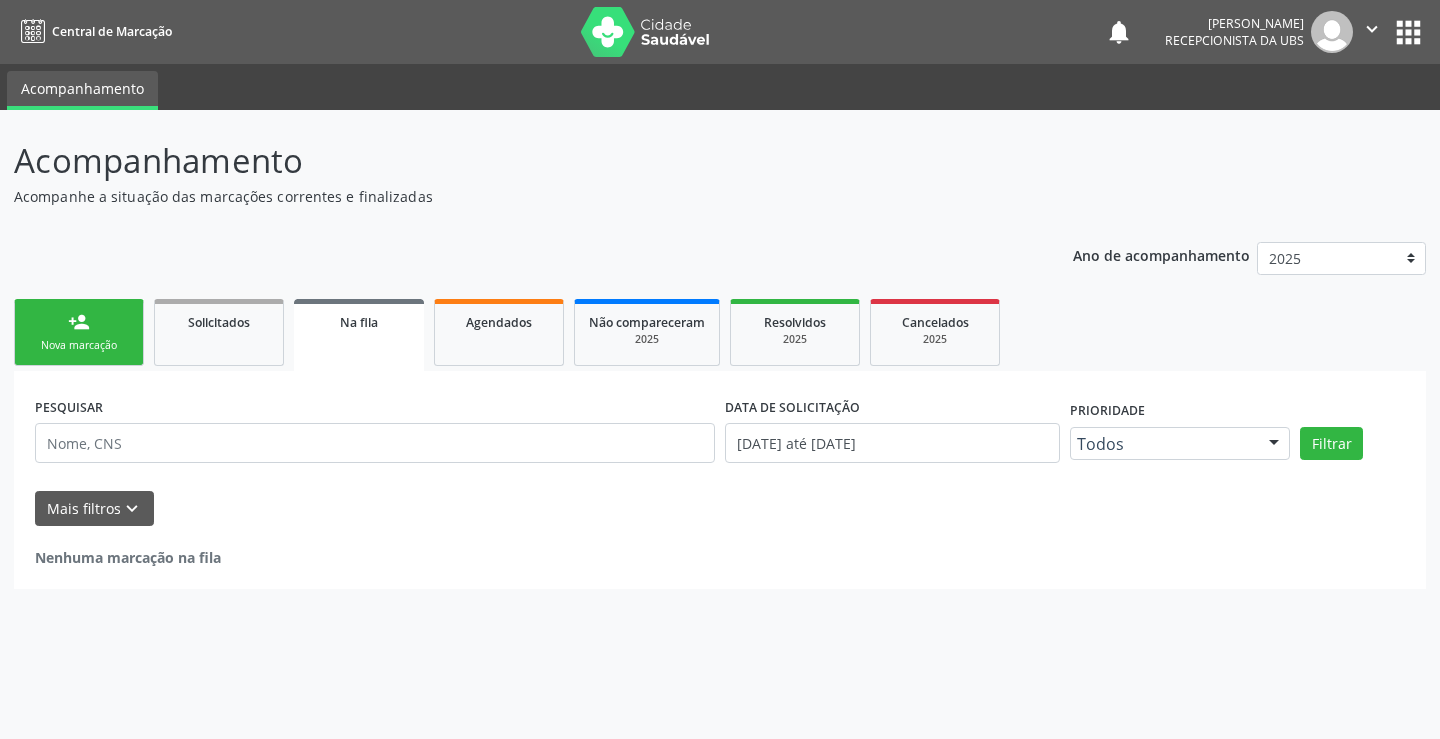 click on "Nova marcação" at bounding box center [79, 345] 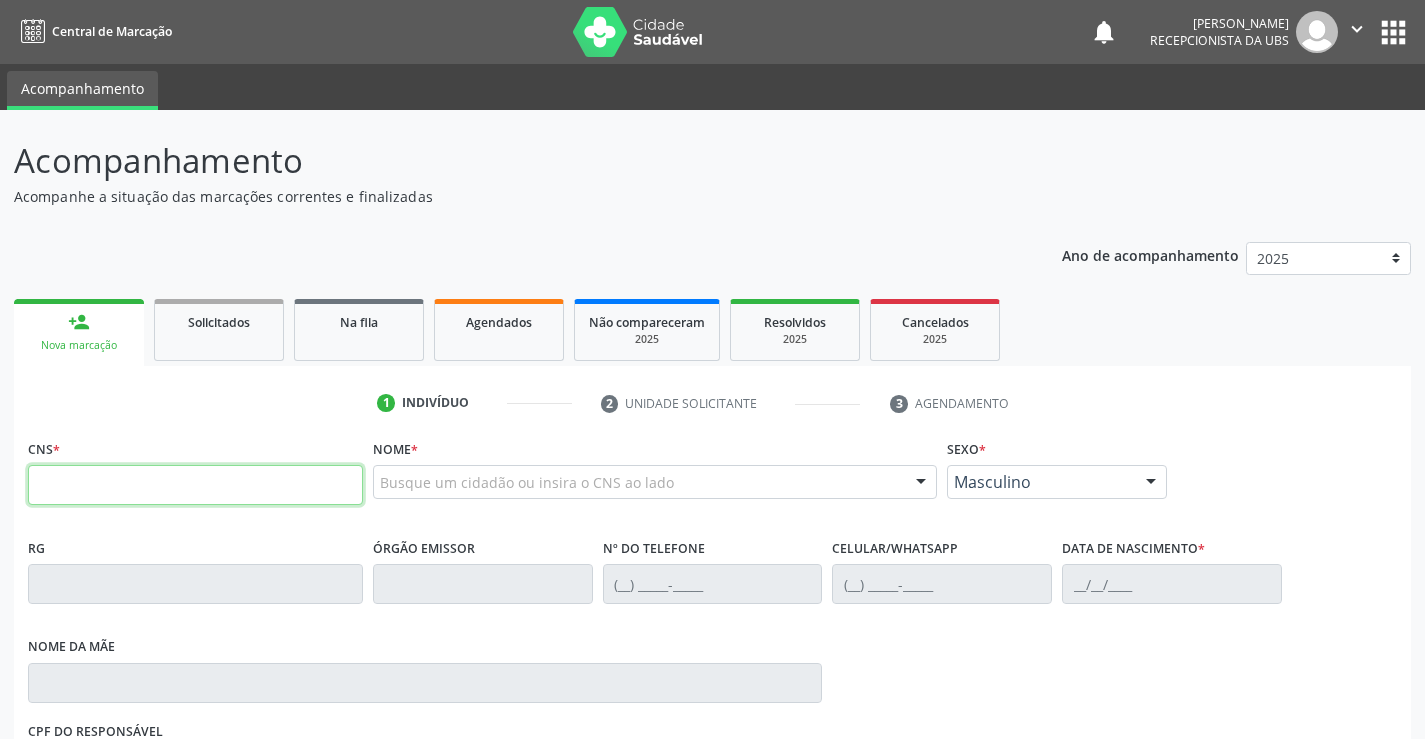 click at bounding box center [195, 485] 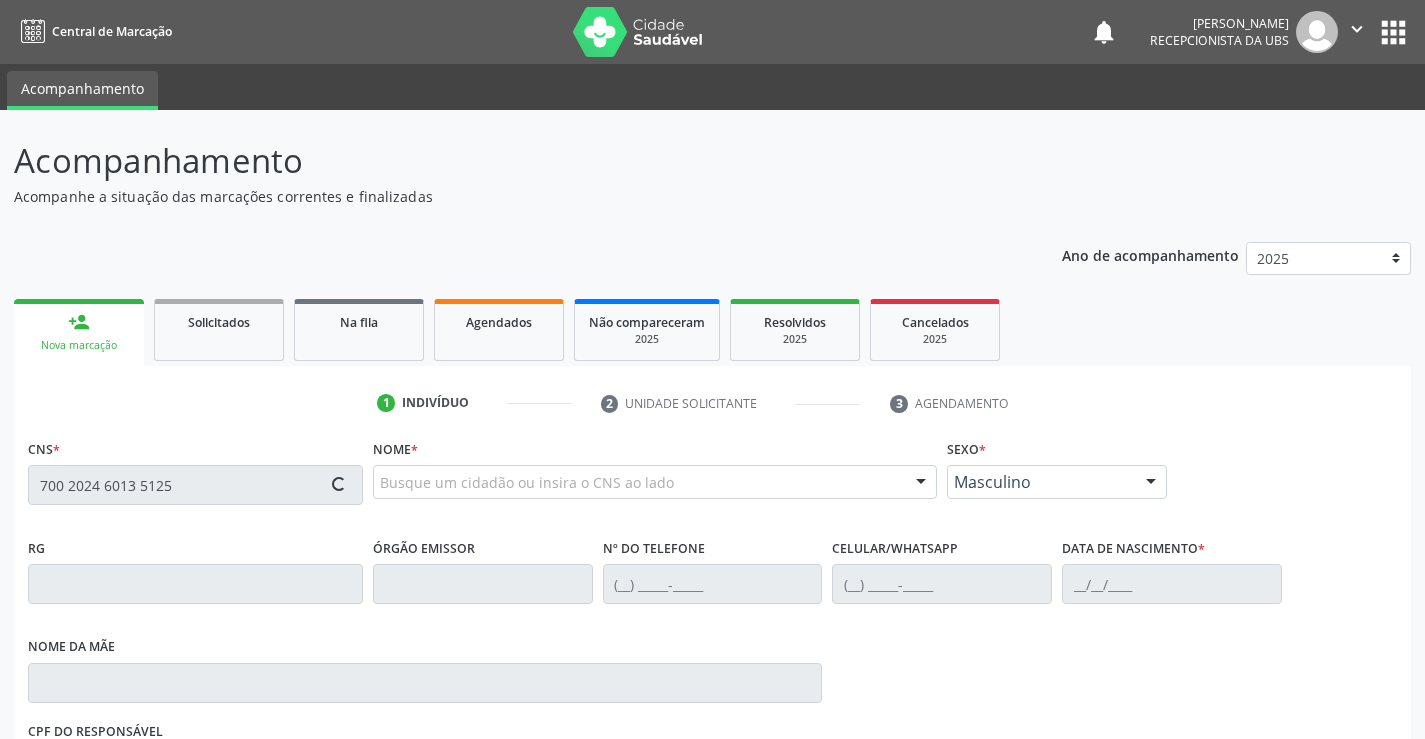 type on "700 2024 6013 5125" 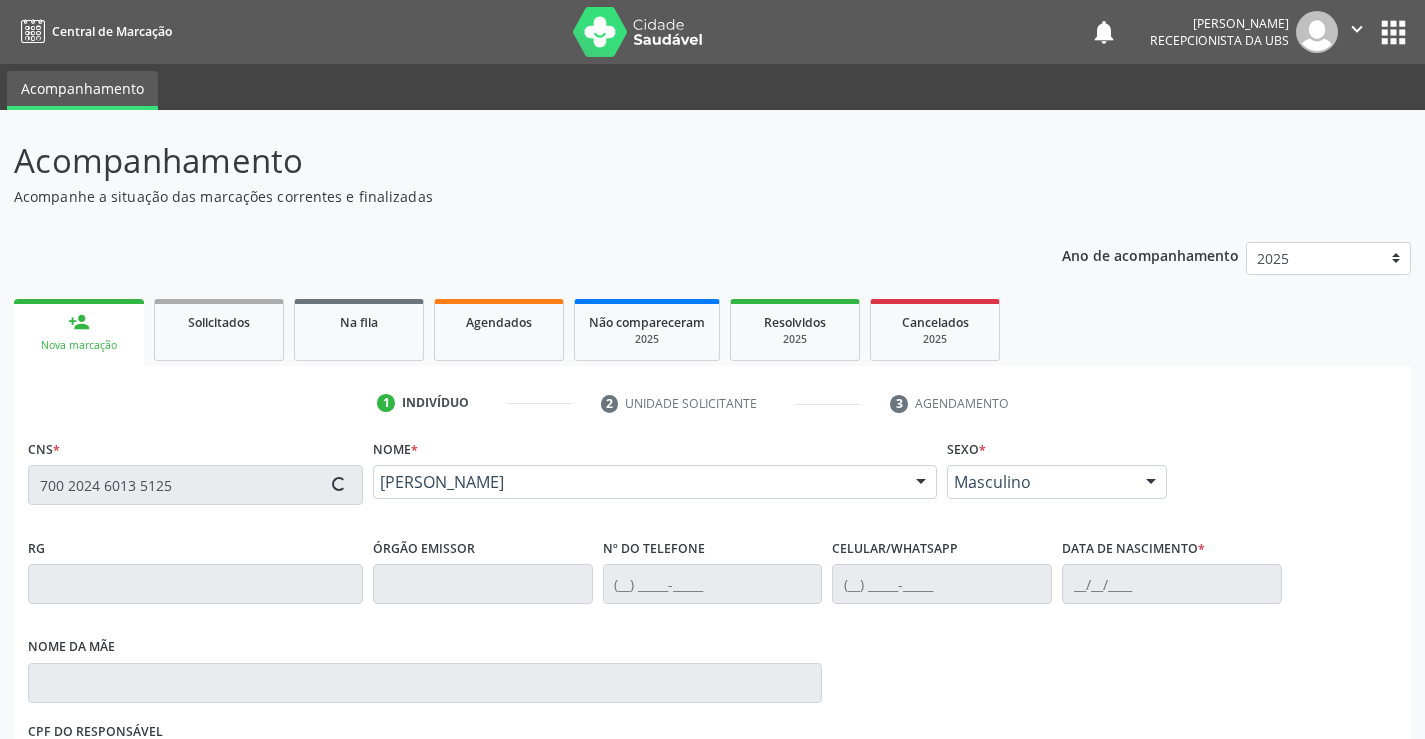 type on "[PHONE_NUMBER]" 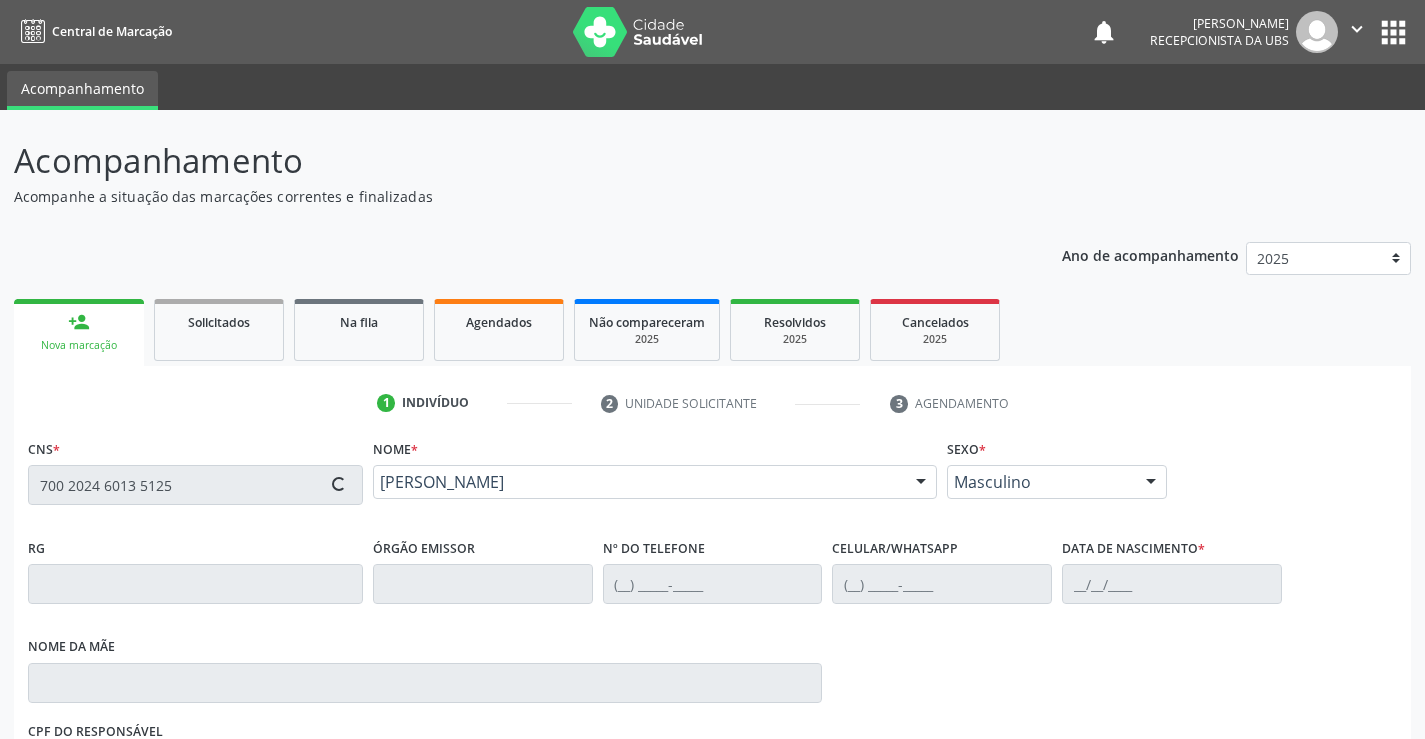 type on "25/11/1975" 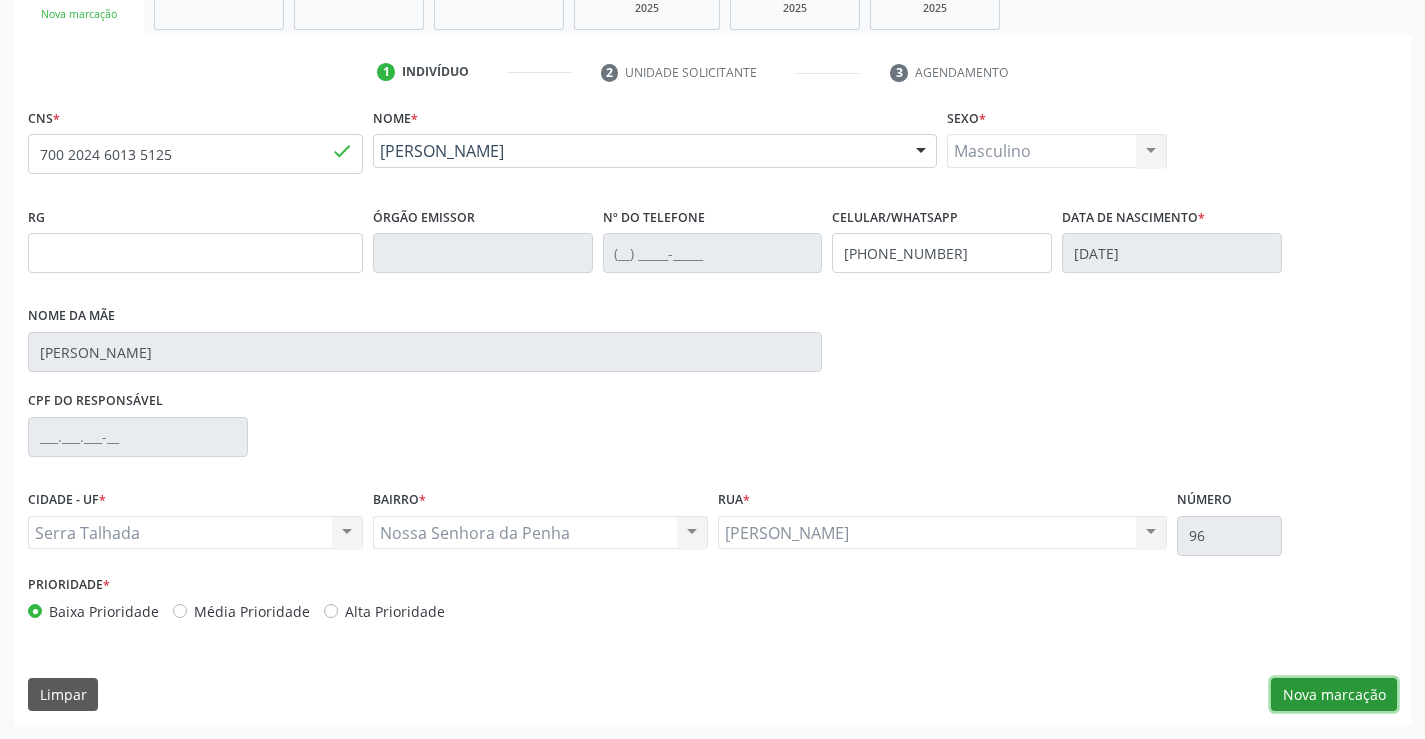 click on "Nova marcação" at bounding box center (1334, 695) 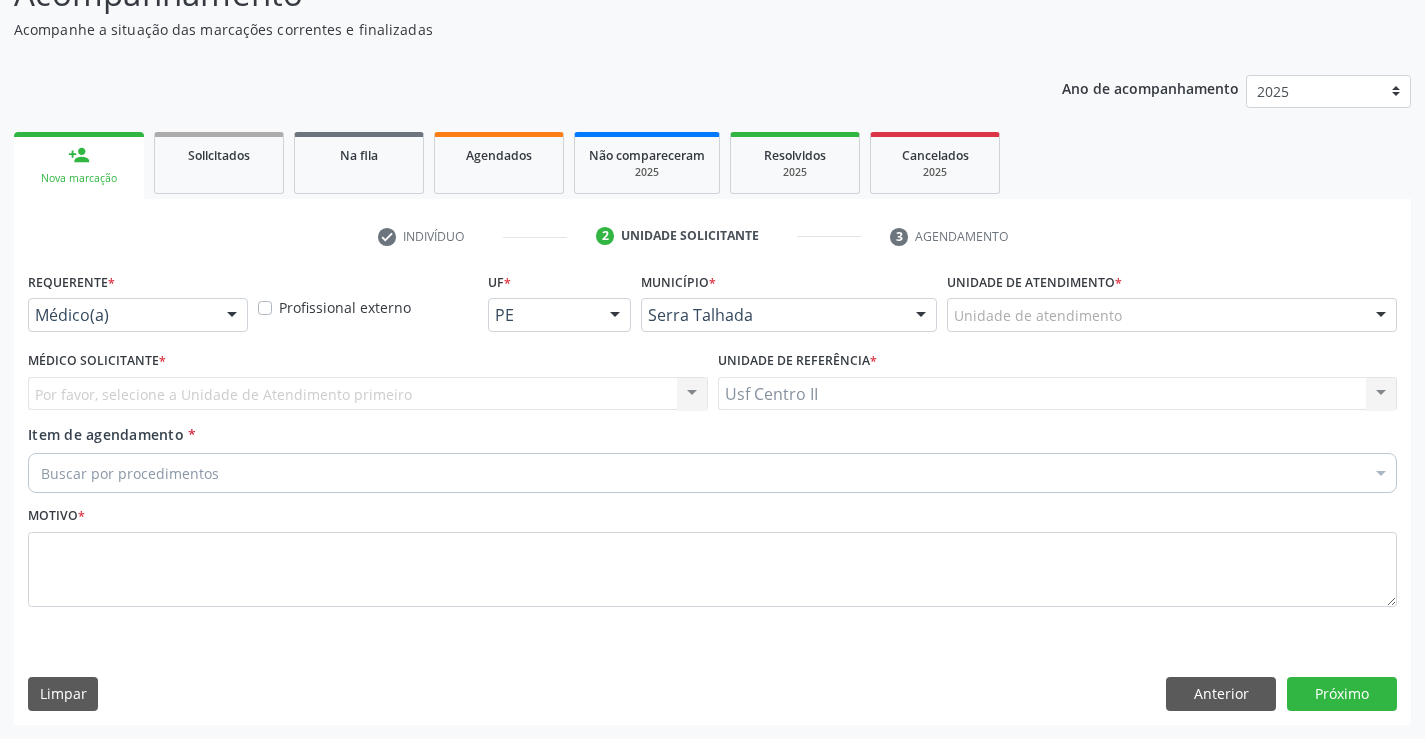 scroll, scrollTop: 167, scrollLeft: 0, axis: vertical 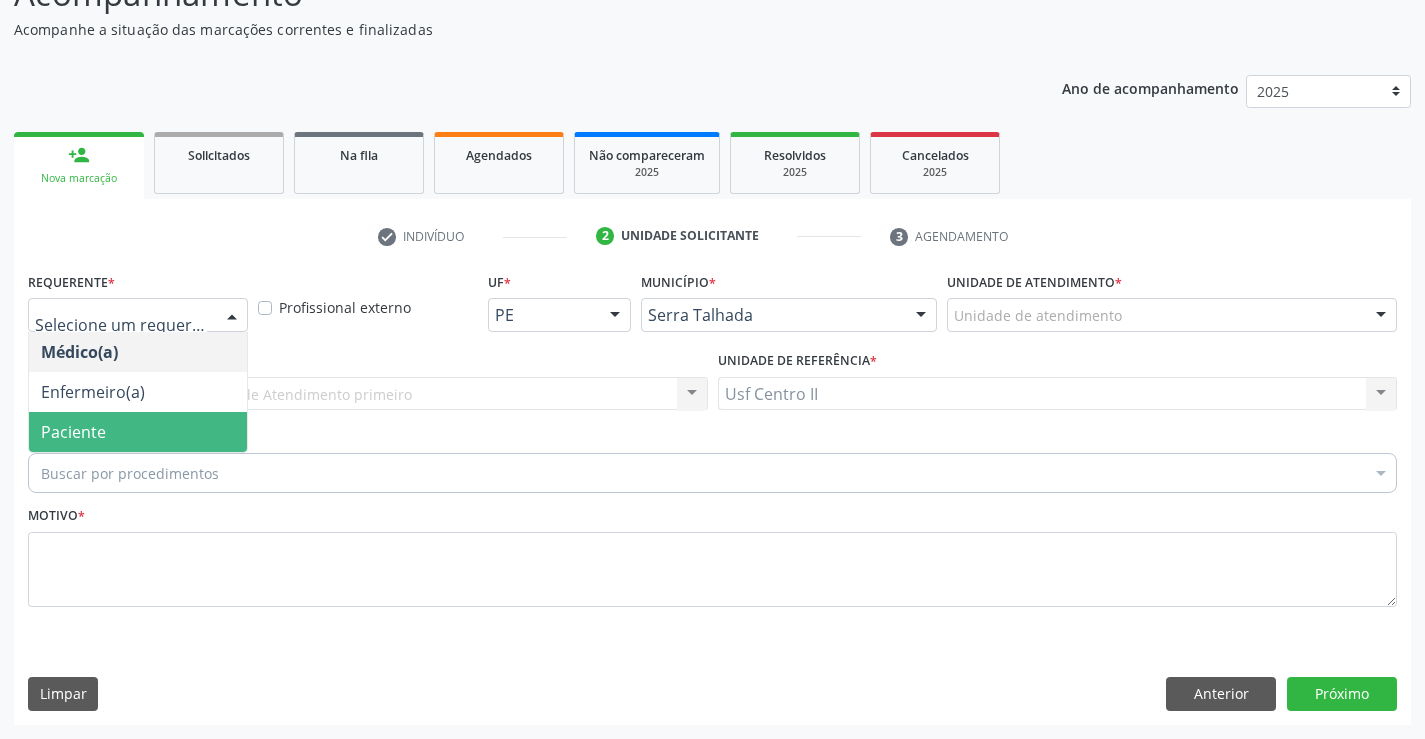 click on "Paciente" at bounding box center [138, 432] 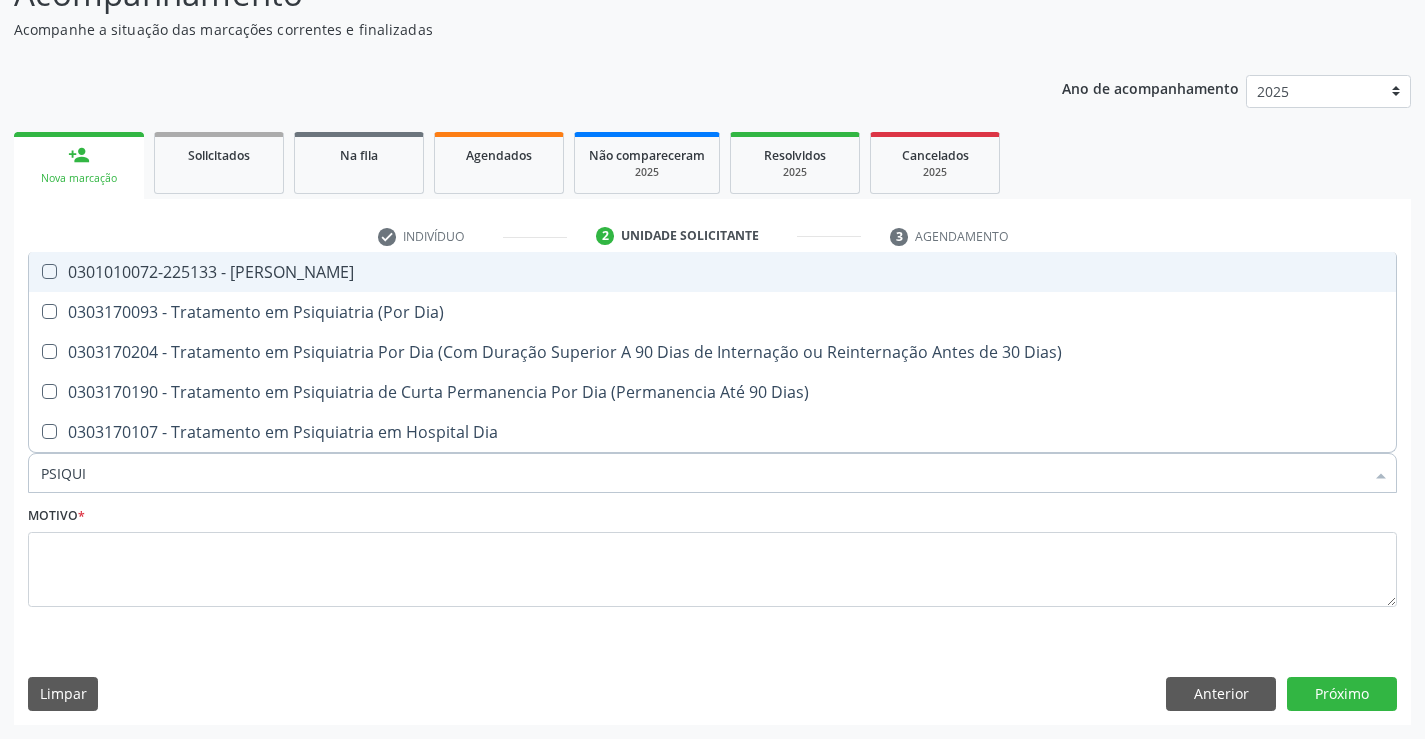 type on "PSIQUIA" 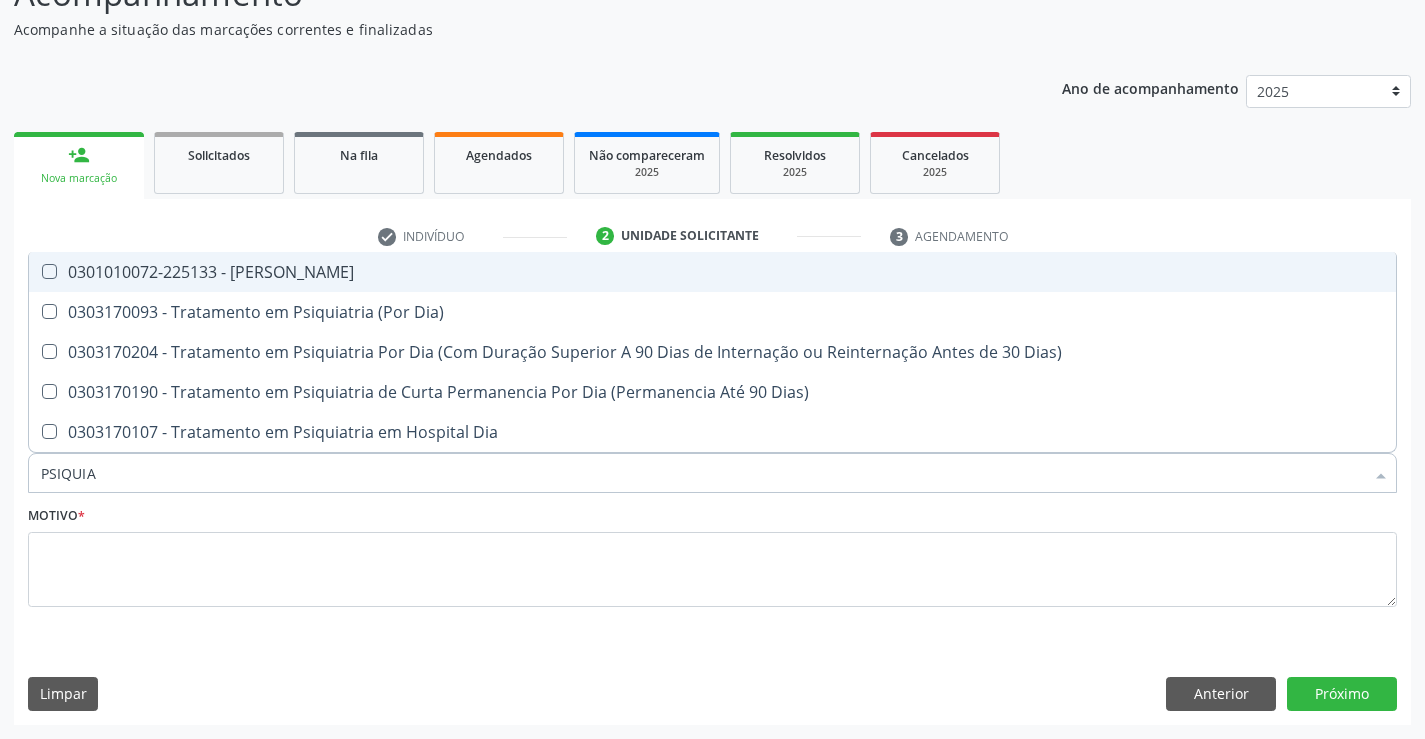 click on "0301010072-225133 - [PERSON_NAME]" at bounding box center (712, 272) 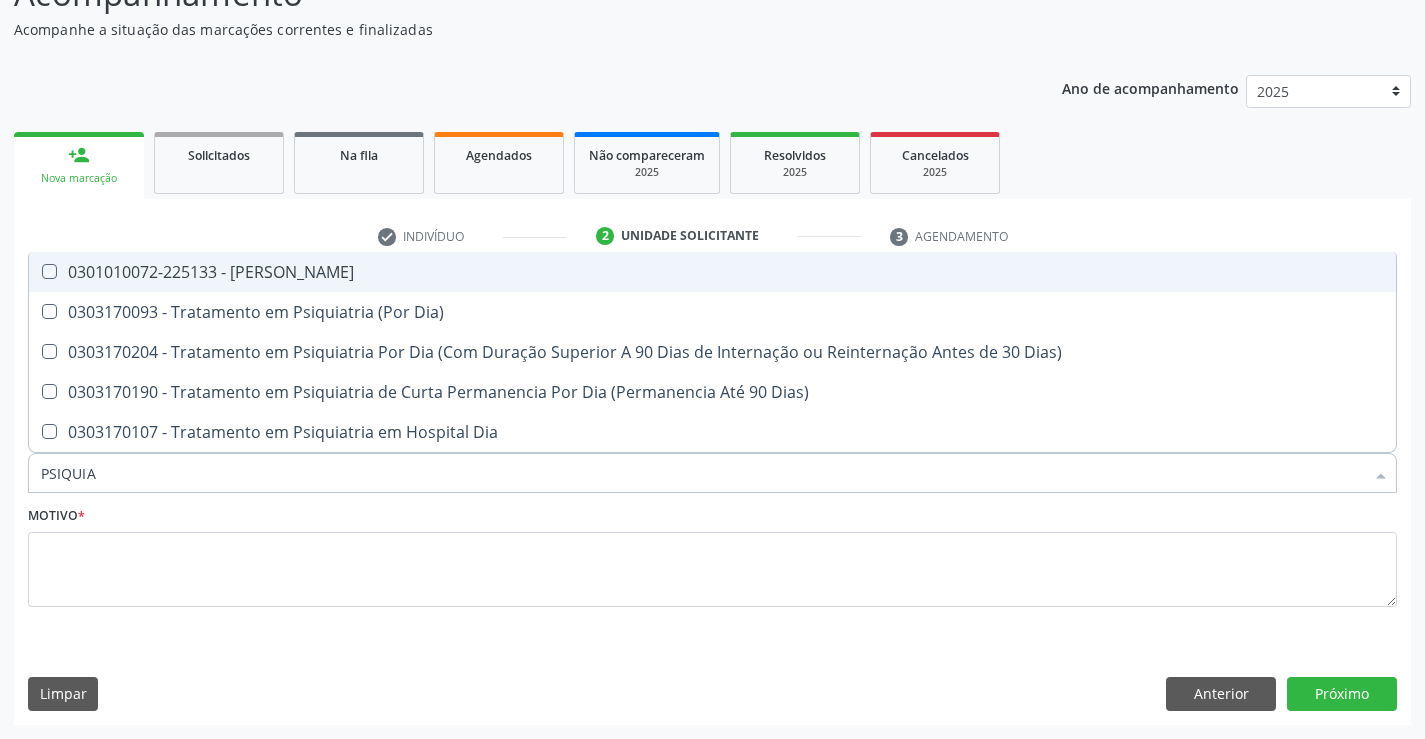 checkbox on "true" 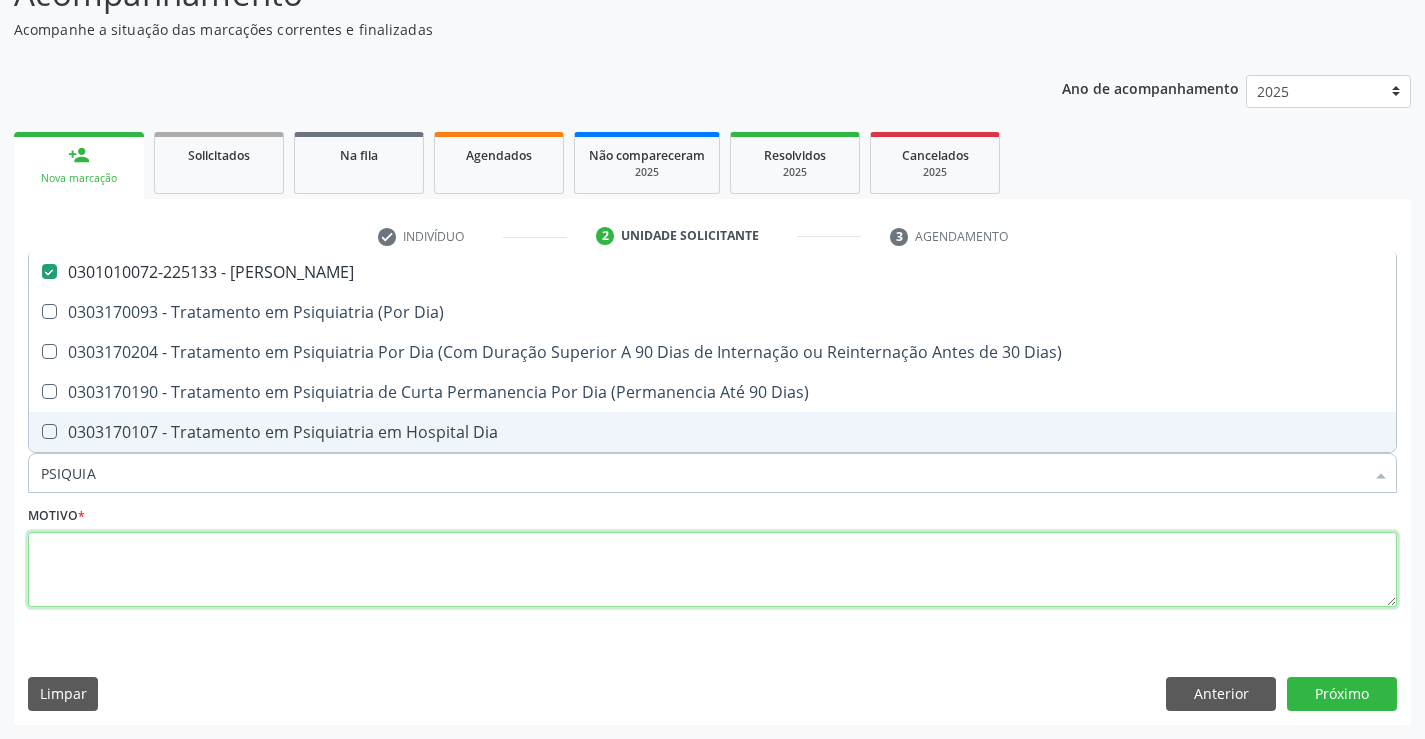 click at bounding box center [712, 570] 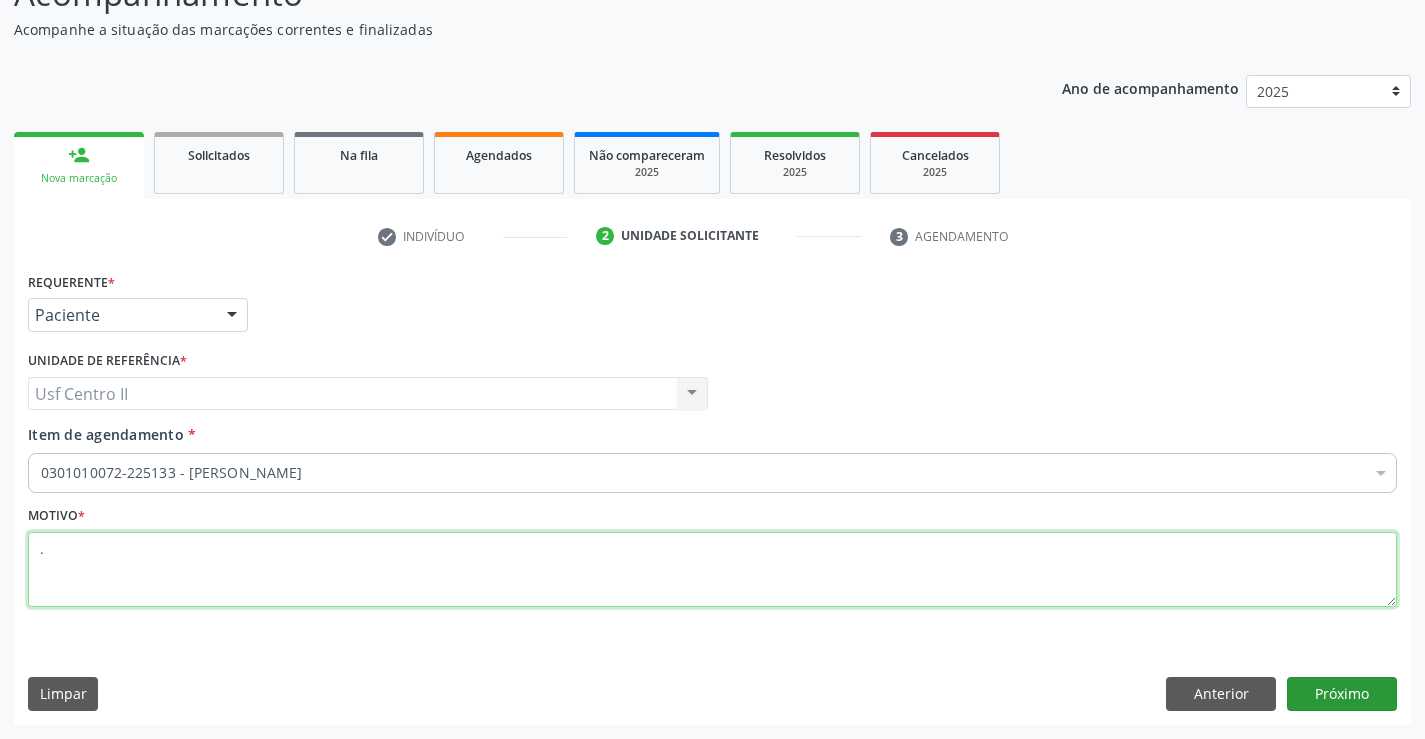 type on "." 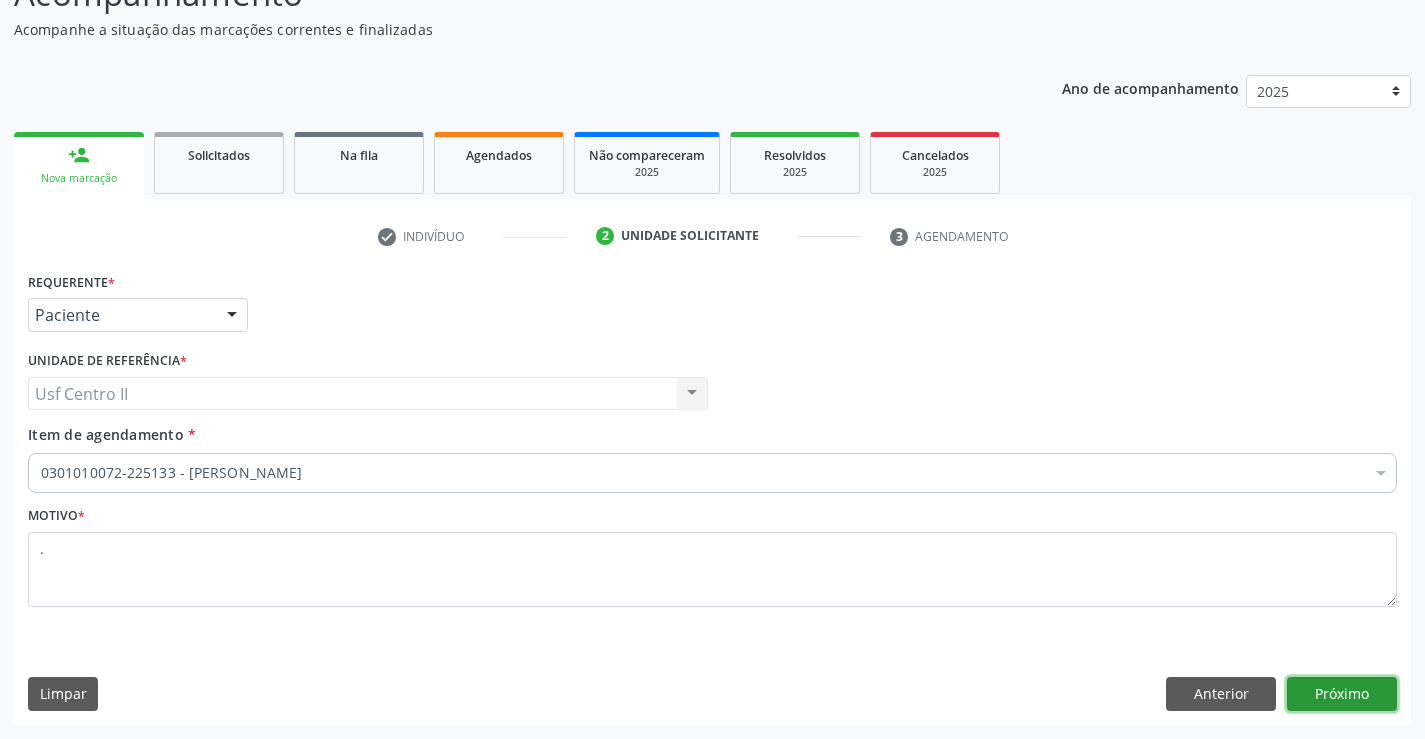 click on "Próximo" at bounding box center (1342, 694) 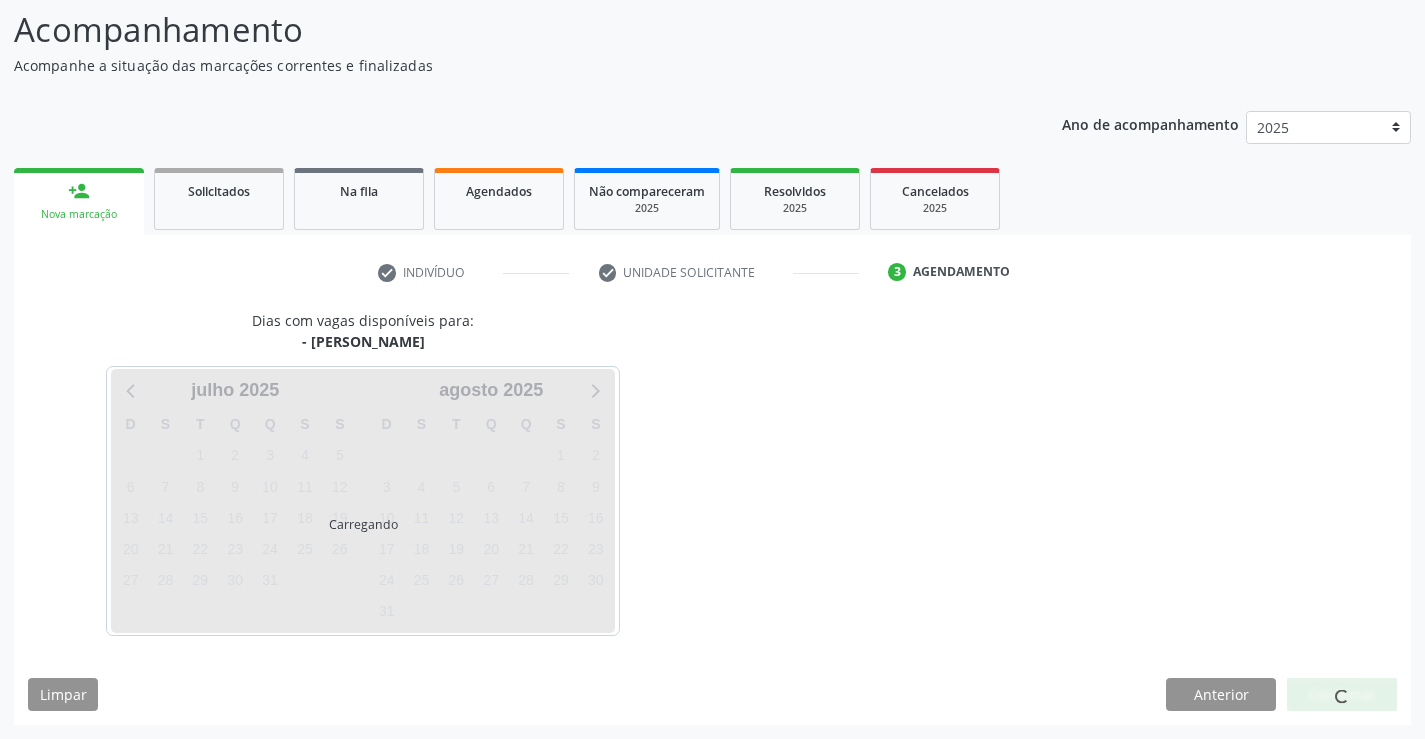 scroll, scrollTop: 131, scrollLeft: 0, axis: vertical 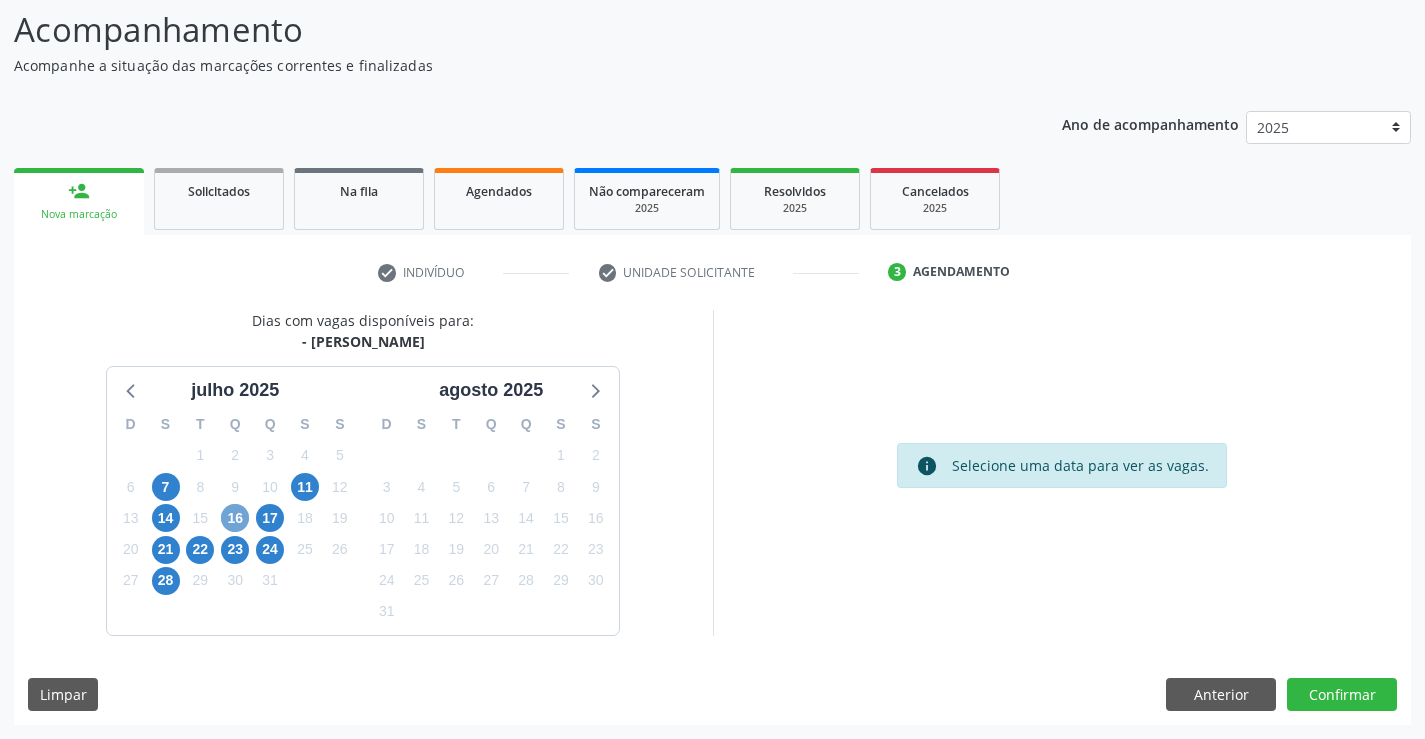 click on "16" at bounding box center [235, 518] 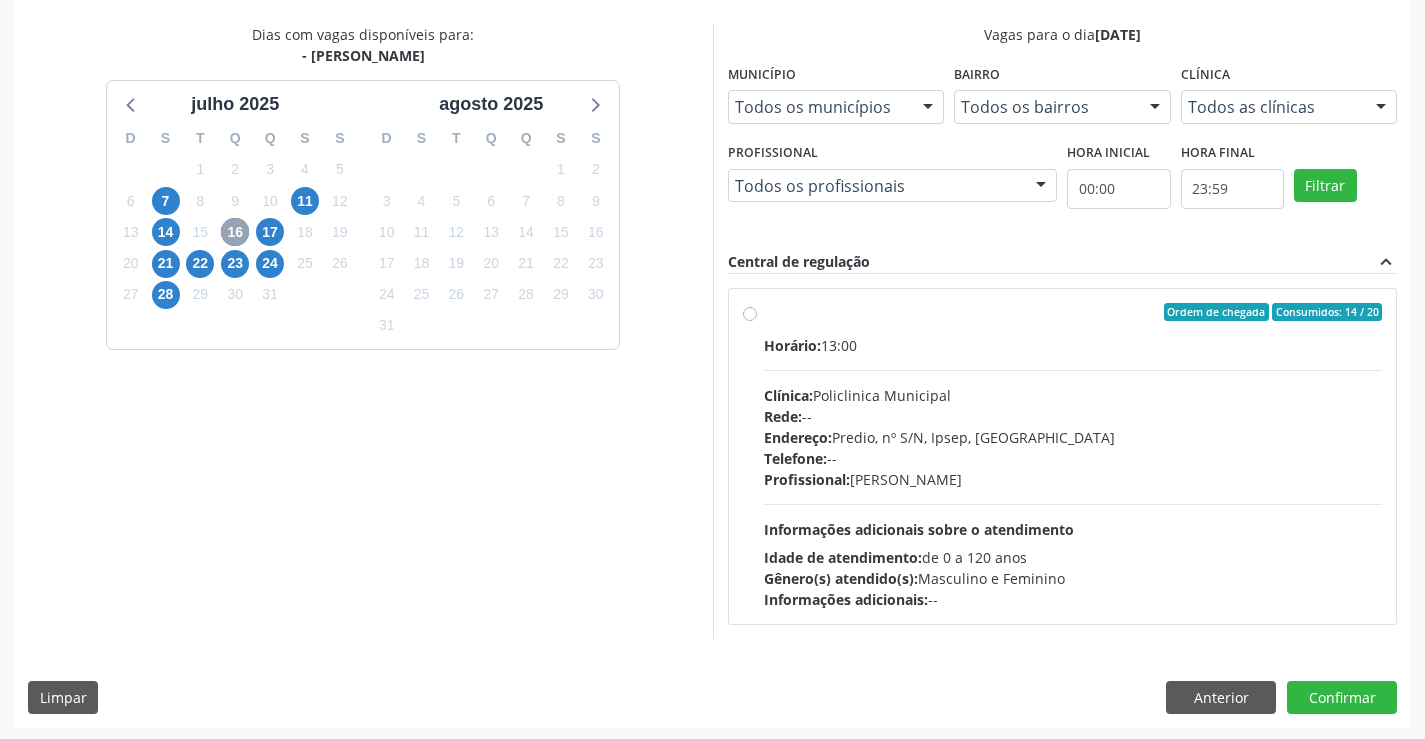 scroll, scrollTop: 420, scrollLeft: 0, axis: vertical 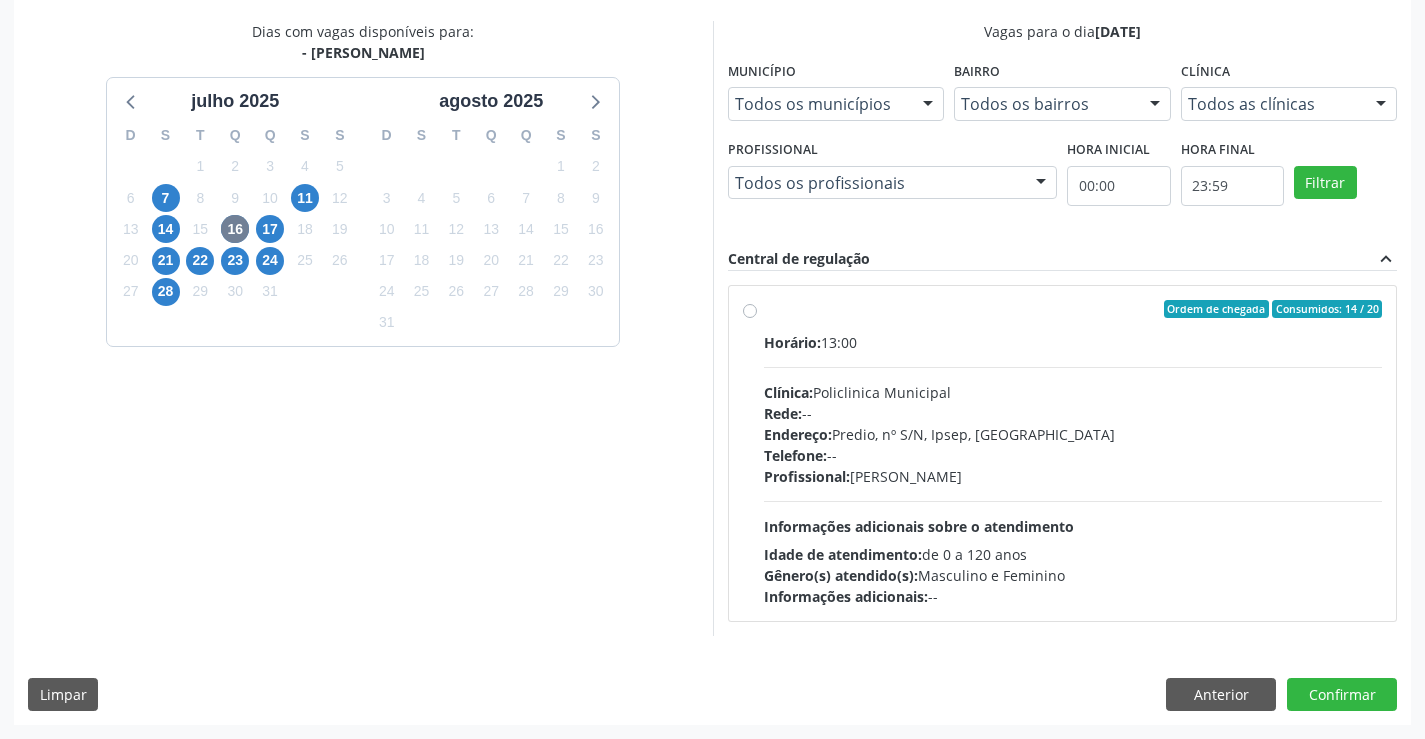 click on "Ordem de chegada
Consumidos: 14 / 20
Horário:   13:00
Clínica:  Policlinica Municipal
Rede:
--
Endereço:   Predio, nº S/N, Ipsep, Serra Talhada - PE
Telefone:   --
Profissional:
Maria Augusta Soares Sobreira Machado
Informações adicionais sobre o atendimento
Idade de atendimento:
de 0 a 120 anos
Gênero(s) atendido(s):
Masculino e Feminino
Informações adicionais:
--" at bounding box center (1073, 453) 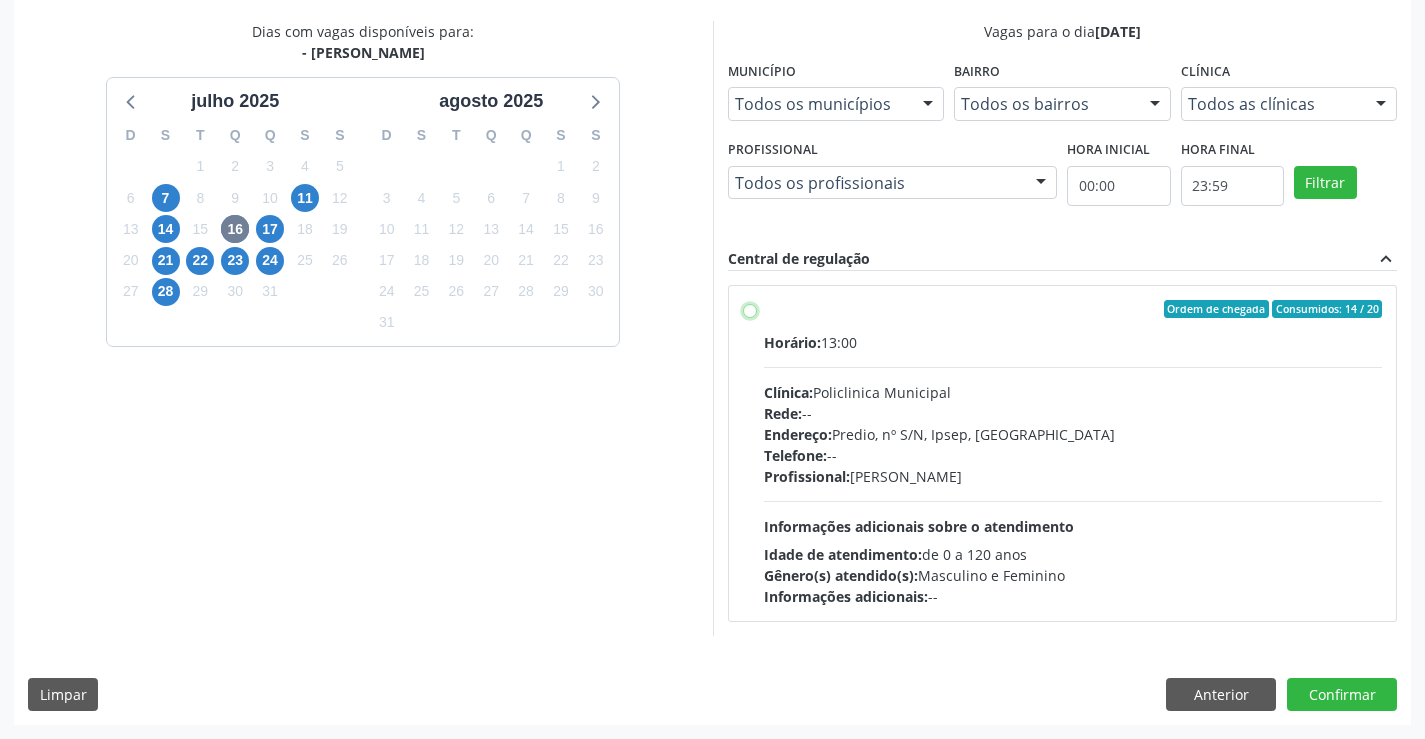 click on "Ordem de chegada
Consumidos: 14 / 20
Horário:   13:00
Clínica:  Policlinica Municipal
Rede:
--
Endereço:   Predio, nº S/N, Ipsep, Serra Talhada - PE
Telefone:   --
Profissional:
Maria Augusta Soares Sobreira Machado
Informações adicionais sobre o atendimento
Idade de atendimento:
de 0 a 120 anos
Gênero(s) atendido(s):
Masculino e Feminino
Informações adicionais:
--" at bounding box center [750, 309] 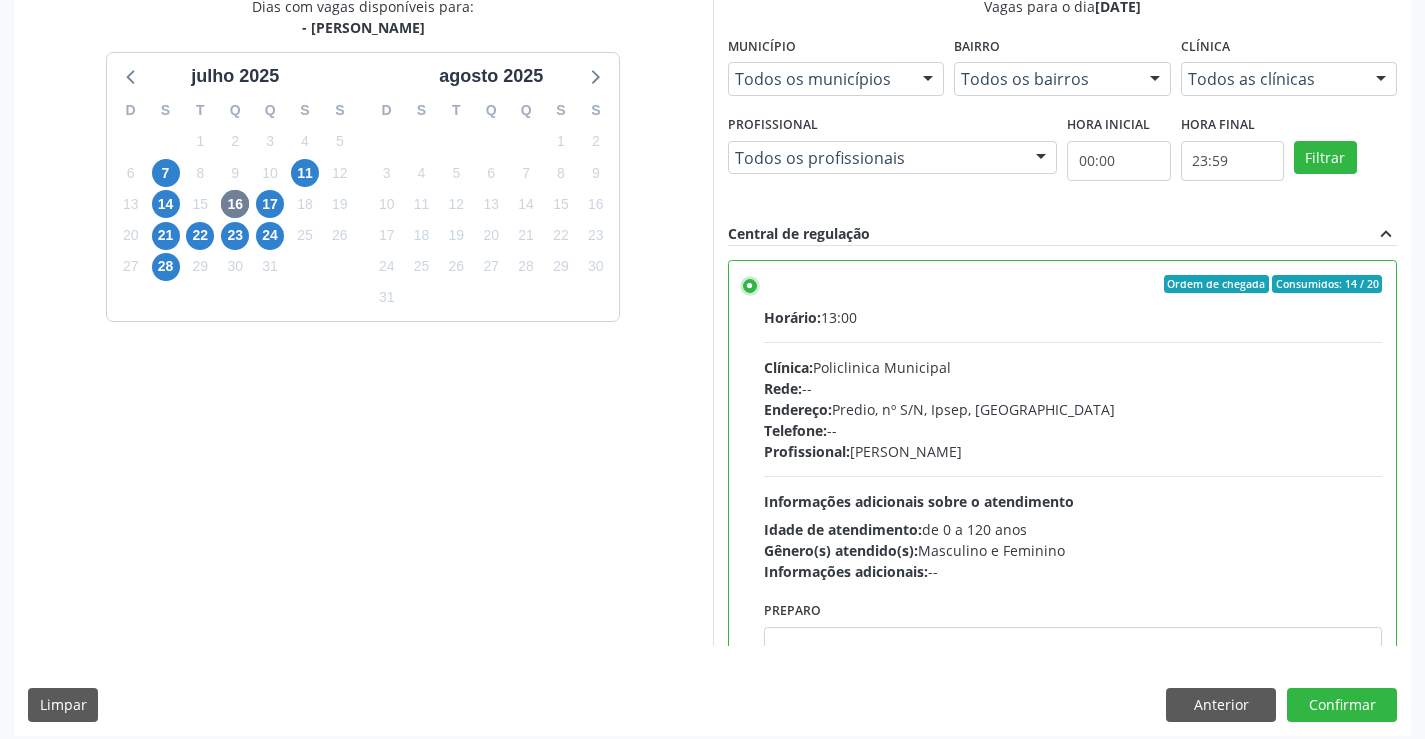 scroll, scrollTop: 456, scrollLeft: 0, axis: vertical 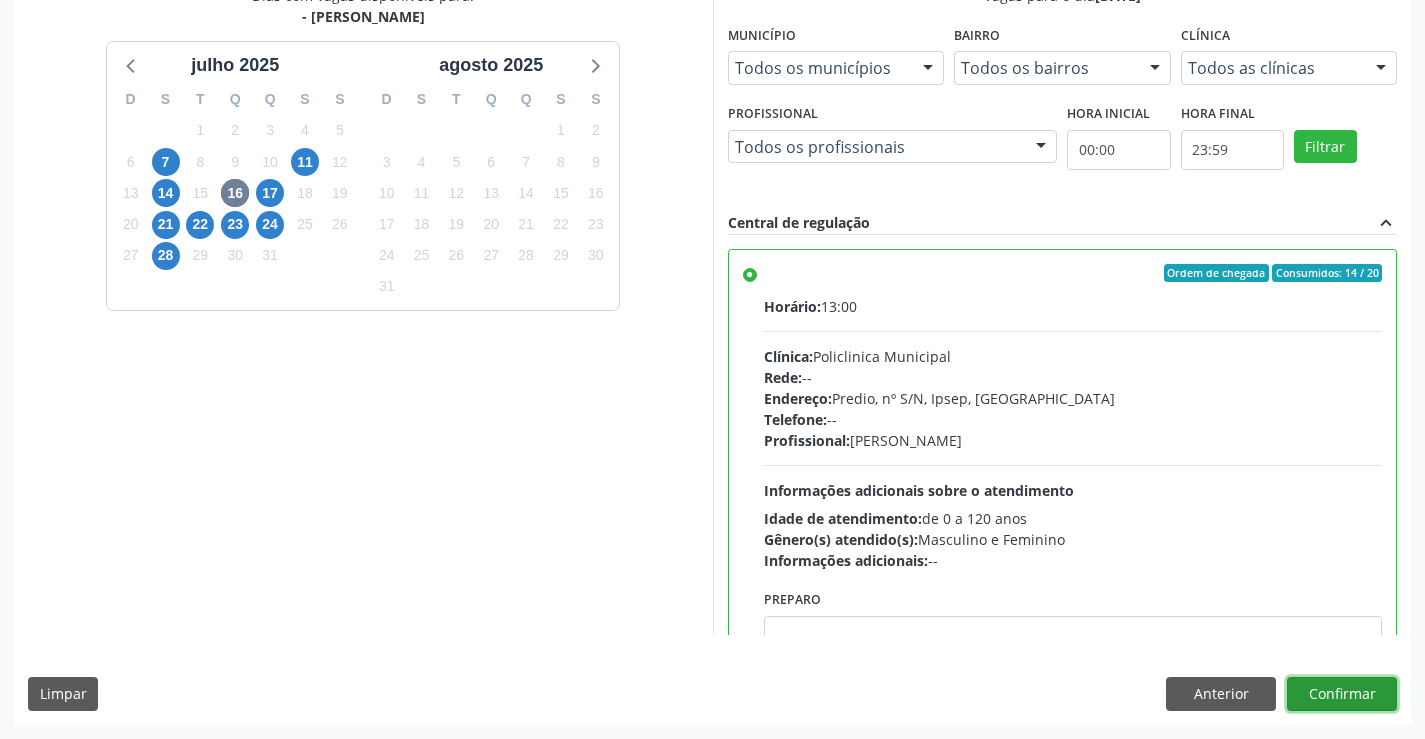 click on "Confirmar" at bounding box center (1342, 694) 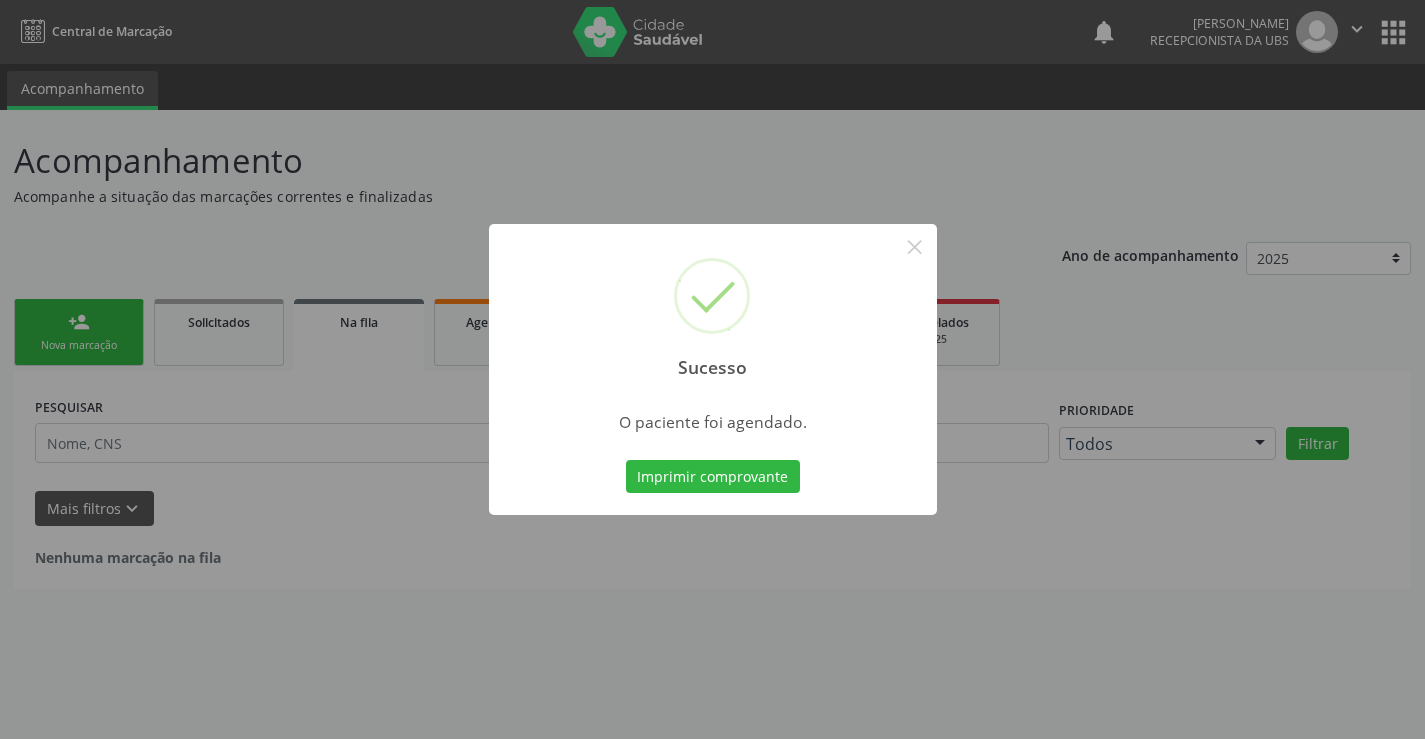 scroll, scrollTop: 0, scrollLeft: 0, axis: both 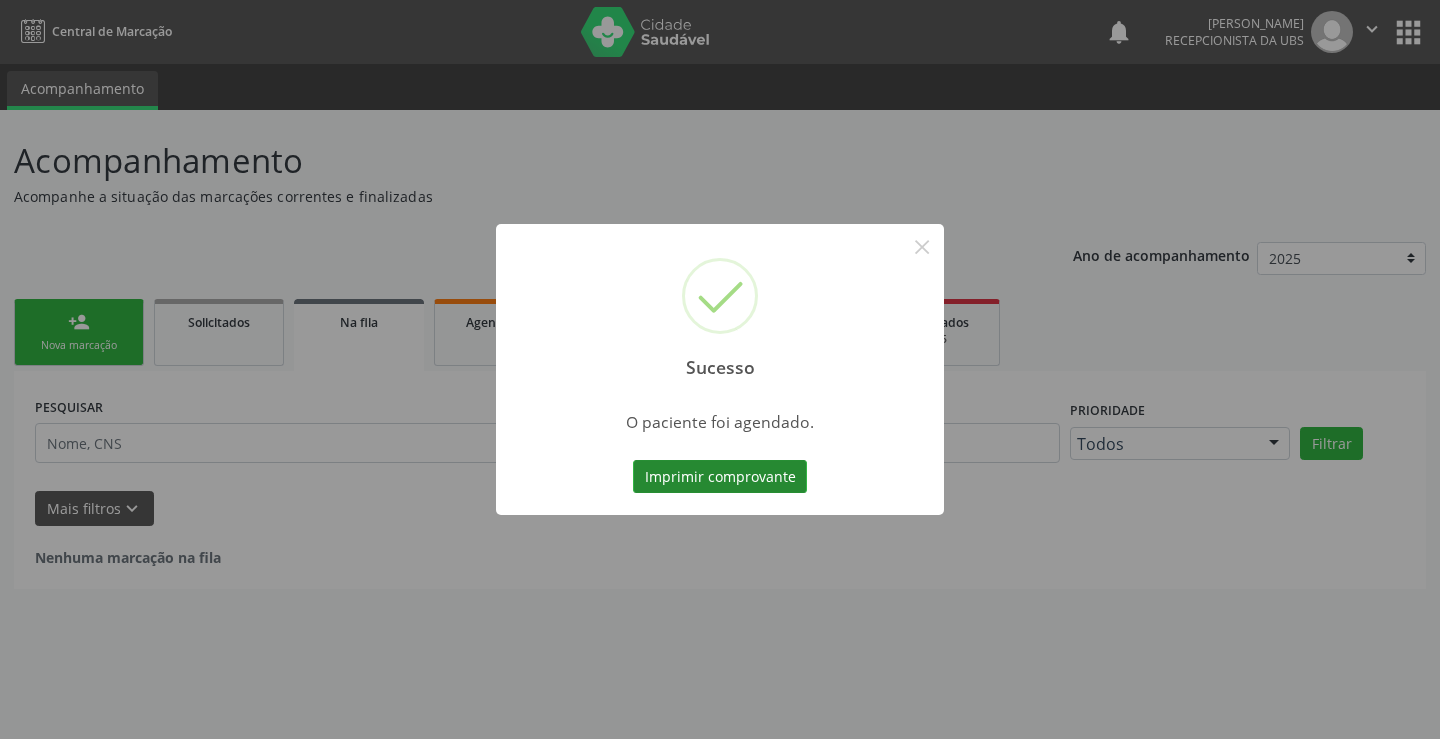 click on "Imprimir comprovante" at bounding box center [720, 477] 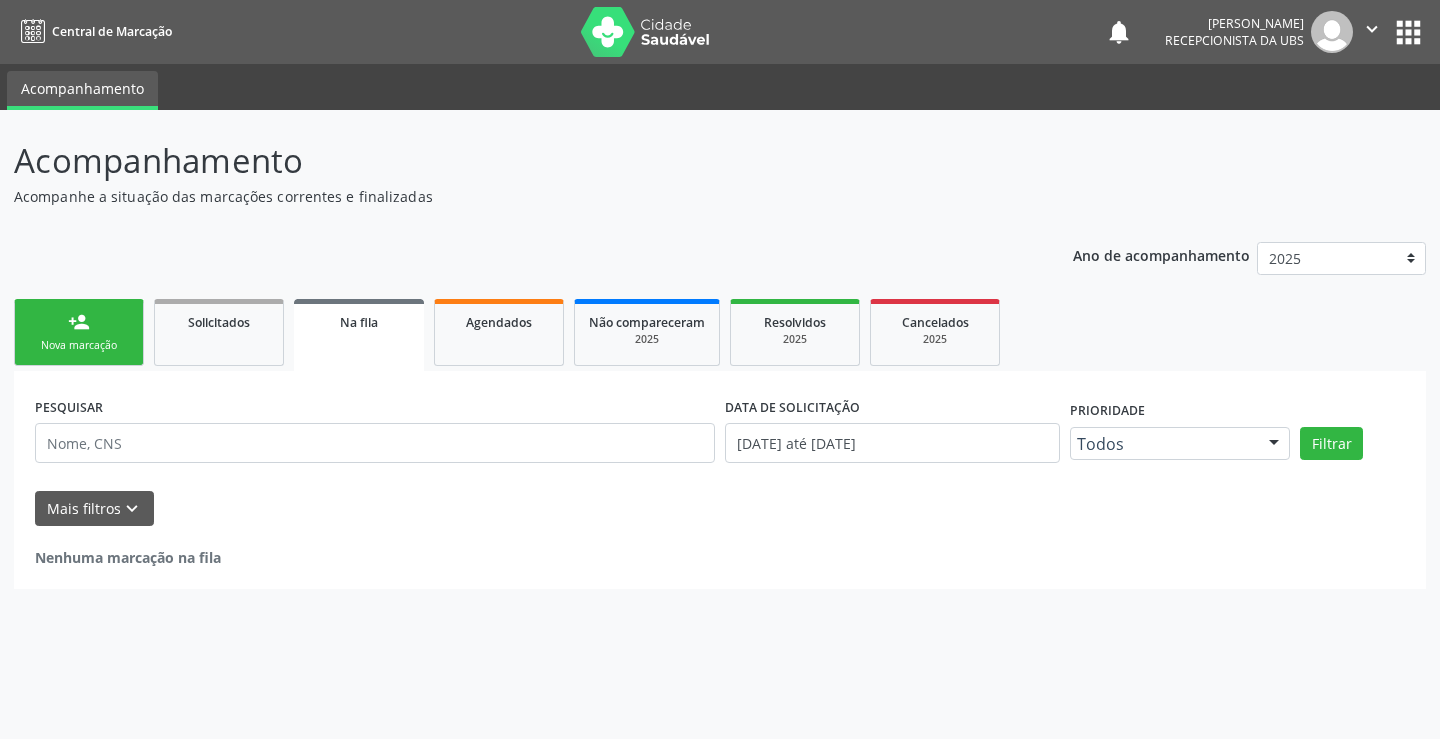 click on "person_add
Nova marcação" at bounding box center [79, 332] 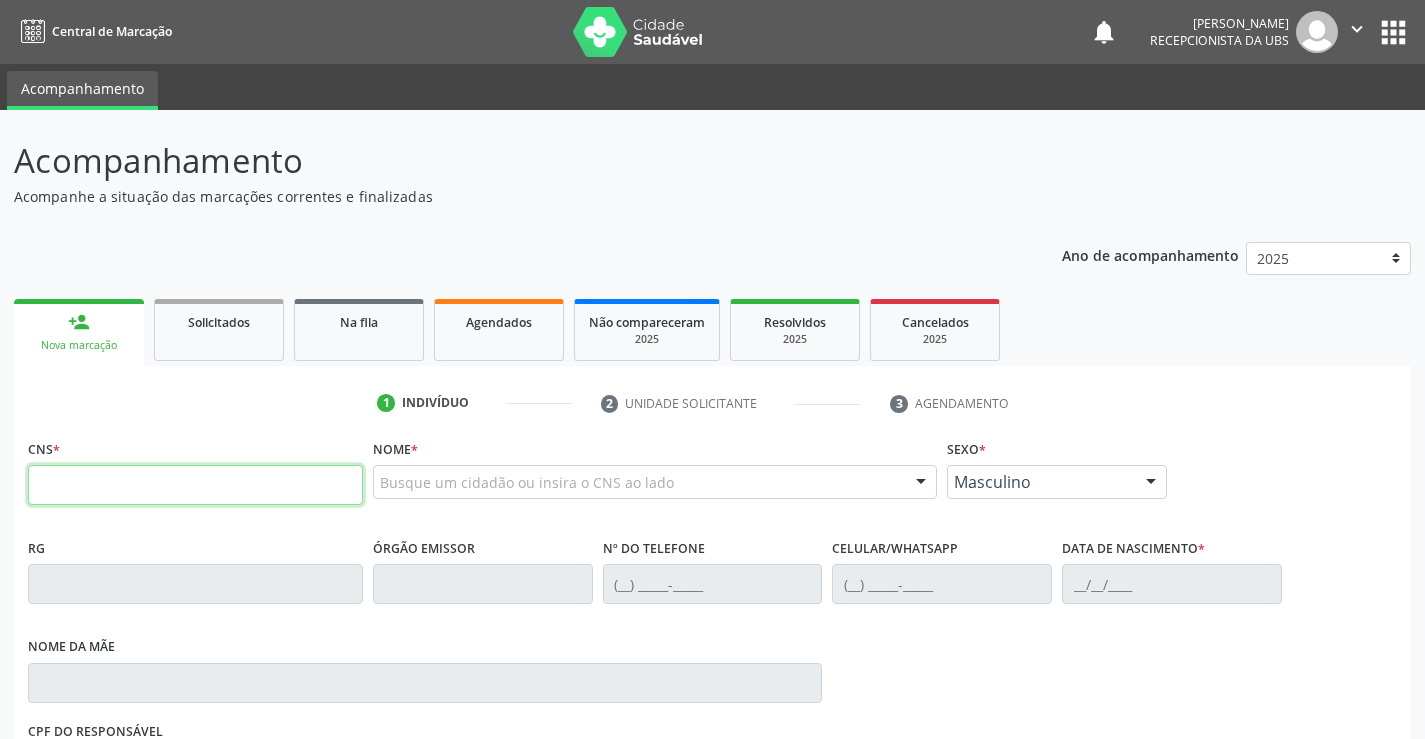 click at bounding box center (195, 485) 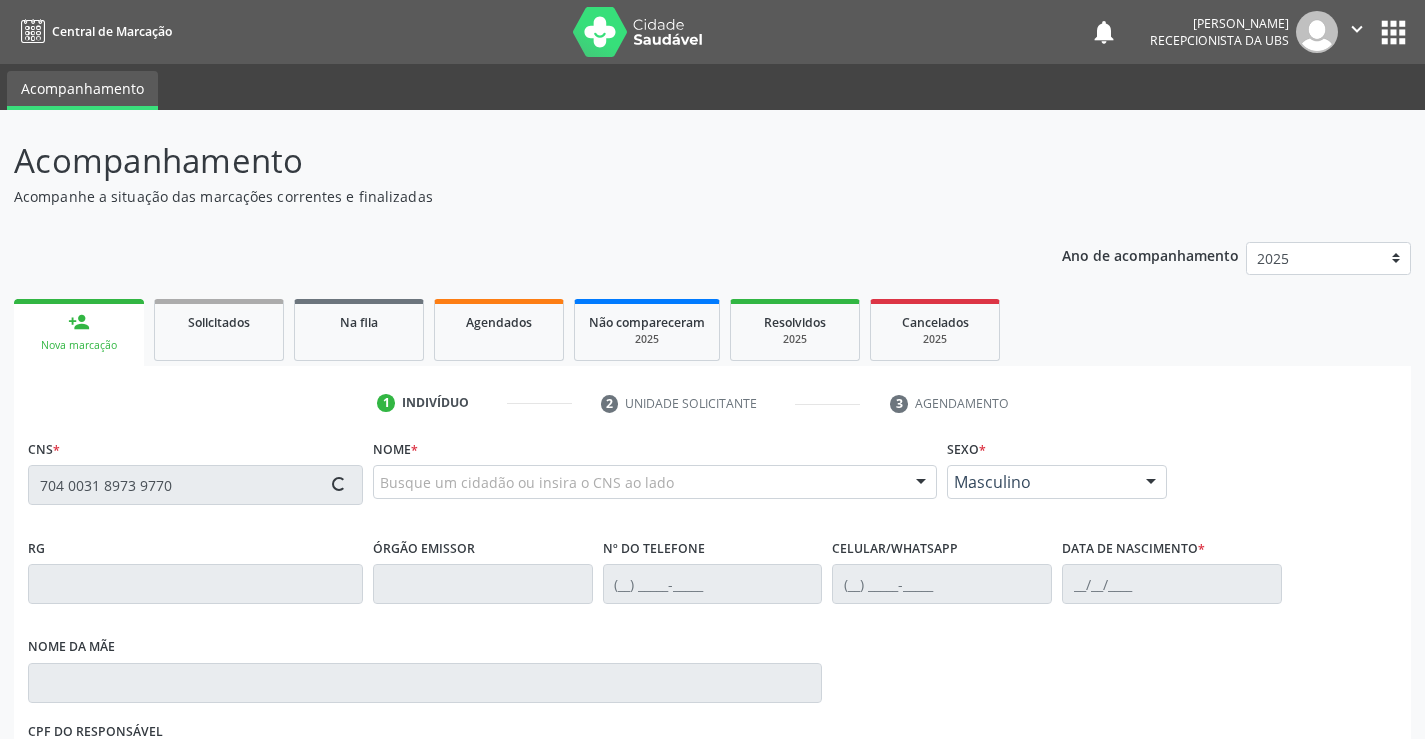 type on "704 0031 8973 9770" 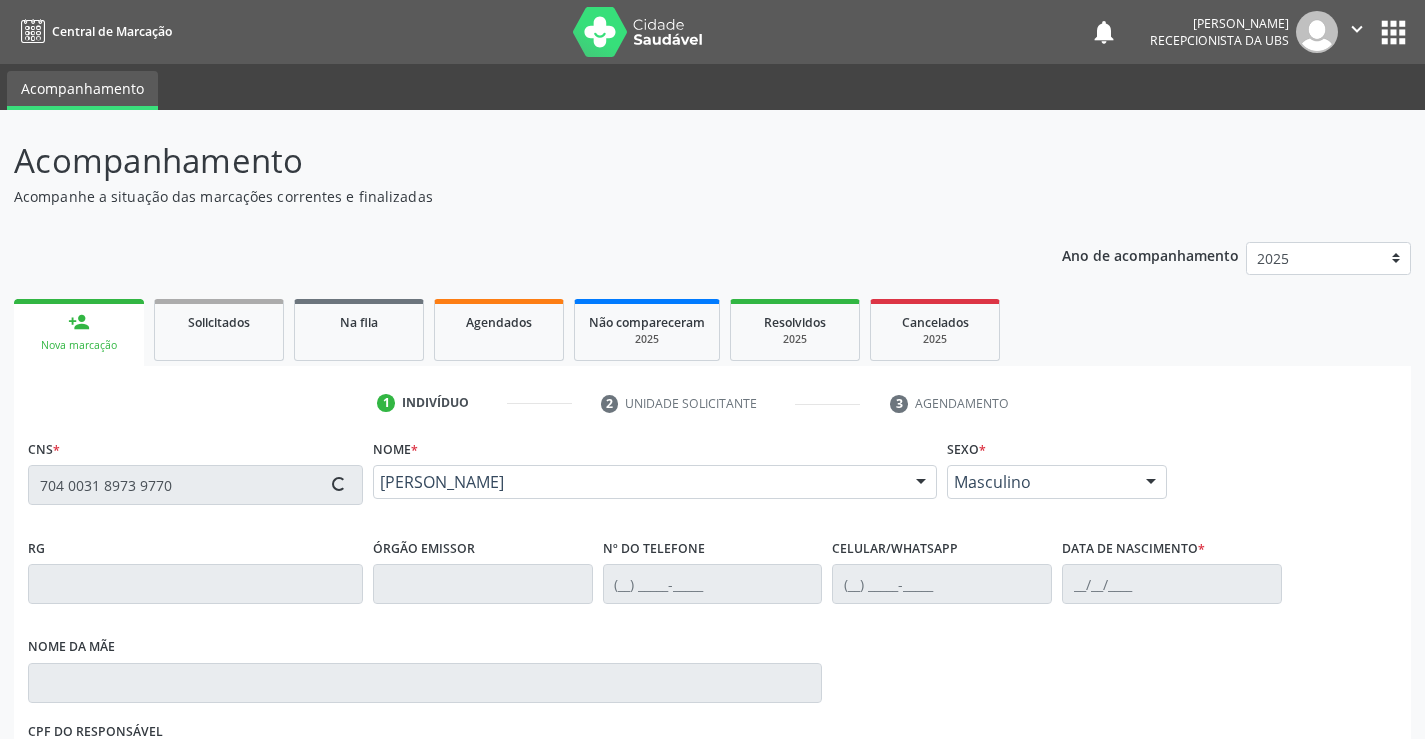 type on "(87) 99605-9982" 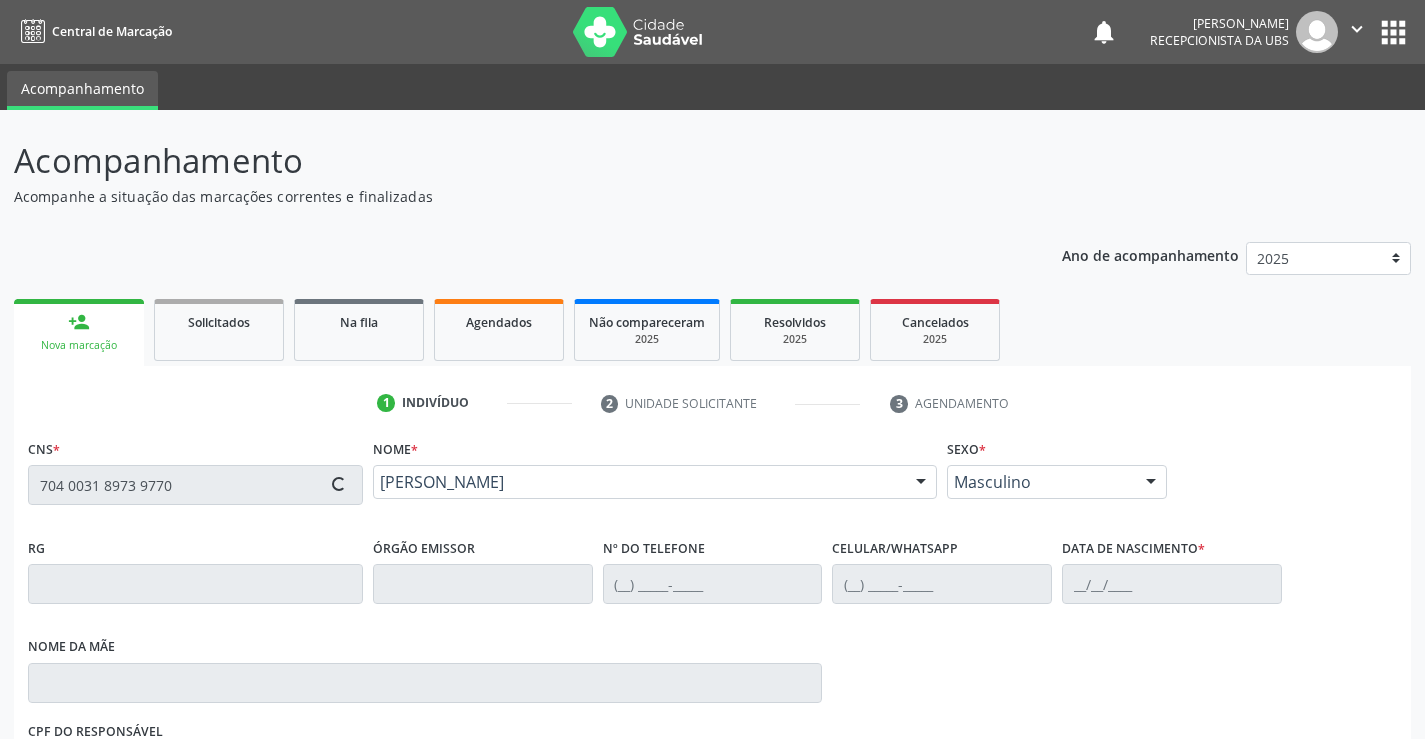 type on "20/08/1999" 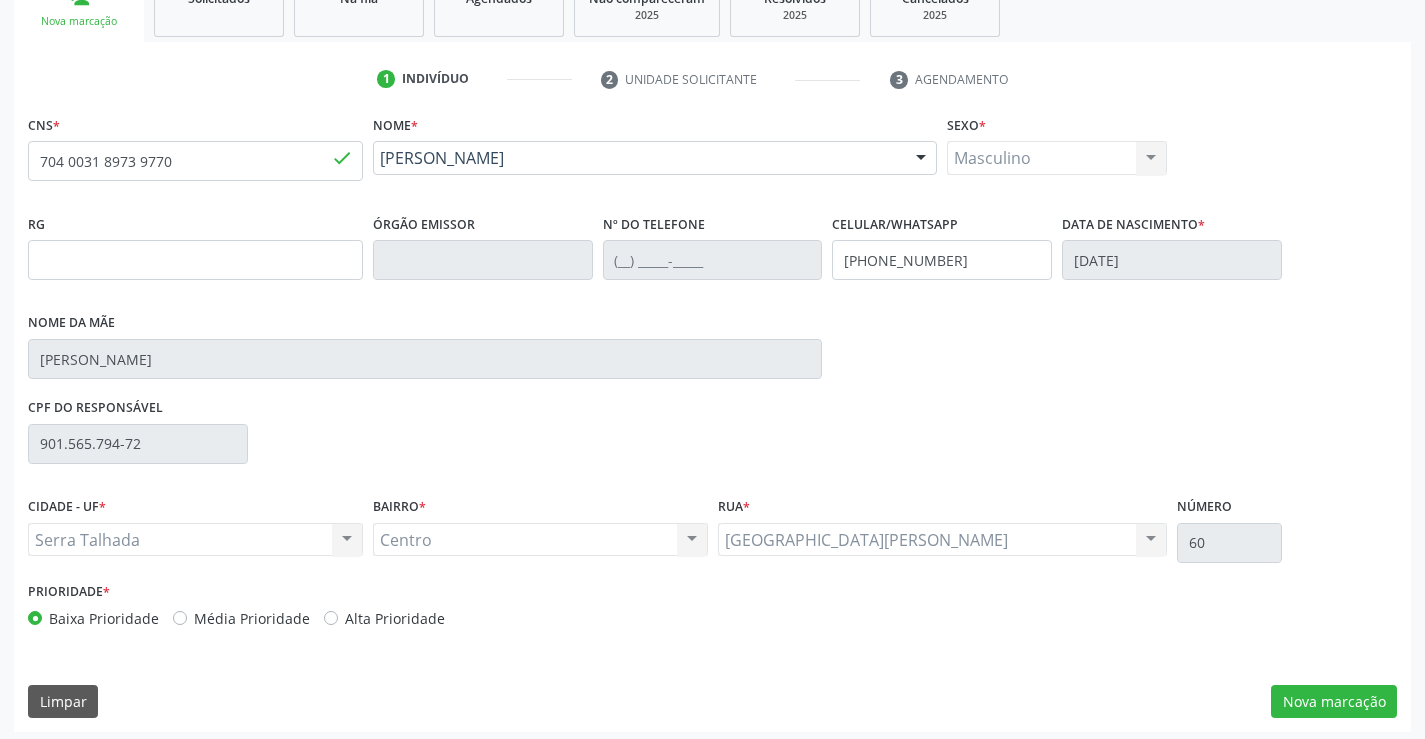 scroll, scrollTop: 331, scrollLeft: 0, axis: vertical 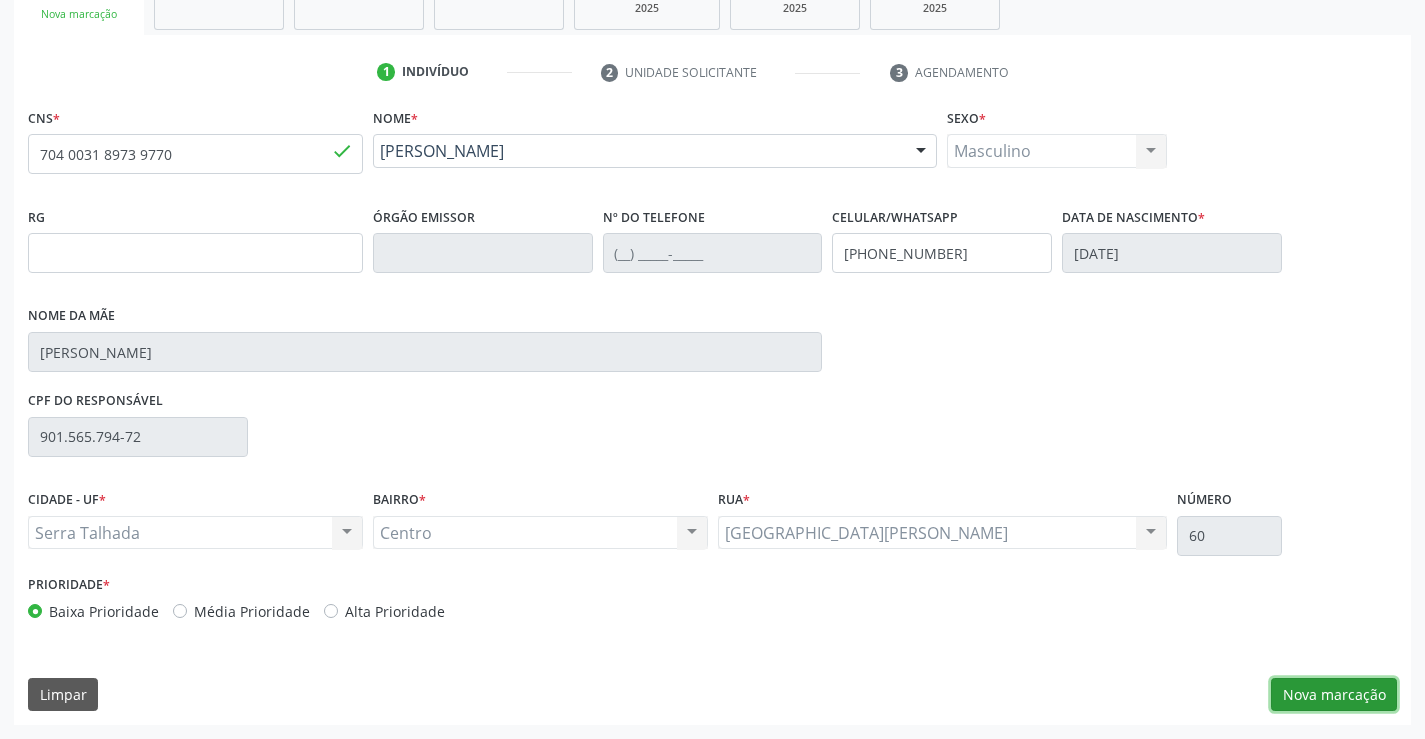 click on "Nova marcação" at bounding box center [1334, 695] 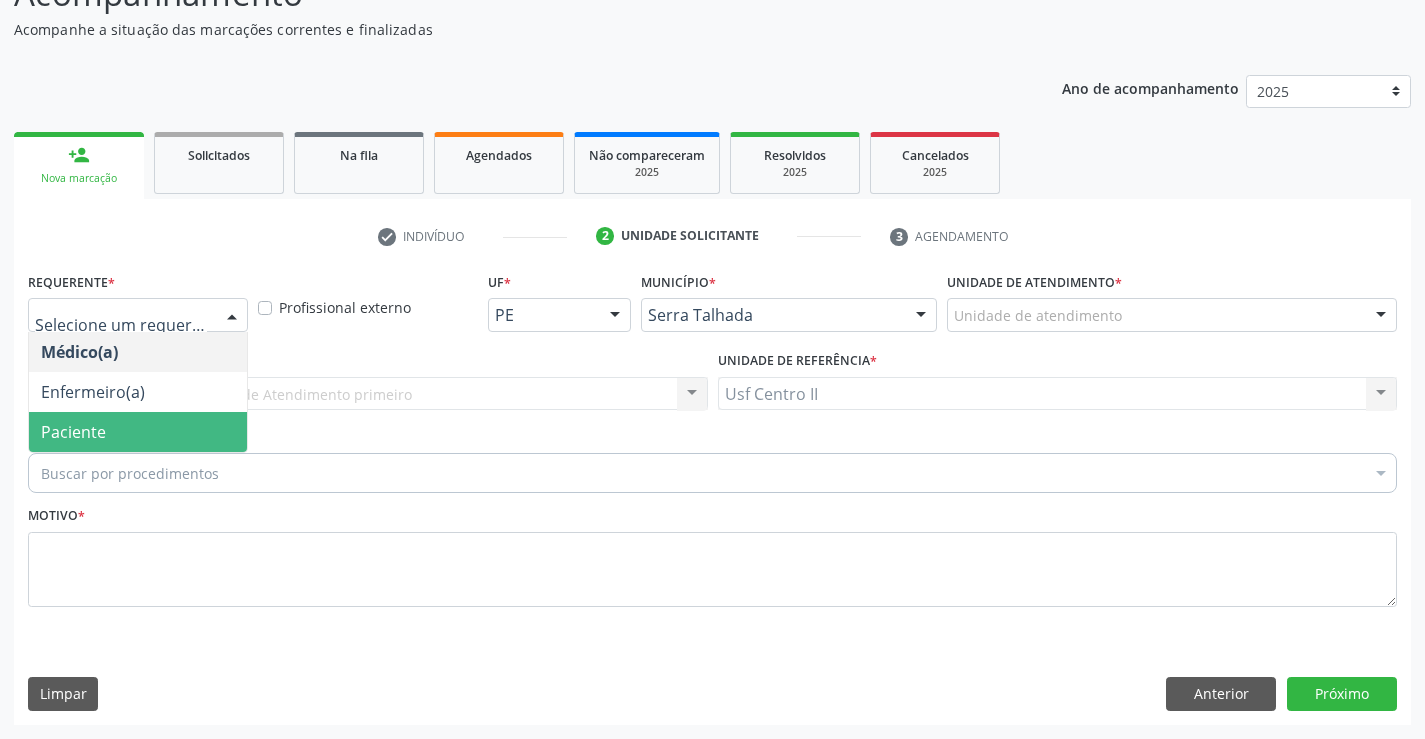 click on "Paciente" at bounding box center [138, 432] 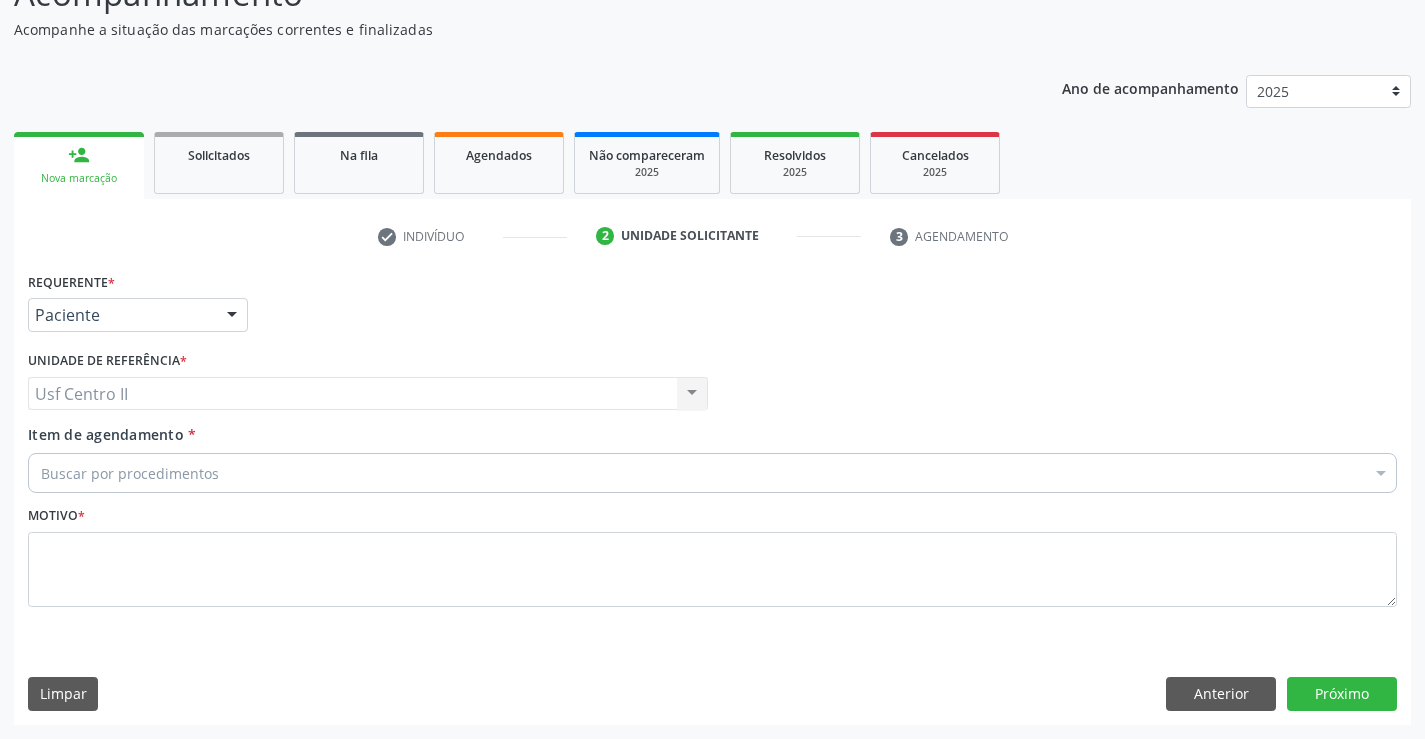 click on "Buscar por procedimentos" at bounding box center (712, 473) 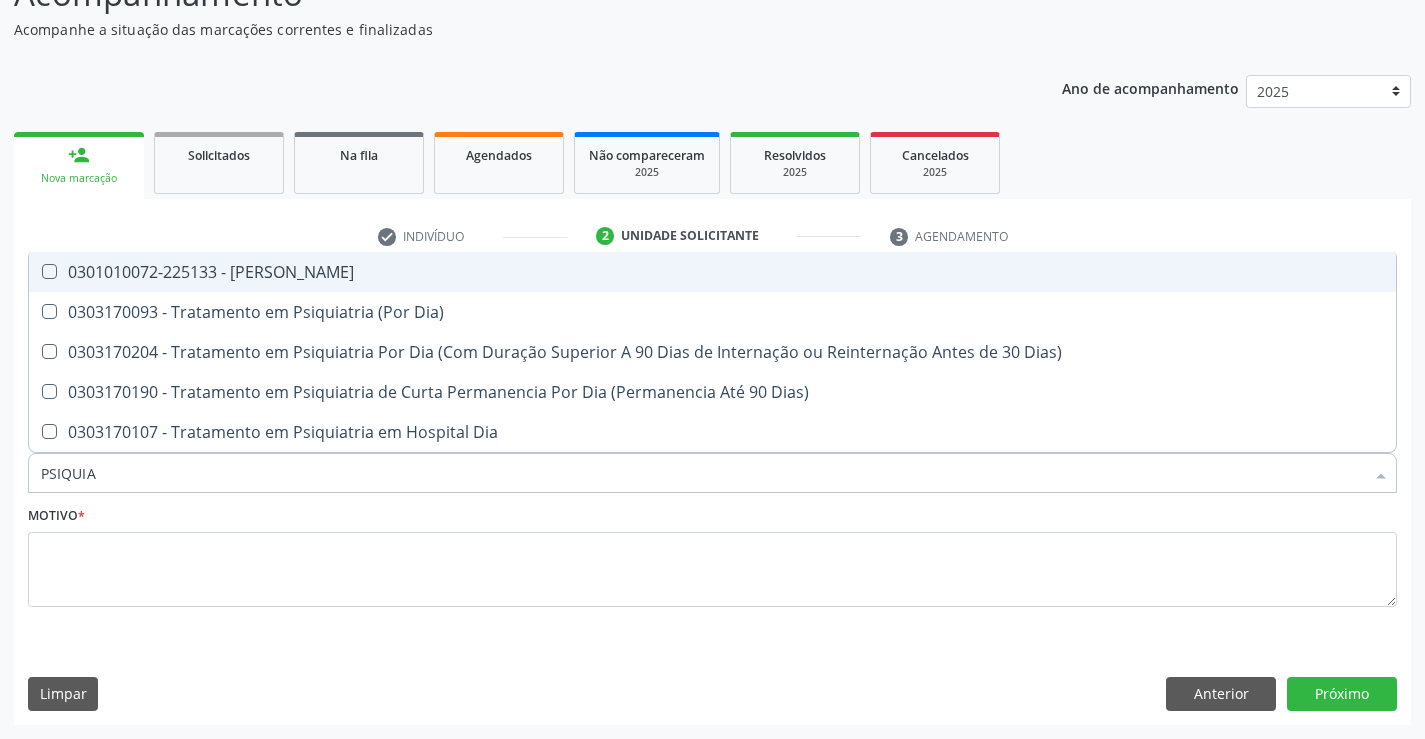 type on "PSIQUIAT" 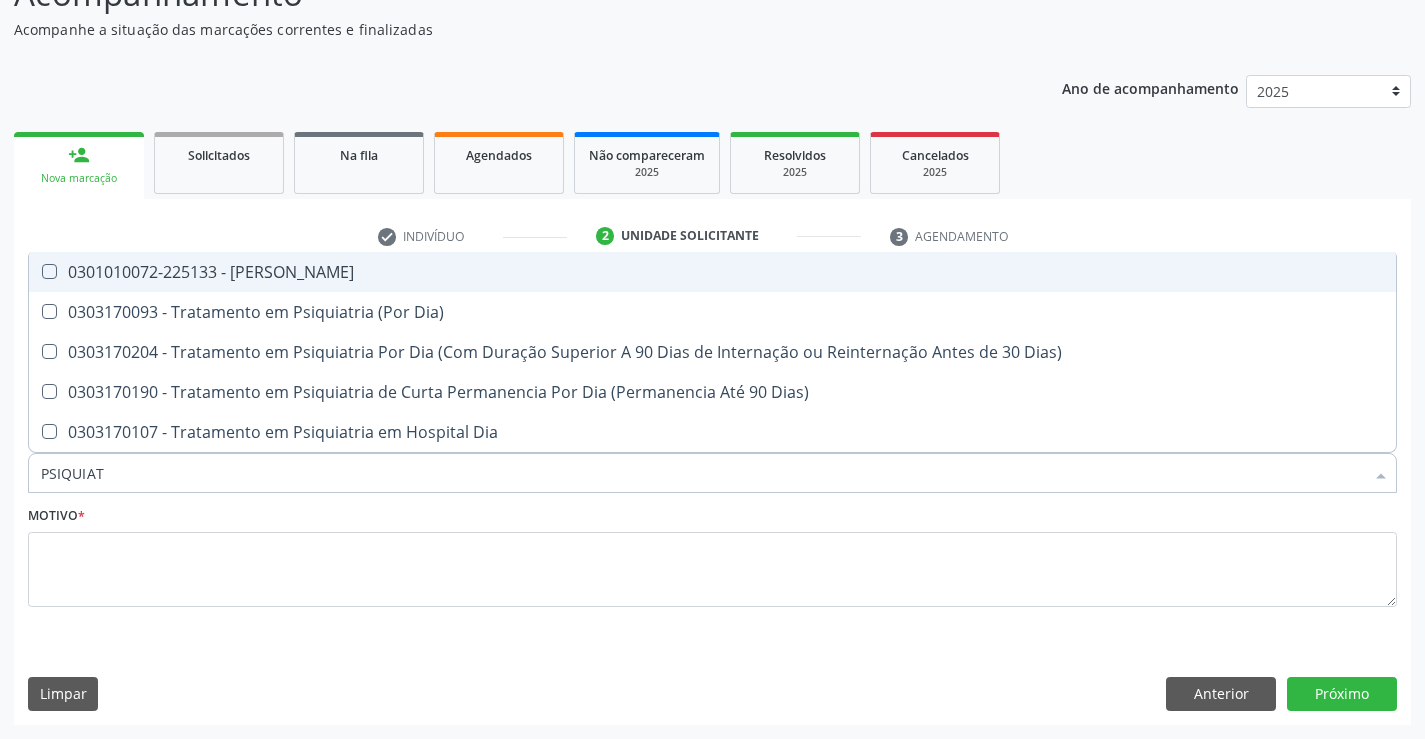 click on "0301010072-225133 - Médico Psiquiatra" at bounding box center [712, 272] 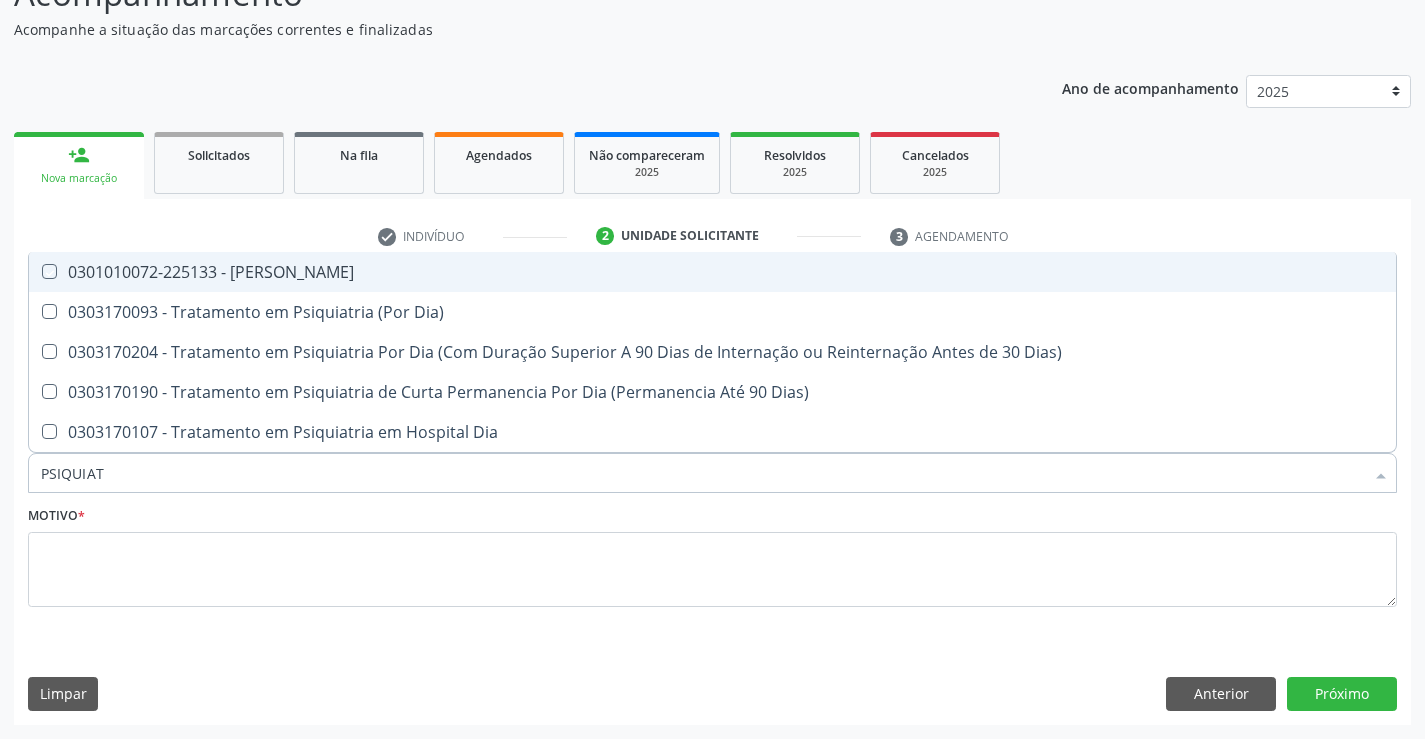 checkbox on "true" 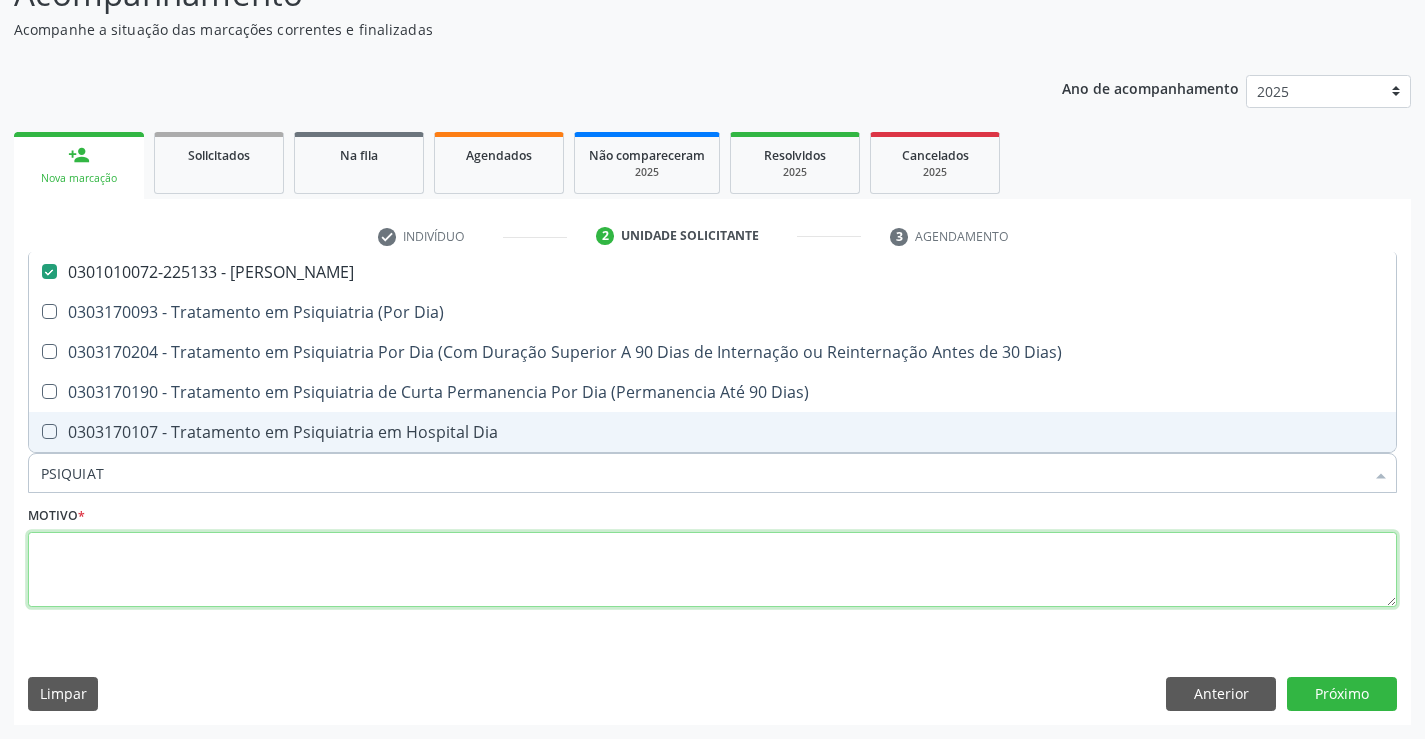 click at bounding box center (712, 570) 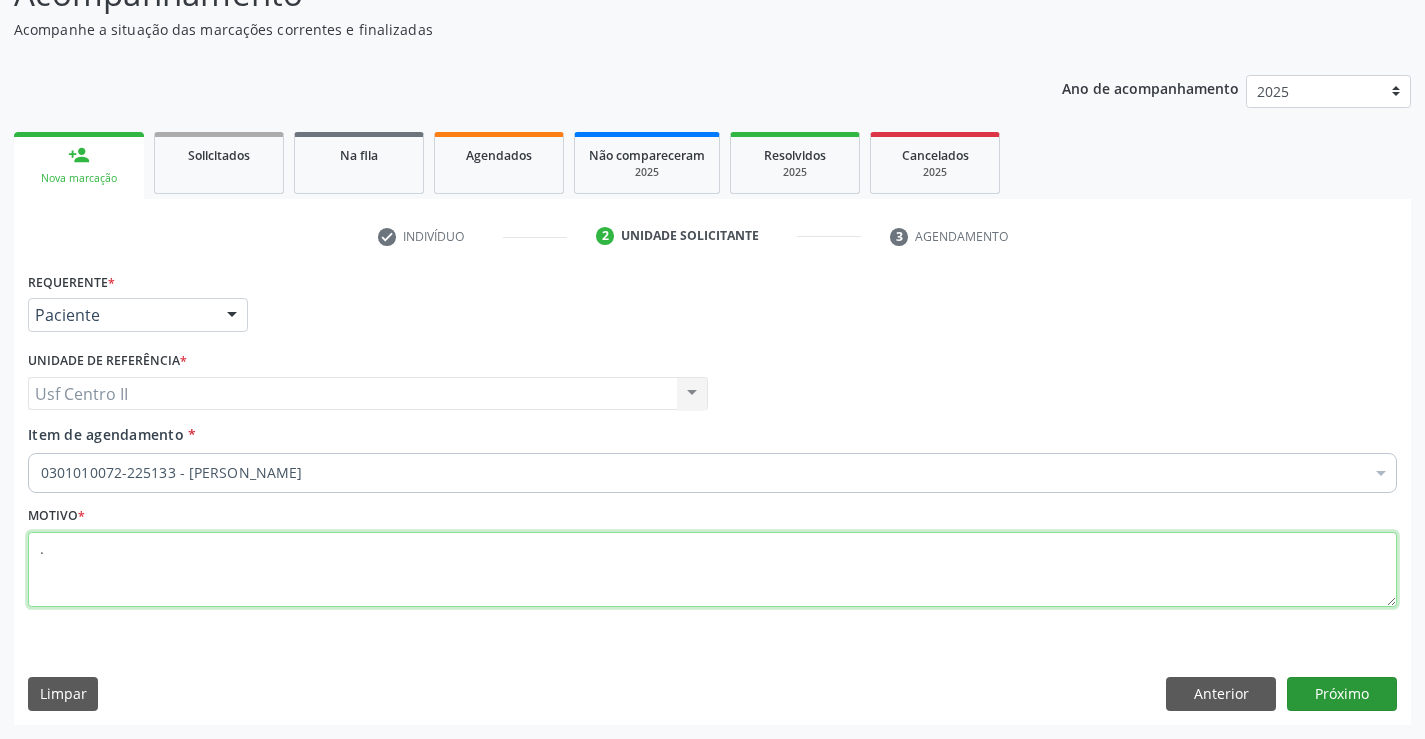 type on "." 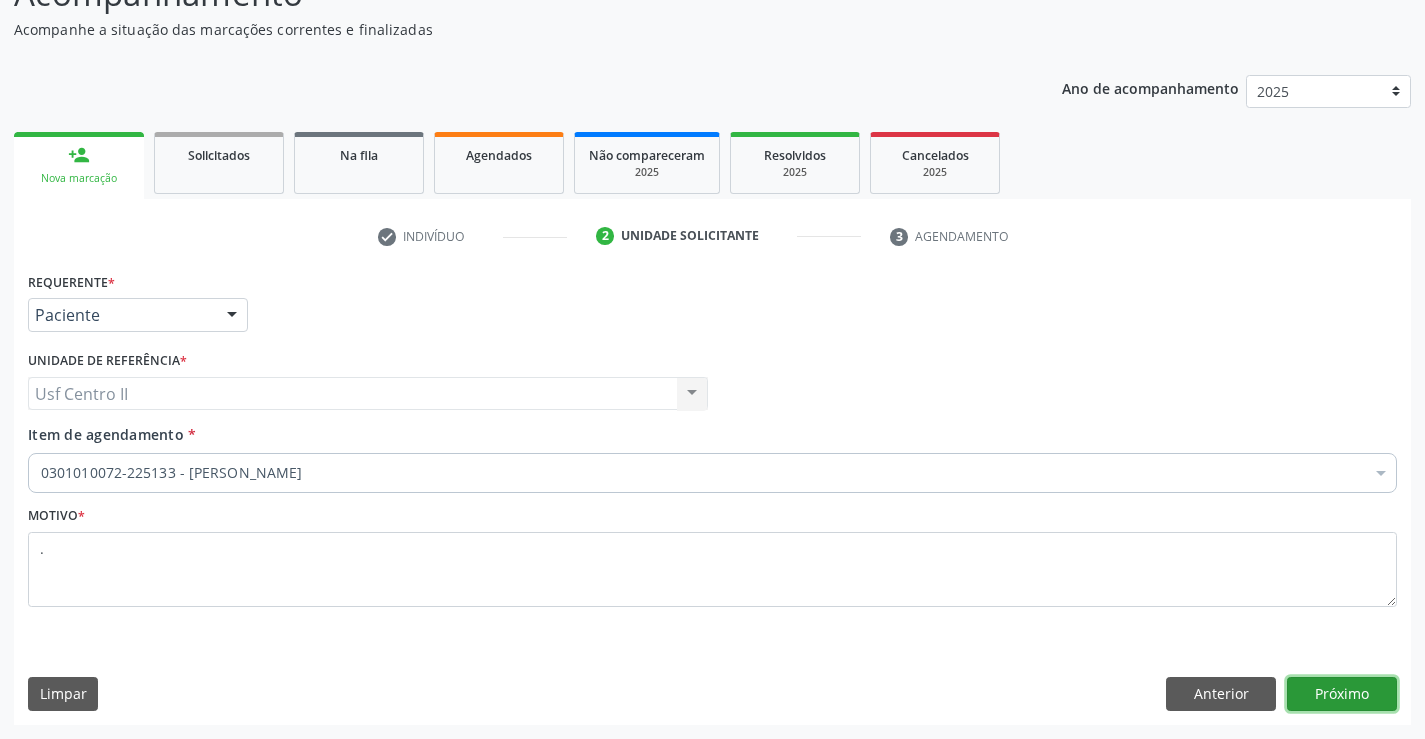 click on "Próximo" at bounding box center (1342, 694) 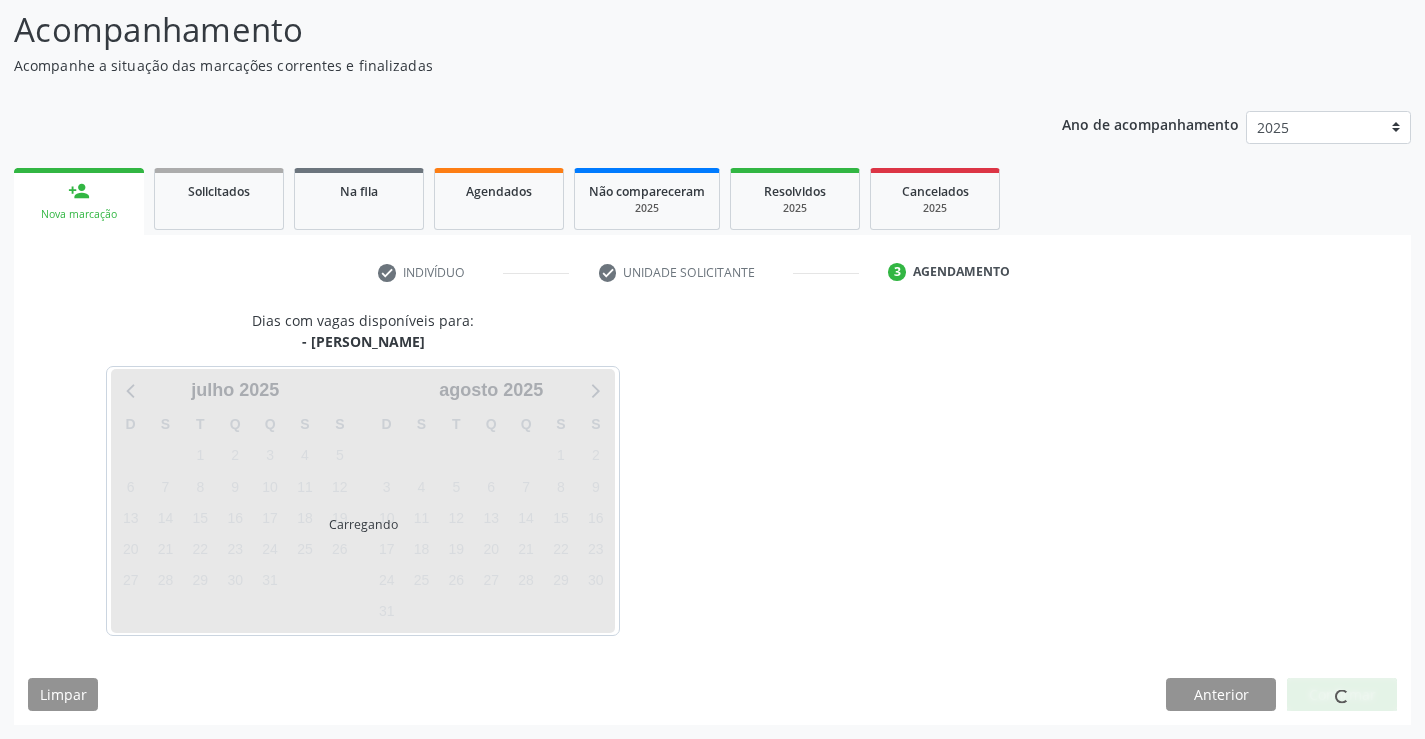scroll, scrollTop: 131, scrollLeft: 0, axis: vertical 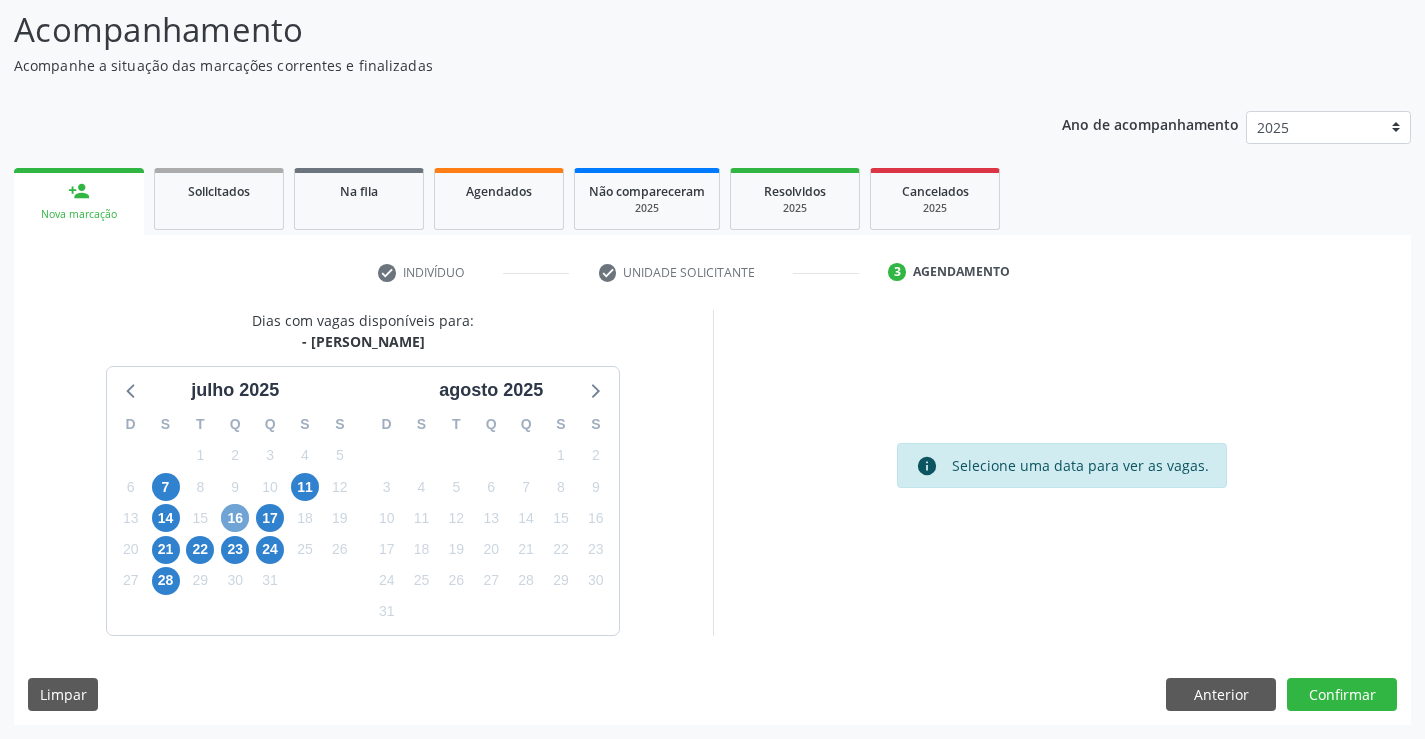 click on "16" at bounding box center (235, 518) 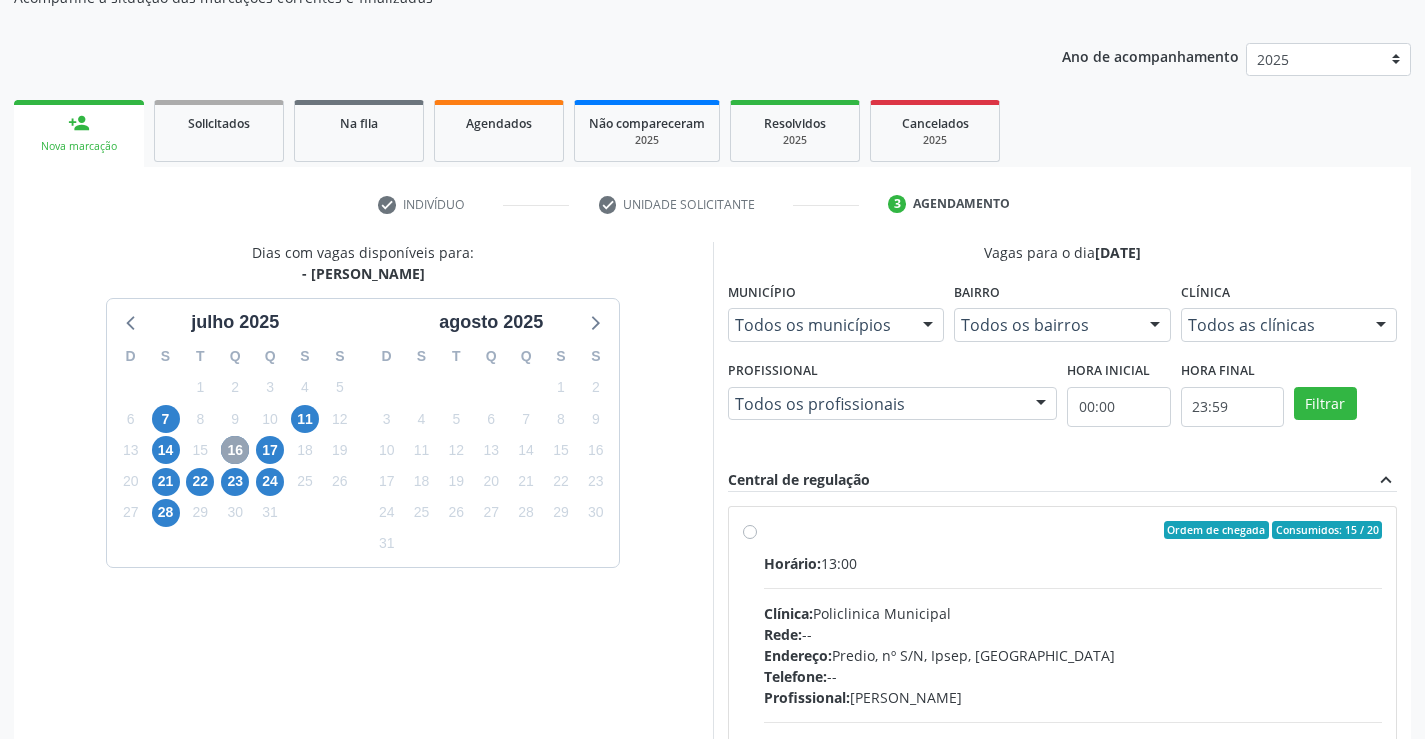 scroll, scrollTop: 420, scrollLeft: 0, axis: vertical 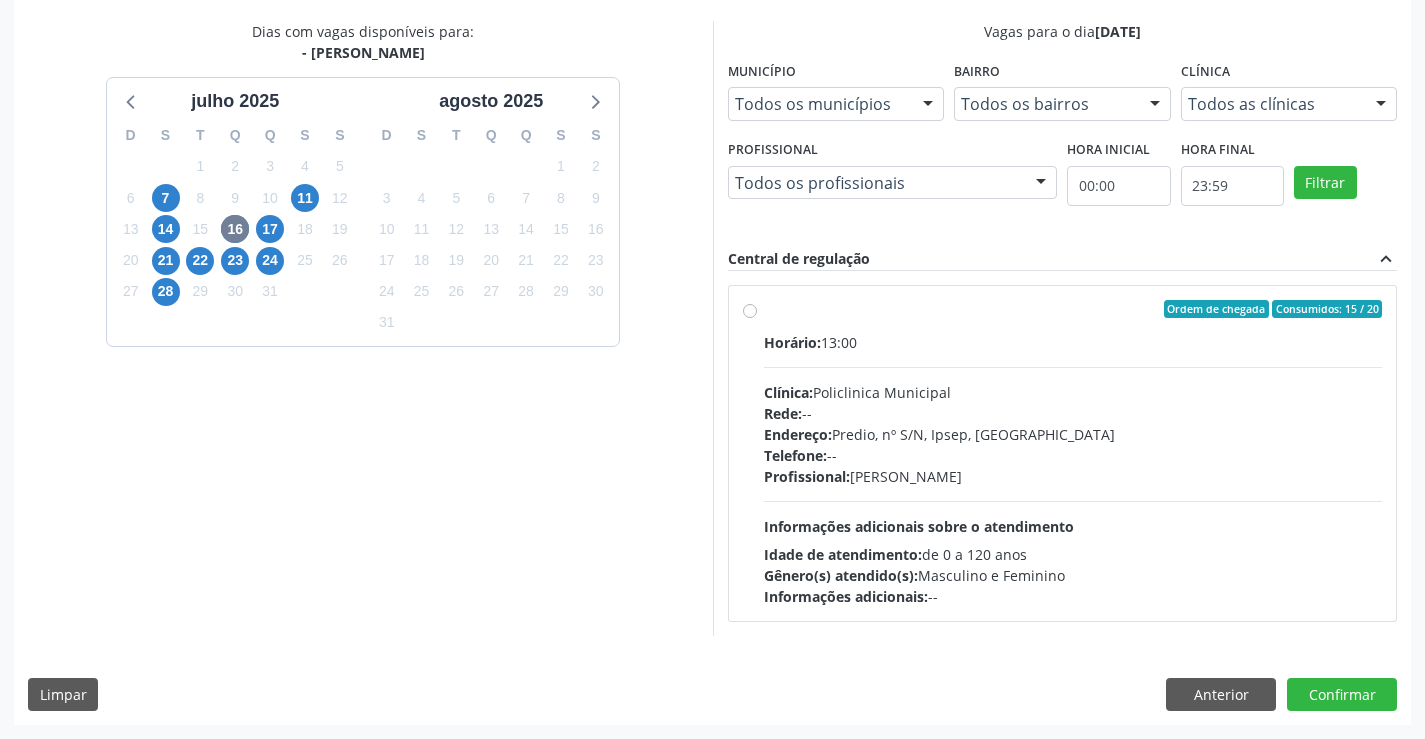 click on "Ordem de chegada
Consumidos: 15 / 20
Horário:   13:00
Clínica:  Policlinica Municipal
Rede:
--
Endereço:   Predio, nº S/N, Ipsep, Serra Talhada - PE
Telefone:   --
Profissional:
Maria Augusta Soares Sobreira Machado
Informações adicionais sobre o atendimento
Idade de atendimento:
de 0 a 120 anos
Gênero(s) atendido(s):
Masculino e Feminino
Informações adicionais:
--" at bounding box center (1073, 453) 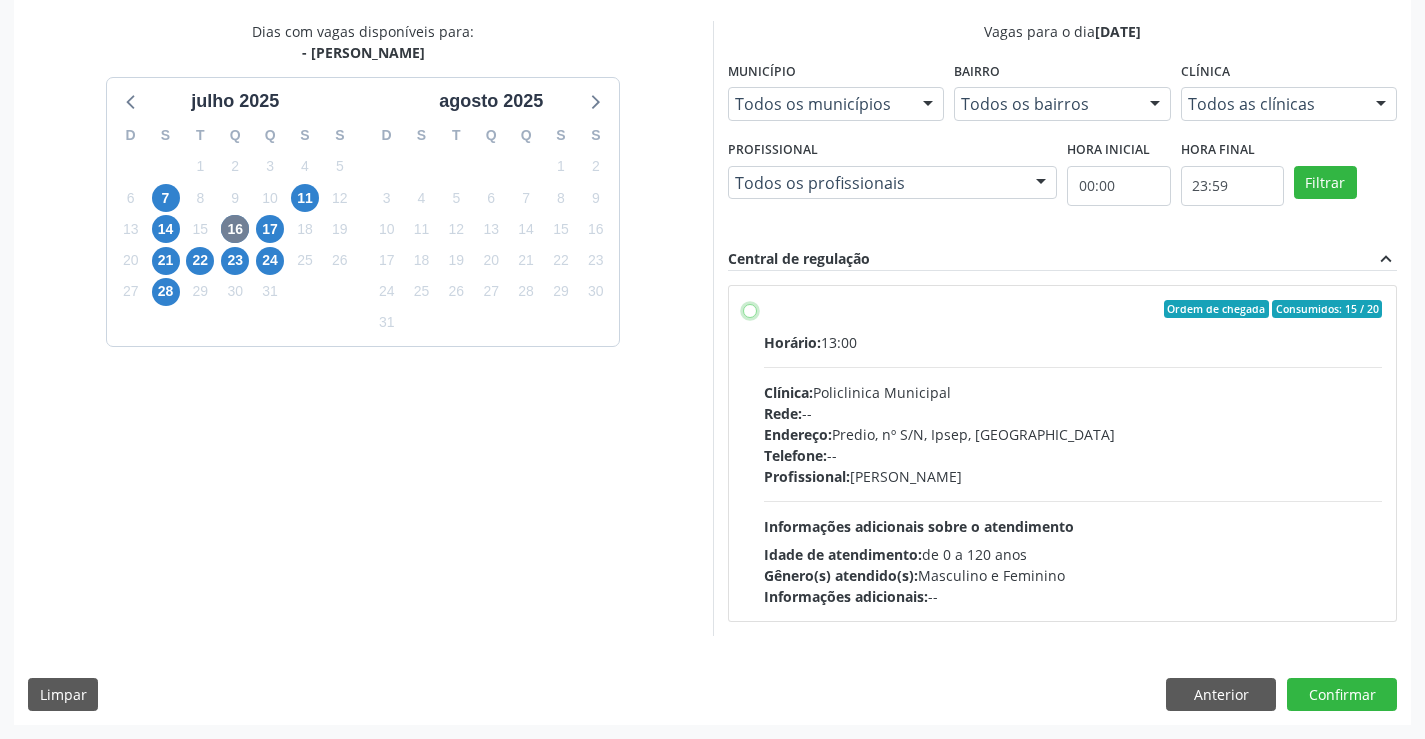 click on "Ordem de chegada
Consumidos: 15 / 20
Horário:   13:00
Clínica:  Policlinica Municipal
Rede:
--
Endereço:   Predio, nº S/N, Ipsep, Serra Talhada - PE
Telefone:   --
Profissional:
Maria Augusta Soares Sobreira Machado
Informações adicionais sobre o atendimento
Idade de atendimento:
de 0 a 120 anos
Gênero(s) atendido(s):
Masculino e Feminino
Informações adicionais:
--" at bounding box center (750, 309) 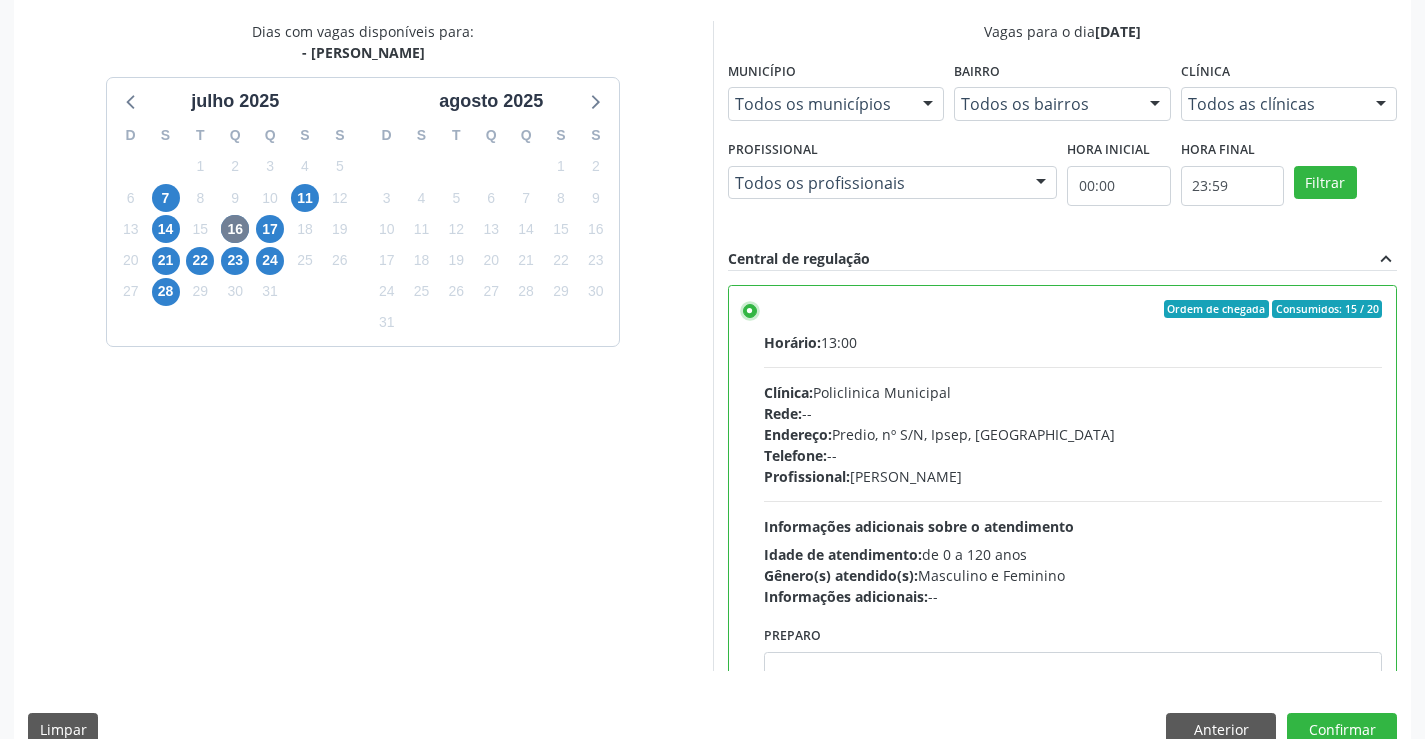 scroll, scrollTop: 456, scrollLeft: 0, axis: vertical 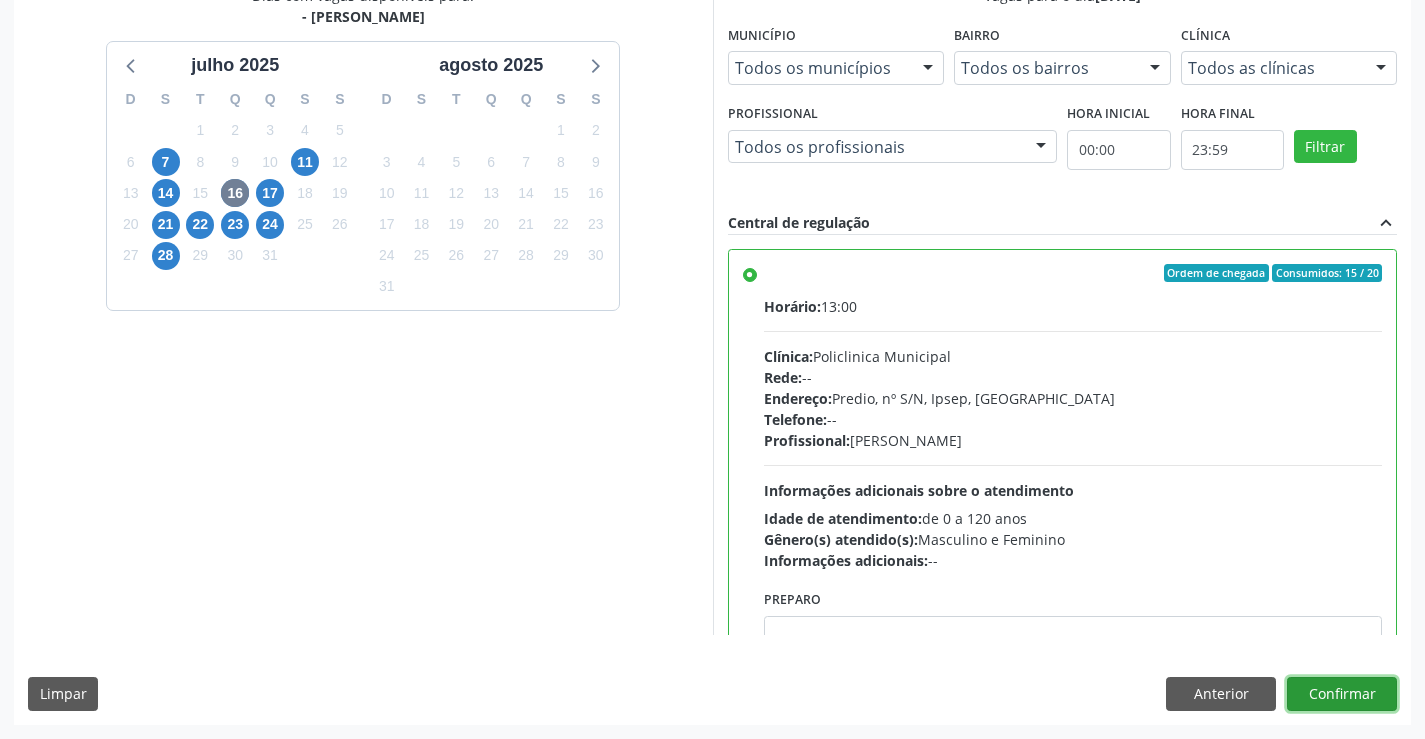 click on "Confirmar" at bounding box center (1342, 694) 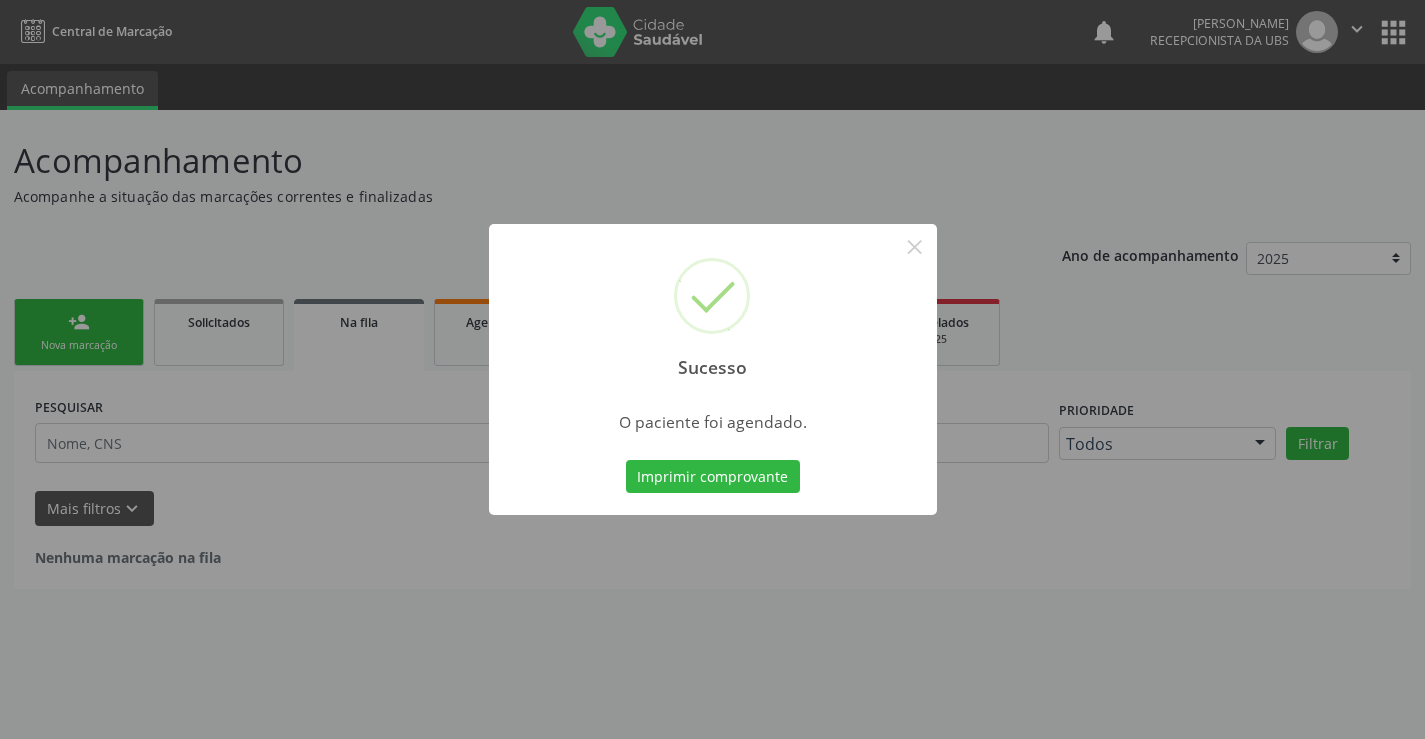 scroll, scrollTop: 0, scrollLeft: 0, axis: both 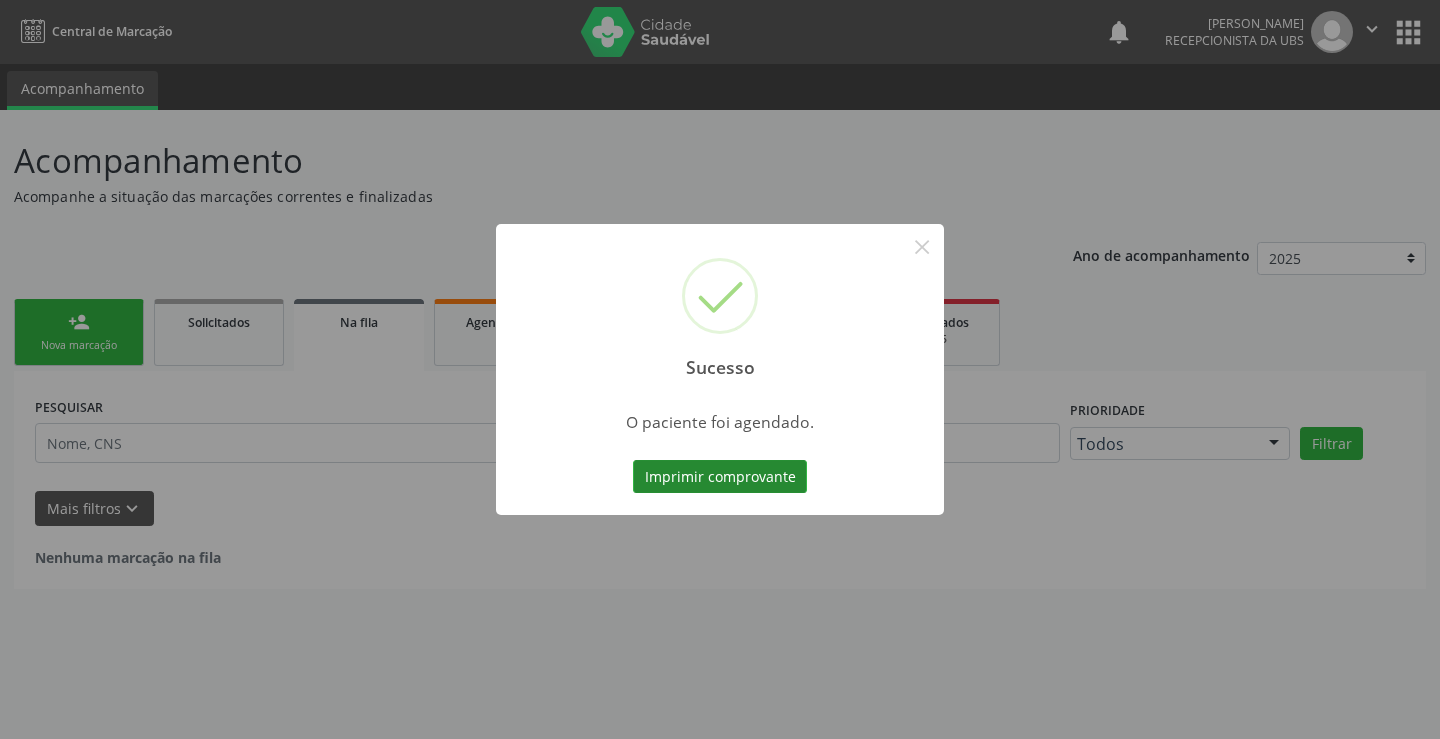 click on "Imprimir comprovante" at bounding box center (720, 477) 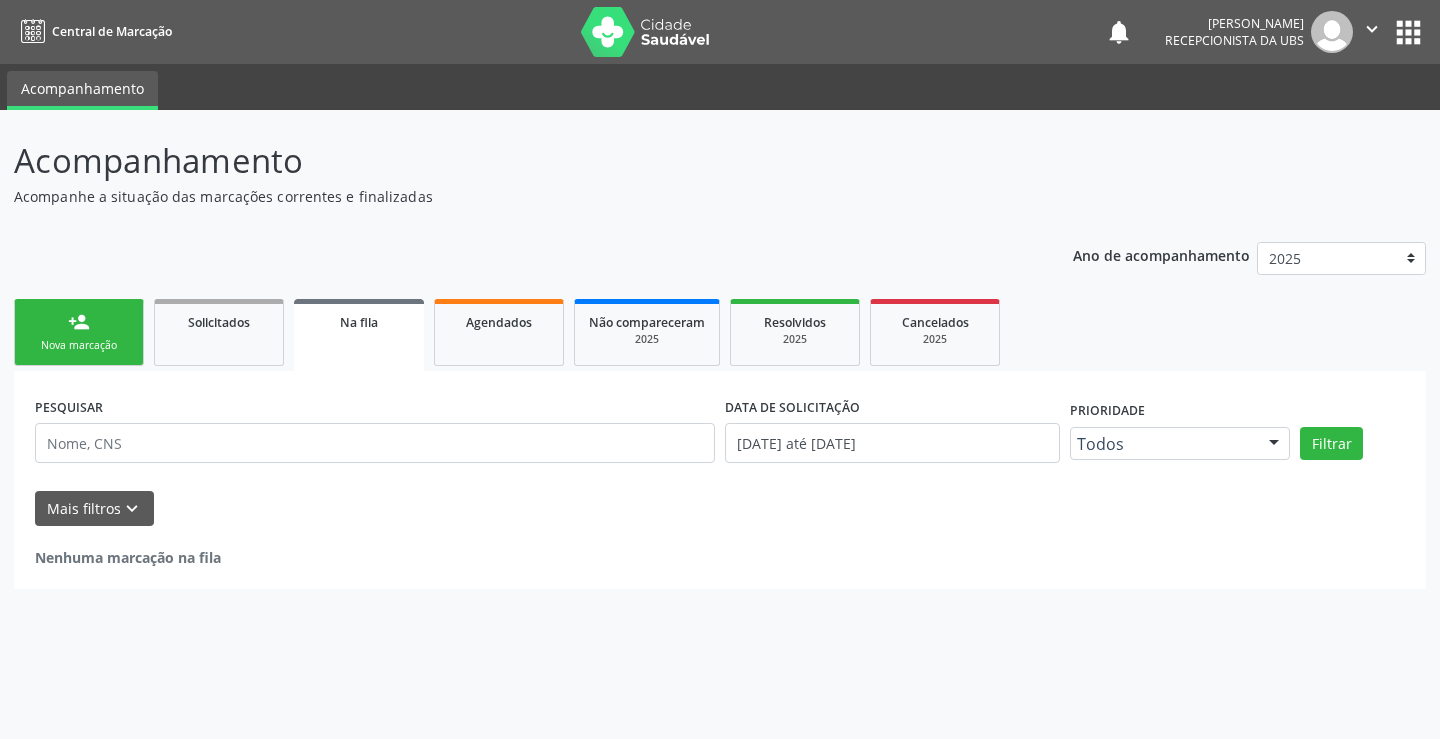click on "Sucesso × O paciente foi agendado. Imprimir comprovante Cancel" at bounding box center (720, 369) 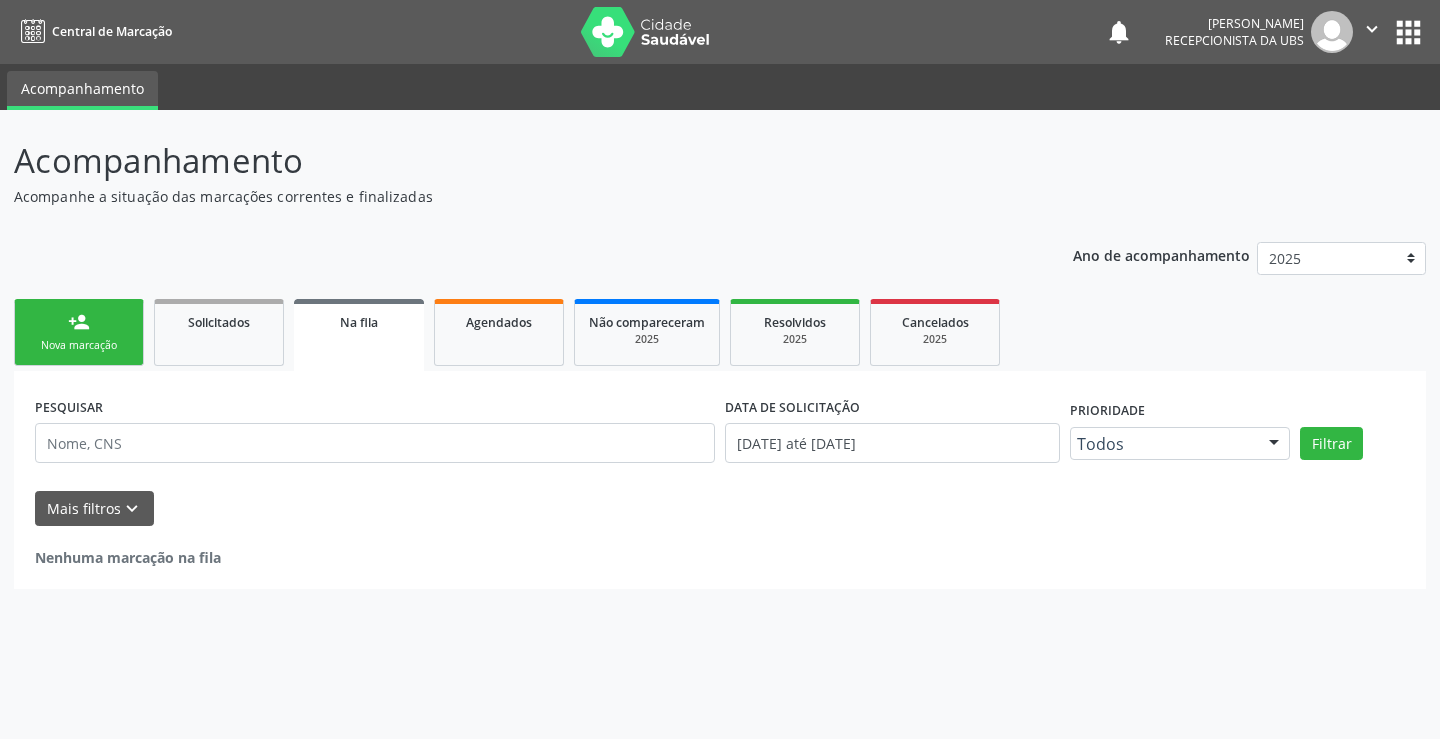 click on "person_add
Nova marcação" at bounding box center [79, 332] 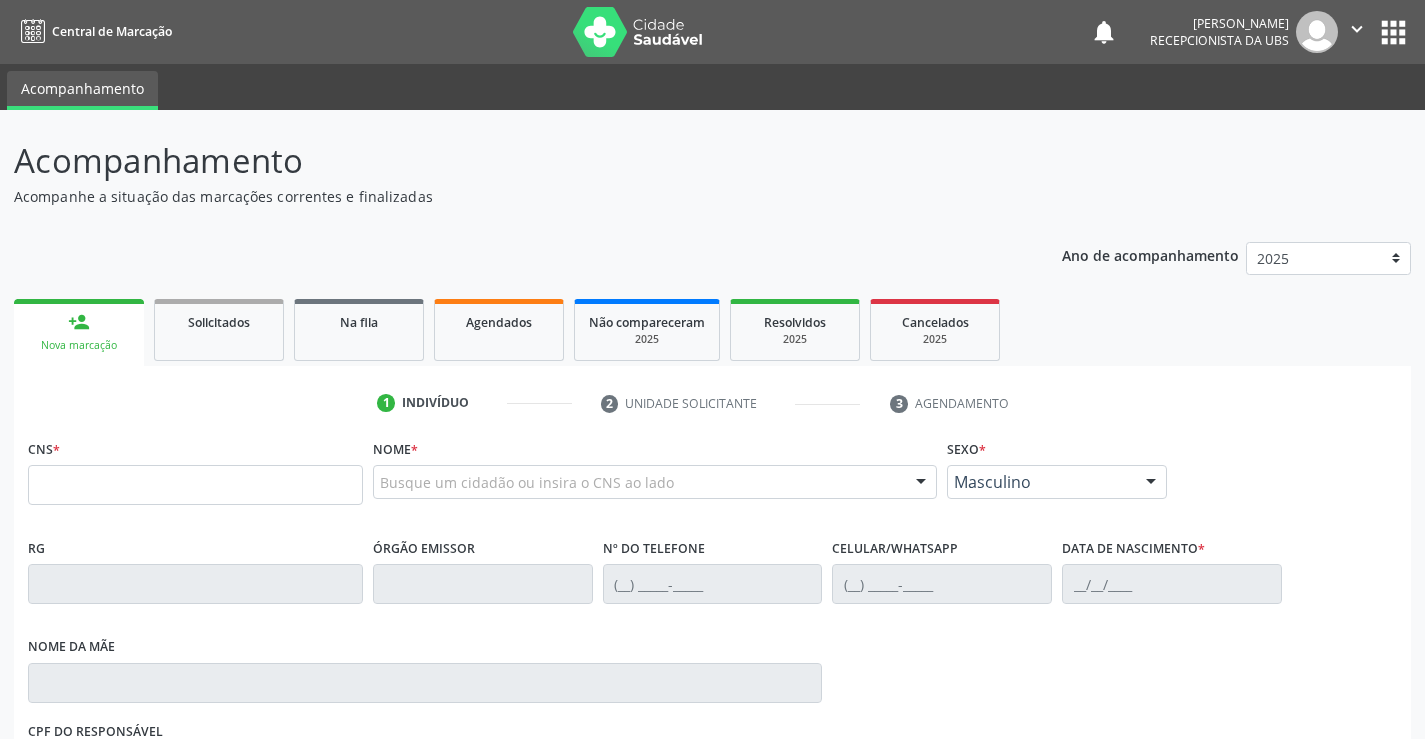scroll, scrollTop: 200, scrollLeft: 0, axis: vertical 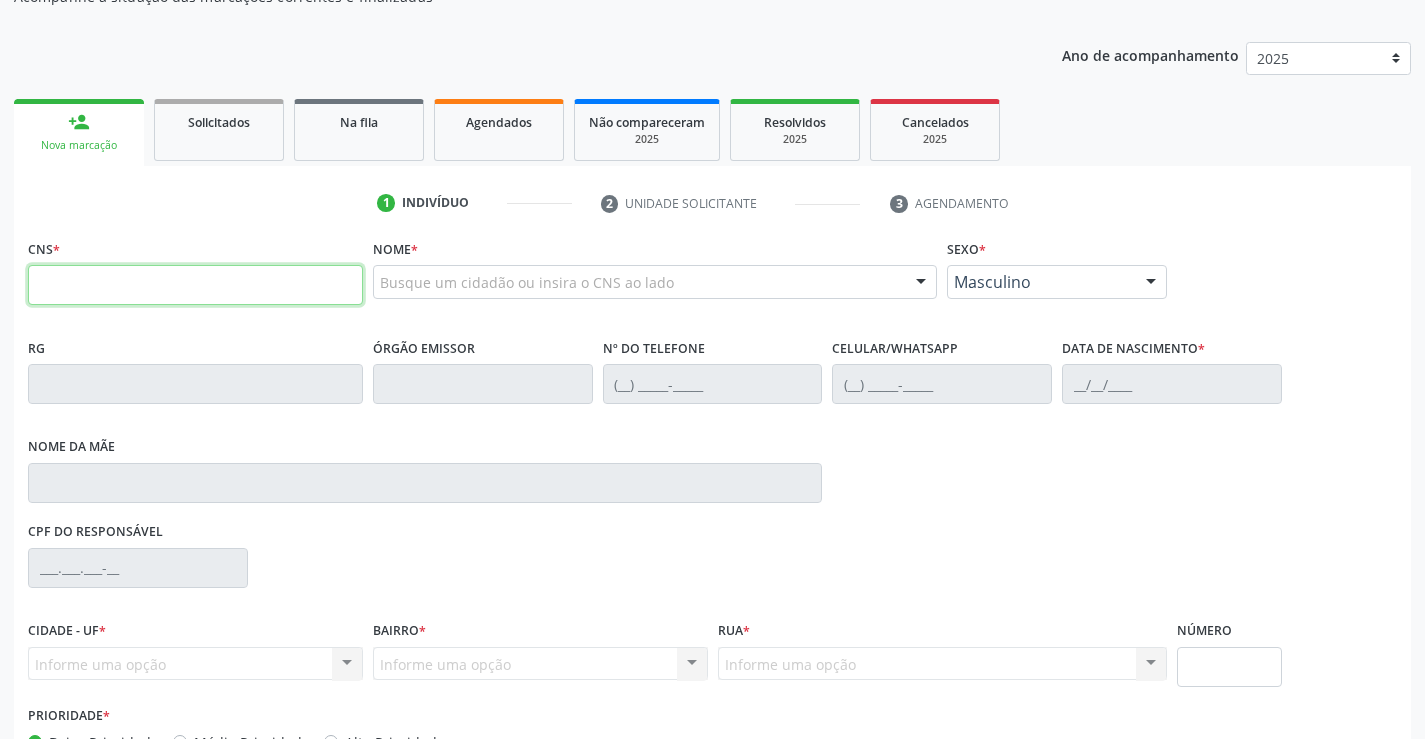 click at bounding box center [195, 285] 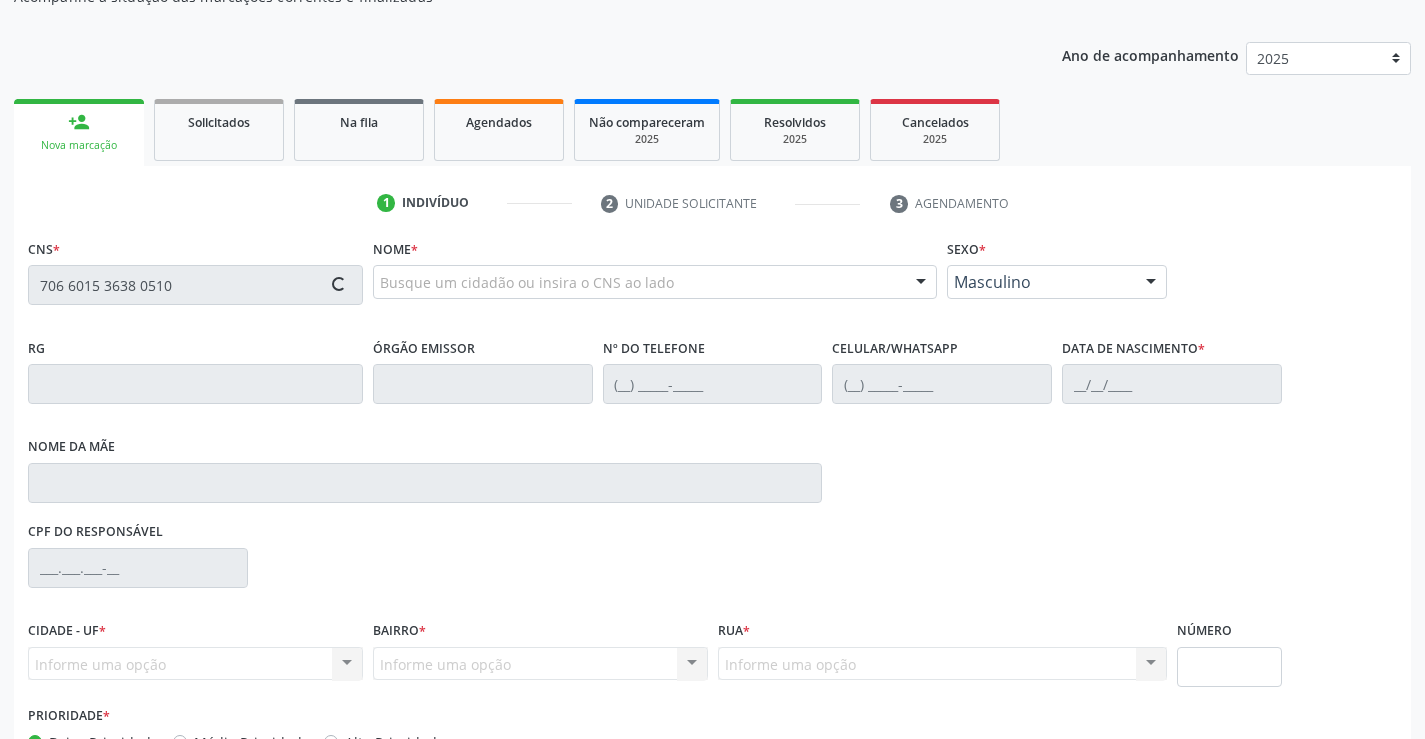 type on "706 6015 3638 0510" 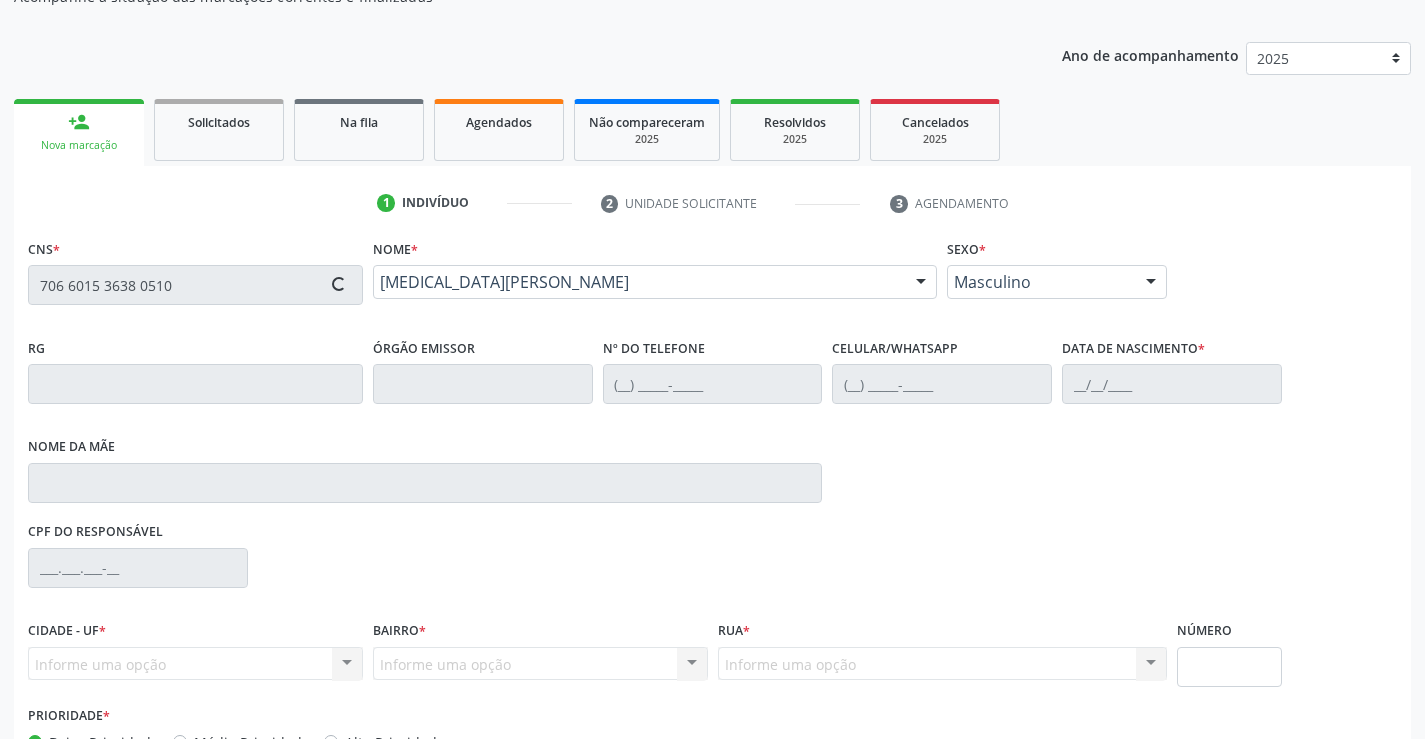type on "(87) 98828-5826" 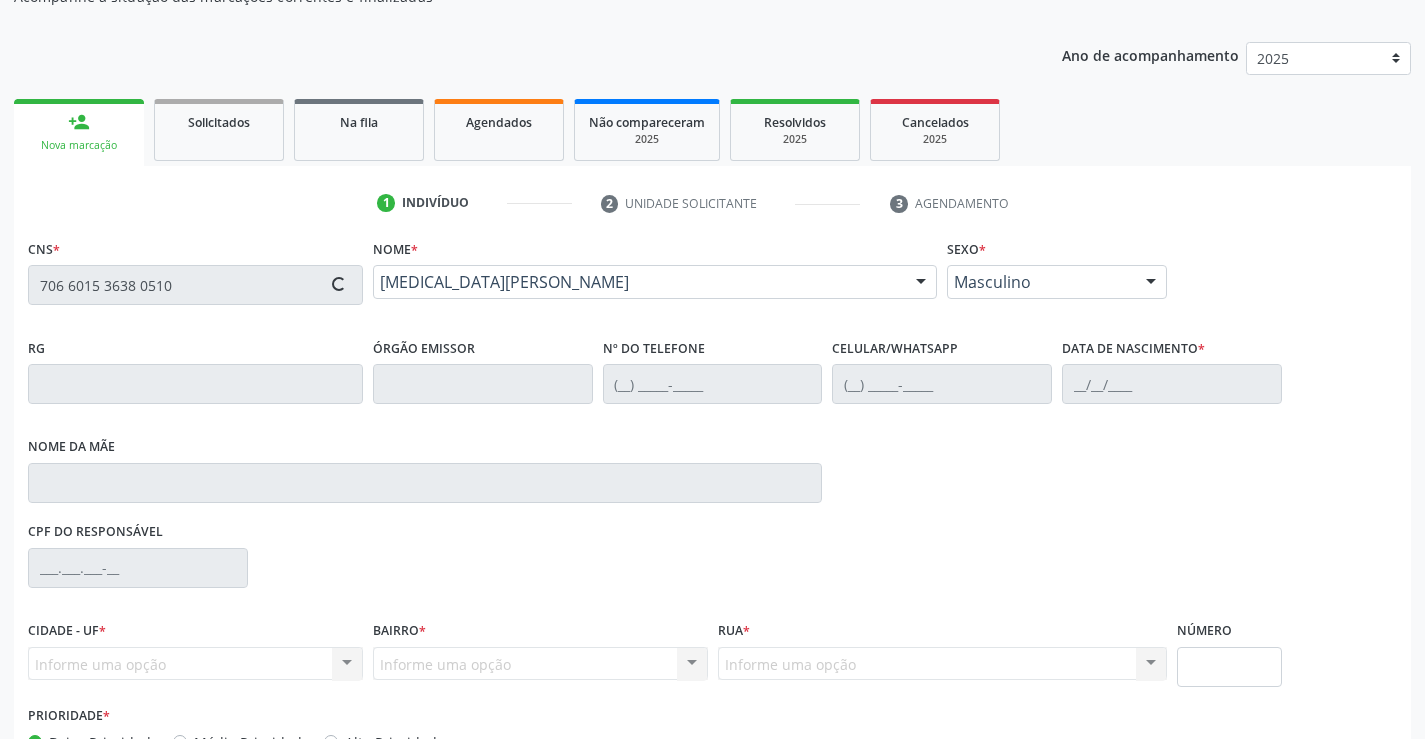 type on "03/11/2022" 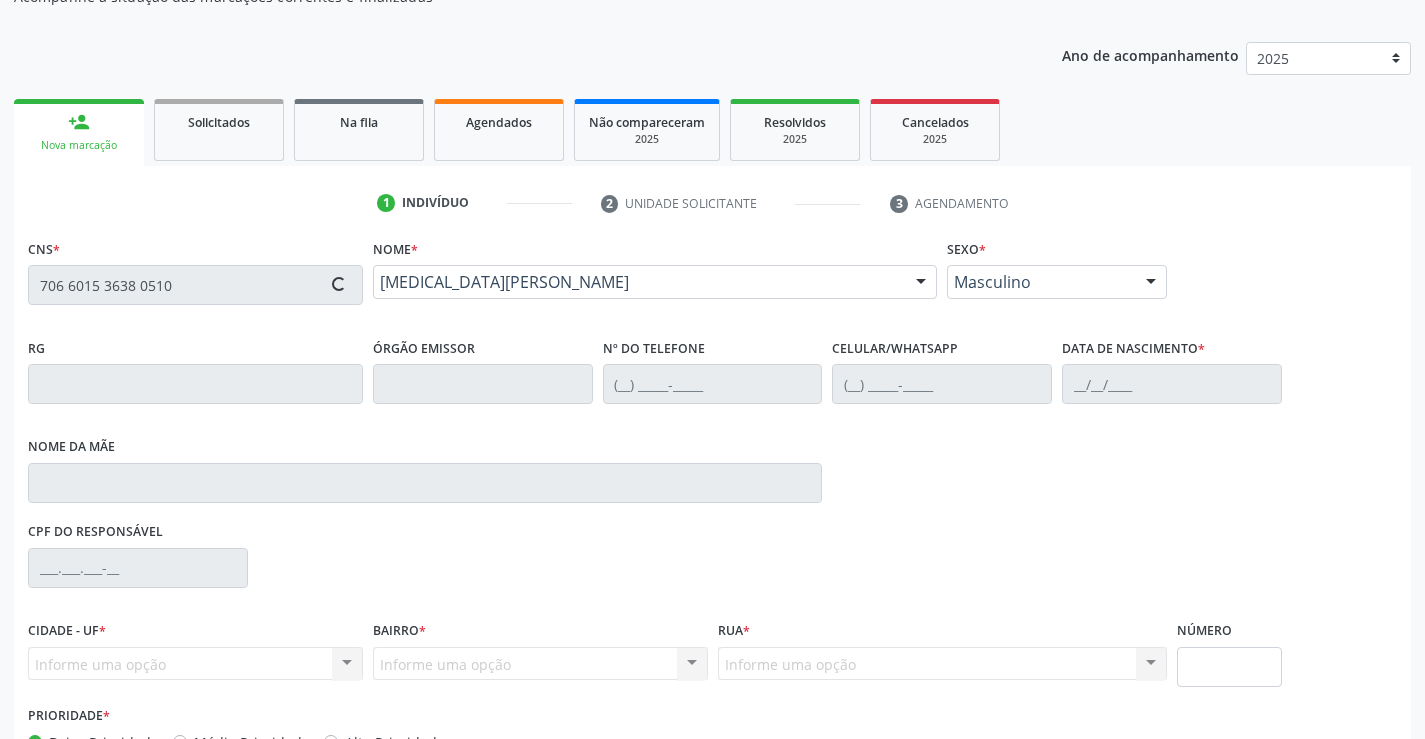 type on "Edneide Fernandes da Silva" 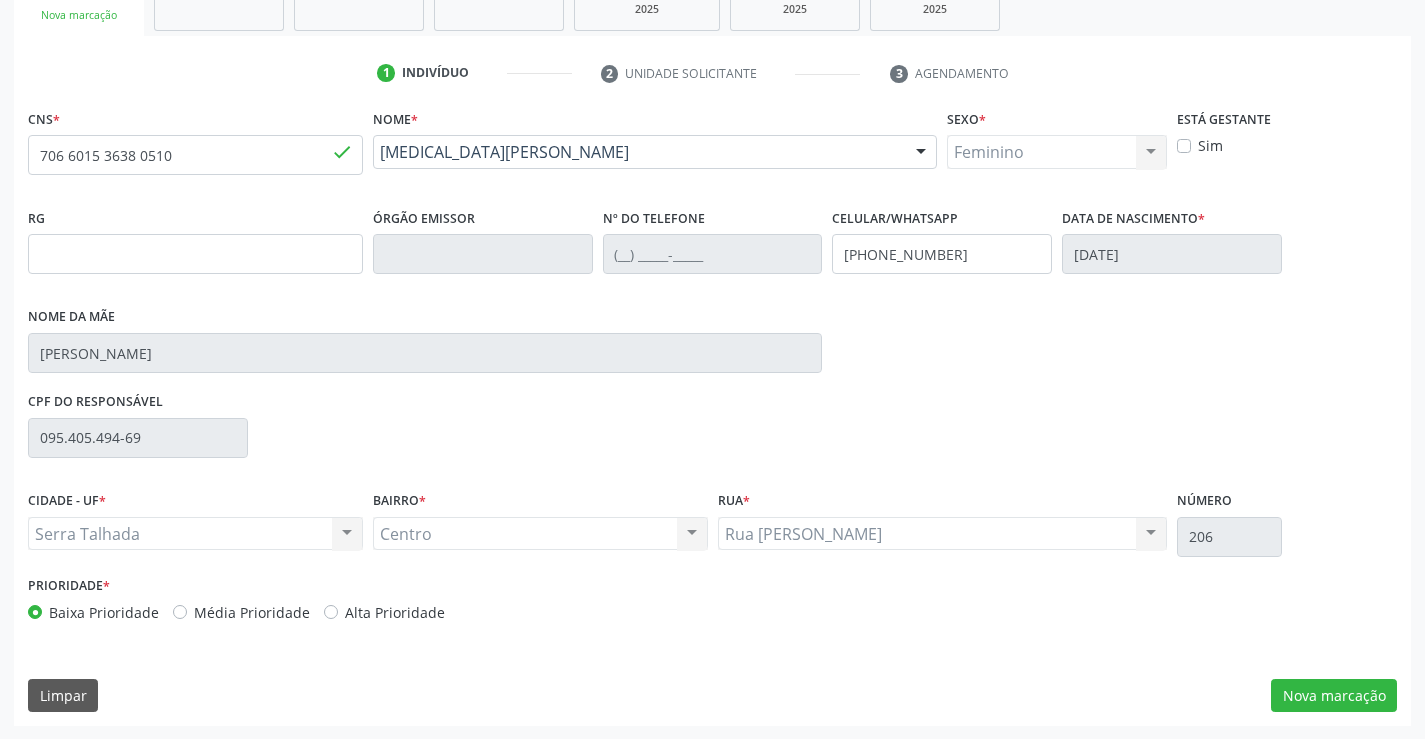 scroll, scrollTop: 331, scrollLeft: 0, axis: vertical 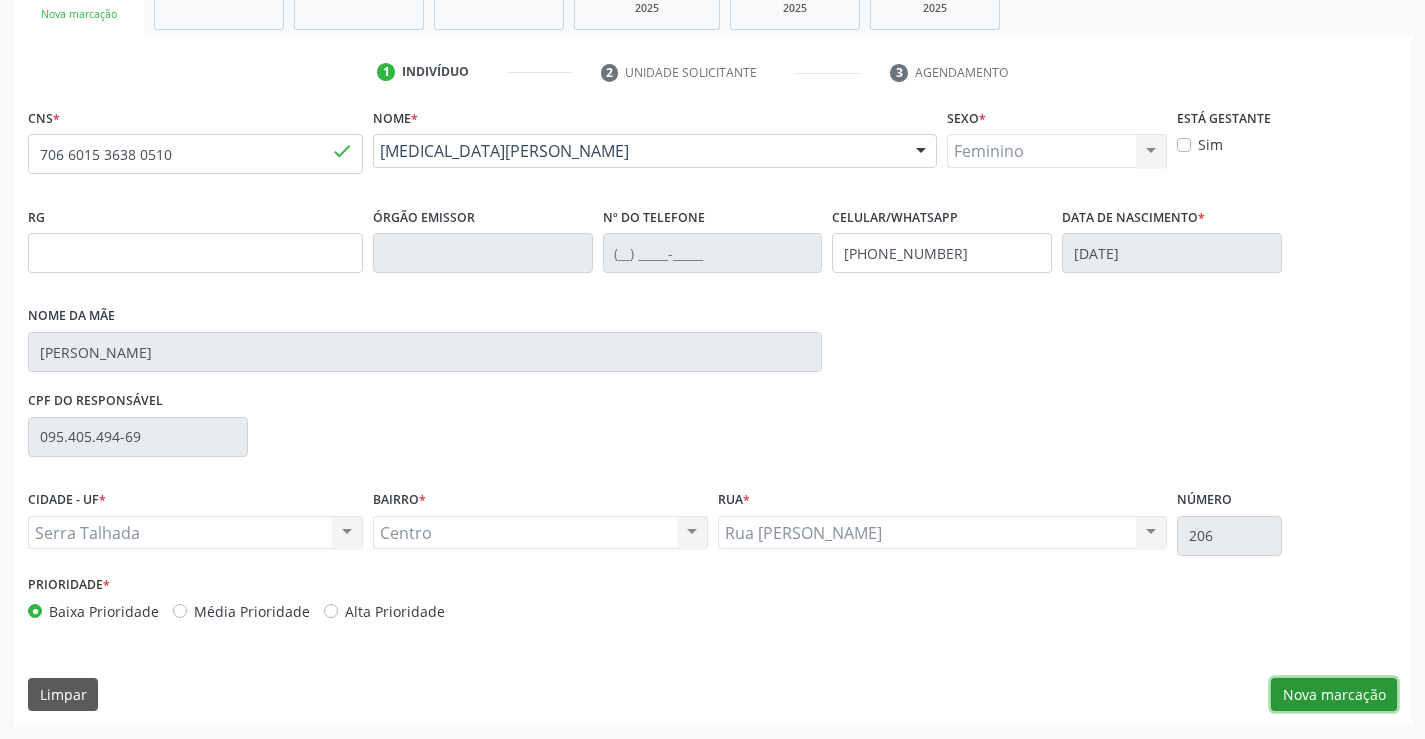 click on "Nova marcação" at bounding box center (1334, 695) 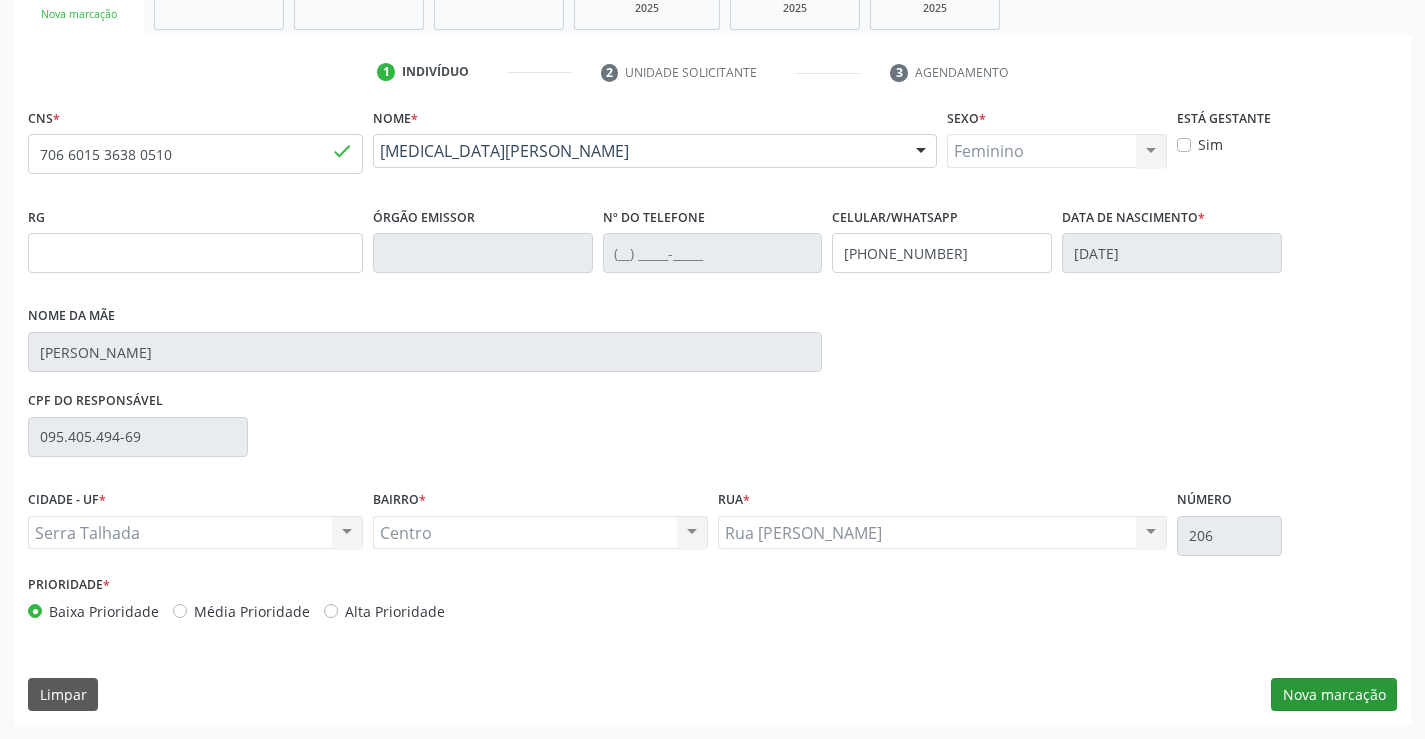 scroll, scrollTop: 167, scrollLeft: 0, axis: vertical 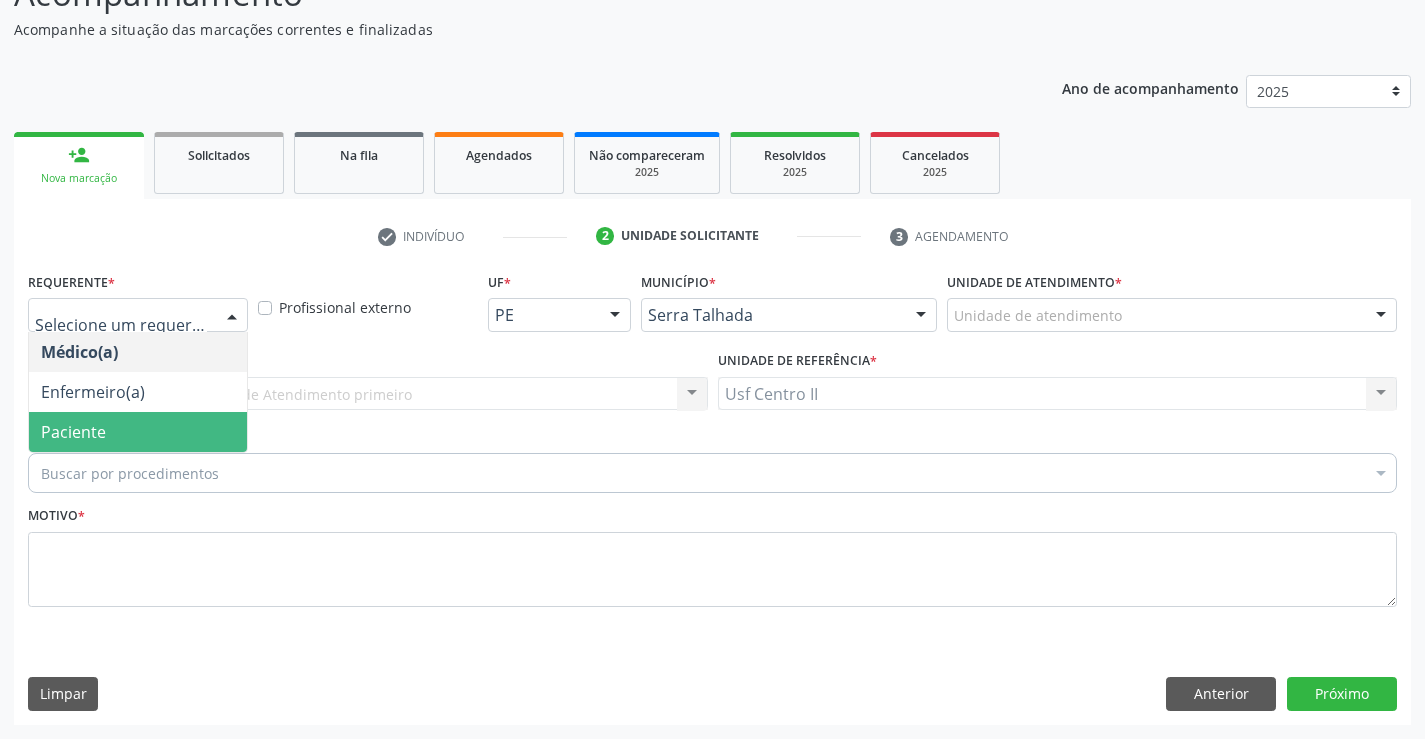 click on "Paciente" at bounding box center (138, 432) 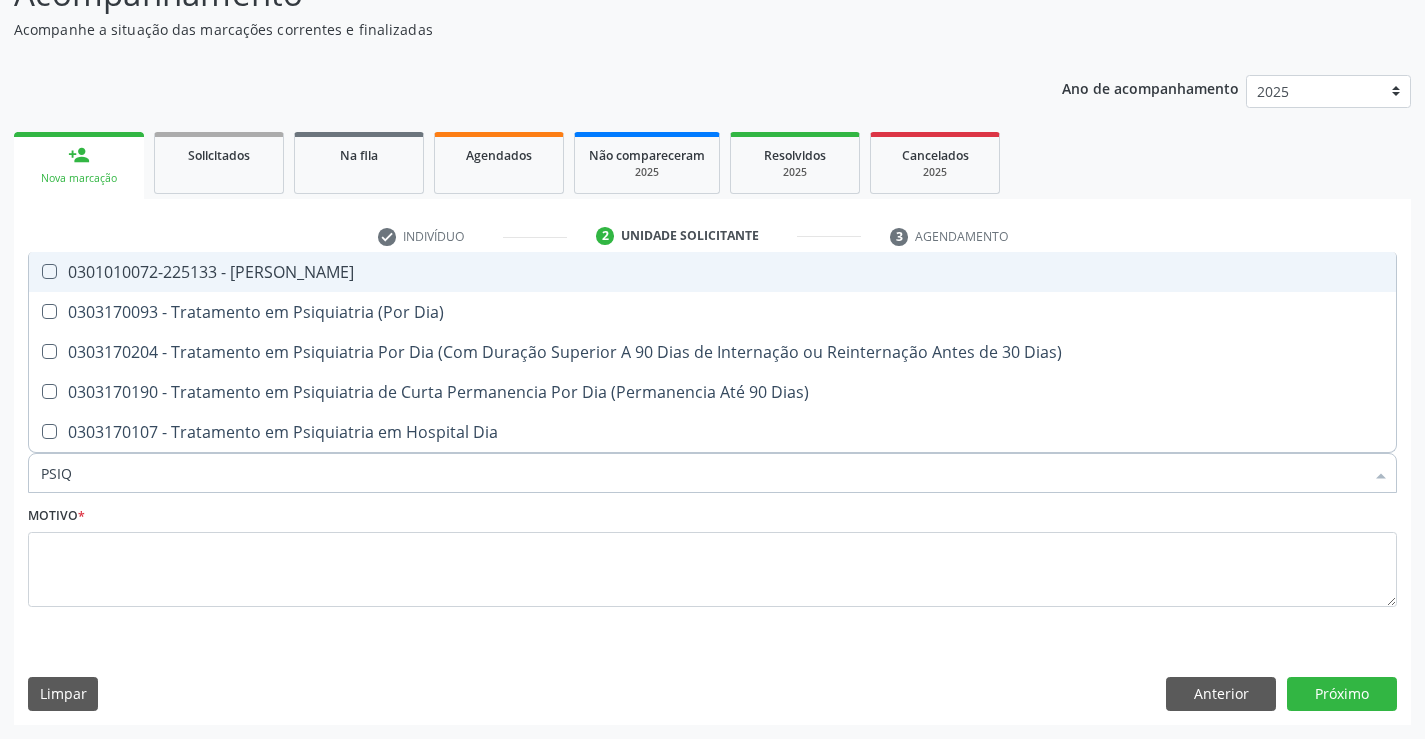type on "PSIQU" 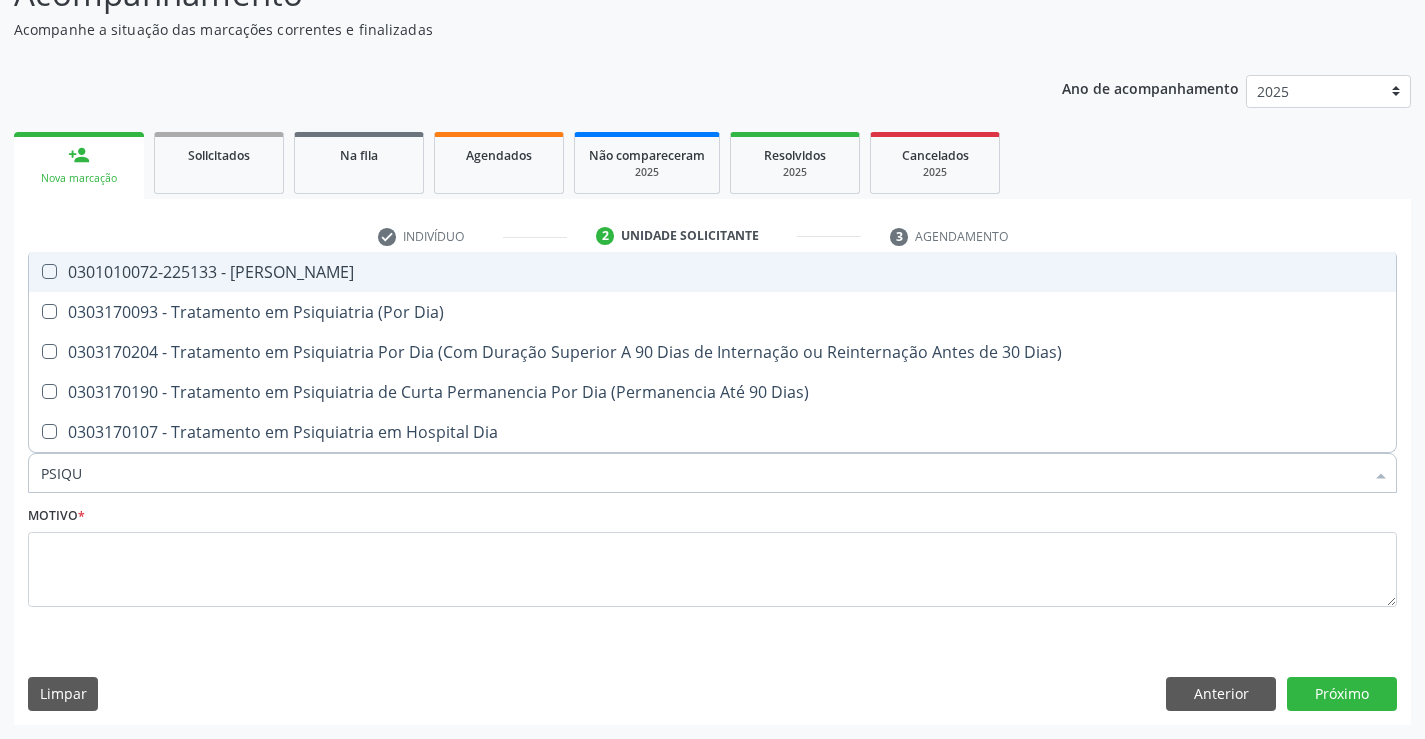 click on "0301010072-225133 - Médico Psiquiatra" at bounding box center [712, 272] 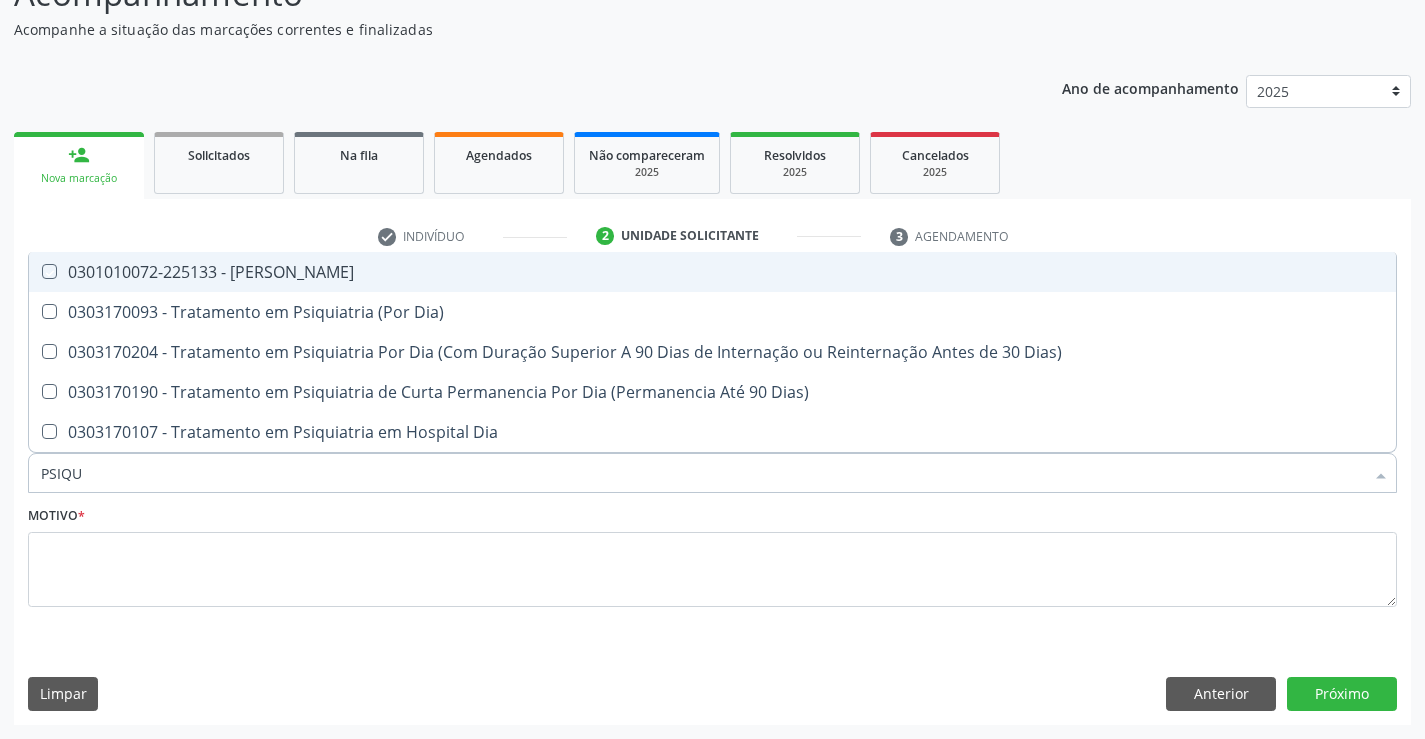 checkbox on "true" 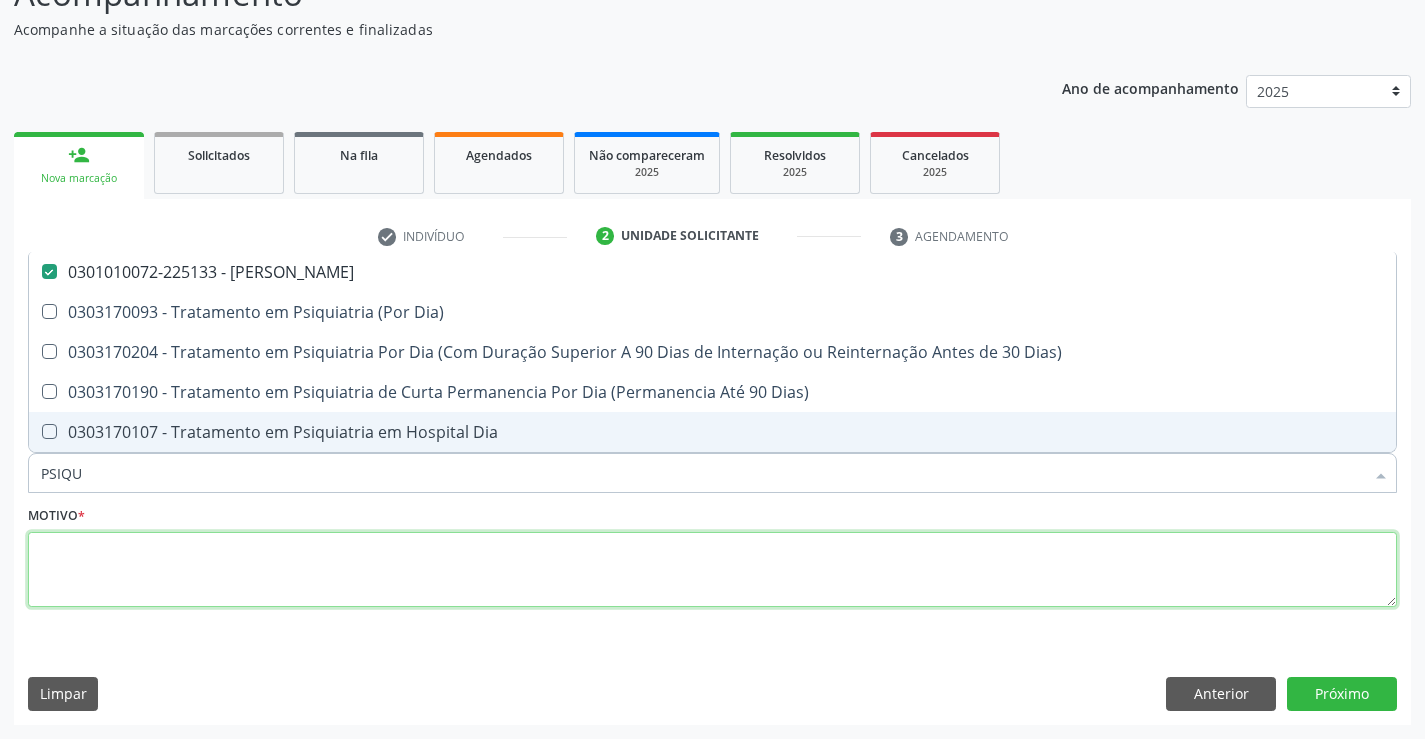 click at bounding box center (712, 570) 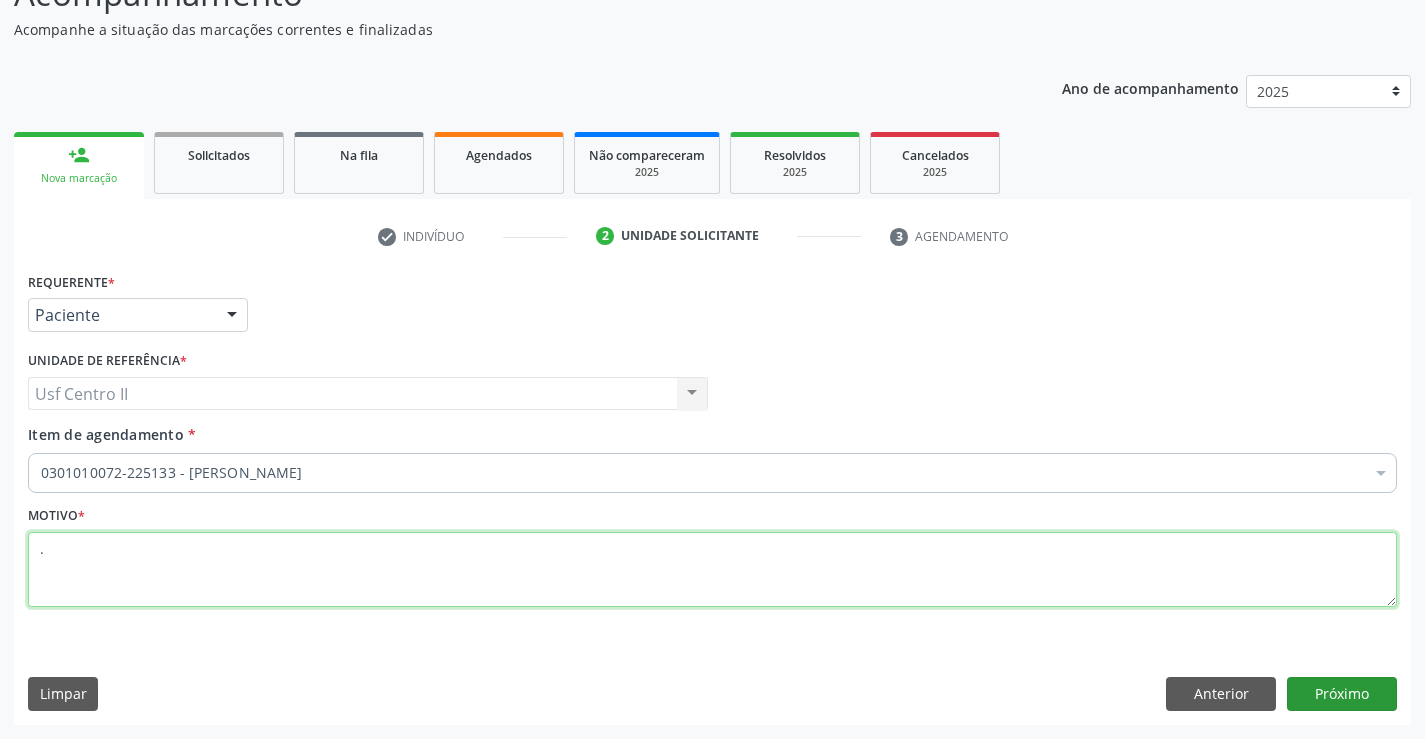 type on "." 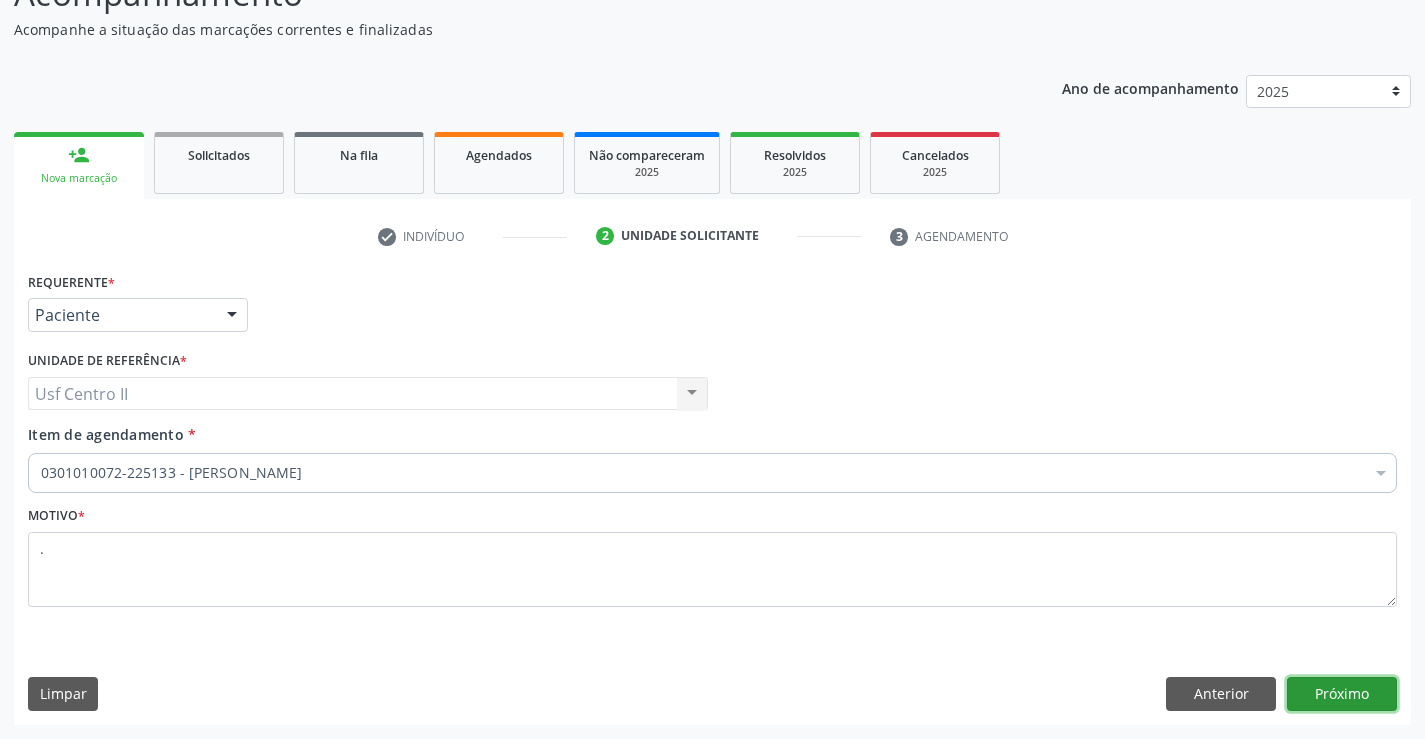 click on "Próximo" at bounding box center (1342, 694) 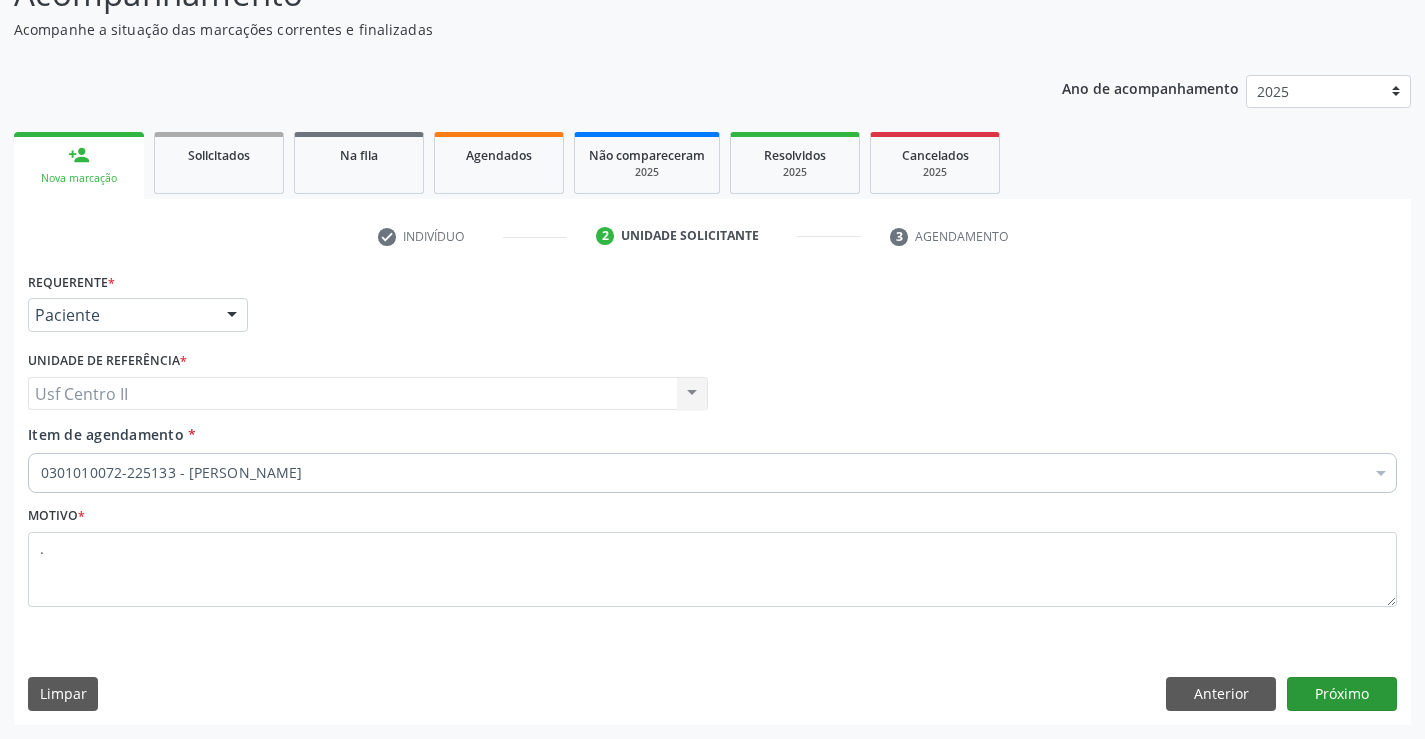 scroll, scrollTop: 131, scrollLeft: 0, axis: vertical 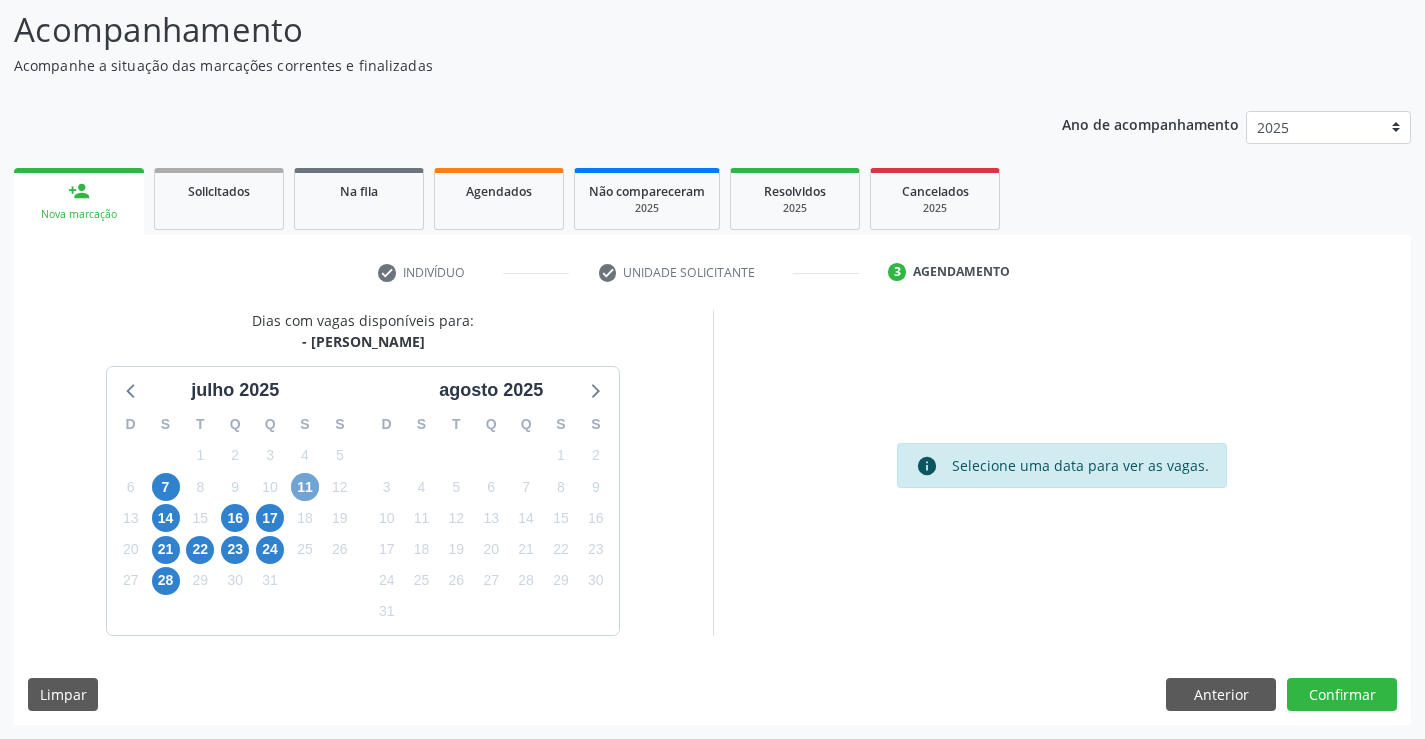 click on "11" at bounding box center [305, 487] 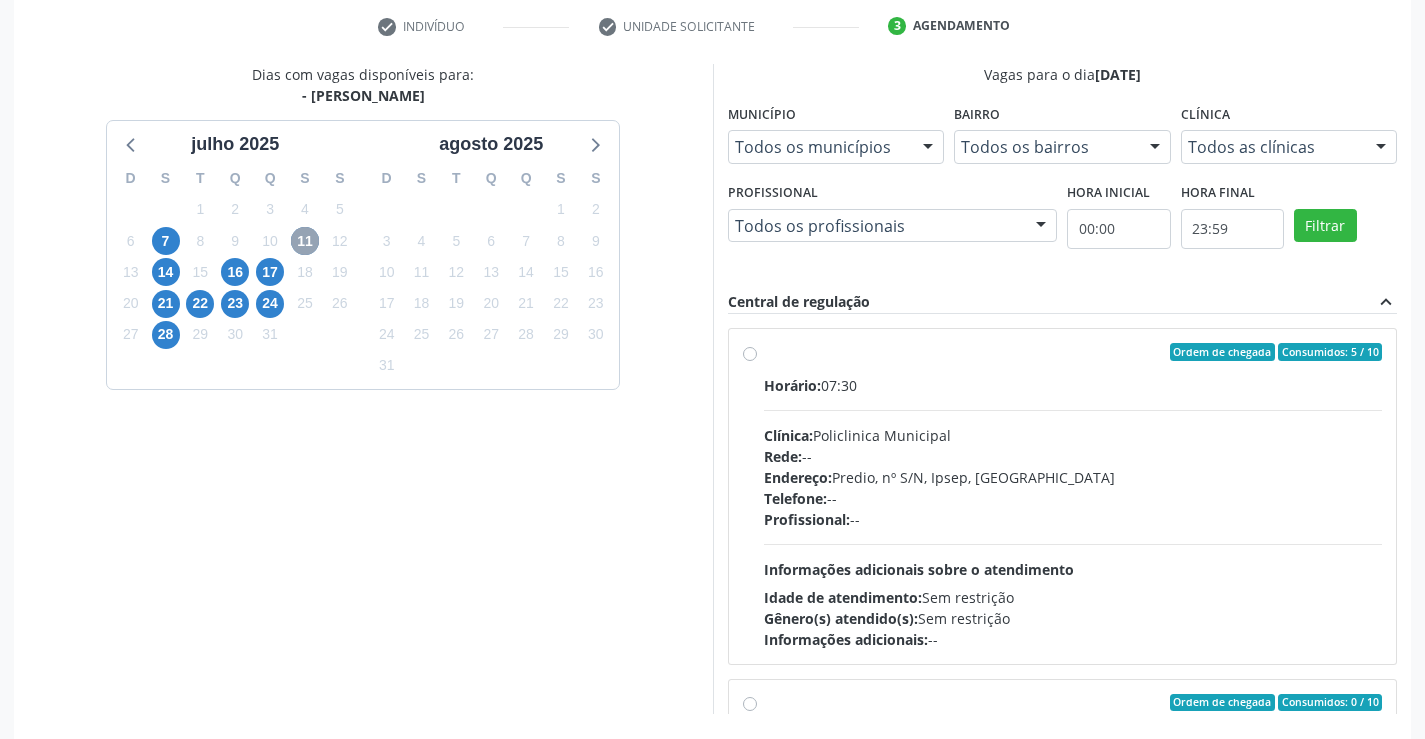scroll, scrollTop: 431, scrollLeft: 0, axis: vertical 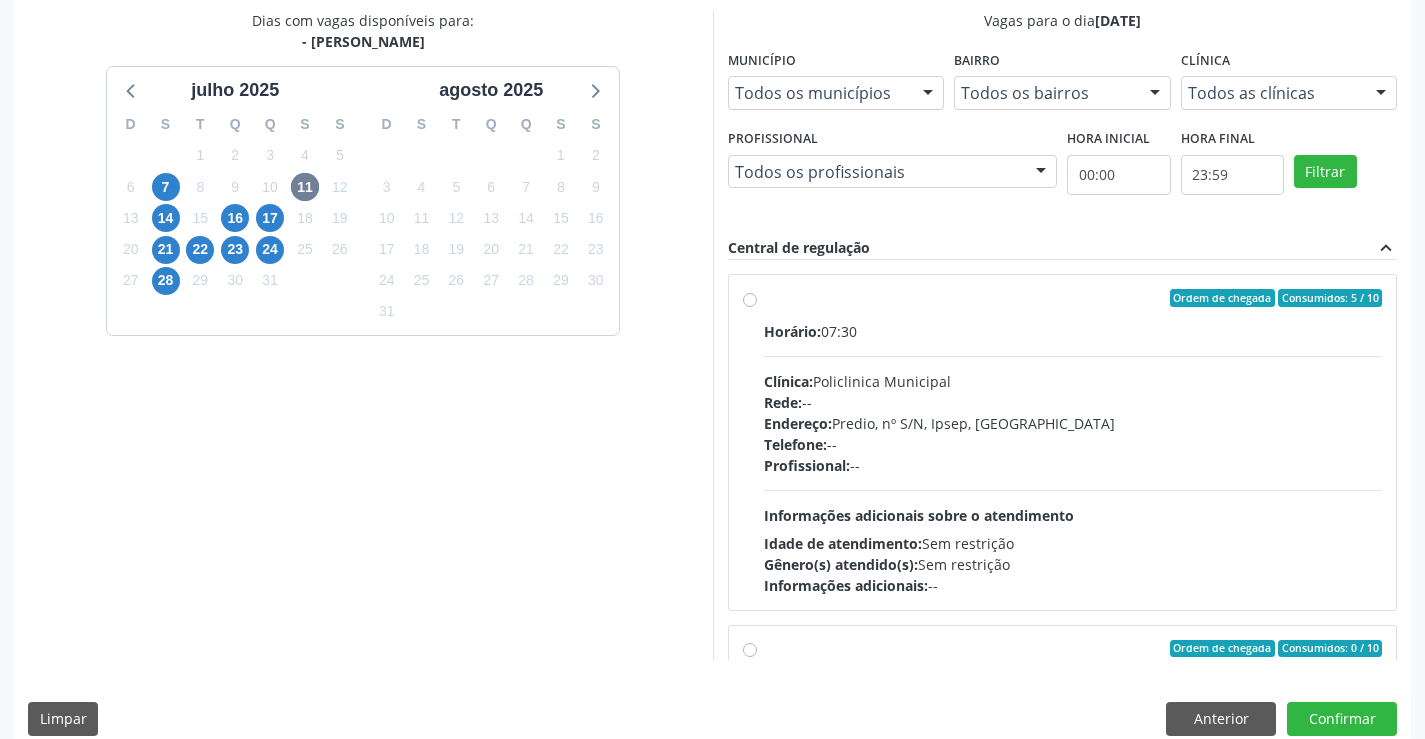 click on "Ordem de chegada
Consumidos: 5 / 10
Horário:   07:30
Clínica:  Policlinica Municipal
Rede:
--
Endereço:   Predio, nº S/N, Ipsep, Serra Talhada - PE
Telefone:   --
Profissional:
--
Informações adicionais sobre o atendimento
Idade de atendimento:
Sem restrição
Gênero(s) atendido(s):
Sem restrição
Informações adicionais:
--" at bounding box center [1073, 442] 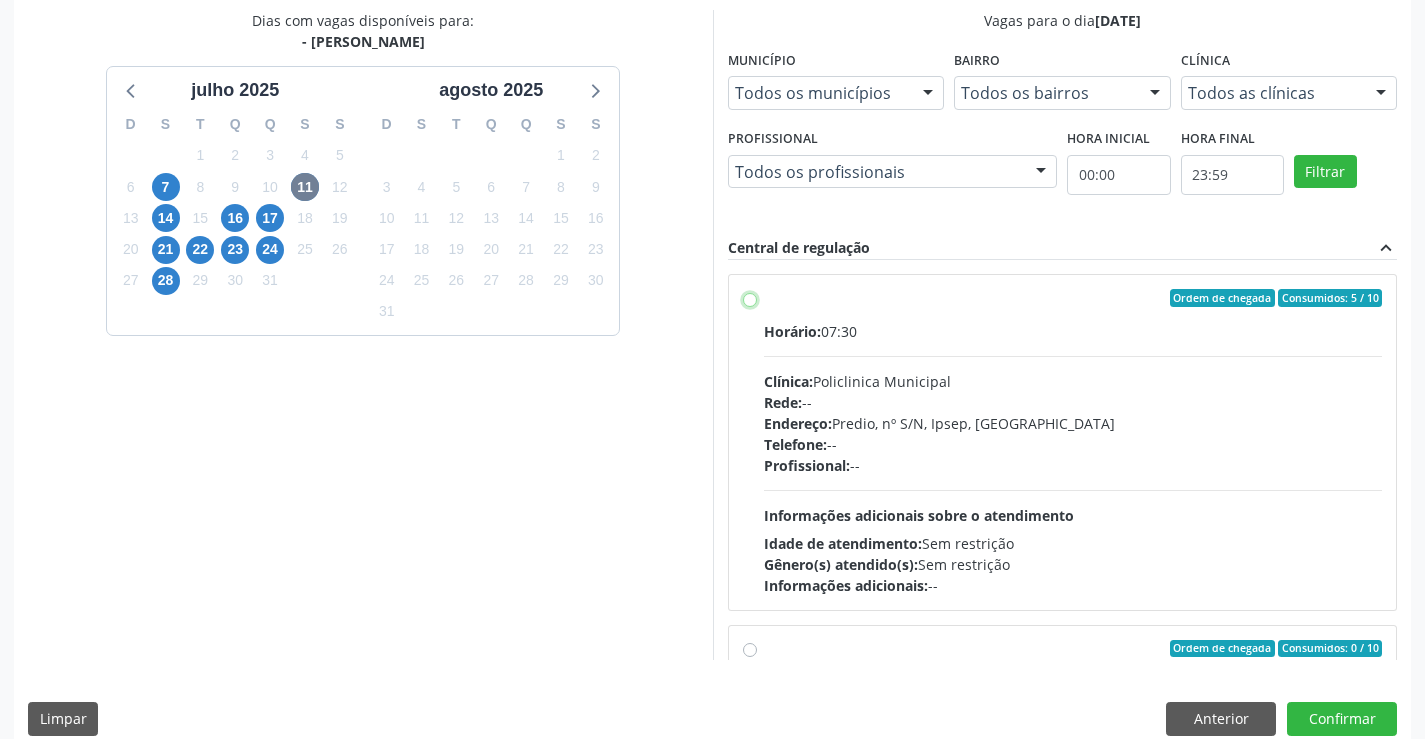 click on "Ordem de chegada
Consumidos: 5 / 10
Horário:   07:30
Clínica:  Policlinica Municipal
Rede:
--
Endereço:   Predio, nº S/N, Ipsep, Serra Talhada - PE
Telefone:   --
Profissional:
--
Informações adicionais sobre o atendimento
Idade de atendimento:
Sem restrição
Gênero(s) atendido(s):
Sem restrição
Informações adicionais:
--" at bounding box center [750, 298] 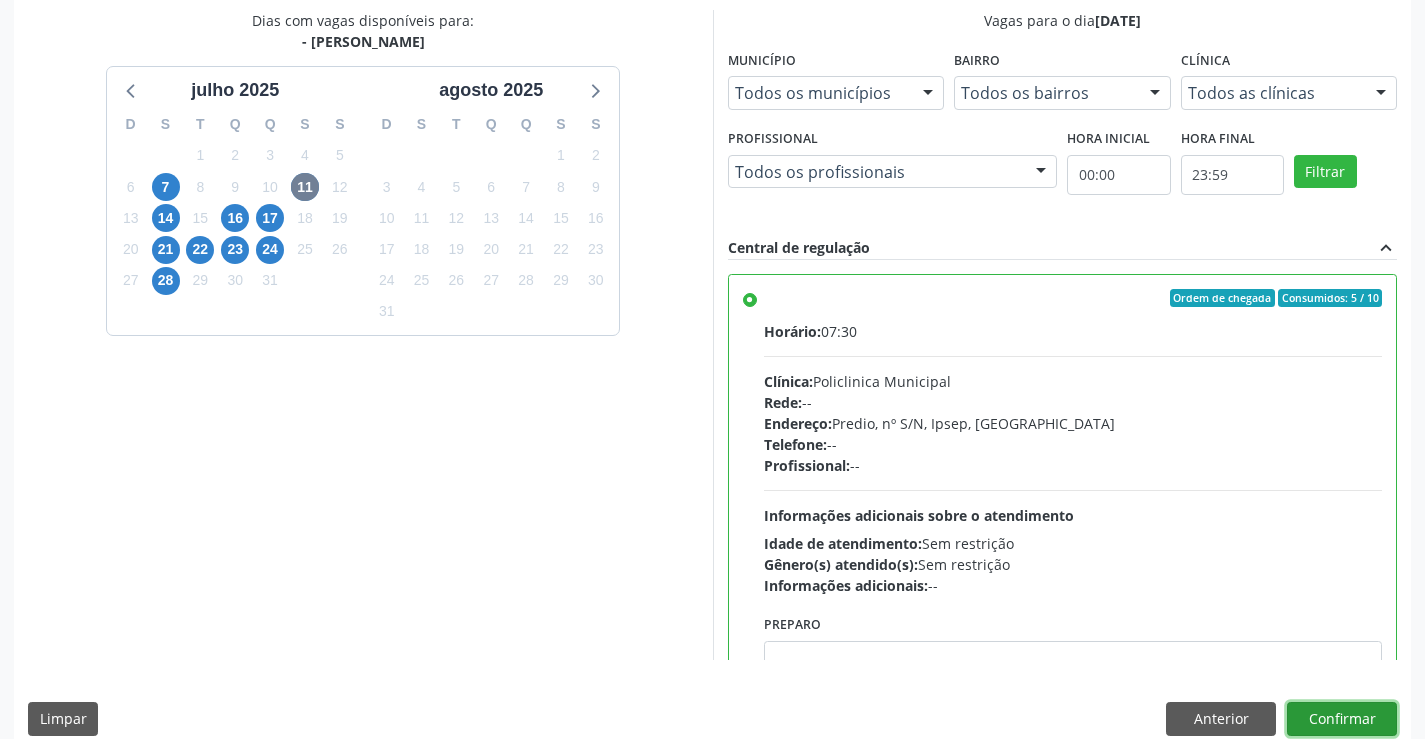 click on "Confirmar" at bounding box center (1342, 719) 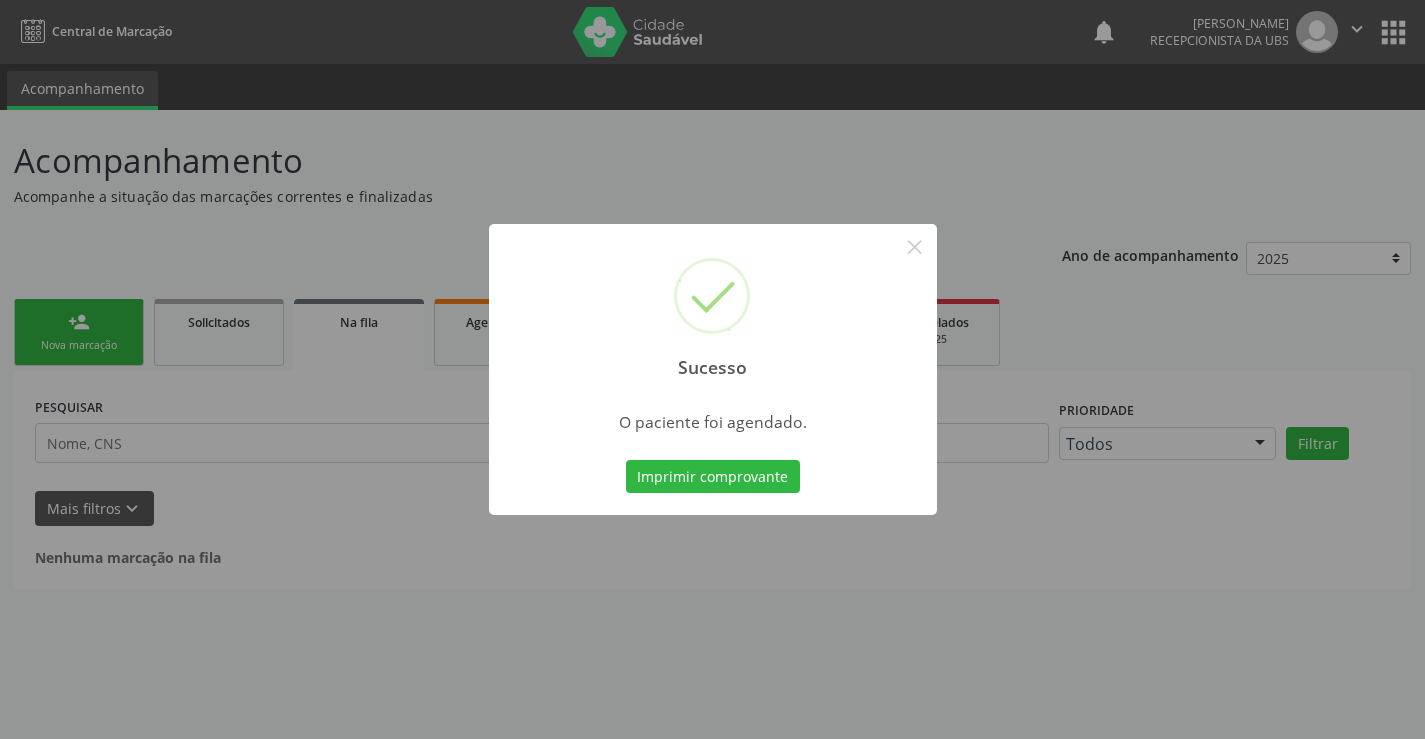 scroll, scrollTop: 0, scrollLeft: 0, axis: both 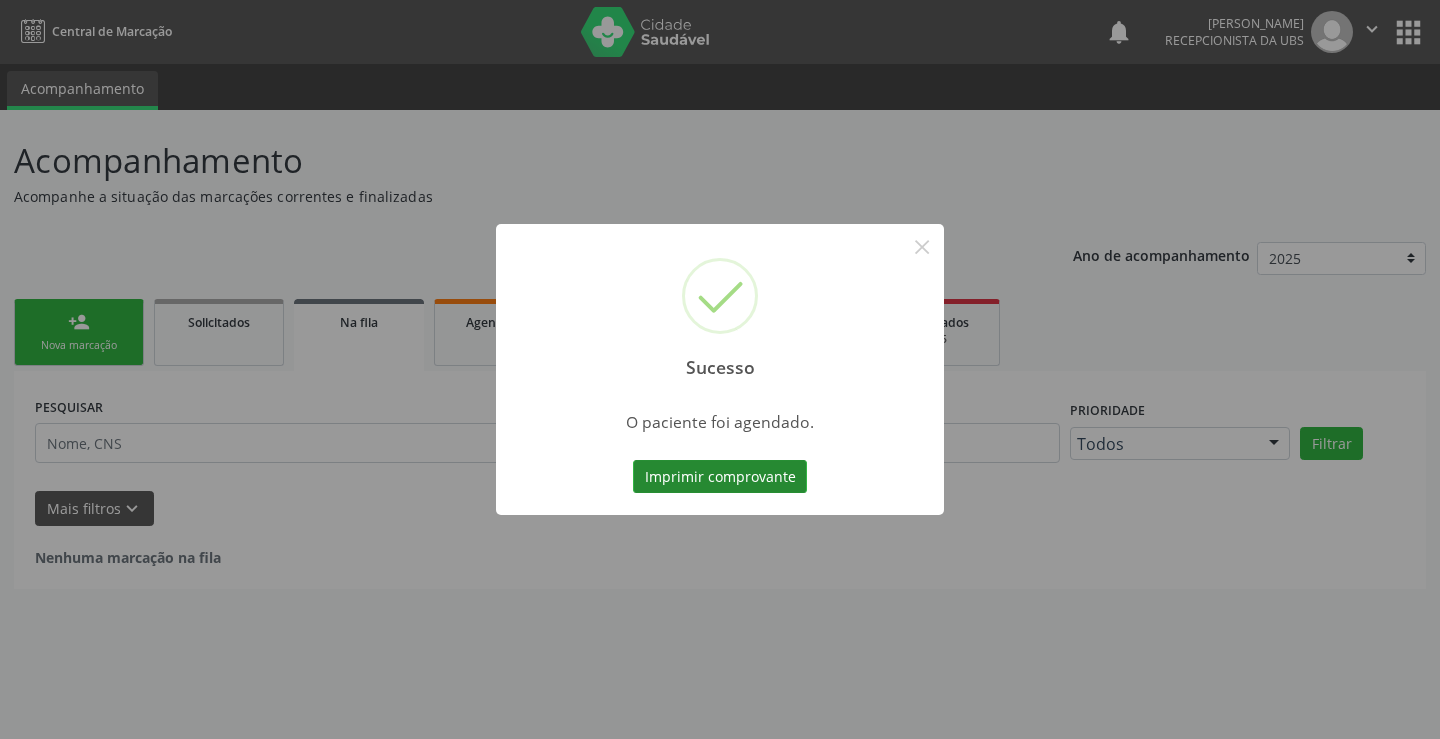 click on "Imprimir comprovante" at bounding box center [720, 477] 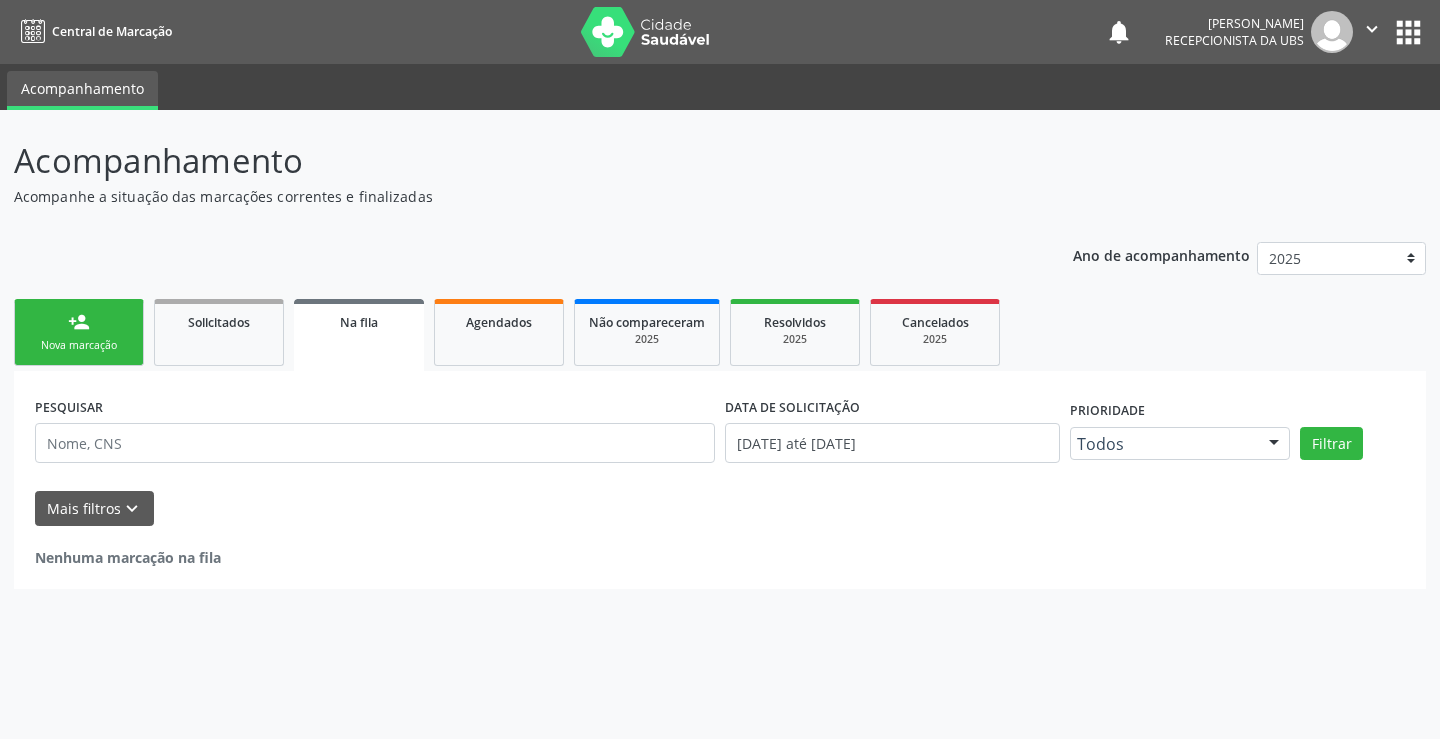 click on "person_add
Nova marcação" at bounding box center (79, 332) 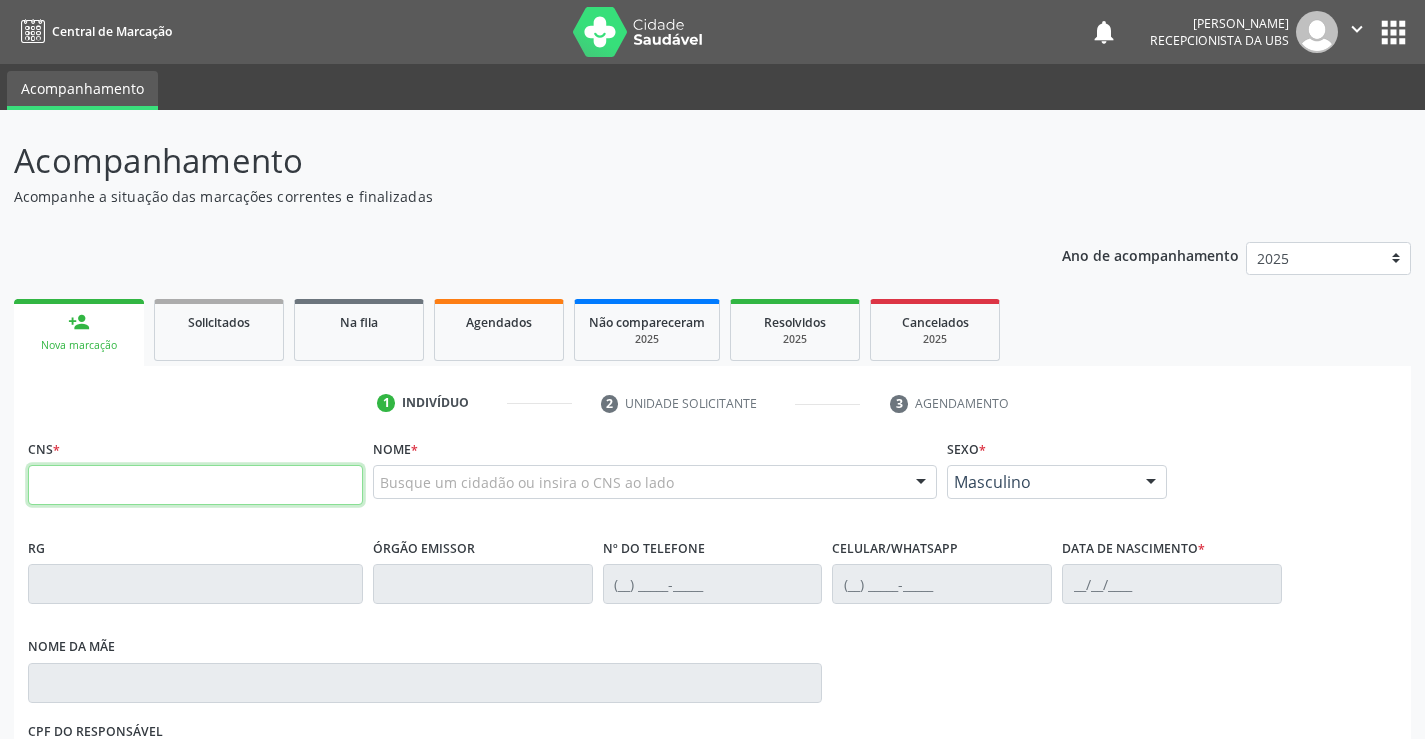 click at bounding box center [195, 485] 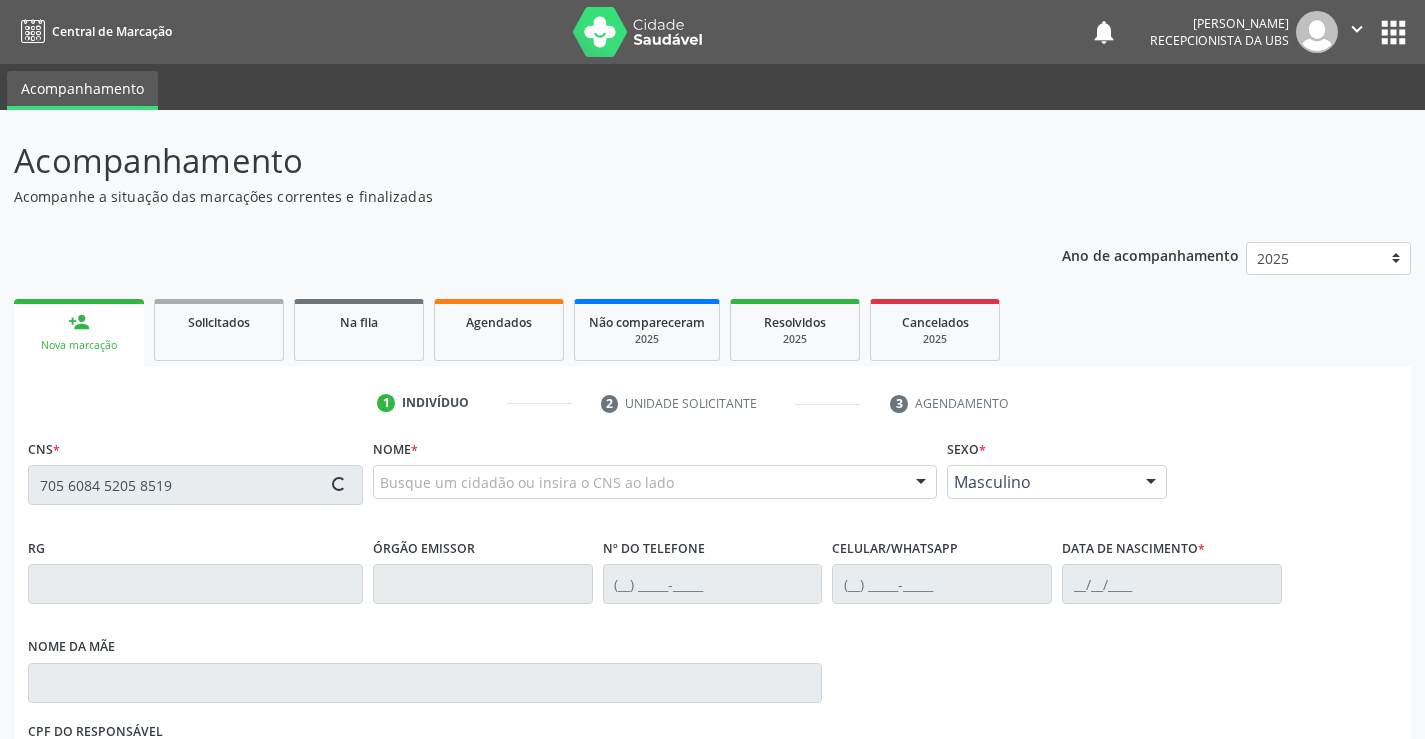 type on "705 6084 5205 8519" 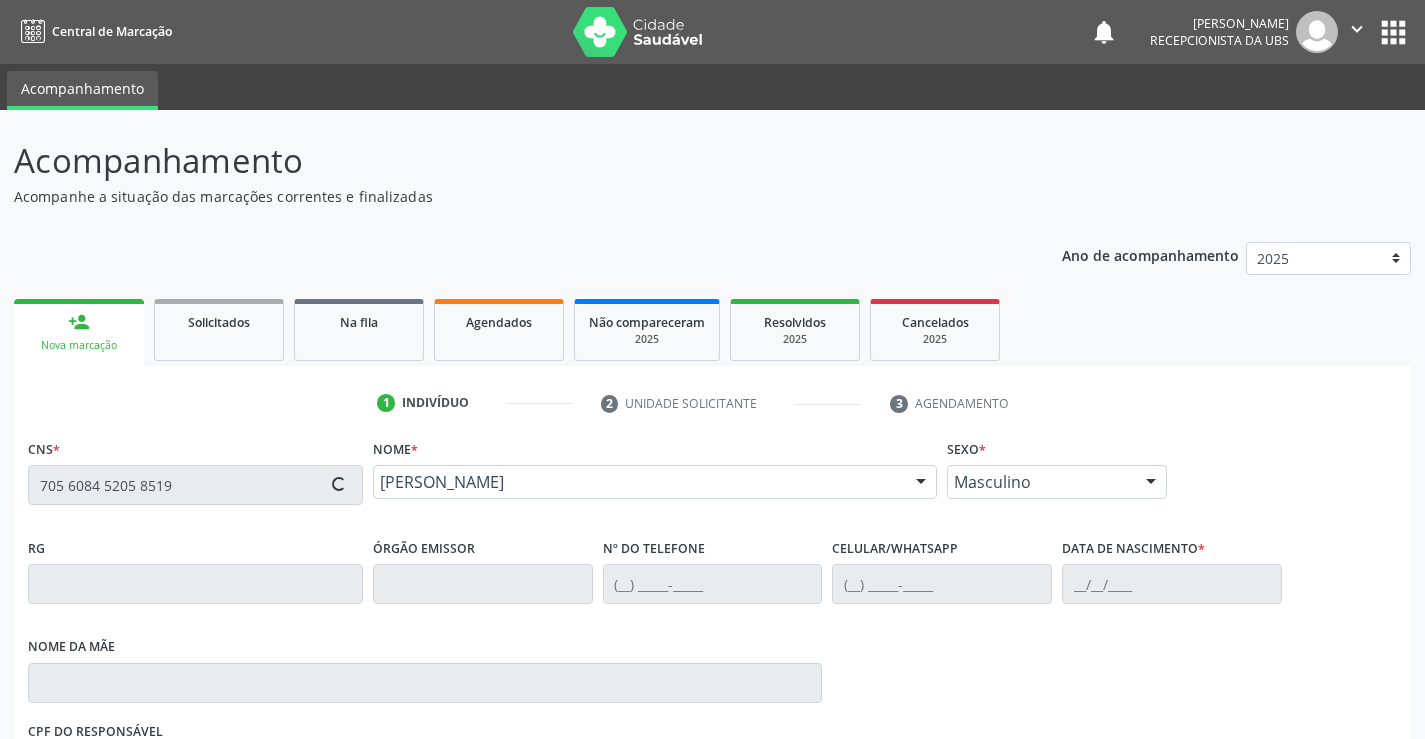 scroll, scrollTop: 100, scrollLeft: 0, axis: vertical 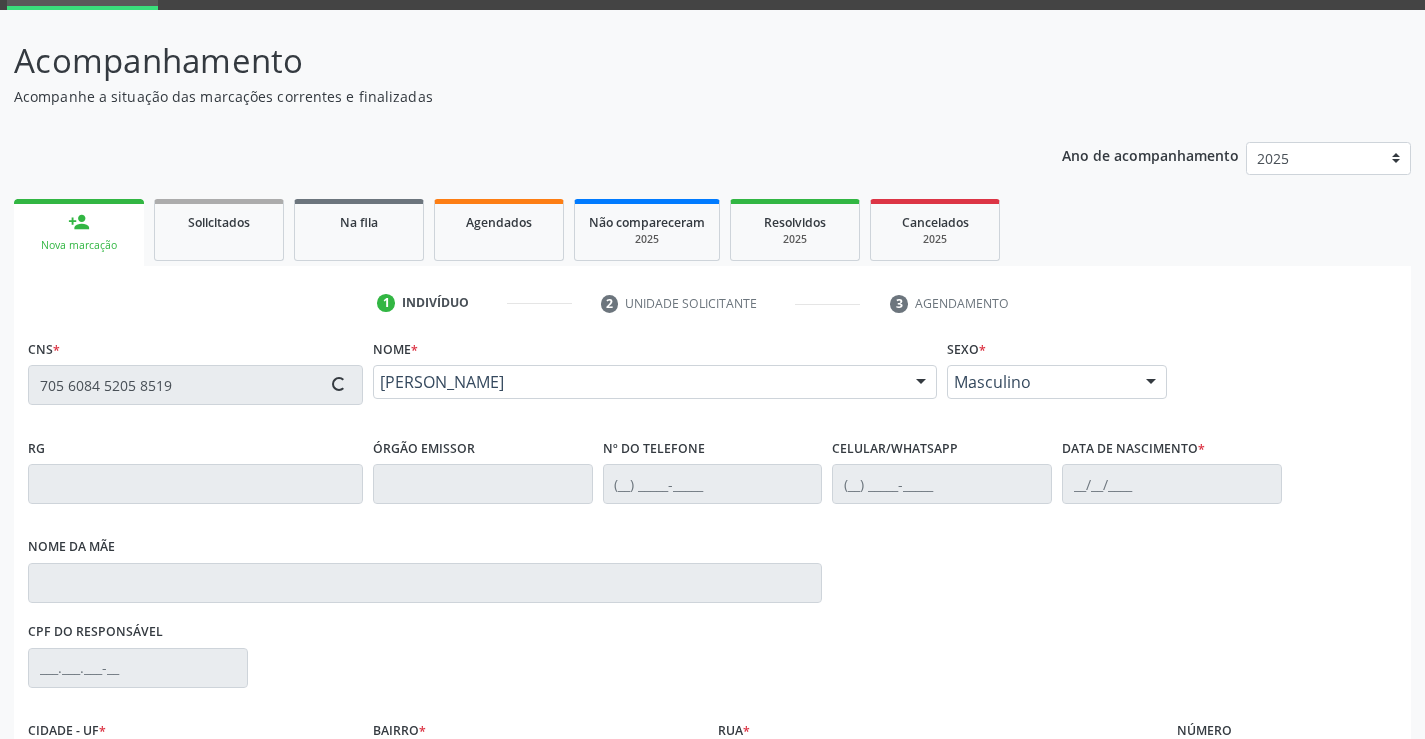 type on "(87) 98144-0503" 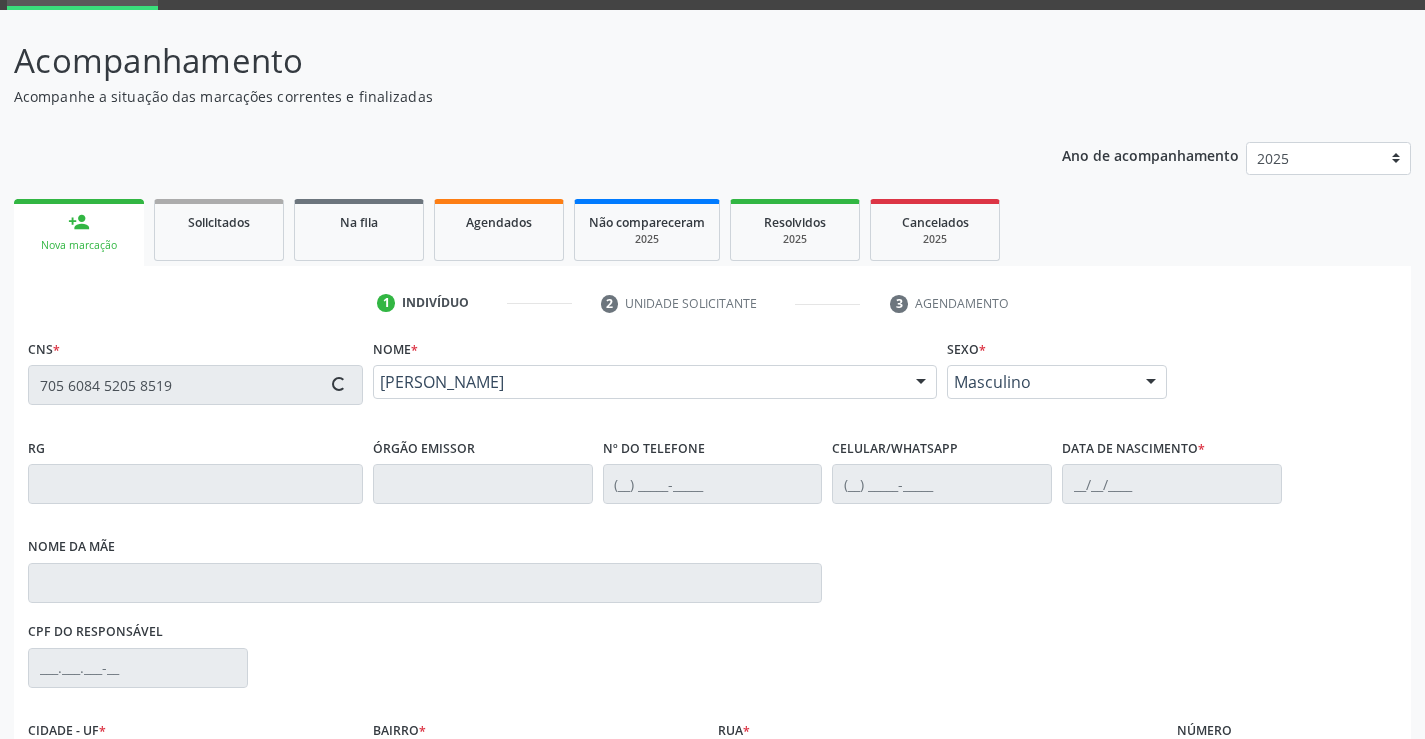type on "08/11/1959" 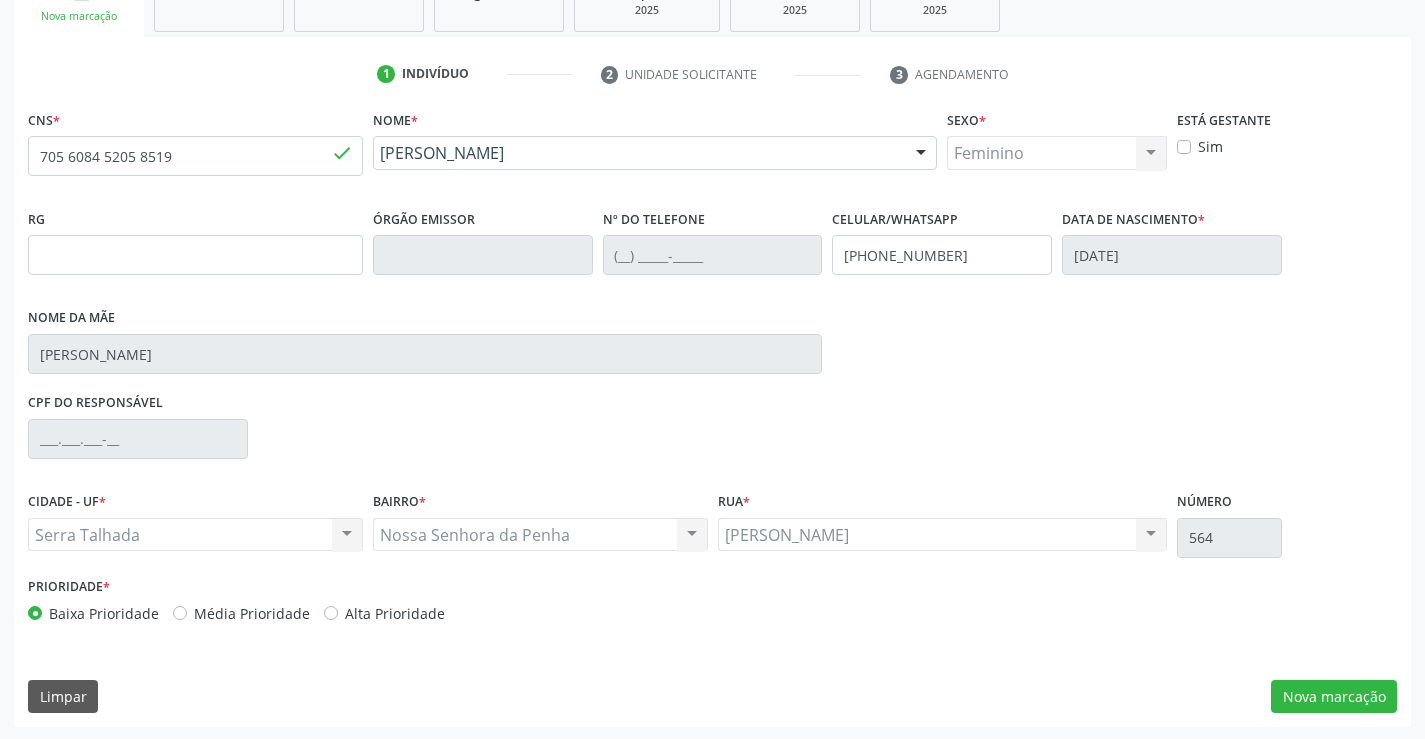 scroll, scrollTop: 331, scrollLeft: 0, axis: vertical 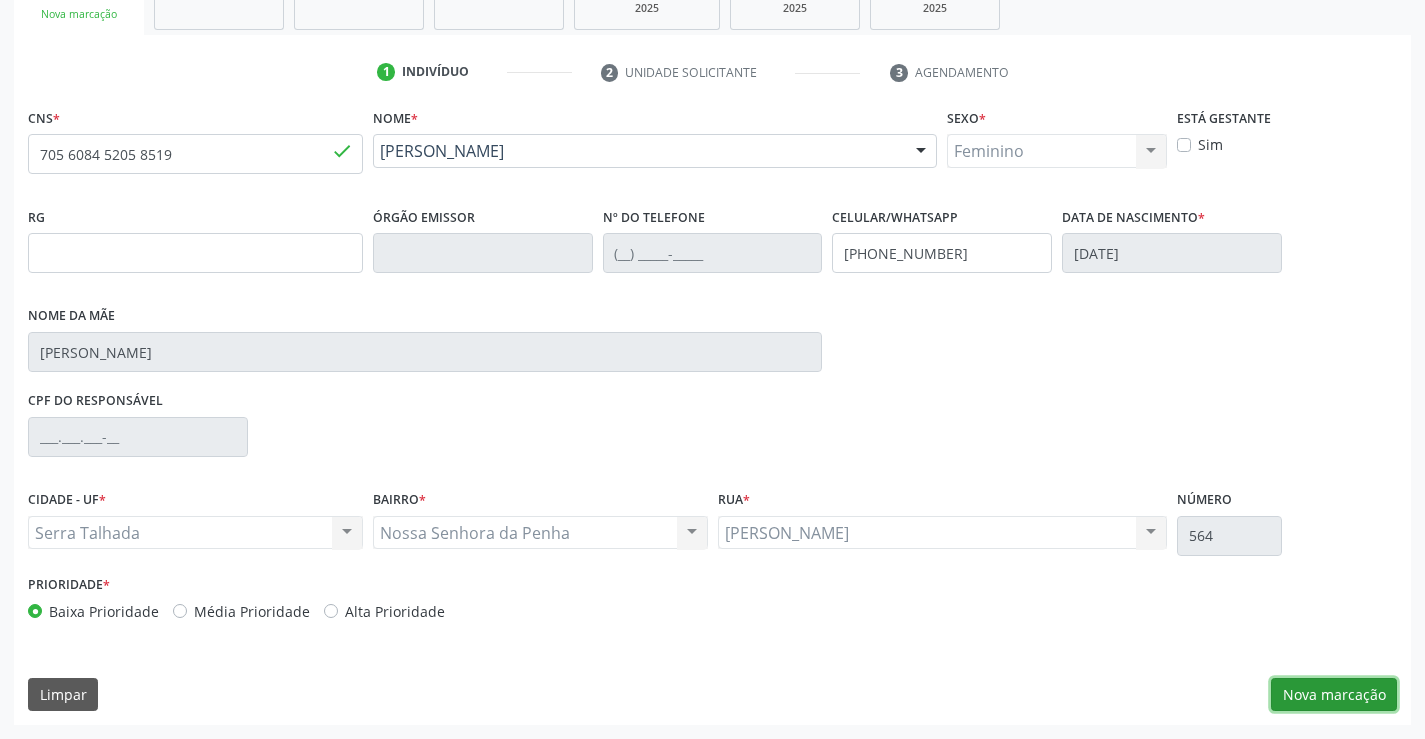click on "Nova marcação" at bounding box center [1334, 695] 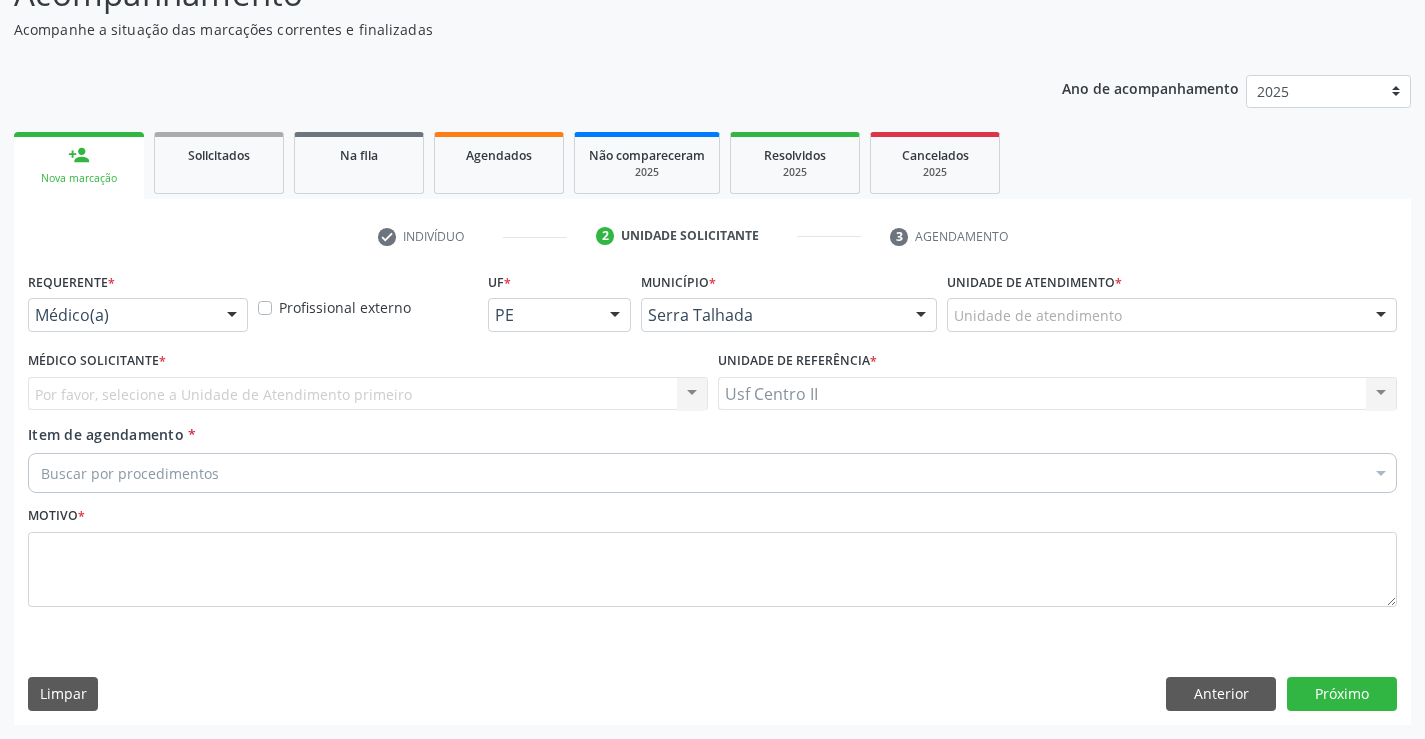 scroll, scrollTop: 167, scrollLeft: 0, axis: vertical 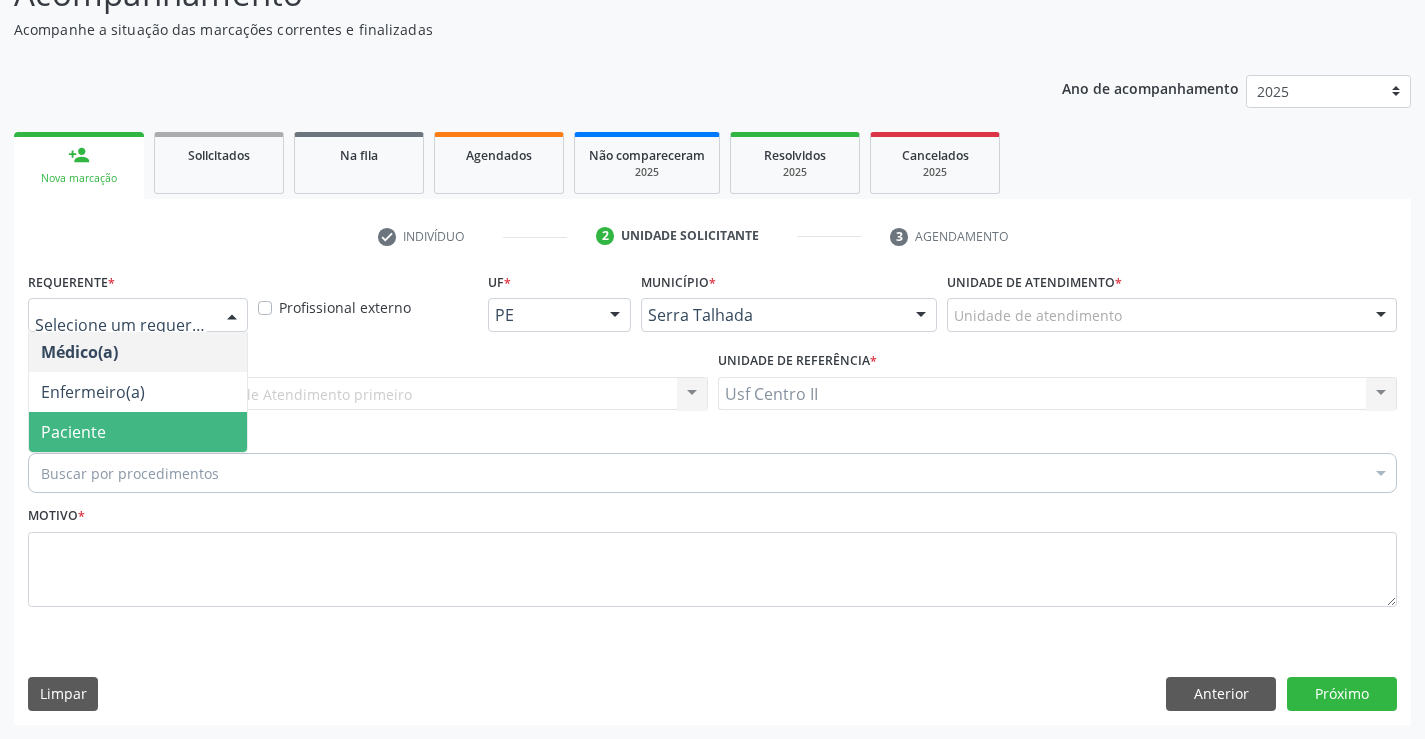 click on "Paciente" at bounding box center (138, 432) 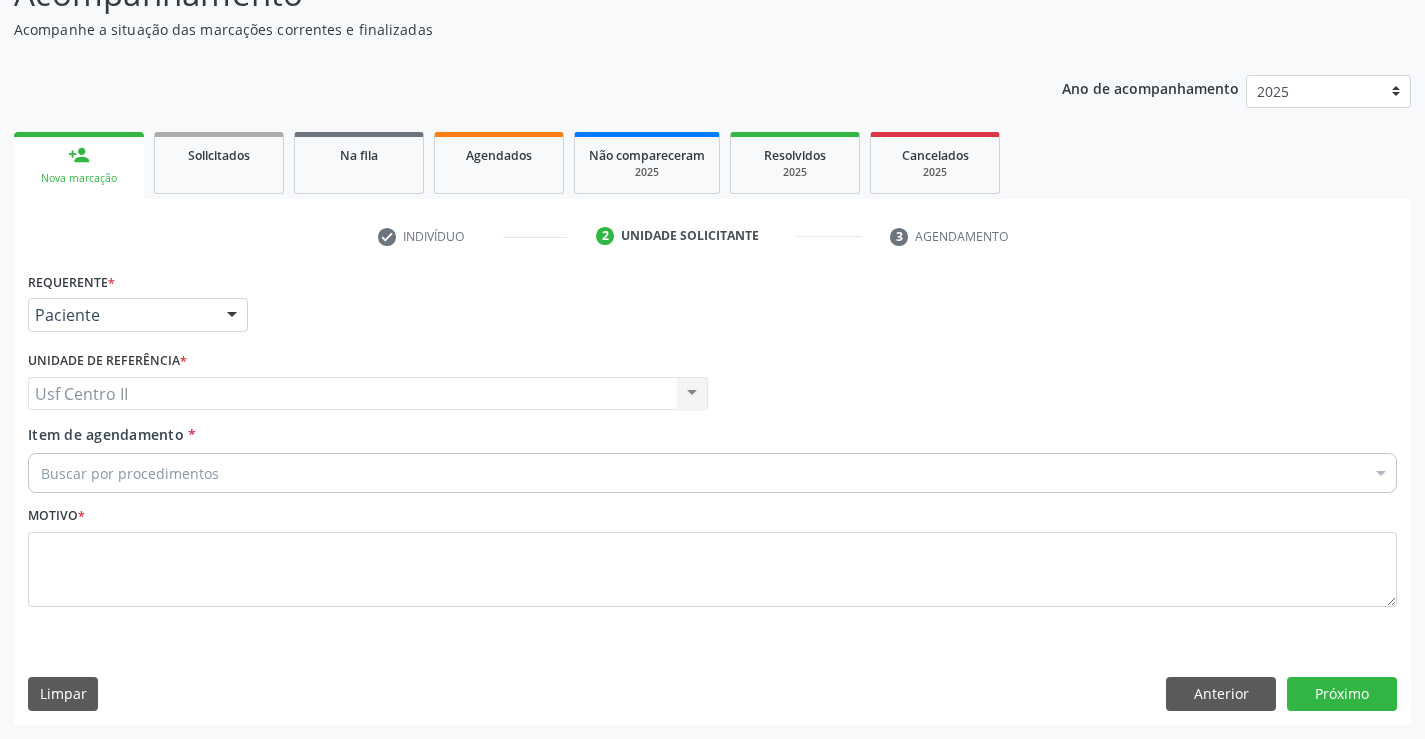 click on "Buscar por procedimentos" at bounding box center [712, 473] 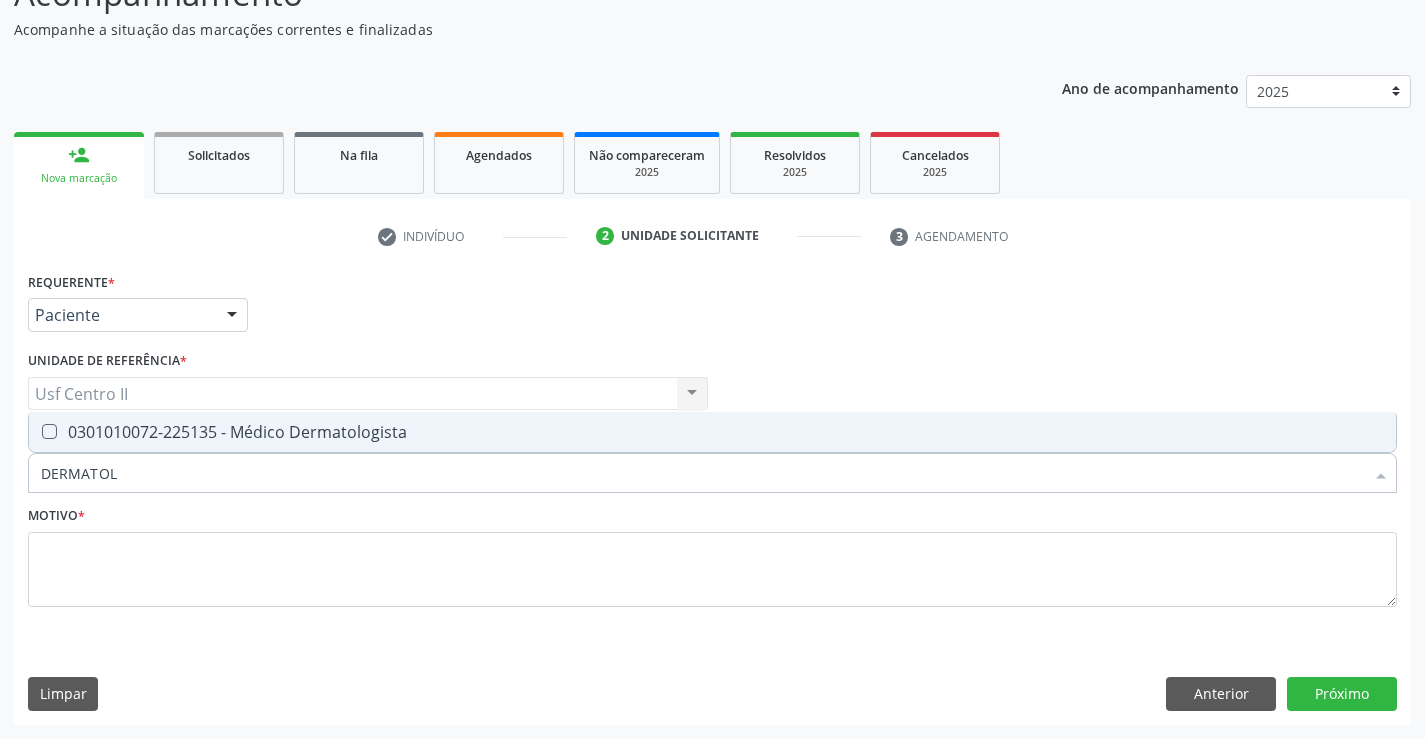 type on "DERMATOLO" 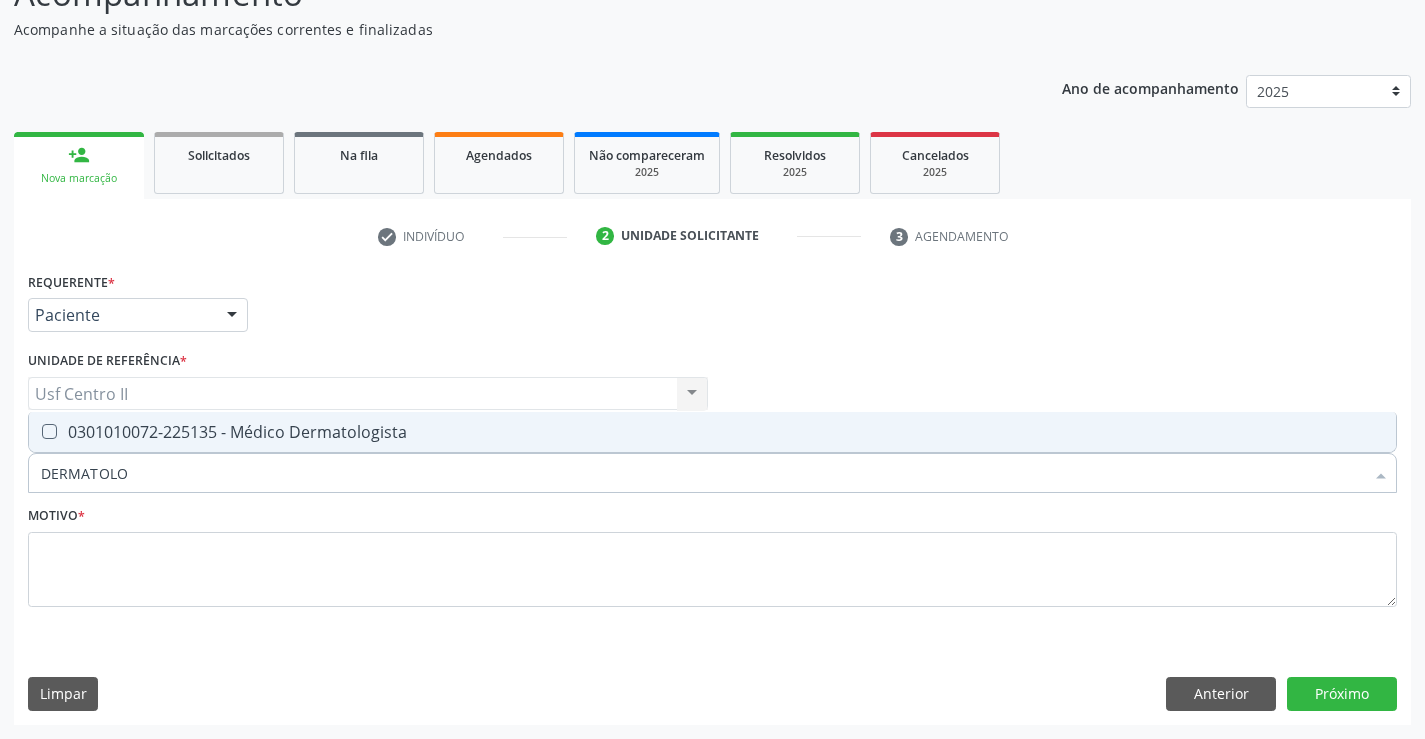 click on "0301010072-225135 - Médico Dermatologista" at bounding box center [712, 432] 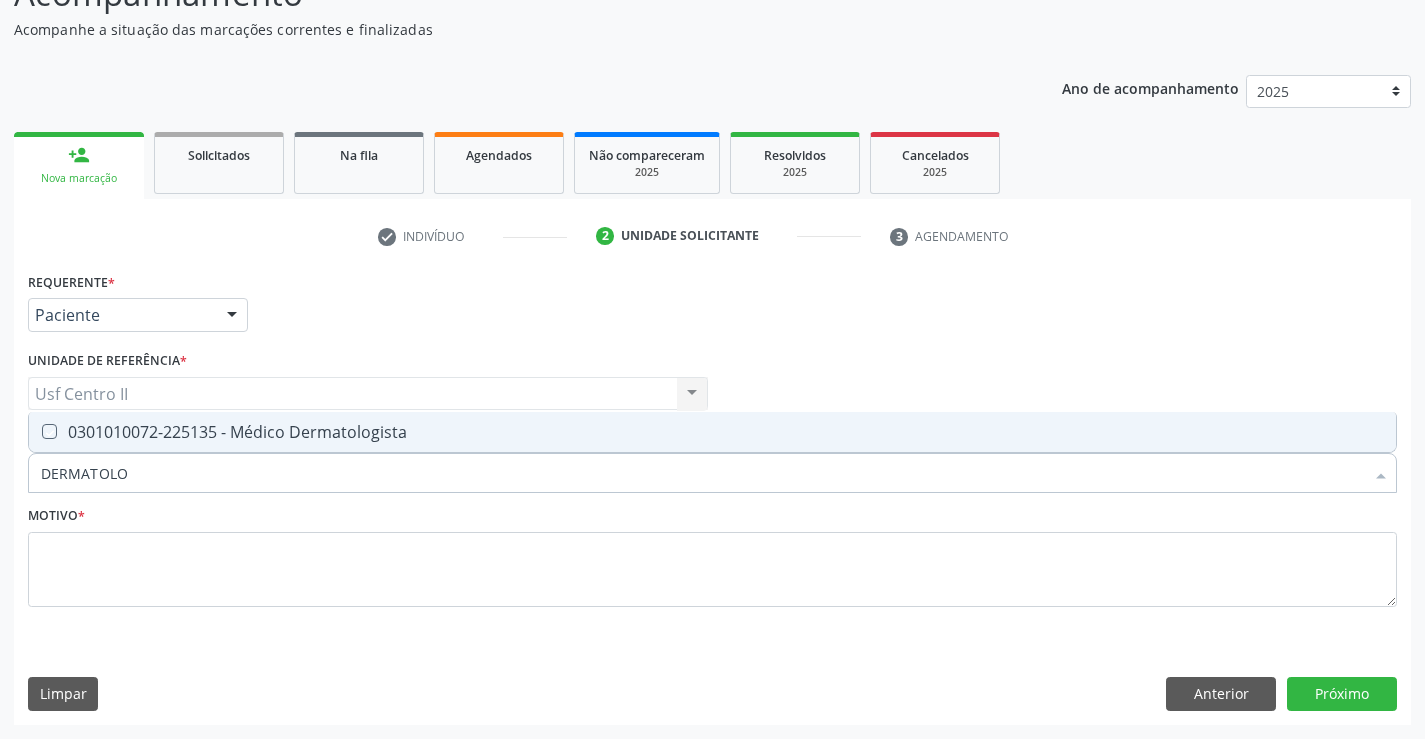 checkbox on "true" 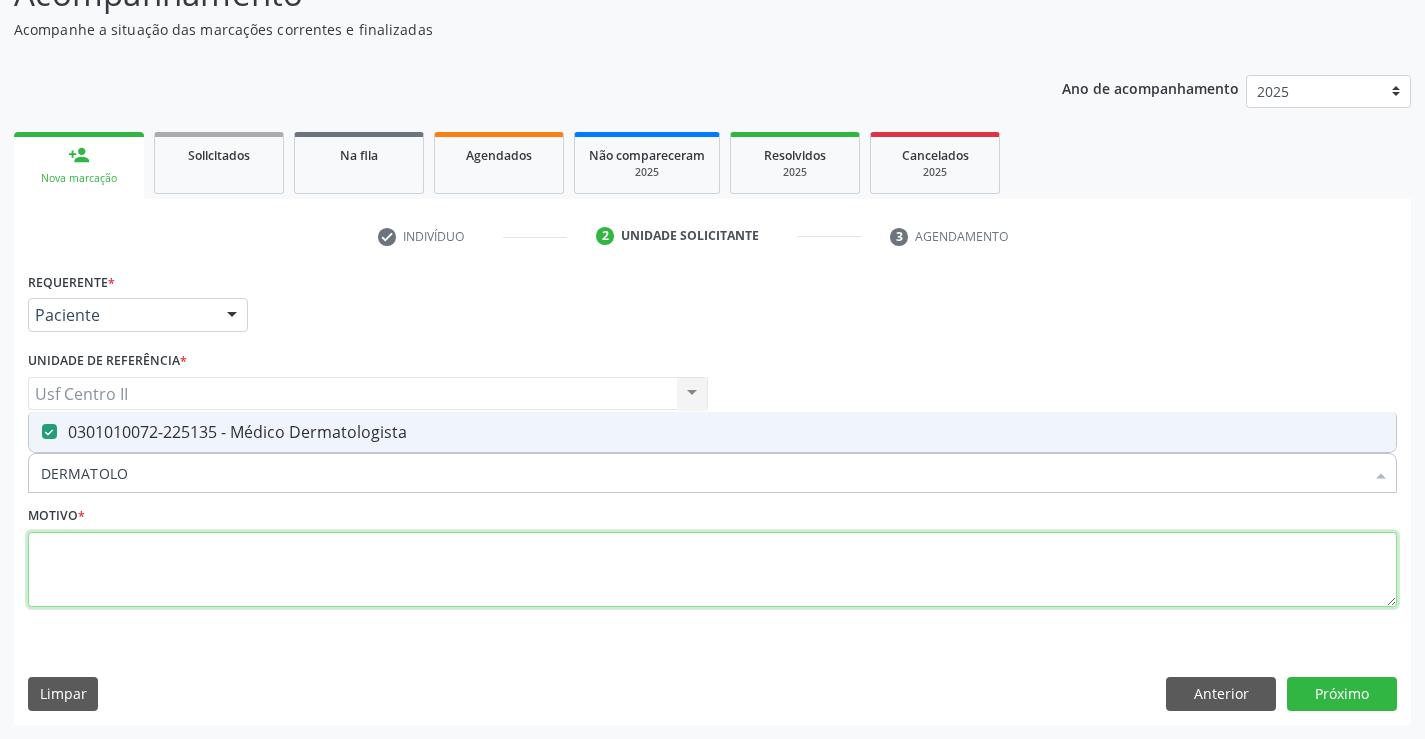 click at bounding box center [712, 570] 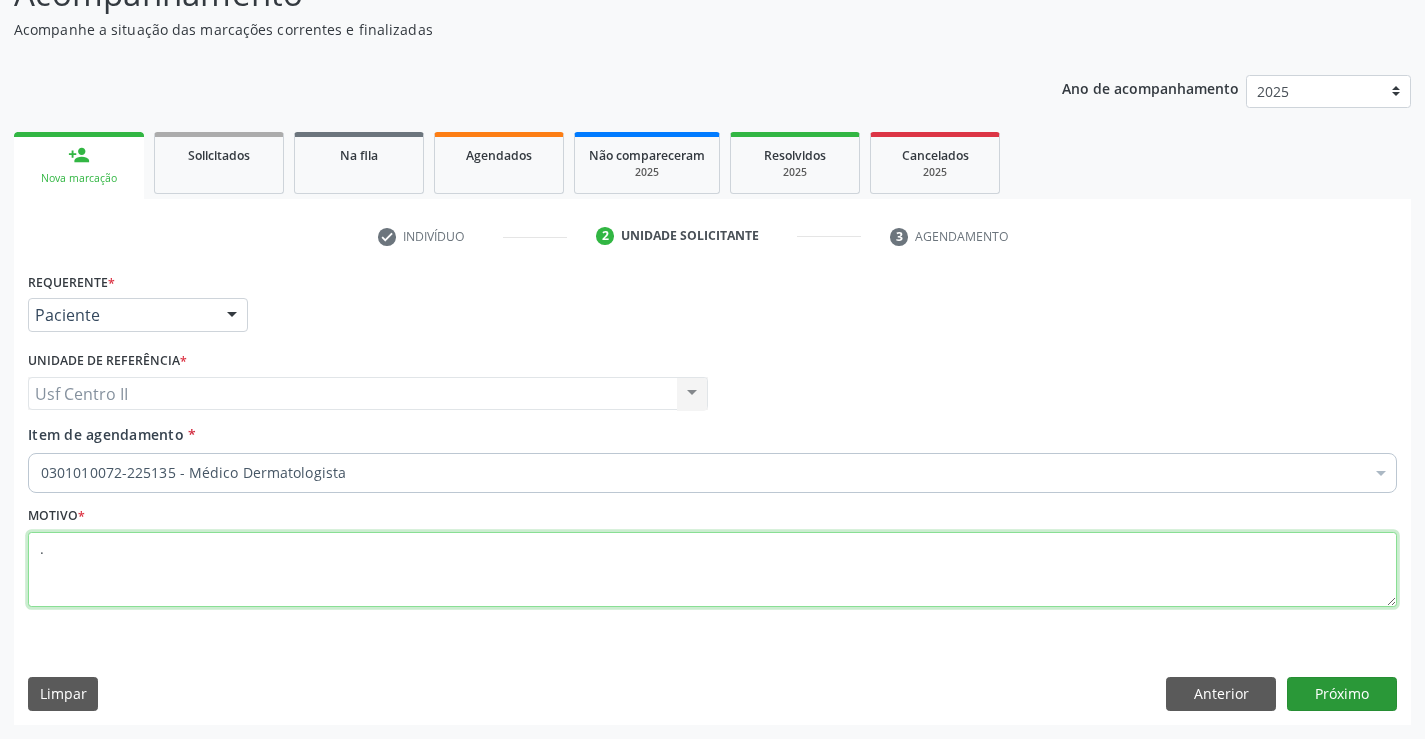 type on "." 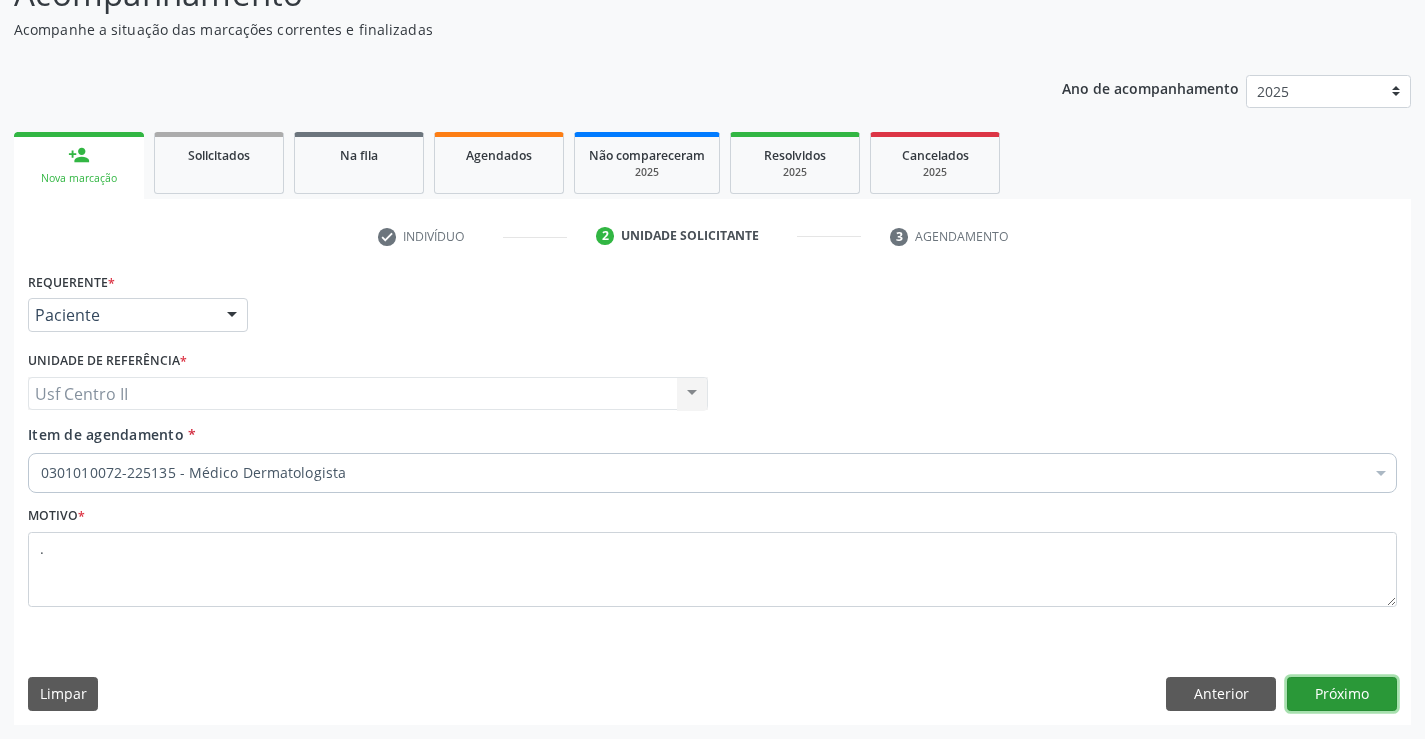 click on "Próximo" at bounding box center [1342, 694] 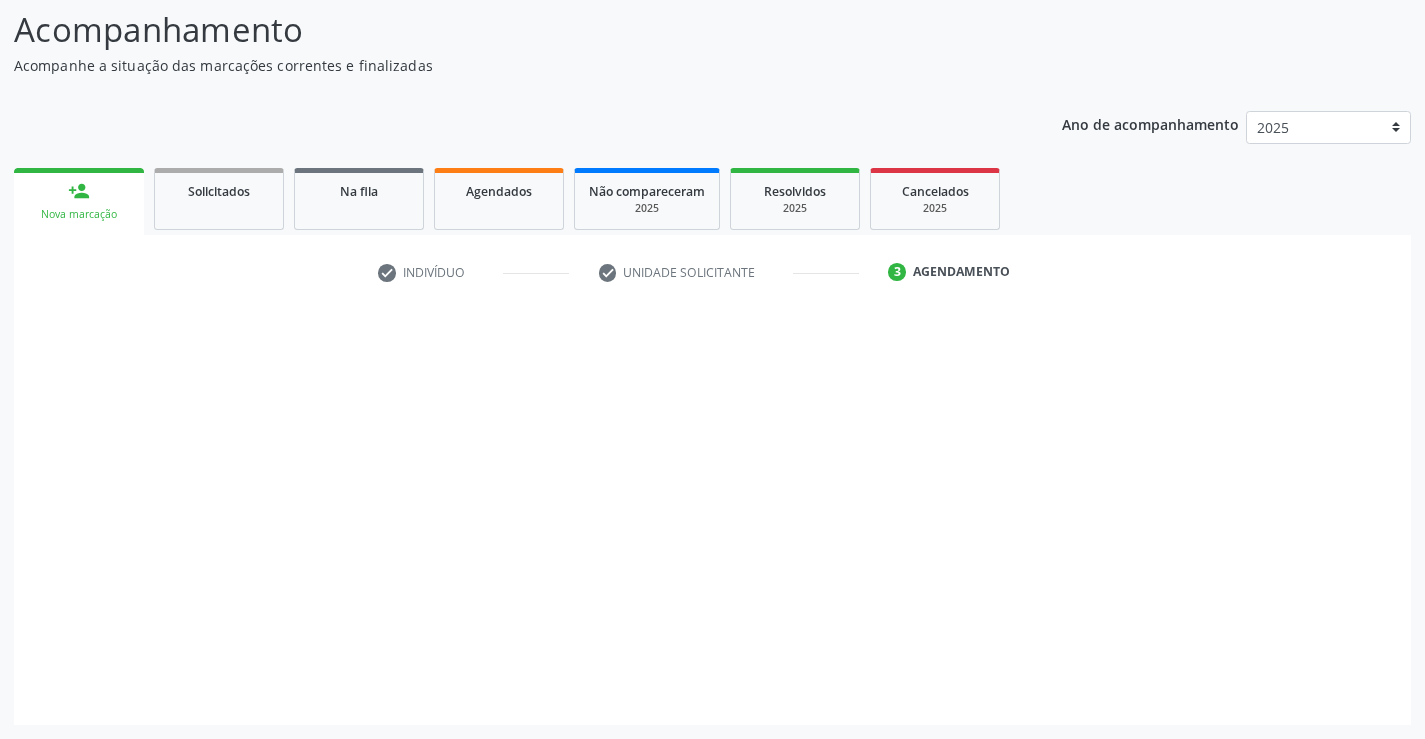 scroll, scrollTop: 131, scrollLeft: 0, axis: vertical 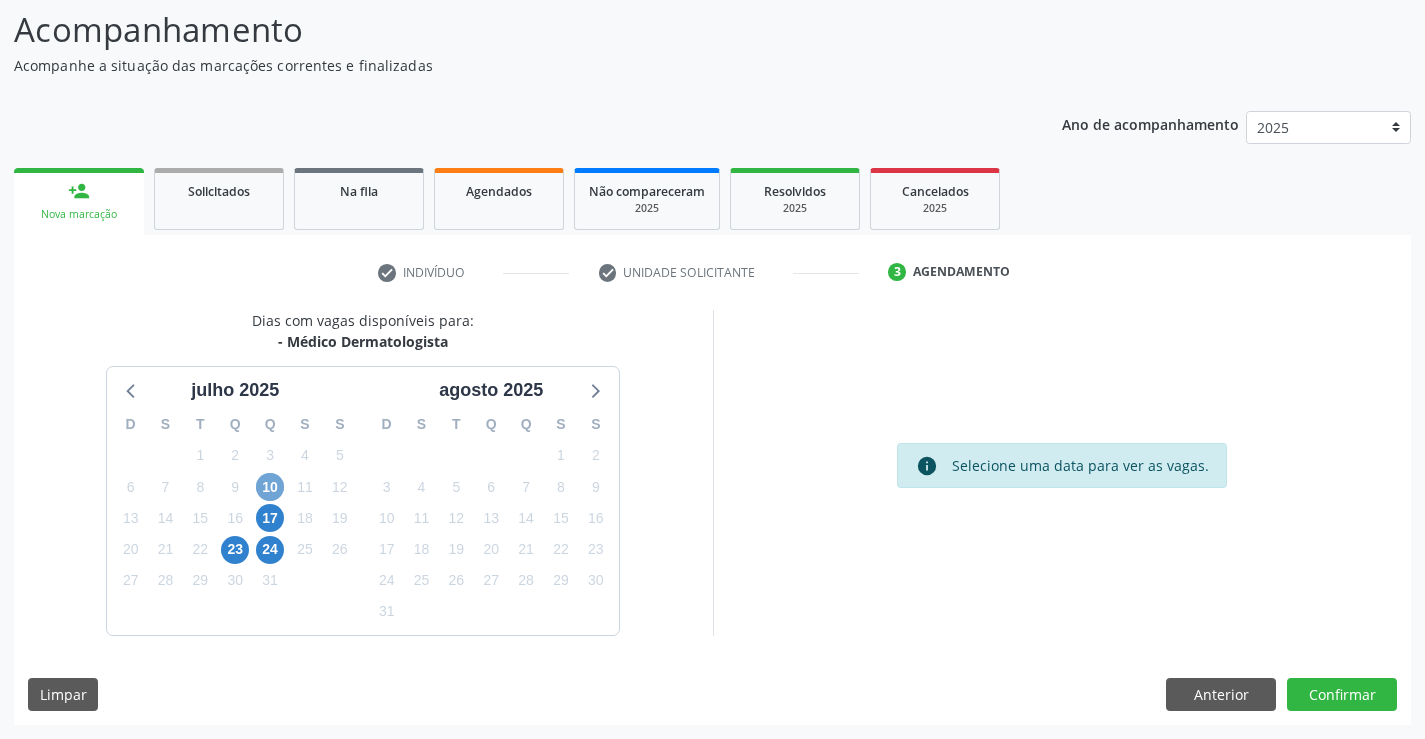 click on "10" at bounding box center [270, 487] 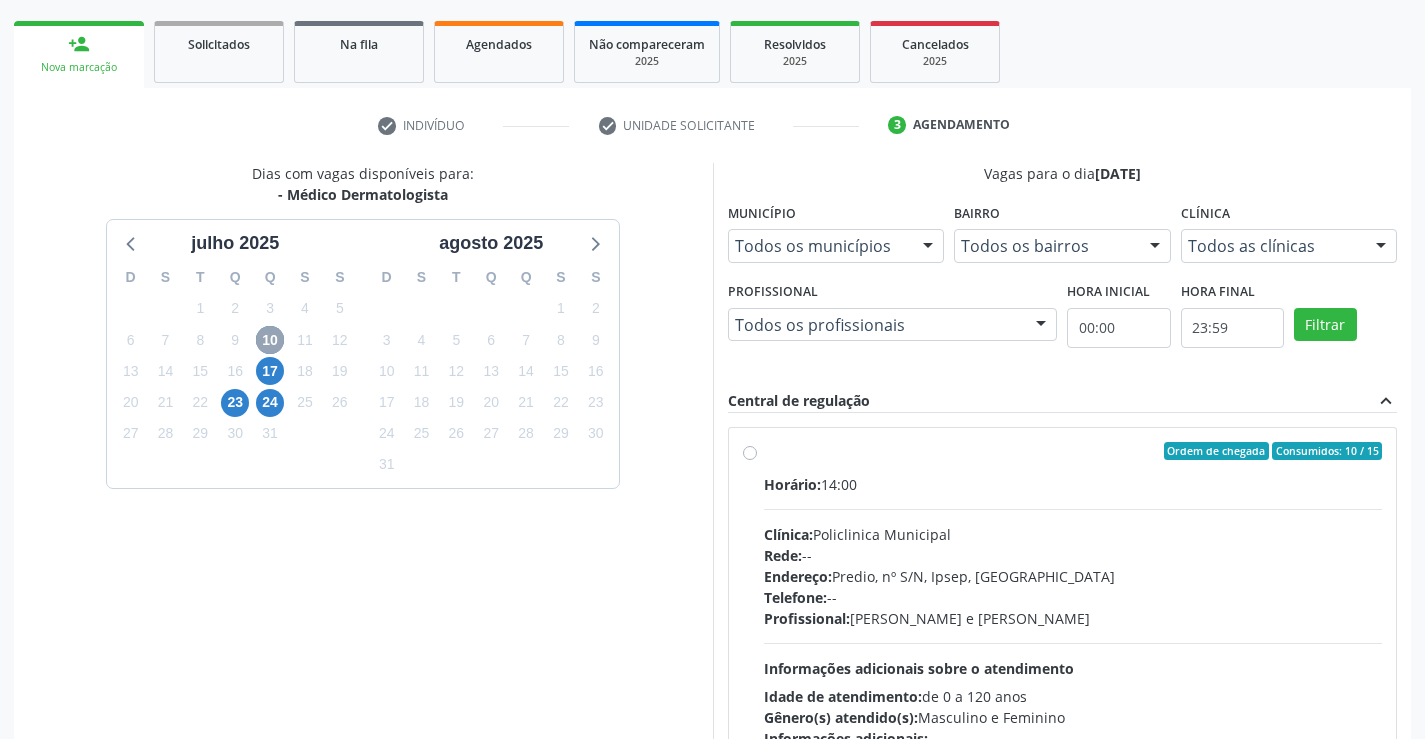 scroll, scrollTop: 431, scrollLeft: 0, axis: vertical 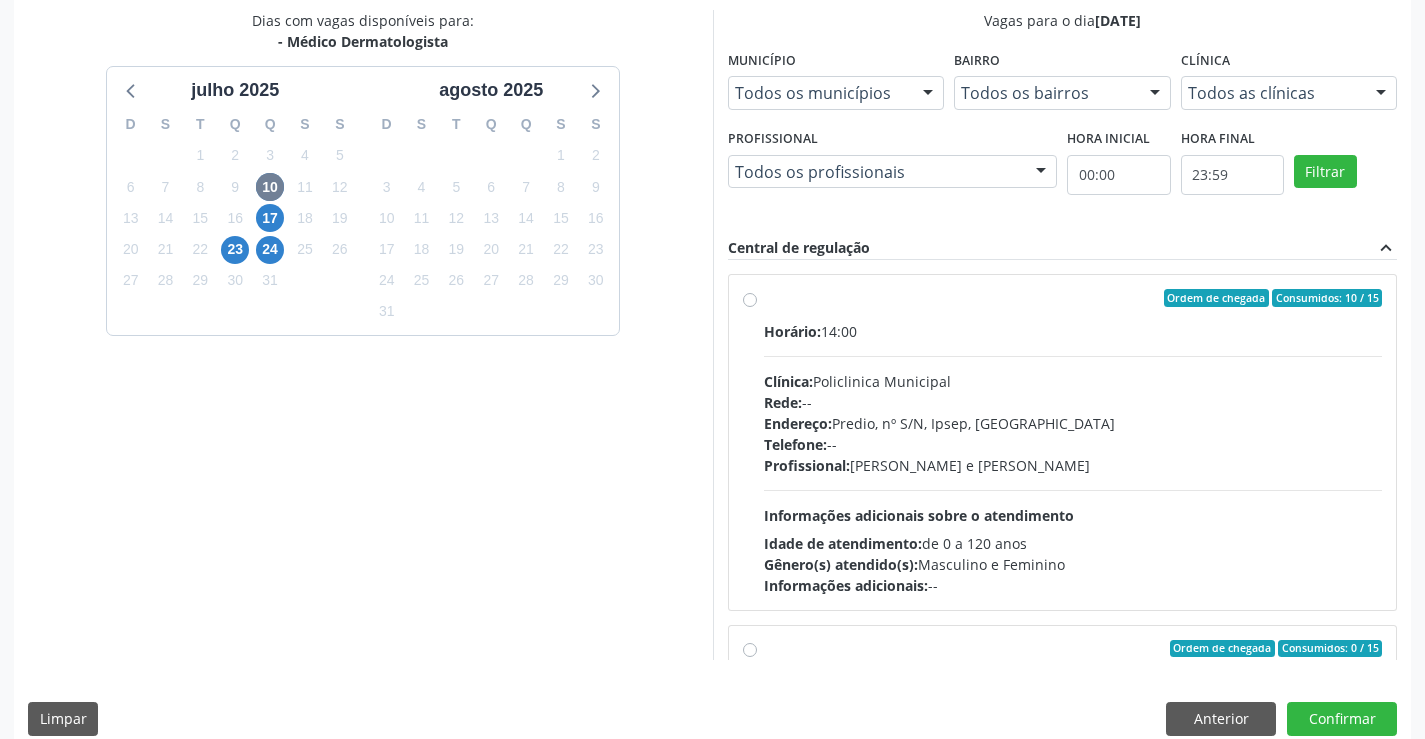 click on "Ordem de chegada
Consumidos: 10 / 15
Horário:   14:00
Clínica:  Policlinica Municipal
Rede:
--
Endereço:   Predio, nº S/N, Ipsep, Serra Talhada - PE
Telefone:   --
Profissional:
Ricardo Bruno Santana Souza e Silva
Informações adicionais sobre o atendimento
Idade de atendimento:
de 0 a 120 anos
Gênero(s) atendido(s):
Masculino e Feminino
Informações adicionais:
--" at bounding box center [1073, 442] 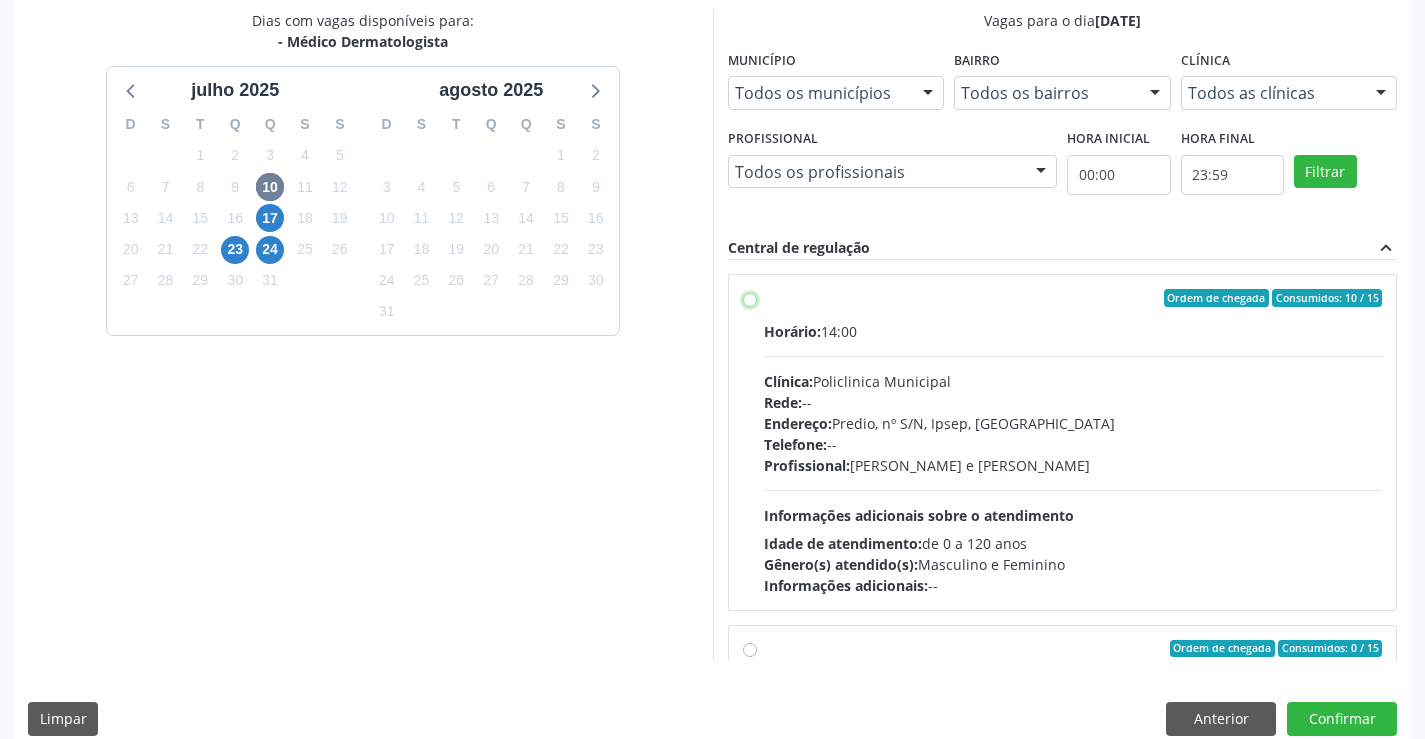 click on "Ordem de chegada
Consumidos: 10 / 15
Horário:   14:00
Clínica:  Policlinica Municipal
Rede:
--
Endereço:   Predio, nº S/N, Ipsep, Serra Talhada - PE
Telefone:   --
Profissional:
Ricardo Bruno Santana Souza e Silva
Informações adicionais sobre o atendimento
Idade de atendimento:
de 0 a 120 anos
Gênero(s) atendido(s):
Masculino e Feminino
Informações adicionais:
--" at bounding box center [750, 298] 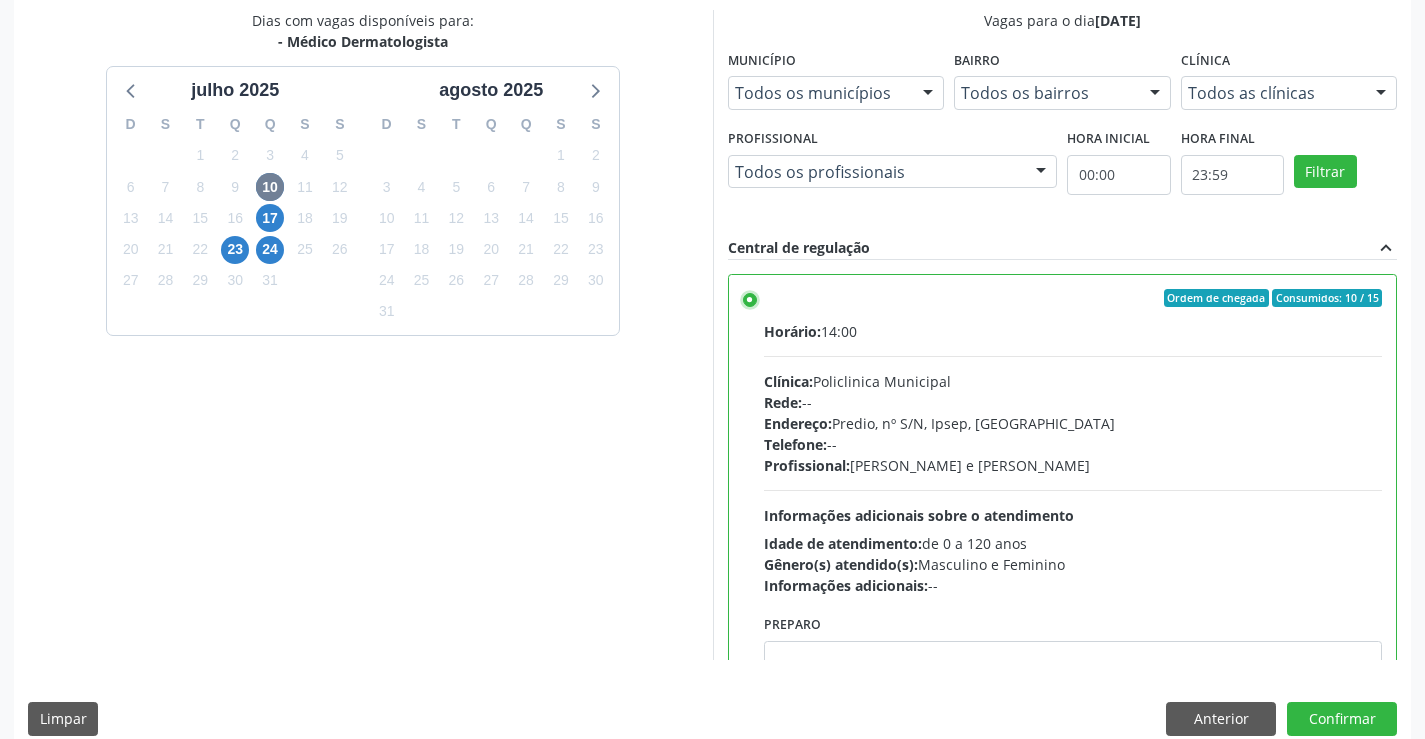 scroll, scrollTop: 200, scrollLeft: 0, axis: vertical 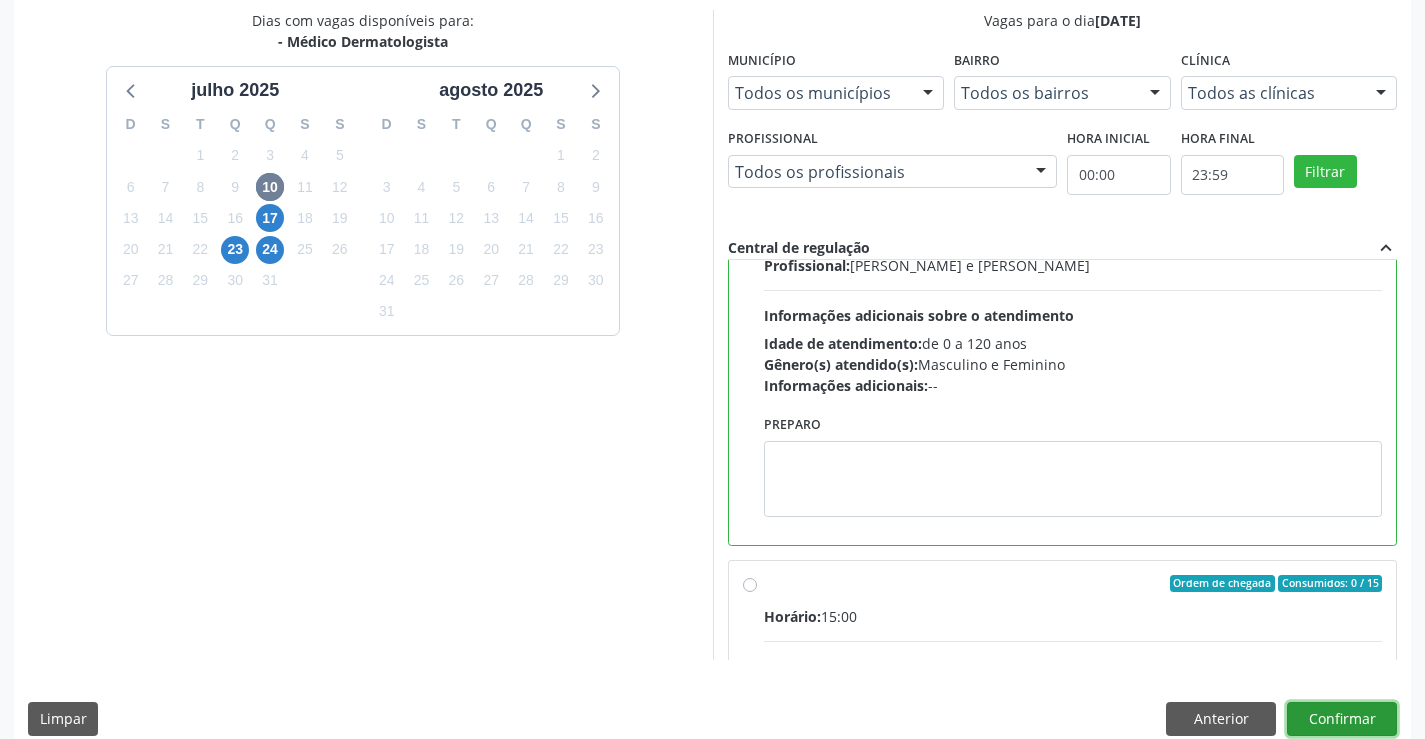 click on "Confirmar" at bounding box center (1342, 719) 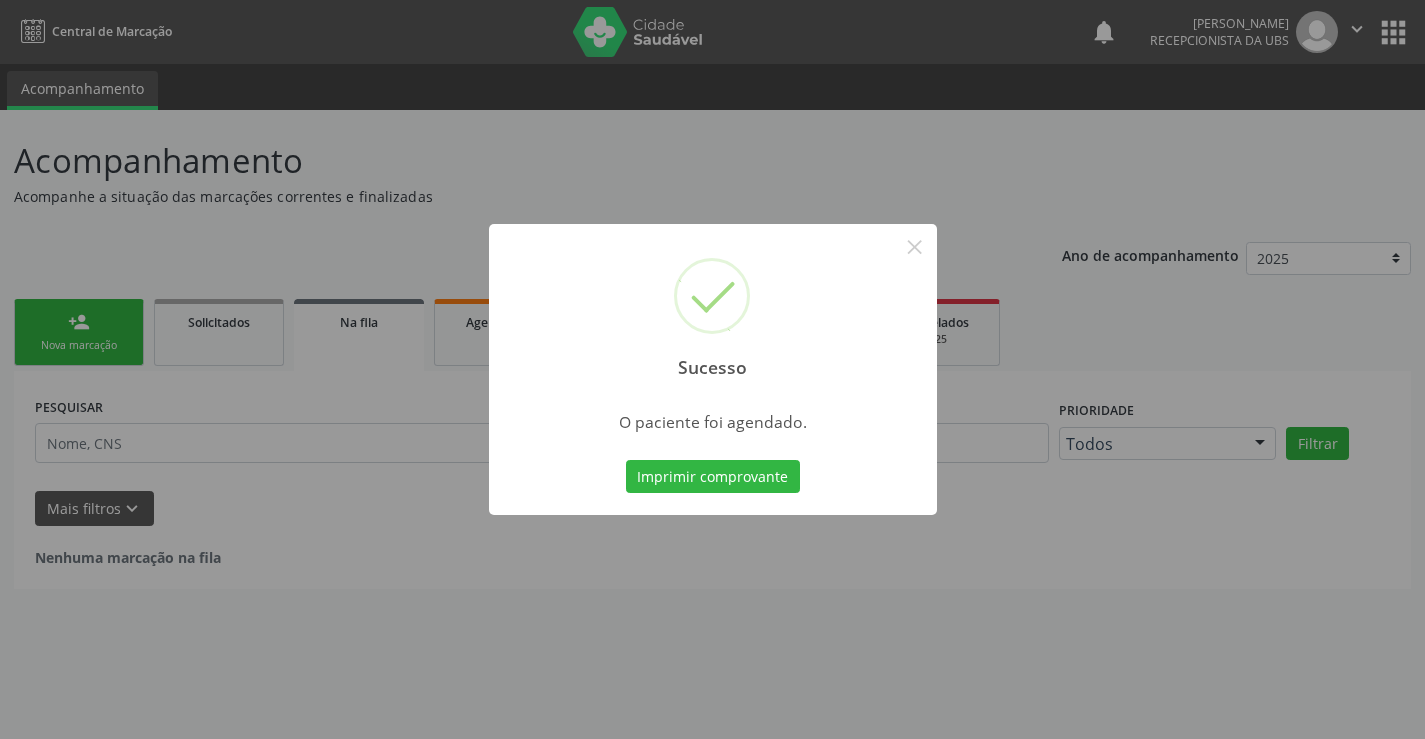 scroll, scrollTop: 0, scrollLeft: 0, axis: both 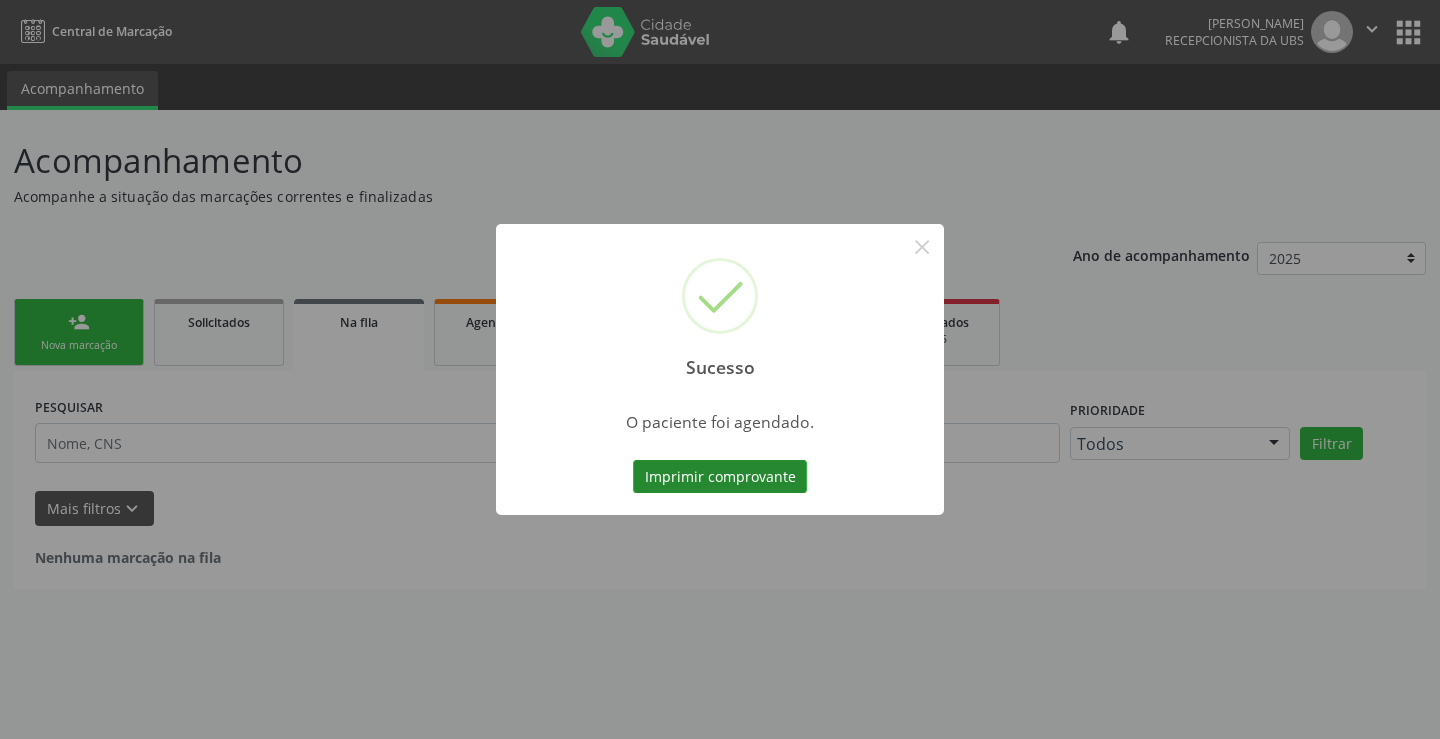 click on "Imprimir comprovante" at bounding box center [720, 477] 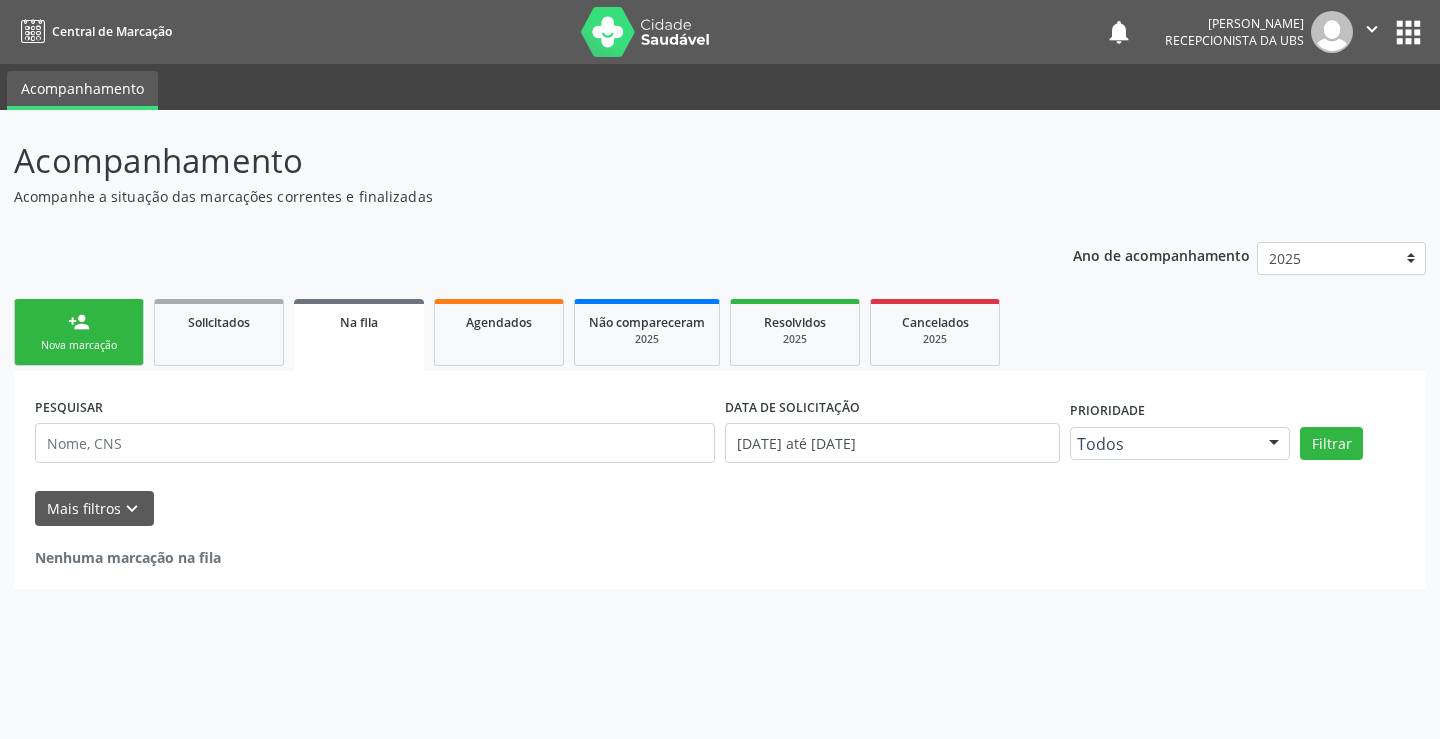 click on "person_add
Nova marcação" at bounding box center (79, 332) 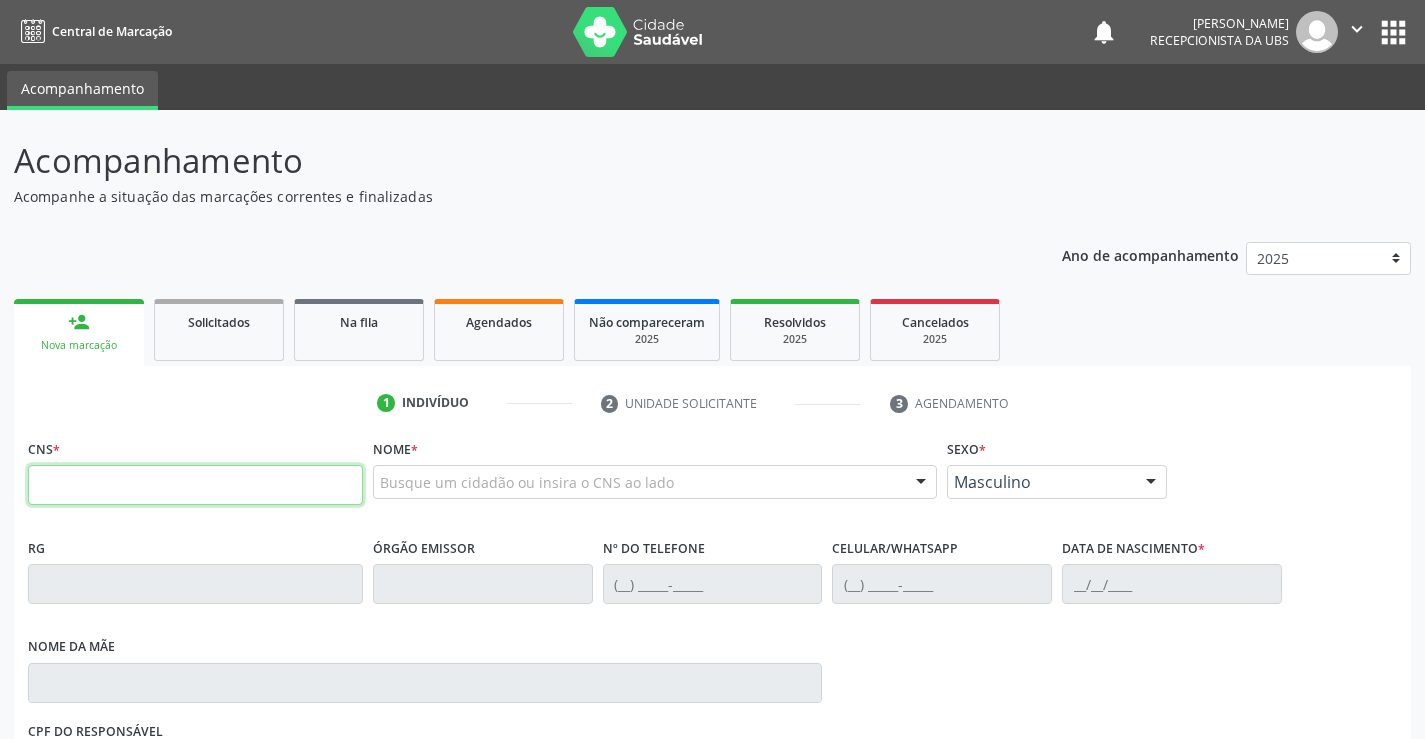 click at bounding box center (195, 485) 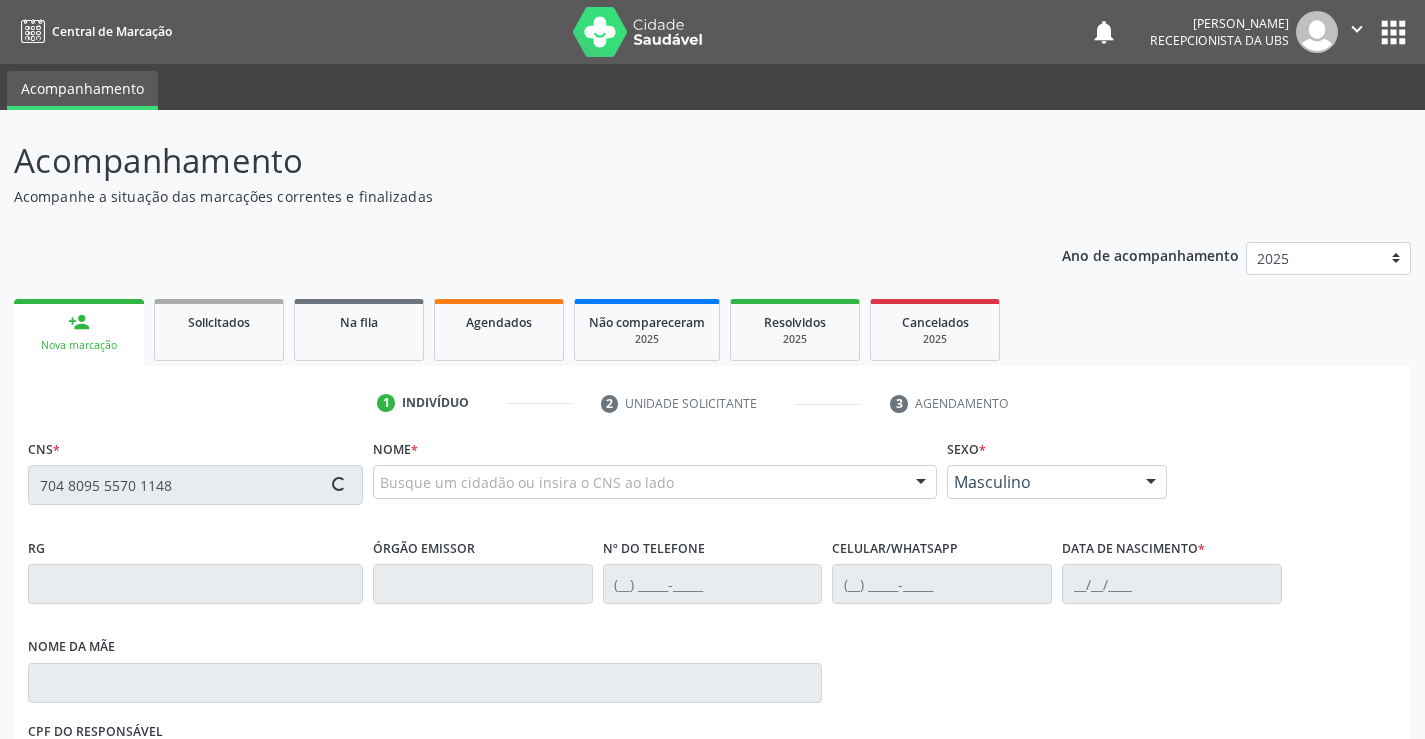 type on "704 8095 5570 1148" 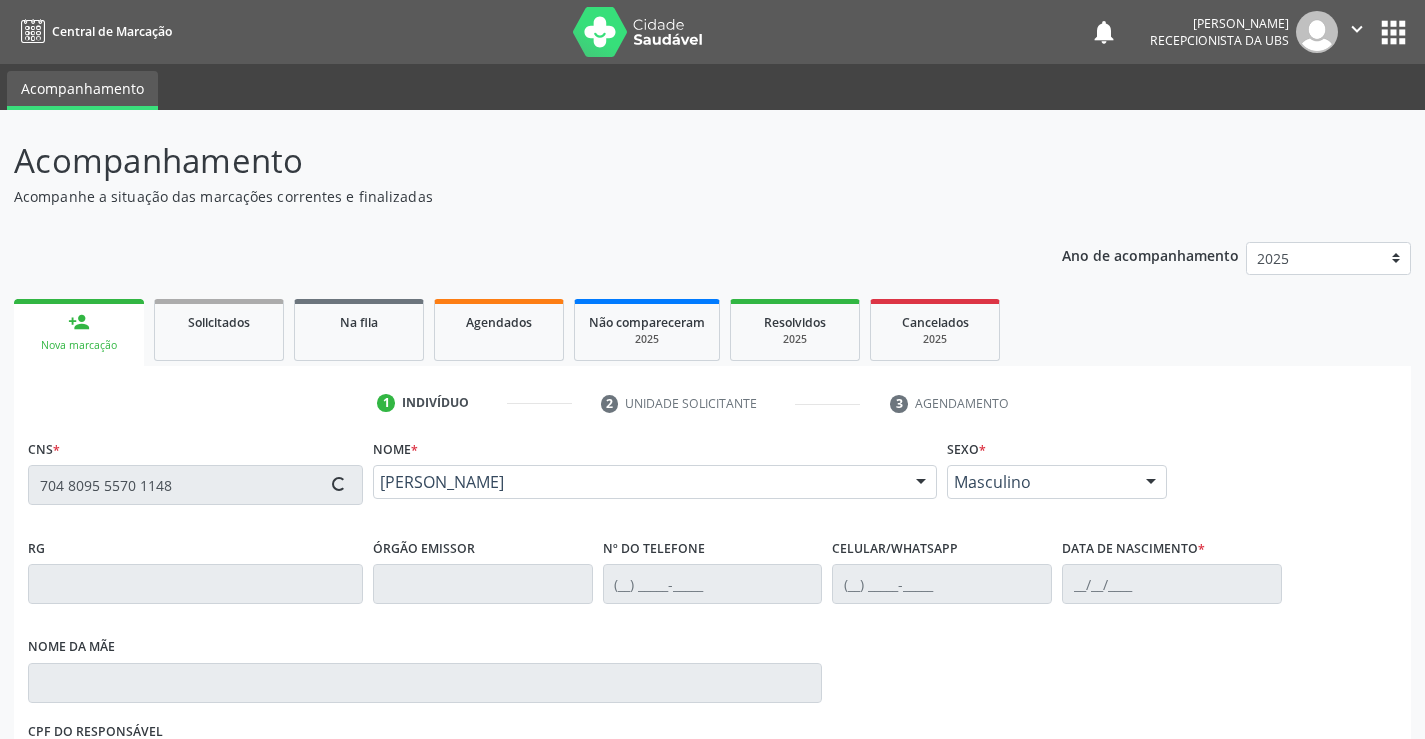type on "(87) 99999-5198" 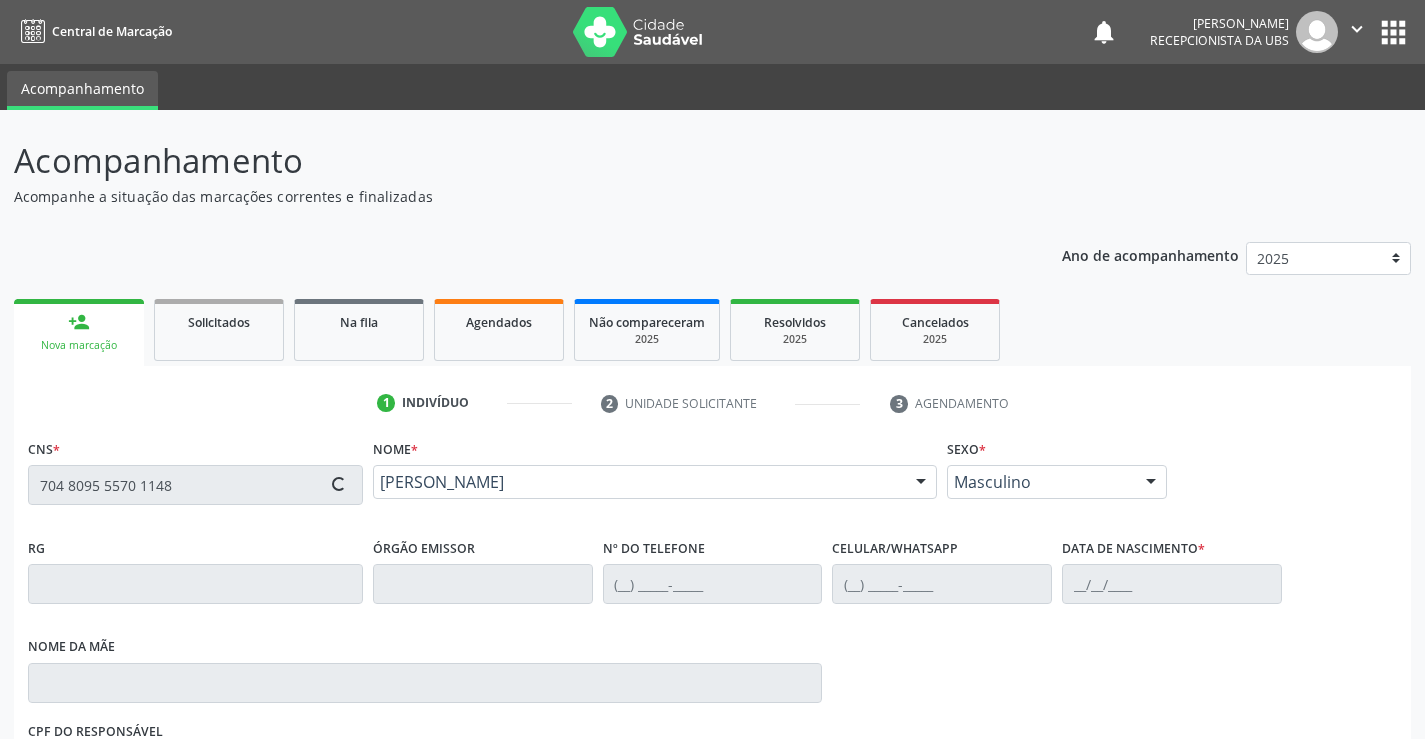 type on "28/07/1986" 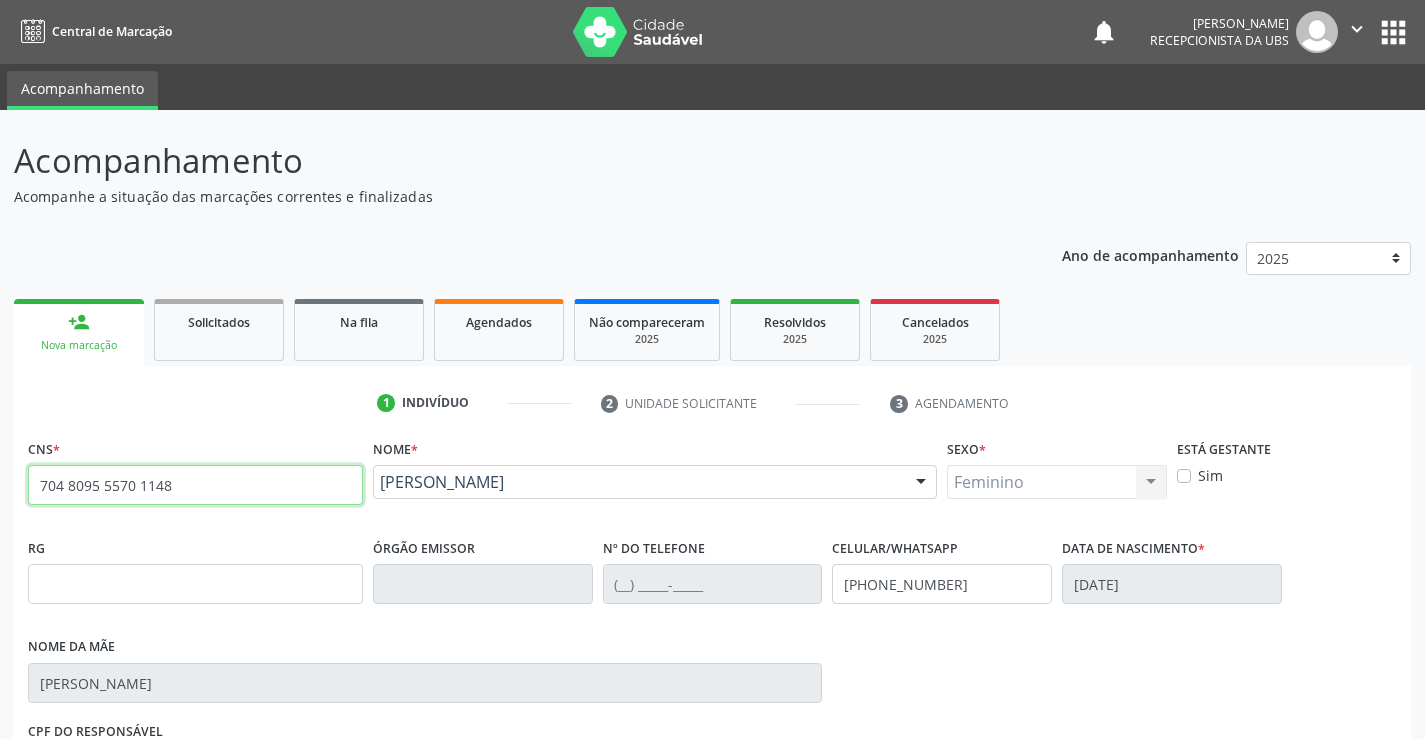 click on "704 8095 5570 1148" at bounding box center (195, 485) 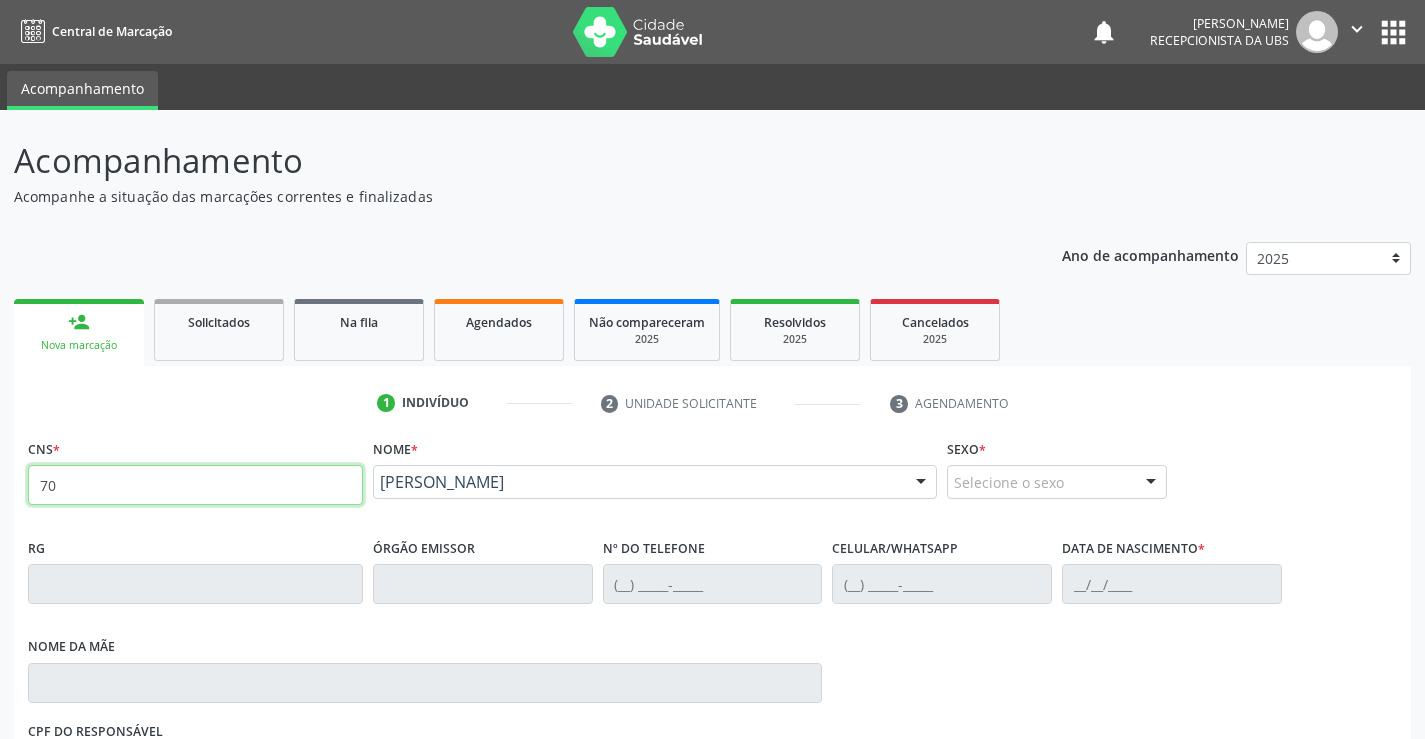type on "7" 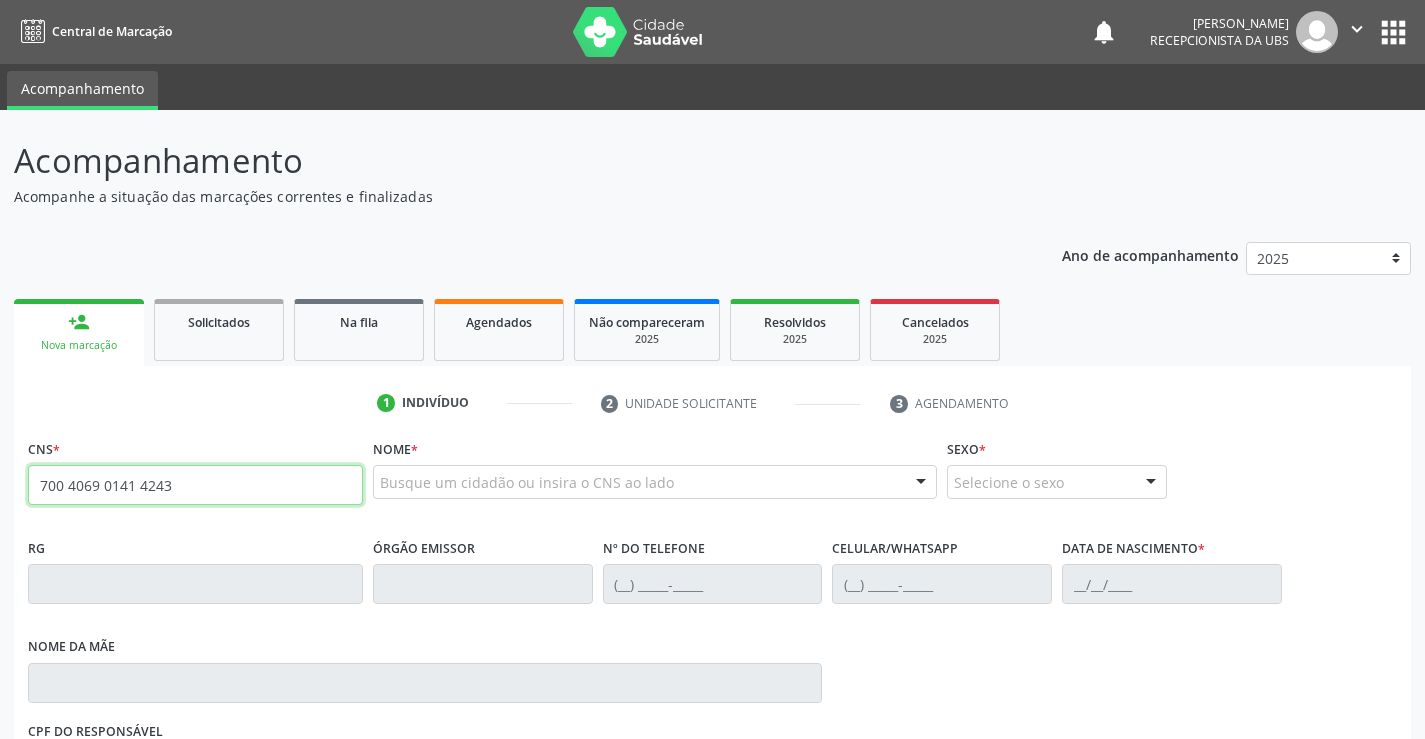 type on "700 4069 0141 4243" 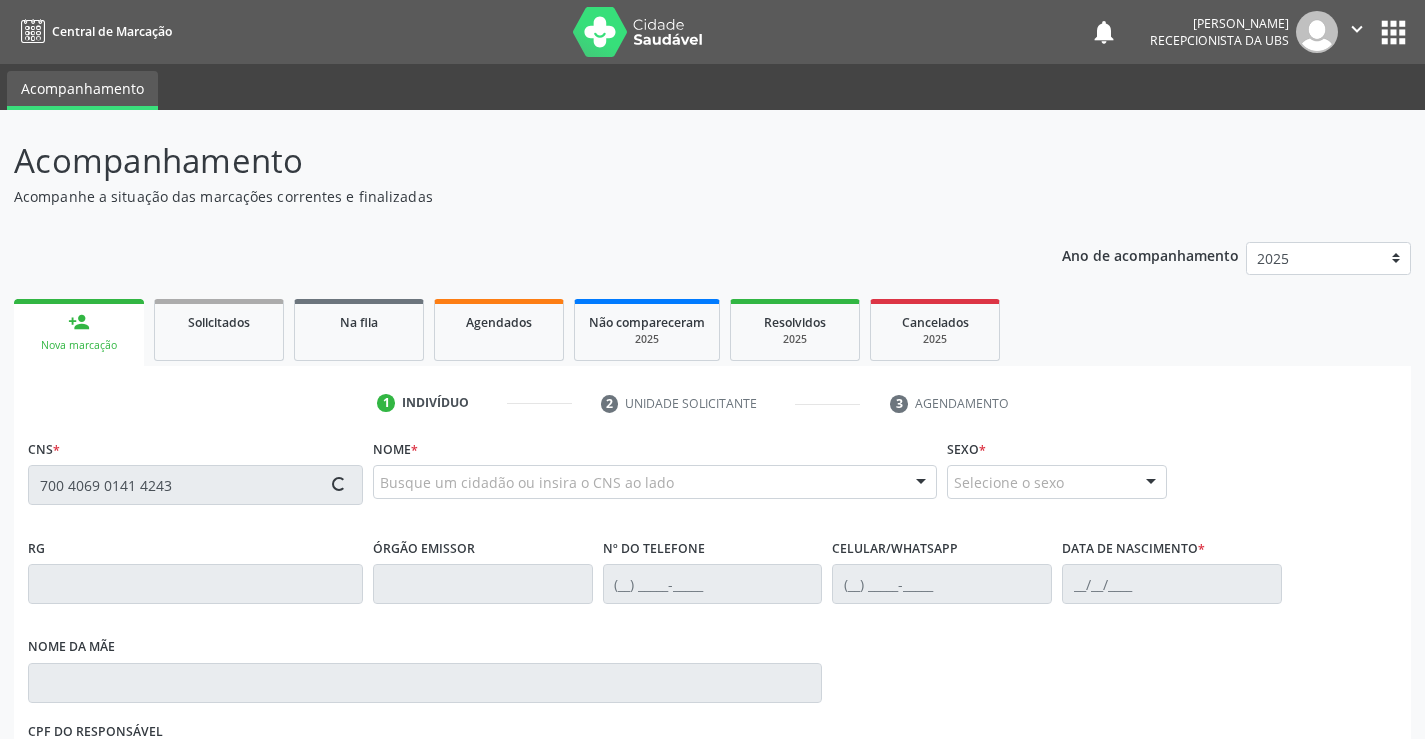 scroll, scrollTop: 0, scrollLeft: 0, axis: both 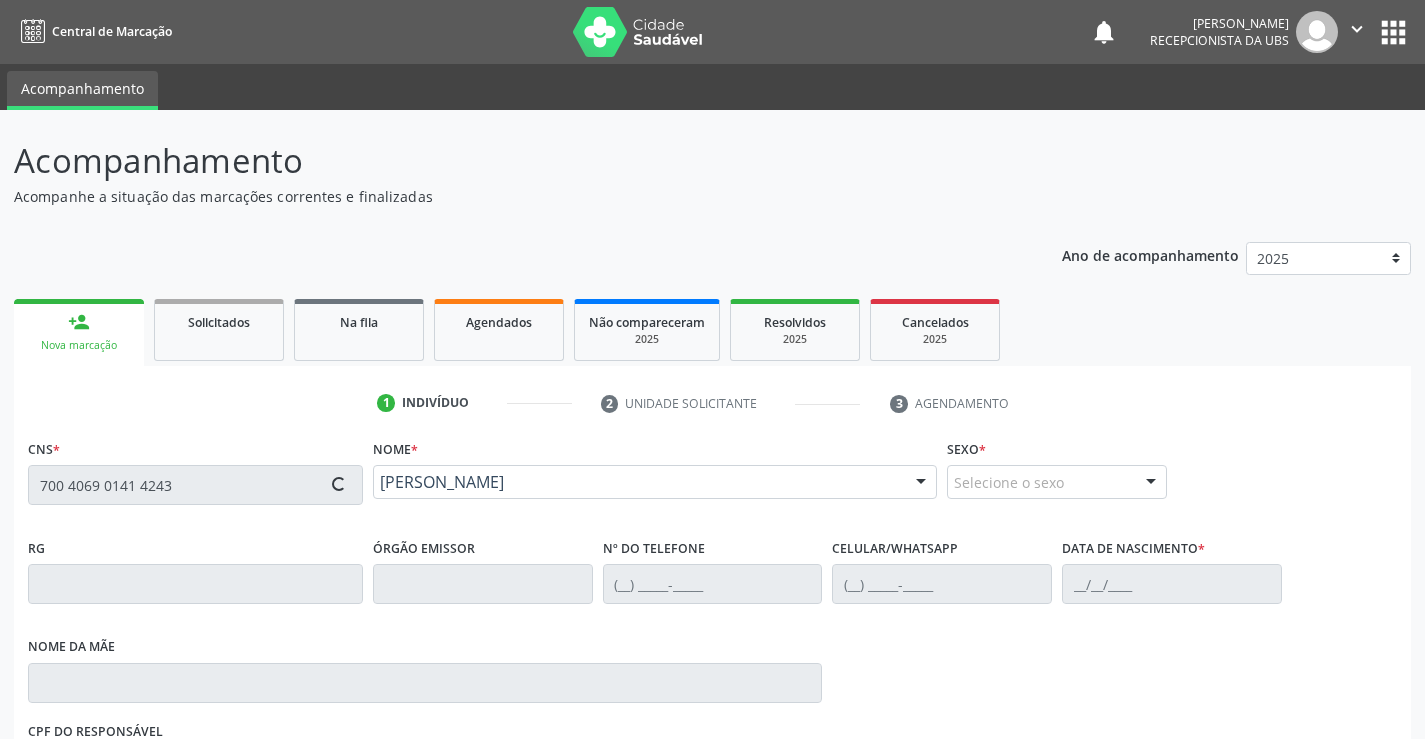 type on "[PHONE_NUMBER]" 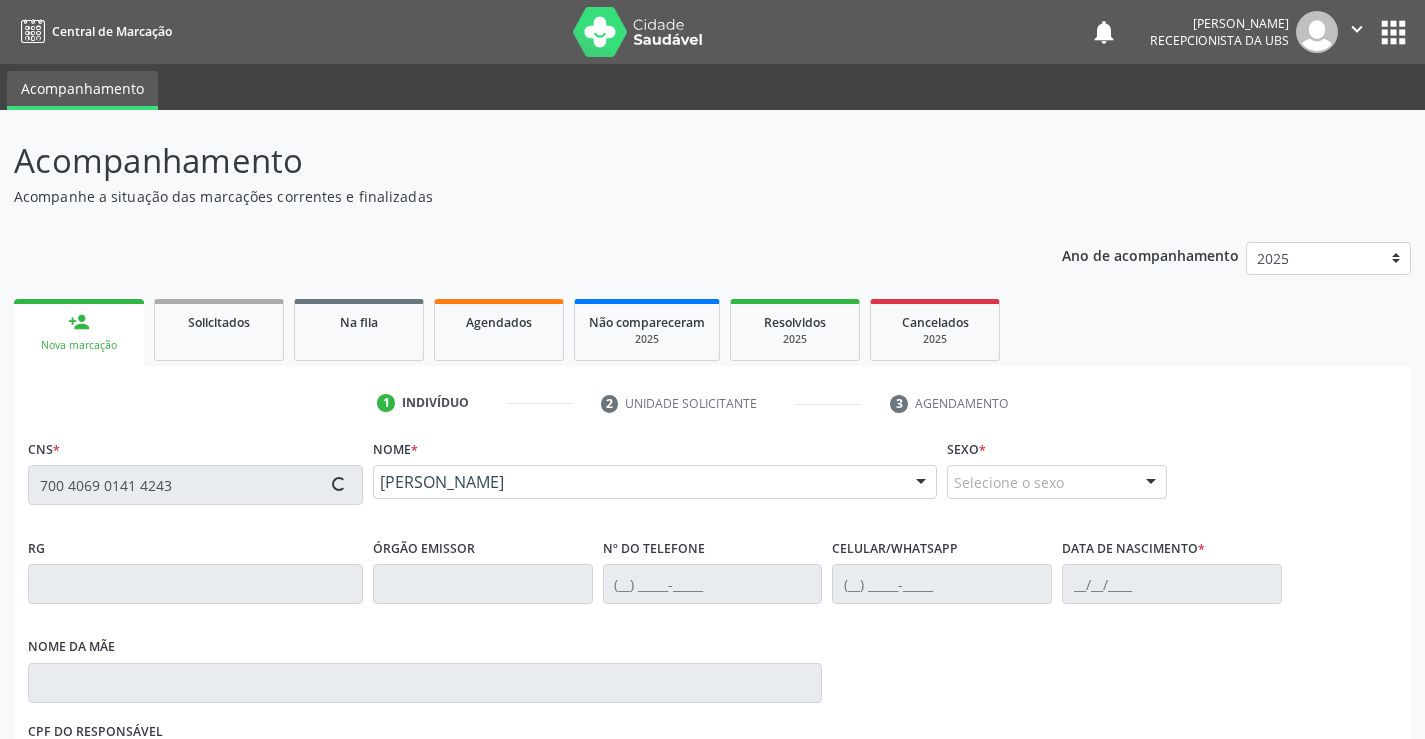 type on "[PHONE_NUMBER]" 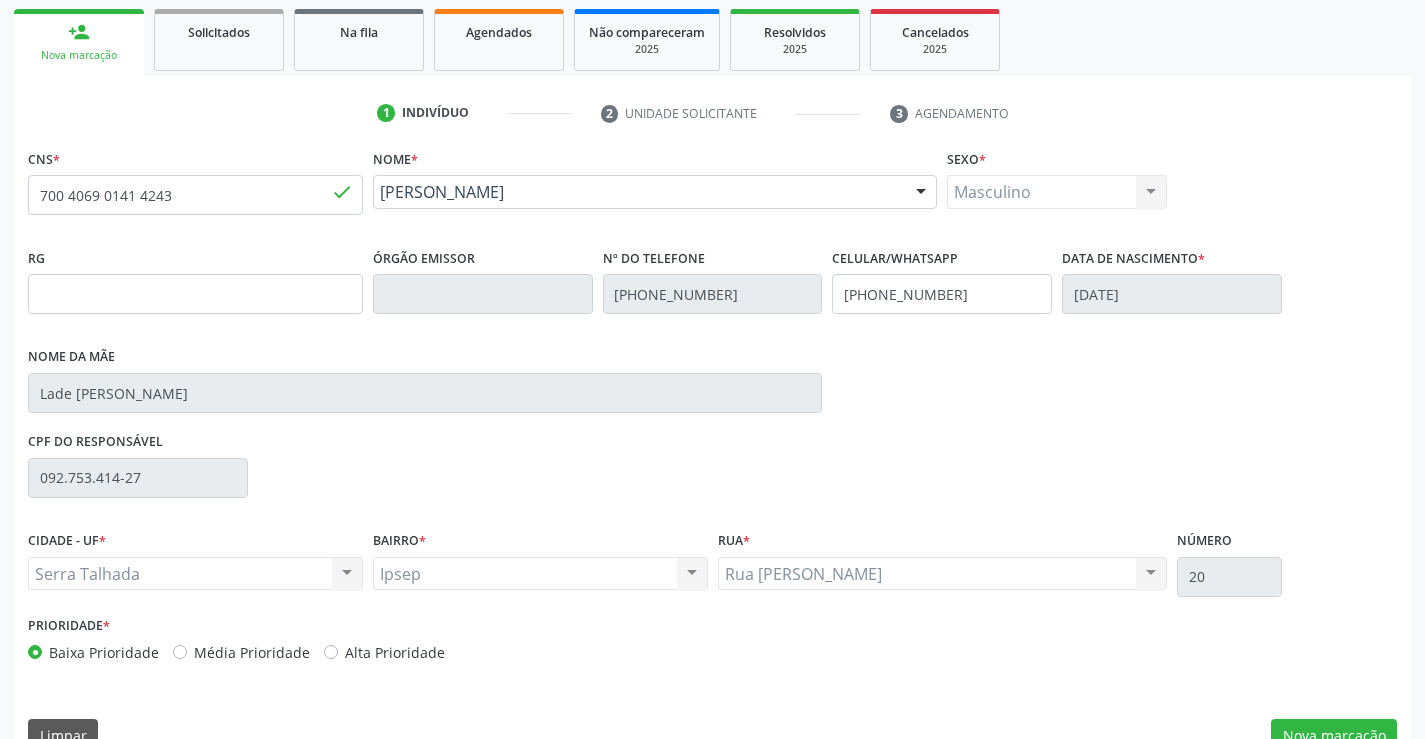 scroll, scrollTop: 300, scrollLeft: 0, axis: vertical 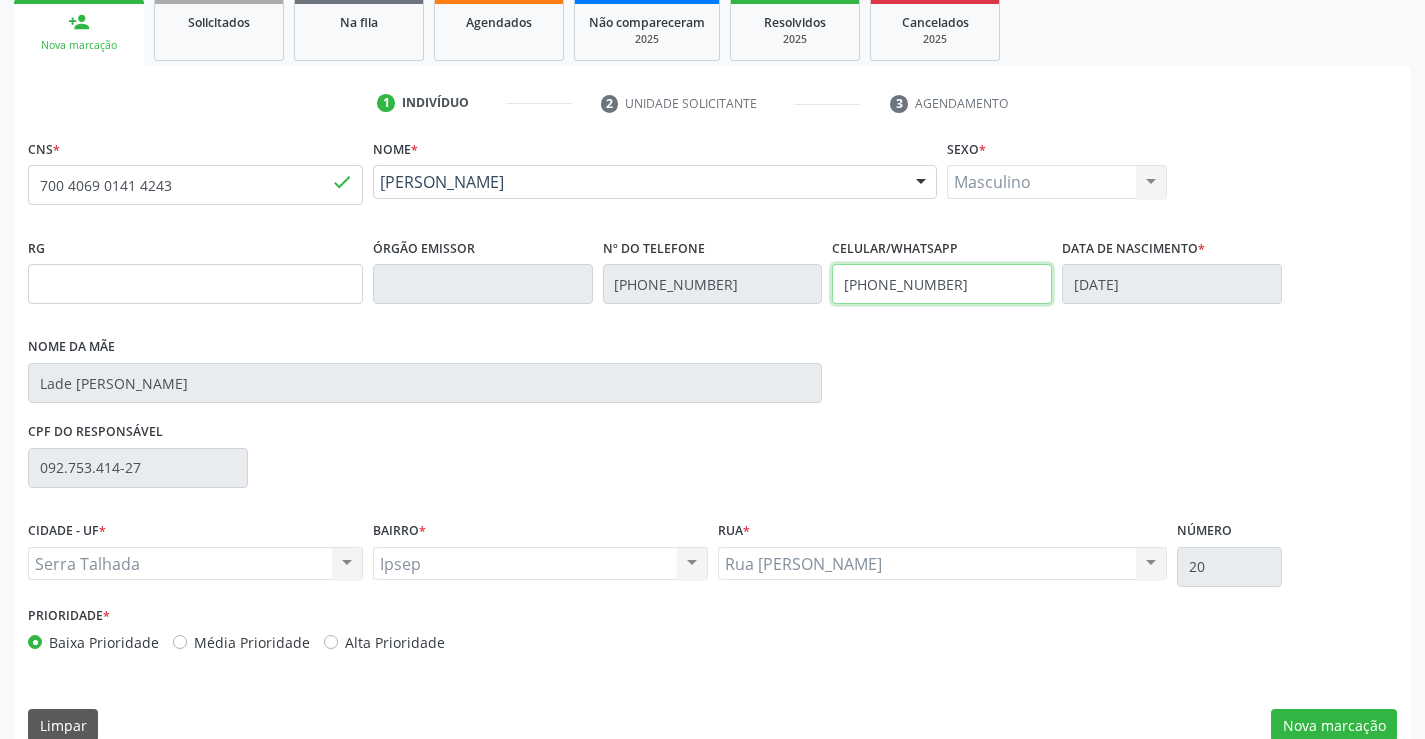 click on "[PHONE_NUMBER]" at bounding box center [942, 284] 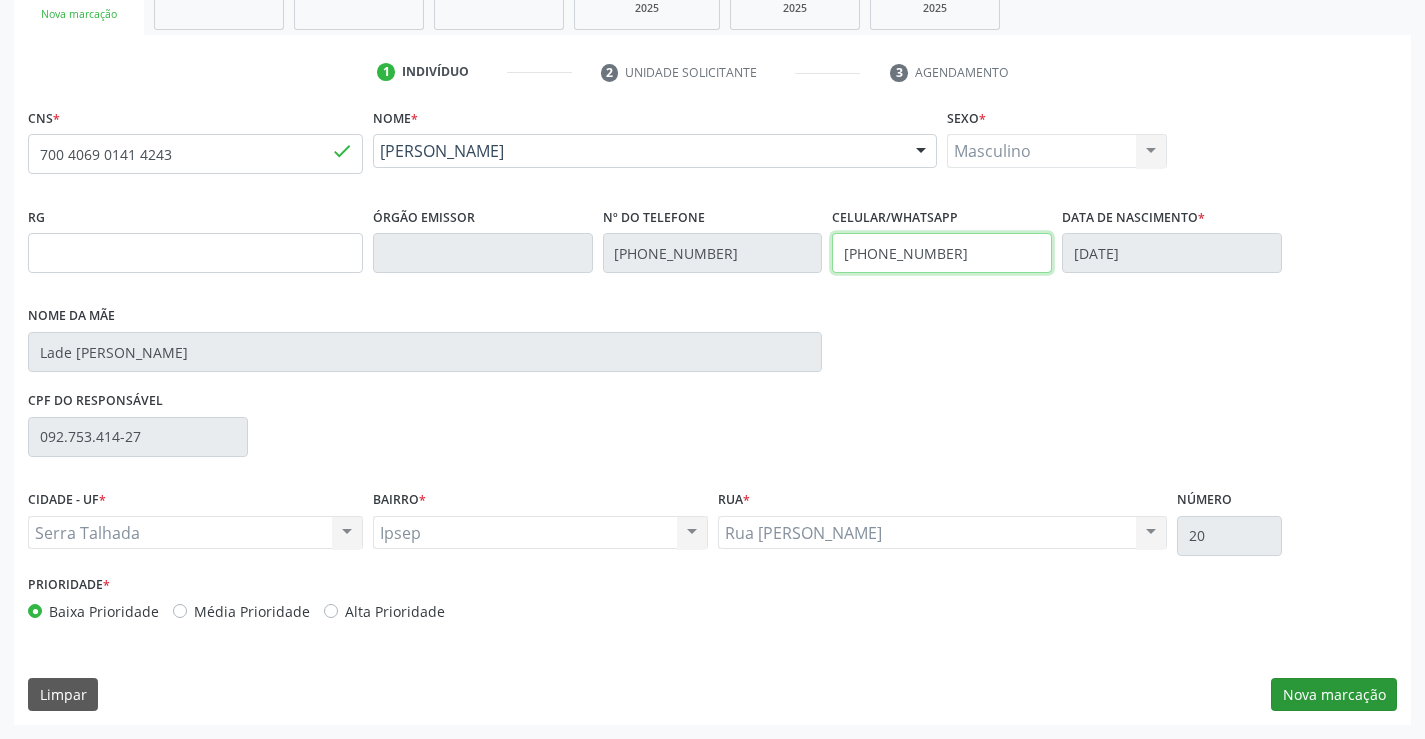 type on "[PHONE_NUMBER]" 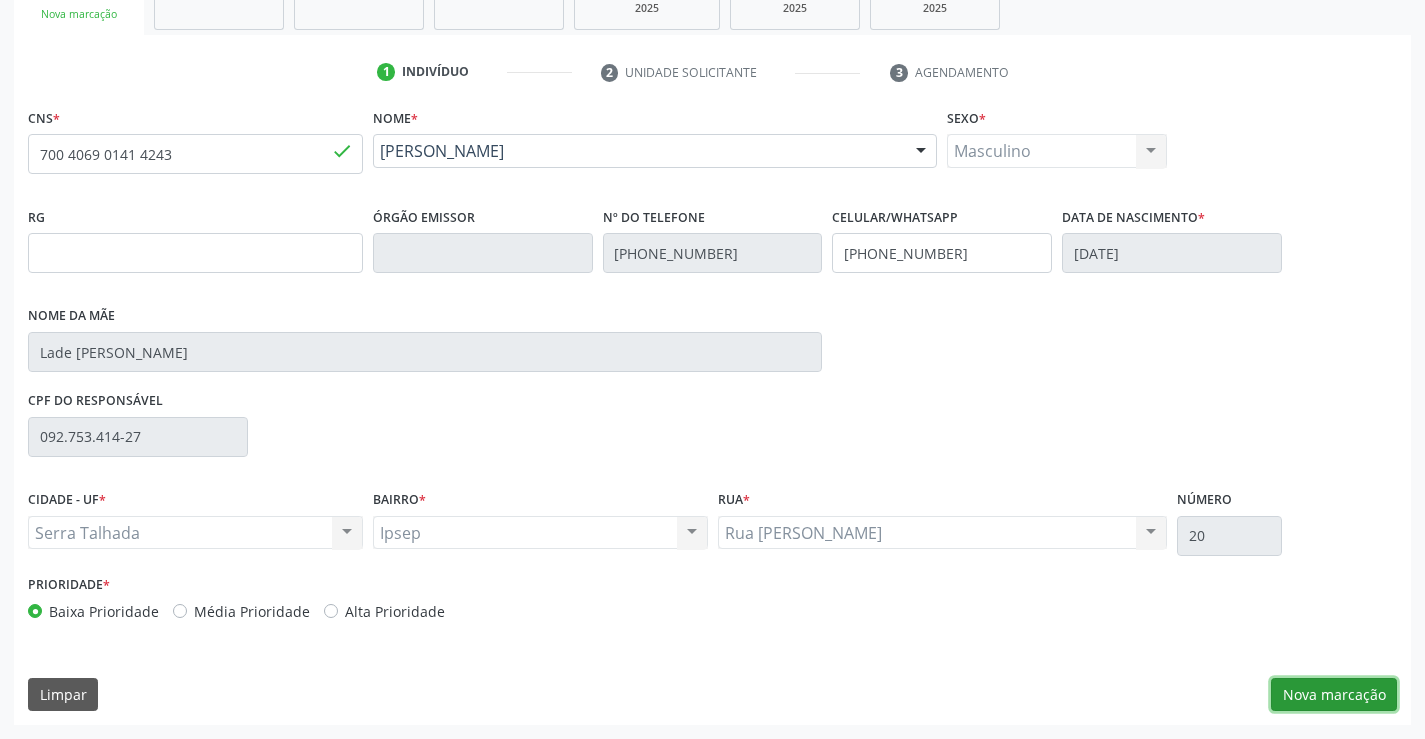 click on "Nova marcação" at bounding box center (1334, 695) 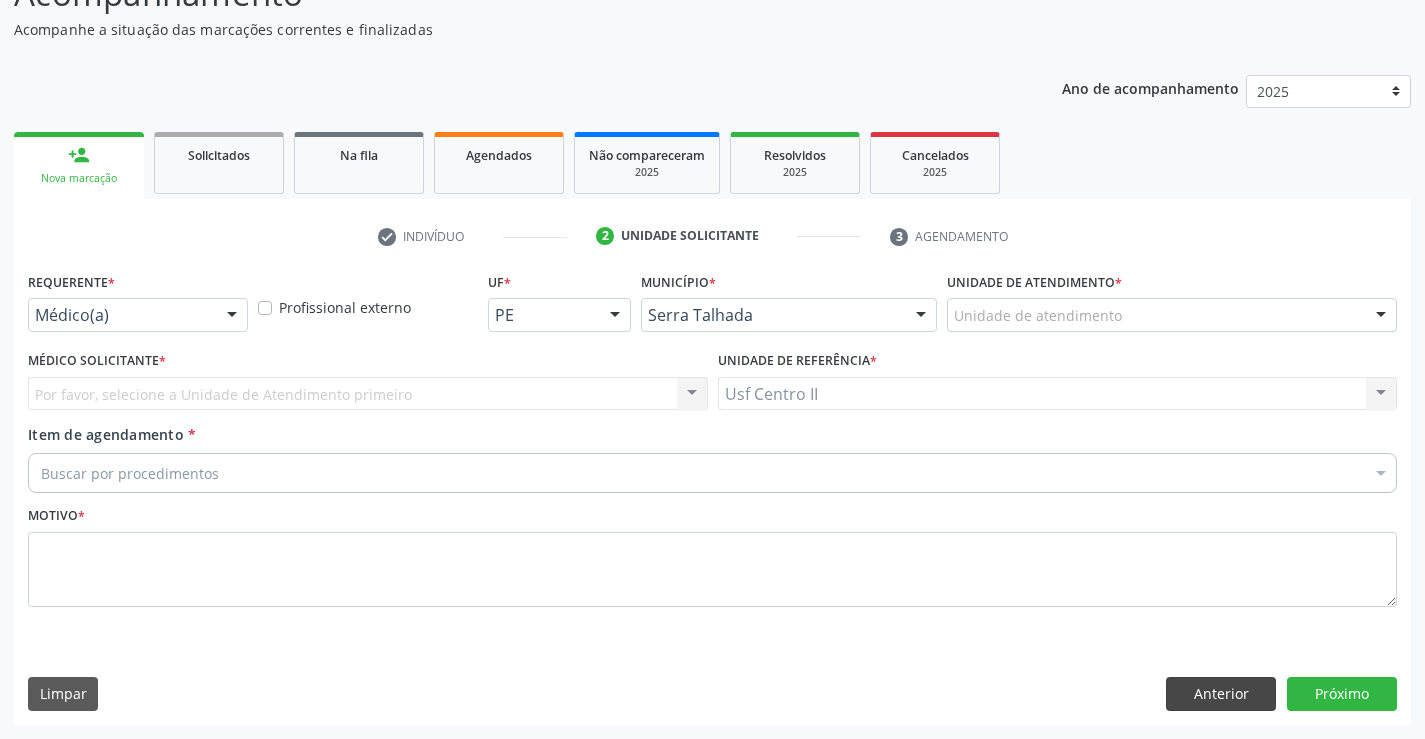 scroll, scrollTop: 167, scrollLeft: 0, axis: vertical 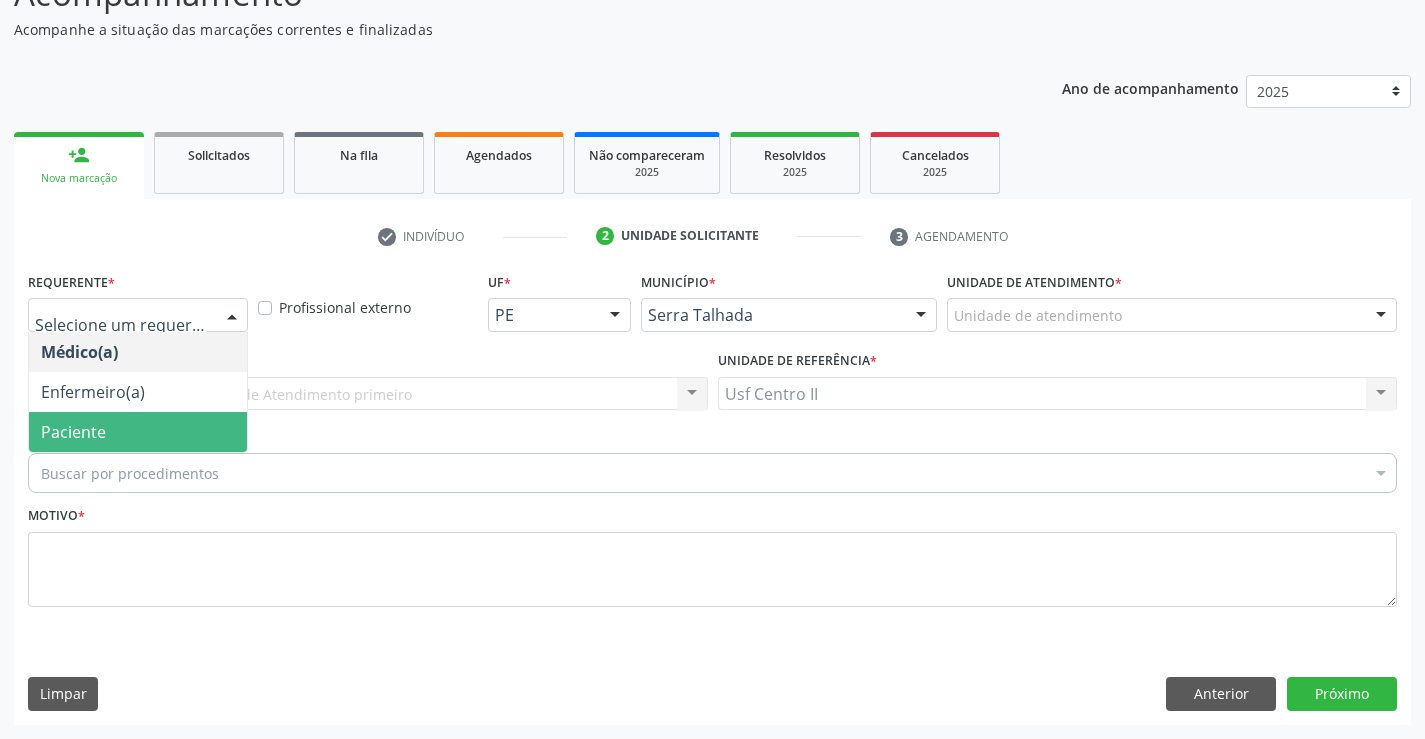 click on "Paciente" at bounding box center (138, 432) 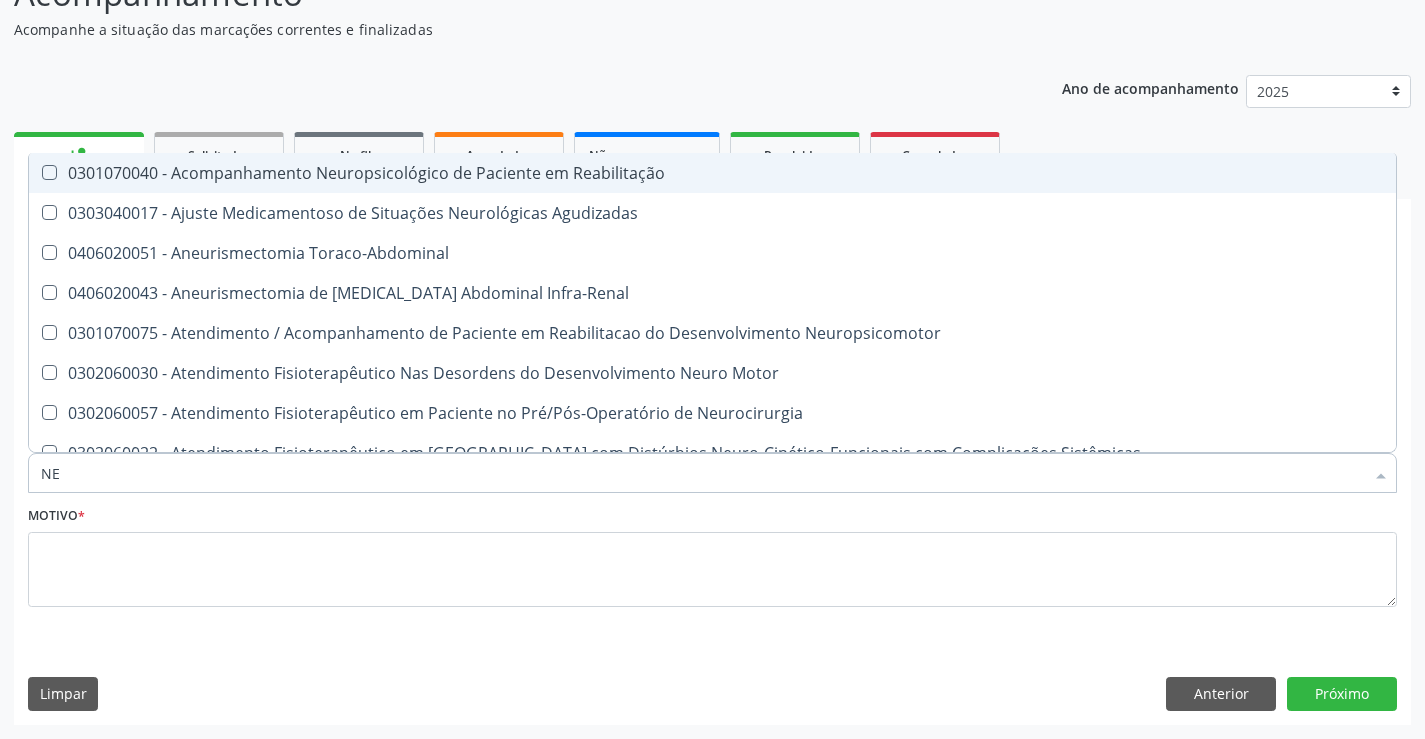 type on "N" 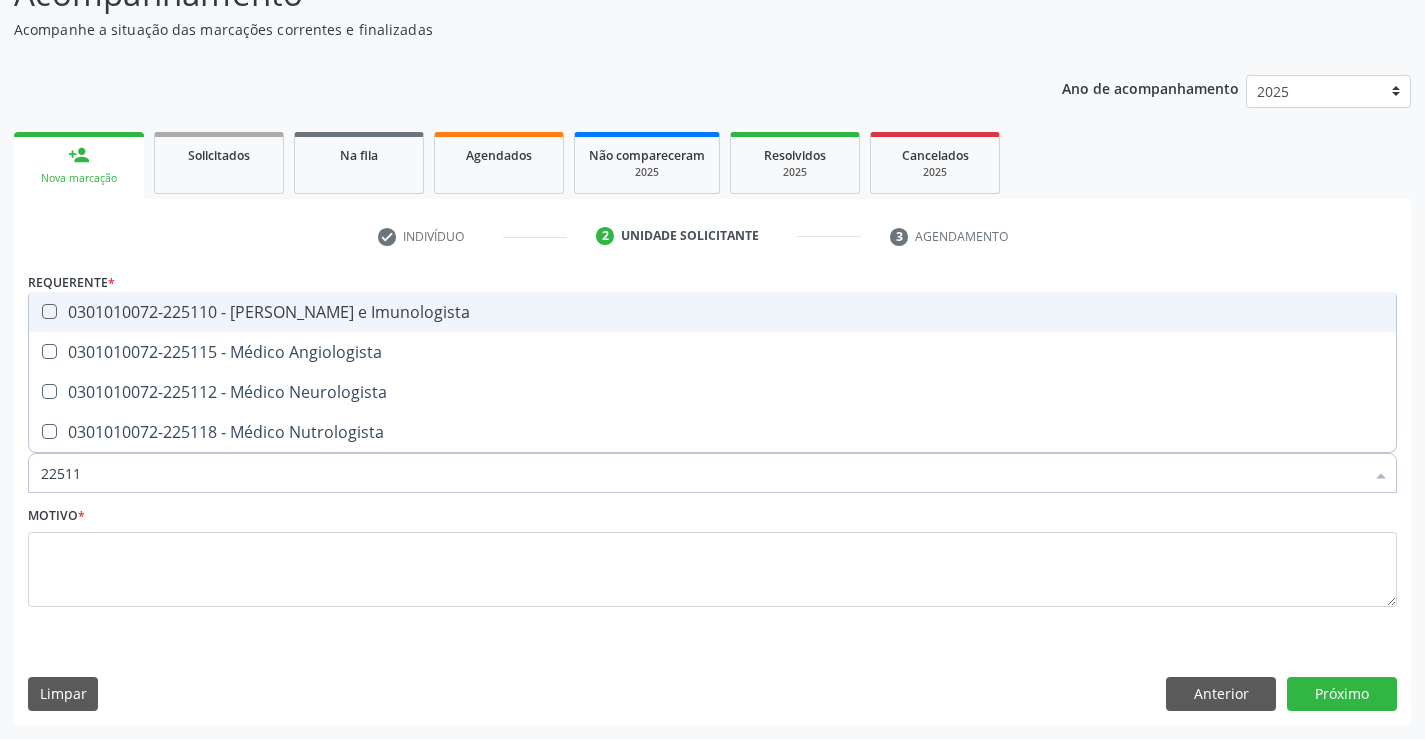 type on "225112" 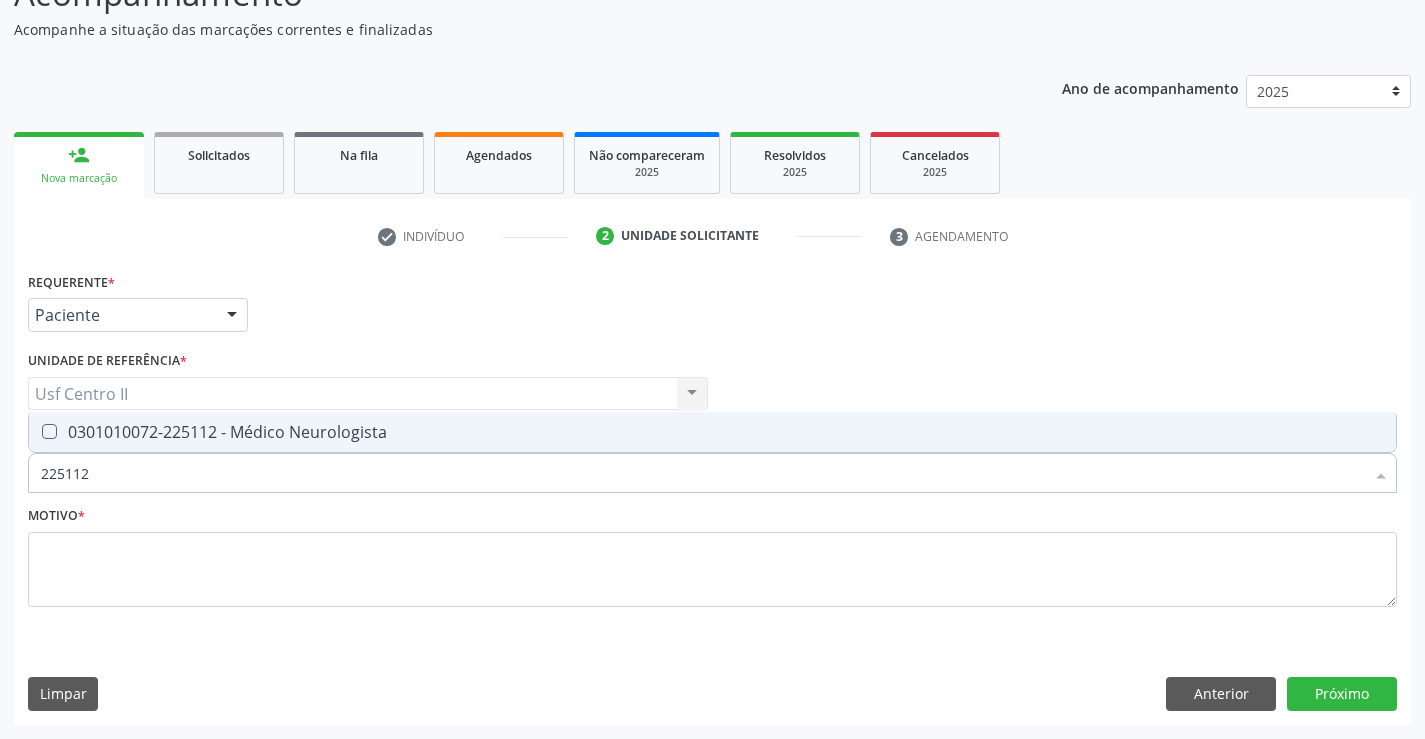 click on "0301010072-225112 - Médico Neurologista" at bounding box center [712, 432] 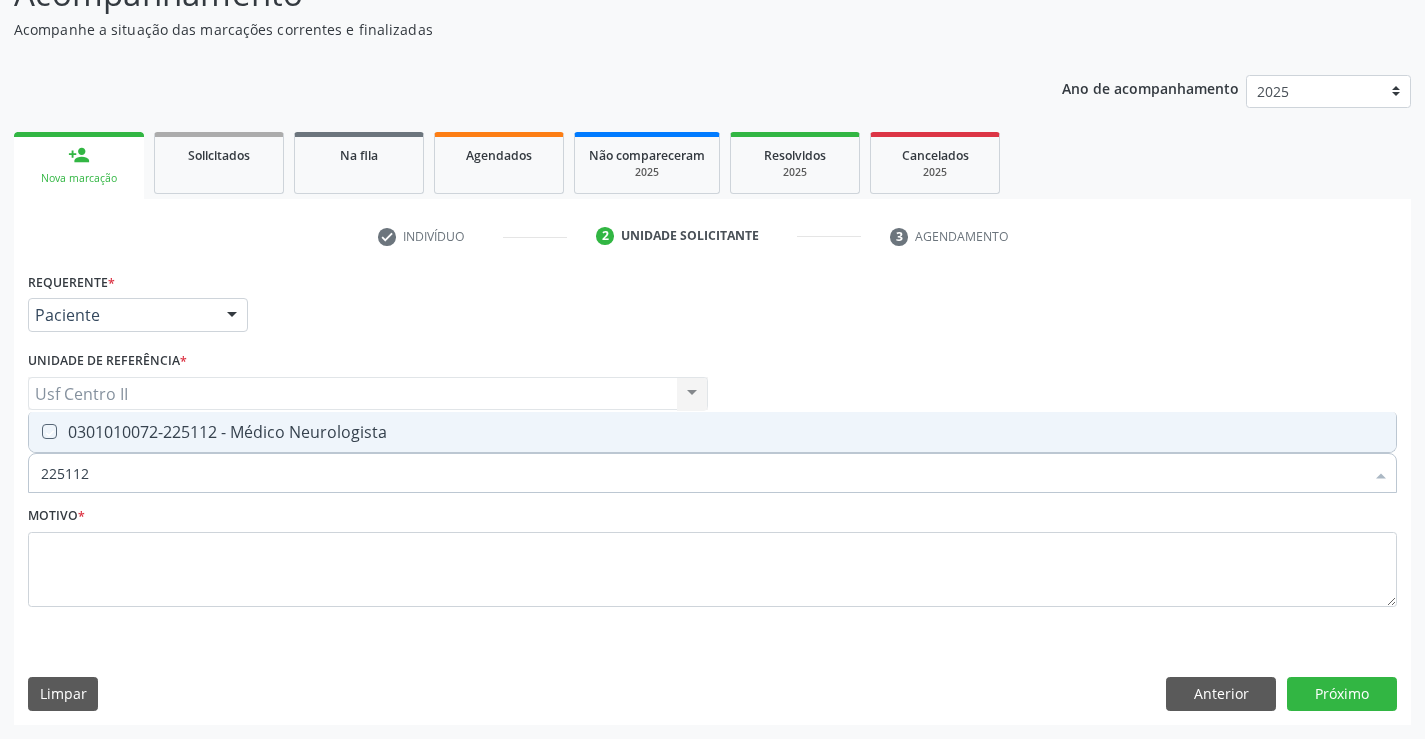 checkbox on "true" 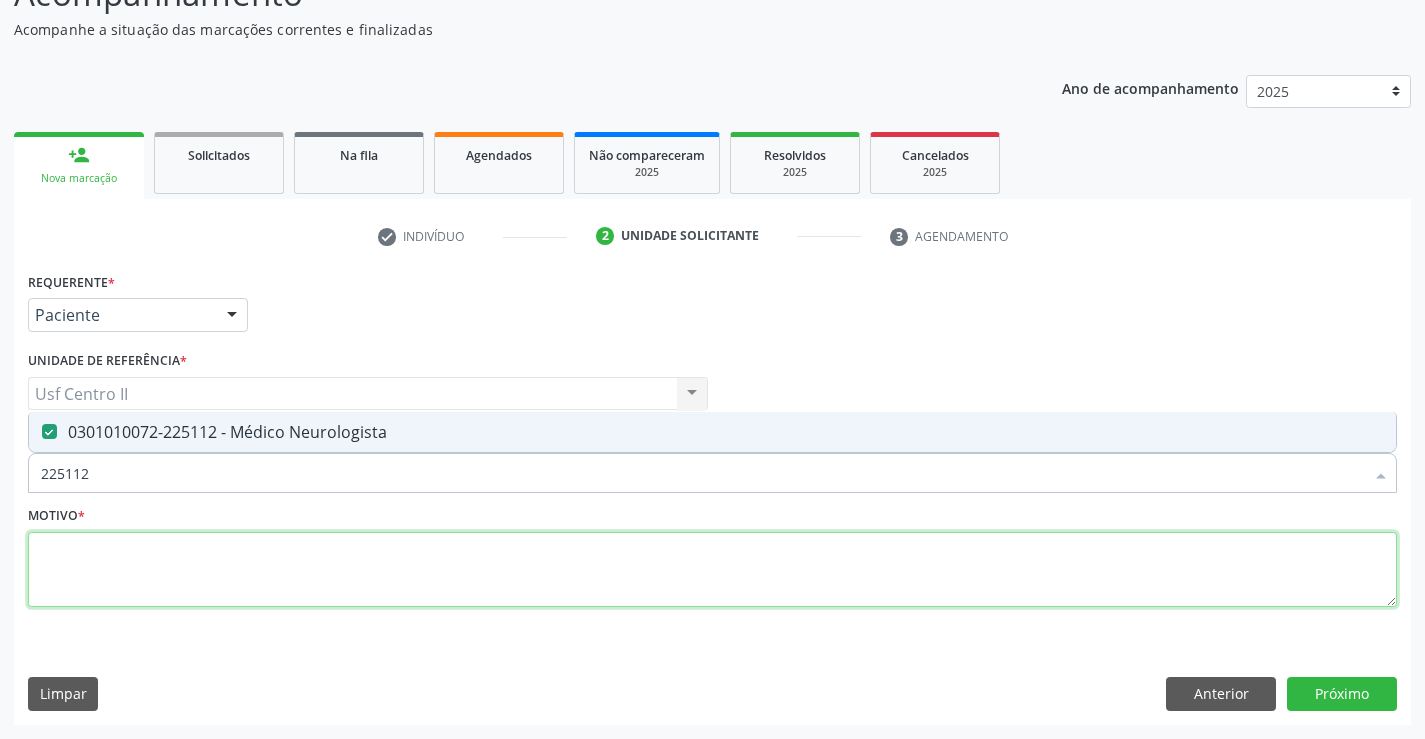click at bounding box center [712, 570] 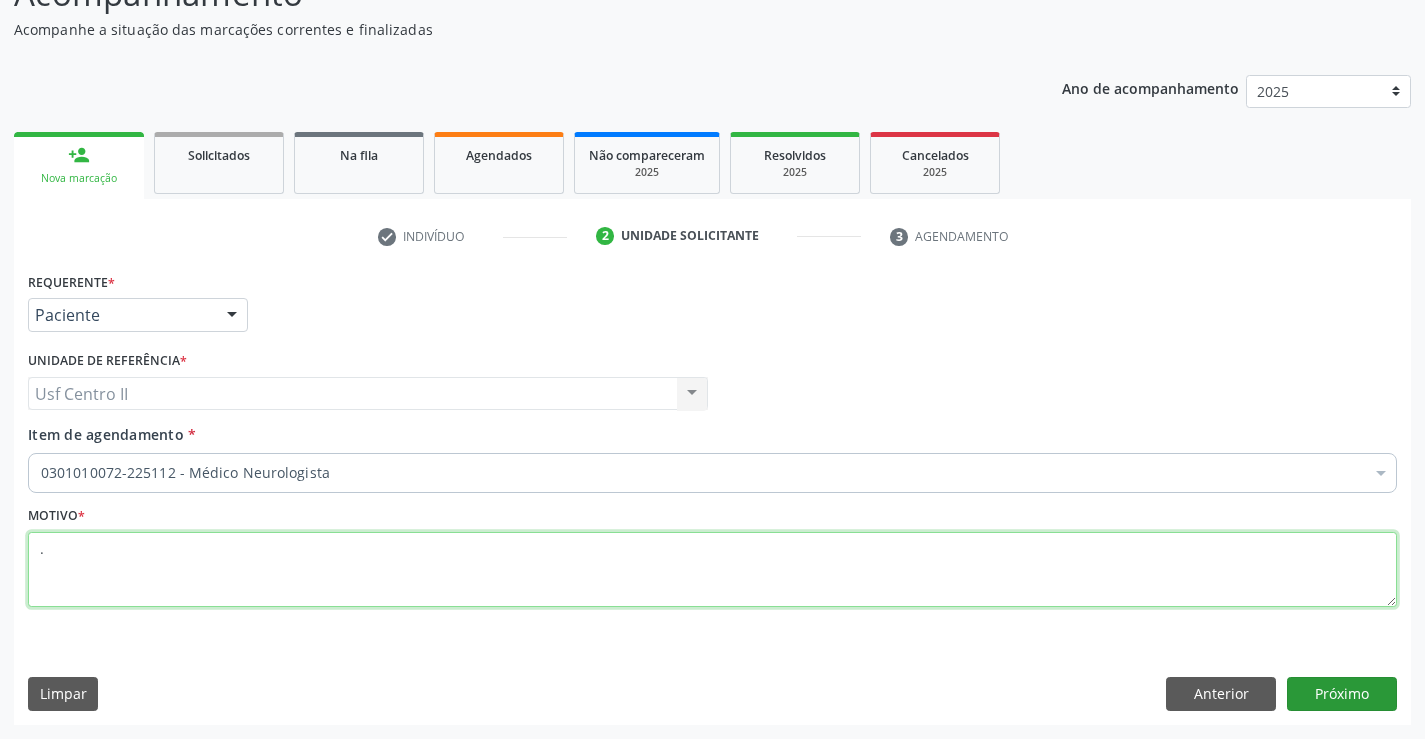 type on "." 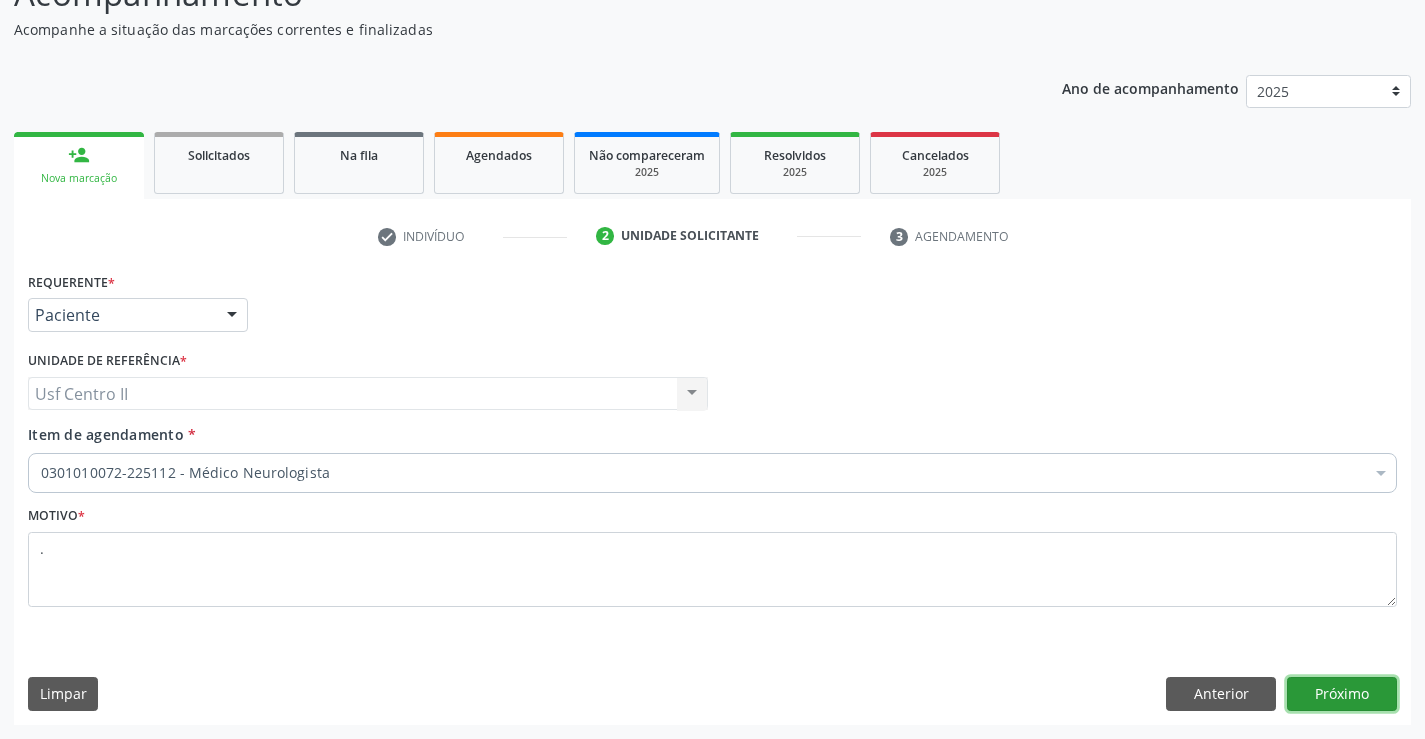 click on "Próximo" at bounding box center [1342, 694] 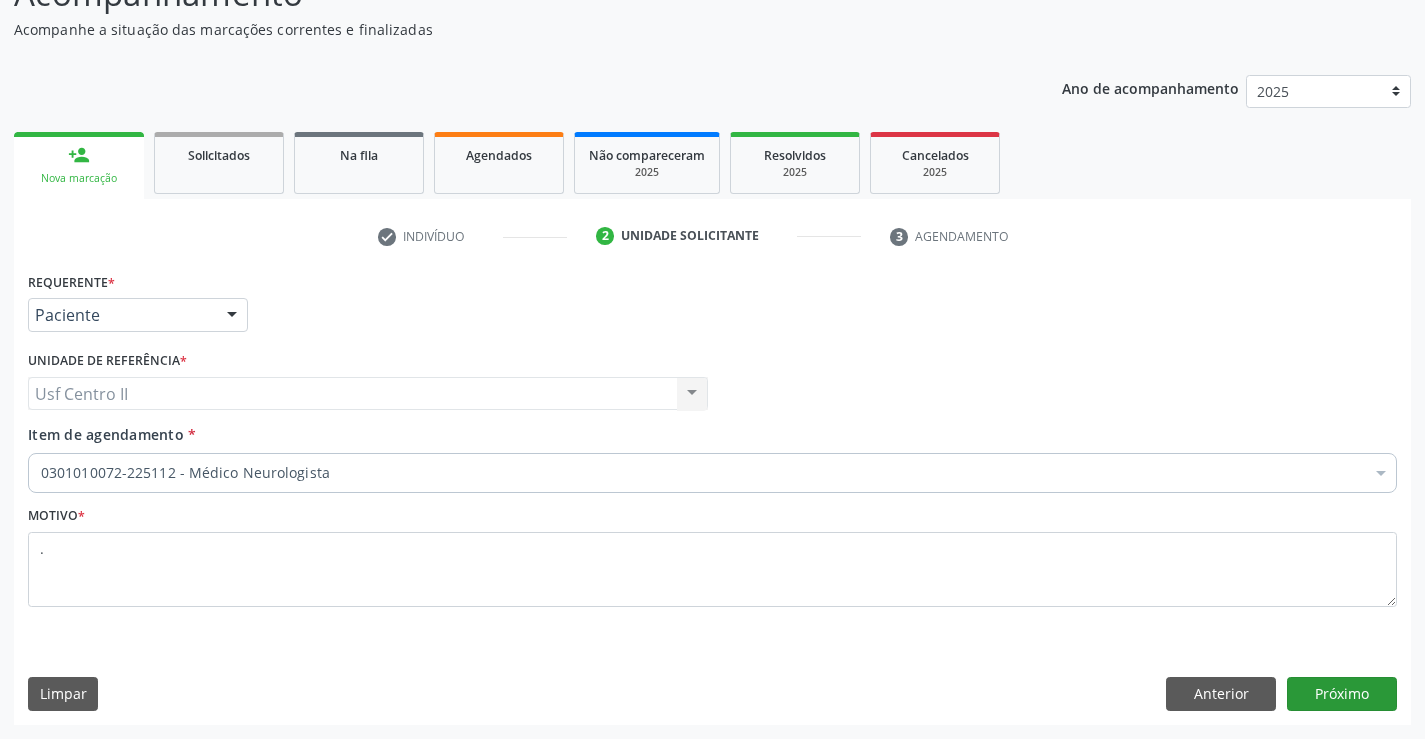 scroll, scrollTop: 131, scrollLeft: 0, axis: vertical 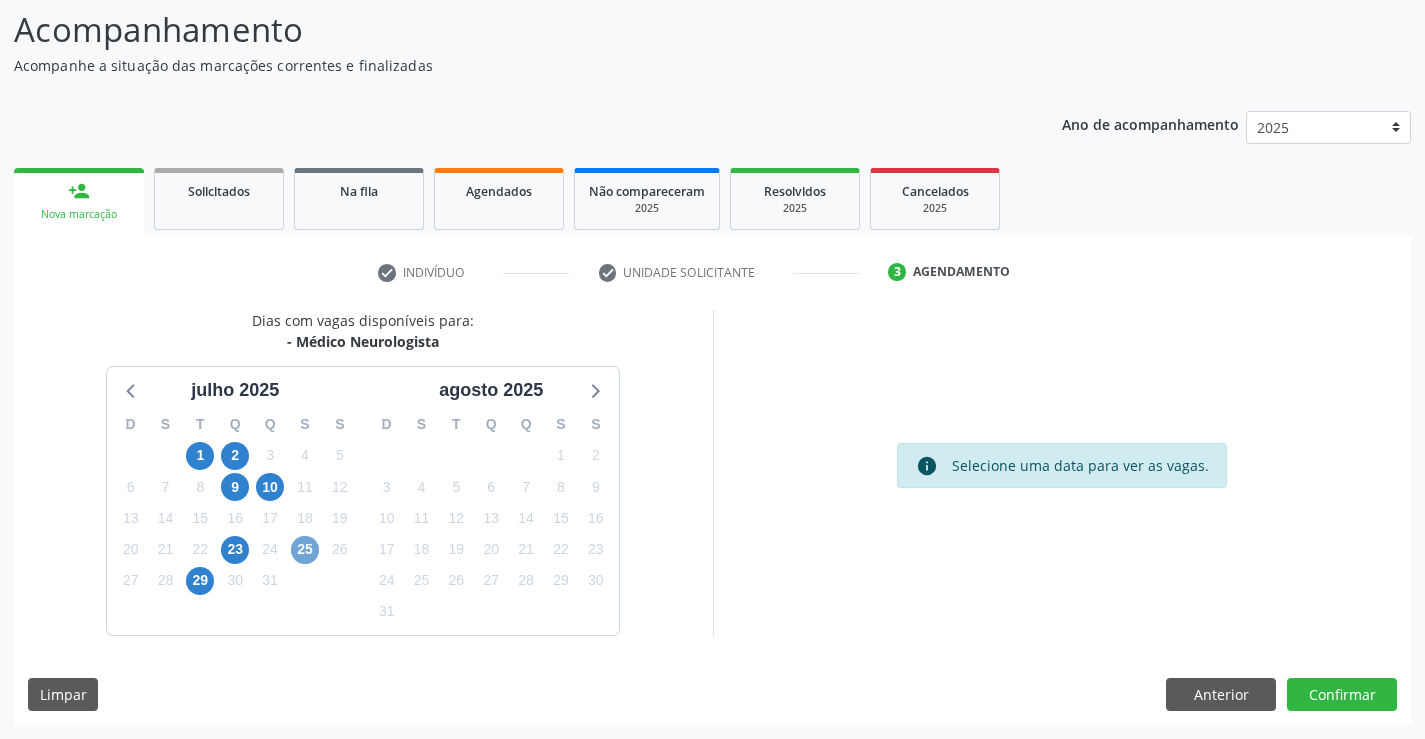 click on "25" at bounding box center [305, 550] 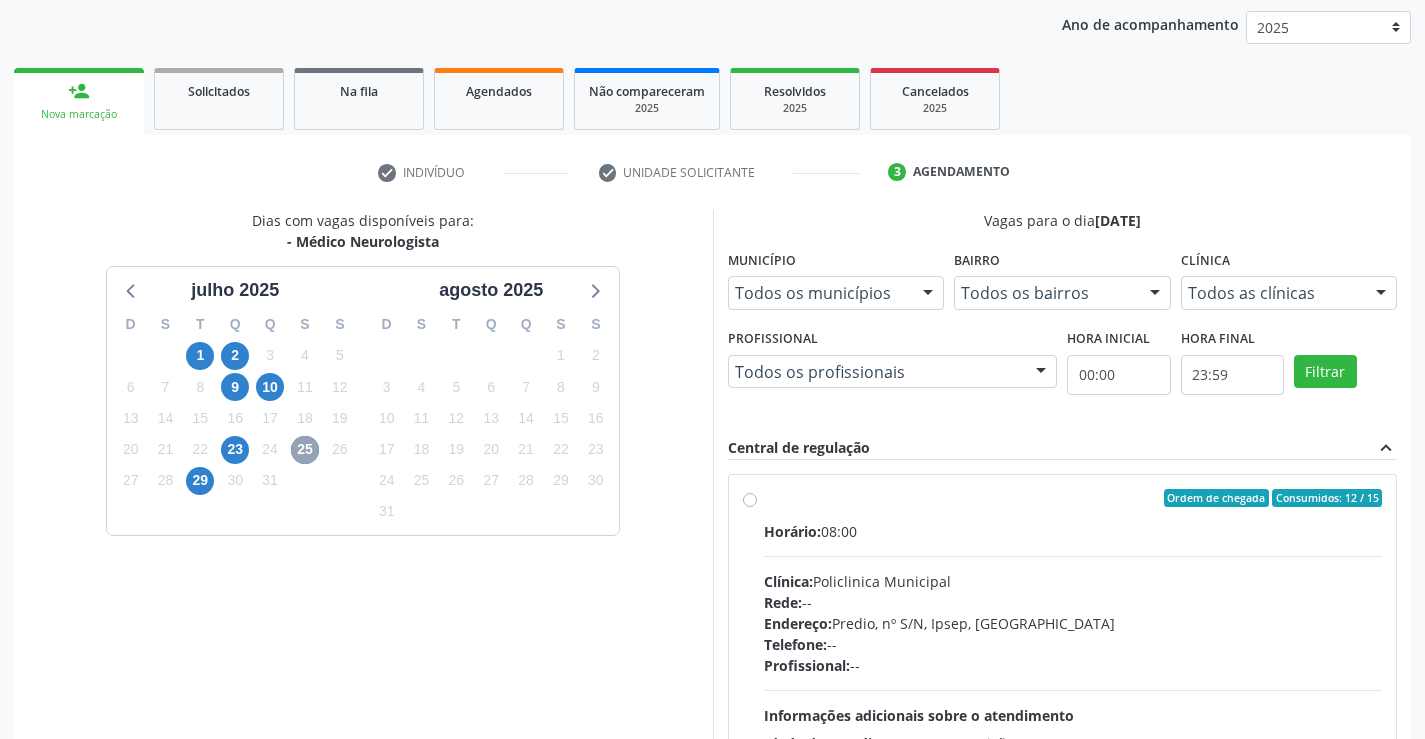 scroll, scrollTop: 331, scrollLeft: 0, axis: vertical 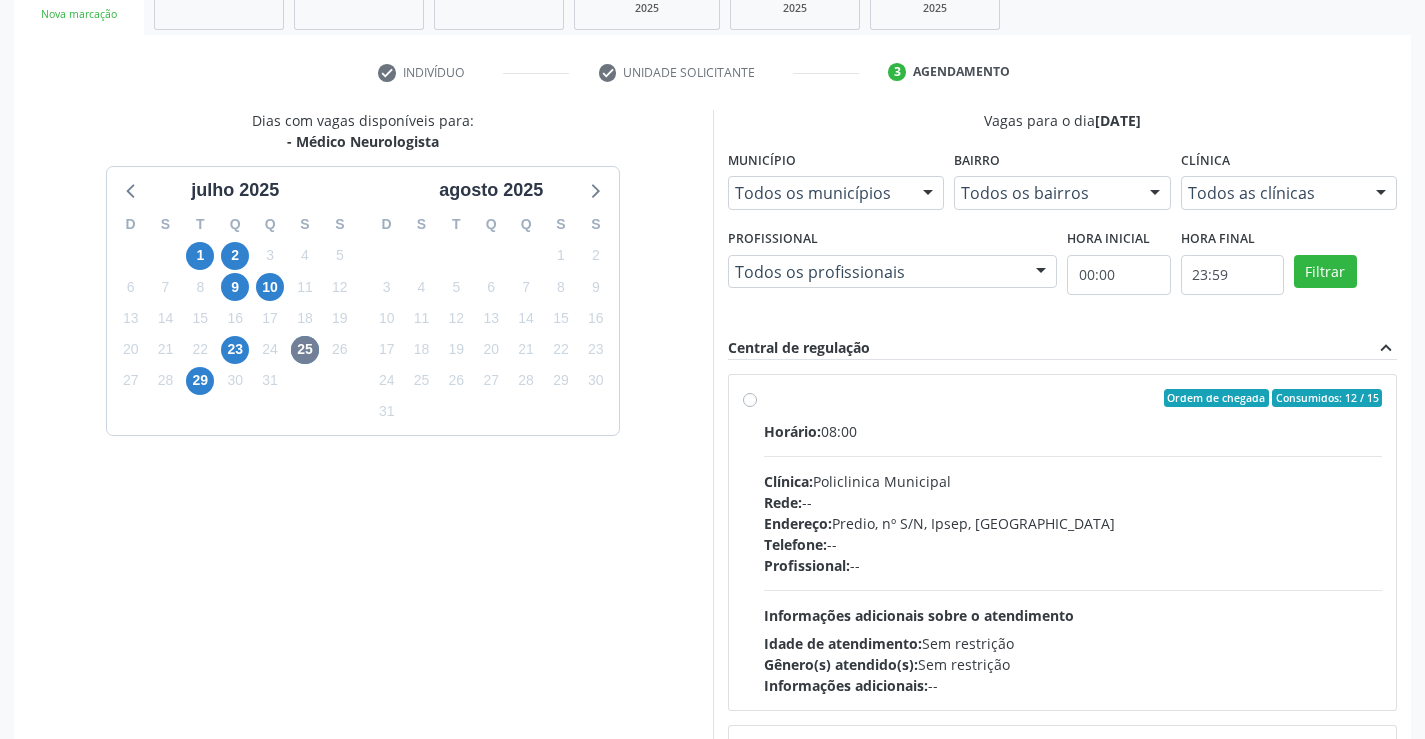 click on "Ordem de chegada
Consumidos: 12 / 15
Horário:   08:00
Clínica:  Policlinica Municipal
Rede:
--
Endereço:   Predio, nº S/N, Ipsep, Serra Talhada - PE
Telefone:   --
Profissional:
--
Informações adicionais sobre o atendimento
Idade de atendimento:
Sem restrição
Gênero(s) atendido(s):
Sem restrição
Informações adicionais:
--" at bounding box center (1073, 542) 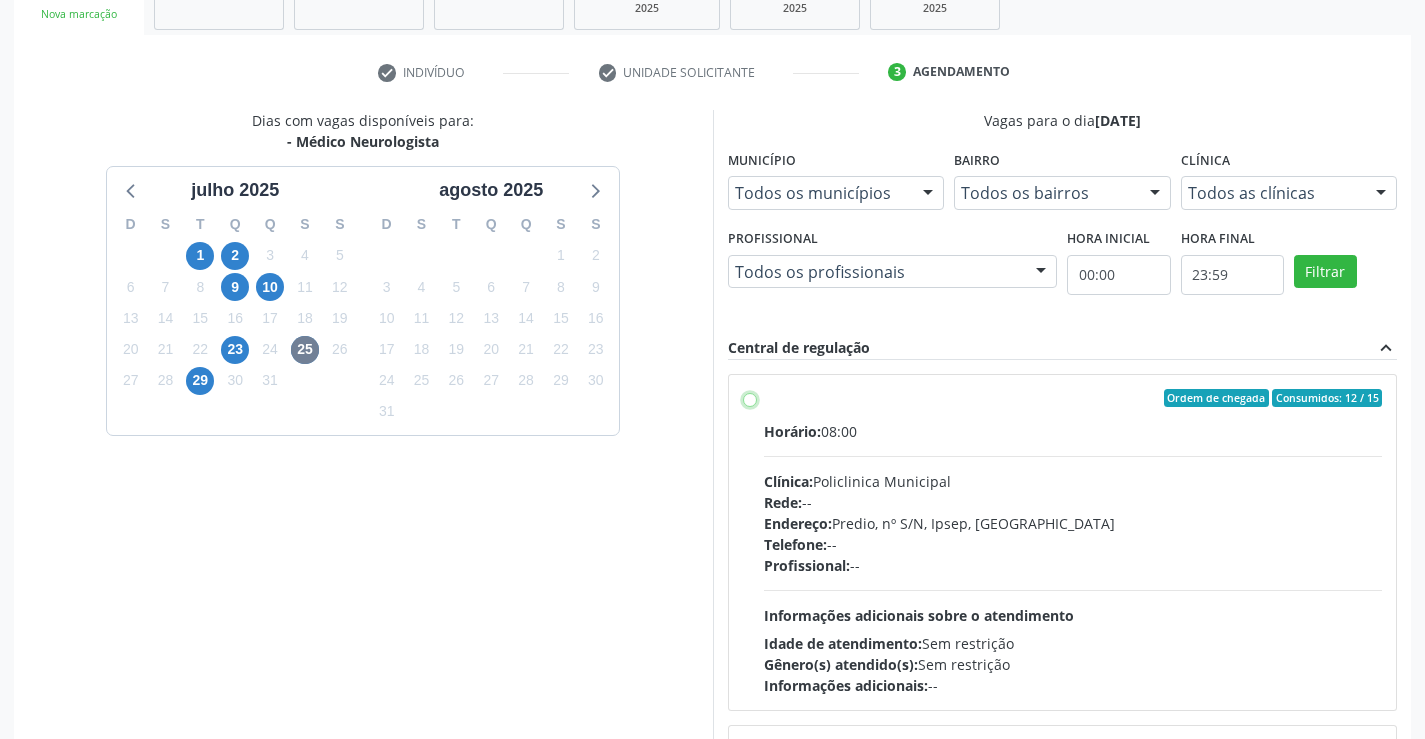 click on "Ordem de chegada
Consumidos: 12 / 15
Horário:   08:00
Clínica:  Policlinica Municipal
Rede:
--
Endereço:   Predio, nº S/N, Ipsep, Serra Talhada - PE
Telefone:   --
Profissional:
--
Informações adicionais sobre o atendimento
Idade de atendimento:
Sem restrição
Gênero(s) atendido(s):
Sem restrição
Informações adicionais:
--" at bounding box center [750, 398] 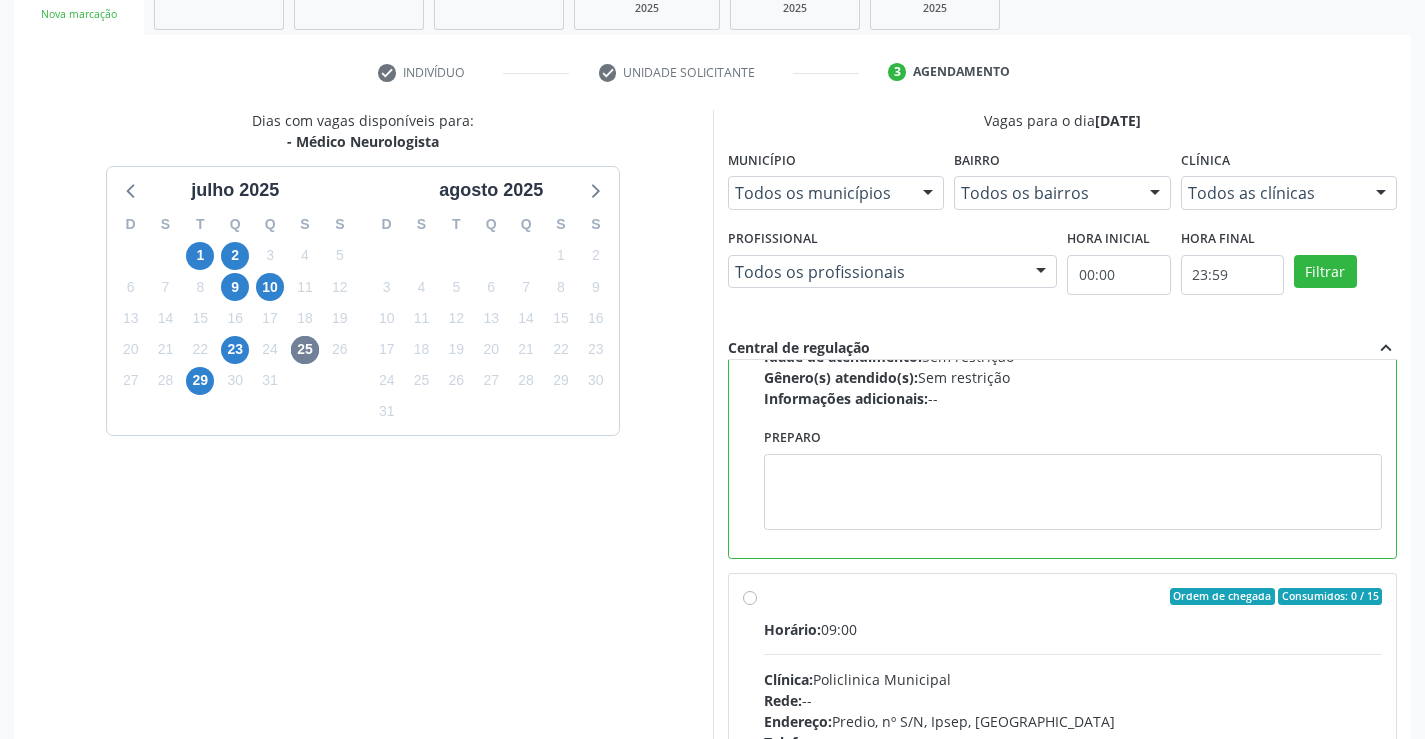 scroll, scrollTop: 300, scrollLeft: 0, axis: vertical 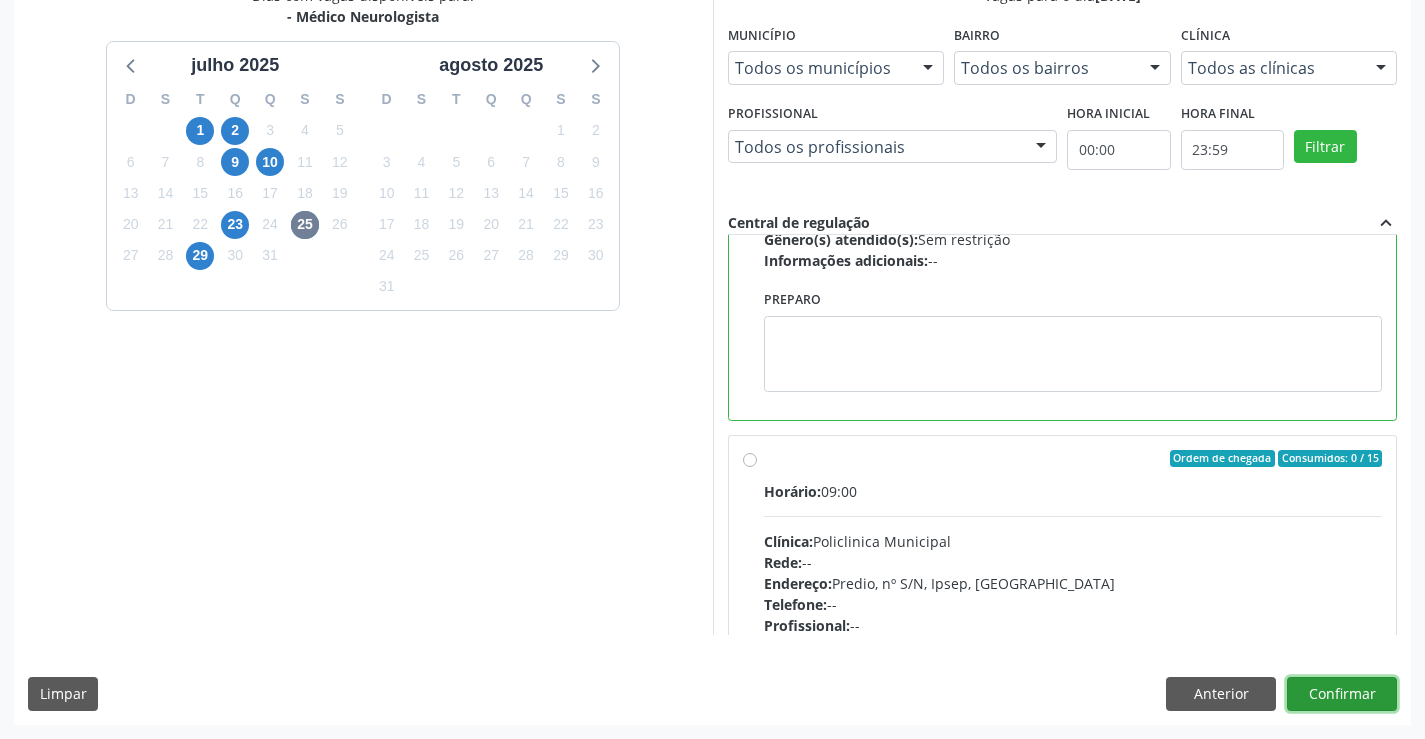 click on "Confirmar" at bounding box center (1342, 694) 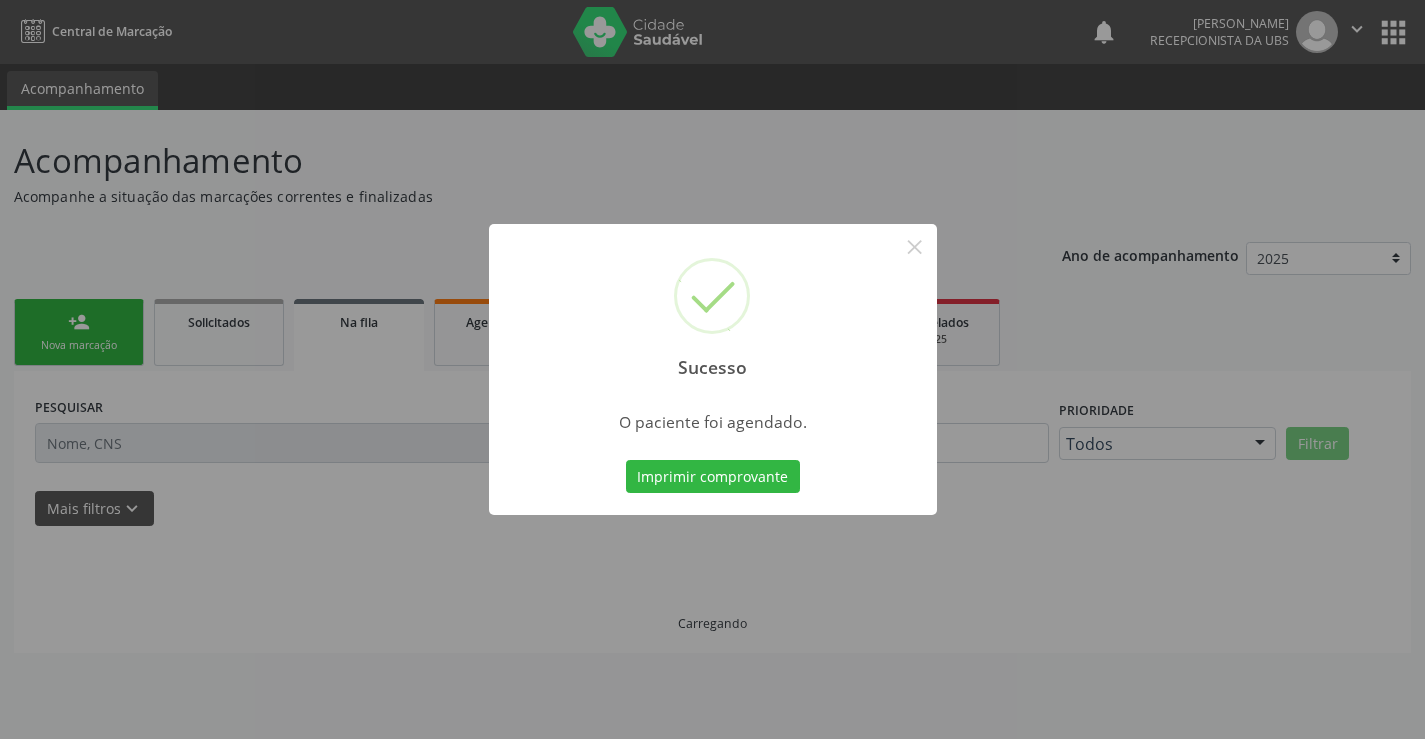 scroll, scrollTop: 0, scrollLeft: 0, axis: both 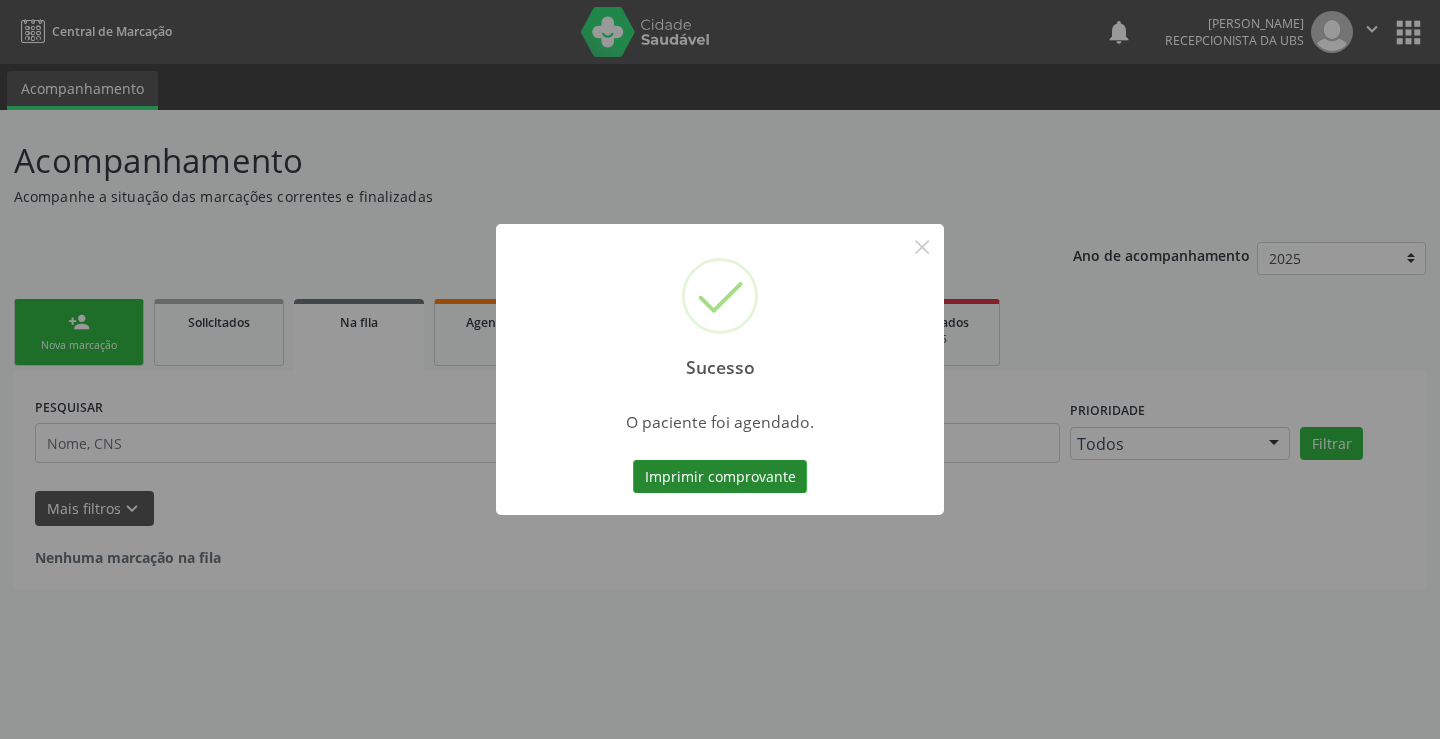 click on "Imprimir comprovante" at bounding box center [720, 477] 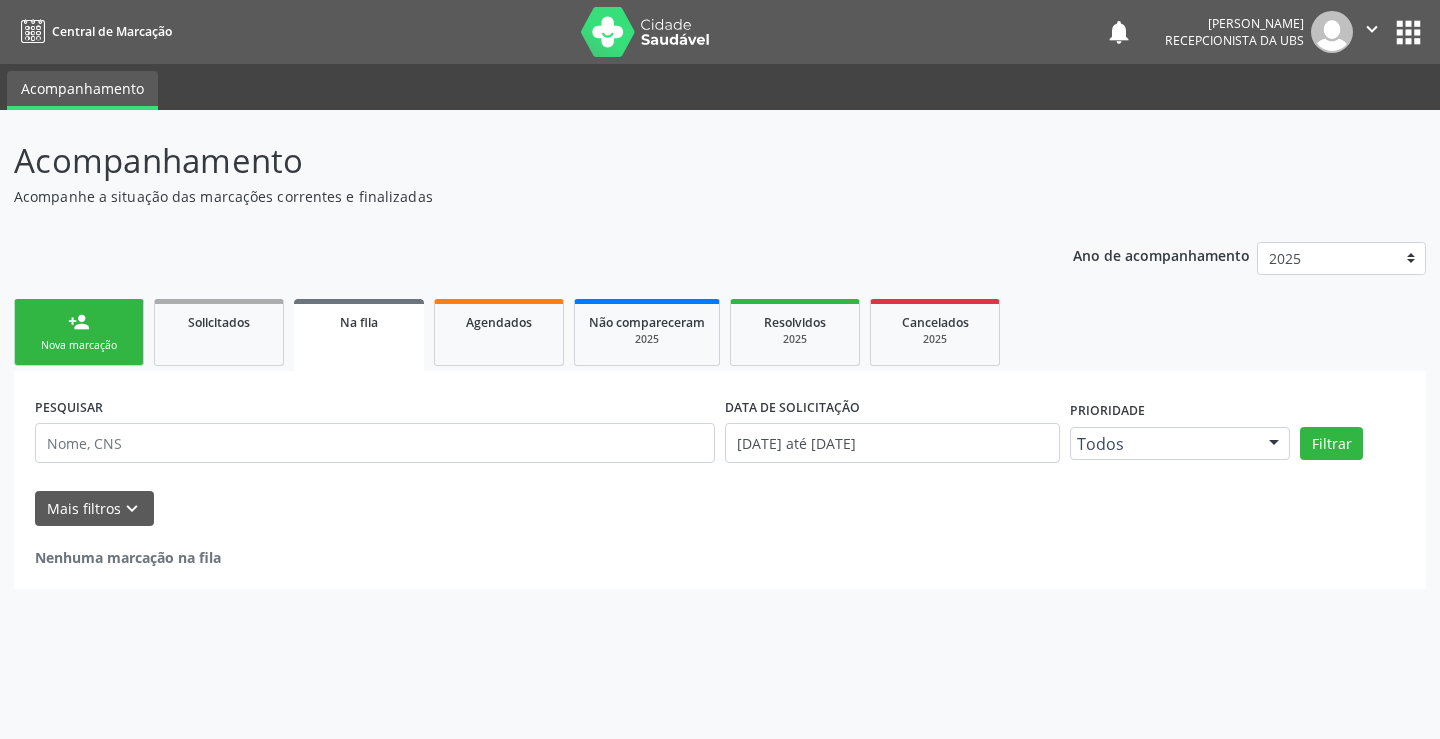click on "Nova marcação" at bounding box center (79, 345) 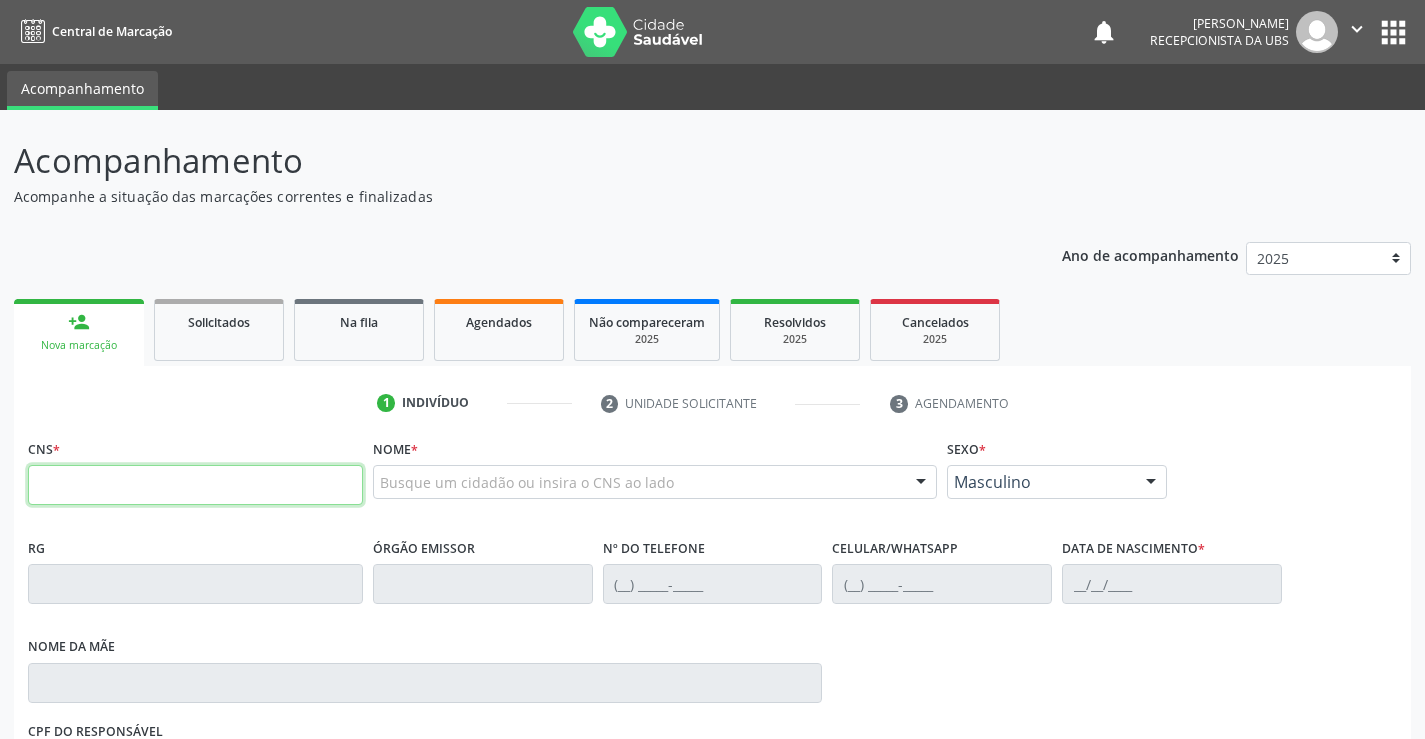 click at bounding box center (195, 485) 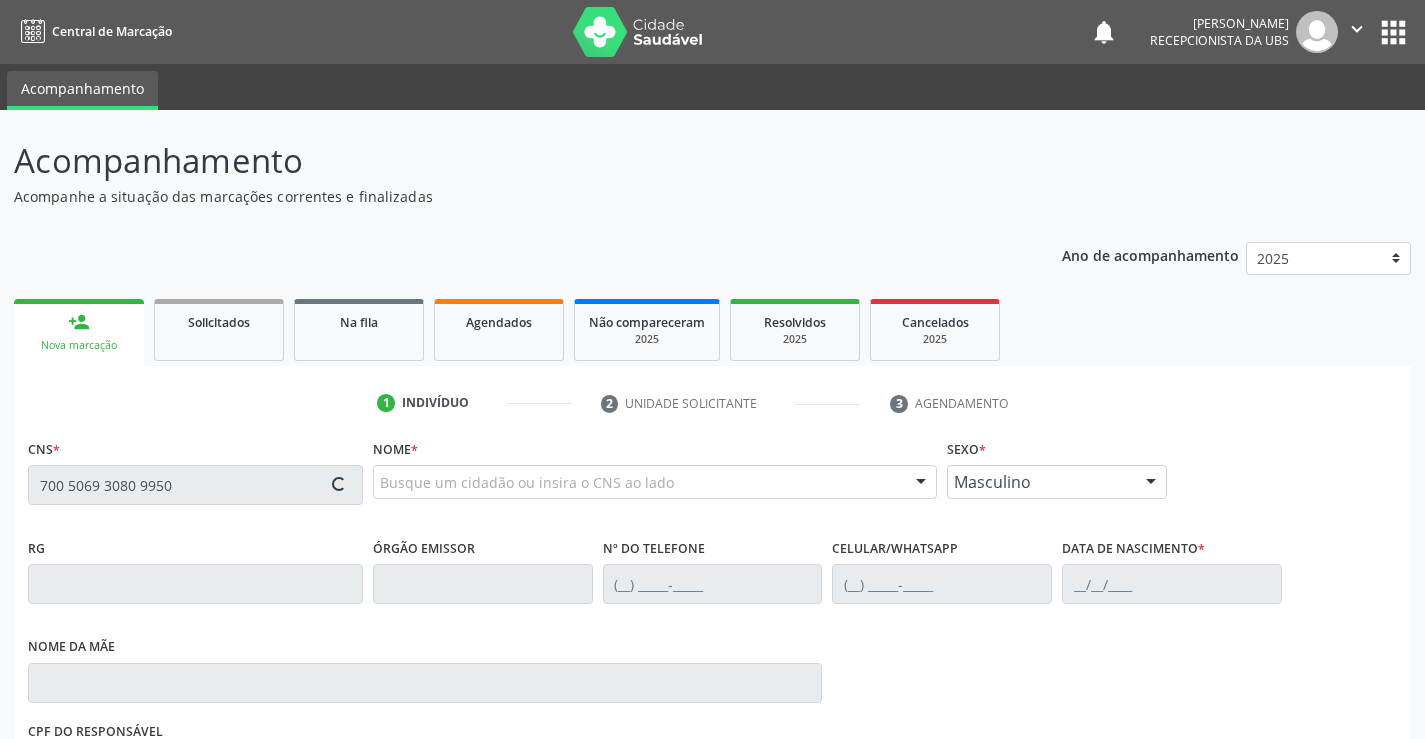 type on "700 5069 3080 9950" 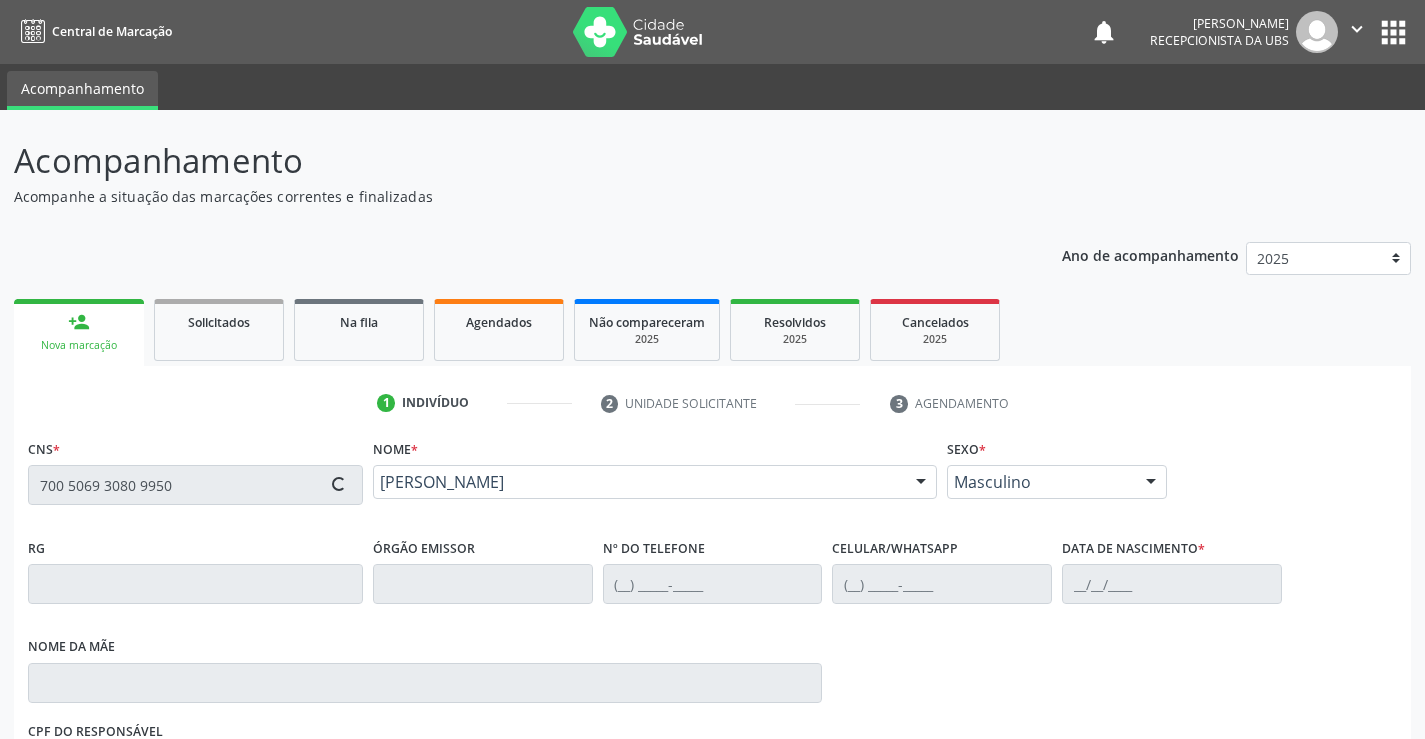 type on "(87) 99615-7067" 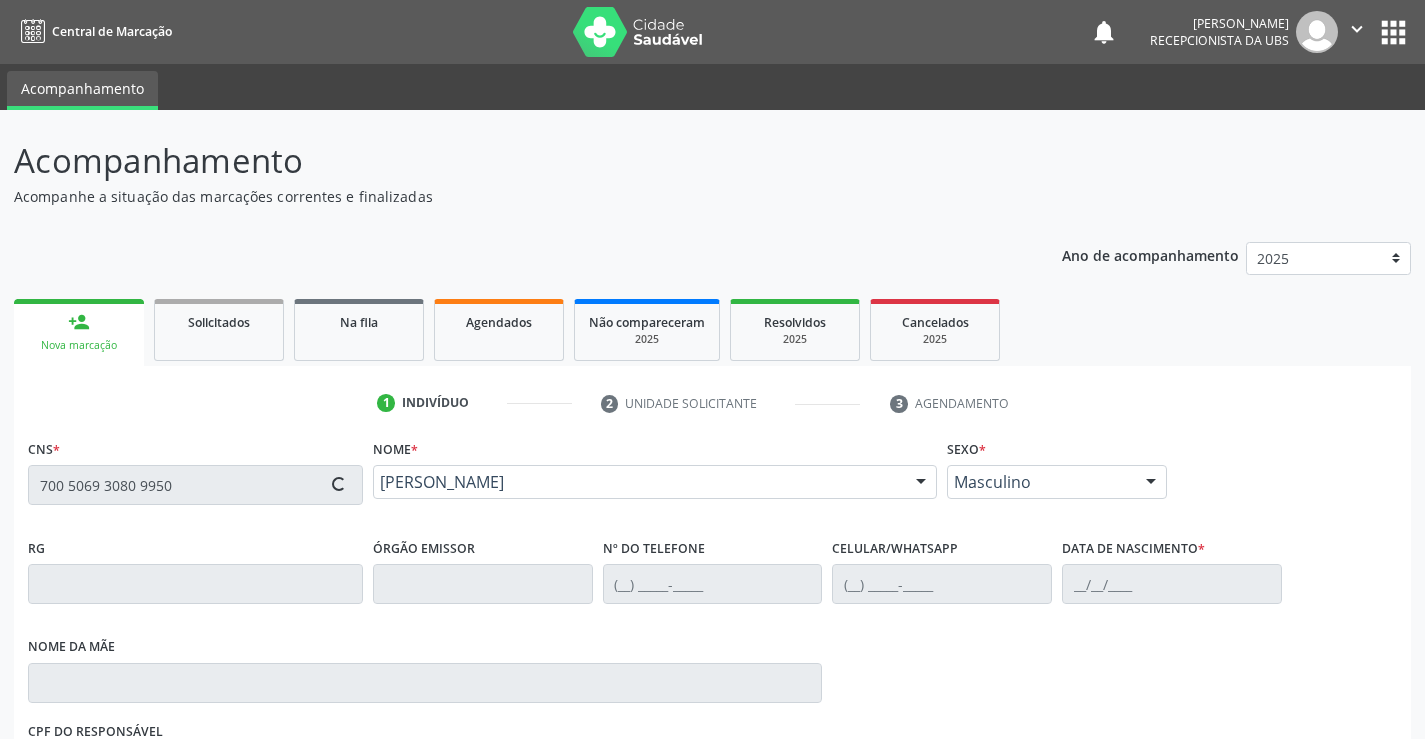 type on "(87) 99615-7067" 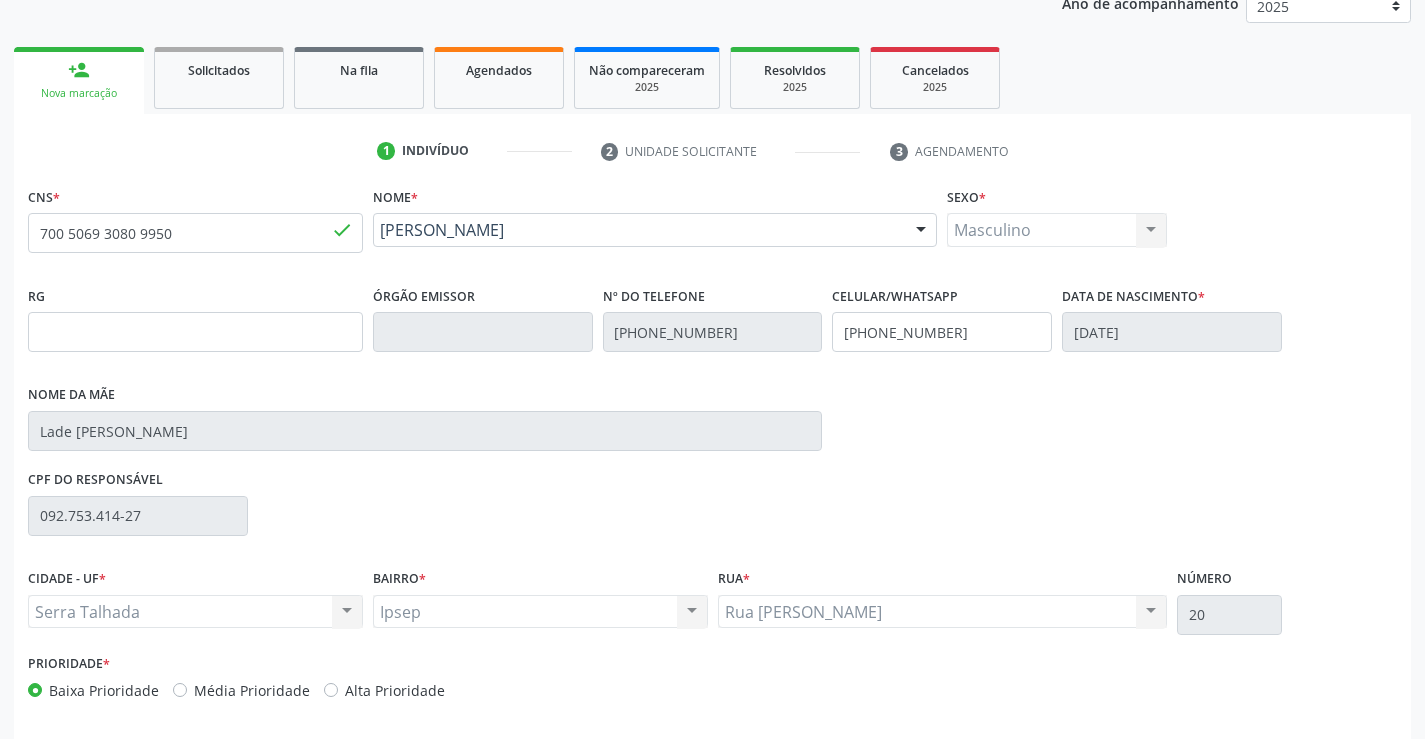 scroll, scrollTop: 300, scrollLeft: 0, axis: vertical 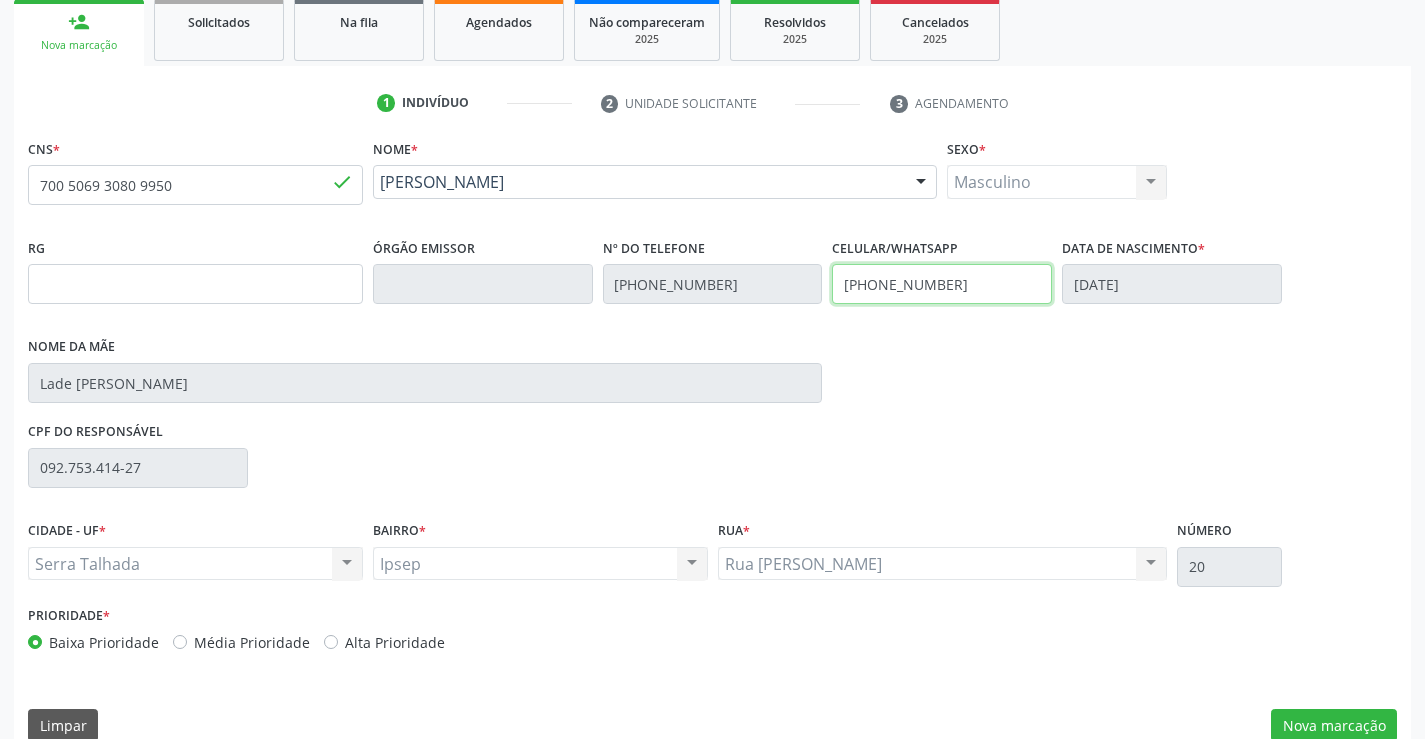 click on "(87) 99615-7067" at bounding box center (942, 284) 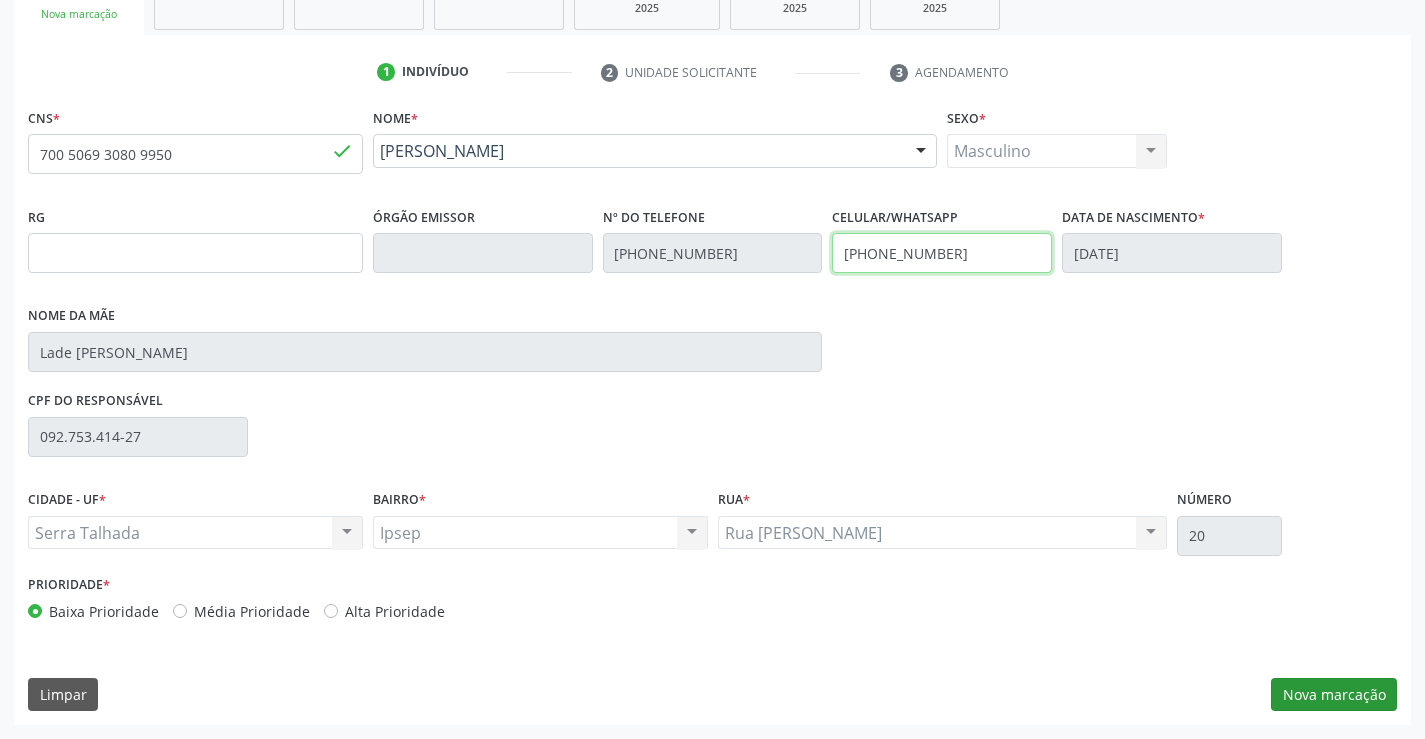 type on "(87) 99647-9929" 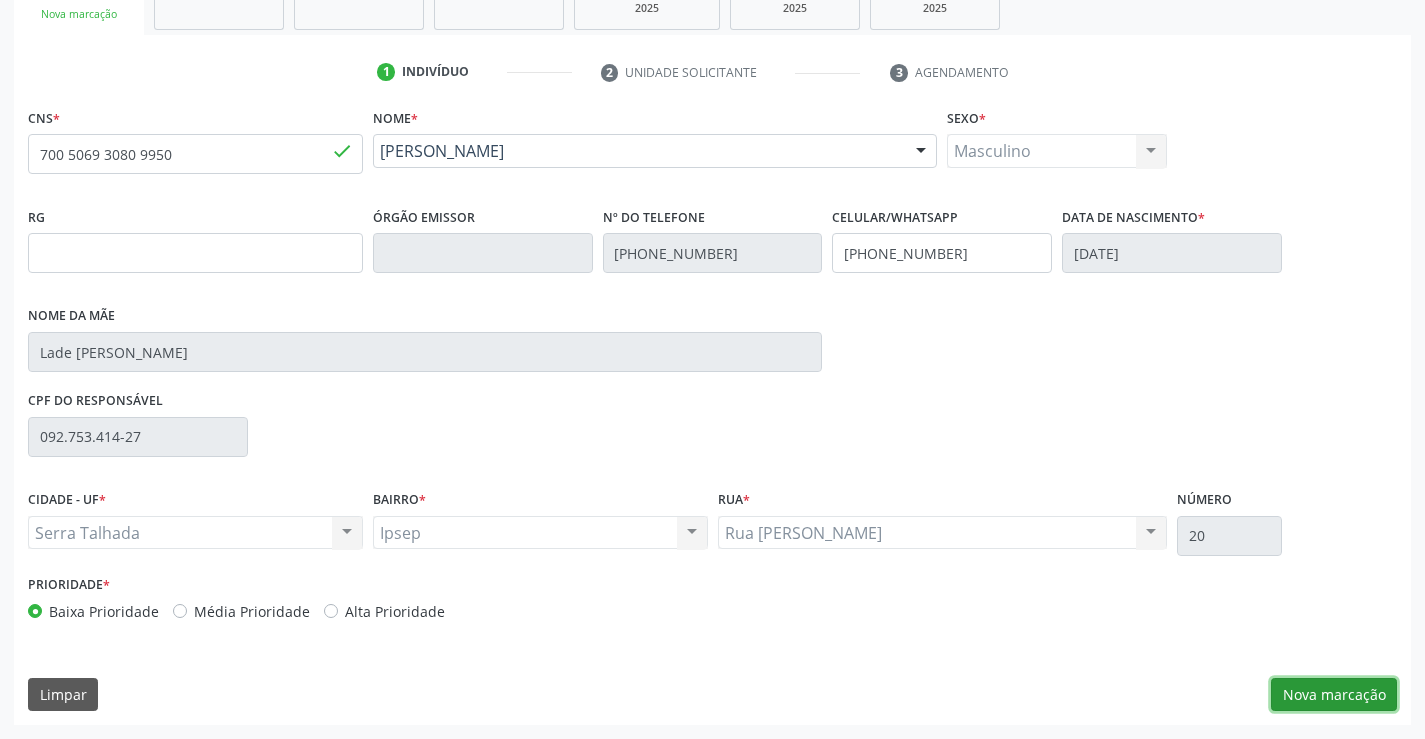 click on "Nova marcação" at bounding box center (1334, 695) 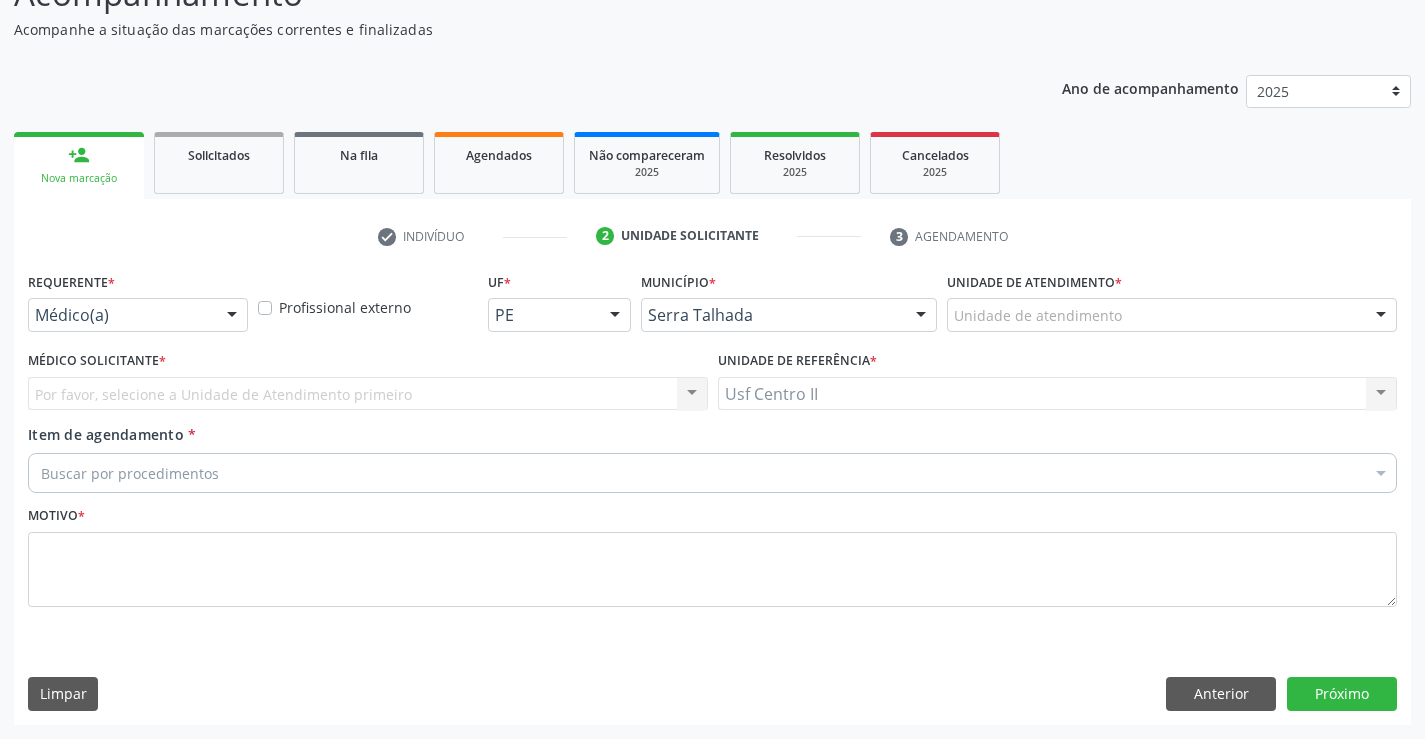 scroll, scrollTop: 167, scrollLeft: 0, axis: vertical 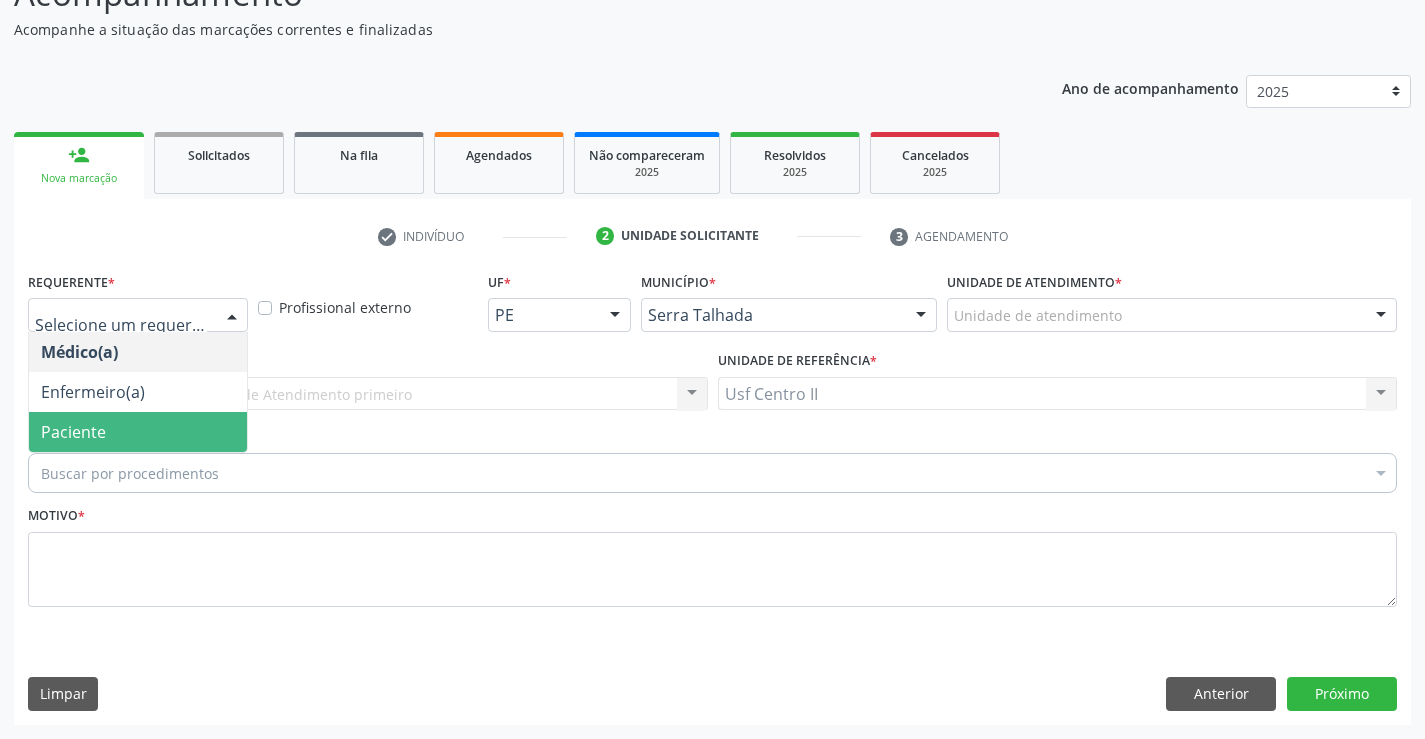 click on "Paciente" at bounding box center [138, 432] 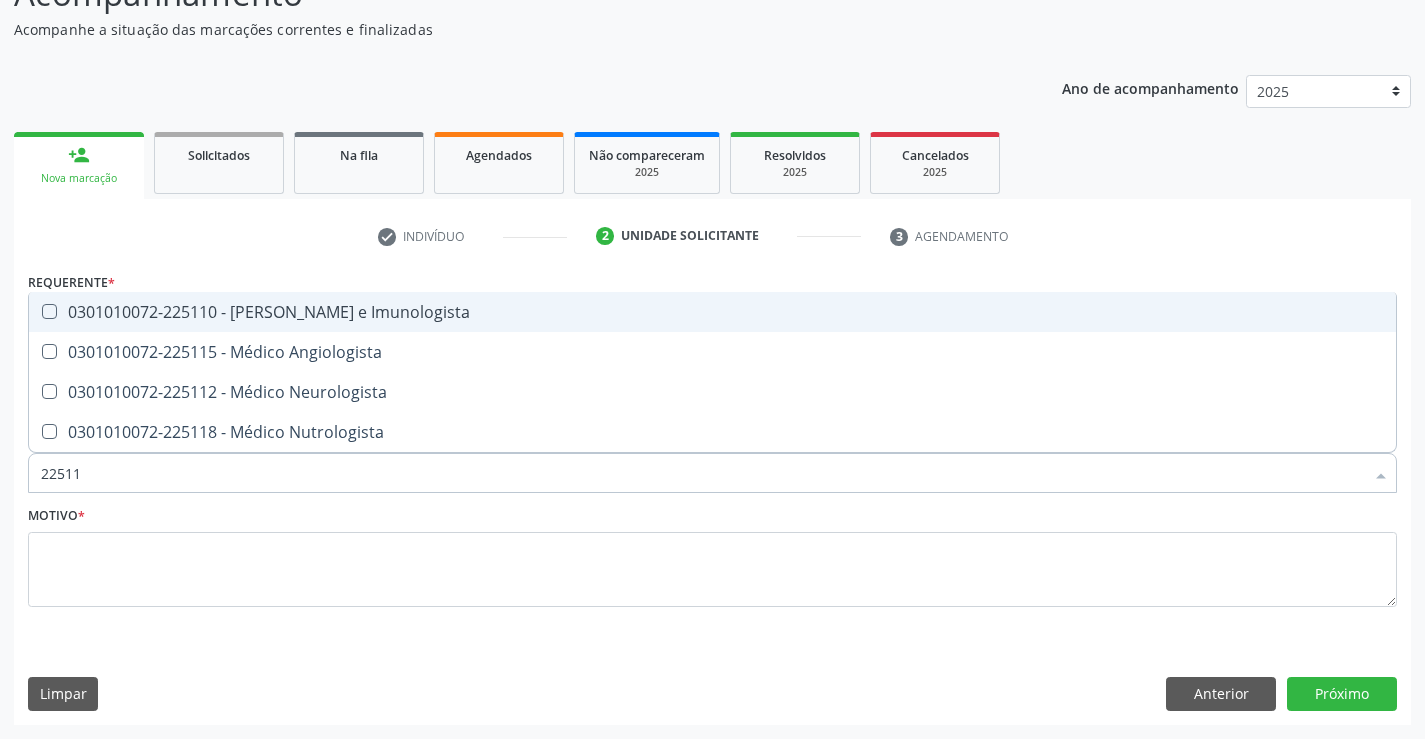 type on "225112" 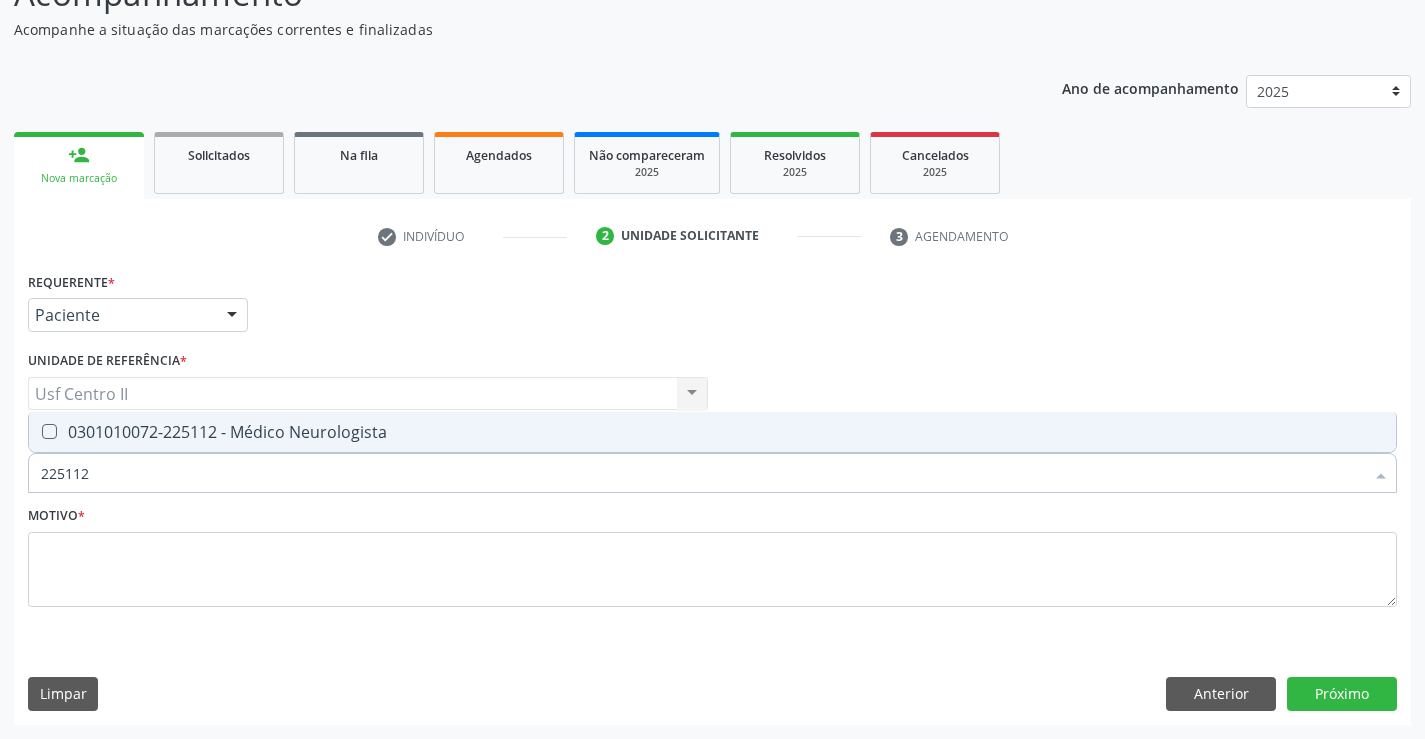 click on "0301010072-225112 - Médico Neurologista" at bounding box center [712, 432] 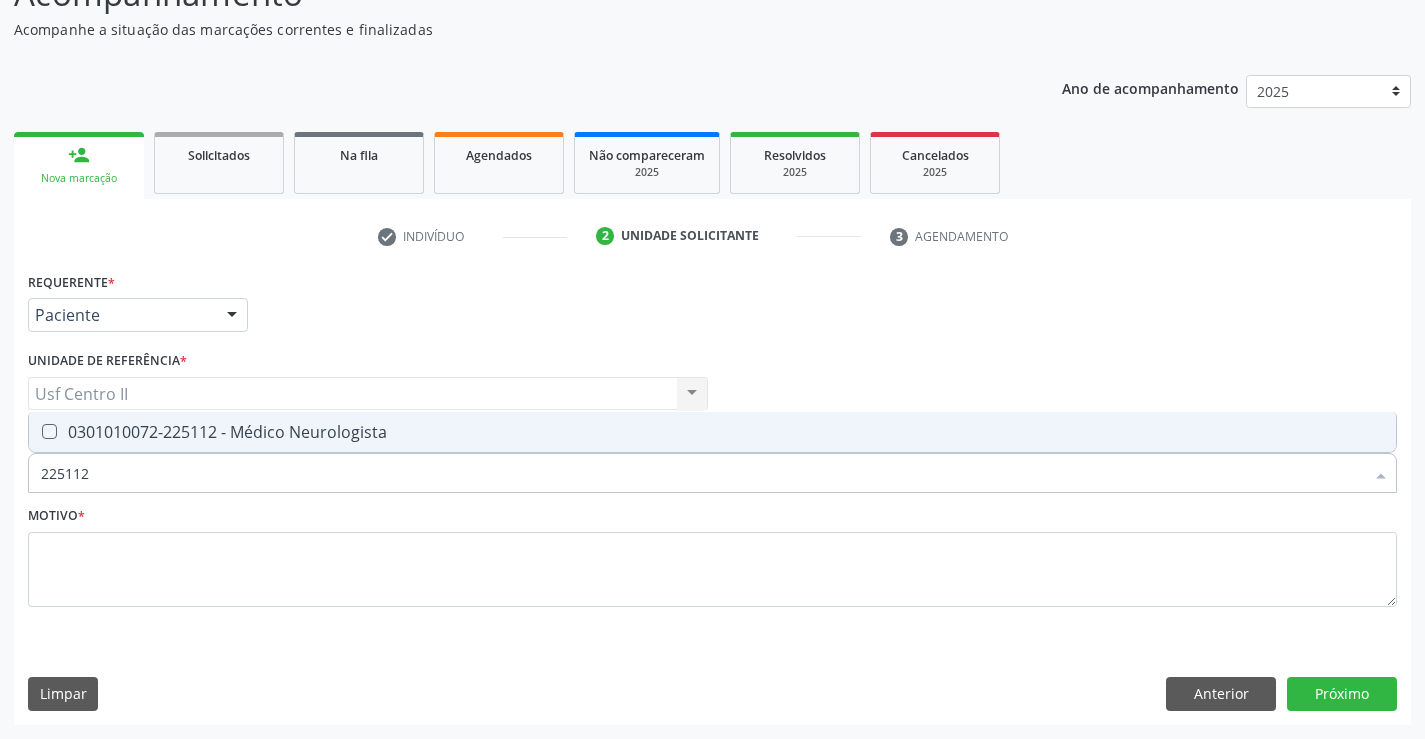checkbox on "true" 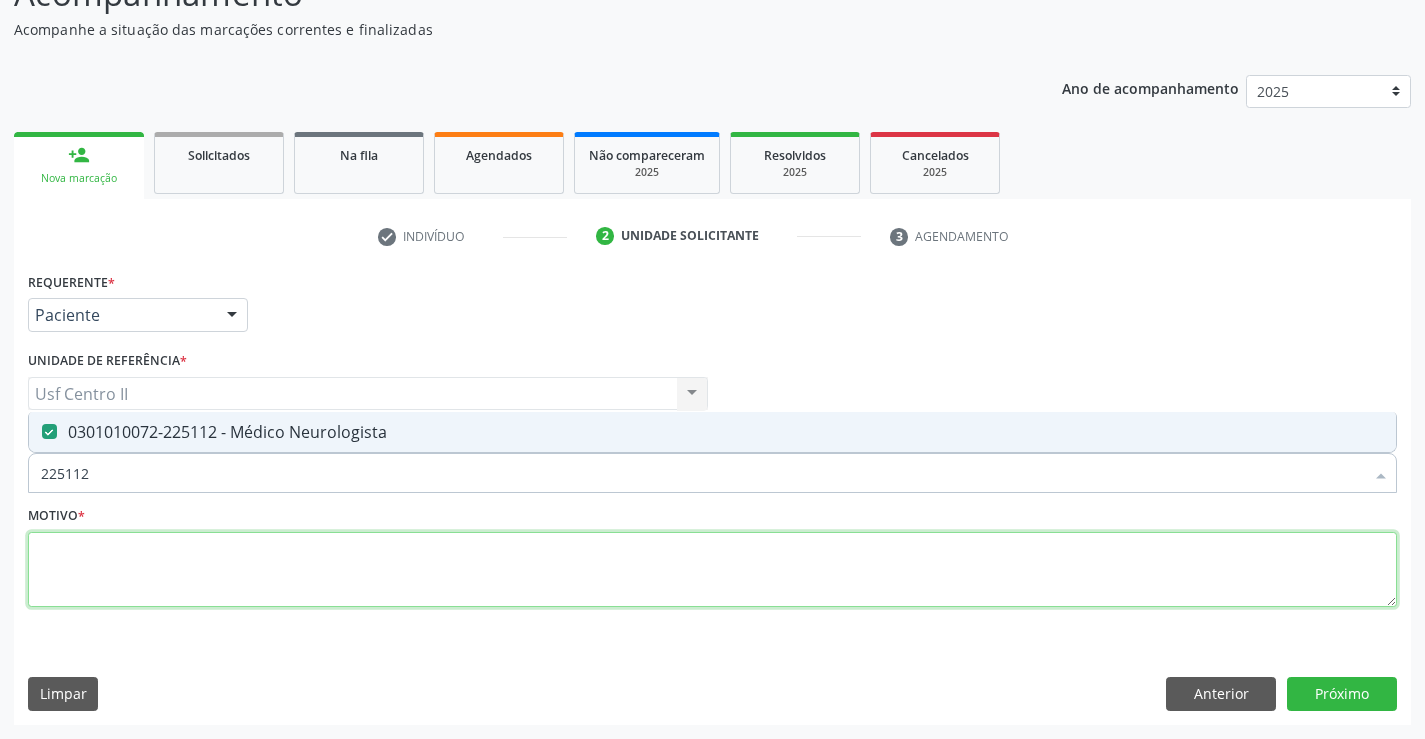 click at bounding box center [712, 570] 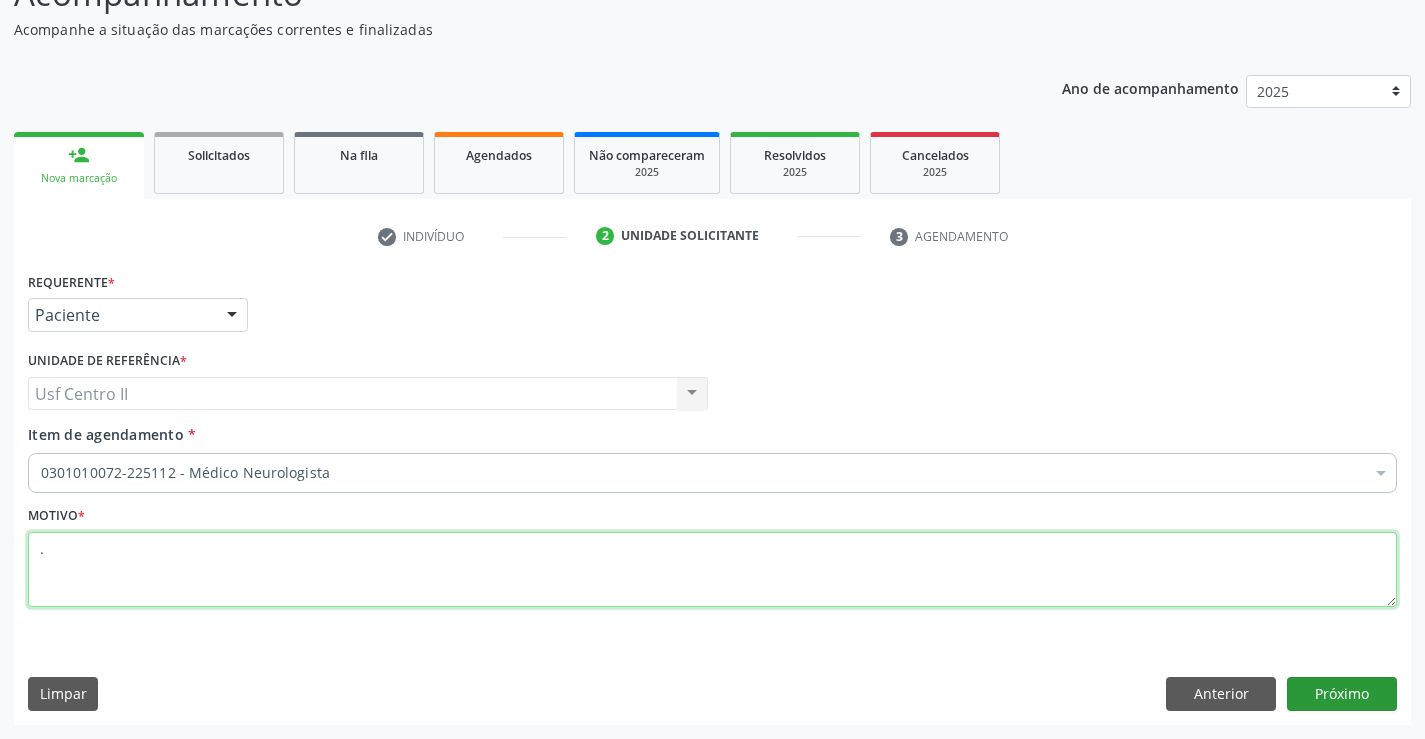 type on "." 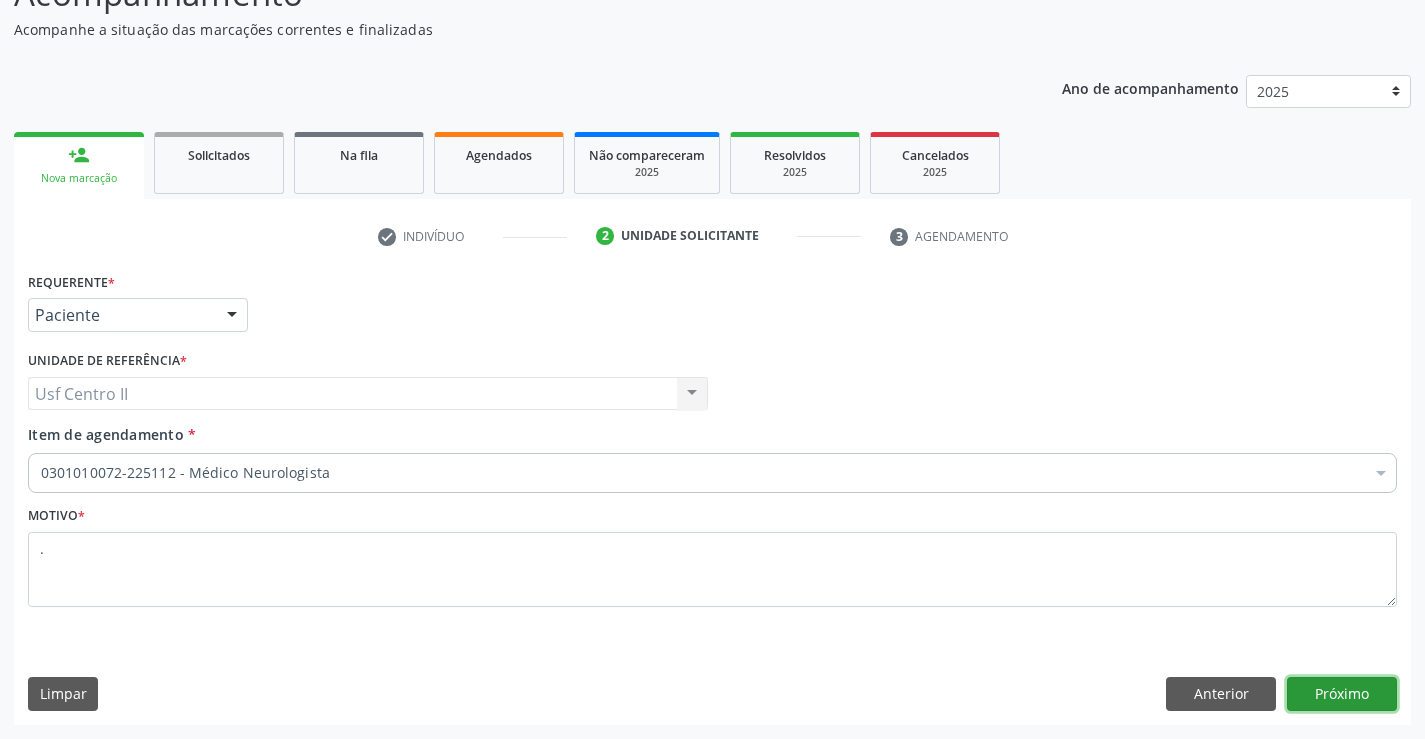 click on "Próximo" at bounding box center (1342, 694) 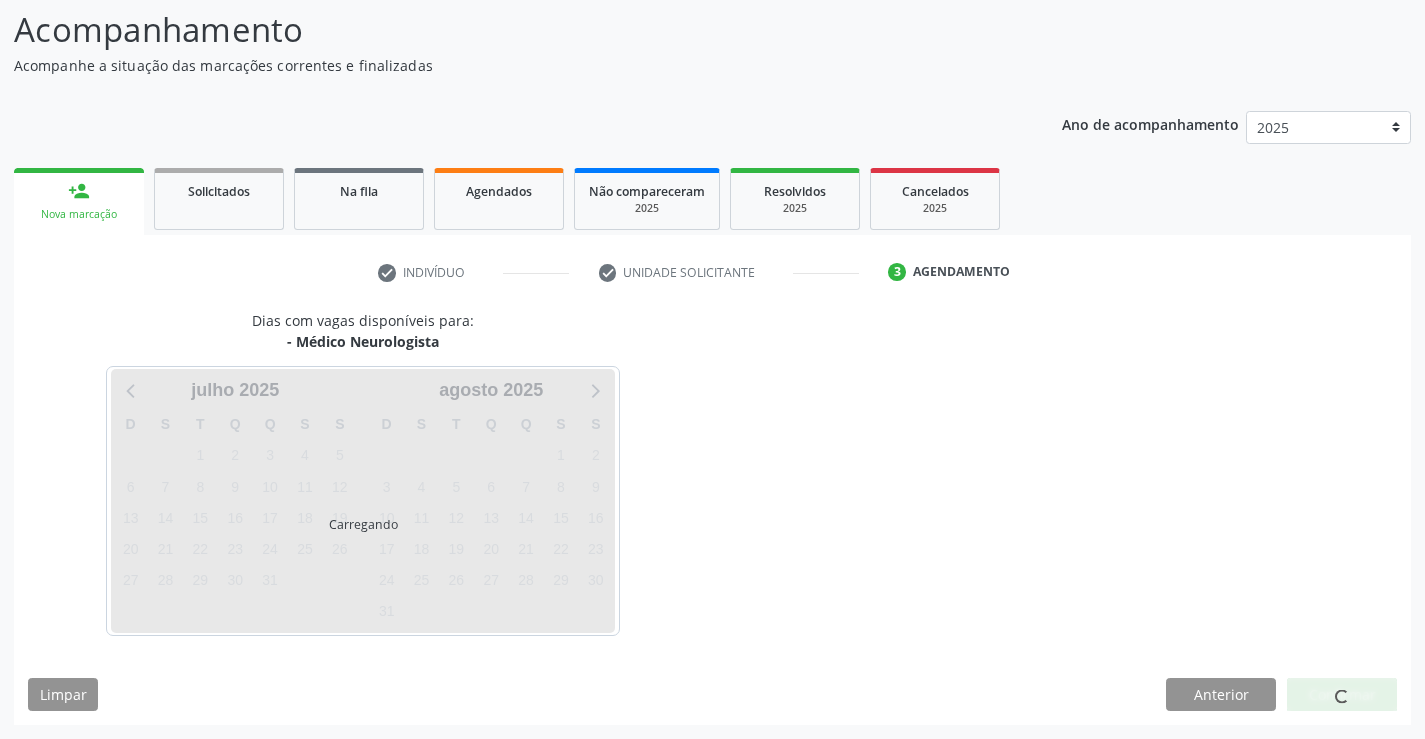 scroll, scrollTop: 131, scrollLeft: 0, axis: vertical 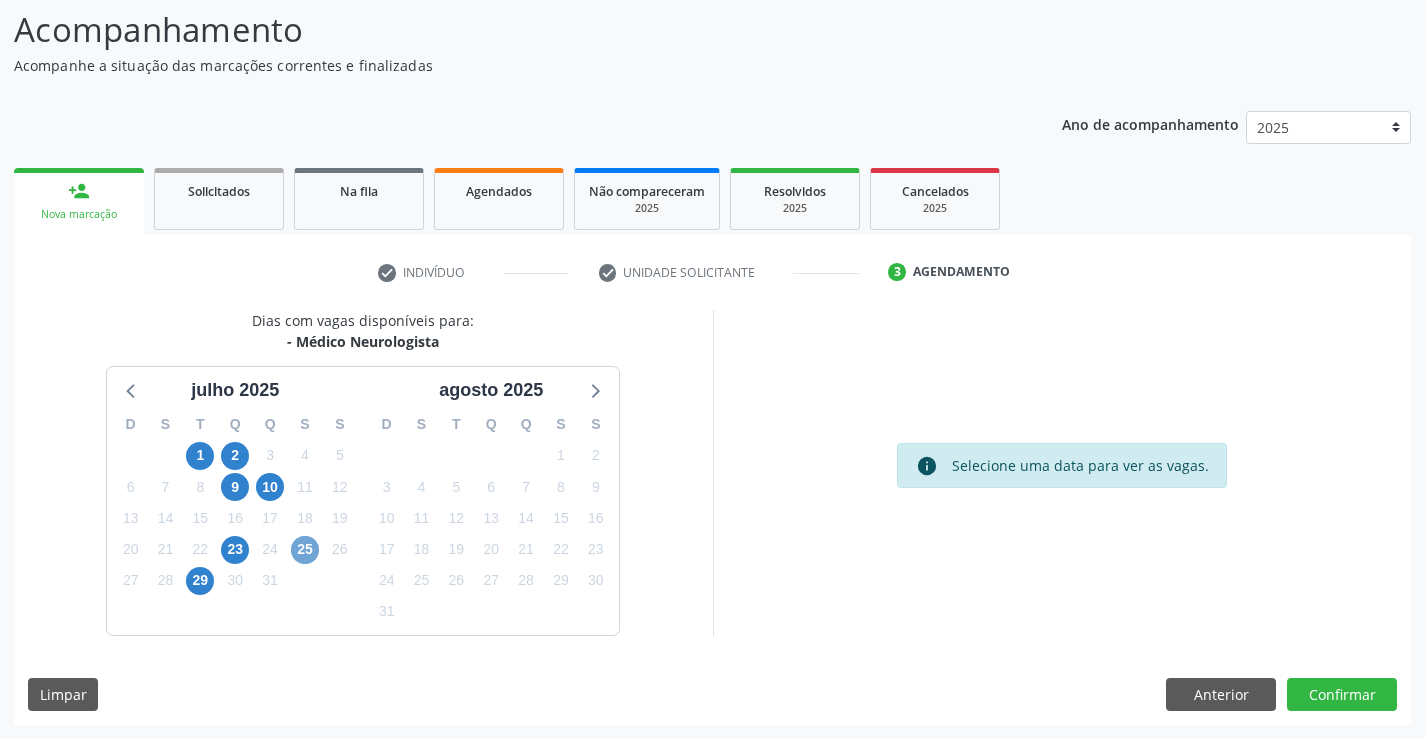 click on "25" at bounding box center (305, 550) 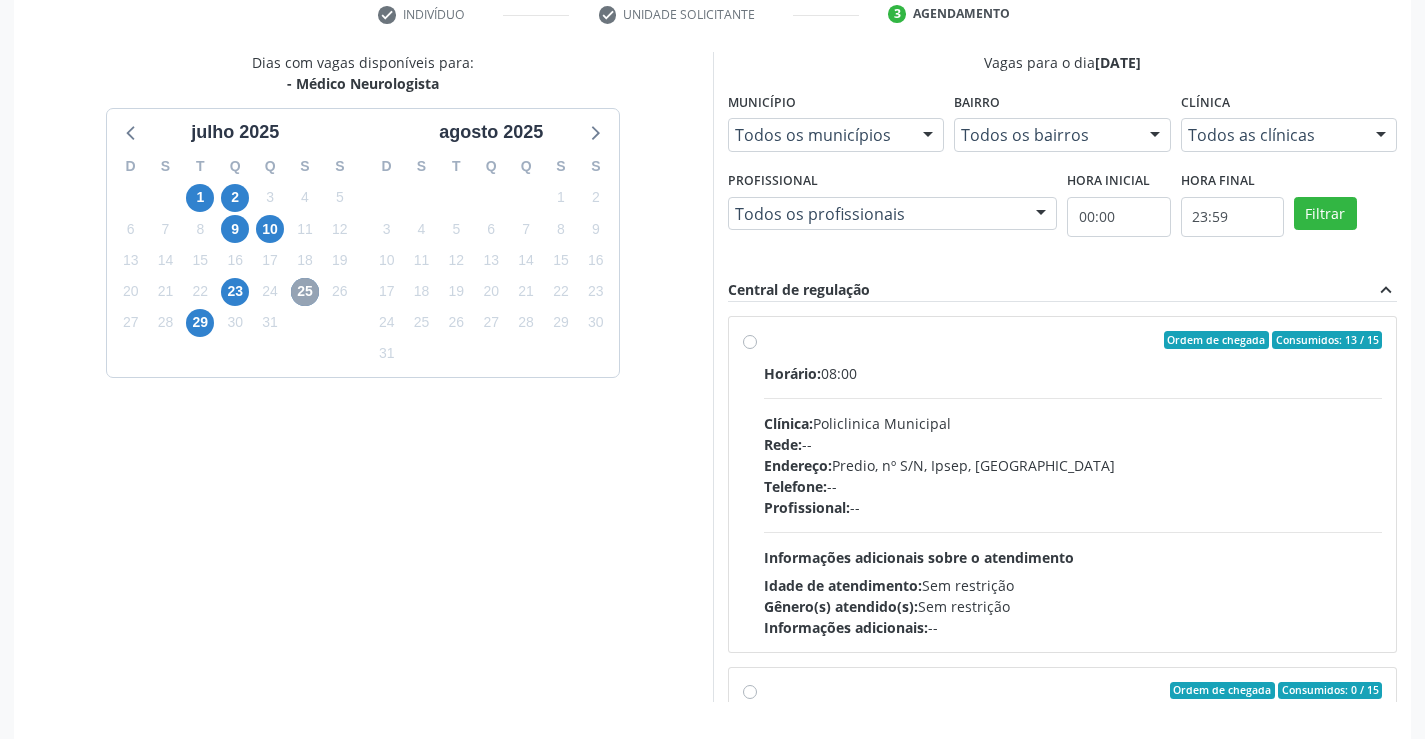 scroll, scrollTop: 456, scrollLeft: 0, axis: vertical 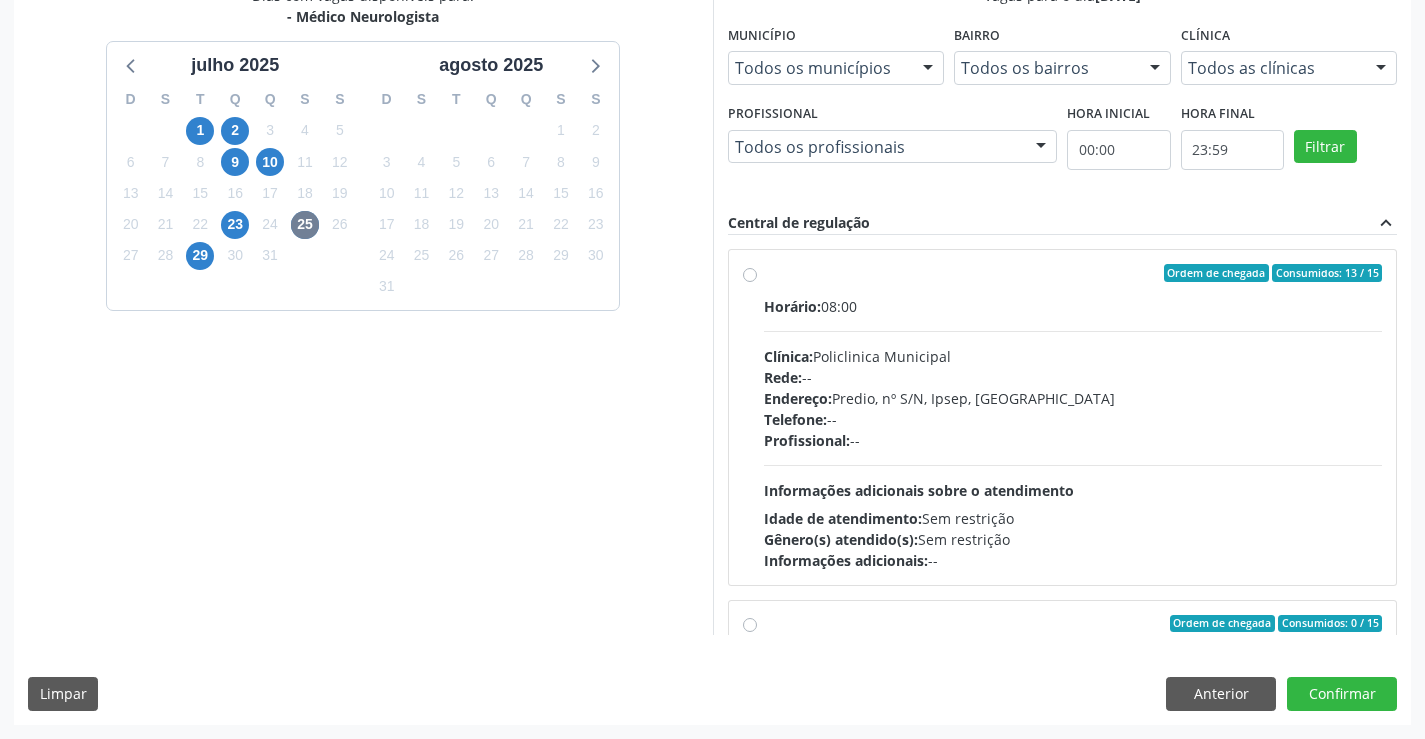 click on "Ordem de chegada
Consumidos: 13 / 15
Horário:   08:00
Clínica:  Policlinica Municipal
Rede:
--
Endereço:   Predio, nº S/N, Ipsep, Serra Talhada - PE
Telefone:   --
Profissional:
--
Informações adicionais sobre o atendimento
Idade de atendimento:
Sem restrição
Gênero(s) atendido(s):
Sem restrição
Informações adicionais:
--" at bounding box center (1073, 417) 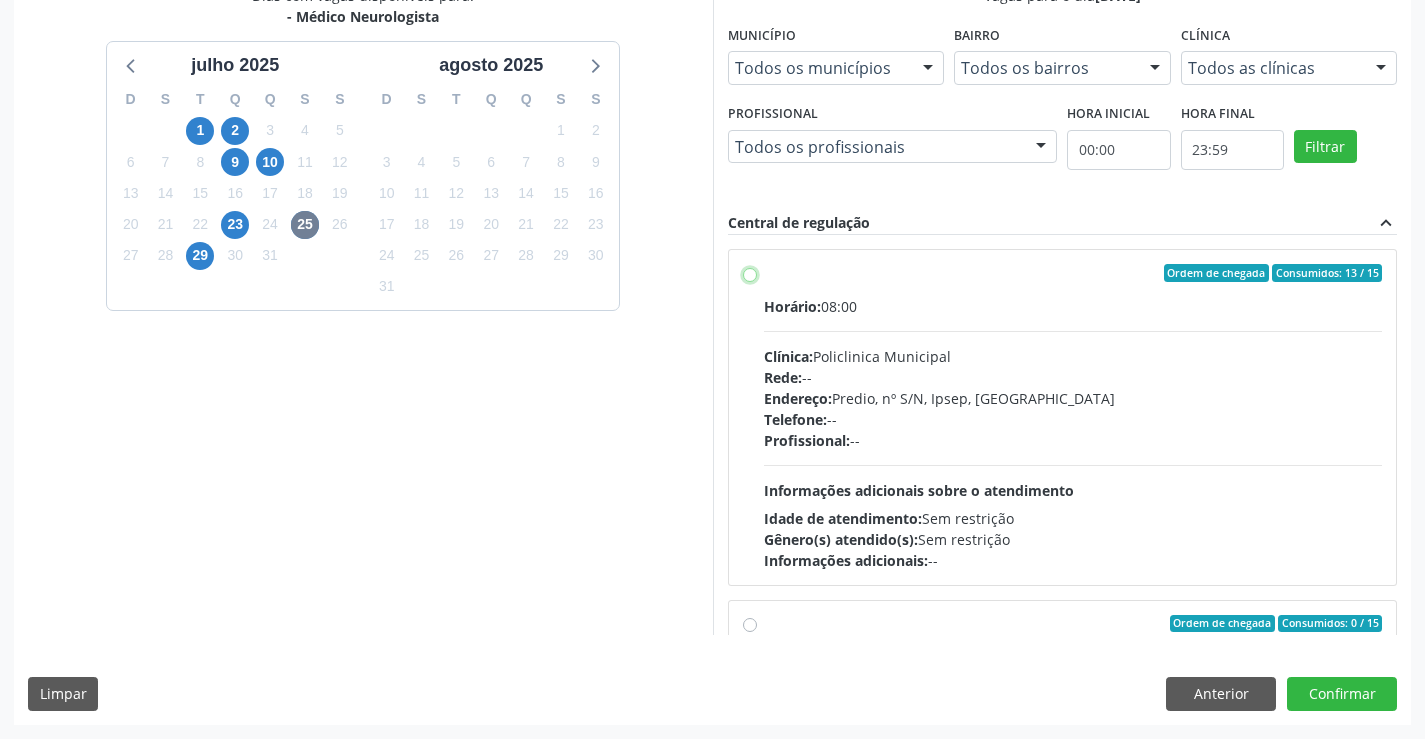 click on "Ordem de chegada
Consumidos: 13 / 15
Horário:   08:00
Clínica:  Policlinica Municipal
Rede:
--
Endereço:   Predio, nº S/N, Ipsep, Serra Talhada - PE
Telefone:   --
Profissional:
--
Informações adicionais sobre o atendimento
Idade de atendimento:
Sem restrição
Gênero(s) atendido(s):
Sem restrição
Informações adicionais:
--" at bounding box center (750, 273) 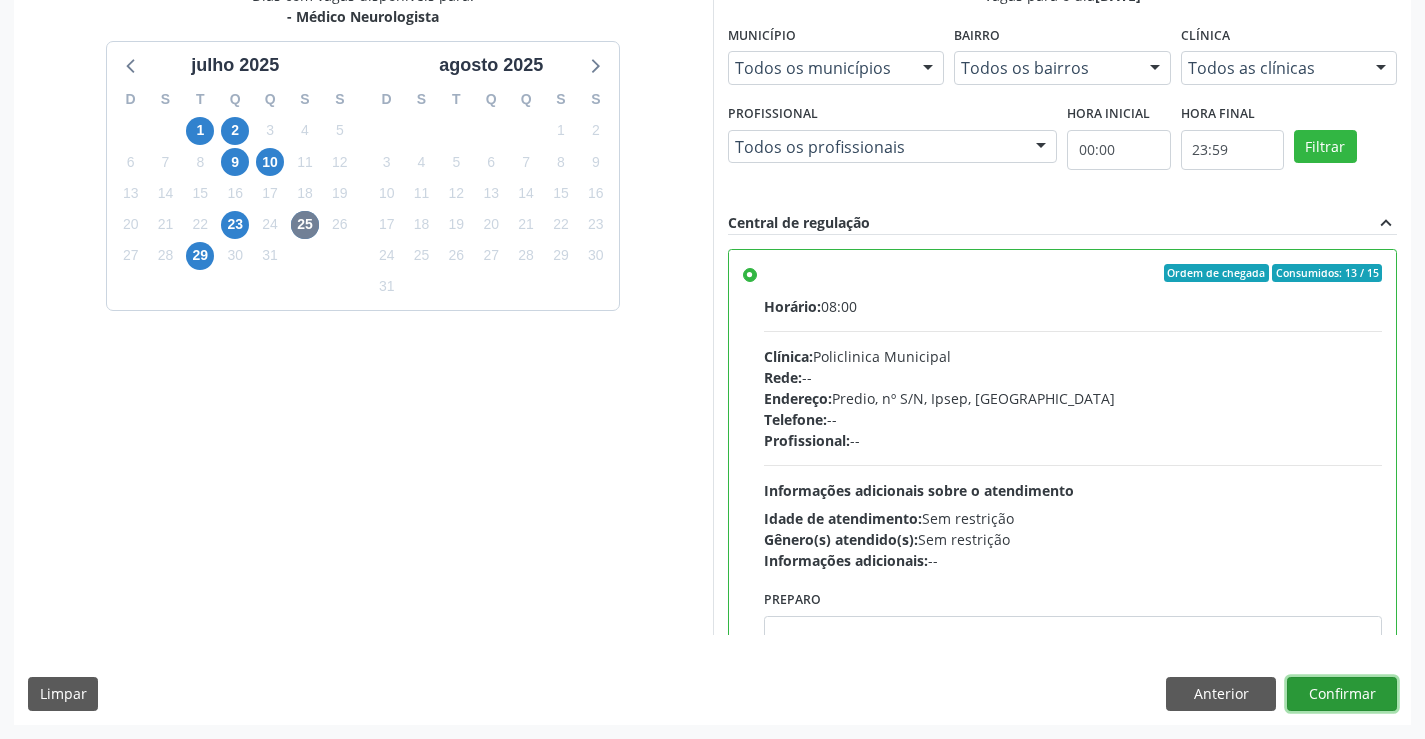 click on "Confirmar" at bounding box center [1342, 694] 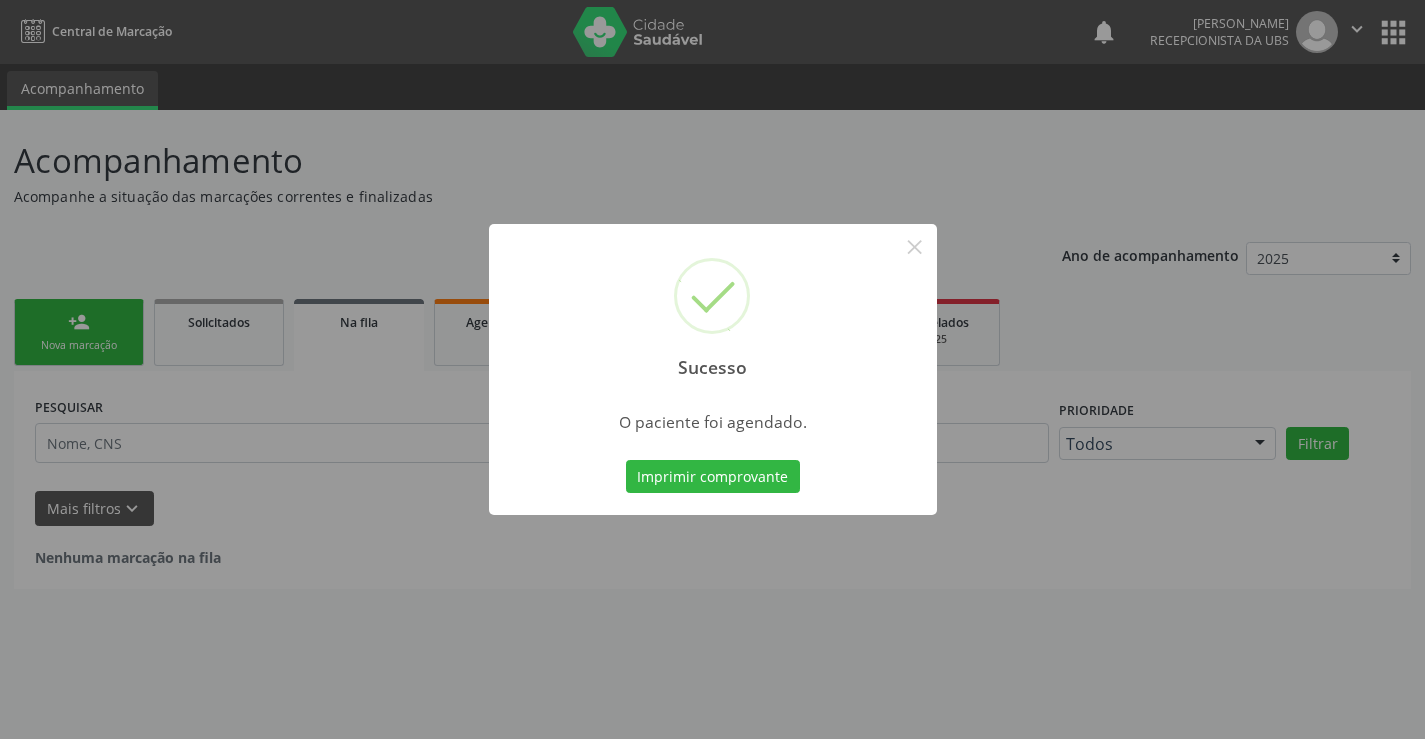 scroll, scrollTop: 0, scrollLeft: 0, axis: both 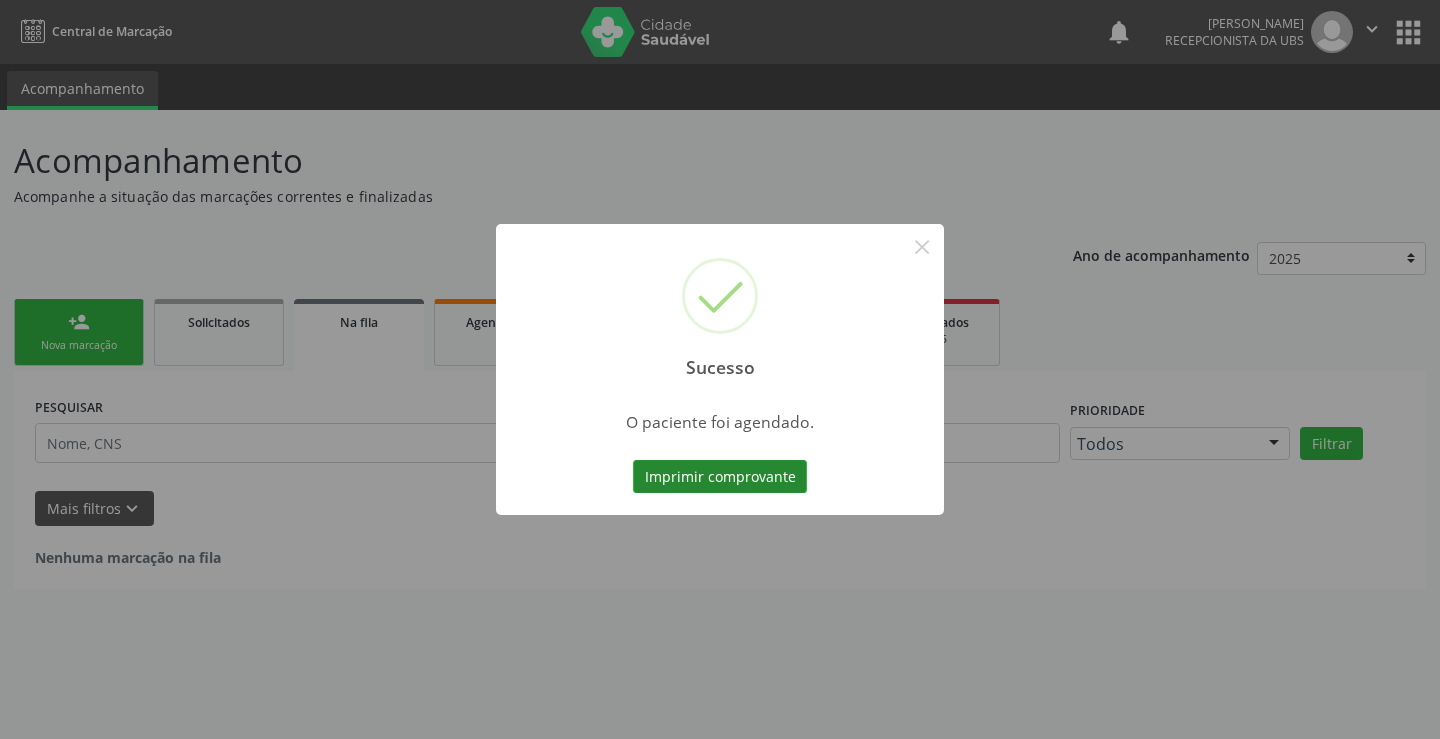 click on "Imprimir comprovante" at bounding box center [720, 477] 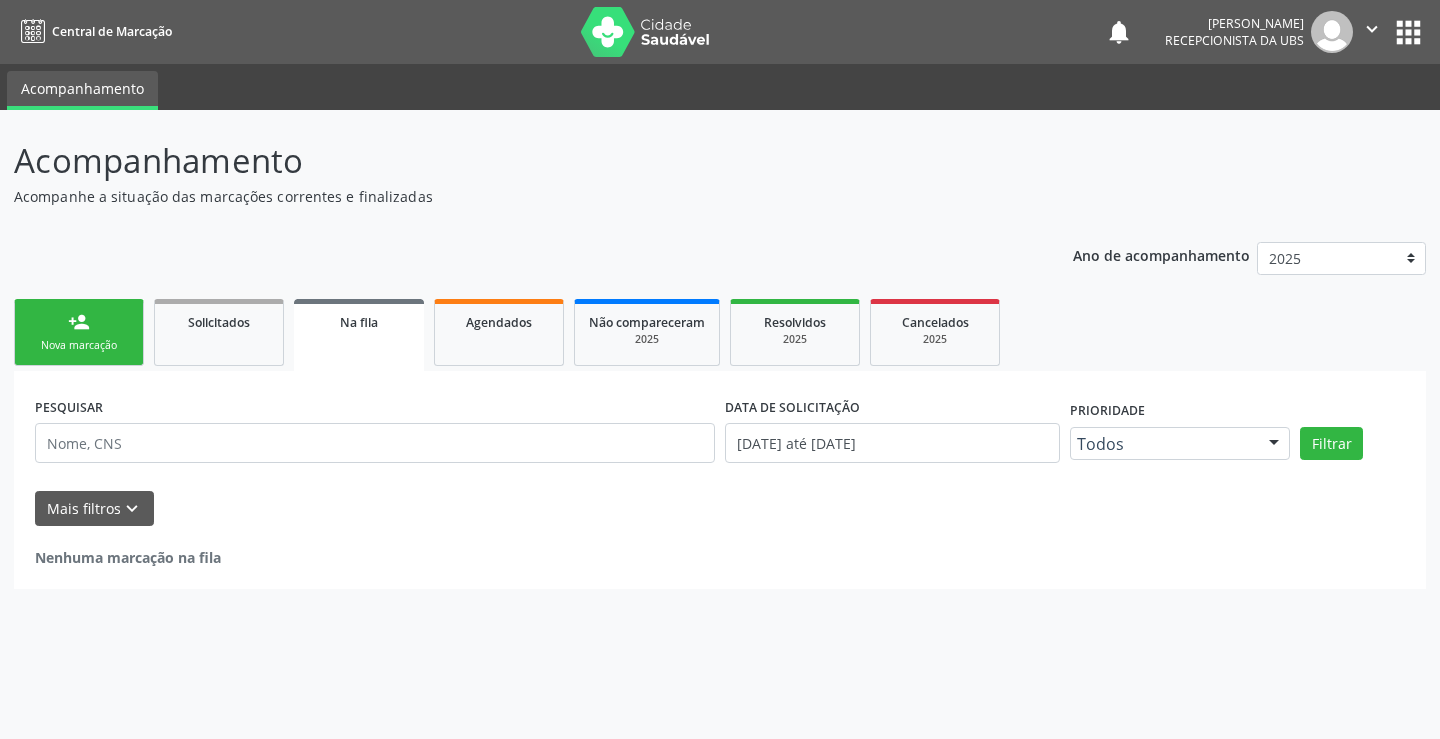 click on "person_add
Nova marcação" at bounding box center (79, 332) 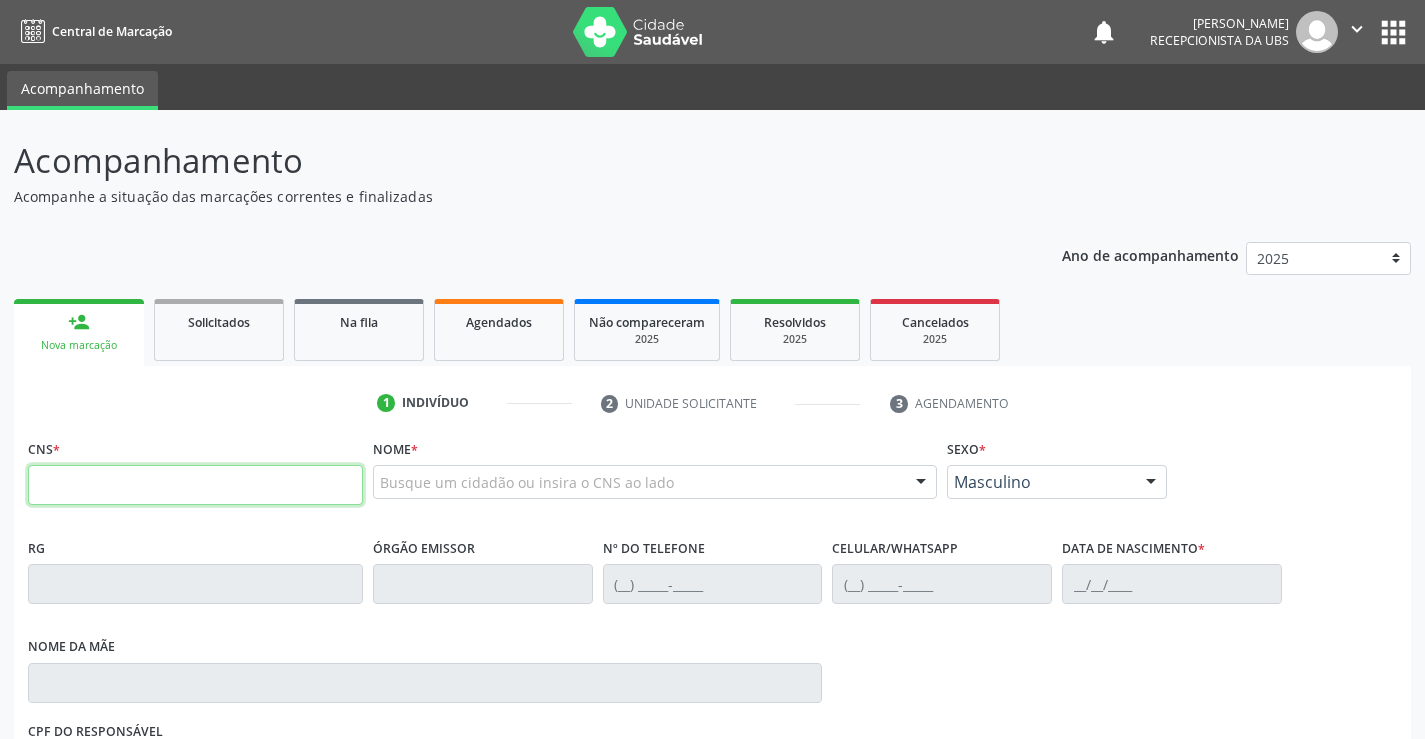 click at bounding box center [195, 485] 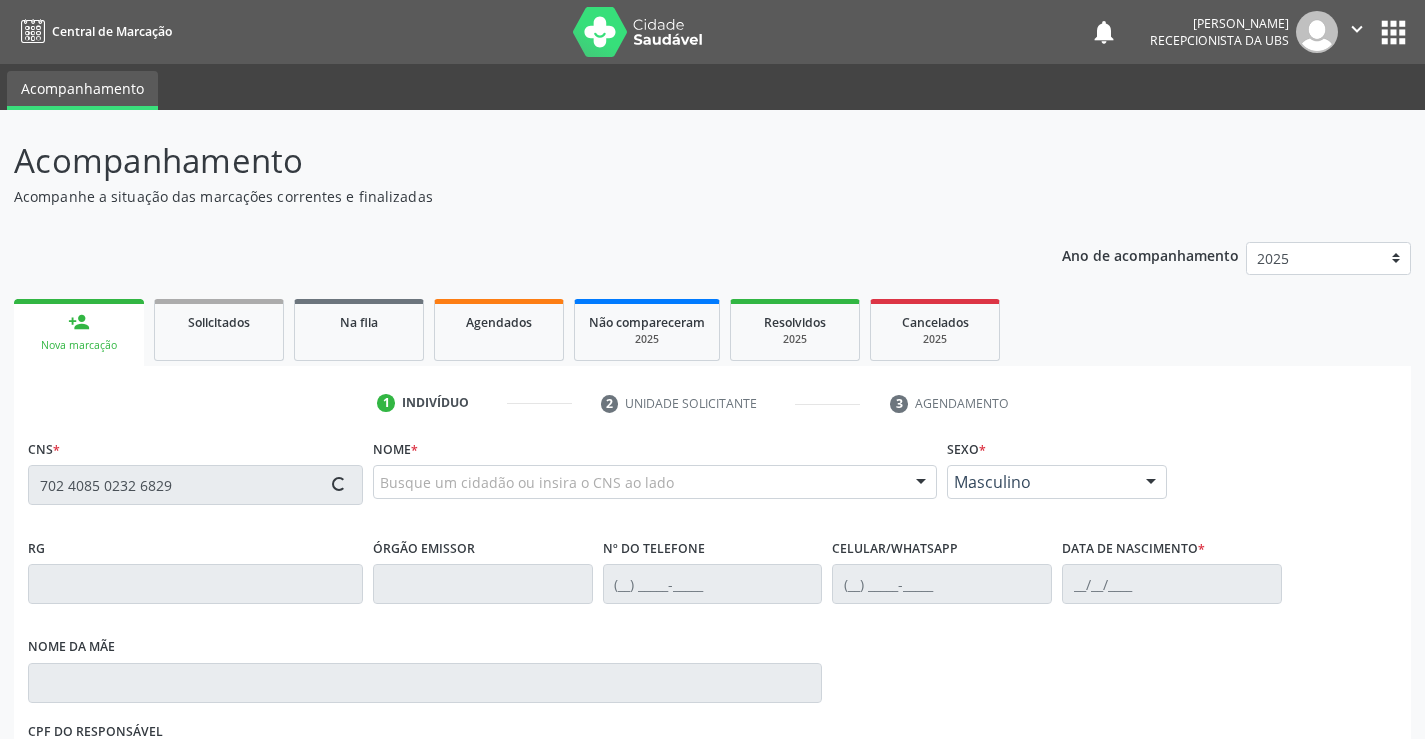 type on "702 4085 0232 6829" 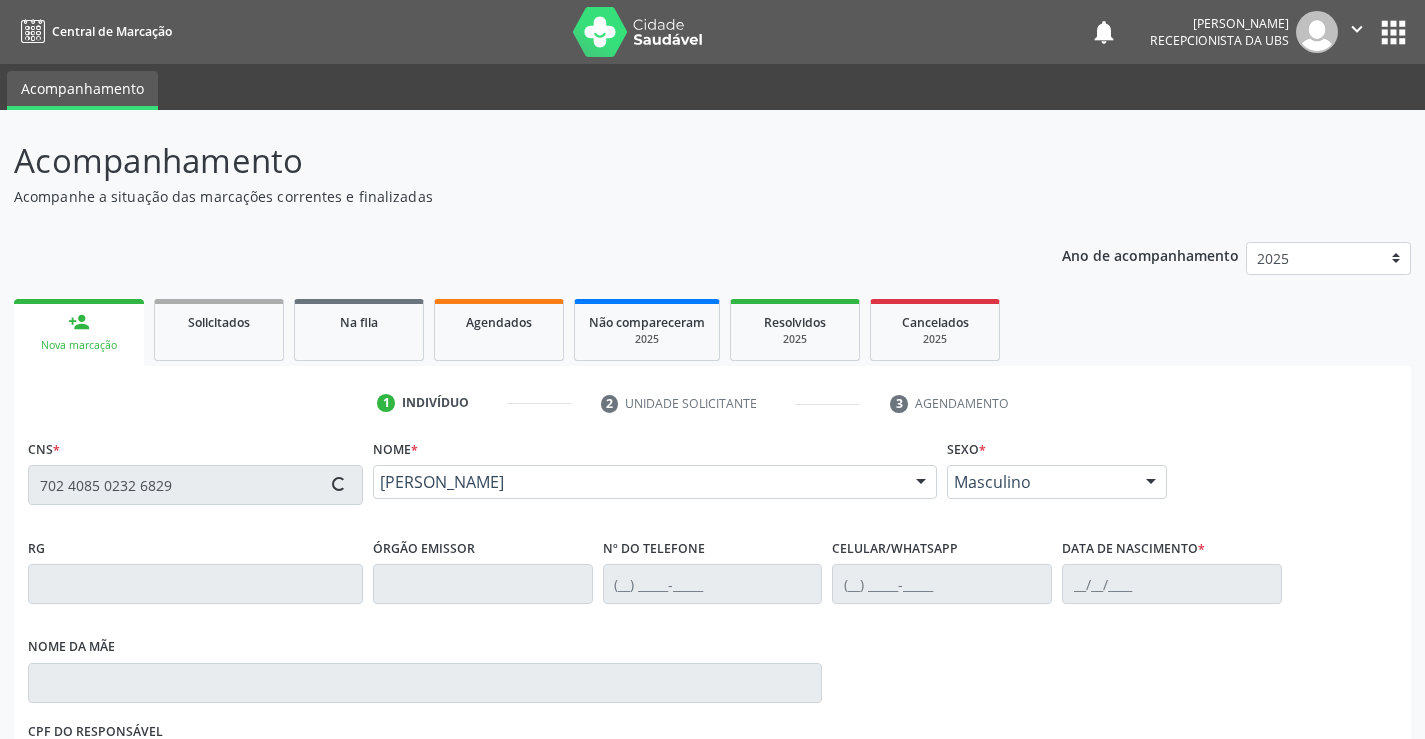 type on "[PHONE_NUMBER]" 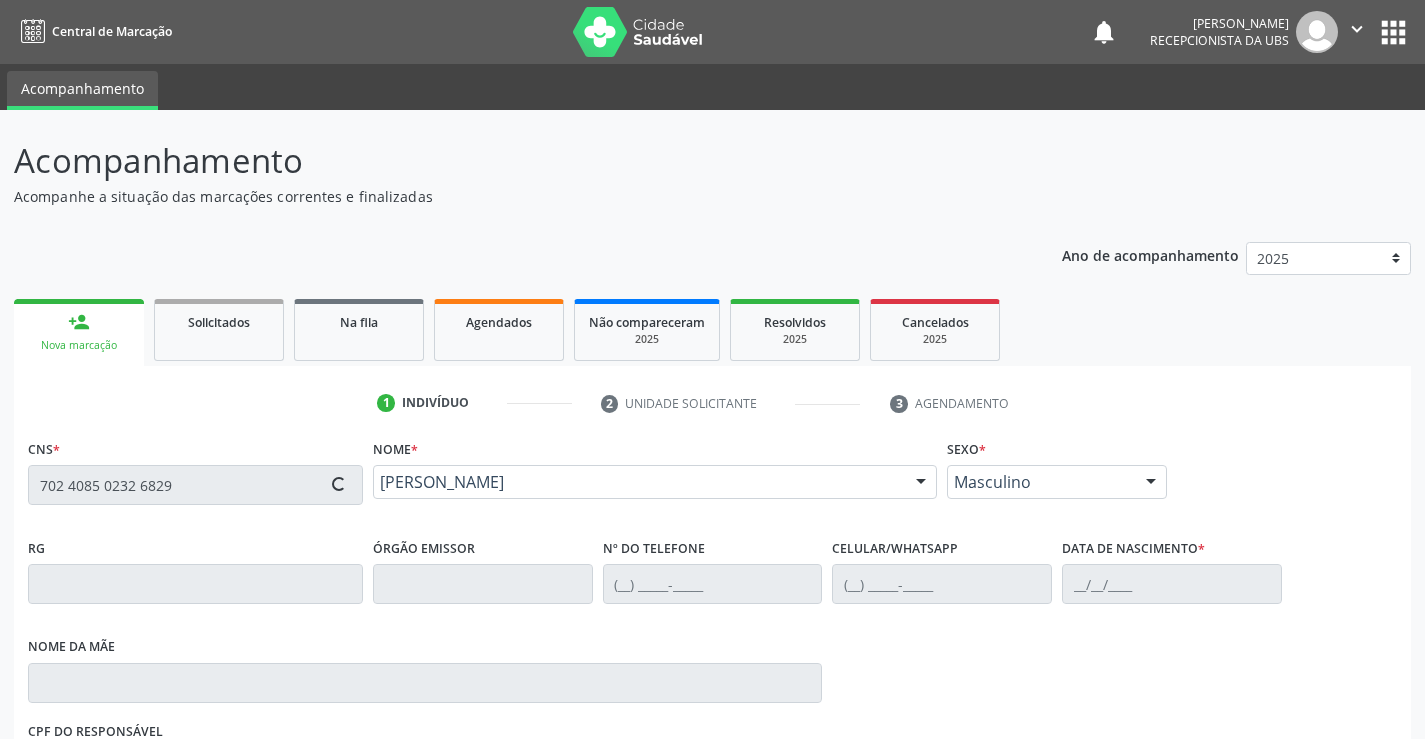 type on "[PHONE_NUMBER]" 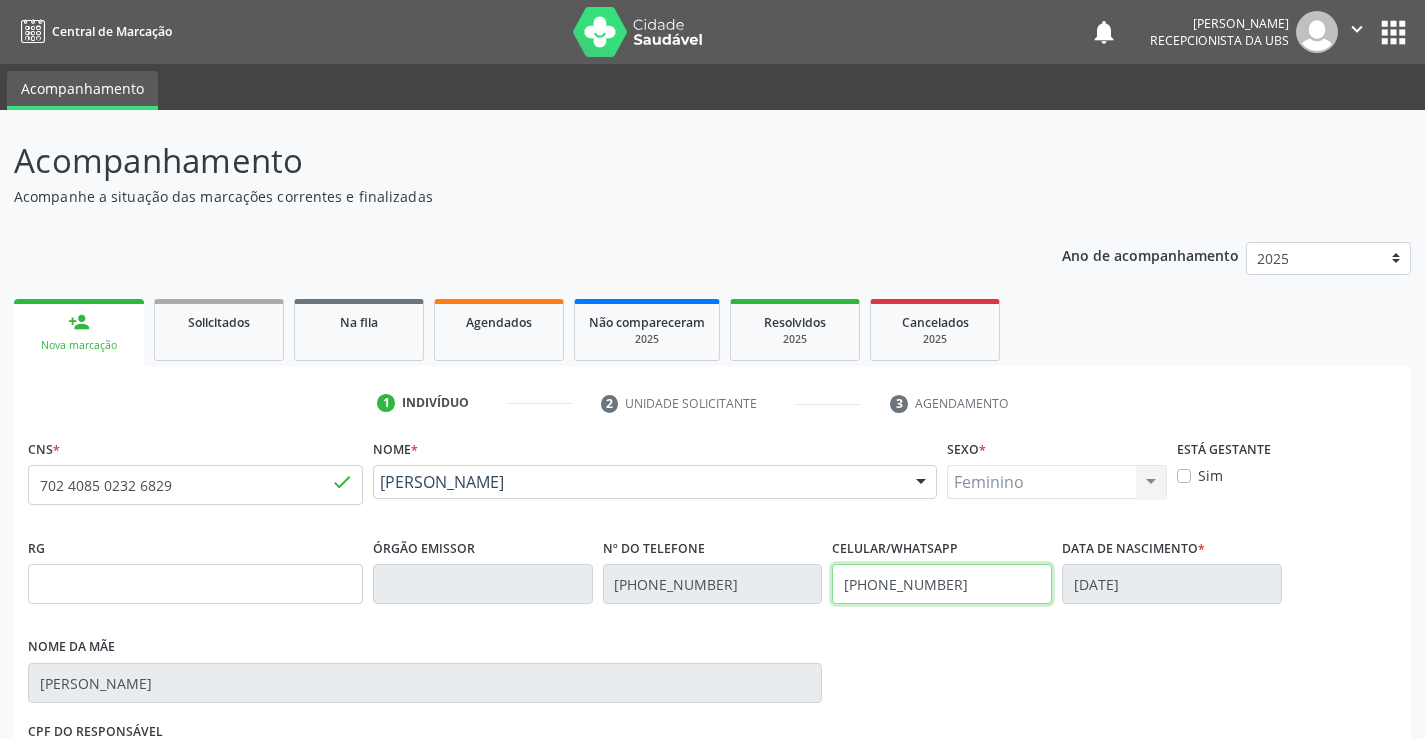 click on "[PHONE_NUMBER]" at bounding box center [942, 584] 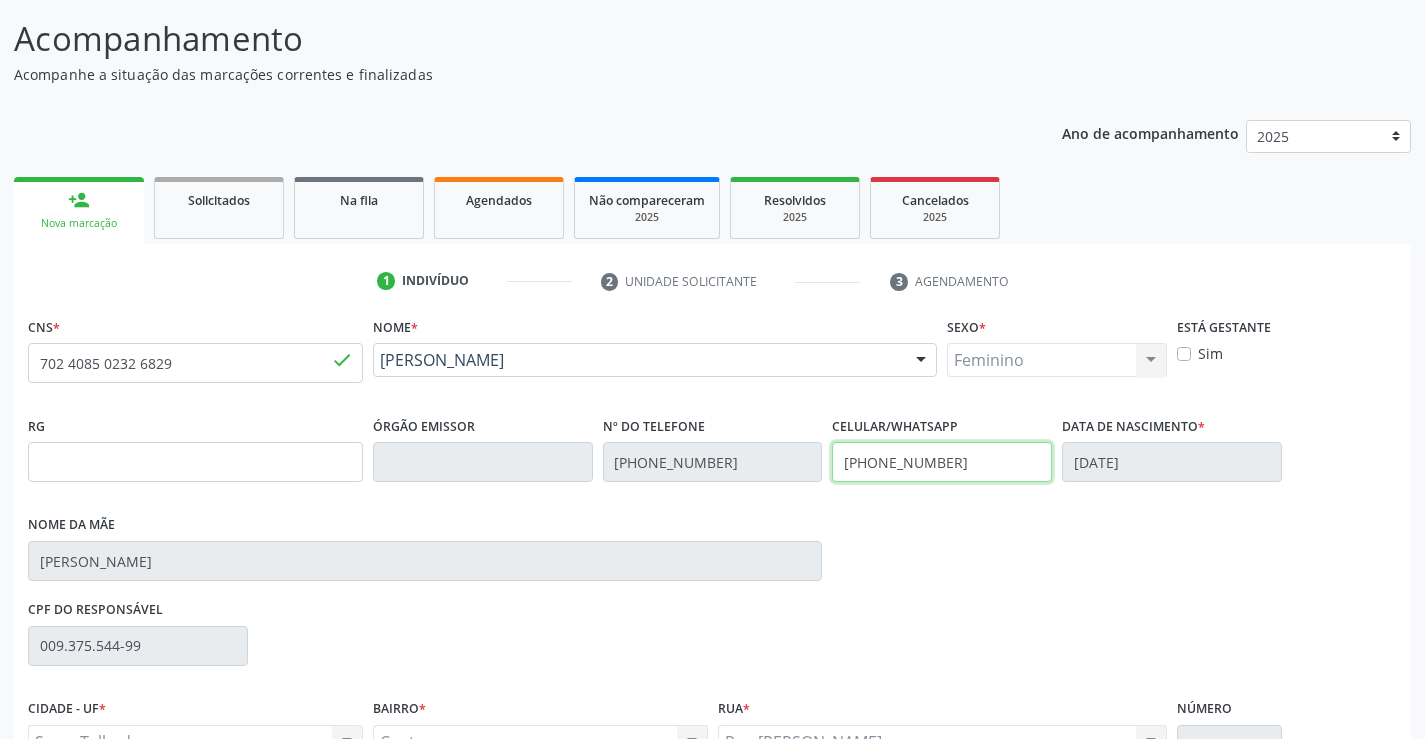 scroll, scrollTop: 331, scrollLeft: 0, axis: vertical 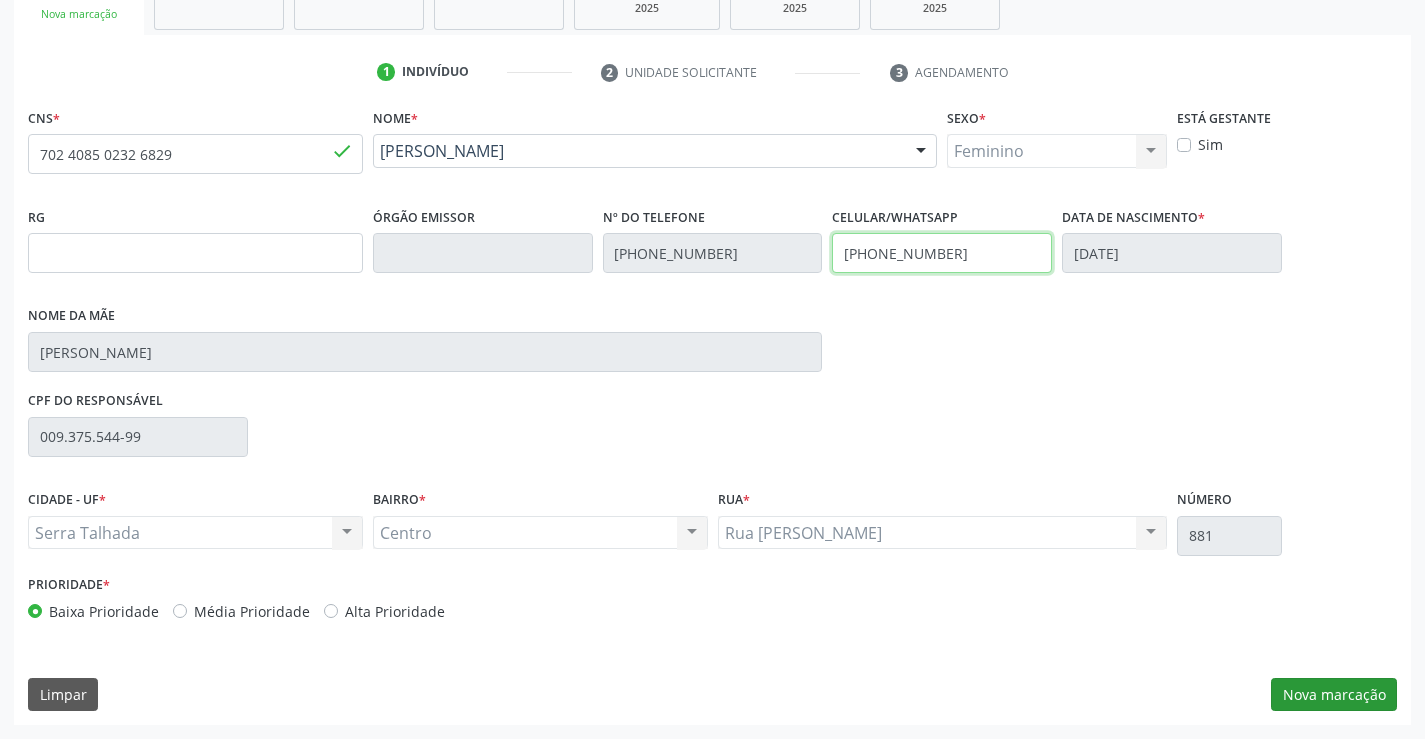 type on "(87) 99133-7006" 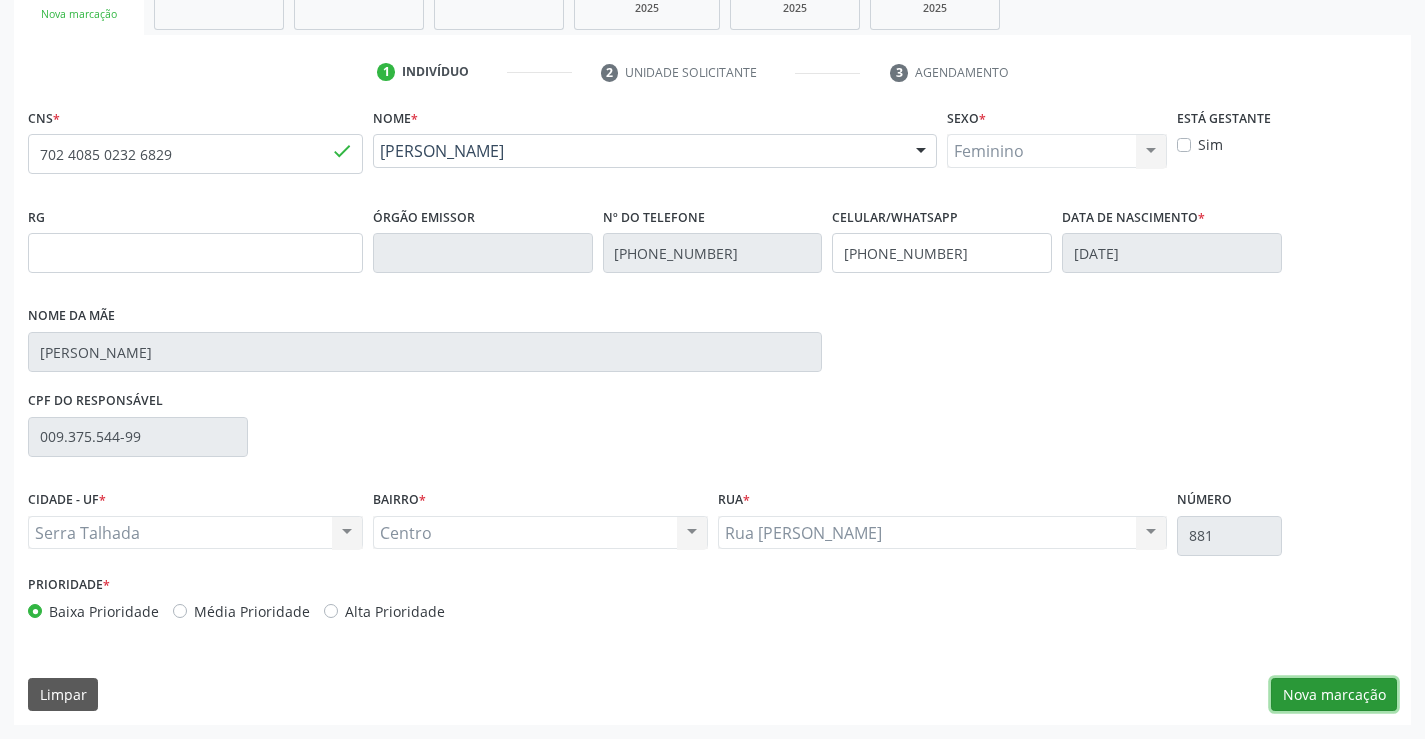 click on "Nova marcação" at bounding box center (1334, 695) 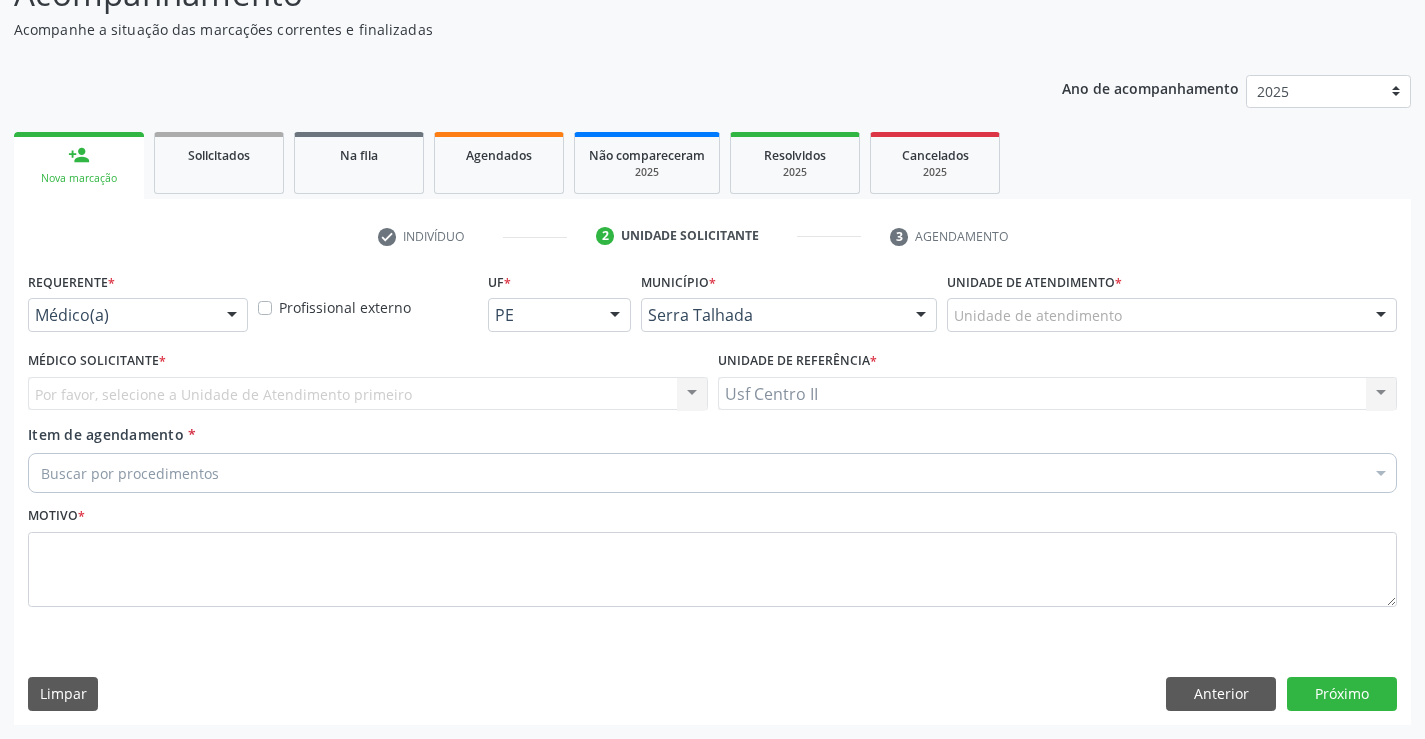 scroll, scrollTop: 167, scrollLeft: 0, axis: vertical 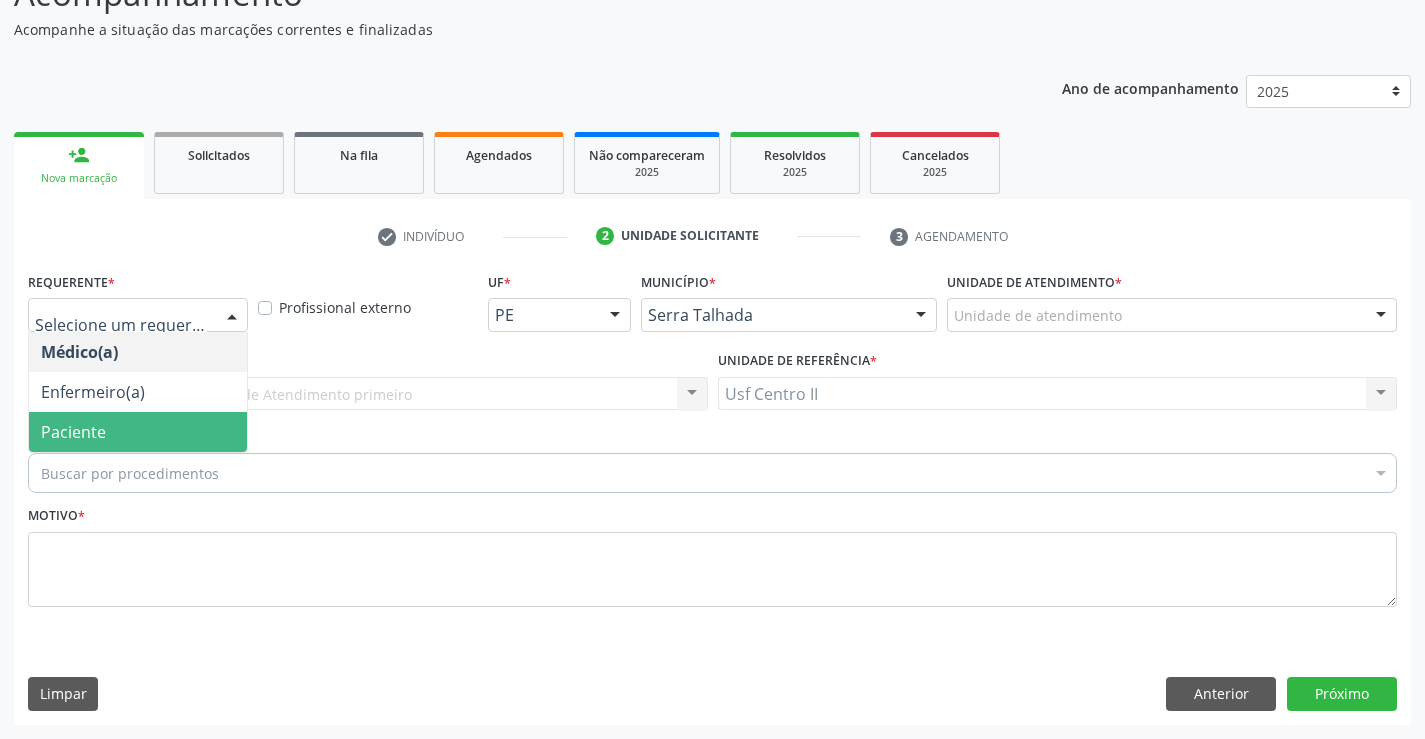 click on "Paciente" at bounding box center [138, 432] 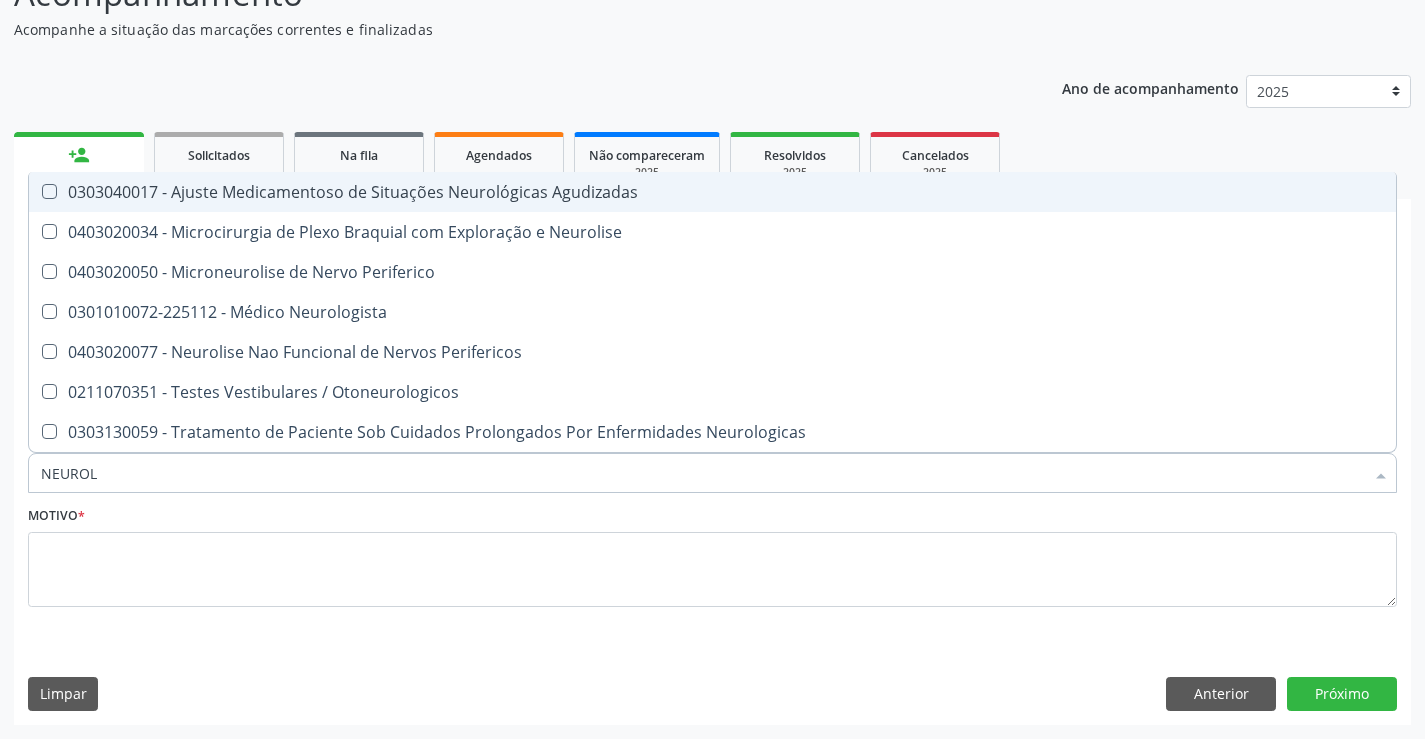 type on "NEUROLO" 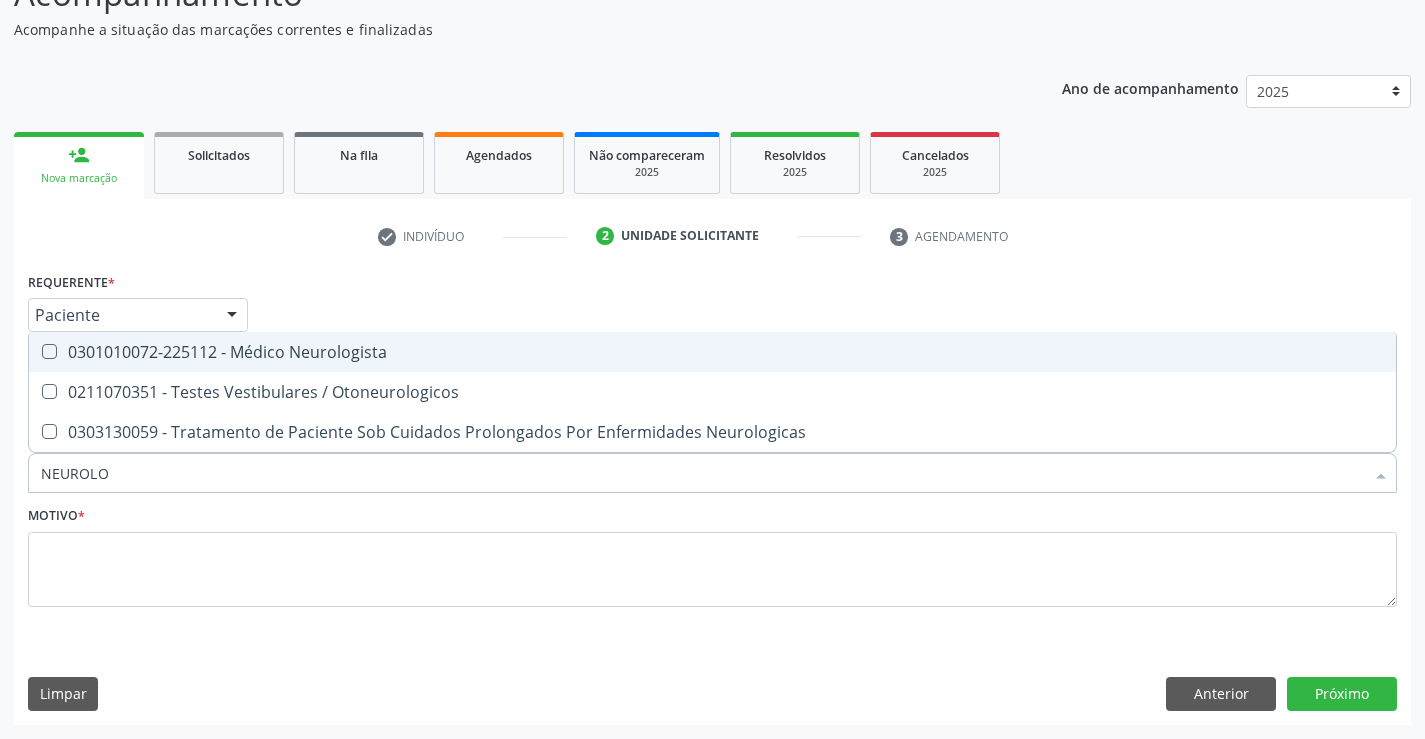 click on "0301010072-225112 - Médico Neurologista" at bounding box center [712, 352] 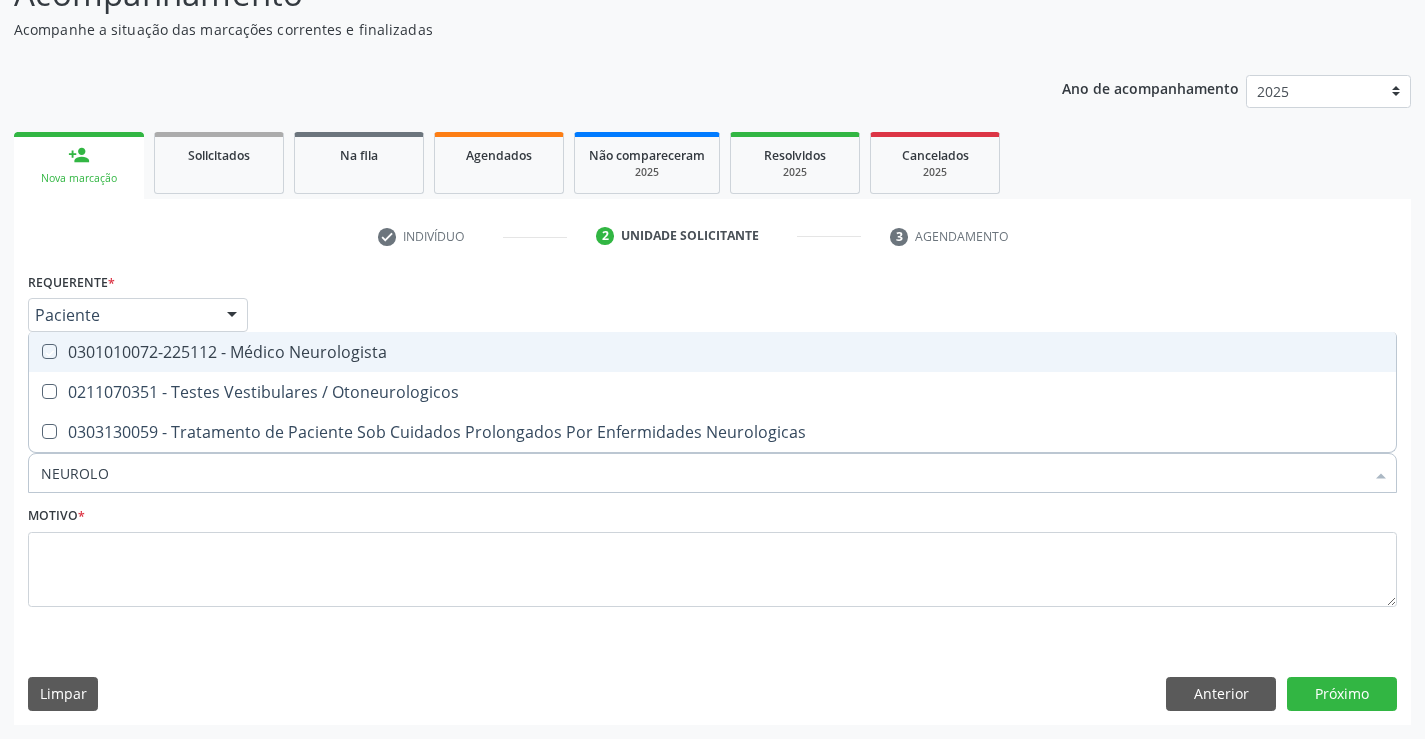 checkbox on "true" 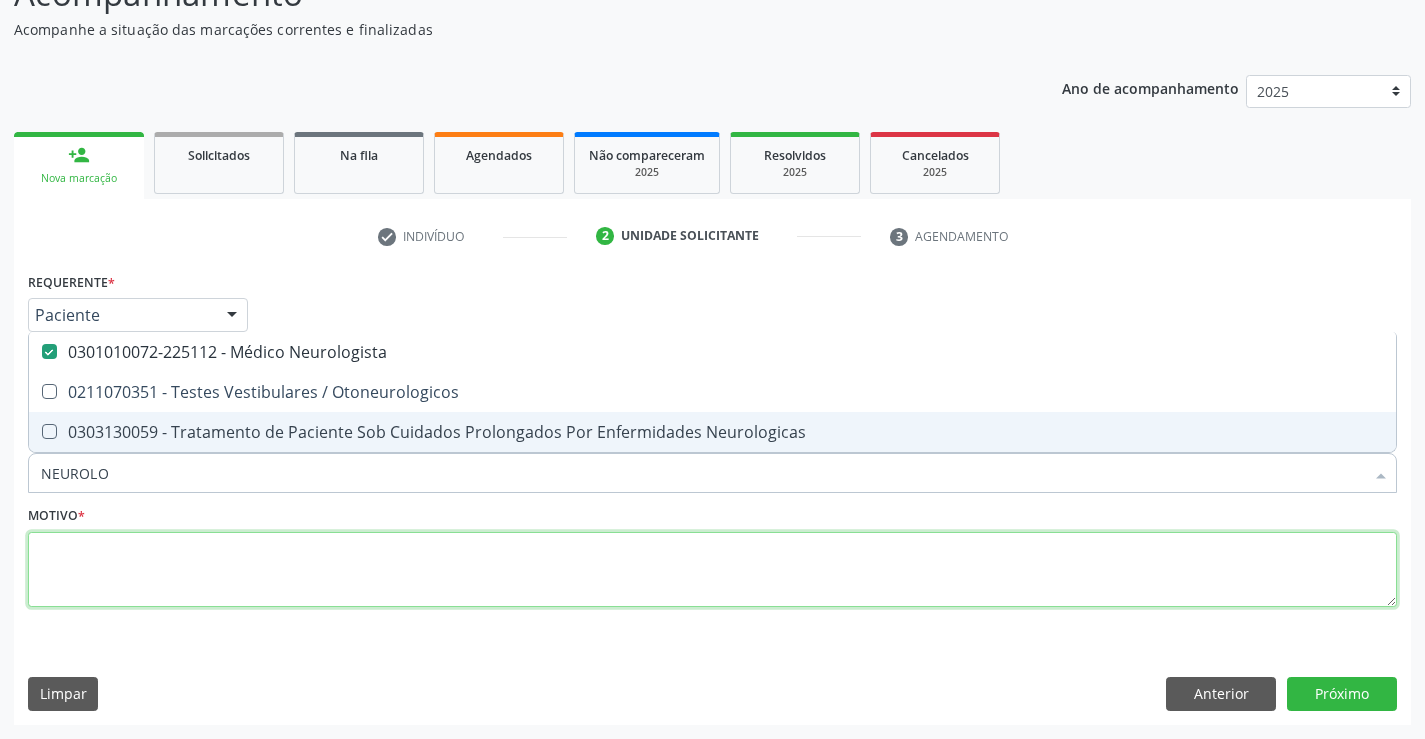 click at bounding box center [712, 570] 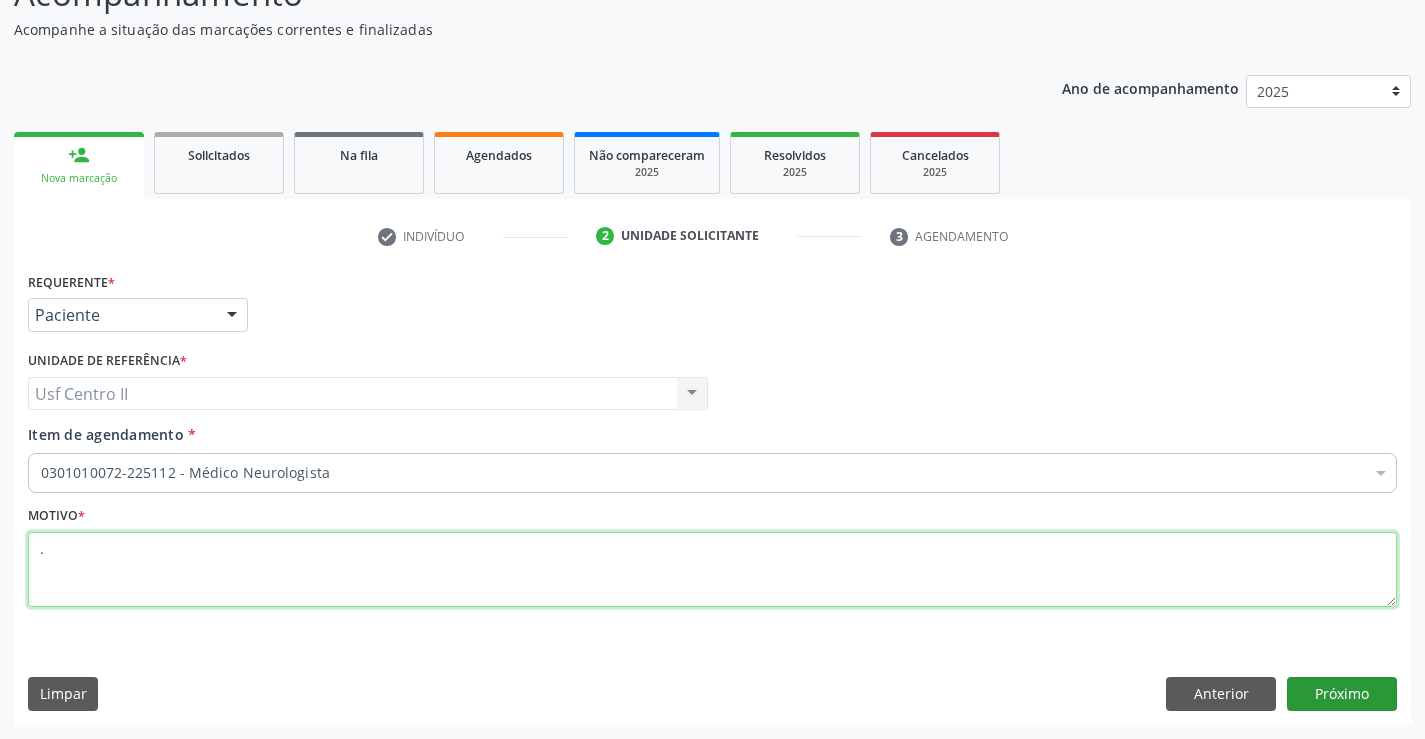 type on "." 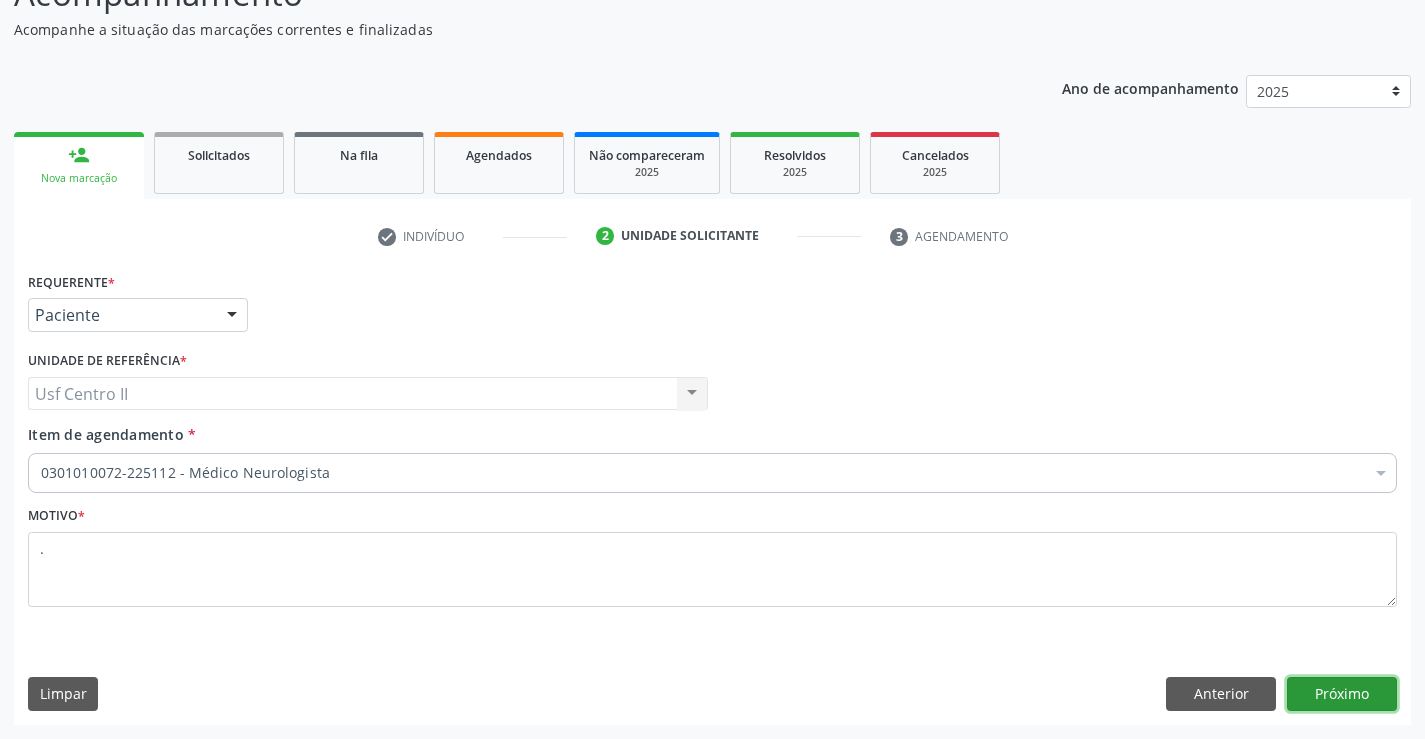 click on "Próximo" at bounding box center (1342, 694) 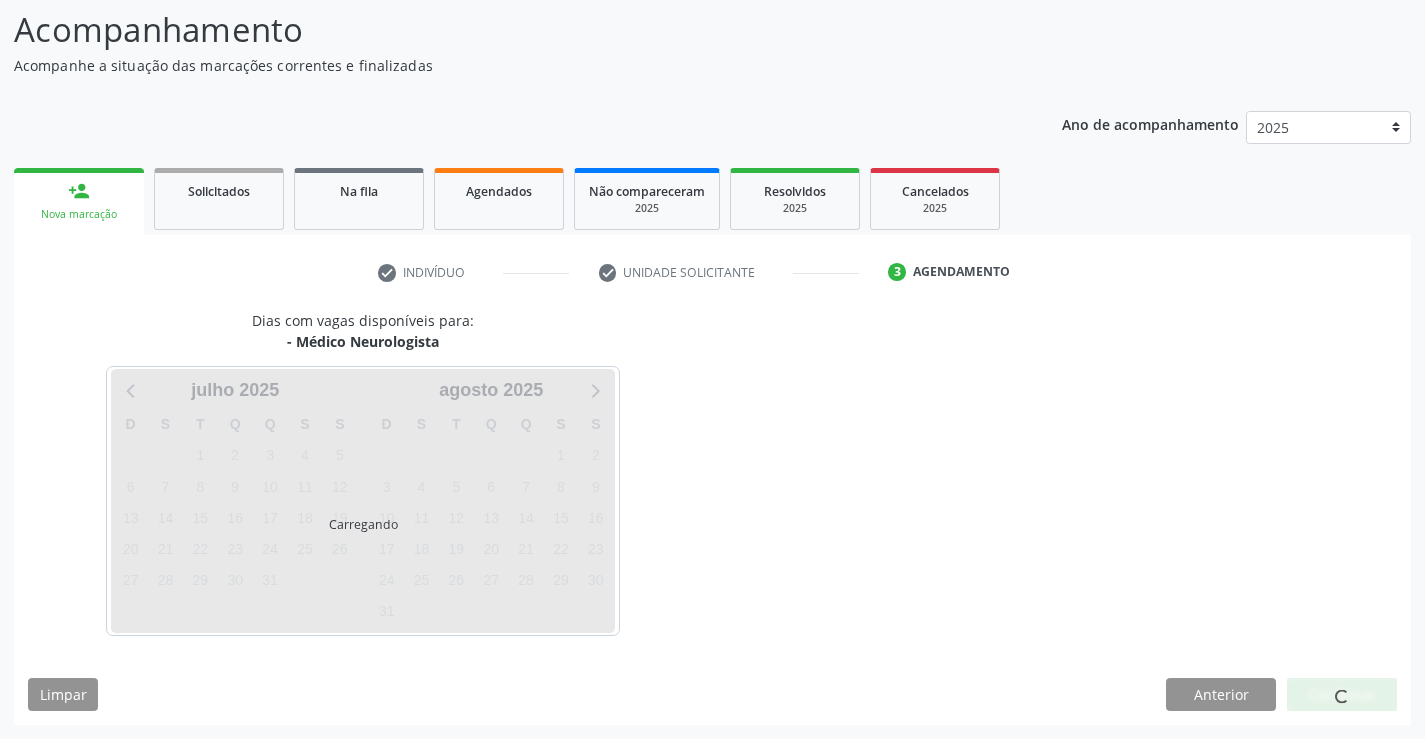 scroll, scrollTop: 131, scrollLeft: 0, axis: vertical 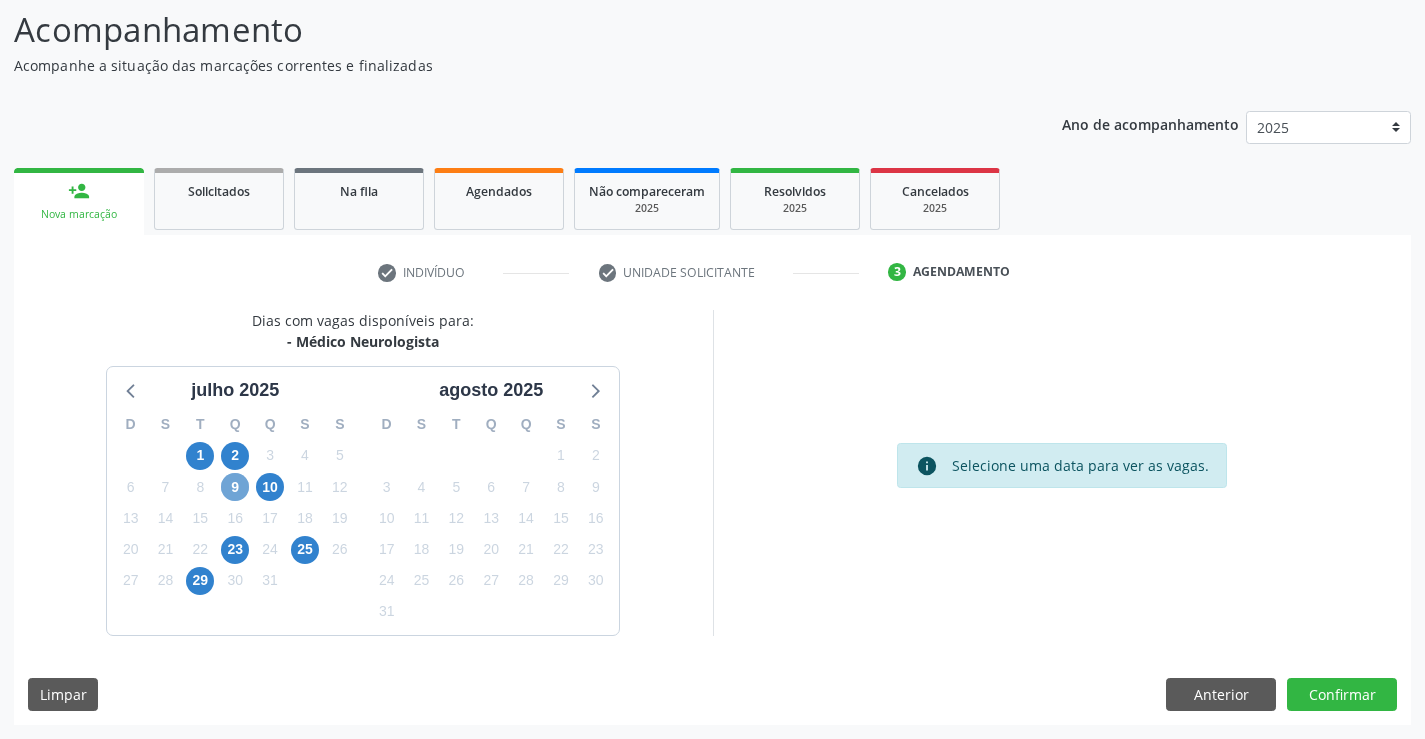 click on "9" at bounding box center [235, 487] 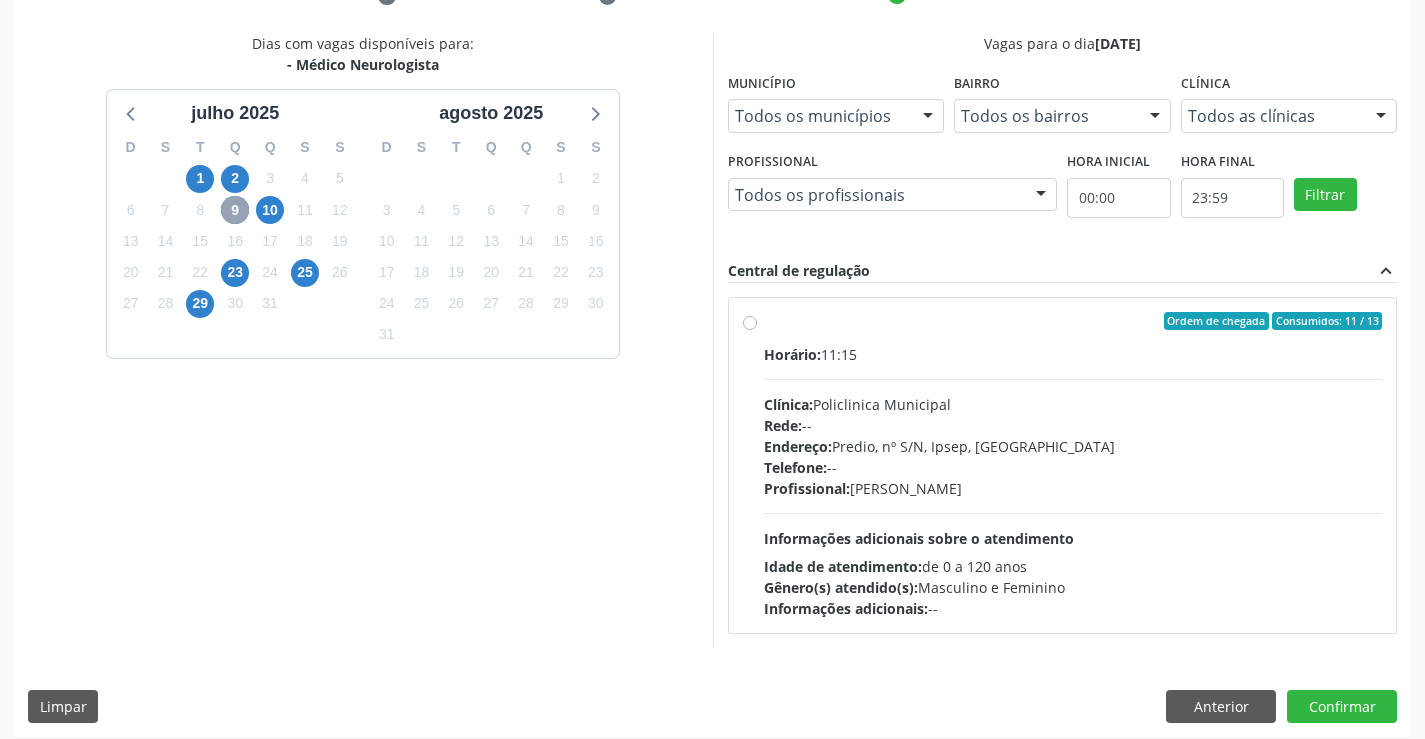 scroll, scrollTop: 420, scrollLeft: 0, axis: vertical 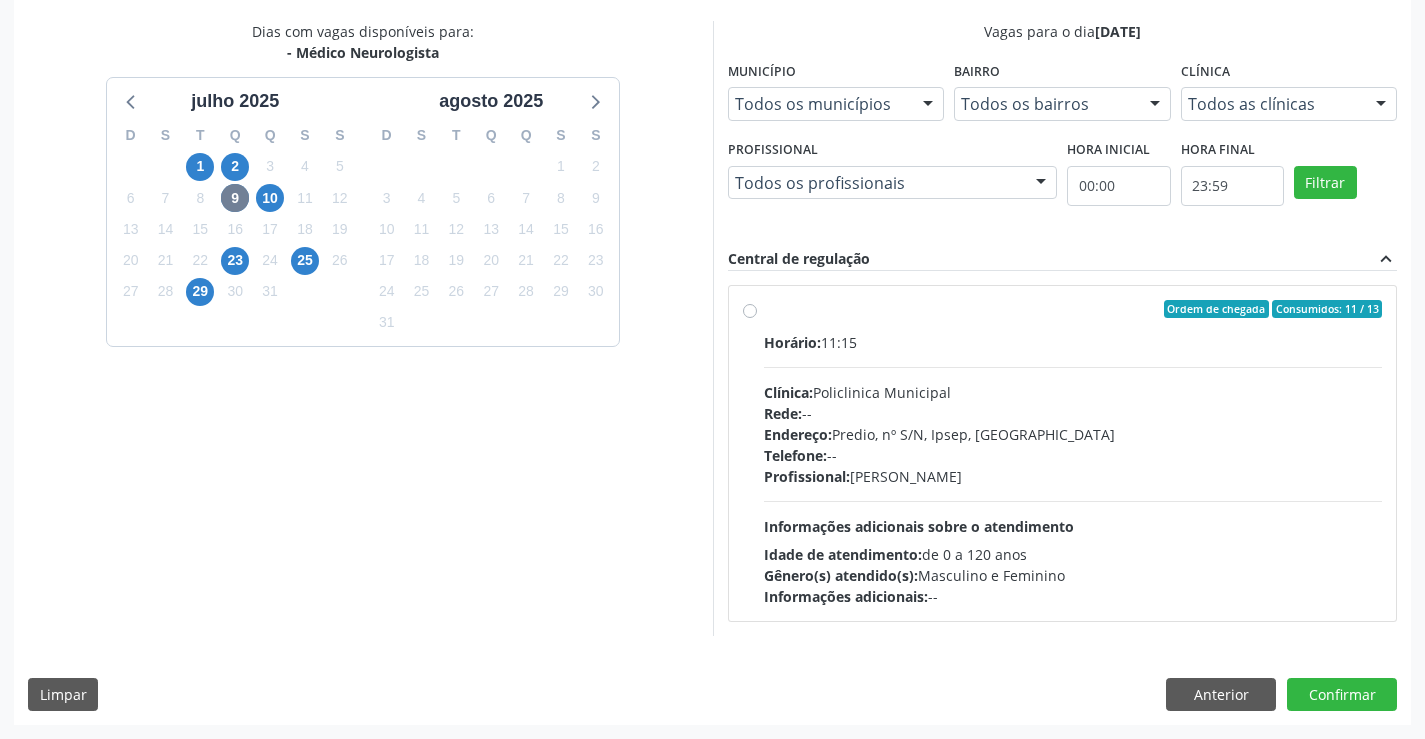 click on "Ordem de chegada
Consumidos: 11 / 13
Horário:   11:15
Clínica:  Policlinica Municipal
Rede:
--
Endereço:   Predio, nº S/N, Ipsep, Serra Talhada - PE
Telefone:   --
Profissional:
Cecilia Fernandes Antas Florentino
Informações adicionais sobre o atendimento
Idade de atendimento:
de 0 a 120 anos
Gênero(s) atendido(s):
Masculino e Feminino
Informações adicionais:
--" at bounding box center [1073, 453] 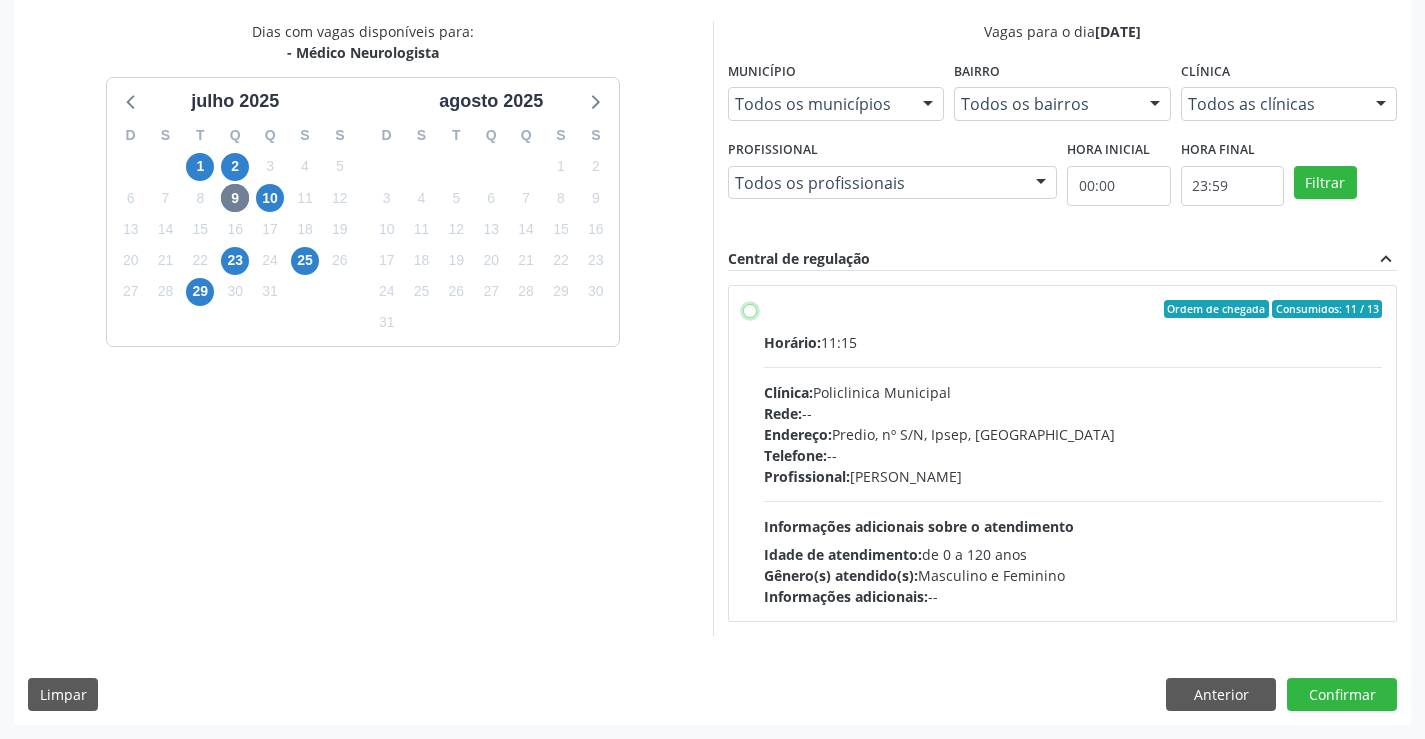 click on "Ordem de chegada
Consumidos: 11 / 13
Horário:   11:15
Clínica:  Policlinica Municipal
Rede:
--
Endereço:   Predio, nº S/N, Ipsep, Serra Talhada - PE
Telefone:   --
Profissional:
Cecilia Fernandes Antas Florentino
Informações adicionais sobre o atendimento
Idade de atendimento:
de 0 a 120 anos
Gênero(s) atendido(s):
Masculino e Feminino
Informações adicionais:
--" at bounding box center [750, 309] 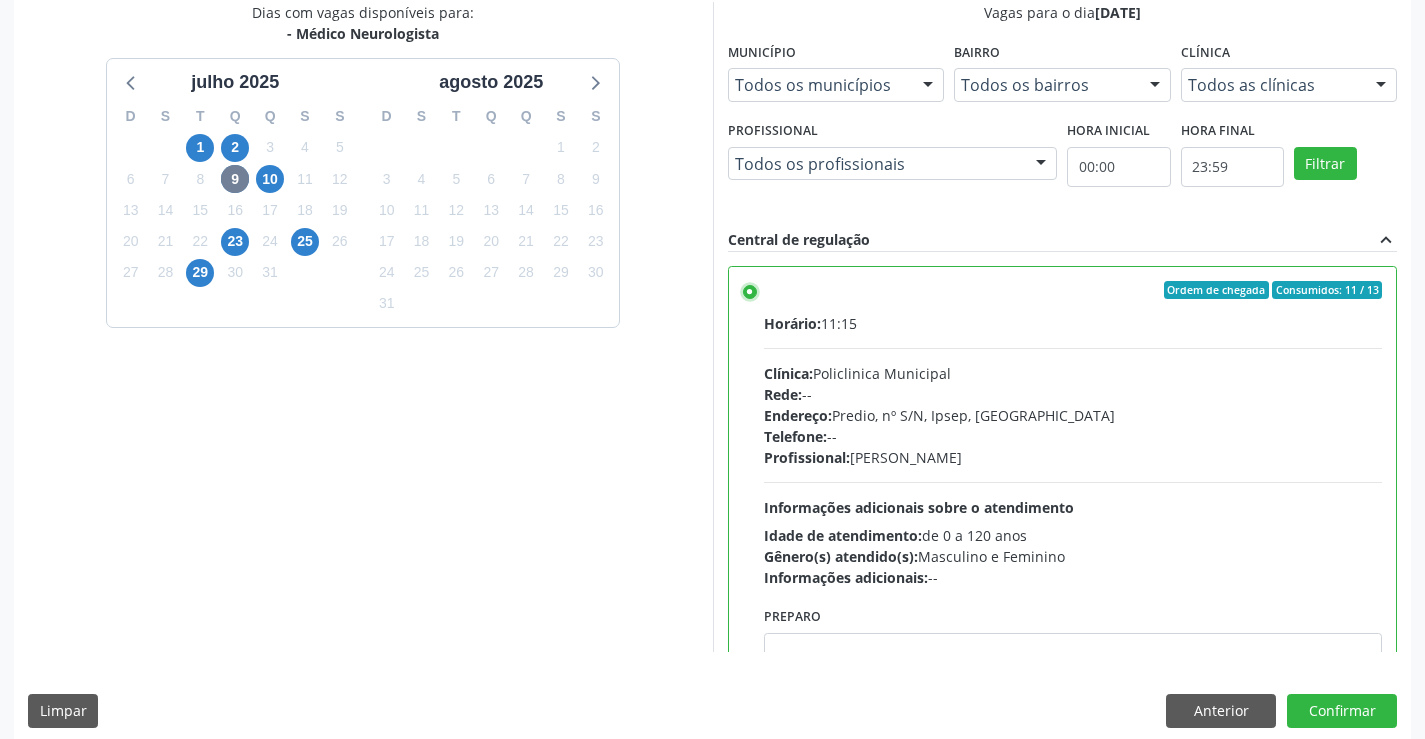 scroll, scrollTop: 456, scrollLeft: 0, axis: vertical 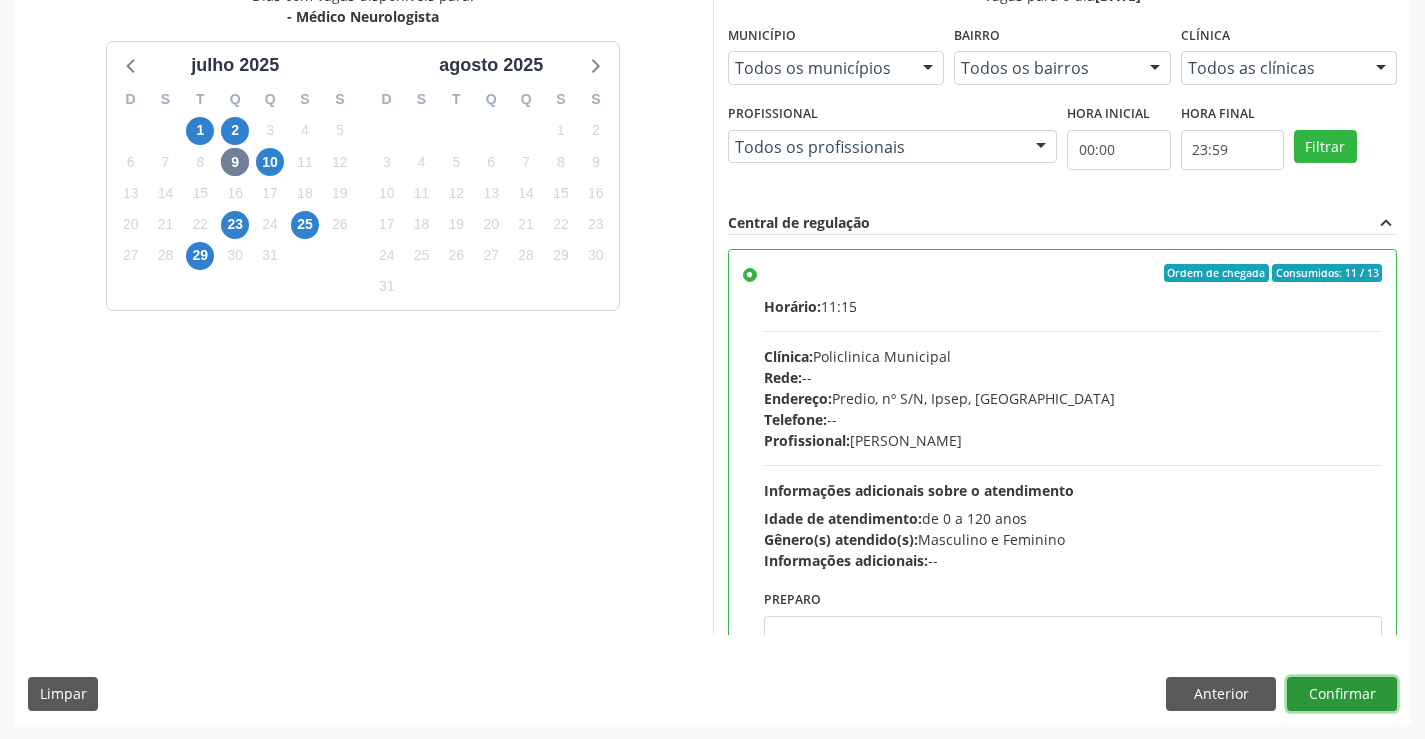 click on "Confirmar" at bounding box center (1342, 694) 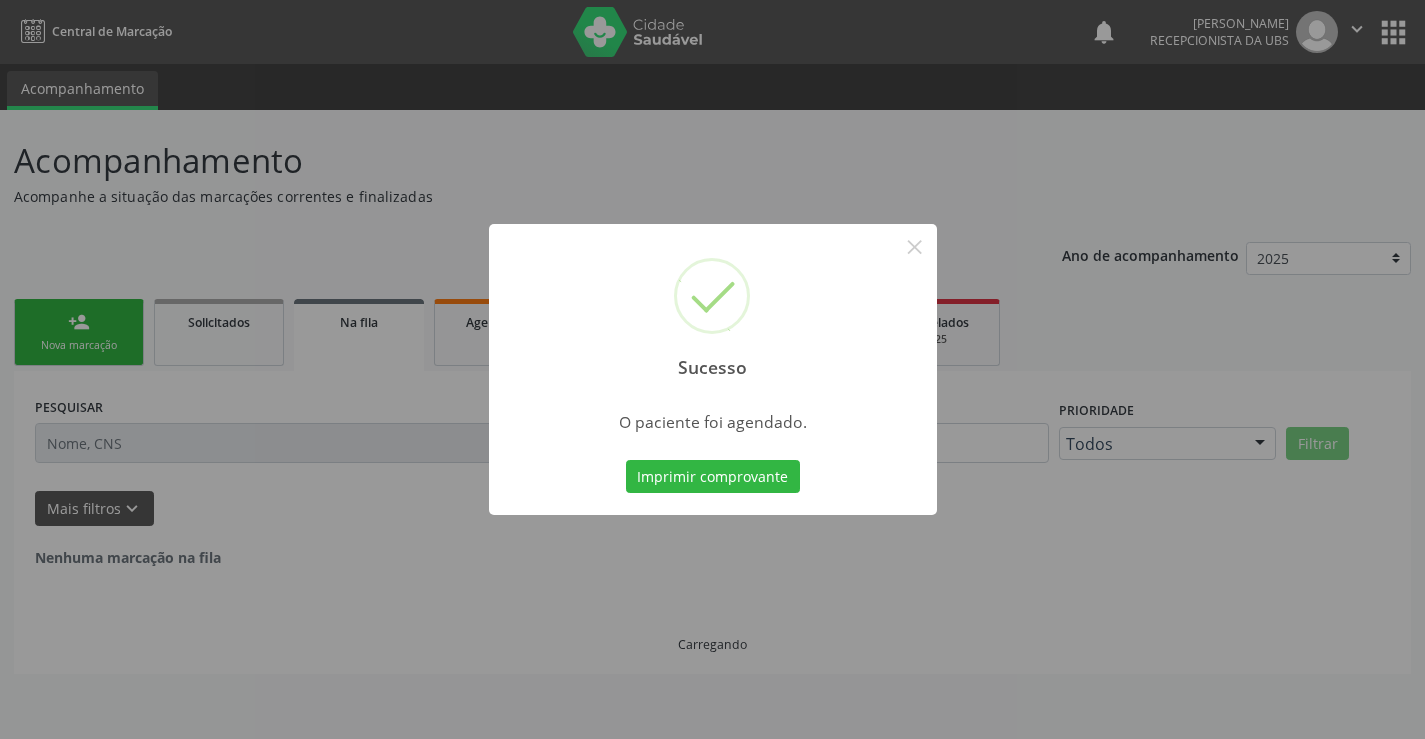 scroll, scrollTop: 0, scrollLeft: 0, axis: both 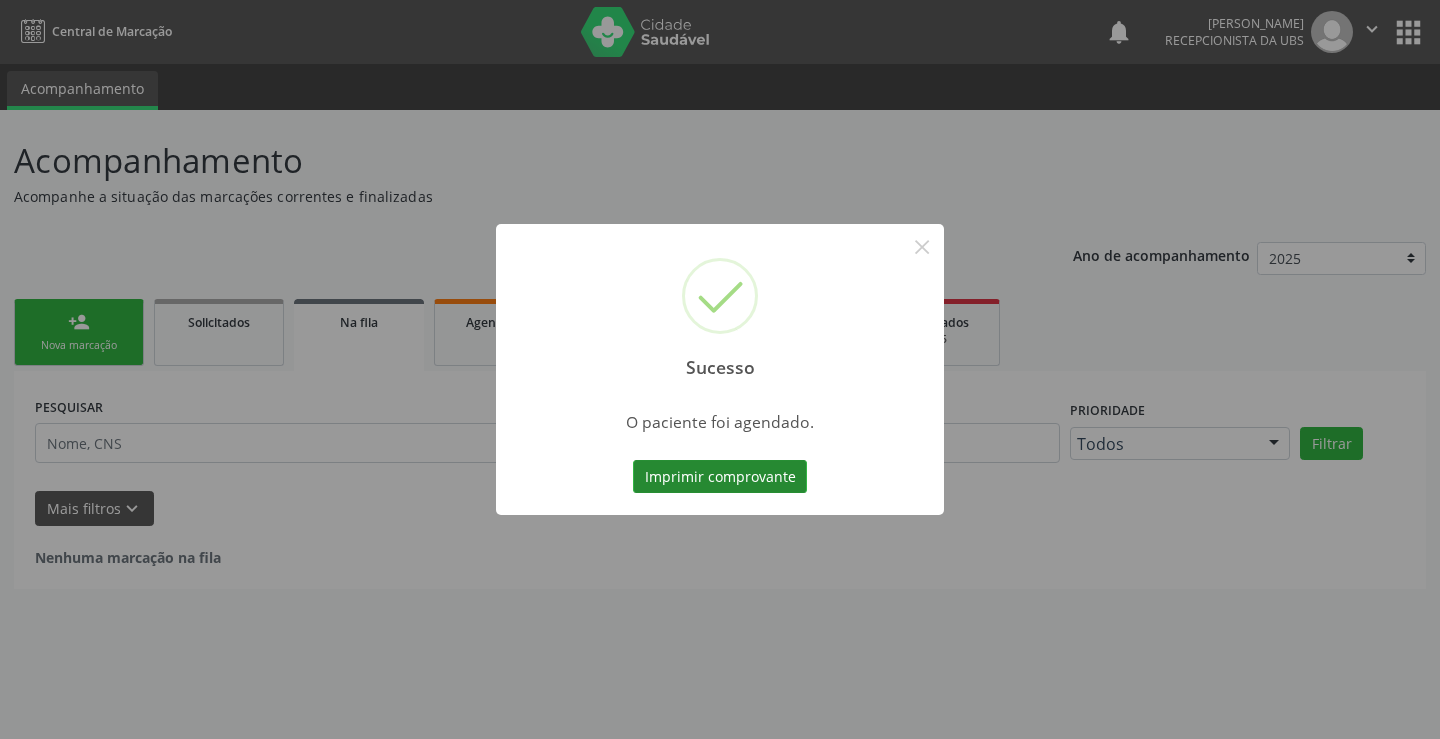click on "Imprimir comprovante" at bounding box center (720, 477) 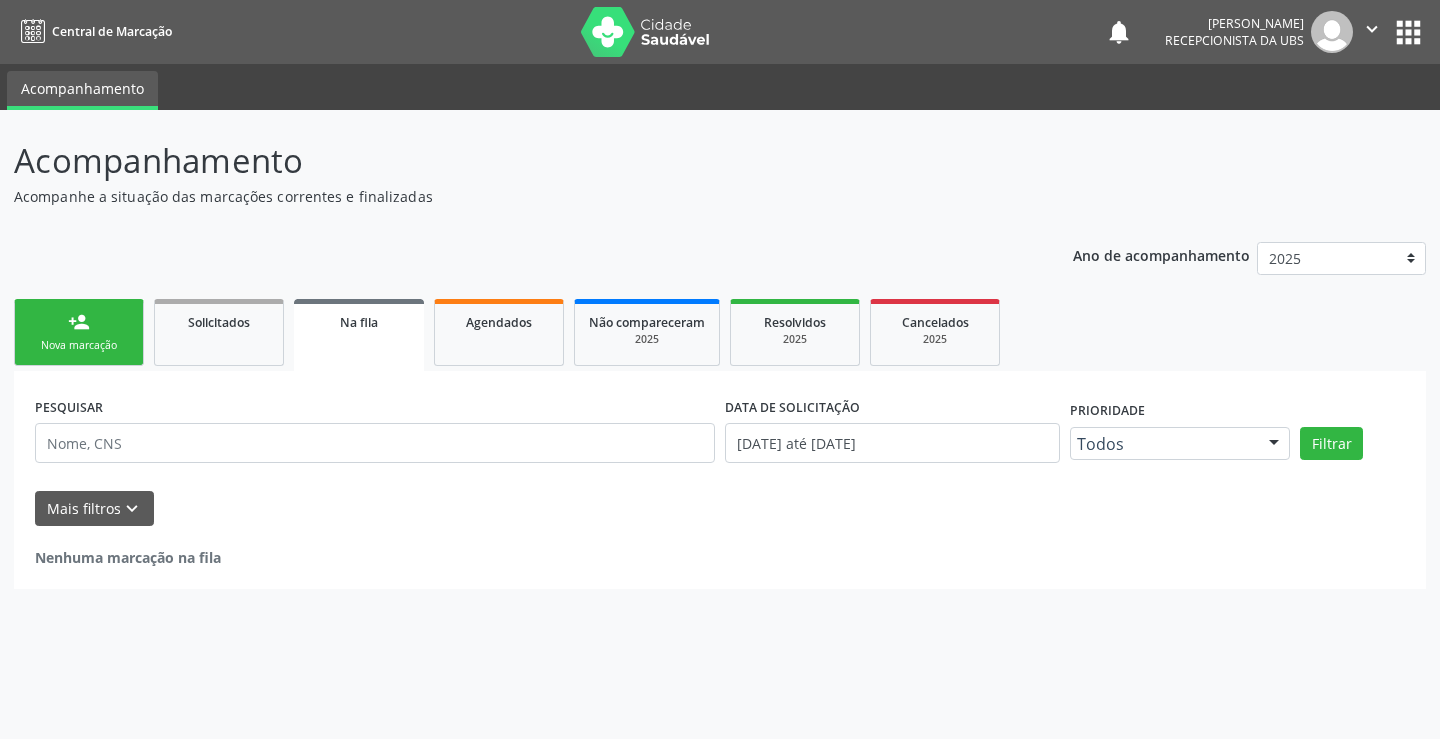 click on "person_add
Nova marcação" at bounding box center (79, 332) 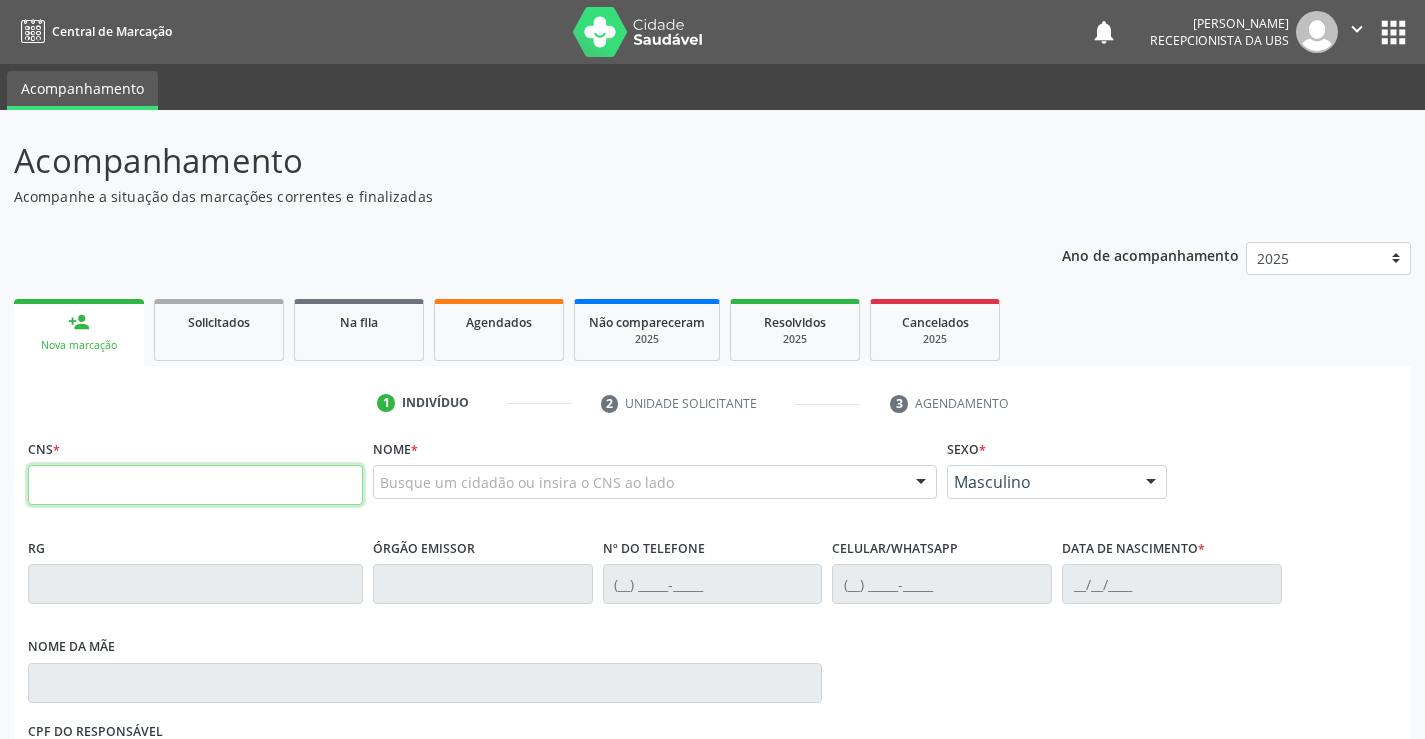 click at bounding box center [195, 485] 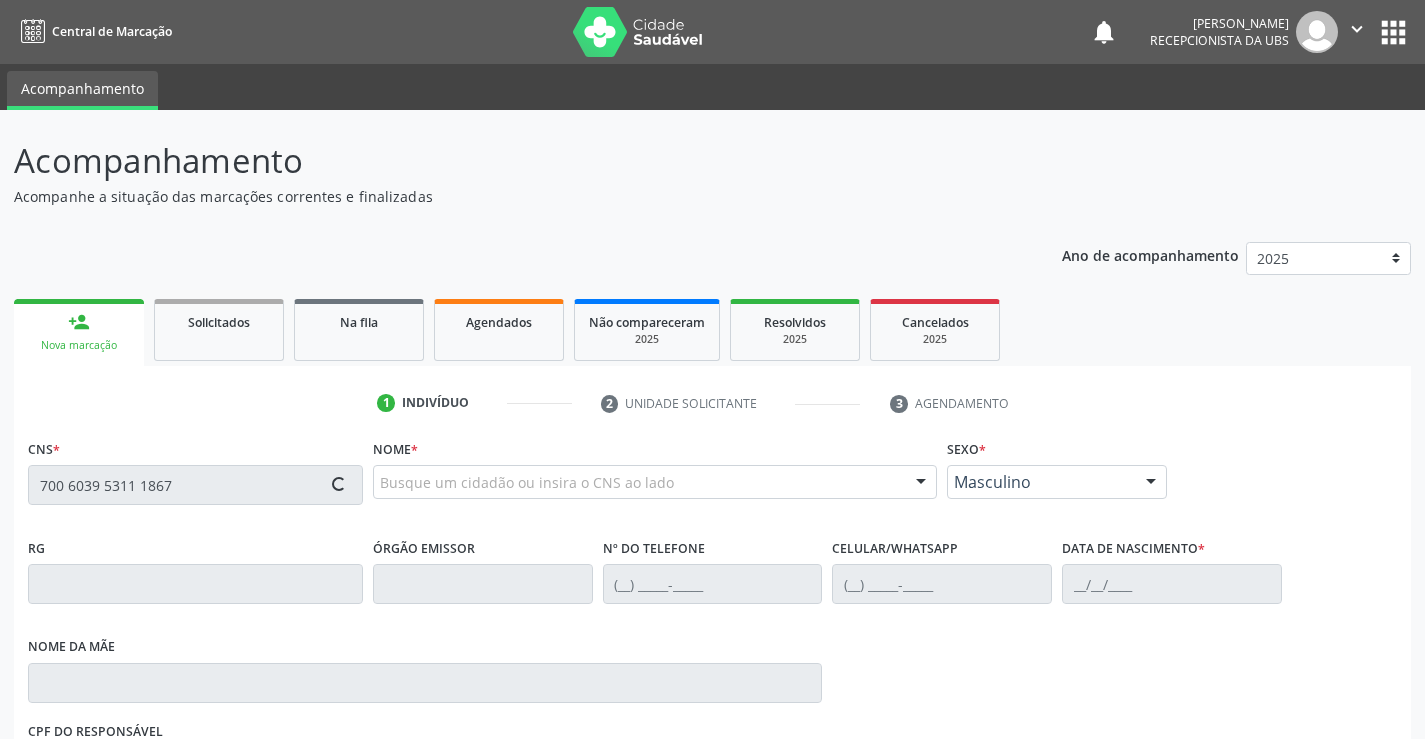 type on "700 6039 5311 1867" 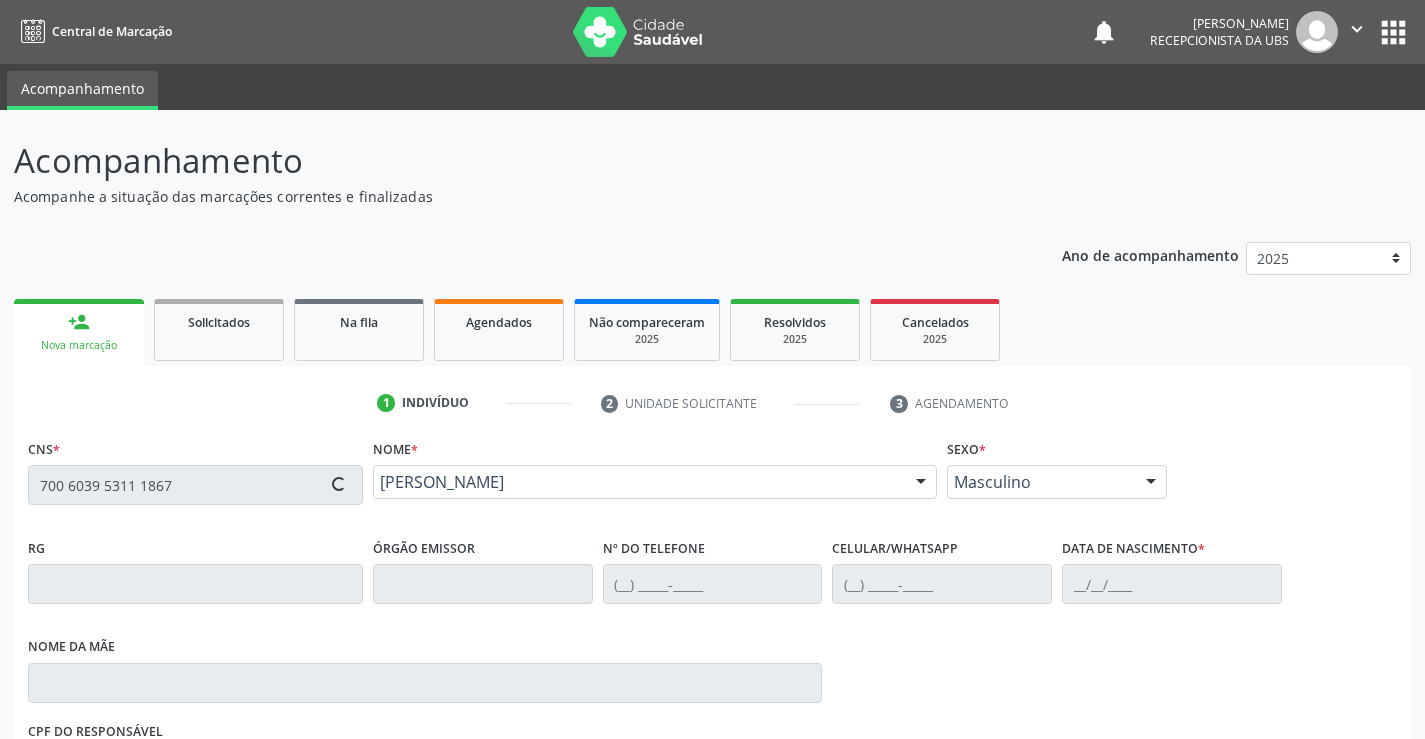 type on "(87) 99936-6698" 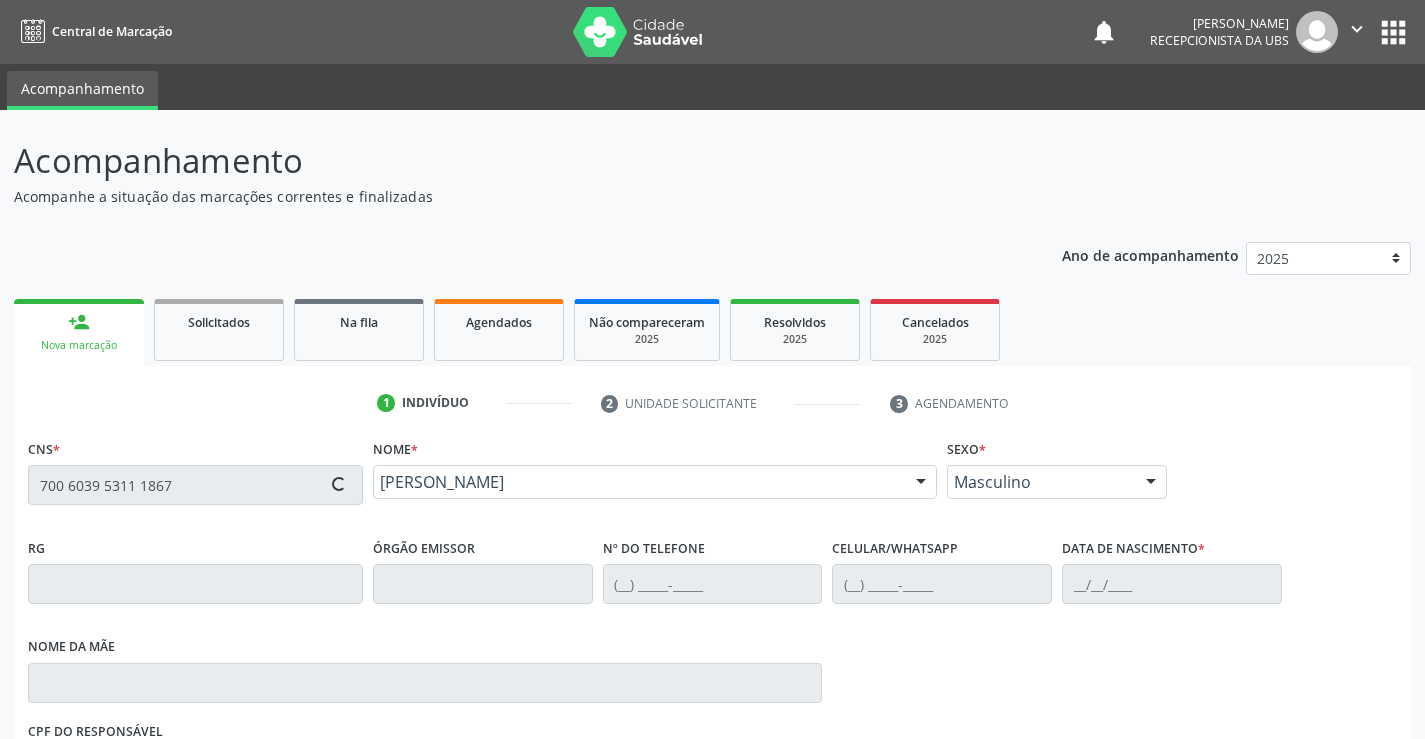 type on "01/05/1981" 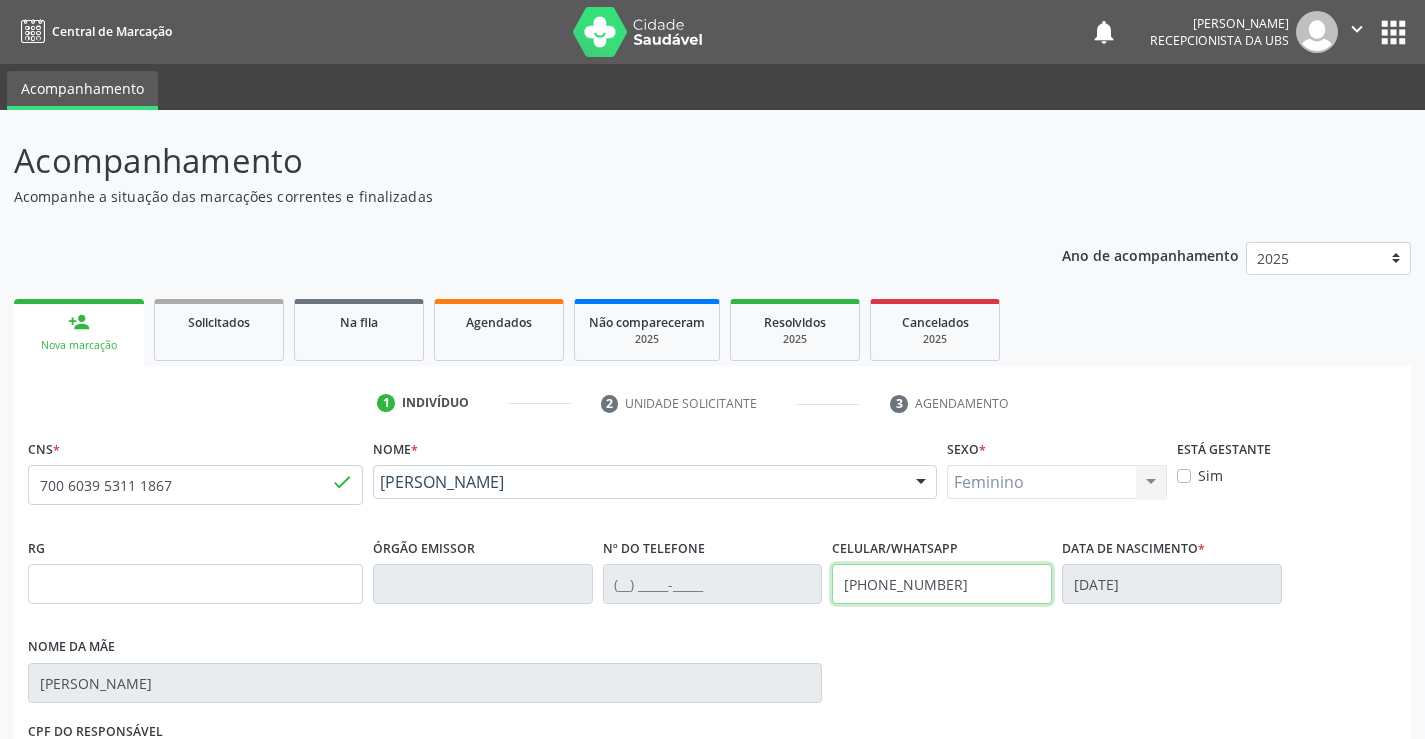 click on "(87) 99936-6698" at bounding box center [942, 584] 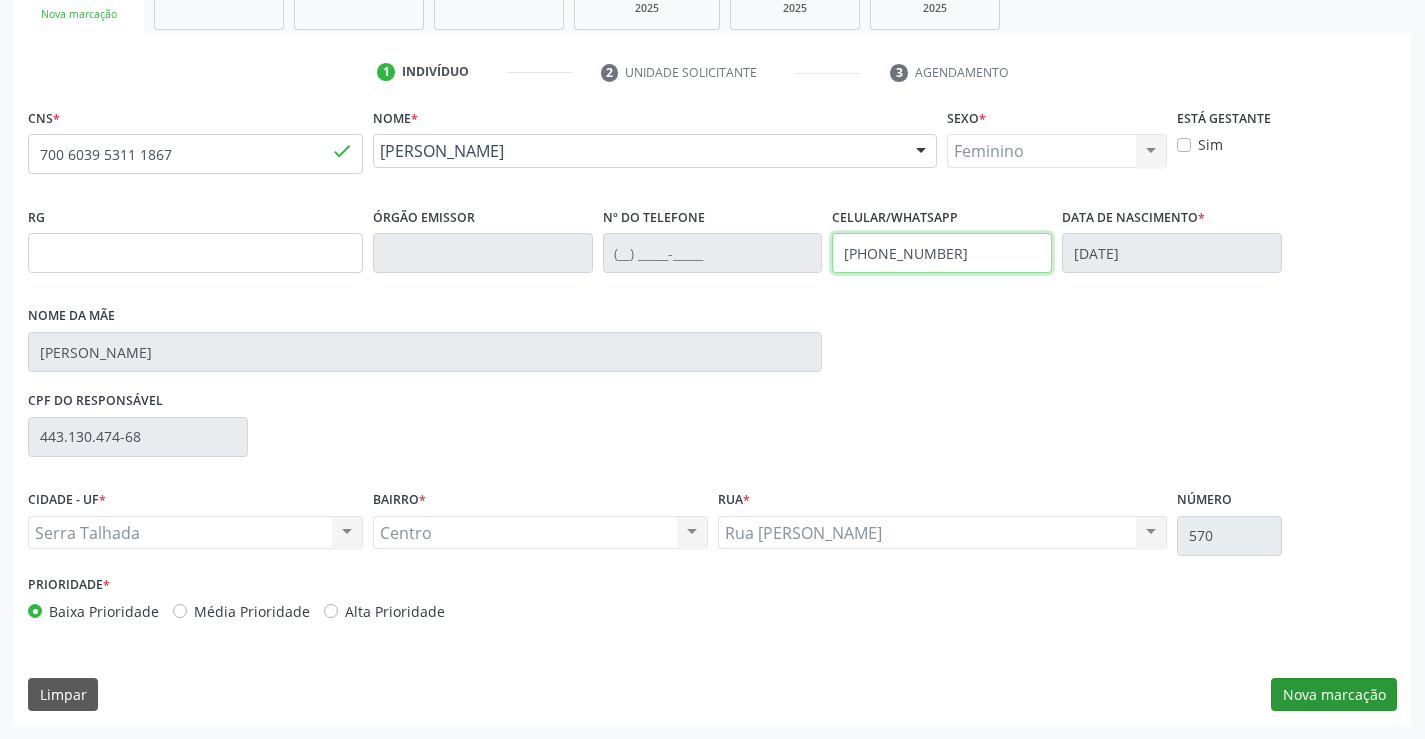 type on "(87) 98877-3292" 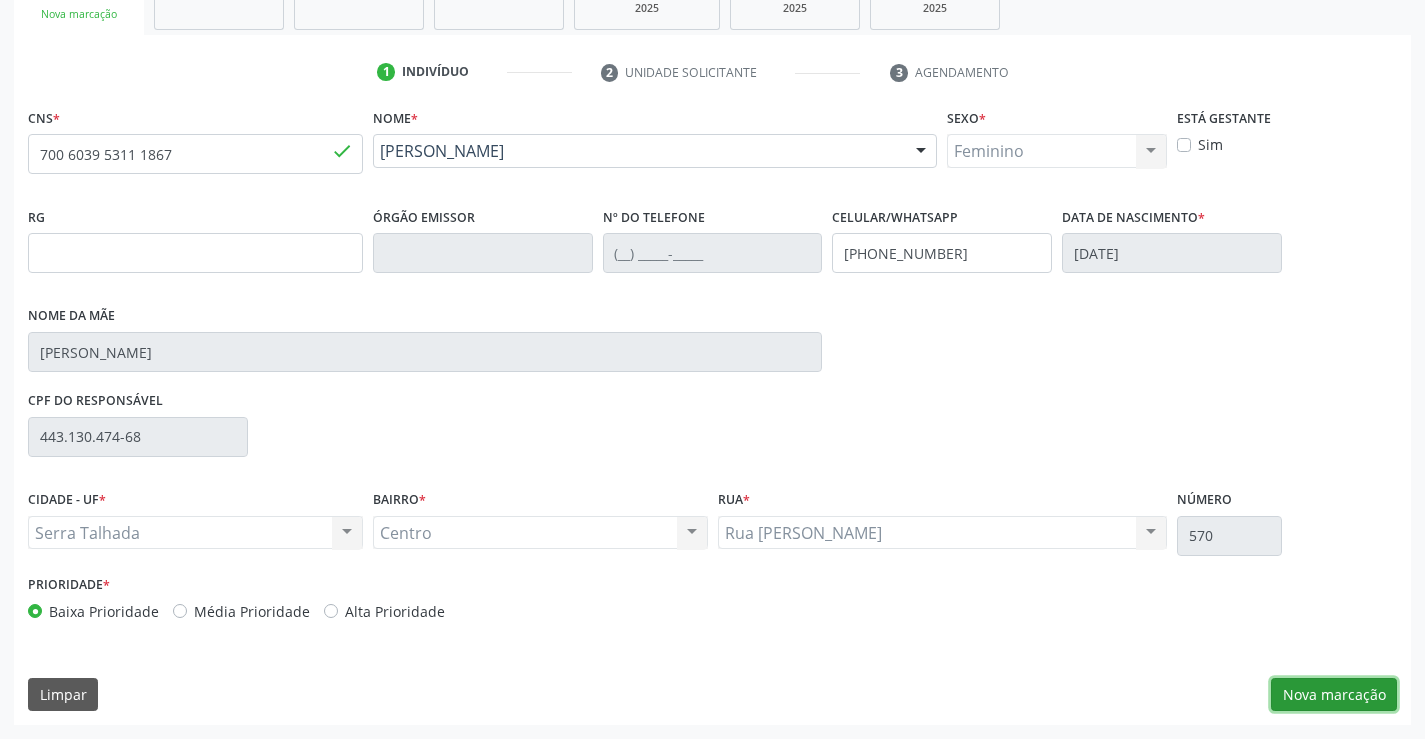 click on "Nova marcação" at bounding box center [1334, 695] 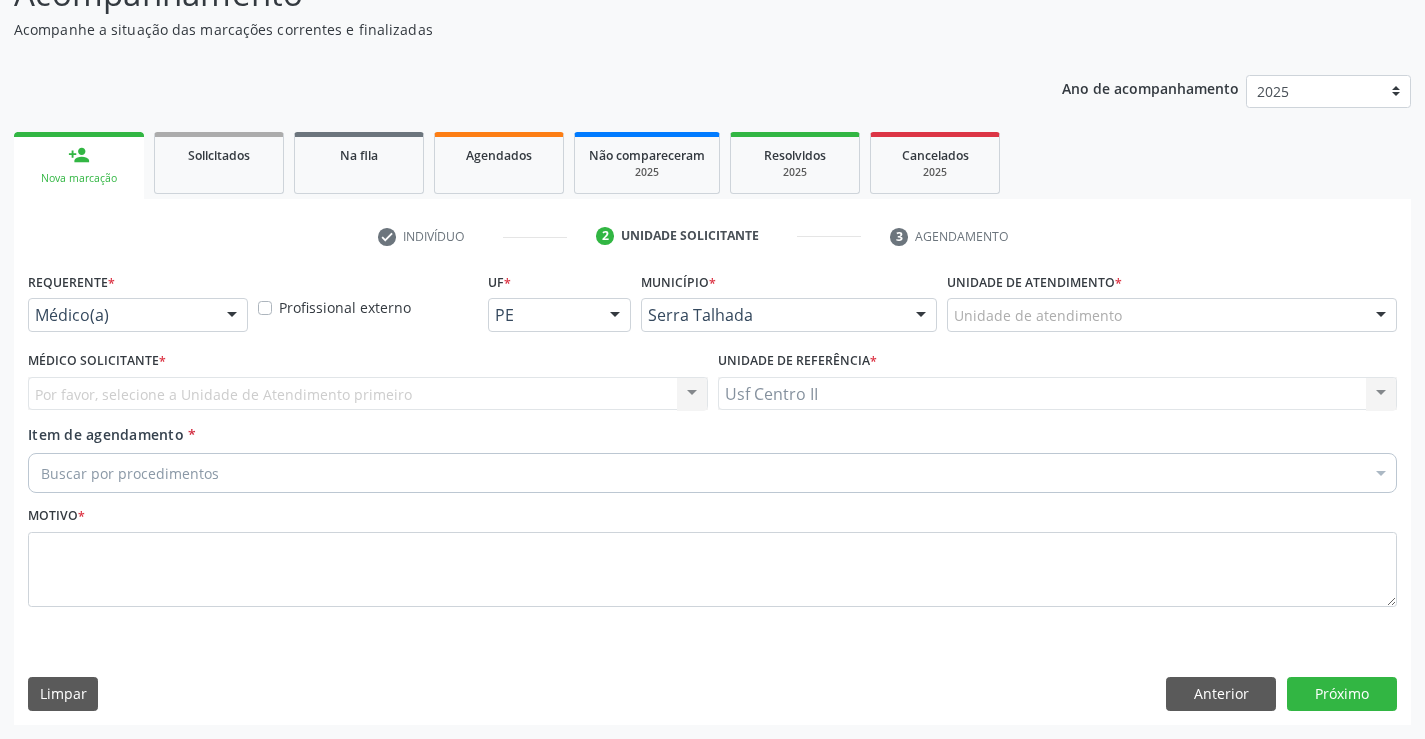 scroll, scrollTop: 167, scrollLeft: 0, axis: vertical 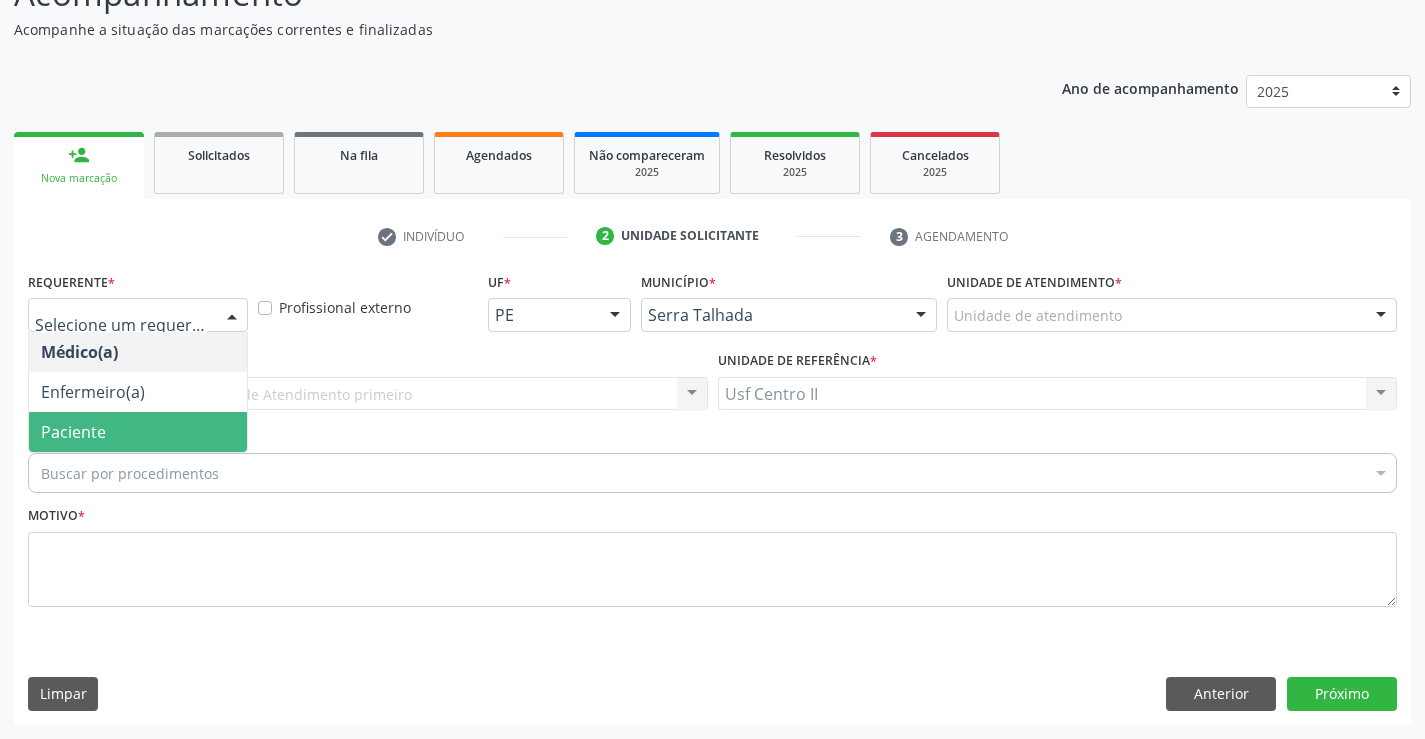 click on "Paciente" at bounding box center (138, 432) 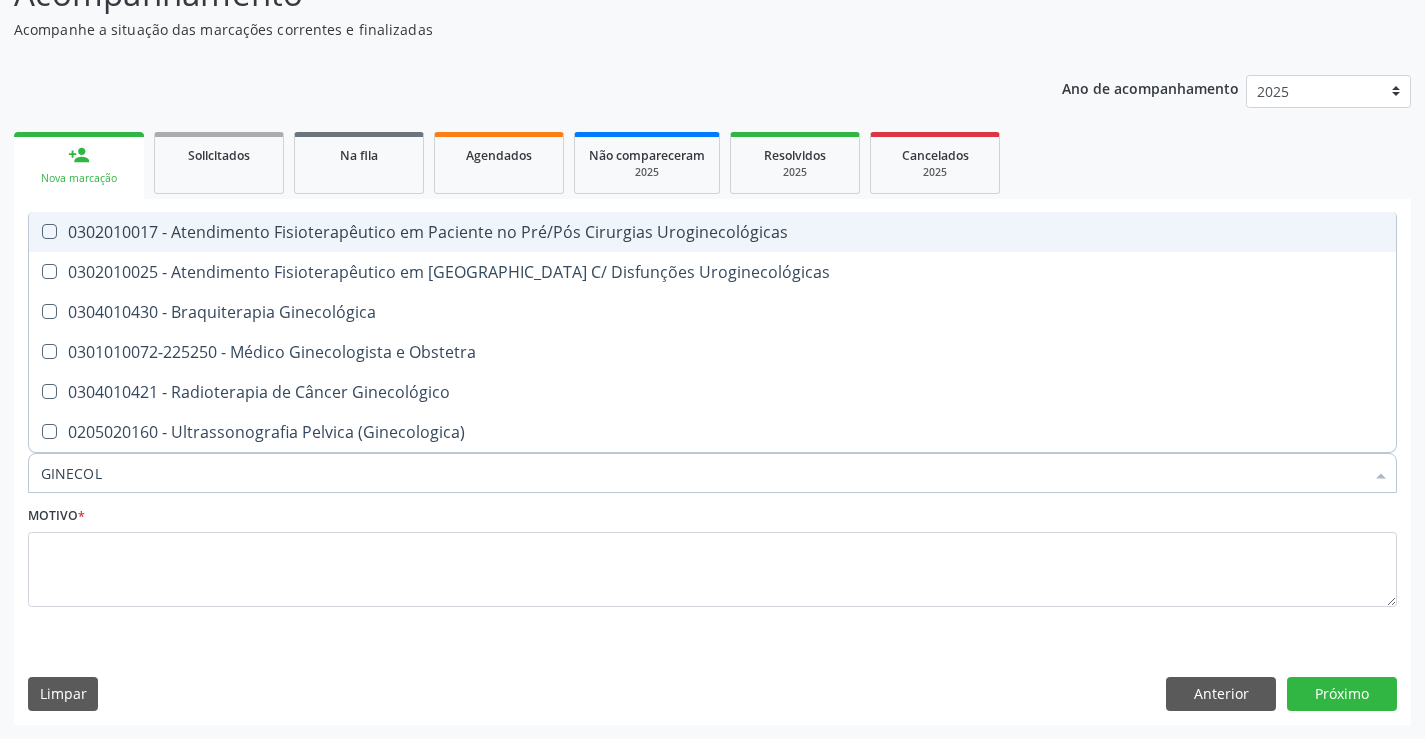 type on "GINECOLO" 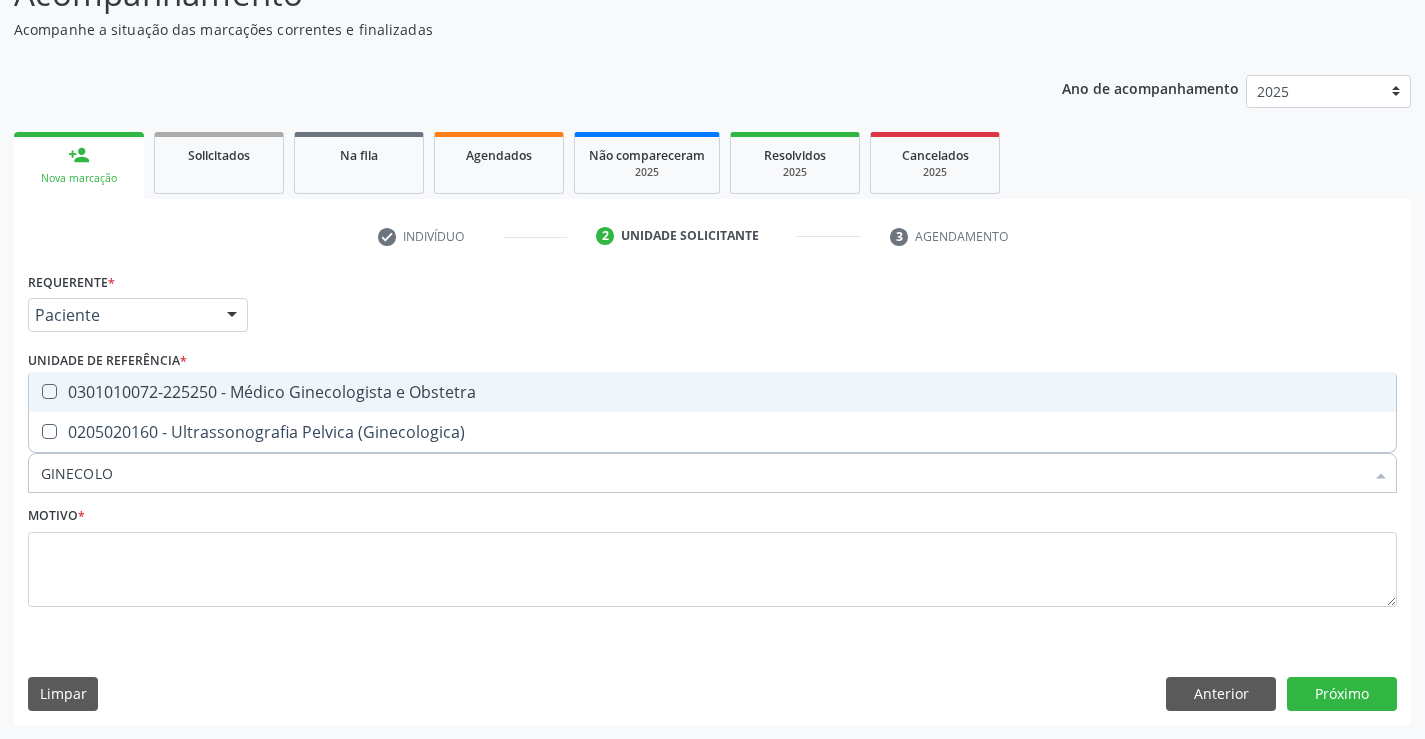 click on "0301010072-225250 - Médico Ginecologista e Obstetra" at bounding box center (712, 392) 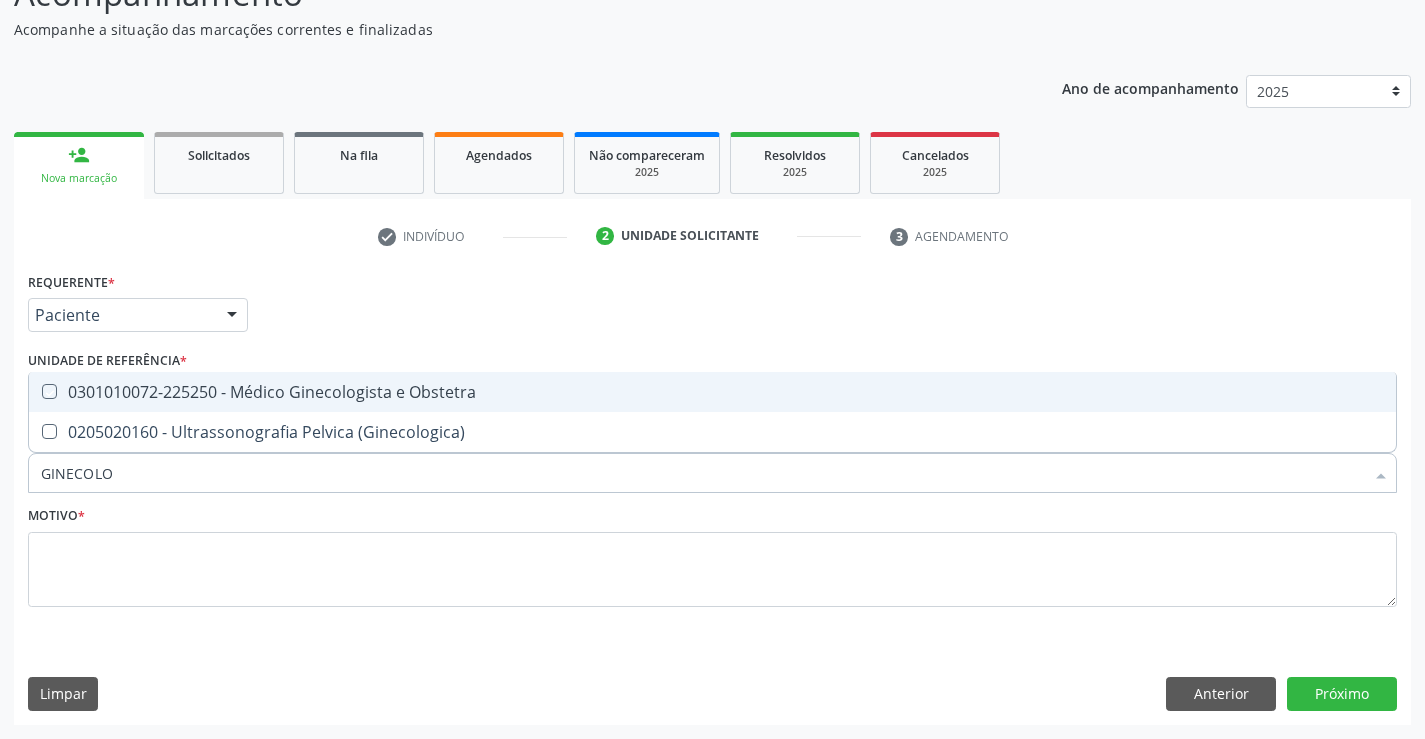 checkbox on "true" 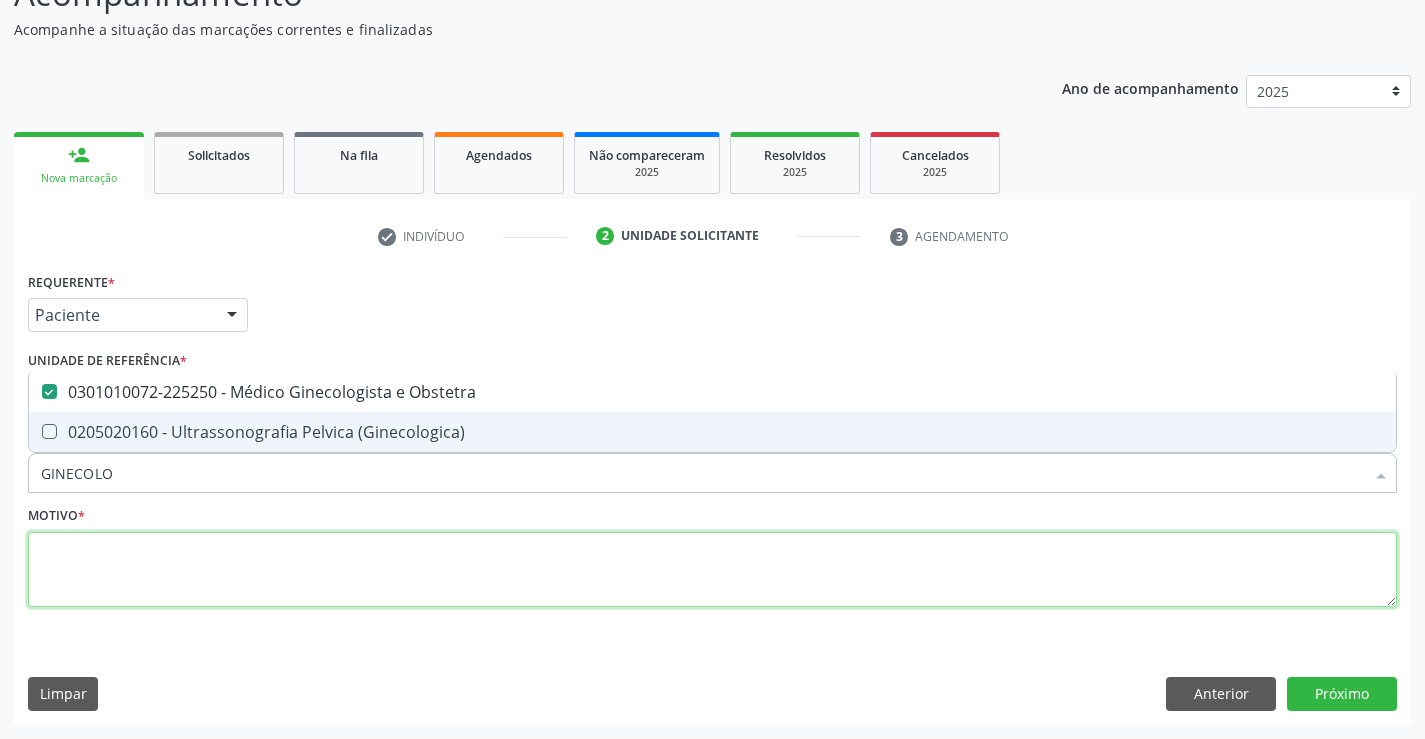 click at bounding box center [712, 570] 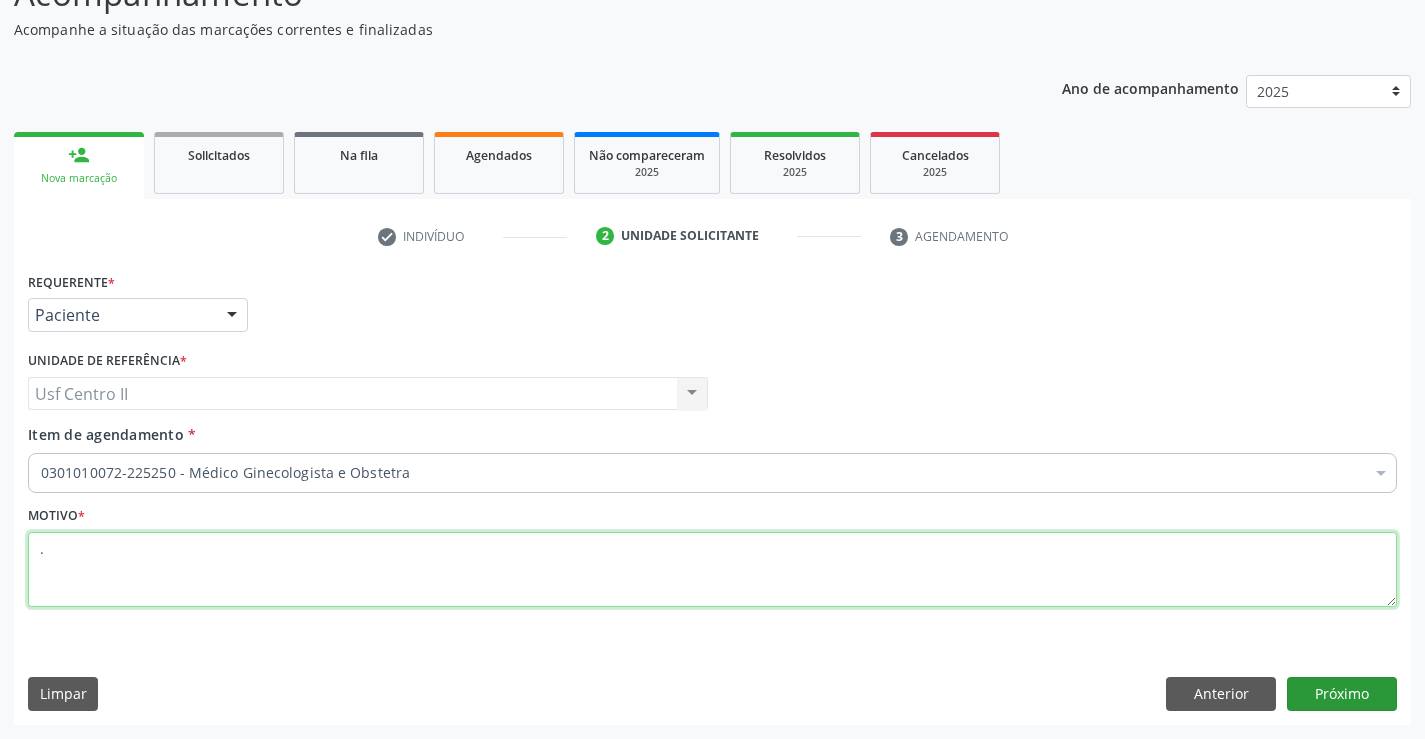 type on "." 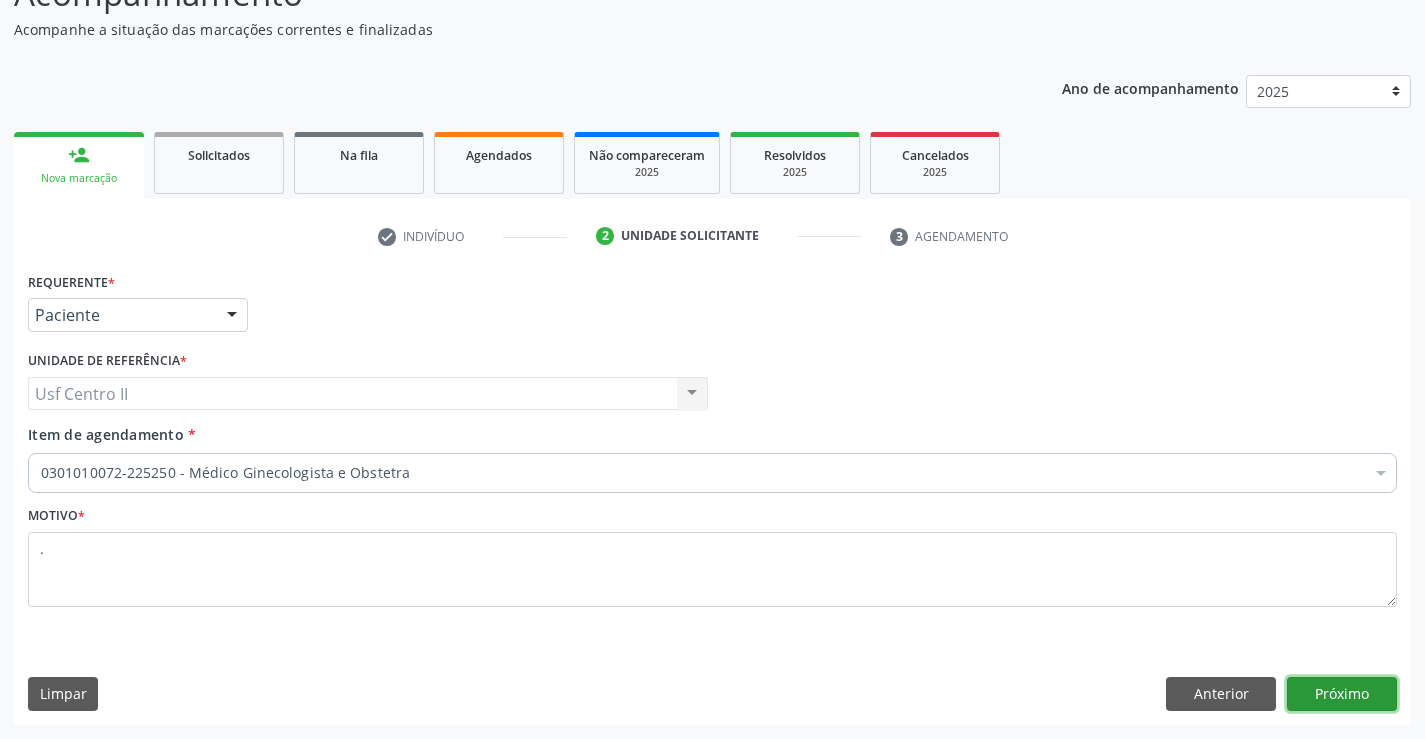 click on "Próximo" at bounding box center (1342, 694) 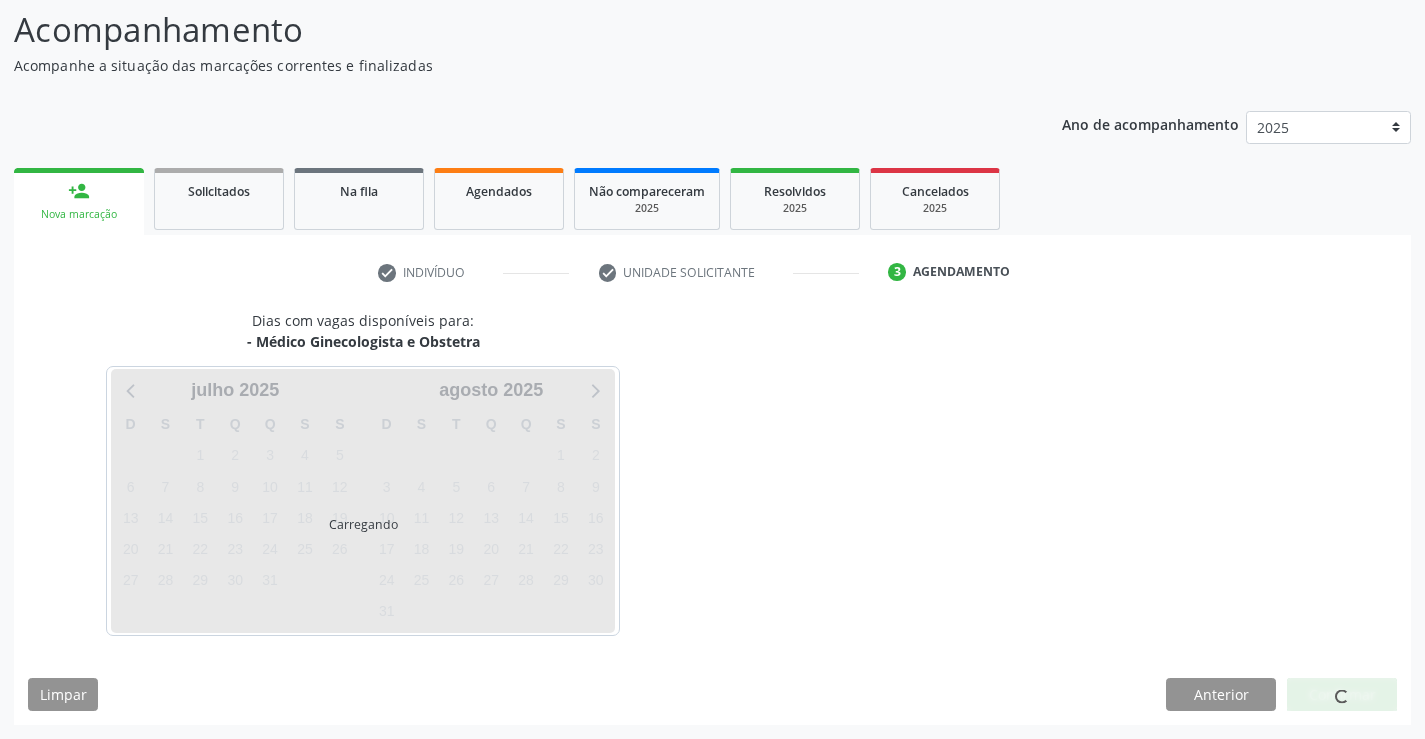 scroll, scrollTop: 131, scrollLeft: 0, axis: vertical 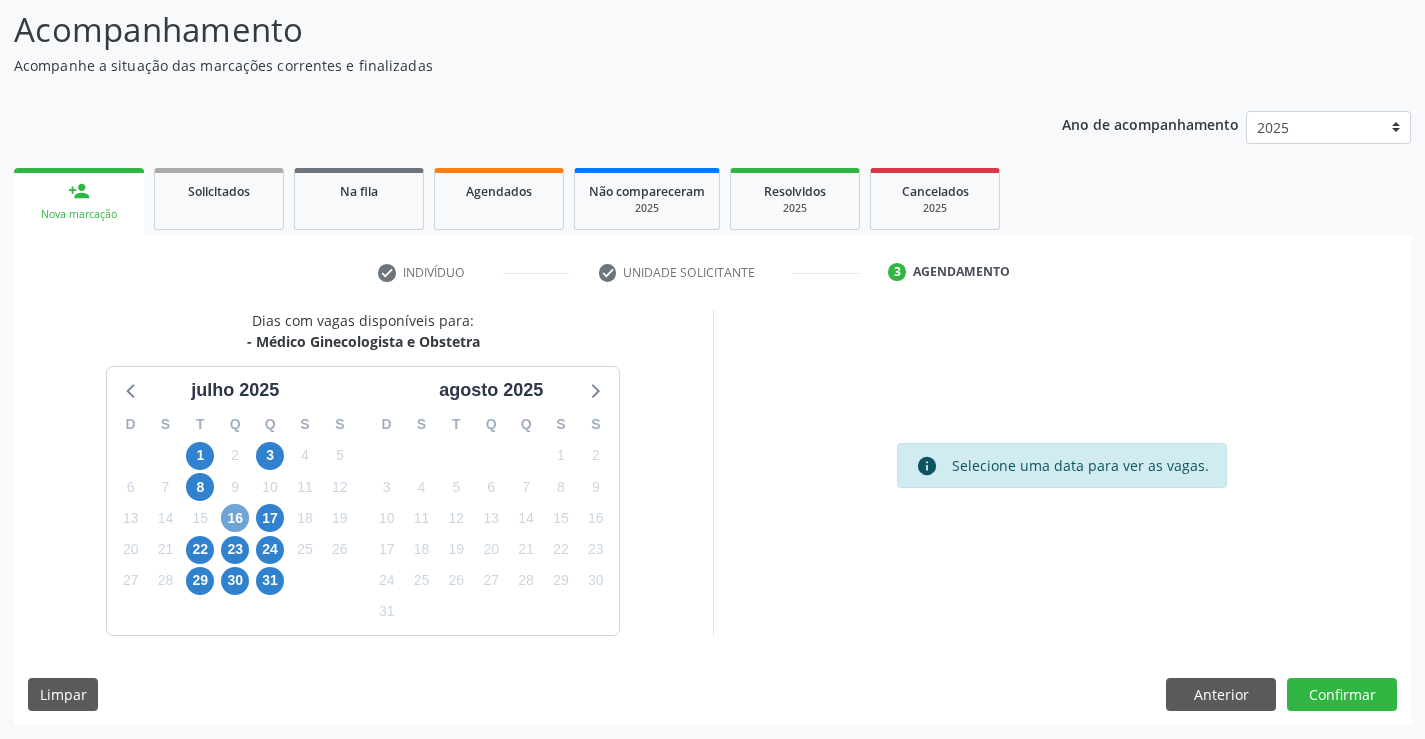click on "16" at bounding box center [235, 518] 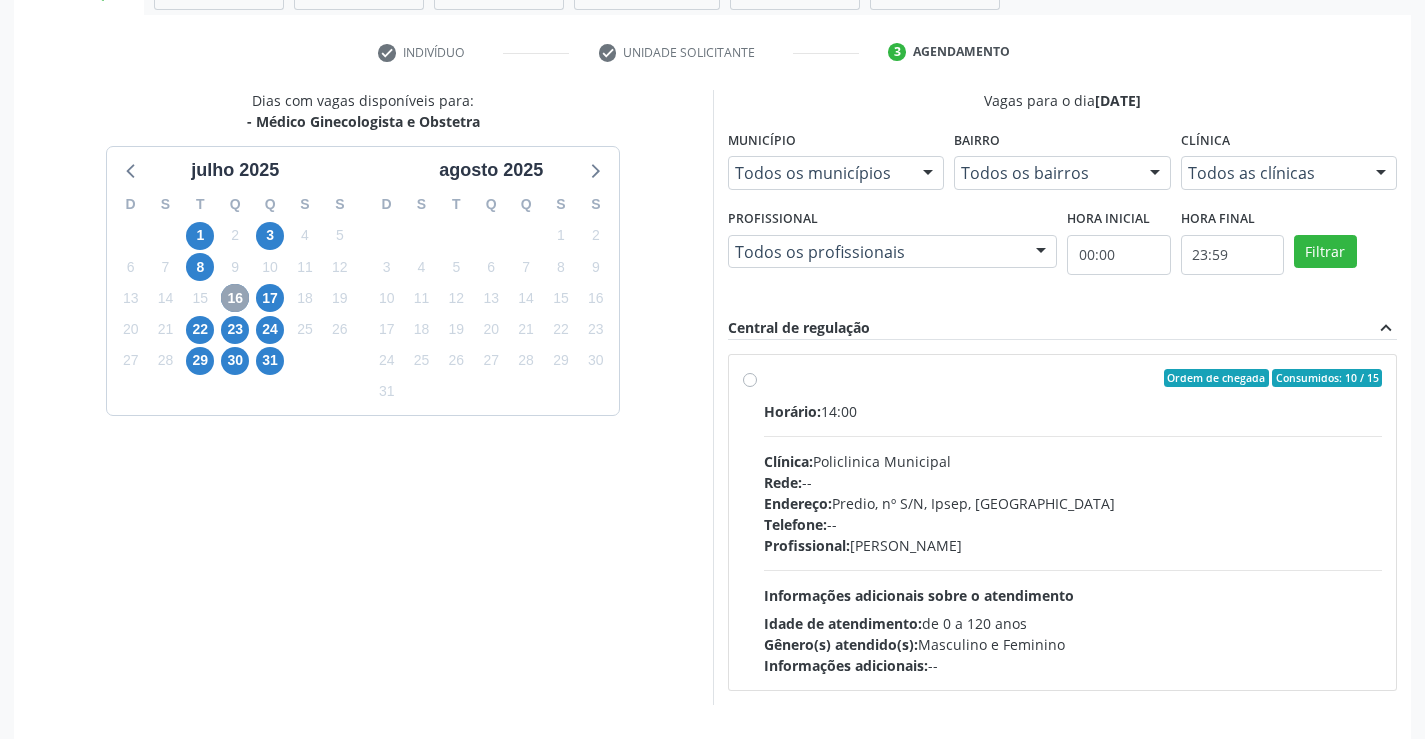 scroll, scrollTop: 420, scrollLeft: 0, axis: vertical 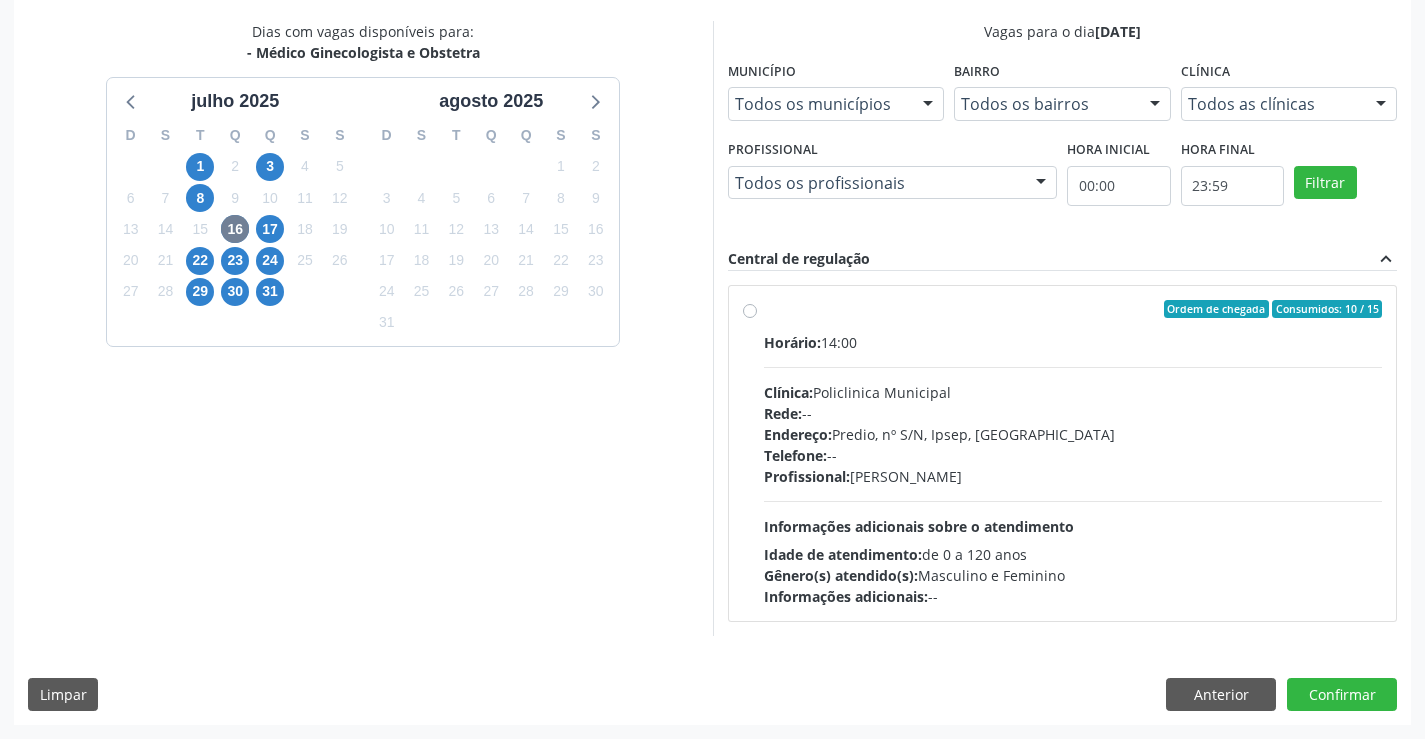 click on "Ordem de chegada
Consumidos: 10 / 15
Horário:   14:00
Clínica:  Policlinica Municipal
Rede:
--
Endereço:   Predio, nº S/N, Ipsep, Serra Talhada - PE
Telefone:   --
Profissional:
Thaisa Barbosa de Siqueira
Informações adicionais sobre o atendimento
Idade de atendimento:
de 0 a 120 anos
Gênero(s) atendido(s):
Masculino e Feminino
Informações adicionais:
--" at bounding box center (1073, 453) 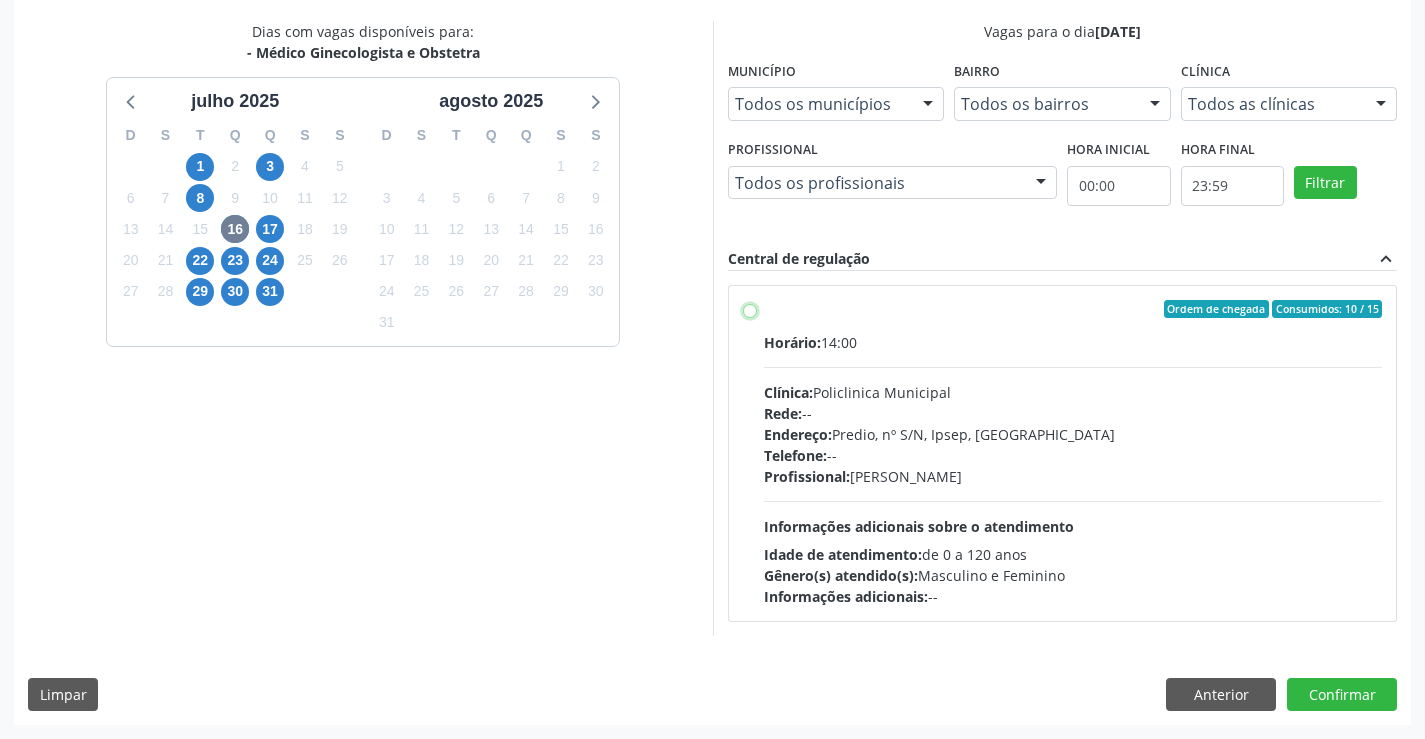 click on "Ordem de chegada
Consumidos: 10 / 15
Horário:   14:00
Clínica:  Policlinica Municipal
Rede:
--
Endereço:   Predio, nº S/N, Ipsep, Serra Talhada - PE
Telefone:   --
Profissional:
Thaisa Barbosa de Siqueira
Informações adicionais sobre o atendimento
Idade de atendimento:
de 0 a 120 anos
Gênero(s) atendido(s):
Masculino e Feminino
Informações adicionais:
--" at bounding box center (750, 309) 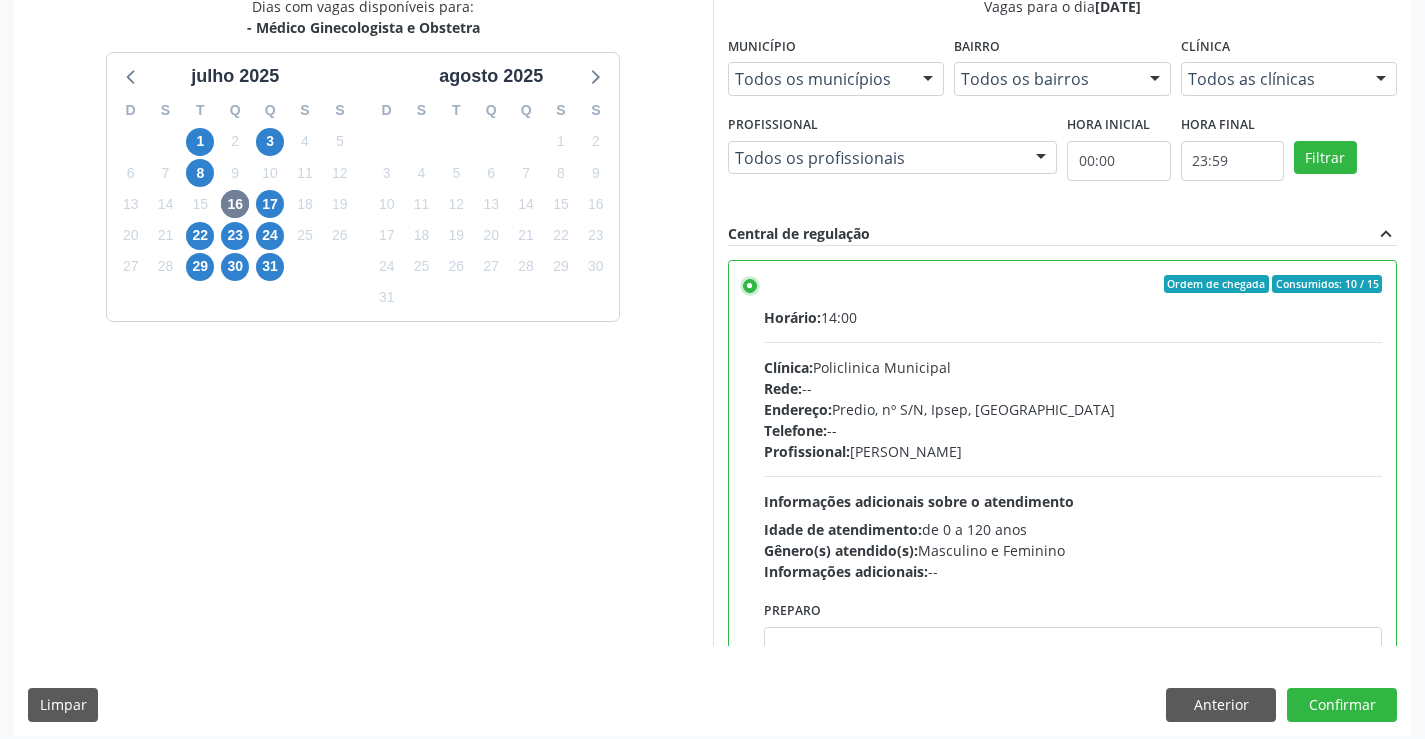 scroll, scrollTop: 456, scrollLeft: 0, axis: vertical 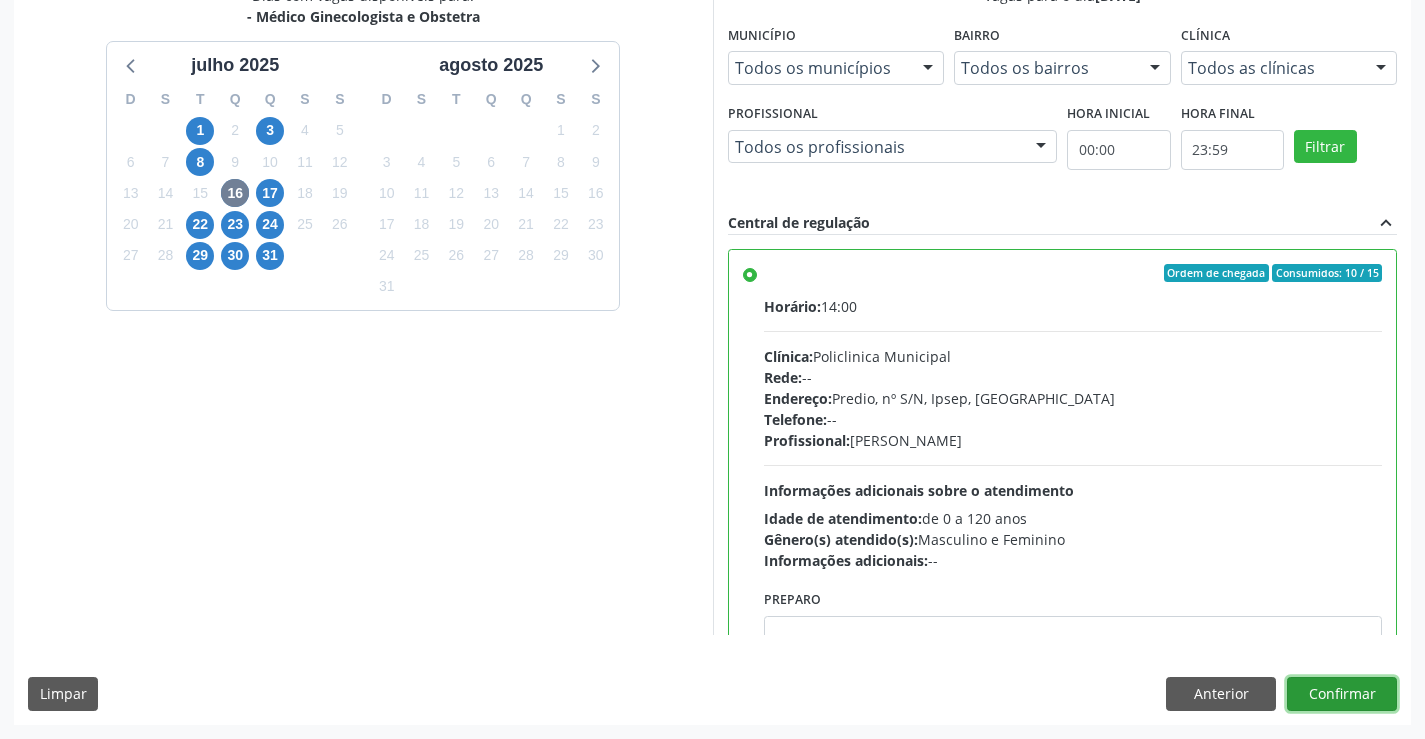 click on "Confirmar" at bounding box center [1342, 694] 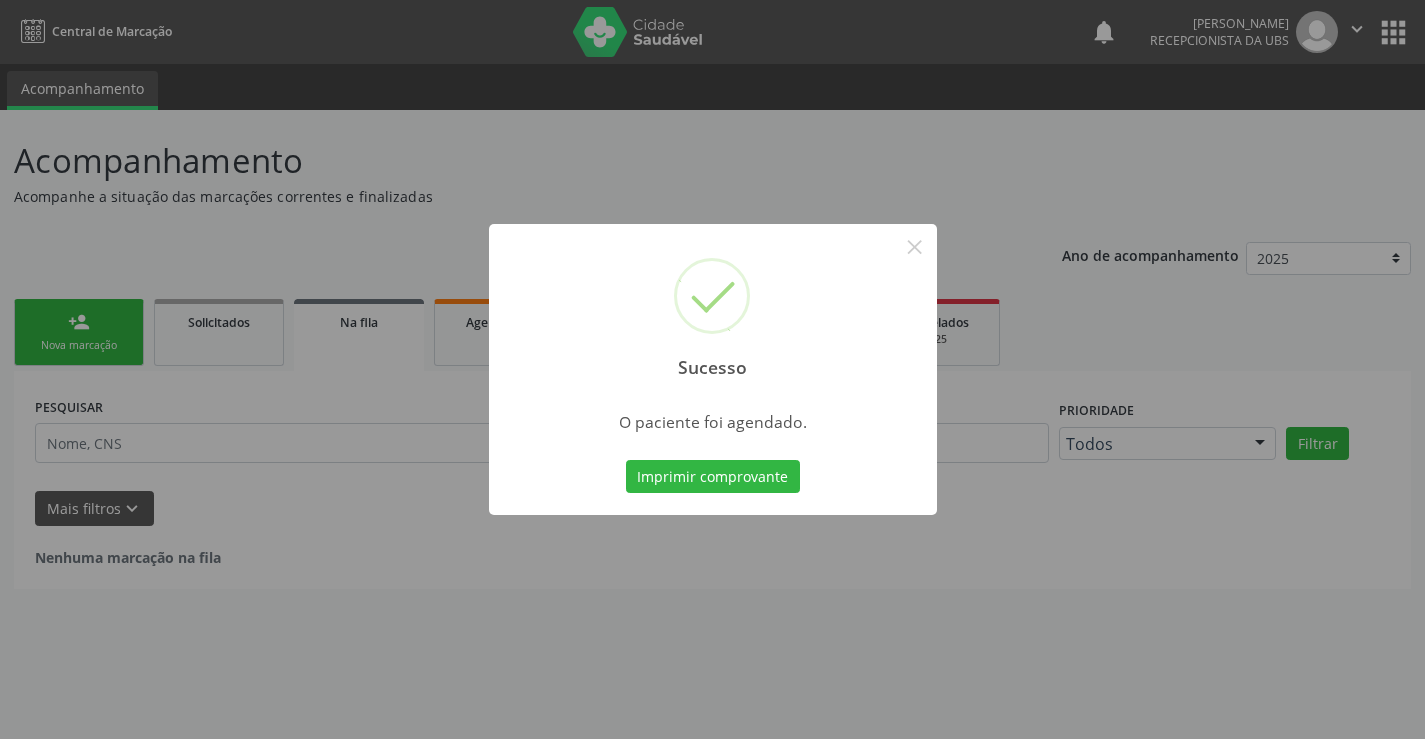 scroll, scrollTop: 0, scrollLeft: 0, axis: both 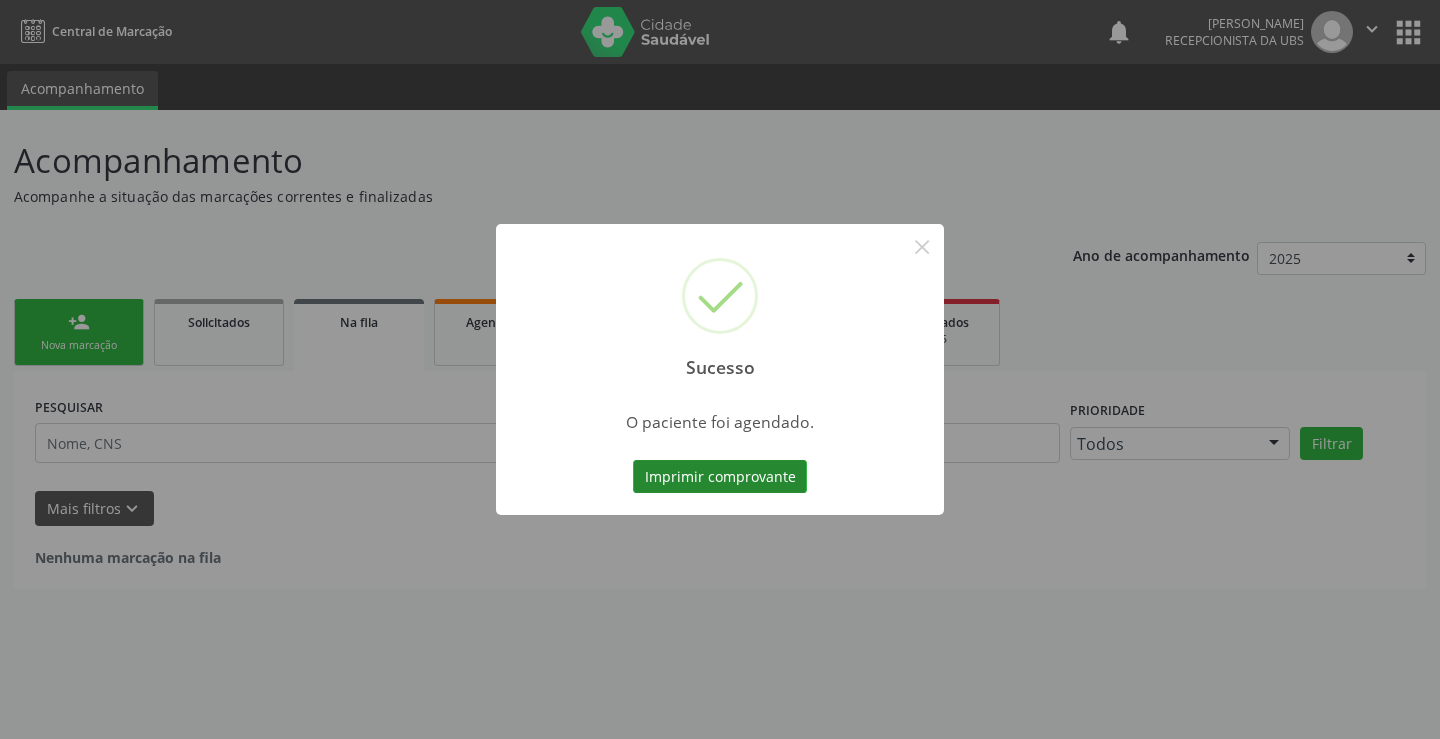 click on "Imprimir comprovante" at bounding box center [720, 477] 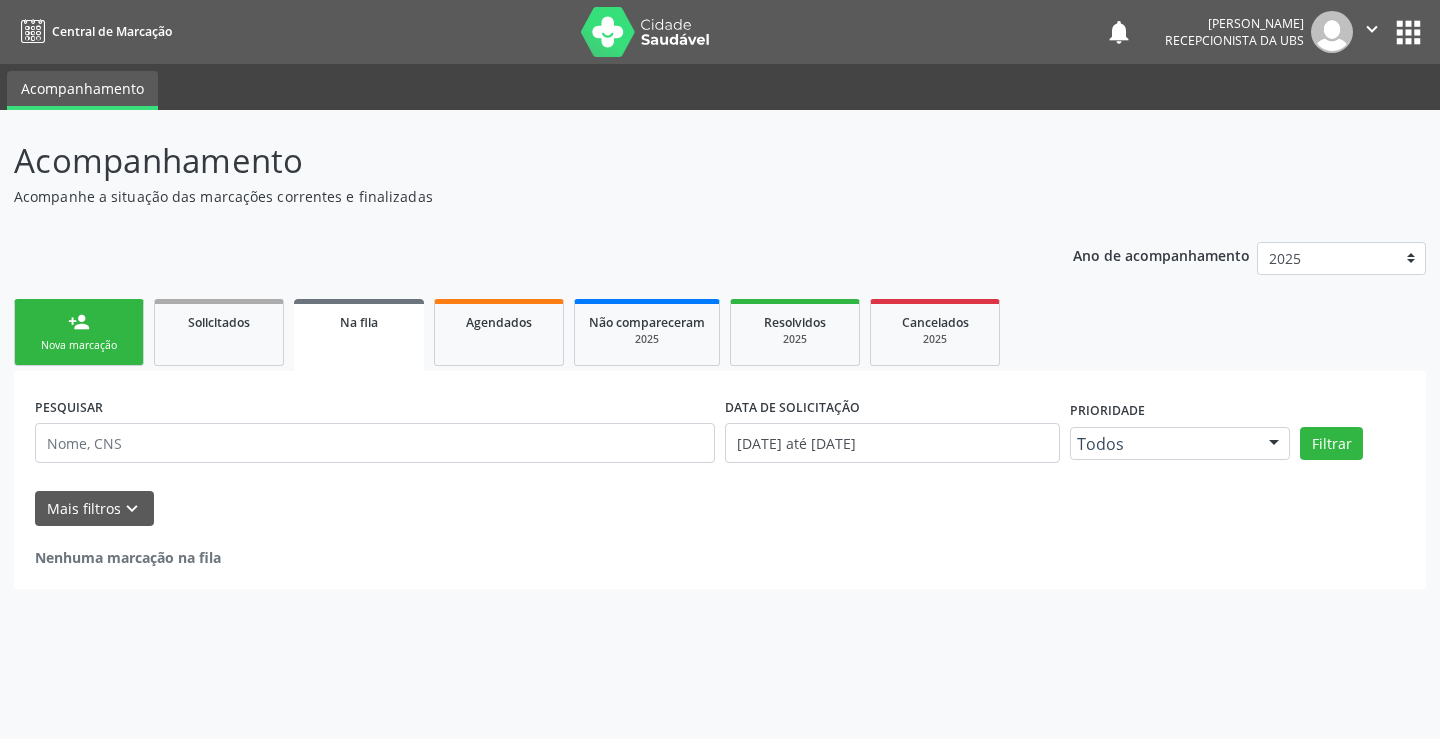 click on "Nova marcação" at bounding box center [79, 345] 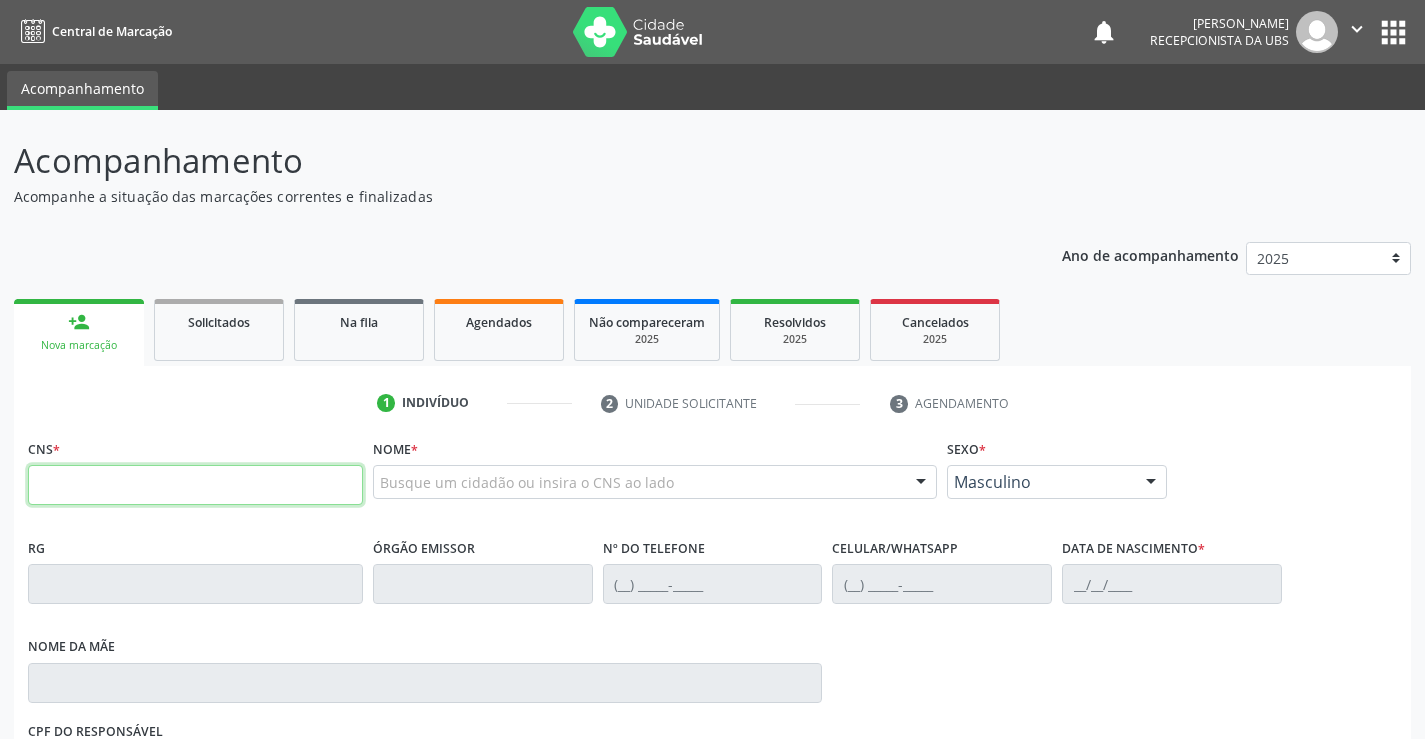 click at bounding box center [195, 485] 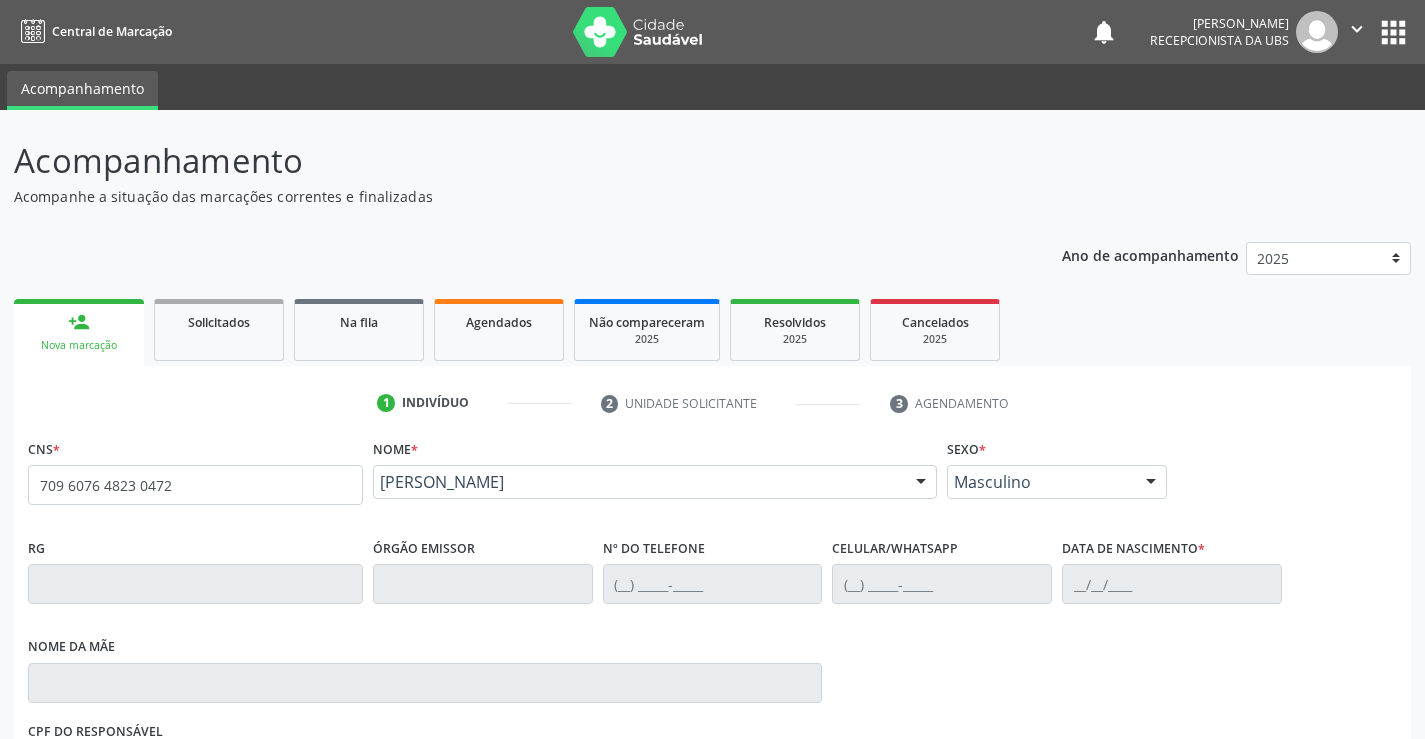type on "709 6076 4823 0472" 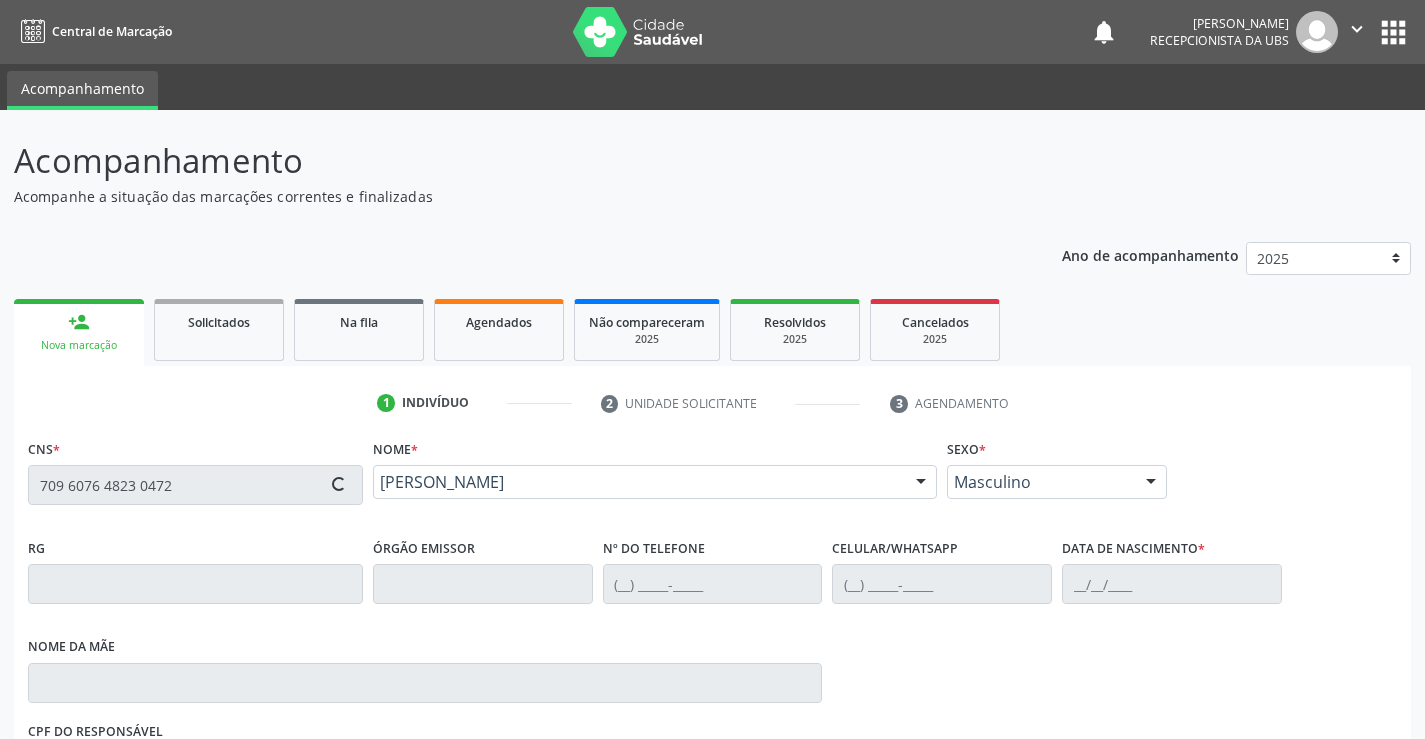 type on "(87) 98817-9572" 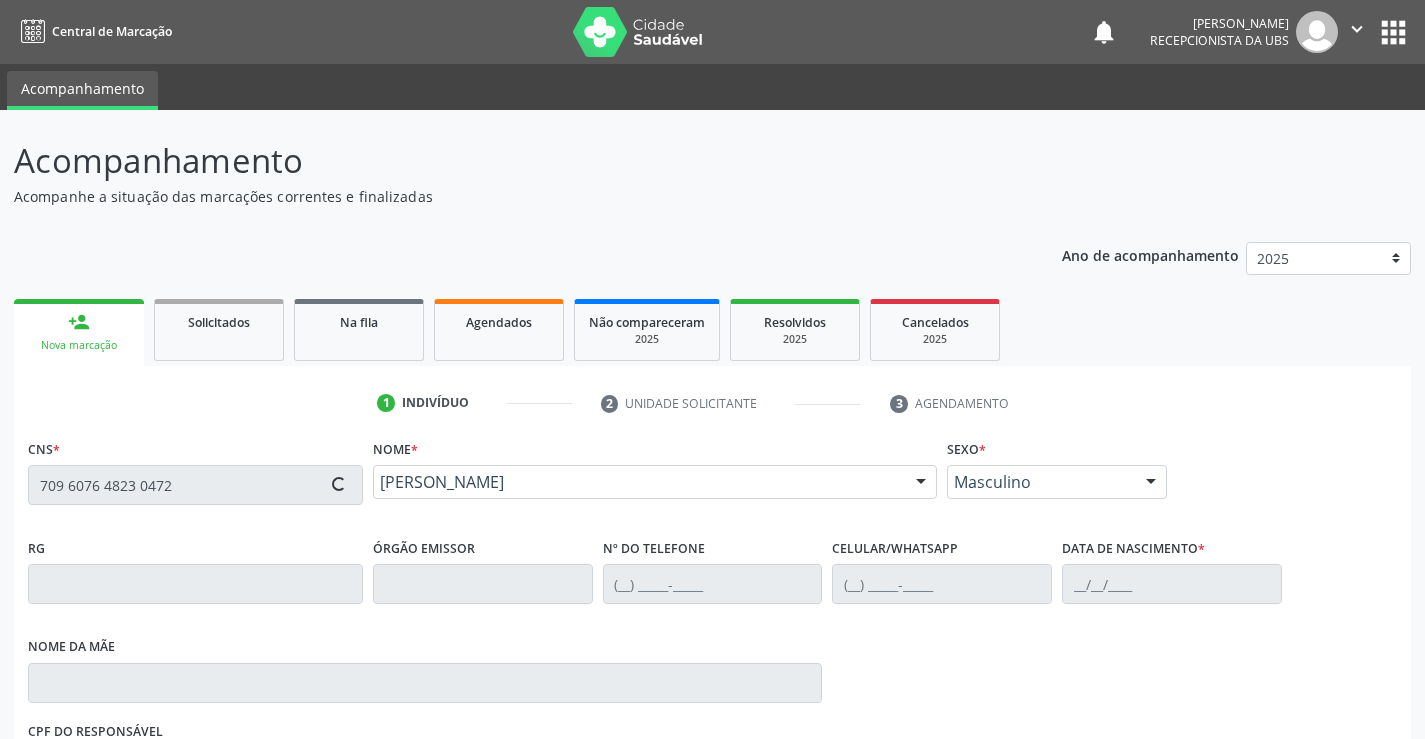 type on "26/09/1990" 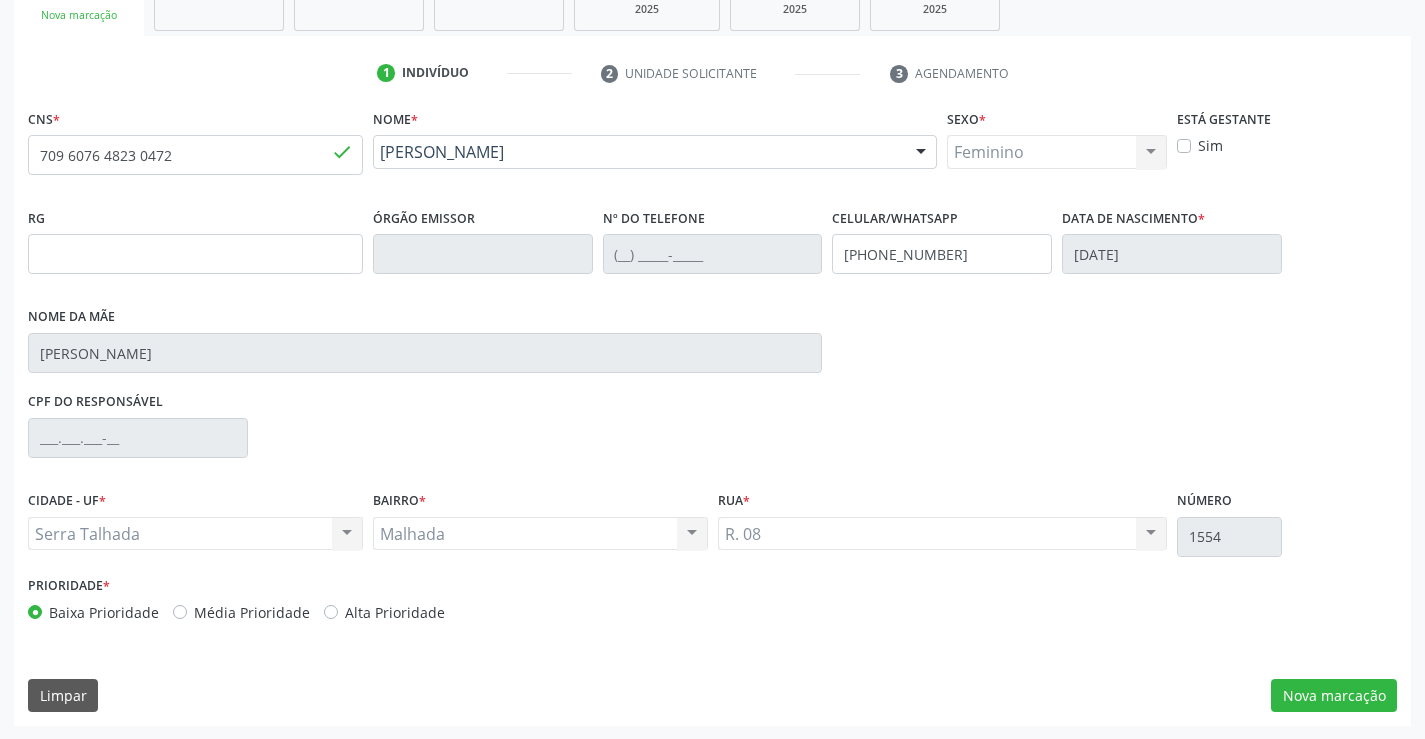 scroll, scrollTop: 331, scrollLeft: 0, axis: vertical 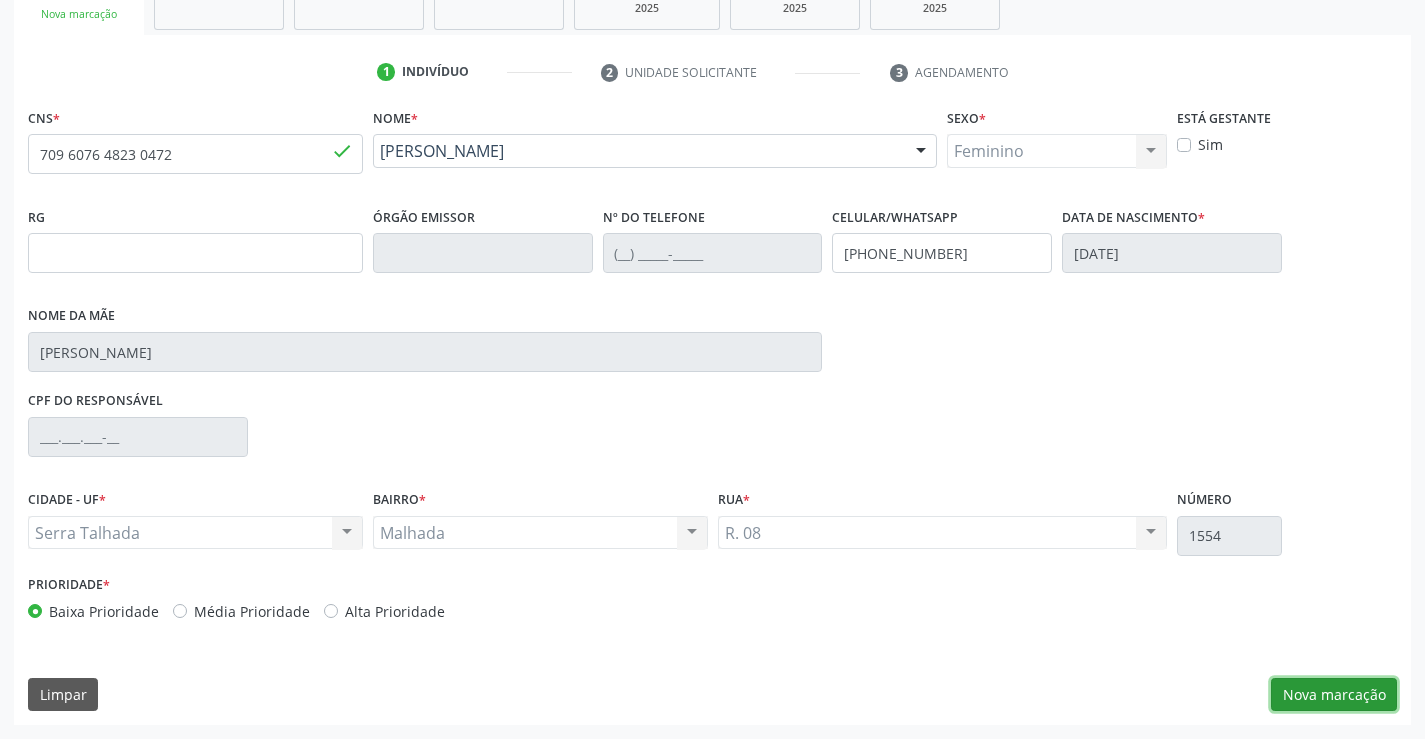 click on "Nova marcação" at bounding box center [1334, 695] 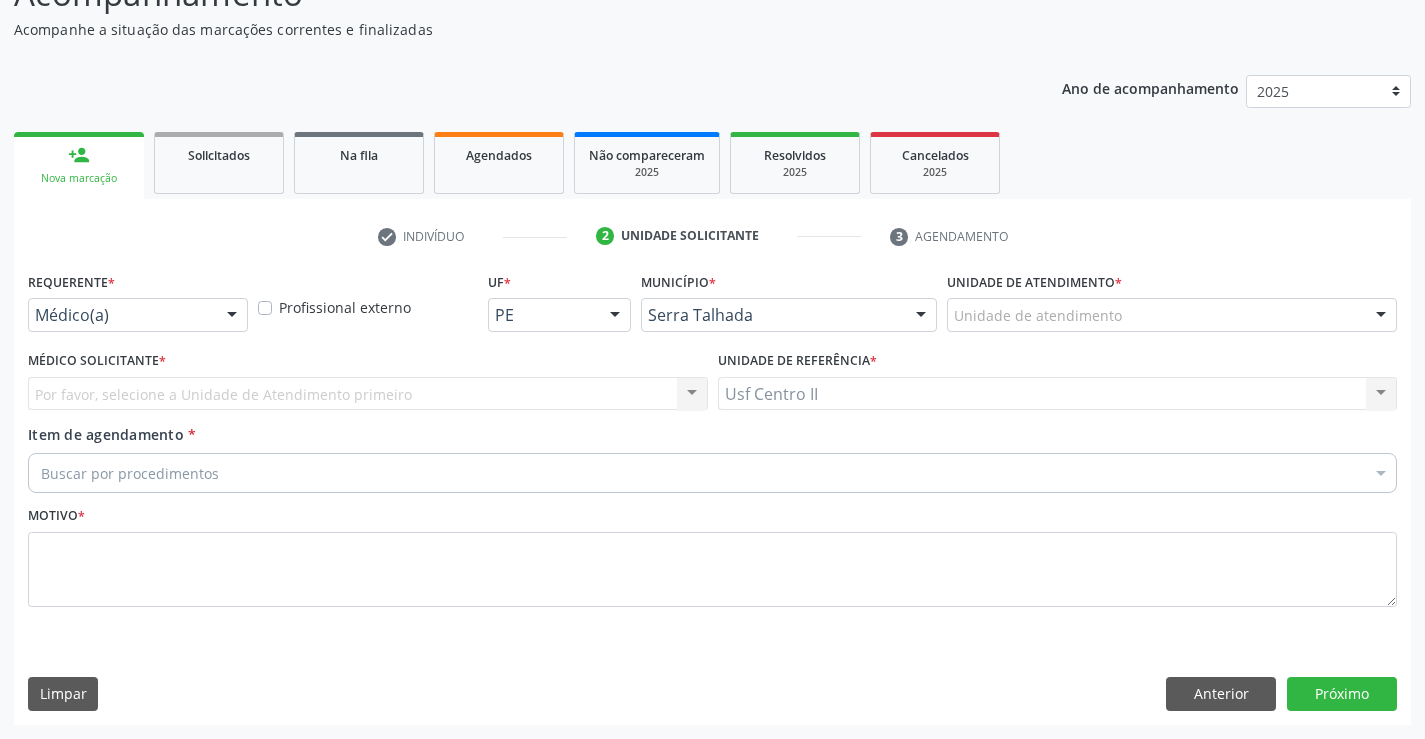 scroll, scrollTop: 167, scrollLeft: 0, axis: vertical 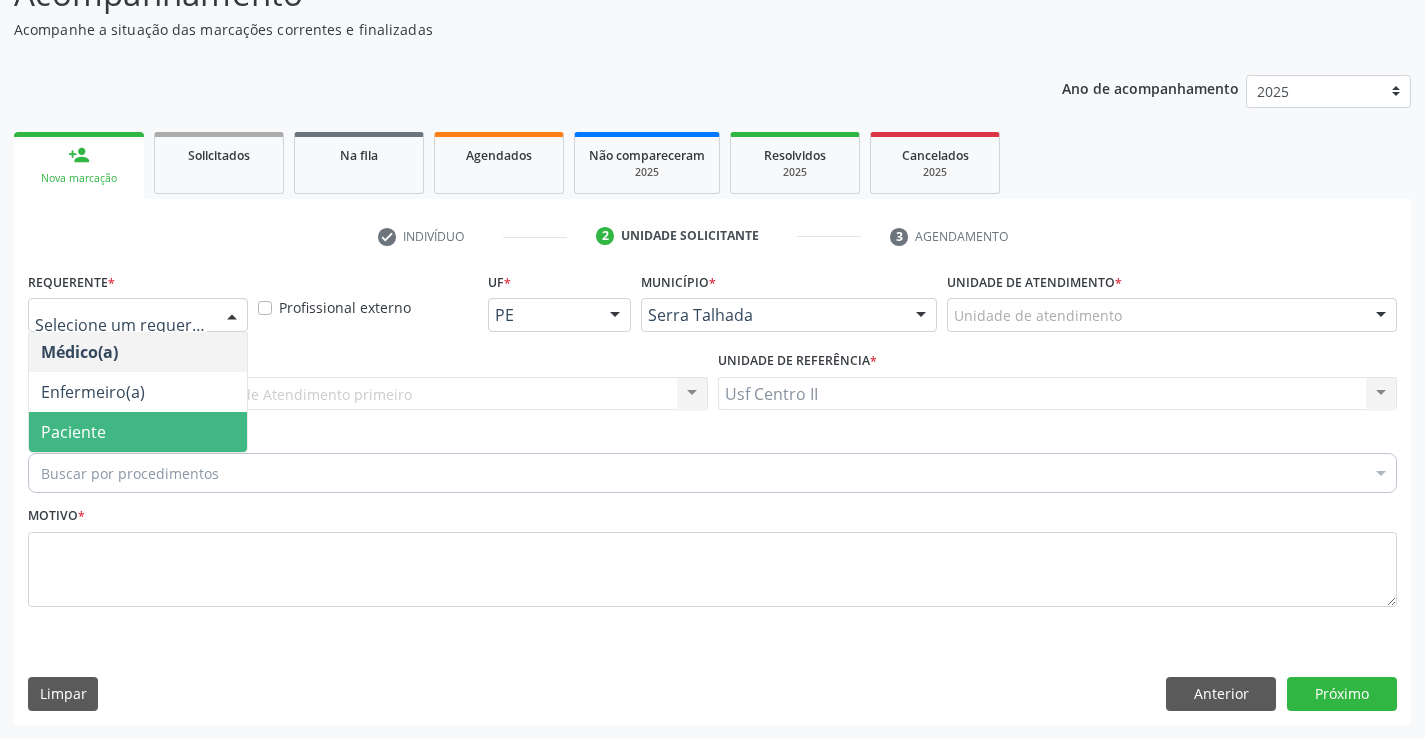 click on "Paciente" at bounding box center [138, 432] 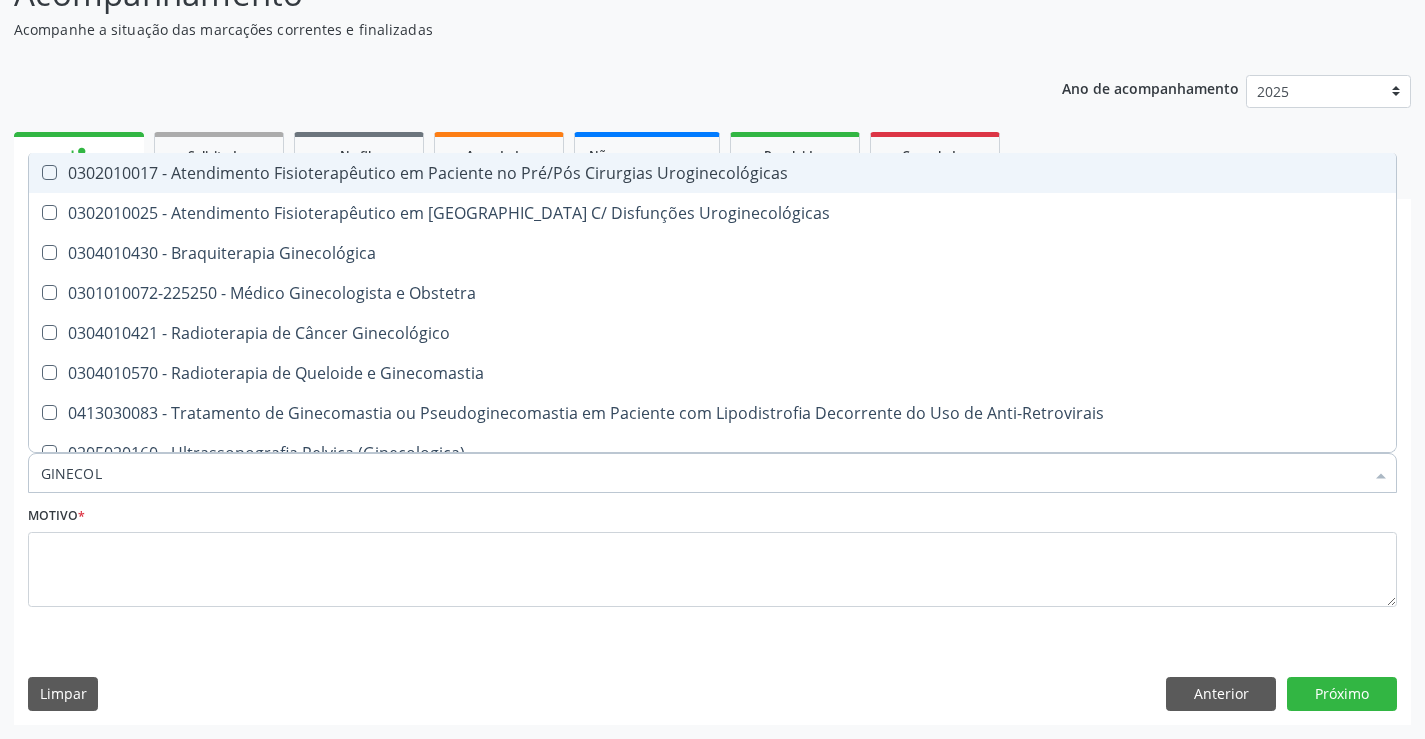 type on "GINECOLO" 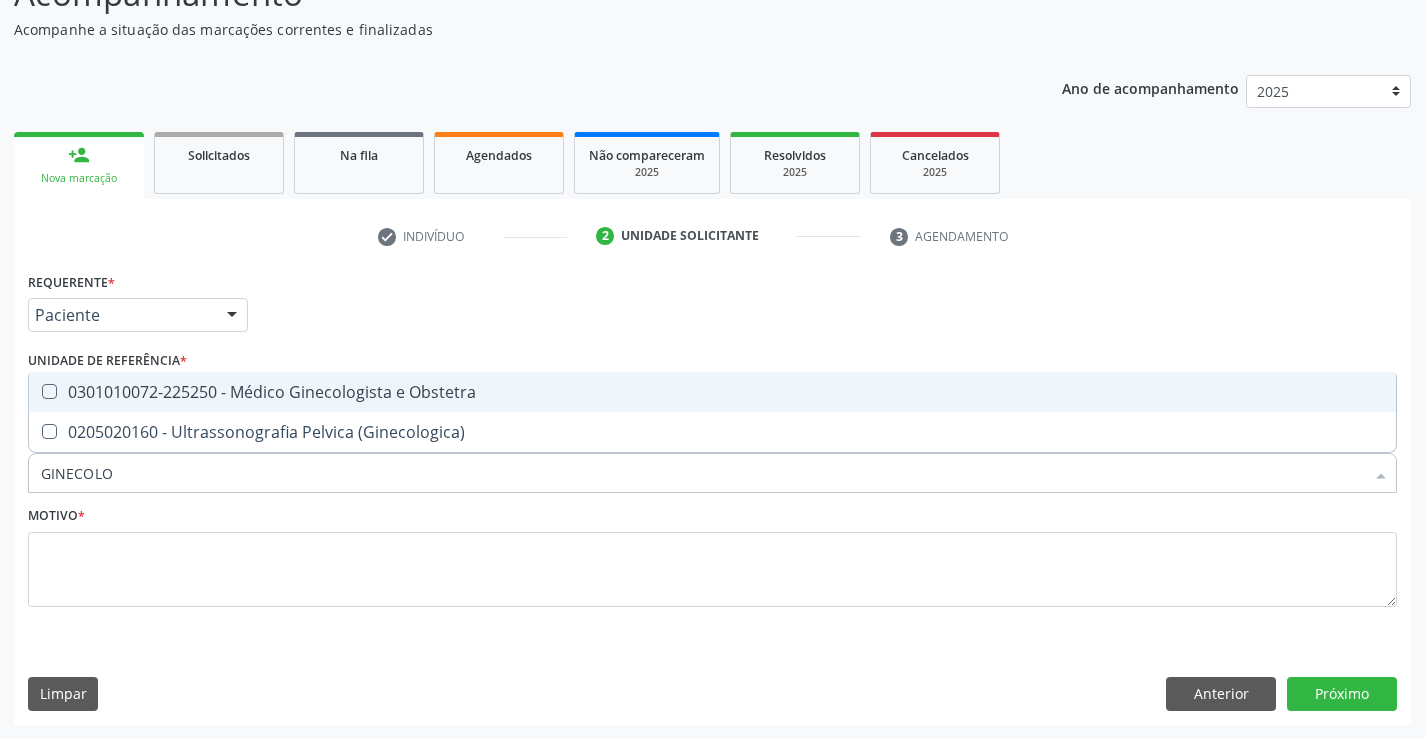 click on "0301010072-225250 - Médico Ginecologista e Obstetra" at bounding box center (712, 392) 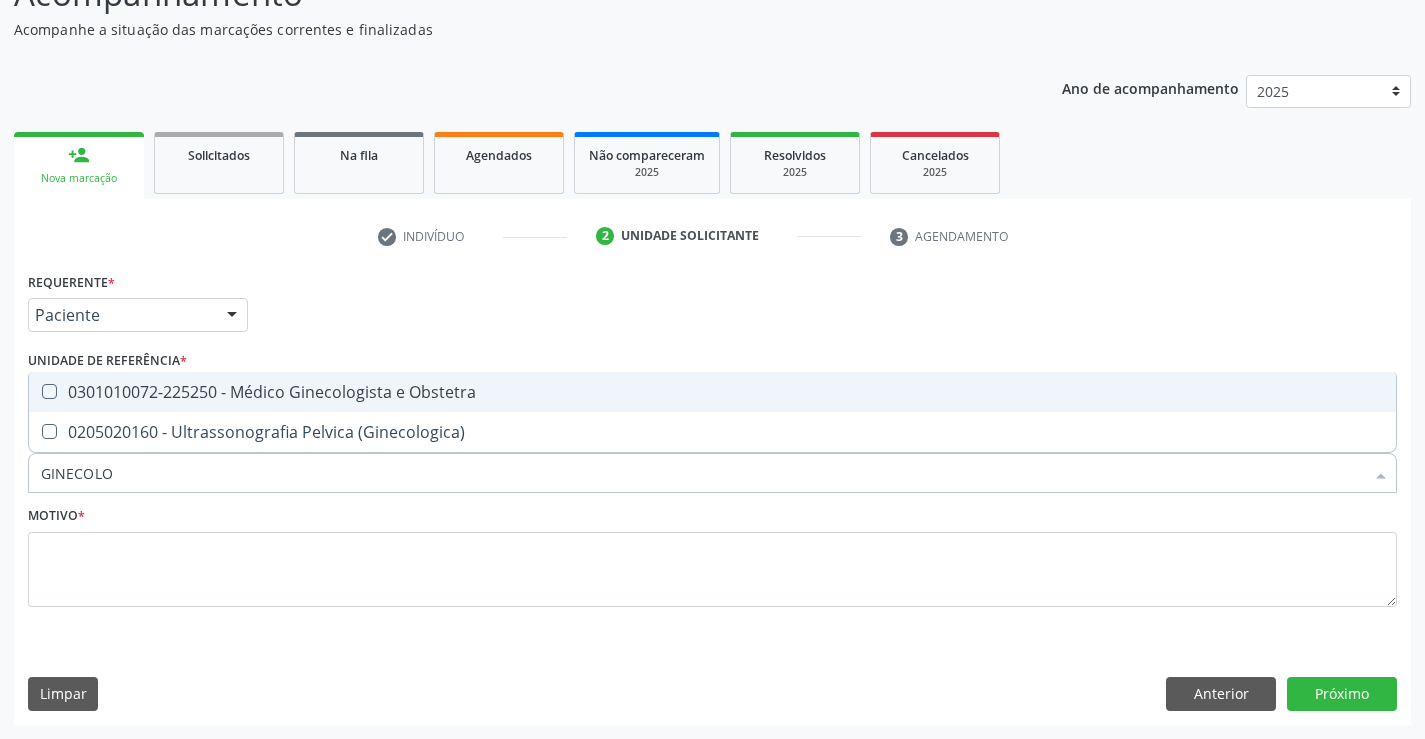 checkbox on "true" 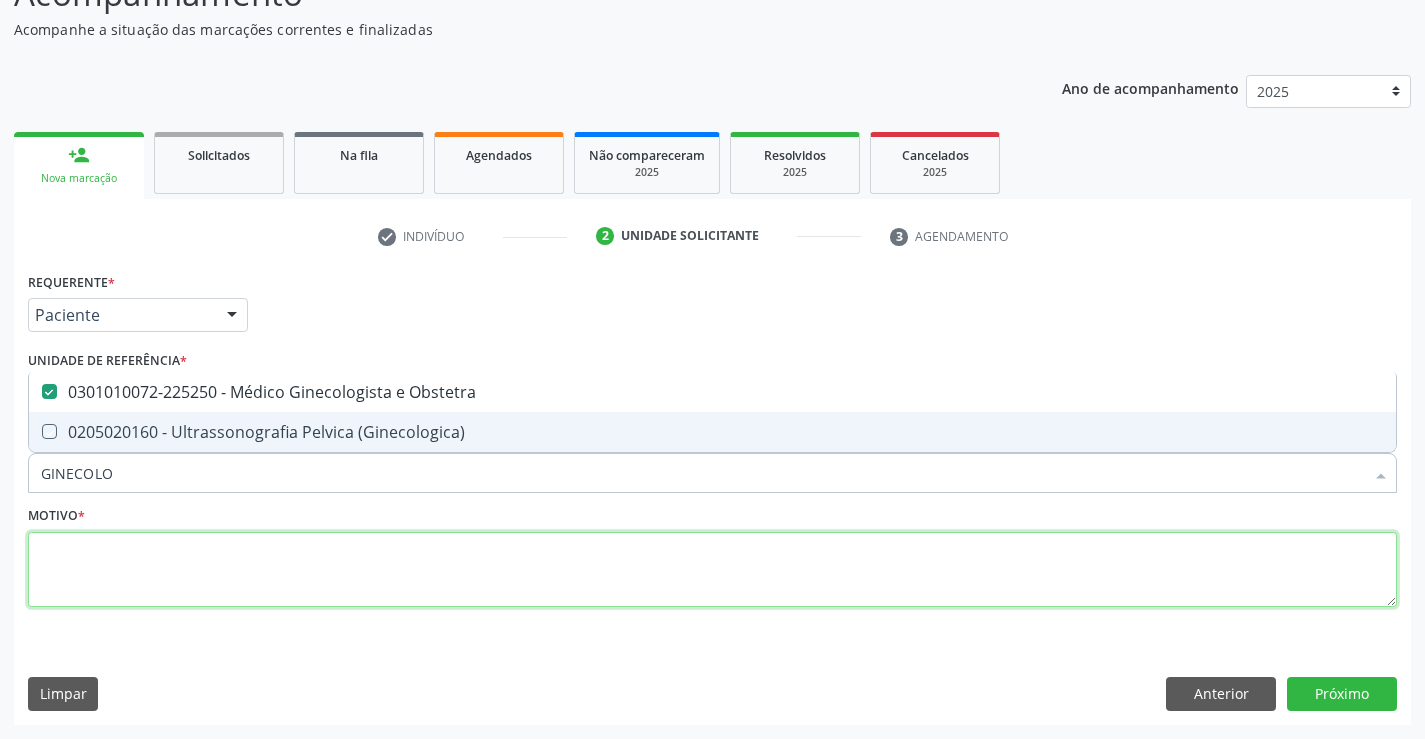 click at bounding box center (712, 570) 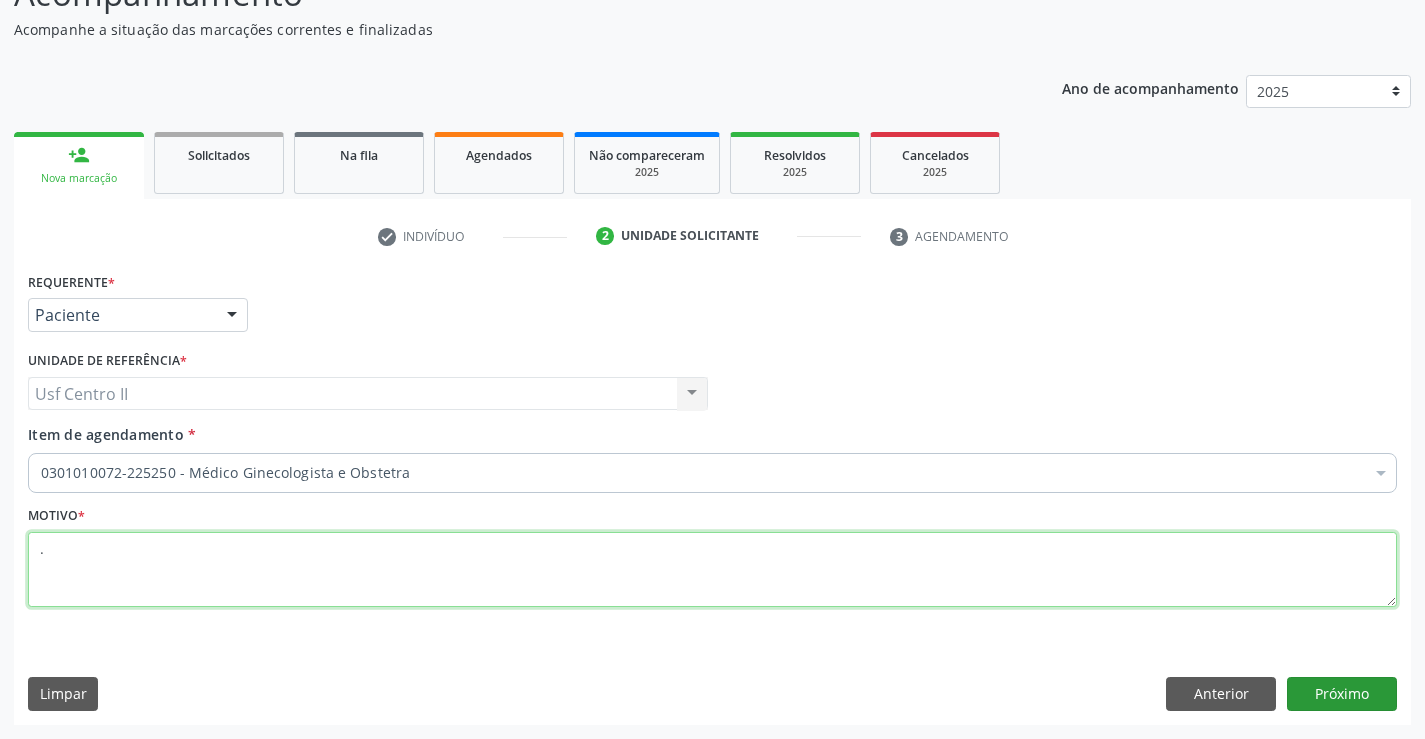 type on "." 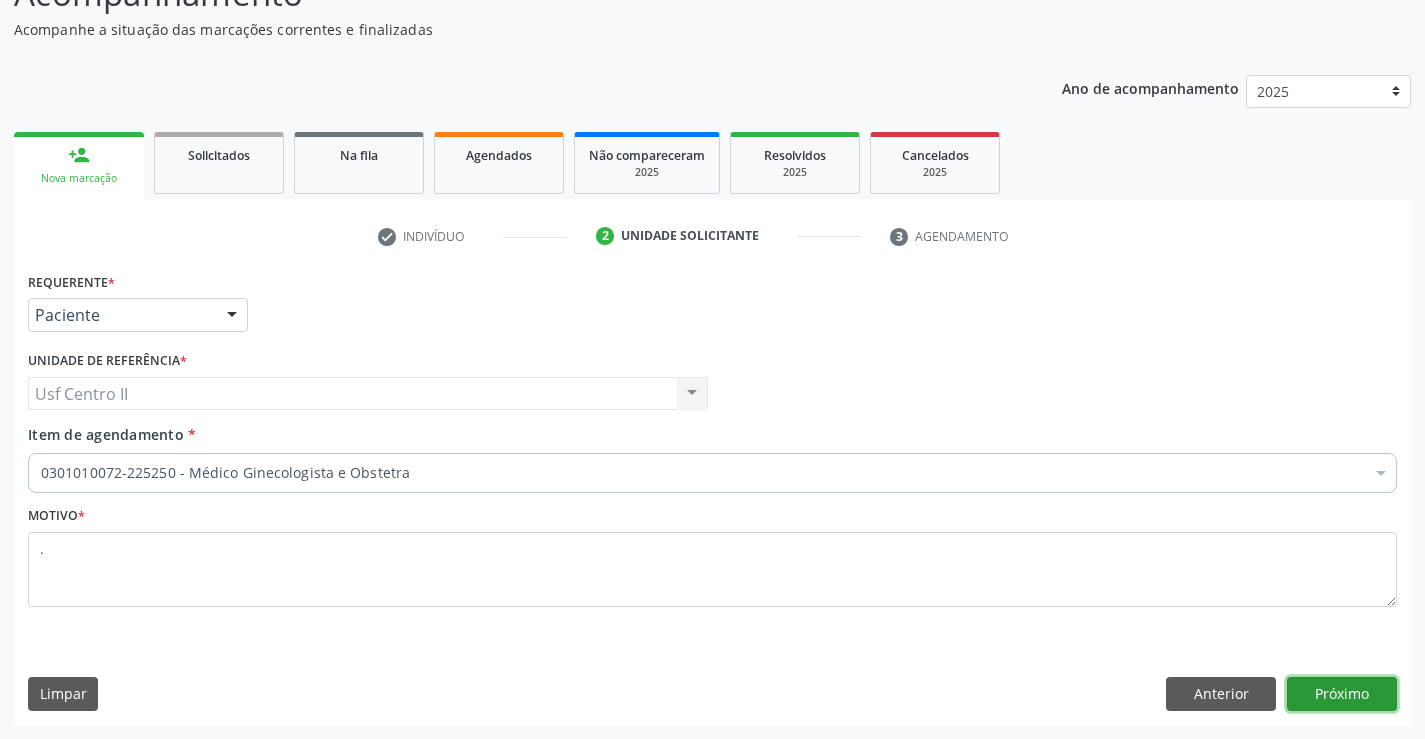 click on "Próximo" at bounding box center (1342, 694) 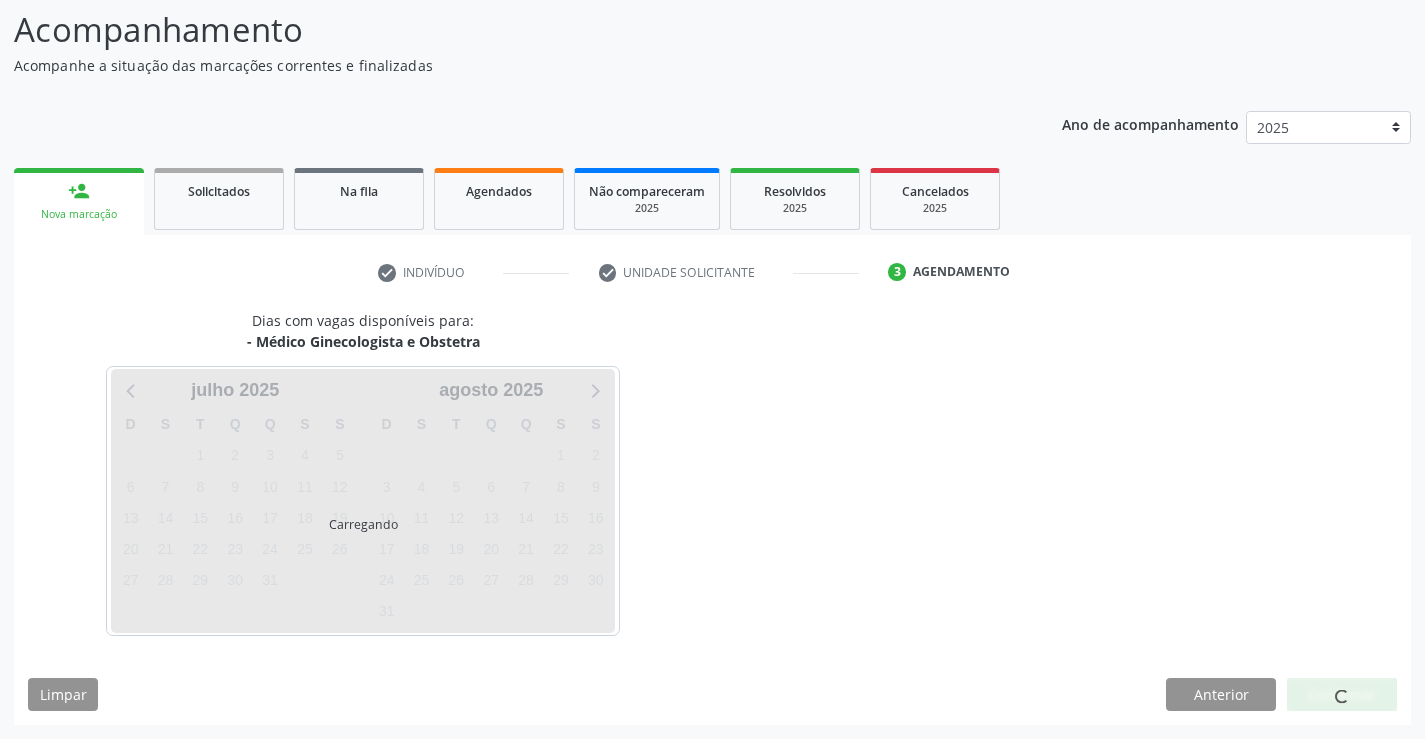 scroll, scrollTop: 131, scrollLeft: 0, axis: vertical 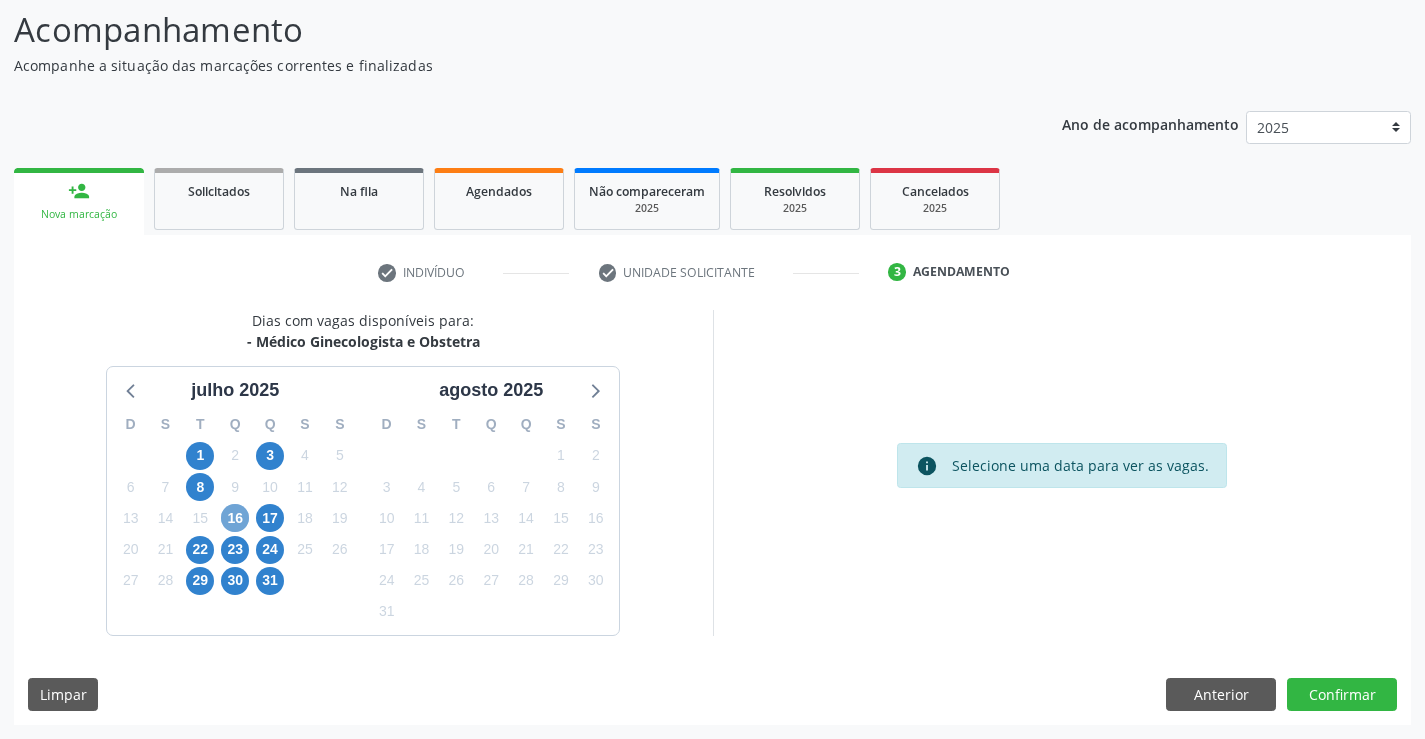 click on "16" at bounding box center [235, 518] 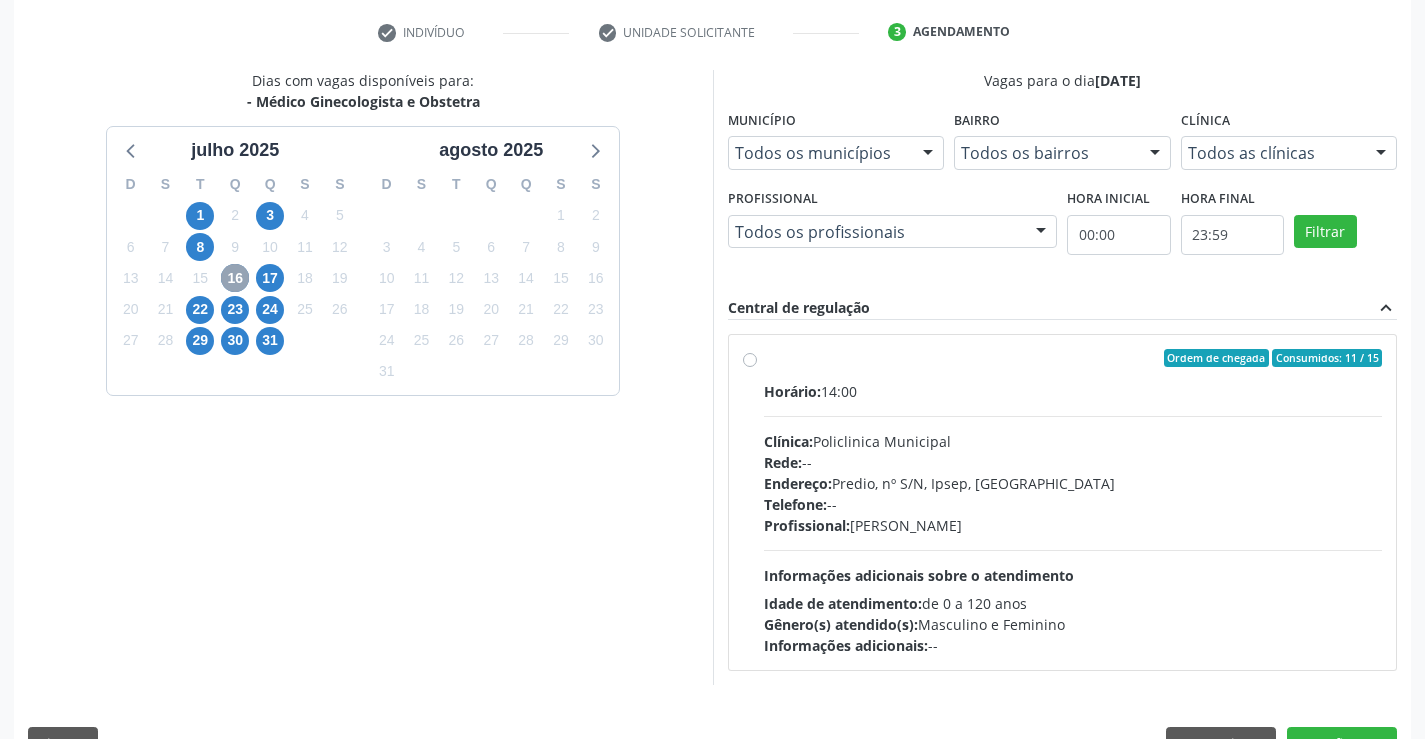 scroll, scrollTop: 420, scrollLeft: 0, axis: vertical 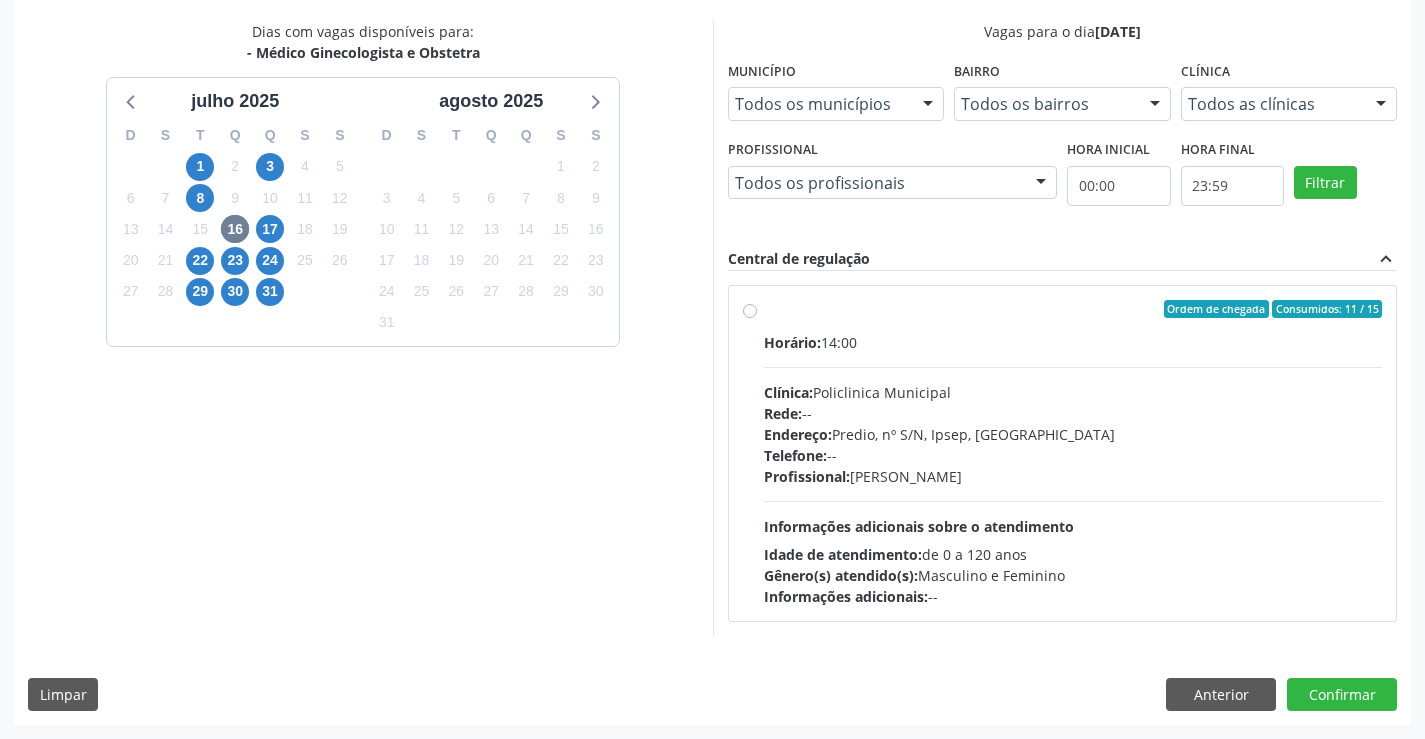 click on "Ordem de chegada
Consumidos: 11 / 15
Horário:   14:00
Clínica:  Policlinica Municipal
Rede:
--
Endereço:   Predio, nº S/N, Ipsep, Serra Talhada - PE
Telefone:   --
Profissional:
Thaisa Barbosa de Siqueira
Informações adicionais sobre o atendimento
Idade de atendimento:
de 0 a 120 anos
Gênero(s) atendido(s):
Masculino e Feminino
Informações adicionais:
--" at bounding box center (1073, 453) 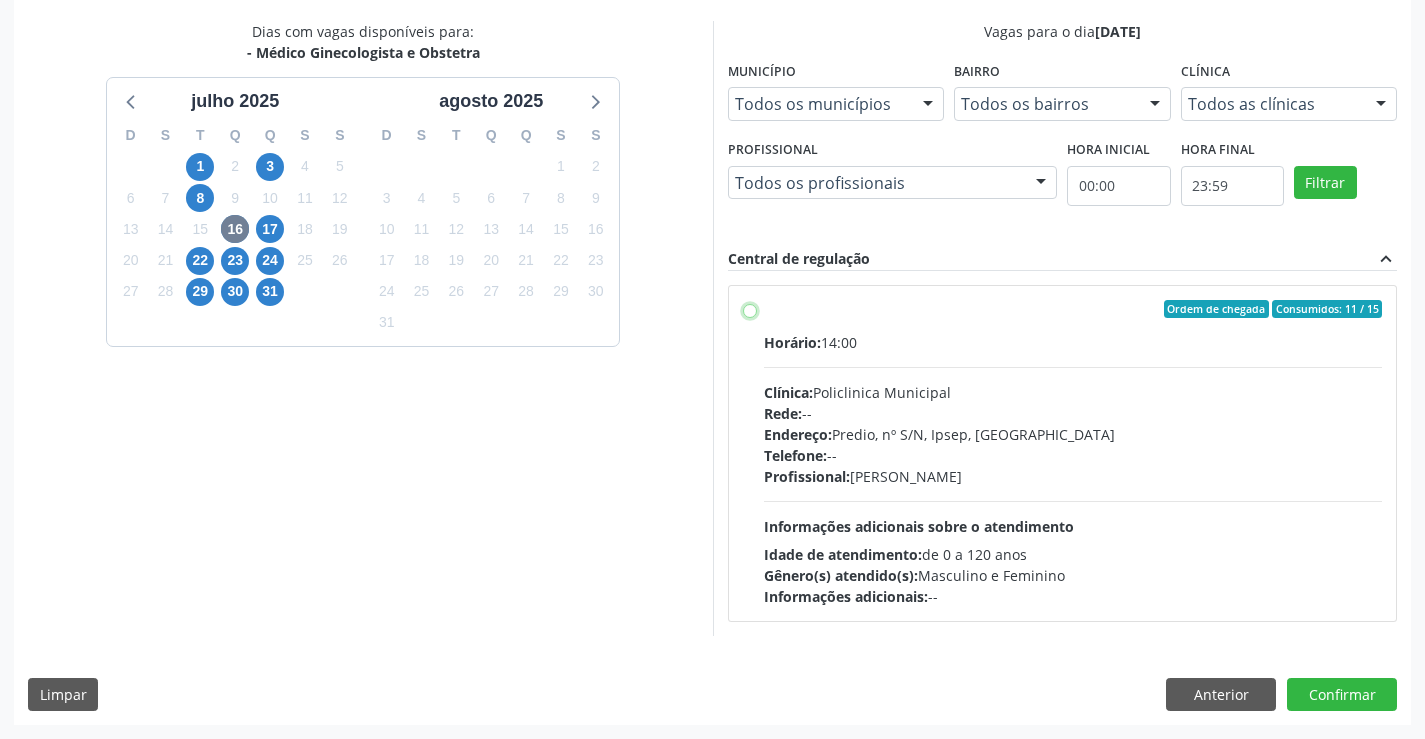 click on "Ordem de chegada
Consumidos: 11 / 15
Horário:   14:00
Clínica:  Policlinica Municipal
Rede:
--
Endereço:   Predio, nº S/N, Ipsep, Serra Talhada - PE
Telefone:   --
Profissional:
Thaisa Barbosa de Siqueira
Informações adicionais sobre o atendimento
Idade de atendimento:
de 0 a 120 anos
Gênero(s) atendido(s):
Masculino e Feminino
Informações adicionais:
--" at bounding box center [750, 309] 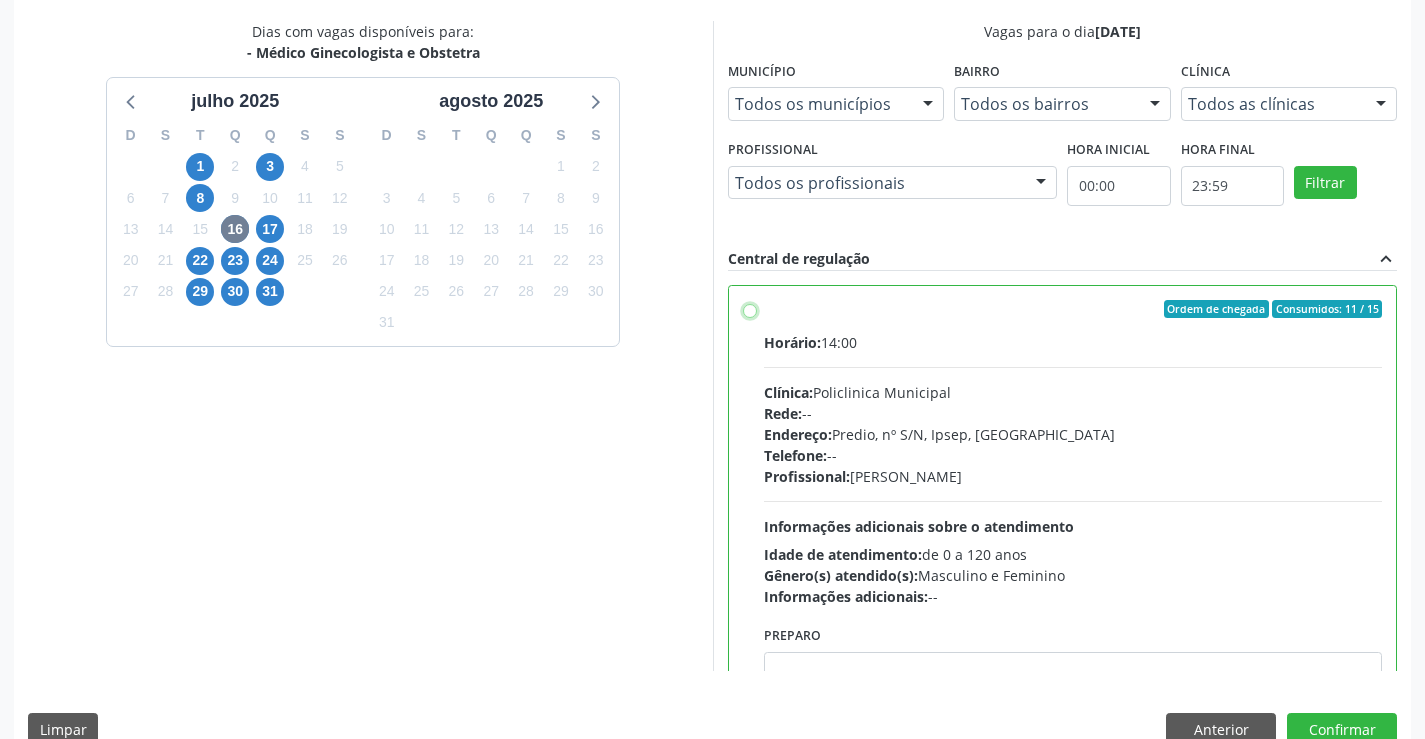 radio on "true" 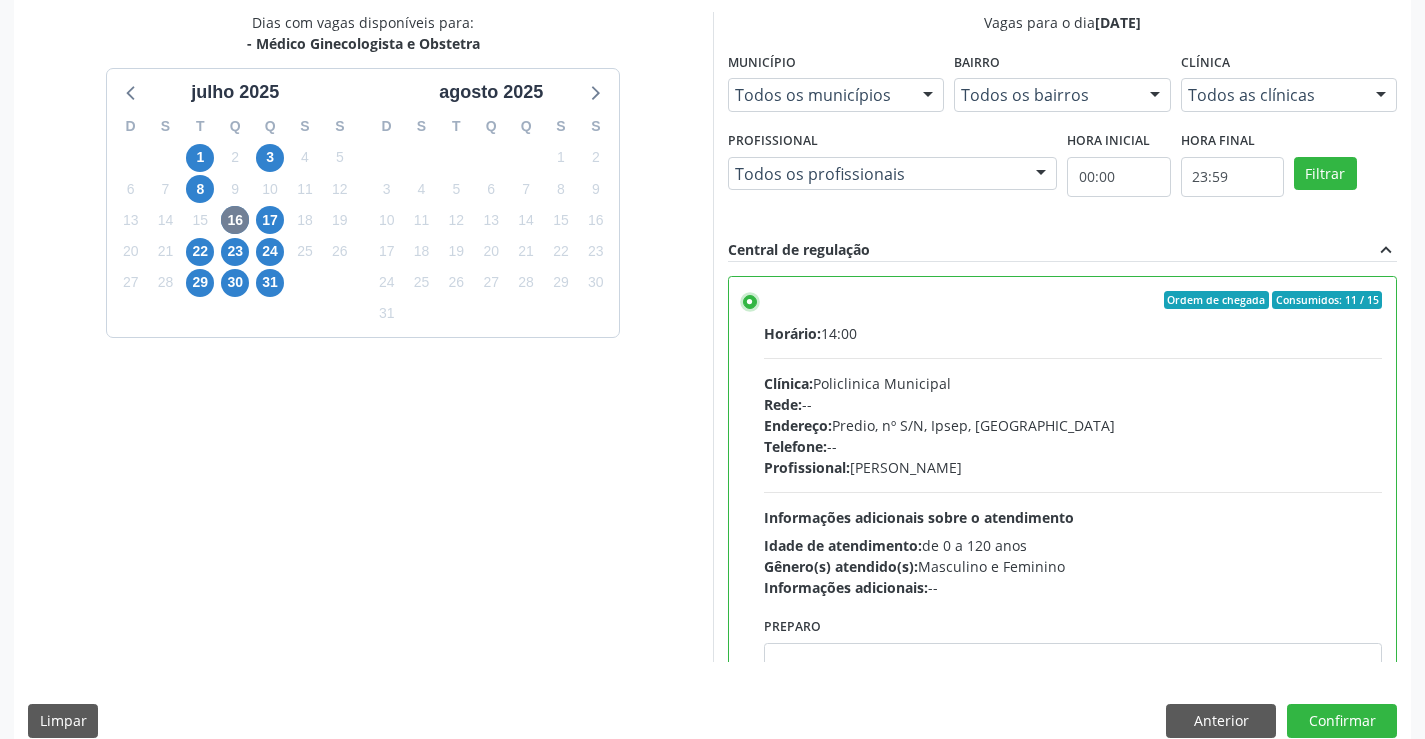 scroll, scrollTop: 456, scrollLeft: 0, axis: vertical 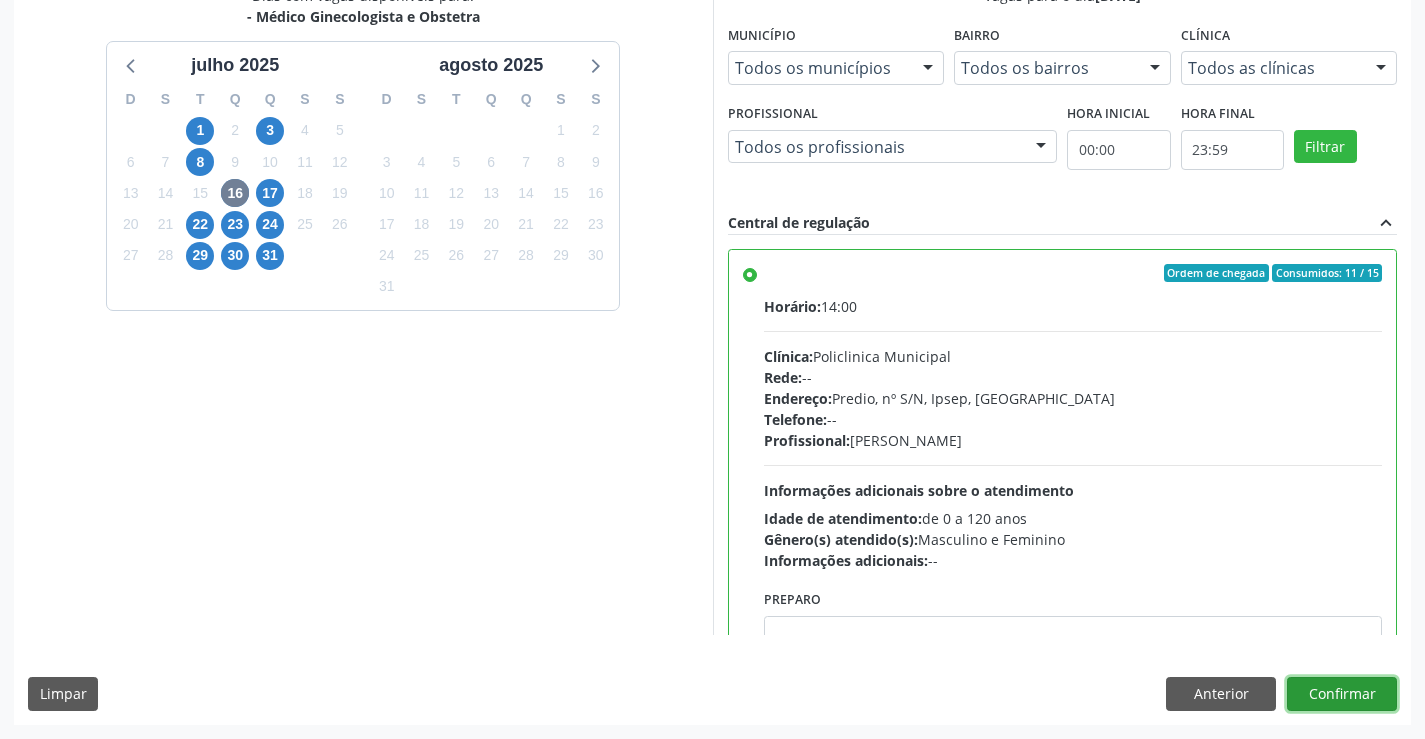 click on "Confirmar" at bounding box center (1342, 694) 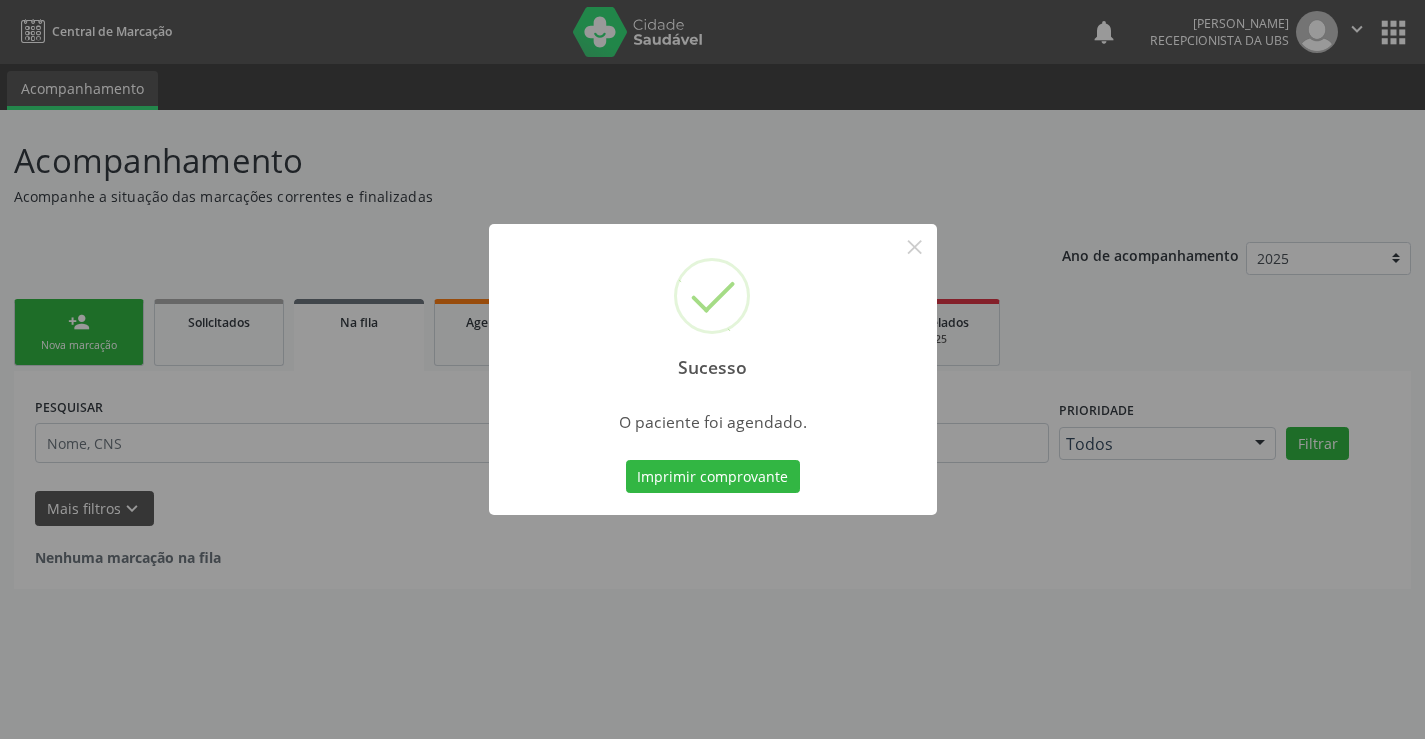 scroll, scrollTop: 0, scrollLeft: 0, axis: both 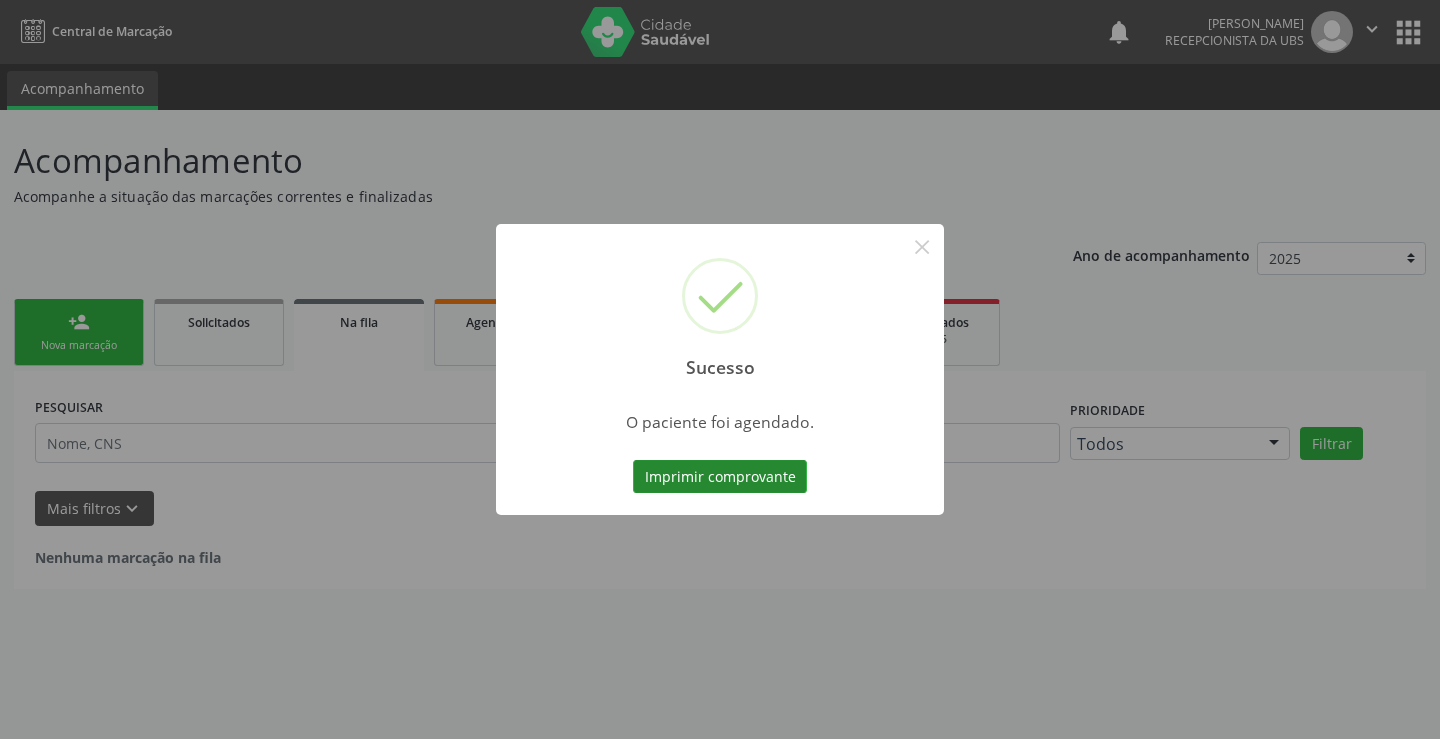 click on "Imprimir comprovante" at bounding box center (720, 477) 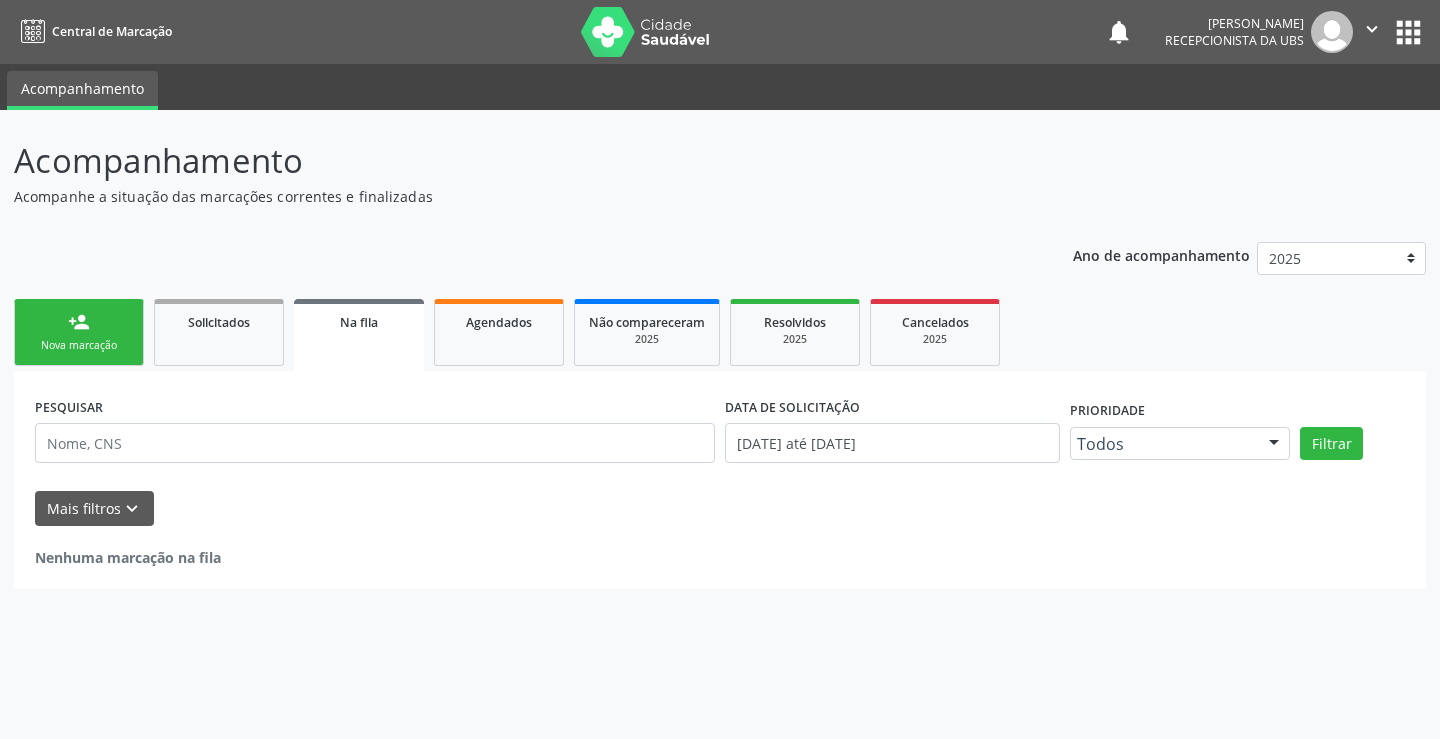 click on "Sucesso × O paciente foi agendado. Imprimir comprovante Cancel" at bounding box center [720, 369] 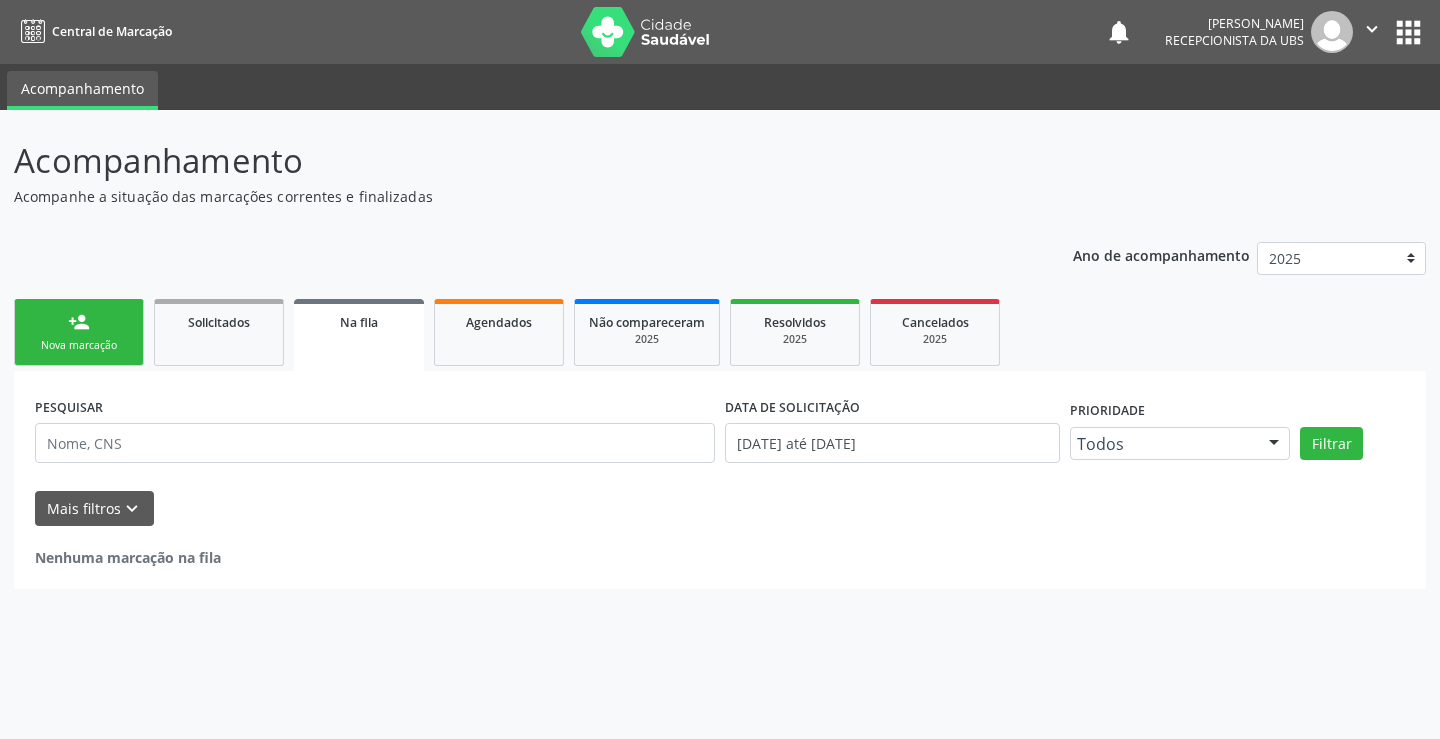 click on "person_add" at bounding box center [79, 322] 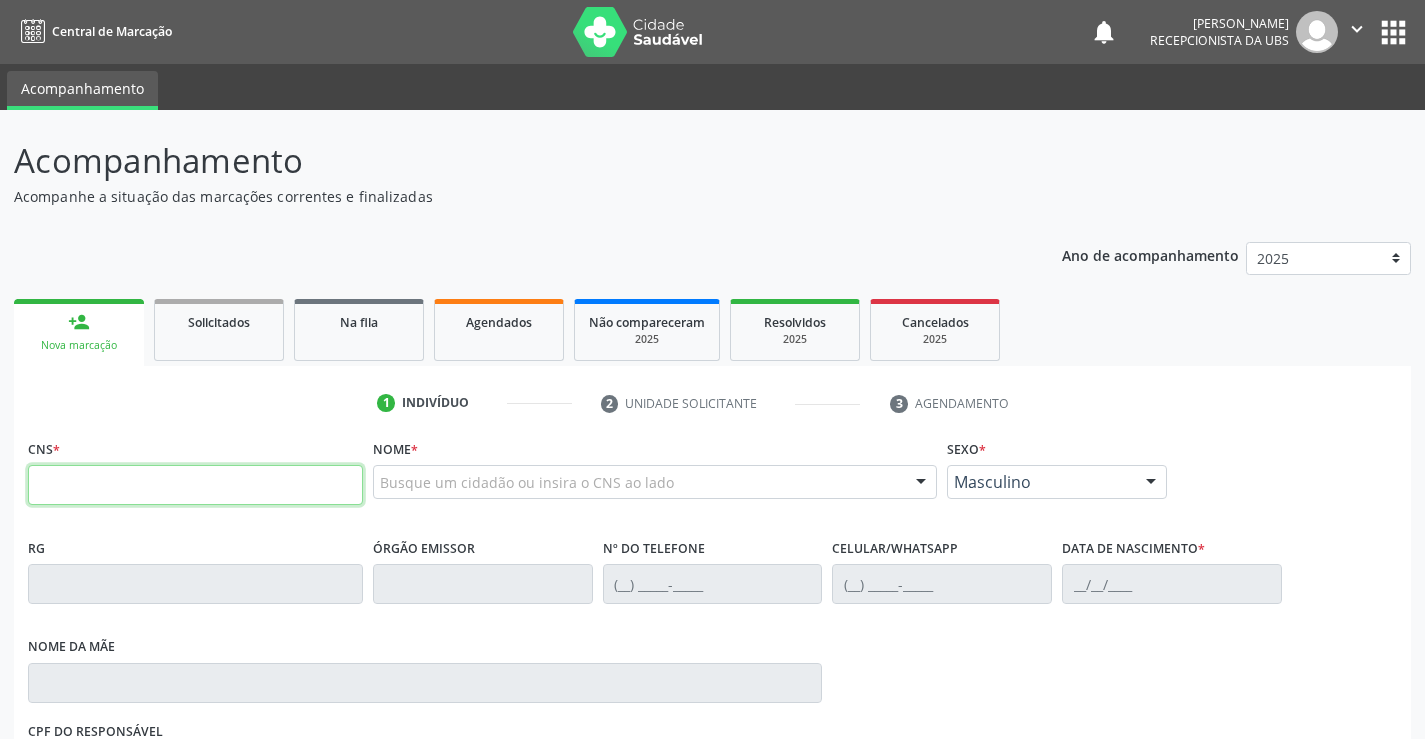 click at bounding box center [195, 485] 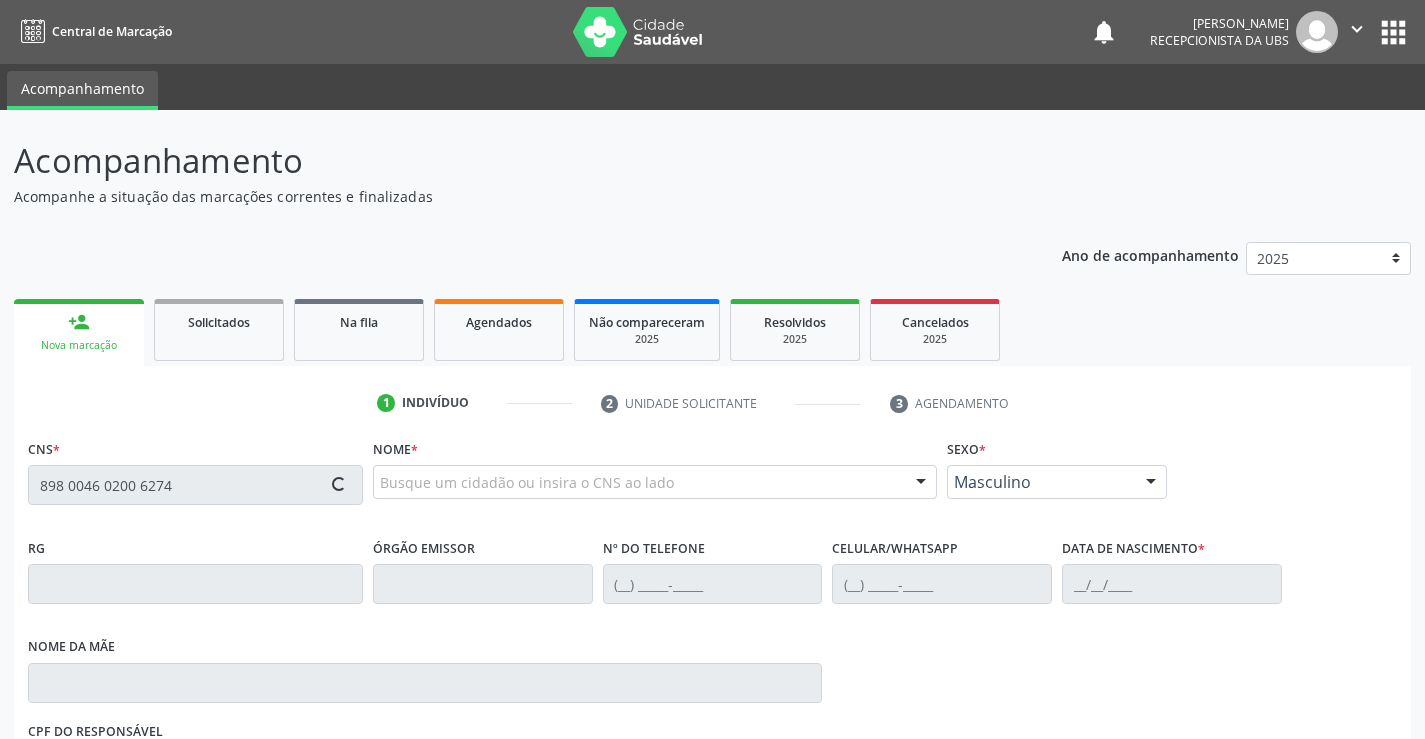 type on "898 0046 0200 6274" 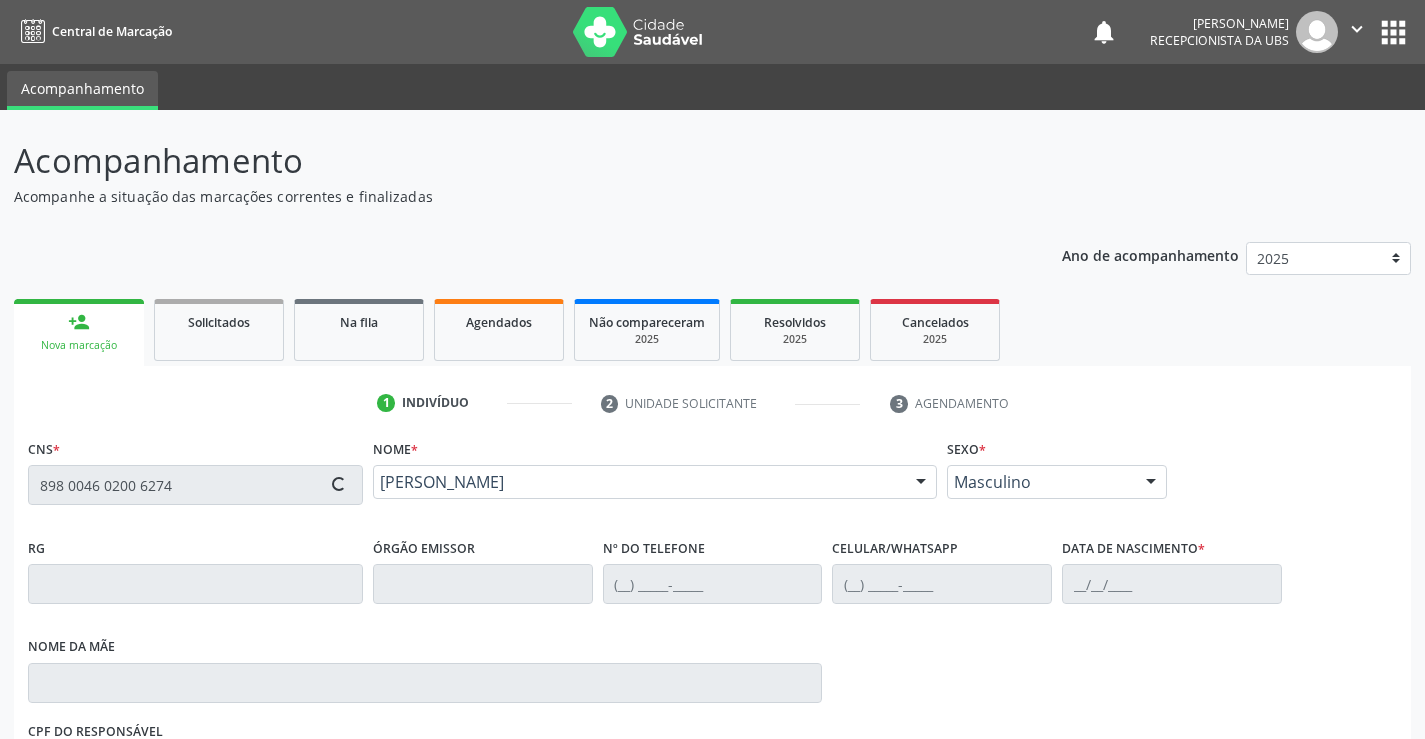 type on "(87) 98168-7611" 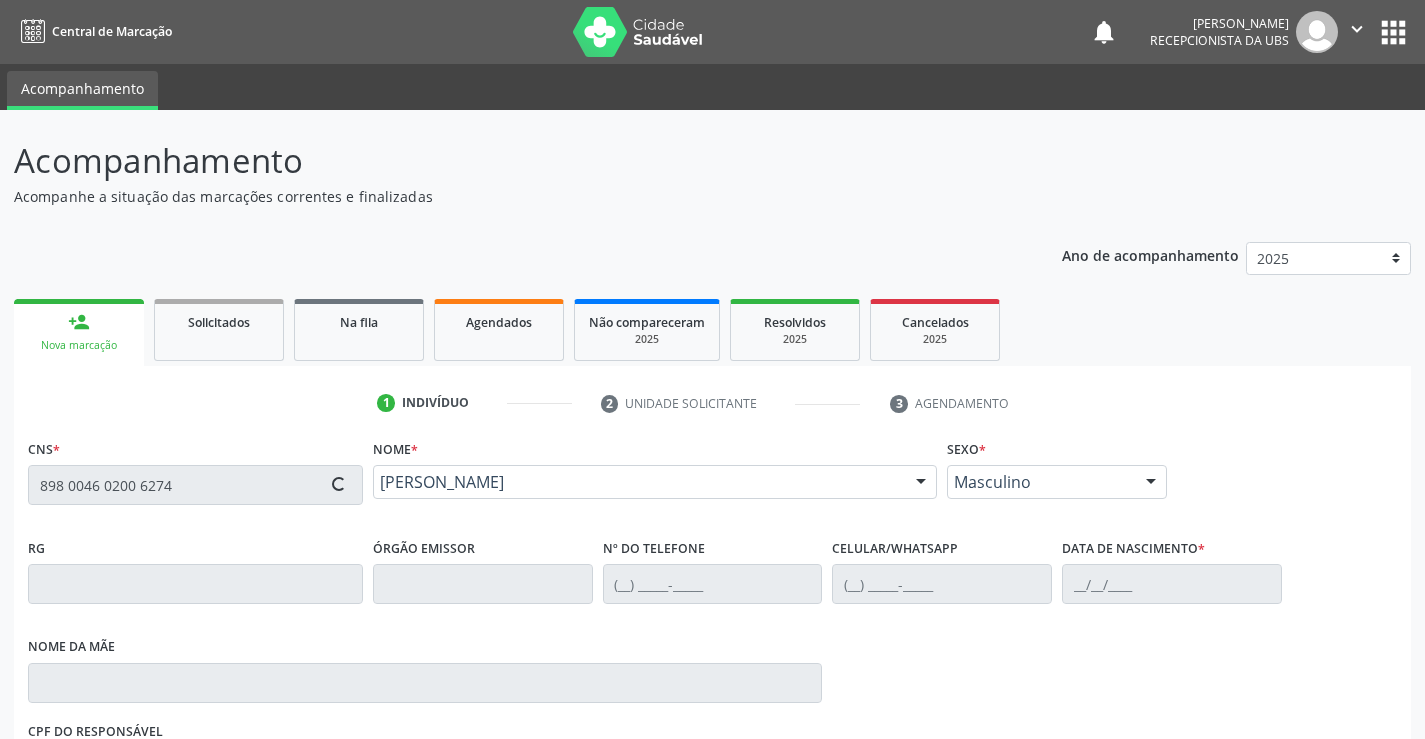 type on "04/08/2004" 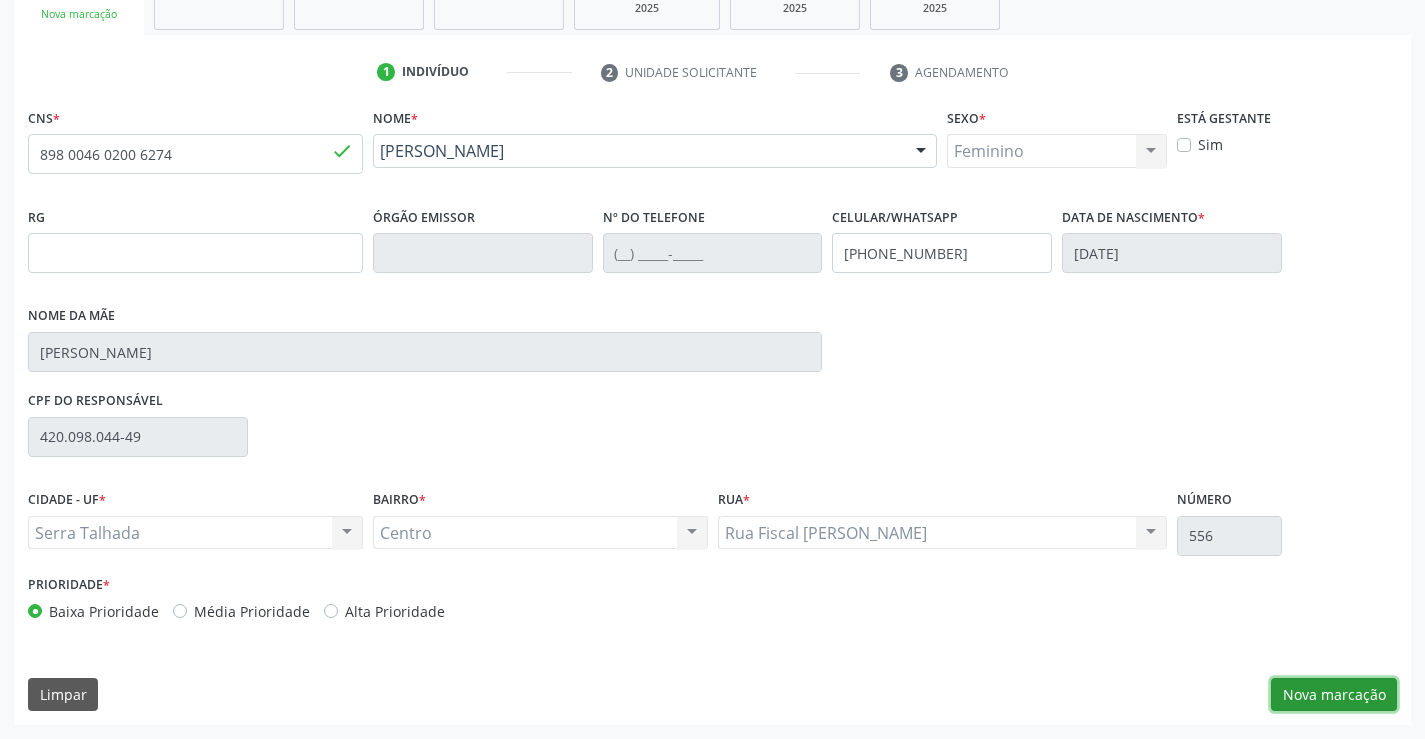 click on "Nova marcação" at bounding box center (1334, 695) 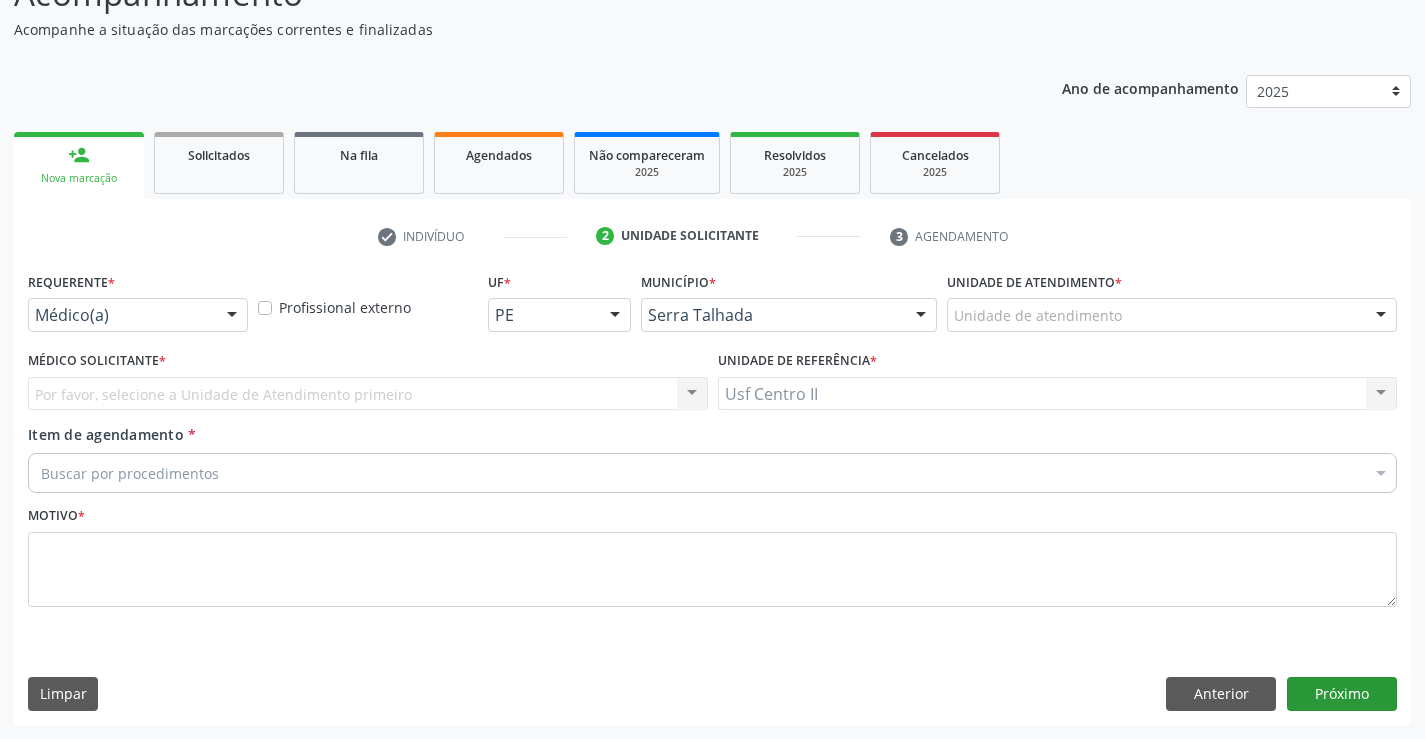 scroll, scrollTop: 167, scrollLeft: 0, axis: vertical 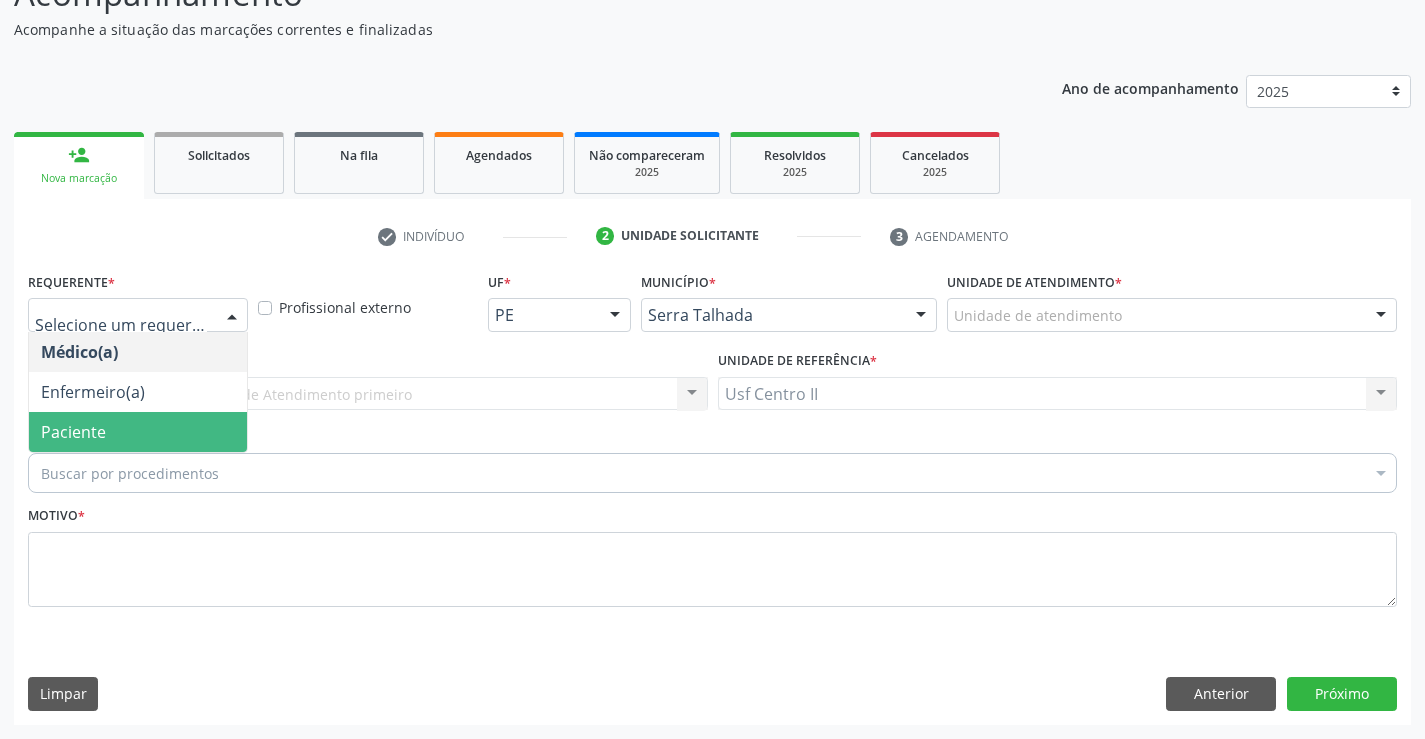 click on "Paciente" at bounding box center (138, 432) 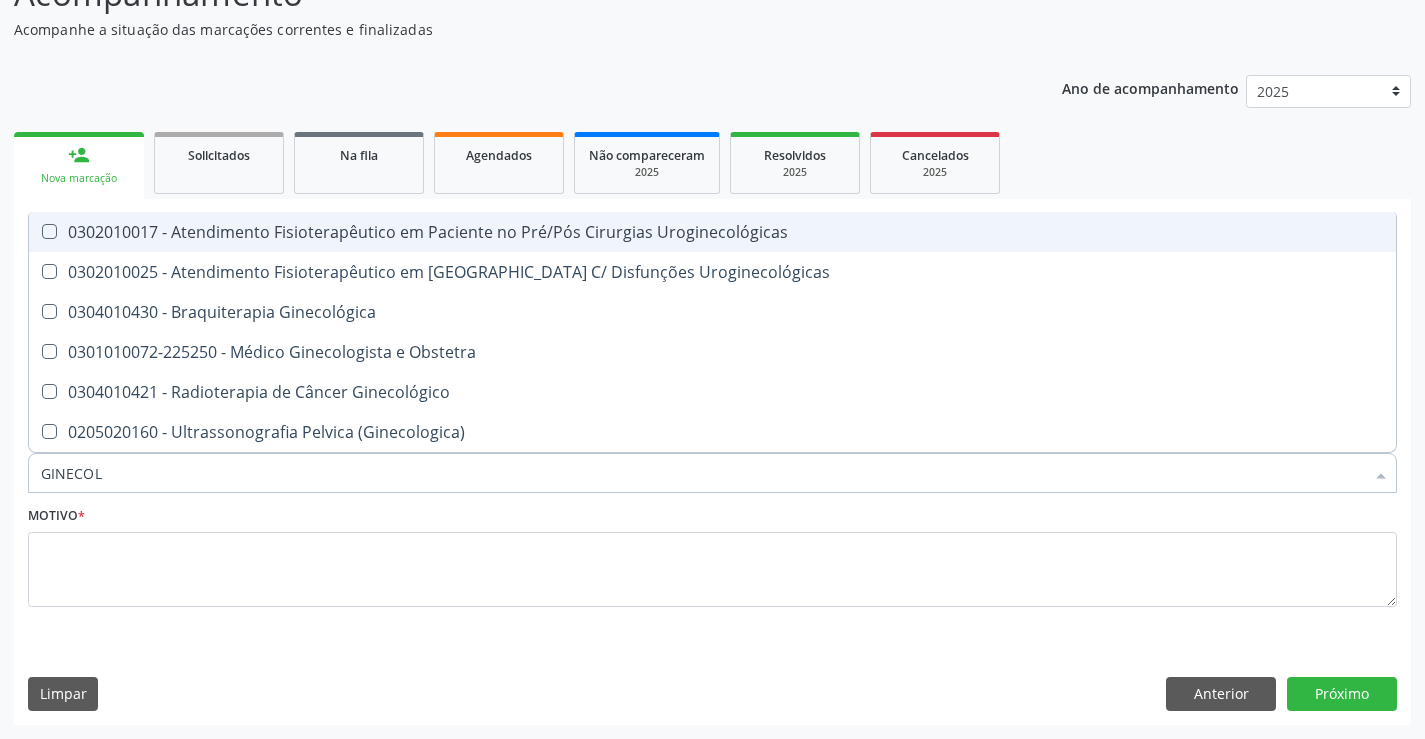 type on "GINECOLO" 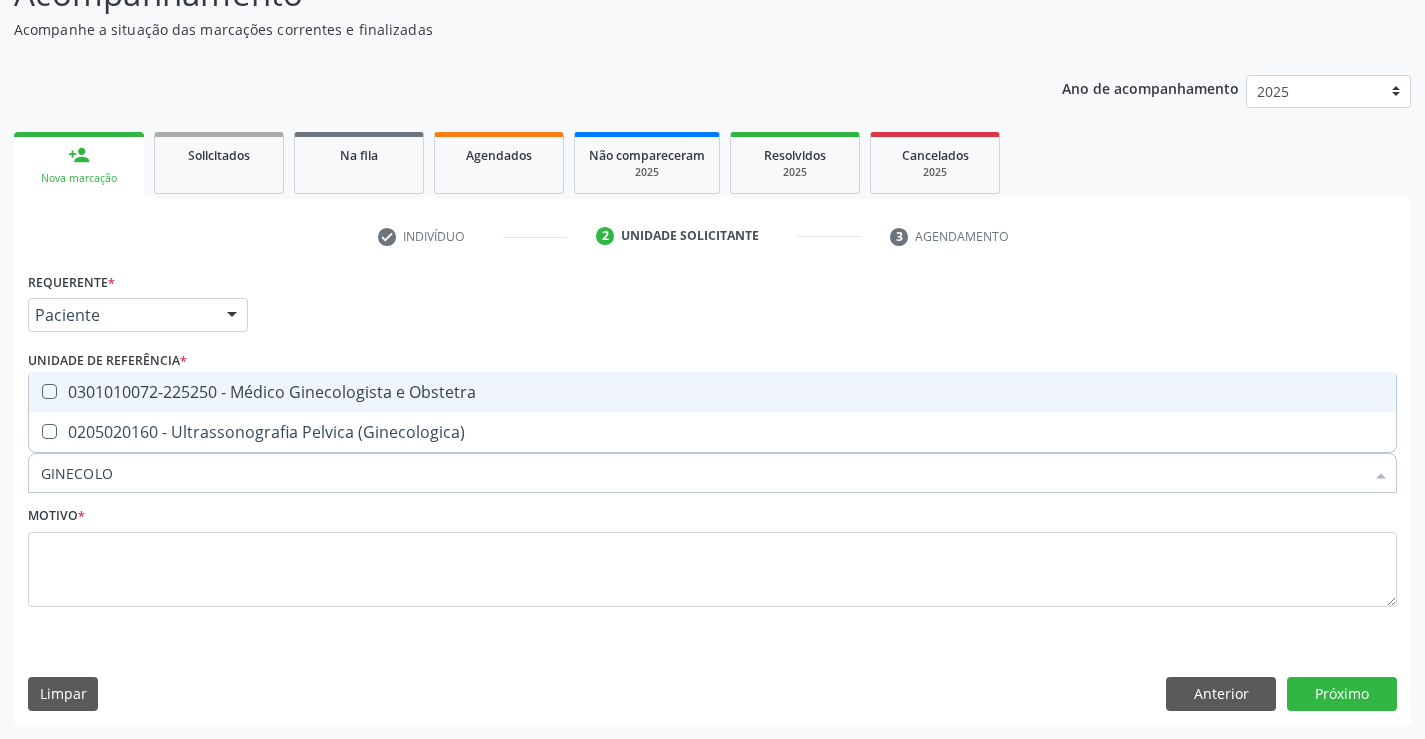 click on "0301010072-225250 - Médico Ginecologista e Obstetra" at bounding box center (712, 392) 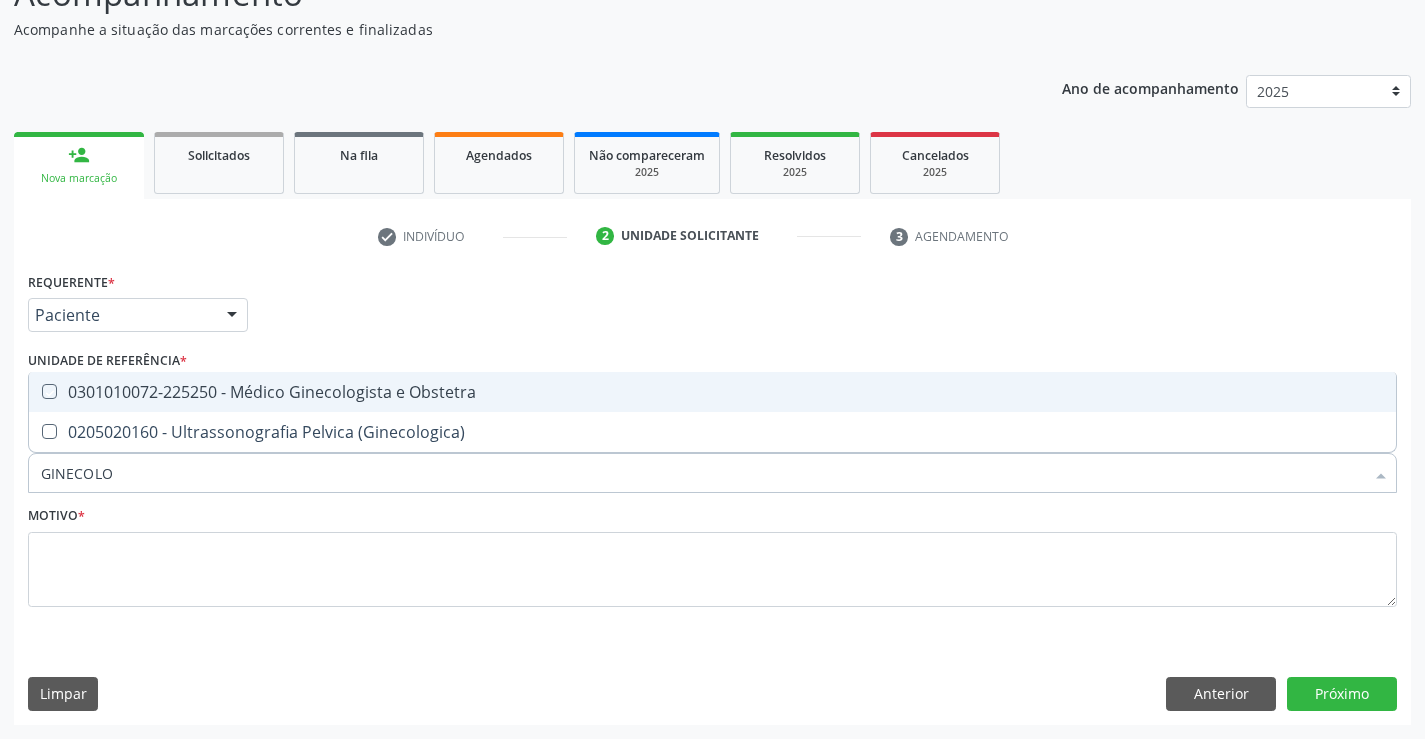 checkbox on "true" 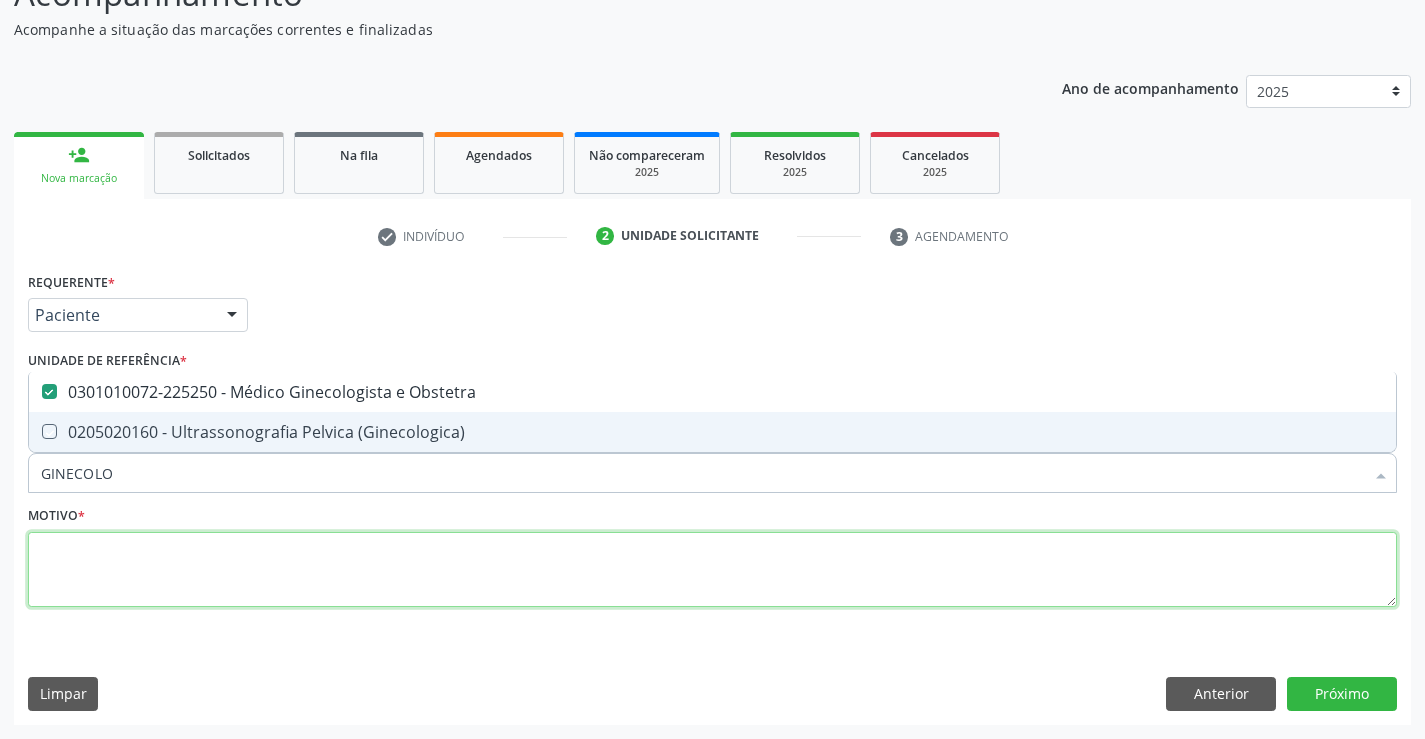 click at bounding box center (712, 570) 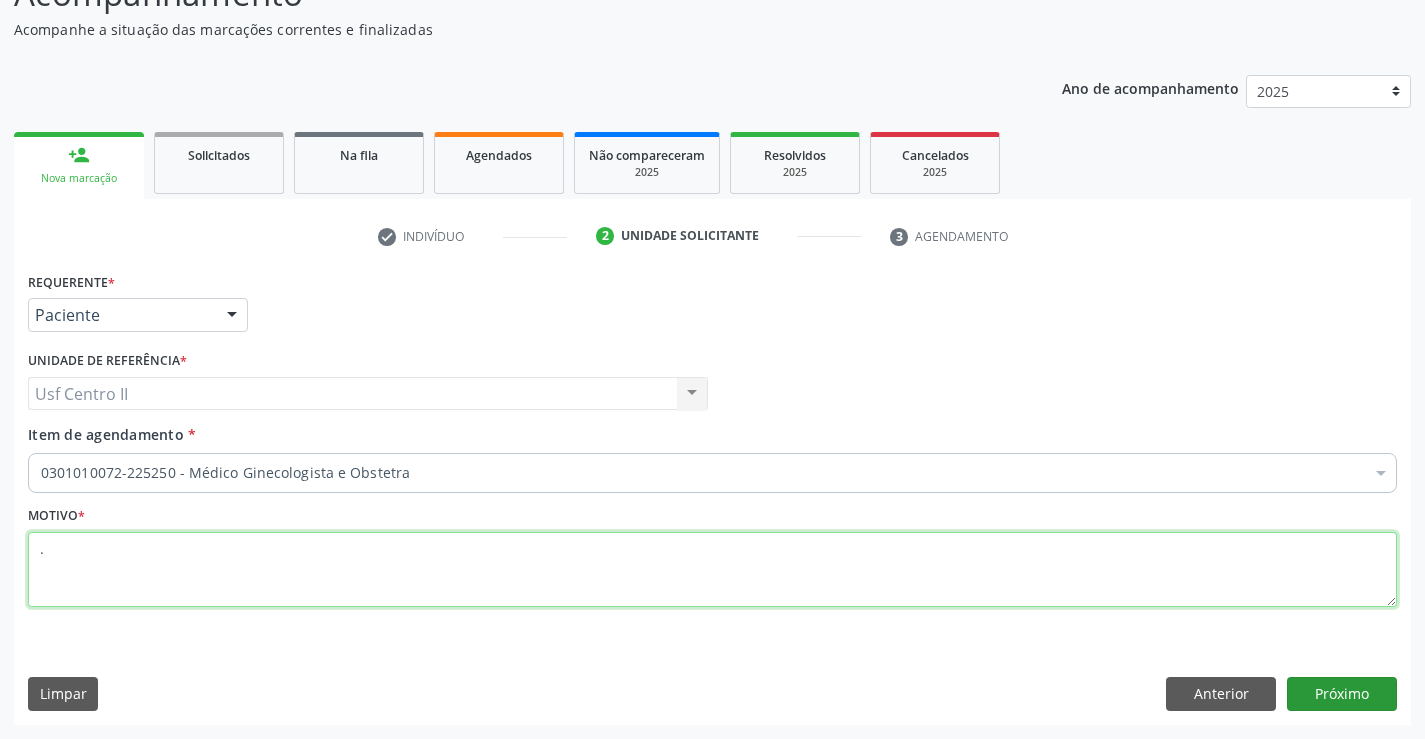 type on "." 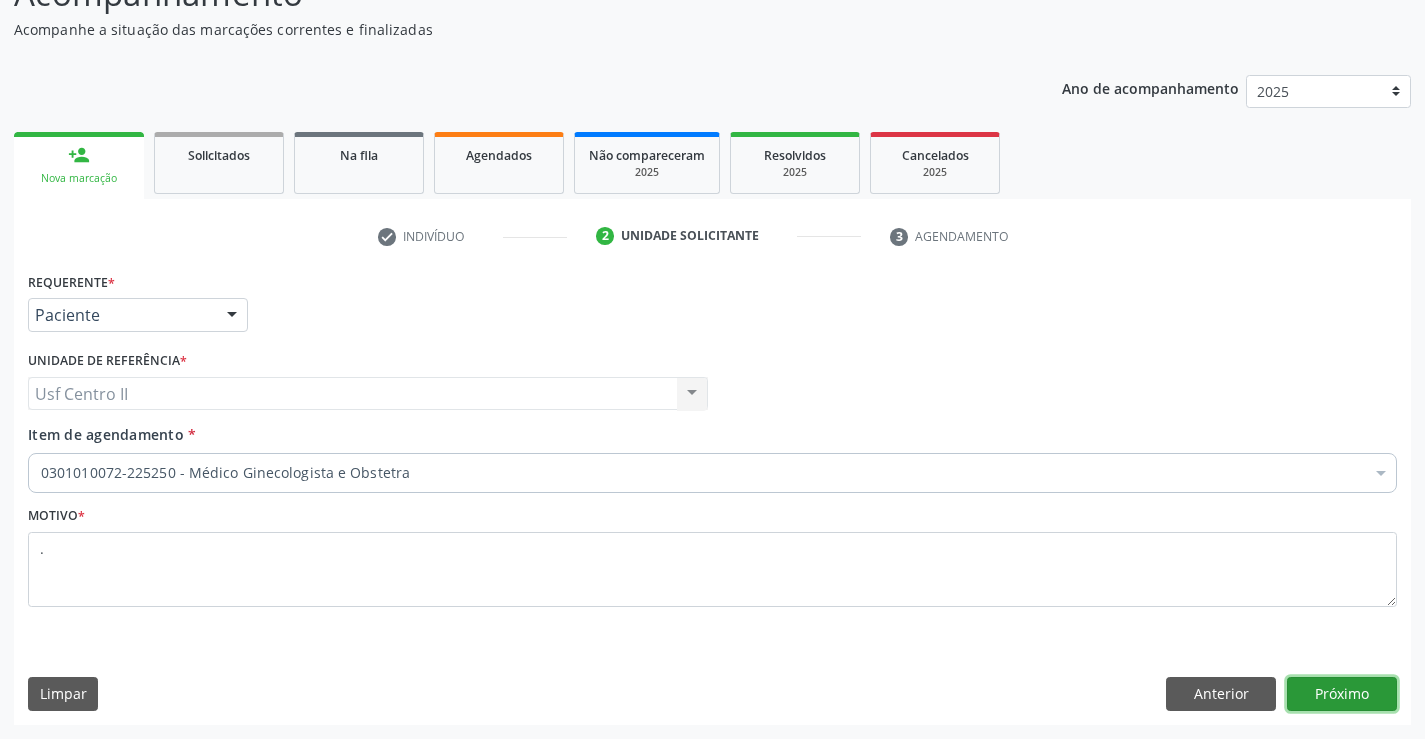 click on "Próximo" at bounding box center [1342, 694] 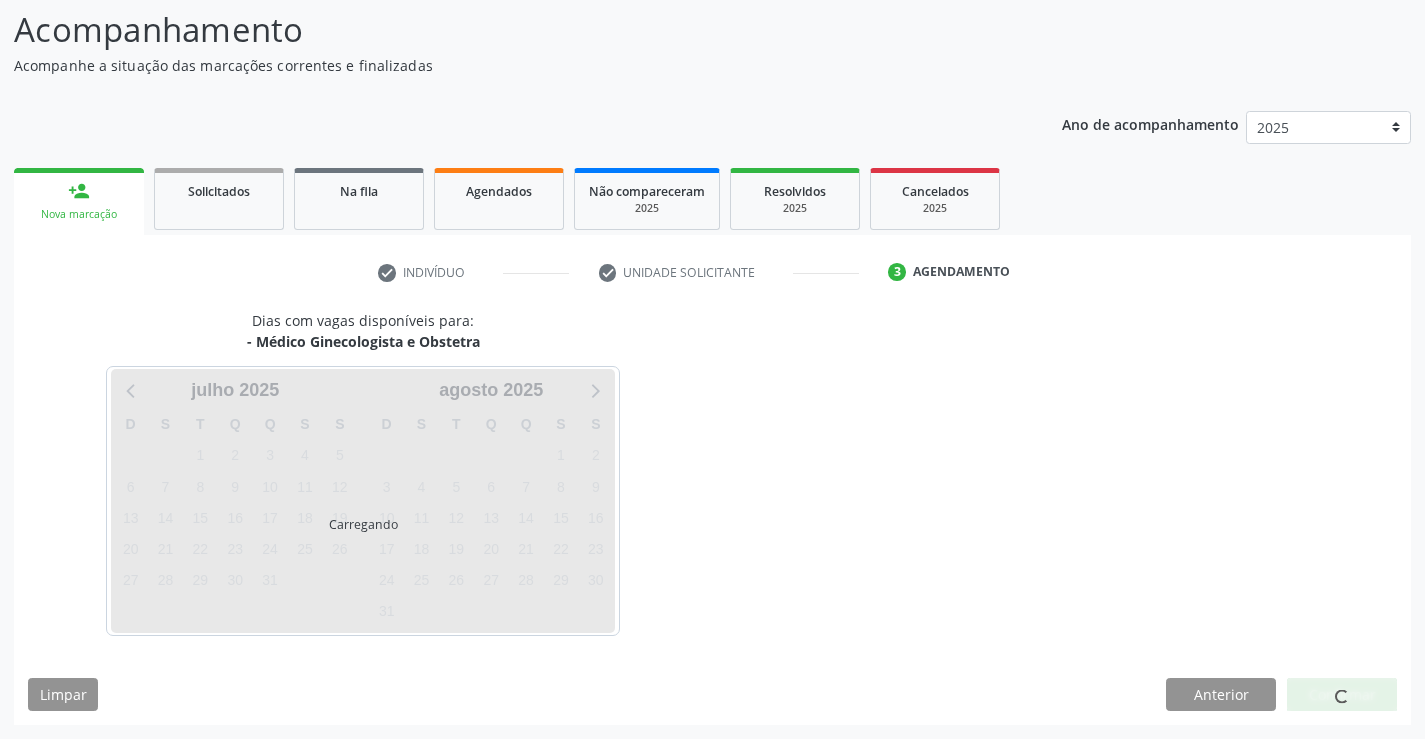 scroll, scrollTop: 131, scrollLeft: 0, axis: vertical 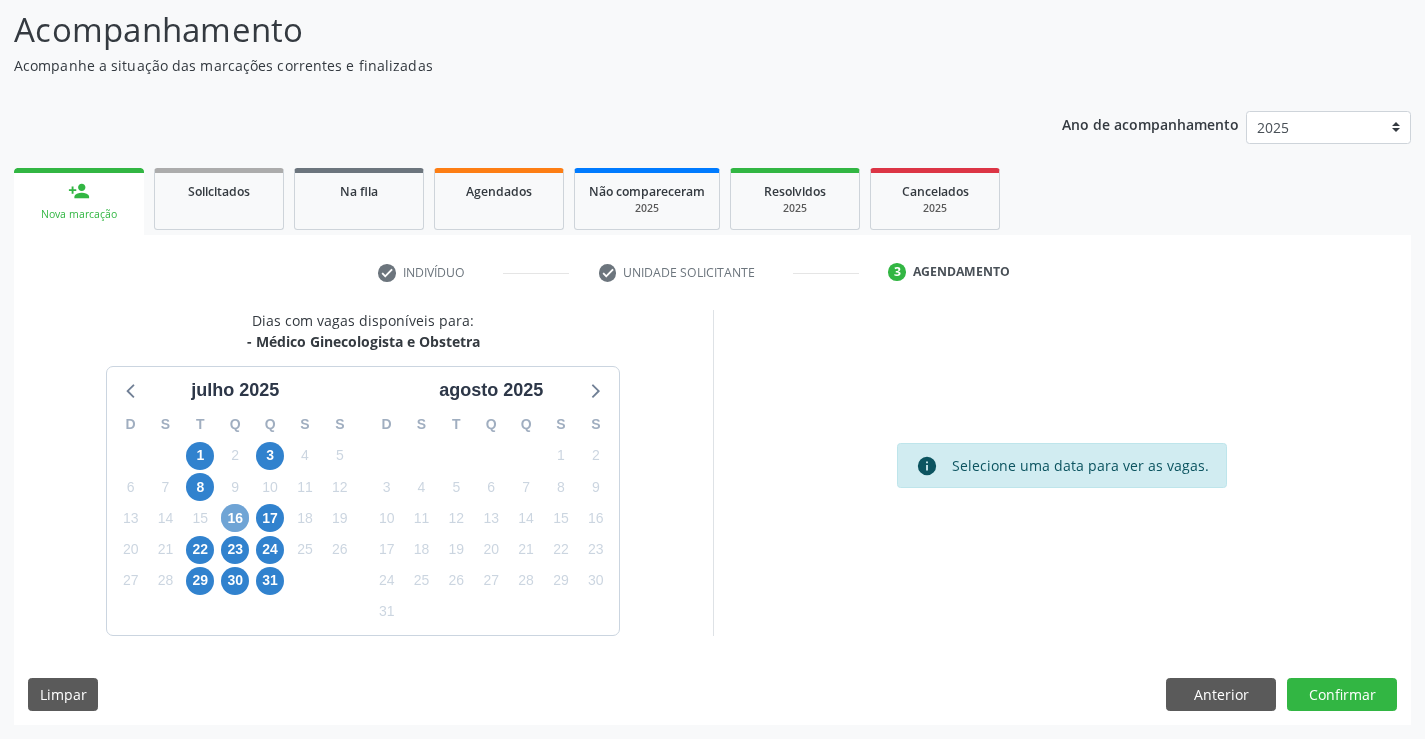 click on "16" at bounding box center [235, 518] 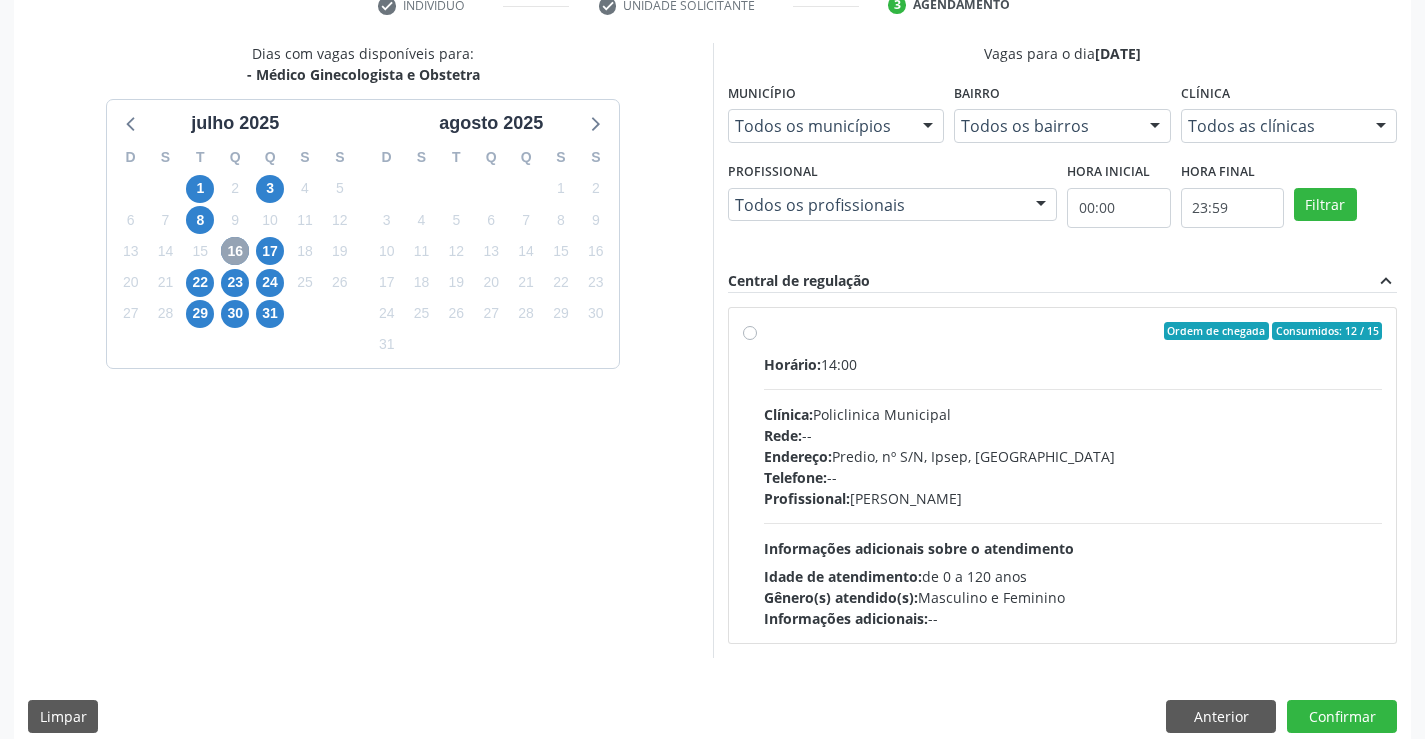 scroll, scrollTop: 420, scrollLeft: 0, axis: vertical 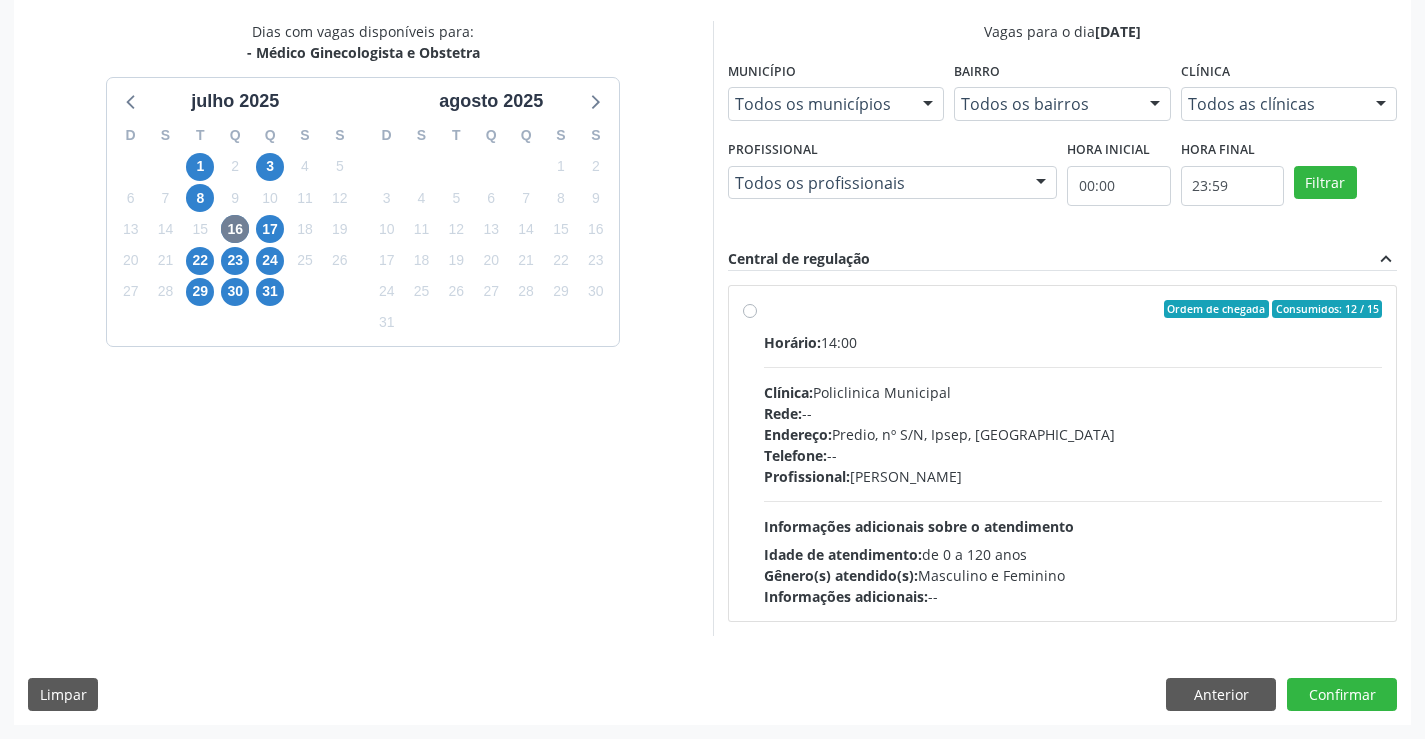 click on "Ordem de chegada
Consumidos: 12 / 15
Horário:   14:00
Clínica:  Policlinica Municipal
Rede:
--
Endereço:   Predio, nº S/N, Ipsep, Serra Talhada - PE
Telefone:   --
Profissional:
Thaisa Barbosa de Siqueira
Informações adicionais sobre o atendimento
Idade de atendimento:
de 0 a 120 anos
Gênero(s) atendido(s):
Masculino e Feminino
Informações adicionais:
--" at bounding box center [1073, 453] 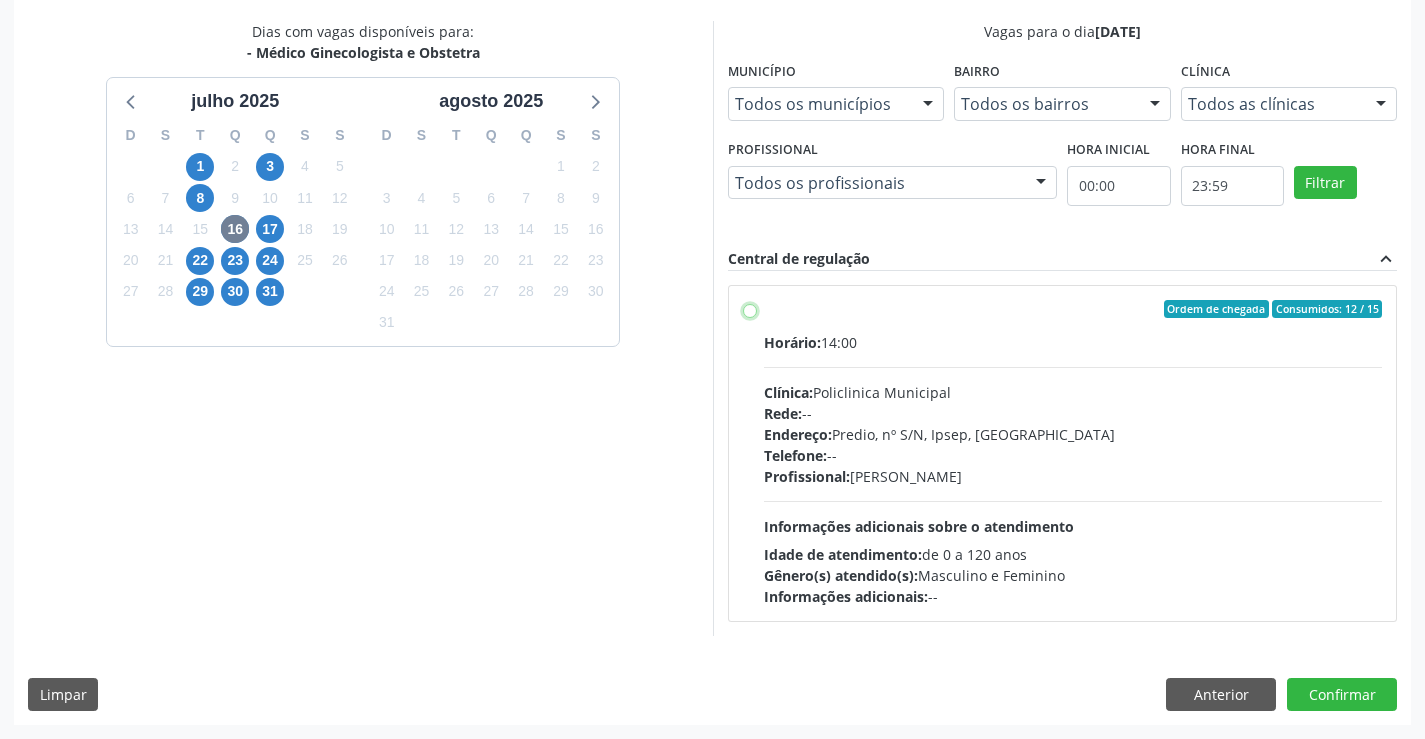 click on "Ordem de chegada
Consumidos: 12 / 15
Horário:   14:00
Clínica:  Policlinica Municipal
Rede:
--
Endereço:   Predio, nº S/N, Ipsep, Serra Talhada - PE
Telefone:   --
Profissional:
Thaisa Barbosa de Siqueira
Informações adicionais sobre o atendimento
Idade de atendimento:
de 0 a 120 anos
Gênero(s) atendido(s):
Masculino e Feminino
Informações adicionais:
--" at bounding box center (750, 309) 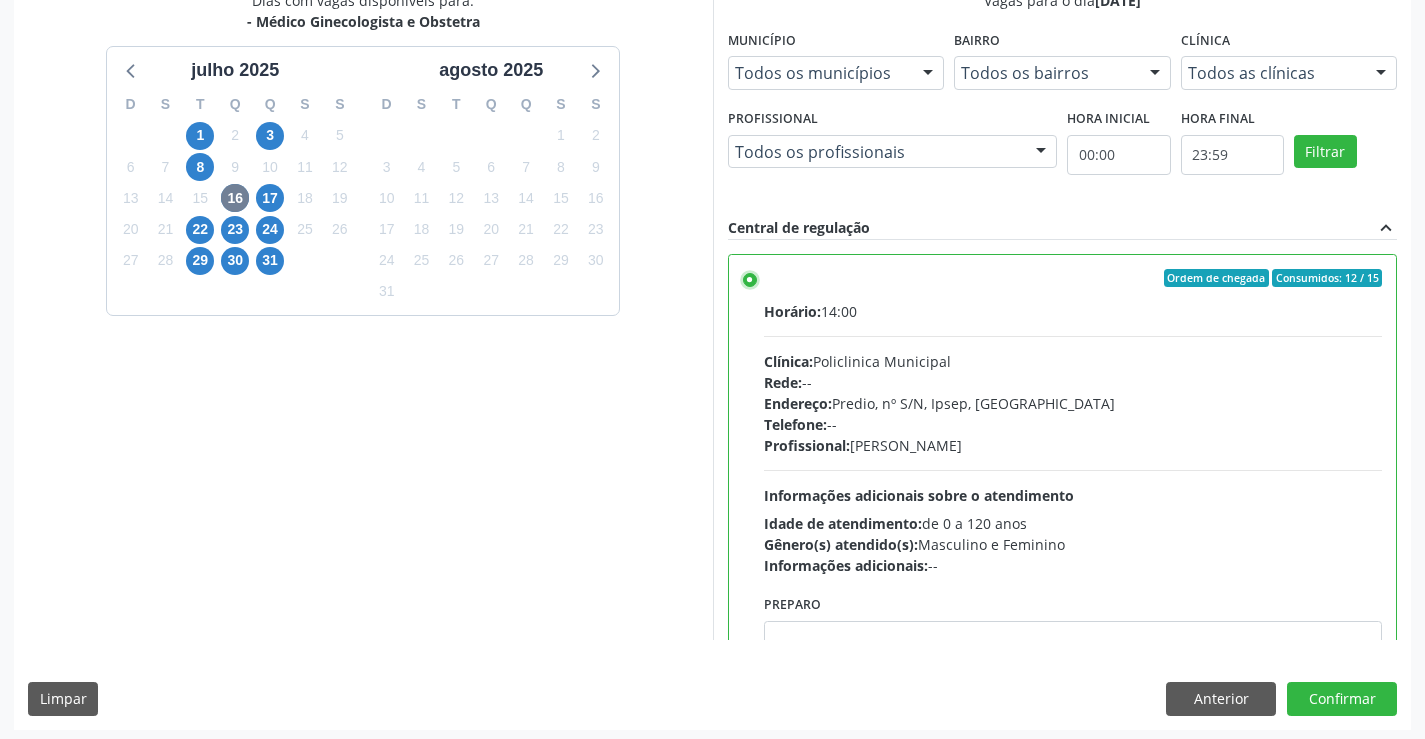 scroll, scrollTop: 456, scrollLeft: 0, axis: vertical 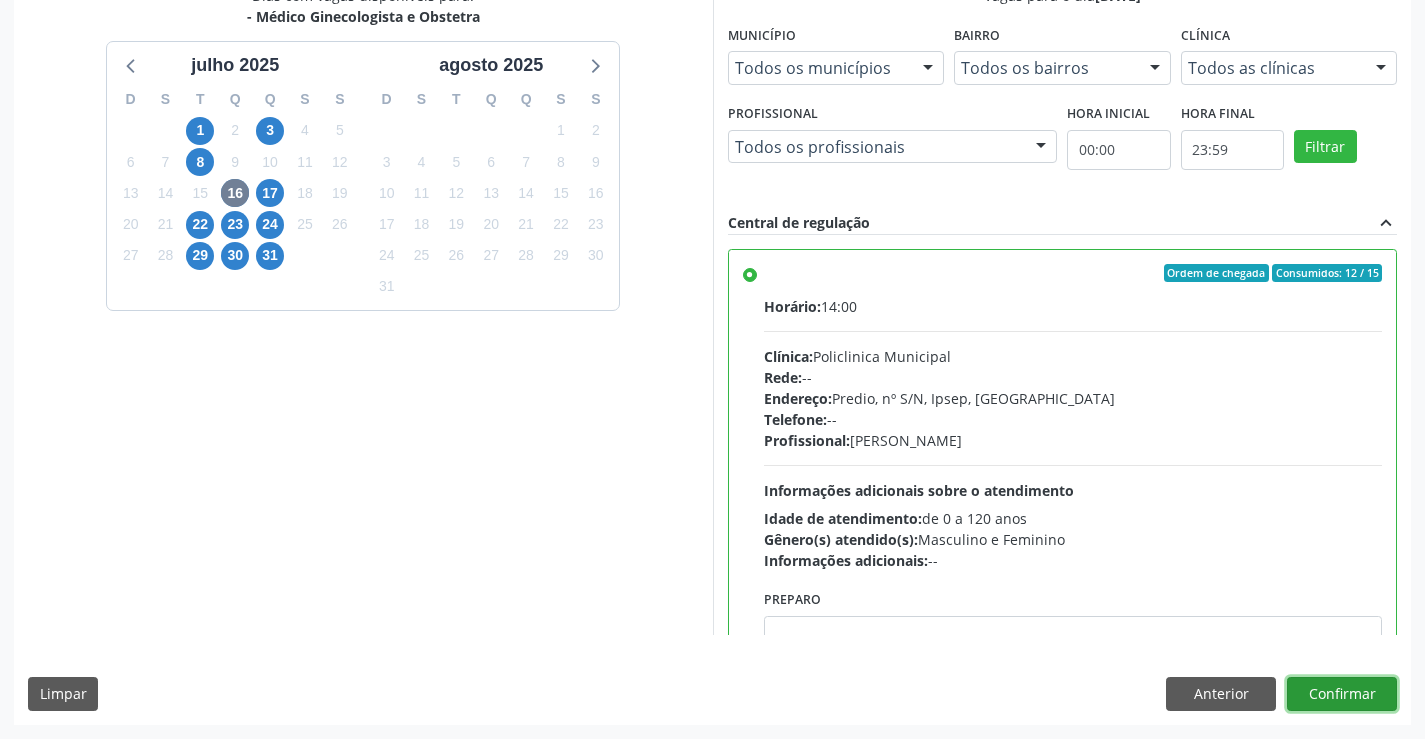 click on "Confirmar" at bounding box center [1342, 694] 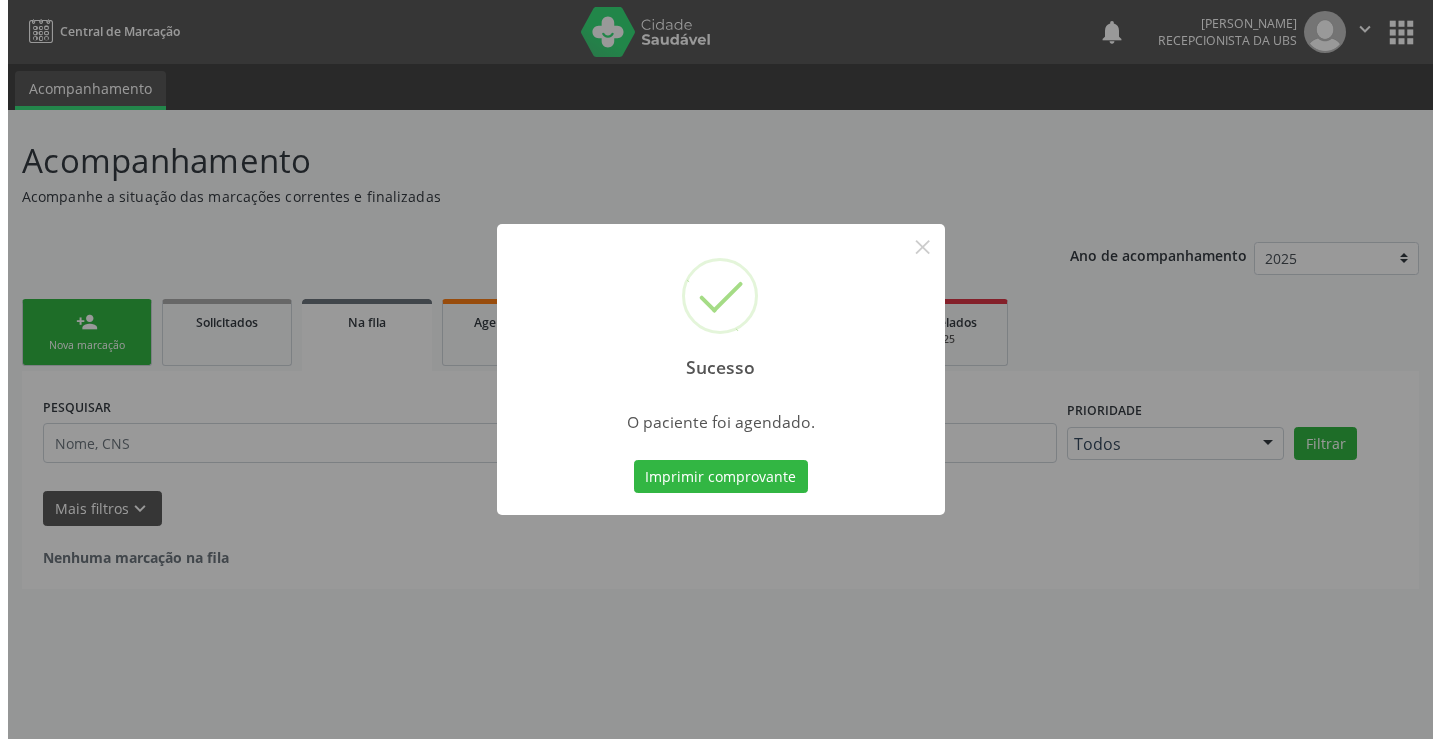scroll, scrollTop: 0, scrollLeft: 0, axis: both 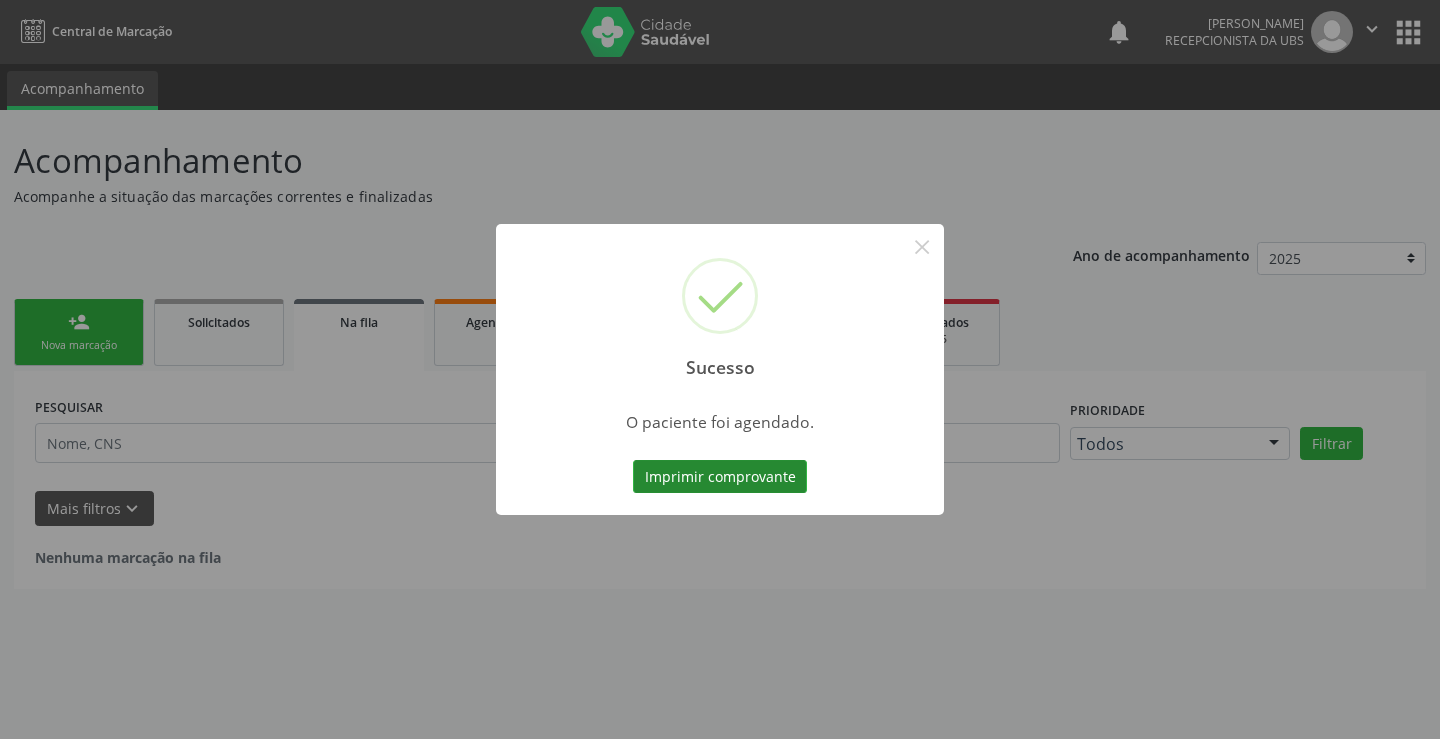click on "Imprimir comprovante" at bounding box center [720, 477] 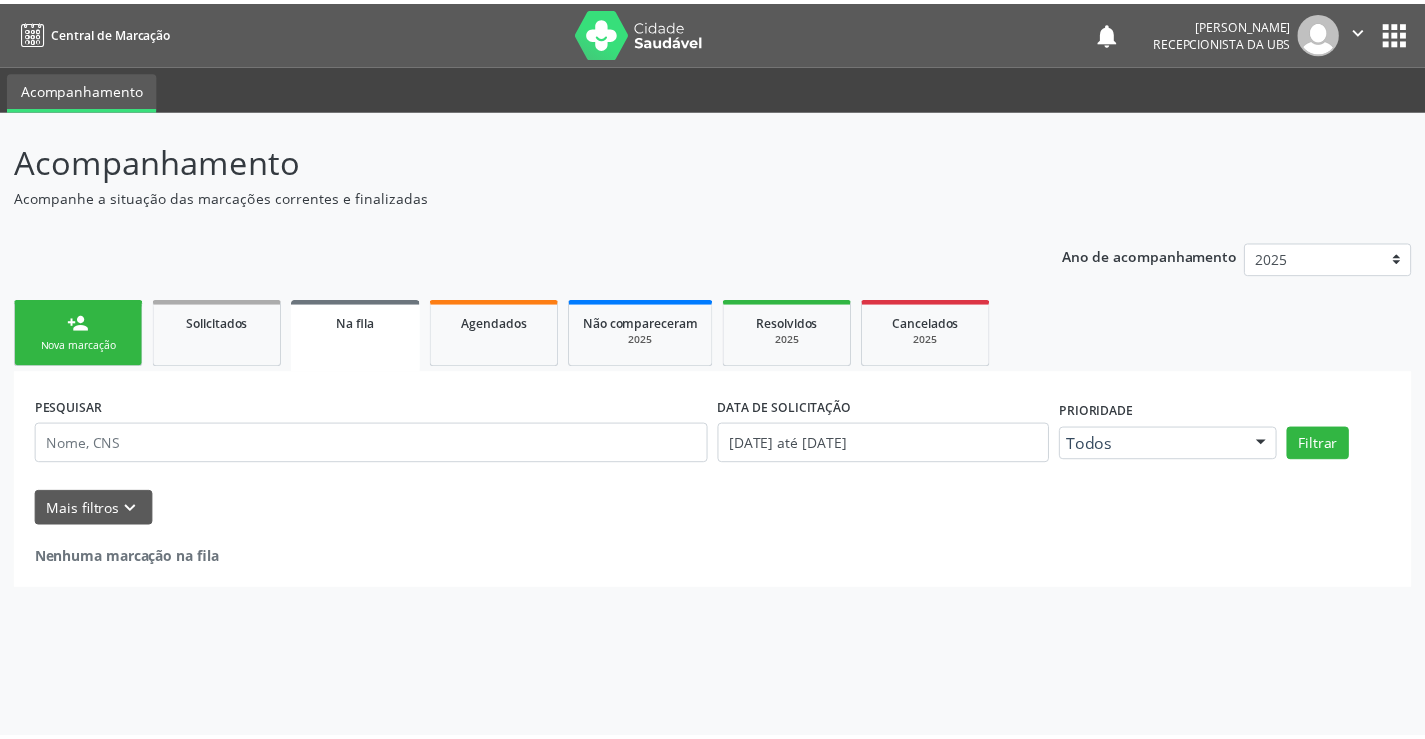 scroll, scrollTop: 0, scrollLeft: 0, axis: both 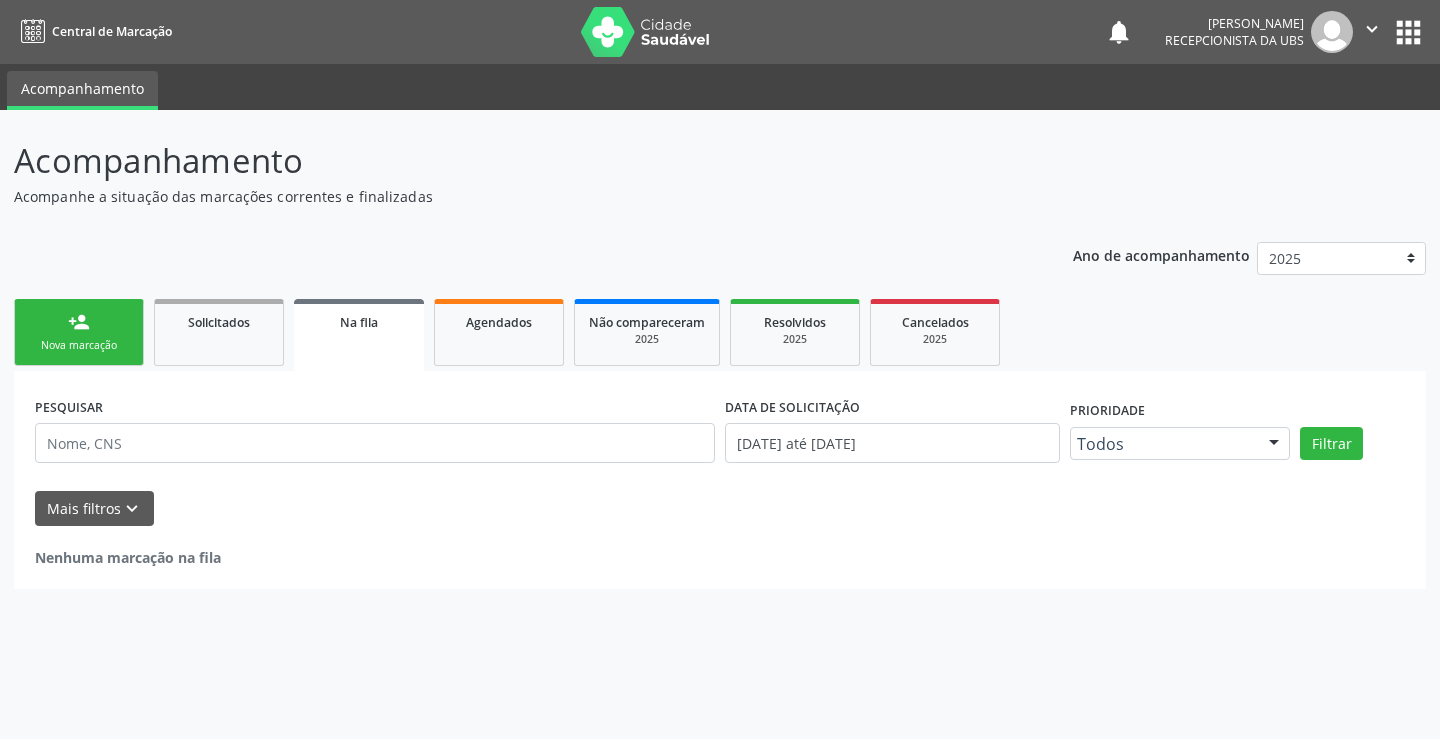 click on "Nova marcação" at bounding box center [79, 345] 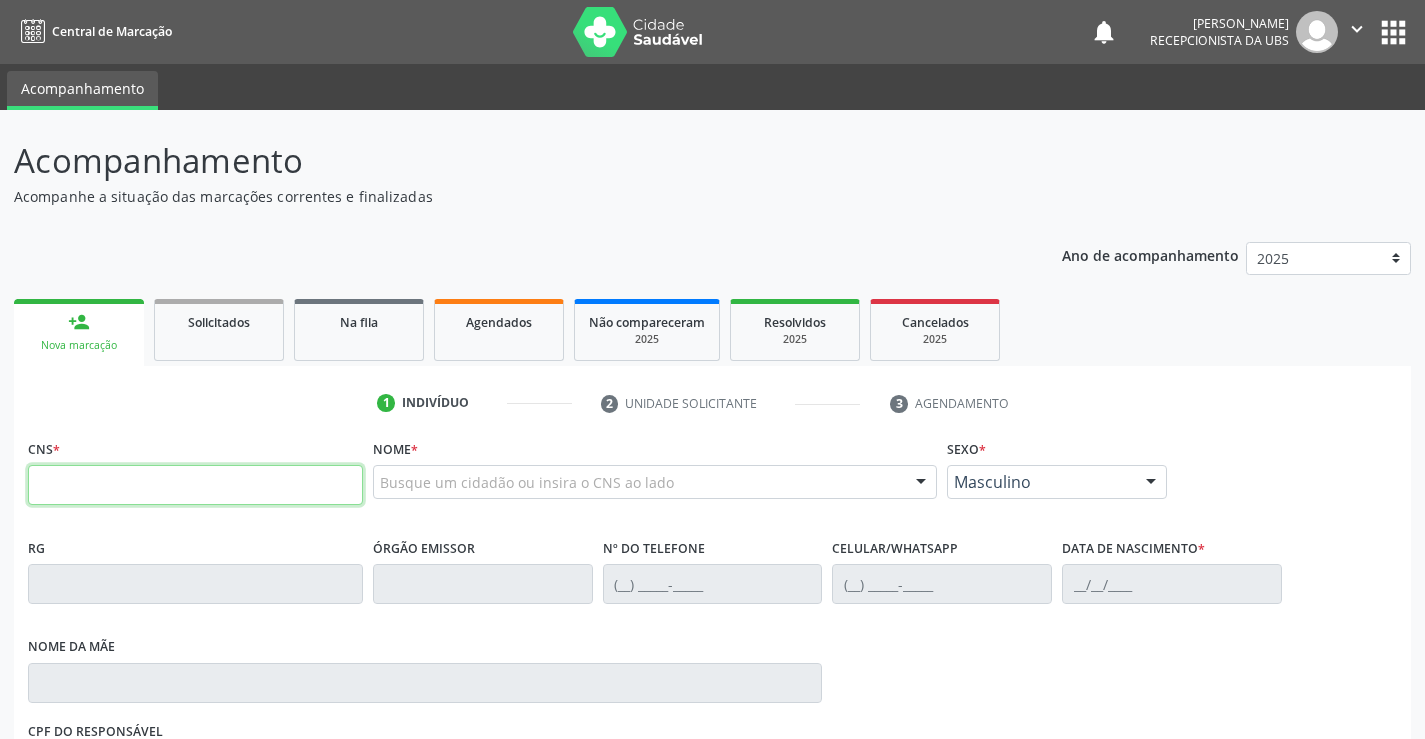 click at bounding box center (195, 485) 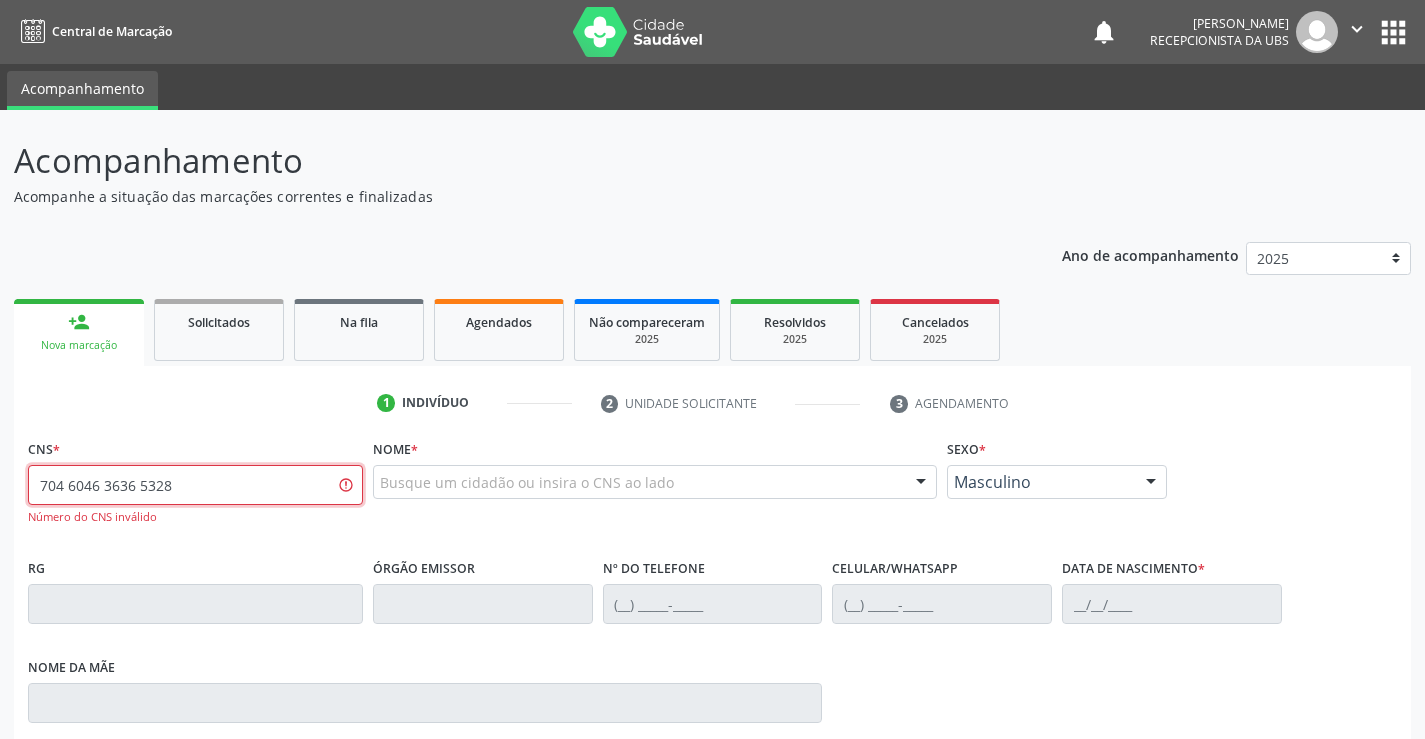 click on "704 6046 3636 5328" at bounding box center (195, 485) 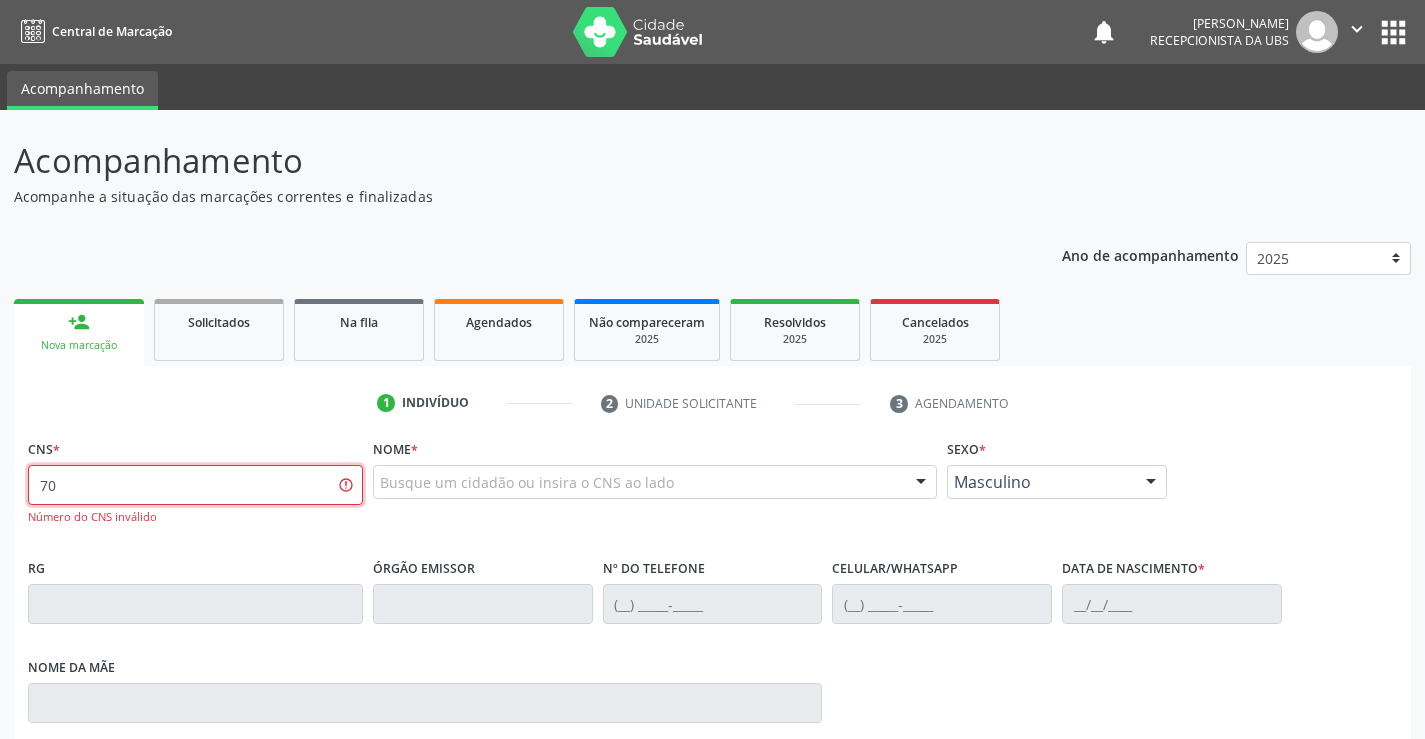 type on "7" 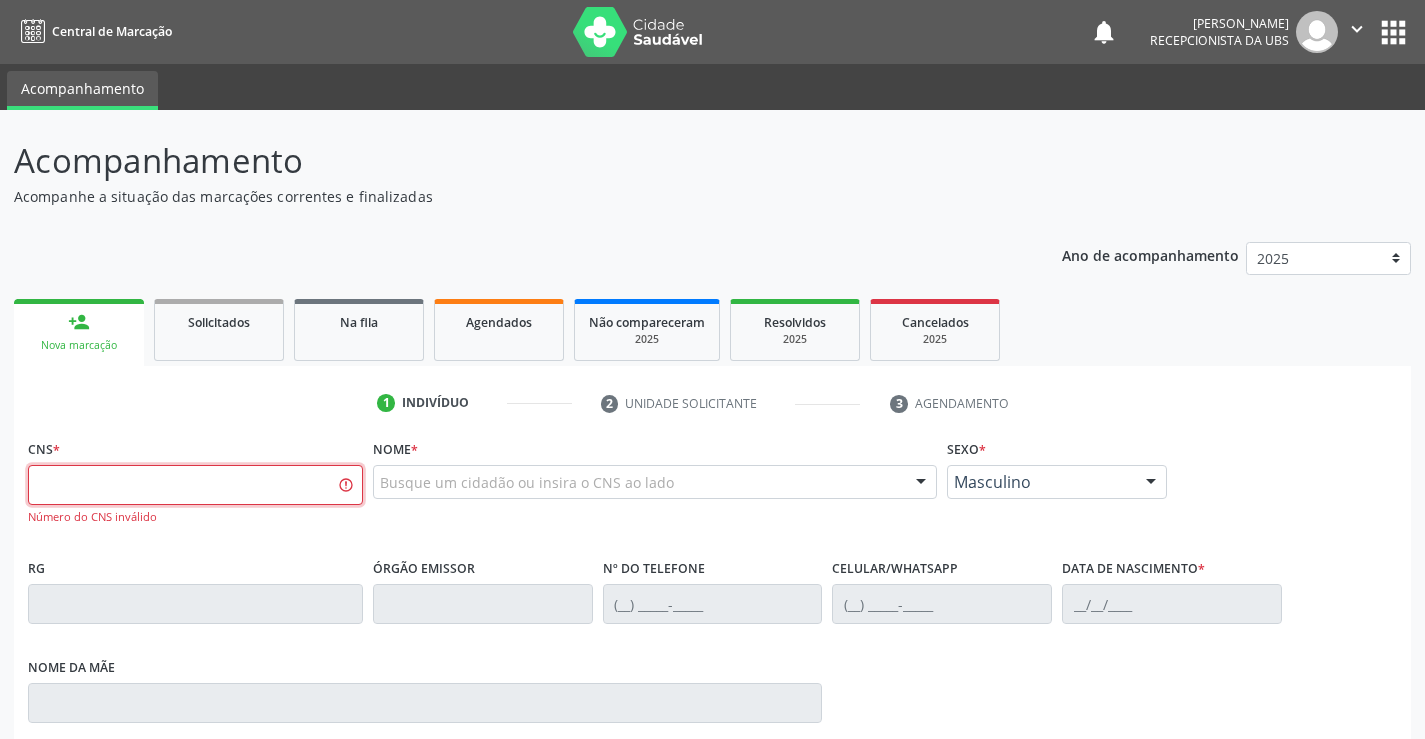 paste on "704 6046 3635 5328" 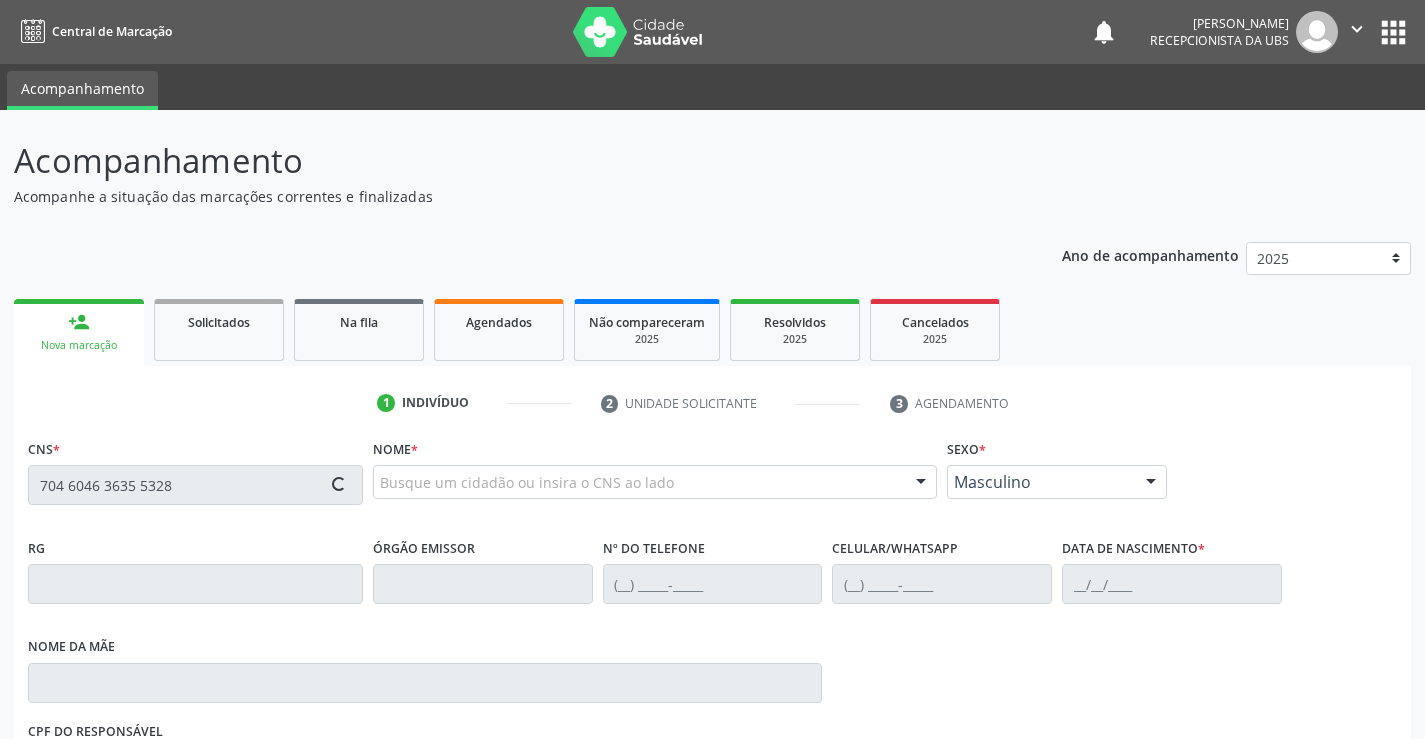 type on "704 6046 3635 5328" 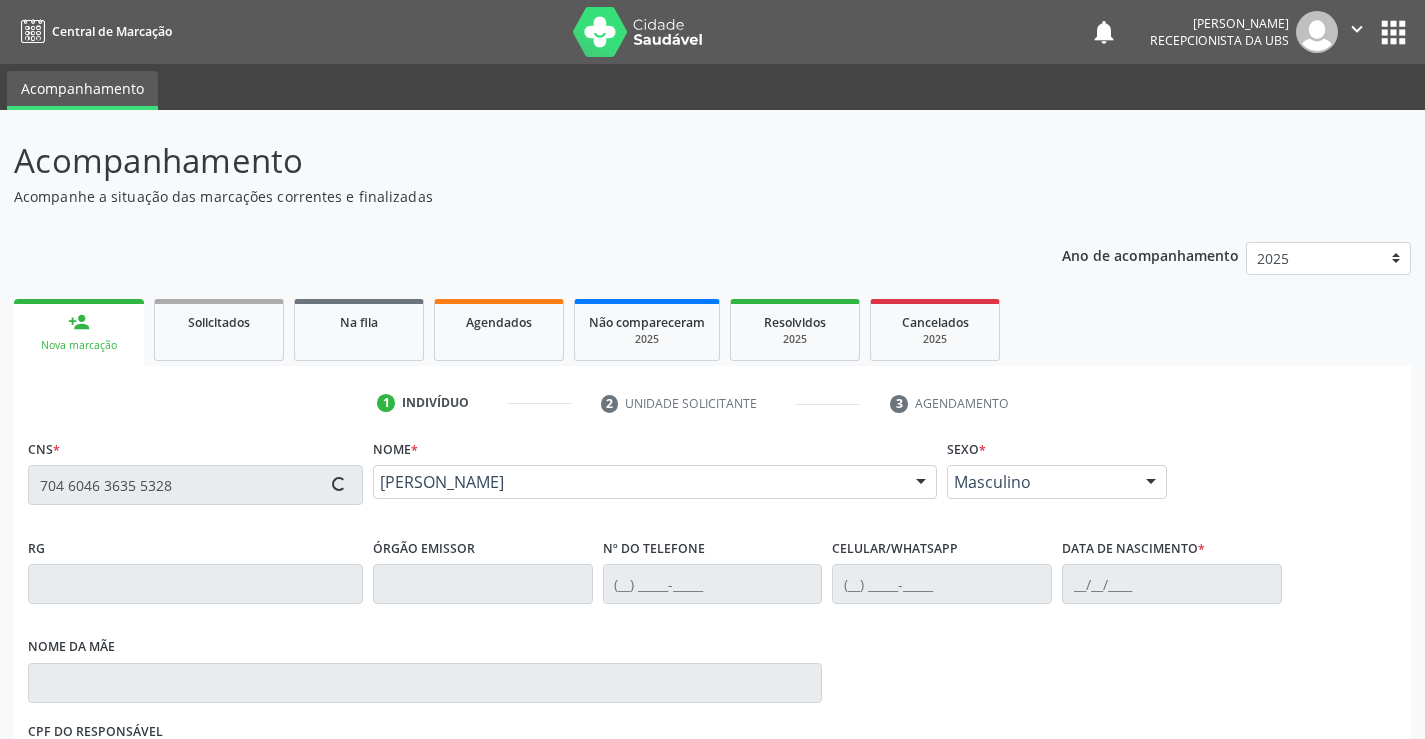 type on "[PHONE_NUMBER]" 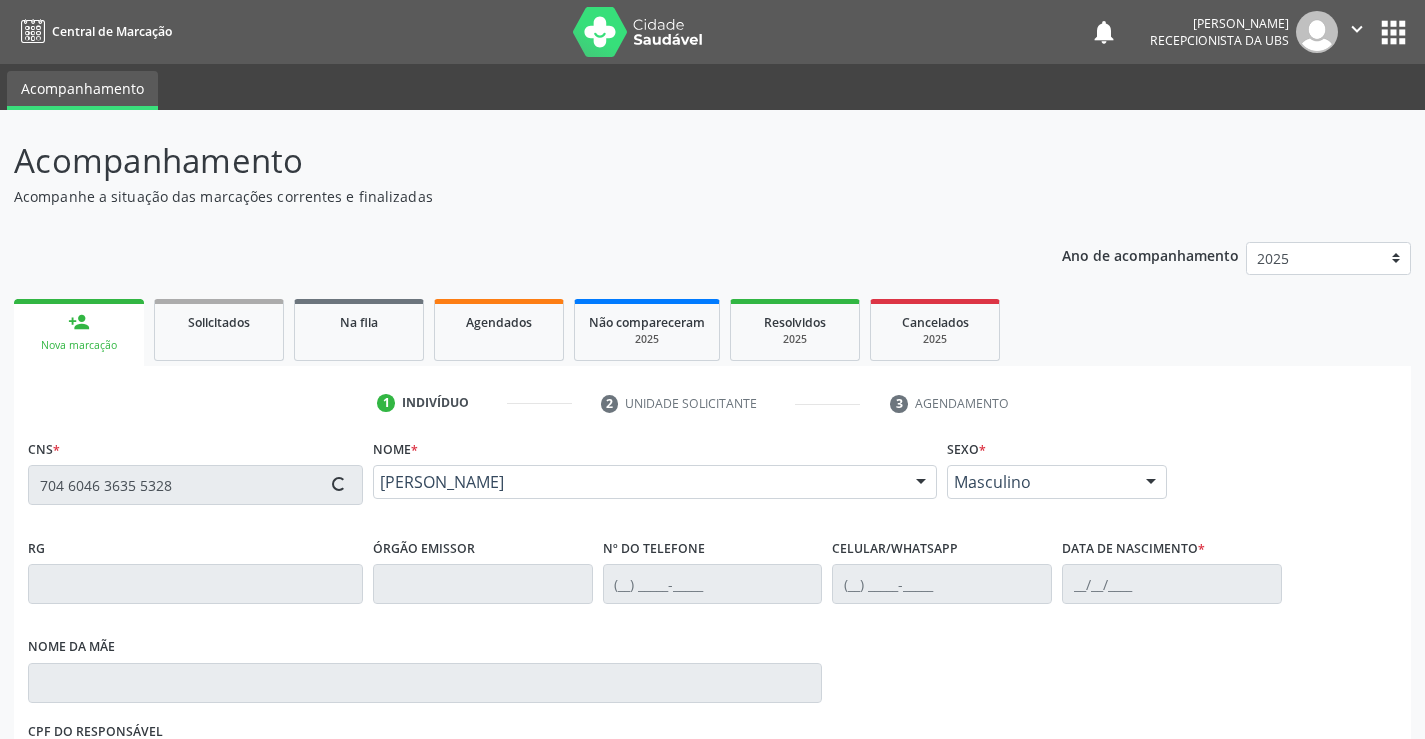 type on "[DATE]" 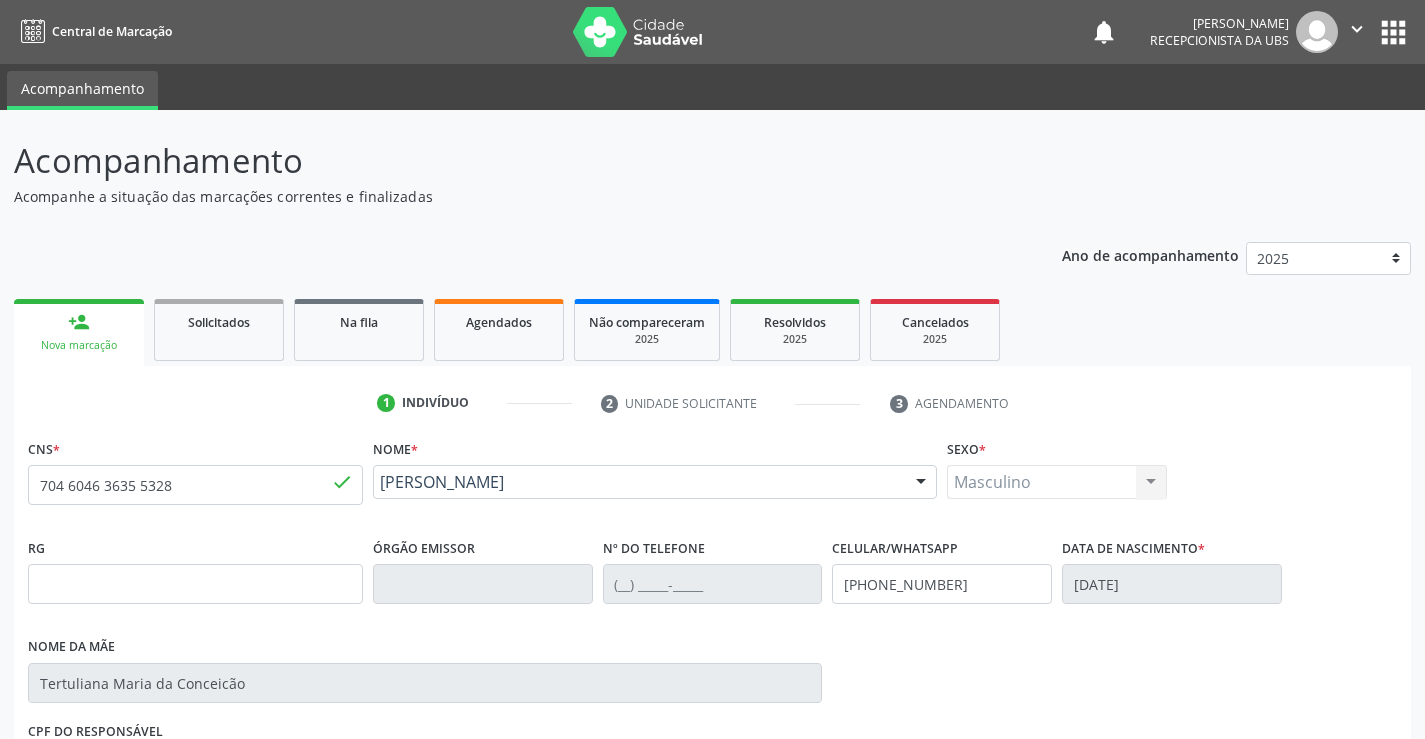 scroll, scrollTop: 100, scrollLeft: 0, axis: vertical 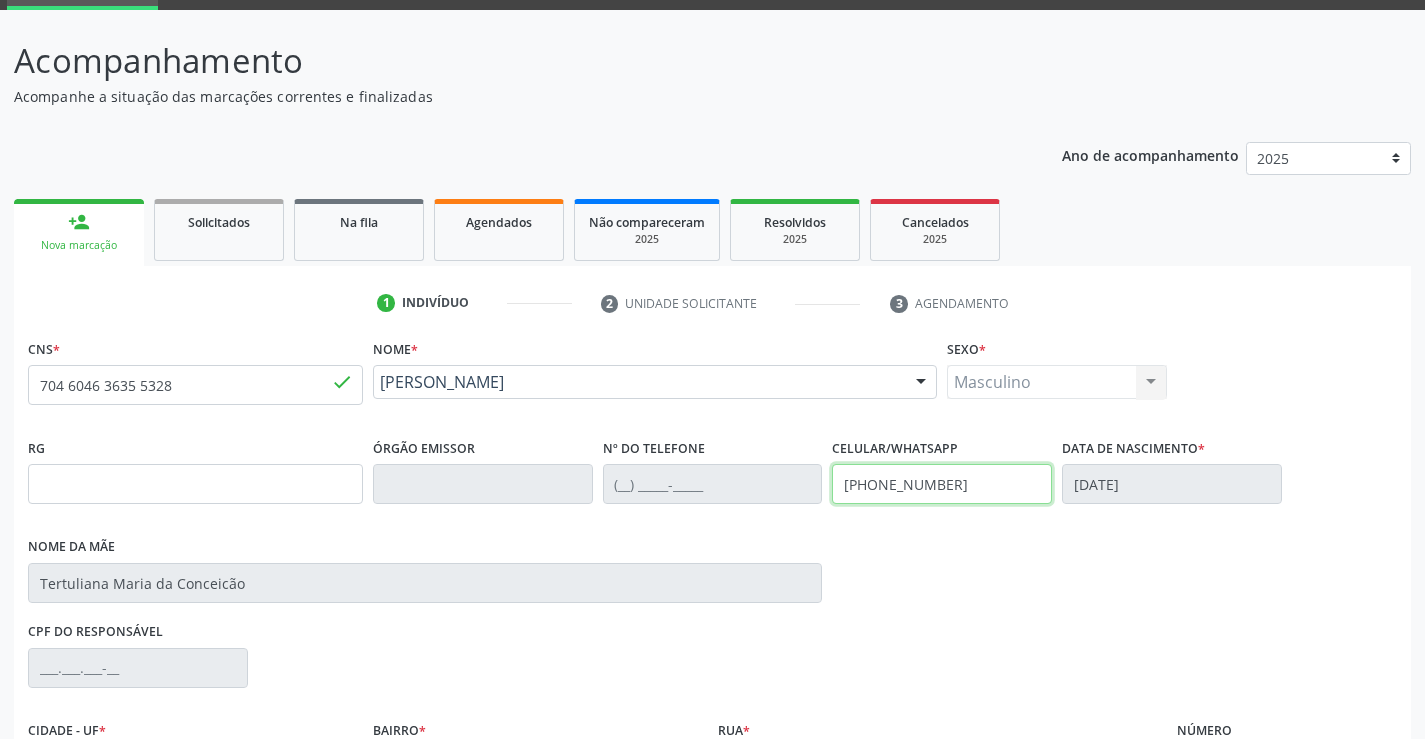 click on "[PHONE_NUMBER]" at bounding box center (942, 484) 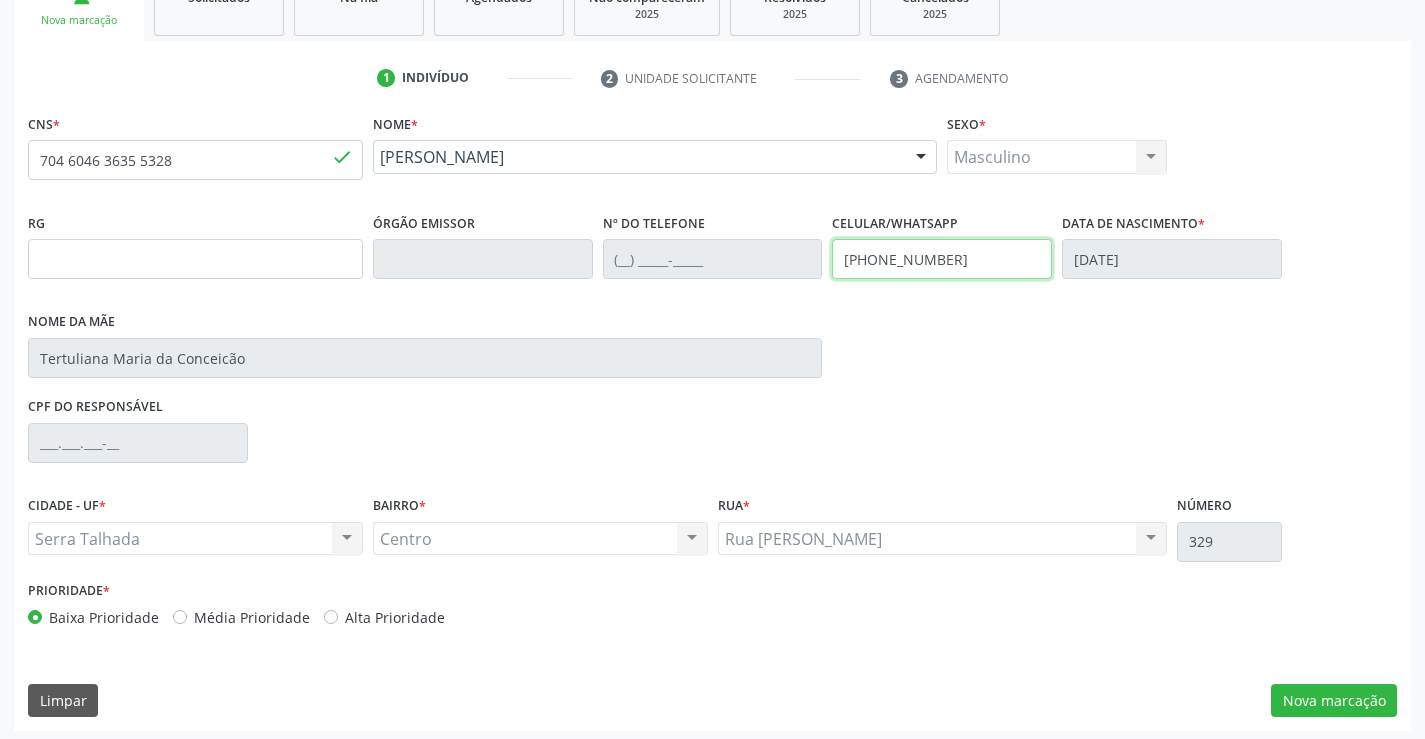 scroll, scrollTop: 331, scrollLeft: 0, axis: vertical 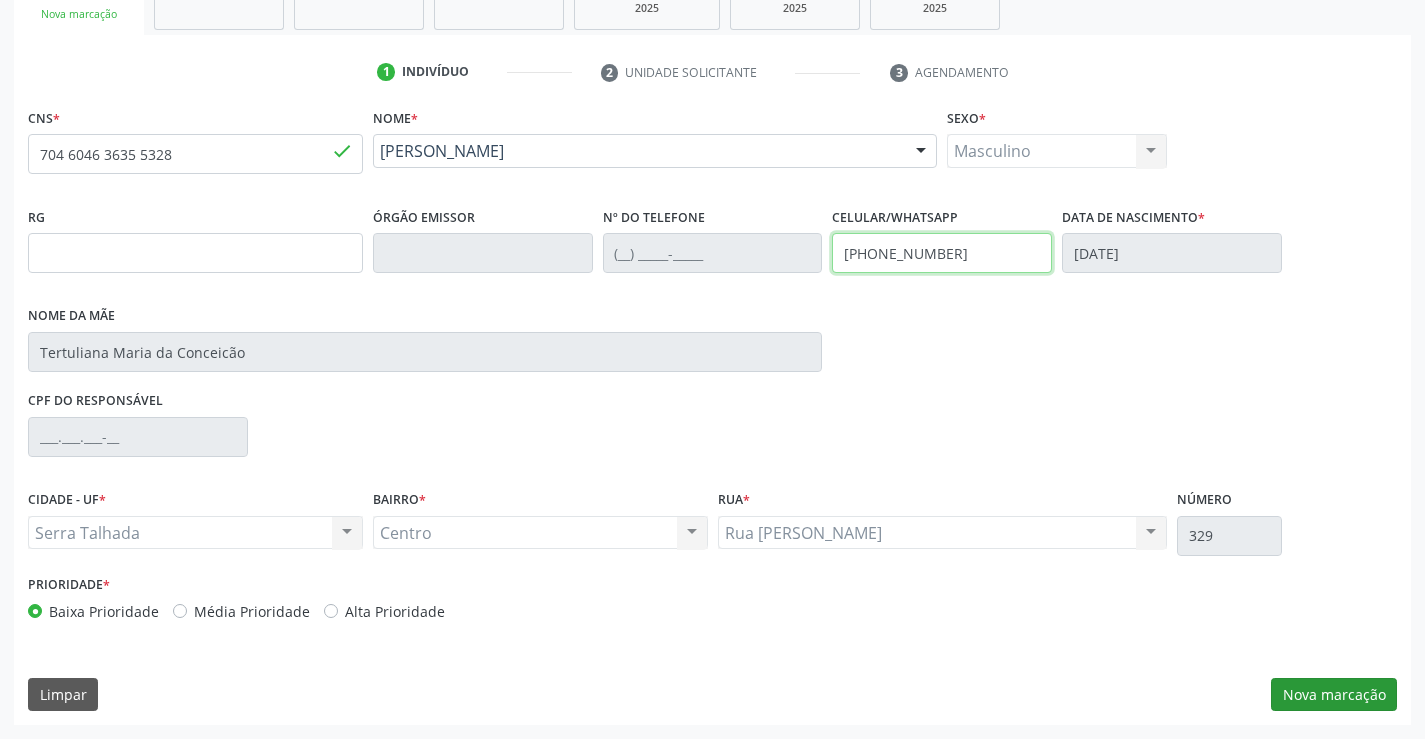 type on "[PHONE_NUMBER]" 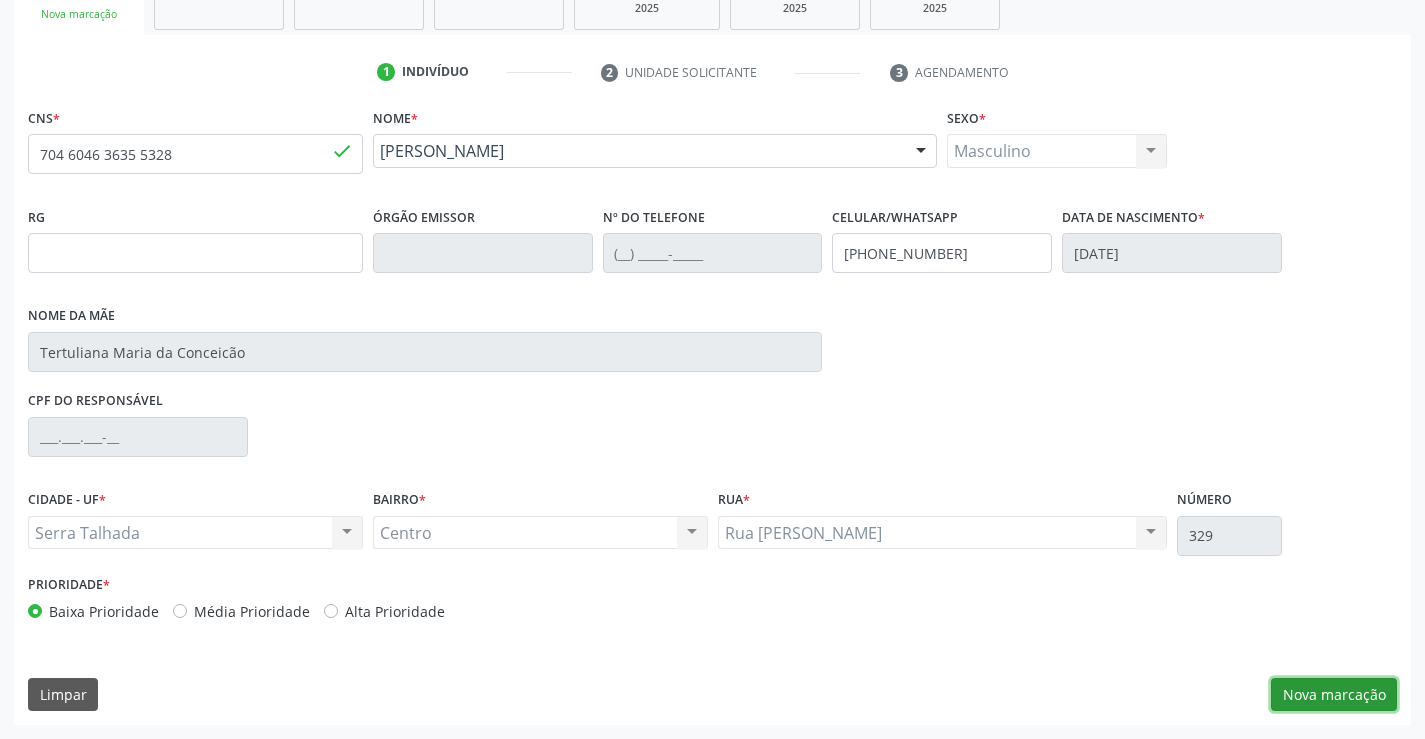 click on "Nova marcação" at bounding box center [1334, 695] 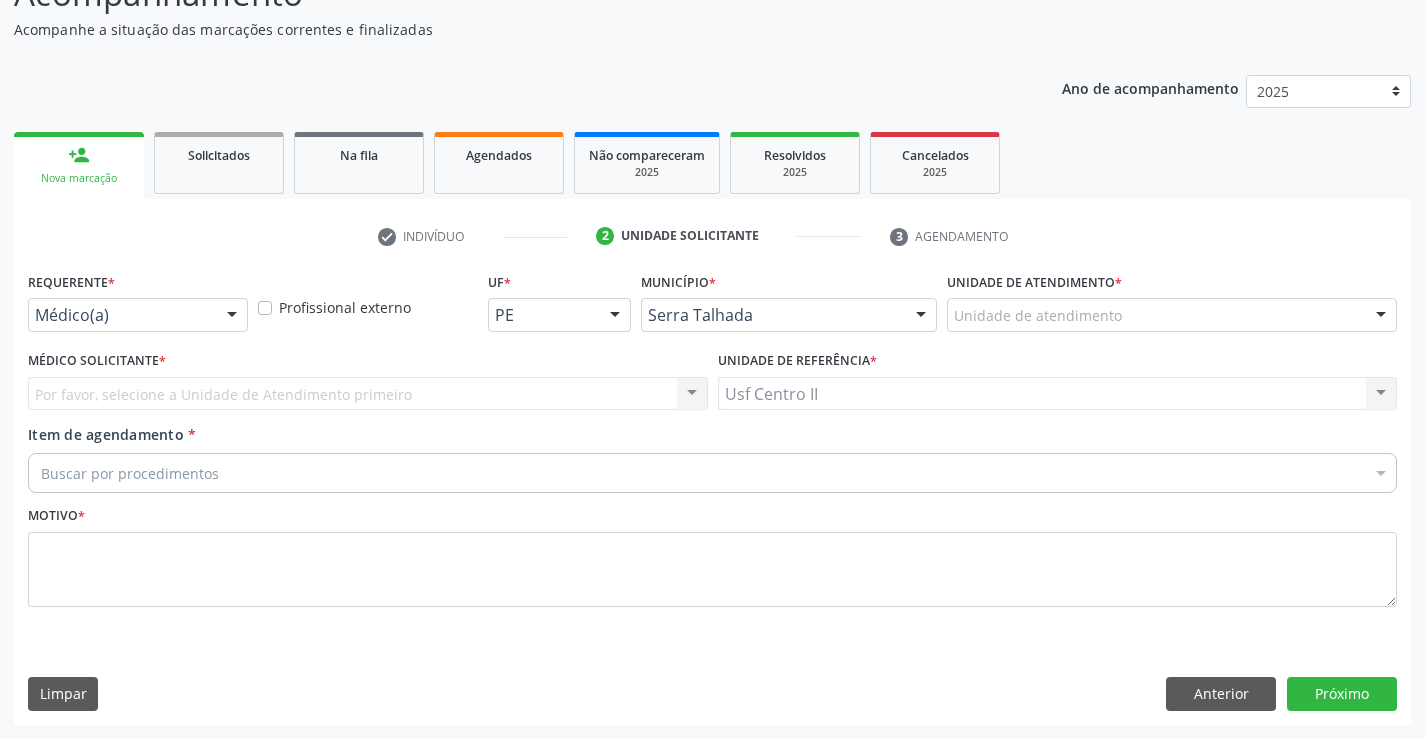 scroll, scrollTop: 167, scrollLeft: 0, axis: vertical 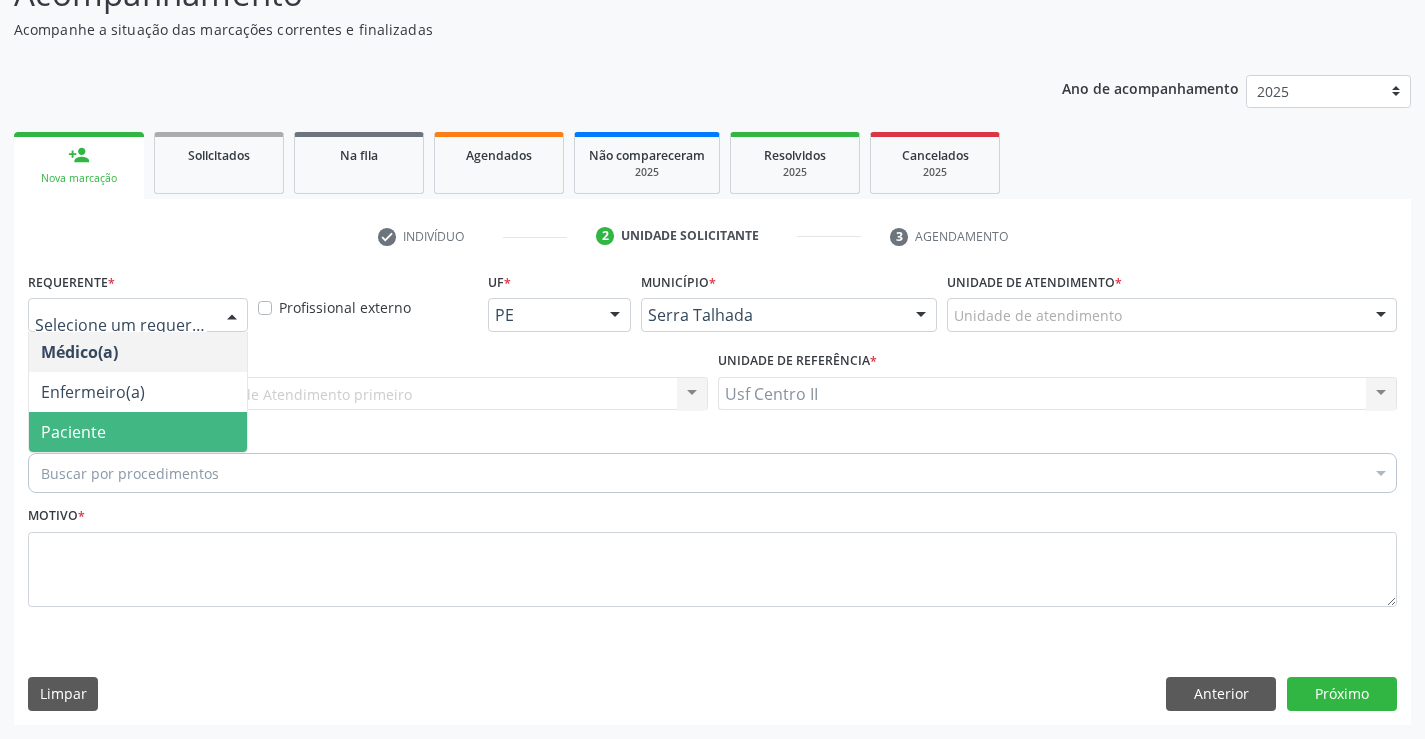 click on "Paciente" at bounding box center [138, 432] 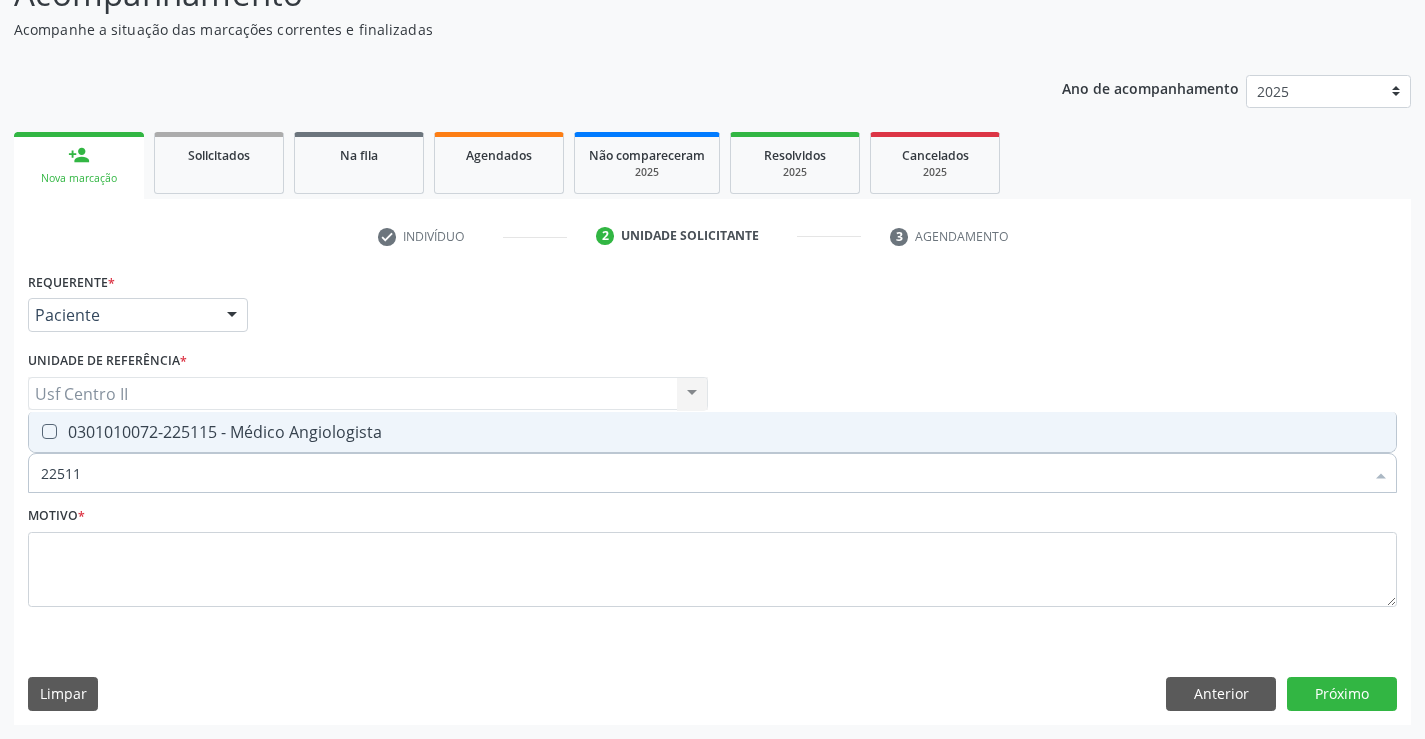 type on "225115" 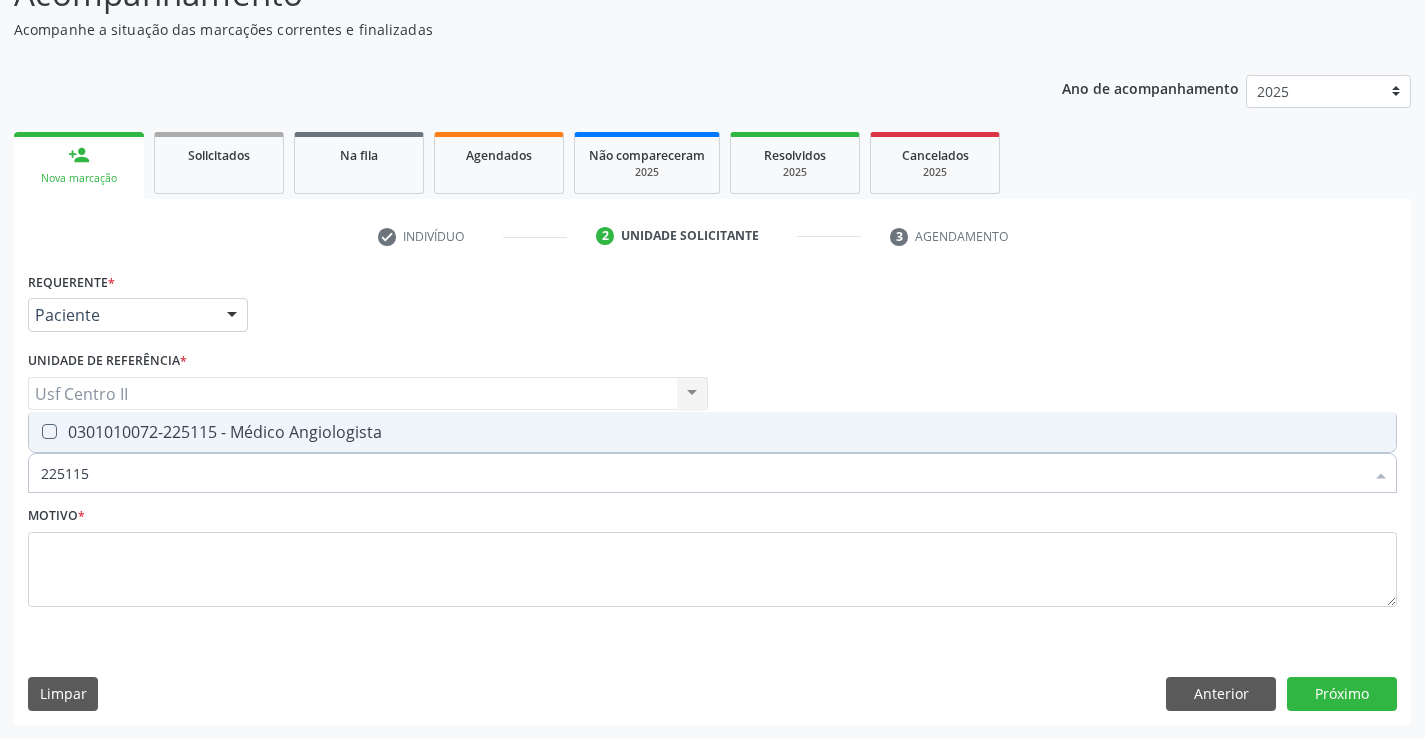 click on "0301010072-225115 - Médico Angiologista" at bounding box center (712, 432) 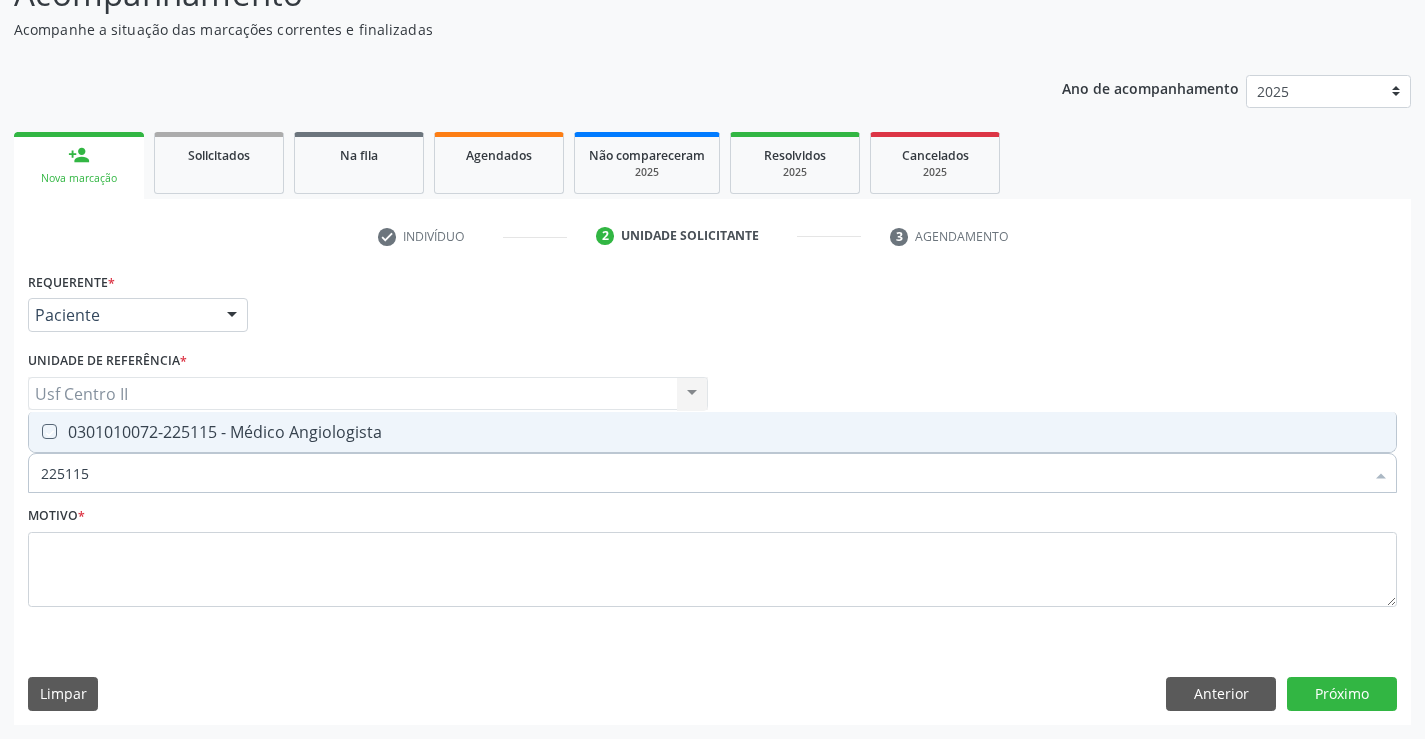 checkbox on "true" 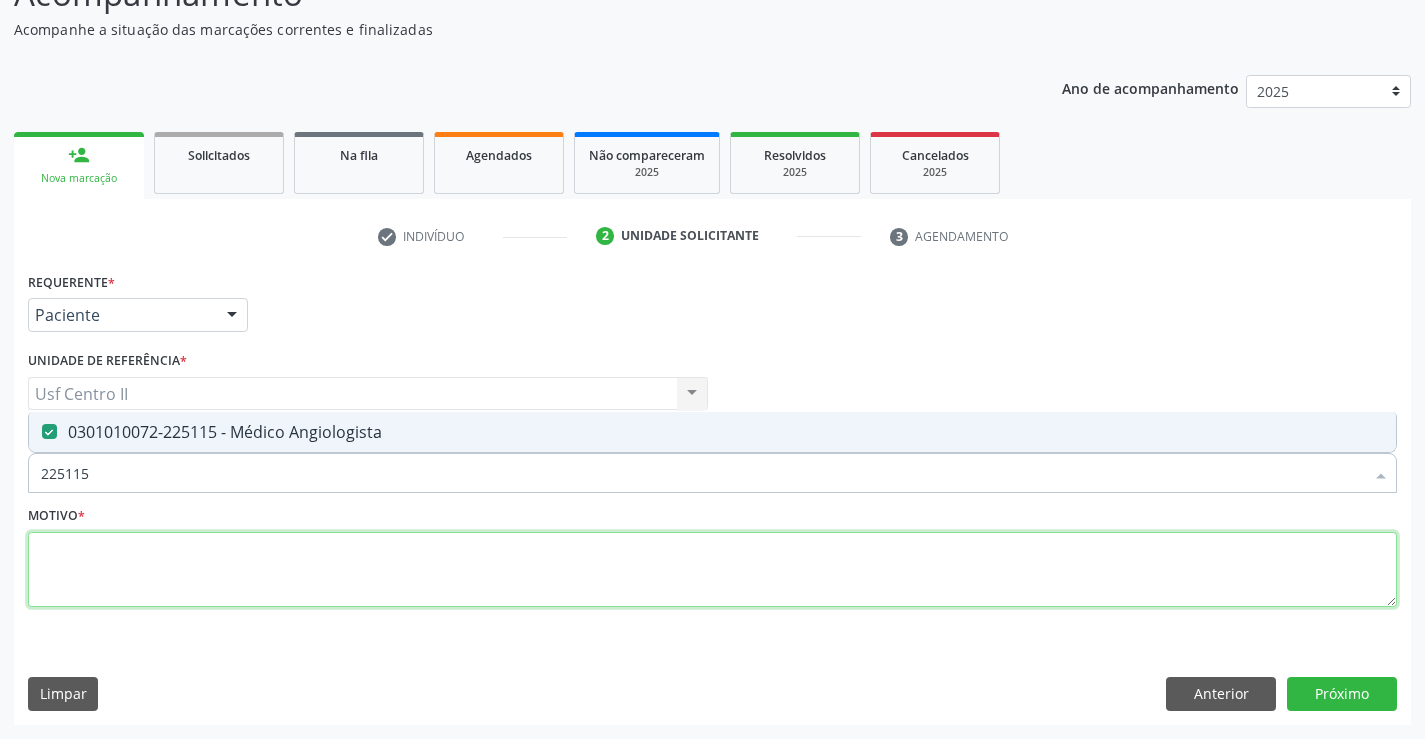 click at bounding box center (712, 570) 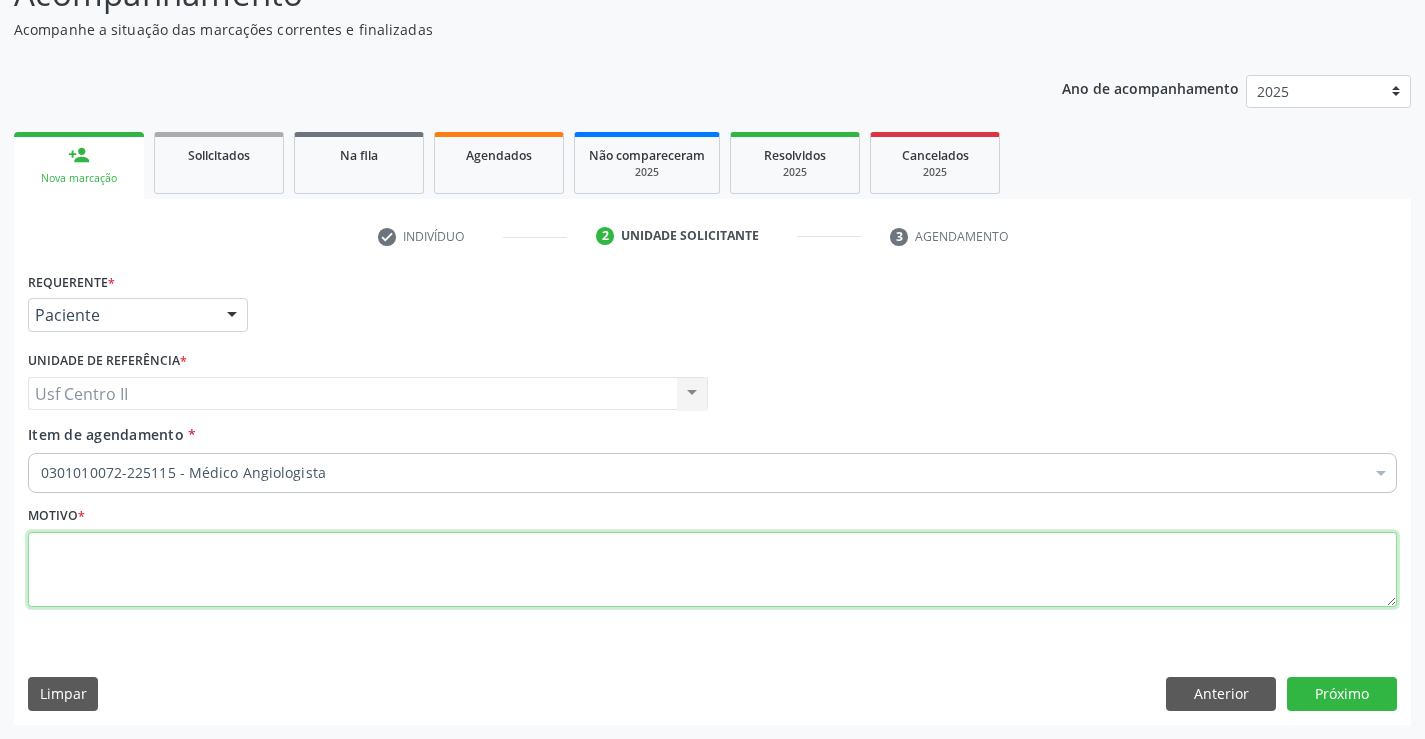 type on ";" 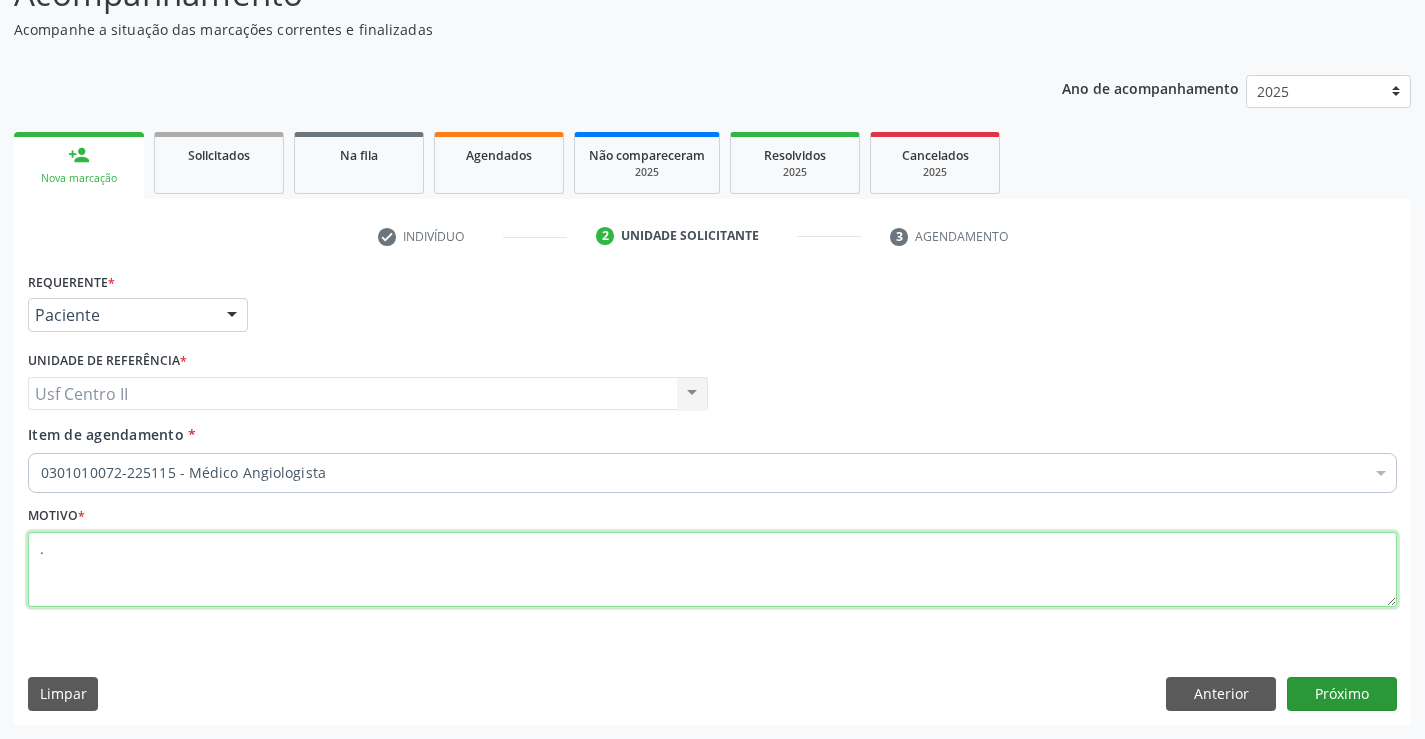 type on "." 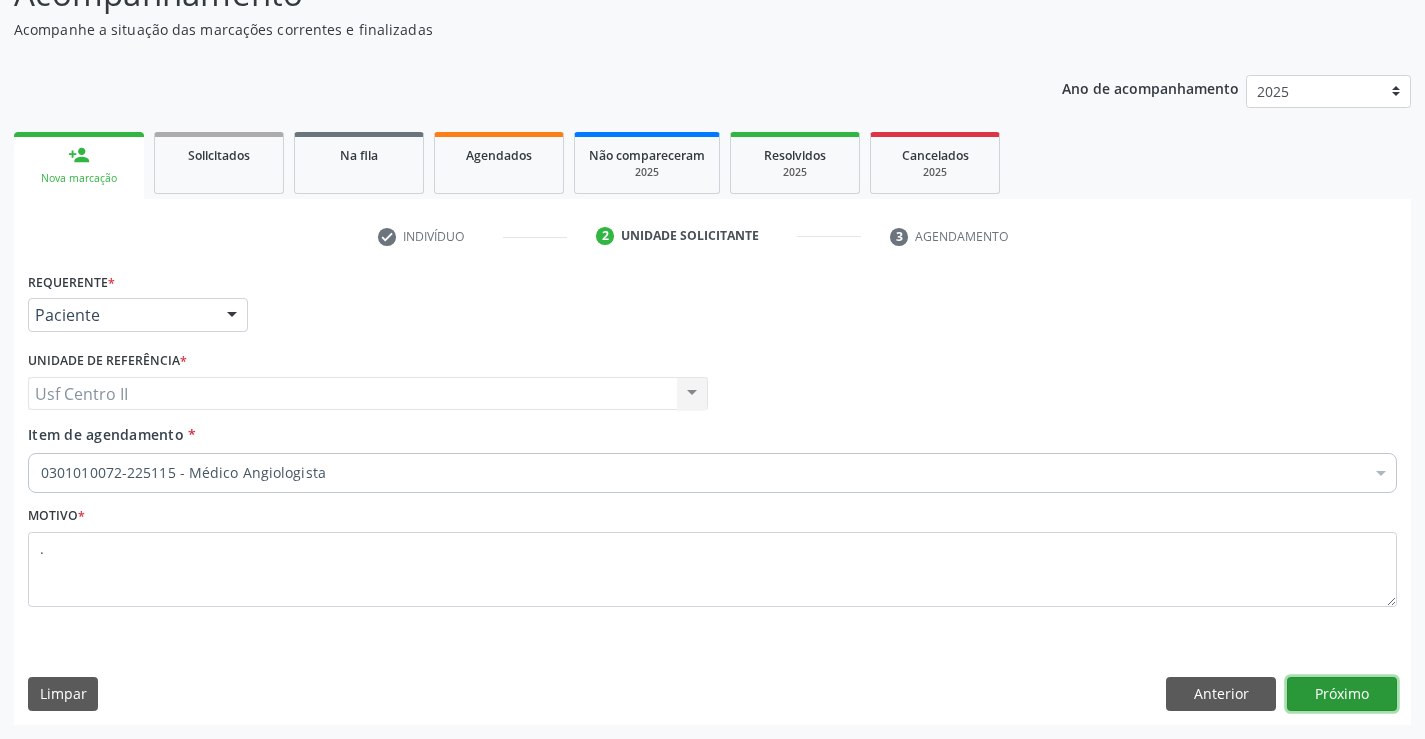 click on "Próximo" at bounding box center (1342, 694) 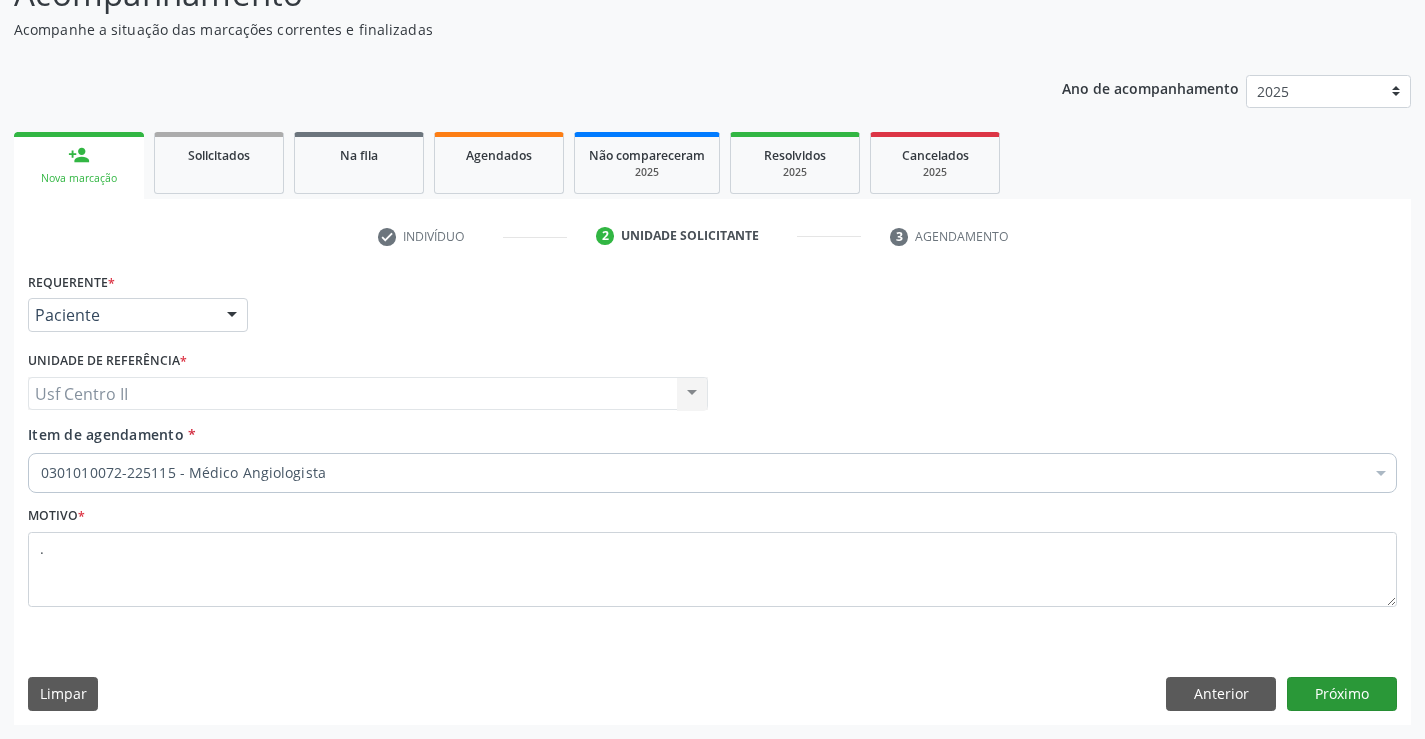 scroll, scrollTop: 131, scrollLeft: 0, axis: vertical 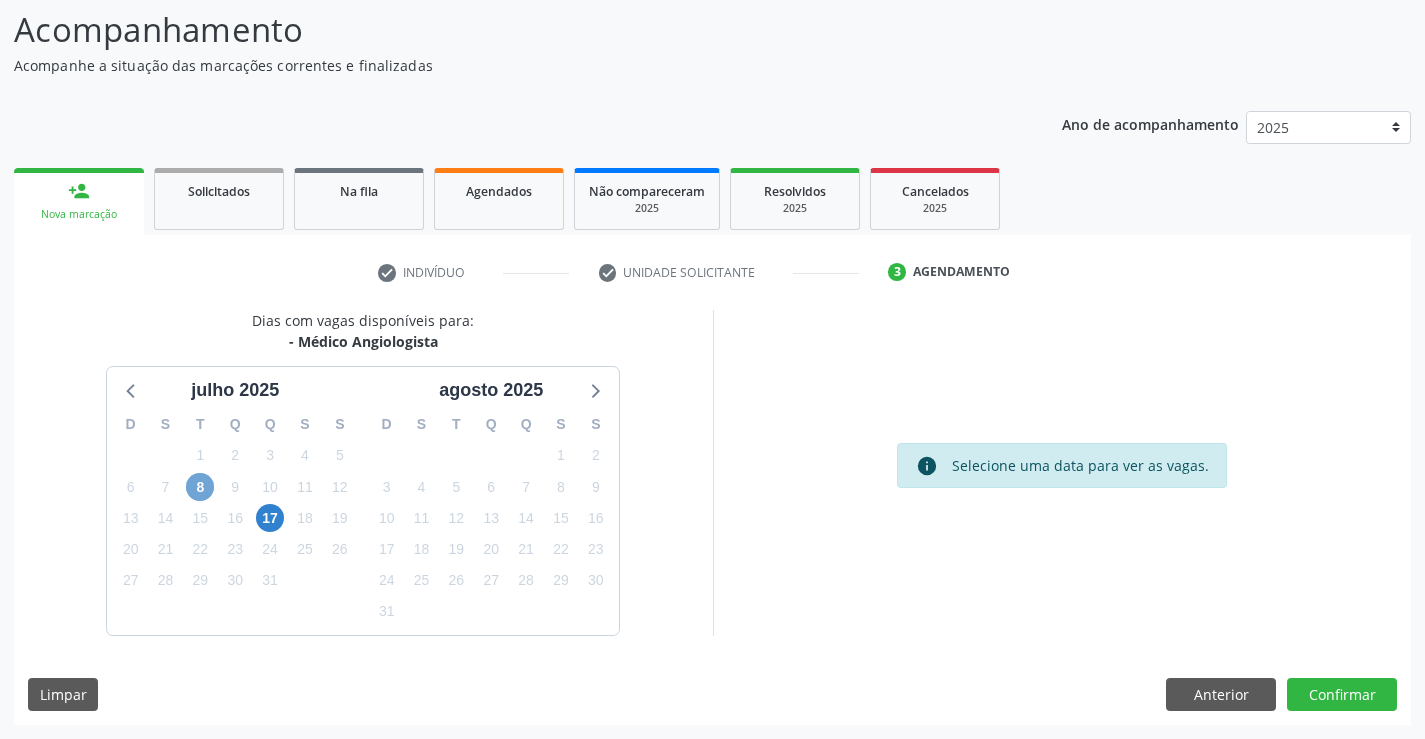 click on "8" at bounding box center [200, 487] 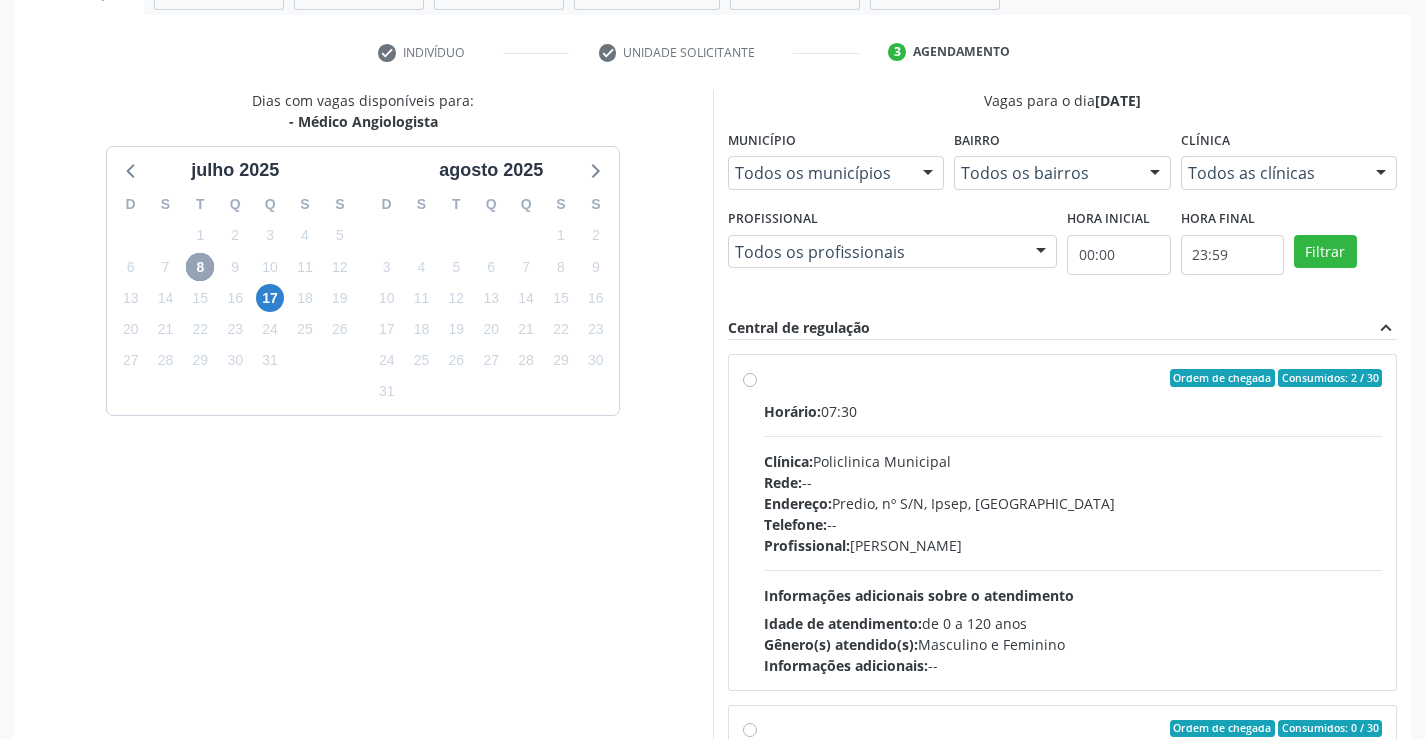 scroll, scrollTop: 456, scrollLeft: 0, axis: vertical 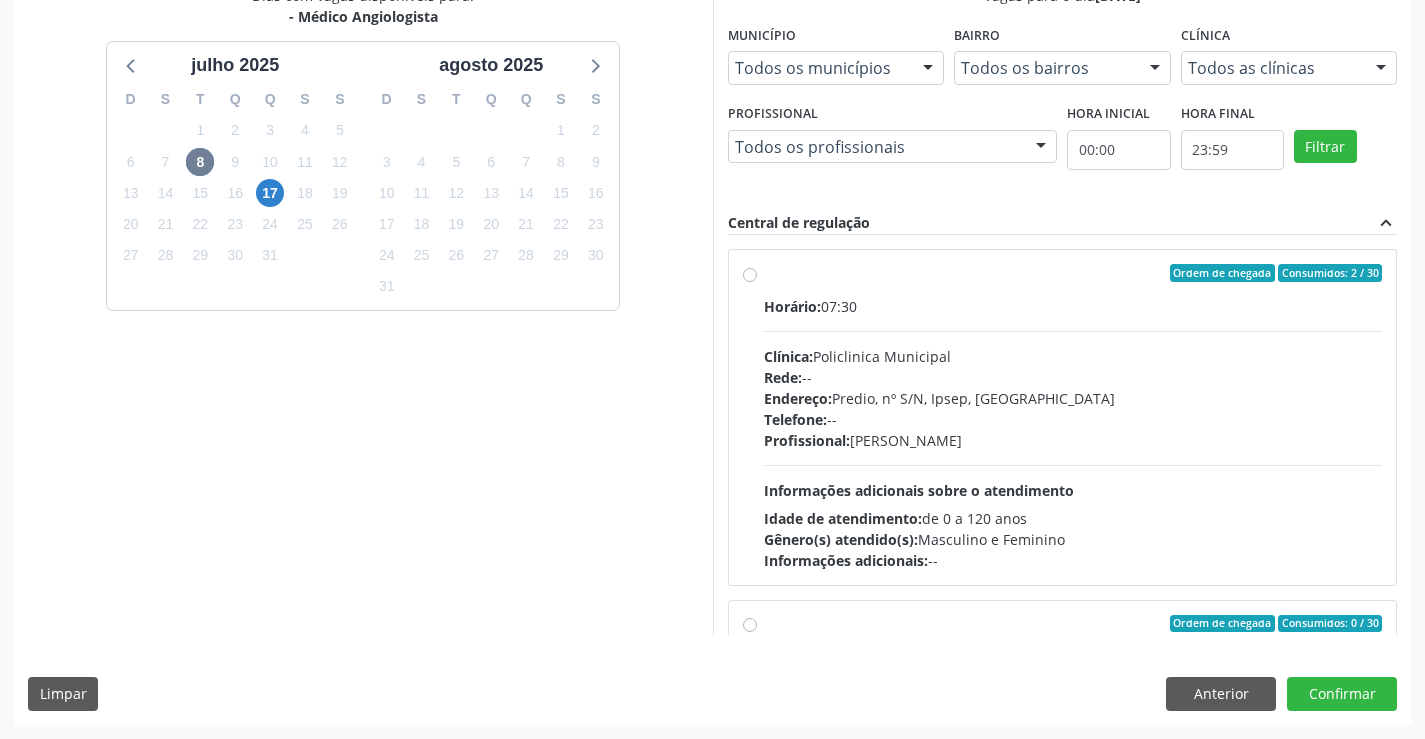 click on "Ordem de chegada
Consumidos: 2 / 30
Horário:   07:30
Clínica:  Policlinica Municipal
Rede:
--
Endereço:   Predio, nº S/N, Ipsep, Serra Talhada - PE
Telefone:   --
Profissional:
Paloma Karine Araujo da Silva
Informações adicionais sobre o atendimento
Idade de atendimento:
de 0 a 120 anos
Gênero(s) atendido(s):
Masculino e Feminino
Informações adicionais:
--" at bounding box center (1073, 417) 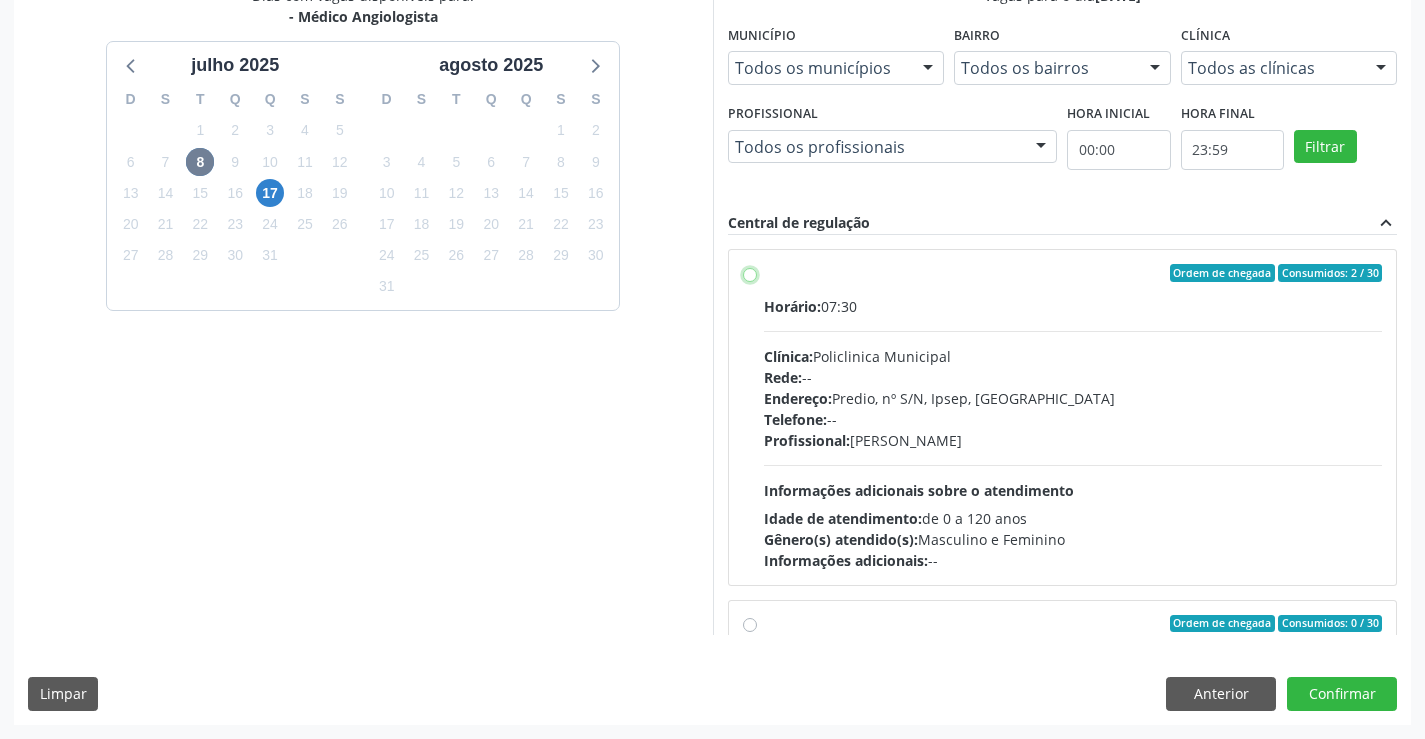 click on "Ordem de chegada
Consumidos: 2 / 30
Horário:   07:30
Clínica:  Policlinica Municipal
Rede:
--
Endereço:   Predio, nº S/N, Ipsep, Serra Talhada - PE
Telefone:   --
Profissional:
Paloma Karine Araujo da Silva
Informações adicionais sobre o atendimento
Idade de atendimento:
de 0 a 120 anos
Gênero(s) atendido(s):
Masculino e Feminino
Informações adicionais:
--" at bounding box center (750, 273) 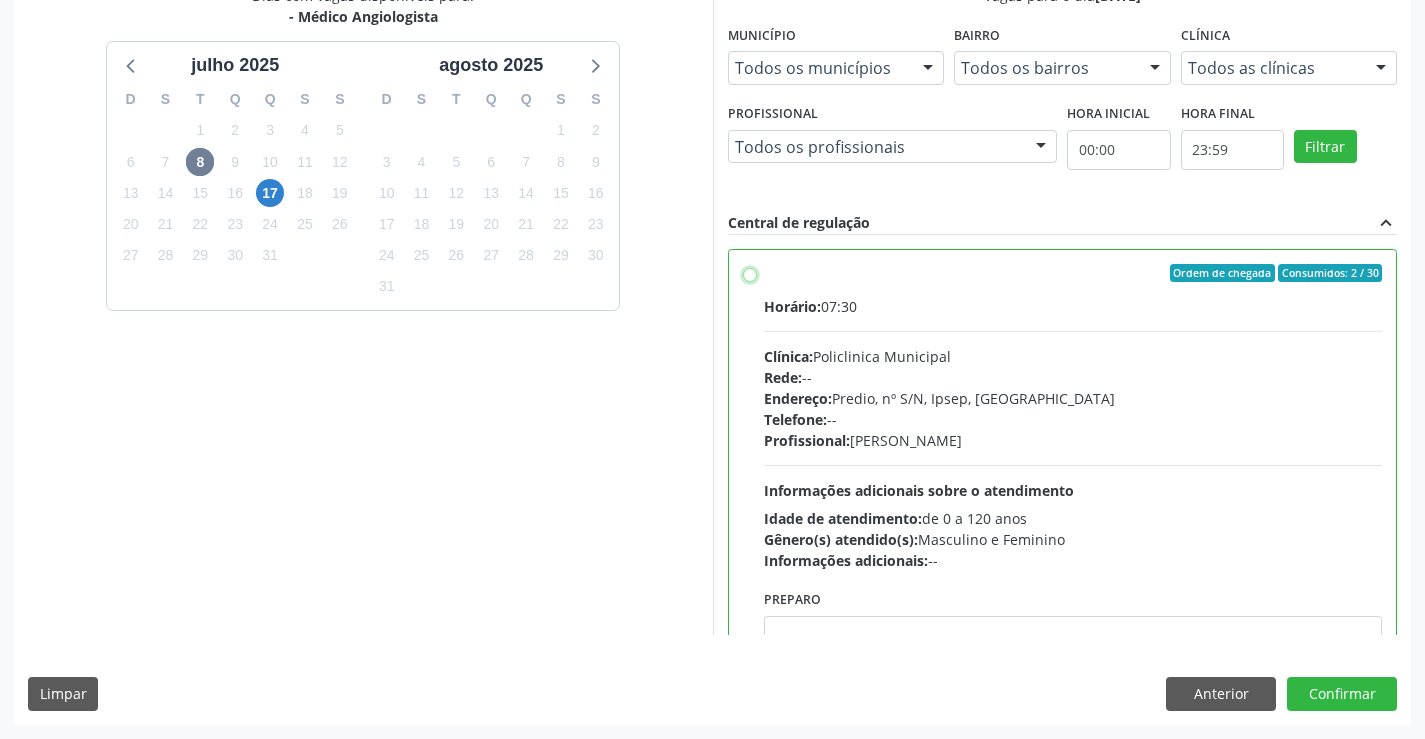 radio on "true" 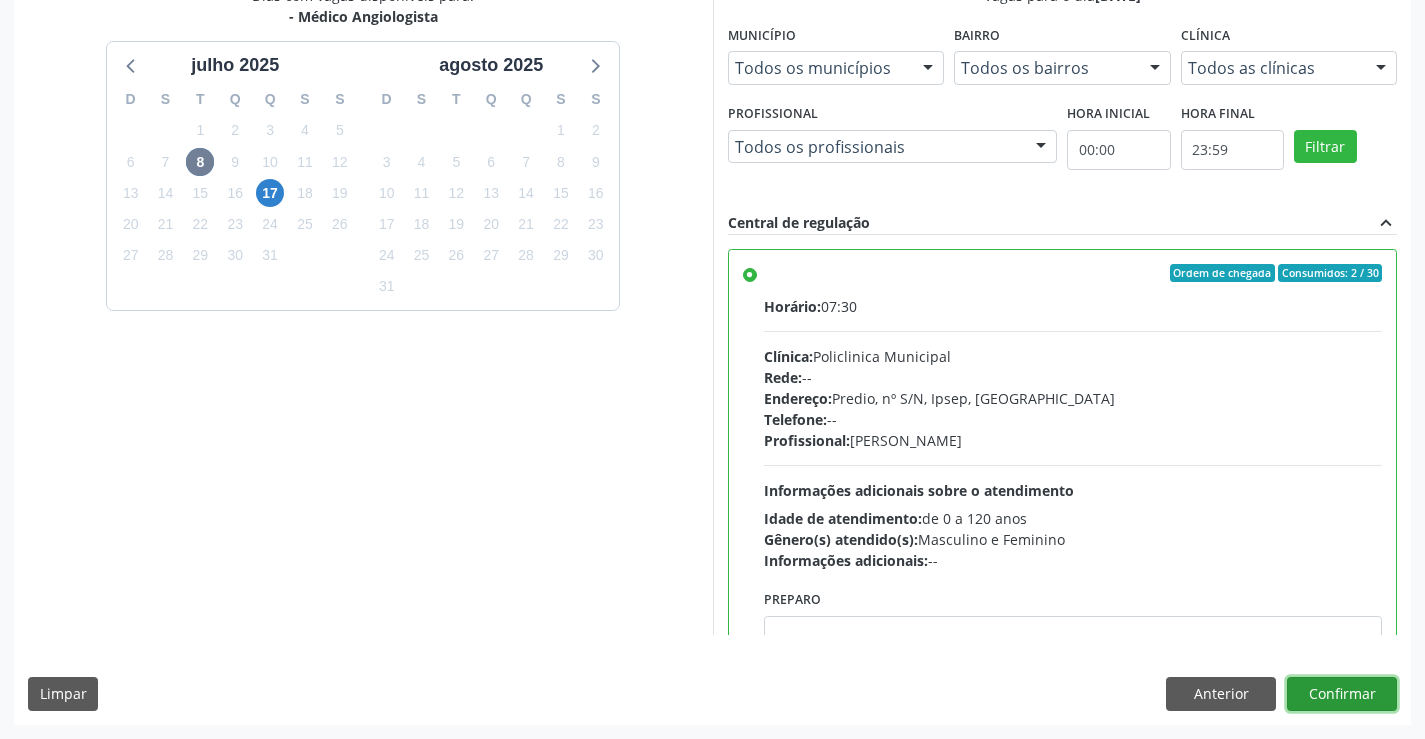 click on "Confirmar" at bounding box center (1342, 694) 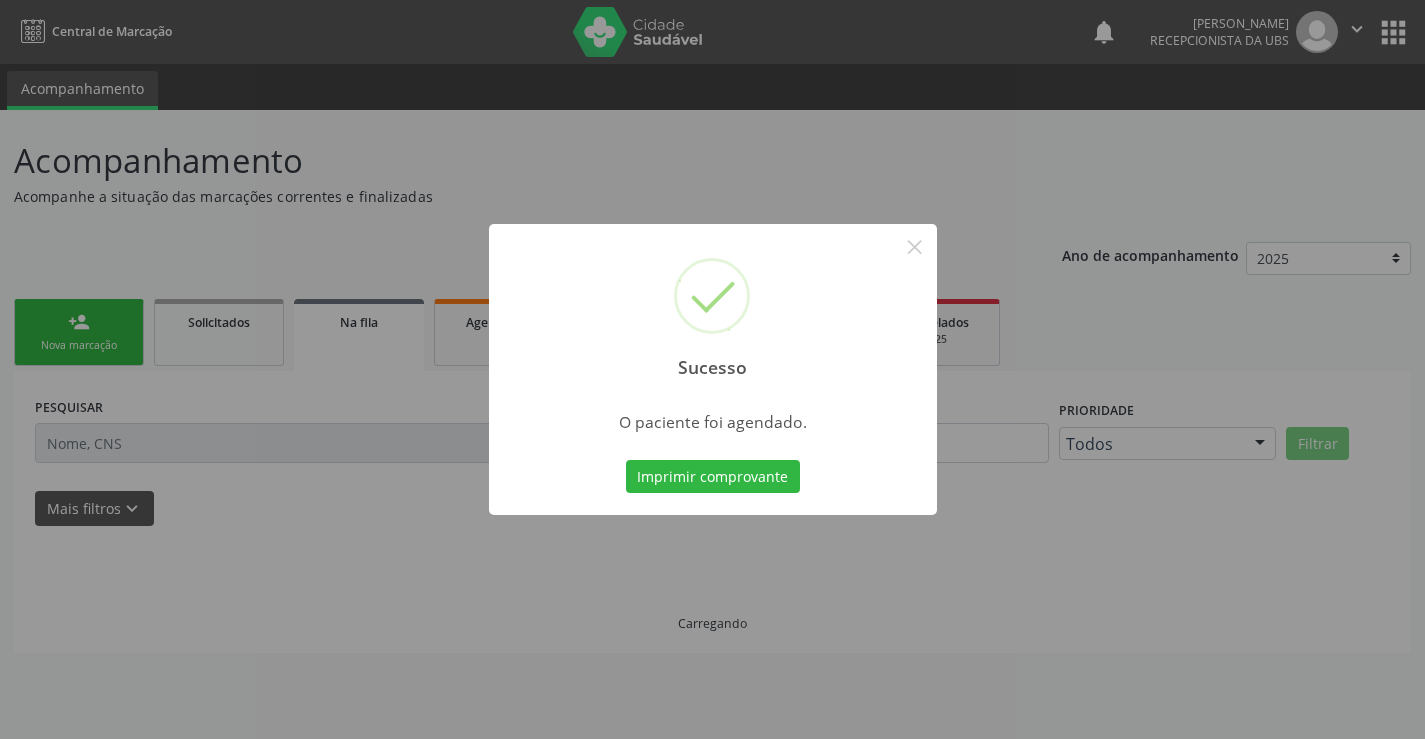 scroll, scrollTop: 0, scrollLeft: 0, axis: both 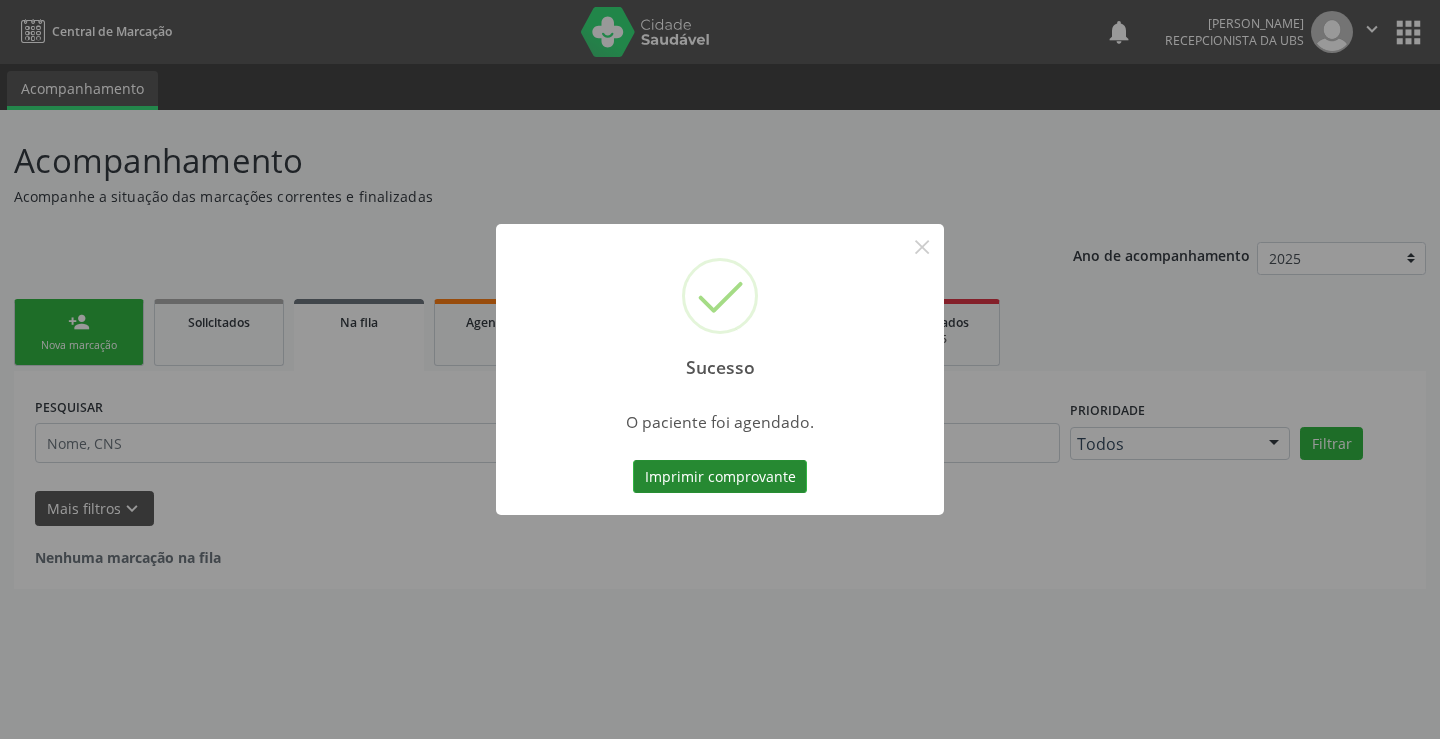 click on "Imprimir comprovante" at bounding box center [720, 477] 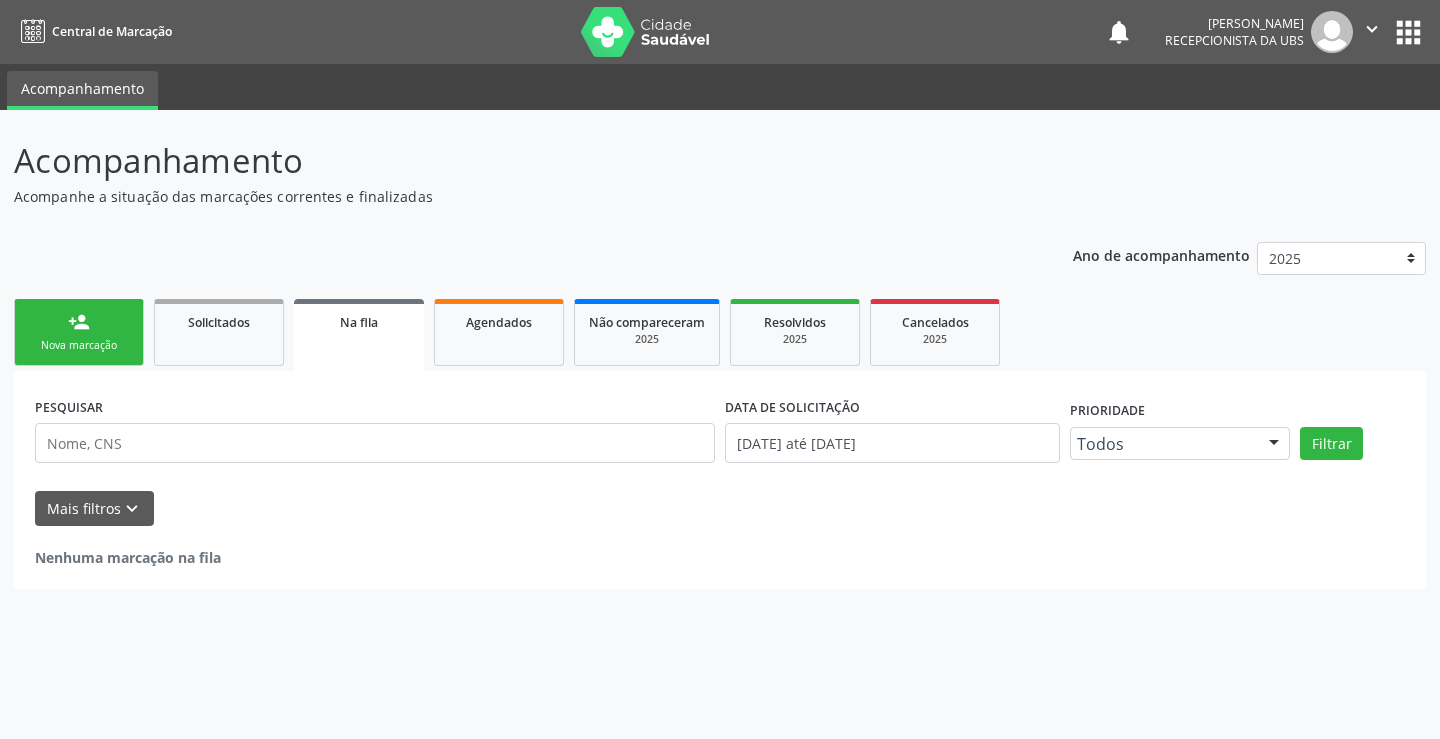 click on "person_add
Nova marcação" at bounding box center [79, 332] 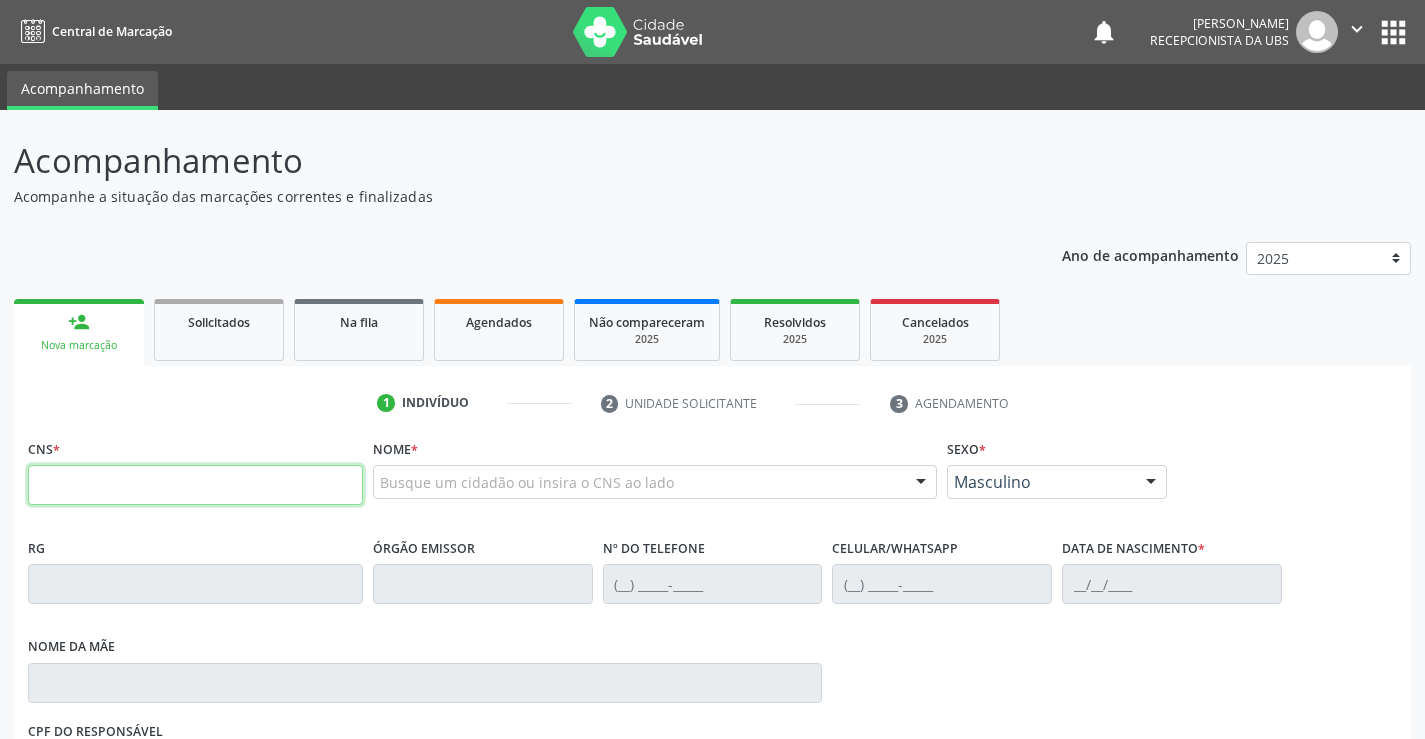 click at bounding box center [195, 485] 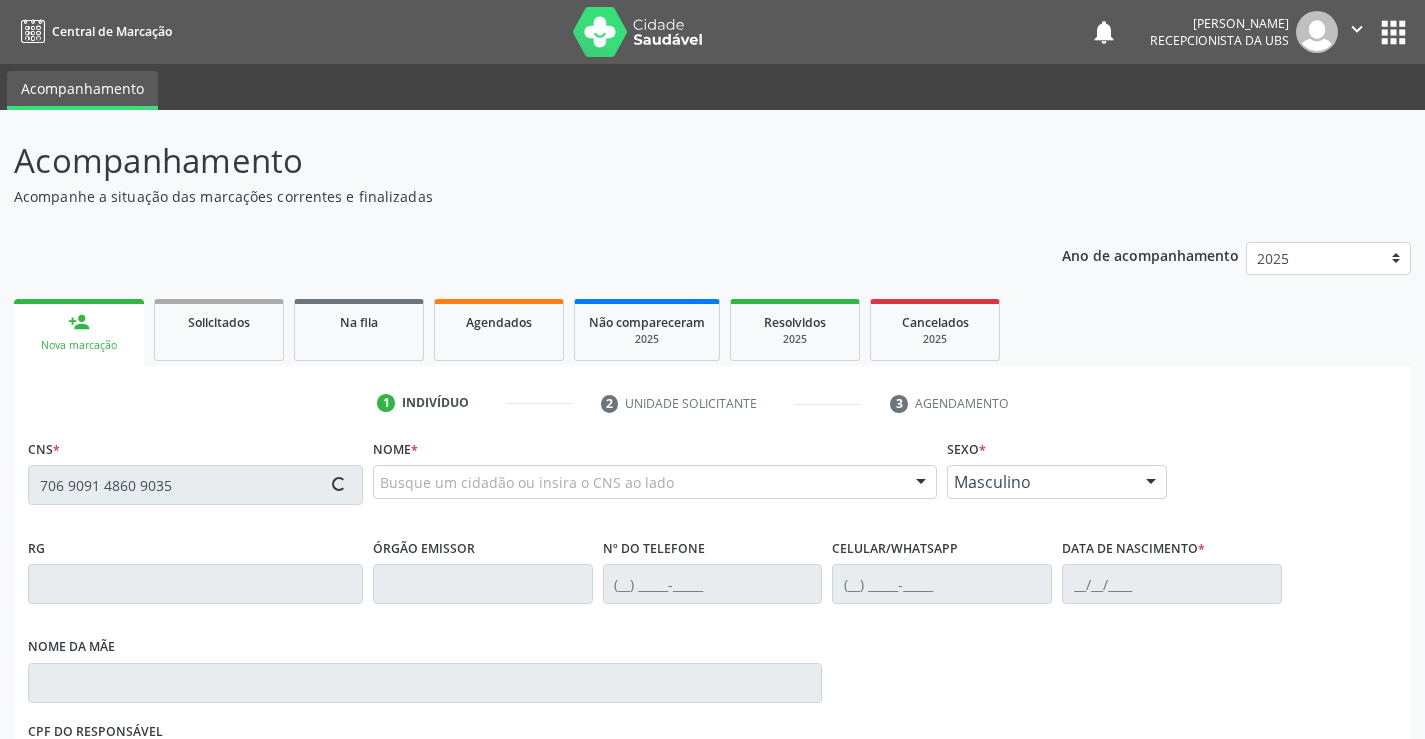 type on "706 9091 4860 9035" 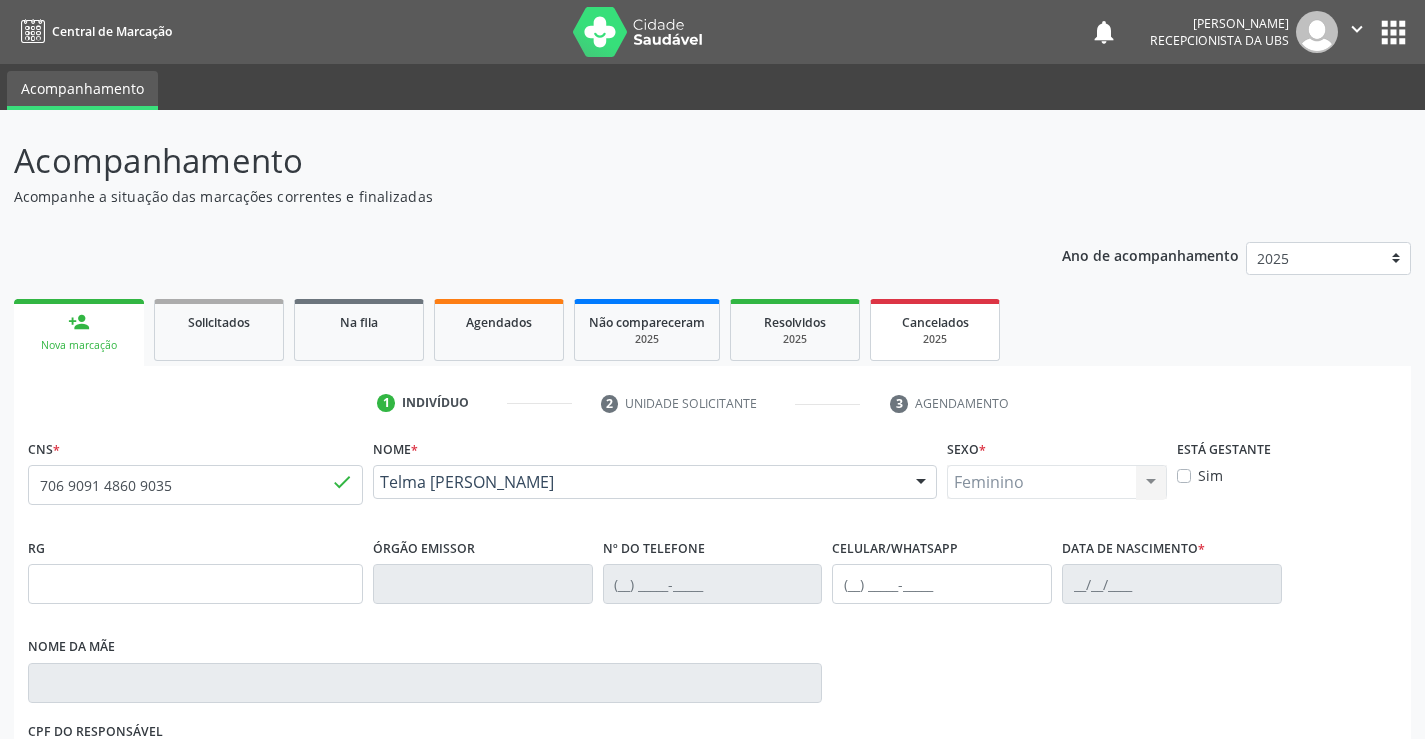 type on "(87) 96164-8609" 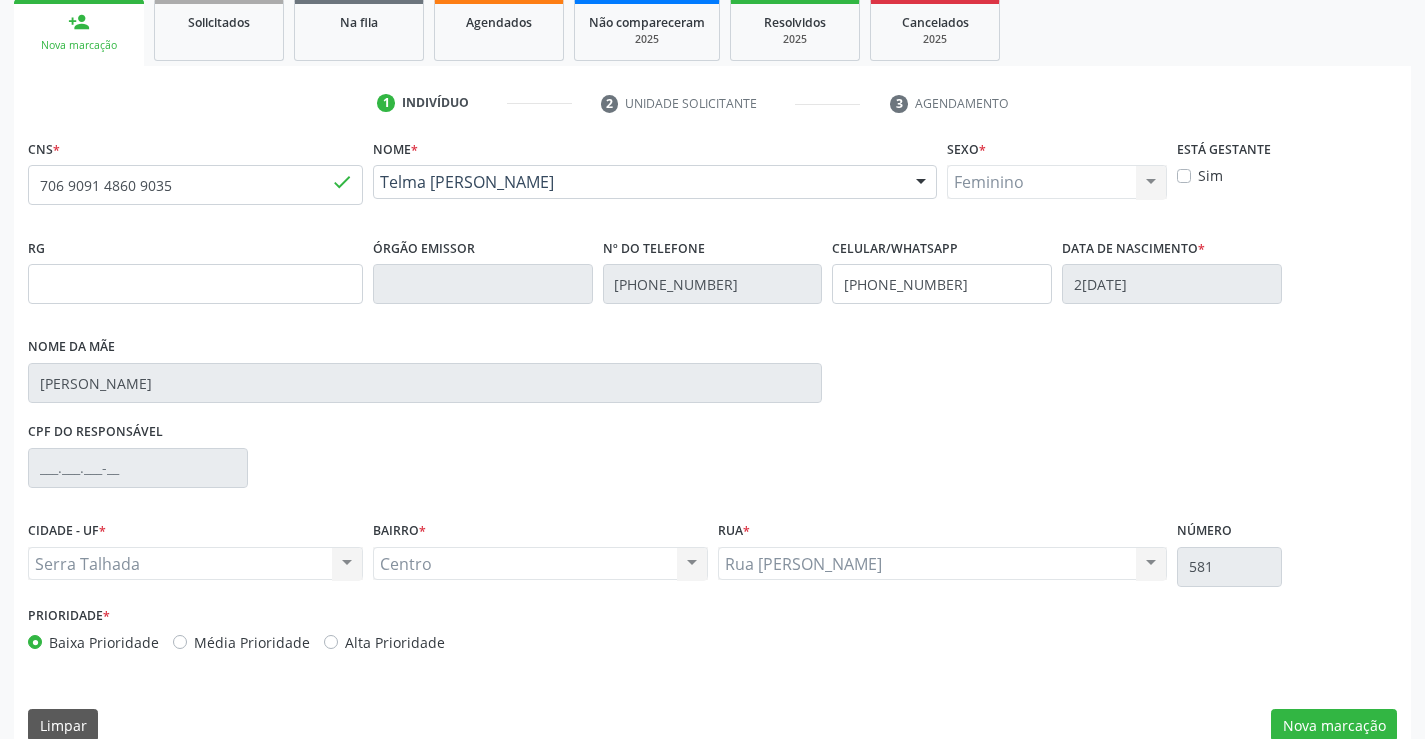 scroll, scrollTop: 331, scrollLeft: 0, axis: vertical 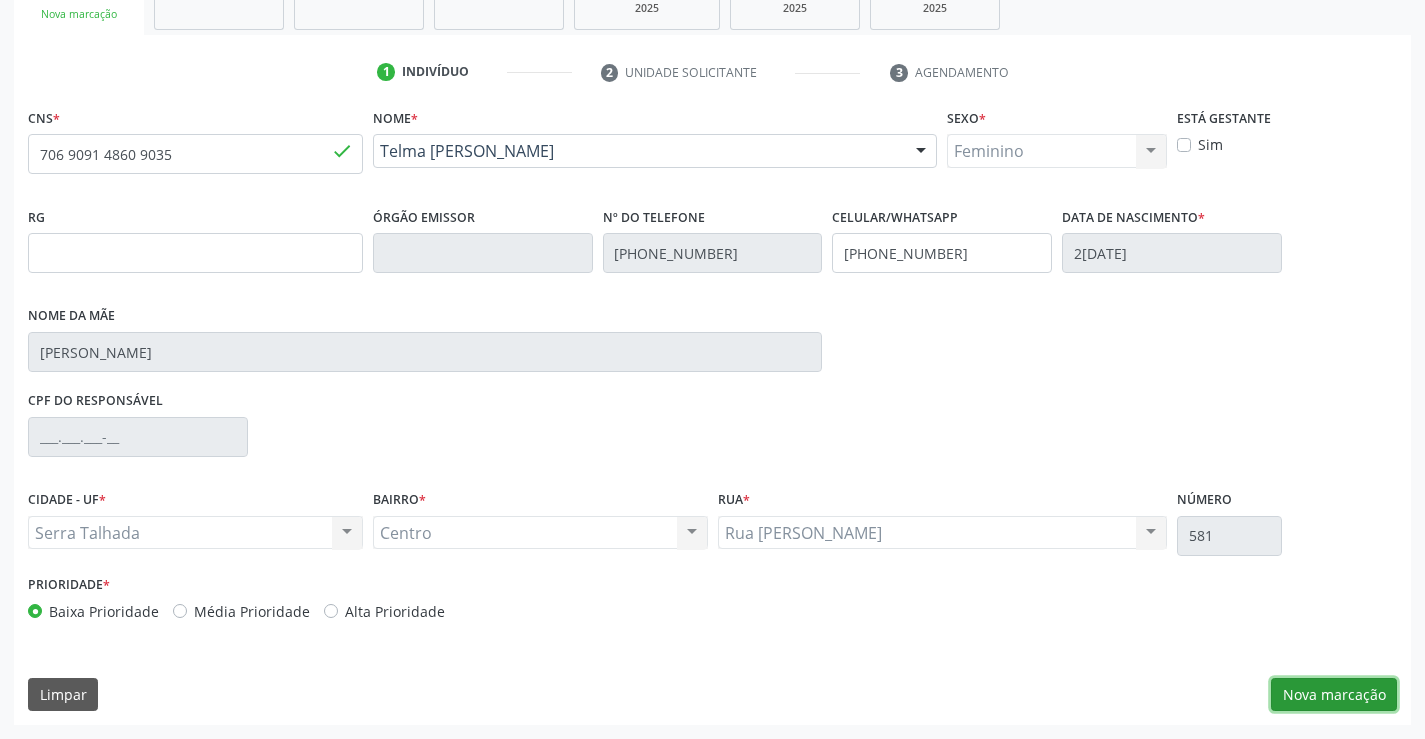 click on "Nova marcação" at bounding box center (1334, 695) 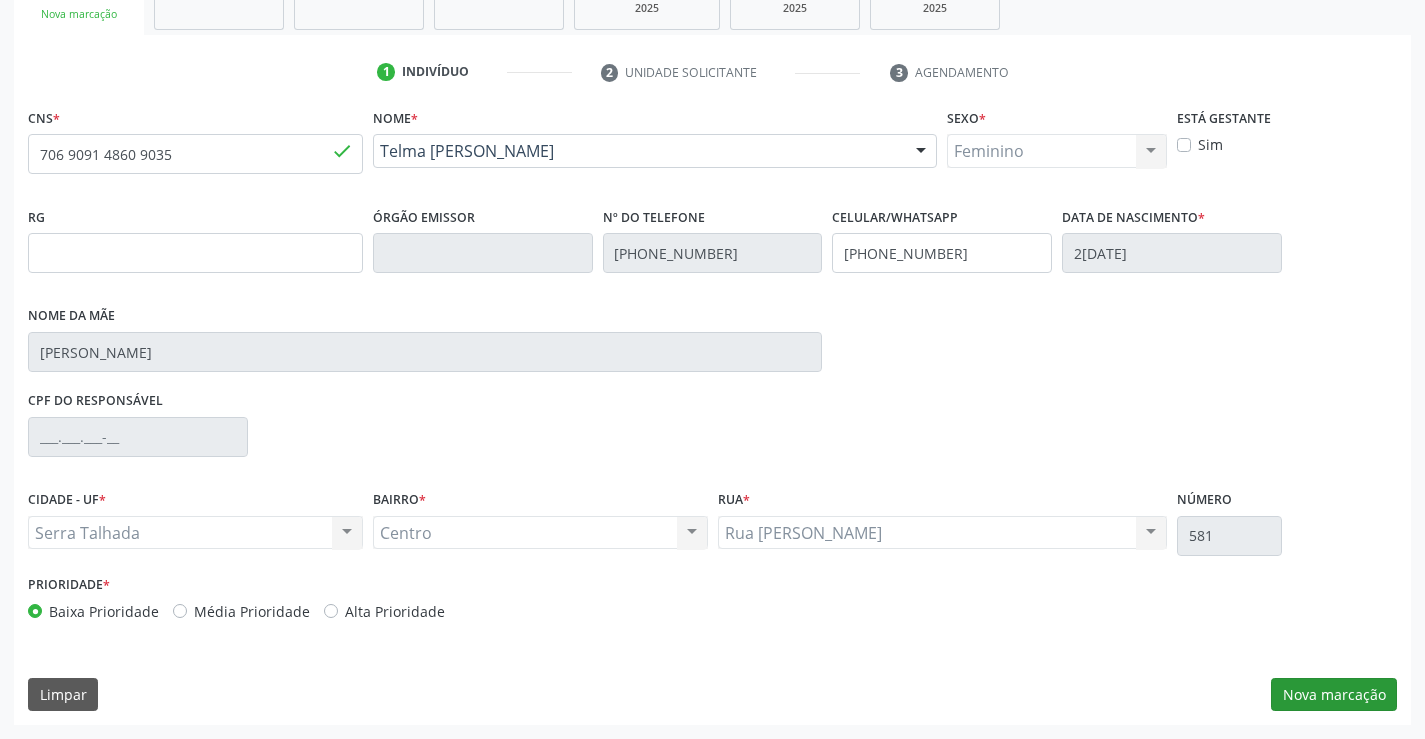 scroll, scrollTop: 167, scrollLeft: 0, axis: vertical 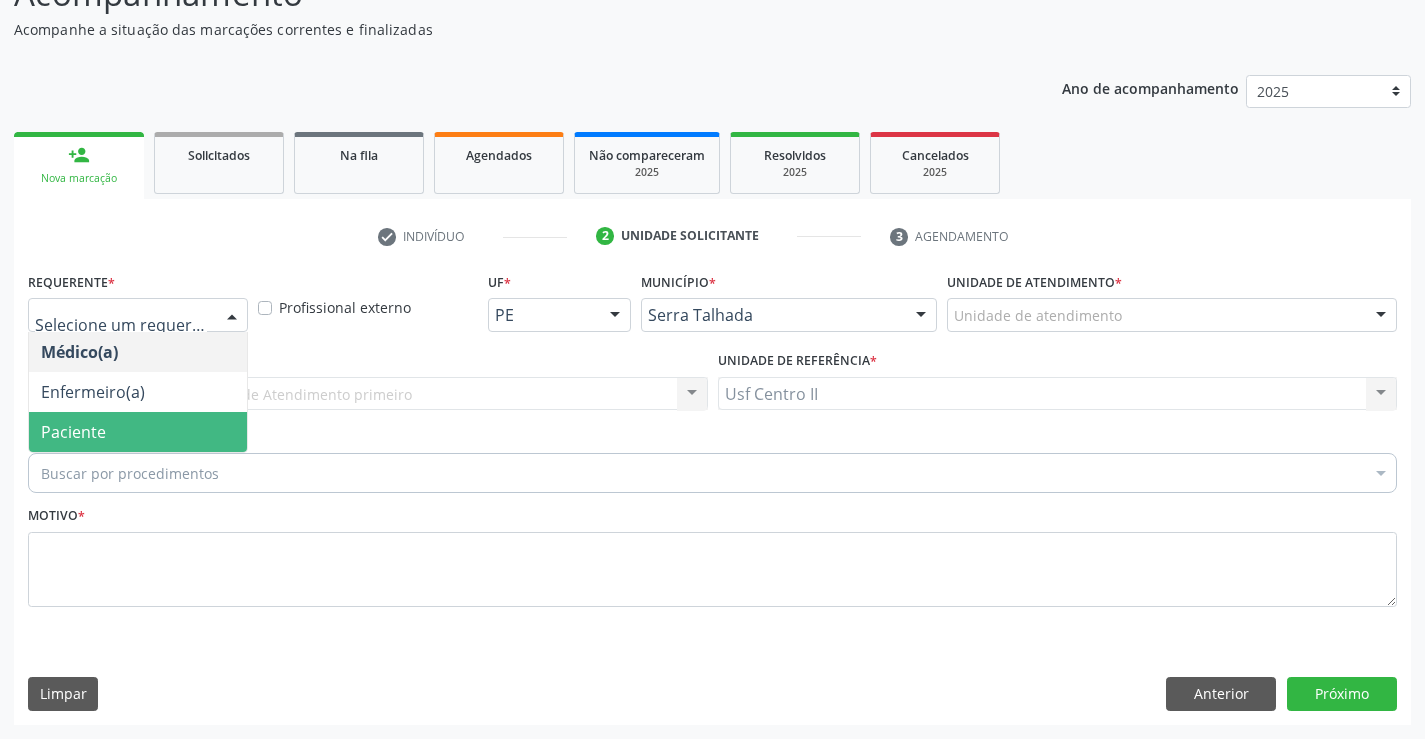 click on "Paciente" at bounding box center (138, 432) 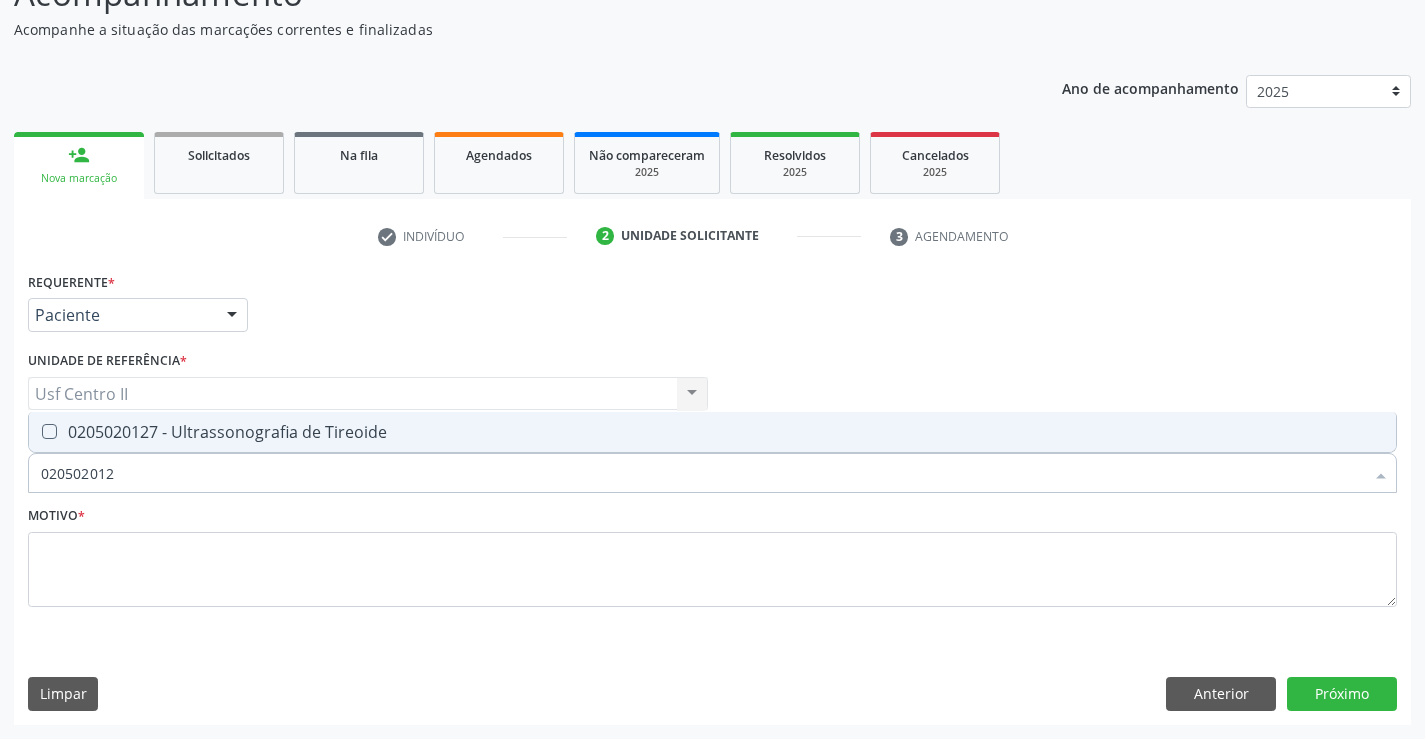 type on "0205020127" 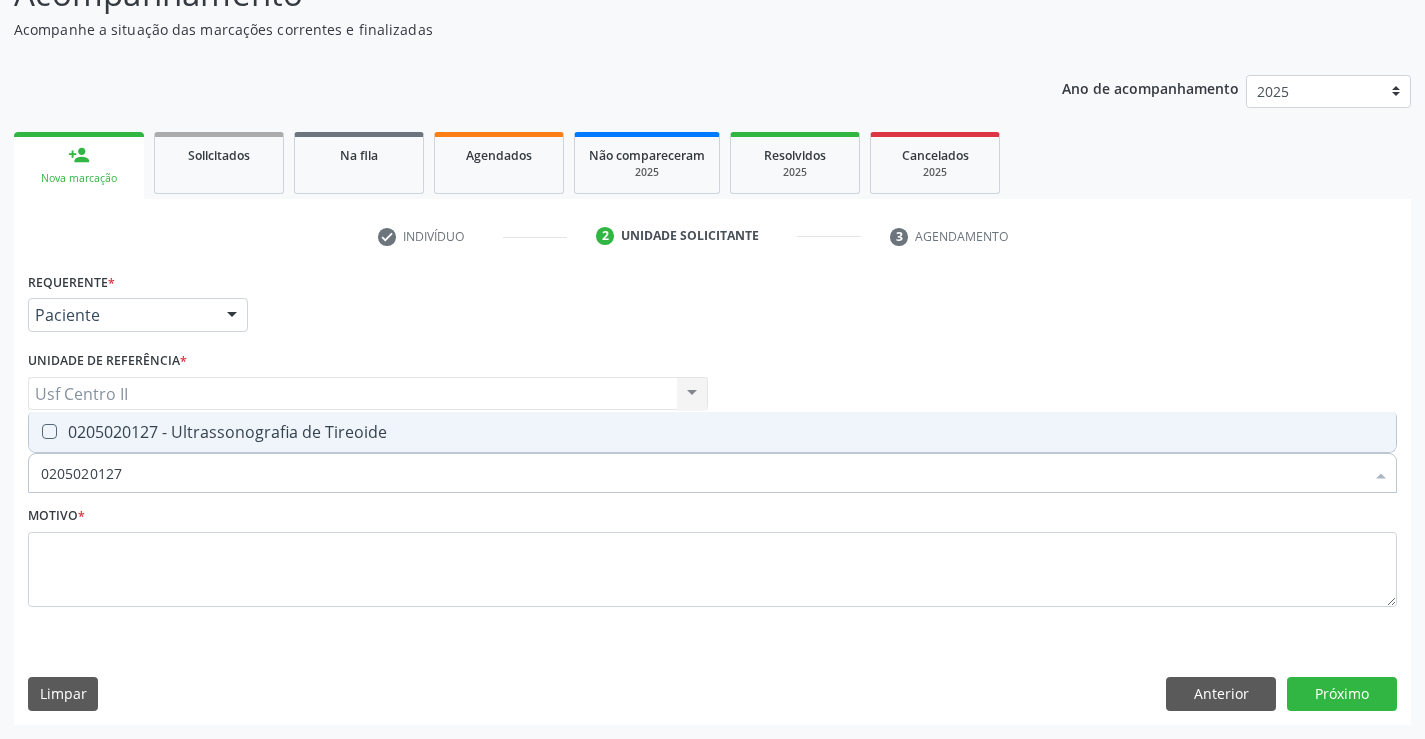 click on "0205020127 - Ultrassonografia de Tireoide" at bounding box center [712, 432] 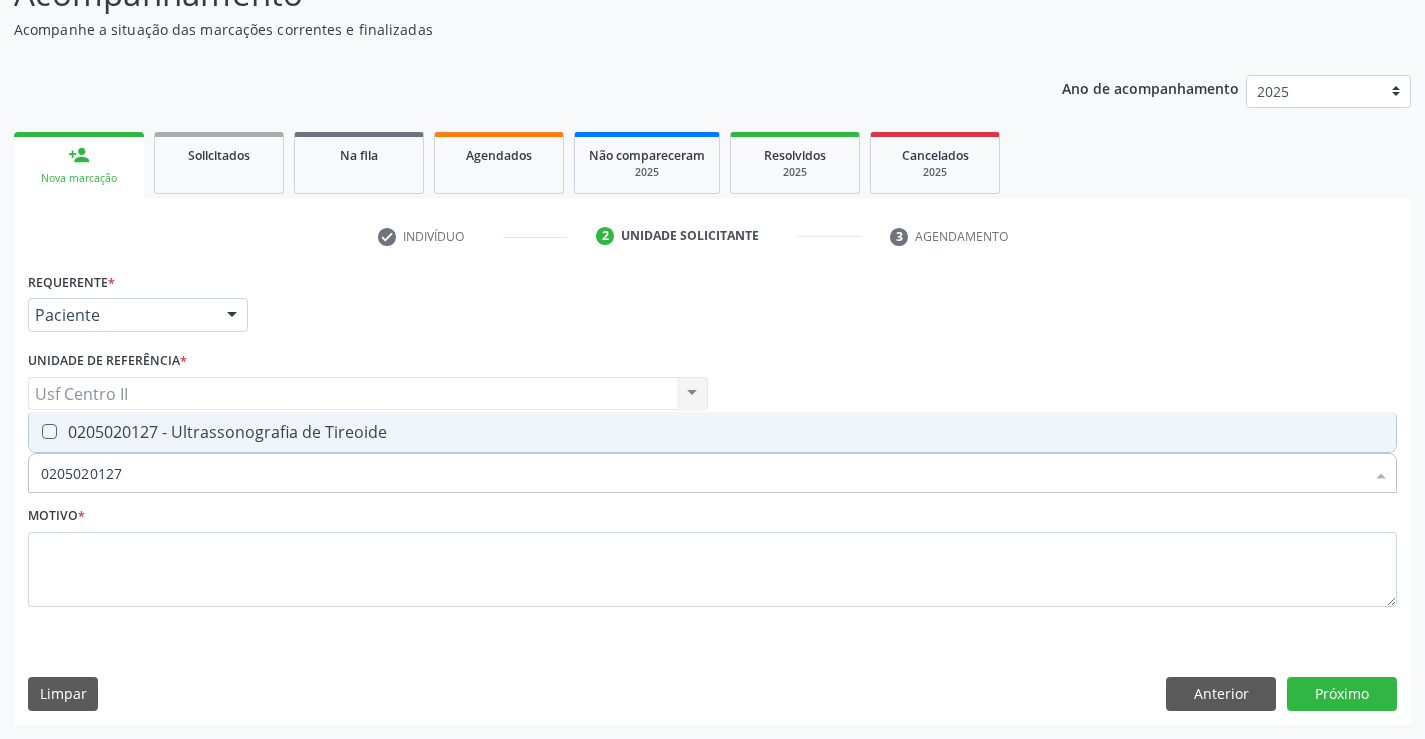 checkbox on "true" 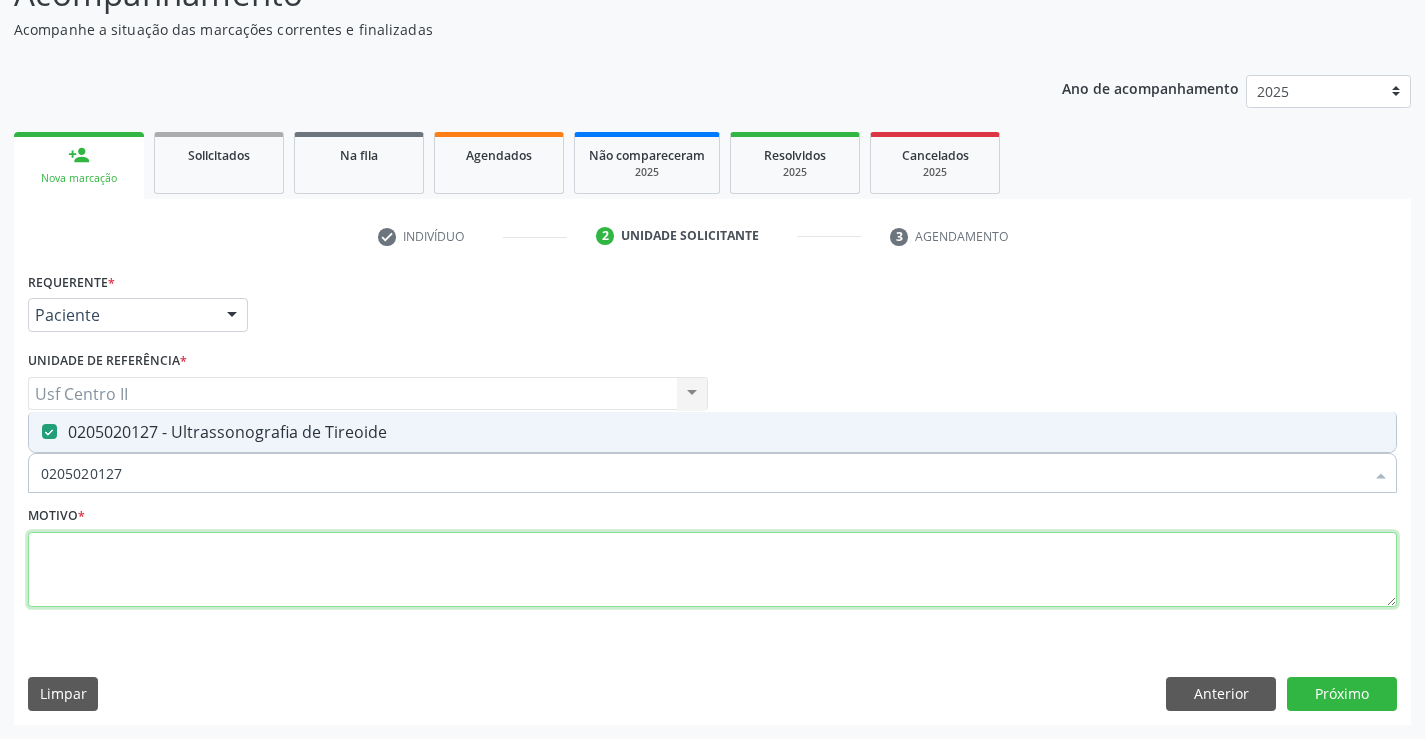 click at bounding box center [712, 570] 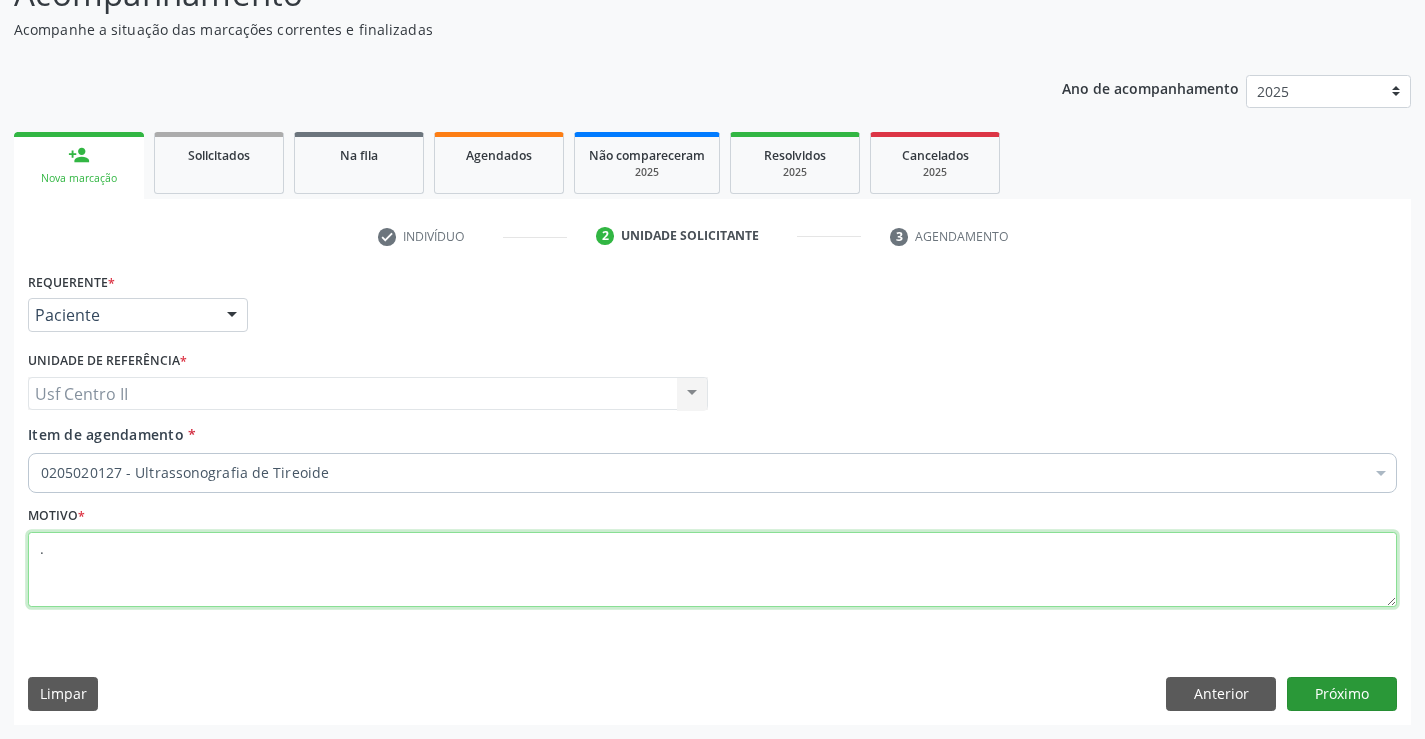 type on "." 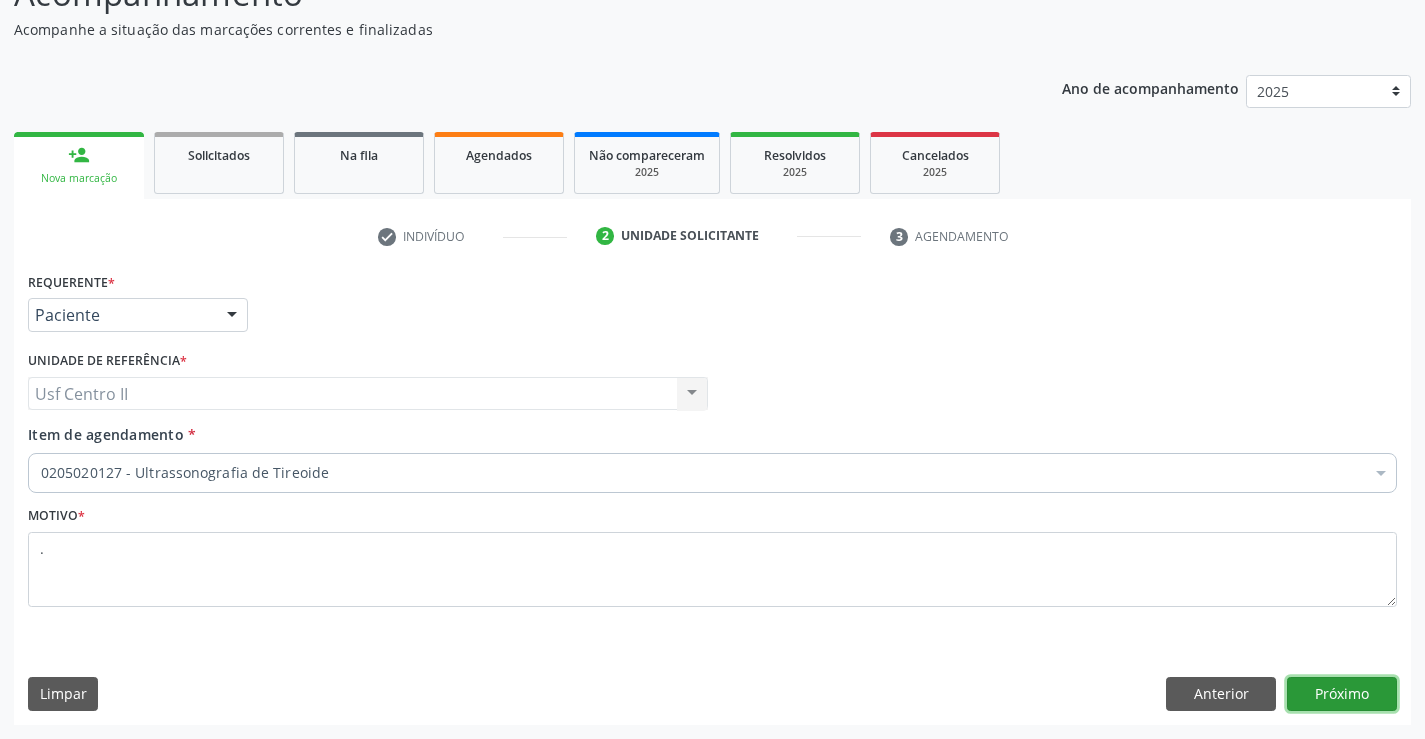 click on "Próximo" at bounding box center (1342, 694) 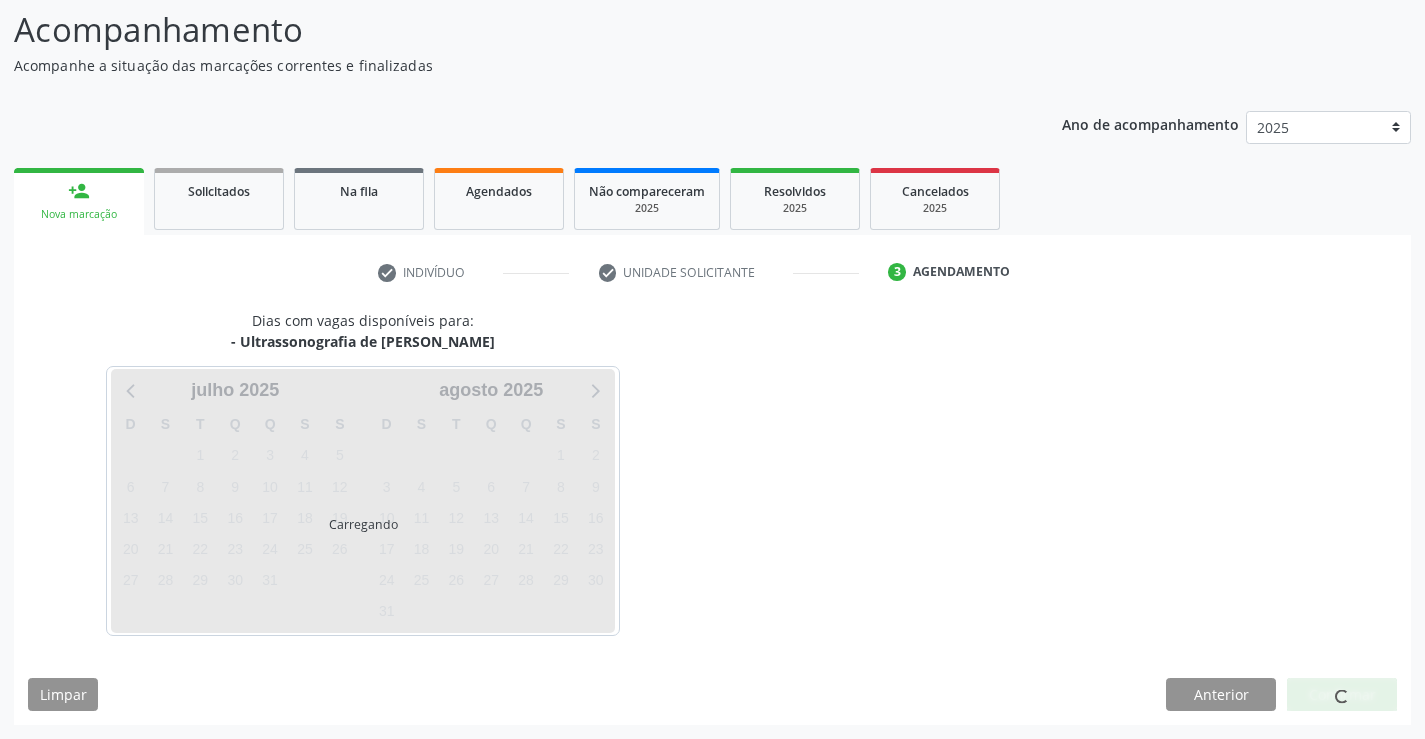 scroll, scrollTop: 131, scrollLeft: 0, axis: vertical 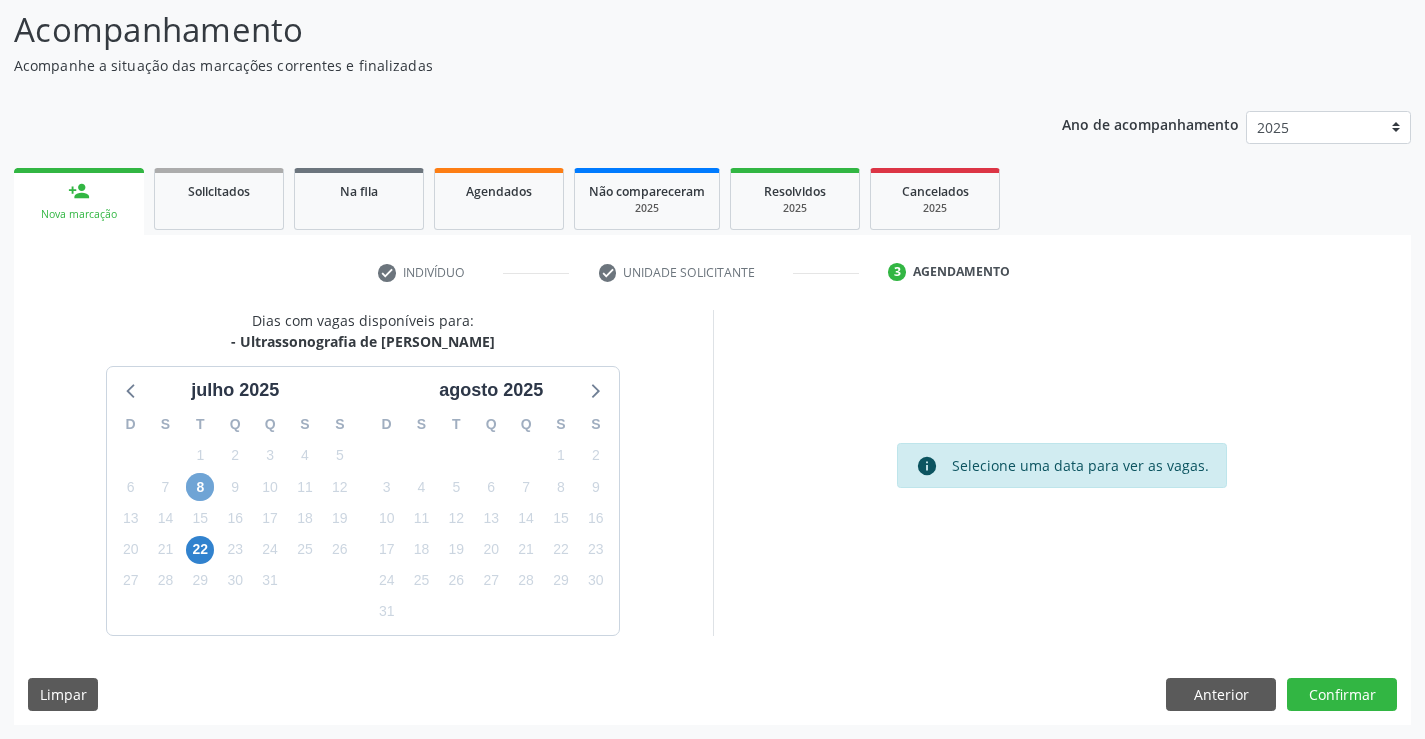 click on "8" at bounding box center (200, 487) 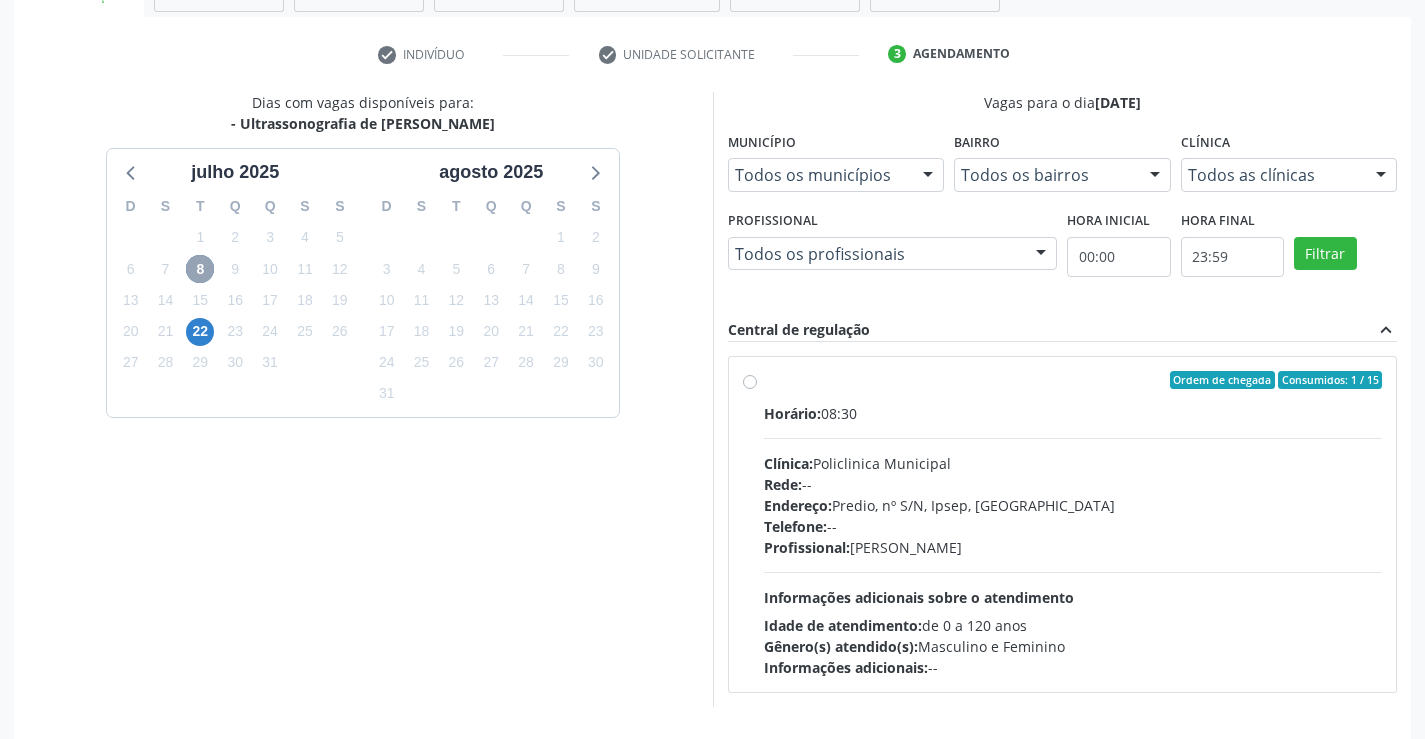 scroll, scrollTop: 420, scrollLeft: 0, axis: vertical 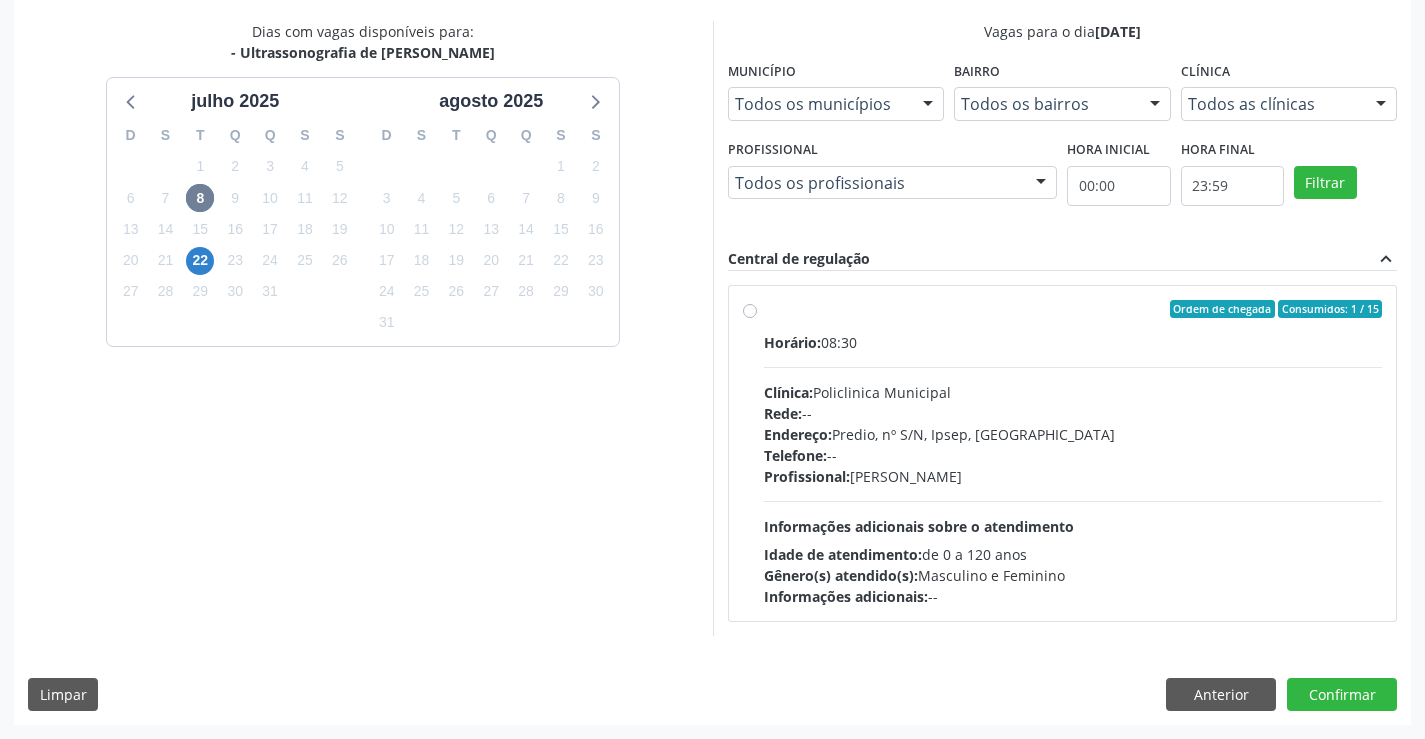 click on "Ordem de chegada
Consumidos: 1 / 15
Horário:   08:30
Clínica:  Policlinica Municipal
Rede:
--
Endereço:   Predio, nº S/N, Ipsep, Serra Talhada - PE
Telefone:   --
Profissional:
Antonio Carlos Brito Pereira de Meneses
Informações adicionais sobre o atendimento
Idade de atendimento:
de 0 a 120 anos
Gênero(s) atendido(s):
Masculino e Feminino
Informações adicionais:
--" at bounding box center [1073, 453] 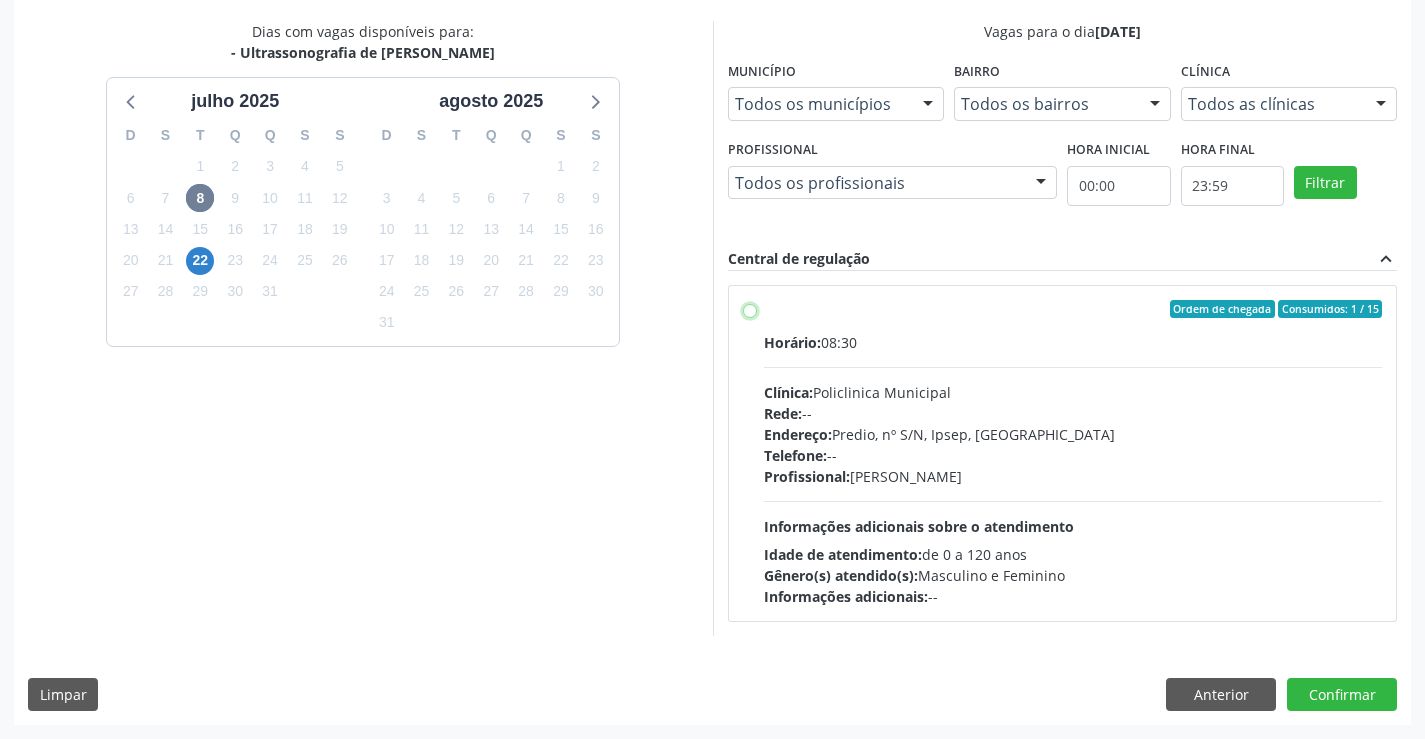 click on "Ordem de chegada
Consumidos: 1 / 15
Horário:   08:30
Clínica:  Policlinica Municipal
Rede:
--
Endereço:   Predio, nº S/N, Ipsep, Serra Talhada - PE
Telefone:   --
Profissional:
Antonio Carlos Brito Pereira de Meneses
Informações adicionais sobre o atendimento
Idade de atendimento:
de 0 a 120 anos
Gênero(s) atendido(s):
Masculino e Feminino
Informações adicionais:
--" at bounding box center [750, 309] 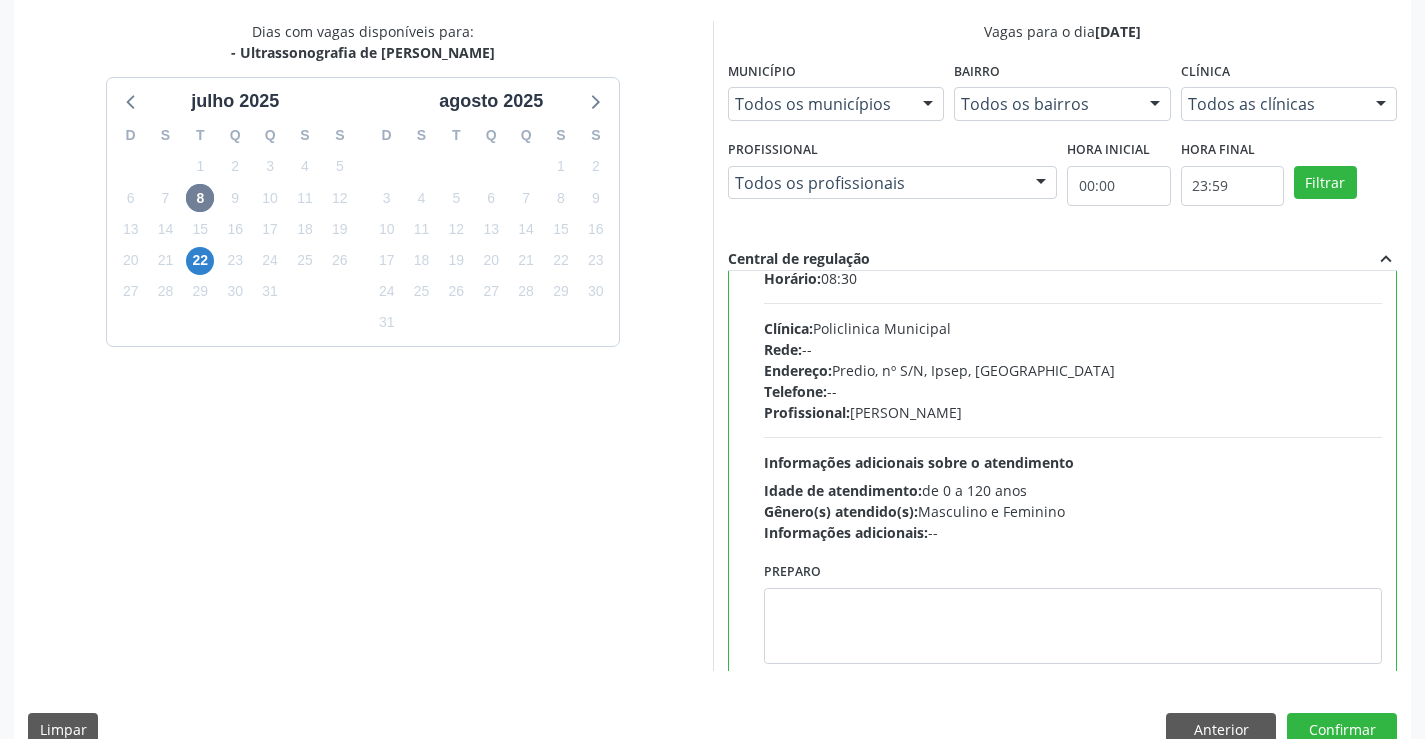 scroll, scrollTop: 99, scrollLeft: 0, axis: vertical 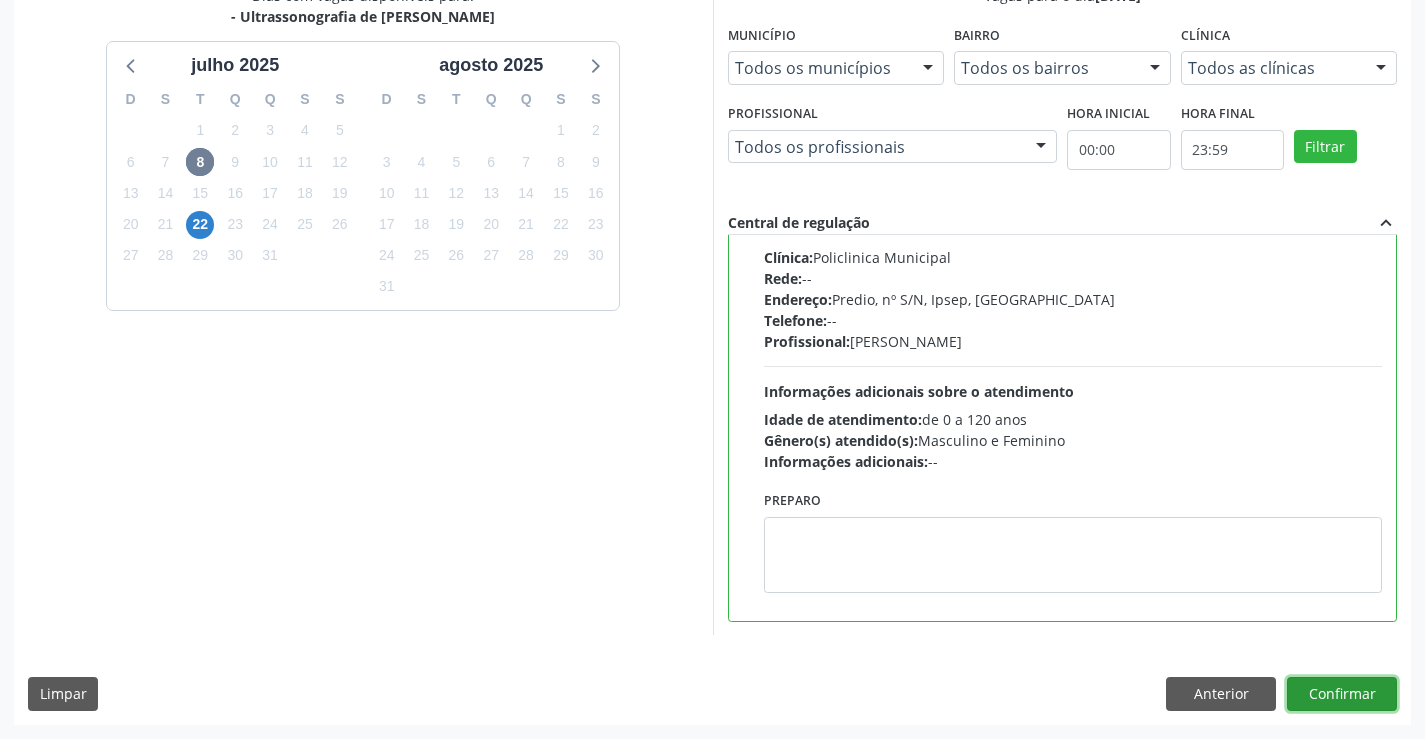 click on "Confirmar" at bounding box center (1342, 694) 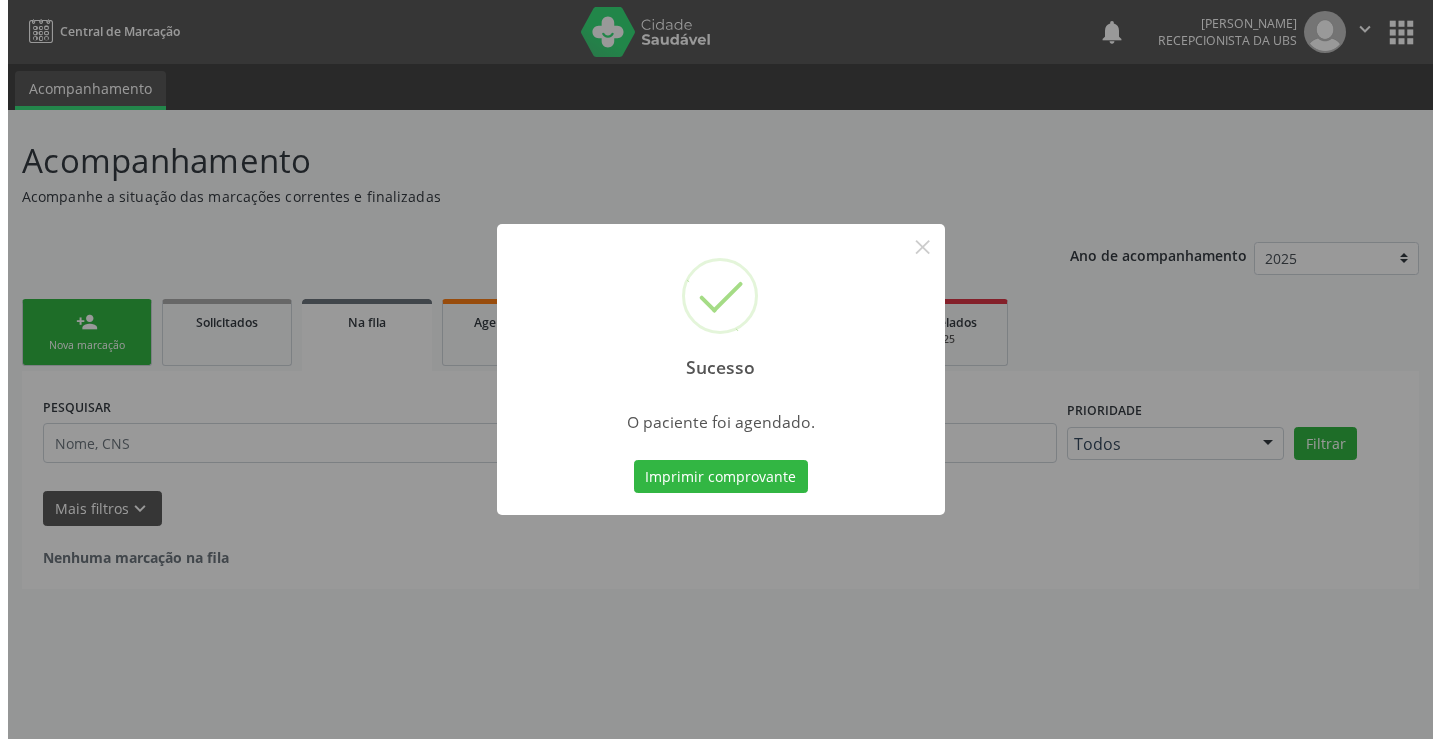 scroll, scrollTop: 0, scrollLeft: 0, axis: both 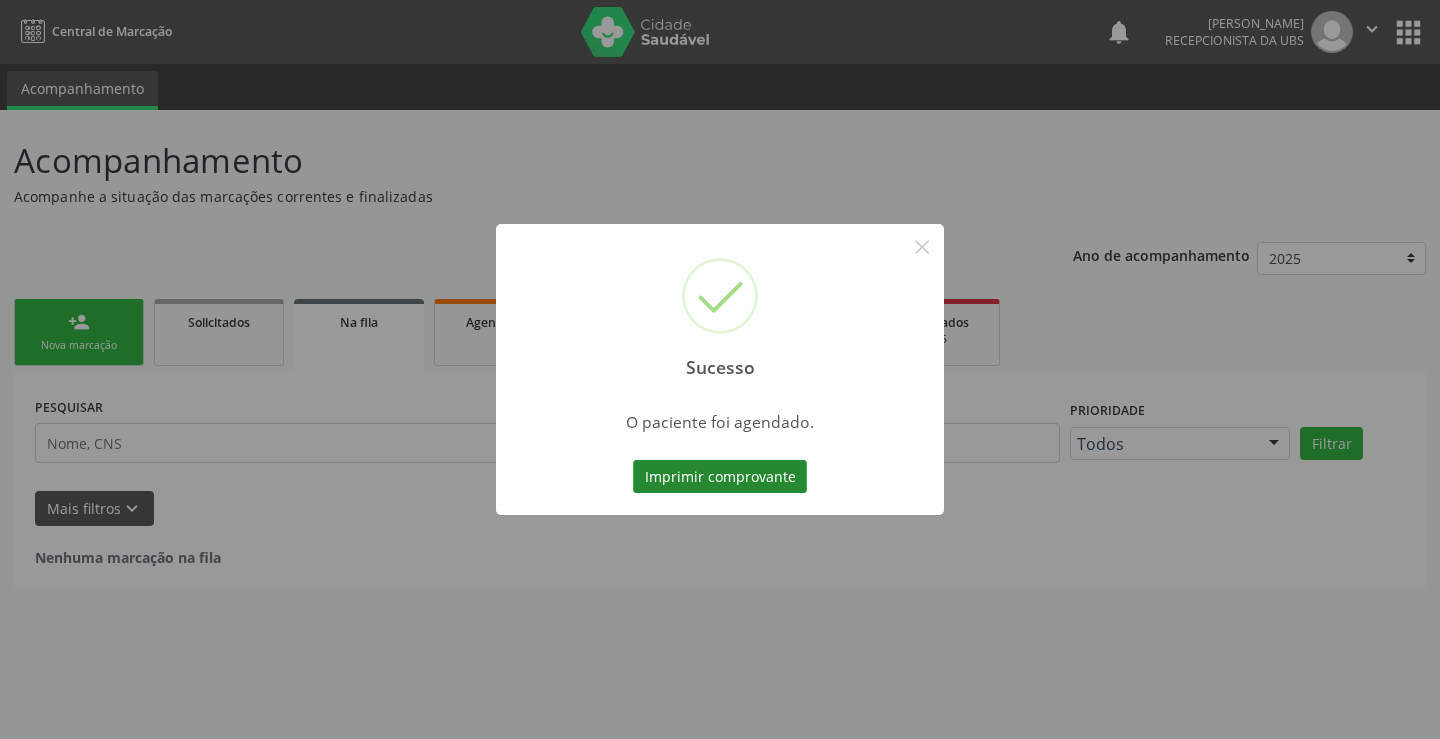 click on "Imprimir comprovante" at bounding box center [720, 477] 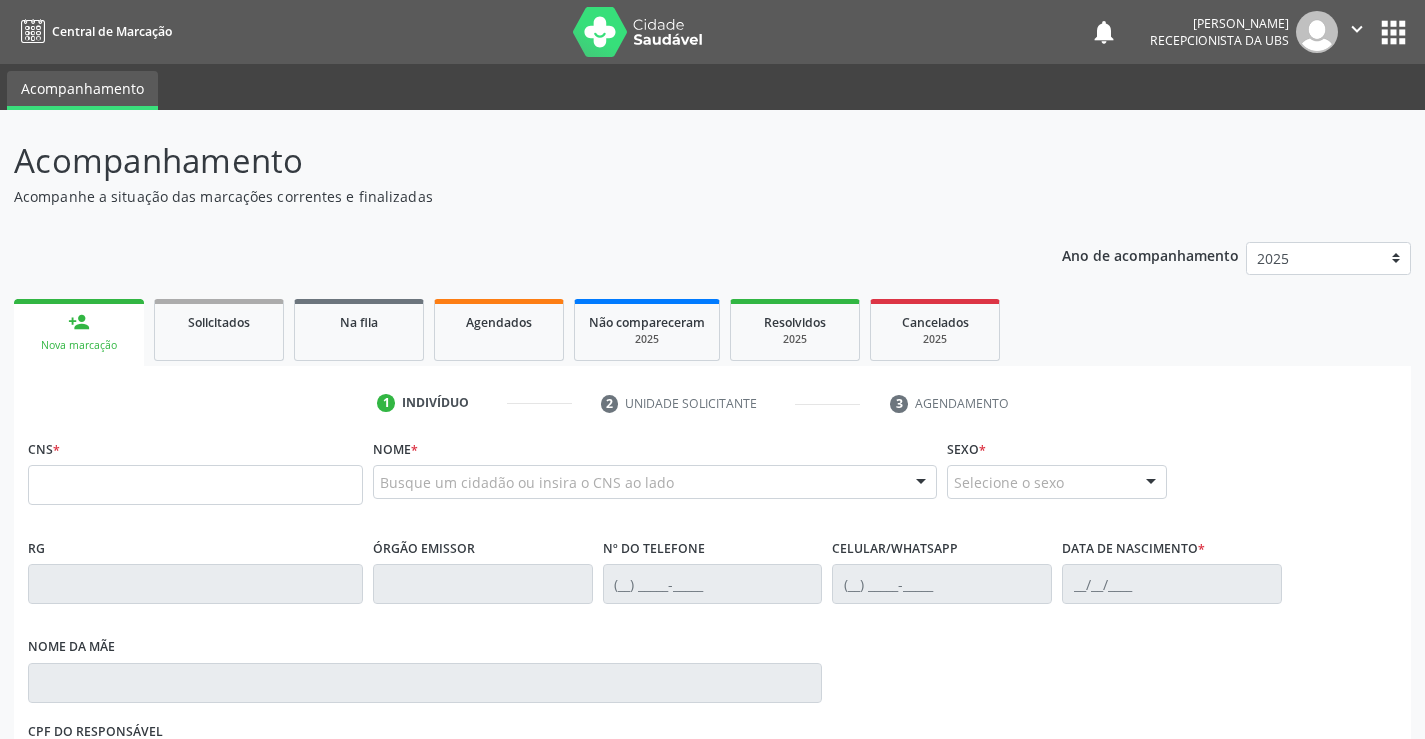 scroll, scrollTop: 0, scrollLeft: 0, axis: both 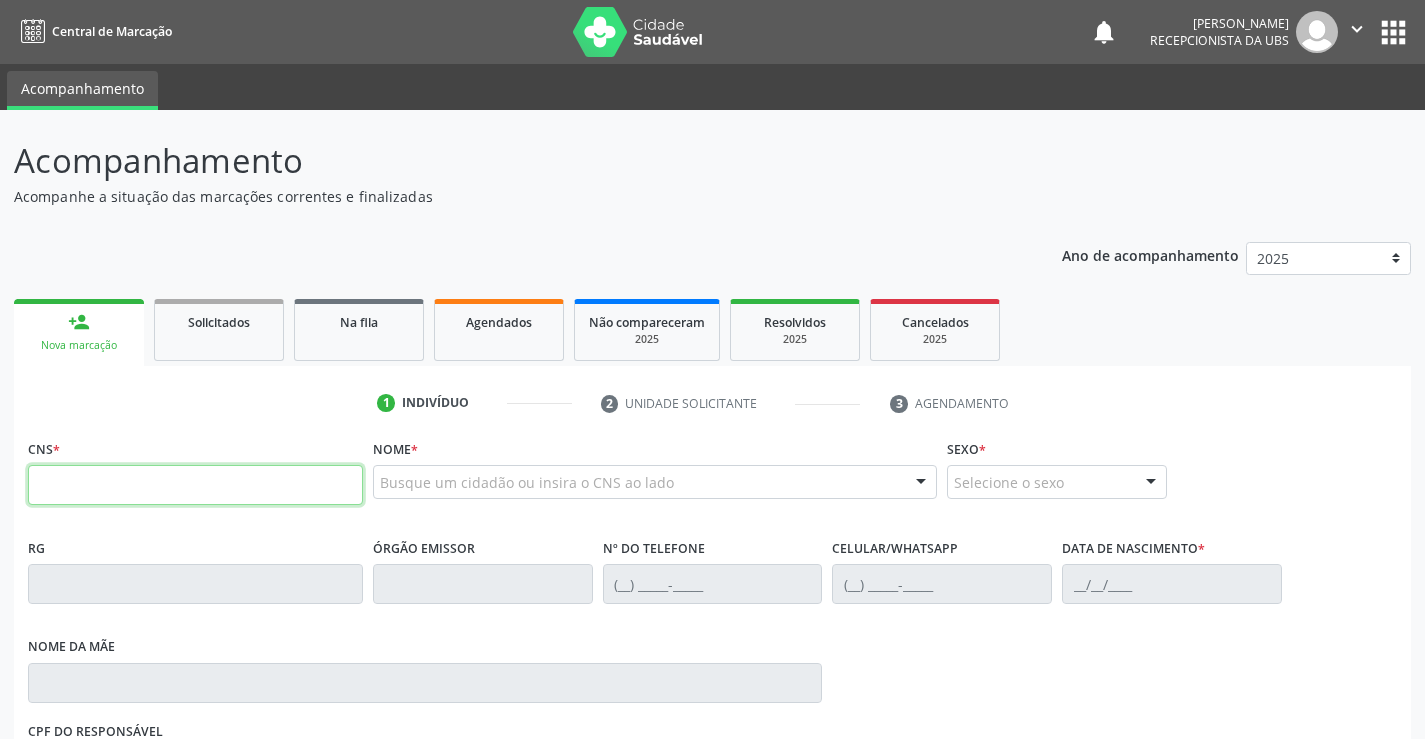 click at bounding box center [195, 485] 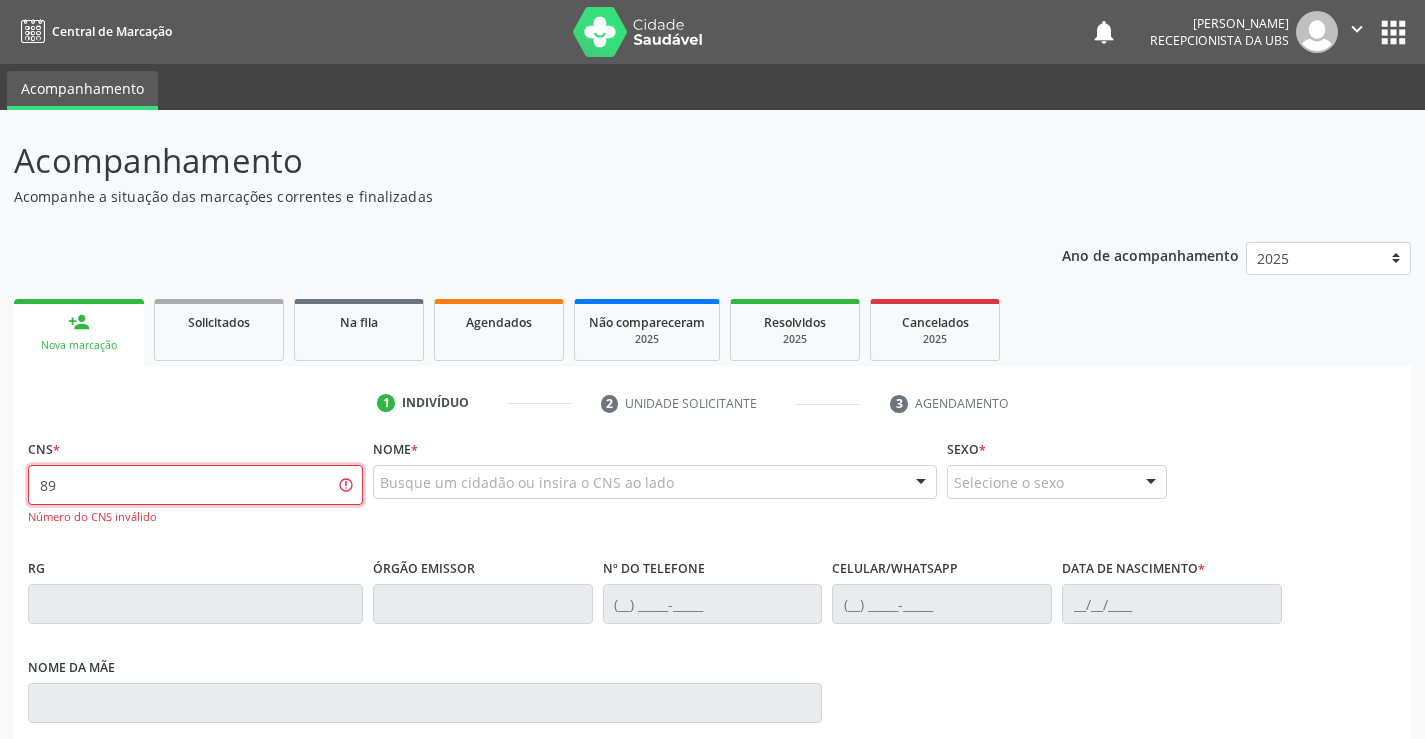 type on "8" 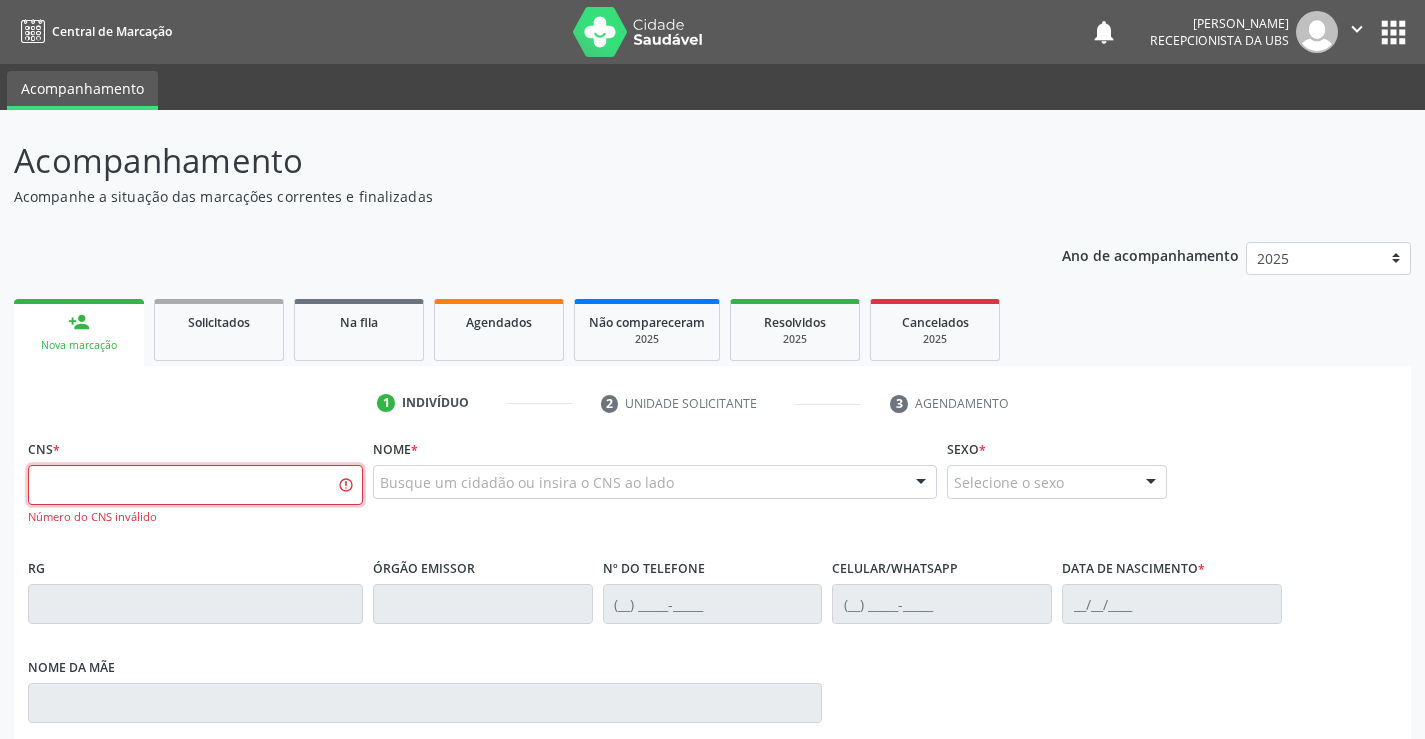 paste on "898 0040 2106 6243" 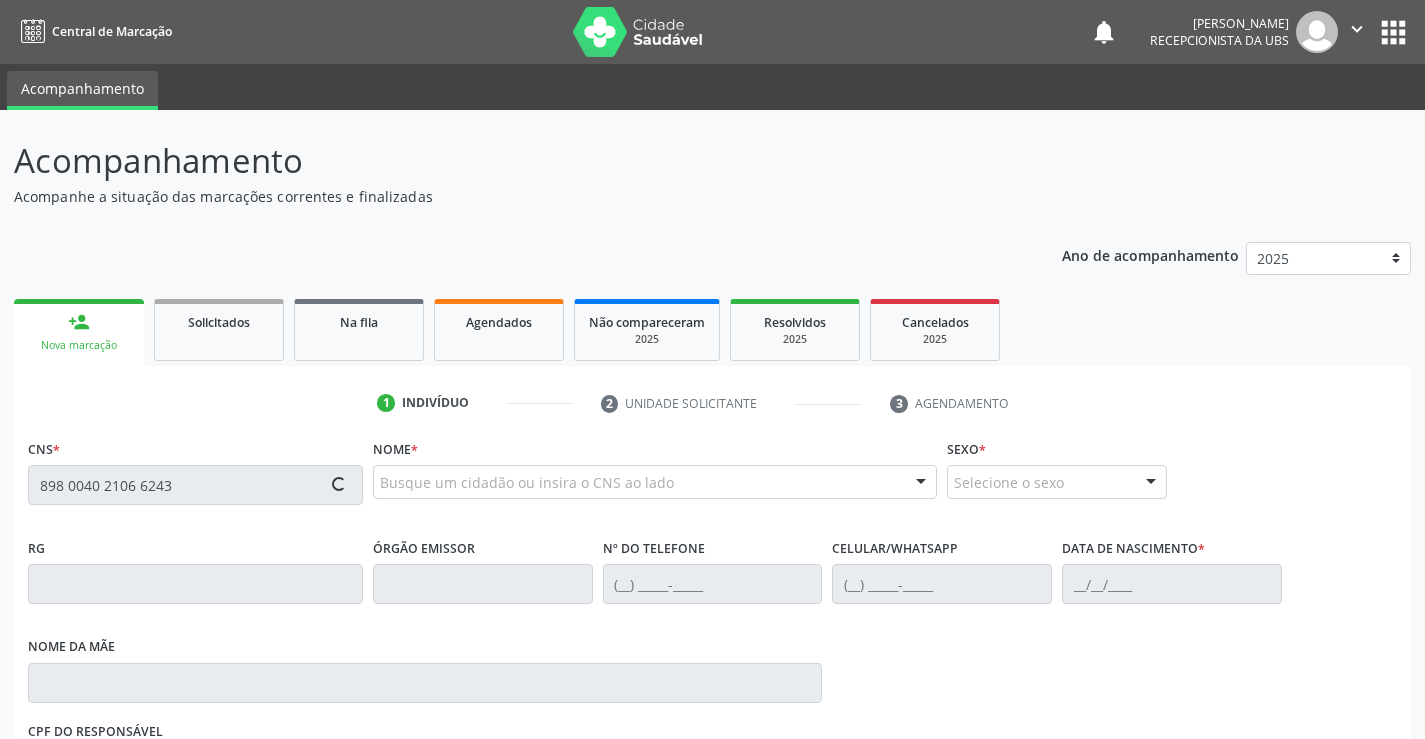 type on "898 0040 2106 6243" 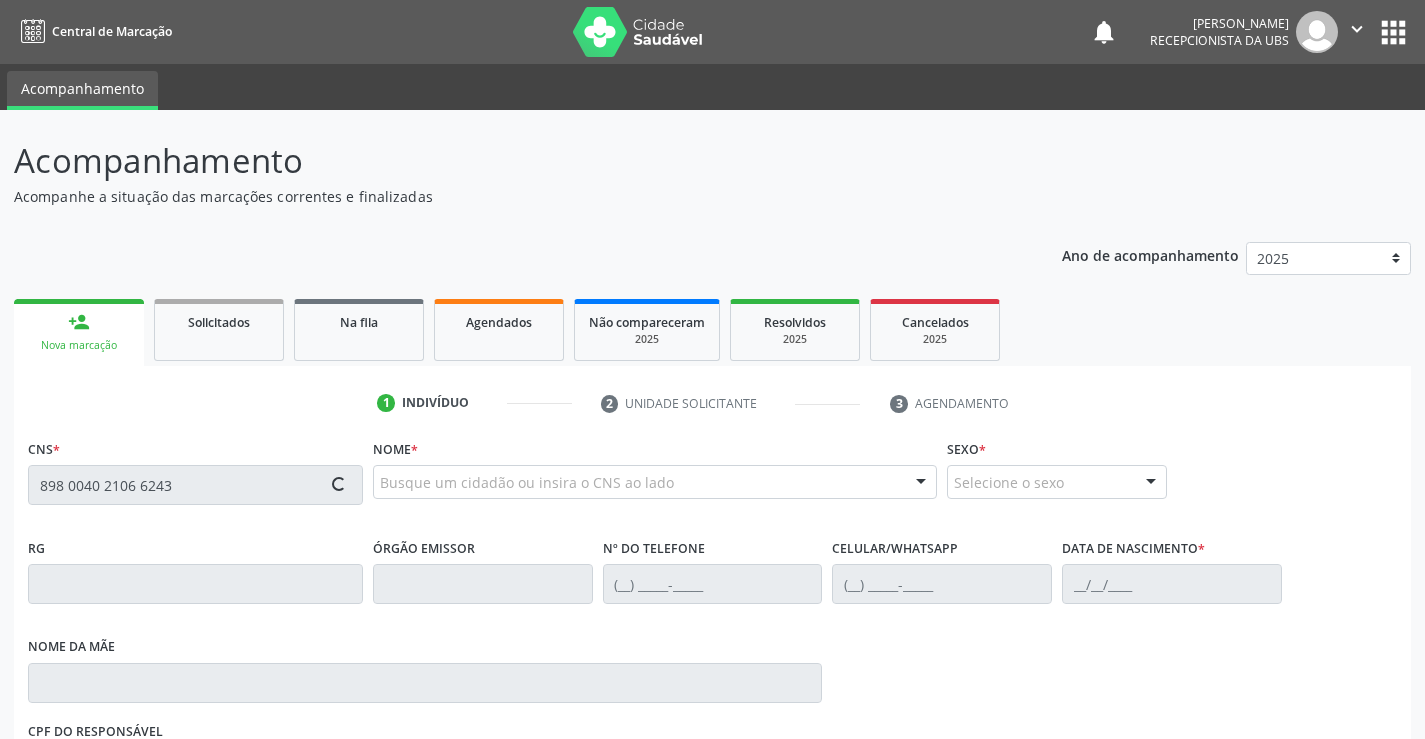 type 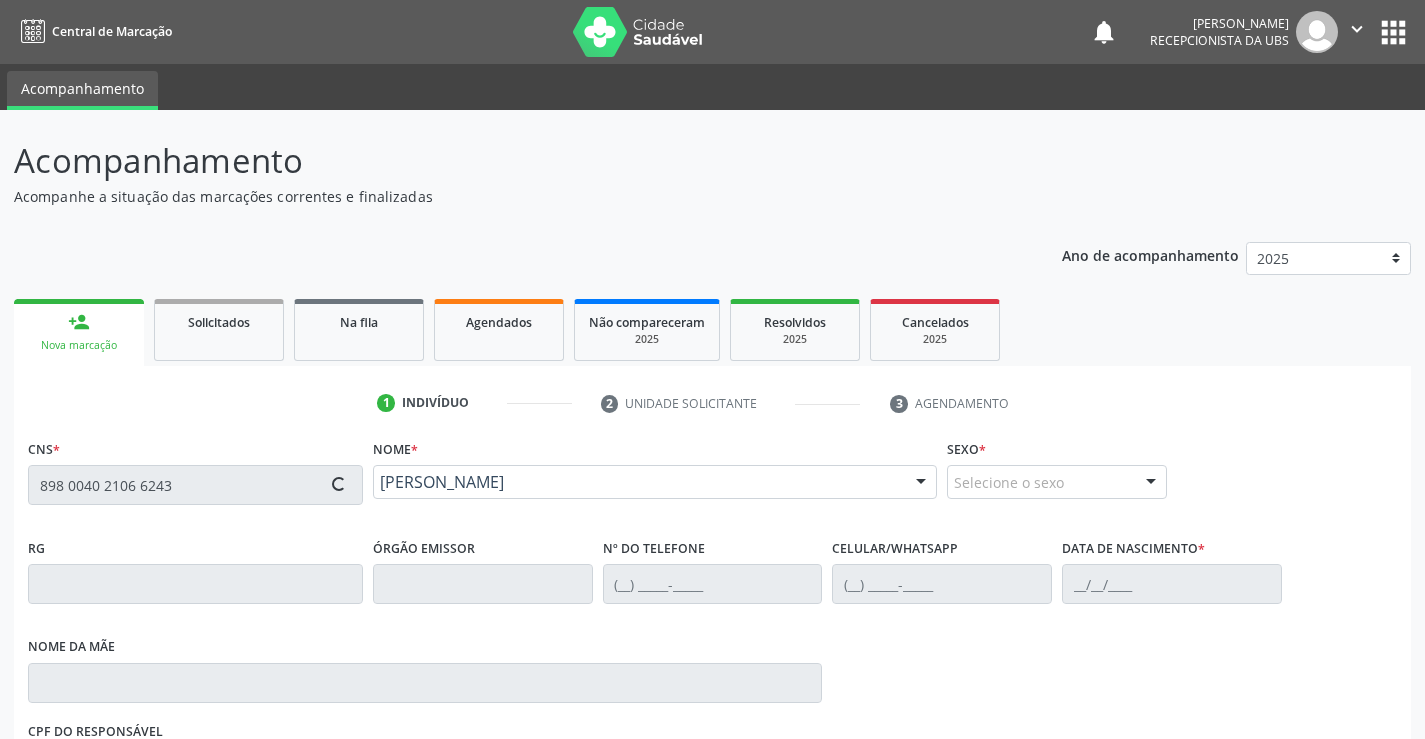 type on "[PHONE_NUMBER]" 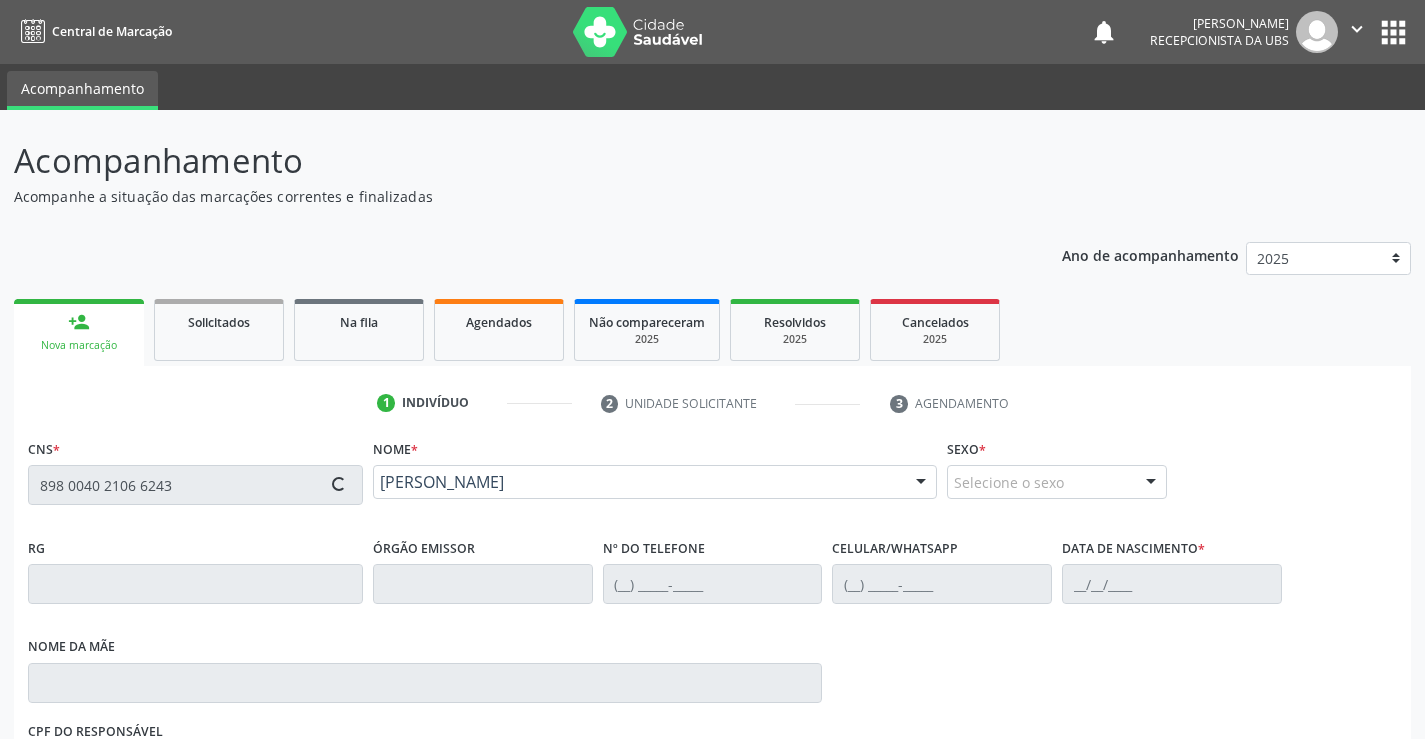type on "[PHONE_NUMBER]" 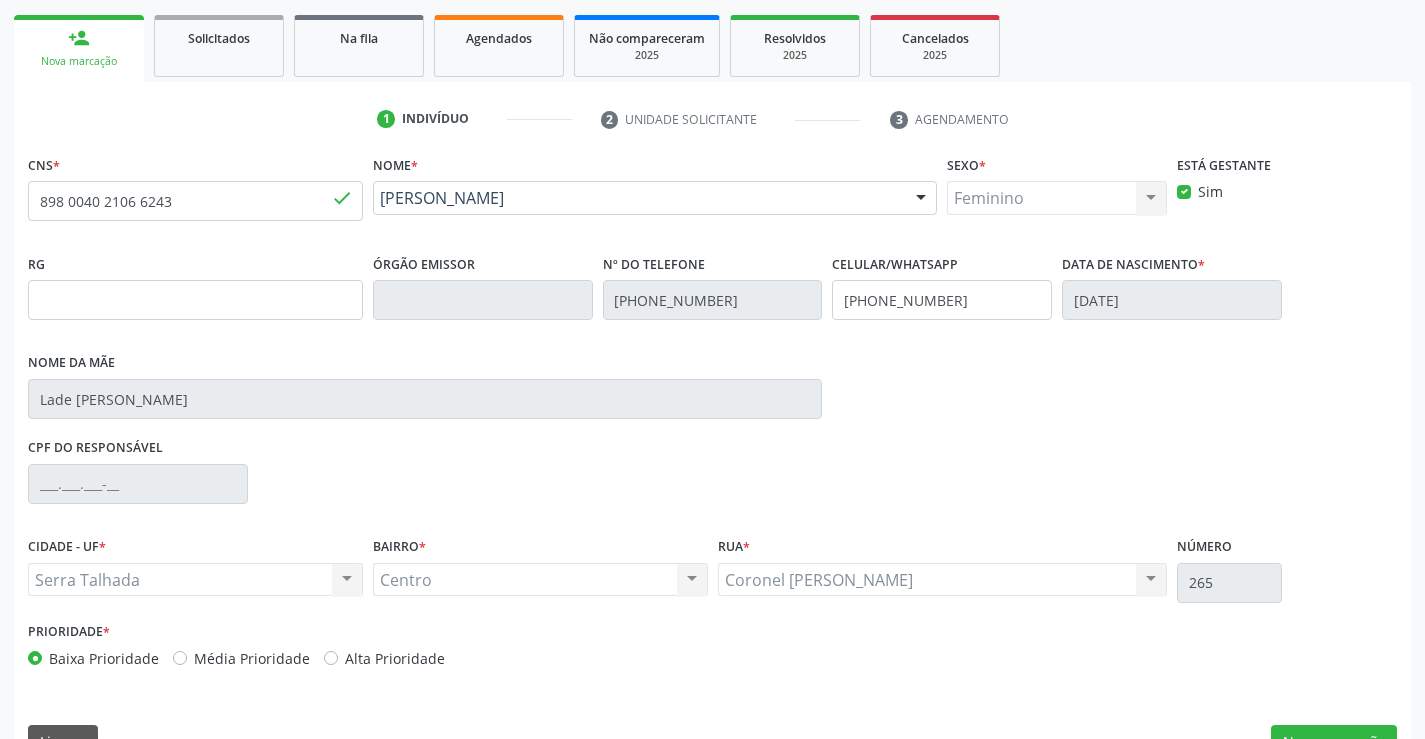 scroll, scrollTop: 331, scrollLeft: 0, axis: vertical 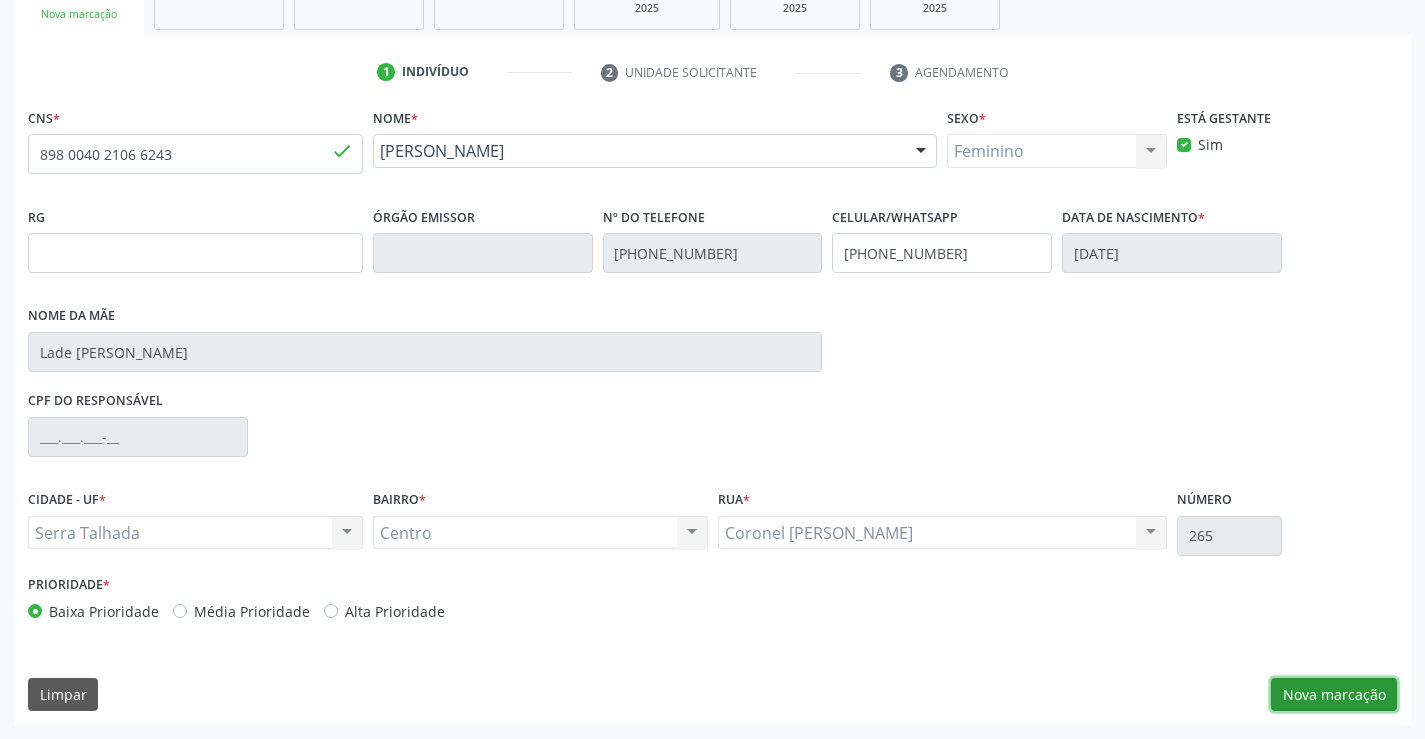 click on "Nova marcação" at bounding box center [1334, 695] 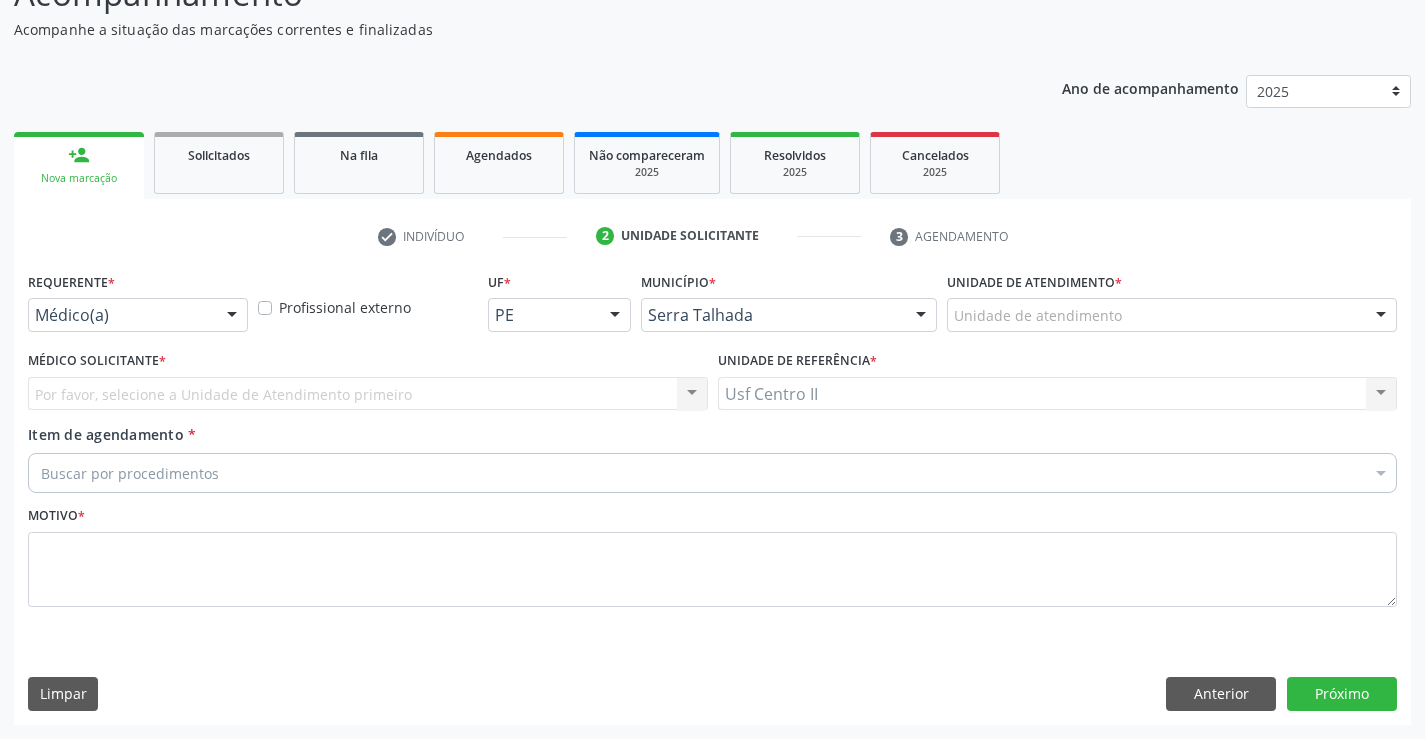 scroll, scrollTop: 167, scrollLeft: 0, axis: vertical 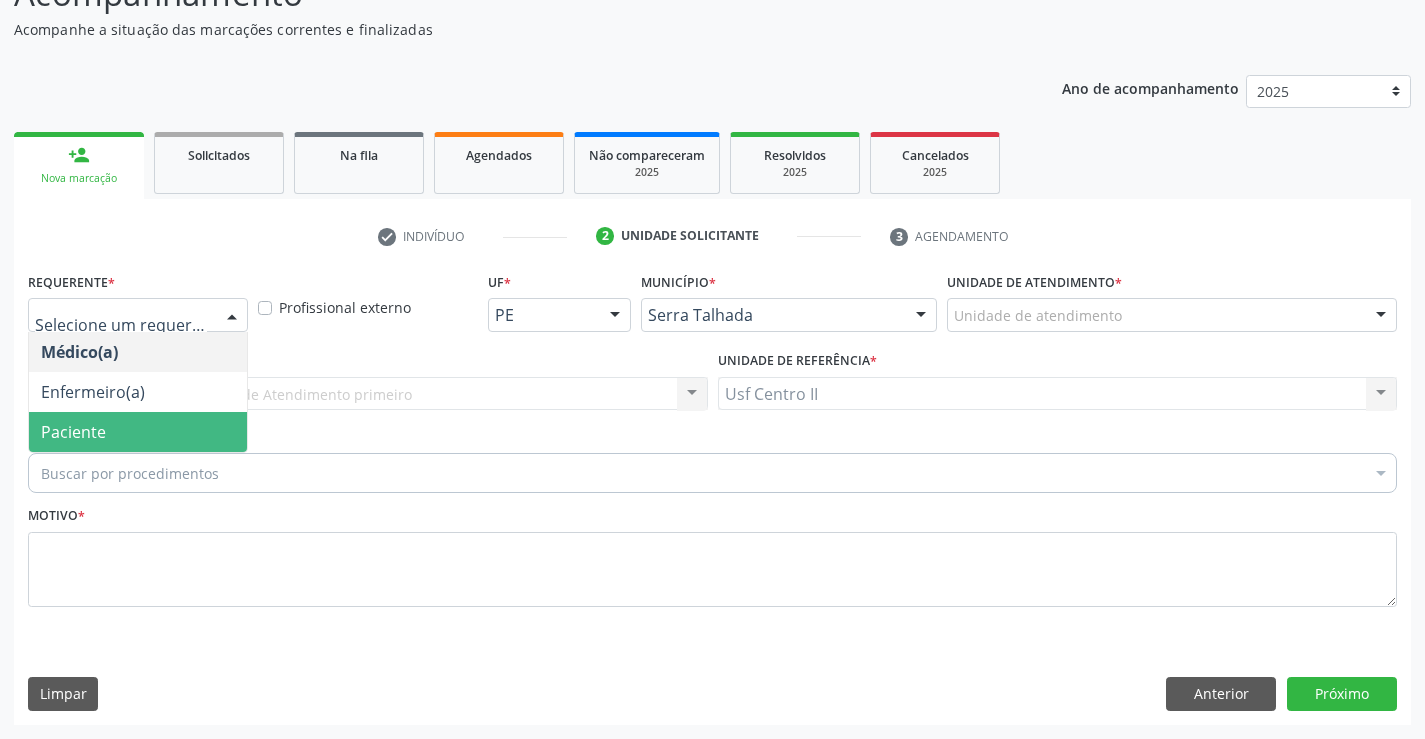 click on "Paciente" at bounding box center (138, 432) 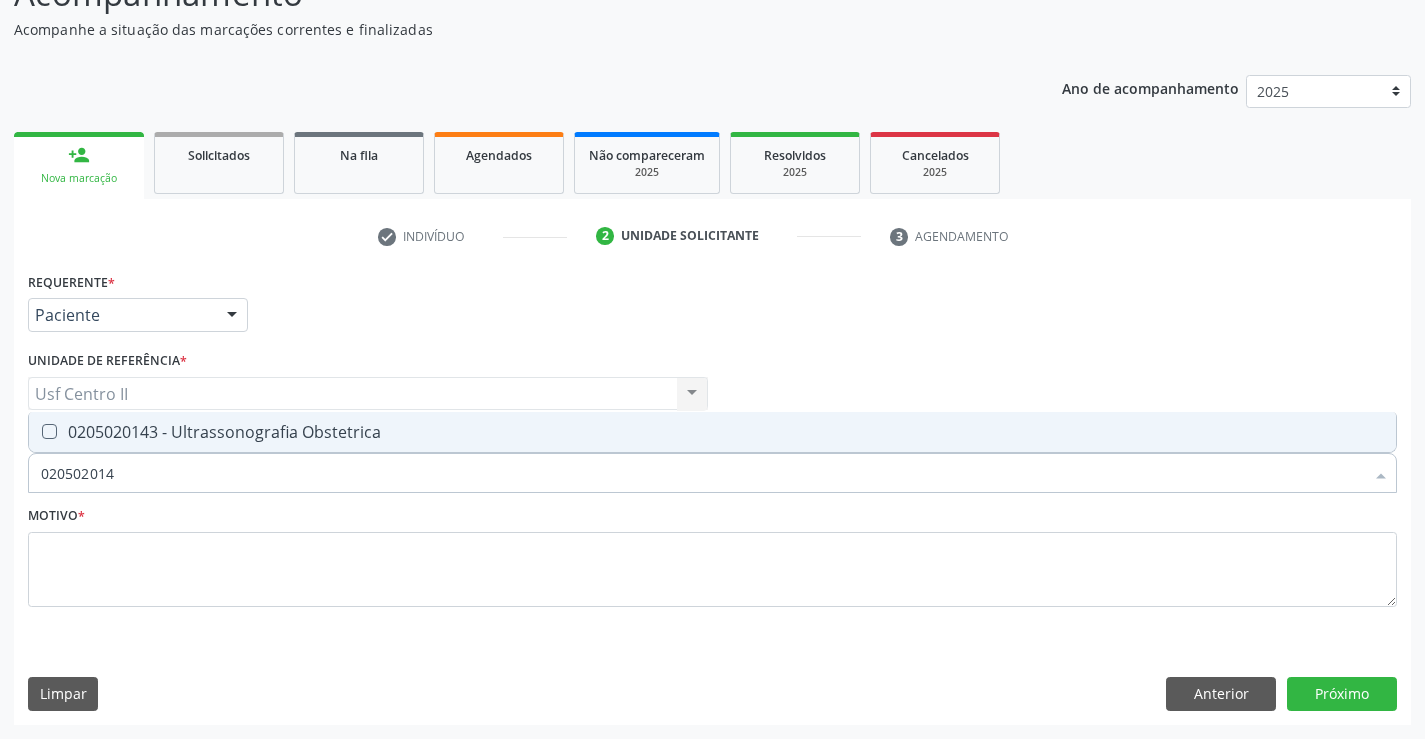 type on "0205020143" 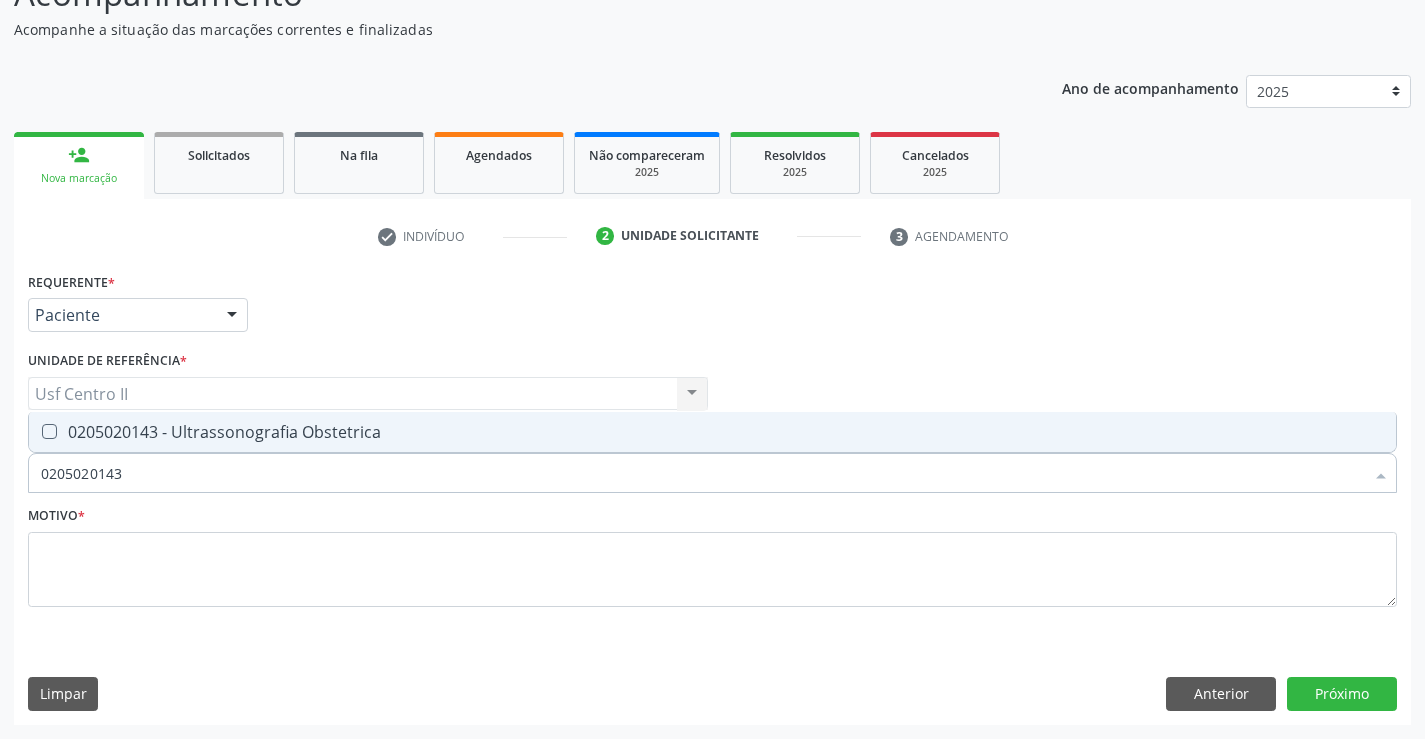 click on "0205020143 - Ultrassonografia Obstetrica" at bounding box center [712, 432] 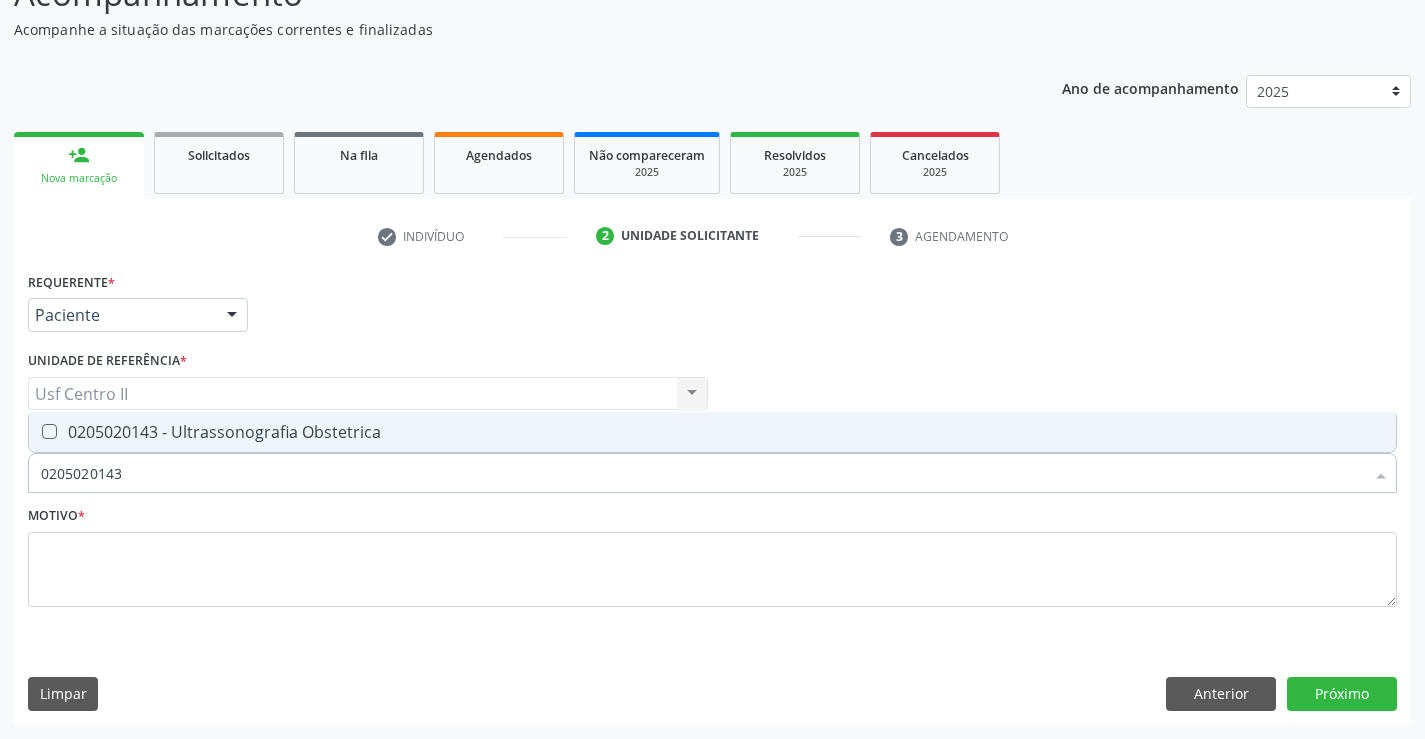 checkbox on "true" 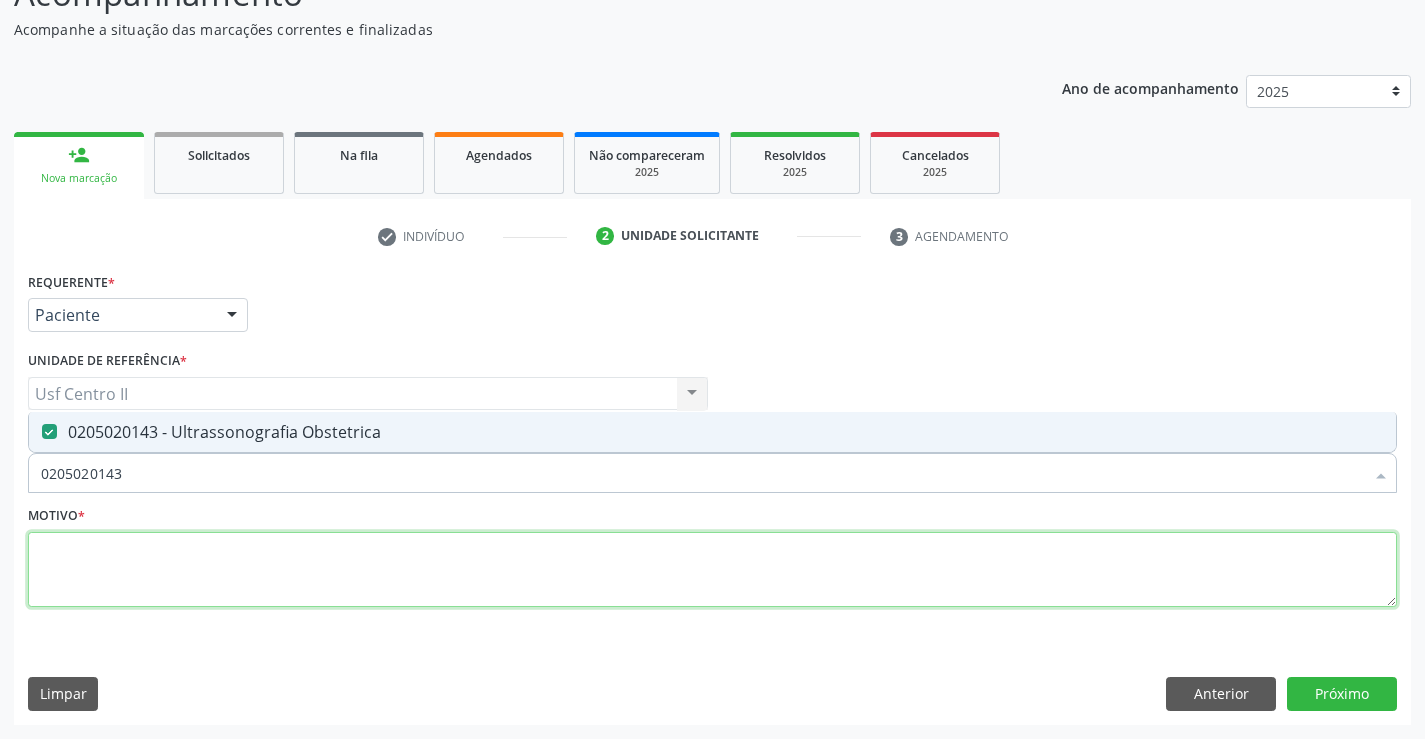 click at bounding box center [712, 570] 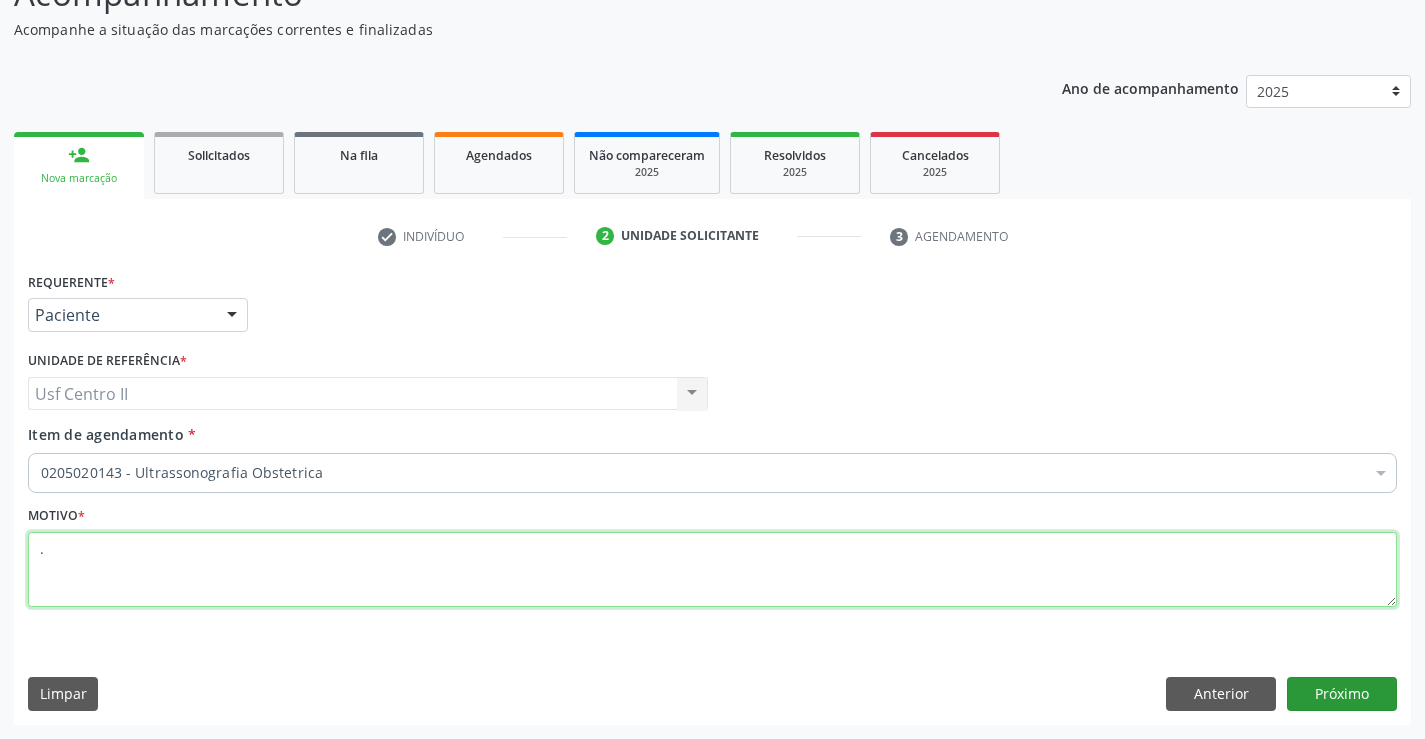 type on "." 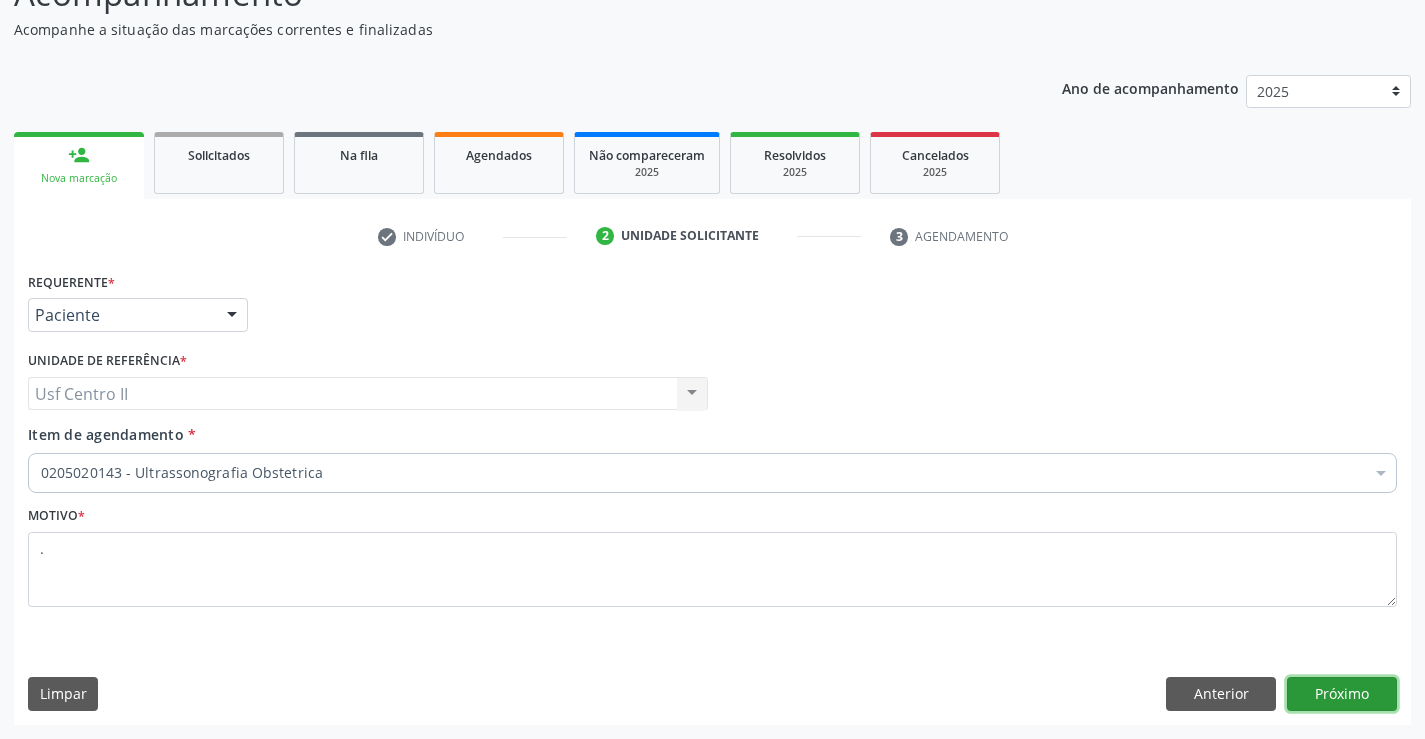 click on "Próximo" at bounding box center [1342, 694] 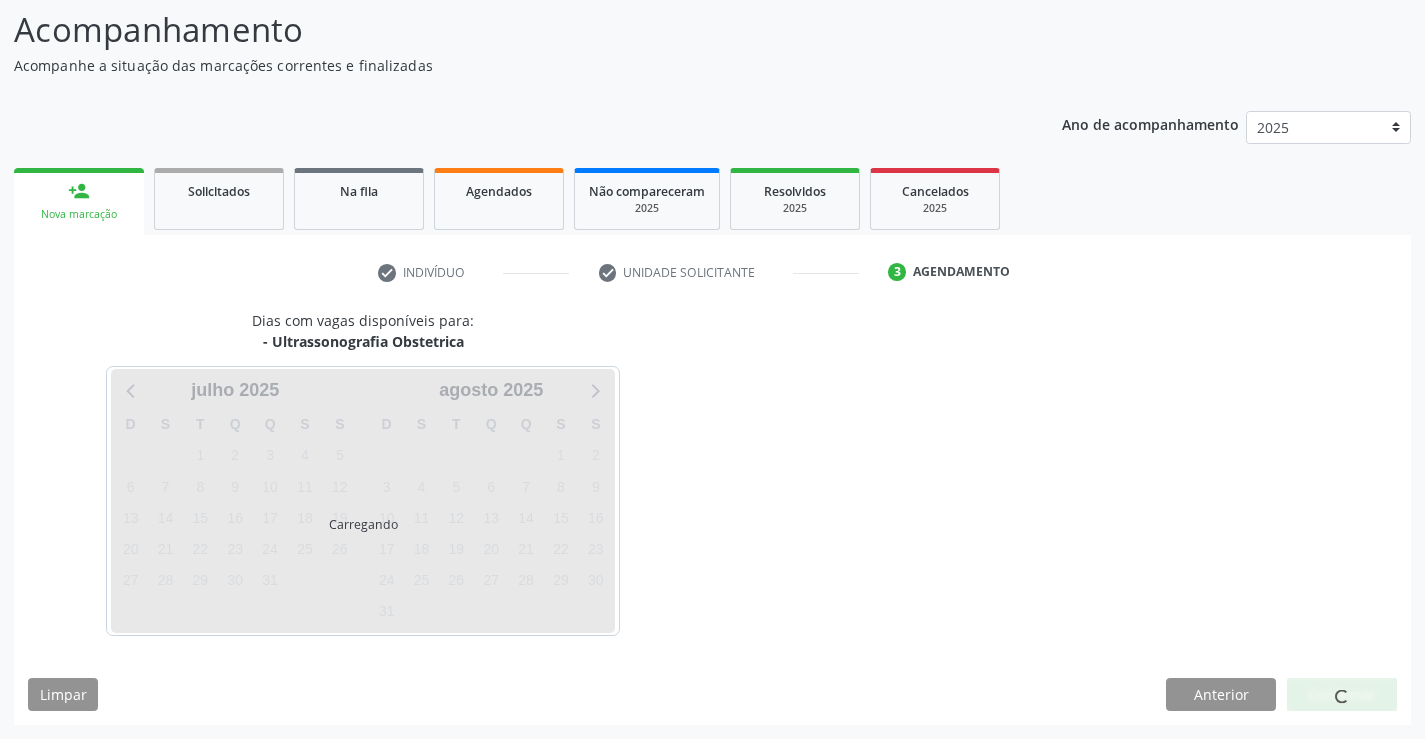 scroll, scrollTop: 131, scrollLeft: 0, axis: vertical 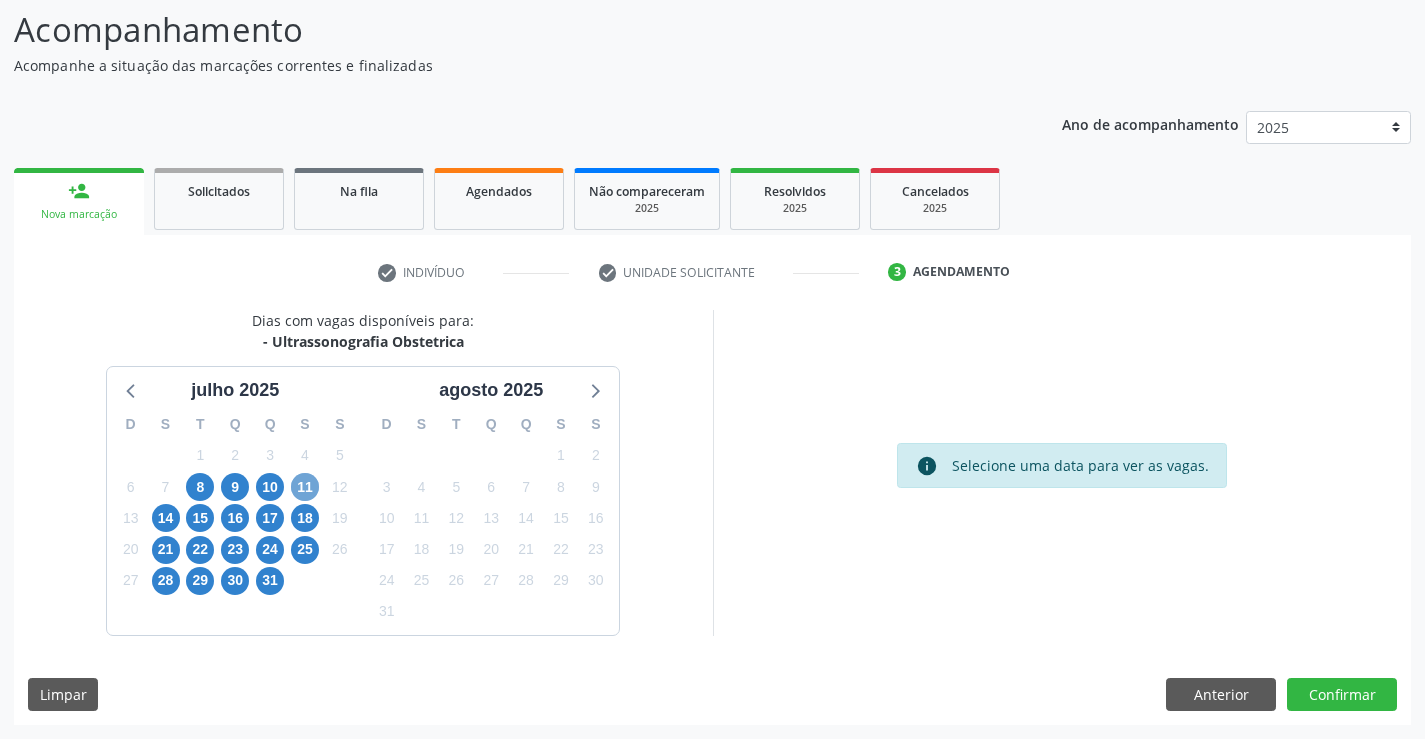 click on "11" at bounding box center [305, 487] 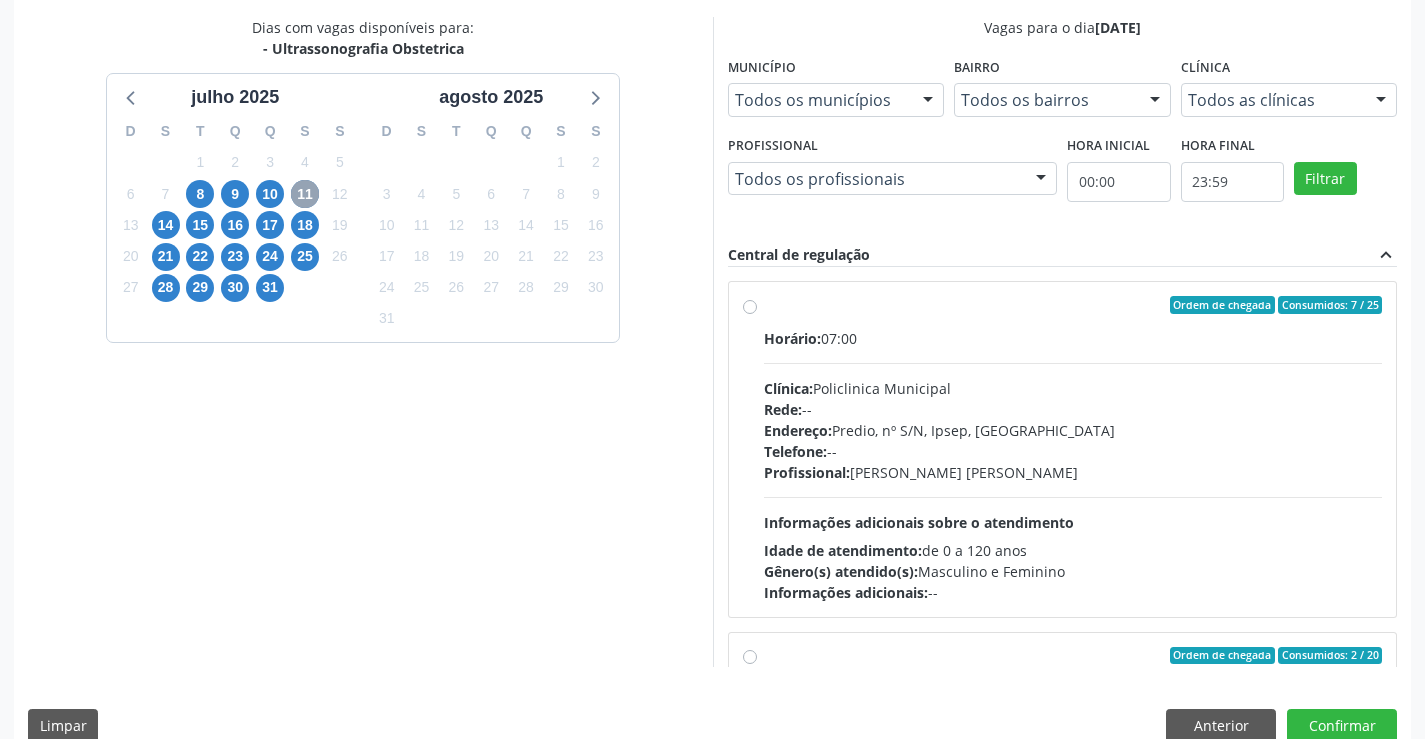scroll, scrollTop: 456, scrollLeft: 0, axis: vertical 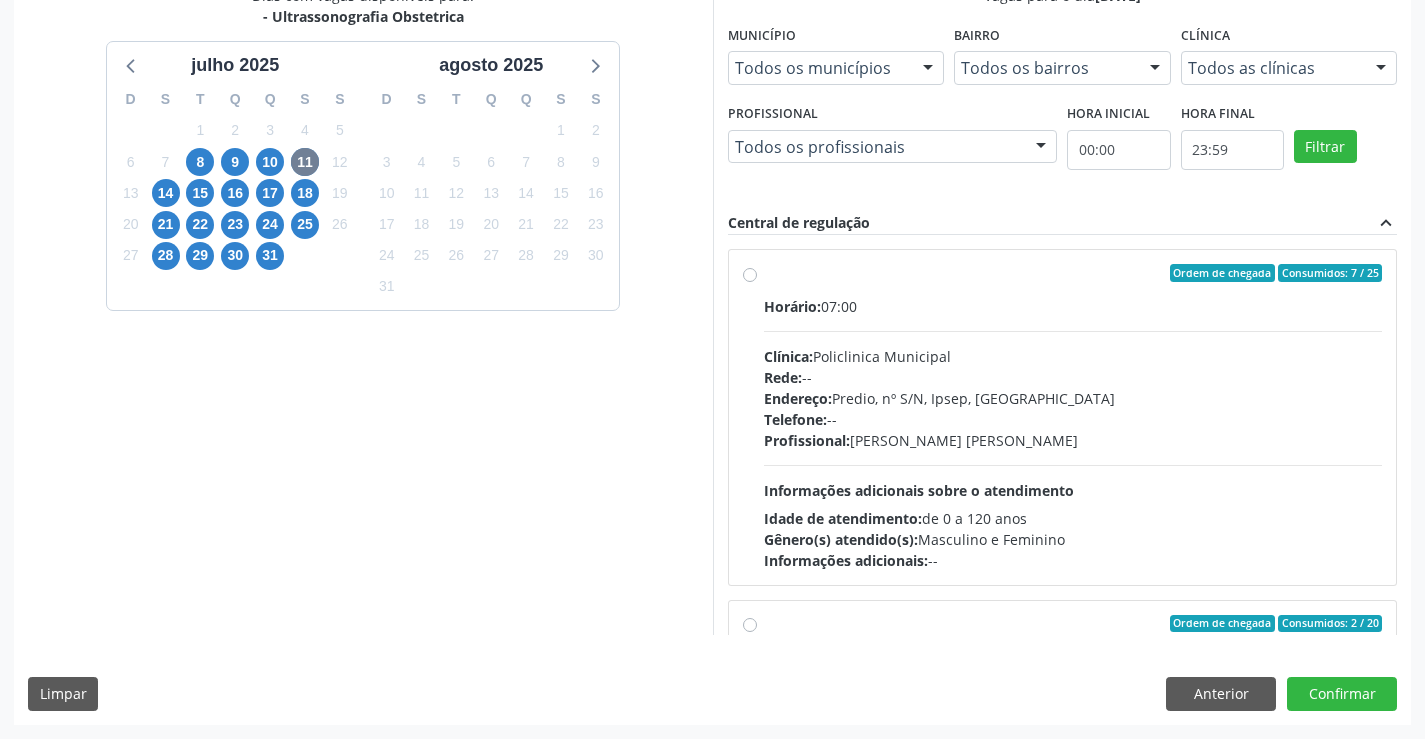 click on "Ordem de chegada
Consumidos: 7 / 25
Horário:   07:00
Clínica:  Policlinica Municipal
Rede:
--
Endereço:   Predio, nº S/N, Ipsep, [GEOGRAPHIC_DATA] - PE
Telefone:   --
Profissional:
[PERSON_NAME] [PERSON_NAME]
Informações adicionais sobre o atendimento
Idade de atendimento:
de 0 a 120 anos
Gênero(s) atendido(s):
Masculino e Feminino
Informações adicionais:
--" at bounding box center [1073, 417] 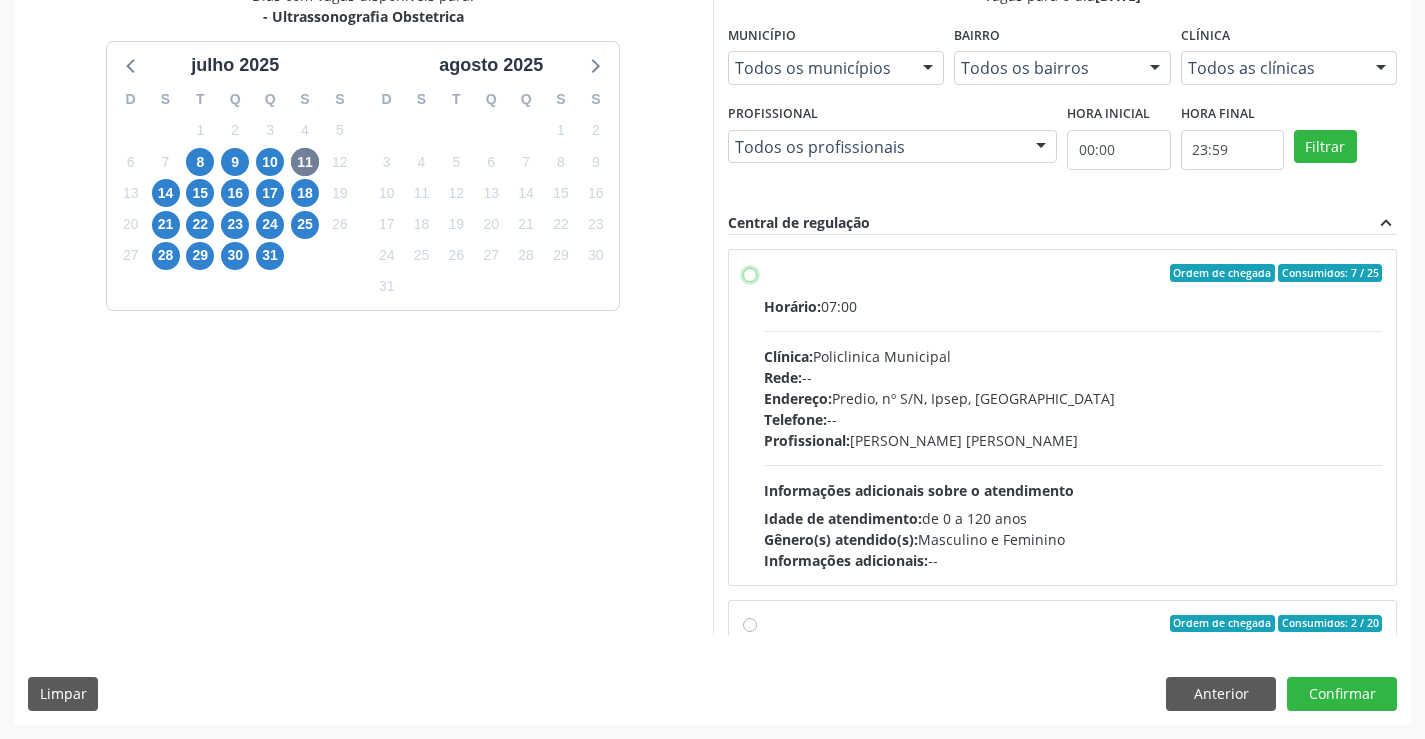 click on "Ordem de chegada
Consumidos: 7 / 25
Horário:   07:00
Clínica:  Policlinica Municipal
Rede:
--
Endereço:   Predio, nº S/N, Ipsep, [GEOGRAPHIC_DATA] - PE
Telefone:   --
Profissional:
[PERSON_NAME] [PERSON_NAME]
Informações adicionais sobre o atendimento
Idade de atendimento:
de 0 a 120 anos
Gênero(s) atendido(s):
Masculino e Feminino
Informações adicionais:
--" at bounding box center [750, 273] 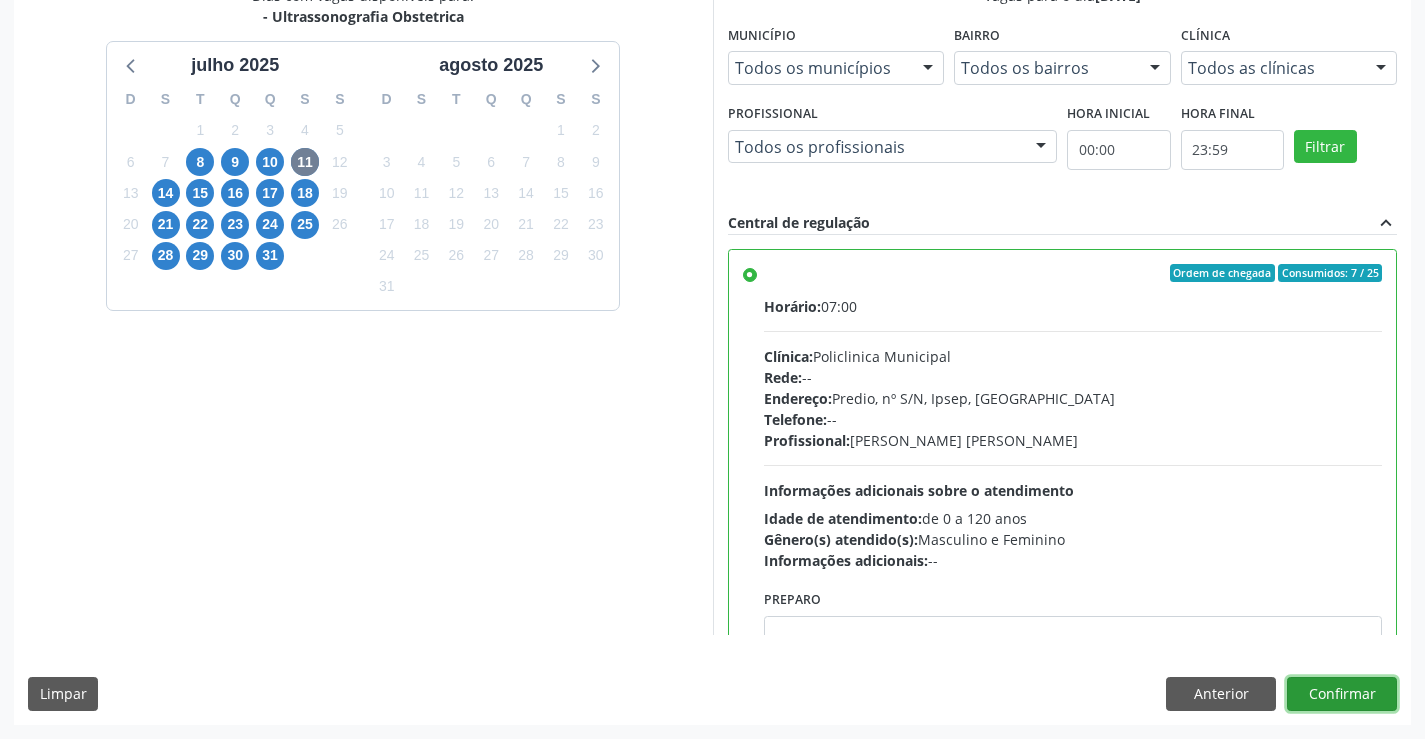 click on "Confirmar" at bounding box center [1342, 694] 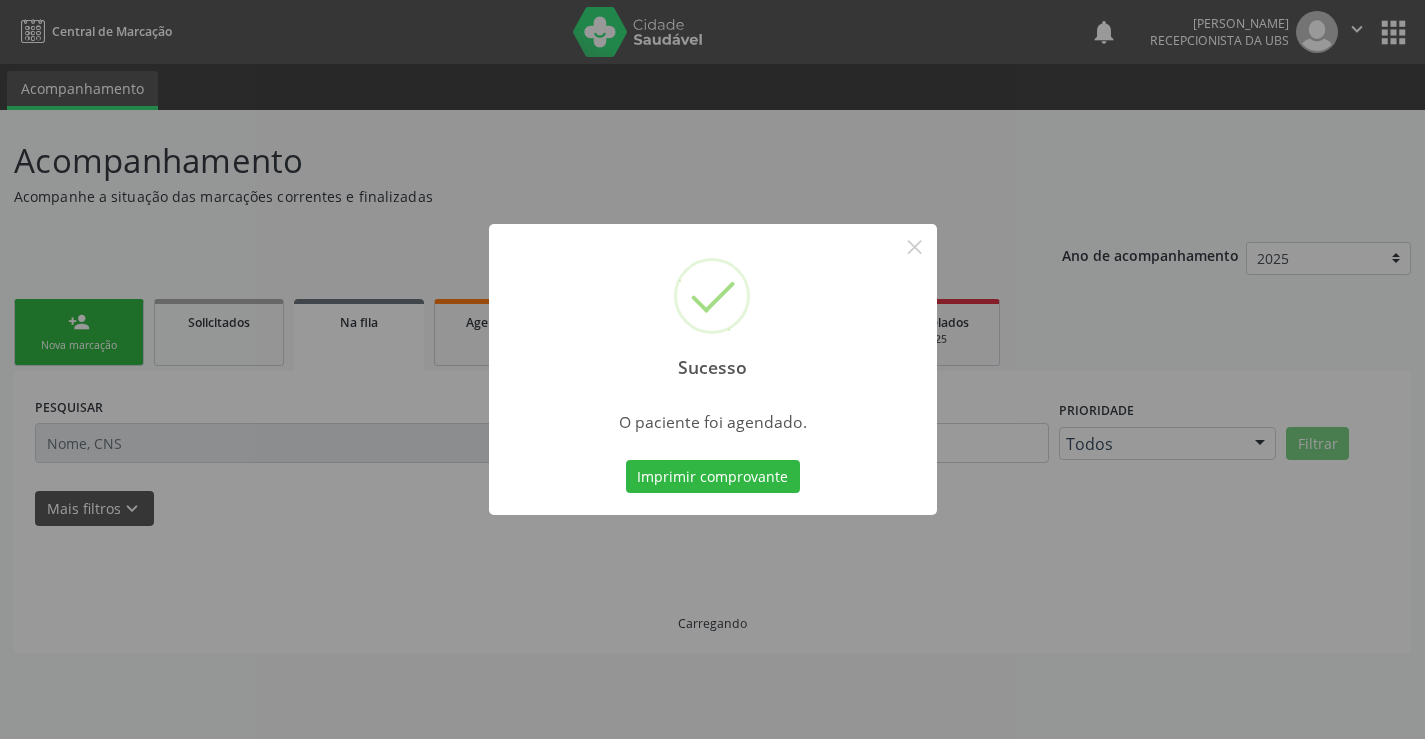 scroll, scrollTop: 0, scrollLeft: 0, axis: both 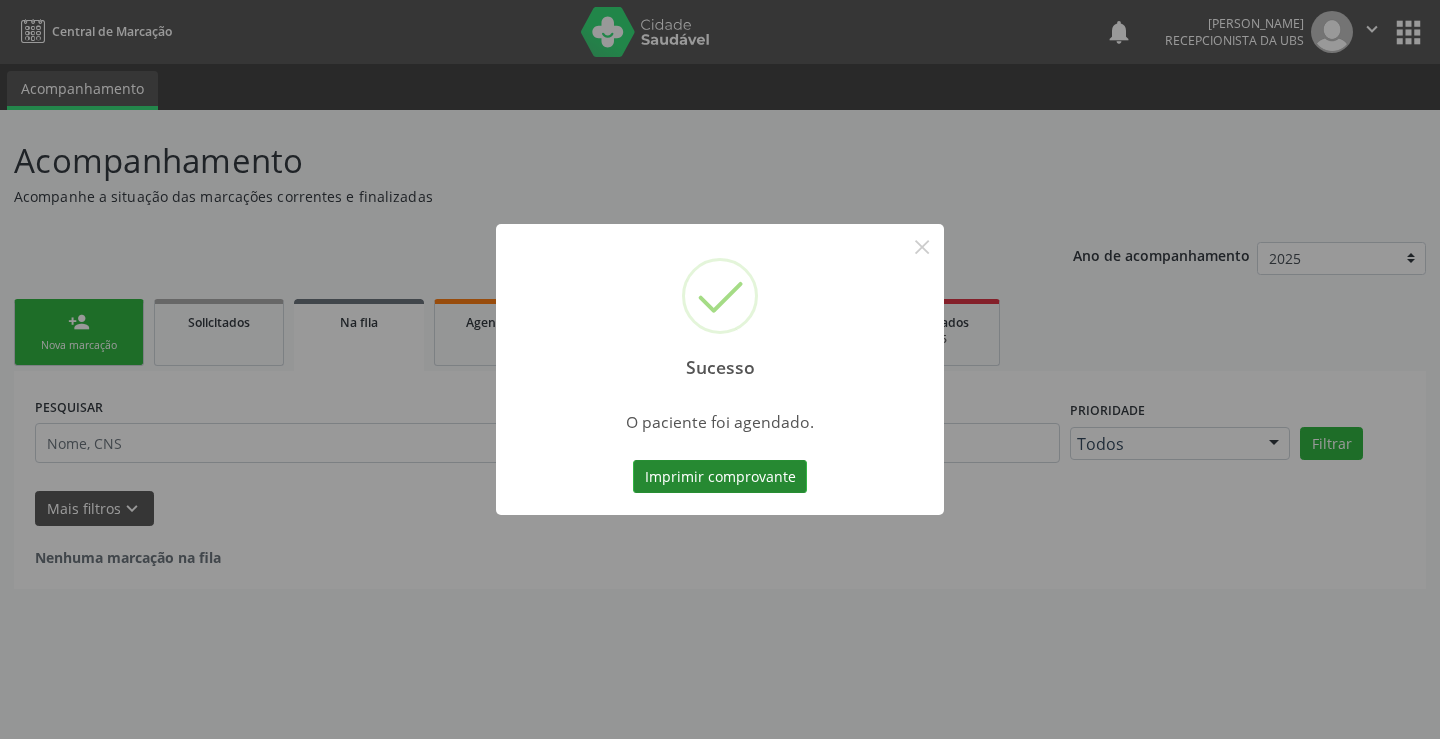 click on "Imprimir comprovante" at bounding box center [720, 477] 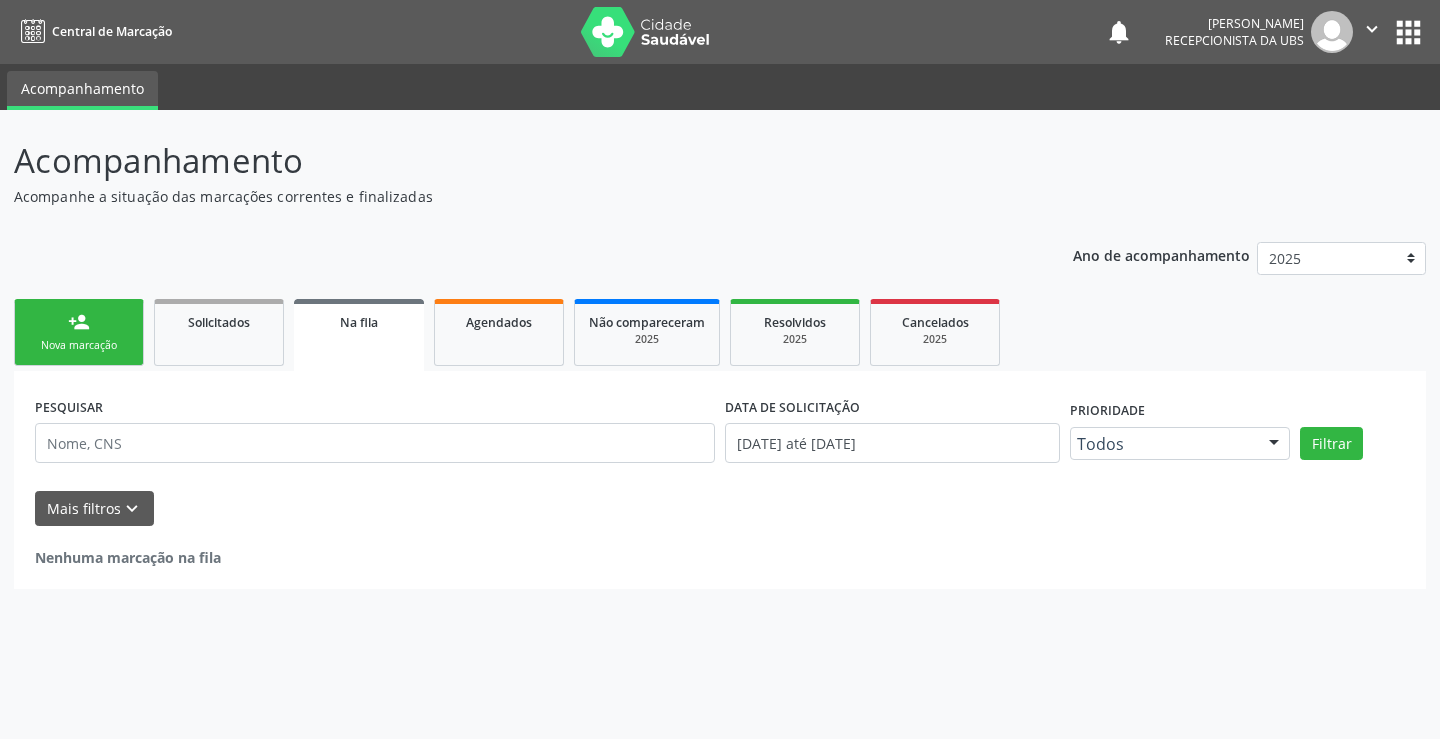 click on "Nova marcação" at bounding box center [79, 345] 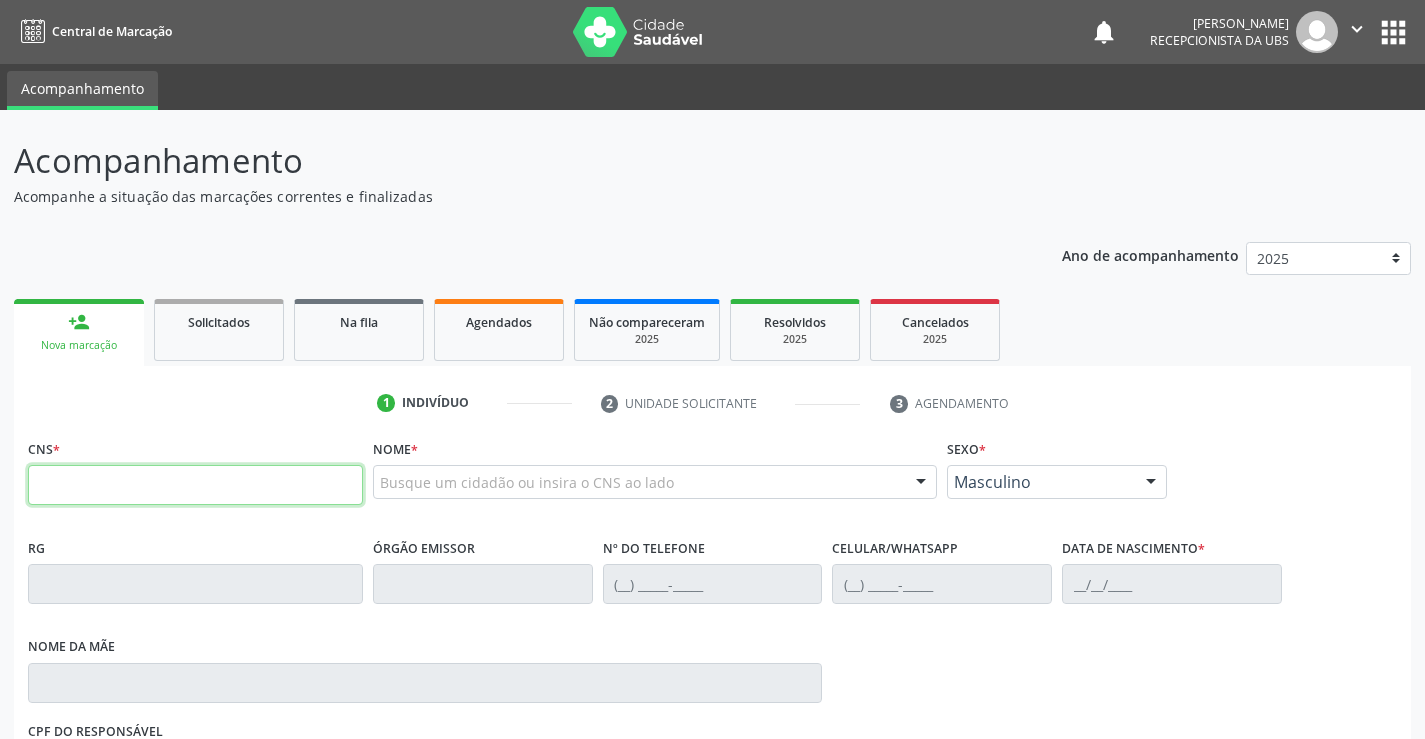 click at bounding box center [195, 485] 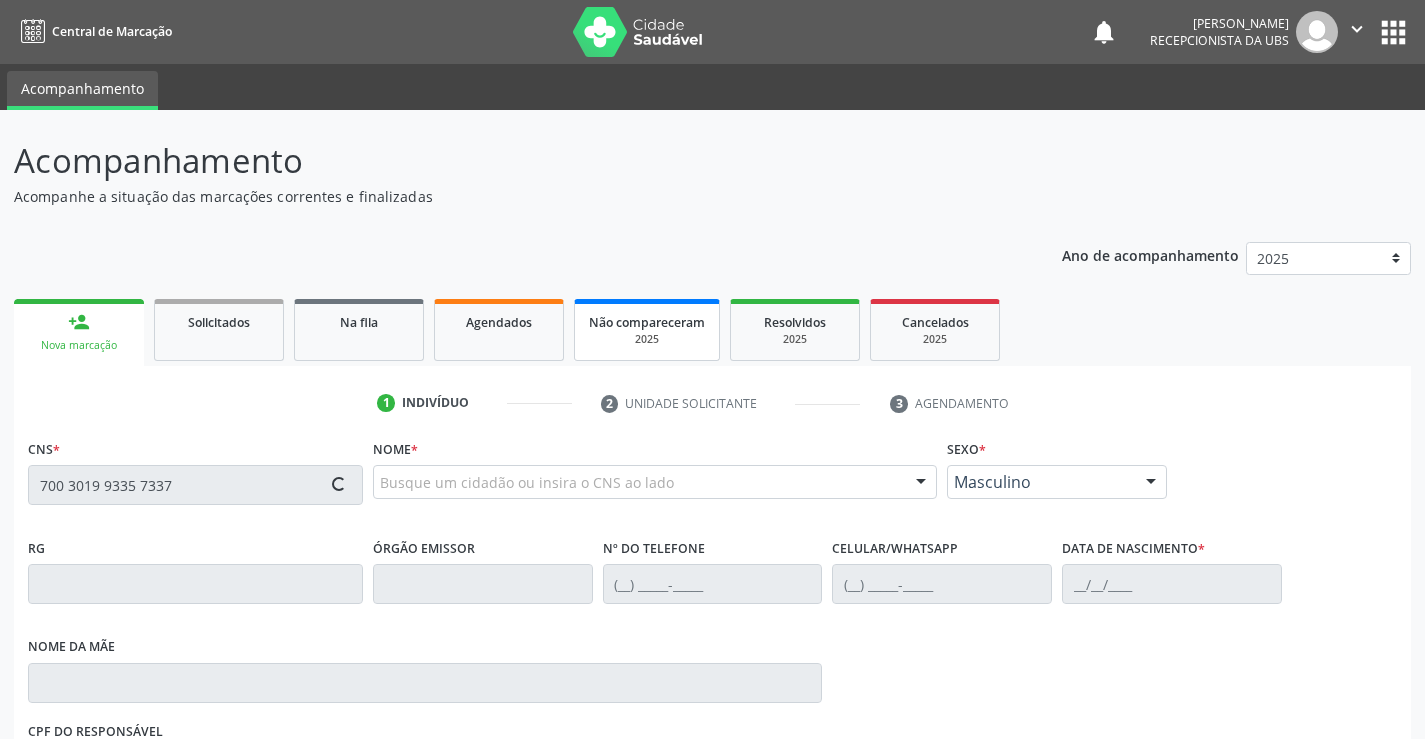 type on "700 3019 9335 7337" 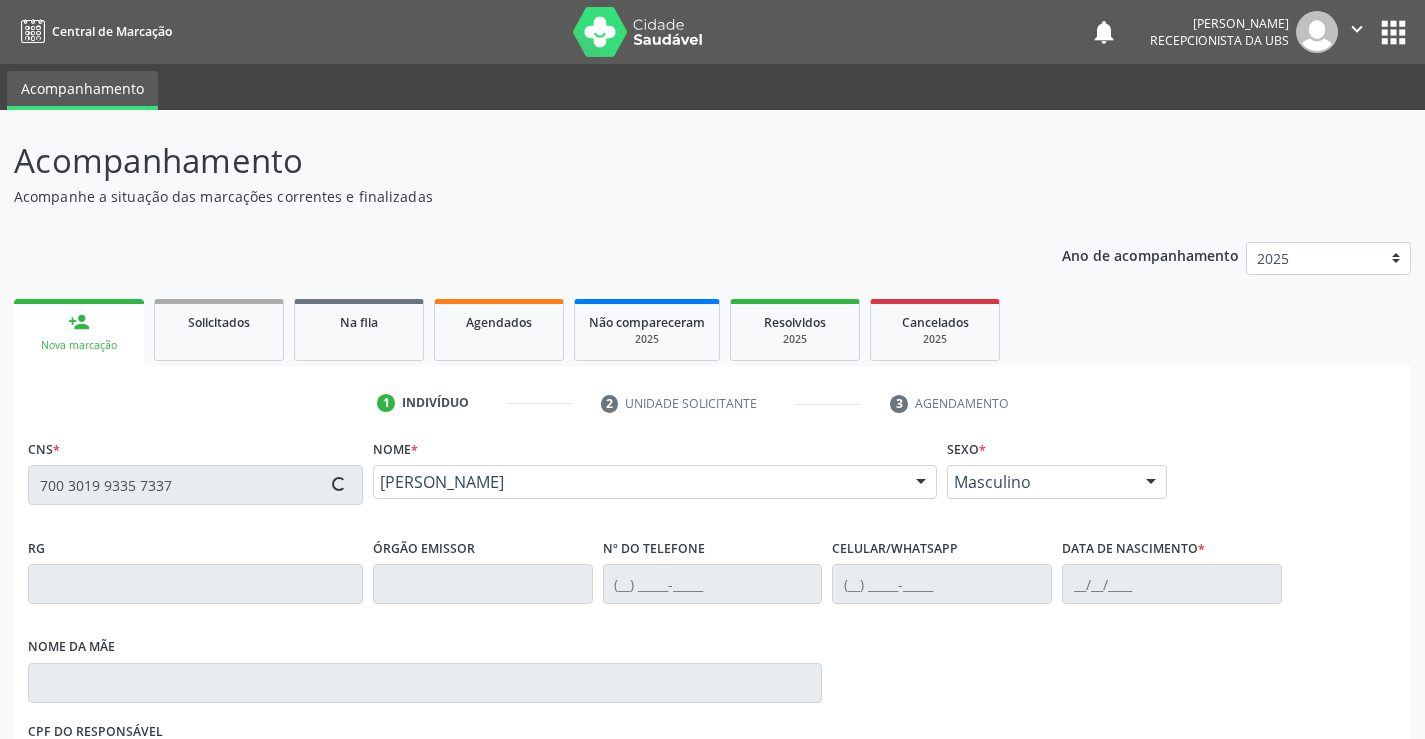 type on "[PHONE_NUMBER]" 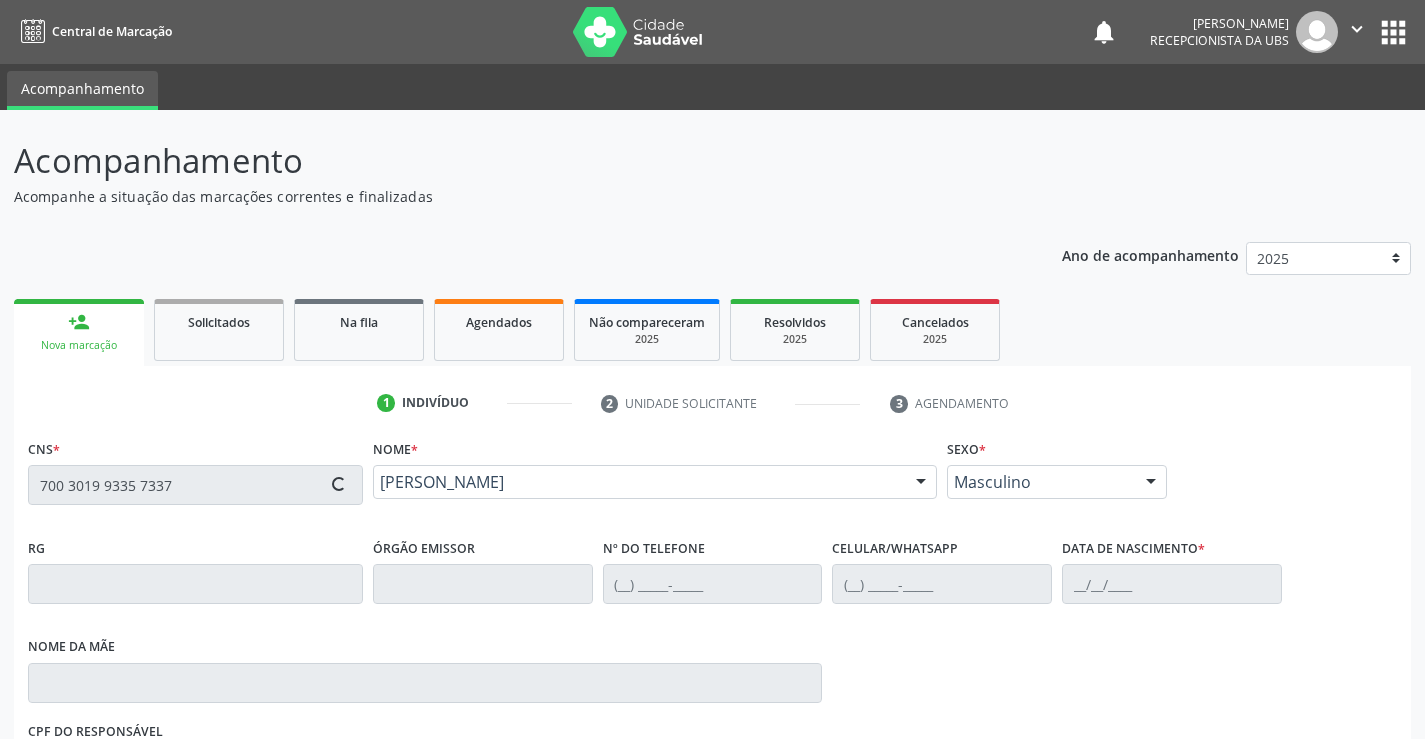 type on "[DATE]" 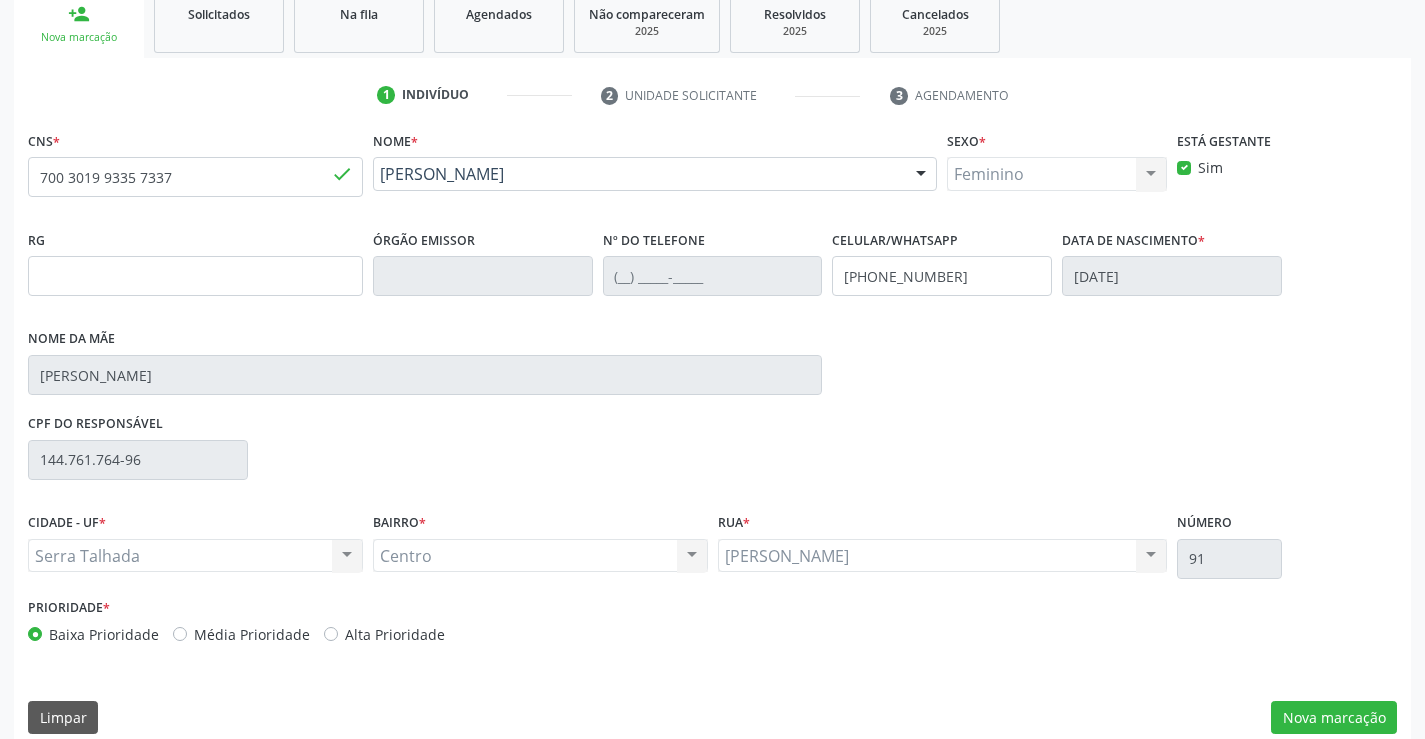 scroll, scrollTop: 331, scrollLeft: 0, axis: vertical 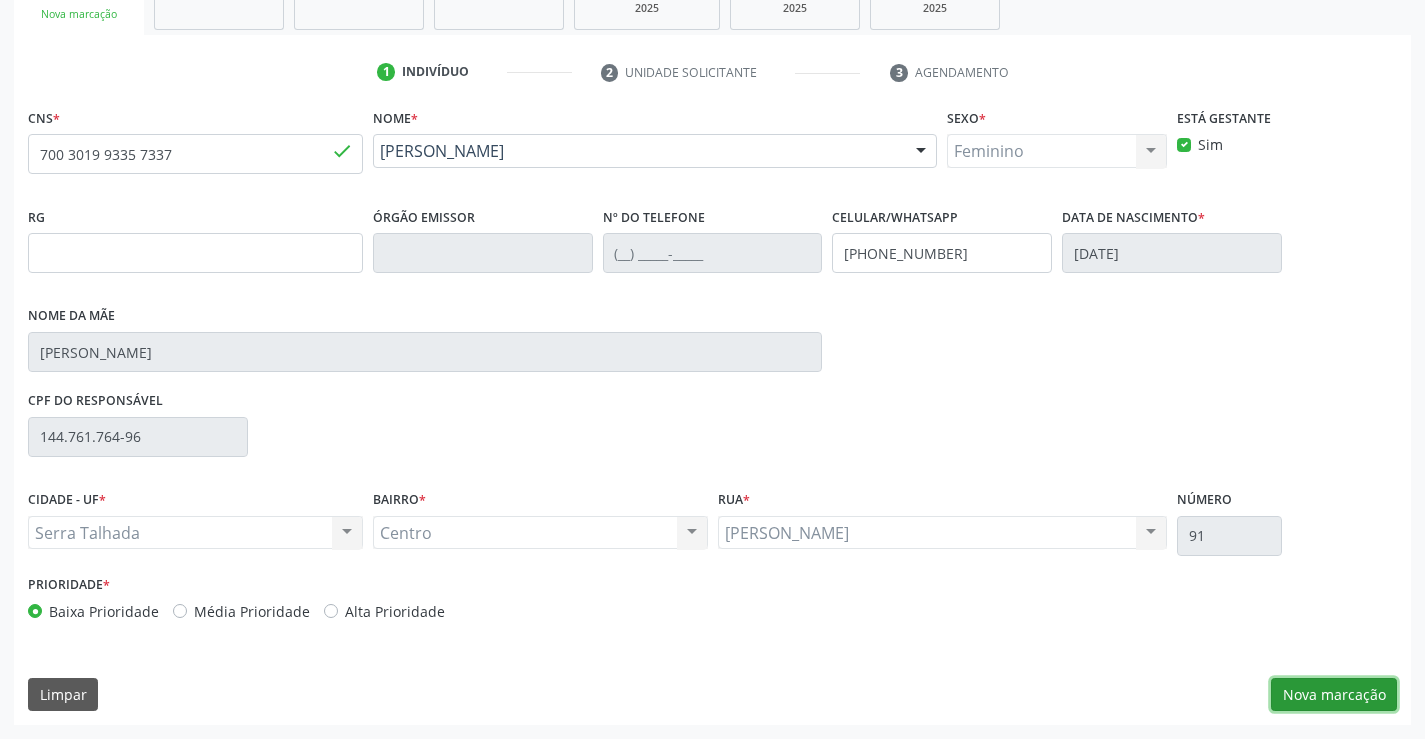 click on "Nova marcação" at bounding box center [1334, 695] 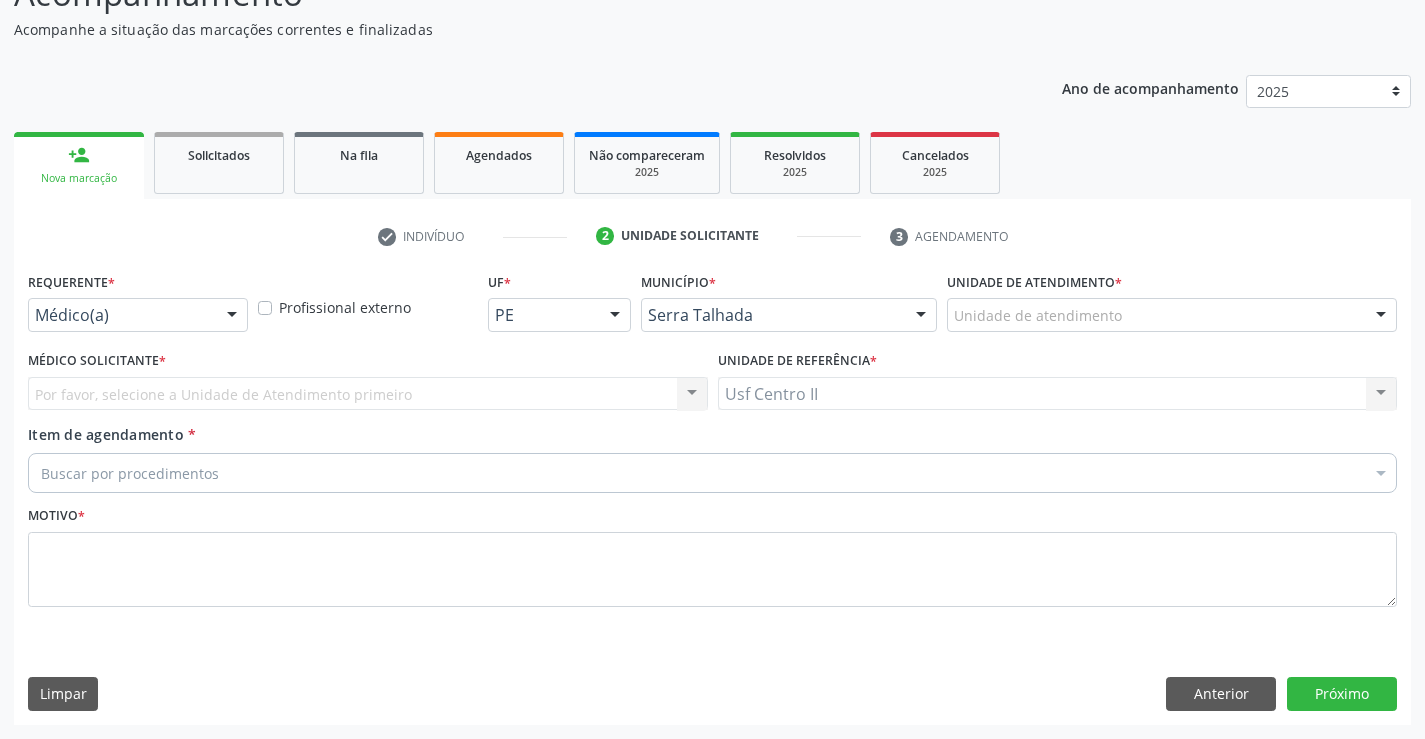 scroll, scrollTop: 167, scrollLeft: 0, axis: vertical 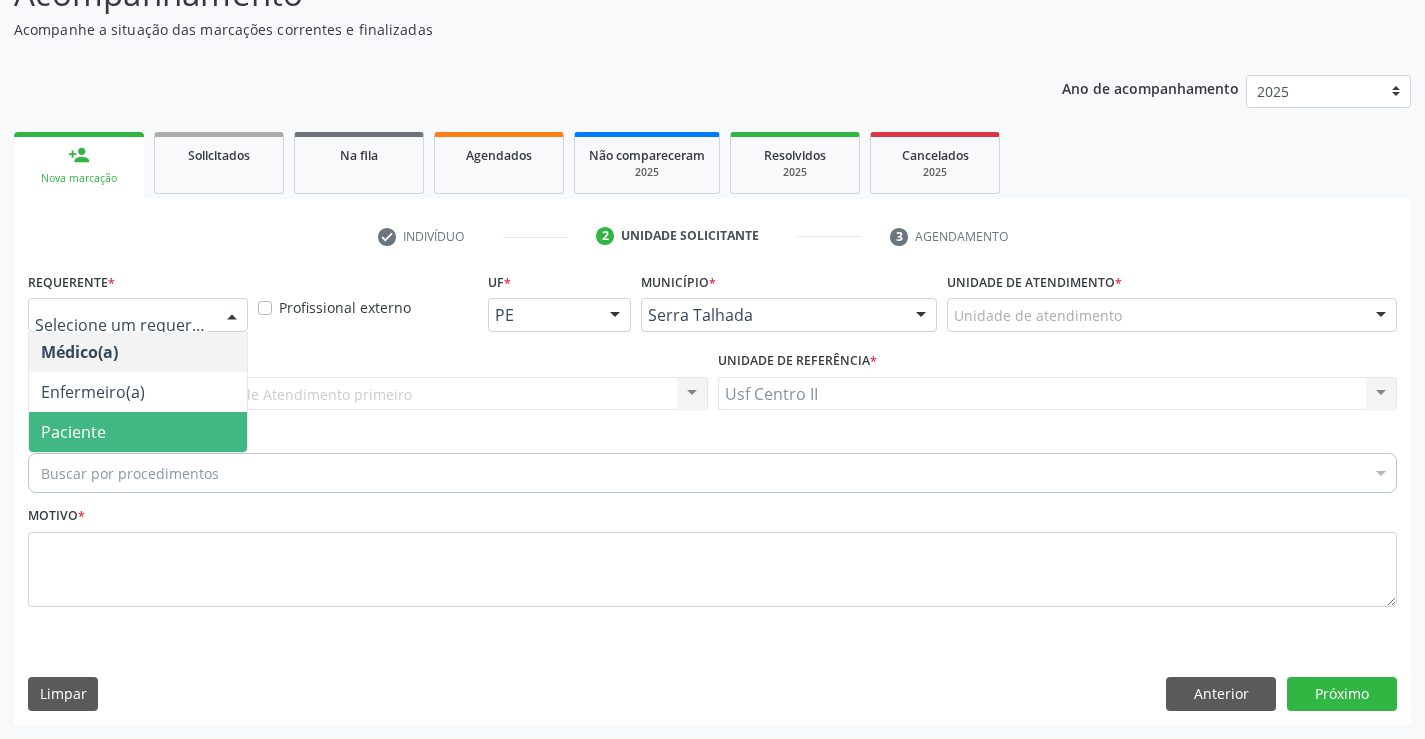 click on "Paciente" at bounding box center [138, 432] 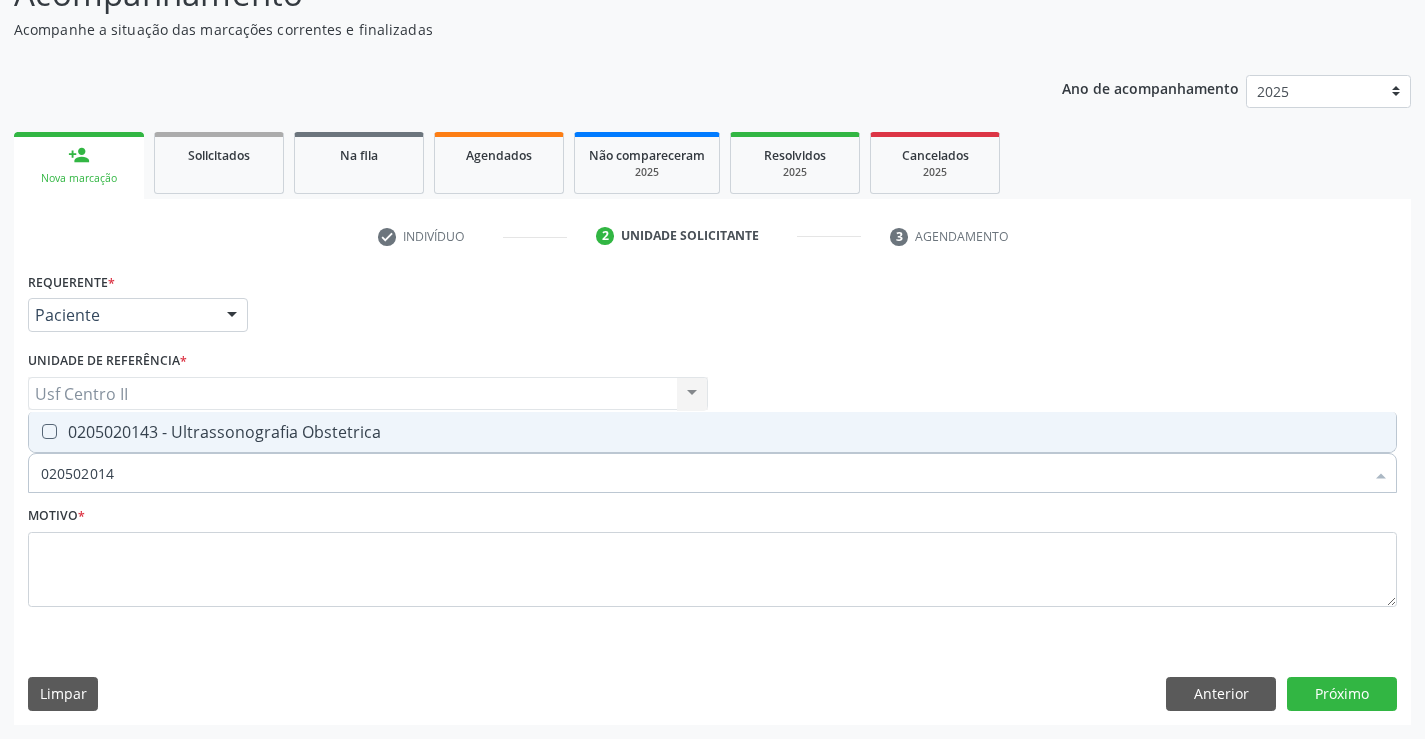 type on "0205020143" 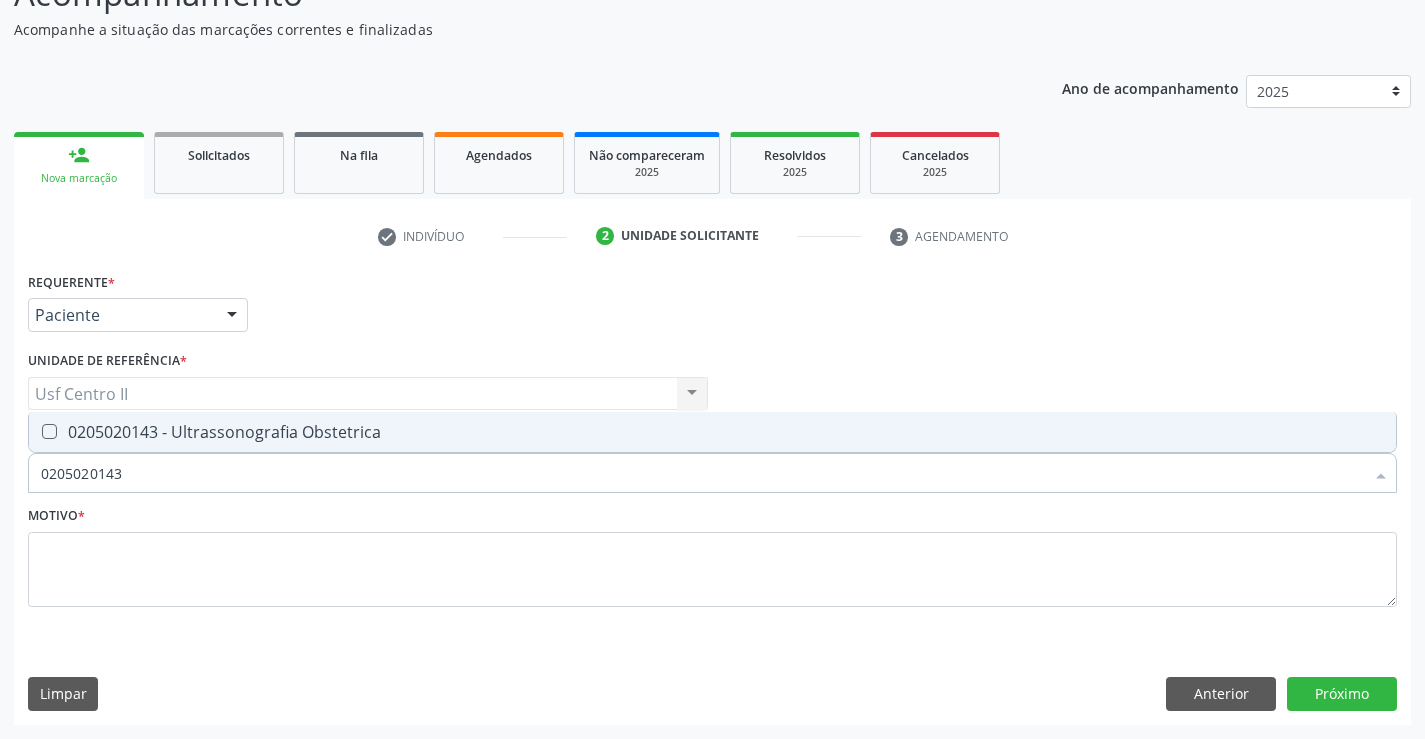 click on "0205020143 - Ultrassonografia Obstetrica" at bounding box center [712, 432] 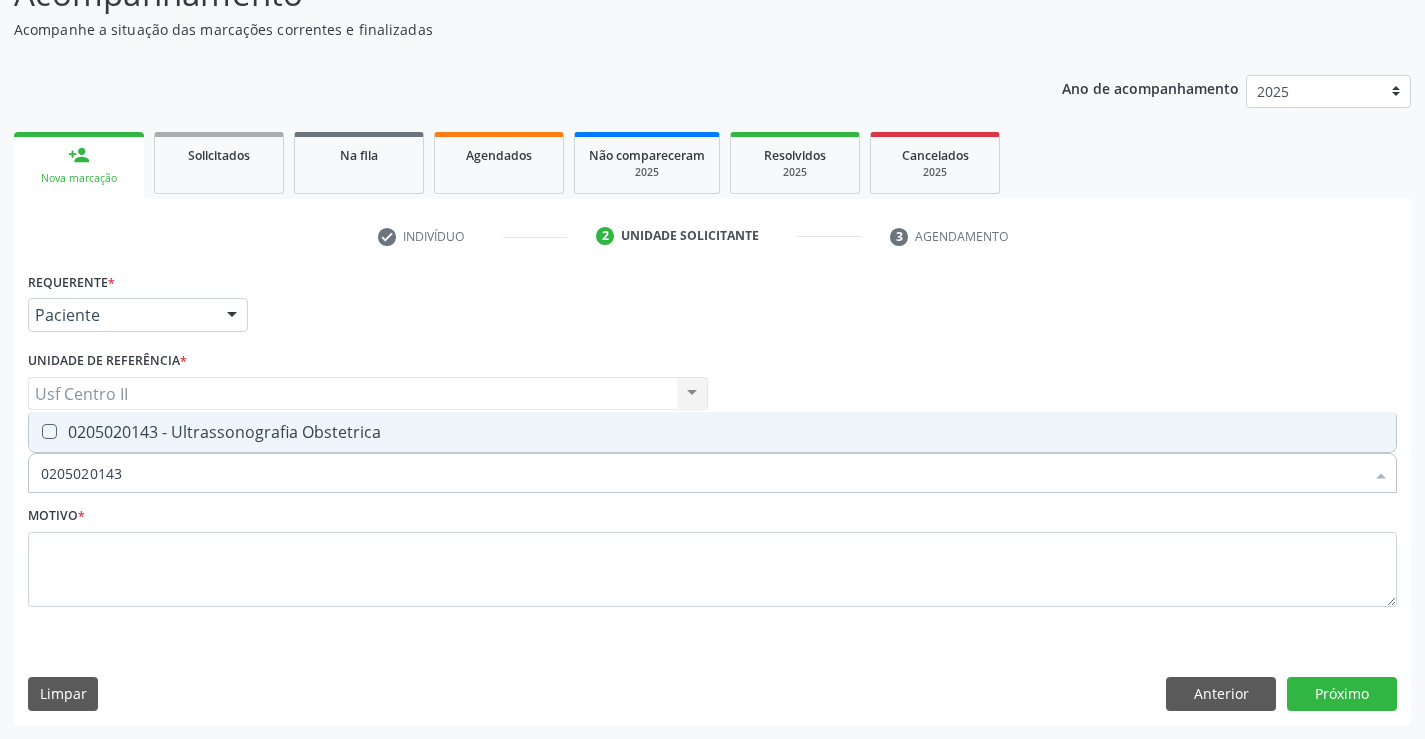 checkbox on "true" 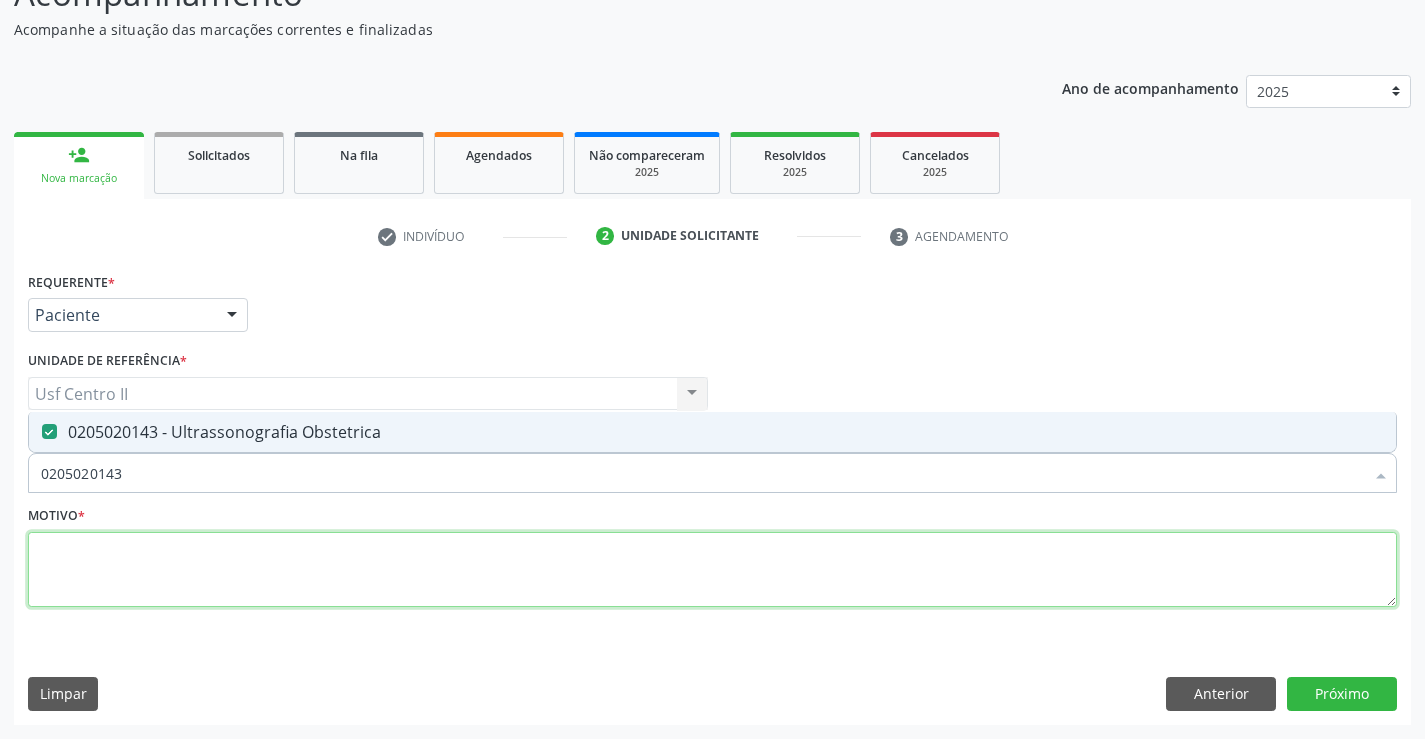 click at bounding box center (712, 570) 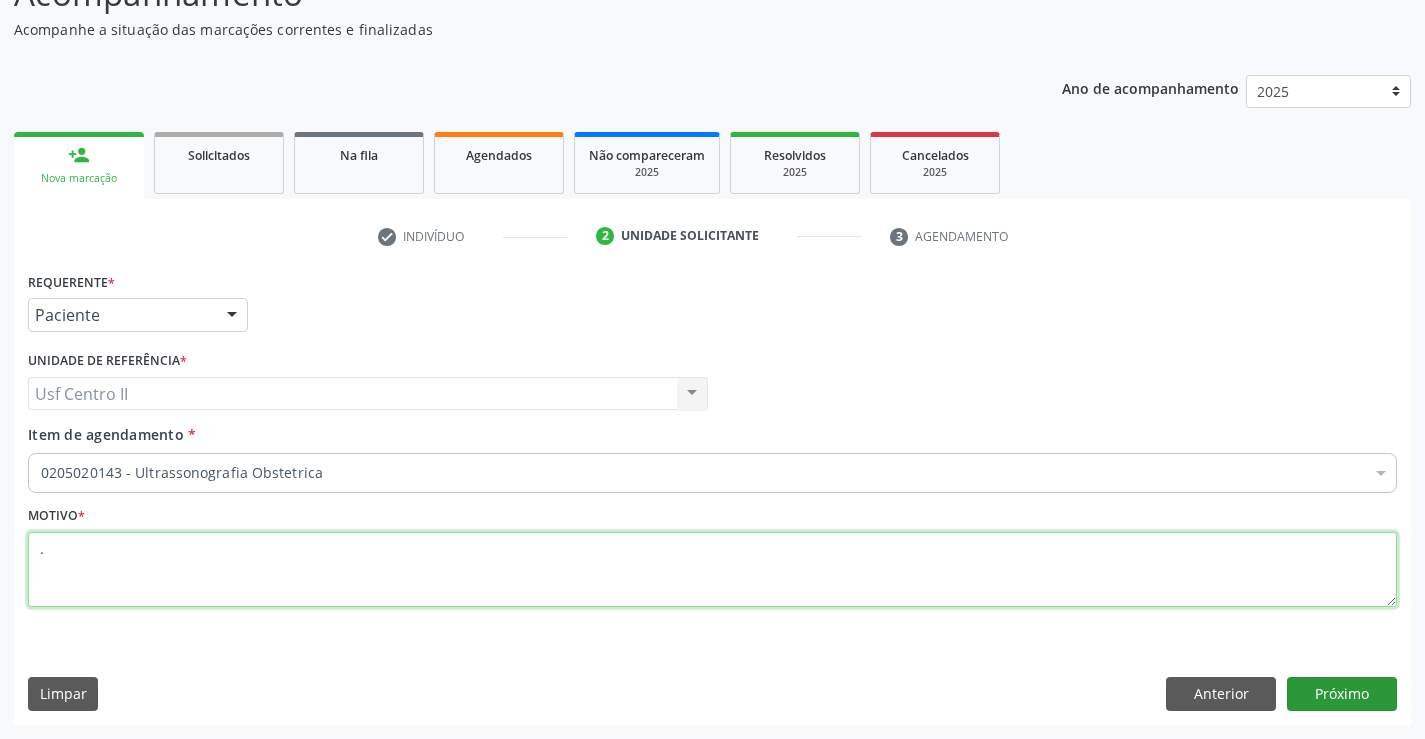 type on "." 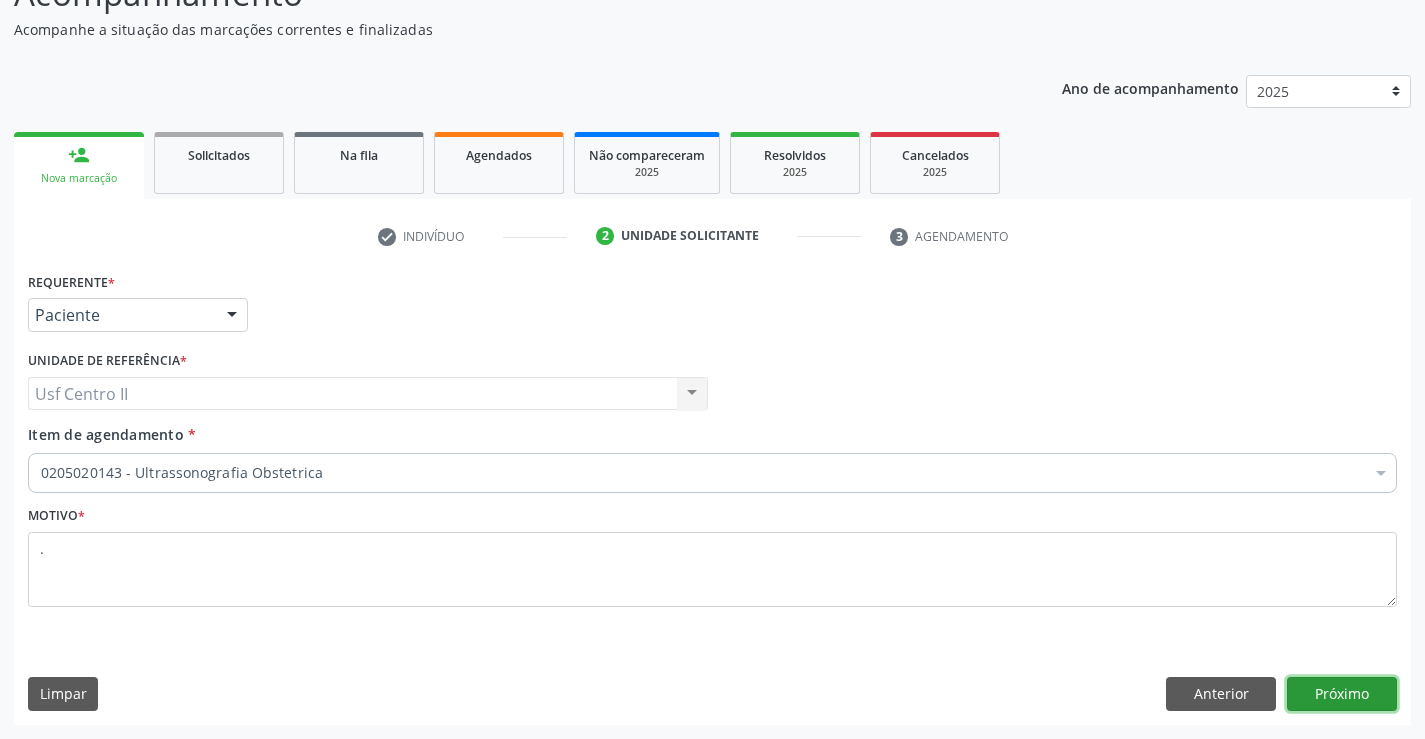 click on "Próximo" at bounding box center [1342, 694] 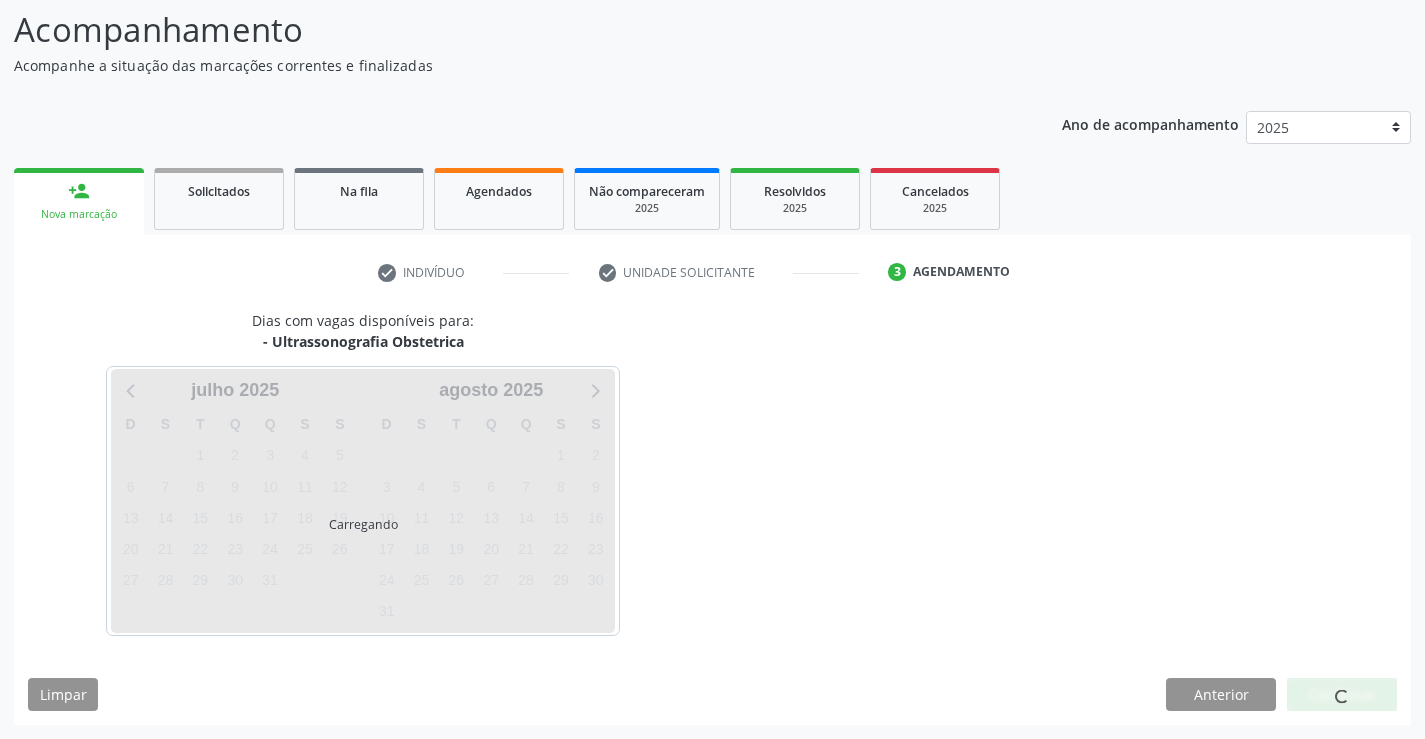 scroll, scrollTop: 131, scrollLeft: 0, axis: vertical 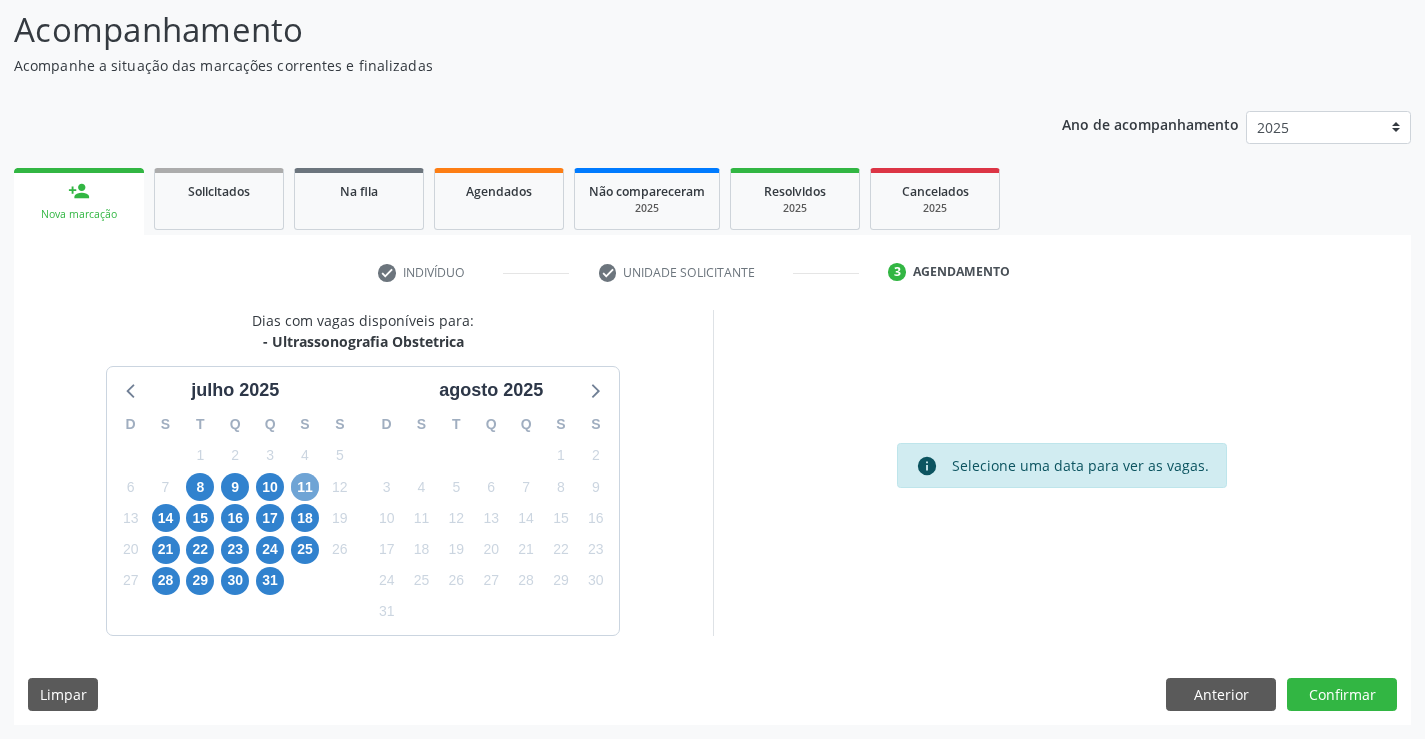 click on "11" at bounding box center (305, 487) 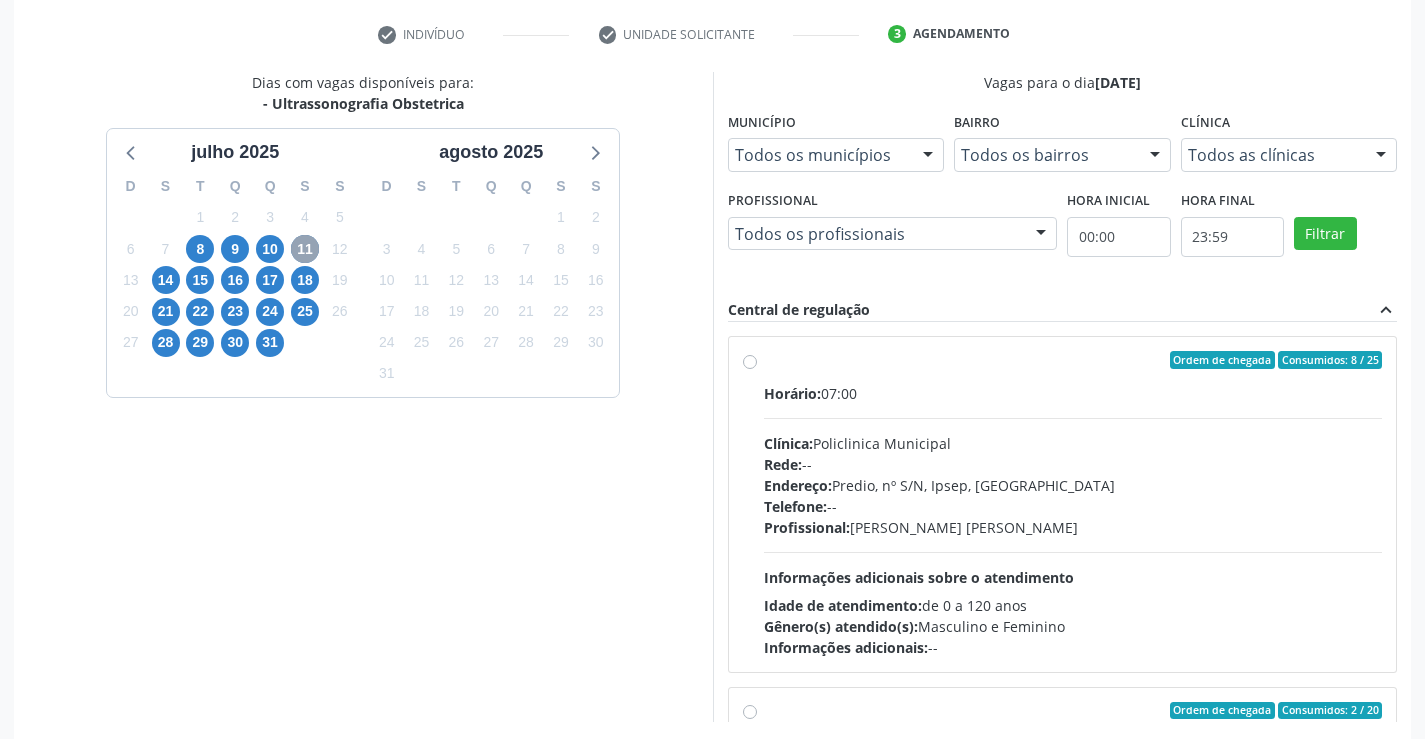 scroll, scrollTop: 456, scrollLeft: 0, axis: vertical 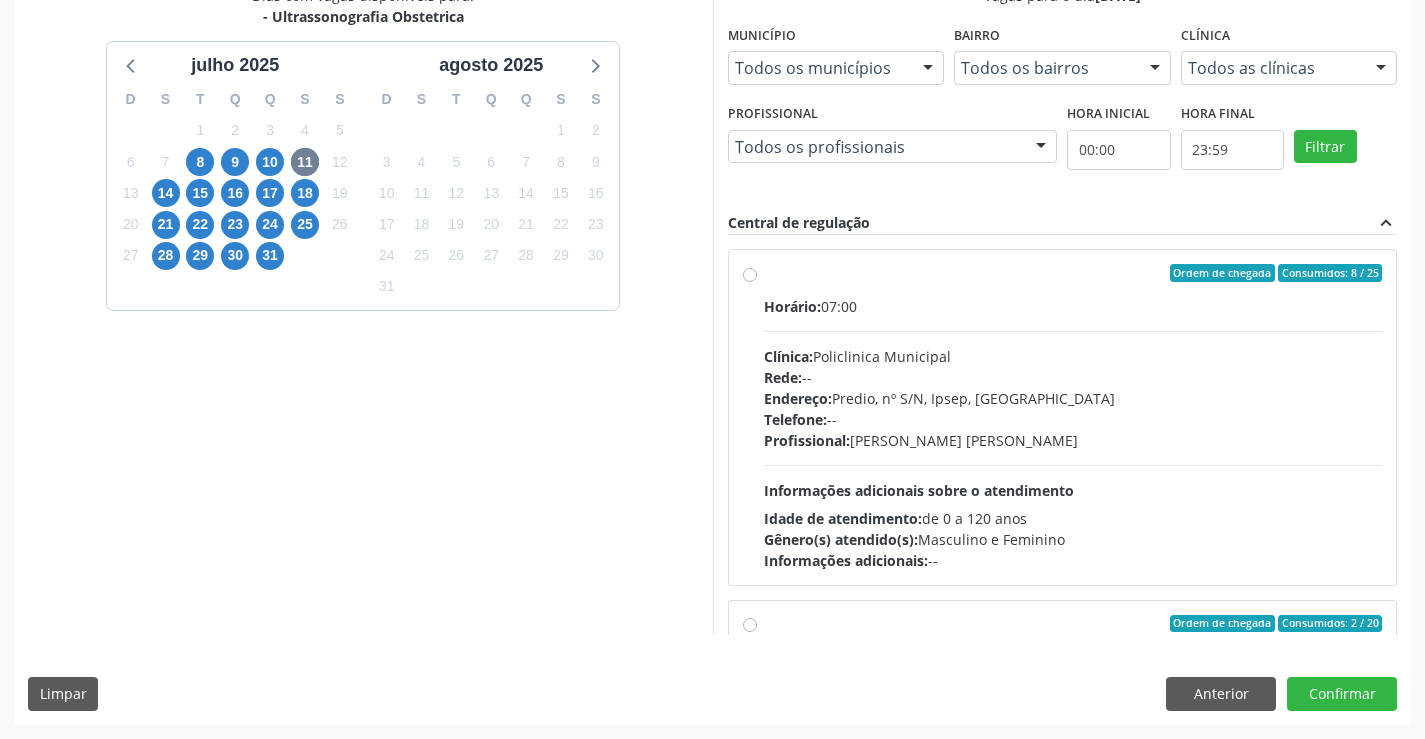 click on "Ordem de chegada
Consumidos: 8 / 25
Horário:   07:00
Clínica:  Policlinica Municipal
Rede:
--
Endereço:   Predio, nº S/N, Ipsep, [GEOGRAPHIC_DATA] - PE
Telefone:   --
Profissional:
[PERSON_NAME] [PERSON_NAME]
Informações adicionais sobre o atendimento
Idade de atendimento:
de 0 a 120 anos
Gênero(s) atendido(s):
Masculino e Feminino
Informações adicionais:
--" at bounding box center [1073, 417] 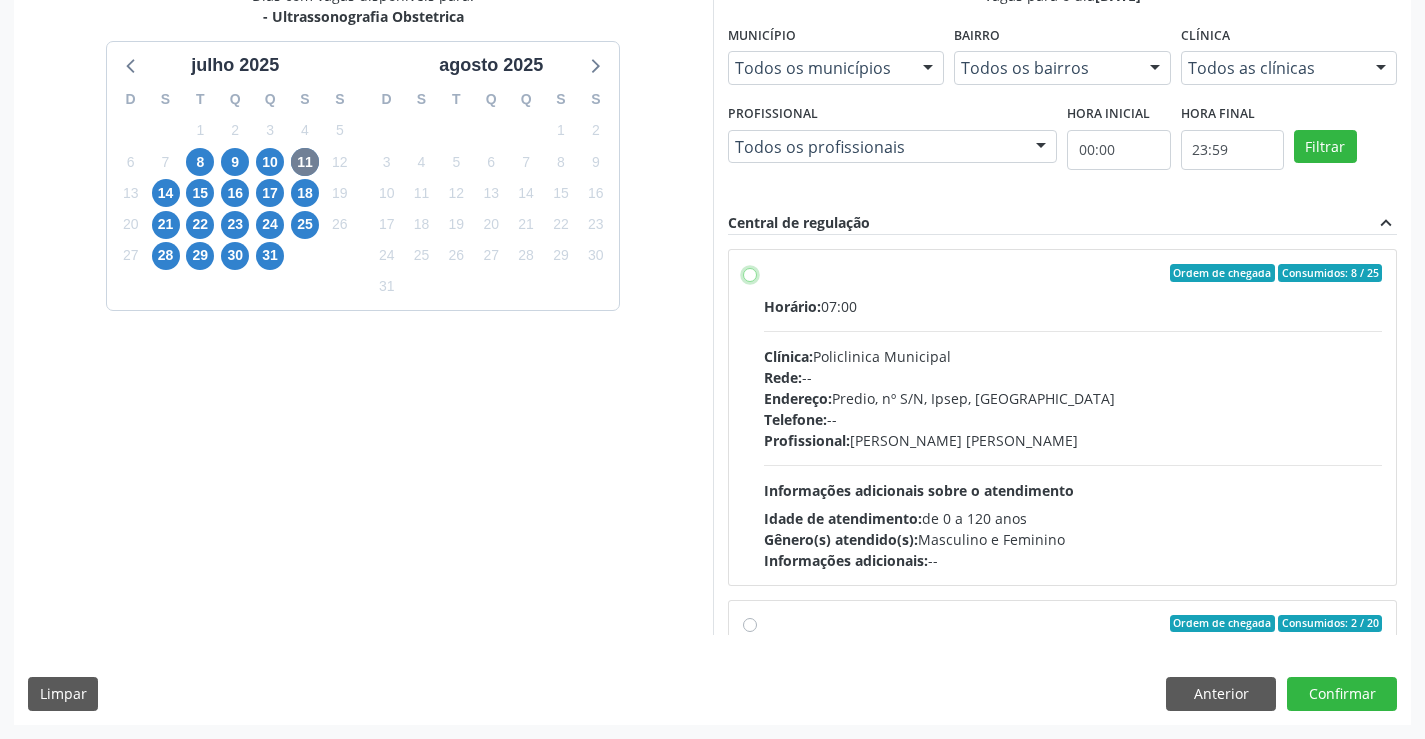 click on "Ordem de chegada
Consumidos: 8 / 25
Horário:   07:00
Clínica:  Policlinica Municipal
Rede:
--
Endereço:   Predio, nº S/N, Ipsep, [GEOGRAPHIC_DATA] - PE
Telefone:   --
Profissional:
[PERSON_NAME] [PERSON_NAME]
Informações adicionais sobre o atendimento
Idade de atendimento:
de 0 a 120 anos
Gênero(s) atendido(s):
Masculino e Feminino
Informações adicionais:
--" at bounding box center (750, 273) 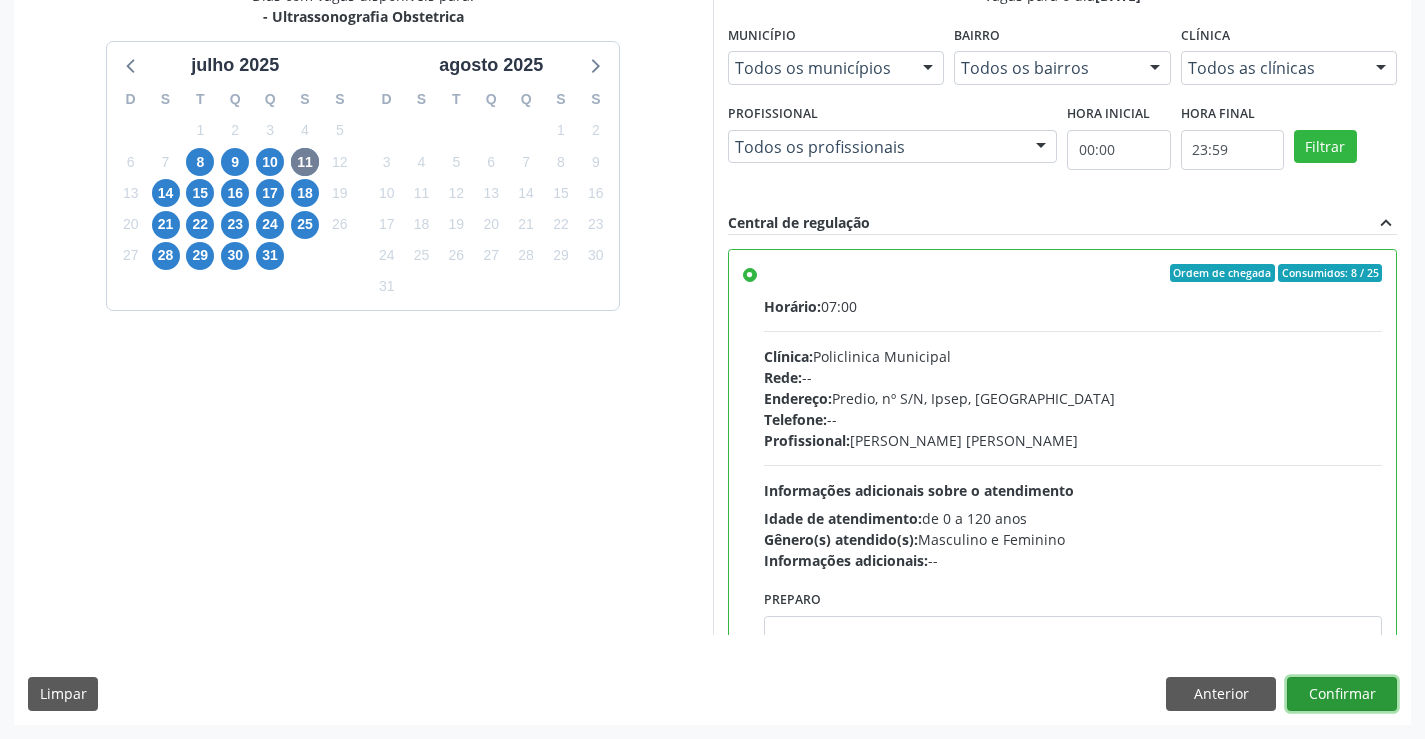 click on "Confirmar" at bounding box center (1342, 694) 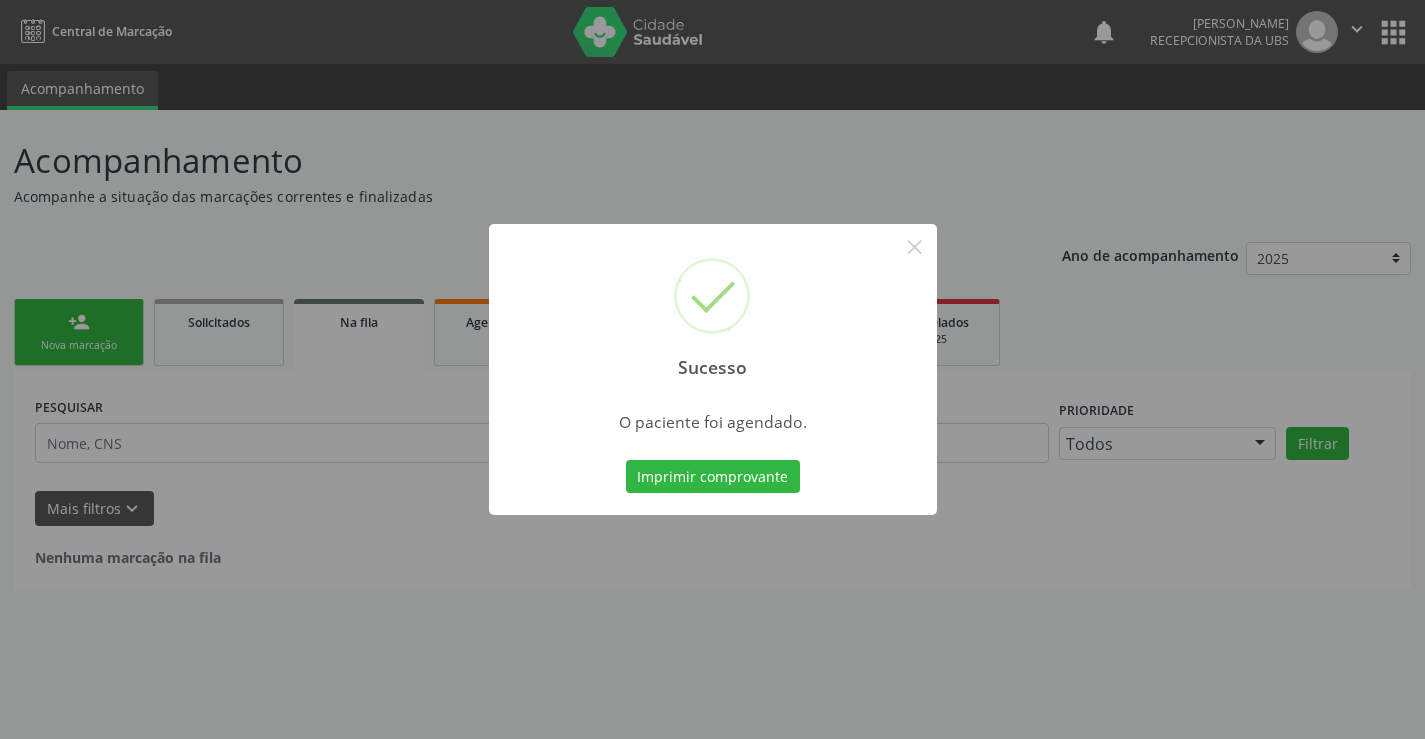 scroll, scrollTop: 0, scrollLeft: 0, axis: both 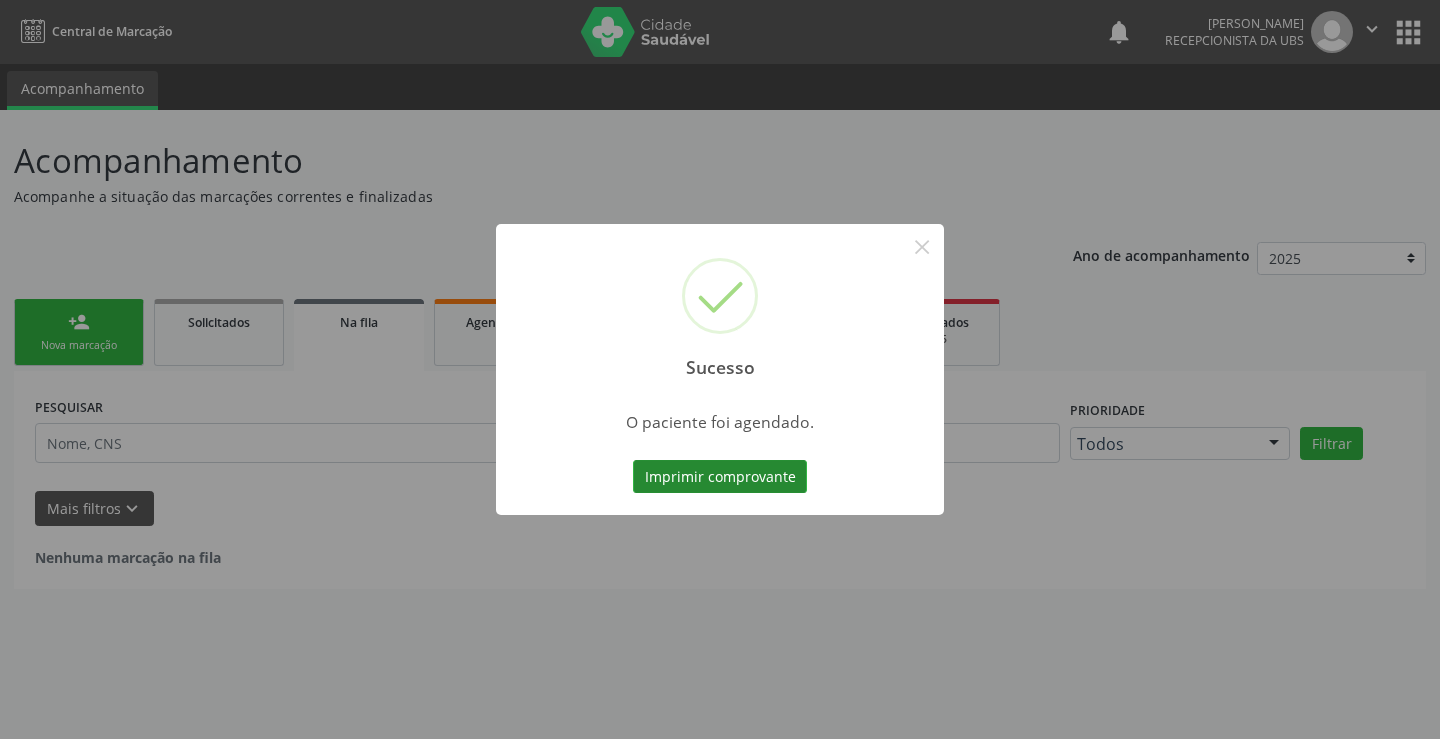 click on "Imprimir comprovante" at bounding box center [720, 477] 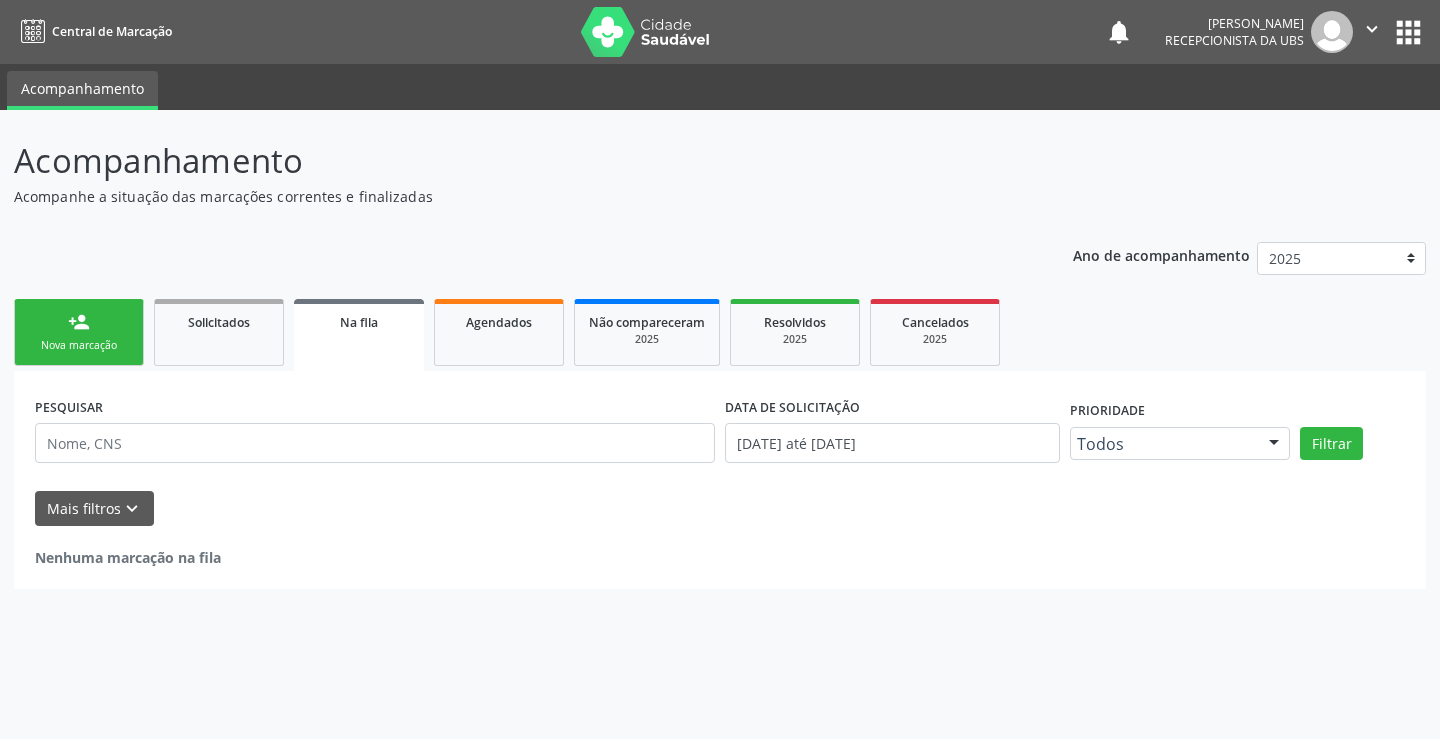 click on "Nova marcação" at bounding box center [79, 345] 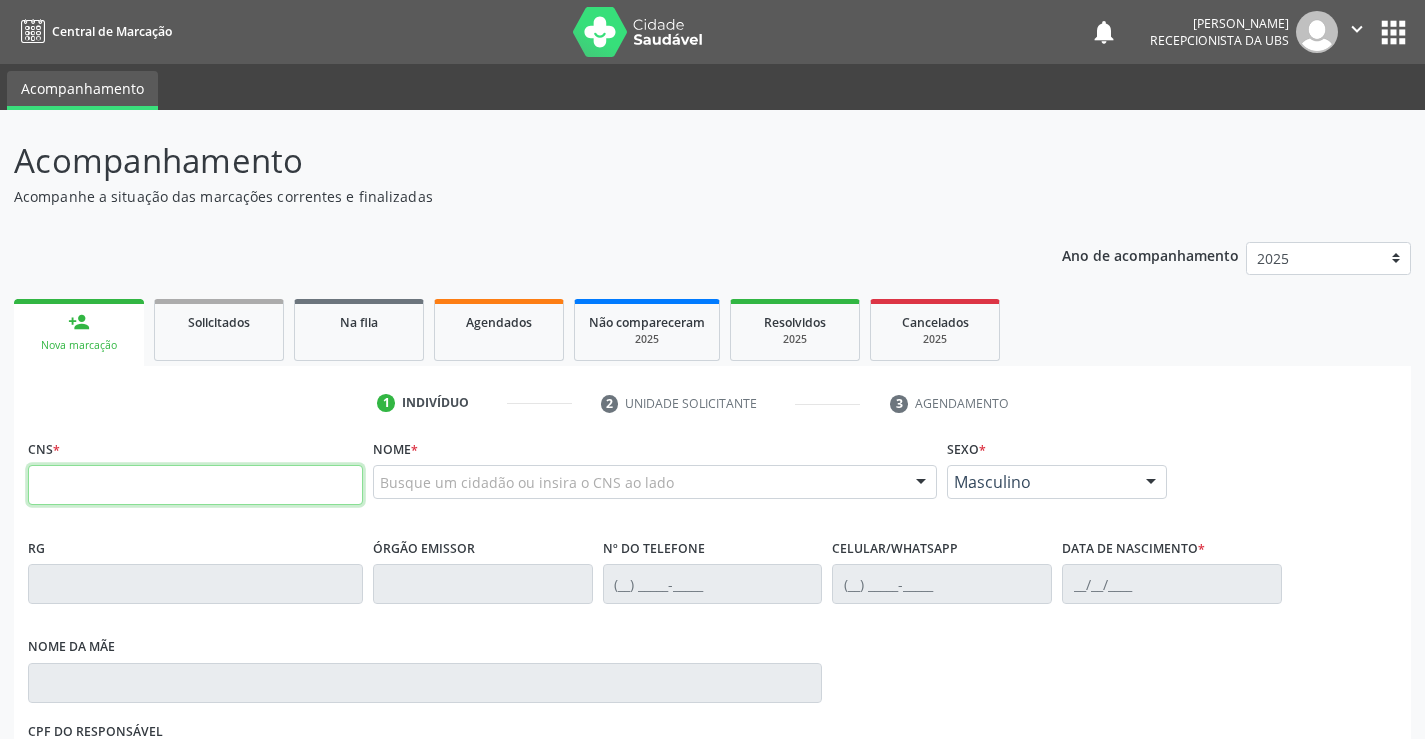 click at bounding box center (195, 485) 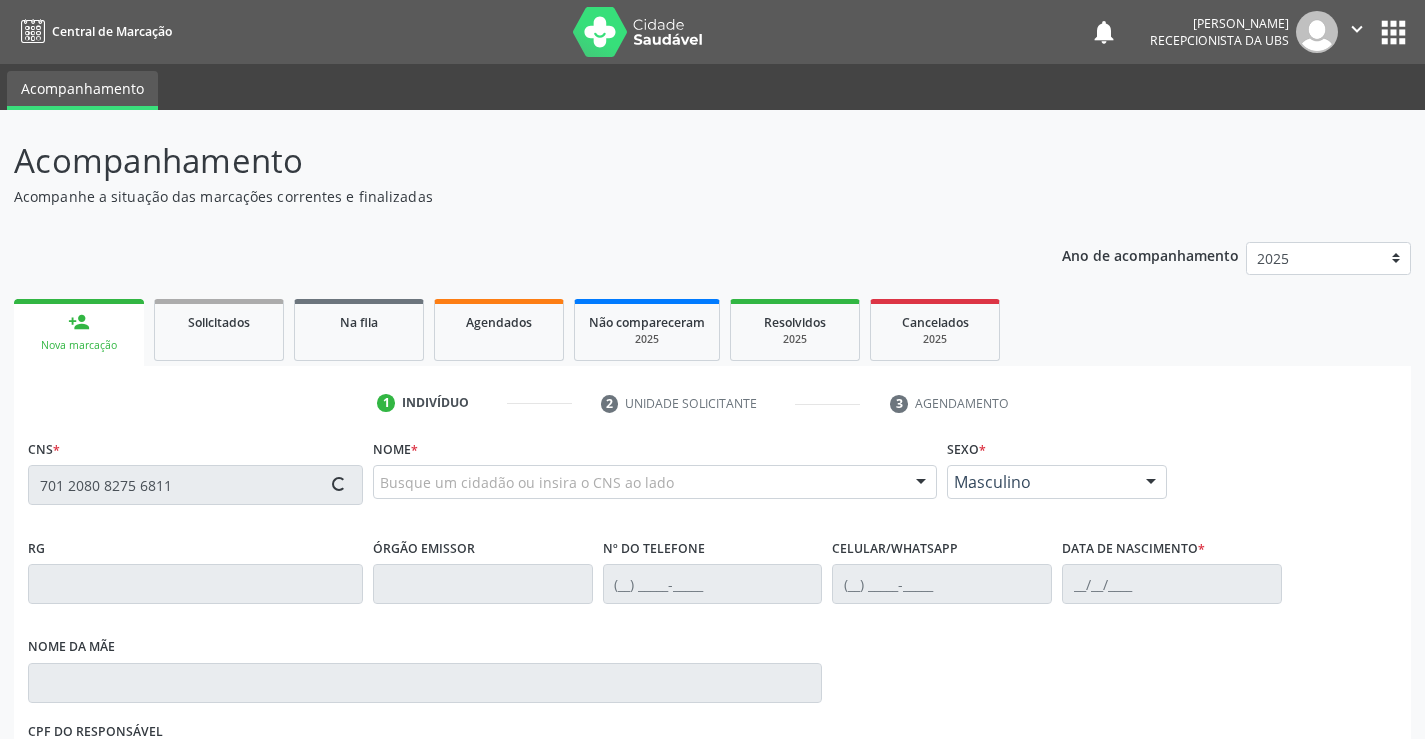 type on "701 2080 8275 6811" 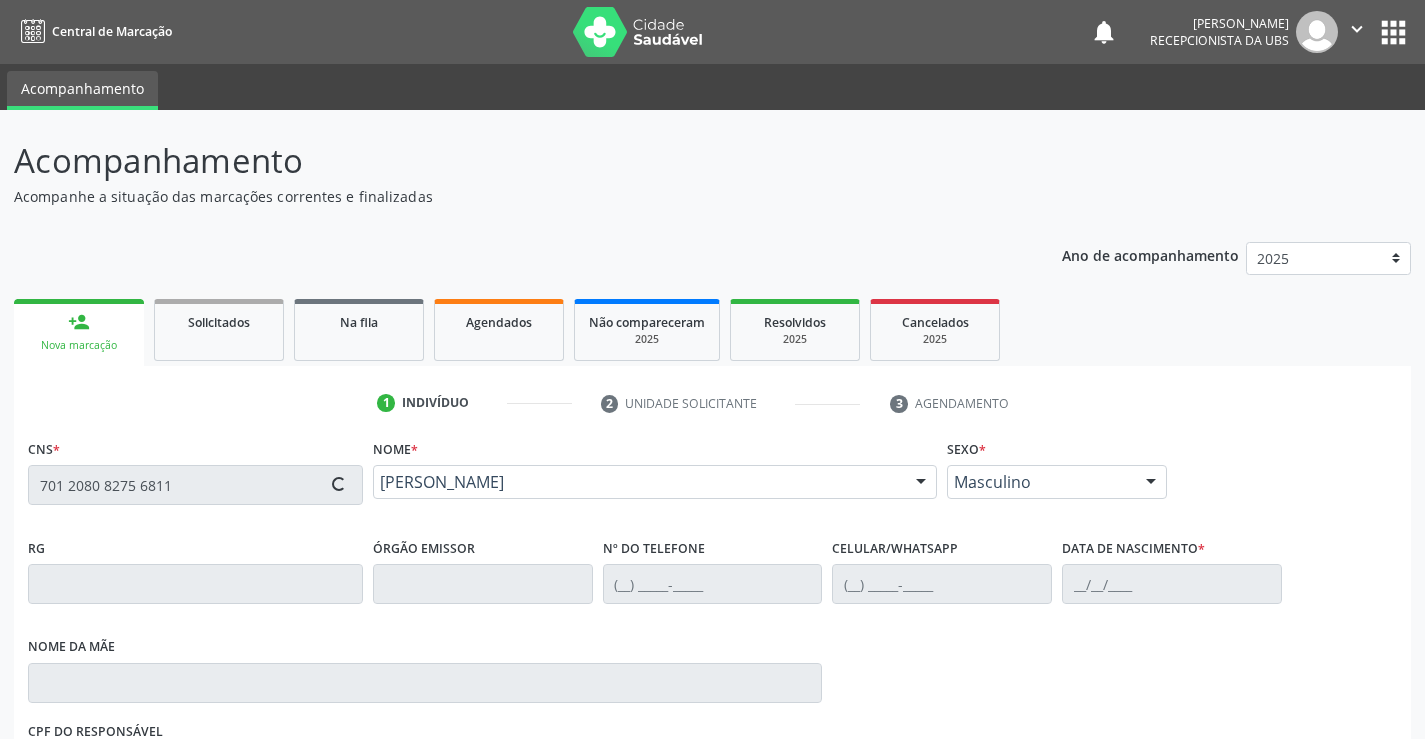 type on "[PHONE_NUMBER]" 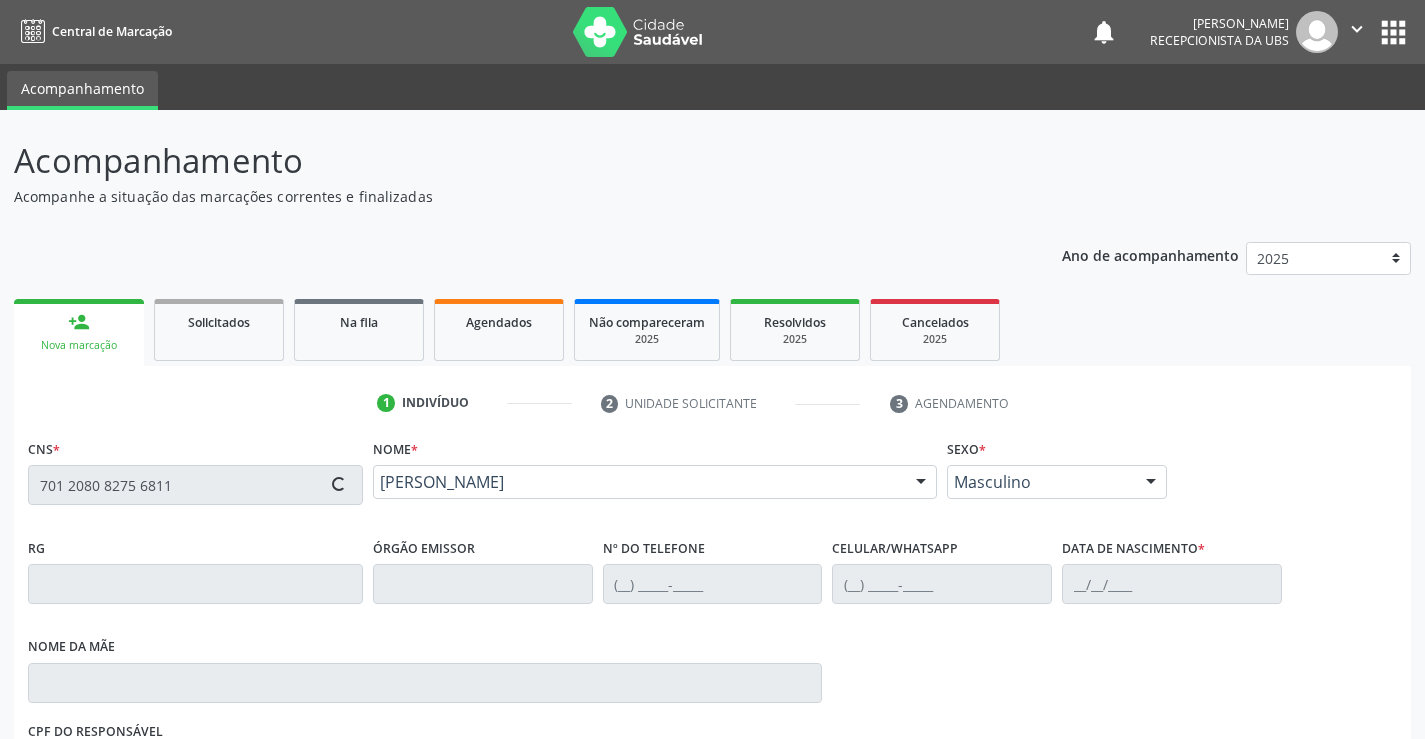 type on "[DATE]" 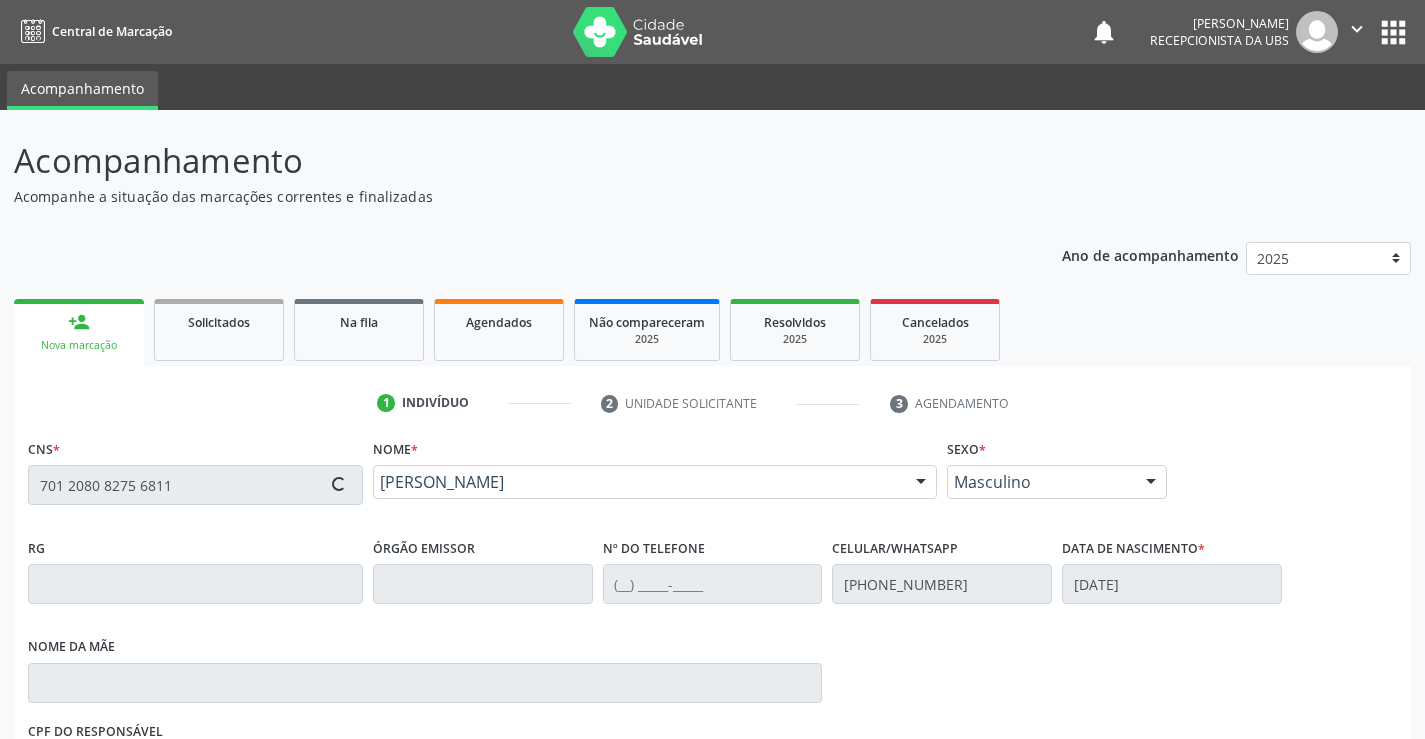 type on "Espedita [PERSON_NAME]" 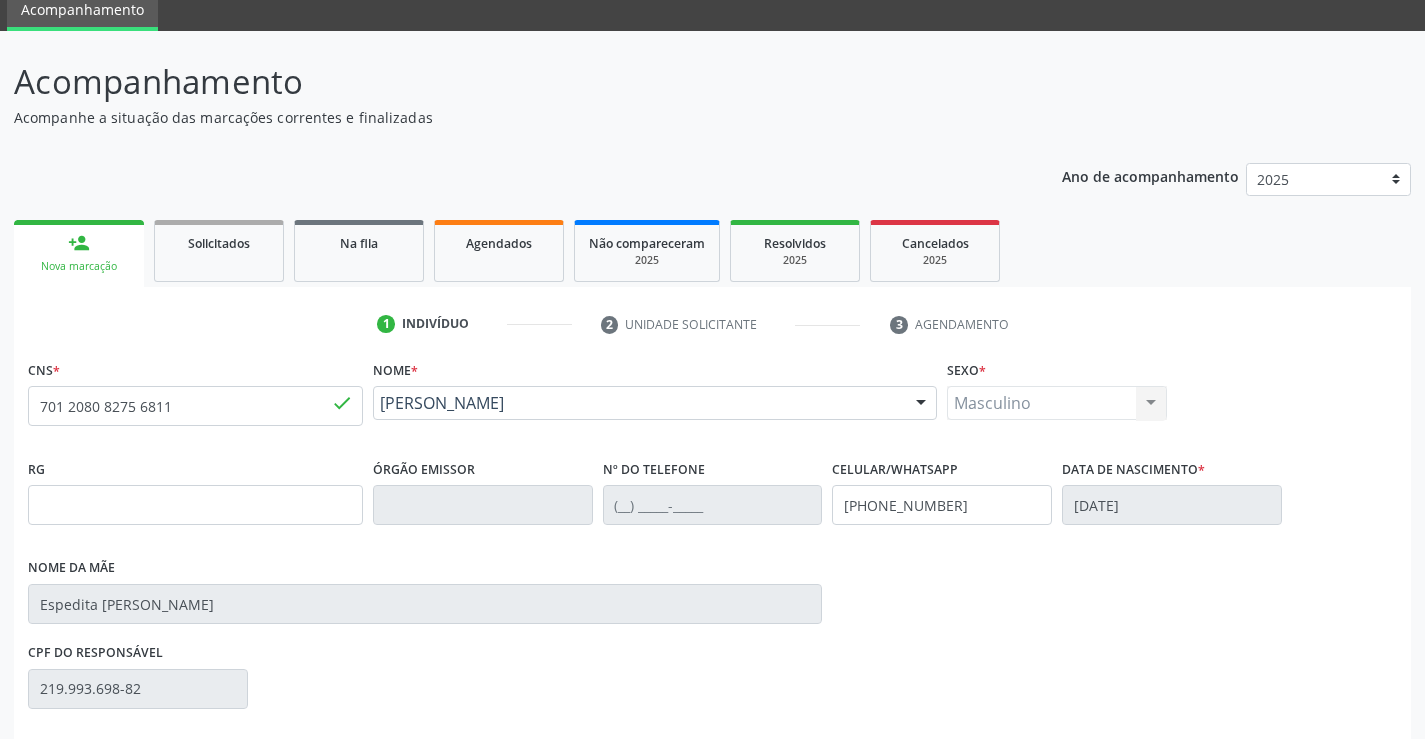 scroll, scrollTop: 200, scrollLeft: 0, axis: vertical 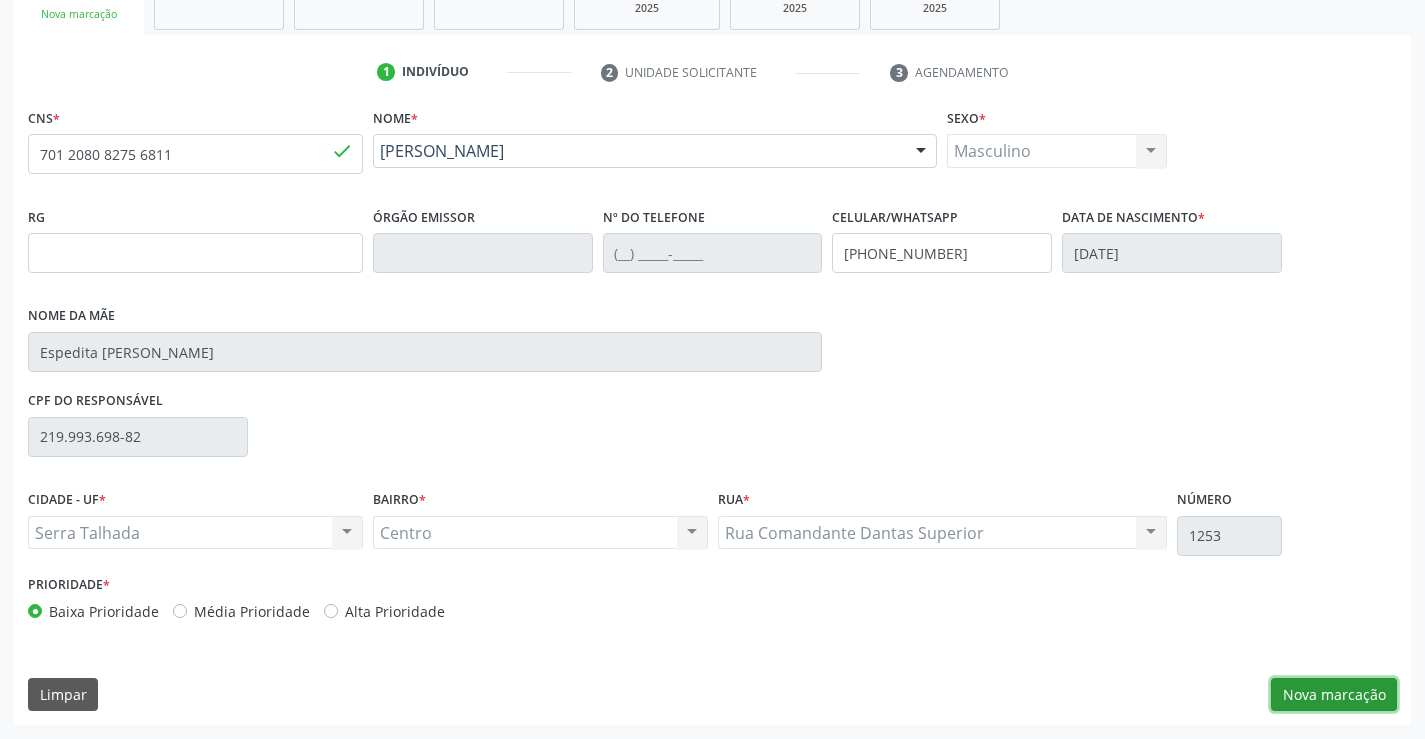 click on "Nova marcação" at bounding box center (1334, 695) 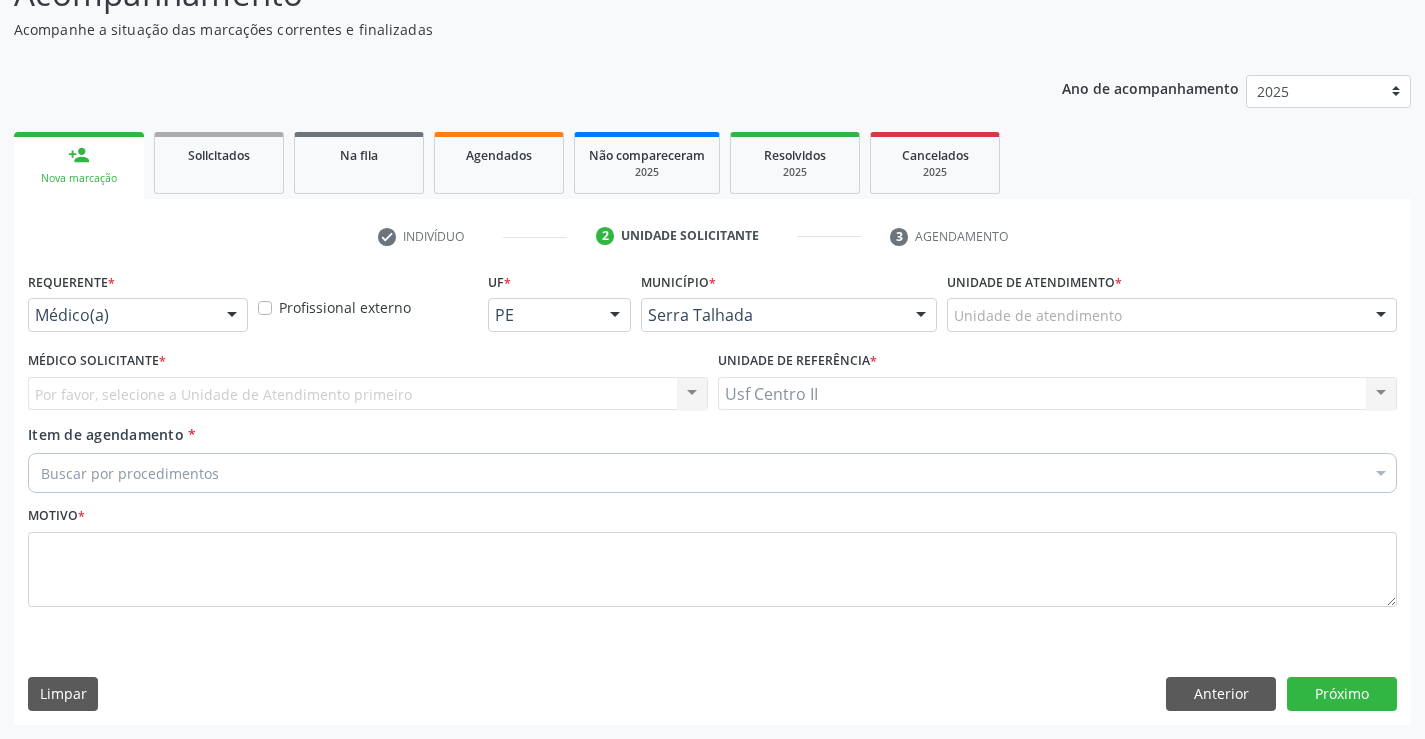 scroll, scrollTop: 167, scrollLeft: 0, axis: vertical 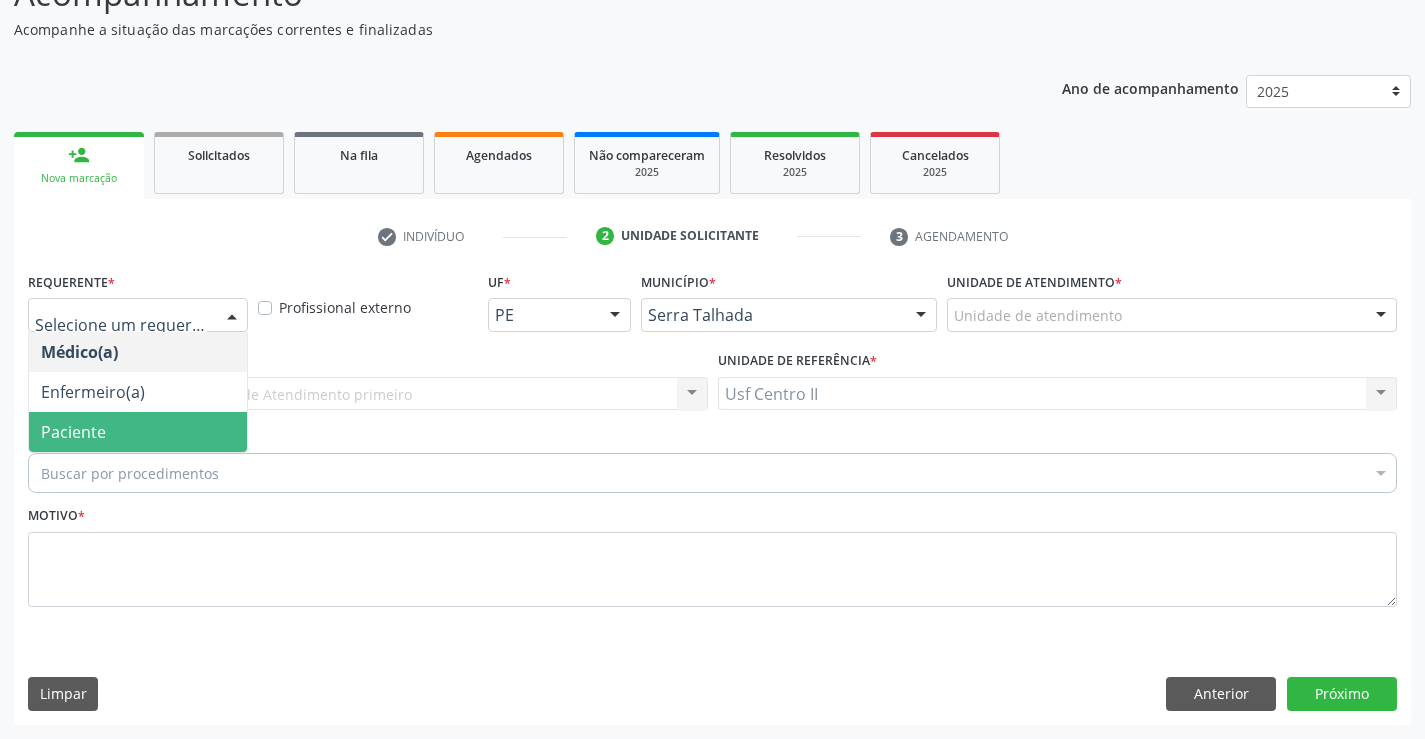 click on "Paciente" at bounding box center [138, 432] 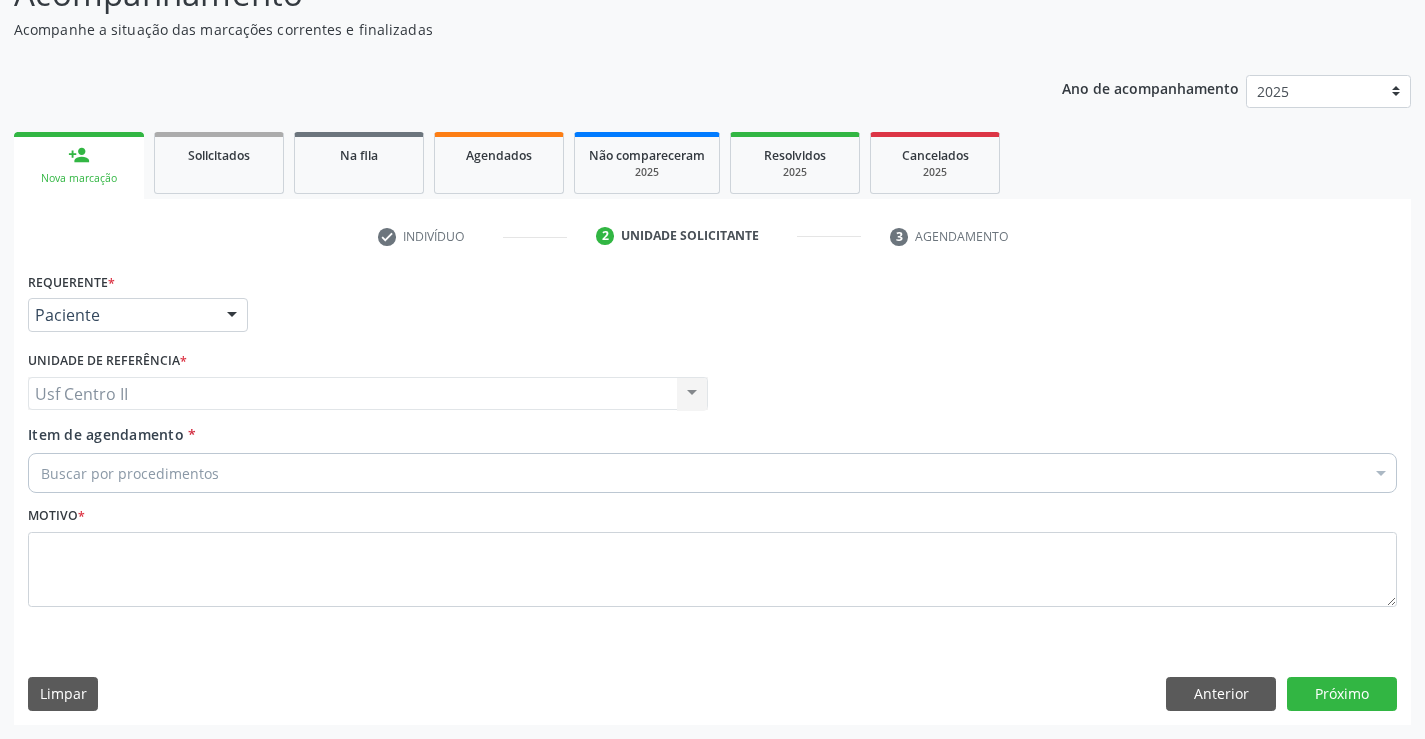 click on "Buscar por procedimentos" at bounding box center (712, 473) 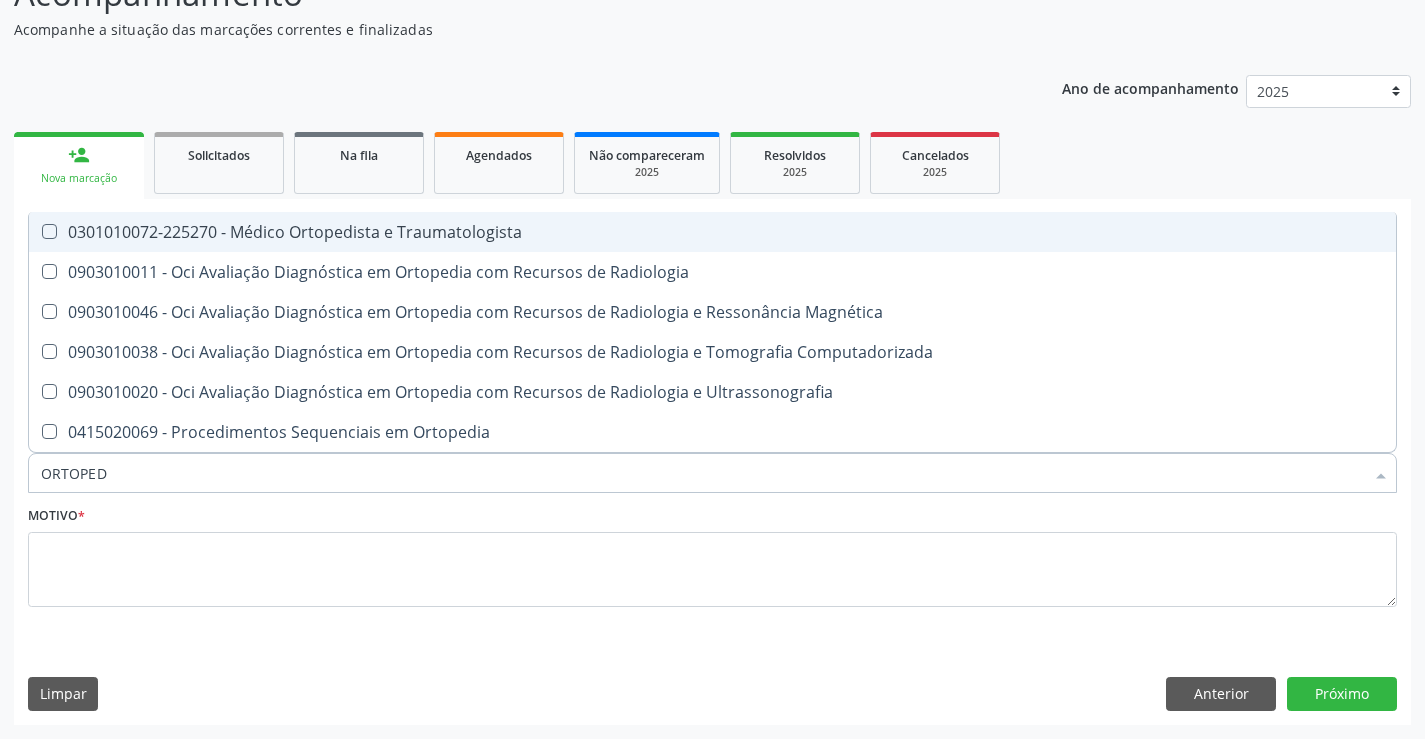 type on "ORTOPEDI" 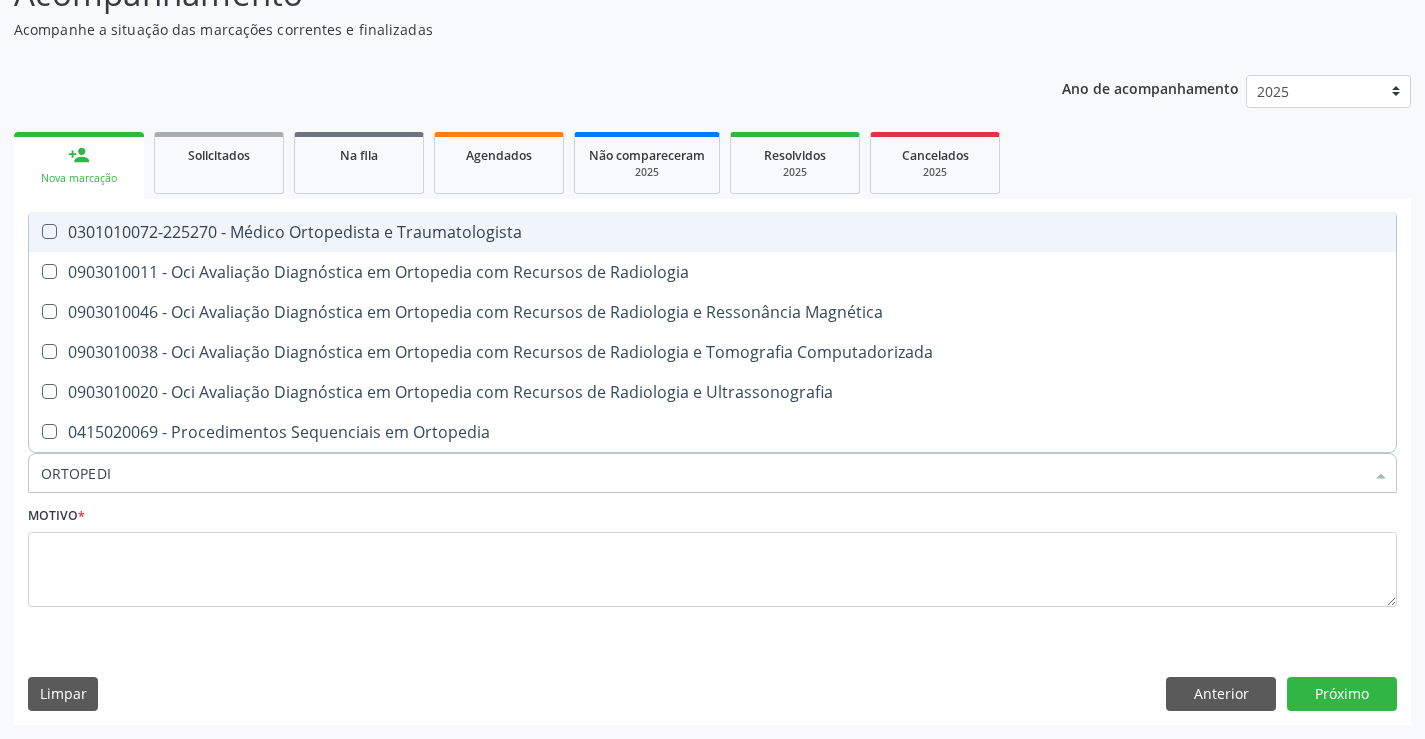 click on "0301010072-225270 - Médico Ortopedista e Traumatologista" at bounding box center (712, 232) 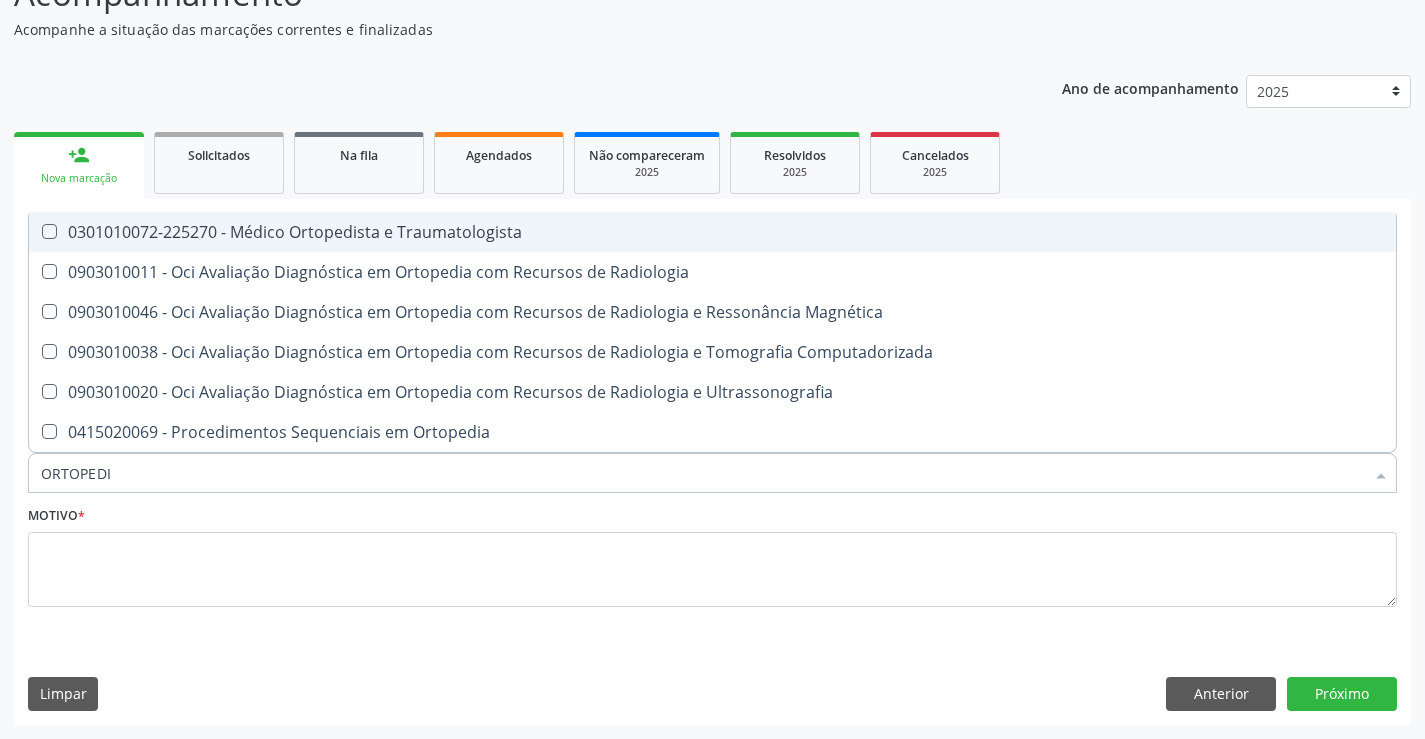 checkbox on "true" 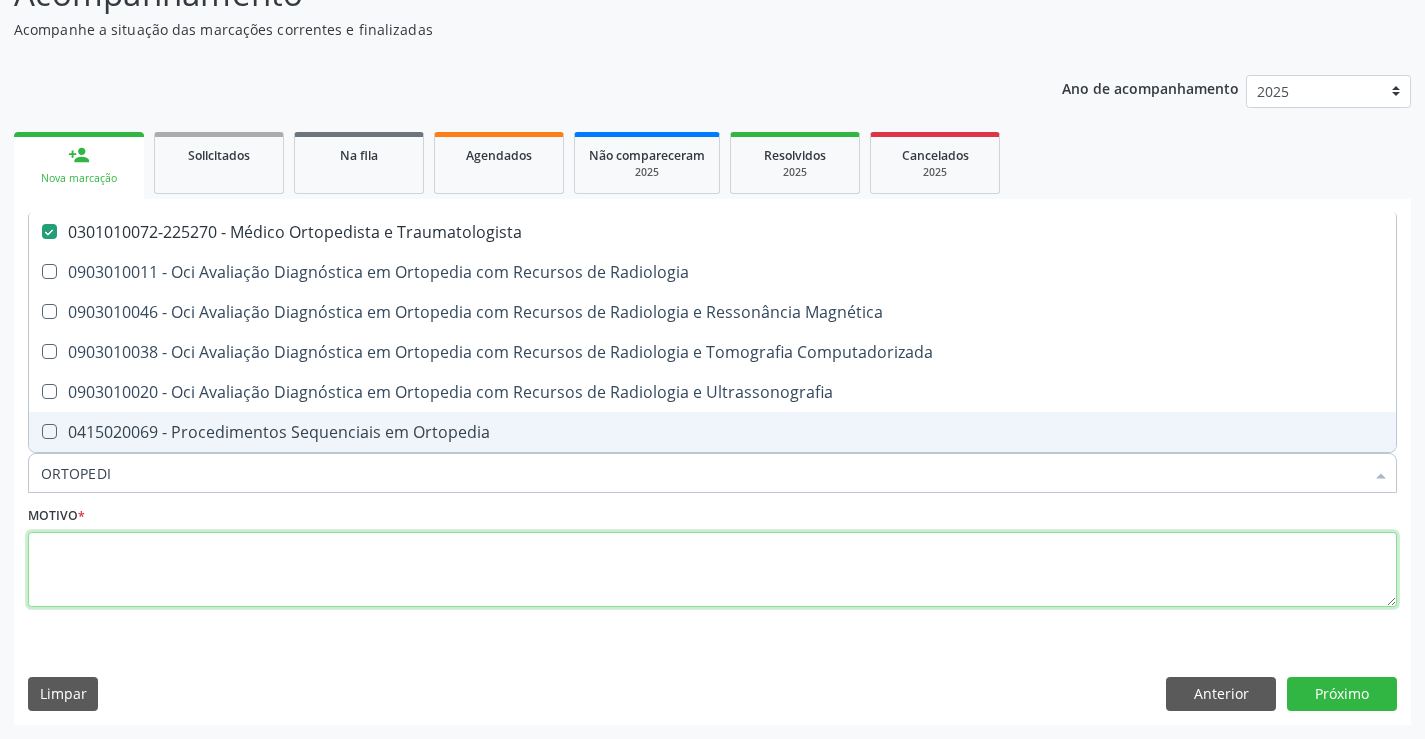 click at bounding box center [712, 570] 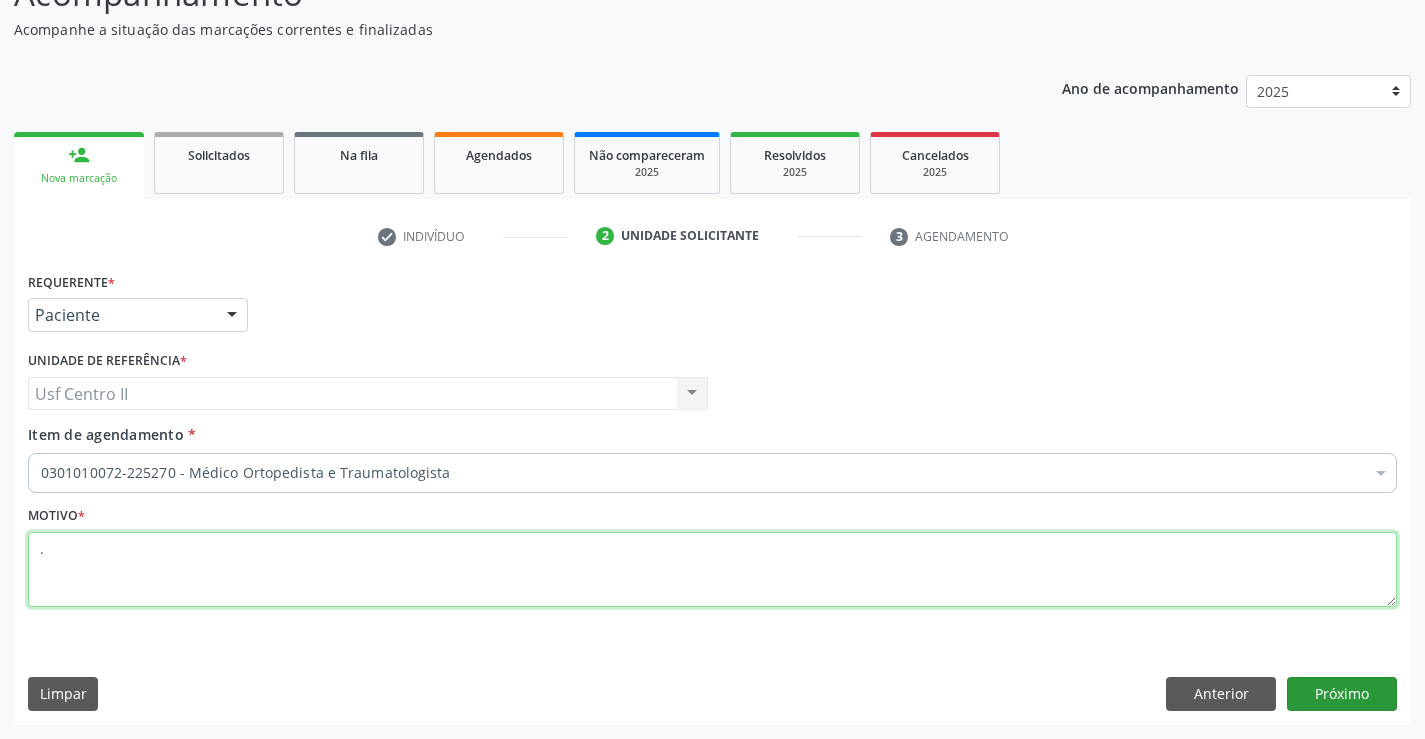 type on "." 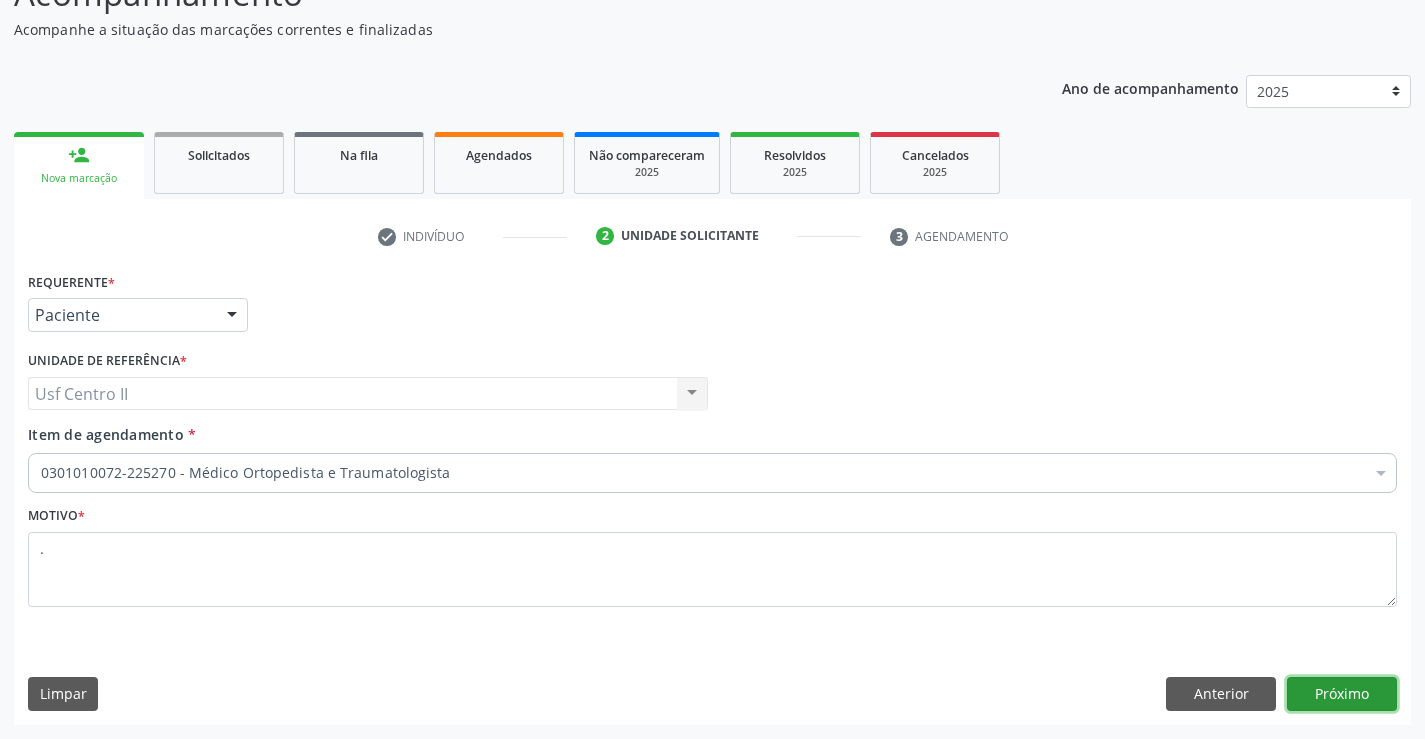 click on "Próximo" at bounding box center (1342, 694) 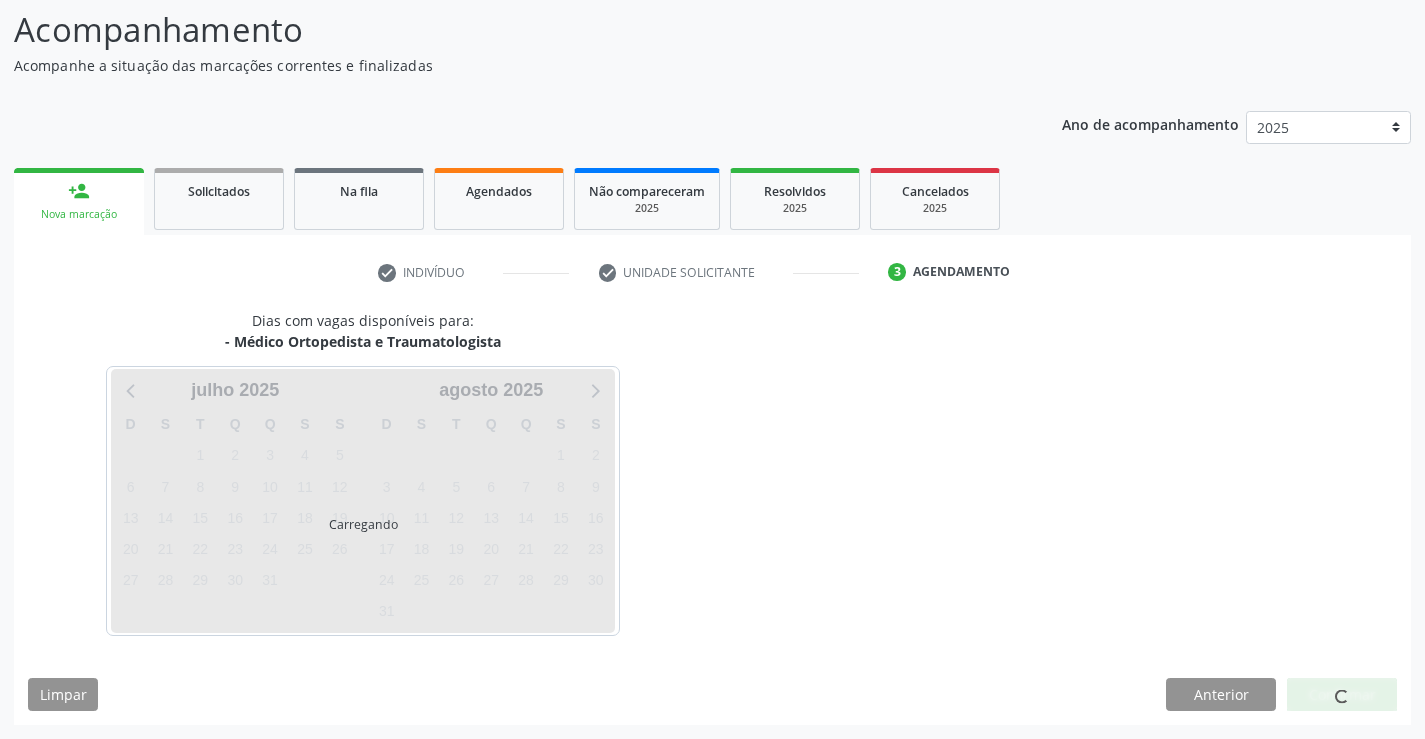 scroll, scrollTop: 131, scrollLeft: 0, axis: vertical 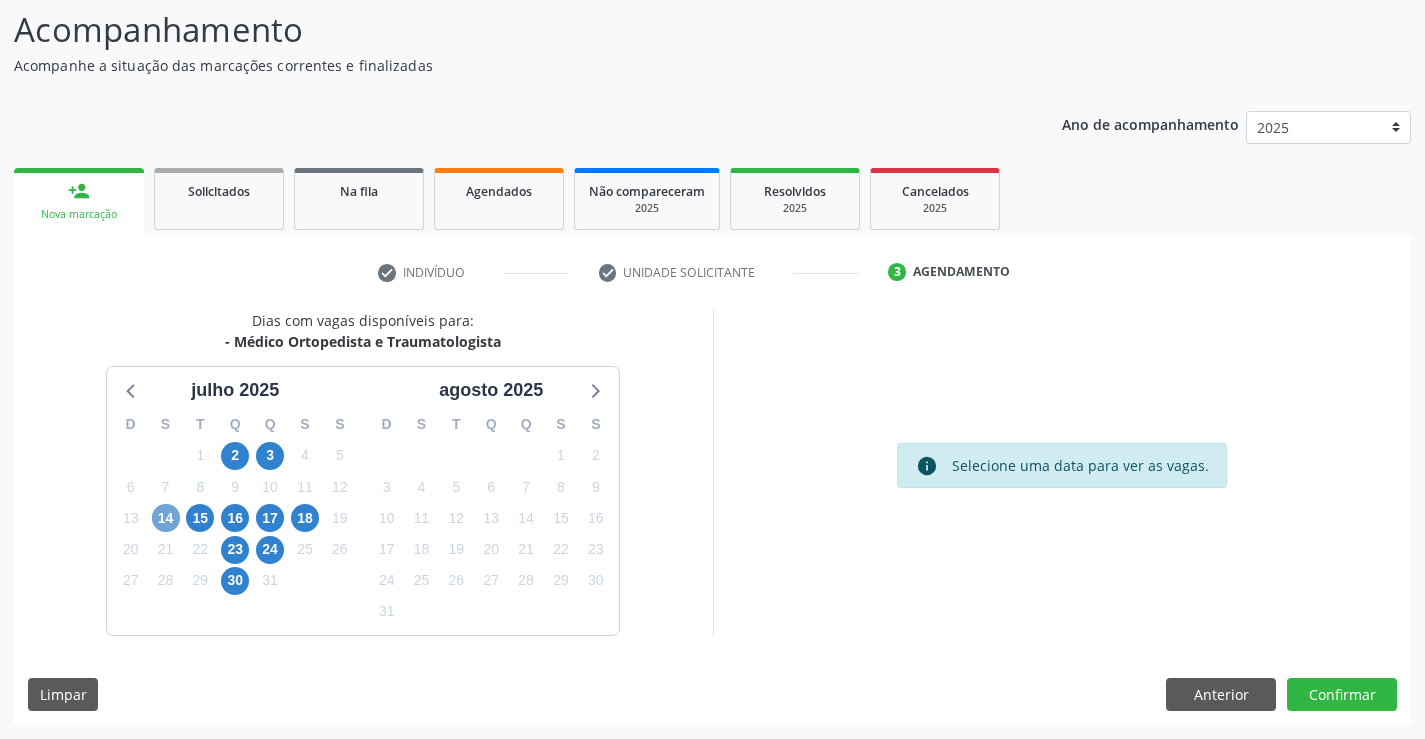 click on "14" at bounding box center (166, 518) 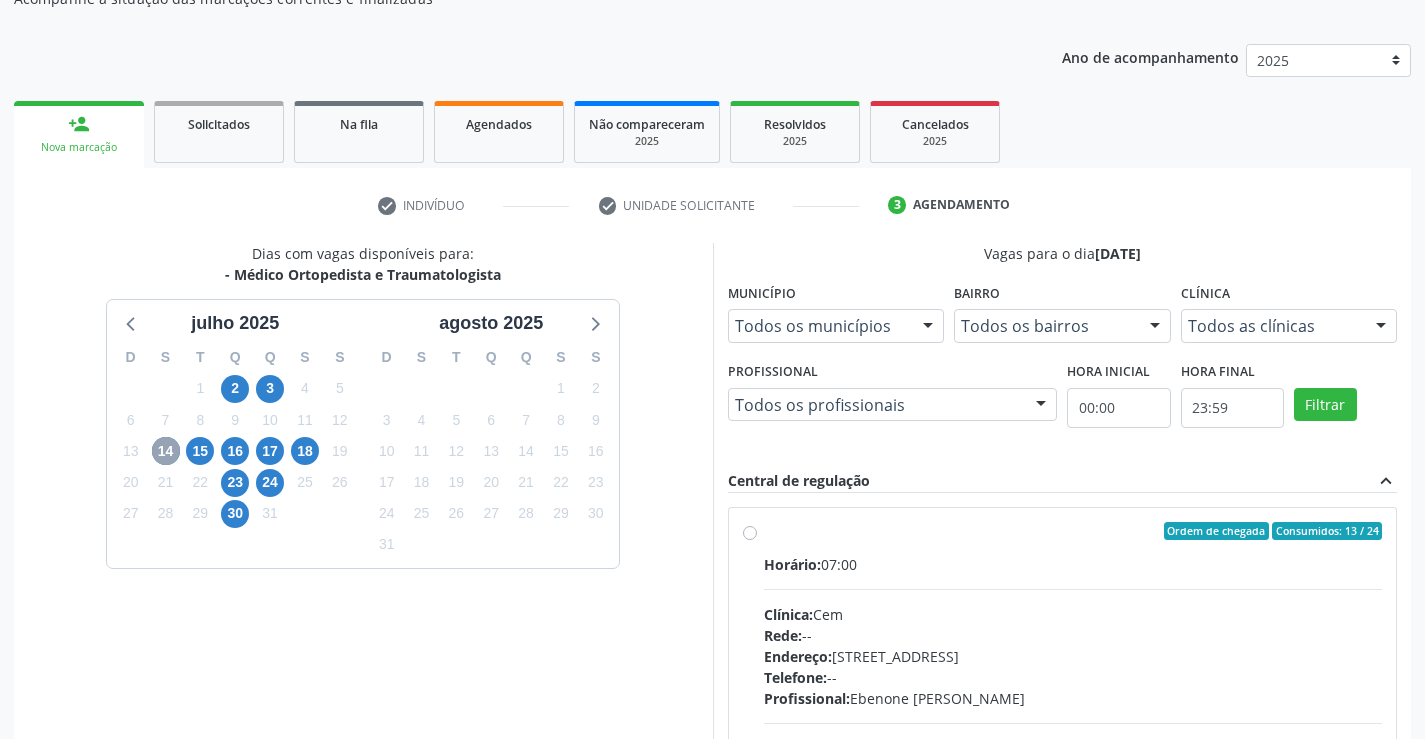 scroll, scrollTop: 420, scrollLeft: 0, axis: vertical 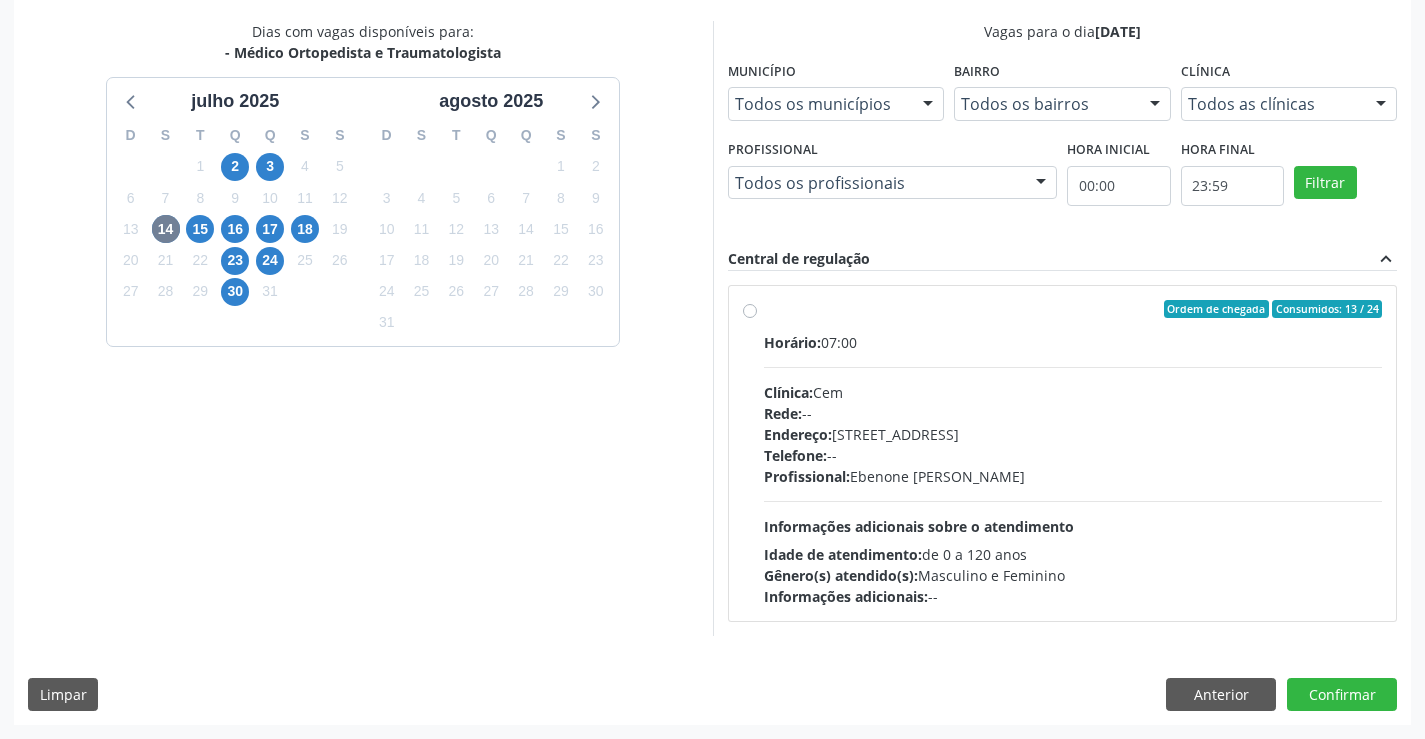 click on "Ordem de chegada
Consumidos: 13 / 24
Horário:   07:00
Clínica:  Cem
Rede:
--
Endereço:   [STREET_ADDRESS]
Telefone:   --
Profissional:
[PERSON_NAME]
Informações adicionais sobre o atendimento
Idade de atendimento:
de 0 a 120 anos
Gênero(s) atendido(s):
Masculino e Feminino
Informações adicionais:
--" at bounding box center [1073, 453] 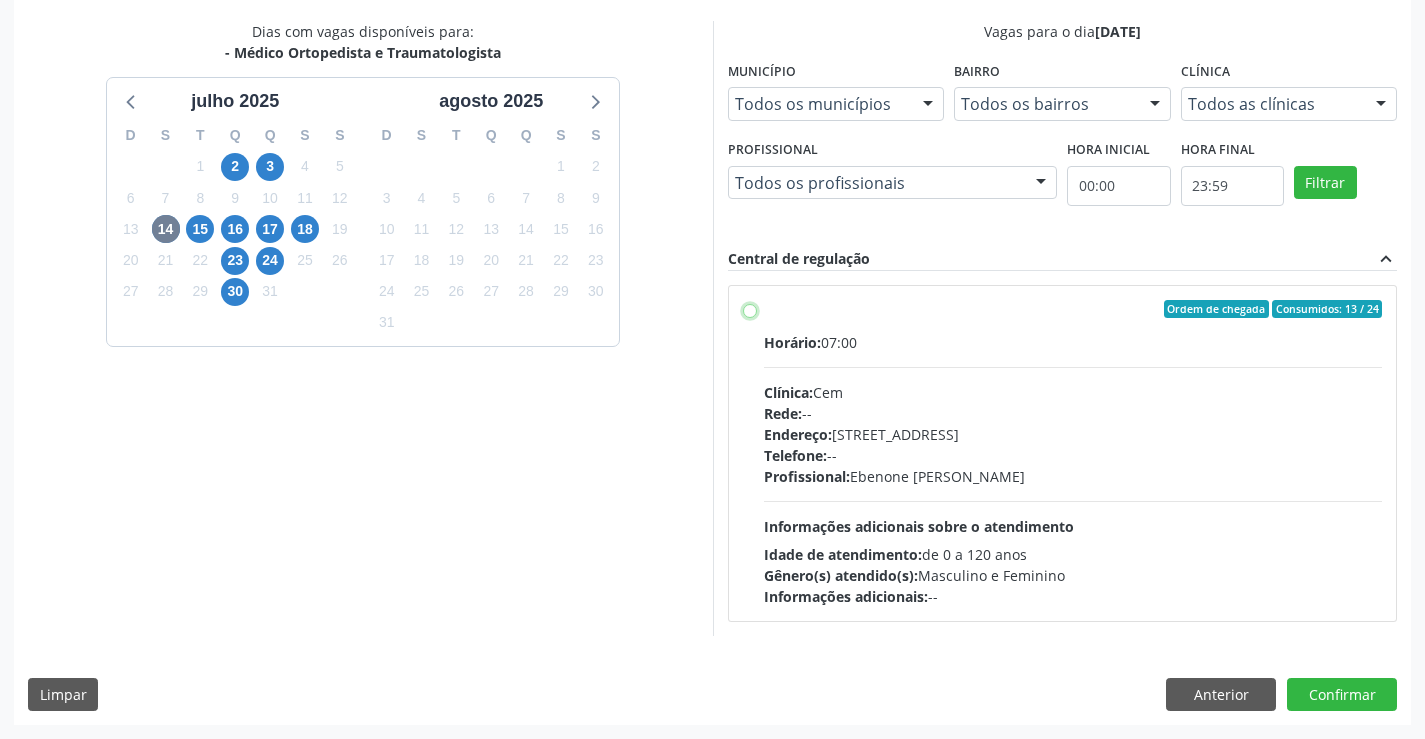 click on "Ordem de chegada
Consumidos: 13 / 24
Horário:   07:00
Clínica:  Cem
Rede:
--
Endereço:   [STREET_ADDRESS]
Telefone:   --
Profissional:
[PERSON_NAME]
Informações adicionais sobre o atendimento
Idade de atendimento:
de 0 a 120 anos
Gênero(s) atendido(s):
Masculino e Feminino
Informações adicionais:
--" at bounding box center [750, 309] 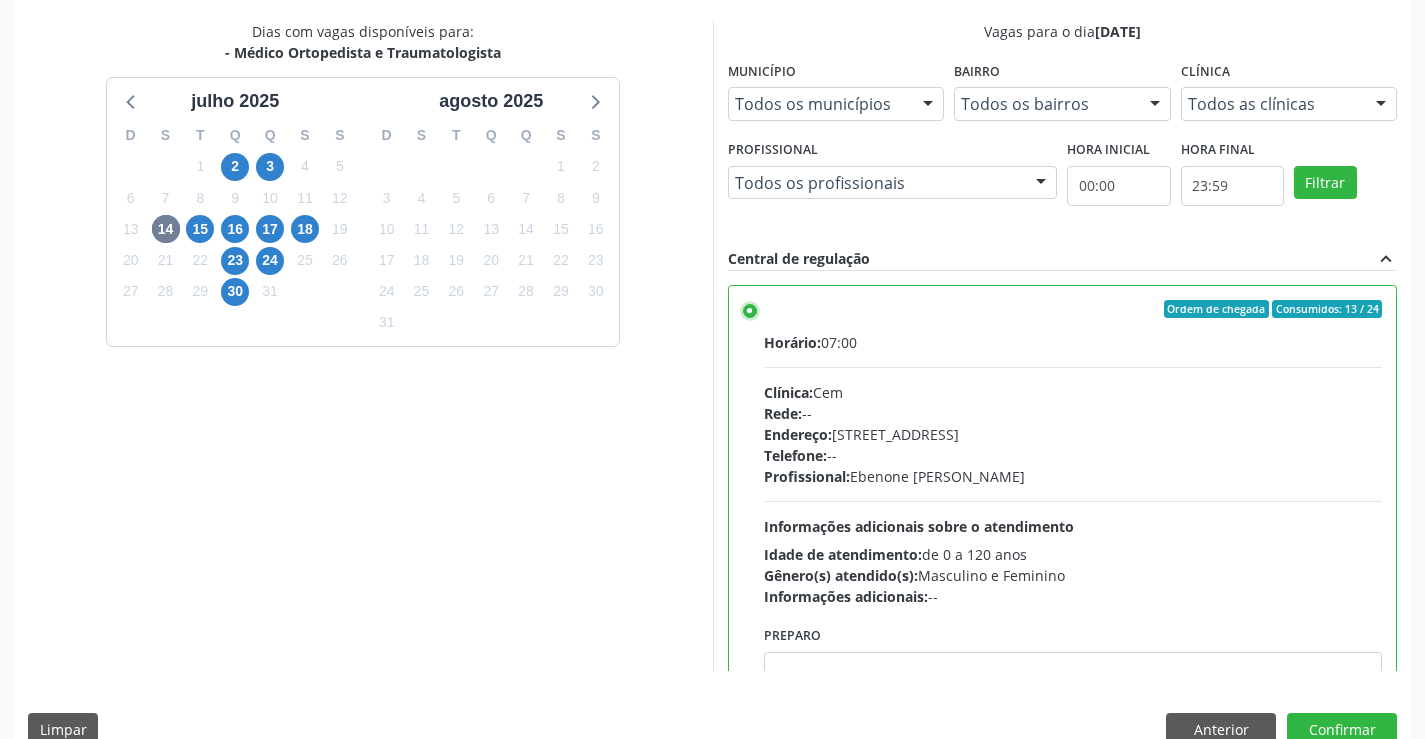 scroll, scrollTop: 456, scrollLeft: 0, axis: vertical 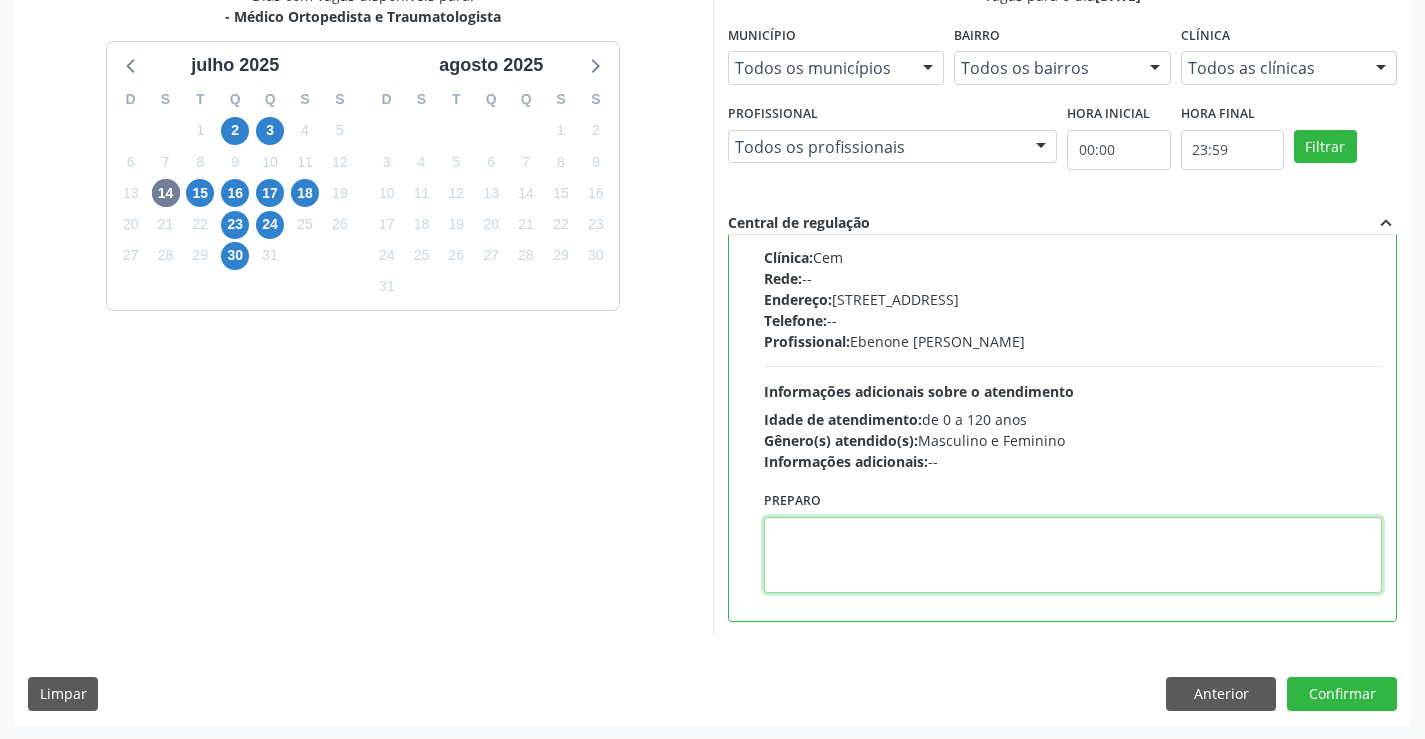 click at bounding box center (1073, 555) 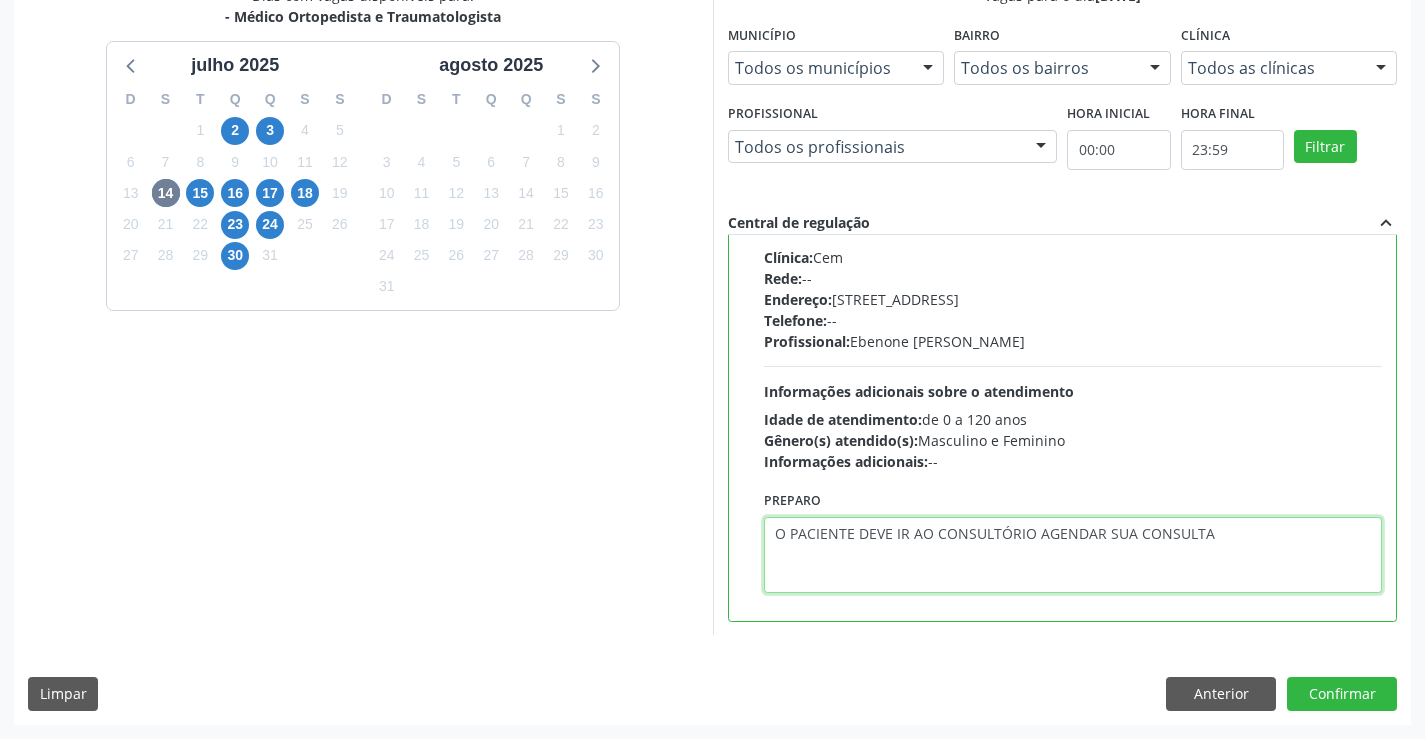 click on "O PACIENTE DEVE IR AO CONSULTÓRIO AGENDAR SUA CONSULTA" at bounding box center [1073, 555] 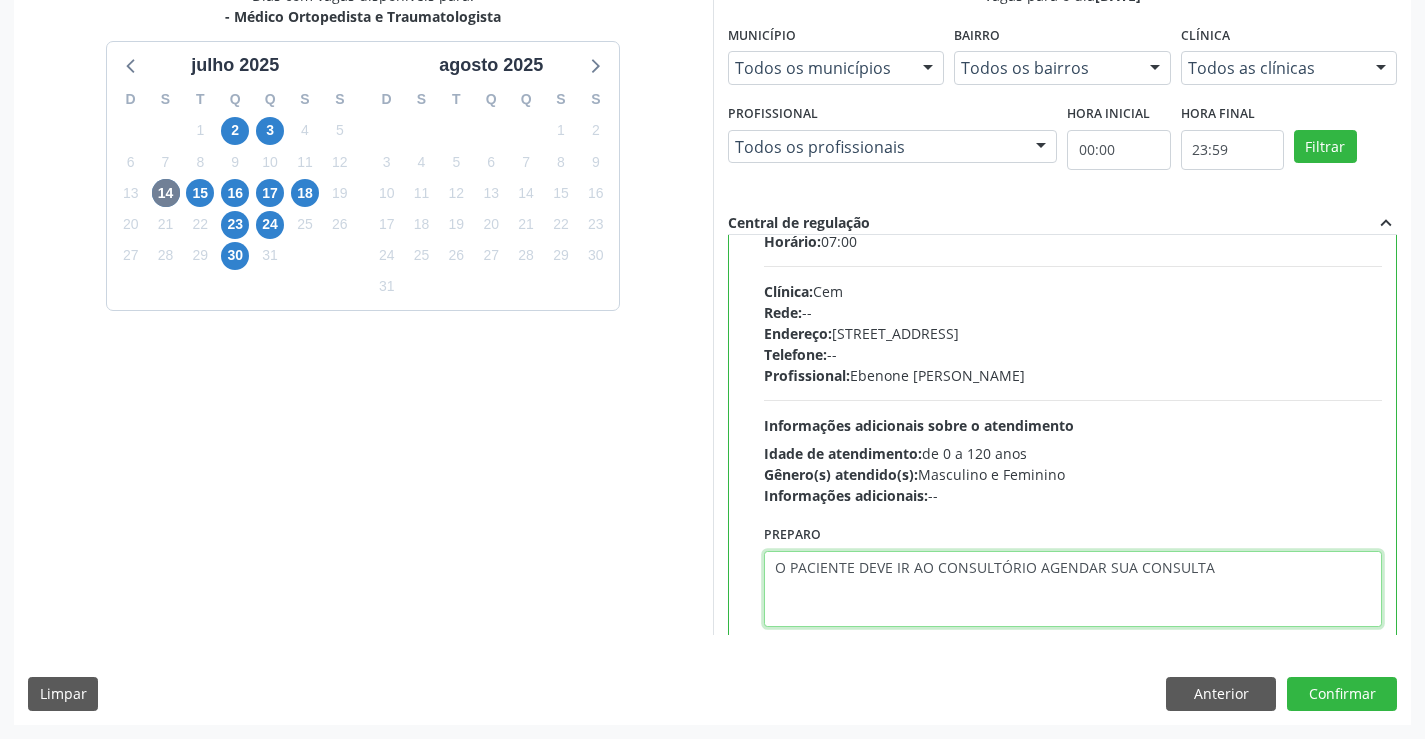 scroll, scrollTop: 99, scrollLeft: 0, axis: vertical 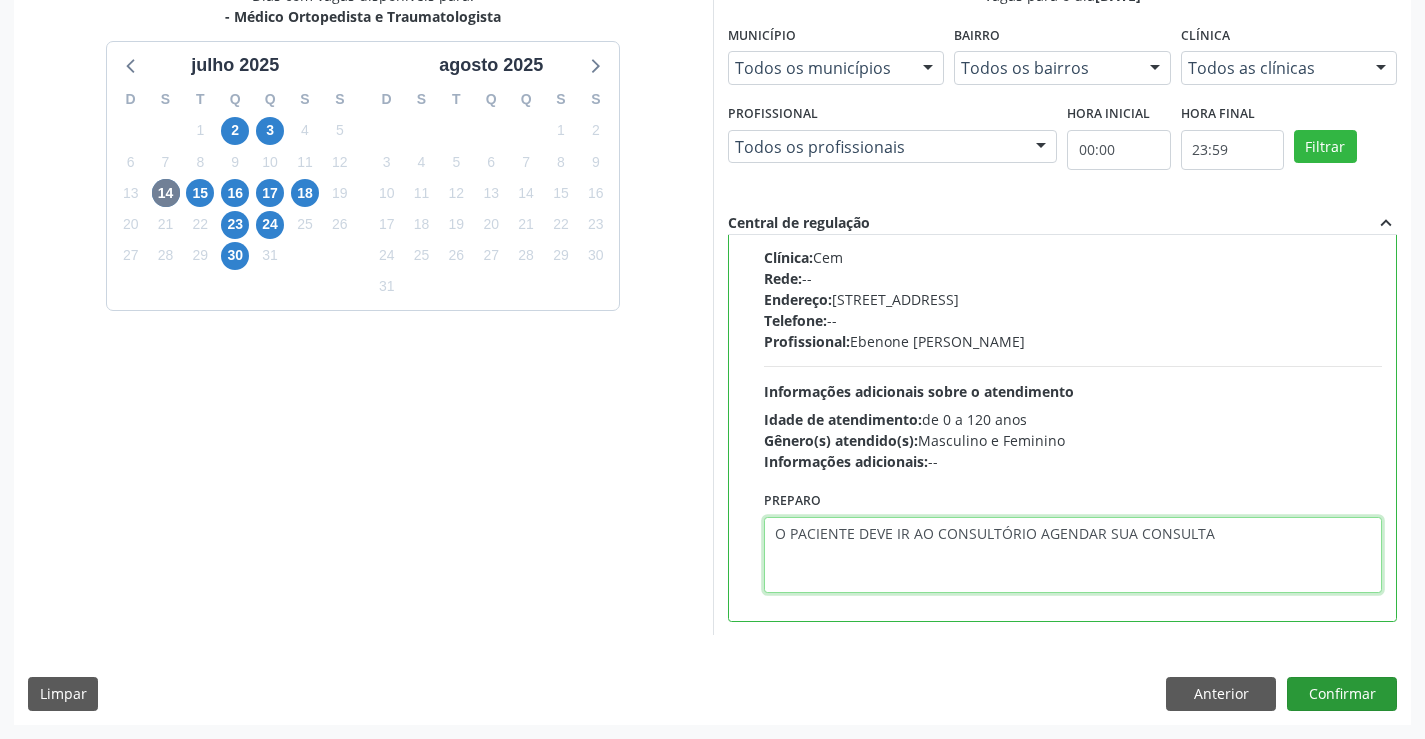 type on "O PACIENTE DEVE IR AO CONSULTÓRIO AGENDAR SUA CONSULTA" 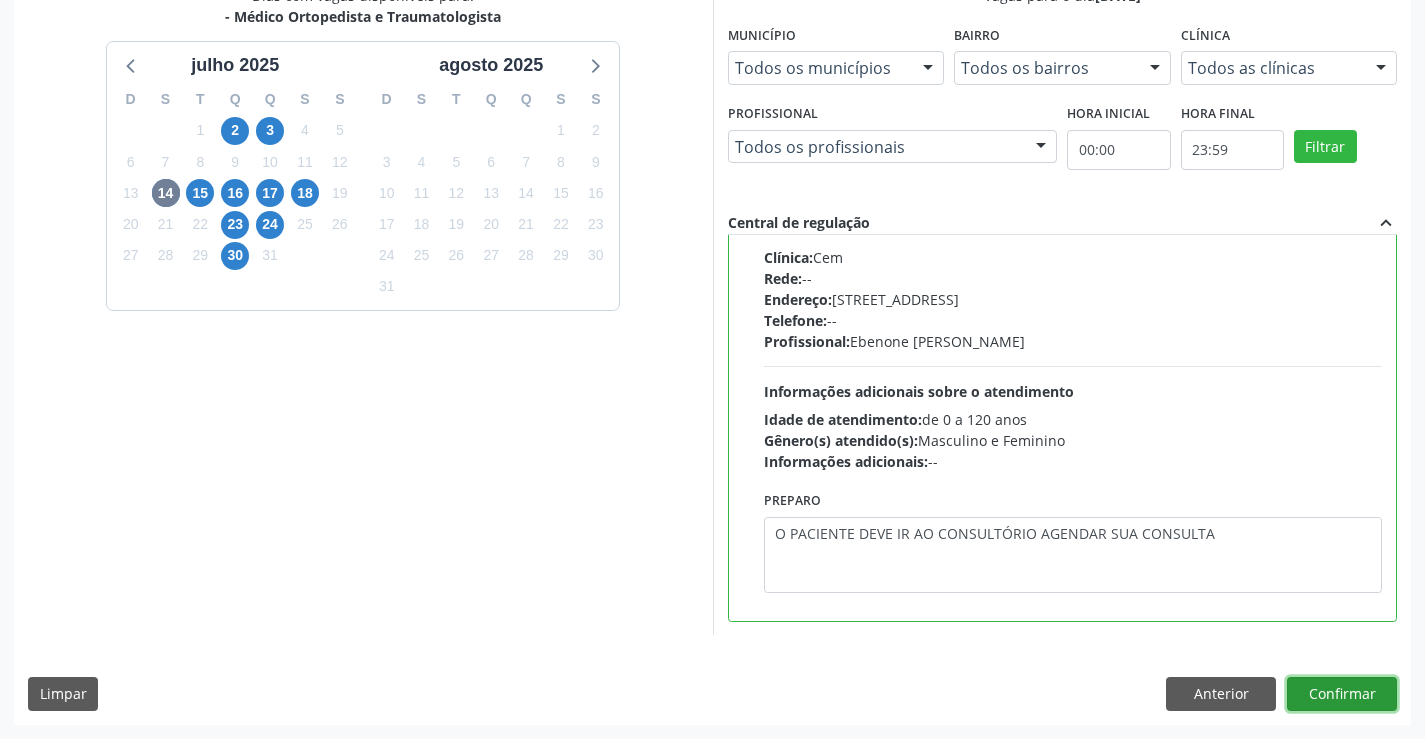 click on "Confirmar" at bounding box center (1342, 694) 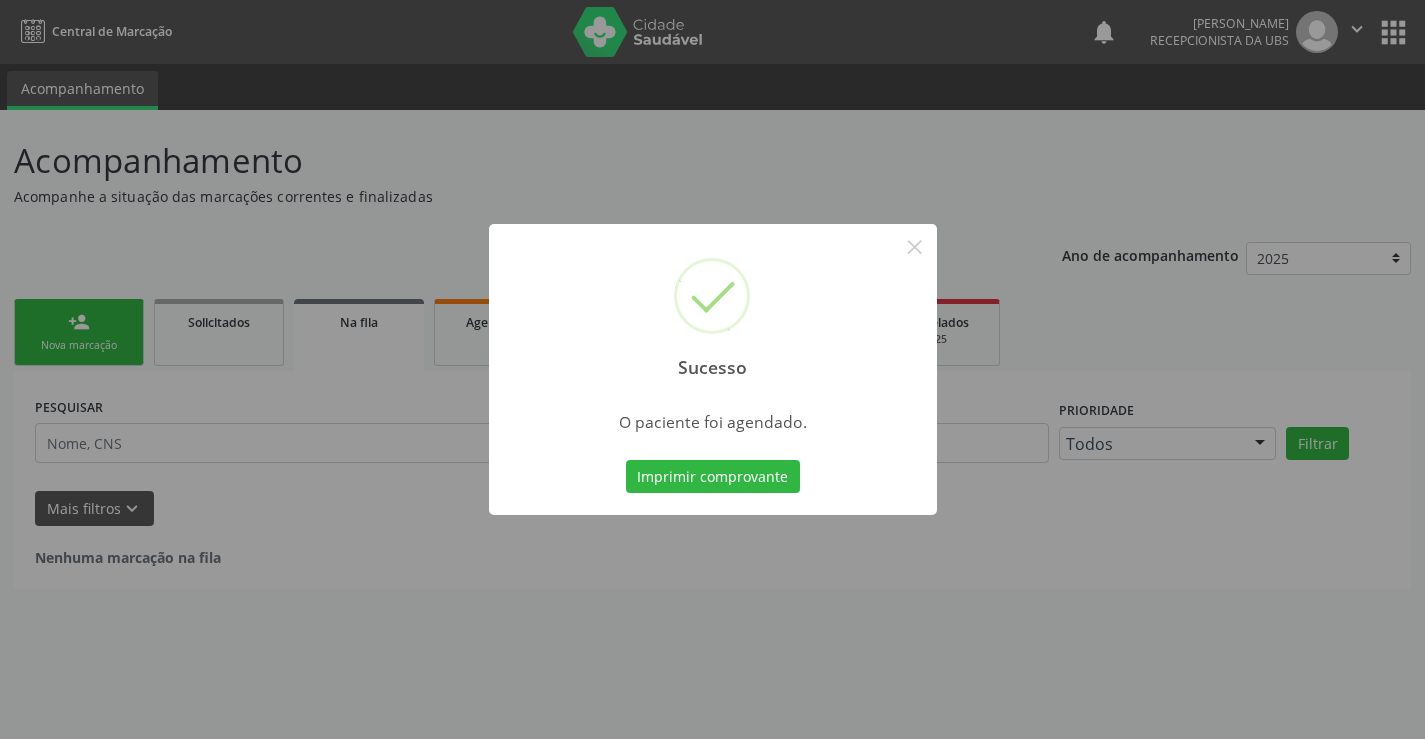 scroll, scrollTop: 0, scrollLeft: 0, axis: both 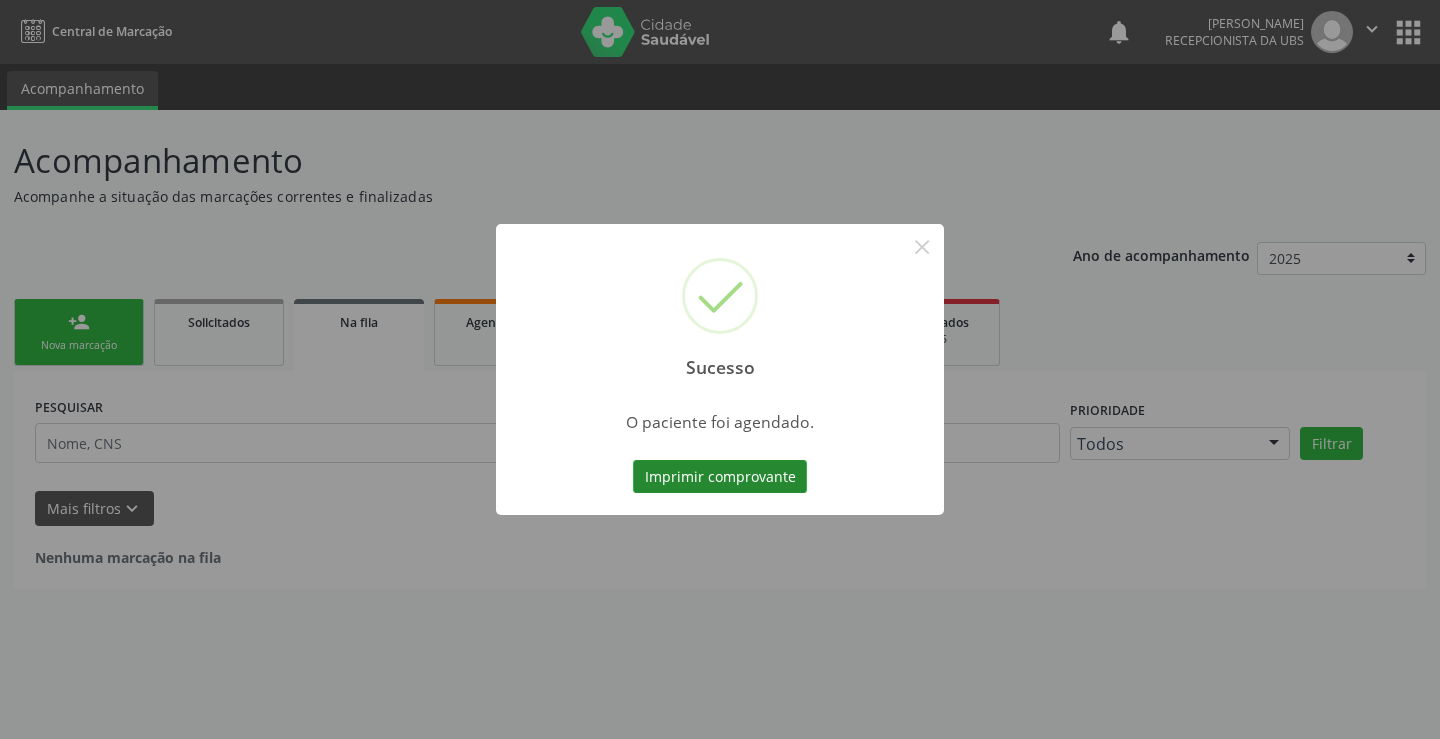 click on "Imprimir comprovante" at bounding box center [720, 477] 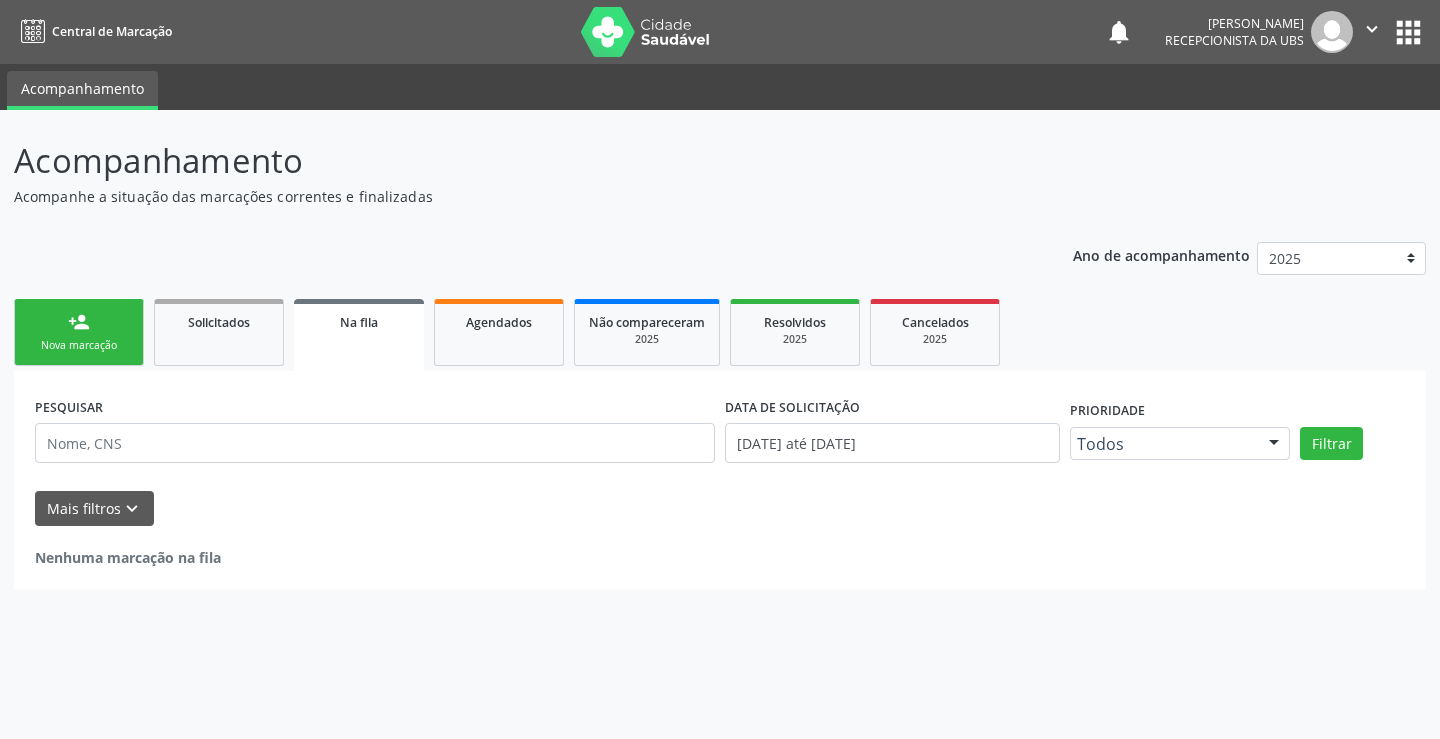 click on "person_add" at bounding box center (79, 322) 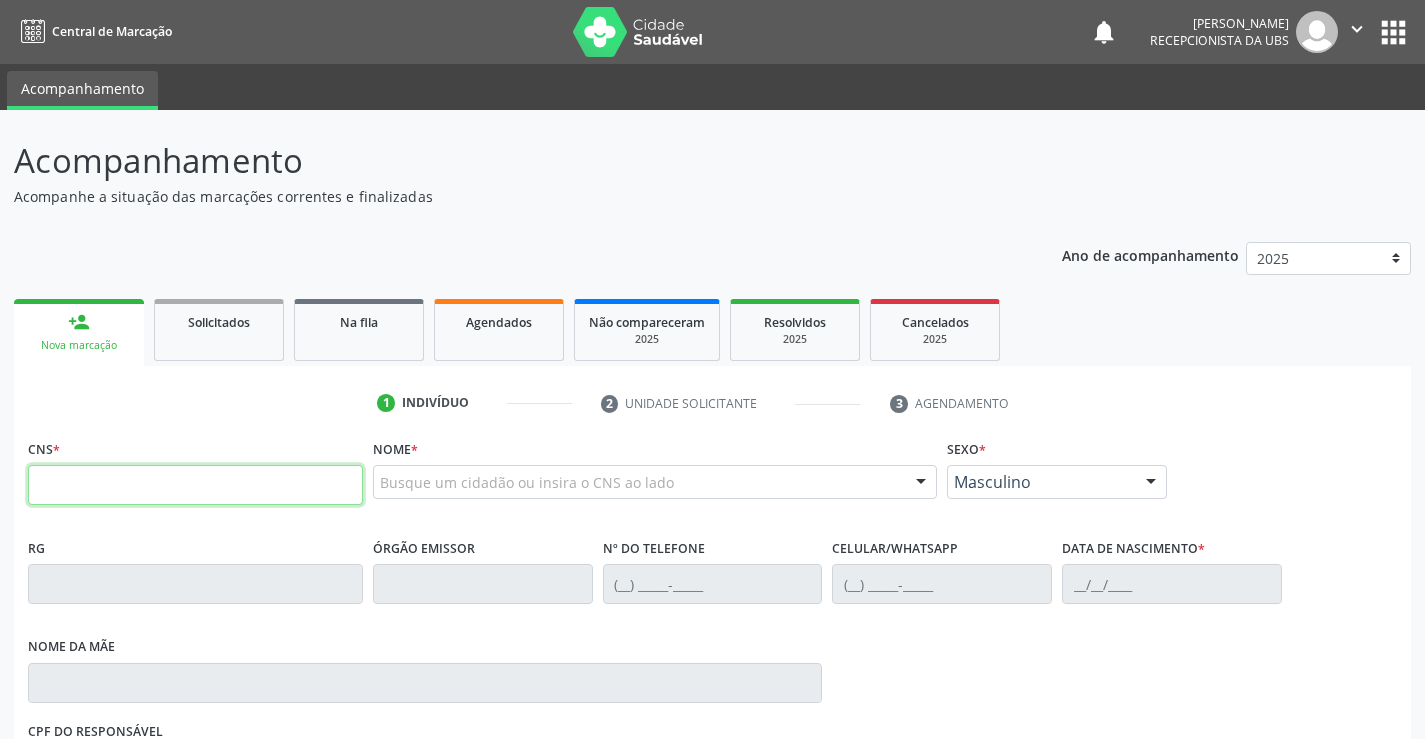click at bounding box center (195, 485) 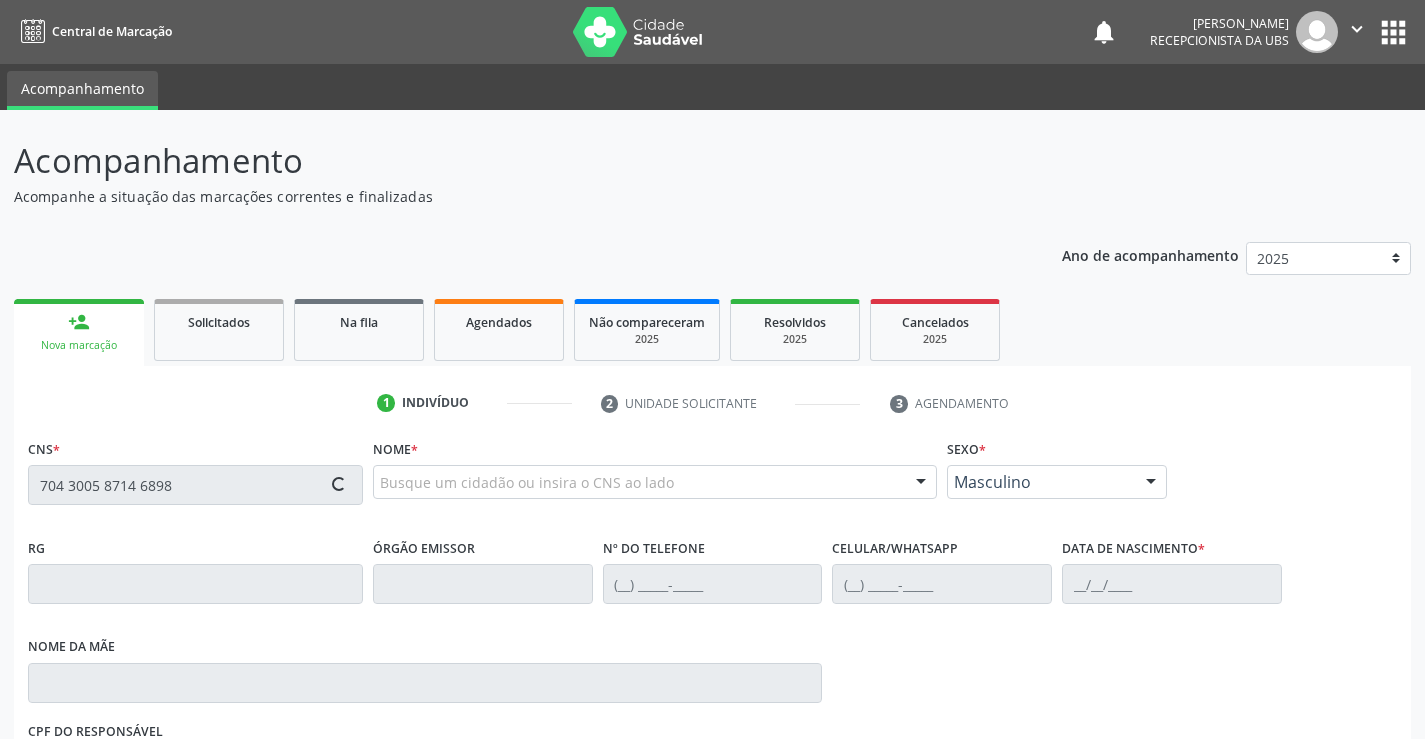 type on "704 3005 8714 6898" 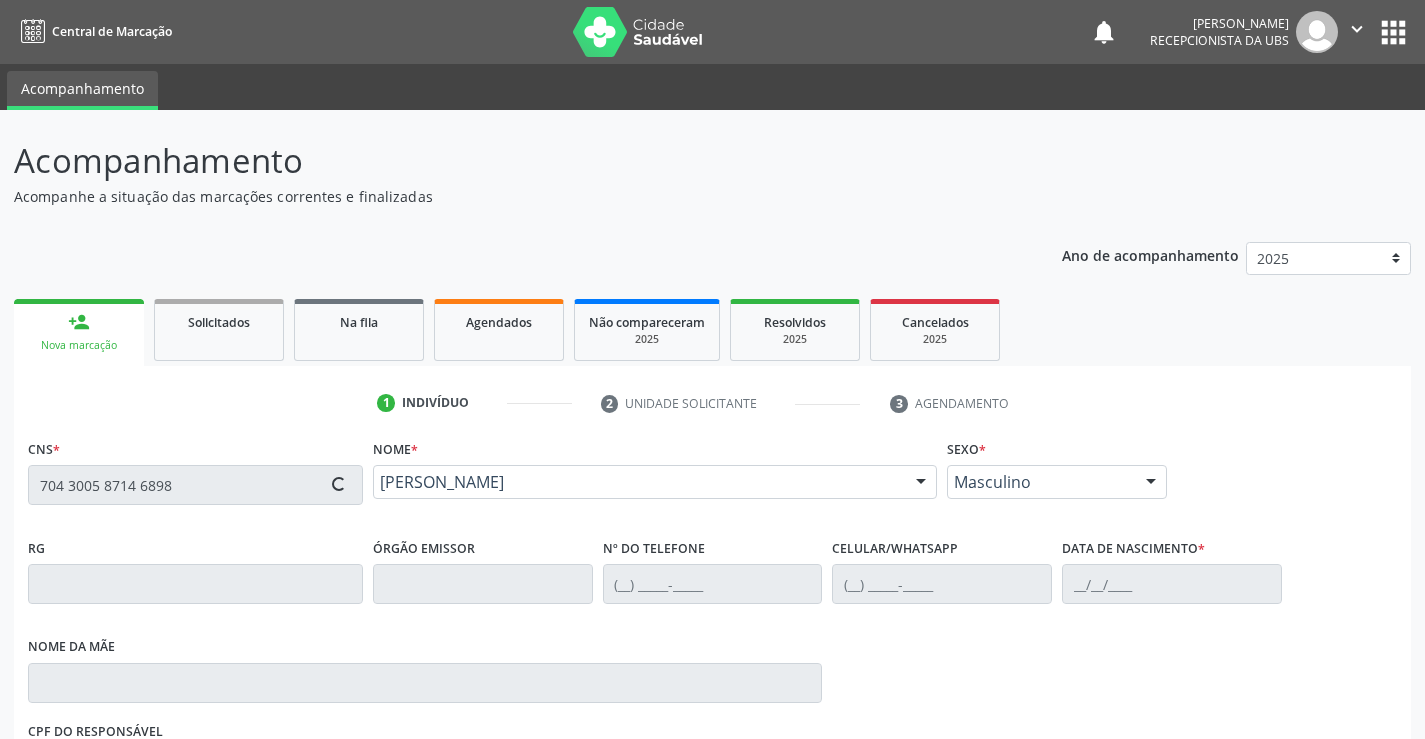 type on "[PHONE_NUMBER]" 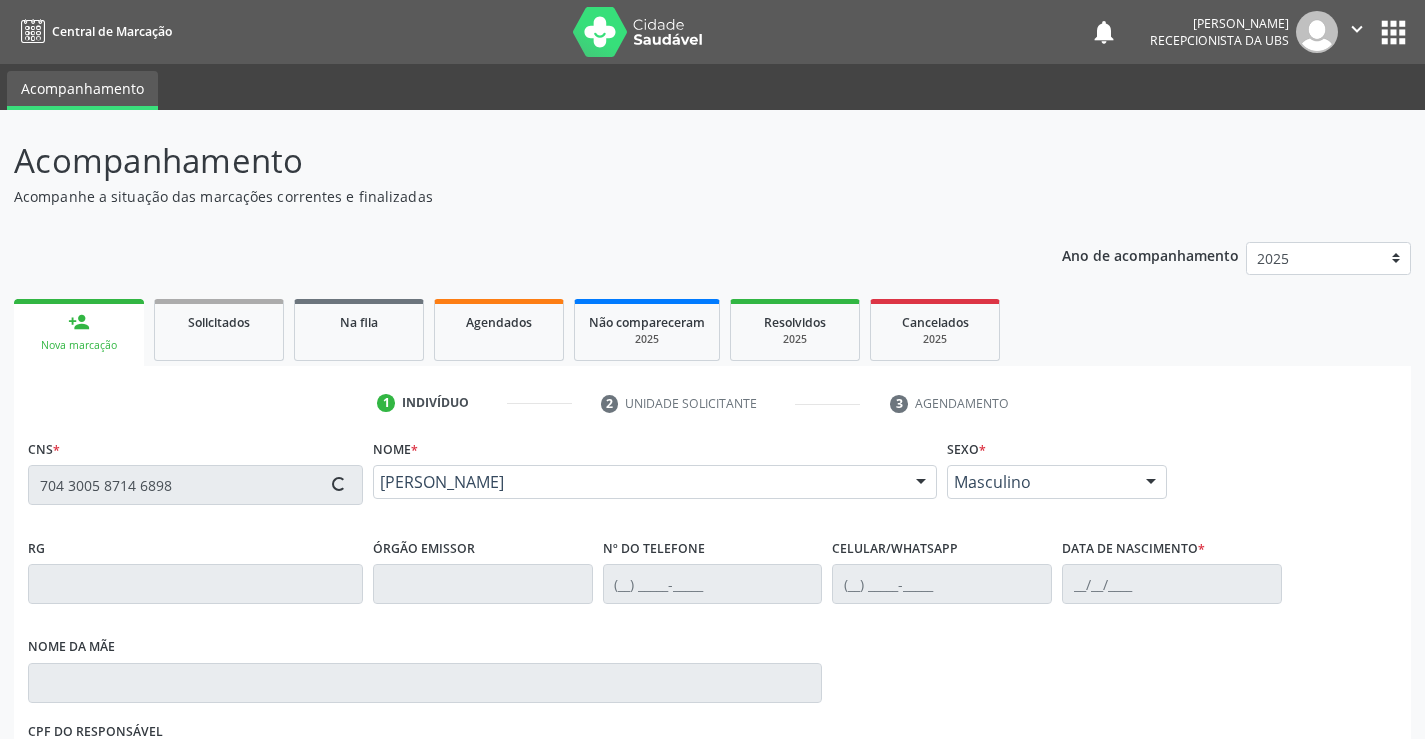 type on "(87) 99905-7919" 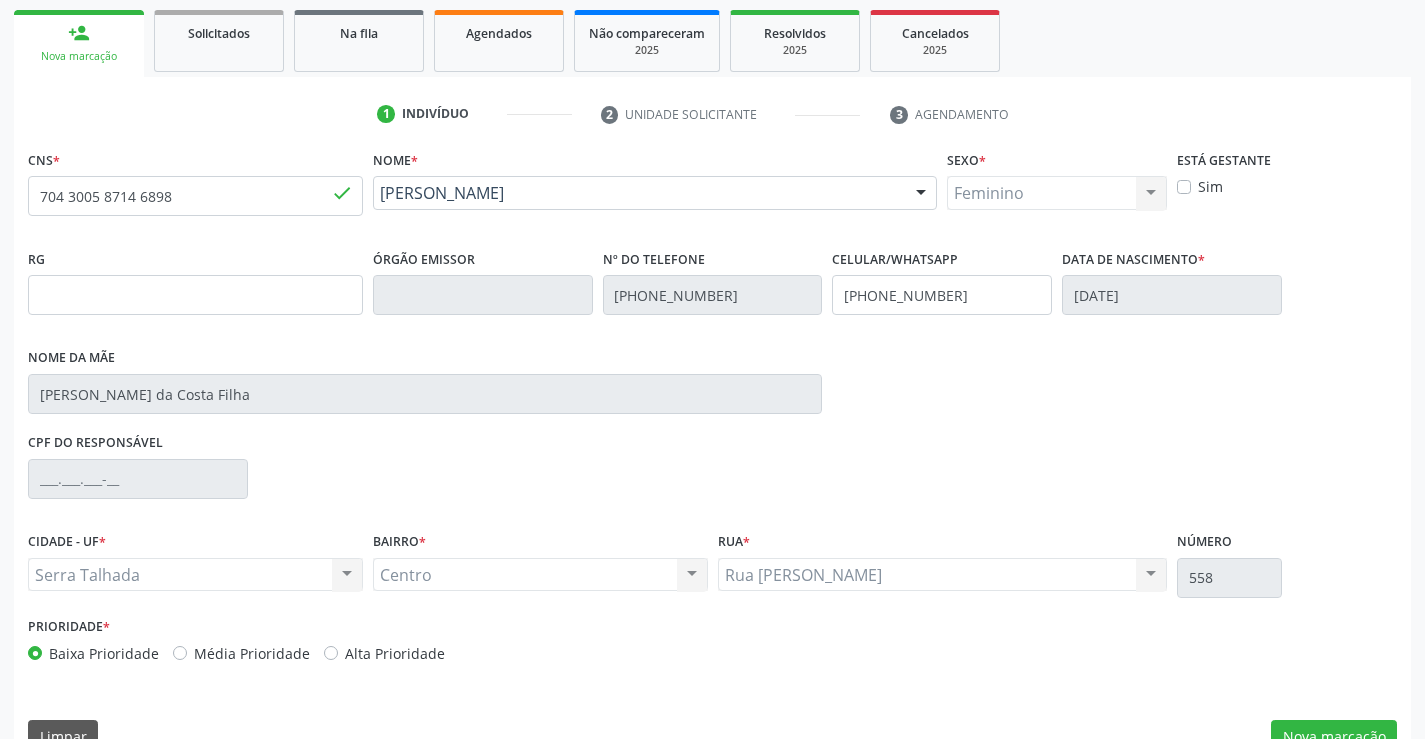 scroll, scrollTop: 331, scrollLeft: 0, axis: vertical 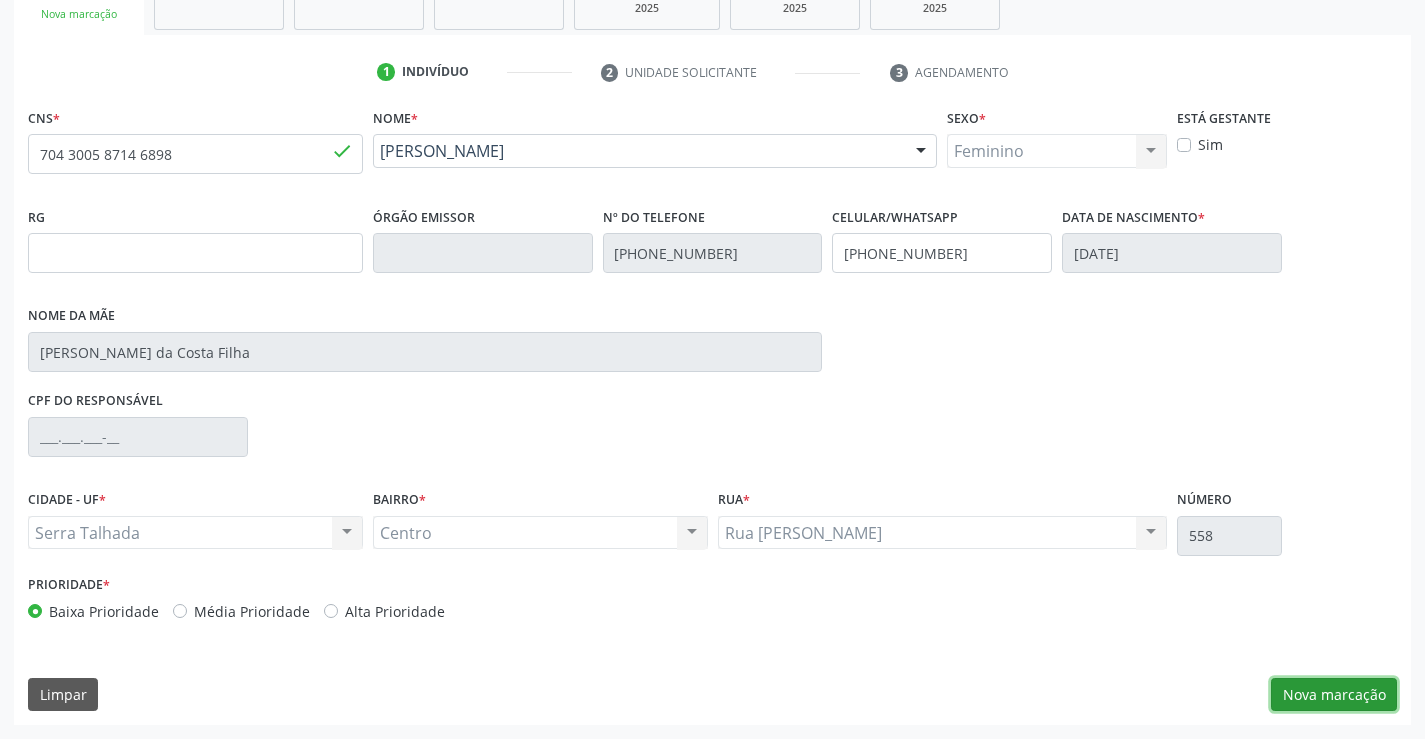 click on "Nova marcação" at bounding box center [1334, 695] 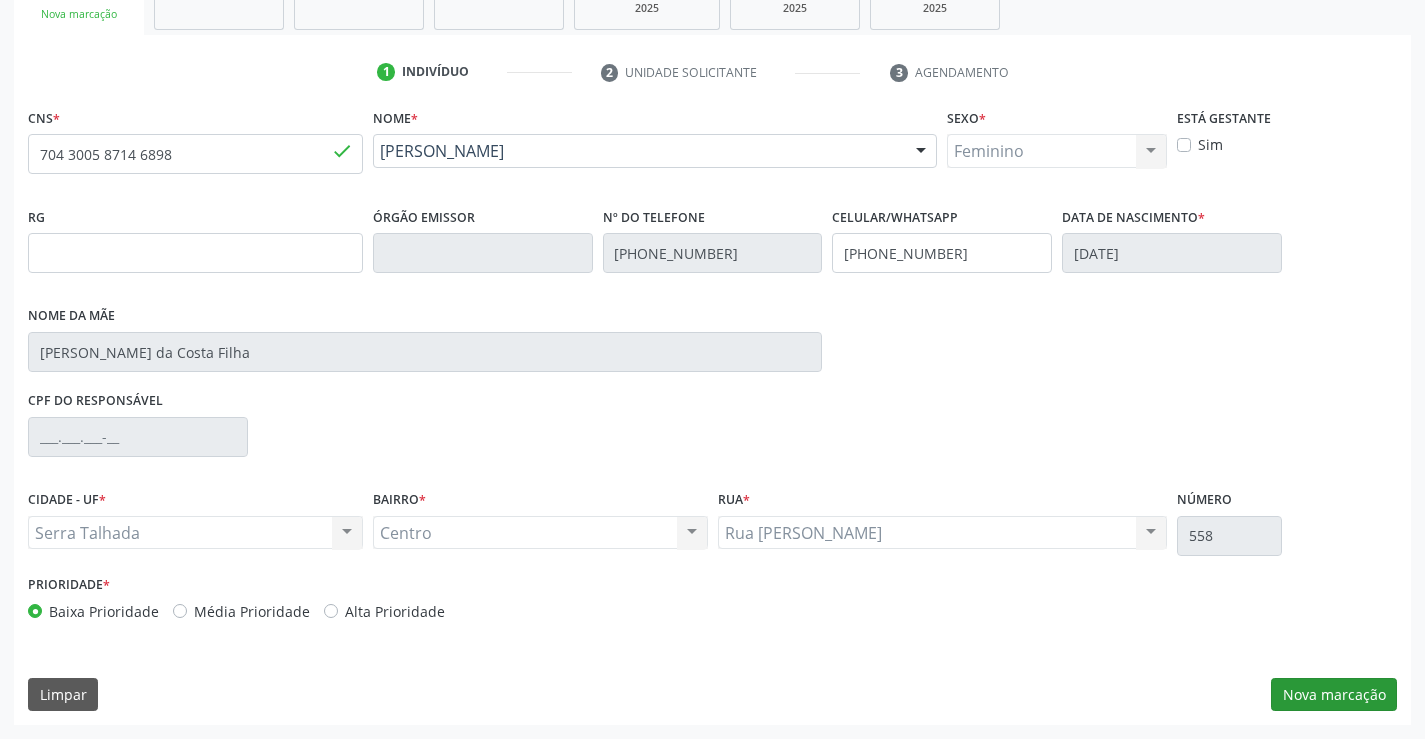 scroll, scrollTop: 167, scrollLeft: 0, axis: vertical 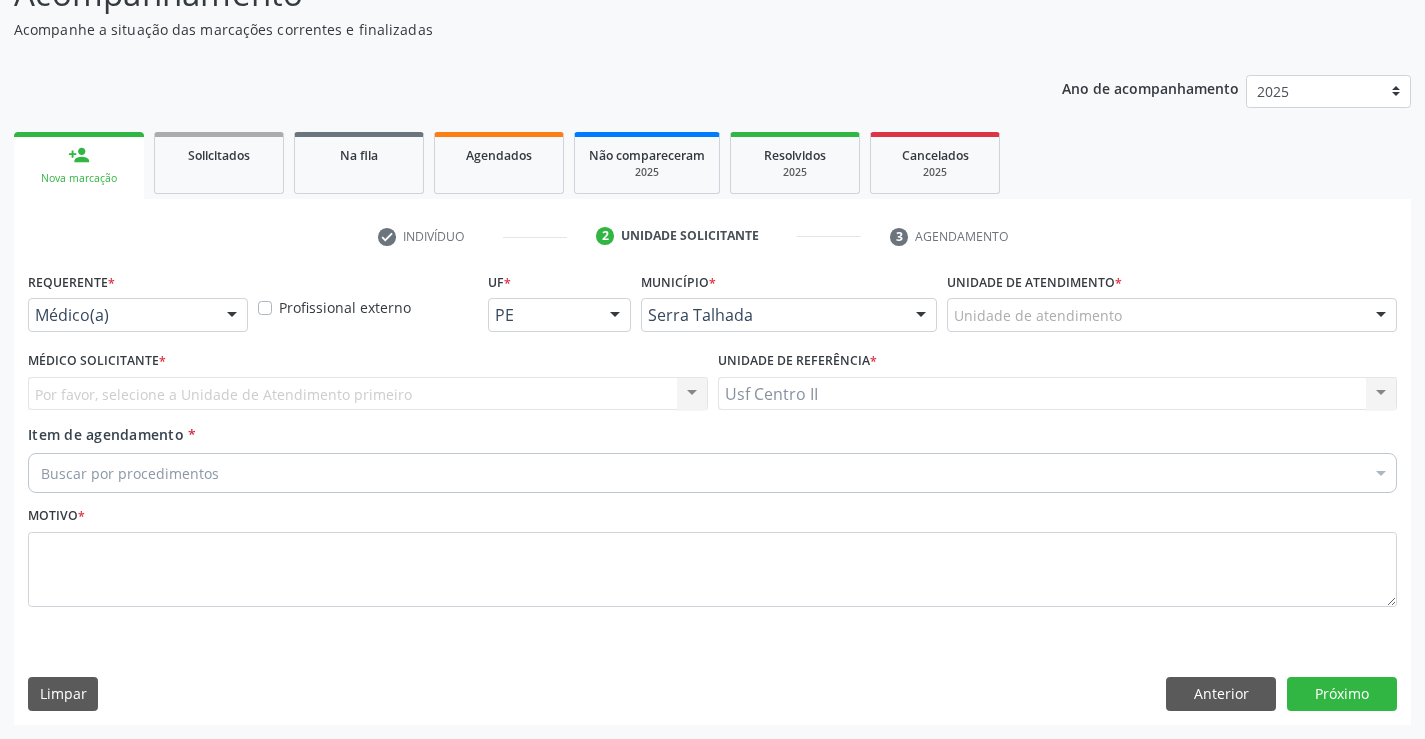 click on "Médico(a)" at bounding box center (138, 315) 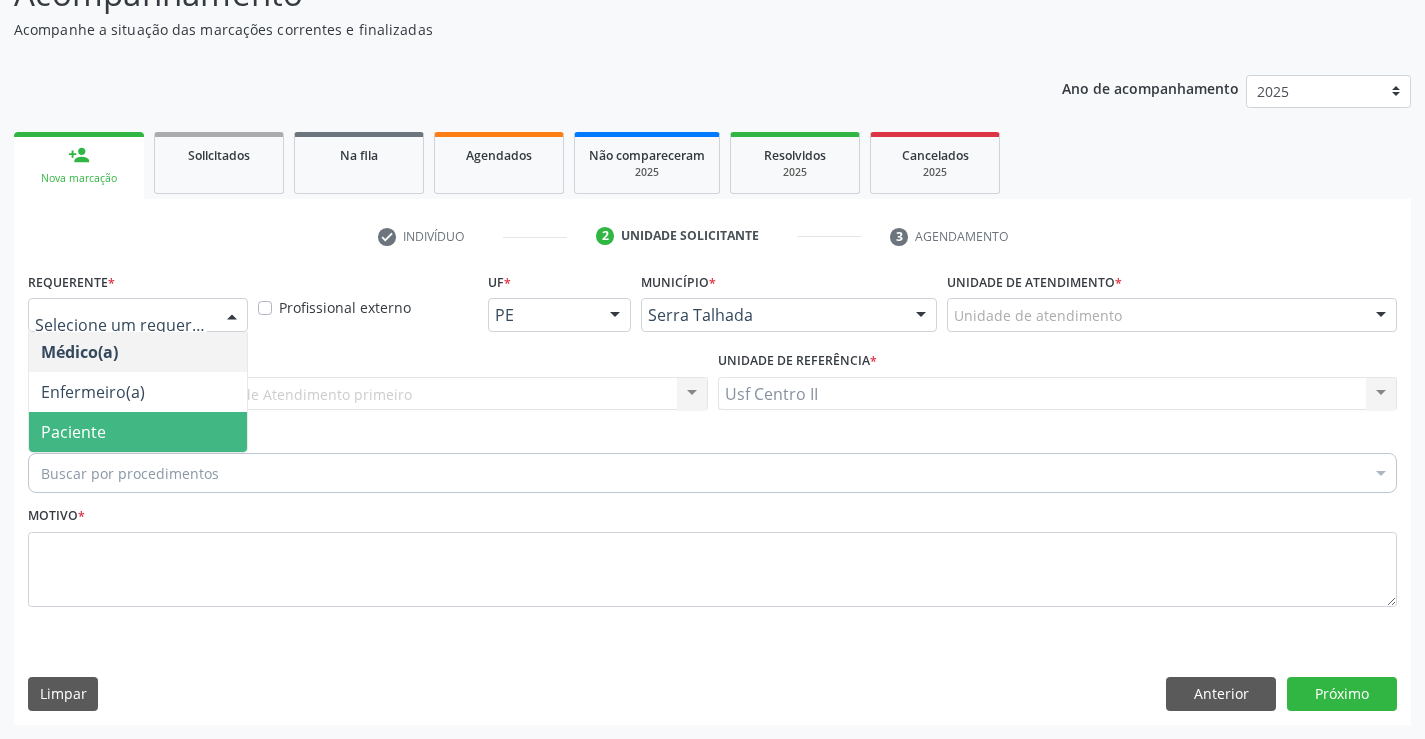 click on "Paciente" at bounding box center (138, 432) 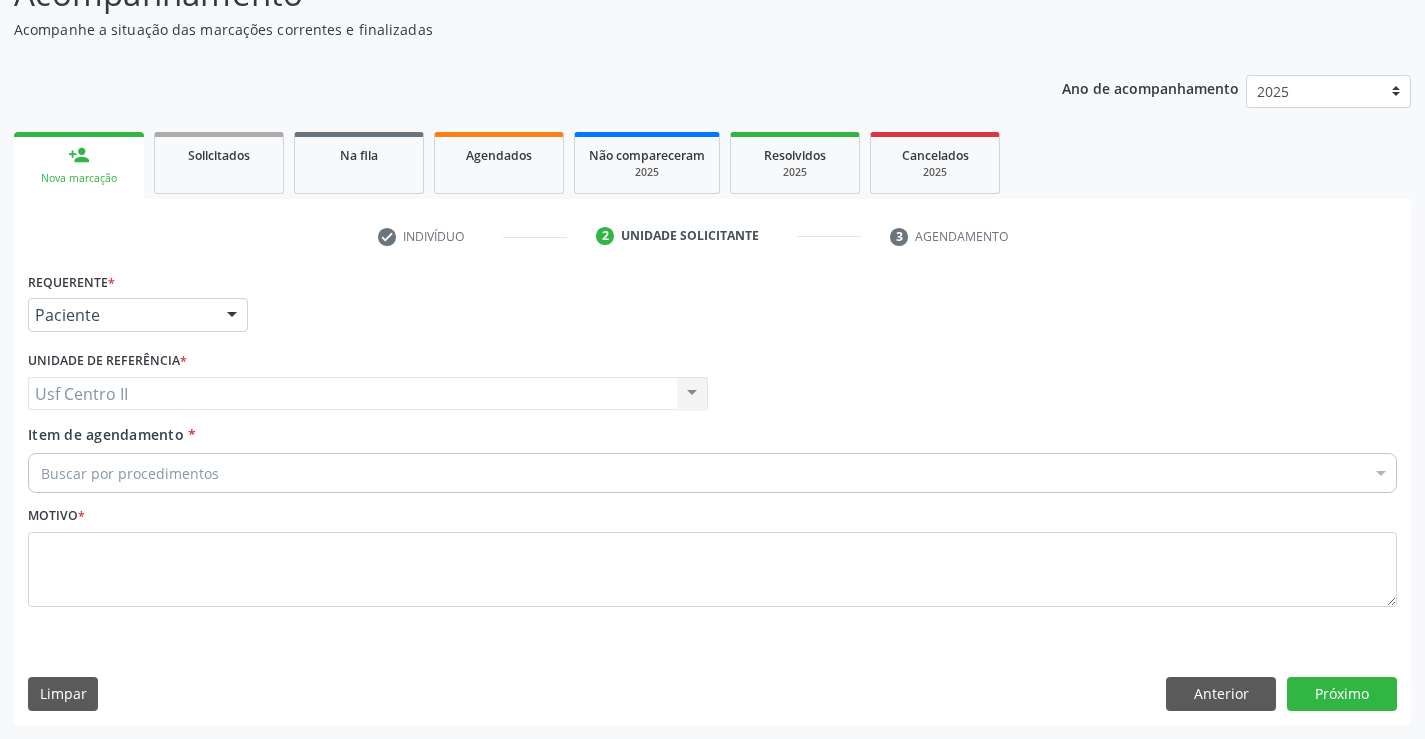 click on "Buscar por procedimentos" at bounding box center [712, 473] 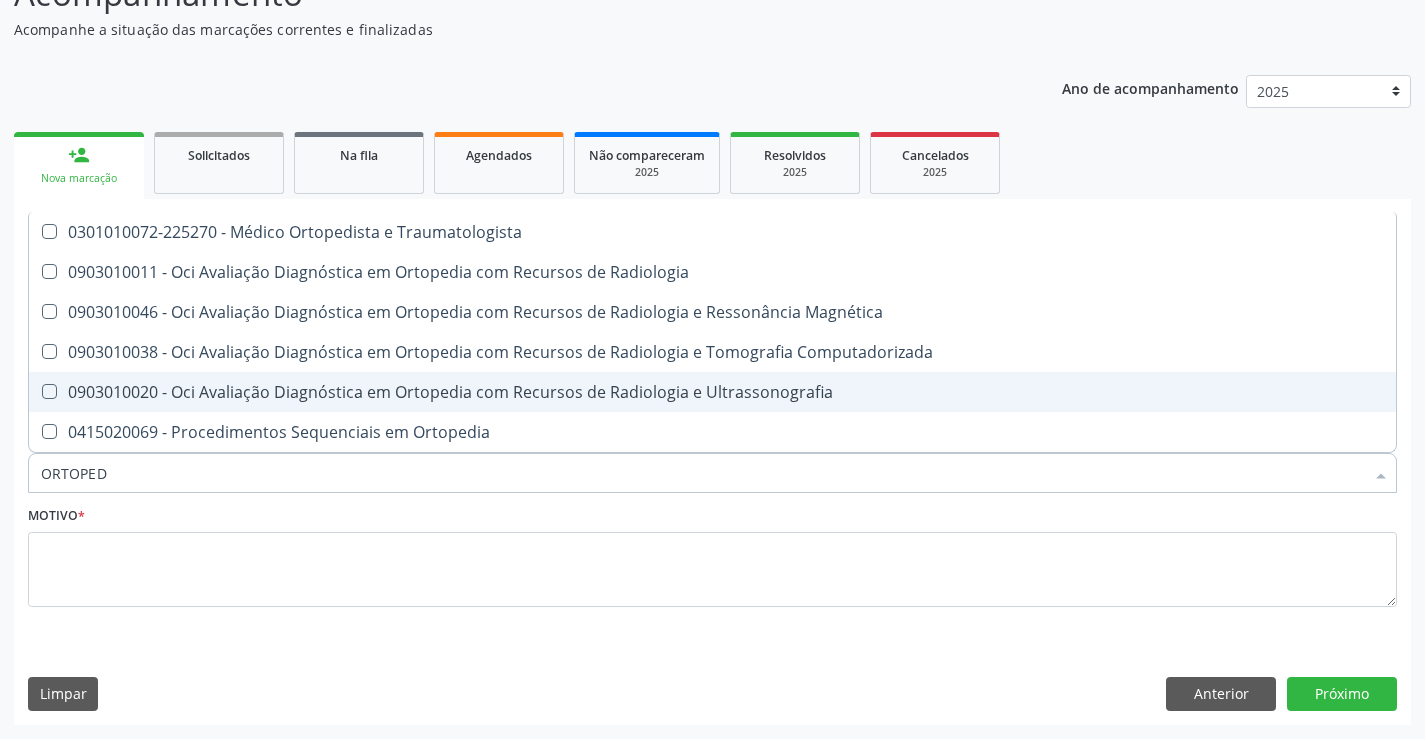 type on "ORTOPEDI" 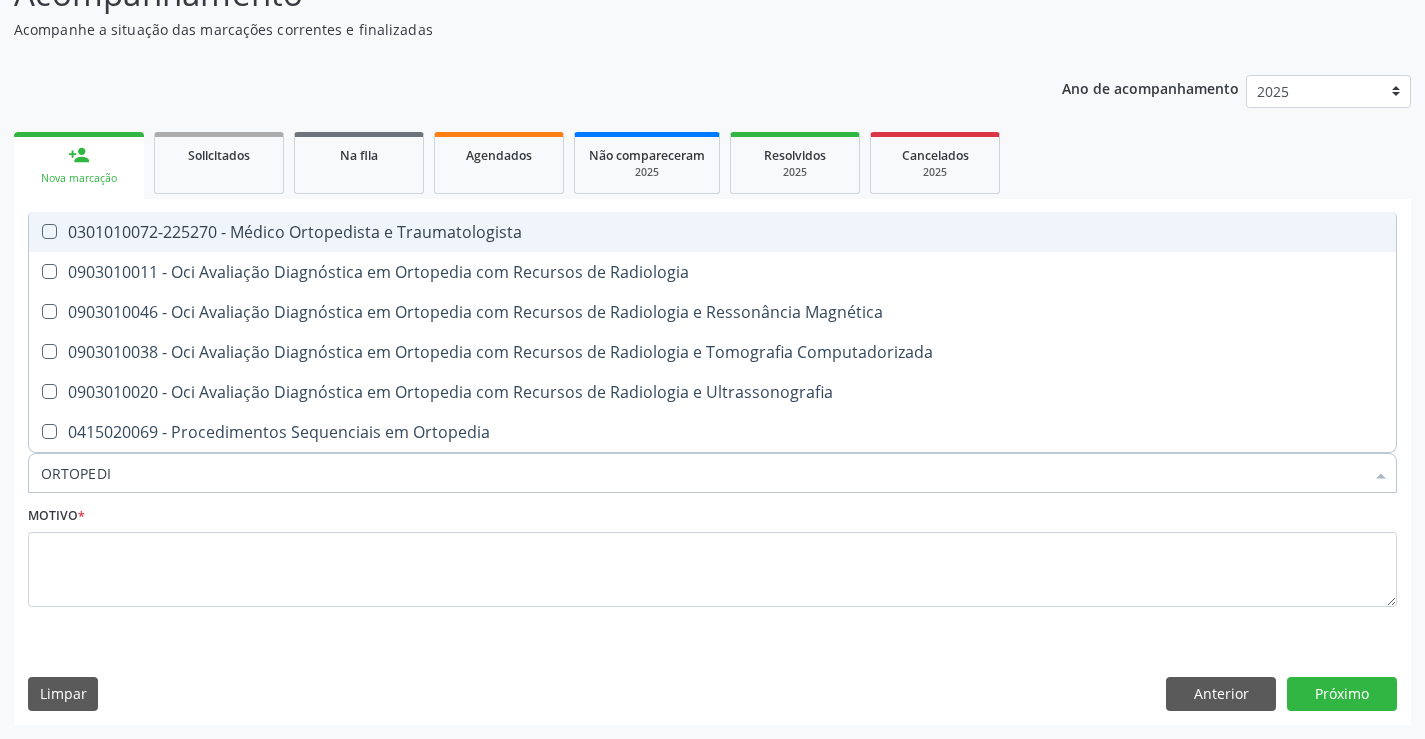 click on "0301010072-225270 - Médico Ortopedista e Traumatologista" at bounding box center (712, 232) 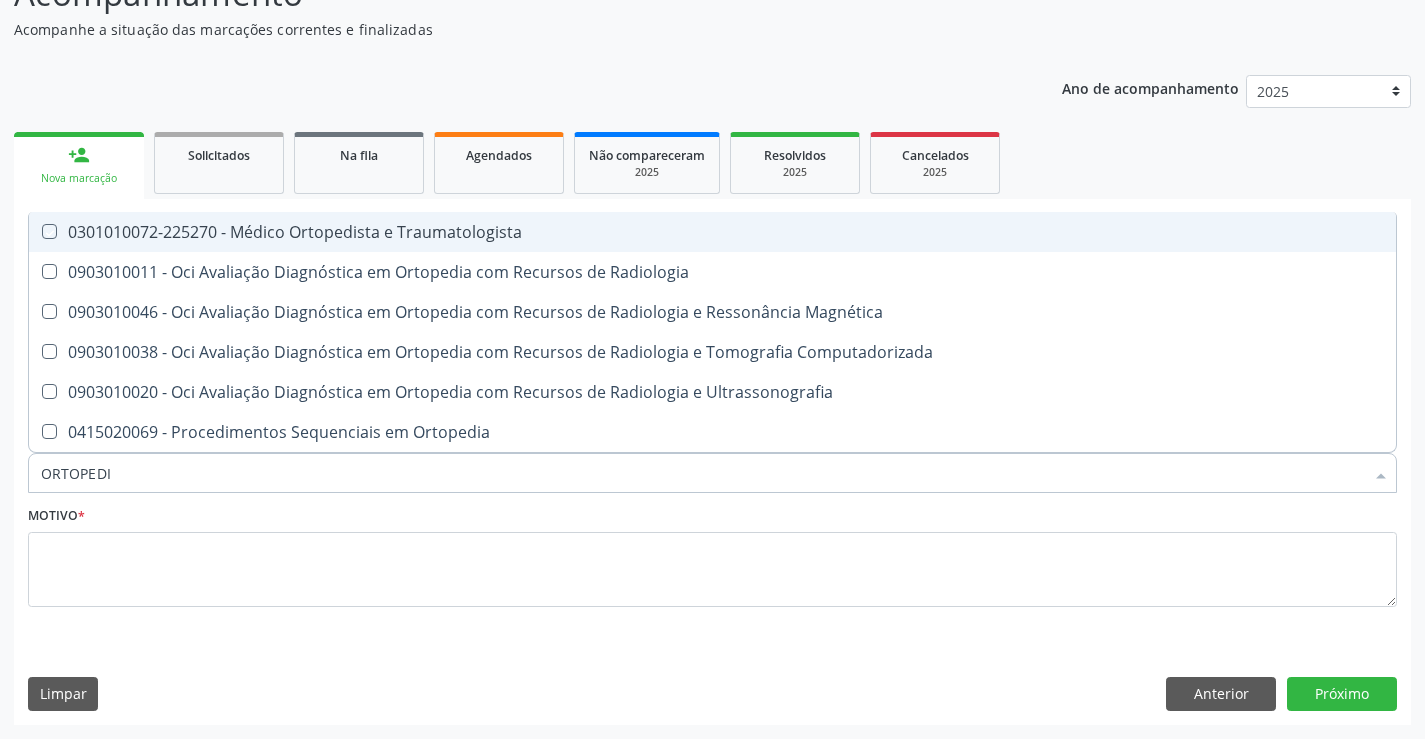 checkbox on "true" 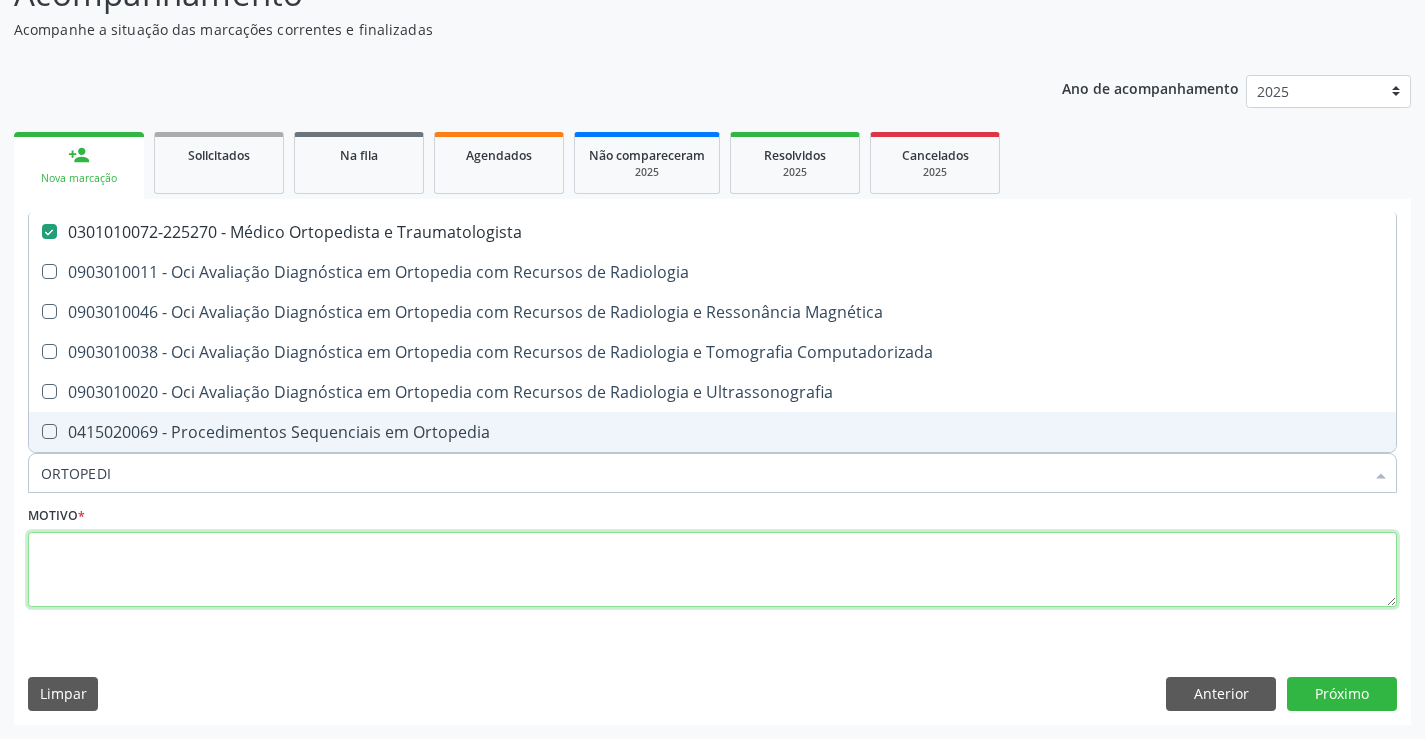 click at bounding box center [712, 570] 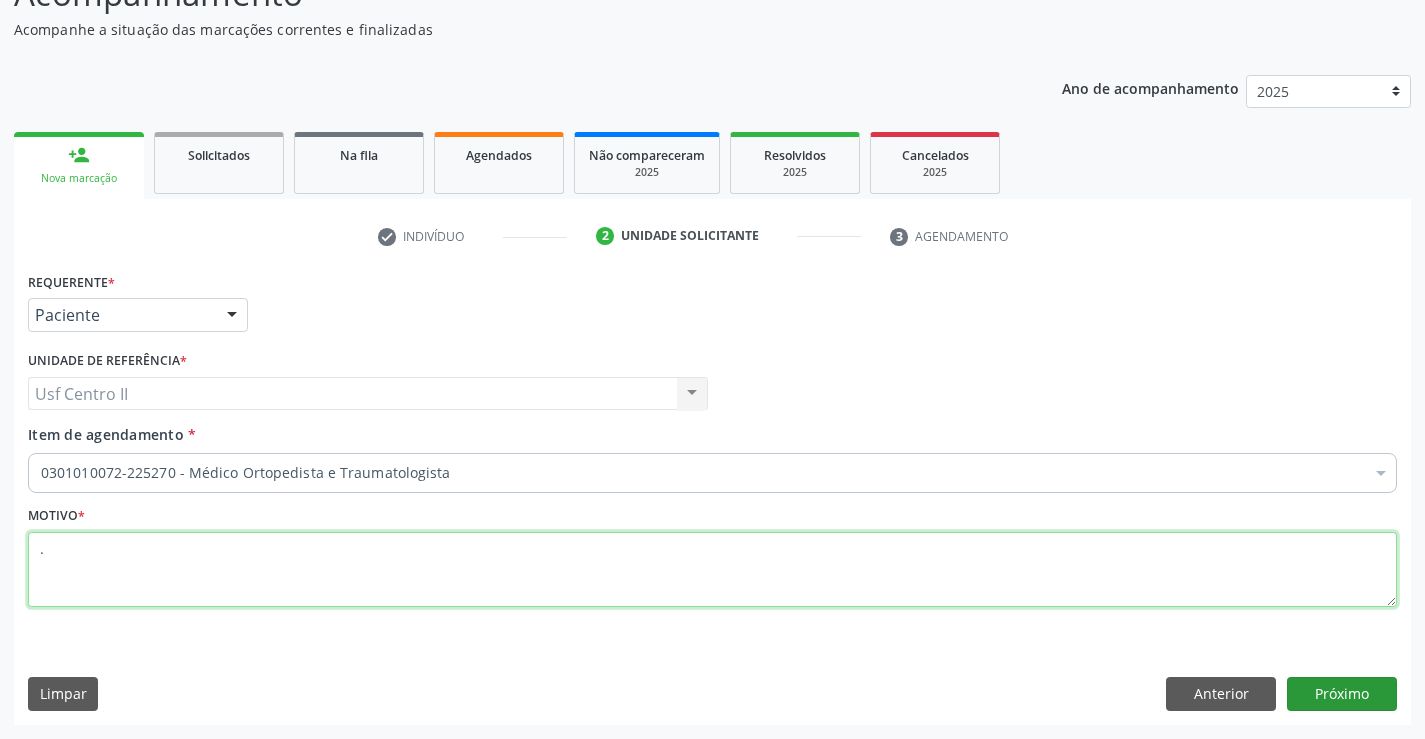 type on "." 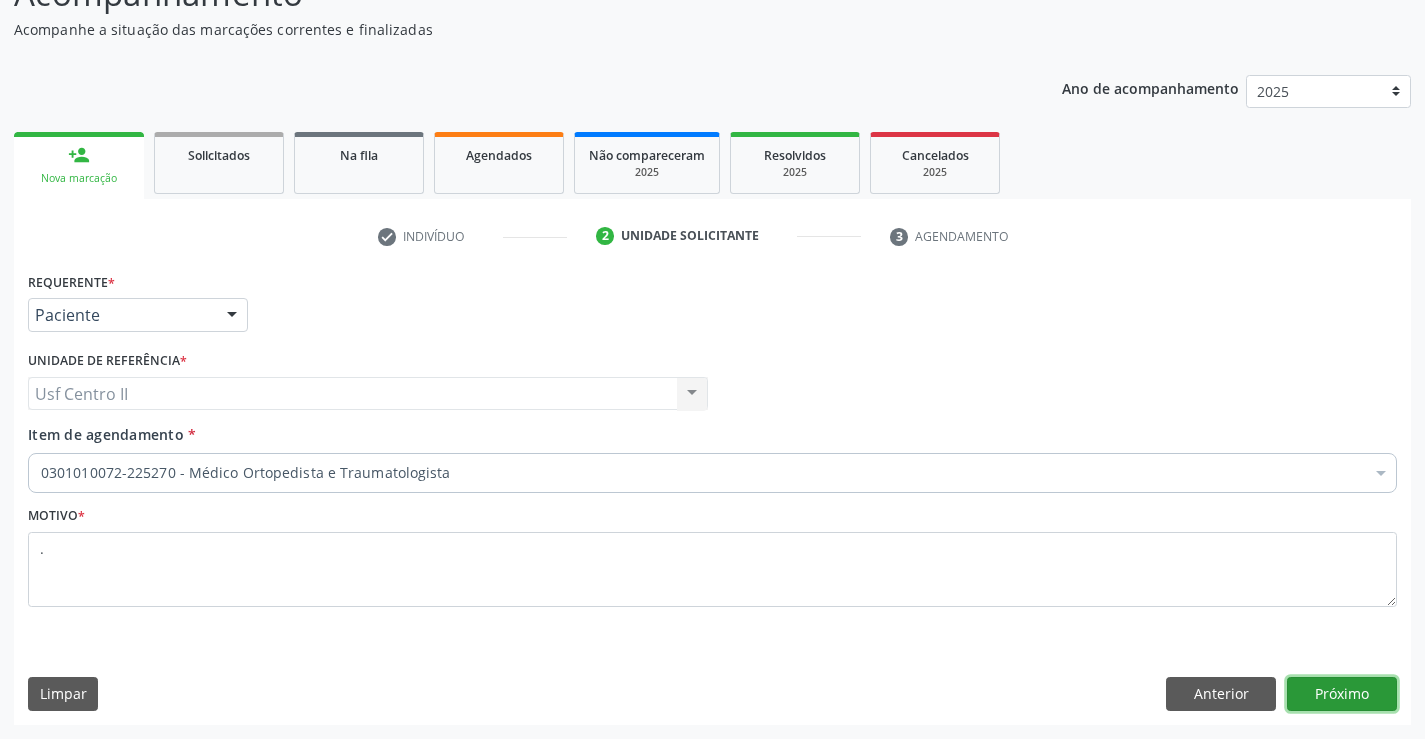 click on "Próximo" at bounding box center (1342, 694) 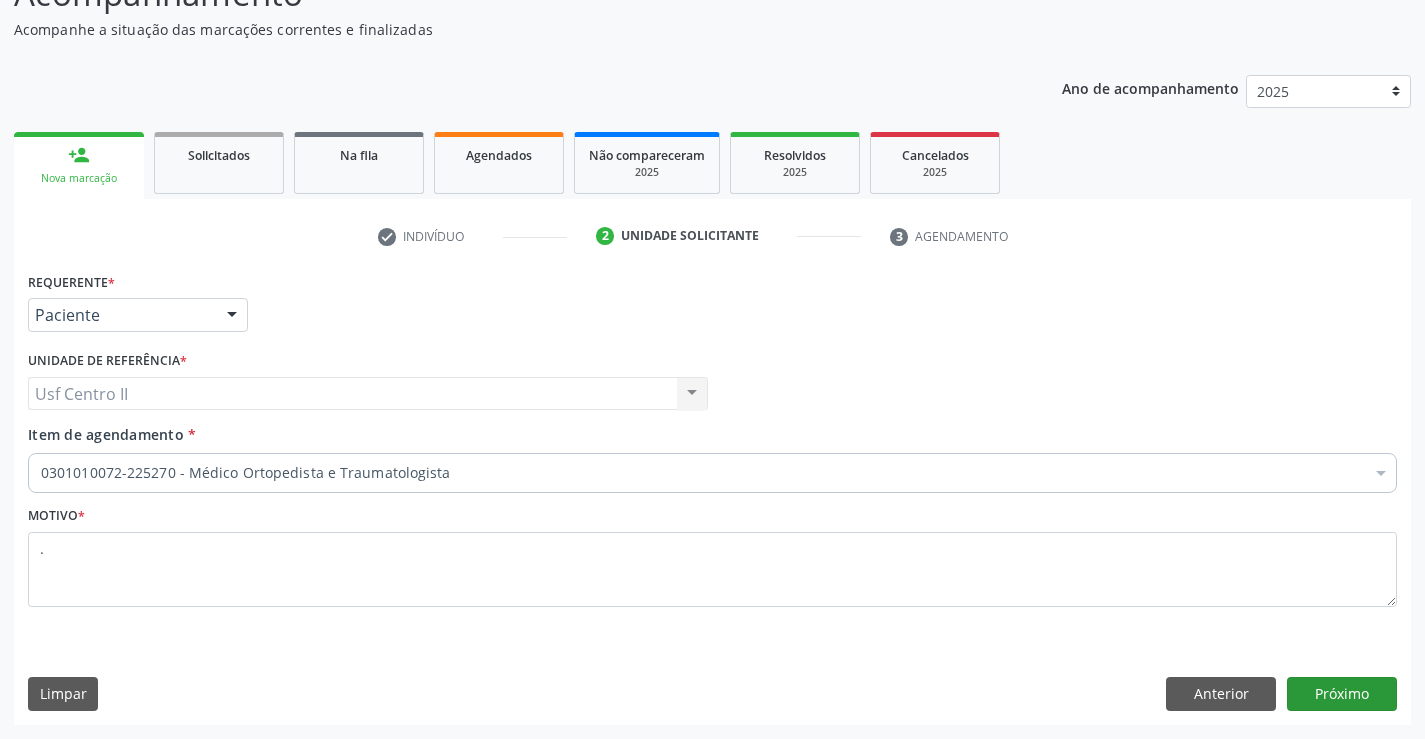 scroll, scrollTop: 131, scrollLeft: 0, axis: vertical 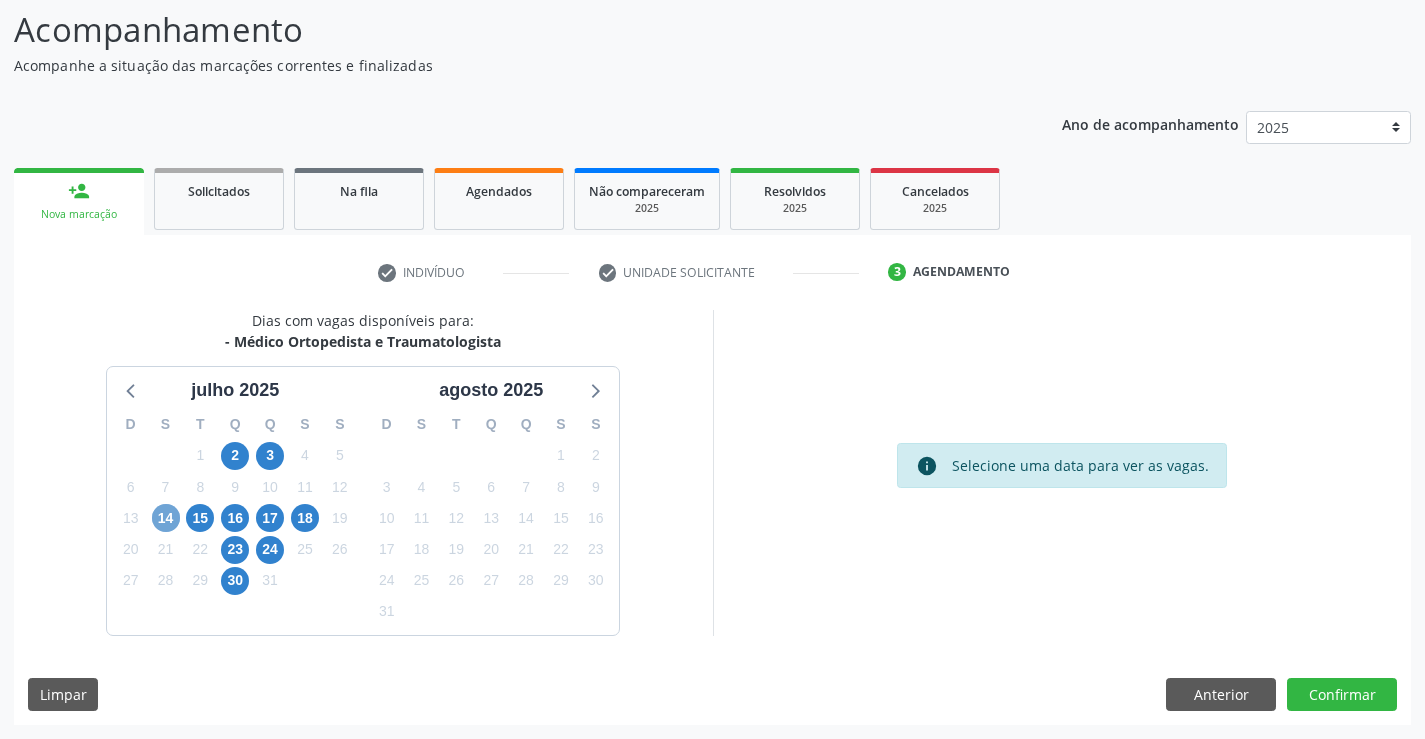 click on "14" at bounding box center [166, 518] 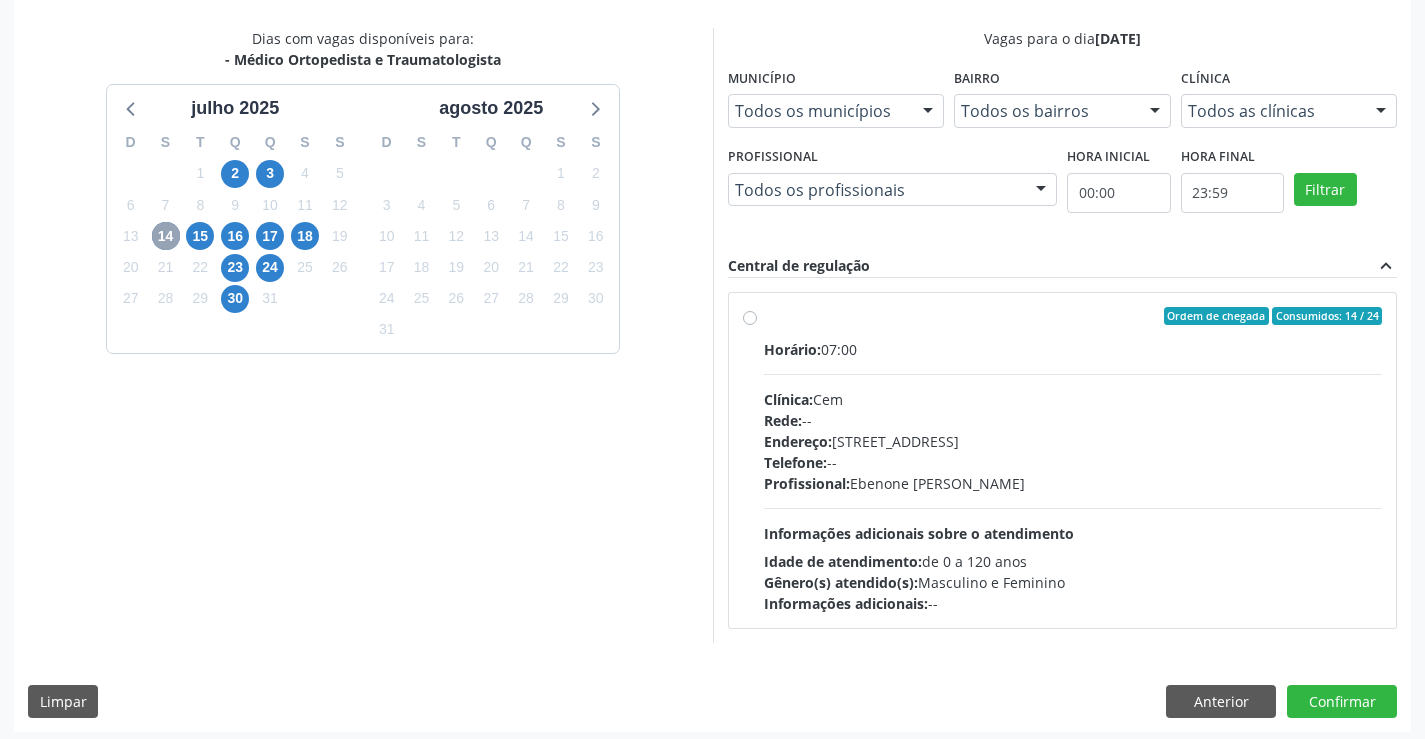 scroll, scrollTop: 420, scrollLeft: 0, axis: vertical 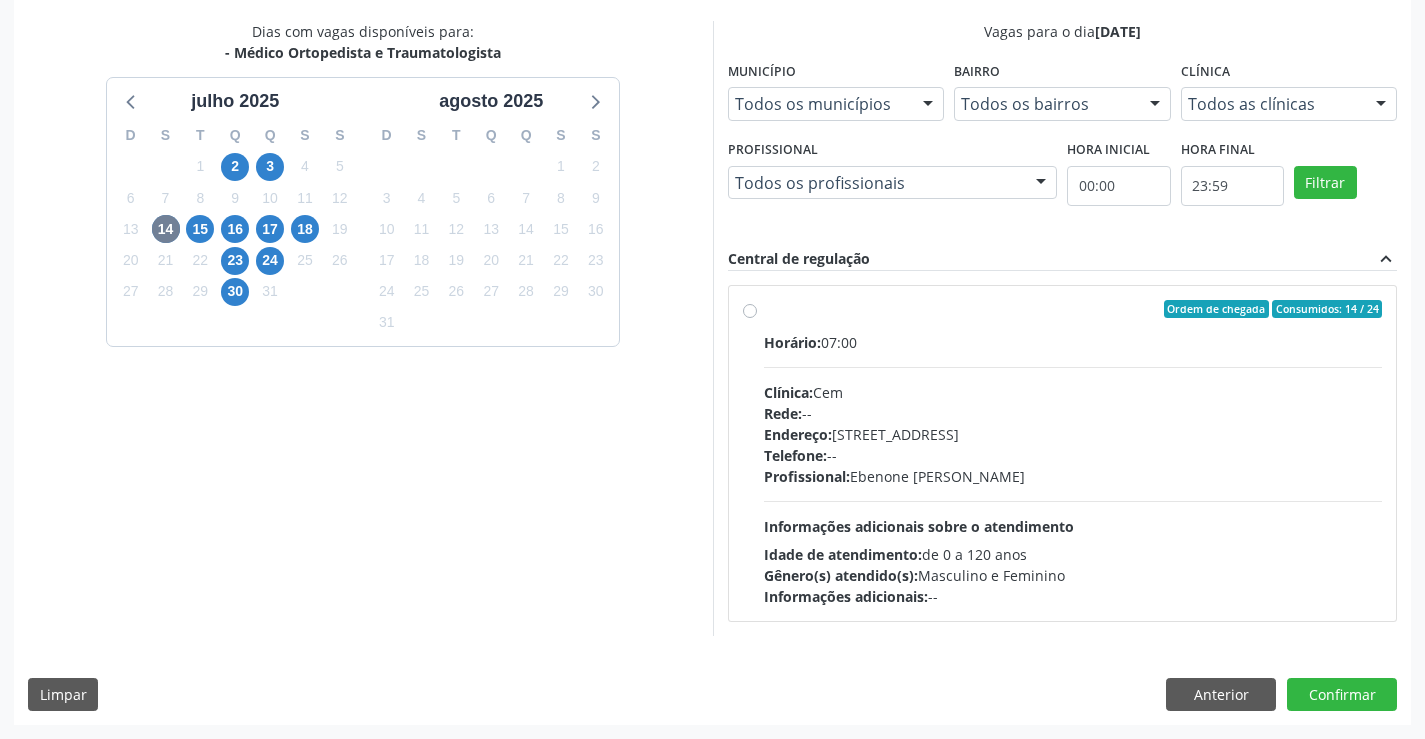 click on "Ordem de chegada
Consumidos: 14 / 24
Horário:   07:00
Clínica:  Cem
Rede:
--
Endereço:   Casa, nº 393, Nossa Senhora da Pen, Serra Talhada - PE
Telefone:   --
Profissional:
Ebenone Antonio da Silva
Informações adicionais sobre o atendimento
Idade de atendimento:
de 0 a 120 anos
Gênero(s) atendido(s):
Masculino e Feminino
Informações adicionais:
--" at bounding box center [1073, 453] 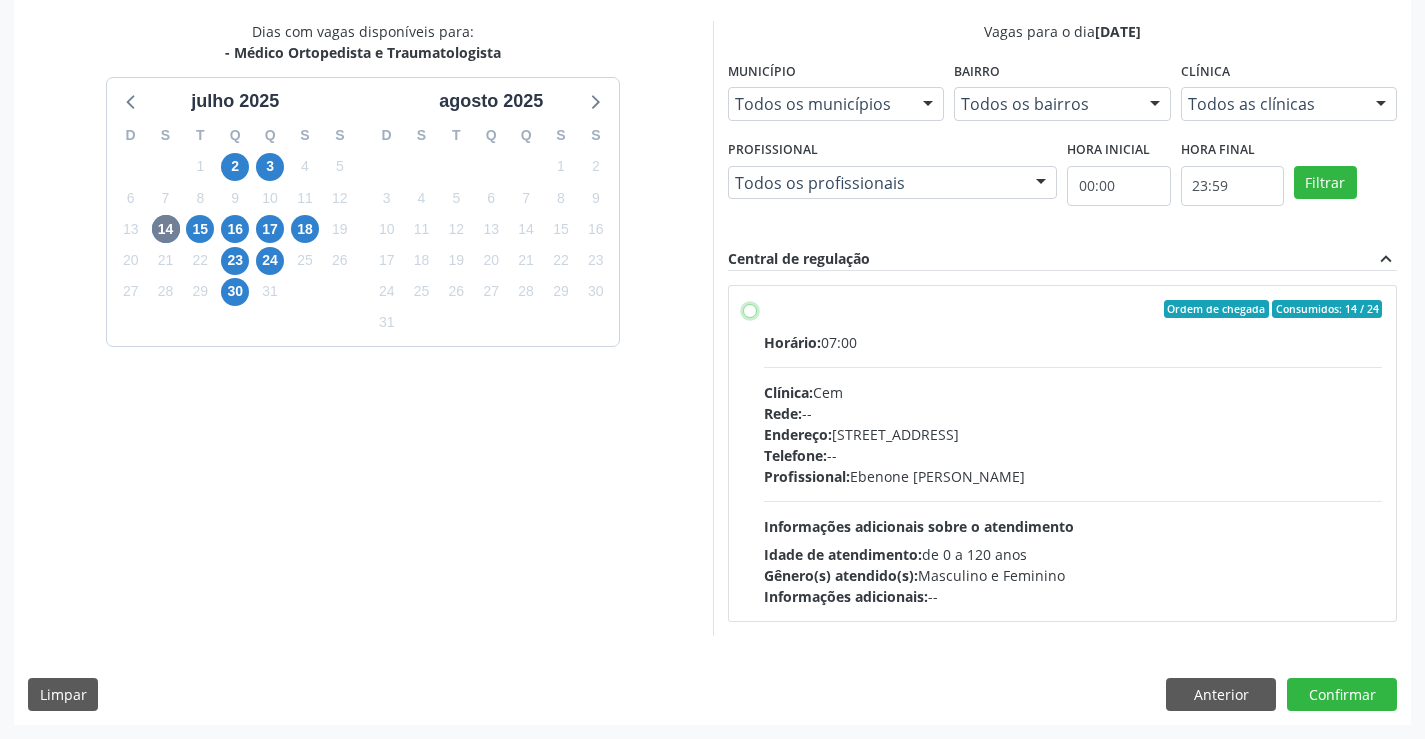 click on "Ordem de chegada
Consumidos: 14 / 24
Horário:   07:00
Clínica:  Cem
Rede:
--
Endereço:   Casa, nº 393, Nossa Senhora da Pen, Serra Talhada - PE
Telefone:   --
Profissional:
Ebenone Antonio da Silva
Informações adicionais sobre o atendimento
Idade de atendimento:
de 0 a 120 anos
Gênero(s) atendido(s):
Masculino e Feminino
Informações adicionais:
--" at bounding box center [750, 309] 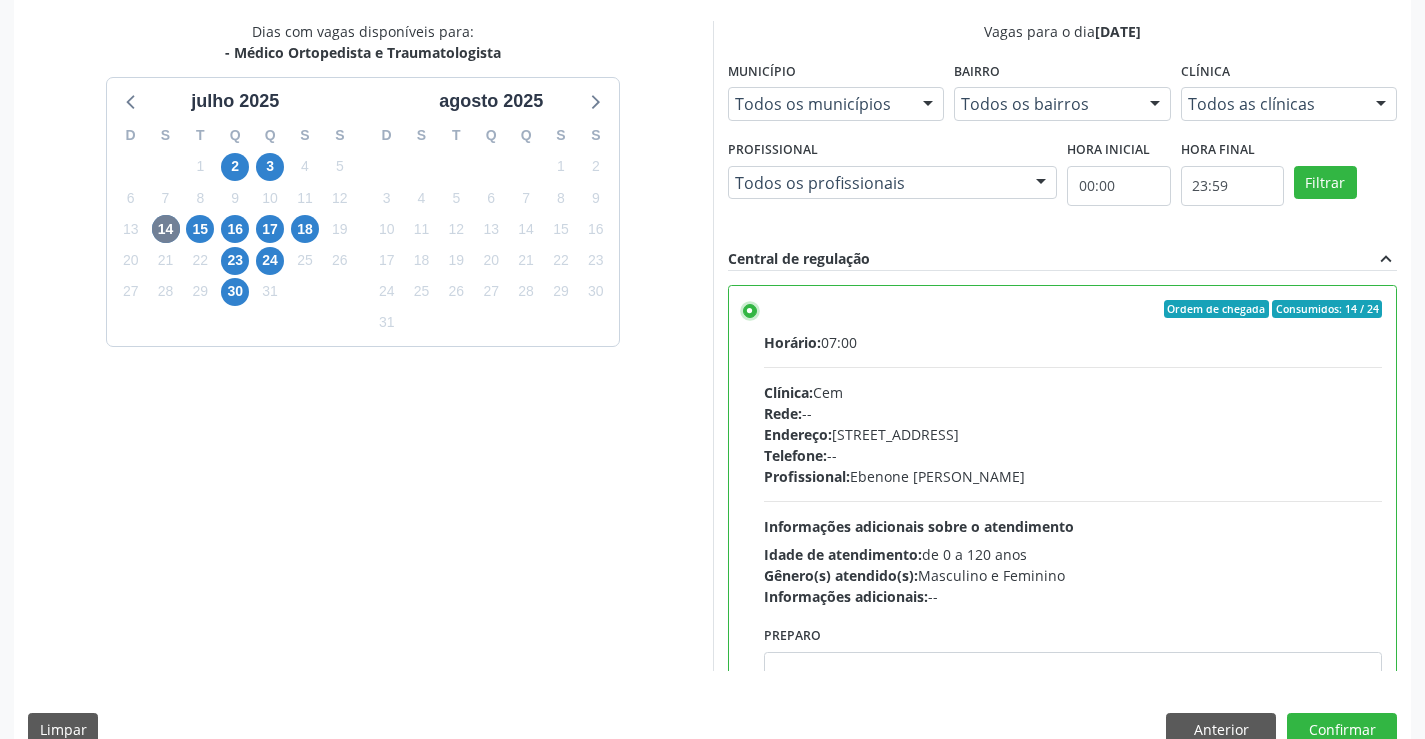 scroll, scrollTop: 456, scrollLeft: 0, axis: vertical 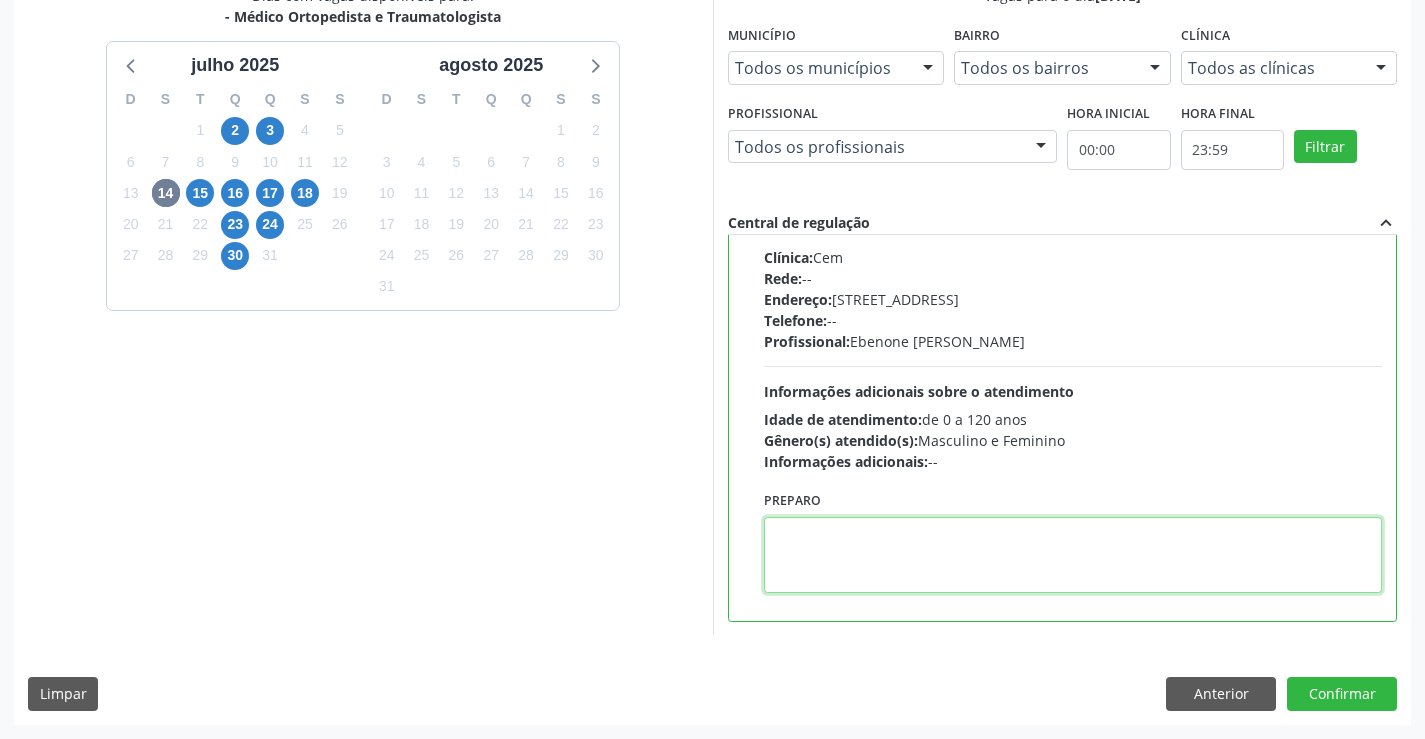 click at bounding box center (1073, 555) 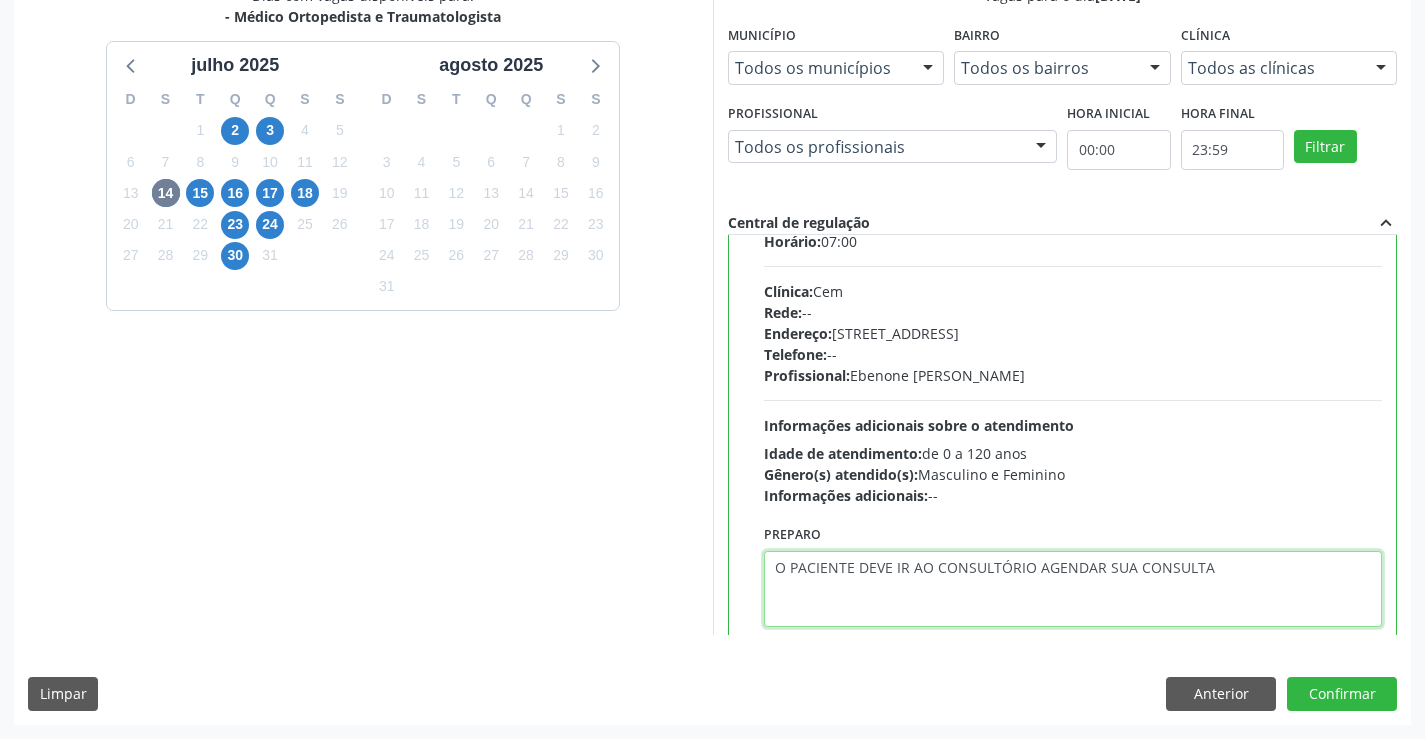 scroll, scrollTop: 99, scrollLeft: 0, axis: vertical 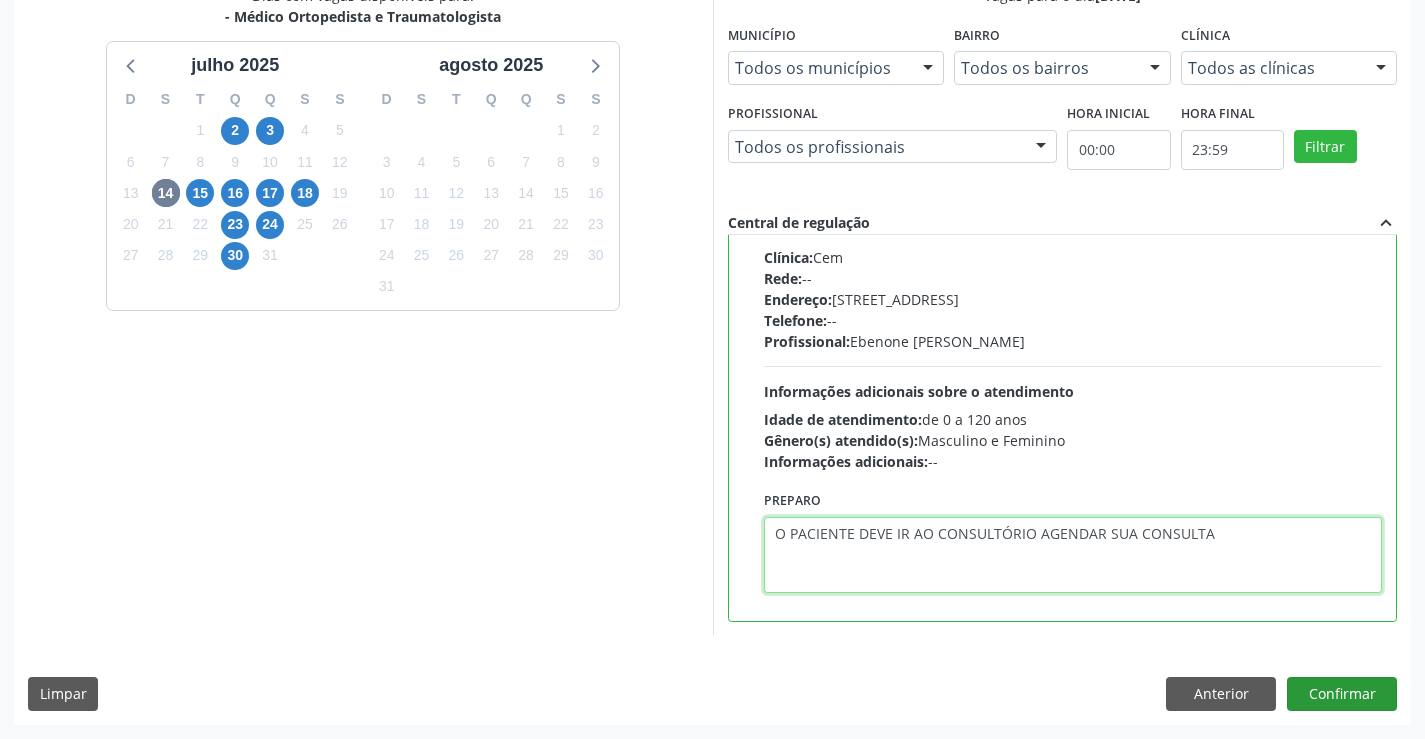 type on "O PACIENTE DEVE IR AO CONSULTÓRIO AGENDAR SUA CONSULTA" 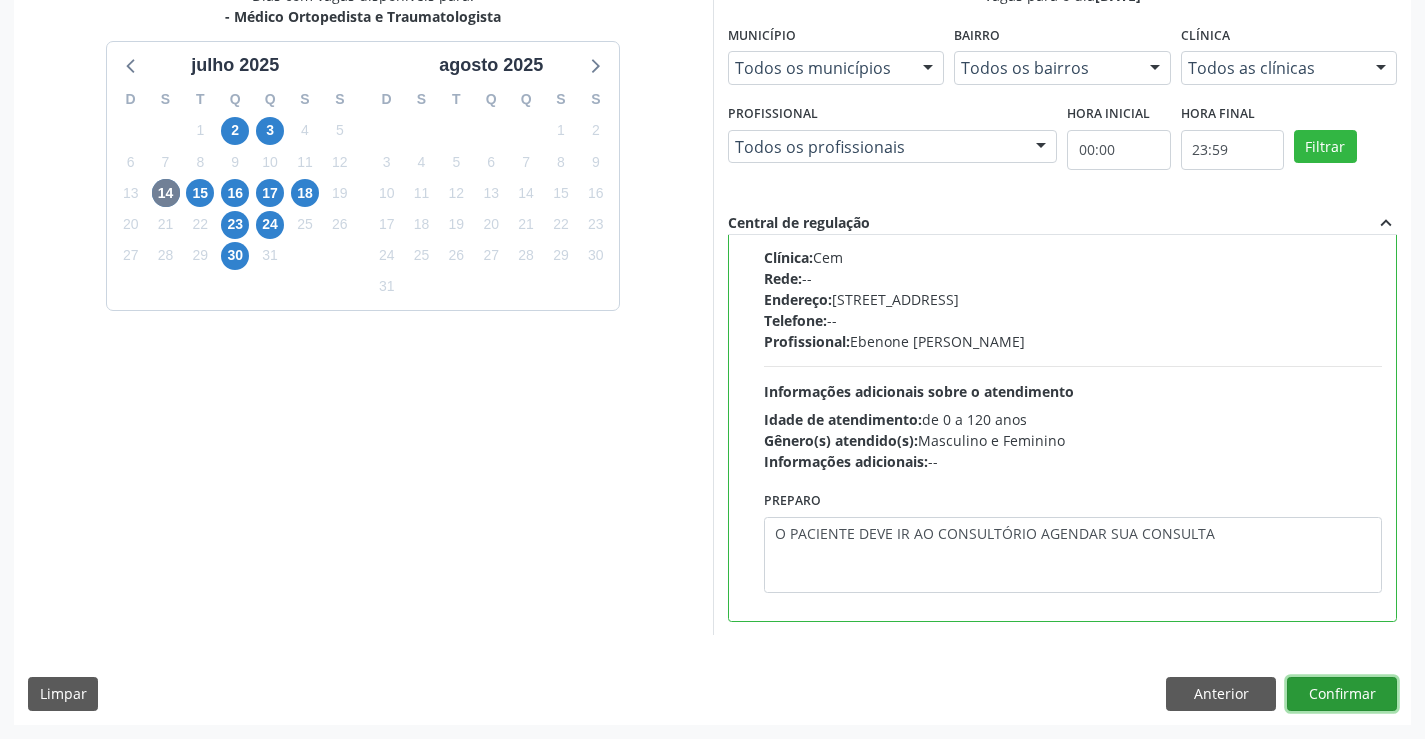 click on "Confirmar" at bounding box center [1342, 694] 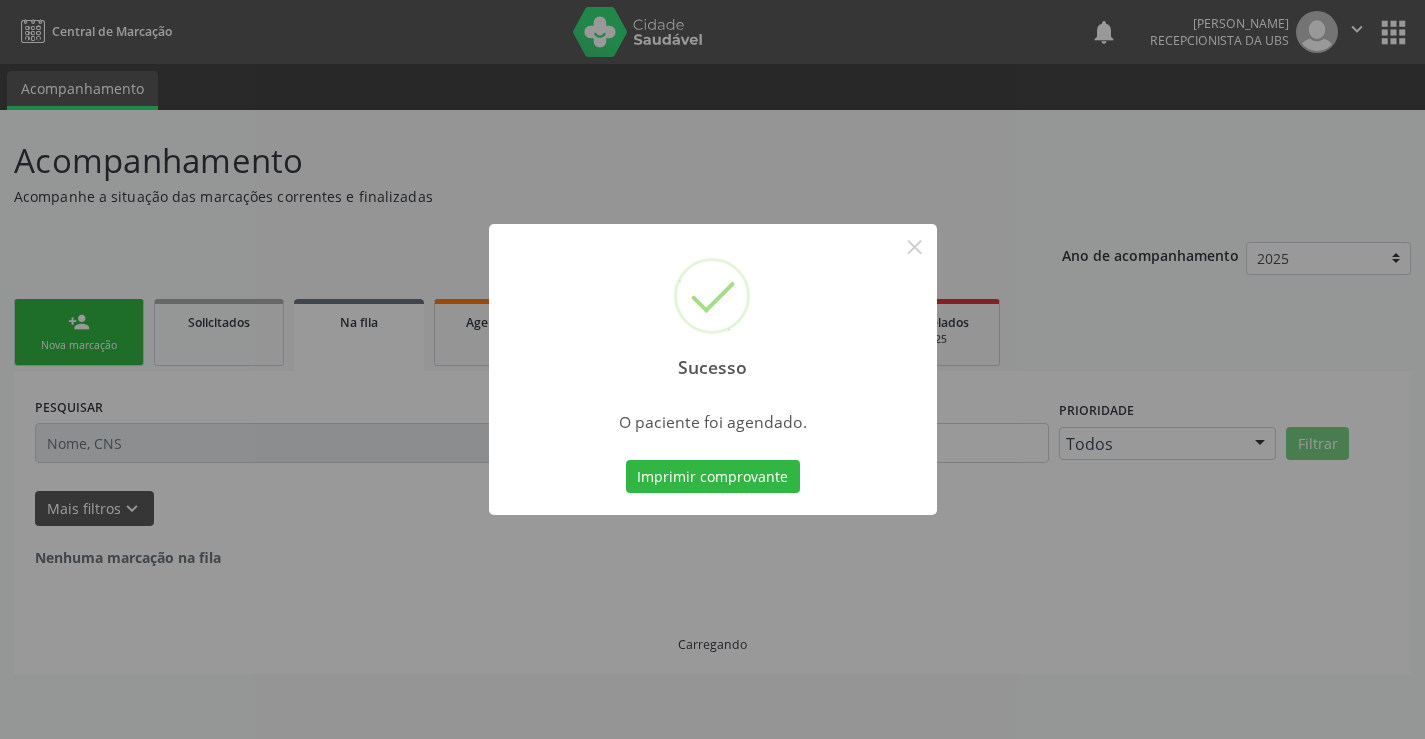 scroll, scrollTop: 0, scrollLeft: 0, axis: both 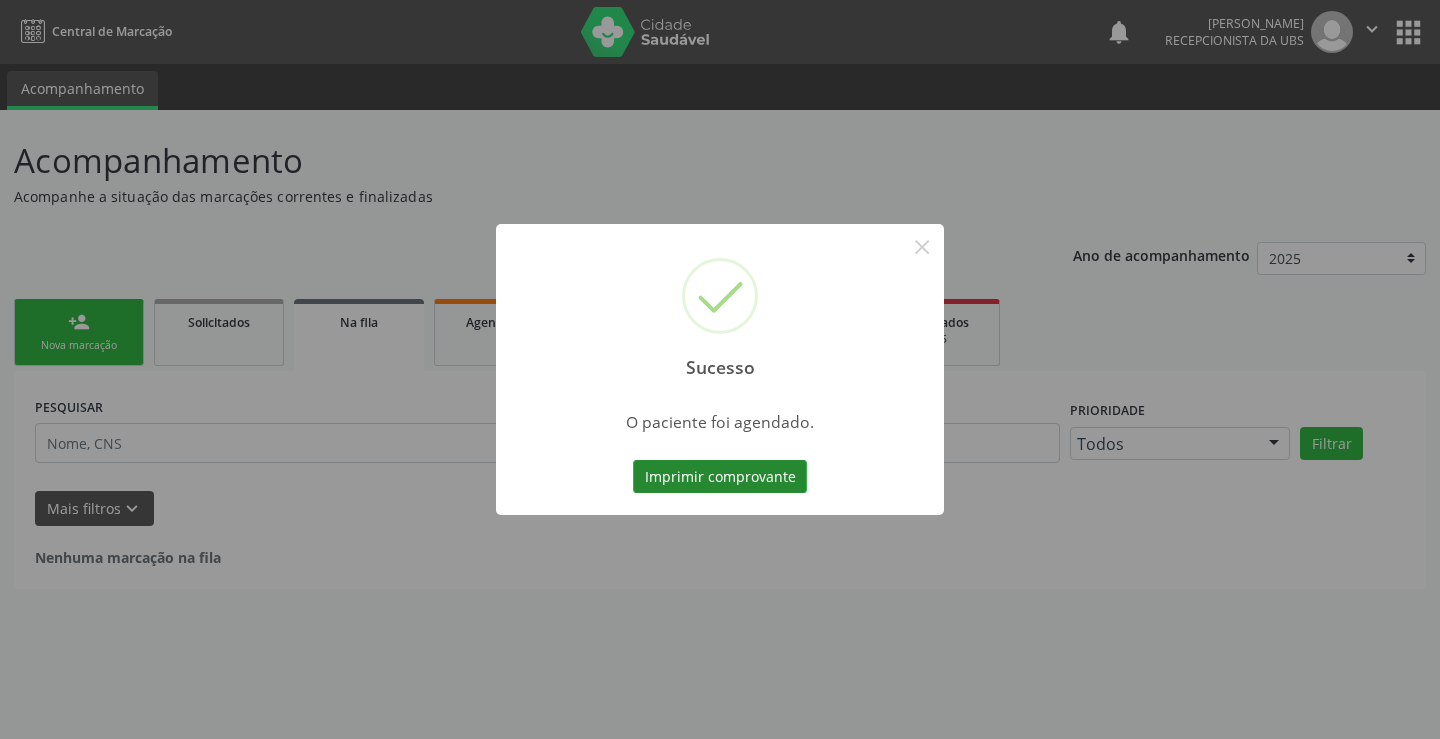 click on "Imprimir comprovante" at bounding box center (720, 477) 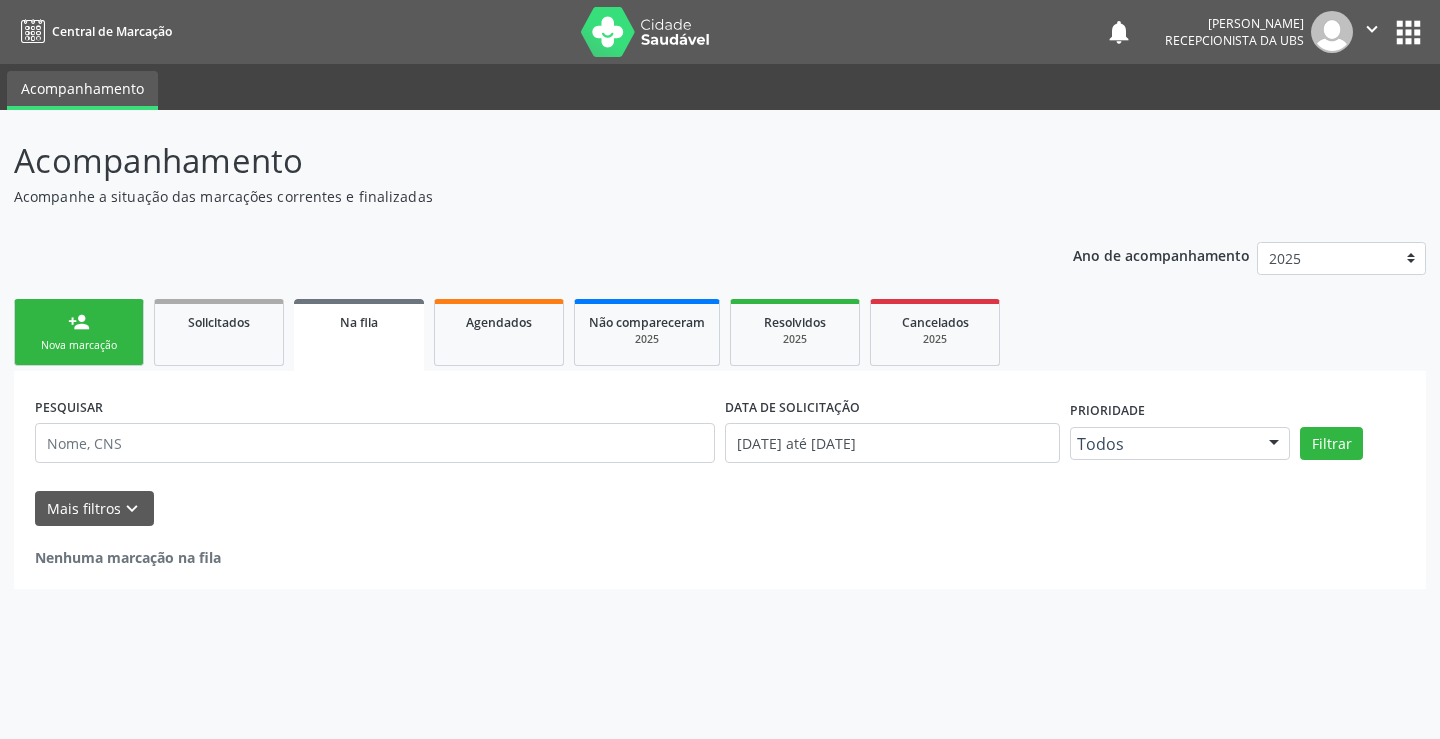 click on "person_add
Nova marcação" at bounding box center [79, 332] 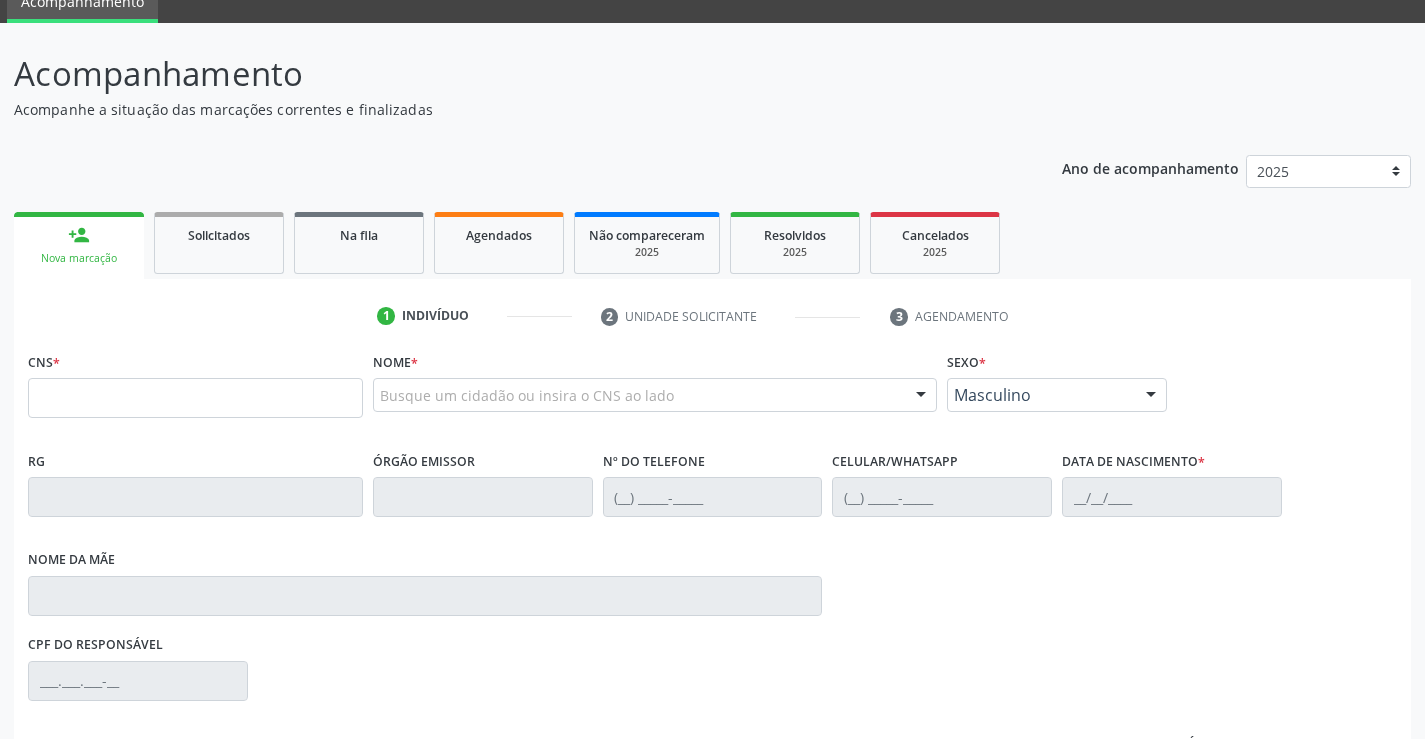 scroll, scrollTop: 200, scrollLeft: 0, axis: vertical 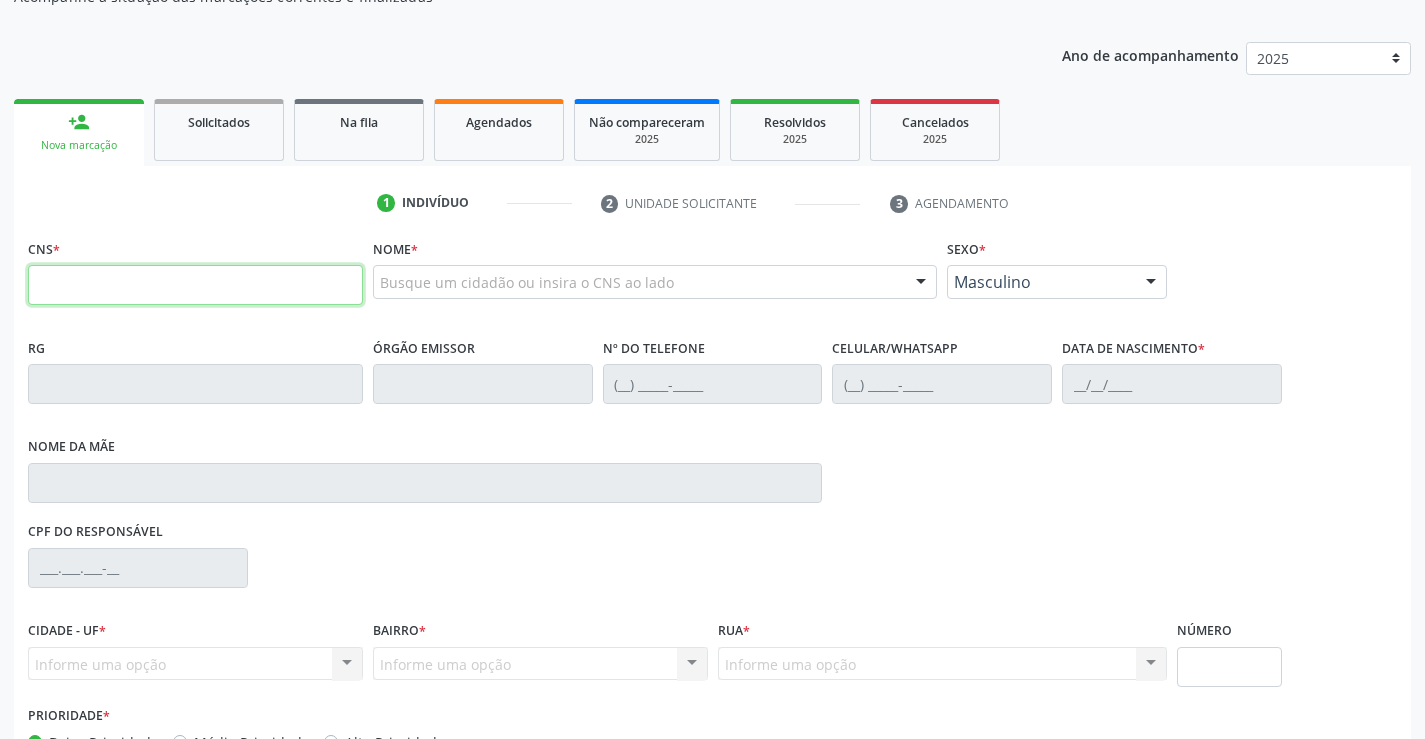 click at bounding box center [195, 285] 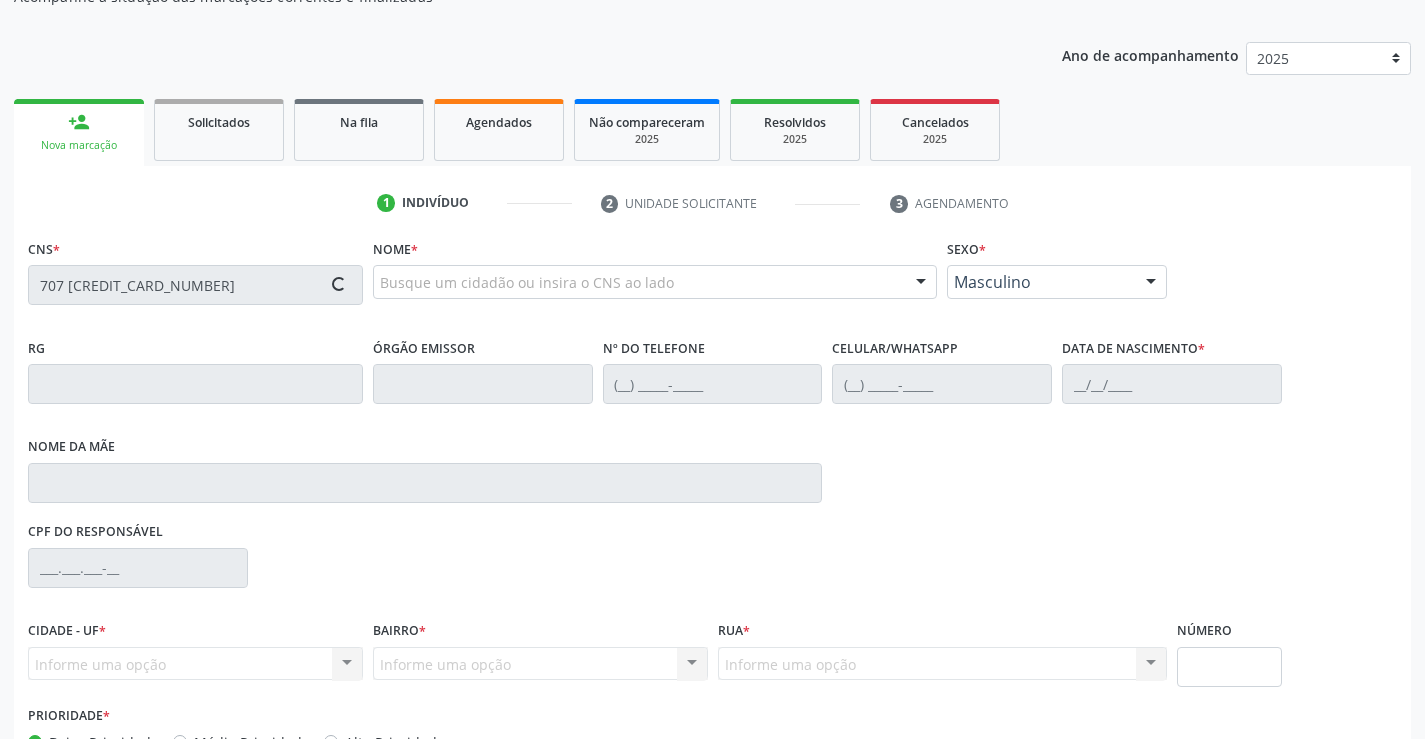 type on "707 6082 0091 8498" 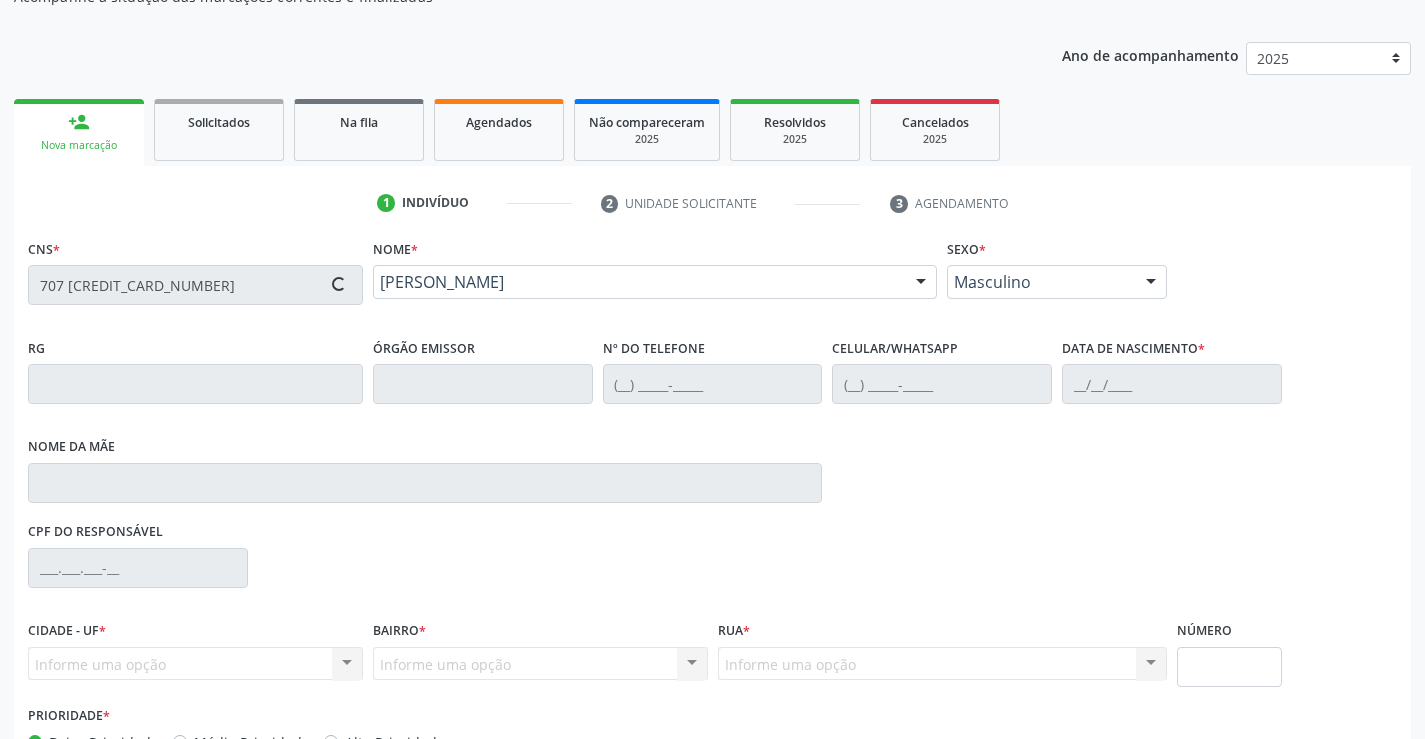 type on "(87) 98156-6953" 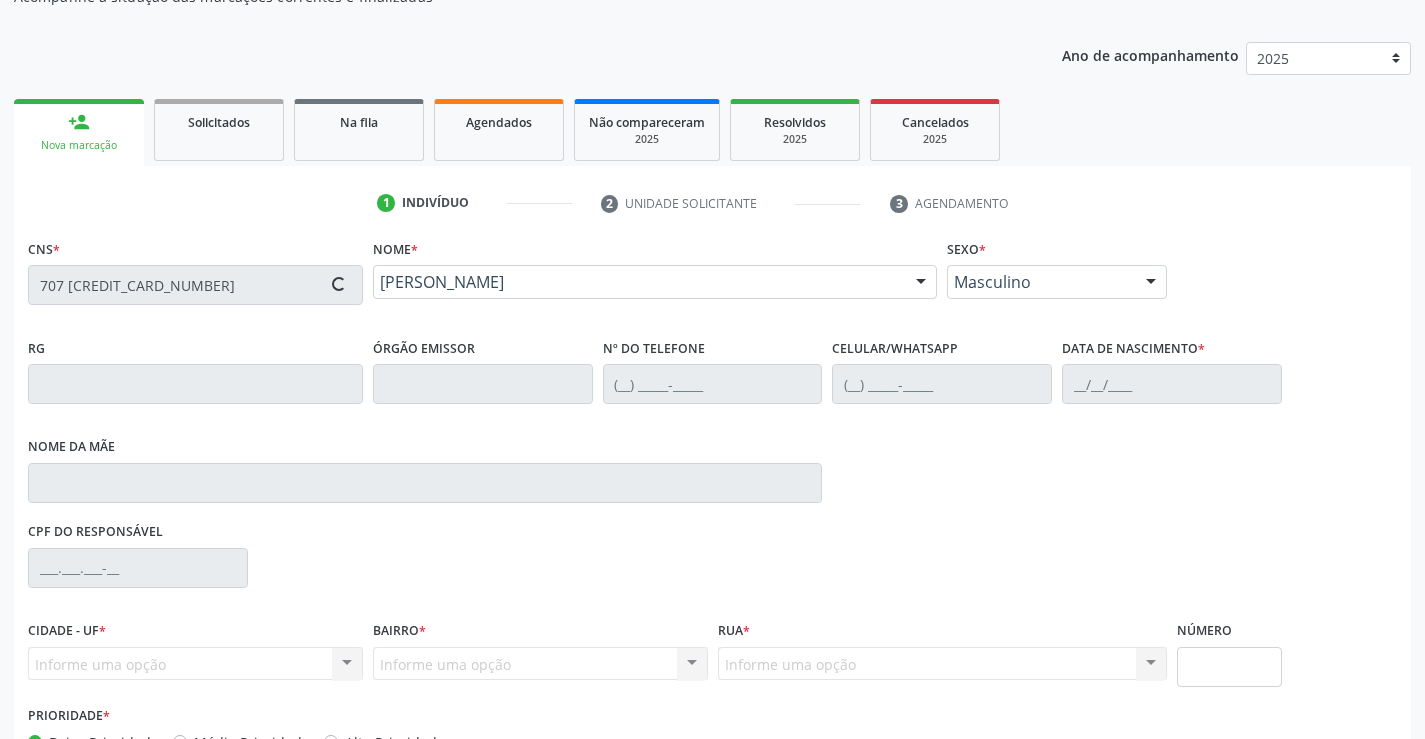 type on "(11) 99611-8031" 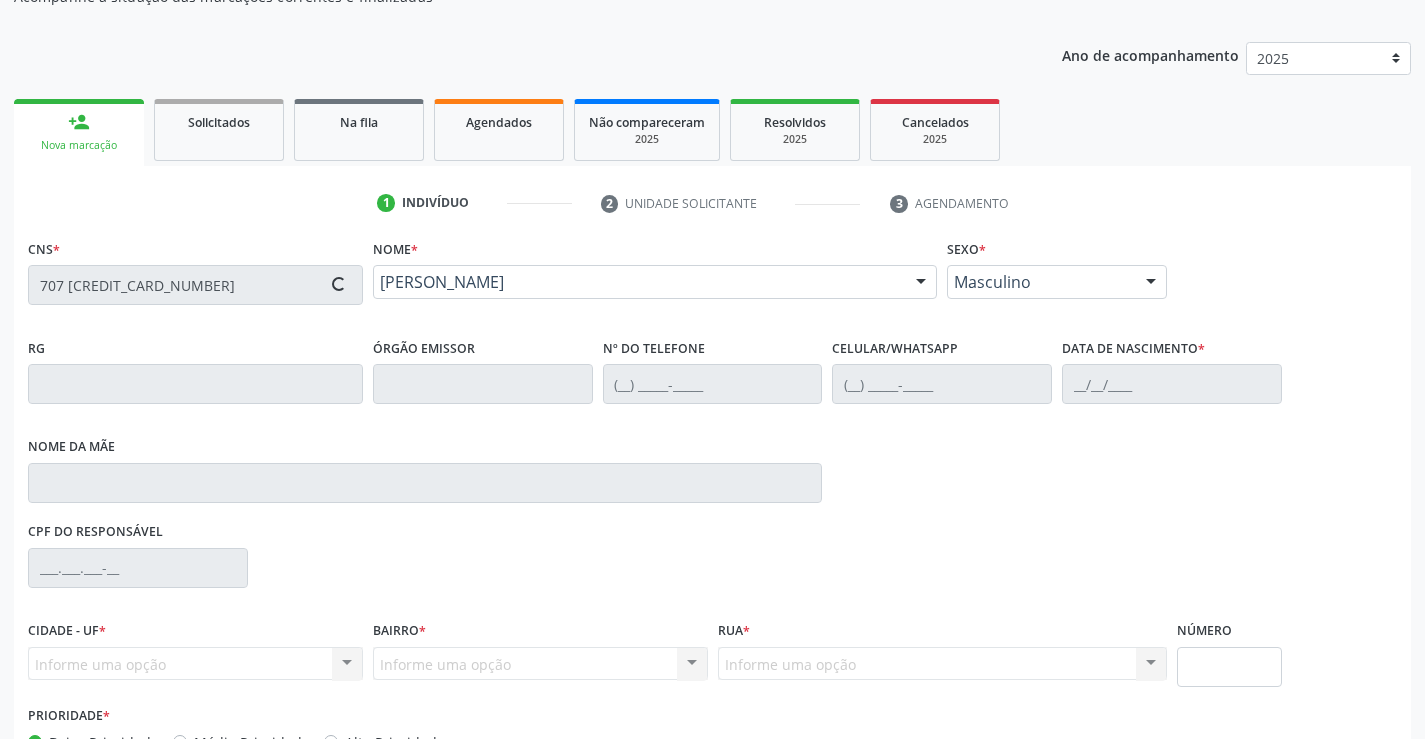 type on "19/07/1960" 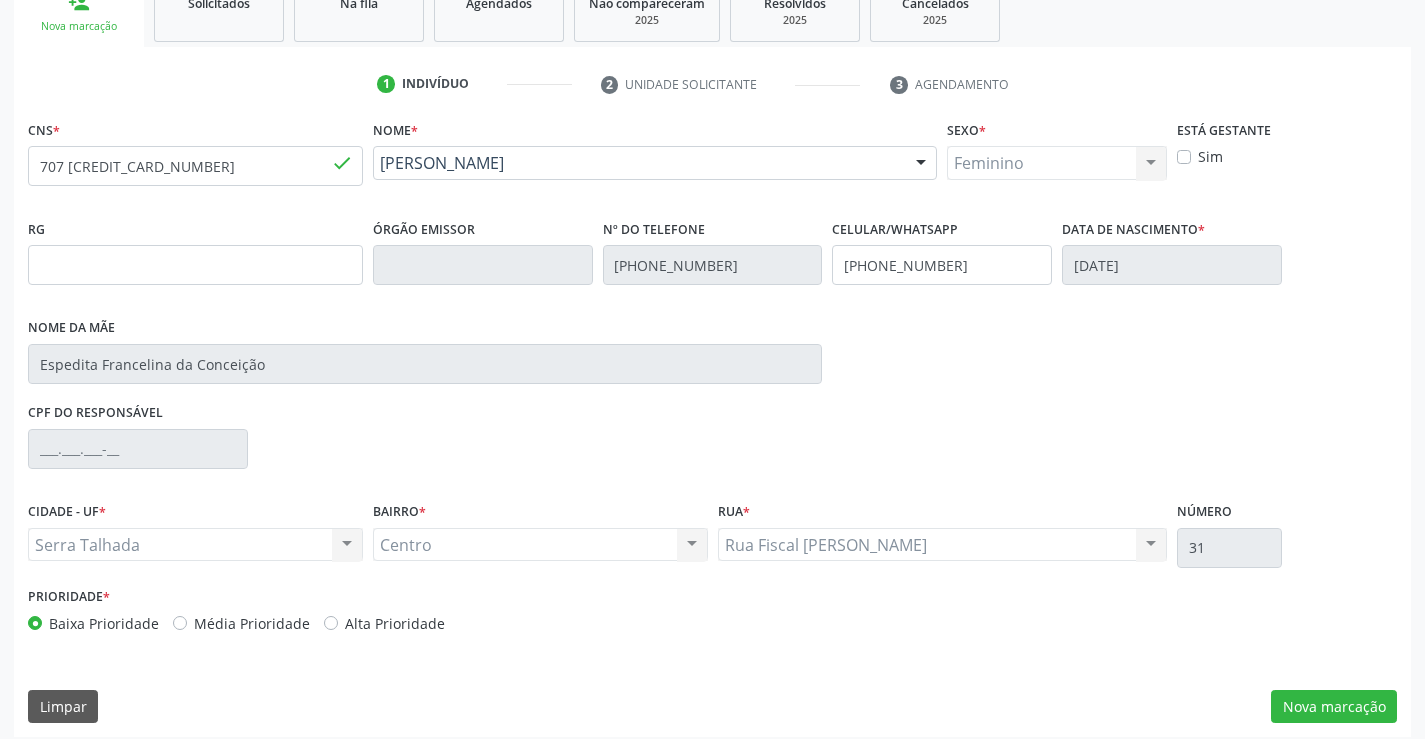 scroll, scrollTop: 331, scrollLeft: 0, axis: vertical 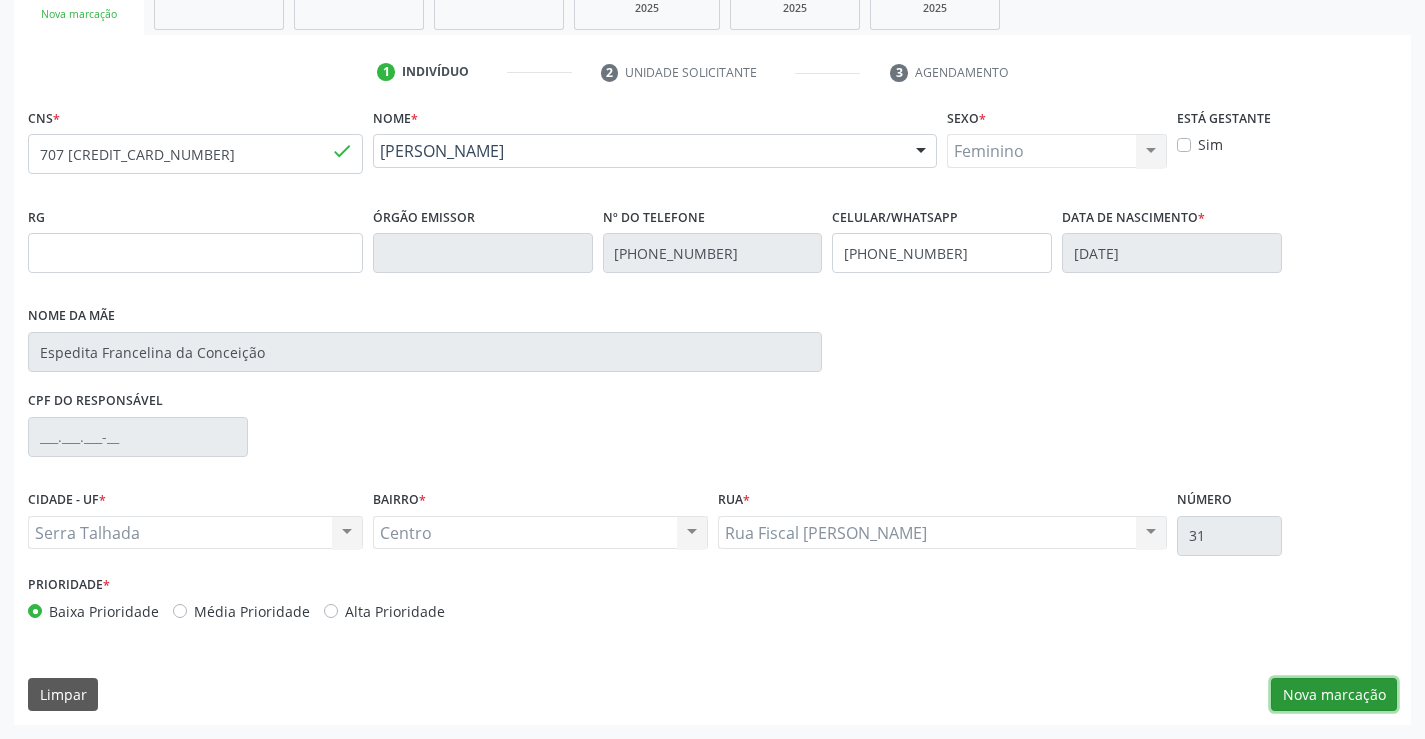 click on "Nova marcação" at bounding box center (1334, 695) 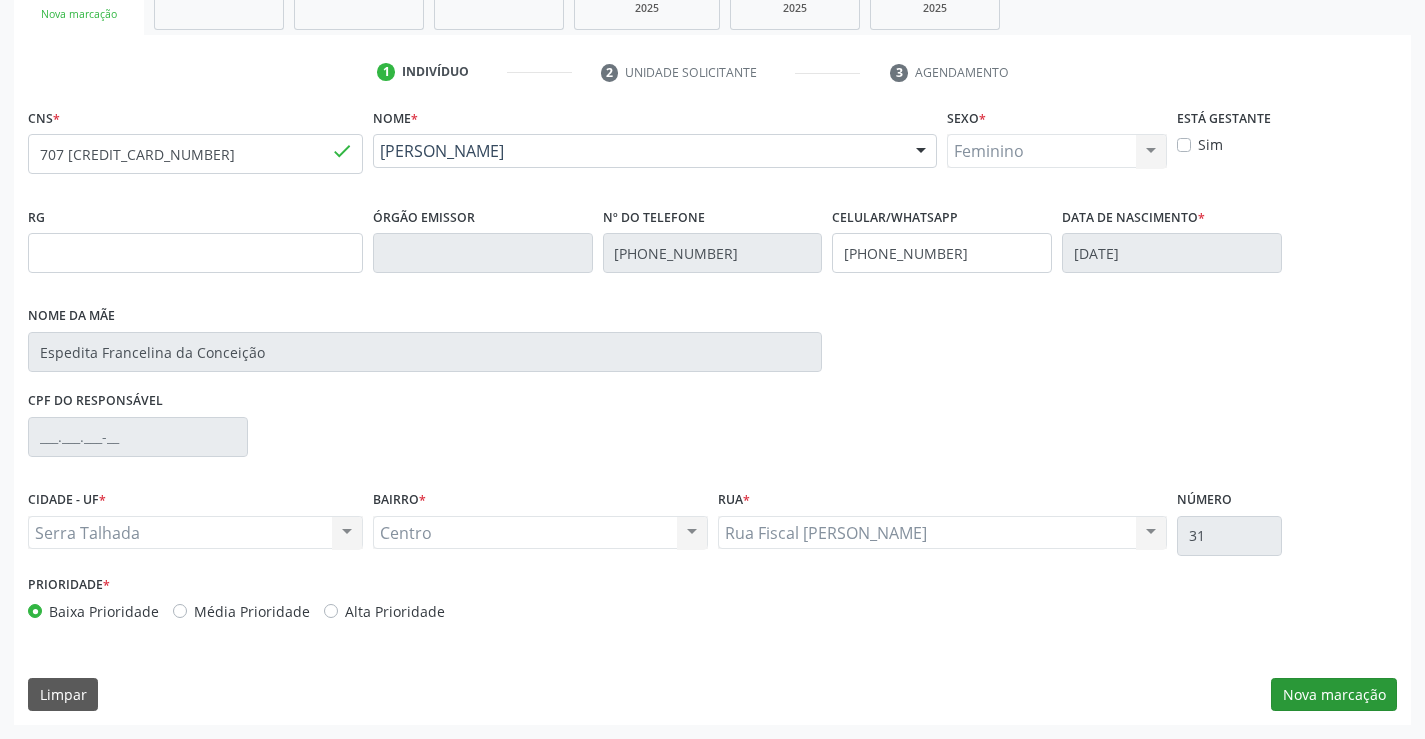 scroll, scrollTop: 167, scrollLeft: 0, axis: vertical 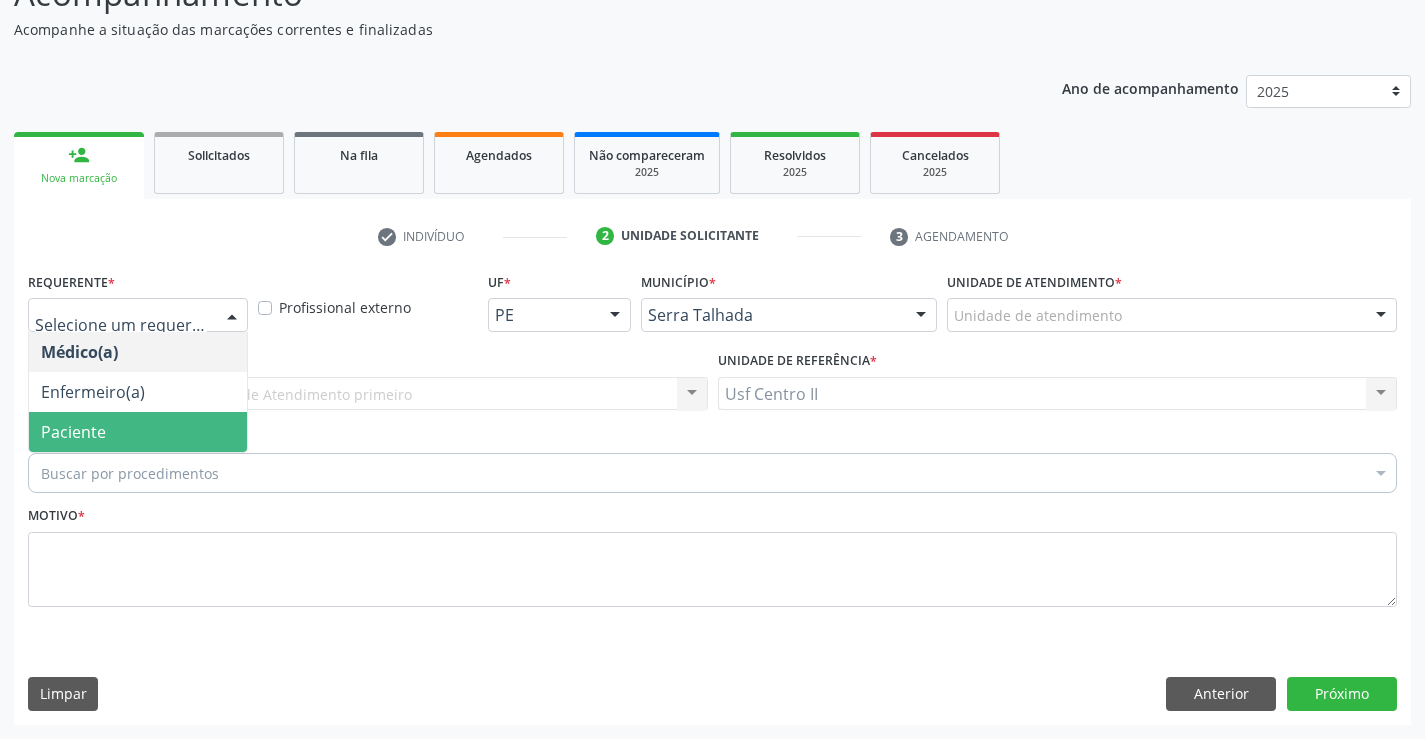 click on "Paciente" at bounding box center [138, 432] 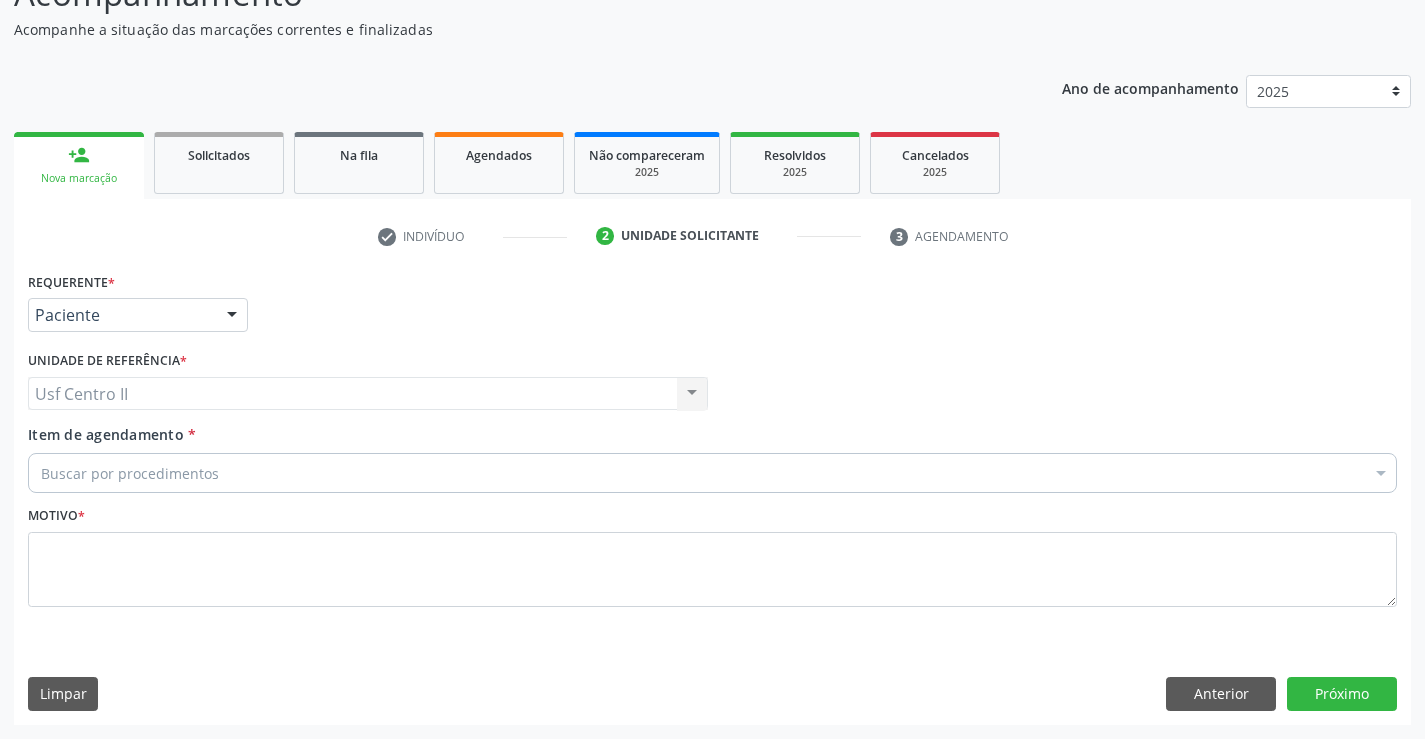 click on "Buscar por procedimentos" at bounding box center (712, 473) 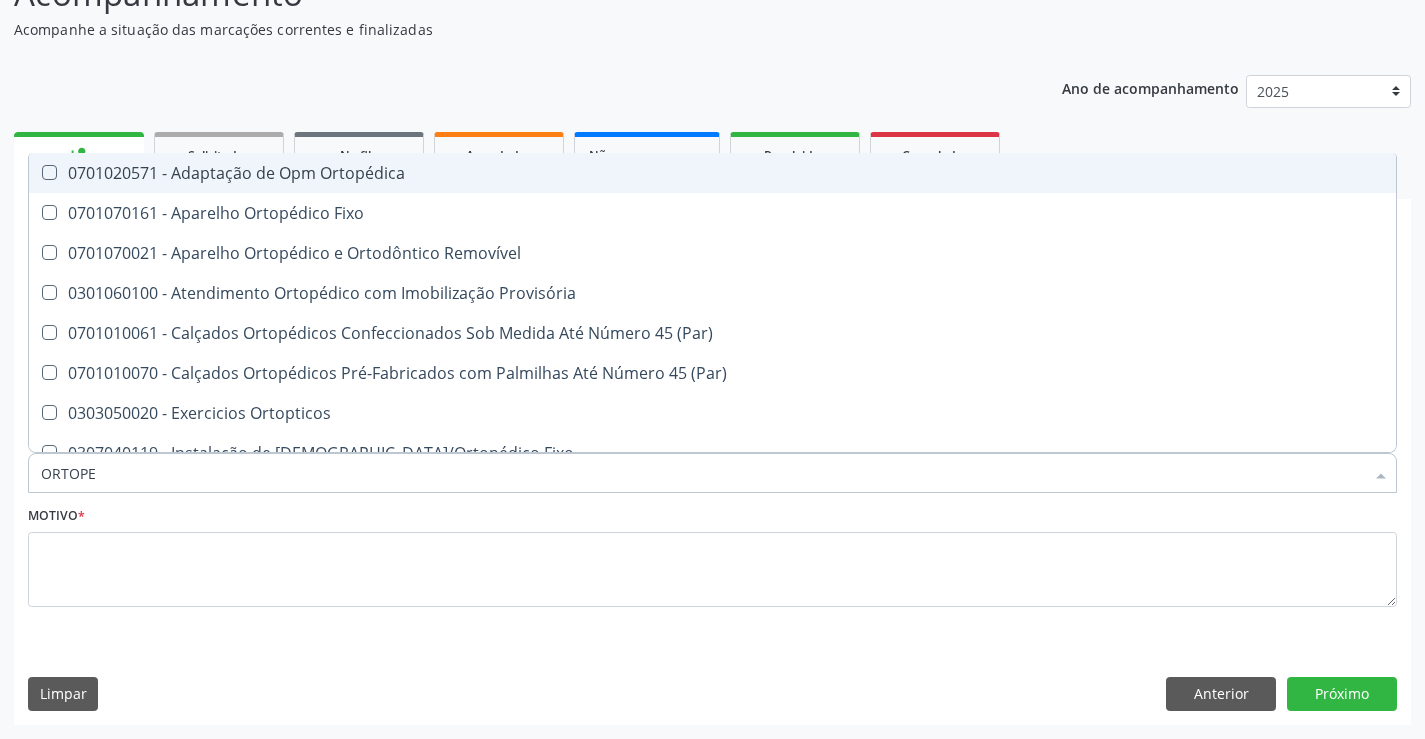 type on "ORTOPED" 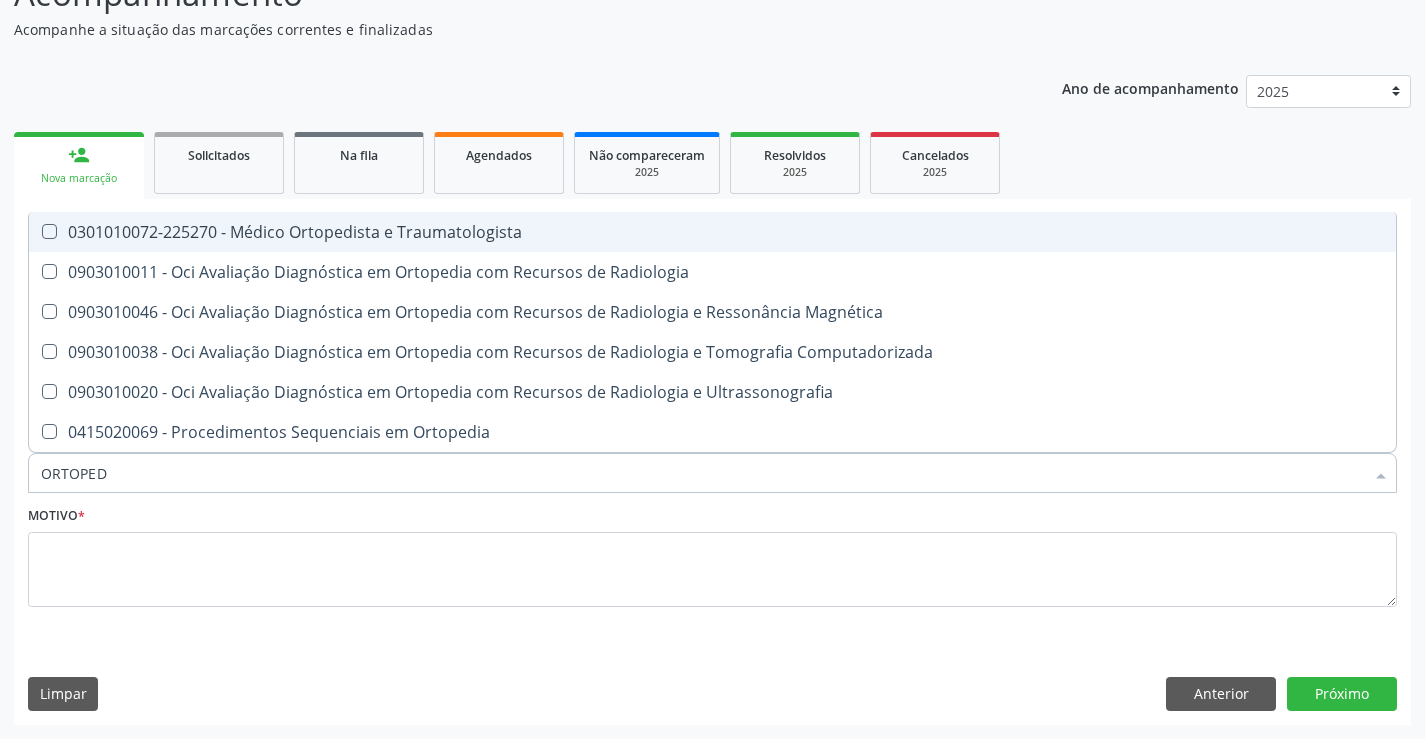 click on "0301010072-225270 - Médico Ortopedista e Traumatologista" at bounding box center [712, 232] 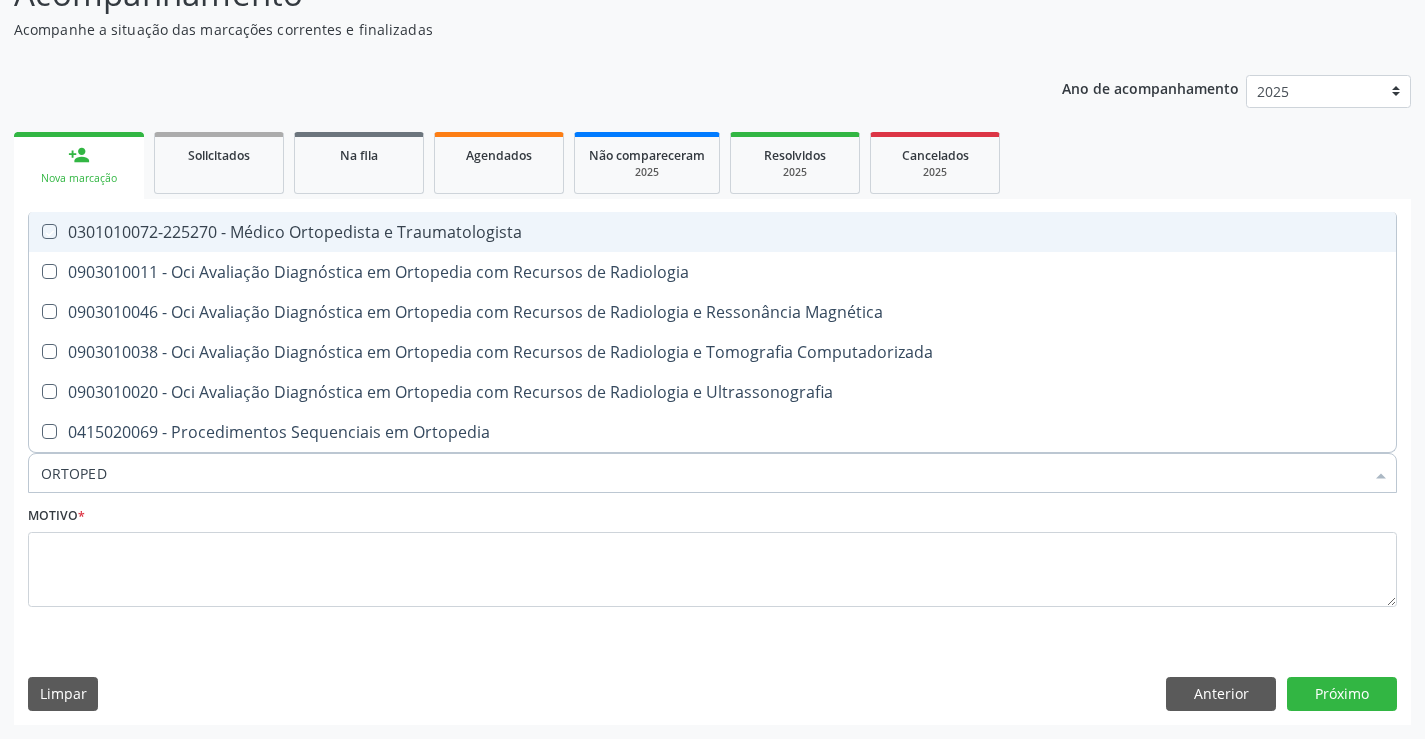 checkbox on "true" 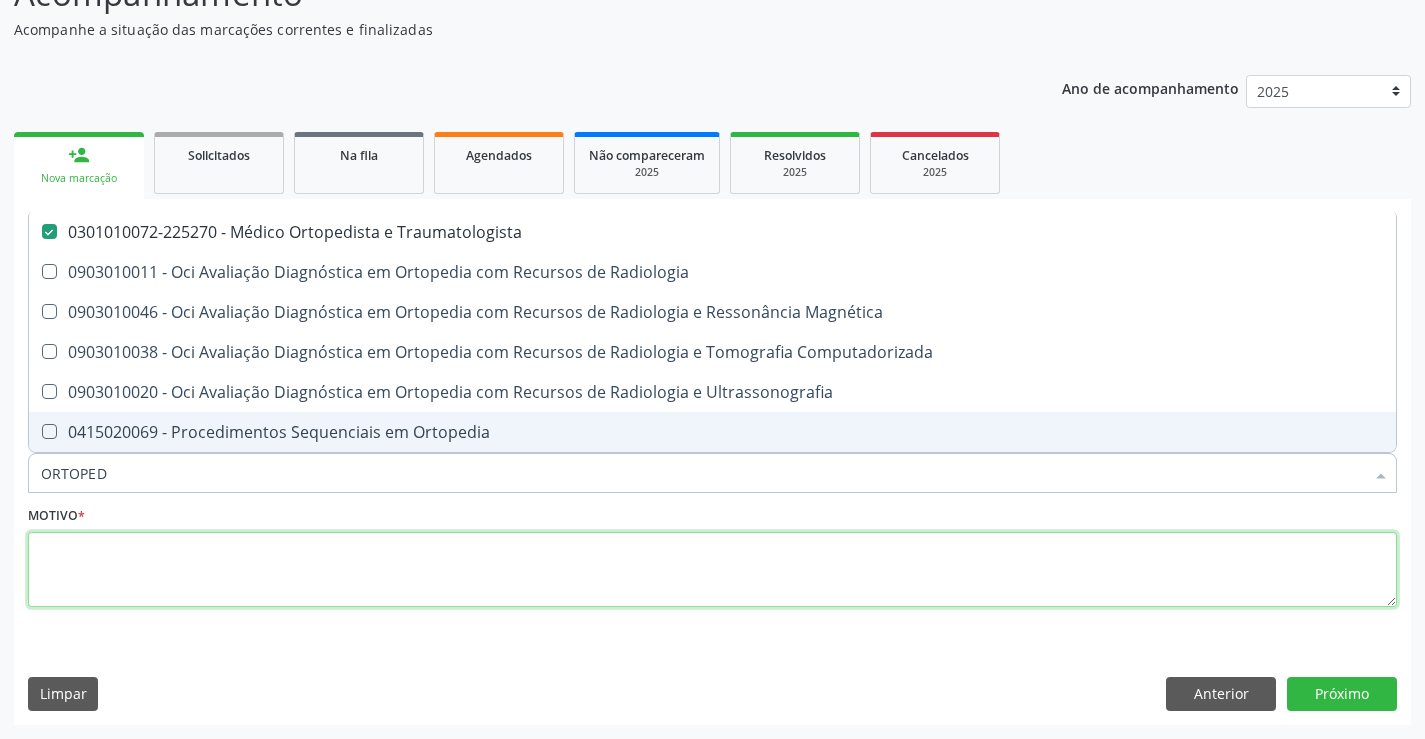 click at bounding box center (712, 570) 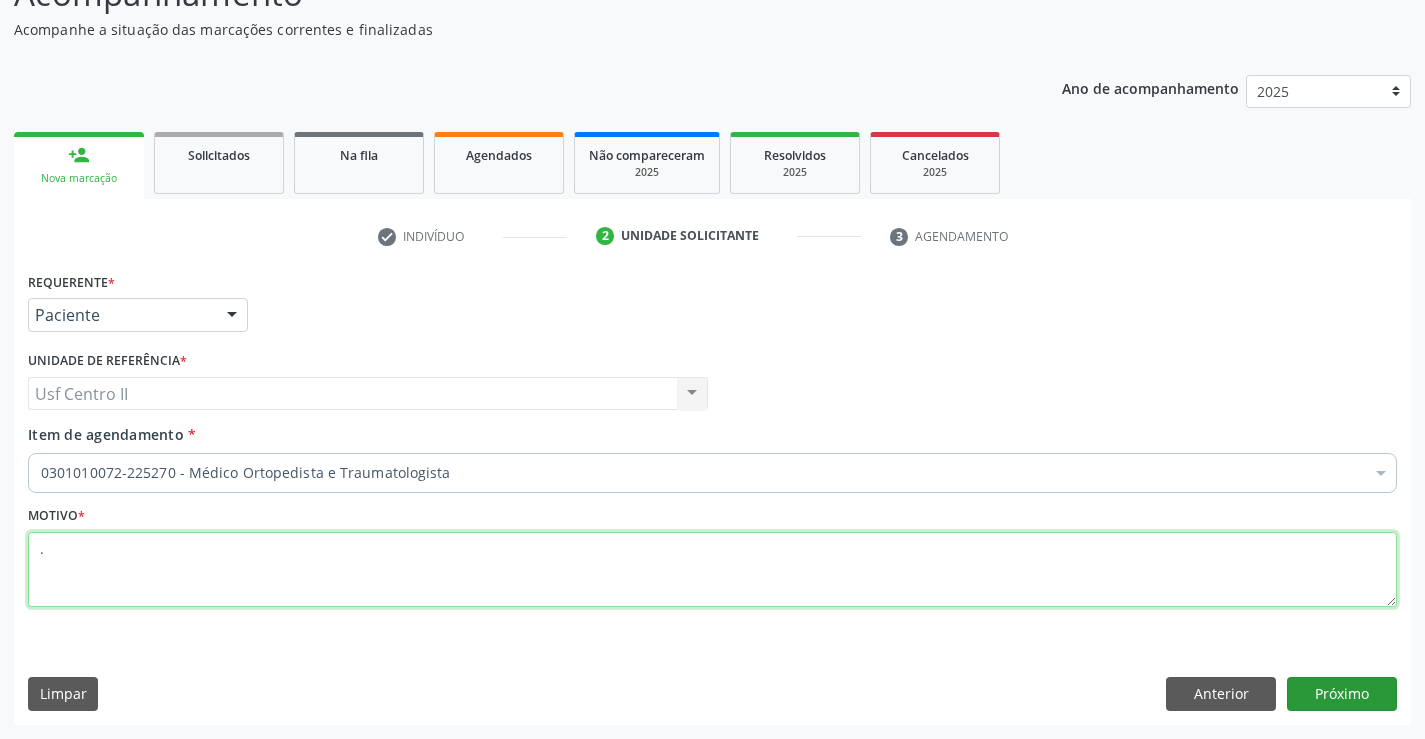 type on "." 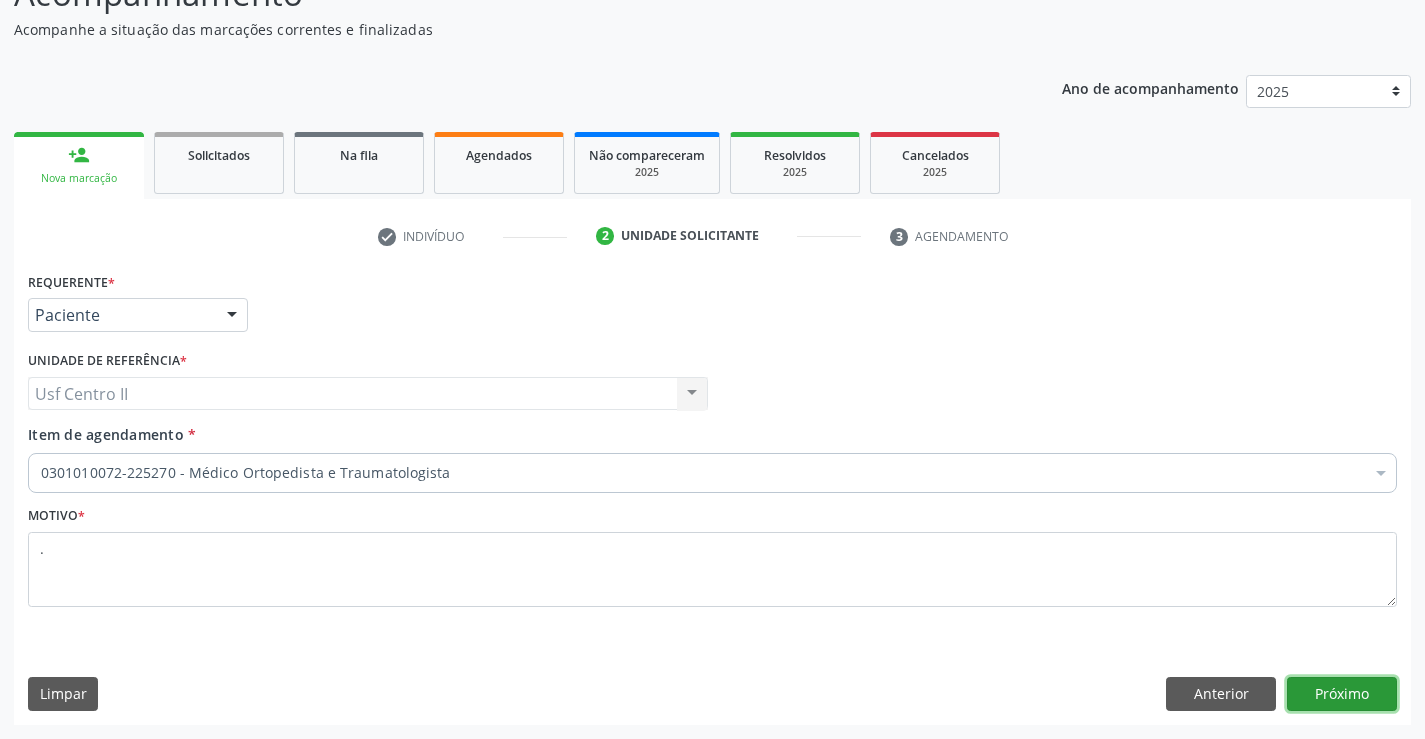 click on "Próximo" at bounding box center (1342, 694) 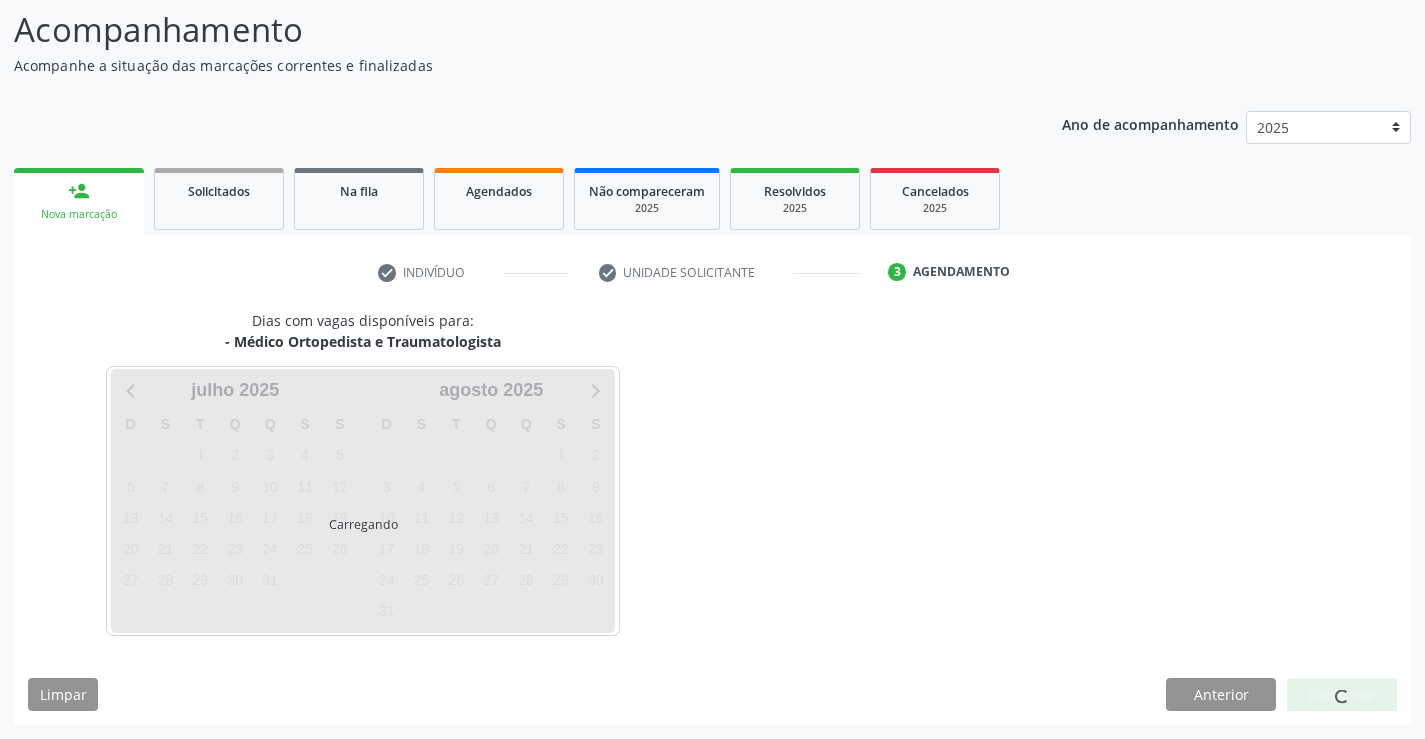 scroll, scrollTop: 131, scrollLeft: 0, axis: vertical 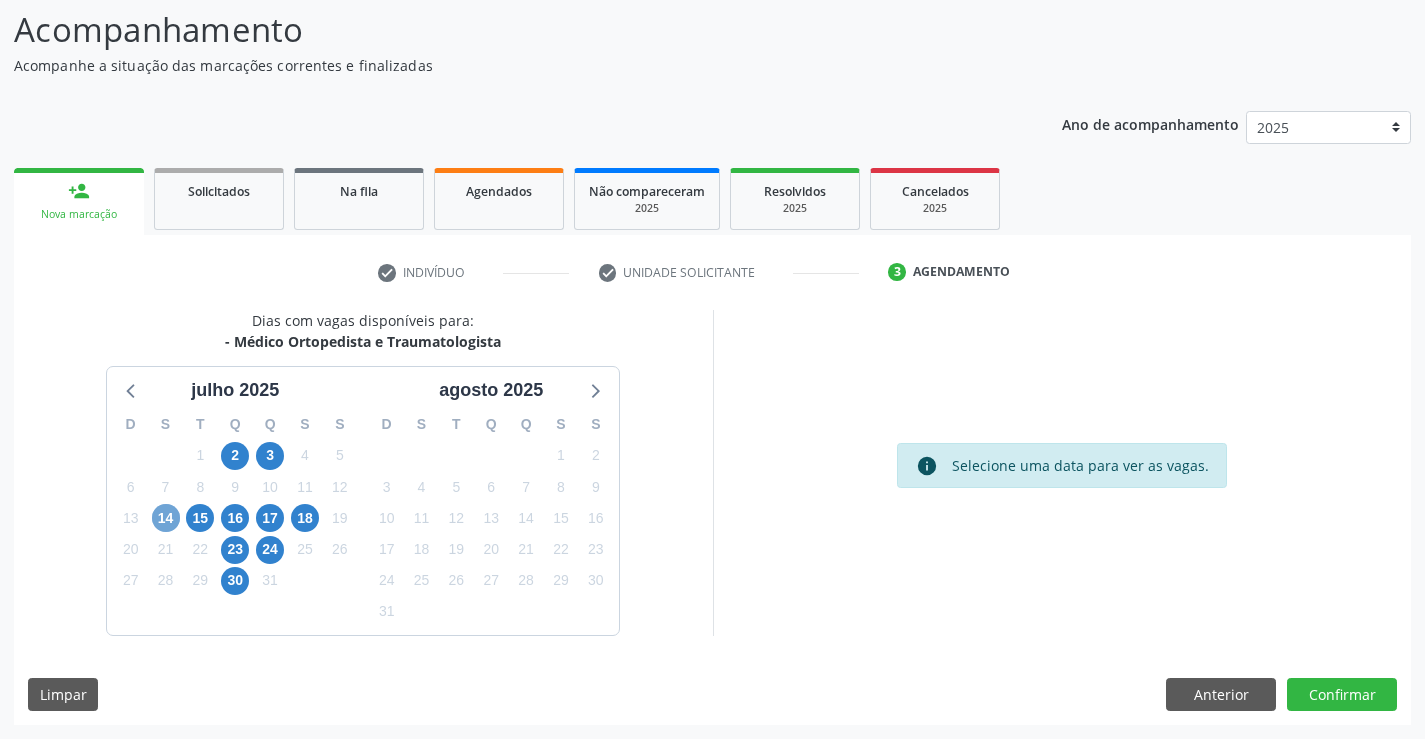 click on "14" at bounding box center [166, 518] 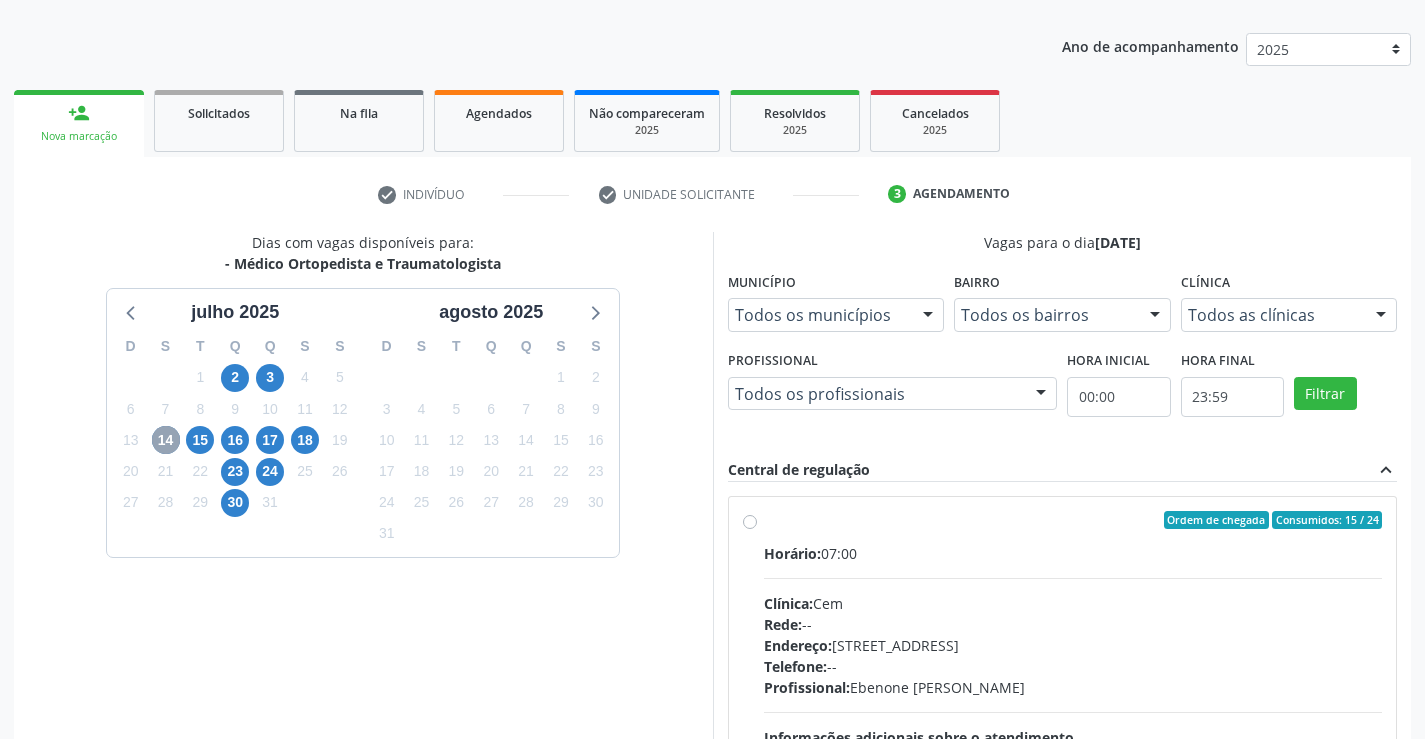 scroll, scrollTop: 420, scrollLeft: 0, axis: vertical 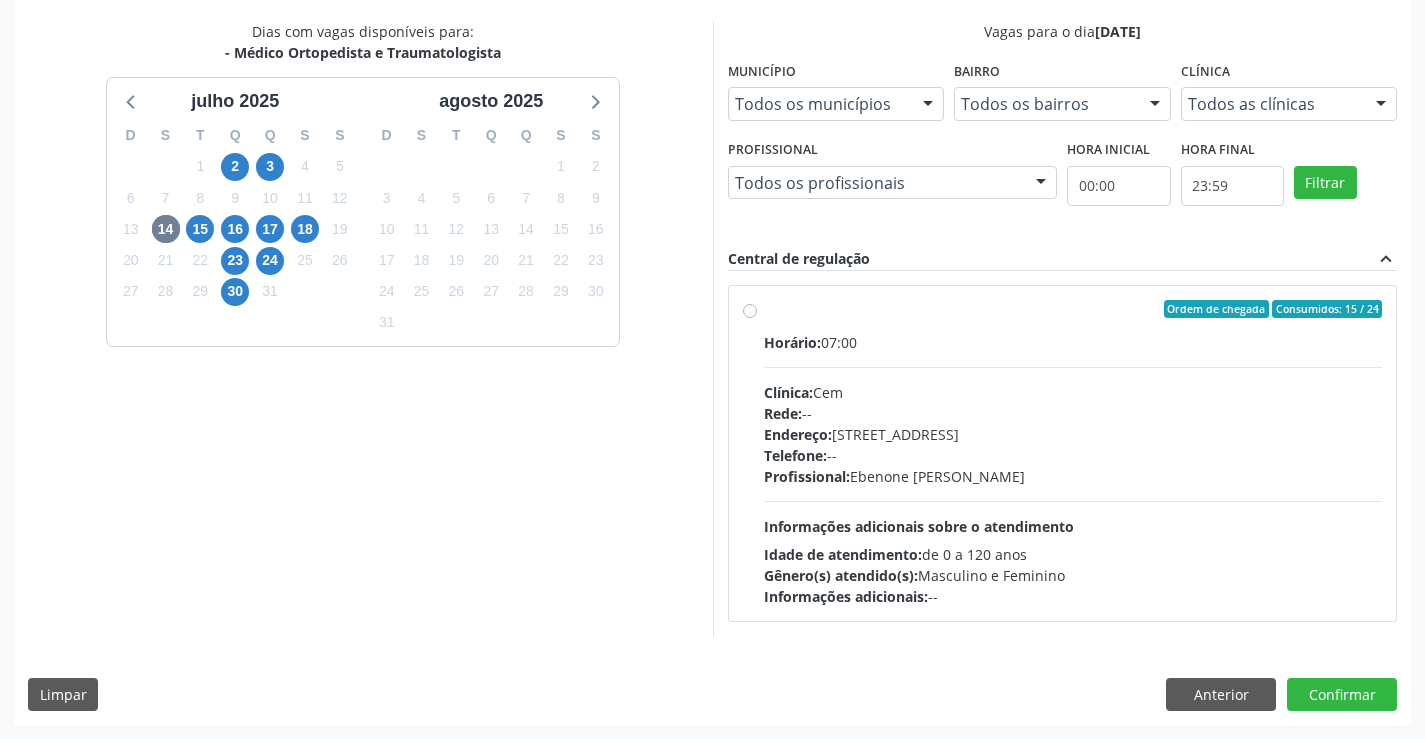 click on "Ordem de chegada
Consumidos: 15 / 24
Horário:   07:00
Clínica:  Cem
Rede:
--
Endereço:   Casa, nº 393, Nossa Senhora da Pen, Serra Talhada - PE
Telefone:   --
Profissional:
Ebenone Antonio da Silva
Informações adicionais sobre o atendimento
Idade de atendimento:
de 0 a 120 anos
Gênero(s) atendido(s):
Masculino e Feminino
Informações adicionais:
--" at bounding box center (1073, 453) 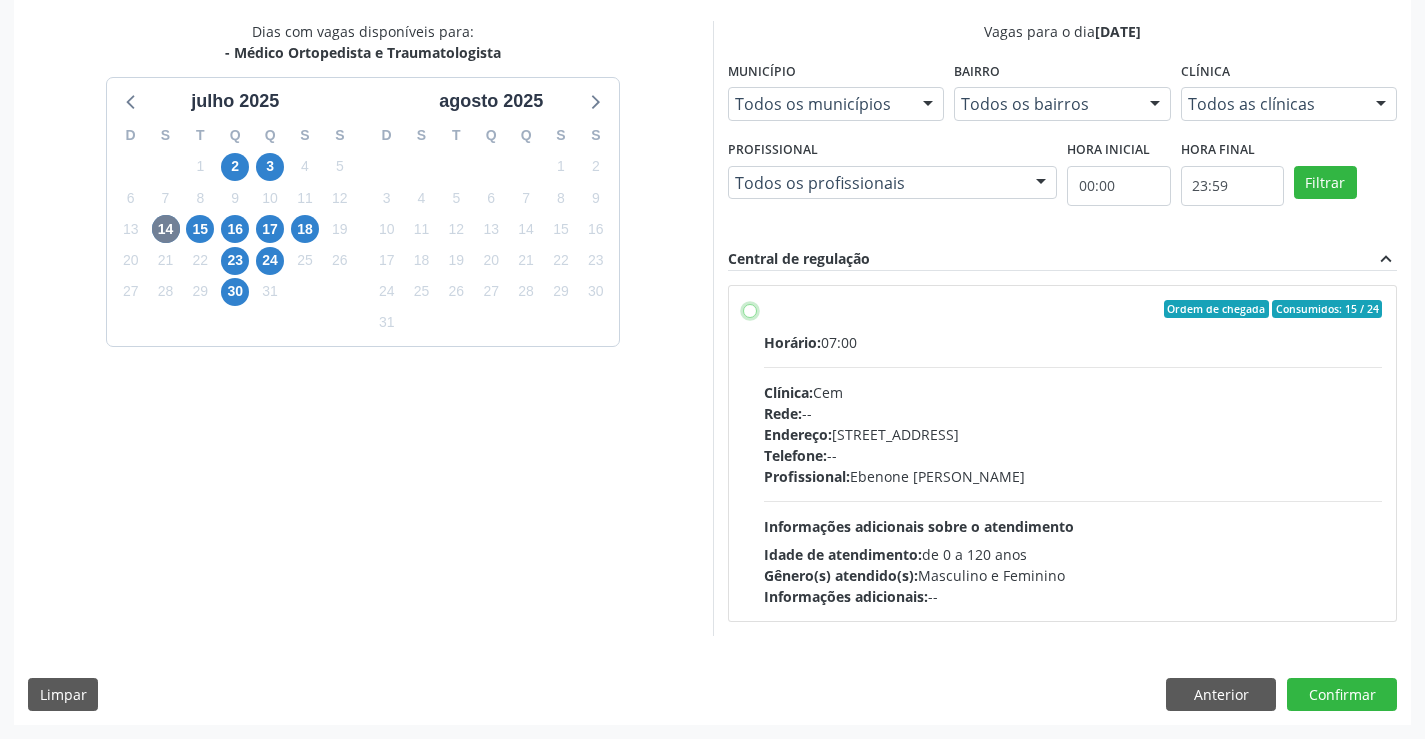 click on "Ordem de chegada
Consumidos: 15 / 24
Horário:   07:00
Clínica:  Cem
Rede:
--
Endereço:   Casa, nº 393, Nossa Senhora da Pen, Serra Talhada - PE
Telefone:   --
Profissional:
Ebenone Antonio da Silva
Informações adicionais sobre o atendimento
Idade de atendimento:
de 0 a 120 anos
Gênero(s) atendido(s):
Masculino e Feminino
Informações adicionais:
--" at bounding box center [750, 309] 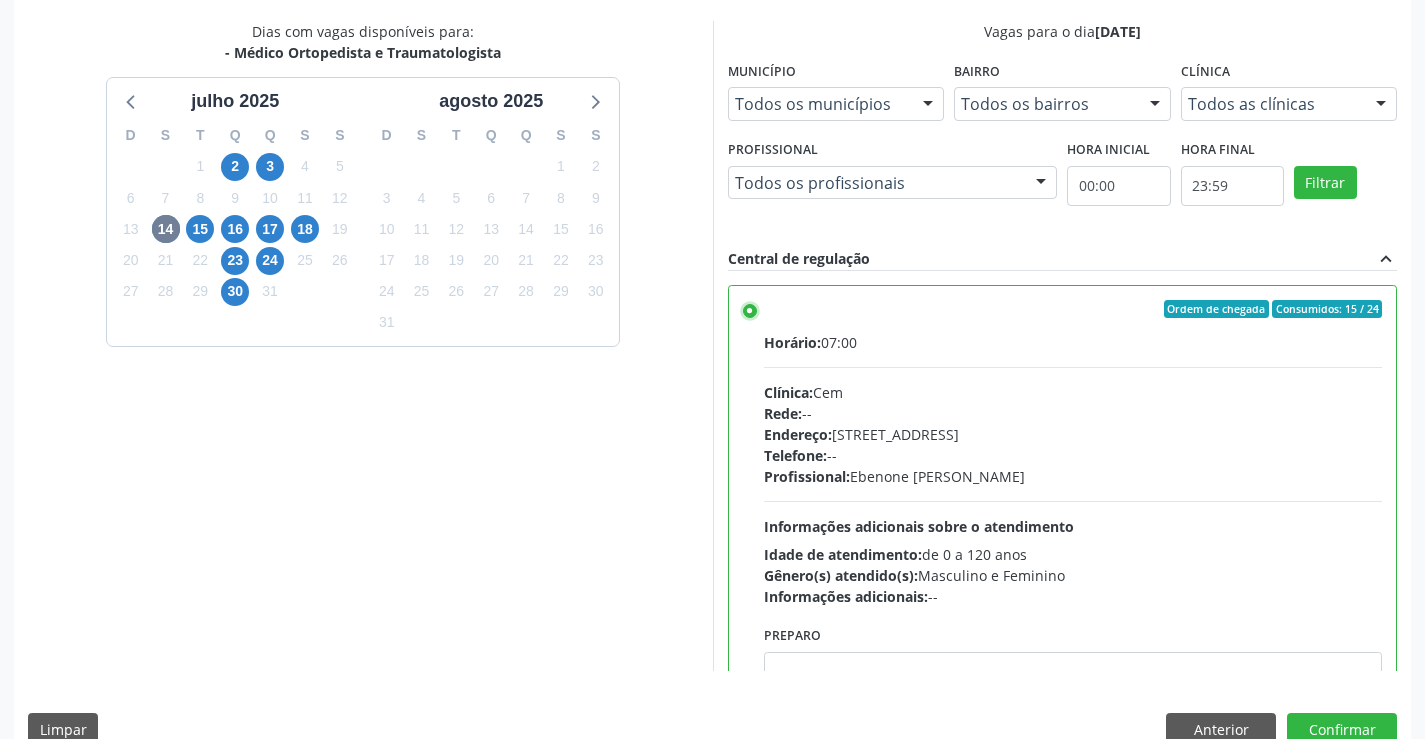 scroll, scrollTop: 456, scrollLeft: 0, axis: vertical 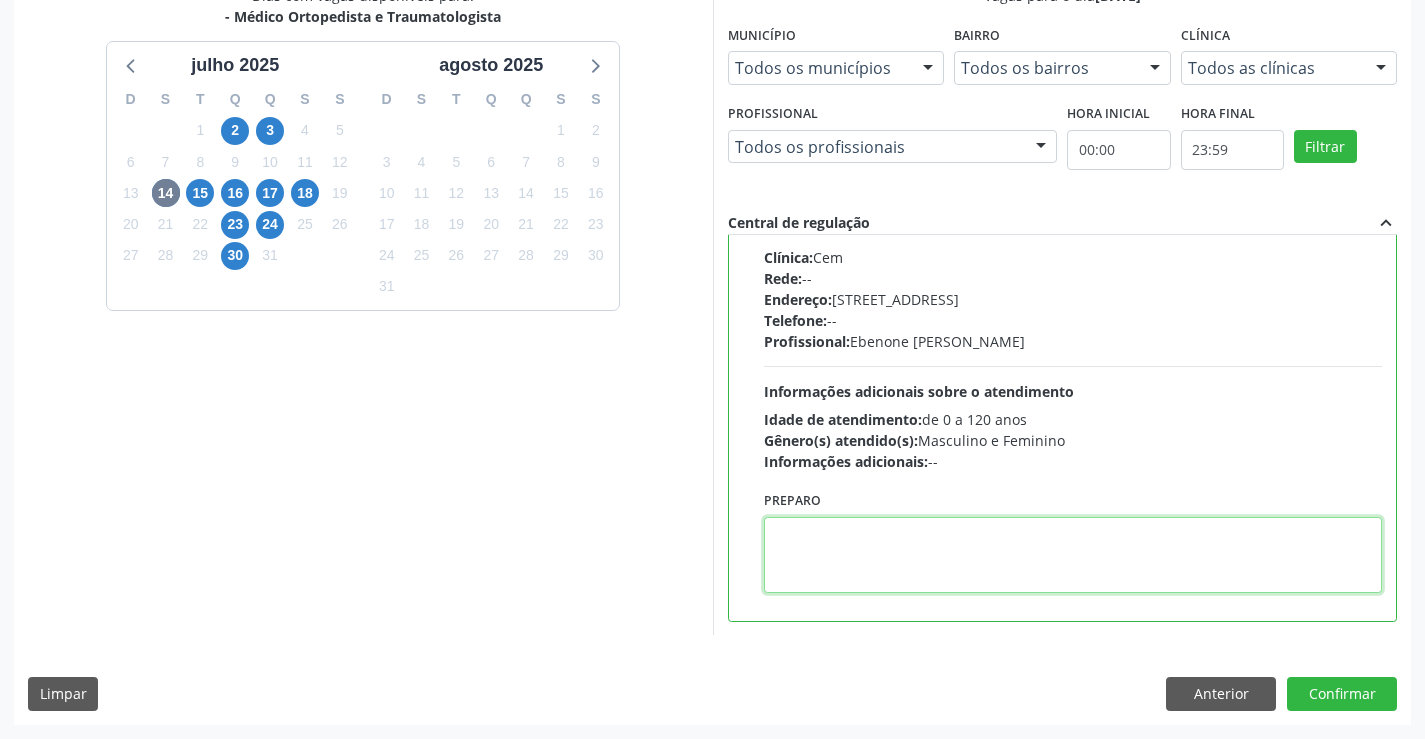 click at bounding box center (1073, 555) 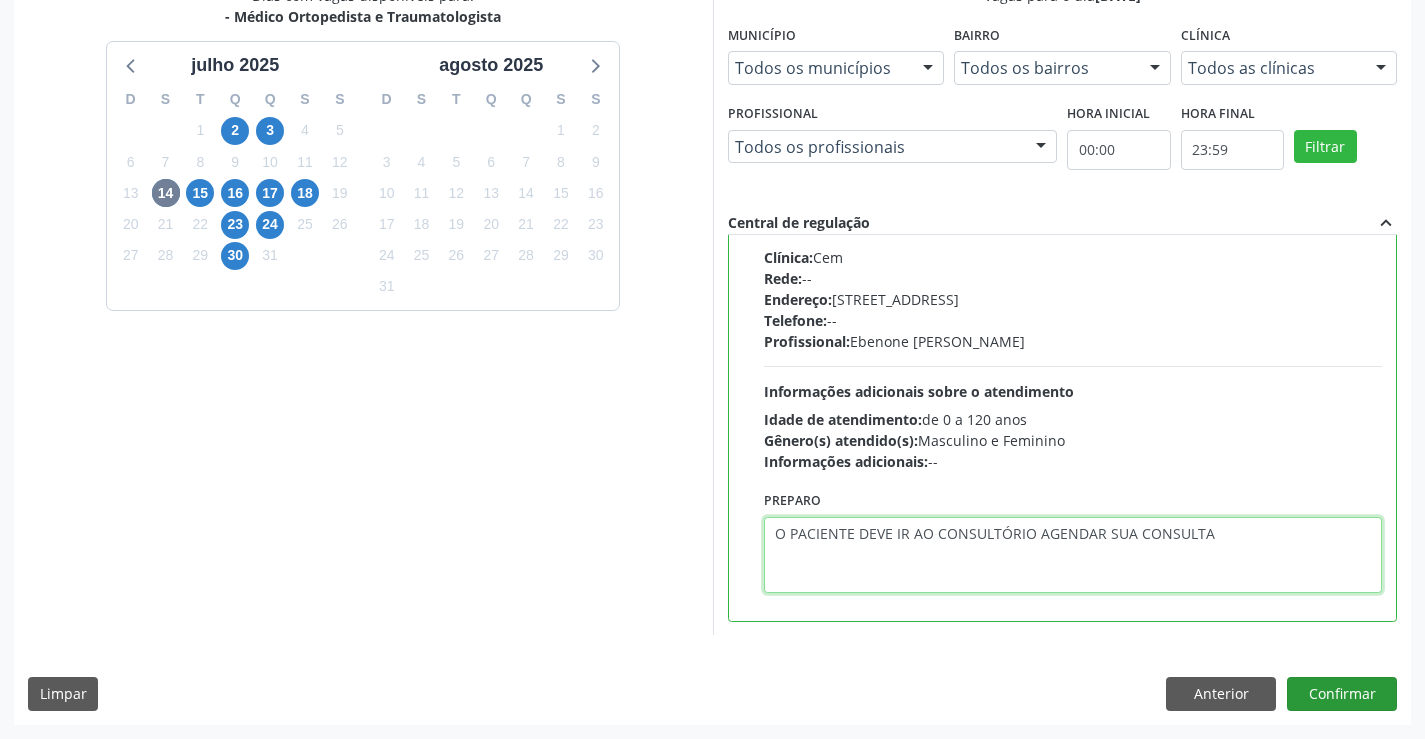 type on "O PACIENTE DEVE IR AO CONSULTÓRIO AGENDAR SUA CONSULTA" 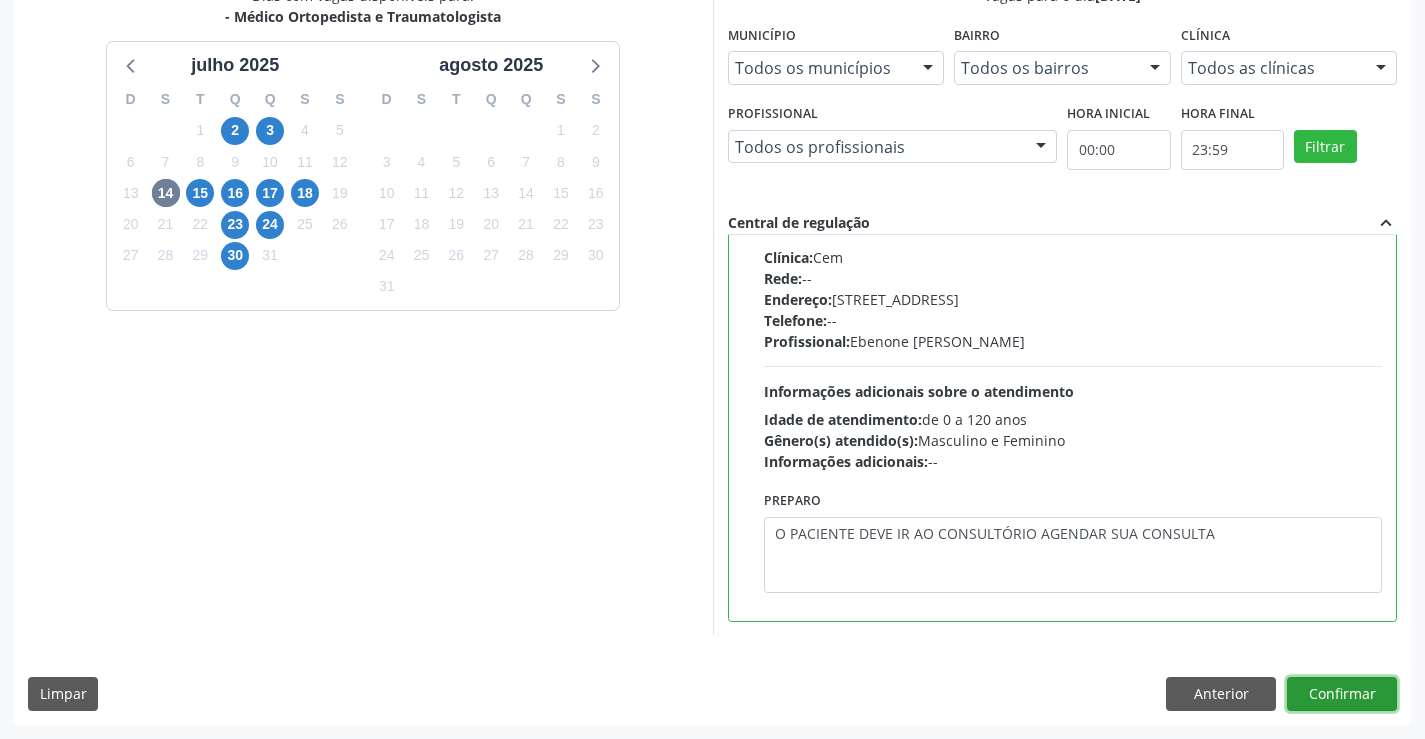 click on "Confirmar" at bounding box center [1342, 694] 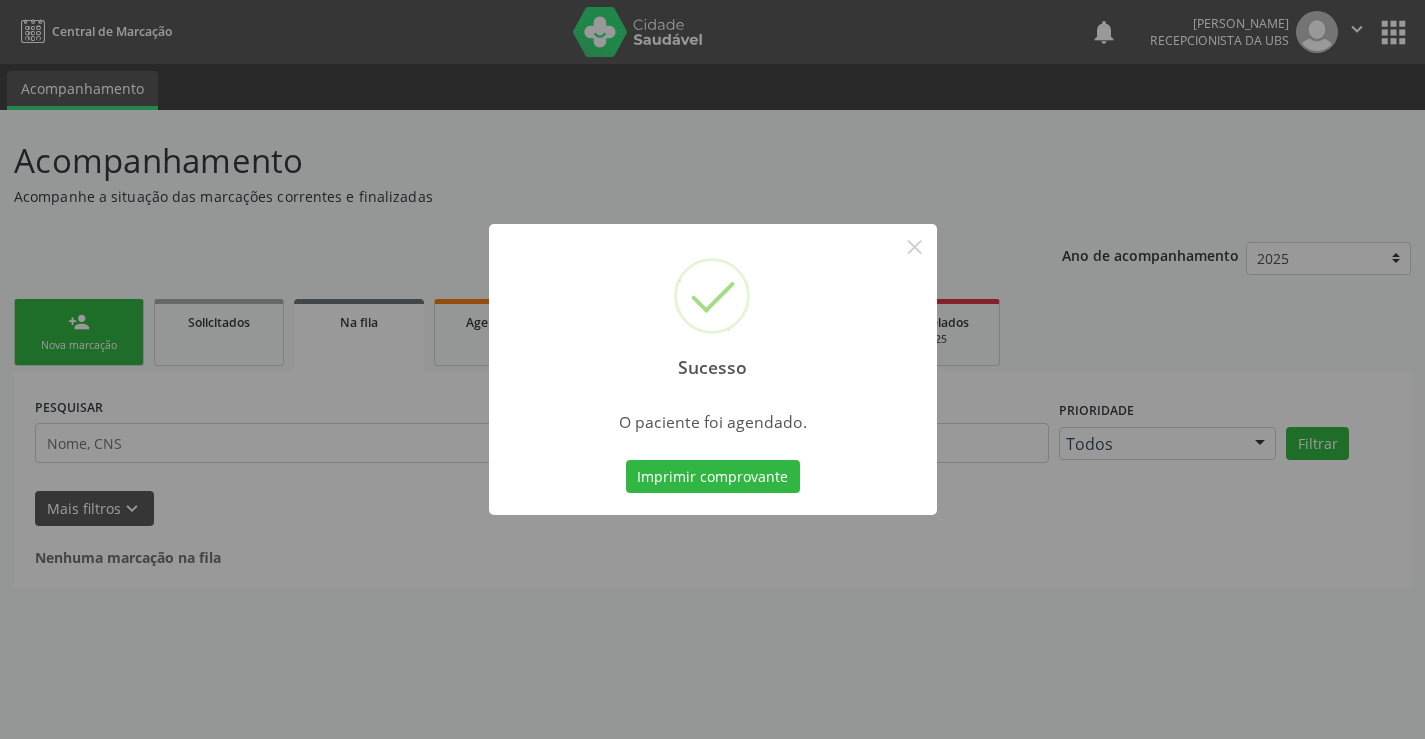 scroll, scrollTop: 0, scrollLeft: 0, axis: both 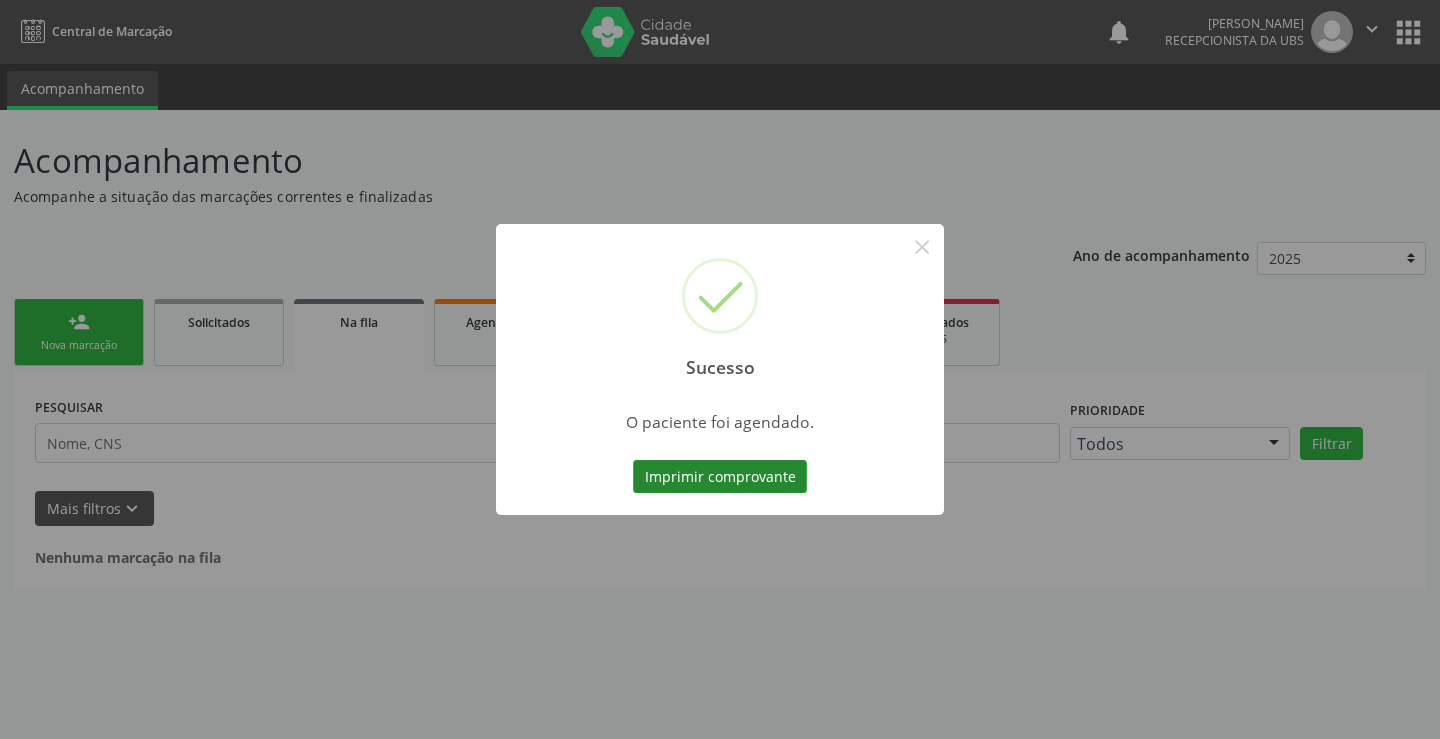 click on "Imprimir comprovante" at bounding box center [720, 477] 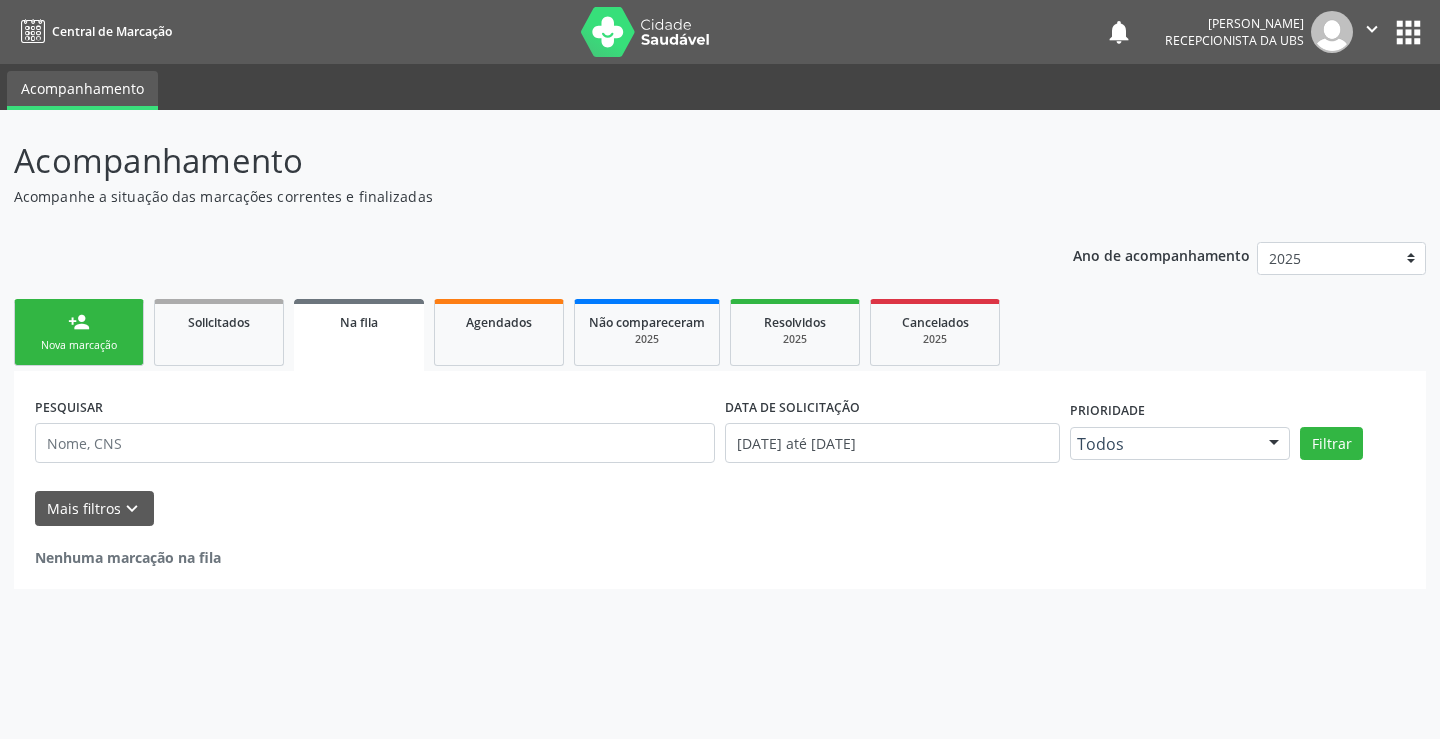 click on "Nova marcação" at bounding box center (79, 345) 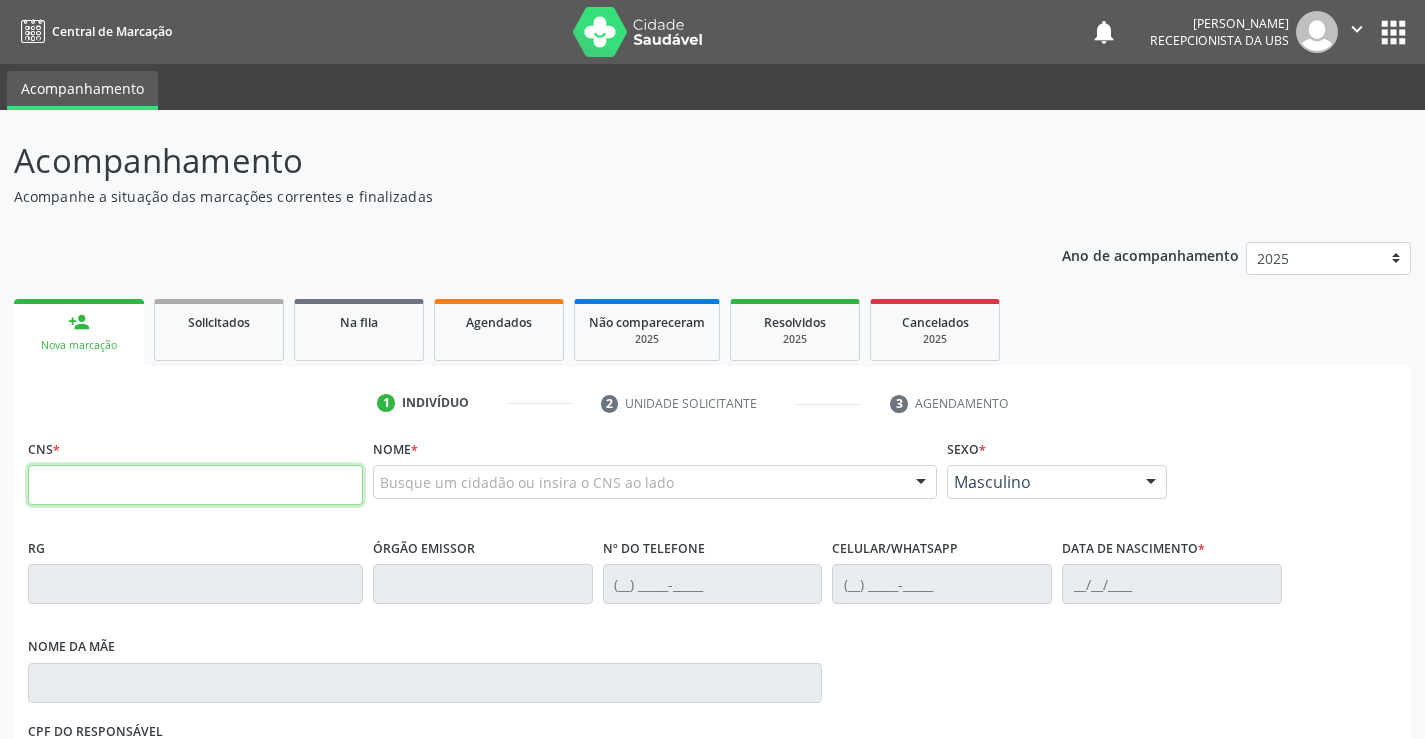 click at bounding box center (195, 485) 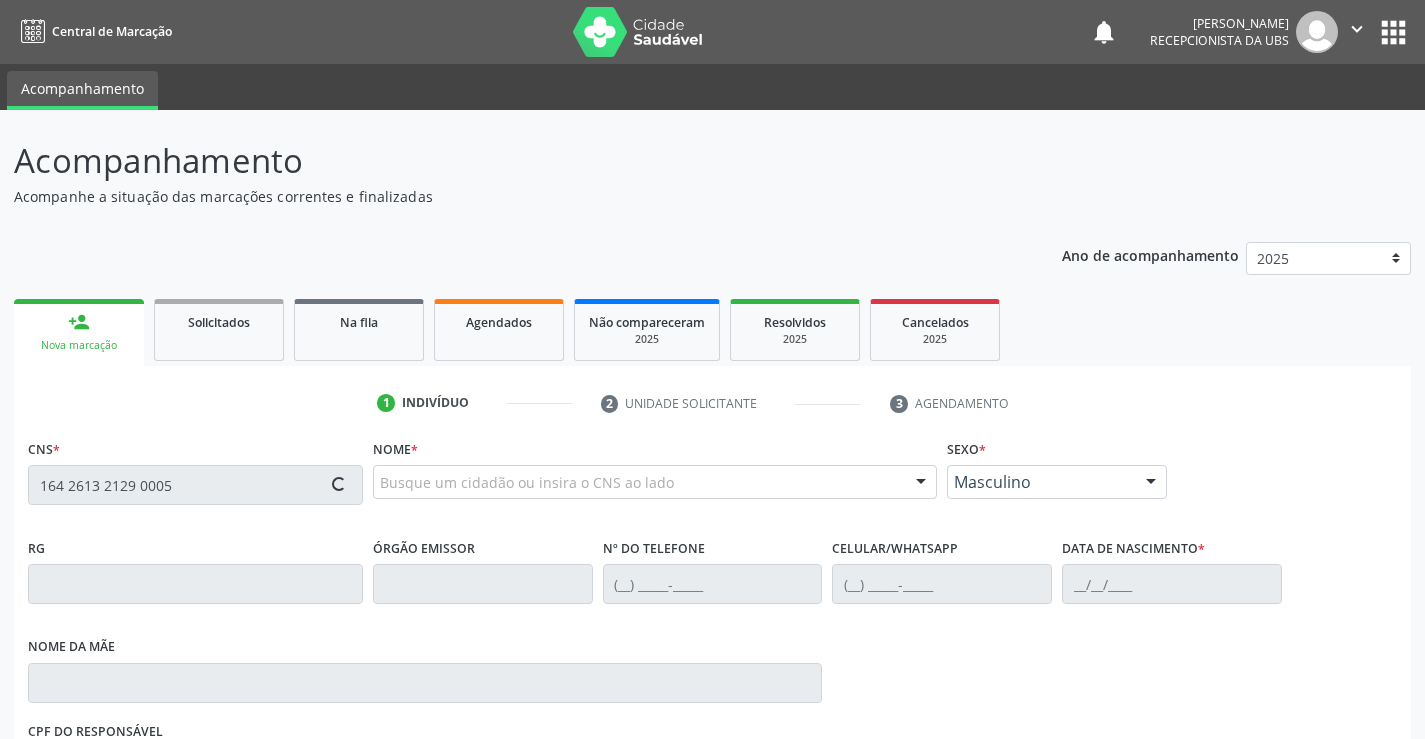 type on "164 2613 2129 0005" 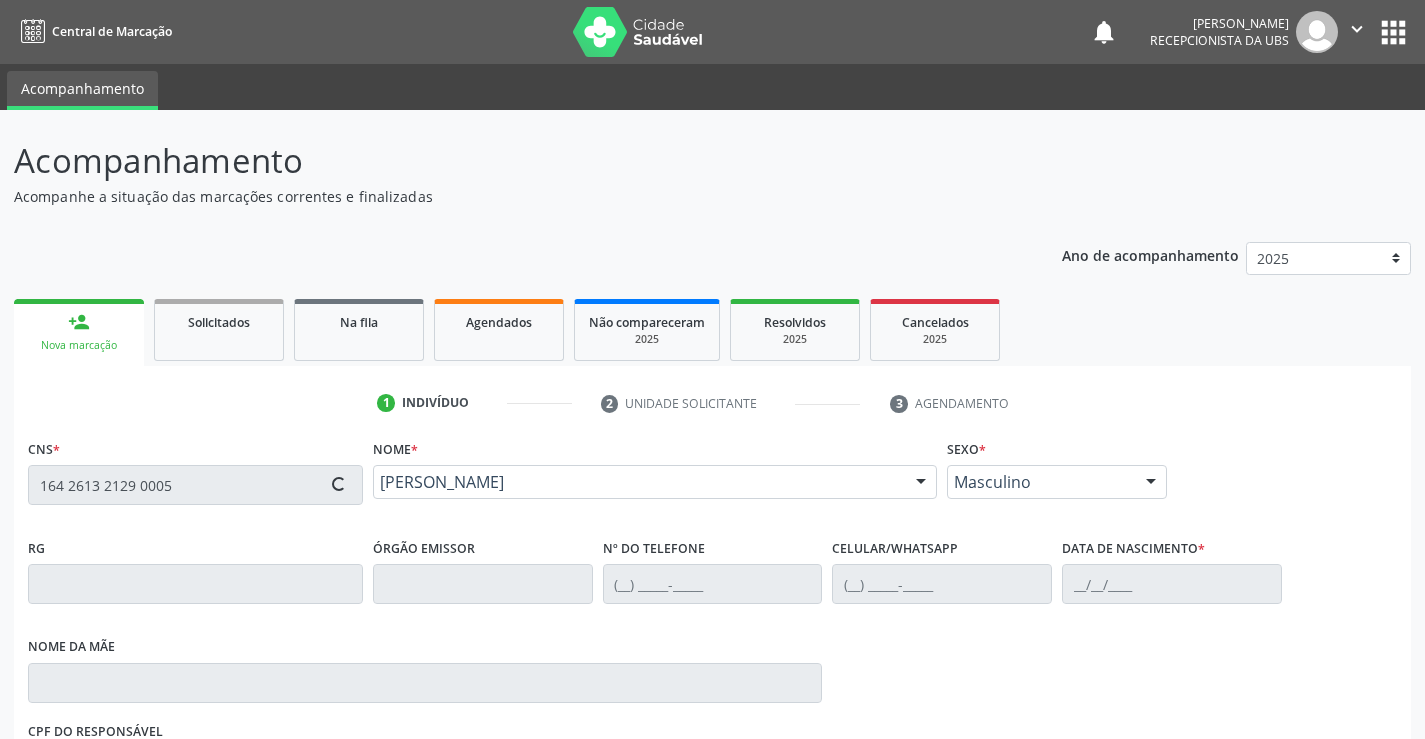 type on "[PHONE_NUMBER]" 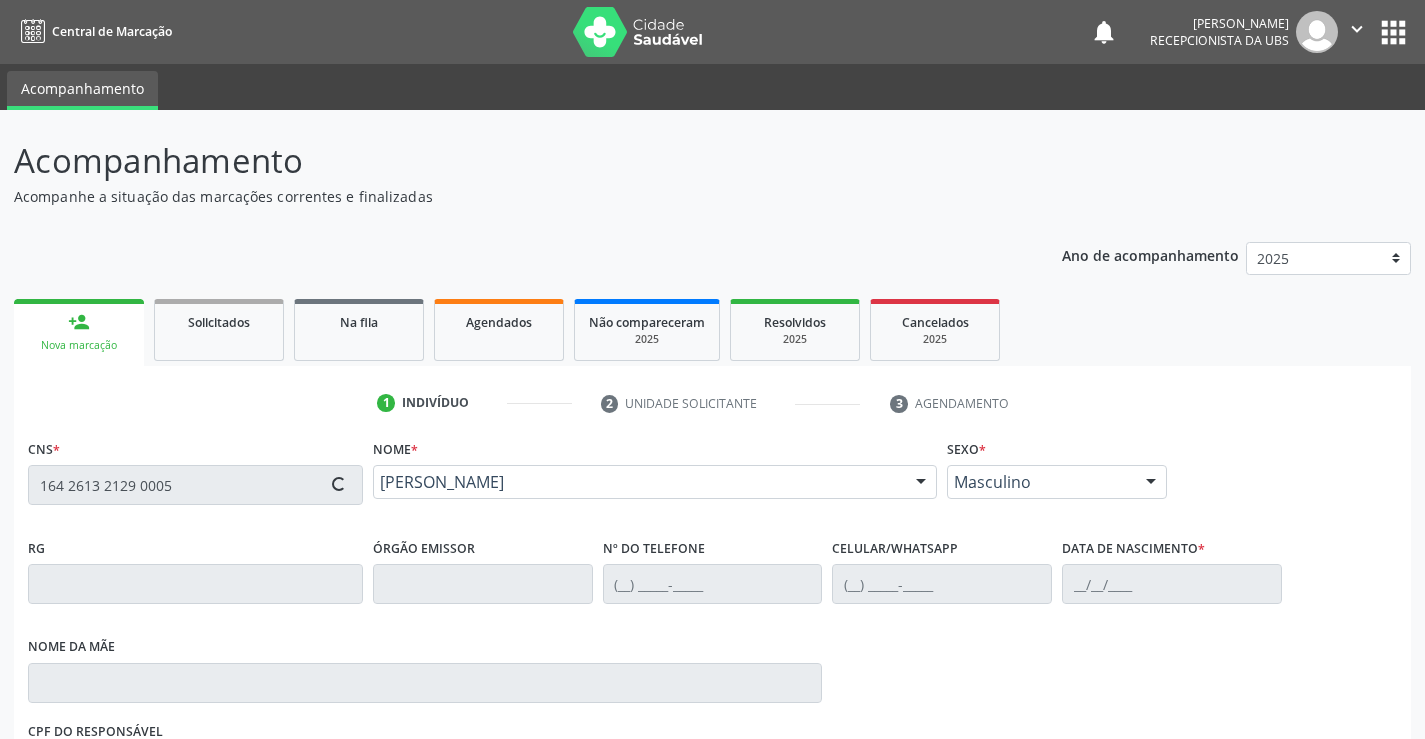 type on "[DATE]" 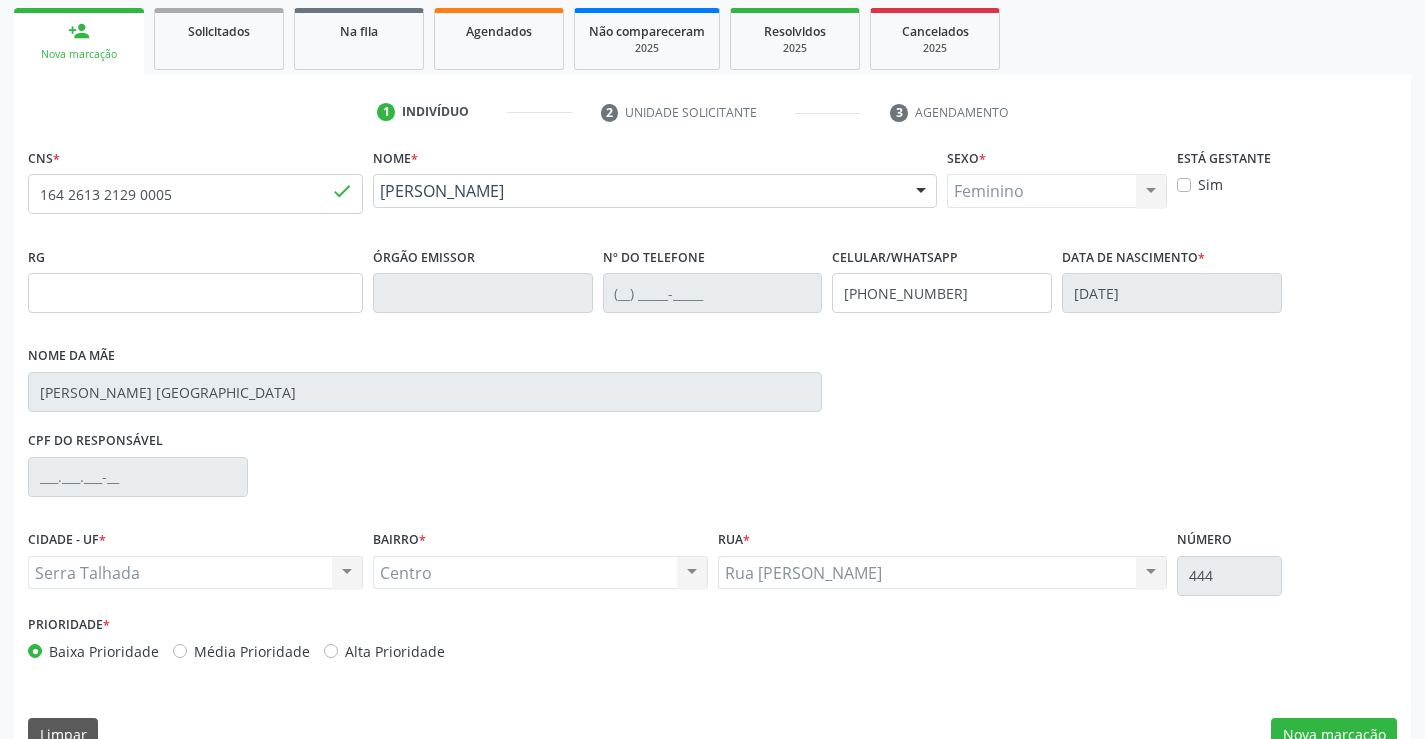 scroll, scrollTop: 331, scrollLeft: 0, axis: vertical 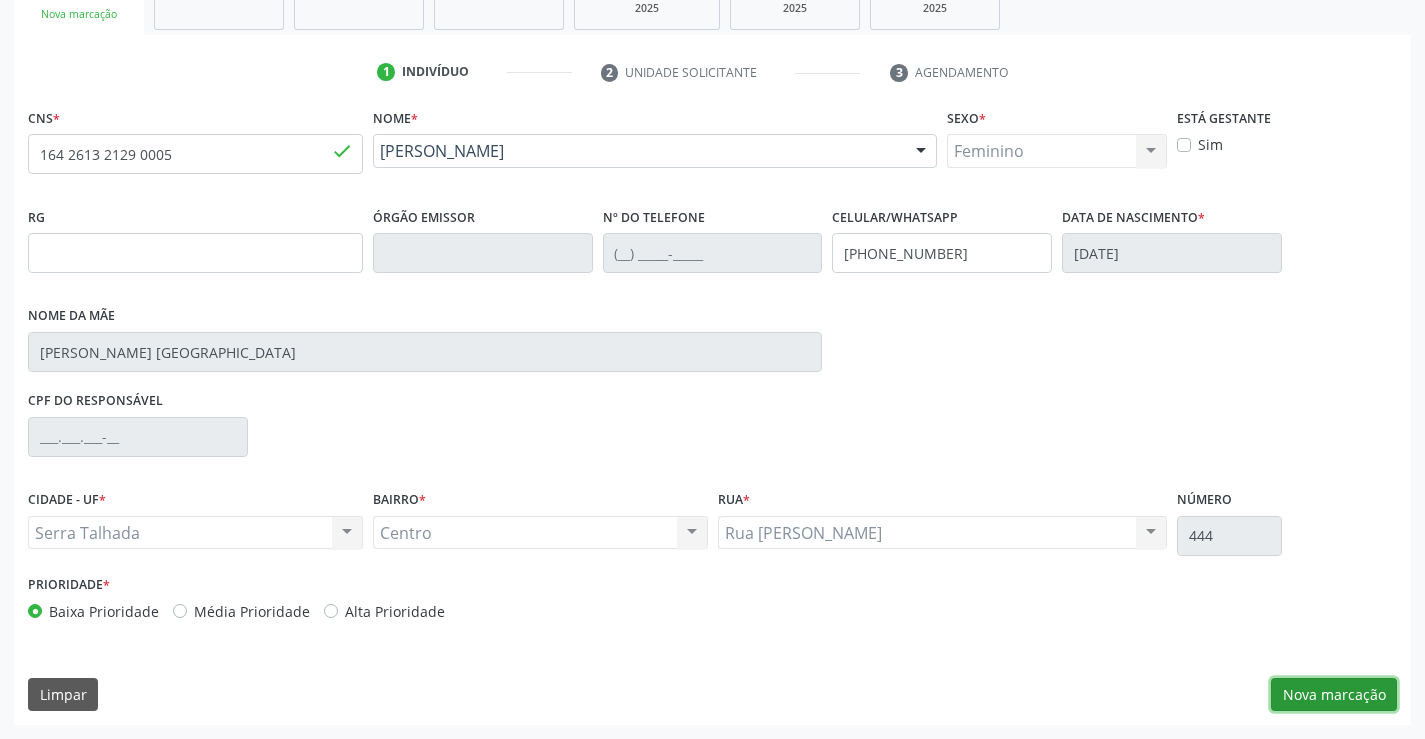 click on "Nova marcação" at bounding box center [1334, 695] 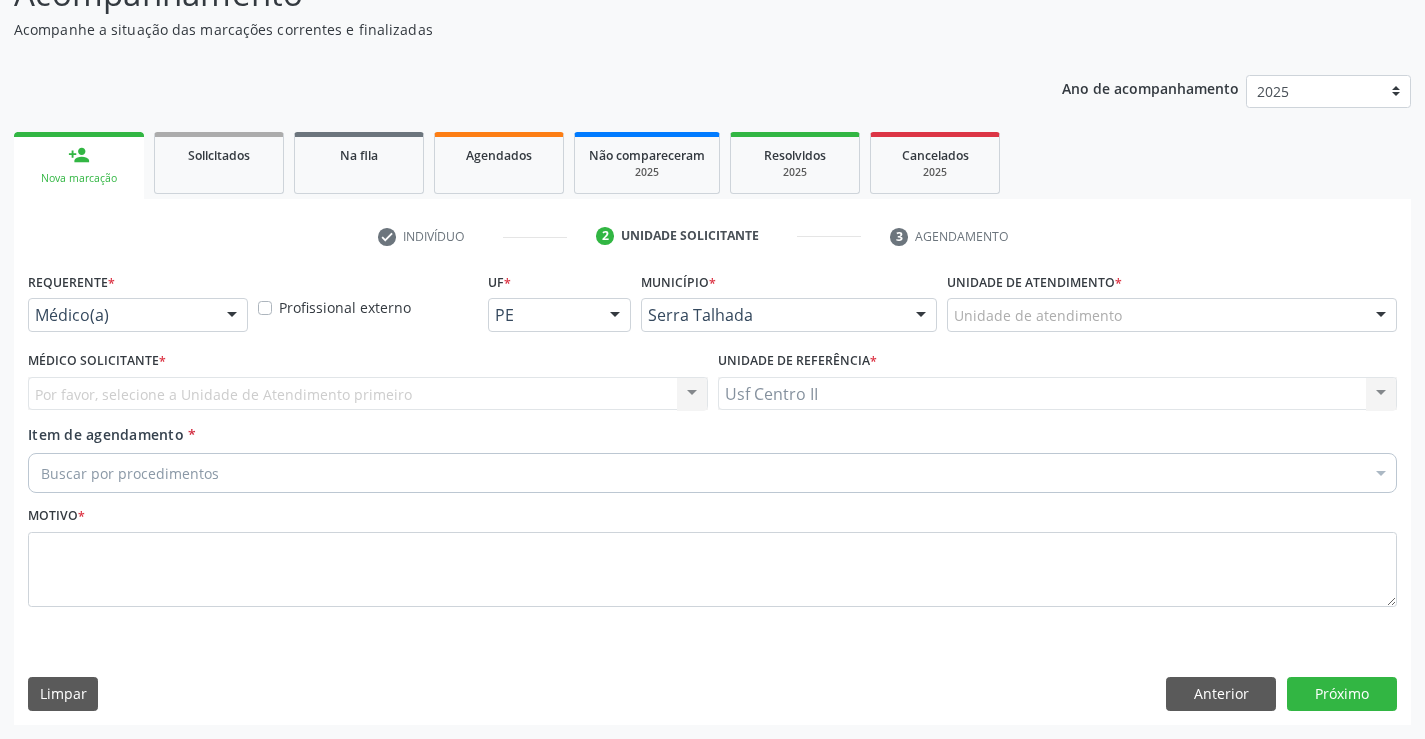 scroll, scrollTop: 167, scrollLeft: 0, axis: vertical 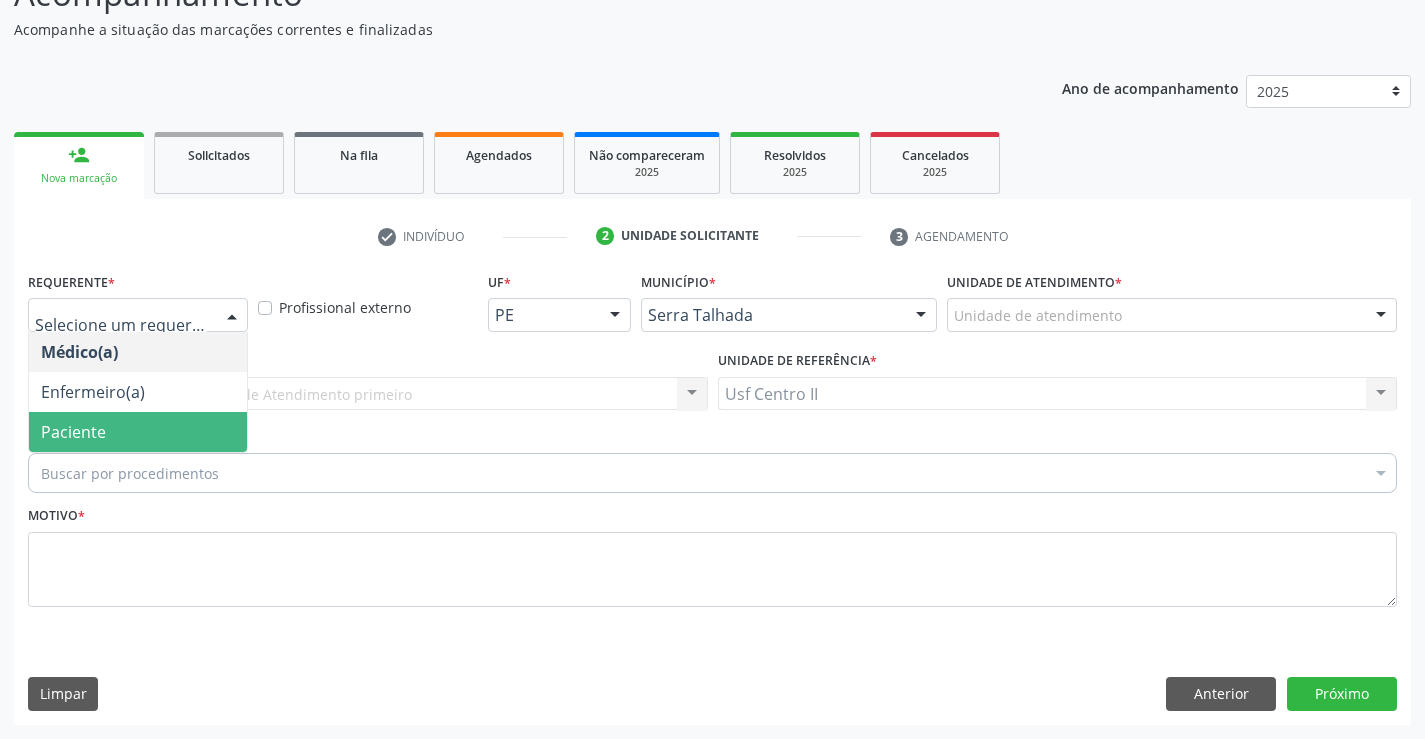 click on "Paciente" at bounding box center [73, 432] 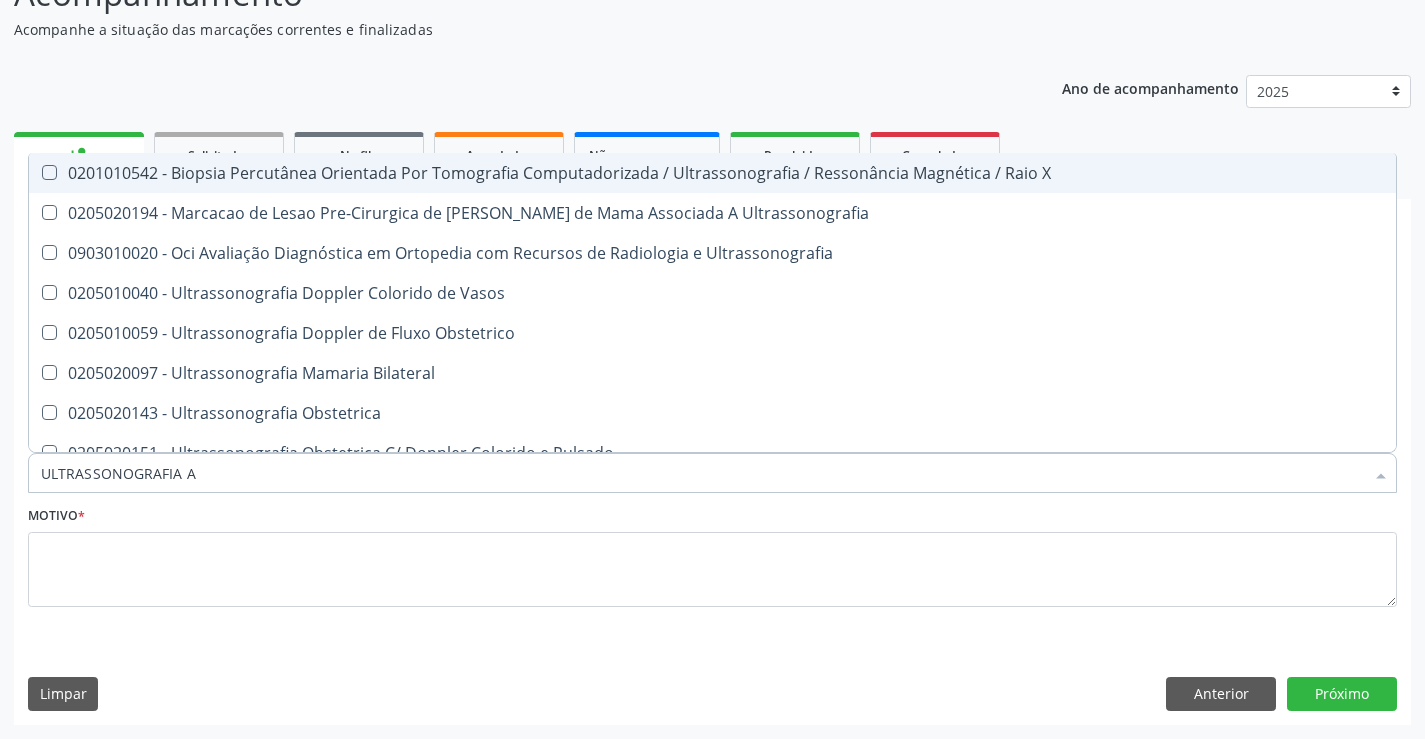 type on "ULTRASSONOGRAFIA" 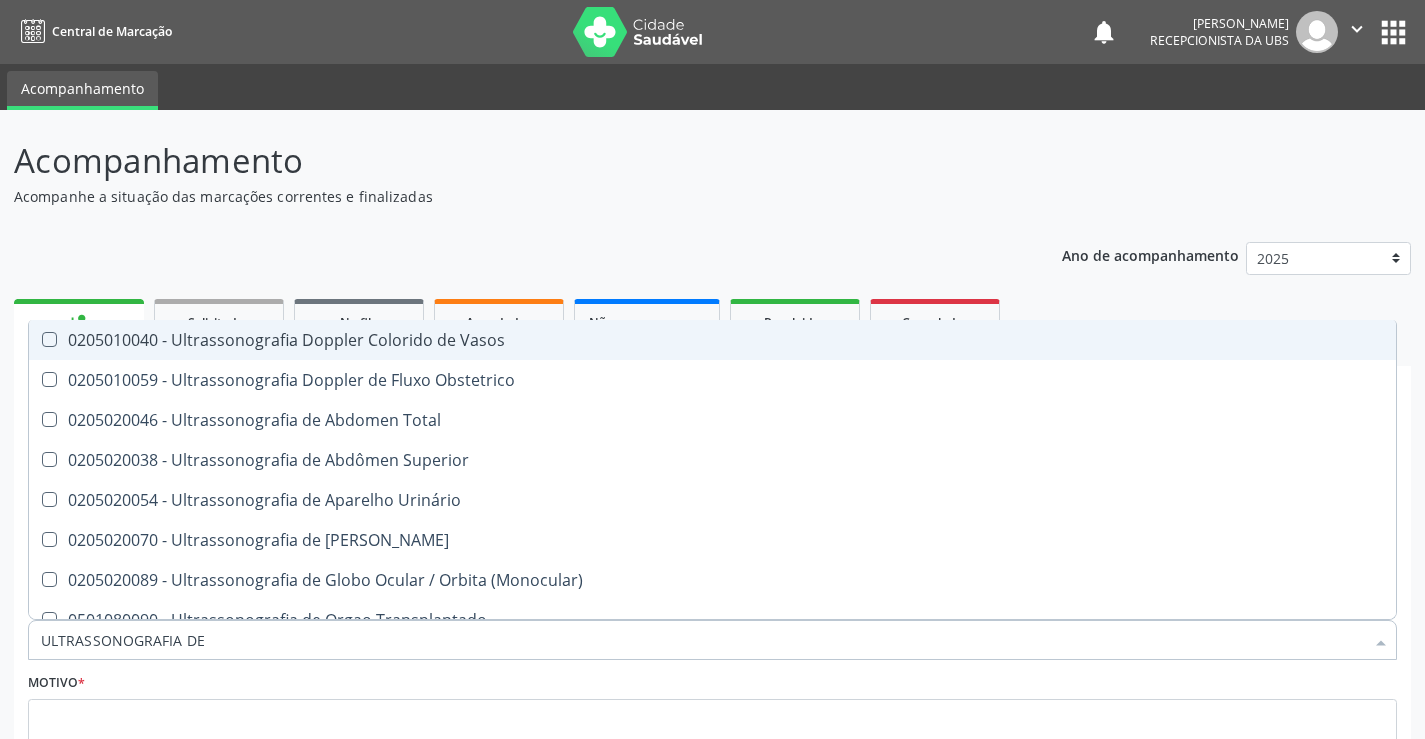 scroll, scrollTop: 167, scrollLeft: 0, axis: vertical 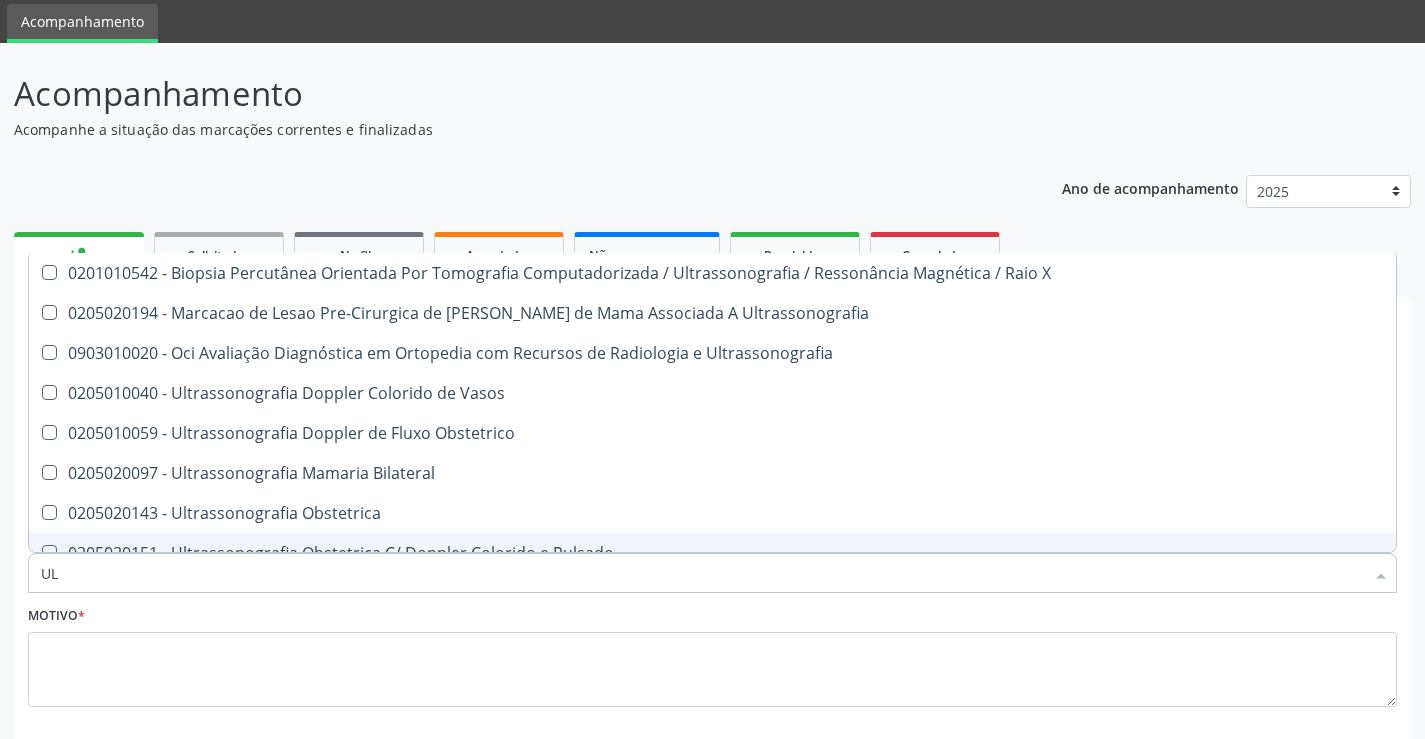 type on "U" 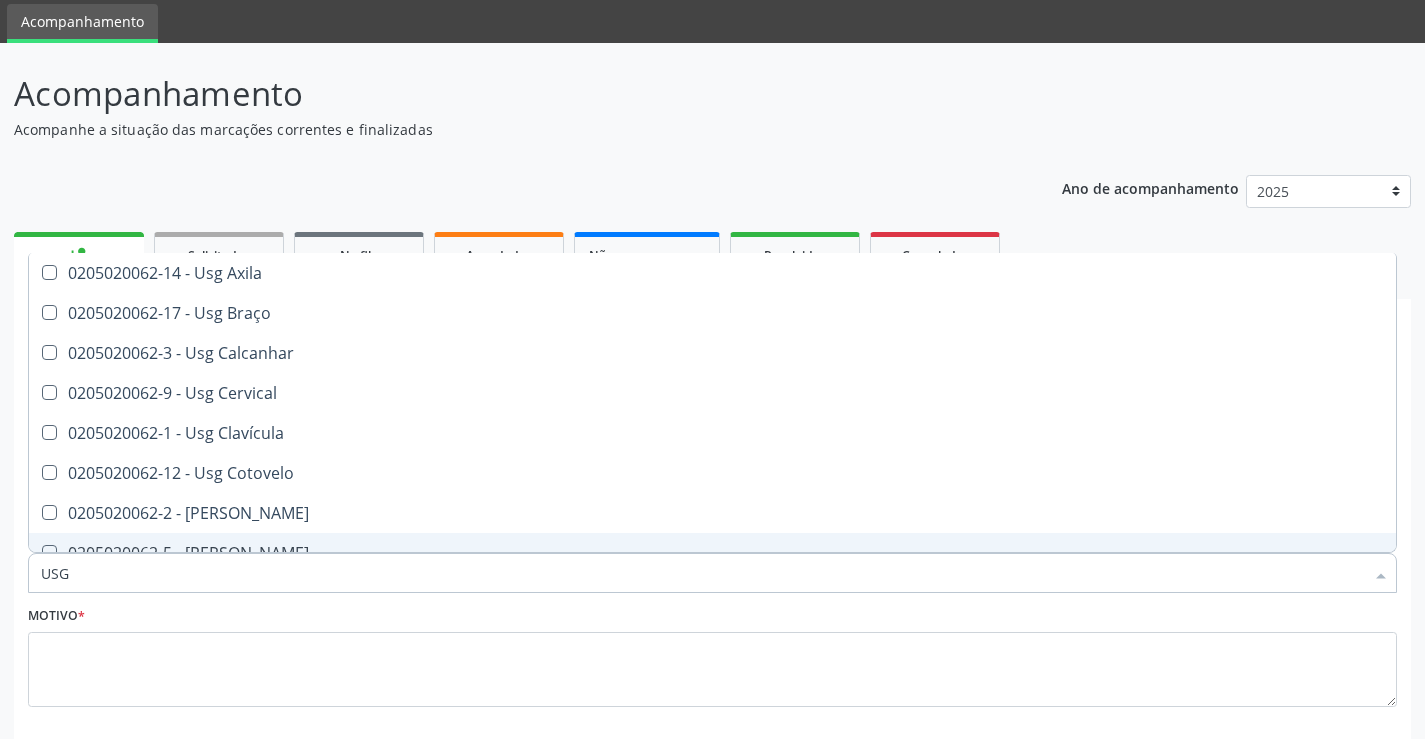 type on "USG O" 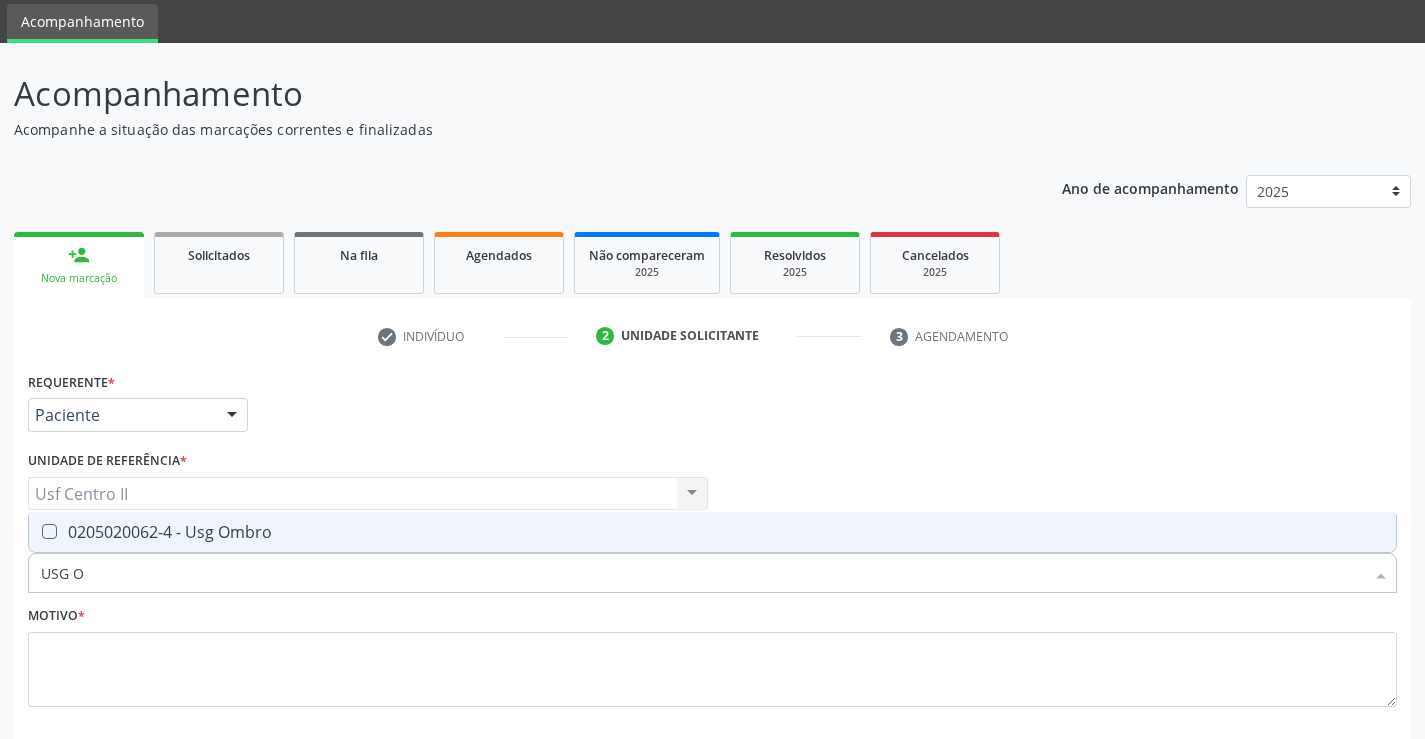 click on "0205020062-4 - Usg Ombro" at bounding box center [712, 532] 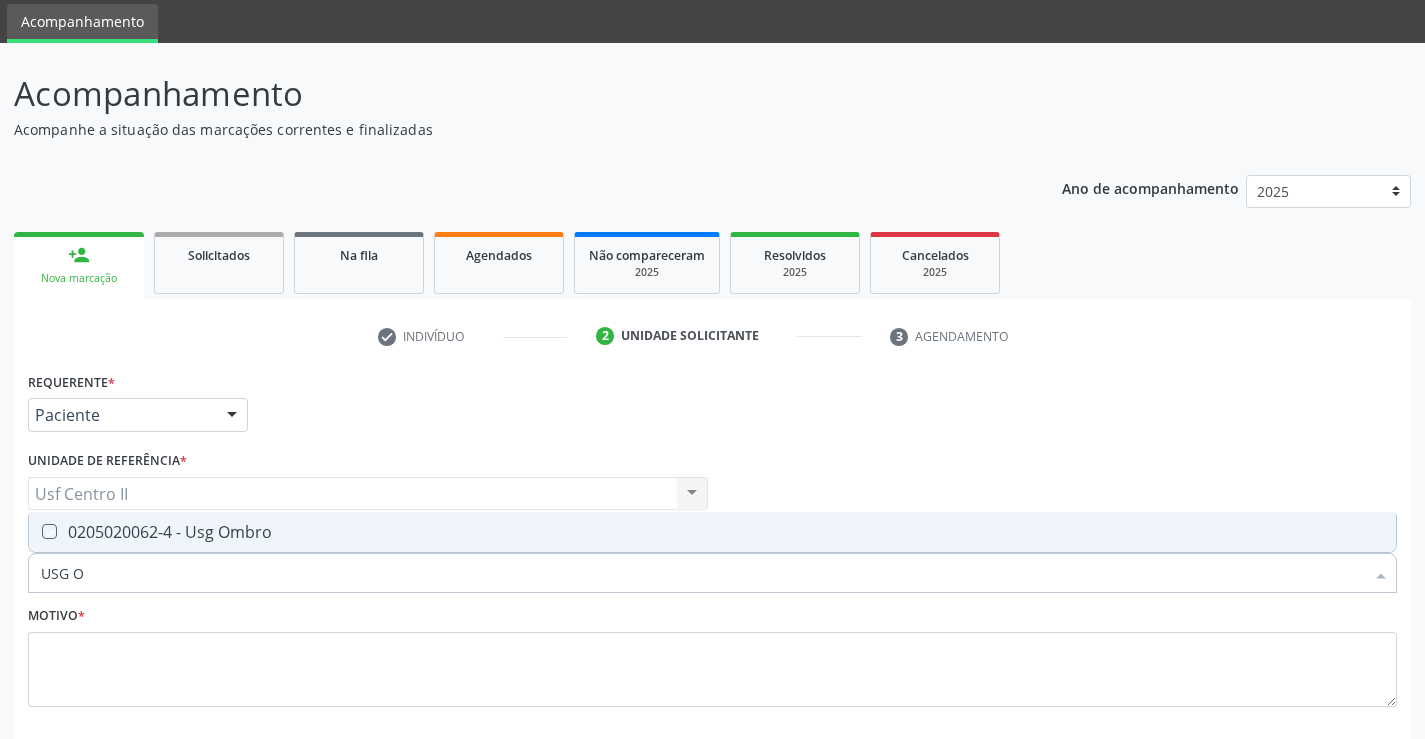 checkbox on "true" 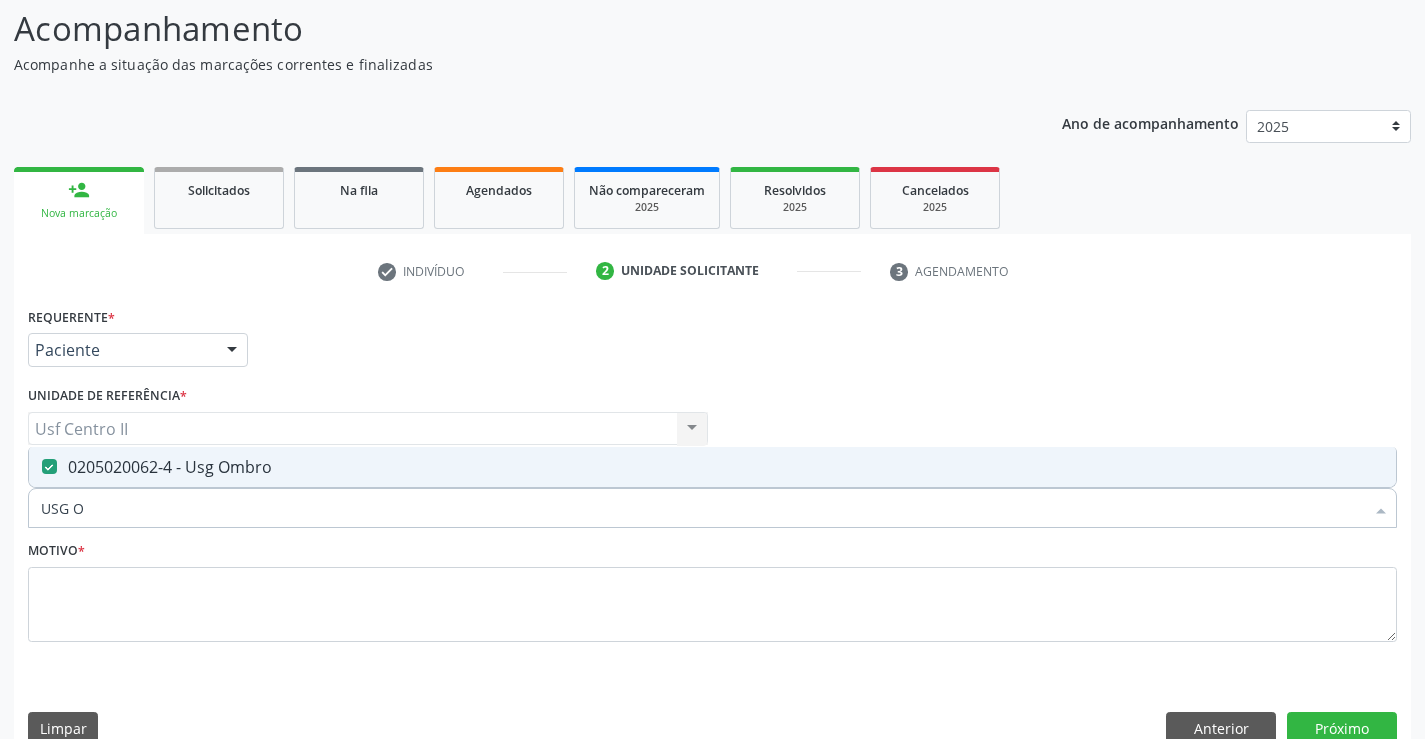 scroll, scrollTop: 167, scrollLeft: 0, axis: vertical 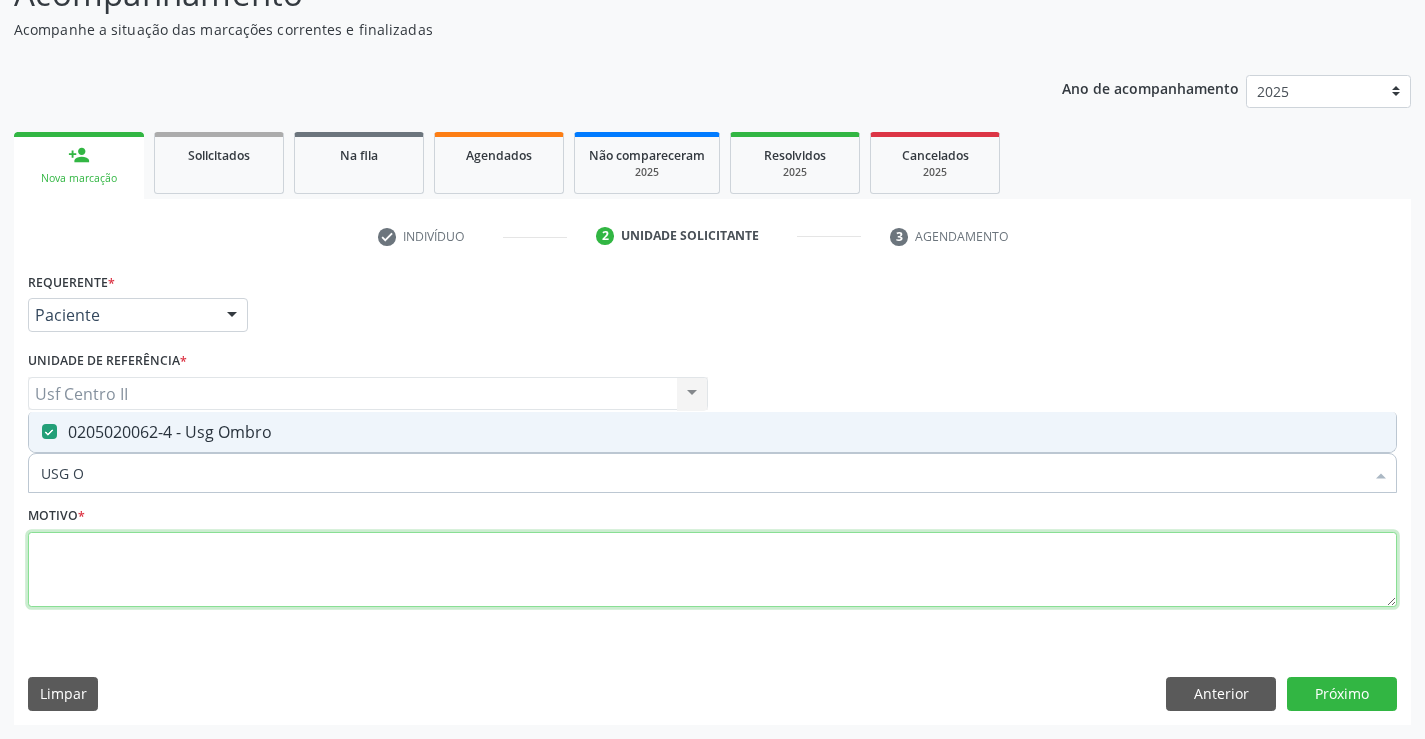 click at bounding box center (712, 570) 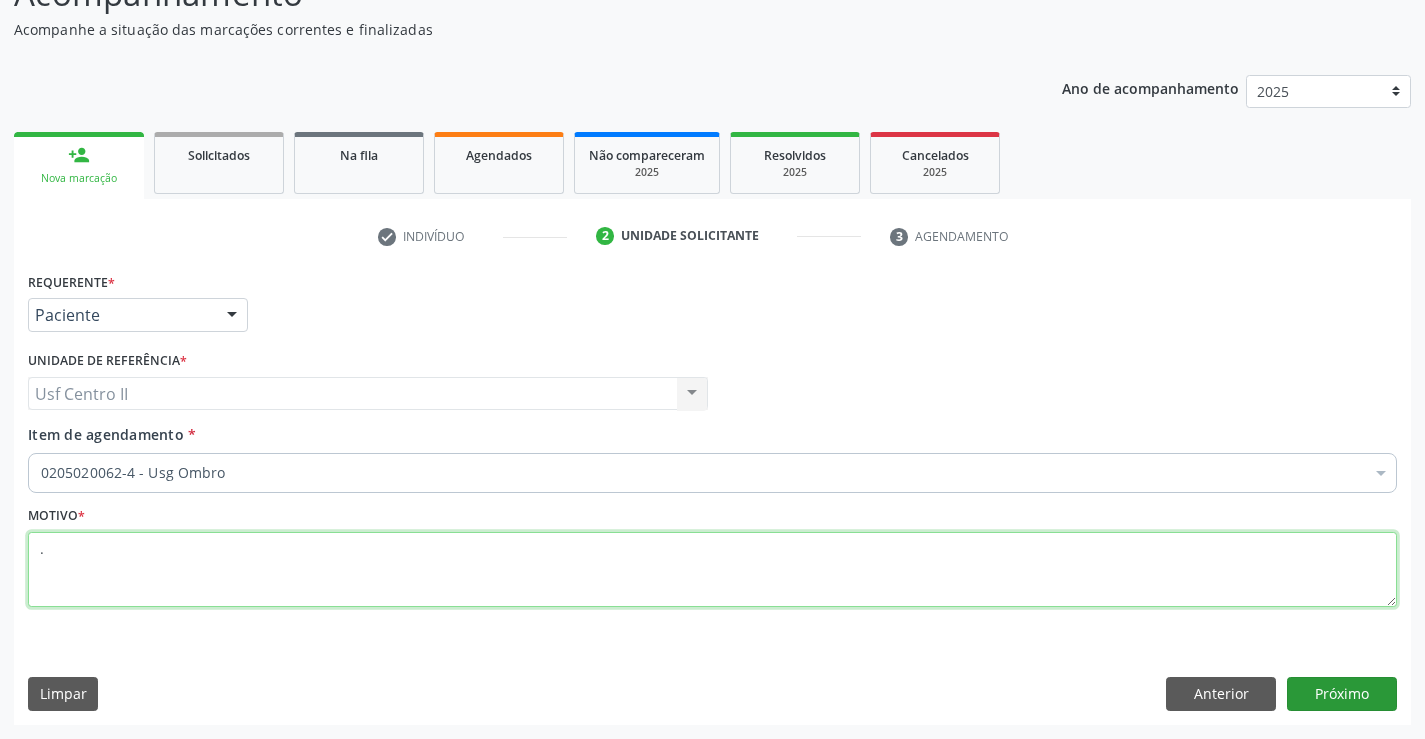 type on "." 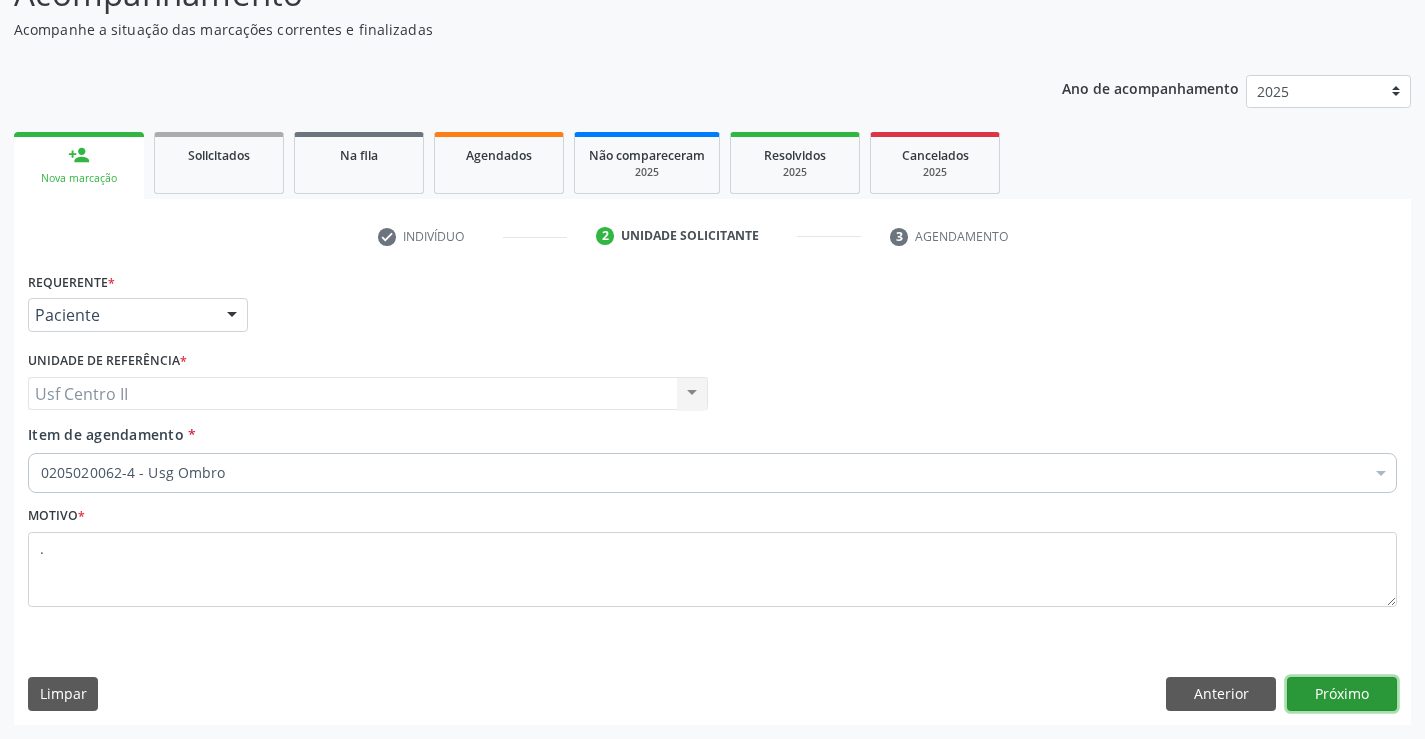 click on "Próximo" at bounding box center (1342, 694) 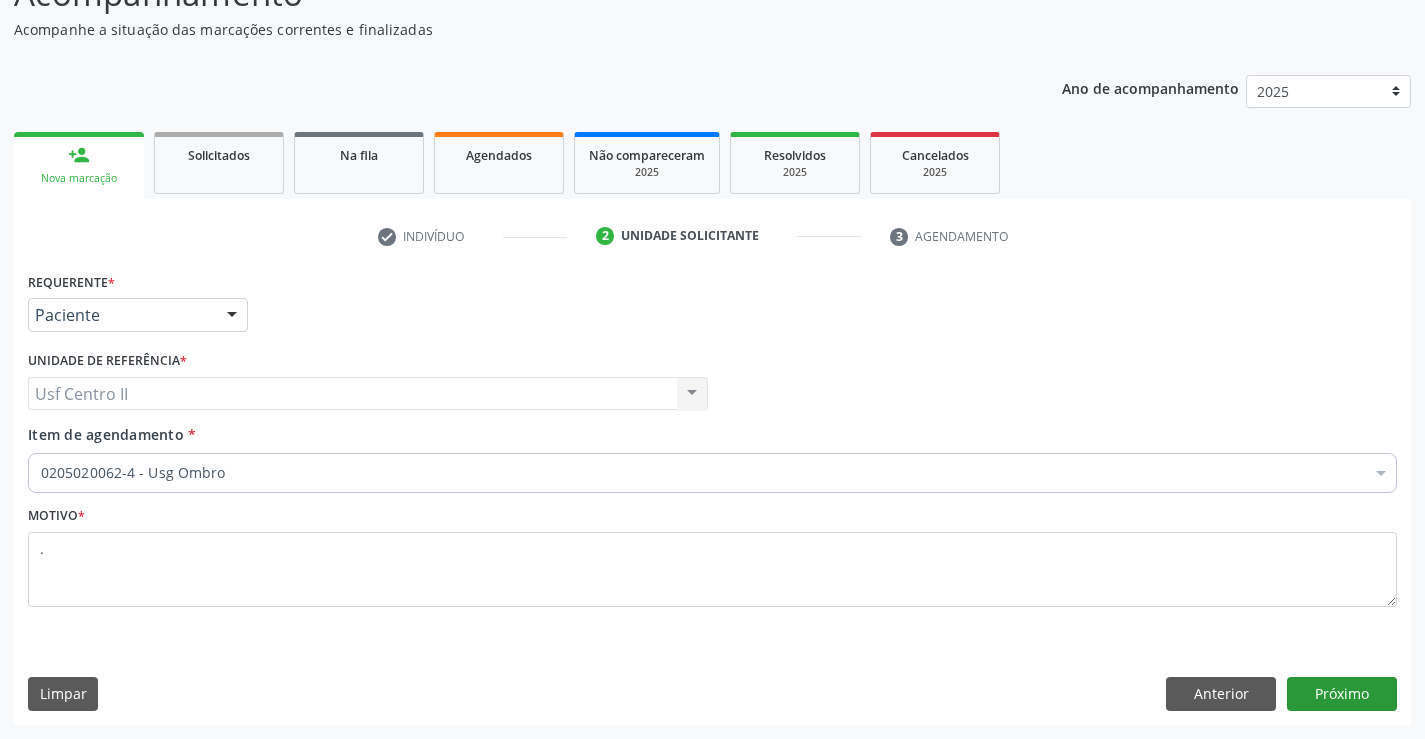 scroll, scrollTop: 131, scrollLeft: 0, axis: vertical 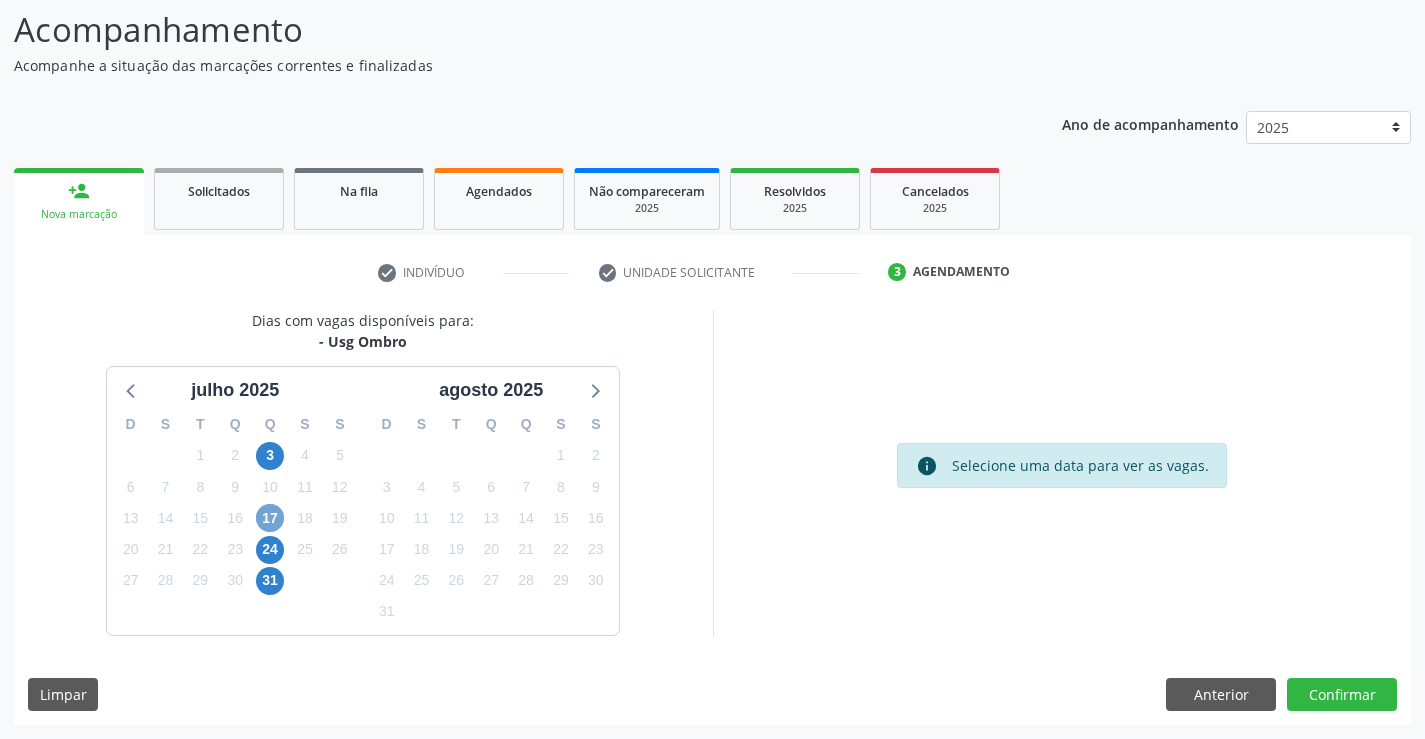 click on "17" at bounding box center [270, 518] 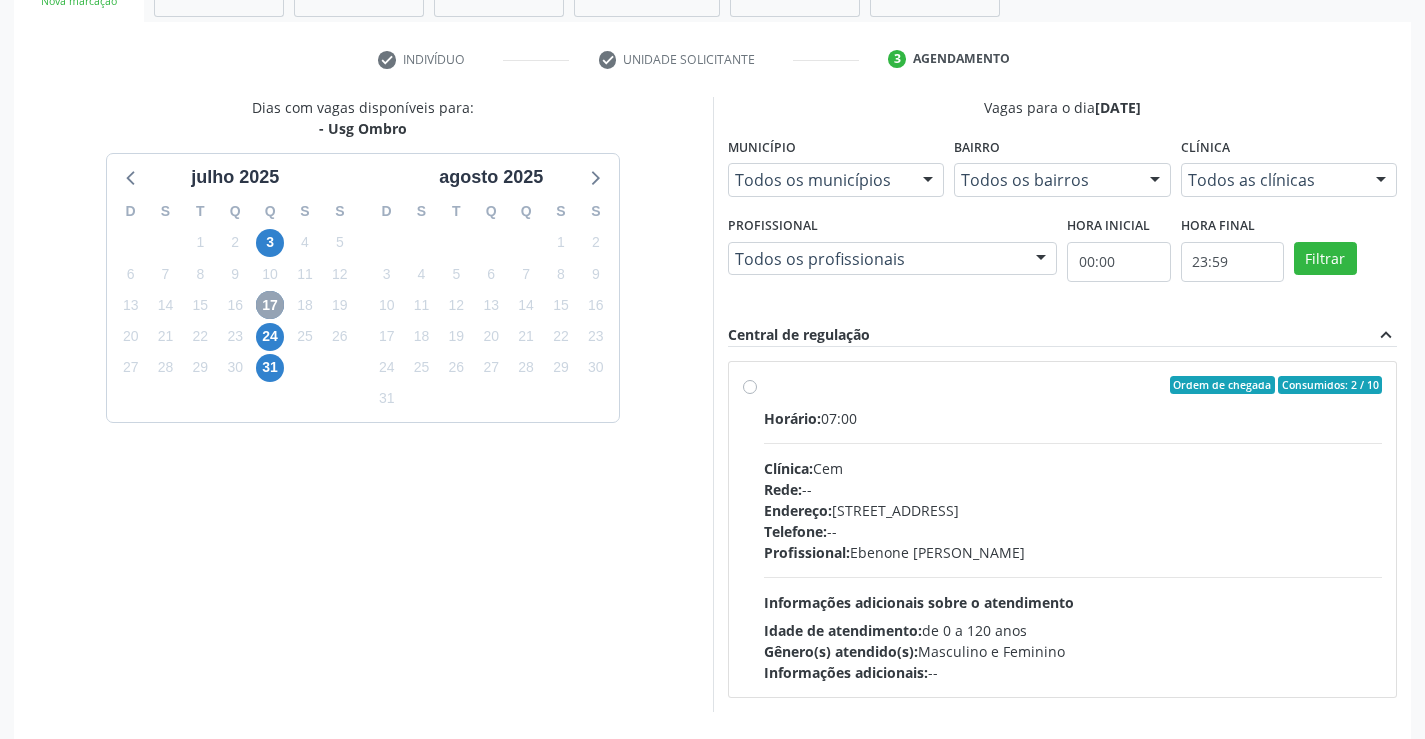scroll, scrollTop: 420, scrollLeft: 0, axis: vertical 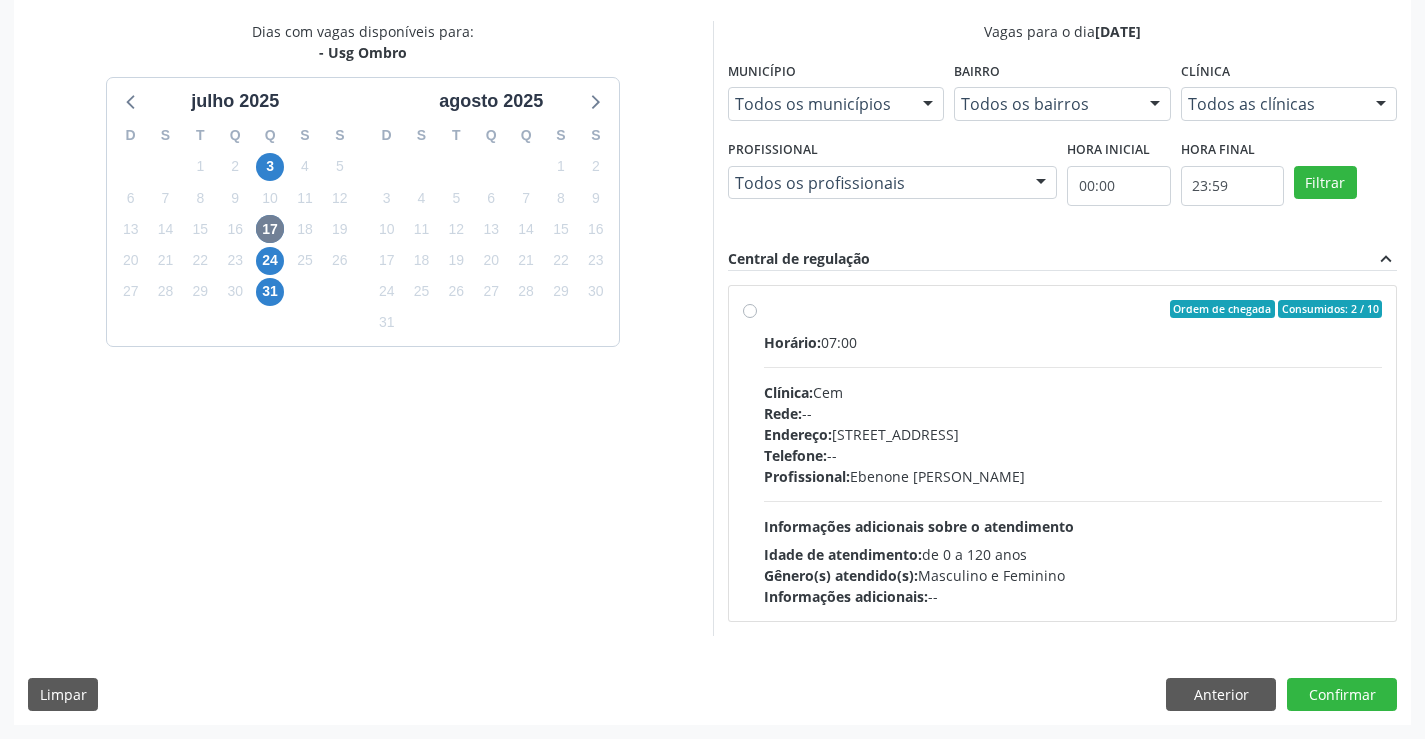 click on "Ordem de chegada
Consumidos: 2 / 10
Horário:   07:00
Clínica:  Cem
Rede:
--
Endereço:   [STREET_ADDRESS]
Telefone:   --
Profissional:
[PERSON_NAME]
Informações adicionais sobre o atendimento
Idade de atendimento:
de 0 a 120 anos
Gênero(s) atendido(s):
Masculino e Feminino
Informações adicionais:
--" at bounding box center [1073, 453] 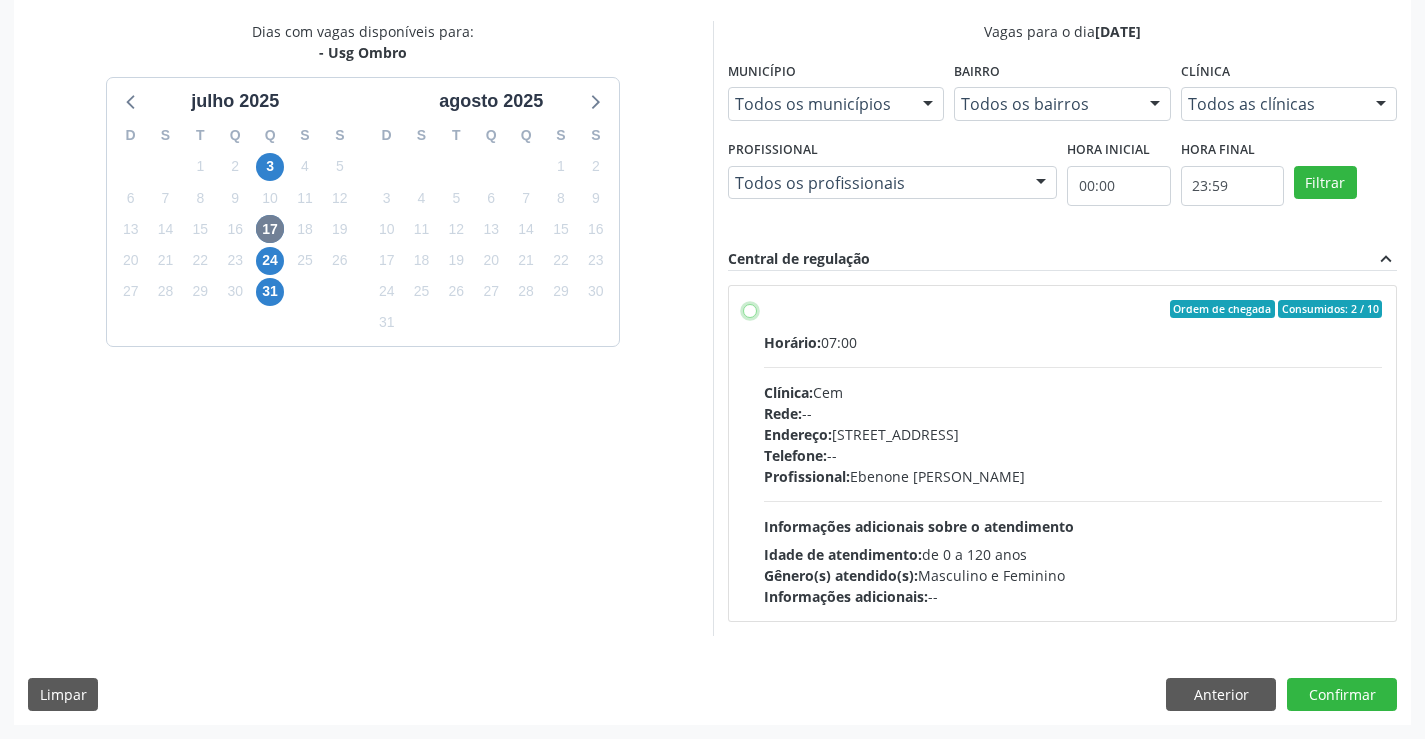 click on "Ordem de chegada
Consumidos: 2 / 10
Horário:   07:00
Clínica:  Cem
Rede:
--
Endereço:   [STREET_ADDRESS]
Telefone:   --
Profissional:
[PERSON_NAME]
Informações adicionais sobre o atendimento
Idade de atendimento:
de 0 a 120 anos
Gênero(s) atendido(s):
Masculino e Feminino
Informações adicionais:
--" at bounding box center (750, 309) 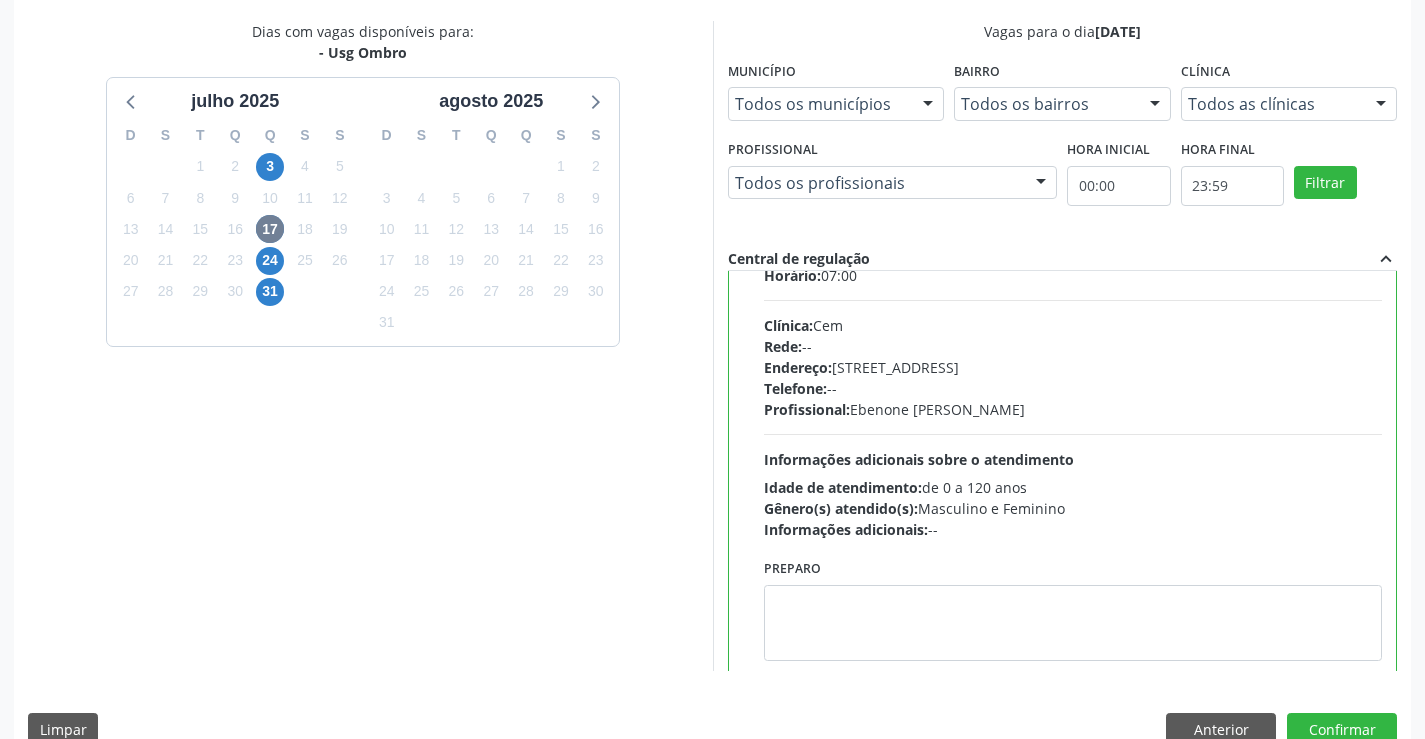 scroll, scrollTop: 99, scrollLeft: 0, axis: vertical 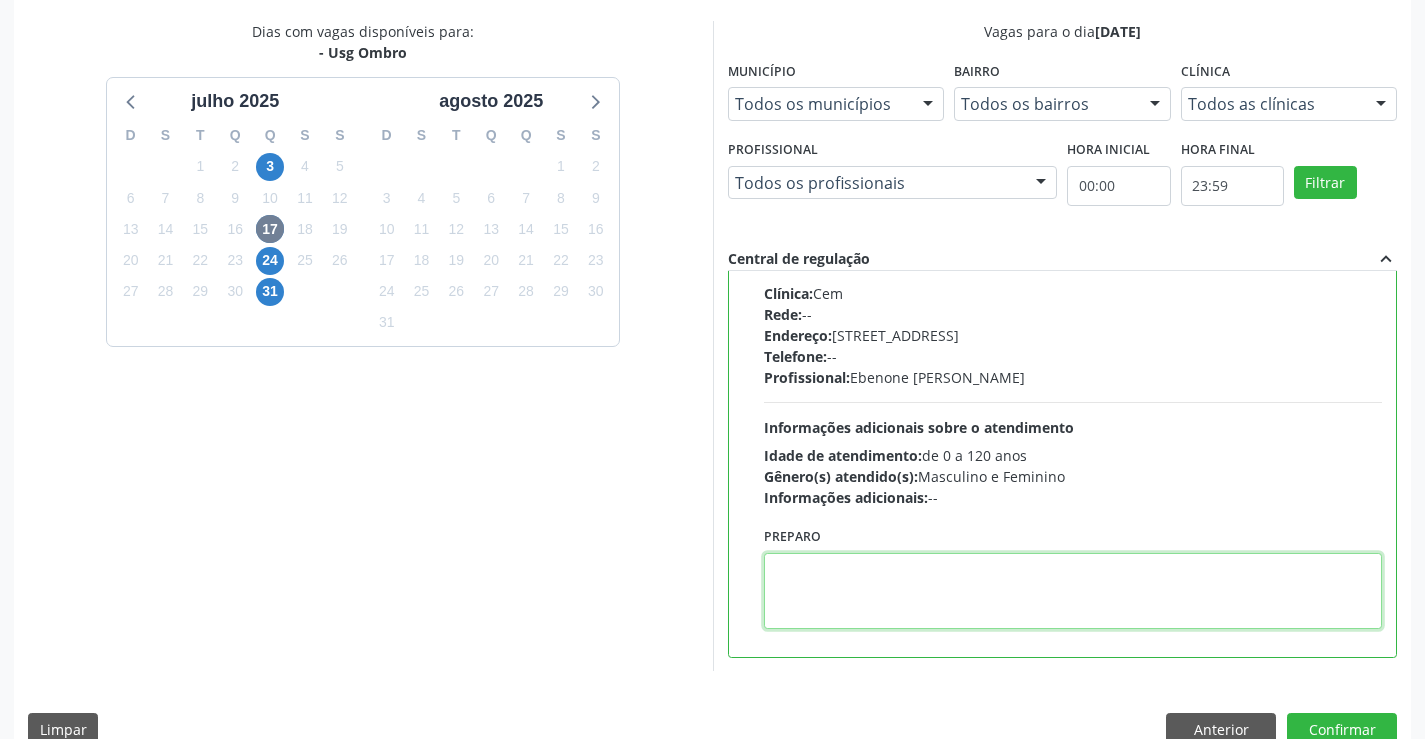 click at bounding box center (1073, 591) 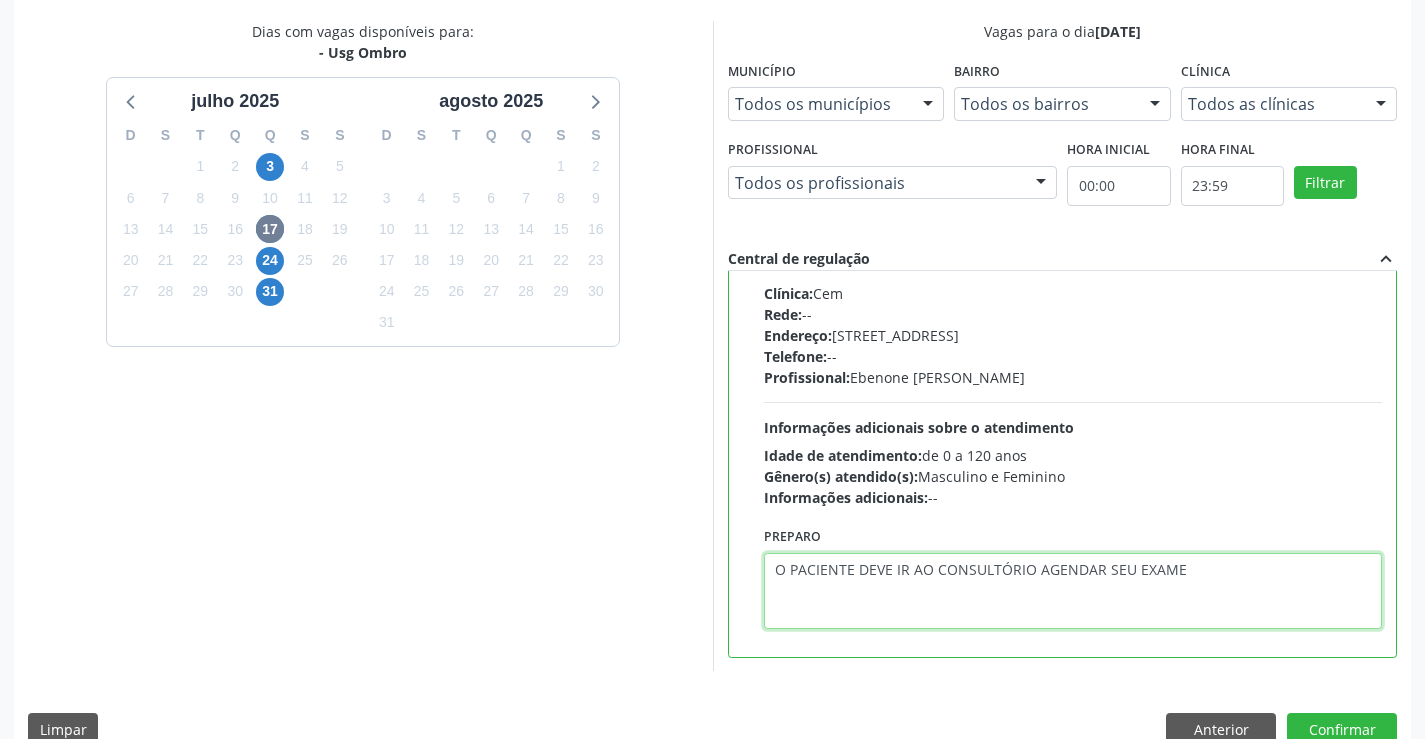 type on "O PACIENTE DEVE IR AO CONSULTÓRIO AGENDAR SEU EXAME" 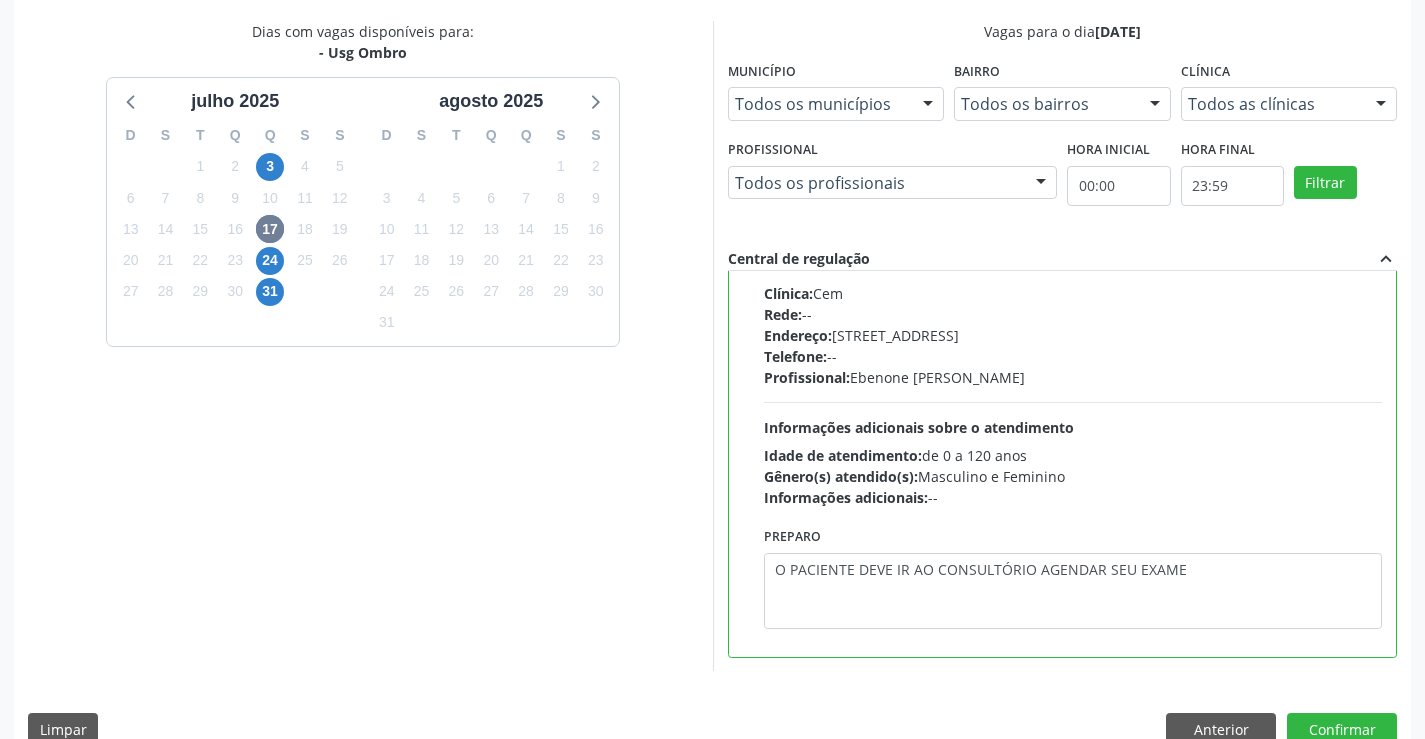 click on "Vagas para o dia
[DATE]
Município
Todos os municípios         Todos os municípios   [GEOGRAPHIC_DATA] - [GEOGRAPHIC_DATA] resultado encontrado para: "   "
Não há nenhuma opção para ser exibida.
Bairro
Todos os bairros         Todos os bairros   [GEOGRAPHIC_DATA] resultado encontrado para: "   "
Não há nenhuma opção para ser exibida.
Clínica
Todos as clínicas         Todos as clínicas   Cem
Nenhum resultado encontrado para: "   "
Não há nenhuma opção para ser exibida.
Profissional
Todos os profissionais         Todos os profissionais   Ebenone [PERSON_NAME] resultado encontrado para: "   "
Não há nenhuma opção para ser exibida.
Hora inicial
00:00
Hora final
23:59
Filtrar
expand_less" at bounding box center (1062, 346) 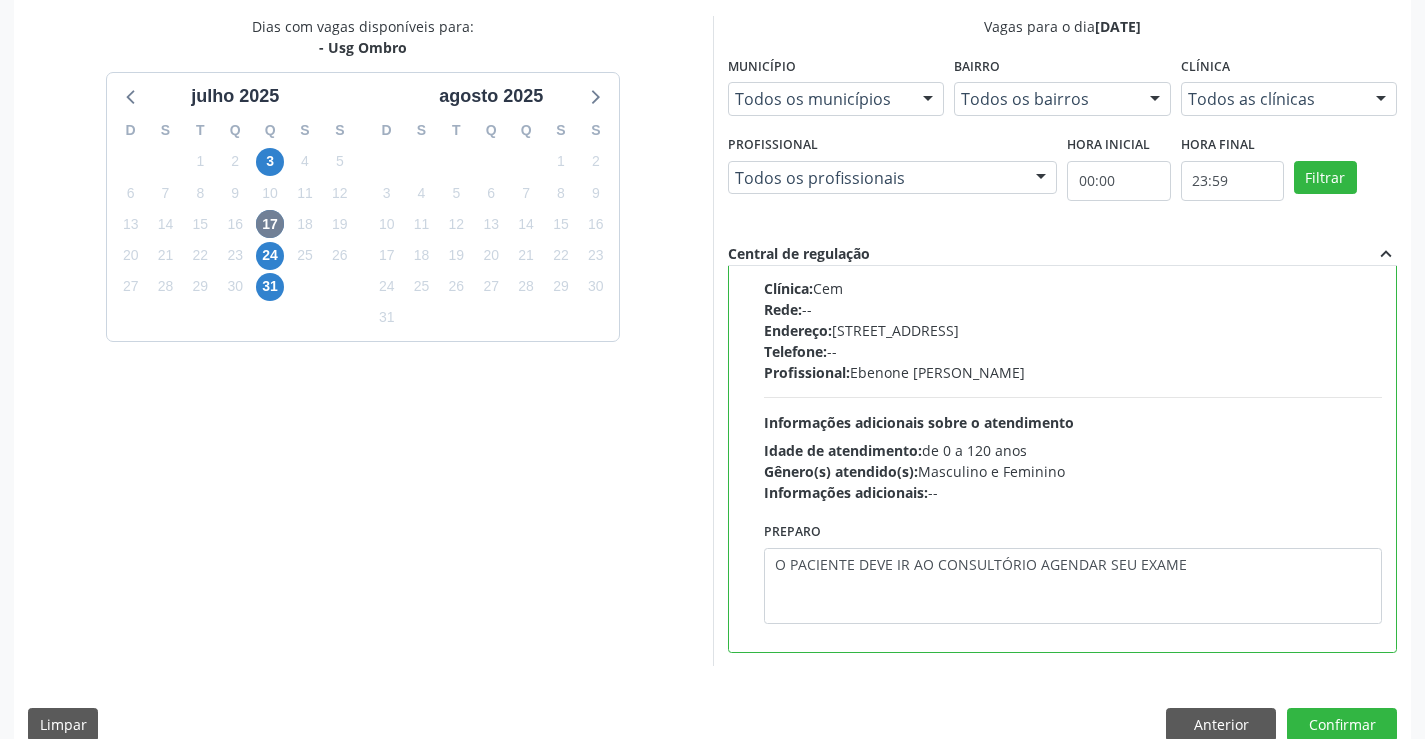 scroll, scrollTop: 456, scrollLeft: 0, axis: vertical 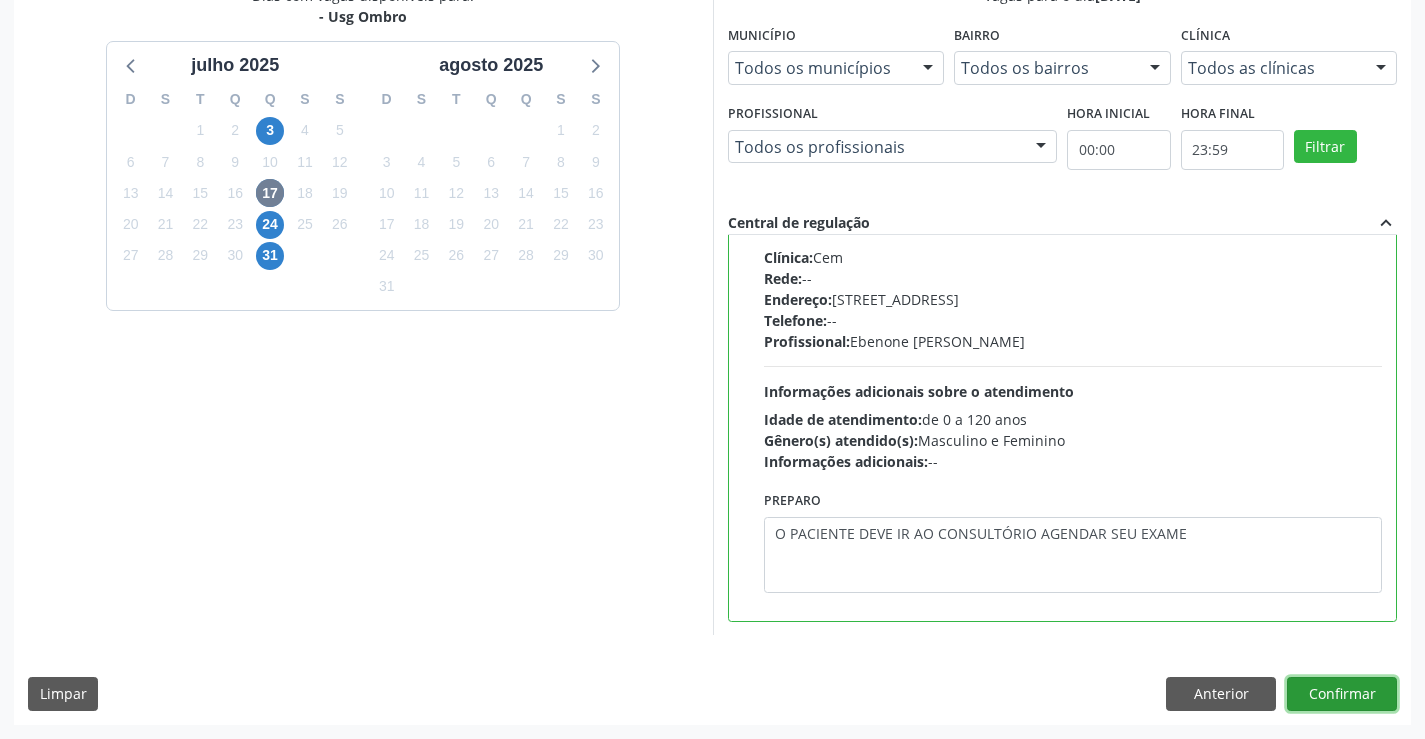 click on "Confirmar" at bounding box center (1342, 694) 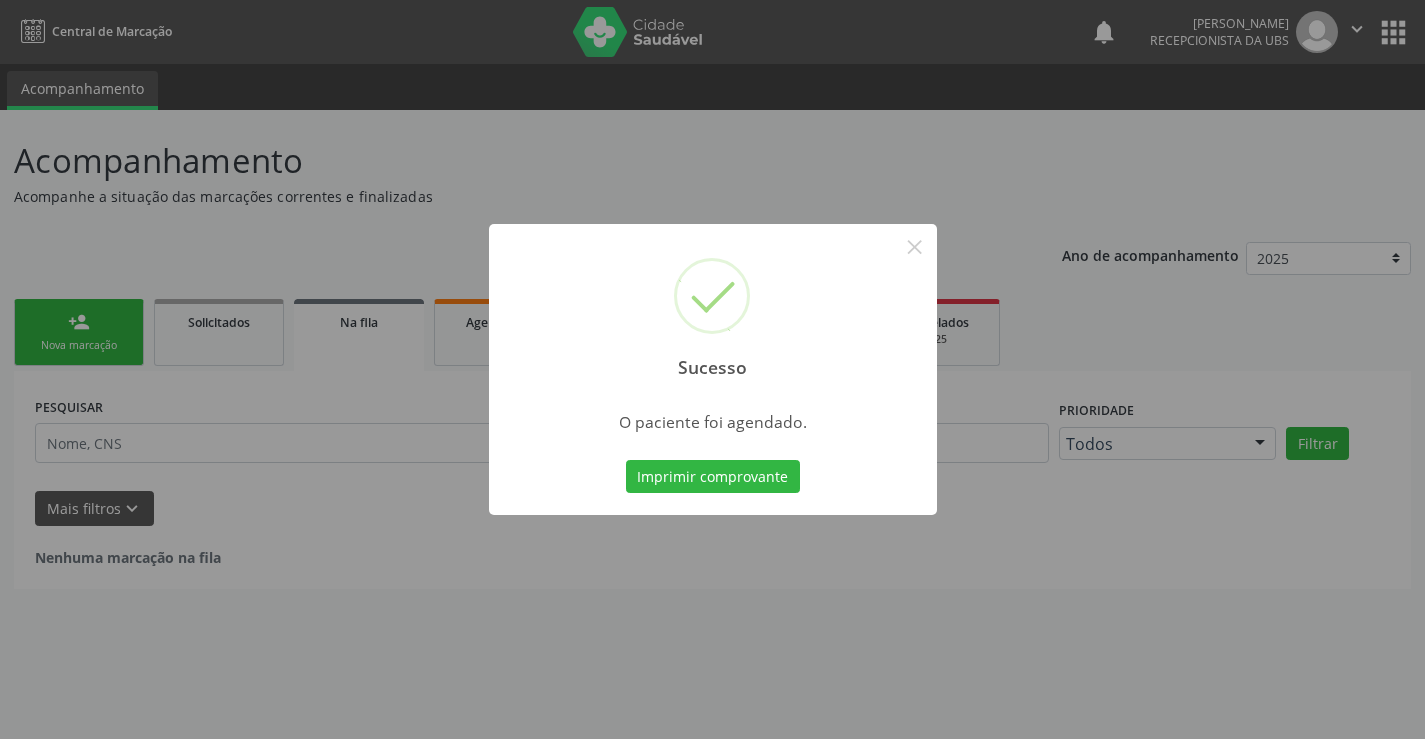 scroll, scrollTop: 0, scrollLeft: 0, axis: both 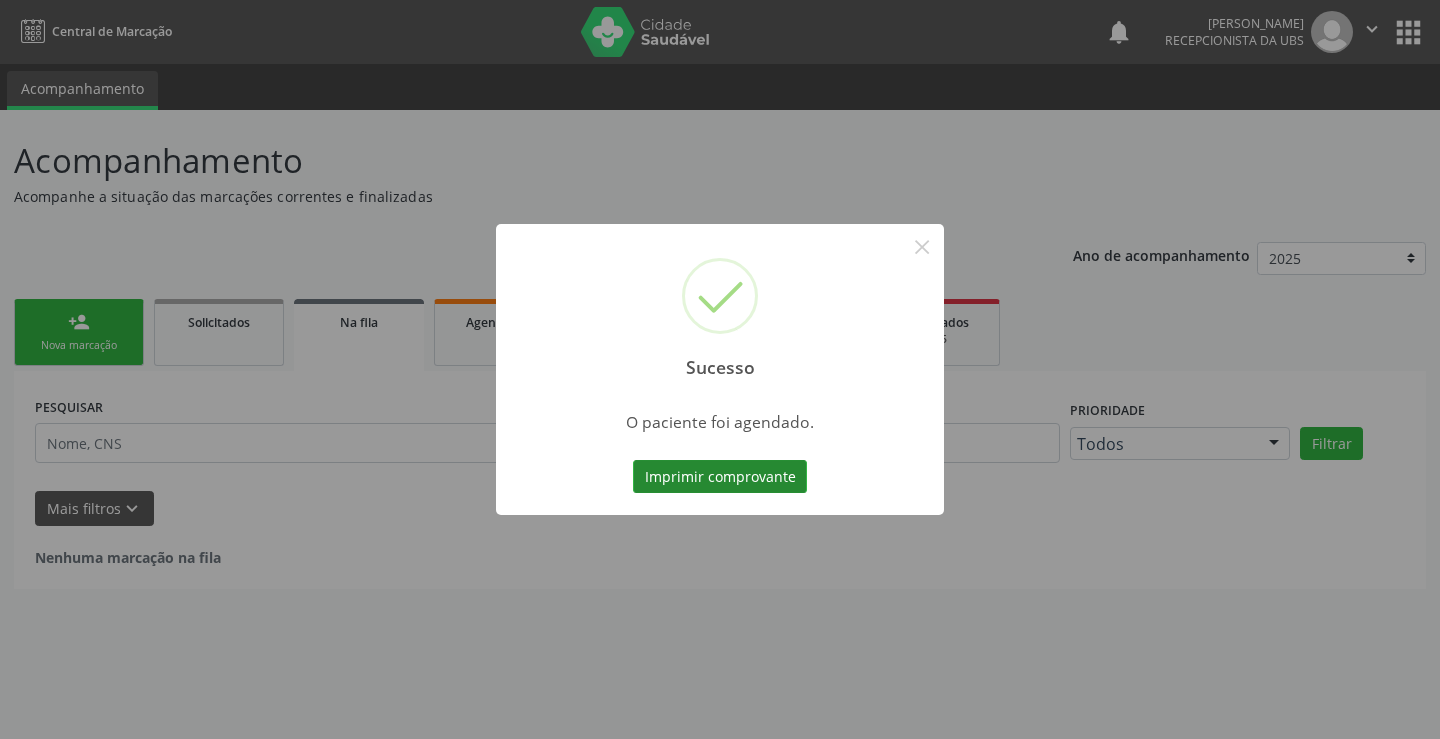 click on "Imprimir comprovante" at bounding box center (720, 477) 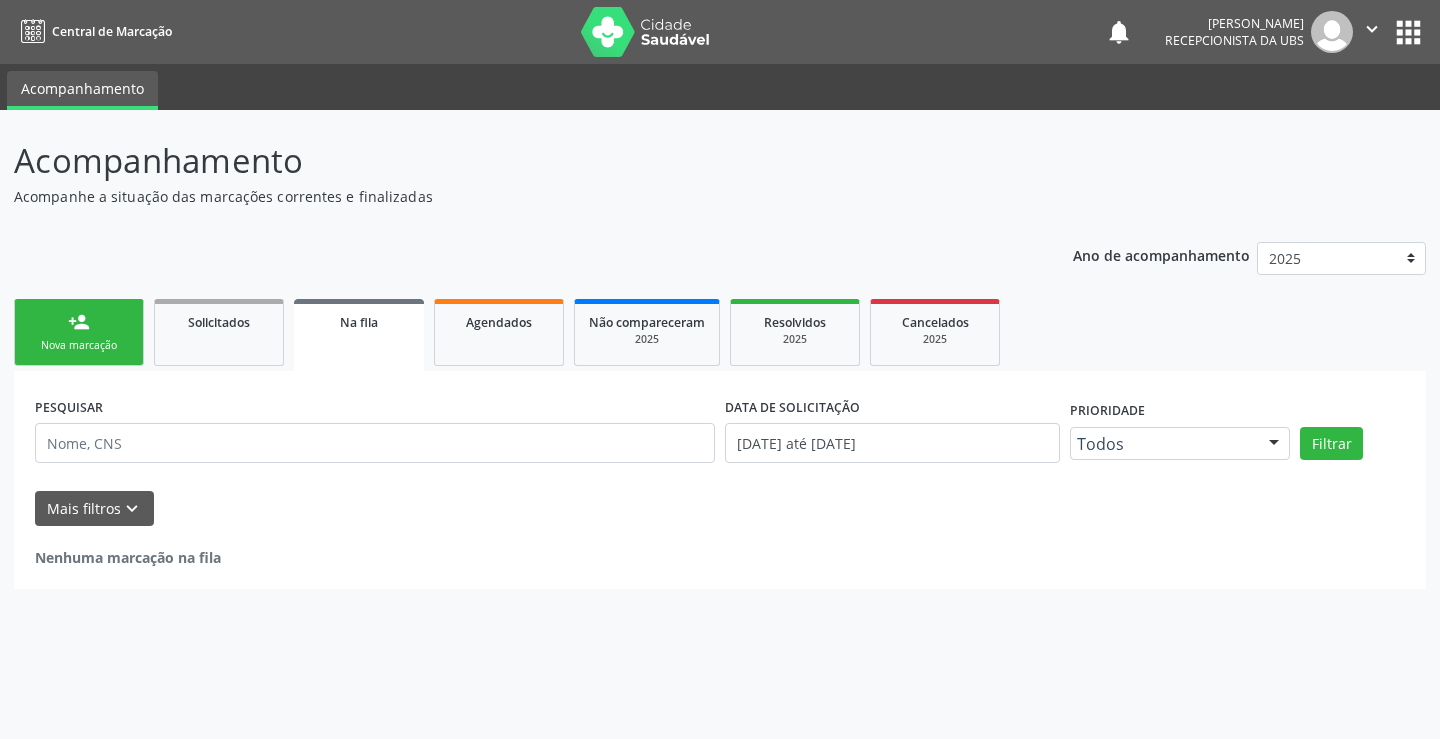 click on "Nova marcação" at bounding box center (79, 345) 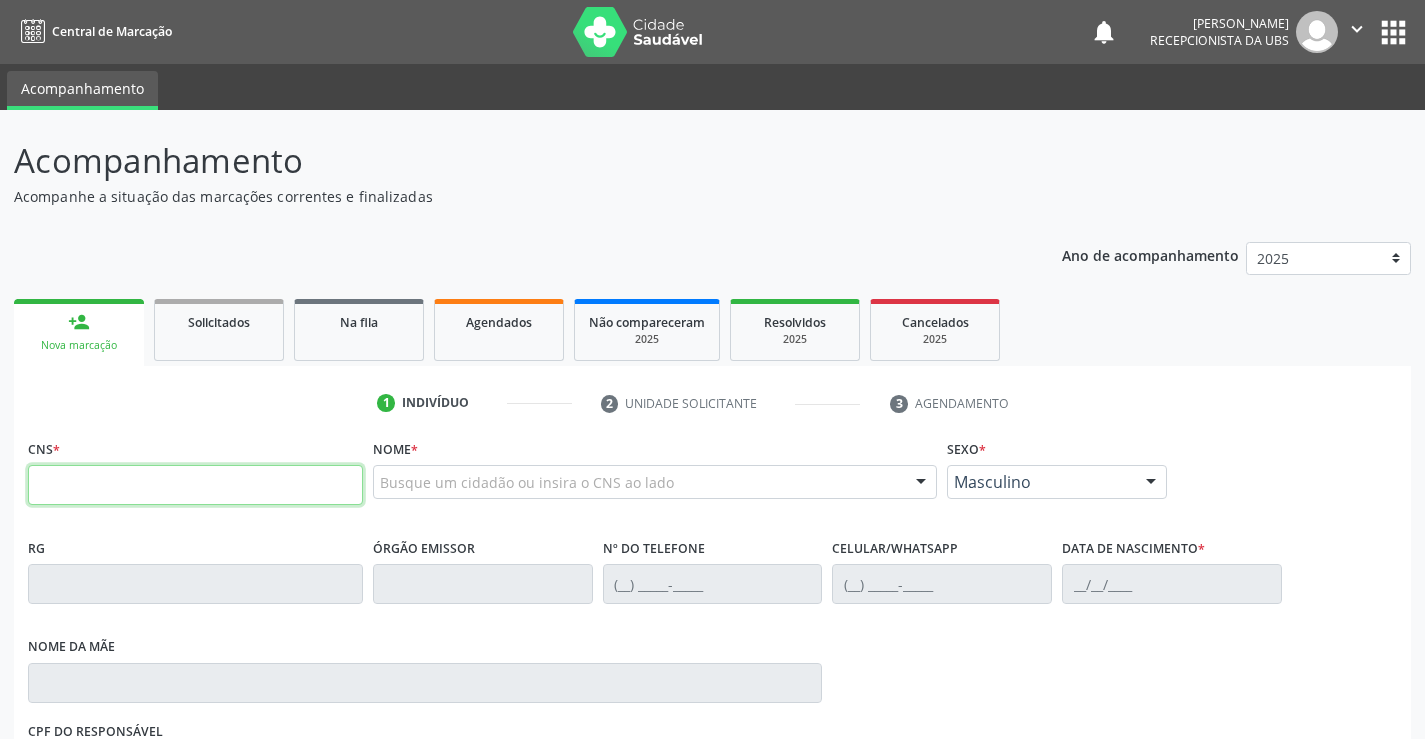 click at bounding box center [195, 485] 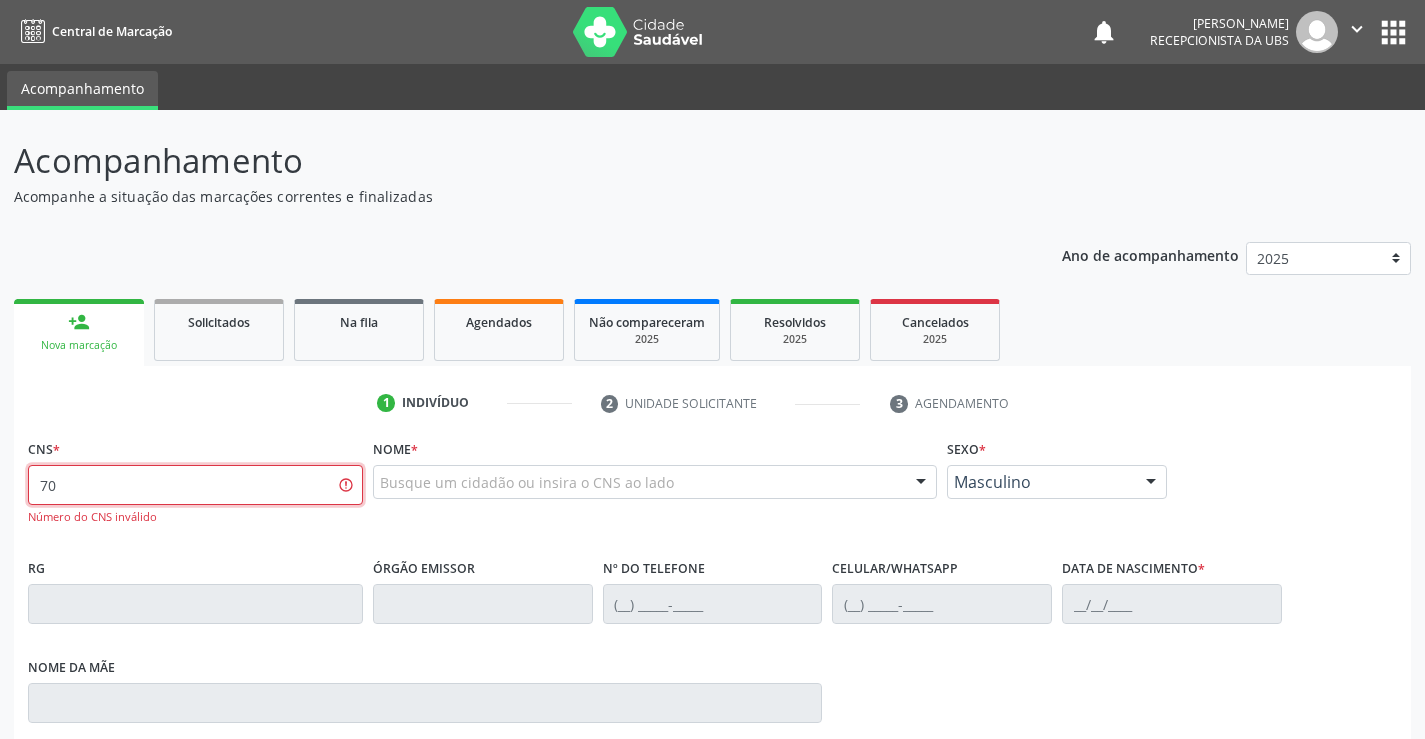 type on "7" 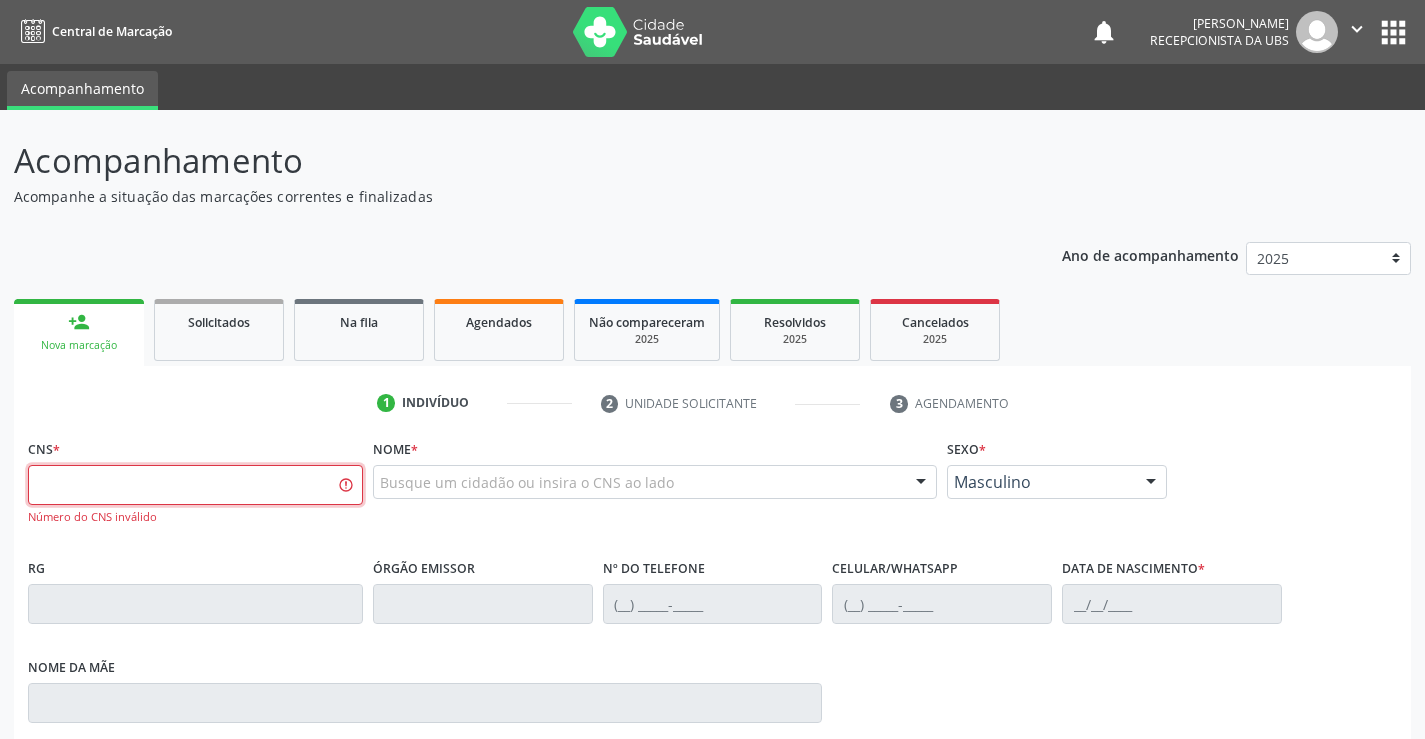paste on "700 4011 0798 9850" 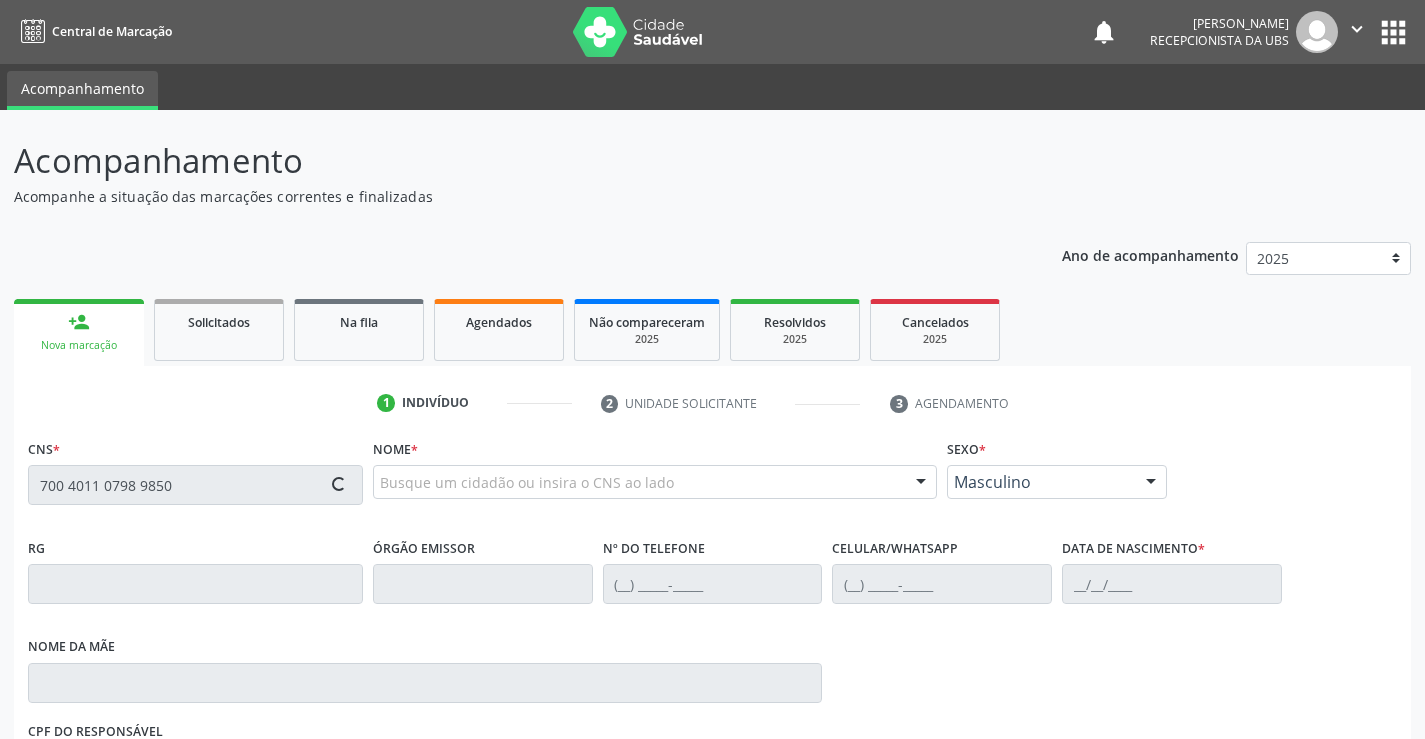 type on "700 4011 0798 9850" 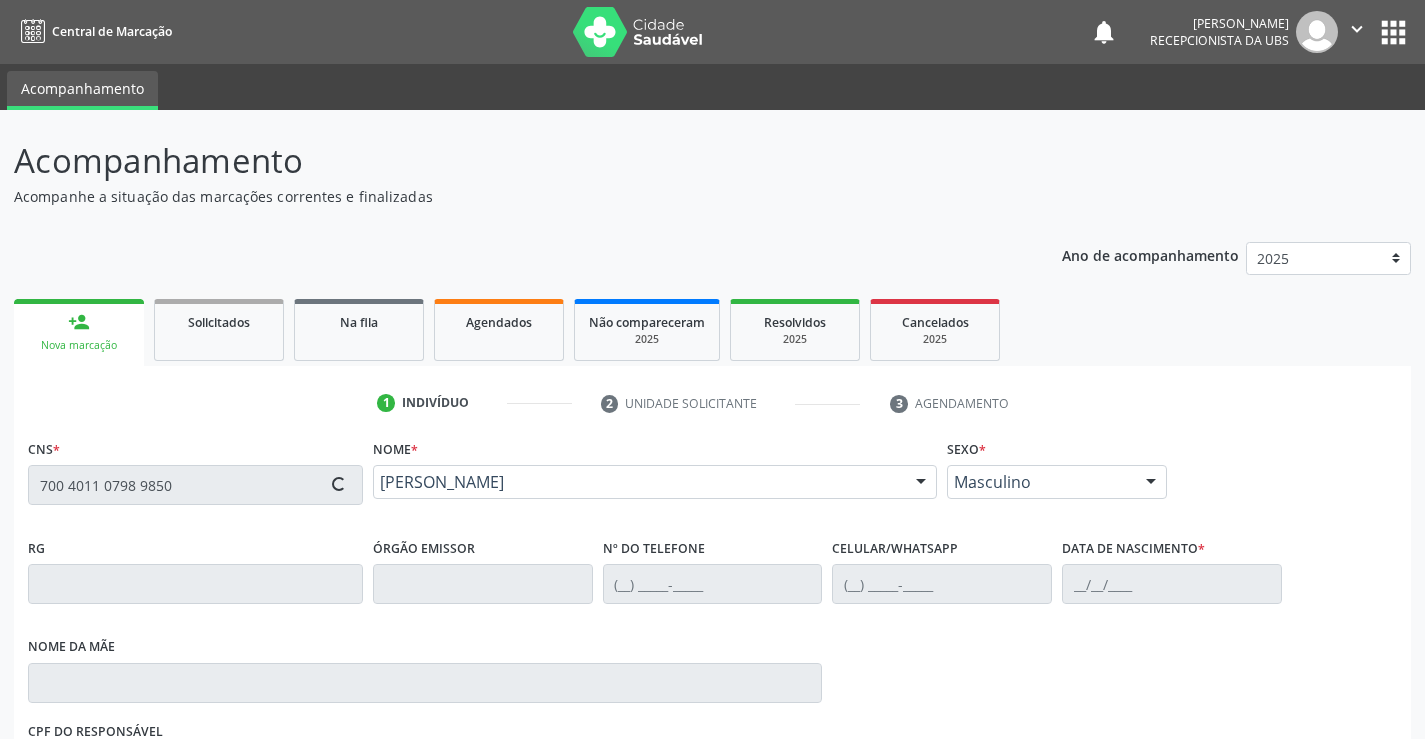 type on "[PHONE_NUMBER]" 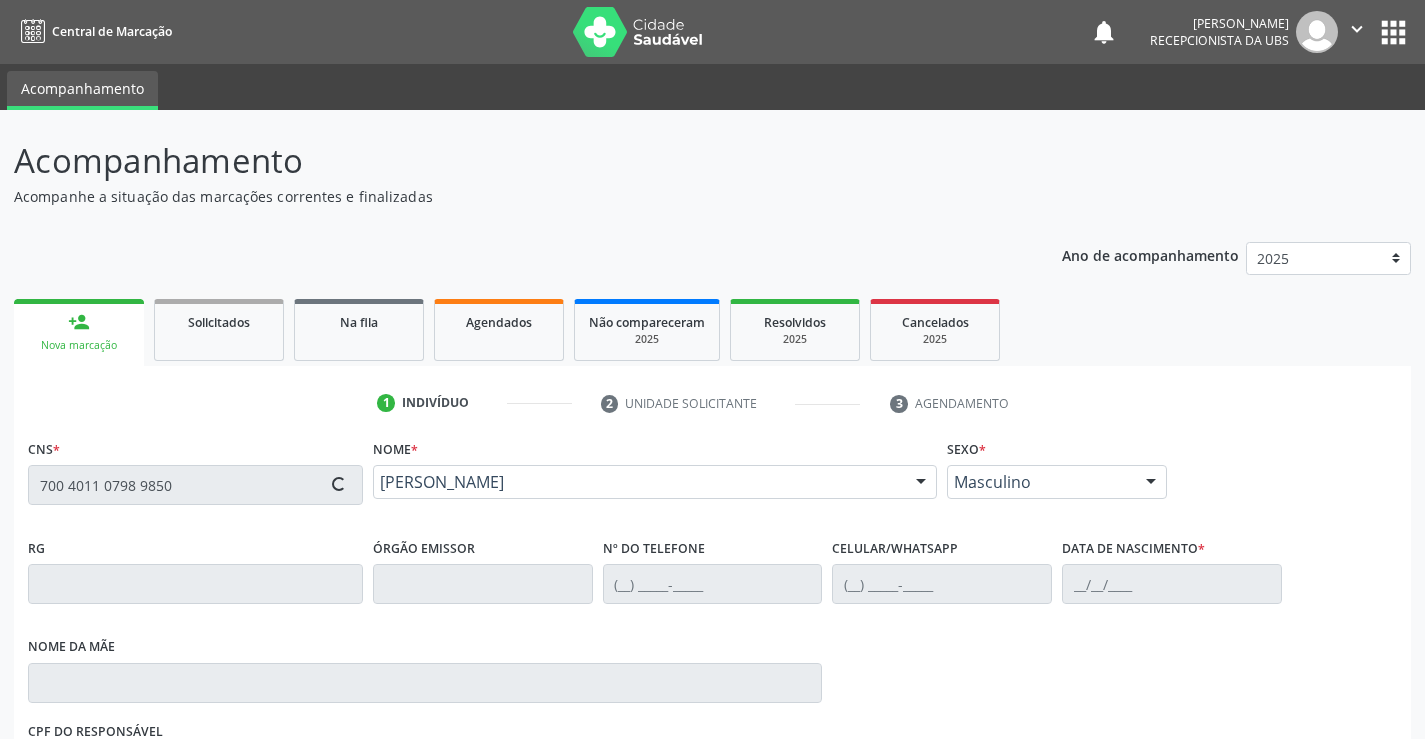 type on "[DATE]" 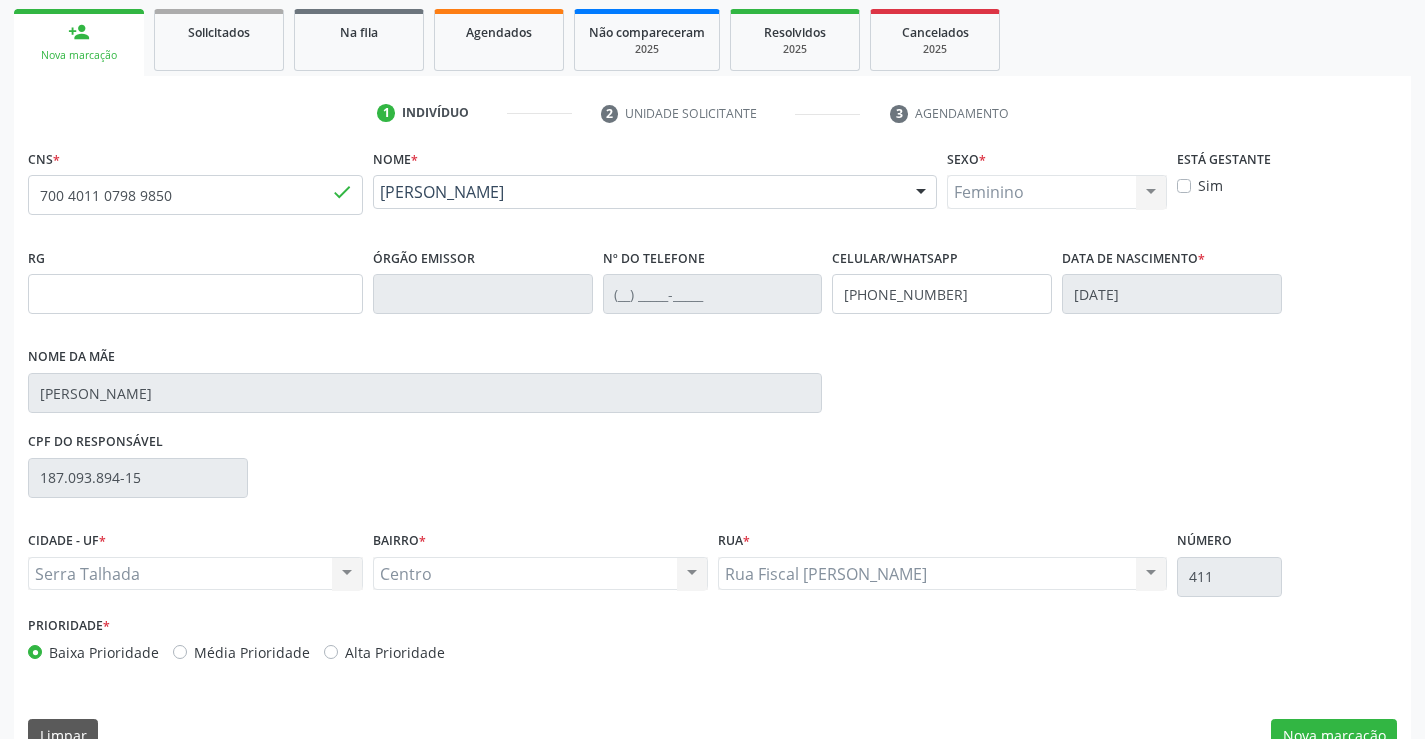 scroll, scrollTop: 300, scrollLeft: 0, axis: vertical 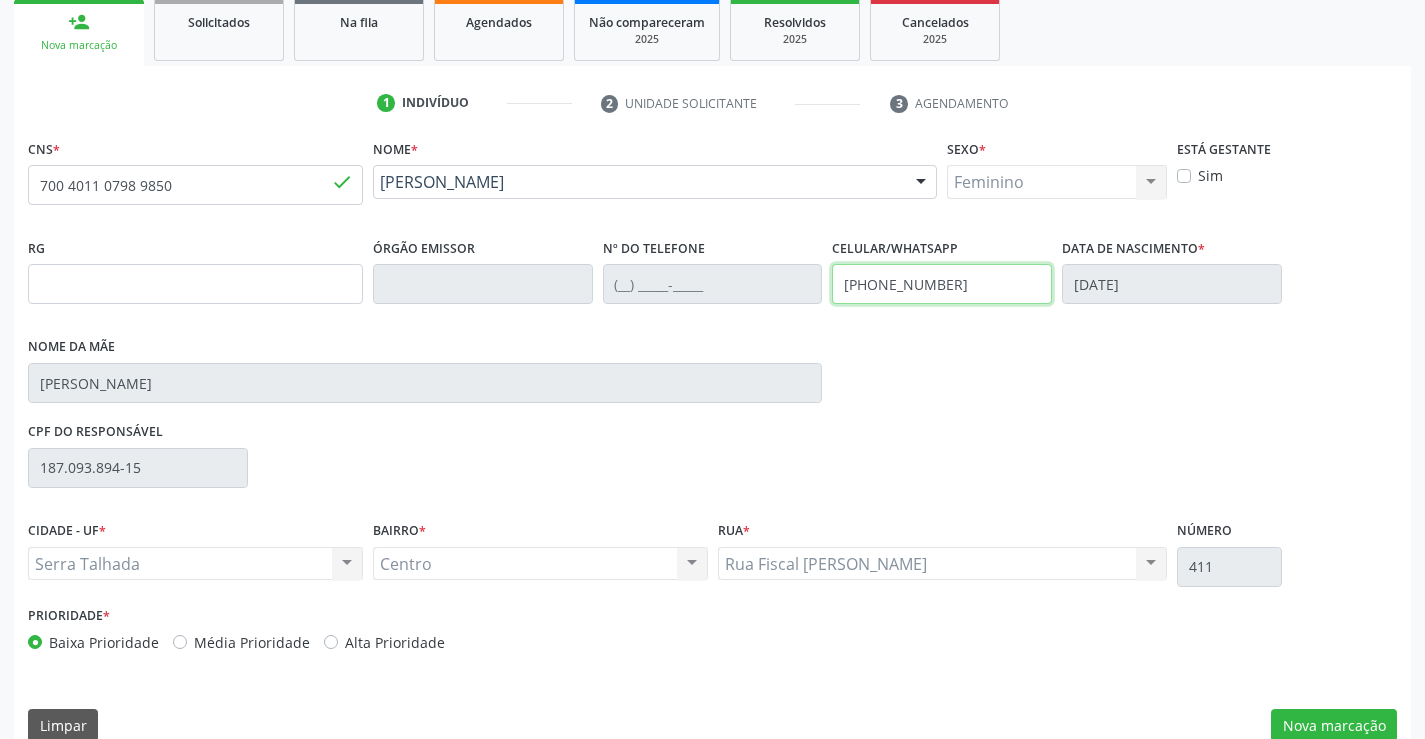 click on "[PHONE_NUMBER]" at bounding box center [942, 284] 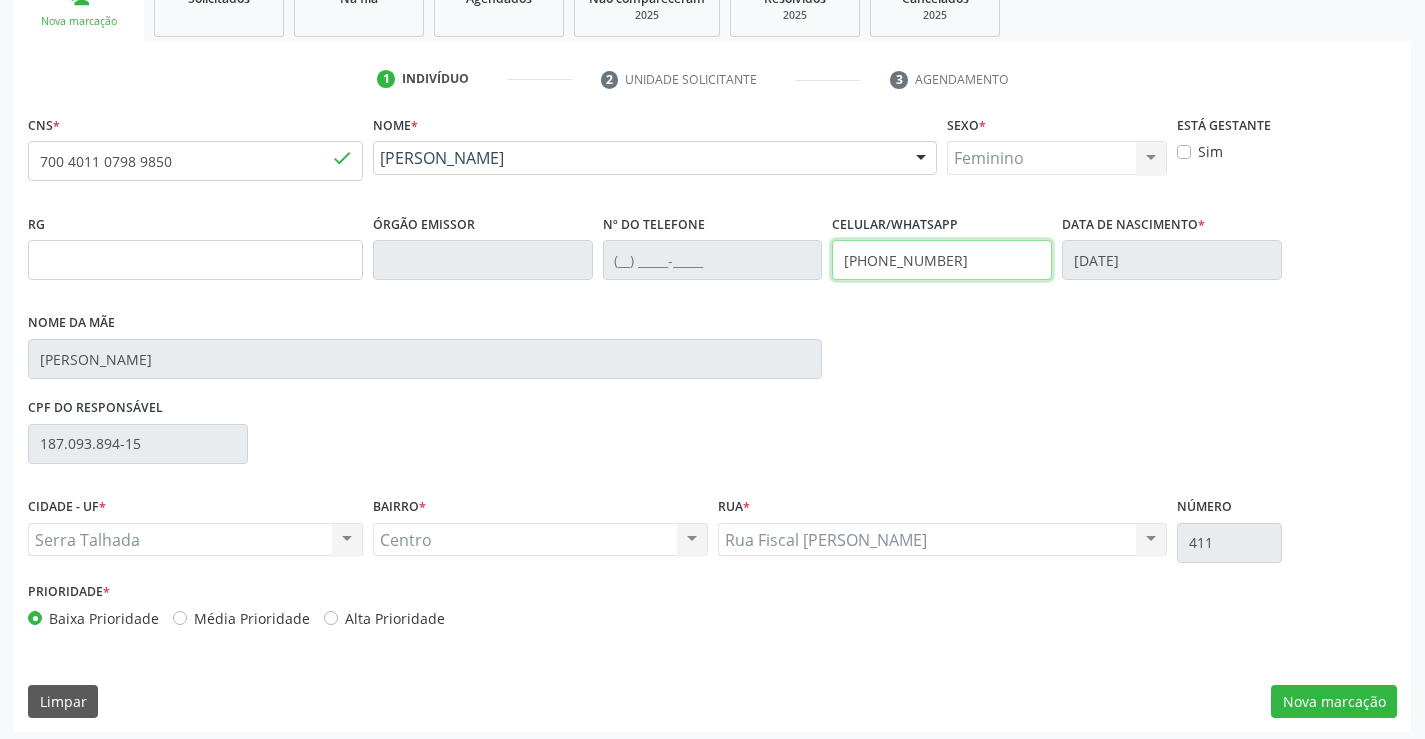 scroll, scrollTop: 331, scrollLeft: 0, axis: vertical 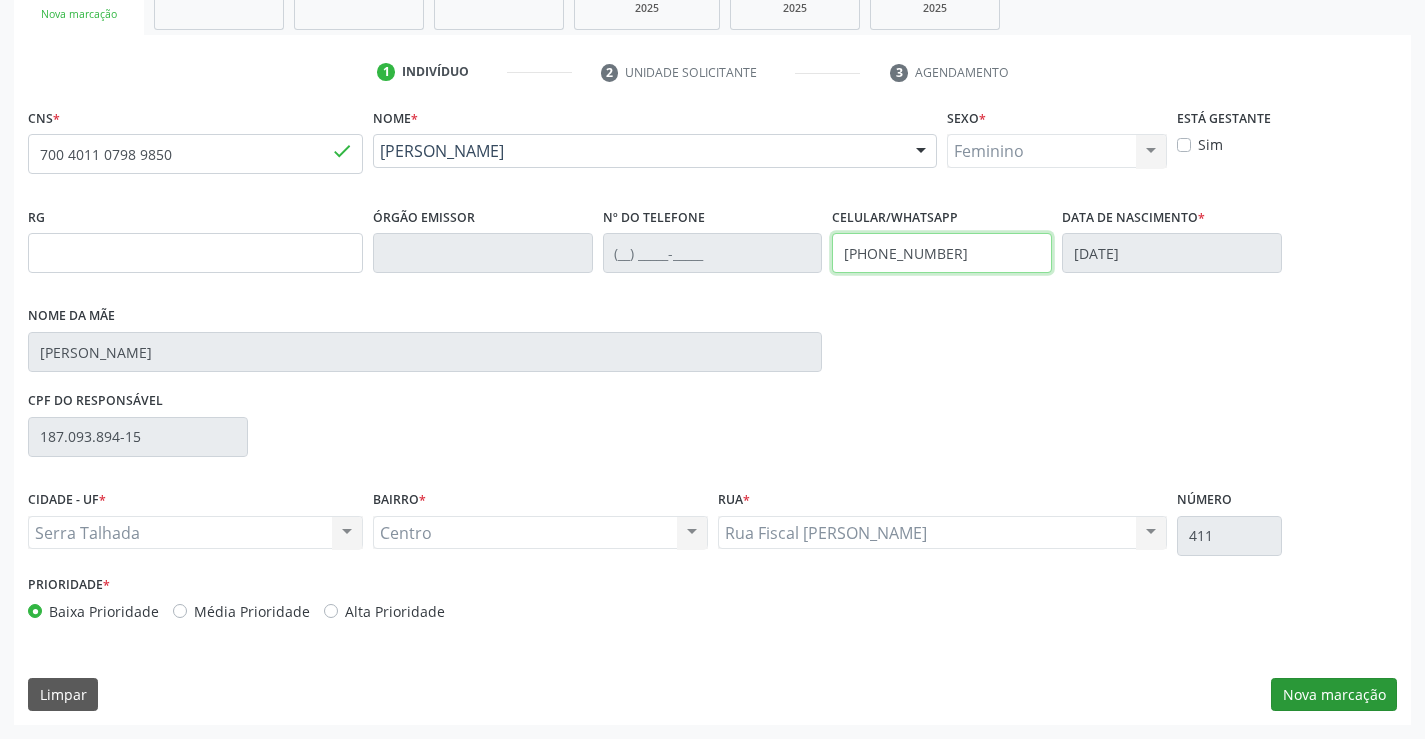 type on "[PHONE_NUMBER]" 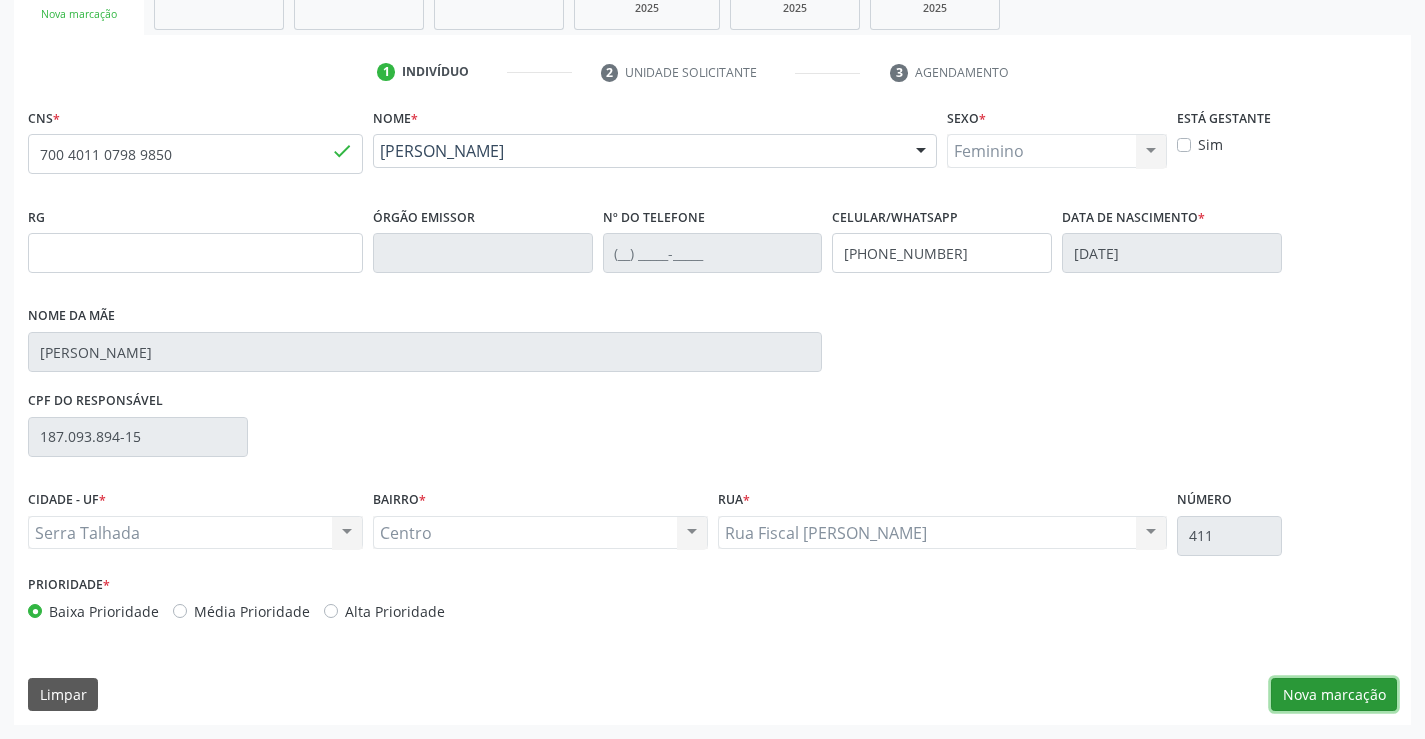 click on "Nova marcação" at bounding box center [1334, 695] 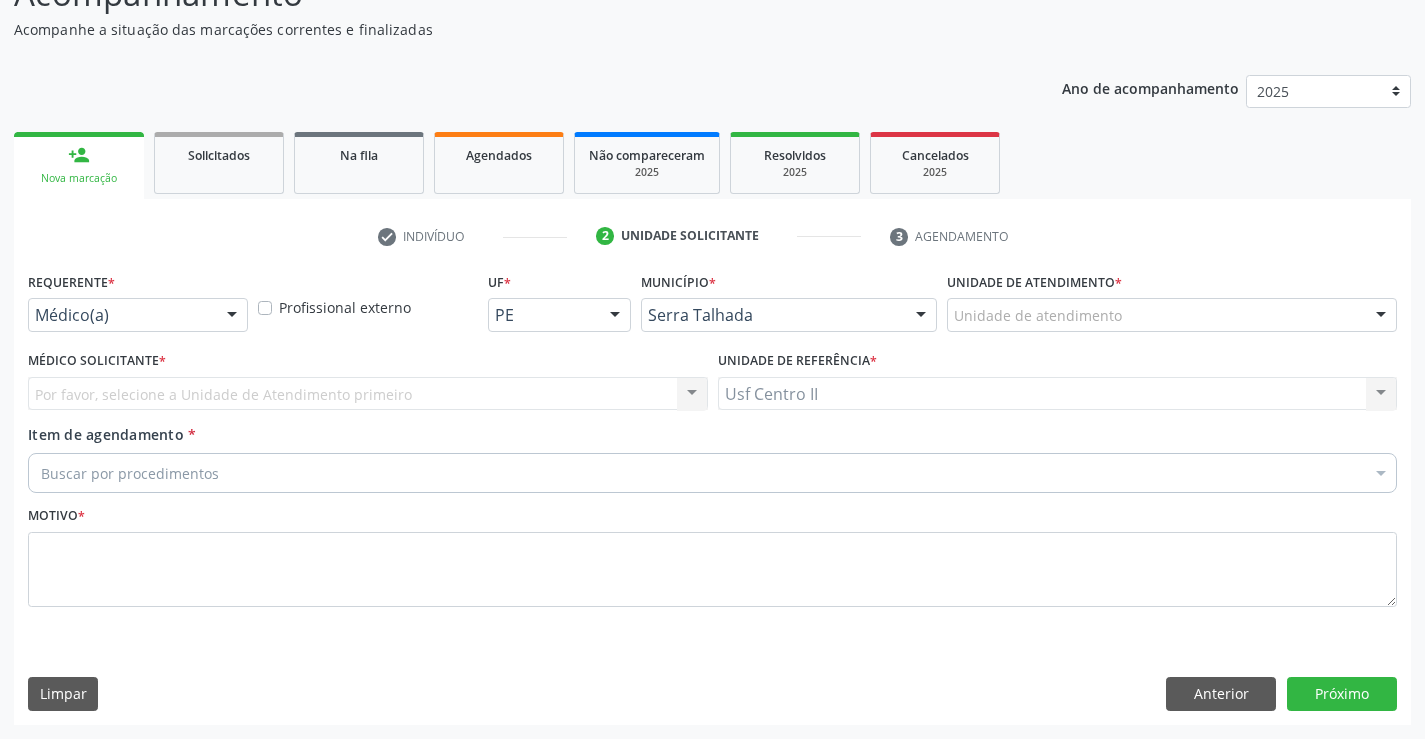 scroll, scrollTop: 167, scrollLeft: 0, axis: vertical 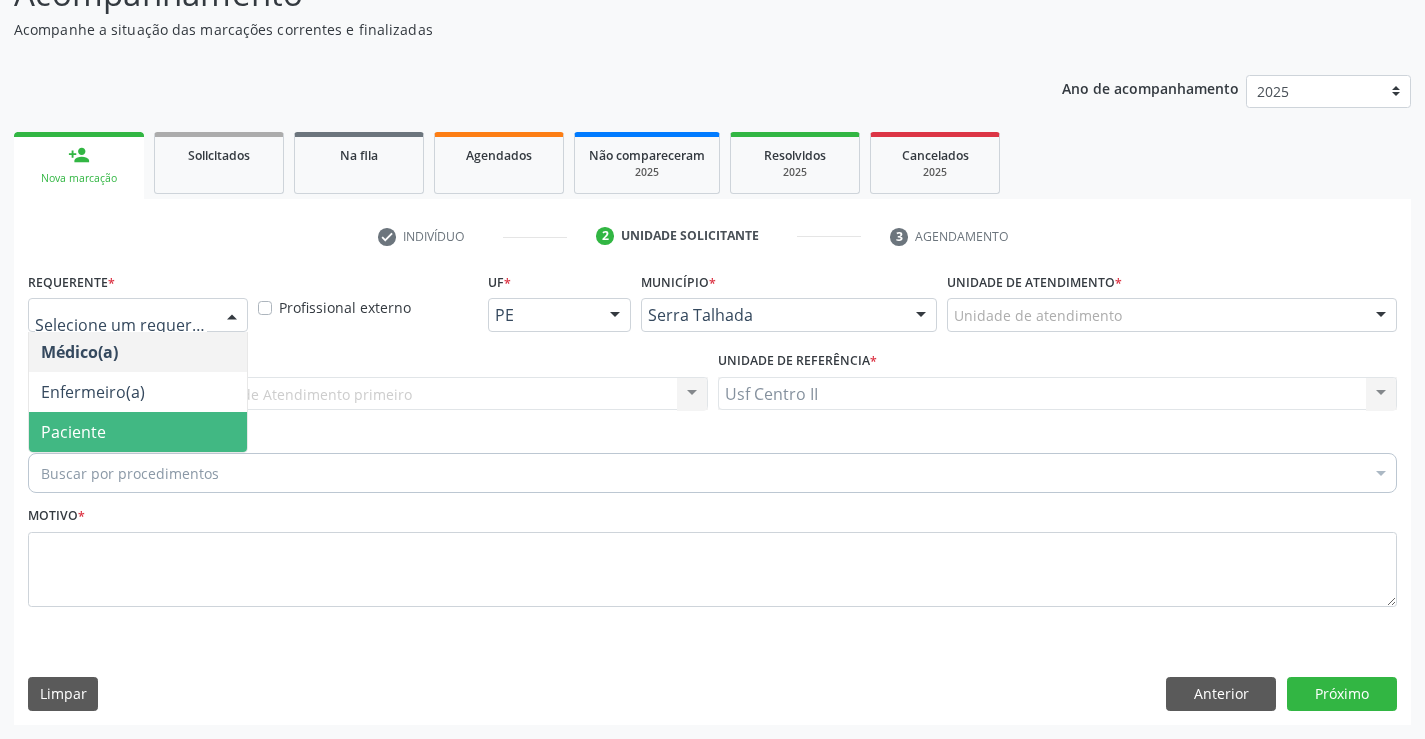 click on "Paciente" at bounding box center [138, 432] 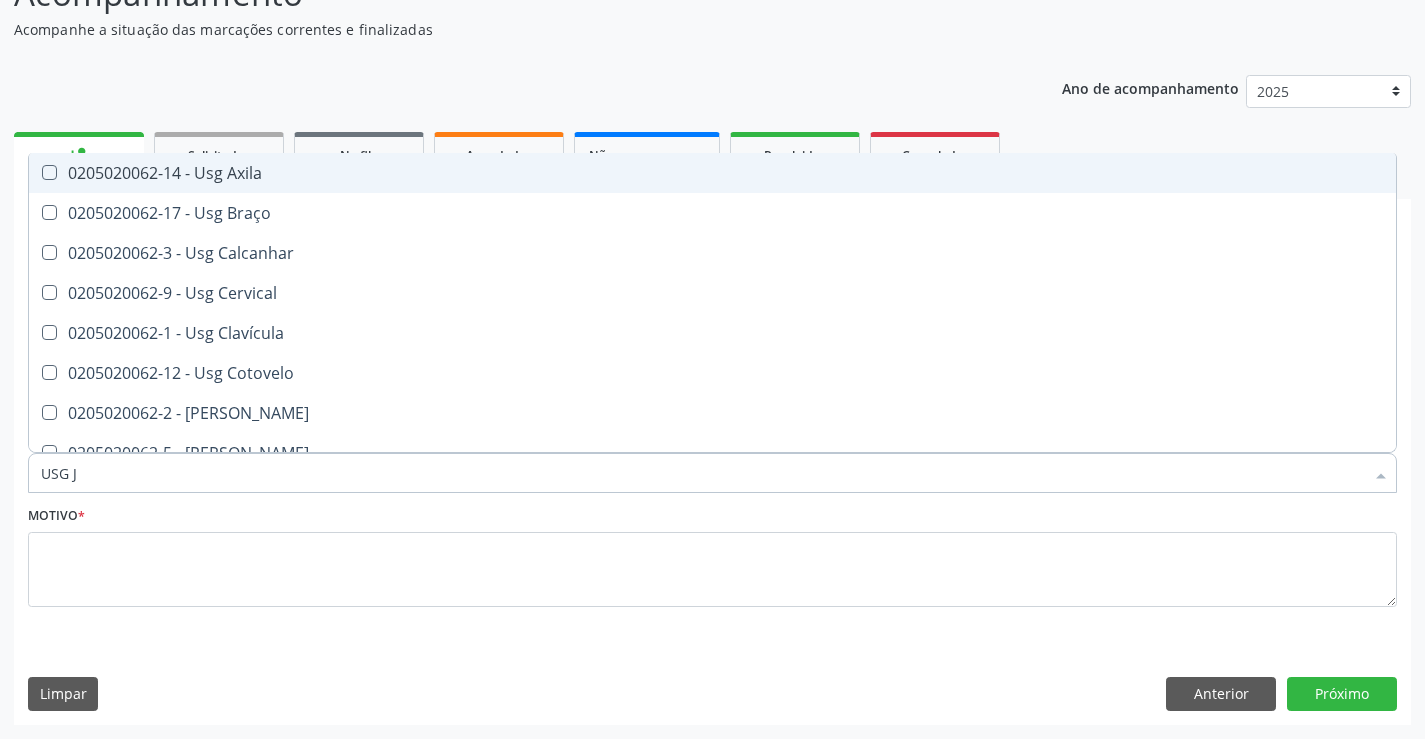 type on "USG JO" 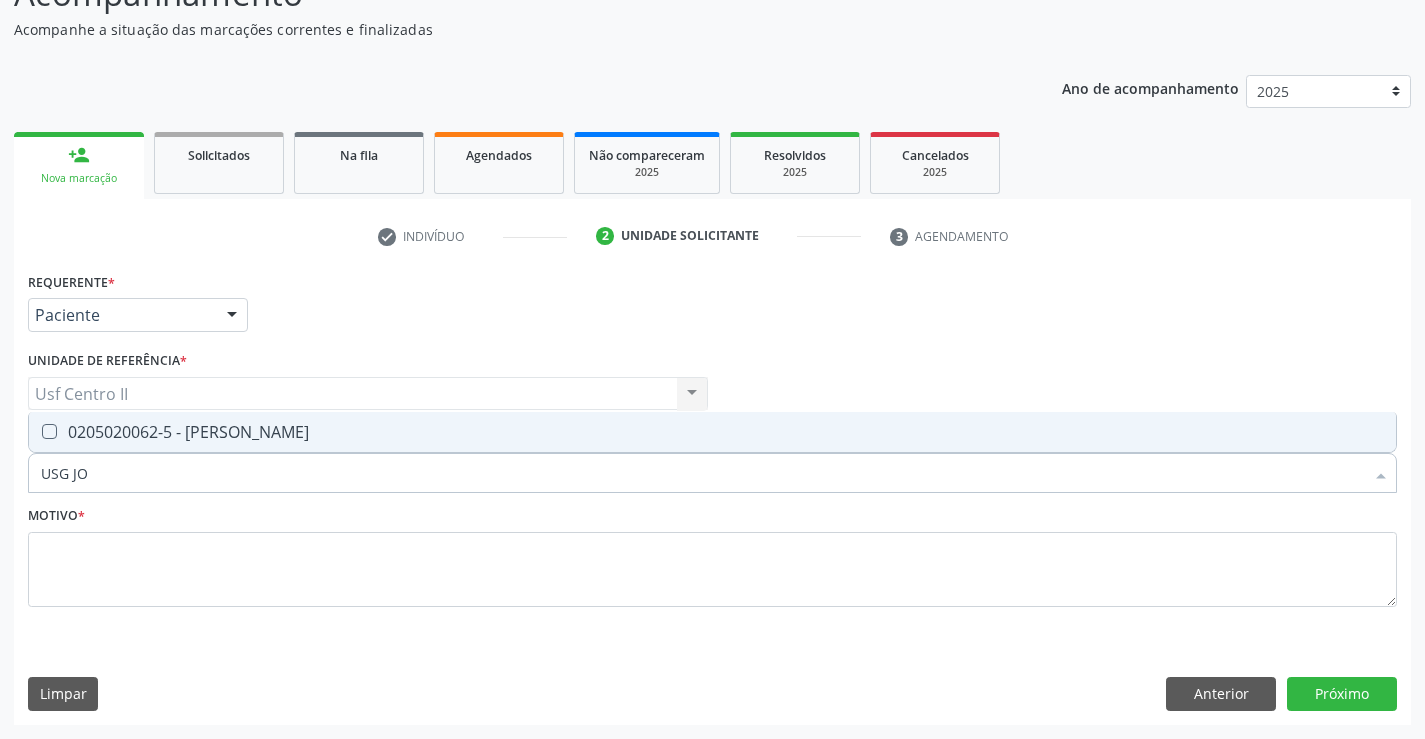 click on "0205020062-5 - [PERSON_NAME]" at bounding box center (712, 432) 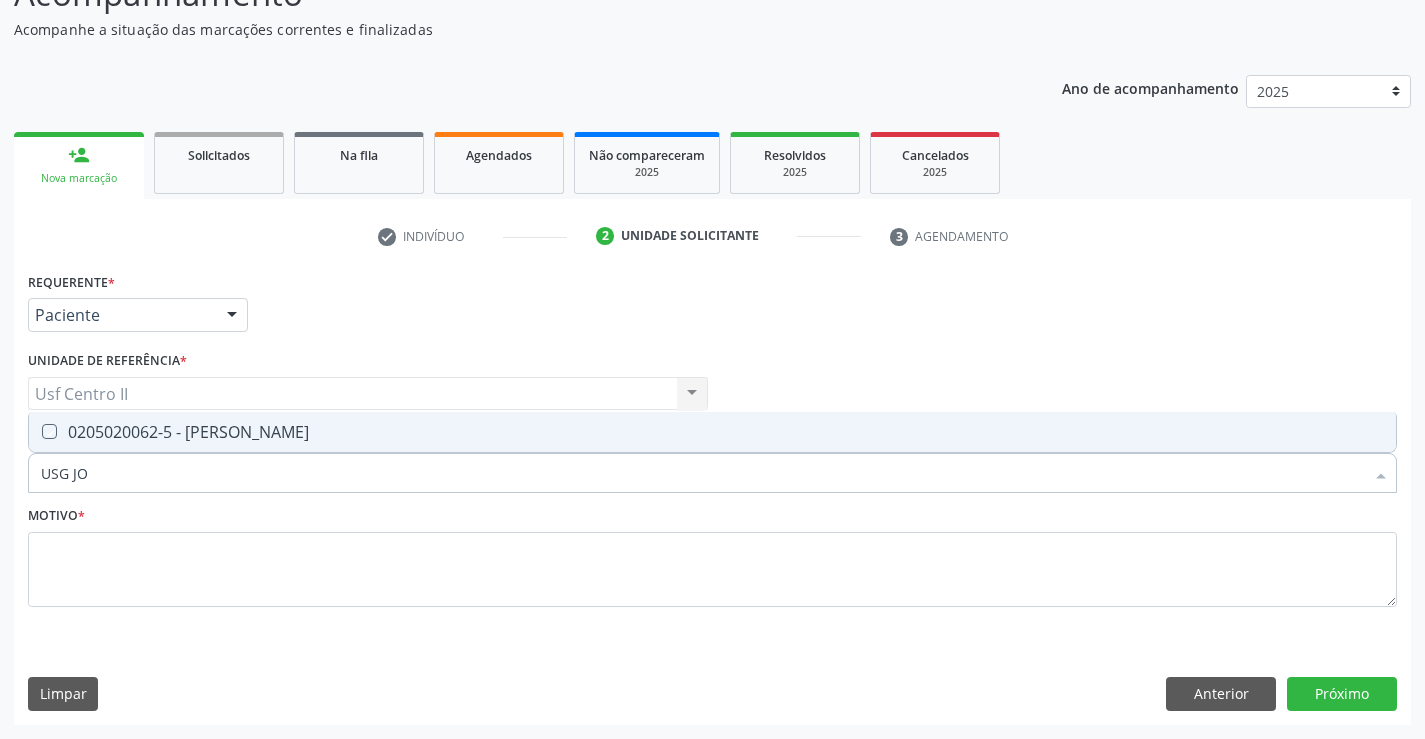 checkbox on "true" 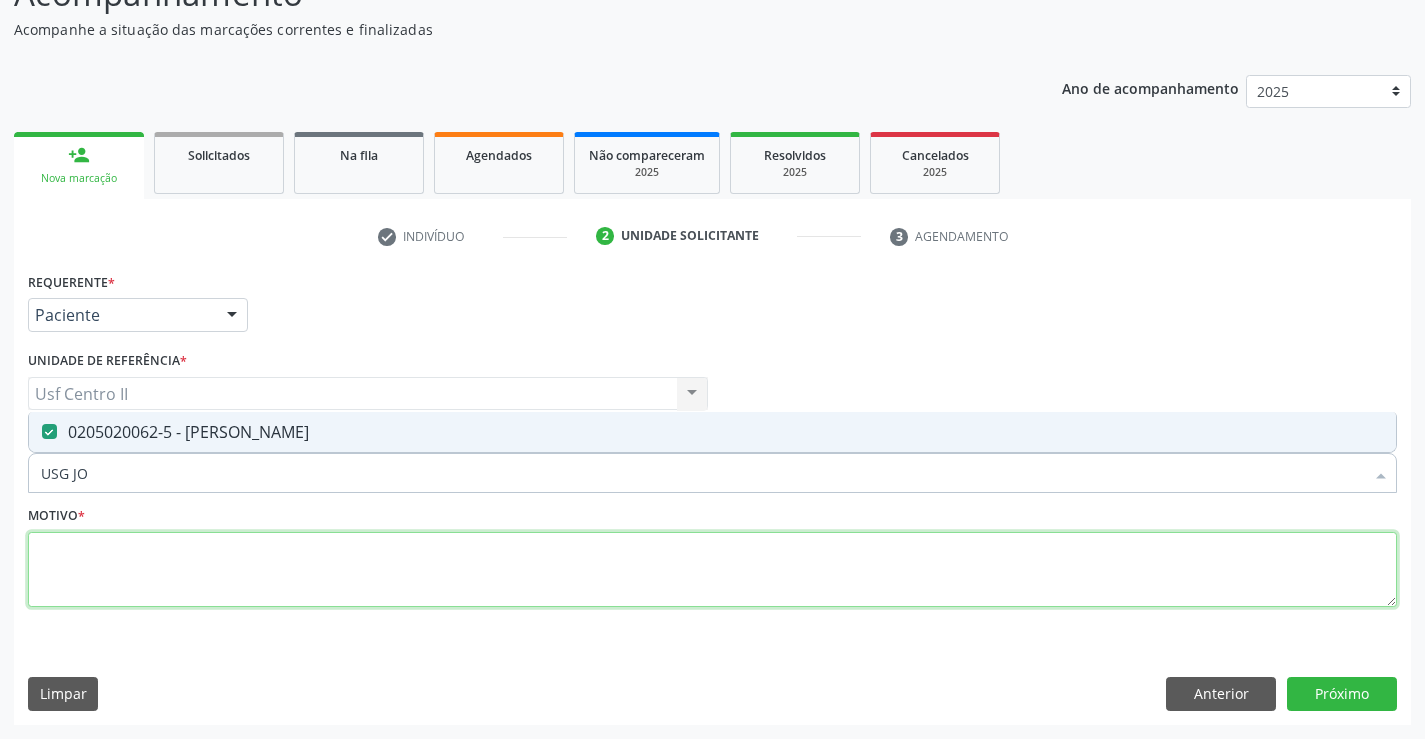 click at bounding box center [712, 570] 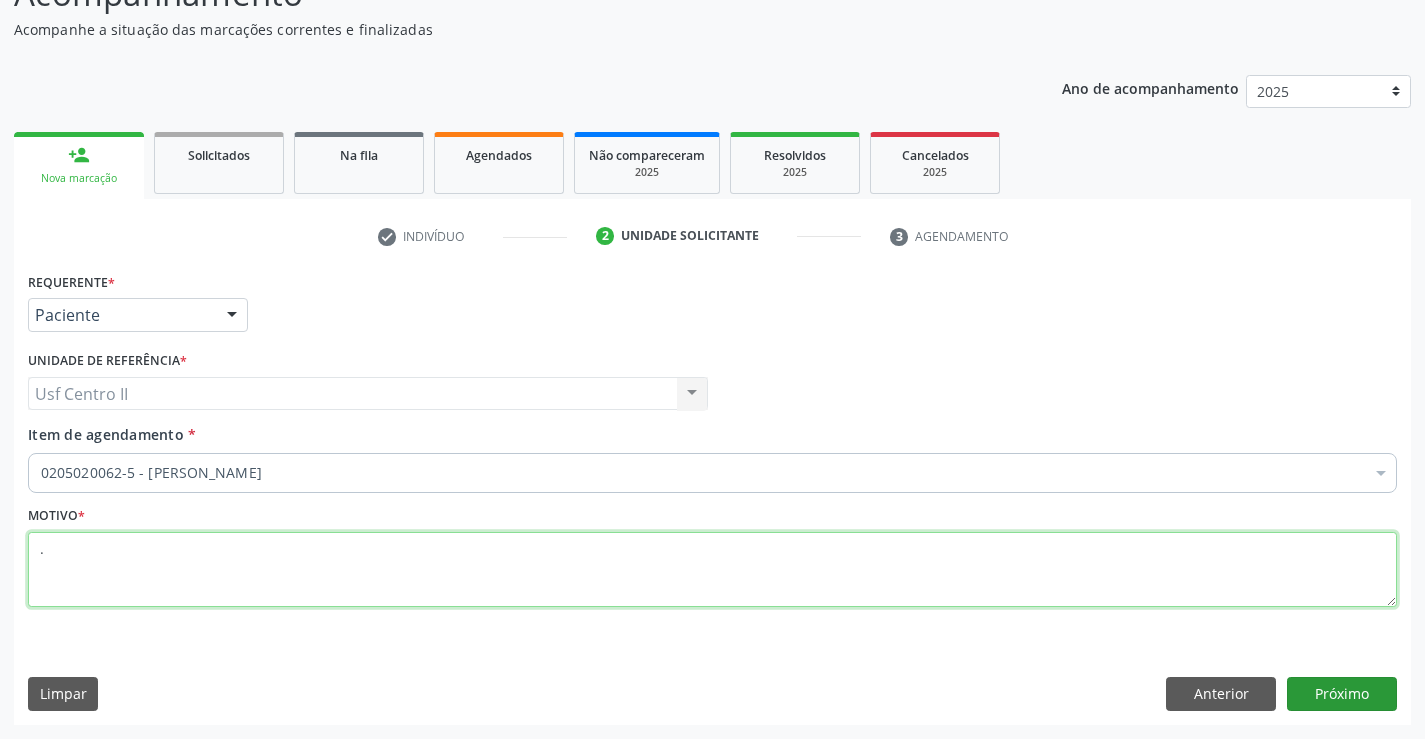 type on "." 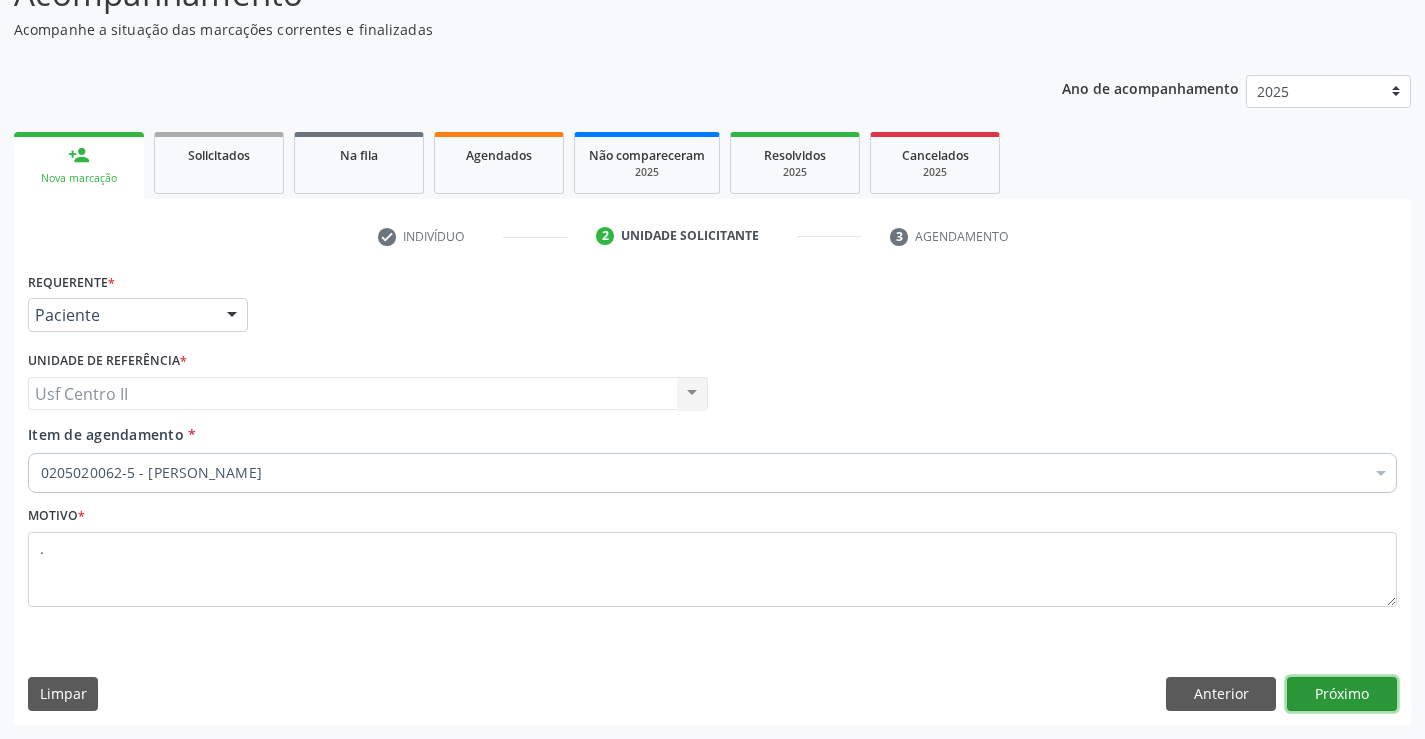 click on "Próximo" at bounding box center (1342, 694) 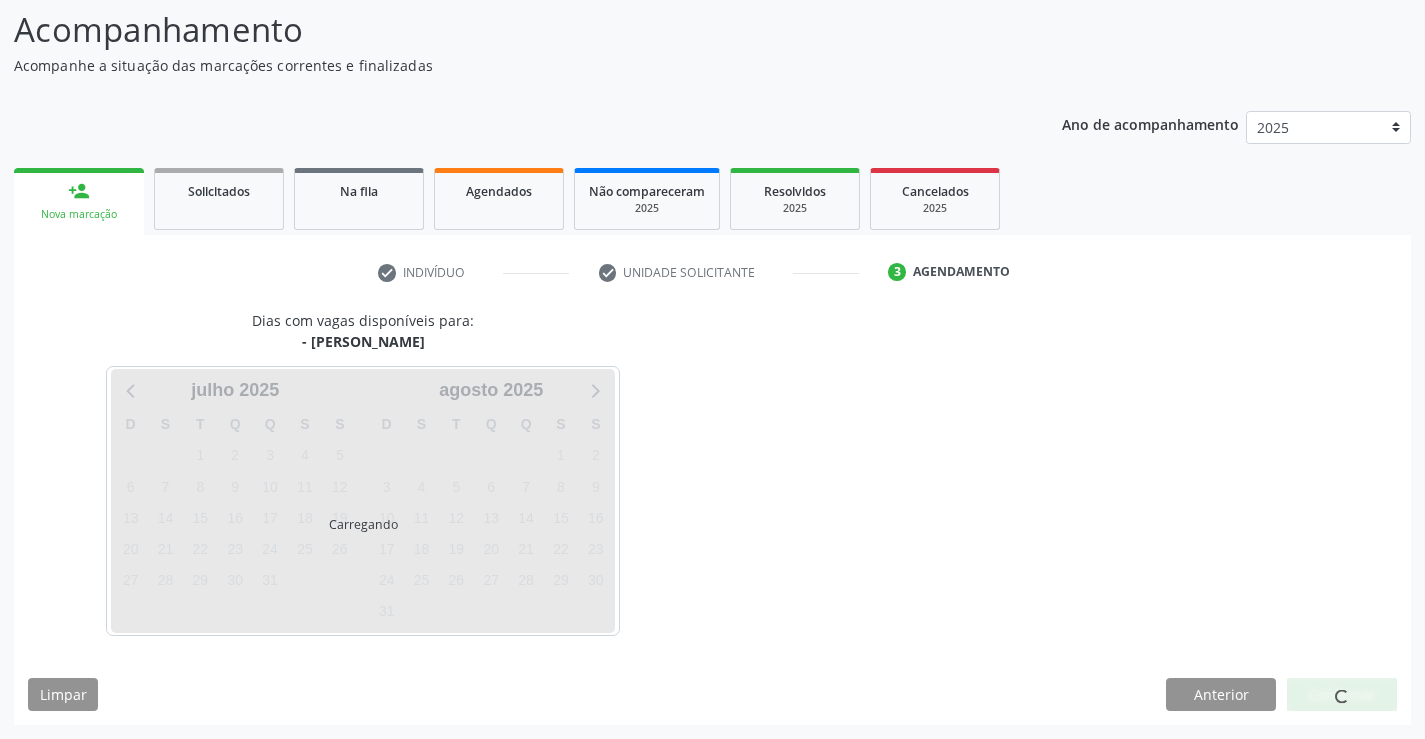 scroll, scrollTop: 131, scrollLeft: 0, axis: vertical 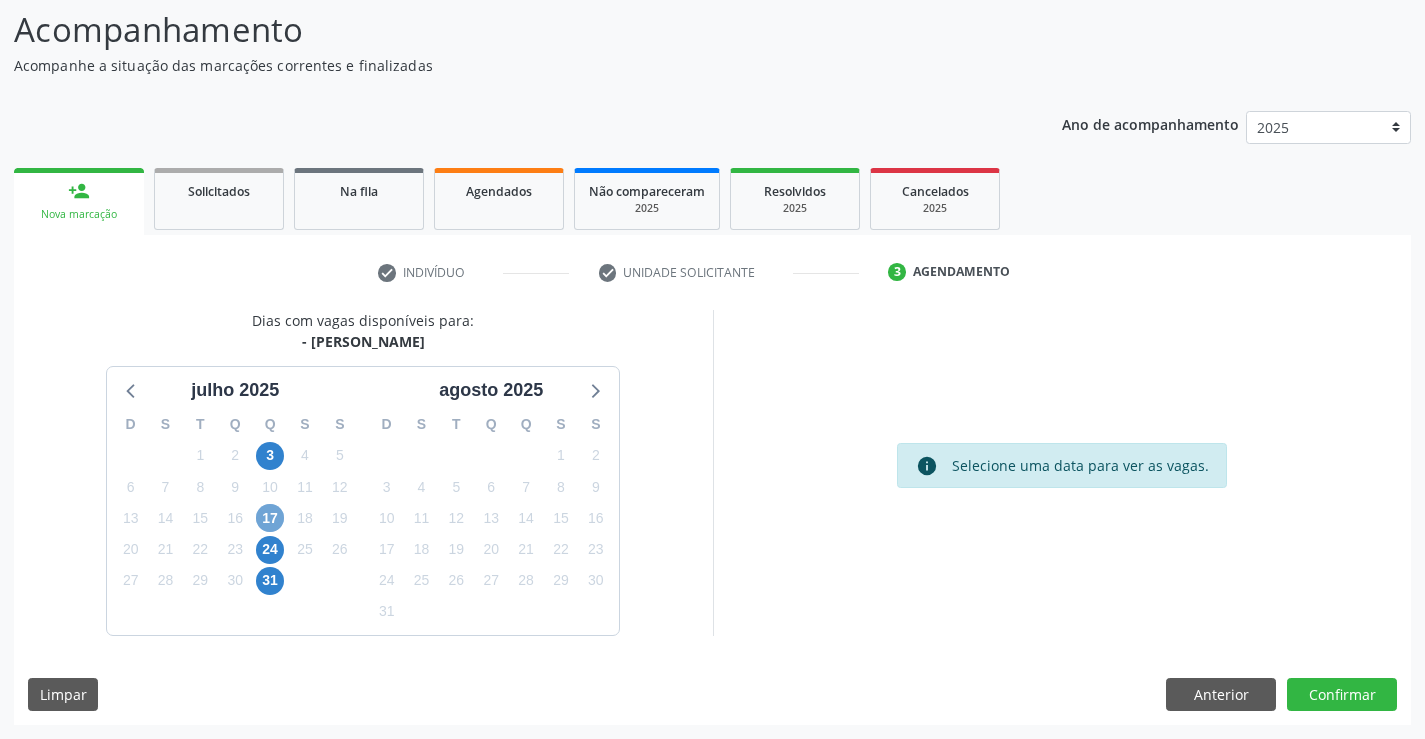 click on "17" at bounding box center [270, 518] 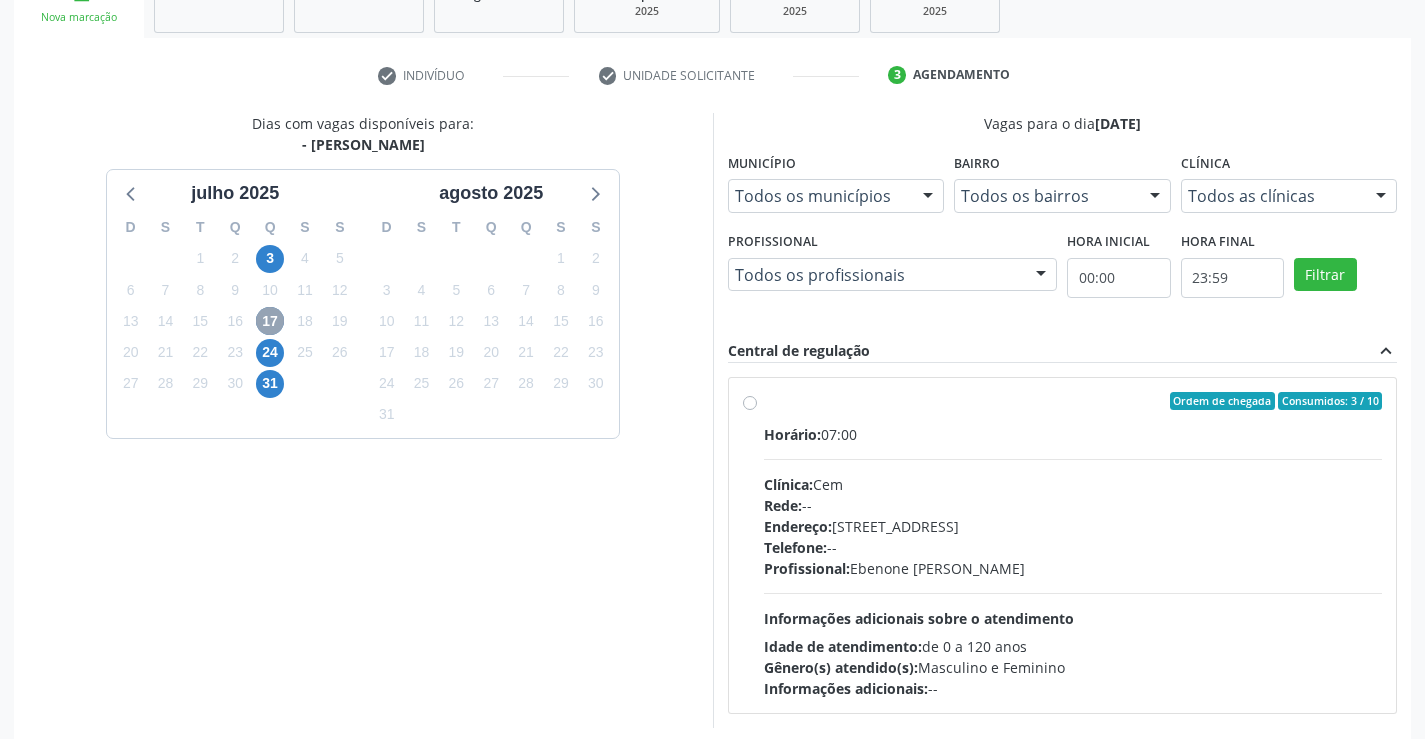 scroll, scrollTop: 331, scrollLeft: 0, axis: vertical 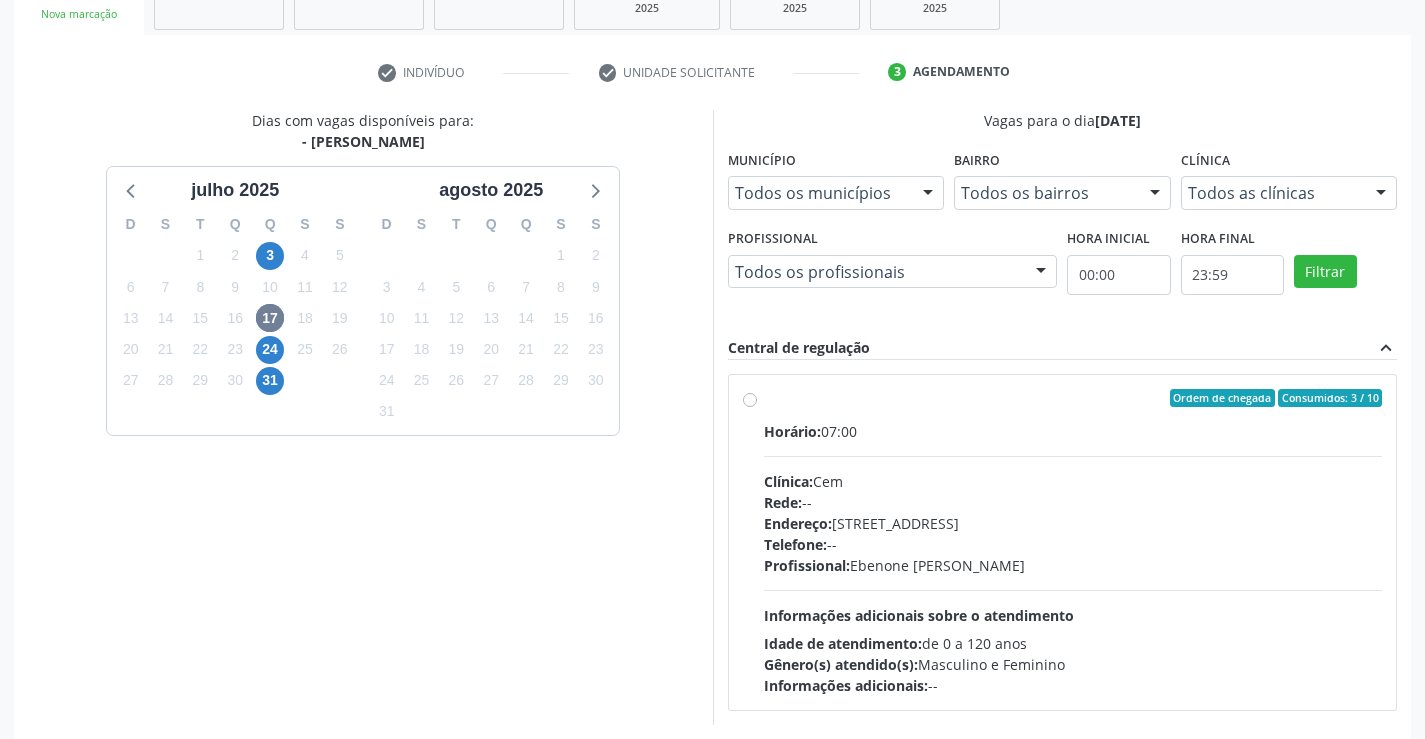 click on "Ordem de chegada
Consumidos: 3 / 10
Horário:   07:00
Clínica:  Cem
Rede:
--
Endereço:   [STREET_ADDRESS]
Telefone:   --
Profissional:
[PERSON_NAME]
Informações adicionais sobre o atendimento
Idade de atendimento:
de 0 a 120 anos
Gênero(s) atendido(s):
Masculino e Feminino
Informações adicionais:
--" at bounding box center [1063, 542] 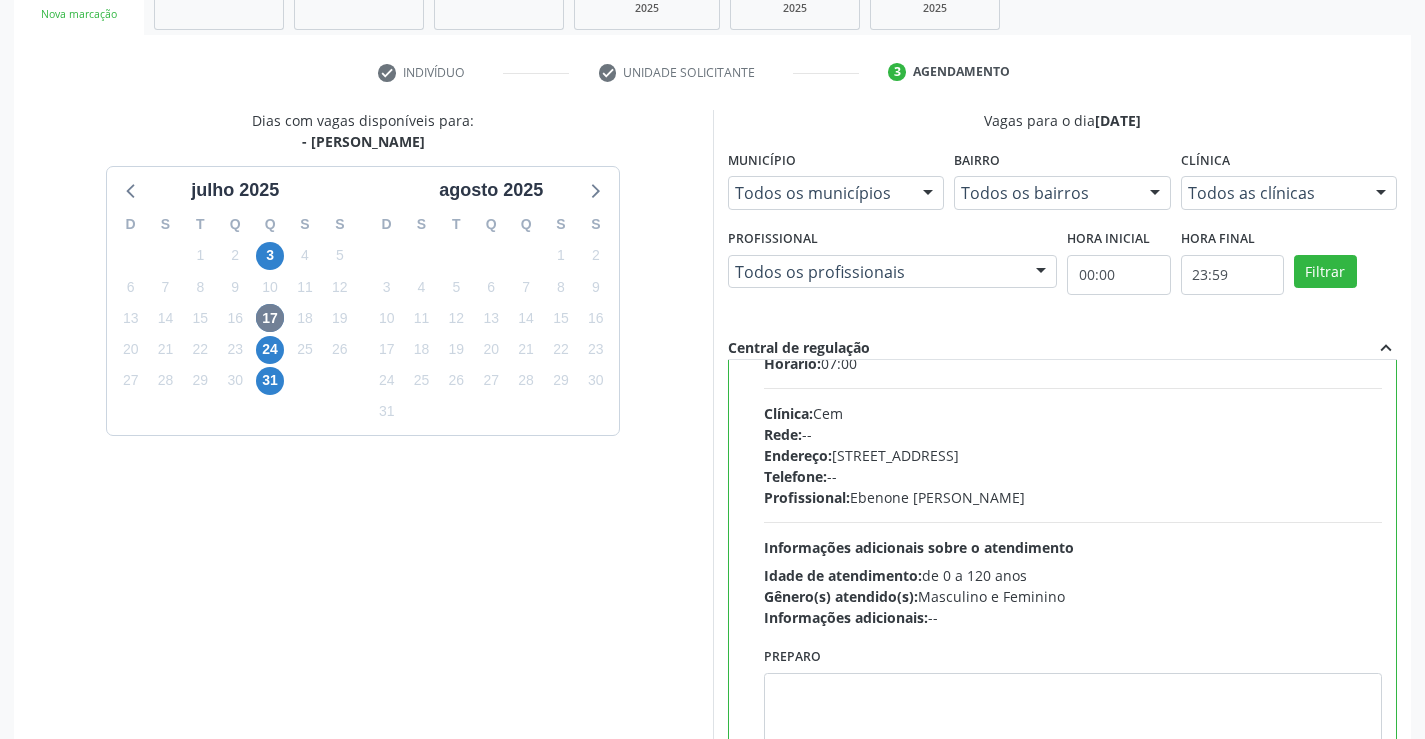 scroll, scrollTop: 99, scrollLeft: 0, axis: vertical 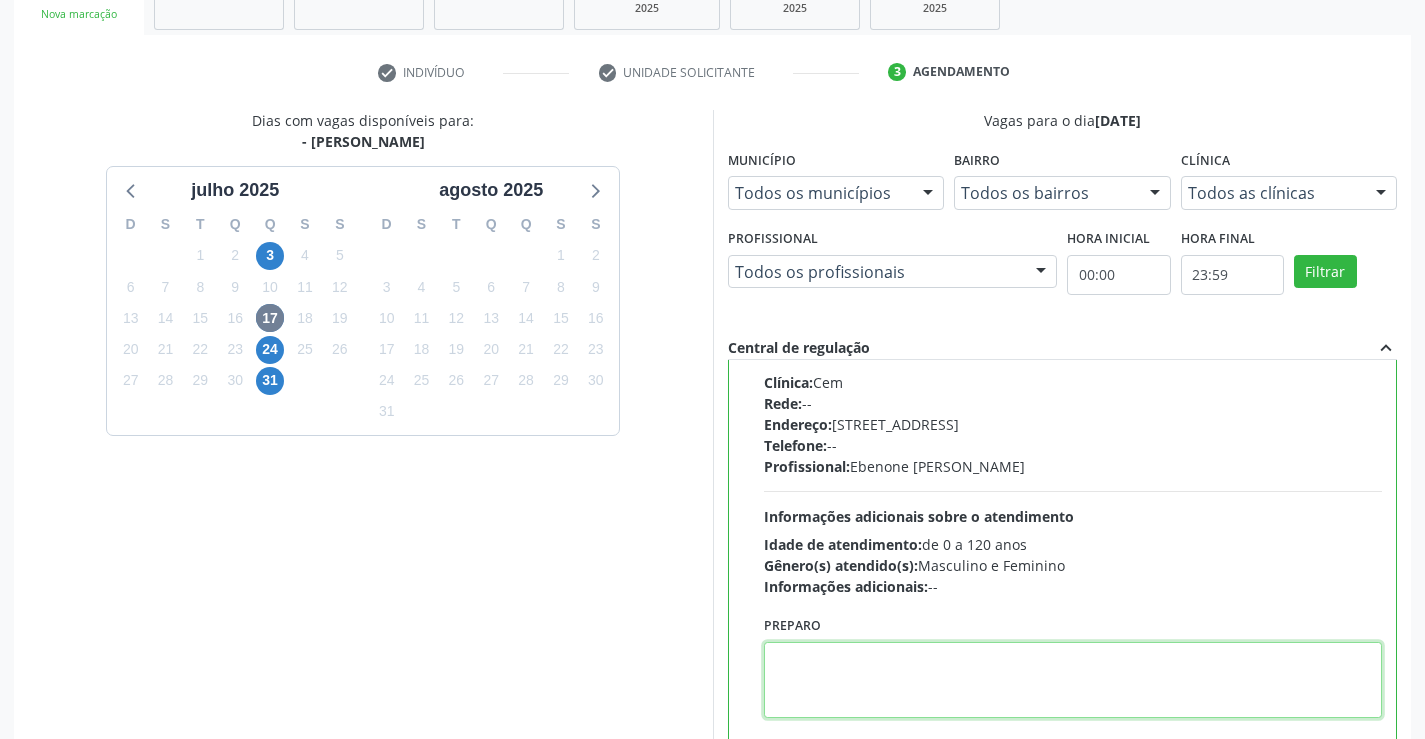 click at bounding box center (1073, 680) 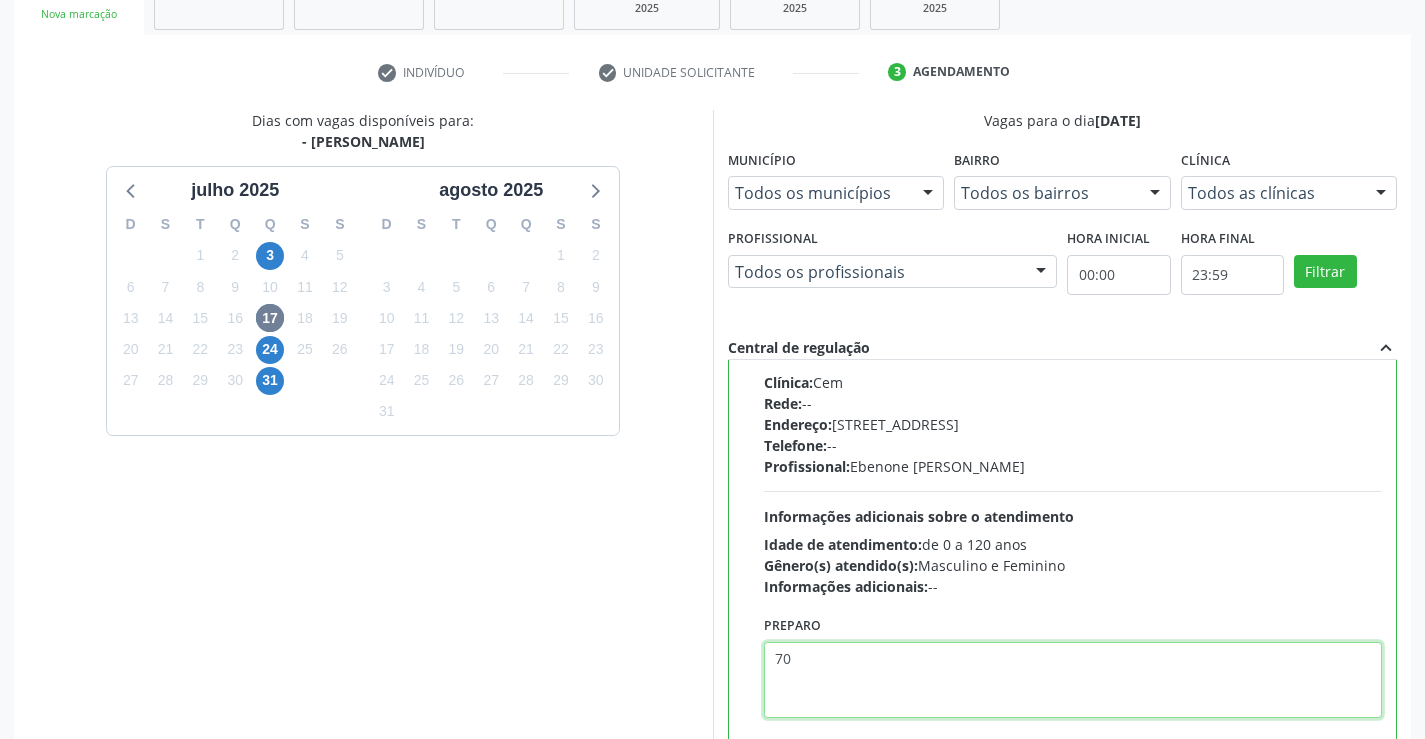 type on "7" 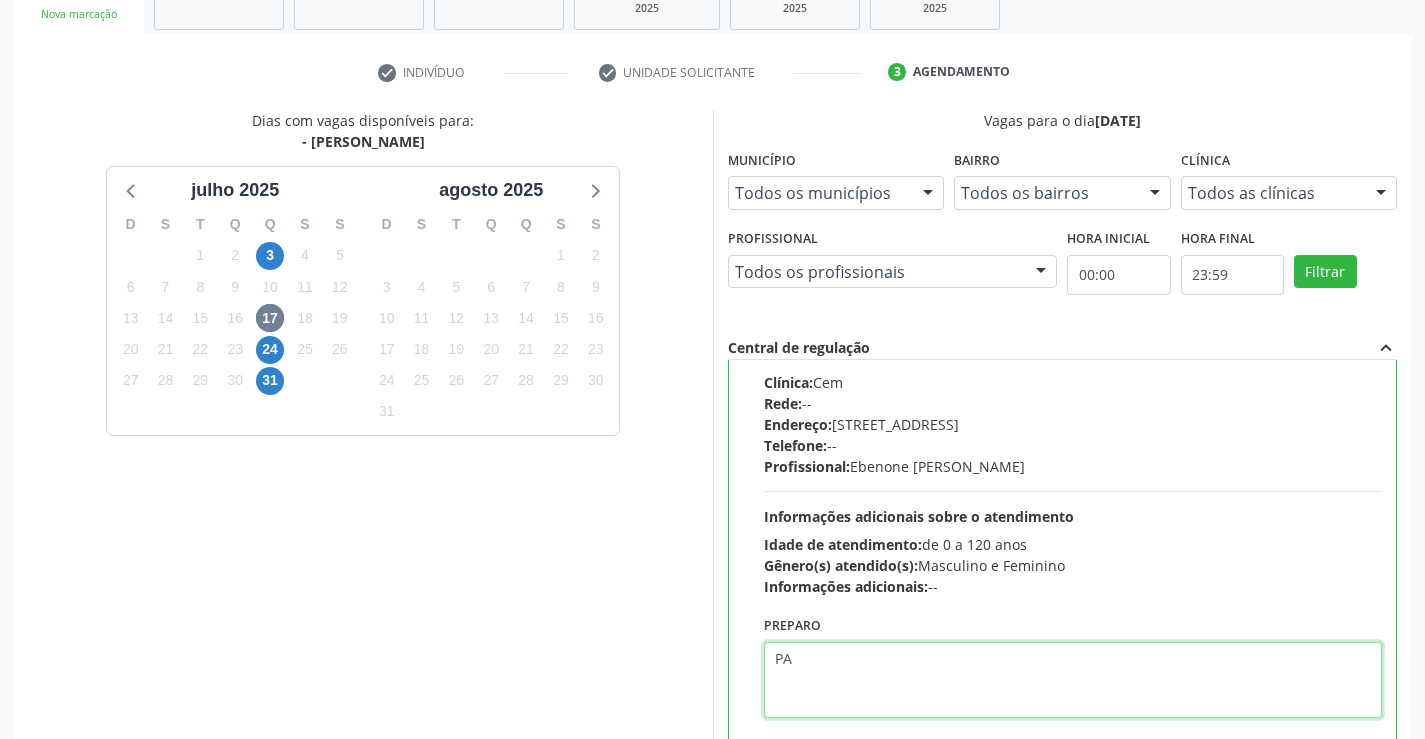 type on "P" 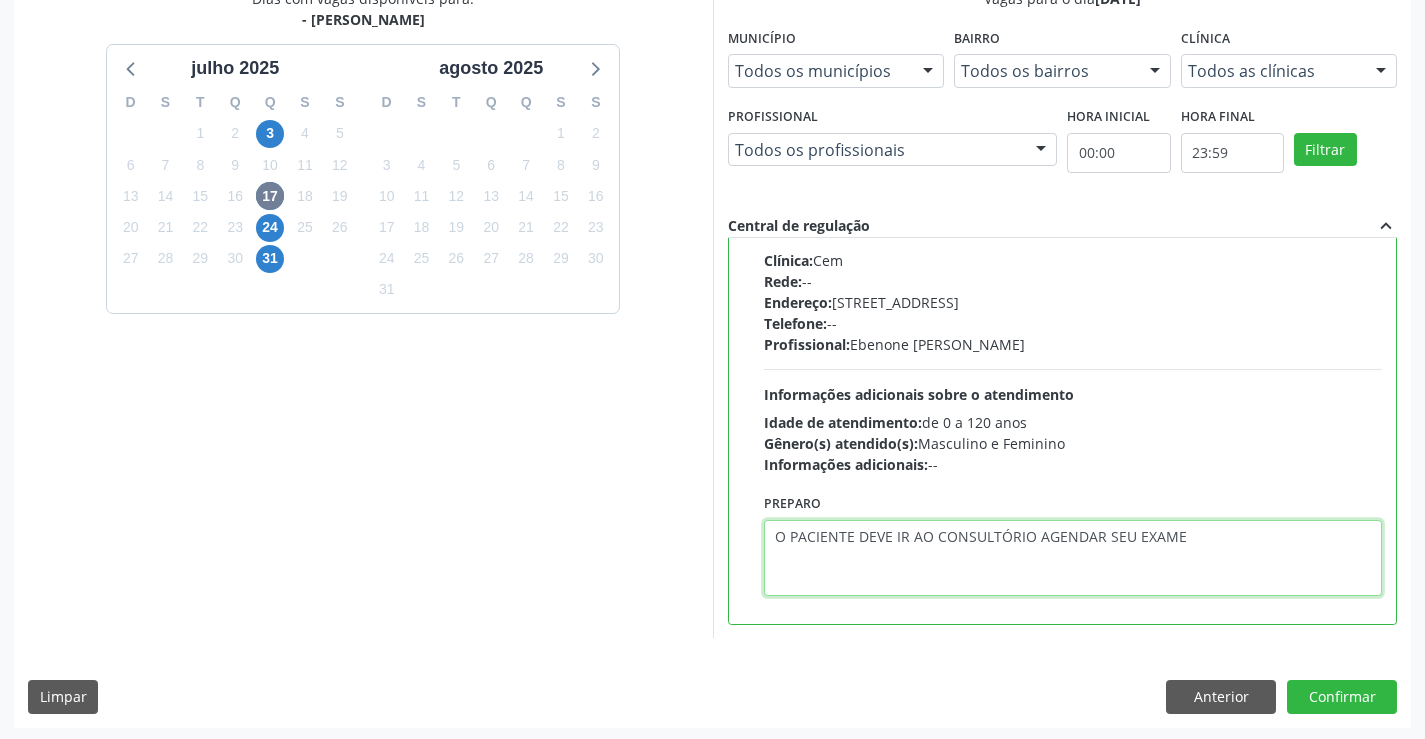 scroll, scrollTop: 456, scrollLeft: 0, axis: vertical 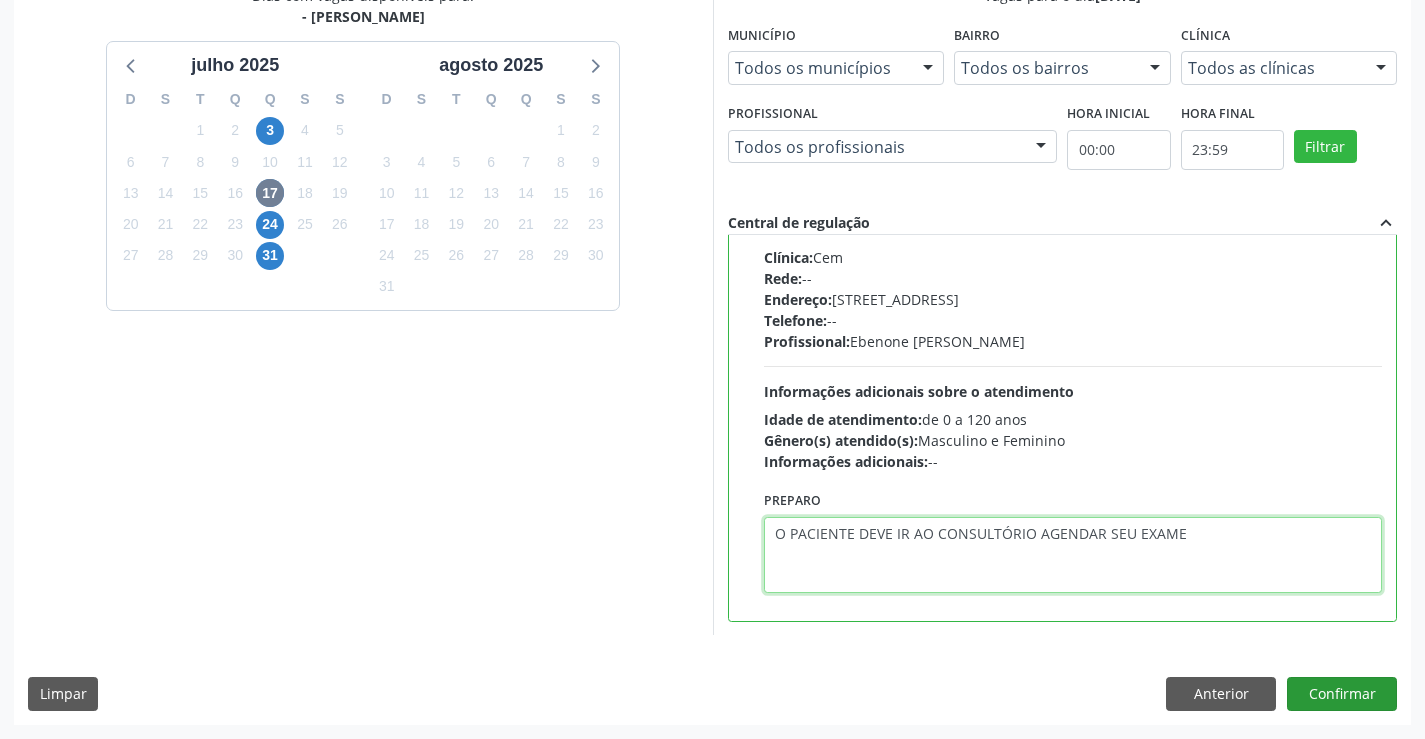 type on "O PACIENTE DEVE IR AO CONSULTÓRIO AGENDAR SEU EXAME" 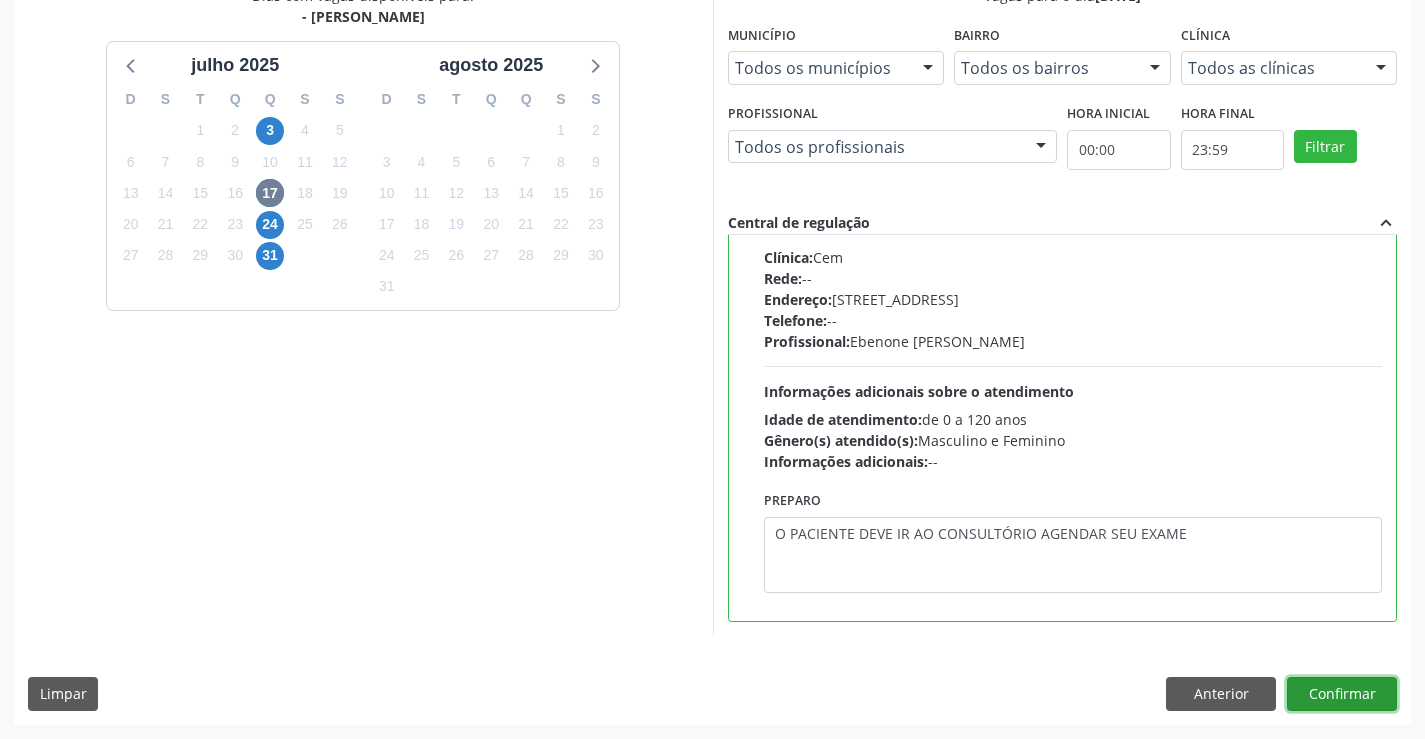 click on "Confirmar" at bounding box center [1342, 694] 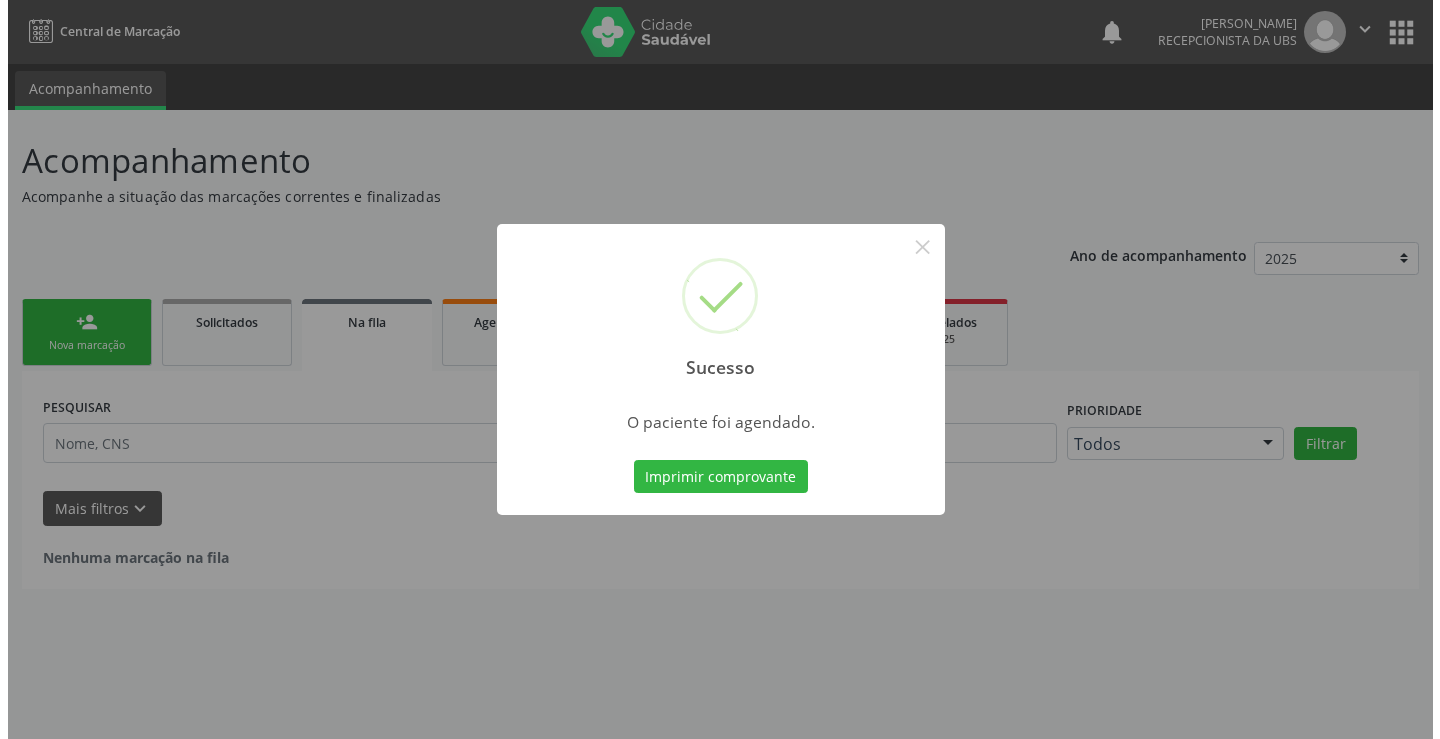 scroll, scrollTop: 0, scrollLeft: 0, axis: both 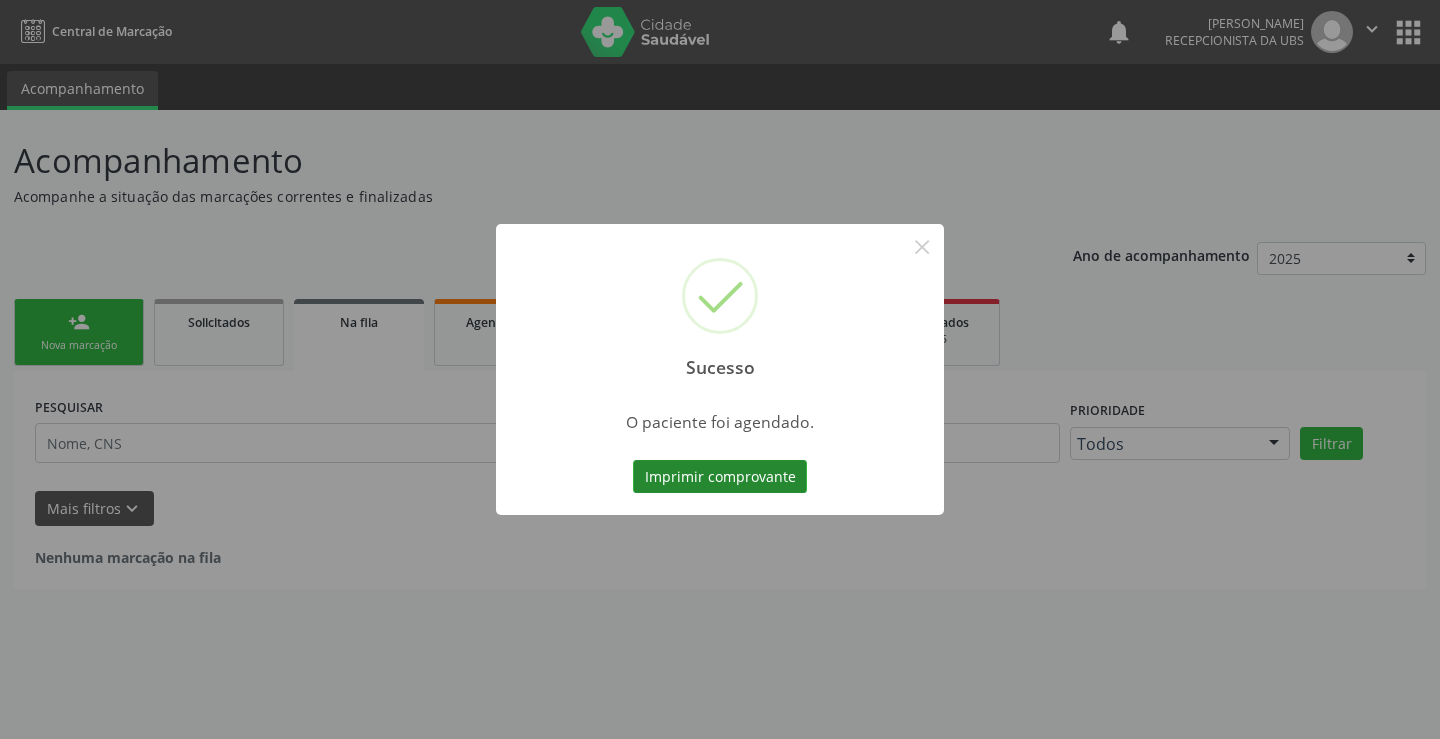 click on "Imprimir comprovante" at bounding box center [720, 477] 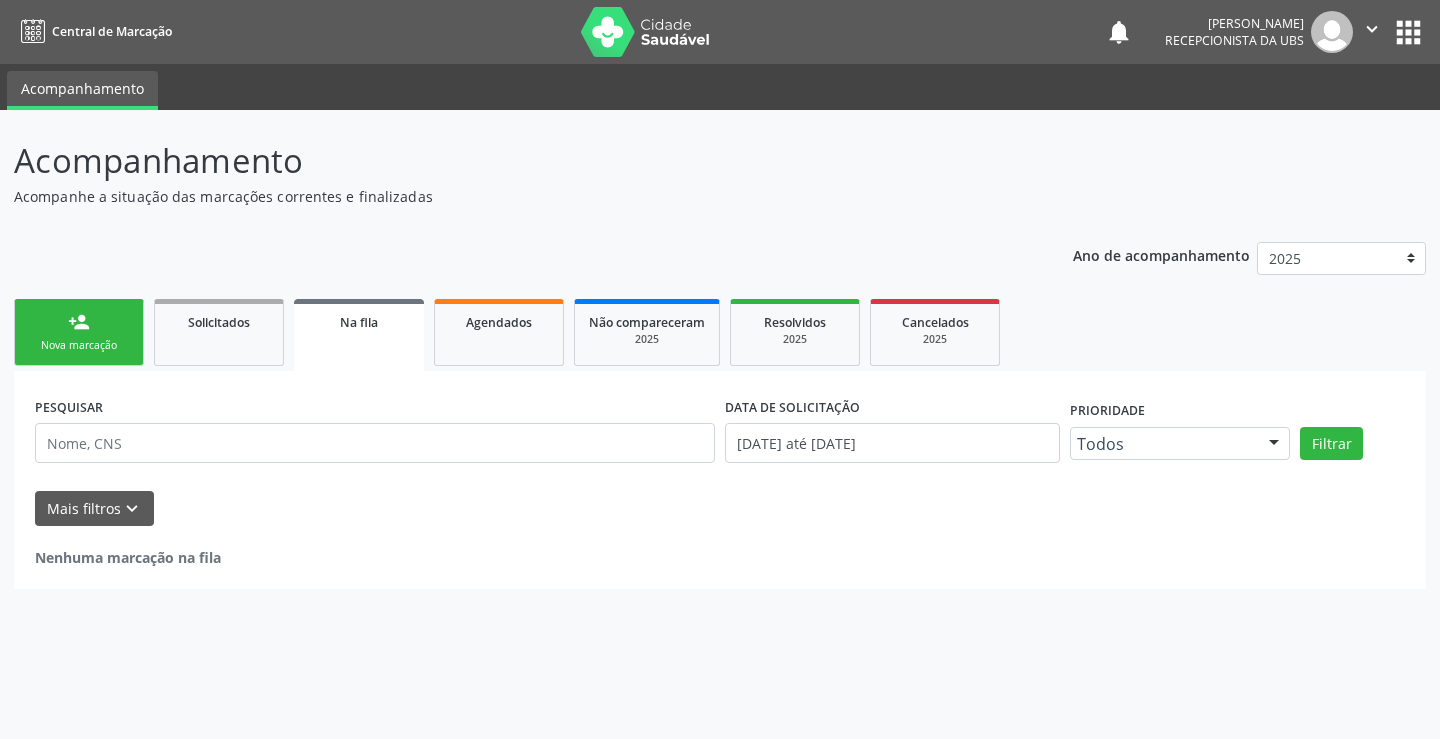 click on "" at bounding box center [1372, 29] 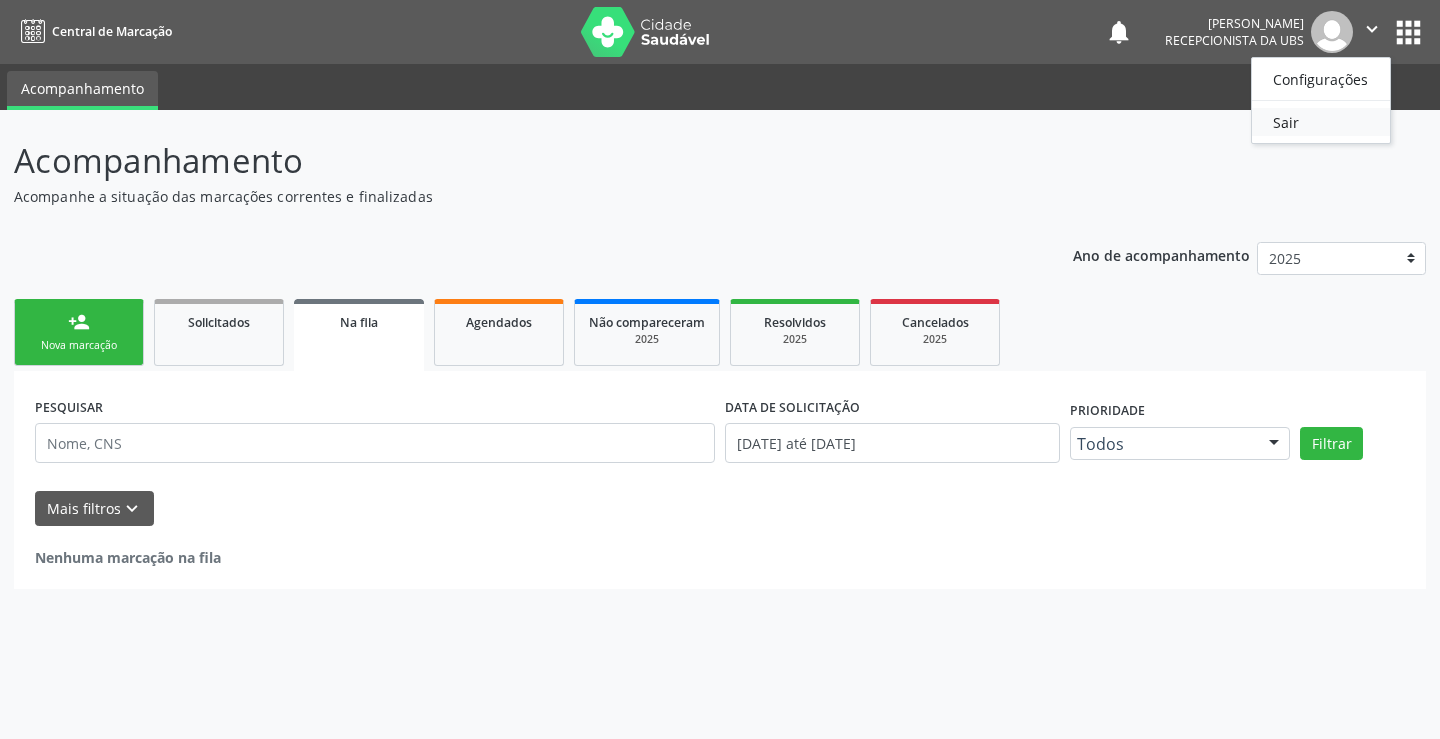 click on "Sair" at bounding box center [1321, 122] 